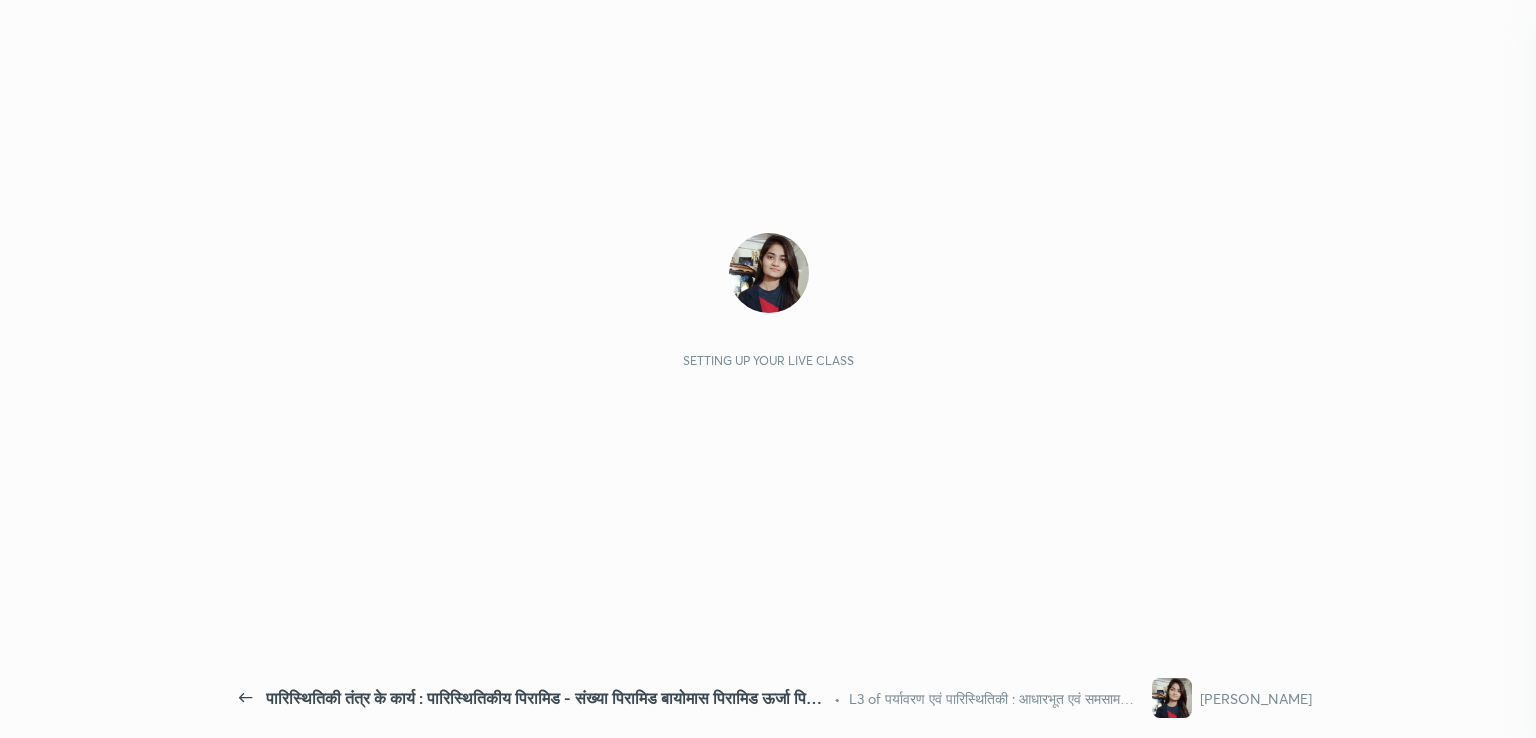 scroll, scrollTop: 0, scrollLeft: 0, axis: both 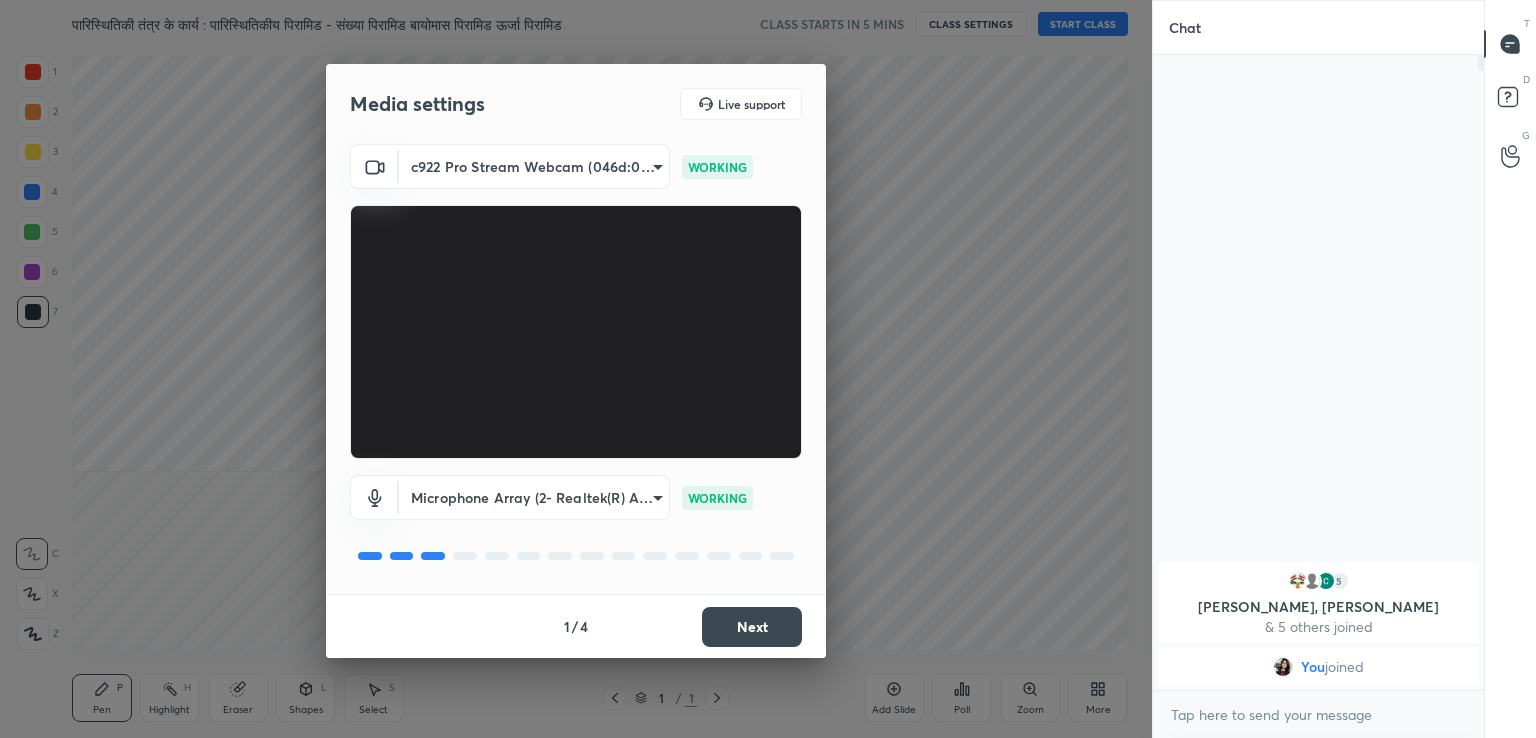 click on "Next" at bounding box center (752, 627) 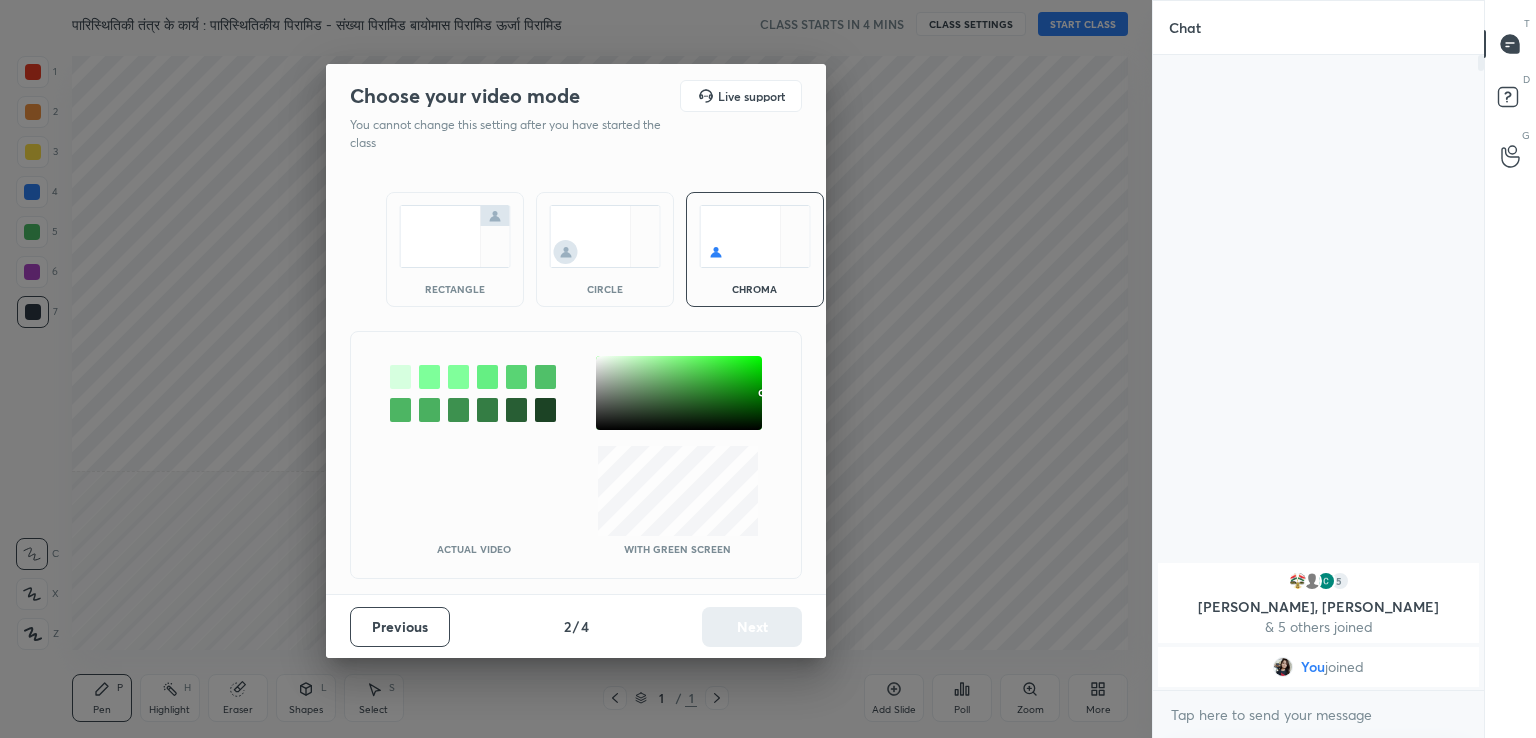 click at bounding box center [679, 393] 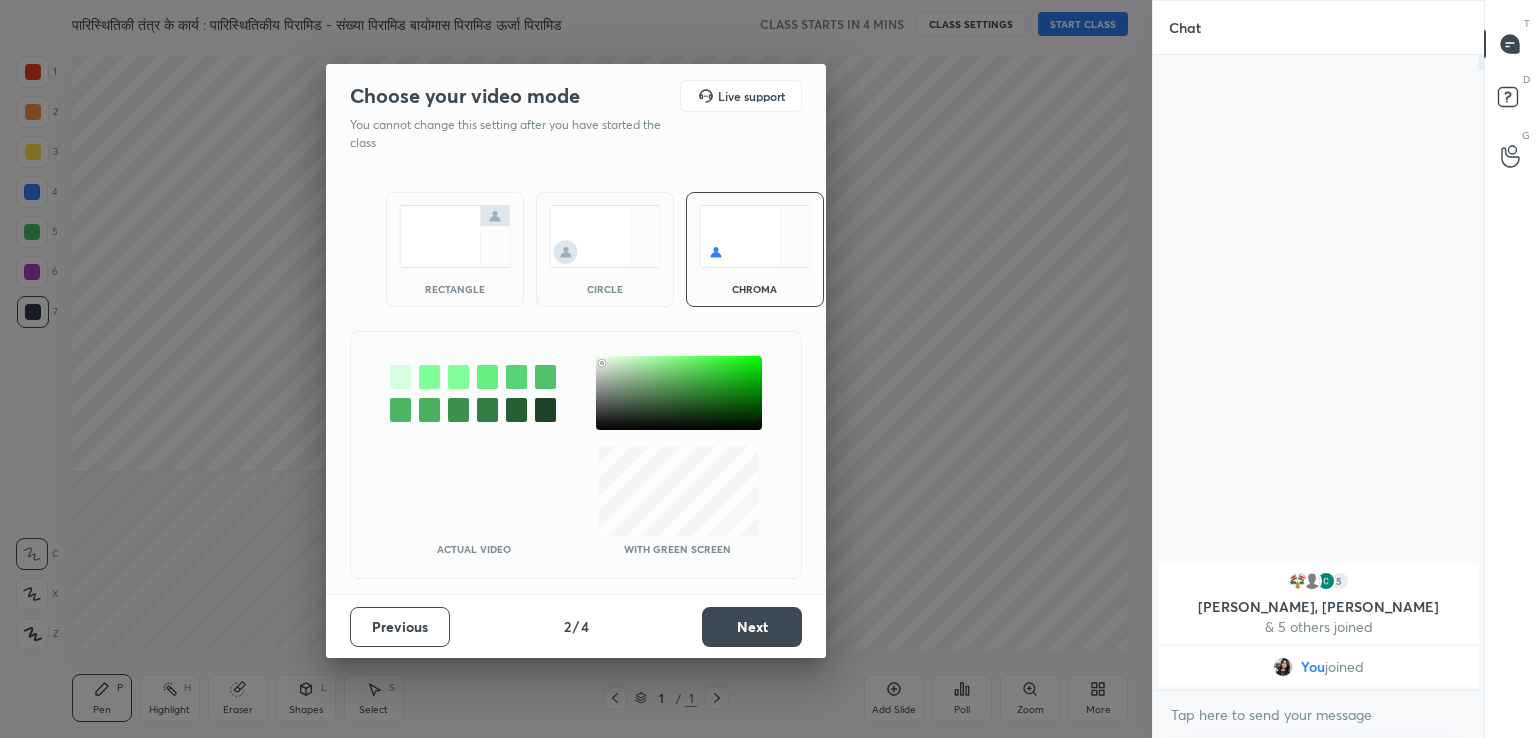 click on "Next" at bounding box center (752, 627) 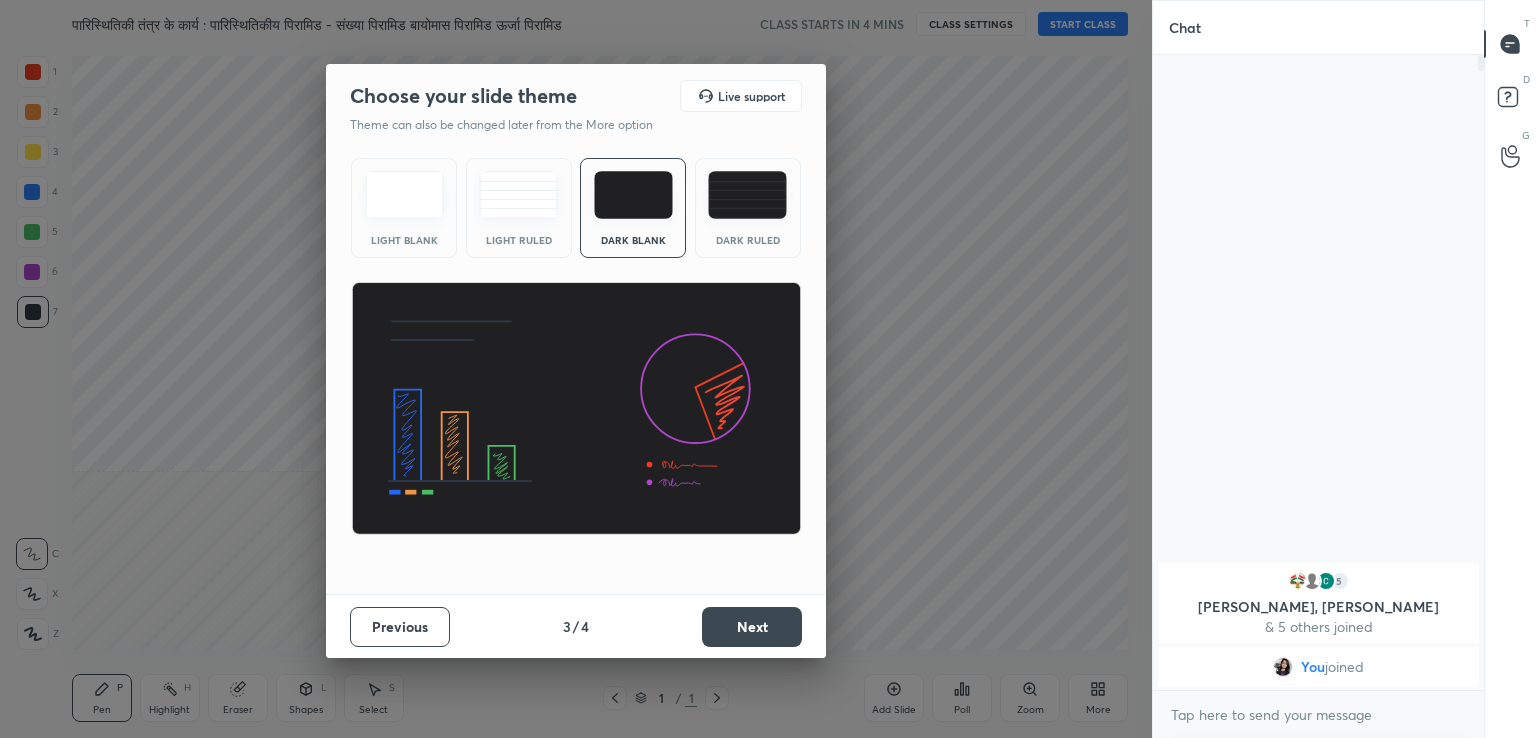 drag, startPoint x: 412, startPoint y: 229, endPoint x: 494, endPoint y: 293, distance: 104.019226 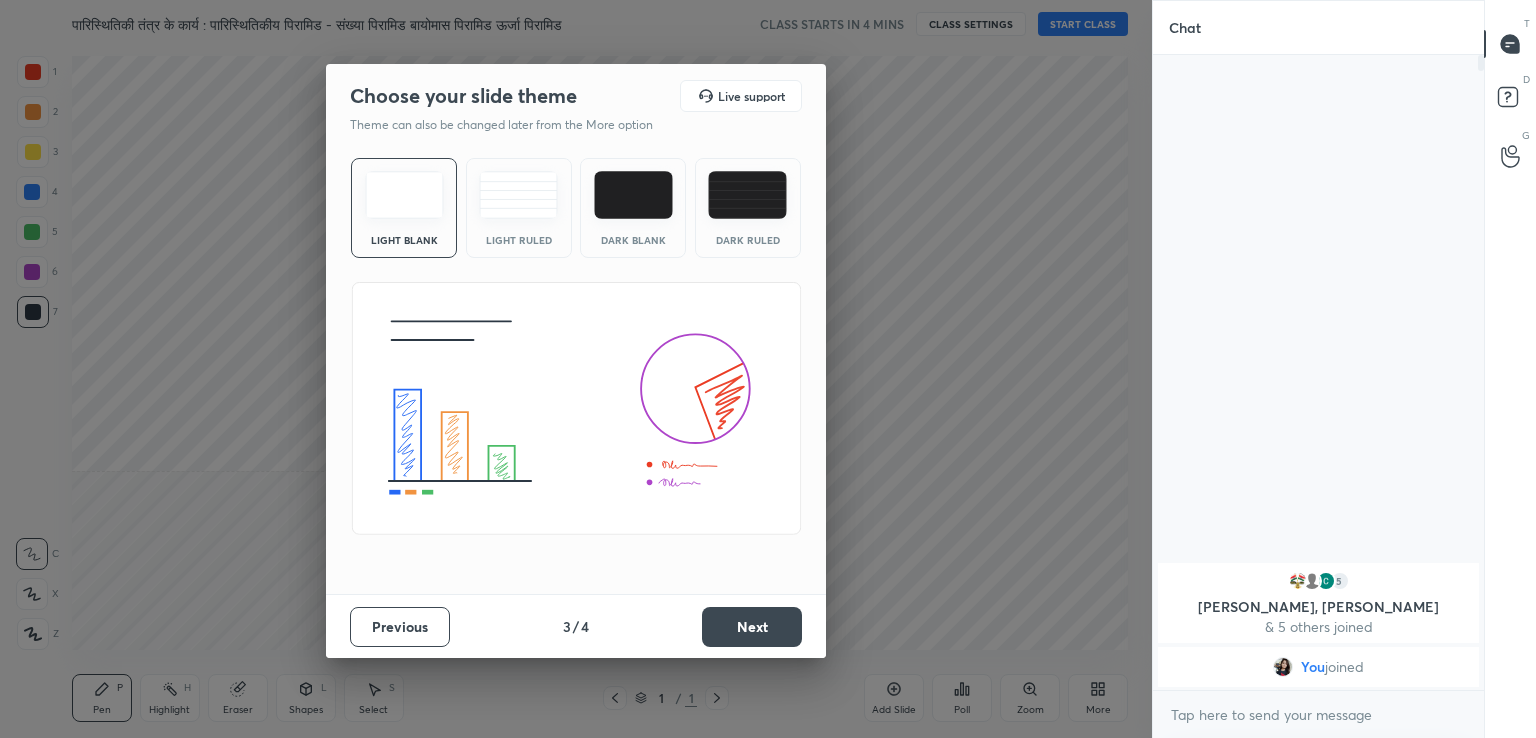 click on "Next" at bounding box center [752, 627] 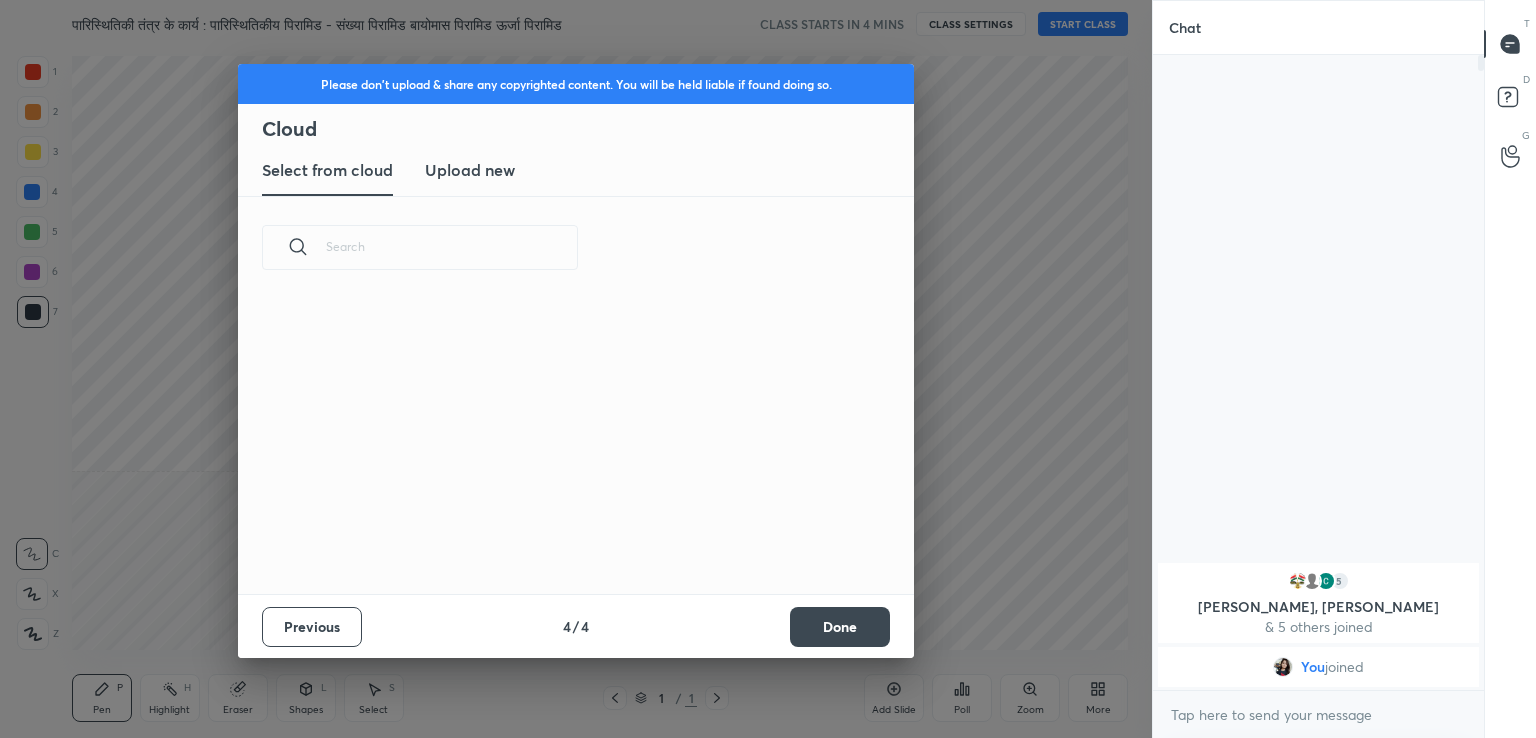 scroll, scrollTop: 6, scrollLeft: 10, axis: both 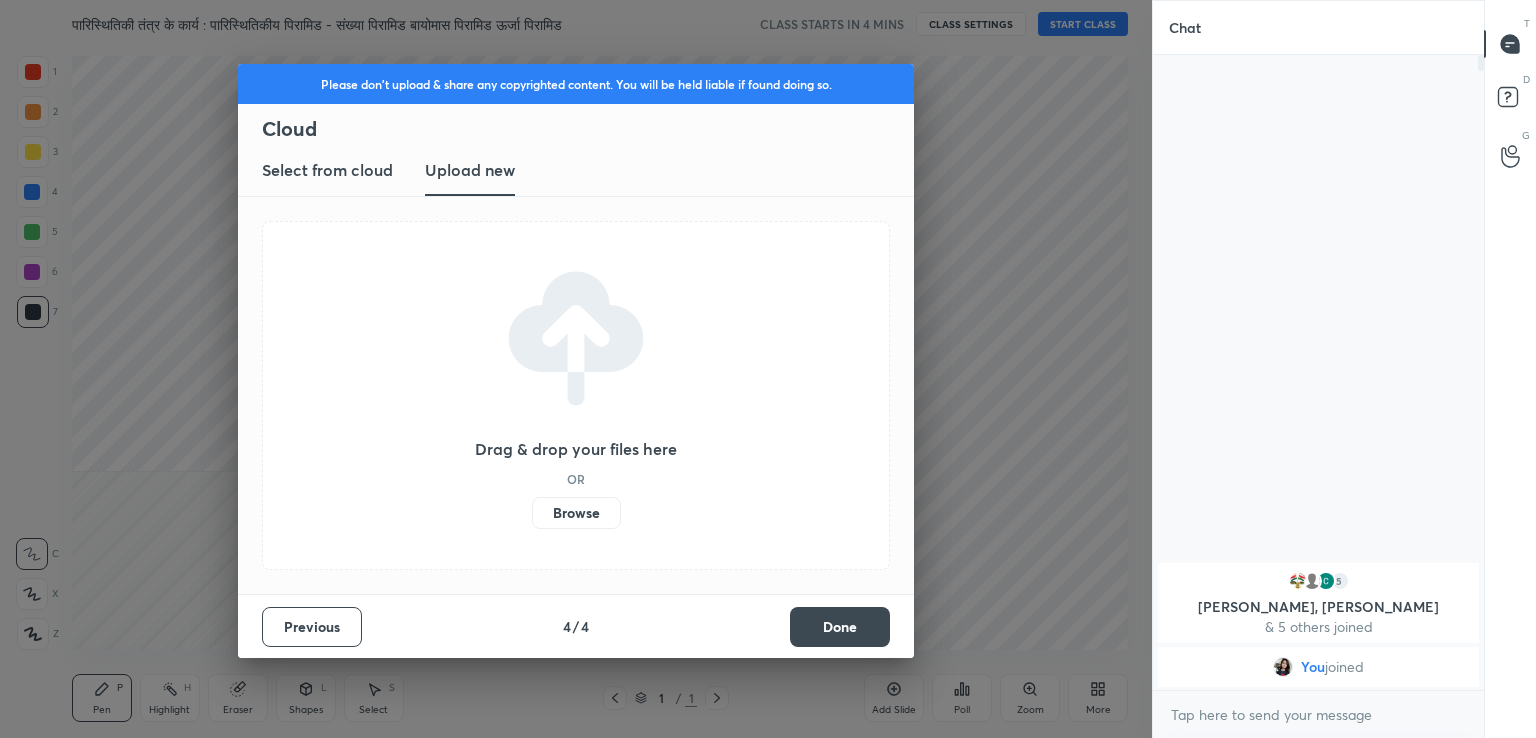 click on "Browse" at bounding box center [576, 513] 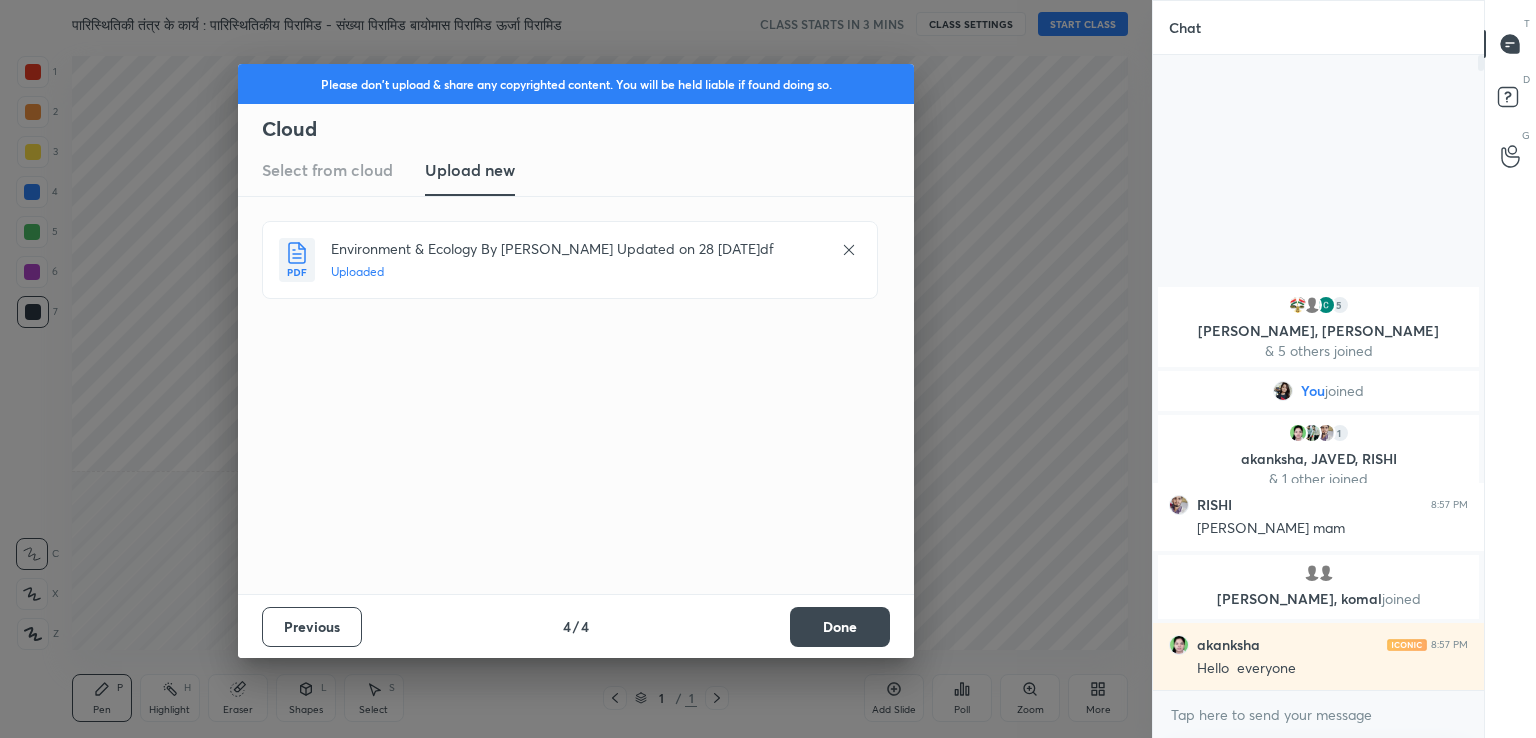 scroll, scrollTop: 589, scrollLeft: 325, axis: both 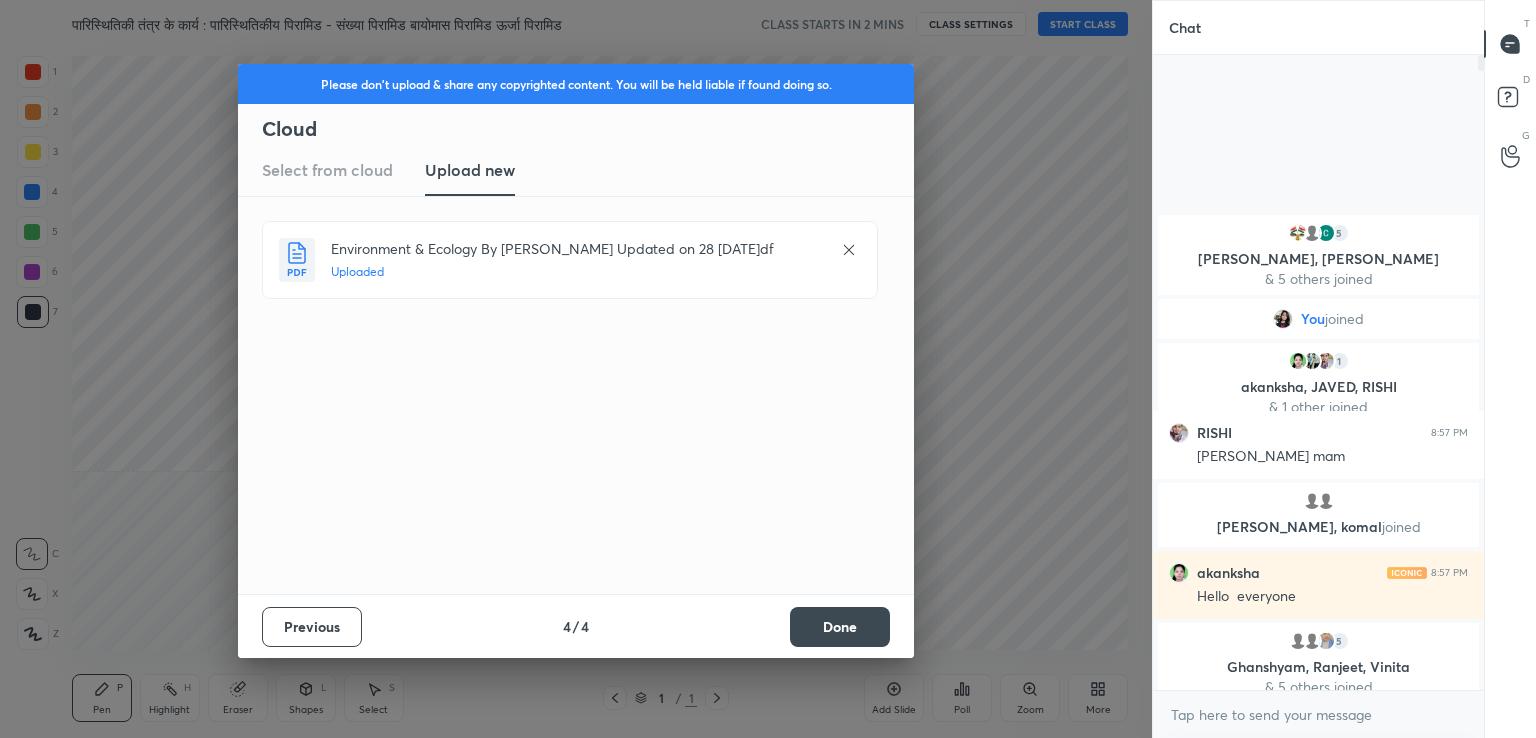 click on "Done" at bounding box center [840, 627] 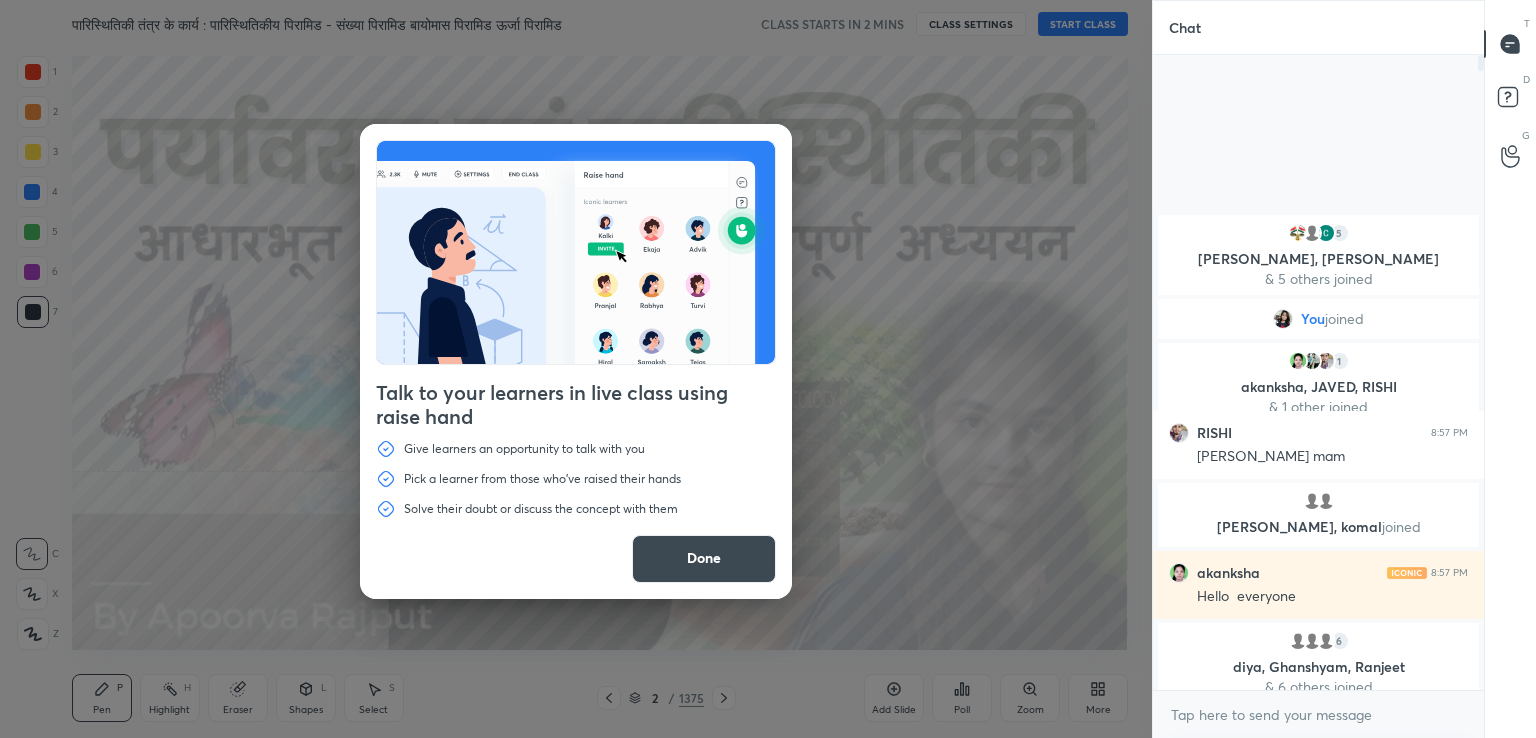 click on "Done" at bounding box center [704, 559] 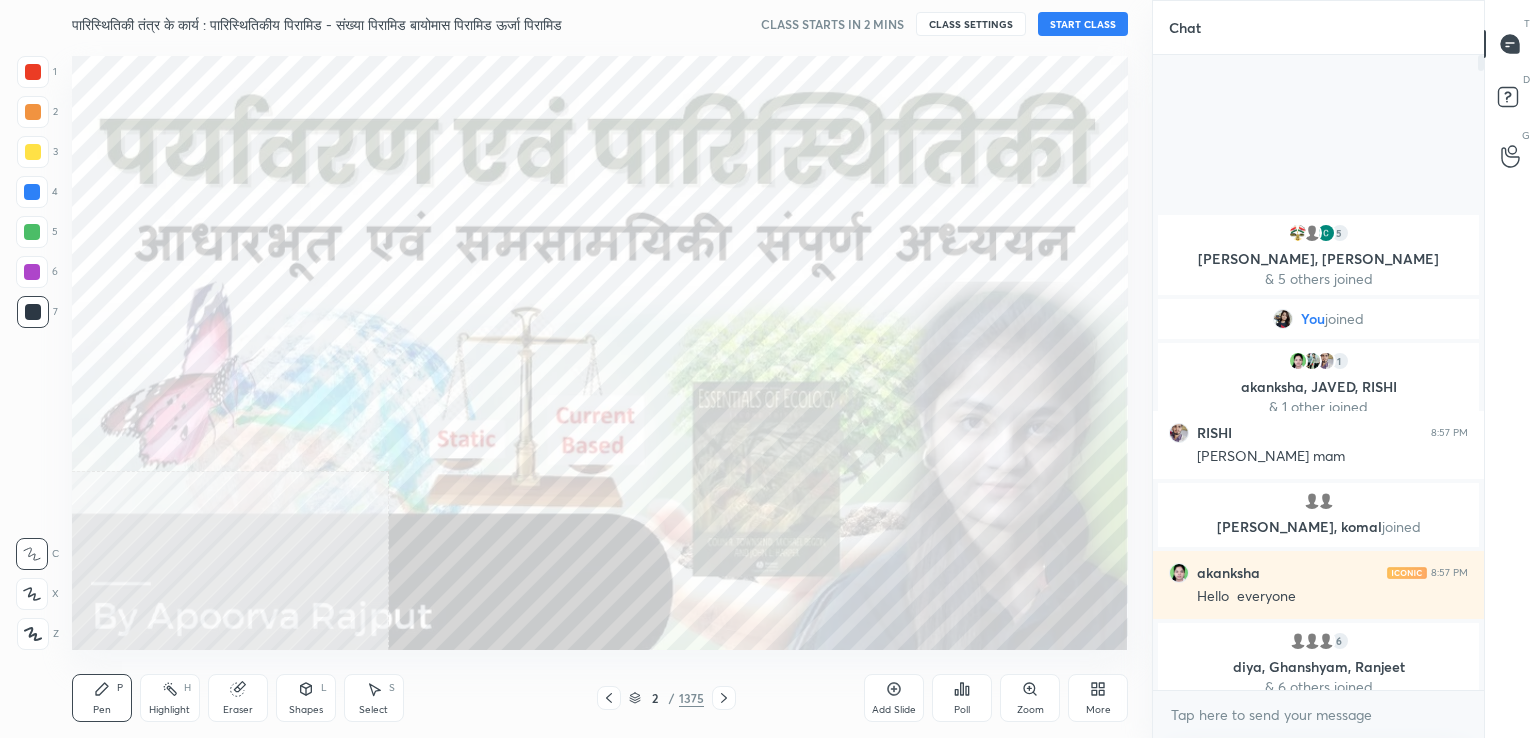 click 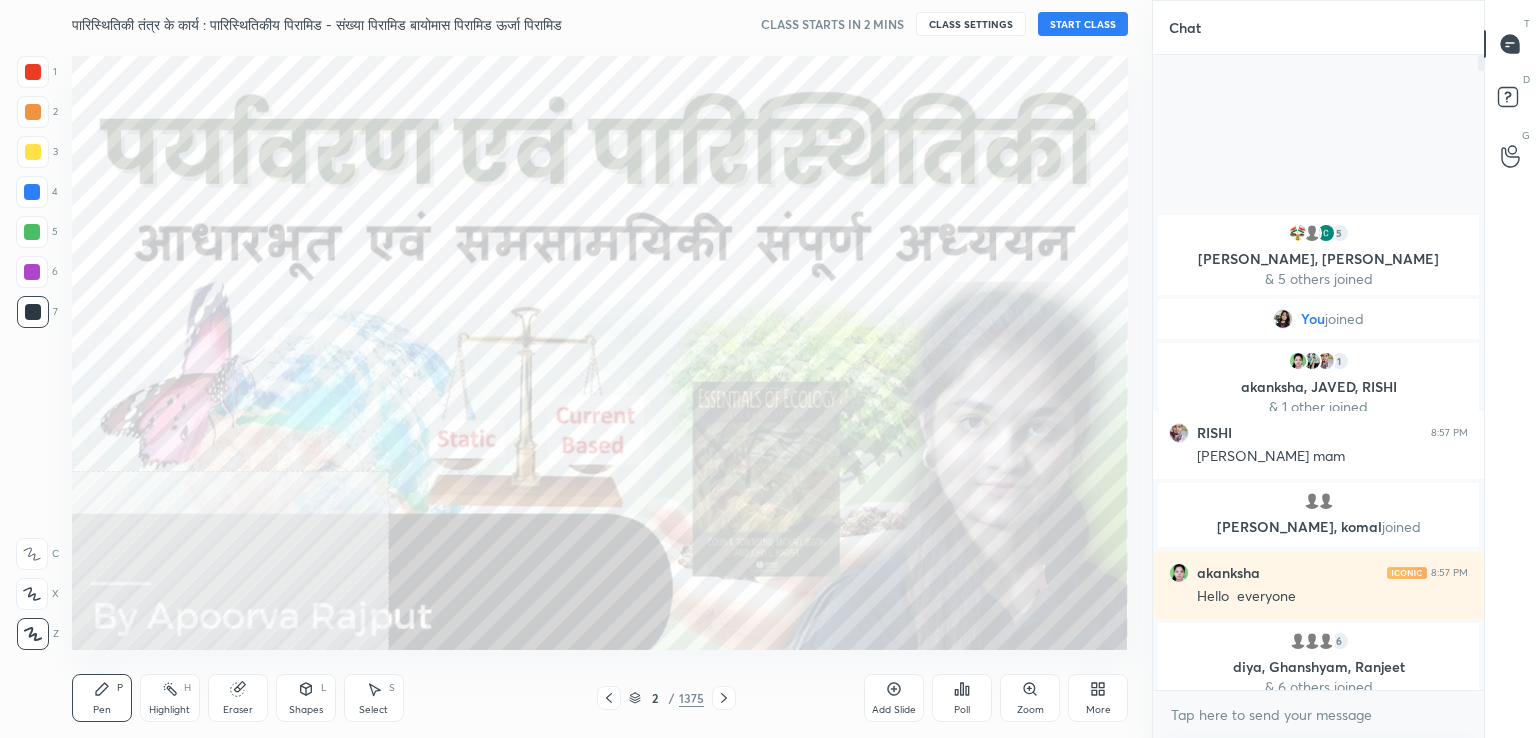 click at bounding box center (32, 192) 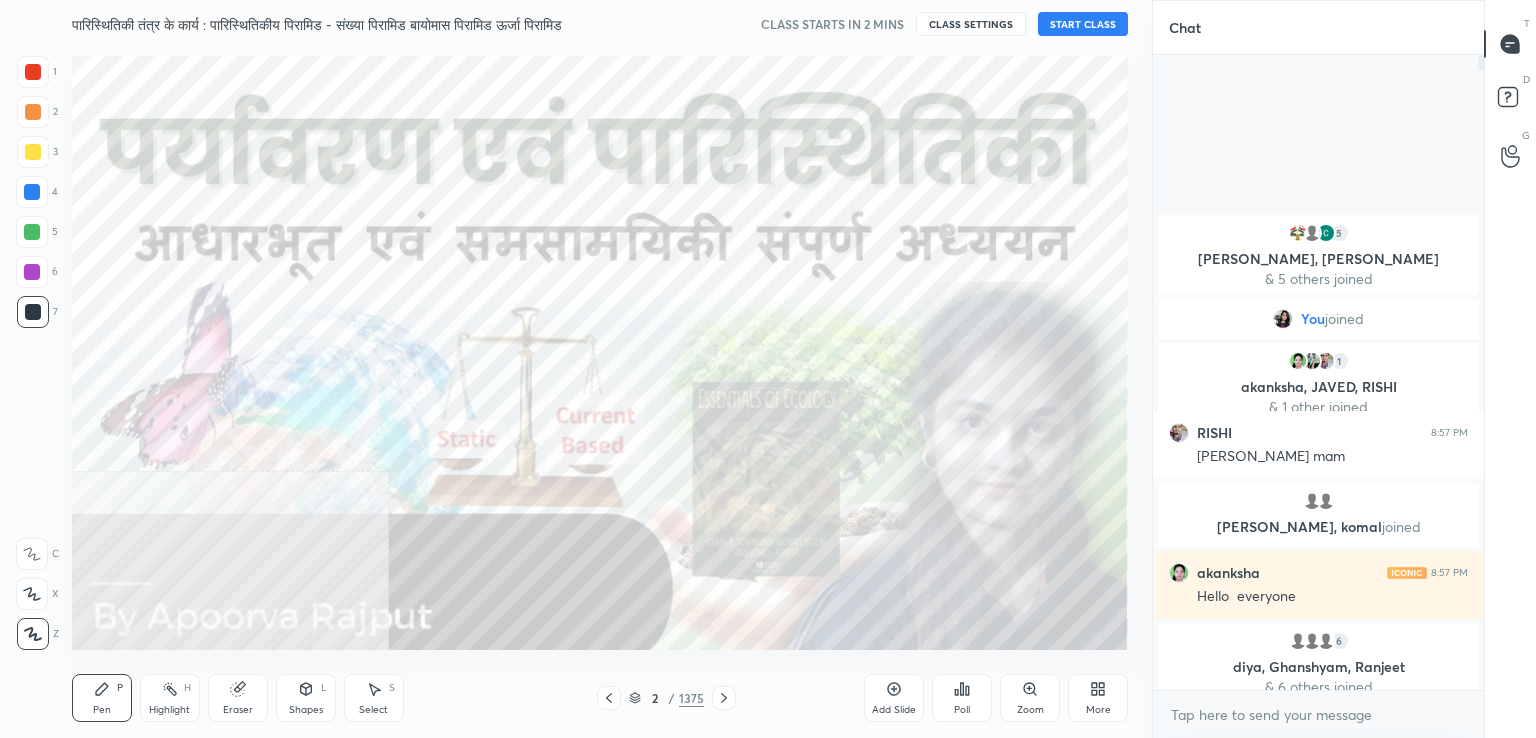 click at bounding box center (32, 192) 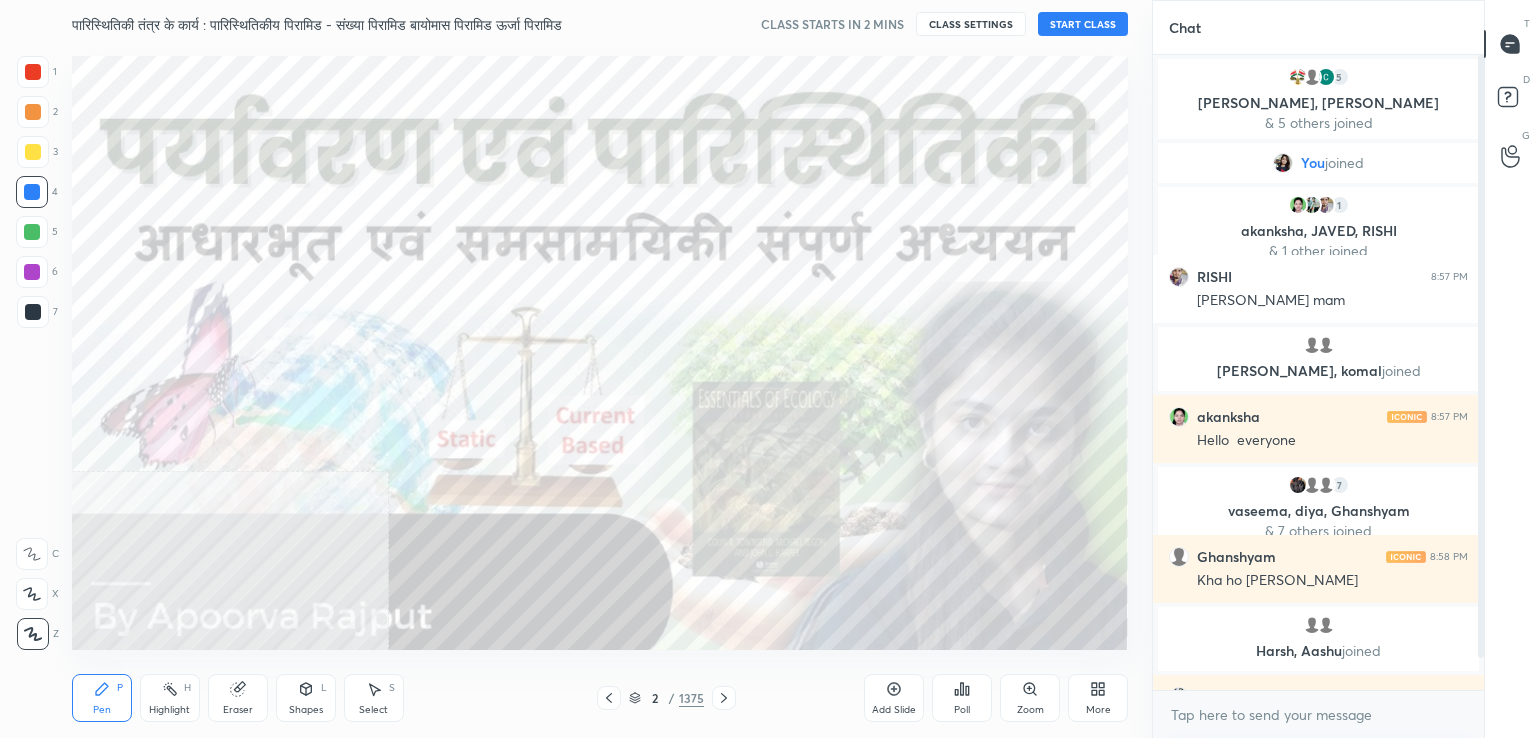 click on "More" at bounding box center (1098, 698) 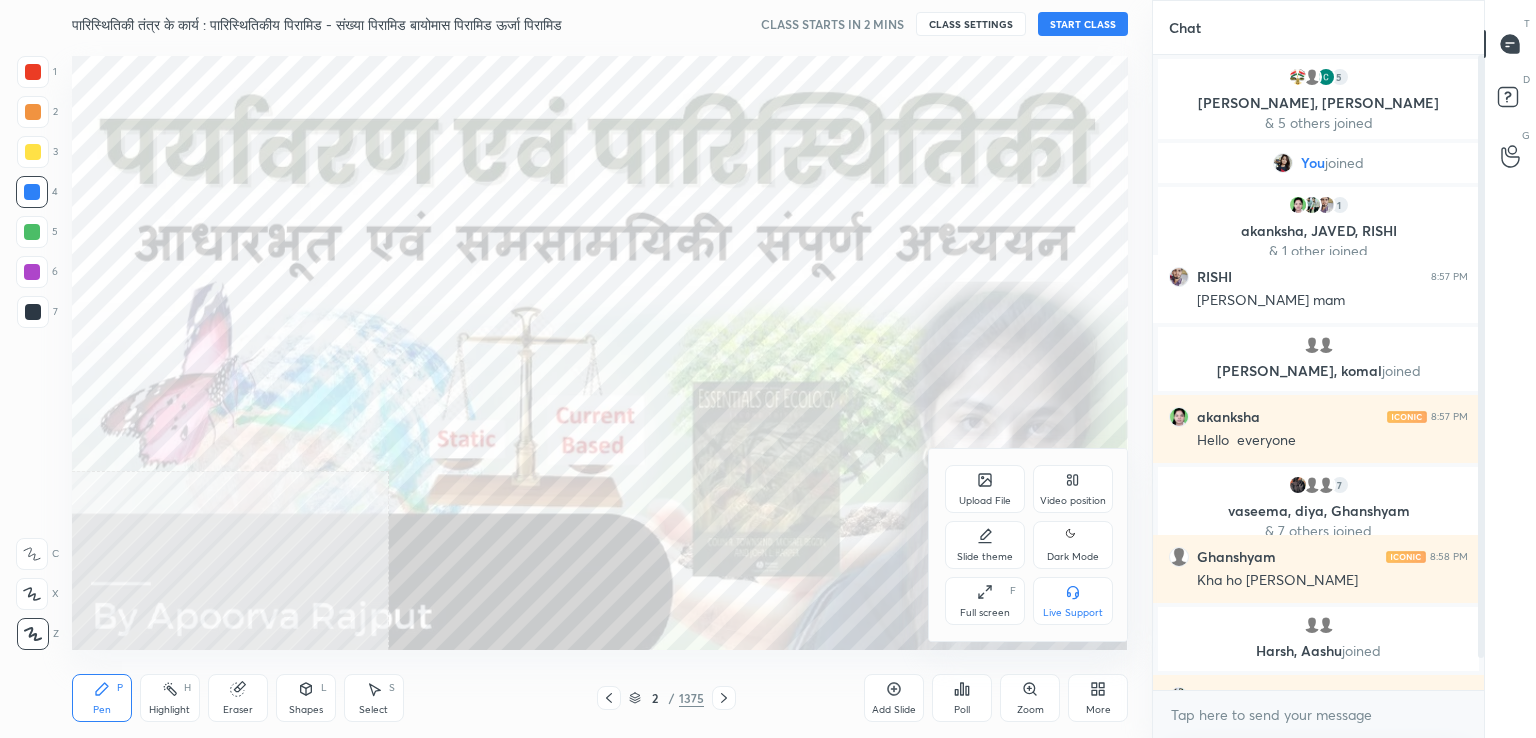 click on "Video position" at bounding box center (1073, 501) 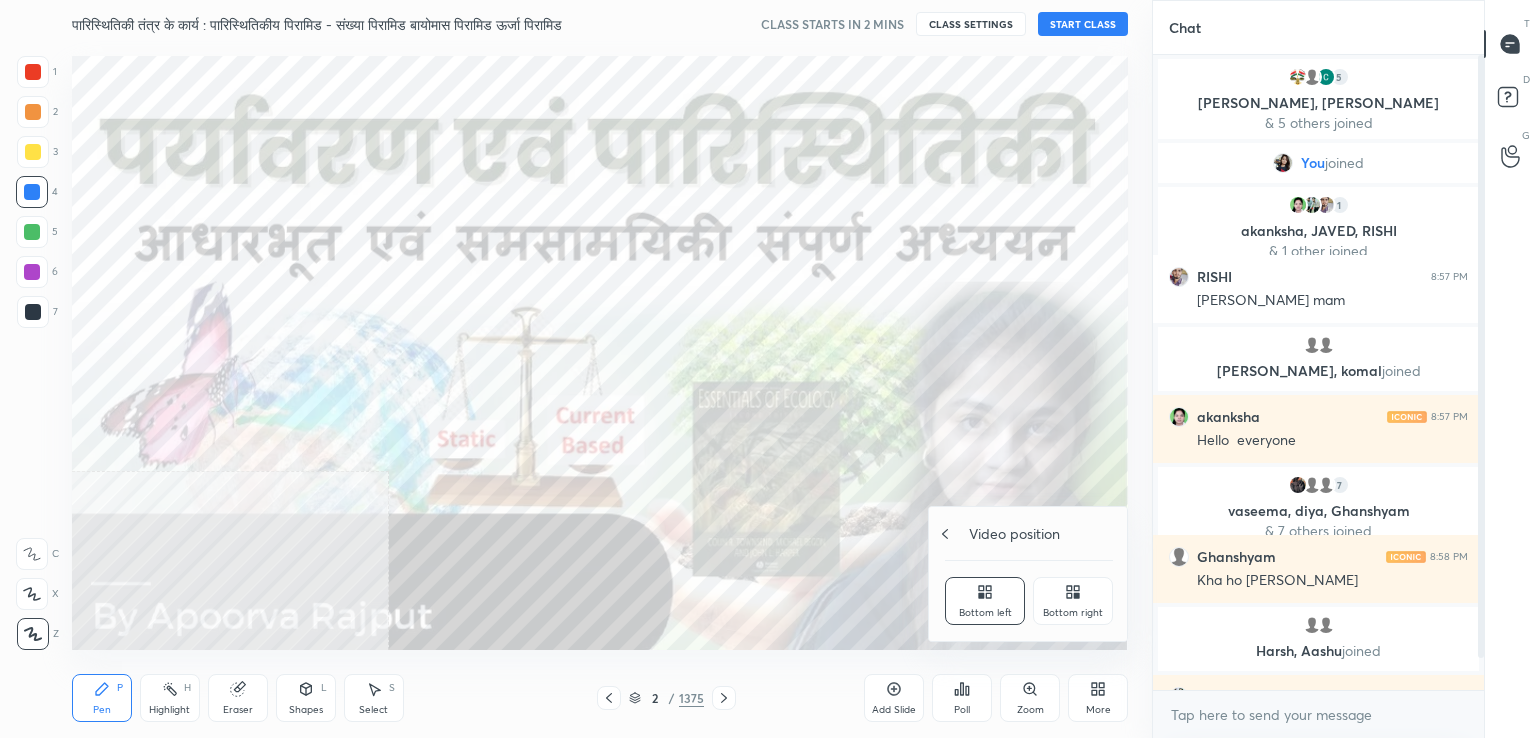 click 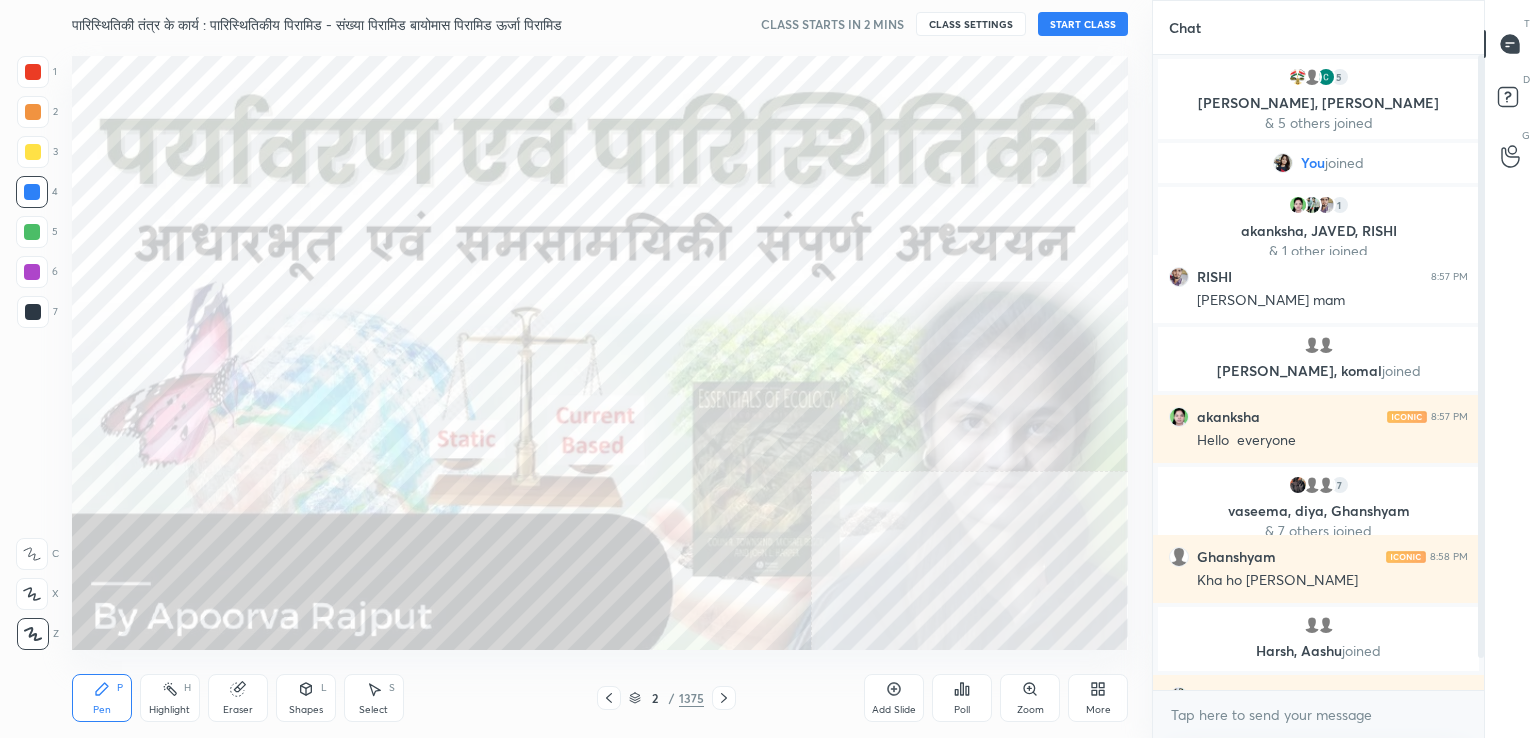 click on "More" at bounding box center [1098, 710] 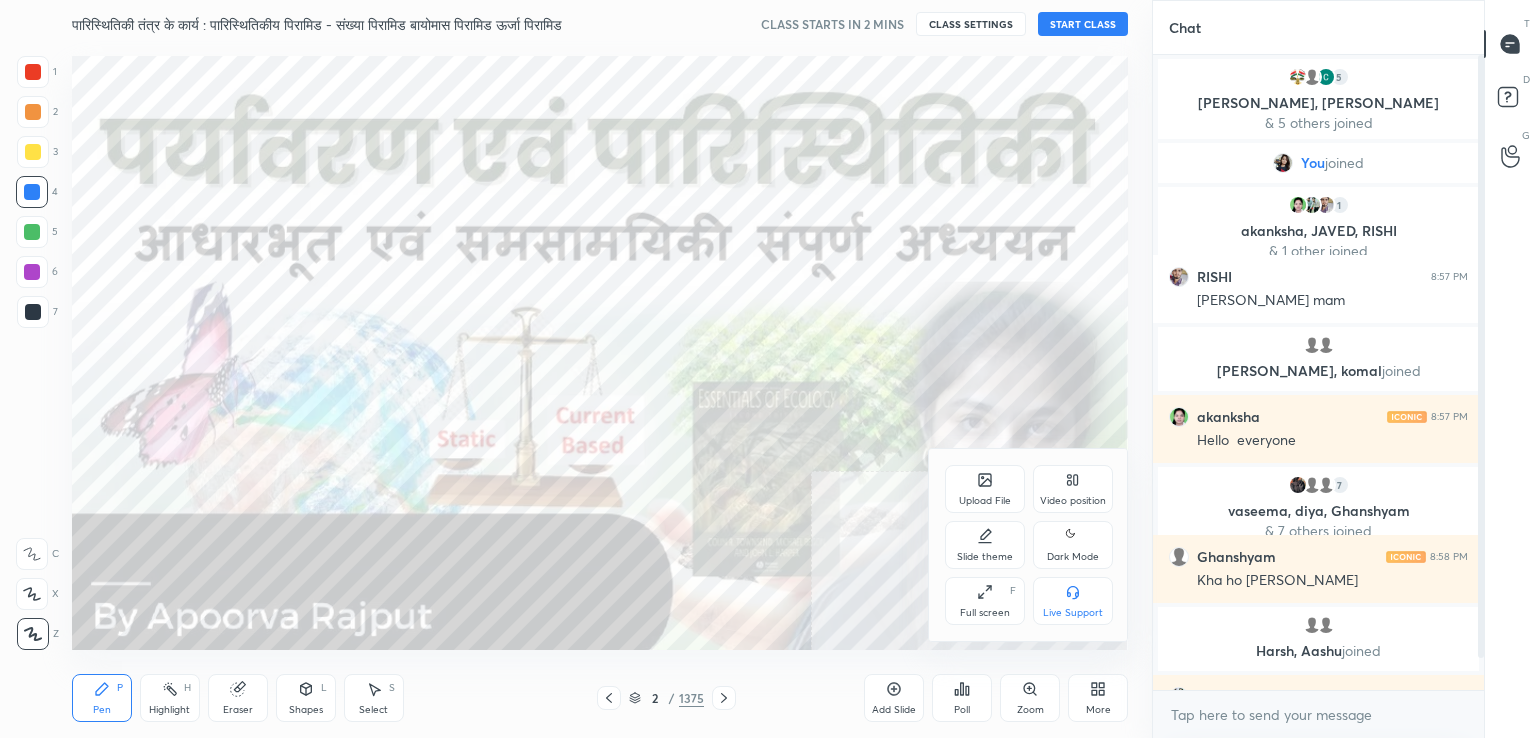 click on "Full screen" at bounding box center (985, 613) 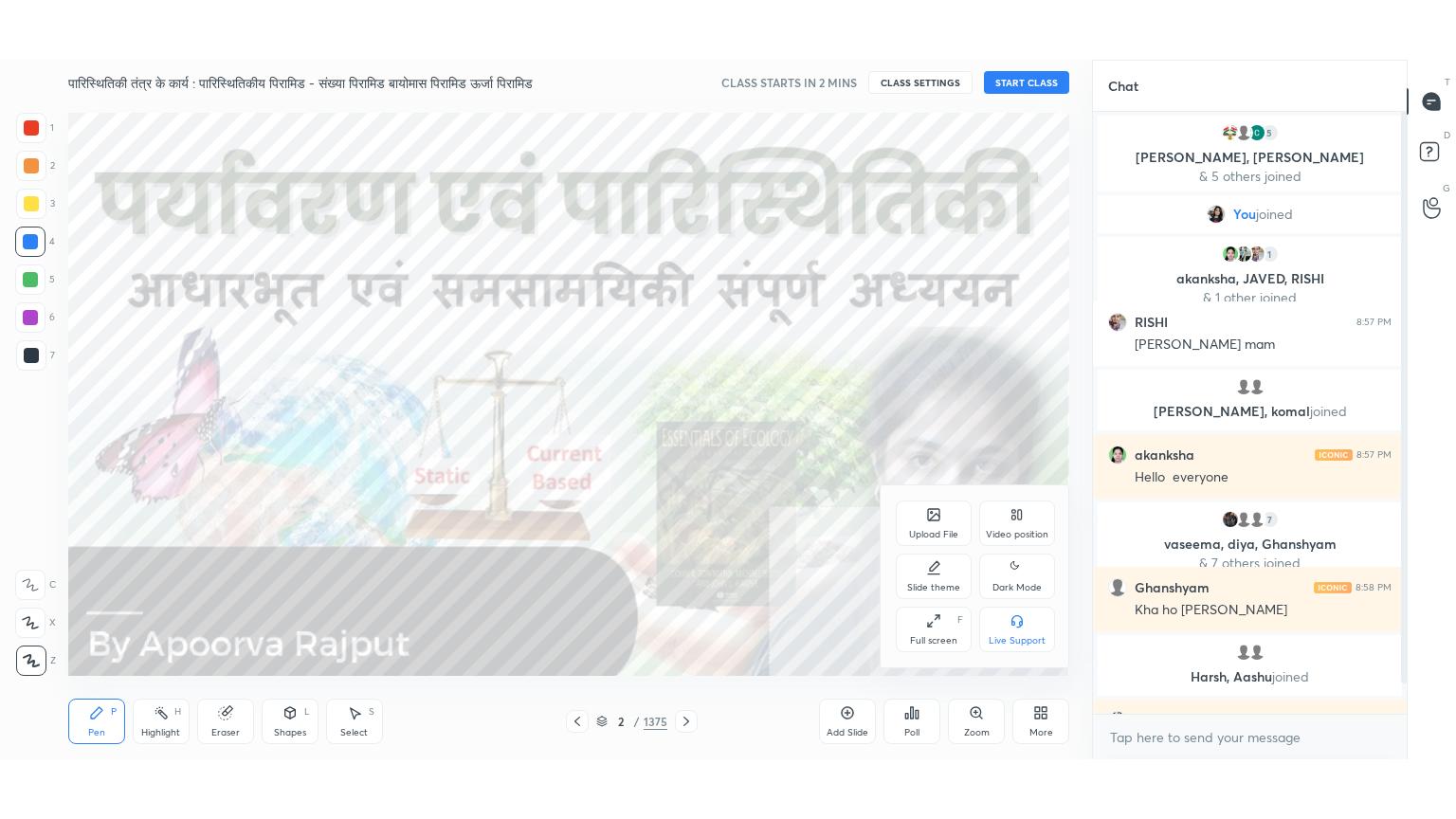 scroll, scrollTop: 94094, scrollLeft: 93776, axis: both 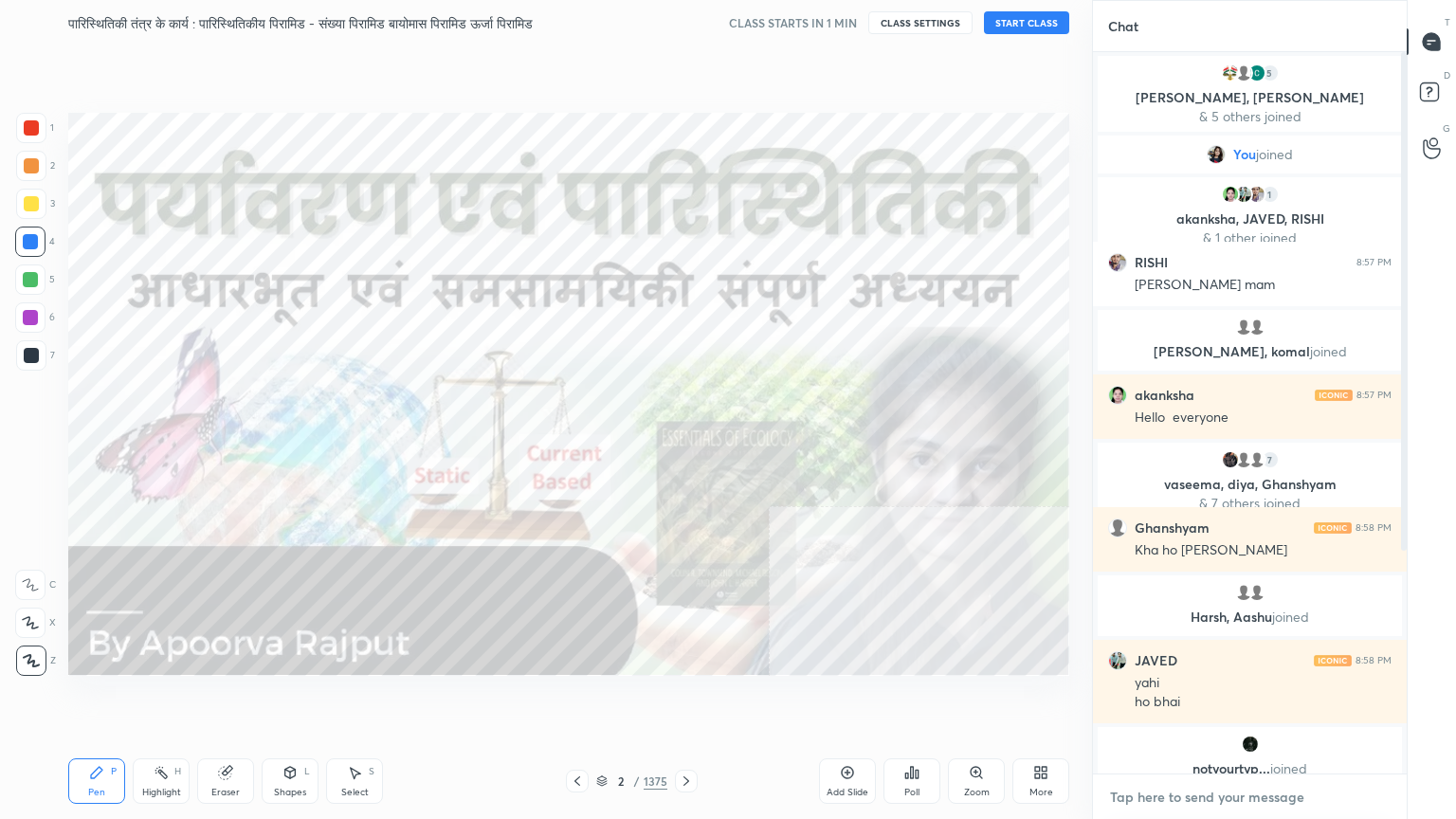 type on "x" 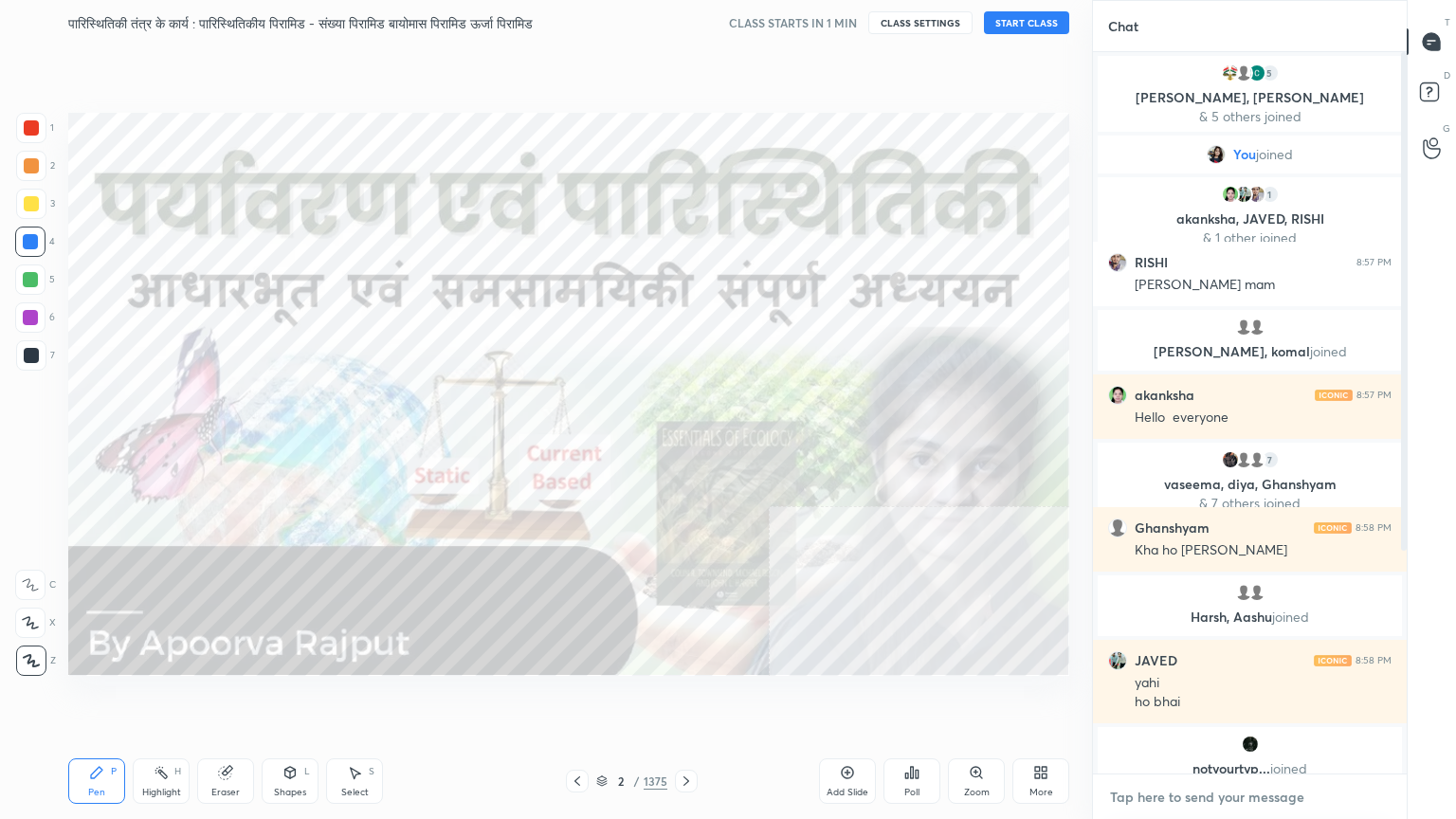 click at bounding box center (1249, 797) 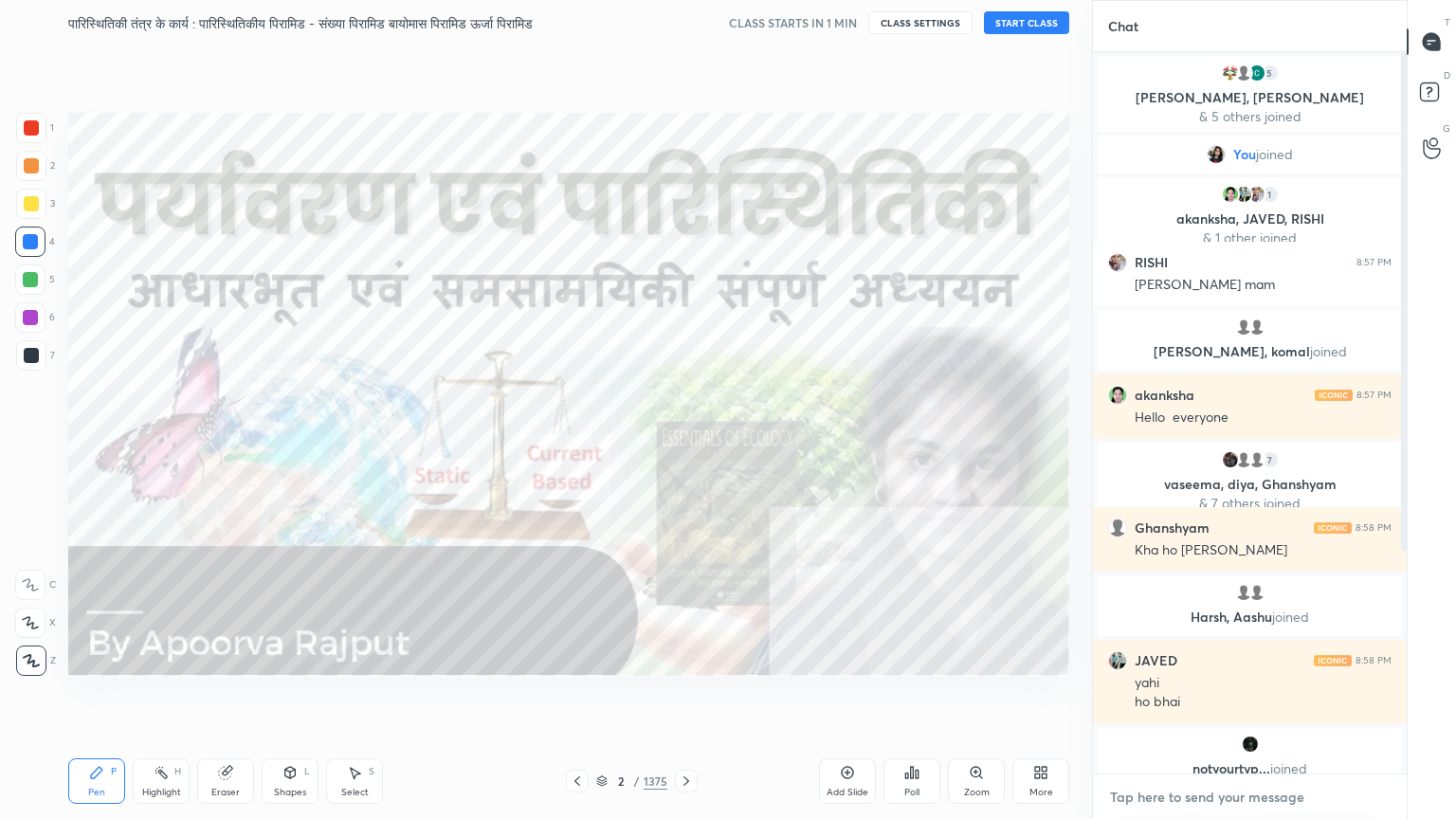 paste on "[URL][DOMAIN_NAME]" 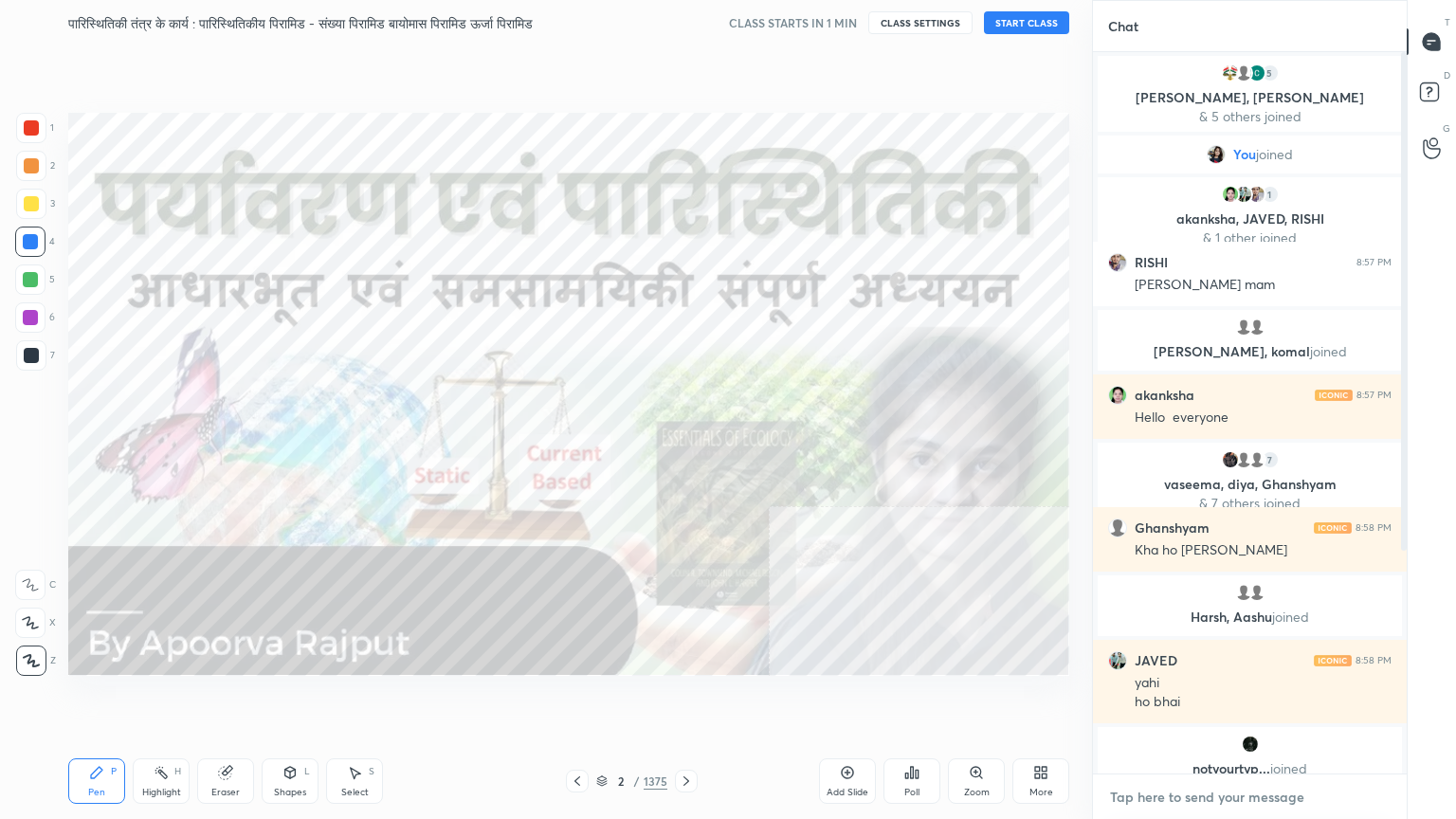 type on "[URL][DOMAIN_NAME]" 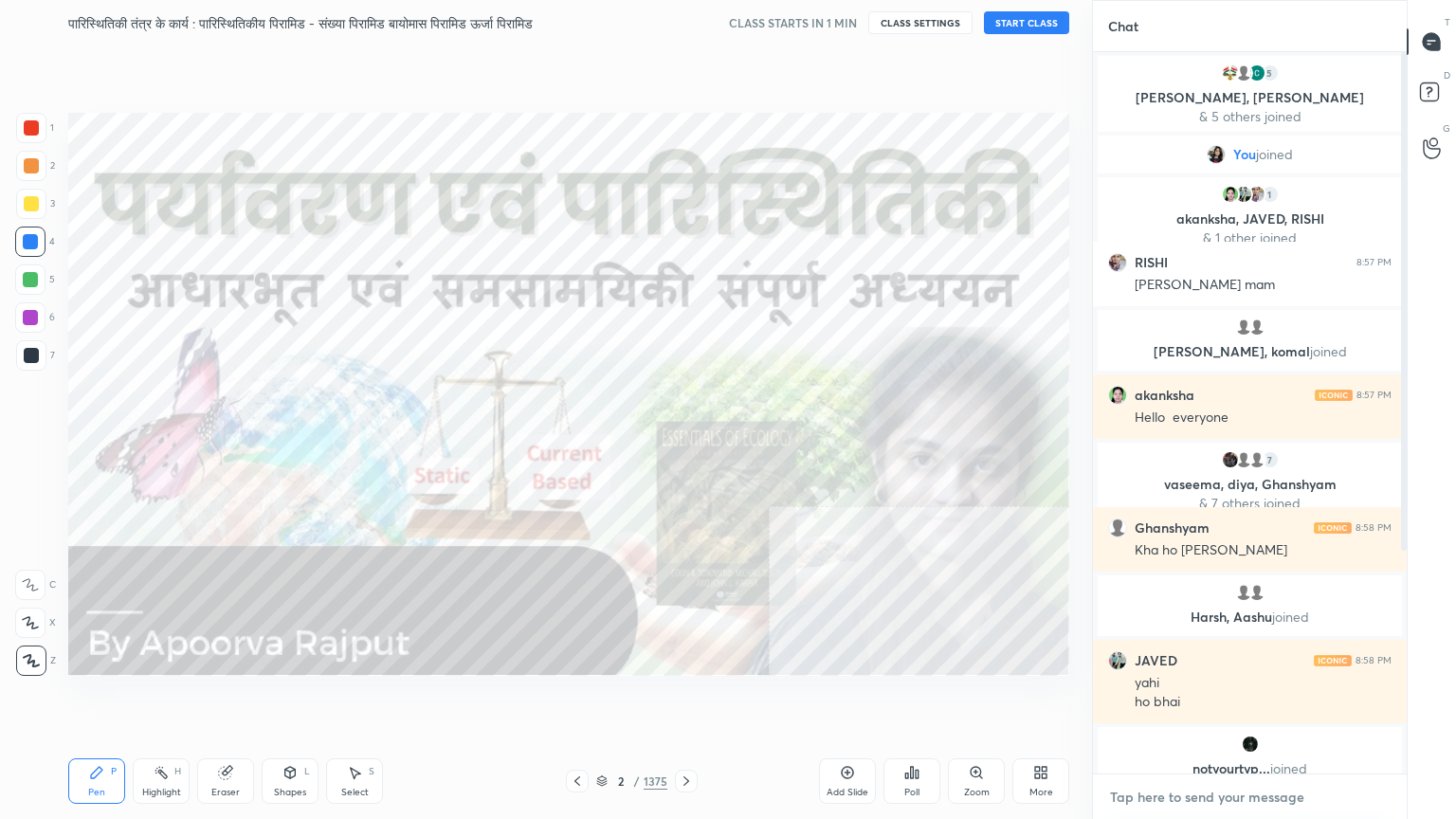type on "x" 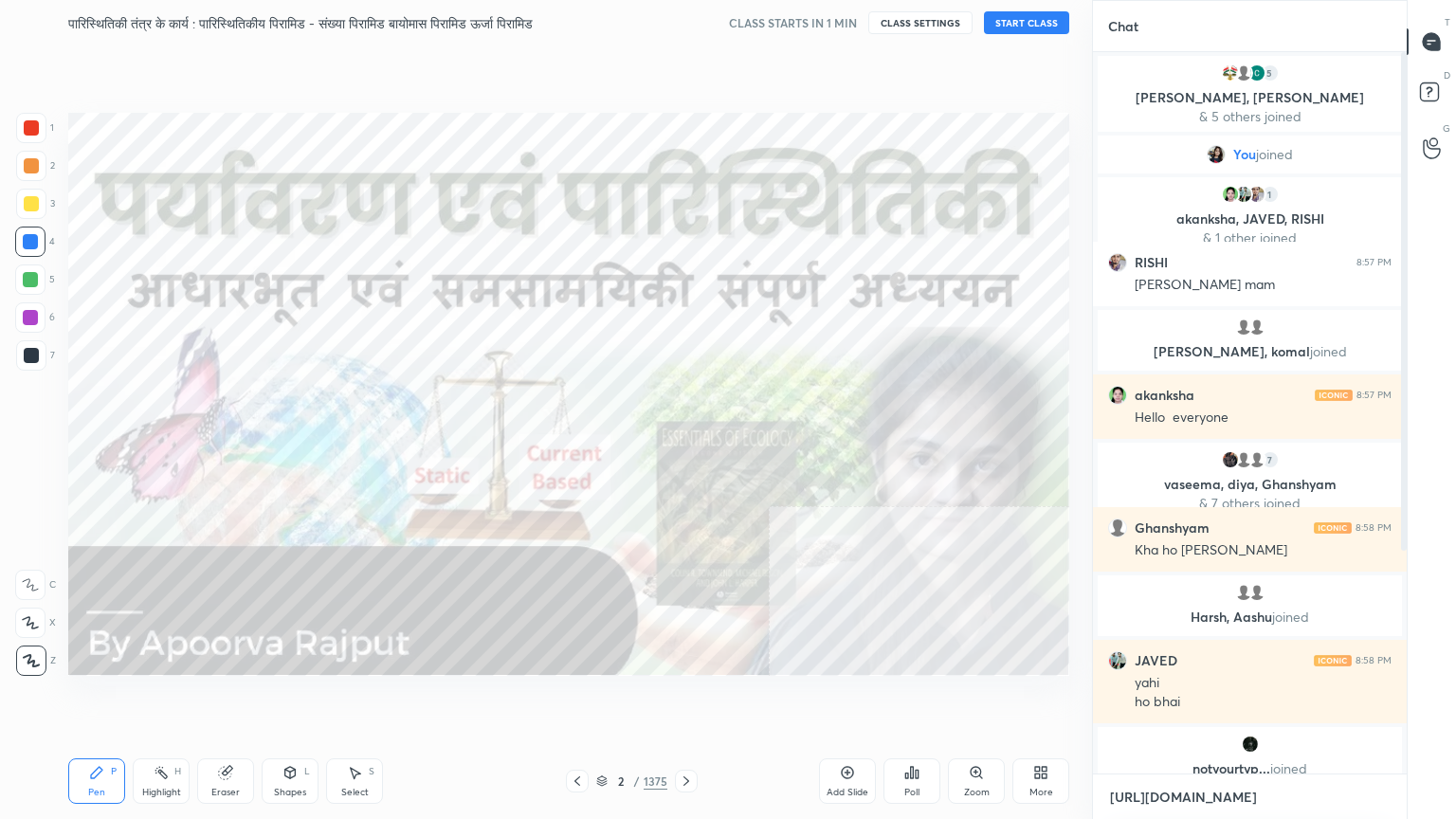 scroll, scrollTop: 19, scrollLeft: 0, axis: vertical 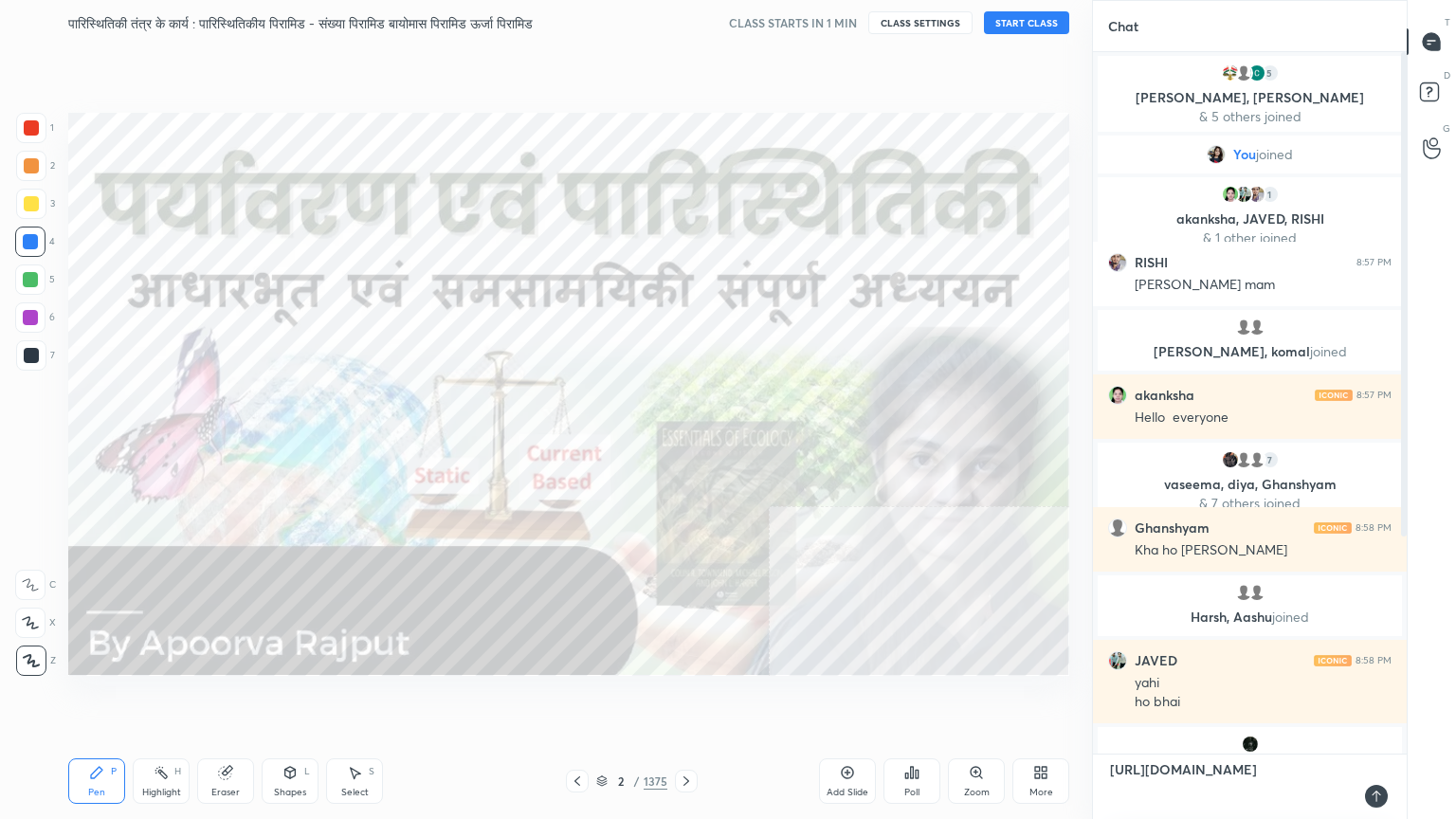 type on "[URL][DOMAIN_NAME]" 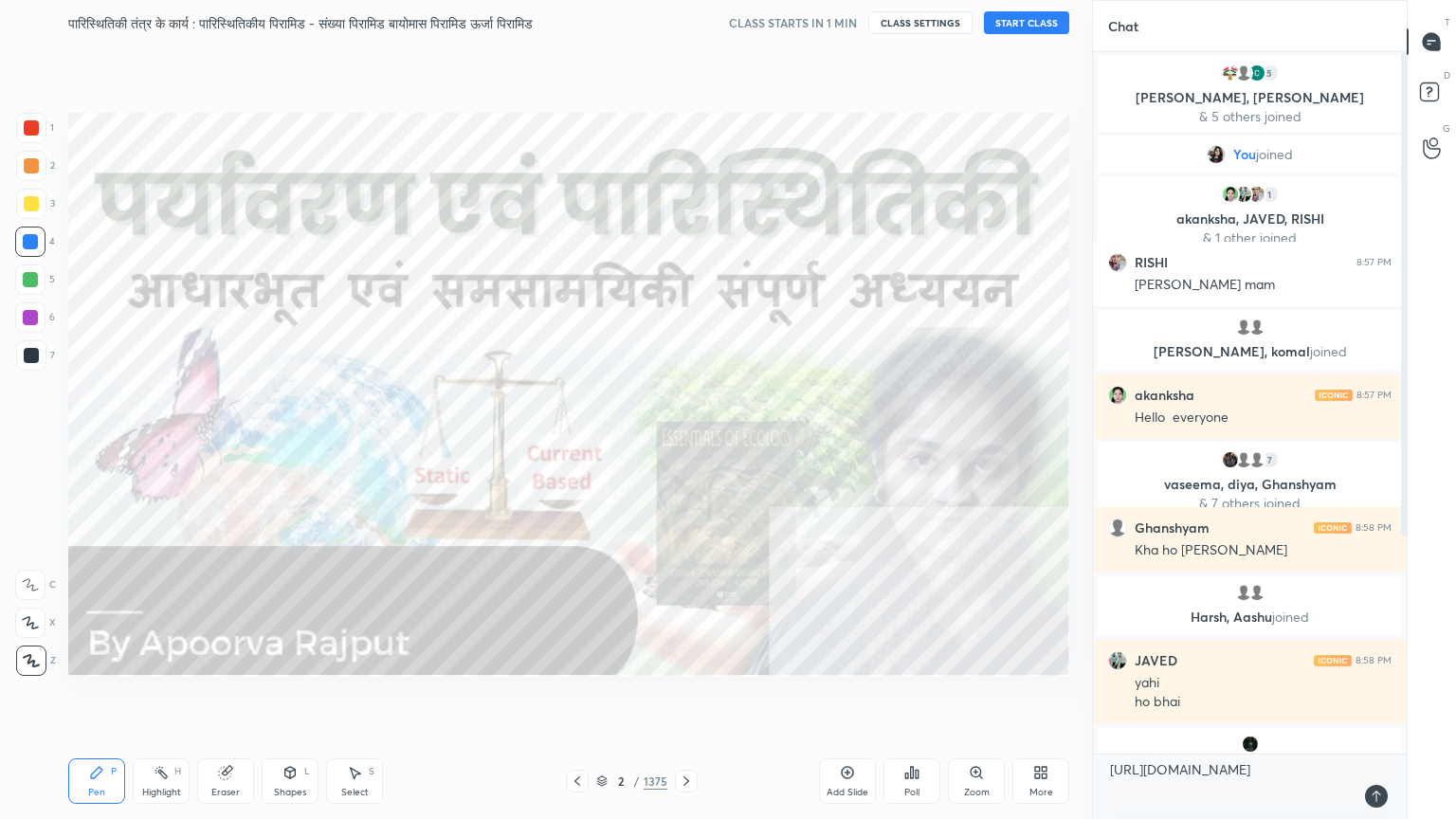 type on "x" 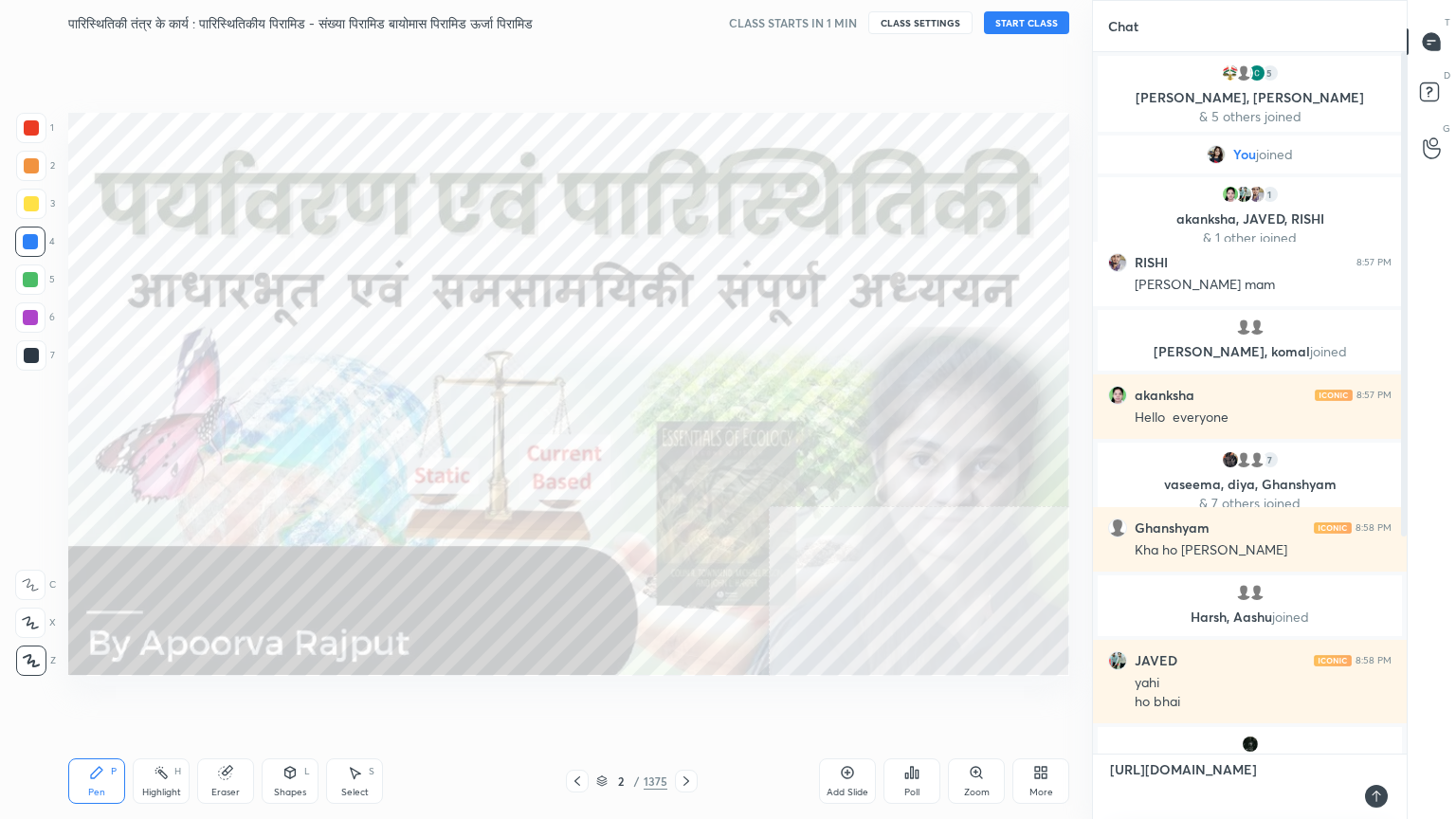 type 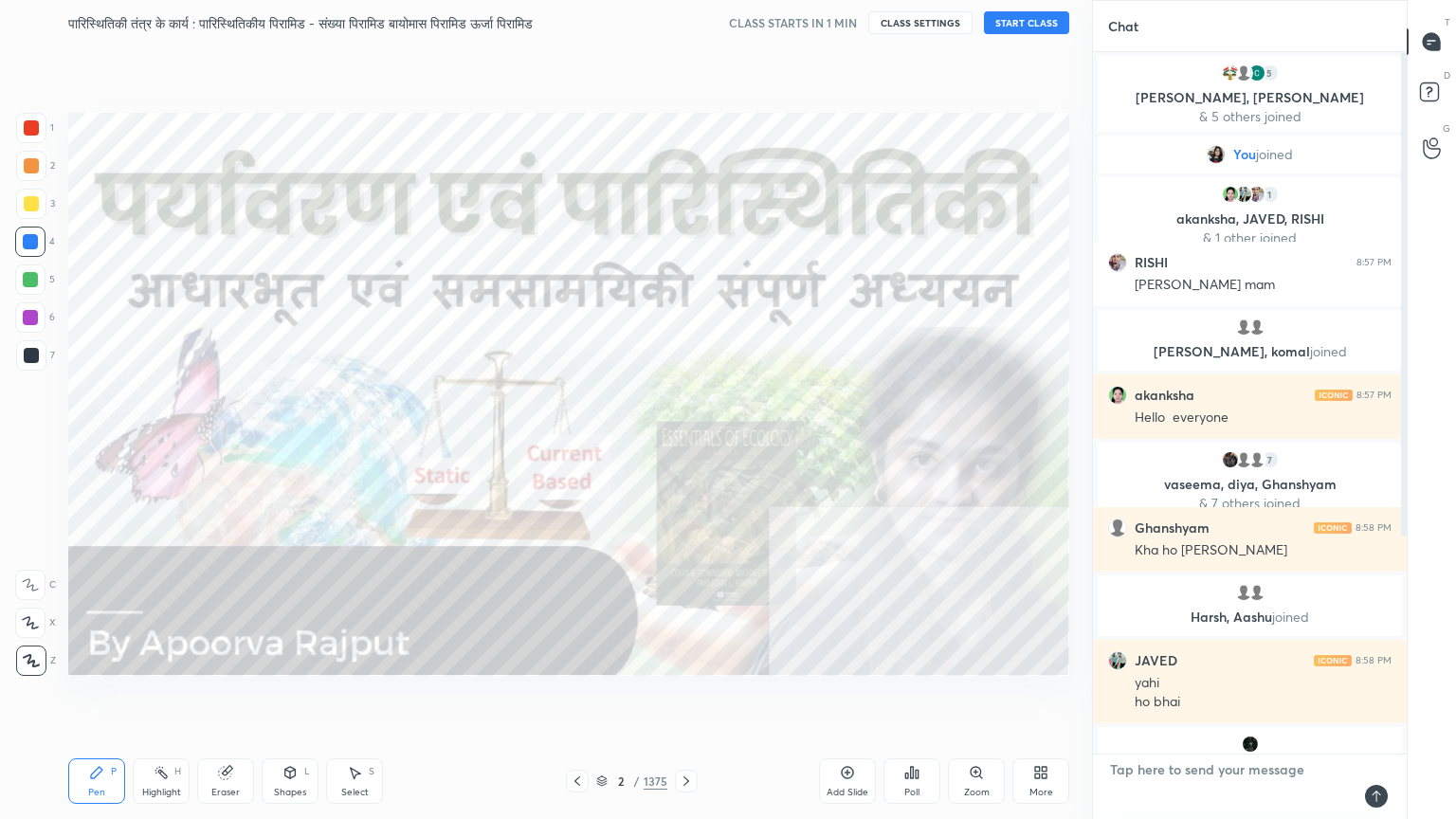 scroll, scrollTop: 0, scrollLeft: 0, axis: both 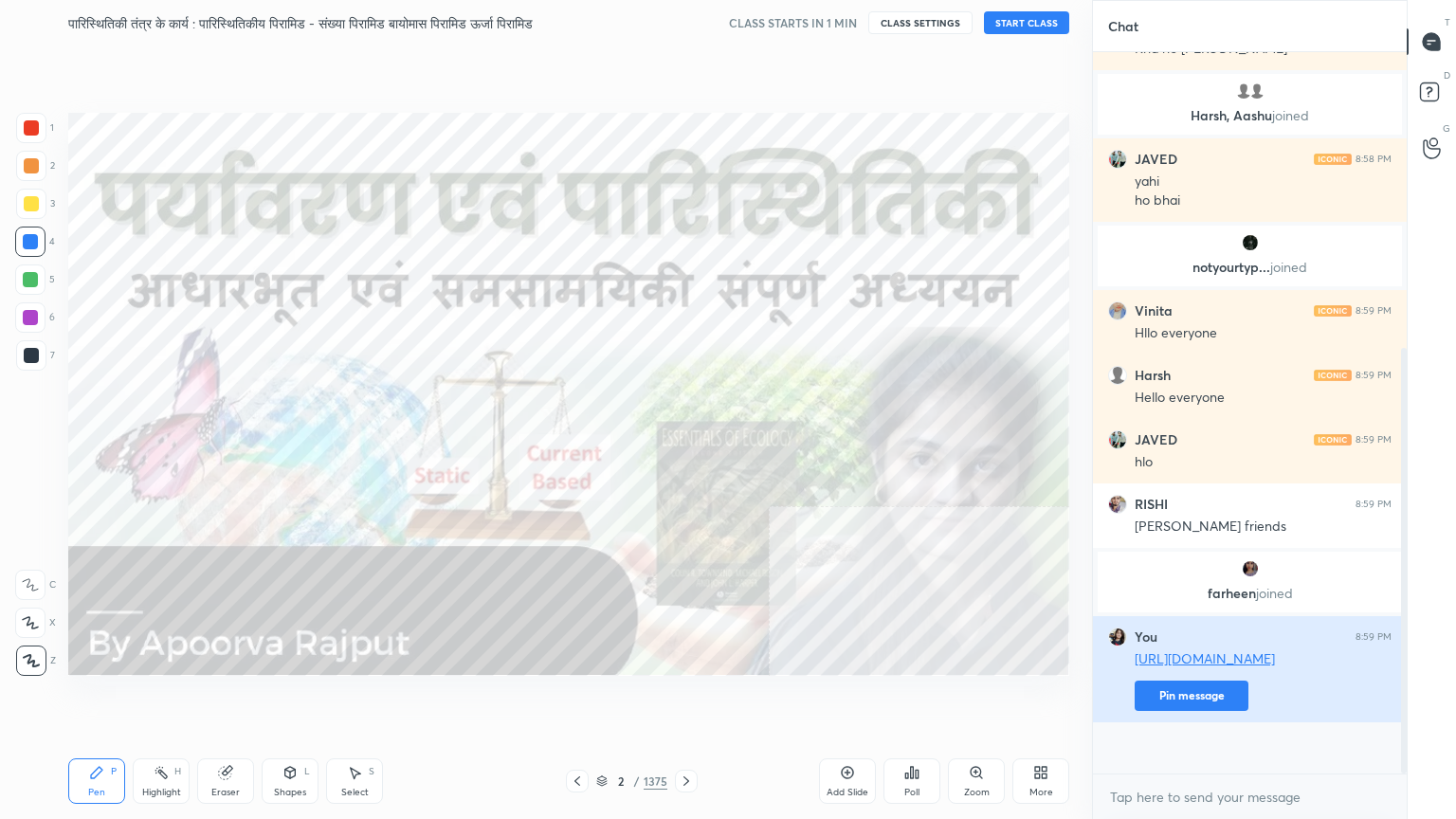 drag, startPoint x: 1405, startPoint y: 386, endPoint x: 1379, endPoint y: 689, distance: 304.11347 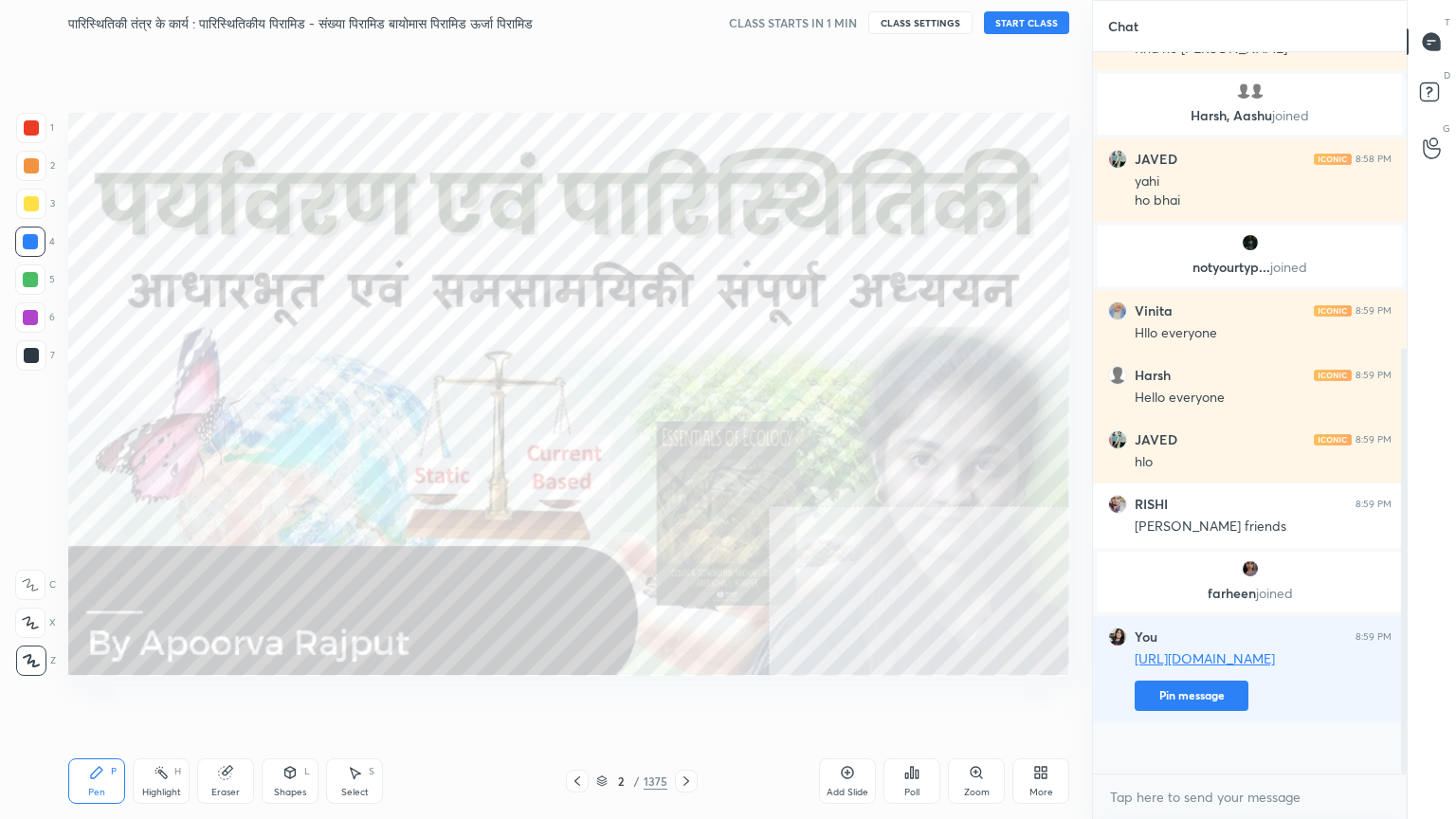 scroll, scrollTop: 584, scrollLeft: 0, axis: vertical 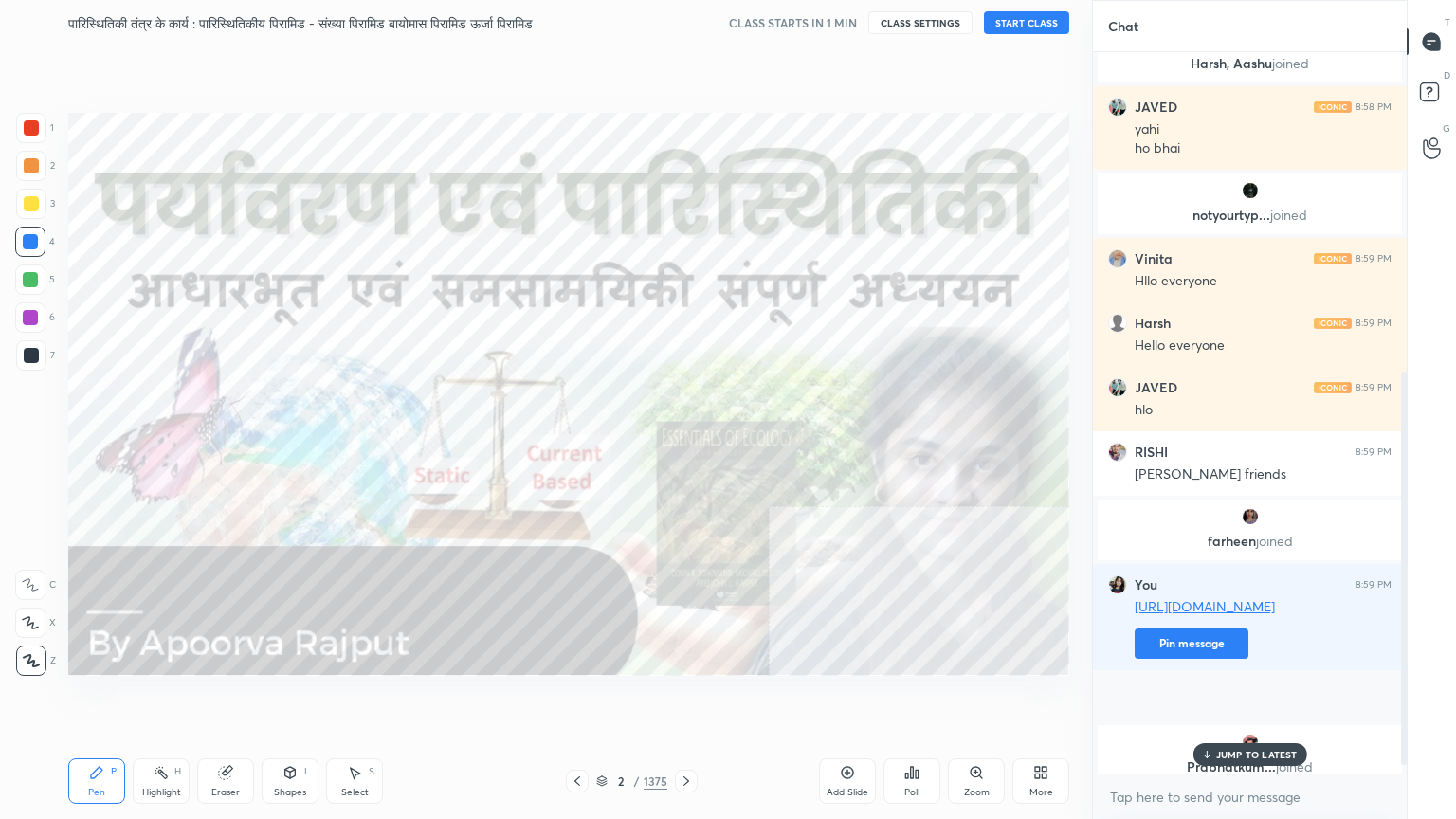 drag, startPoint x: 1199, startPoint y: 743, endPoint x: 1201, endPoint y: 772, distance: 29.068884 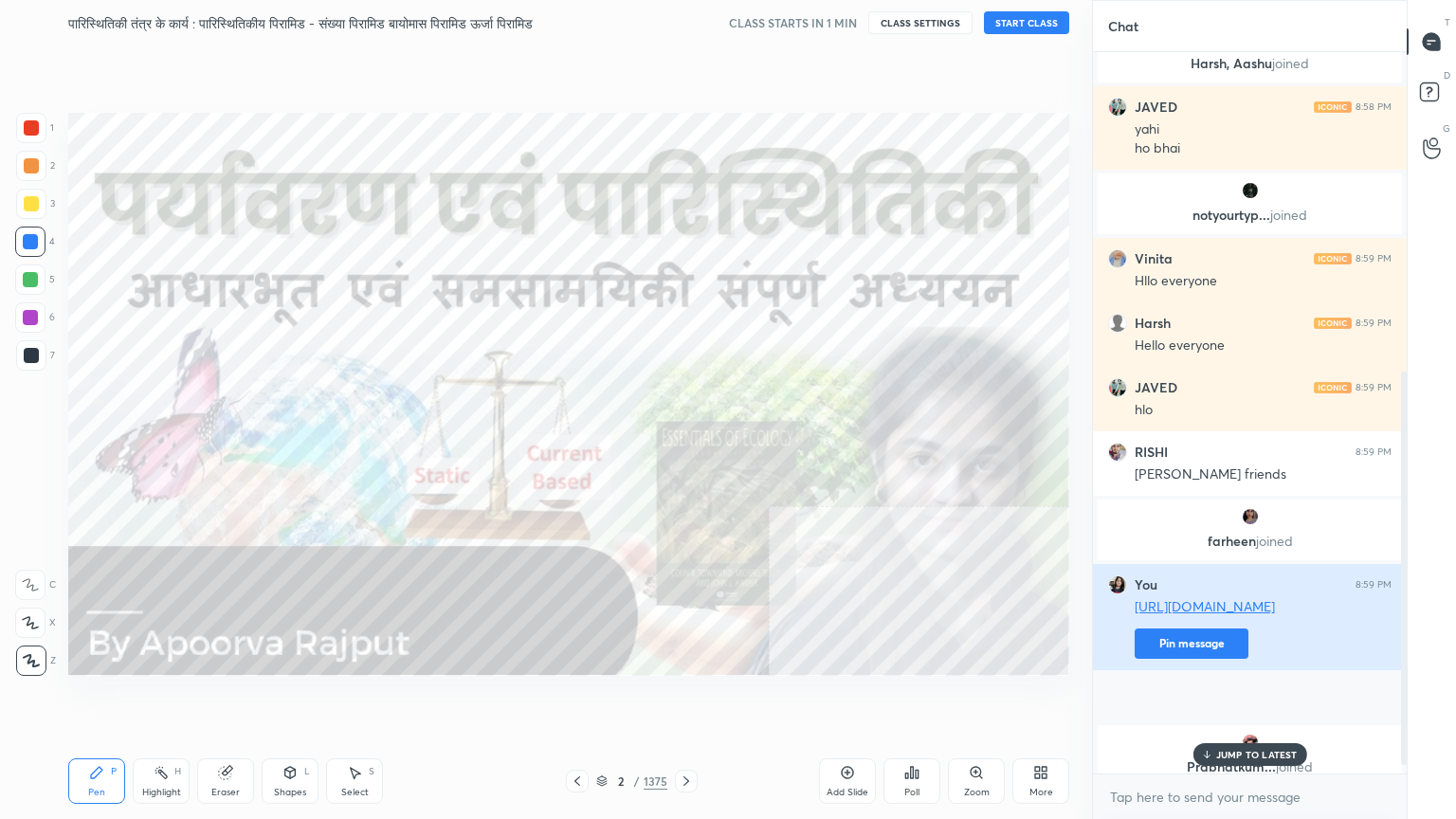 click on "Pin message" at bounding box center (1192, 644) 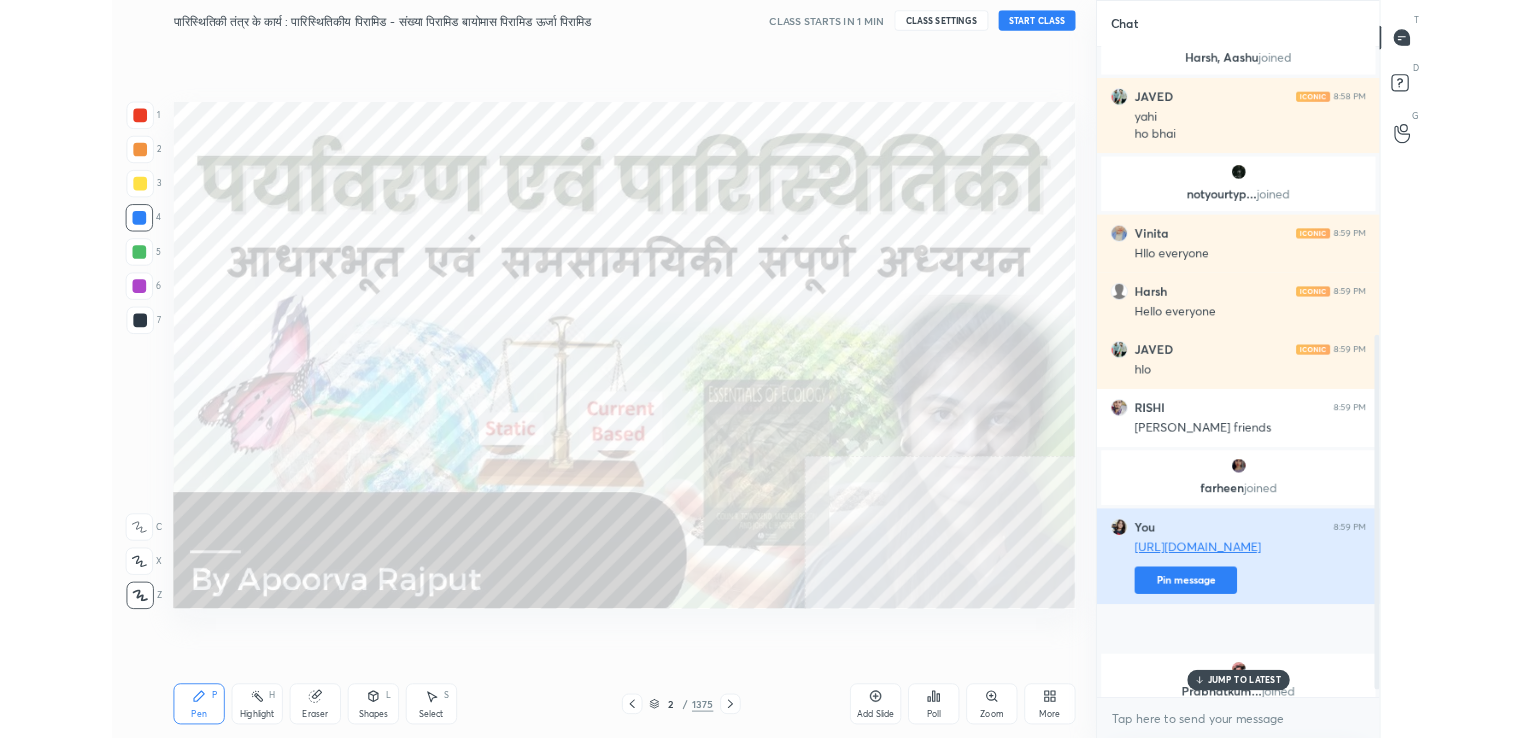 scroll, scrollTop: 6, scrollLeft: 6, axis: both 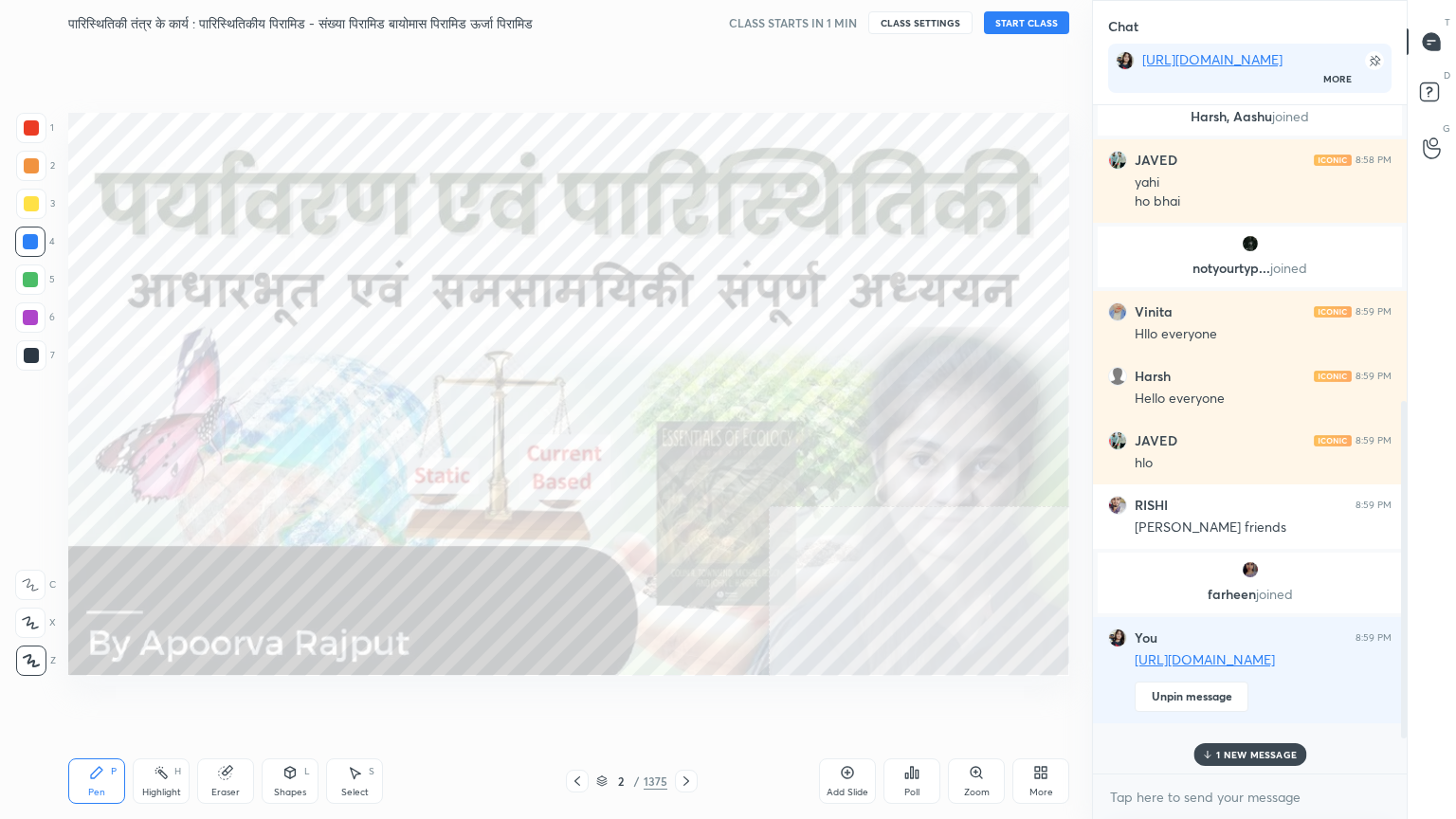 click on "x" at bounding box center (1249, 796) 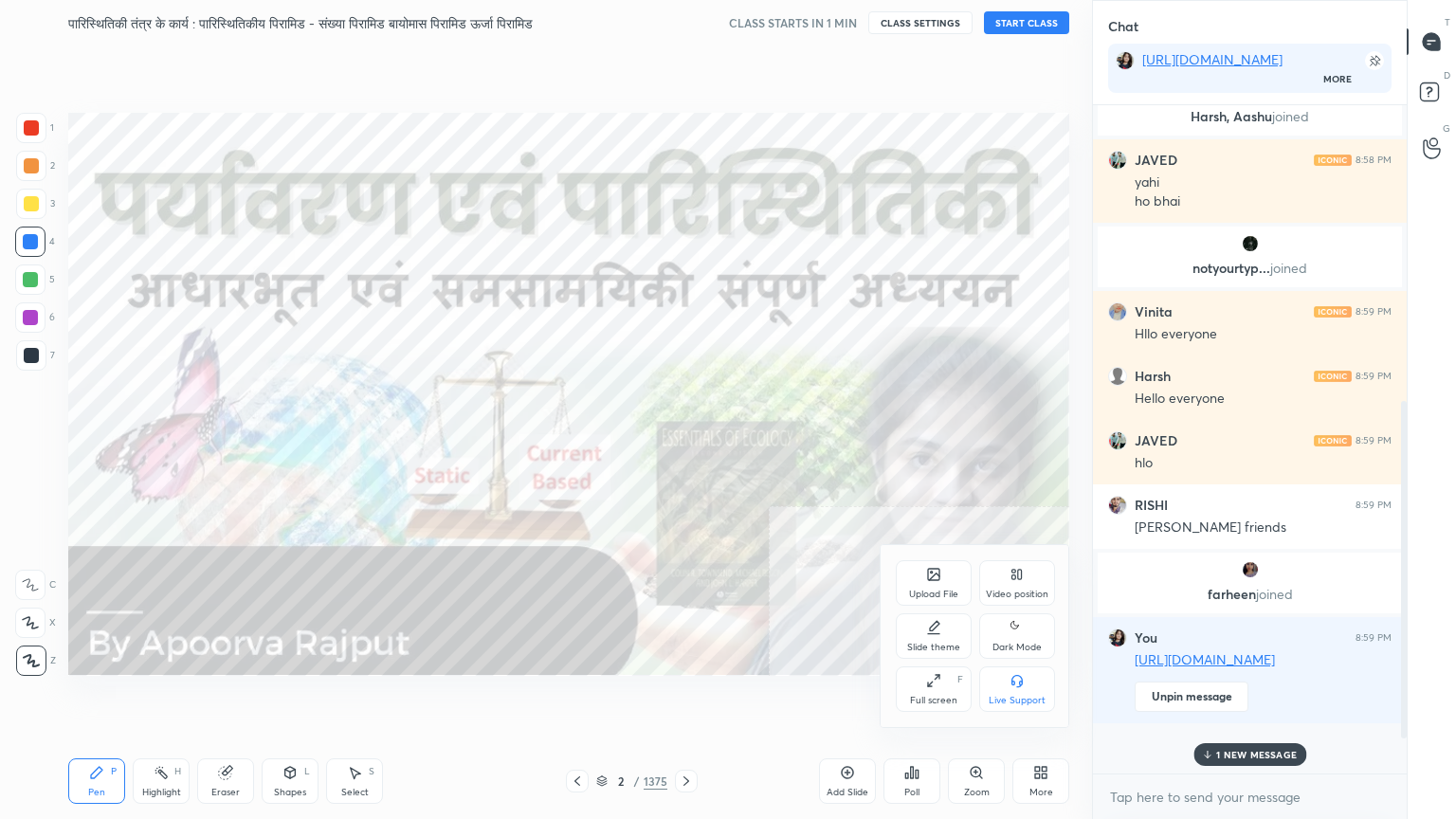 drag, startPoint x: 934, startPoint y: 699, endPoint x: 945, endPoint y: 603, distance: 96.62815 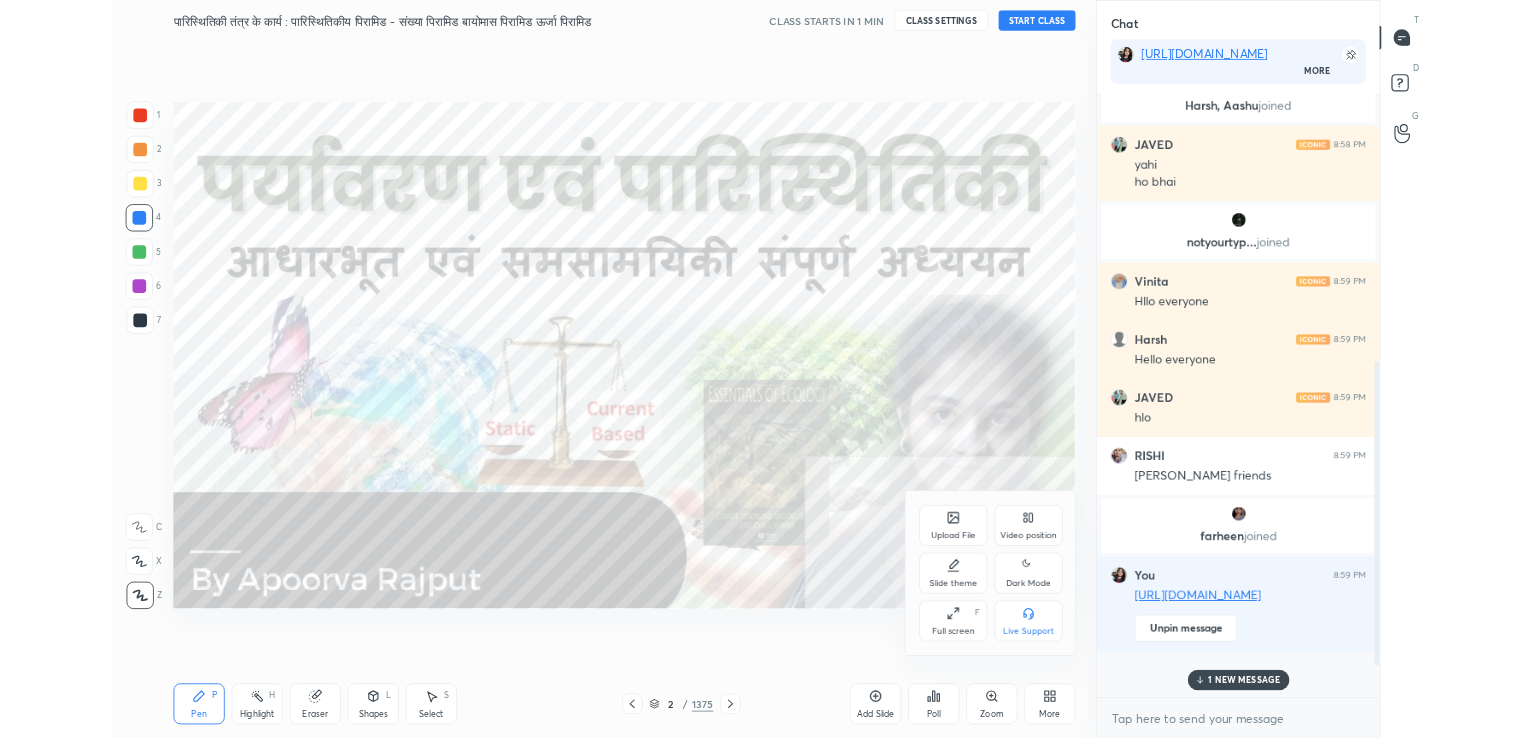 scroll, scrollTop: 610, scrollLeft: 1072, axis: both 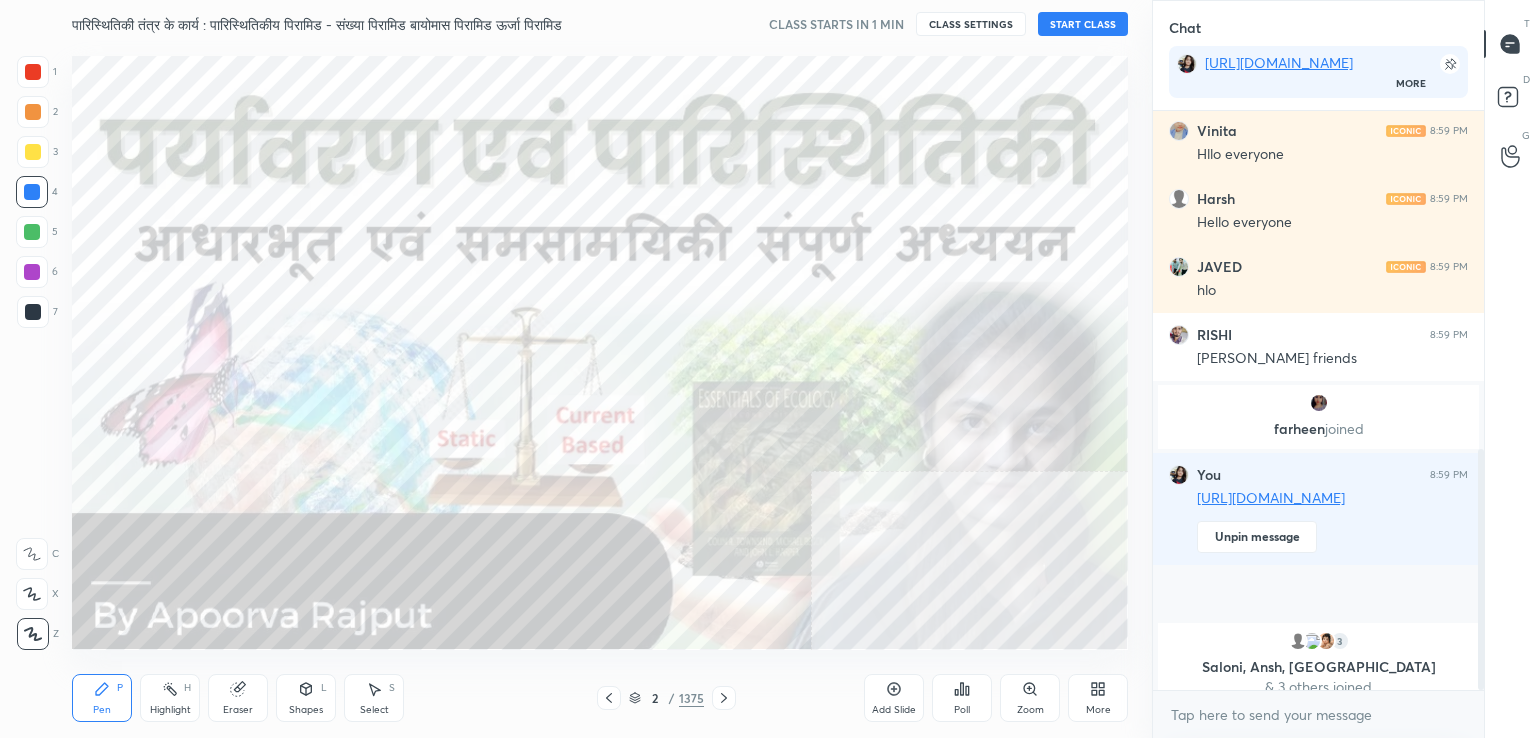 click on "x" at bounding box center [1318, 714] 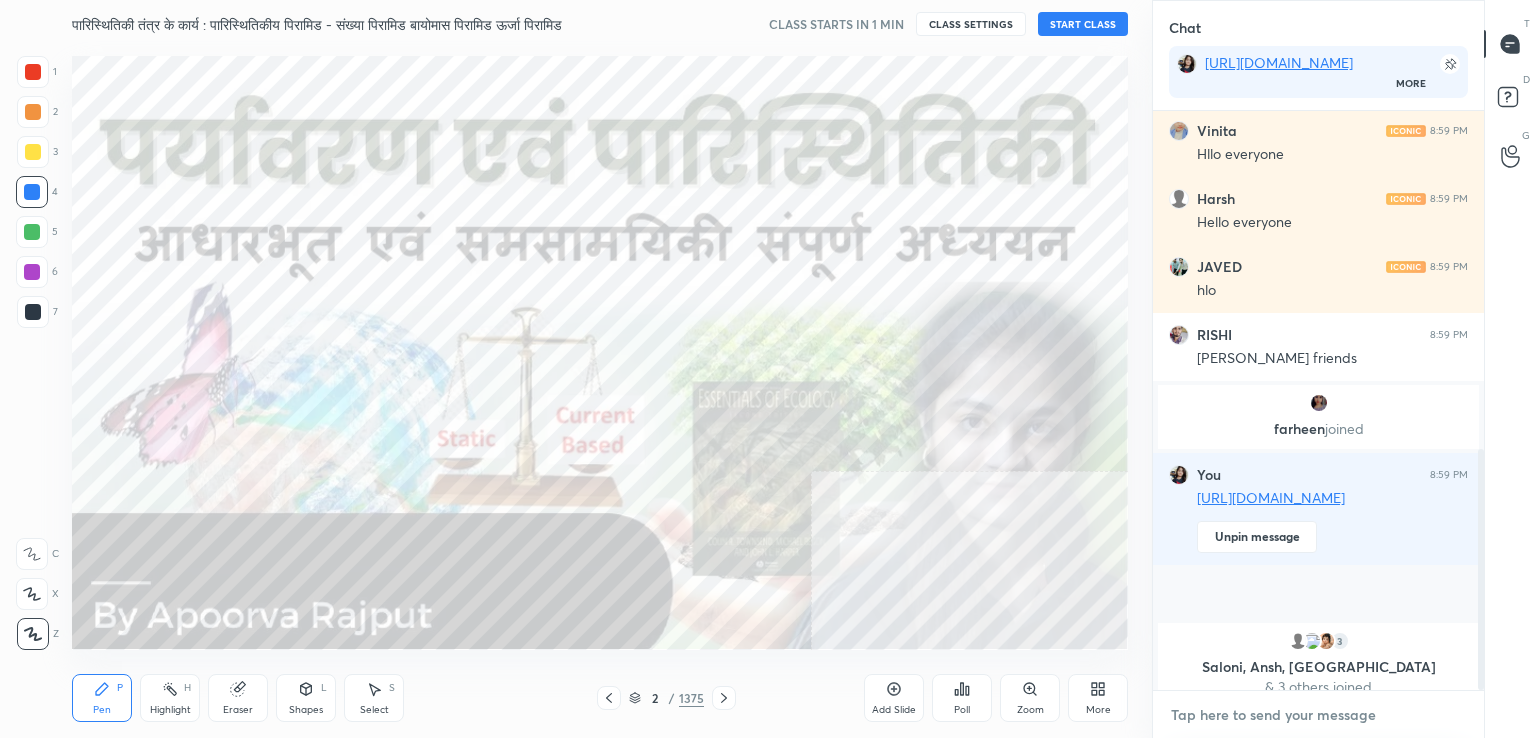 type on "x" 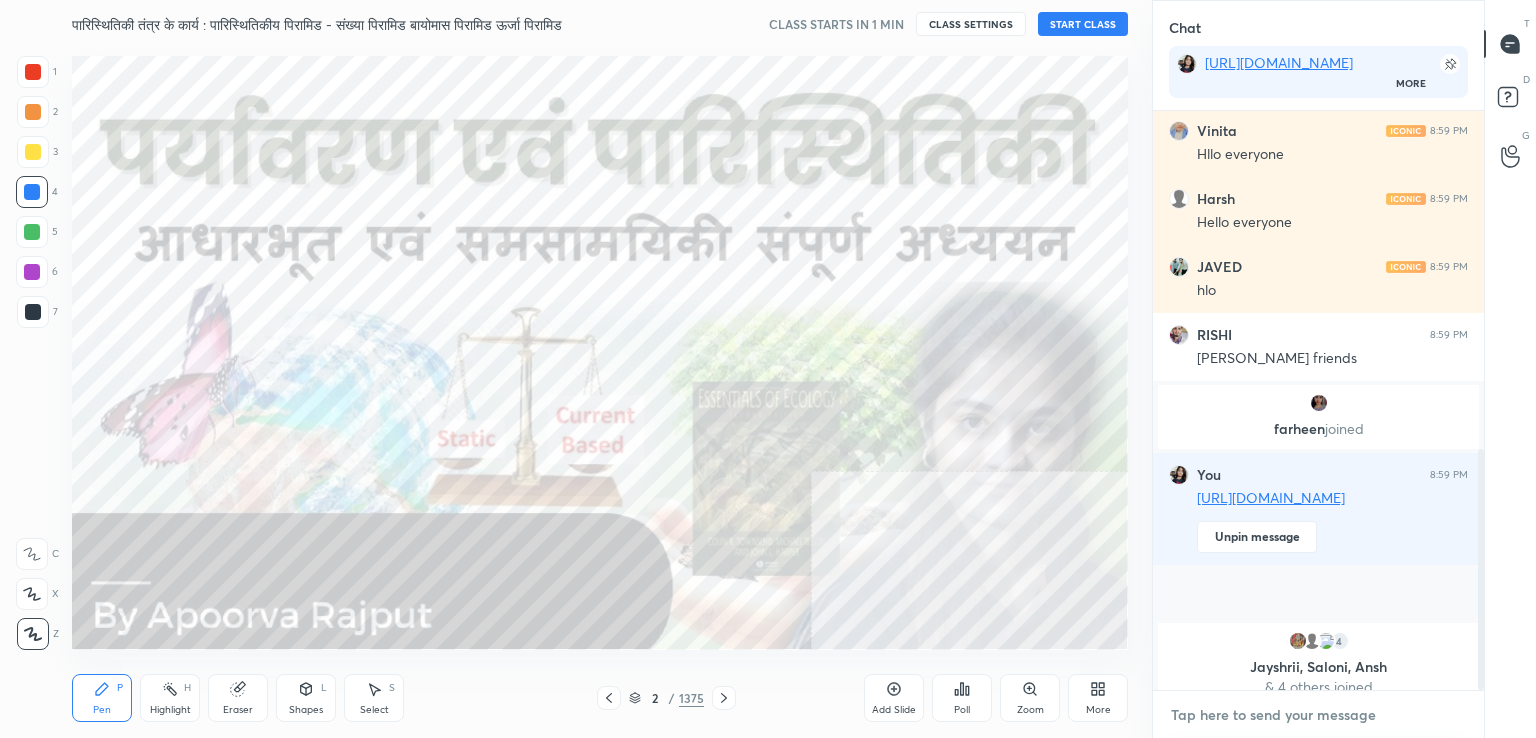 paste on "[URL][DOMAIN_NAME]" 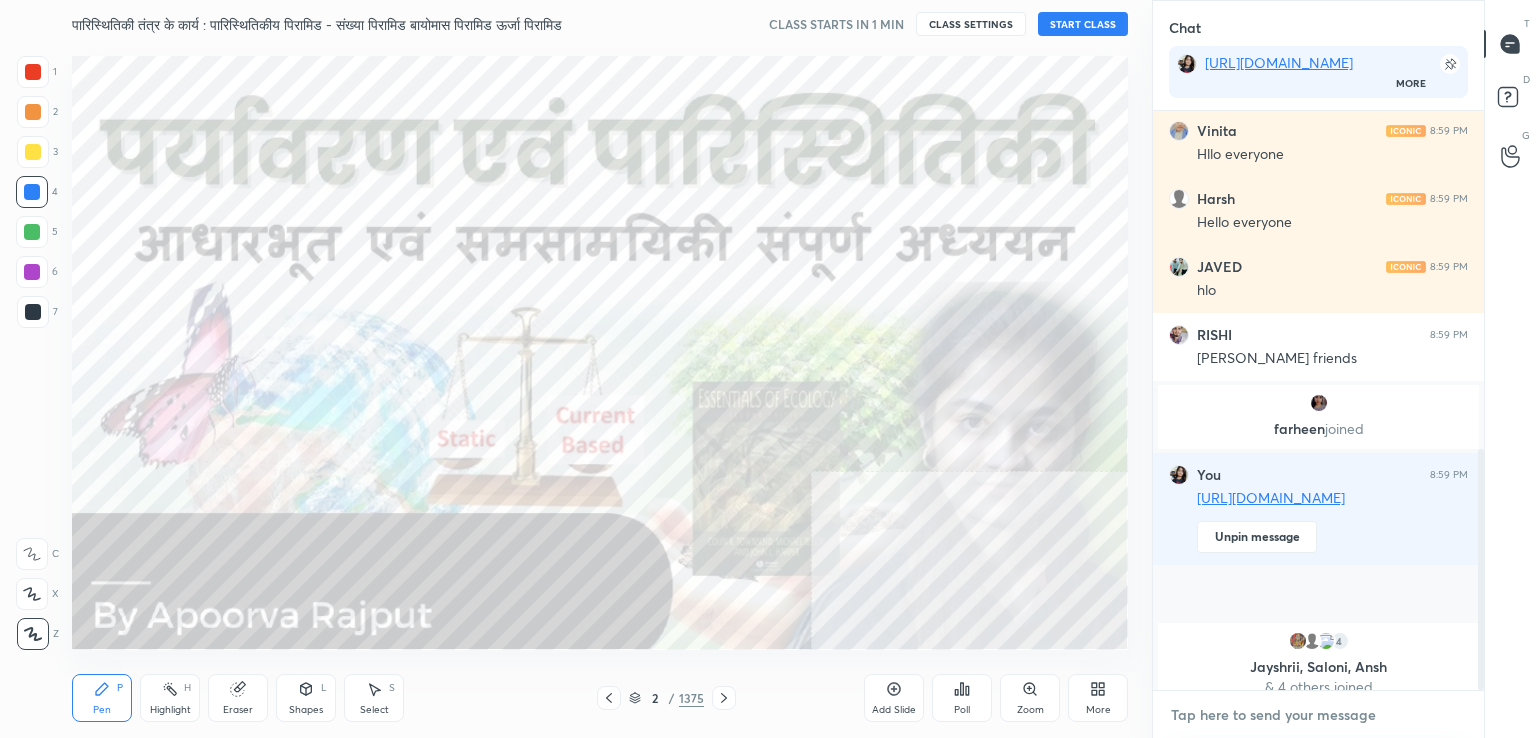 type on "[URL][DOMAIN_NAME]" 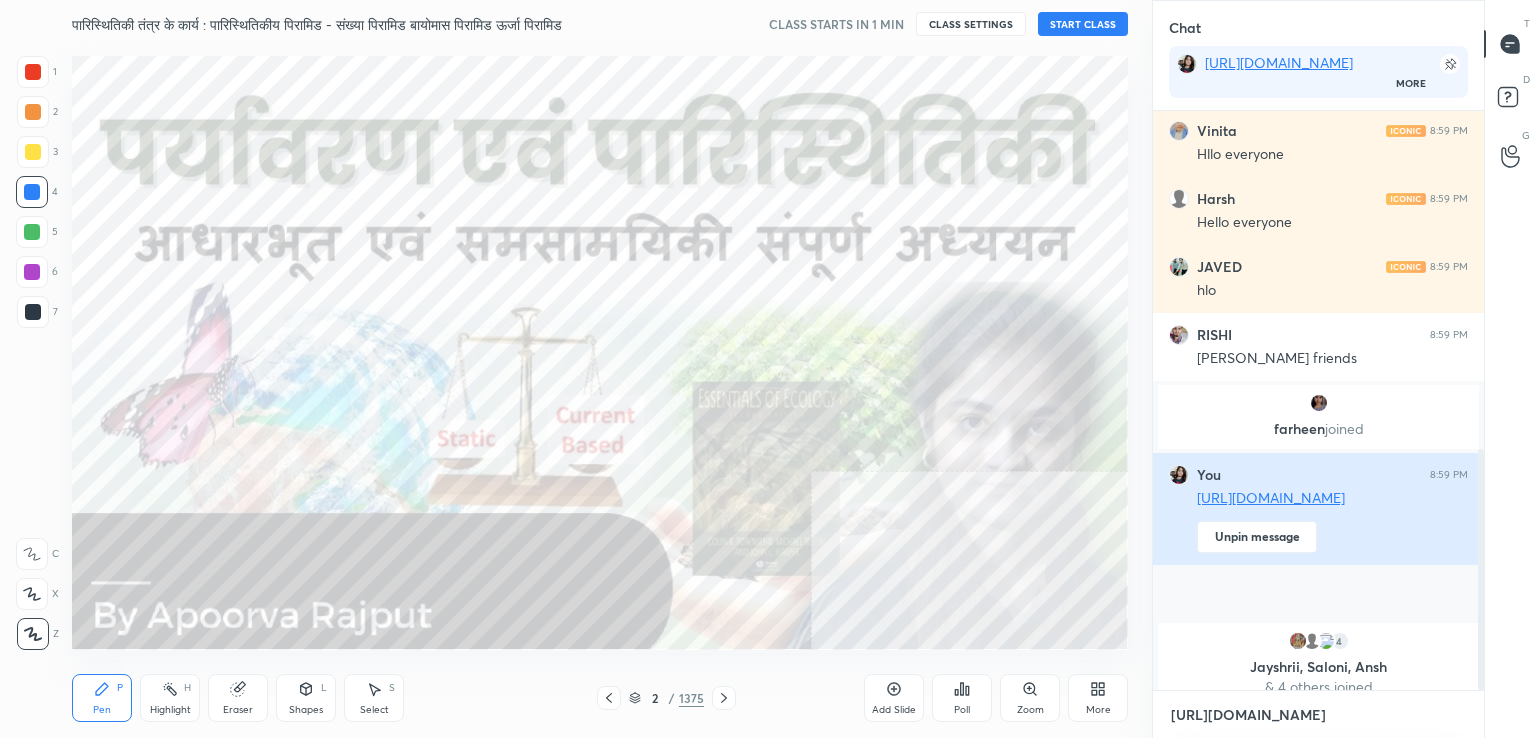 scroll, scrollTop: 573, scrollLeft: 325, axis: both 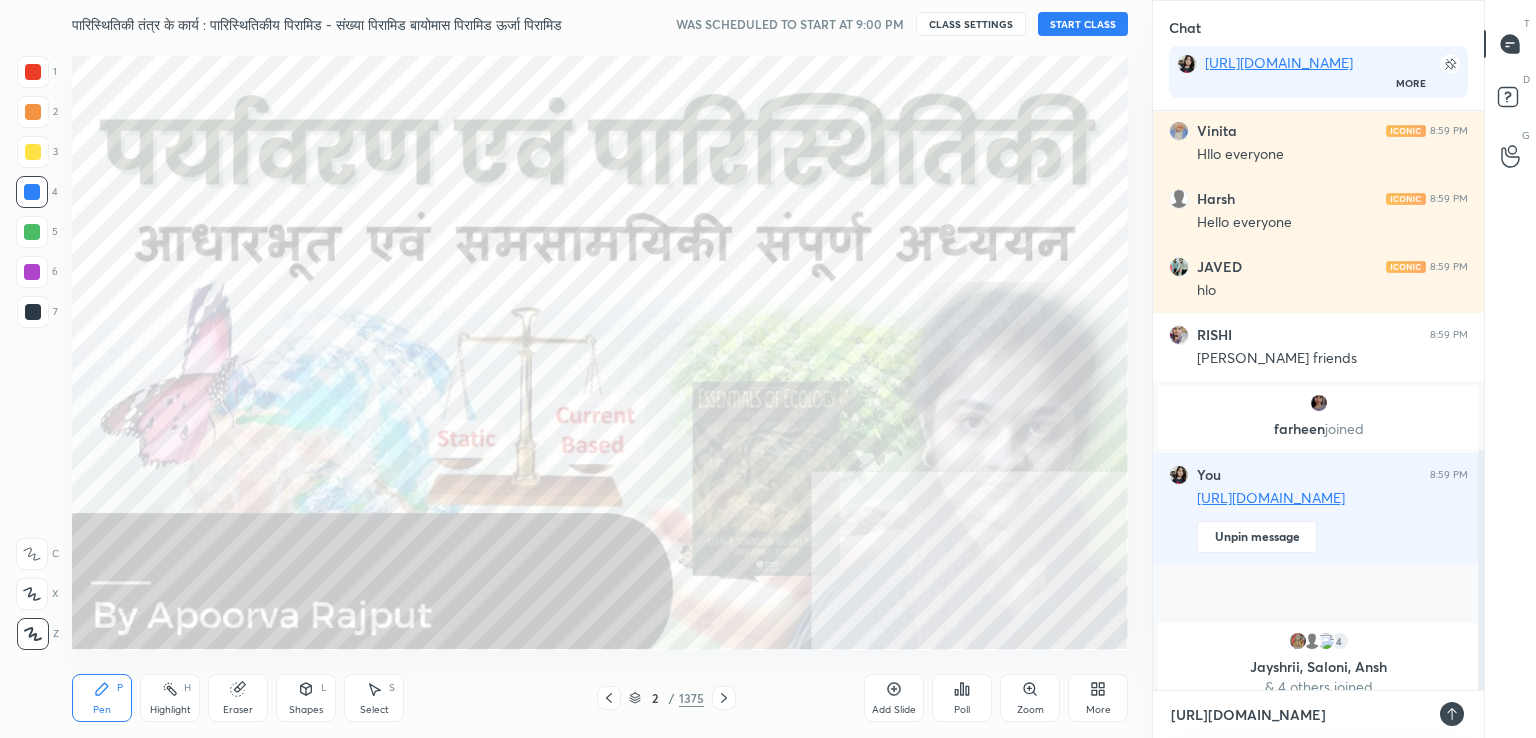 type on "[URL][DOMAIN_NAME]" 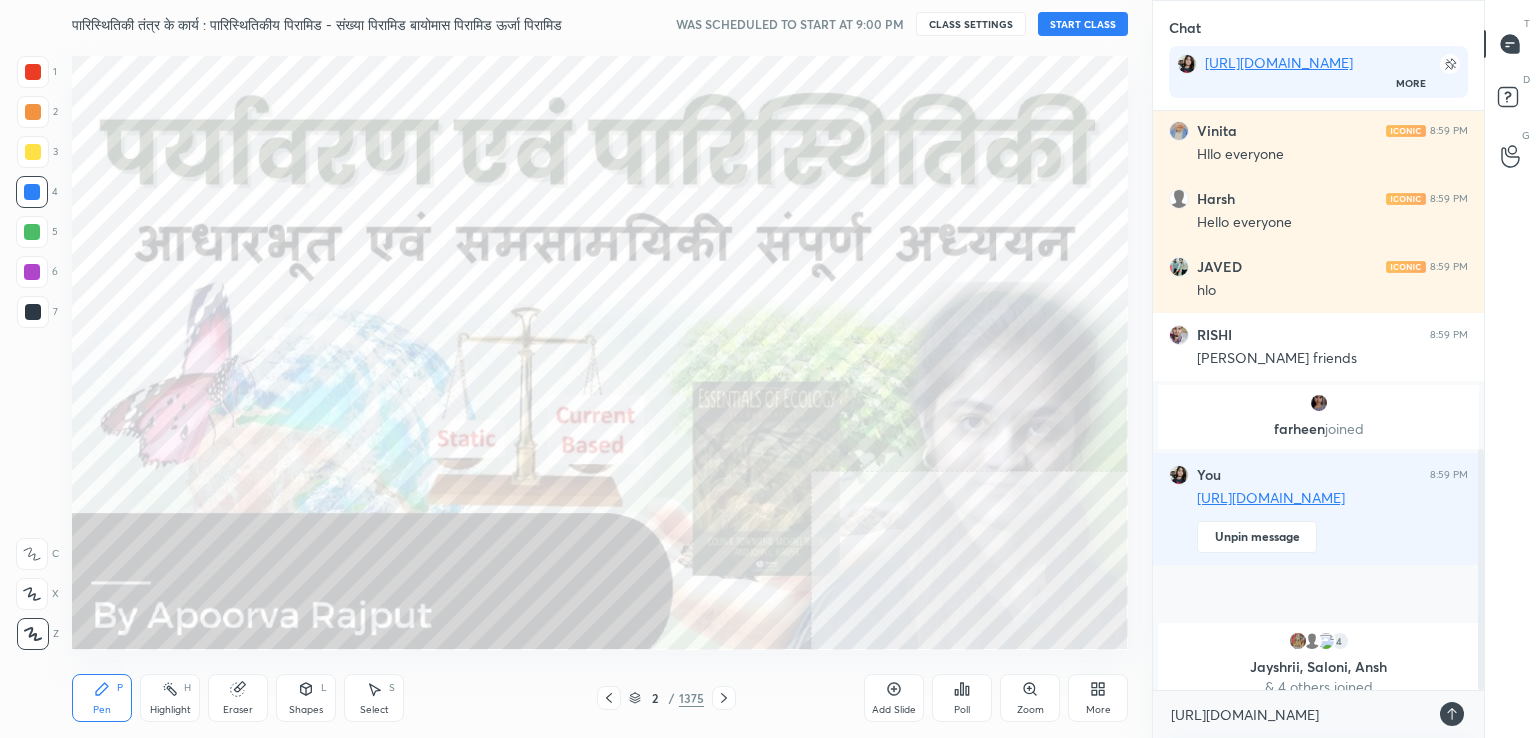 type on "x" 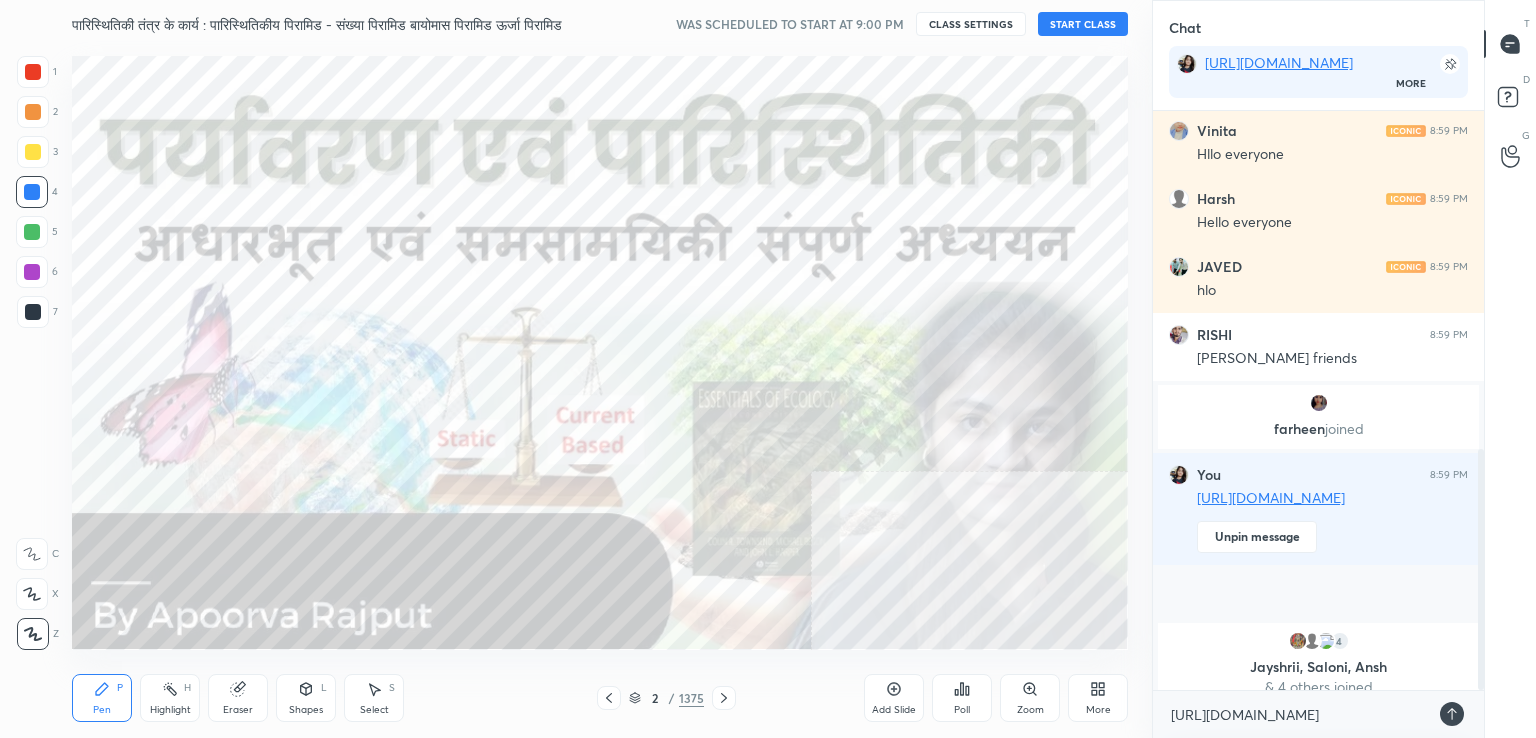 click 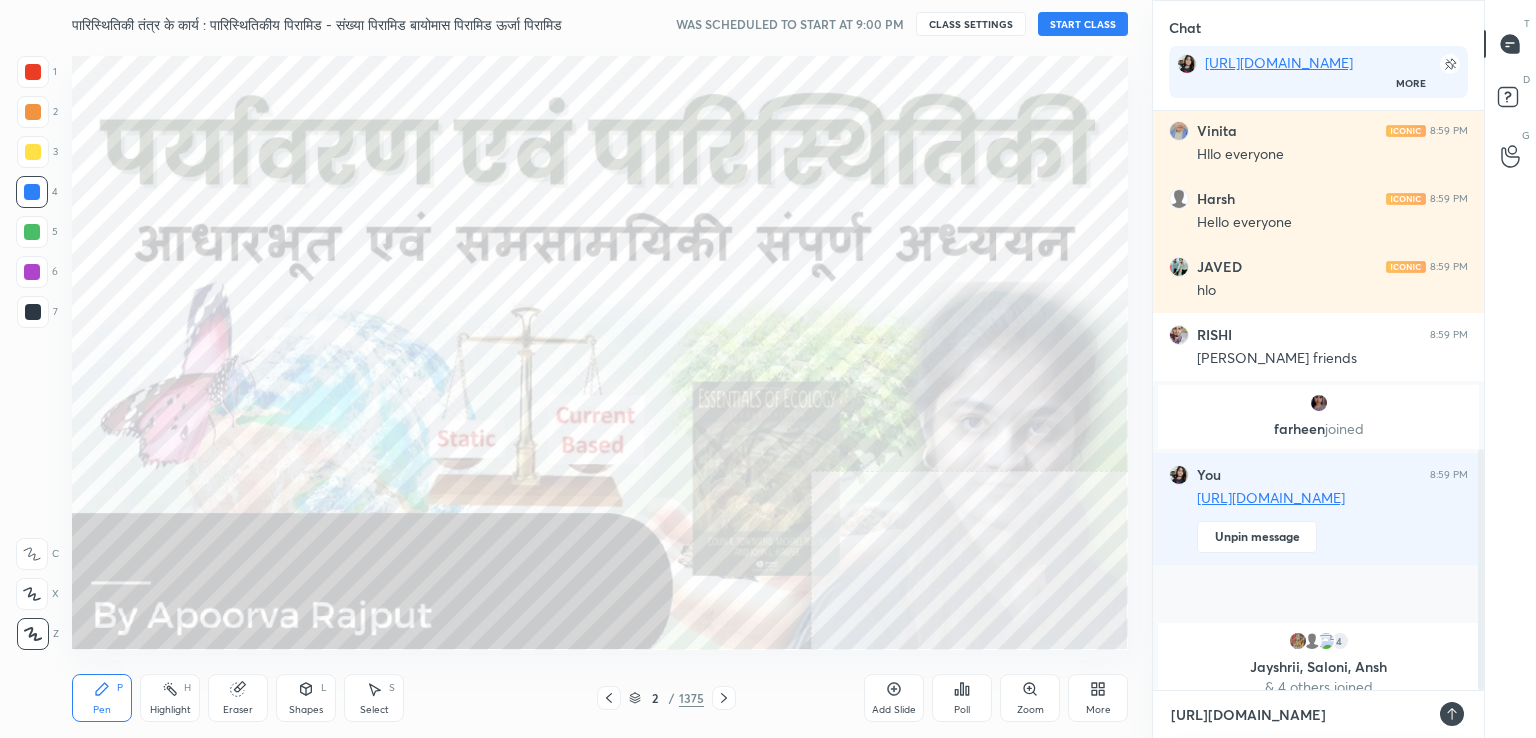 type 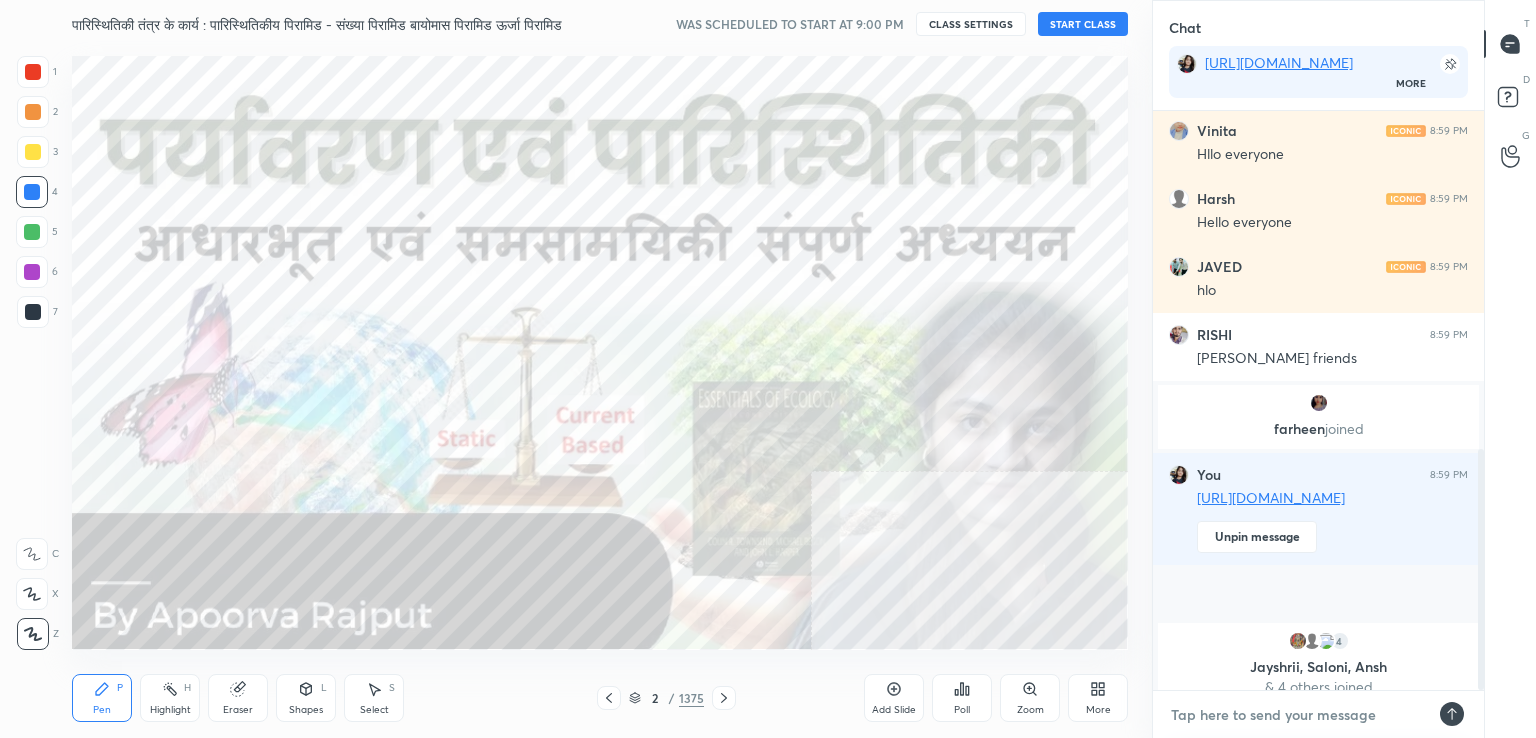 scroll, scrollTop: 926, scrollLeft: 0, axis: vertical 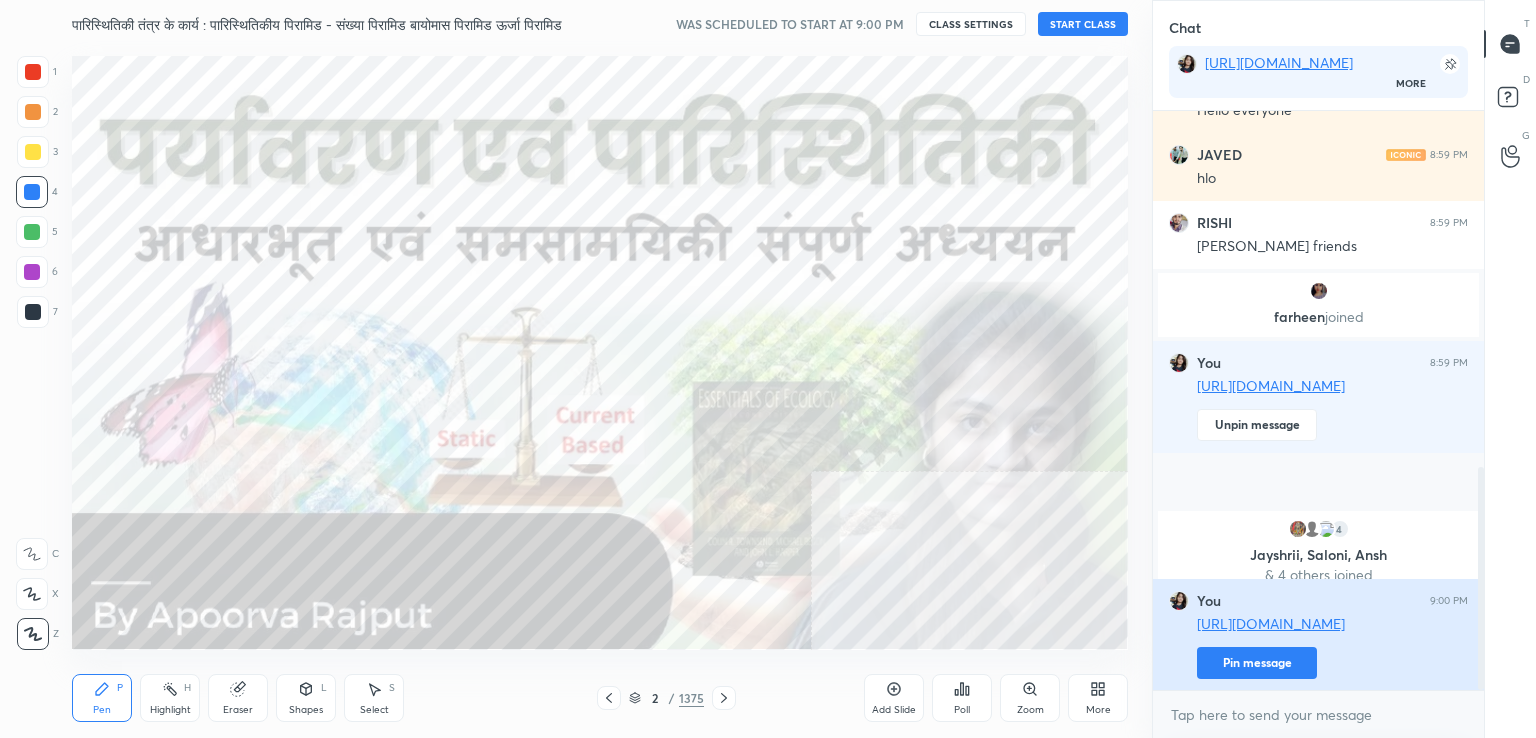 click on "Pin message" at bounding box center (1257, 663) 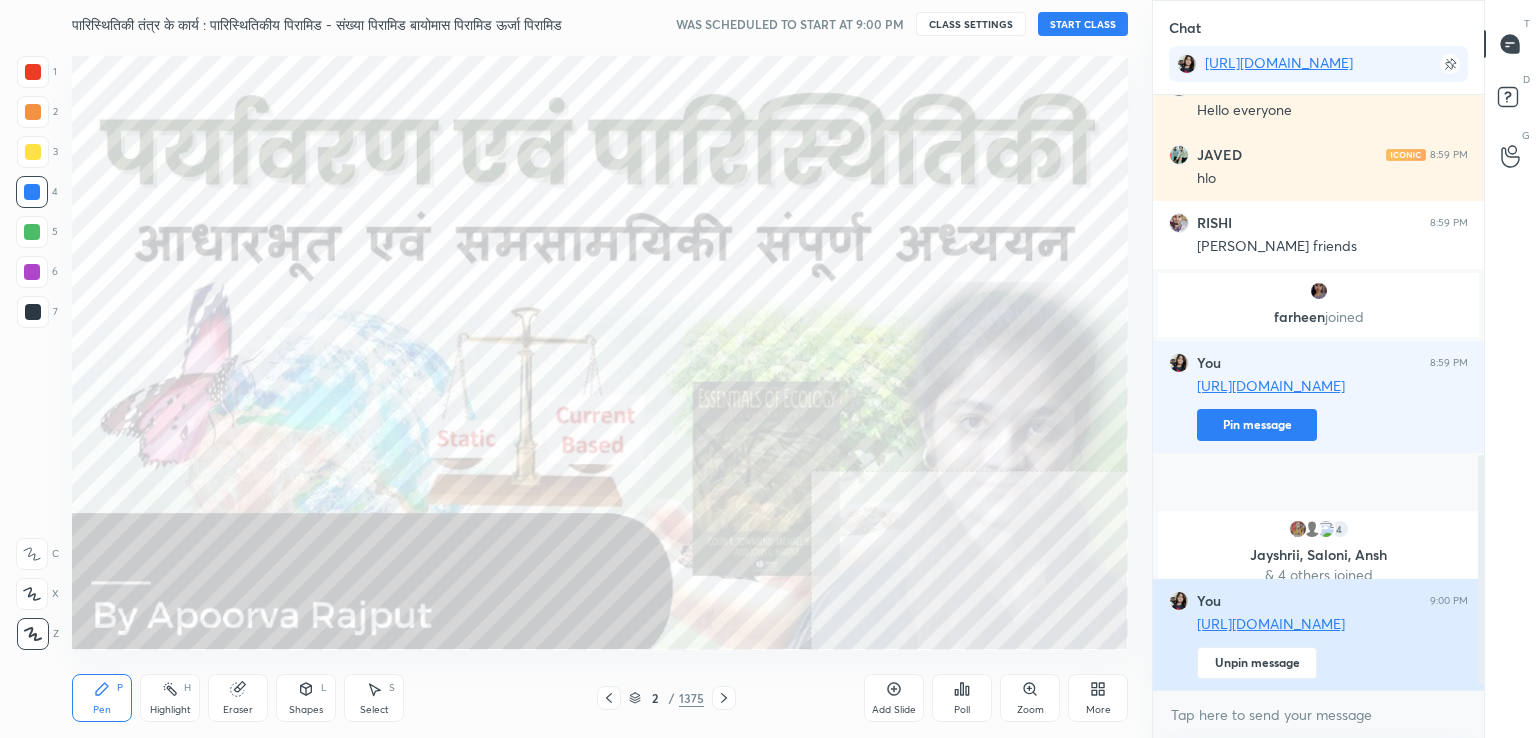 scroll, scrollTop: 6, scrollLeft: 6, axis: both 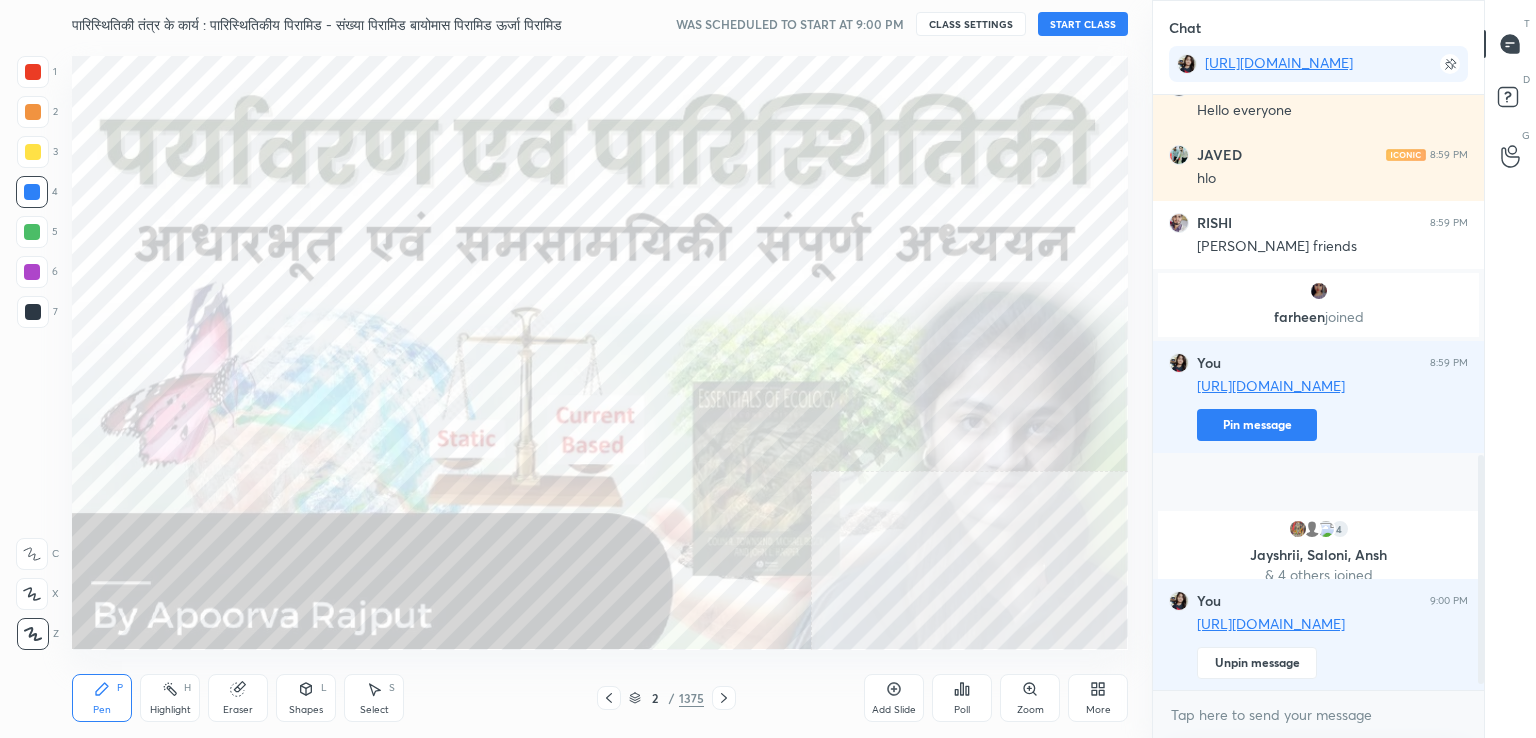 click on "More" at bounding box center (1098, 710) 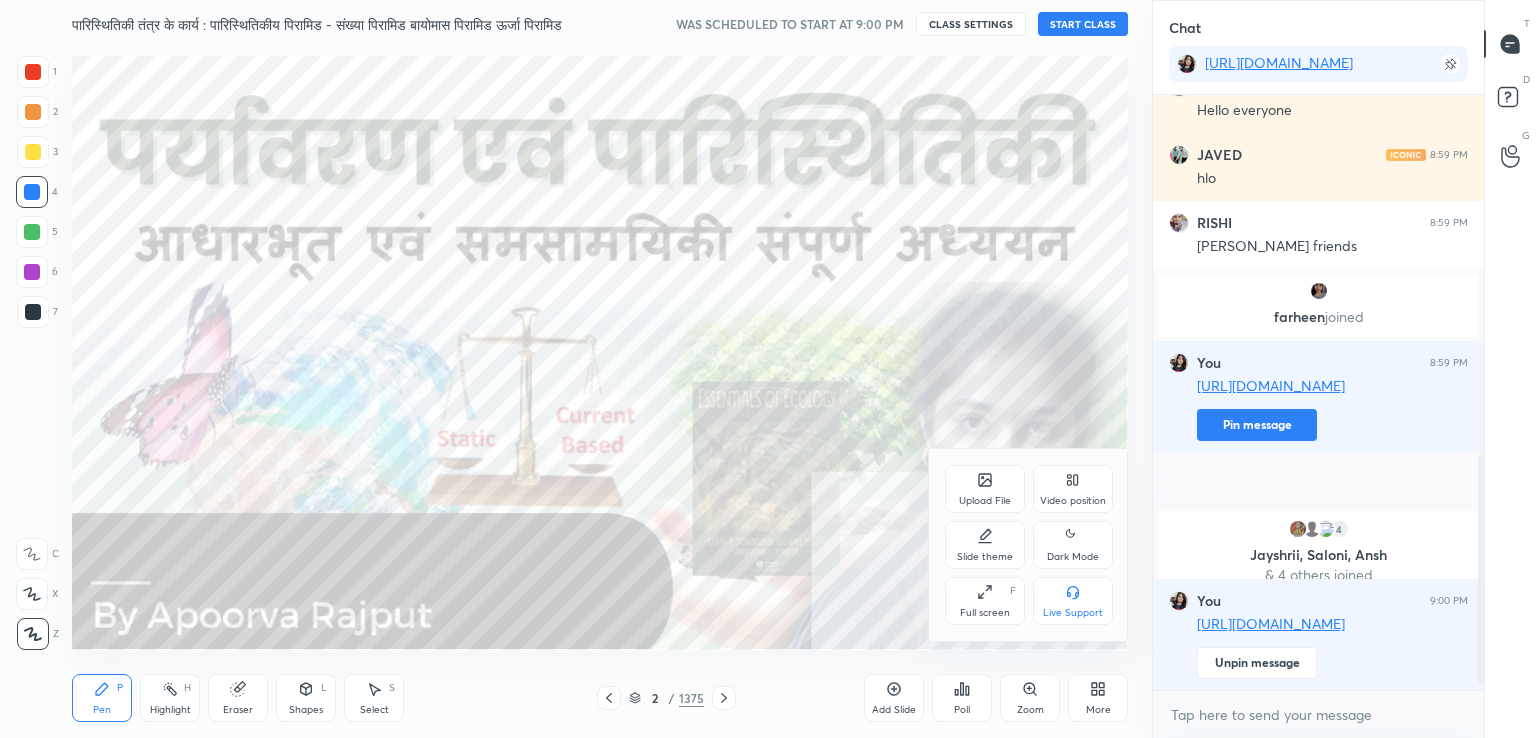 drag, startPoint x: 963, startPoint y: 607, endPoint x: 961, endPoint y: 692, distance: 85.02353 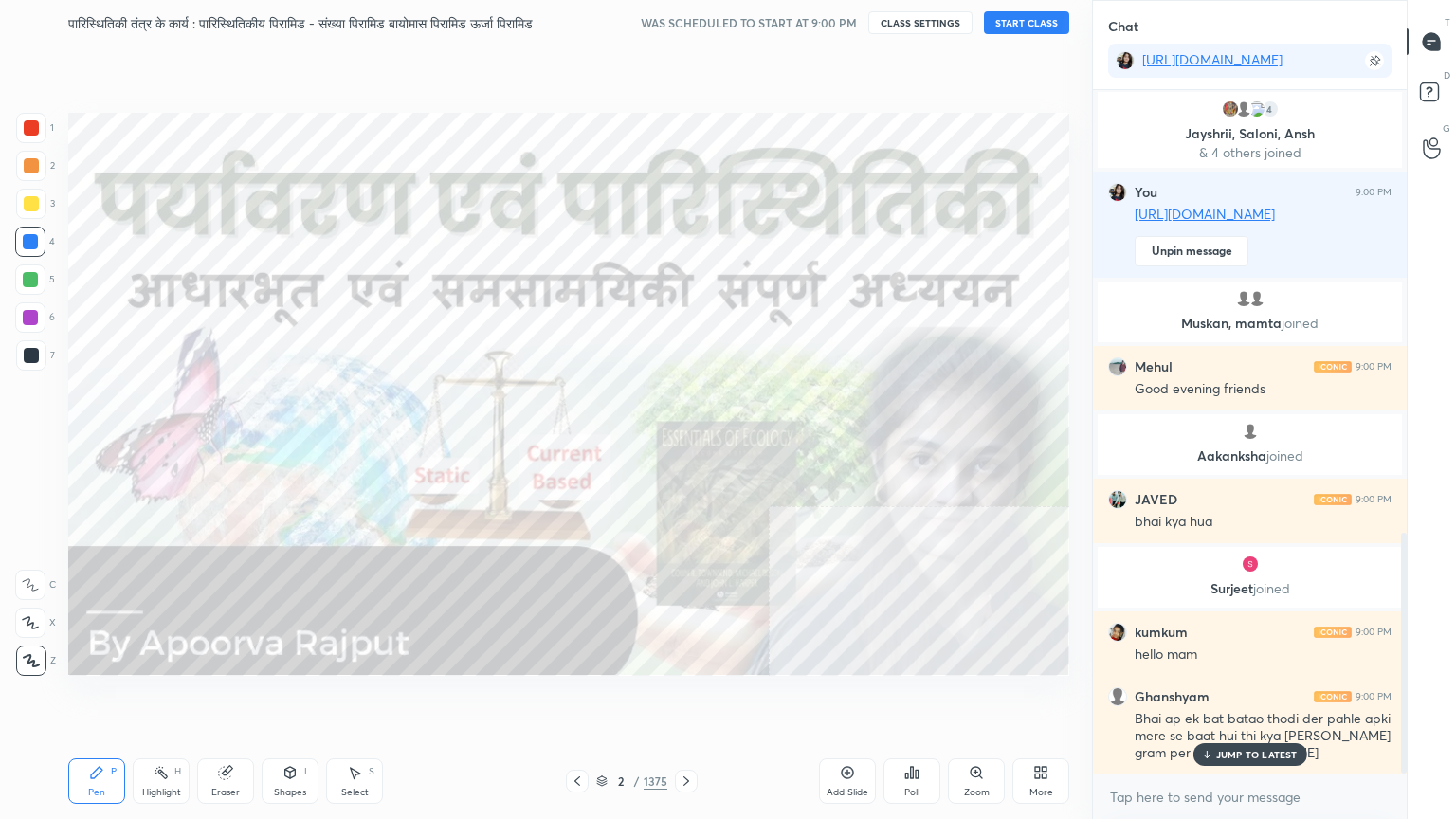 scroll, scrollTop: 1320, scrollLeft: 0, axis: vertical 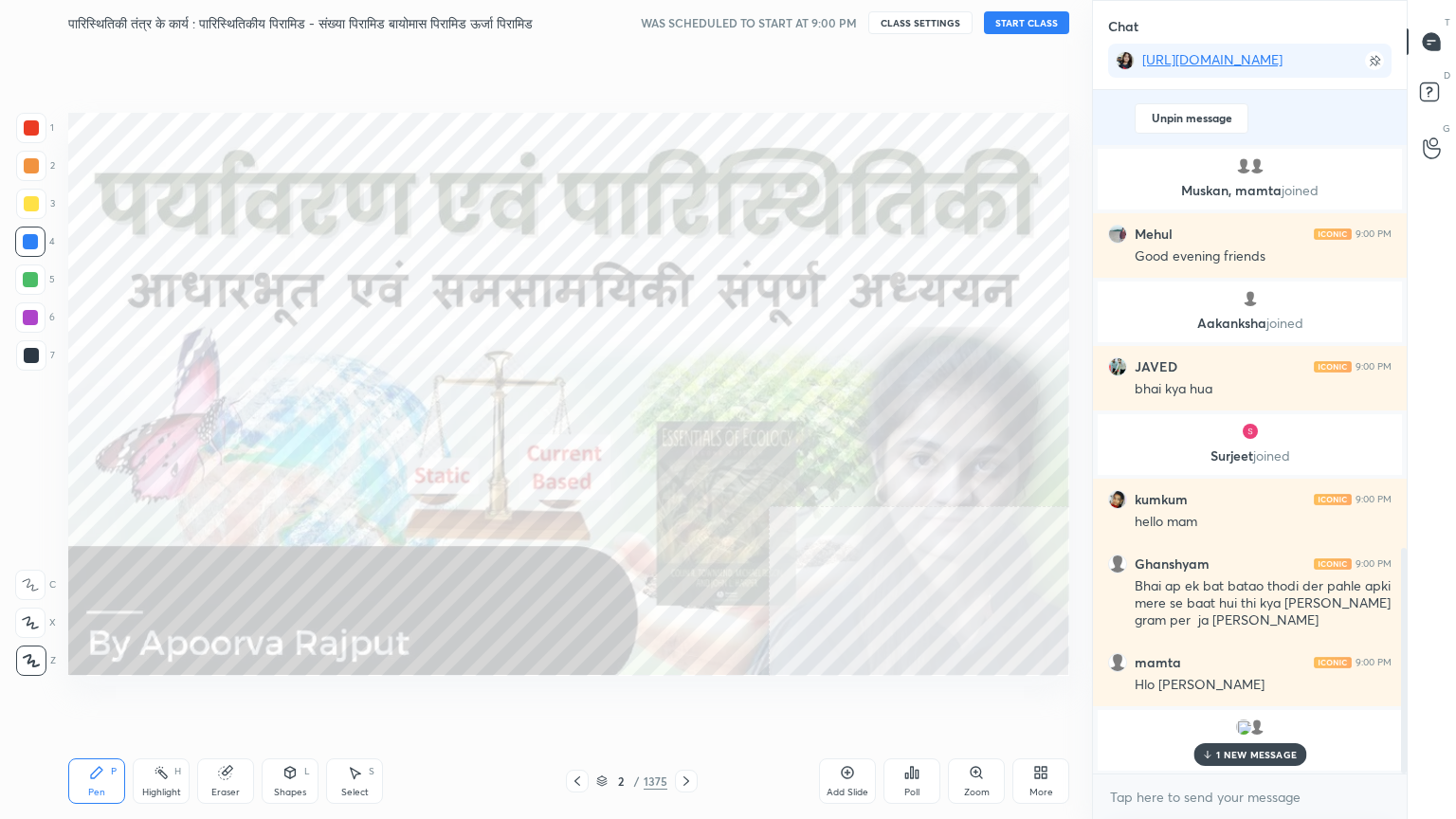 click on "START CLASS" at bounding box center [1027, 23] 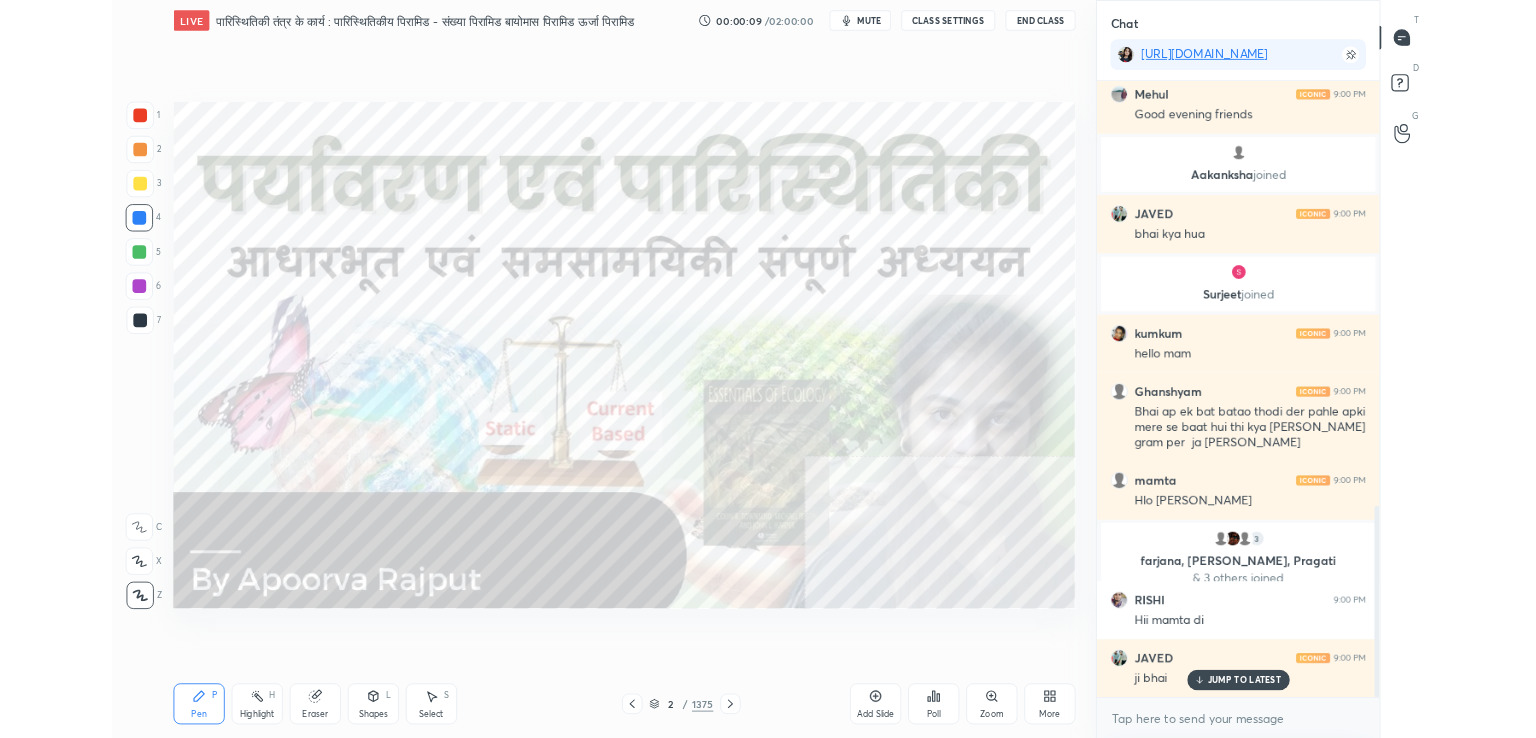 scroll, scrollTop: 1672, scrollLeft: 0, axis: vertical 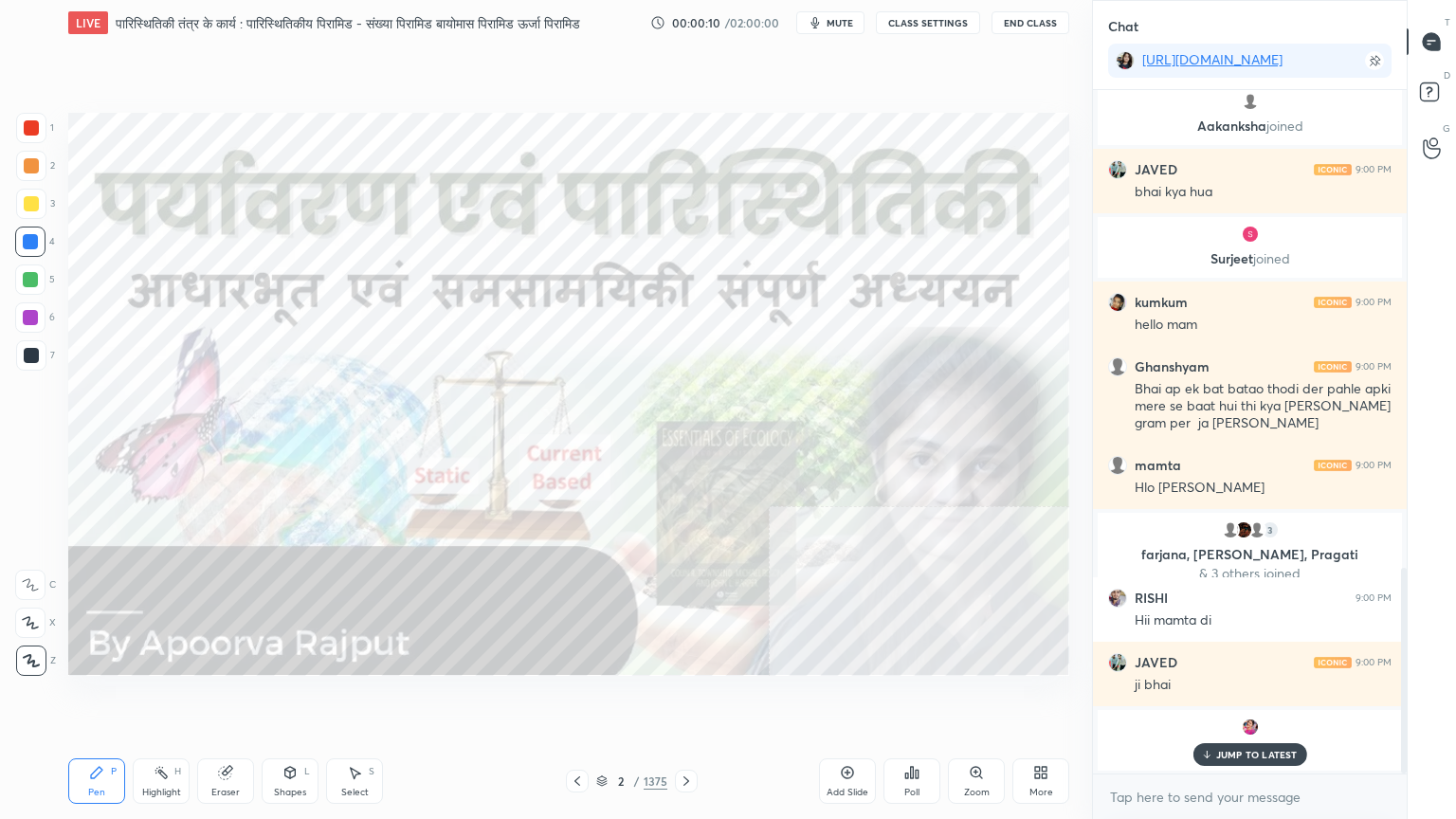 click on "More" at bounding box center [1041, 781] 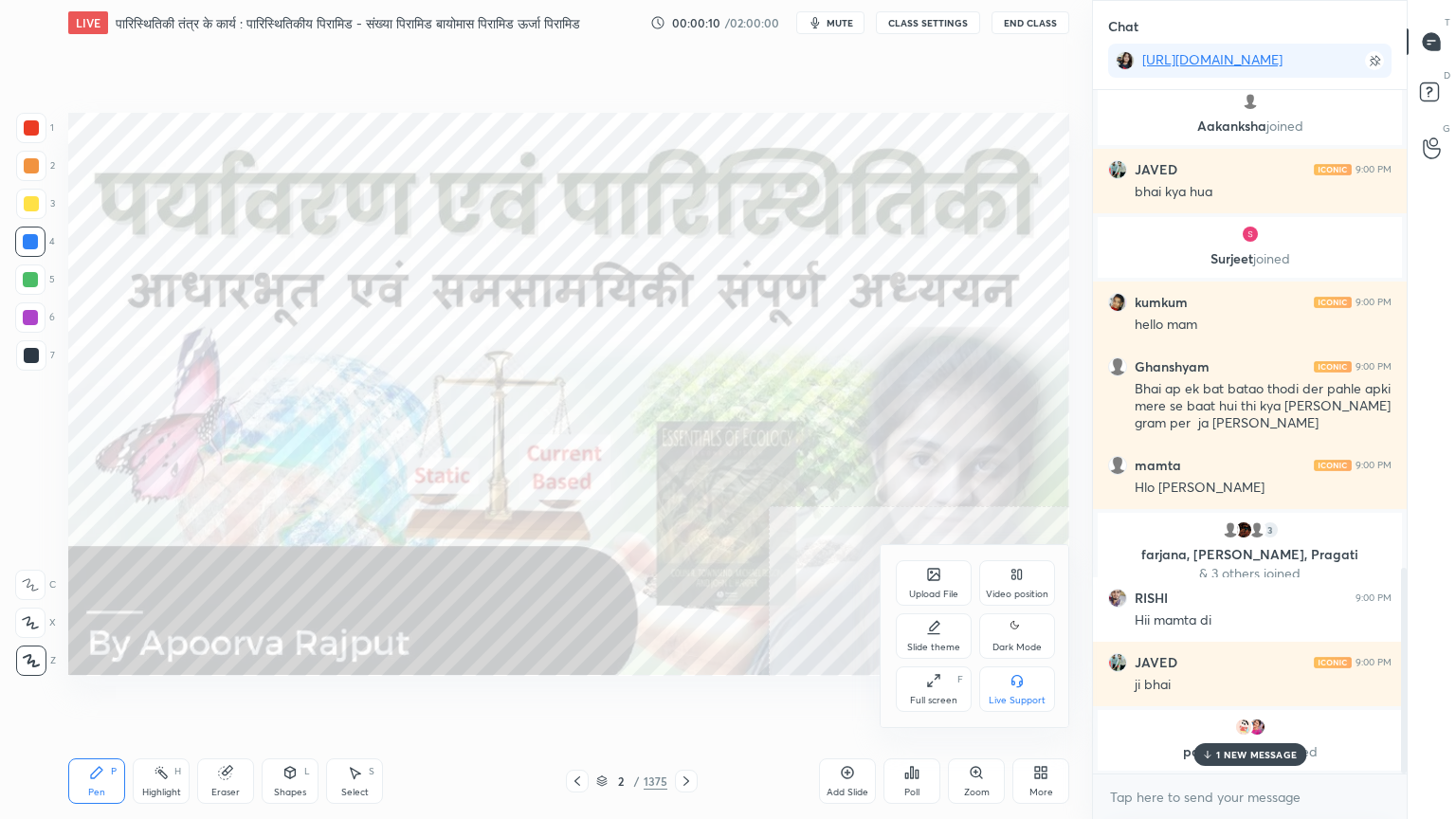 click on "Full screen F" at bounding box center (934, 689) 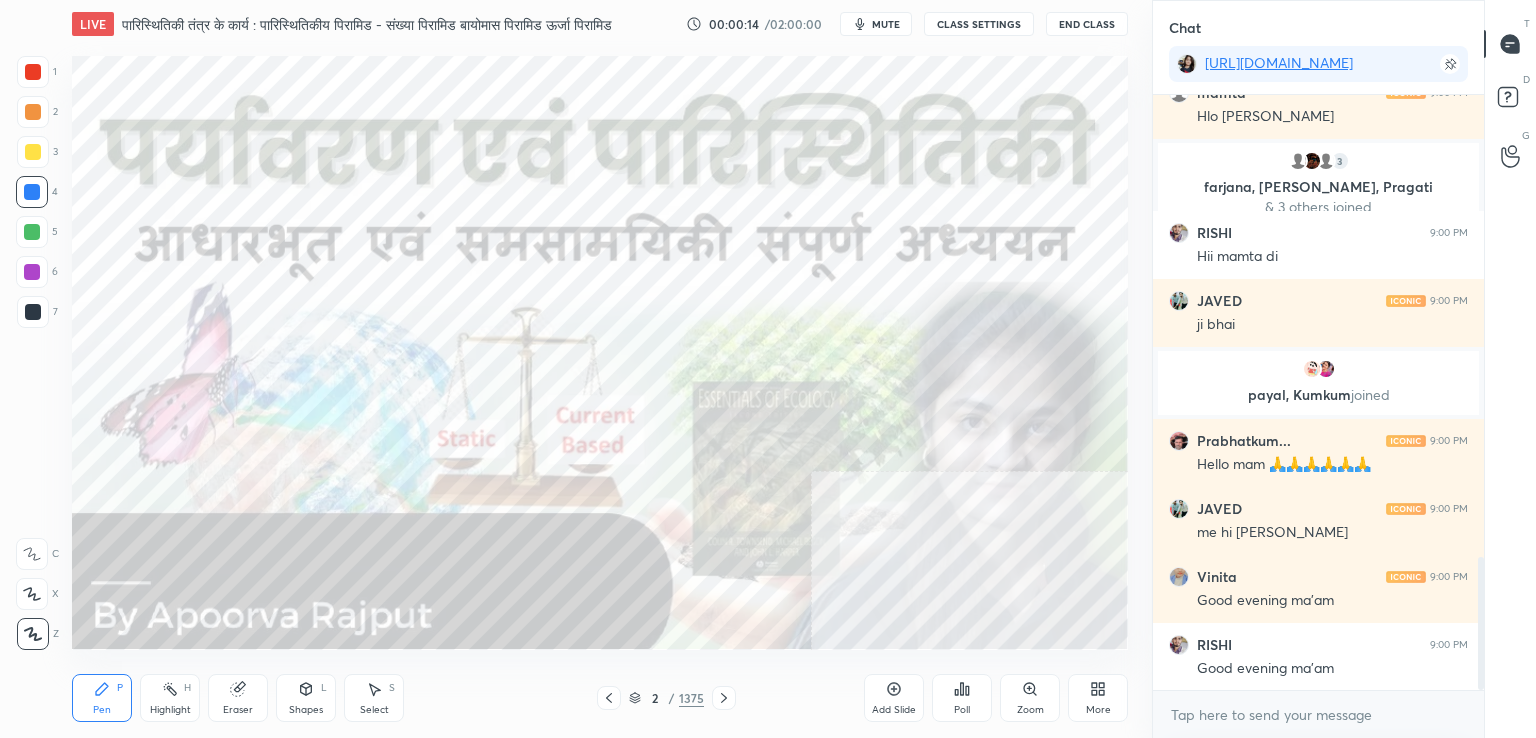click on "More" at bounding box center (1098, 698) 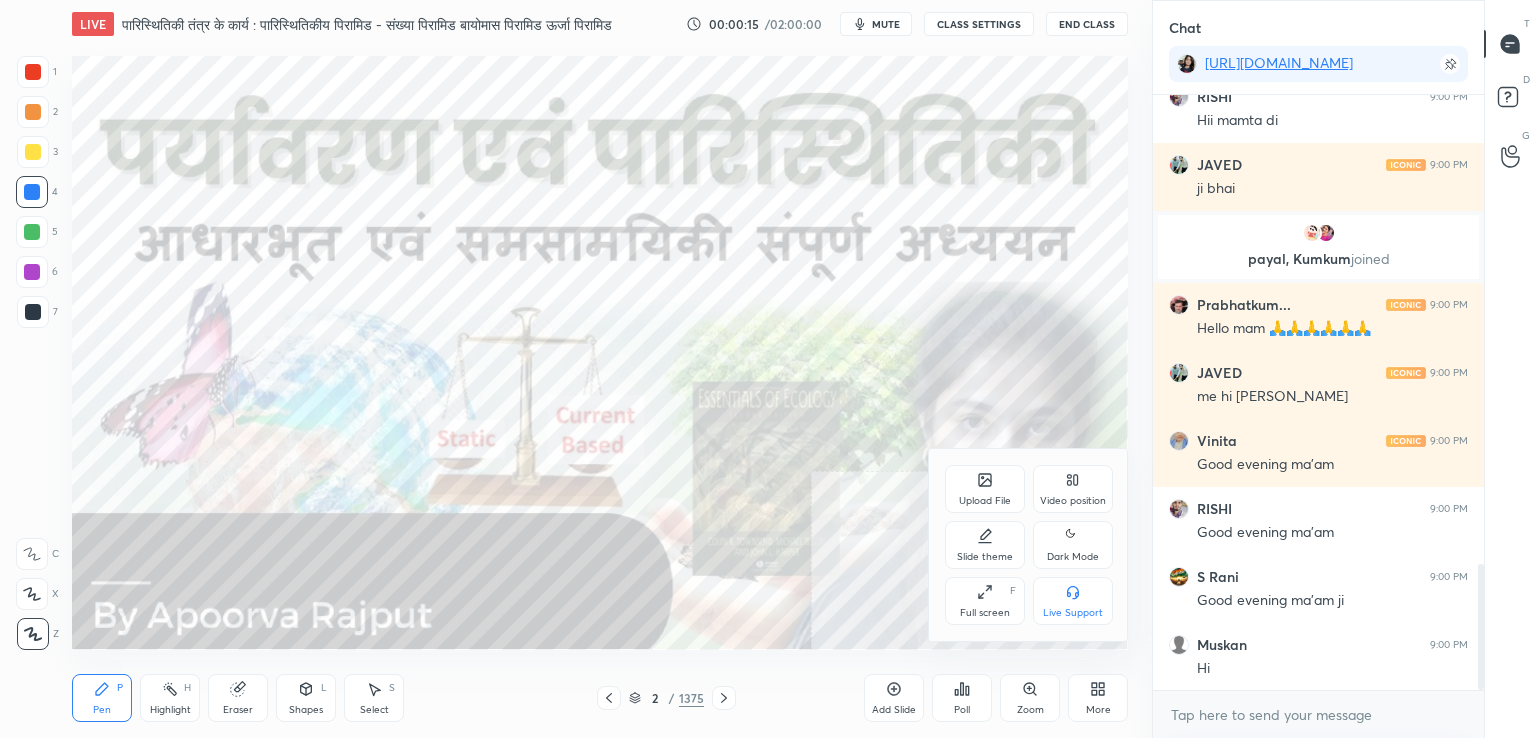 click on "Full screen F" at bounding box center [985, 601] 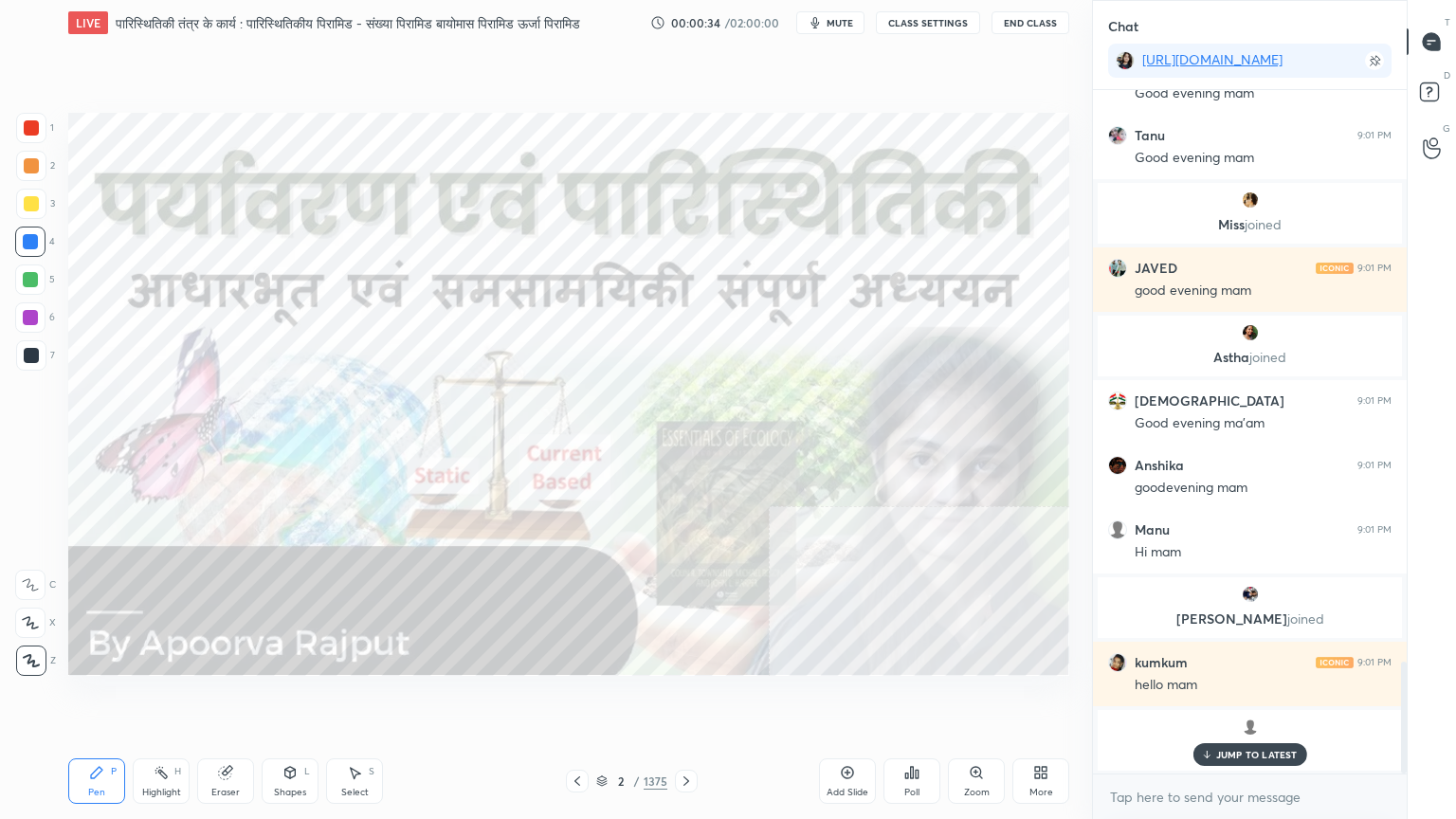 click 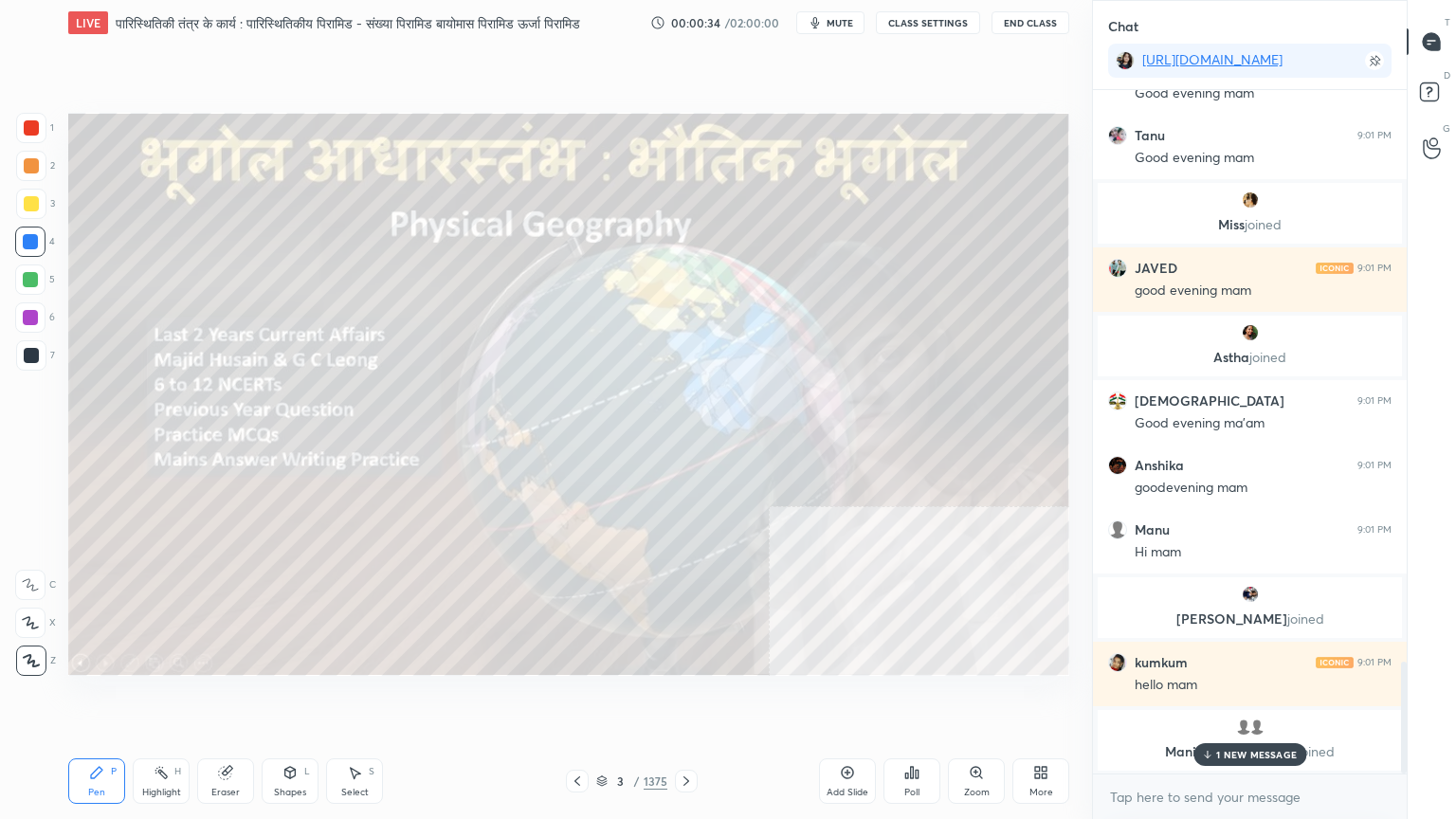 click 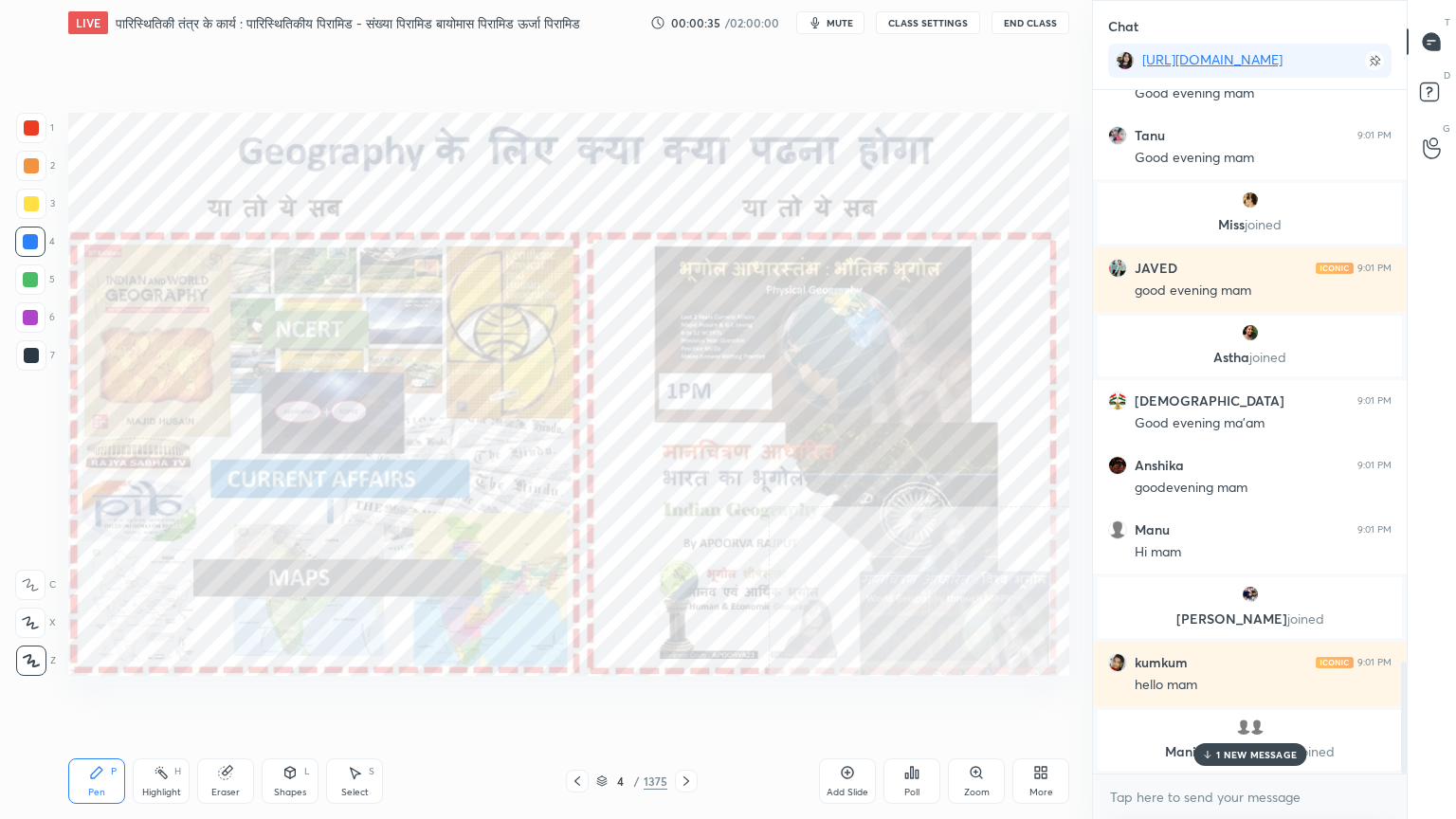 click 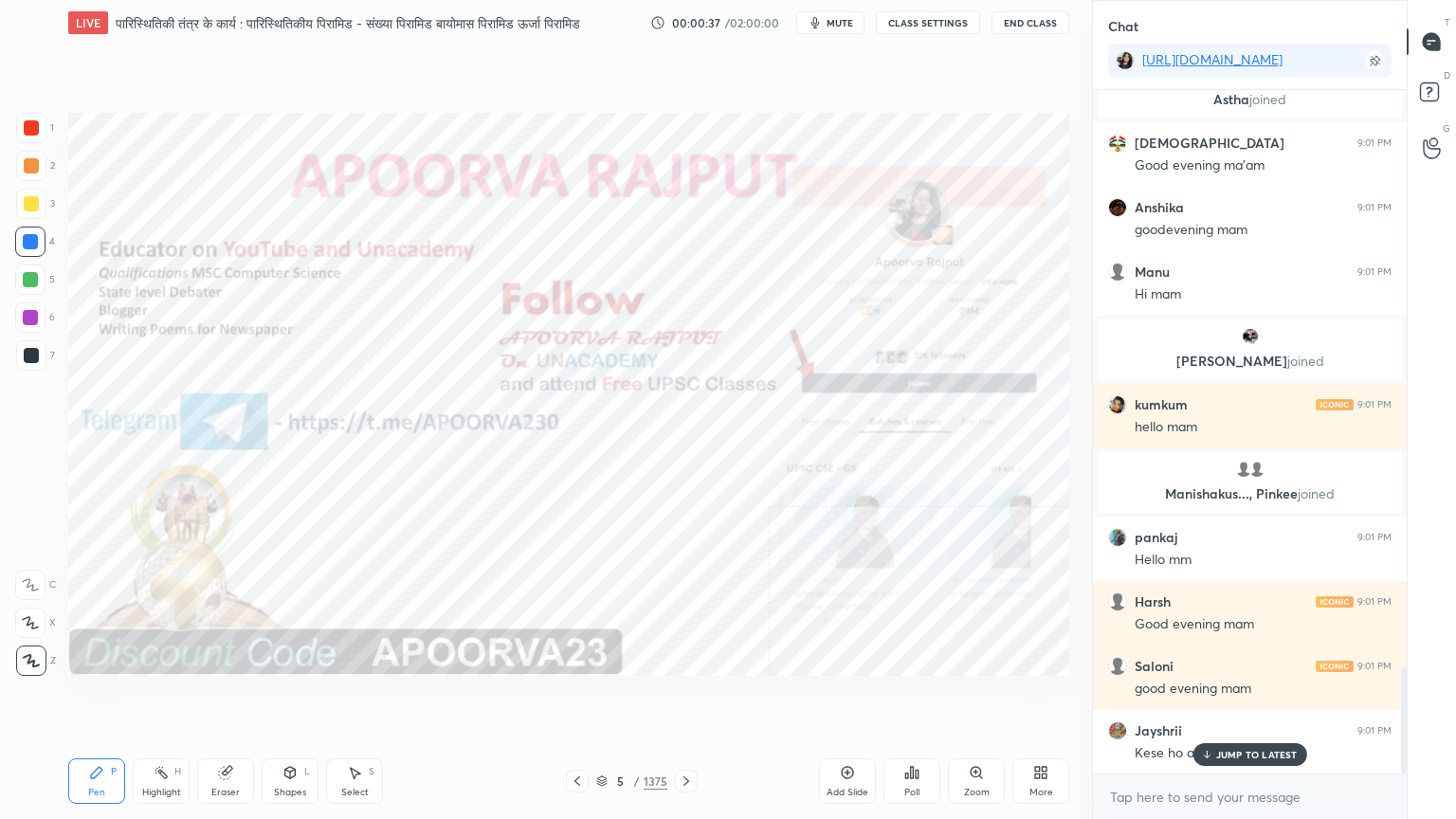 click 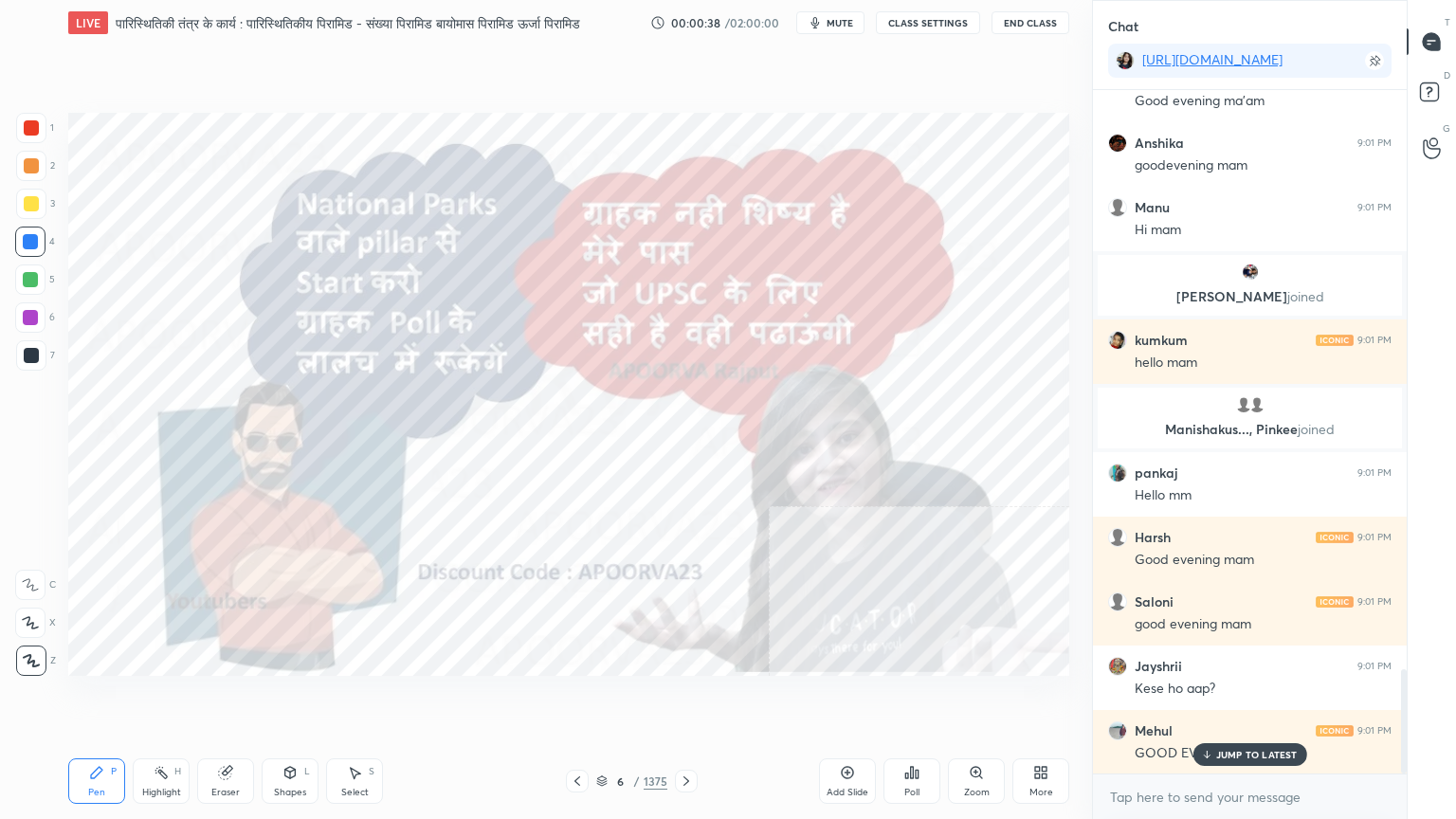 click 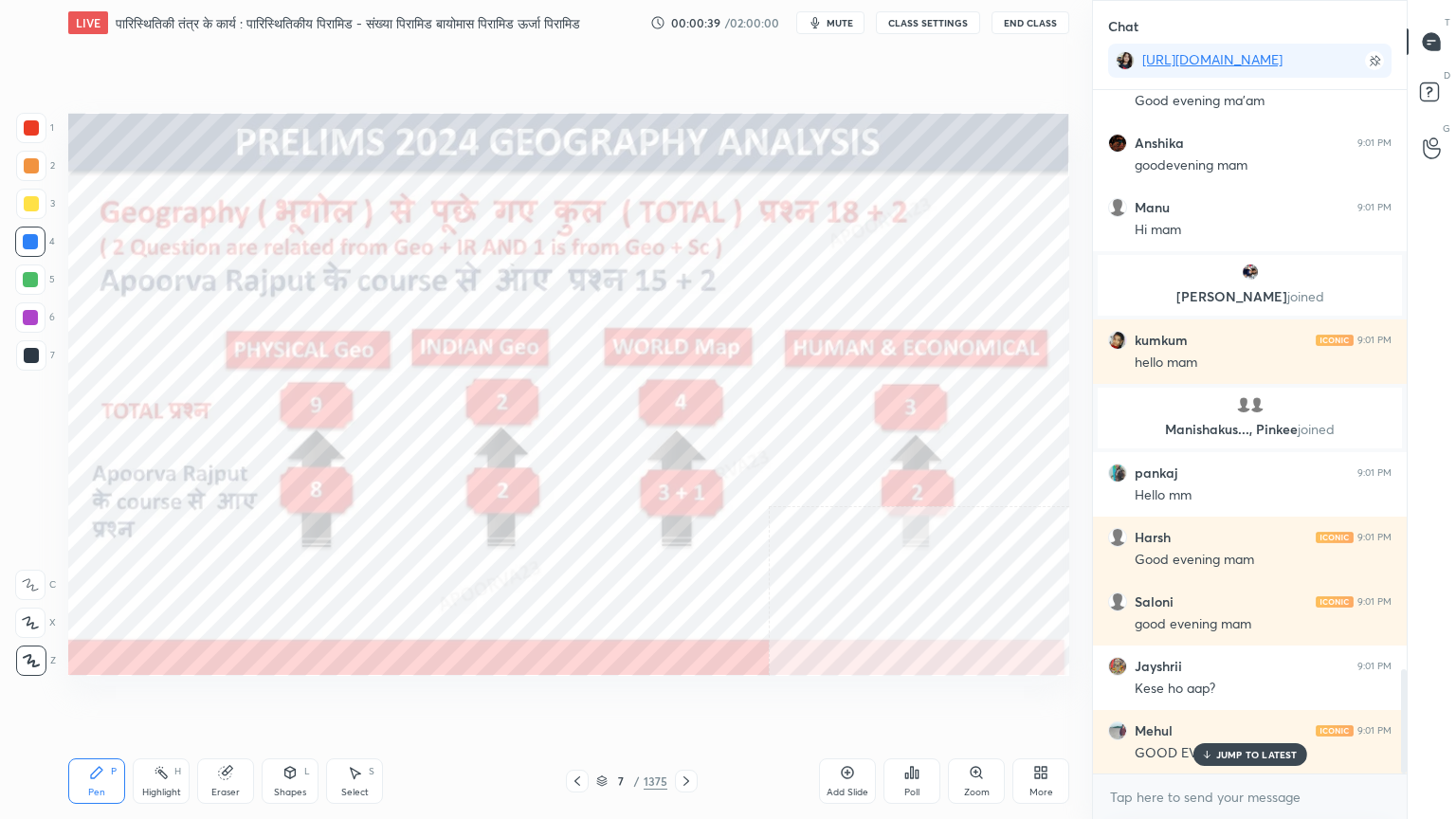 click 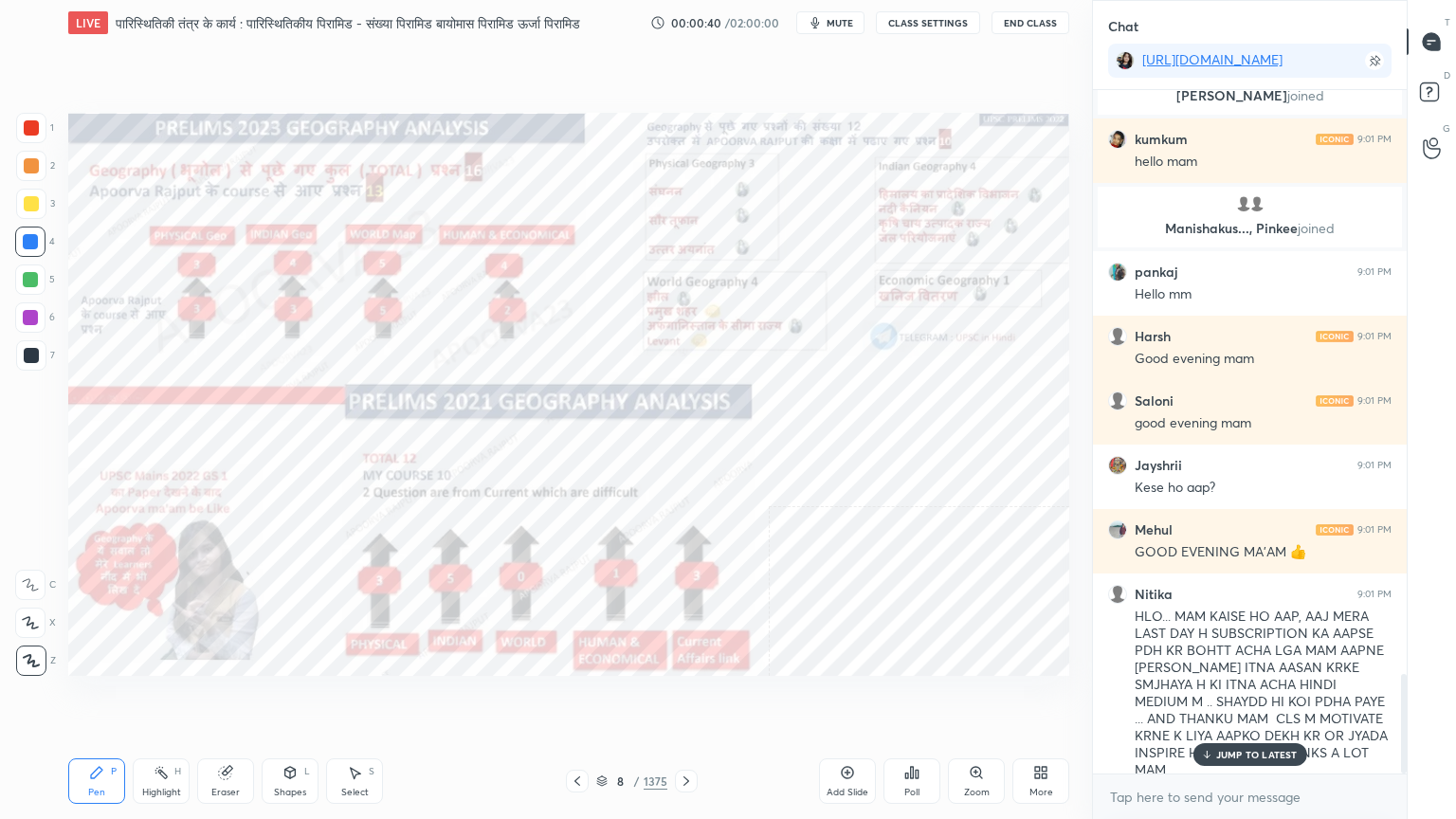 click on "8 / 1375" at bounding box center (631, 781) 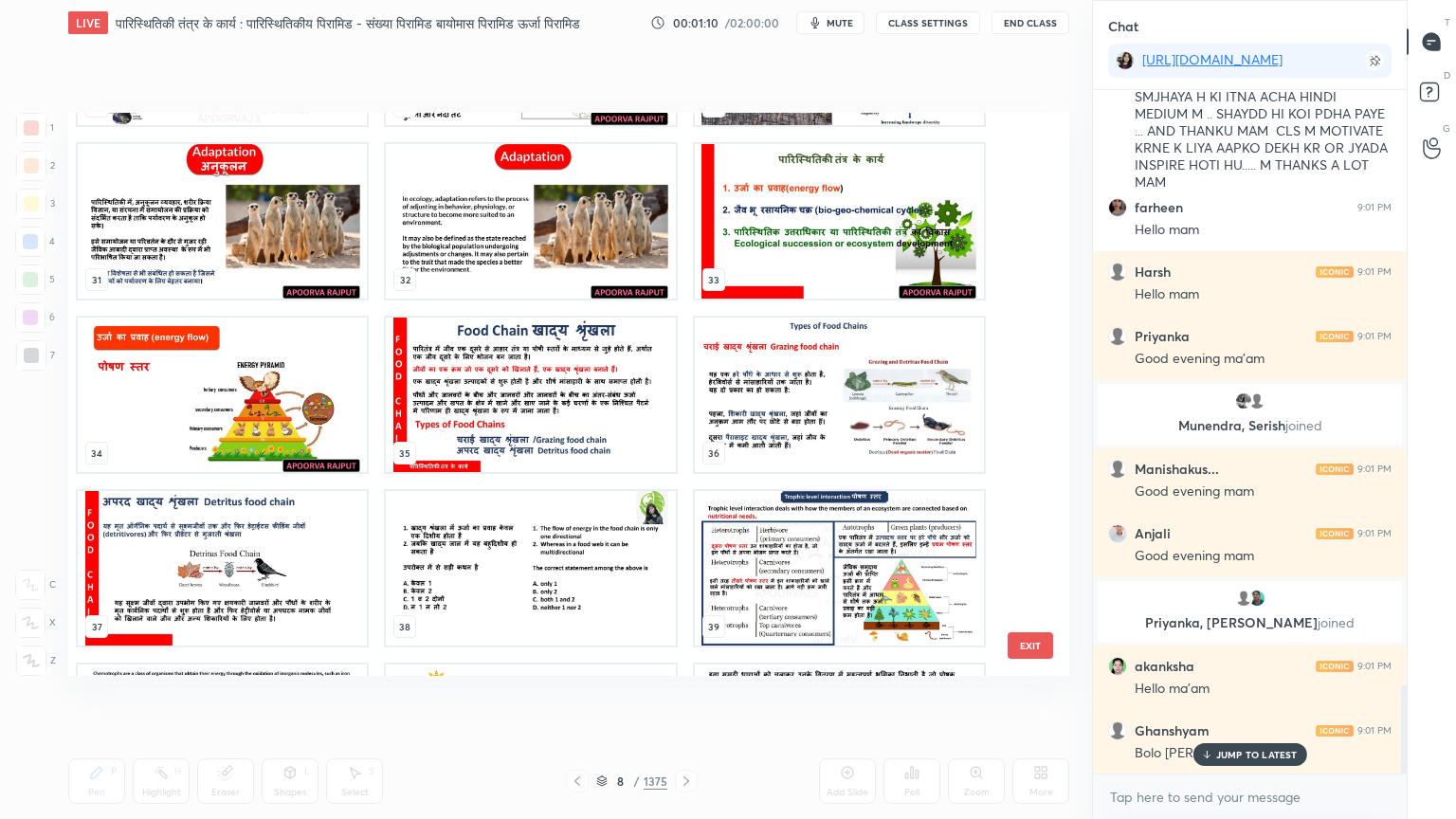 click at bounding box center [839, 221] 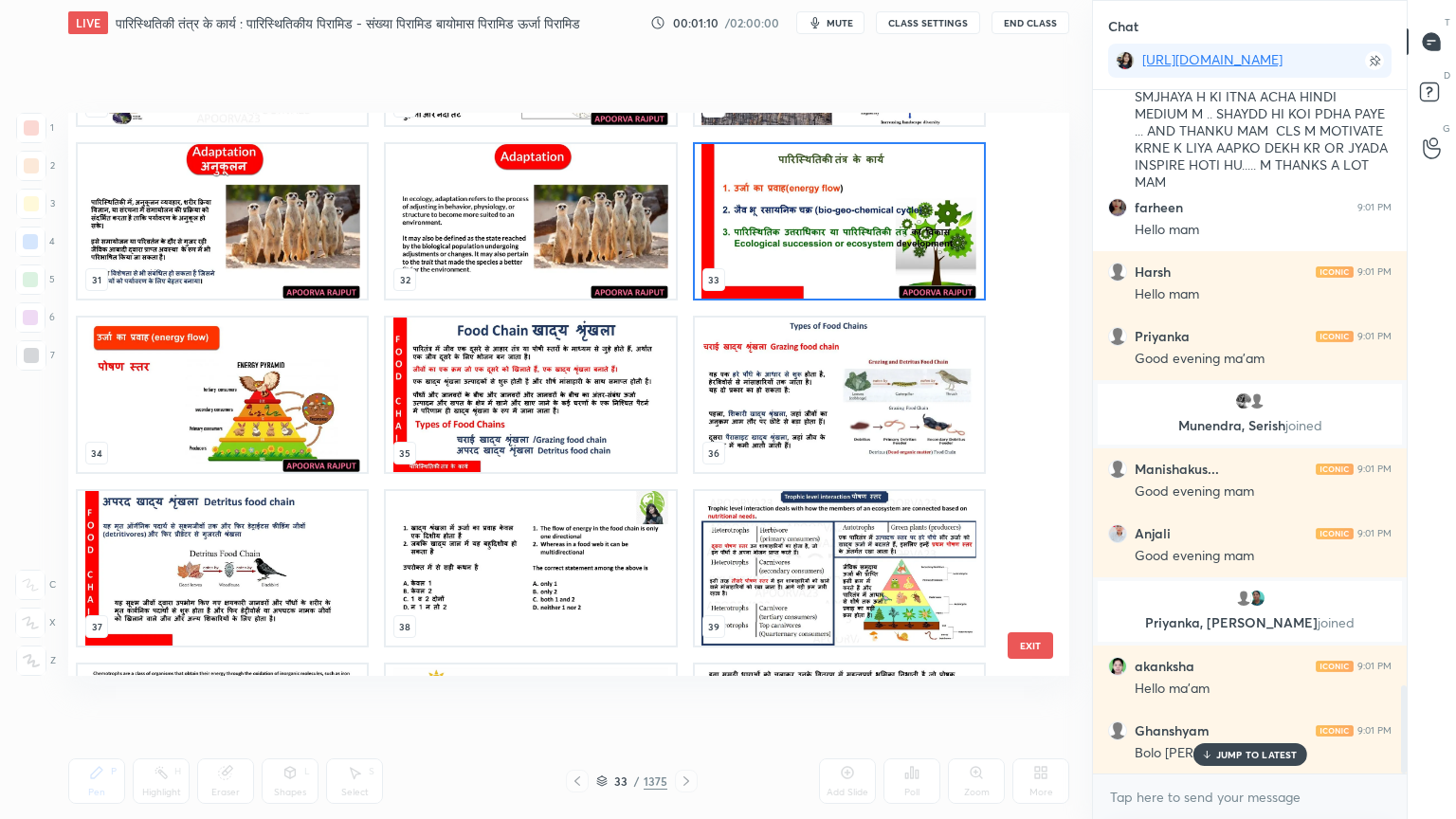 click at bounding box center (839, 221) 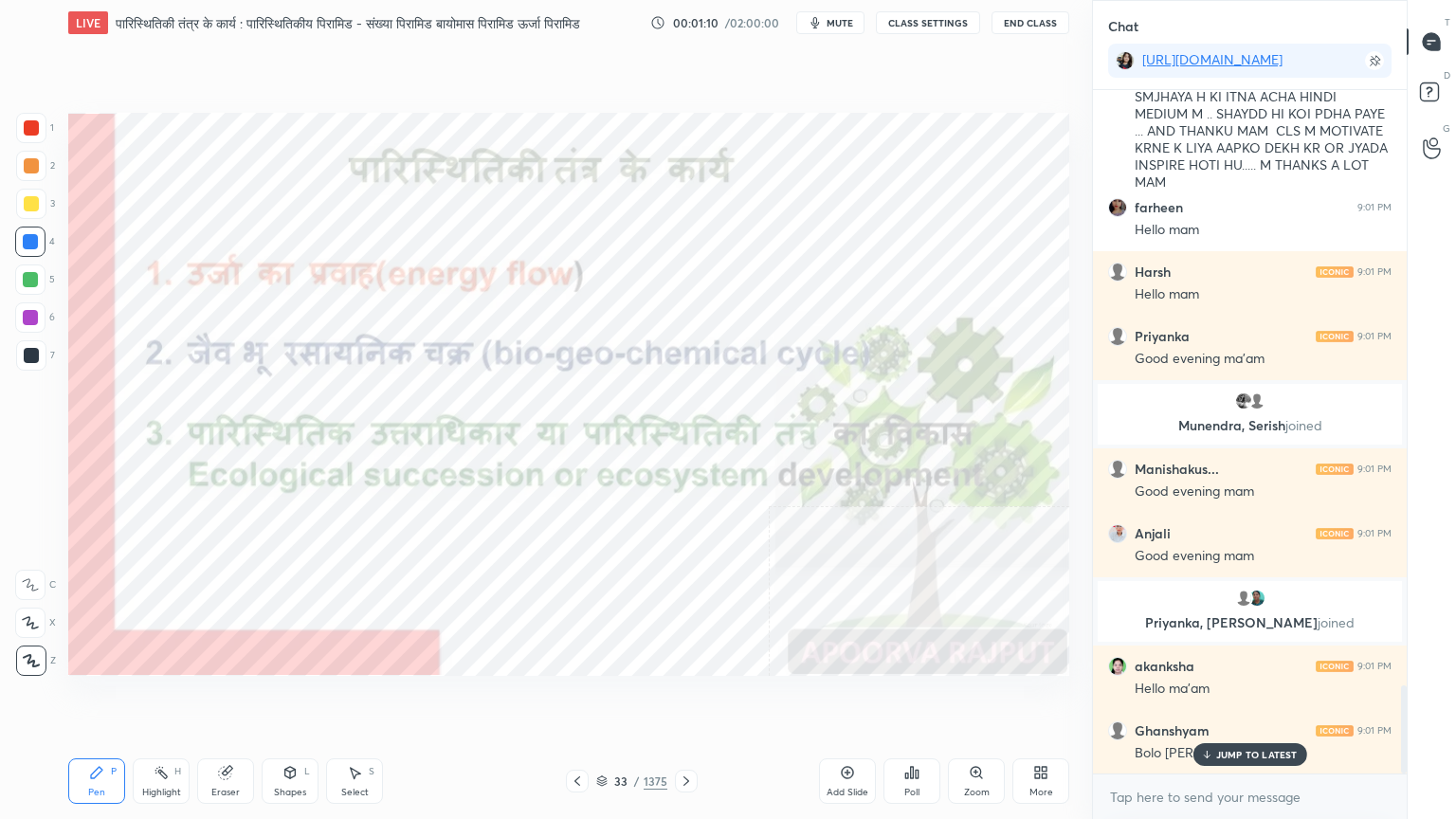click at bounding box center [839, 221] 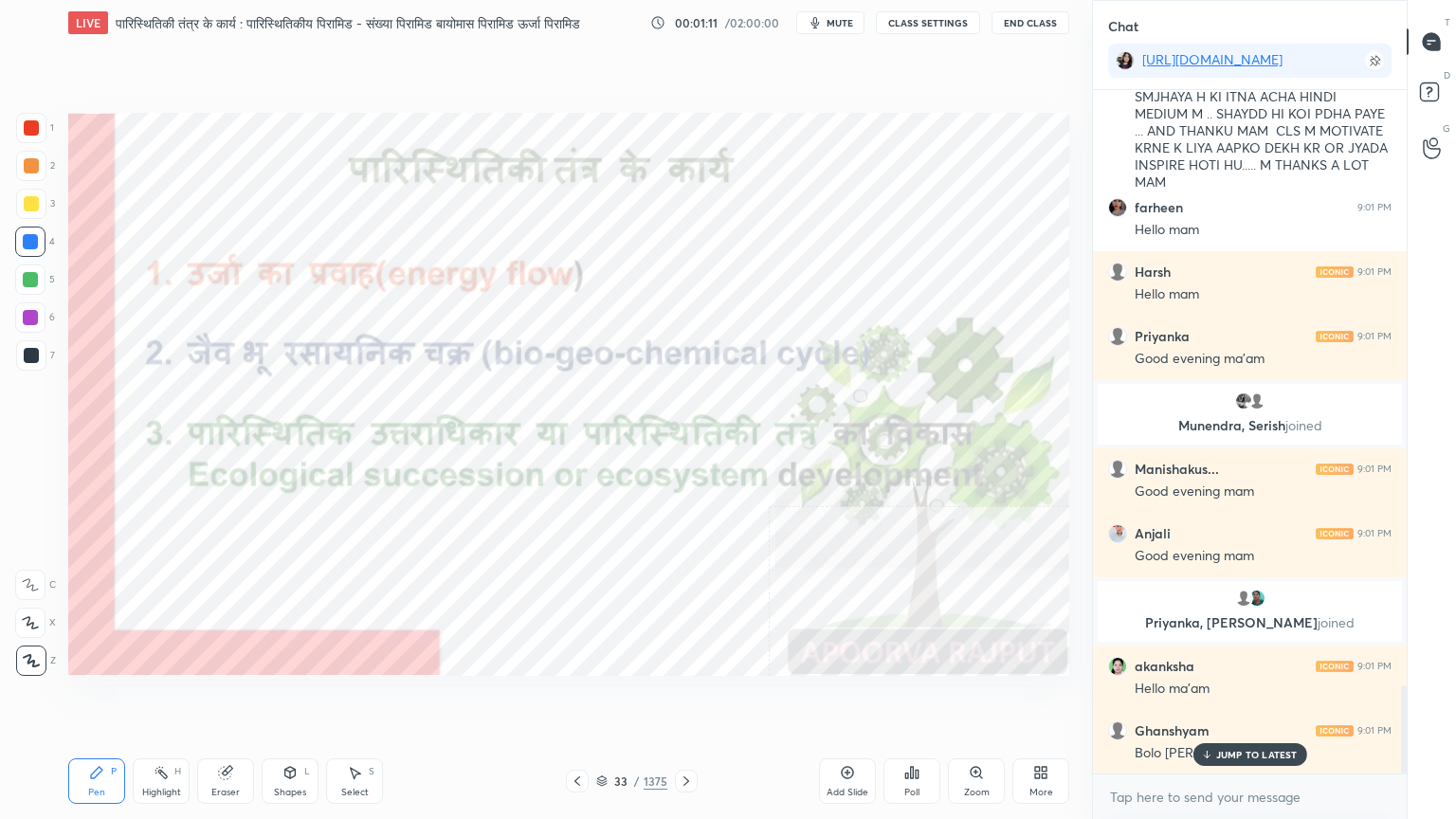 click on "More" at bounding box center [1041, 792] 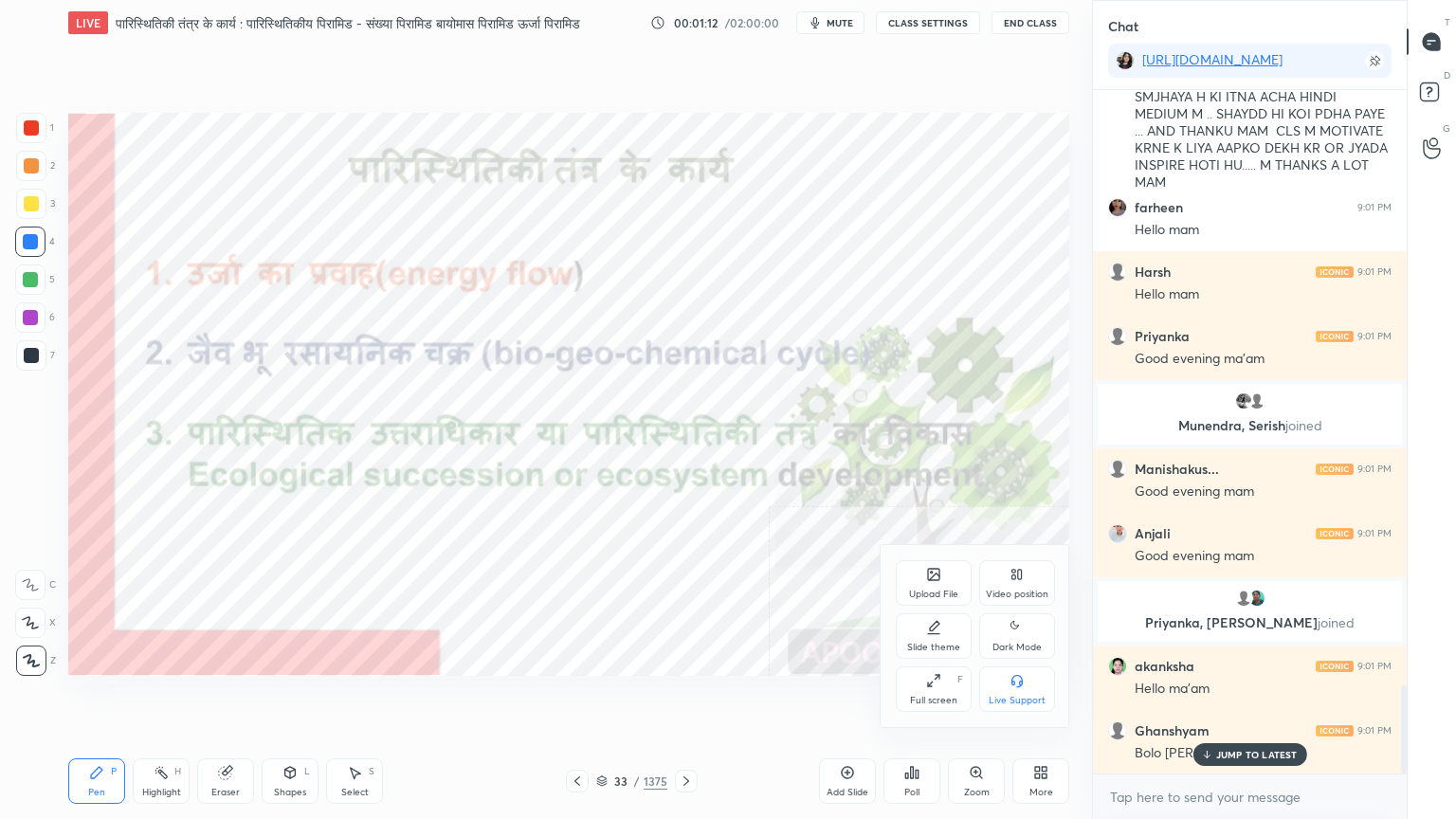click on "Slide theme" at bounding box center [934, 636] 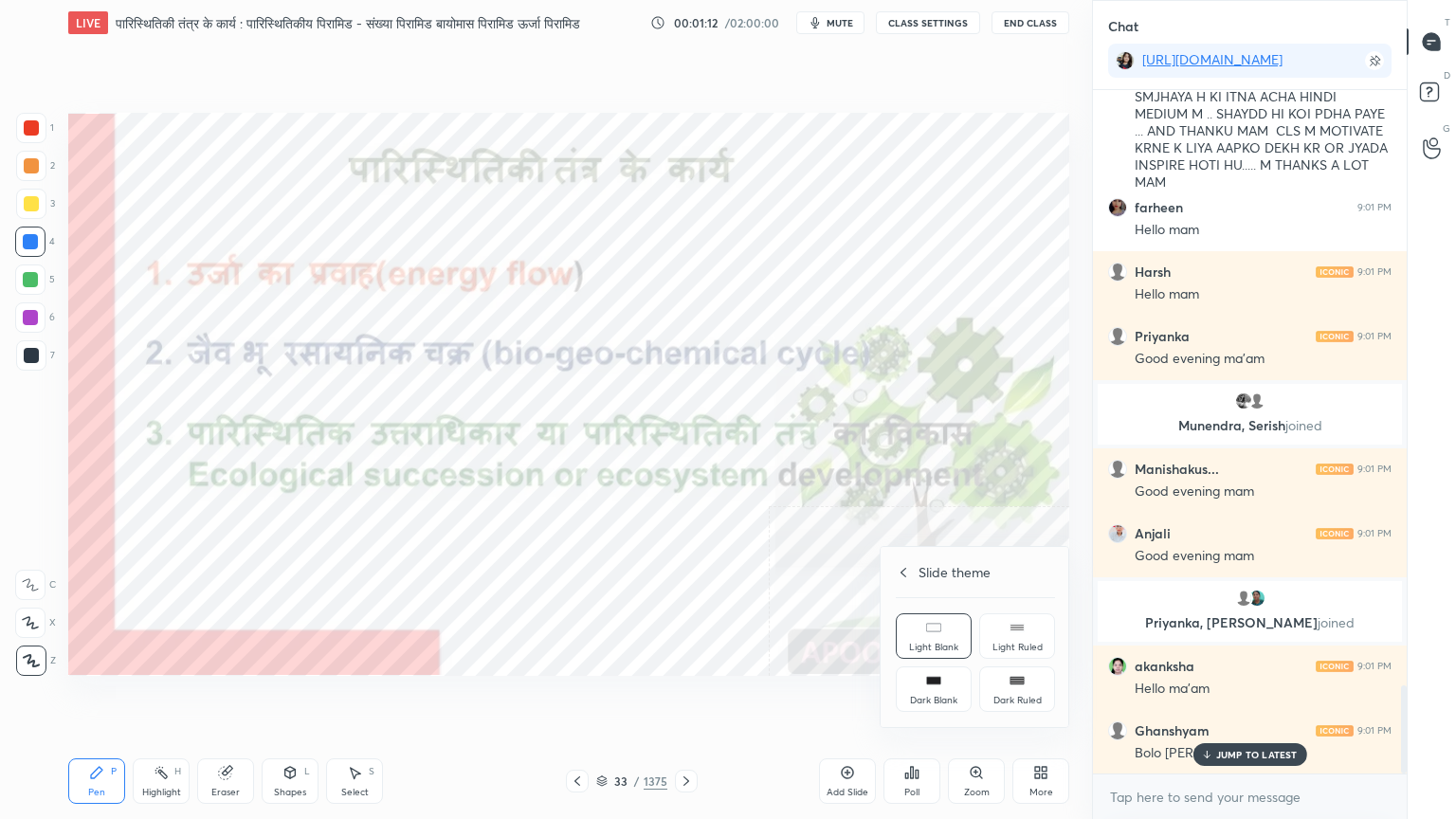 drag, startPoint x: 937, startPoint y: 718, endPoint x: 925, endPoint y: 715, distance: 12.369317 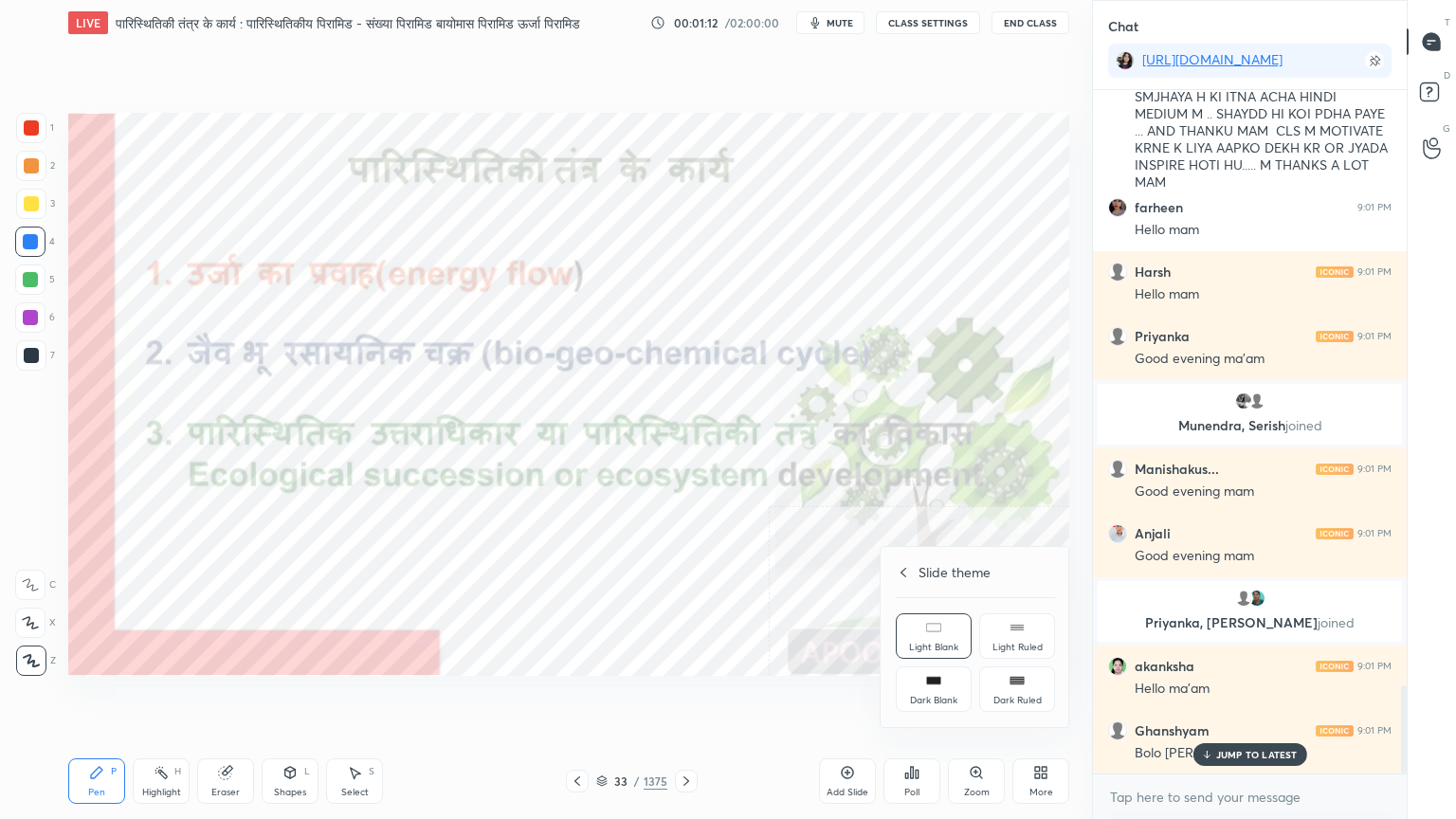 click on "Slide theme Light Blank Light Ruled Dark Blank Dark Ruled" at bounding box center [975, 637] 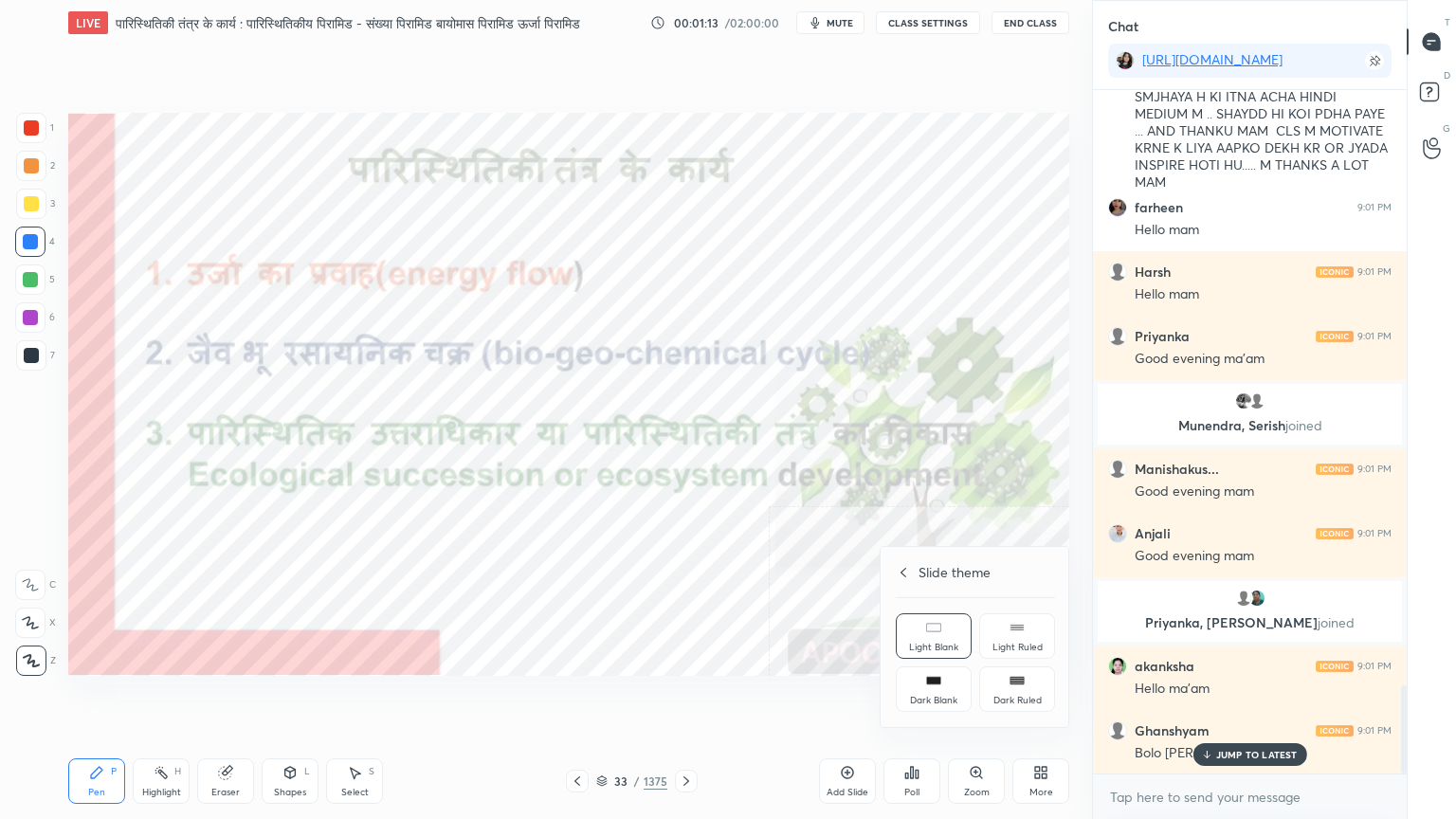 click on "Dark Blank" at bounding box center (934, 689) 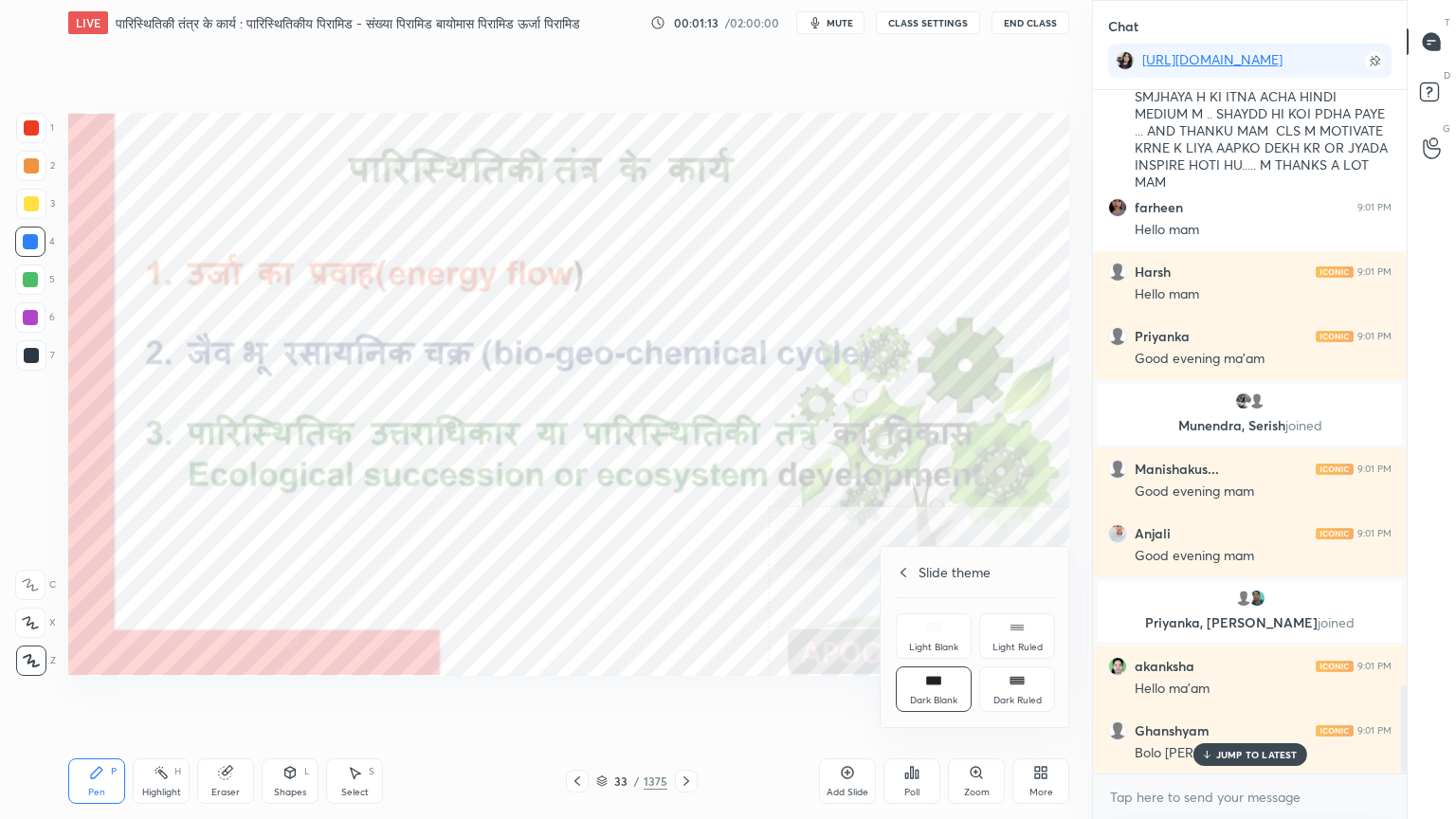 click at bounding box center (728, 410) 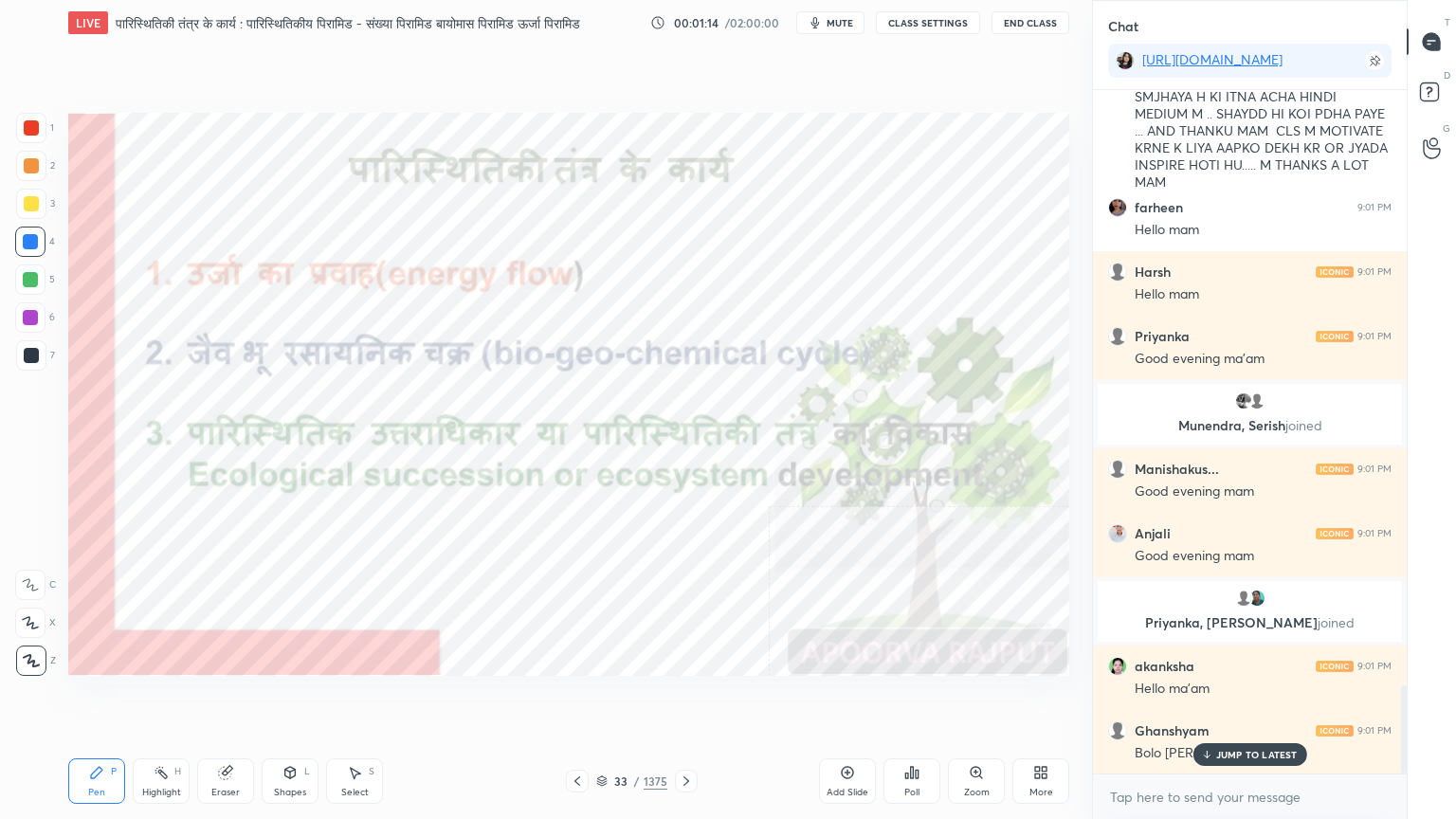 drag, startPoint x: 849, startPoint y: 784, endPoint x: 846, endPoint y: 760, distance: 24.186773 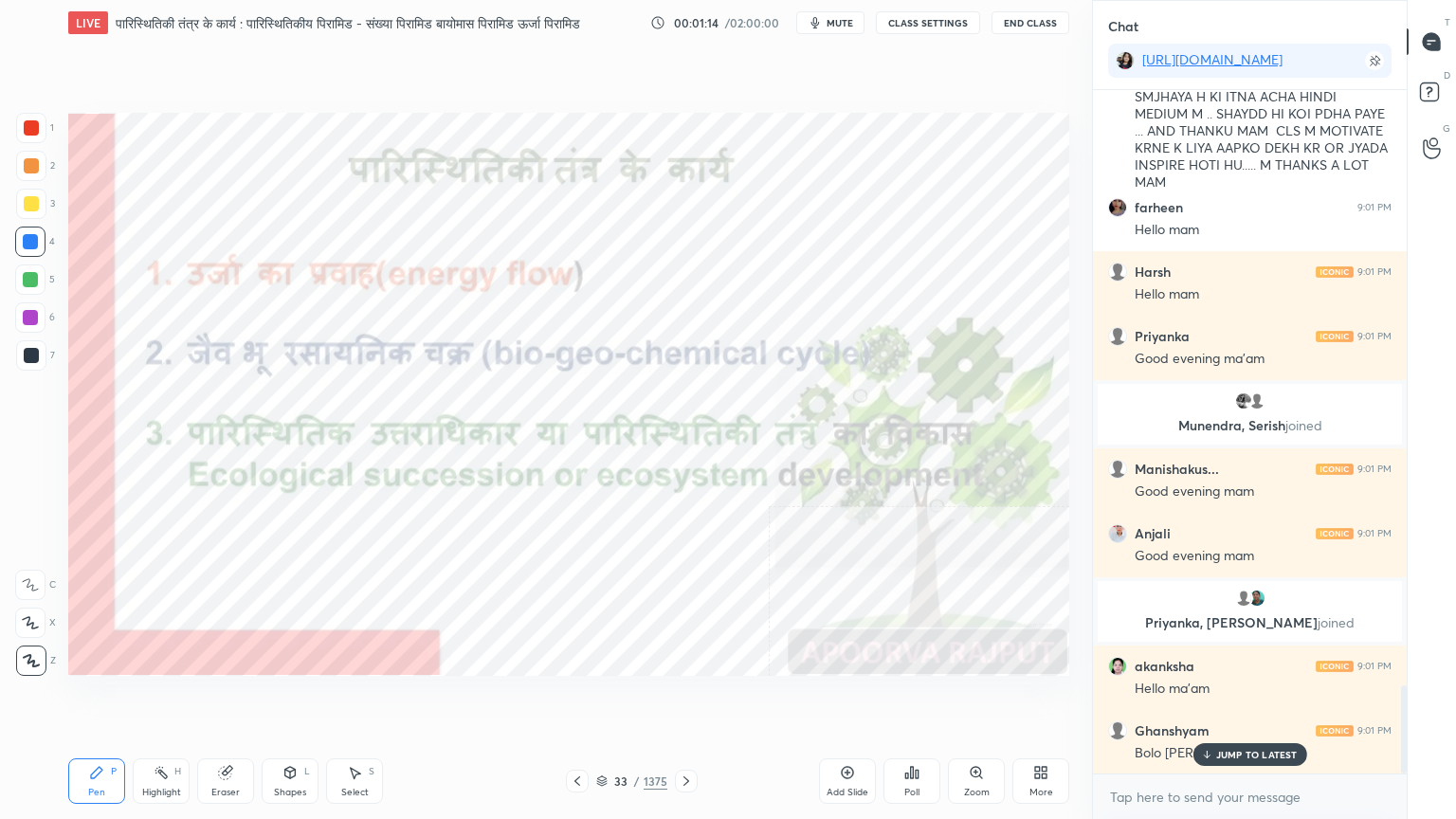 click on "Add Slide" at bounding box center [847, 781] 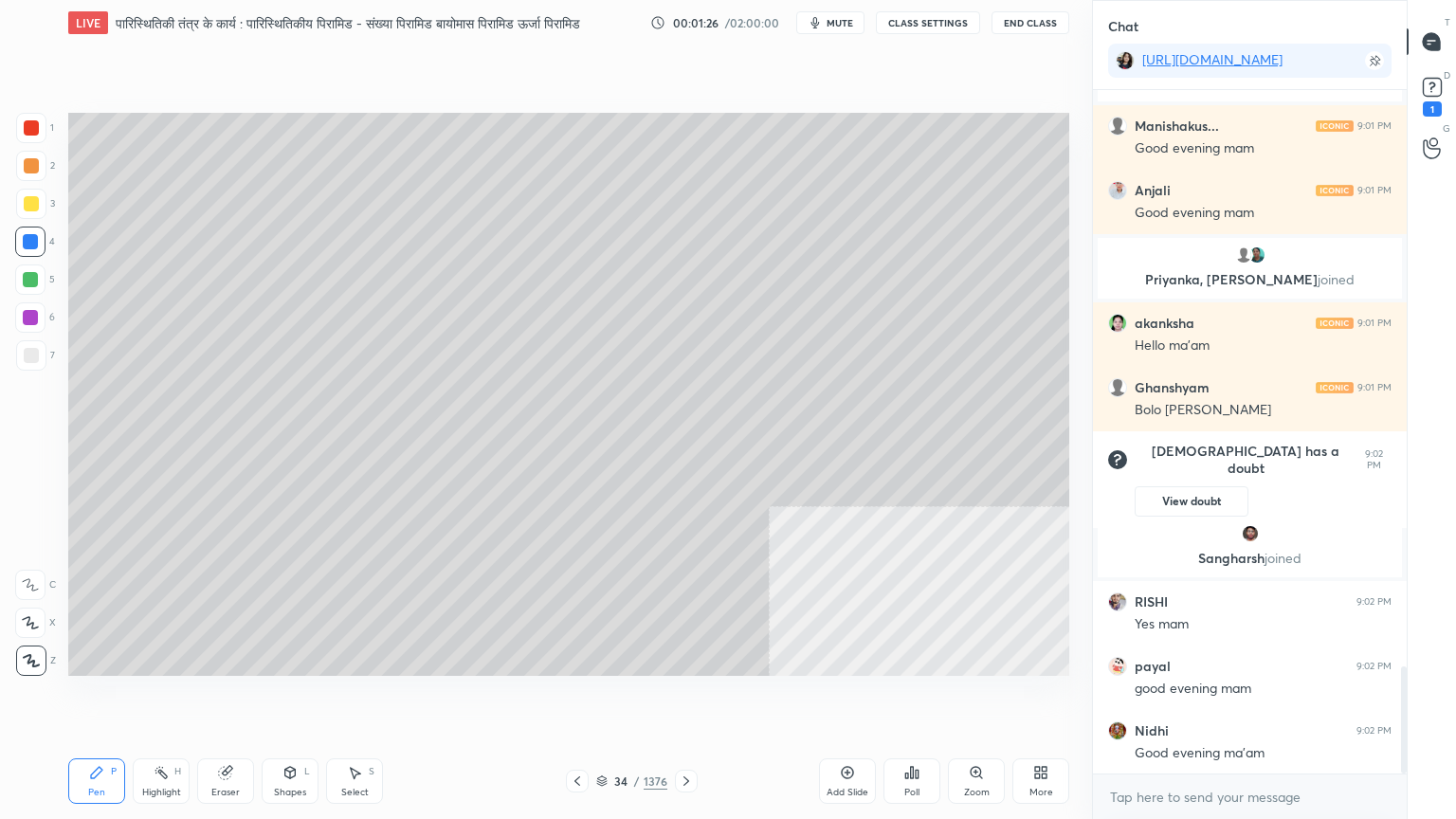 drag, startPoint x: 27, startPoint y: 288, endPoint x: 66, endPoint y: 273, distance: 41.785165 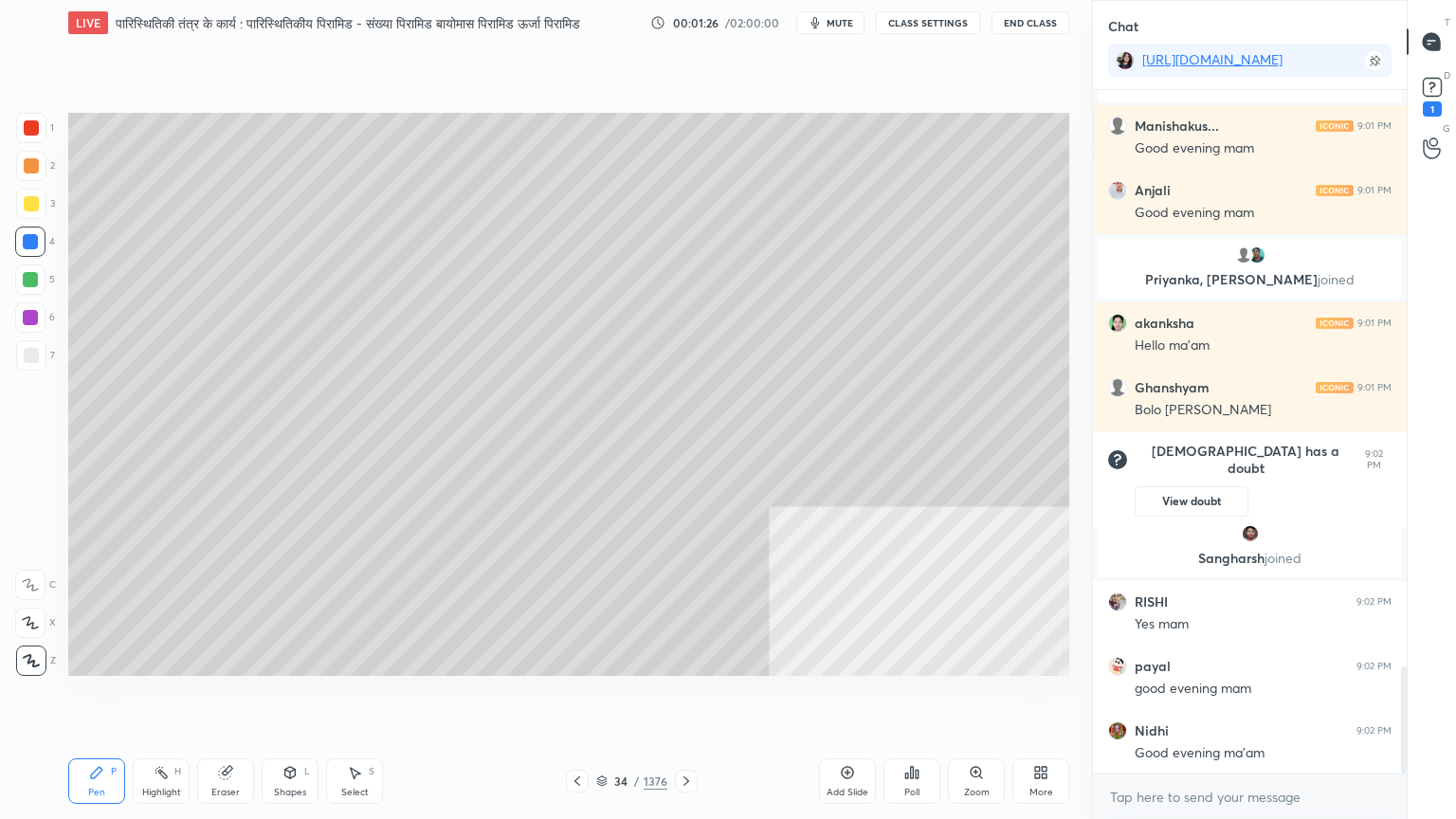 click at bounding box center [30, 280] 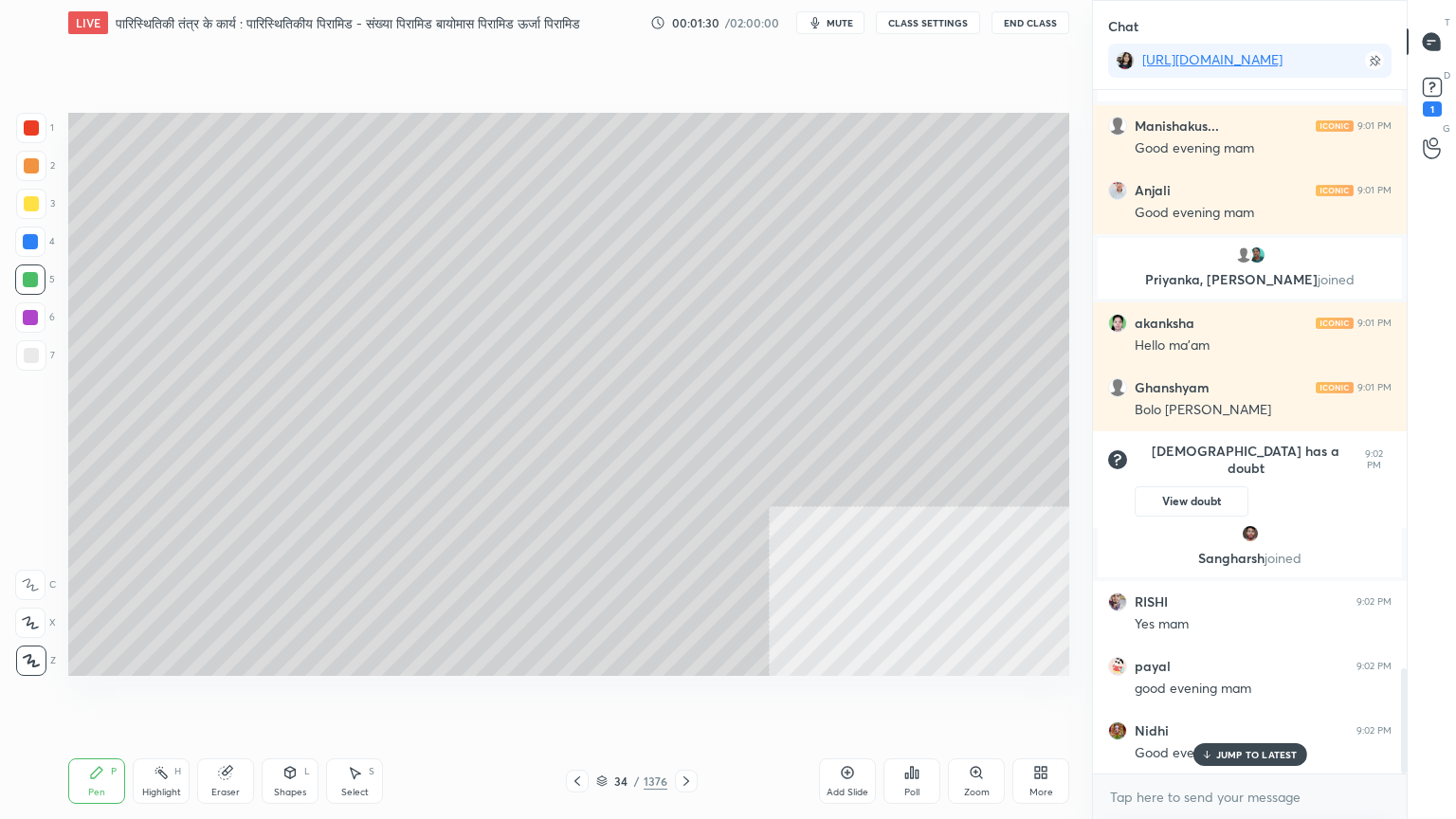 scroll, scrollTop: 3758, scrollLeft: 0, axis: vertical 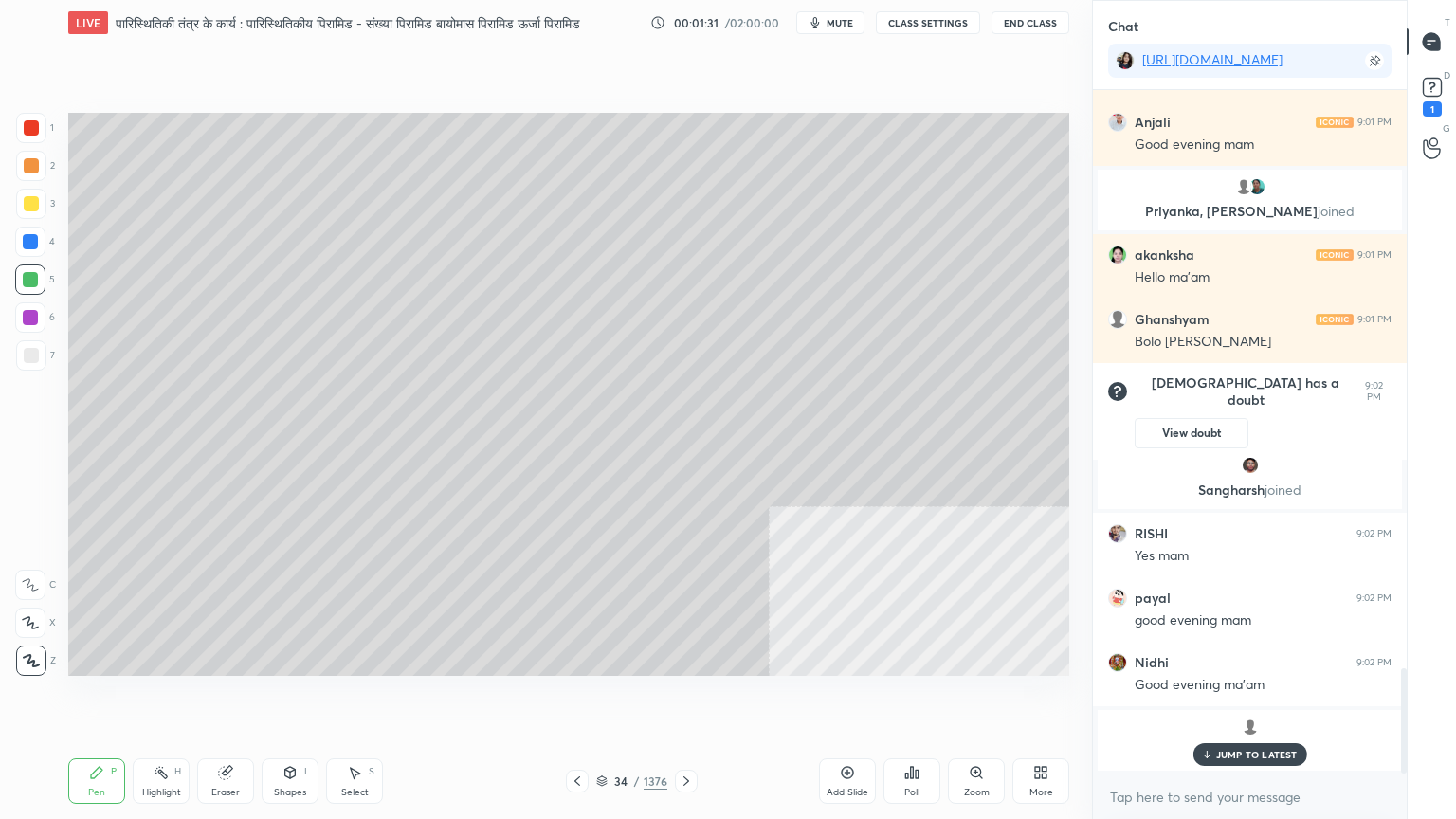 click at bounding box center [31, 355] 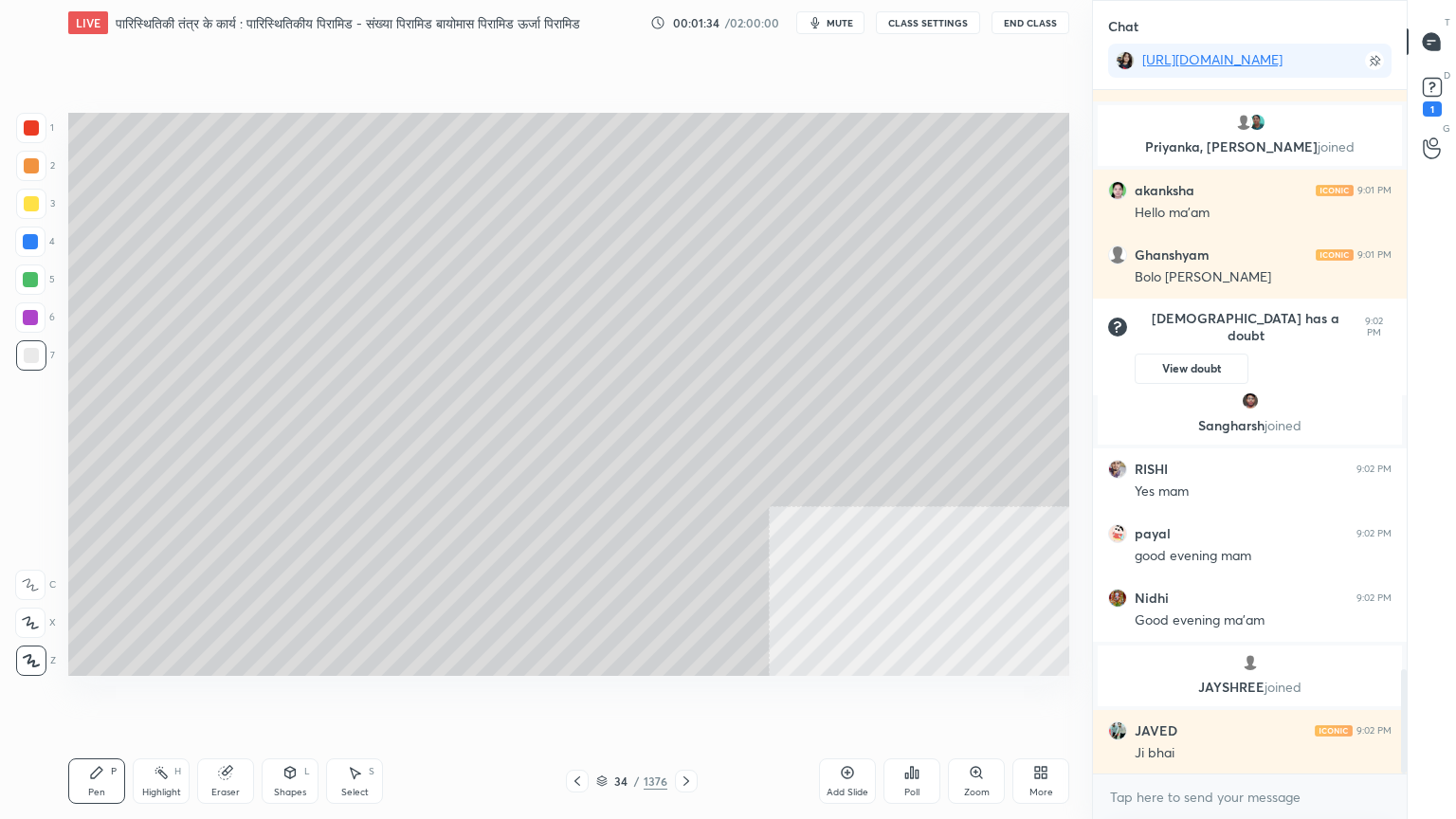 scroll, scrollTop: 3814, scrollLeft: 0, axis: vertical 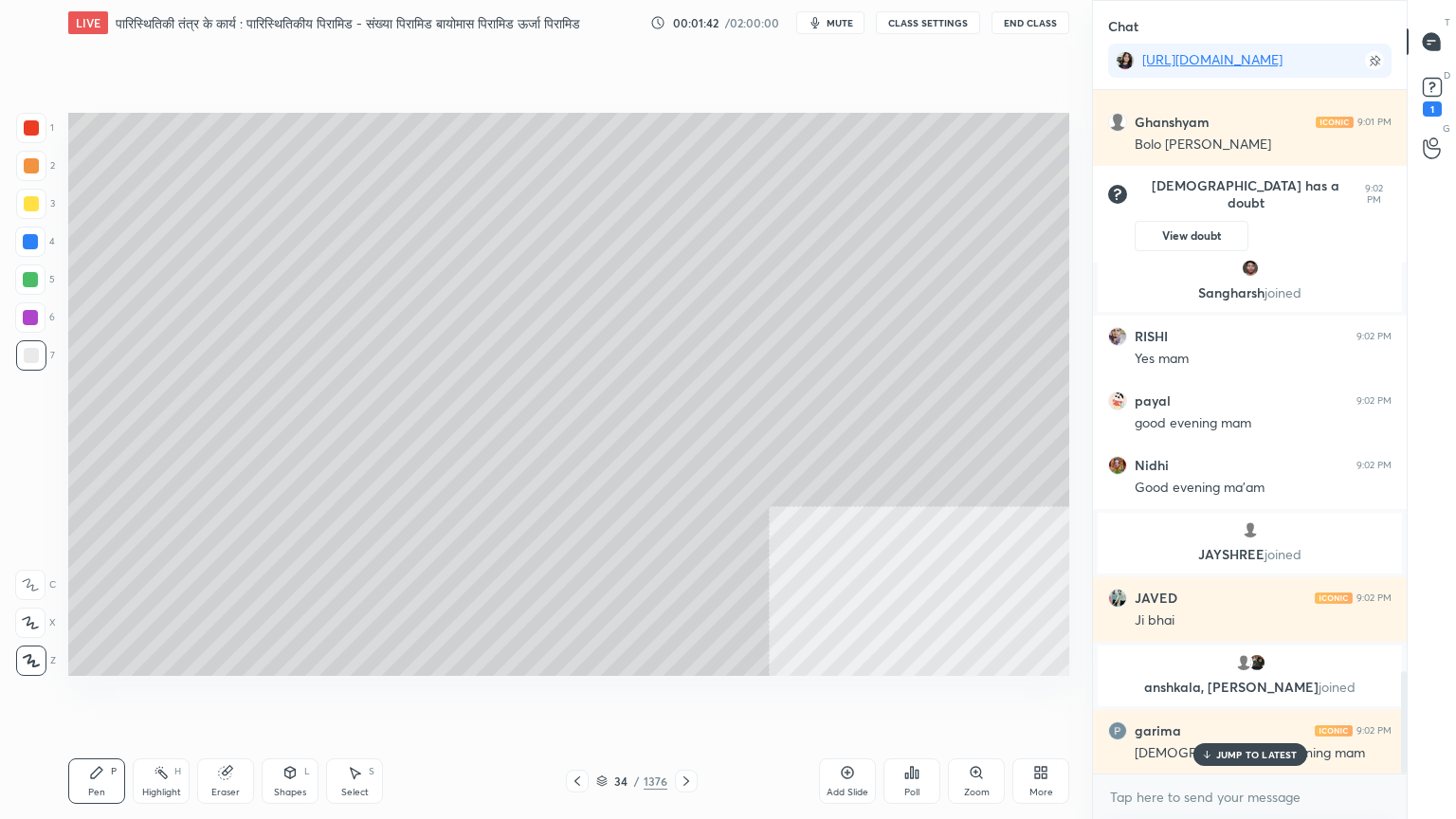 click at bounding box center [31, 128] 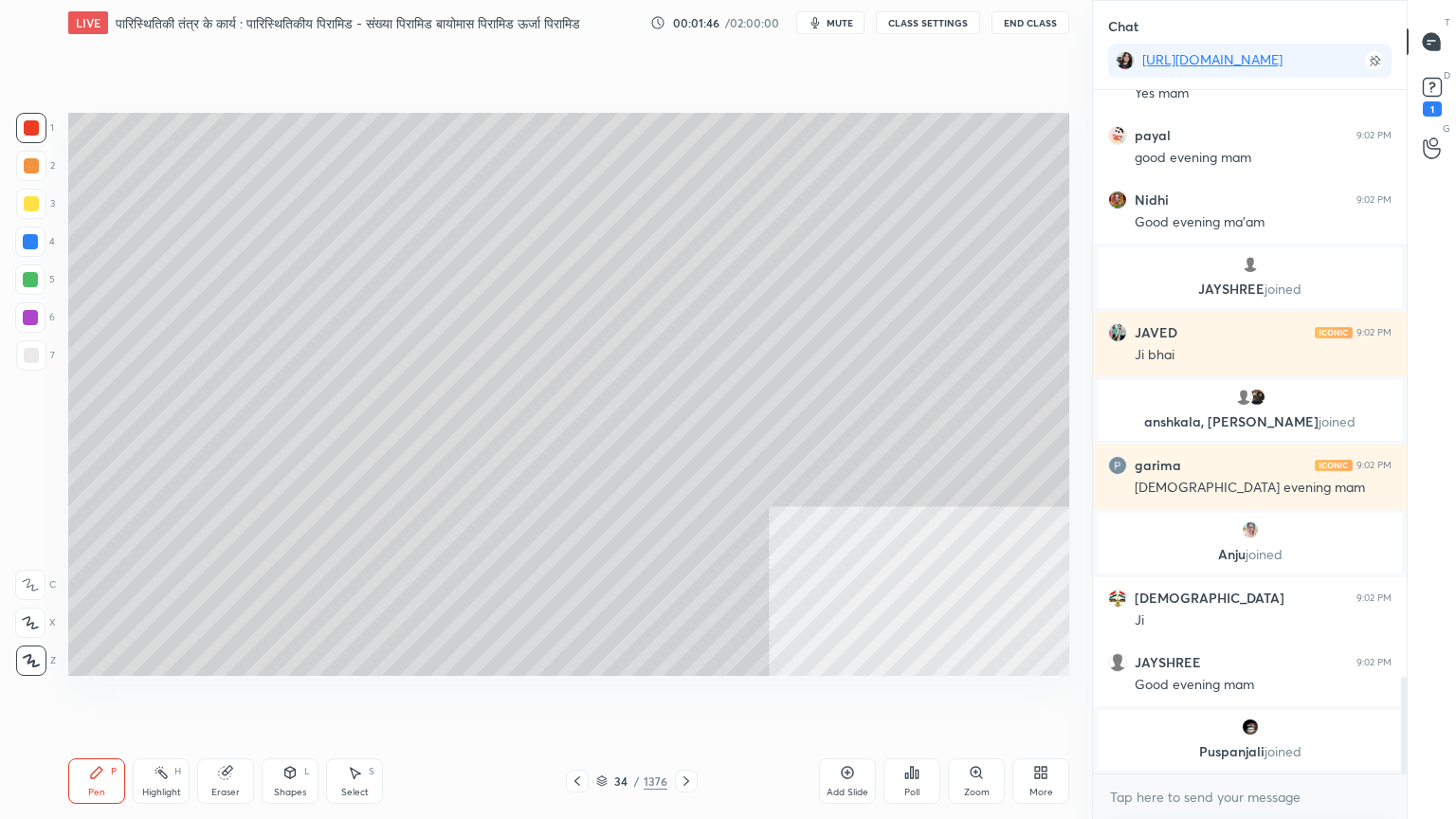 scroll, scrollTop: 3954, scrollLeft: 0, axis: vertical 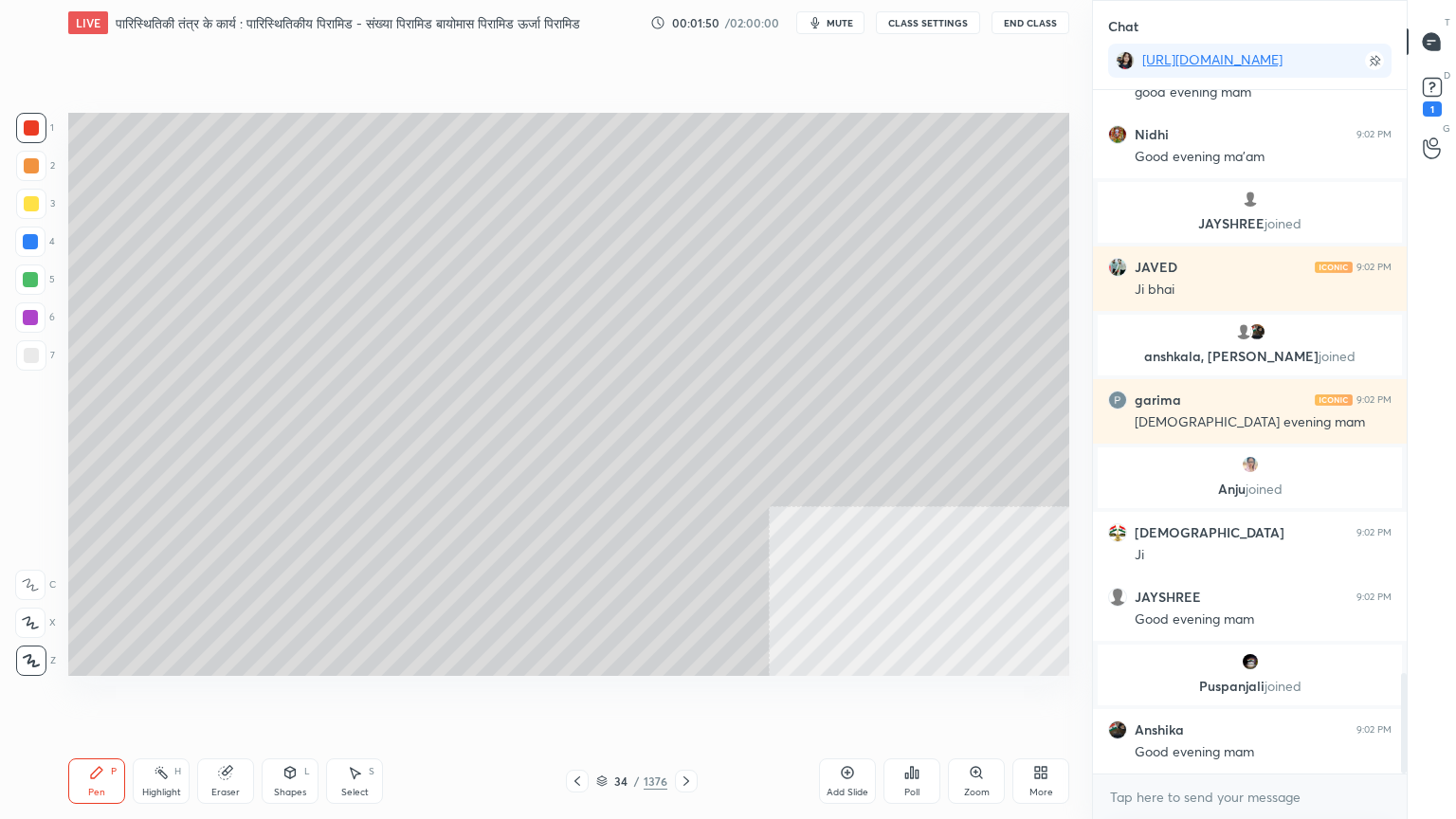 click at bounding box center (30, 318) 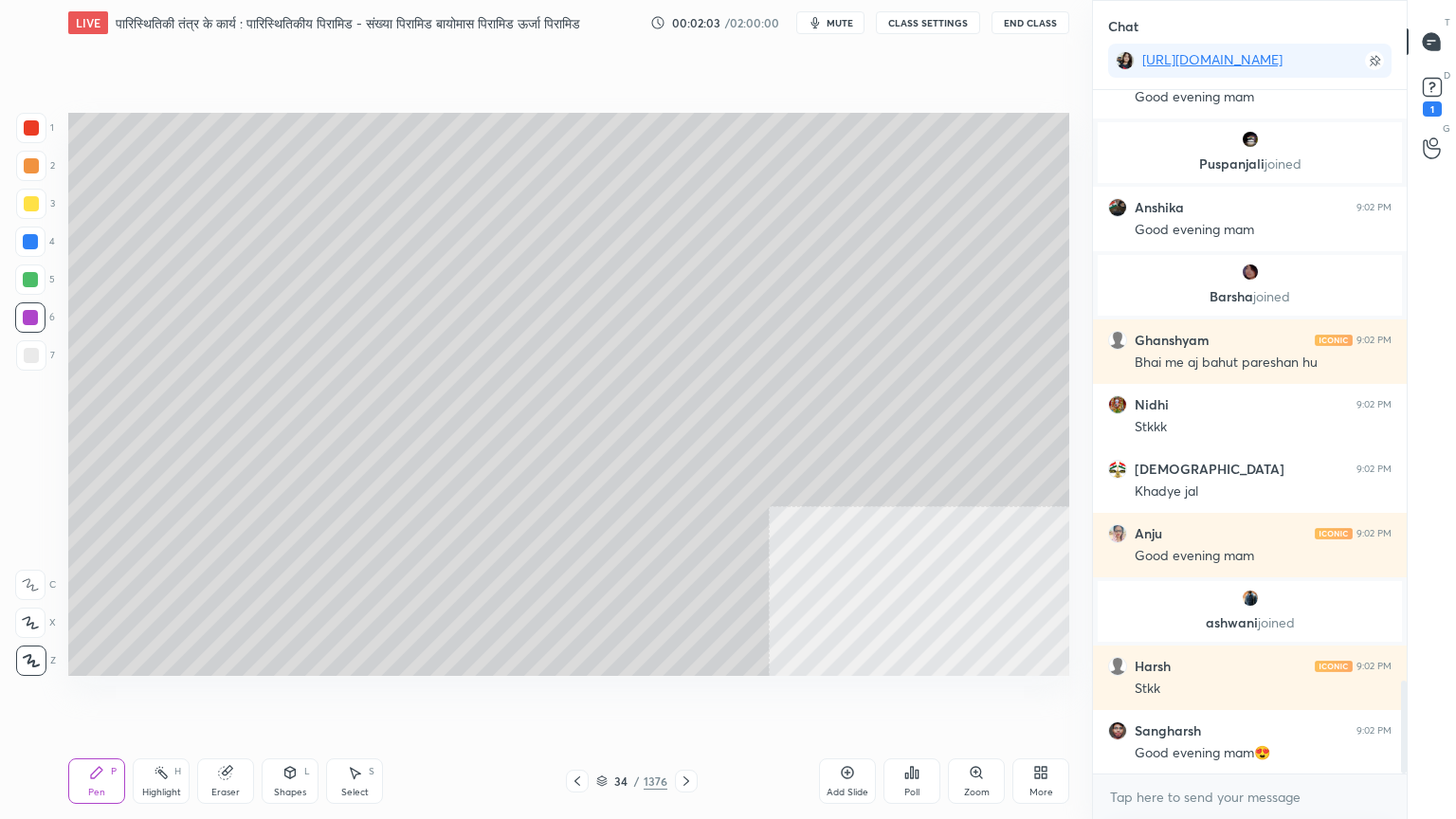scroll, scrollTop: 4417, scrollLeft: 0, axis: vertical 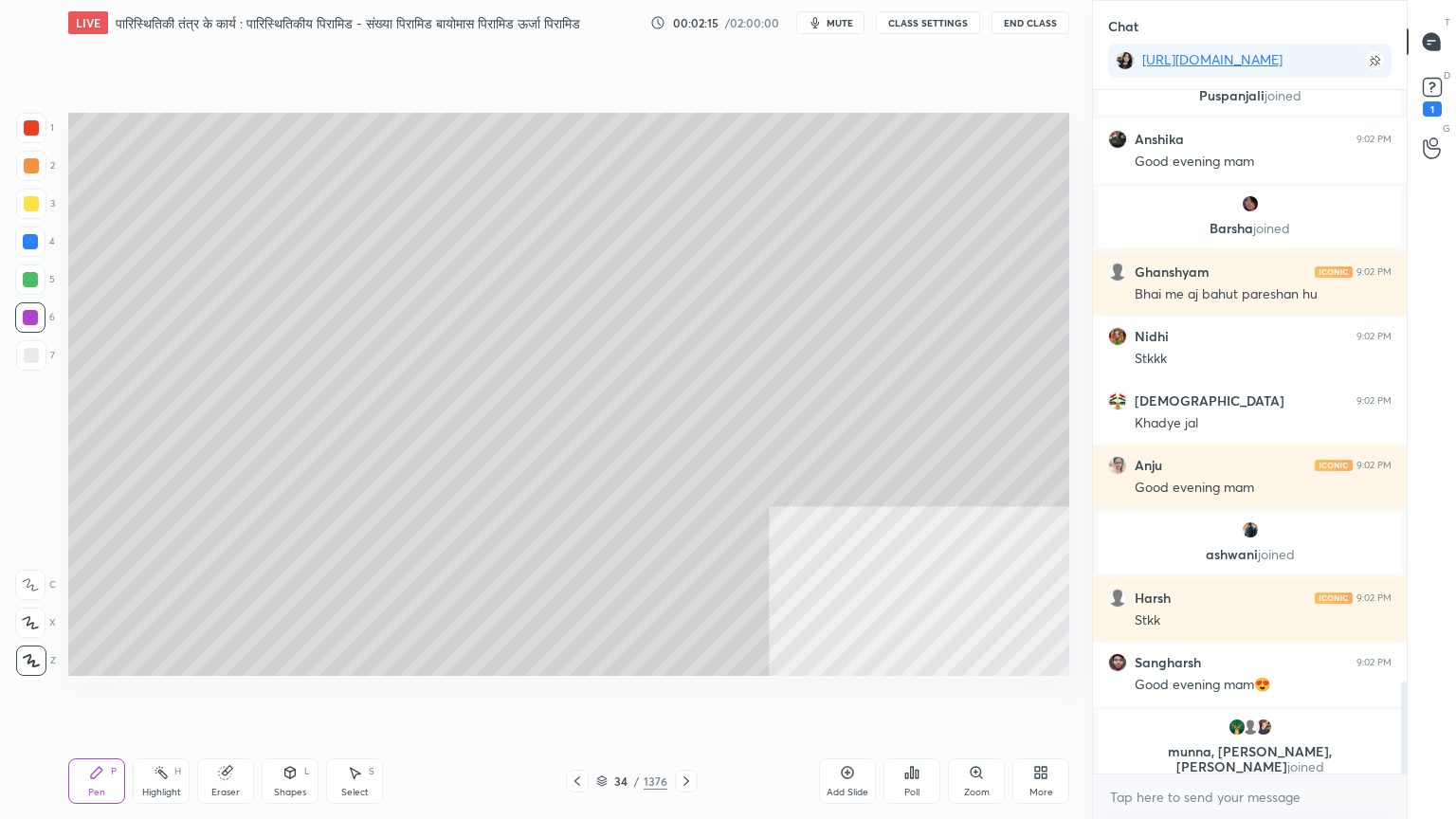 click at bounding box center [31, 128] 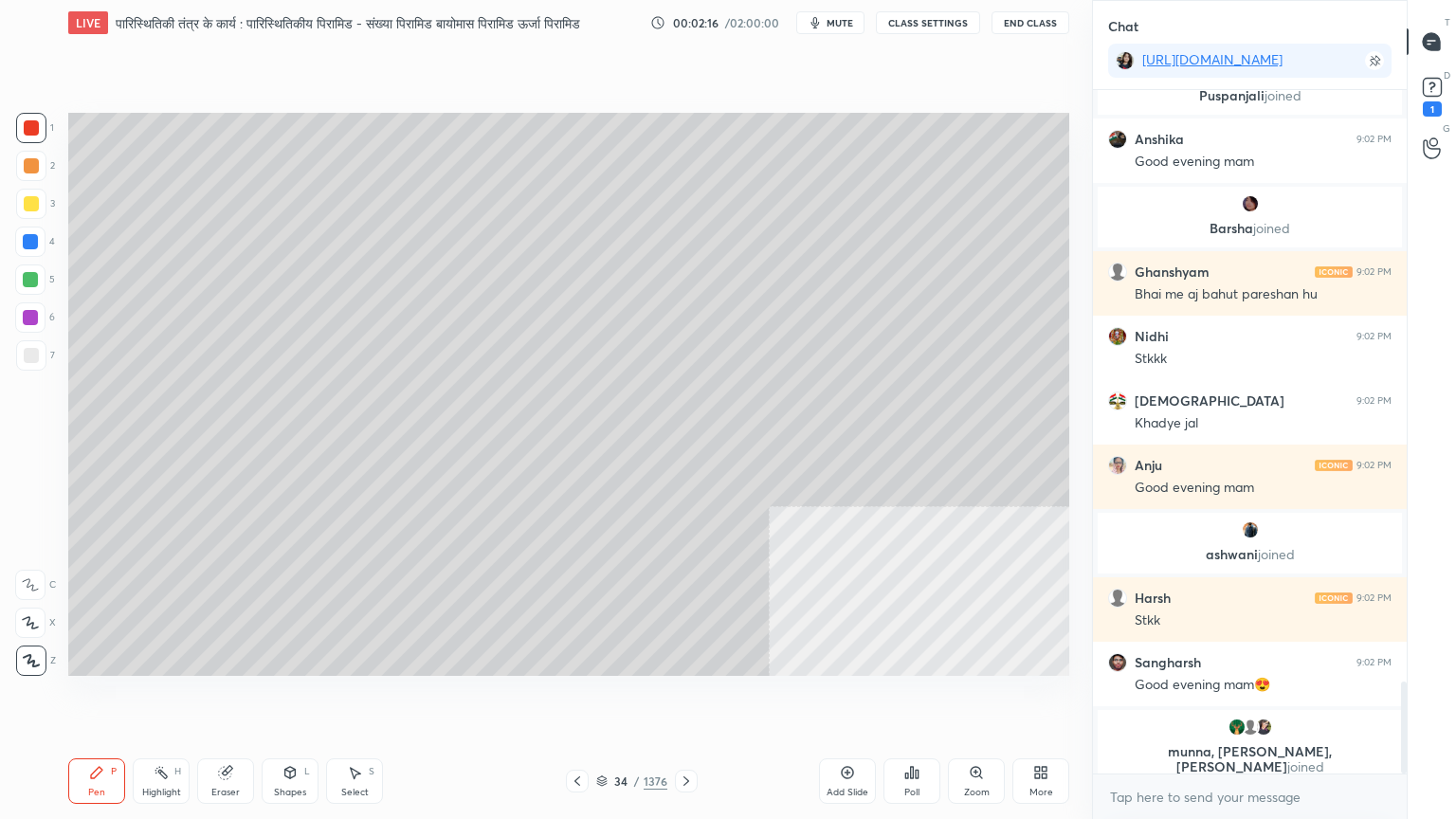 click at bounding box center (31, 128) 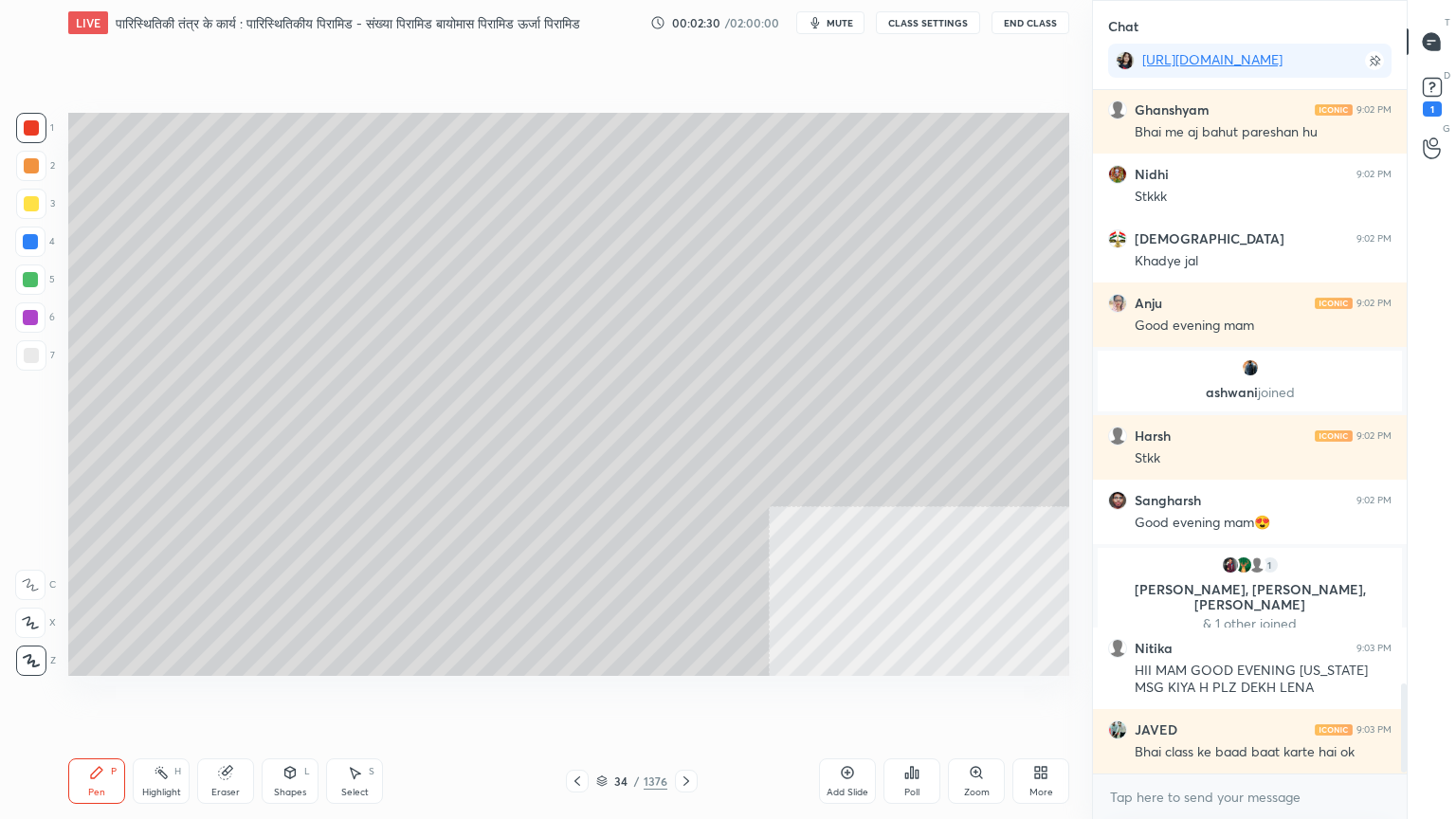 scroll, scrollTop: 4576, scrollLeft: 0, axis: vertical 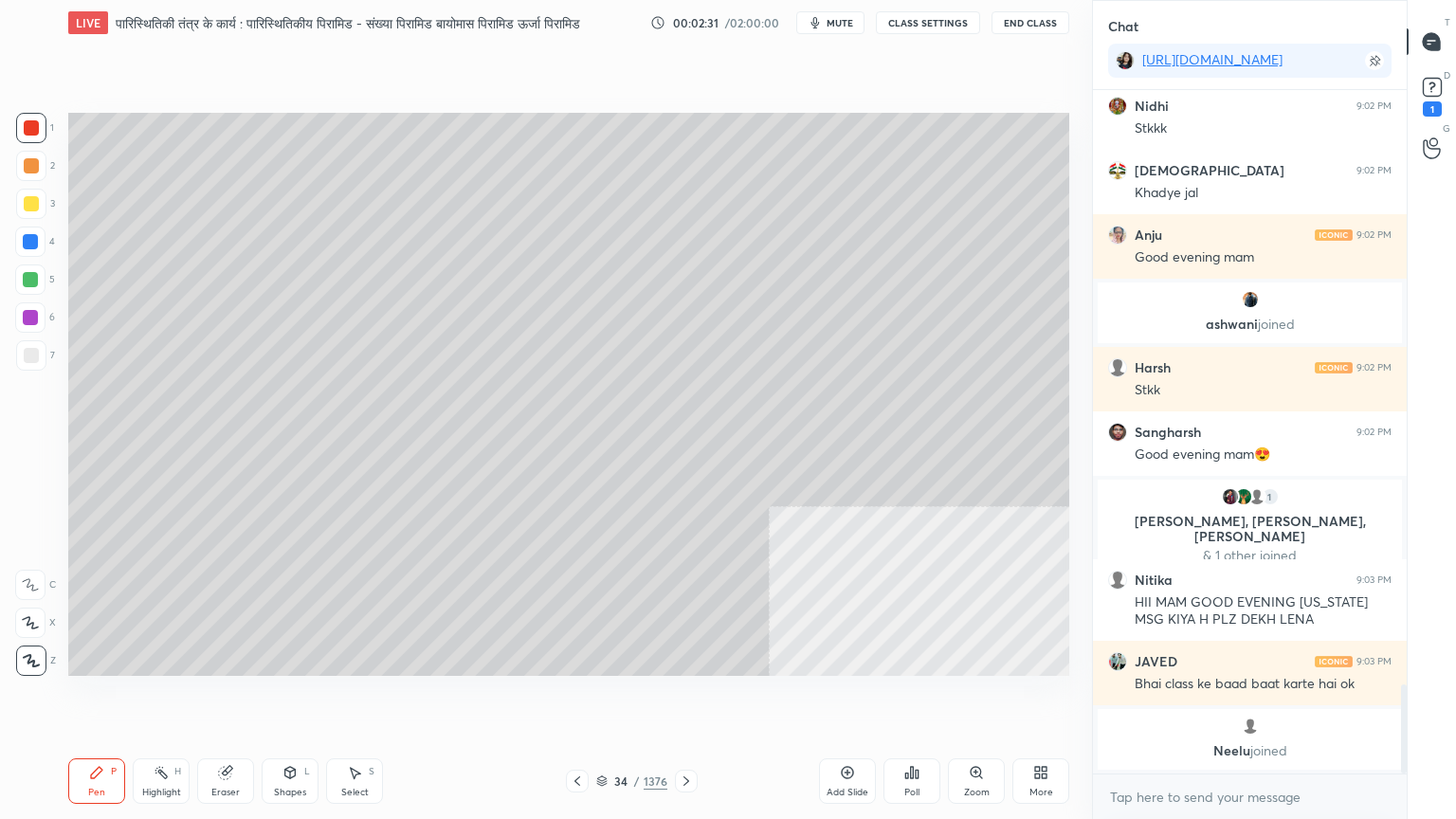 click on "Eraser" at bounding box center [226, 781] 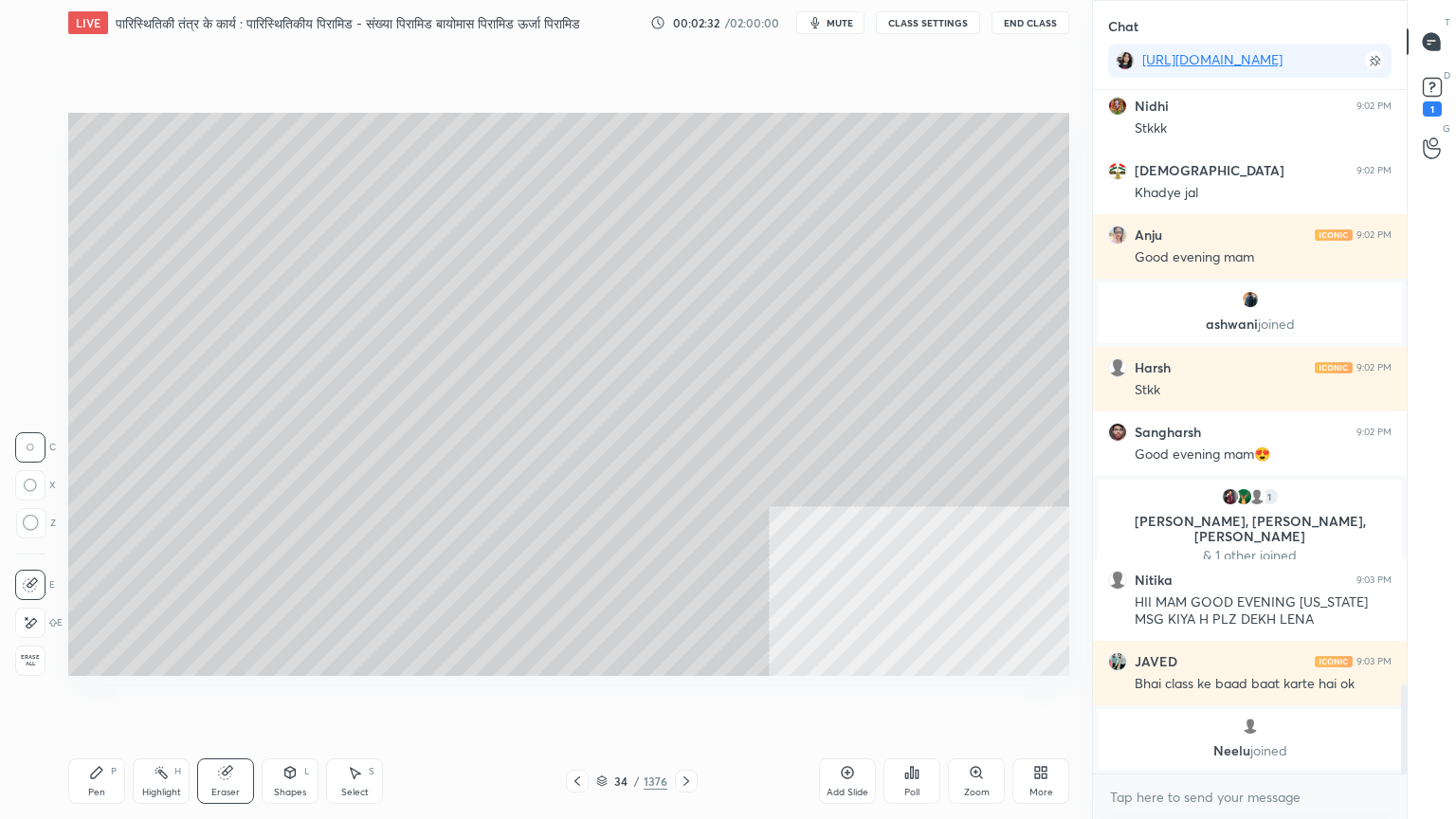 click at bounding box center [30, 623] 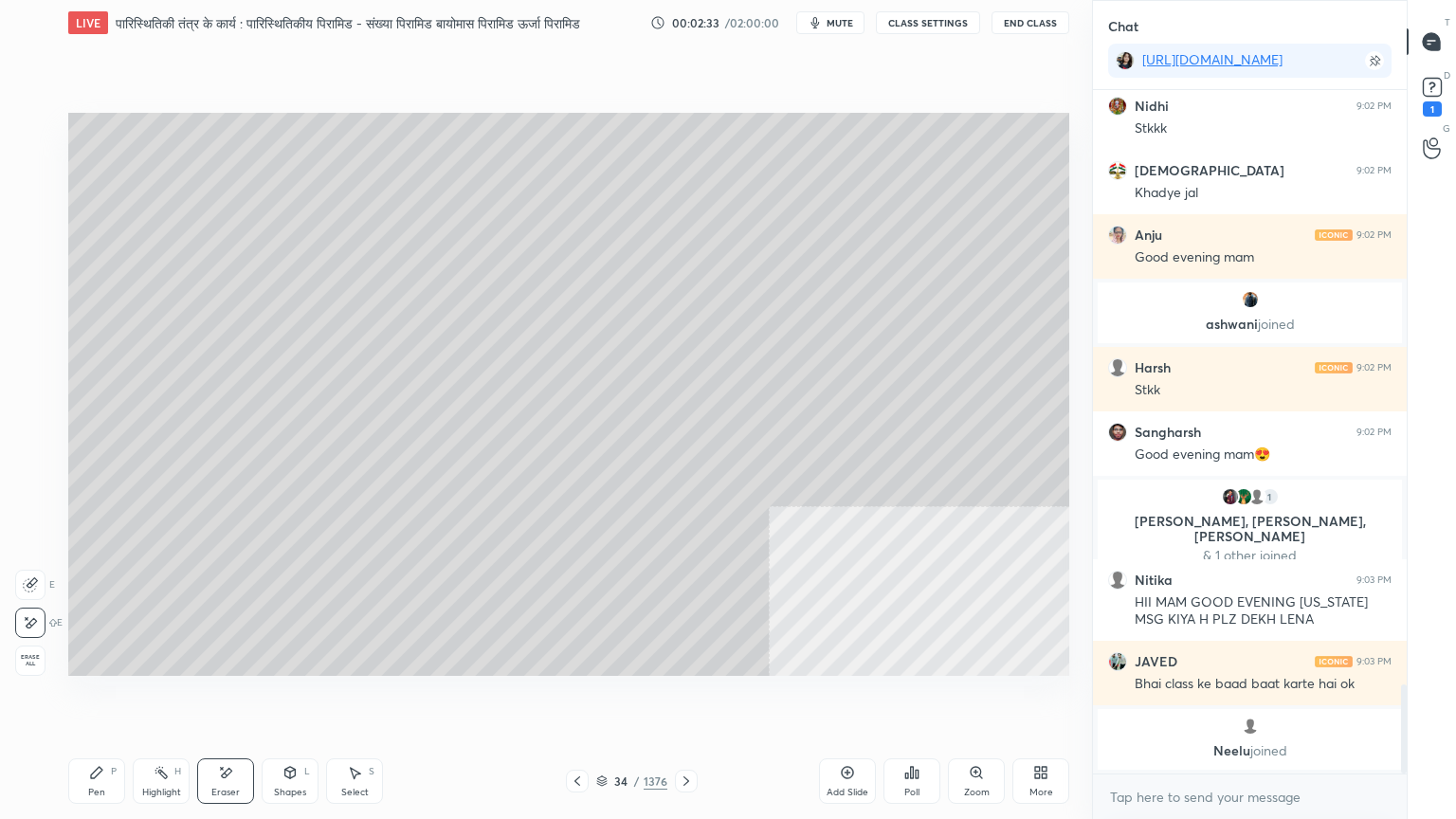 click 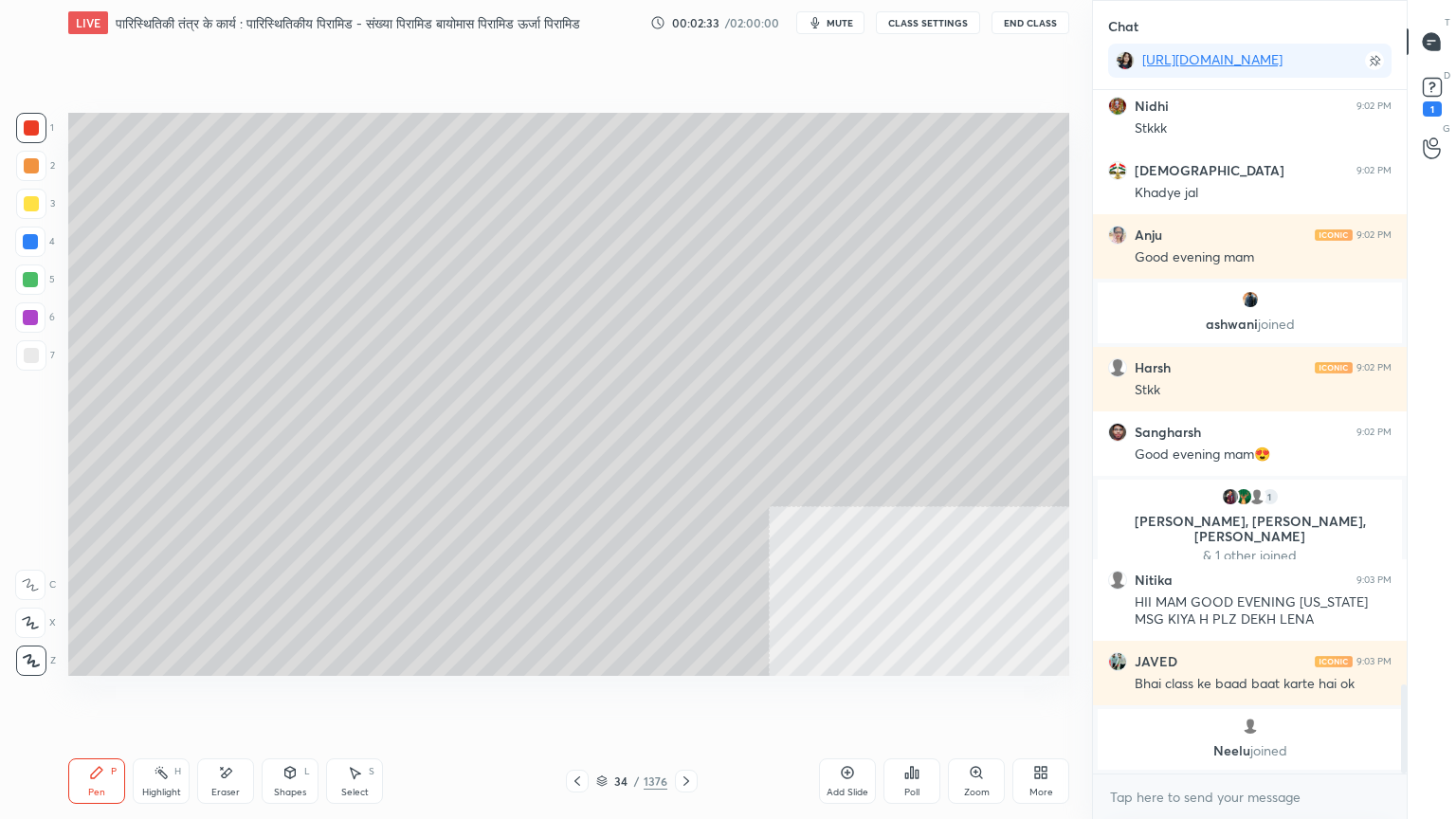 click on "Pen P" at bounding box center (97, 781) 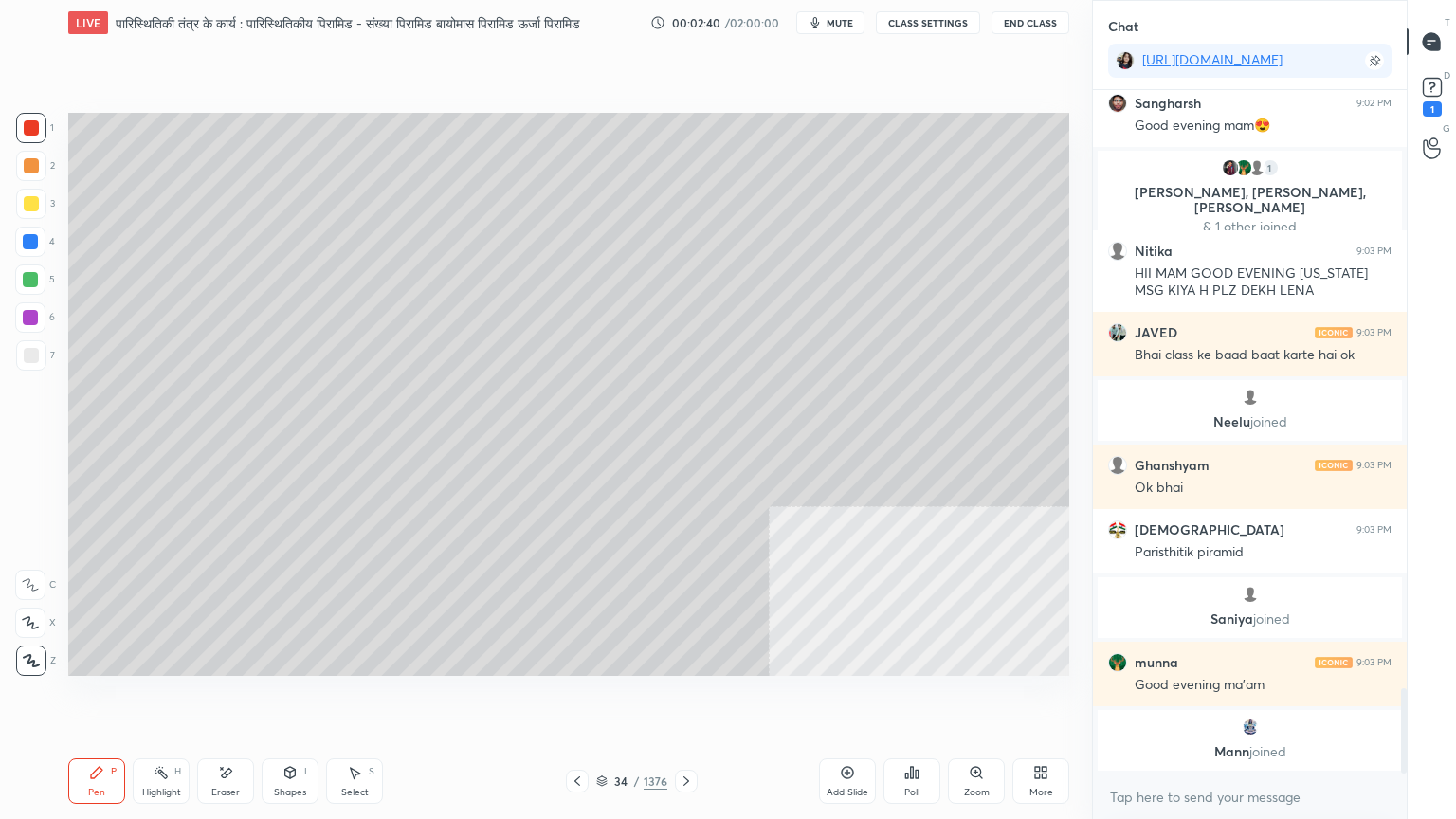 scroll, scrollTop: 4804, scrollLeft: 0, axis: vertical 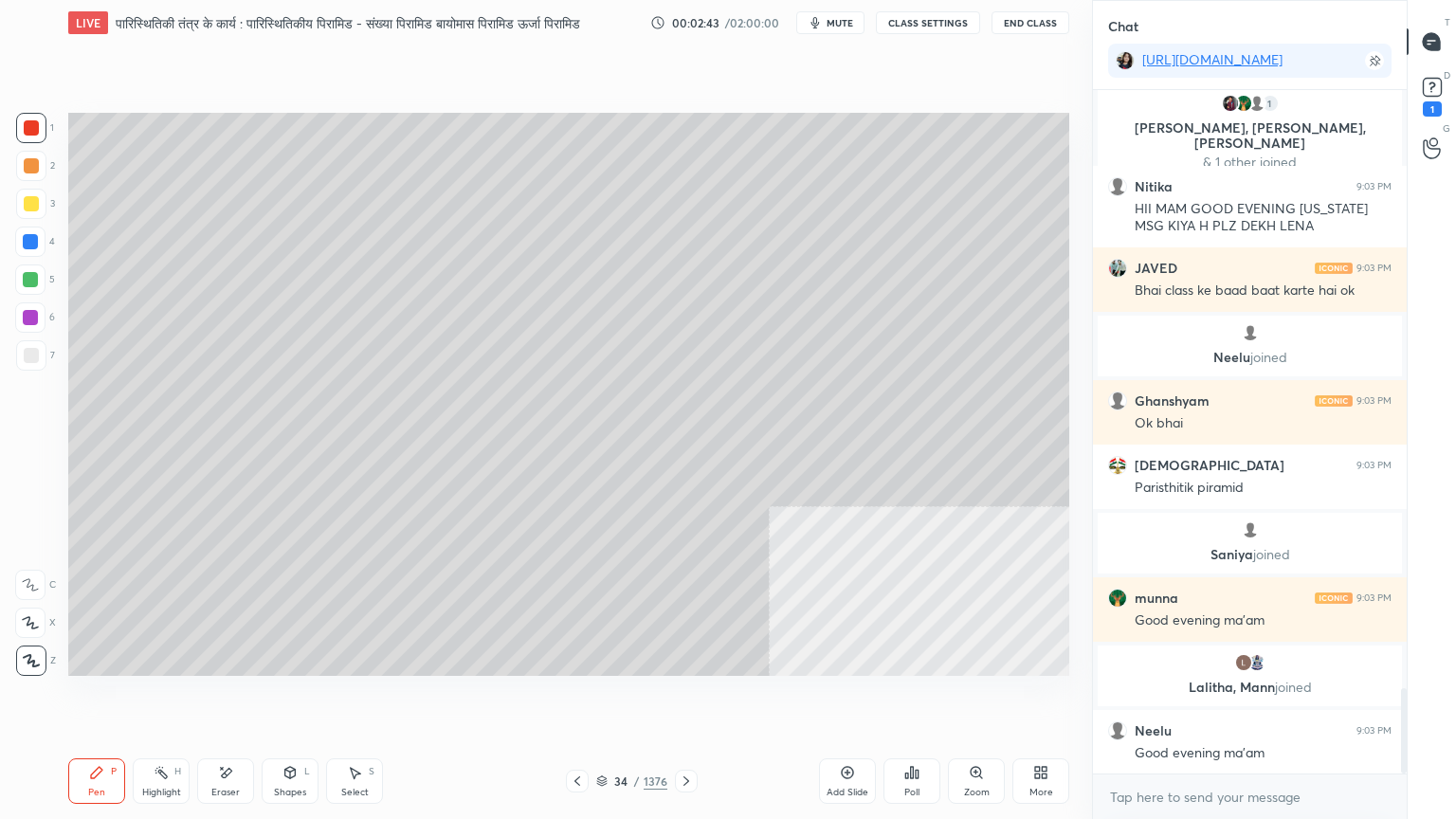 click on "Eraser" at bounding box center [226, 781] 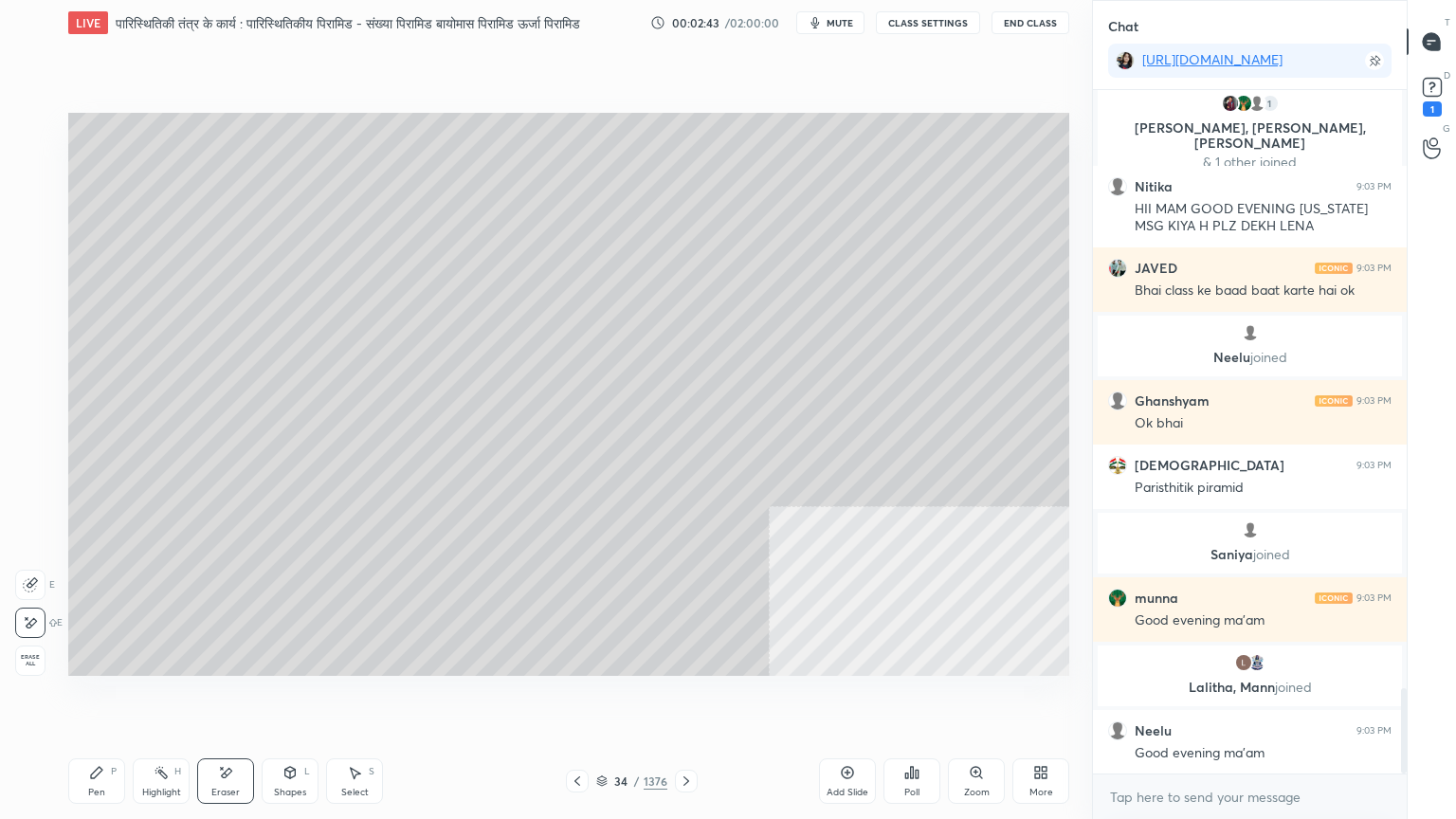 scroll, scrollTop: 4872, scrollLeft: 0, axis: vertical 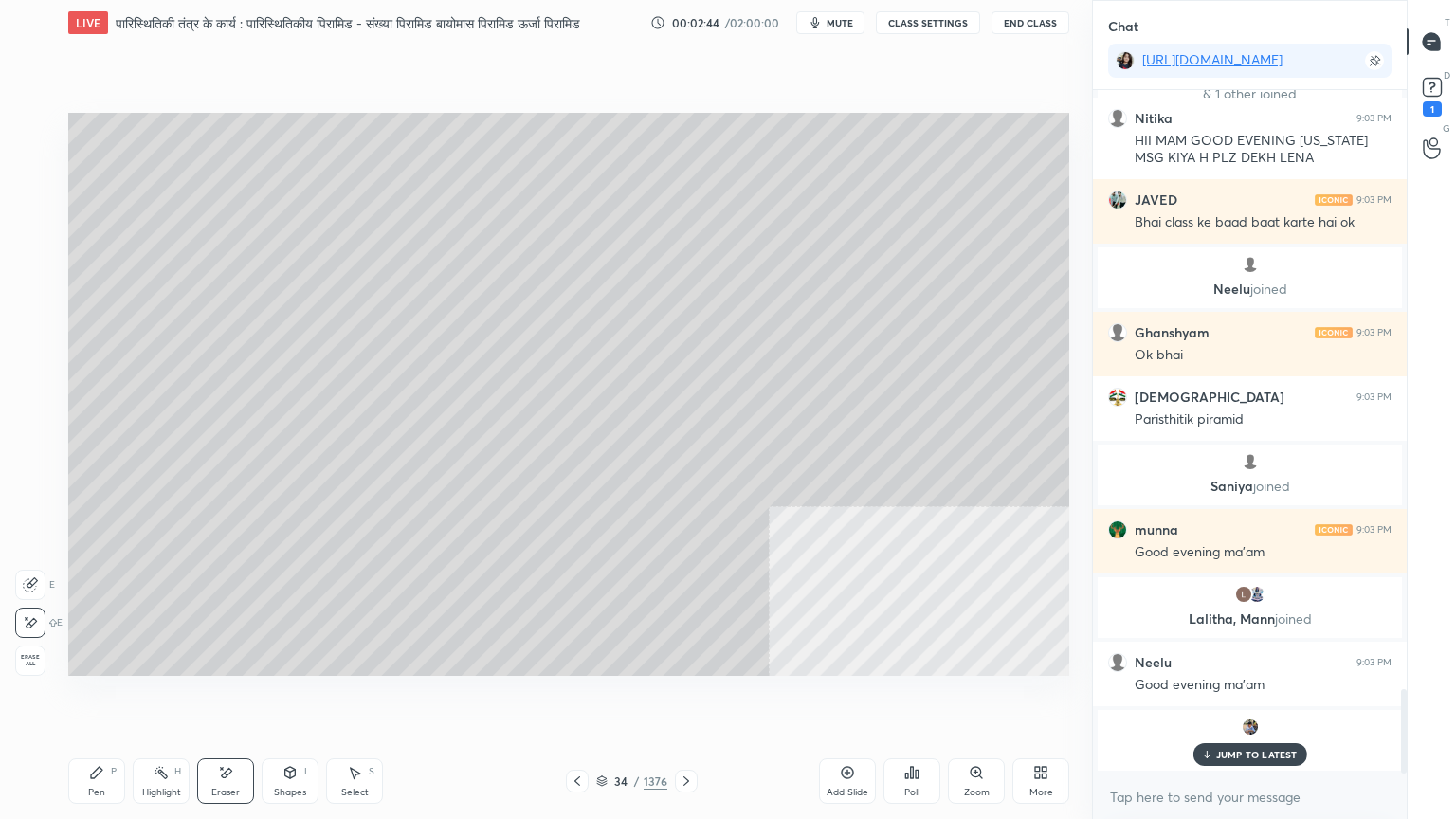 click on "Pen P" at bounding box center [97, 781] 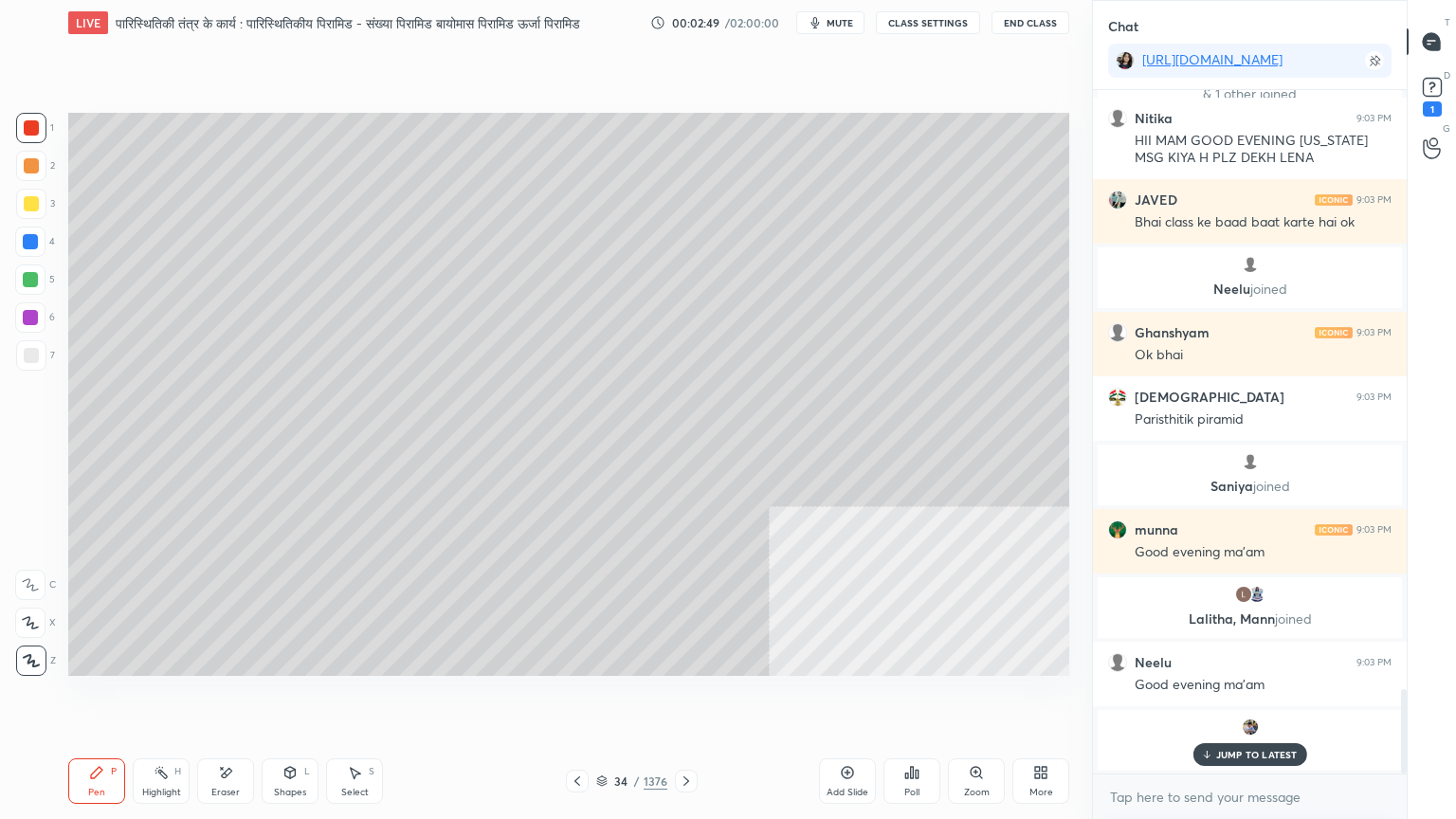 click 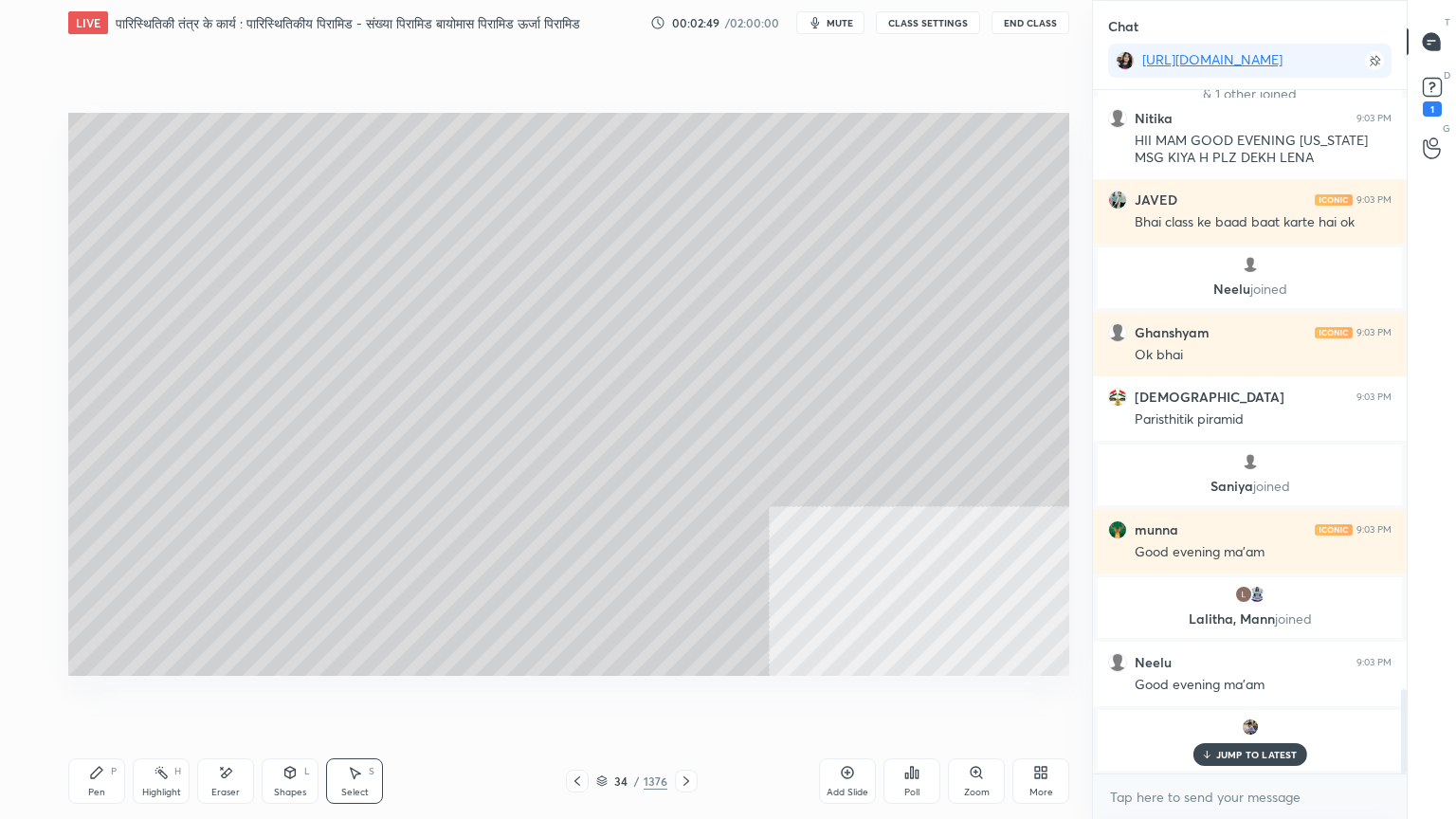 click 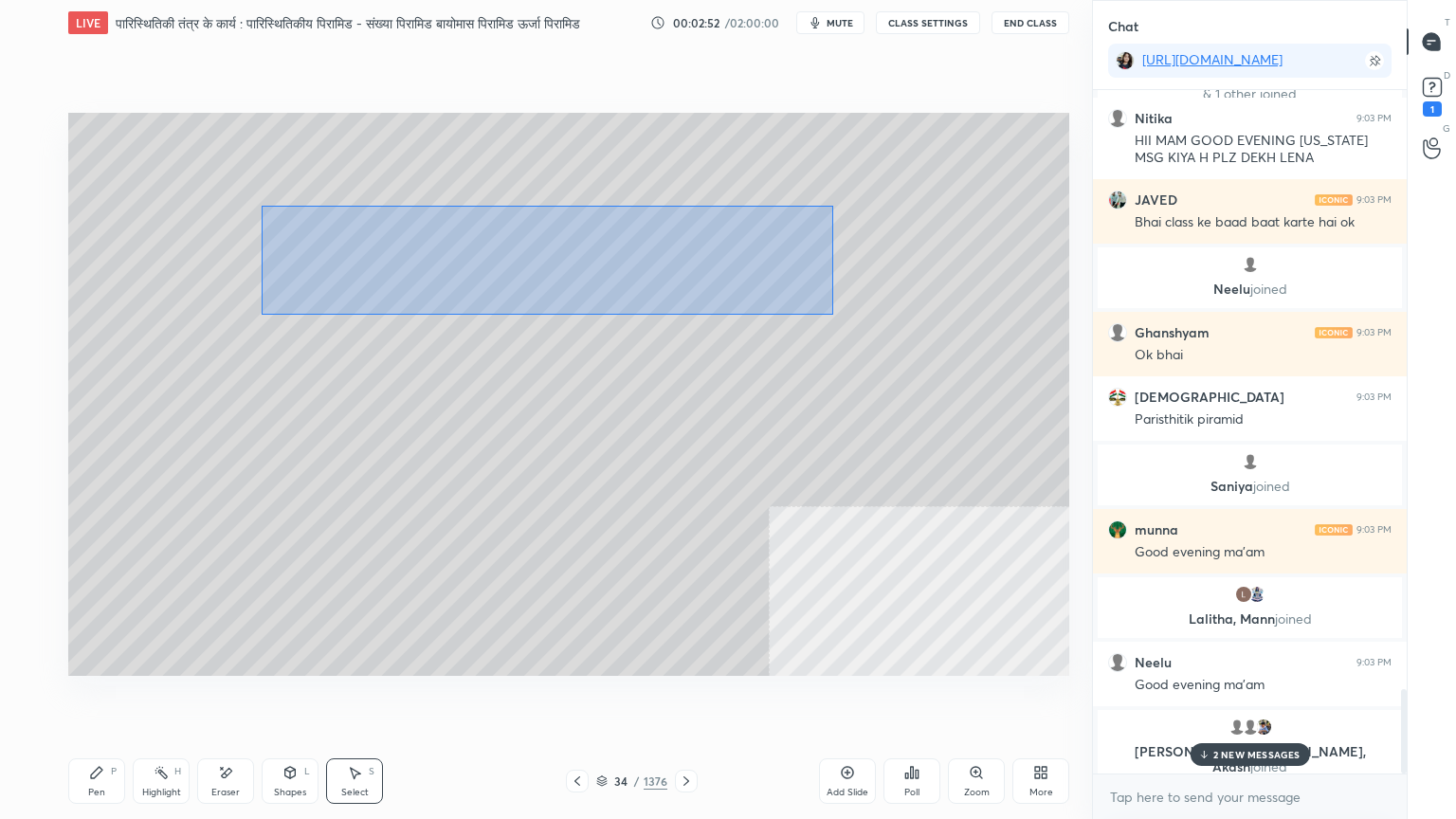 drag, startPoint x: 262, startPoint y: 205, endPoint x: 825, endPoint y: 311, distance: 572.89179 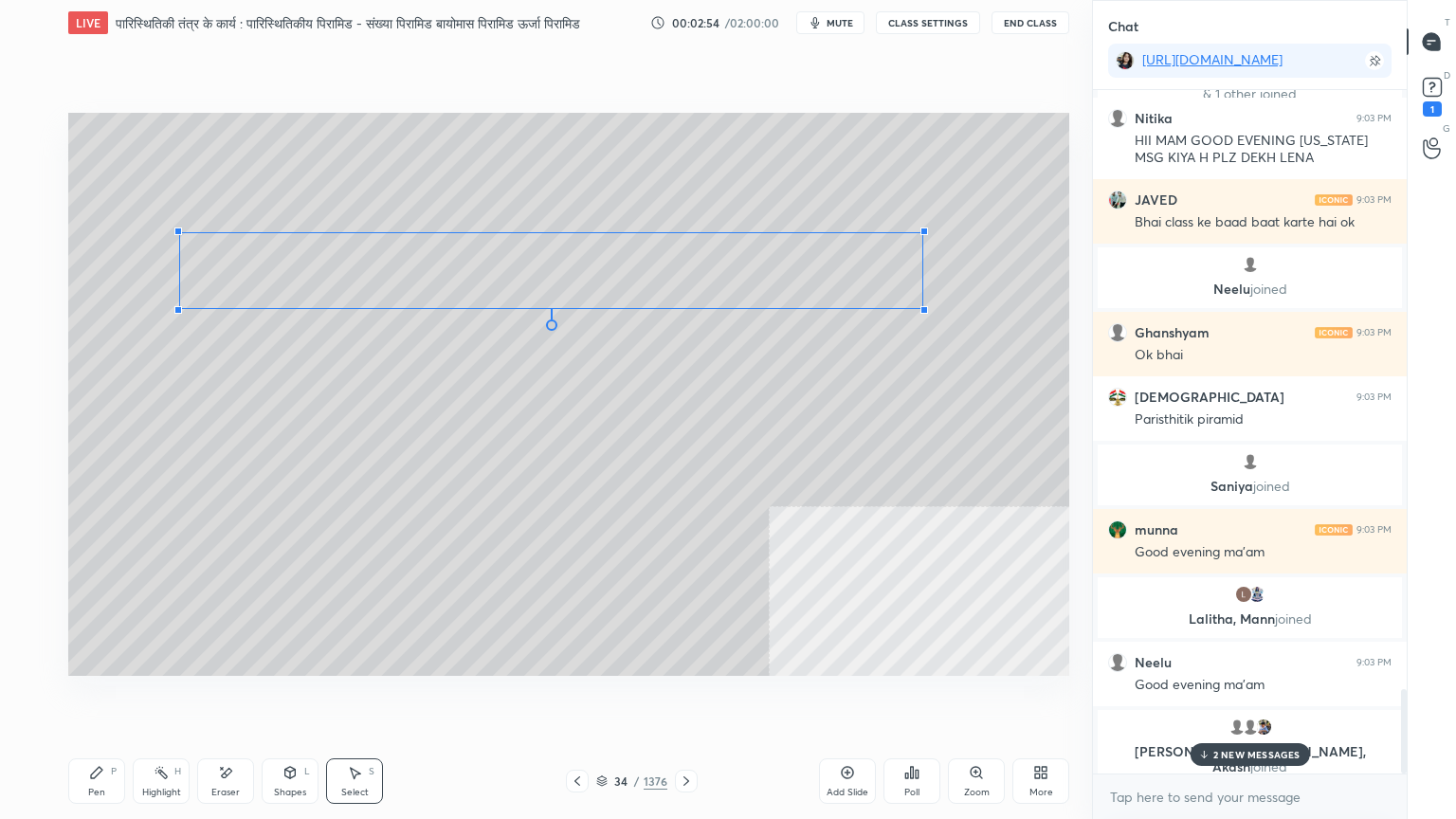 drag, startPoint x: 184, startPoint y: 209, endPoint x: 182, endPoint y: 228, distance: 19.10497 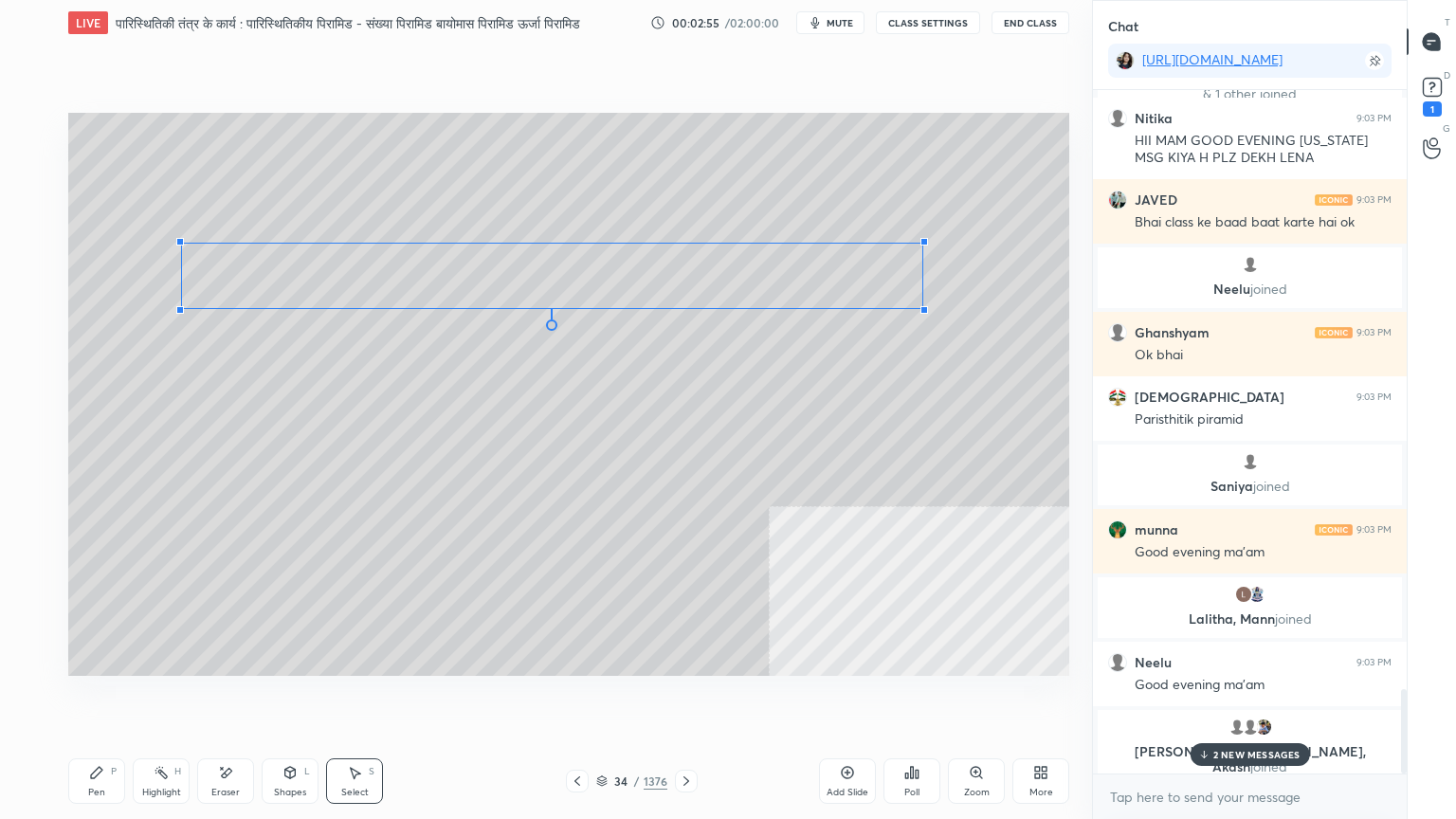 scroll, scrollTop: 4921, scrollLeft: 0, axis: vertical 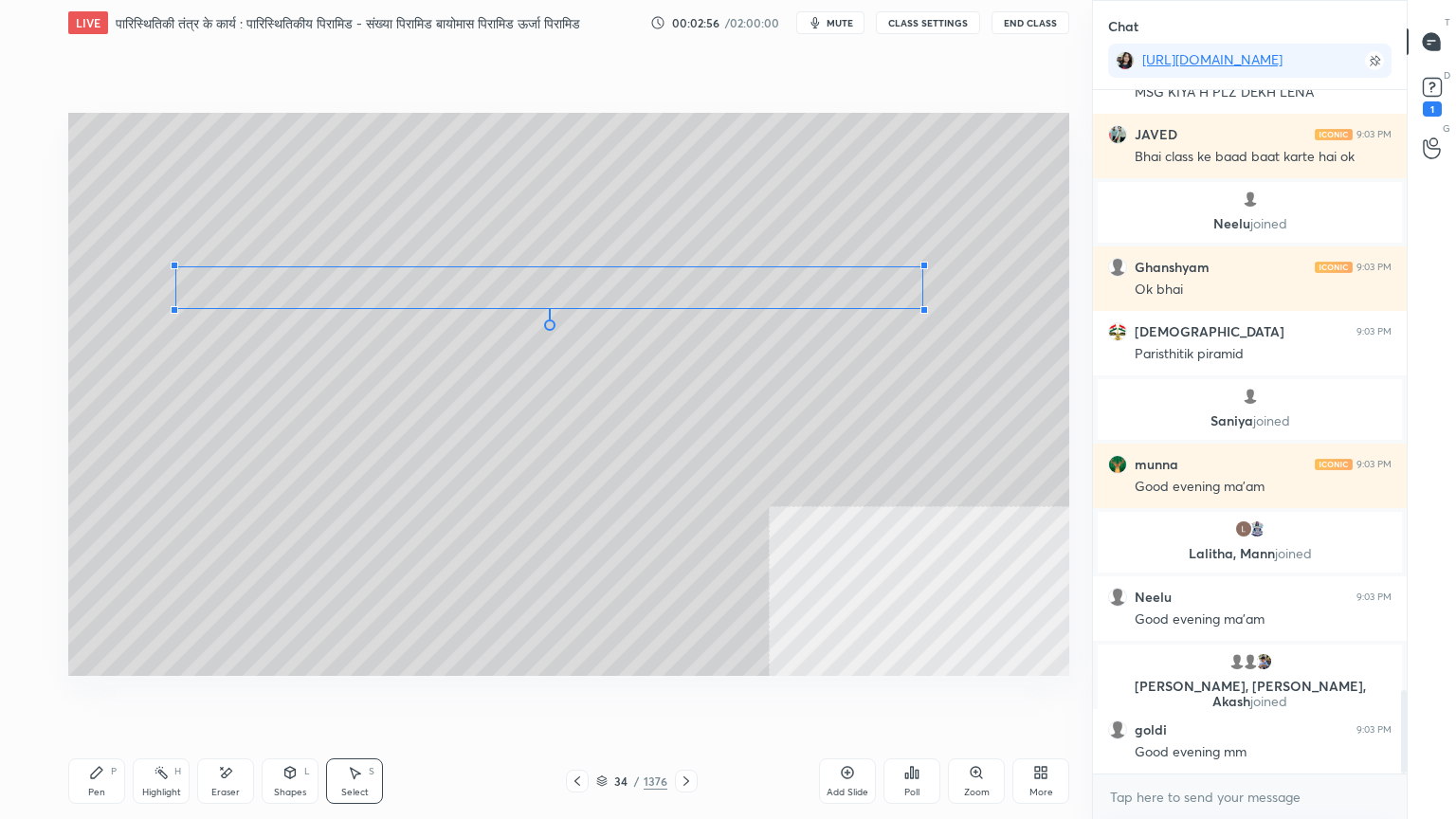 drag, startPoint x: 182, startPoint y: 235, endPoint x: 248, endPoint y: 276, distance: 77.6981 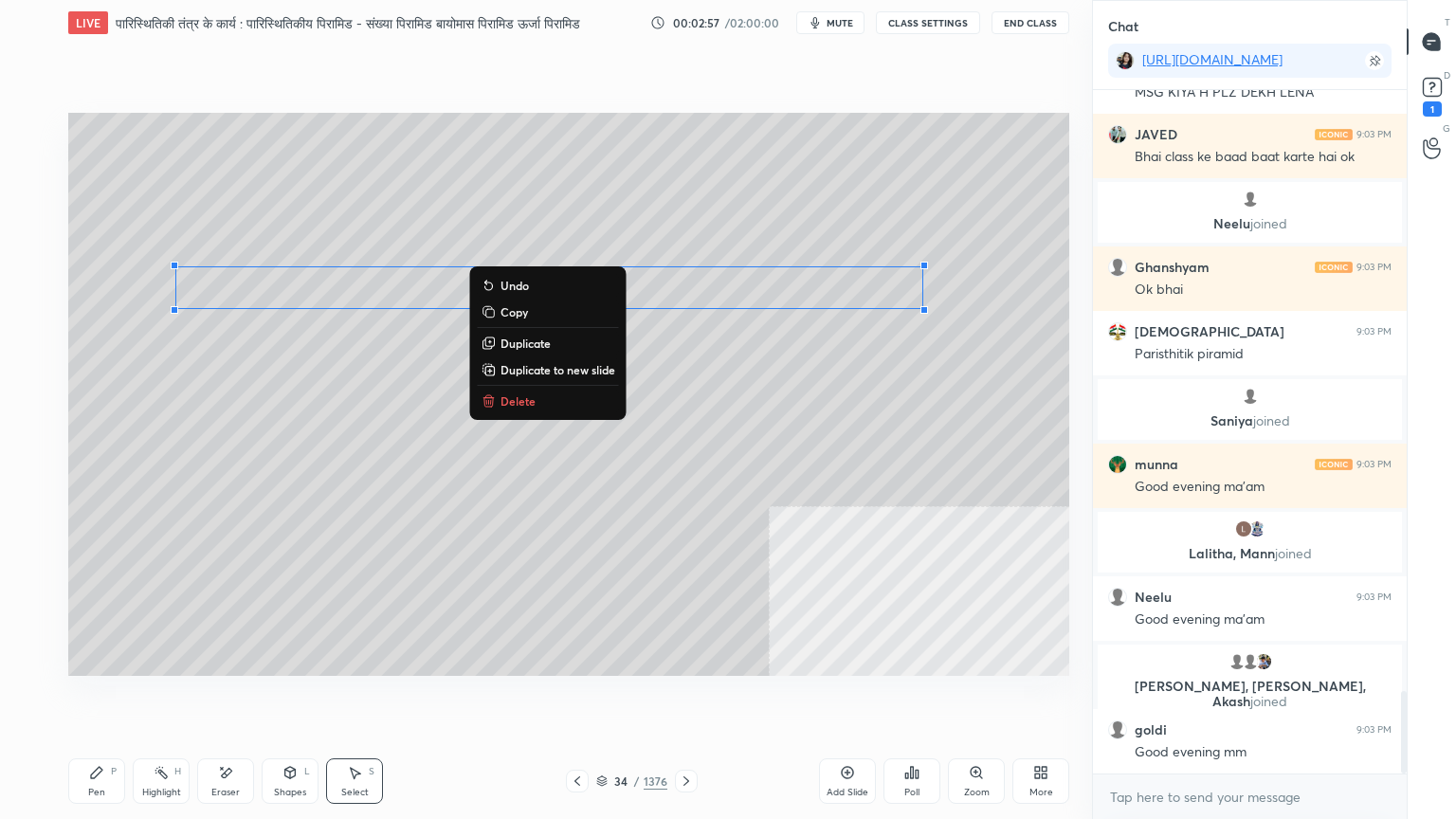 scroll, scrollTop: 4989, scrollLeft: 0, axis: vertical 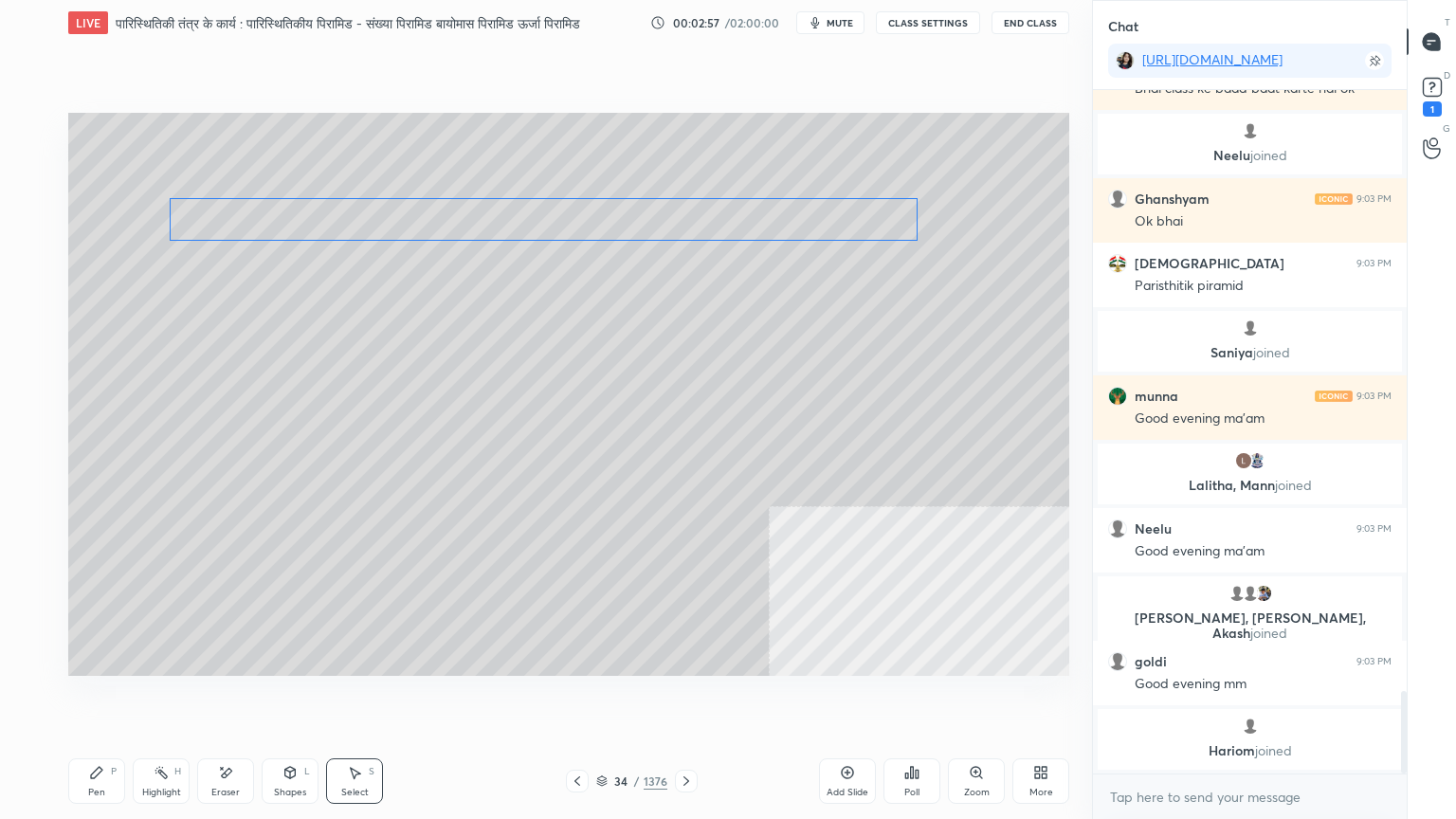 drag, startPoint x: 296, startPoint y: 300, endPoint x: 266, endPoint y: 243, distance: 64.41273 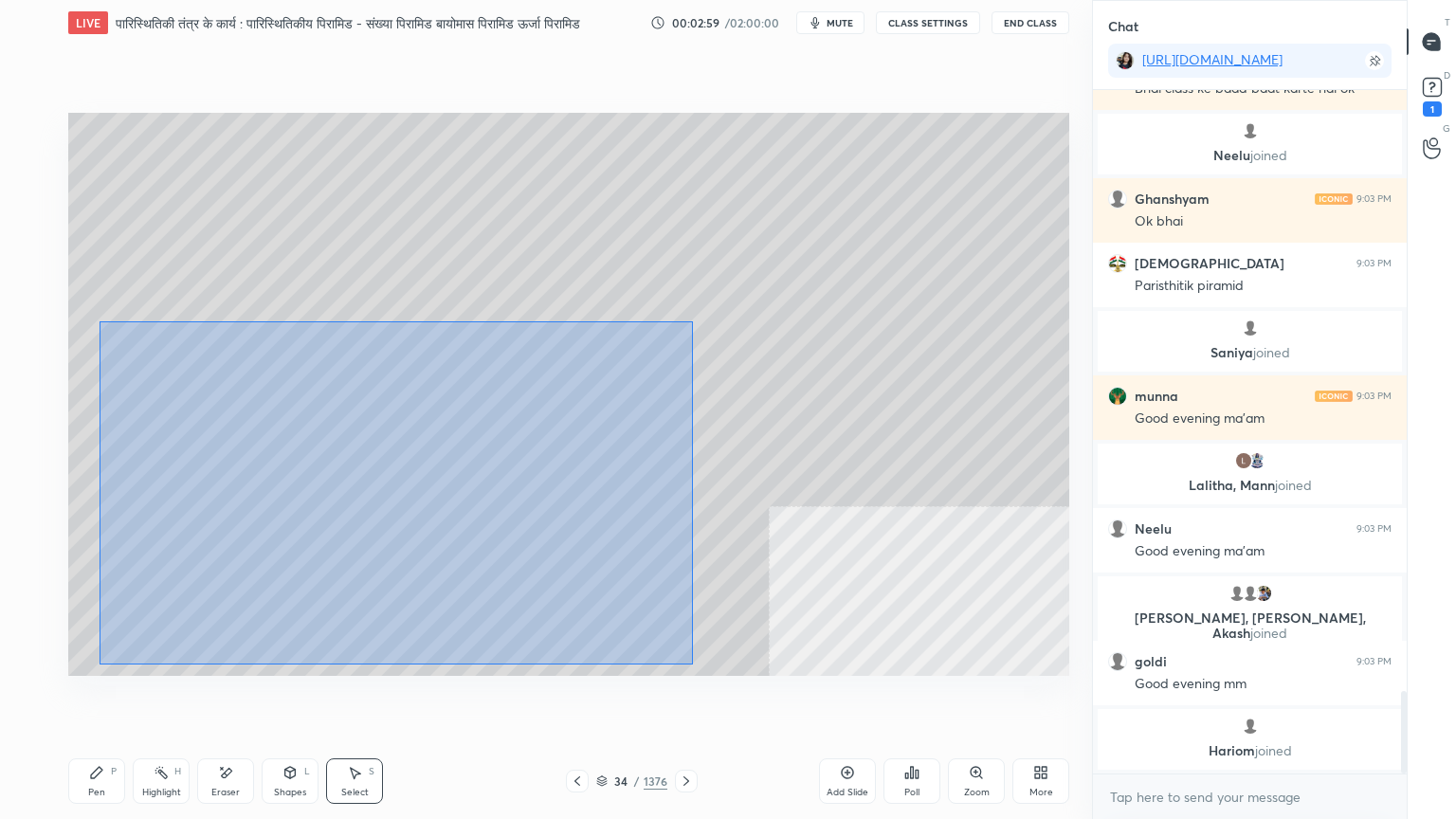 drag, startPoint x: 106, startPoint y: 321, endPoint x: 682, endPoint y: 661, distance: 668.8617 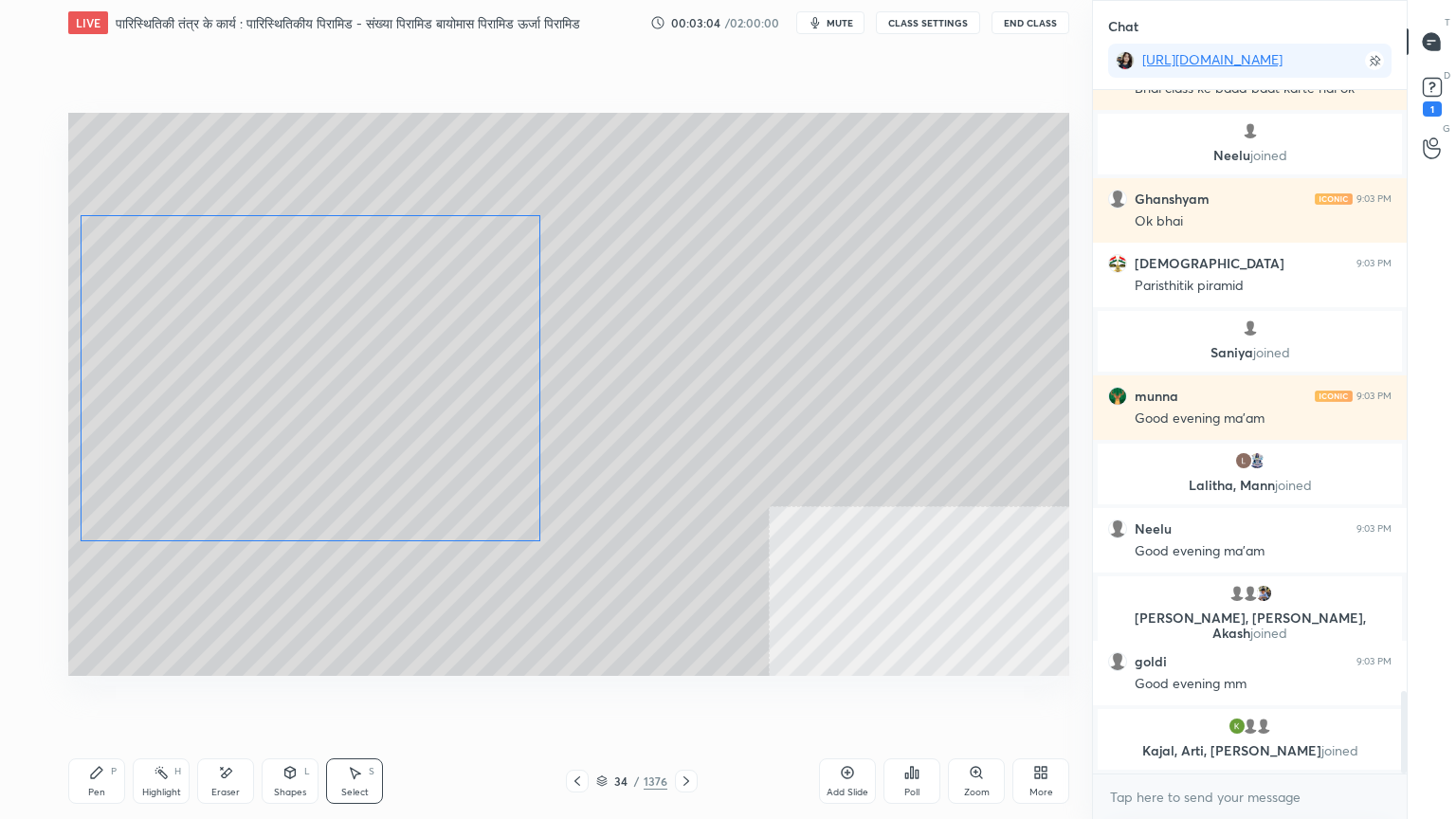 drag, startPoint x: 329, startPoint y: 407, endPoint x: 313, endPoint y: 373, distance: 37.576588 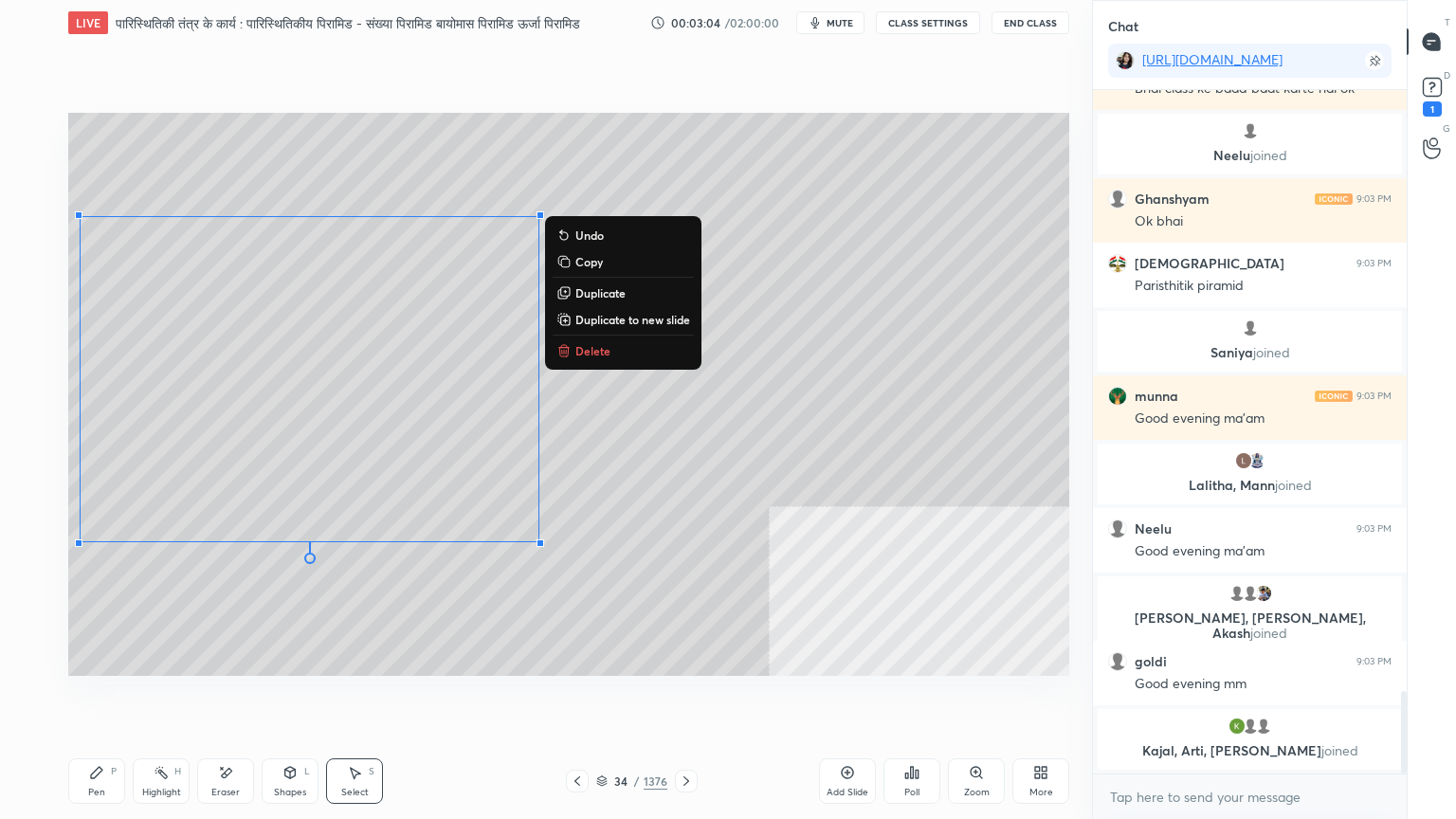click on "Pen P" at bounding box center (97, 781) 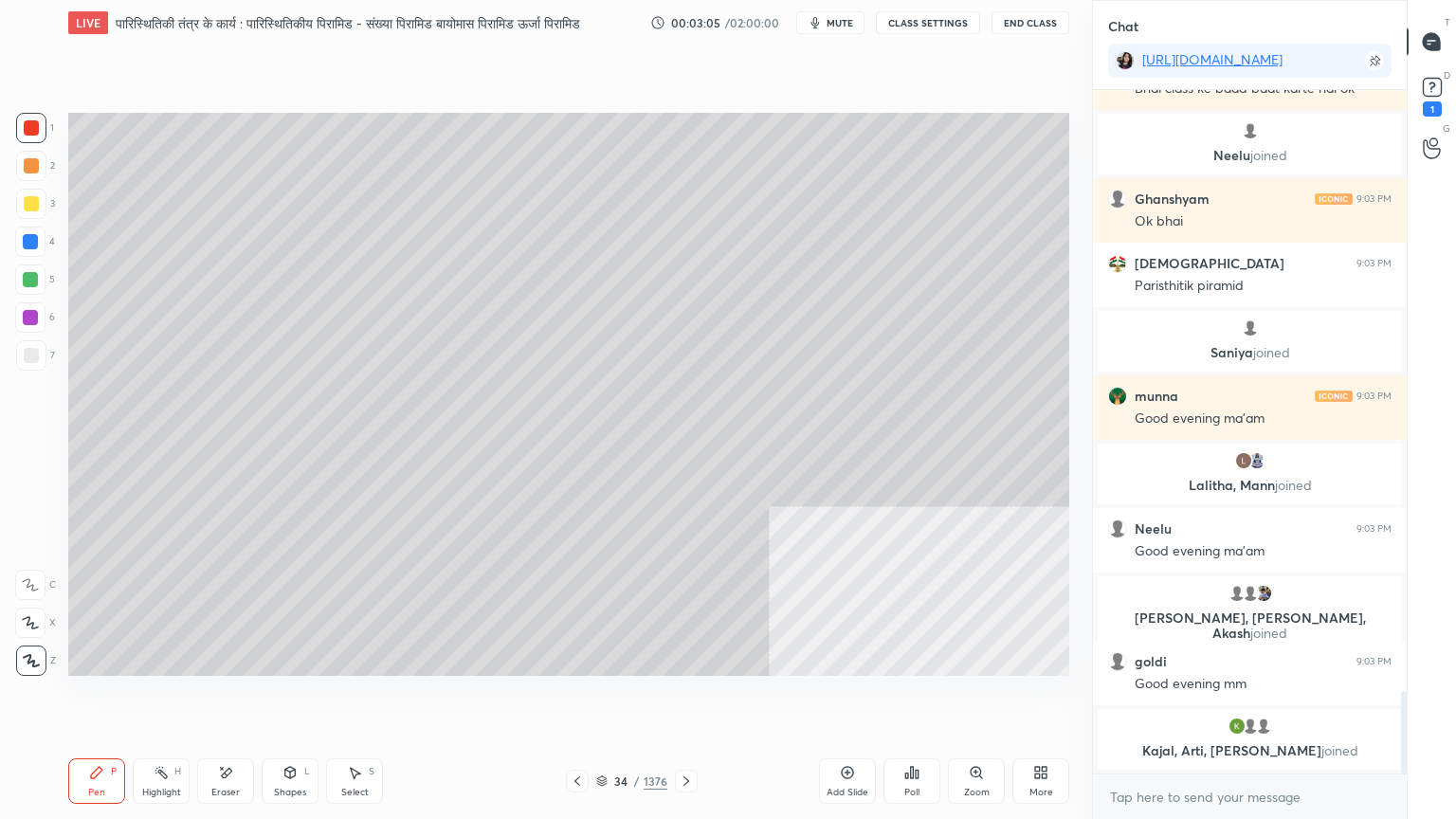 click at bounding box center [30, 318] 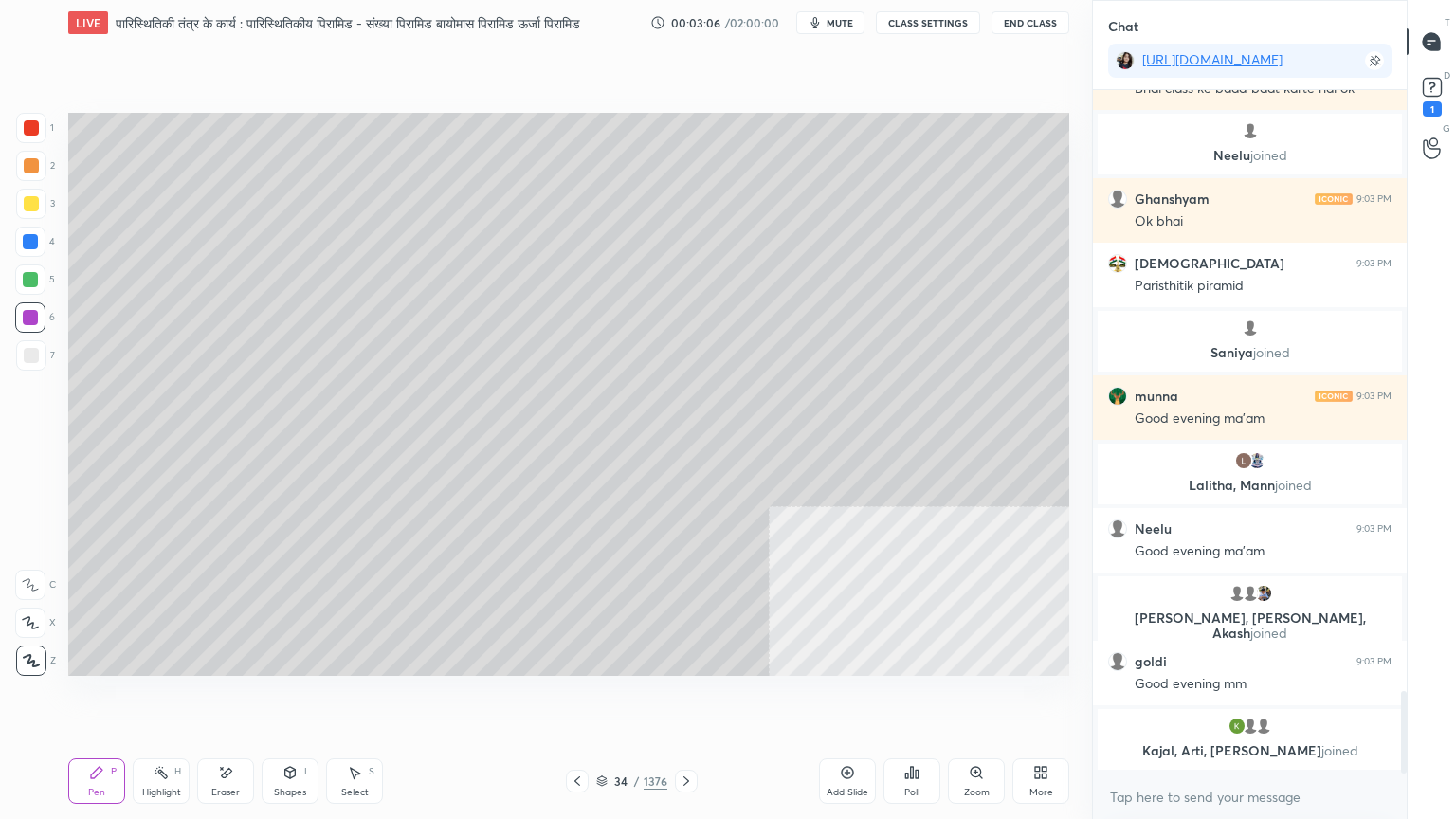 click at bounding box center [30, 318] 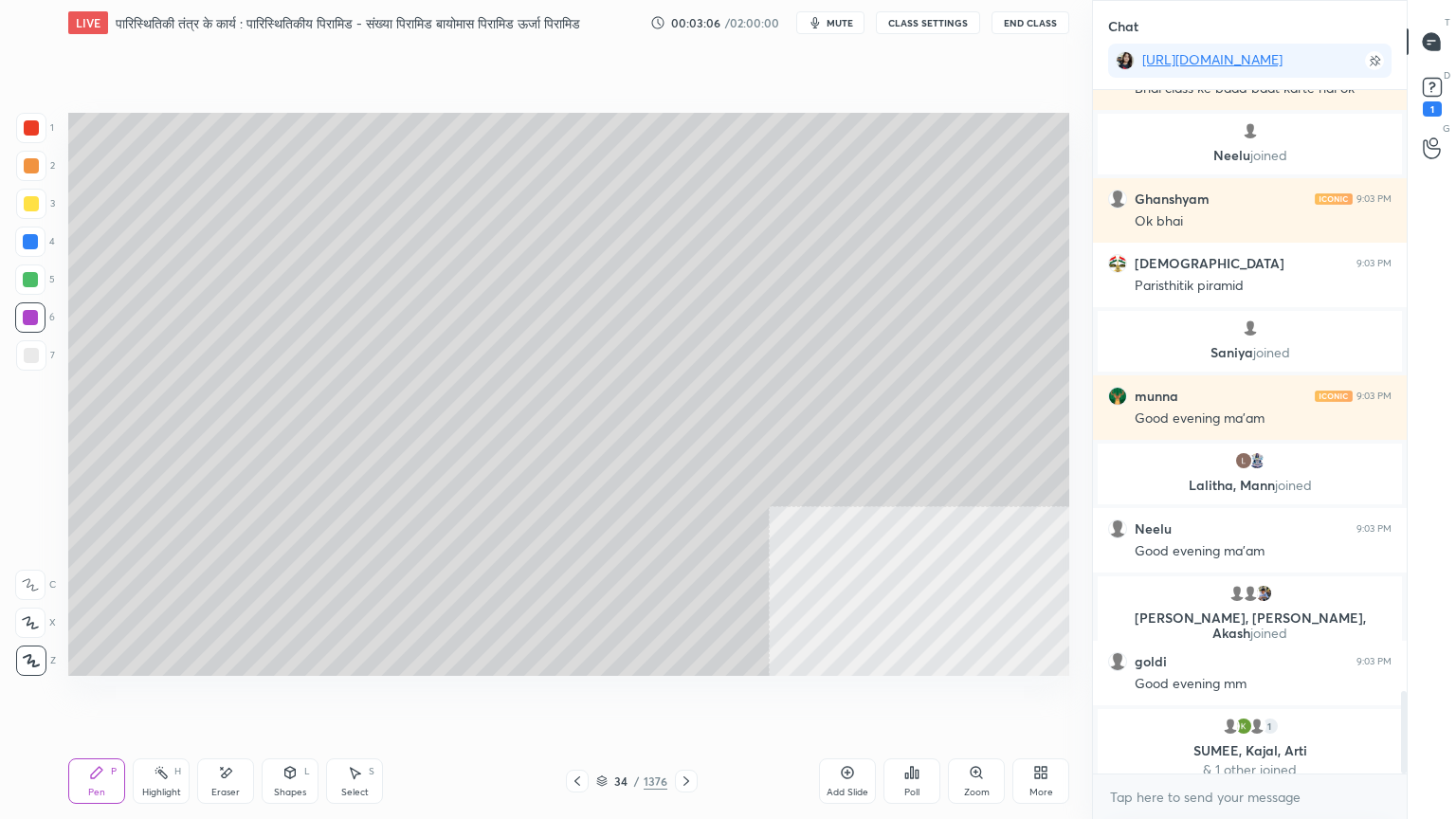scroll, scrollTop: 5004, scrollLeft: 0, axis: vertical 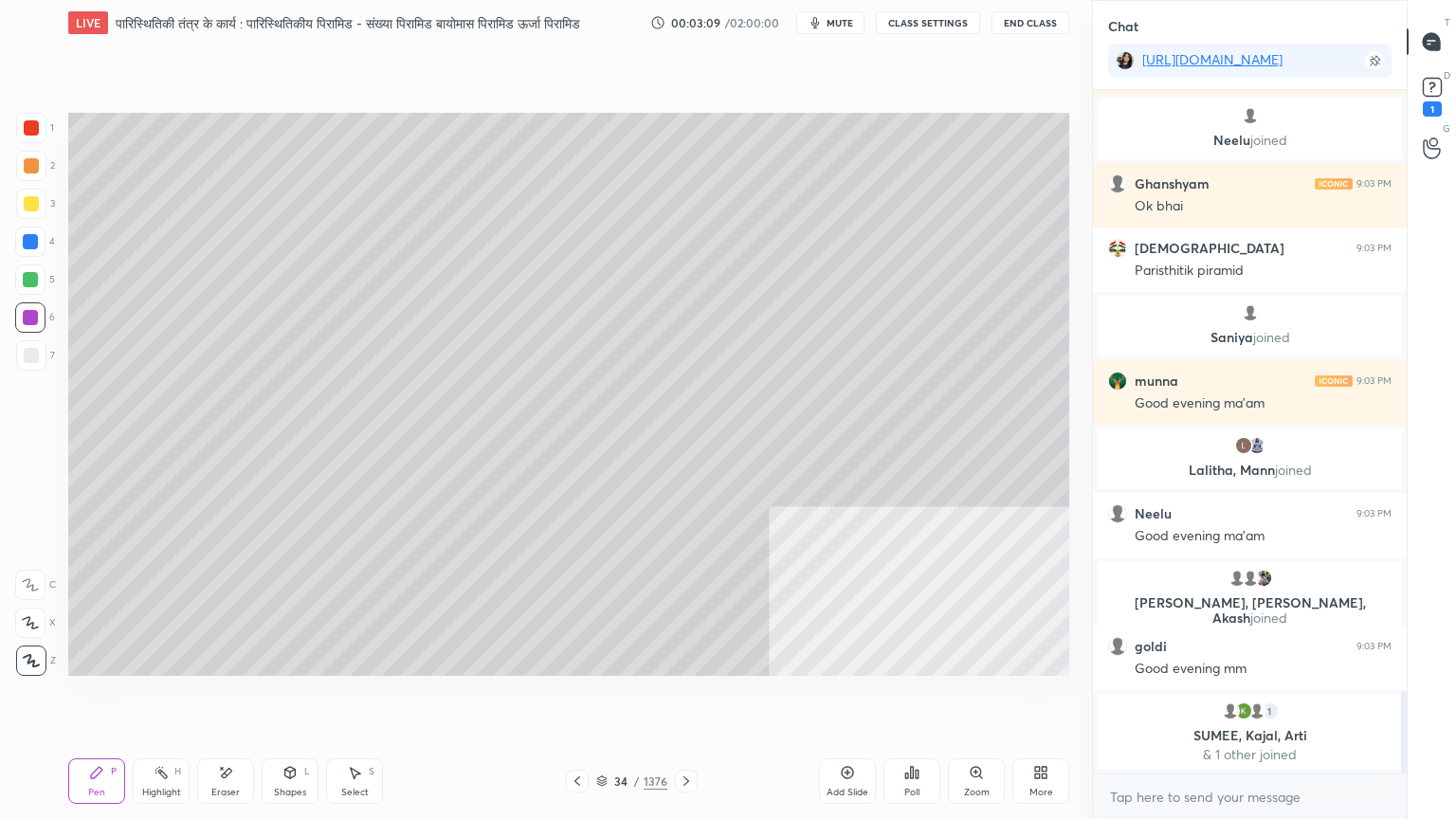 click on "Eraser" at bounding box center [226, 792] 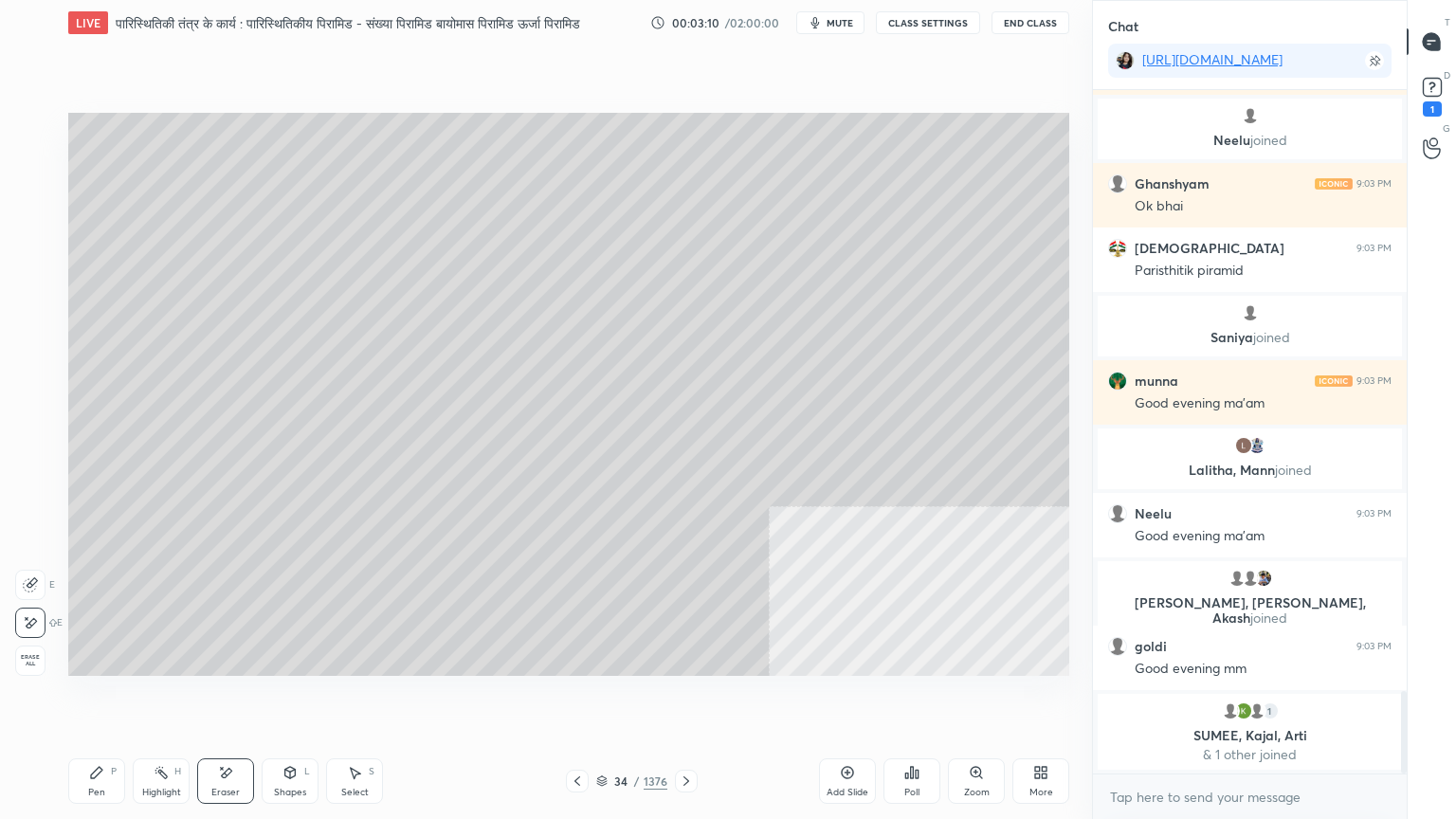 click on "Pen P" at bounding box center [97, 781] 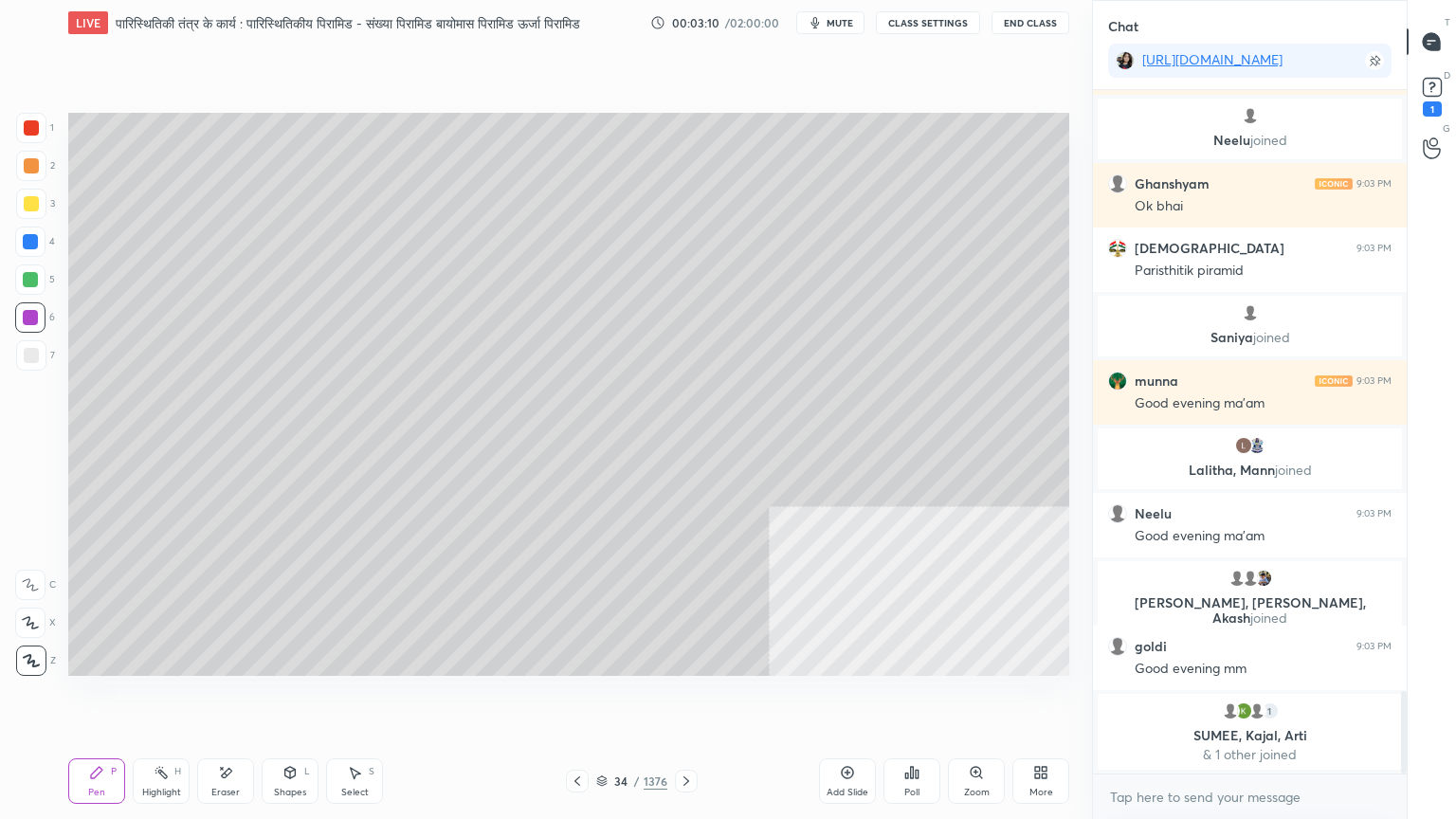 scroll, scrollTop: 5069, scrollLeft: 0, axis: vertical 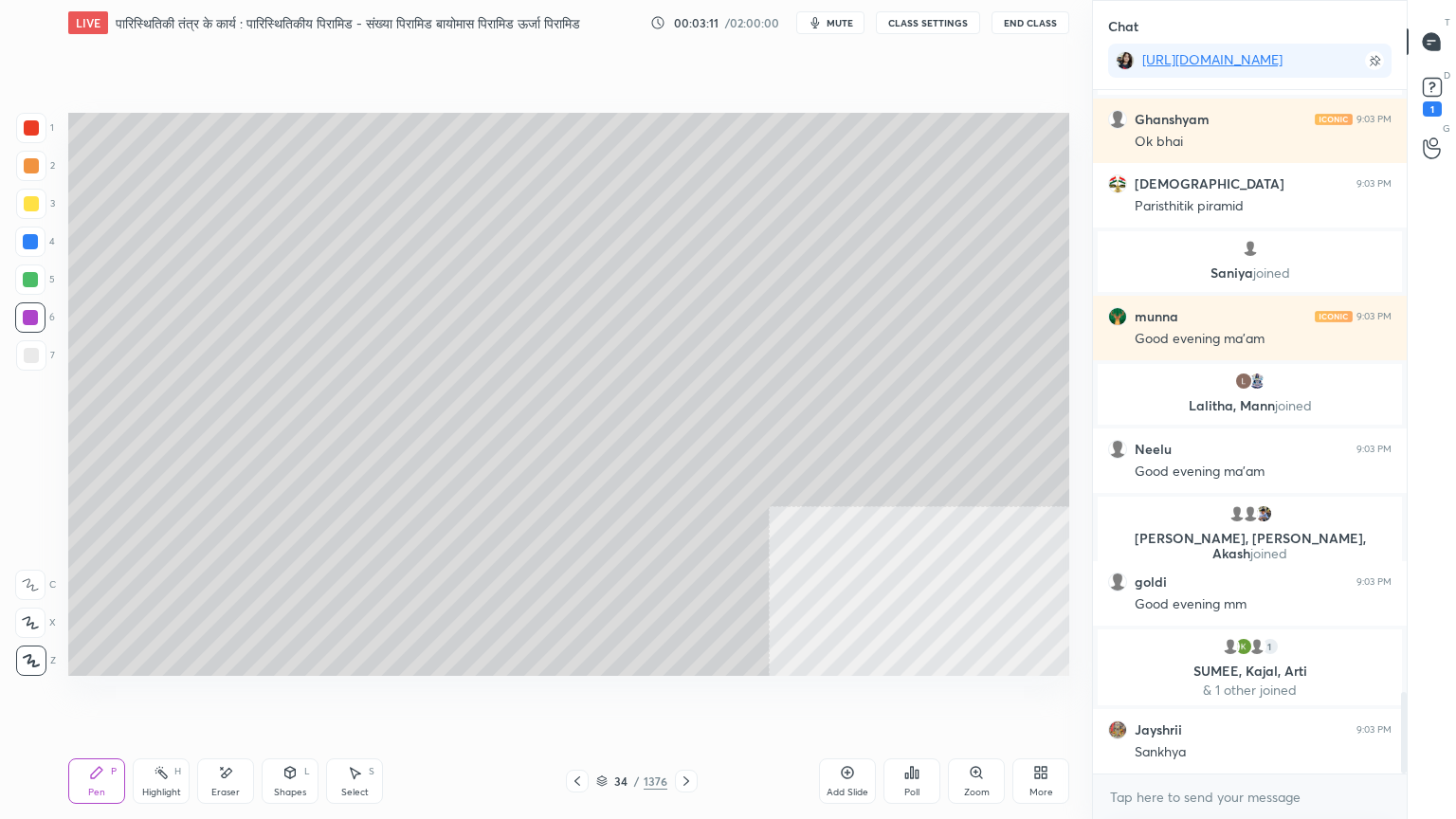 click at bounding box center [31, 355] 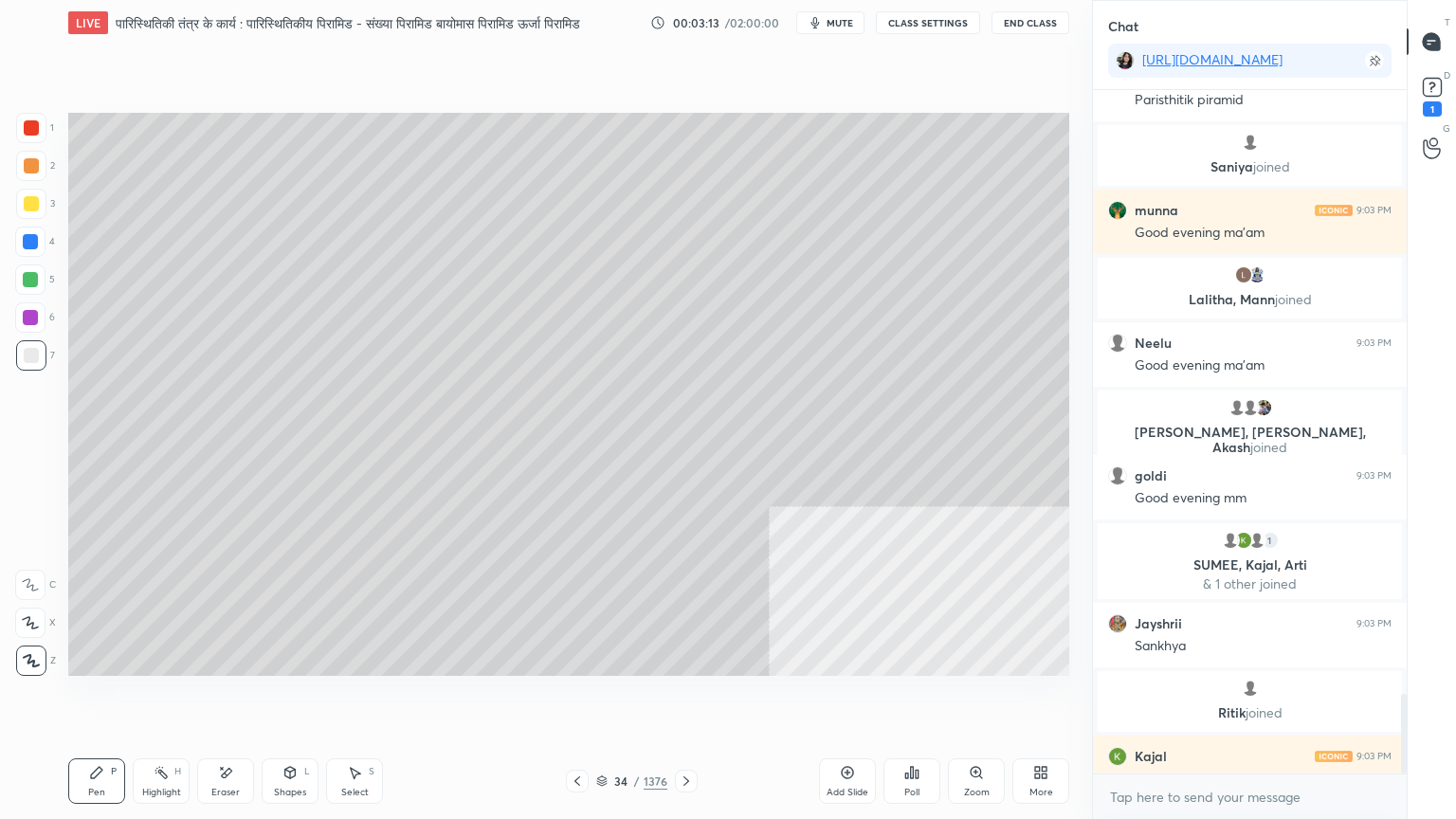 scroll, scrollTop: 5163, scrollLeft: 0, axis: vertical 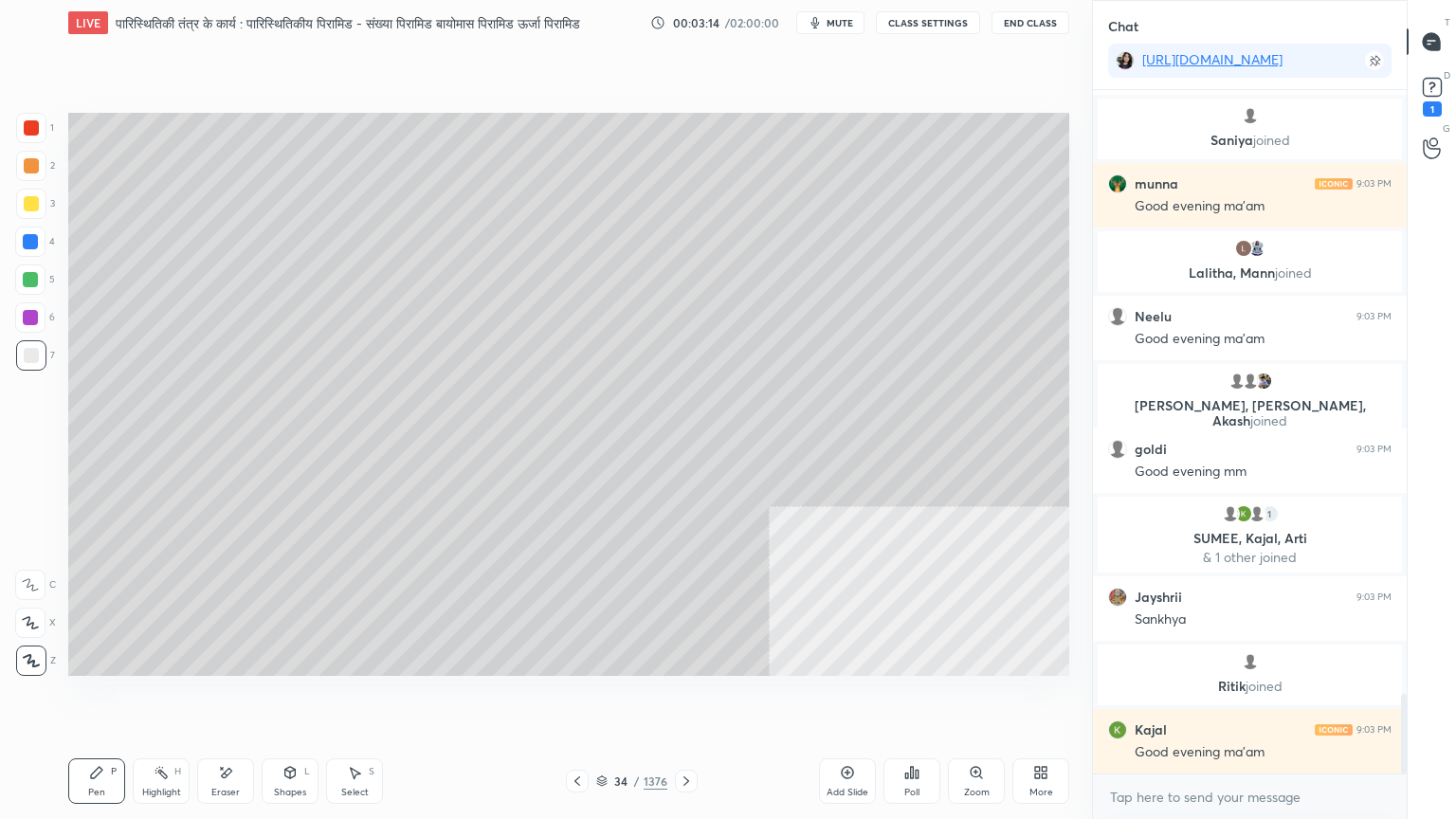 click on "Eraser" at bounding box center [226, 781] 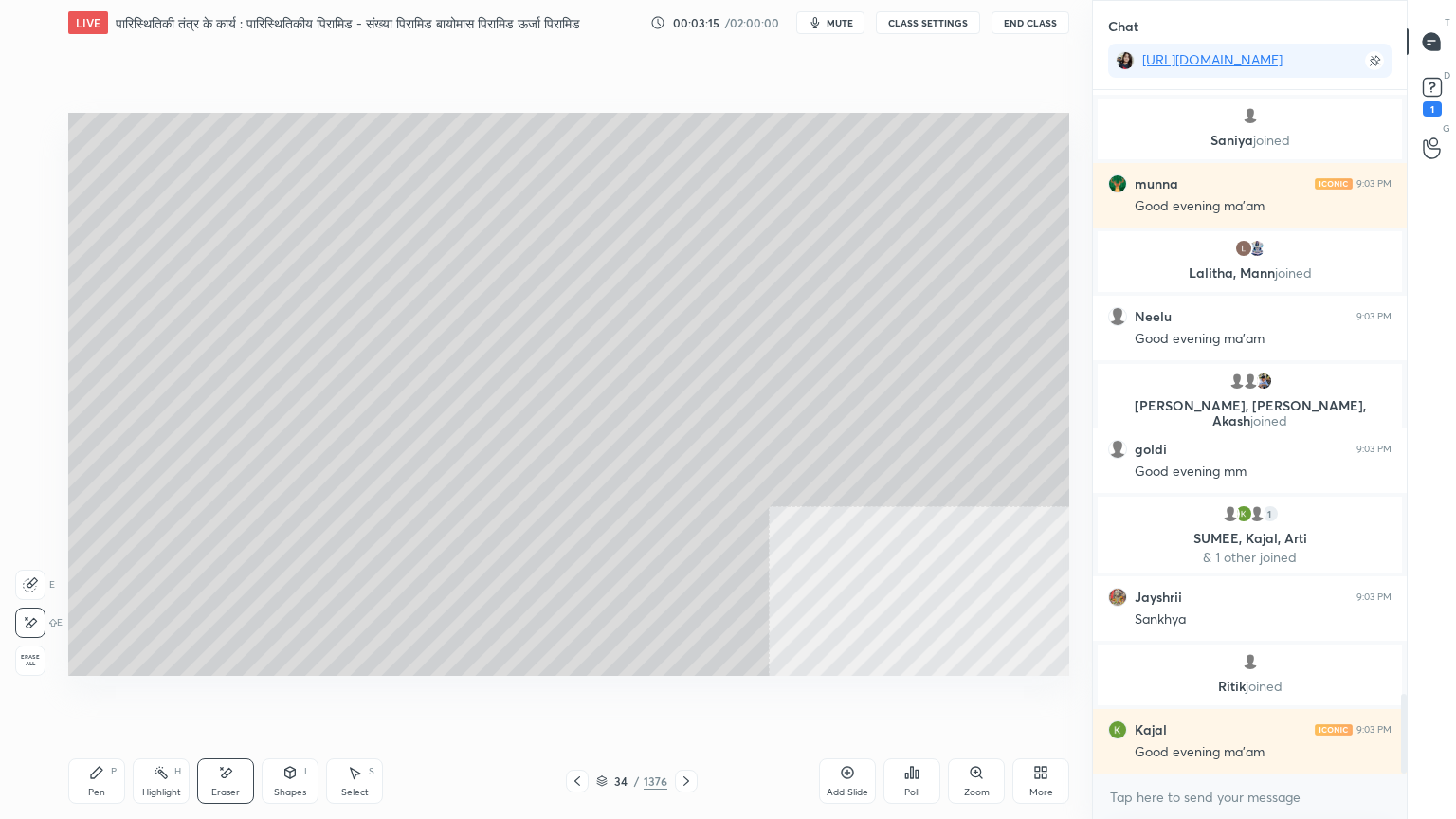 click 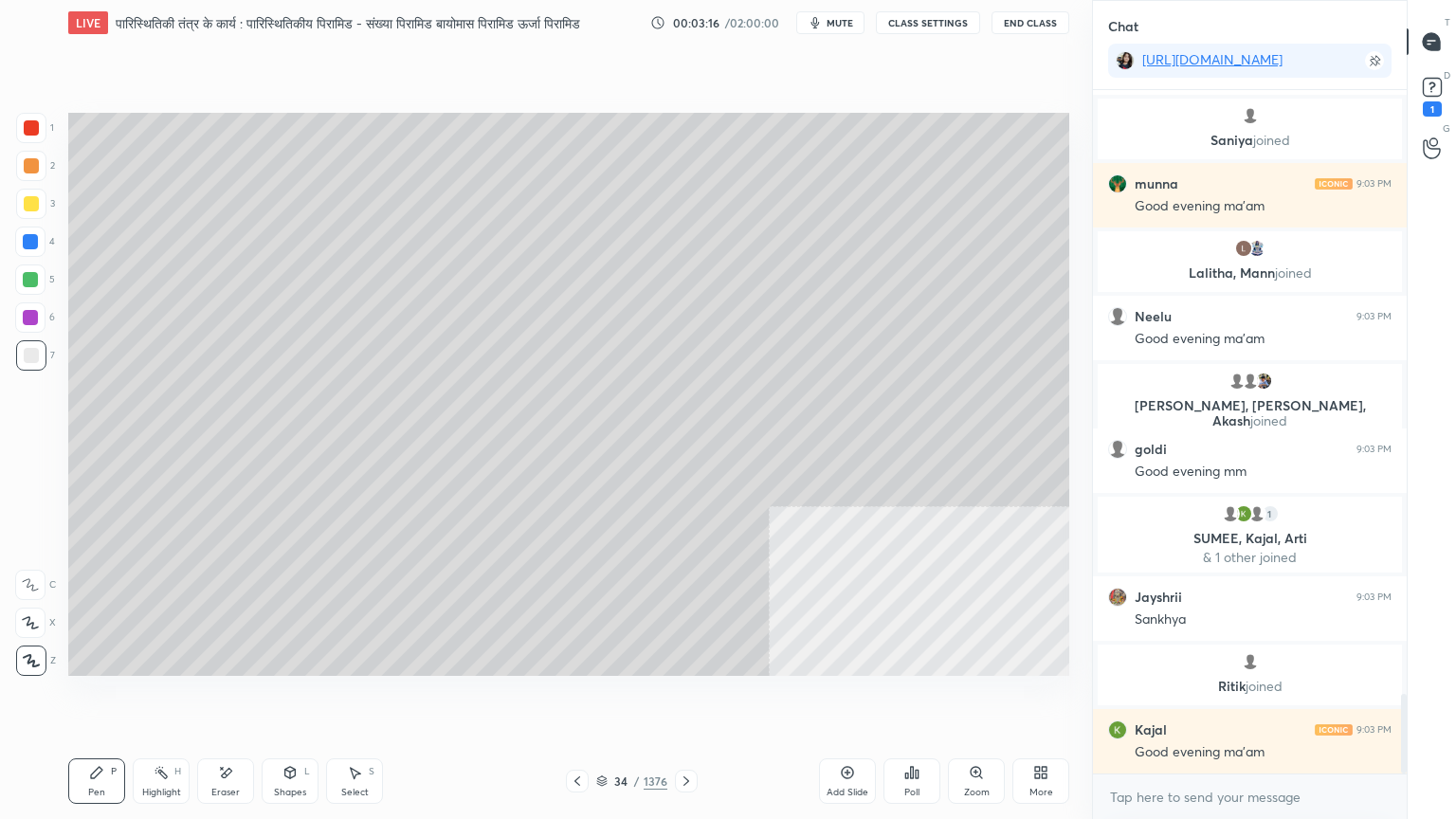 click on "Pen P" at bounding box center (97, 781) 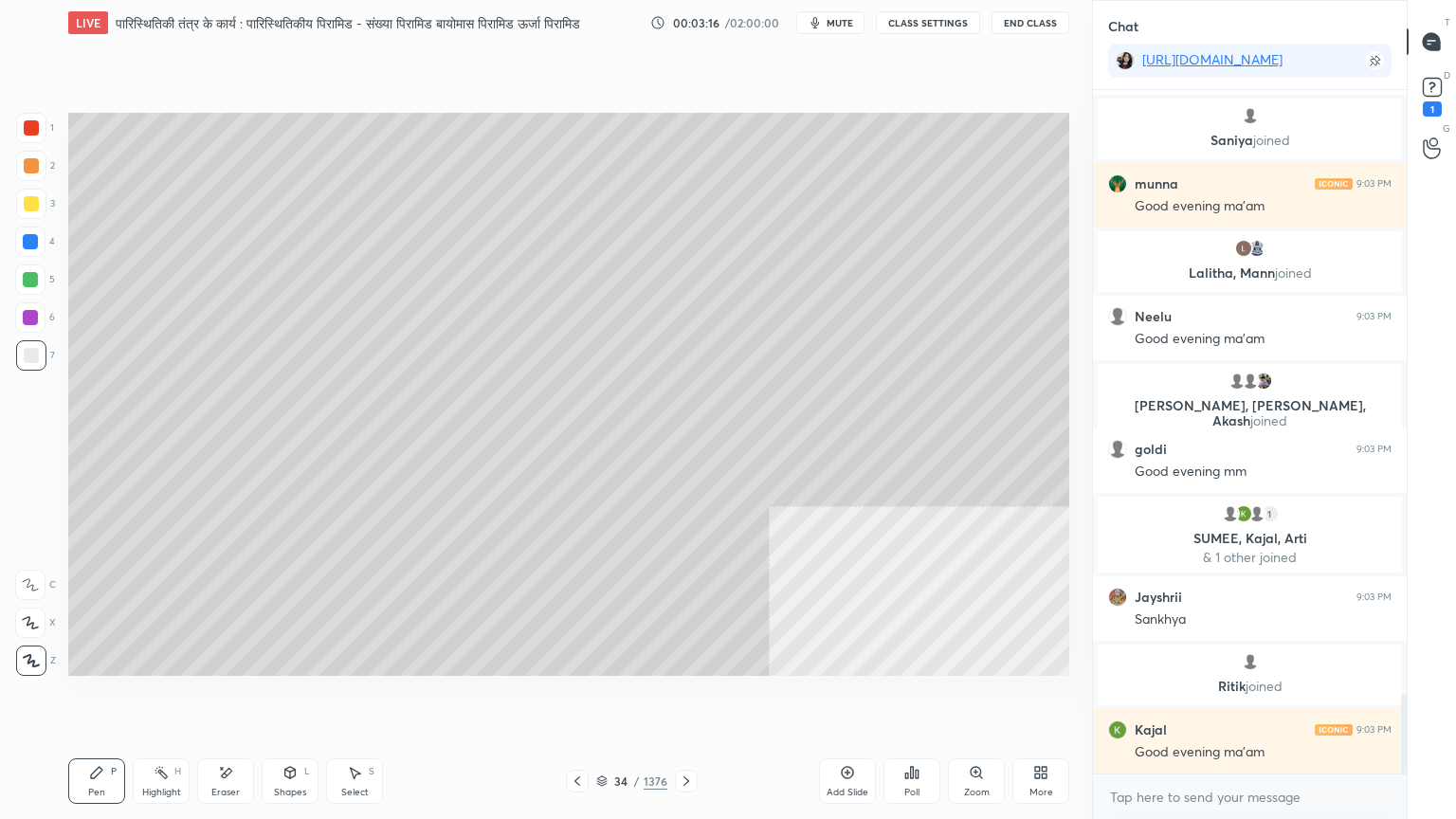 scroll, scrollTop: 5228, scrollLeft: 0, axis: vertical 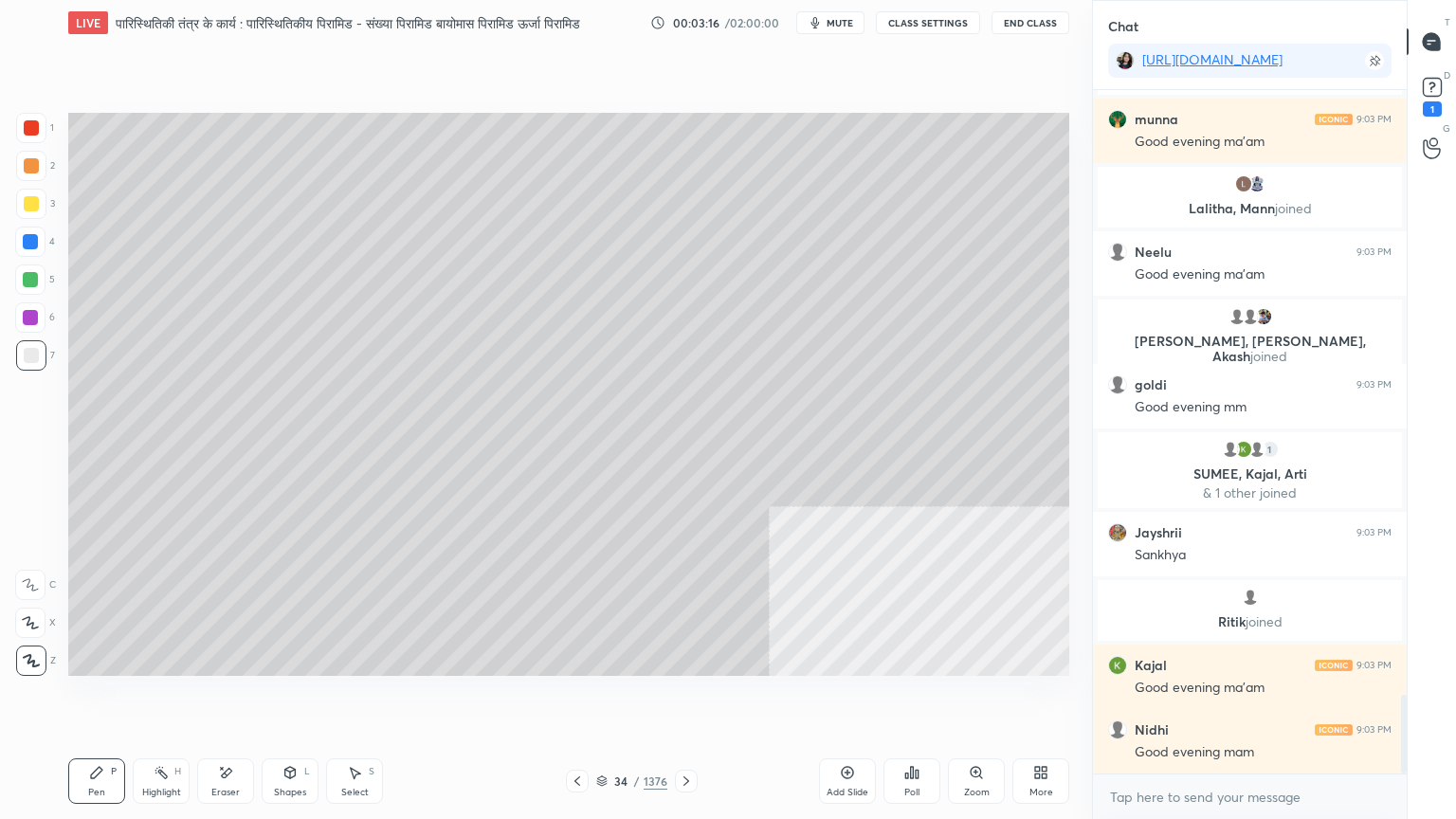 click at bounding box center (30, 242) 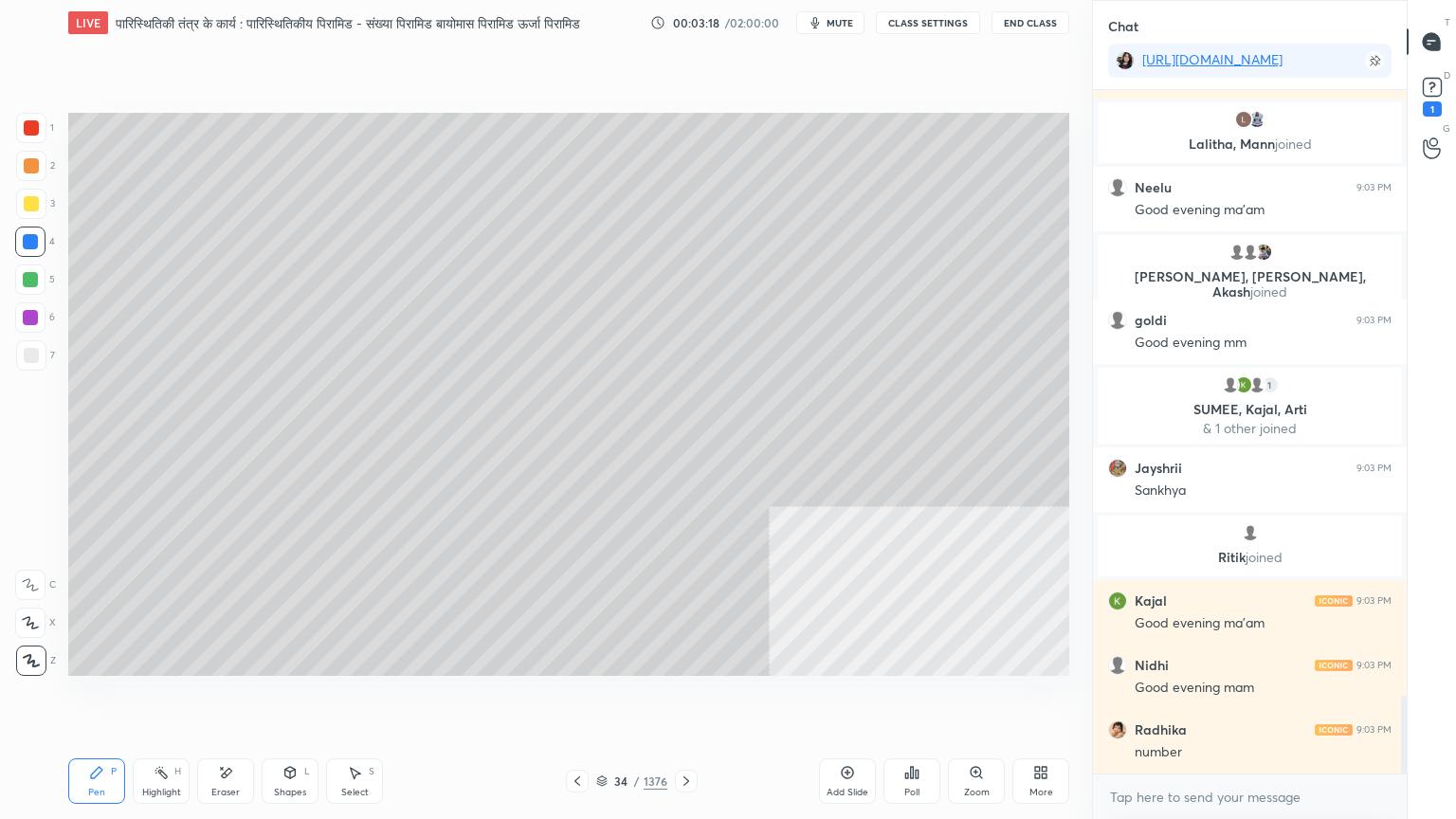 scroll, scrollTop: 5425, scrollLeft: 0, axis: vertical 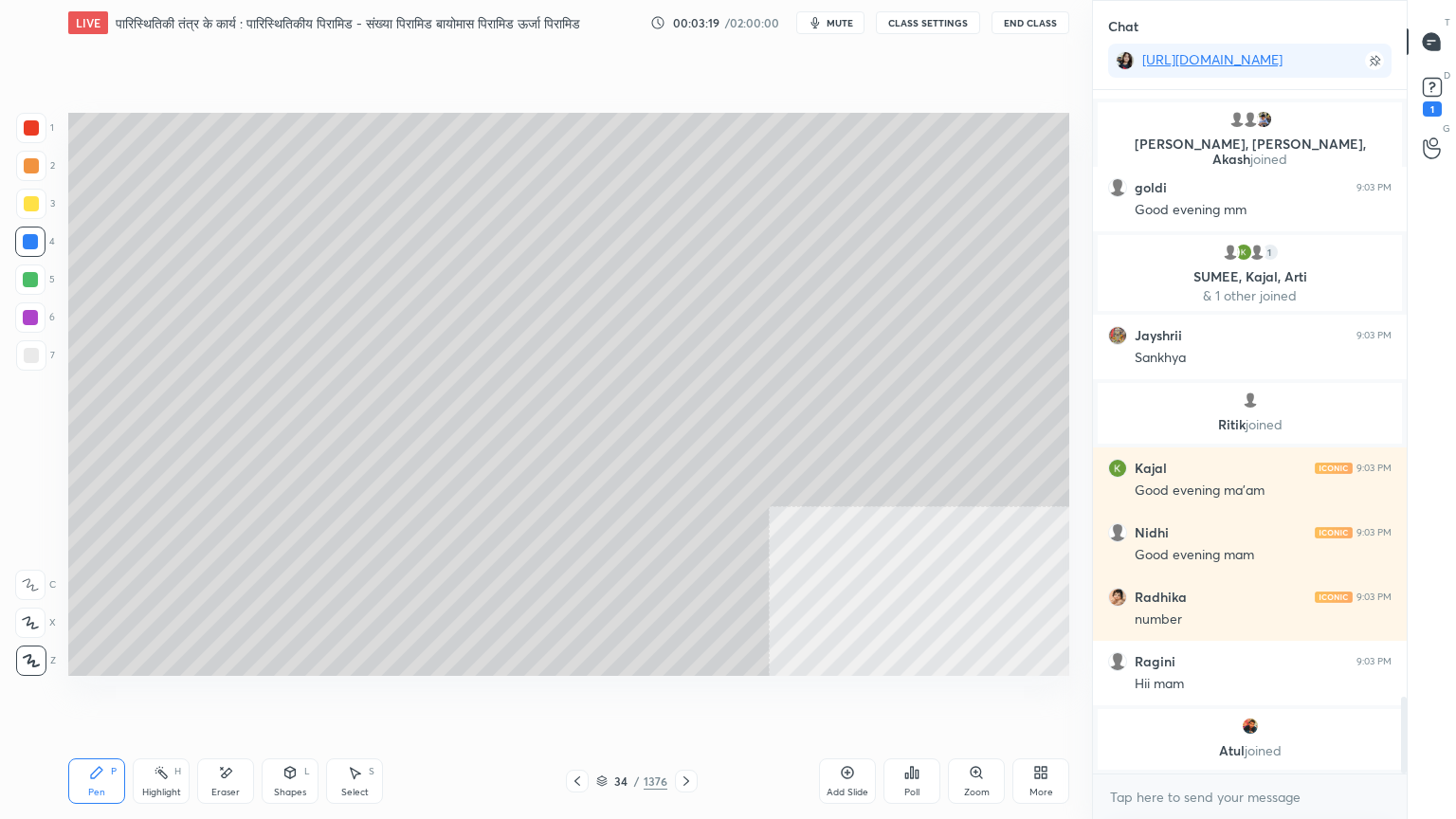 click on "Eraser" at bounding box center (226, 781) 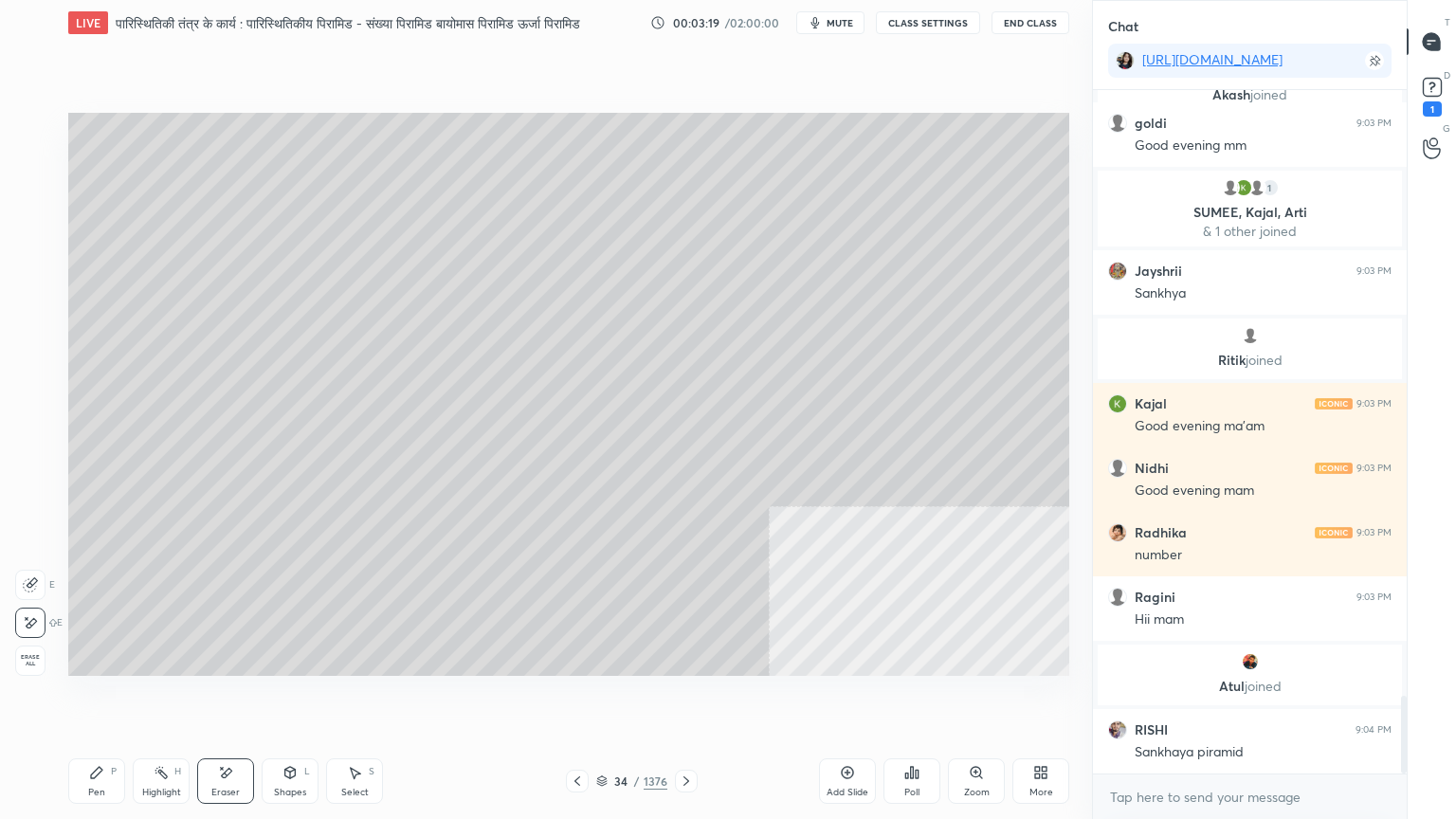 scroll, scrollTop: 5361, scrollLeft: 0, axis: vertical 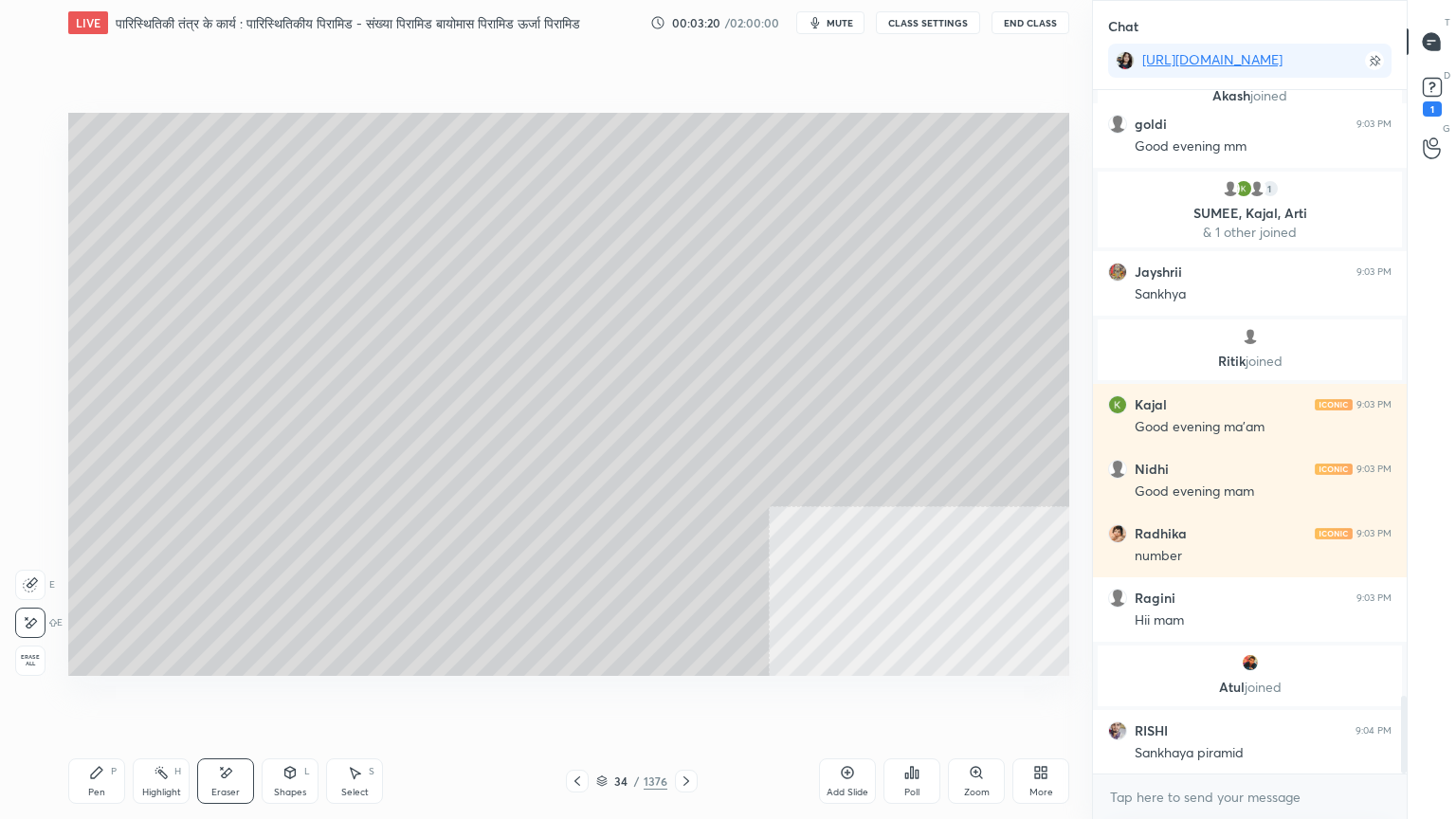 click on "Pen P" at bounding box center [97, 781] 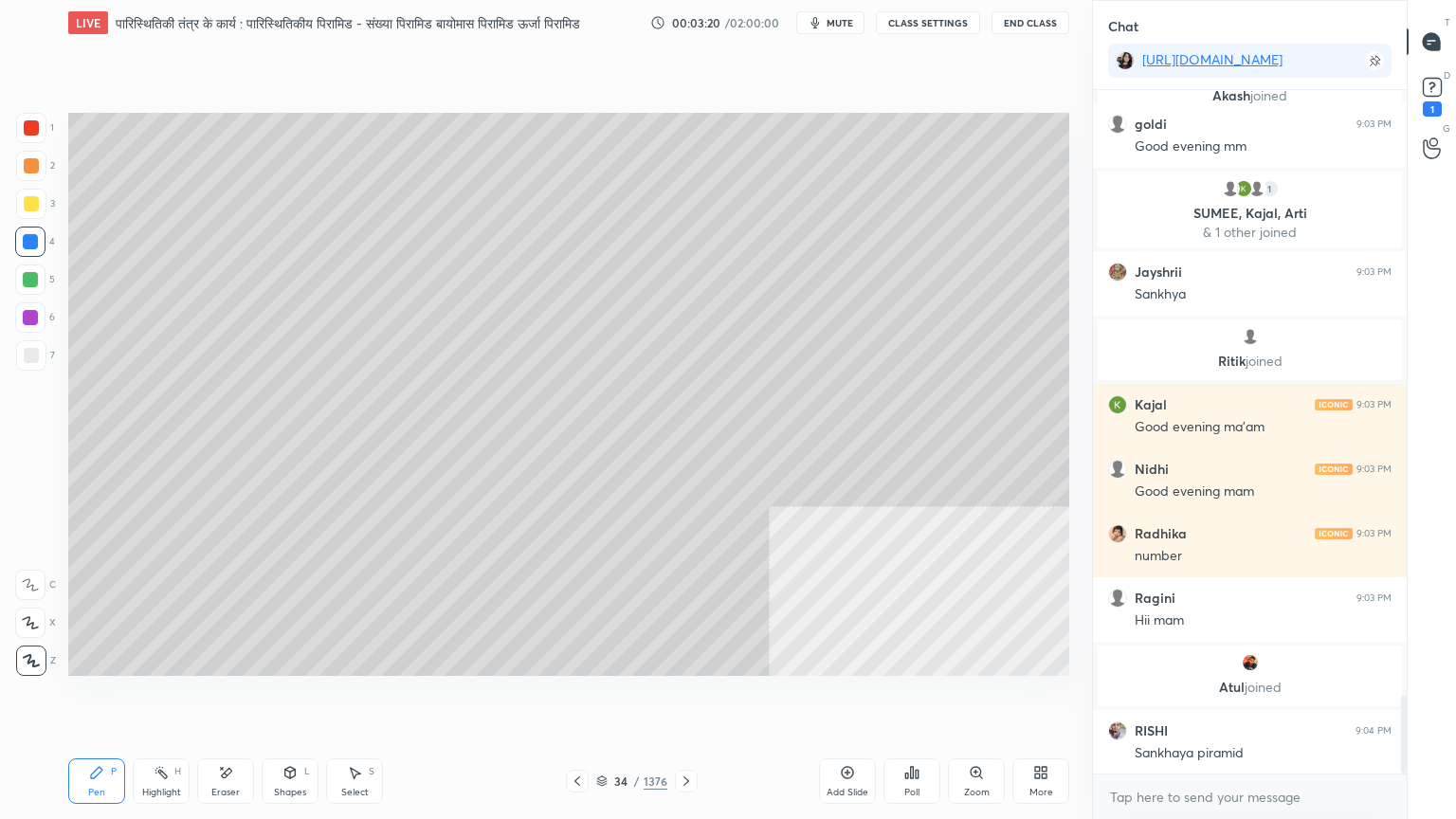click on "Pen P" at bounding box center (97, 781) 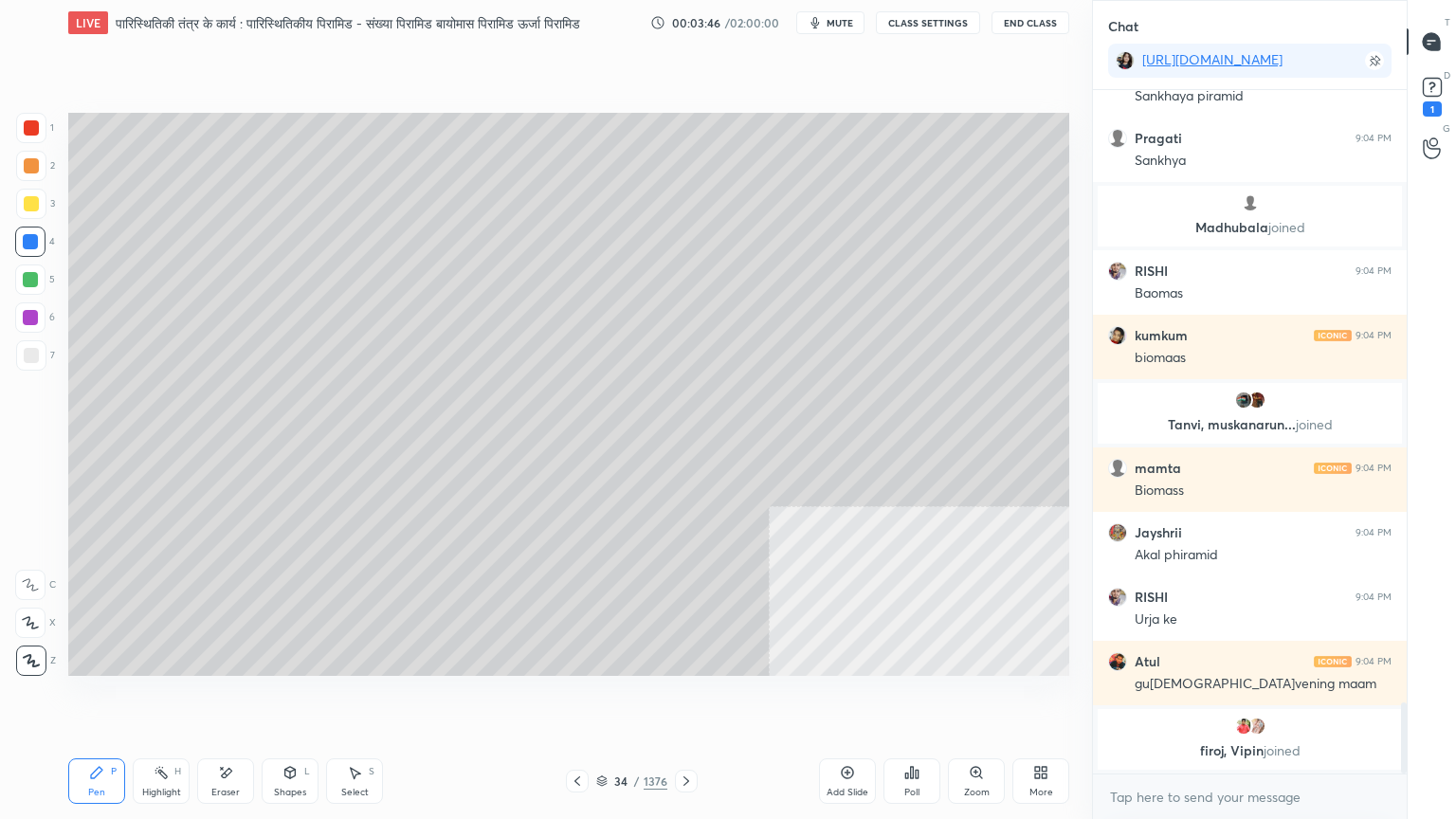 scroll, scrollTop: 5885, scrollLeft: 0, axis: vertical 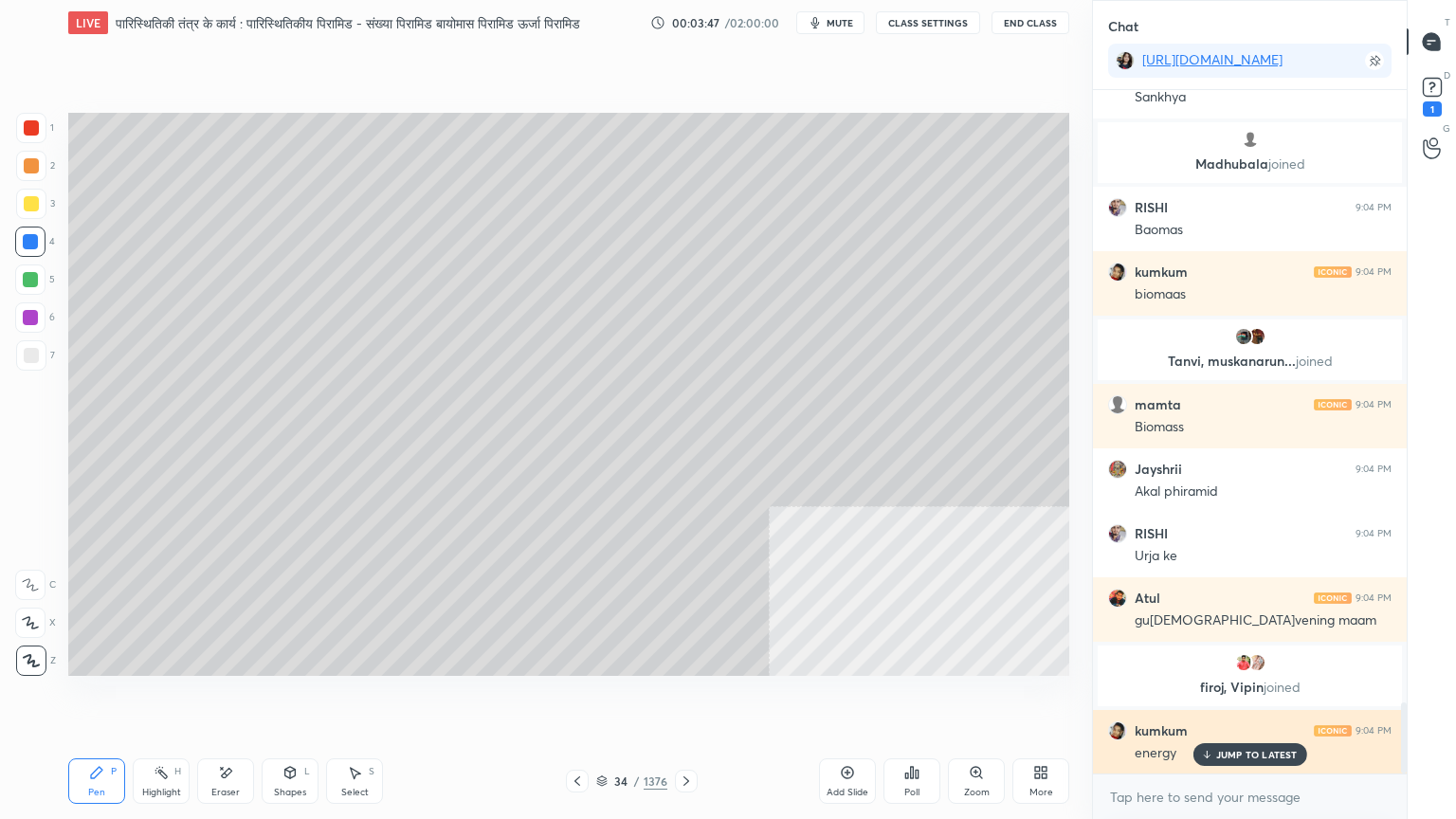 click on "JUMP TO LATEST" at bounding box center (1257, 755) 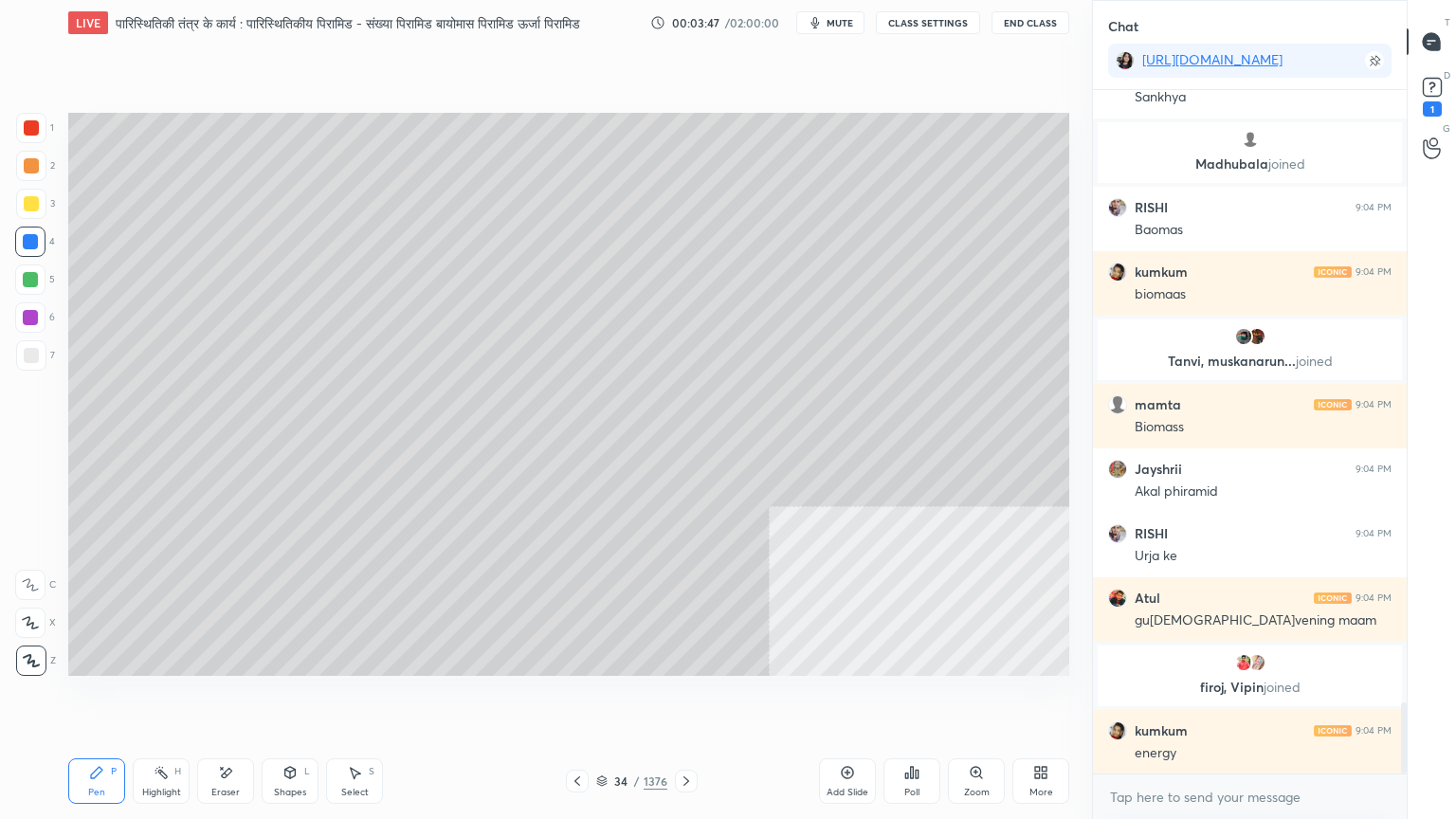 click on "x" at bounding box center [1249, 796] 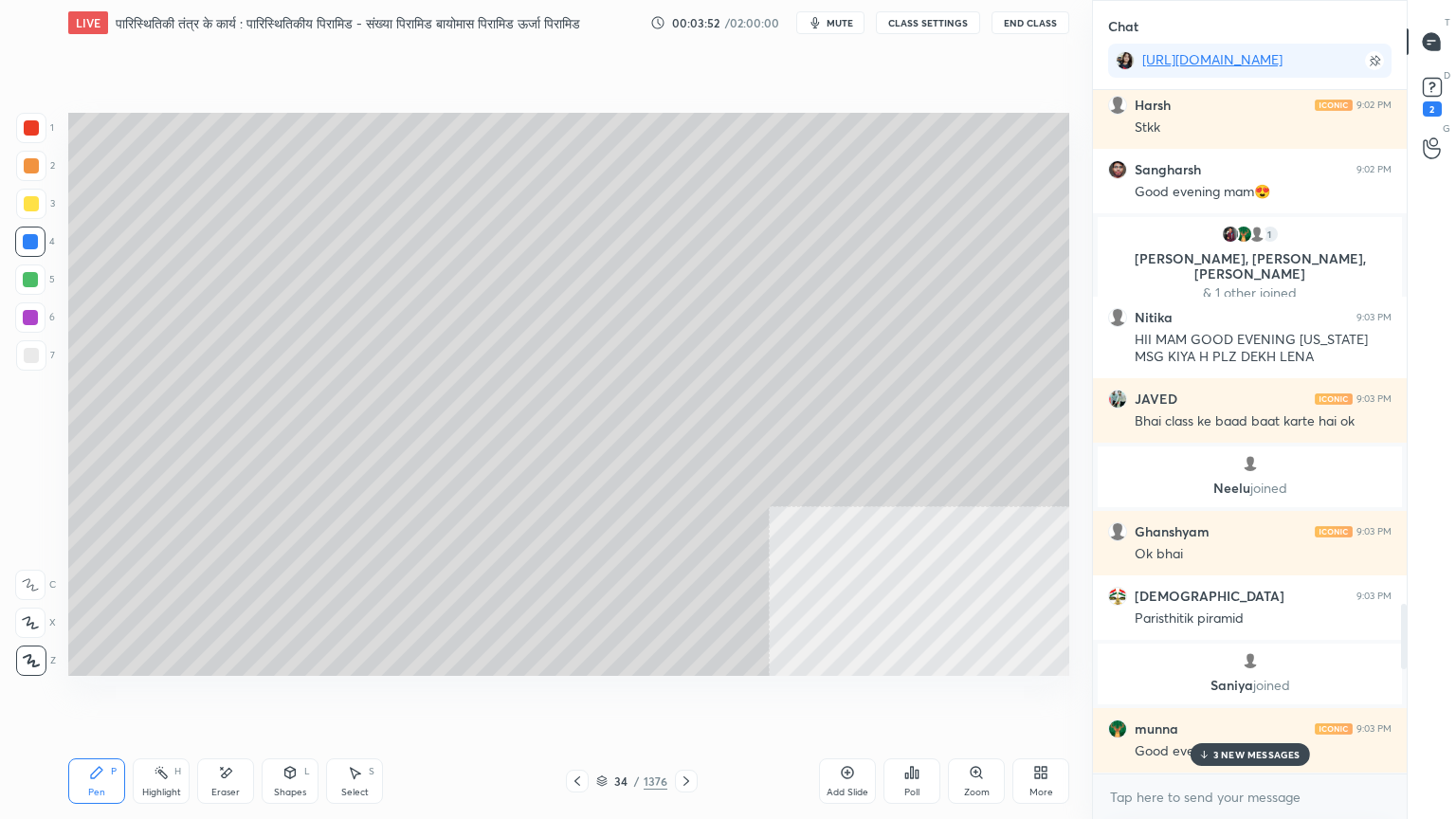 scroll, scrollTop: 4672, scrollLeft: 0, axis: vertical 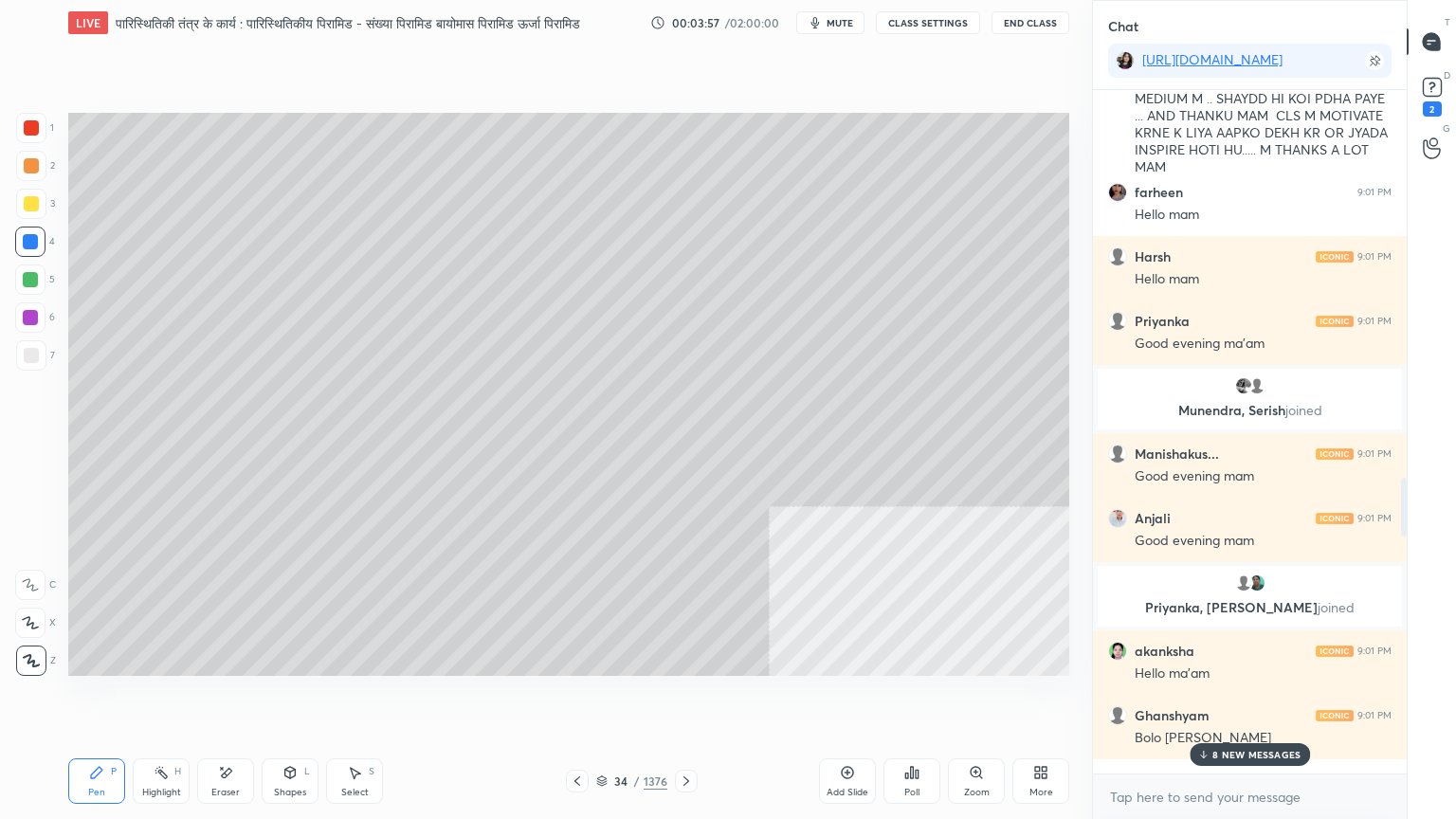 drag, startPoint x: 1406, startPoint y: 739, endPoint x: 1403, endPoint y: 518, distance: 221.02036 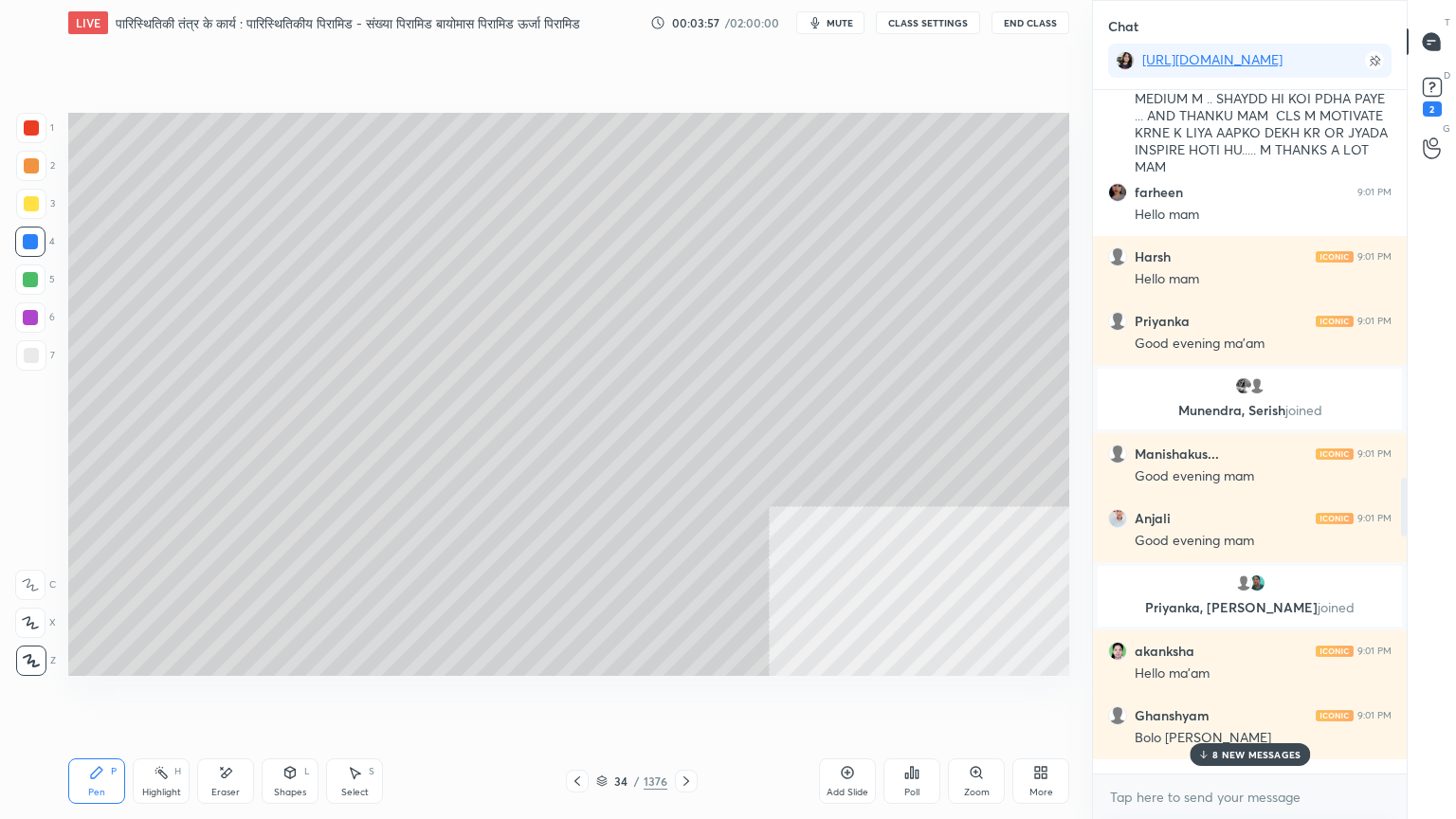 click at bounding box center [1404, 507] 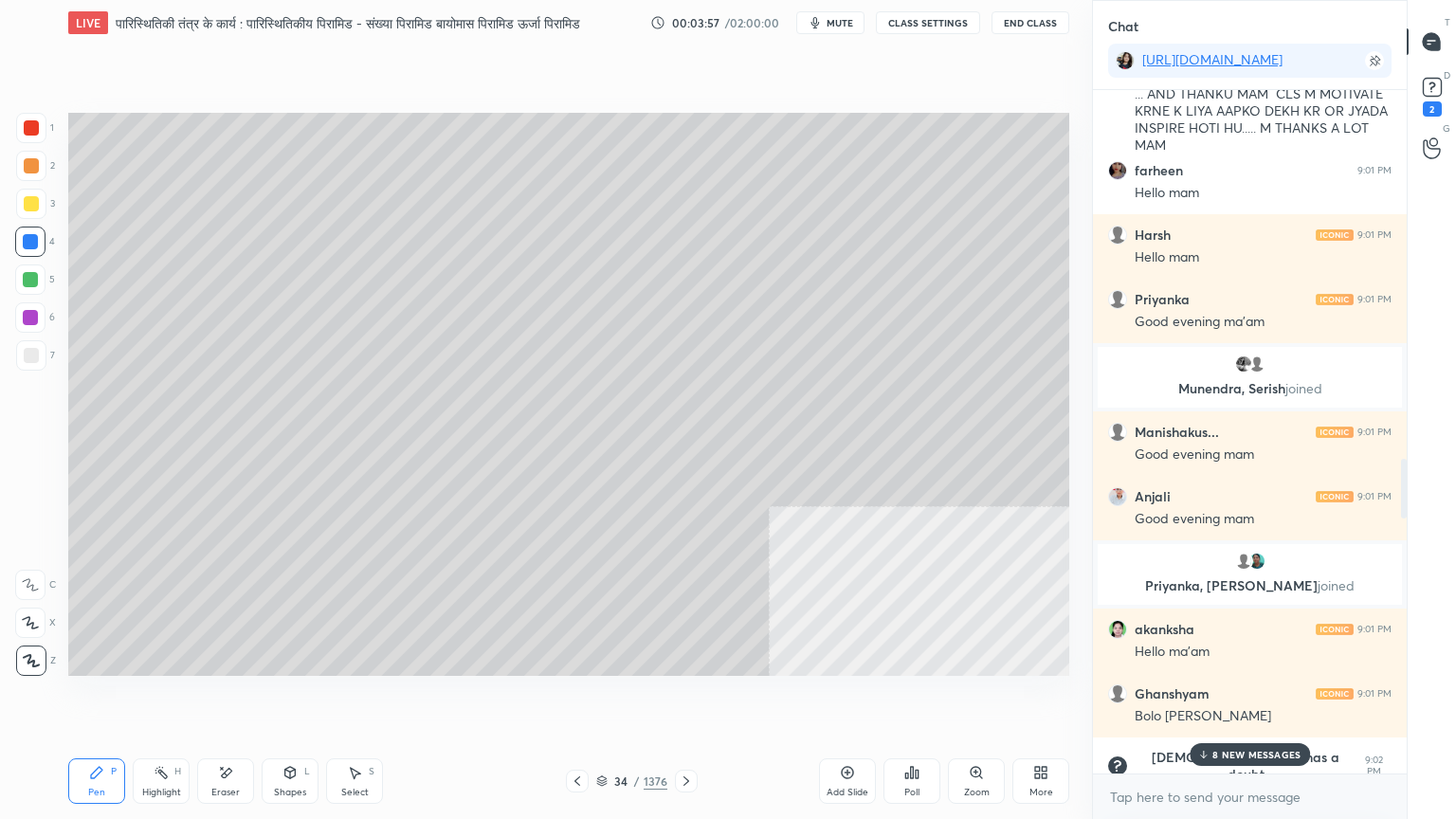 click on "8 NEW MESSAGES" at bounding box center (1256, 755) 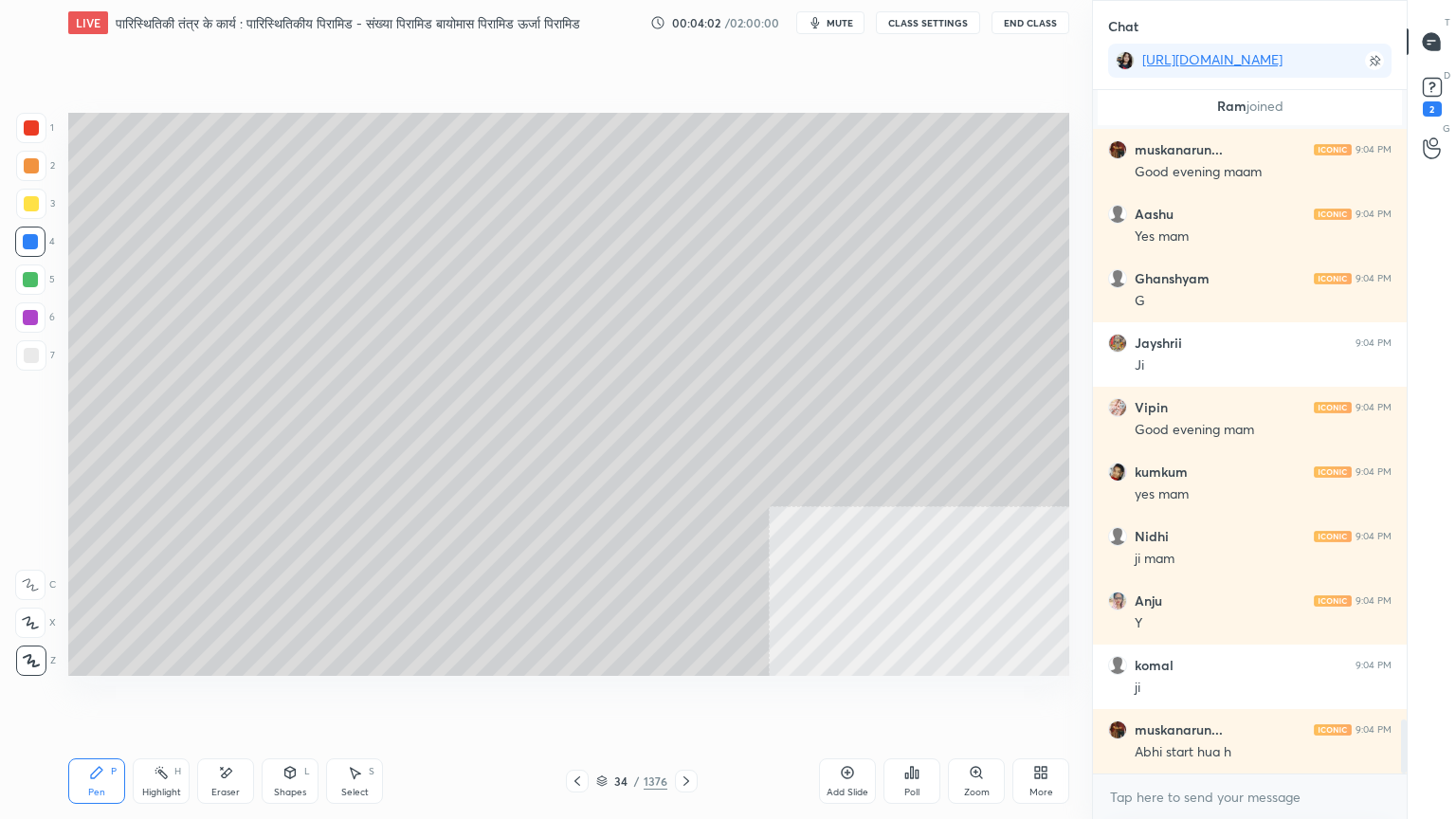 scroll, scrollTop: 7999, scrollLeft: 0, axis: vertical 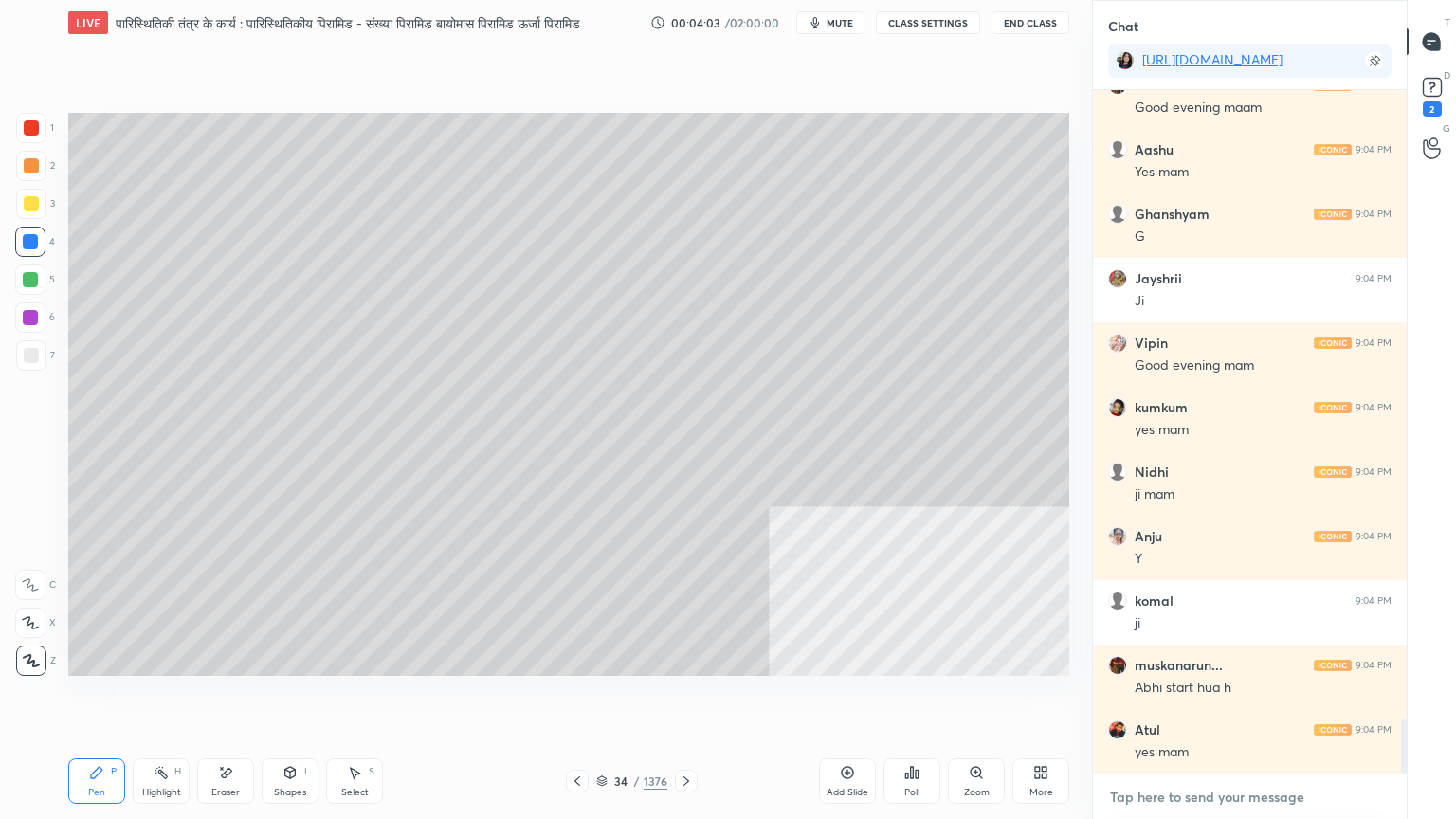 click at bounding box center (1249, 797) 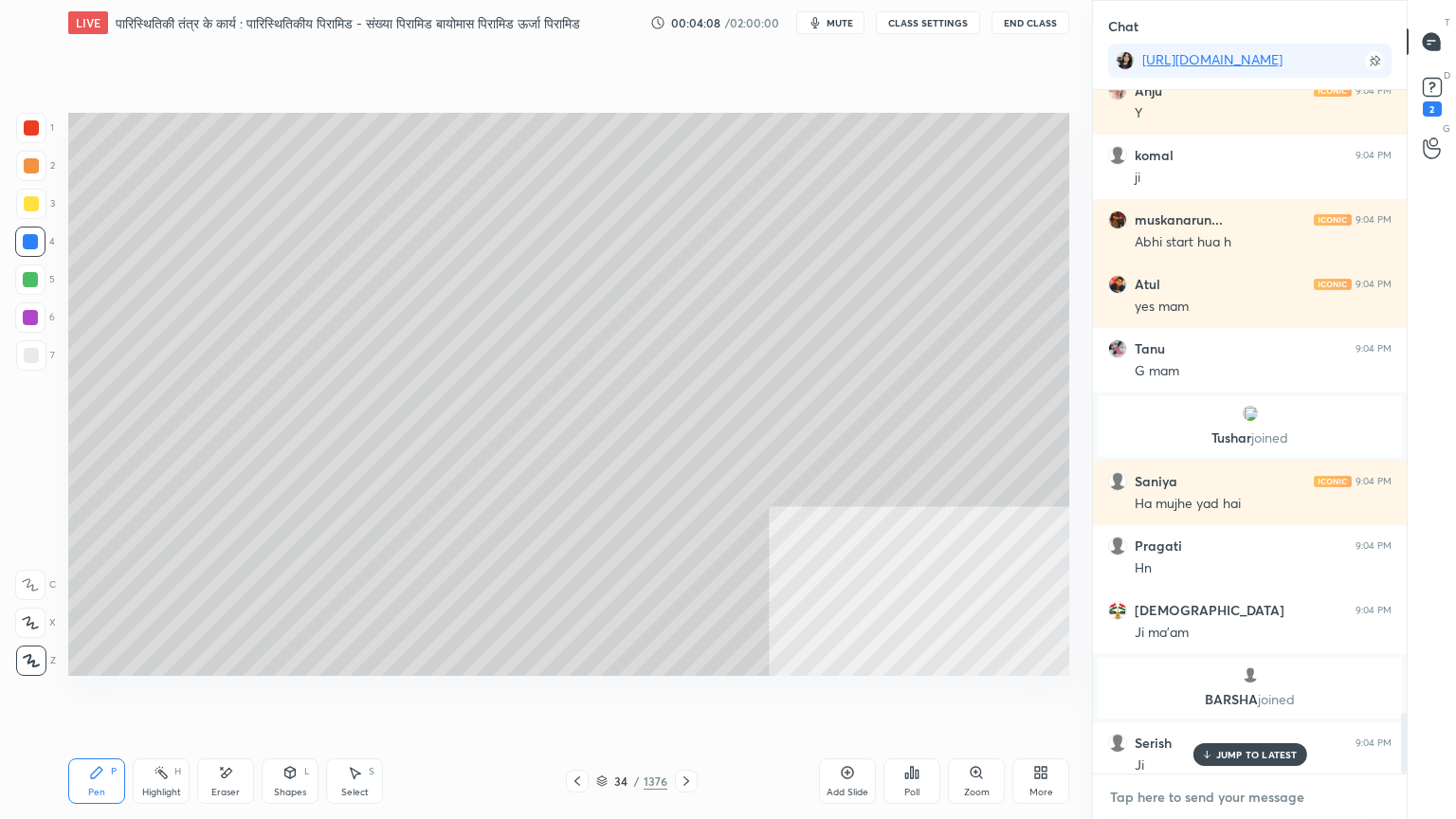scroll, scrollTop: 6965, scrollLeft: 0, axis: vertical 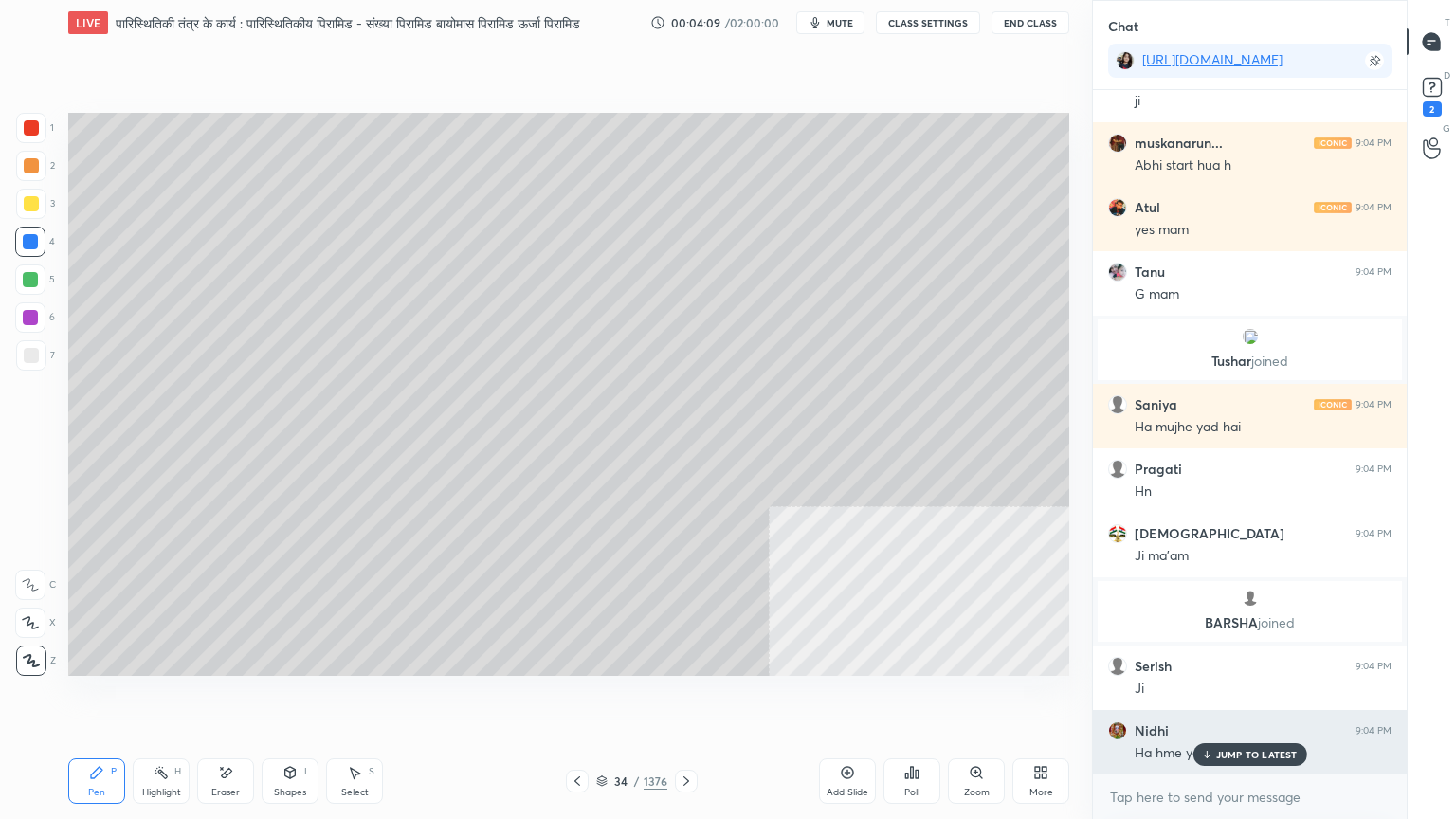 click on "JUMP TO LATEST" at bounding box center [1257, 755] 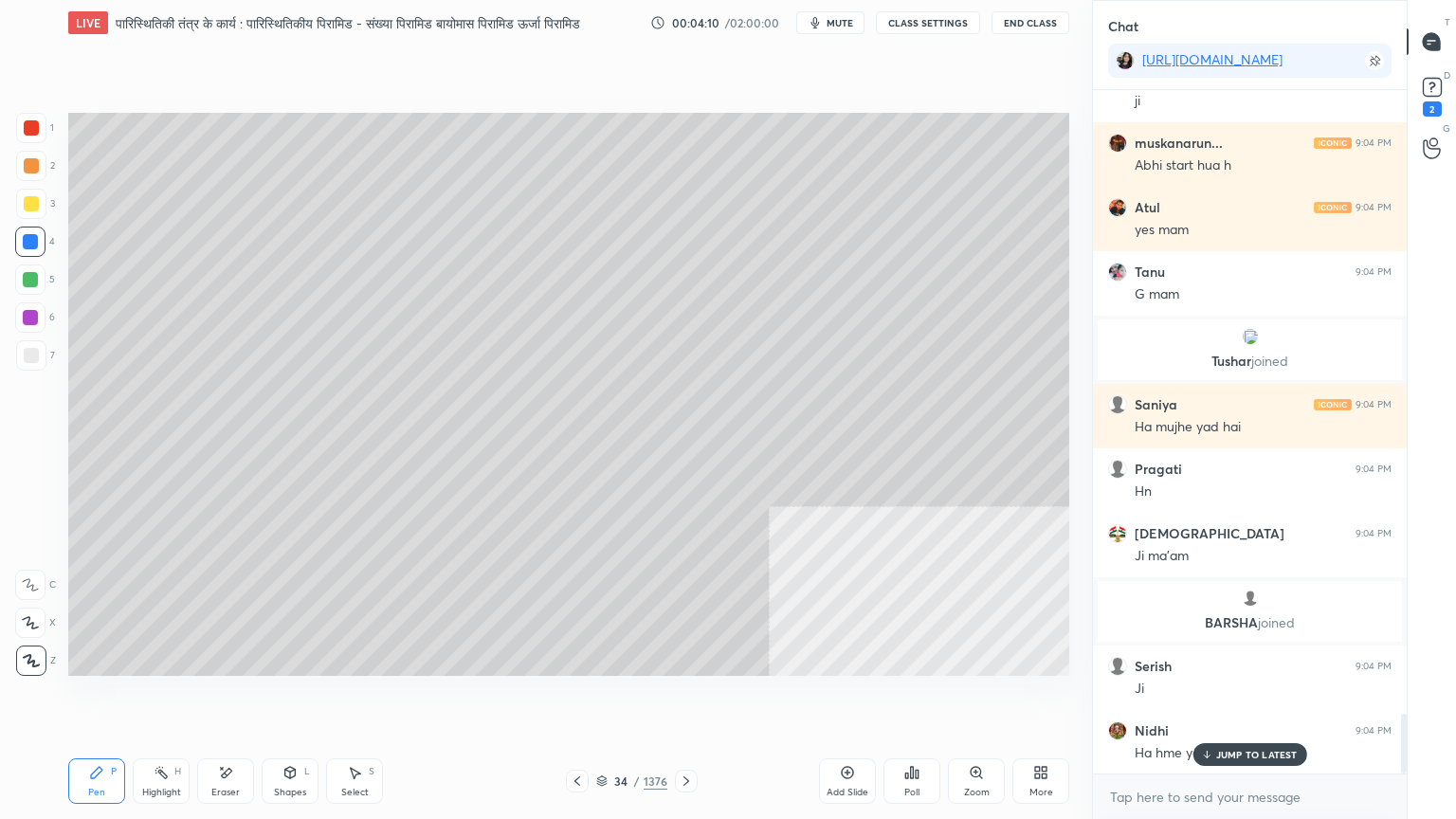 scroll, scrollTop: 7094, scrollLeft: 0, axis: vertical 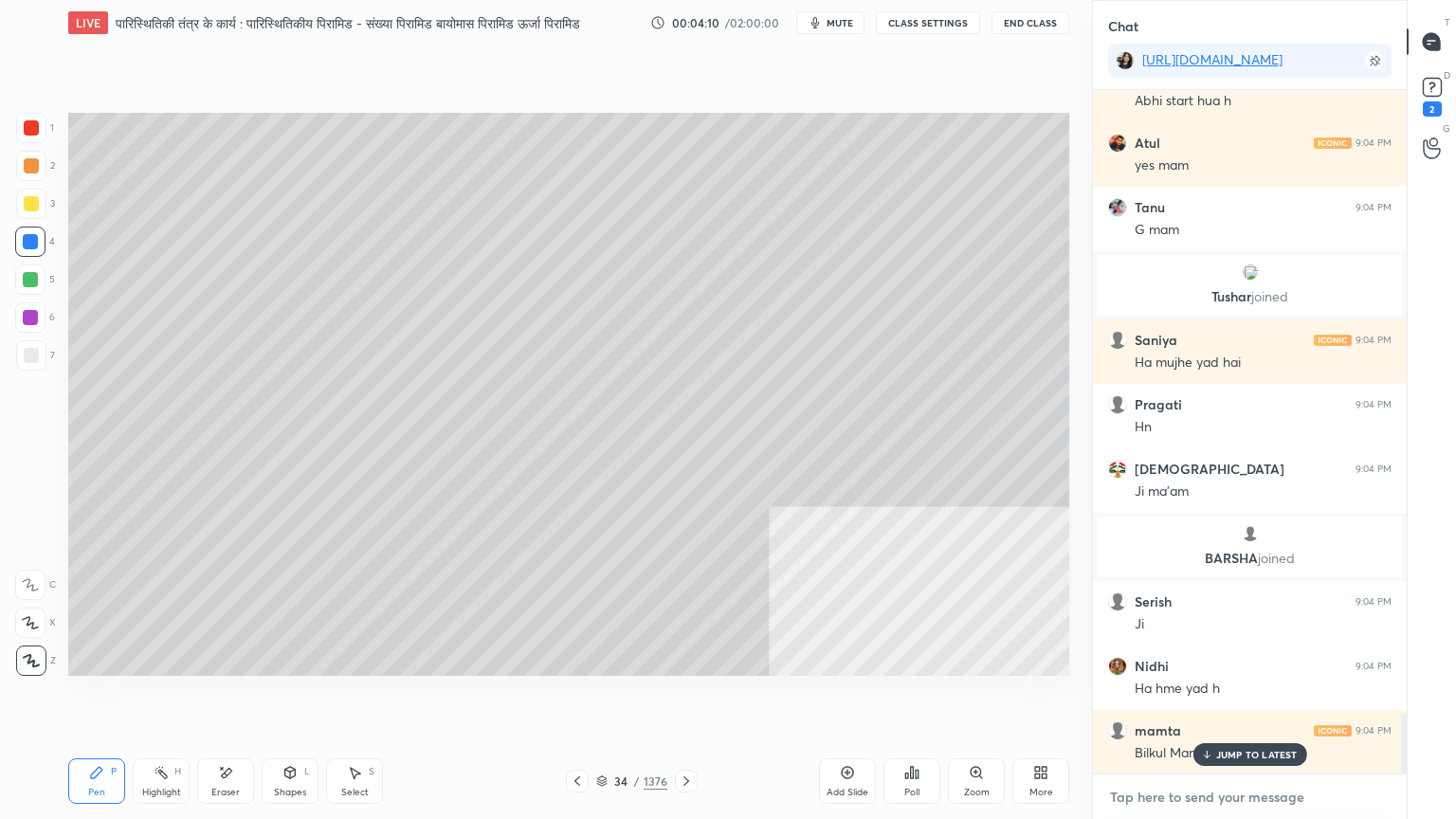 click at bounding box center (1249, 797) 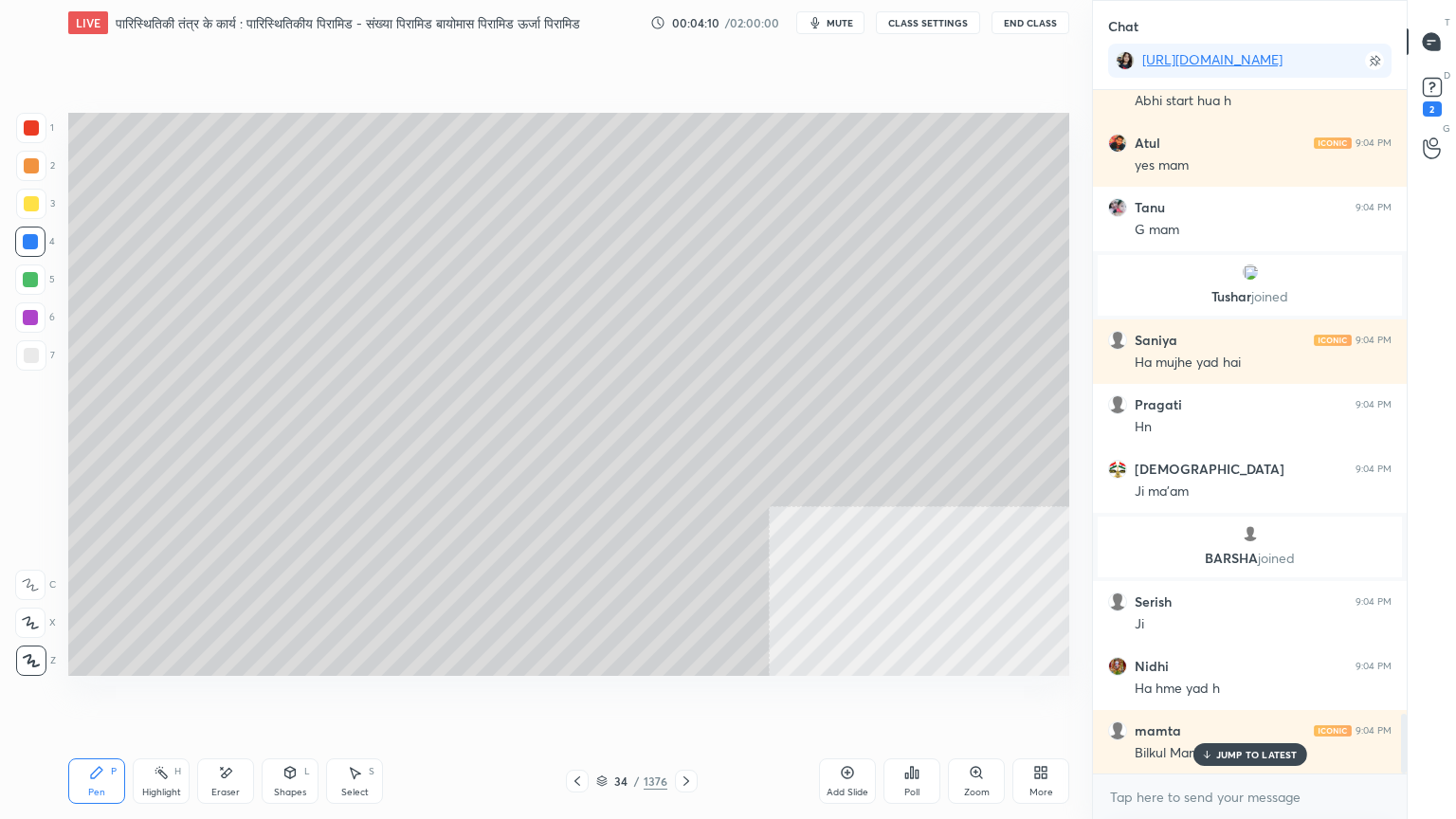 click on "JUMP TO LATEST" at bounding box center (1257, 755) 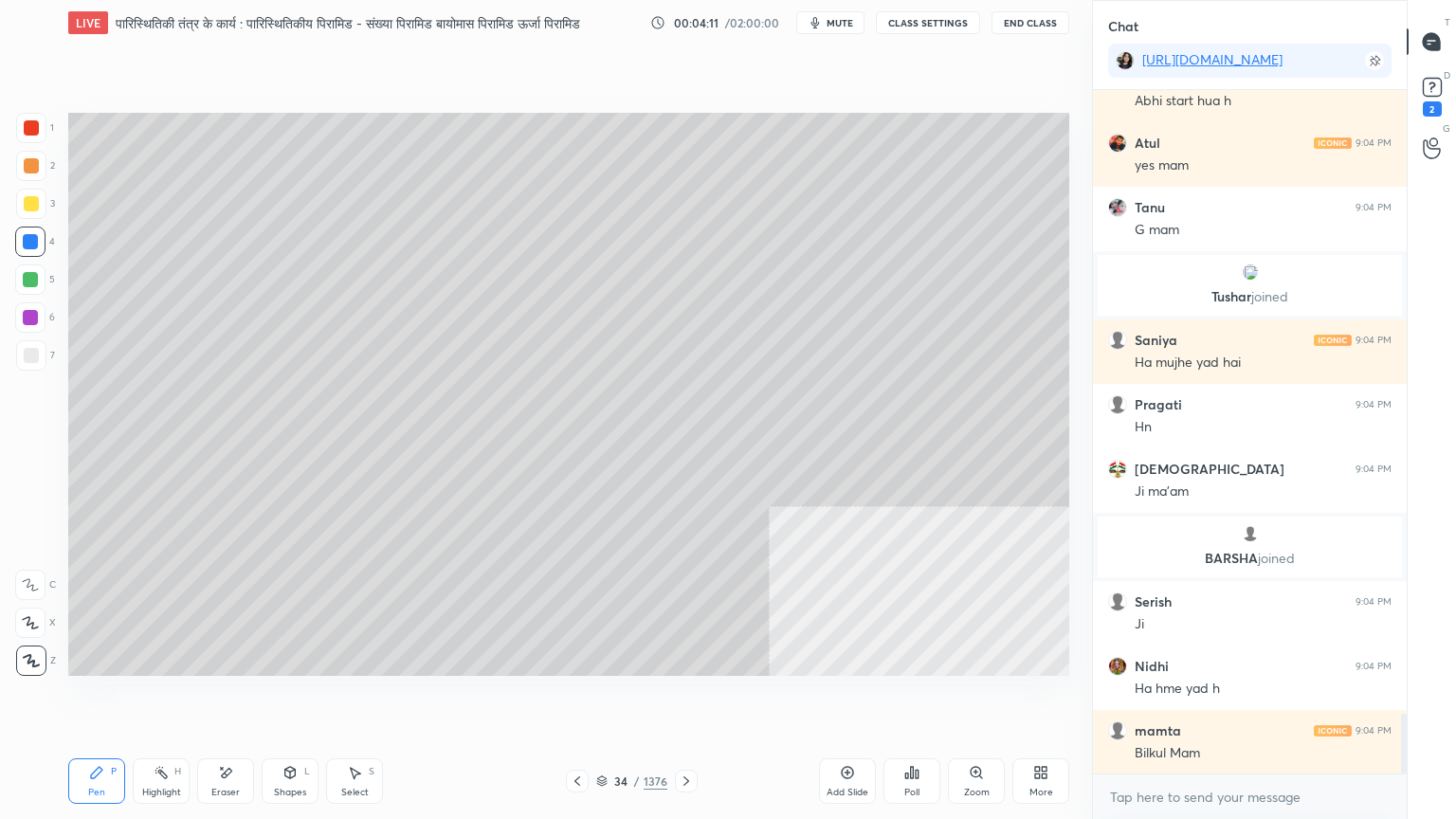 scroll, scrollTop: 7159, scrollLeft: 0, axis: vertical 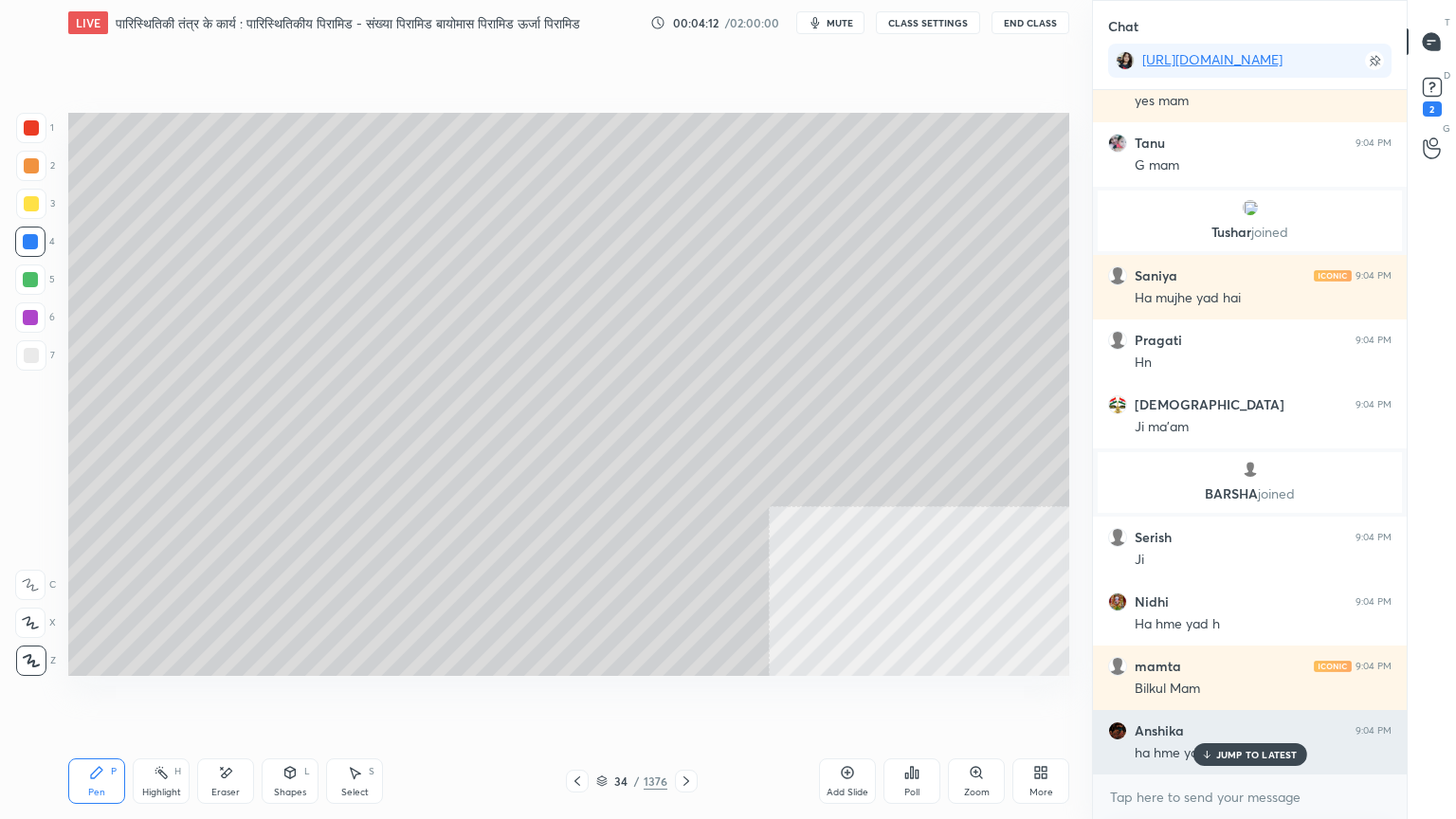 click on "JUMP TO LATEST" at bounding box center [1257, 755] 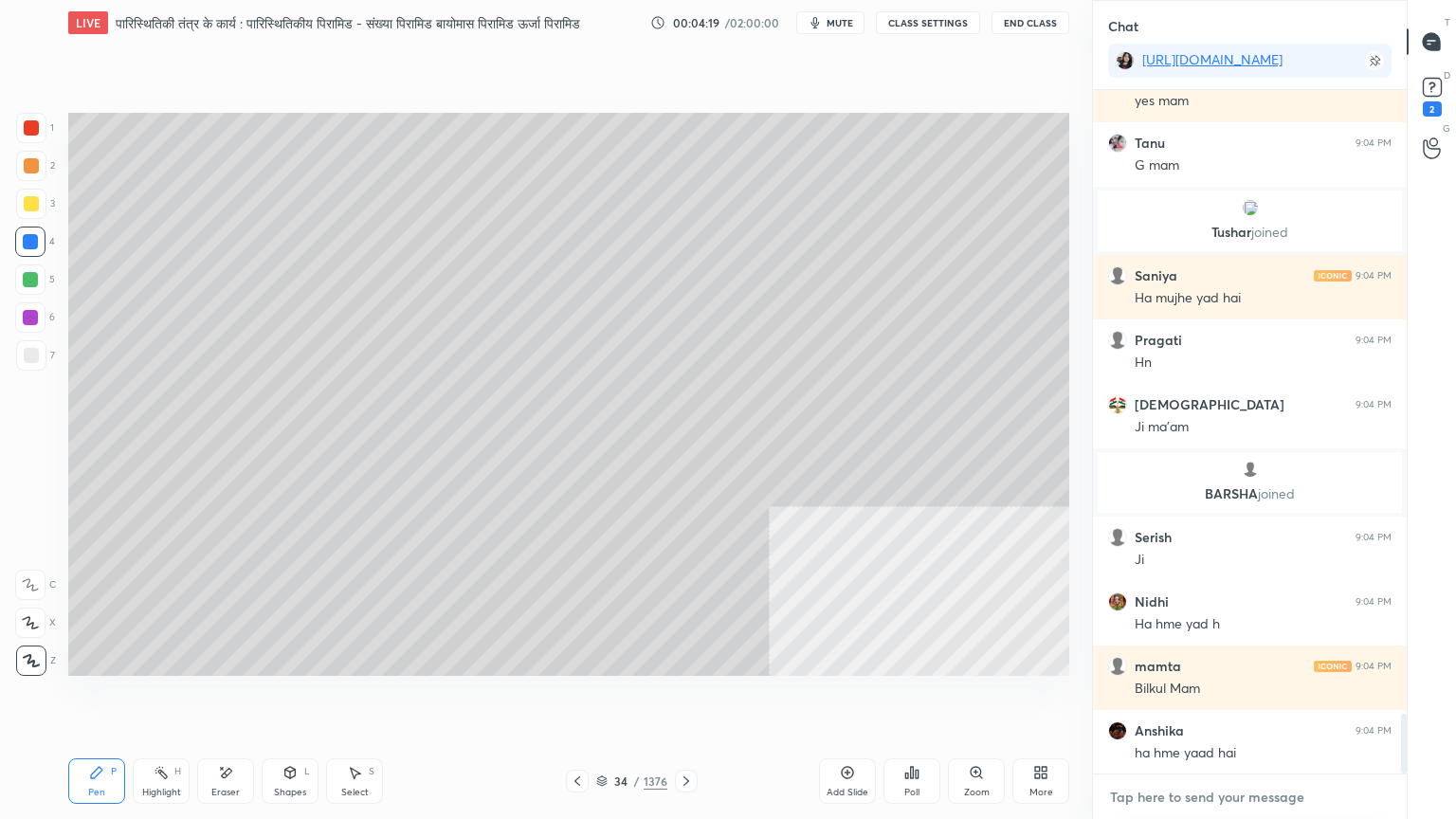 click at bounding box center [1249, 797] 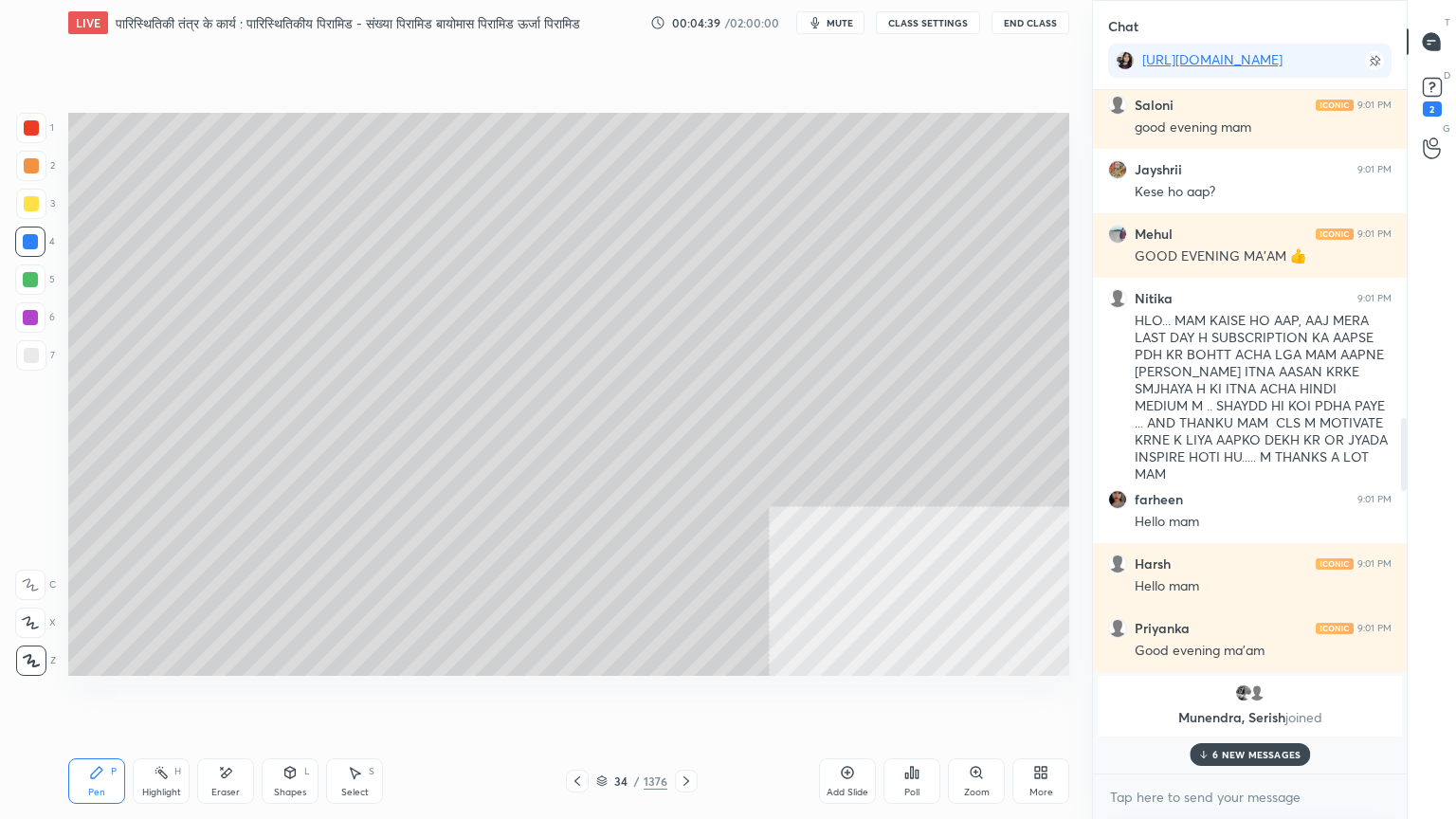 scroll, scrollTop: 3071, scrollLeft: 0, axis: vertical 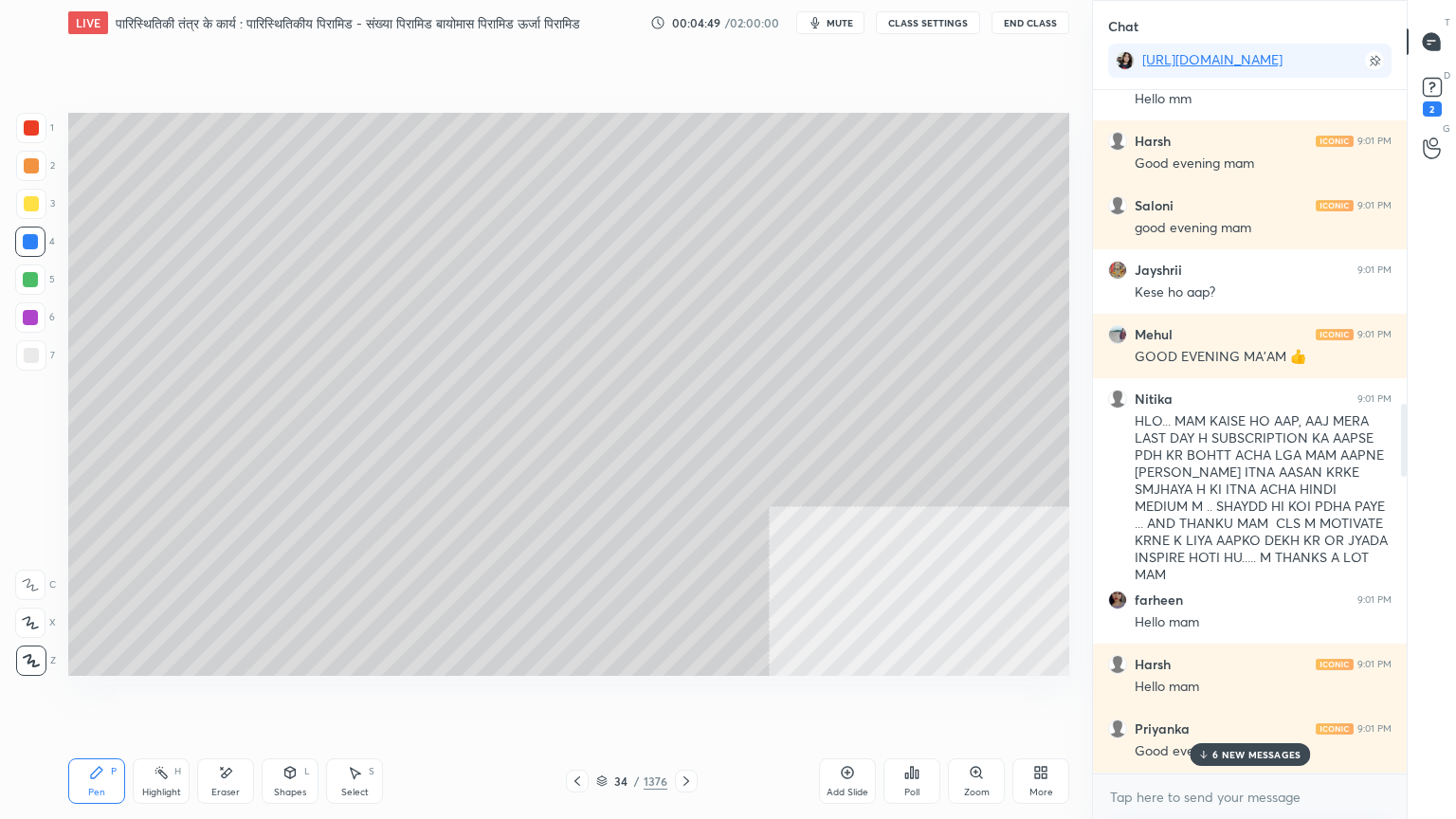 drag, startPoint x: 1403, startPoint y: 763, endPoint x: 1398, endPoint y: 330, distance: 433.02887 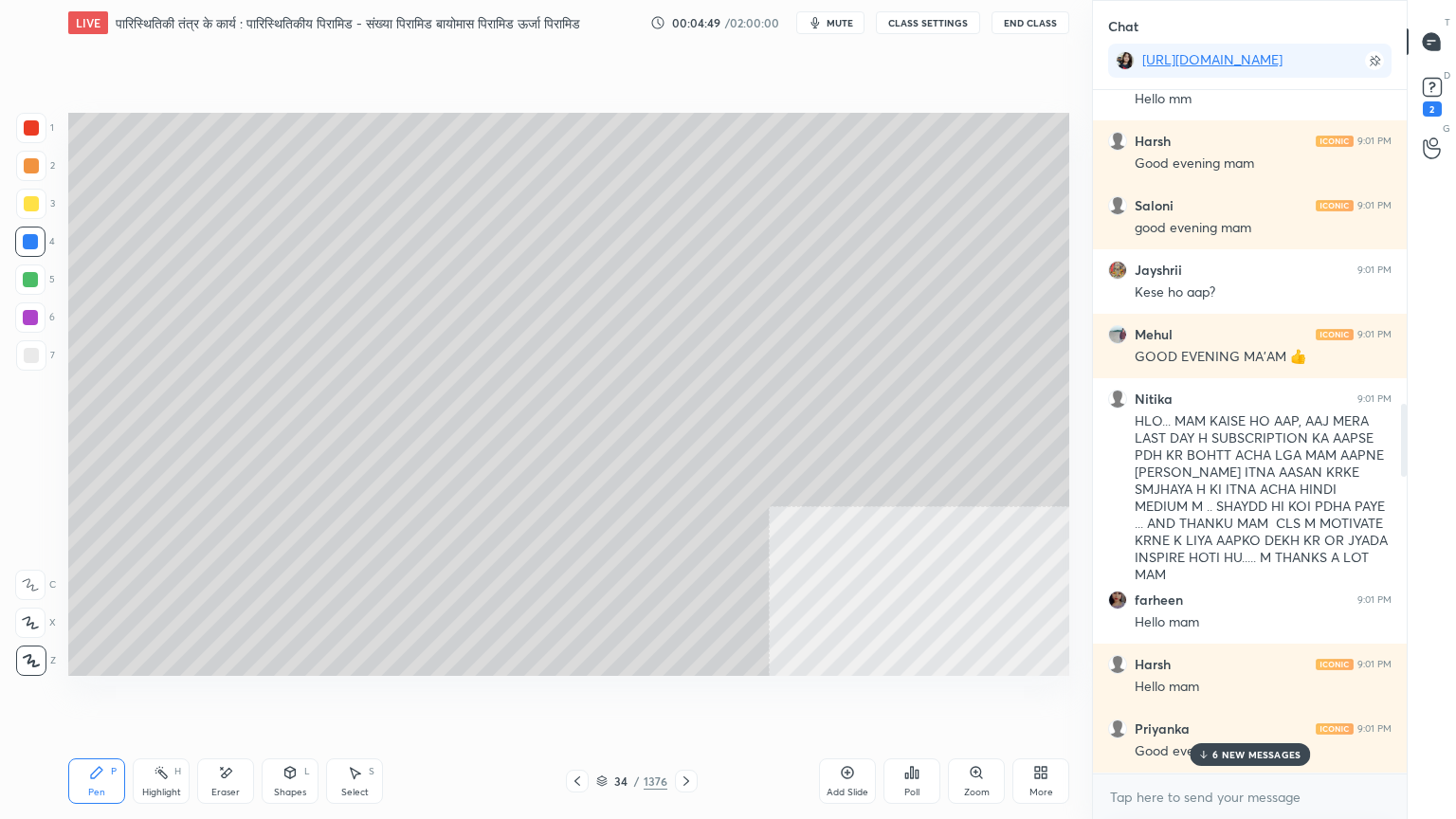 click at bounding box center [1401, 431] 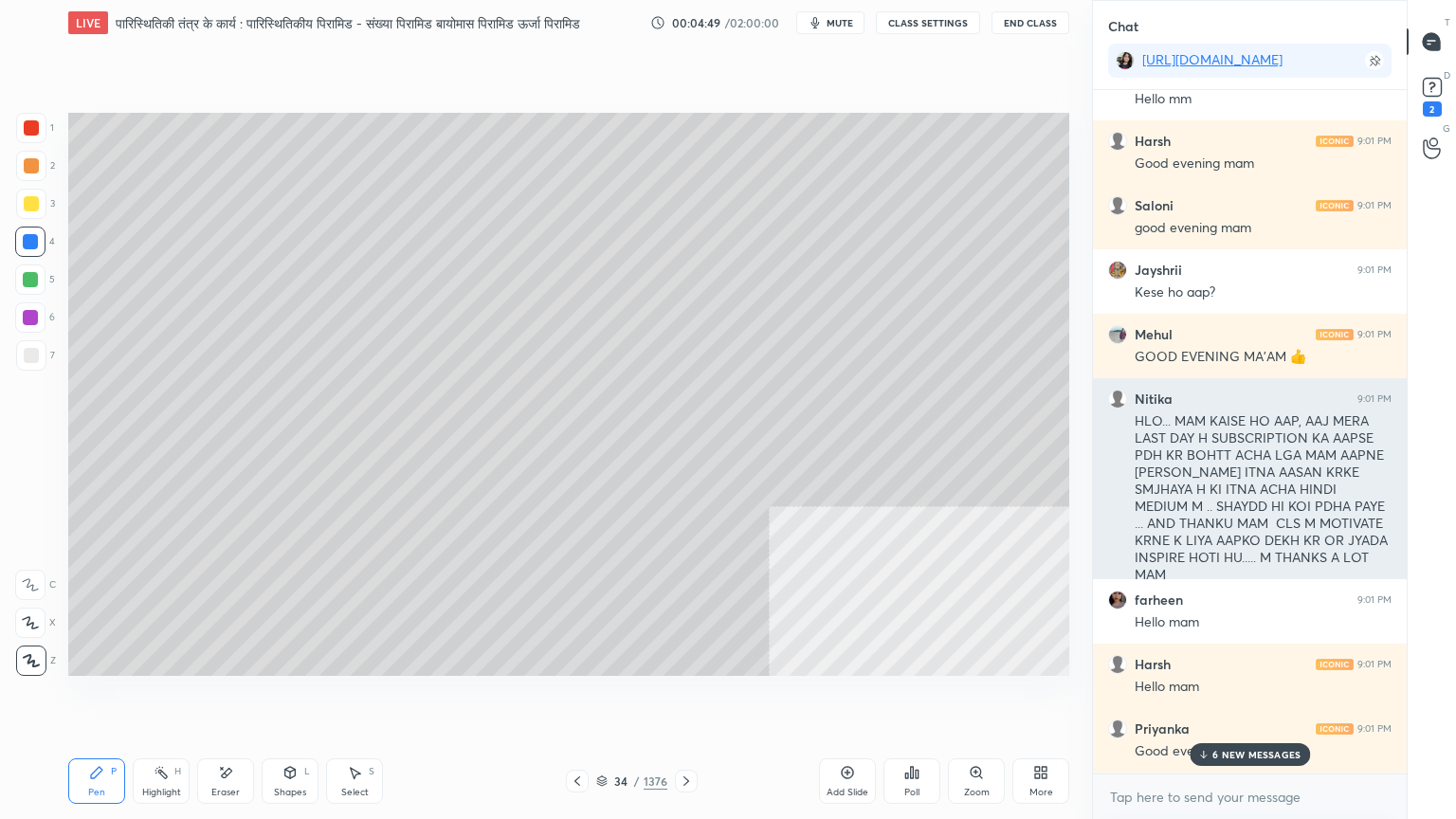 scroll, scrollTop: 3090, scrollLeft: 0, axis: vertical 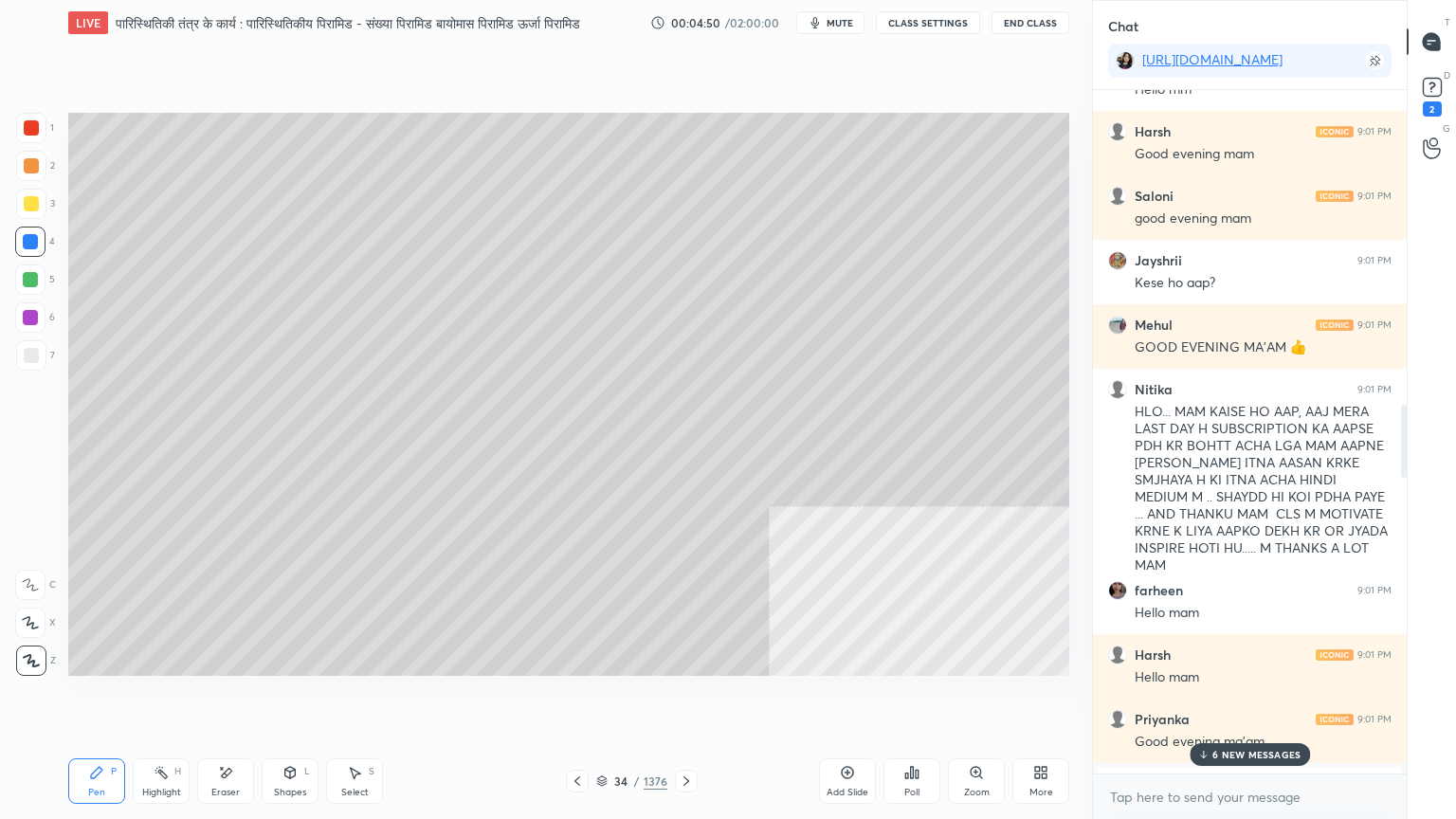 click on "6 NEW MESSAGES" at bounding box center (1256, 755) 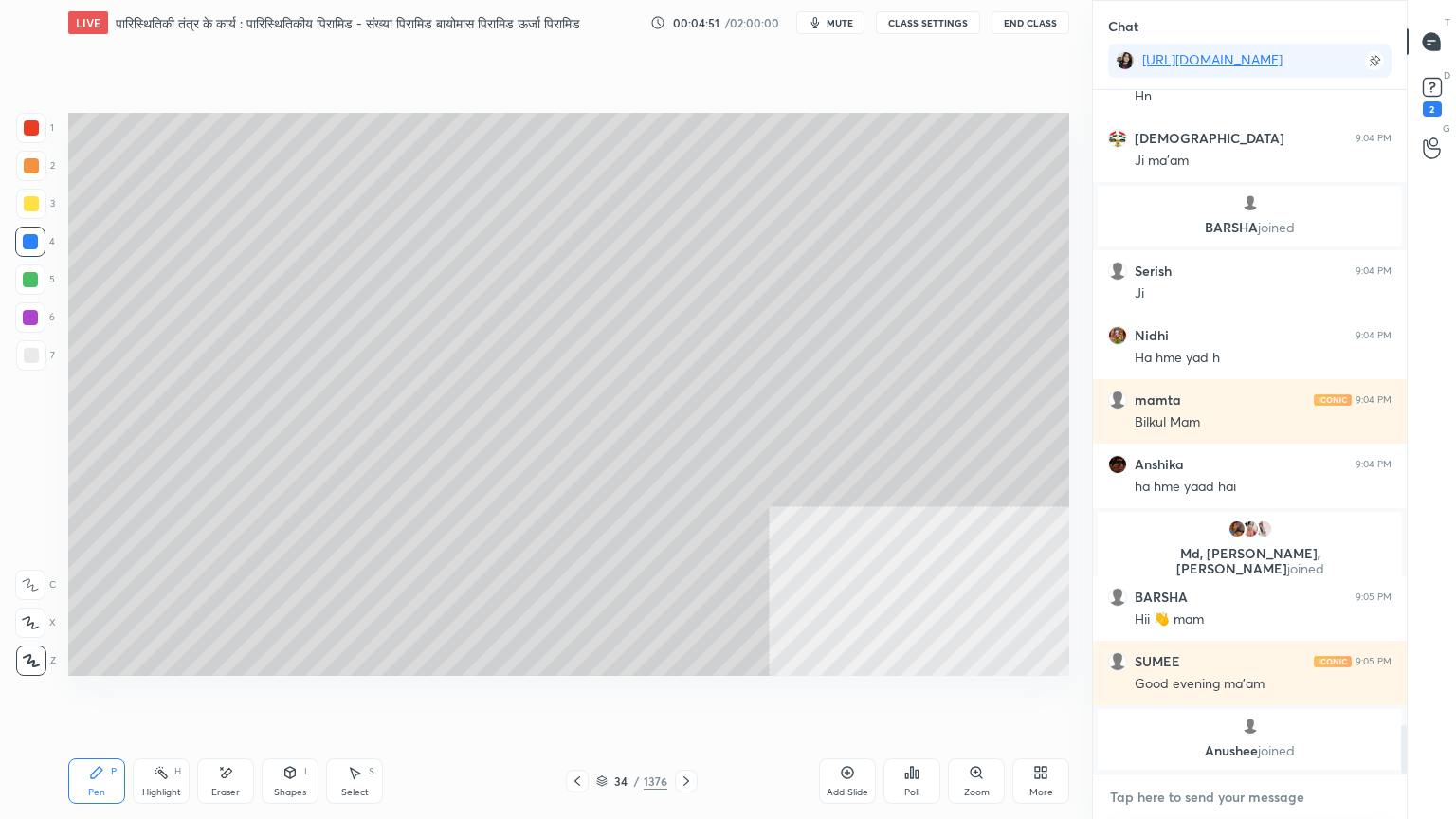 click at bounding box center [1249, 797] 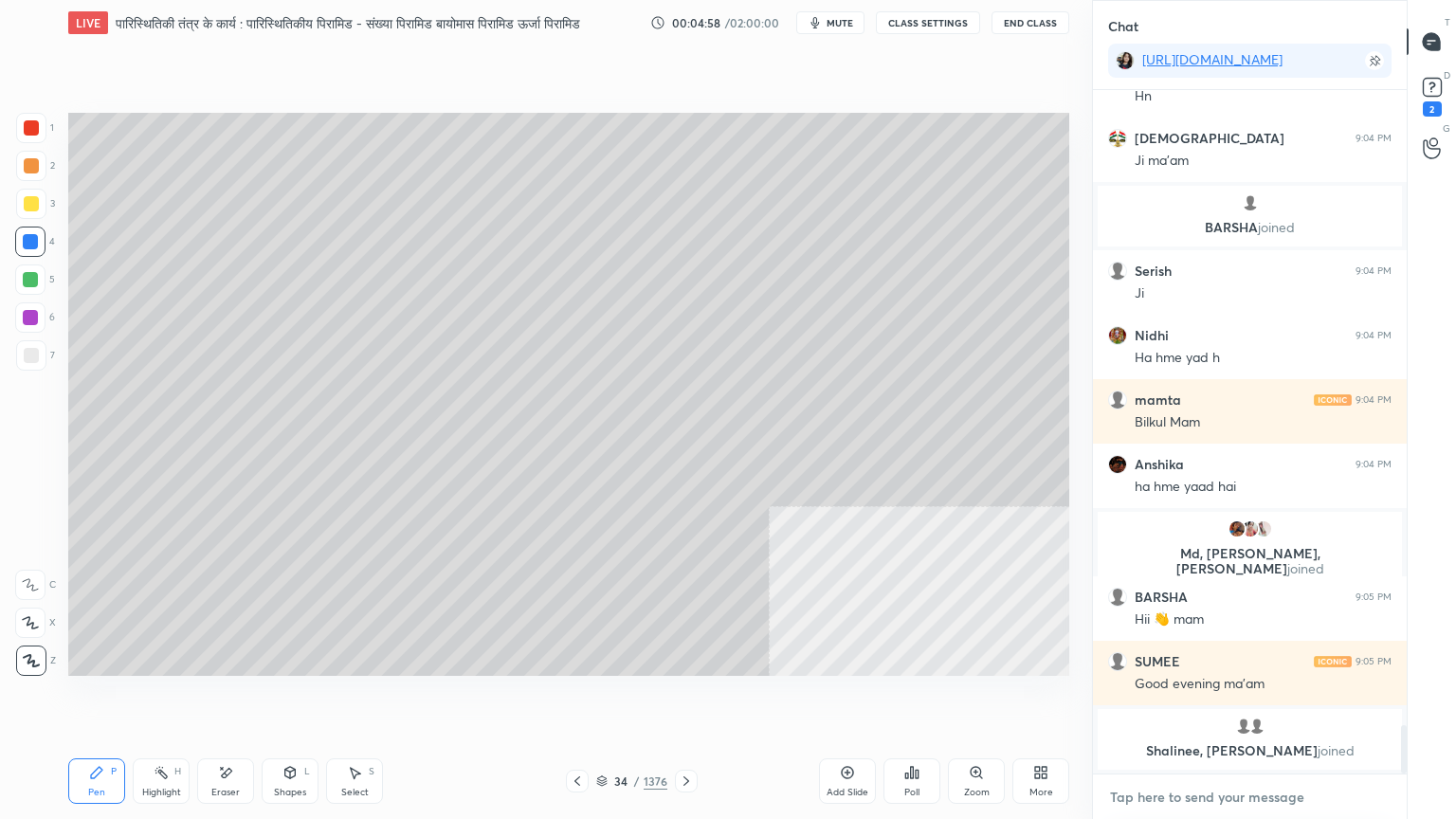 scroll, scrollTop: 9091, scrollLeft: 0, axis: vertical 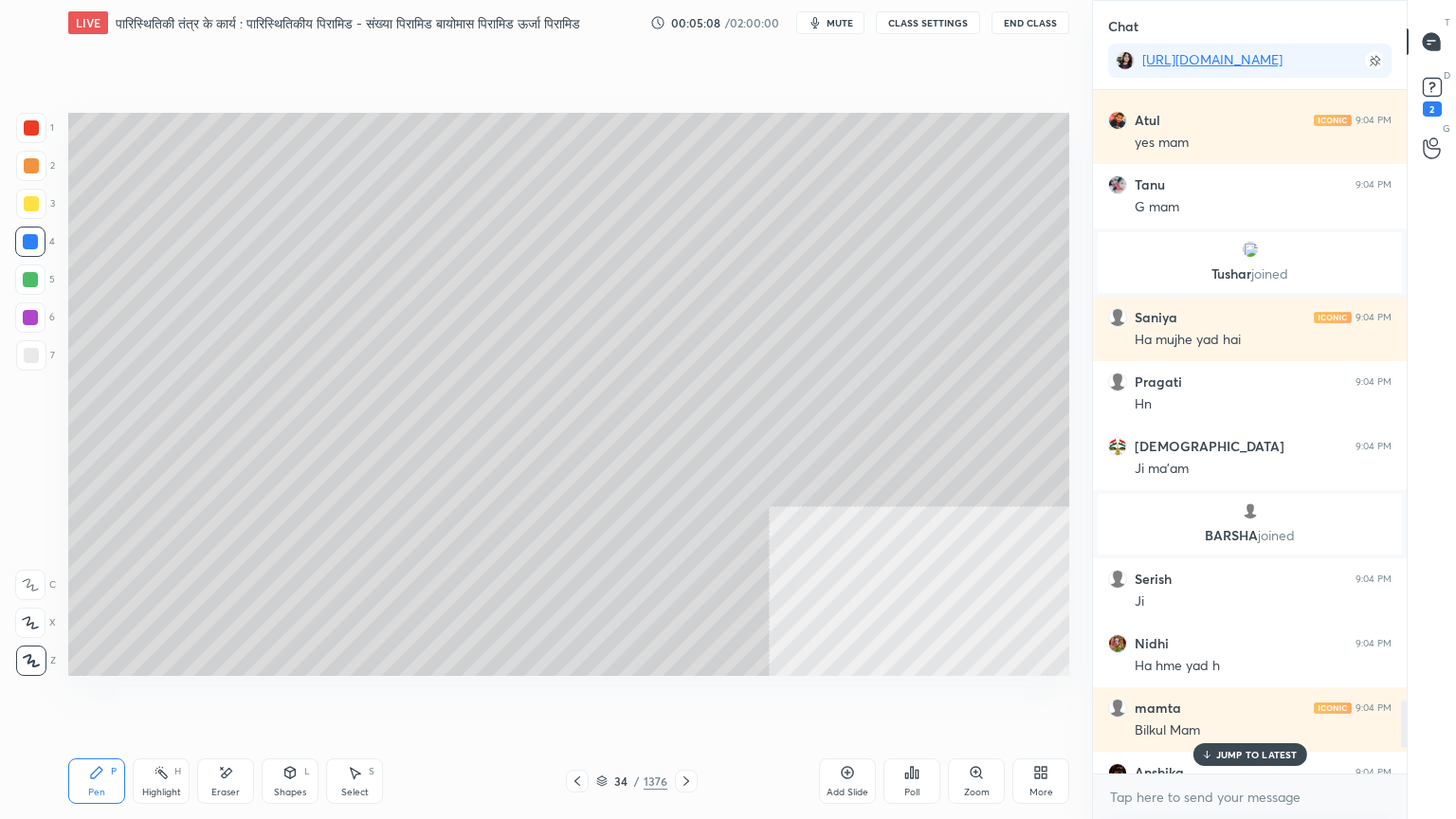 drag, startPoint x: 1405, startPoint y: 756, endPoint x: 1344, endPoint y: 745, distance: 61.98387 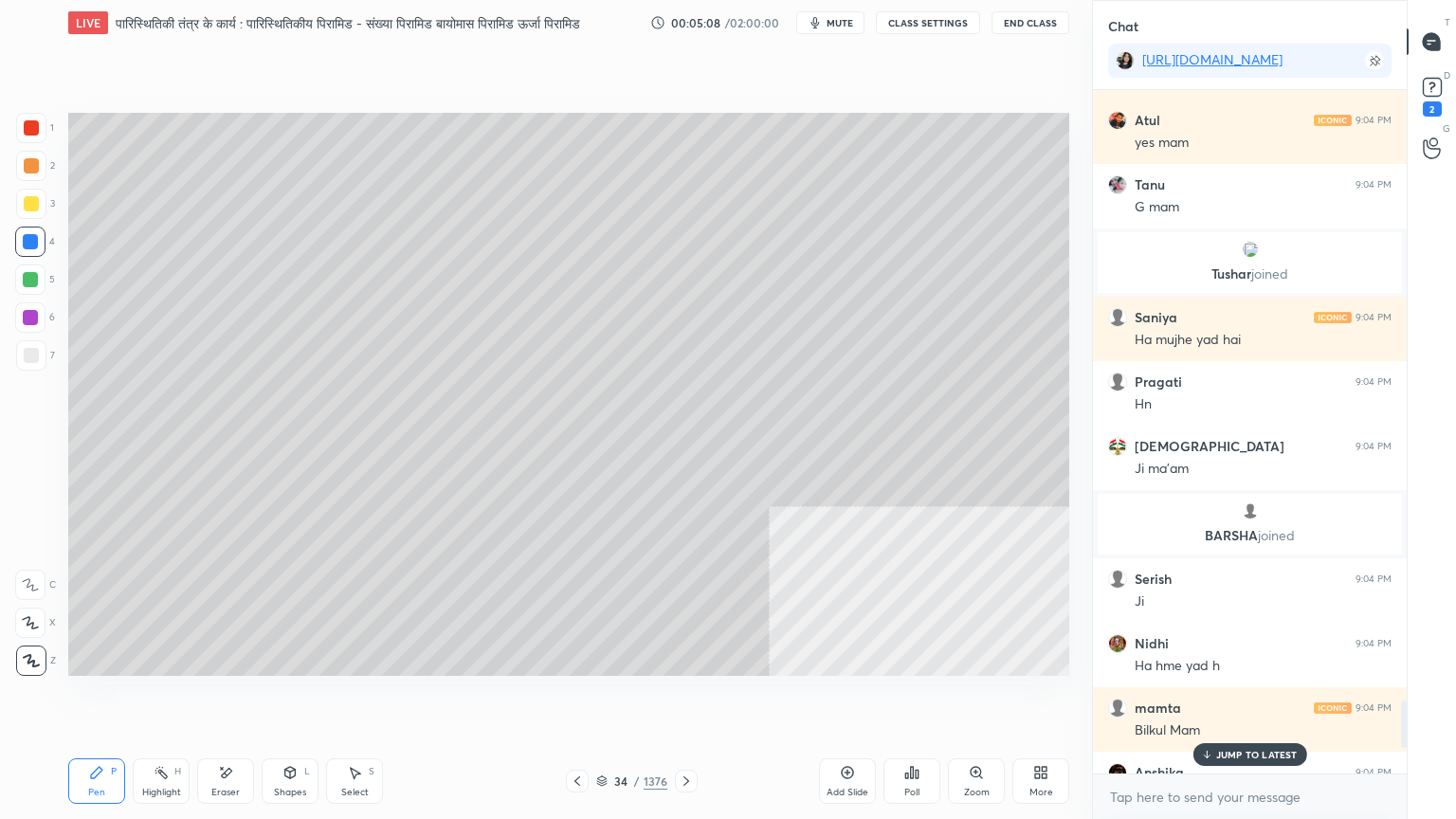 click on "muskanarun... 9:04 PM Abhi start hua h Atul 9:04 PM yes mam Tanu 9:04 PM G mam [PERSON_NAME]  joined Saniya 9:04 PM Ha mujhe yad hai [GEOGRAPHIC_DATA] 9:04 PM Hn nabiha 9:04 PM Ji ma'am BARSHA  joined Serish 9:04 PM Ji Nidhi 9:04 PM Ha hme yad h mamta 9:04 PM Bilkul Mam Anshika 9:04 PM ha hme yaad hai Md, [PERSON_NAME], [PERSON_NAME]  joined BARSHA 9:05 PM Hii 👋 mam SUMEE 9:05 PM Good evening ma'am Shalinee, [PERSON_NAME]  joined nabiha 9:05 PM Ji ma'am mamta 9:05 PM Mam m bhi JUMP TO LATEST" at bounding box center (1249, 431) 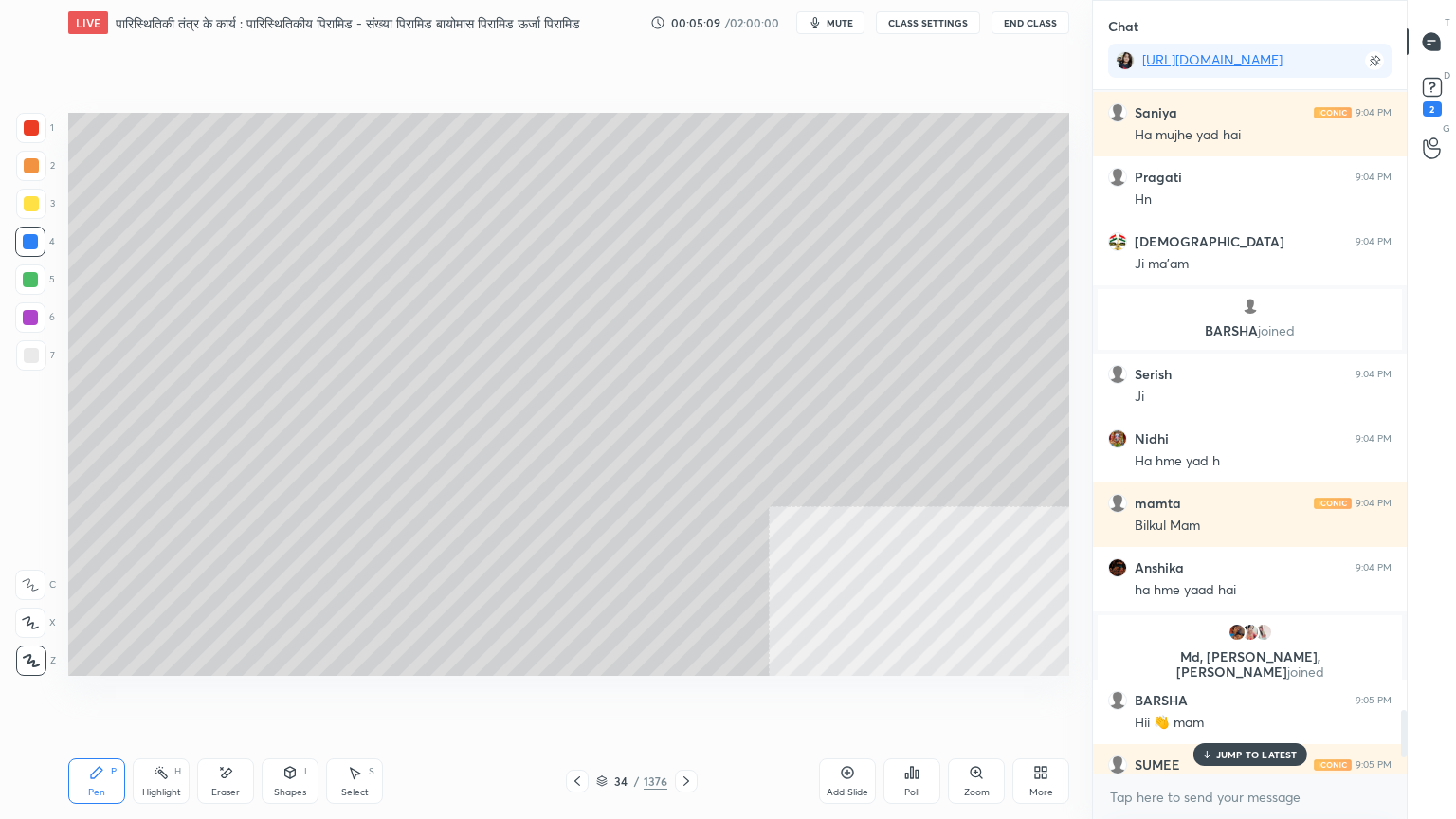 click on "JUMP TO LATEST" at bounding box center (1257, 755) 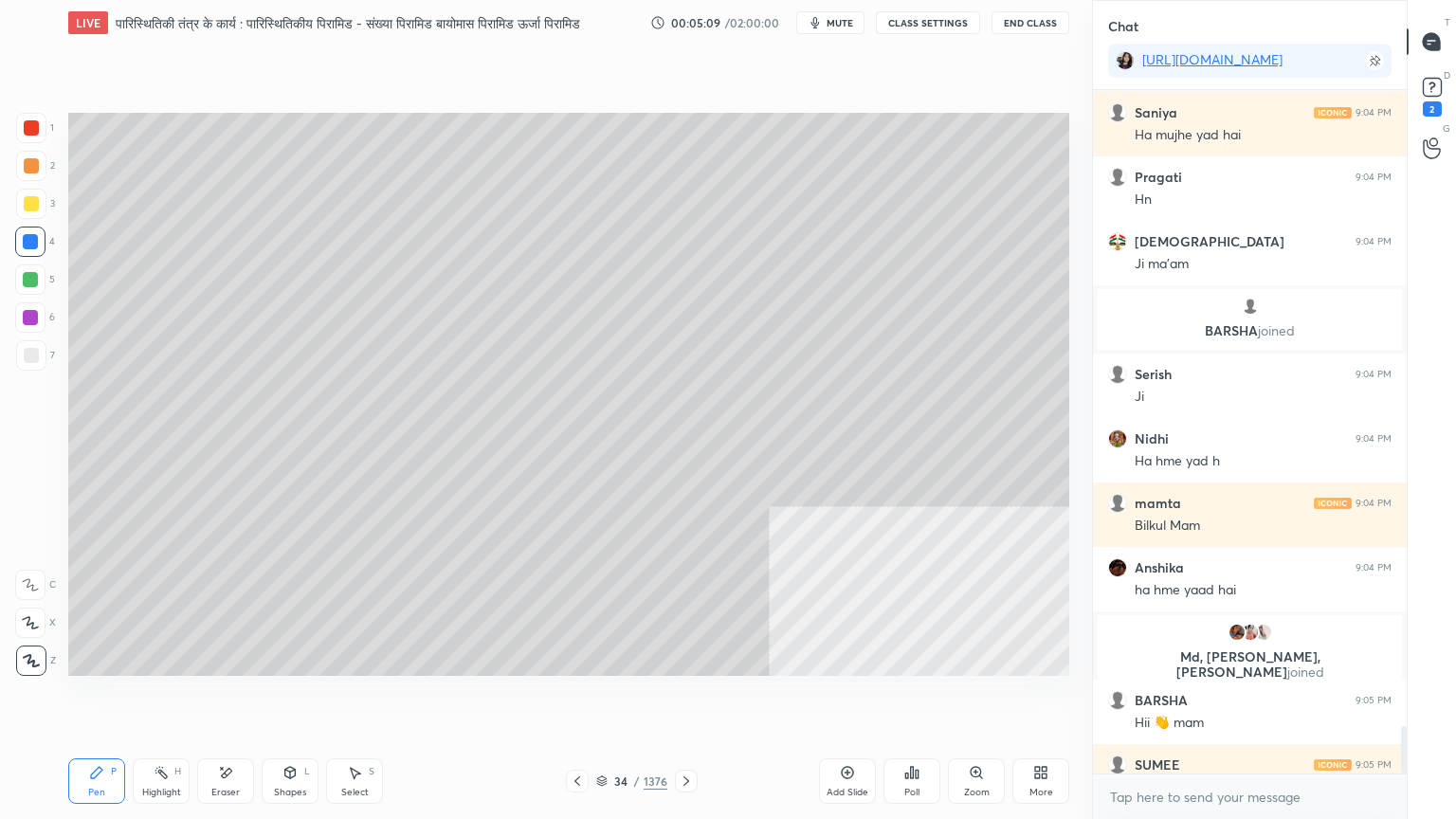 scroll, scrollTop: 9156, scrollLeft: 0, axis: vertical 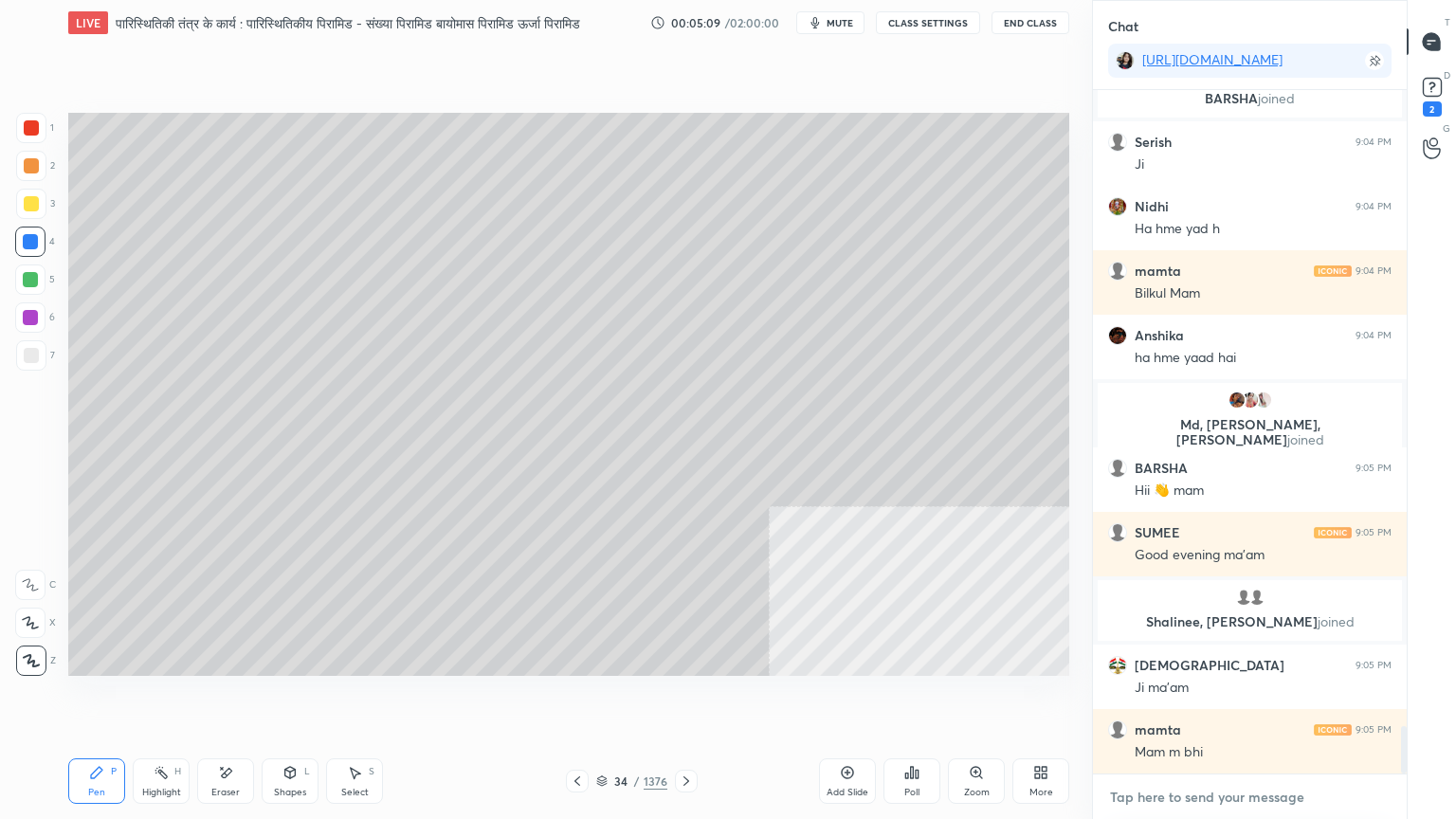 drag, startPoint x: 1270, startPoint y: 811, endPoint x: 1322, endPoint y: 774, distance: 63.82006 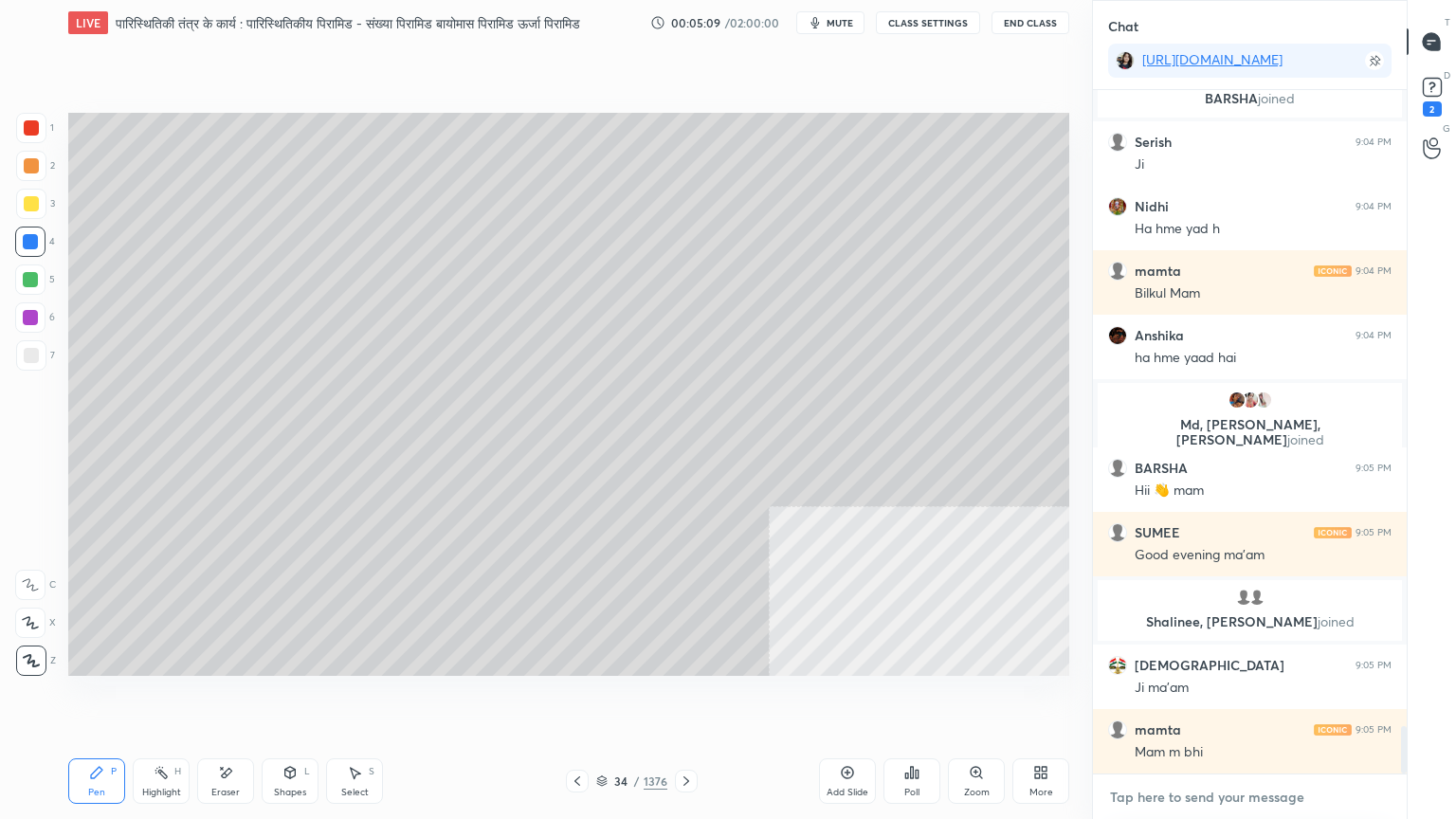 click at bounding box center (1249, 797) 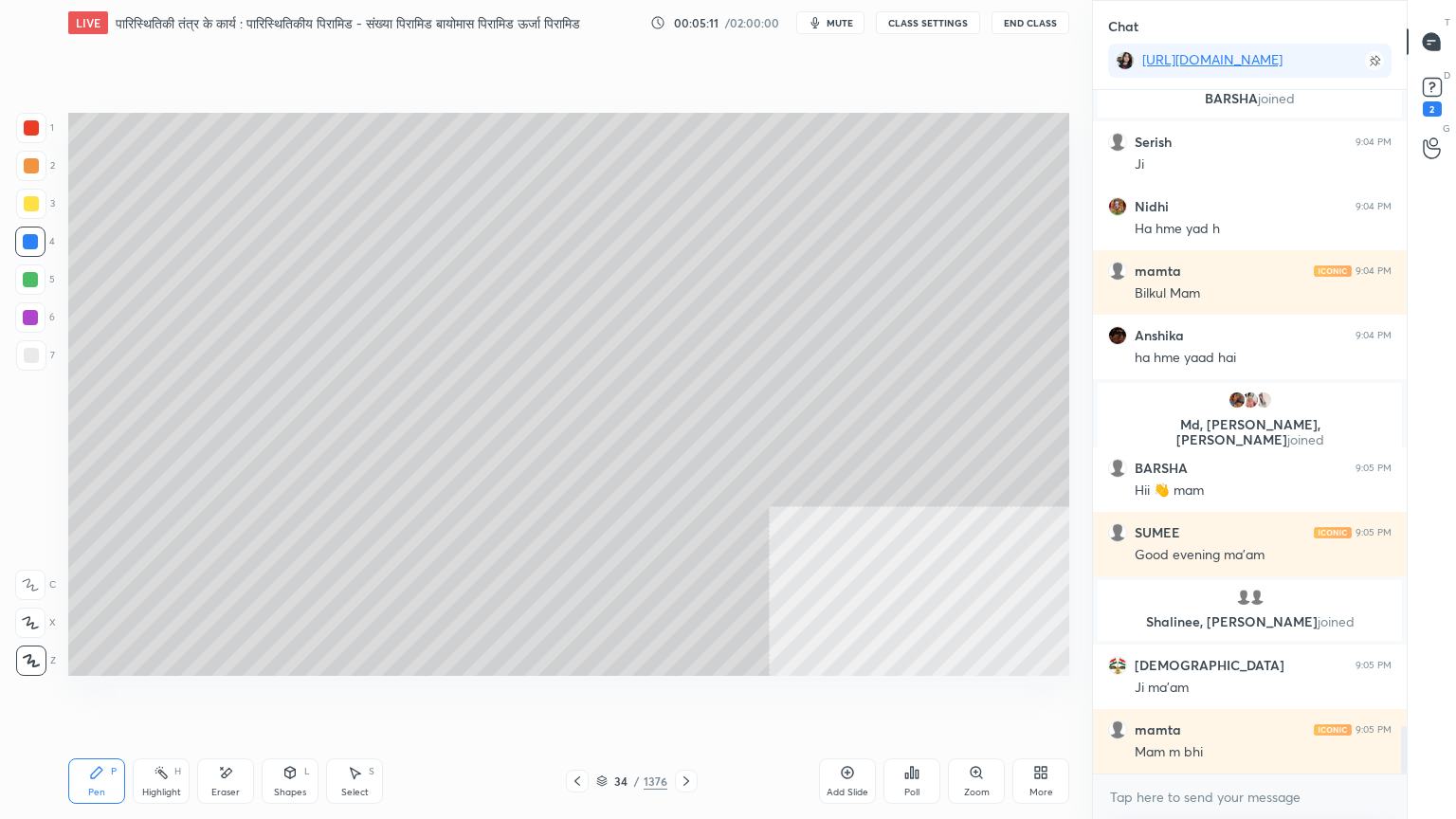 drag, startPoint x: 1225, startPoint y: 818, endPoint x: 1225, endPoint y: 808, distance: 10 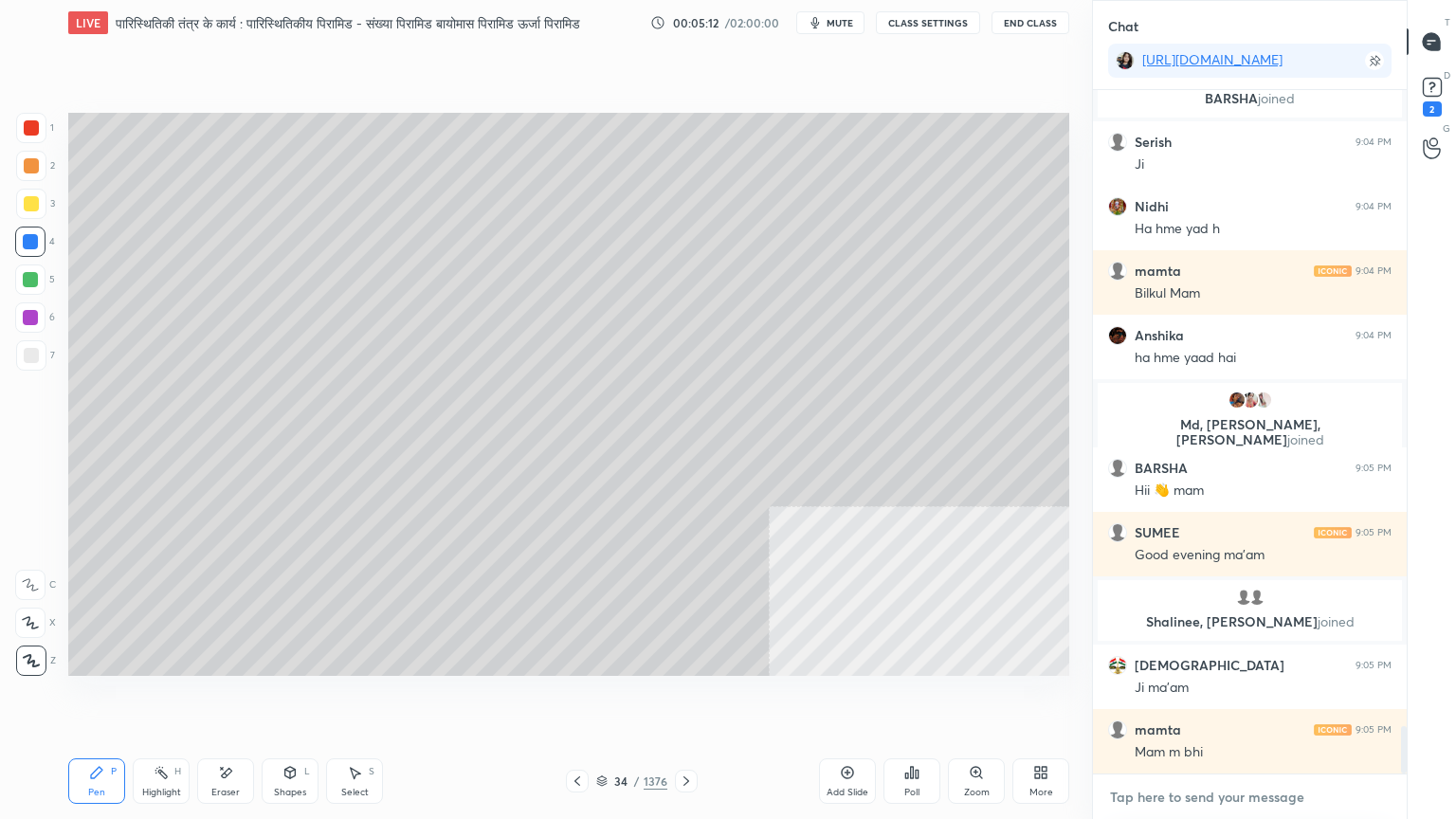 click at bounding box center [1249, 797] 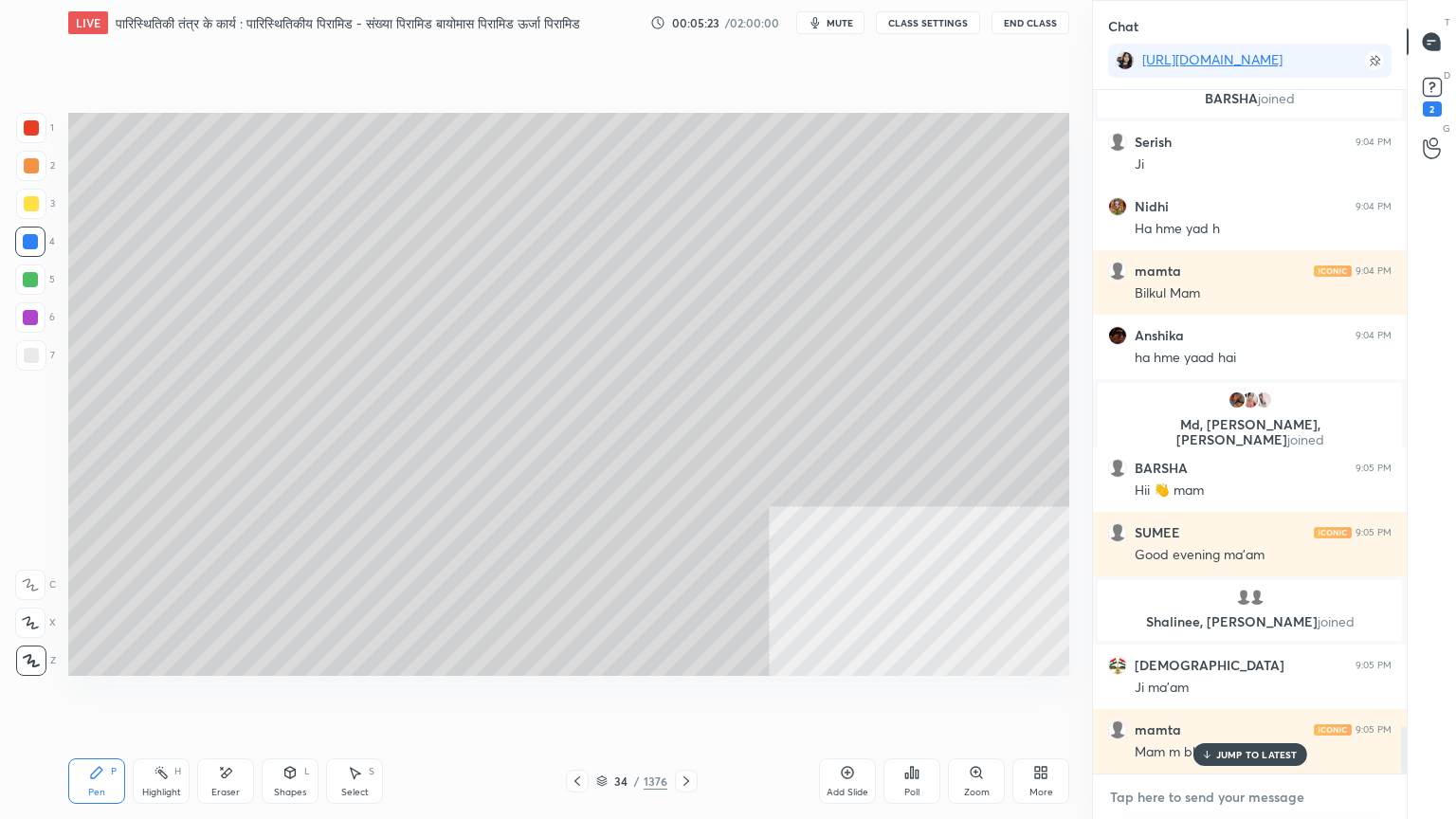 scroll, scrollTop: 9236, scrollLeft: 0, axis: vertical 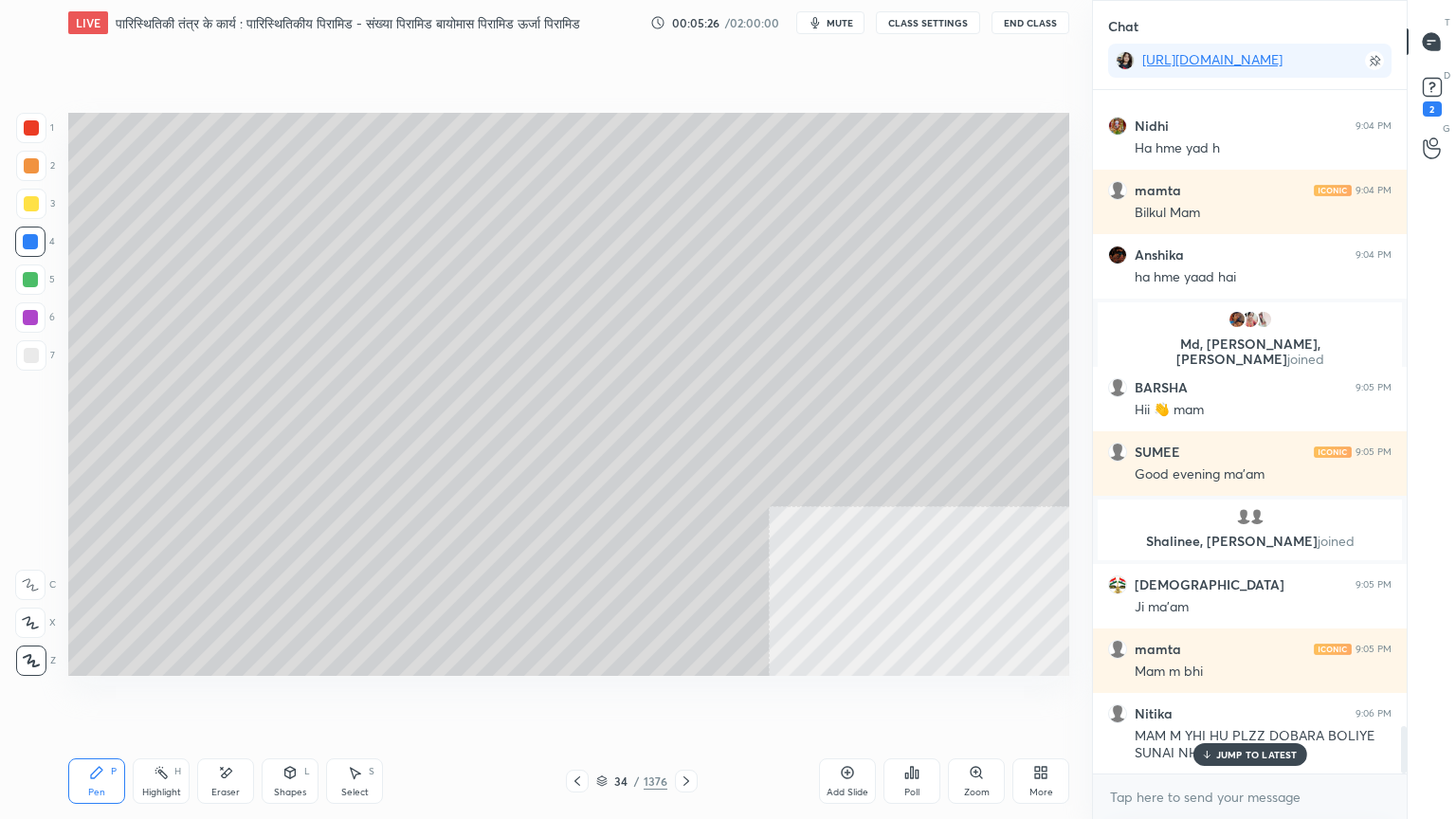 click on "JUMP TO LATEST" at bounding box center [1249, 755] 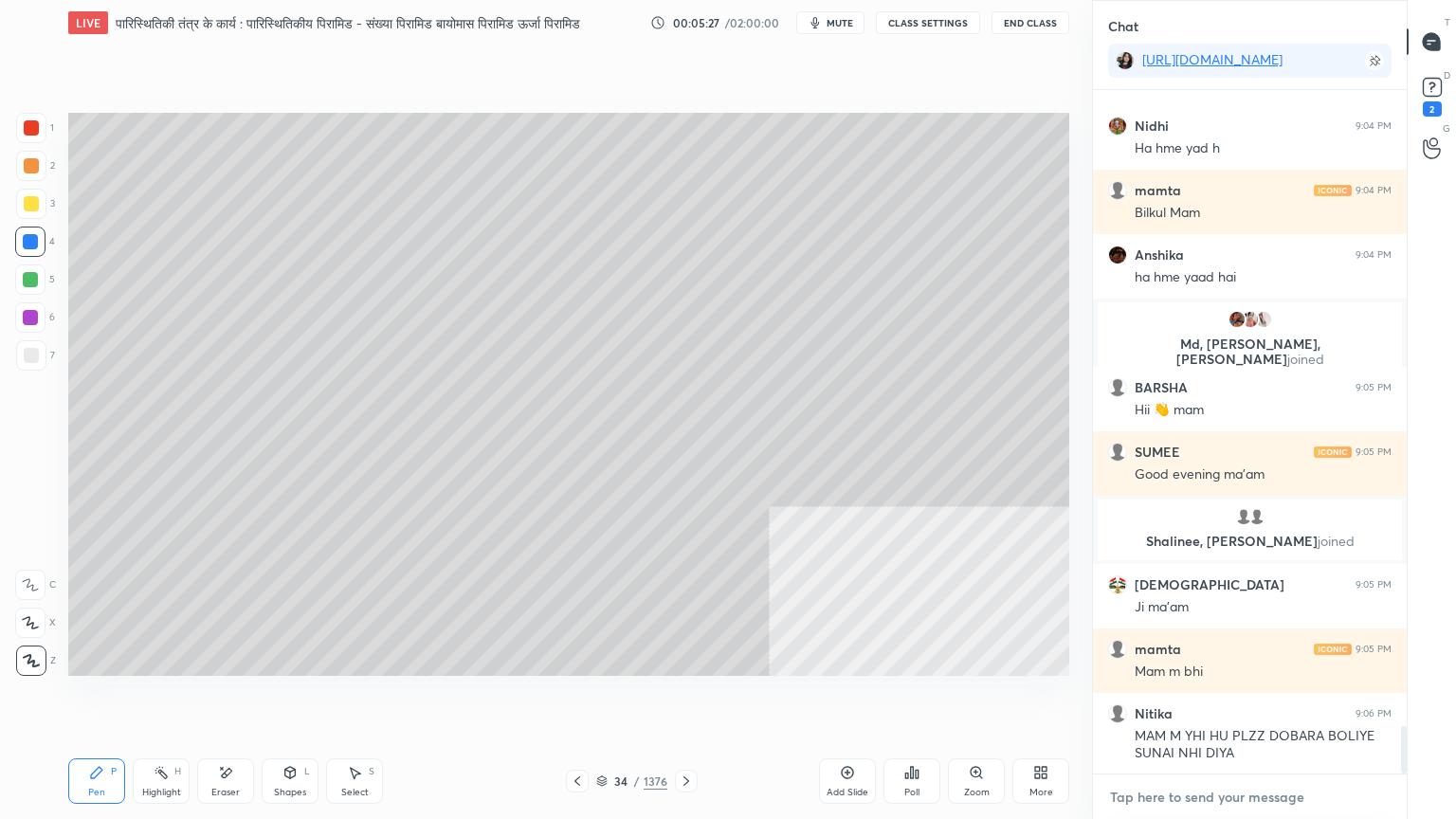click at bounding box center (1249, 797) 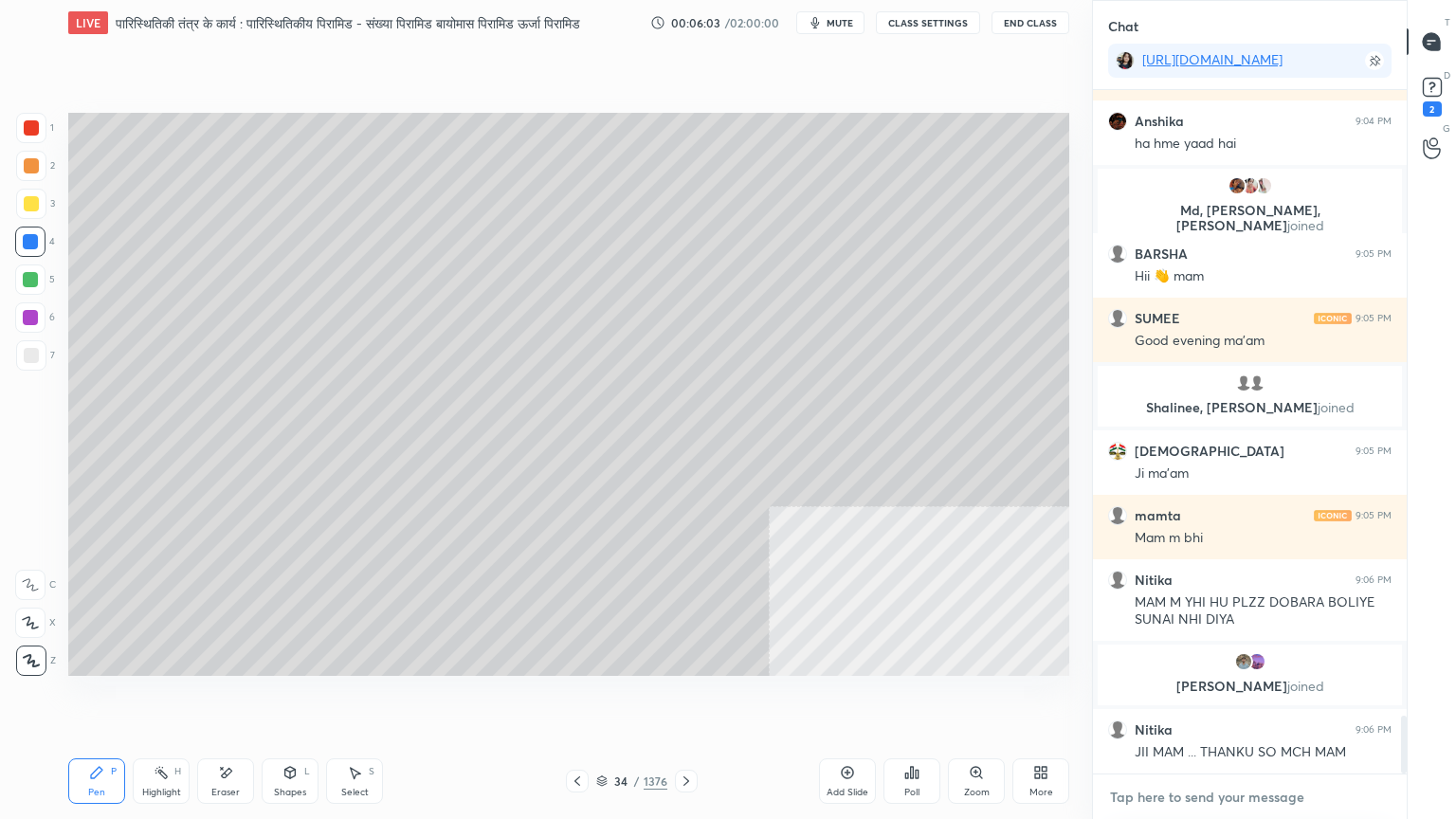 scroll, scrollTop: 7534, scrollLeft: 0, axis: vertical 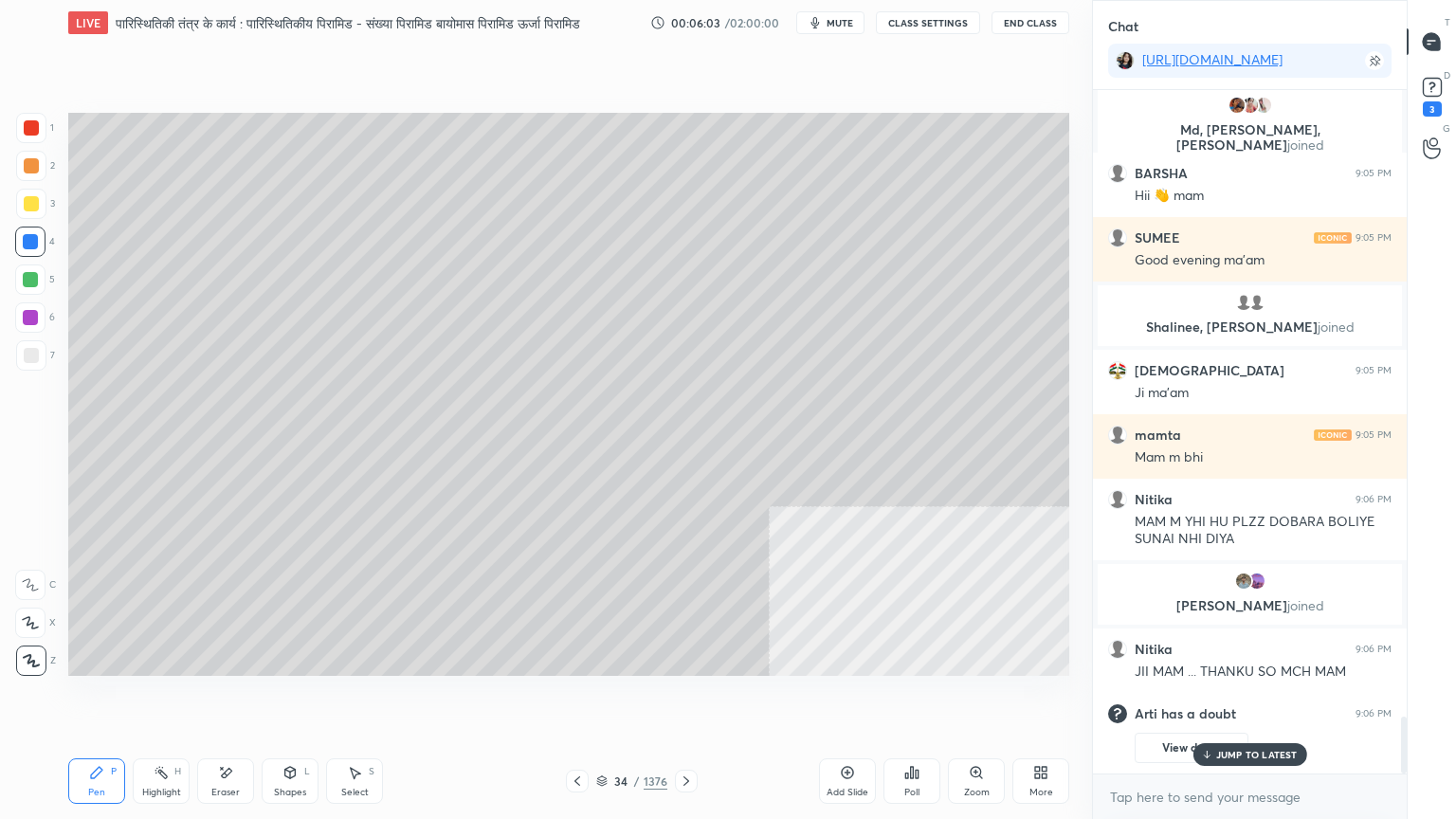 click on "Setting up your live class Poll for   secs No correct answer Start poll" at bounding box center [569, 394] 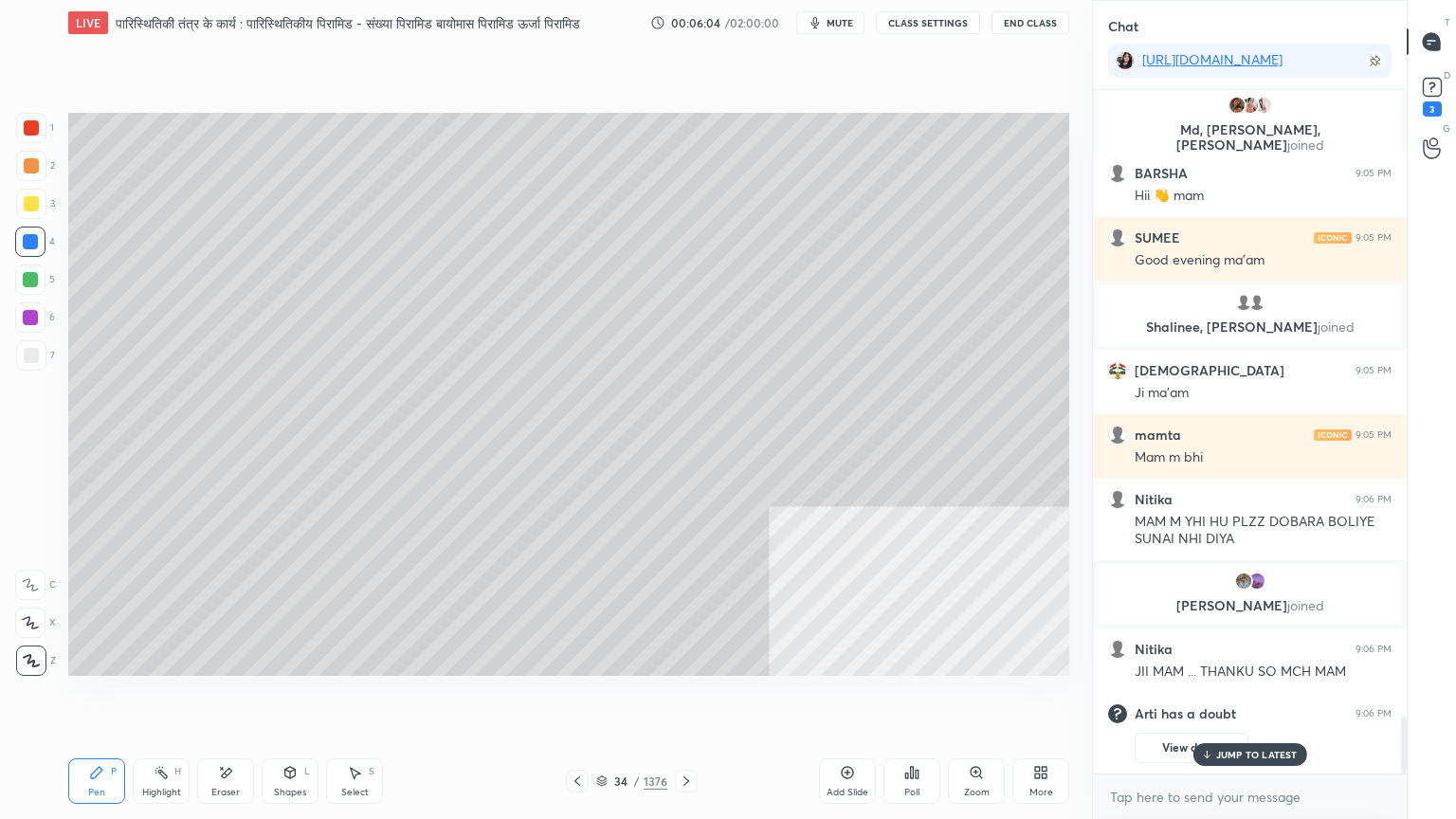 drag, startPoint x: 829, startPoint y: 705, endPoint x: 856, endPoint y: 708, distance: 27.166155 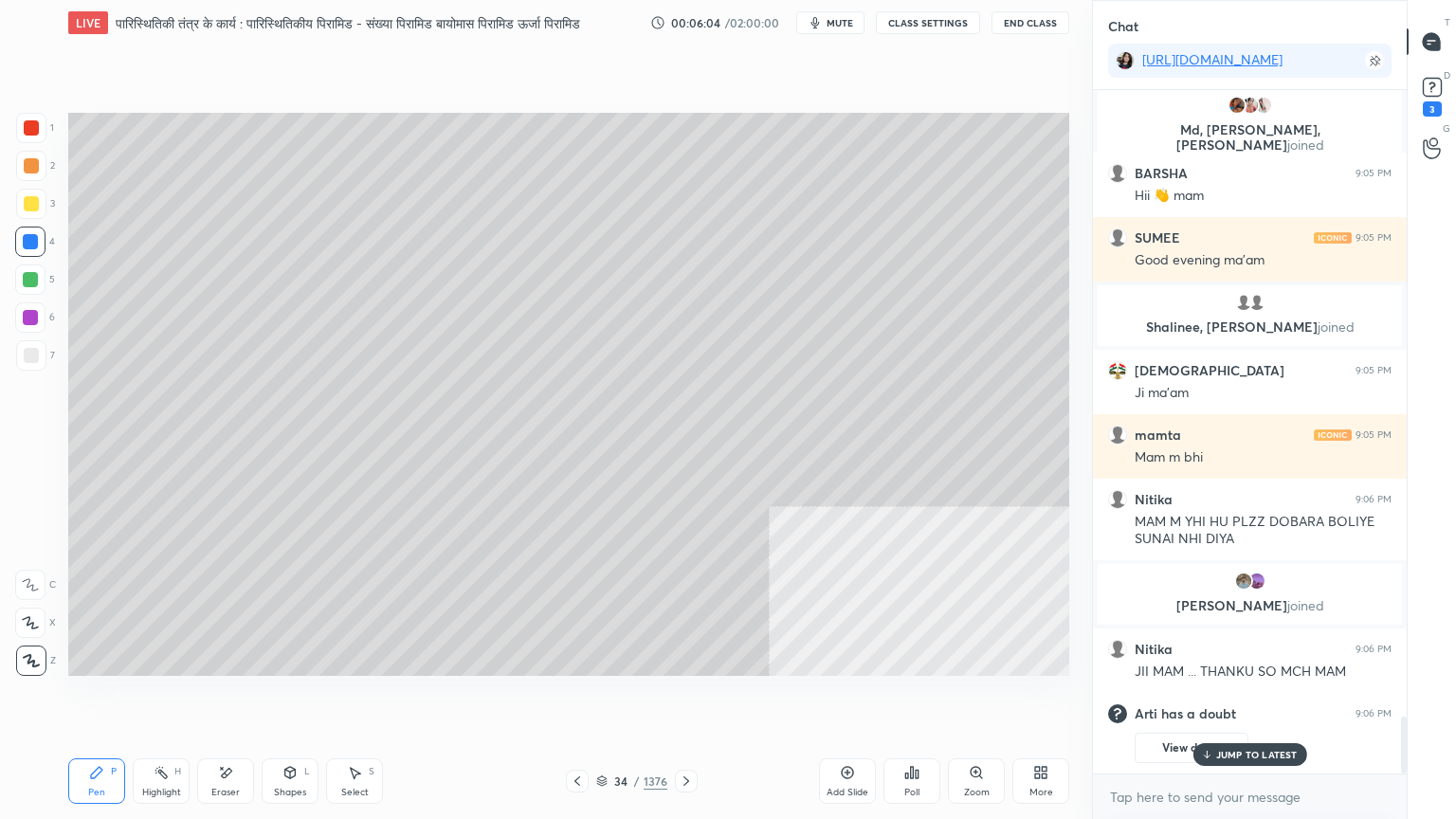 click on "Setting up your live class Poll for   secs No correct answer Start poll" at bounding box center (569, 394) 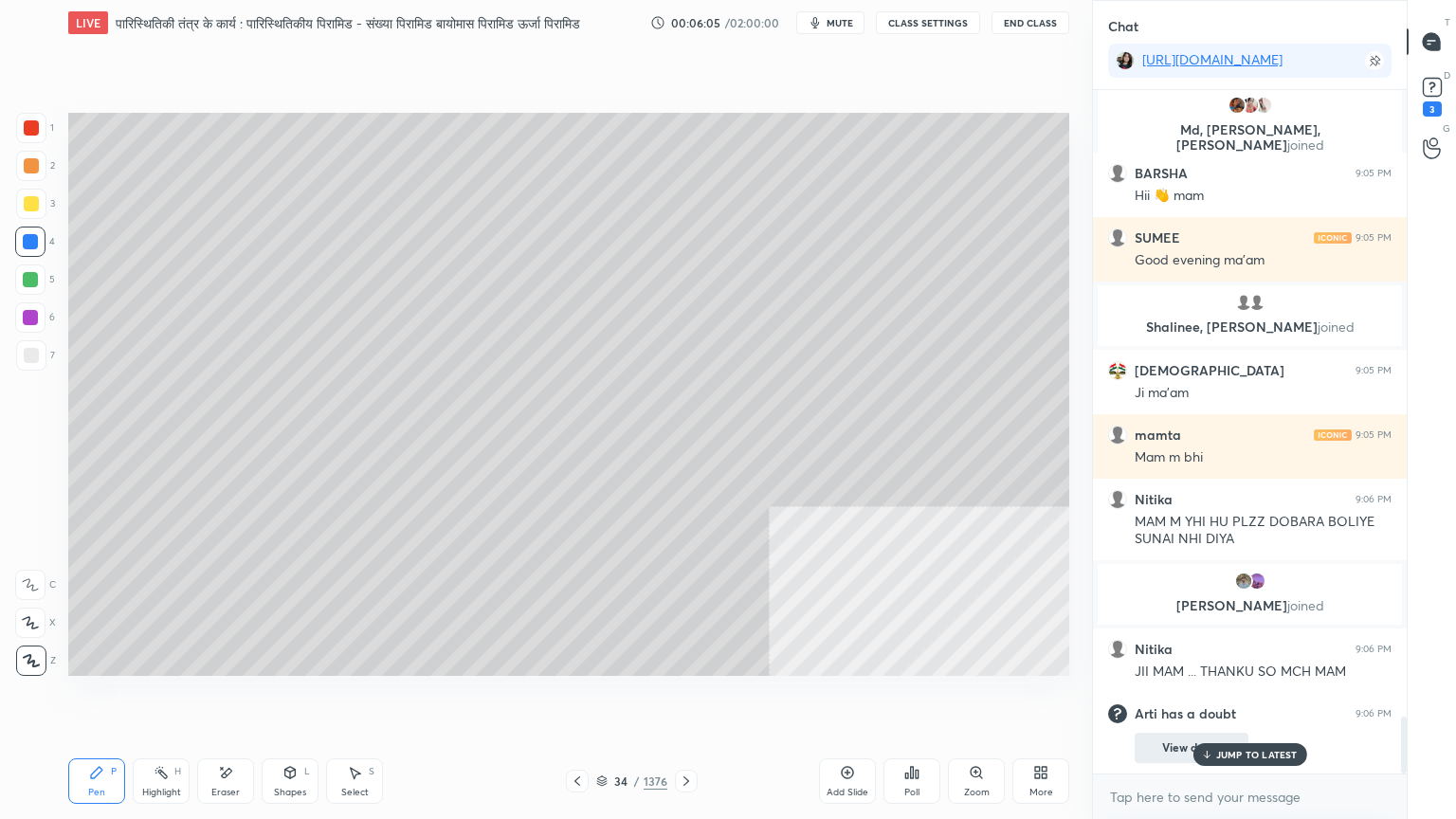 click on "JUMP TO LATEST" at bounding box center (1257, 755) 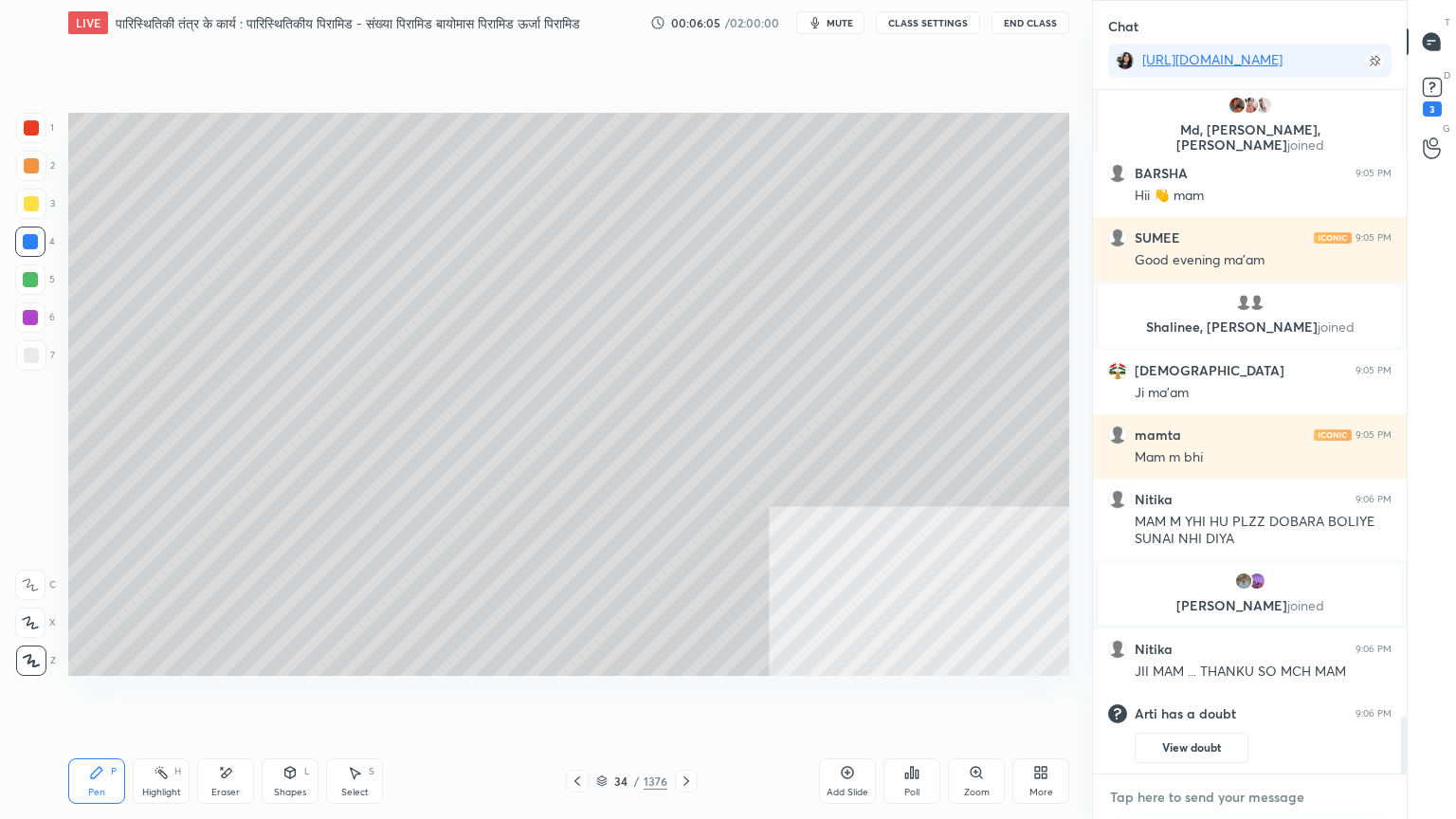 click at bounding box center (1249, 797) 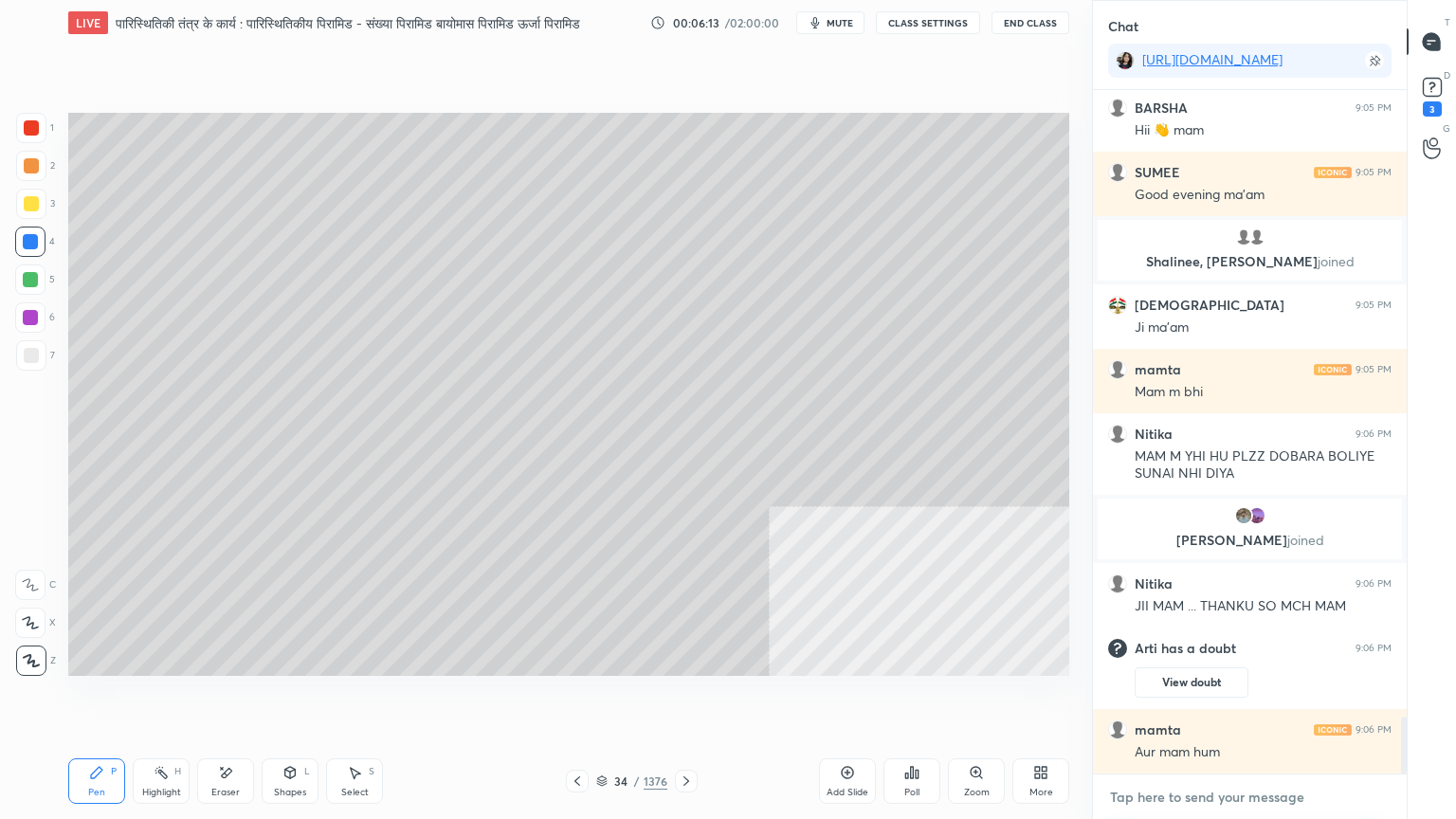 scroll, scrollTop: 7629, scrollLeft: 0, axis: vertical 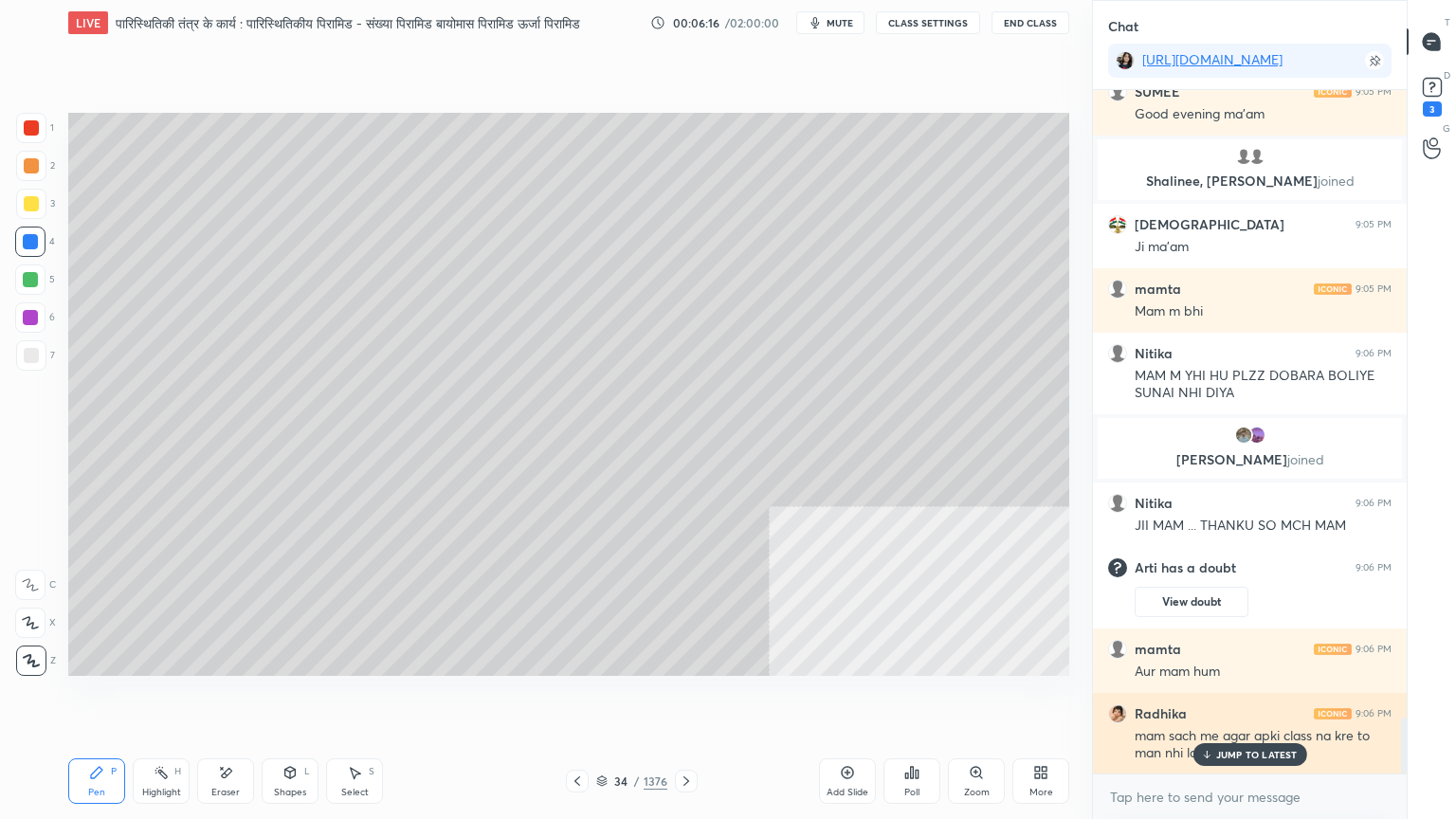 click on "JUMP TO LATEST" at bounding box center (1257, 755) 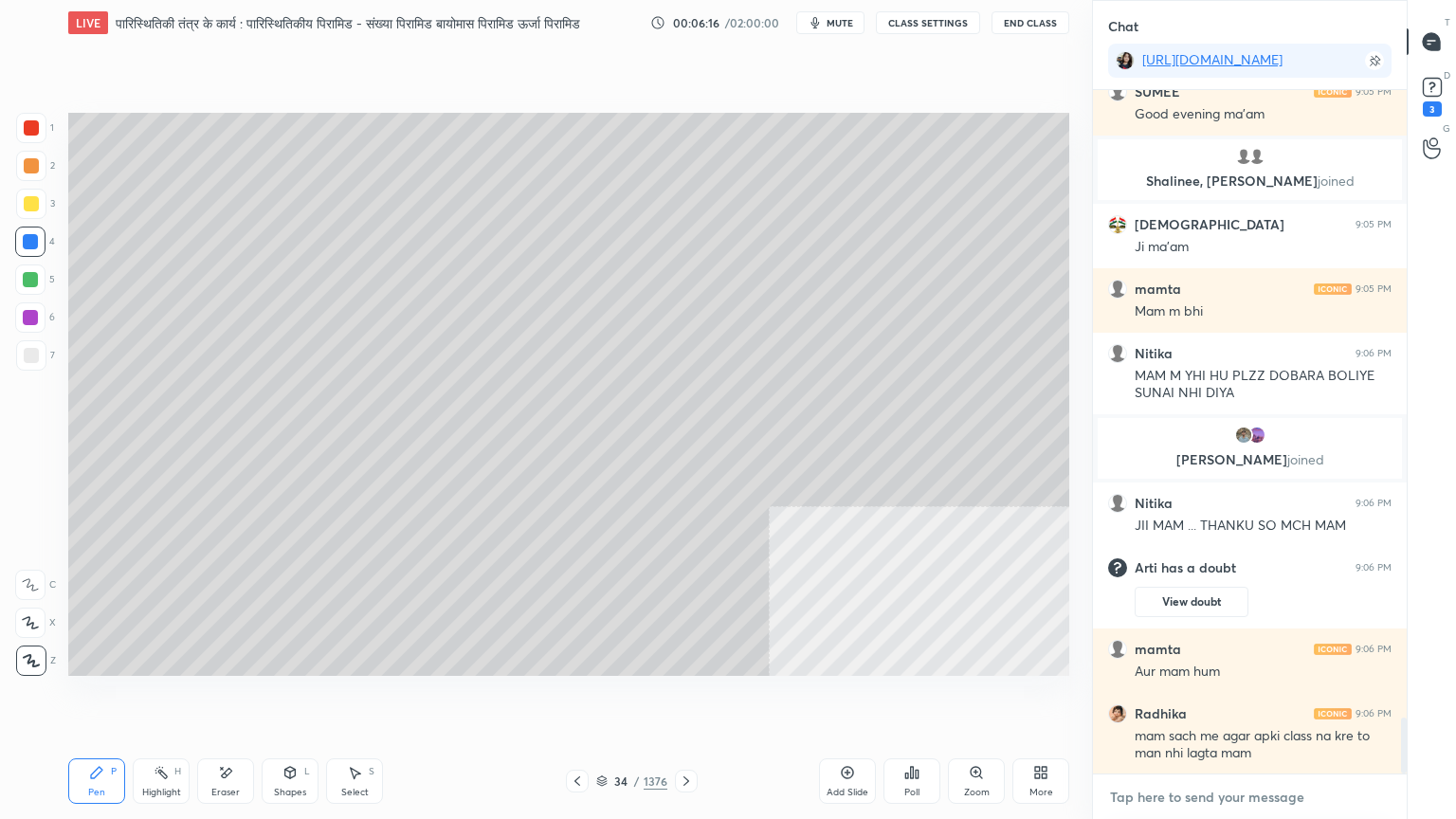 click at bounding box center (1249, 797) 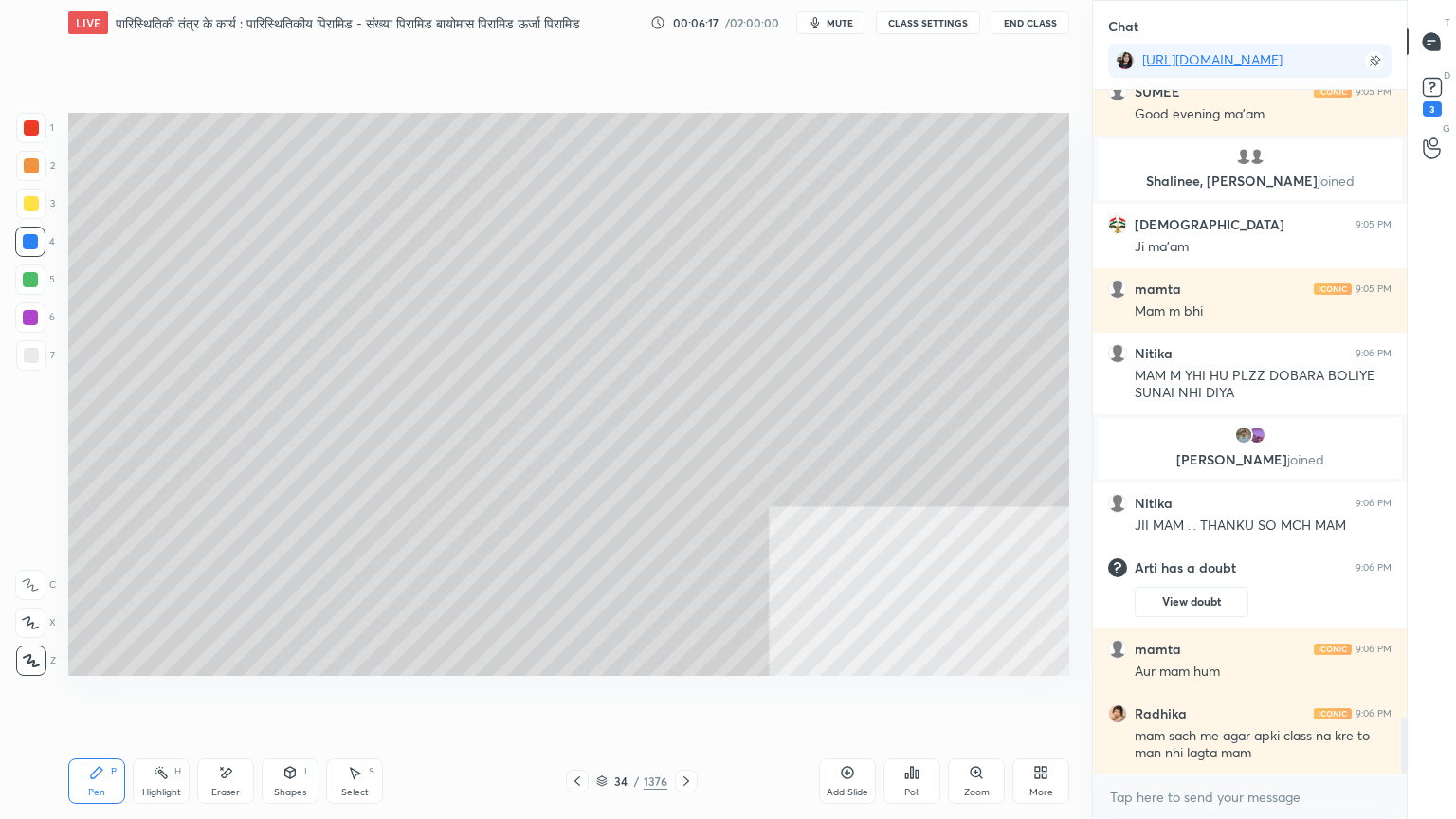 click on "Setting up your live class Poll for   secs No correct answer Start poll" at bounding box center [569, 394] 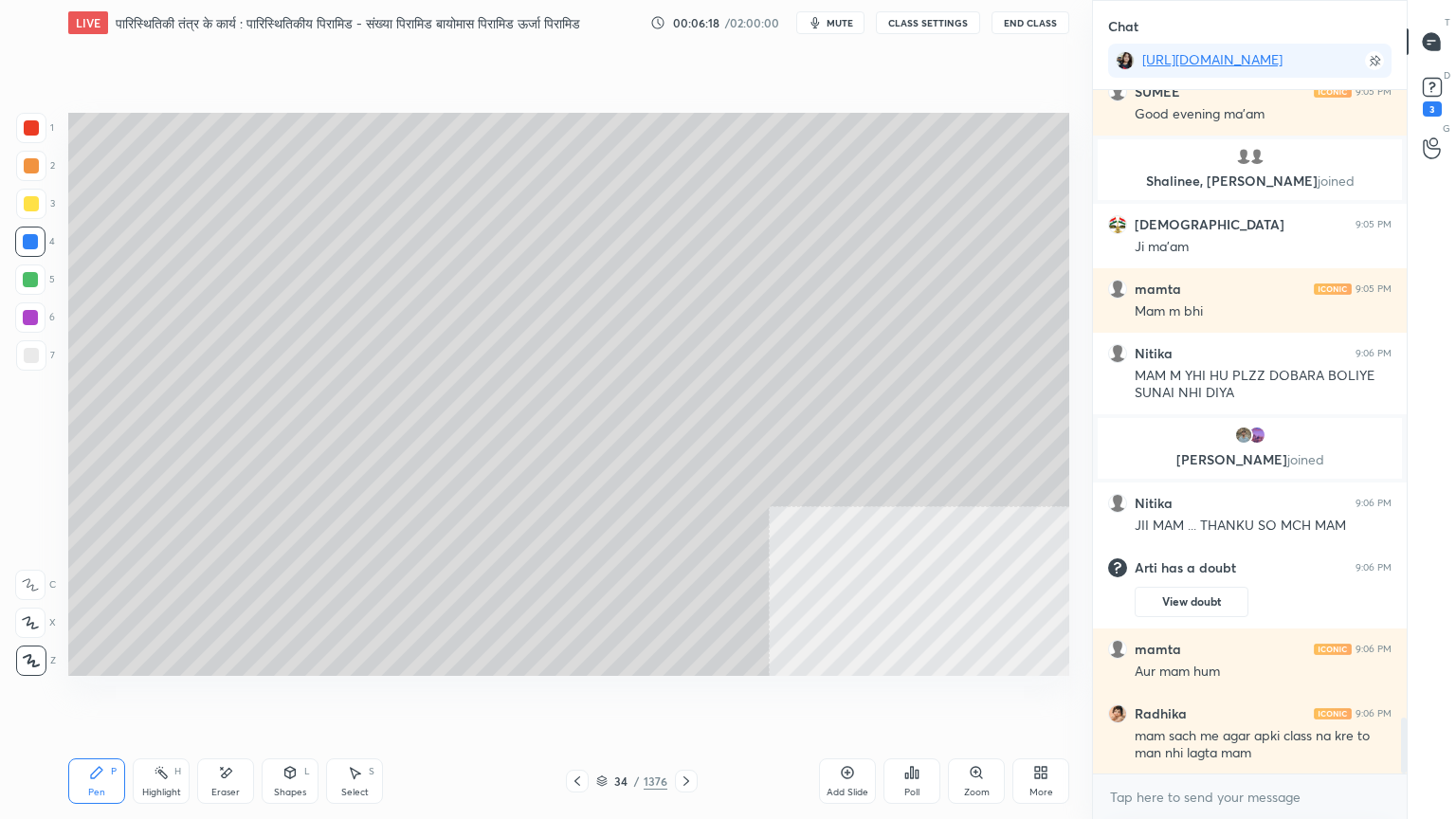 click at bounding box center [30, 242] 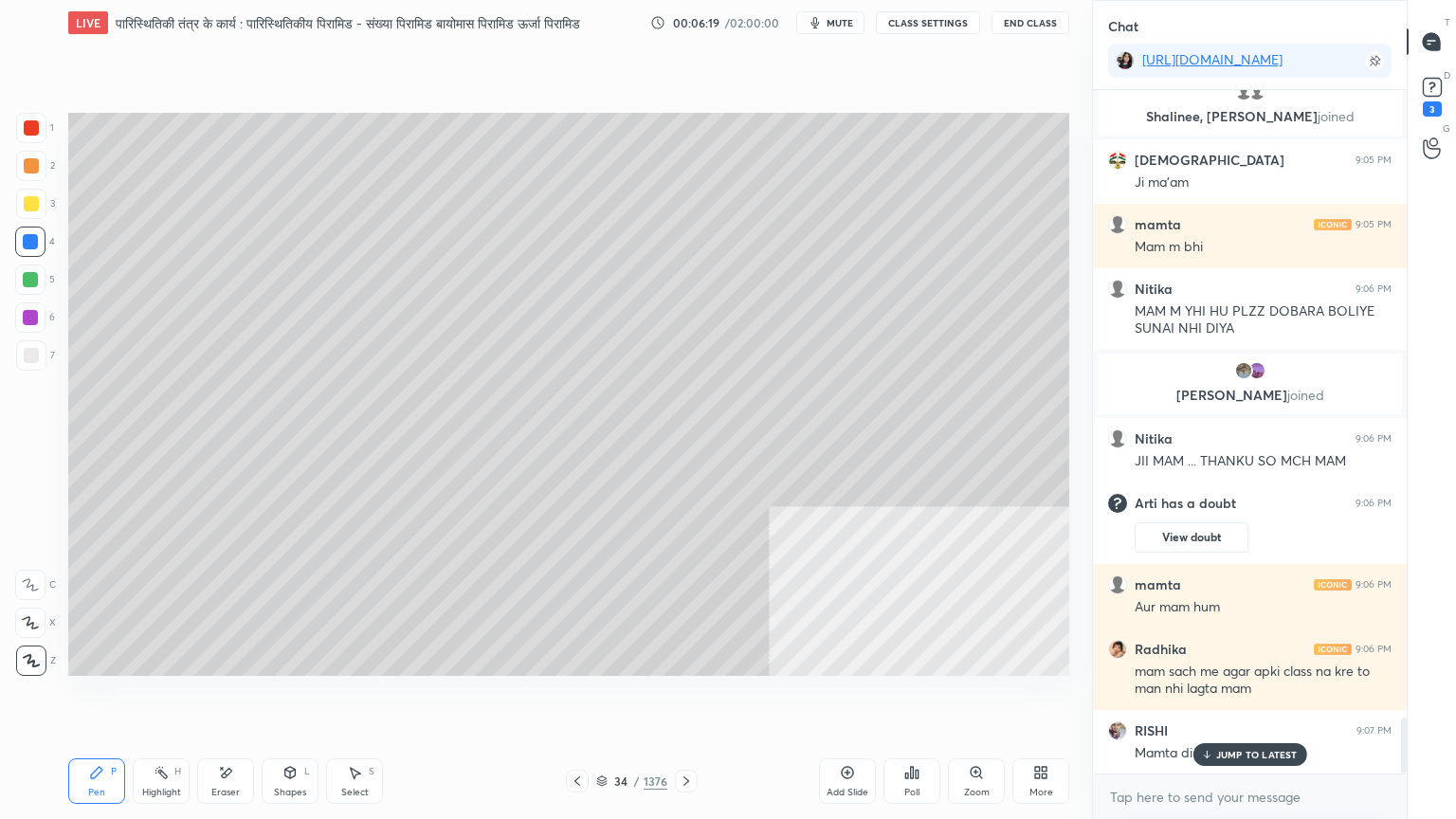 click at bounding box center [31, 355] 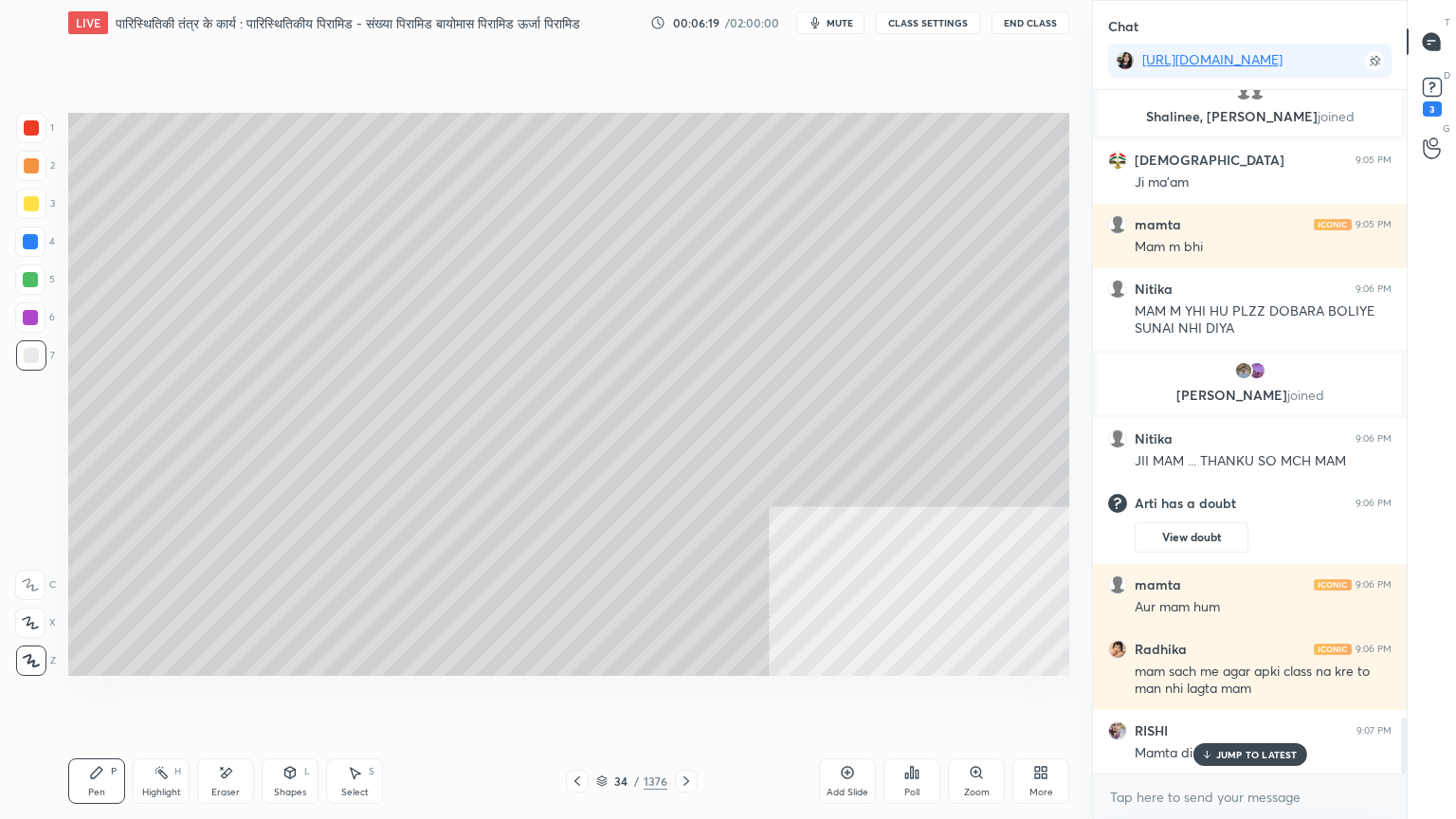 click at bounding box center [31, 355] 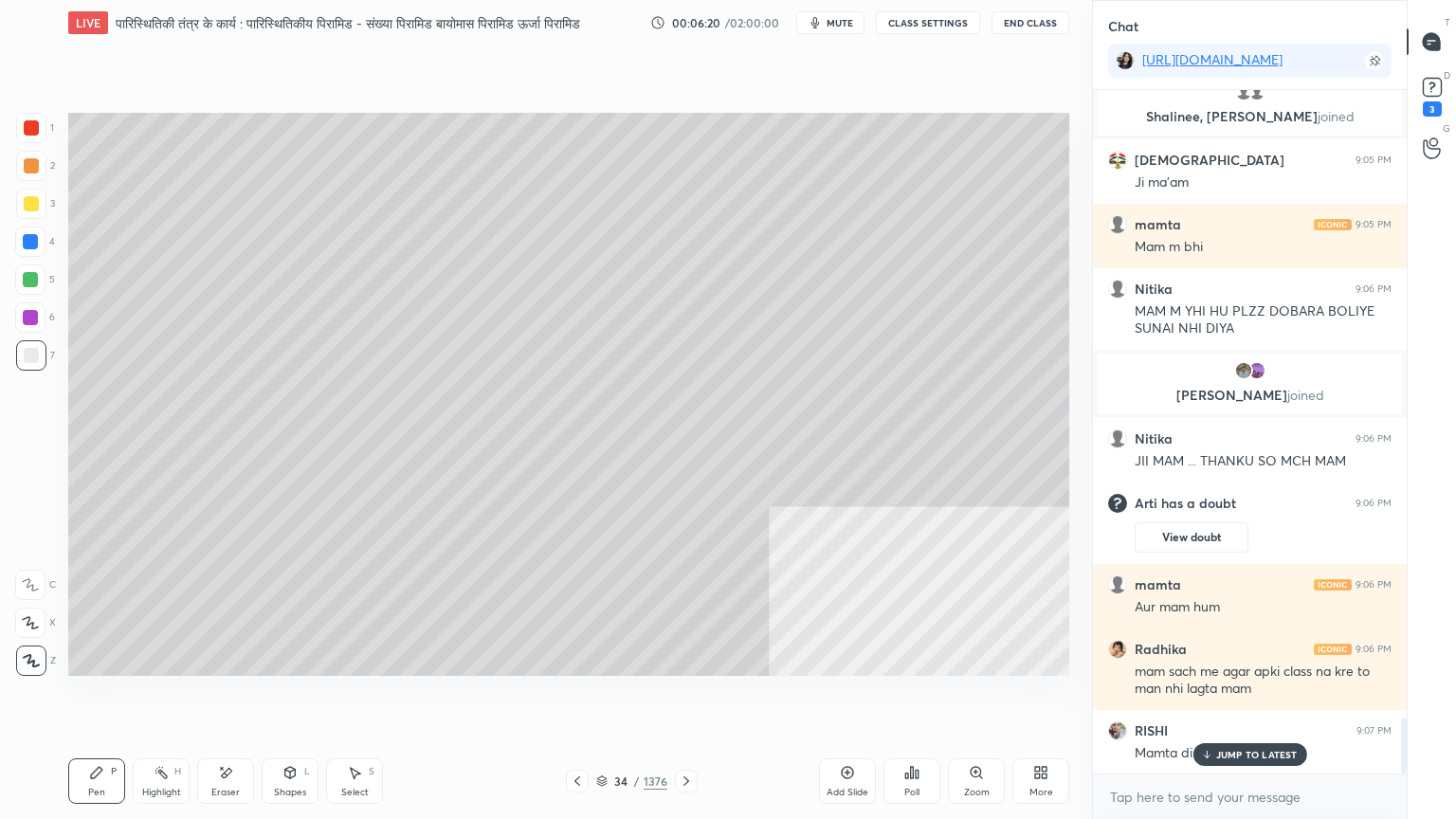 drag, startPoint x: 602, startPoint y: 784, endPoint x: 637, endPoint y: 758, distance: 43.60046 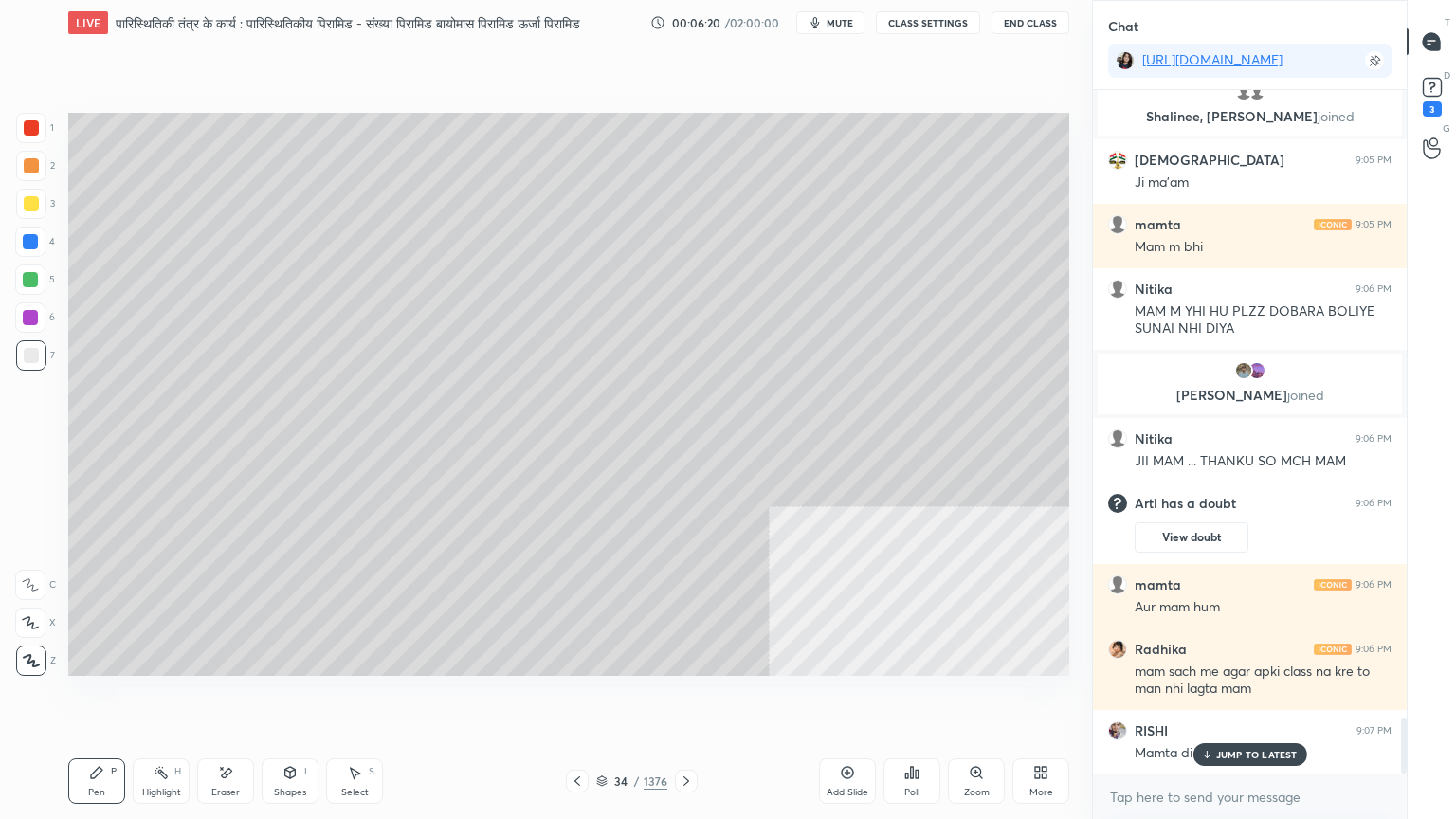 click 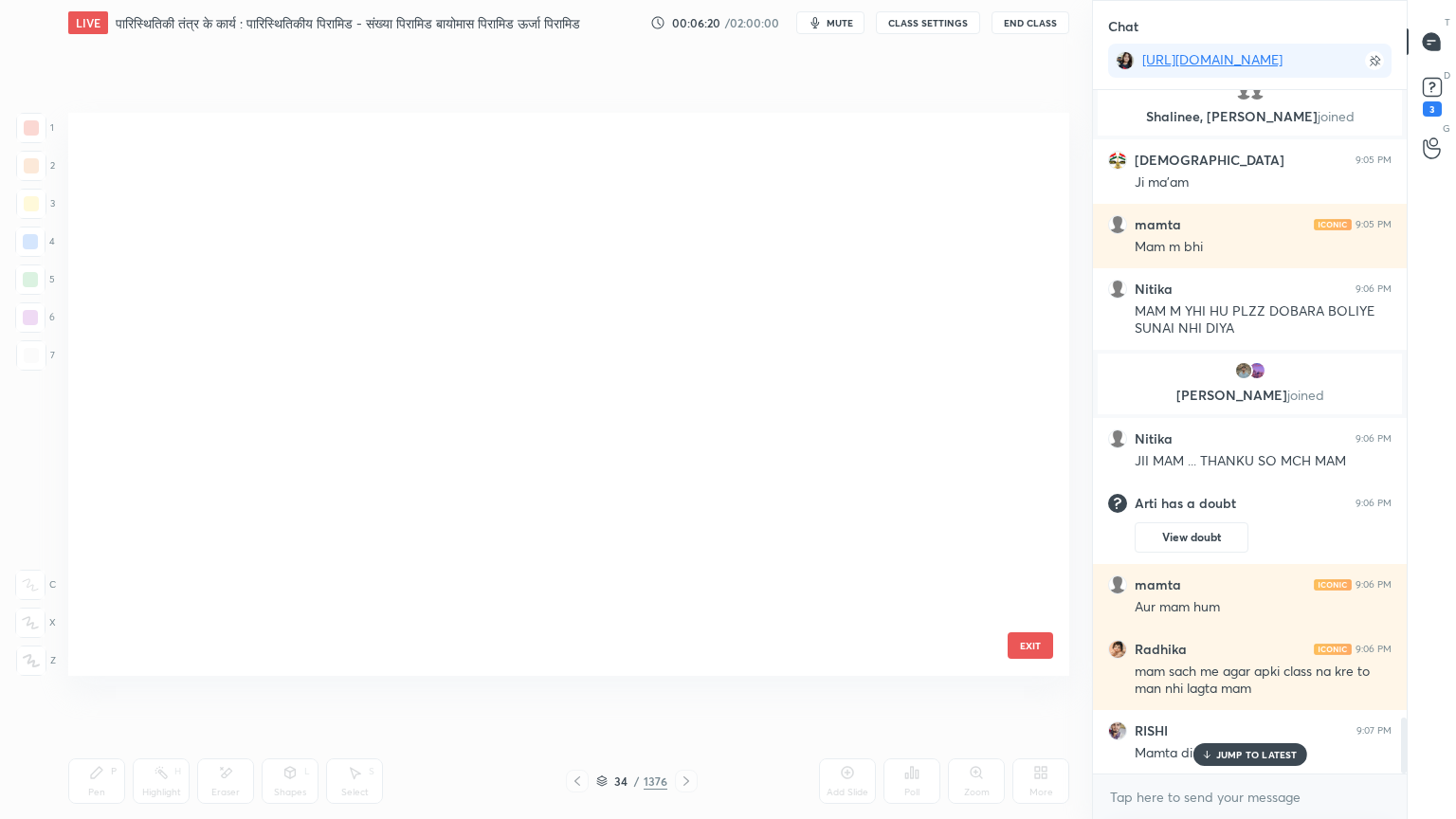 scroll, scrollTop: 1519, scrollLeft: 0, axis: vertical 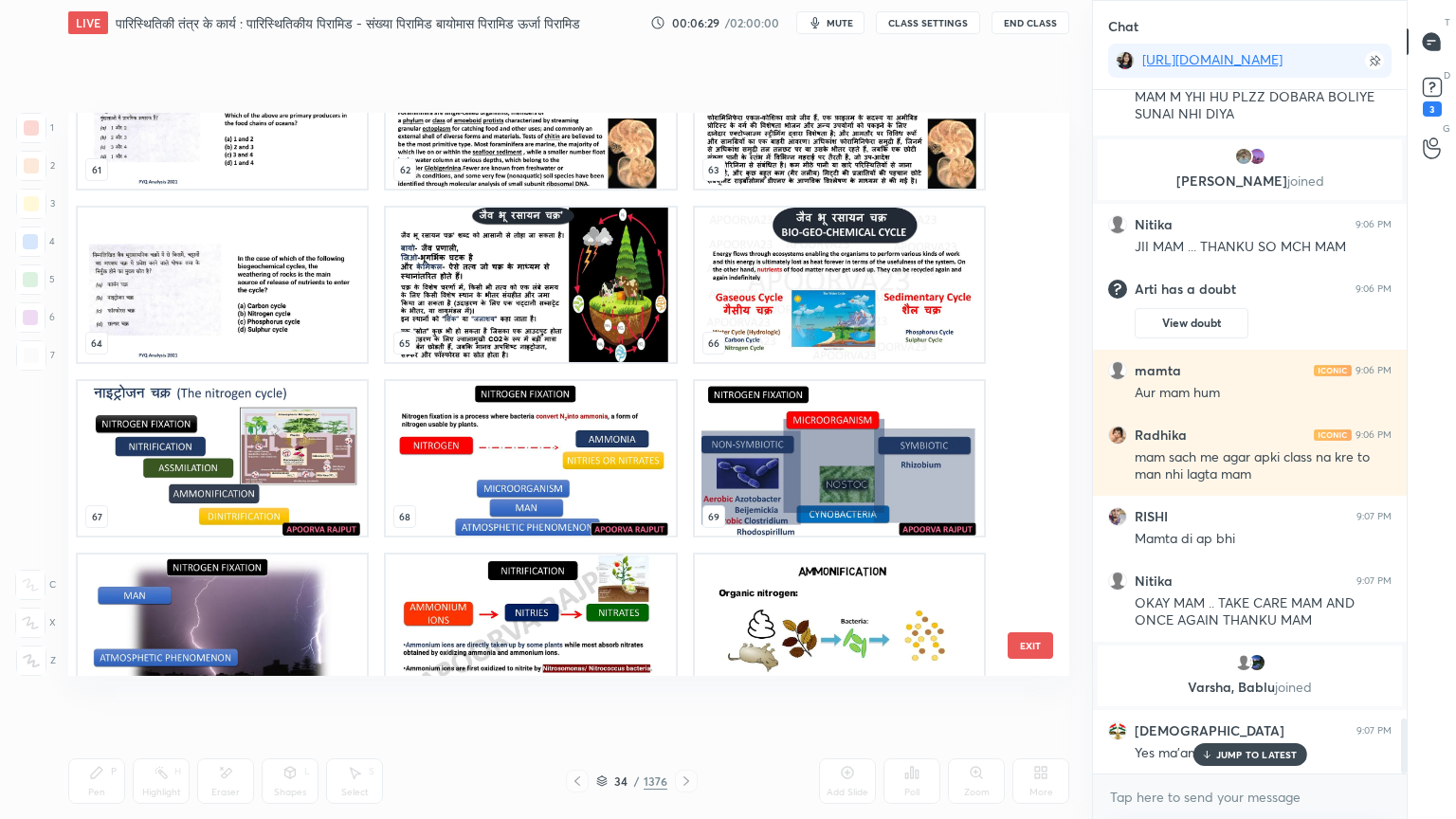 click on "EXIT" at bounding box center [1030, 646] 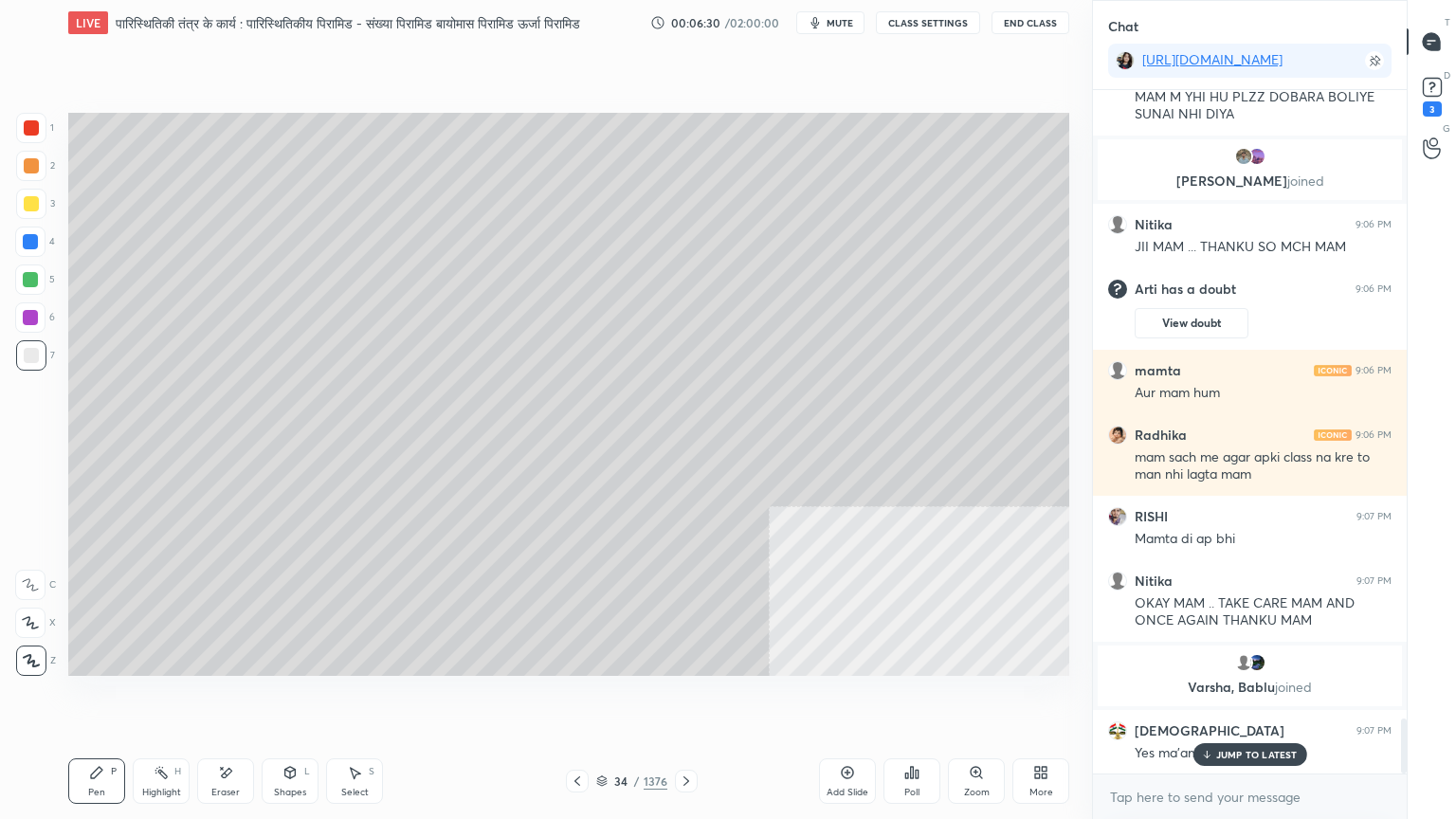 scroll, scrollTop: 7921, scrollLeft: 0, axis: vertical 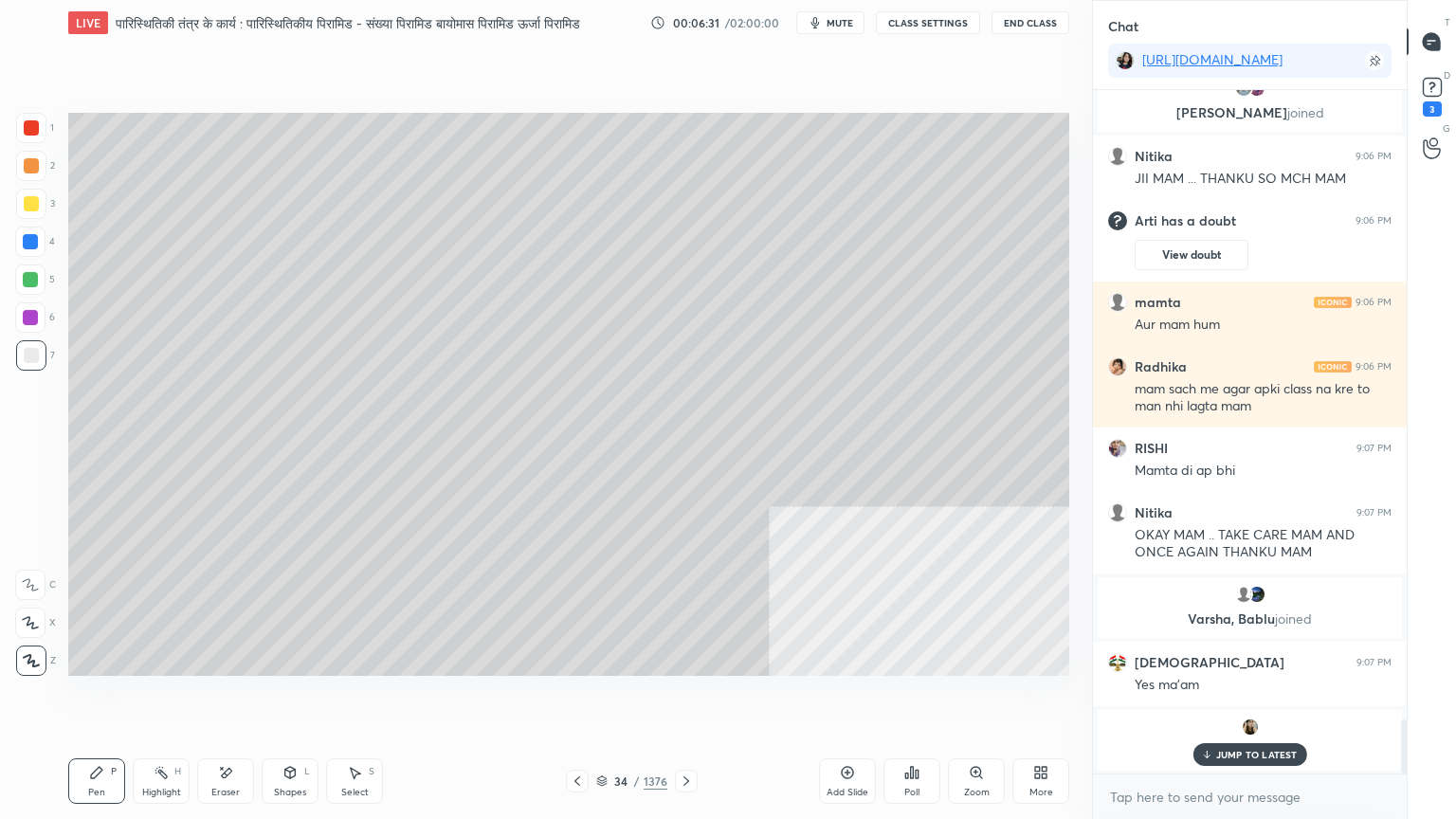 click on "JUMP TO LATEST" at bounding box center [1257, 755] 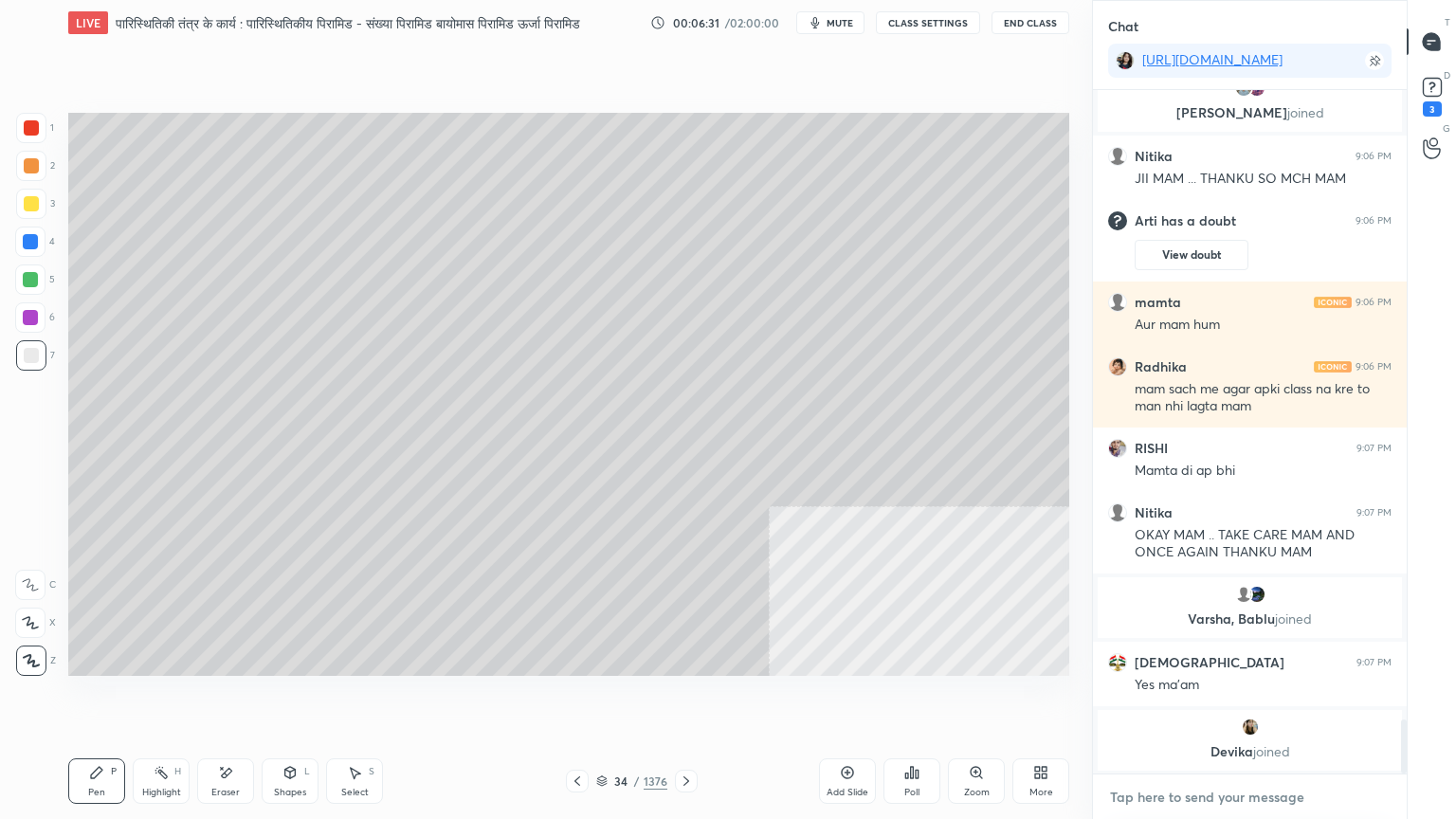 click at bounding box center [1249, 797] 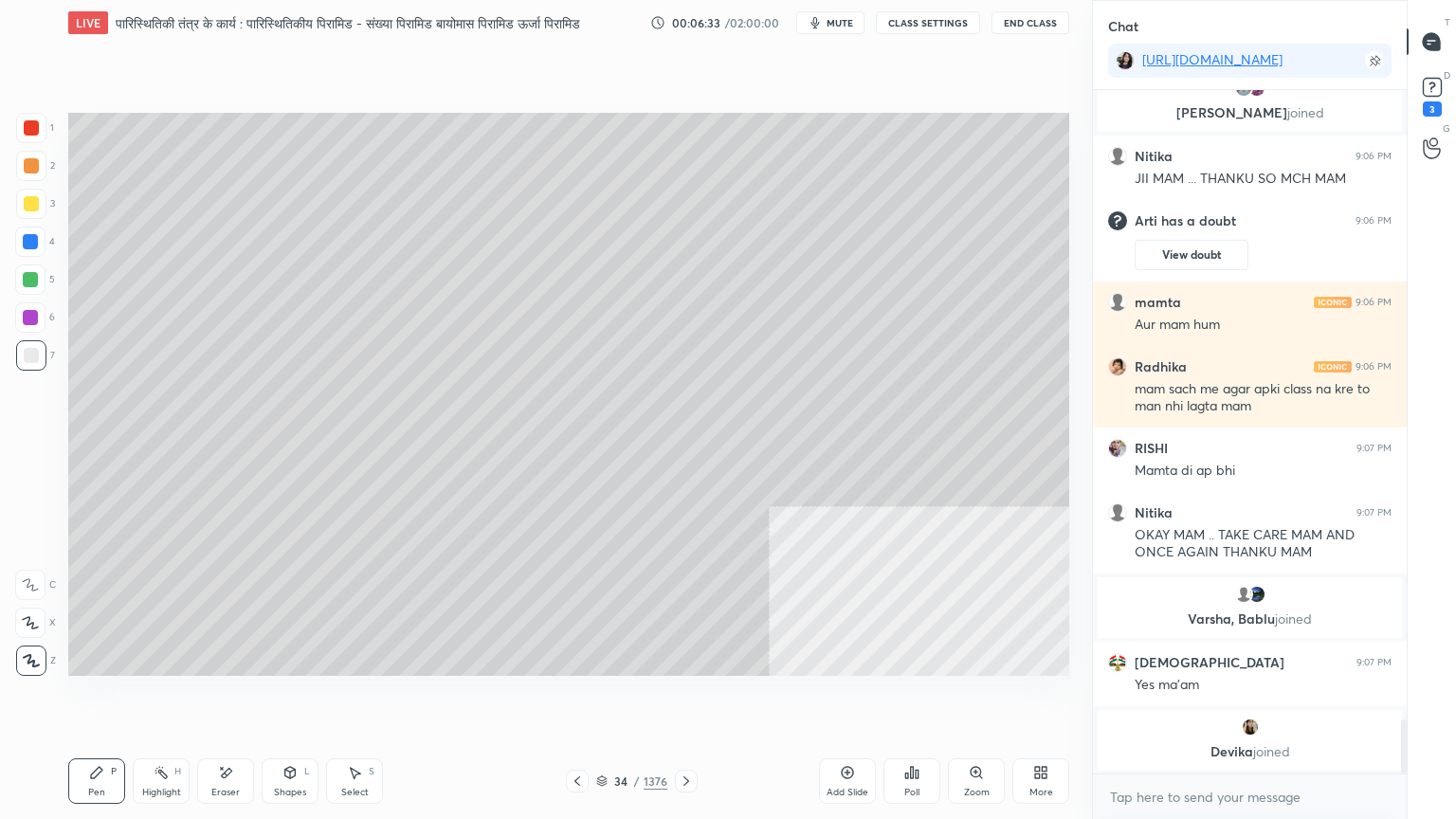 click at bounding box center [31, 355] 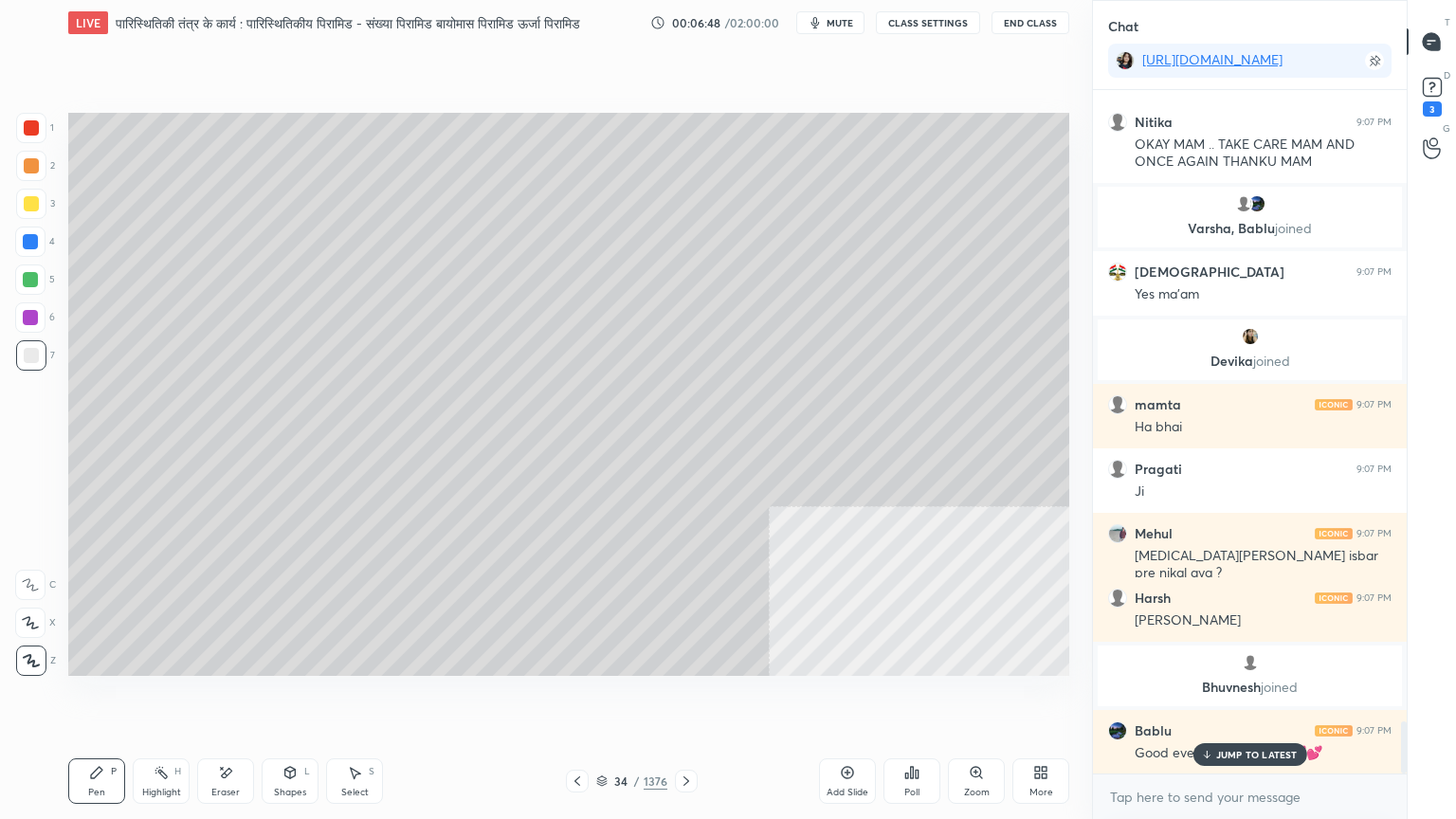 scroll, scrollTop: 8232, scrollLeft: 0, axis: vertical 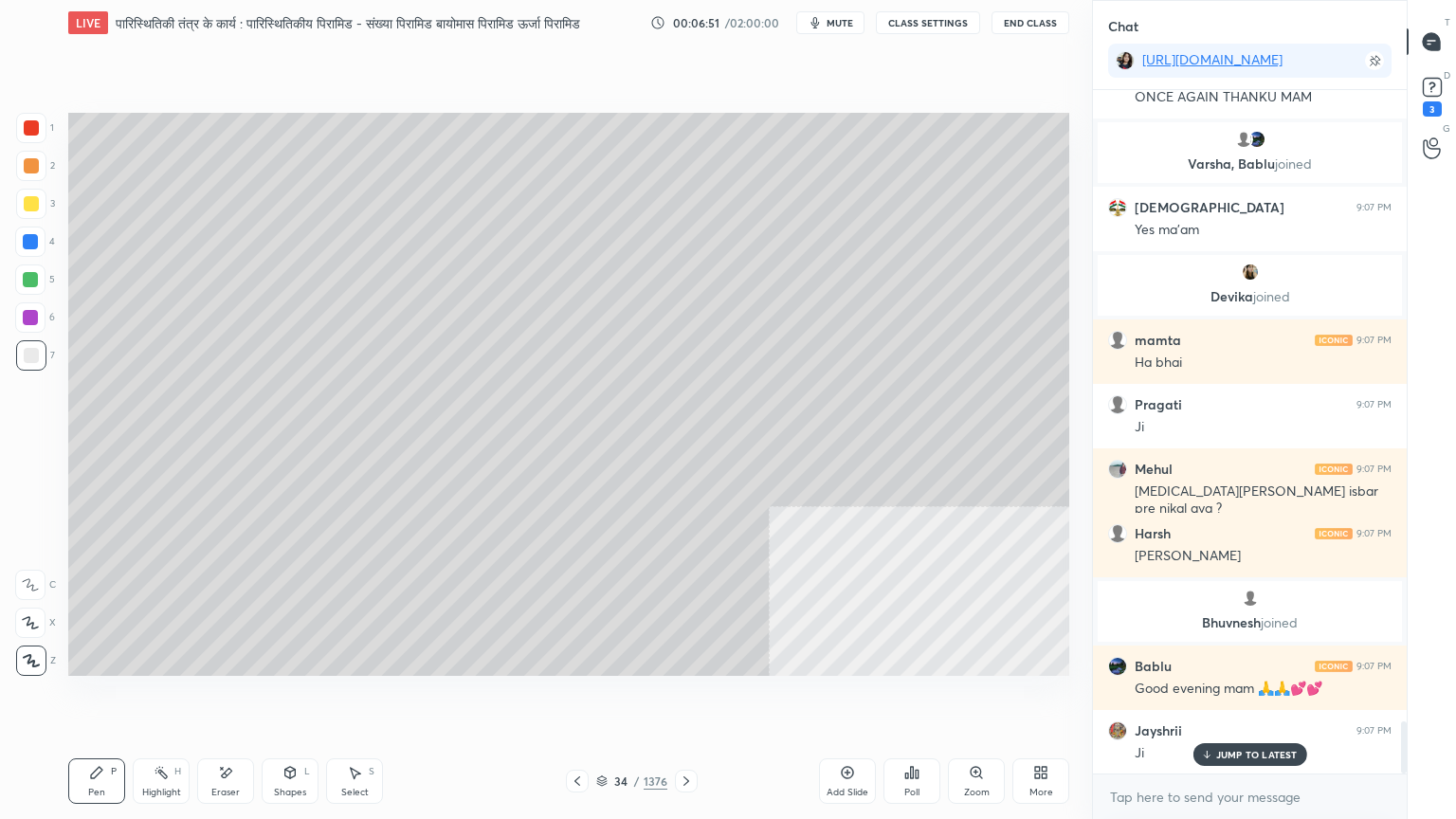 click on "Select" at bounding box center (355, 792) 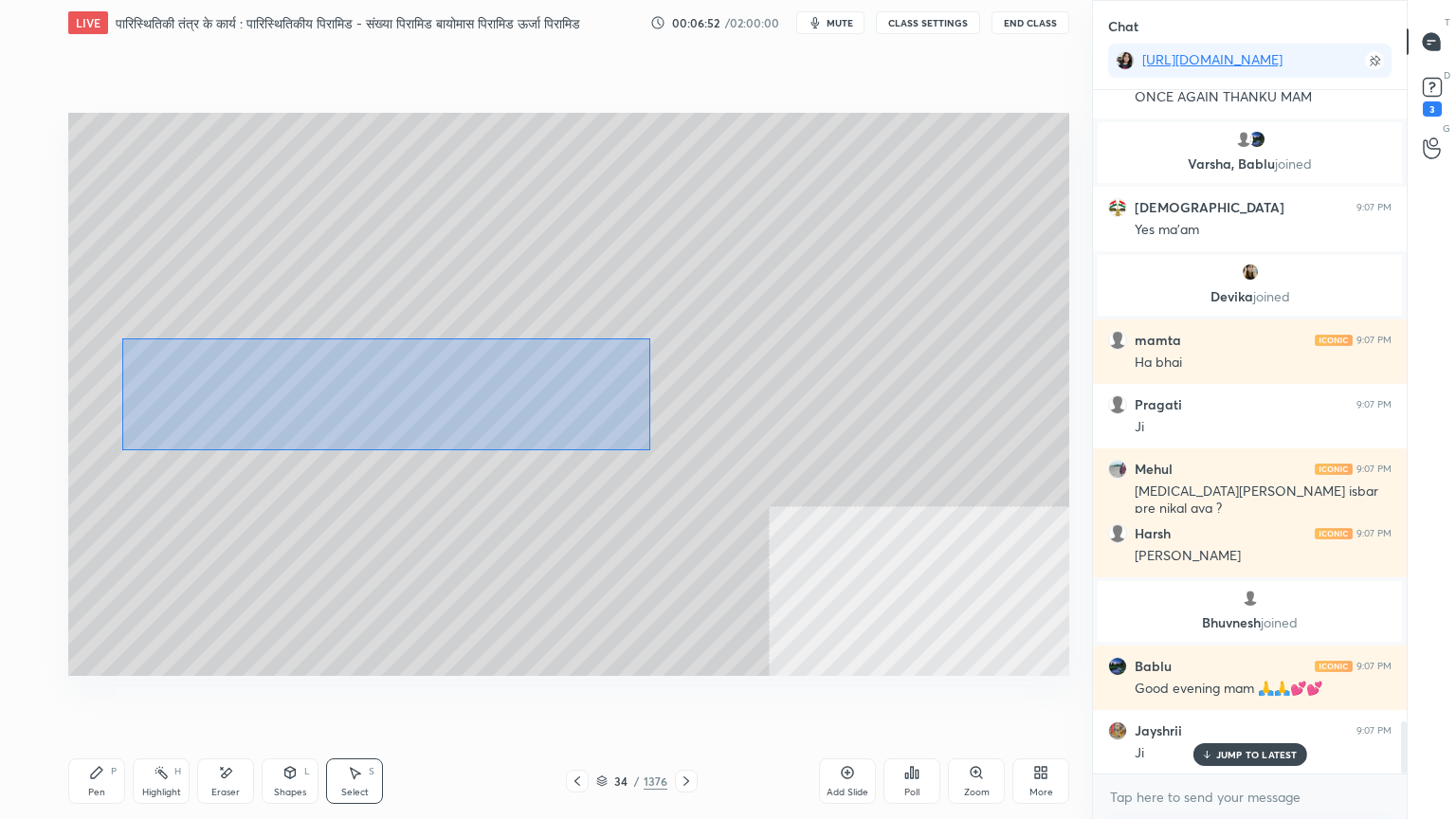 drag, startPoint x: 122, startPoint y: 338, endPoint x: 546, endPoint y: 425, distance: 432.83369 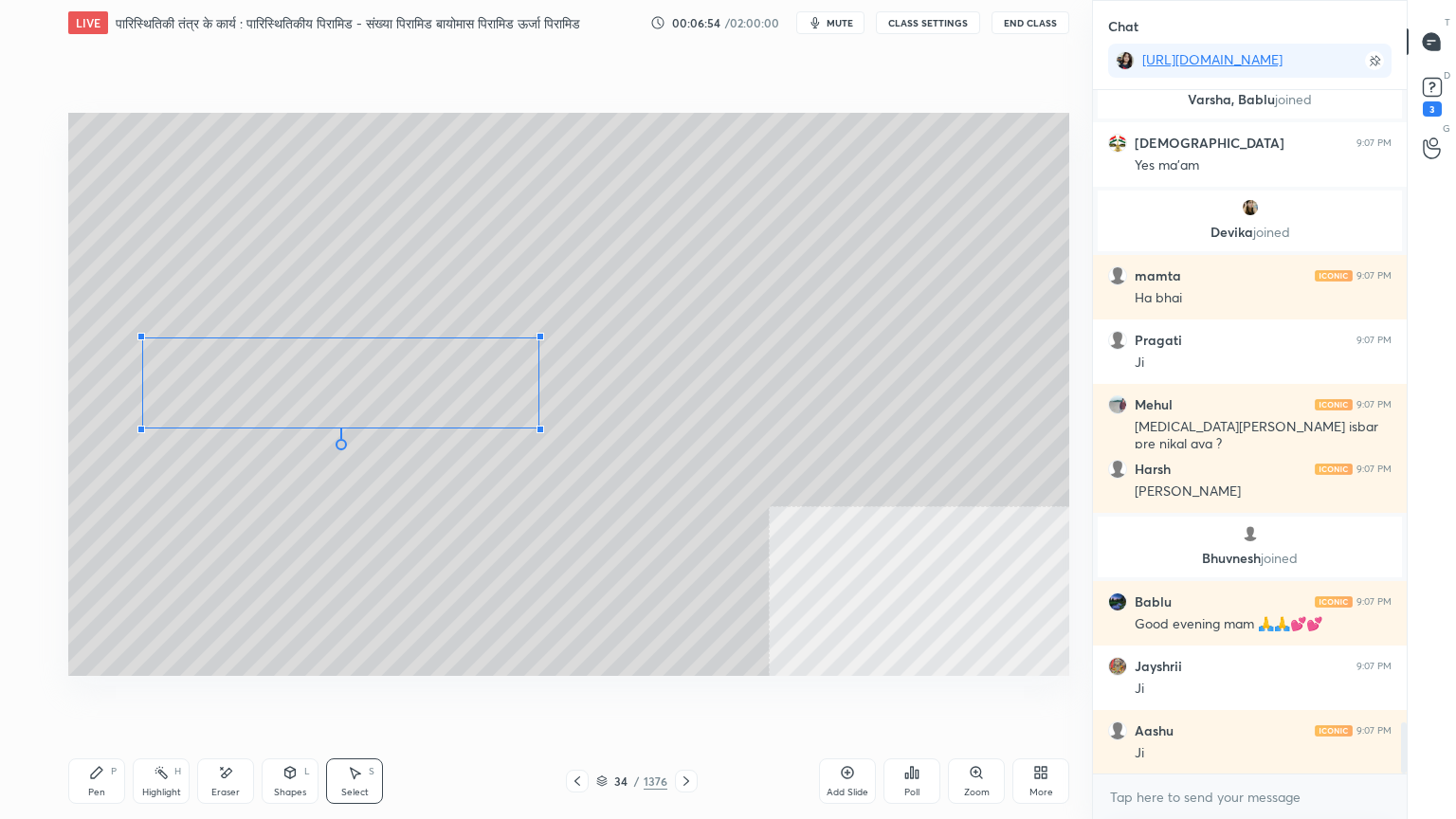 scroll, scrollTop: 8361, scrollLeft: 0, axis: vertical 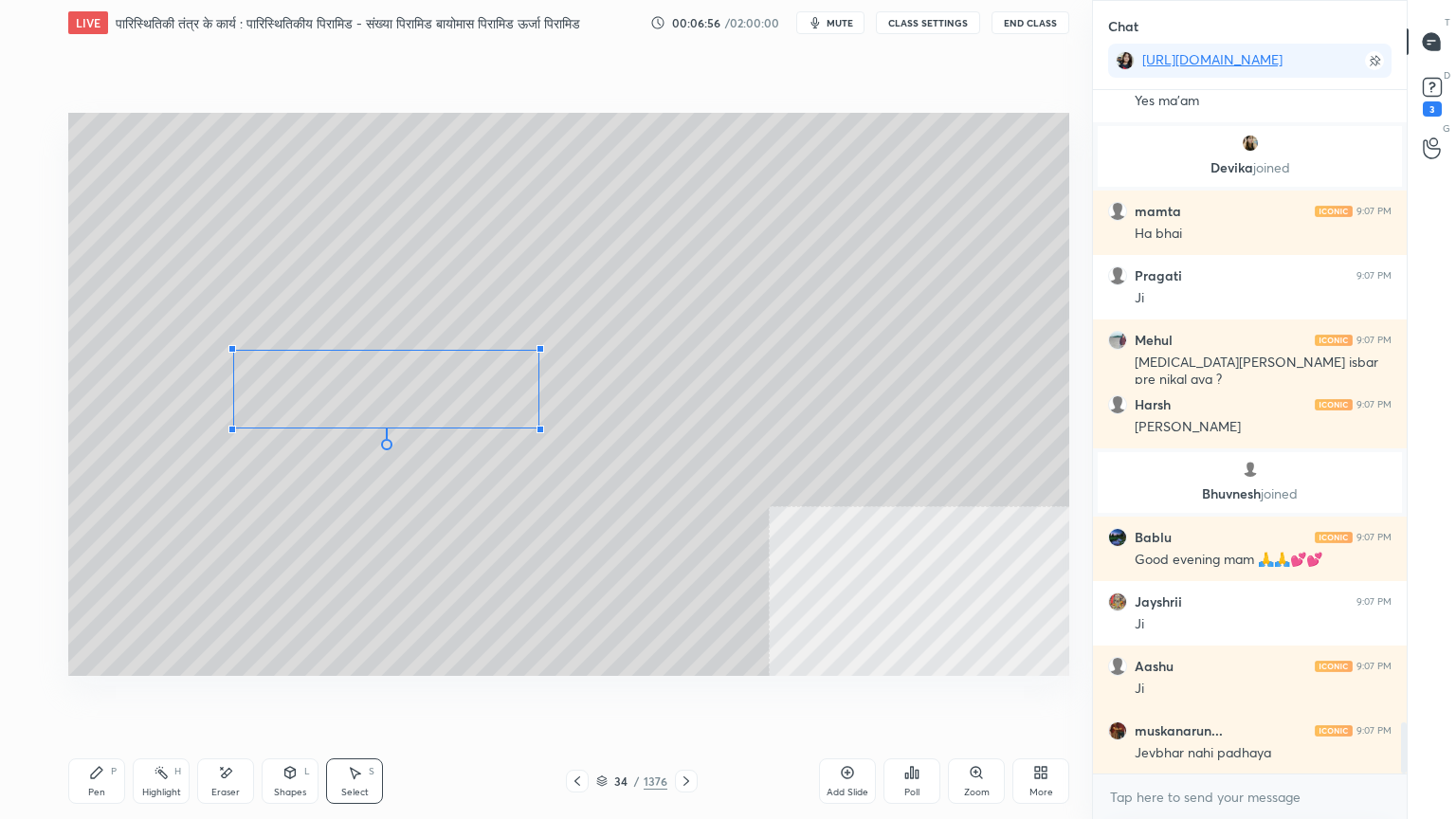drag, startPoint x: 138, startPoint y: 333, endPoint x: 235, endPoint y: 352, distance: 98.84331 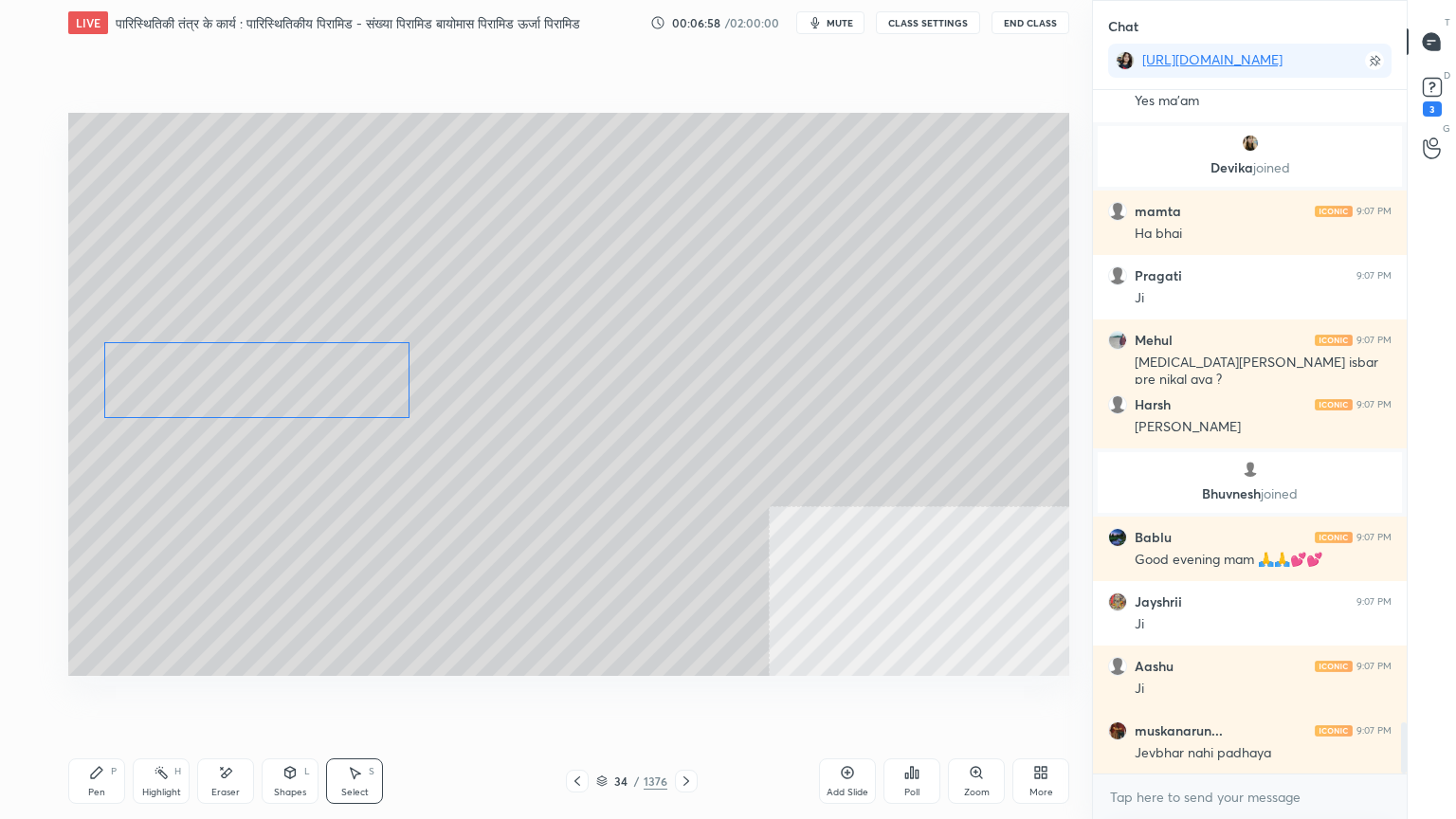 drag, startPoint x: 318, startPoint y: 384, endPoint x: 152, endPoint y: 382, distance: 166.01205 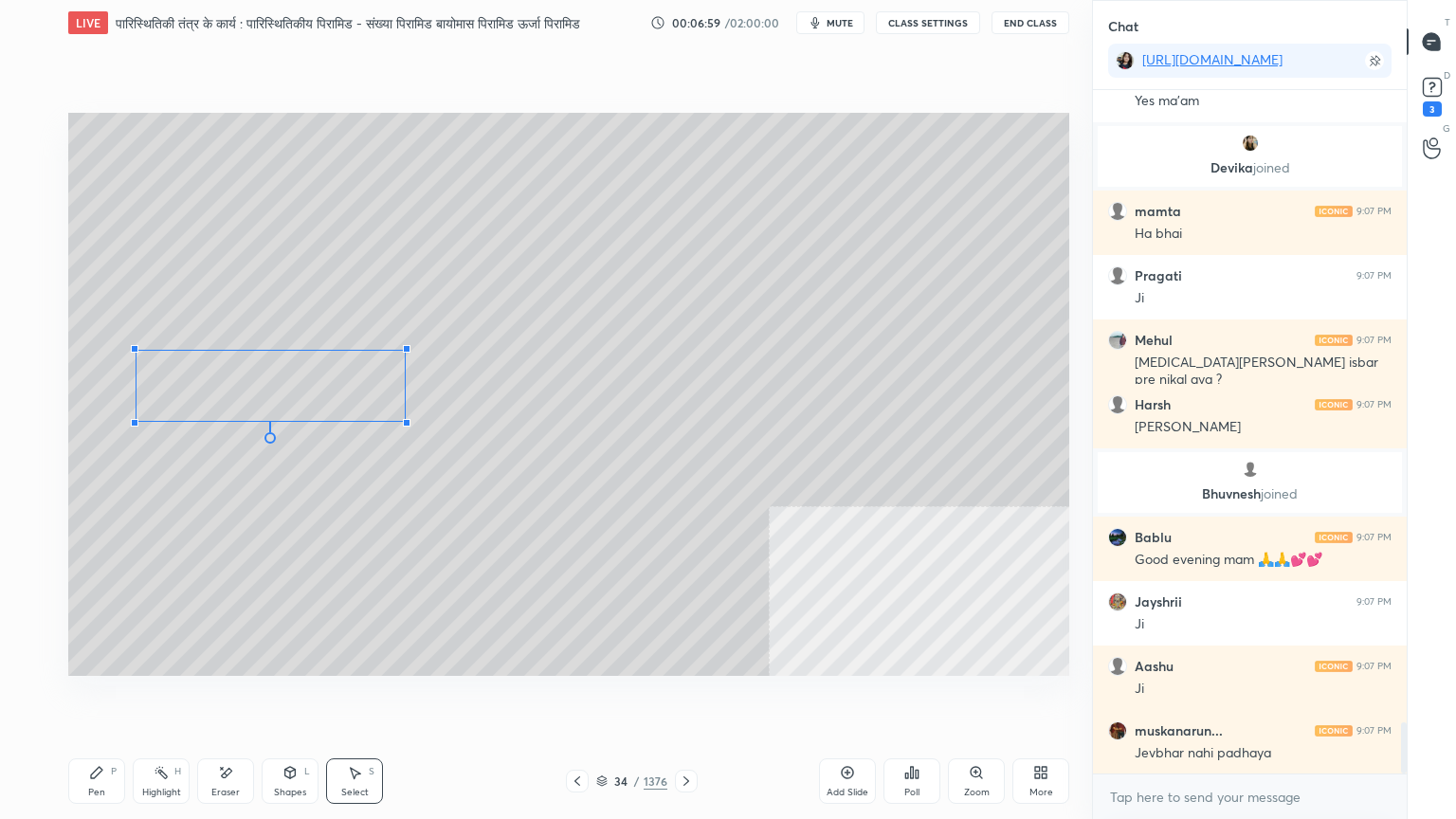 drag, startPoint x: 98, startPoint y: 345, endPoint x: 140, endPoint y: 355, distance: 43.17407 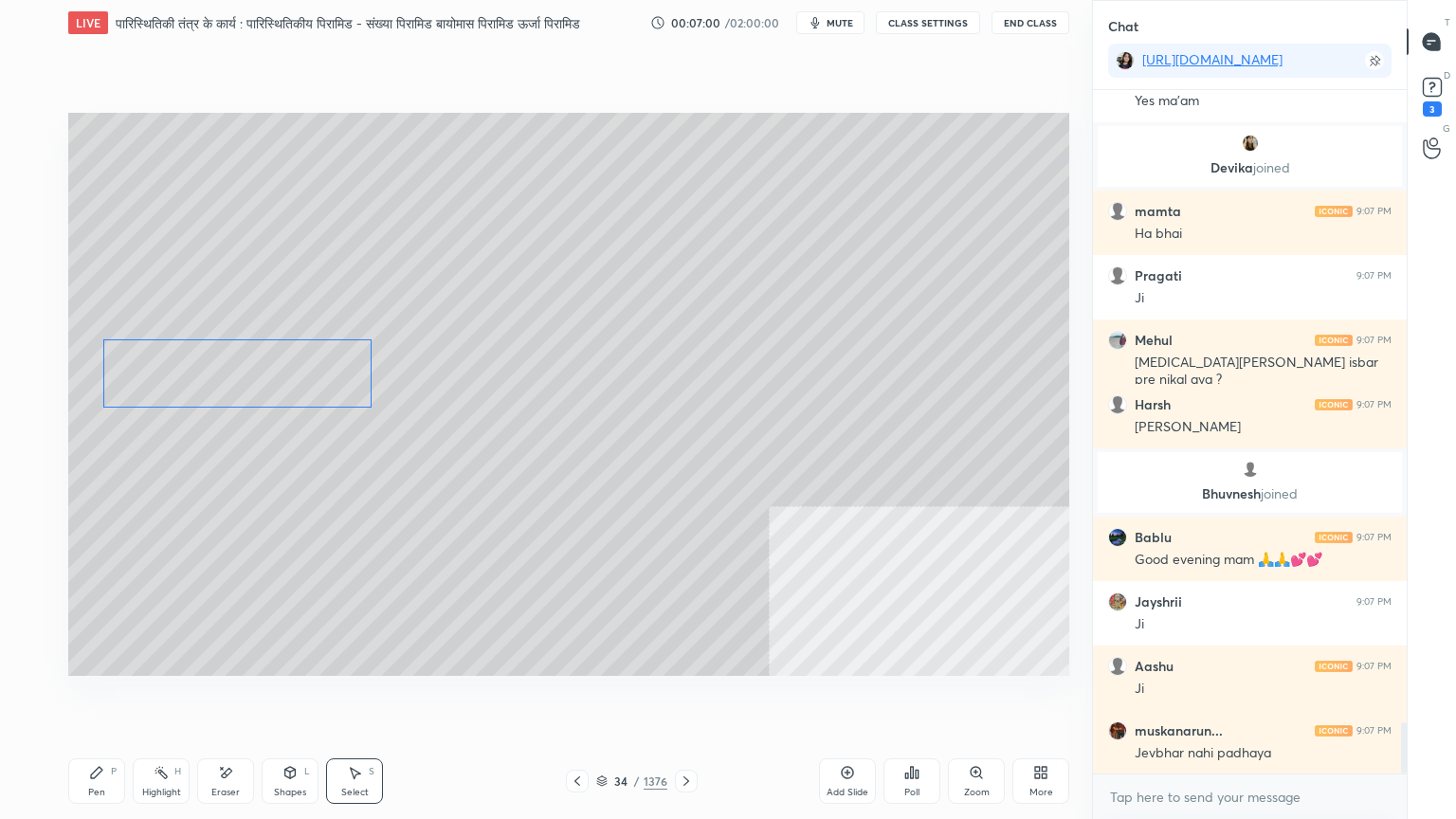 drag, startPoint x: 192, startPoint y: 373, endPoint x: 92, endPoint y: 346, distance: 103.58089 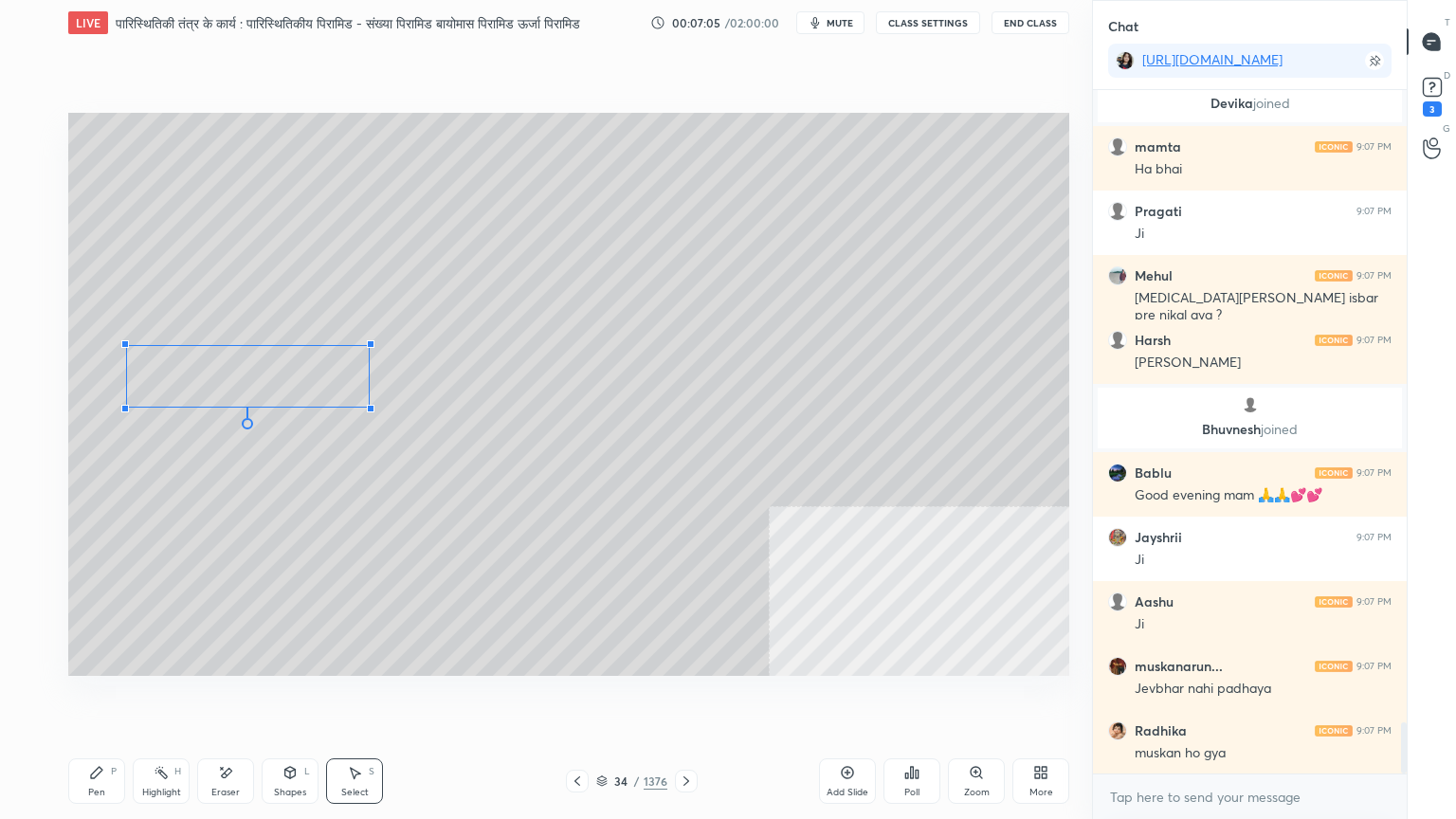 drag, startPoint x: 101, startPoint y: 336, endPoint x: 161, endPoint y: 345, distance: 60.671245 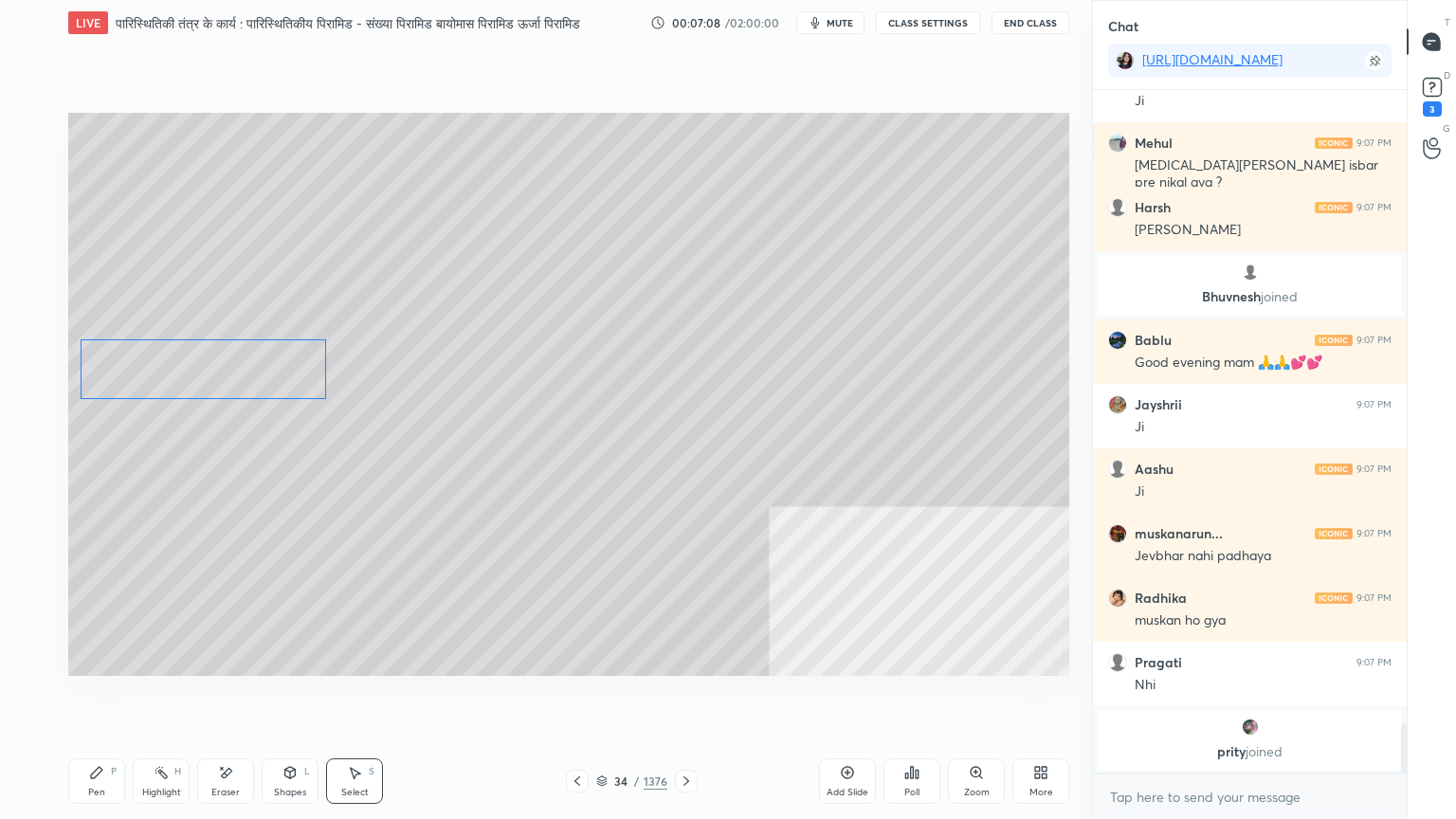 drag, startPoint x: 228, startPoint y: 378, endPoint x: 186, endPoint y: 370, distance: 42.755117 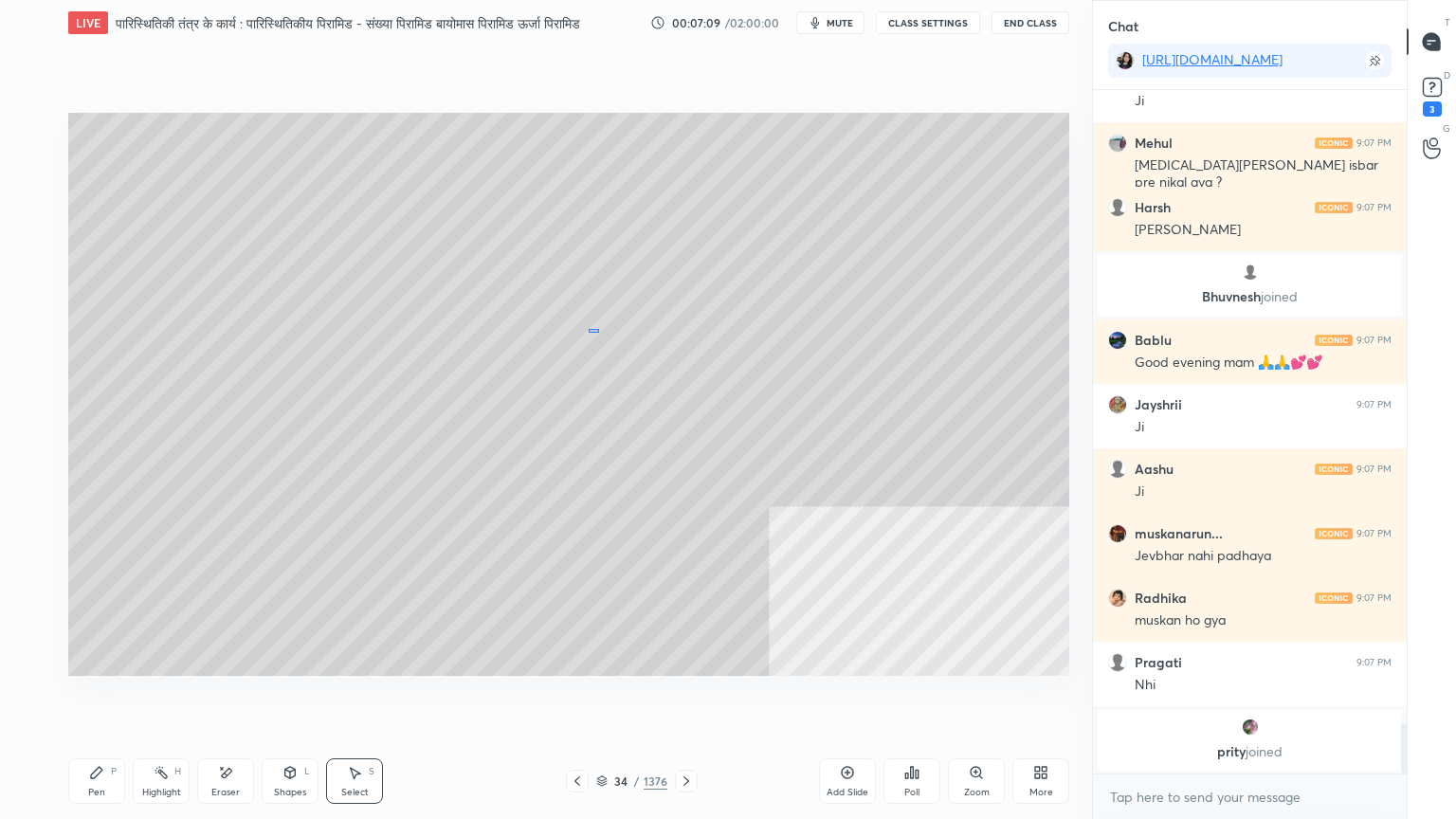 click on "0 ° Undo Copy Duplicate Duplicate to new slide Delete" at bounding box center (569, 394) 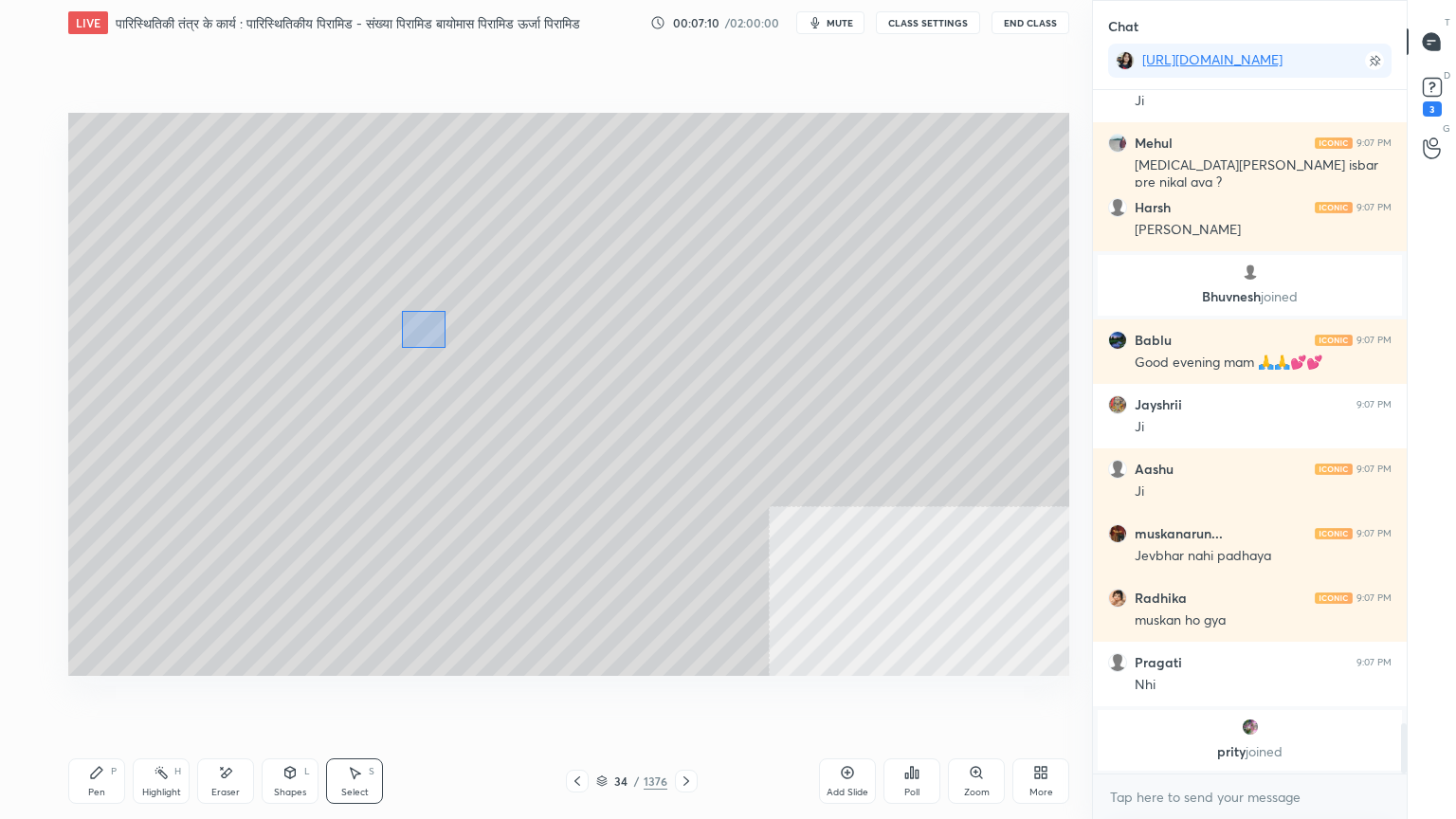 drag, startPoint x: 441, startPoint y: 345, endPoint x: 478, endPoint y: 371, distance: 45.221676 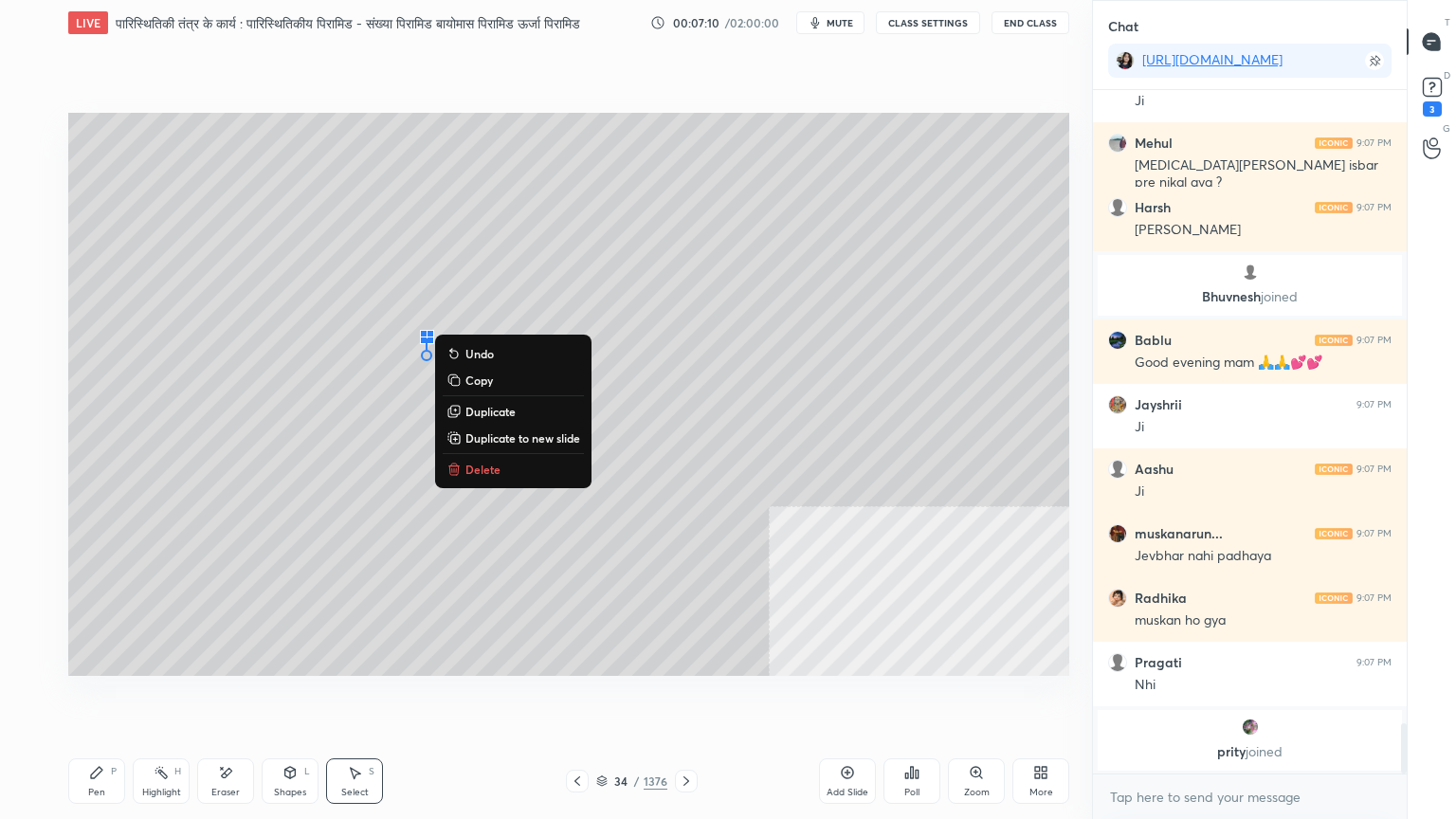 click on "Delete" at bounding box center [482, 469] 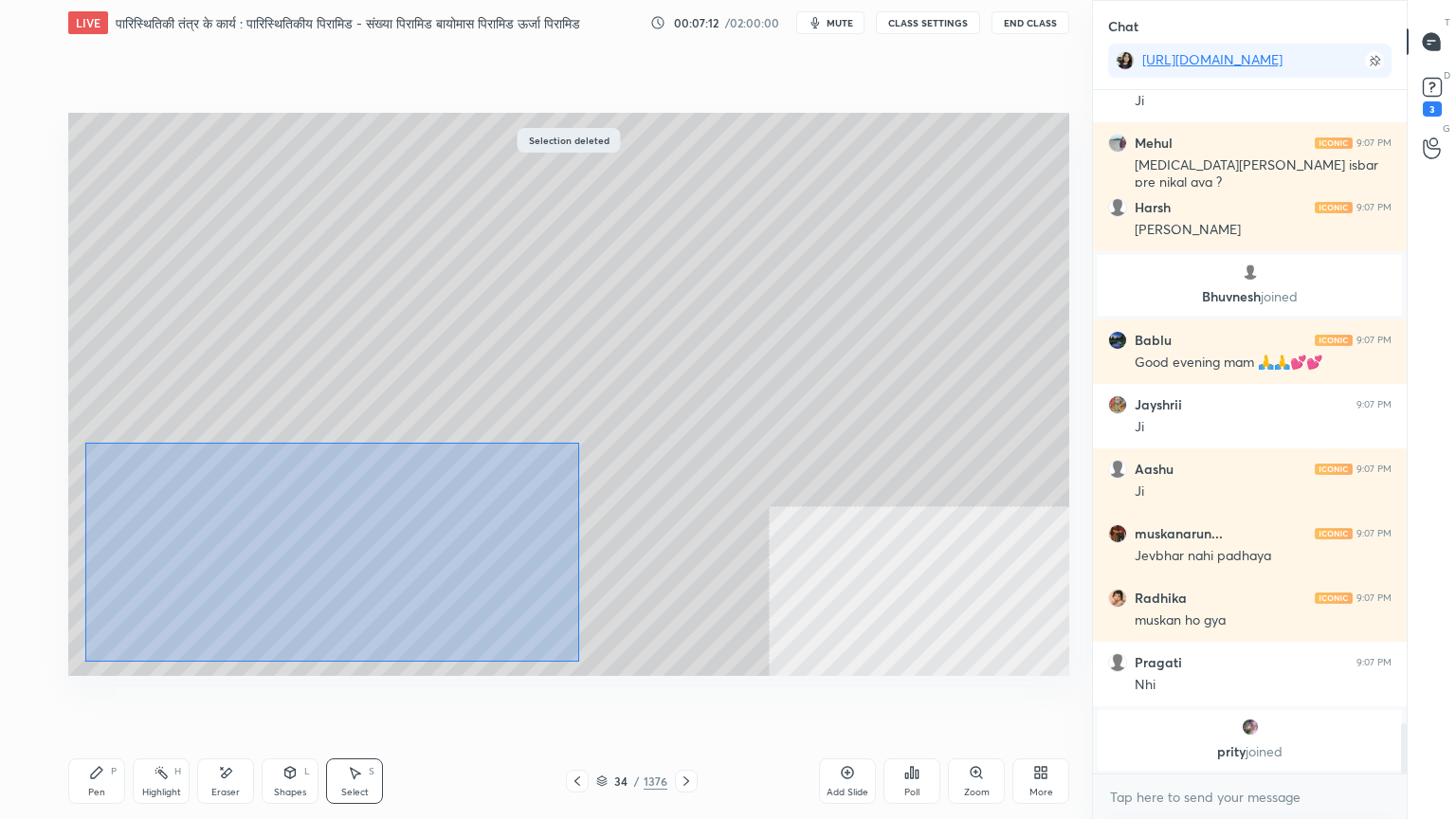 drag, startPoint x: 155, startPoint y: 474, endPoint x: 583, endPoint y: 677, distance: 473.70138 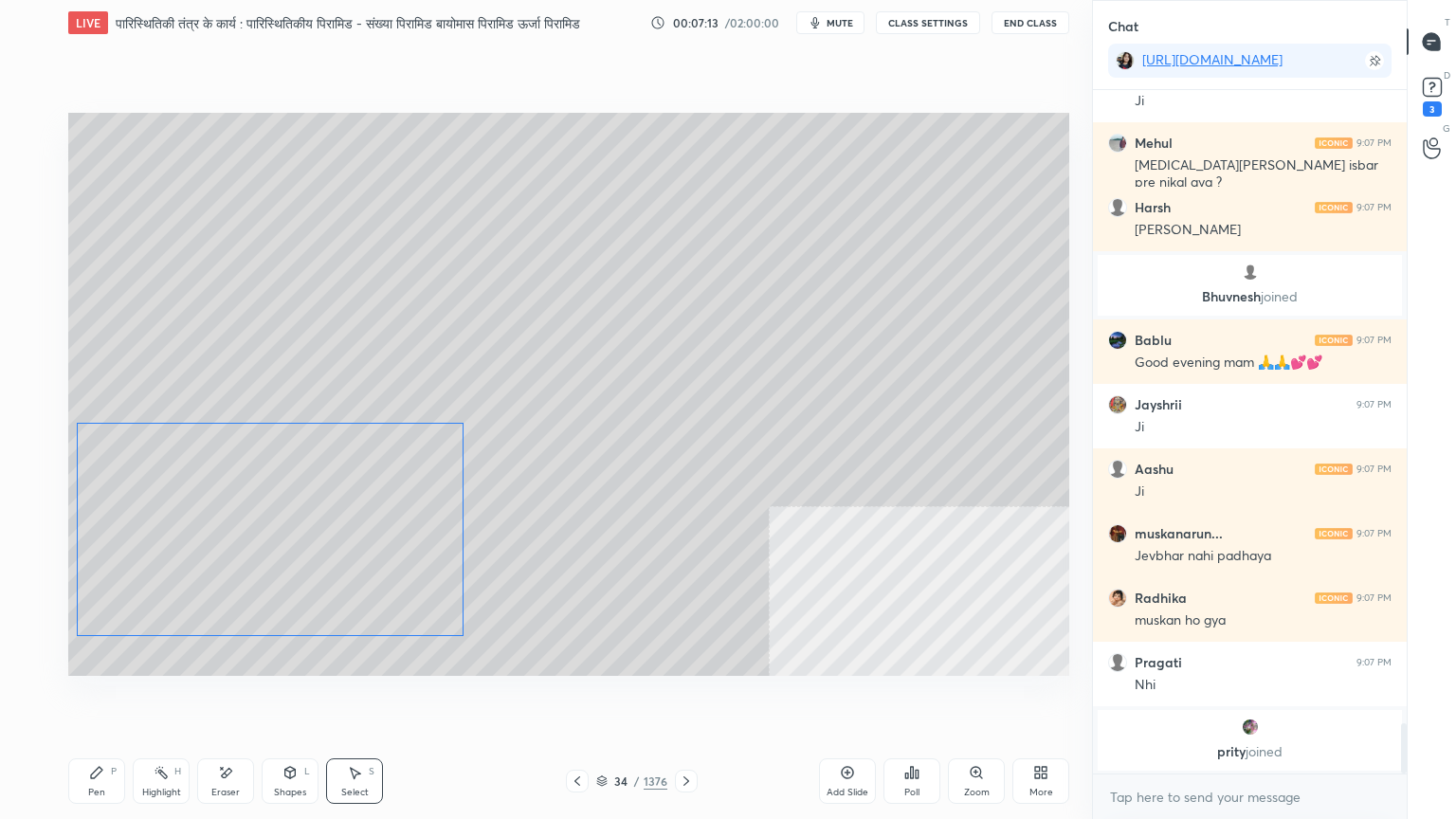 drag, startPoint x: 307, startPoint y: 519, endPoint x: 398, endPoint y: 460, distance: 108.45275 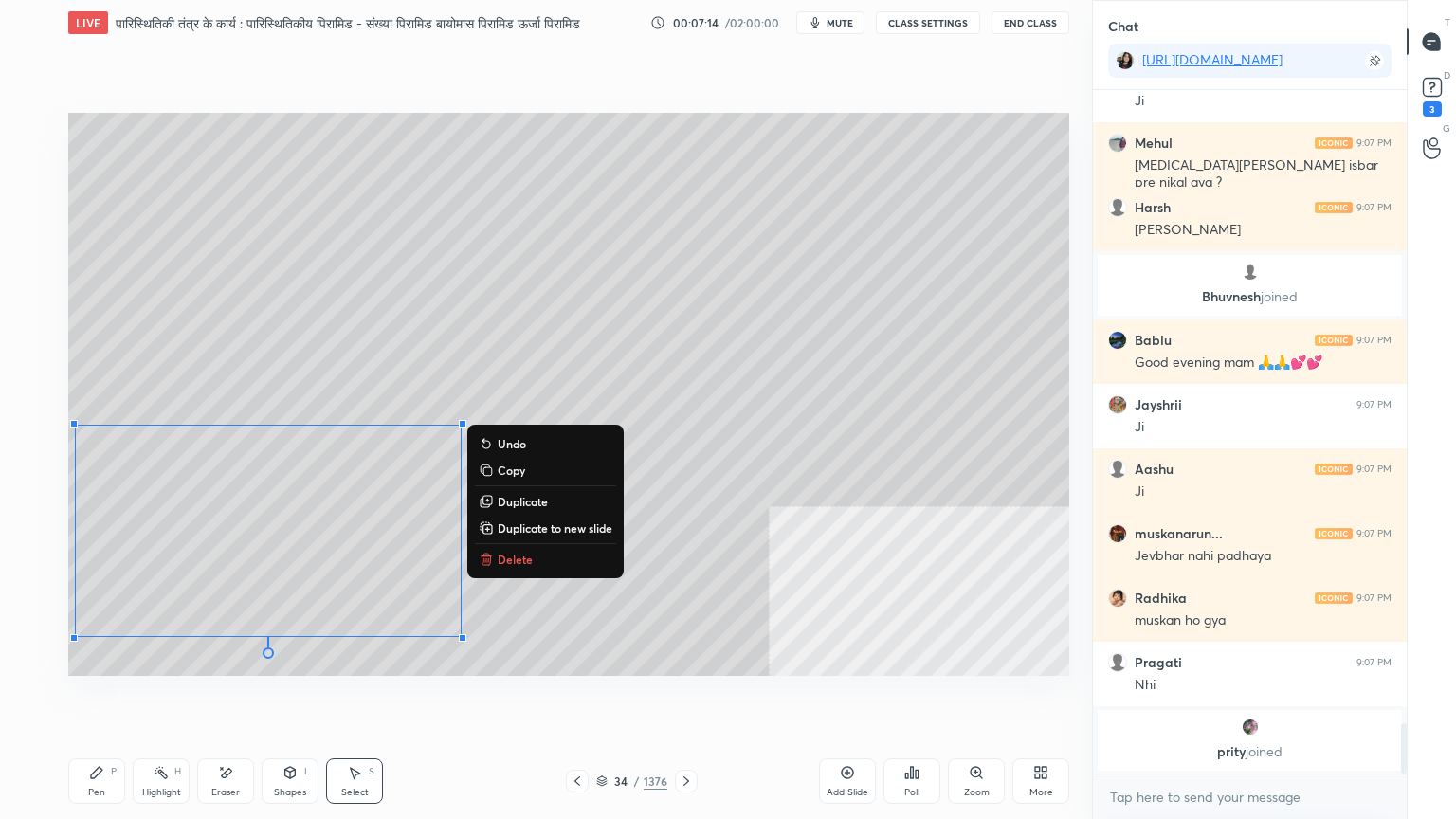 click on "0 ° Undo Copy Duplicate Duplicate to new slide Delete" at bounding box center (569, 394) 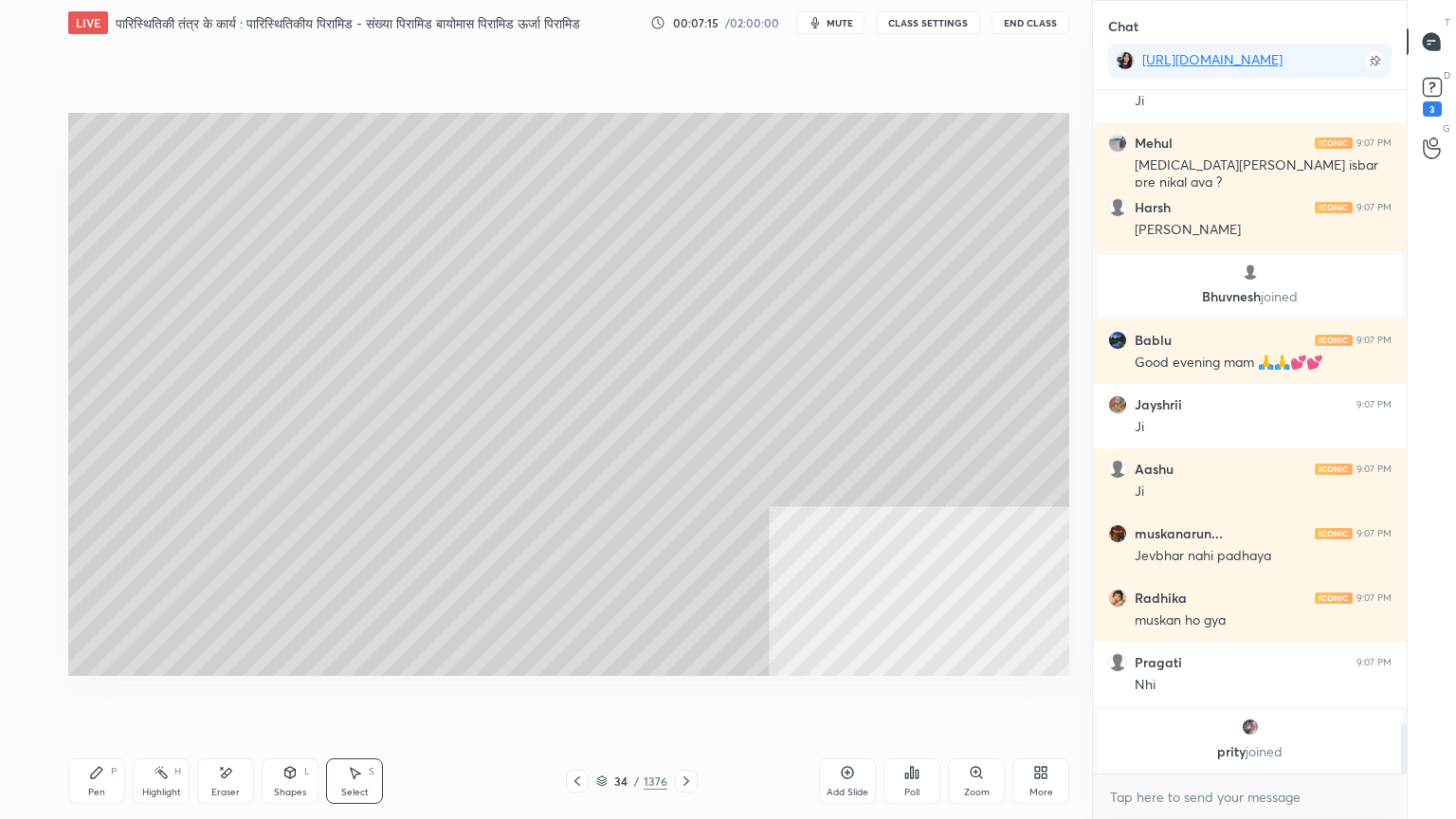 click on "Pen" at bounding box center (97, 792) 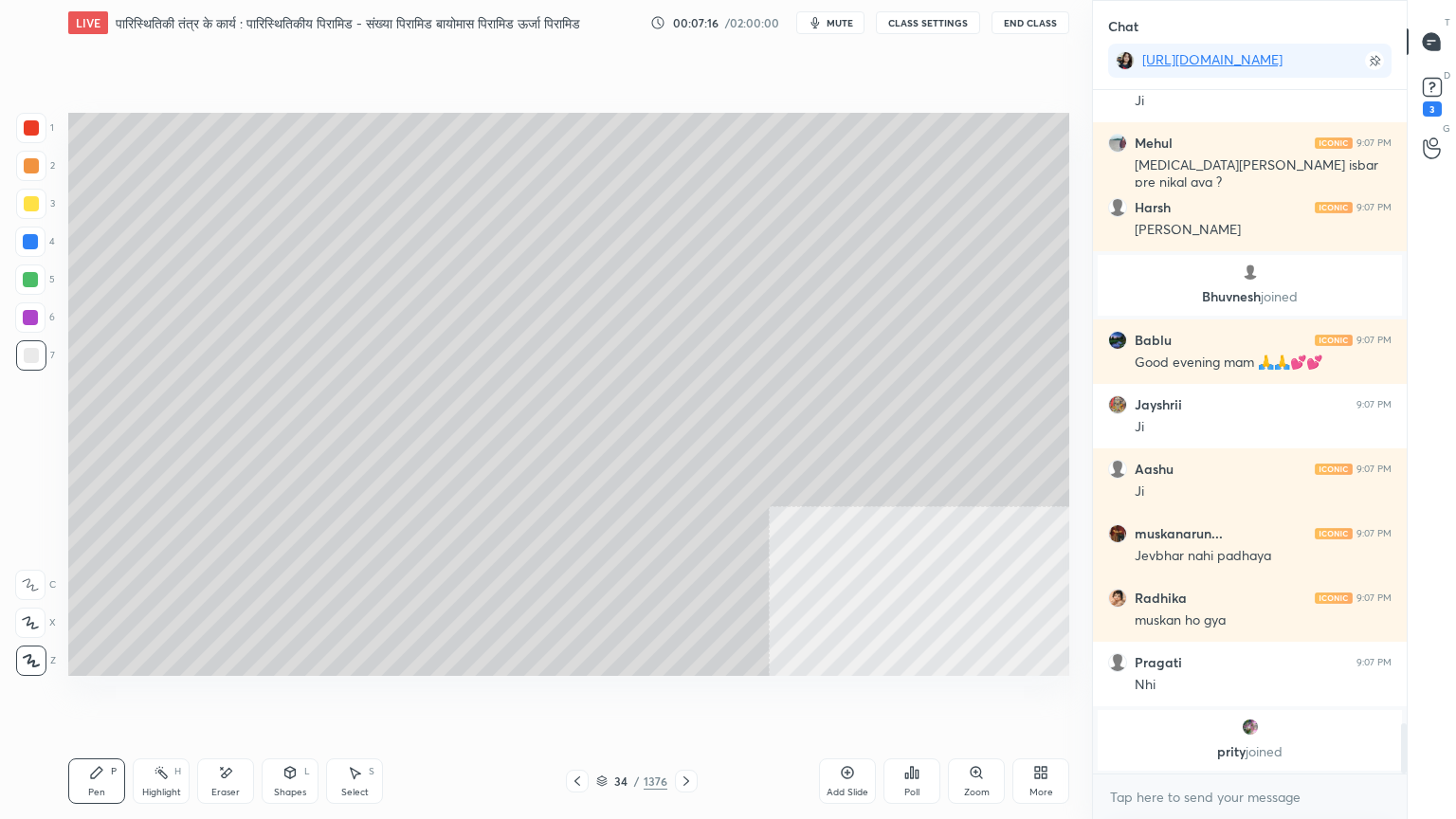 click on "Pen" at bounding box center (97, 792) 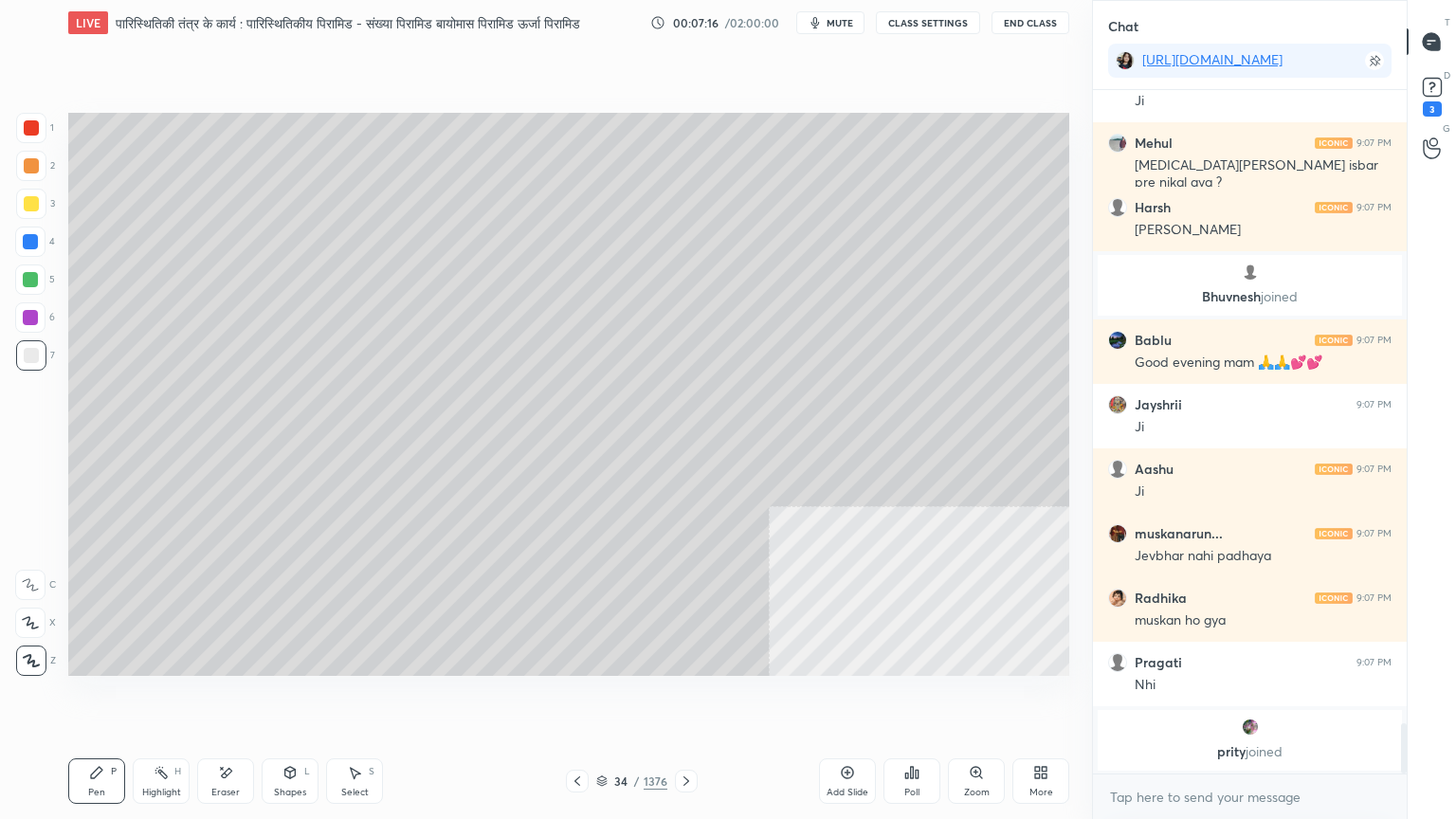 click on "1 2 3 4 5 6 7" at bounding box center [35, 246] 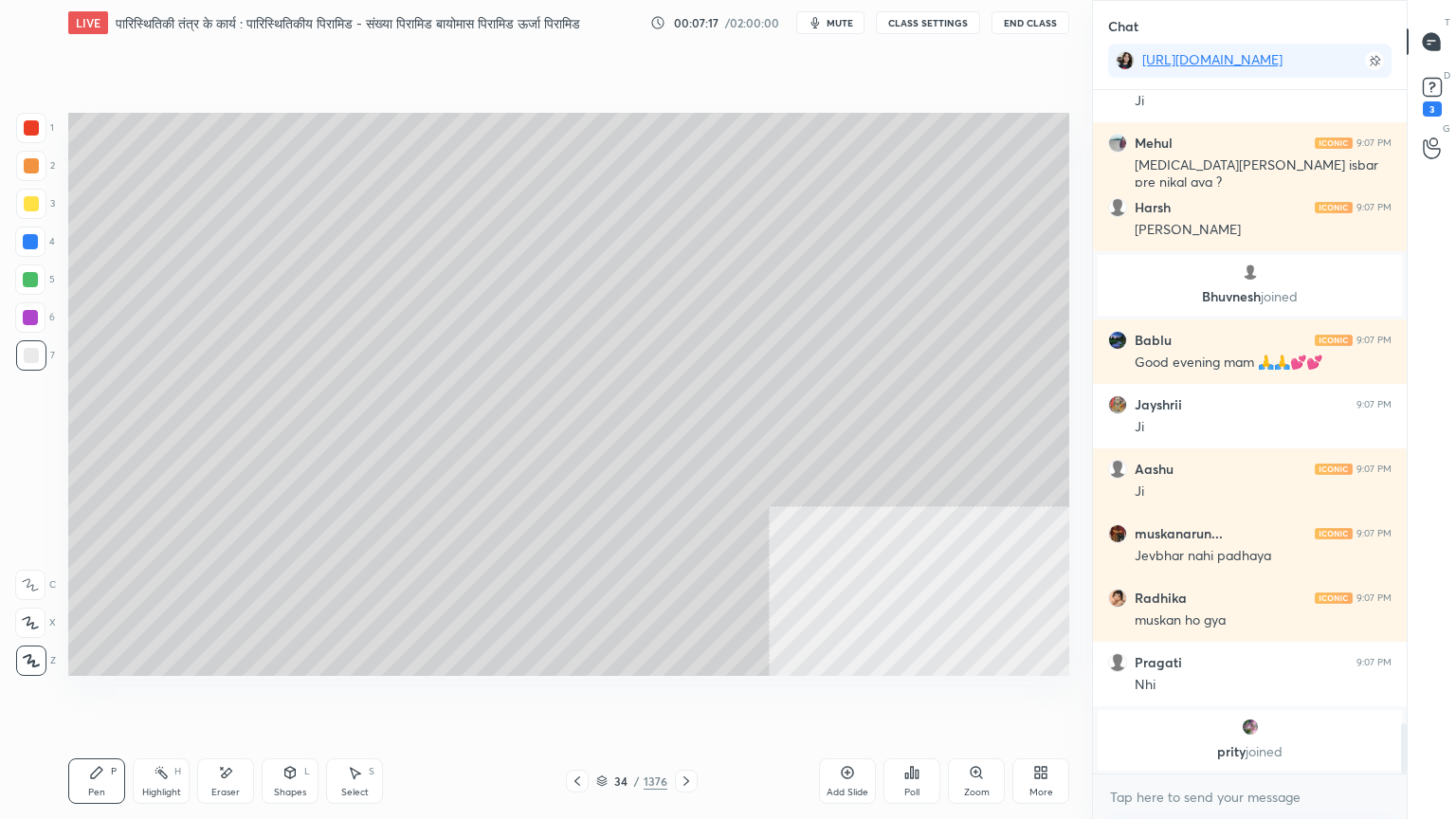 click at bounding box center [30, 242] 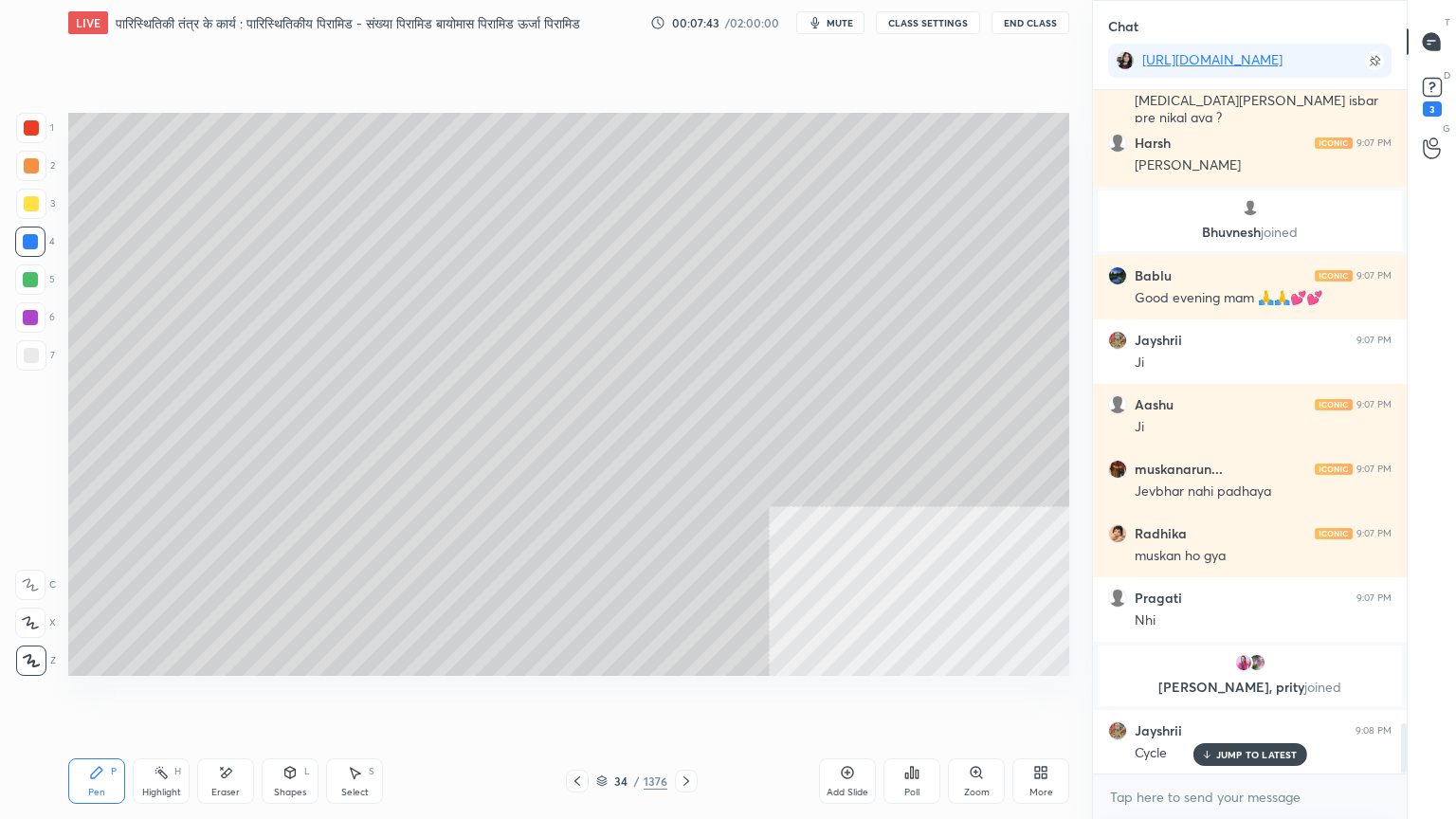 scroll, scrollTop: 8546, scrollLeft: 0, axis: vertical 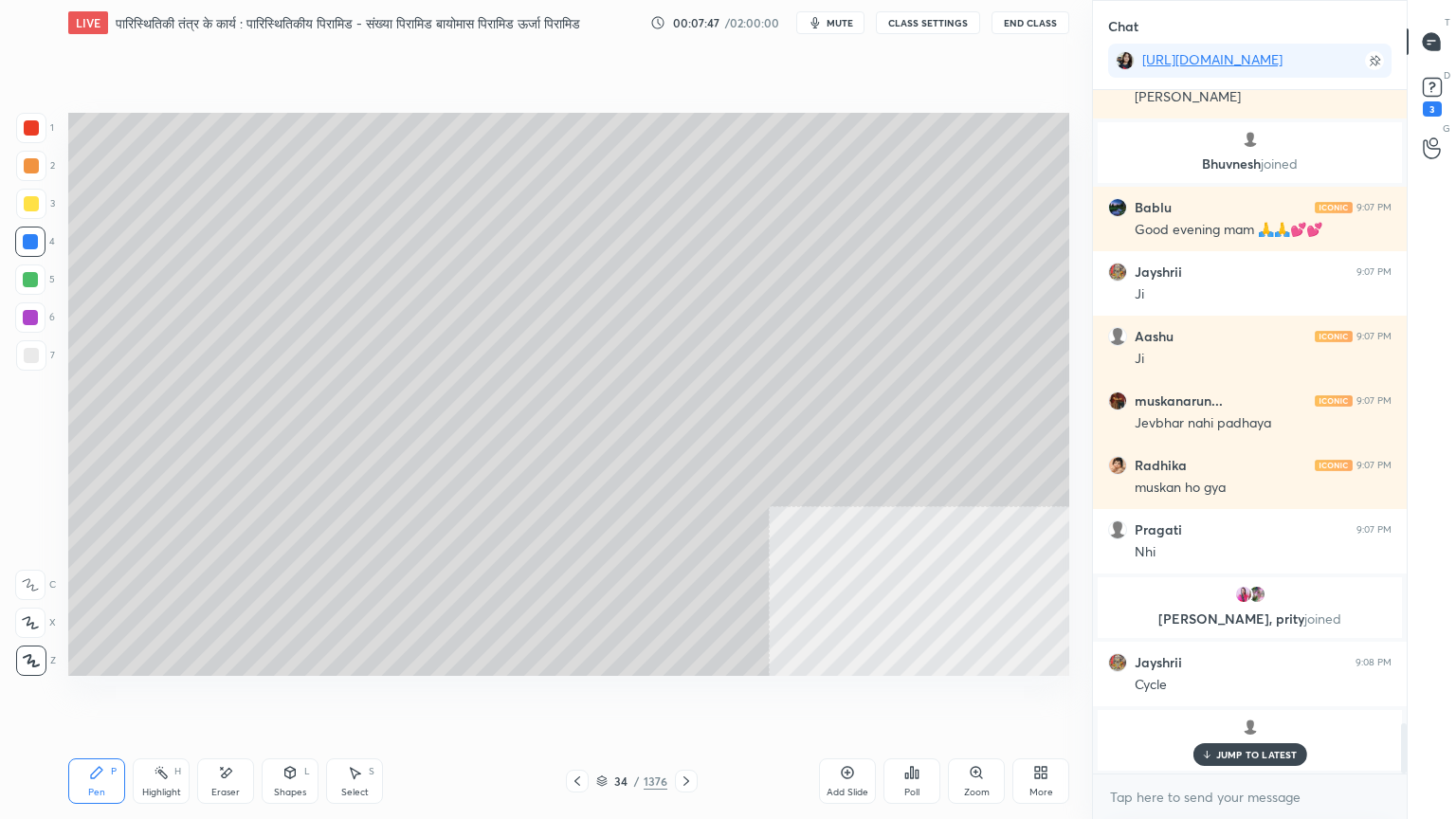 click on "JUMP TO LATEST" at bounding box center (1257, 755) 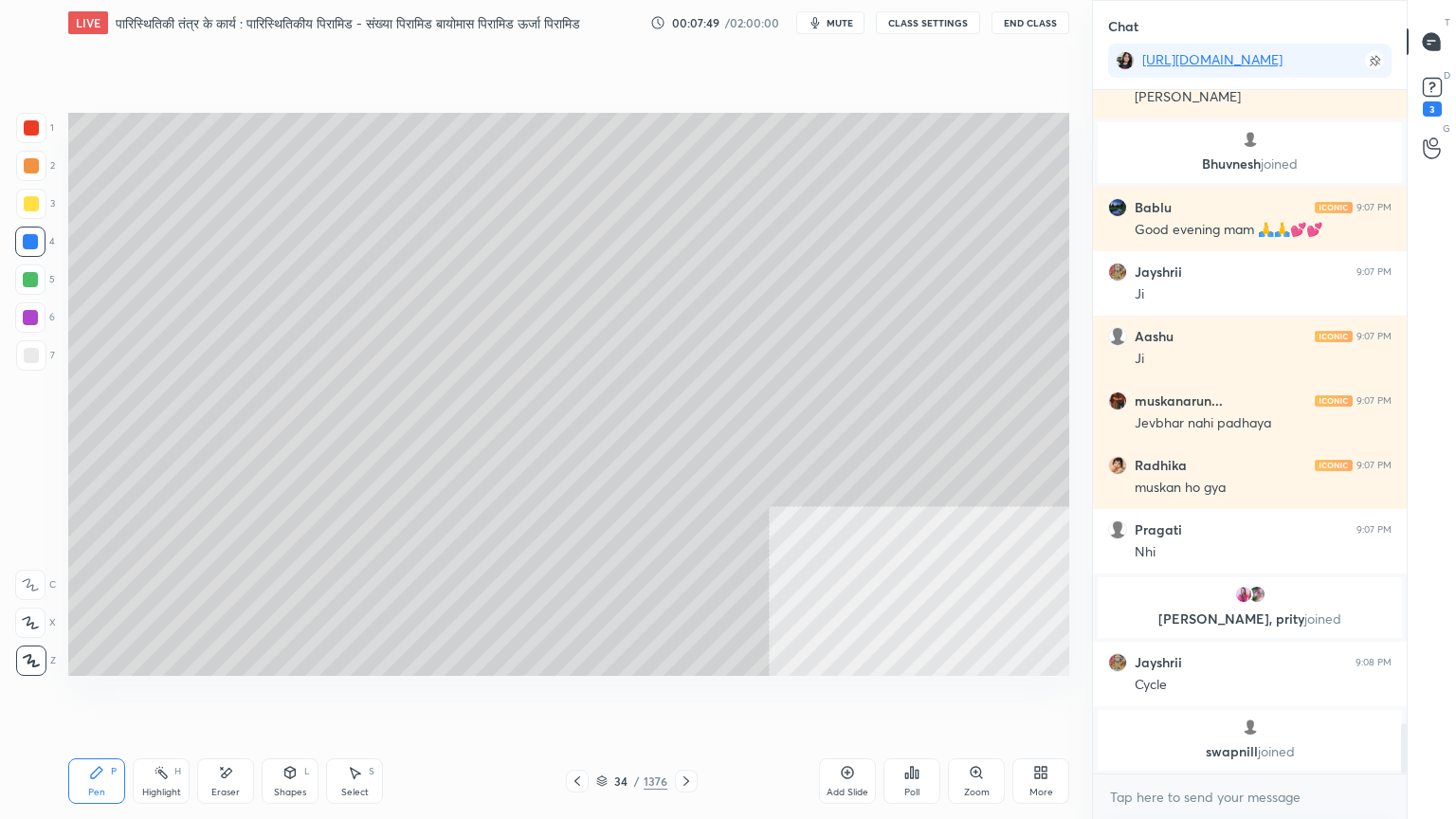 click at bounding box center [31, 355] 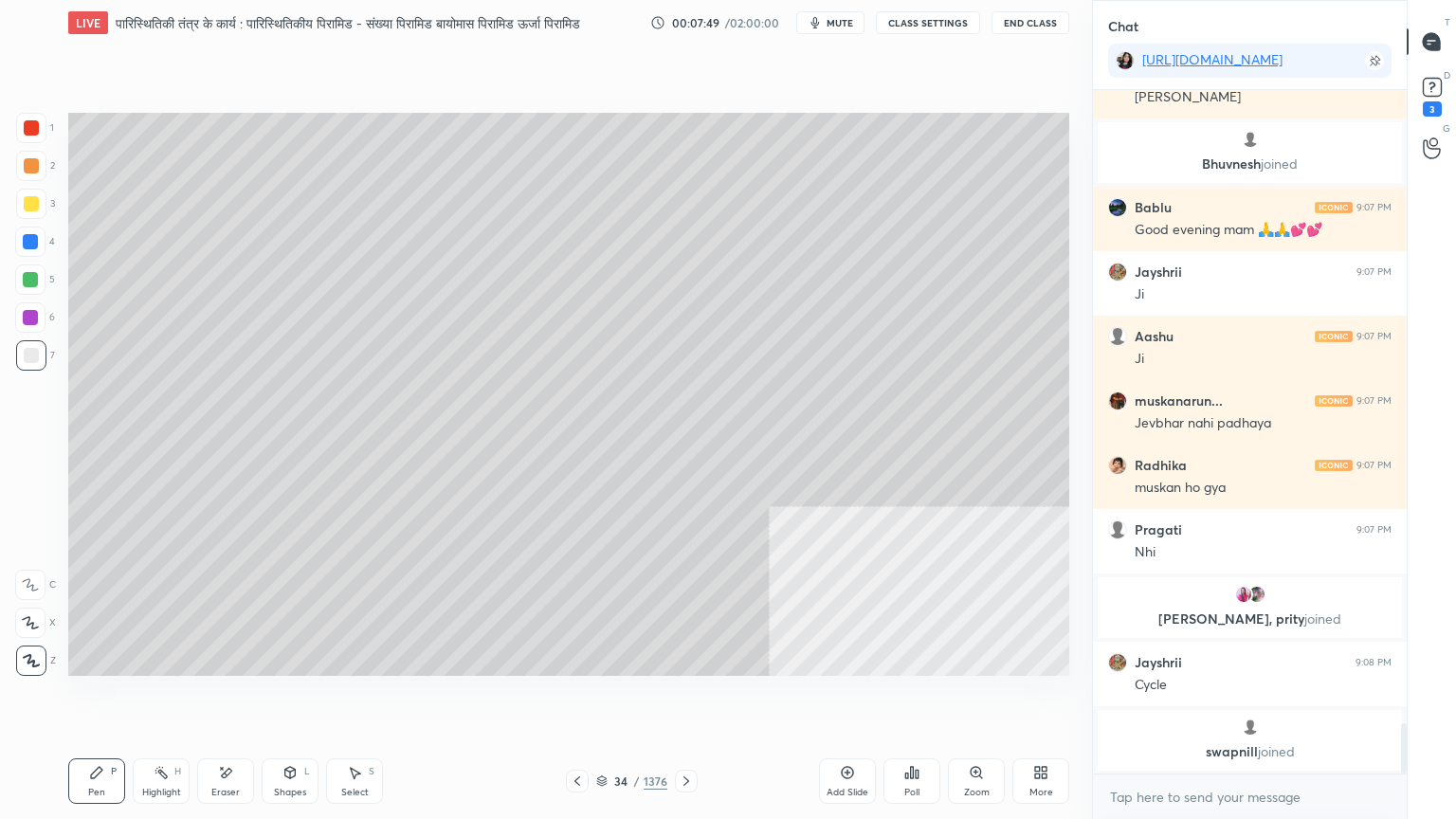 click at bounding box center [31, 355] 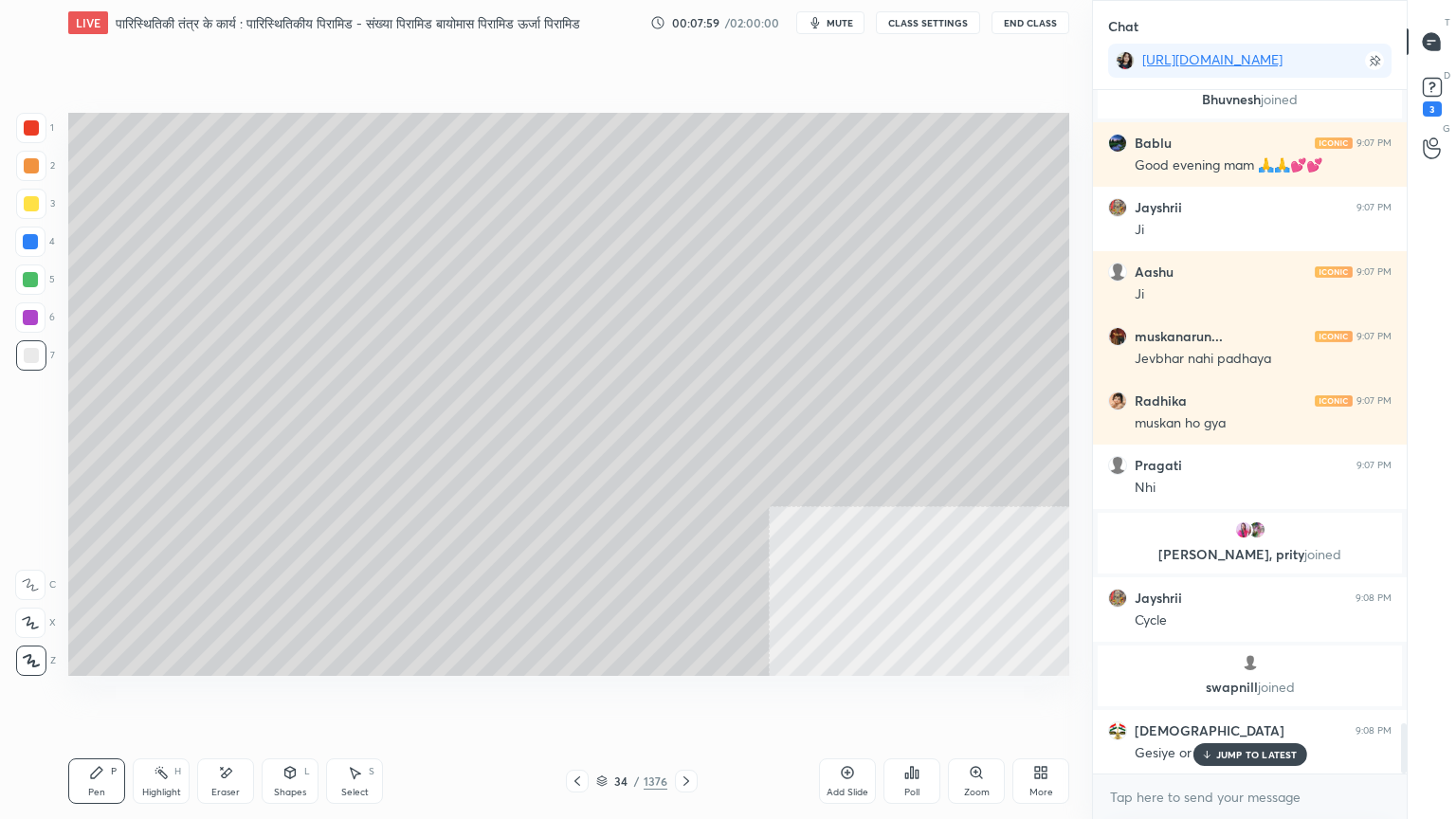 scroll, scrollTop: 8675, scrollLeft: 0, axis: vertical 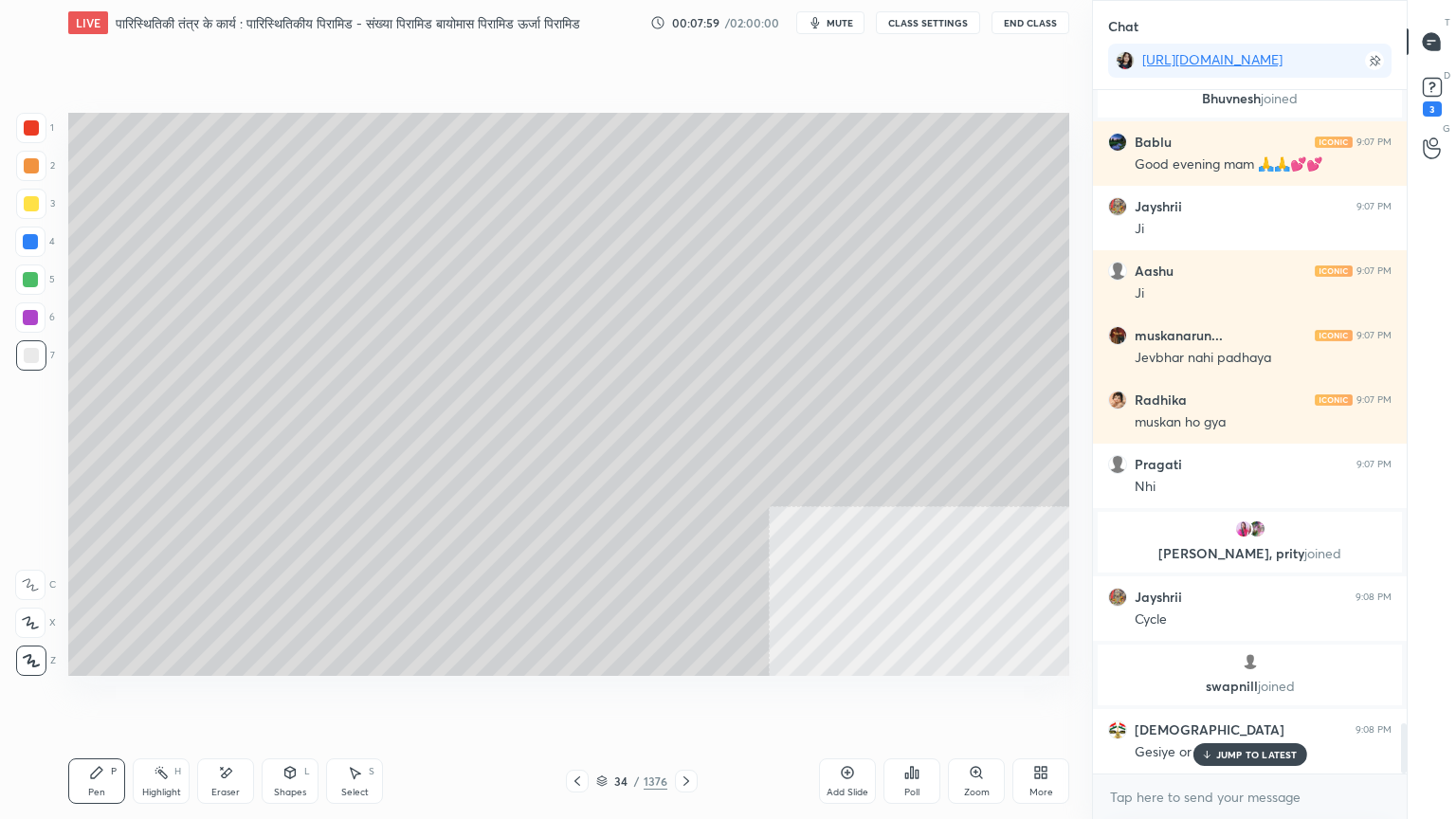 drag, startPoint x: 607, startPoint y: 785, endPoint x: 632, endPoint y: 755, distance: 39.051248 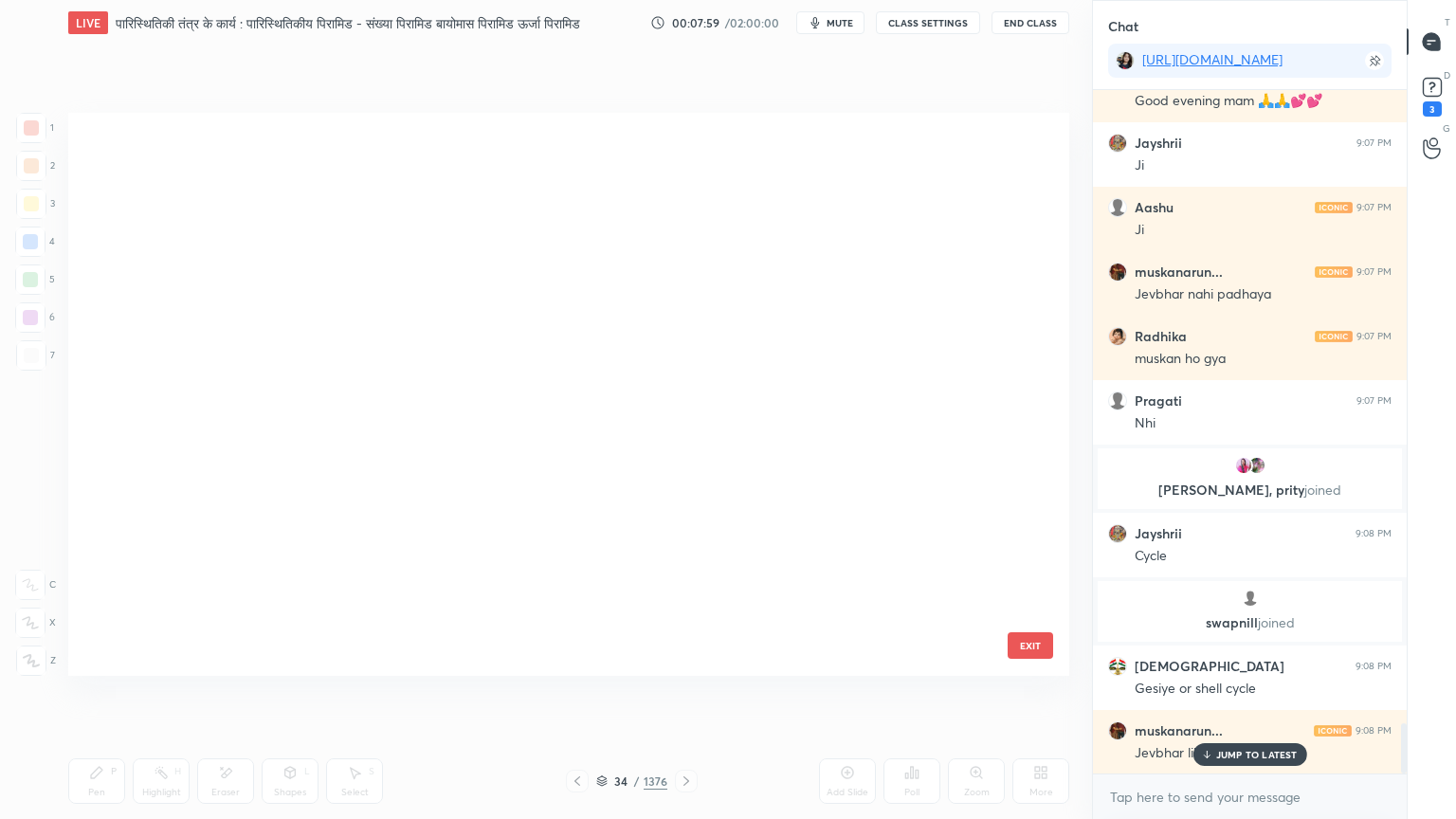 scroll, scrollTop: 1519, scrollLeft: 0, axis: vertical 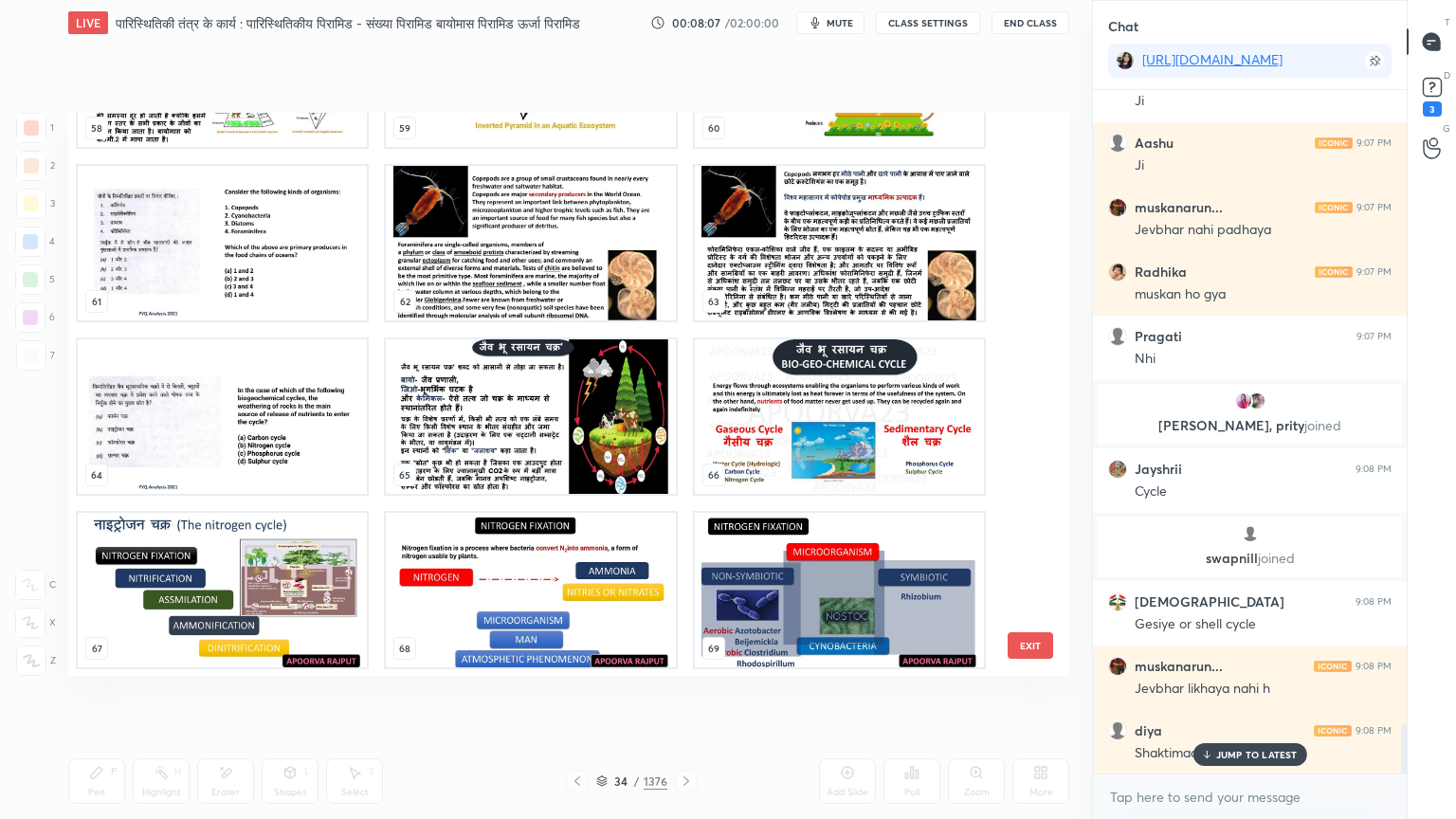 click at bounding box center (839, 416) 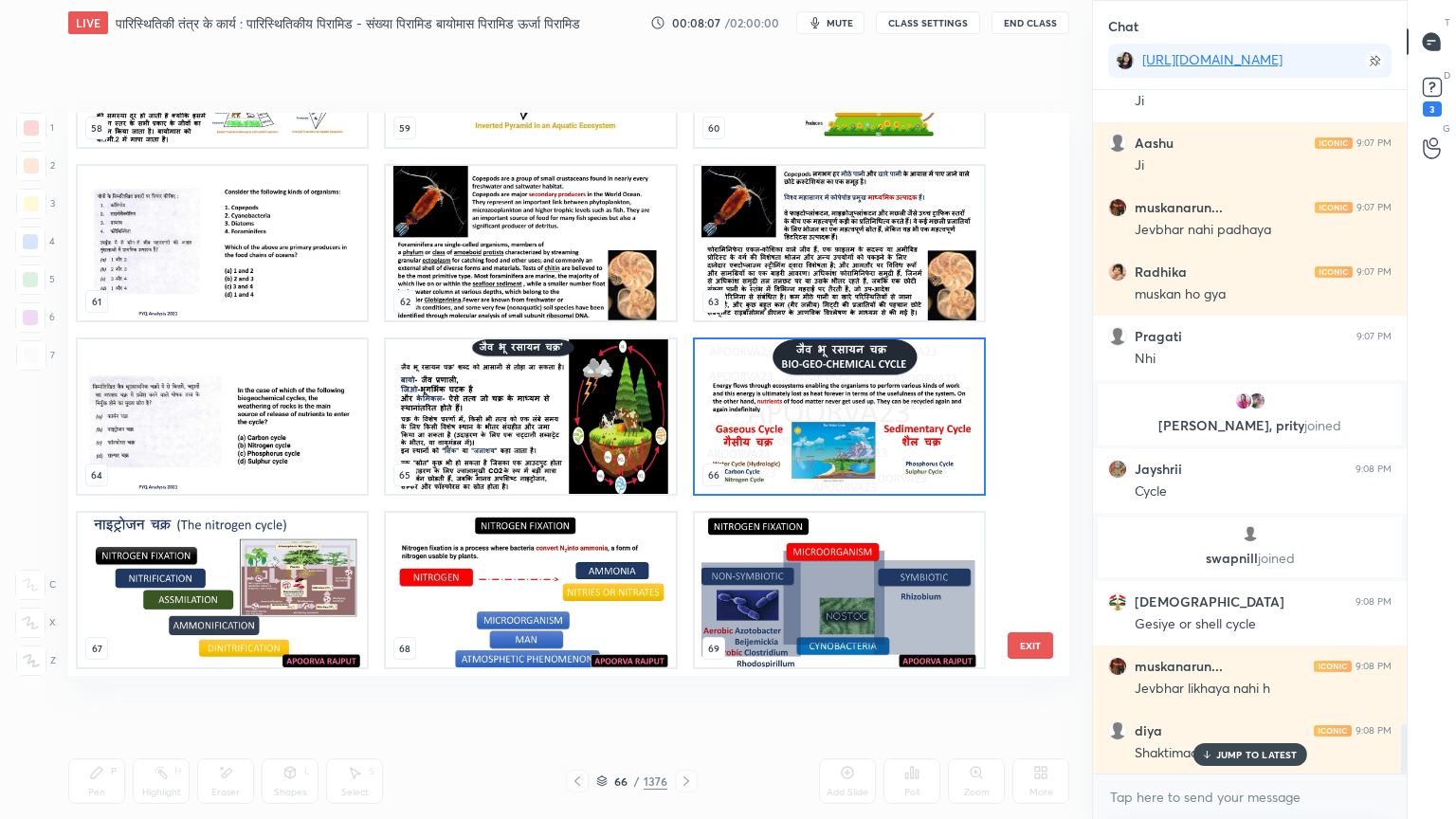 click at bounding box center (839, 416) 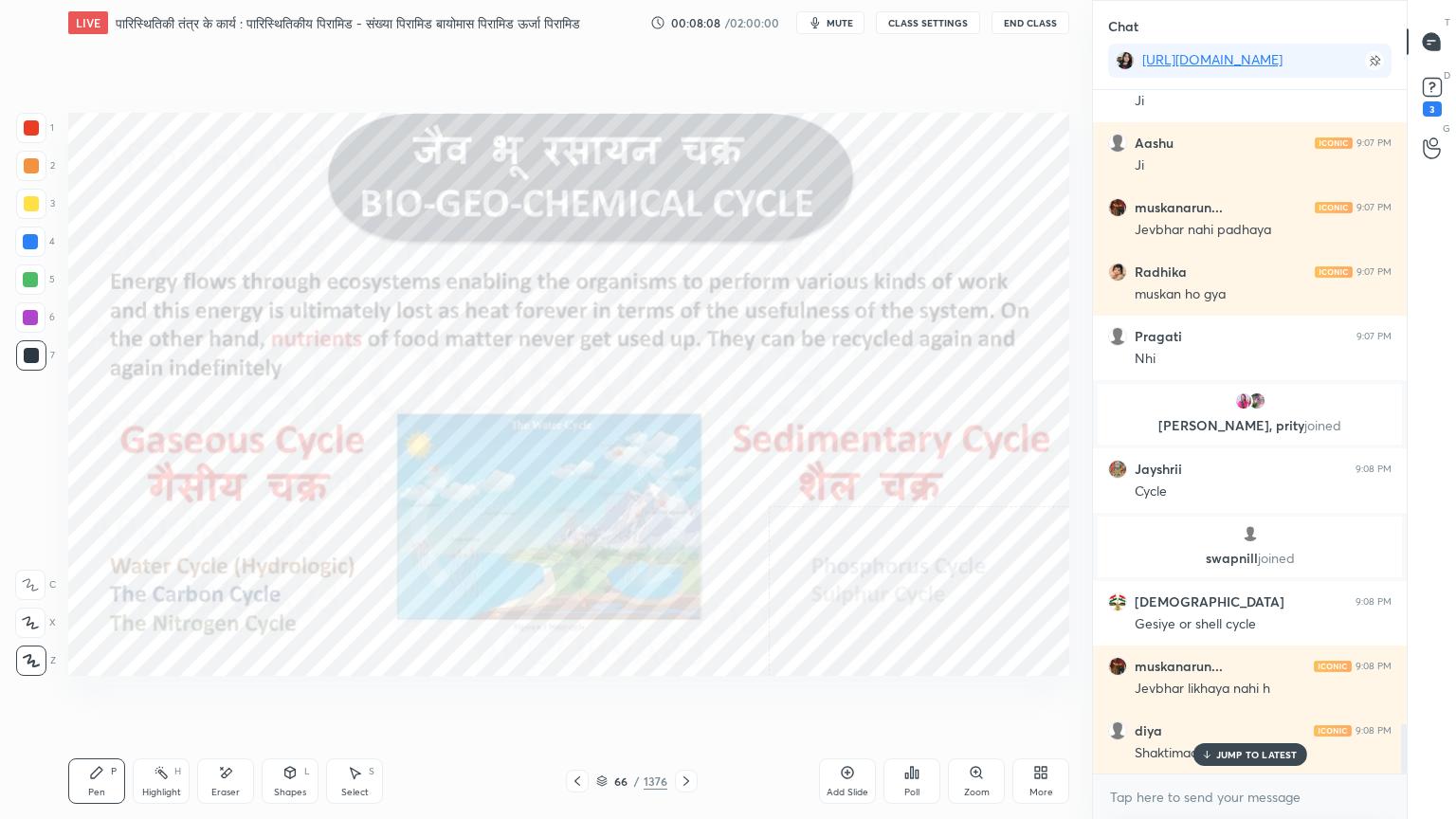 click at bounding box center (30, 242) 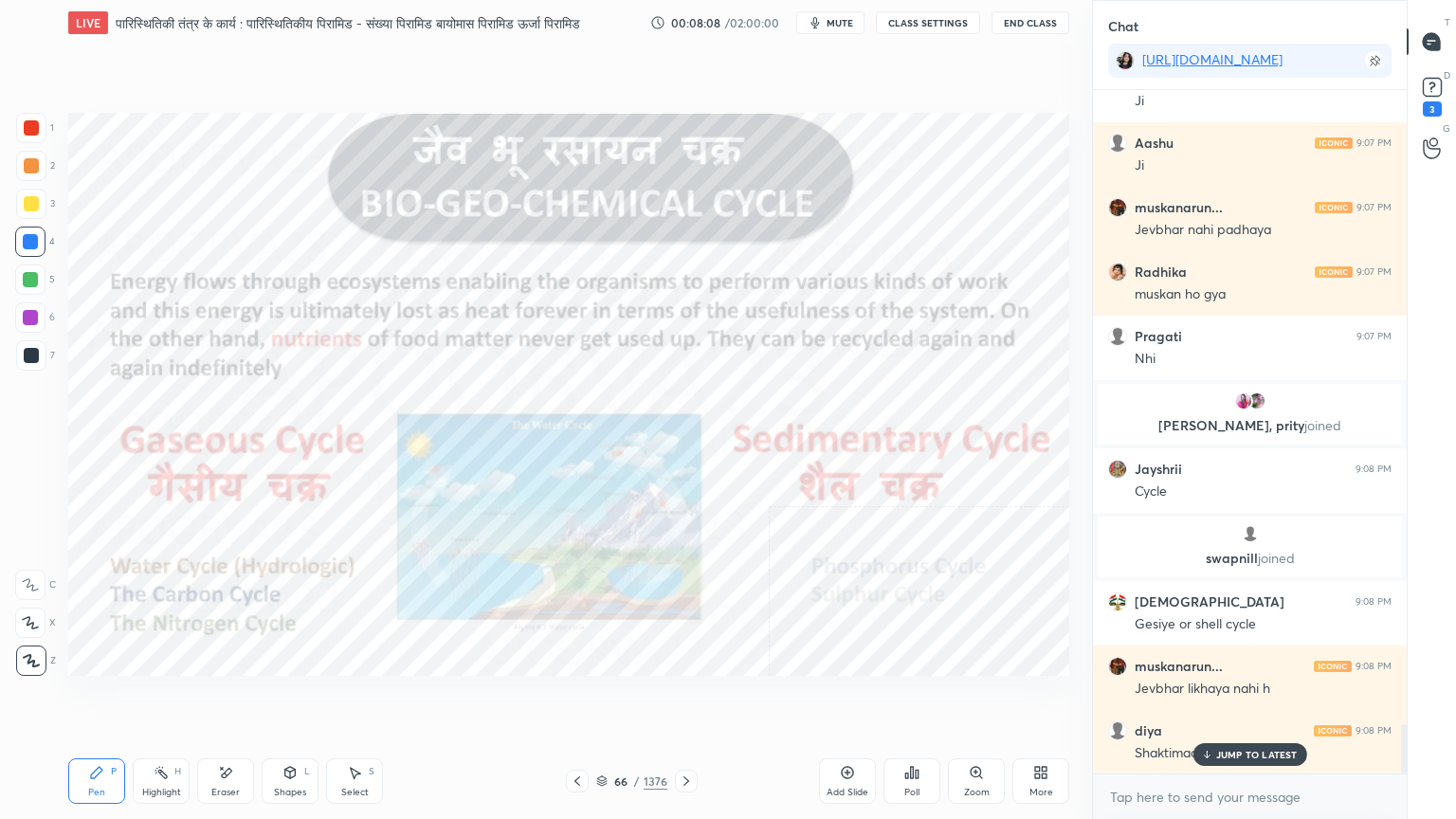 drag, startPoint x: 30, startPoint y: 244, endPoint x: 65, endPoint y: 228, distance: 38.483763 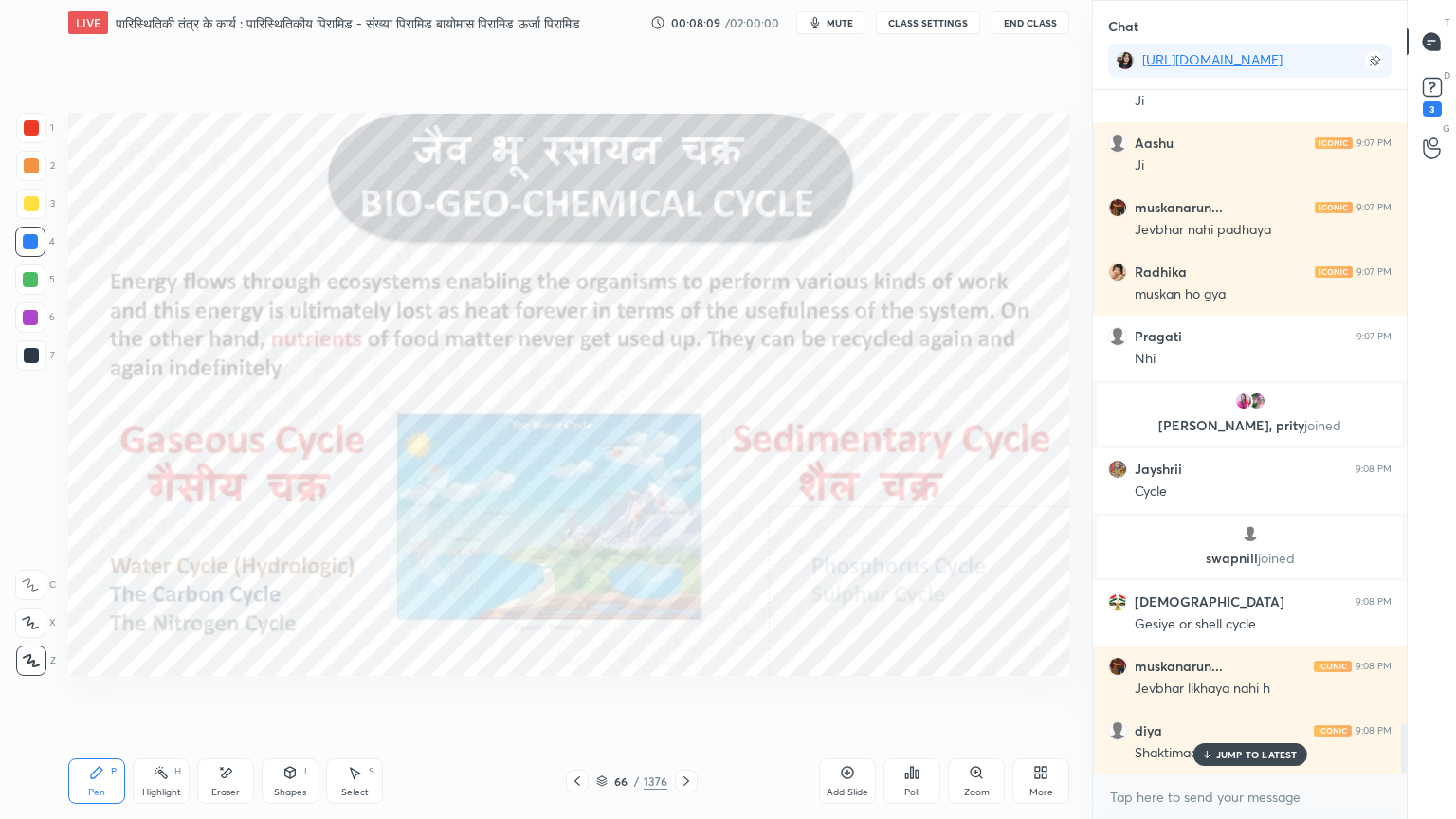scroll, scrollTop: 8808, scrollLeft: 0, axis: vertical 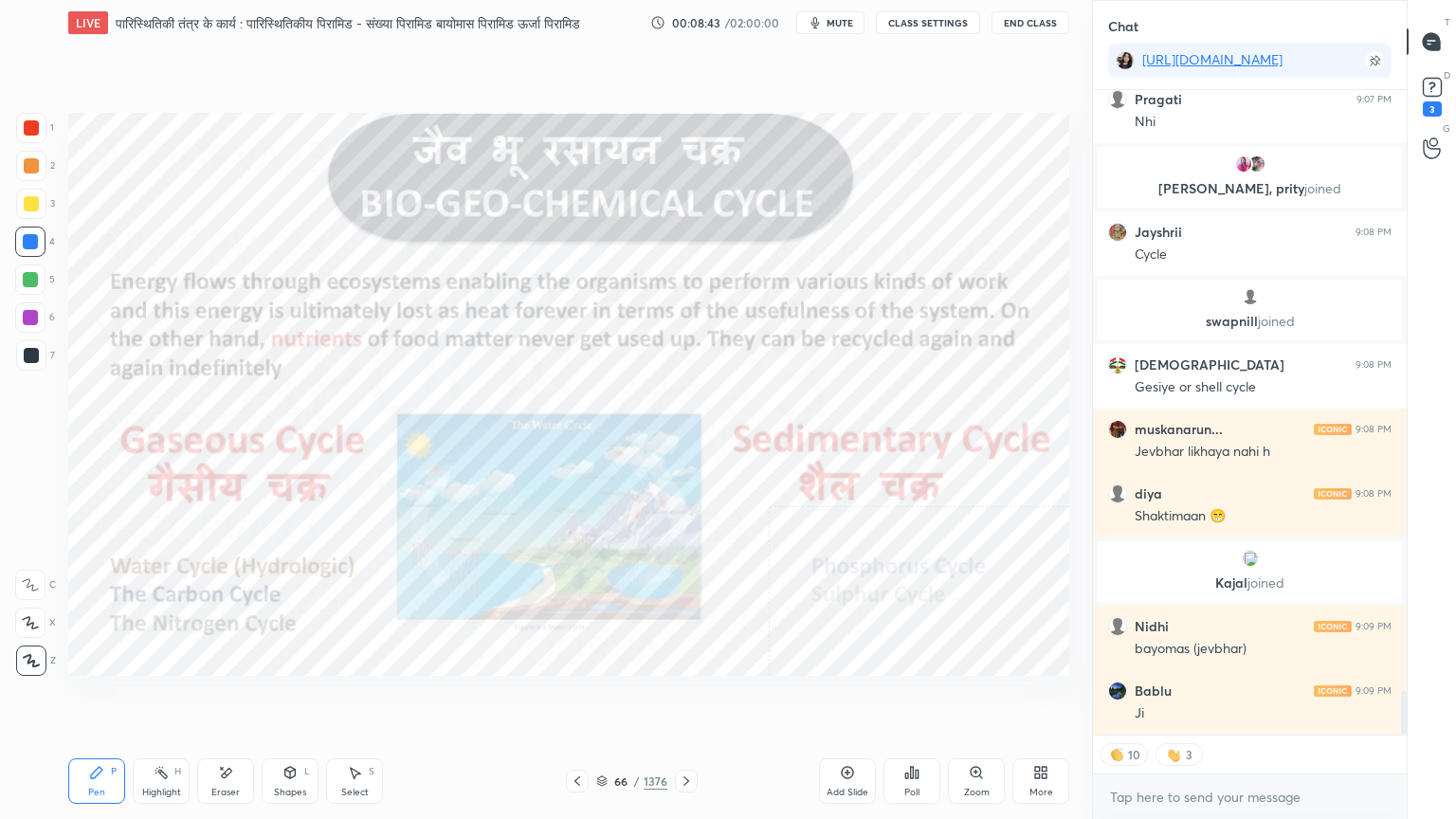 click on "More" at bounding box center (1041, 781) 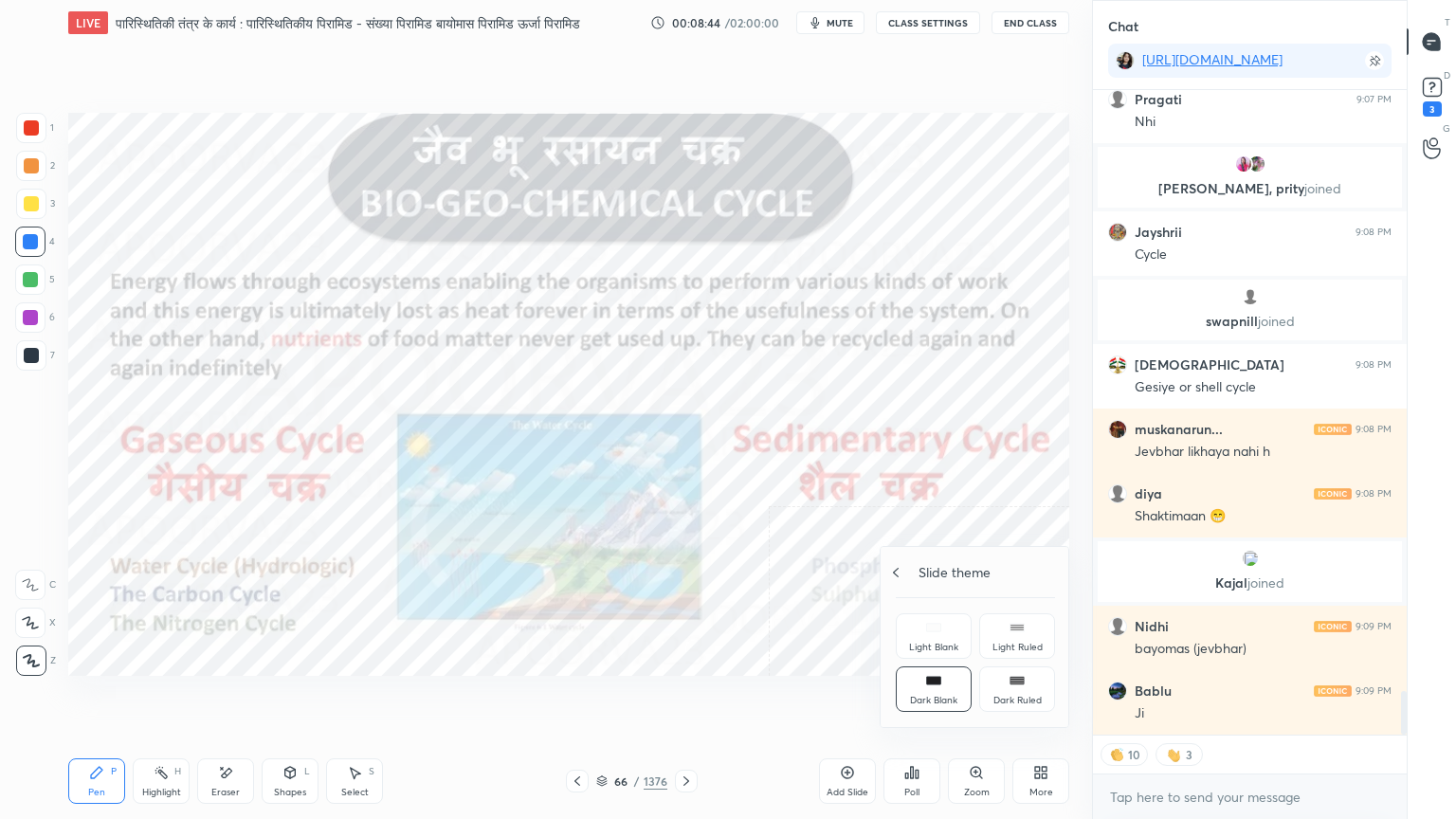 click on "Slide theme" at bounding box center (975, 572) 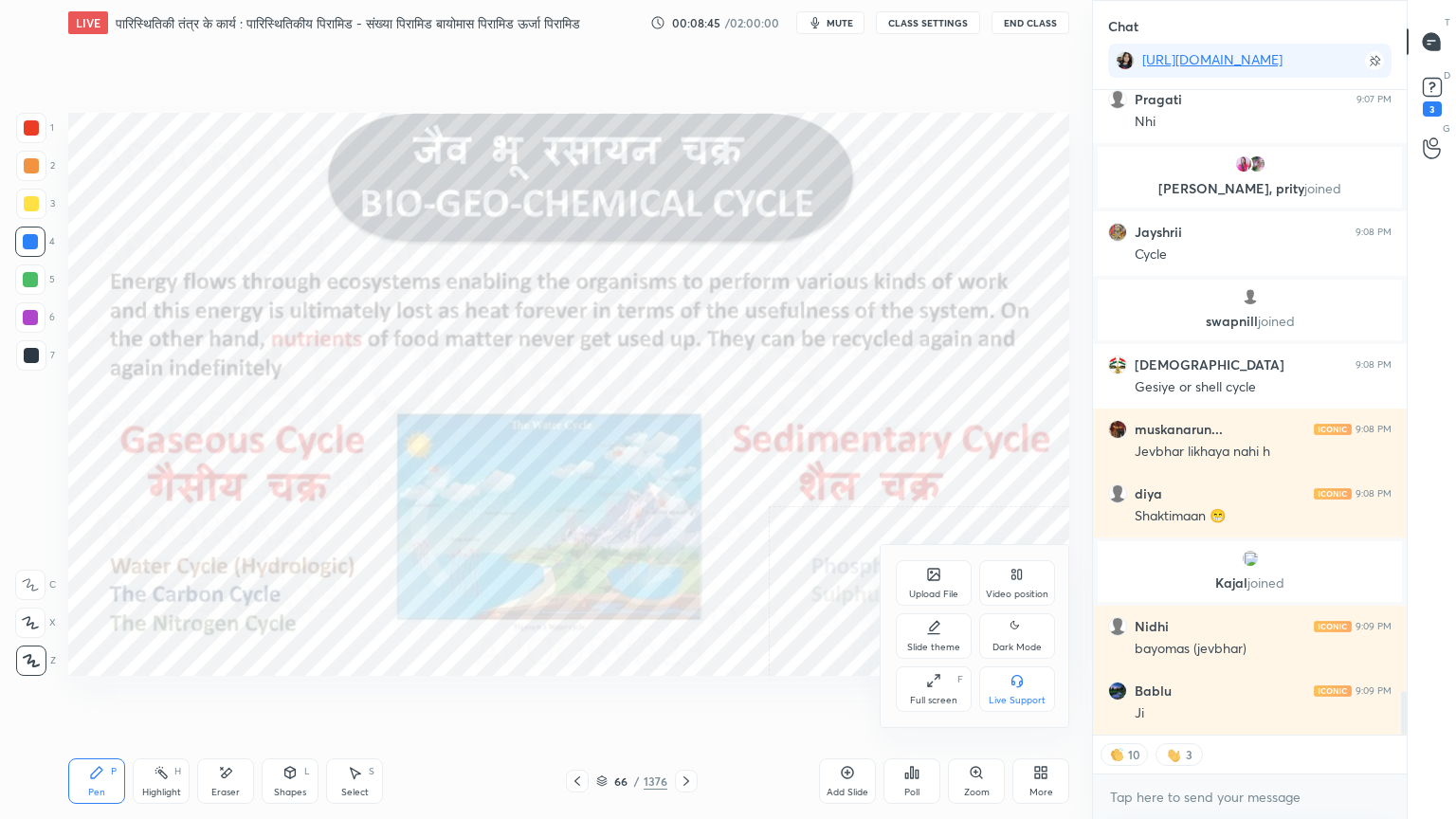click on "Full screen F" at bounding box center (934, 689) 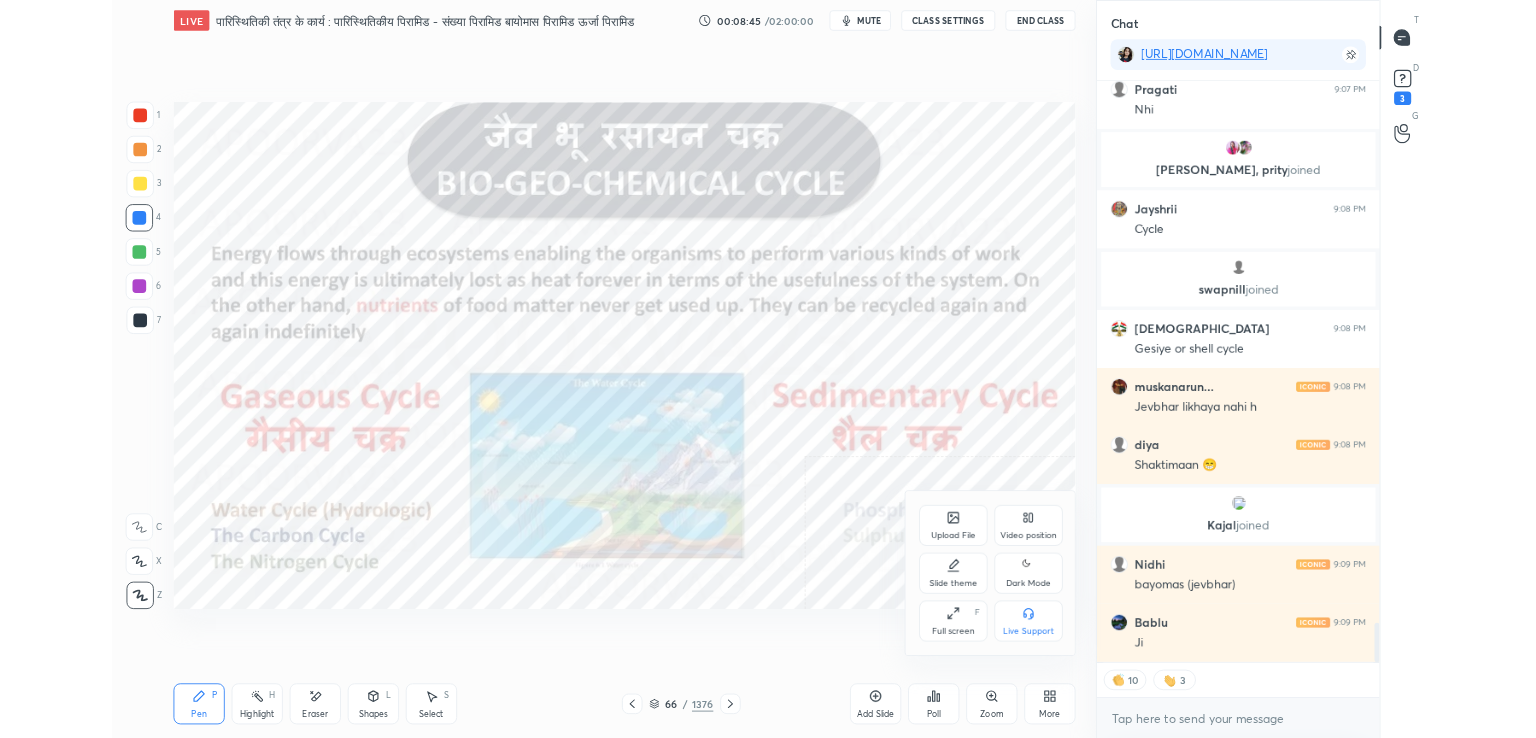 scroll, scrollTop: 610, scrollLeft: 1072, axis: both 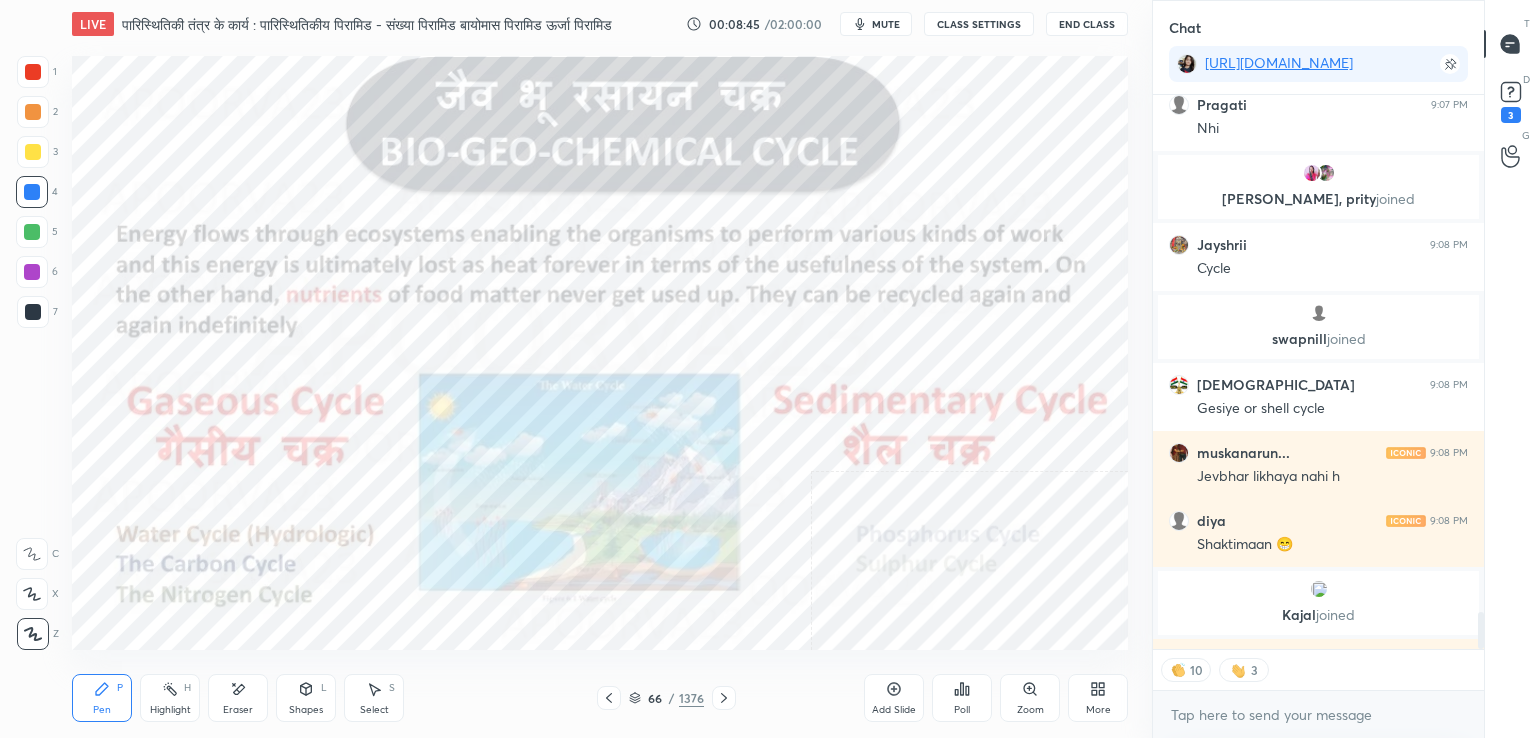 click on "Add Slide Poll Zoom More" at bounding box center [996, 698] 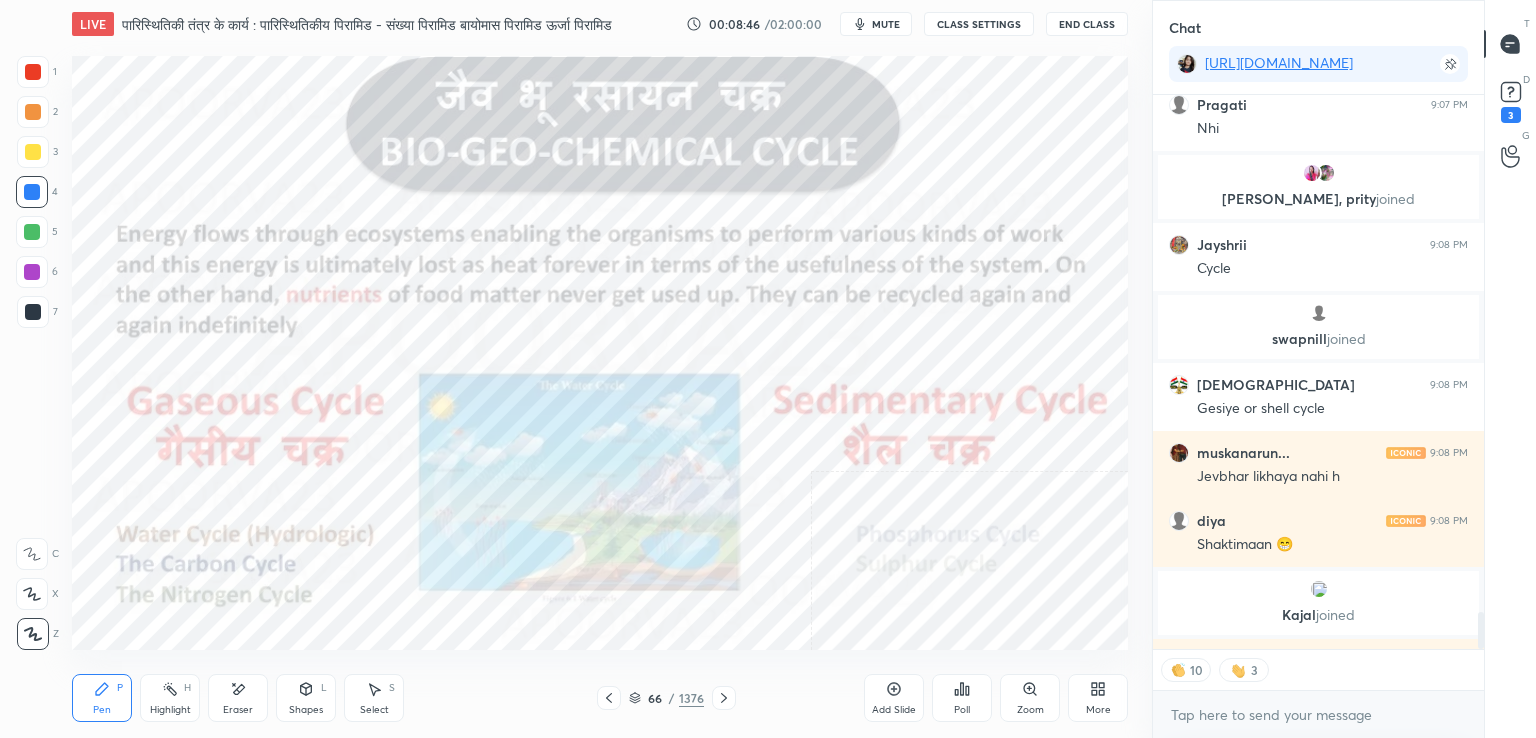 click on "More" at bounding box center [1098, 698] 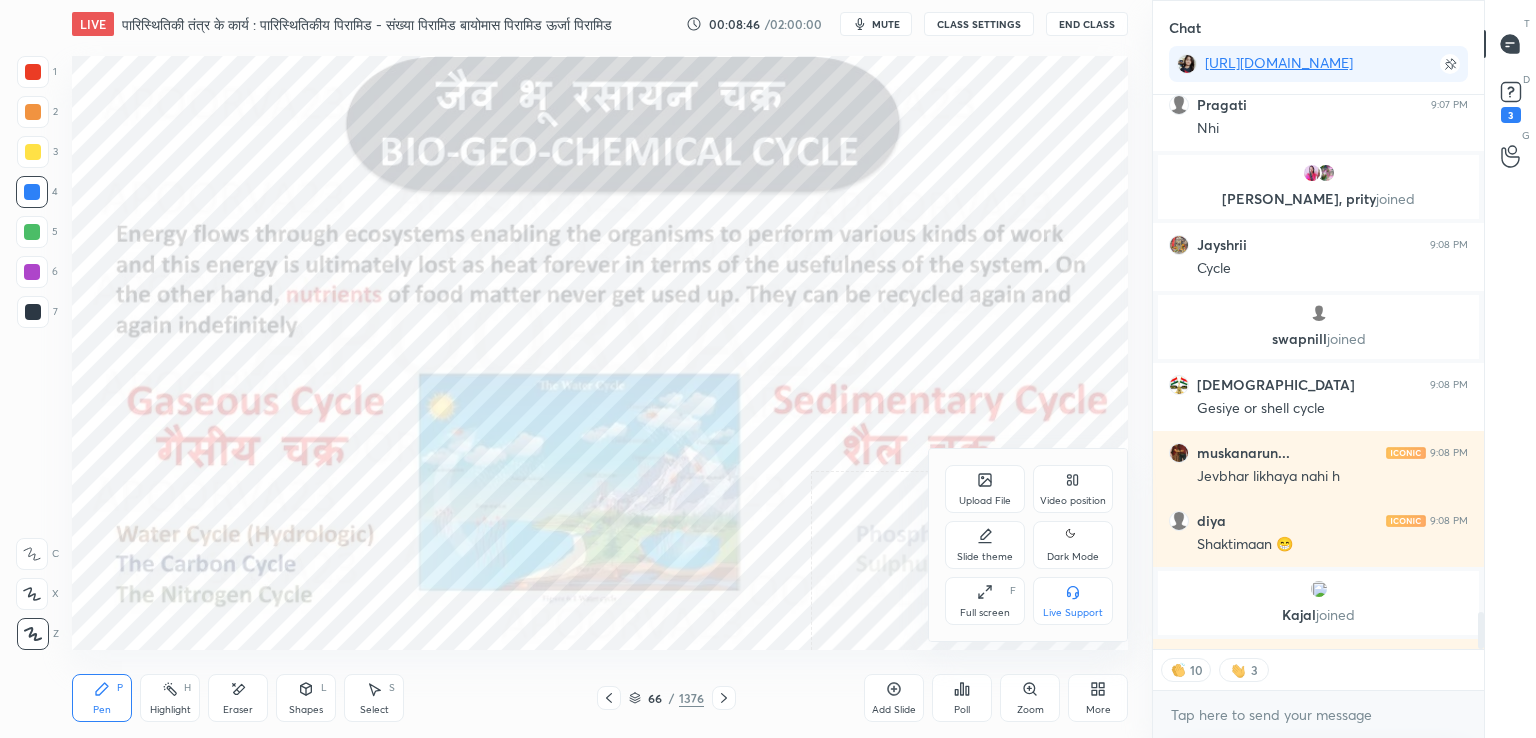 click on "Full screen" at bounding box center [985, 613] 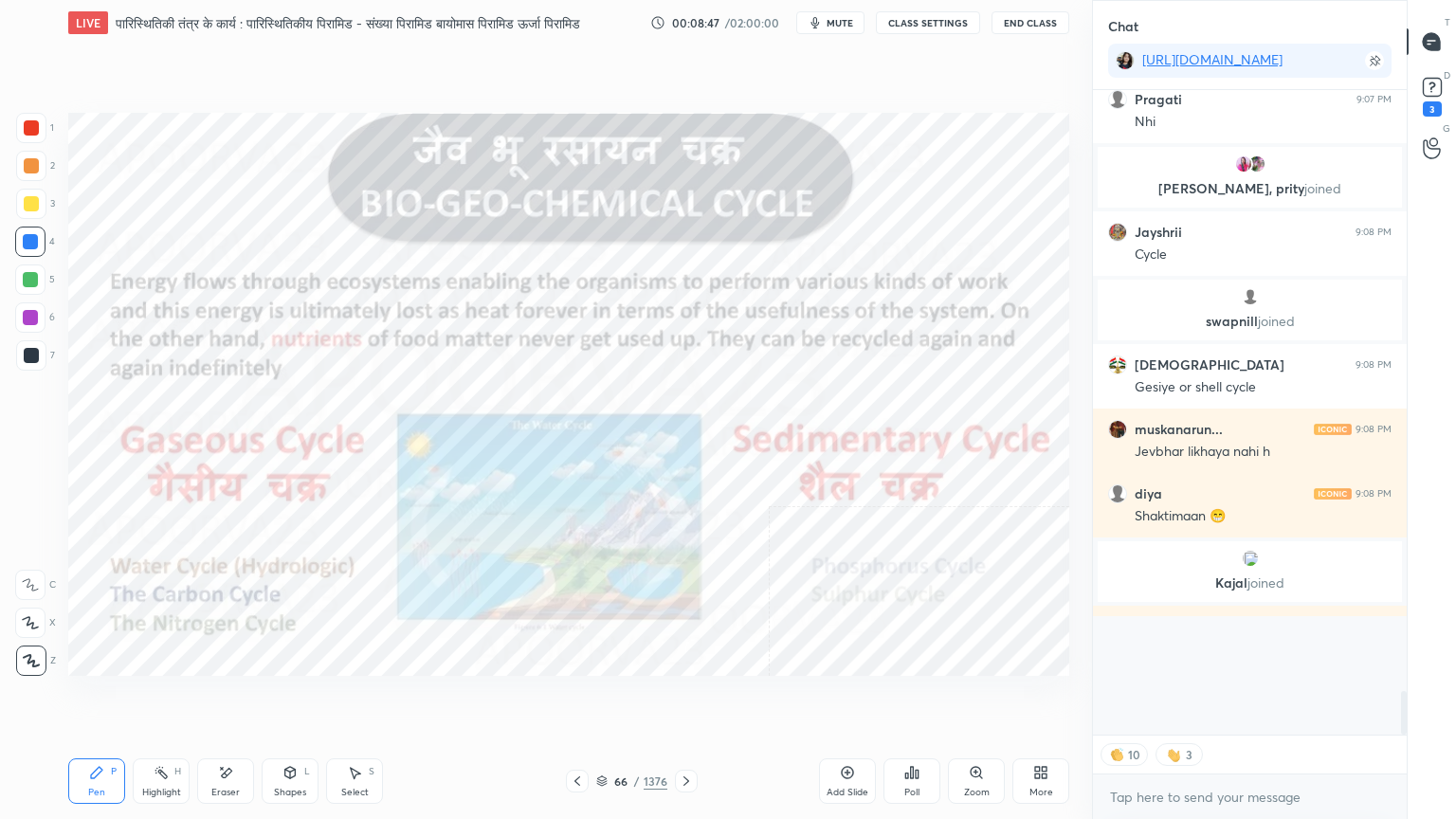 scroll, scrollTop: 94094, scrollLeft: 93776, axis: both 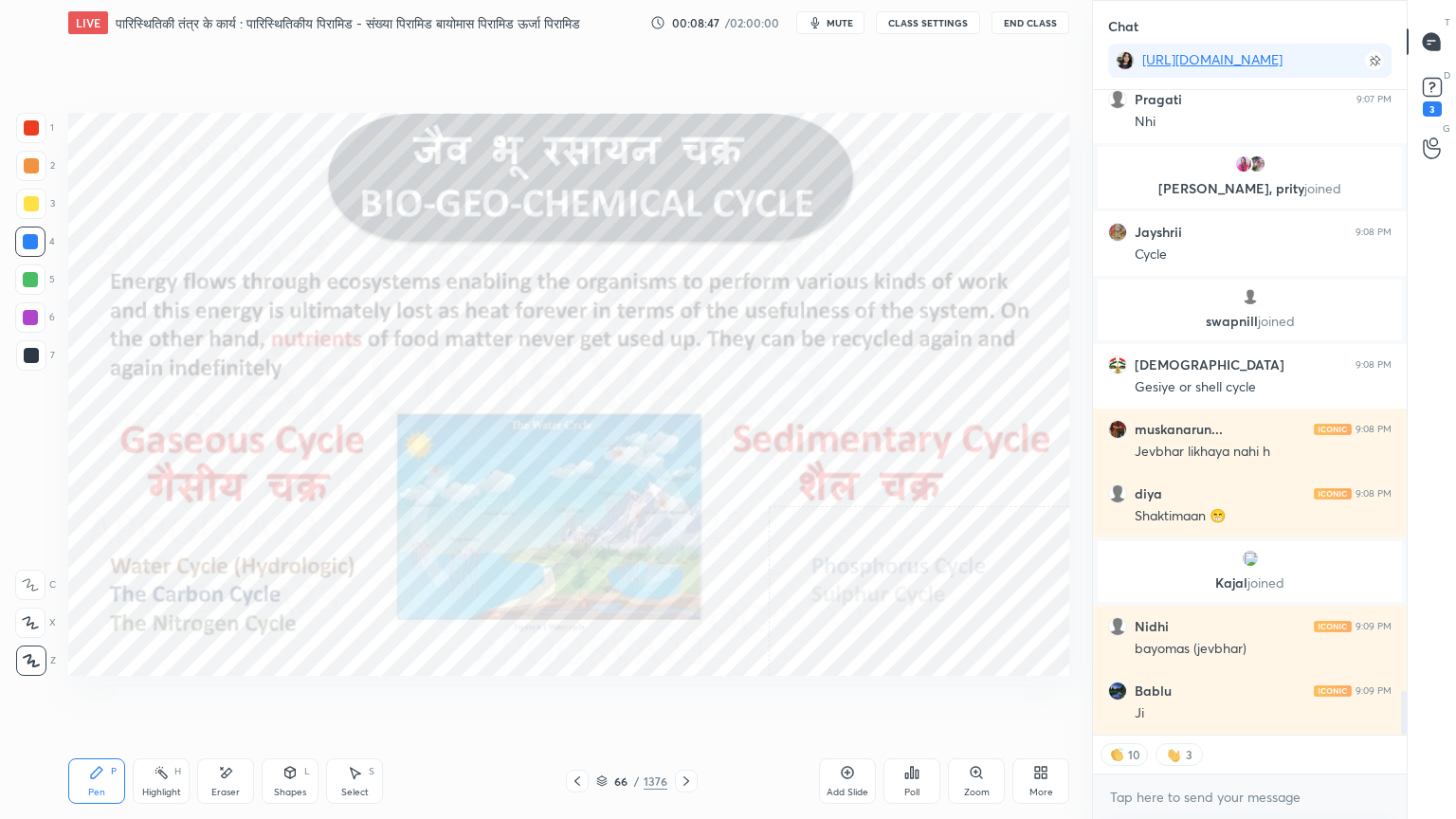 drag, startPoint x: 578, startPoint y: 717, endPoint x: 604, endPoint y: 716, distance: 26.019224 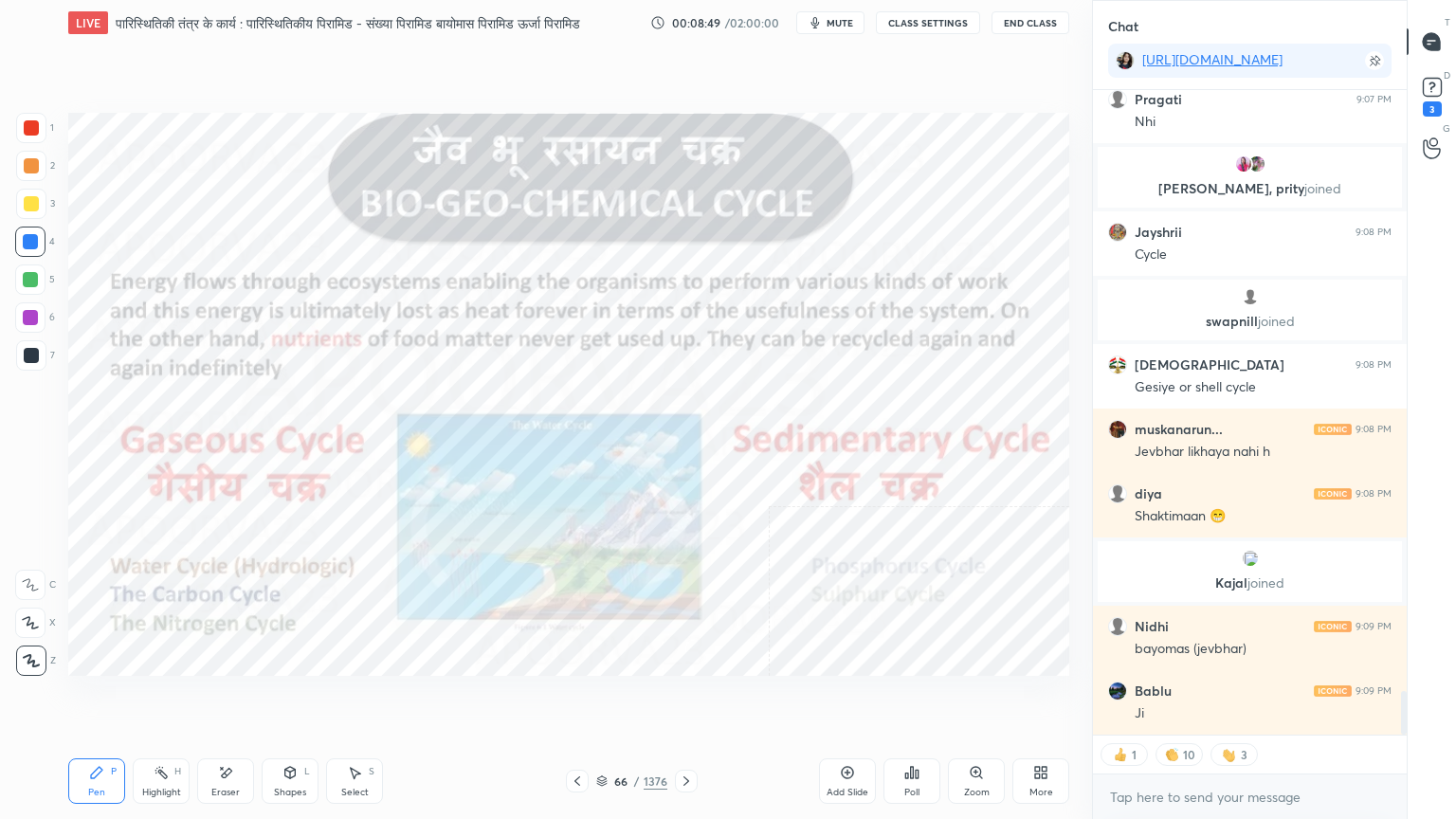 click at bounding box center [30, 242] 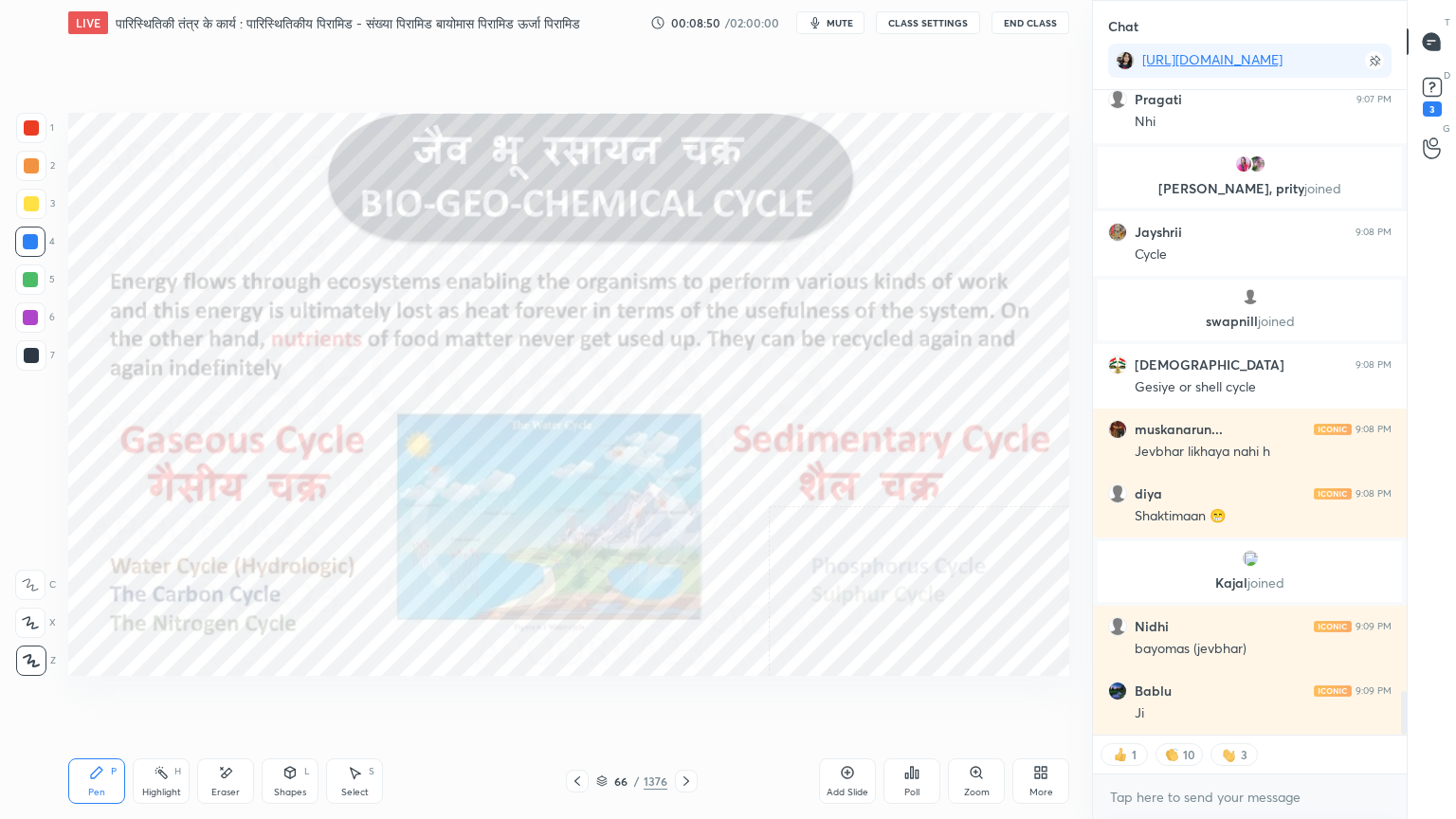 drag, startPoint x: 579, startPoint y: 786, endPoint x: 583, endPoint y: 773, distance: 13.60147 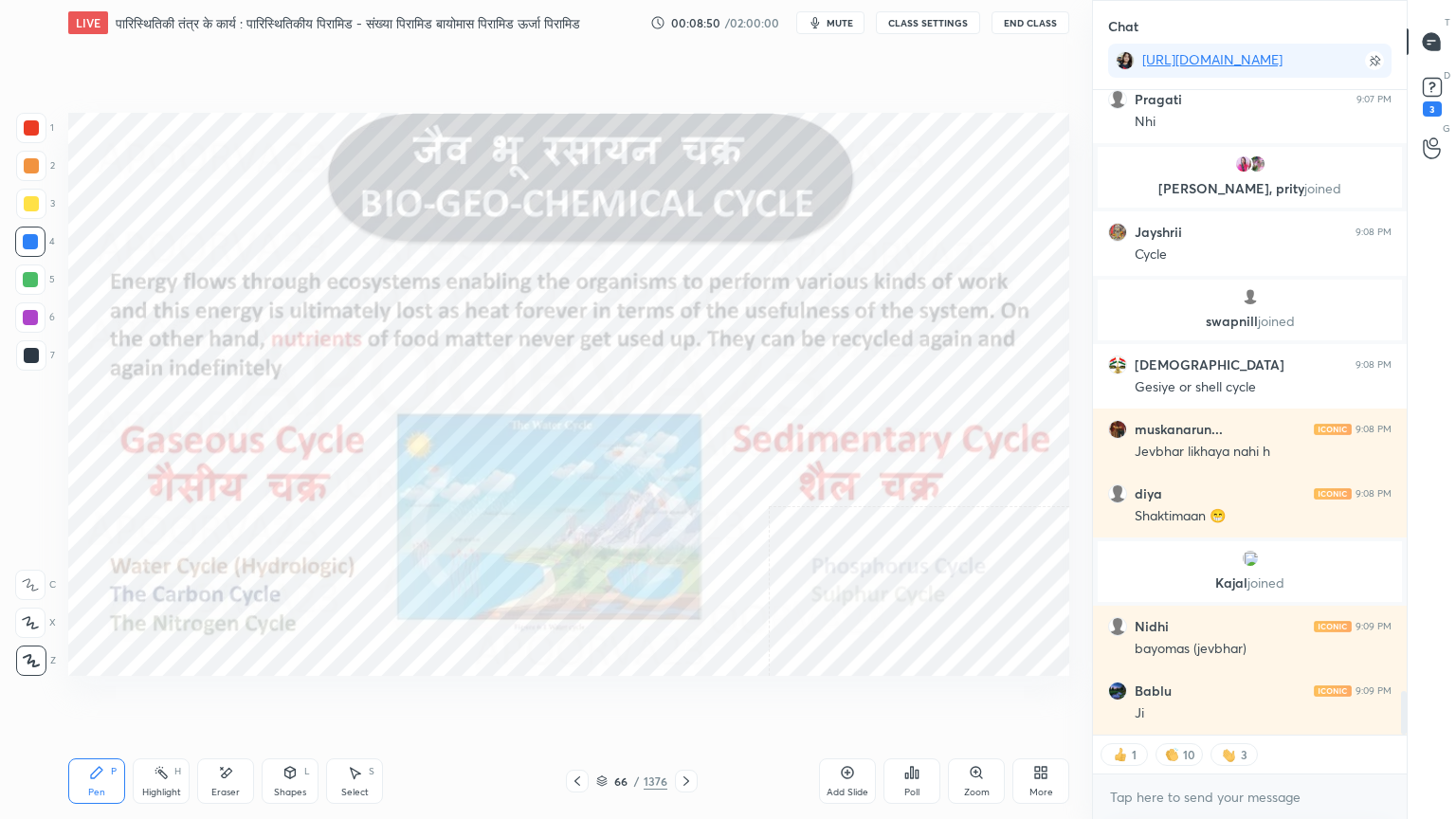 click 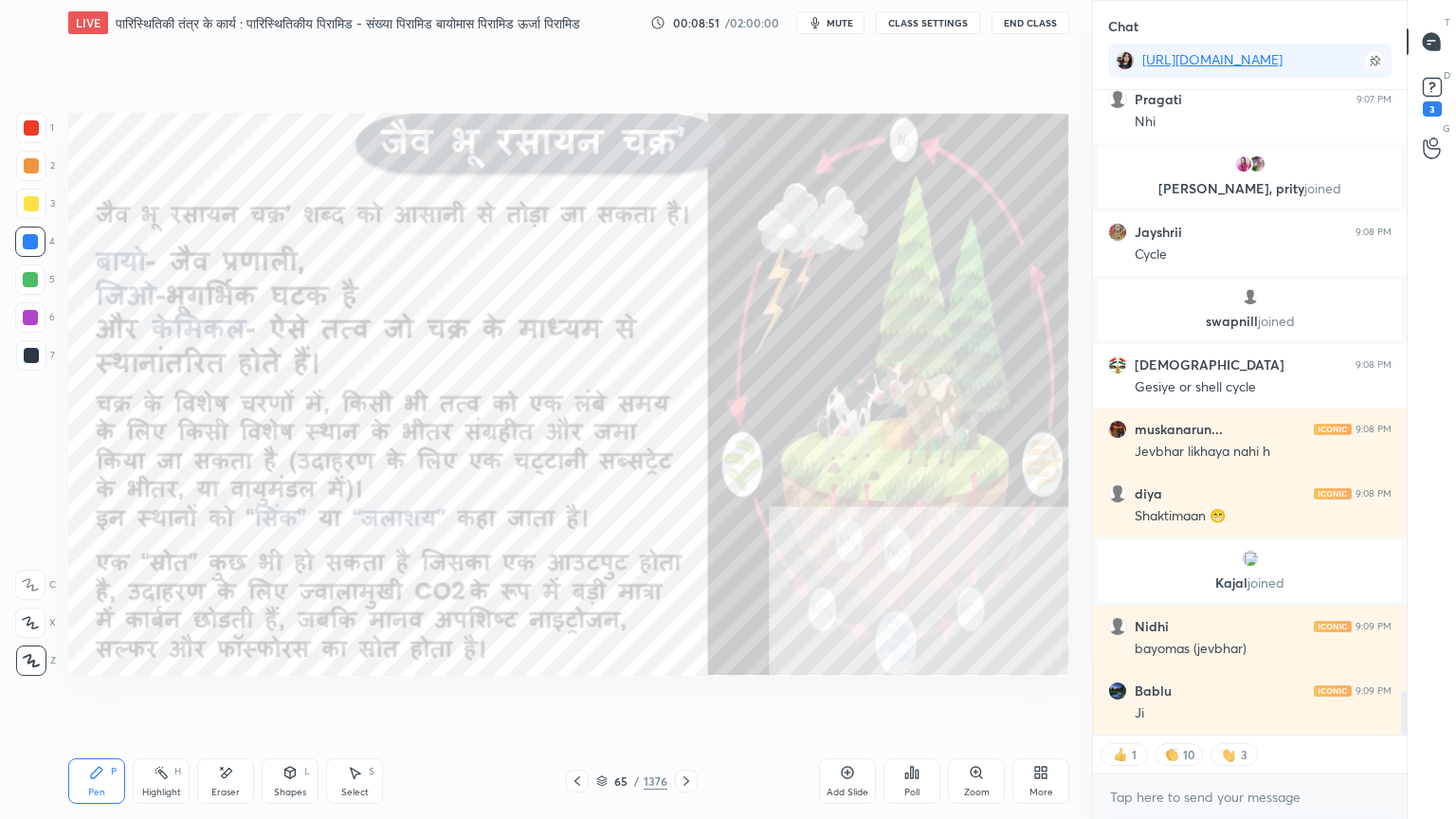 click at bounding box center [30, 242] 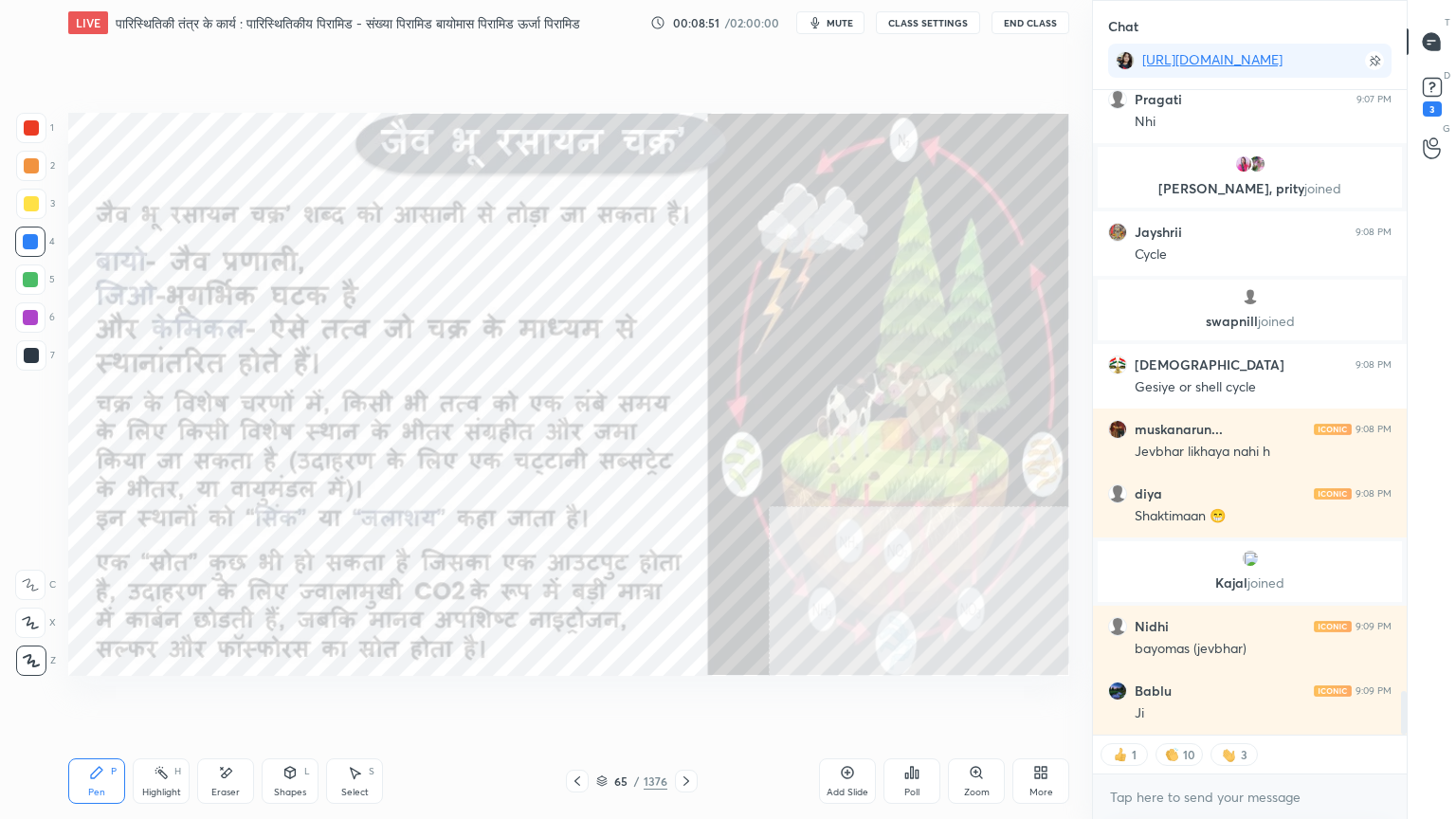 drag, startPoint x: 33, startPoint y: 240, endPoint x: 59, endPoint y: 255, distance: 30.01666 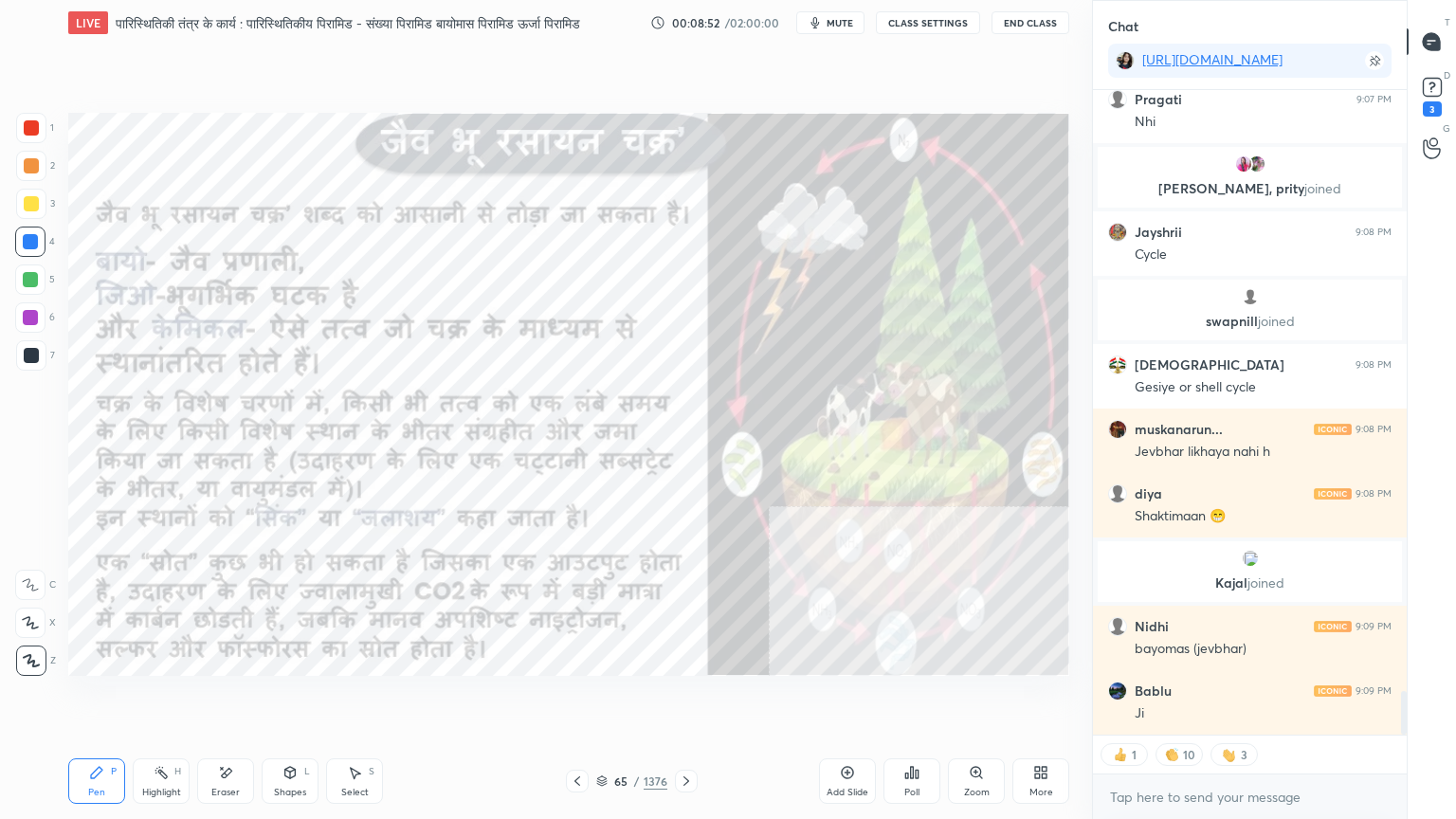 click 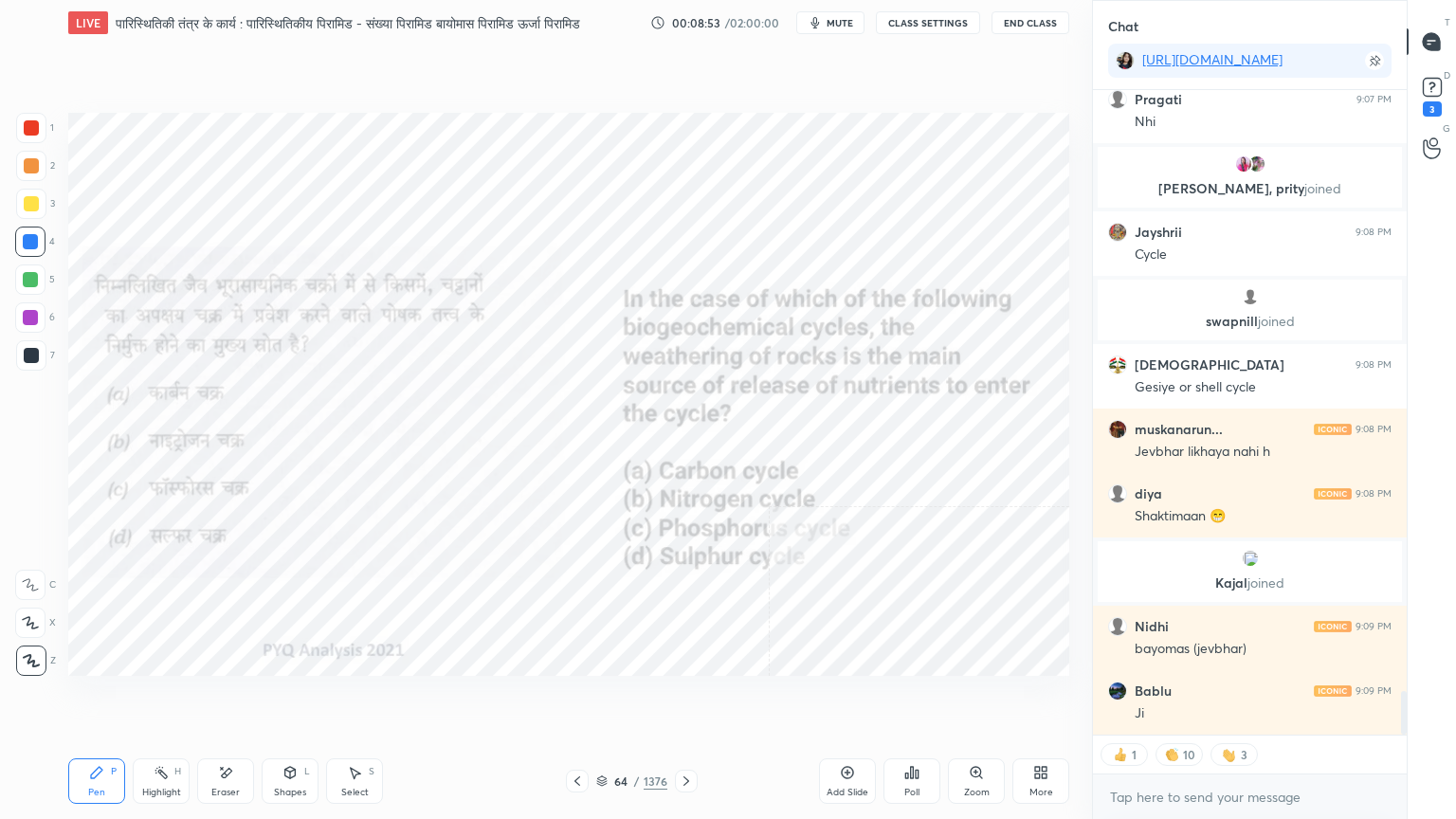 click 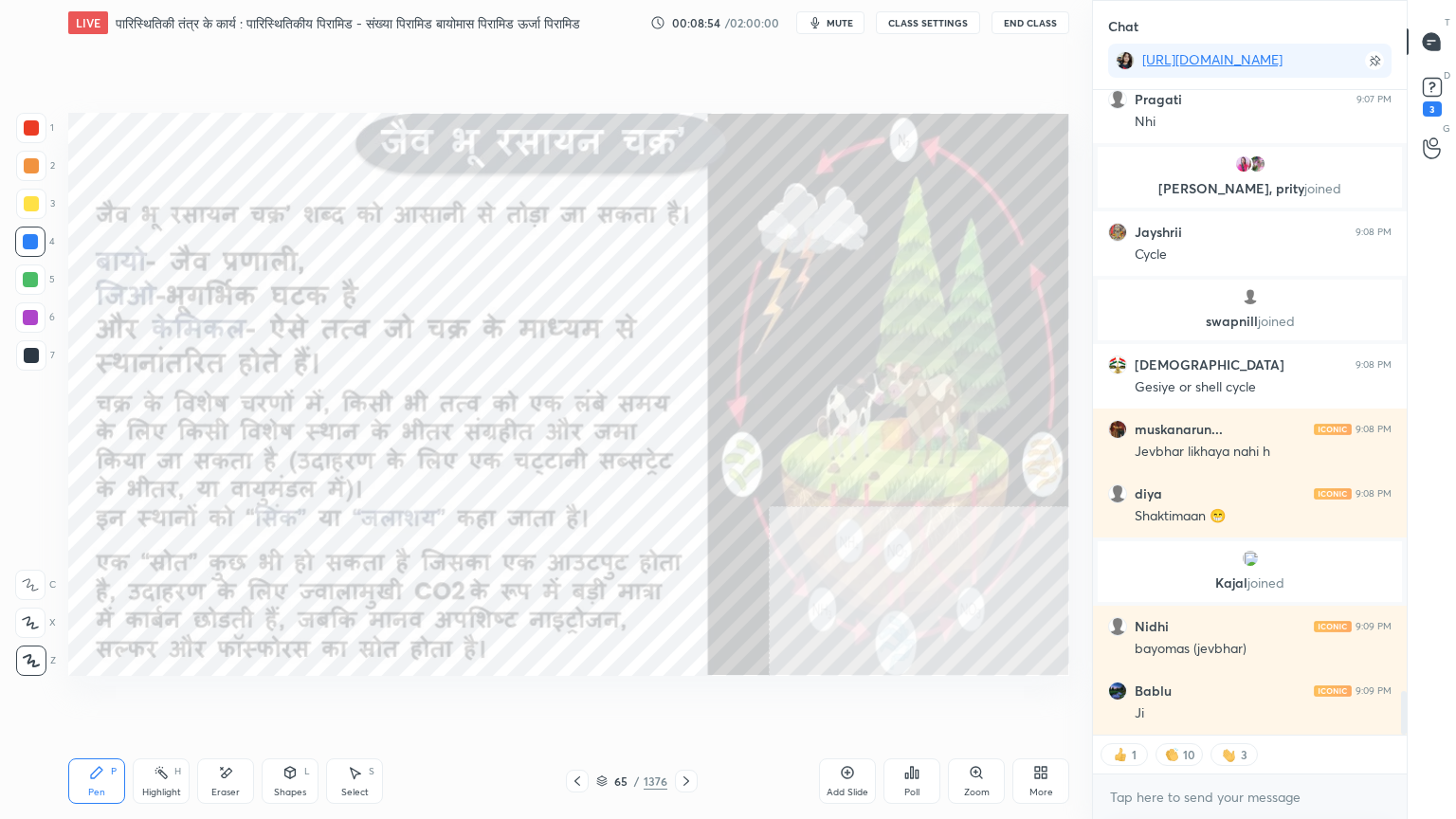 drag, startPoint x: 27, startPoint y: 246, endPoint x: 62, endPoint y: 235, distance: 36.68787 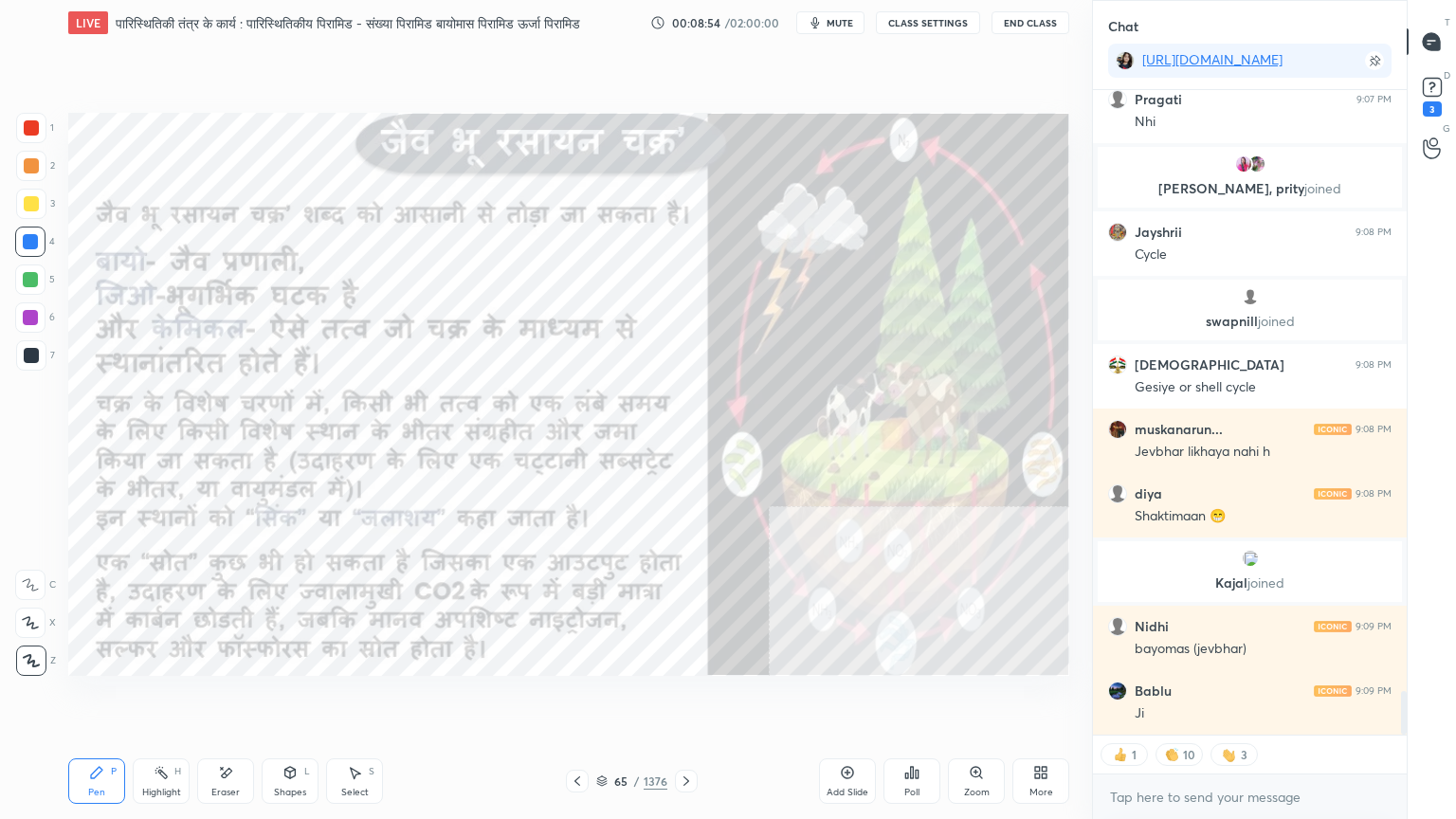 click at bounding box center (30, 242) 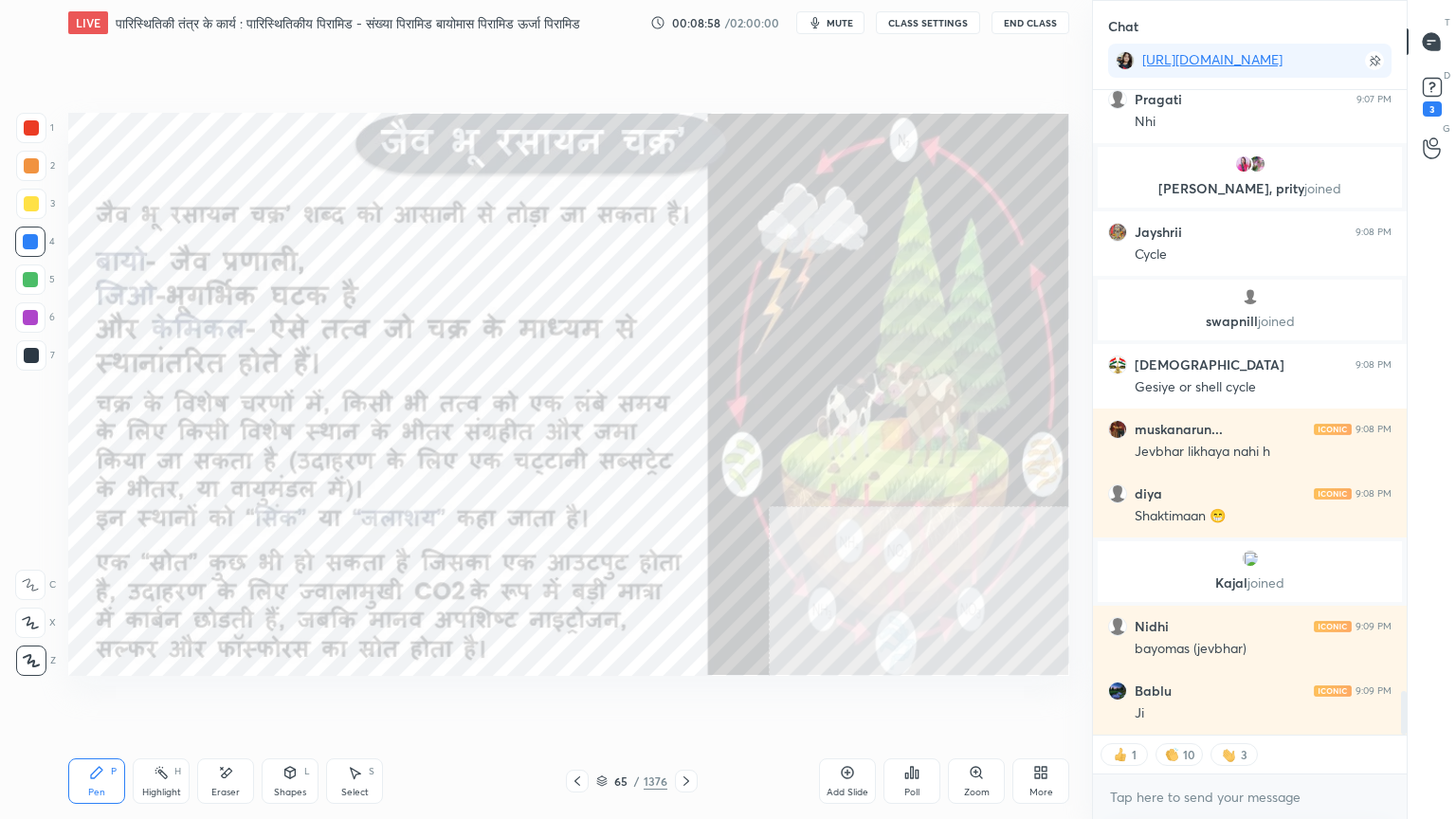 scroll, scrollTop: 6, scrollLeft: 6, axis: both 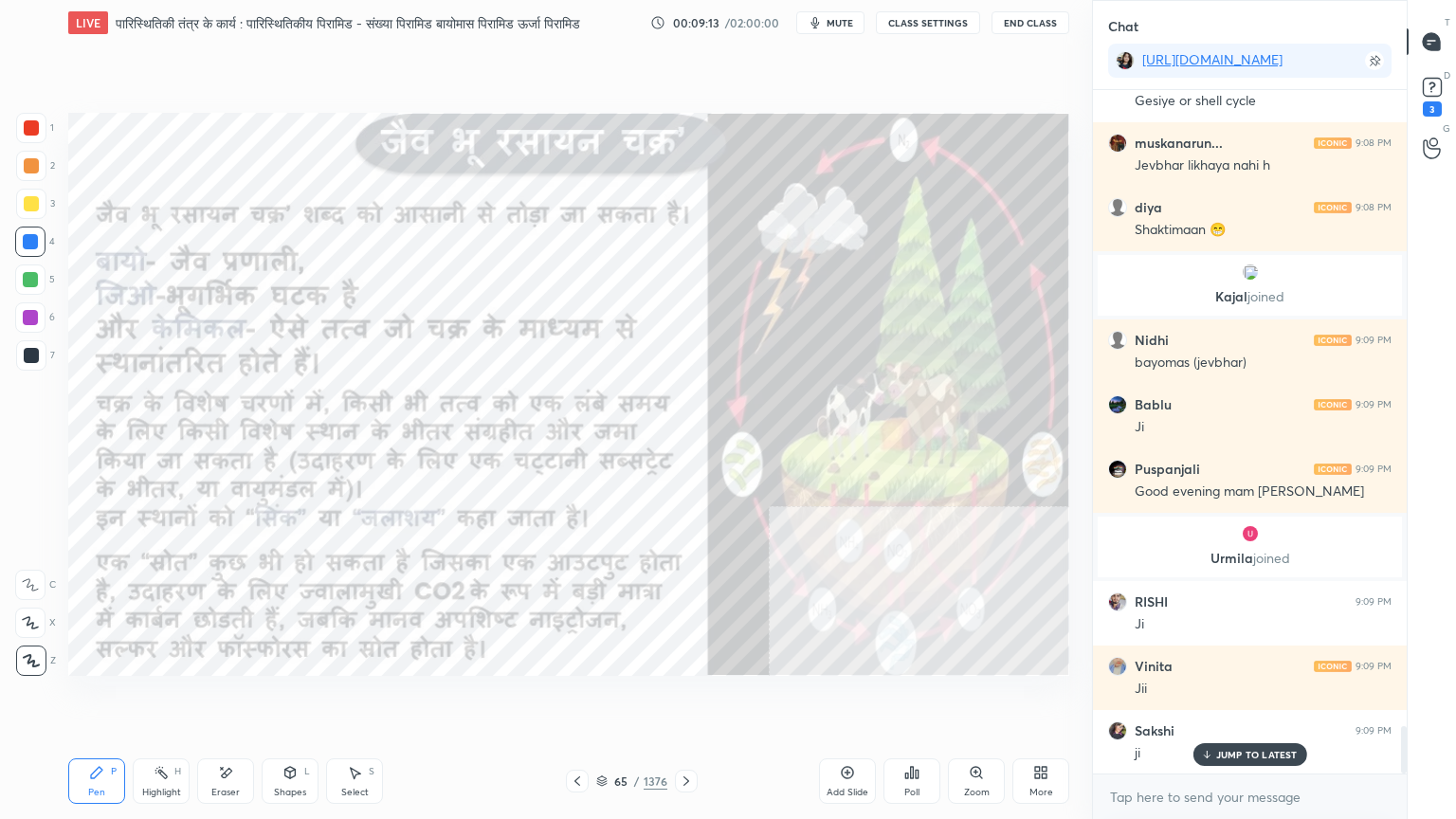 click 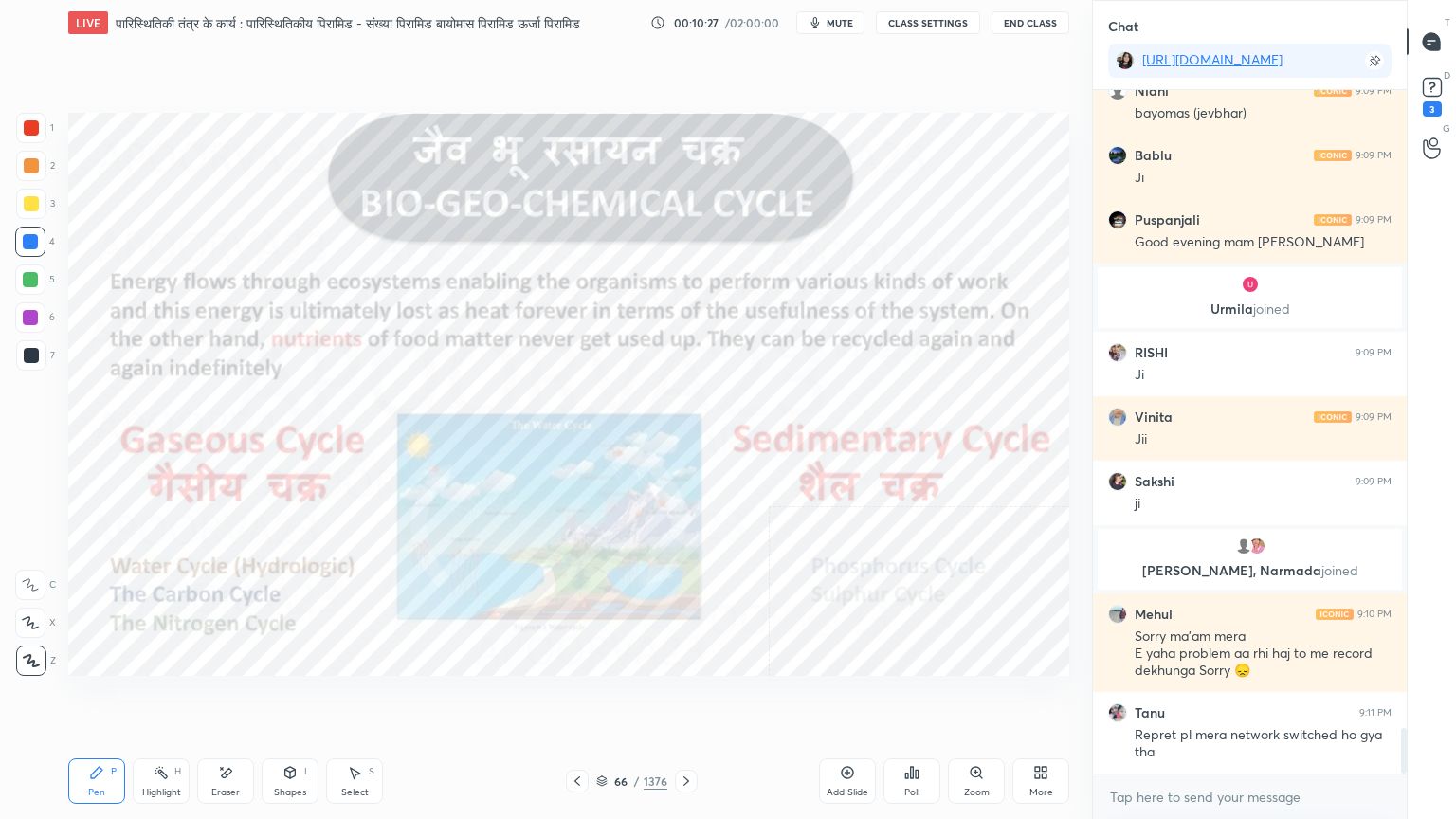 scroll, scrollTop: 9581, scrollLeft: 0, axis: vertical 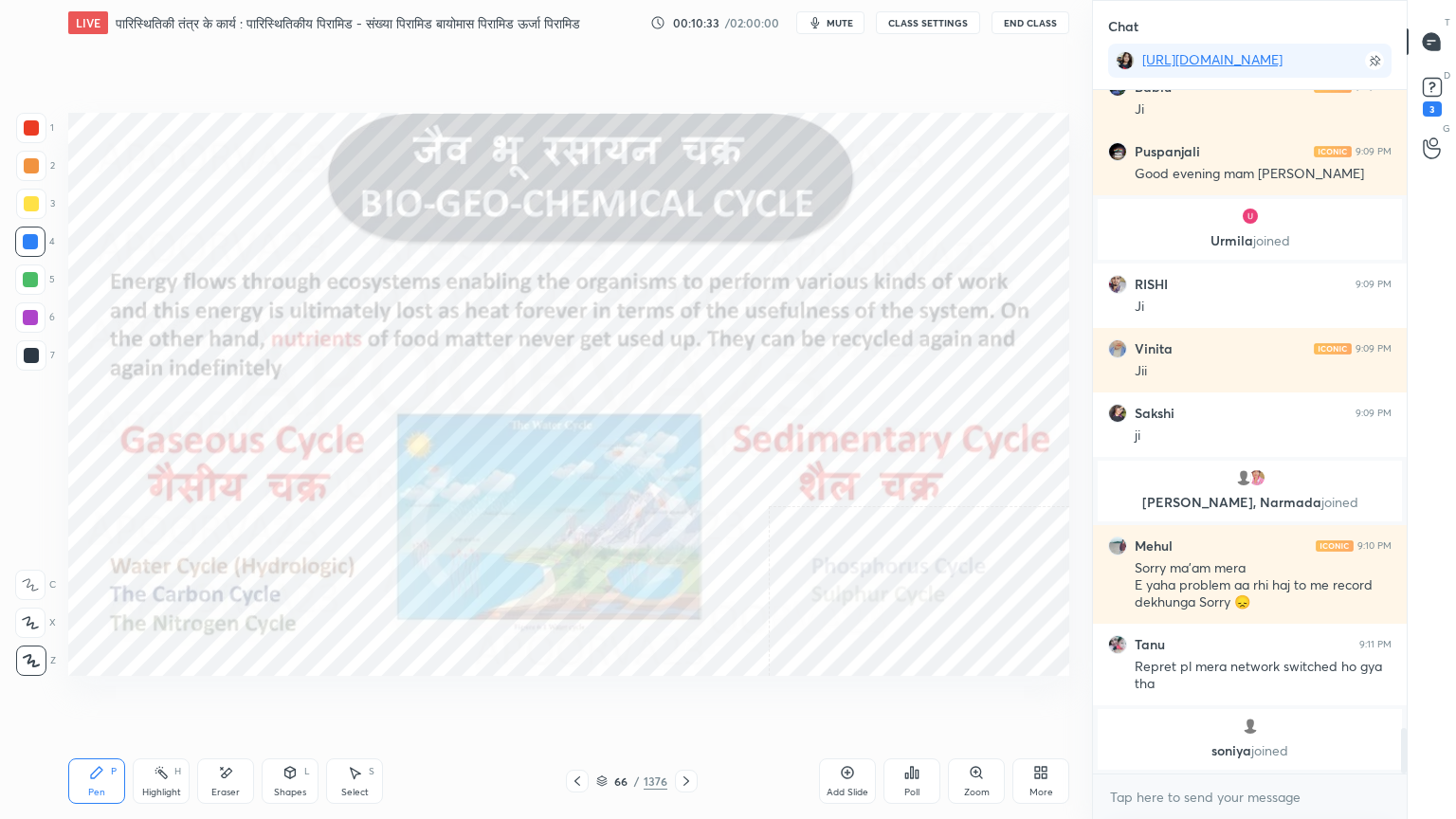 click on "Eraser" at bounding box center [226, 792] 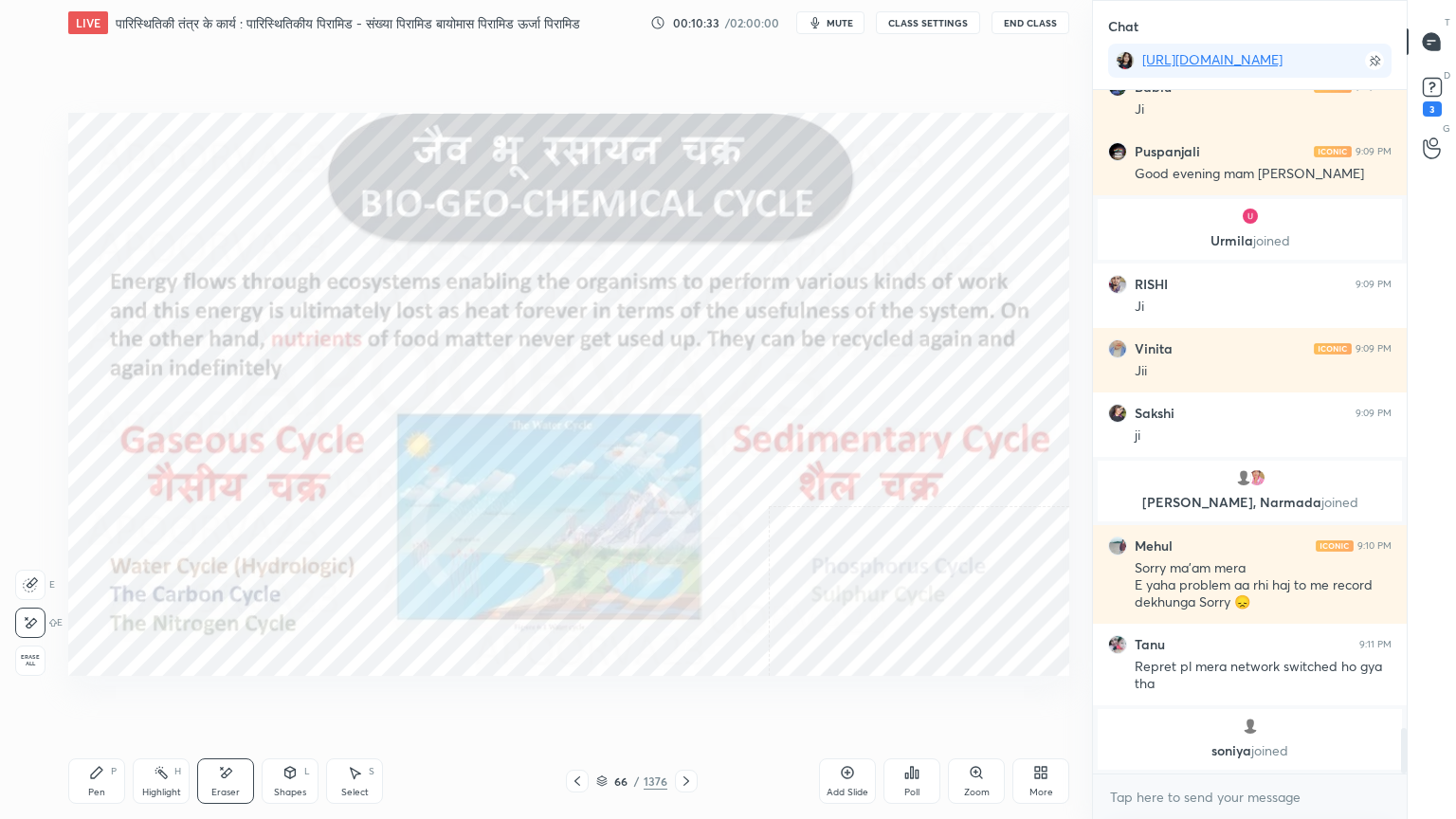 click on "Erase all" at bounding box center (30, 661) 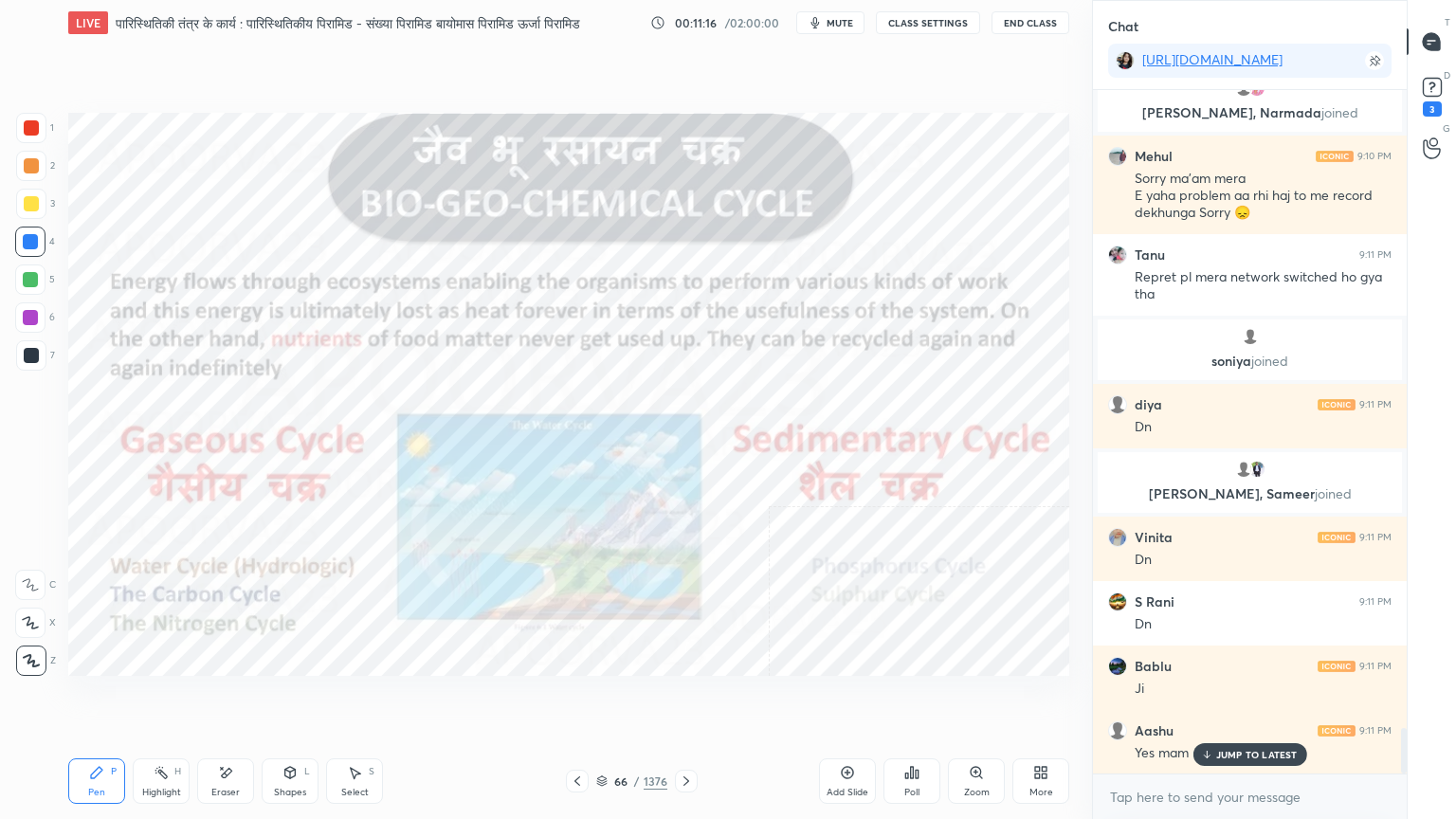 scroll, scrollTop: 9699, scrollLeft: 0, axis: vertical 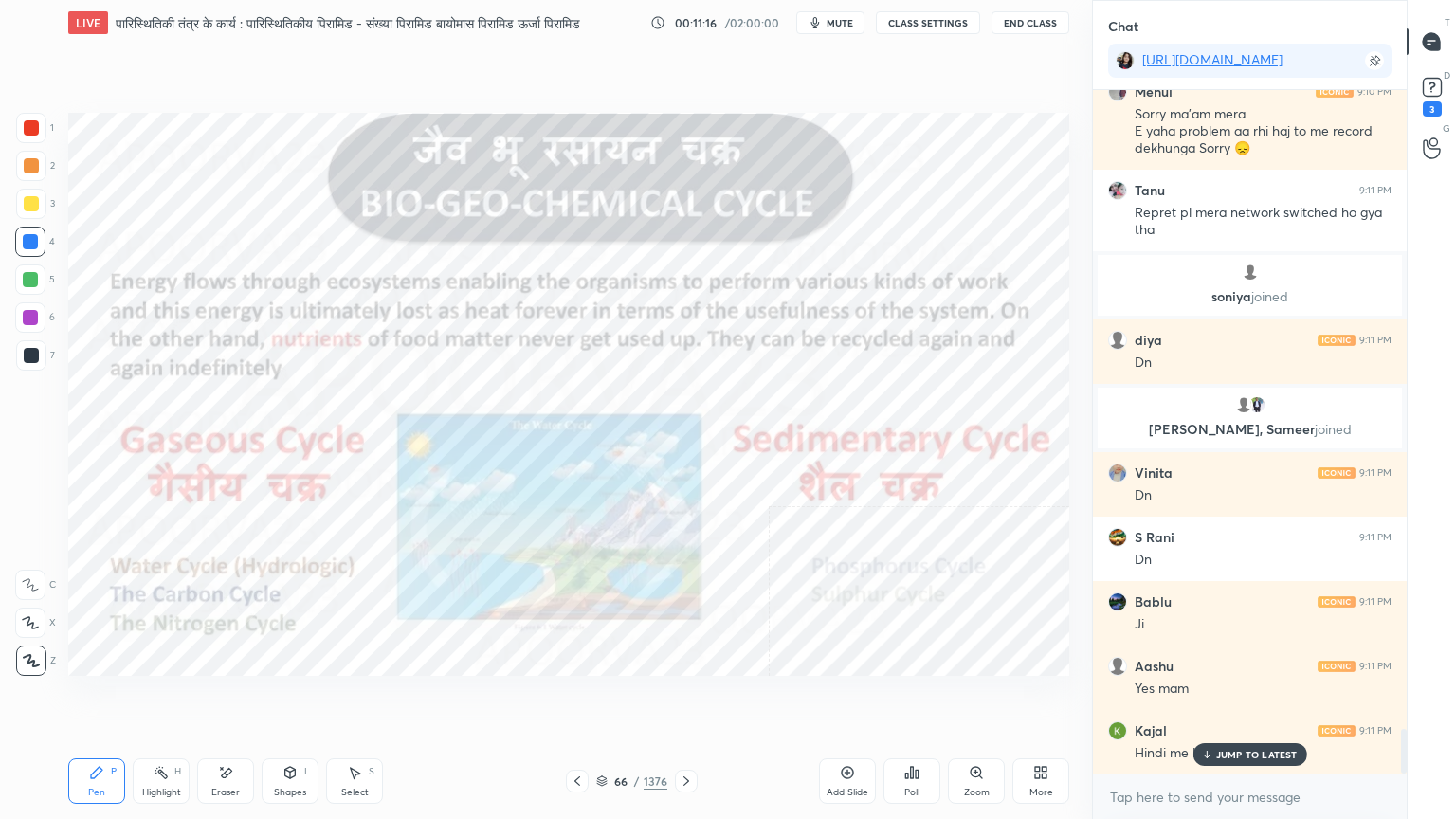 click on "JUMP TO LATEST" at bounding box center [1257, 755] 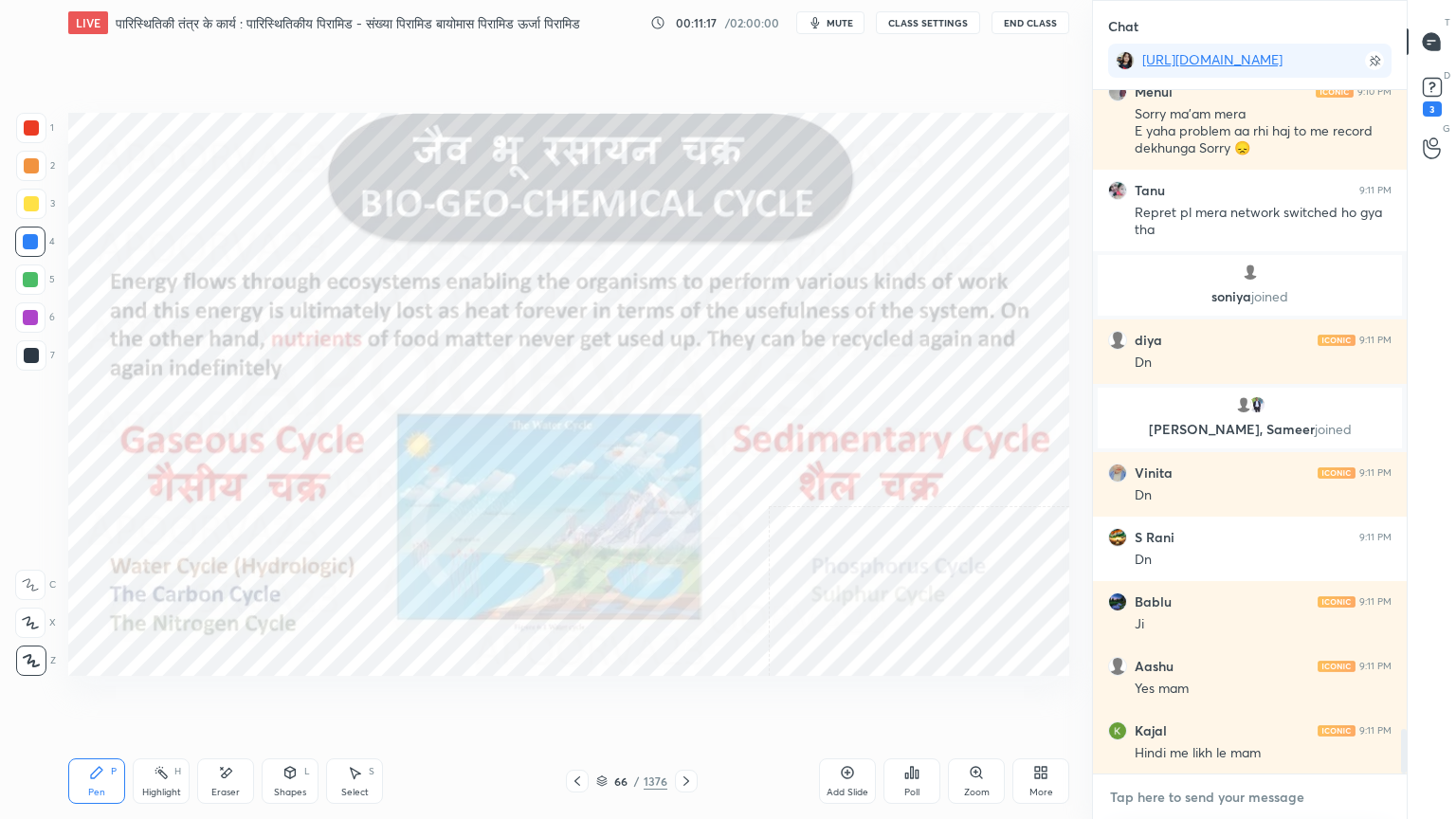 drag, startPoint x: 1213, startPoint y: 801, endPoint x: 1168, endPoint y: 781, distance: 49.244289 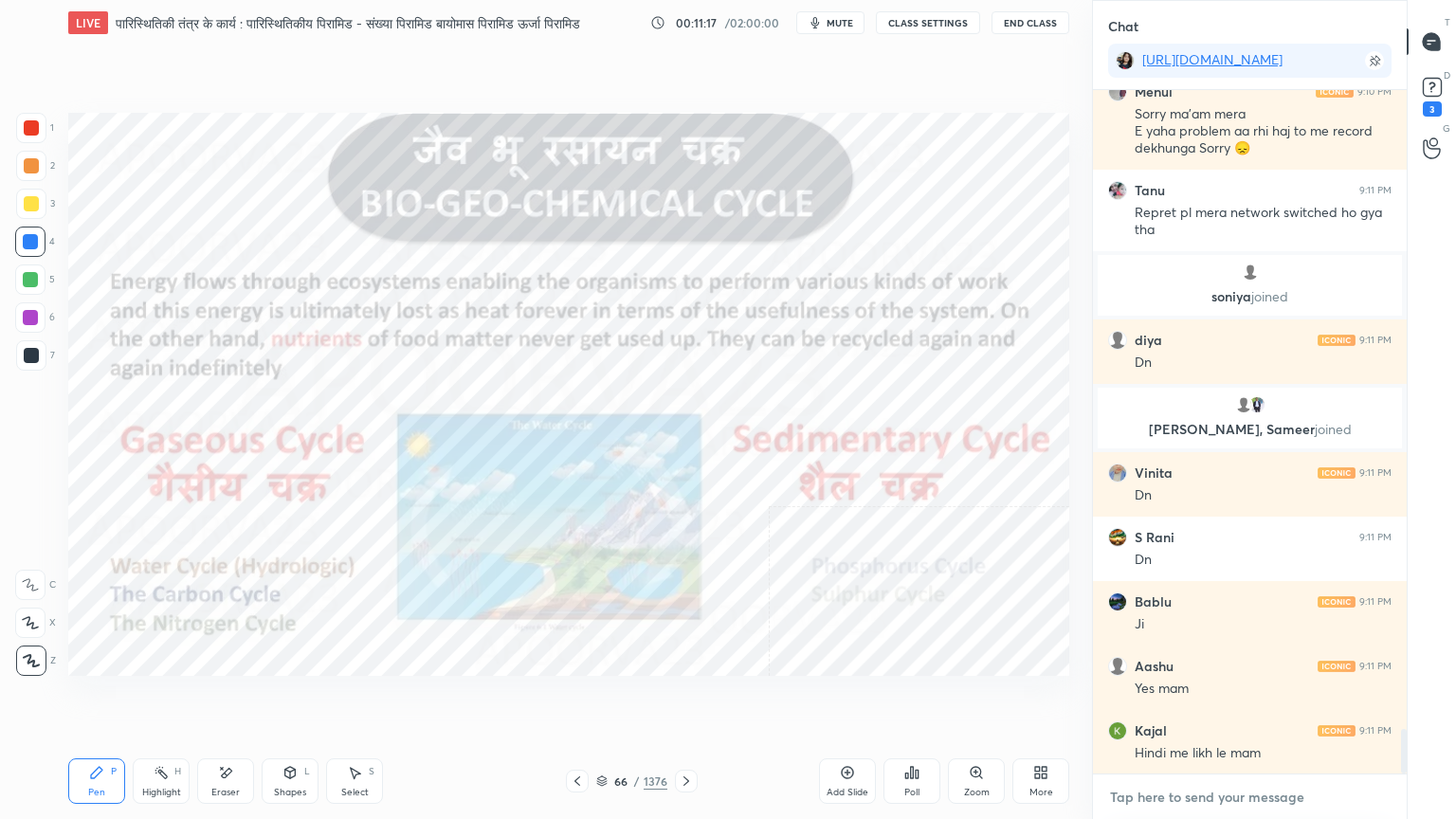 click at bounding box center [1249, 797] 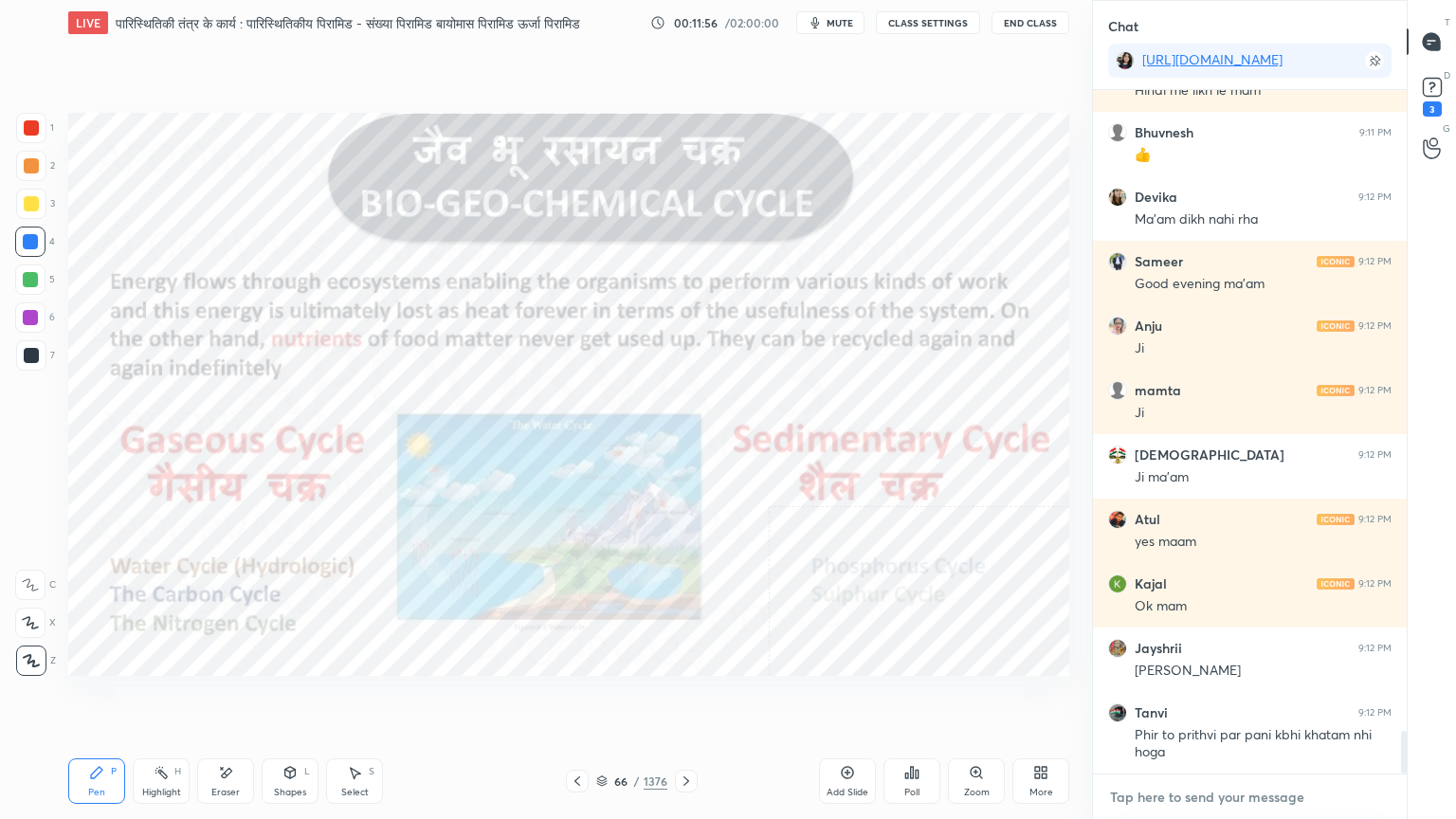 scroll, scrollTop: 10426, scrollLeft: 0, axis: vertical 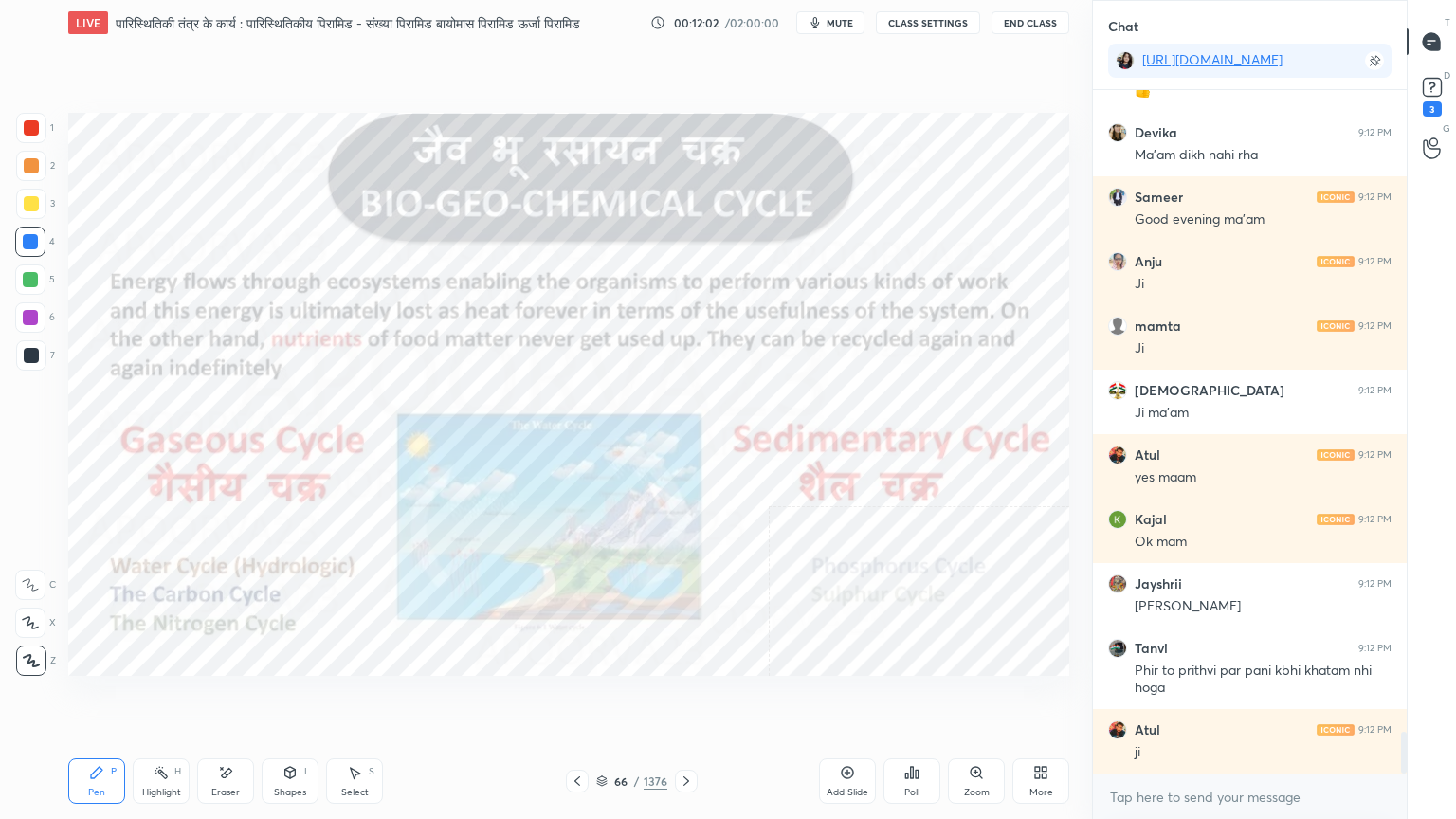 click 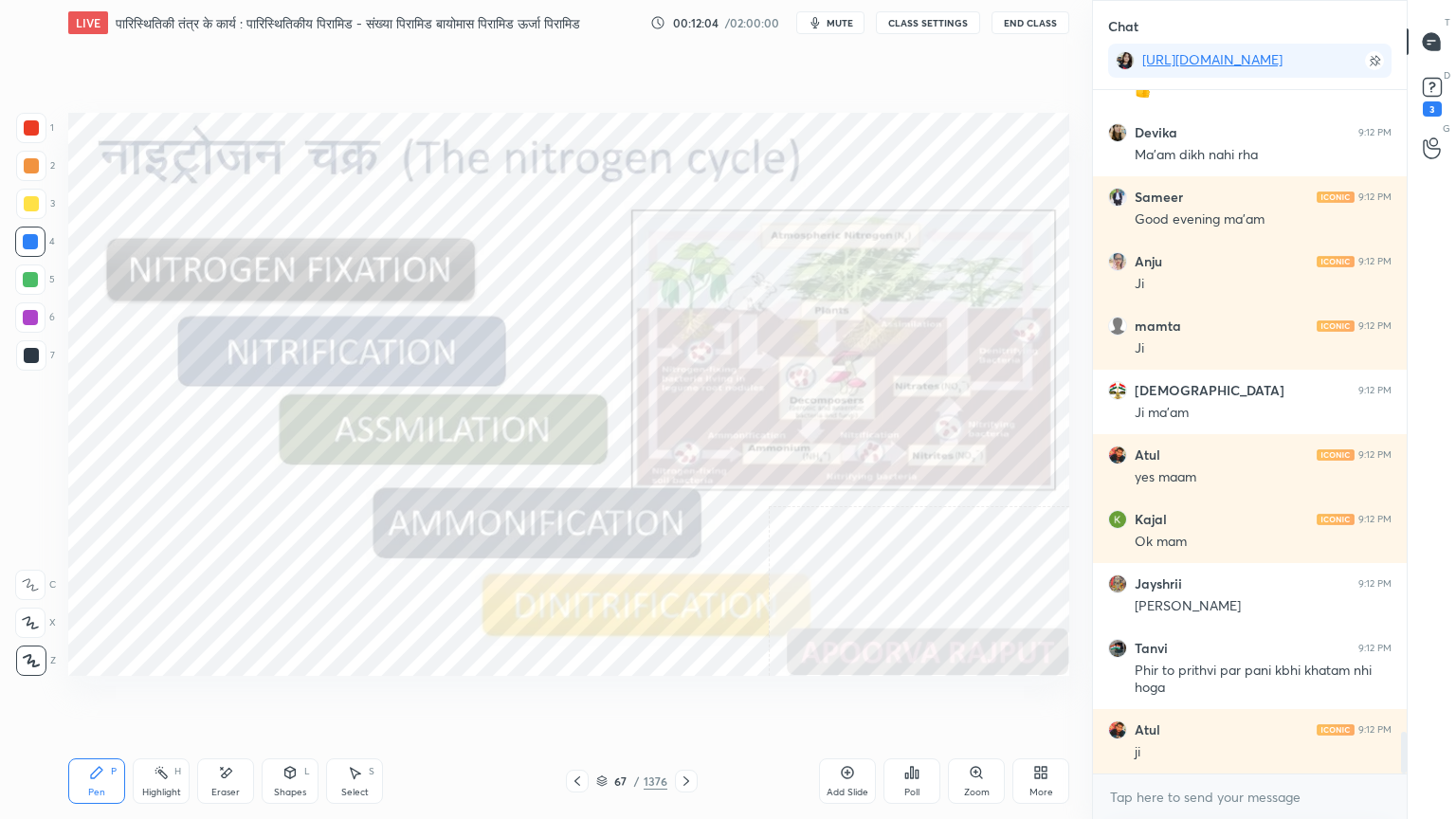 click at bounding box center [30, 242] 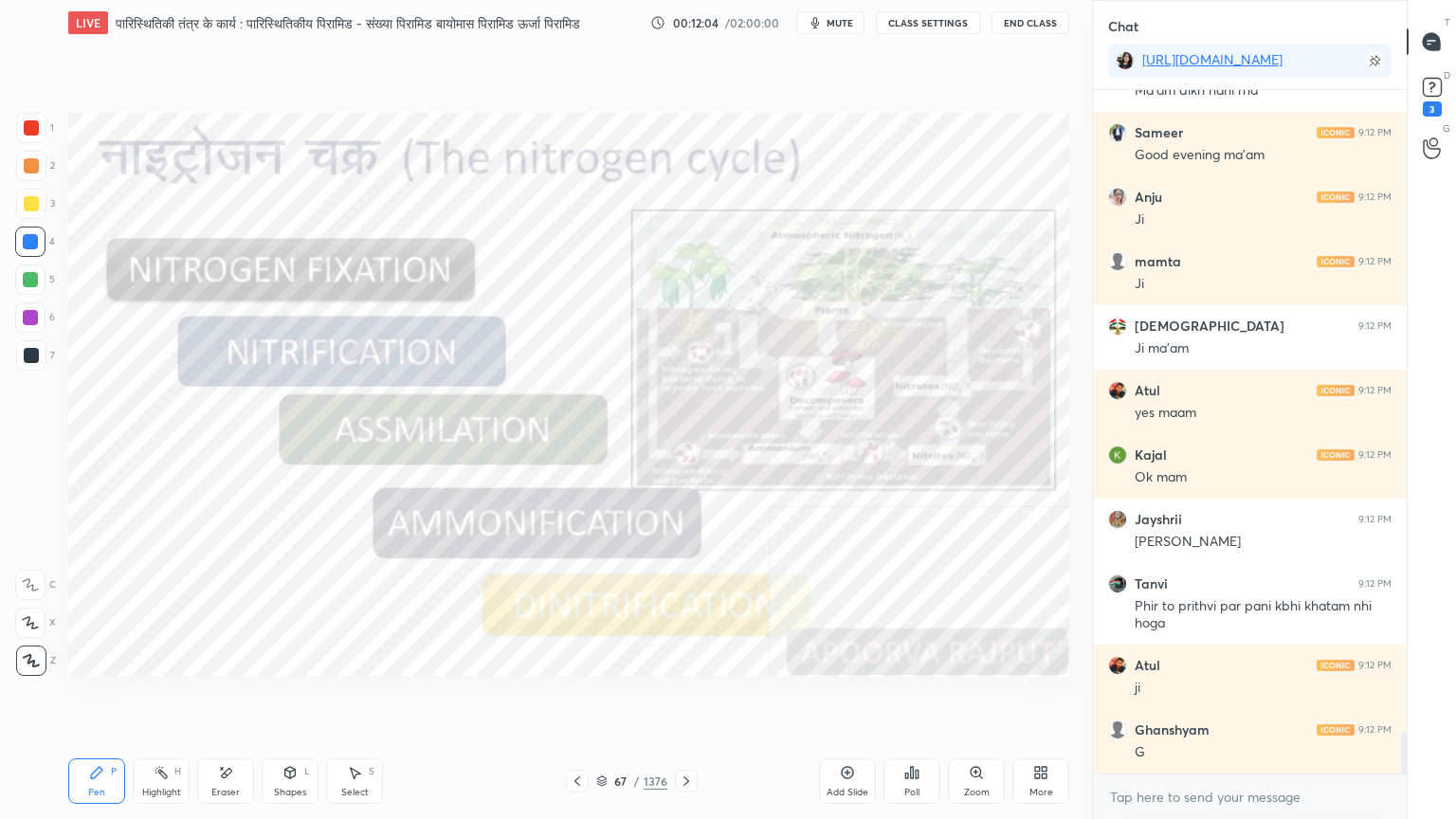drag, startPoint x: 32, startPoint y: 246, endPoint x: 34, endPoint y: 235, distance: 11.18034 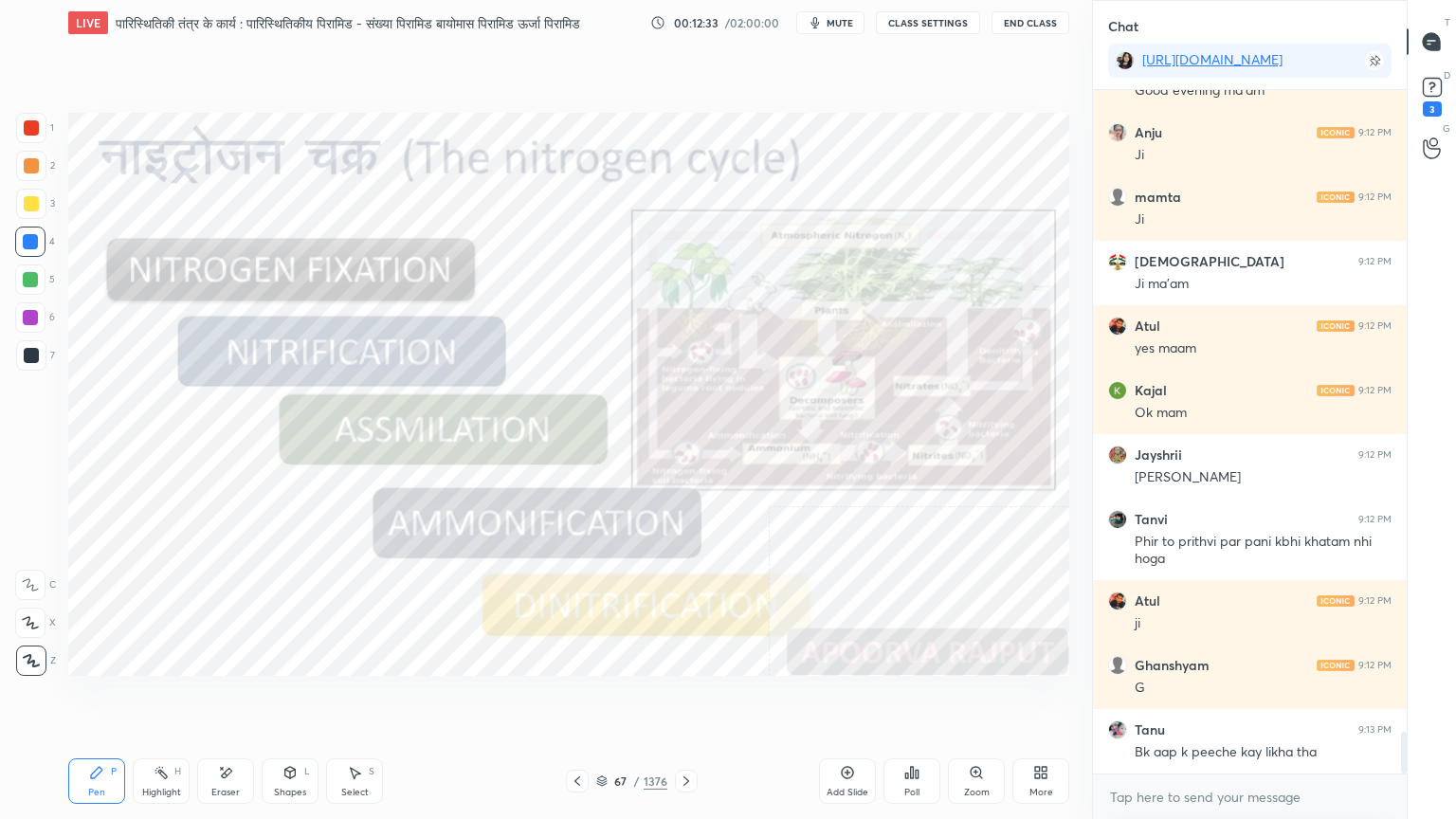 scroll, scrollTop: 10620, scrollLeft: 0, axis: vertical 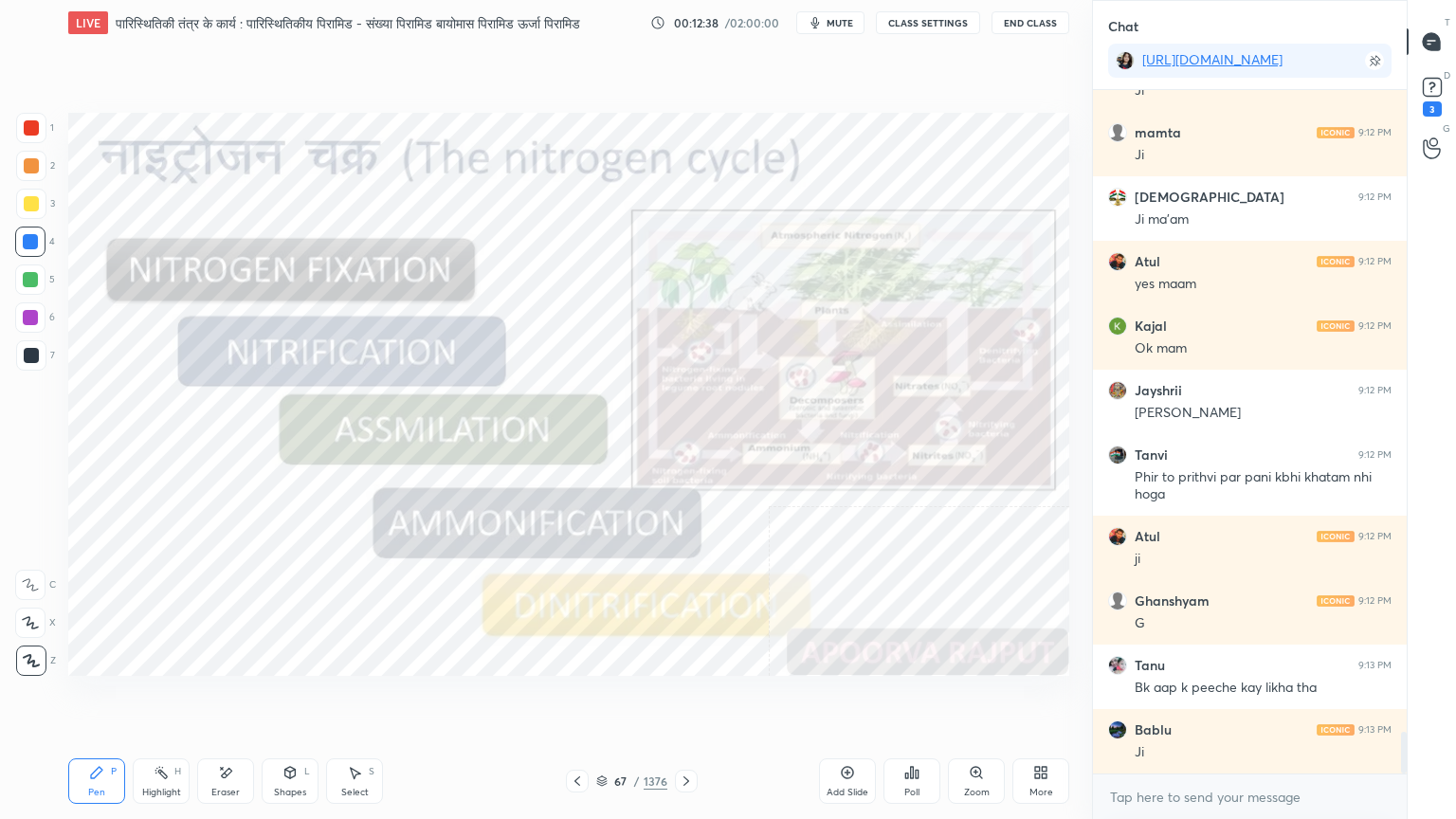 click on "Pen P Highlight H Eraser Shapes L Select S 67 / 1376 Add Slide Poll Zoom More" at bounding box center [569, 781] 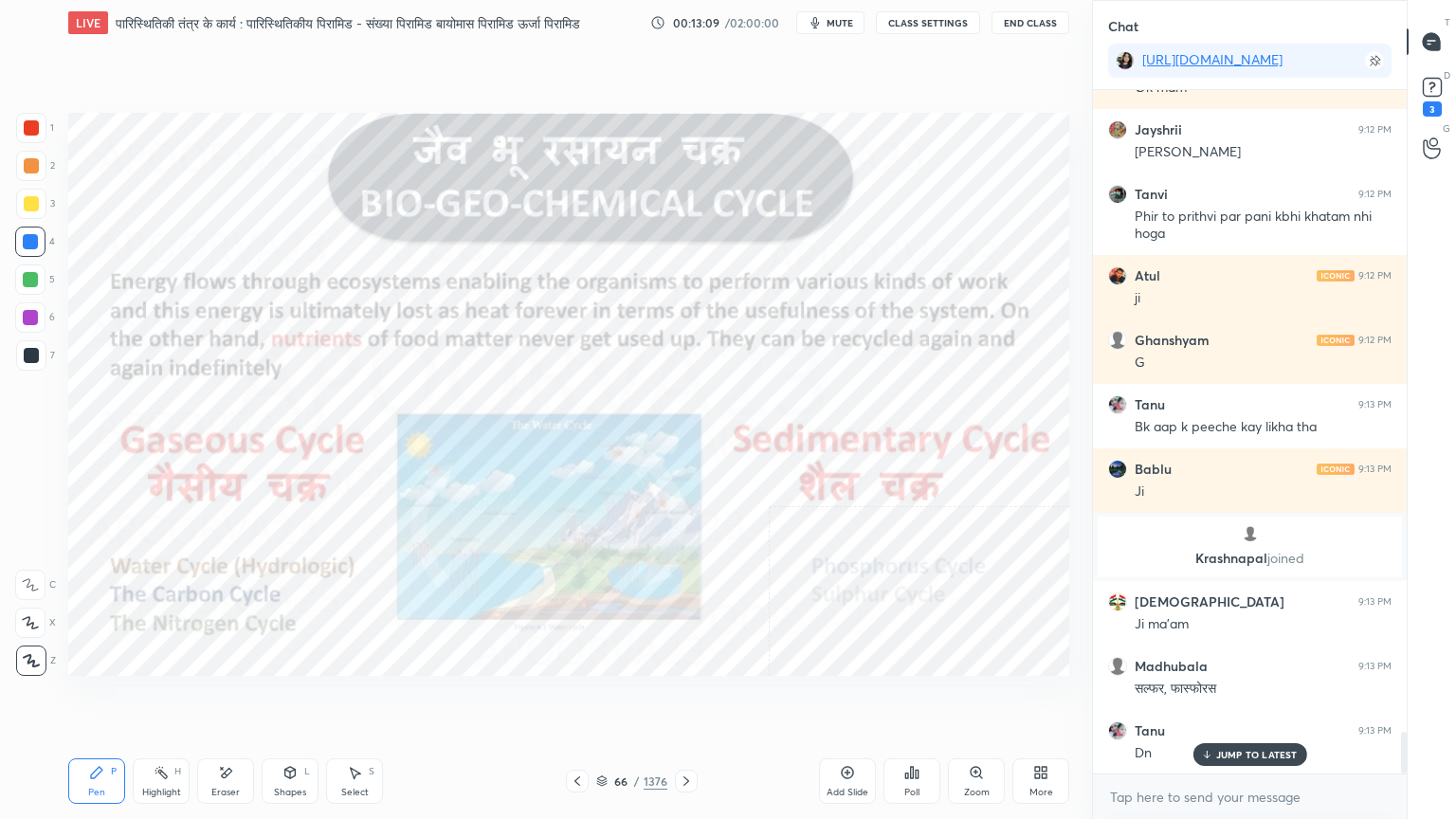 scroll, scrollTop: 10499, scrollLeft: 0, axis: vertical 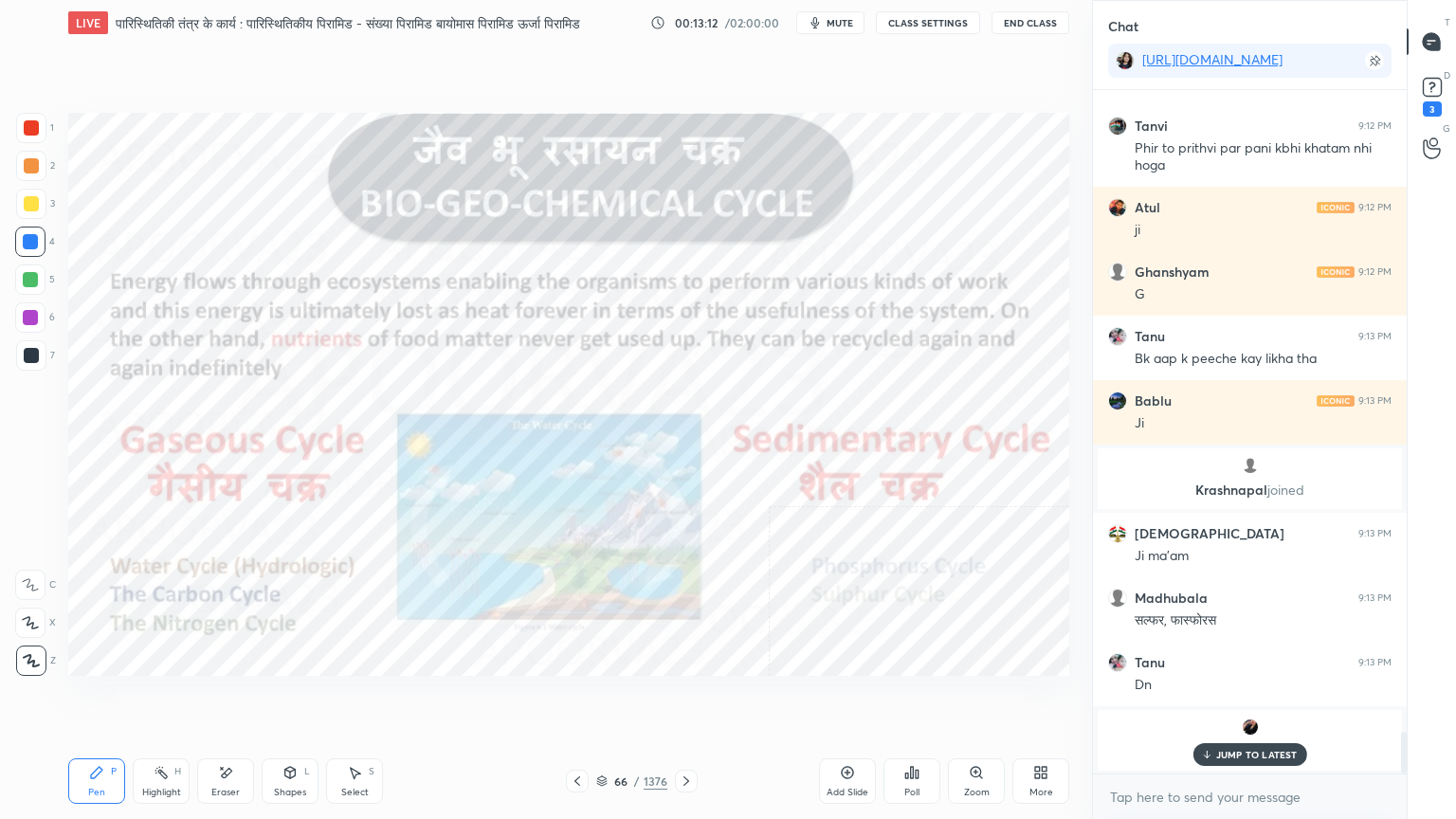 drag, startPoint x: 1234, startPoint y: 755, endPoint x: 1232, endPoint y: 770, distance: 15.132746 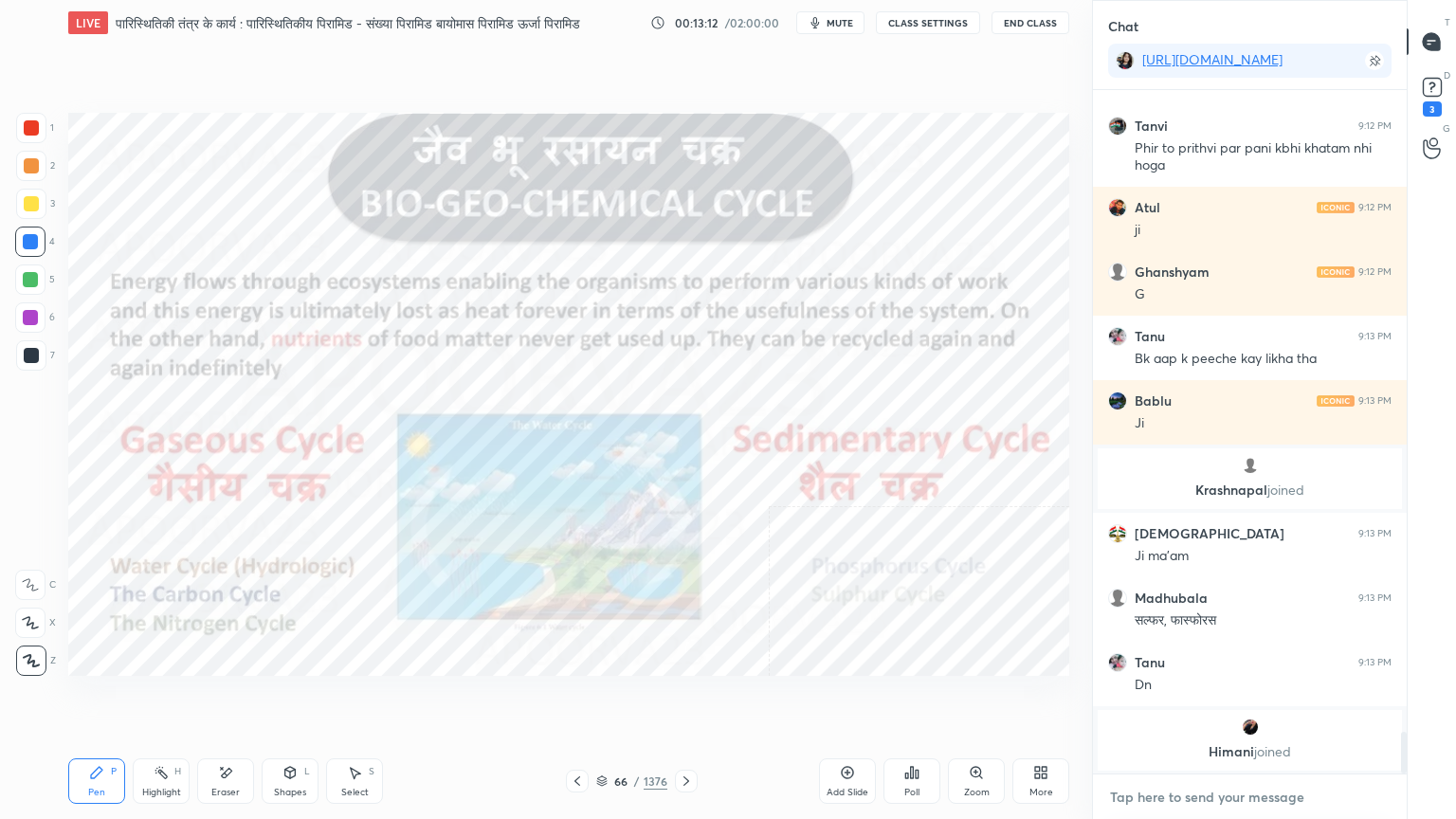 click at bounding box center (1249, 797) 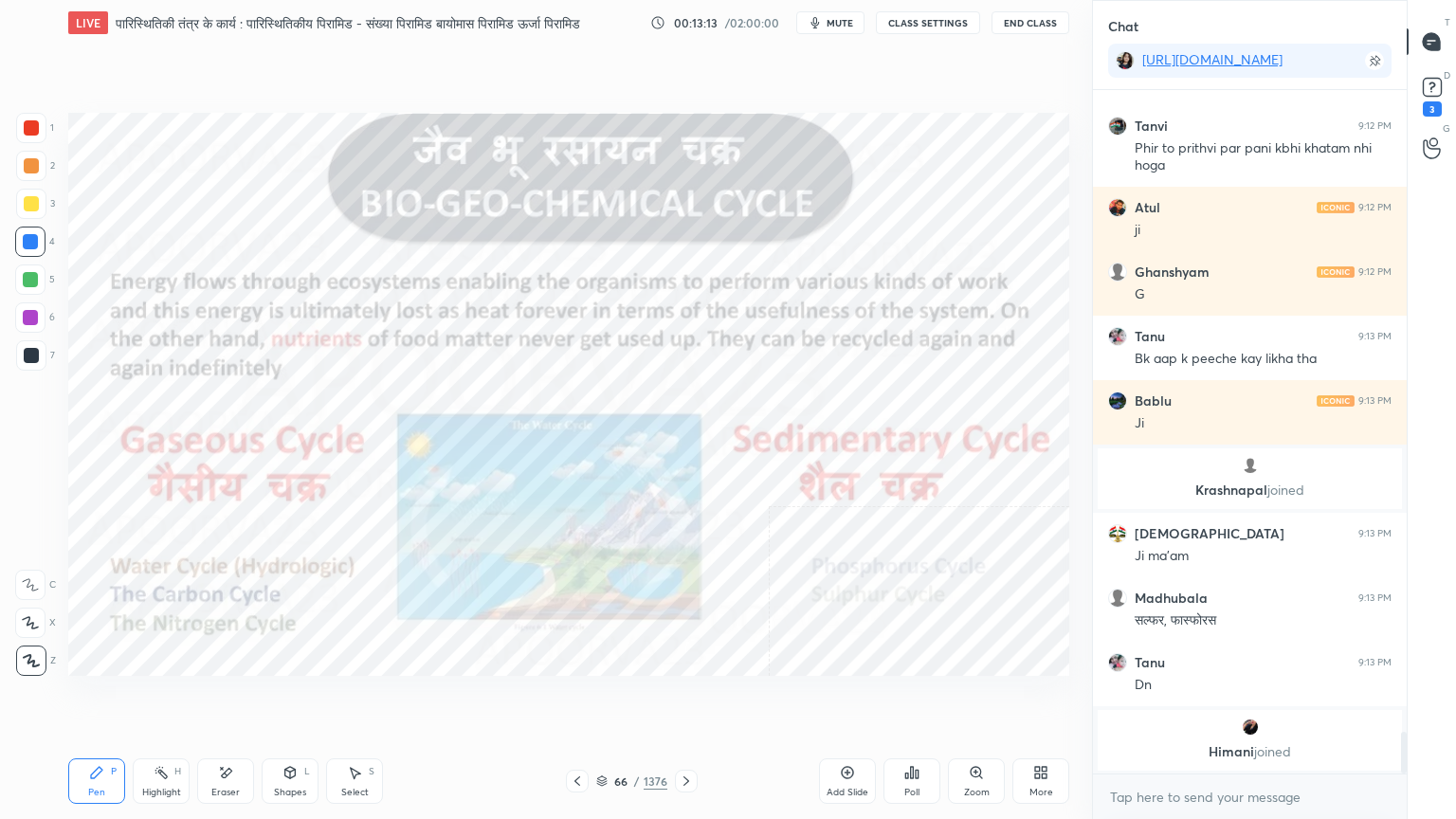 click 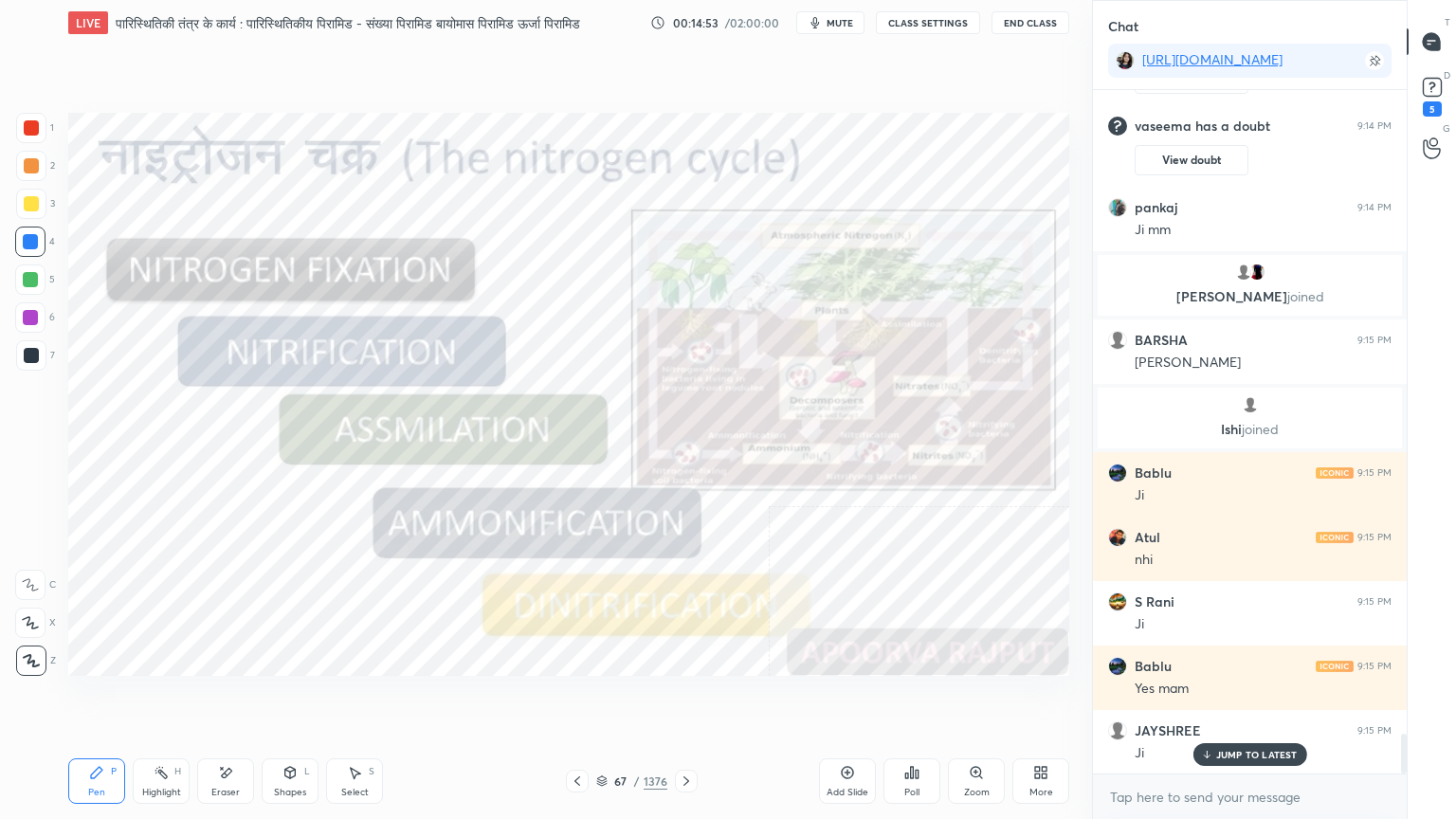 scroll, scrollTop: 11242, scrollLeft: 0, axis: vertical 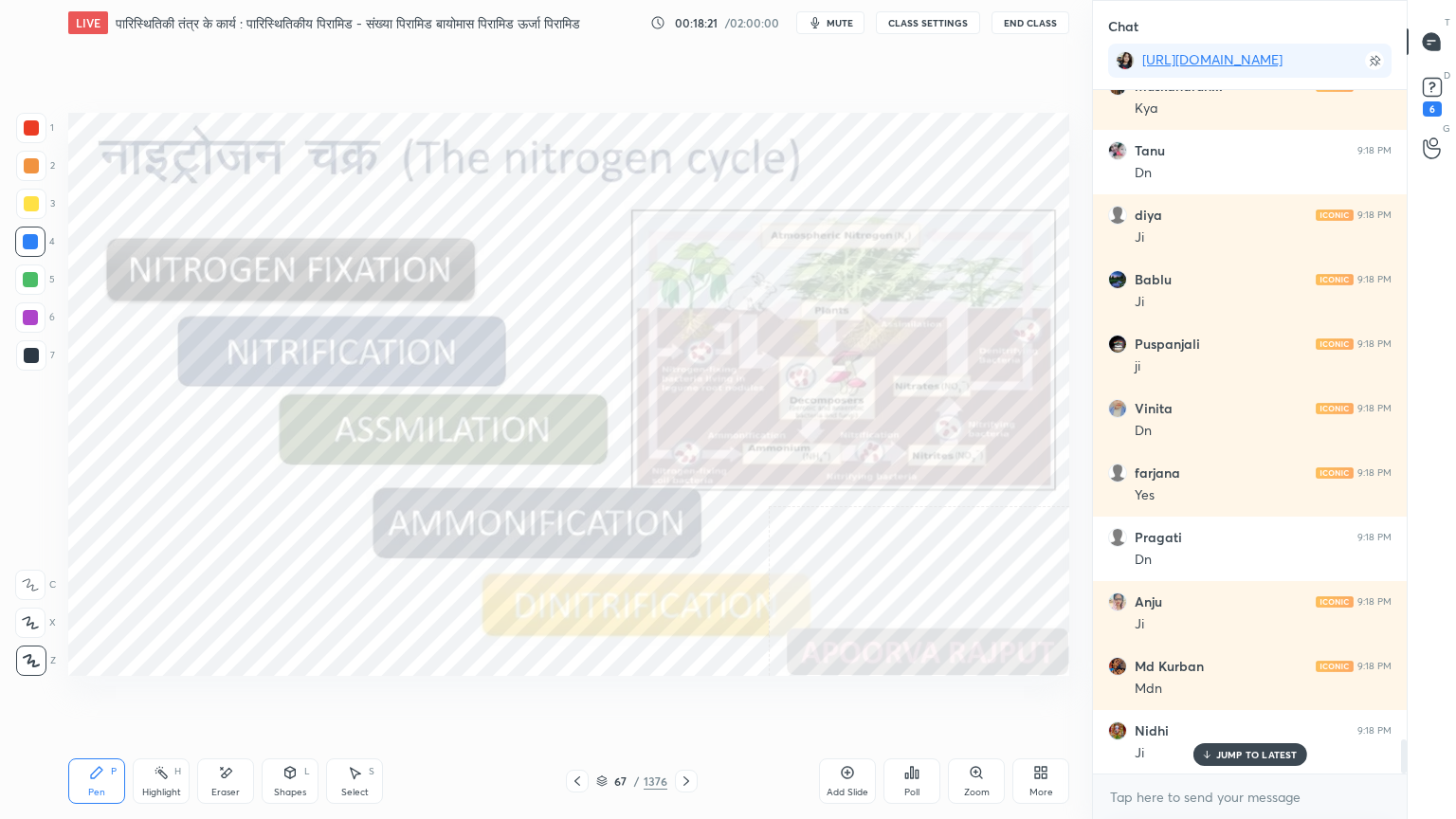 click 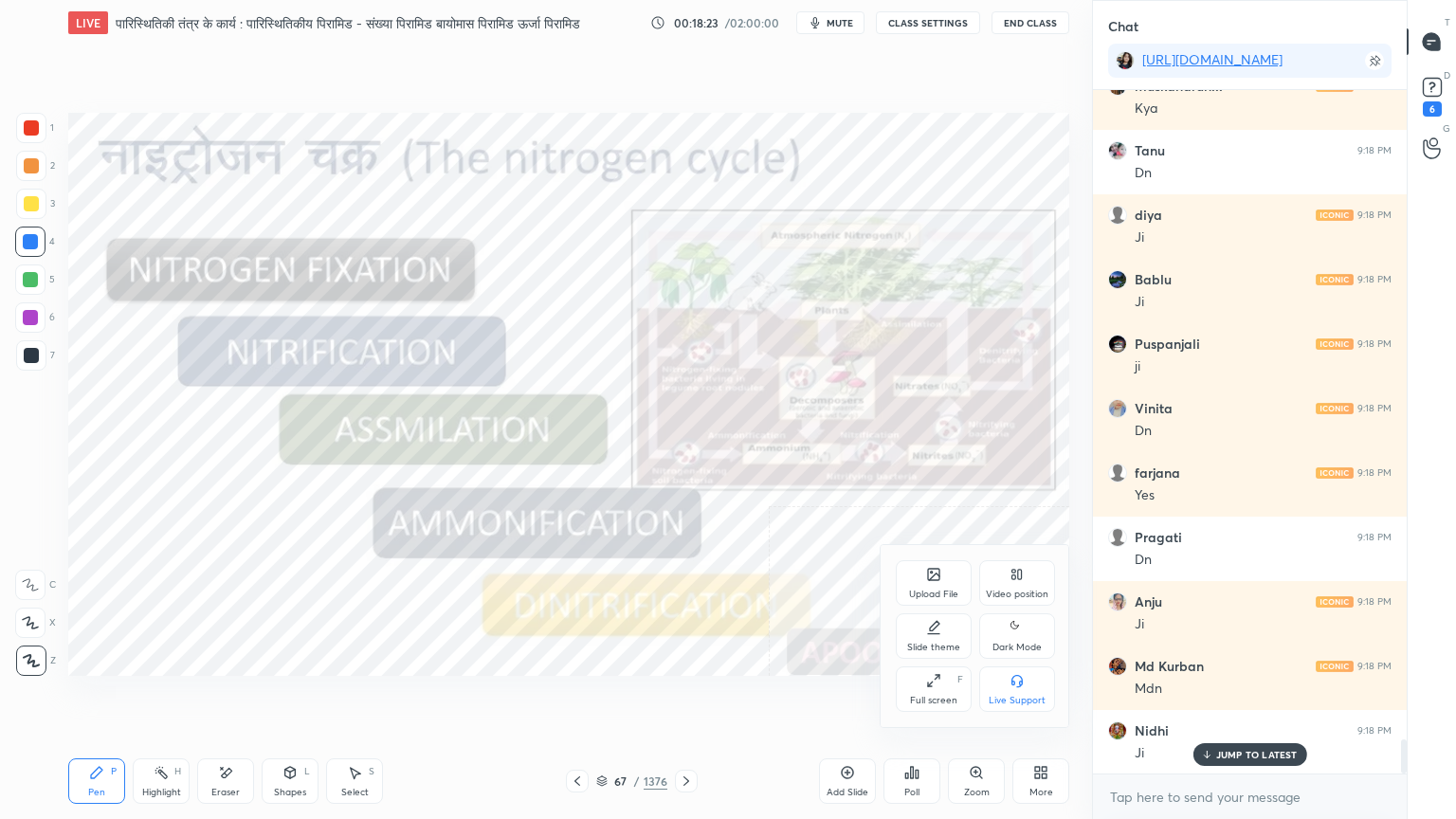 drag, startPoint x: 736, startPoint y: 709, endPoint x: 785, endPoint y: 675, distance: 59.64059 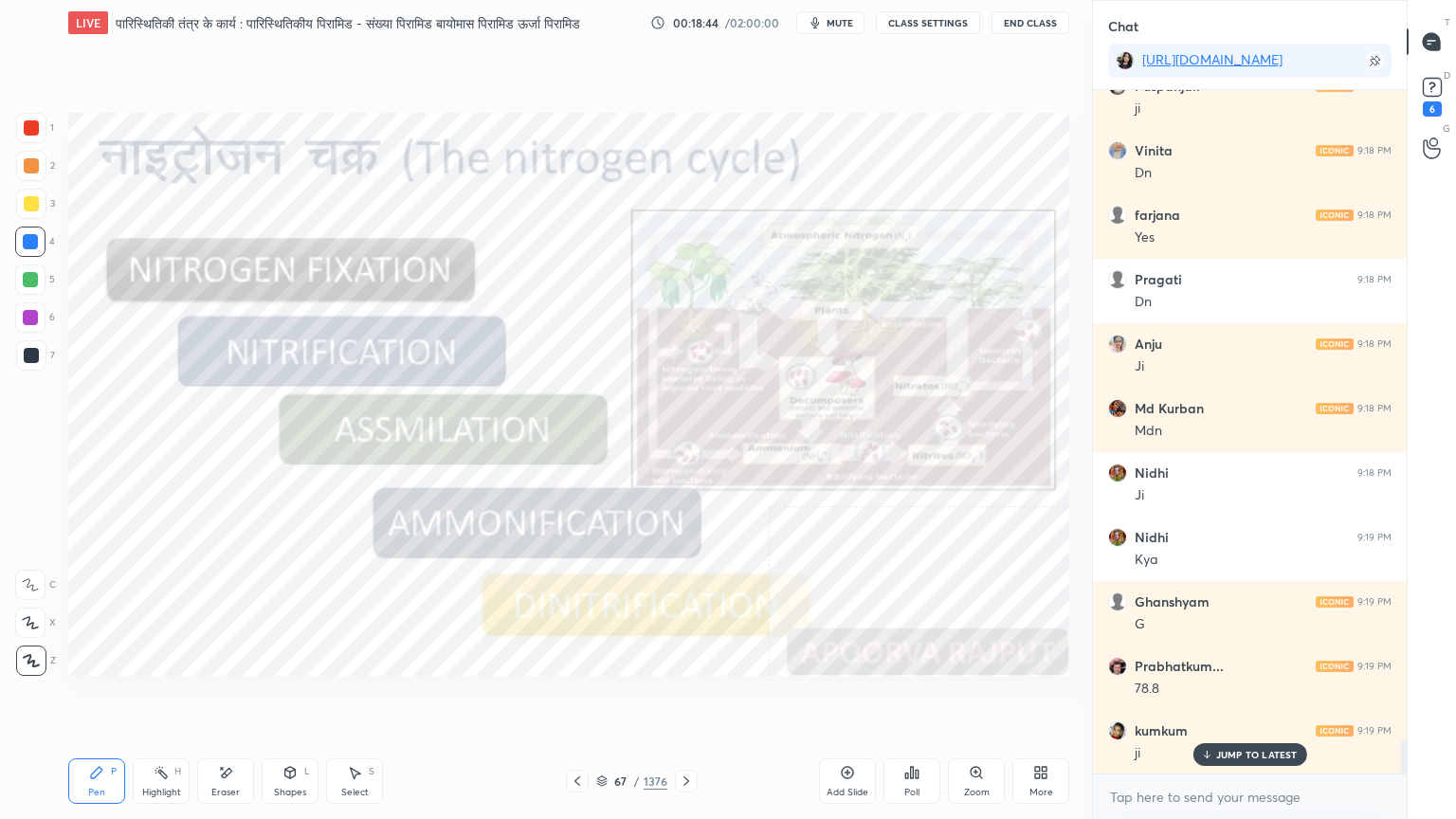 scroll, scrollTop: 13438, scrollLeft: 0, axis: vertical 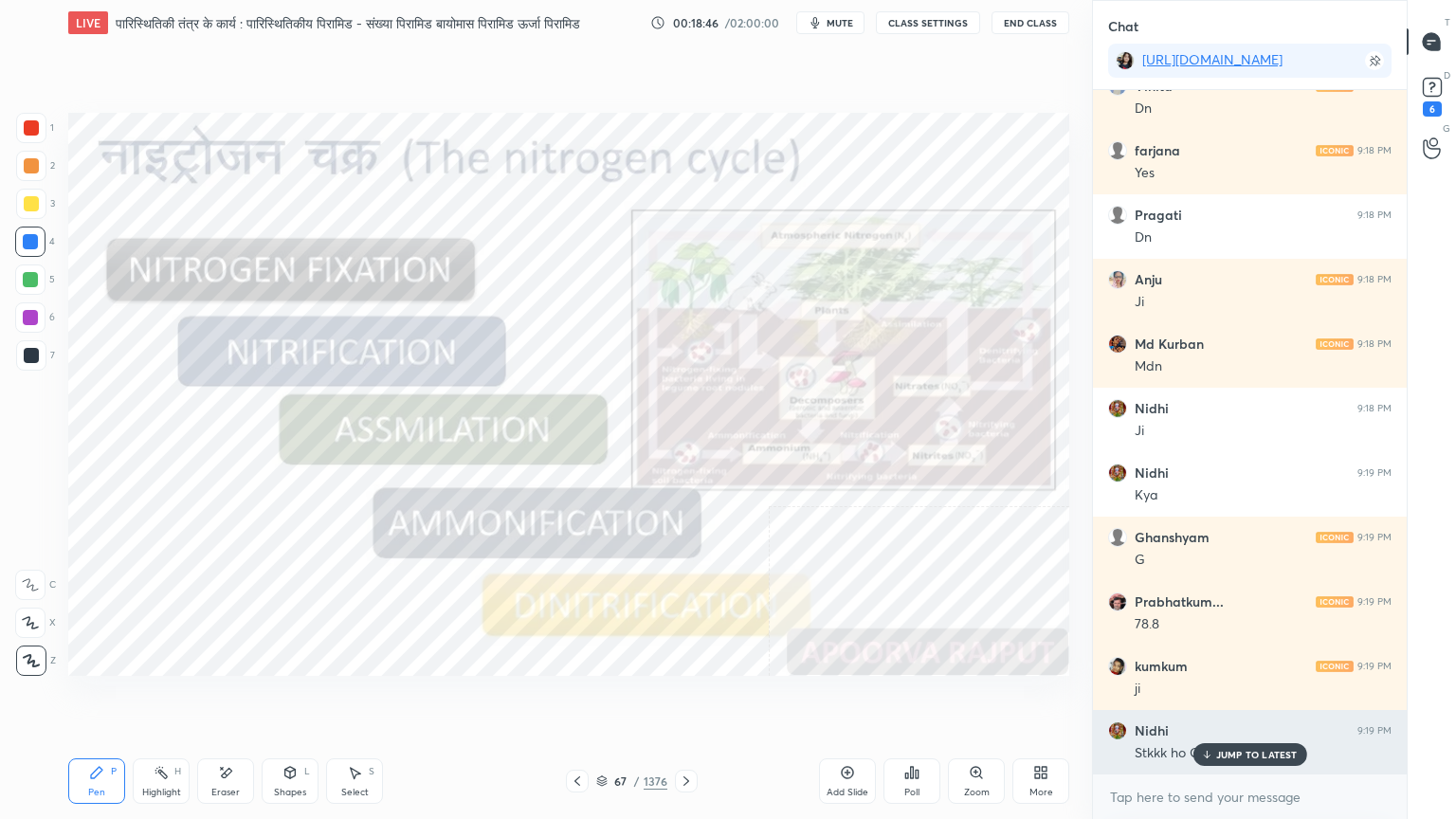 click on "JUMP TO LATEST" at bounding box center [1257, 755] 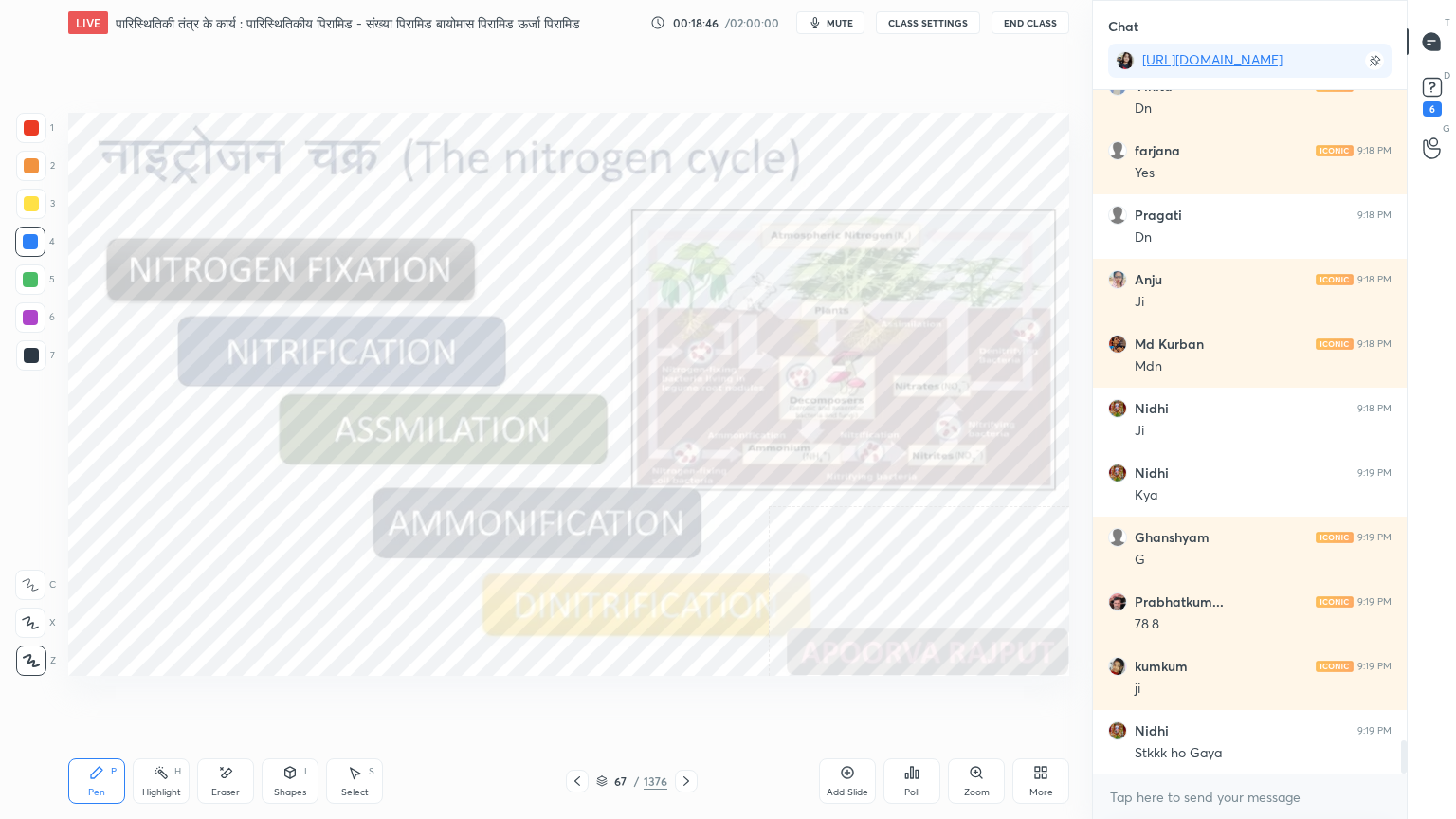 click on "x" at bounding box center (1249, 796) 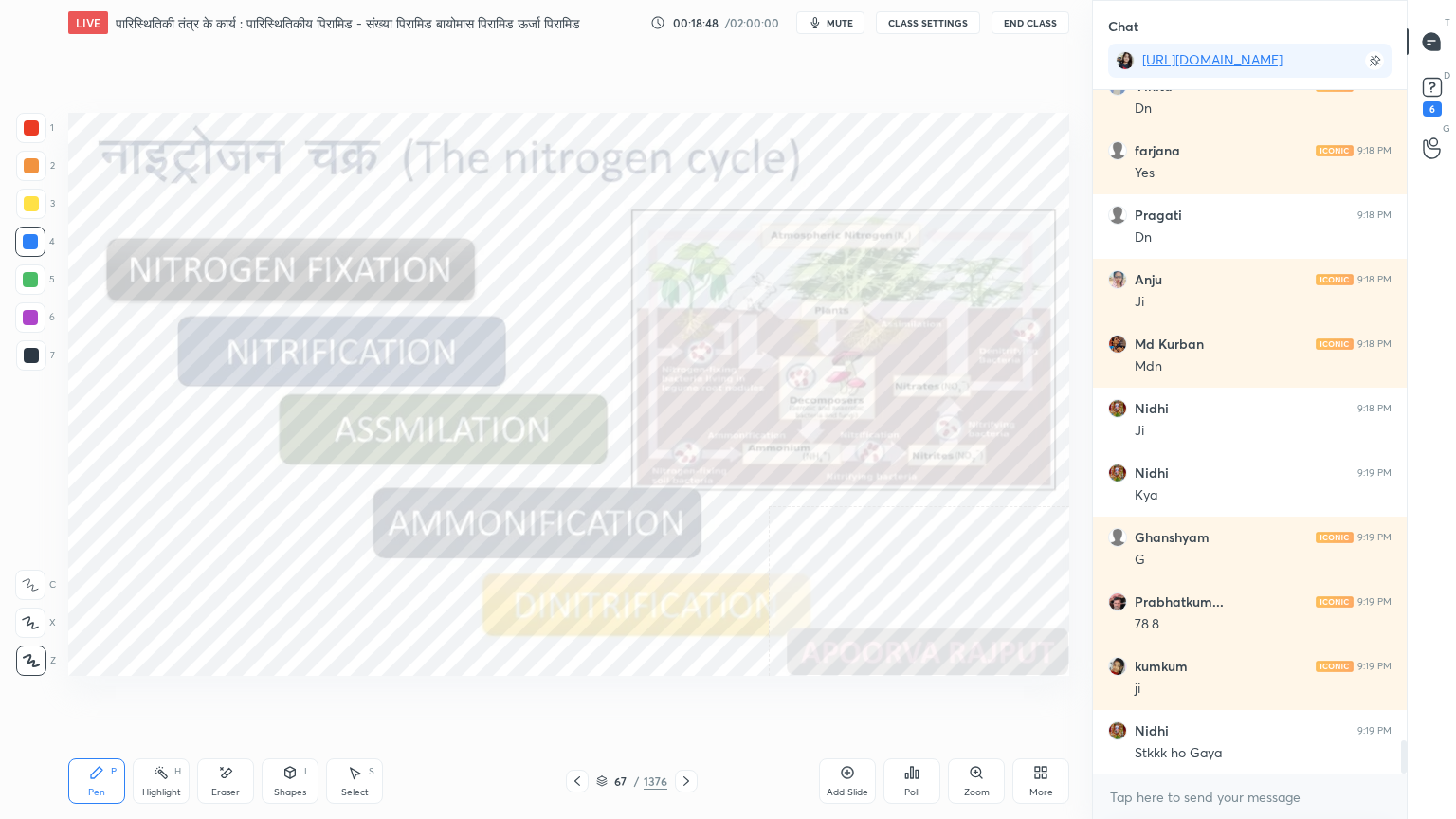 drag, startPoint x: 906, startPoint y: 716, endPoint x: 917, endPoint y: 713, distance: 11.401754 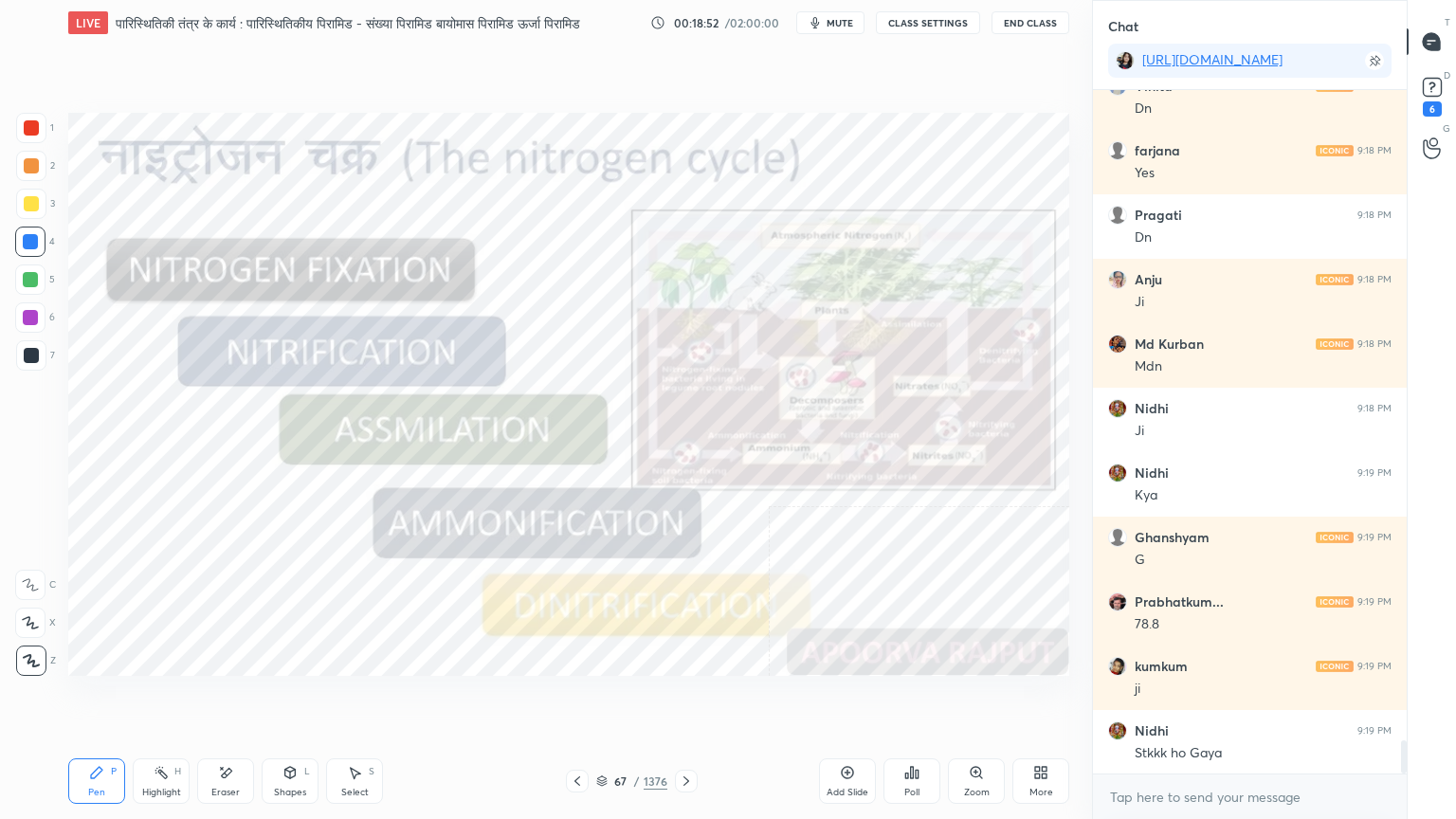 click 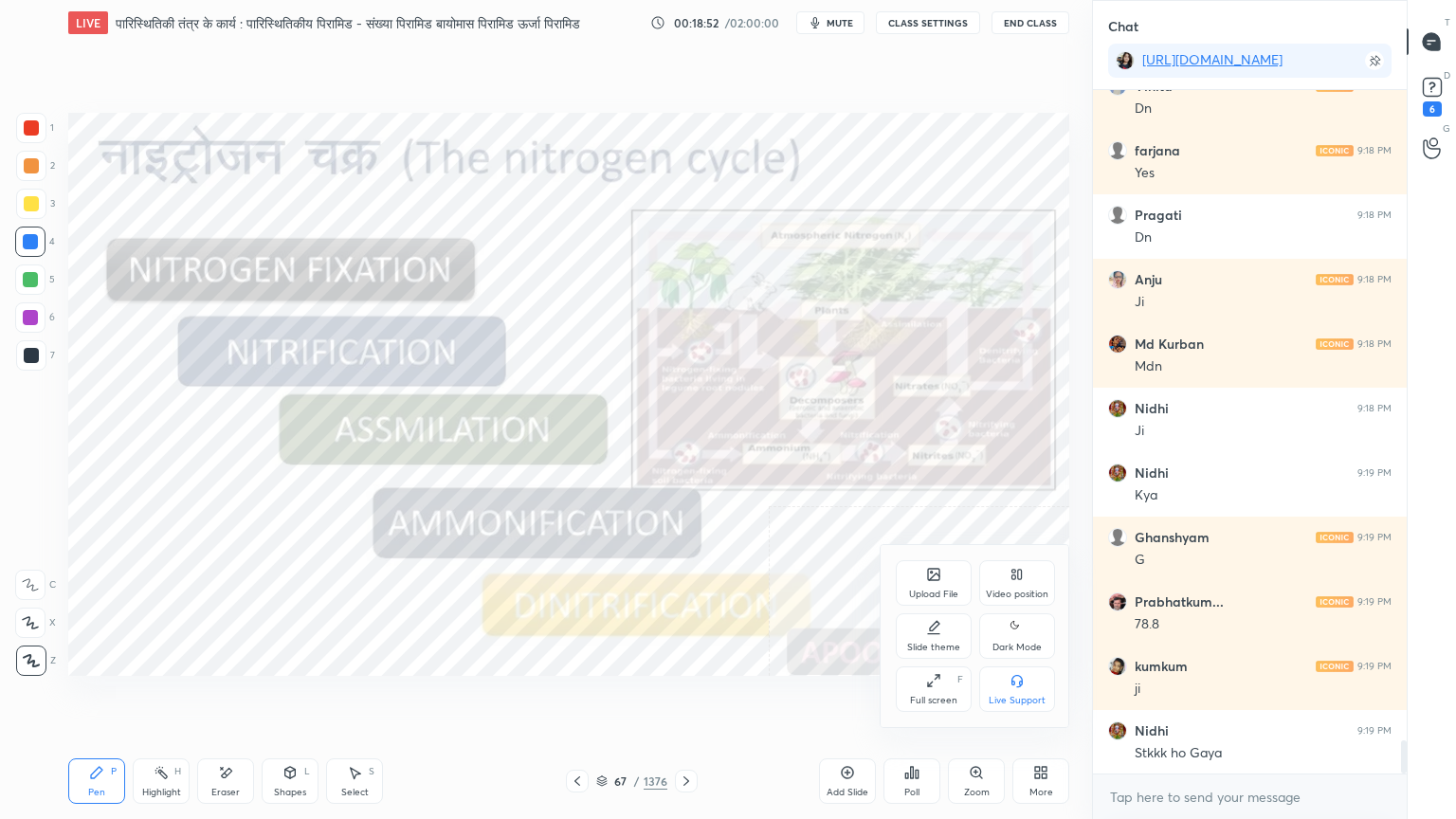 click on "Slide theme" at bounding box center [934, 647] 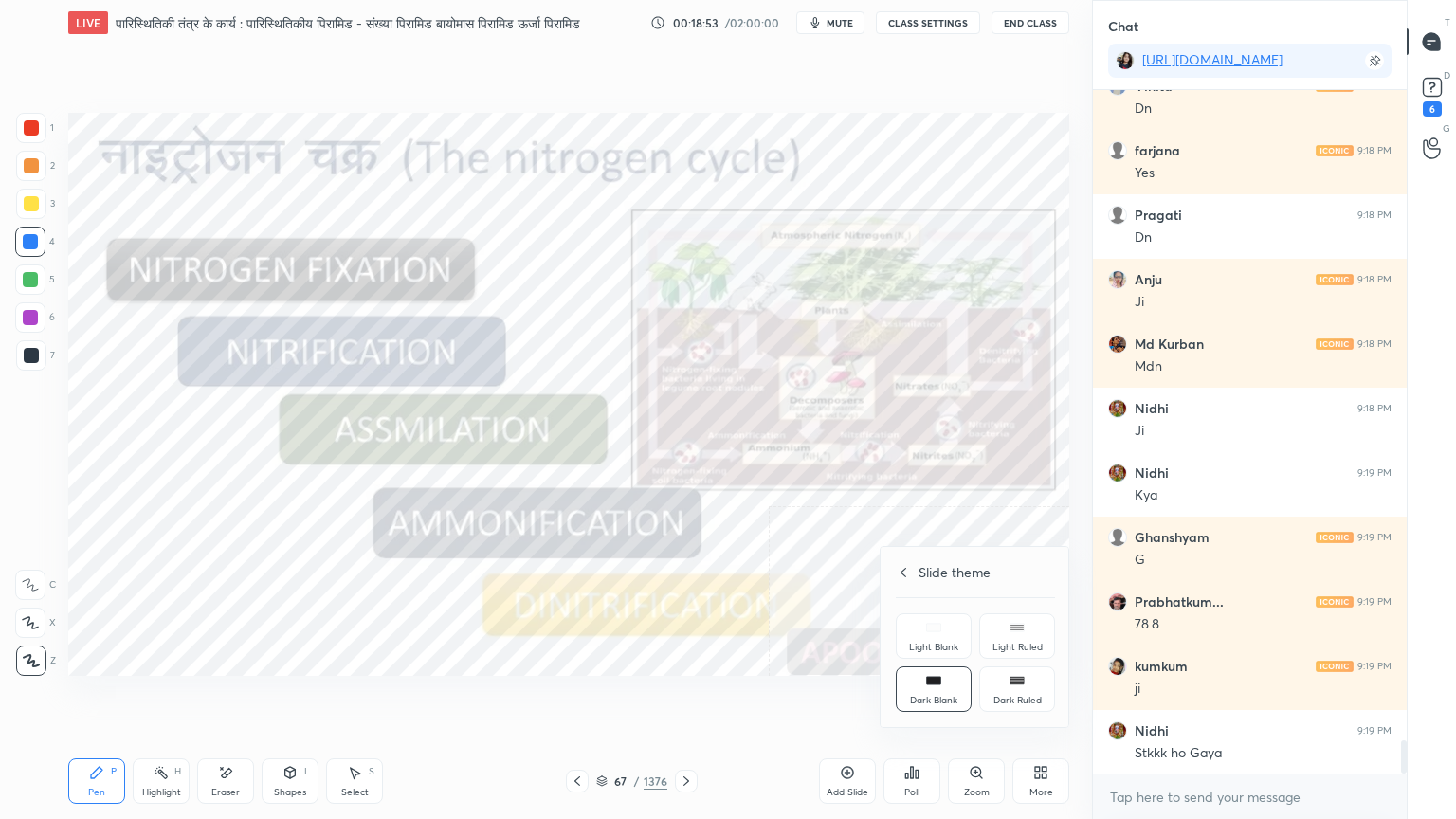 drag, startPoint x: 936, startPoint y: 698, endPoint x: 918, endPoint y: 695, distance: 18.248288 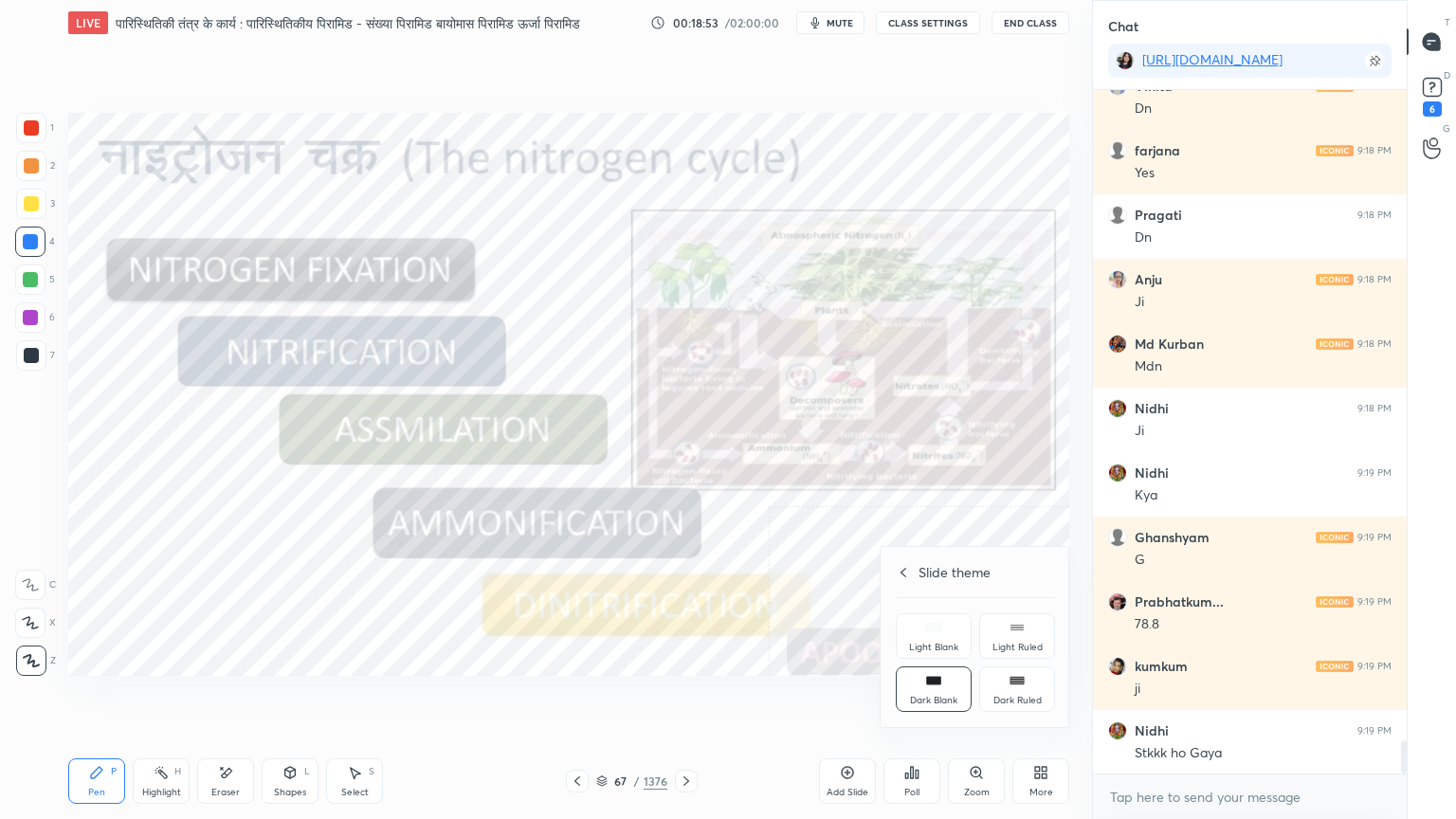 click on "Dark Blank" at bounding box center (934, 701) 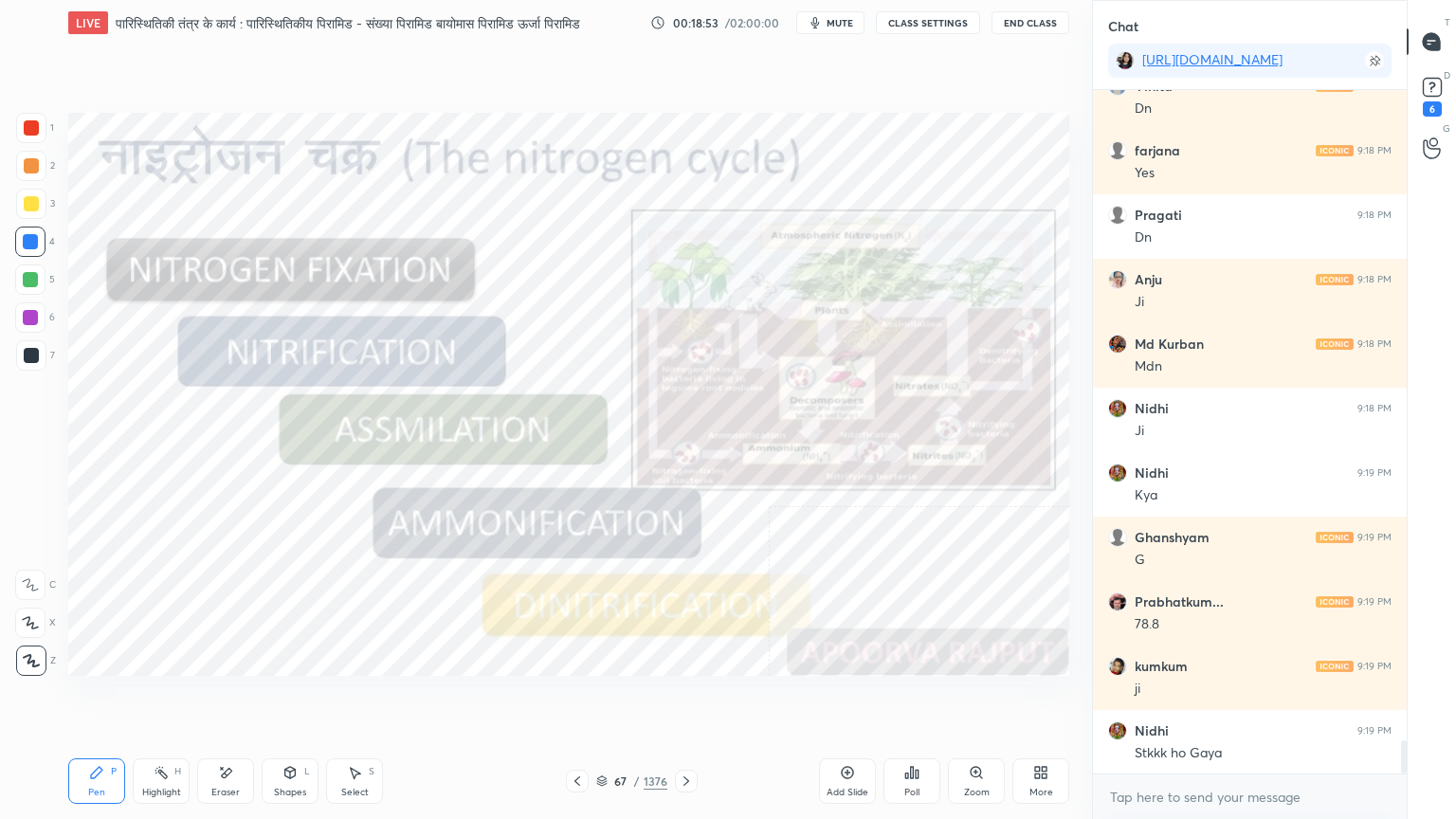 click on "Add Slide" at bounding box center [847, 781] 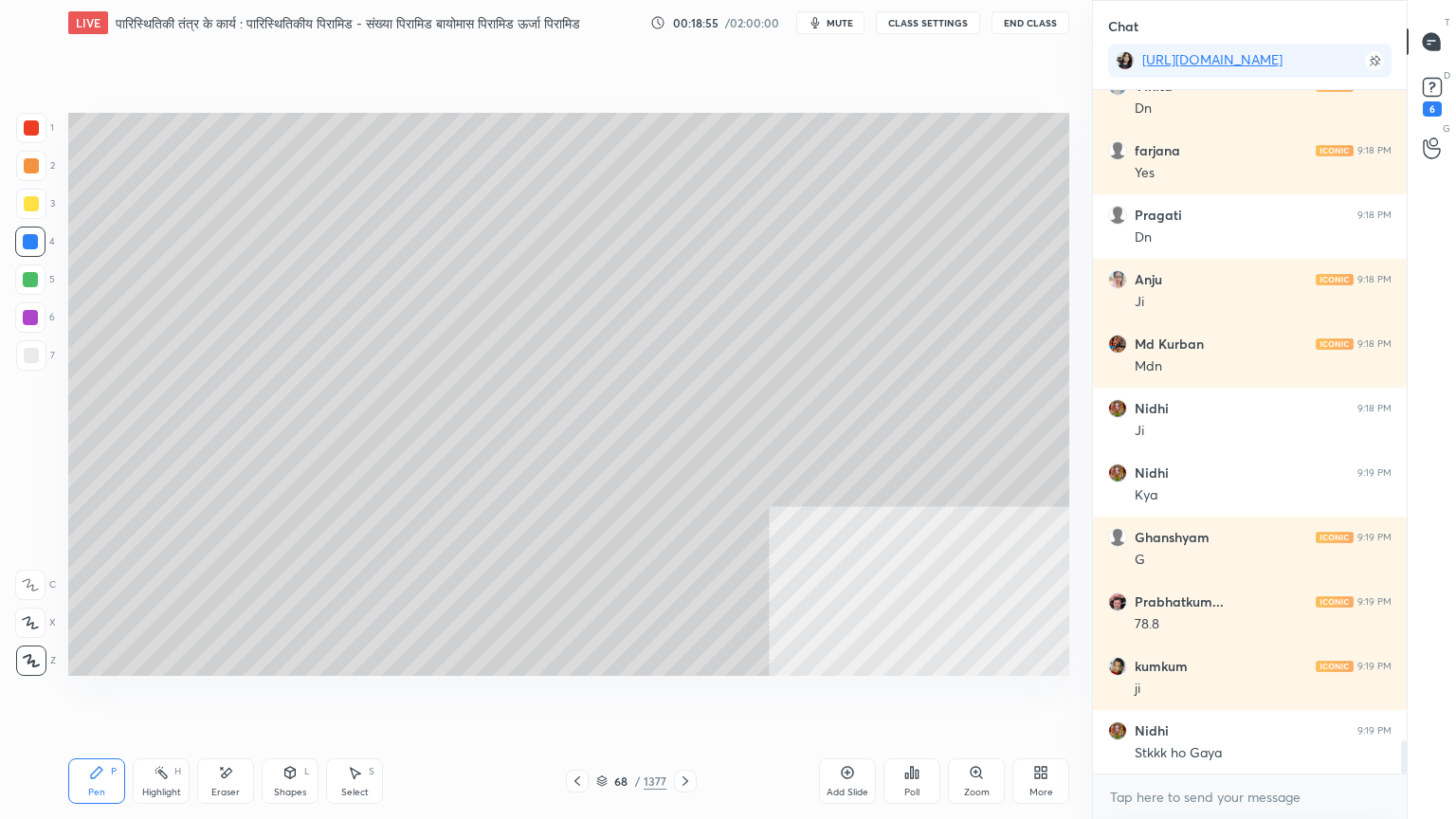 click 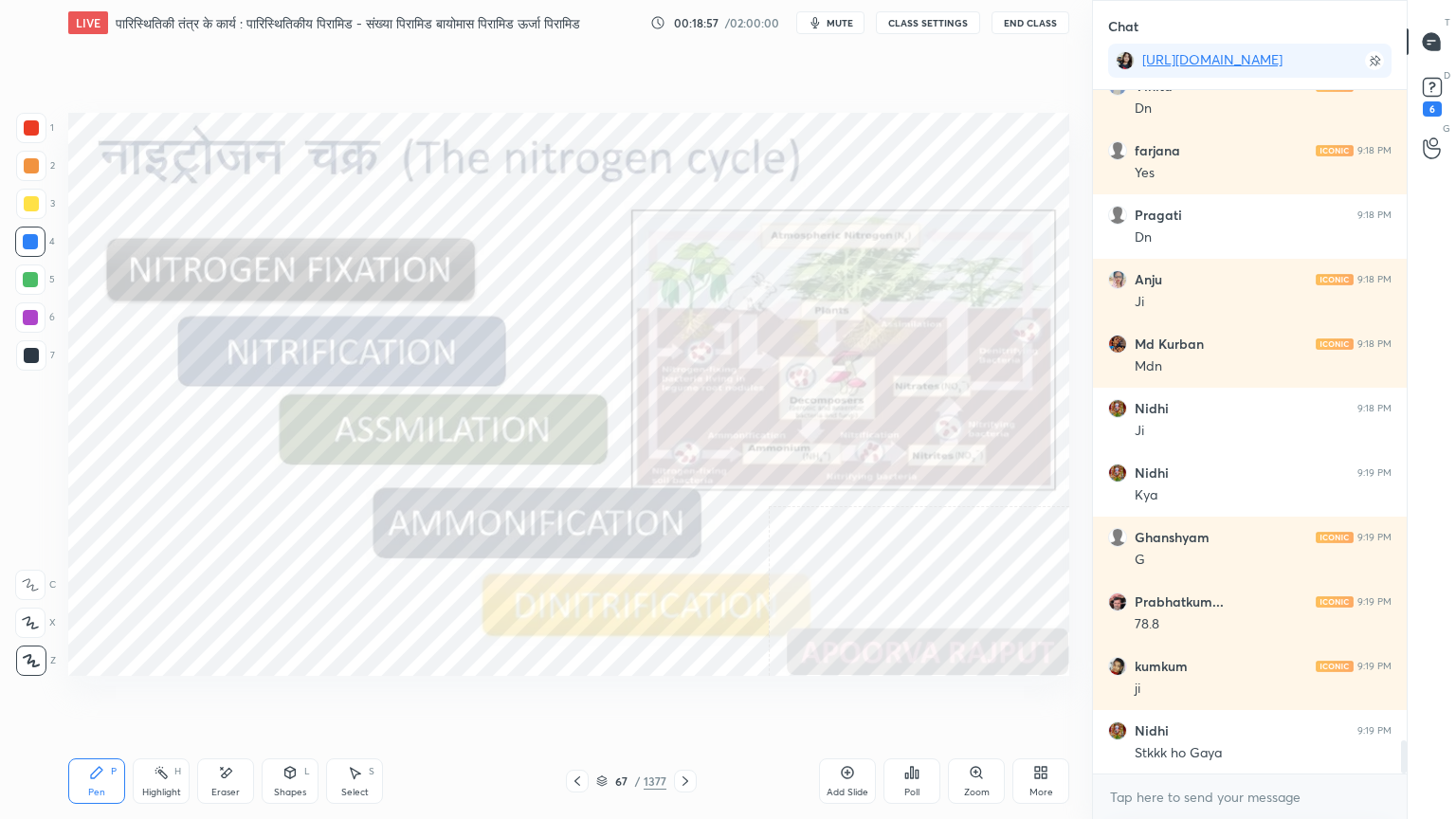 click 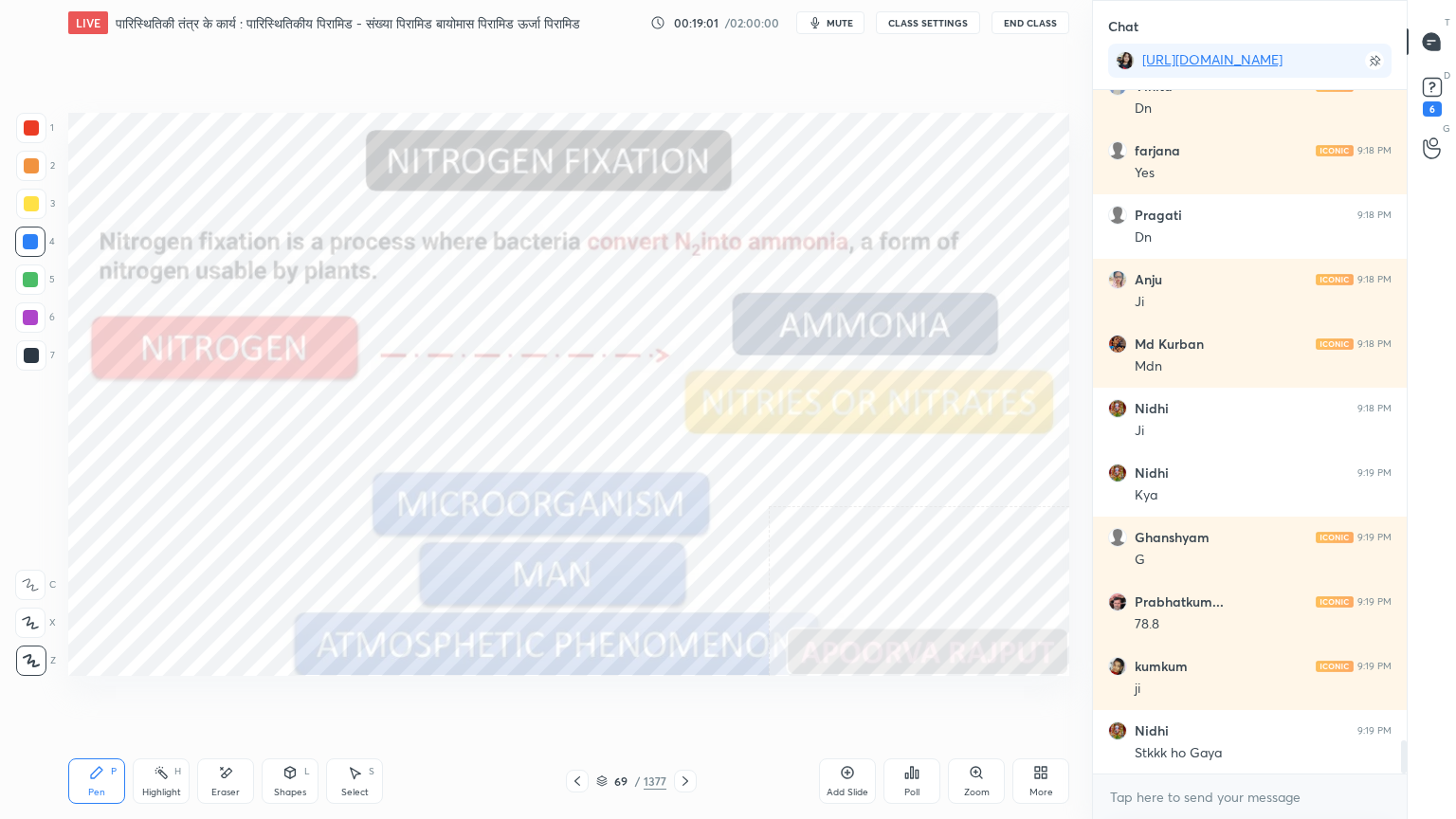 scroll, scrollTop: 13502, scrollLeft: 0, axis: vertical 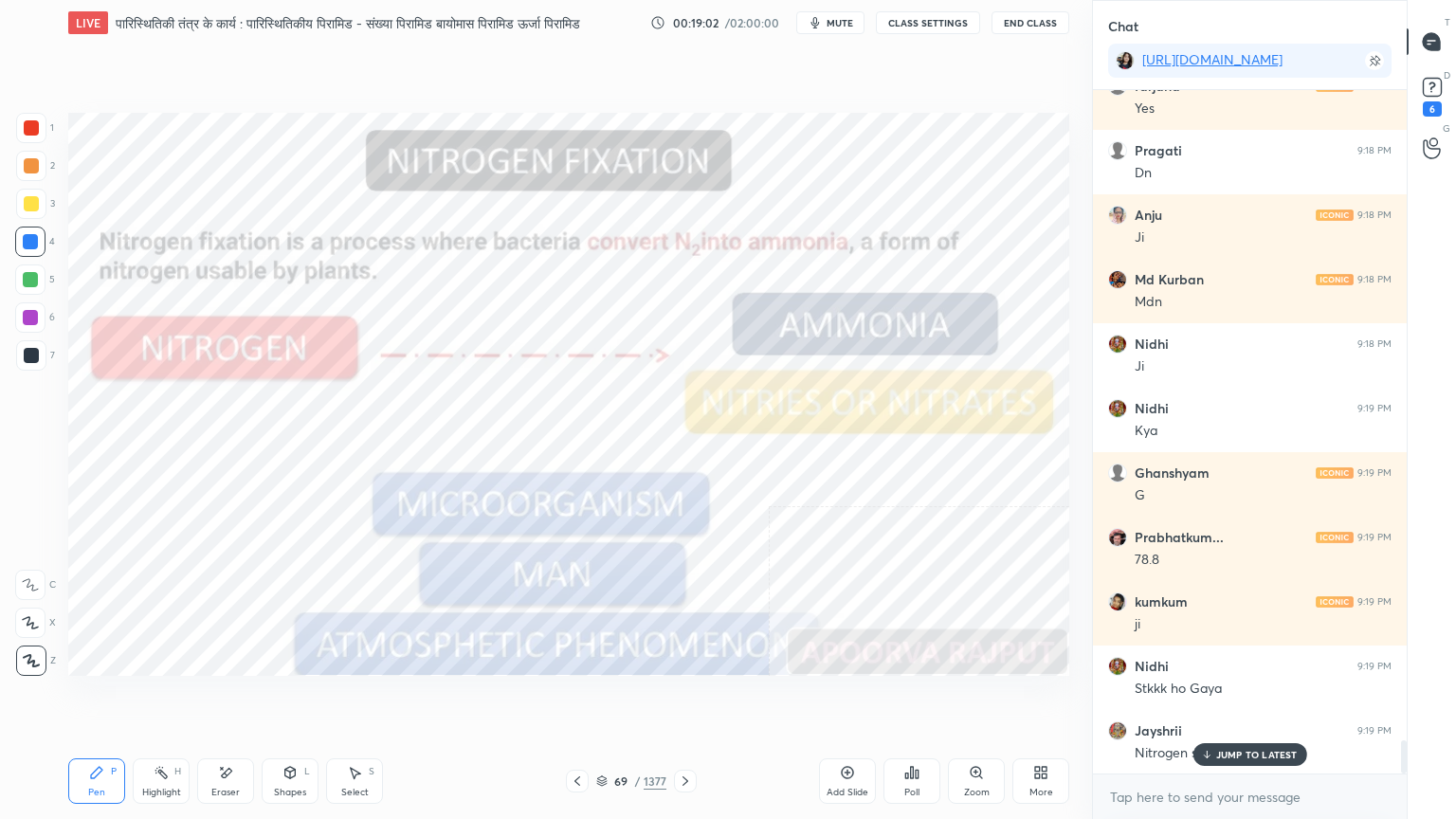 click 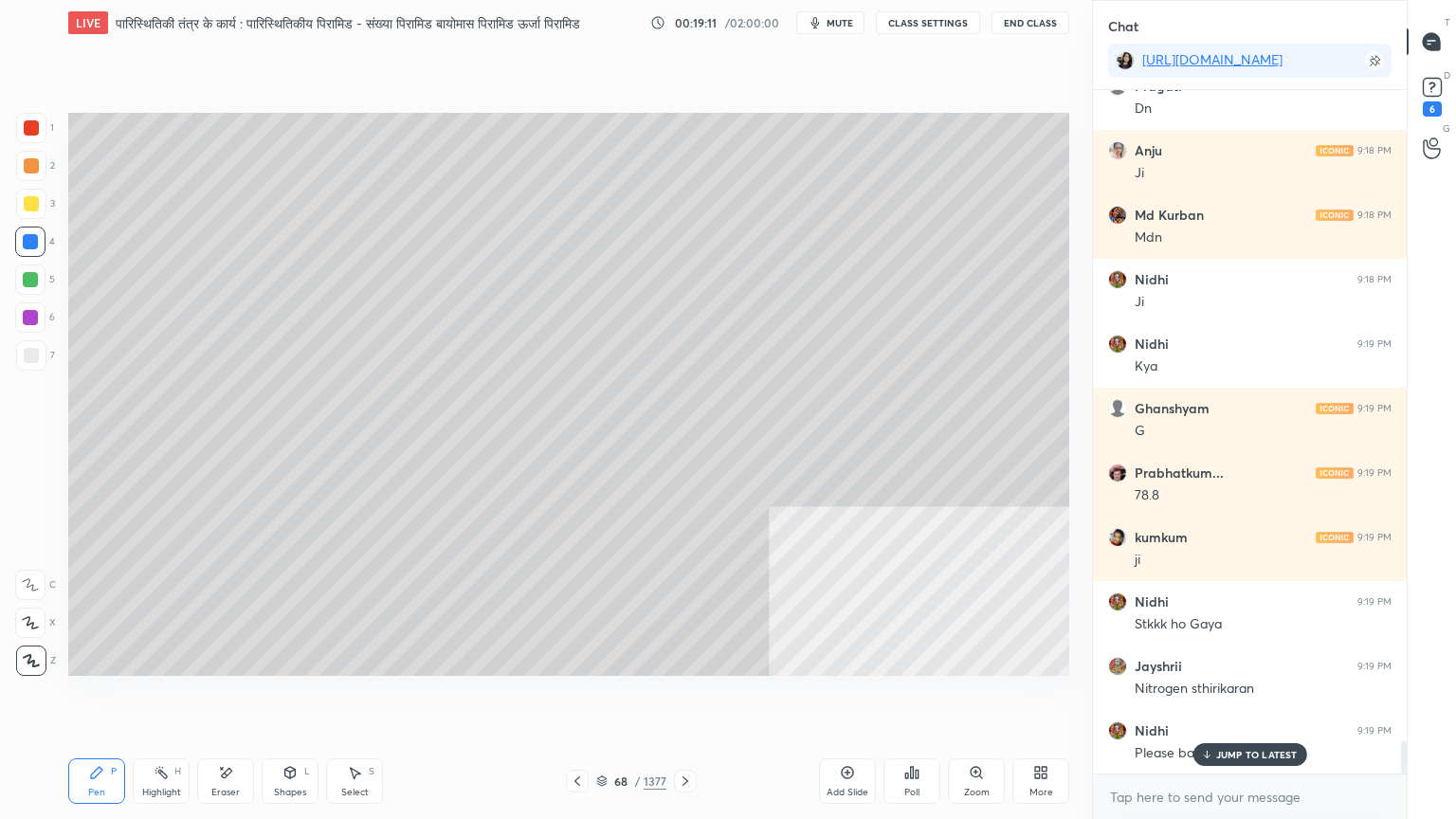 scroll, scrollTop: 13631, scrollLeft: 0, axis: vertical 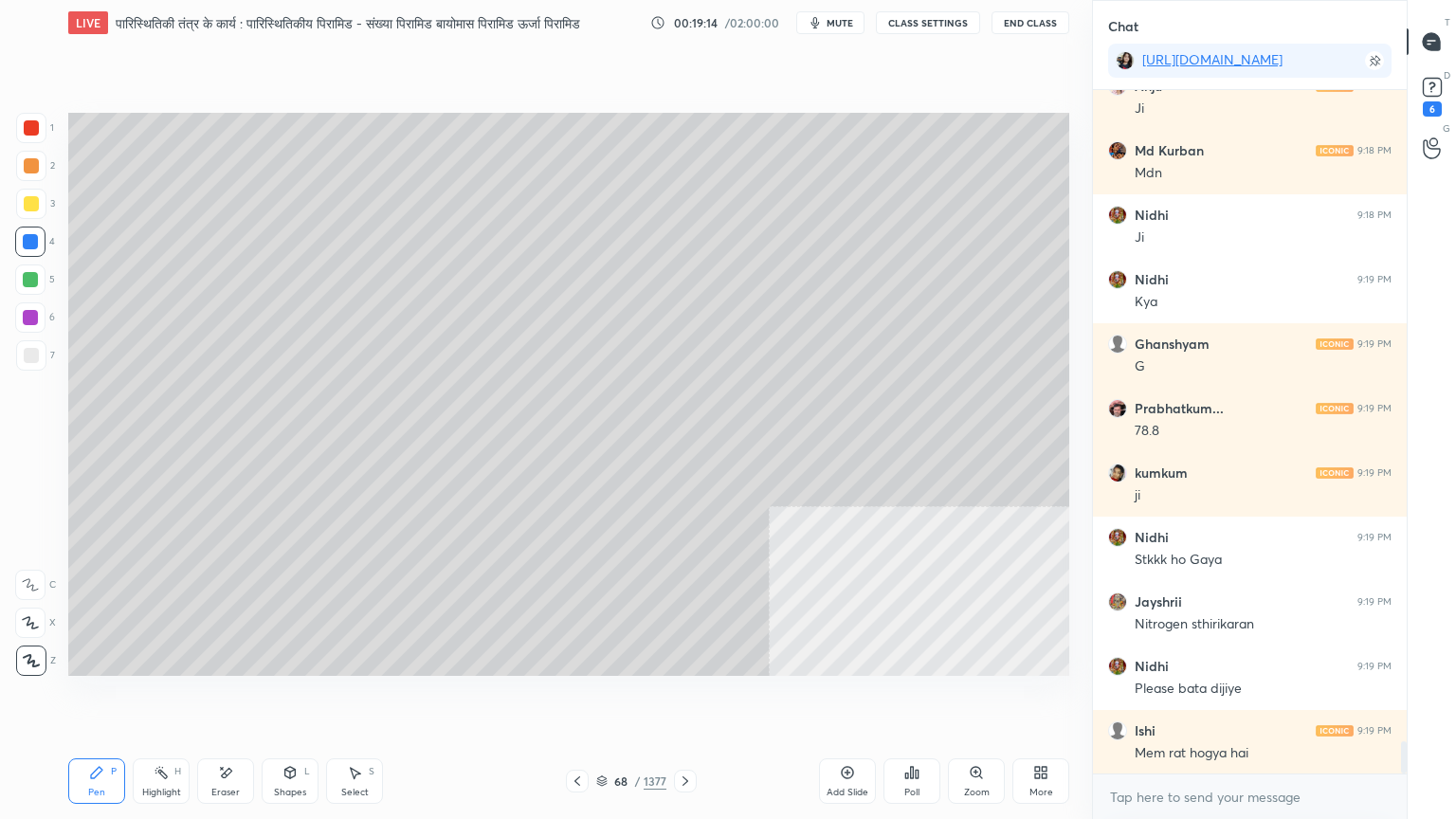click 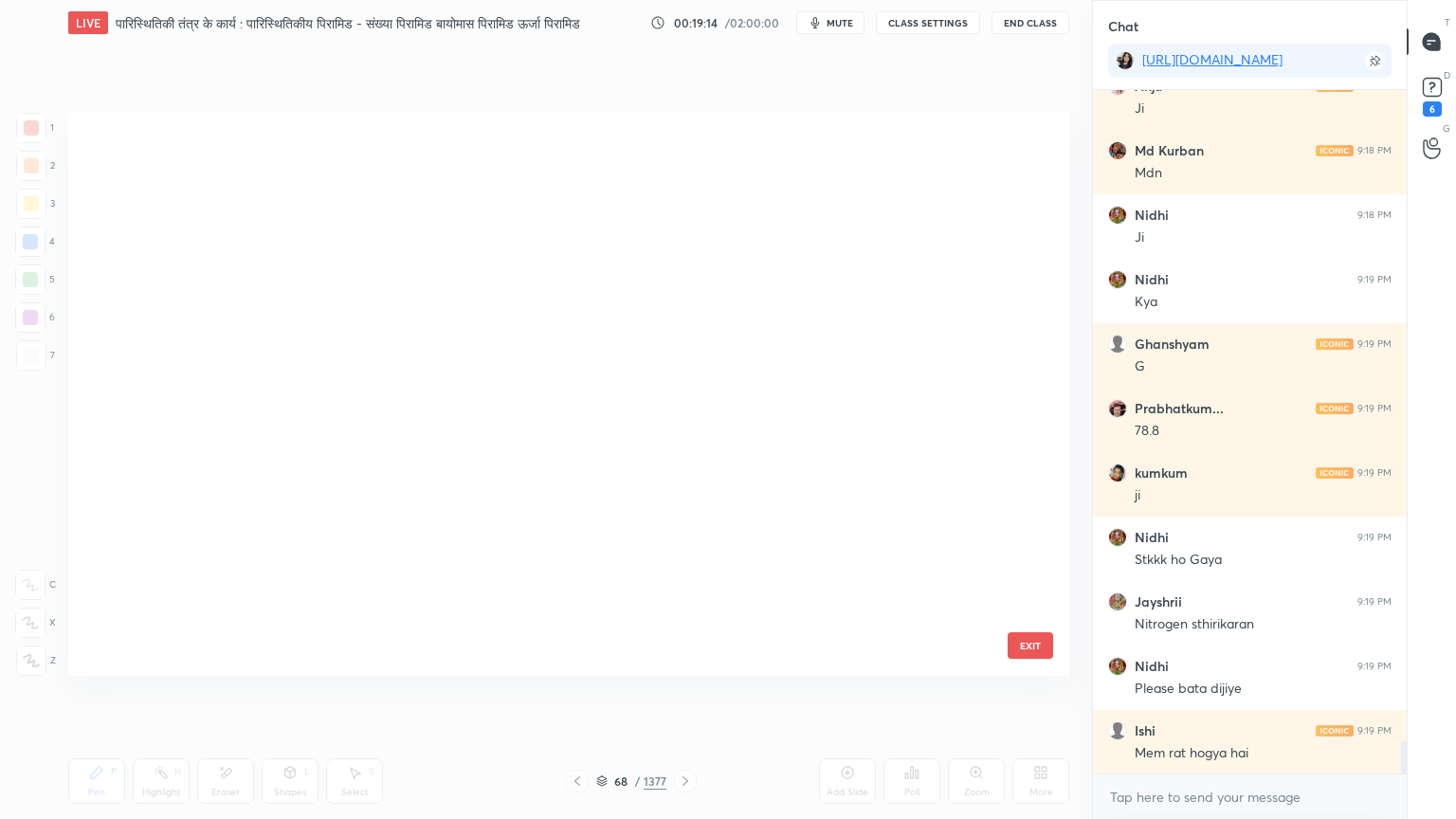 scroll, scrollTop: 3427, scrollLeft: 0, axis: vertical 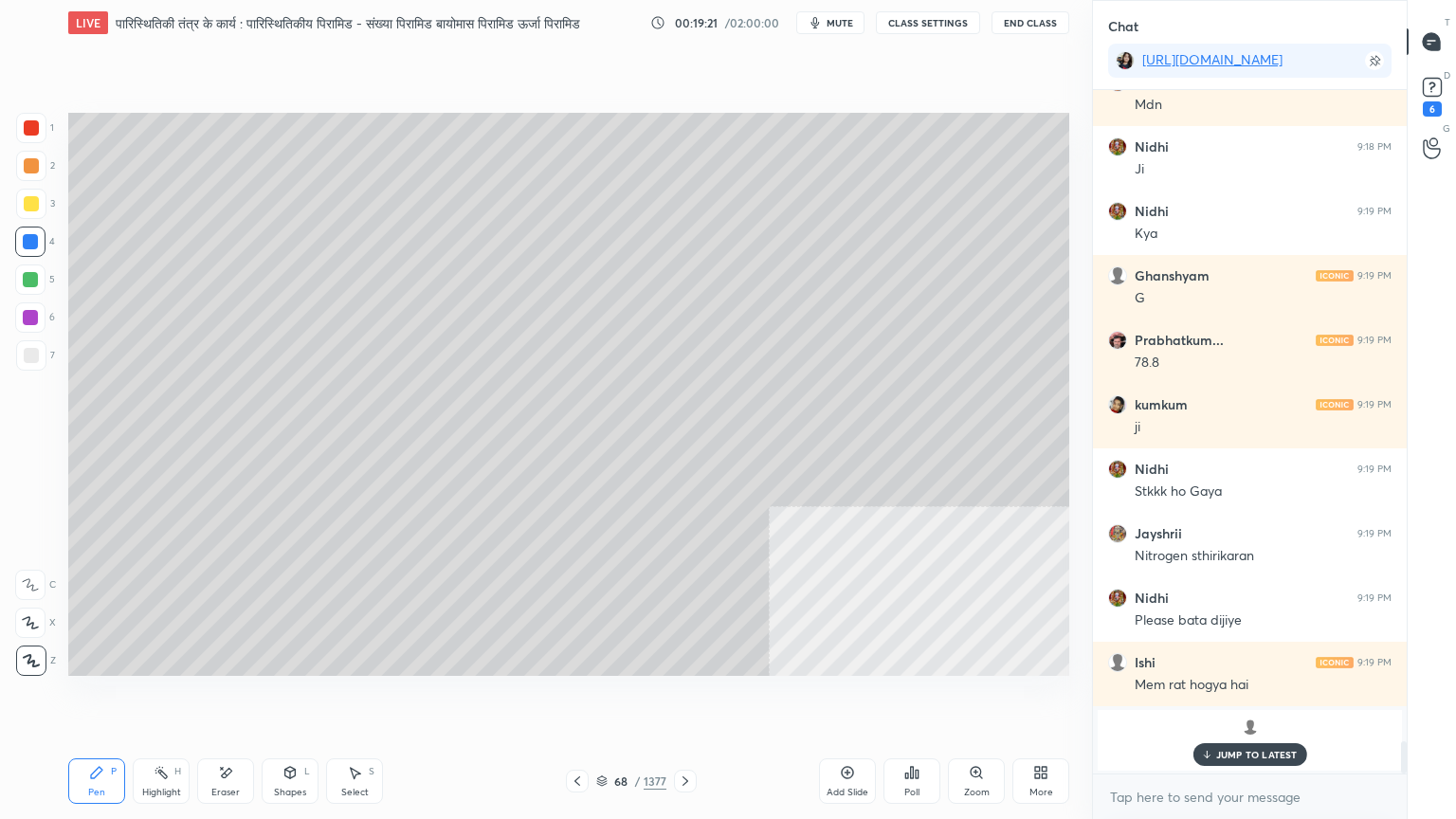 click at bounding box center (31, 355) 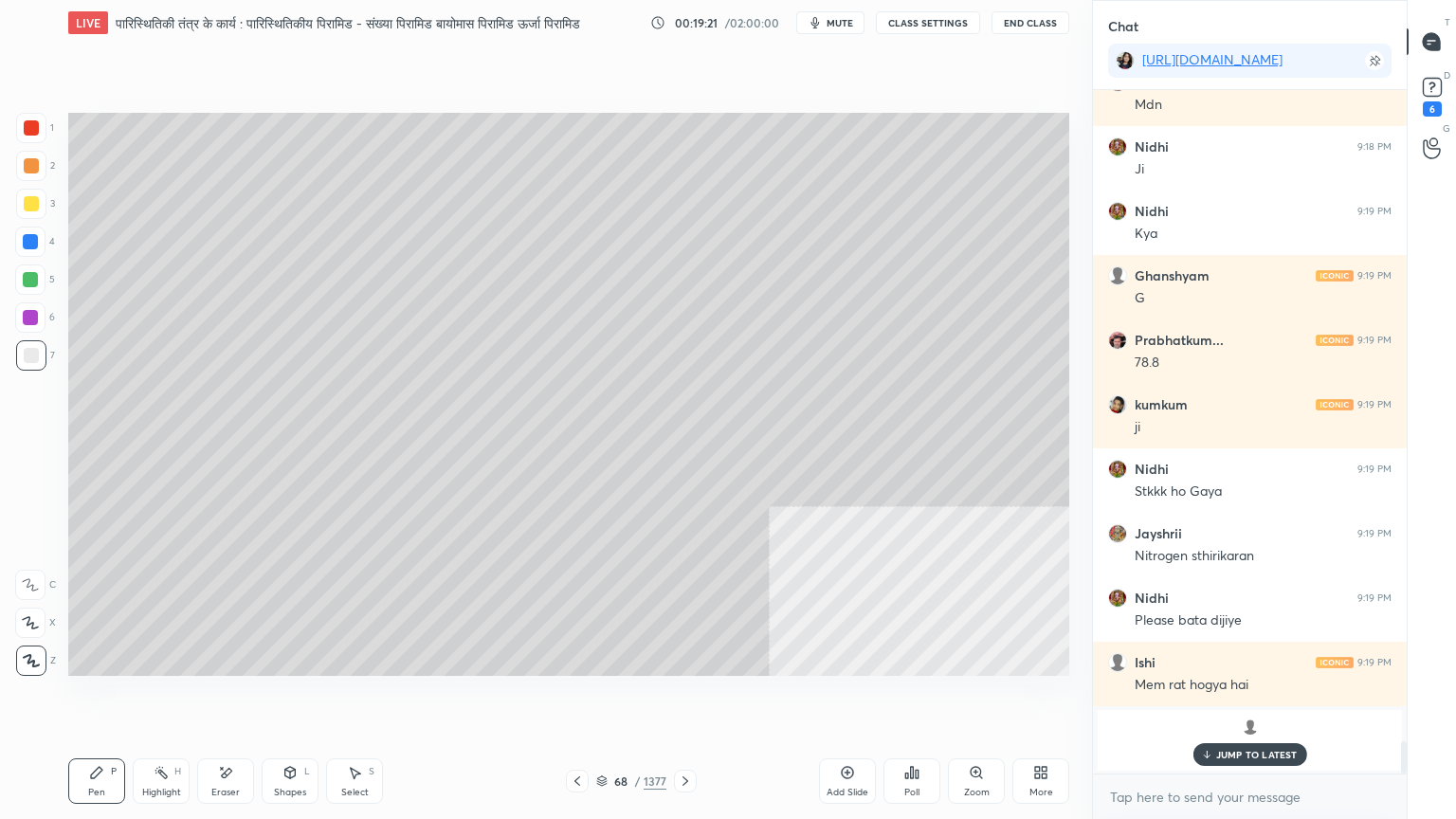 click at bounding box center [31, 355] 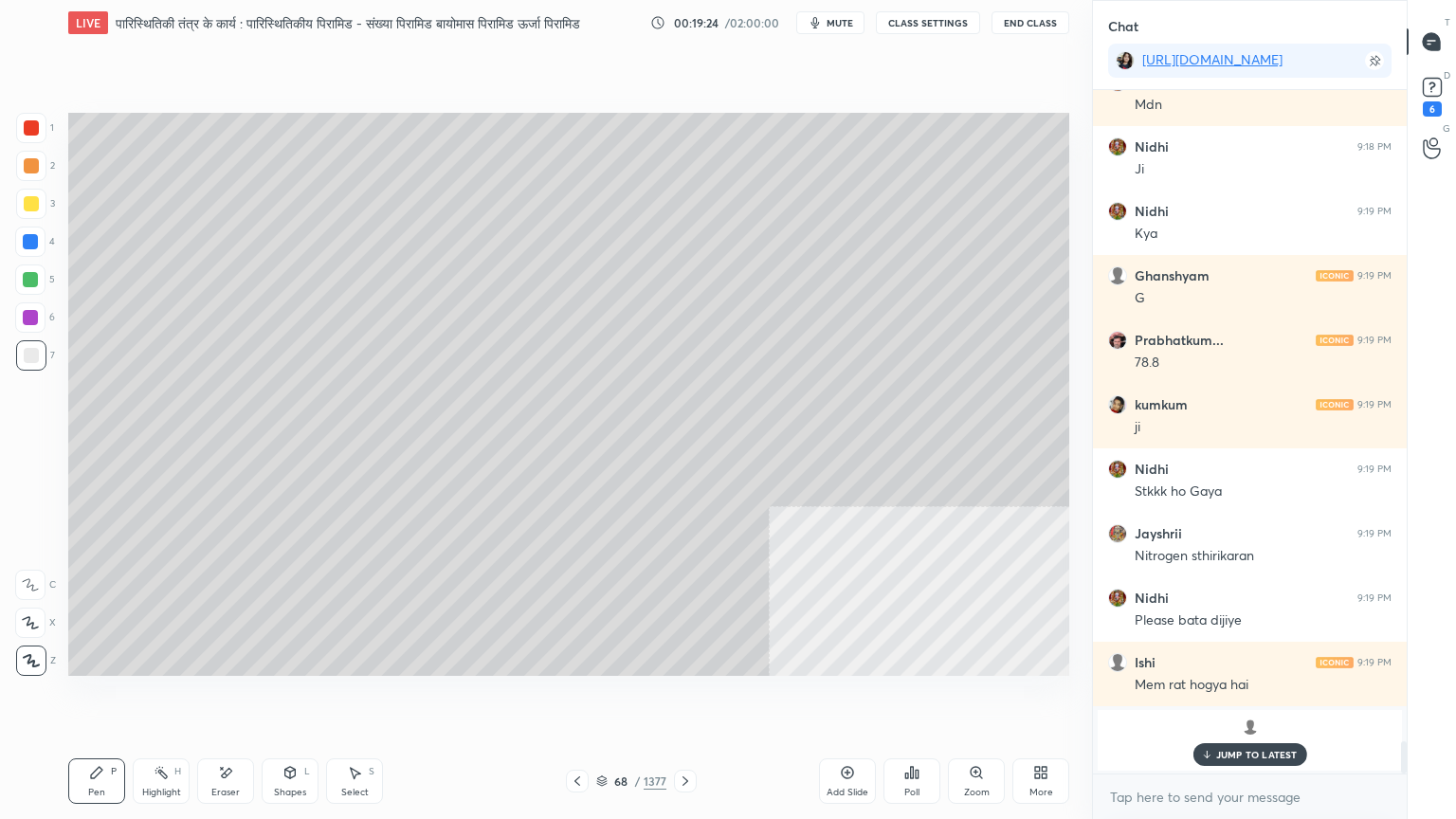 click at bounding box center [31, 128] 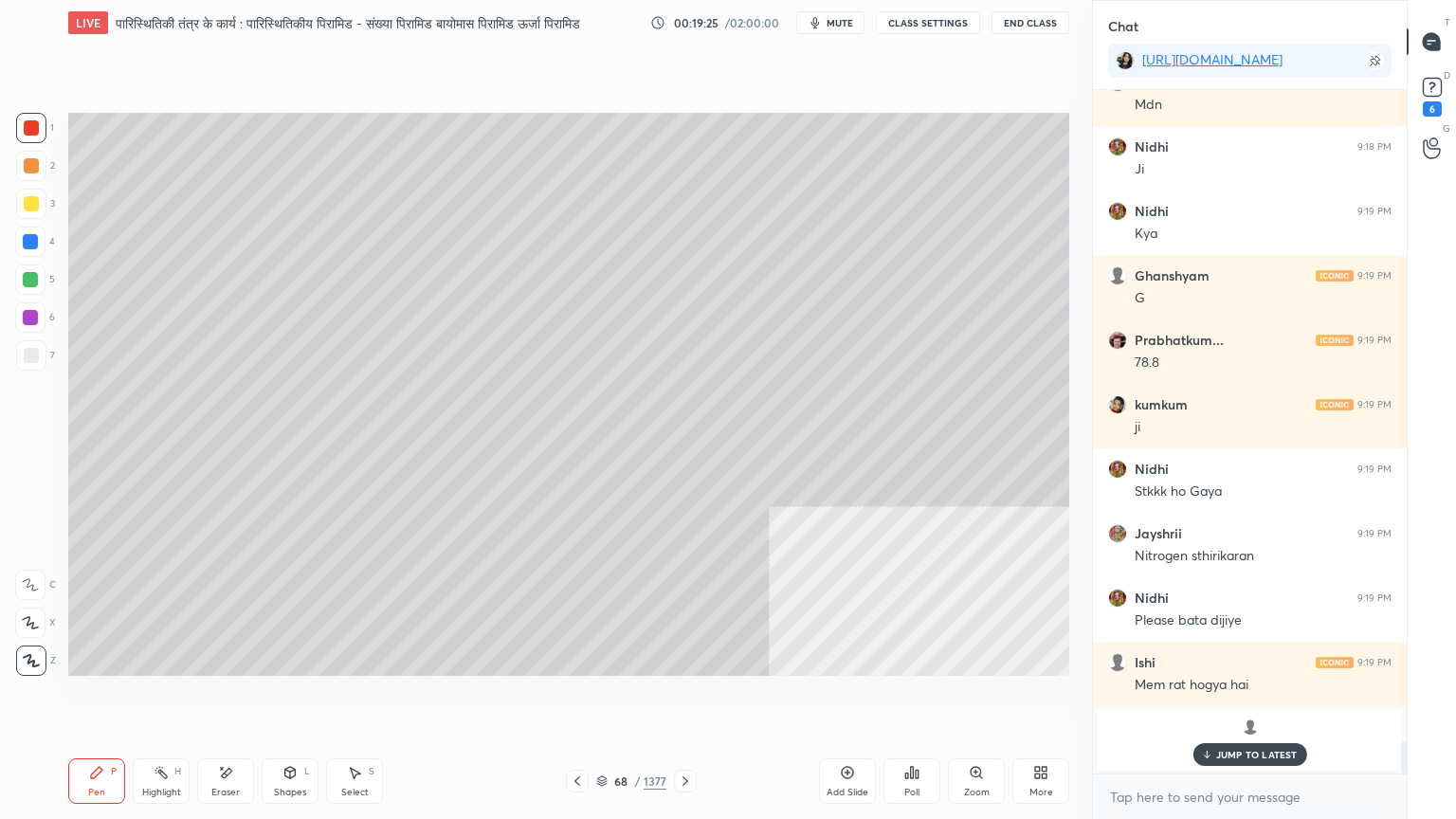 click at bounding box center (31, 128) 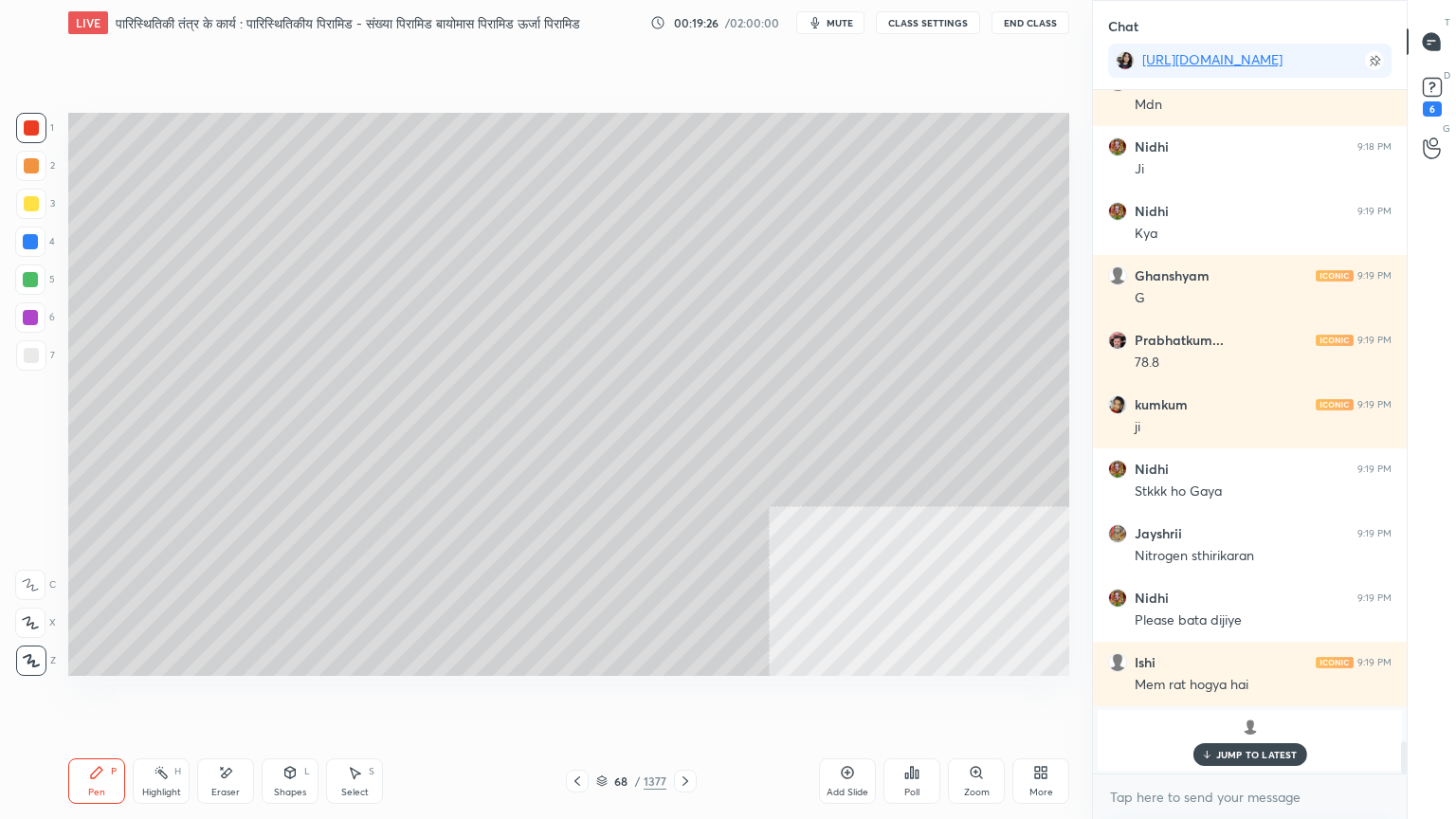 click on "68 / 1377" at bounding box center (631, 781) 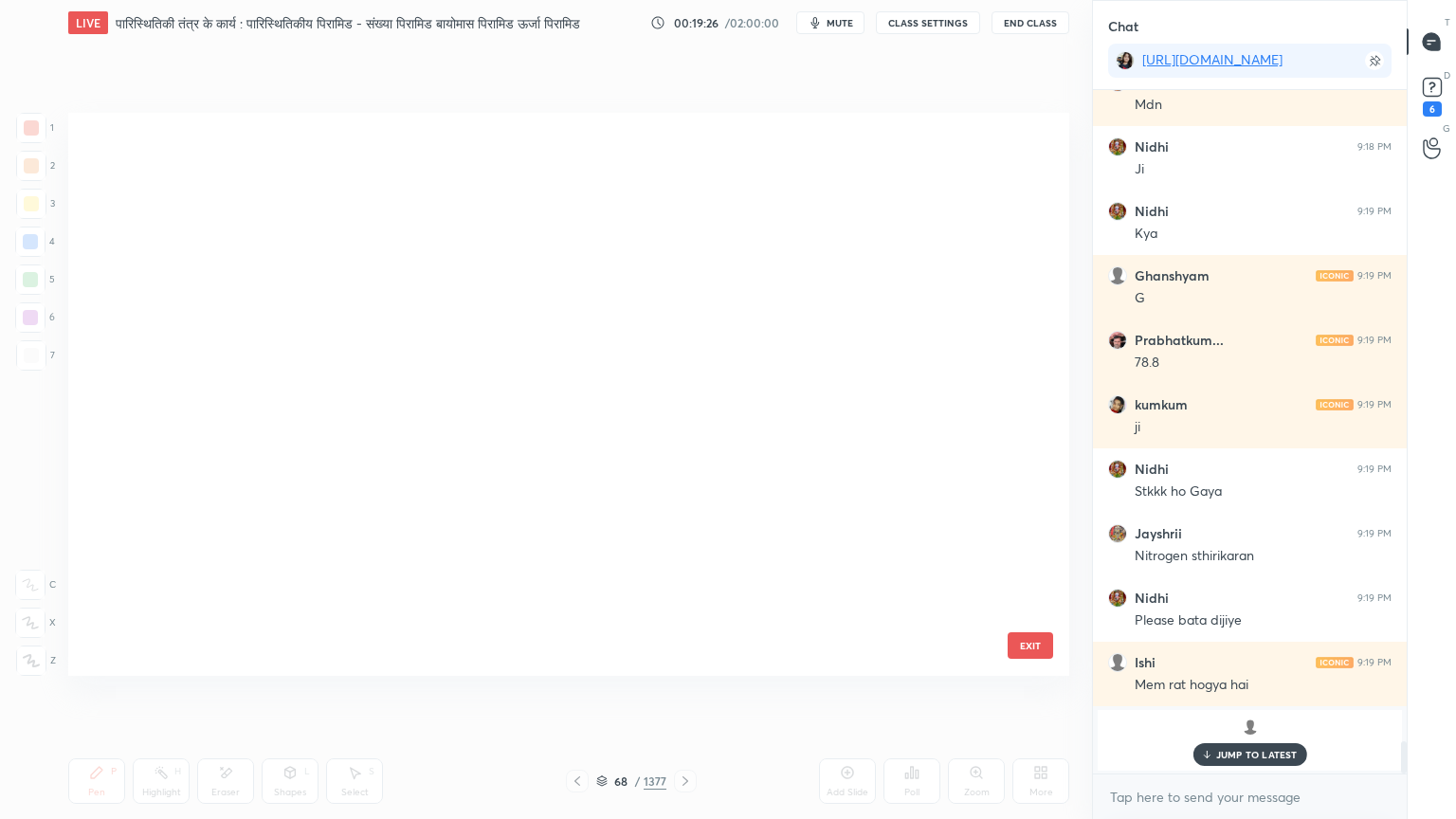 scroll, scrollTop: 3427, scrollLeft: 0, axis: vertical 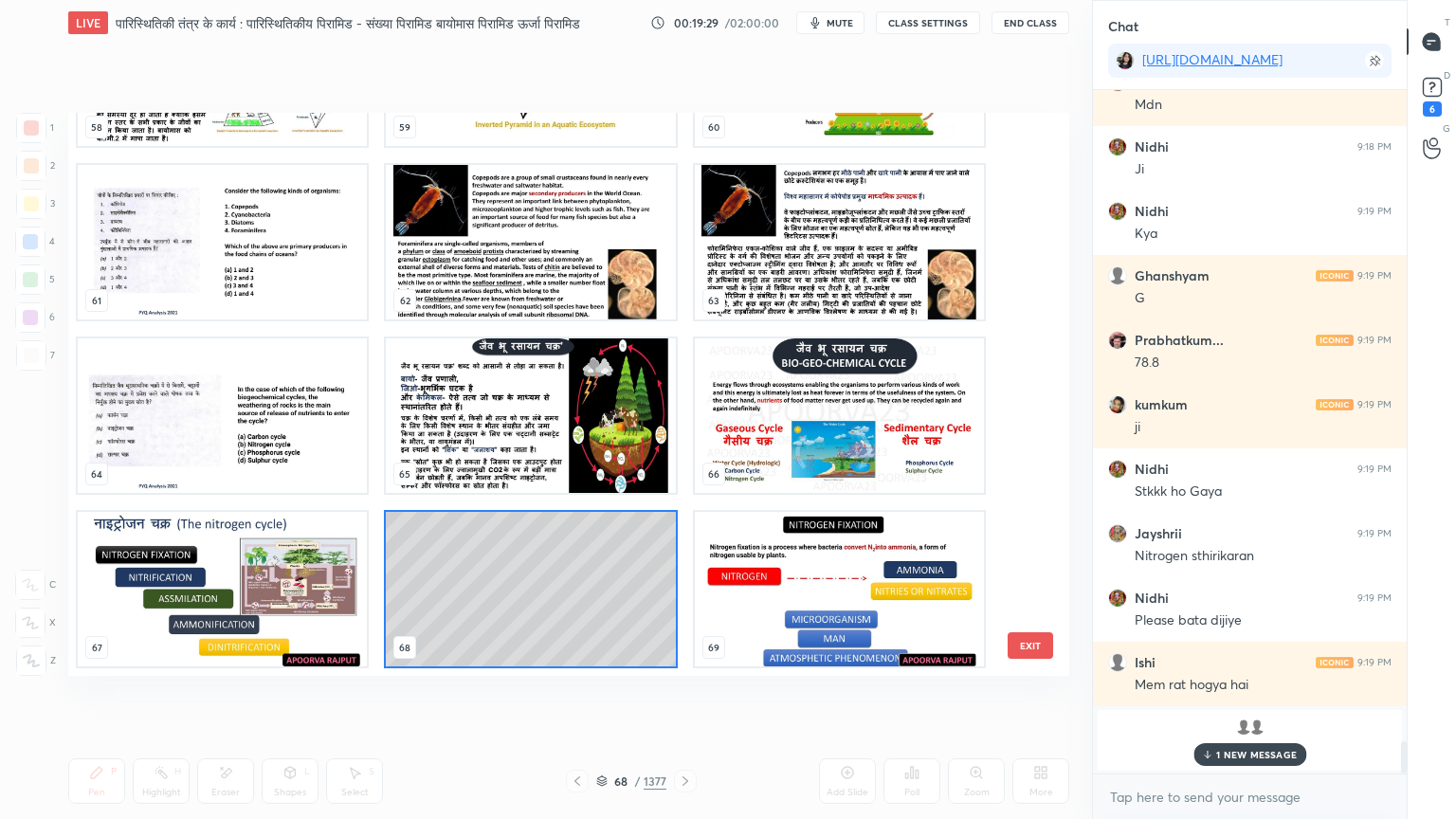 click at bounding box center (839, 589) 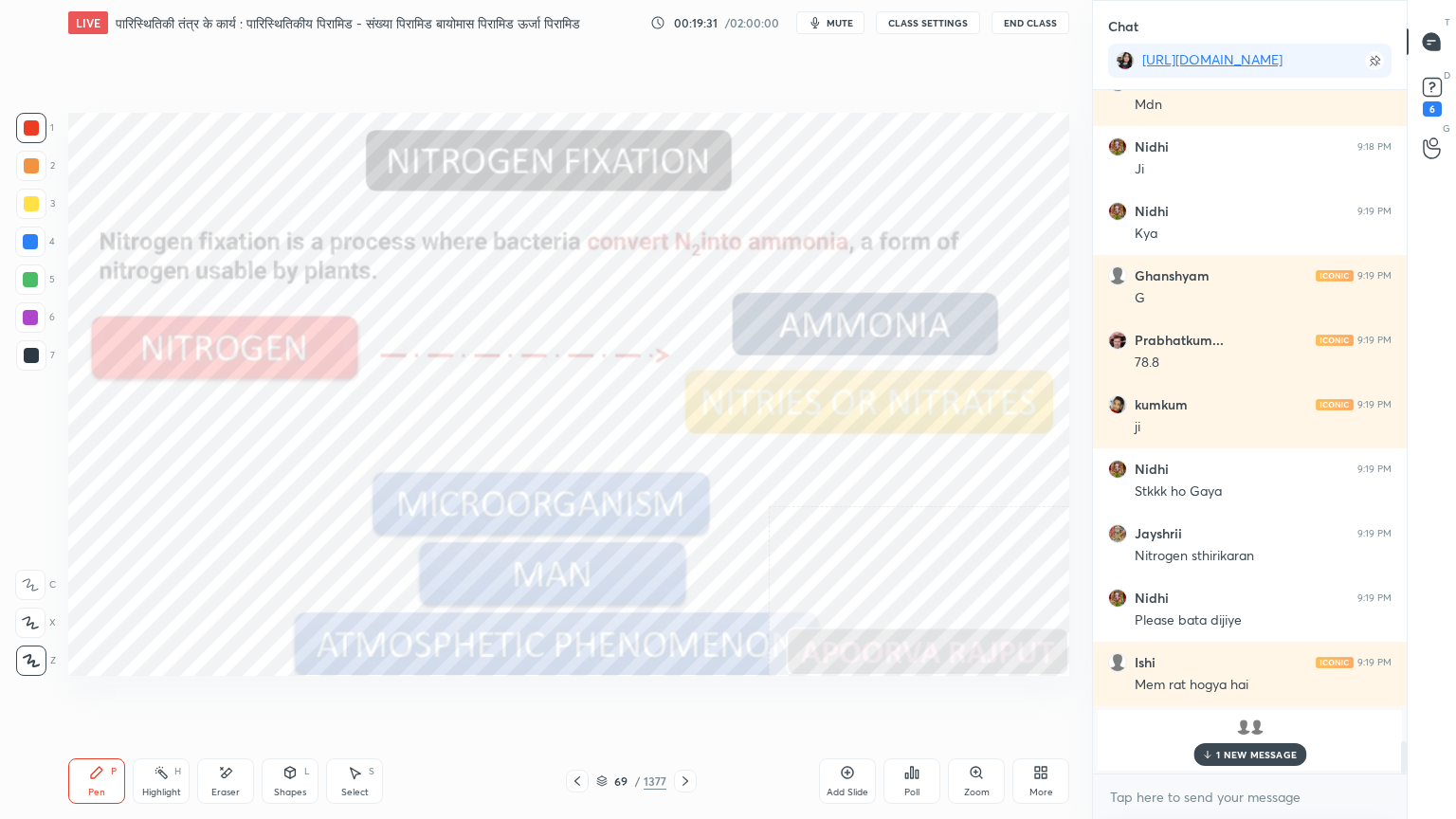 drag, startPoint x: 583, startPoint y: 782, endPoint x: 595, endPoint y: 774, distance: 14.422205 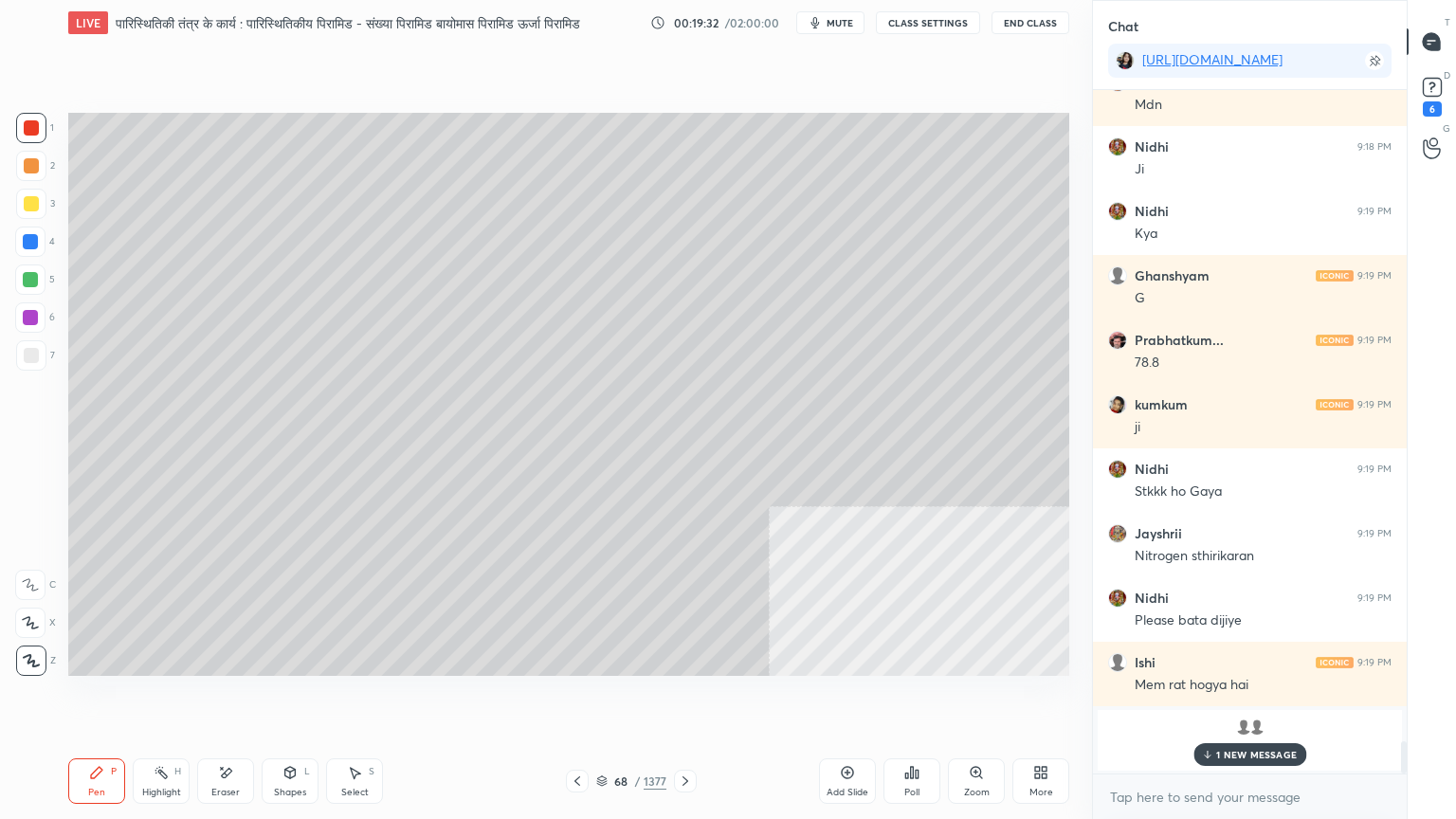 click on "1 NEW MESSAGE" at bounding box center (1256, 755) 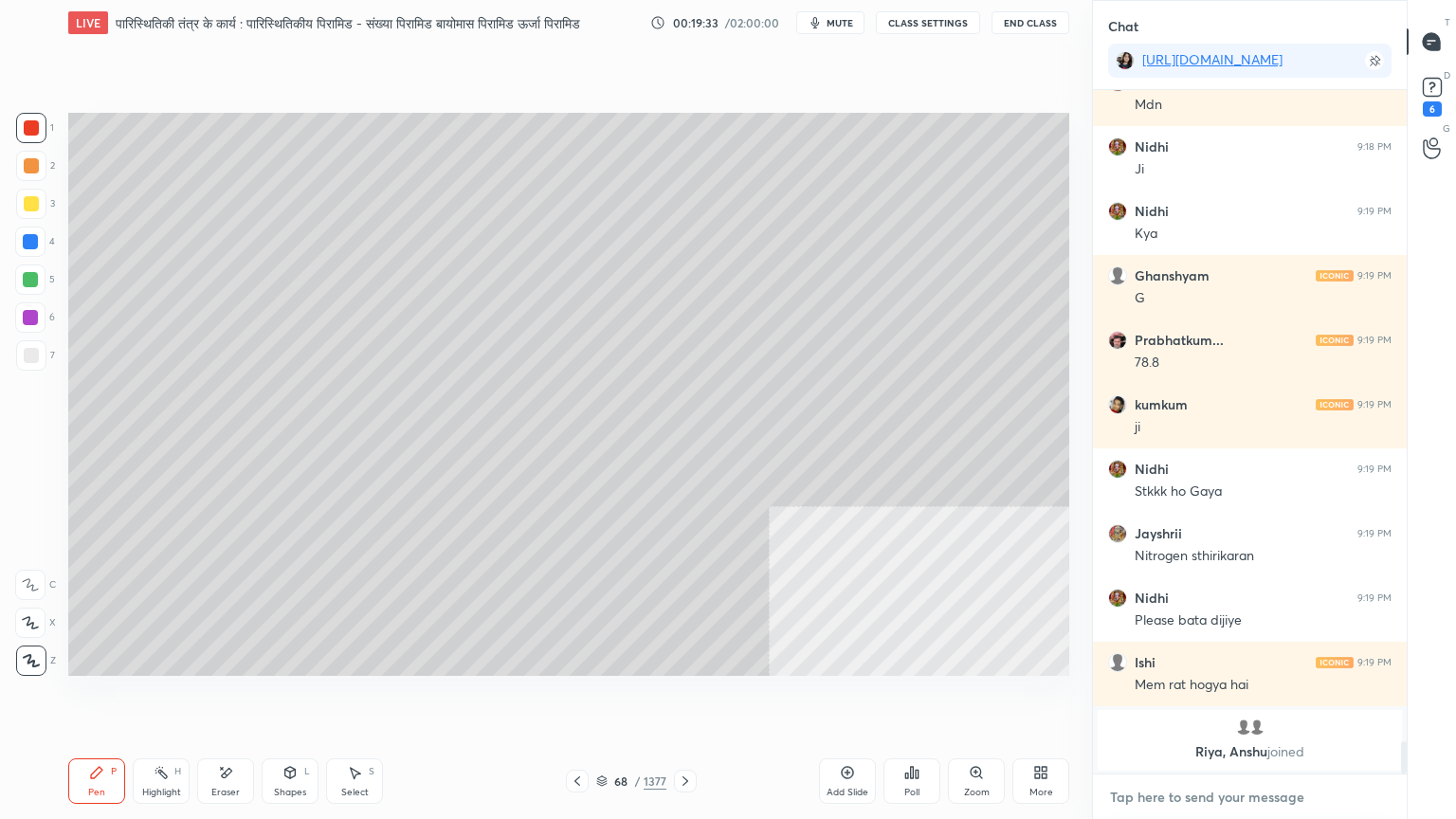 drag, startPoint x: 1245, startPoint y: 800, endPoint x: 1250, endPoint y: 790, distance: 11.18034 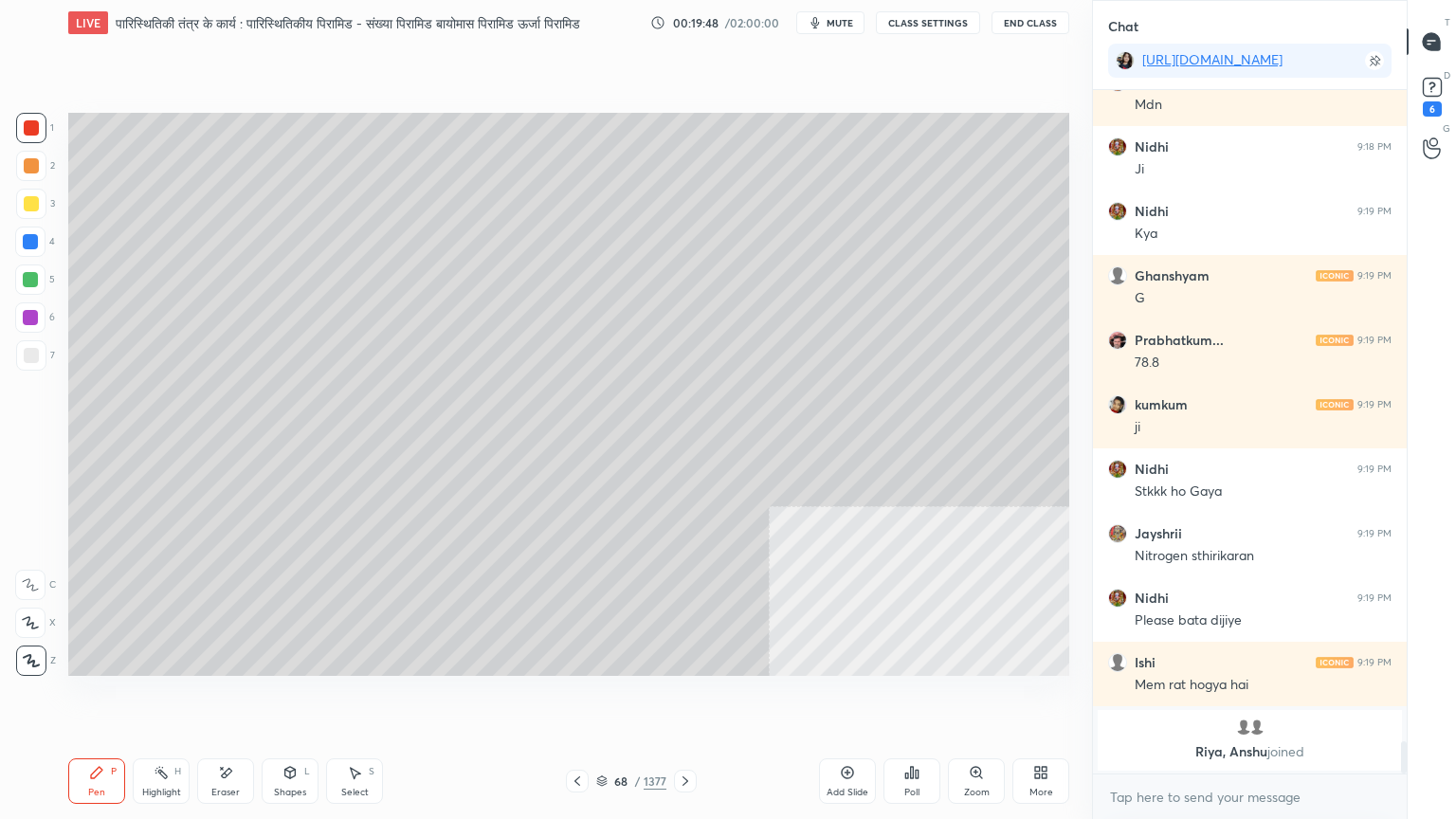 click on "Pen P Highlight H Eraser Shapes L Select S 68 / 1377 Add Slide Poll Zoom More" at bounding box center [569, 781] 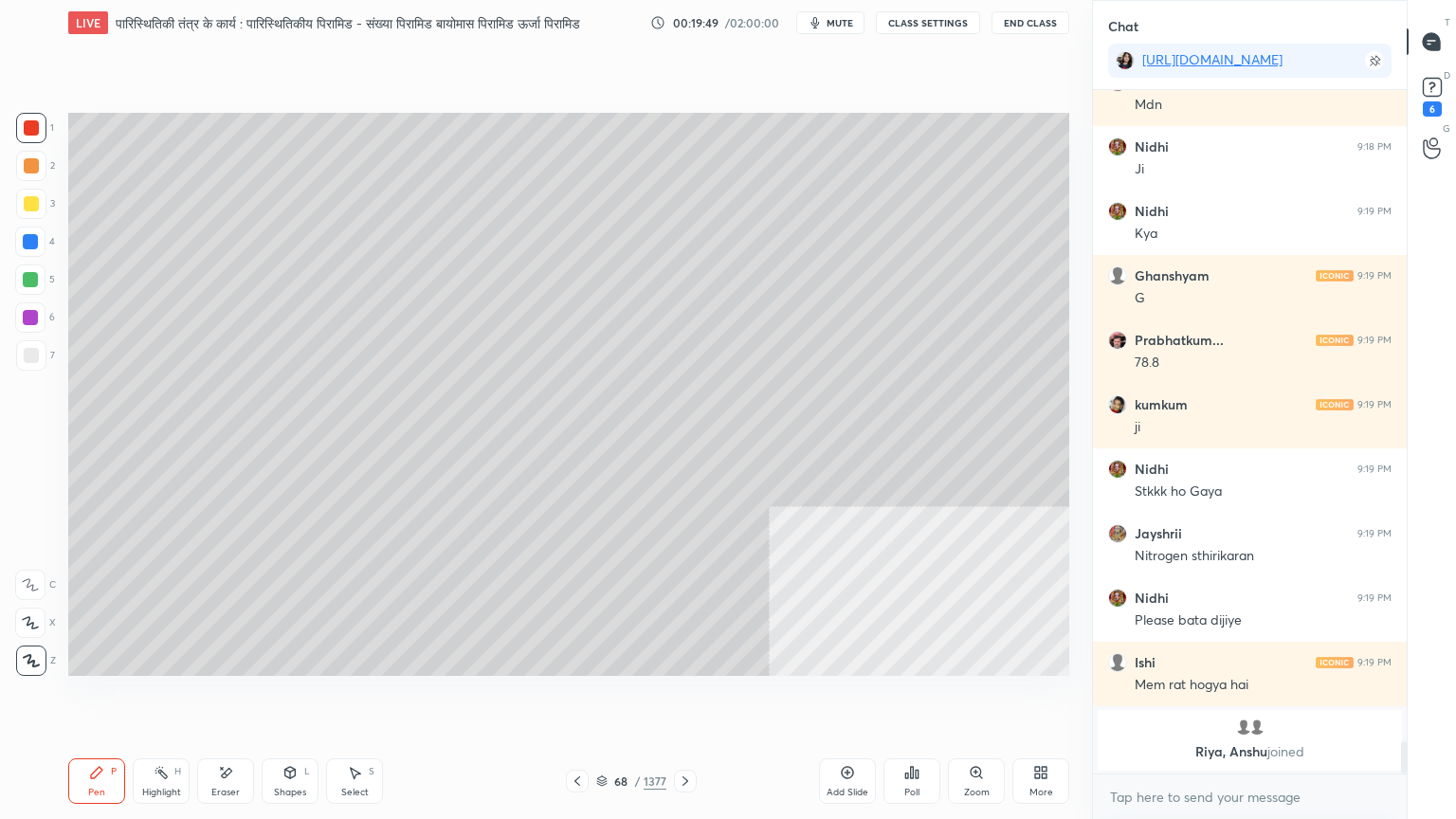 click on "68 / 1377" at bounding box center [631, 781] 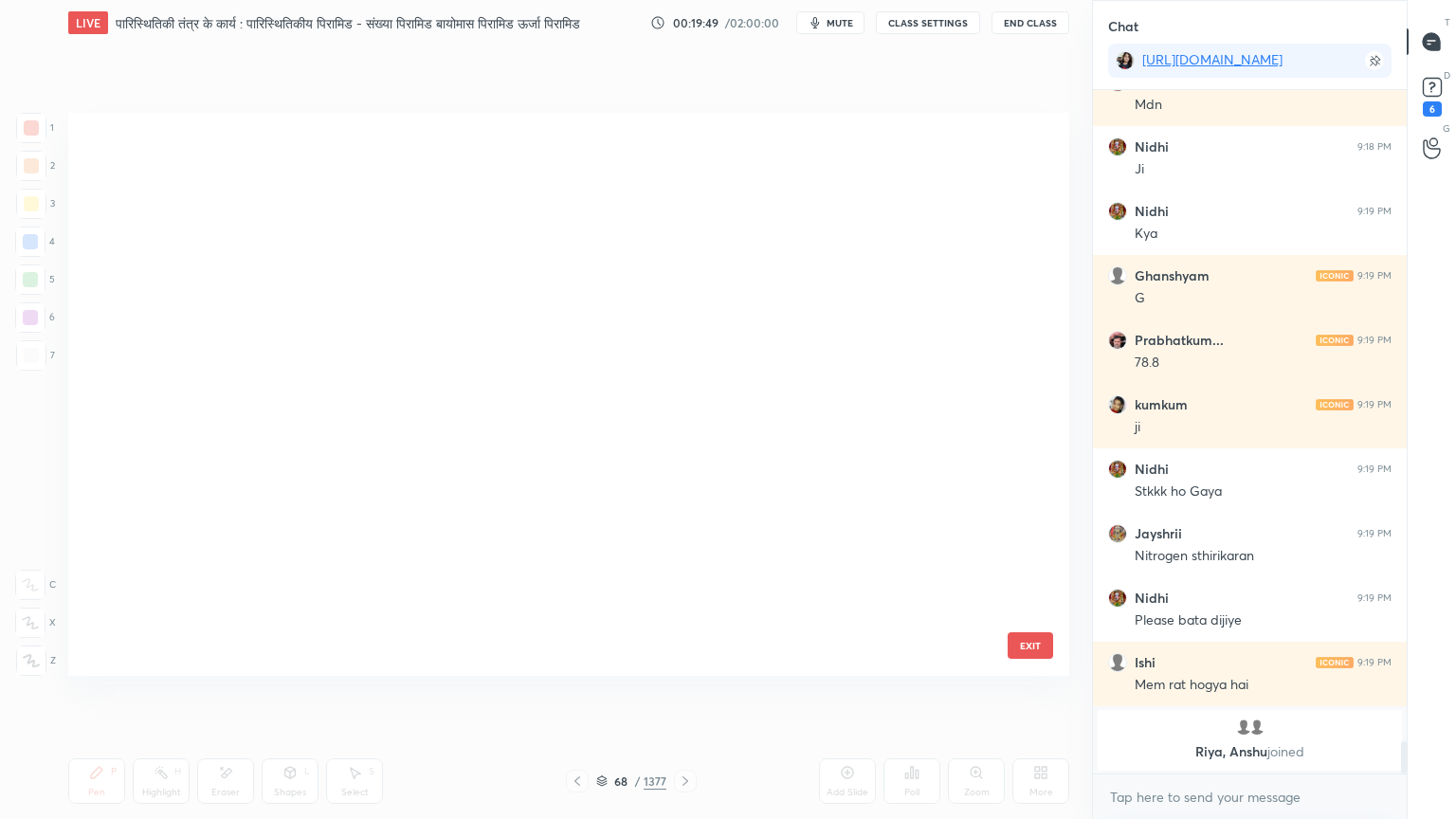 scroll, scrollTop: 3427, scrollLeft: 0, axis: vertical 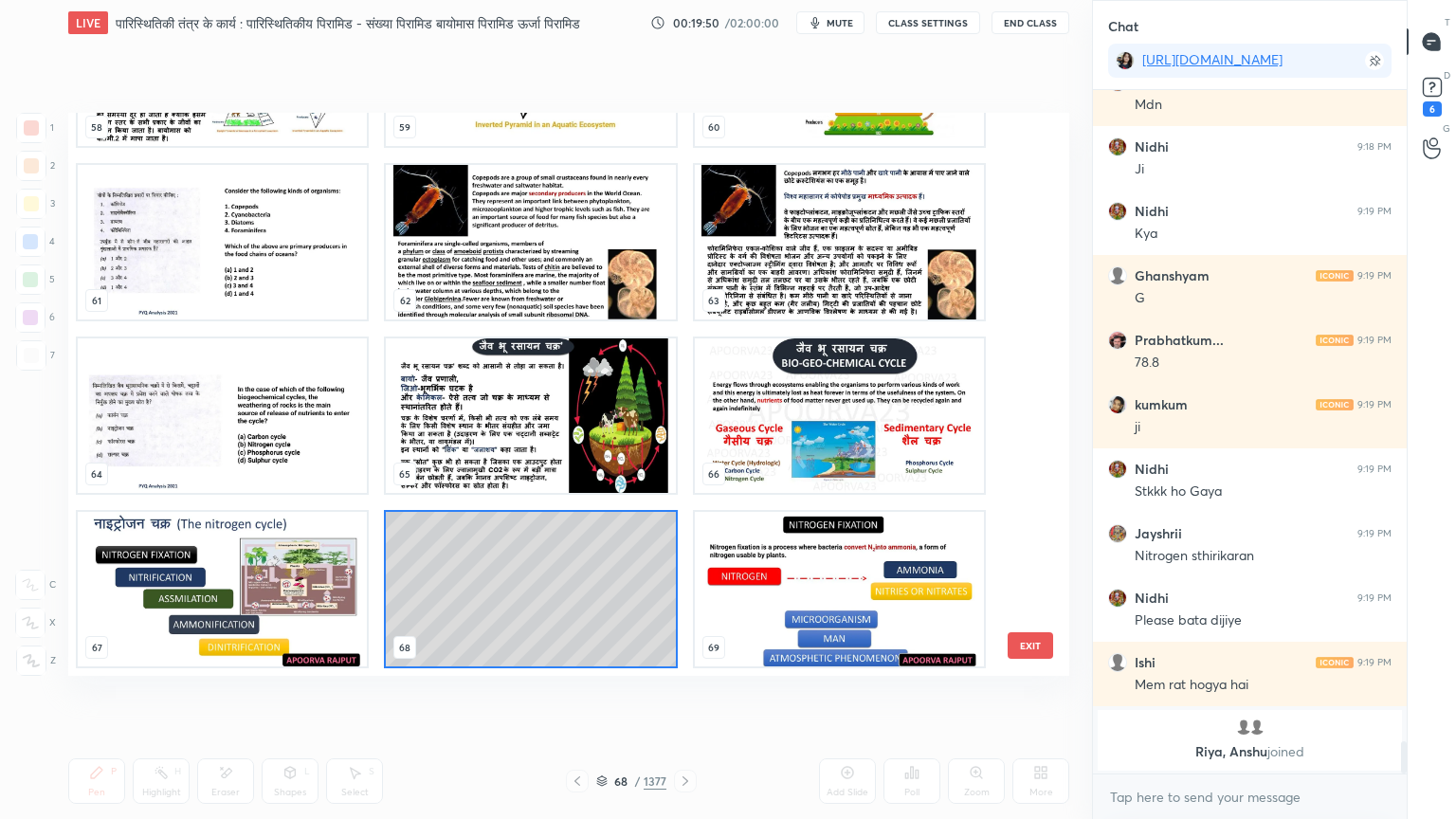 click at bounding box center (839, 589) 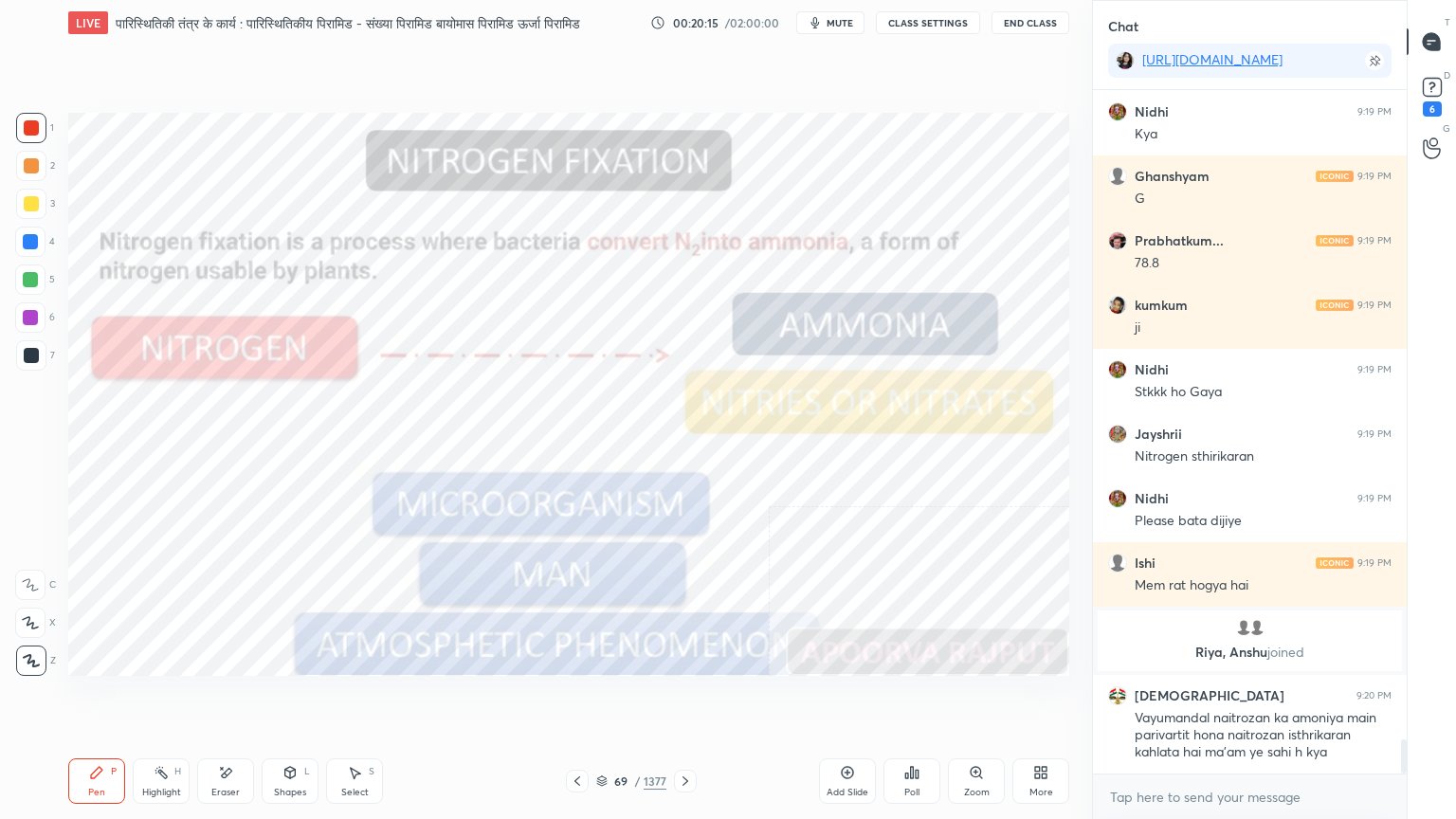 scroll, scrollTop: 12906, scrollLeft: 0, axis: vertical 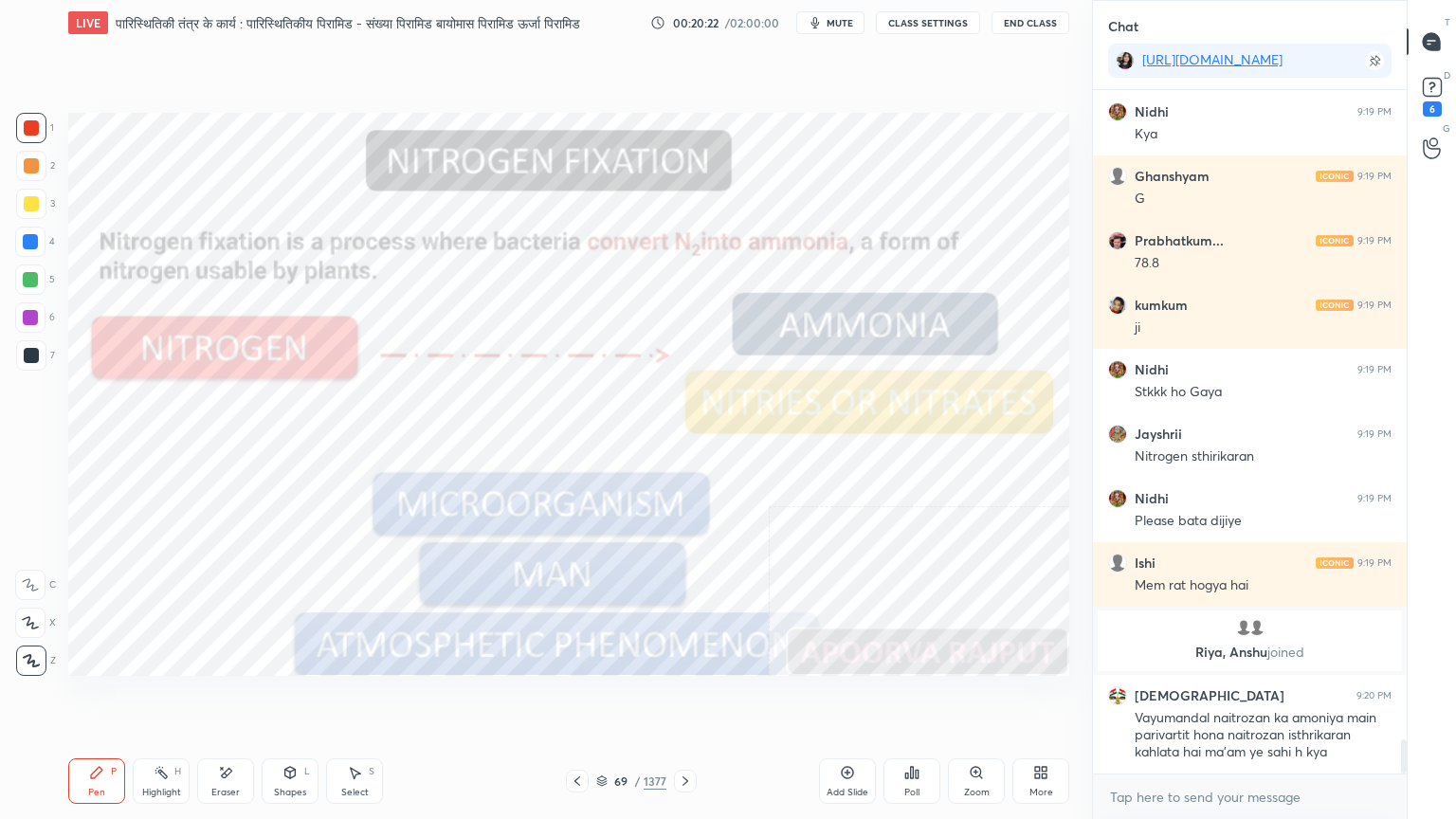 click 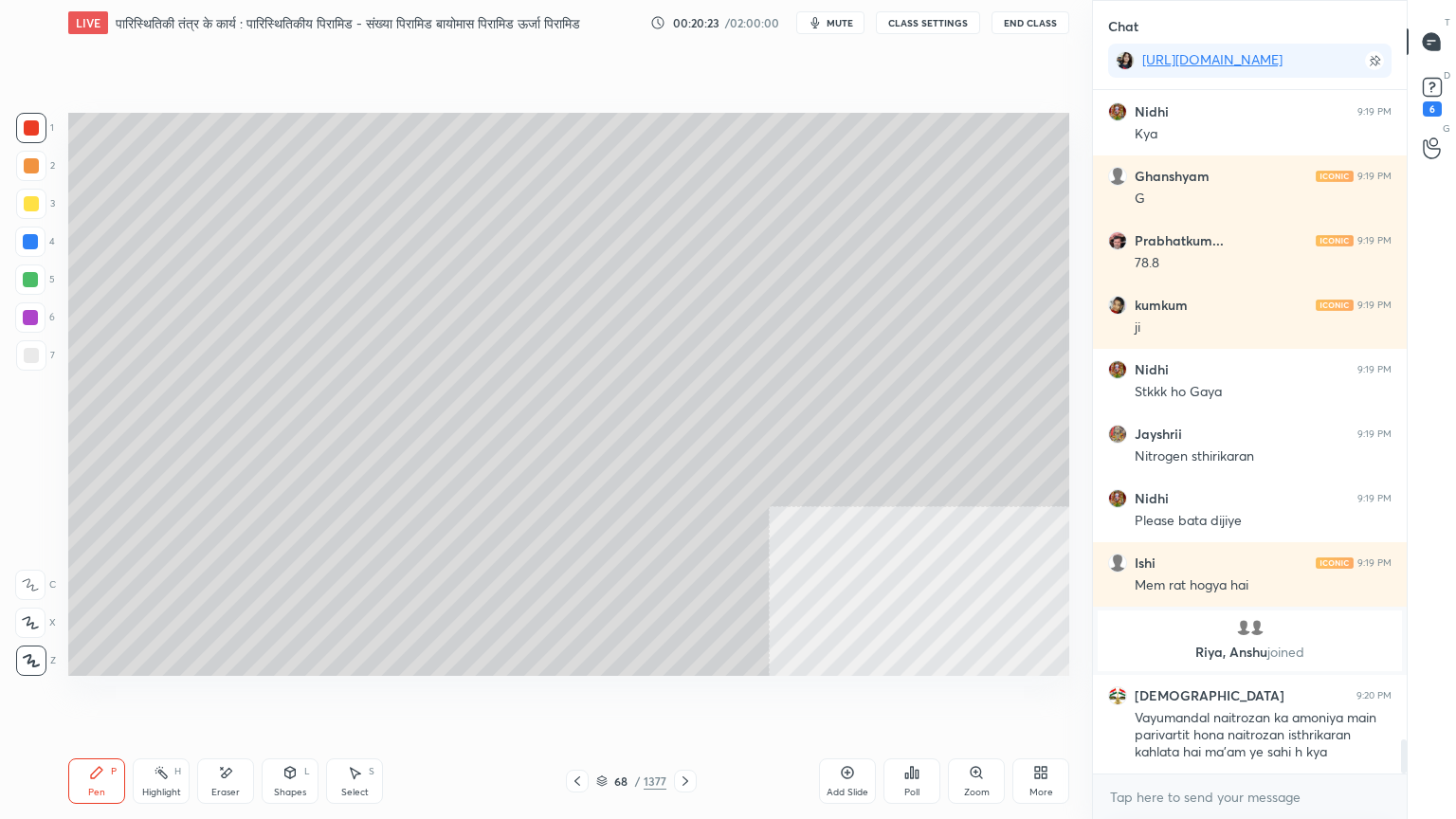 click at bounding box center [31, 355] 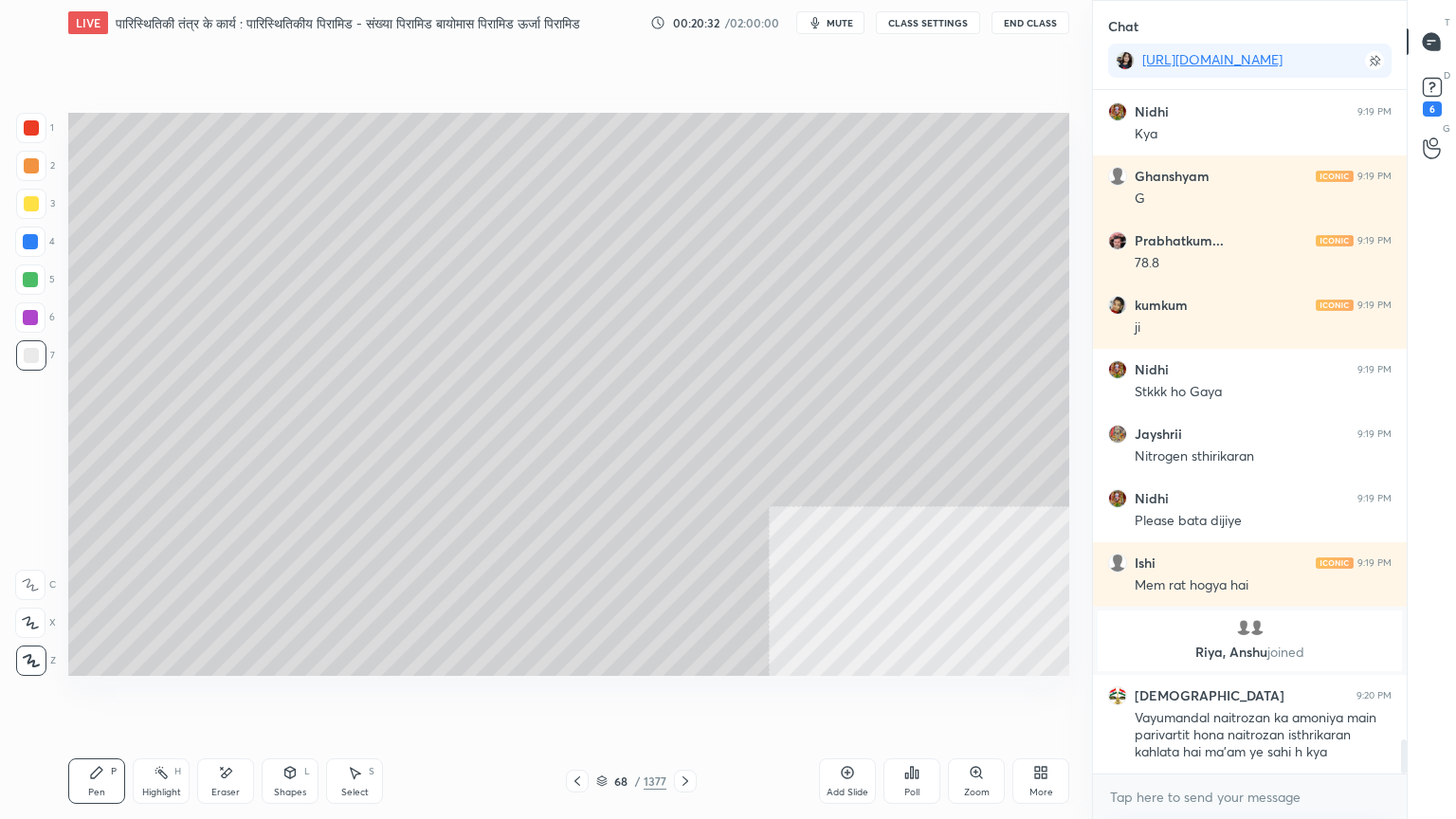 scroll, scrollTop: 12970, scrollLeft: 0, axis: vertical 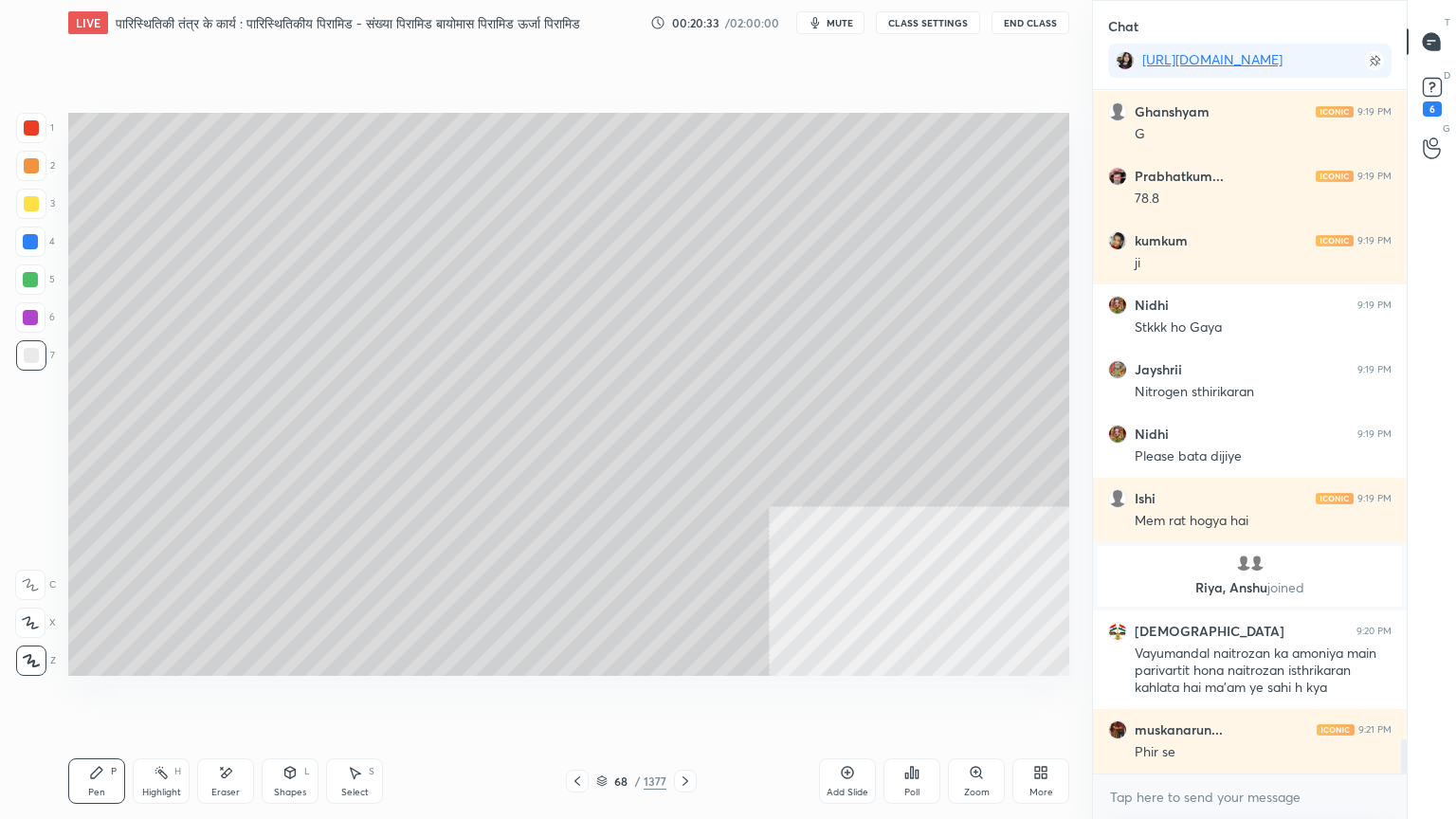 click at bounding box center [30, 242] 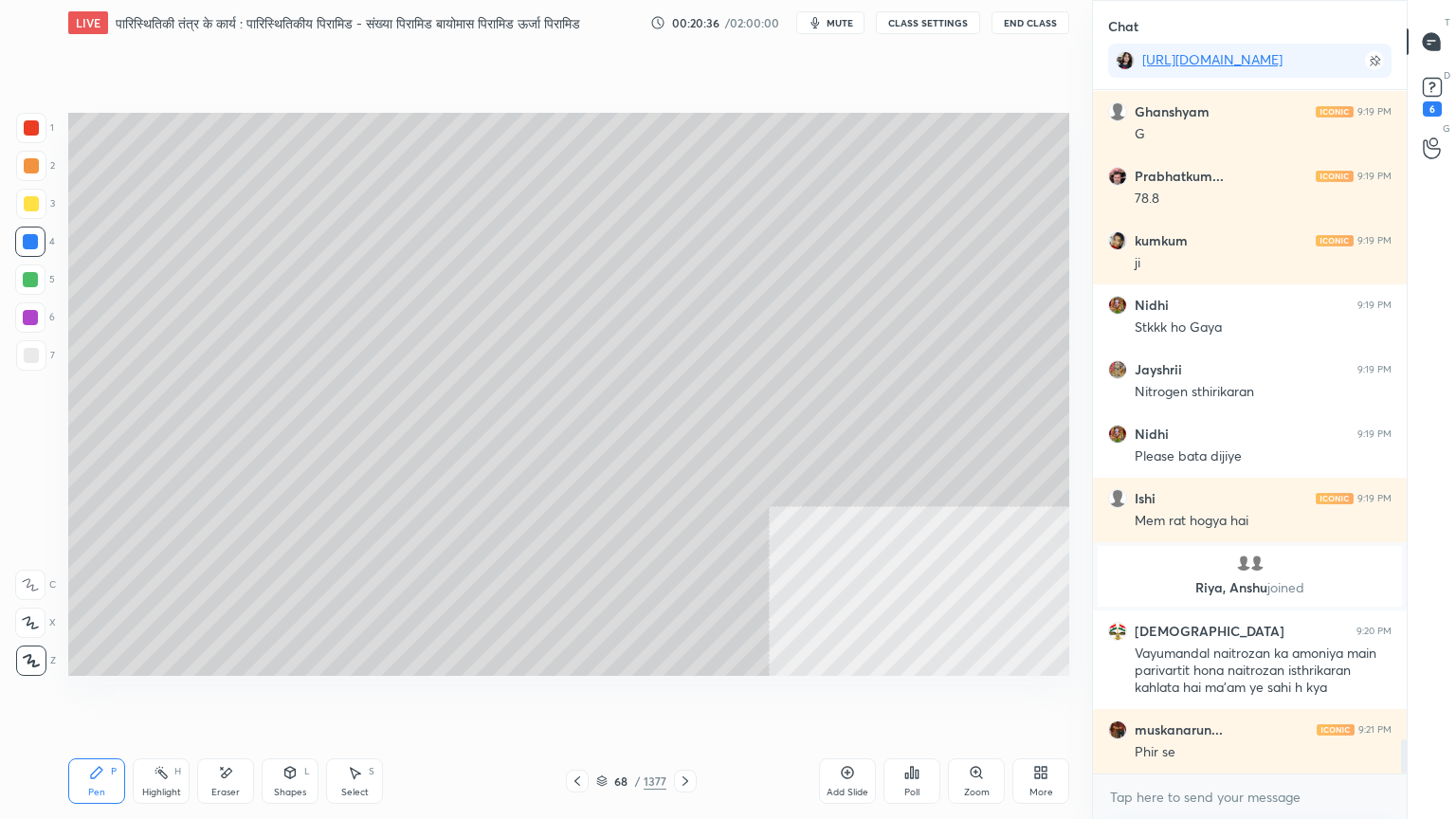 scroll, scrollTop: 13035, scrollLeft: 0, axis: vertical 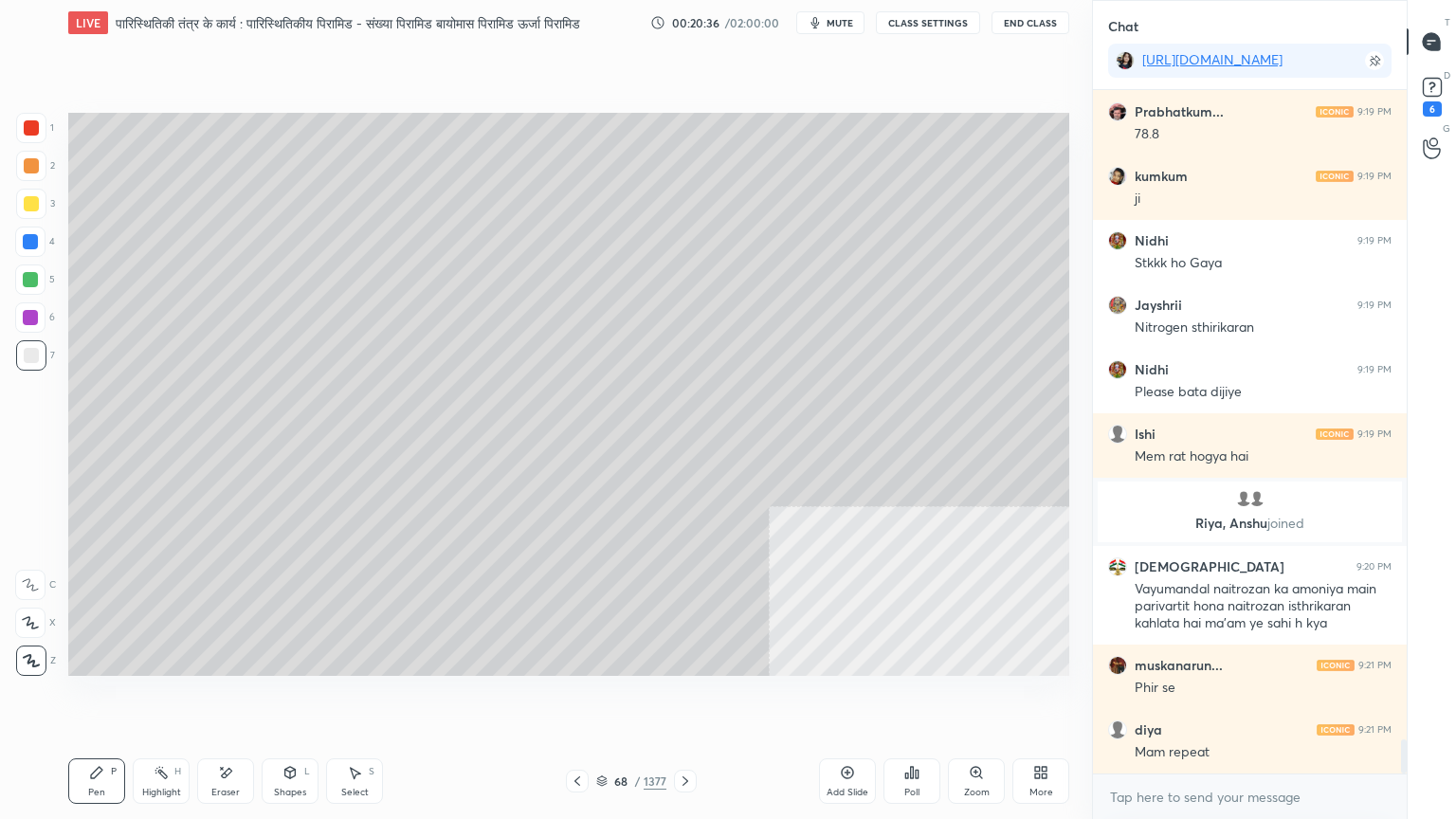 drag, startPoint x: 34, startPoint y: 356, endPoint x: 66, endPoint y: 334, distance: 38.832976 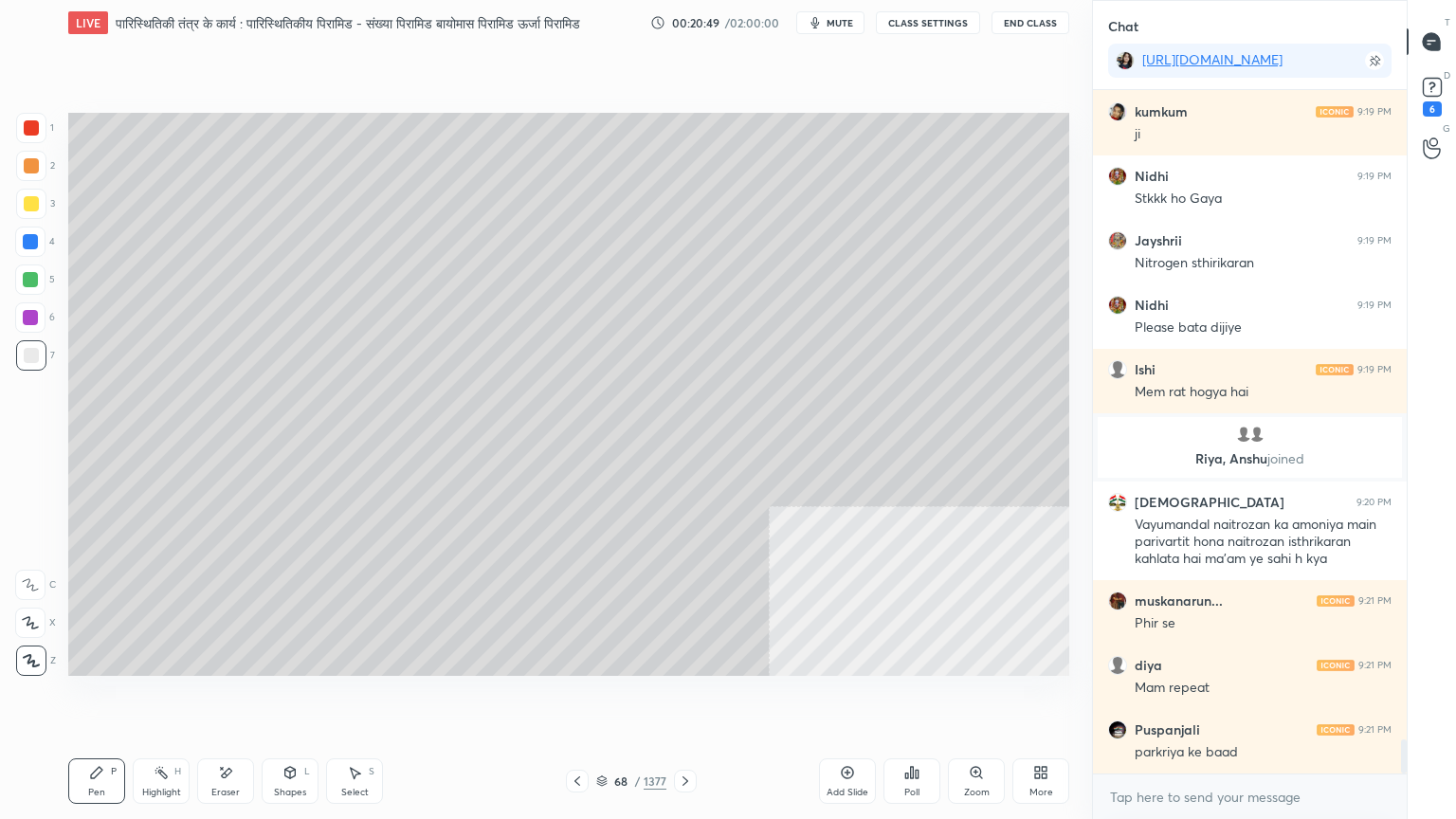 scroll, scrollTop: 13164, scrollLeft: 0, axis: vertical 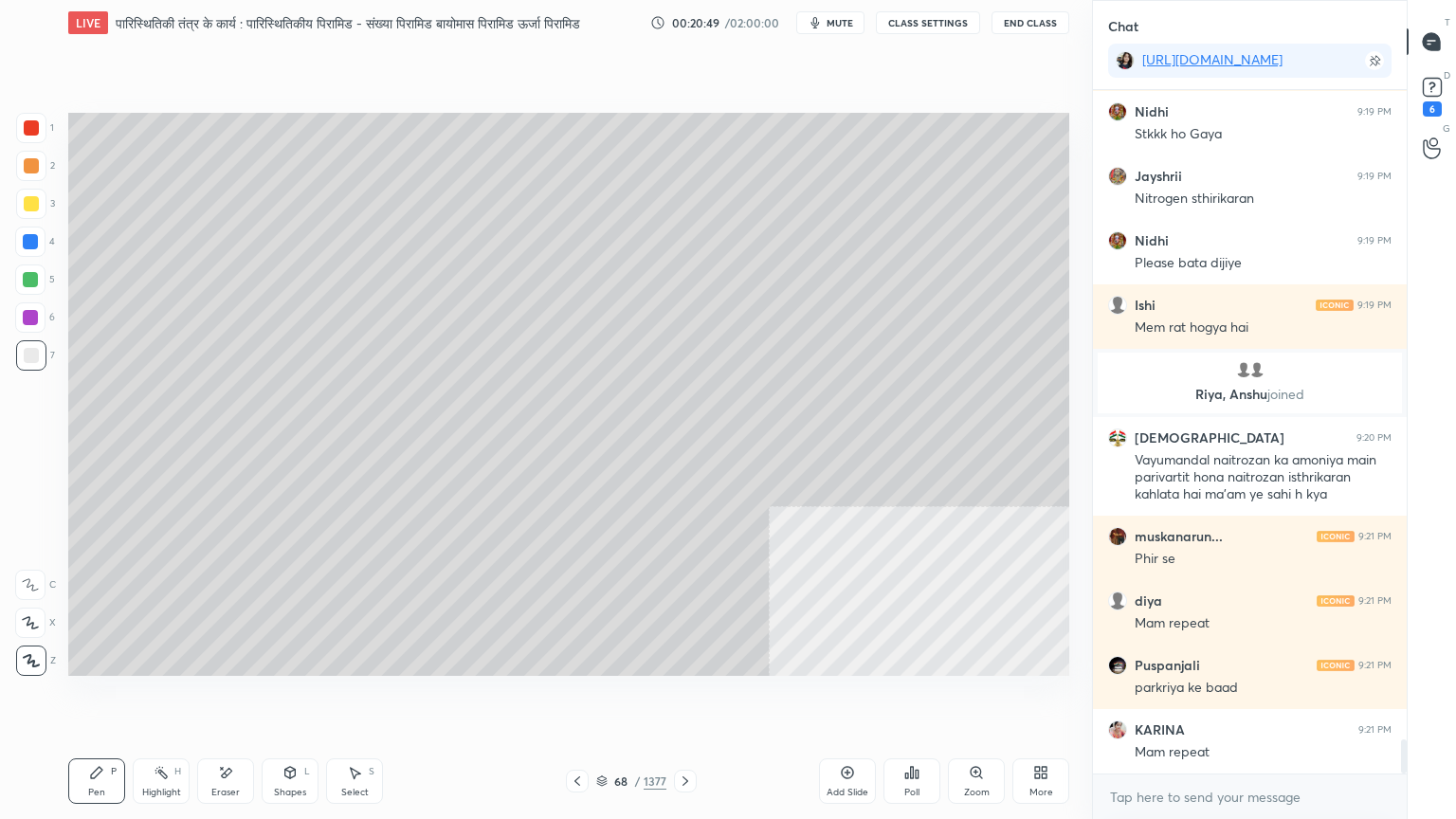 click on "Select" at bounding box center [355, 792] 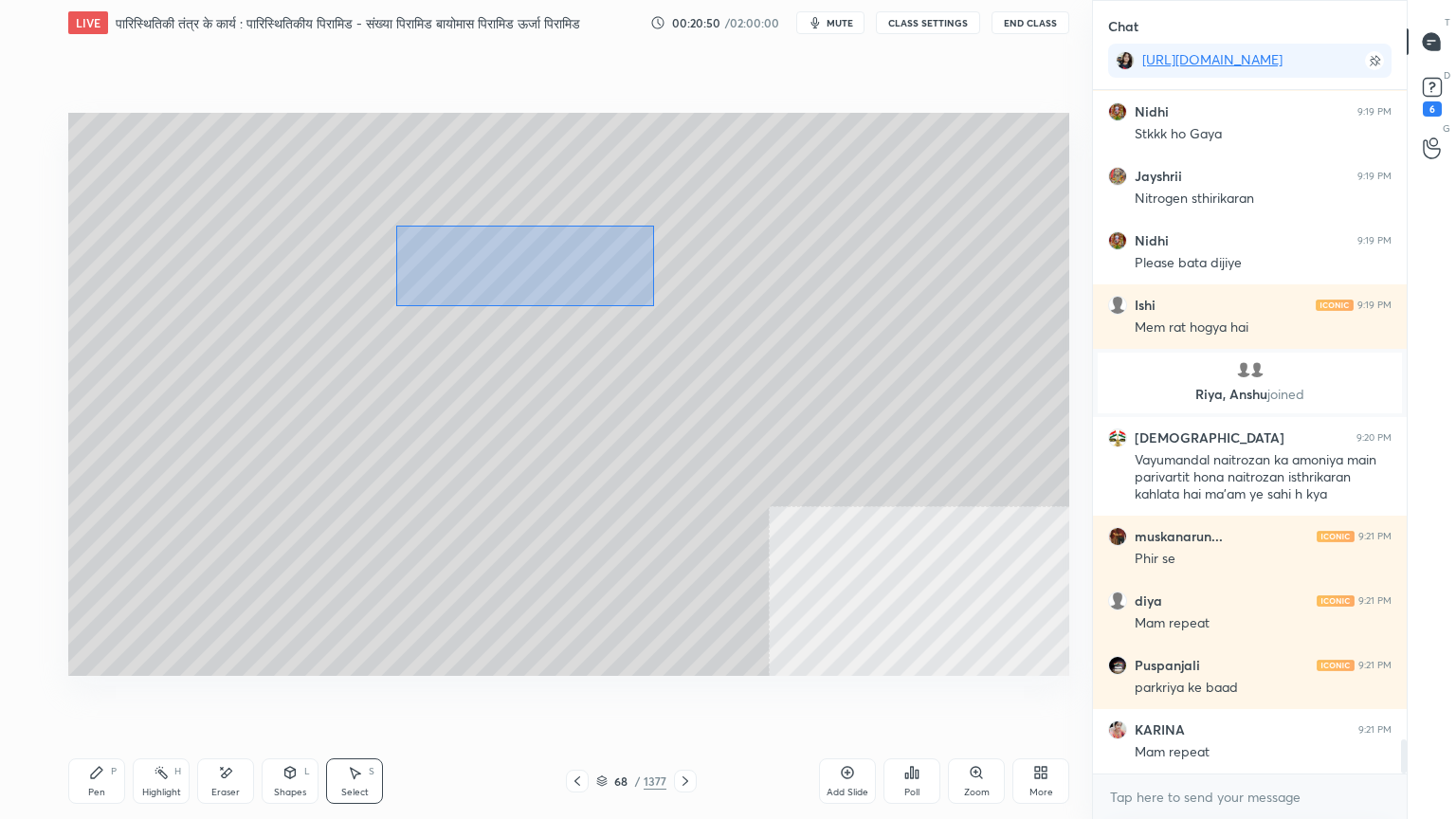 drag, startPoint x: 396, startPoint y: 225, endPoint x: 766, endPoint y: 327, distance: 383.80203 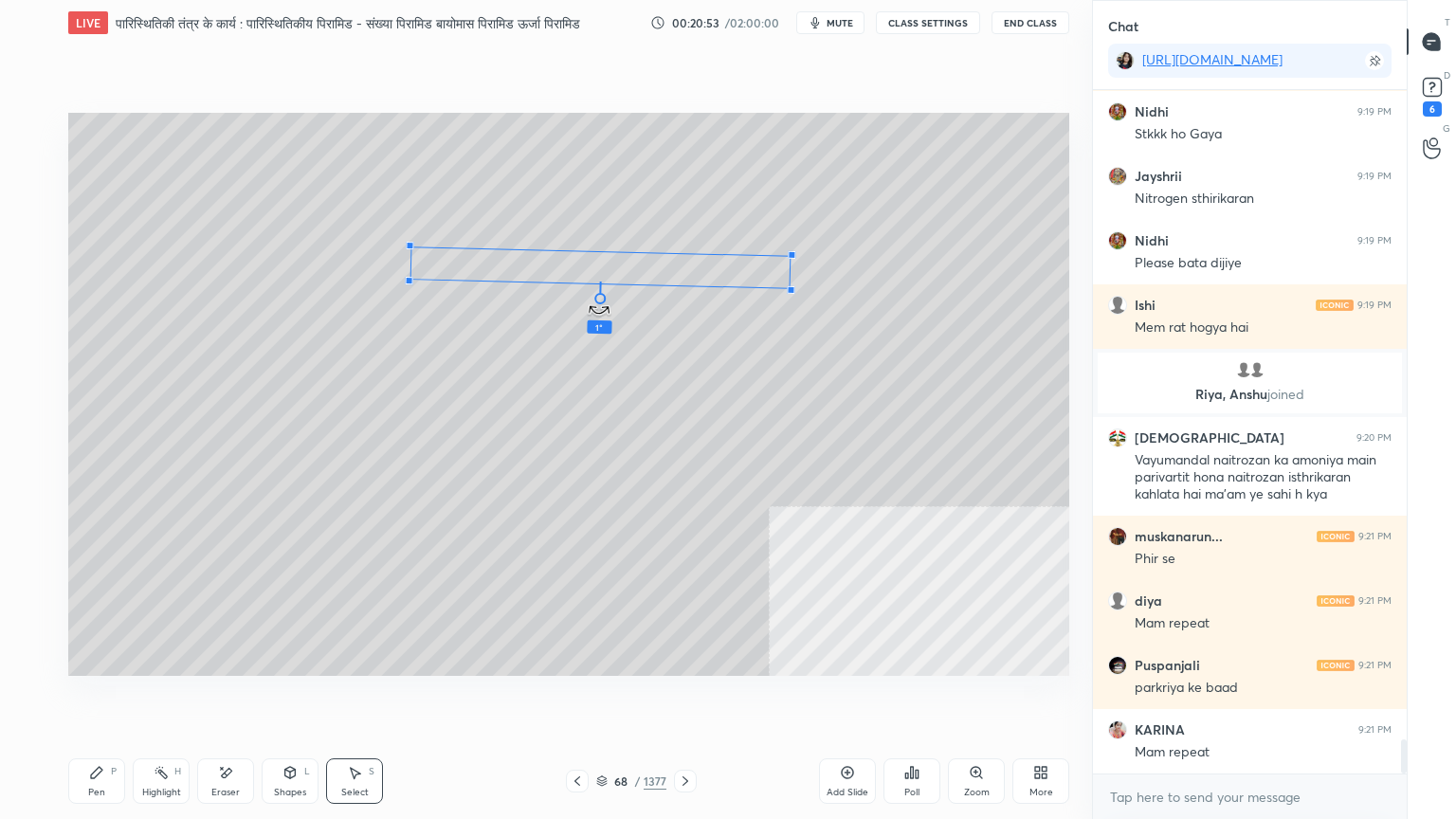 click on "1 ° Undo Copy Duplicate Duplicate to new slide Delete" at bounding box center (569, 394) 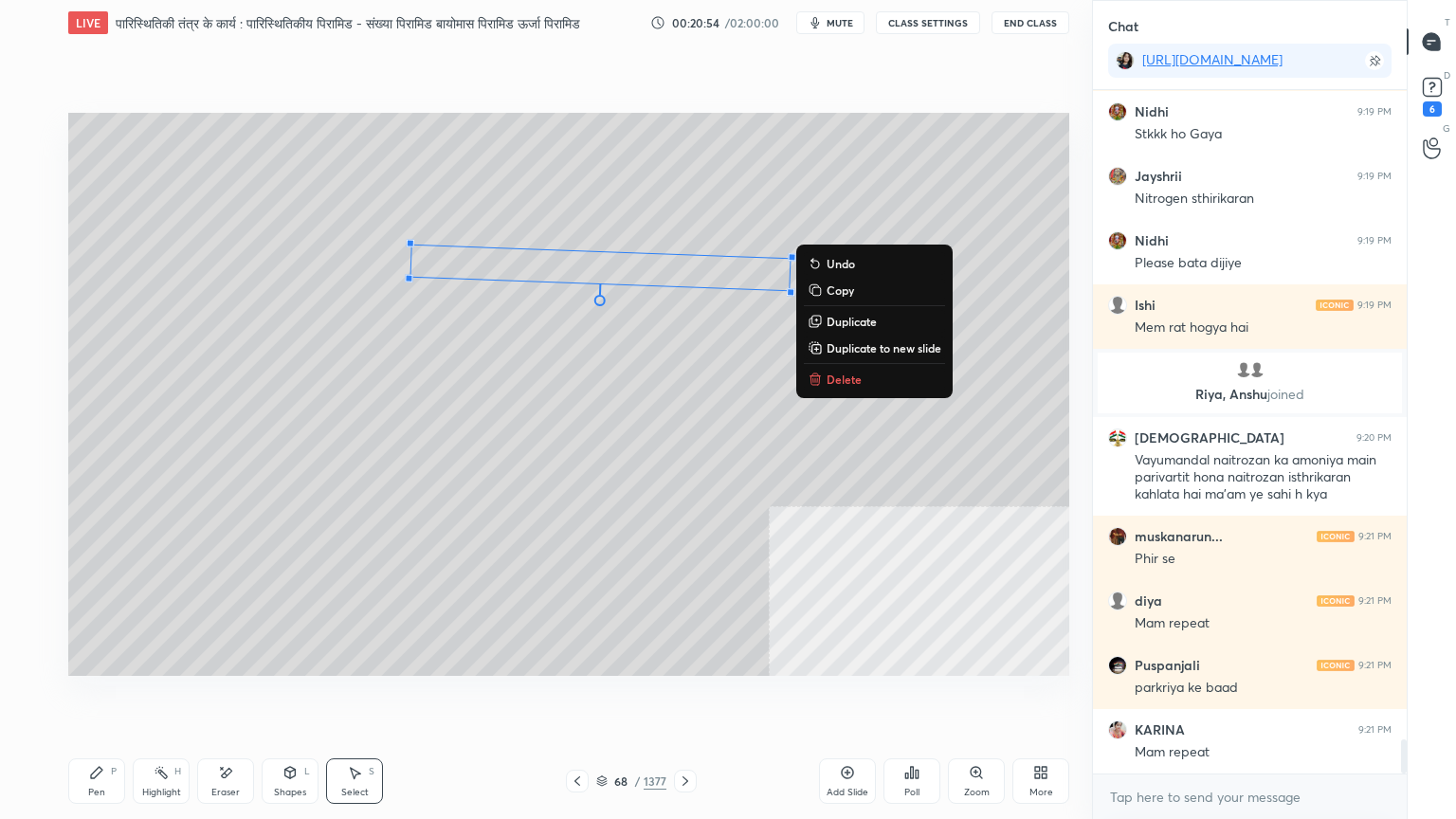 click on "Pen P" at bounding box center [97, 781] 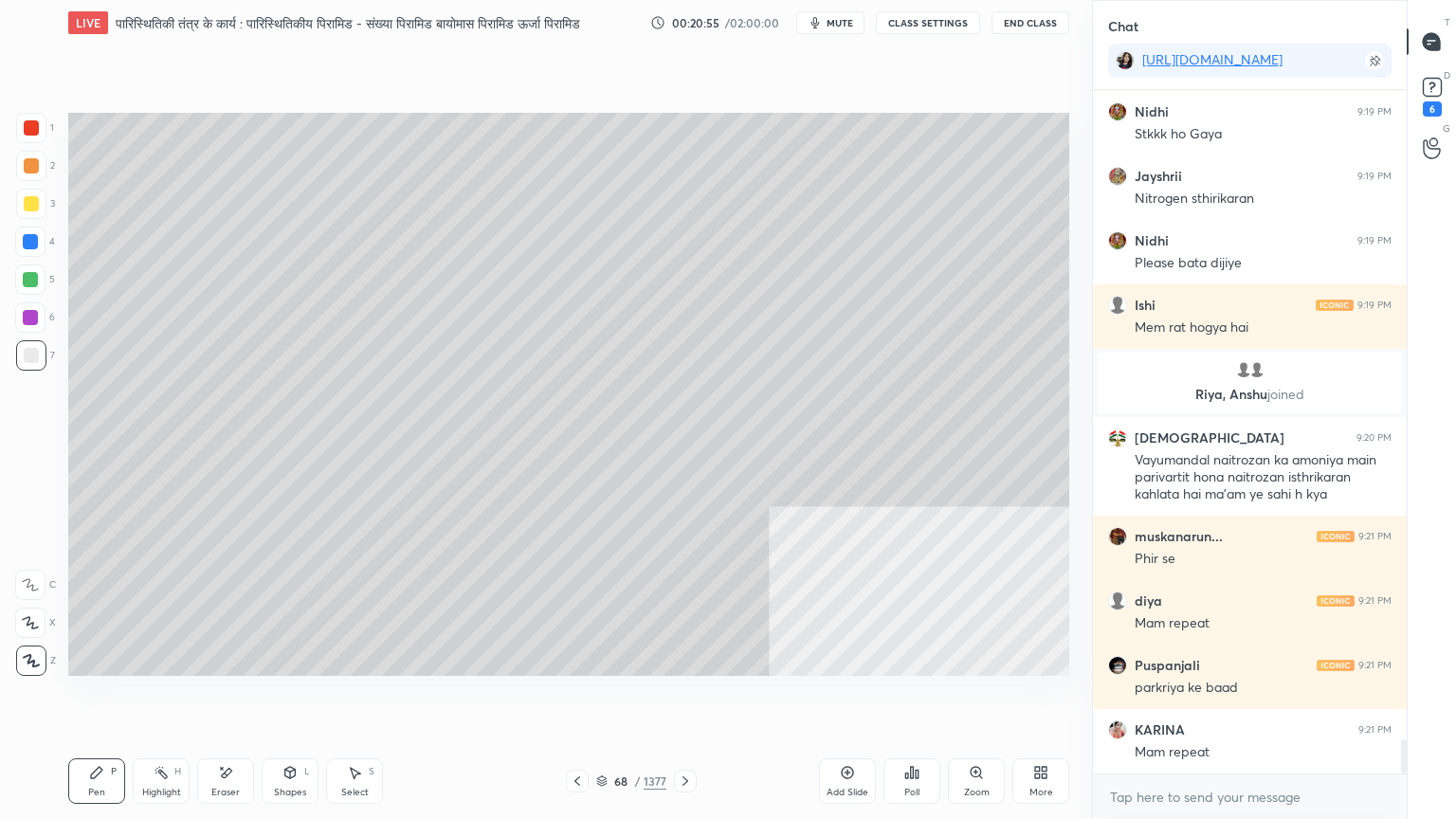 click at bounding box center [30, 242] 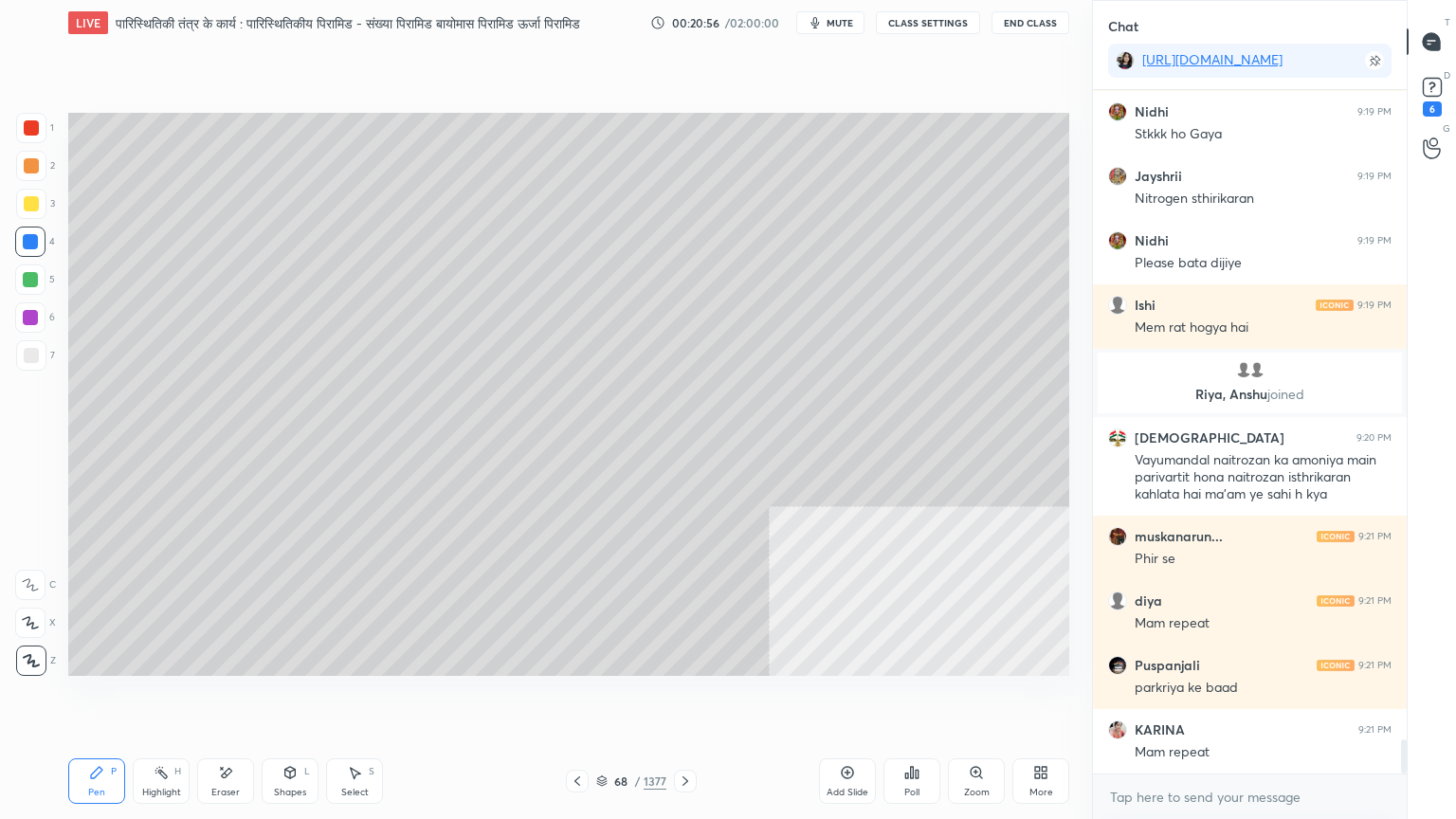 drag, startPoint x: 27, startPoint y: 354, endPoint x: 37, endPoint y: 349, distance: 11.18034 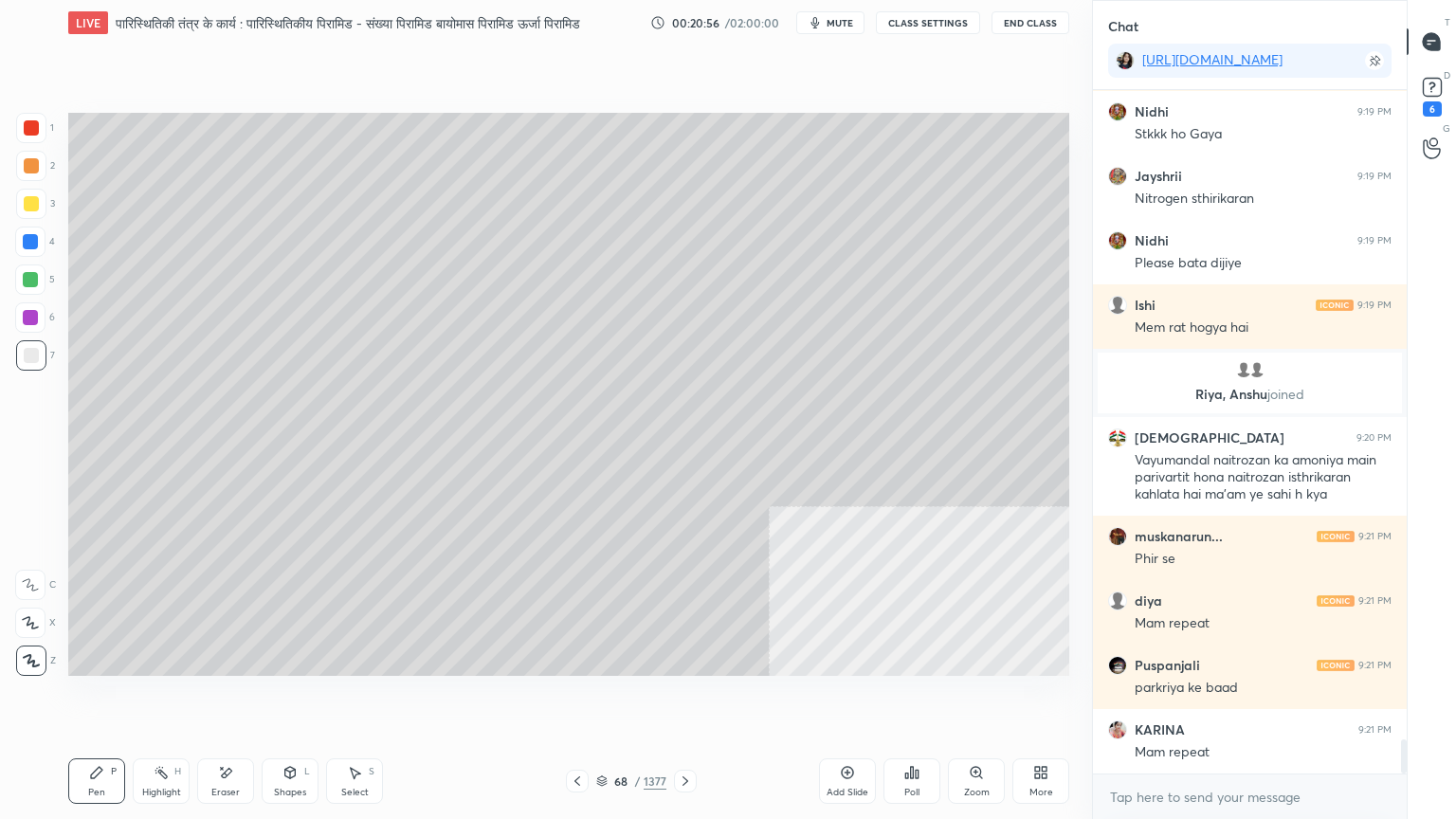 drag, startPoint x: 37, startPoint y: 349, endPoint x: 64, endPoint y: 320, distance: 39.623226 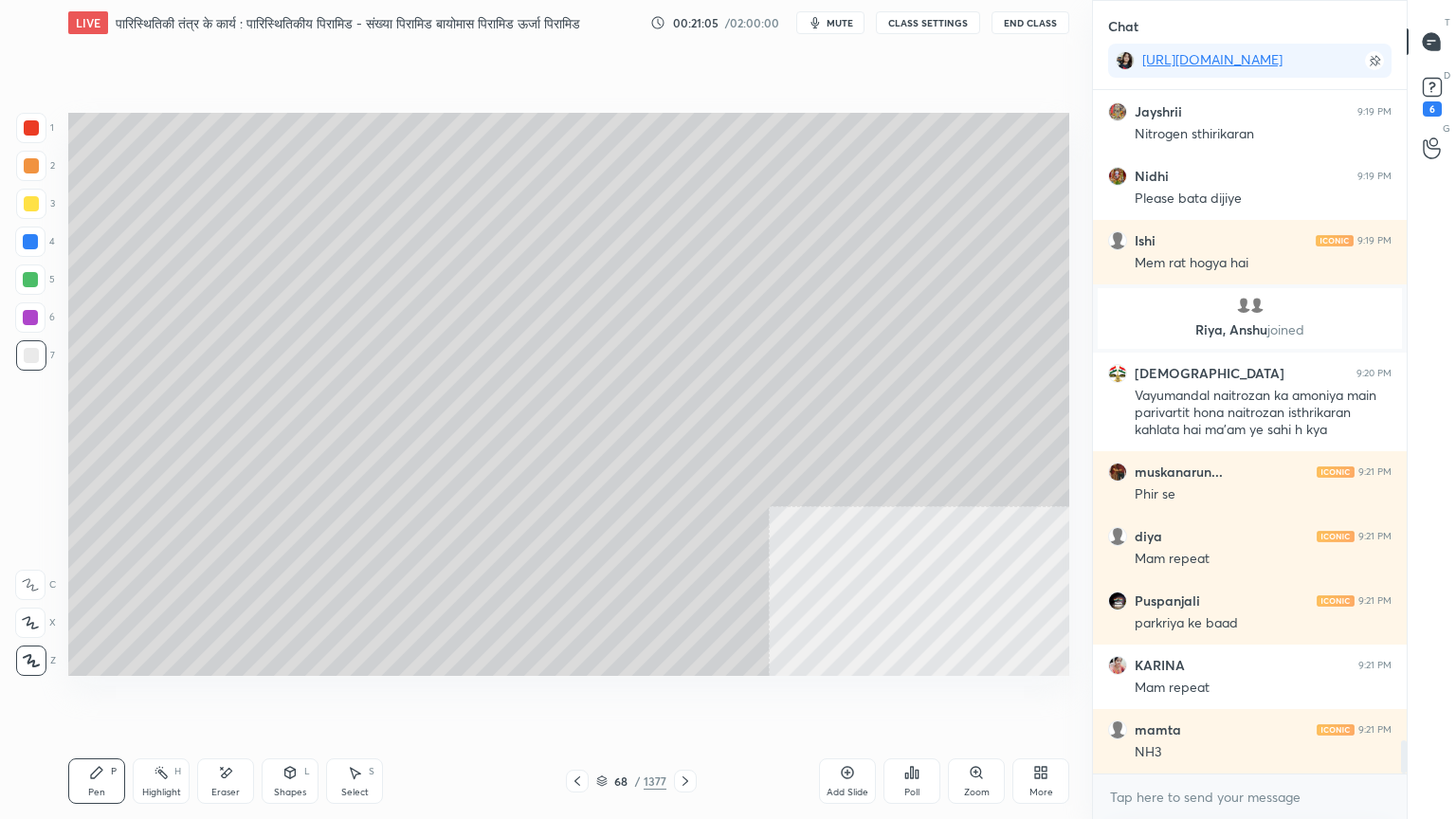 scroll, scrollTop: 13293, scrollLeft: 0, axis: vertical 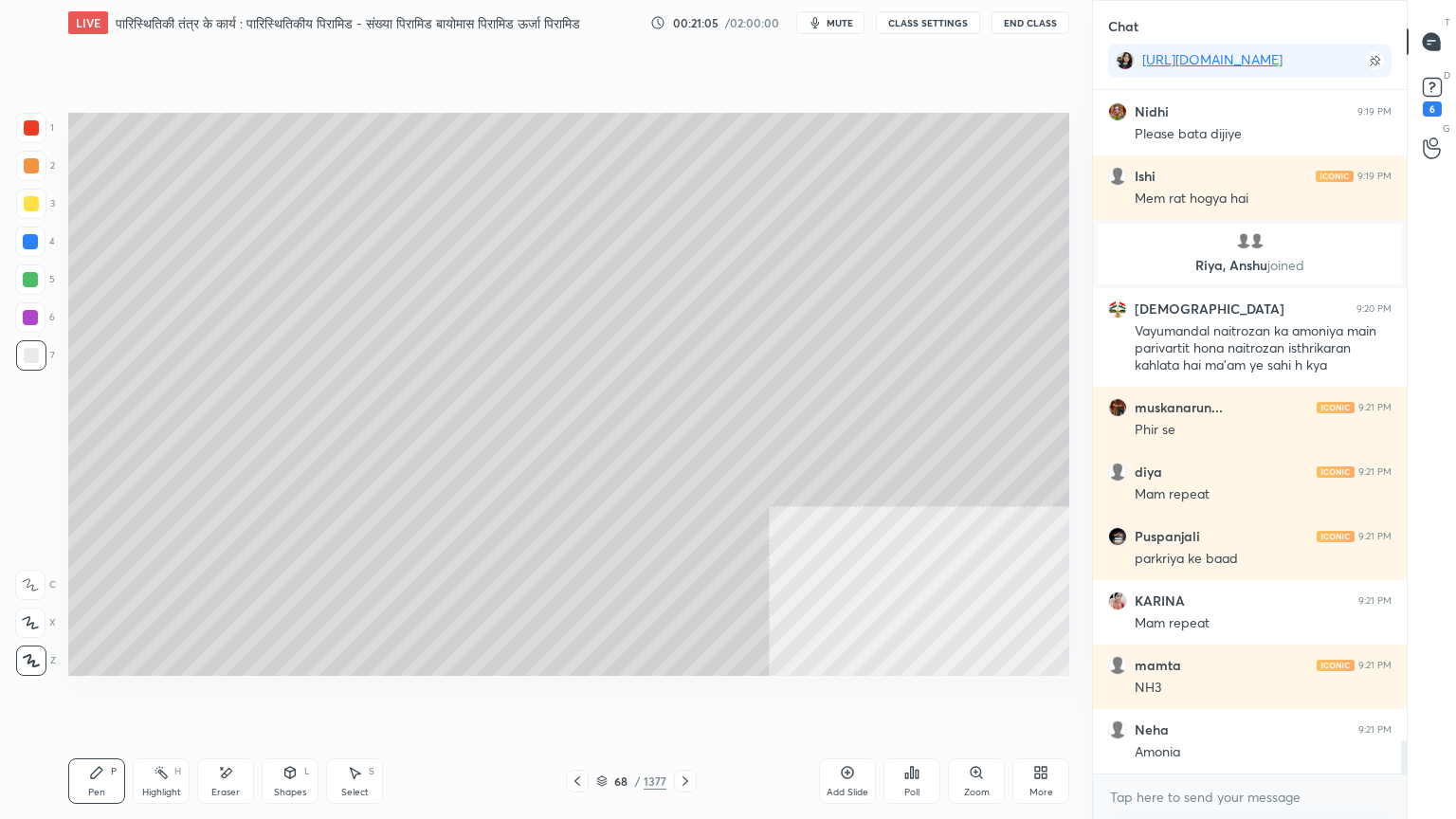 click 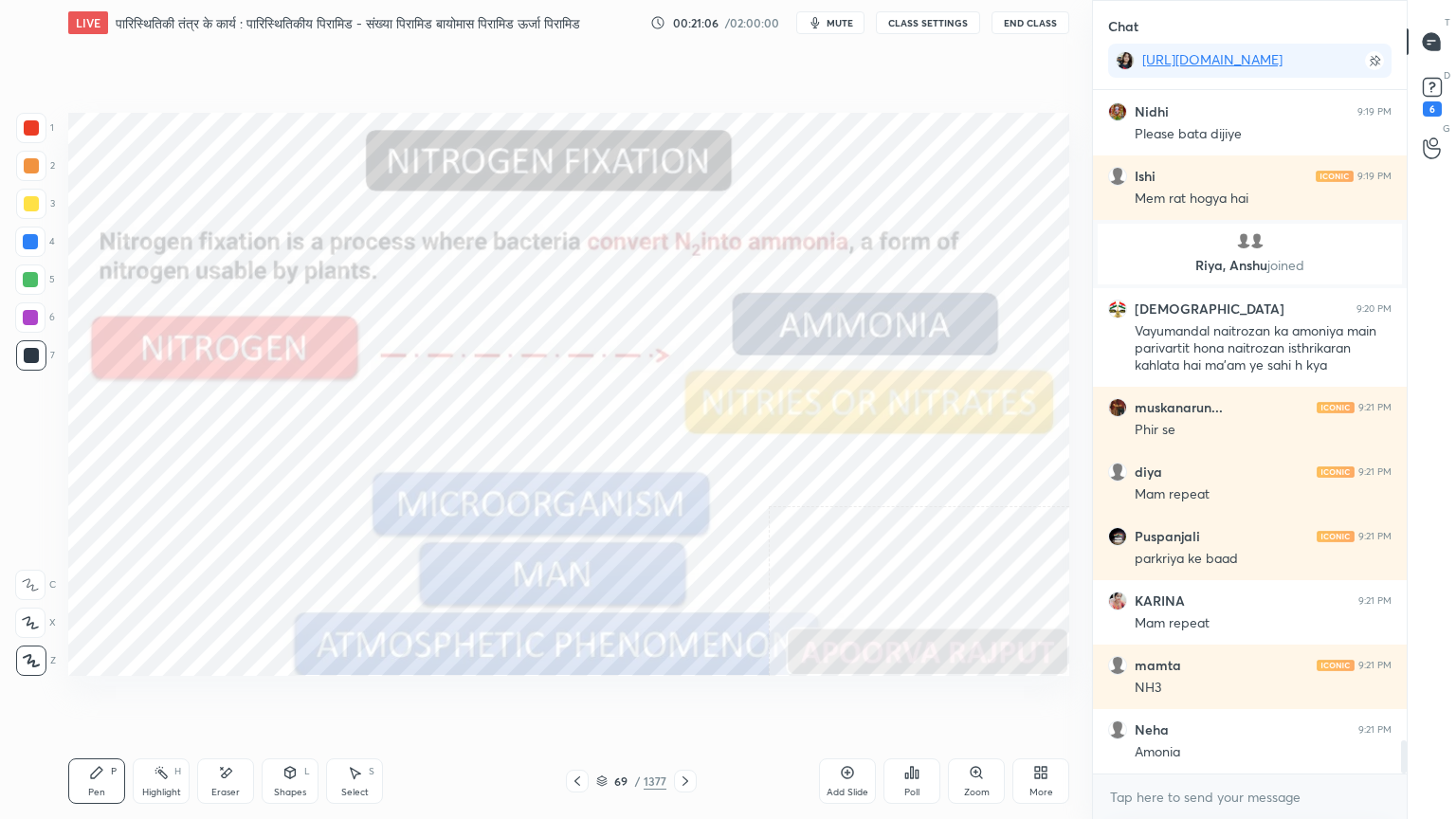 click 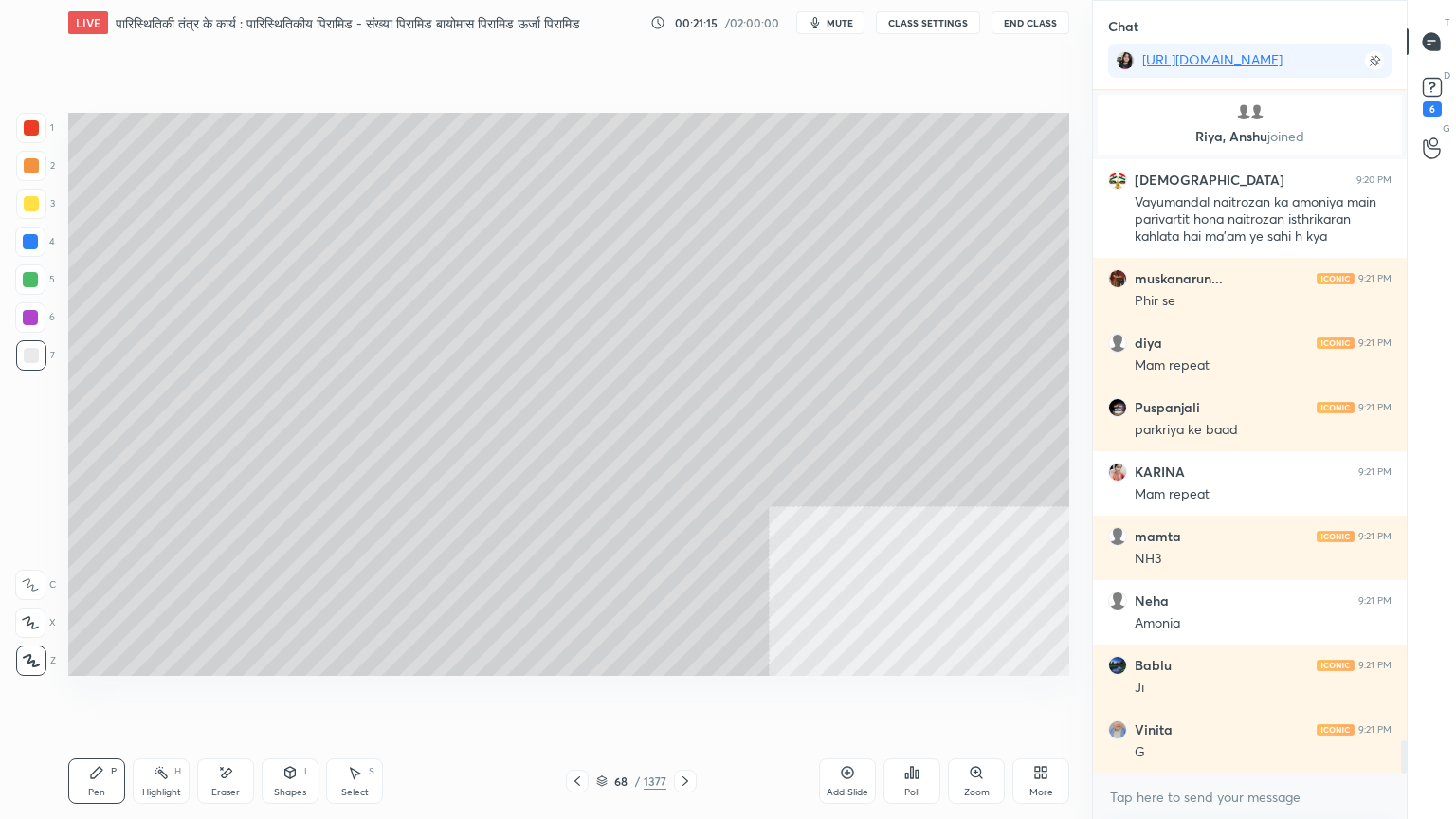 scroll, scrollTop: 13486, scrollLeft: 0, axis: vertical 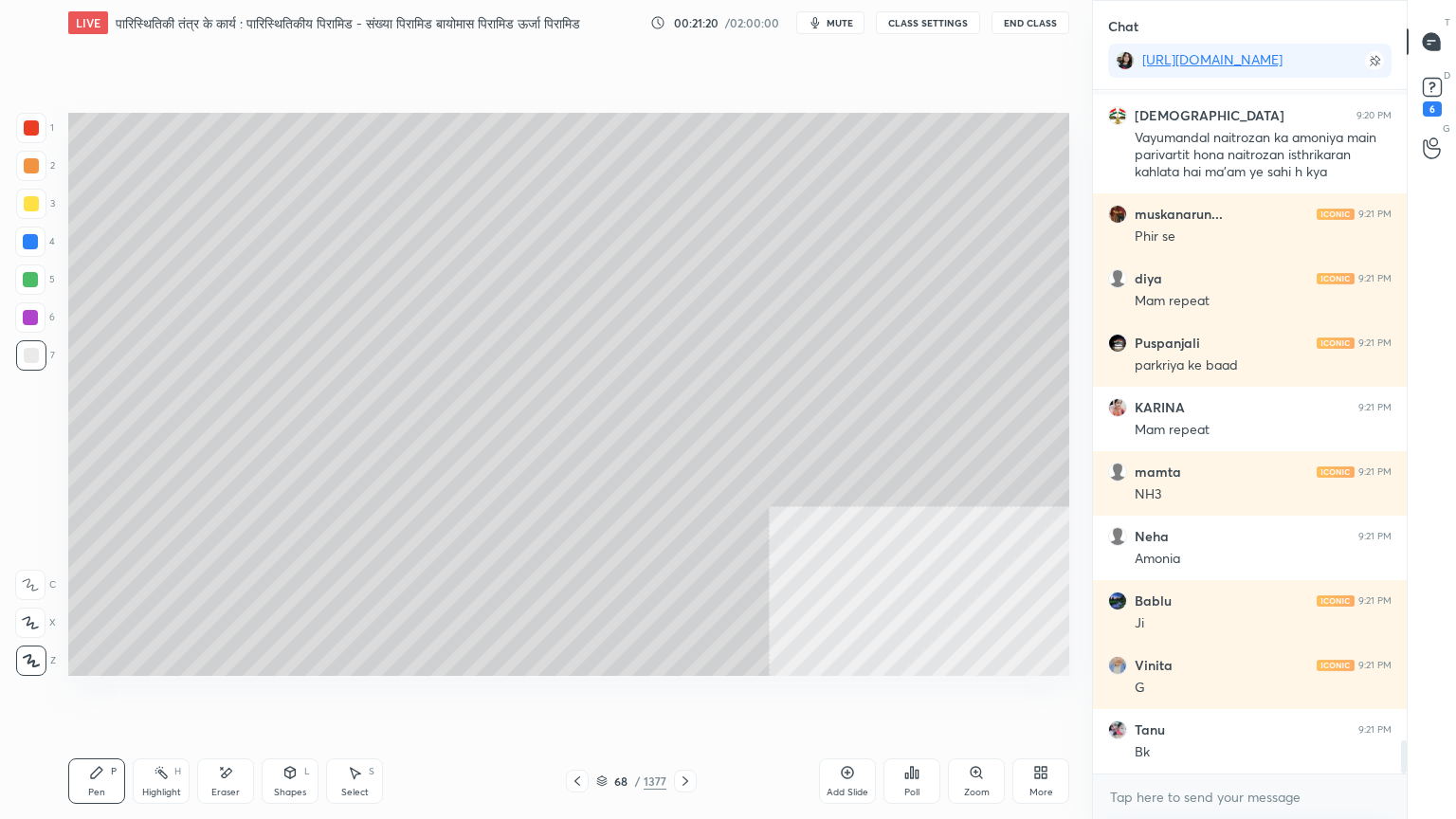 drag, startPoint x: 685, startPoint y: 782, endPoint x: 691, endPoint y: 773, distance: 10.816654 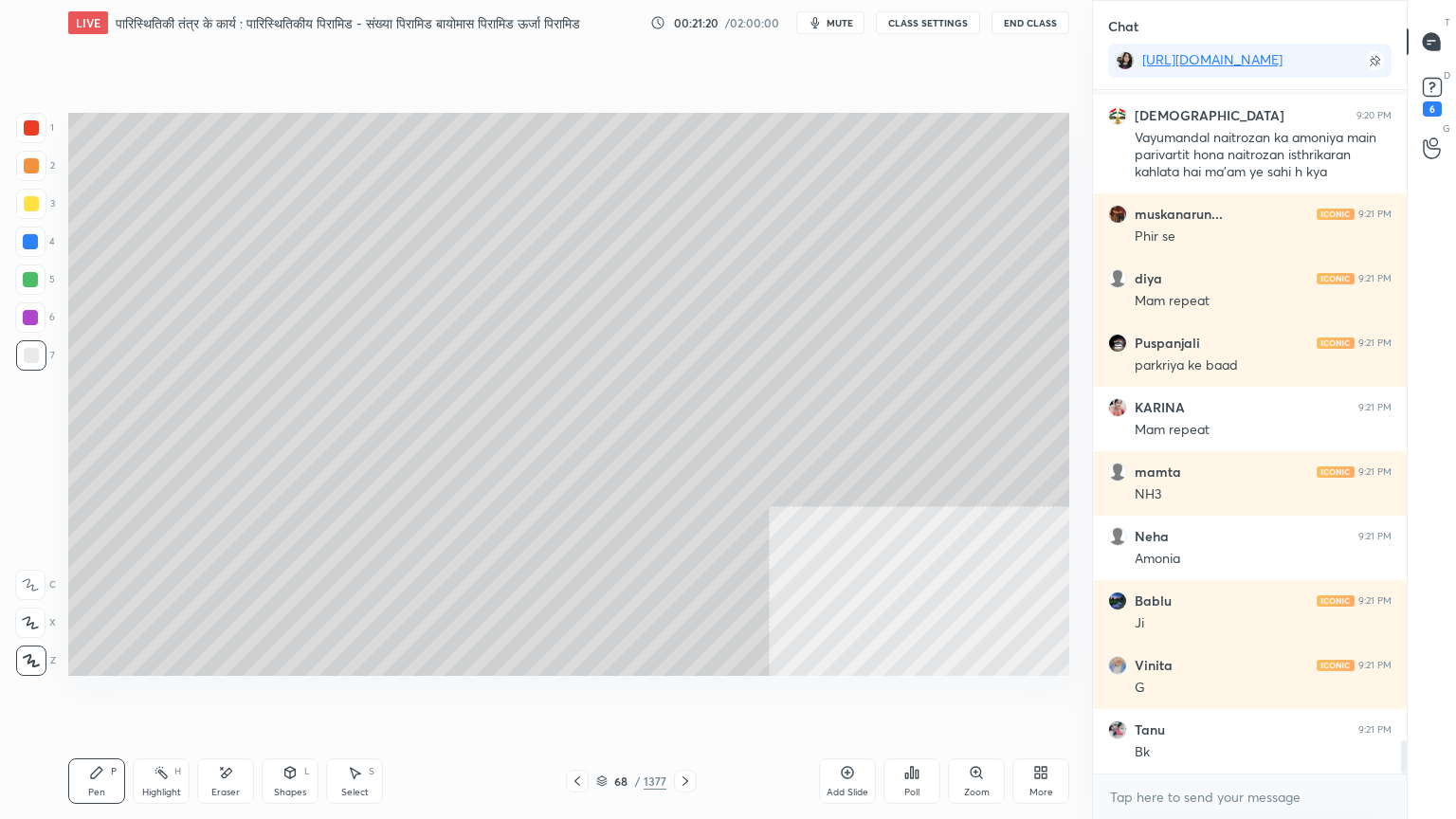 click 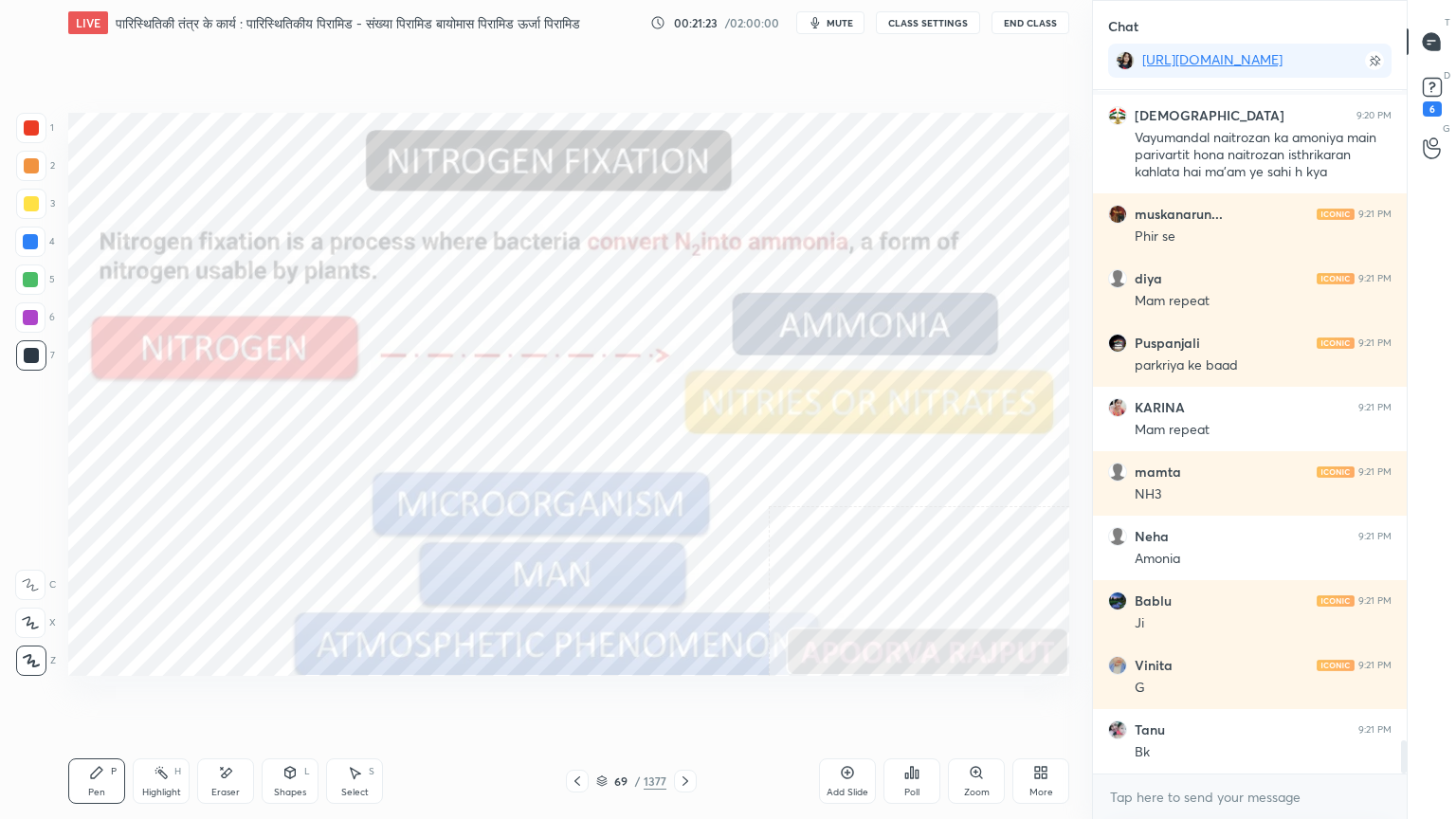 drag, startPoint x: 581, startPoint y: 781, endPoint x: 641, endPoint y: 728, distance: 80.05623 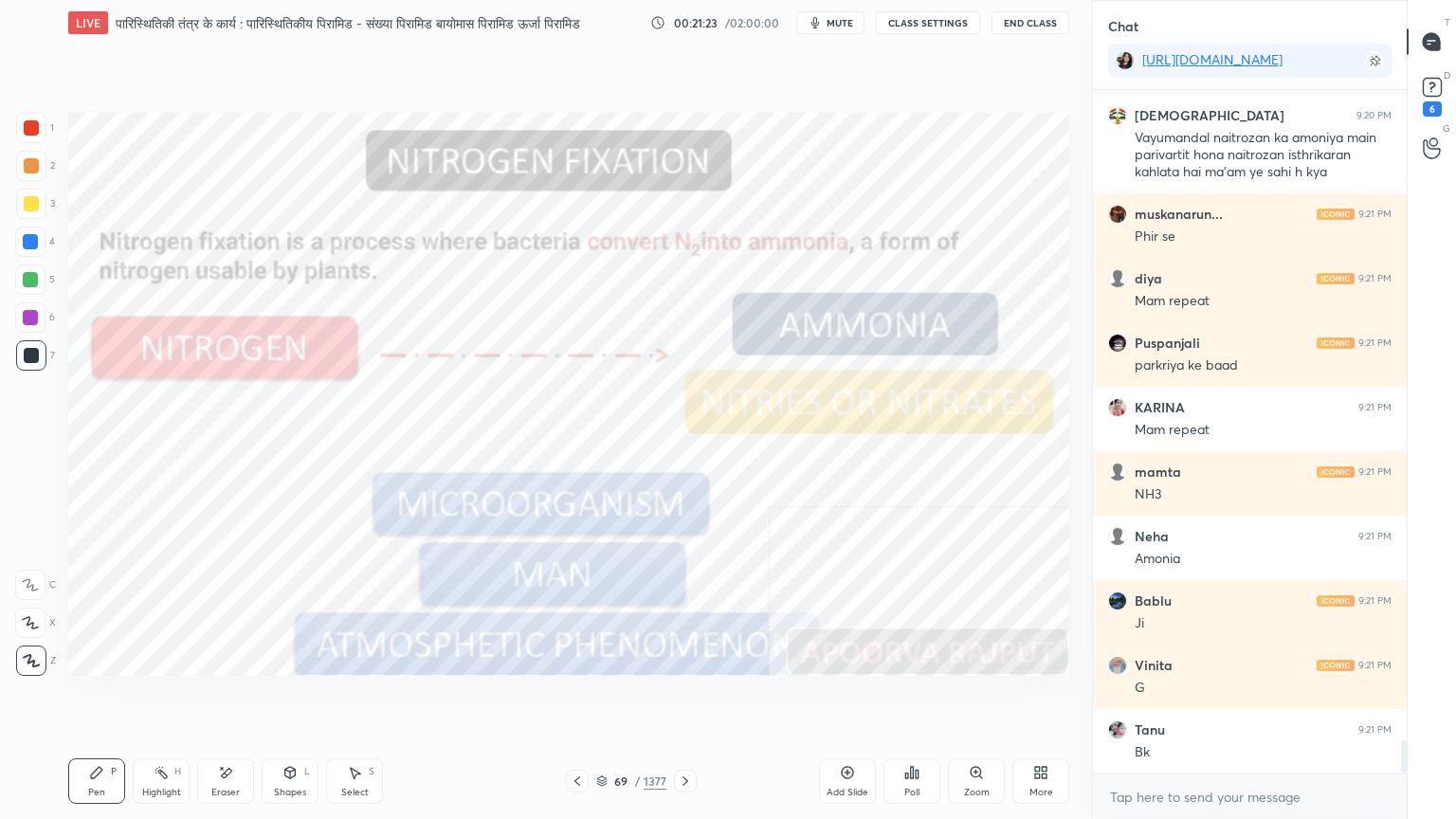 click 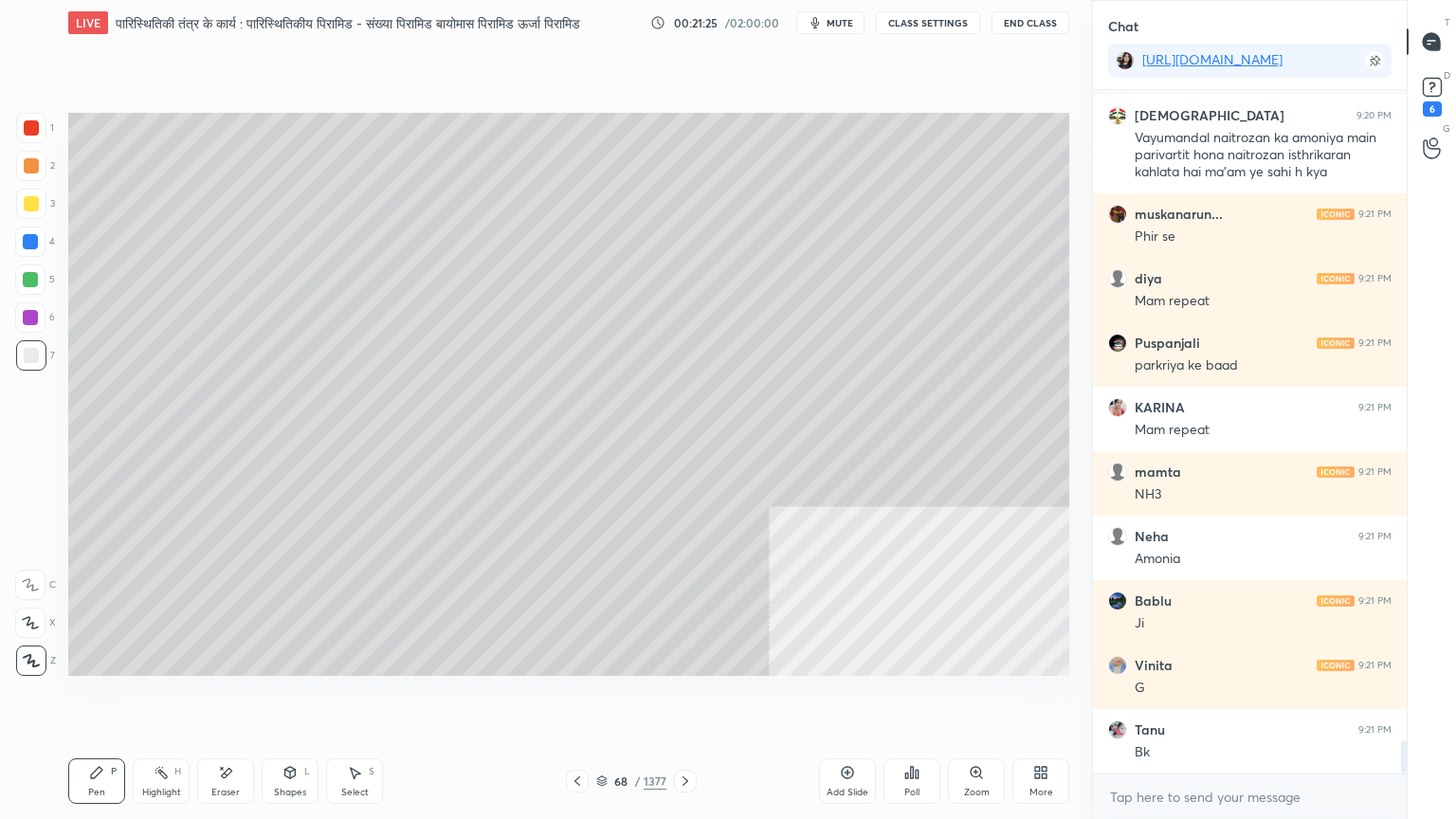scroll, scrollTop: 13550, scrollLeft: 0, axis: vertical 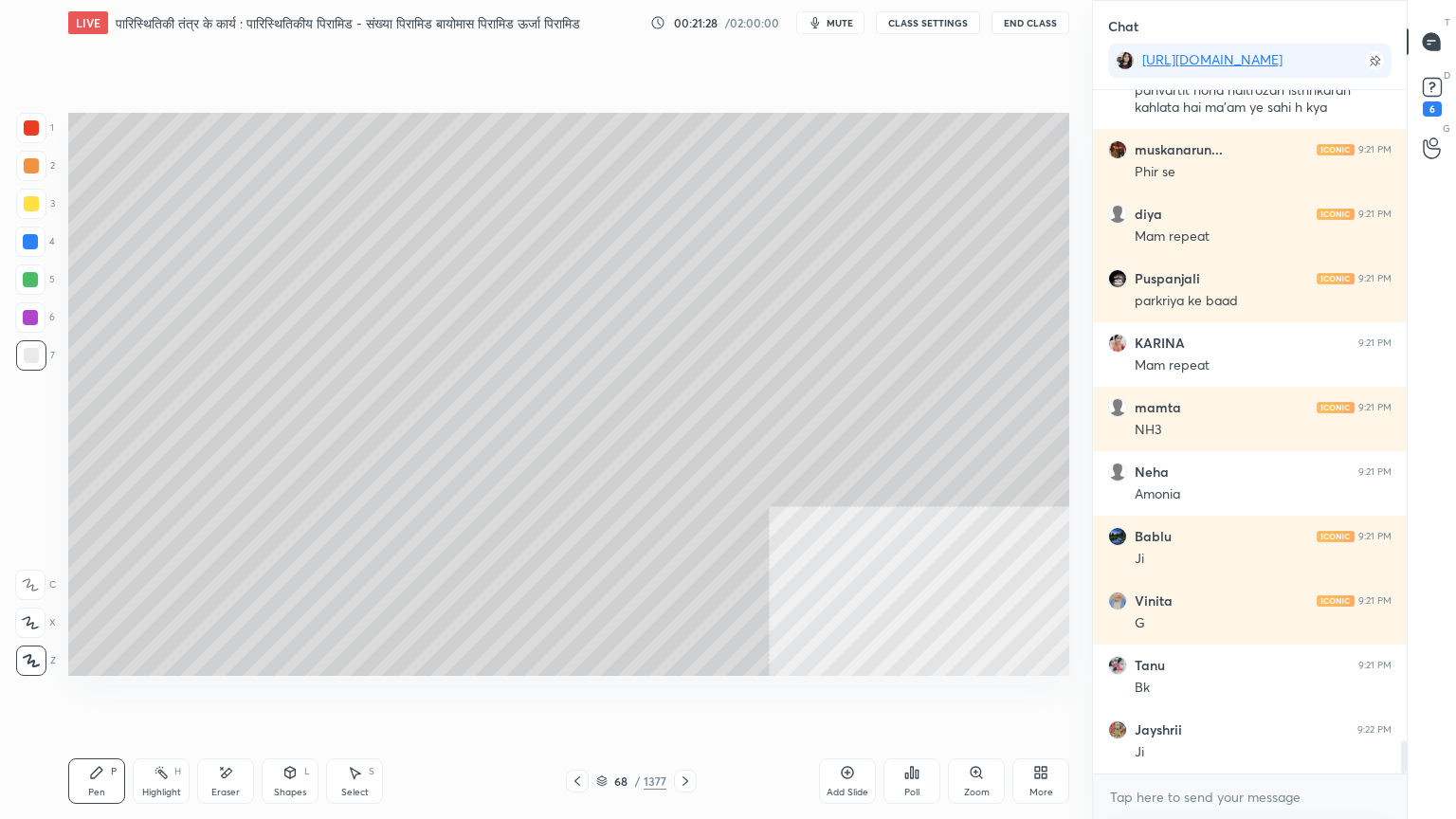click at bounding box center (30, 242) 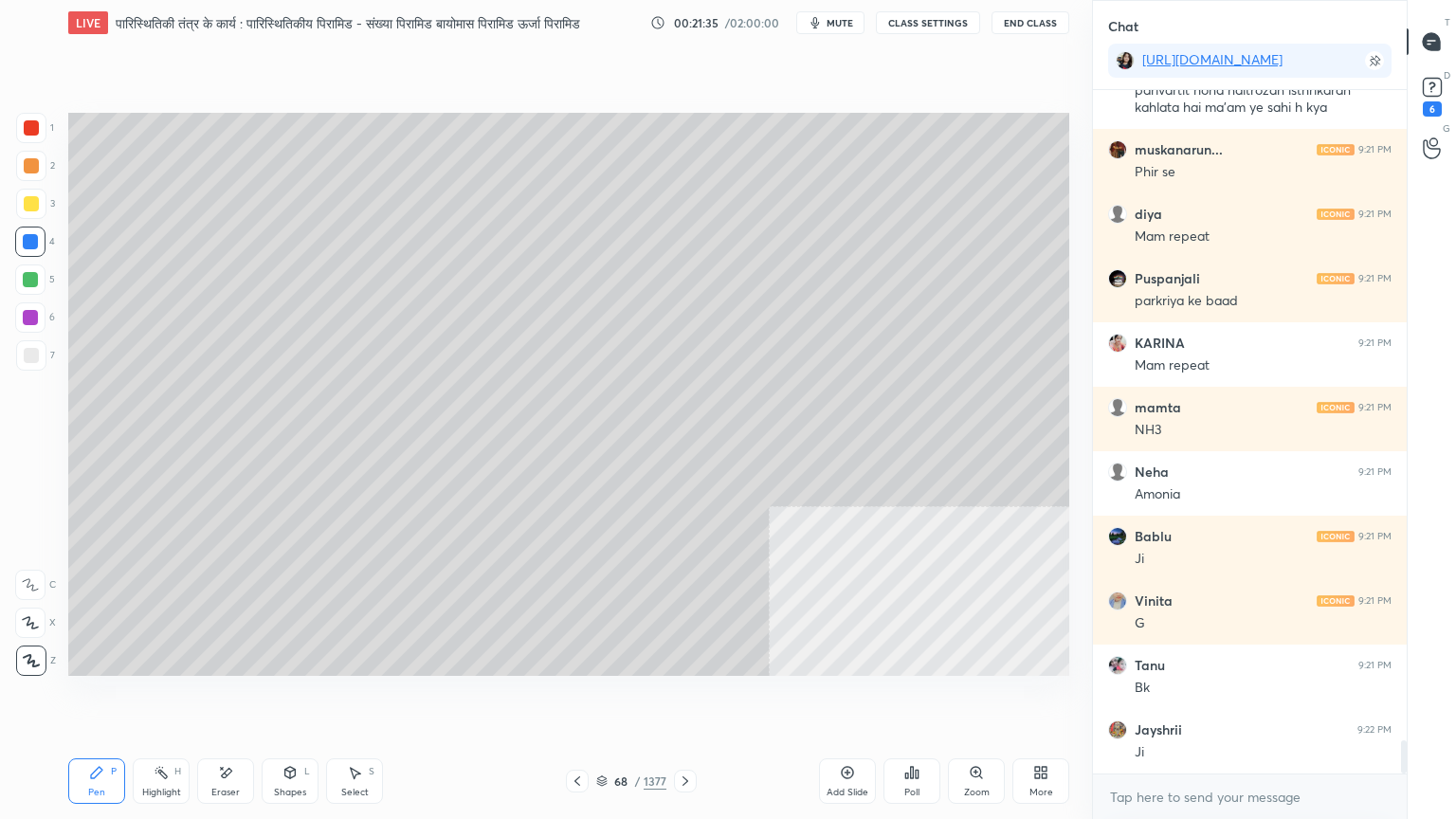 click 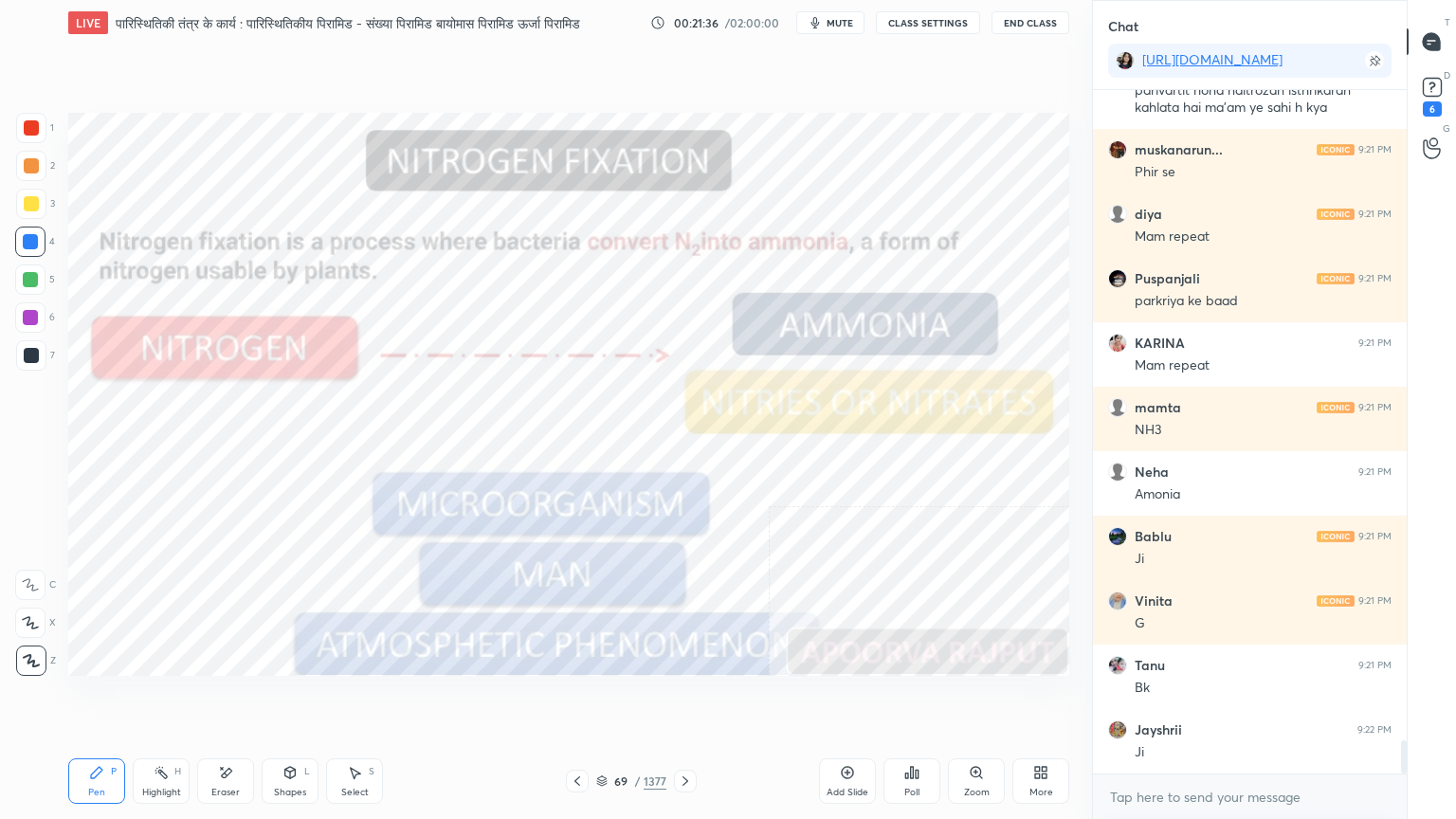 scroll, scrollTop: 13615, scrollLeft: 0, axis: vertical 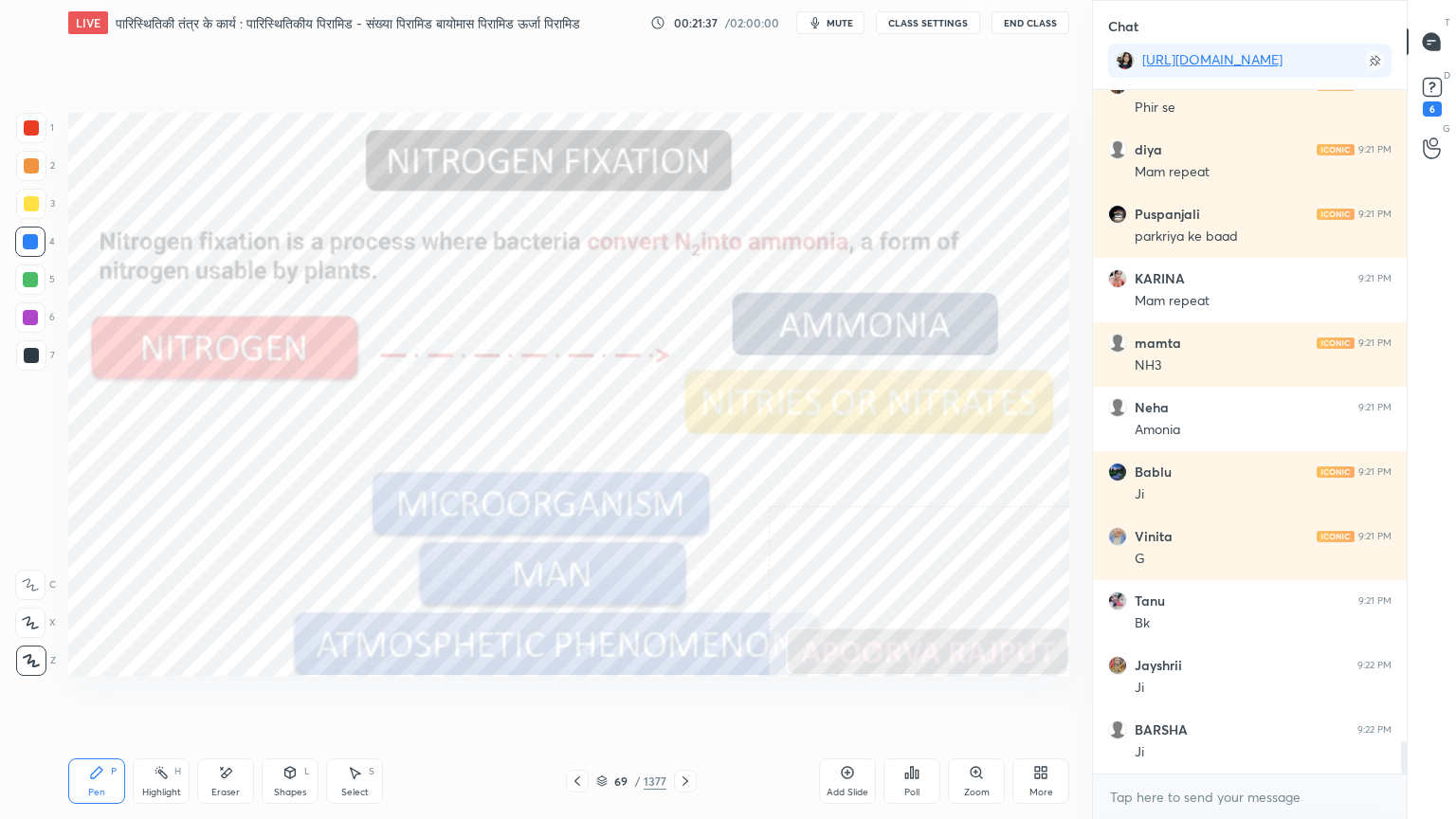 click 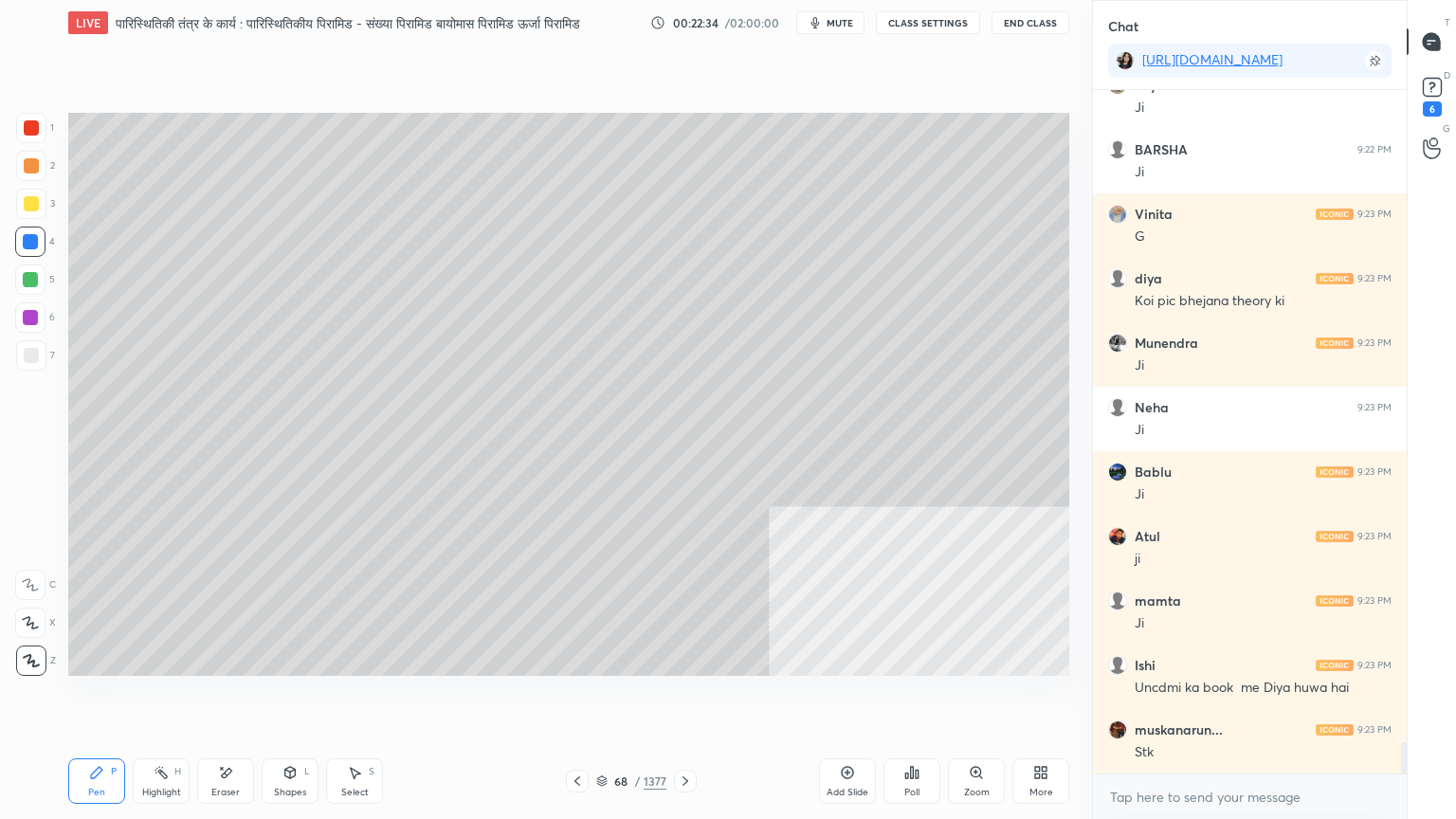 scroll, scrollTop: 14260, scrollLeft: 0, axis: vertical 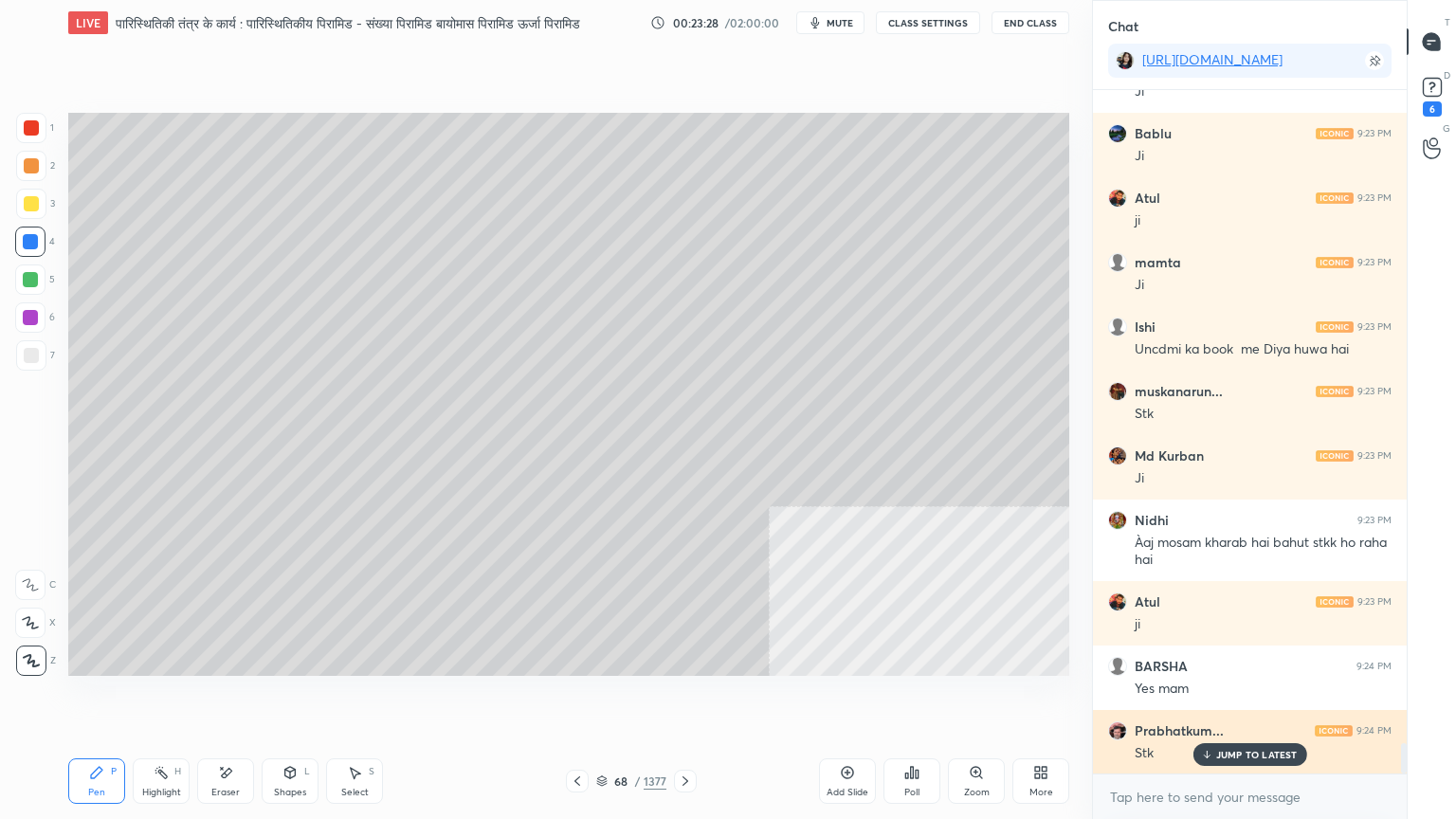 click on "JUMP TO LATEST" at bounding box center (1257, 755) 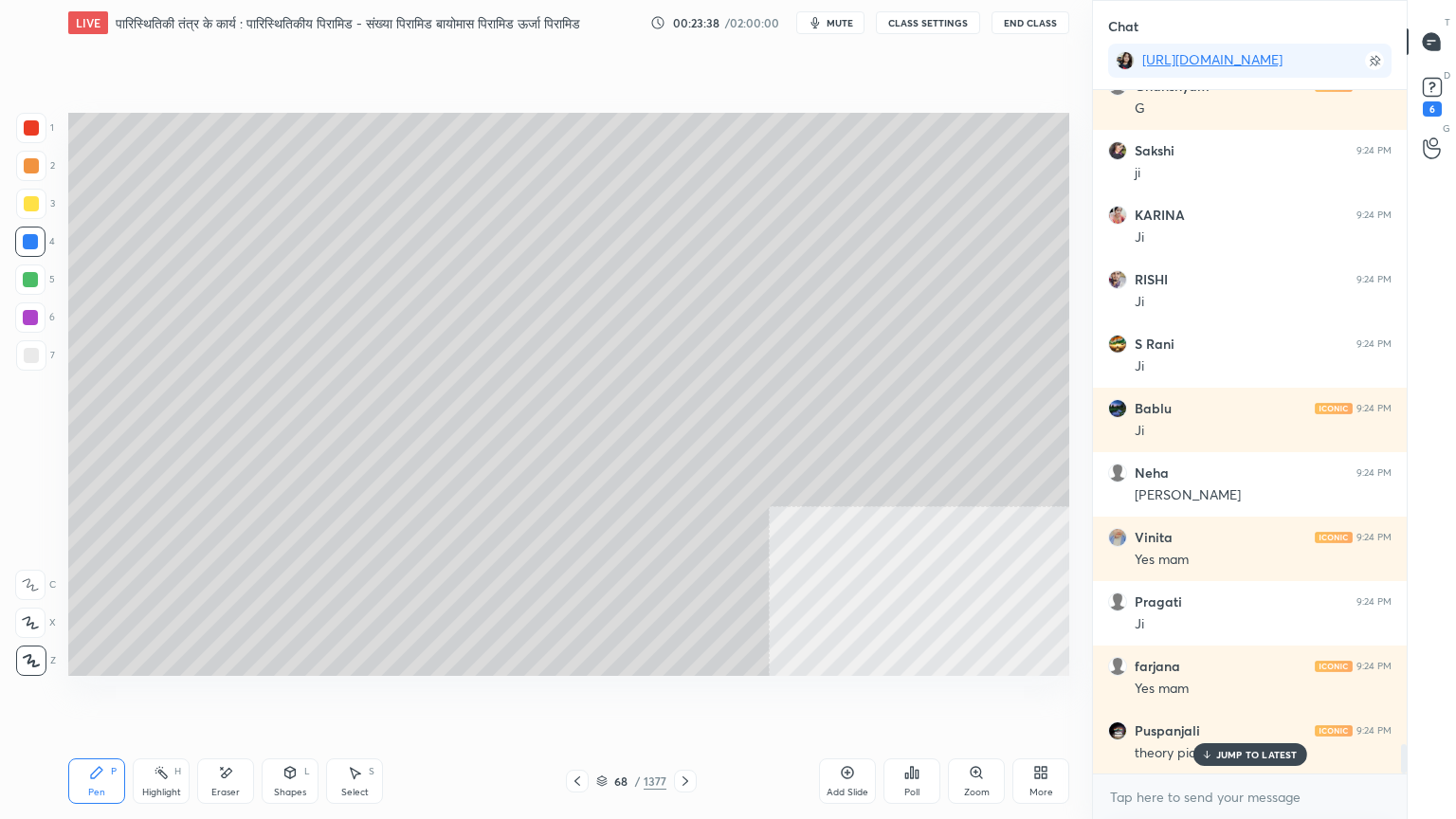 scroll, scrollTop: 15436, scrollLeft: 0, axis: vertical 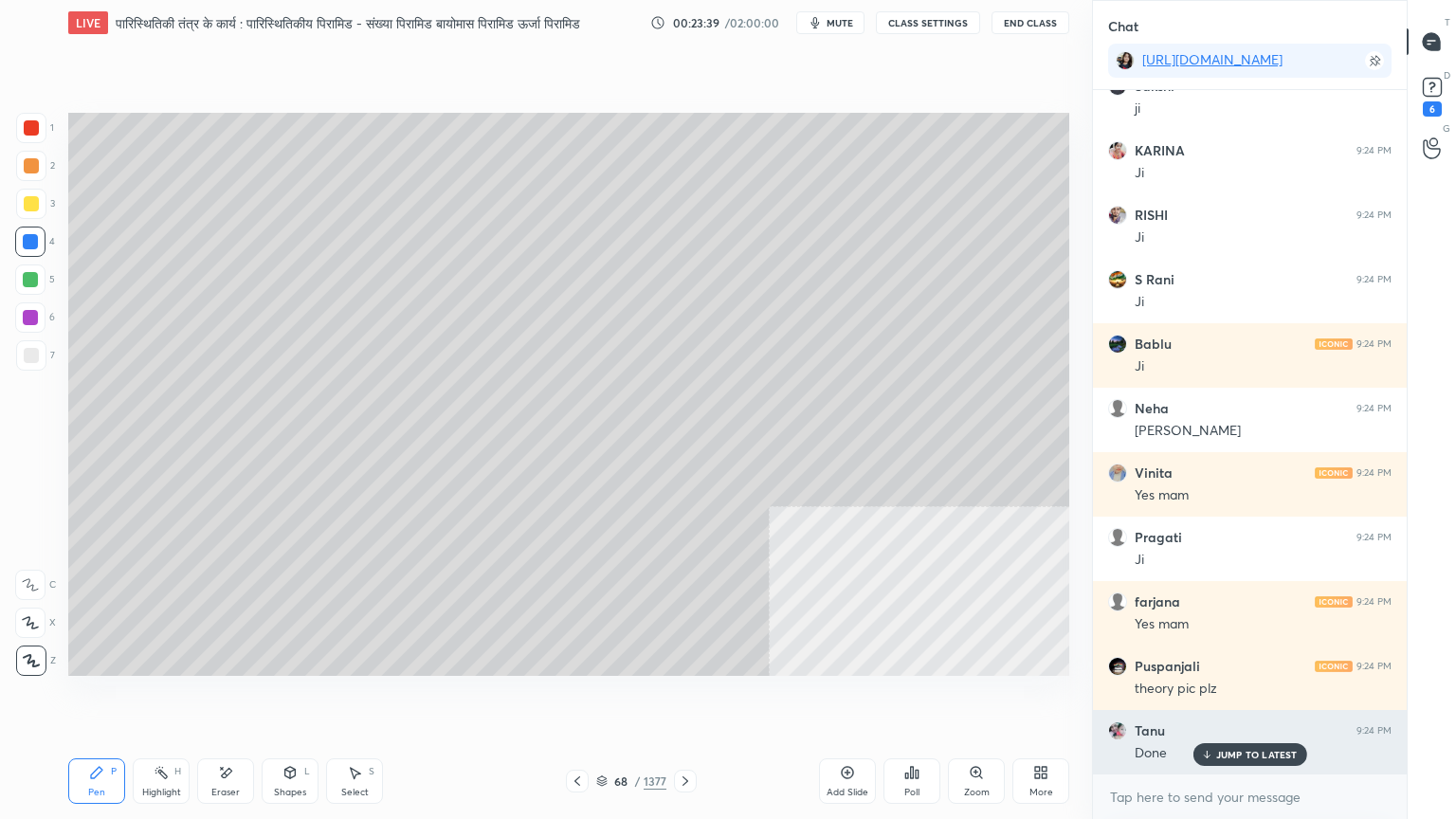 click on "JUMP TO LATEST" at bounding box center (1257, 755) 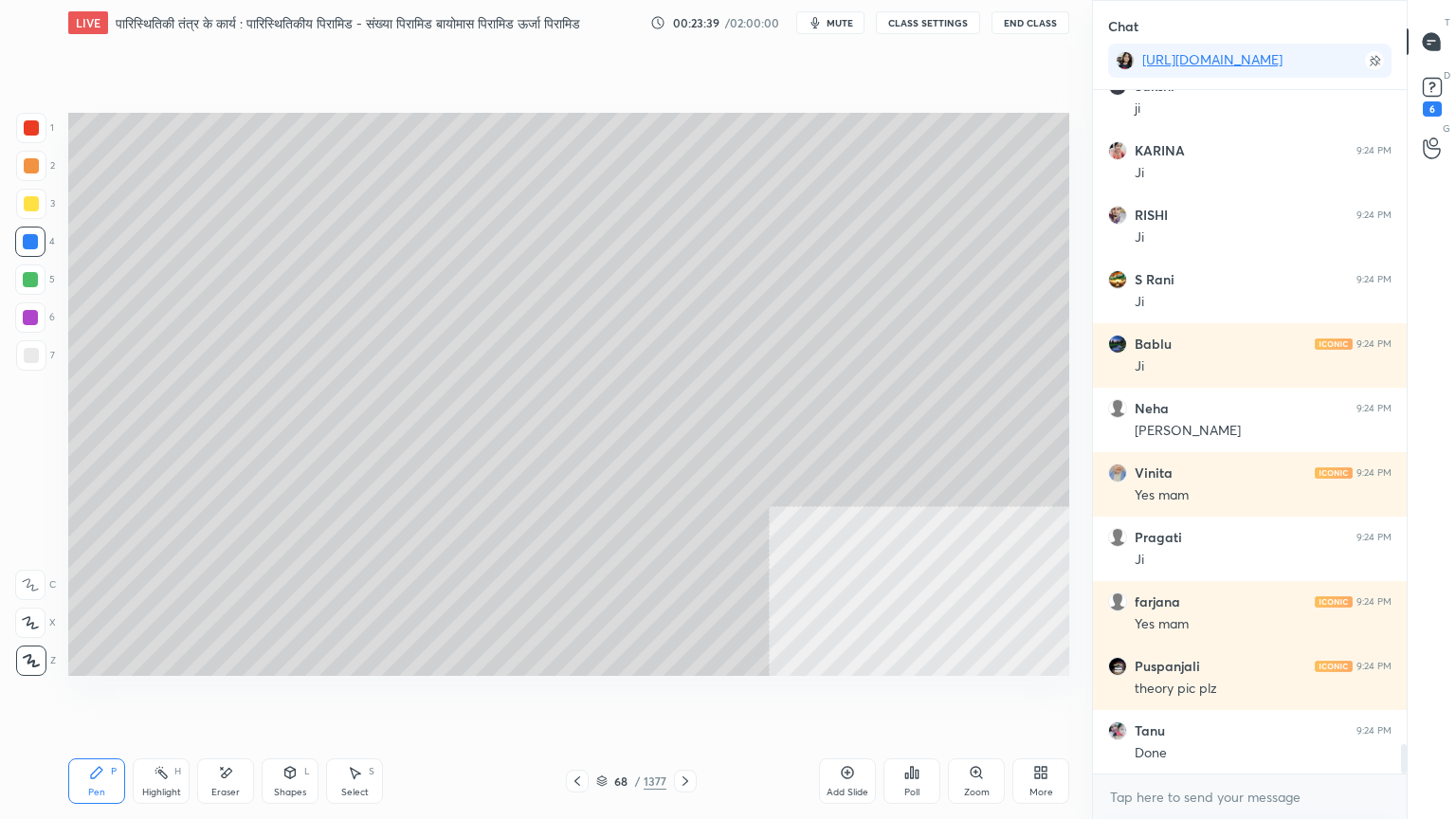 scroll, scrollTop: 15565, scrollLeft: 0, axis: vertical 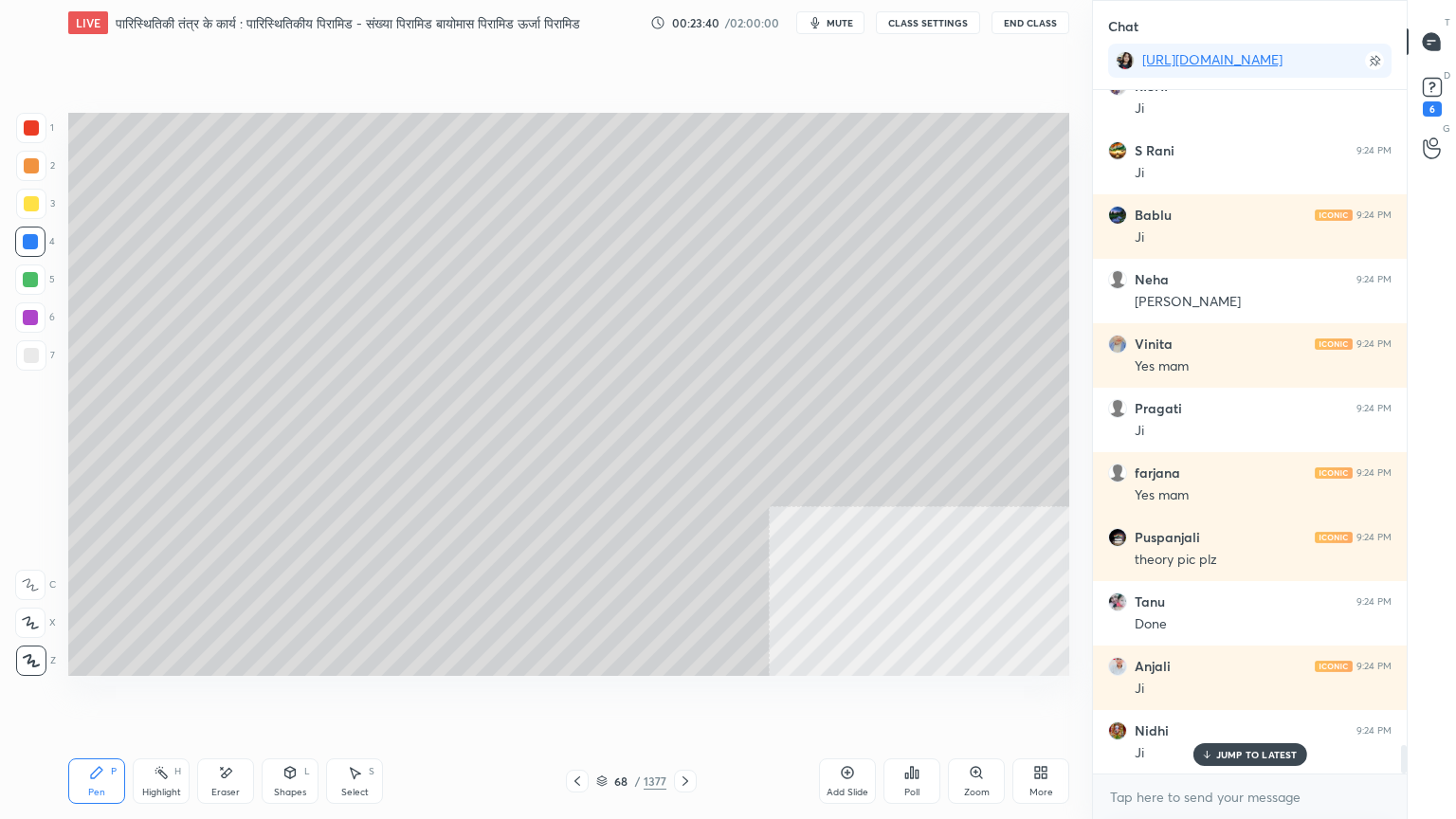 click 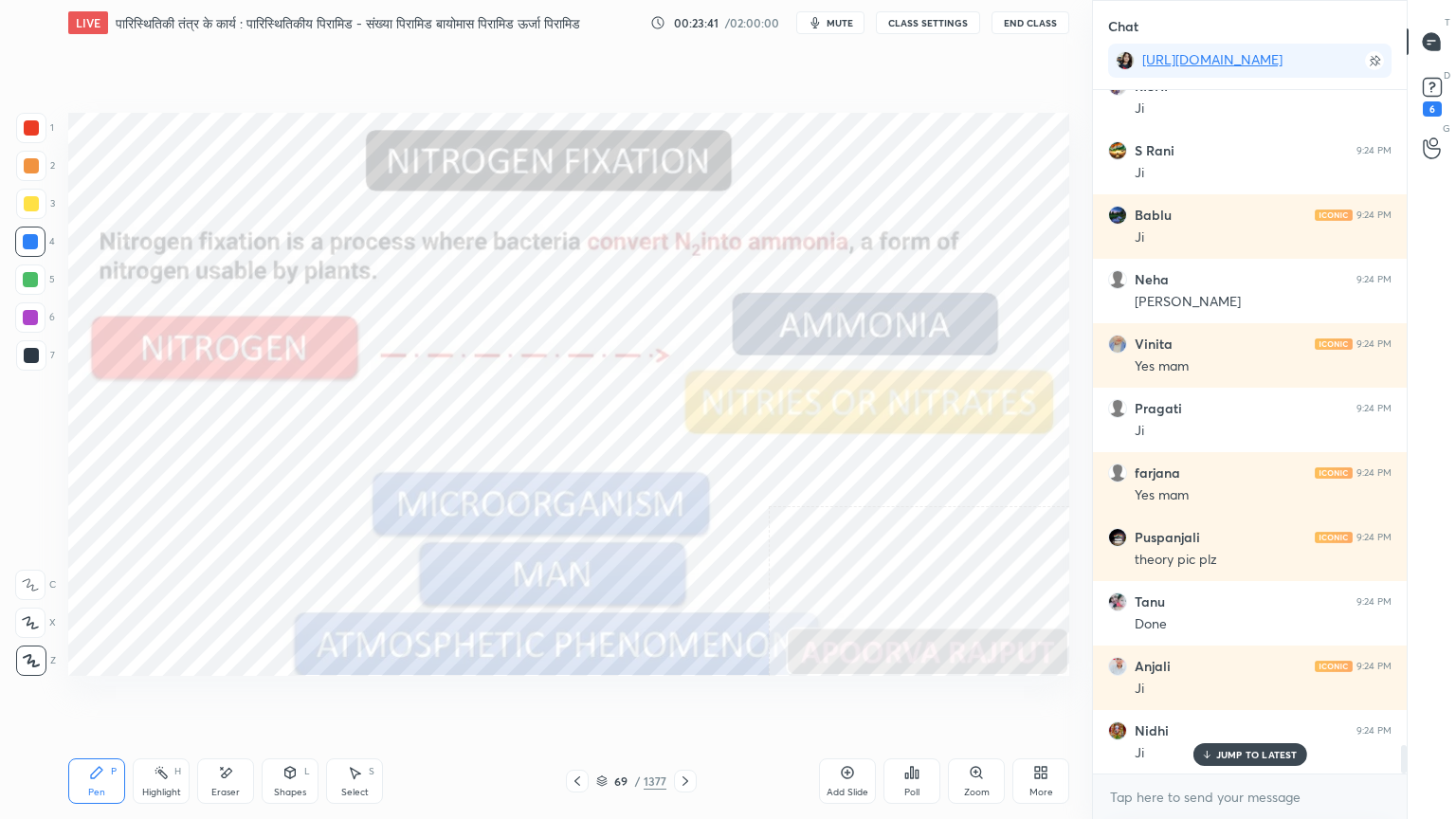 drag, startPoint x: 685, startPoint y: 778, endPoint x: 679, endPoint y: 770, distance: 10 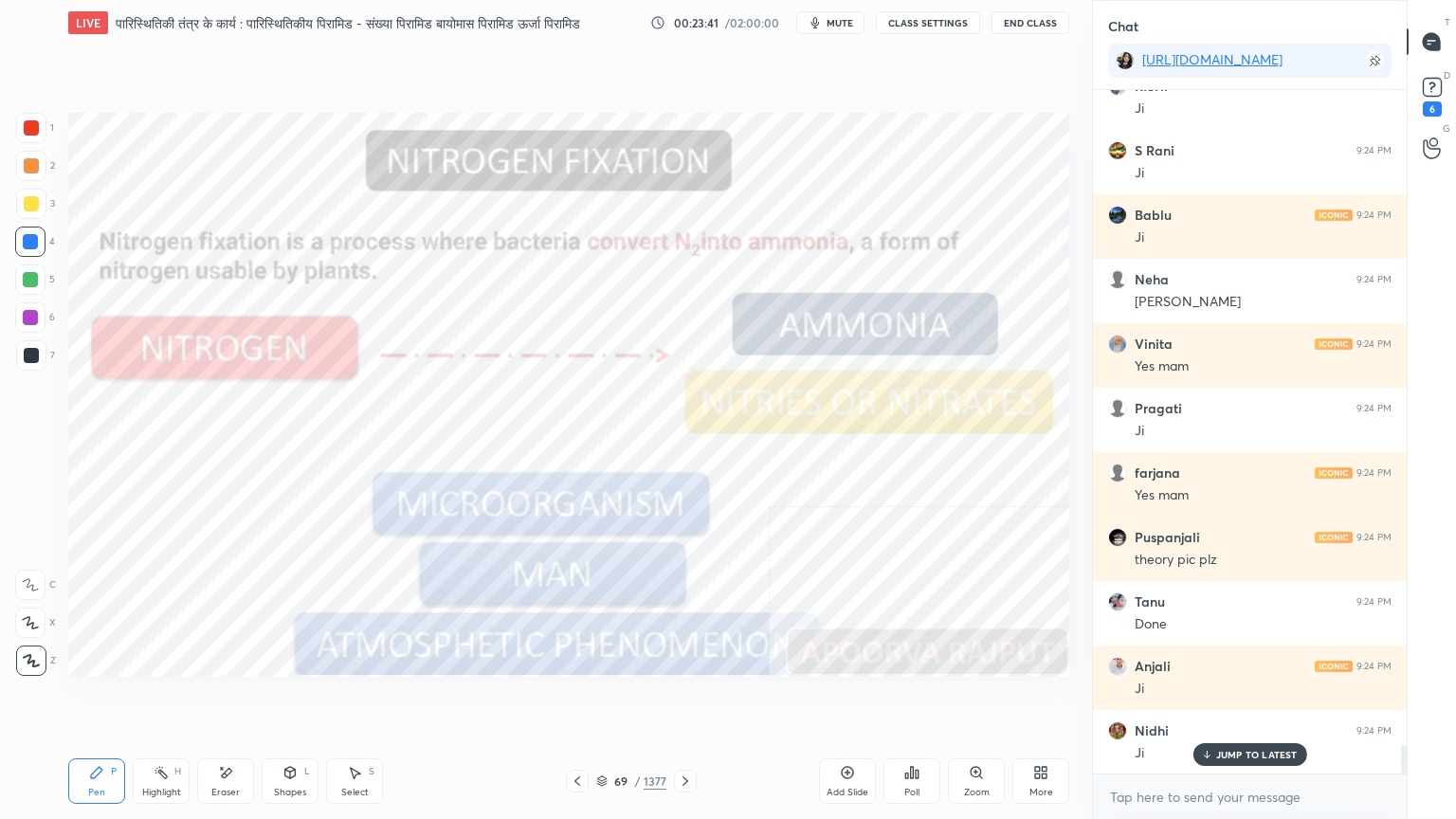 click on "Pen P Highlight H Eraser Shapes L Select S 69 / 1377 Add Slide Poll Zoom More" at bounding box center [569, 781] 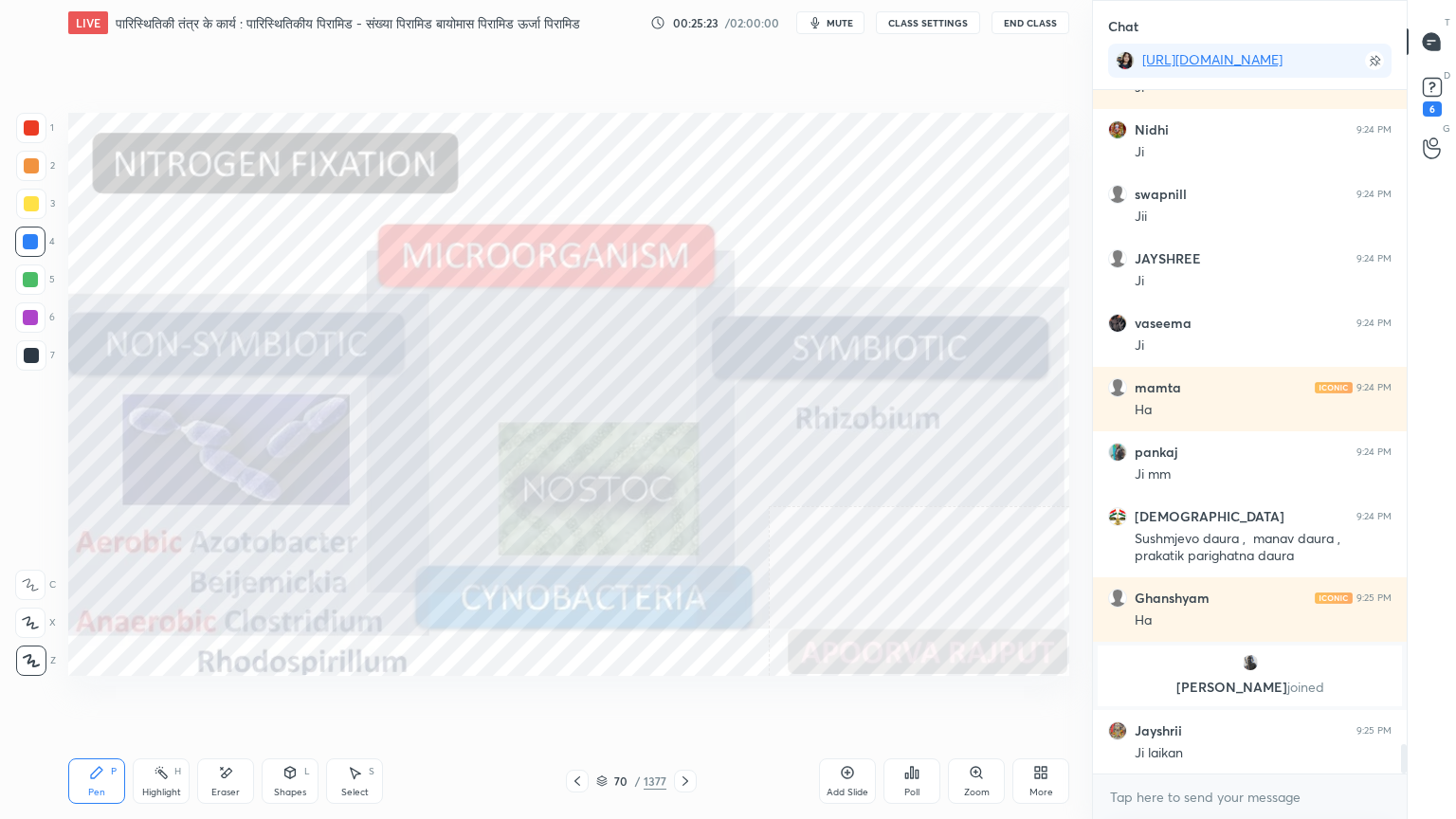 scroll, scrollTop: 15322, scrollLeft: 0, axis: vertical 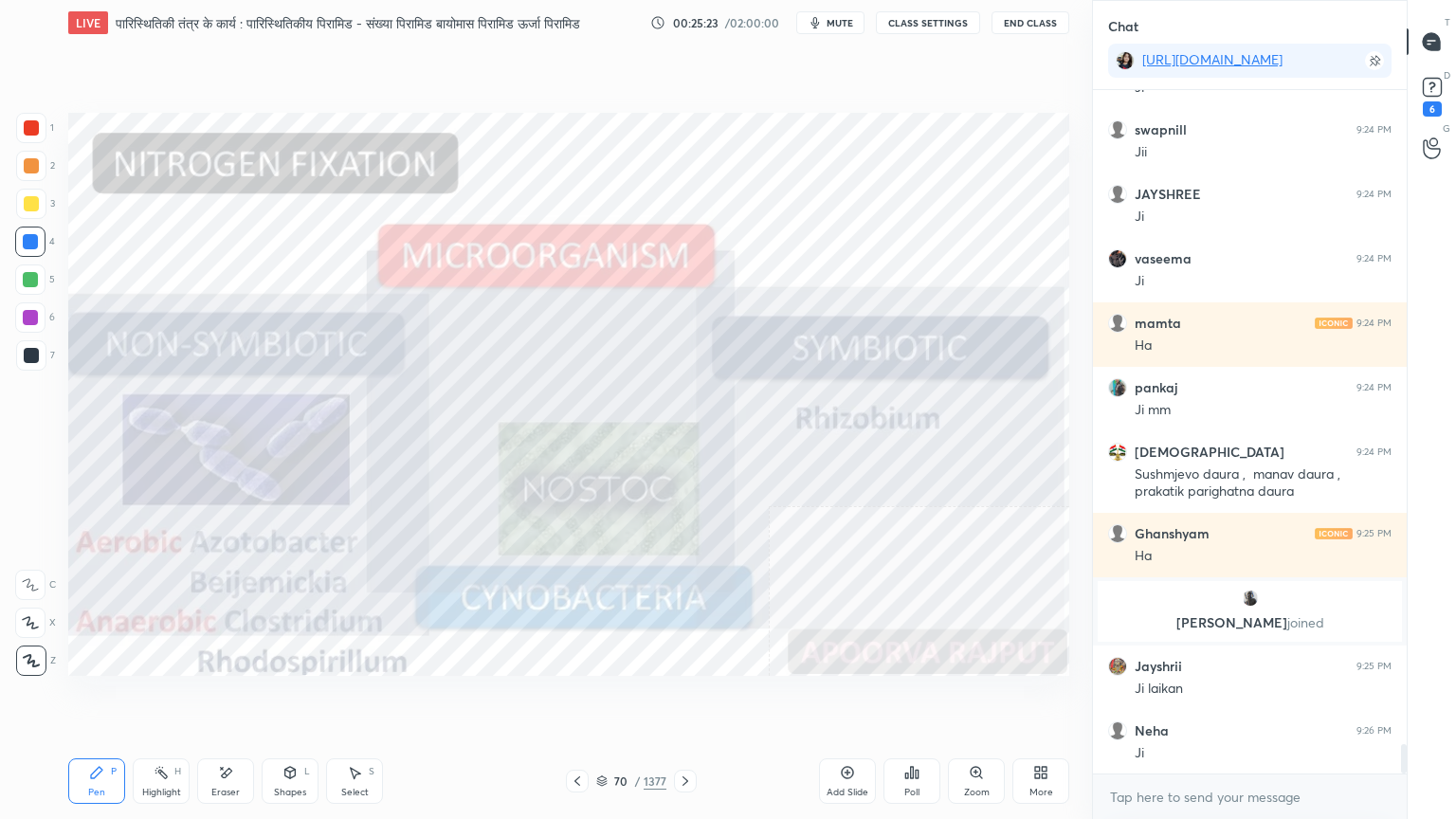 click on "Eraser" at bounding box center (226, 781) 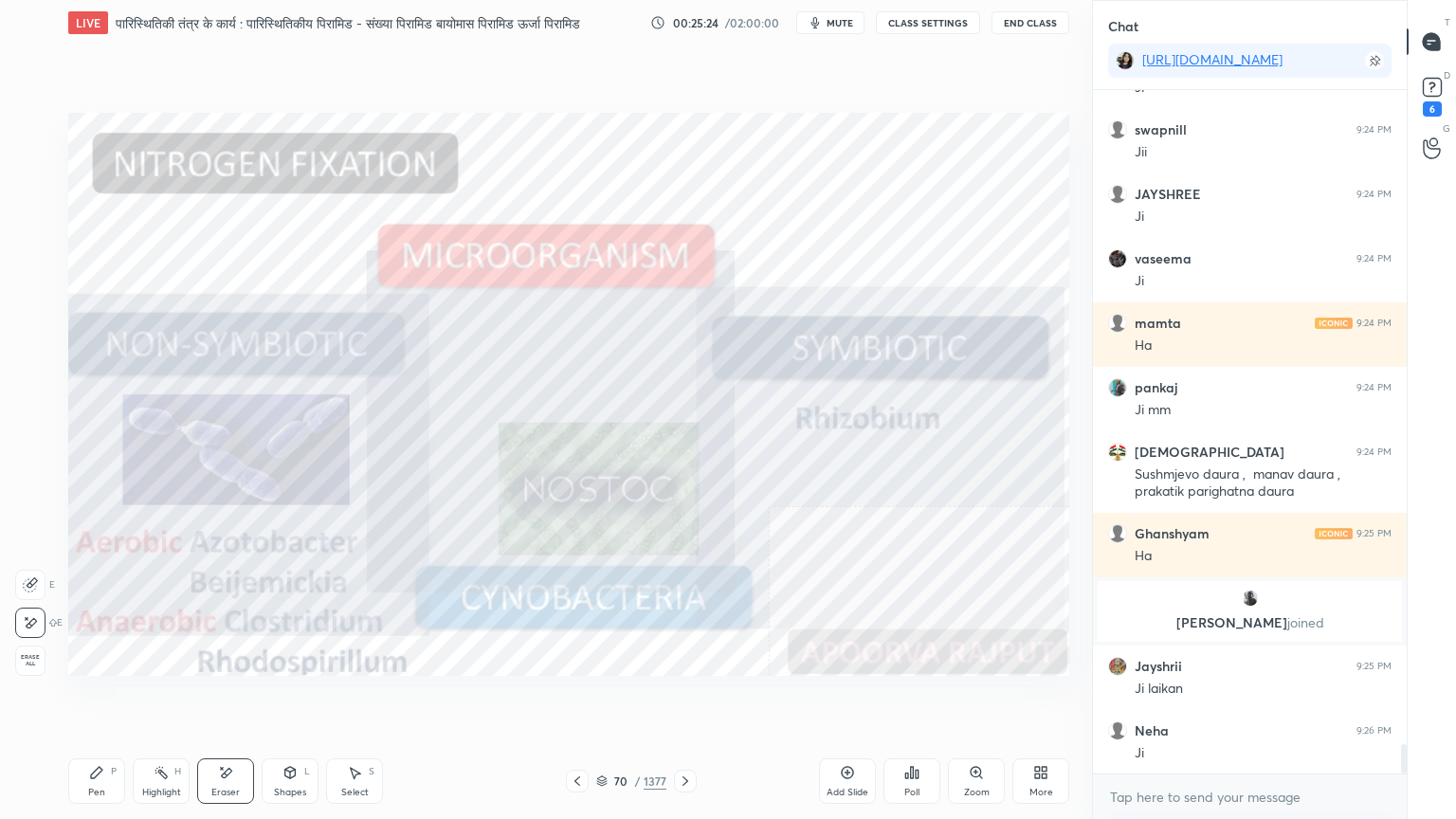 scroll, scrollTop: 15387, scrollLeft: 0, axis: vertical 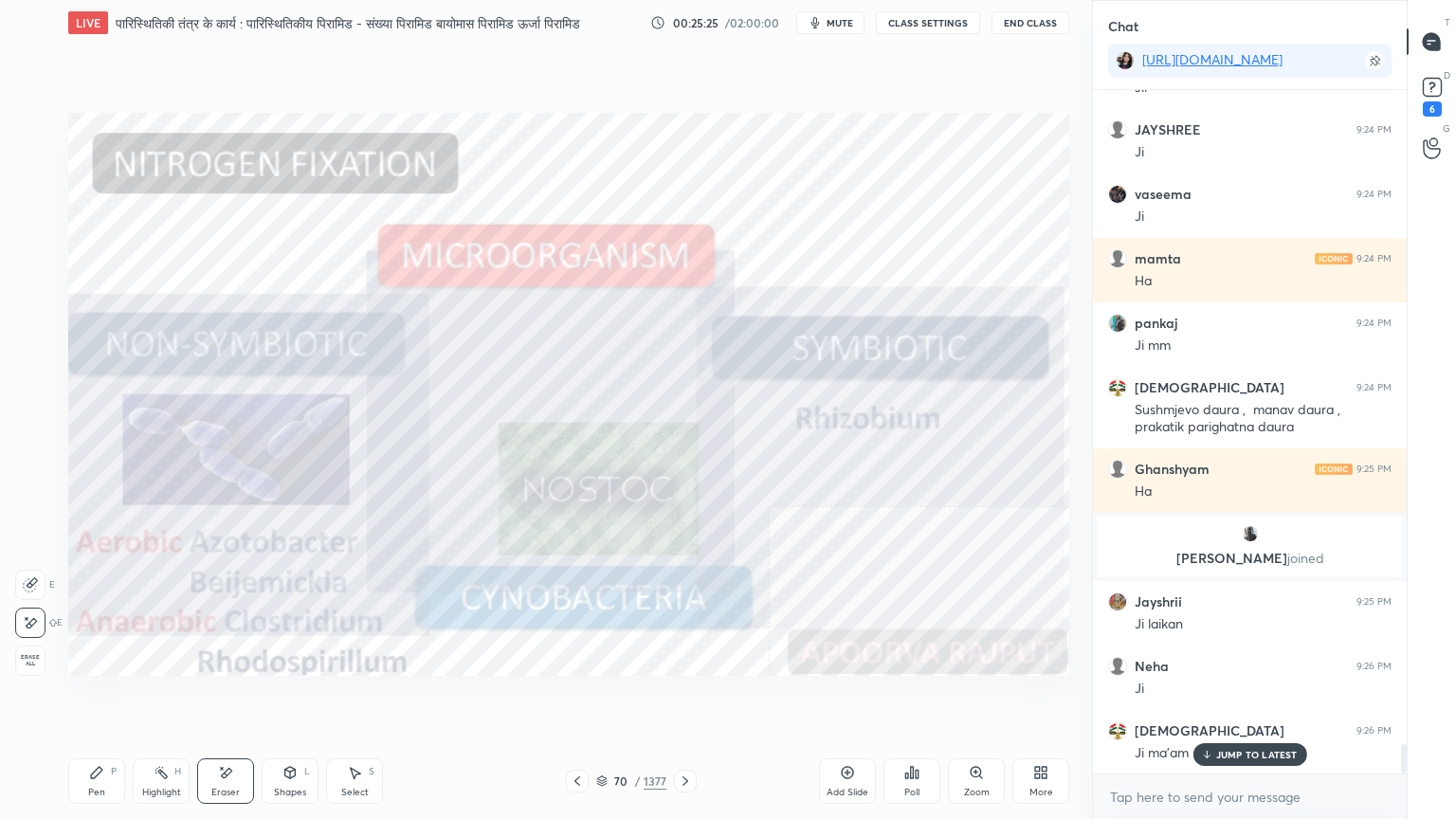 click on "Pen P" at bounding box center [97, 781] 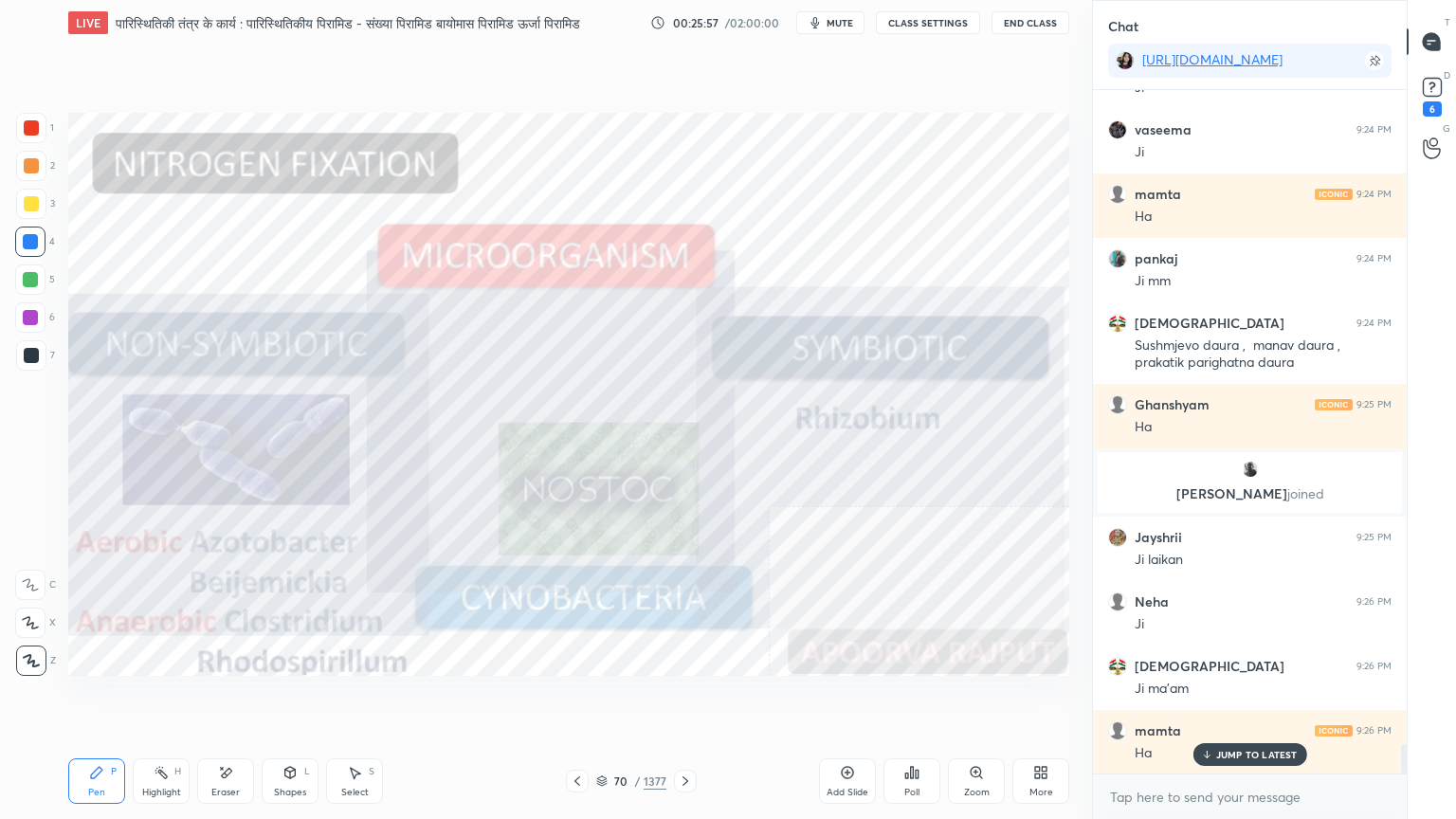 scroll, scrollTop: 15519, scrollLeft: 0, axis: vertical 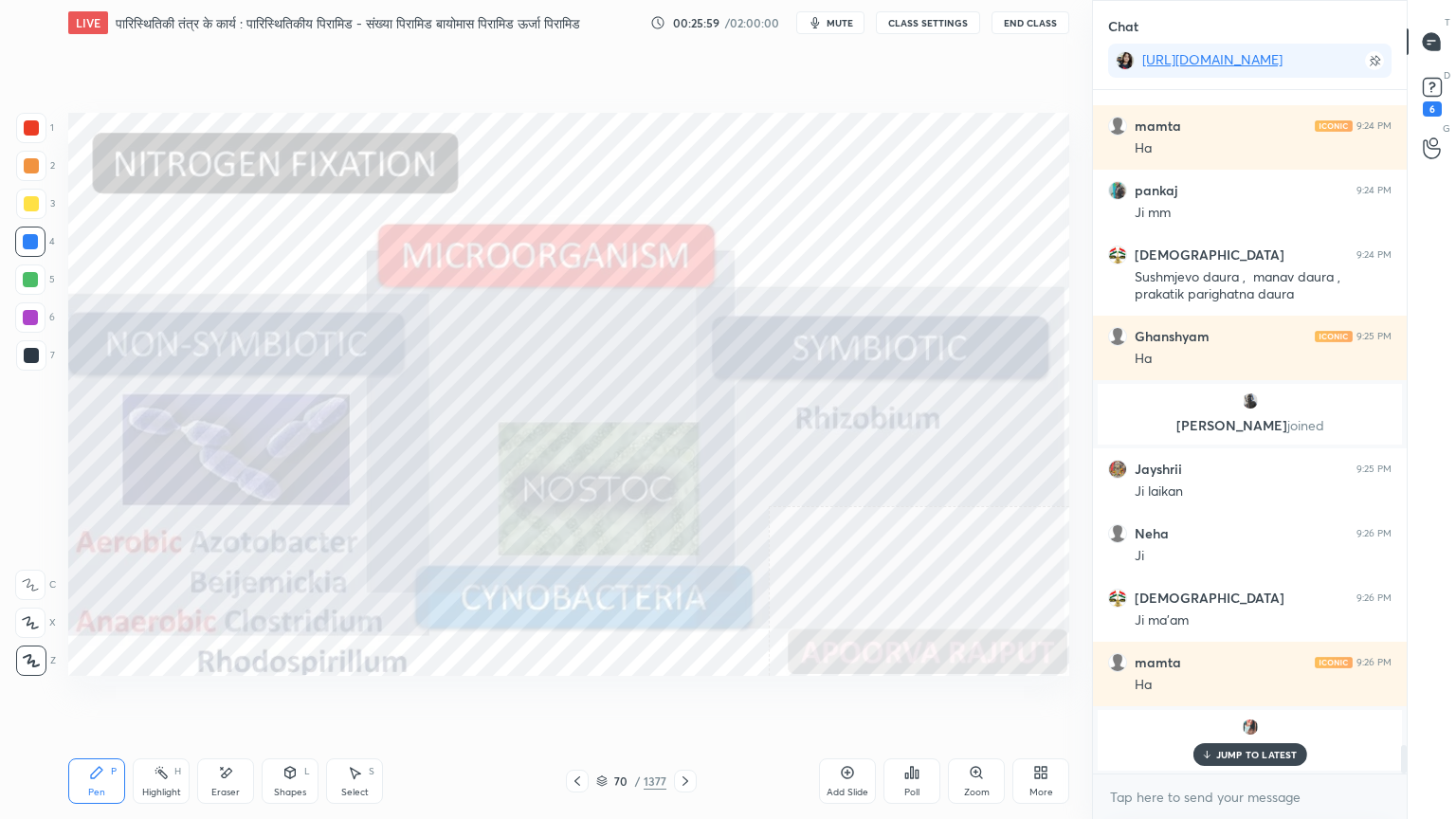 click on "JUMP TO LATEST" at bounding box center [1257, 755] 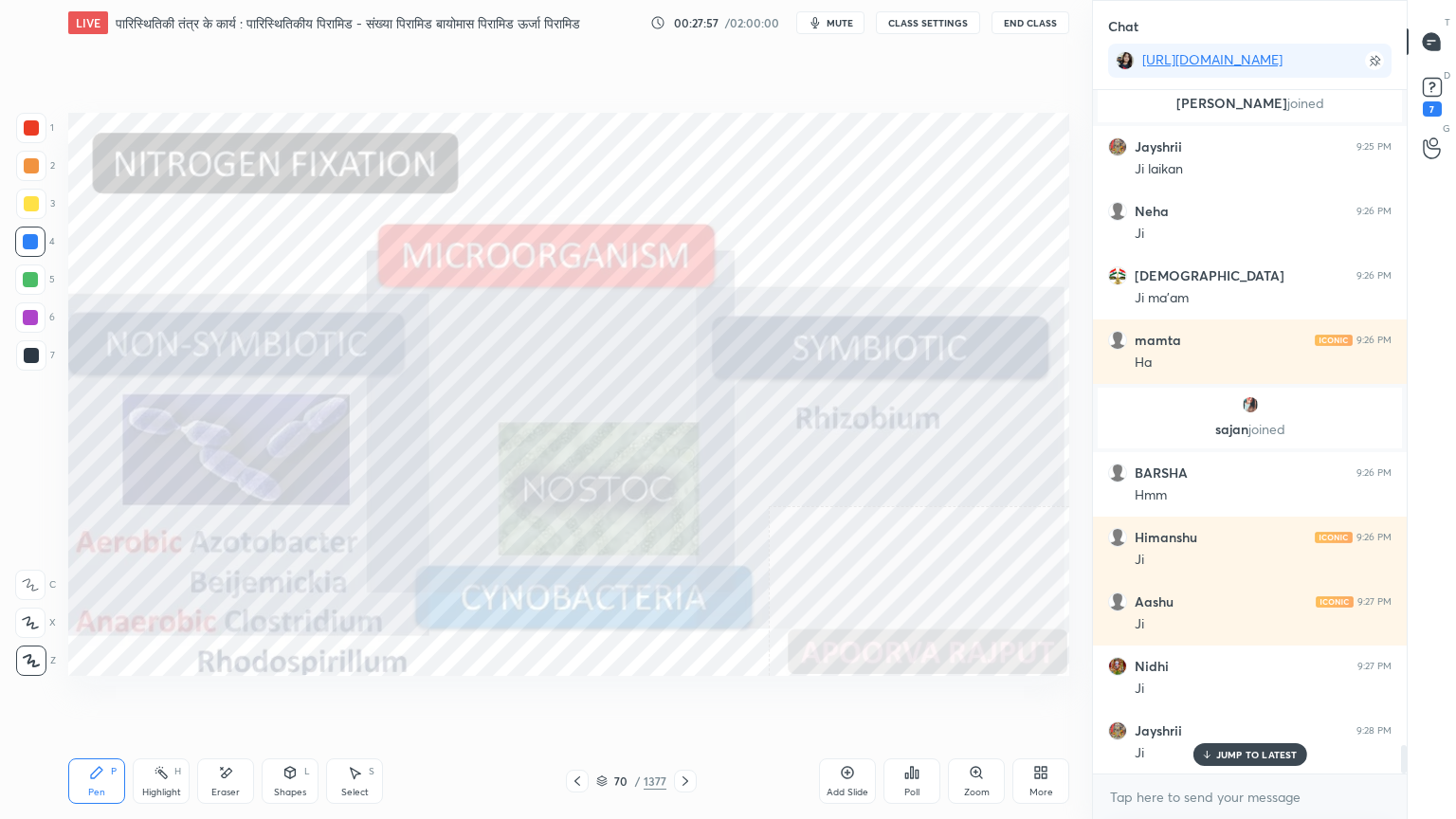 scroll, scrollTop: 15906, scrollLeft: 0, axis: vertical 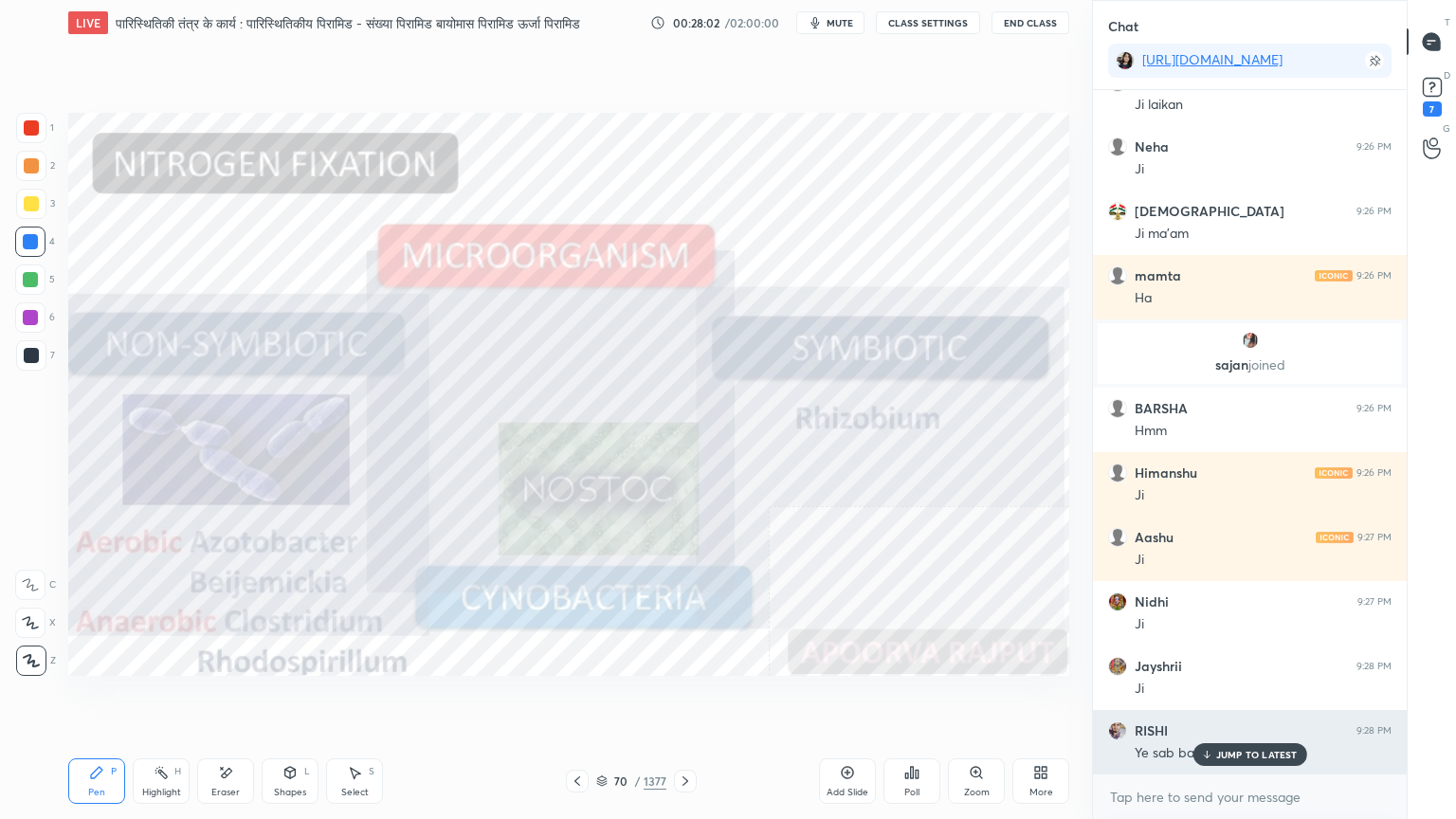 click on "JUMP TO LATEST" at bounding box center [1257, 755] 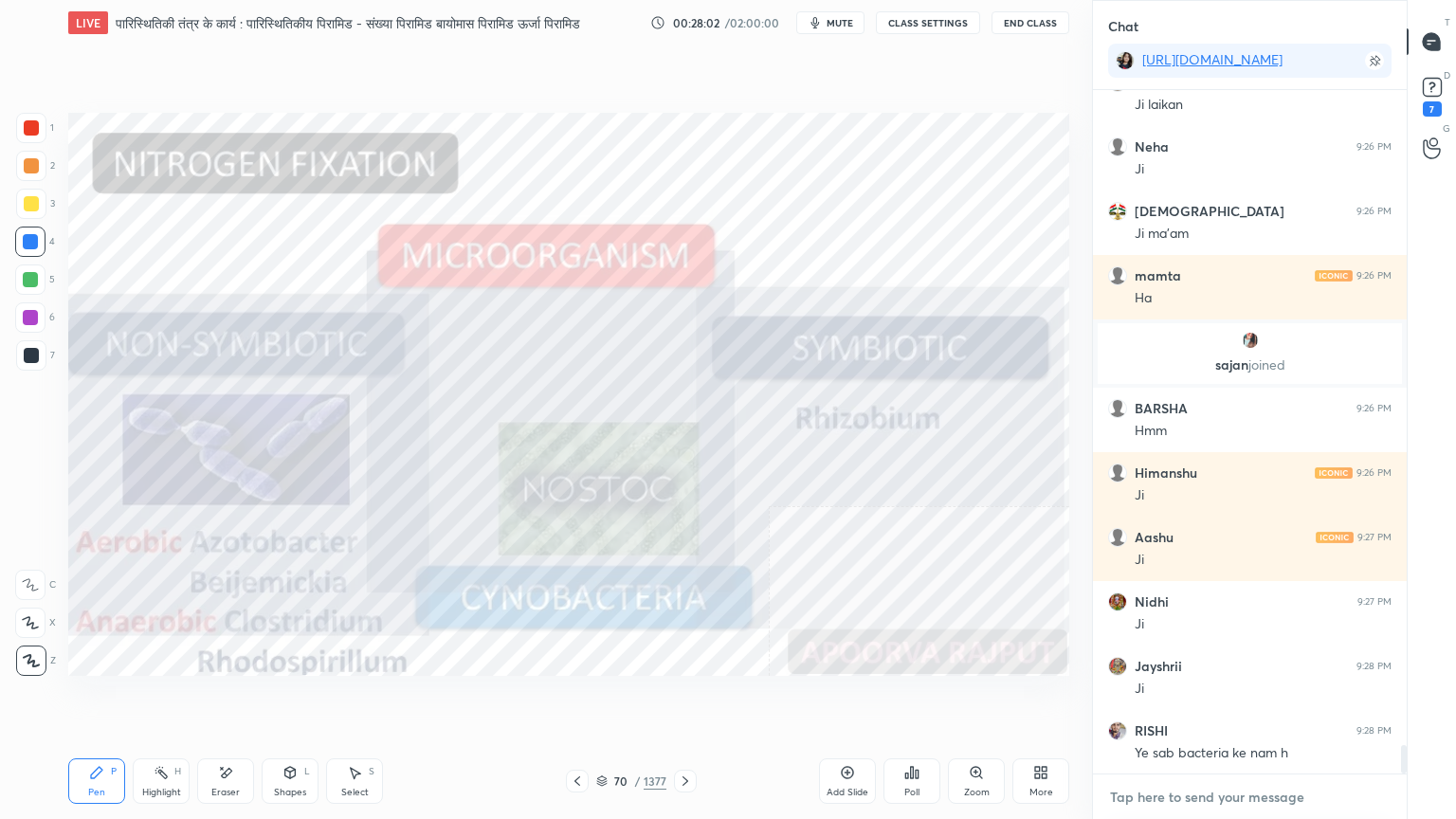 click at bounding box center [1249, 797] 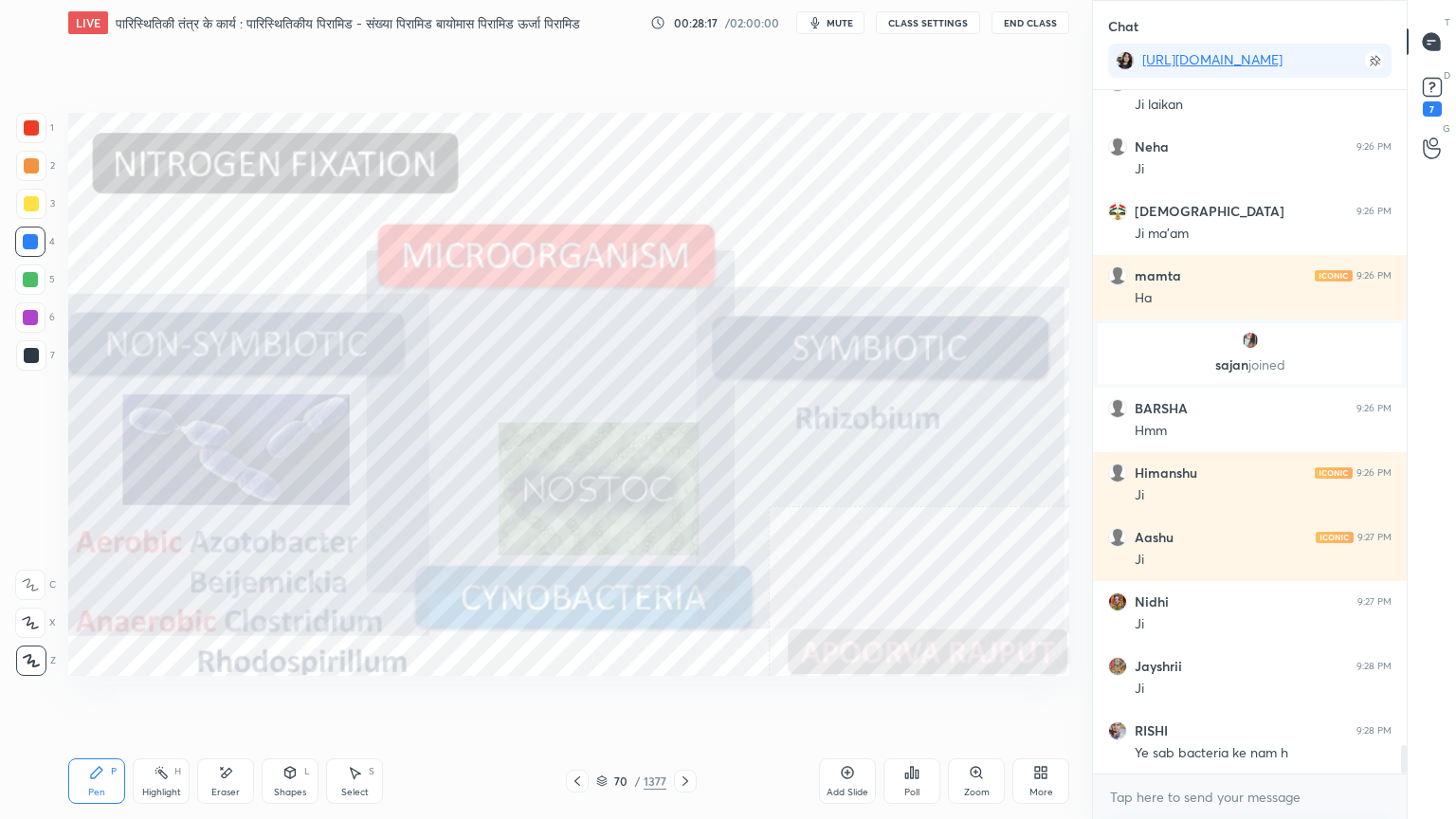 click on "Eraser" at bounding box center (226, 792) 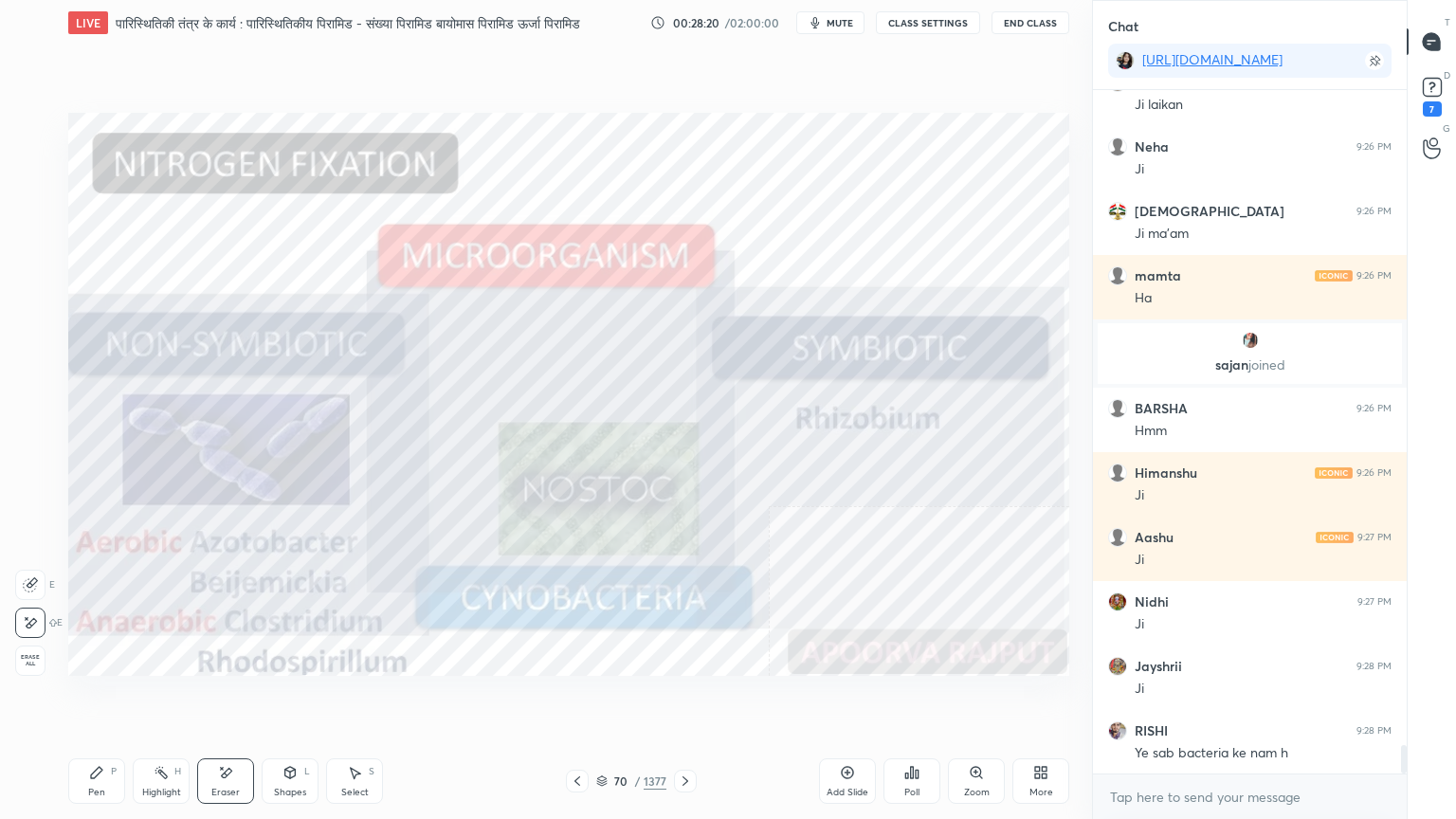click on "Erase all" at bounding box center [30, 661] 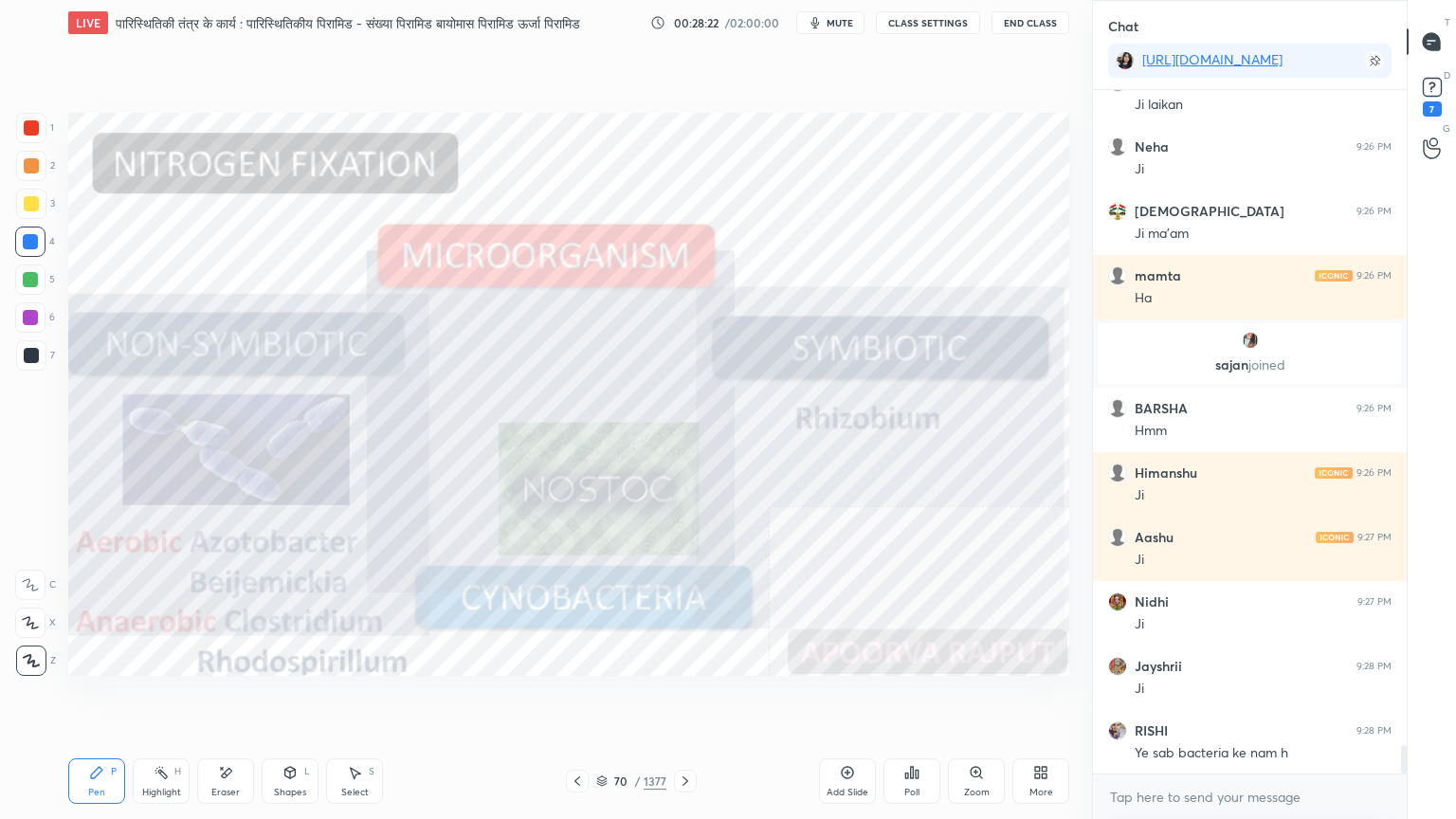 drag, startPoint x: 225, startPoint y: 770, endPoint x: 212, endPoint y: 758, distance: 17.691806 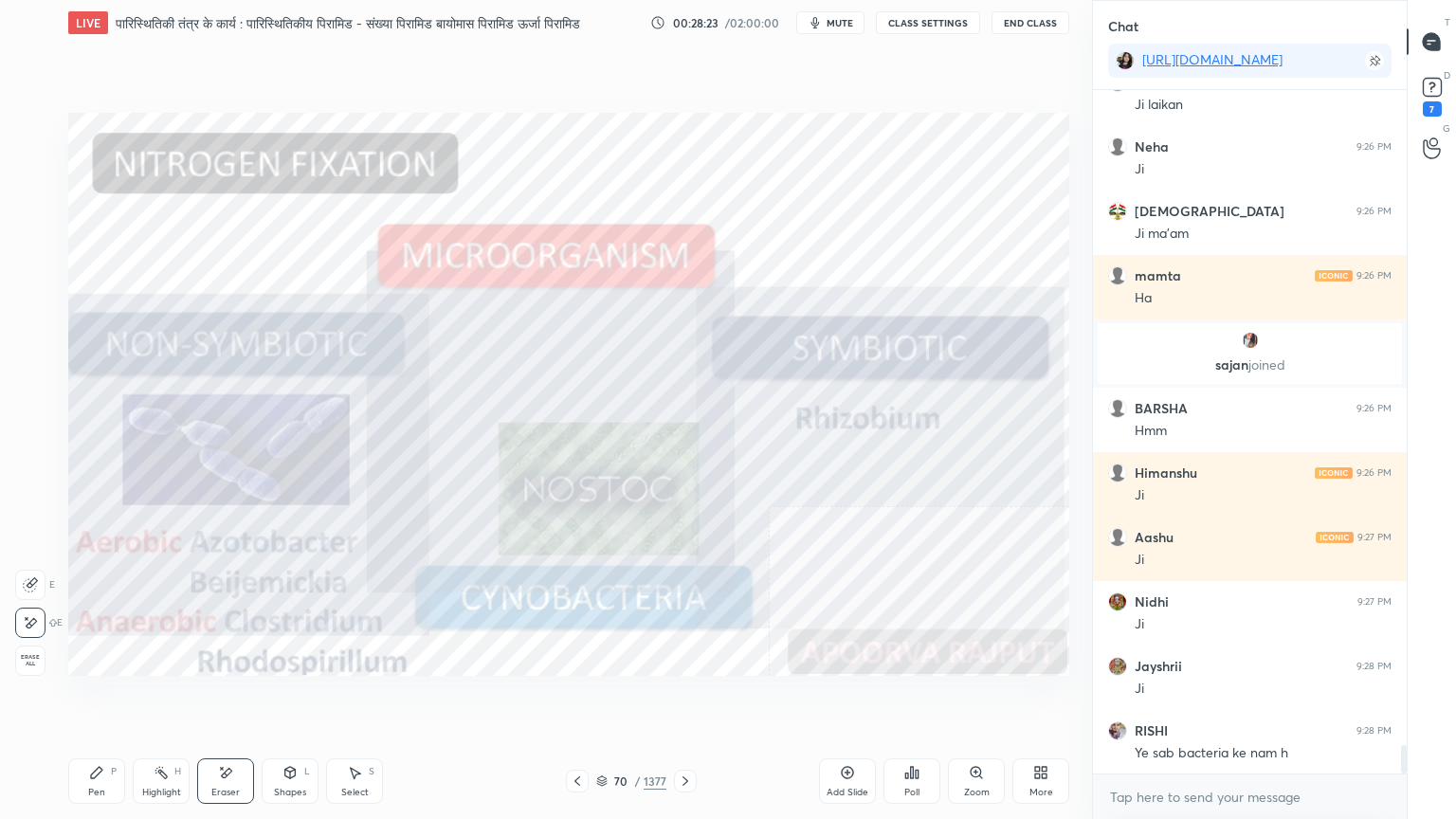 drag, startPoint x: 29, startPoint y: 649, endPoint x: 64, endPoint y: 619, distance: 46.097722 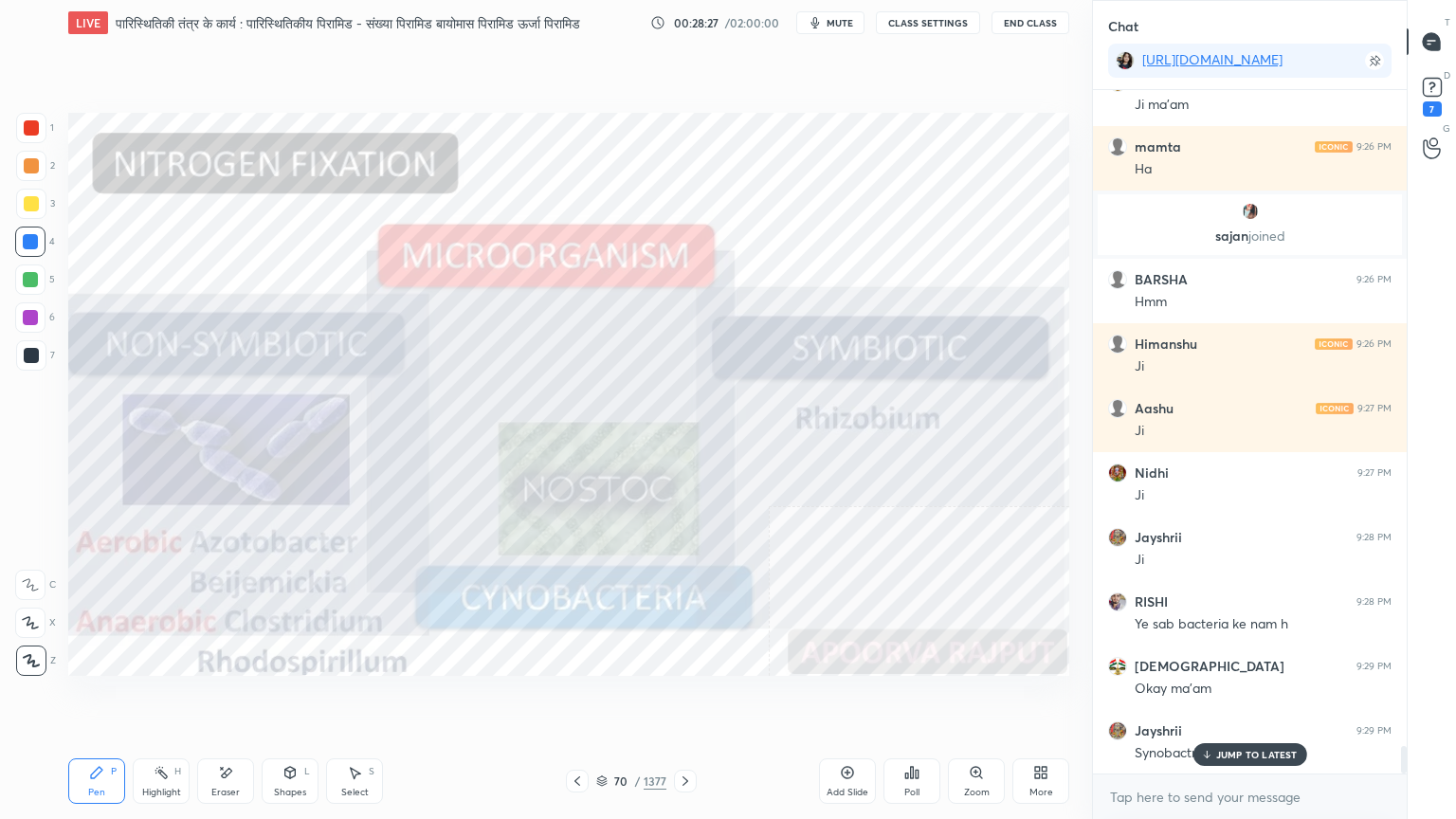 scroll, scrollTop: 16099, scrollLeft: 0, axis: vertical 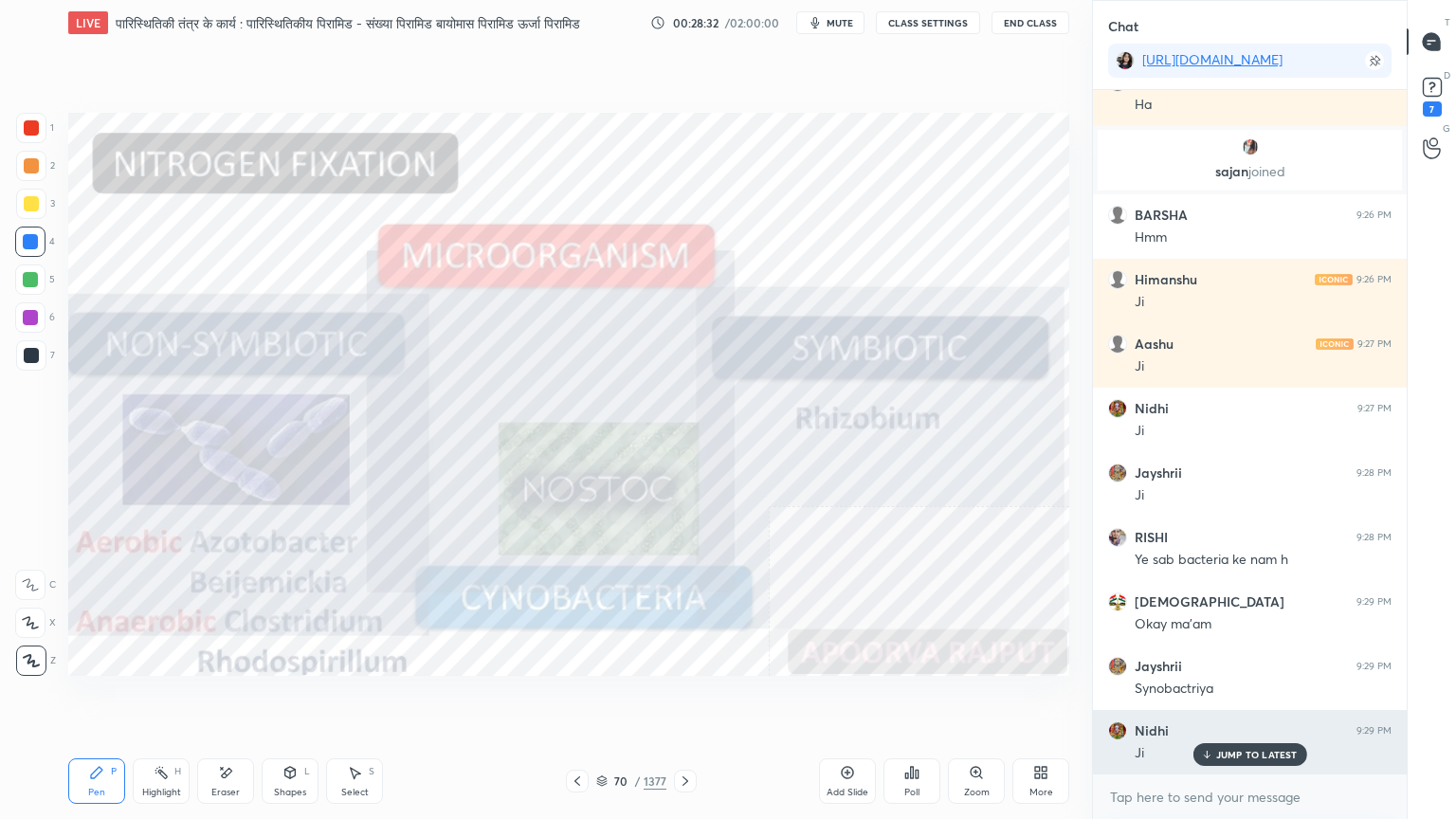 click on "JUMP TO LATEST" at bounding box center [1249, 755] 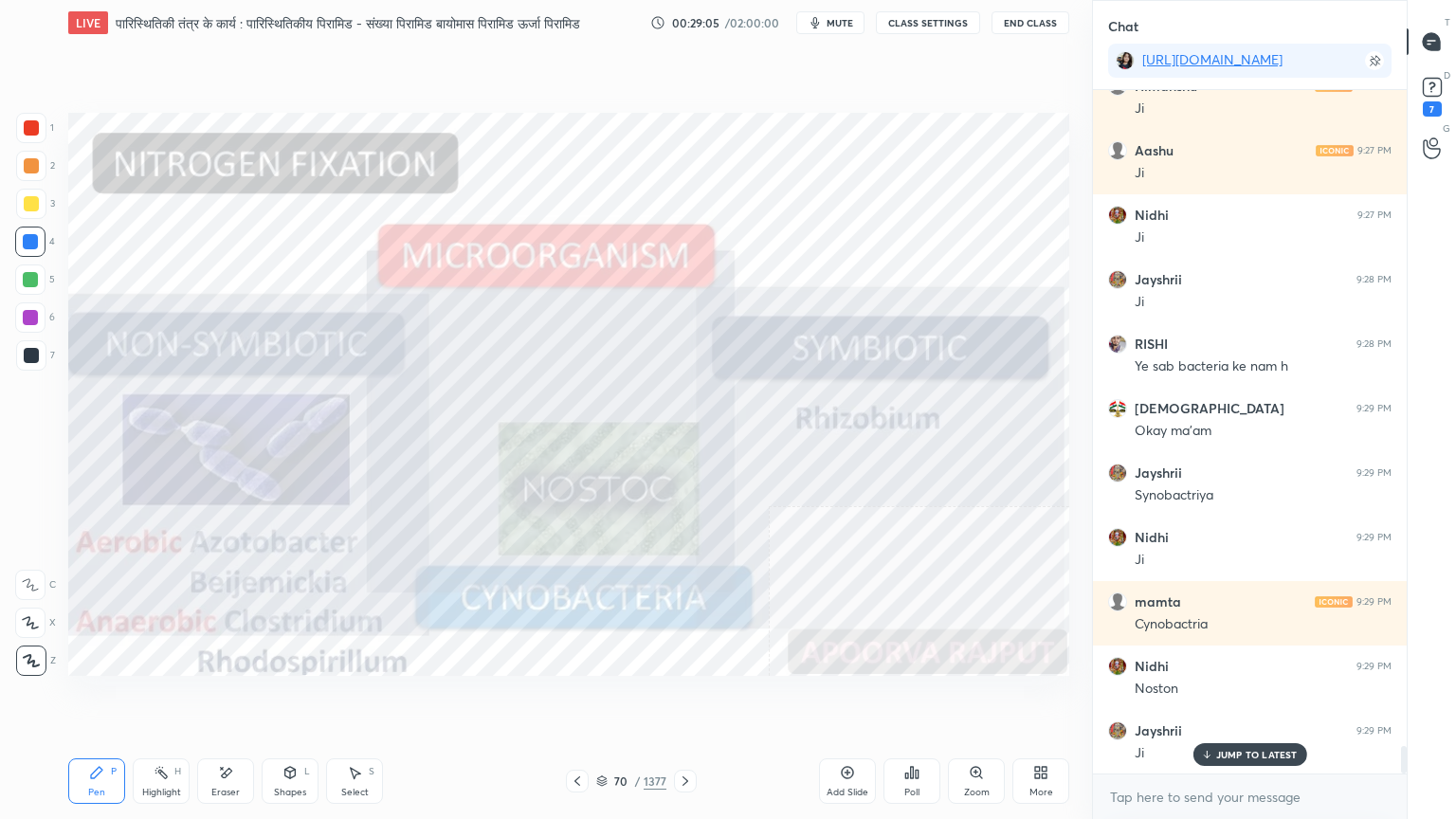scroll, scrollTop: 16361, scrollLeft: 0, axis: vertical 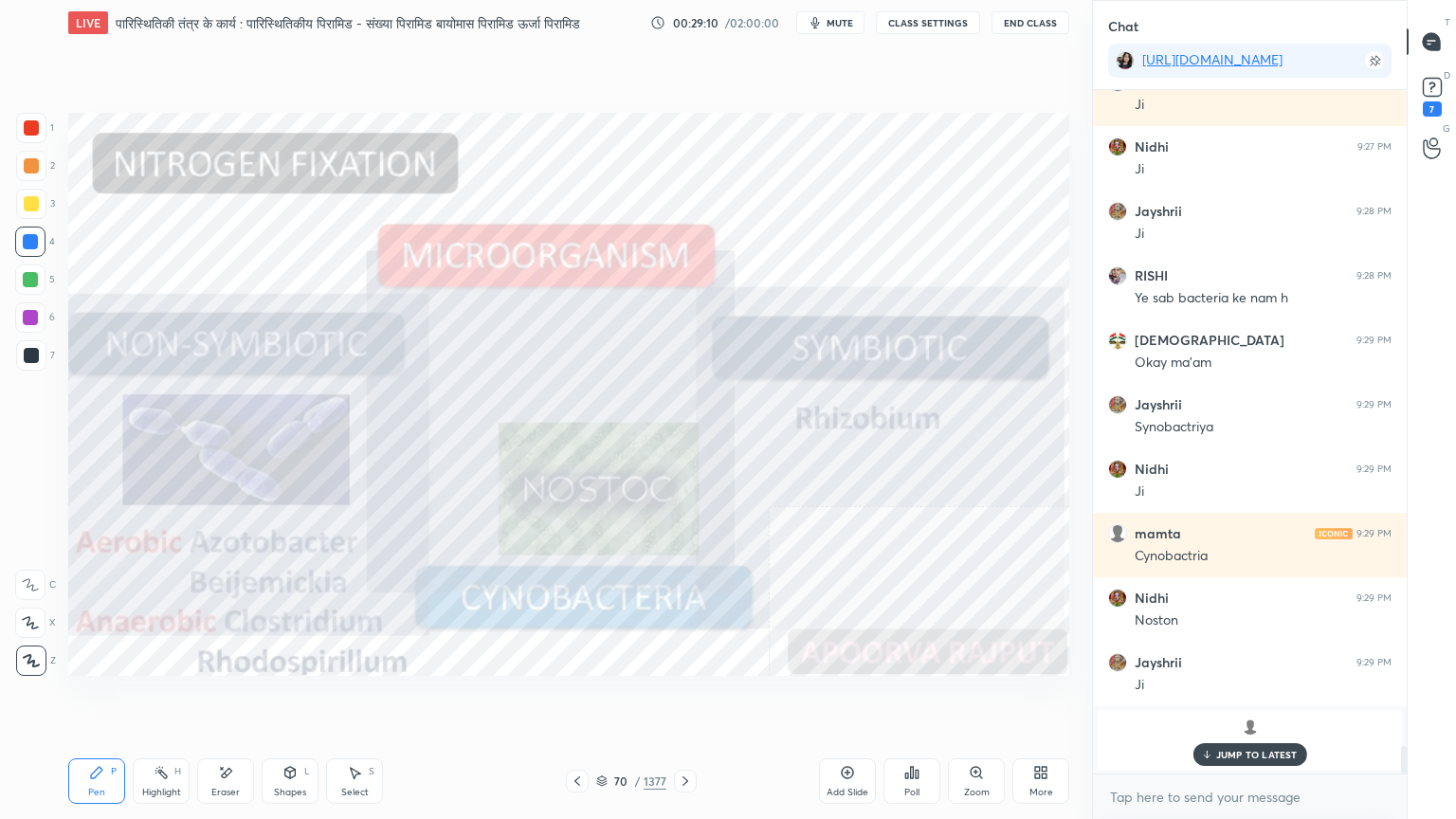 drag, startPoint x: 1241, startPoint y: 753, endPoint x: 1202, endPoint y: 747, distance: 39.4588 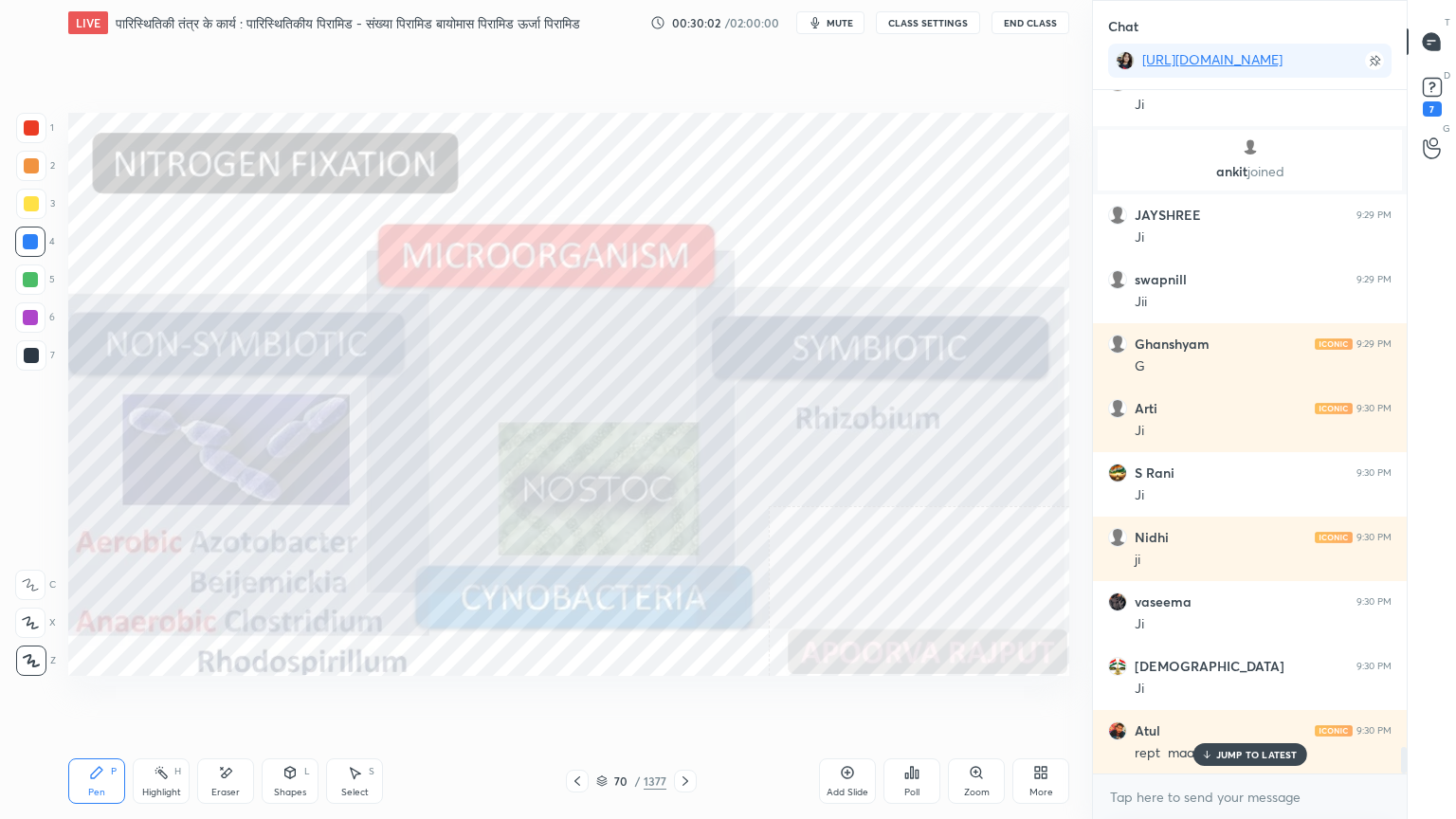 scroll, scrollTop: 17006, scrollLeft: 0, axis: vertical 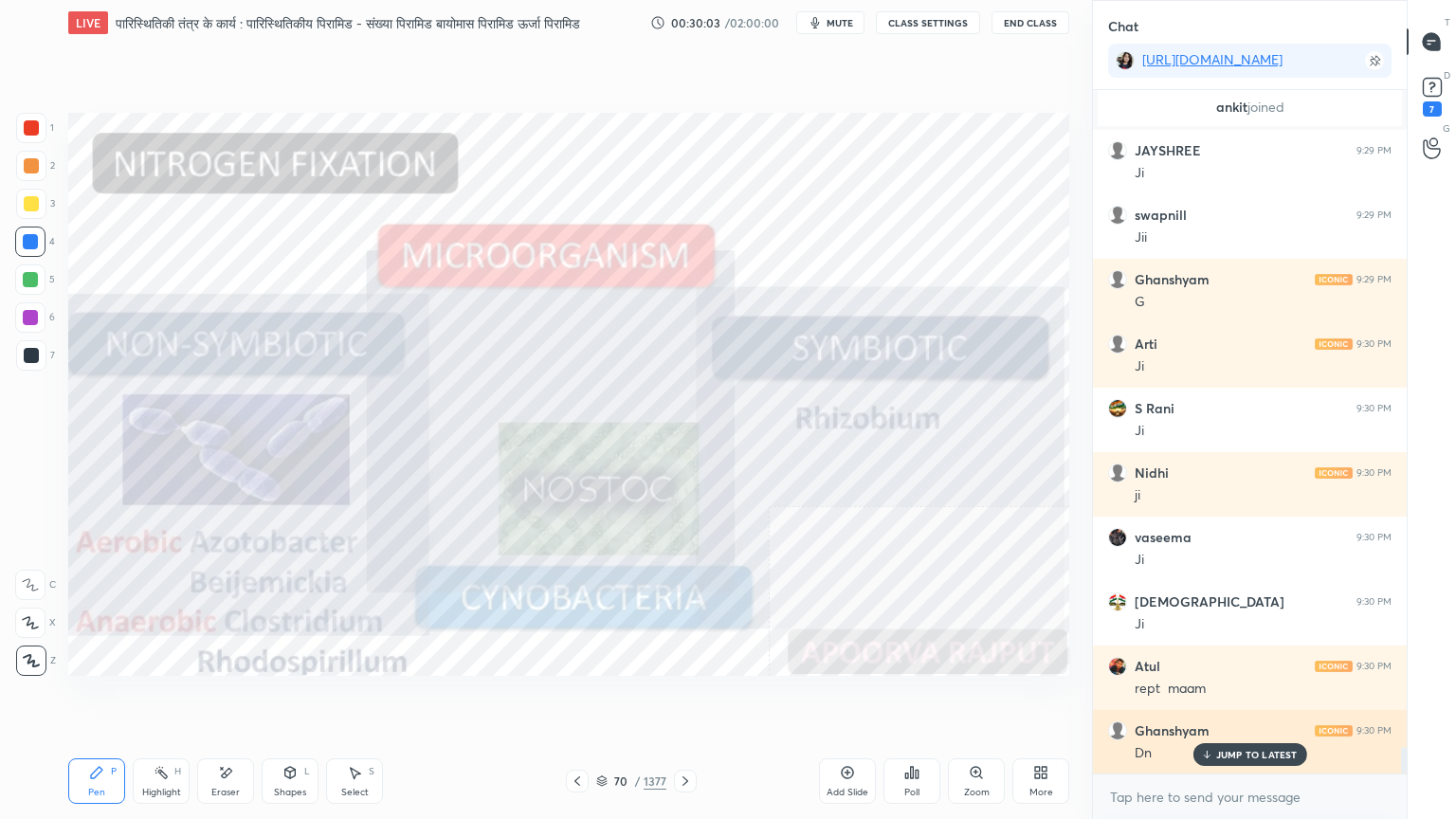 click on "JUMP TO LATEST" at bounding box center [1257, 755] 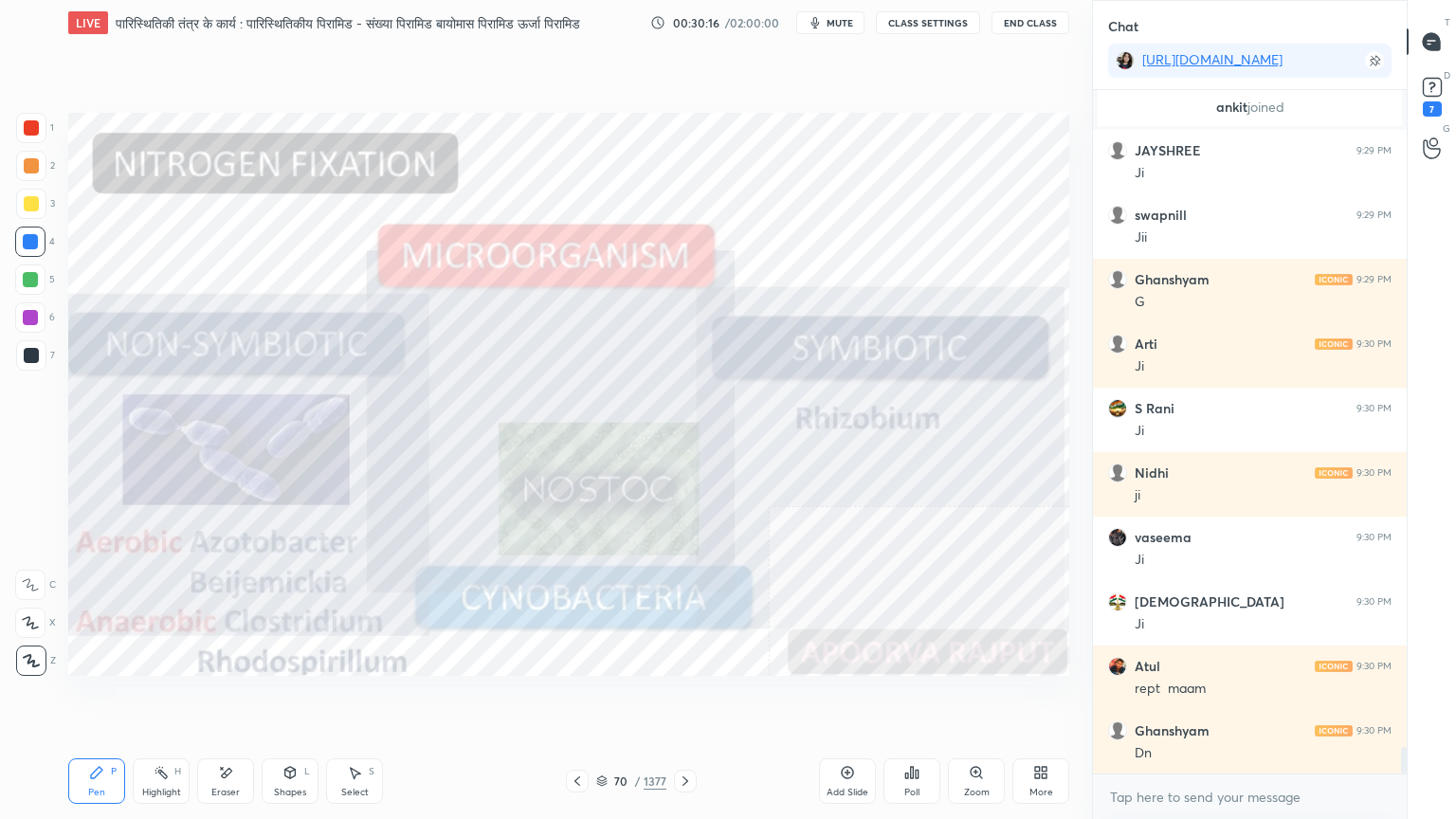 click on "End Class" at bounding box center (1030, 23) 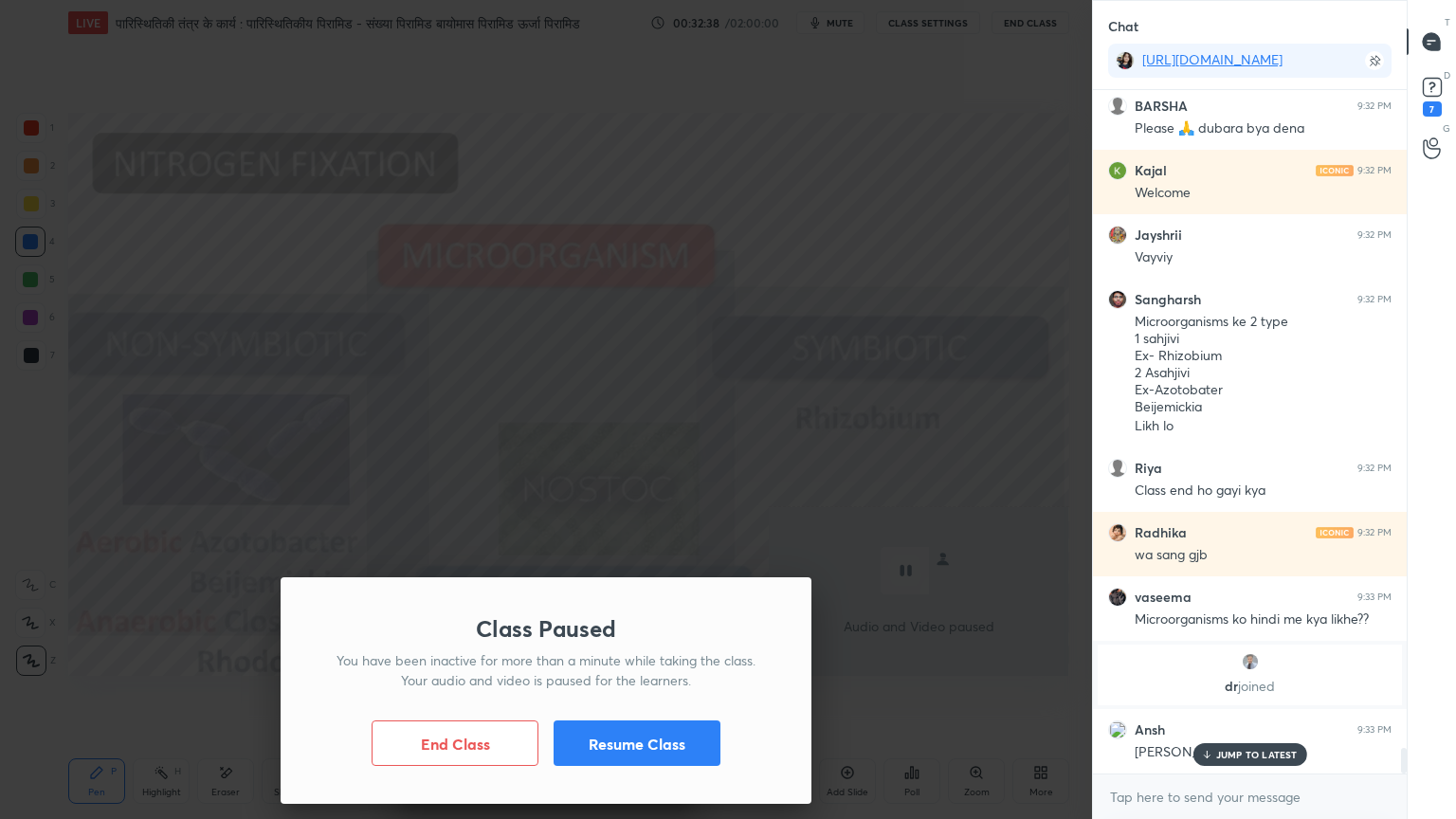 scroll, scrollTop: 17430, scrollLeft: 0, axis: vertical 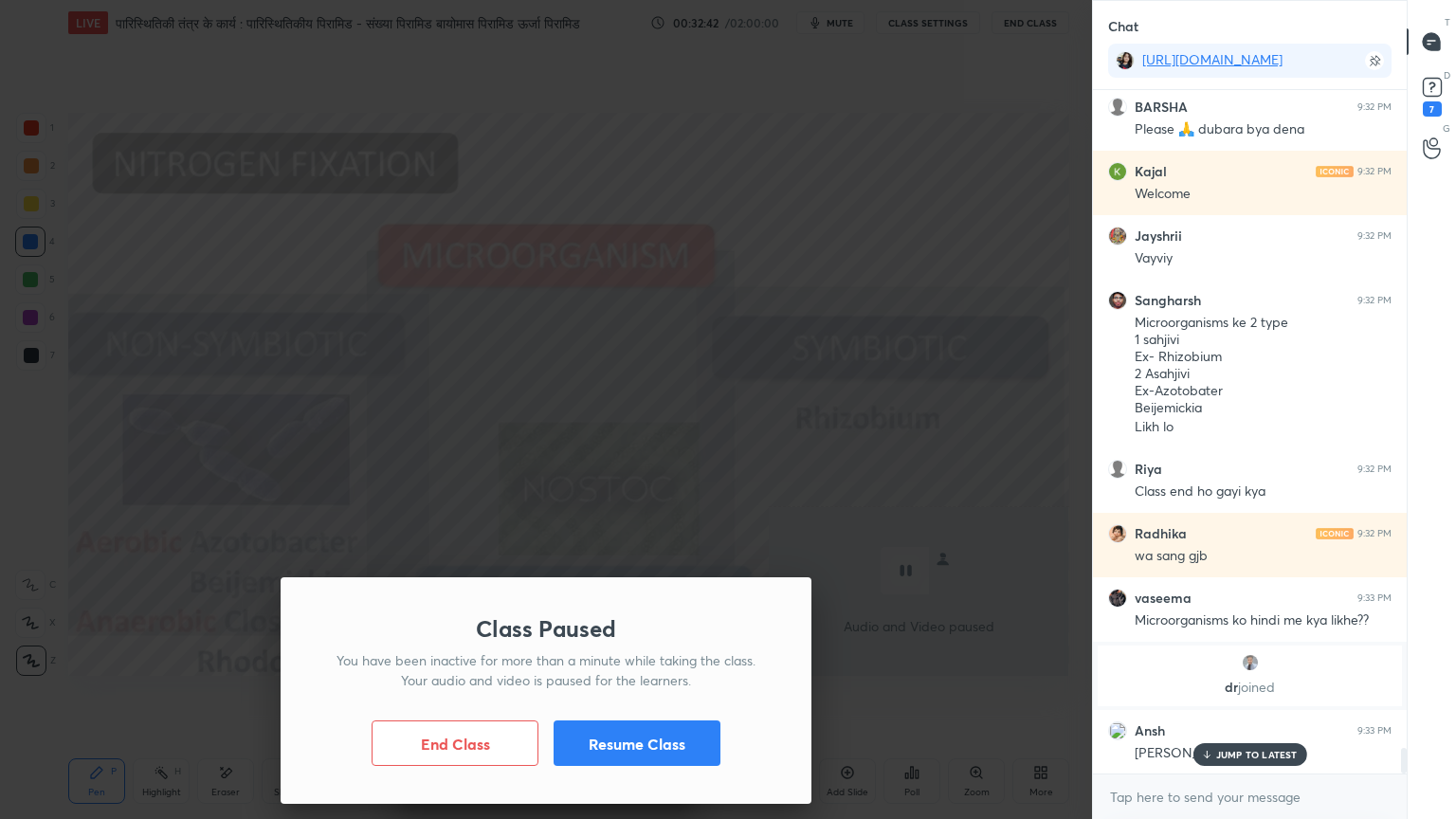 click on "Class Paused You have been inactive for more than a minute while taking the class. Your audio and video is paused for the learners. End Class Resume Class" at bounding box center (546, 410) 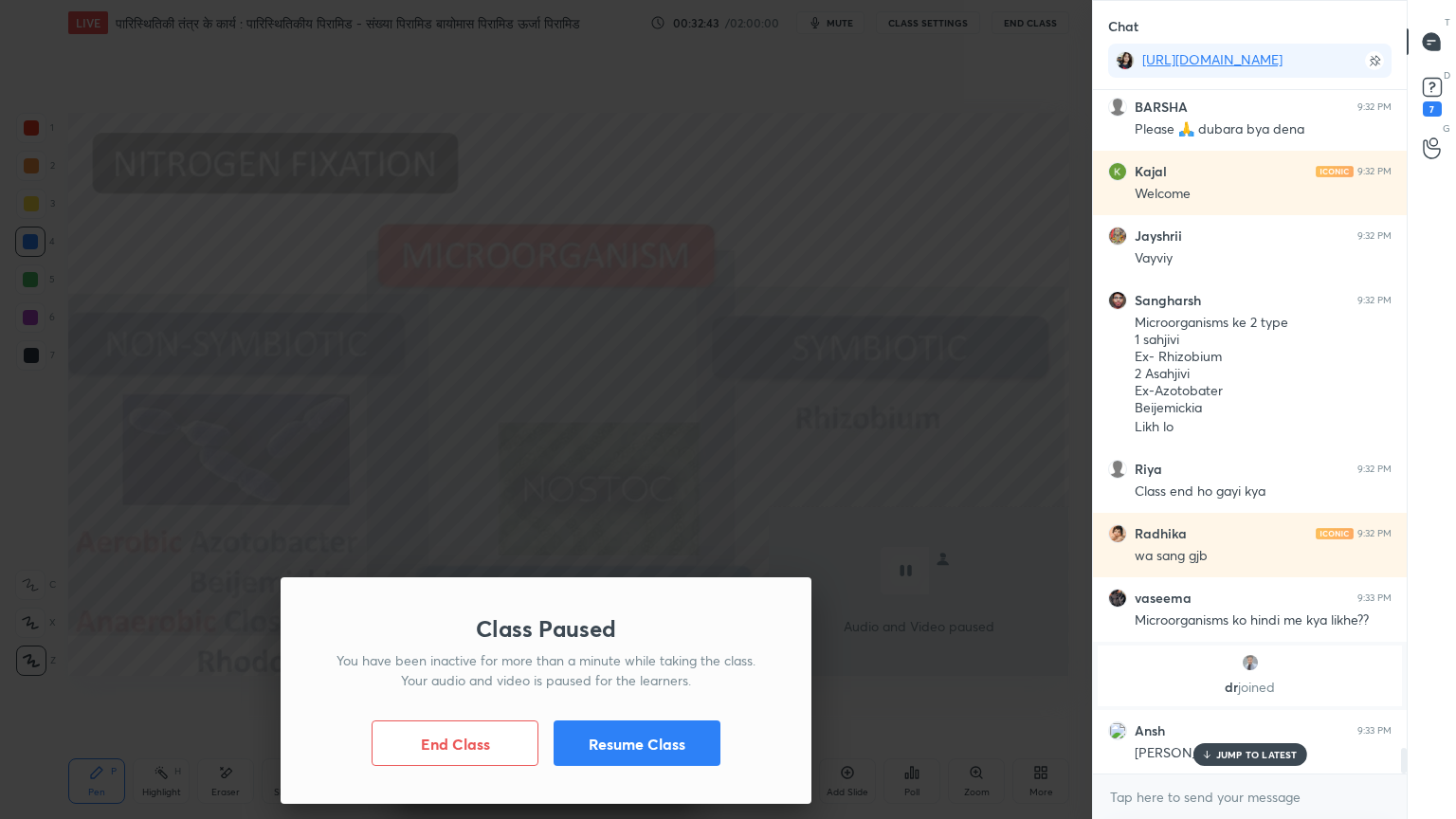 click on "Resume Class" at bounding box center (637, 743) 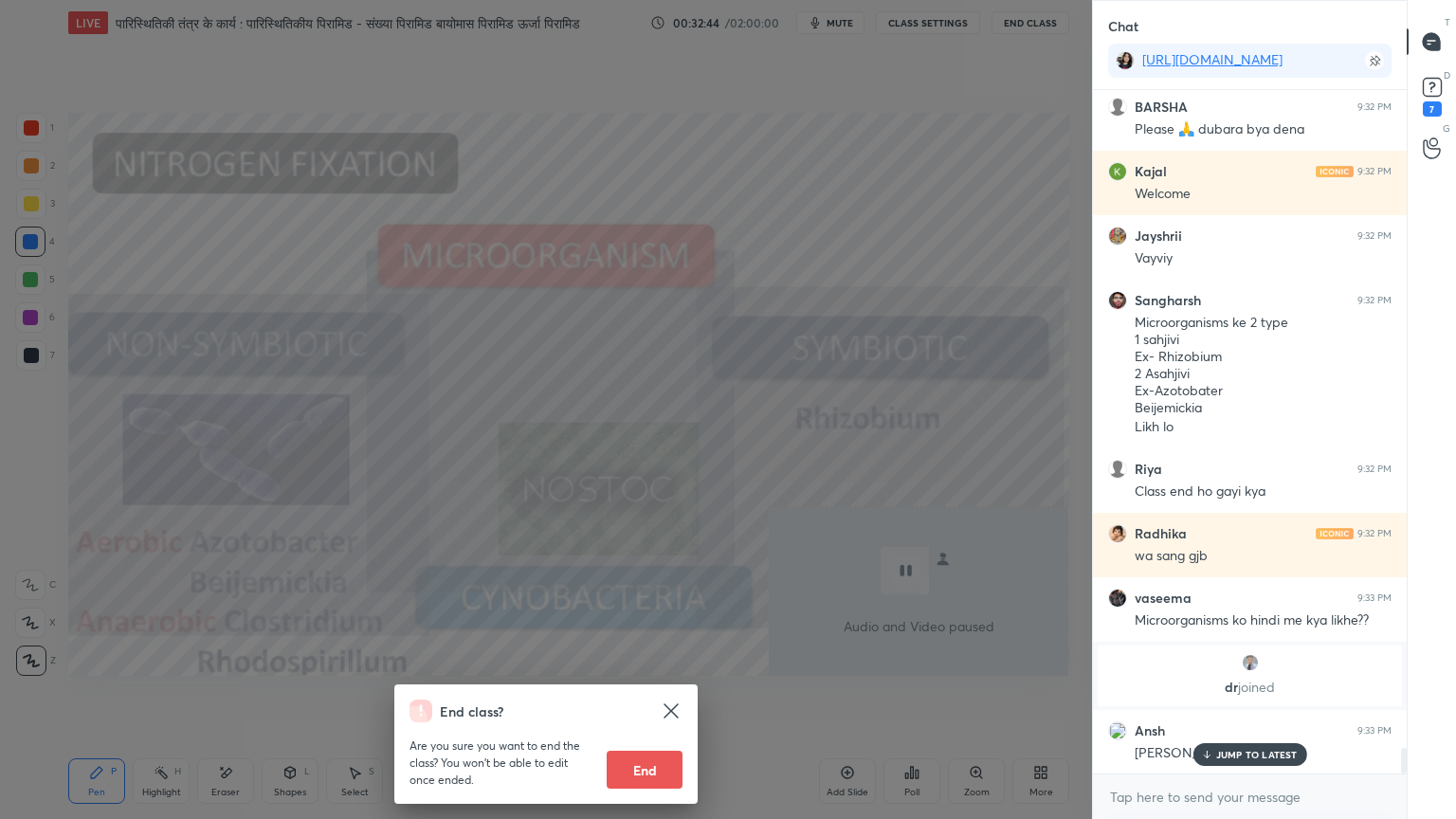 click 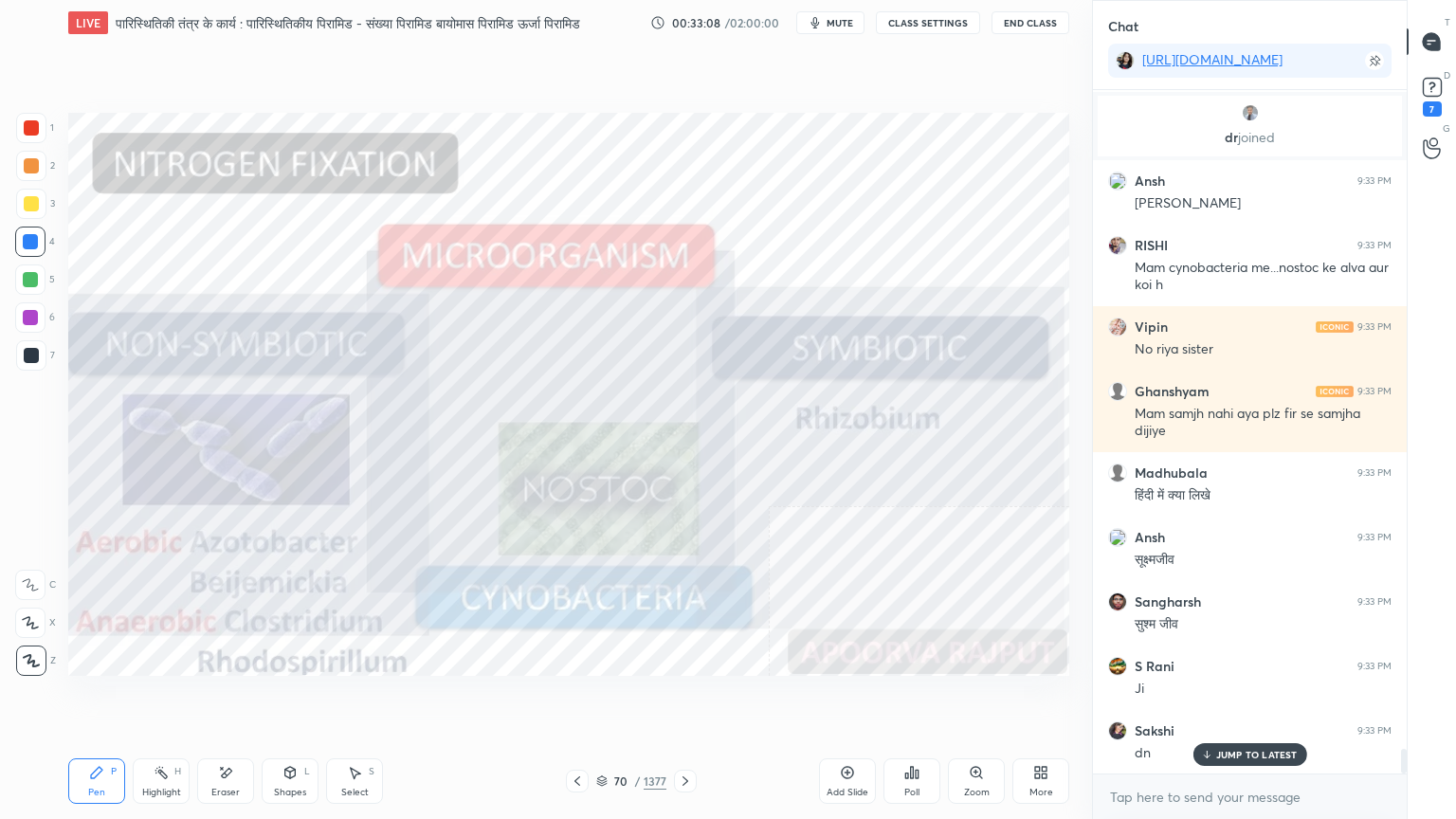 scroll, scrollTop: 18045, scrollLeft: 0, axis: vertical 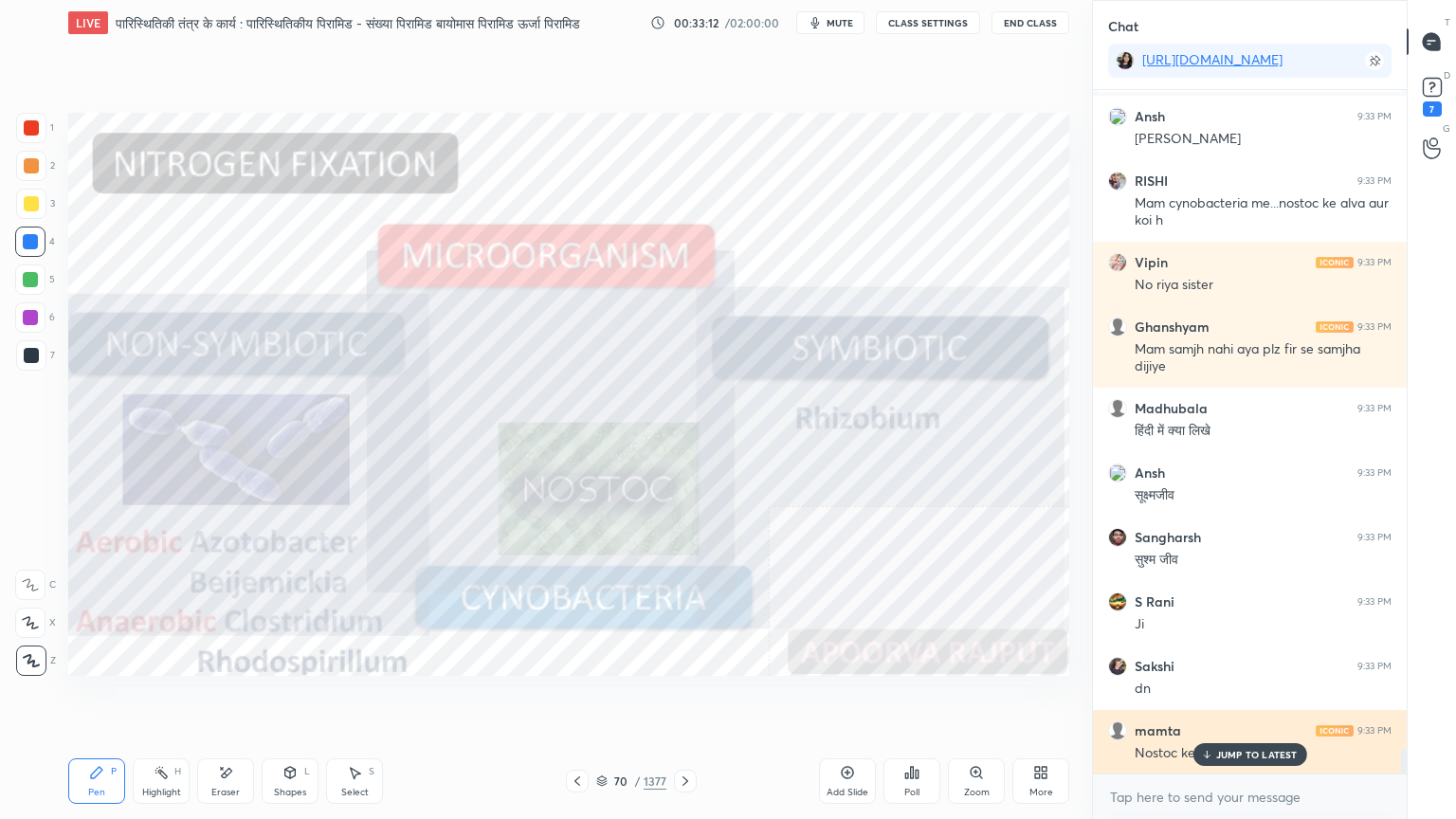 click on "JUMP TO LATEST" at bounding box center (1257, 755) 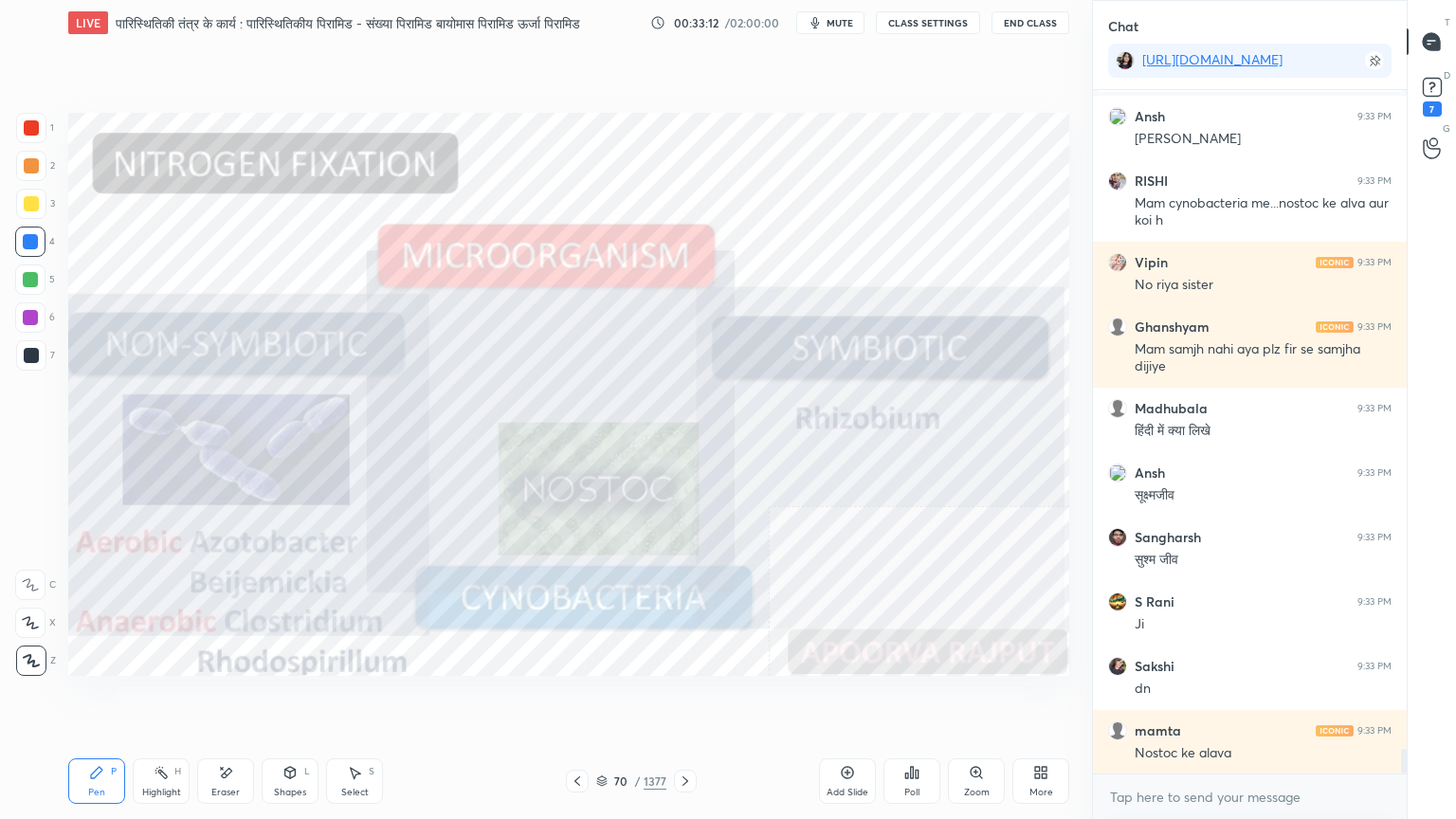 click on "x" at bounding box center (1249, 796) 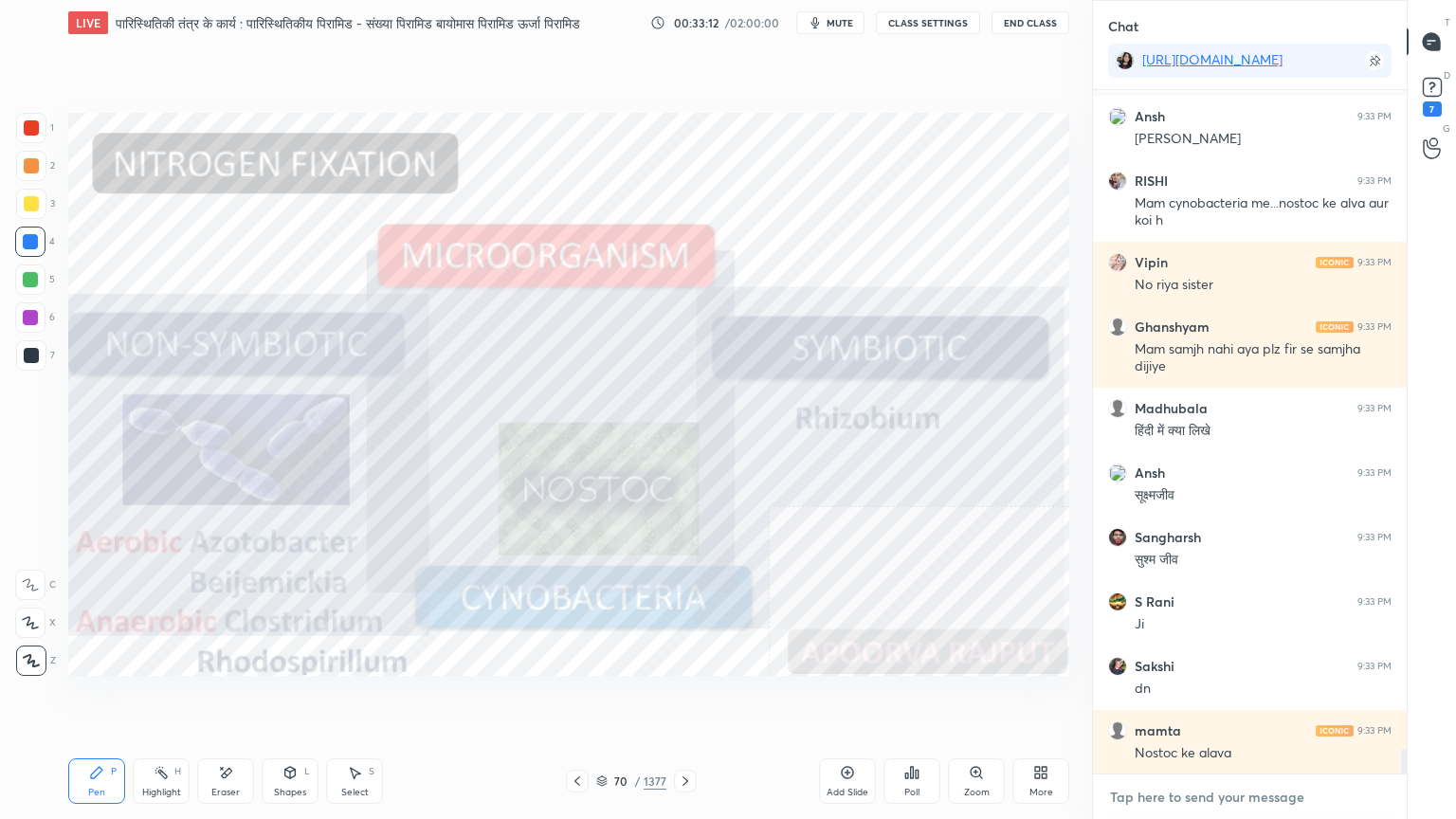 scroll, scrollTop: 18109, scrollLeft: 0, axis: vertical 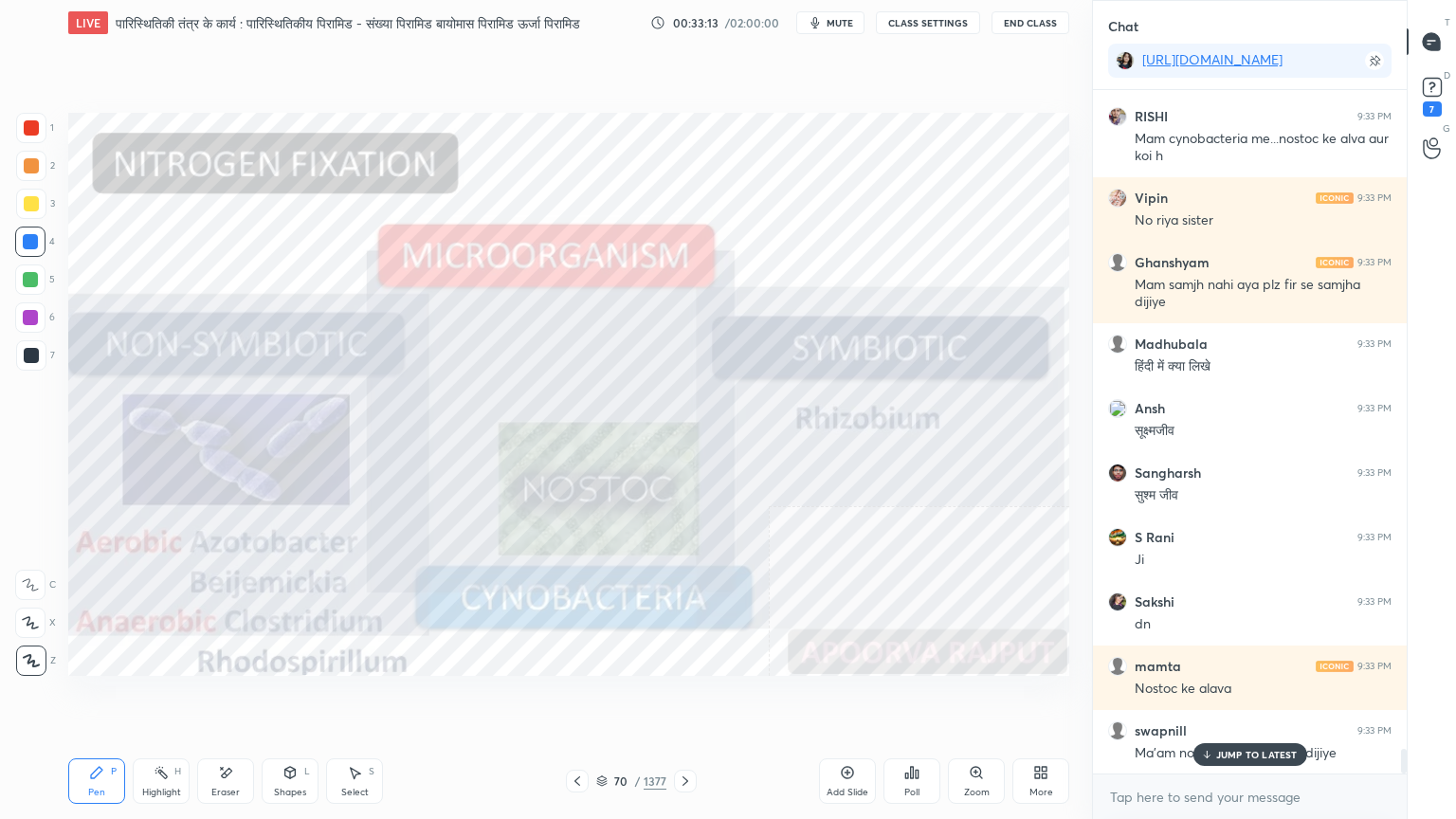 drag, startPoint x: 1222, startPoint y: 815, endPoint x: 1235, endPoint y: 811, distance: 13.60147 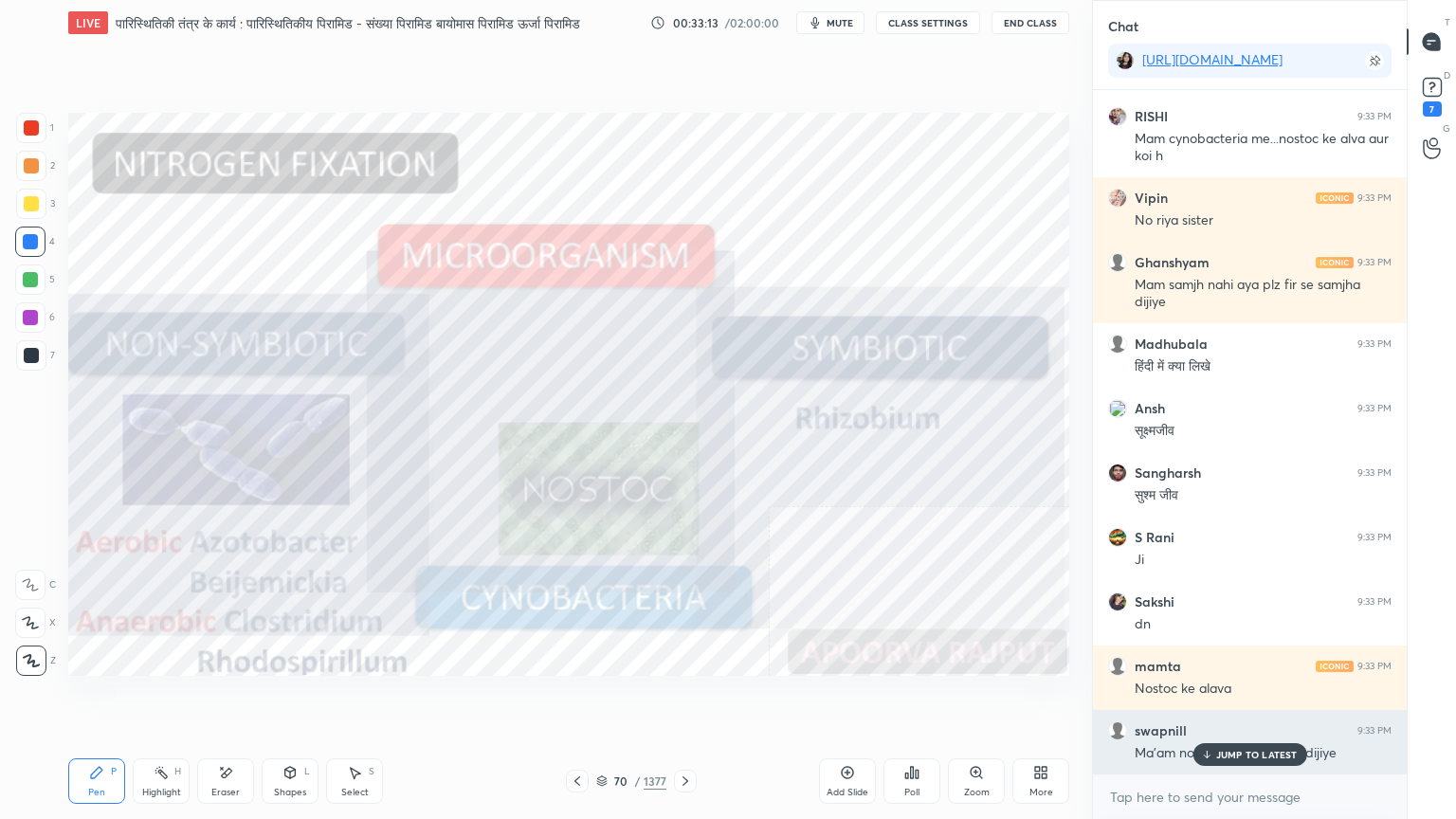 drag, startPoint x: 1244, startPoint y: 752, endPoint x: 1244, endPoint y: 766, distance: 14 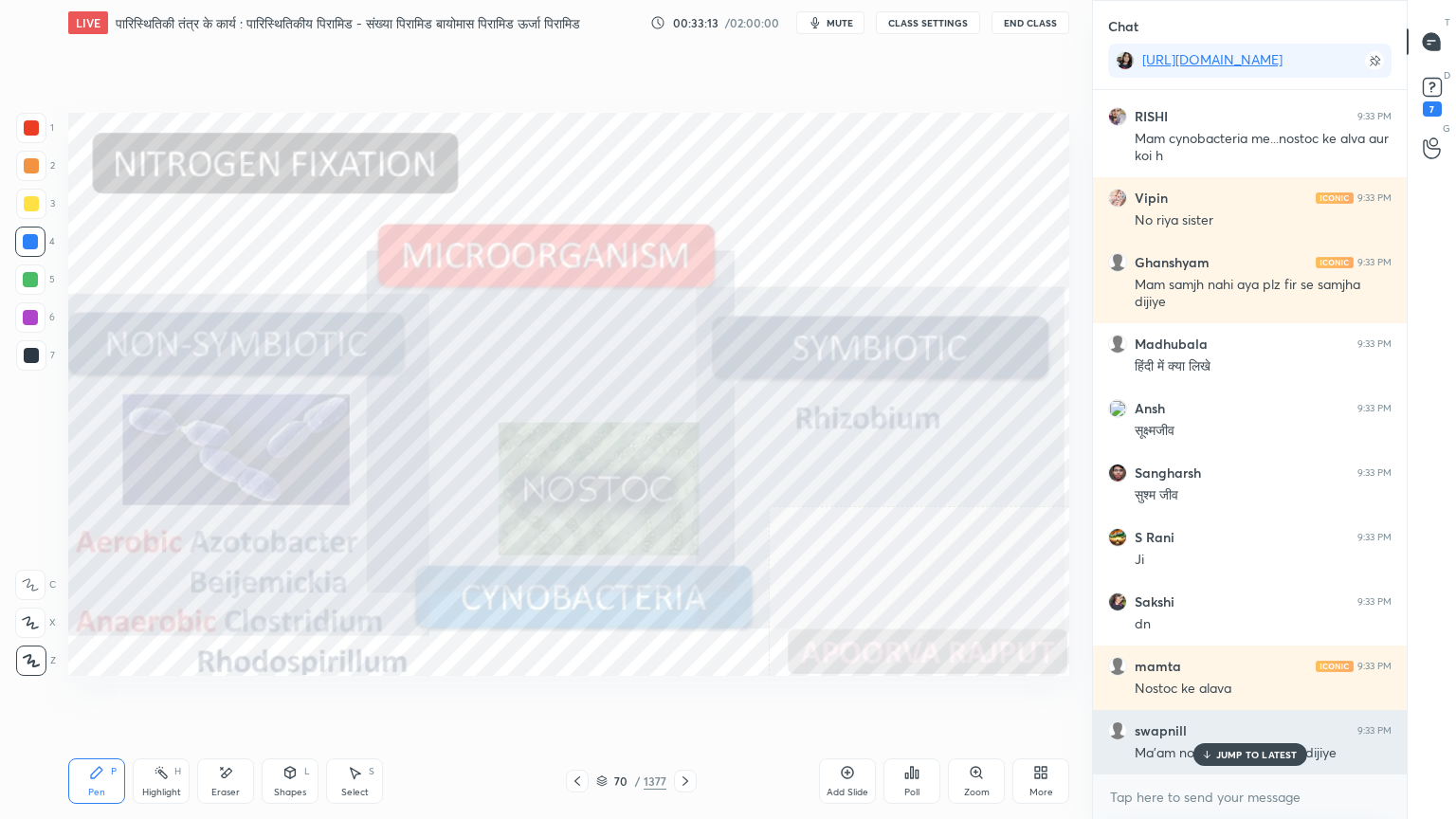 click on "JUMP TO LATEST" at bounding box center [1257, 755] 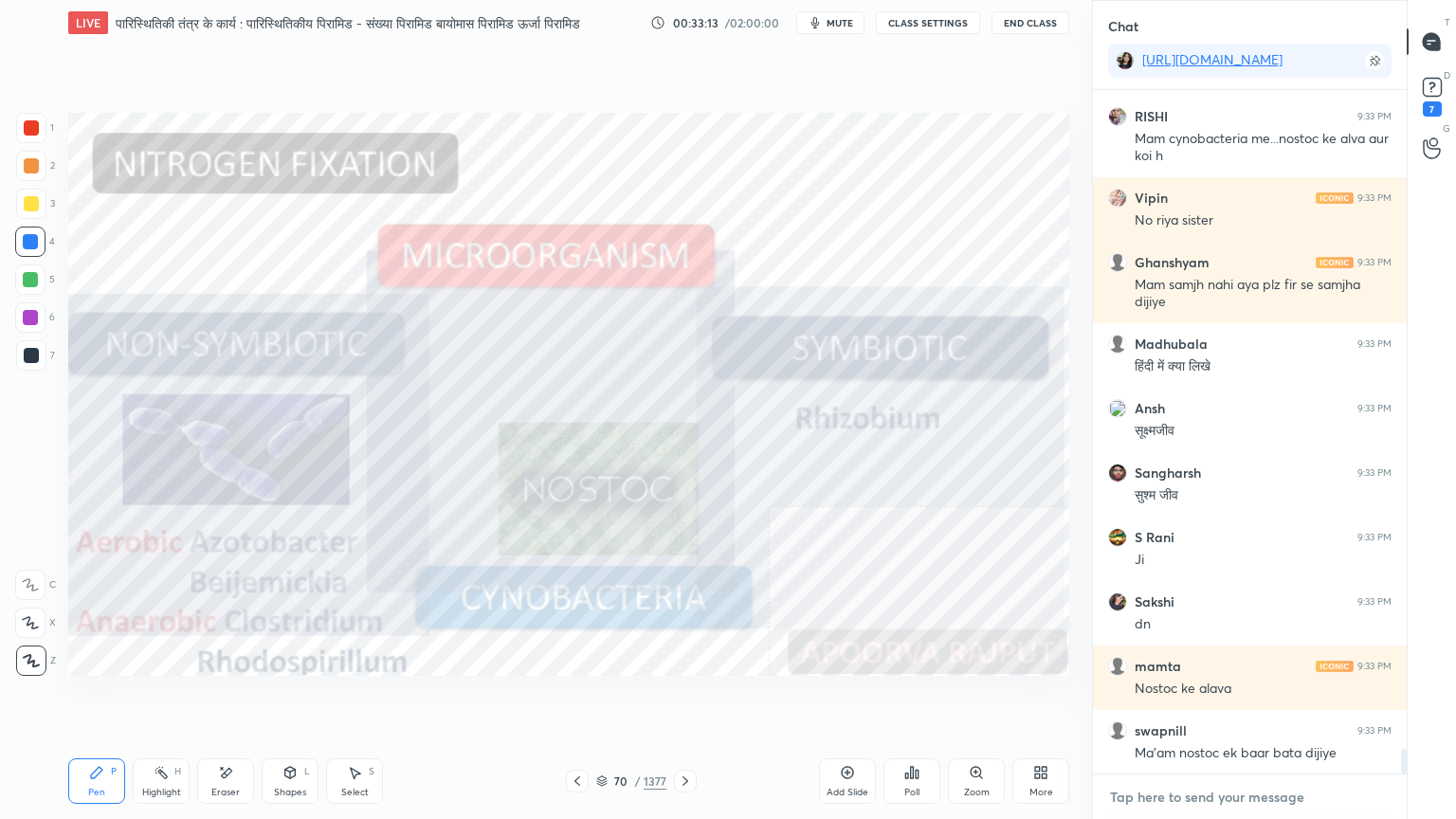 click at bounding box center [1249, 797] 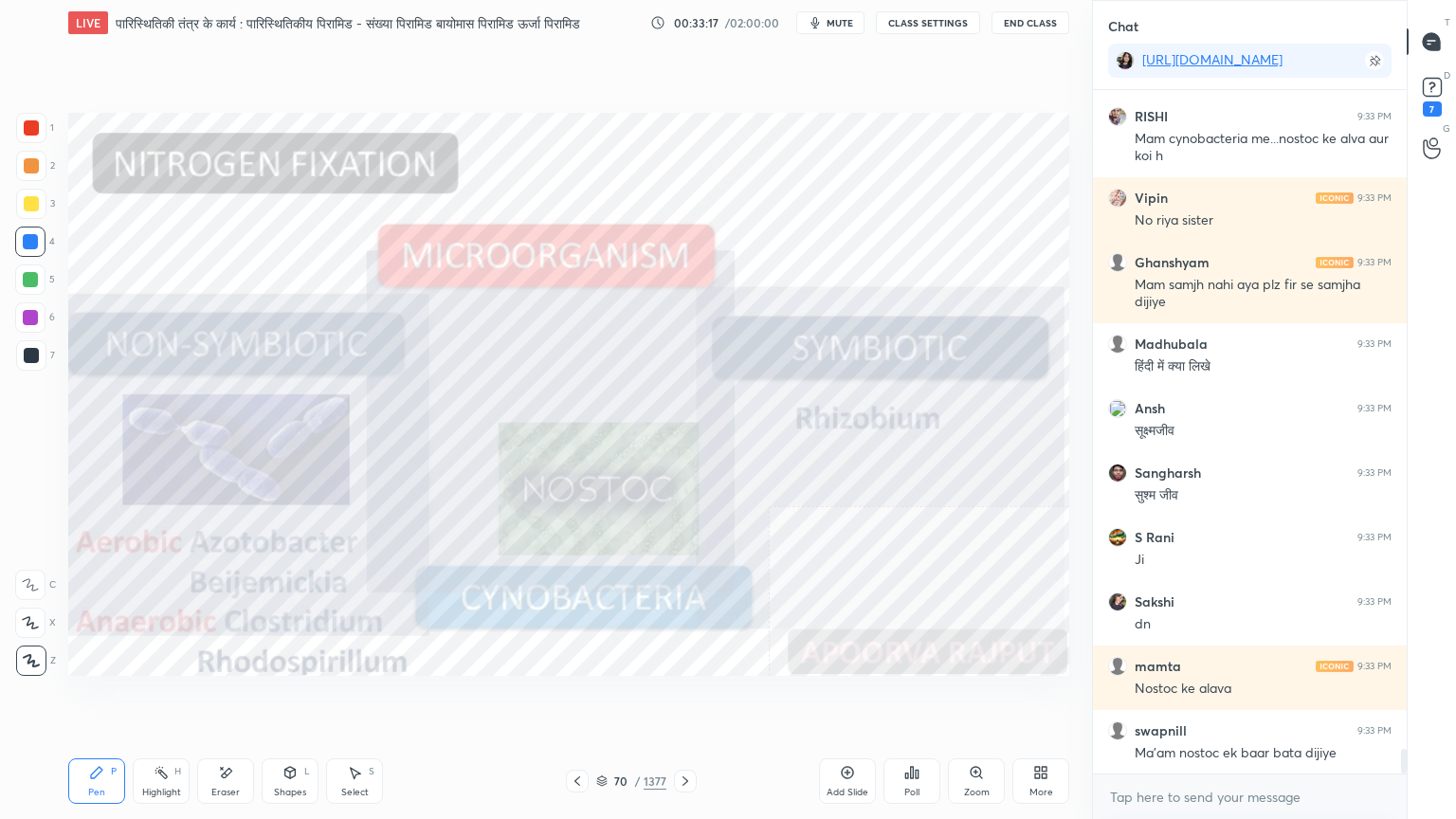 click on "x" at bounding box center [1249, 796] 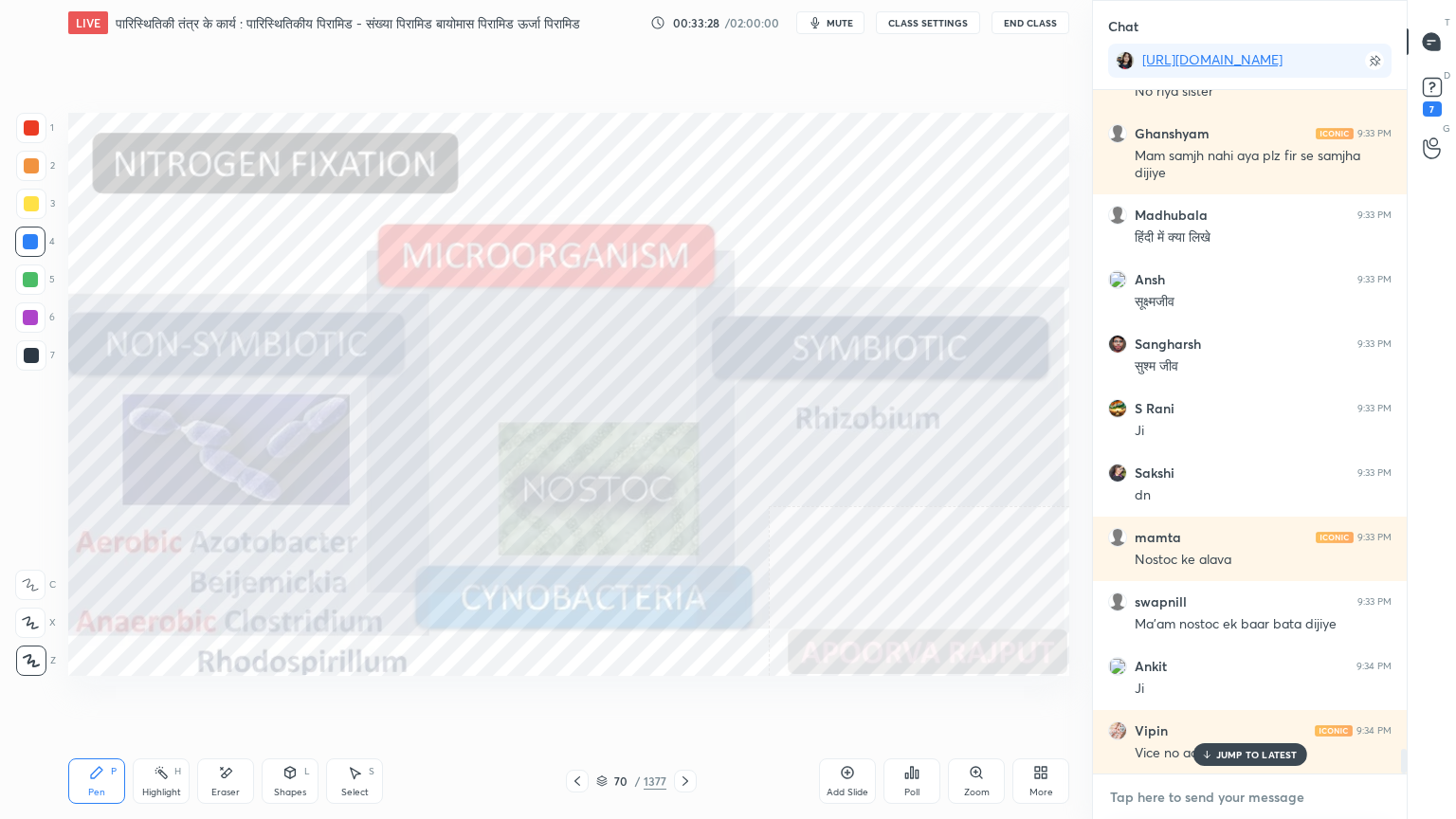 scroll, scrollTop: 18302, scrollLeft: 0, axis: vertical 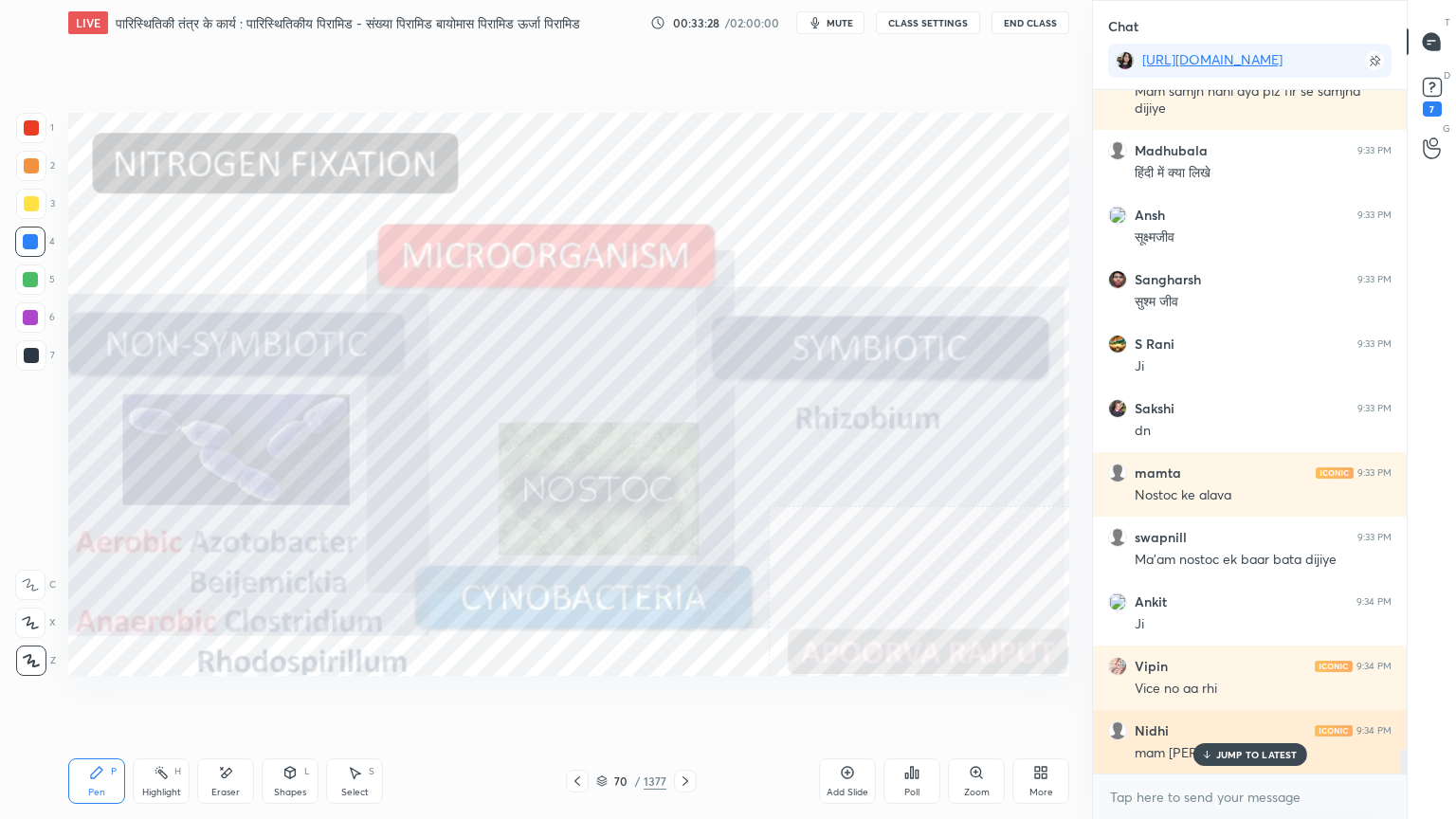click on "JUMP TO LATEST" at bounding box center [1249, 755] 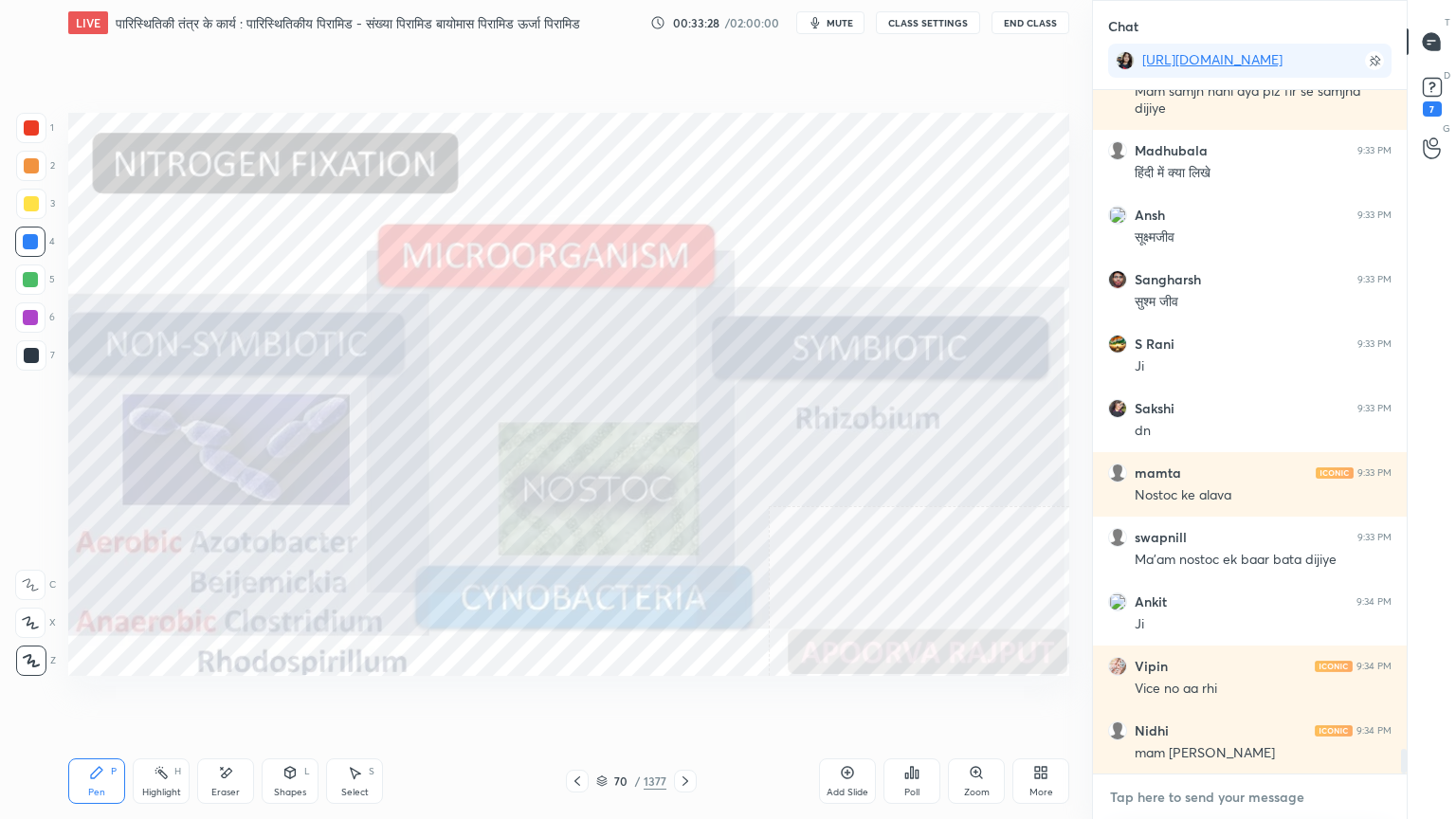 click at bounding box center [1249, 797] 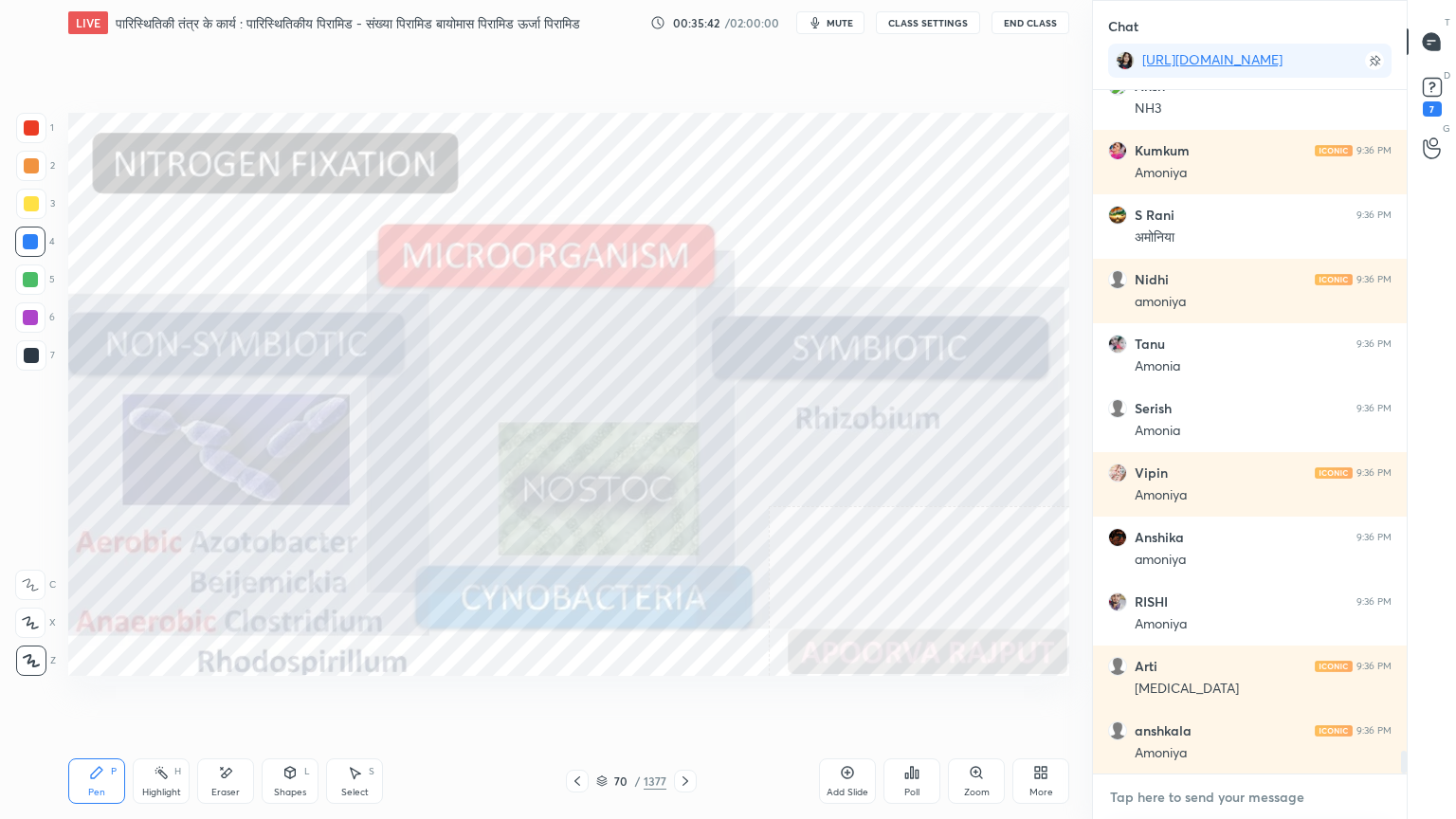 scroll, scrollTop: 20335, scrollLeft: 0, axis: vertical 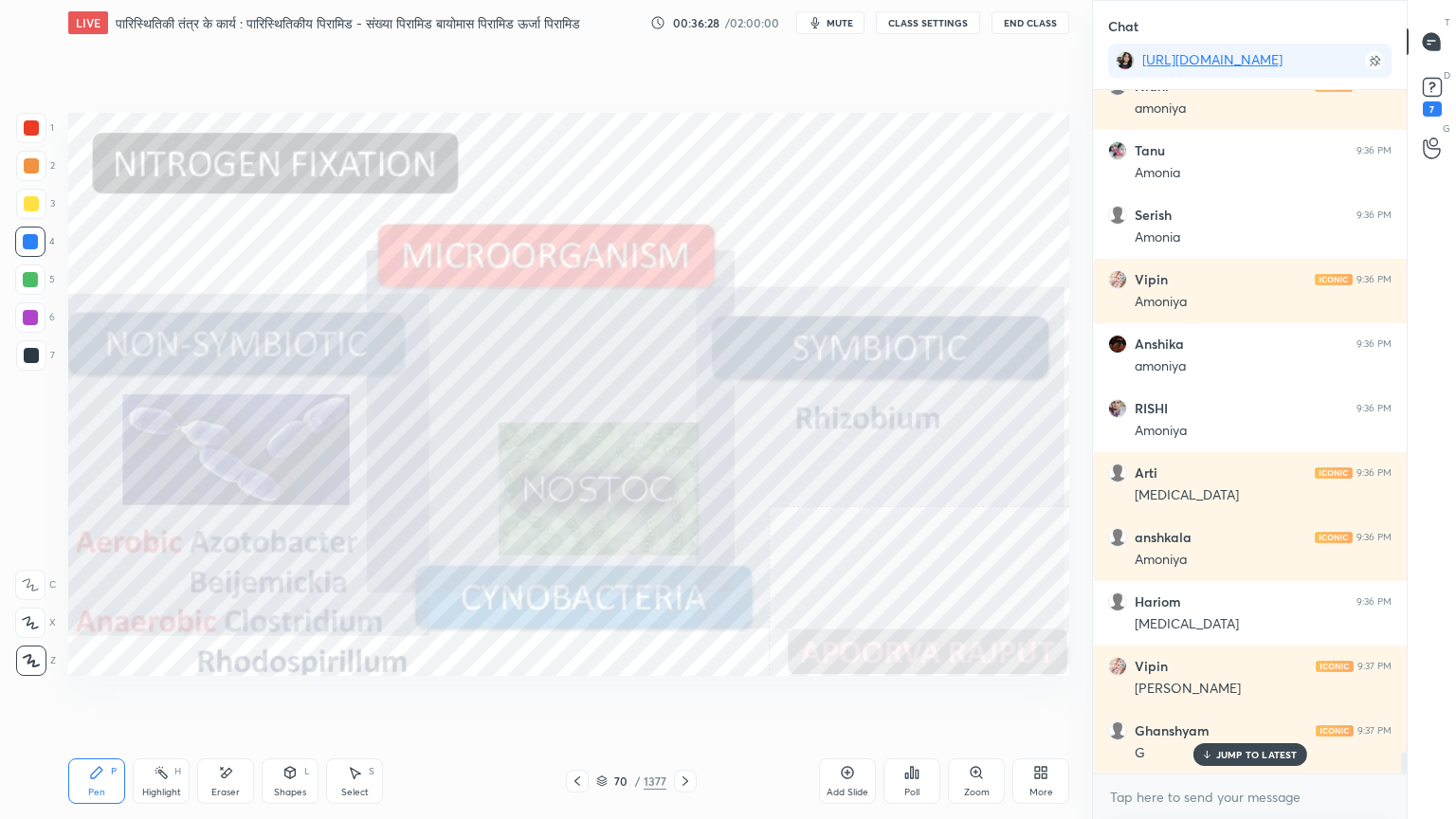click at bounding box center (577, 781) 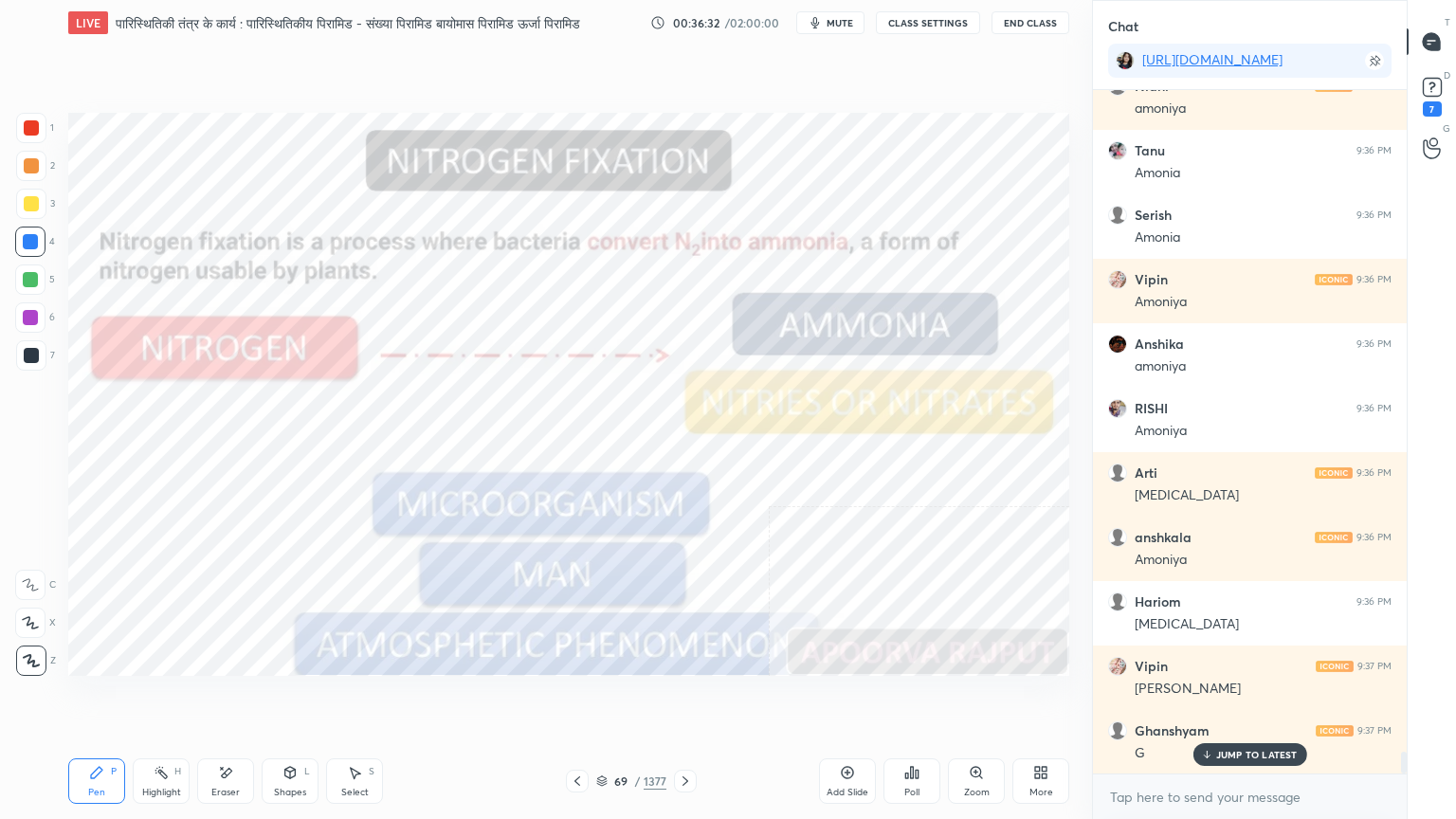 click 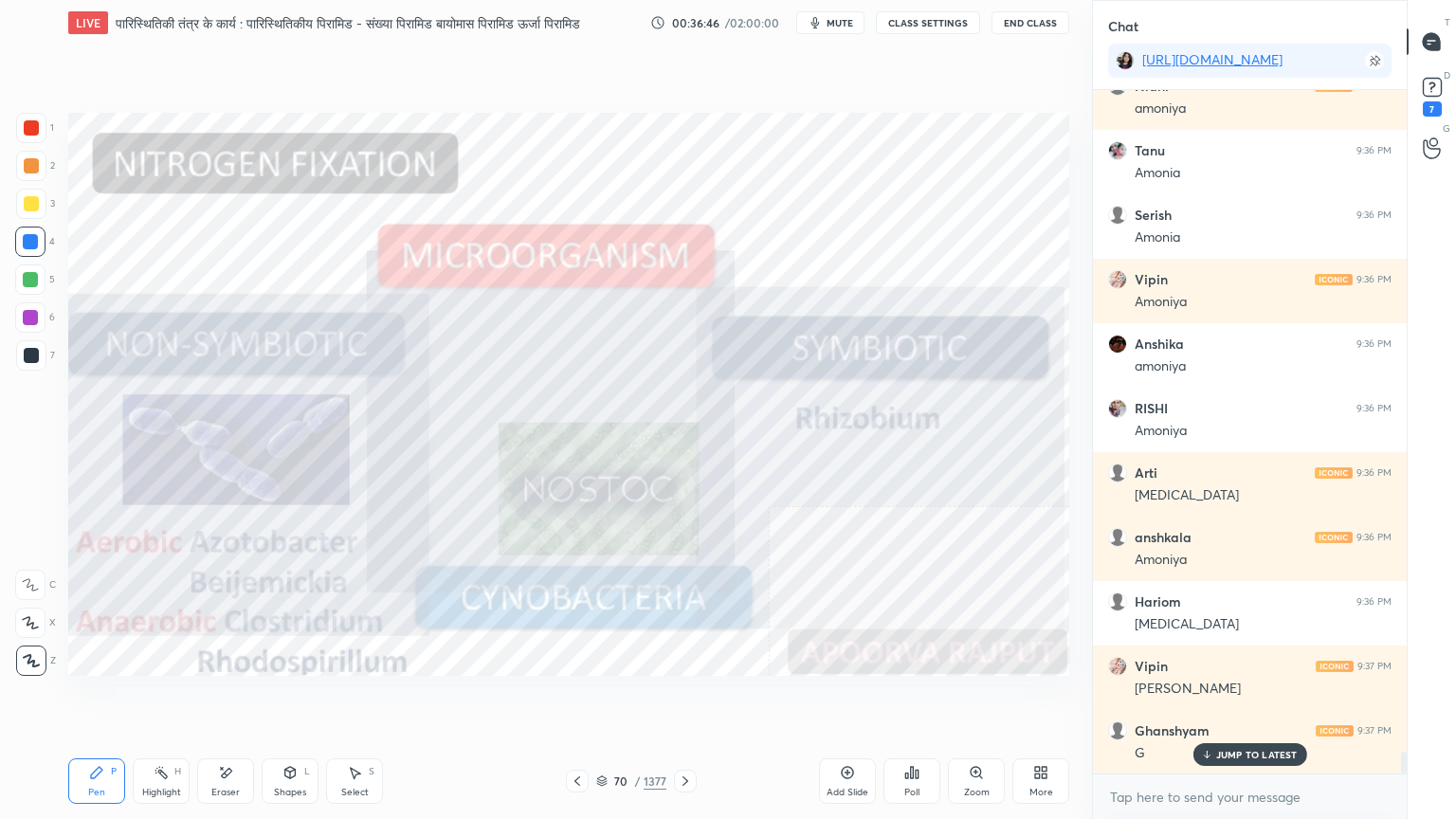 click 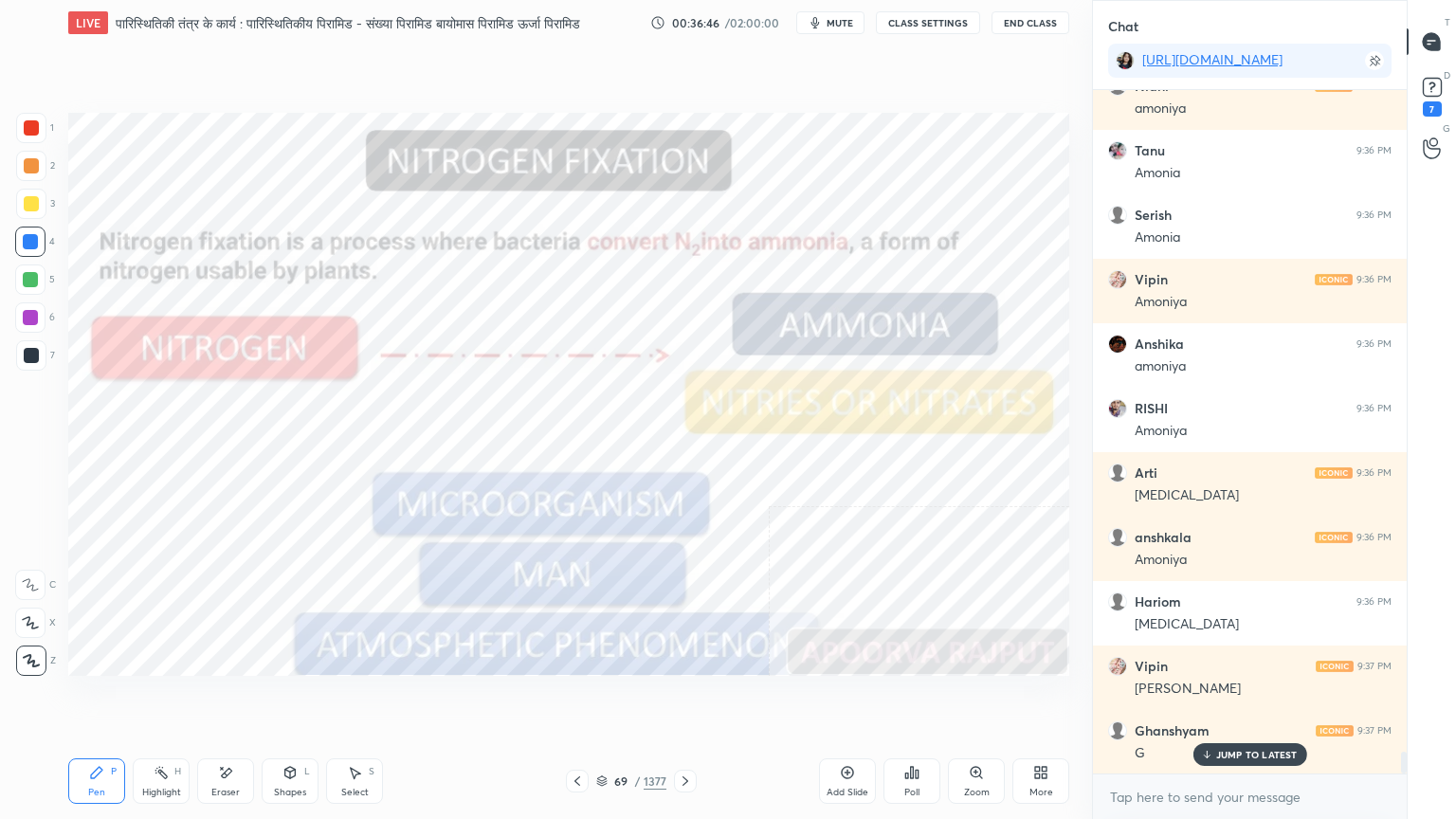 click 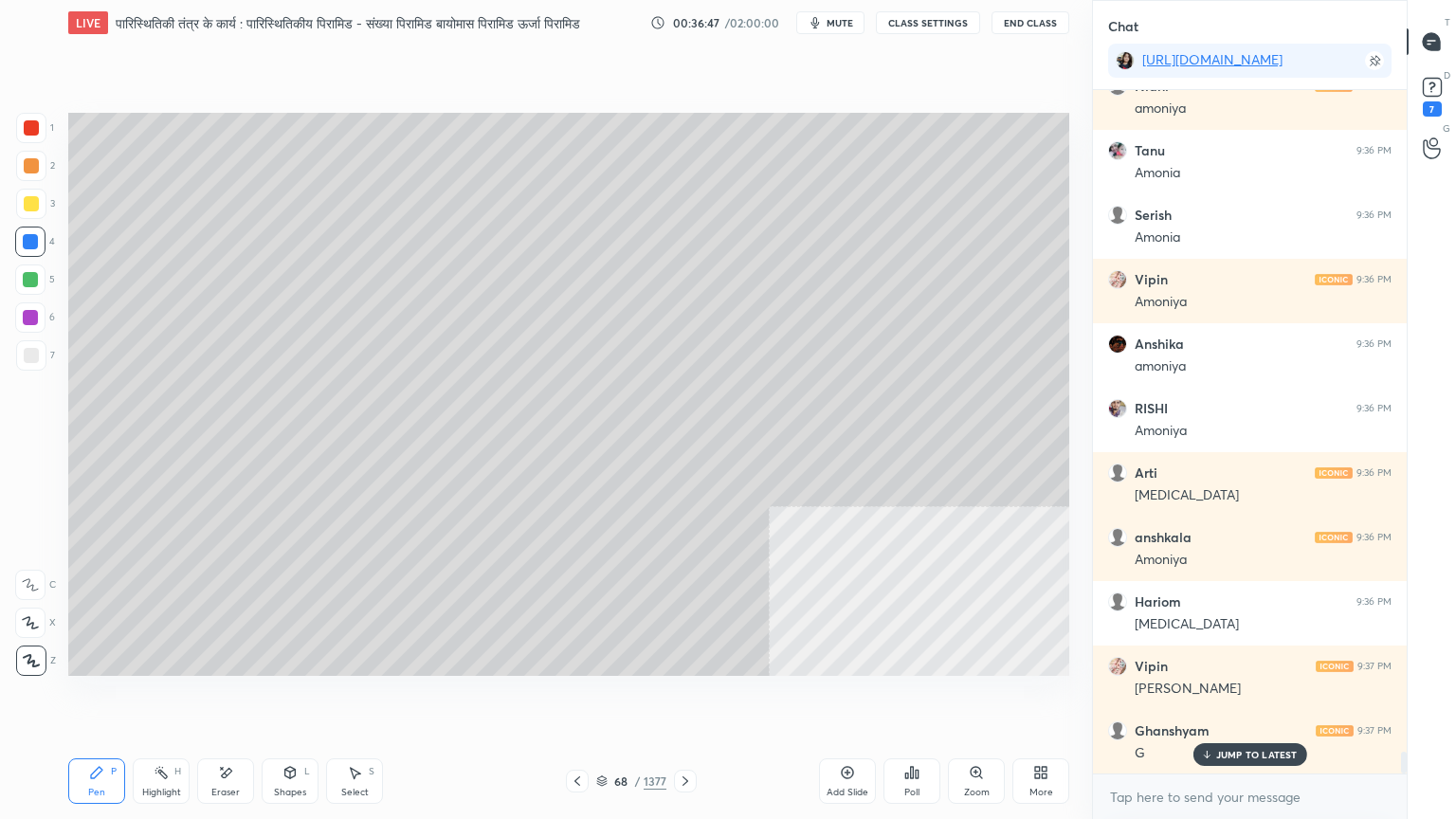scroll, scrollTop: 20528, scrollLeft: 0, axis: vertical 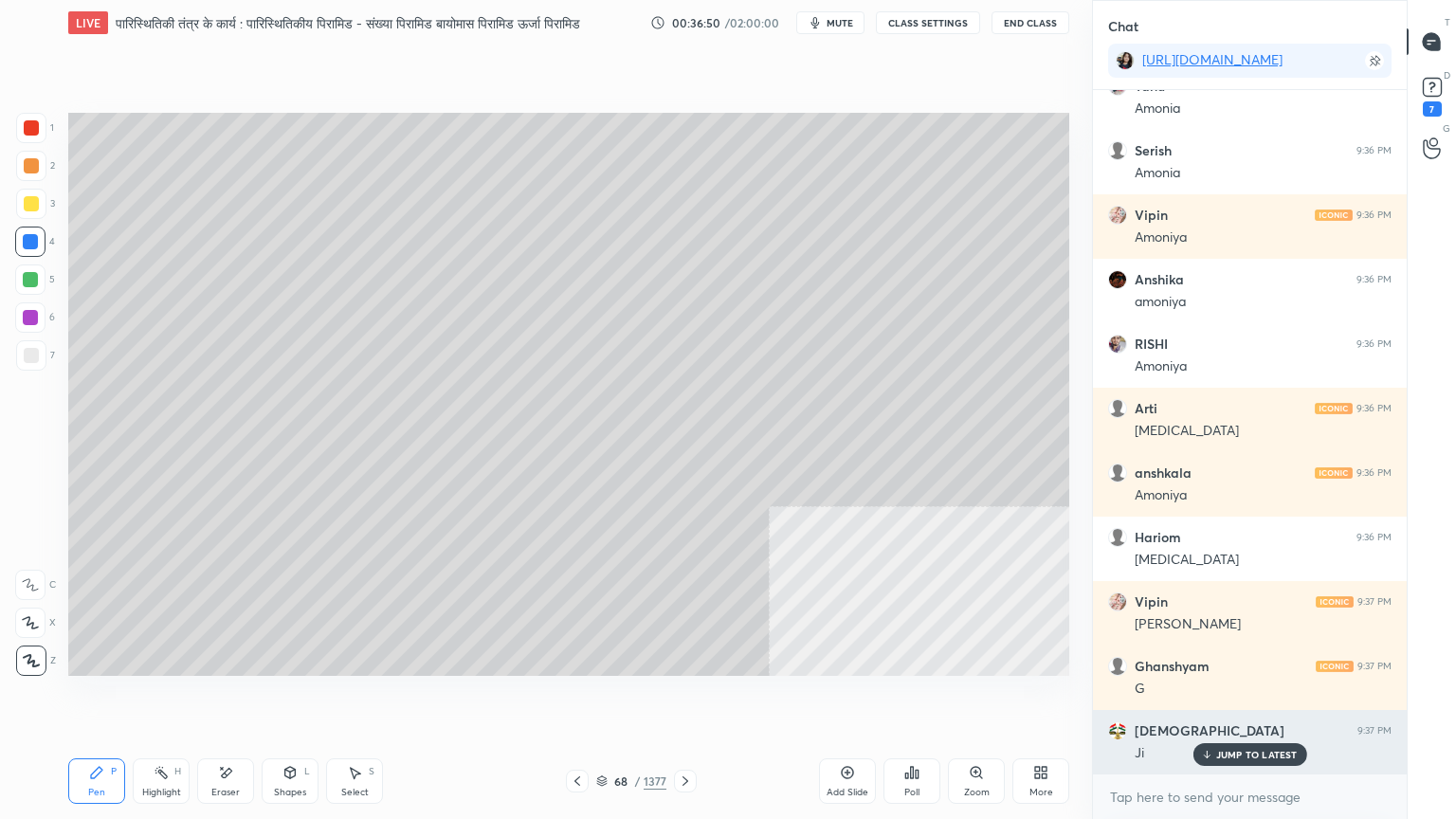 click on "JUMP TO LATEST" at bounding box center (1249, 755) 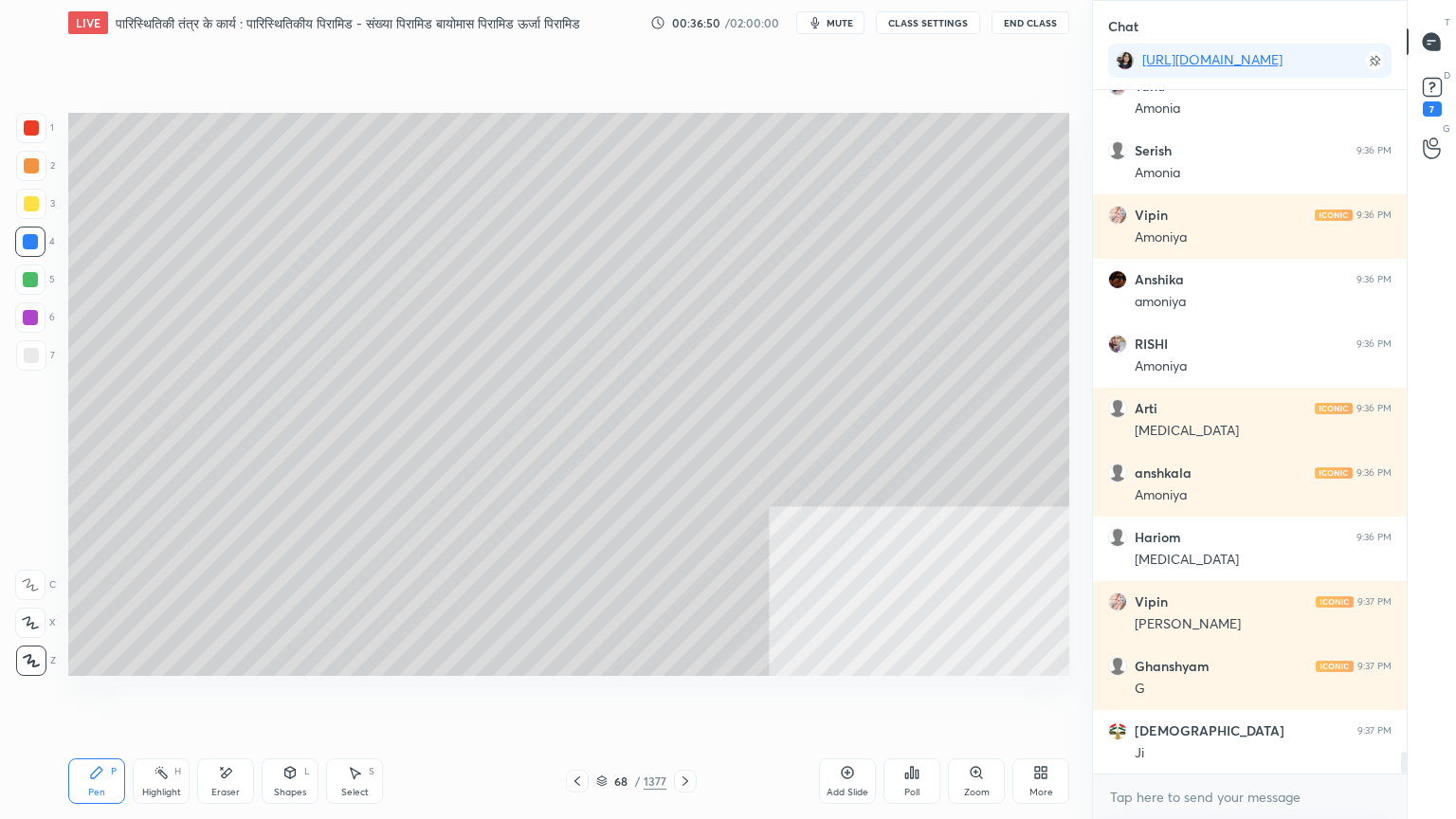 click on "x" at bounding box center [1249, 796] 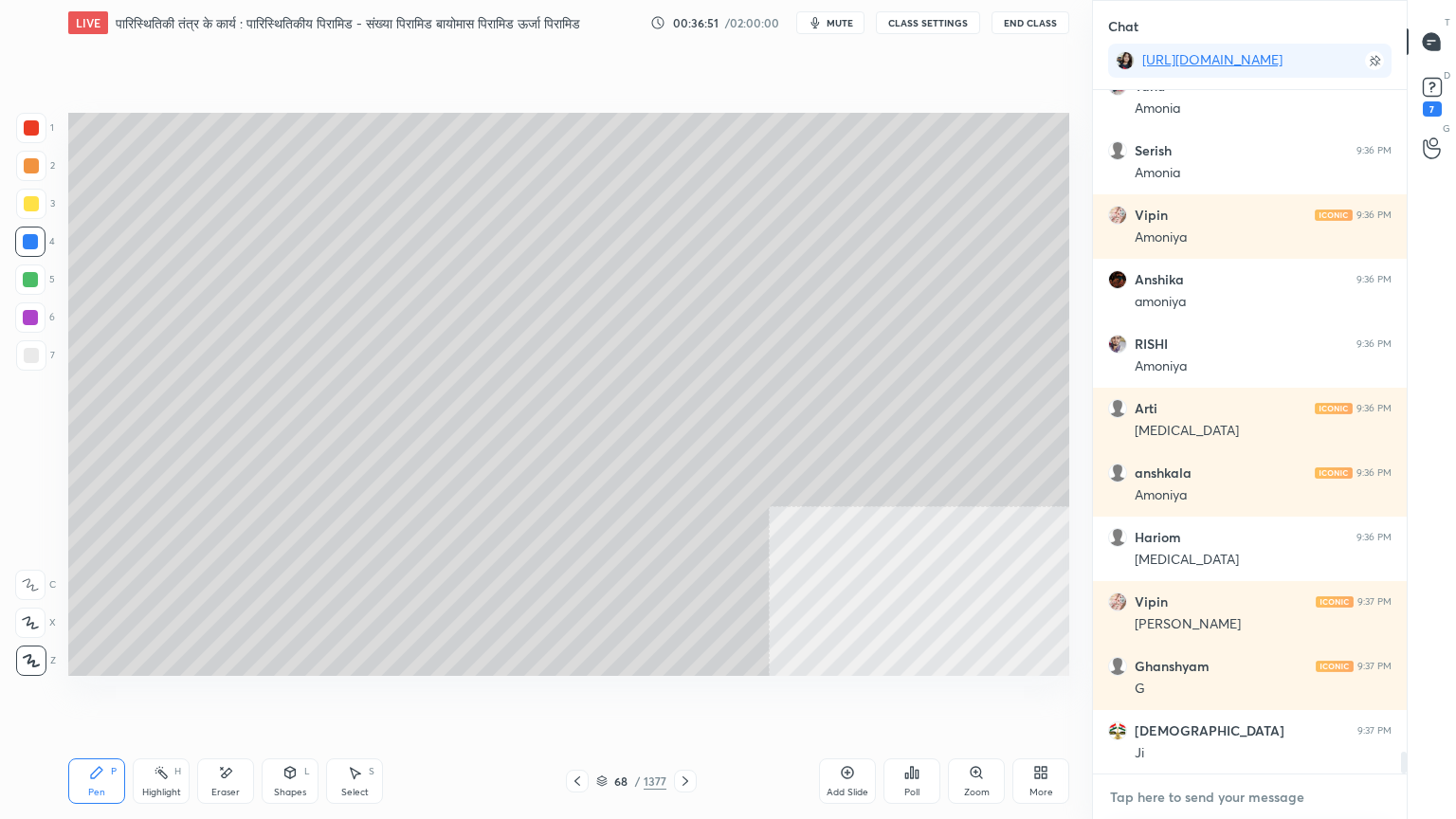 scroll, scrollTop: 20593, scrollLeft: 0, axis: vertical 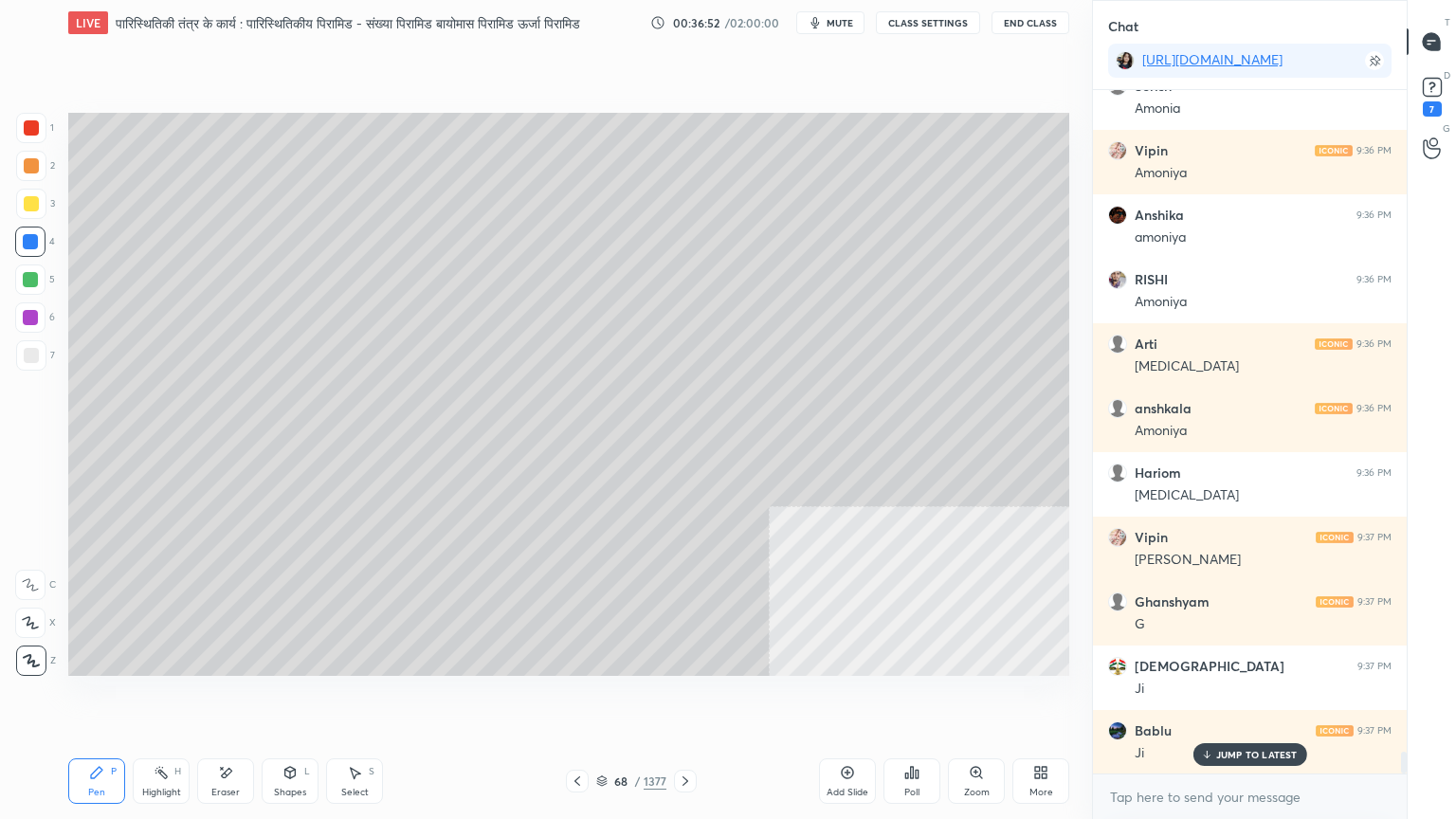 drag, startPoint x: 675, startPoint y: 740, endPoint x: 689, endPoint y: 731, distance: 16.643317 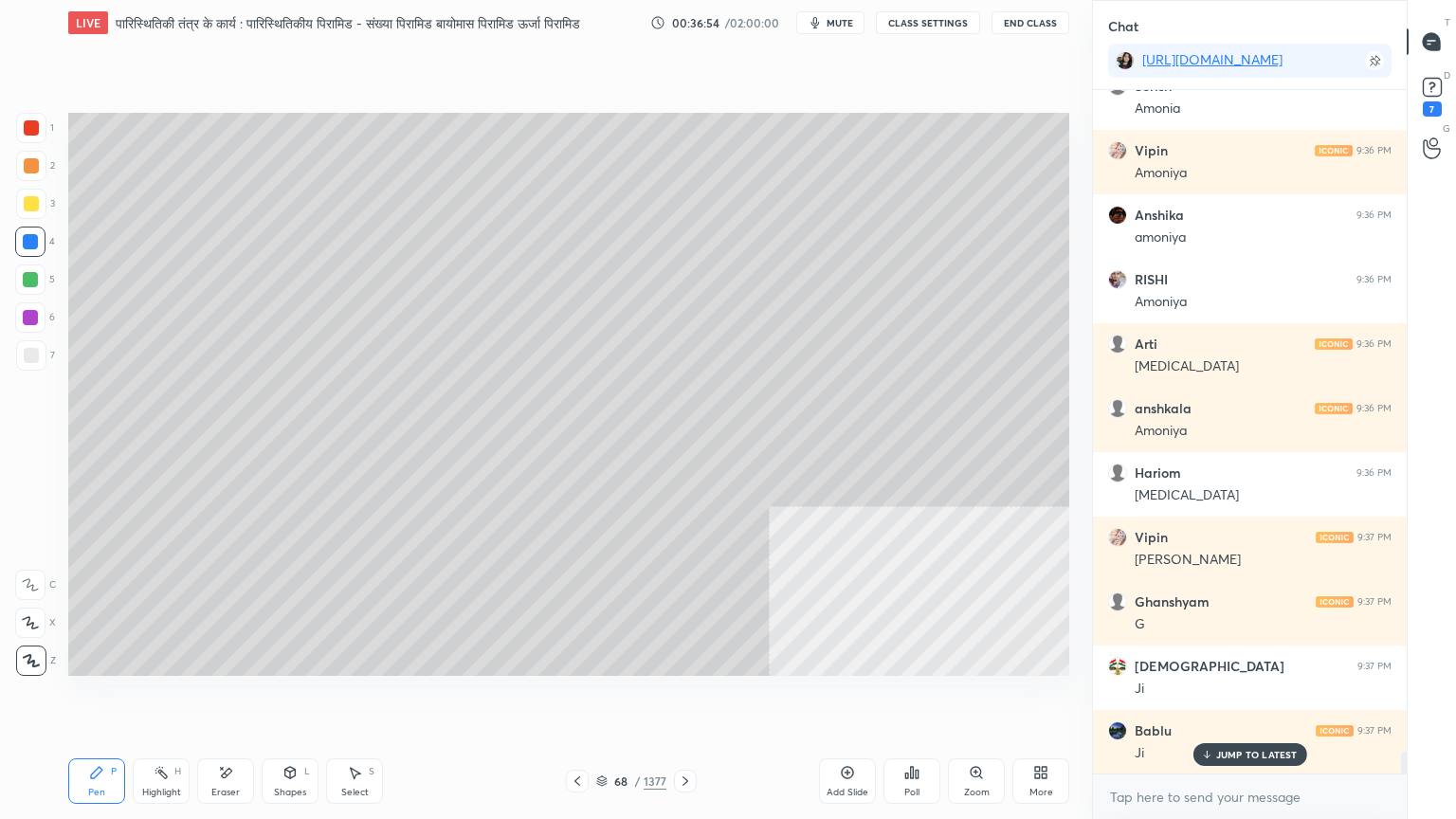 scroll, scrollTop: 20657, scrollLeft: 0, axis: vertical 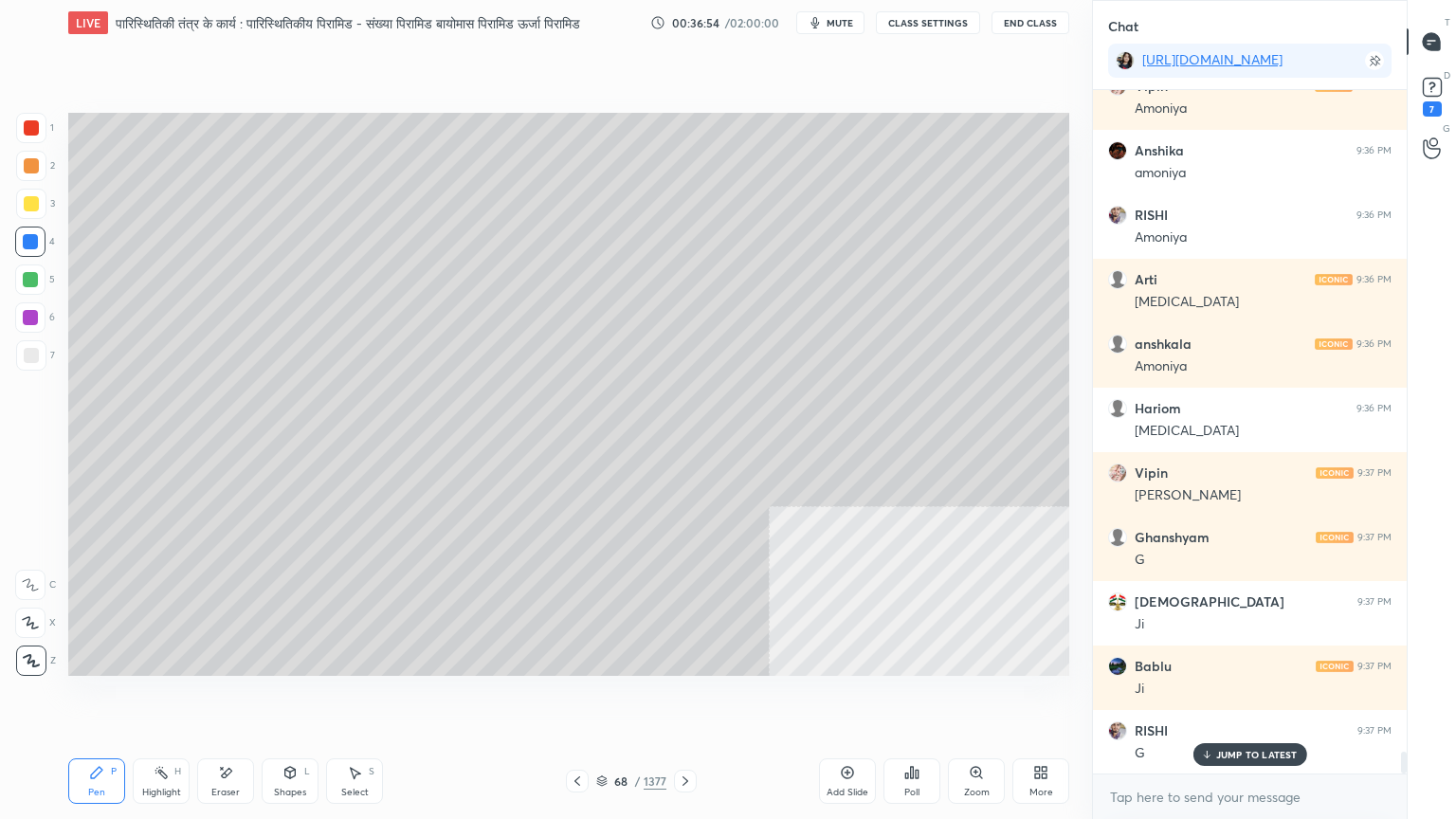 click 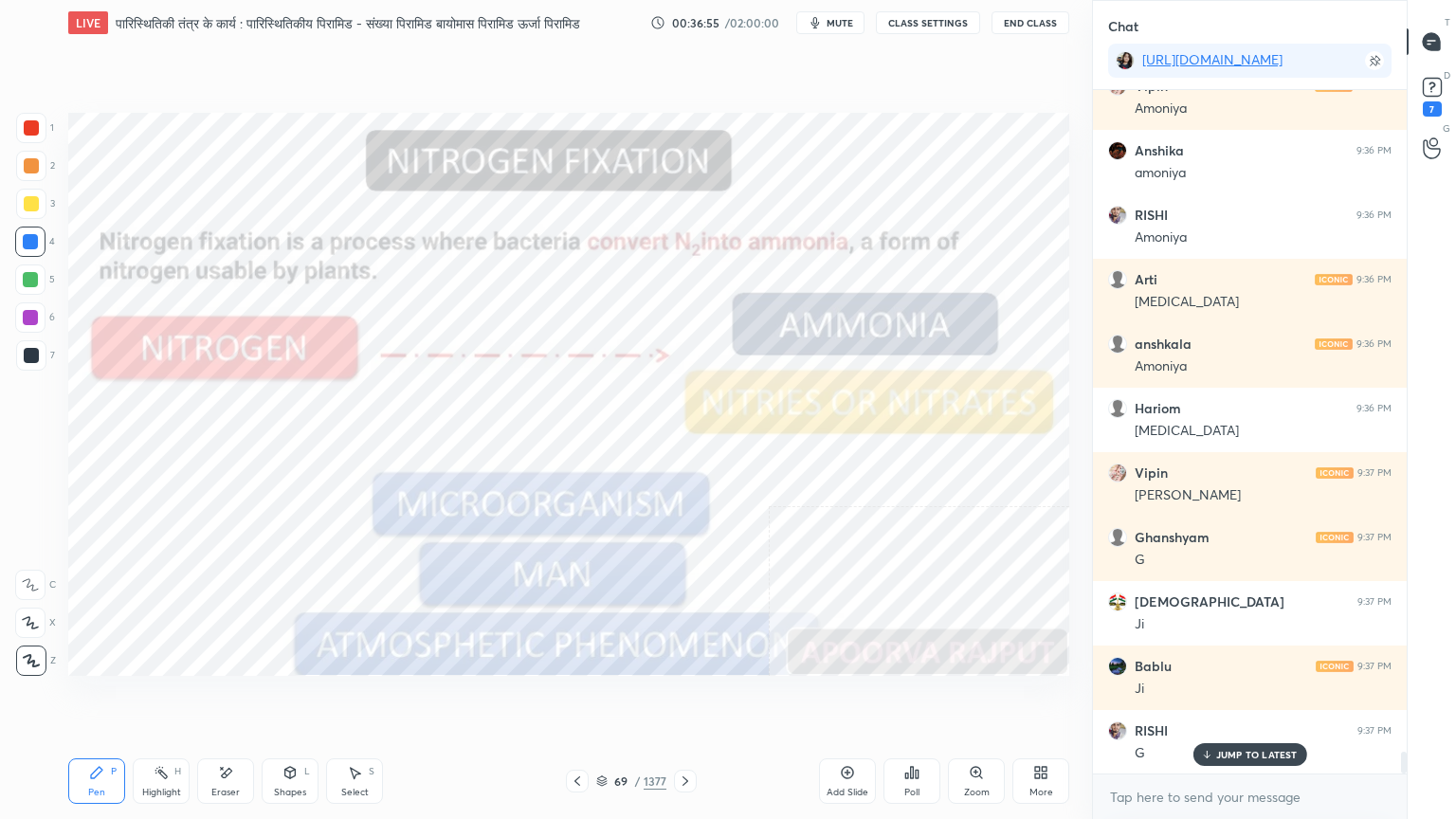 scroll, scrollTop: 20721, scrollLeft: 0, axis: vertical 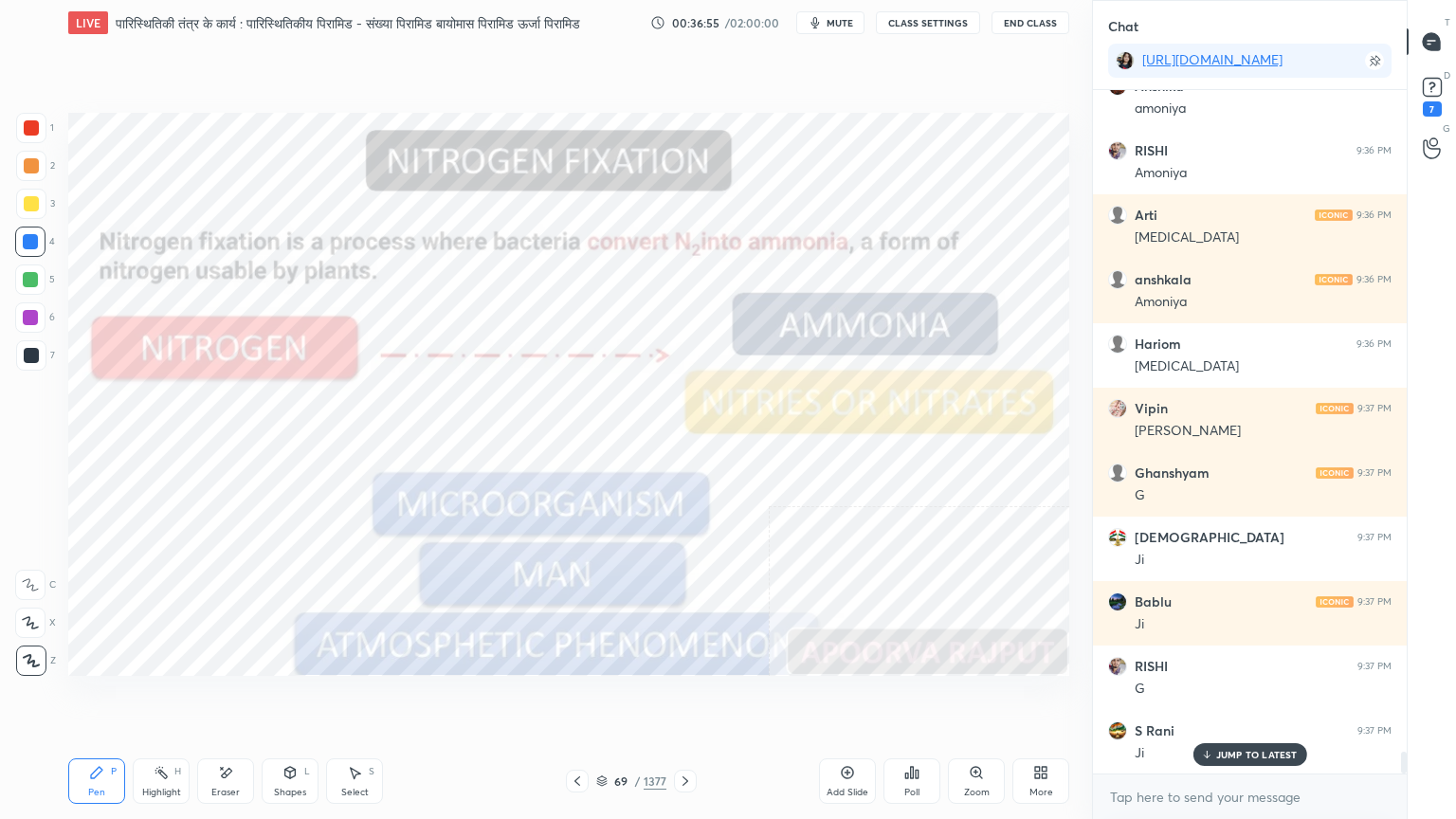 click 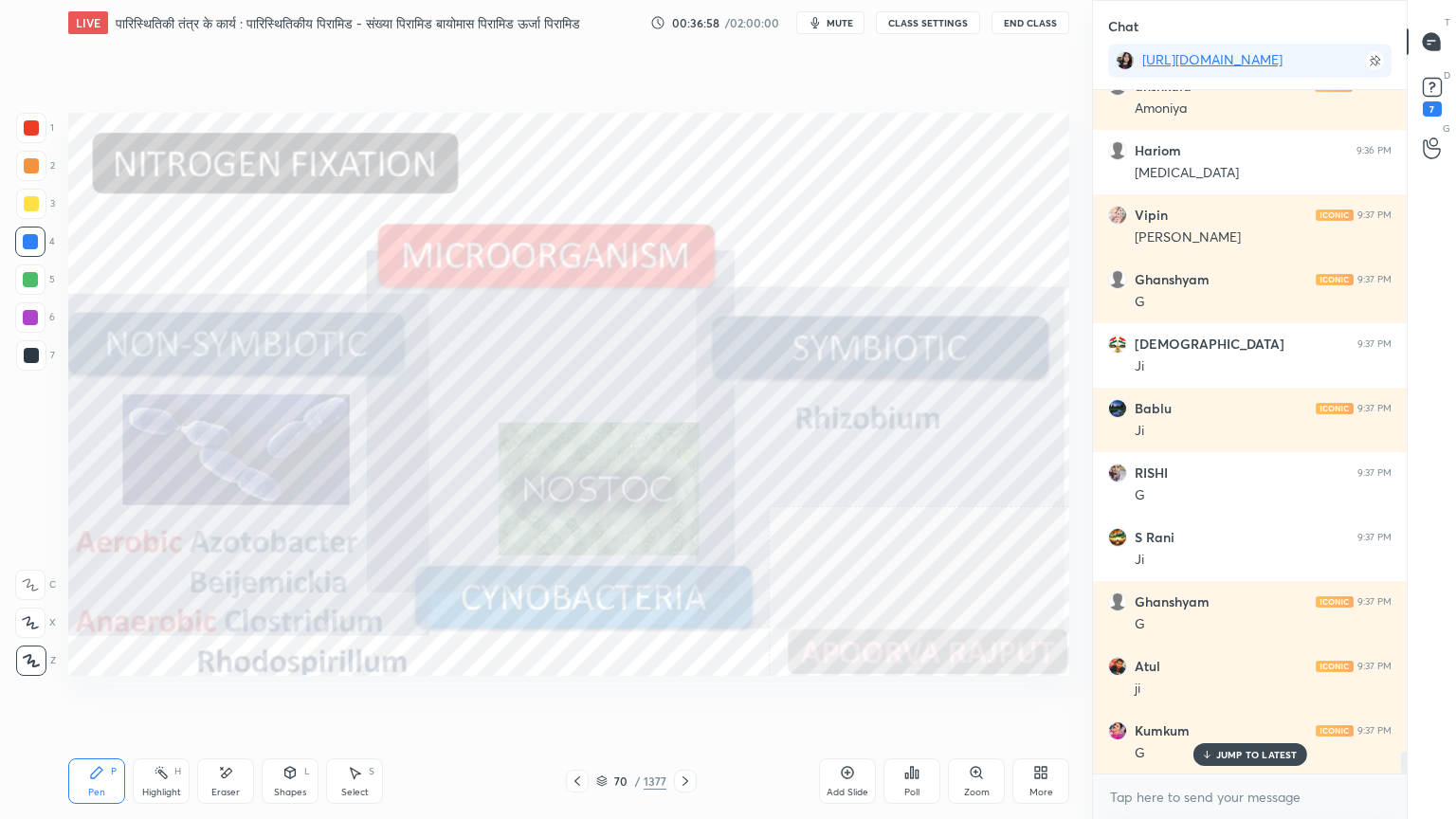 scroll, scrollTop: 20979, scrollLeft: 0, axis: vertical 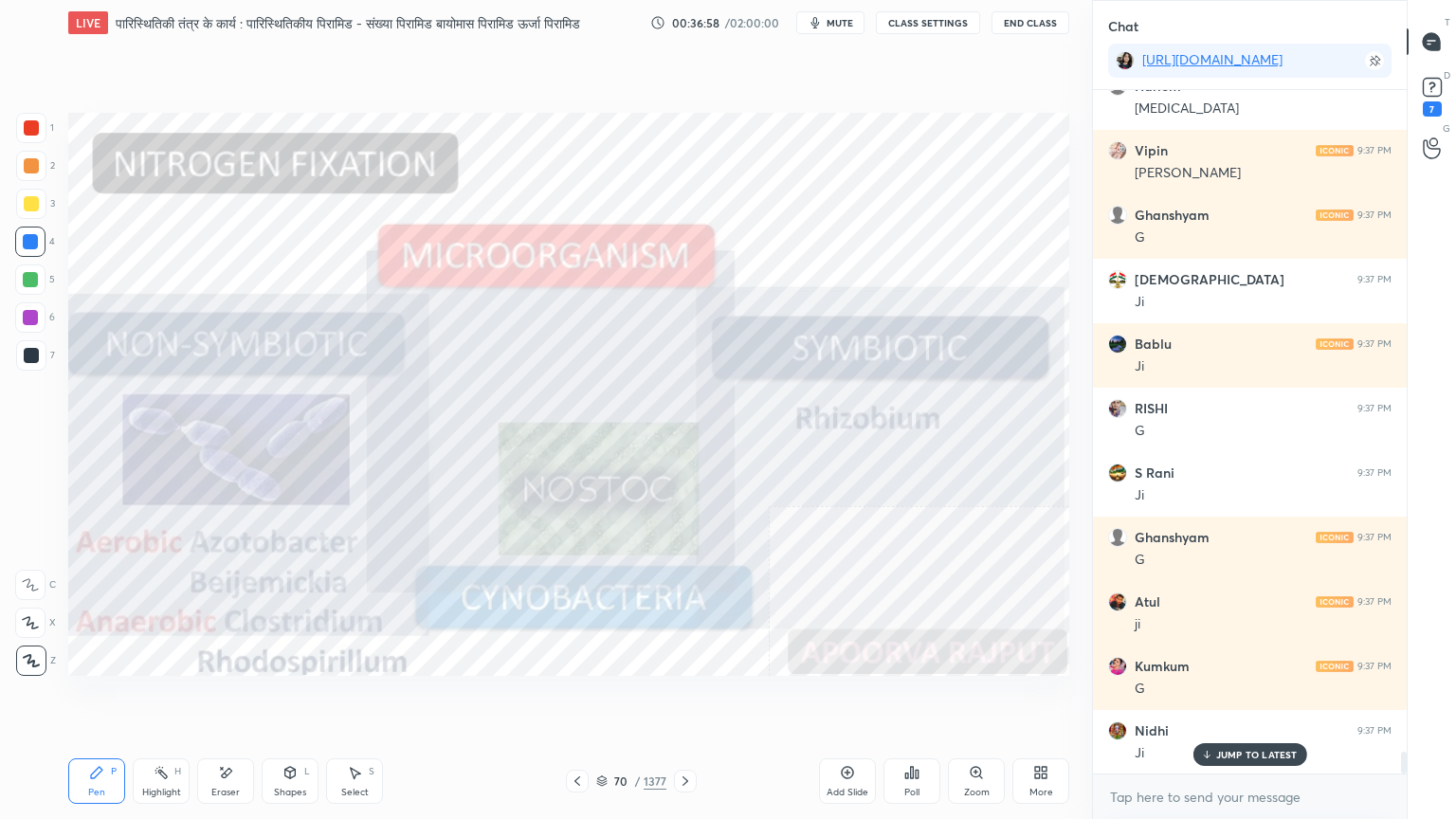 drag, startPoint x: 235, startPoint y: 796, endPoint x: 246, endPoint y: 777, distance: 21.954498 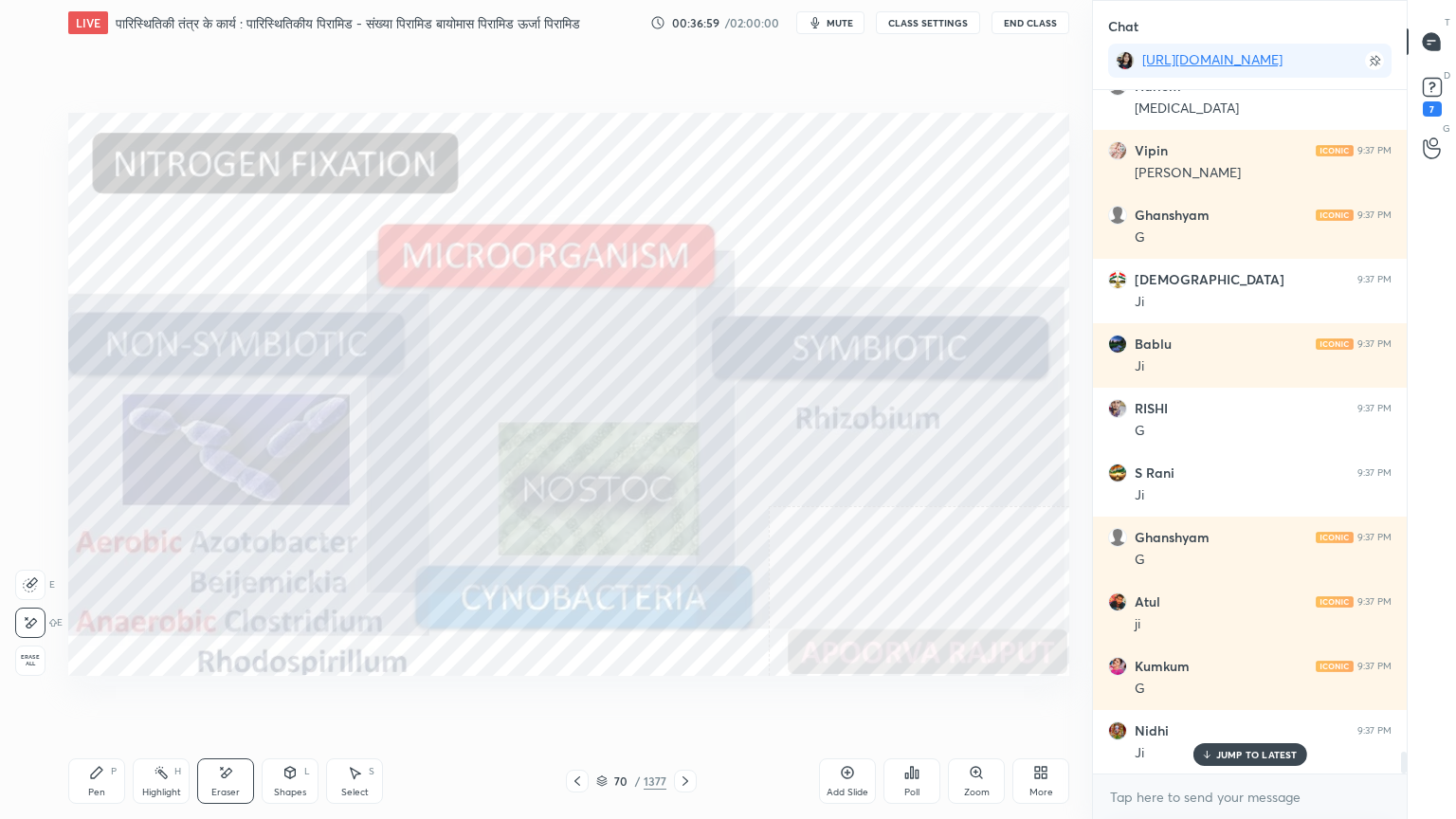 click on "Erase all" at bounding box center (30, 661) 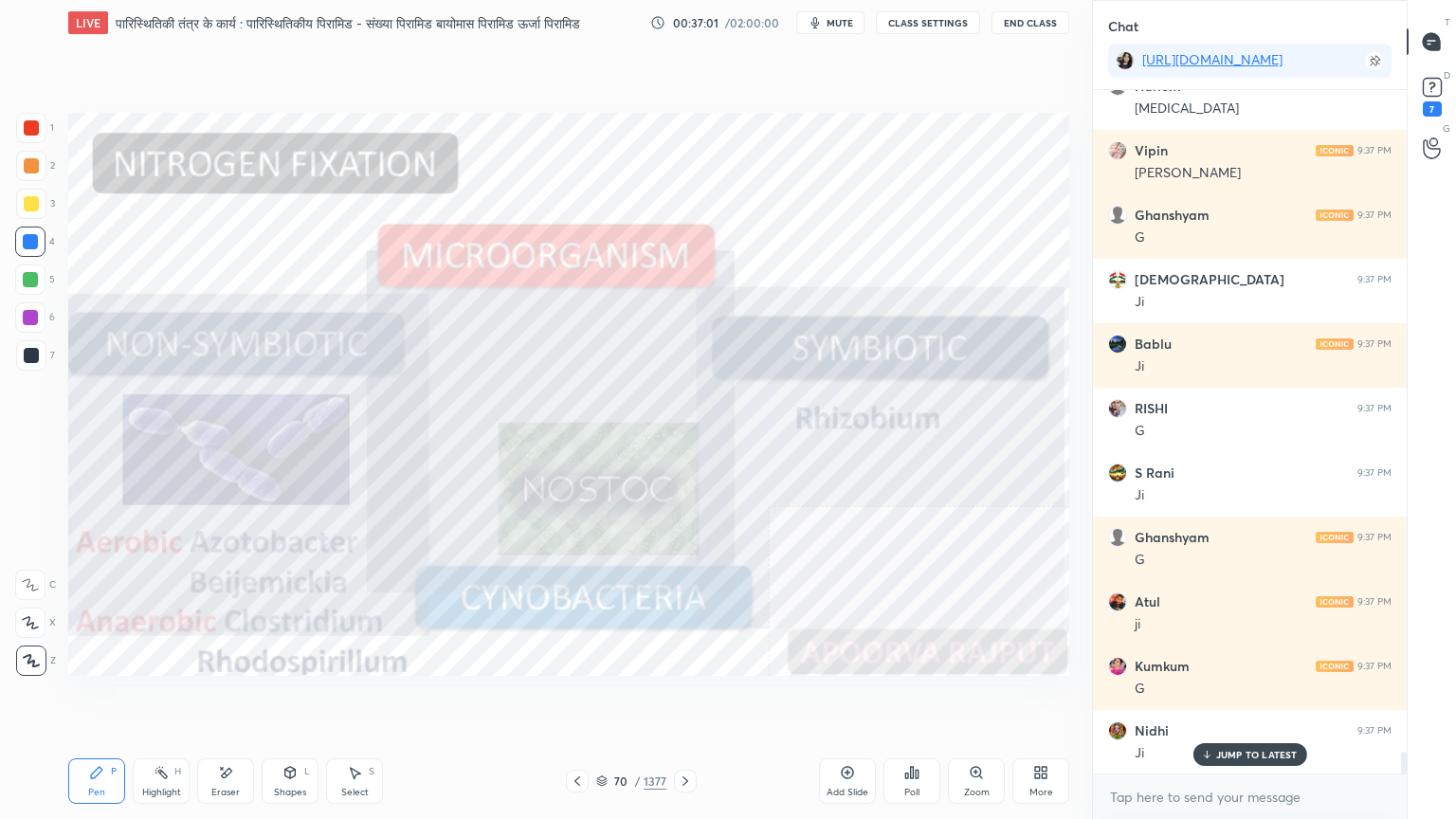 scroll, scrollTop: 21044, scrollLeft: 0, axis: vertical 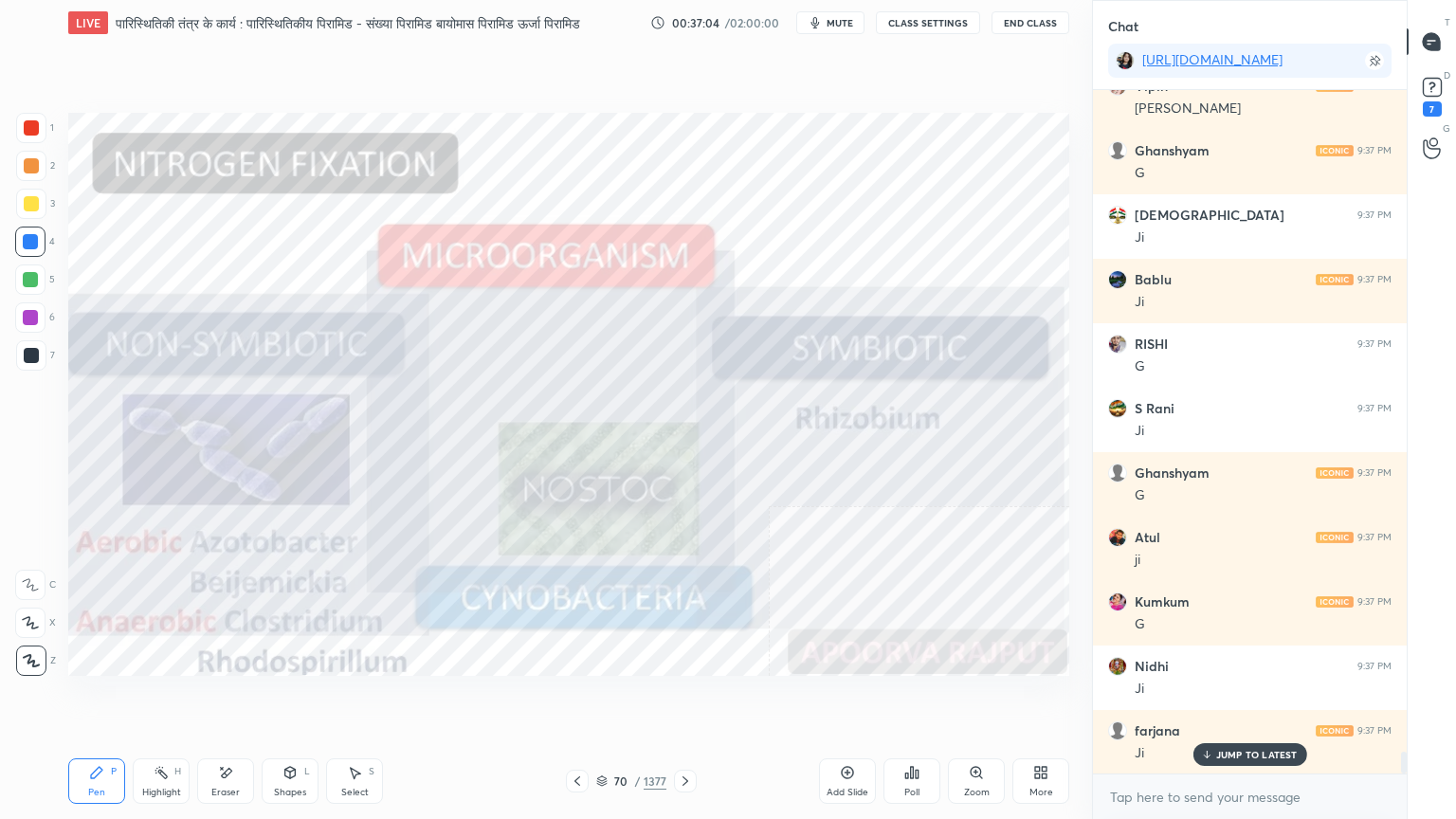 click on "Add Slide" at bounding box center (847, 781) 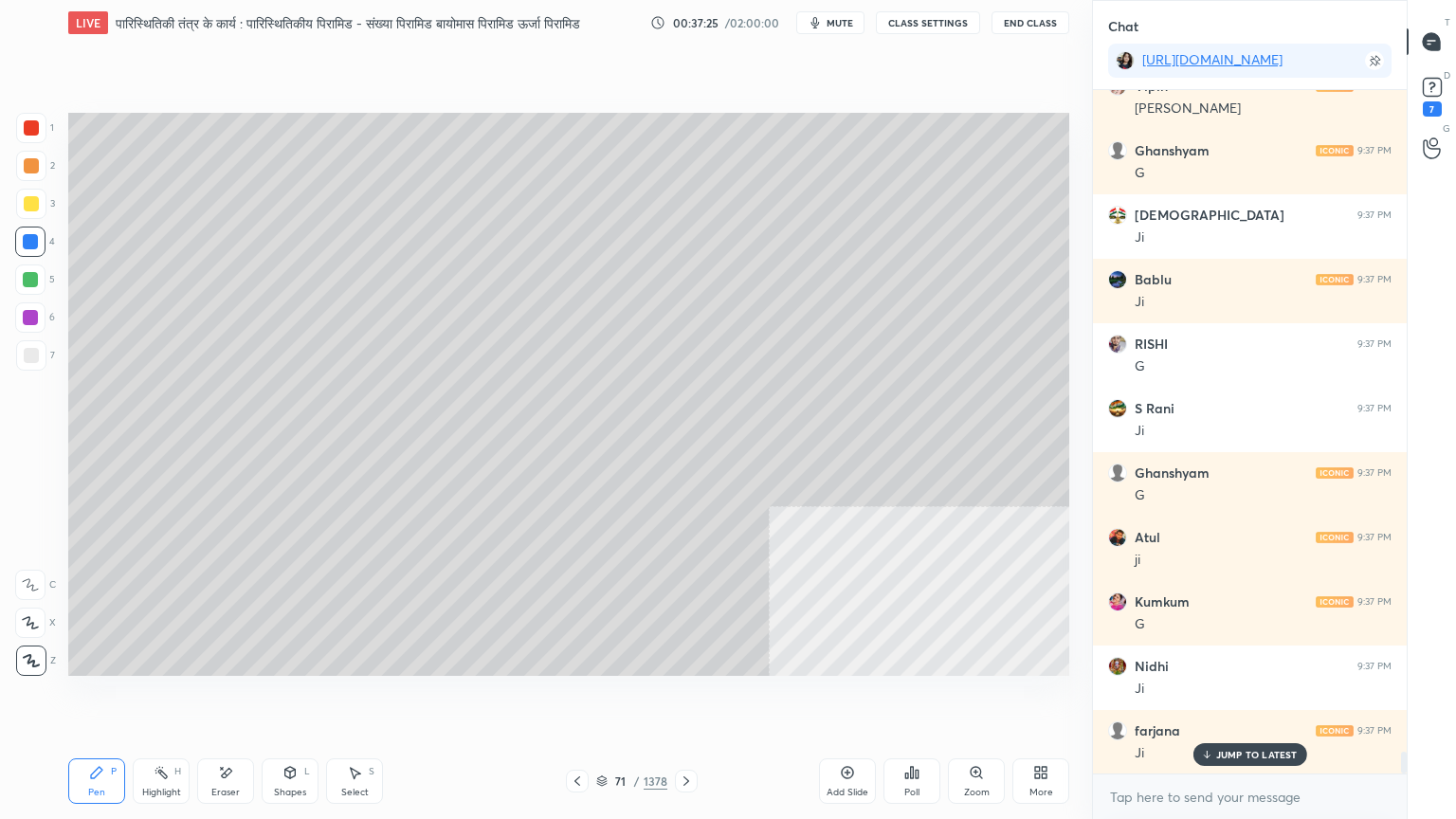 click at bounding box center (31, 355) 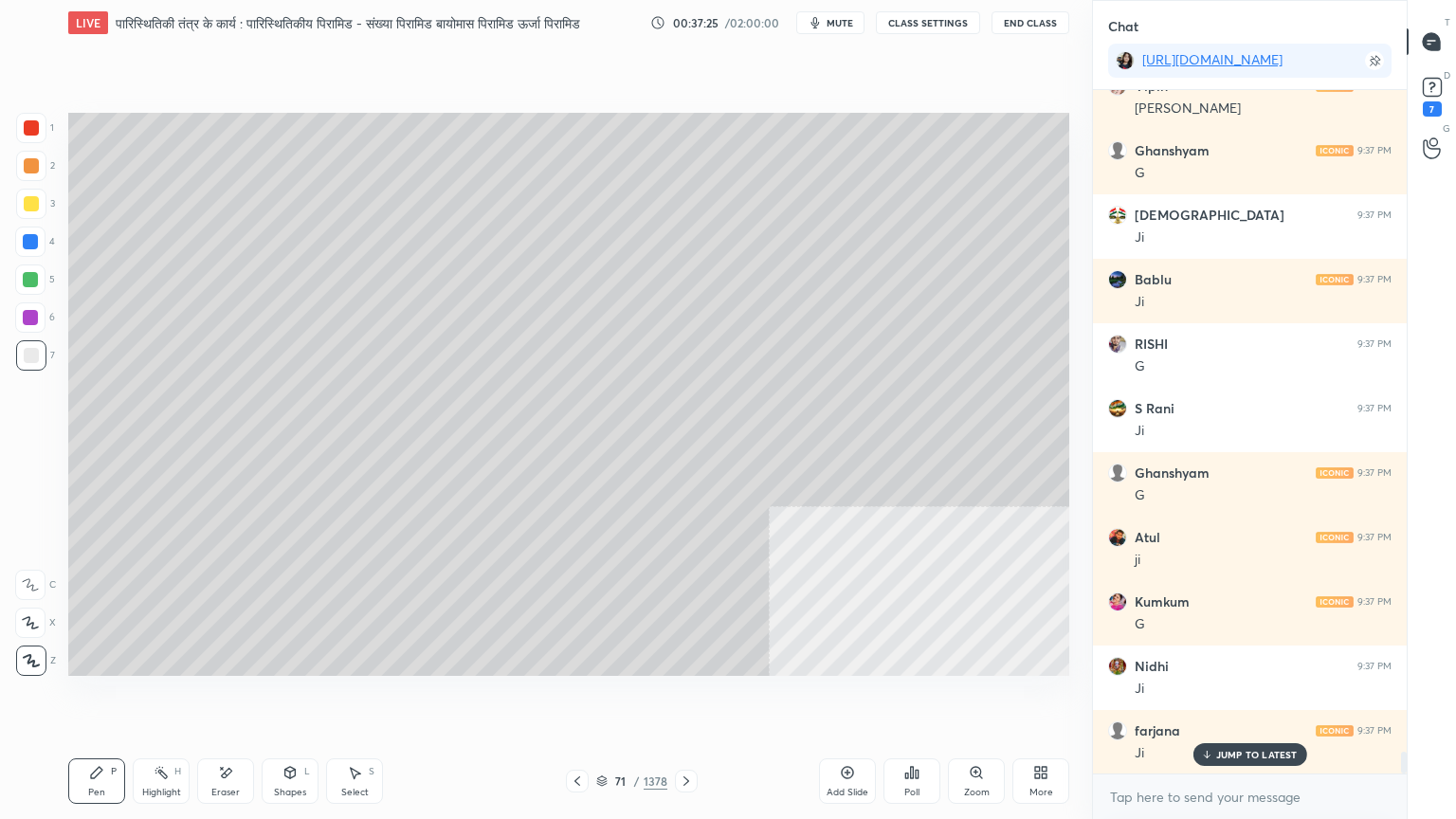 click at bounding box center (31, 355) 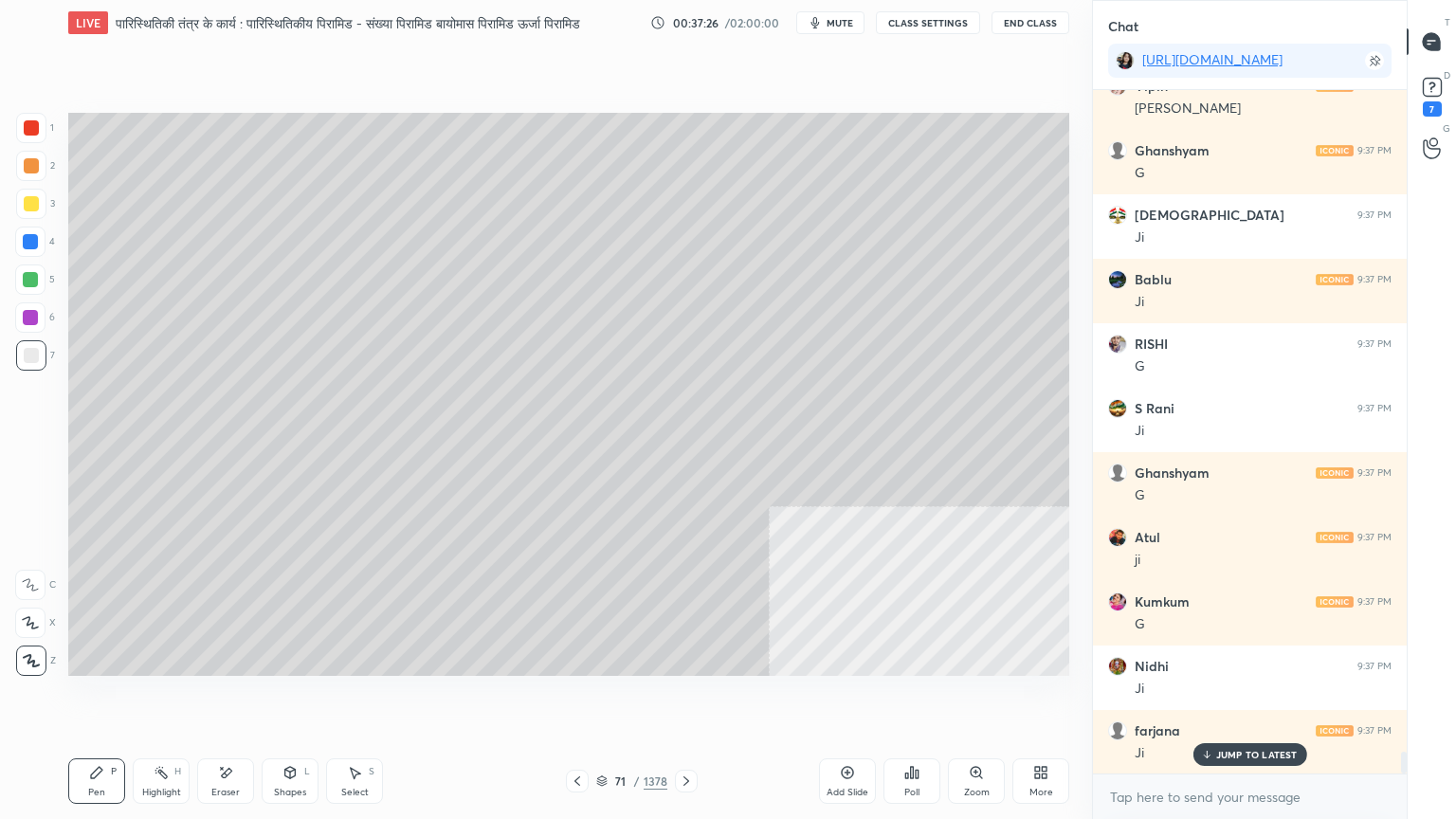 scroll, scrollTop: 21108, scrollLeft: 0, axis: vertical 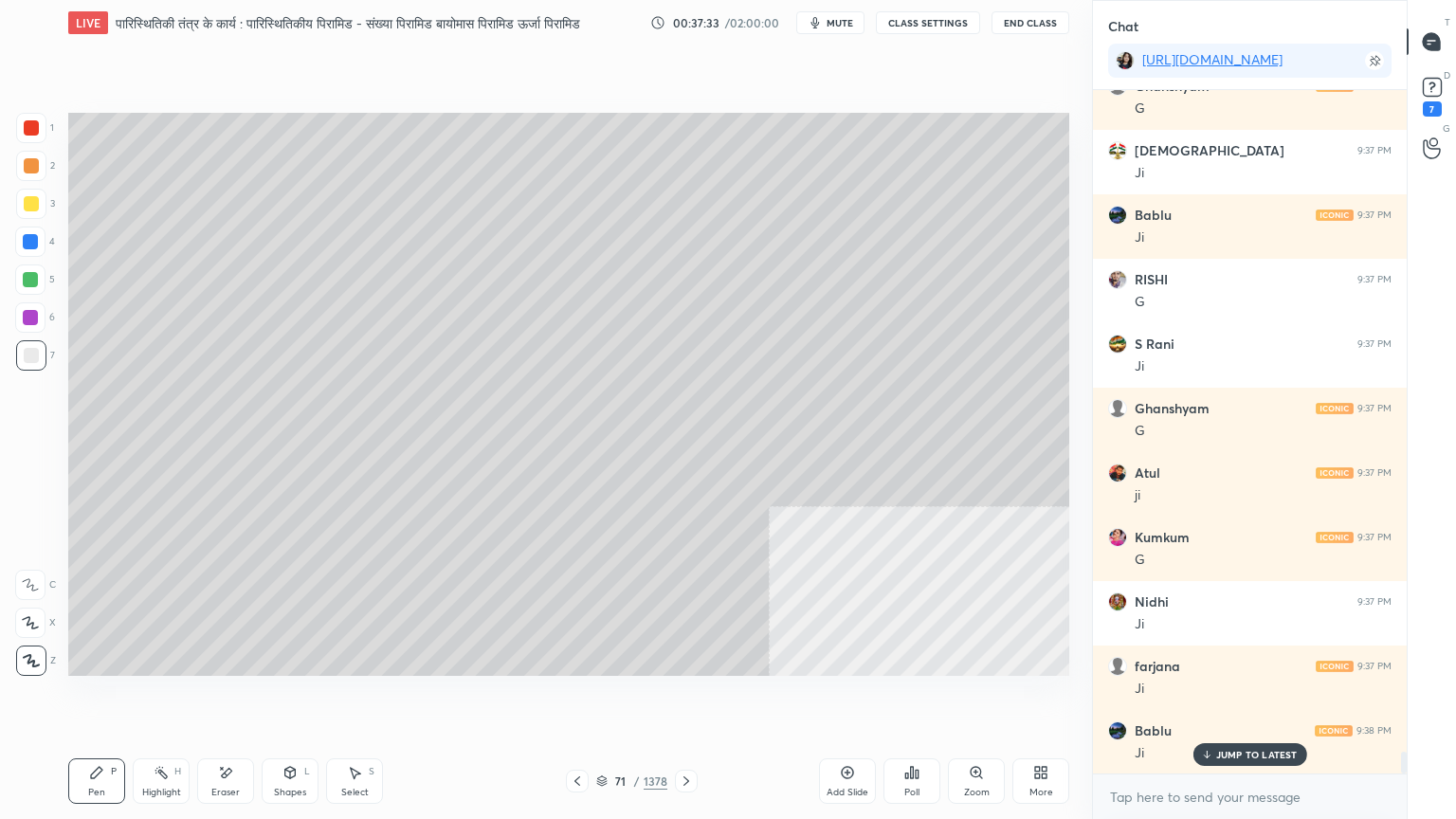 click on "Select S" at bounding box center (355, 781) 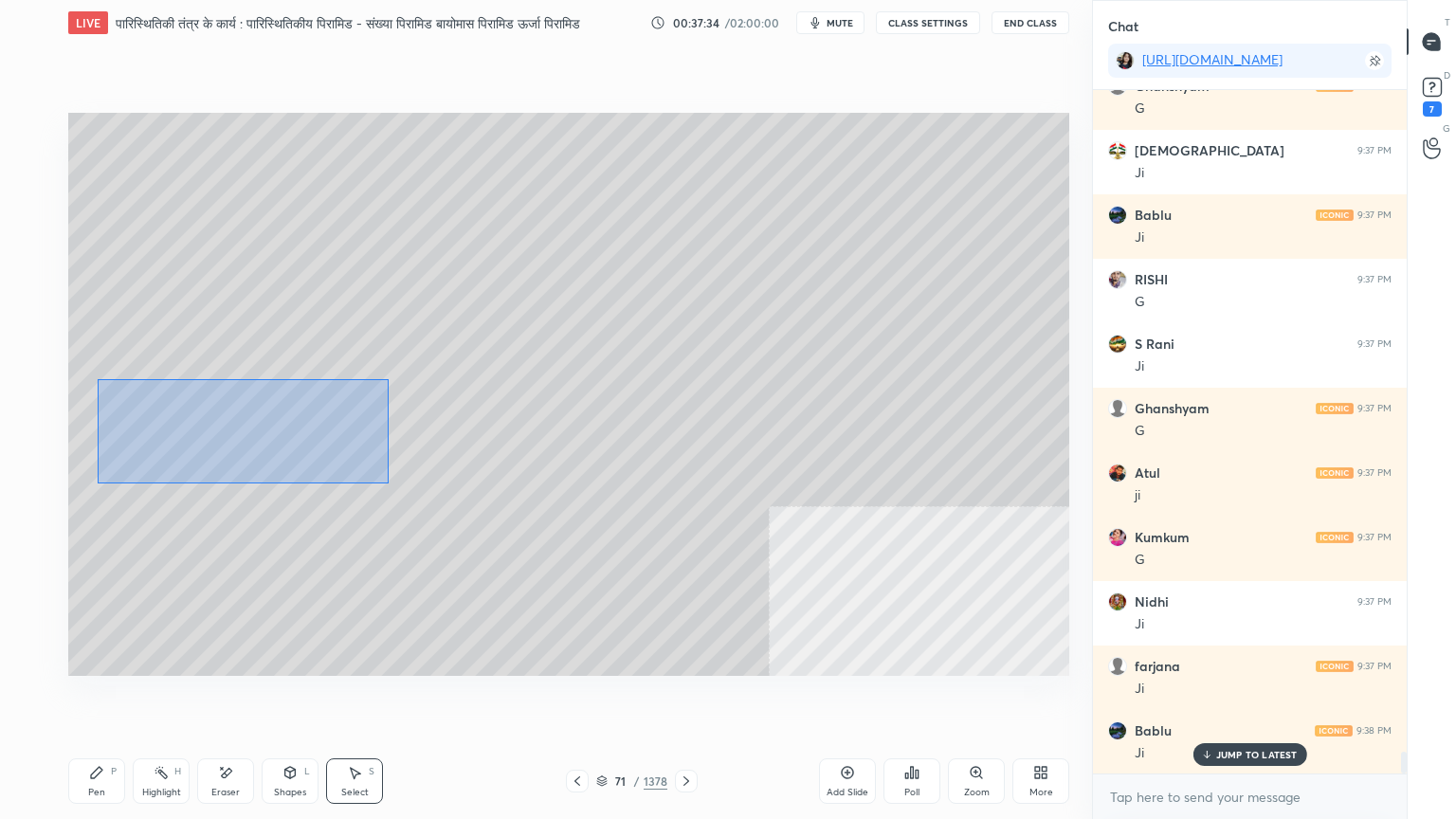 drag, startPoint x: 98, startPoint y: 379, endPoint x: 379, endPoint y: 456, distance: 291.35889 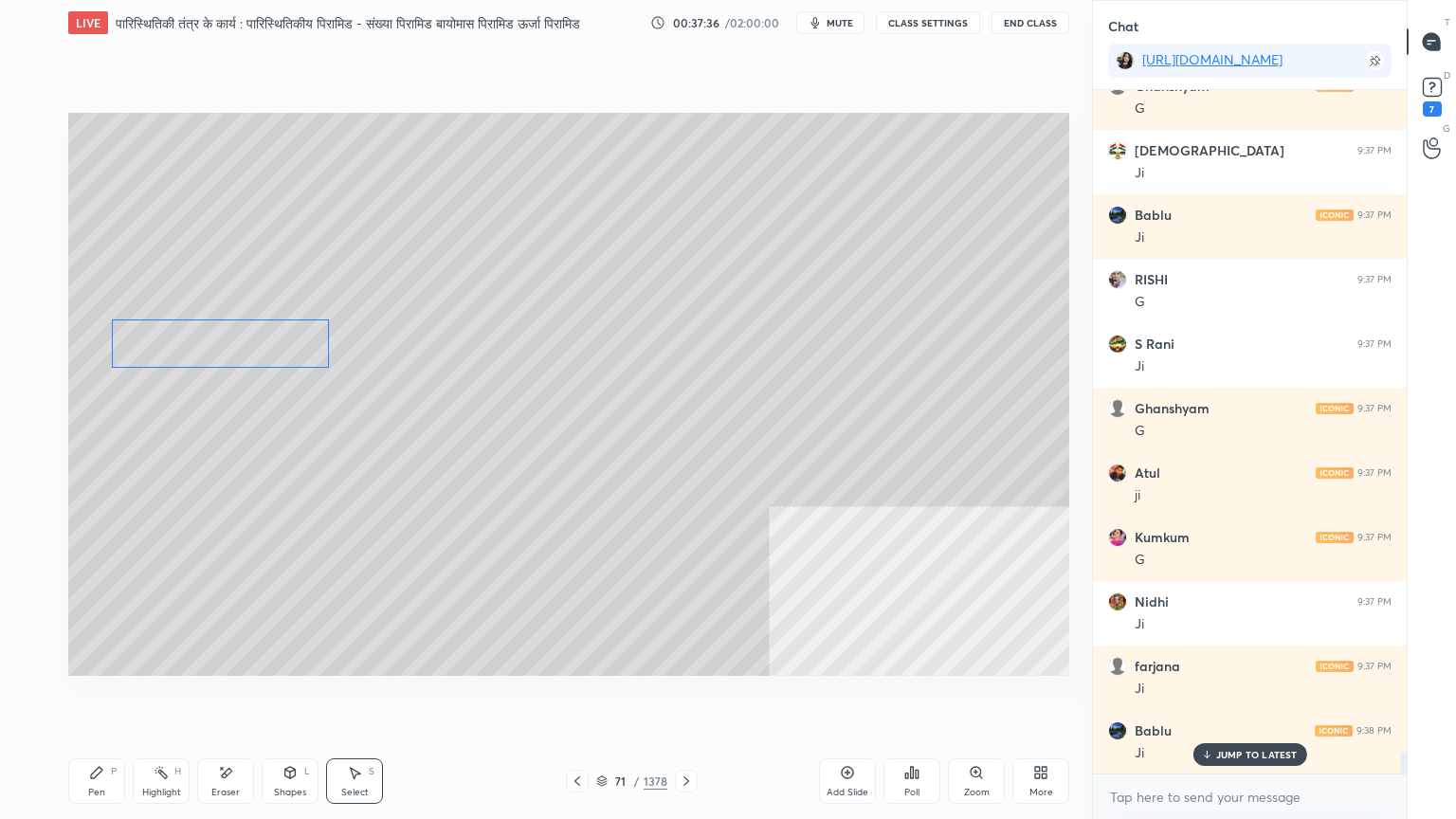 drag, startPoint x: 264, startPoint y: 418, endPoint x: 246, endPoint y: 354, distance: 66.48308 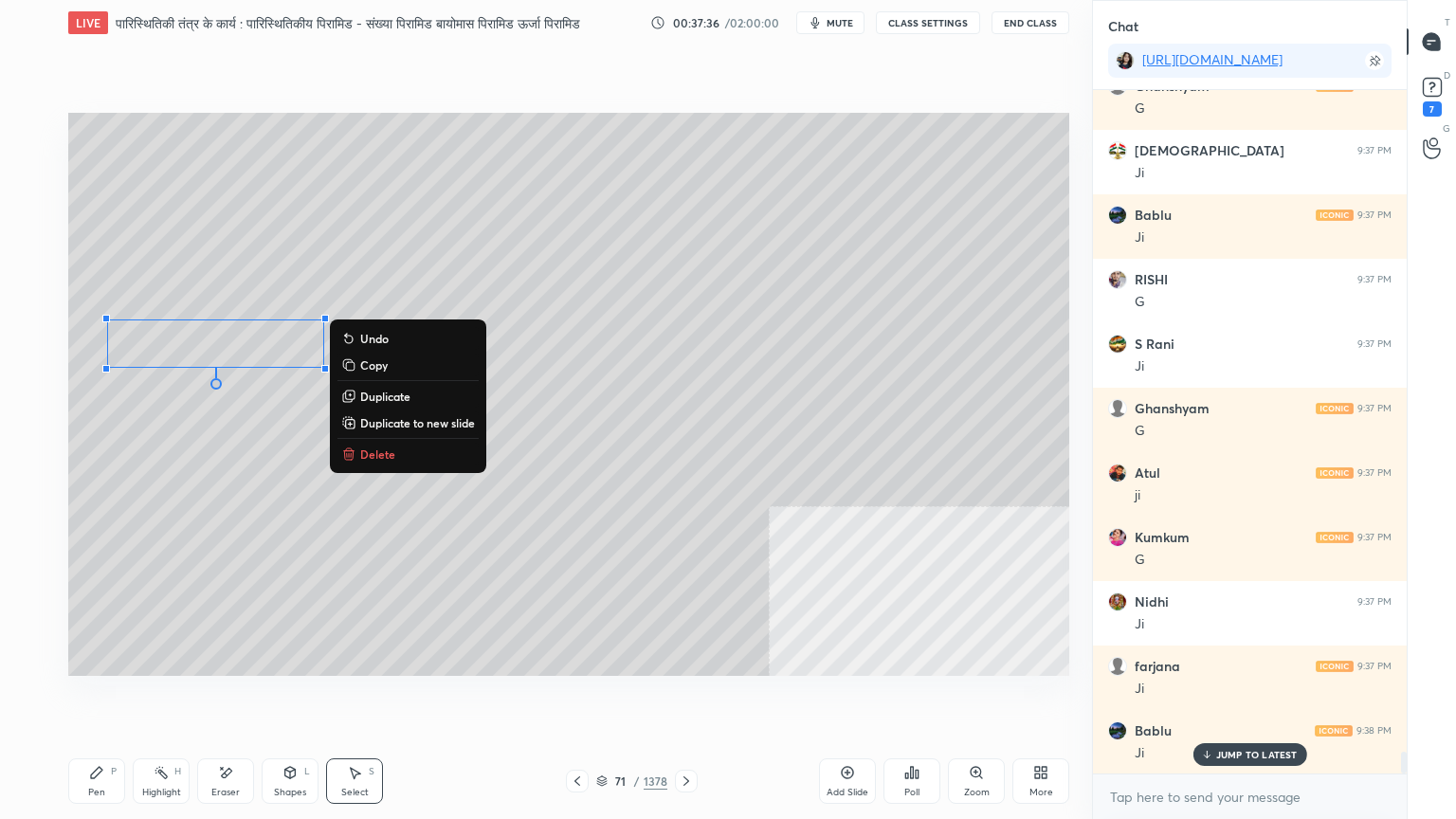 click on "Pen P" at bounding box center (97, 781) 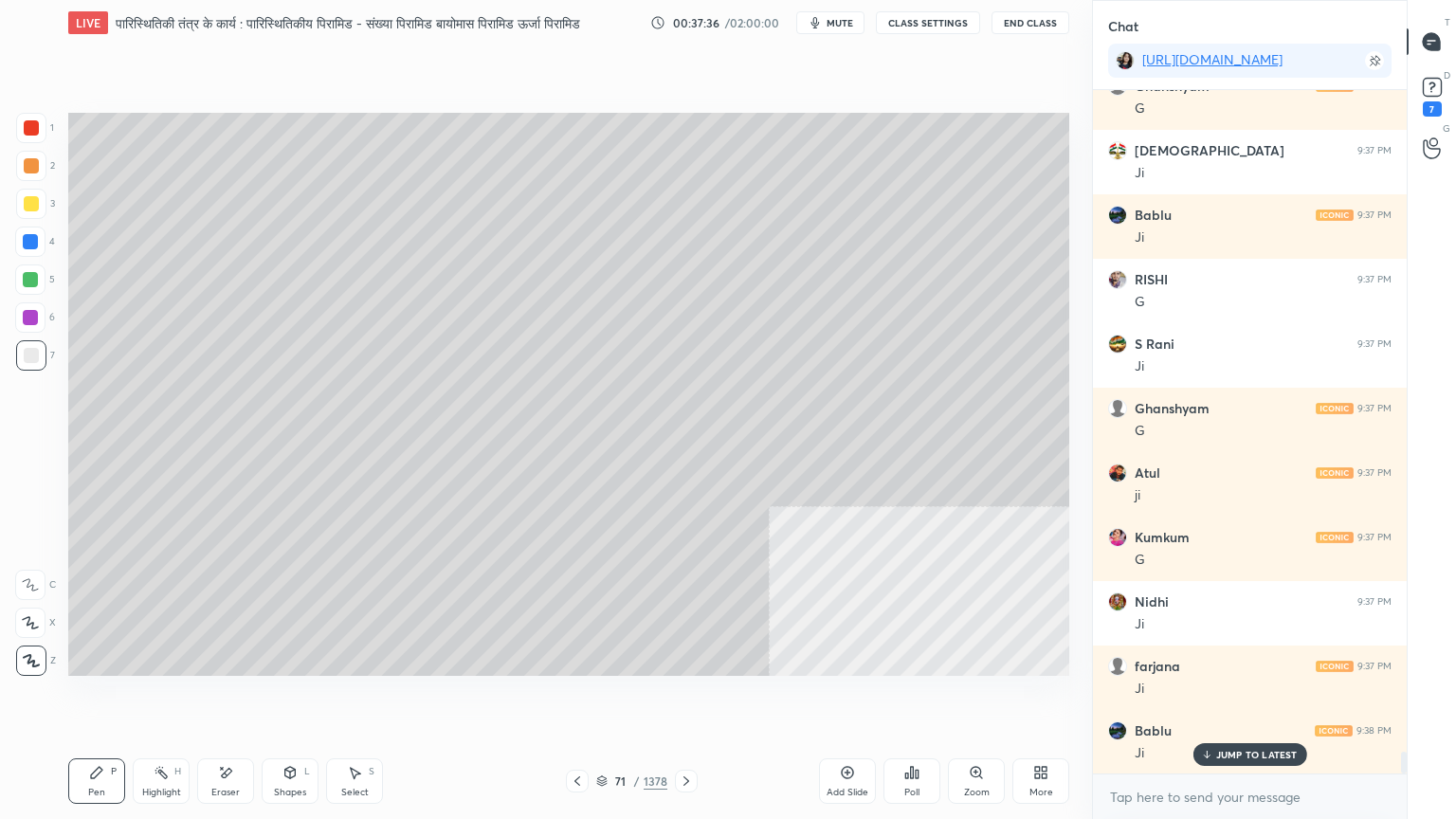 click on "Pen P" at bounding box center [97, 781] 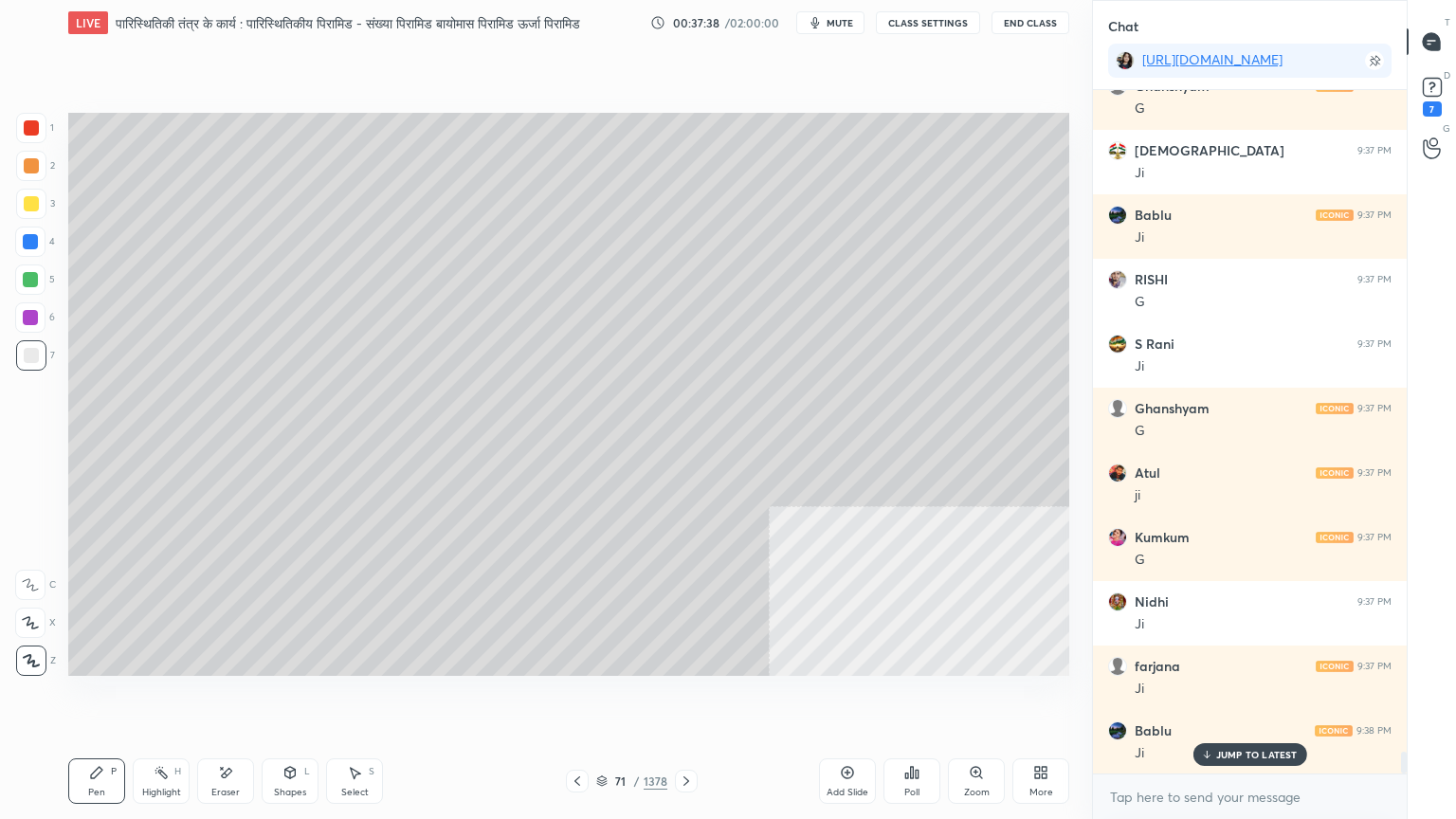 click at bounding box center (30, 242) 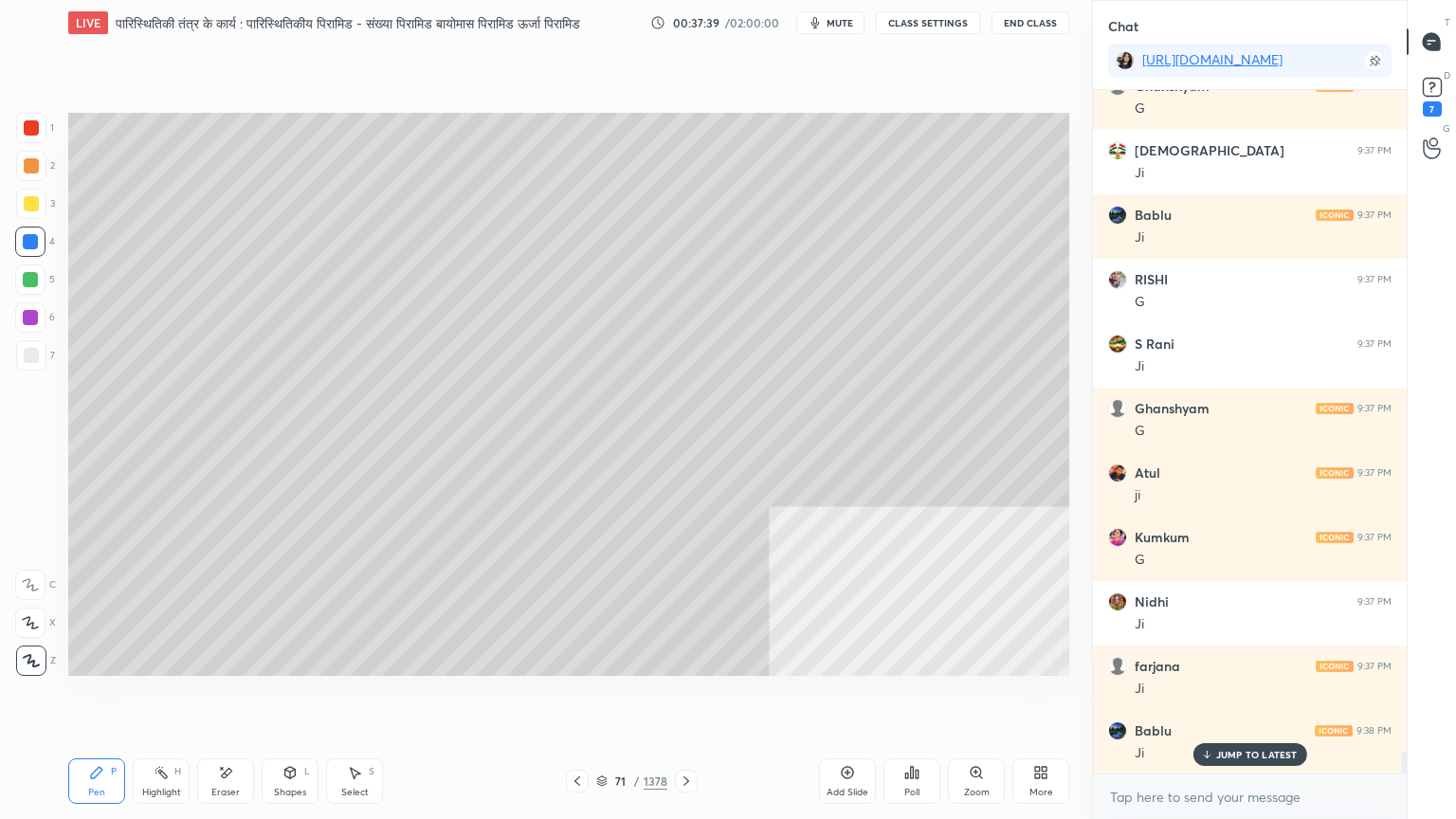 click at bounding box center [31, 128] 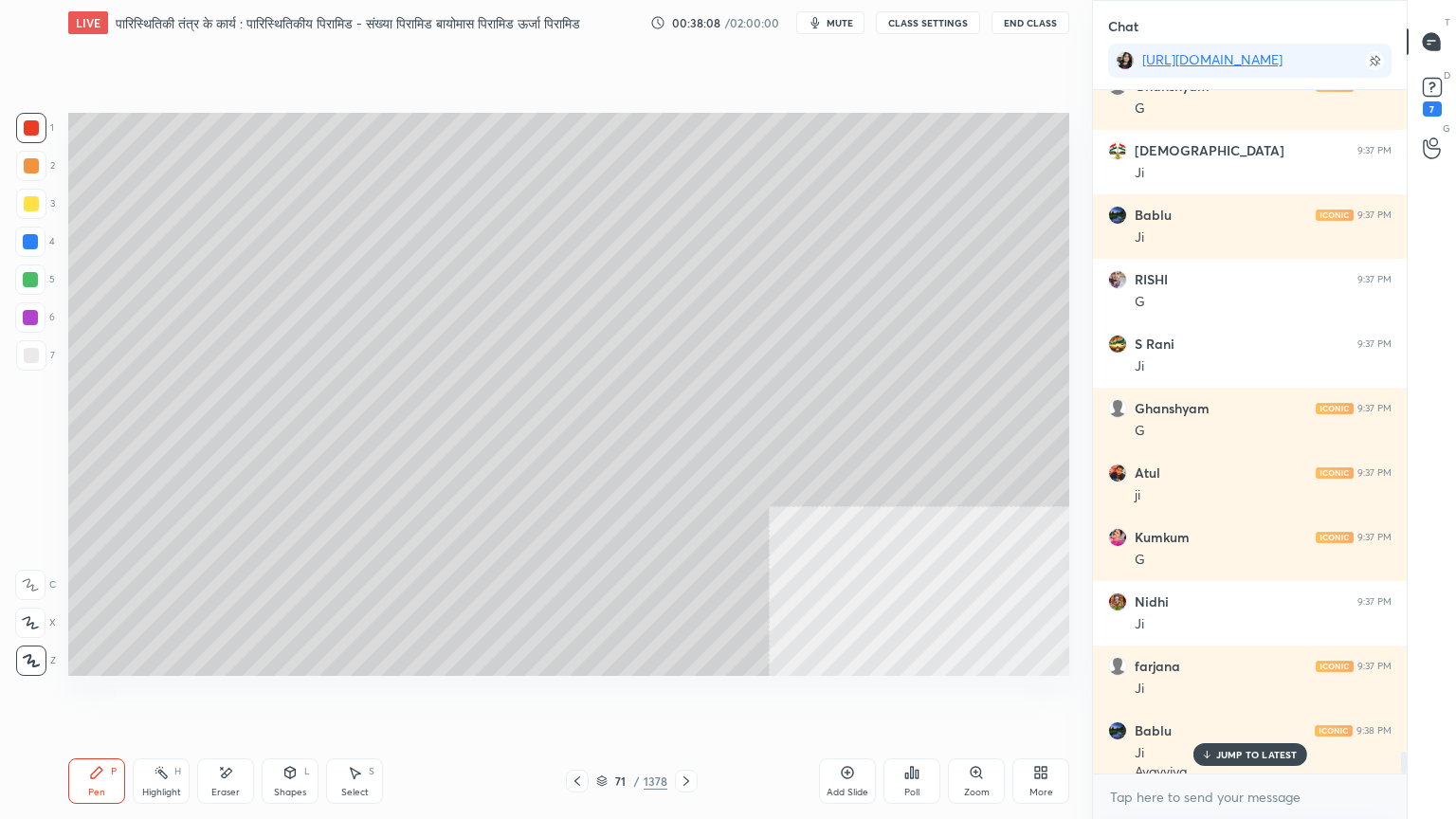 scroll, scrollTop: 21127, scrollLeft: 0, axis: vertical 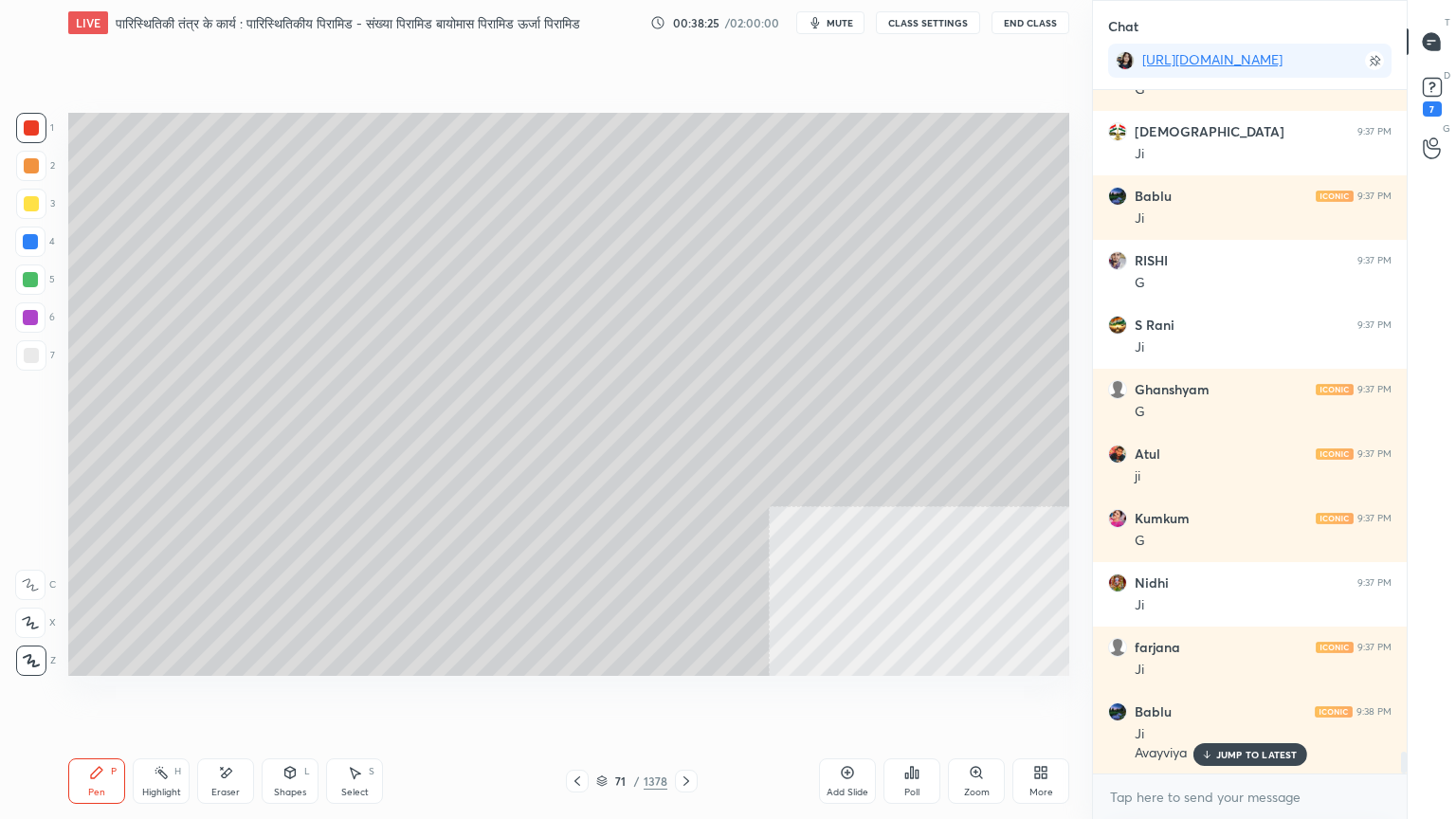 click at bounding box center (31, 355) 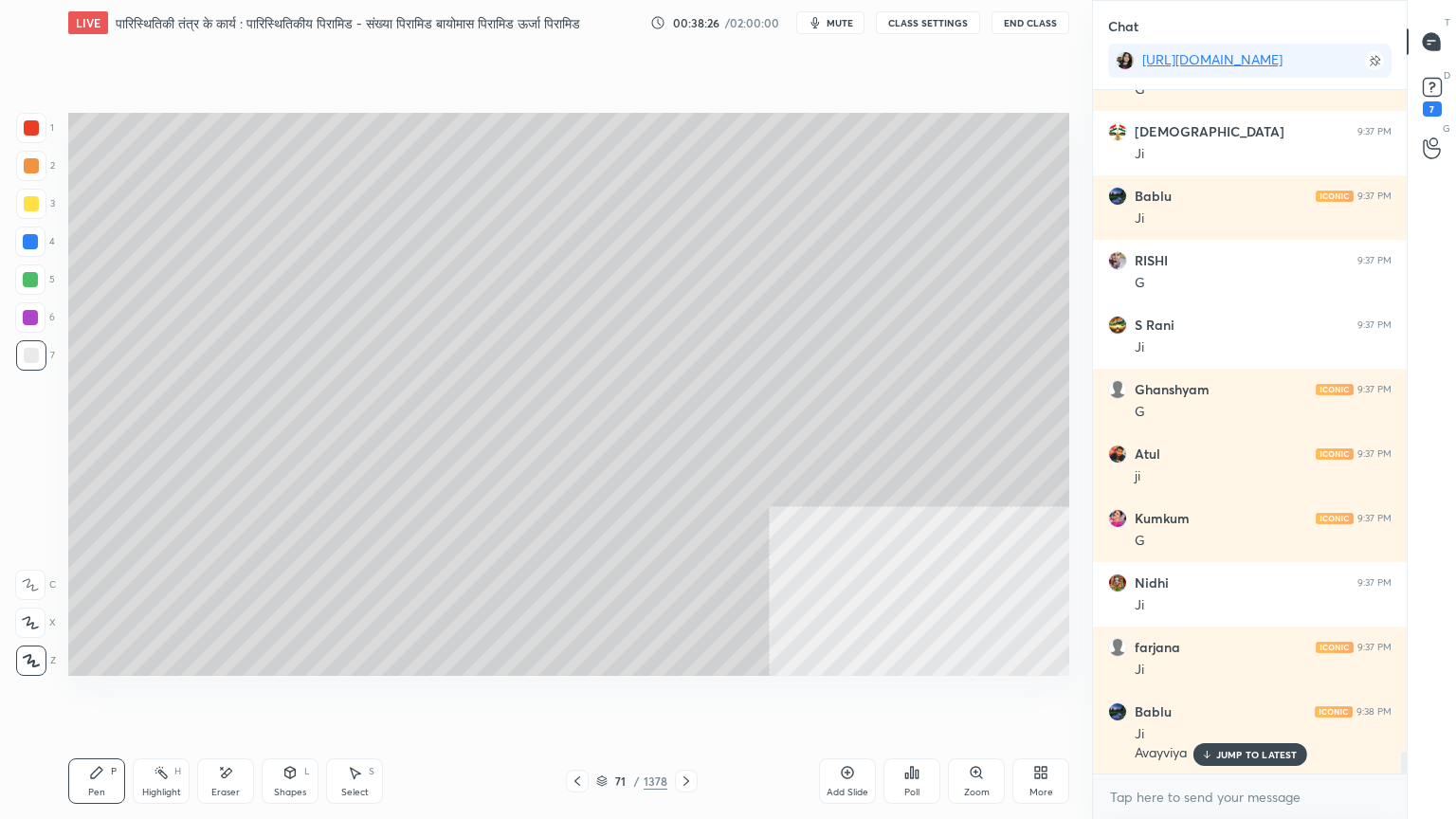 click at bounding box center [577, 781] 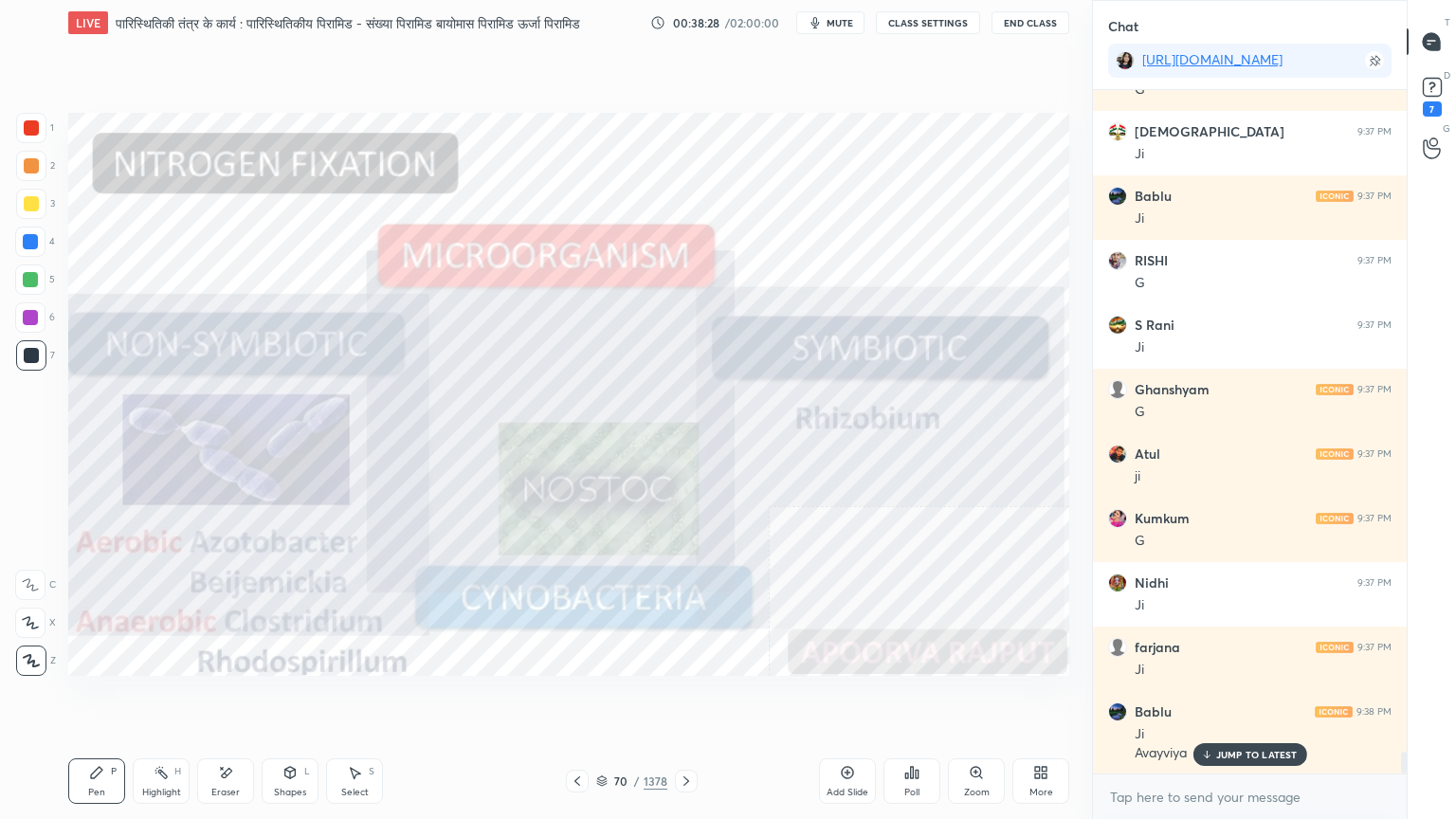 click 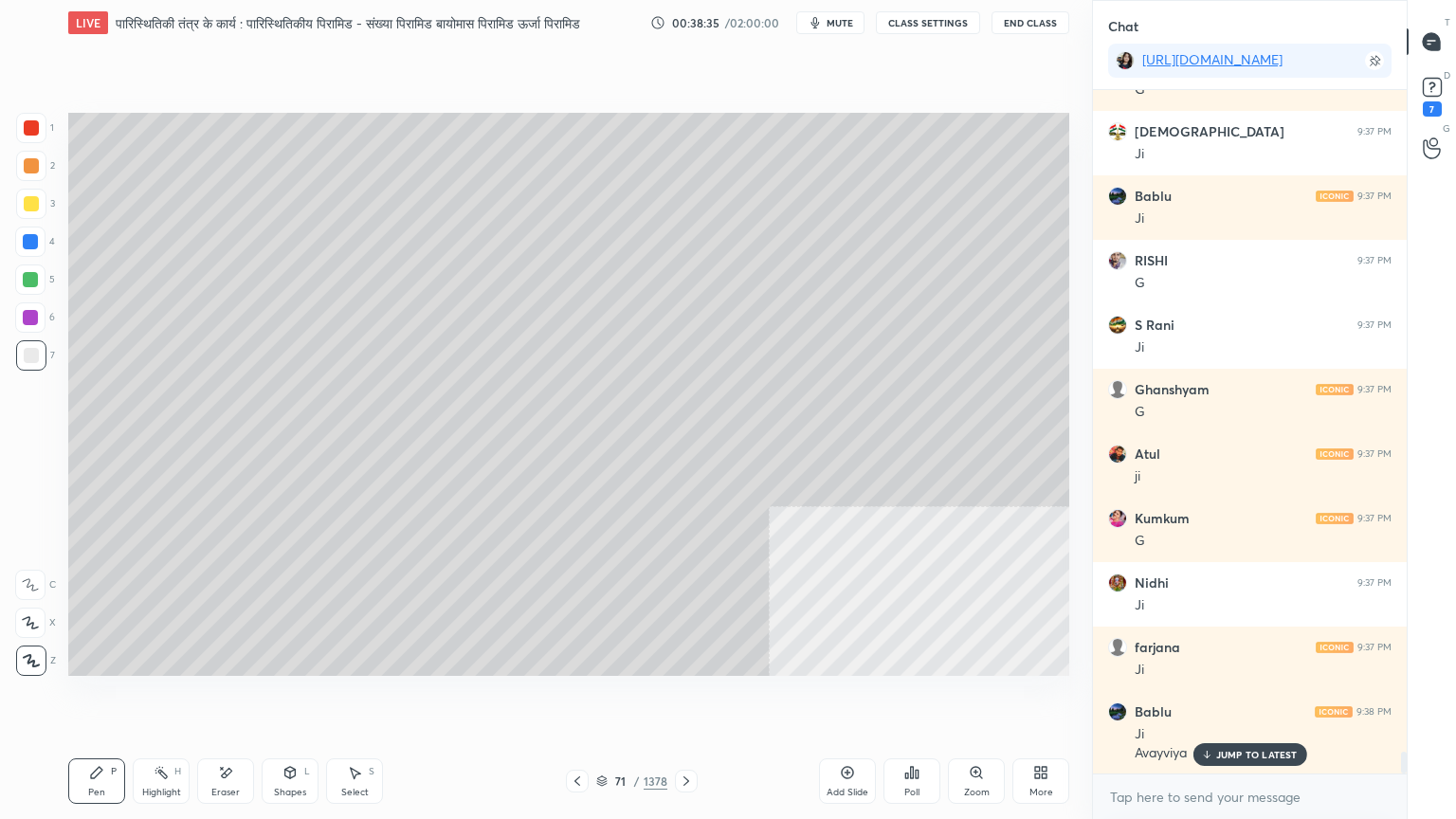 click 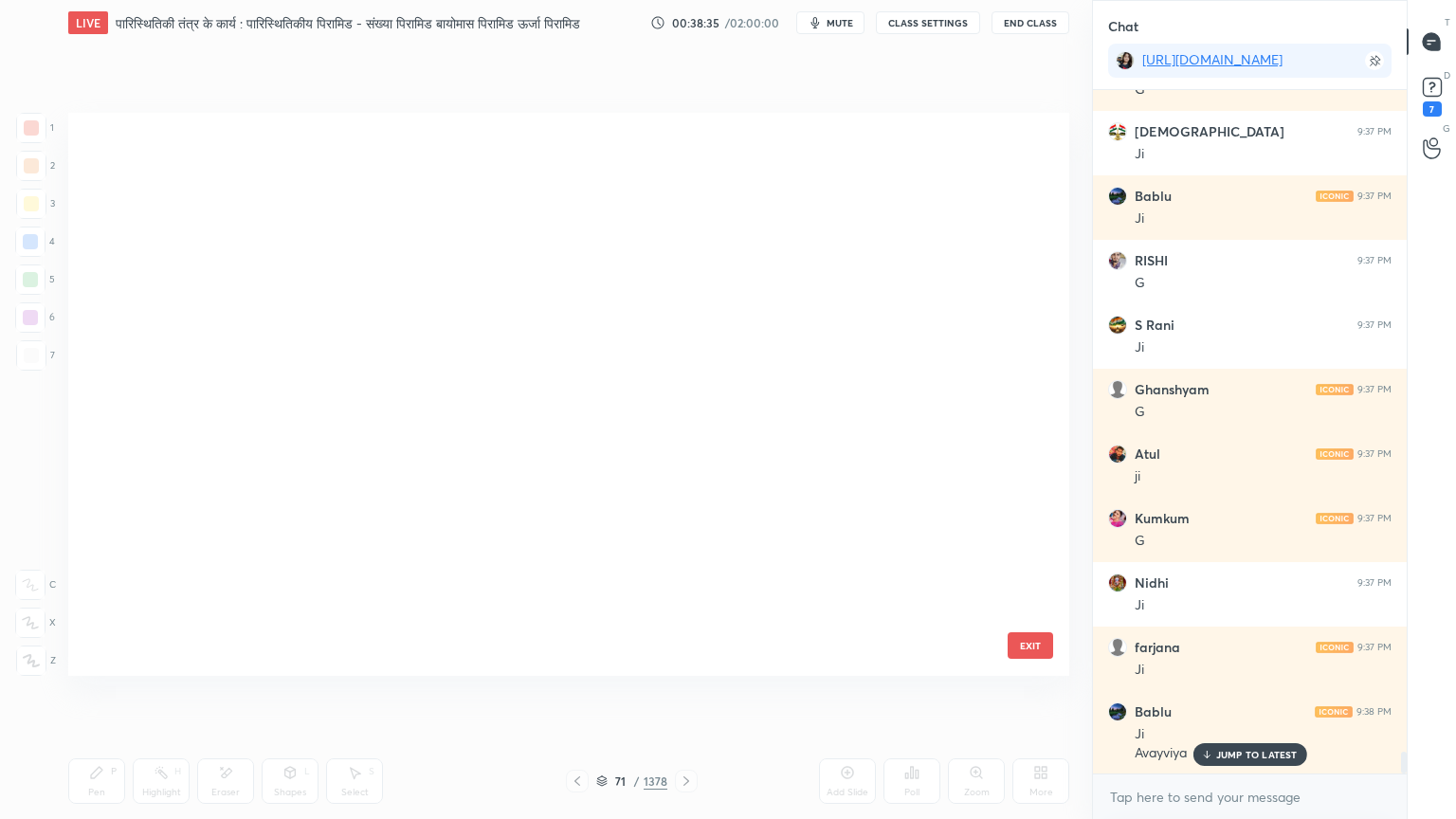 scroll, scrollTop: 3600, scrollLeft: 0, axis: vertical 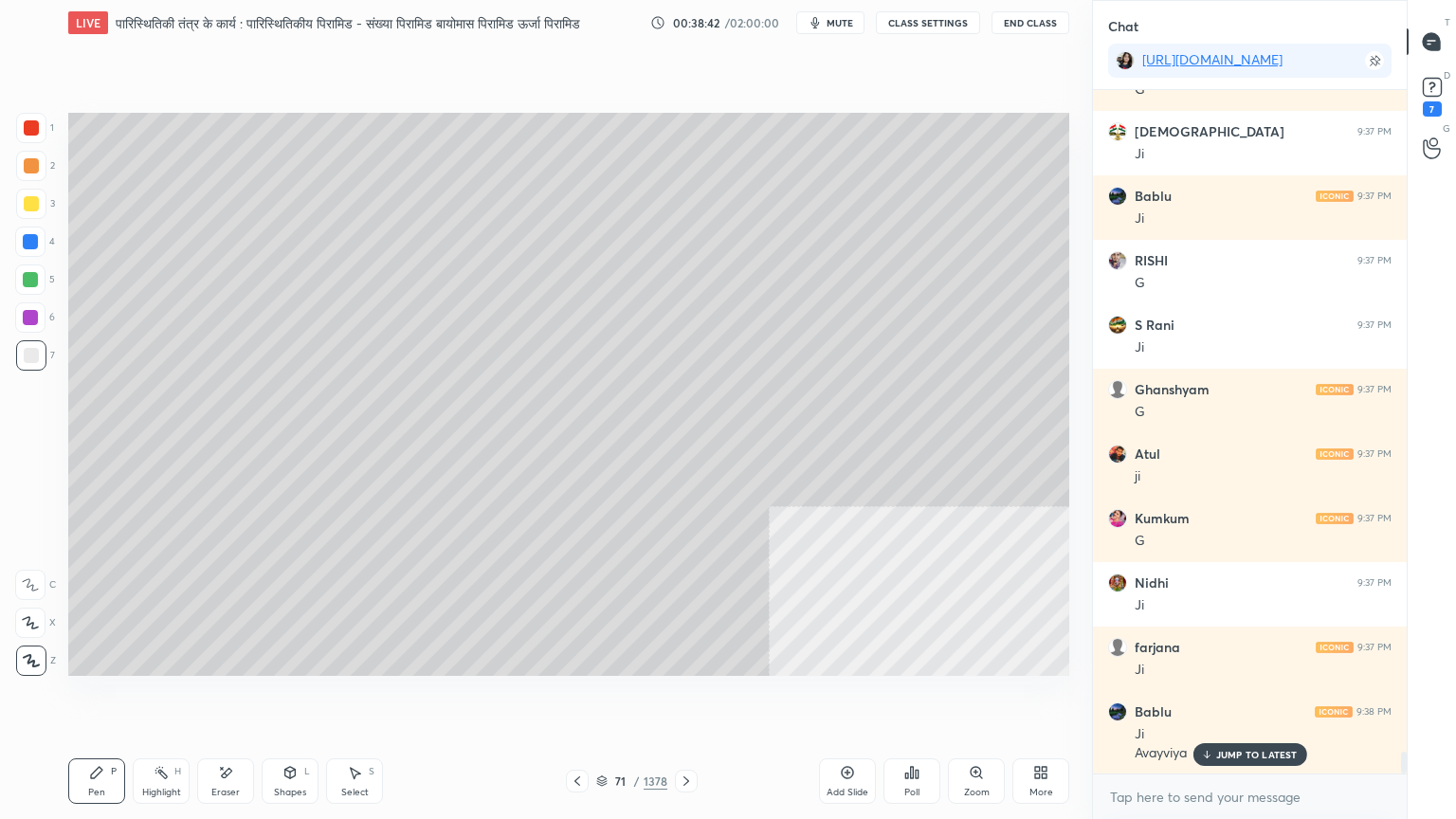 click on "Select" at bounding box center [355, 792] 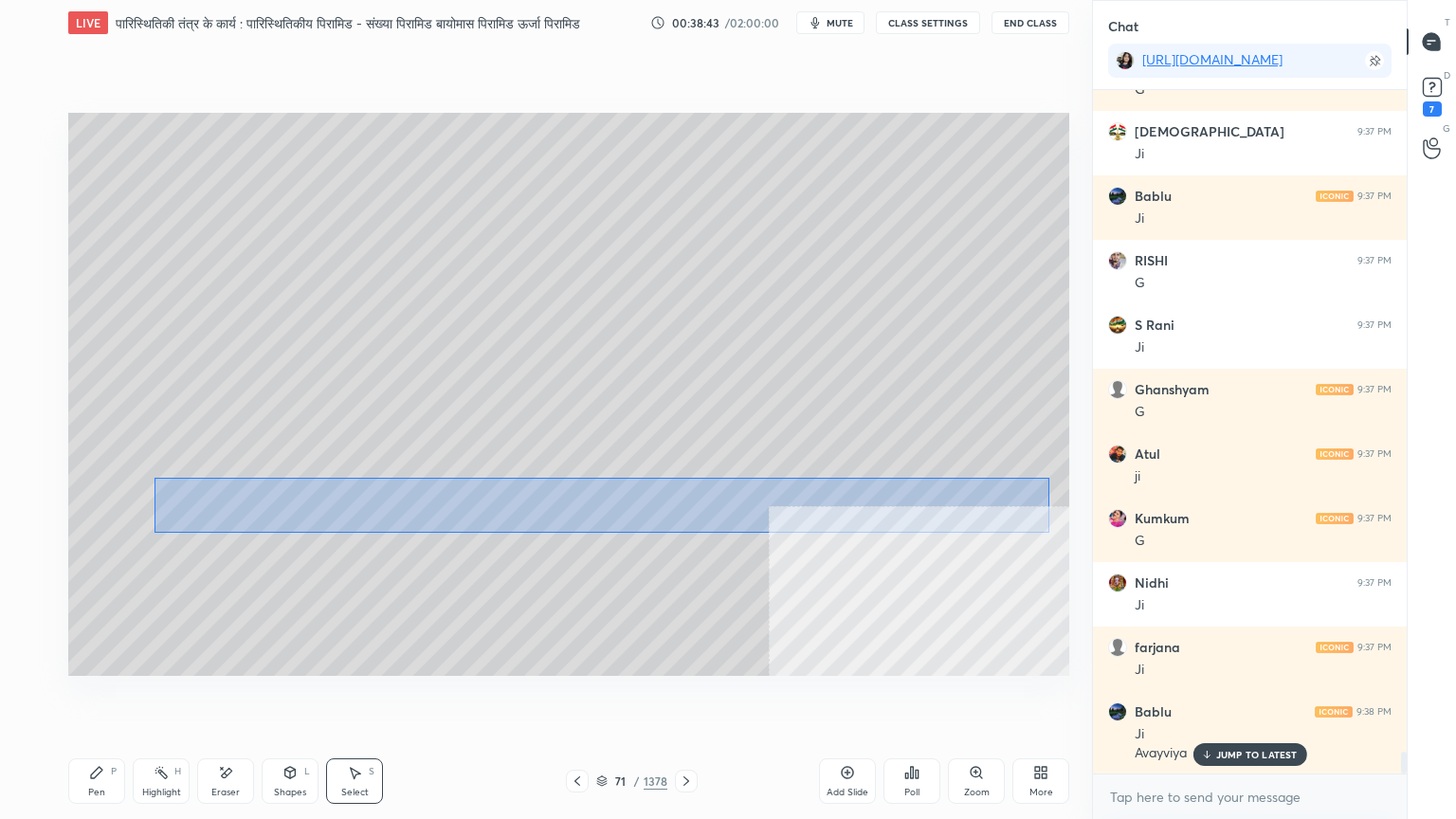 drag, startPoint x: 153, startPoint y: 473, endPoint x: 1041, endPoint y: 527, distance: 889.6404 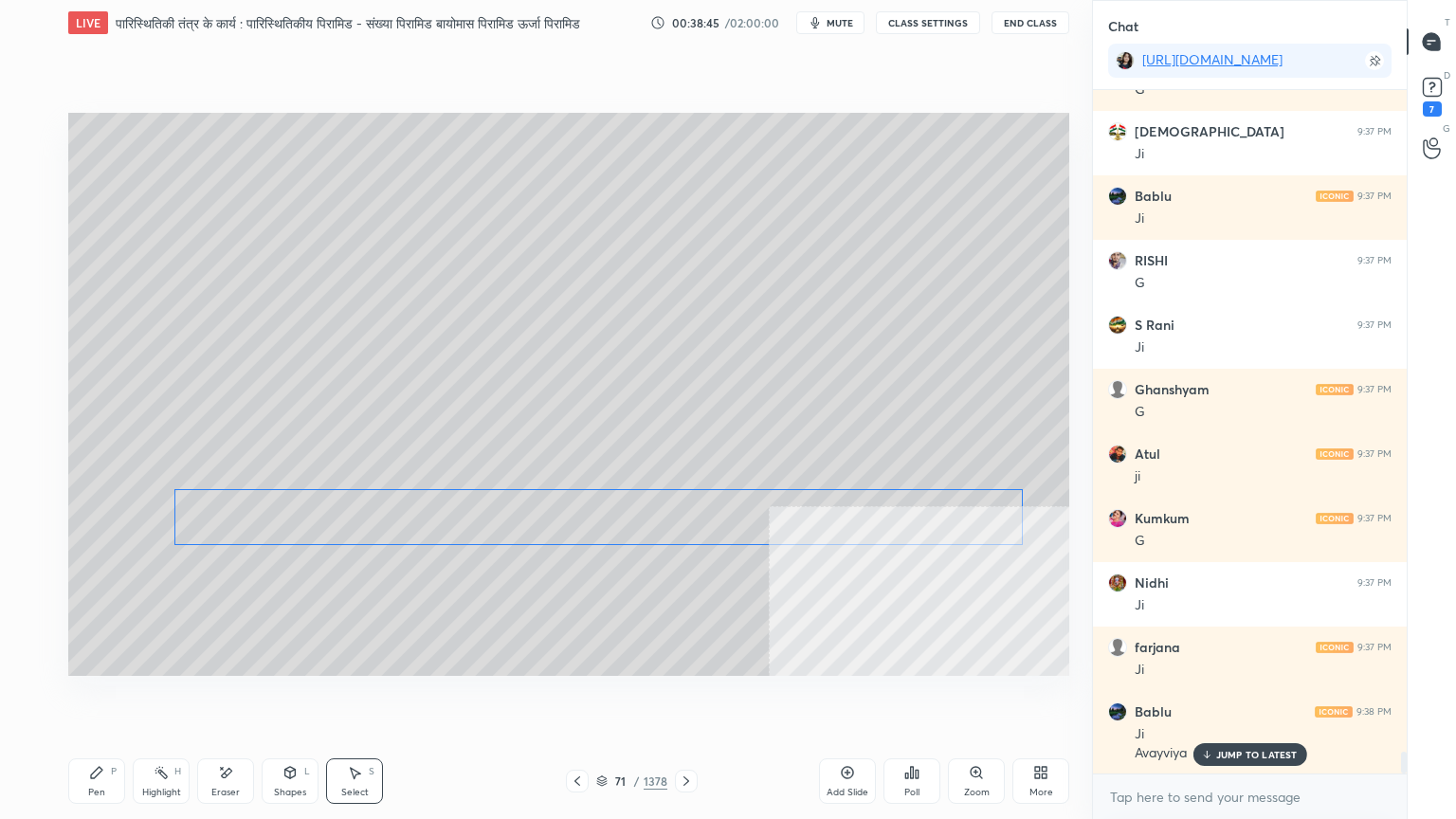 drag, startPoint x: 982, startPoint y: 498, endPoint x: 982, endPoint y: 512, distance: 14 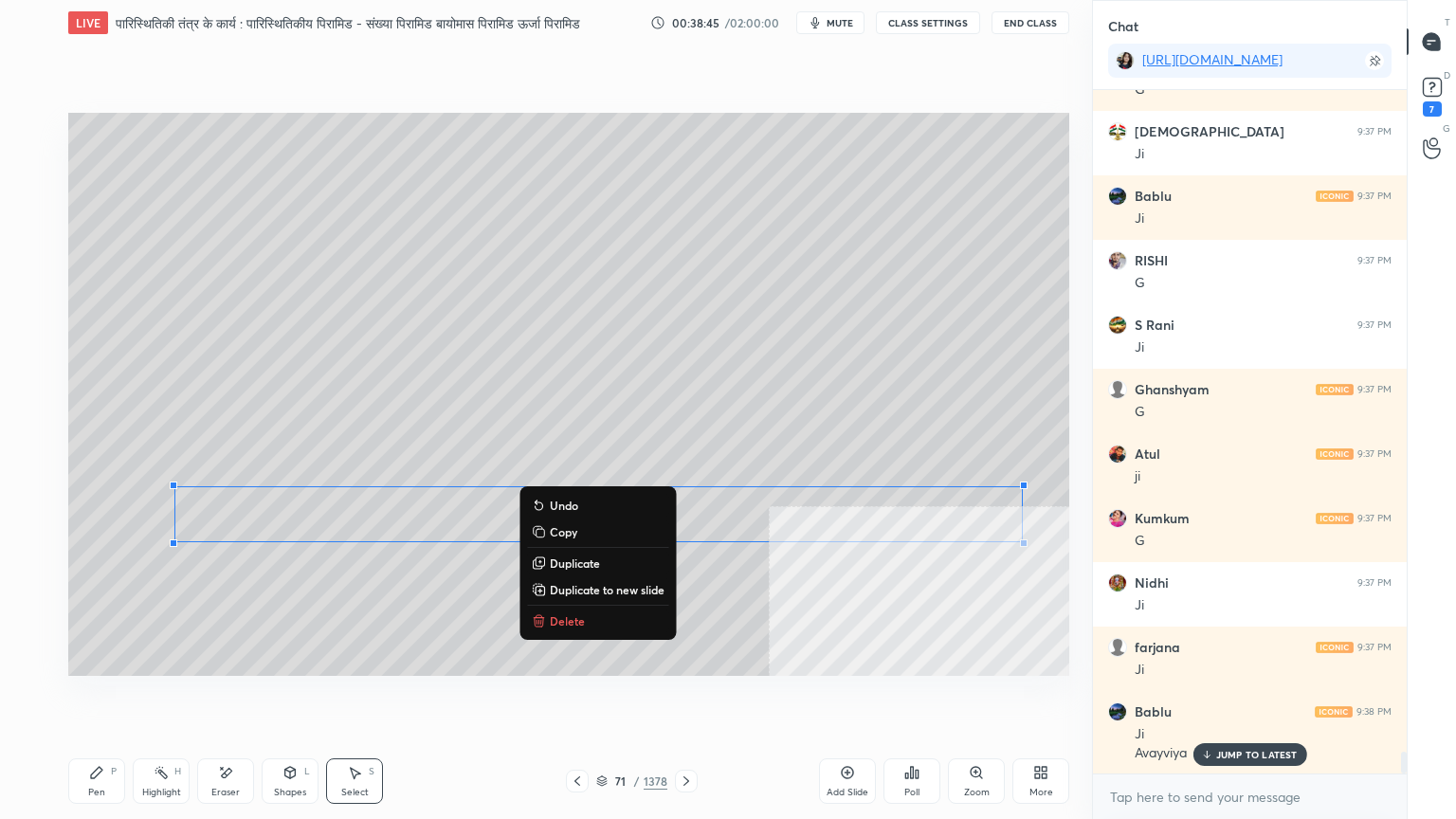 click on "0 ° Undo Copy Duplicate Duplicate to new slide Delete" at bounding box center [569, 394] 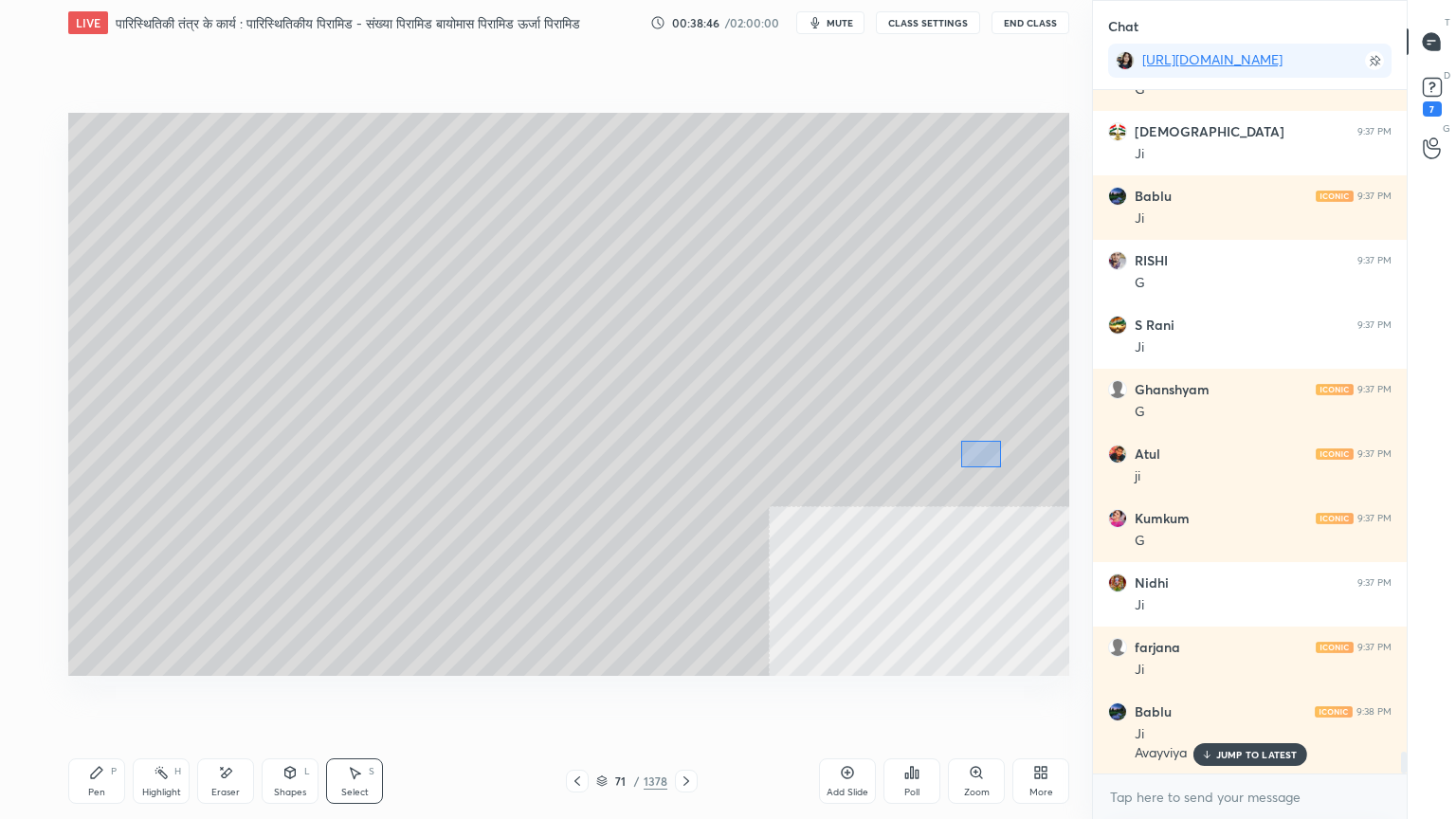 drag, startPoint x: 976, startPoint y: 448, endPoint x: 1008, endPoint y: 476, distance: 42.520583 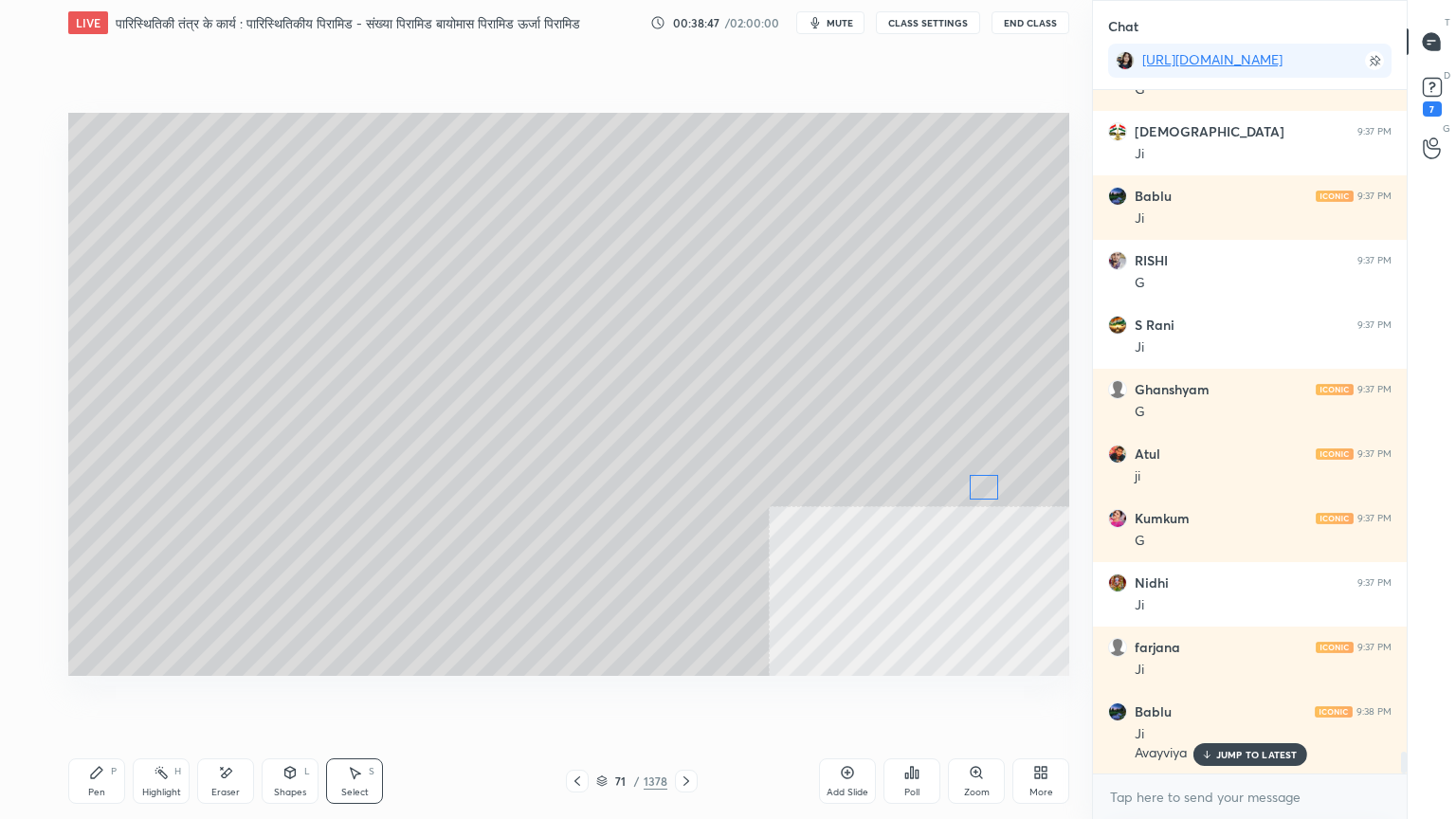 drag, startPoint x: 986, startPoint y: 466, endPoint x: 1004, endPoint y: 413, distance: 55.973208 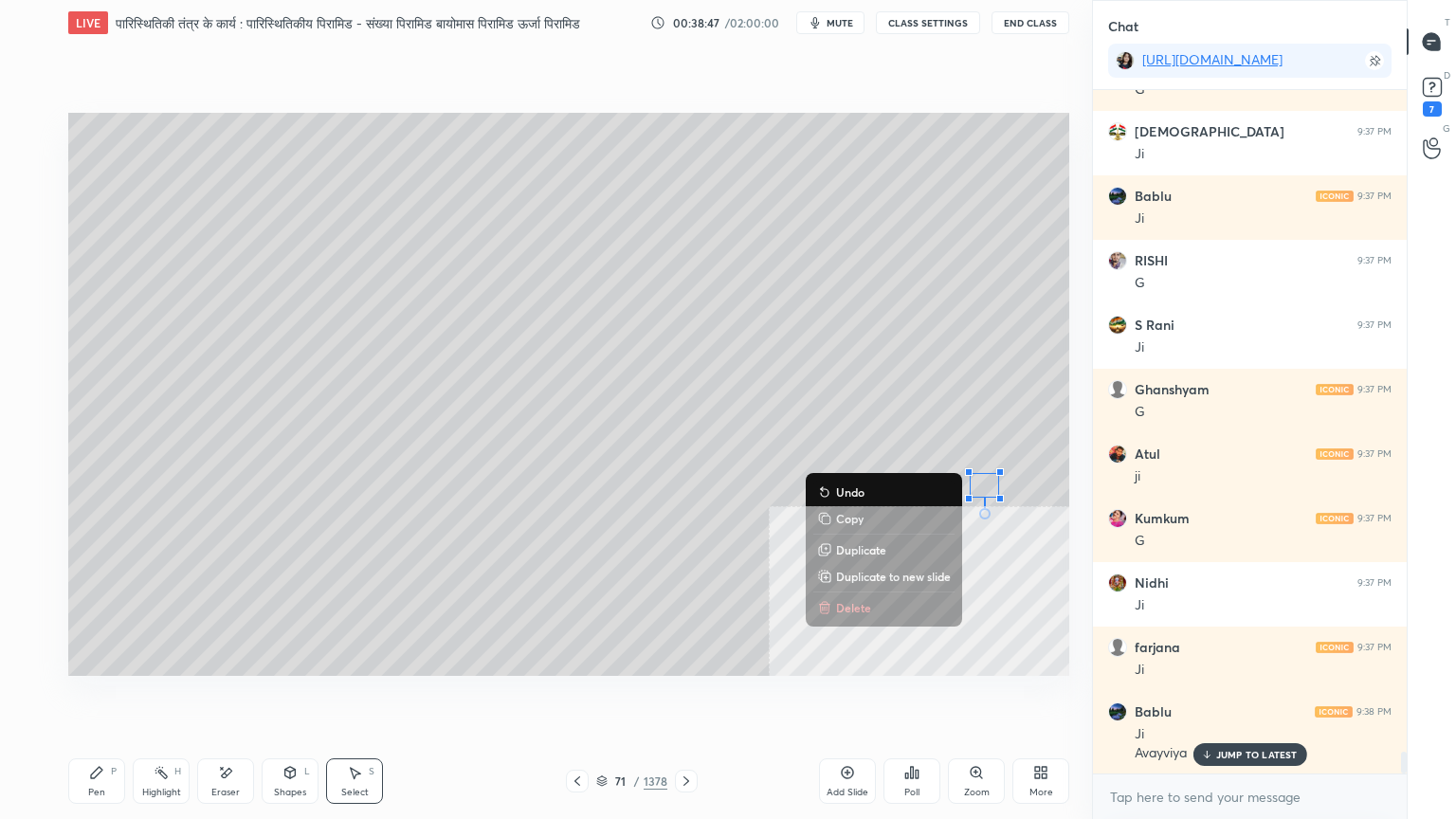 click on "0 ° Undo Copy Duplicate Duplicate to new slide Delete" at bounding box center [569, 394] 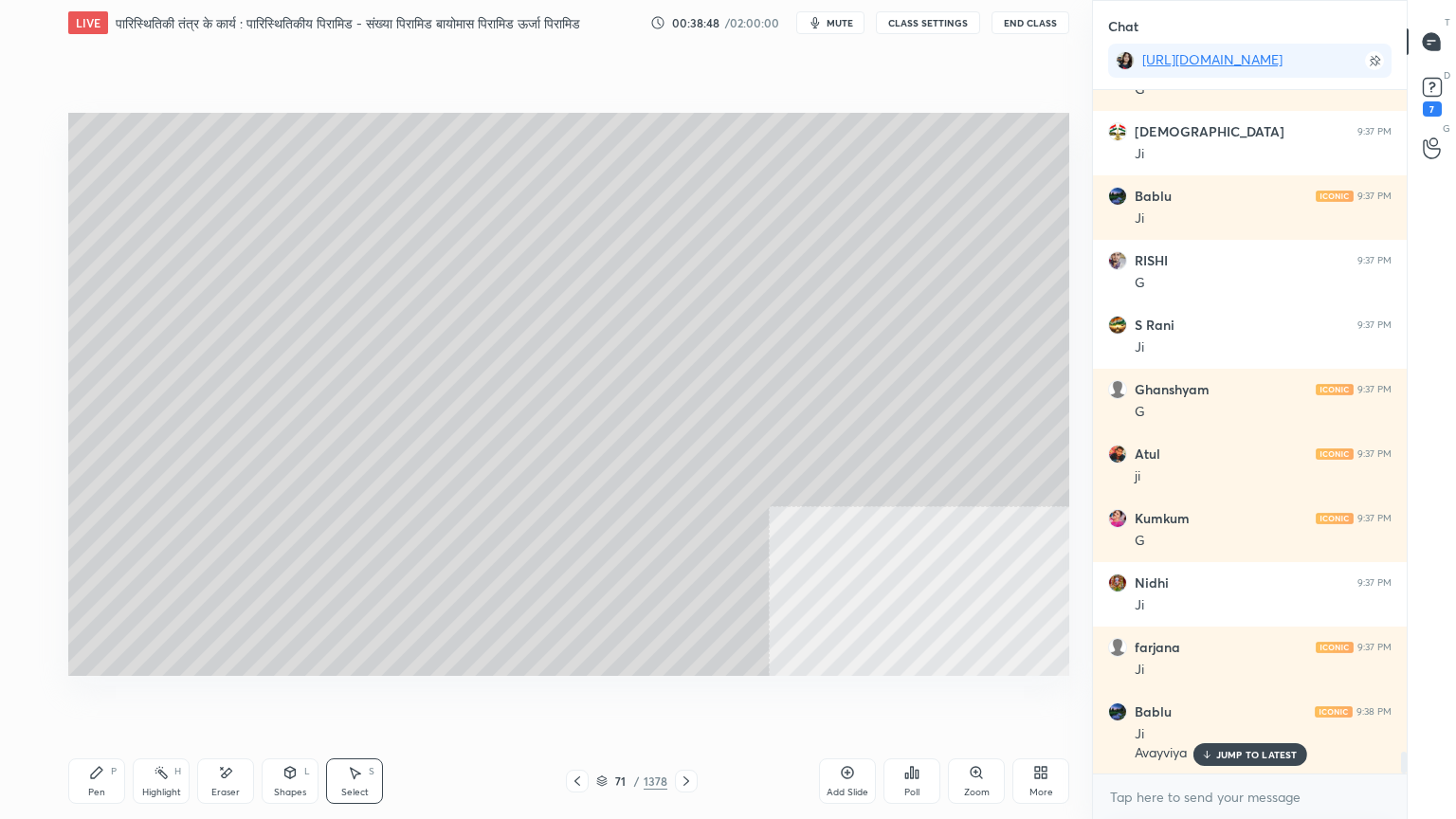 click on "Pen P" at bounding box center [97, 781] 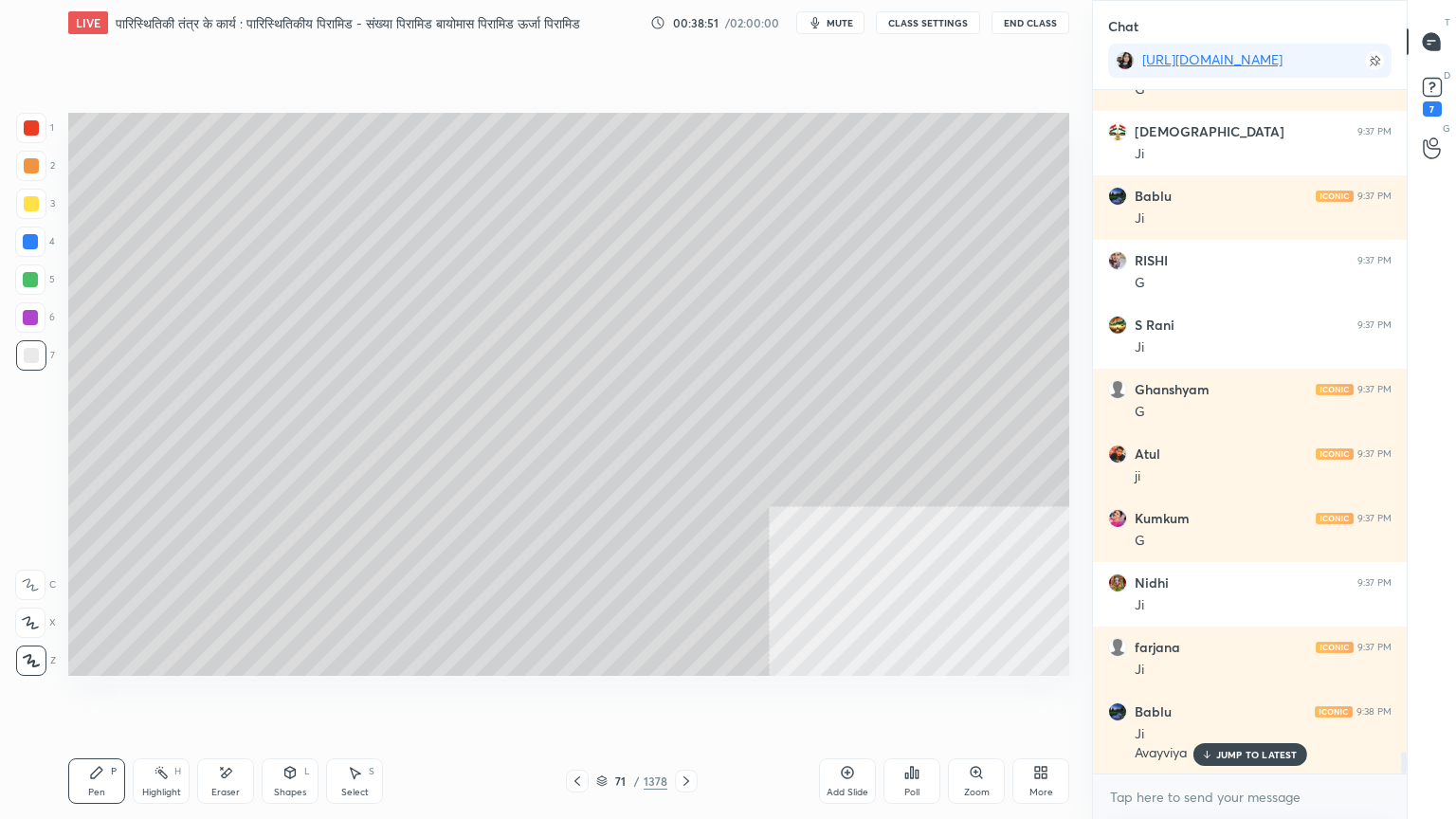 drag, startPoint x: 599, startPoint y: 780, endPoint x: 610, endPoint y: 774, distance: 12.529964 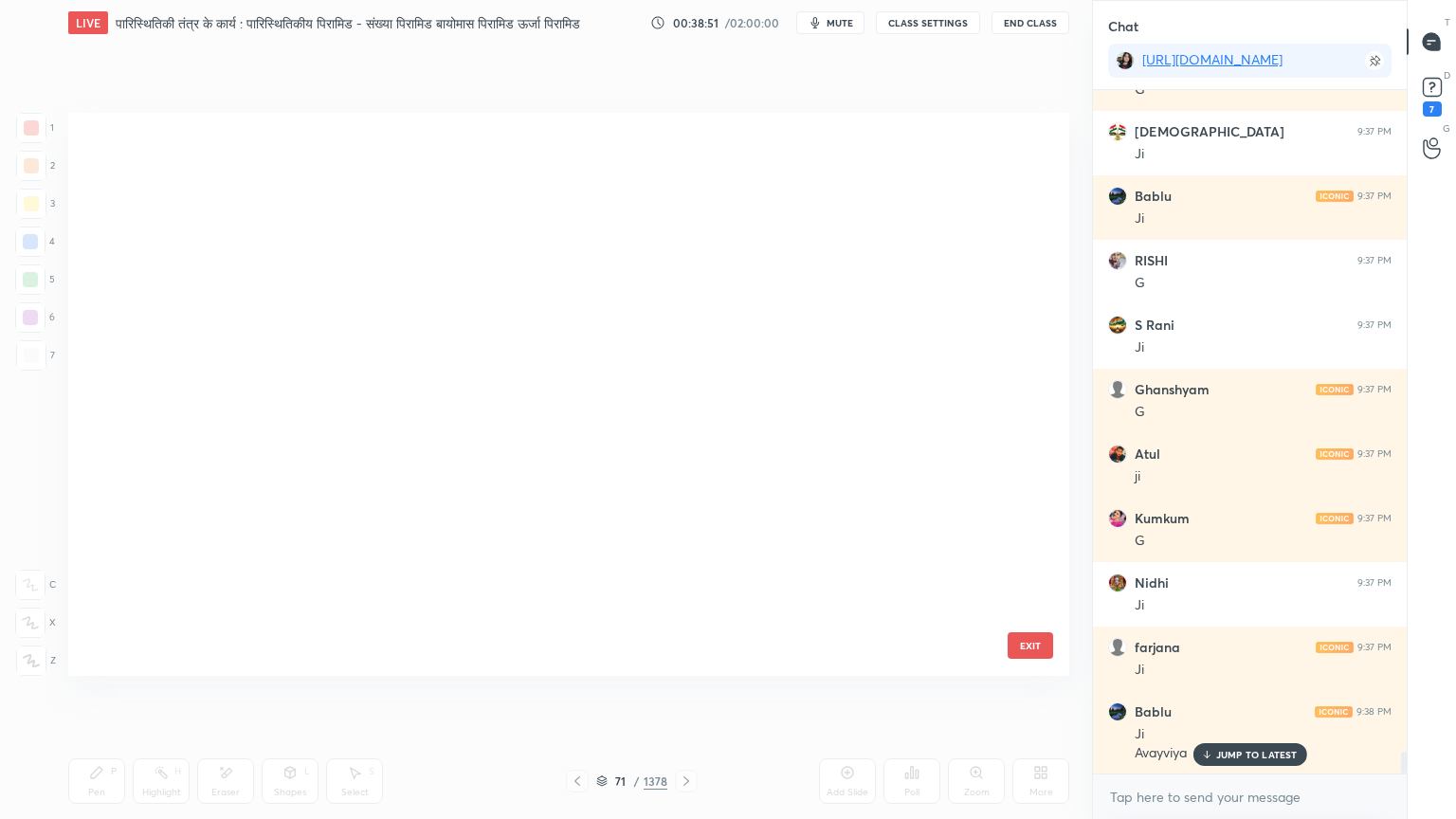scroll, scrollTop: 3600, scrollLeft: 0, axis: vertical 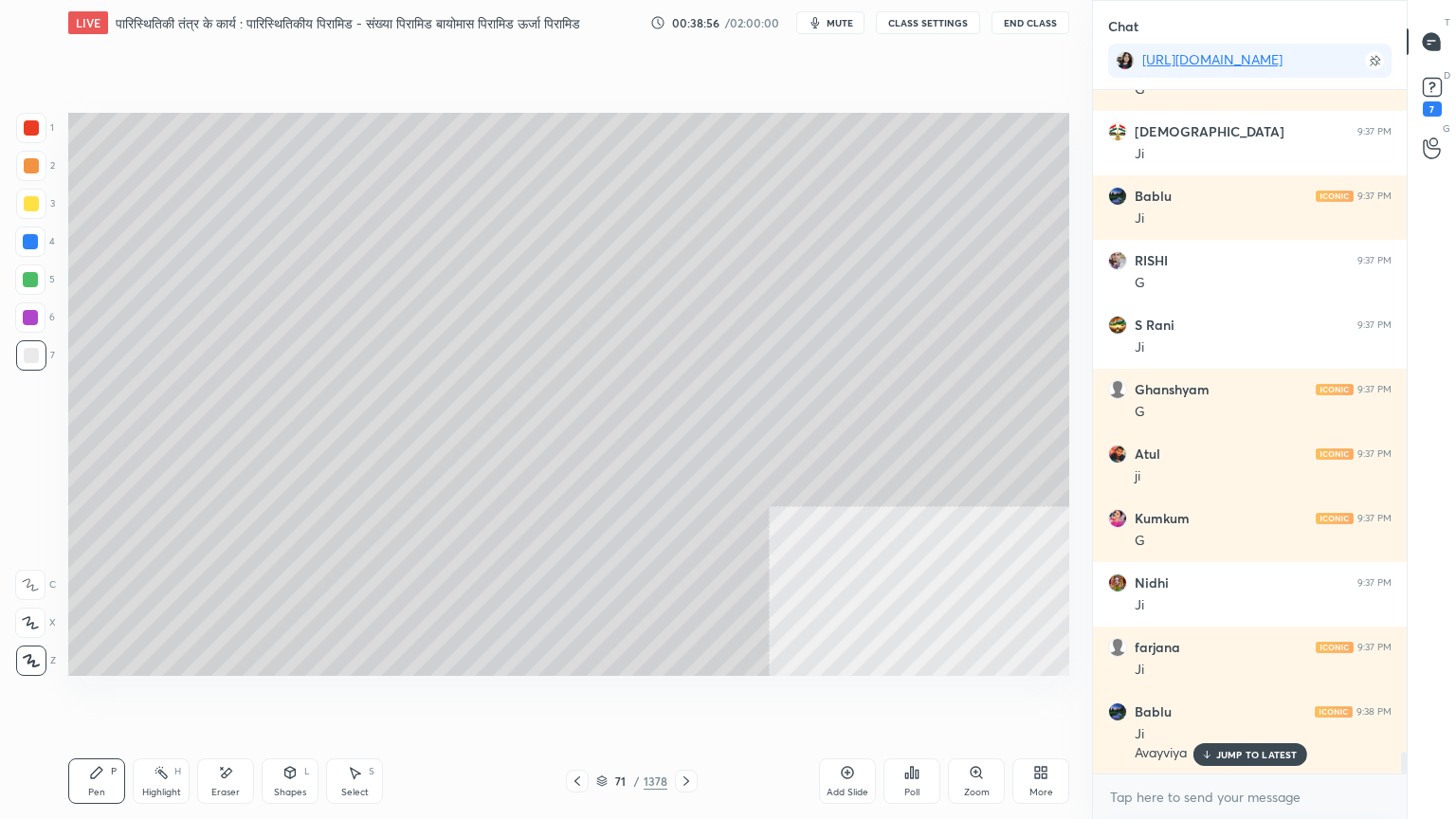 click 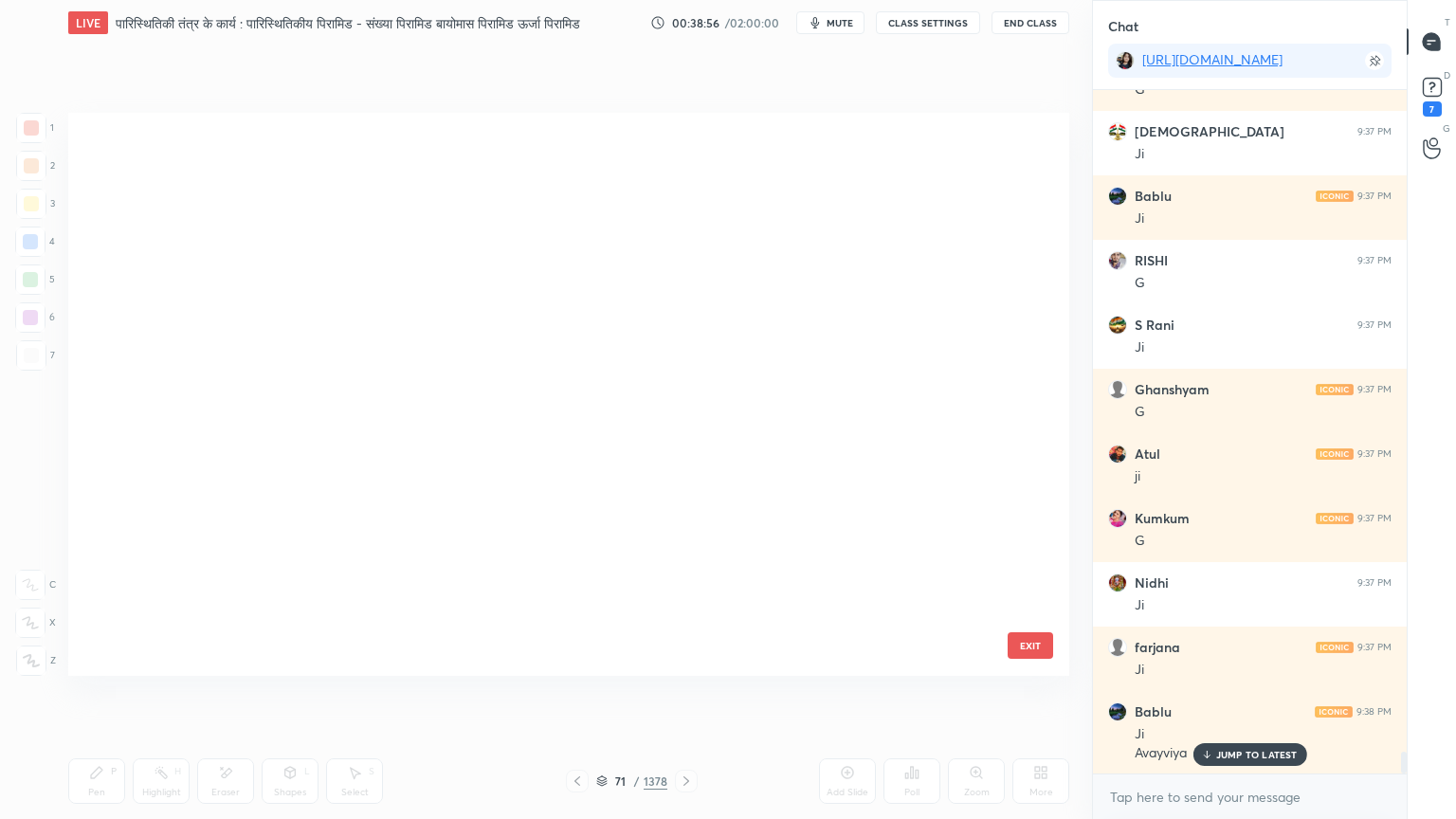 scroll, scrollTop: 3600, scrollLeft: 0, axis: vertical 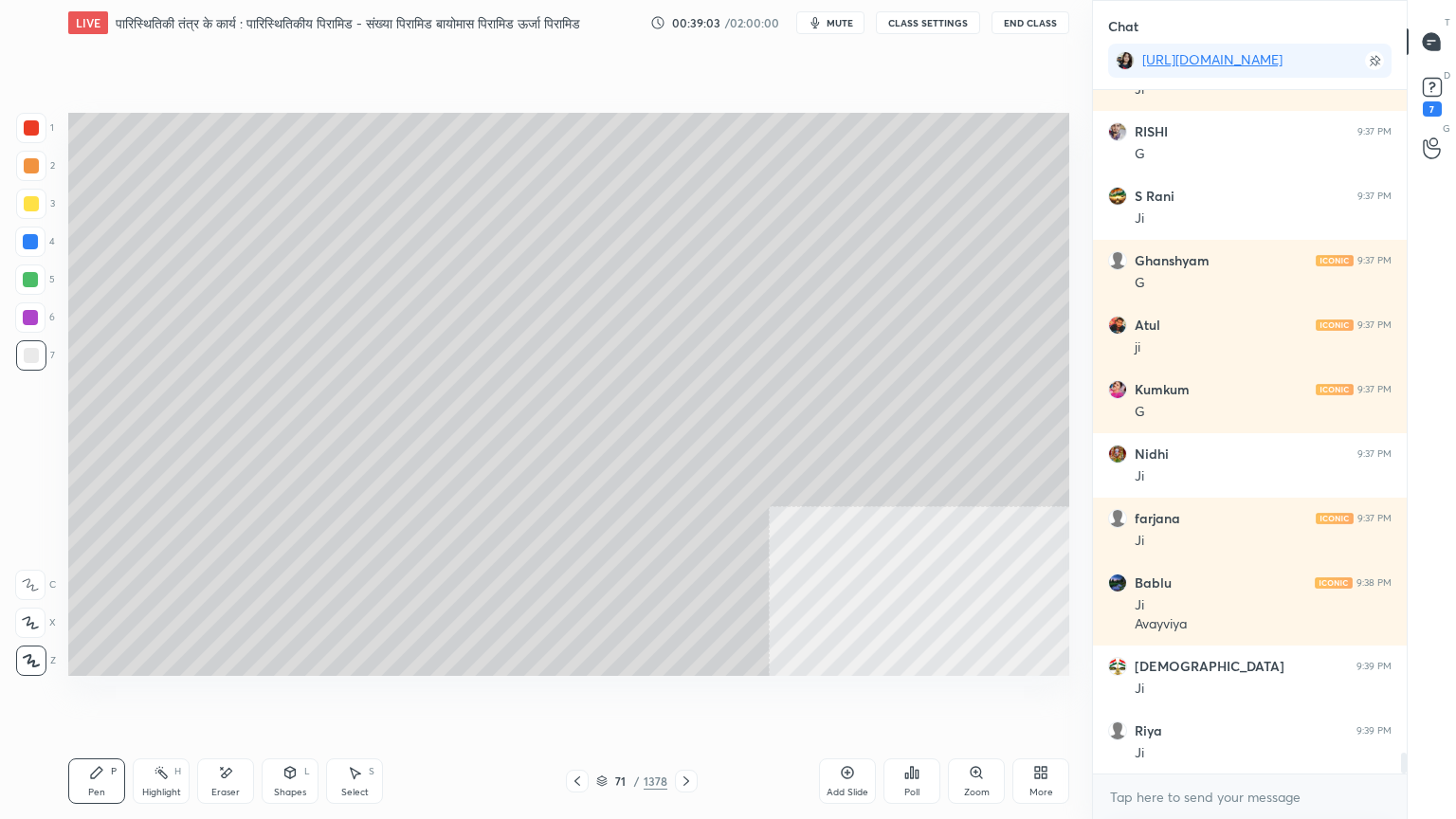 click on "71 / 1378" at bounding box center (631, 781) 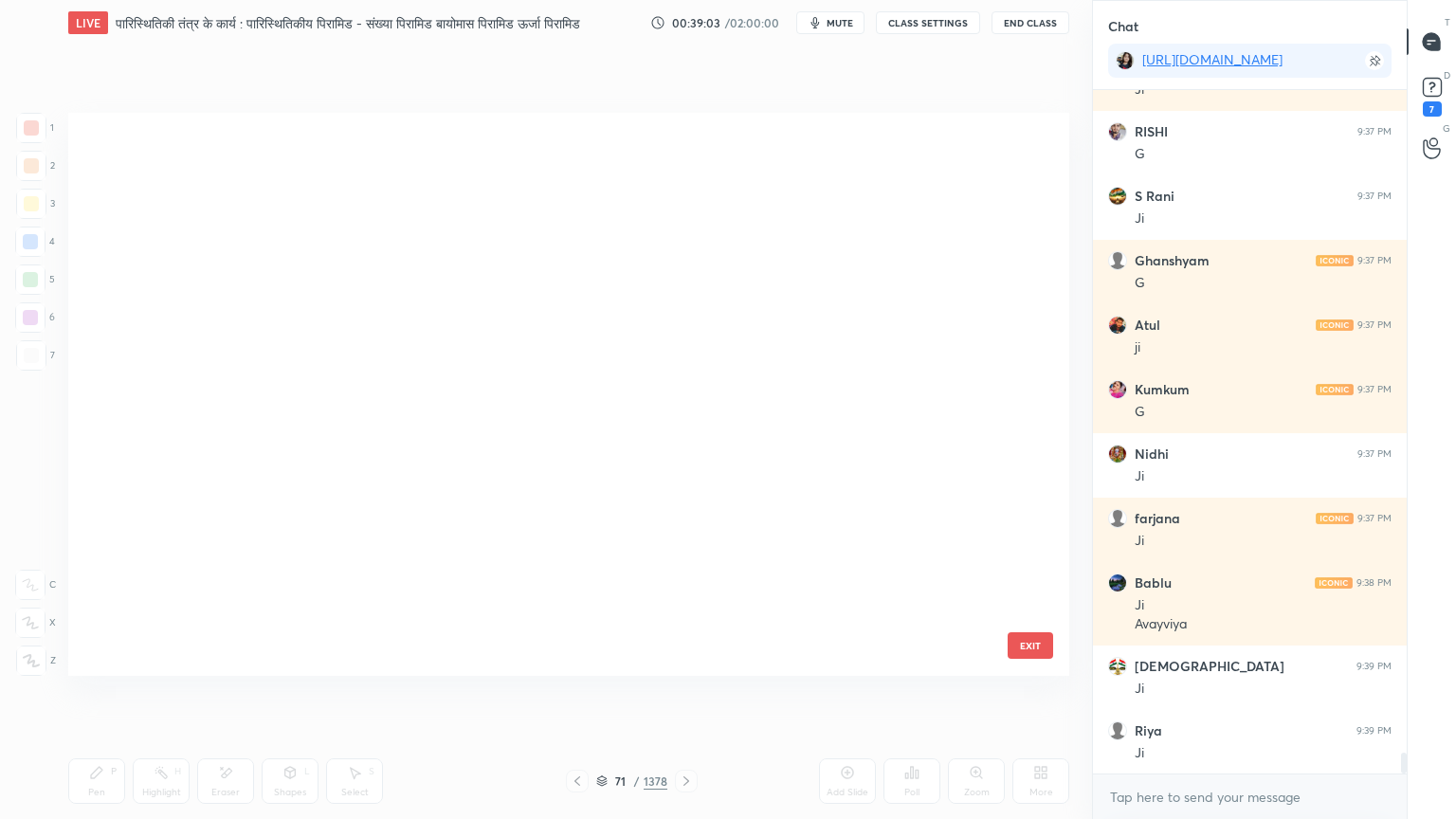scroll, scrollTop: 3600, scrollLeft: 0, axis: vertical 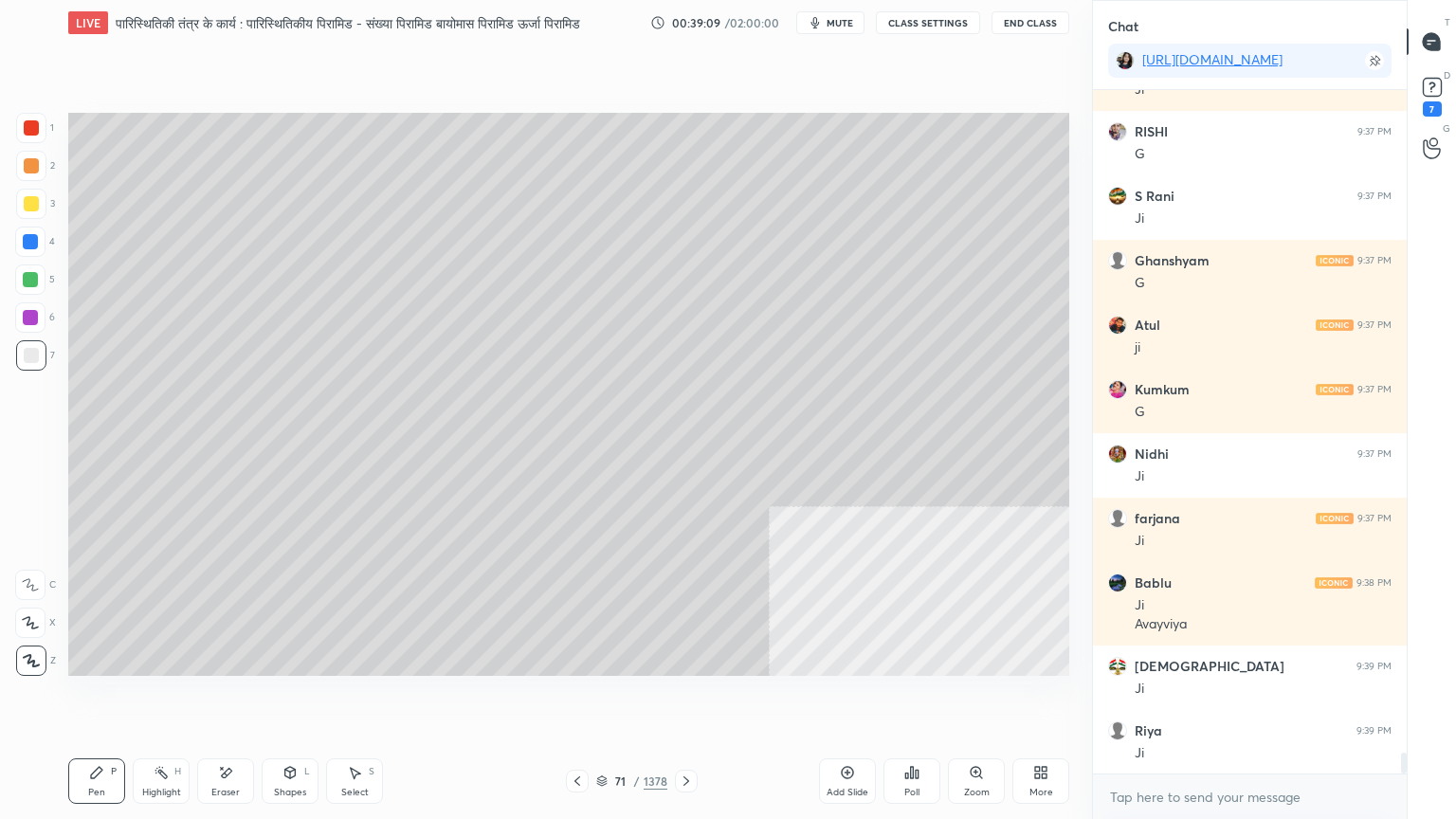 click on "Select" at bounding box center (355, 792) 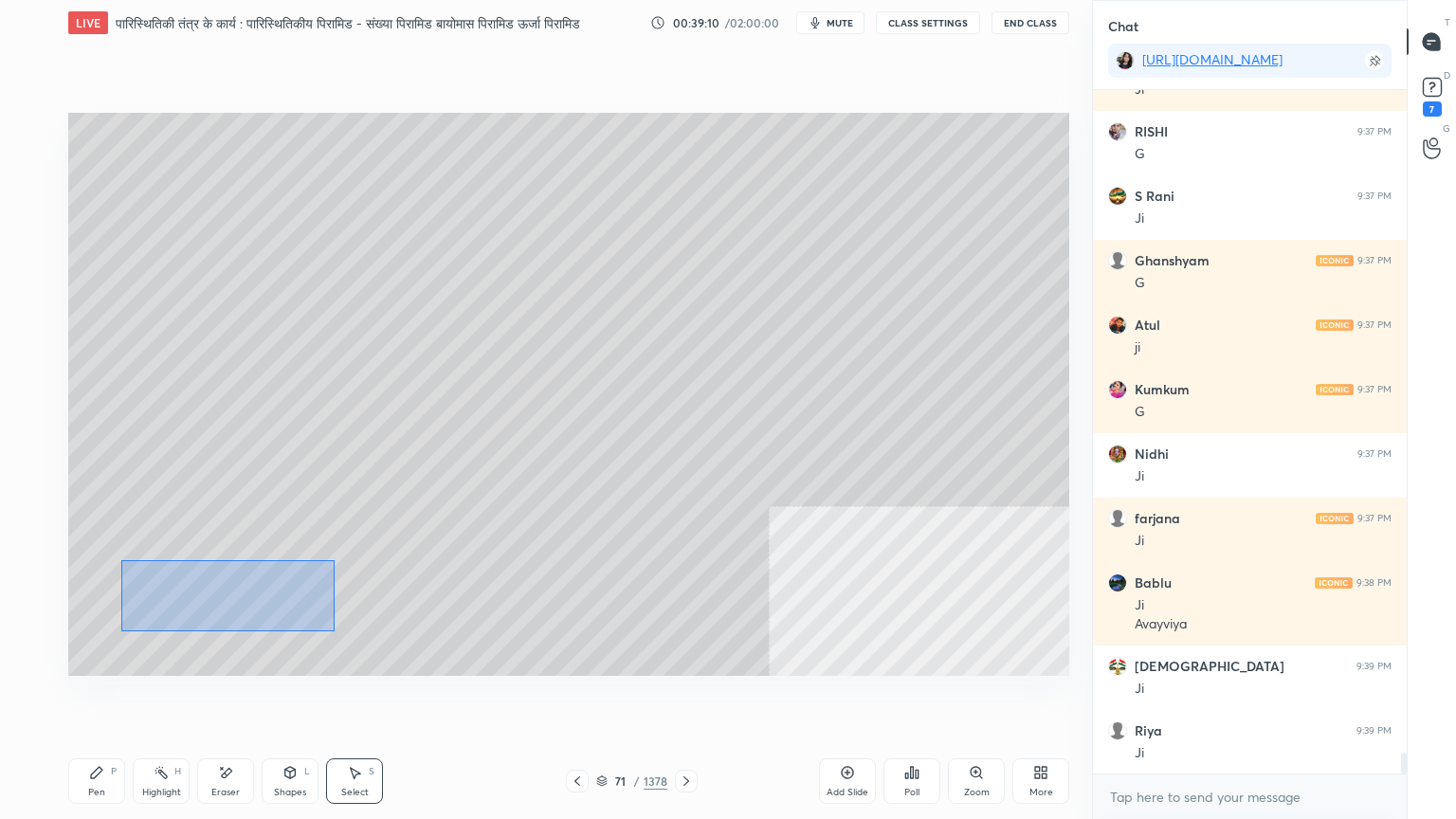 drag, startPoint x: 121, startPoint y: 560, endPoint x: 285, endPoint y: 609, distance: 171.16366 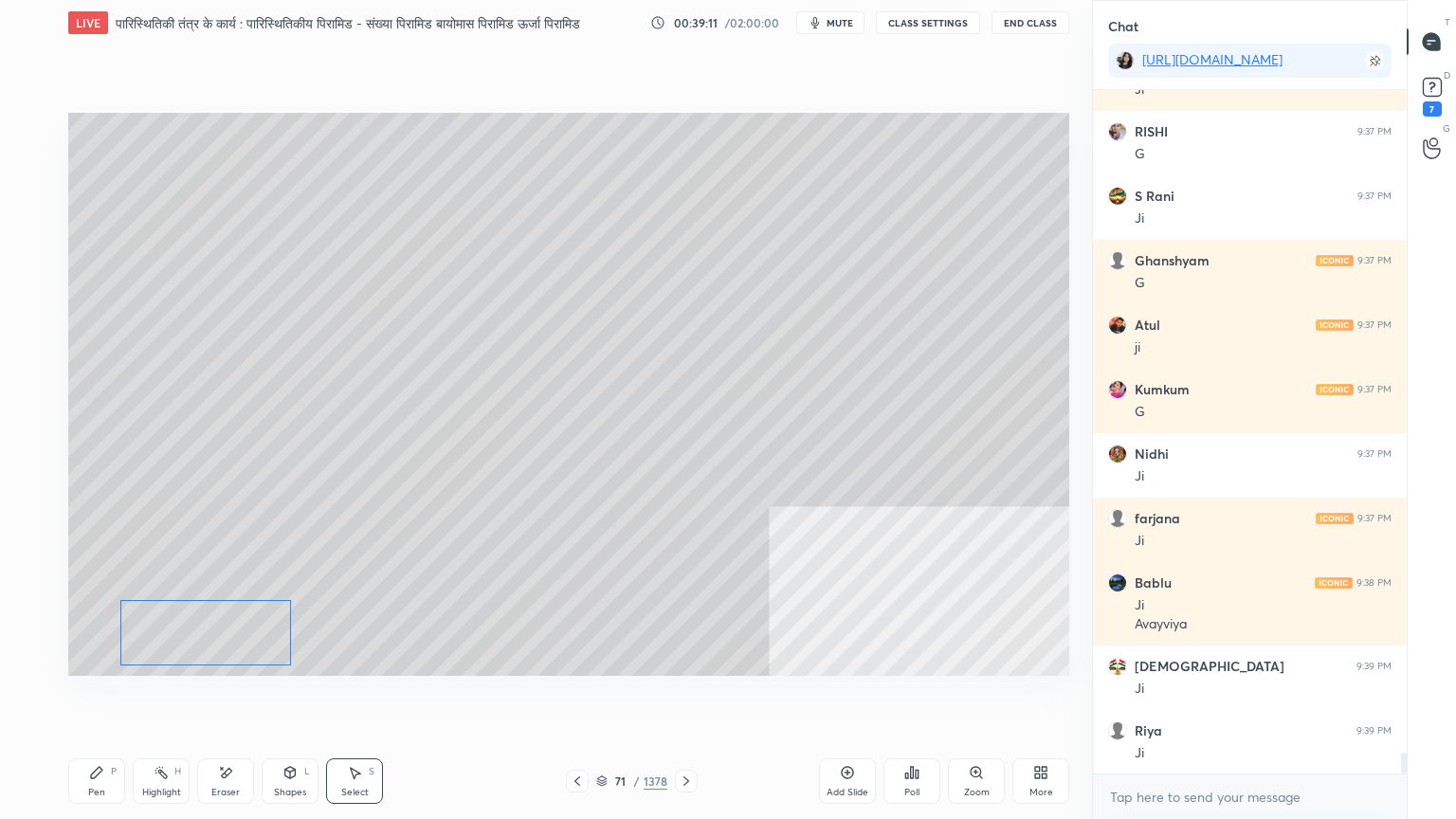 drag, startPoint x: 247, startPoint y: 588, endPoint x: 246, endPoint y: 632, distance: 44.011362 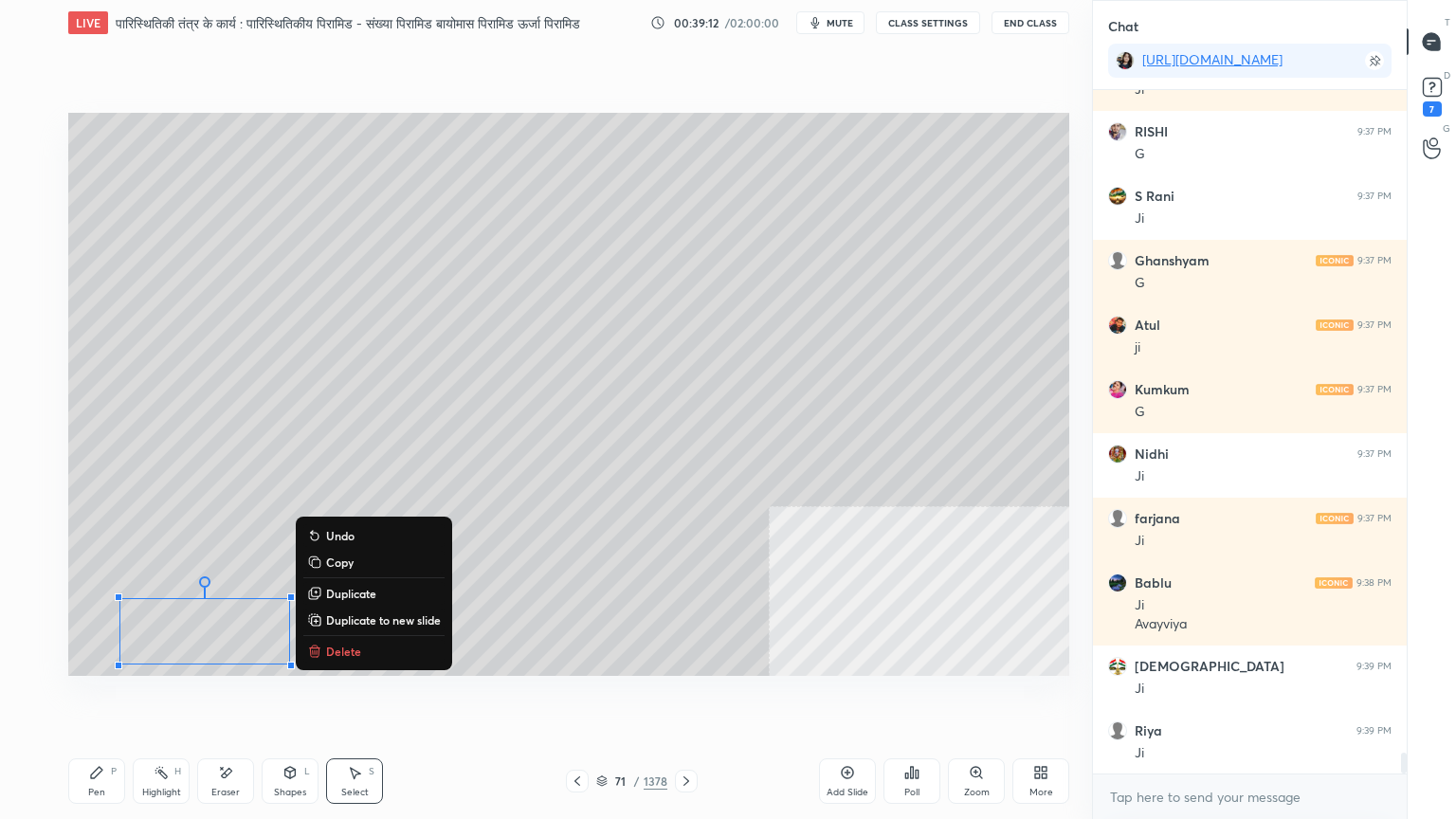 click on "0 ° Undo Copy Duplicate Duplicate to new slide Delete" at bounding box center (569, 394) 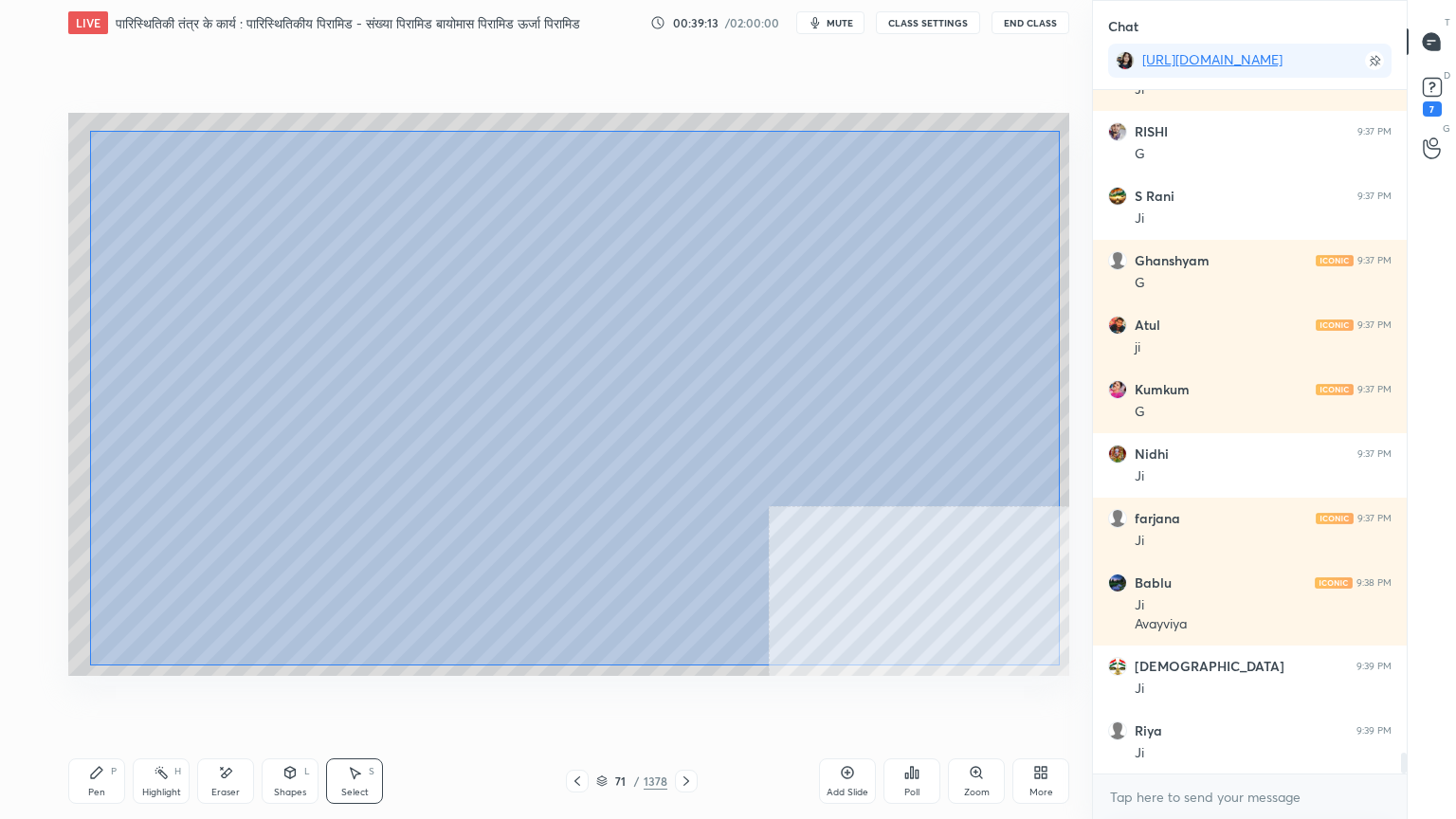 drag, startPoint x: 90, startPoint y: 131, endPoint x: 1079, endPoint y: 662, distance: 1122.5337 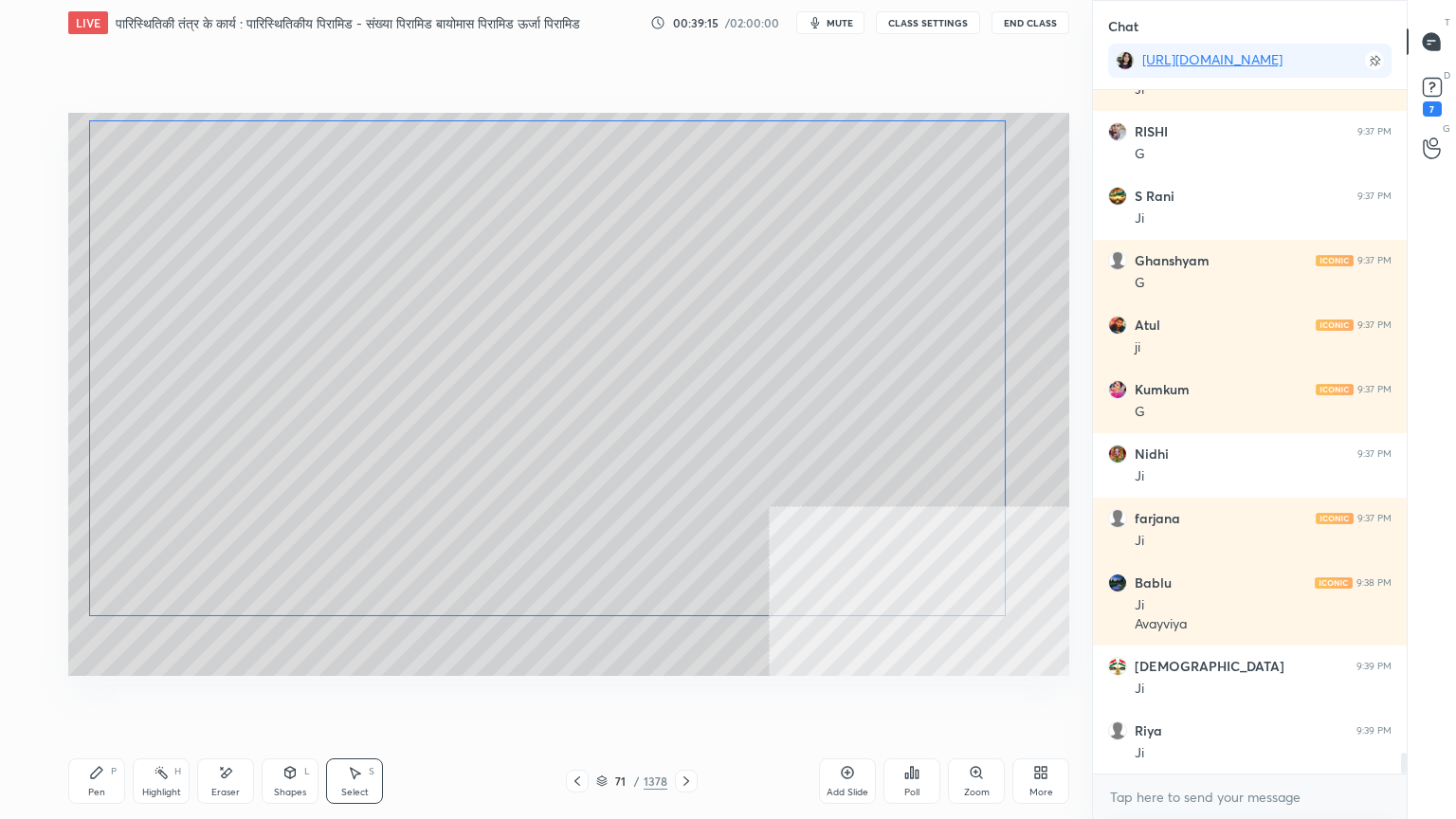 drag, startPoint x: 808, startPoint y: 422, endPoint x: 790, endPoint y: 375, distance: 50.328918 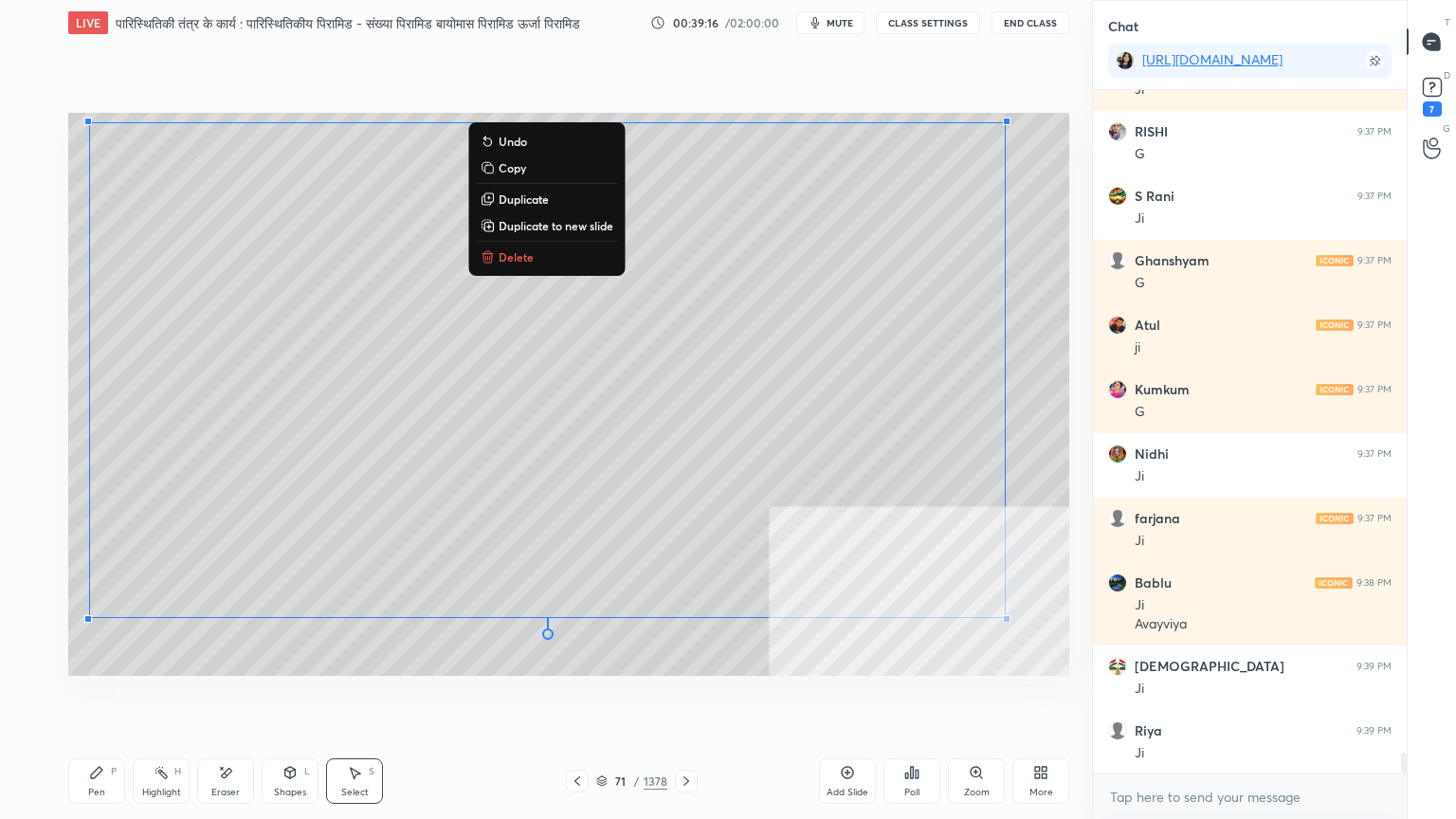 click on "Pen P" at bounding box center (97, 781) 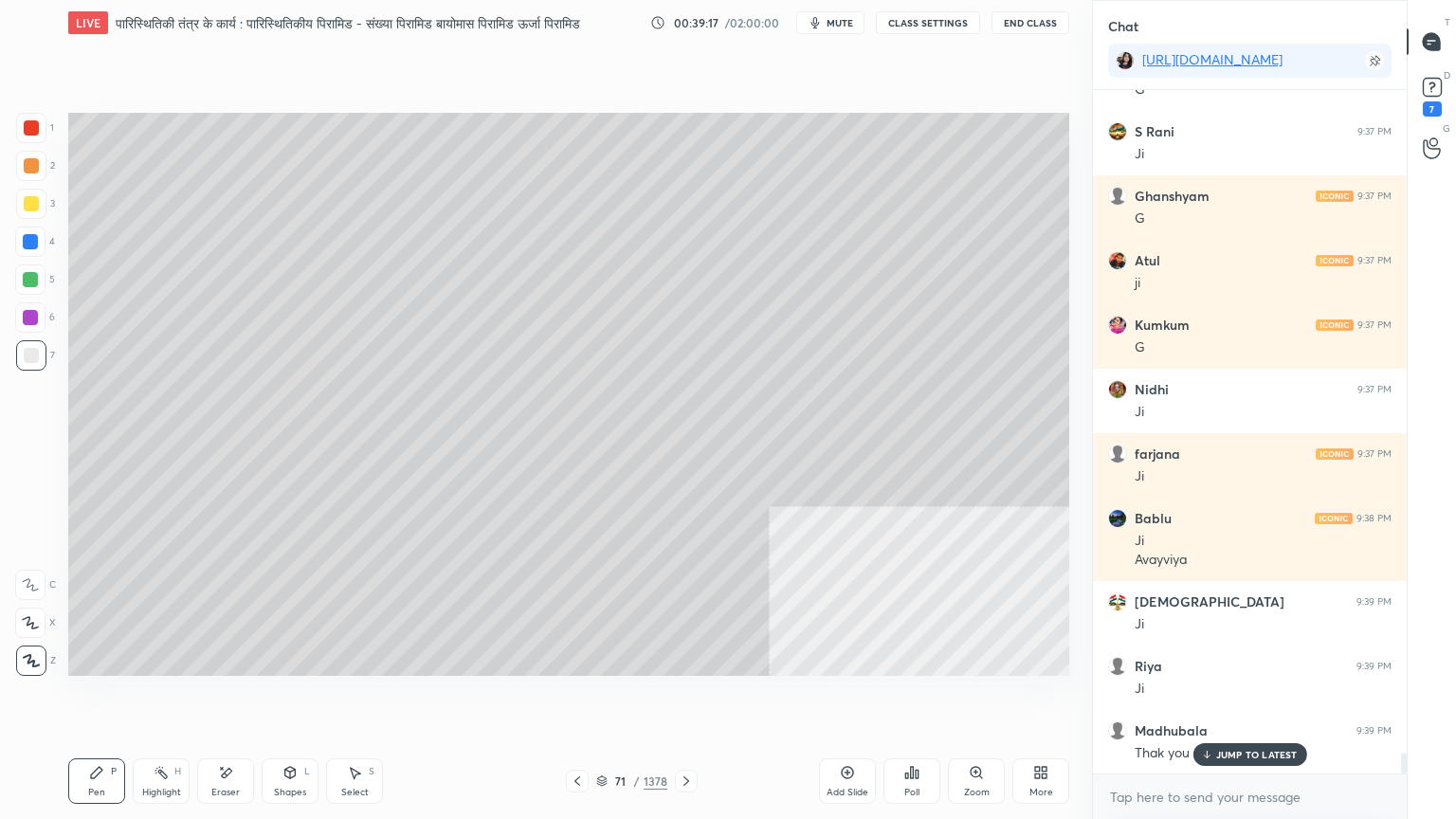 drag, startPoint x: 601, startPoint y: 778, endPoint x: 622, endPoint y: 774, distance: 21.377558 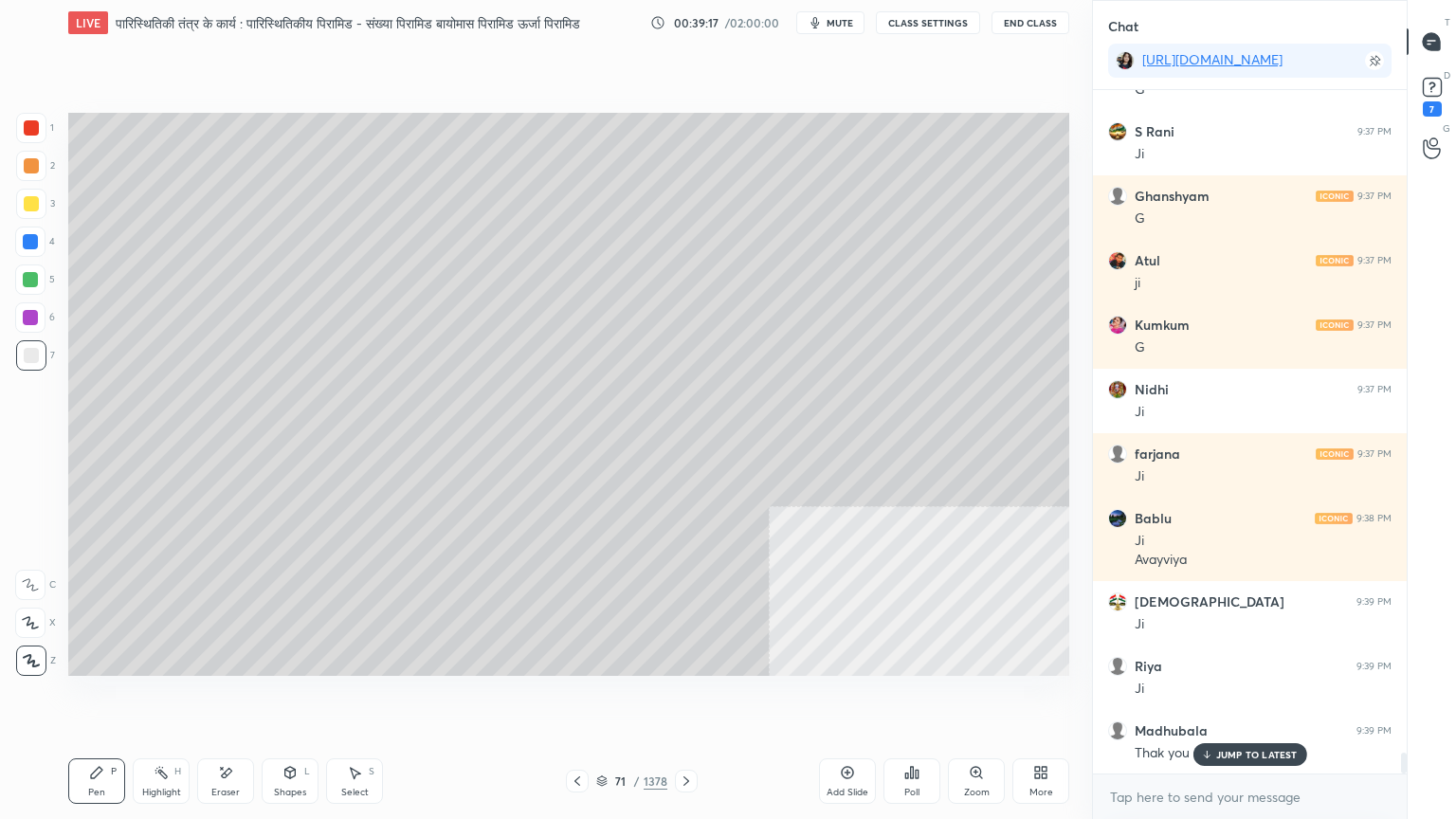 click 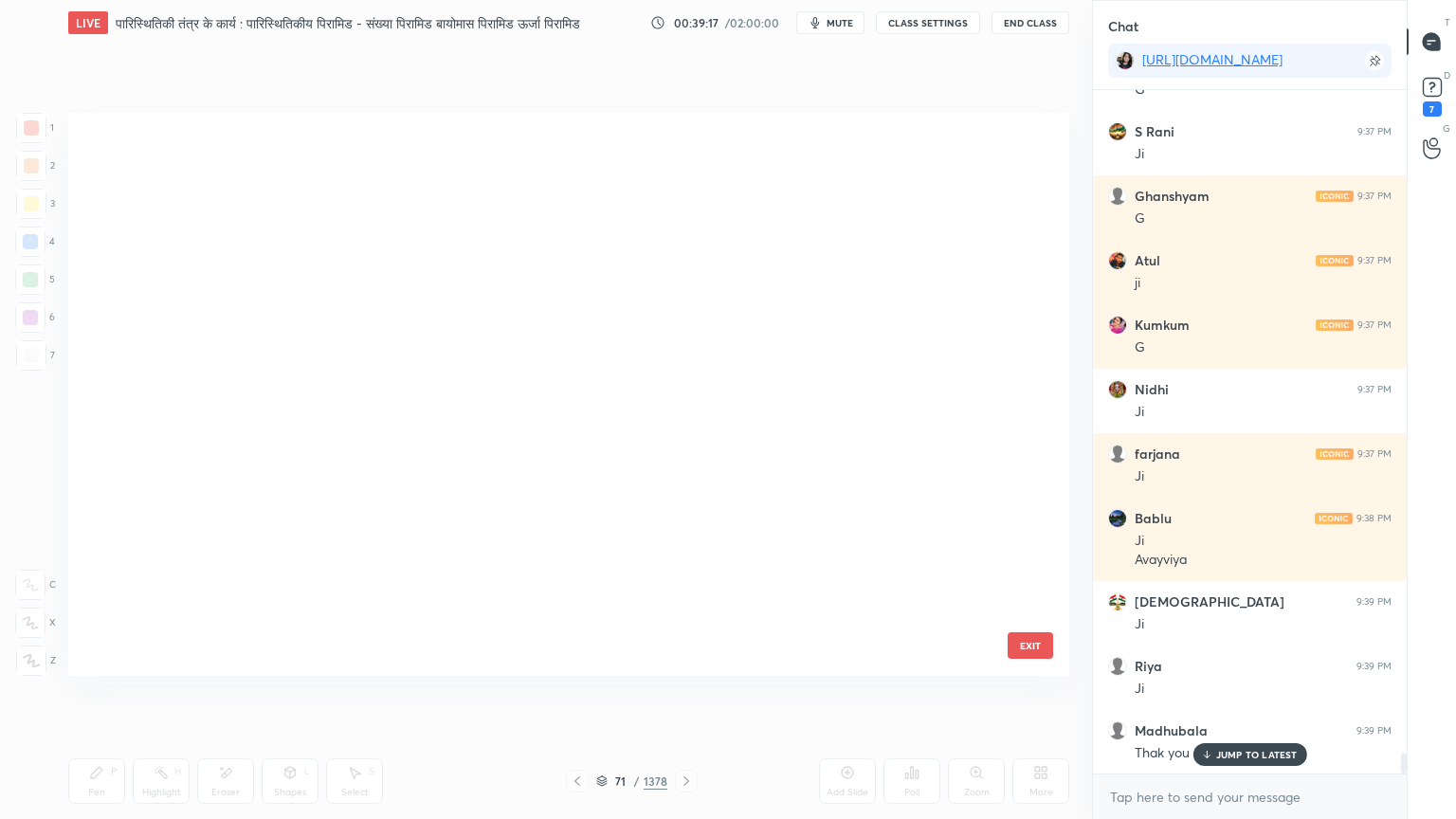 scroll, scrollTop: 3600, scrollLeft: 0, axis: vertical 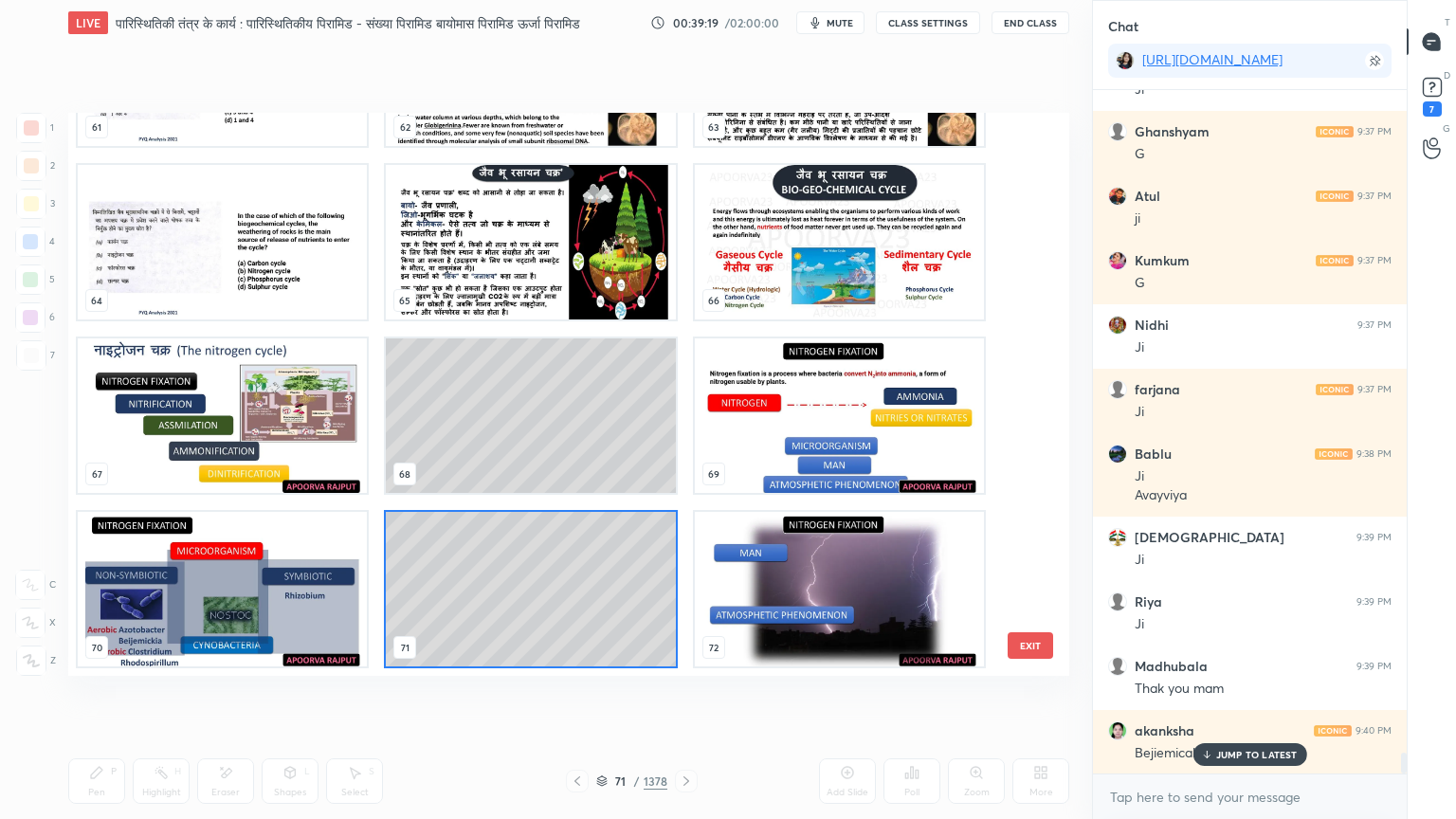 click on "JUMP TO LATEST" at bounding box center (1257, 755) 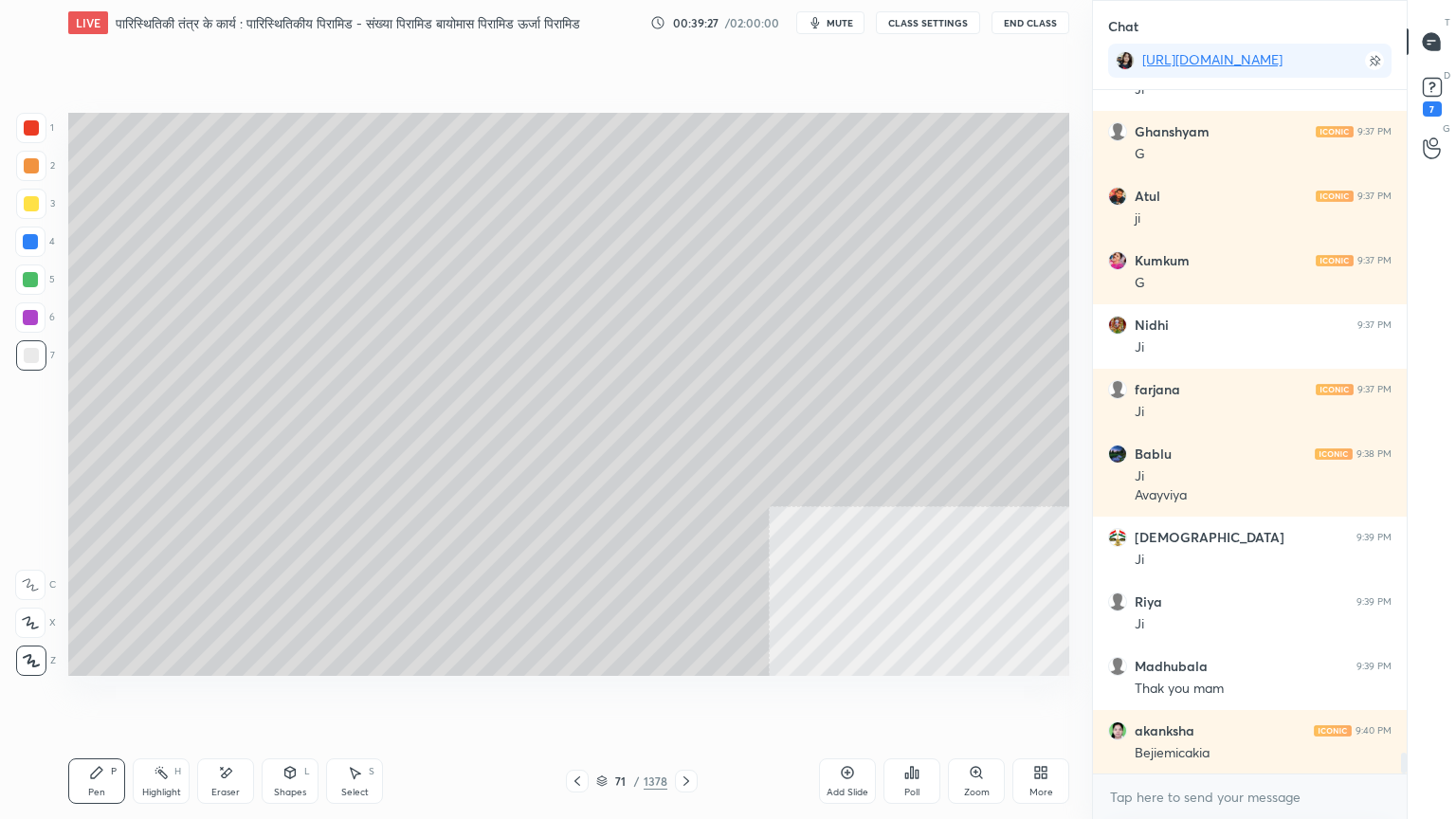 scroll, scrollTop: 21449, scrollLeft: 0, axis: vertical 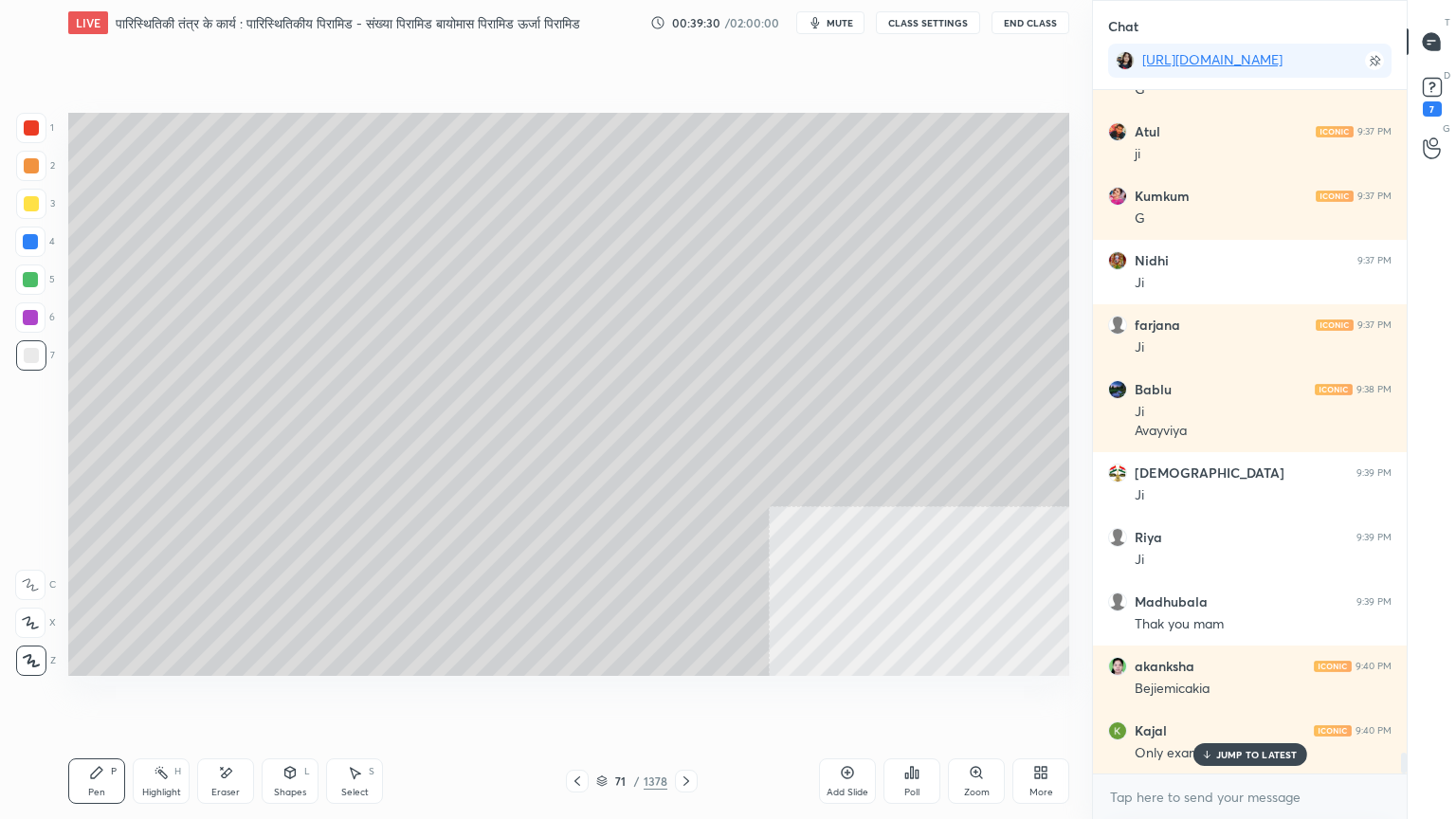 drag, startPoint x: 357, startPoint y: 789, endPoint x: 332, endPoint y: 707, distance: 85.72631 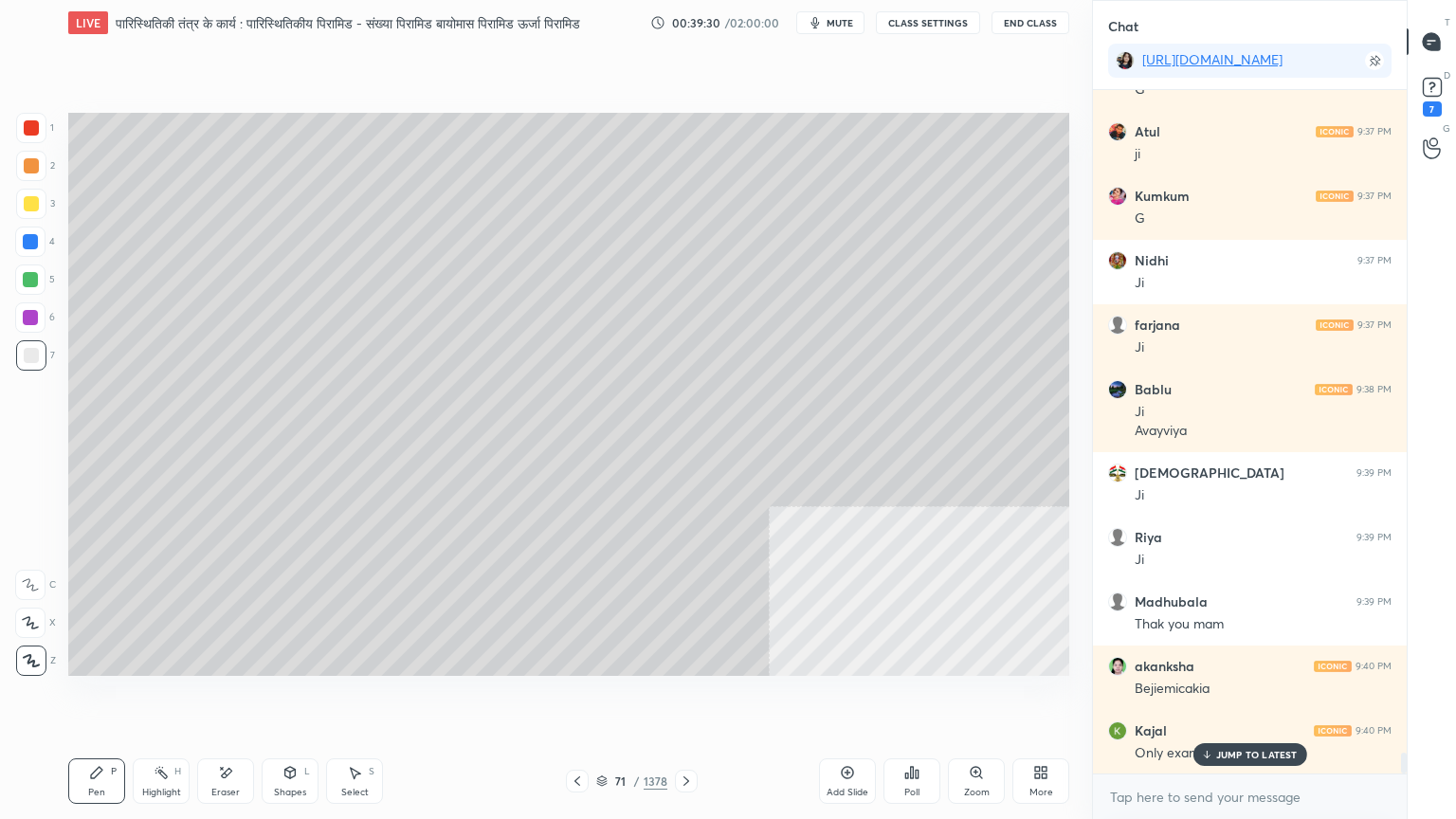 click on "Select S" at bounding box center [355, 781] 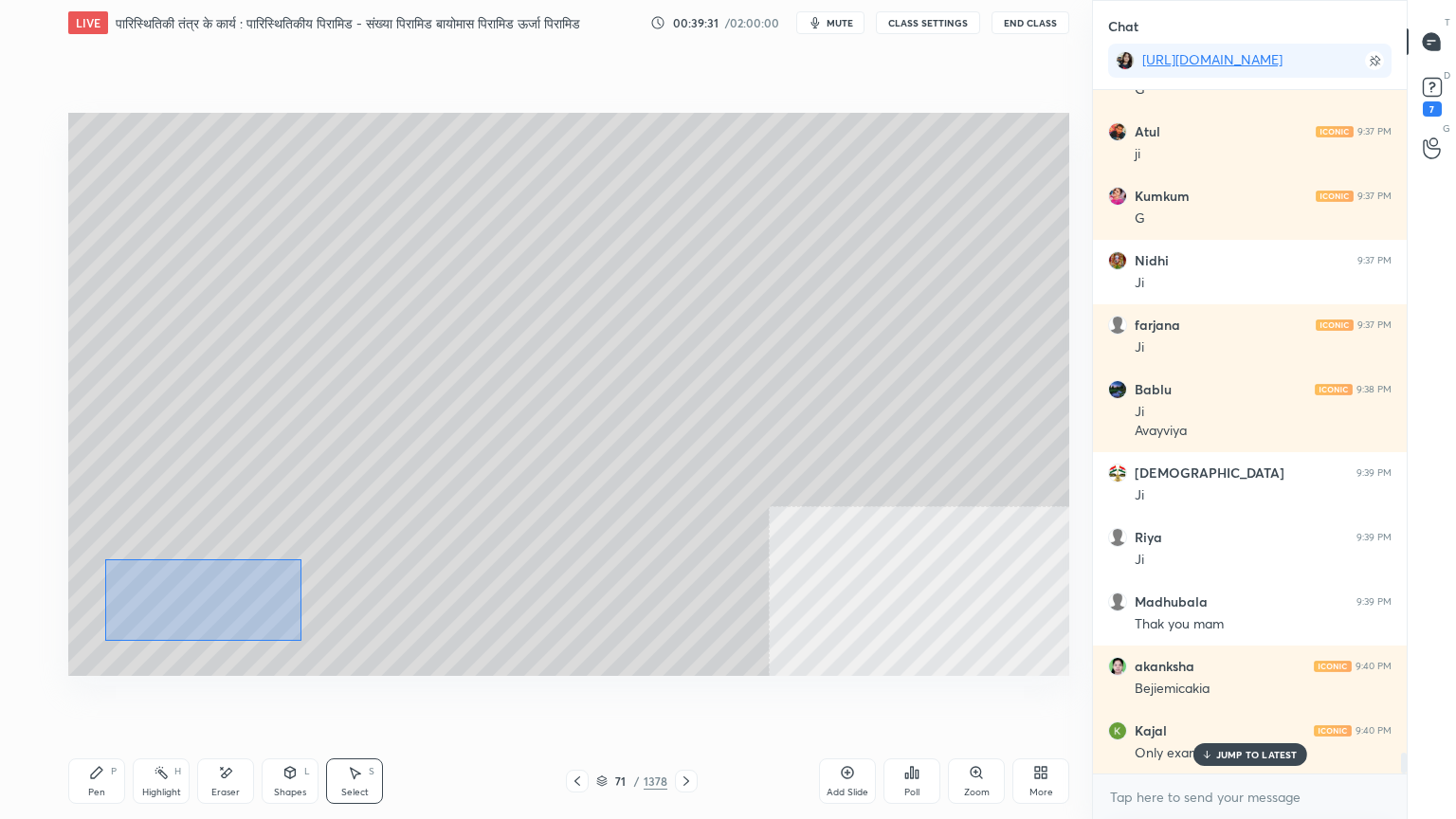 drag, startPoint x: 106, startPoint y: 560, endPoint x: 260, endPoint y: 610, distance: 161.91356 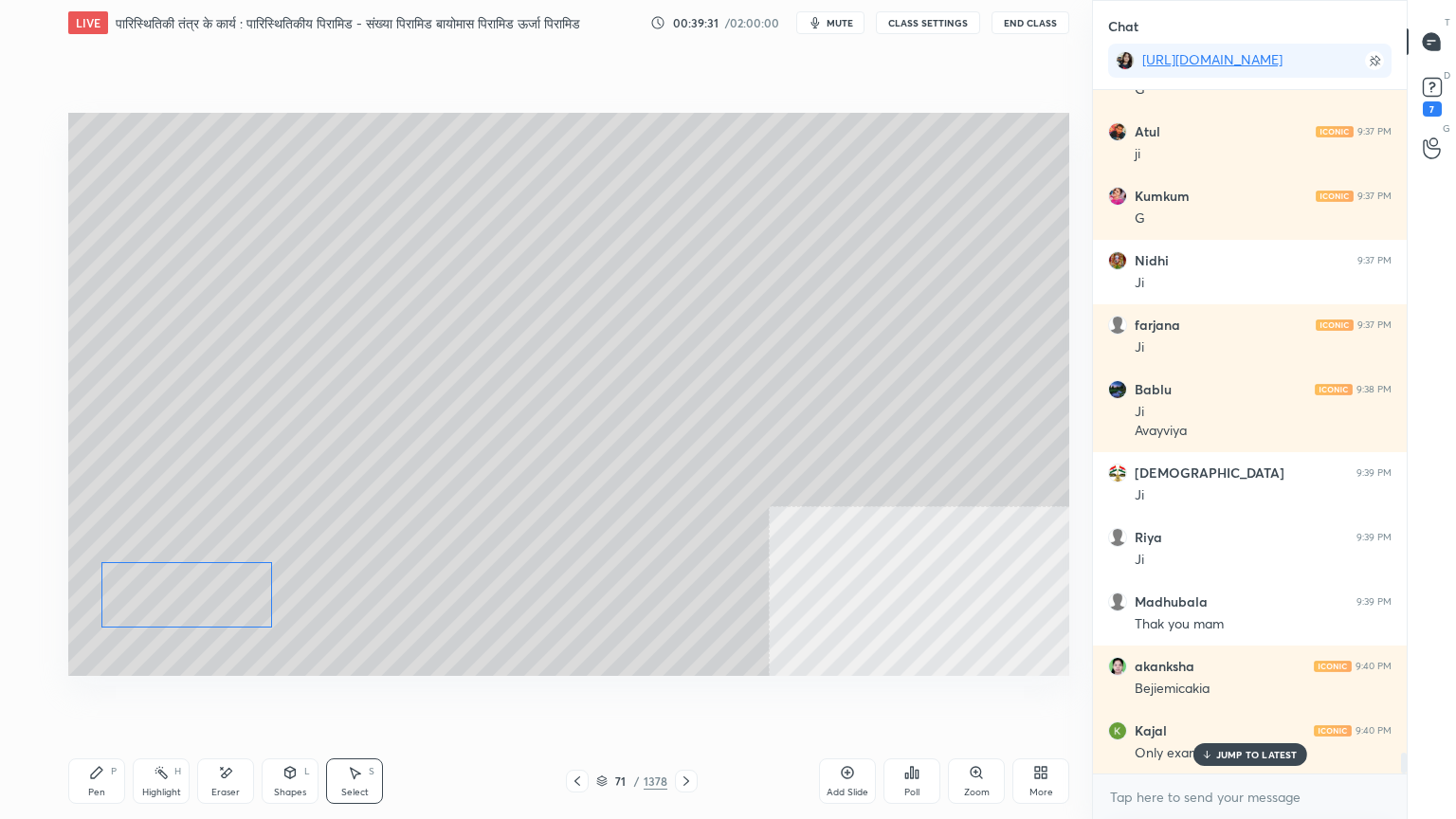 scroll, scrollTop: 21514, scrollLeft: 0, axis: vertical 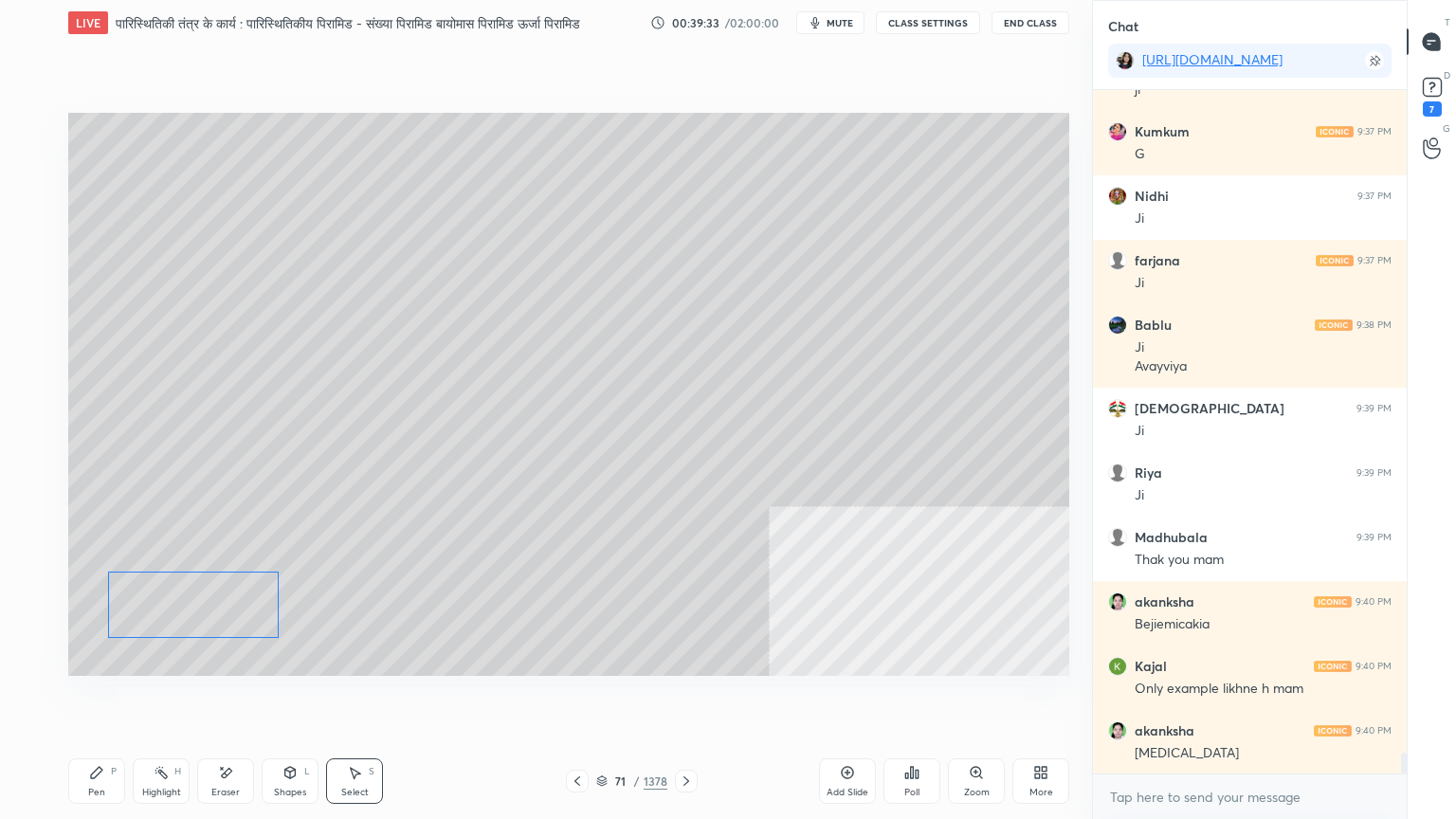 drag, startPoint x: 236, startPoint y: 609, endPoint x: 243, endPoint y: 618, distance: 11.401754 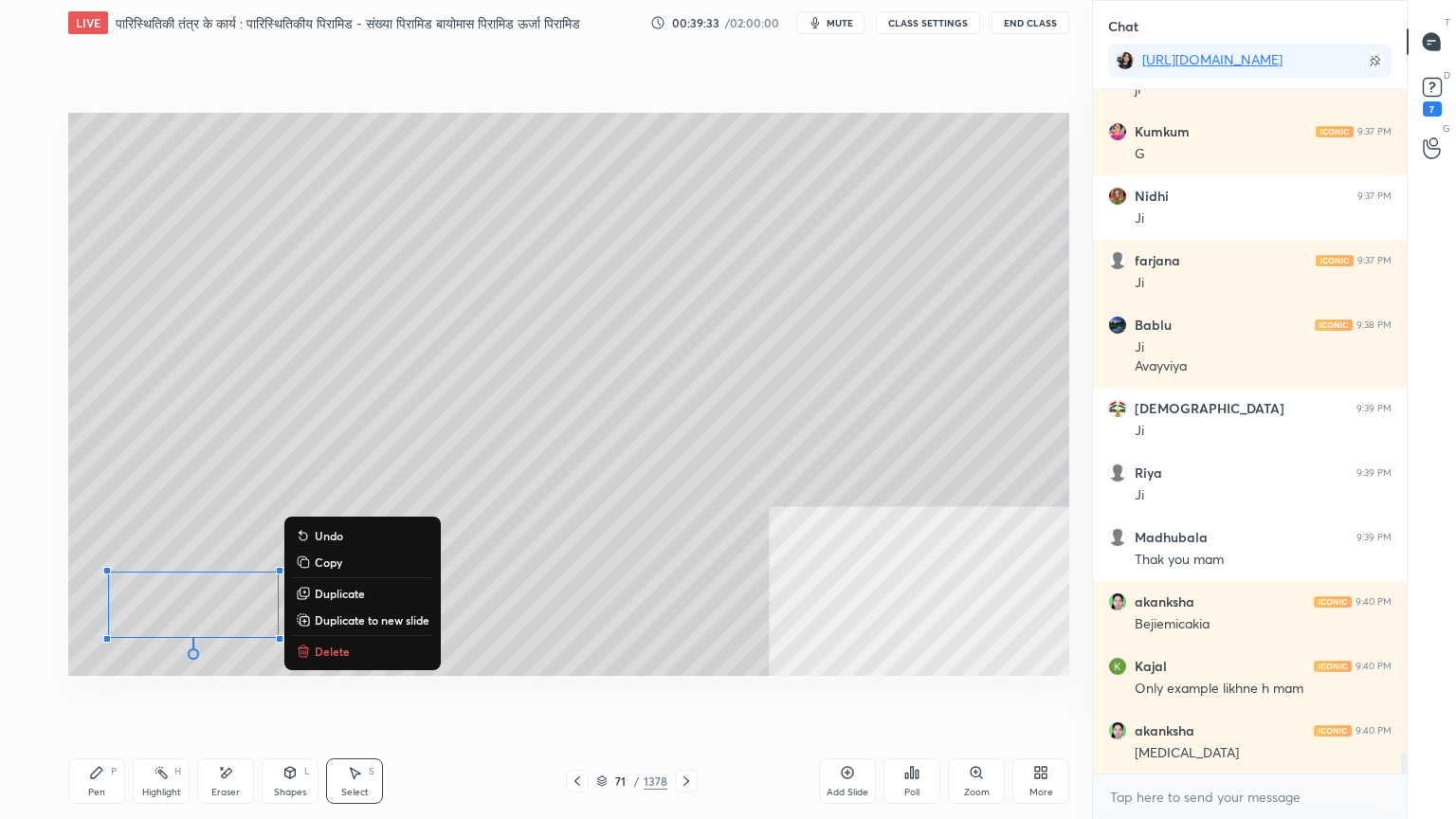 click on "Pen P" at bounding box center (97, 781) 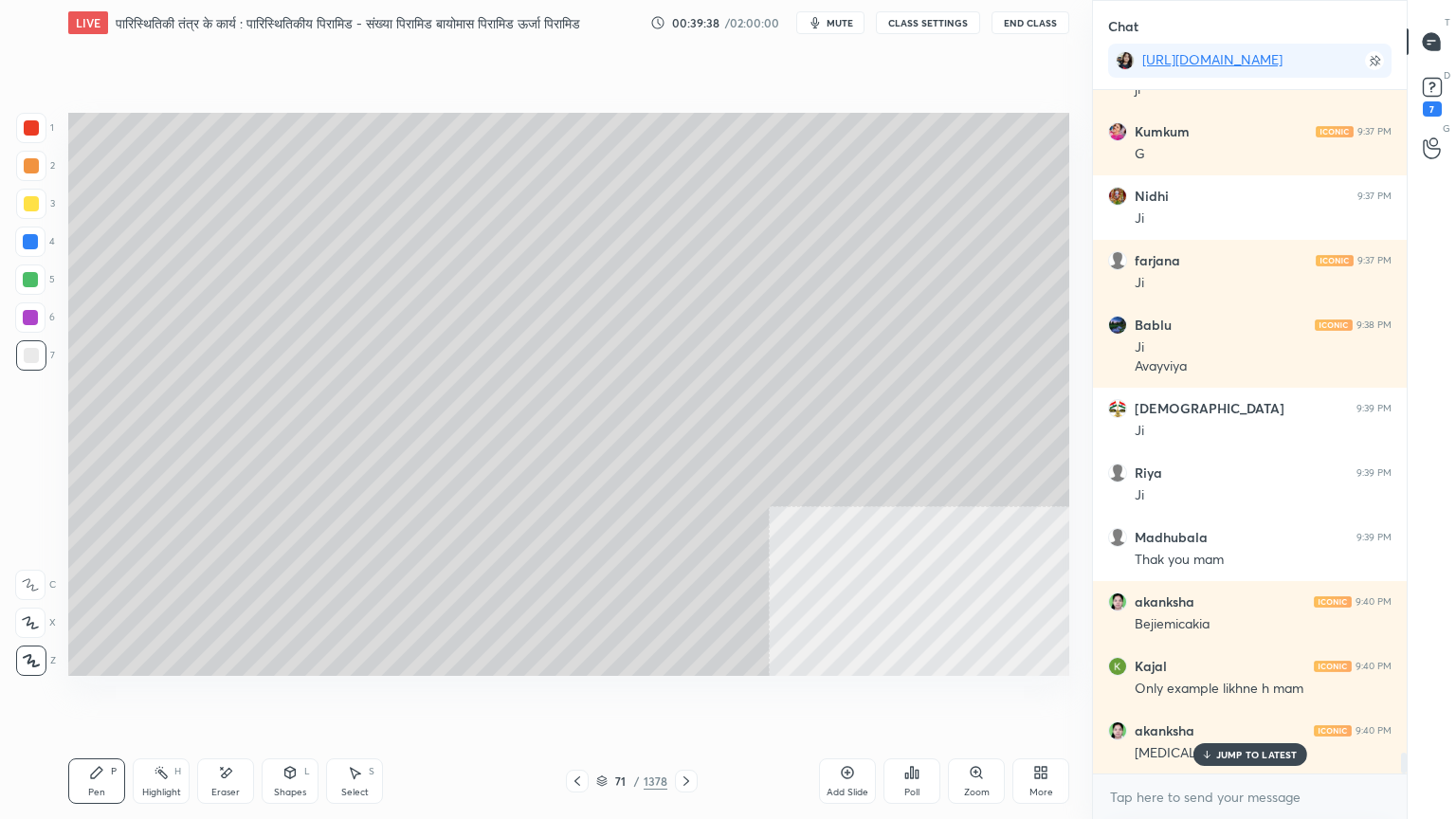 scroll, scrollTop: 21578, scrollLeft: 0, axis: vertical 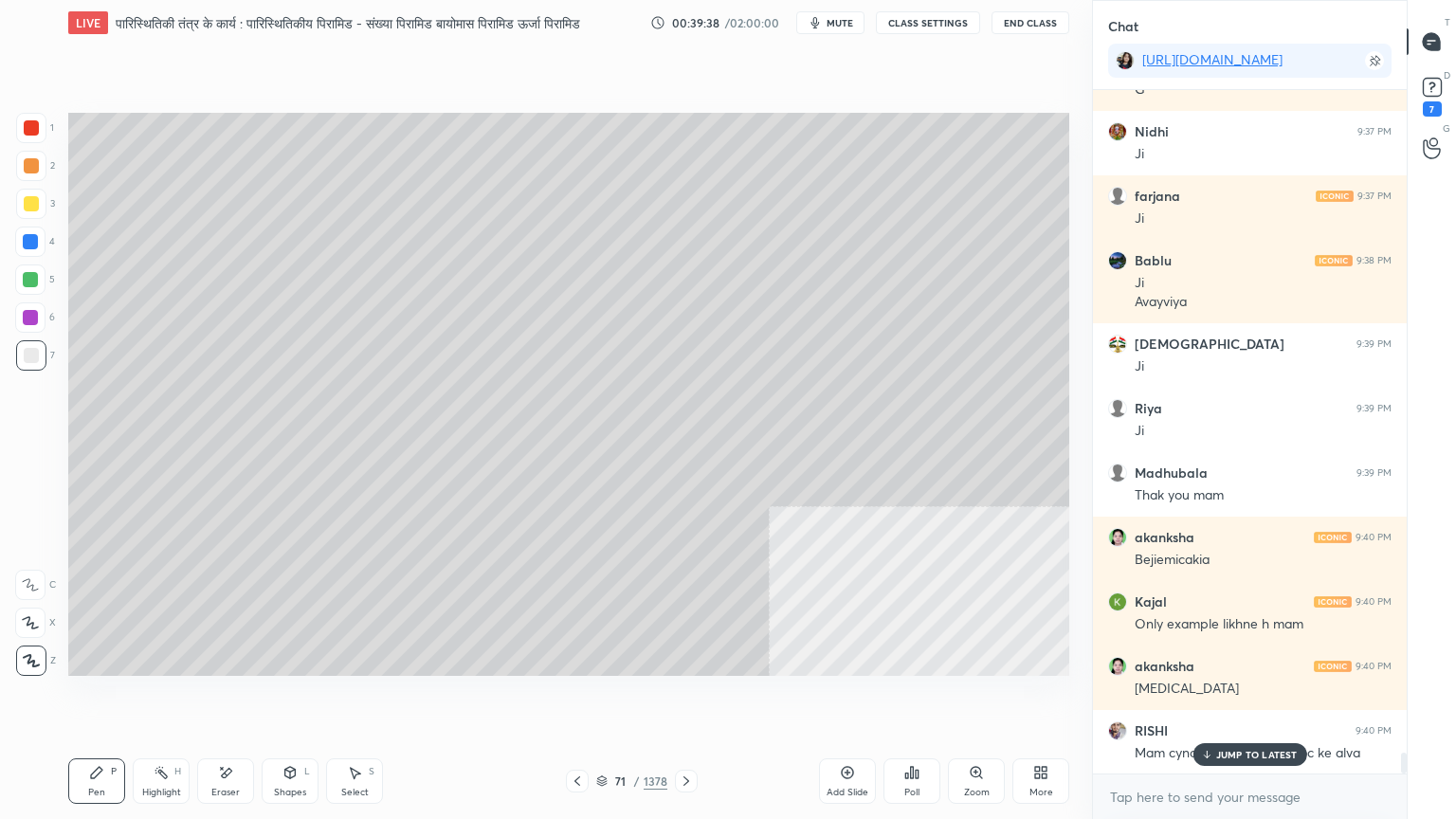click 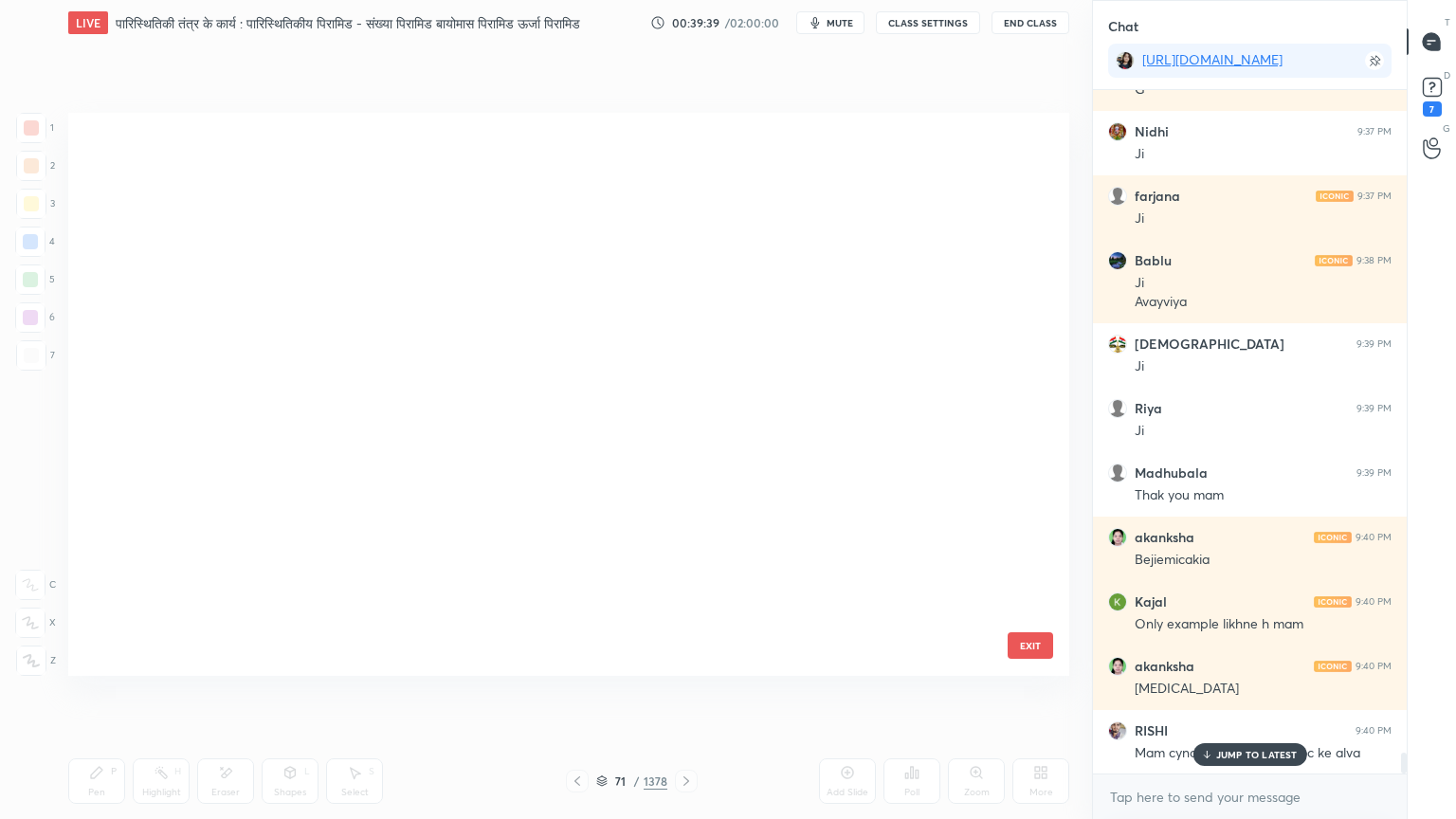 scroll, scrollTop: 3600, scrollLeft: 0, axis: vertical 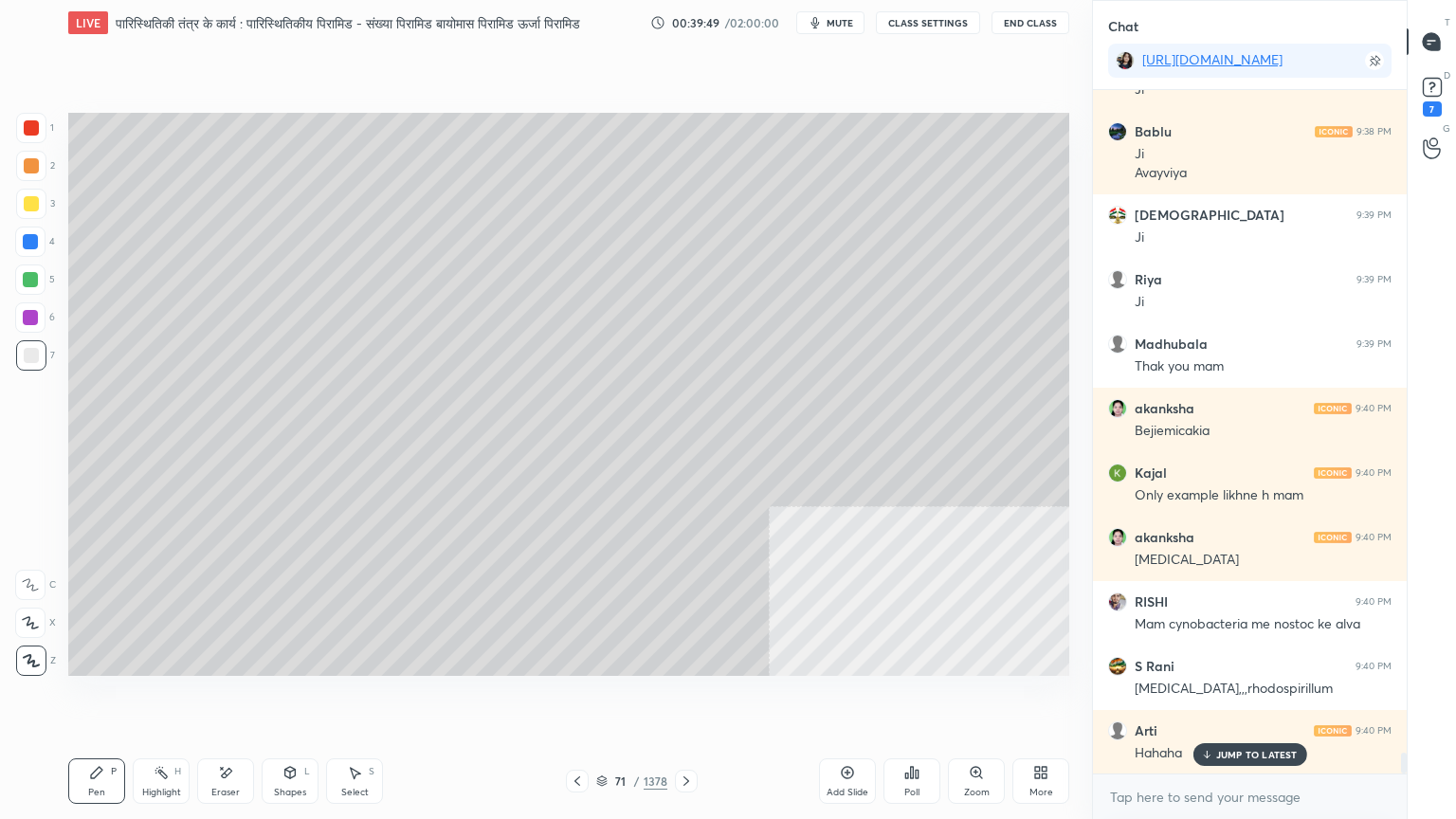 click 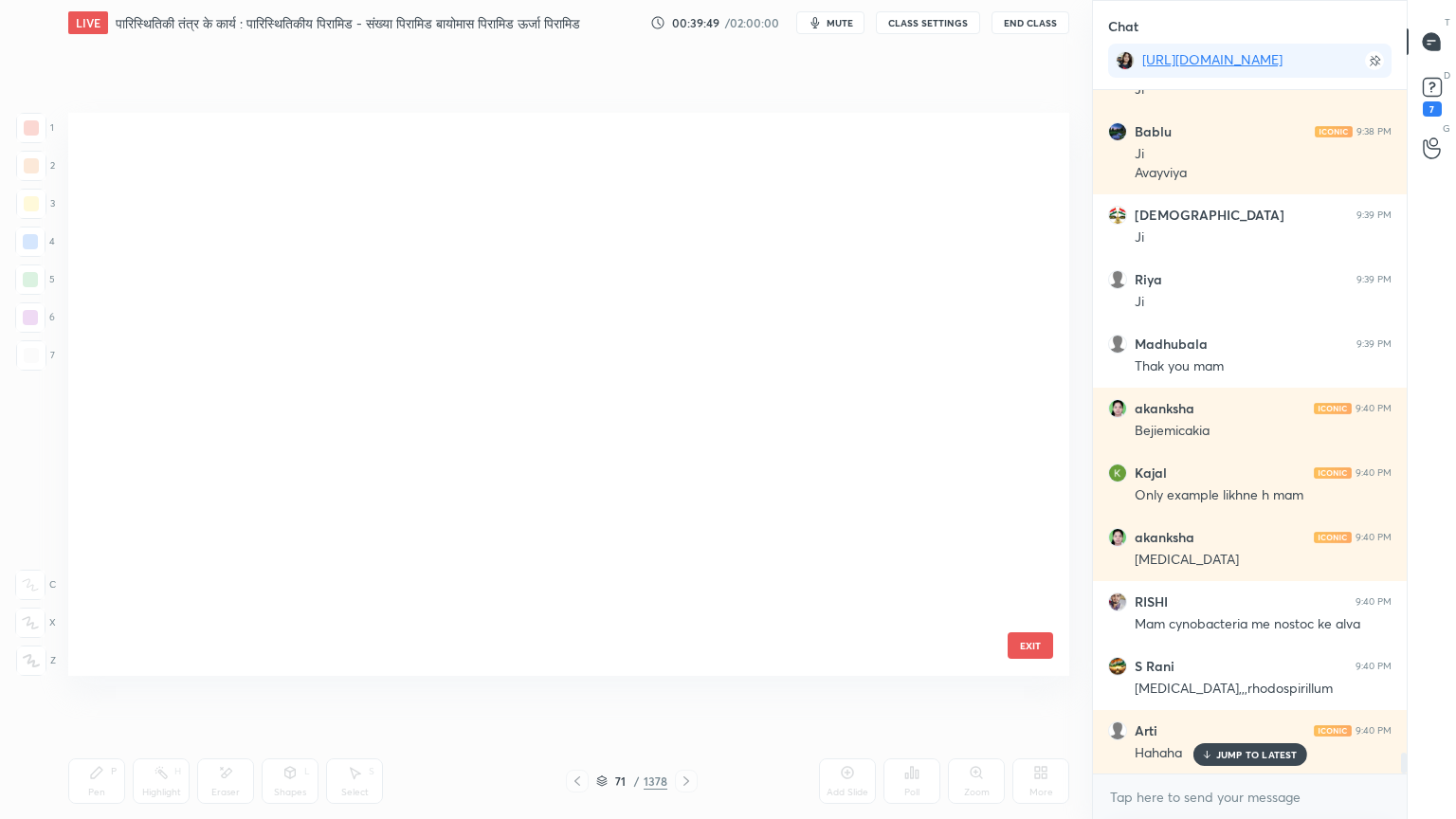 scroll, scrollTop: 3600, scrollLeft: 0, axis: vertical 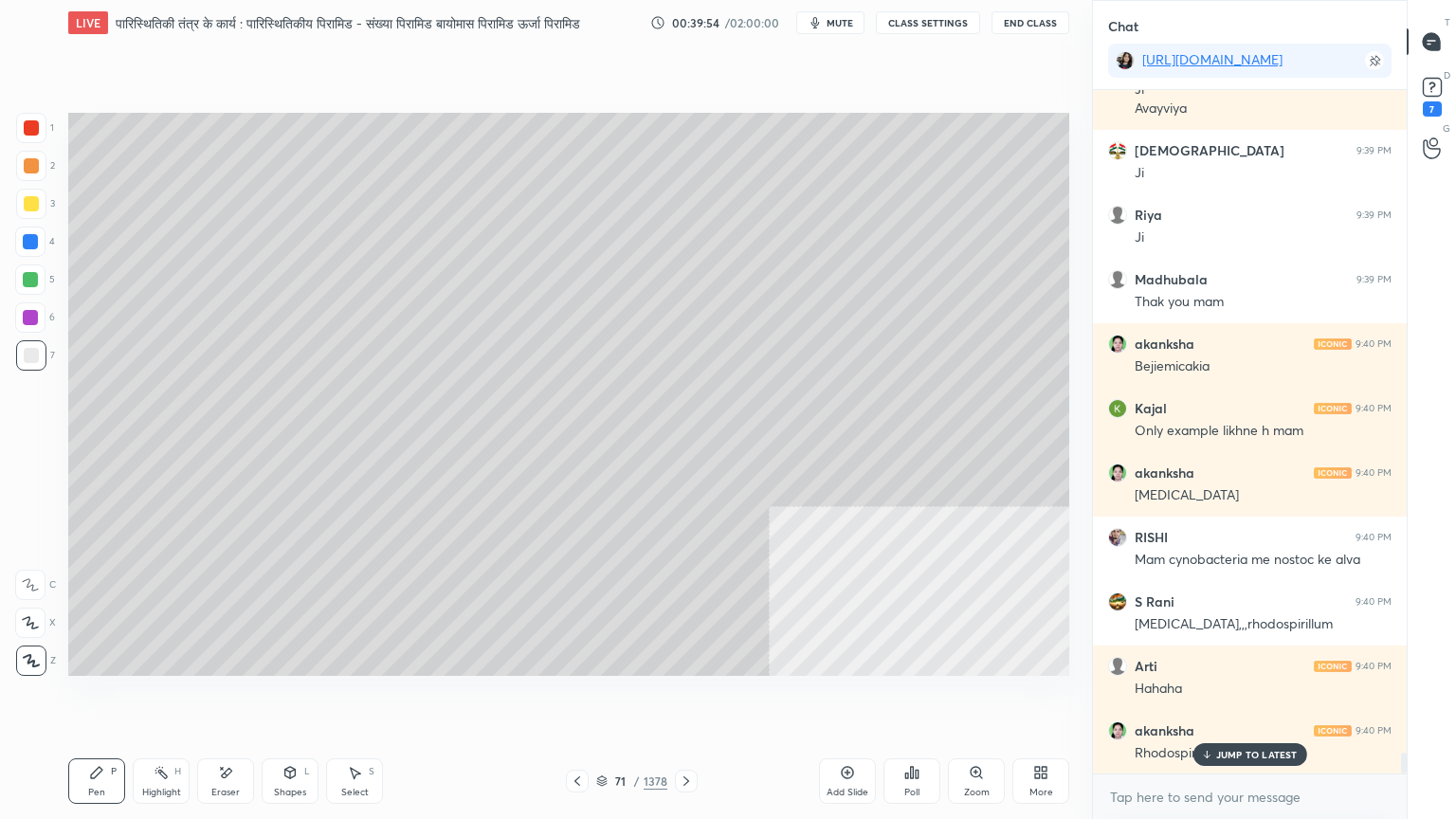 drag, startPoint x: 228, startPoint y: 778, endPoint x: 269, endPoint y: 687, distance: 99.8098 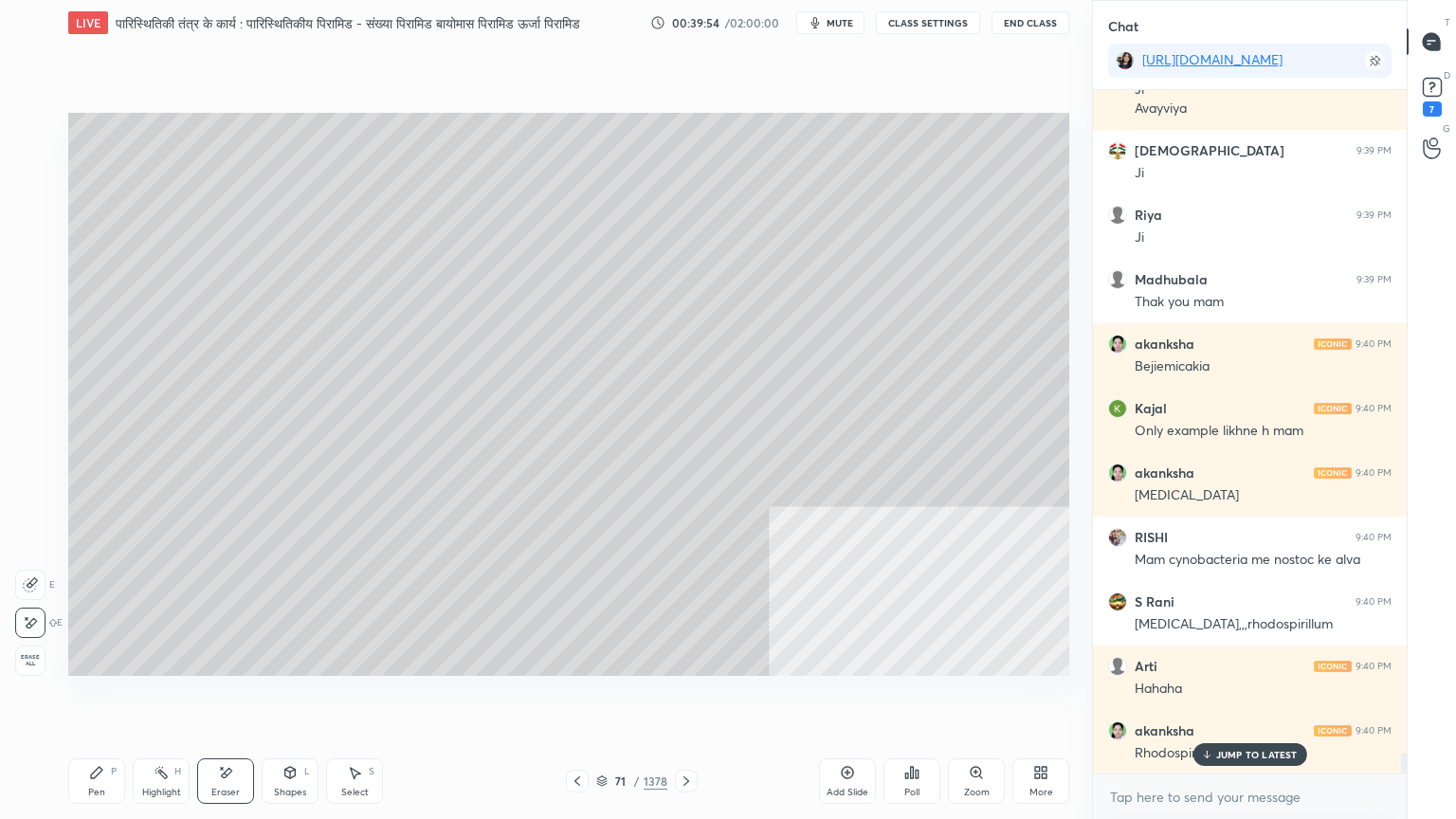 scroll, scrollTop: 21836, scrollLeft: 0, axis: vertical 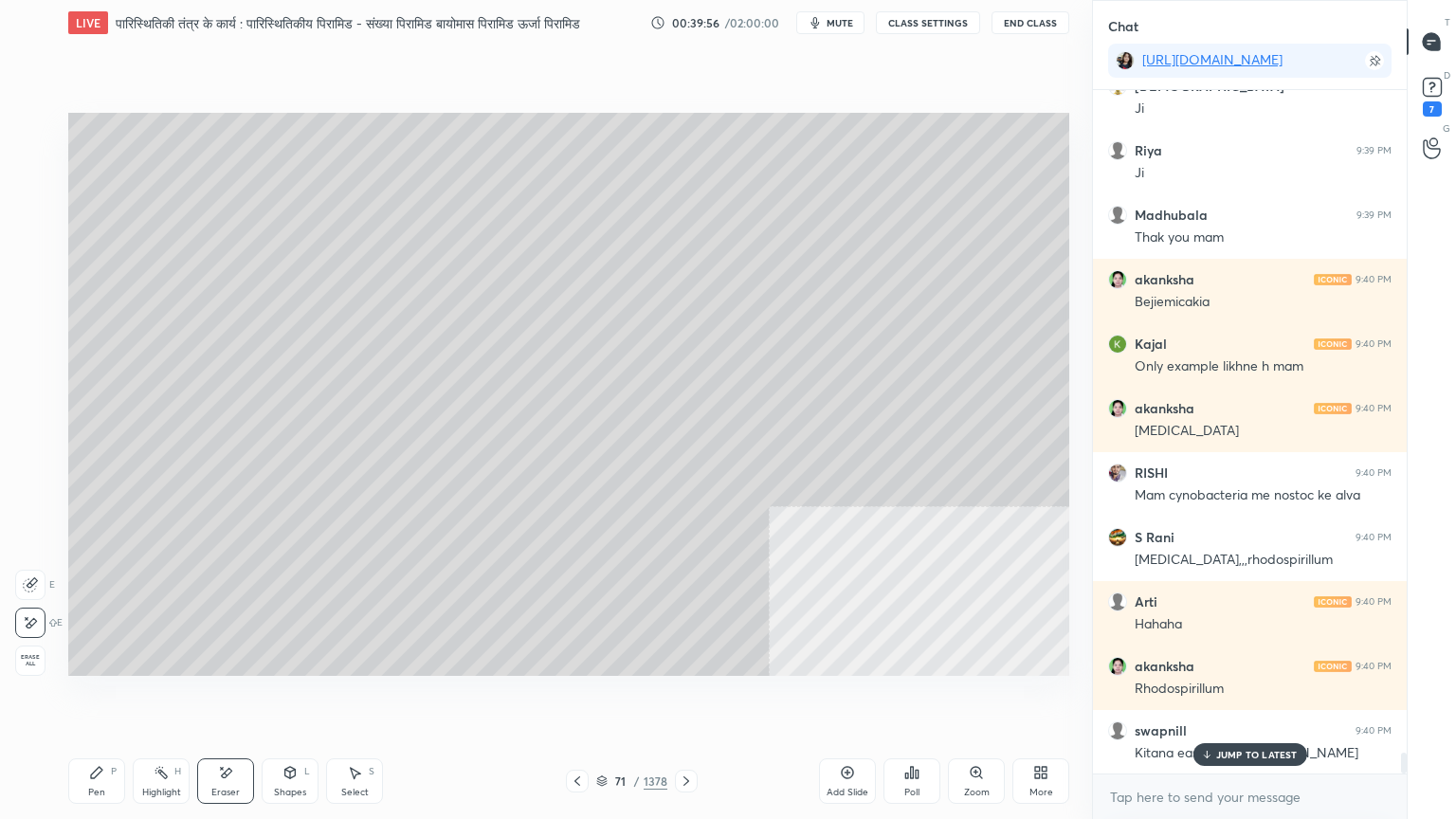 drag, startPoint x: 102, startPoint y: 780, endPoint x: 202, endPoint y: 679, distance: 142.13022 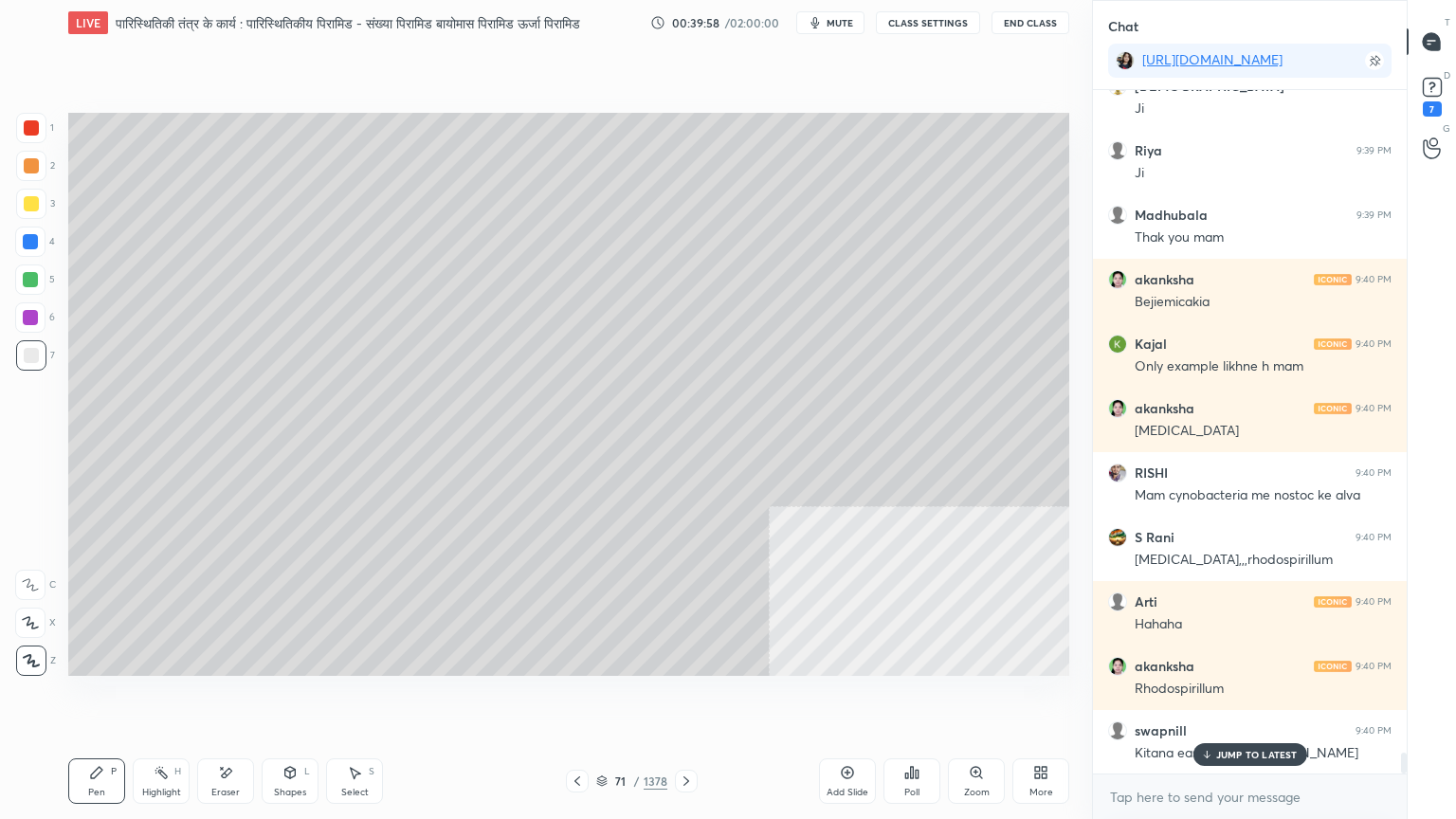 click 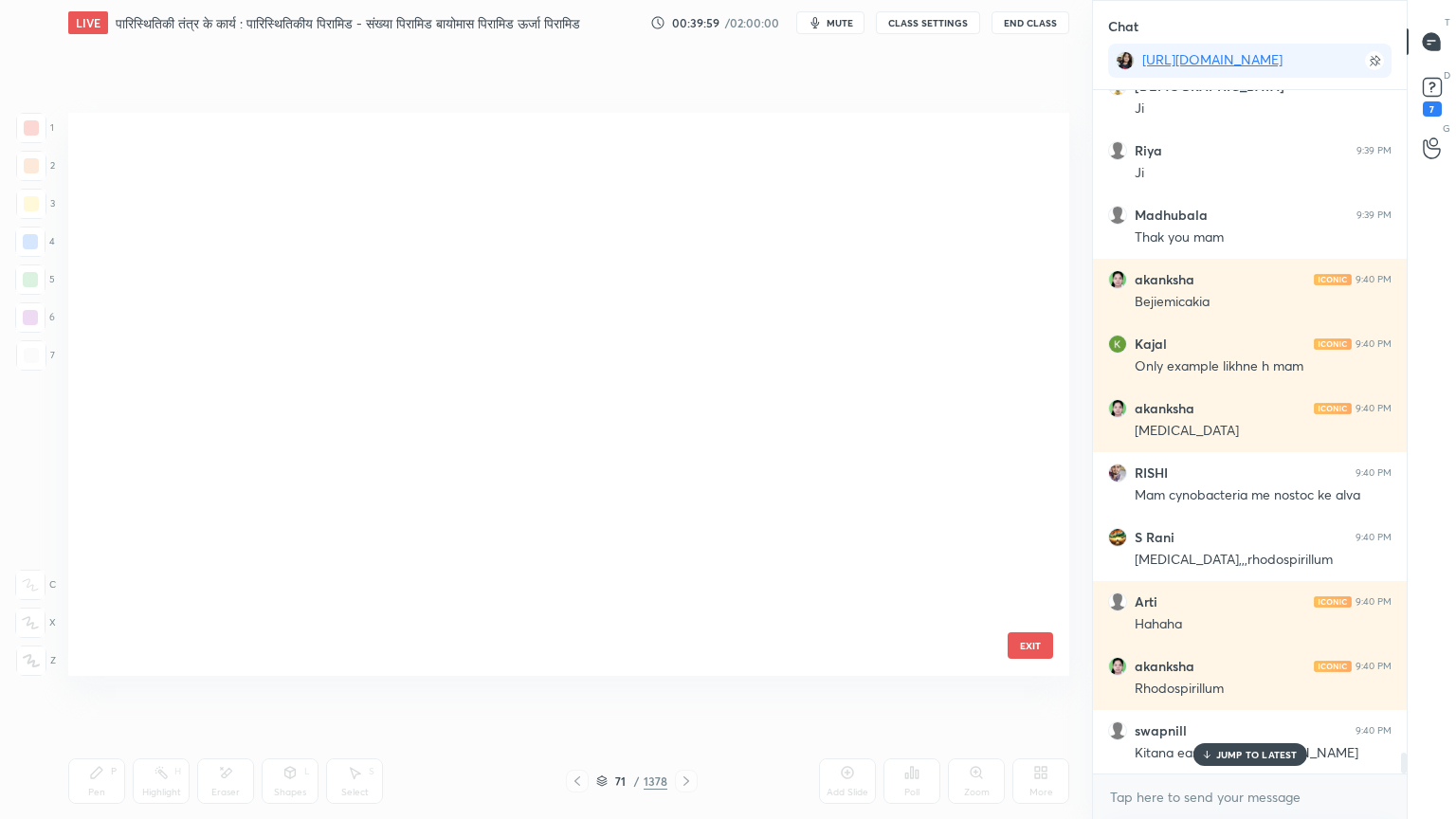 scroll, scrollTop: 3600, scrollLeft: 0, axis: vertical 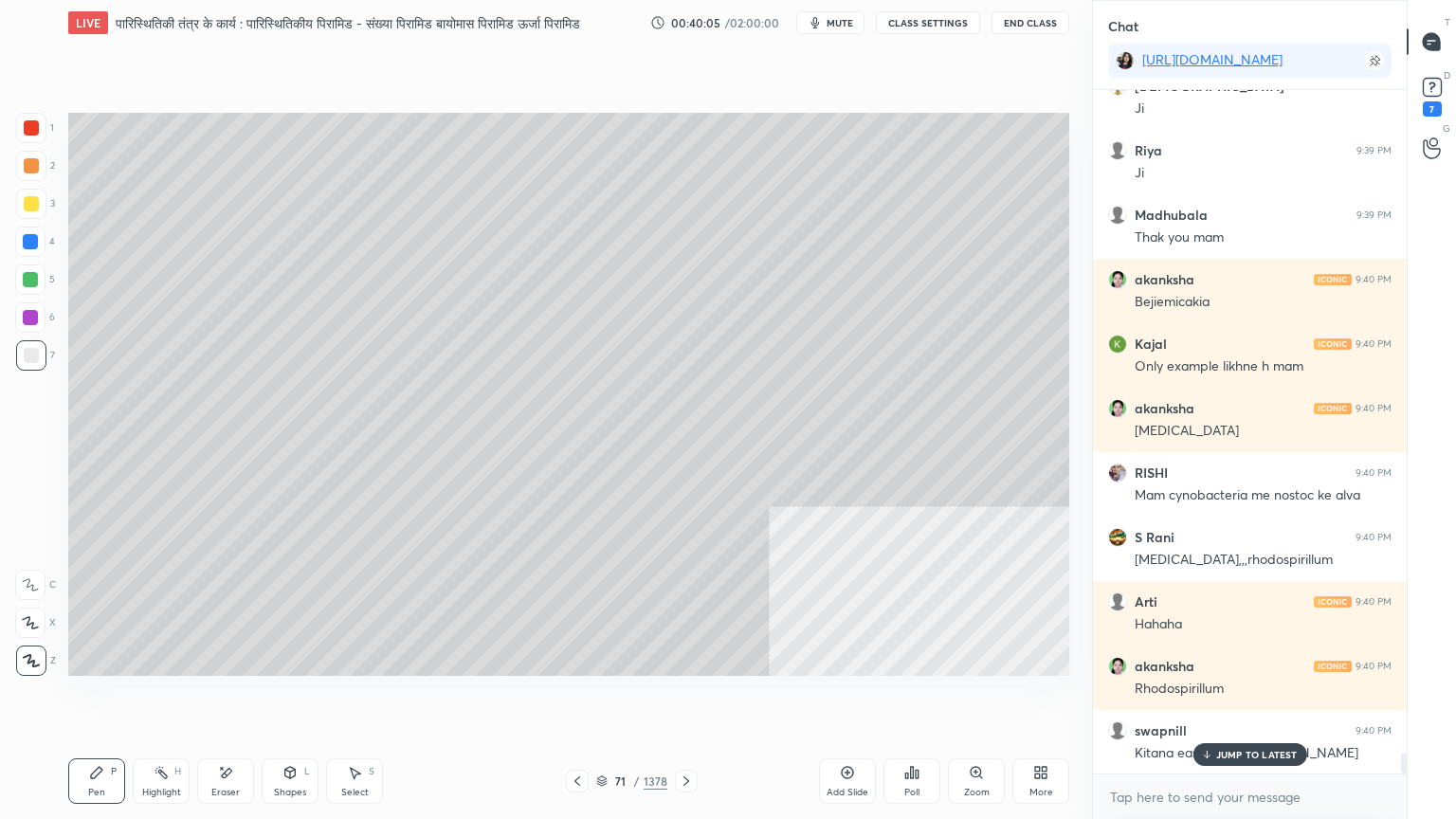 click 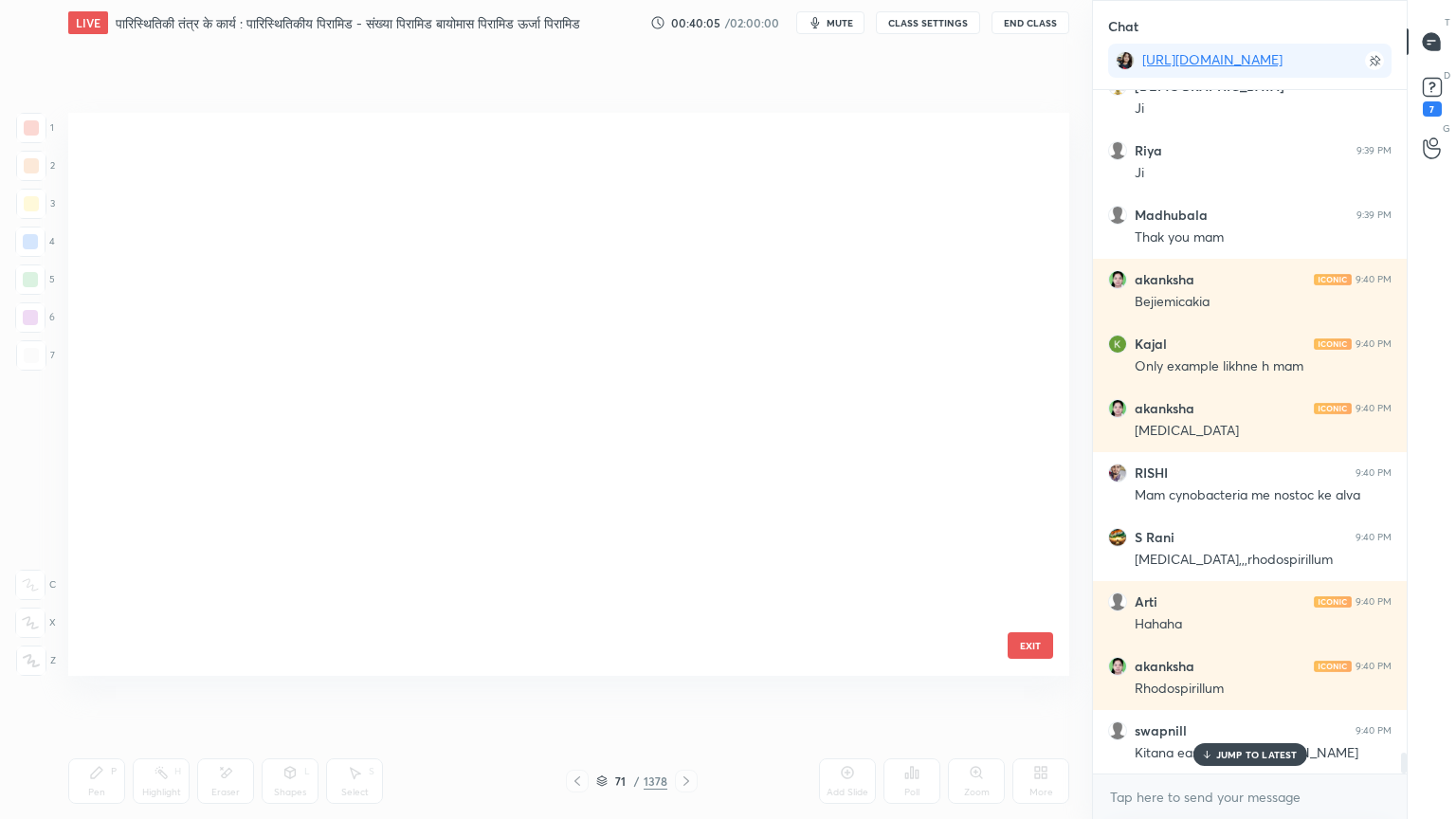 scroll, scrollTop: 3600, scrollLeft: 0, axis: vertical 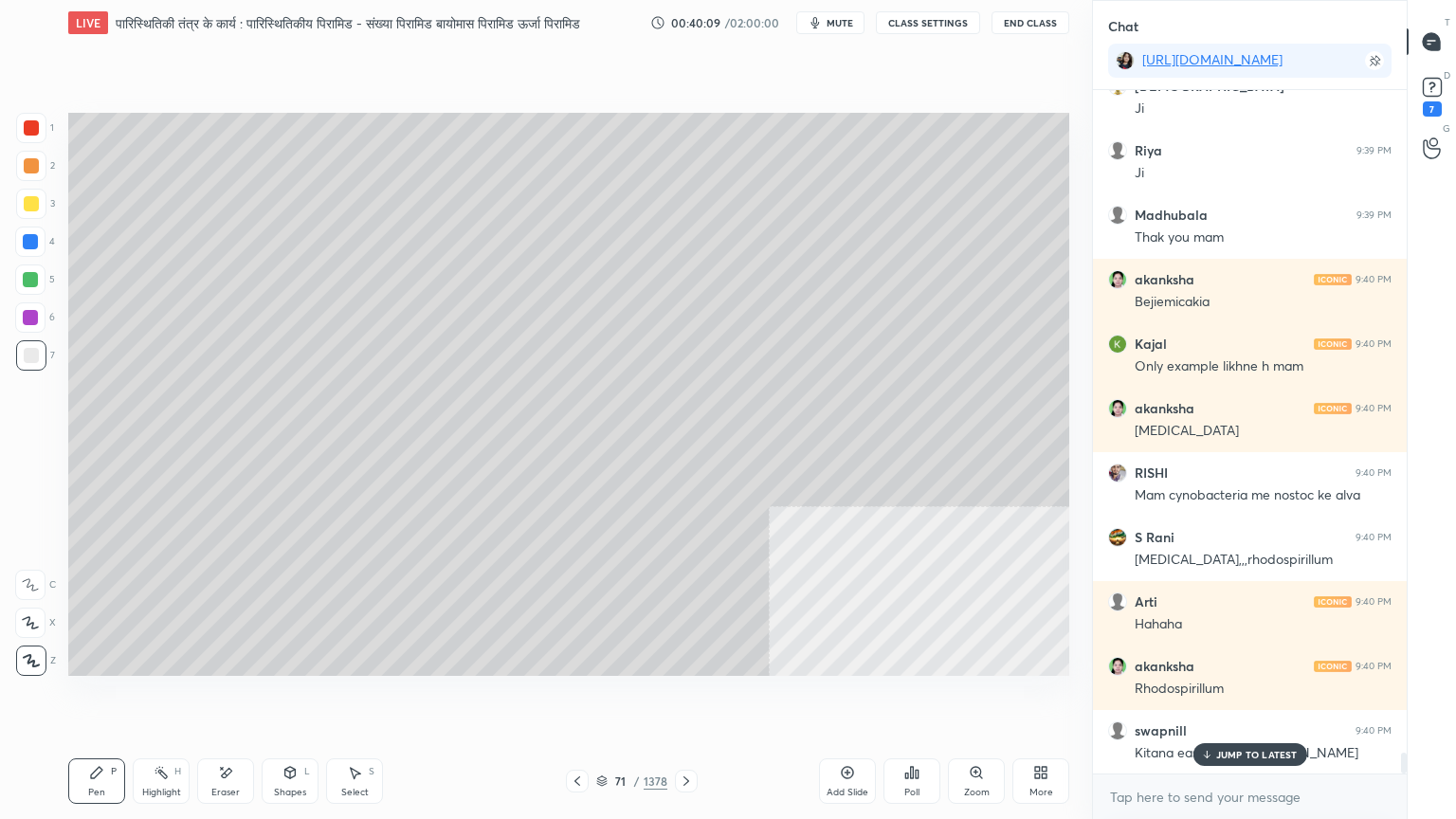 click 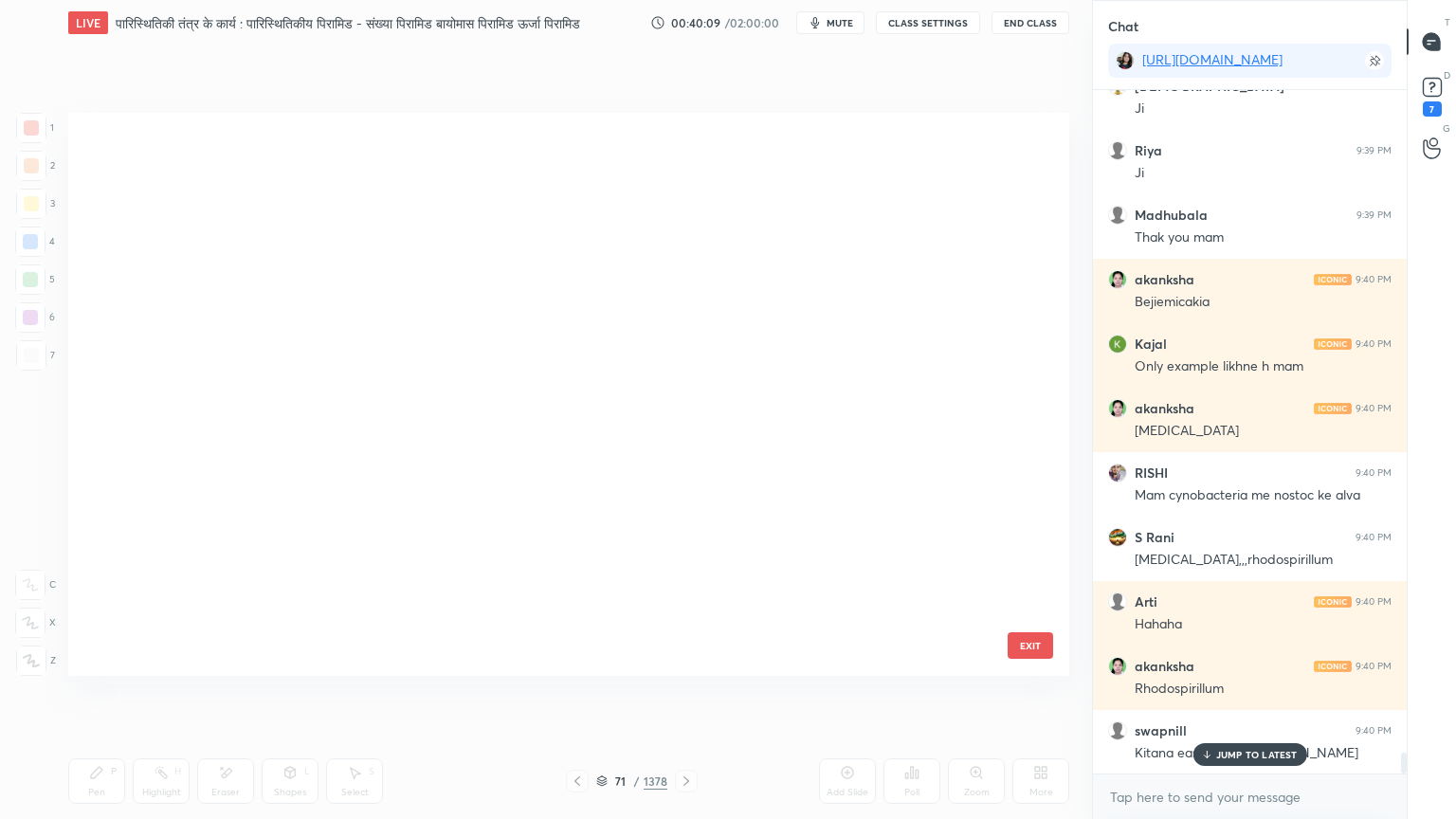 scroll, scrollTop: 3600, scrollLeft: 0, axis: vertical 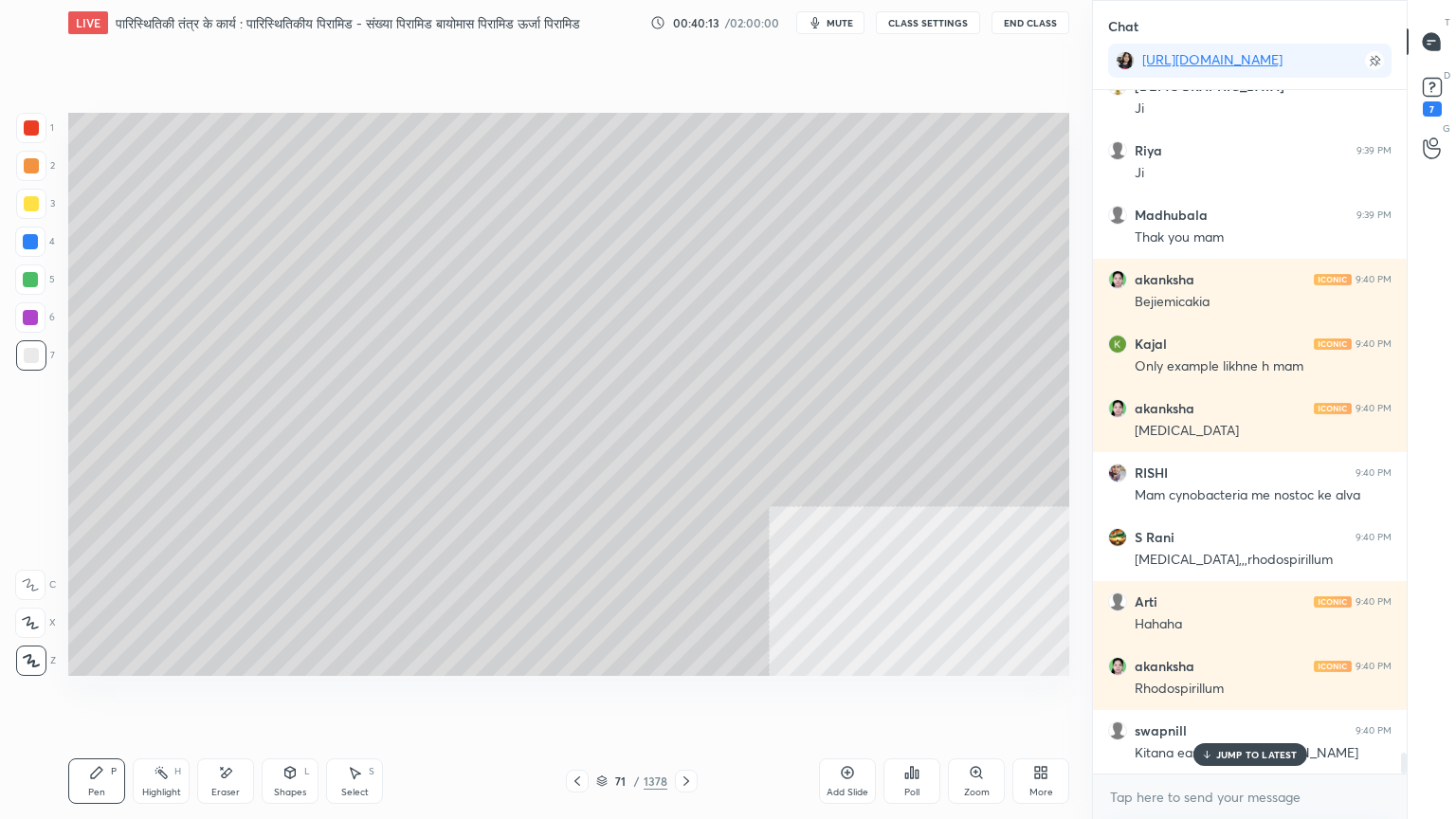 click 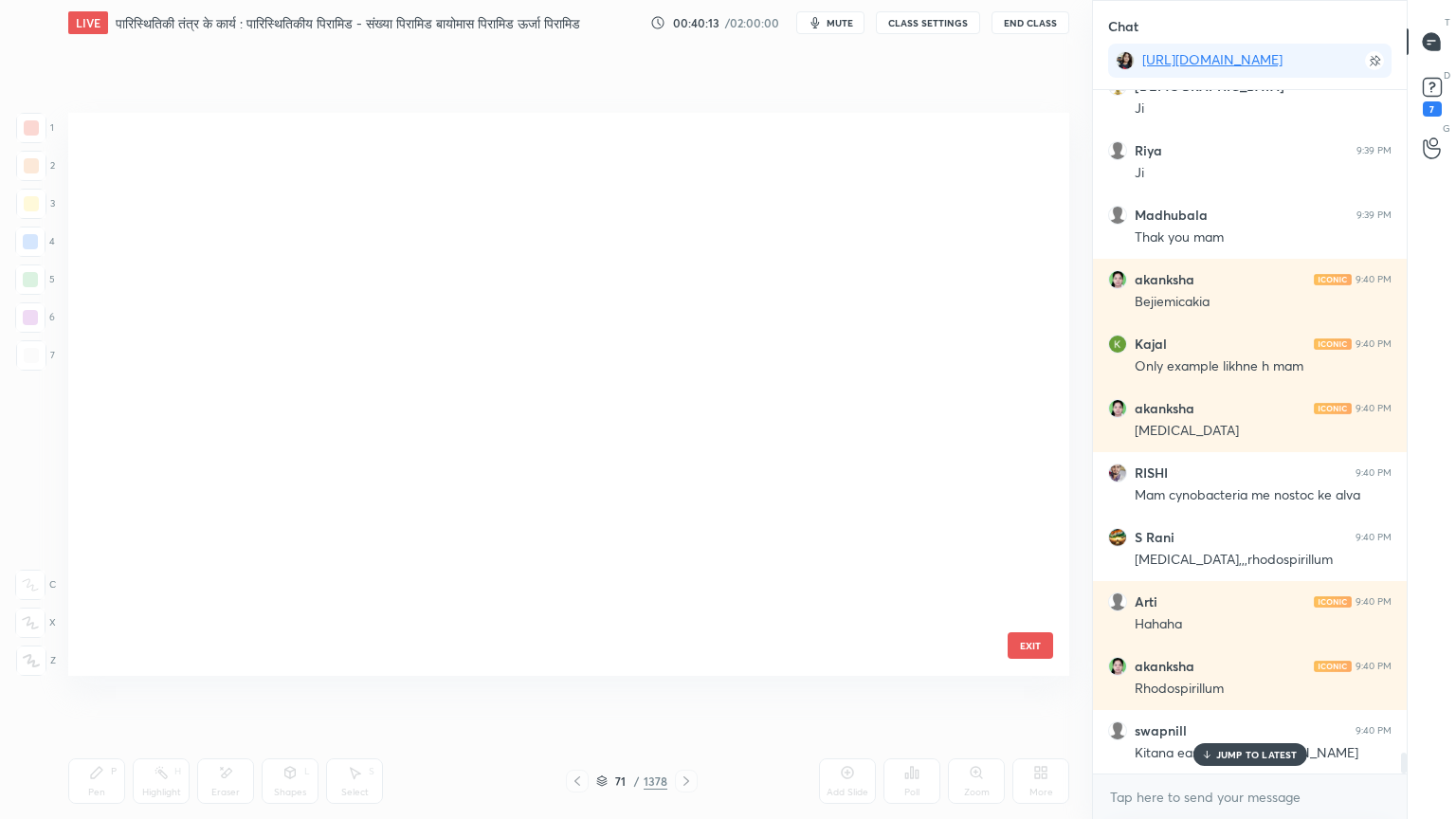 scroll, scrollTop: 3600, scrollLeft: 0, axis: vertical 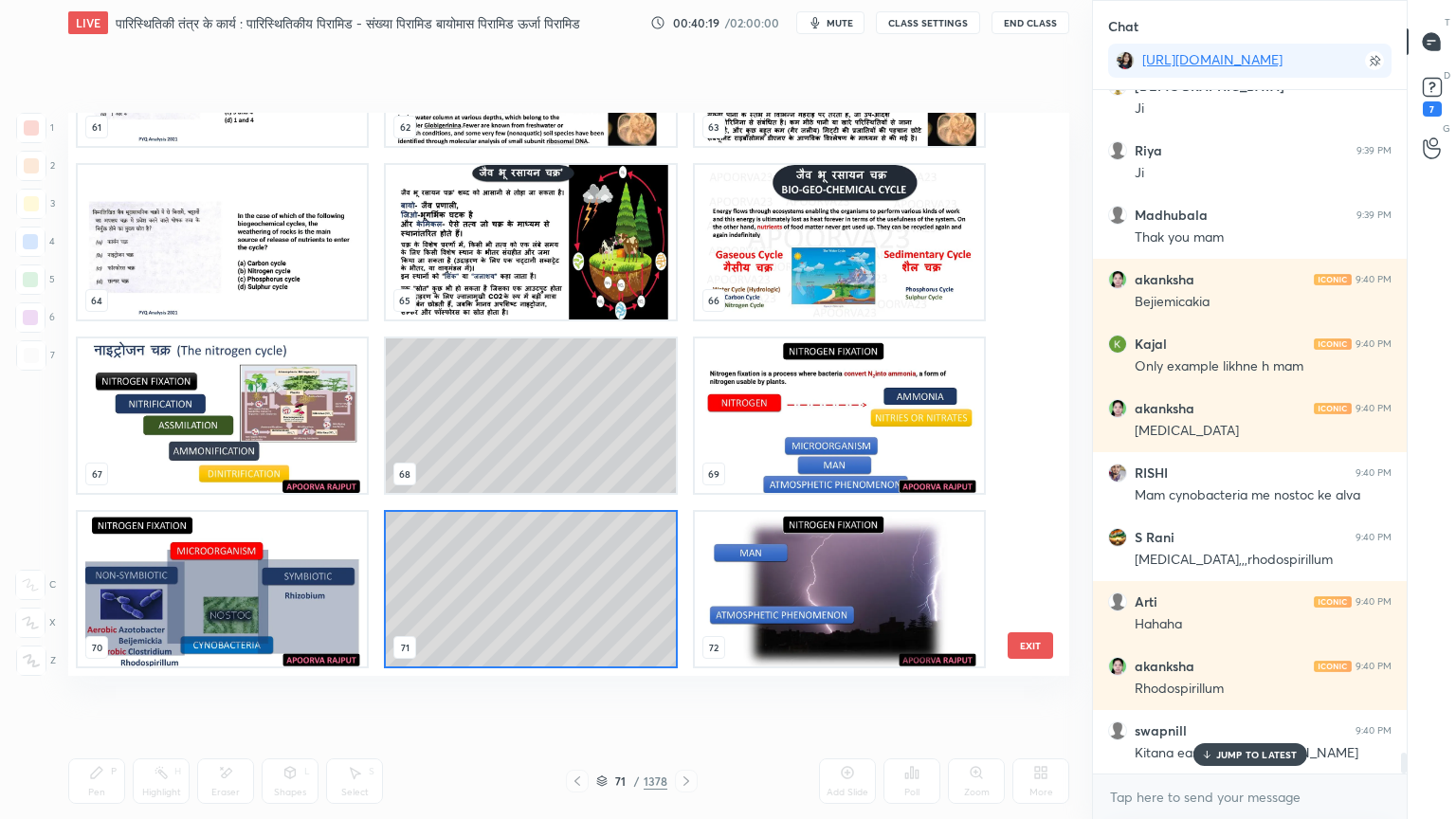click at bounding box center (222, 589) 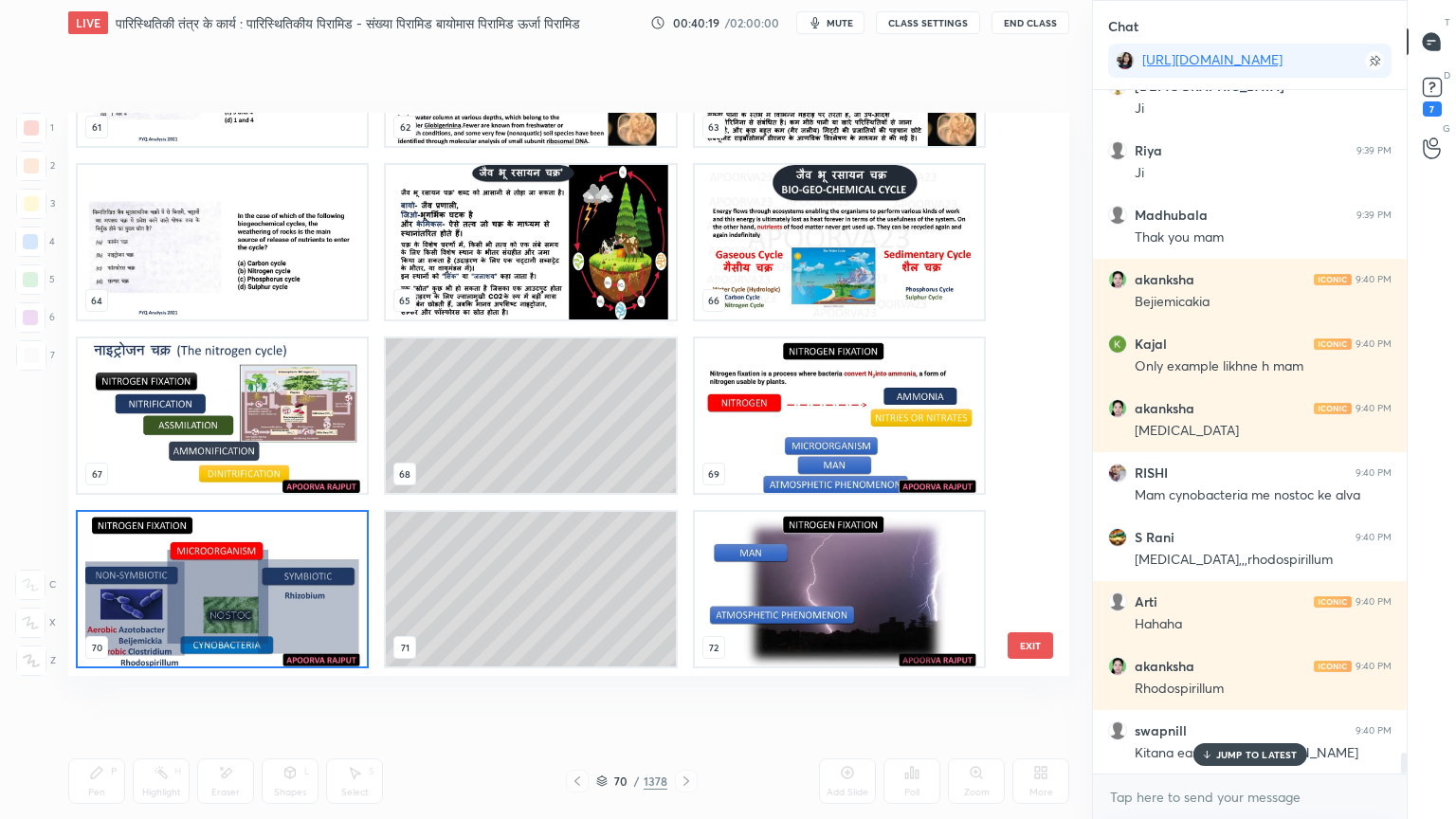 click at bounding box center [222, 589] 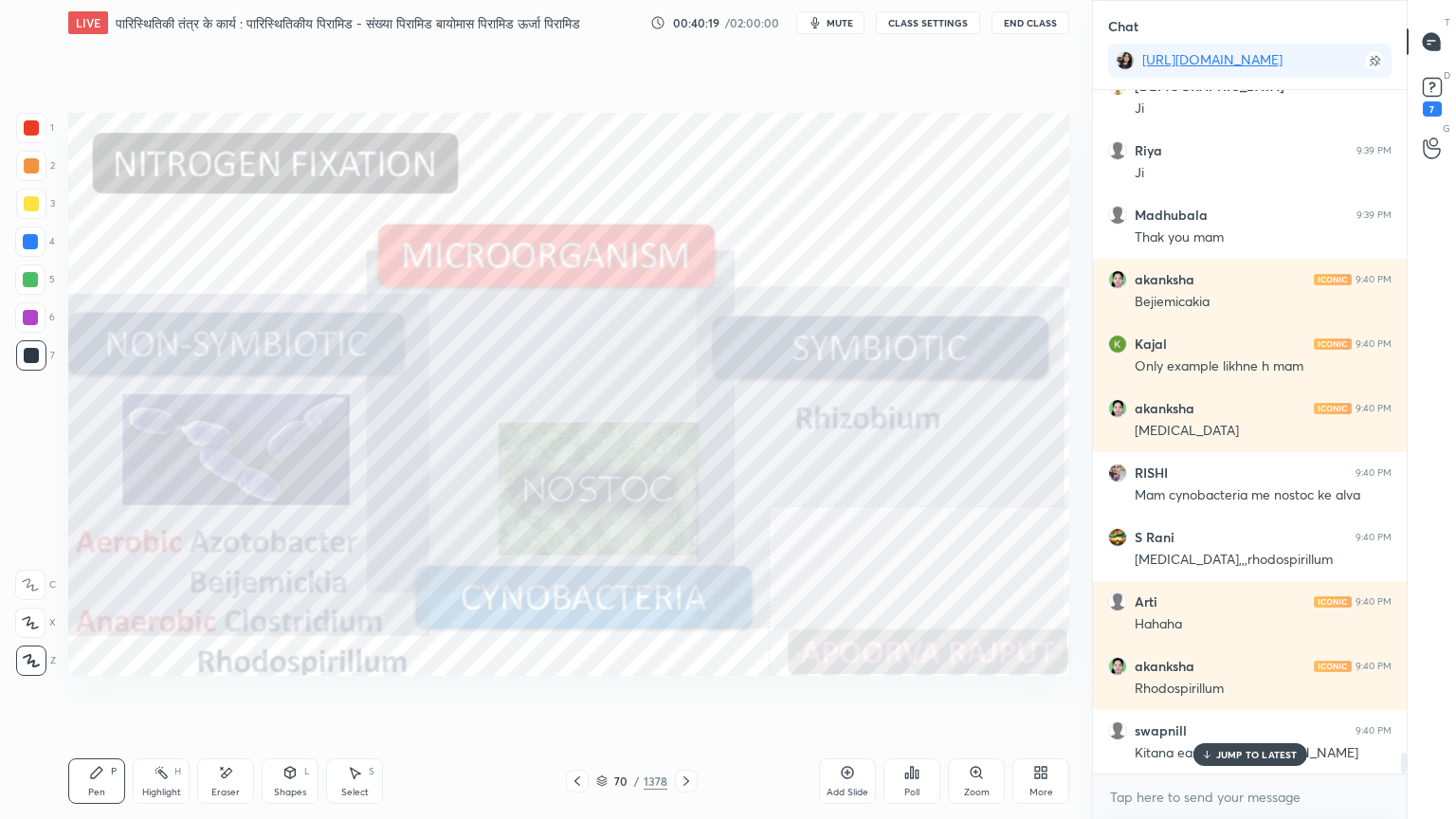 click at bounding box center (222, 589) 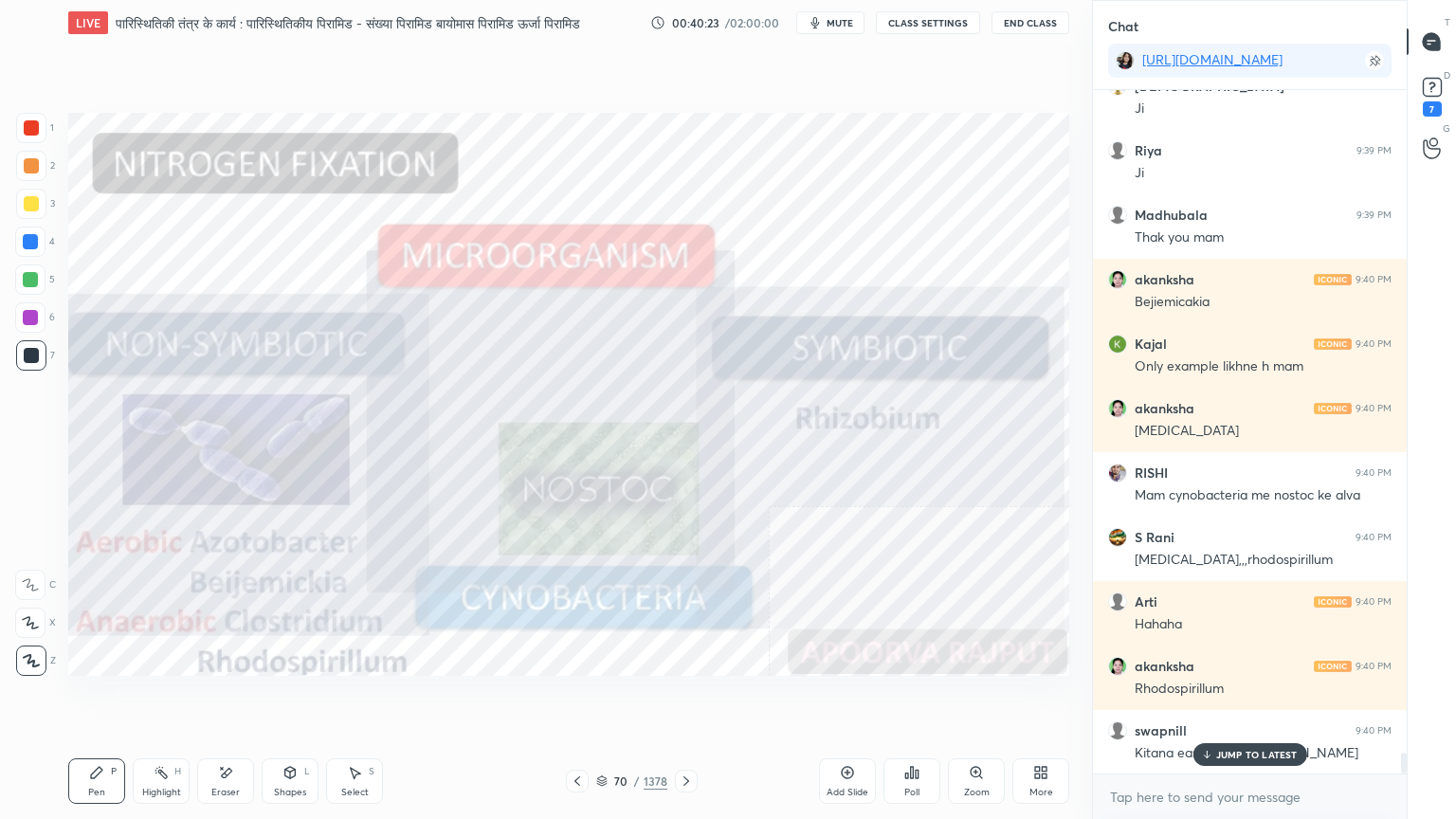 drag, startPoint x: 608, startPoint y: 777, endPoint x: 634, endPoint y: 775, distance: 26.07681 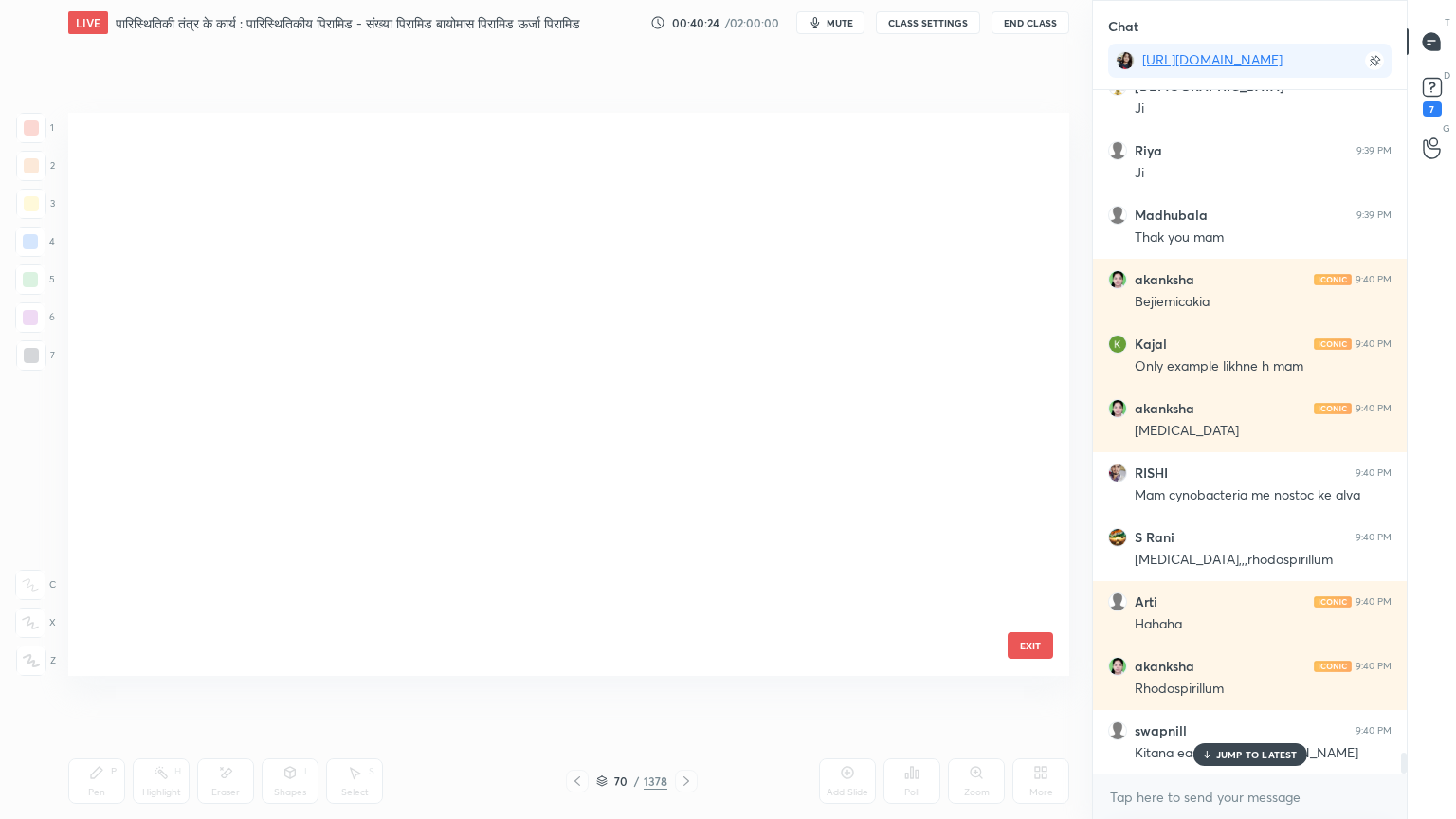 scroll, scrollTop: 3600, scrollLeft: 0, axis: vertical 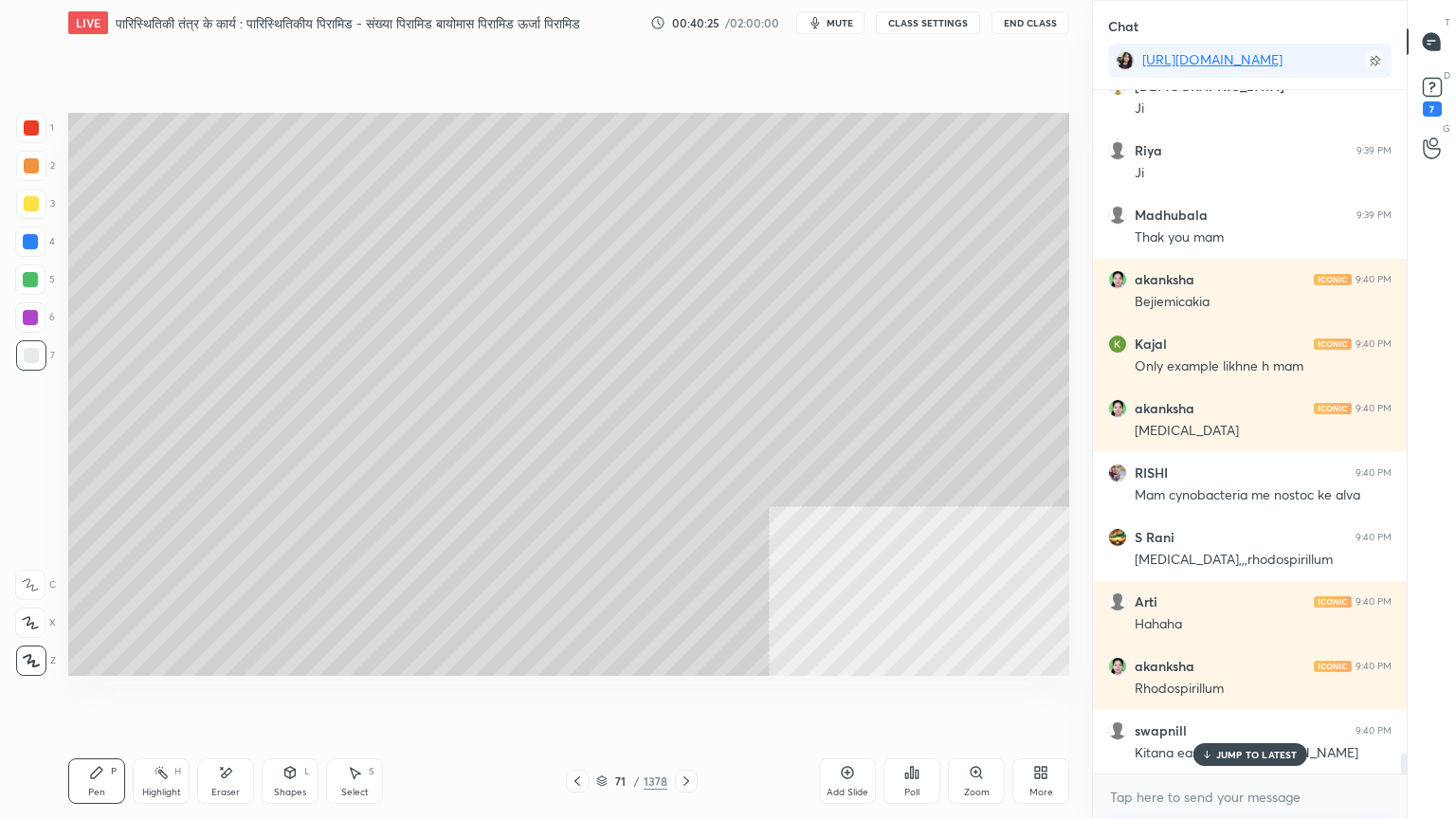 click on "Eraser" at bounding box center (226, 781) 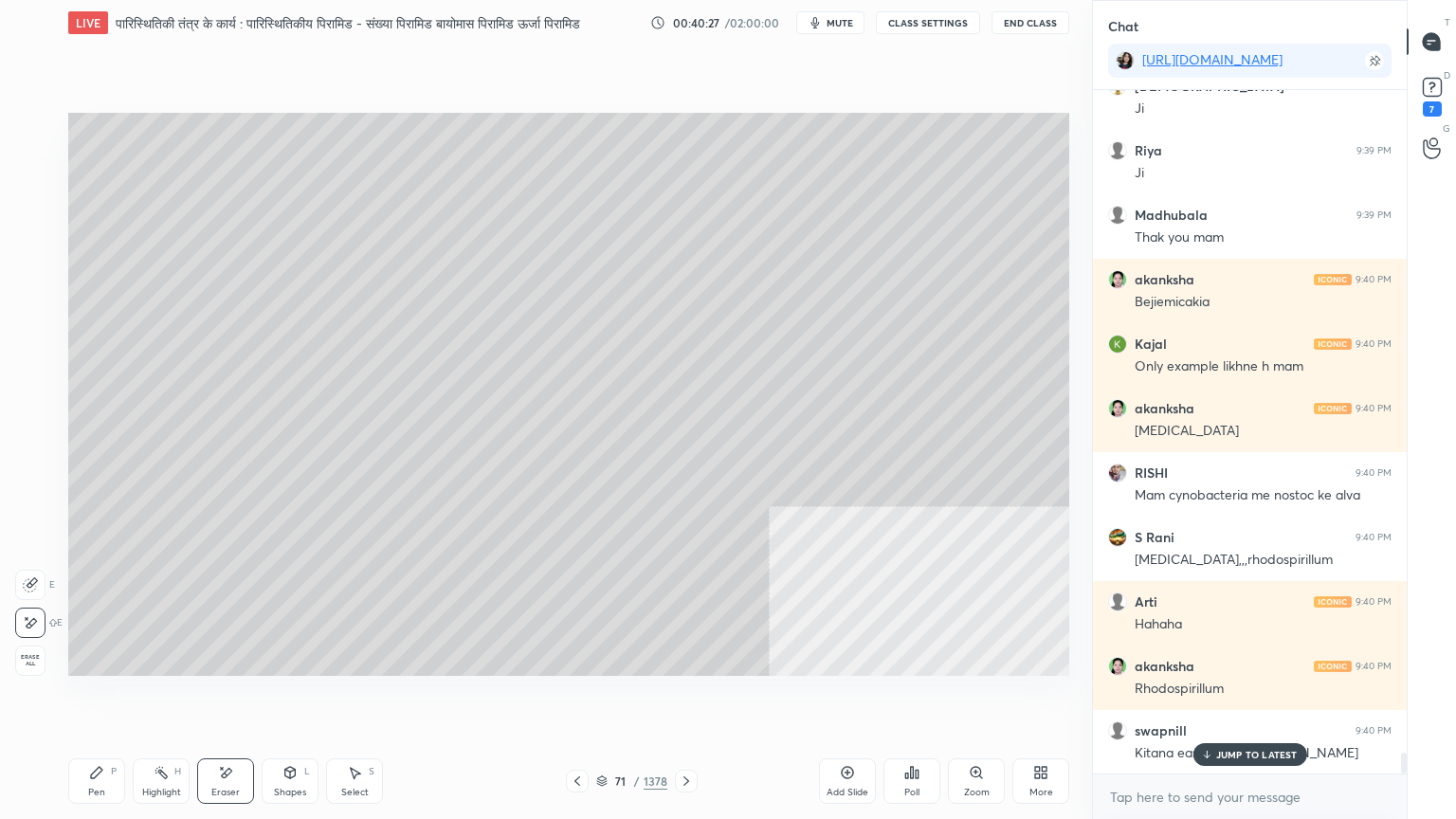 drag, startPoint x: 91, startPoint y: 788, endPoint x: 106, endPoint y: 774, distance: 20.518285 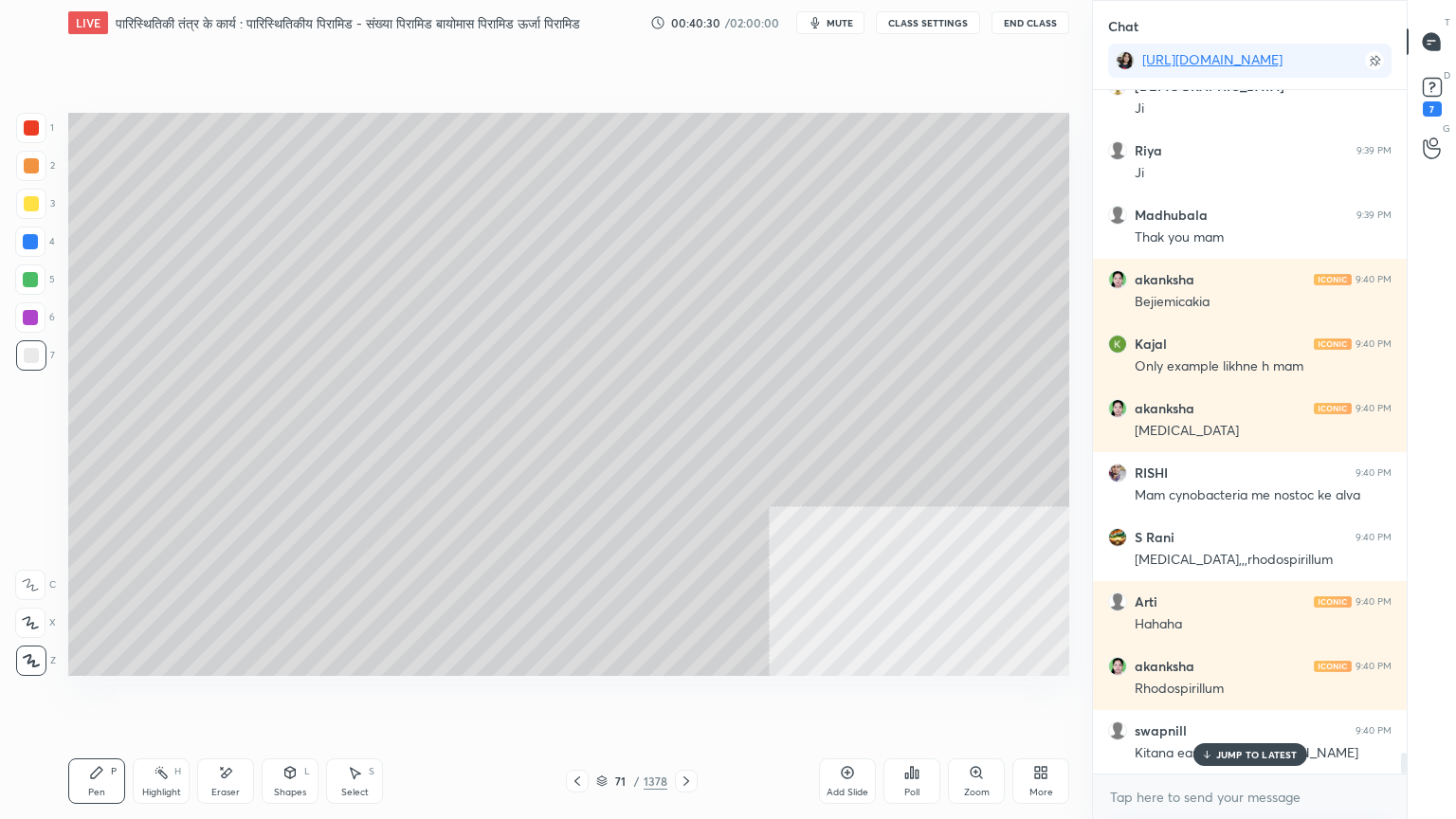 scroll, scrollTop: 21901, scrollLeft: 0, axis: vertical 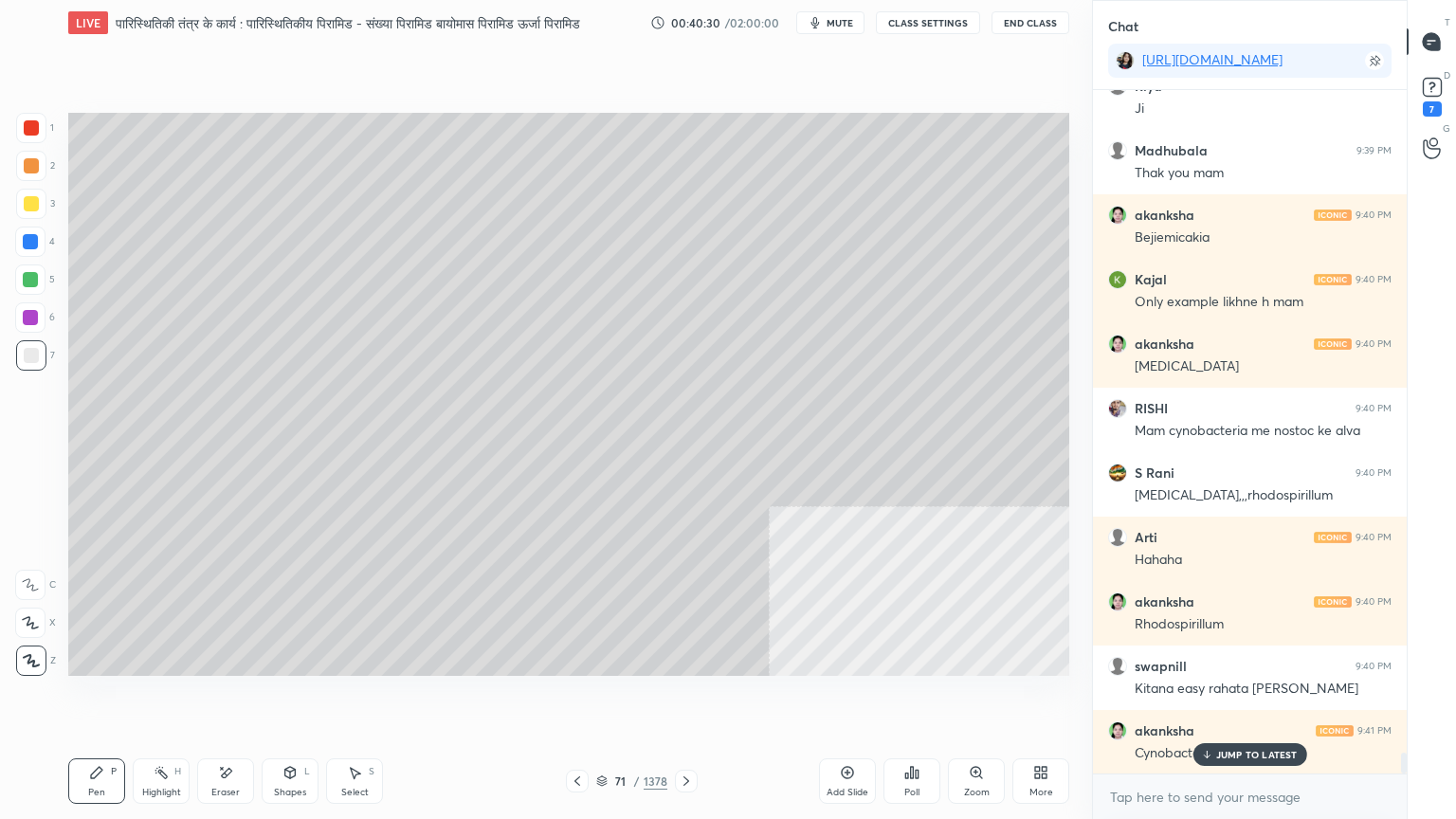 drag, startPoint x: 372, startPoint y: 784, endPoint x: 365, endPoint y: 768, distance: 17.464249 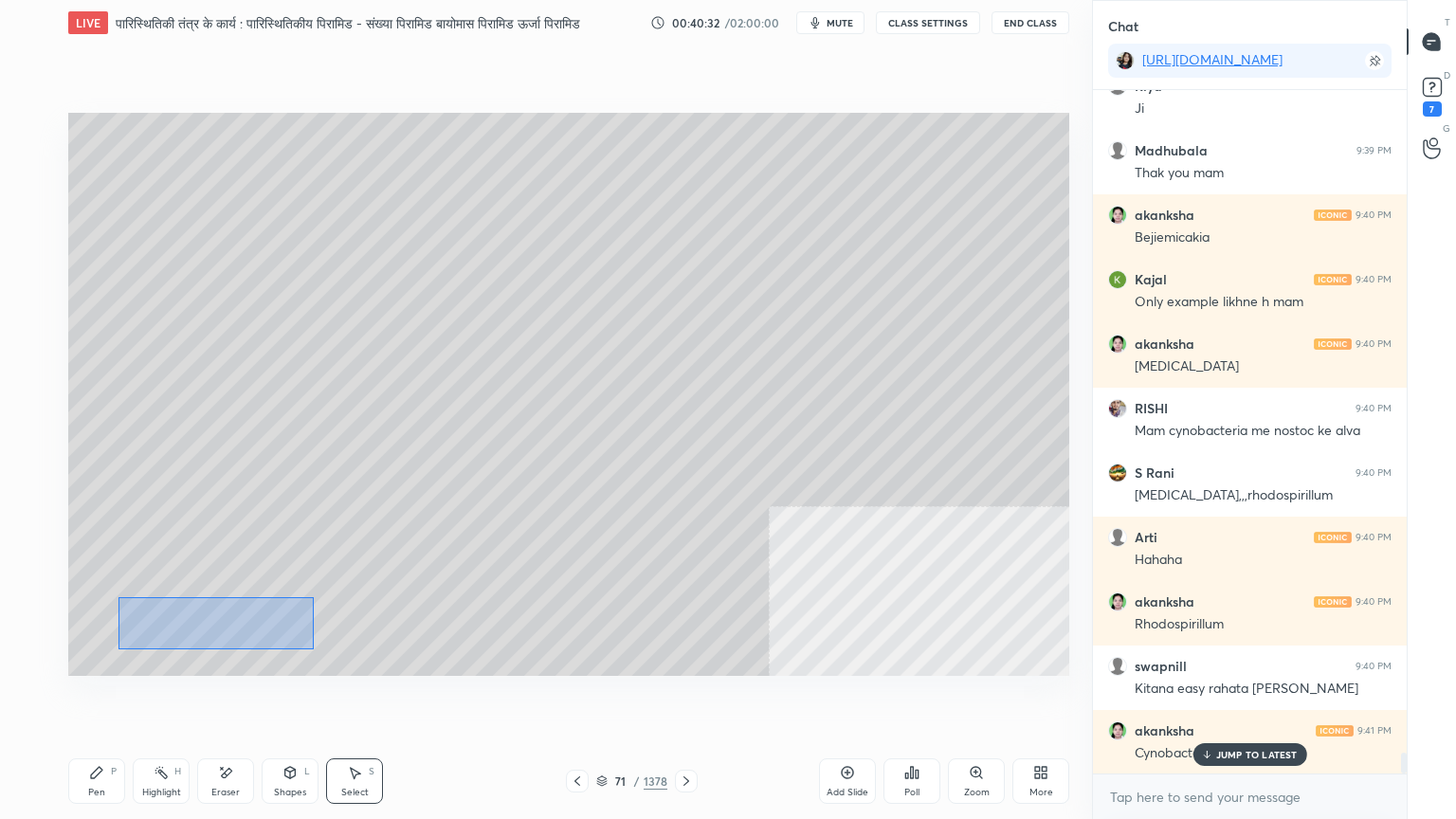 drag, startPoint x: 118, startPoint y: 597, endPoint x: 282, endPoint y: 641, distance: 169.79988 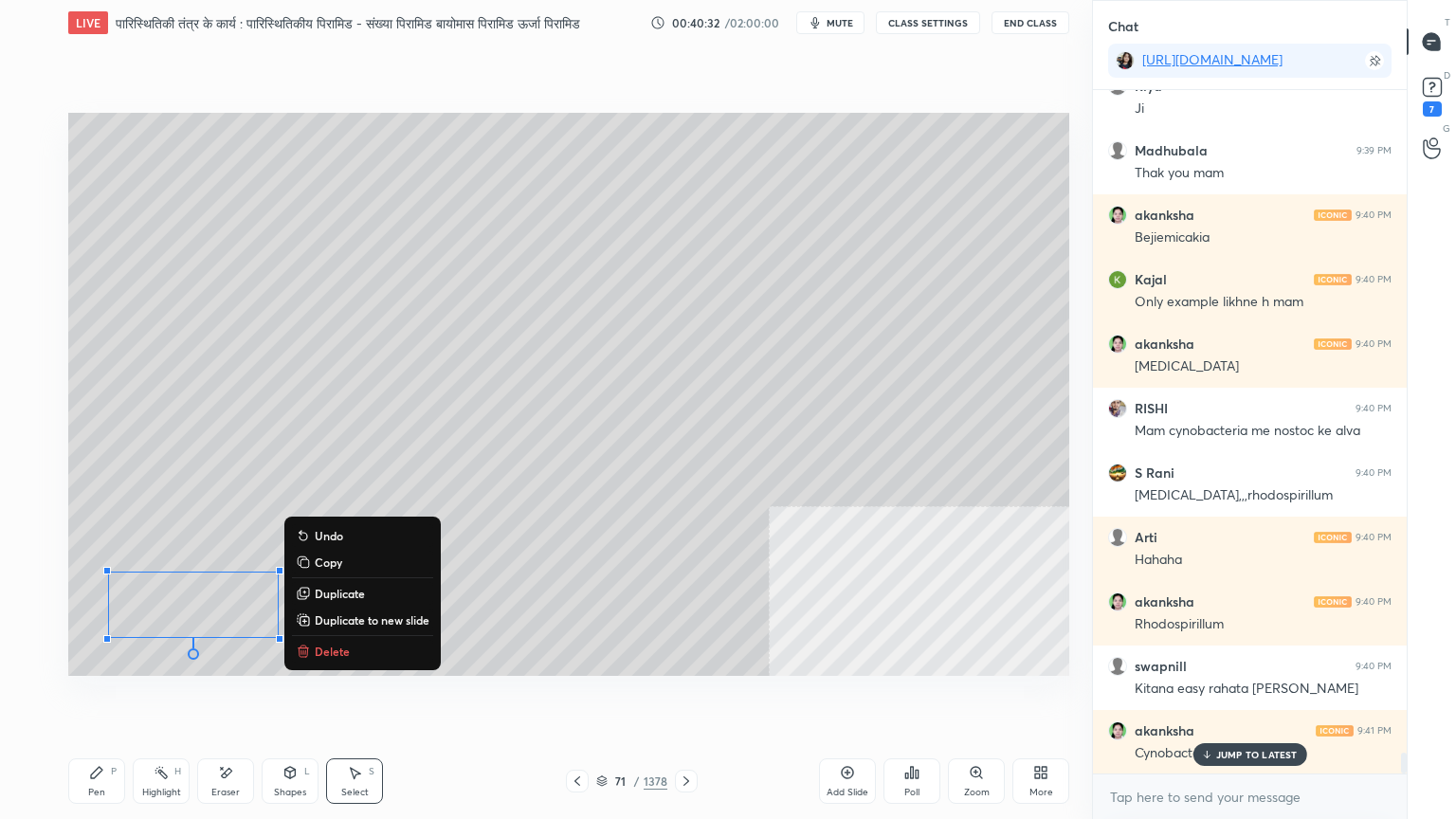 click on "0 ° Undo Copy Duplicate Duplicate to new slide Delete" at bounding box center (569, 394) 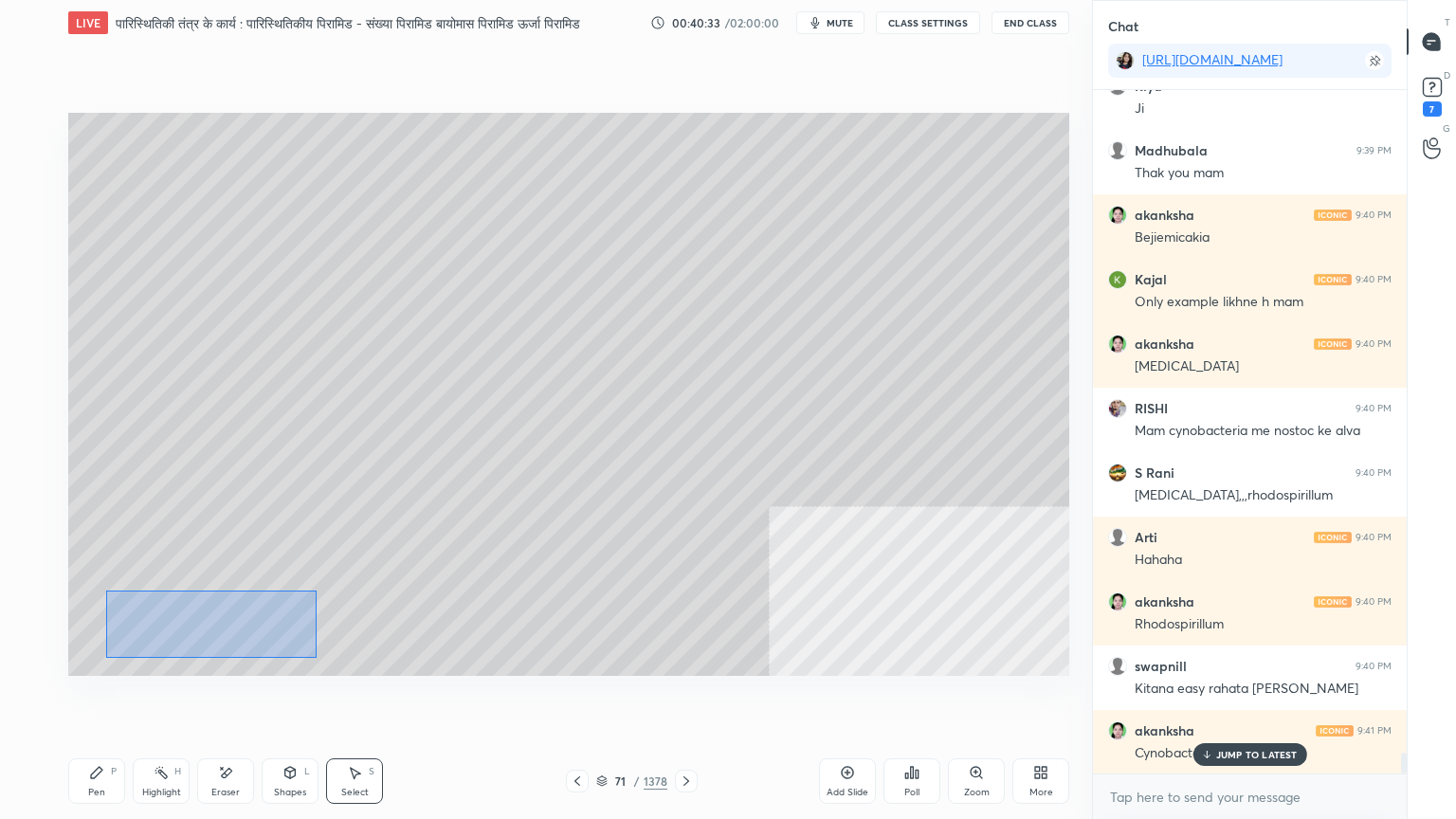 drag, startPoint x: 106, startPoint y: 591, endPoint x: 303, endPoint y: 645, distance: 204.26698 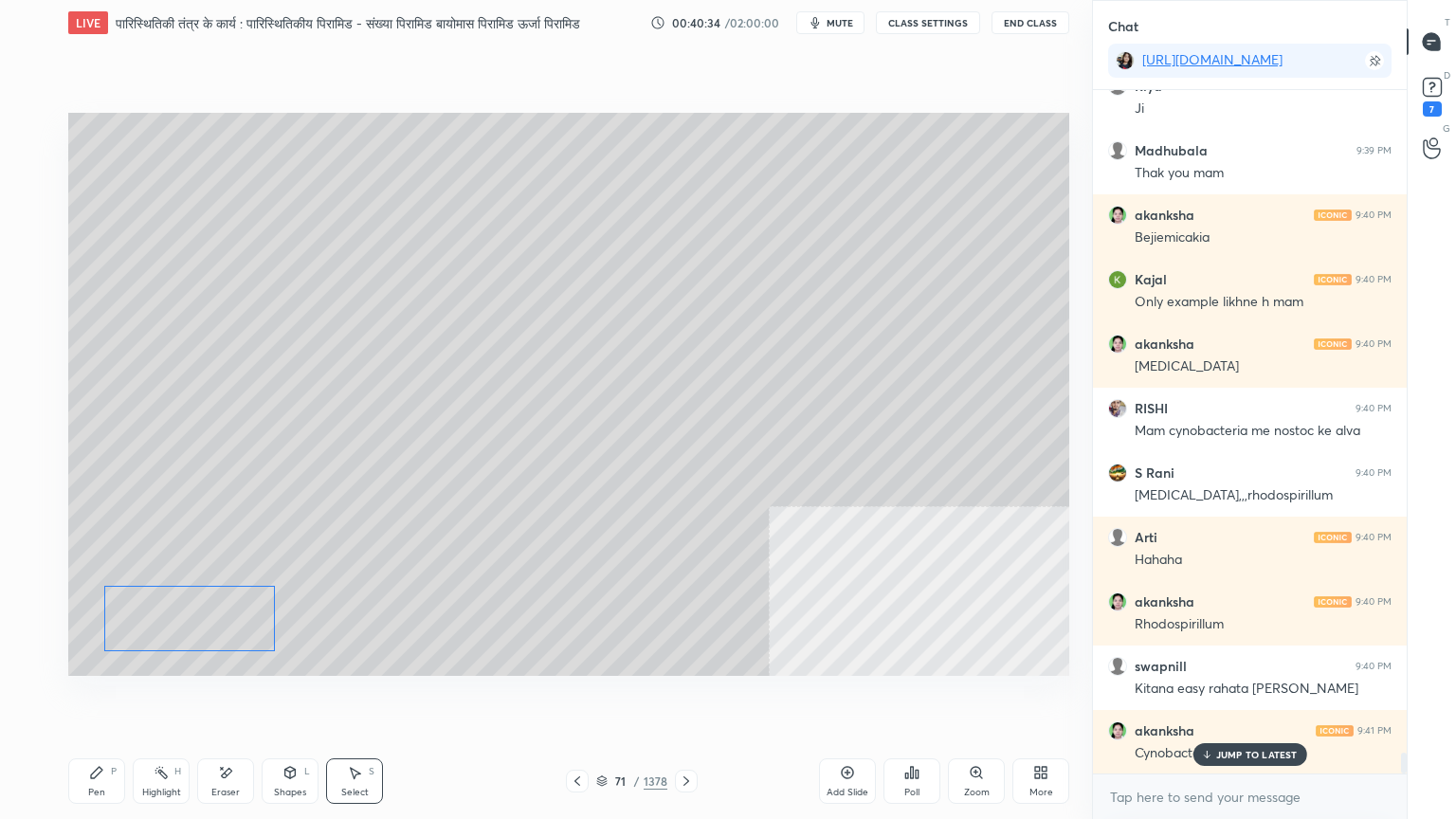 click on "0 ° Undo Copy Duplicate Duplicate to new slide Delete" at bounding box center (569, 394) 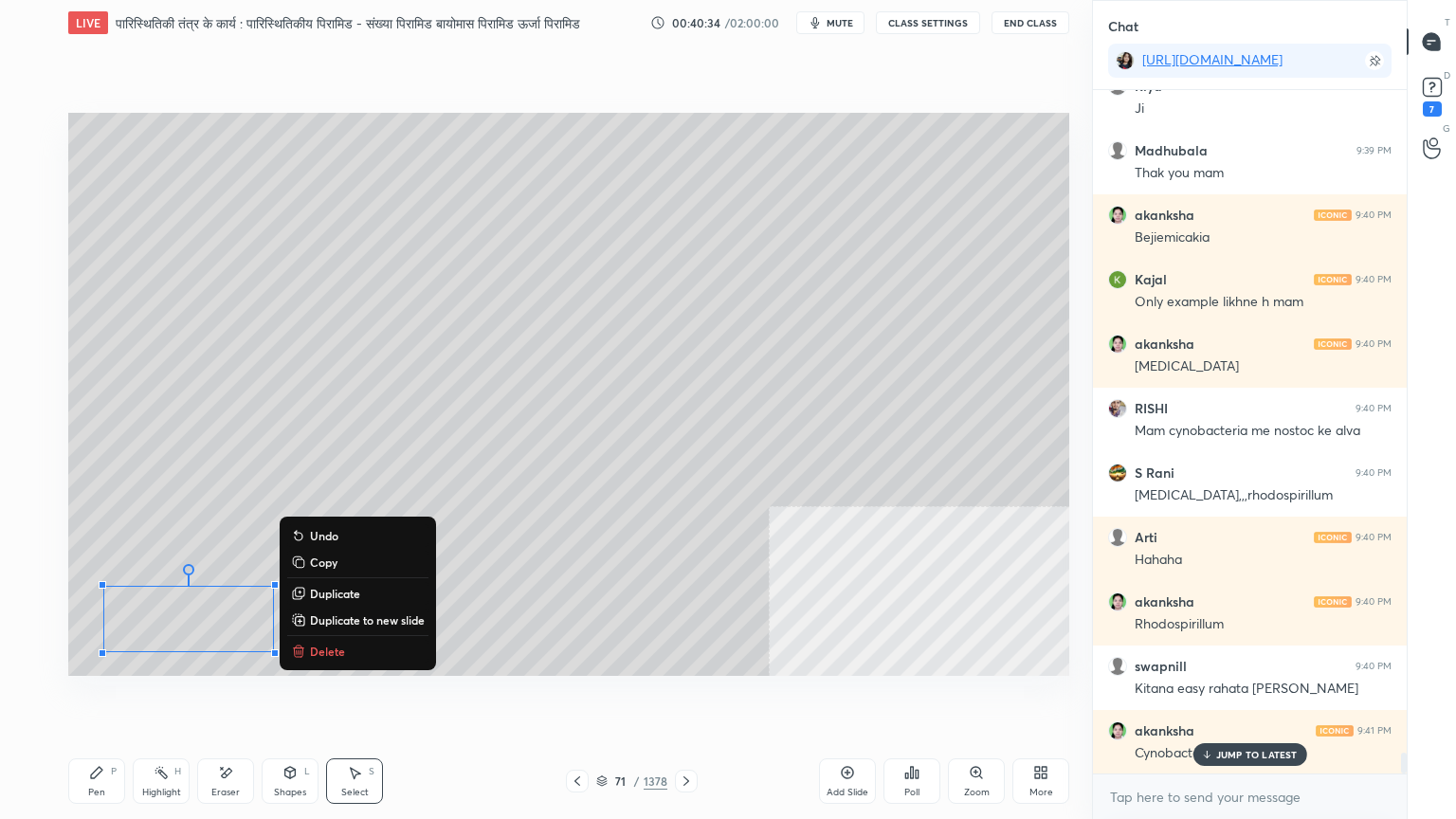click on "0 ° Undo Copy Duplicate Duplicate to new slide Delete" at bounding box center [569, 394] 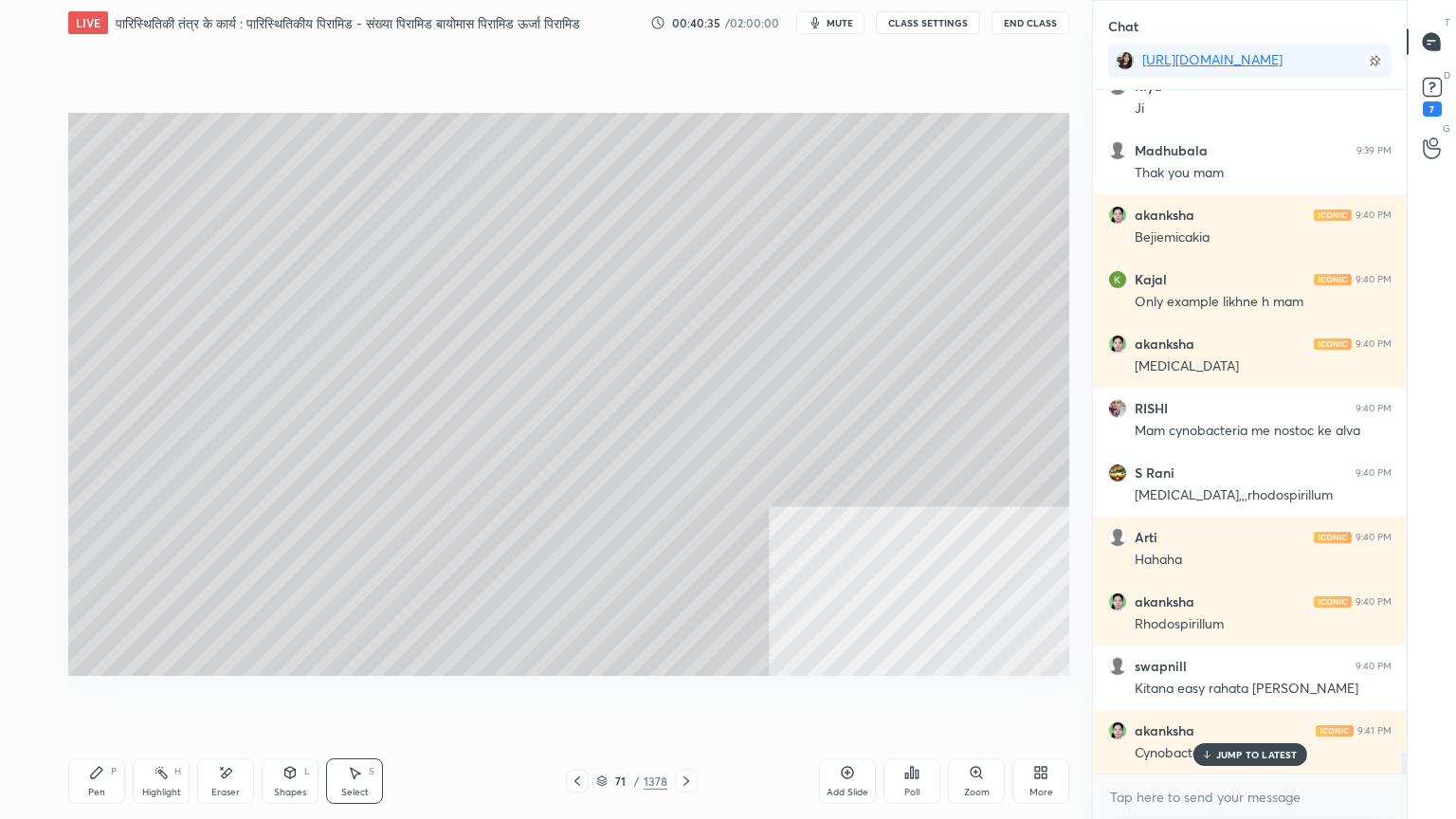 click on "Eraser" at bounding box center [226, 792] 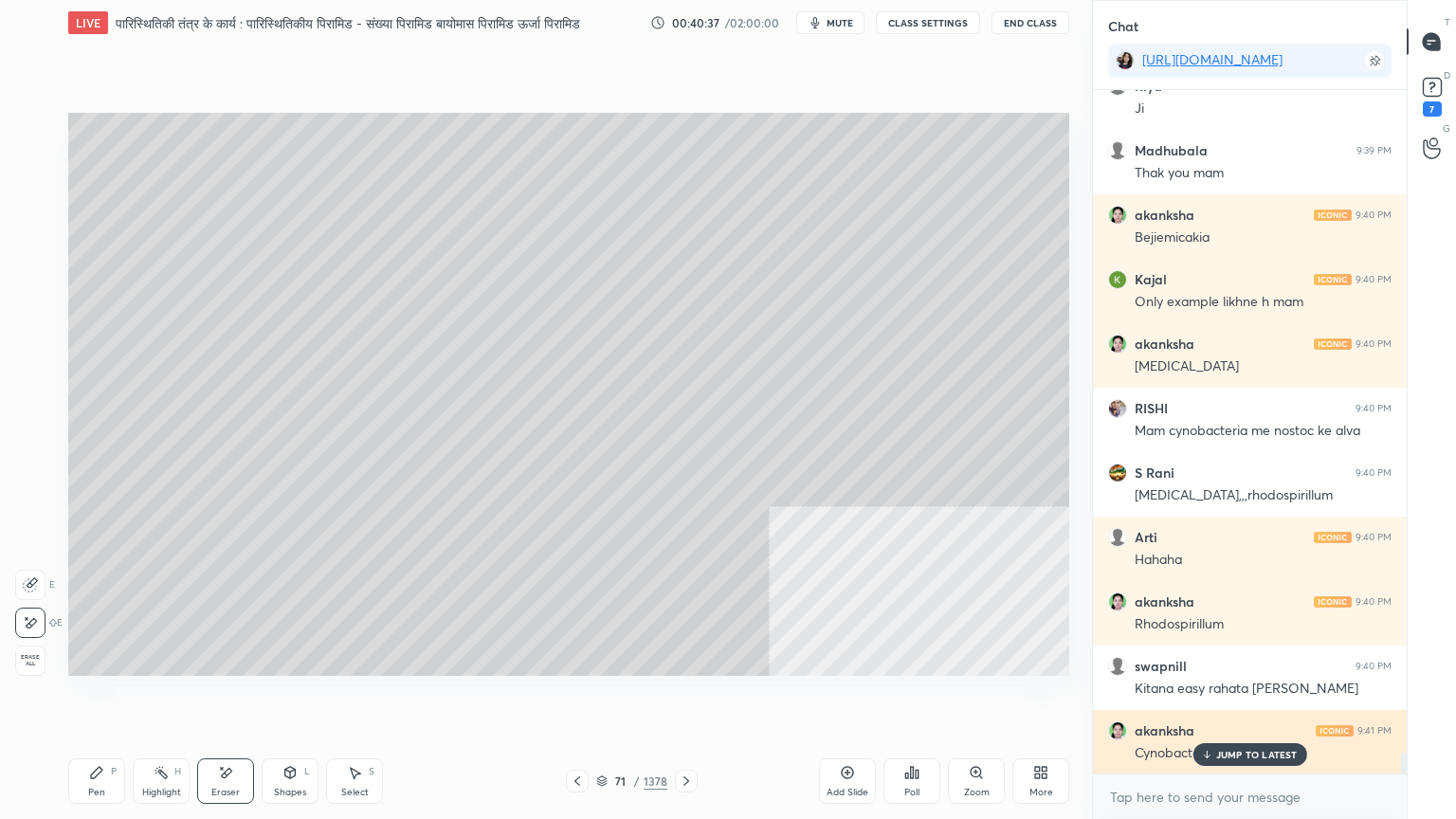 drag, startPoint x: 1228, startPoint y: 755, endPoint x: 1135, endPoint y: 743, distance: 93.770998 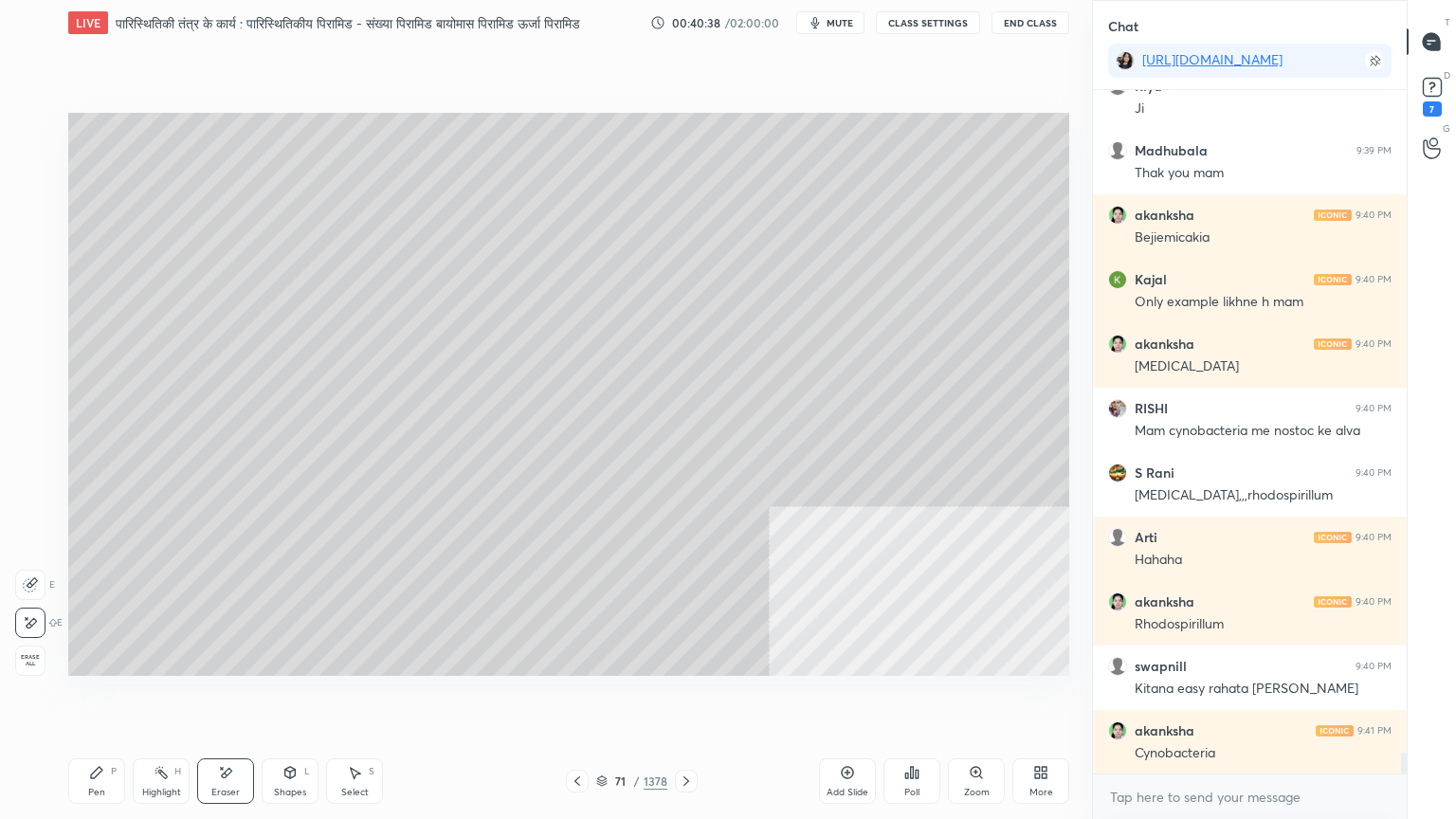 click on "Pen P" at bounding box center (97, 781) 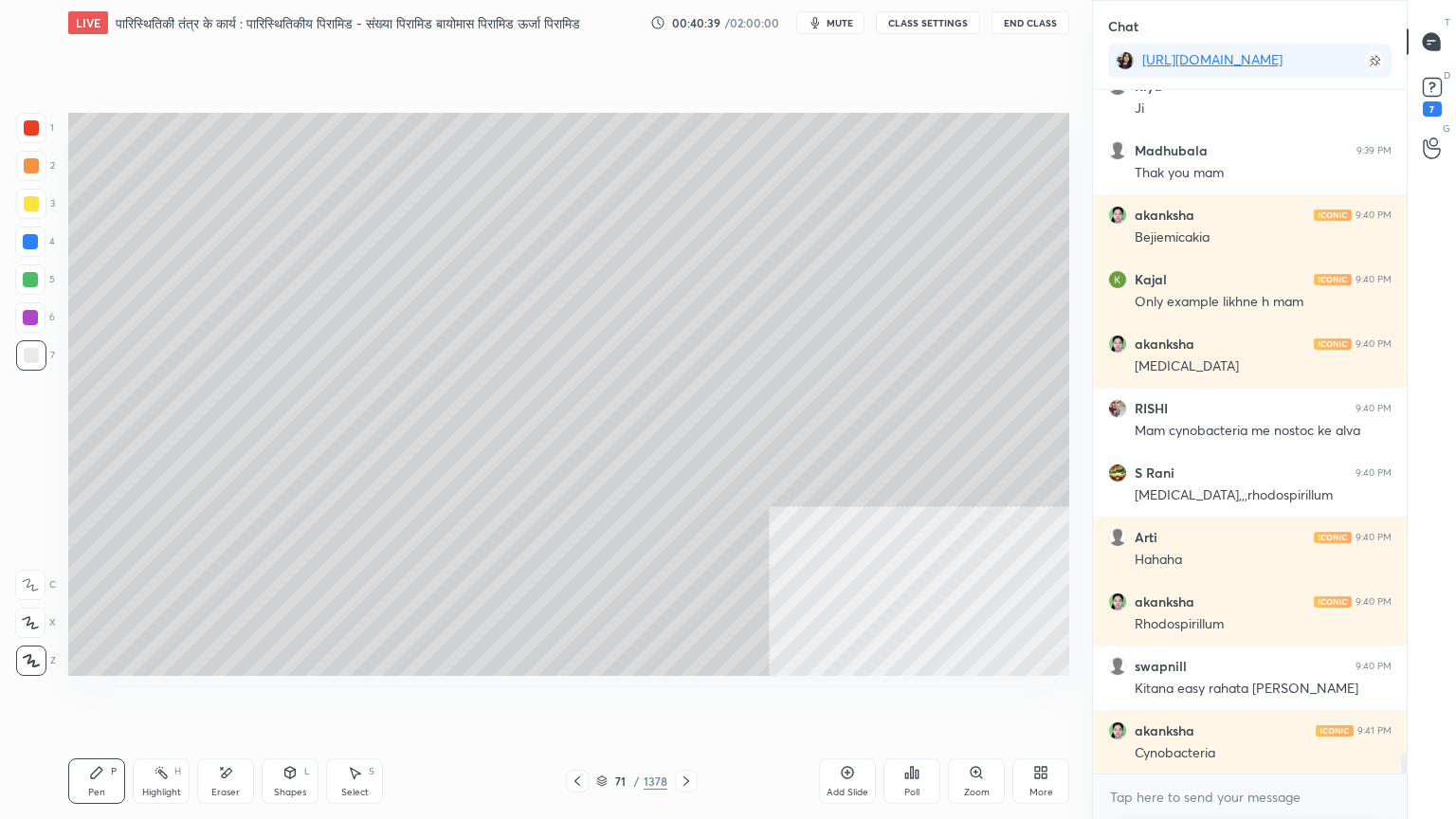 click on "Pen P" at bounding box center (97, 781) 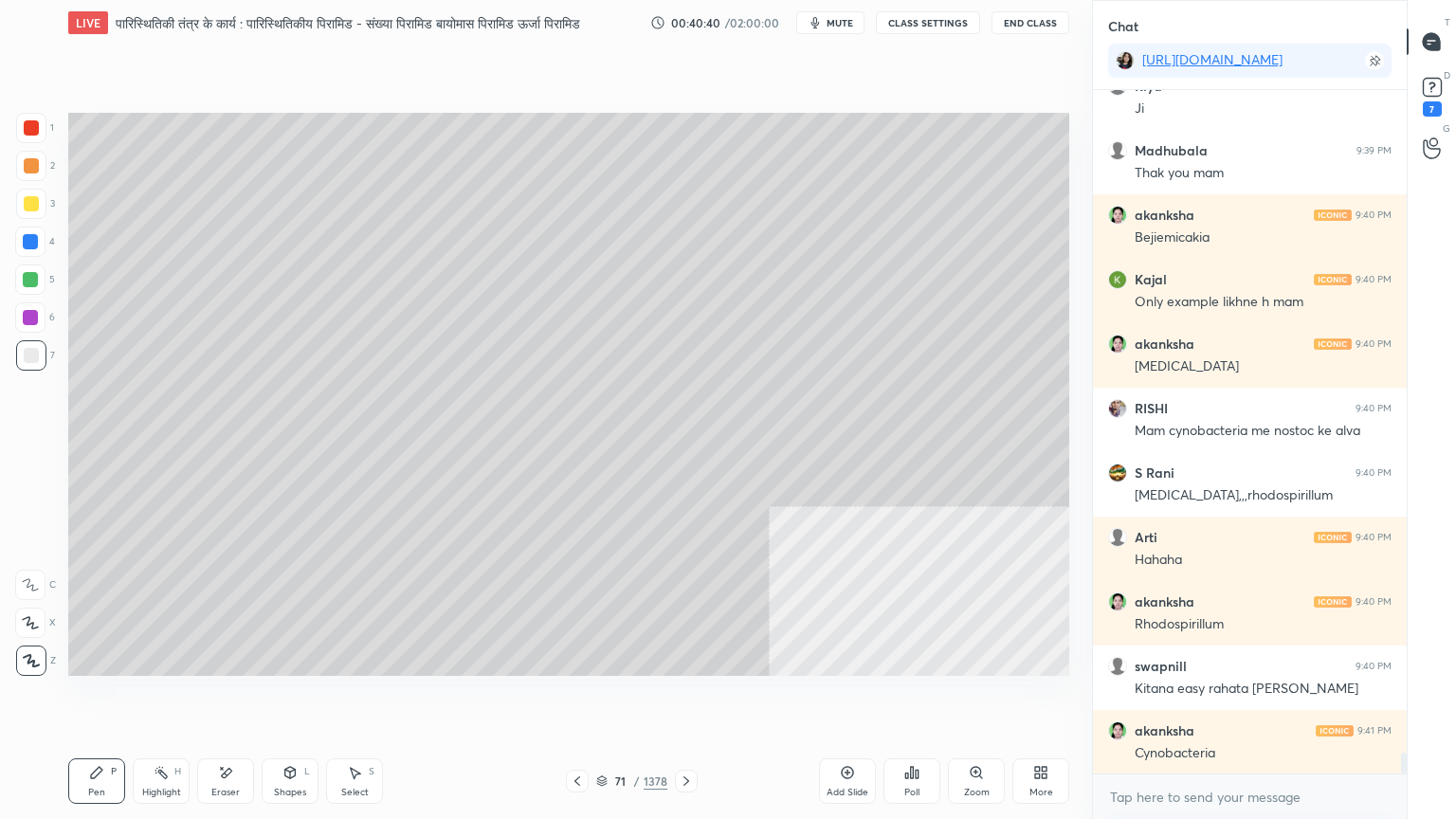 drag, startPoint x: 365, startPoint y: 794, endPoint x: 368, endPoint y: 751, distance: 43.10452 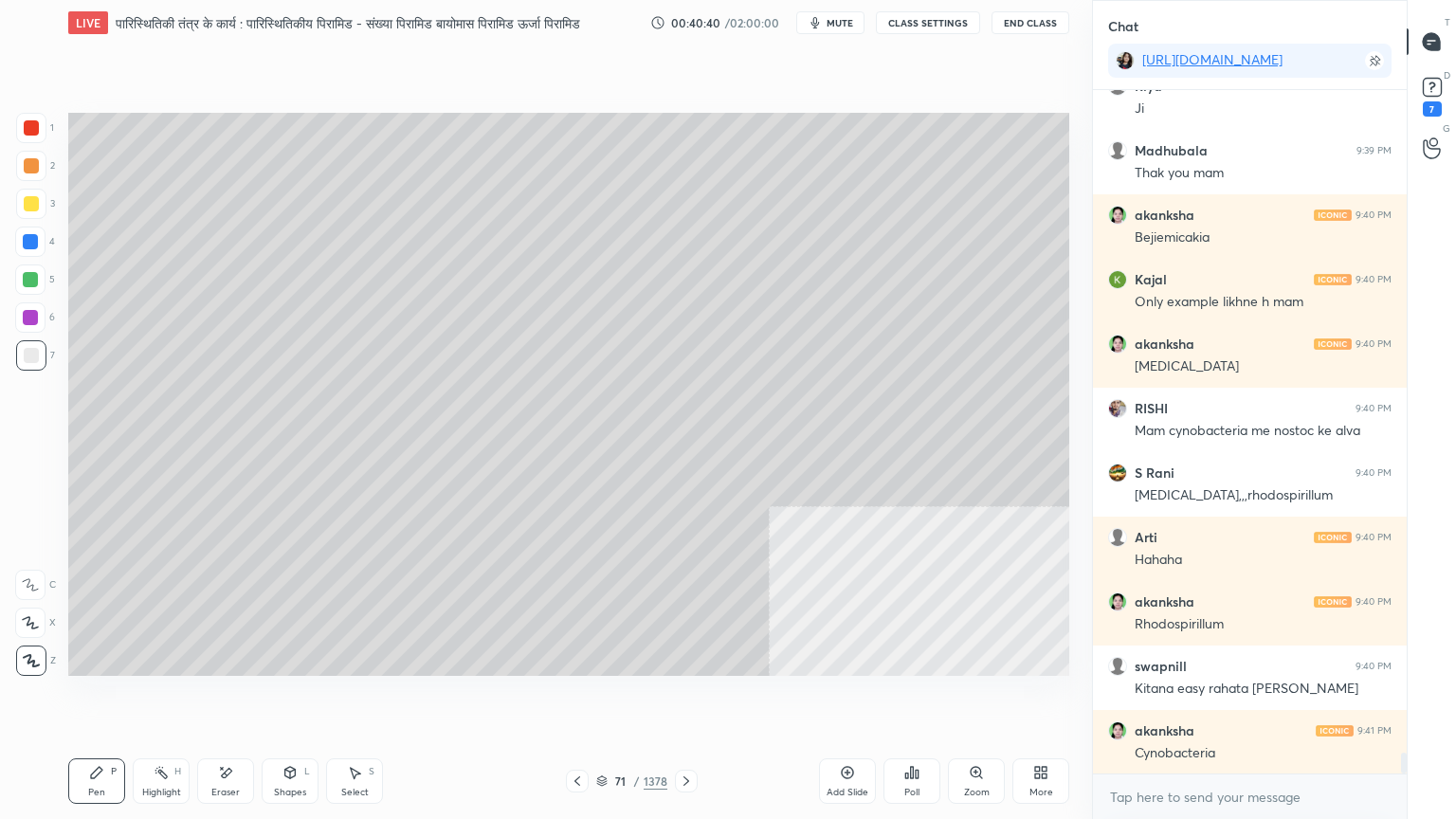 click on "Select S" at bounding box center [355, 781] 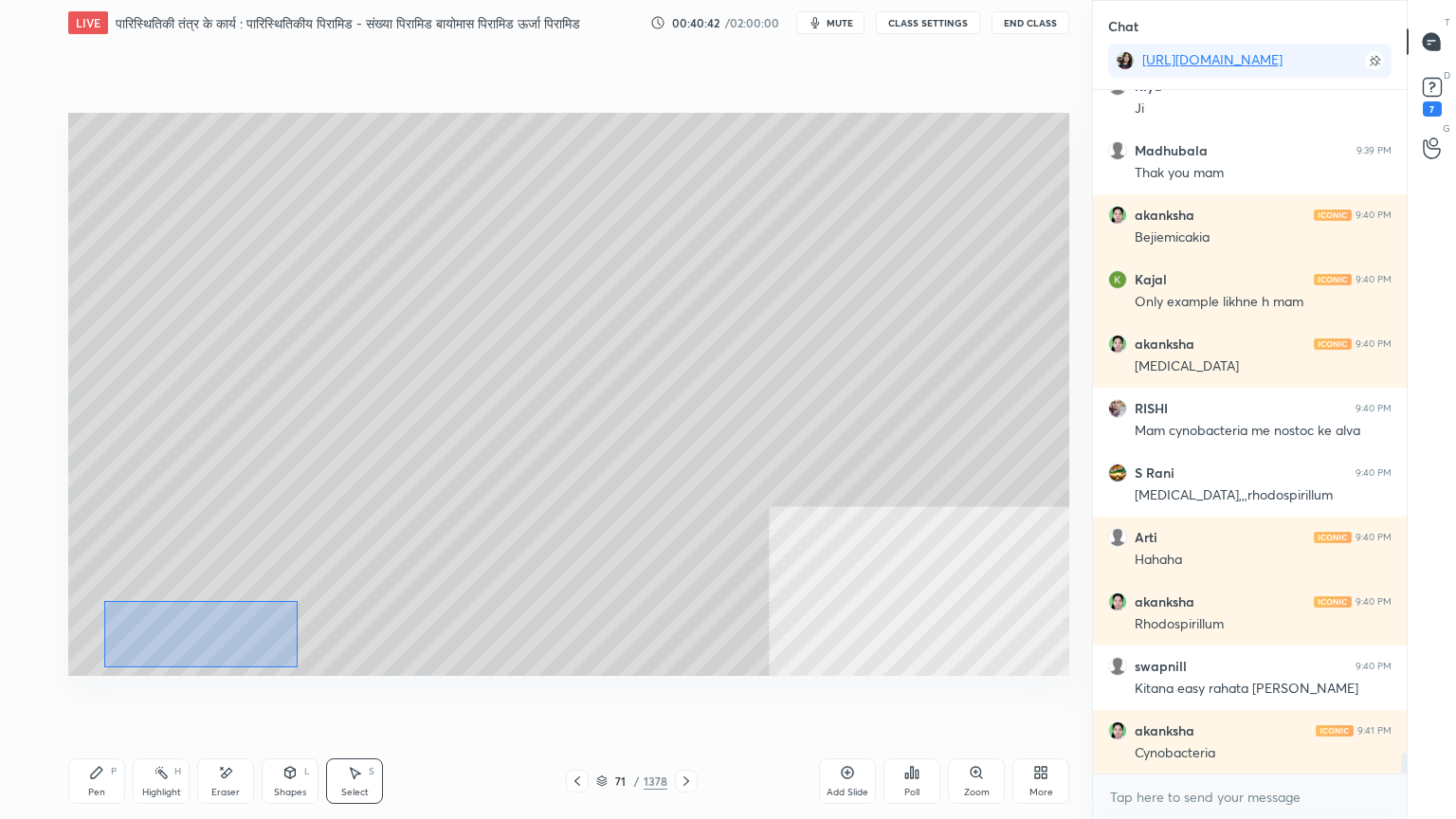 drag, startPoint x: 112, startPoint y: 603, endPoint x: 238, endPoint y: 636, distance: 130.24976 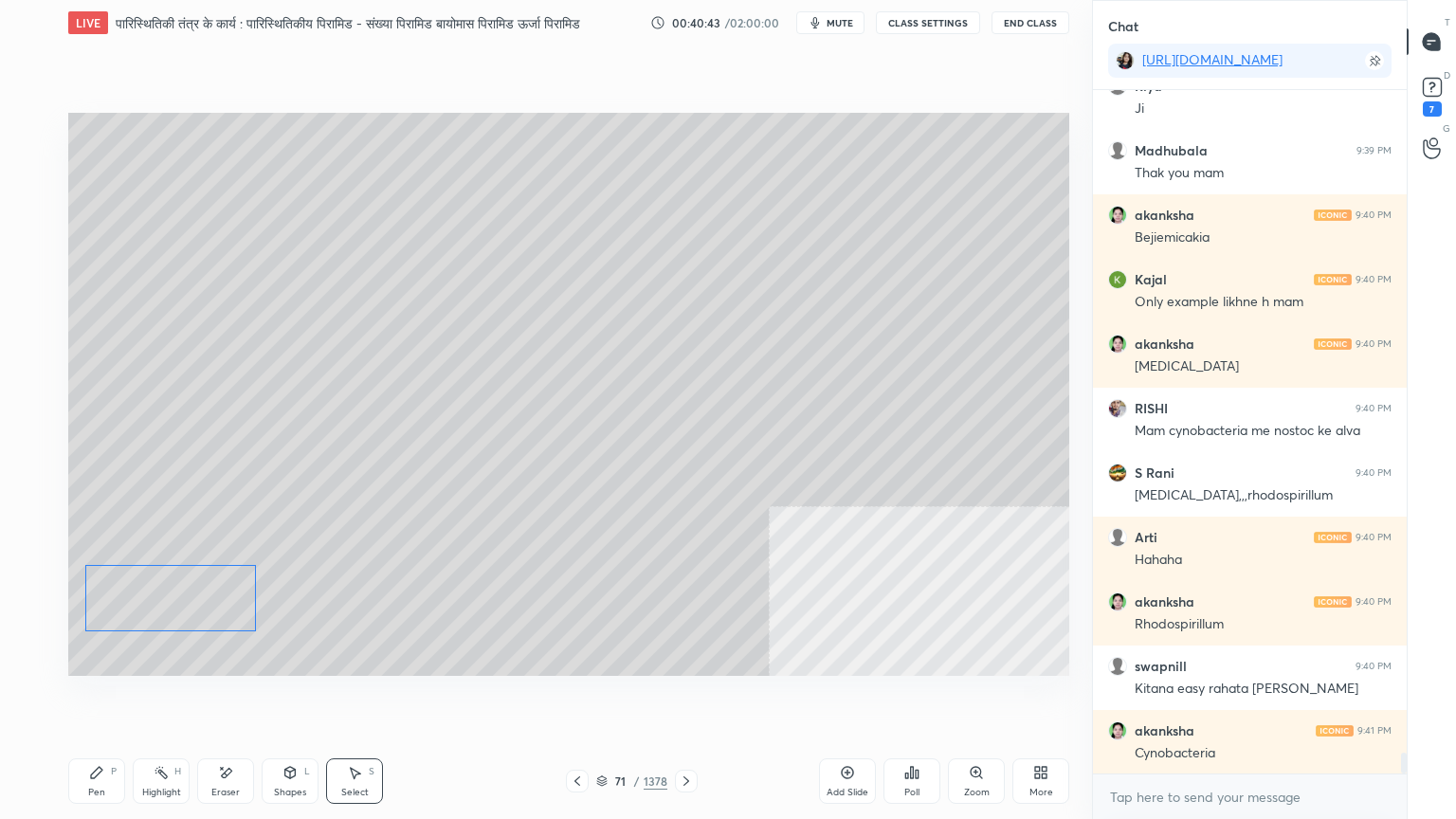 drag, startPoint x: 222, startPoint y: 616, endPoint x: 198, endPoint y: 567, distance: 54.561891 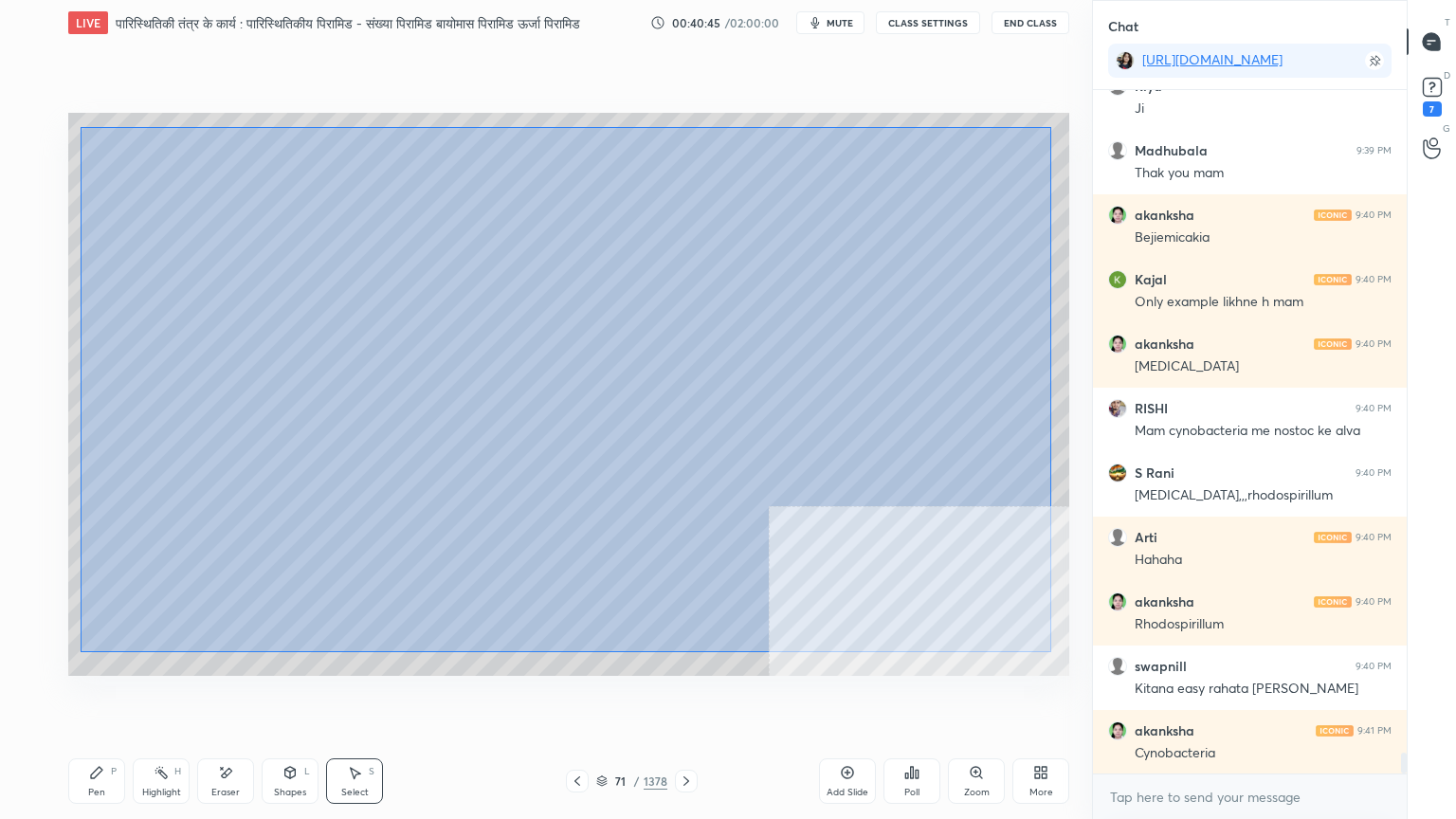 drag, startPoint x: 81, startPoint y: 128, endPoint x: 1039, endPoint y: 639, distance: 1085.7647 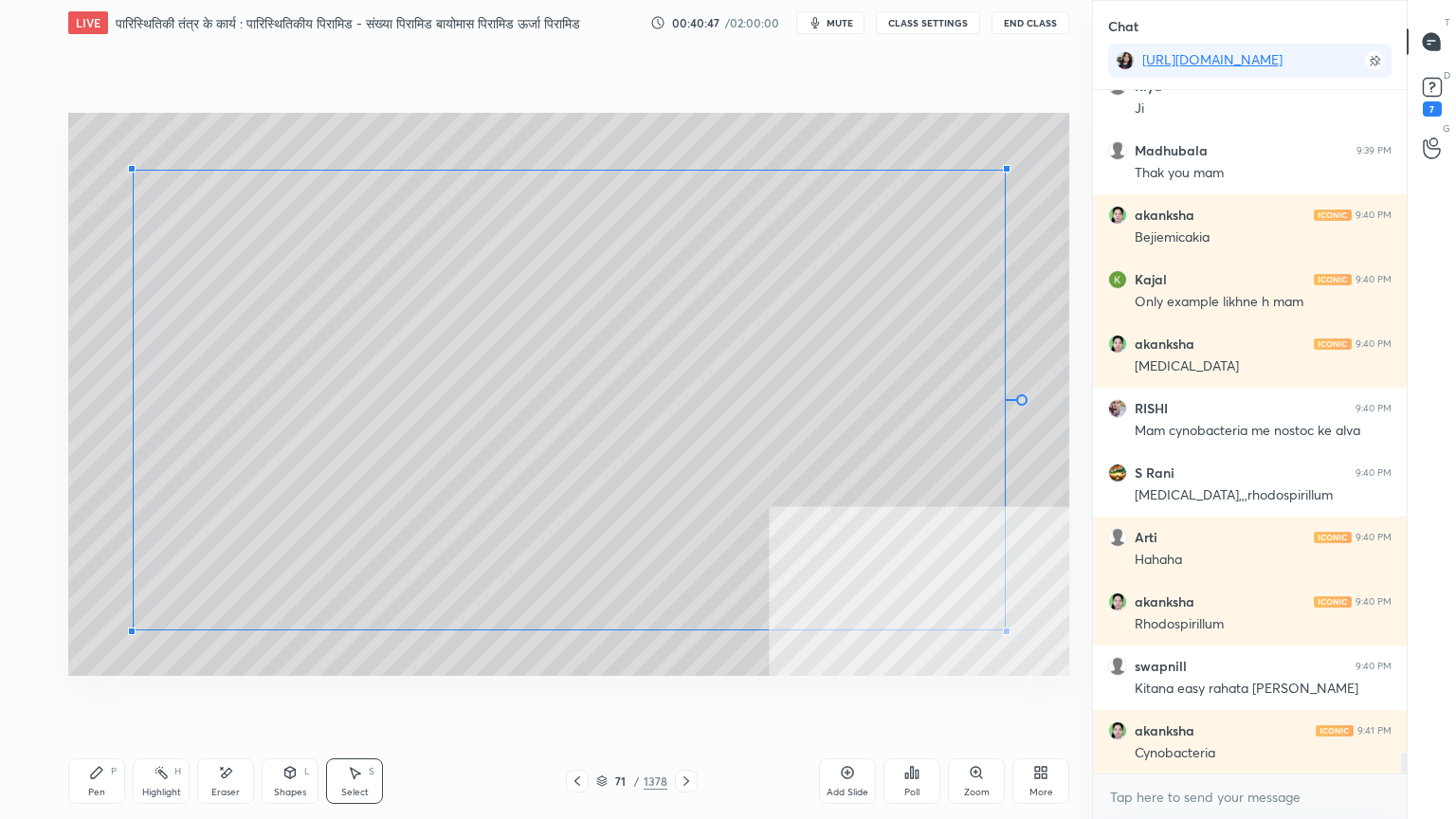 drag, startPoint x: 78, startPoint y: 120, endPoint x: 148, endPoint y: 185, distance: 95.52487 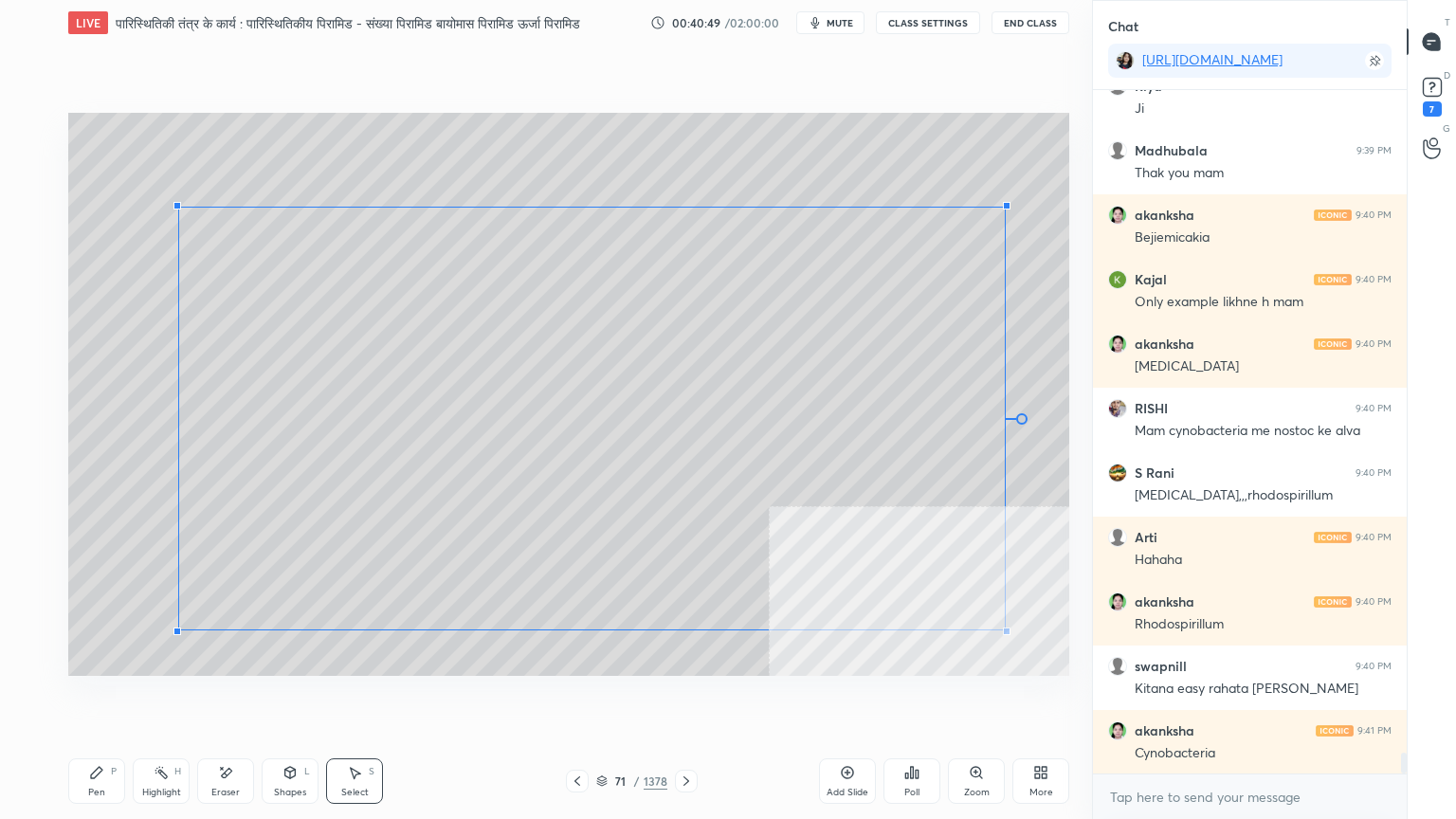 drag, startPoint x: 130, startPoint y: 170, endPoint x: 179, endPoint y: 209, distance: 62.62587 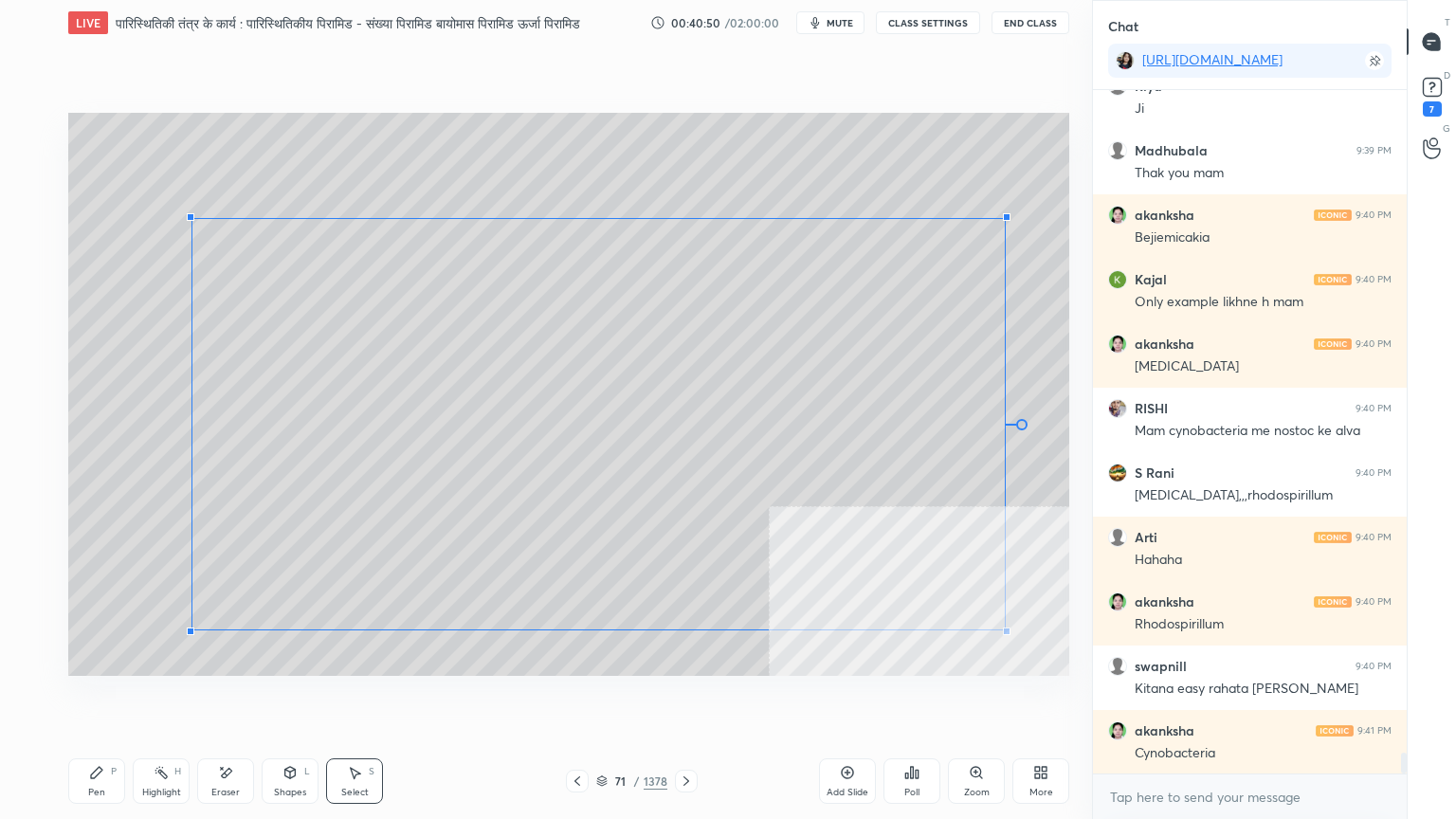 drag, startPoint x: 174, startPoint y: 206, endPoint x: 209, endPoint y: 220, distance: 37.69615 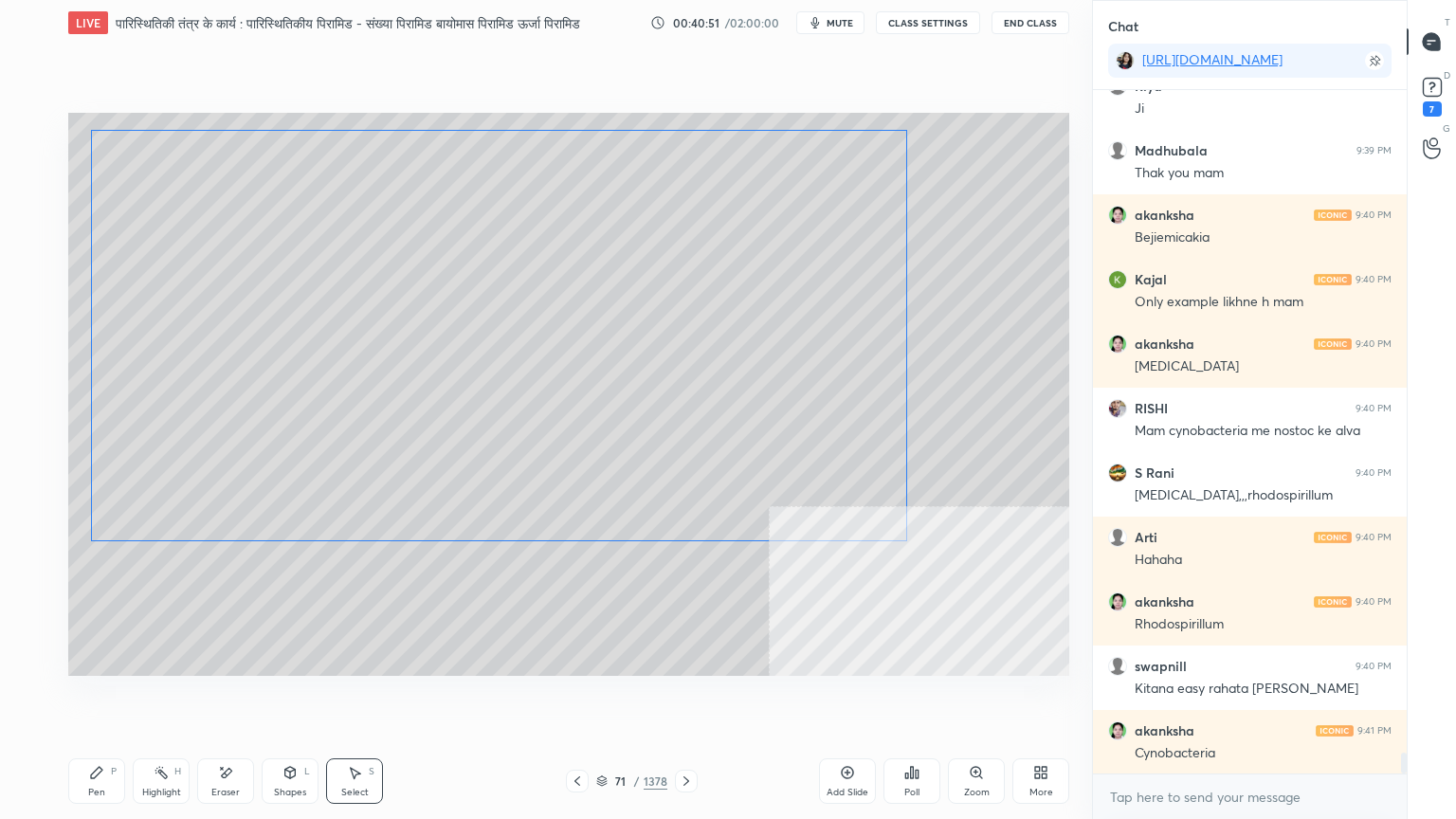 drag, startPoint x: 215, startPoint y: 277, endPoint x: 190, endPoint y: 246, distance: 39.824616 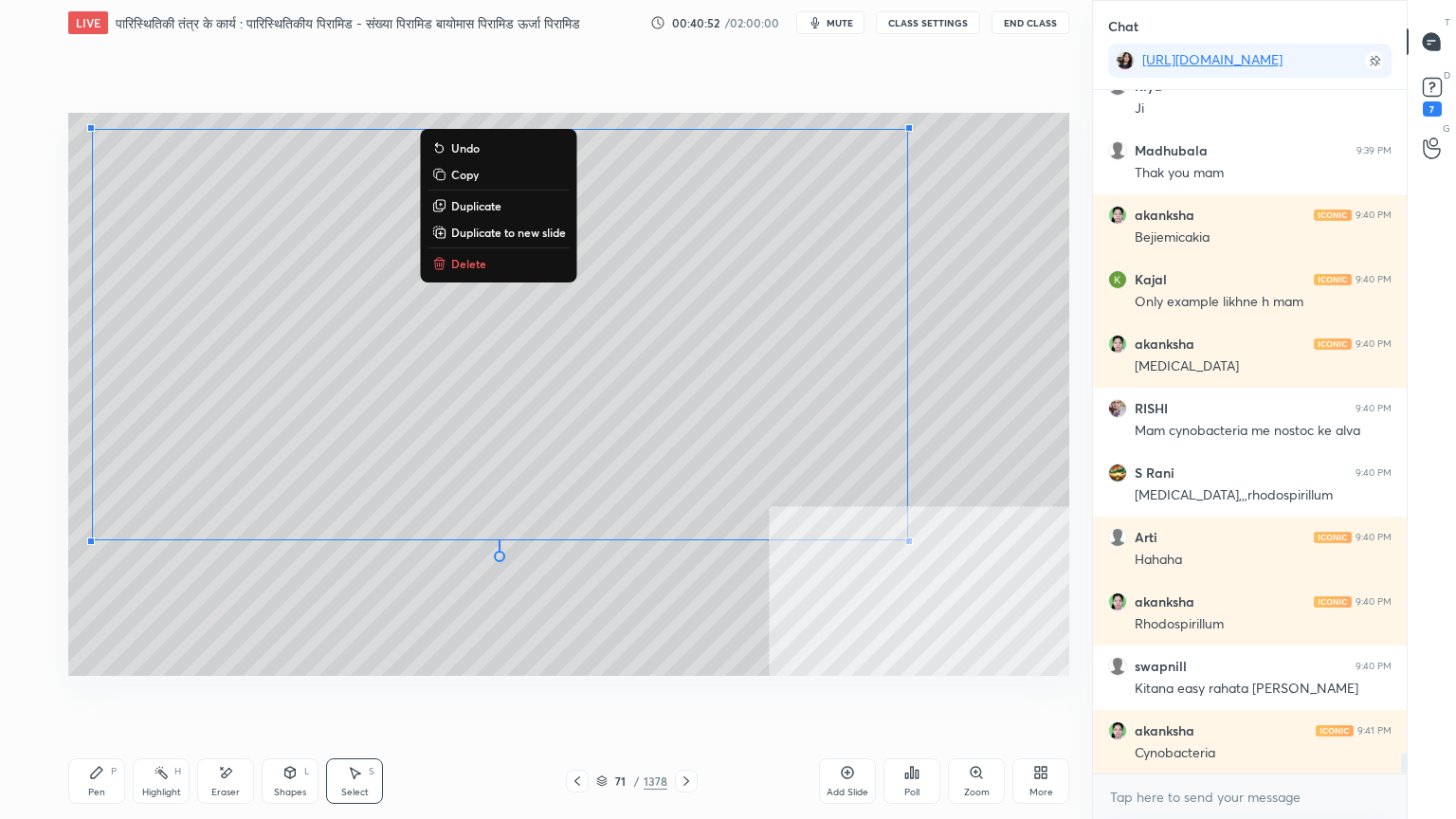 click on "0 ° Undo Copy Duplicate Duplicate to new slide Delete" at bounding box center (569, 394) 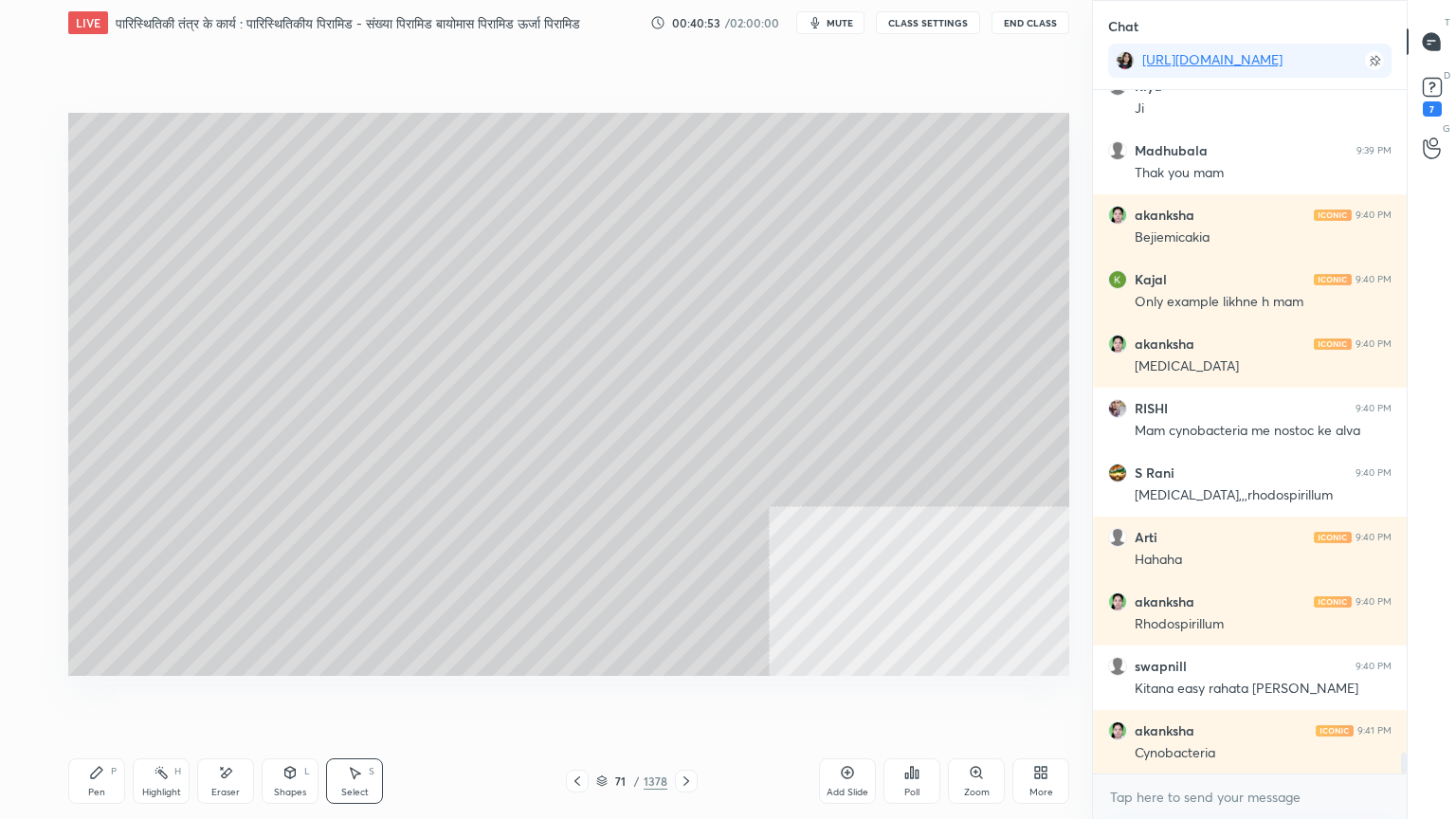 drag, startPoint x: 92, startPoint y: 796, endPoint x: 102, endPoint y: 776, distance: 22.36068 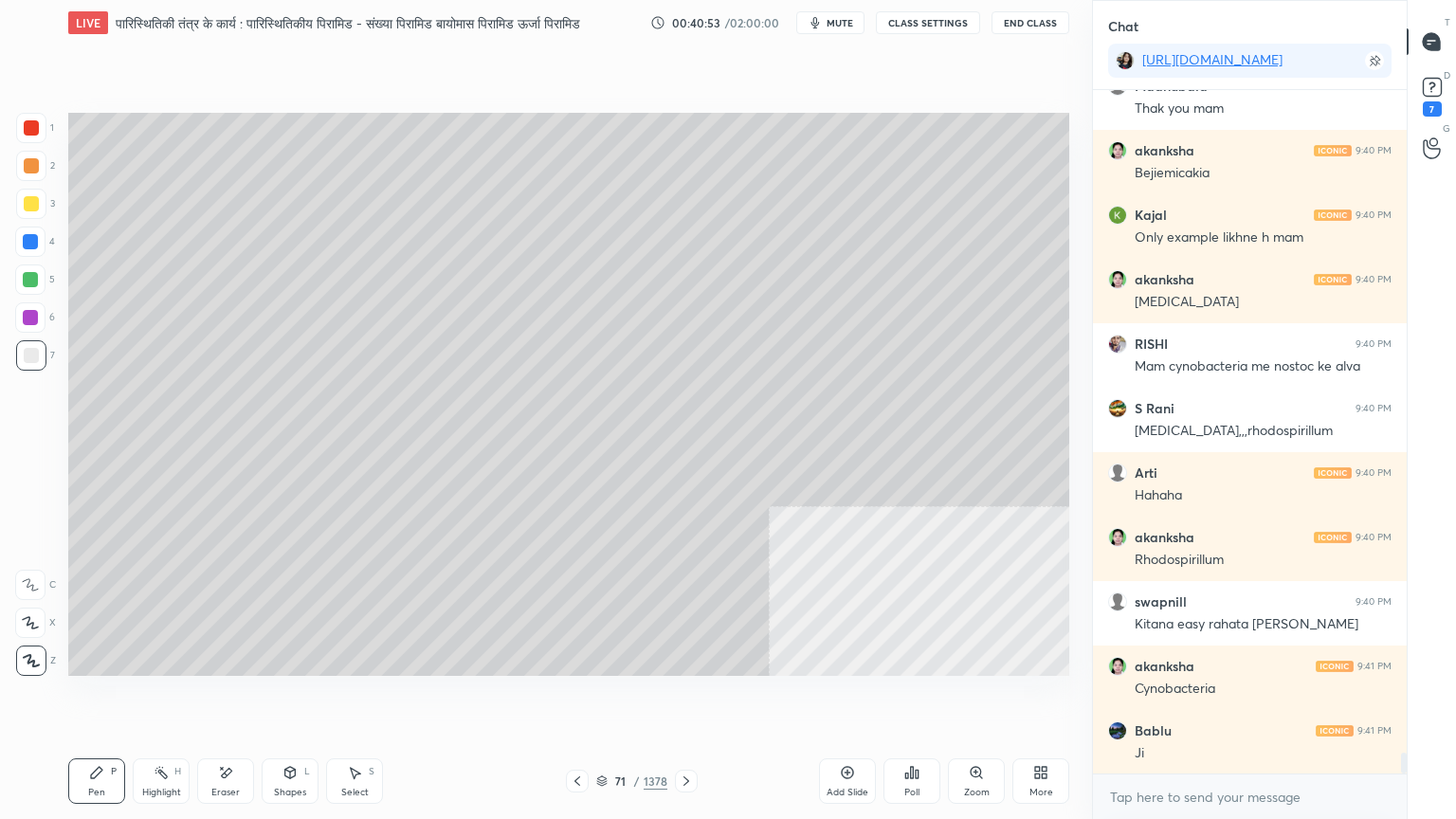 click on "Pen P" at bounding box center (97, 781) 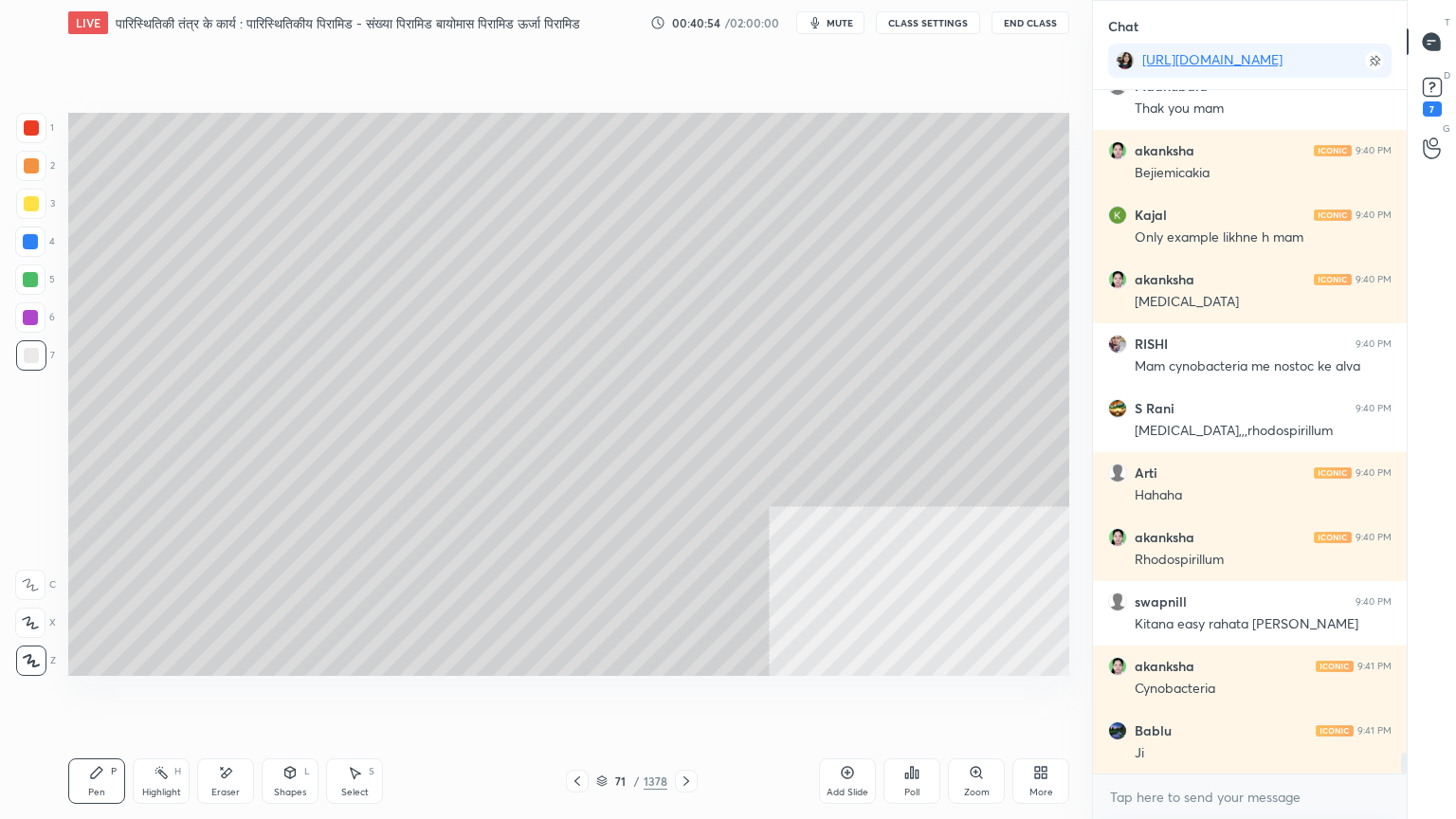click on "Select S" at bounding box center [355, 781] 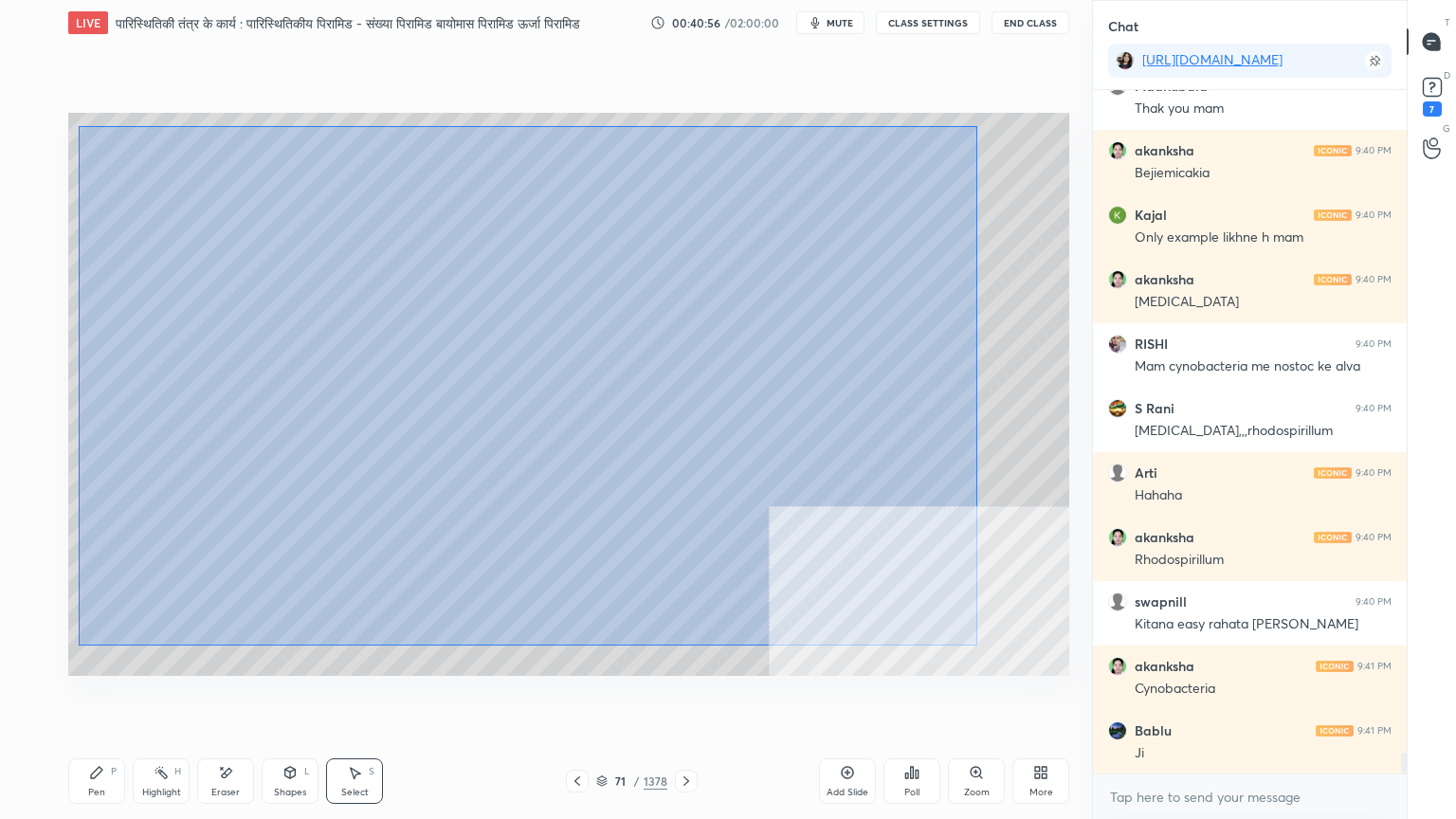 drag, startPoint x: 100, startPoint y: 151, endPoint x: 719, endPoint y: 587, distance: 757.13737 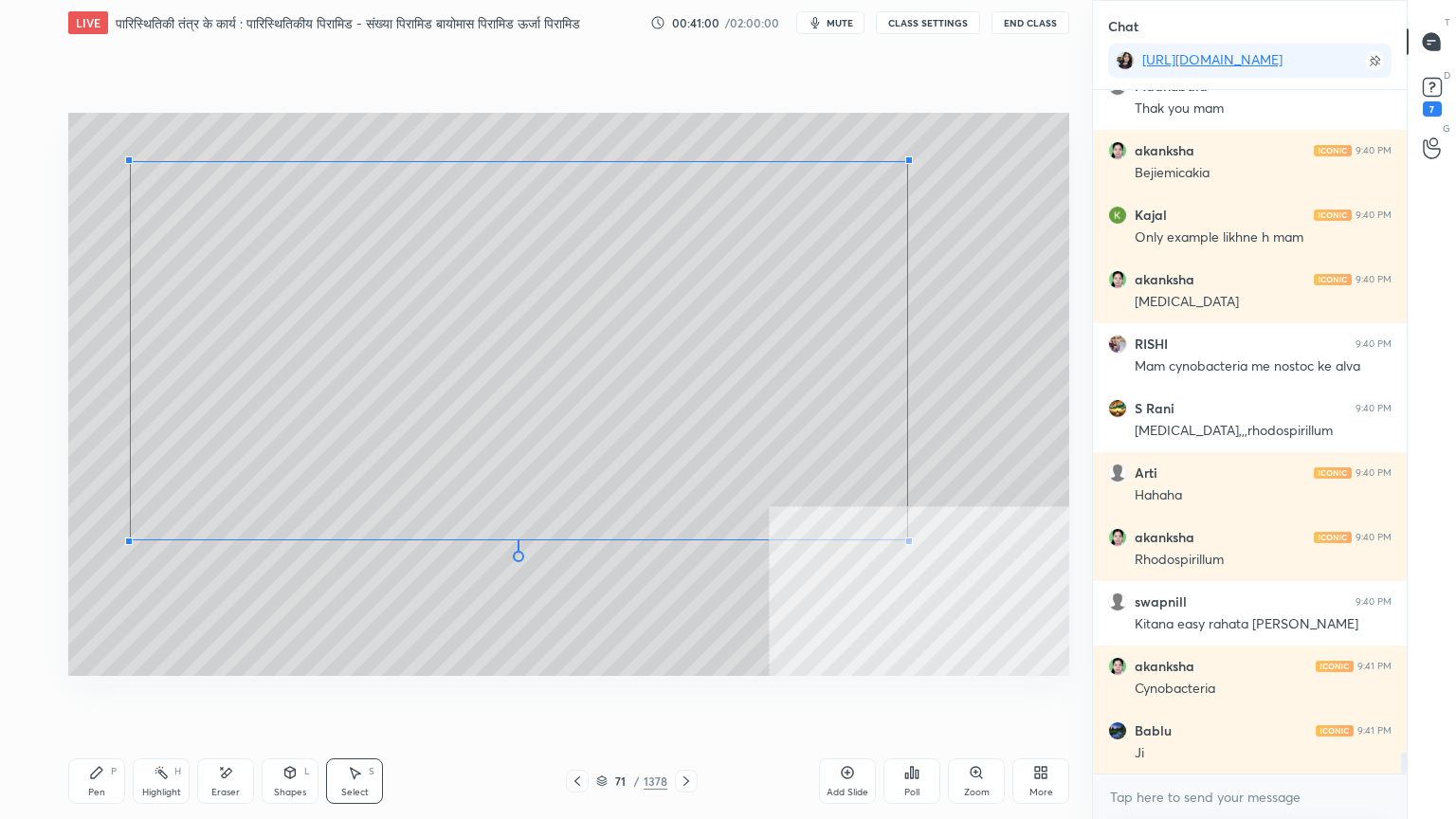 drag, startPoint x: 89, startPoint y: 129, endPoint x: 114, endPoint y: 163, distance: 42.201896 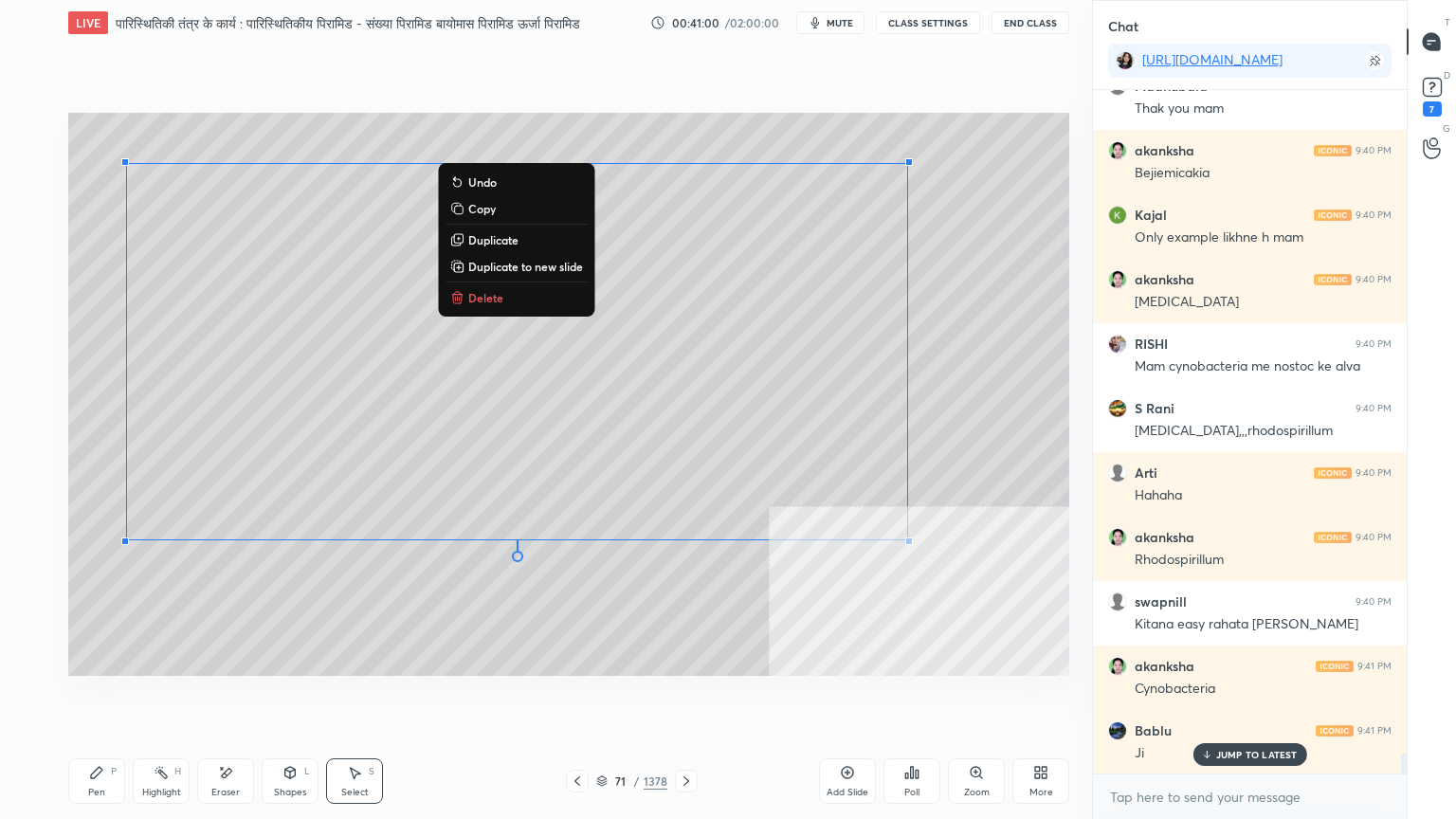 scroll, scrollTop: 22030, scrollLeft: 0, axis: vertical 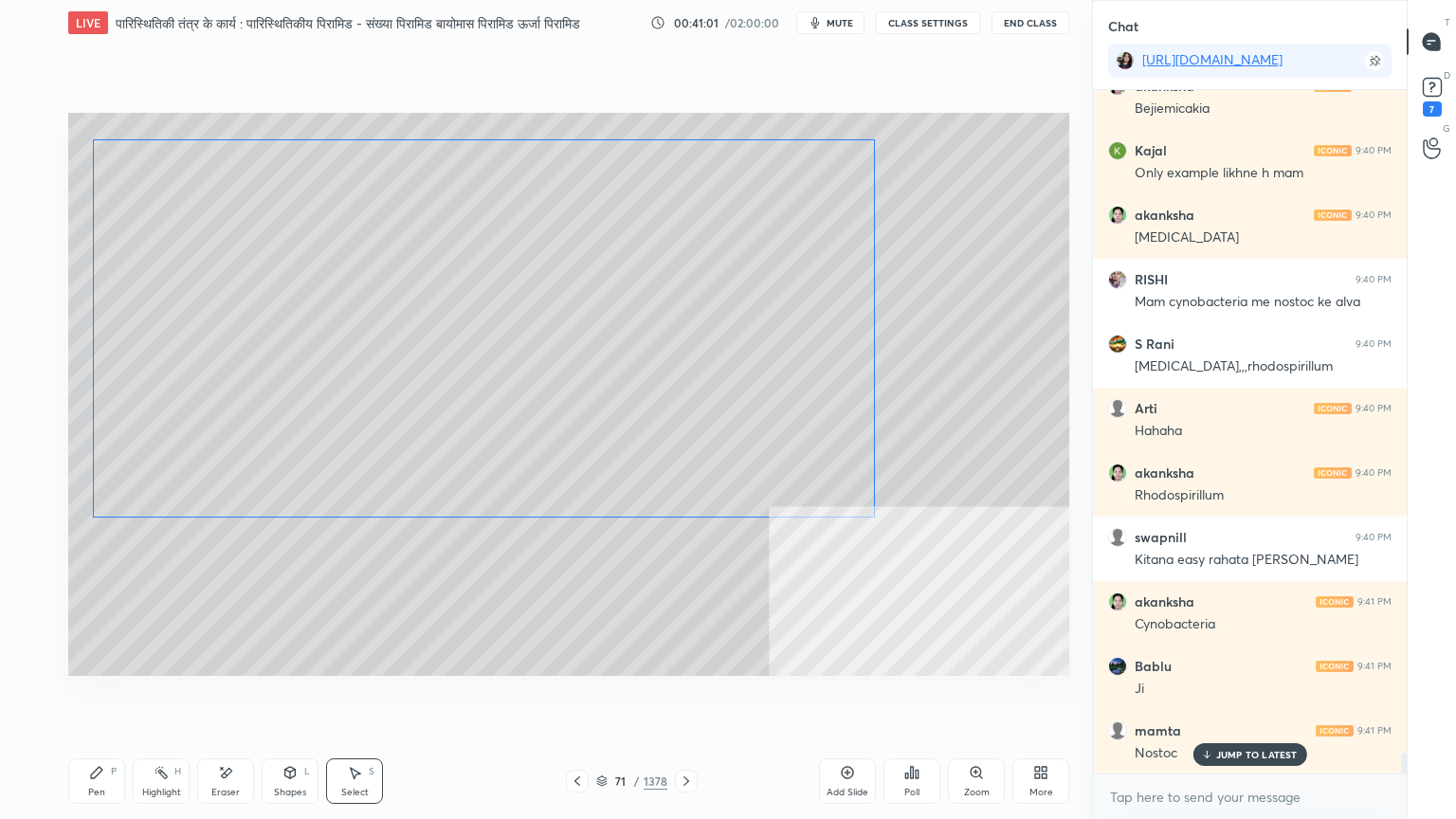 drag, startPoint x: 334, startPoint y: 395, endPoint x: 300, endPoint y: 372, distance: 41.048752 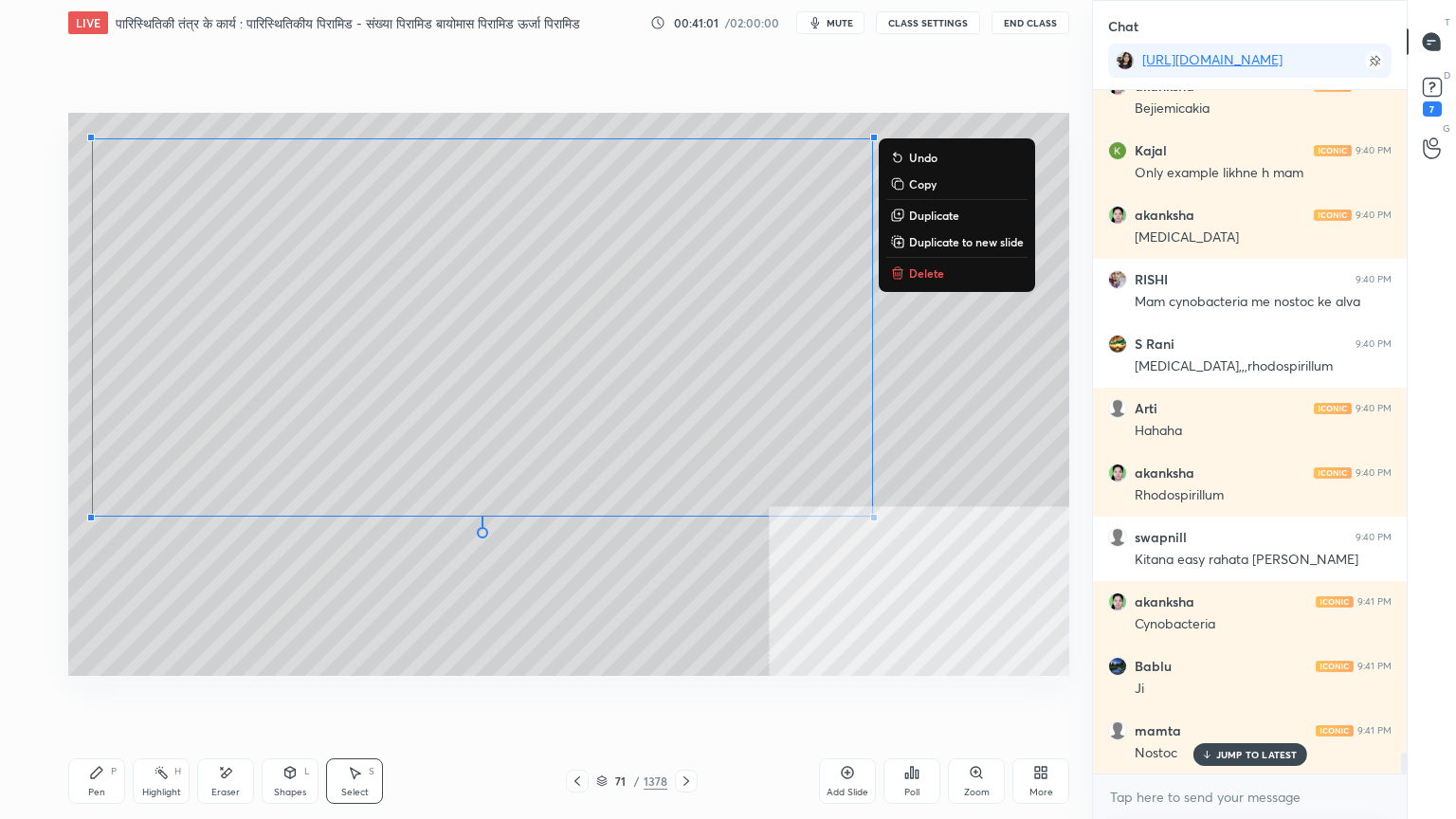 click on "Pen P" at bounding box center [97, 781] 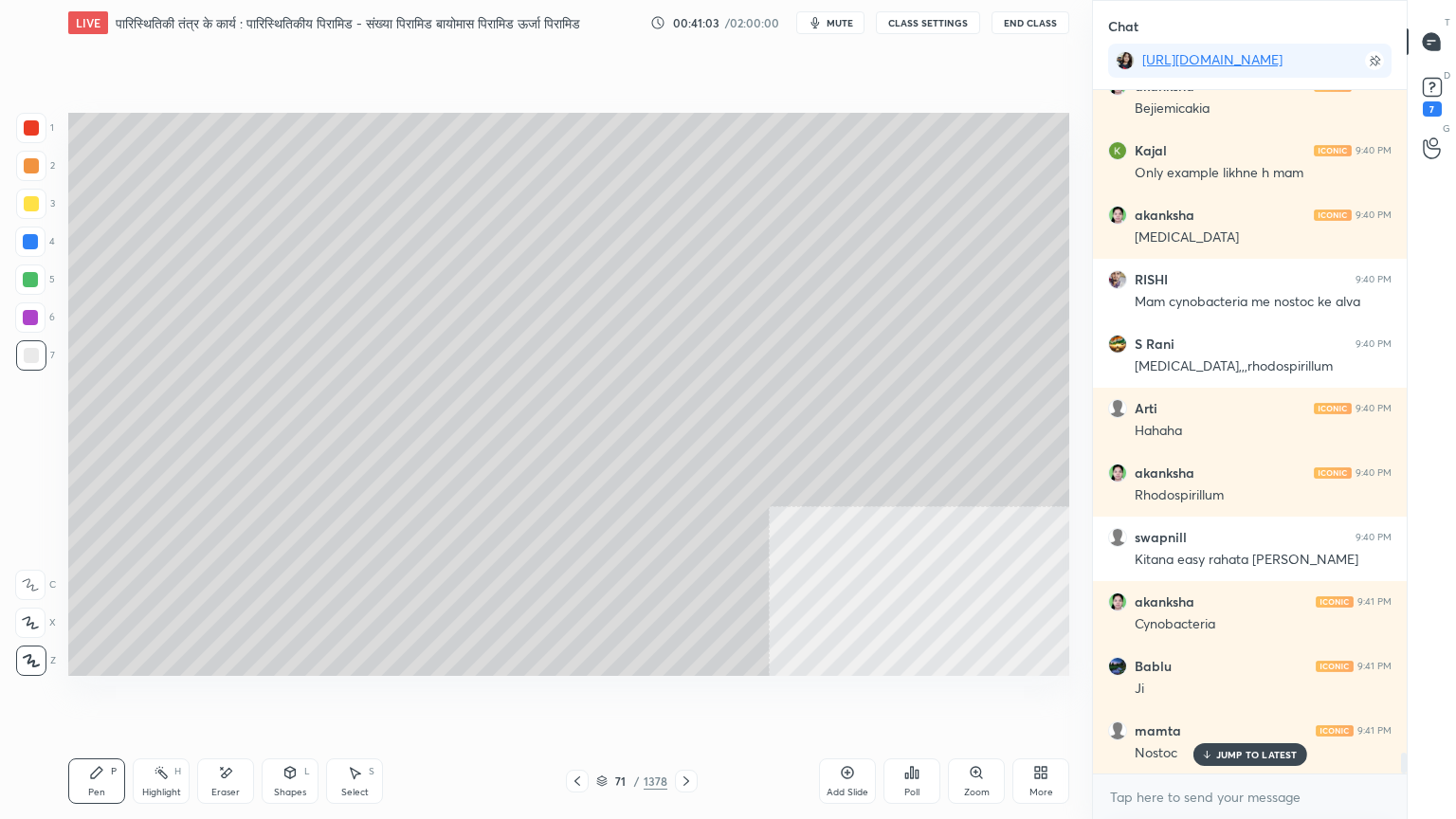 click on "Select" at bounding box center (355, 792) 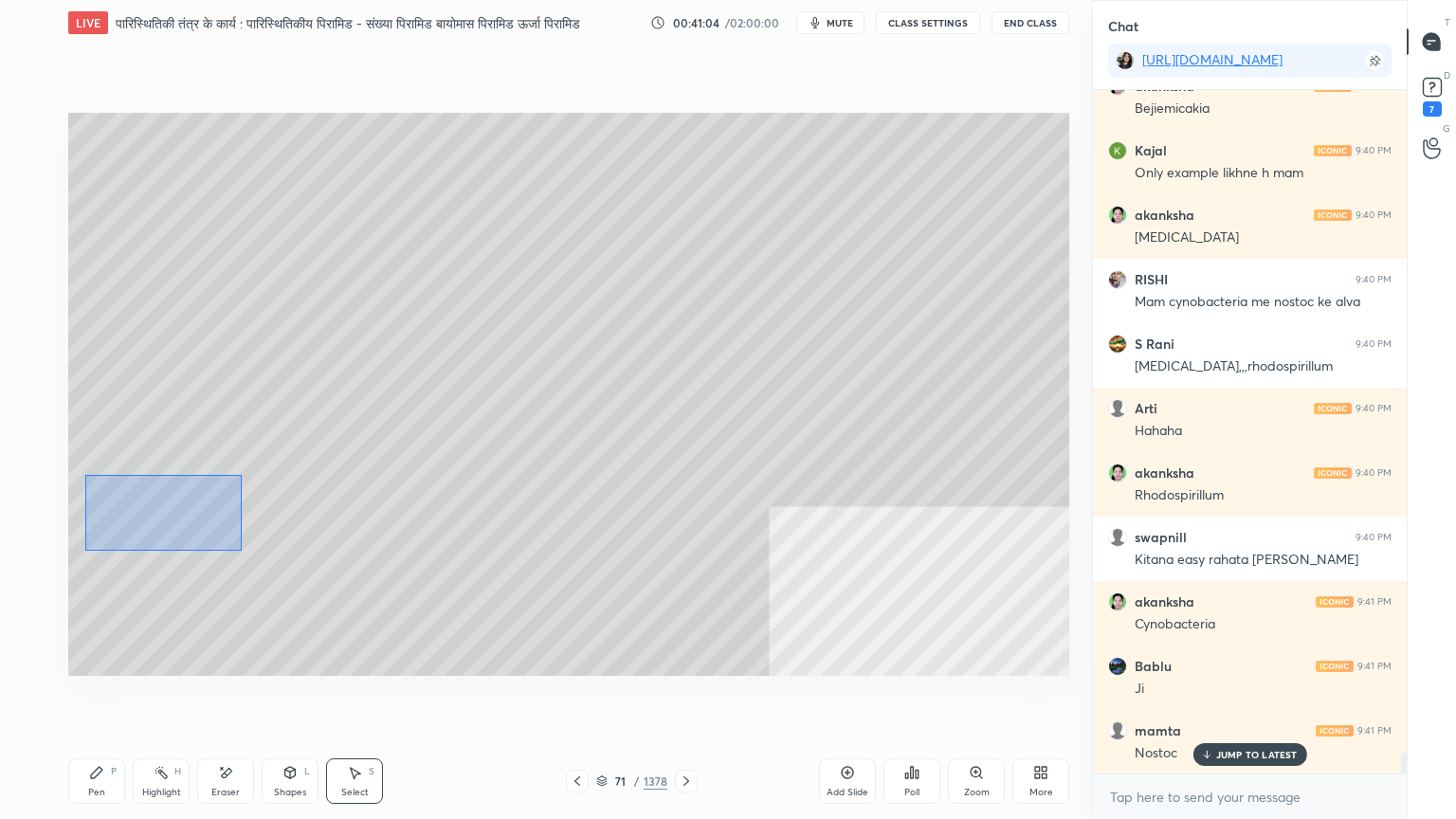 drag, startPoint x: 147, startPoint y: 516, endPoint x: 239, endPoint y: 544, distance: 96.16652 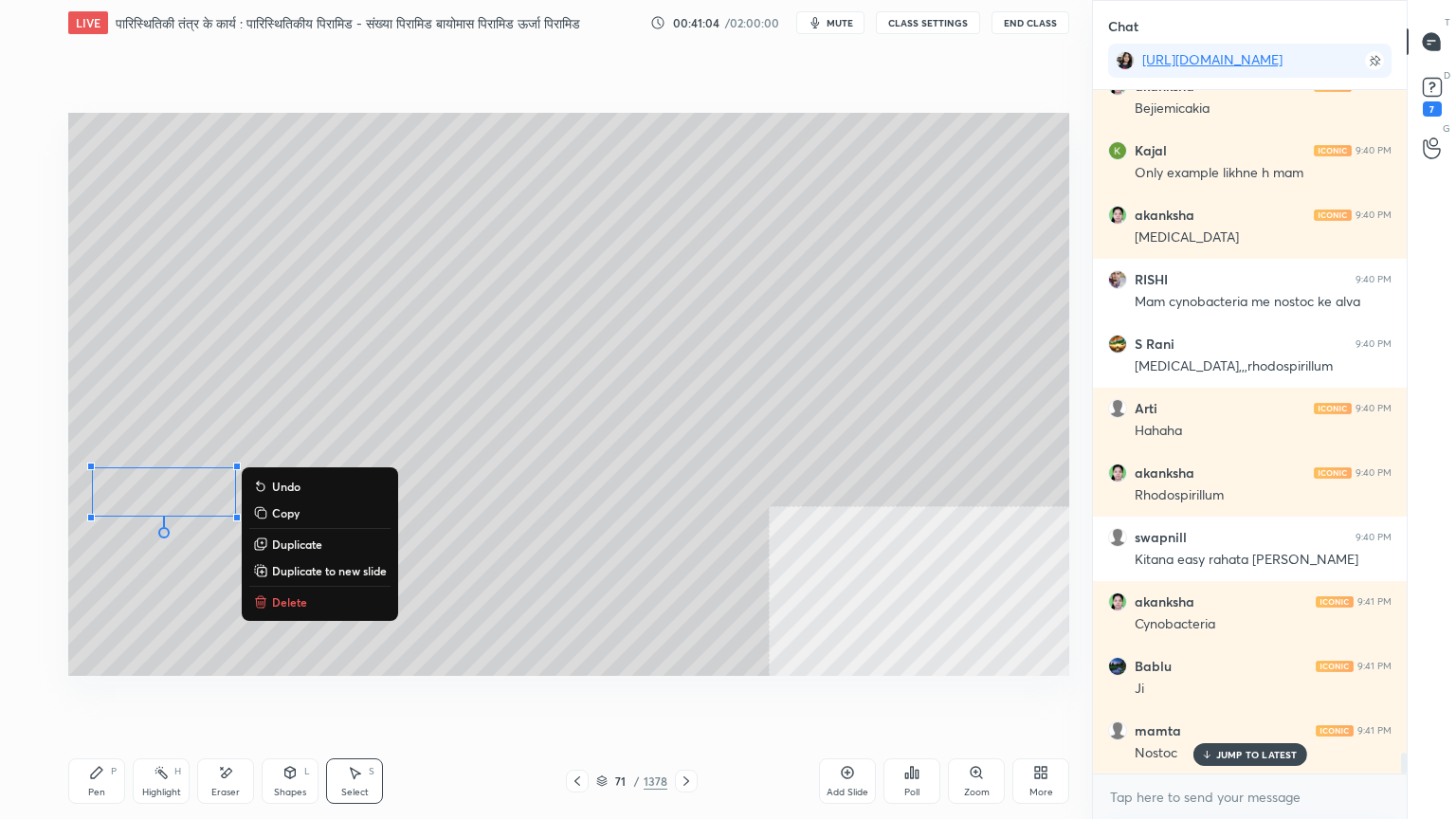 scroll, scrollTop: 22094, scrollLeft: 0, axis: vertical 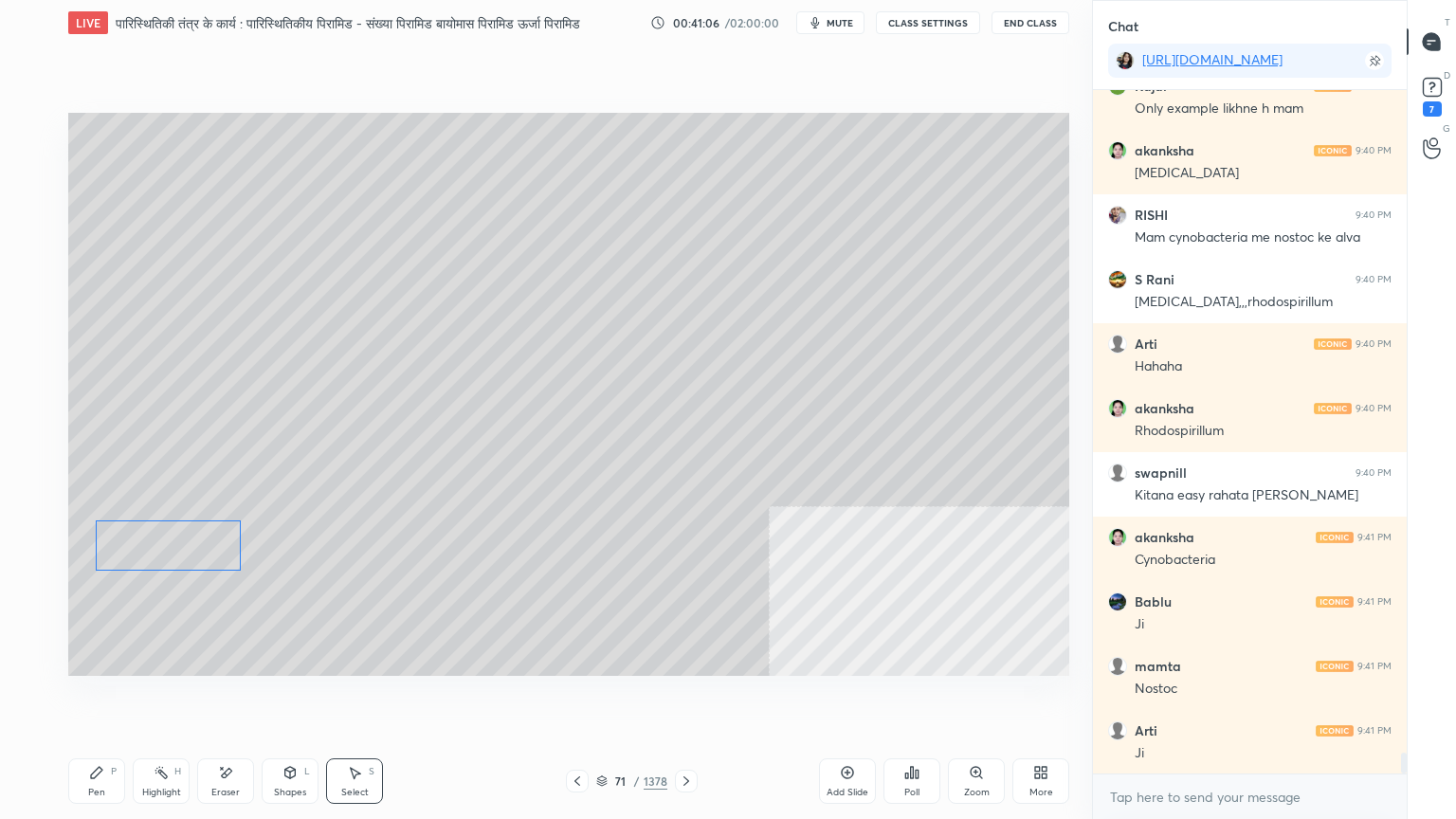 drag, startPoint x: 181, startPoint y: 499, endPoint x: 184, endPoint y: 608, distance: 109.04128 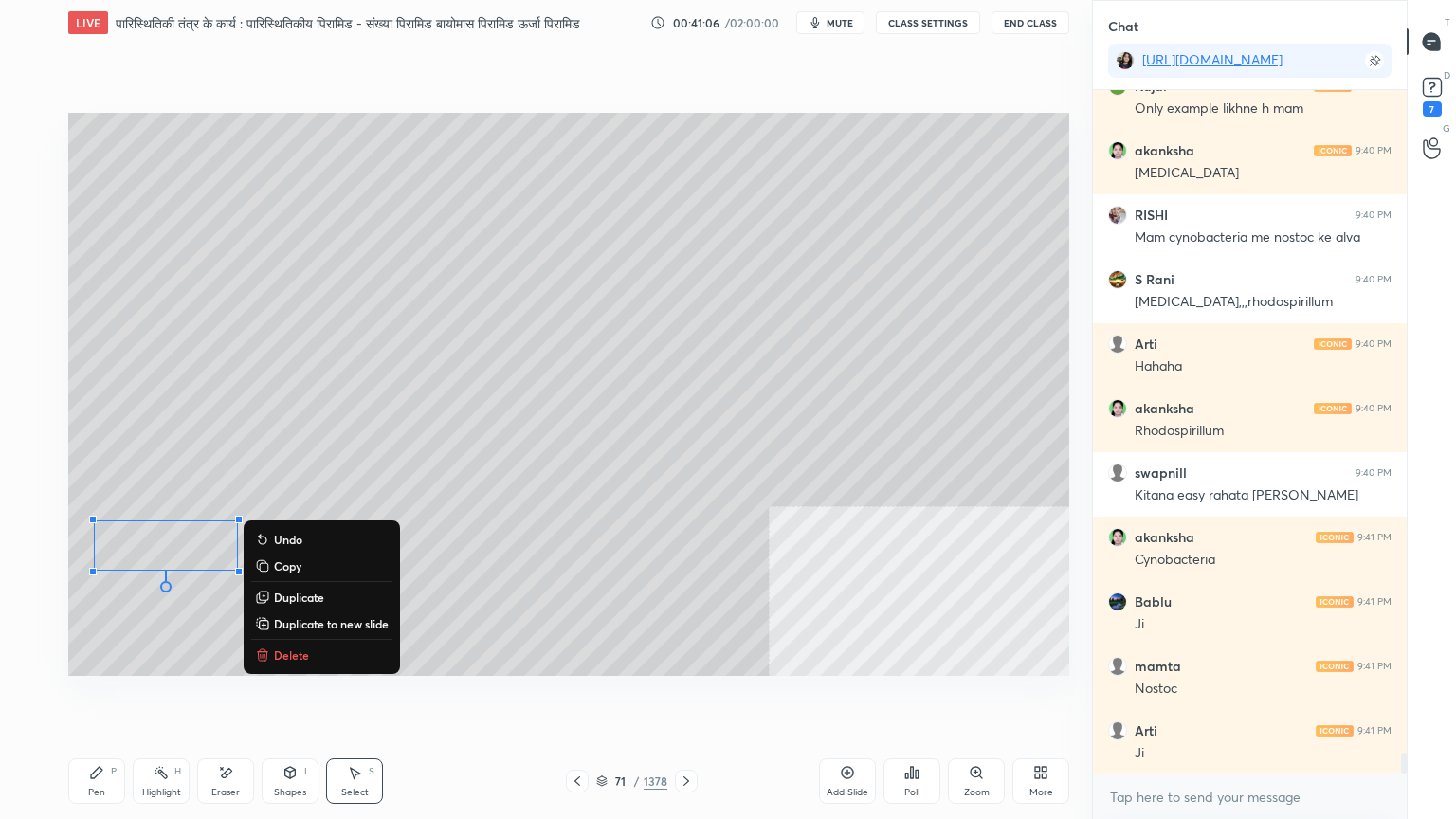 click on "Pen P" at bounding box center [97, 781] 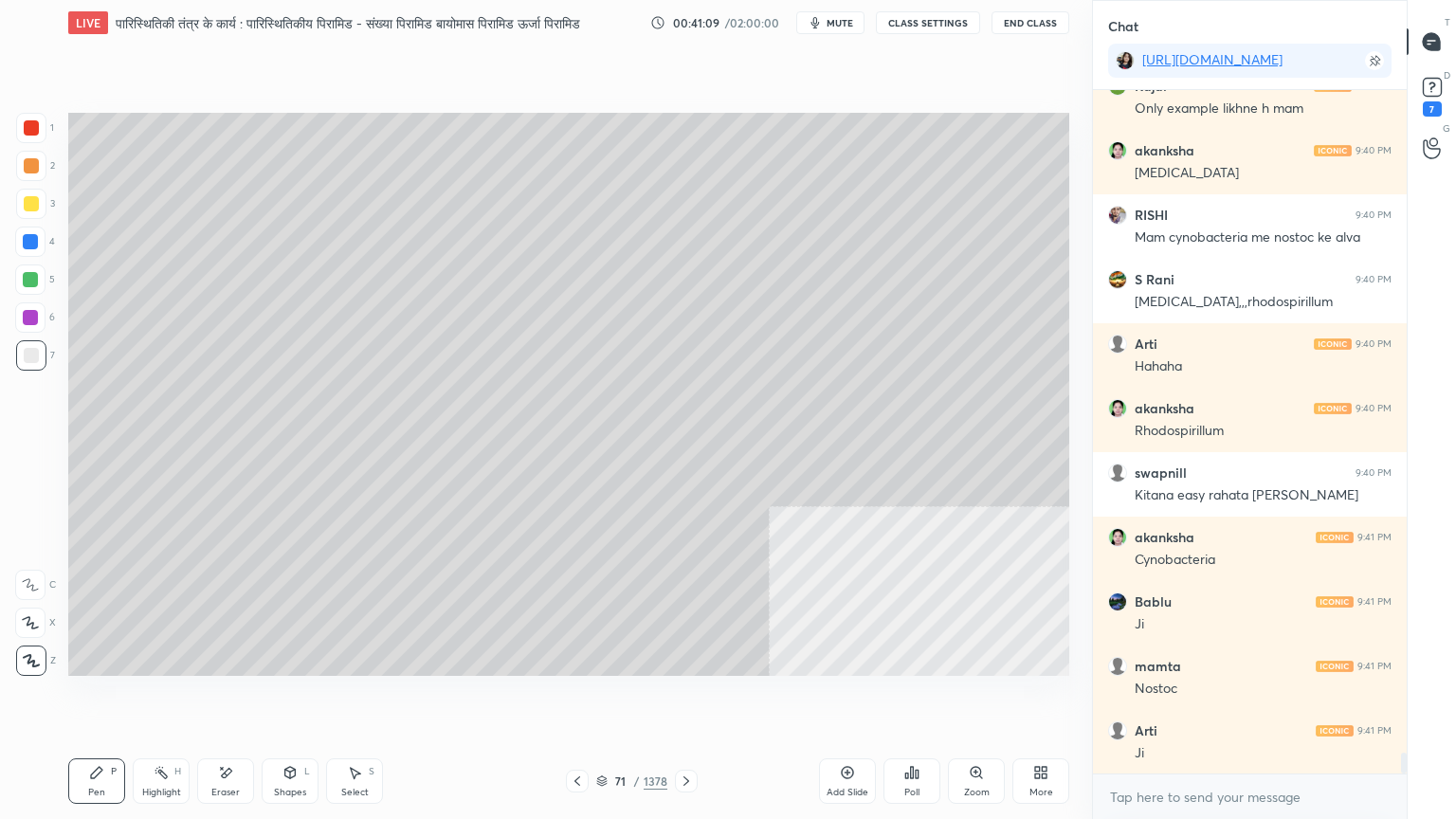 click at bounding box center [31, 128] 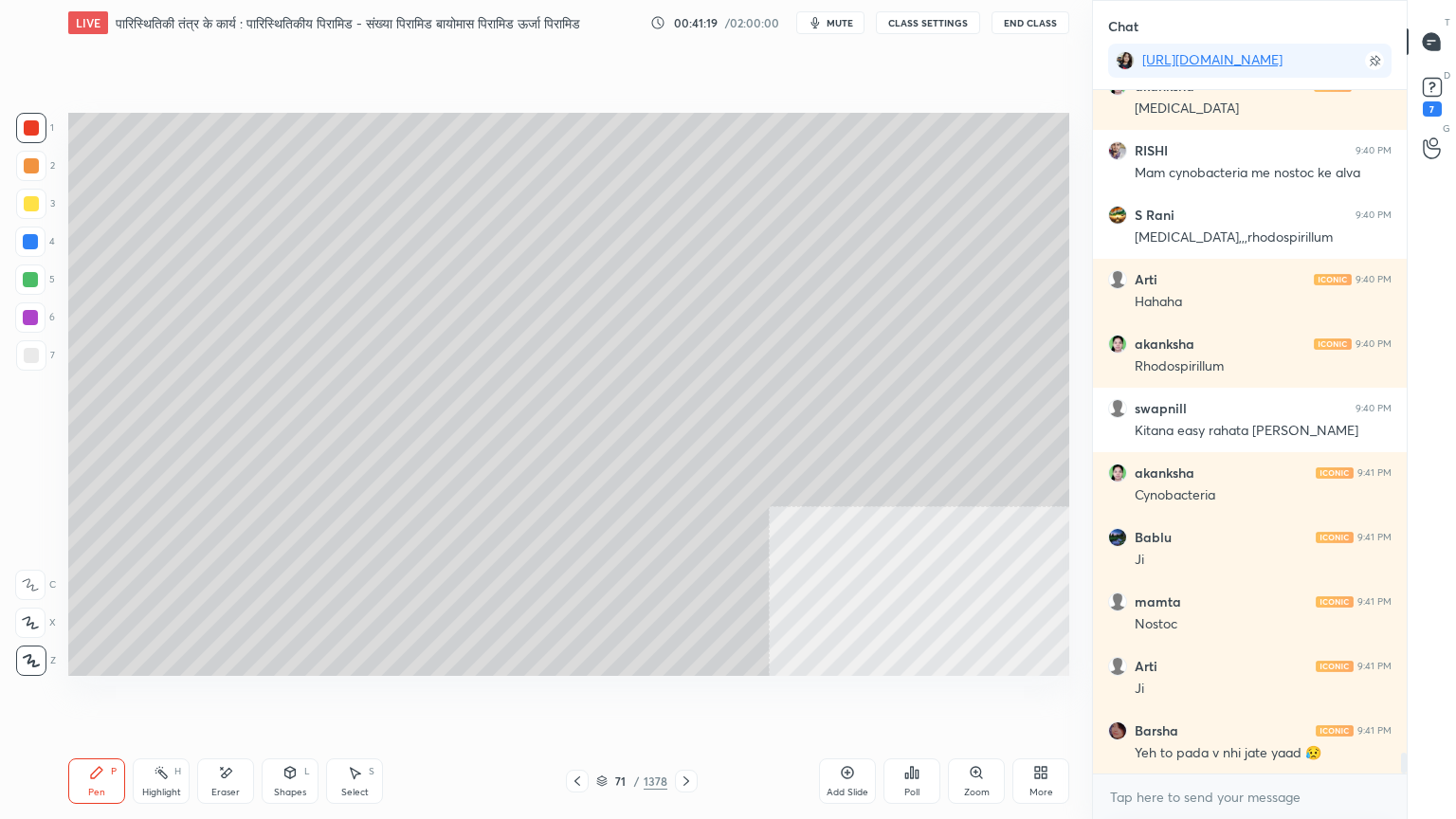 scroll, scrollTop: 22223, scrollLeft: 0, axis: vertical 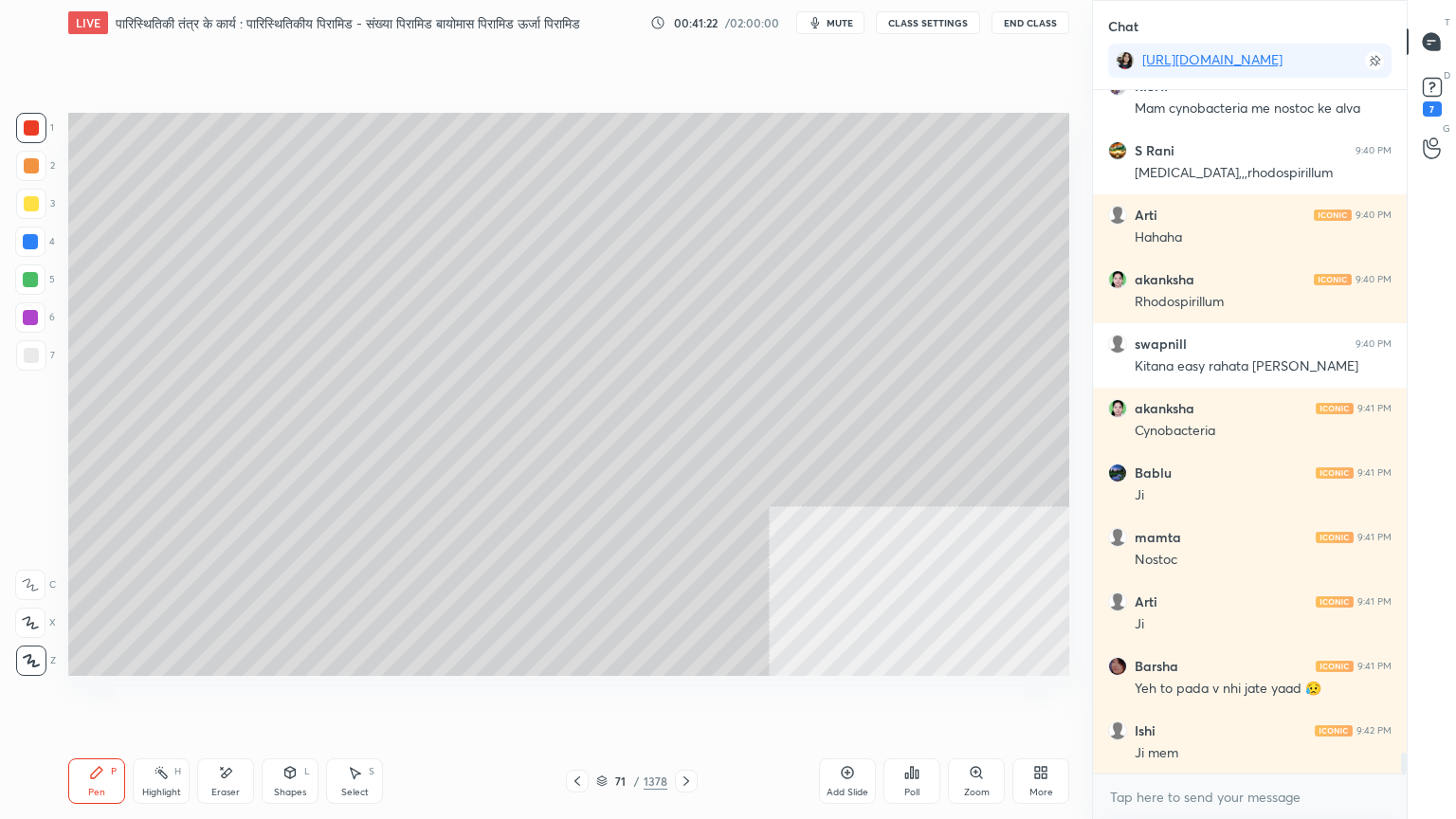 click at bounding box center (31, 355) 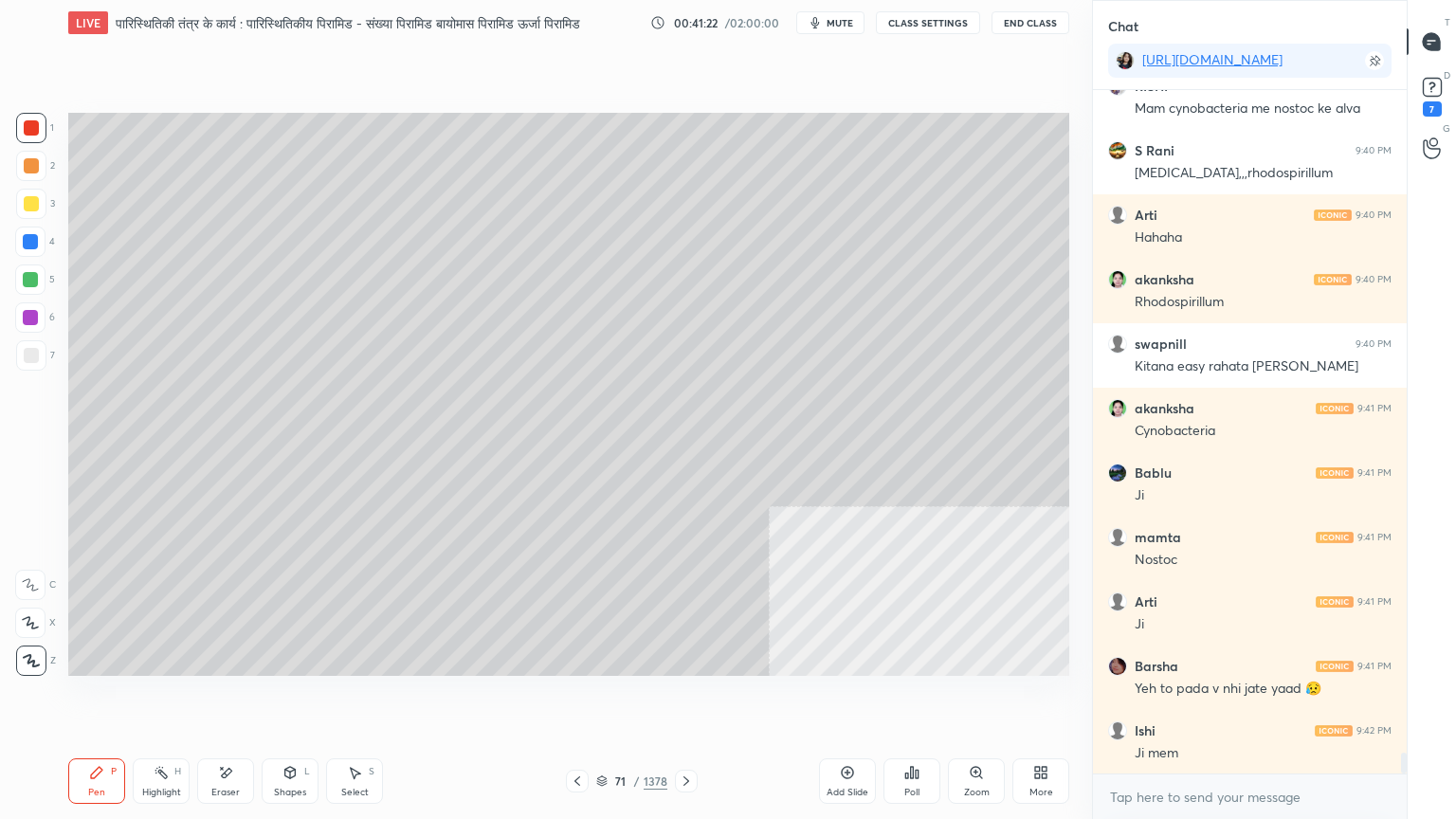 click at bounding box center [31, 355] 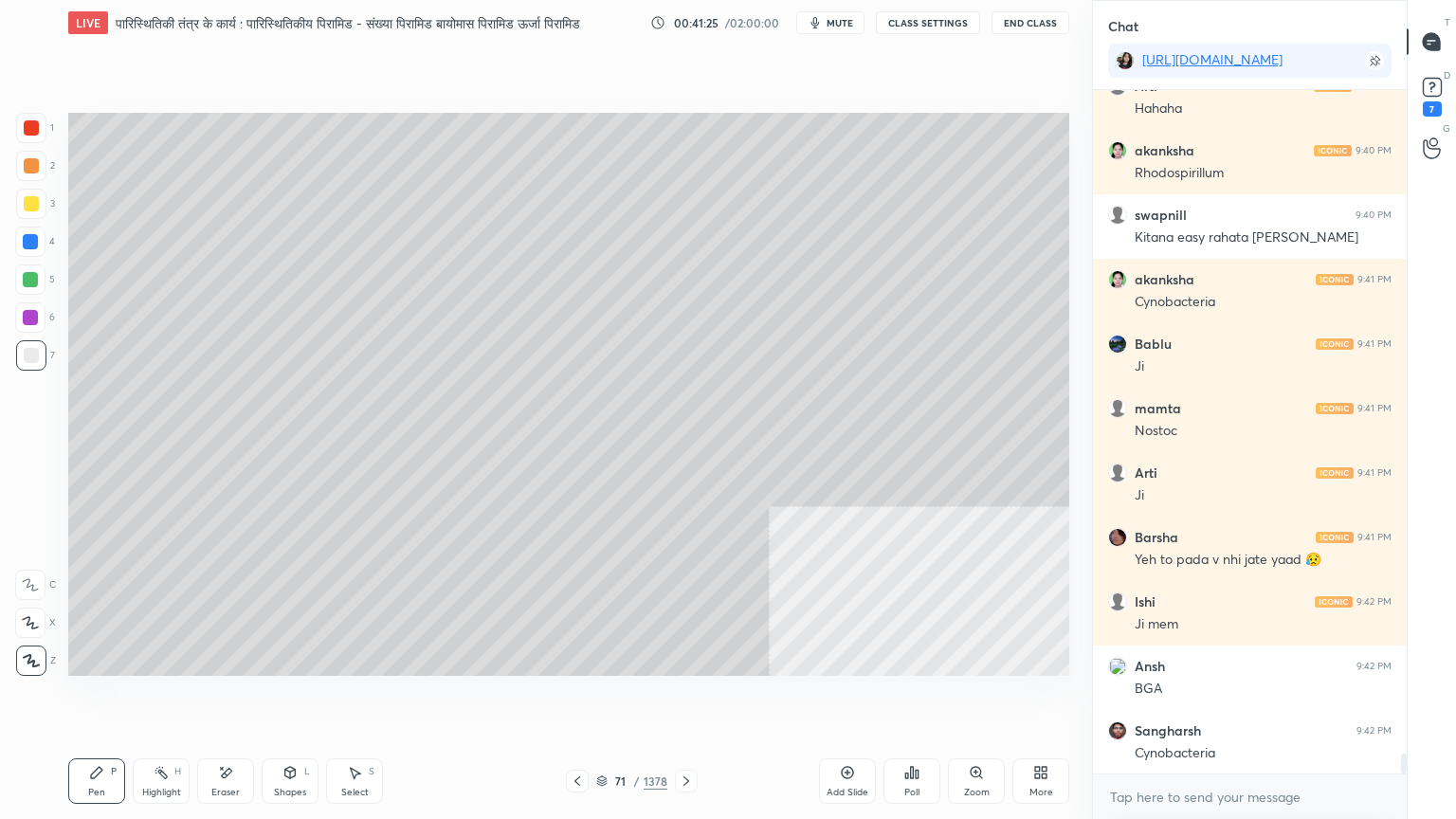 scroll, scrollTop: 22416, scrollLeft: 0, axis: vertical 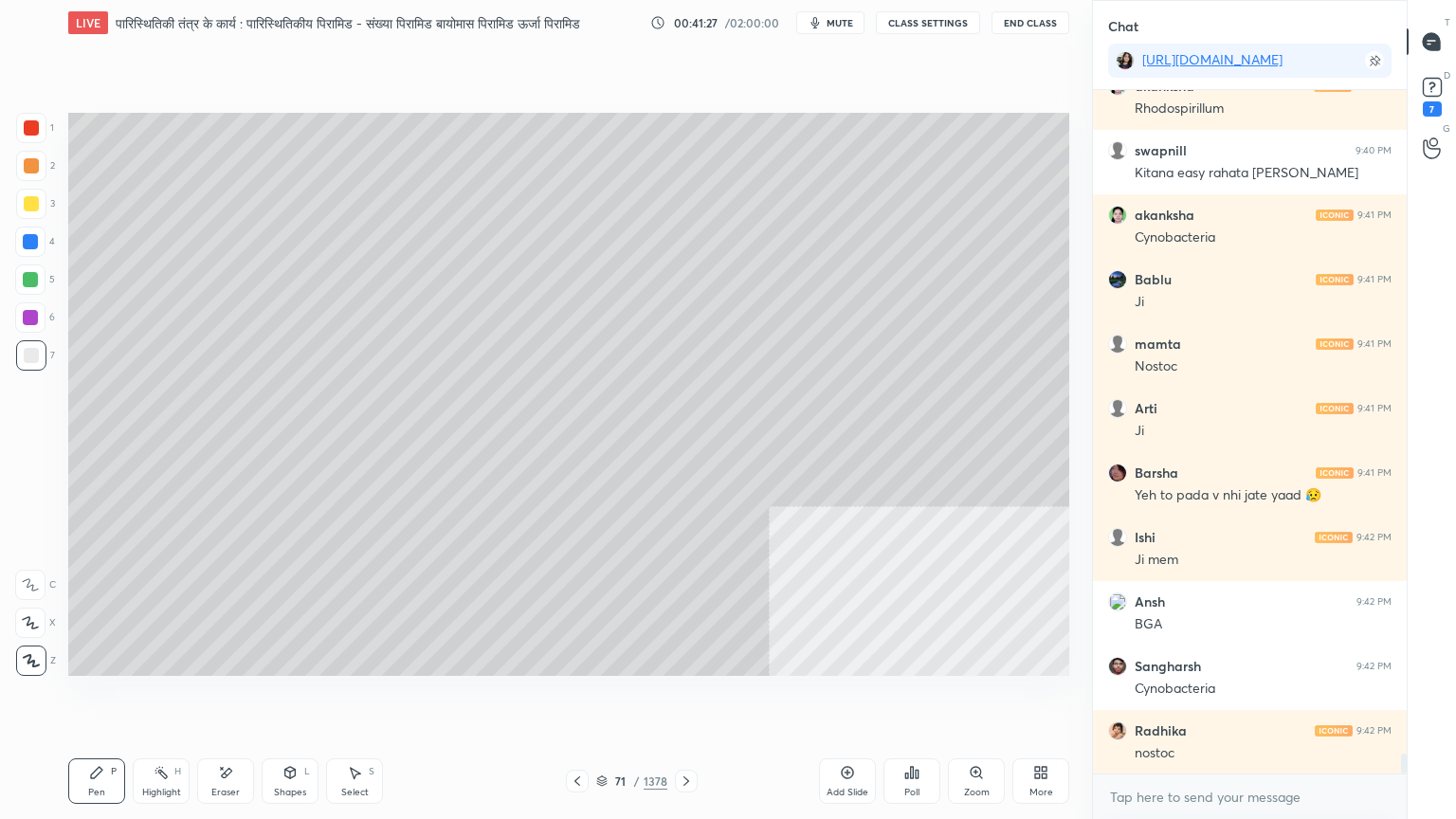 click on "Select" at bounding box center (355, 792) 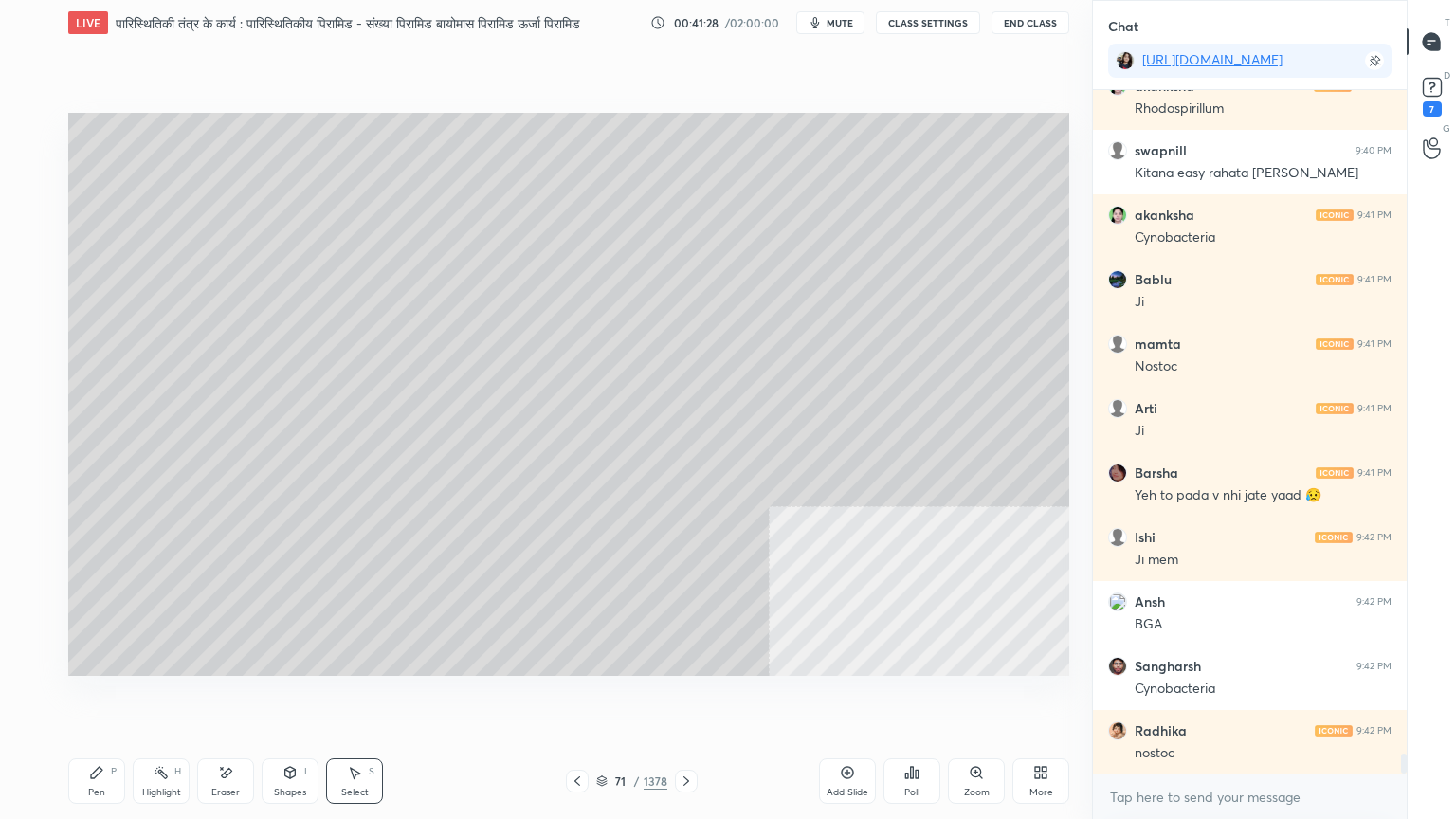 scroll, scrollTop: 22481, scrollLeft: 0, axis: vertical 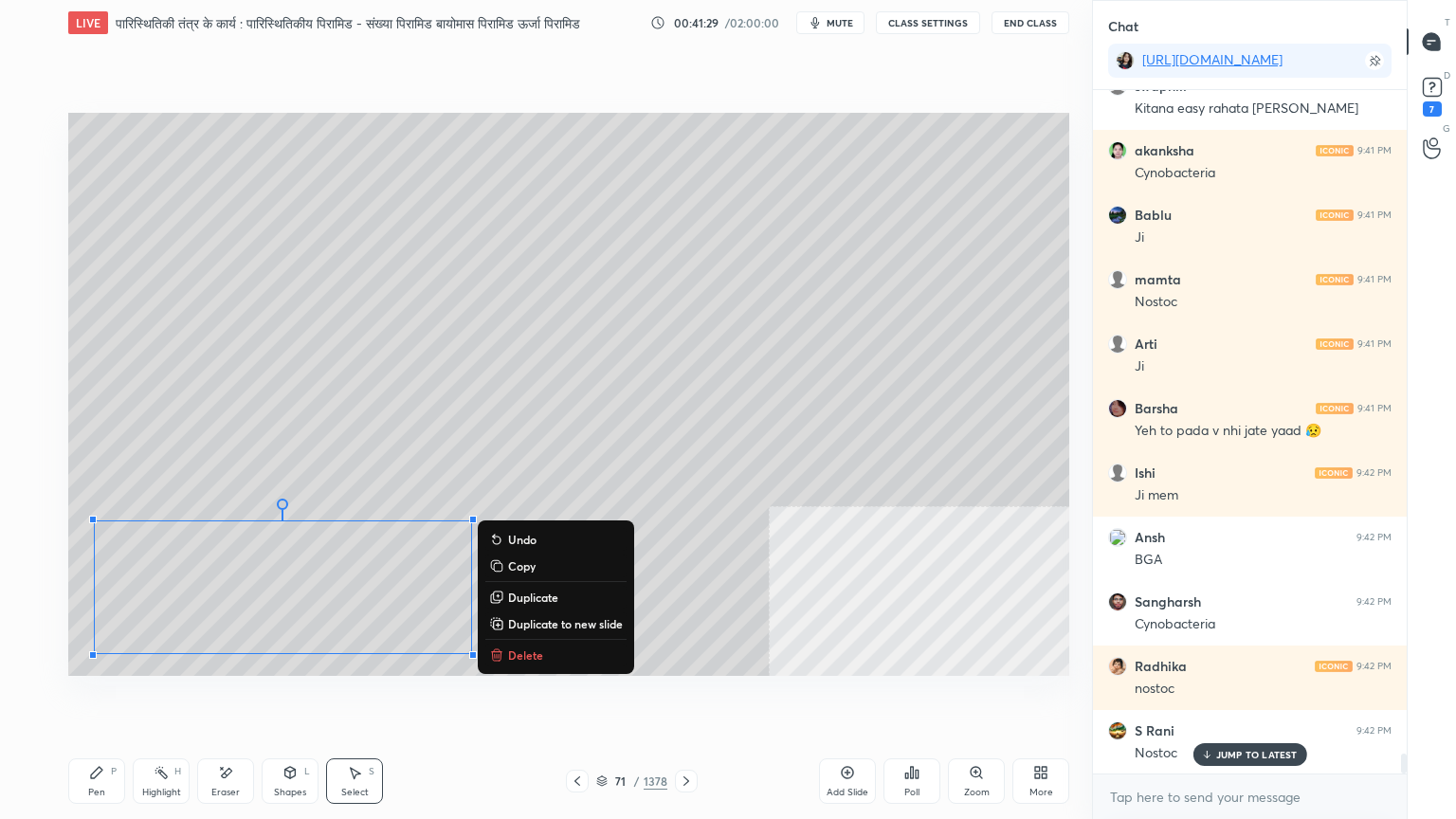 drag, startPoint x: 95, startPoint y: 521, endPoint x: 512, endPoint y: 646, distance: 435.33206 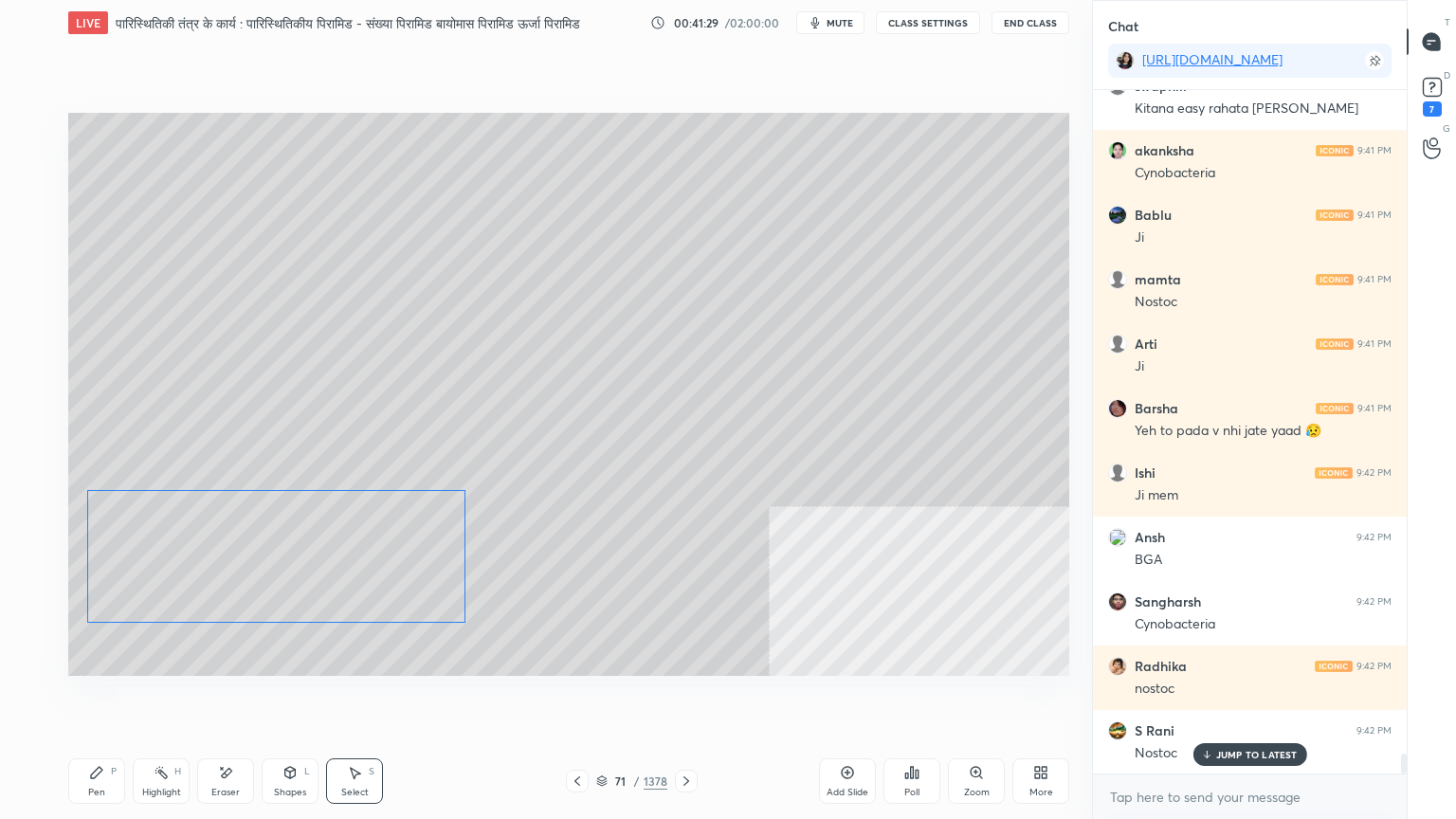 click on "0 ° Undo Copy Duplicate Duplicate to new slide Delete" at bounding box center (569, 394) 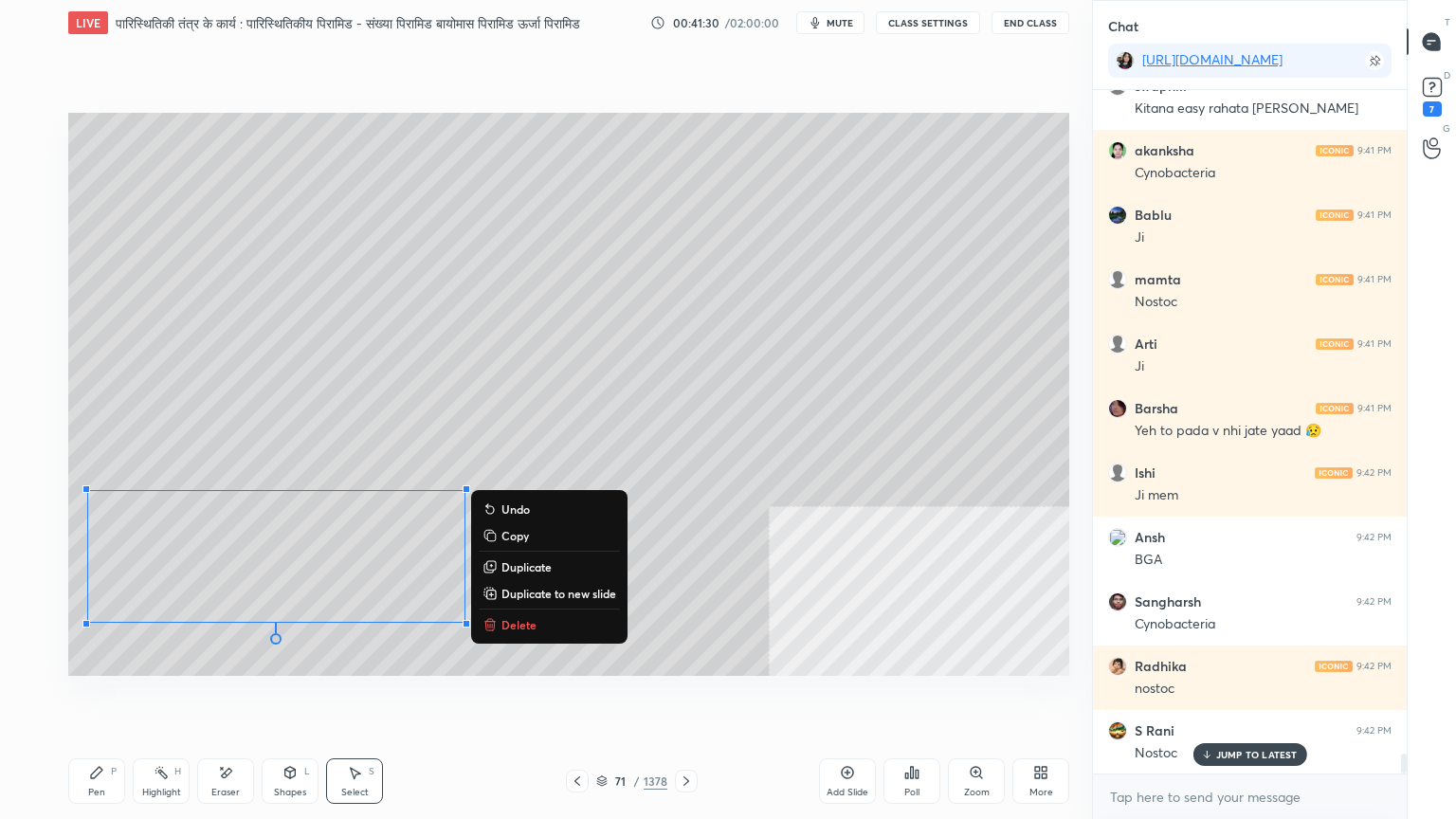 click on "Pen P" at bounding box center [97, 781] 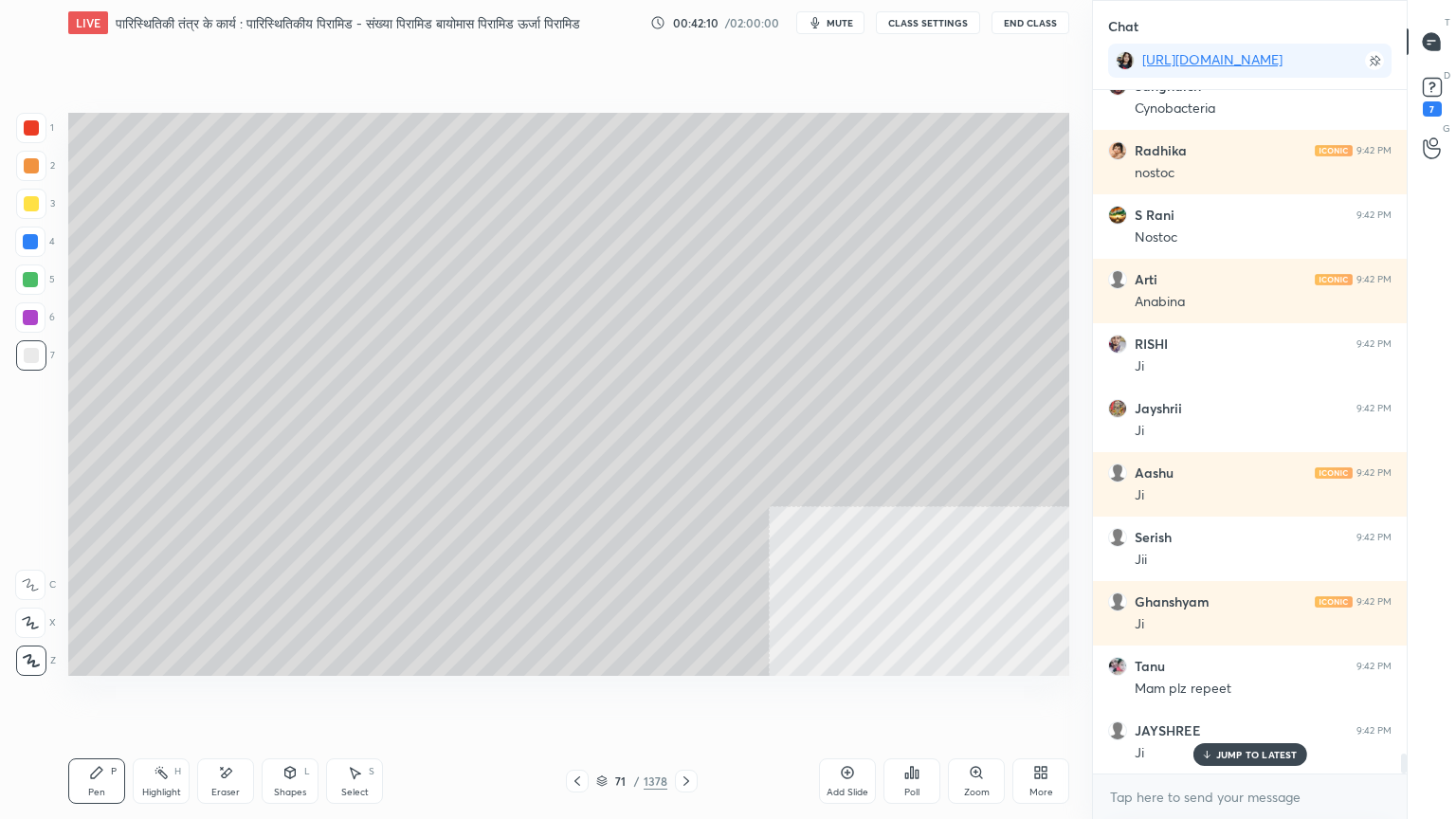 scroll, scrollTop: 23061, scrollLeft: 0, axis: vertical 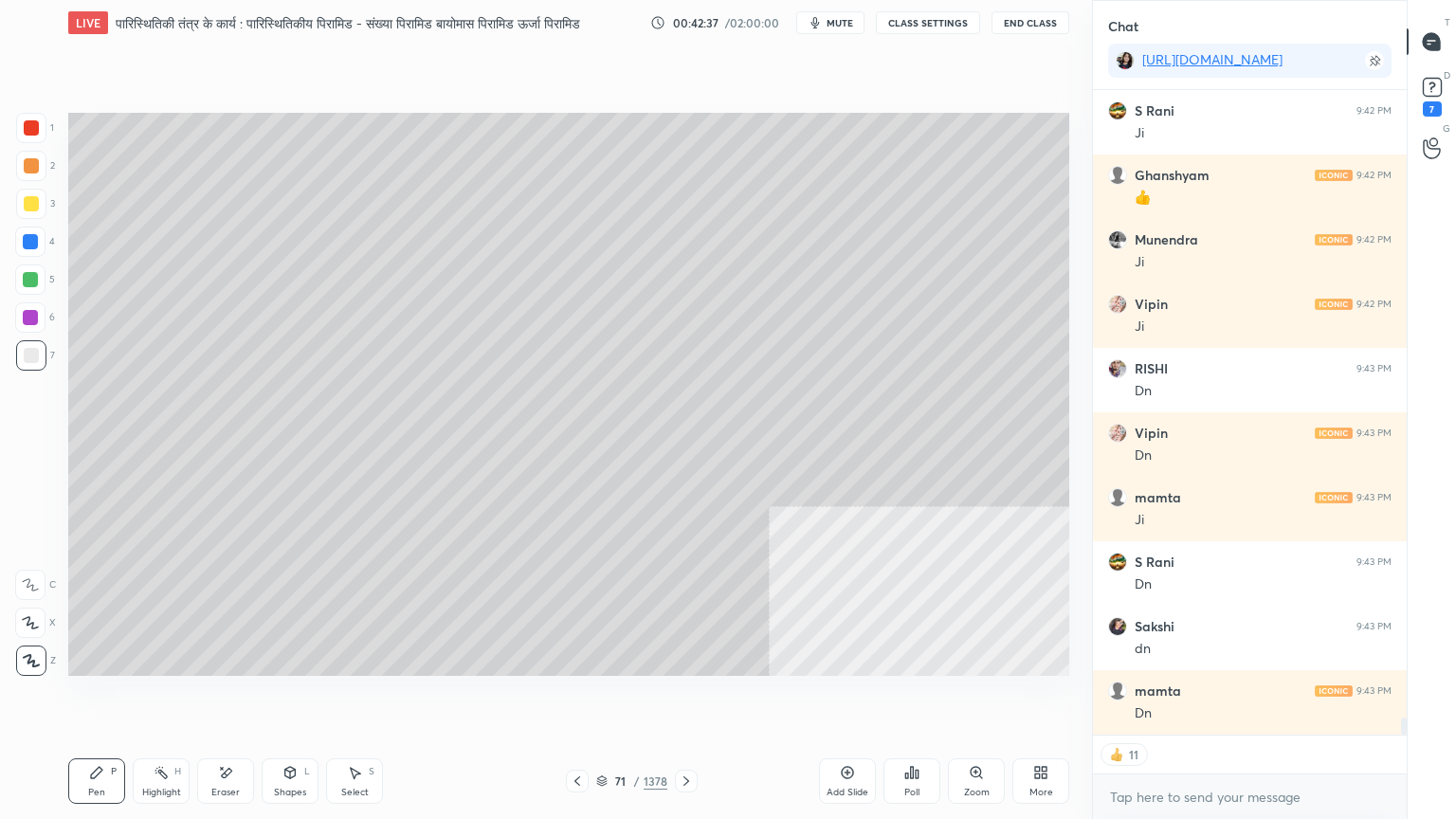 drag, startPoint x: 609, startPoint y: 737, endPoint x: 623, endPoint y: 734, distance: 14.317821 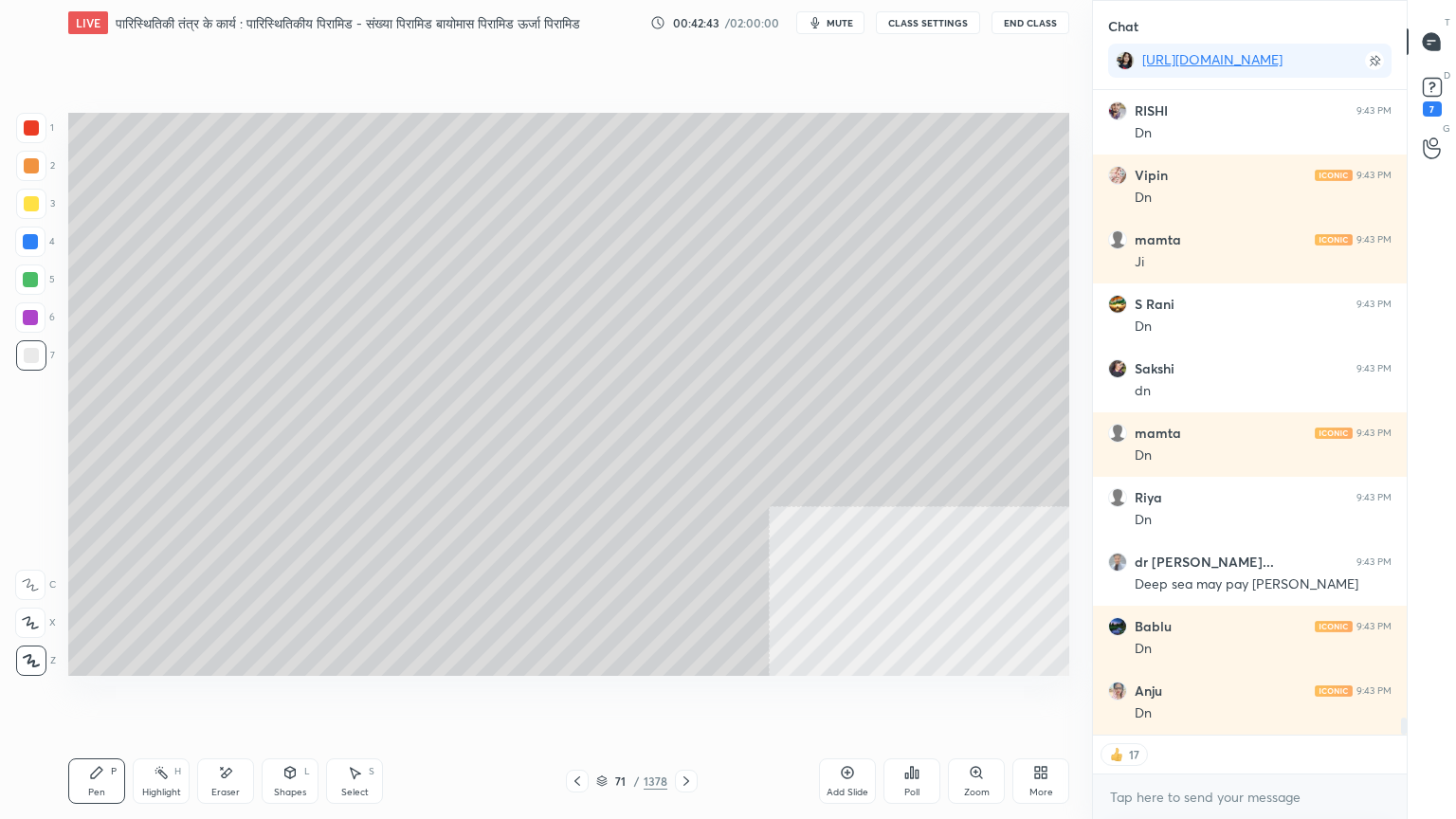 scroll, scrollTop: 24068, scrollLeft: 0, axis: vertical 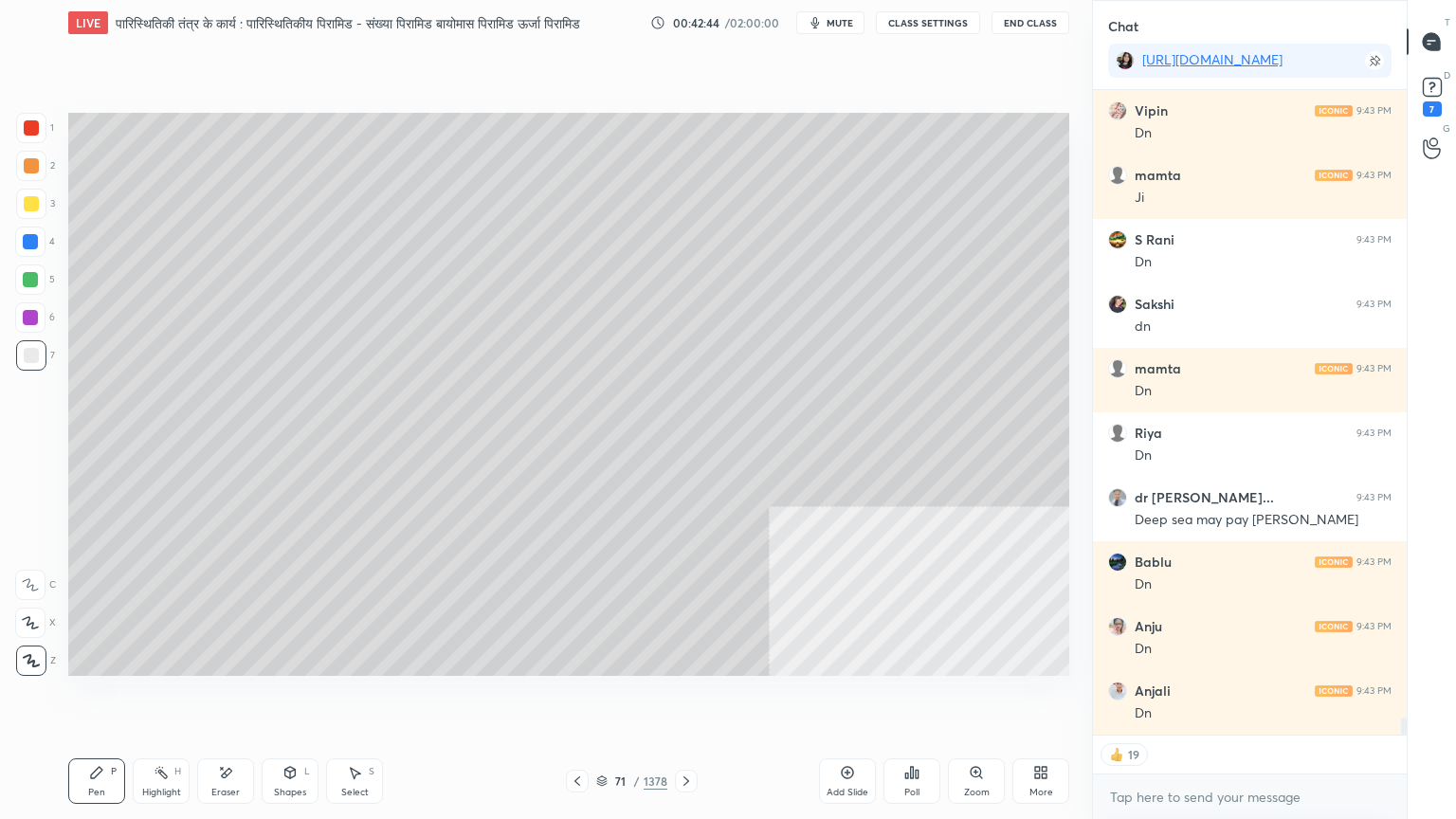 click at bounding box center [30, 242] 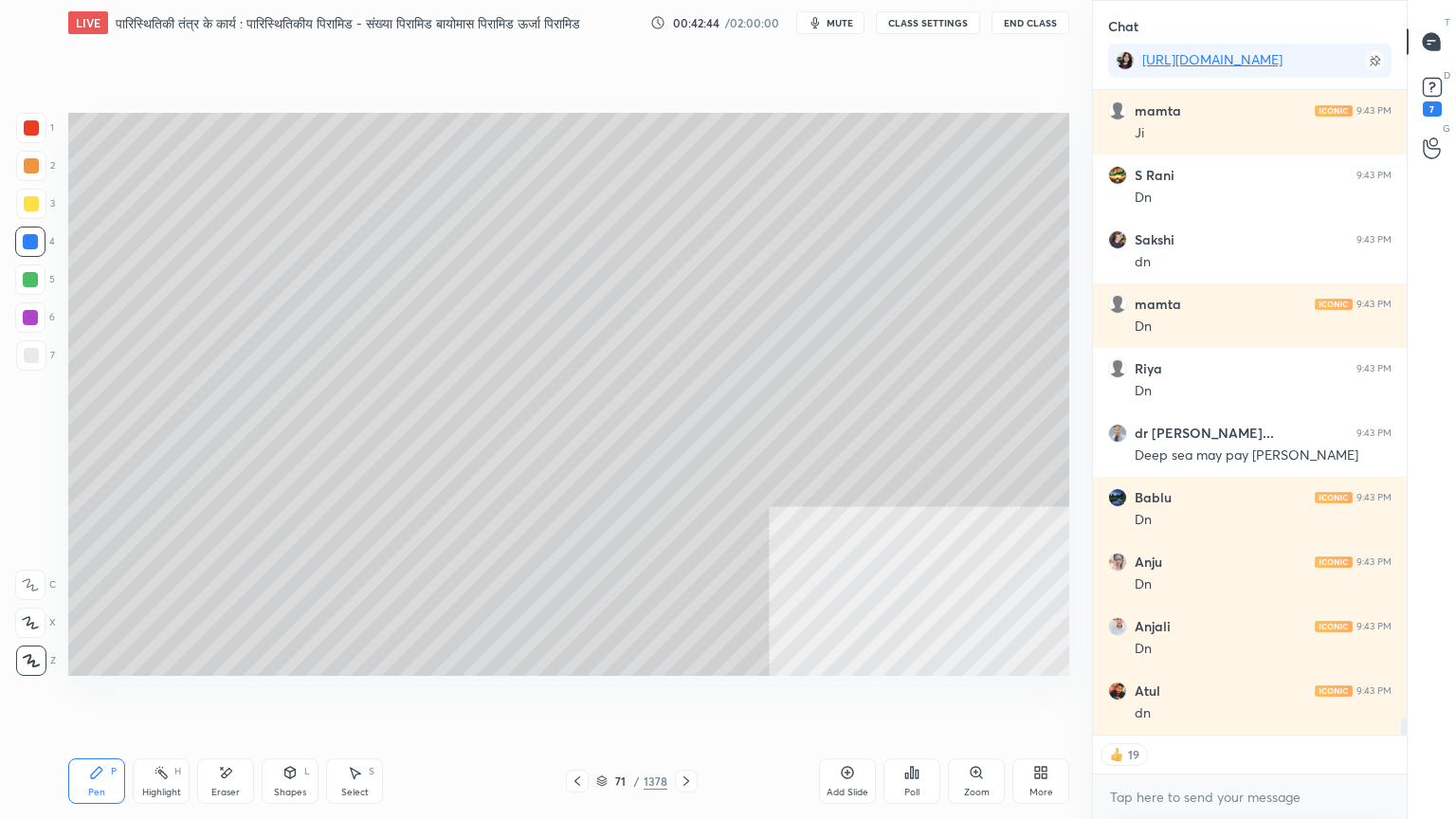 click at bounding box center (30, 242) 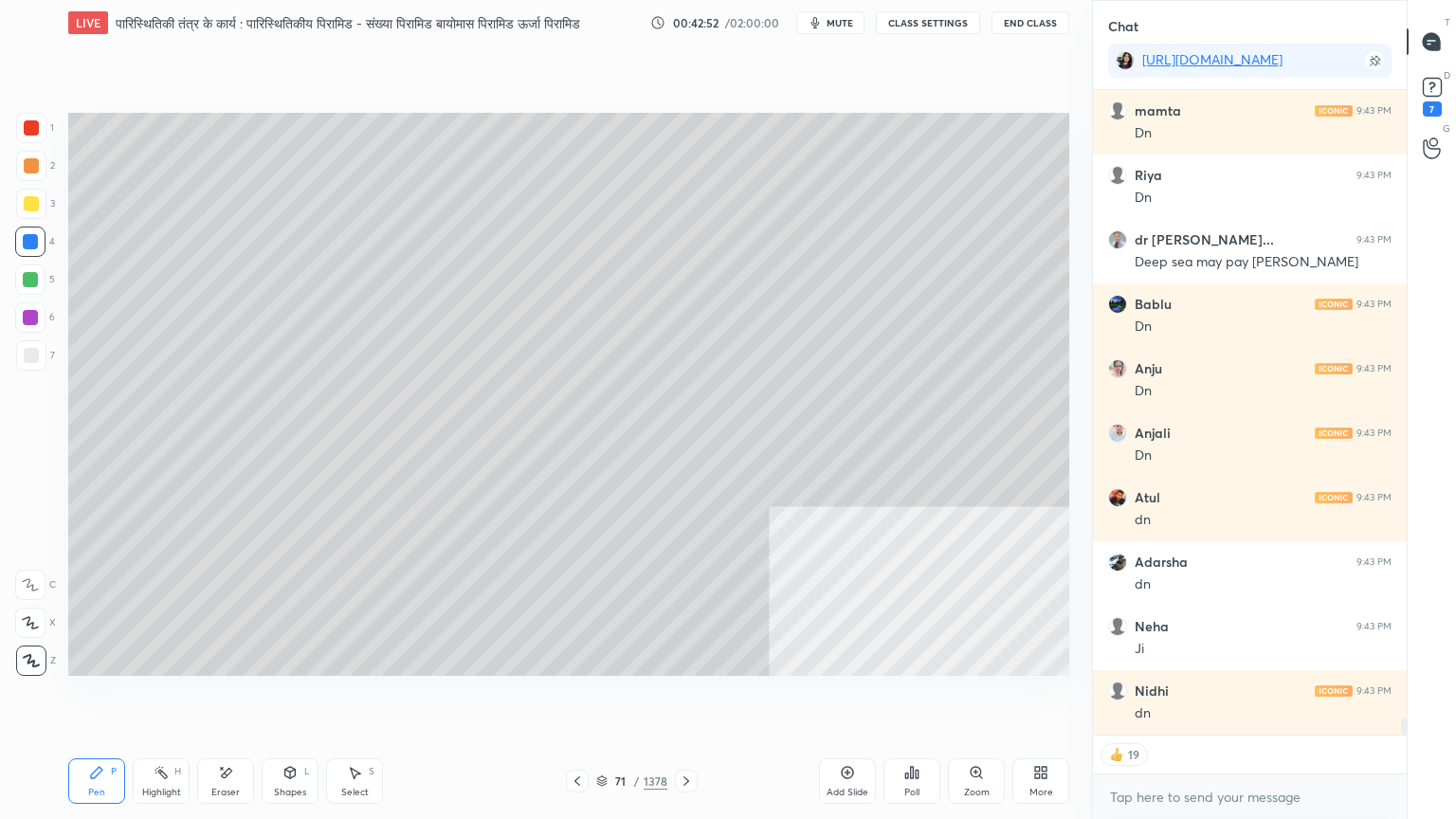 scroll, scrollTop: 24390, scrollLeft: 0, axis: vertical 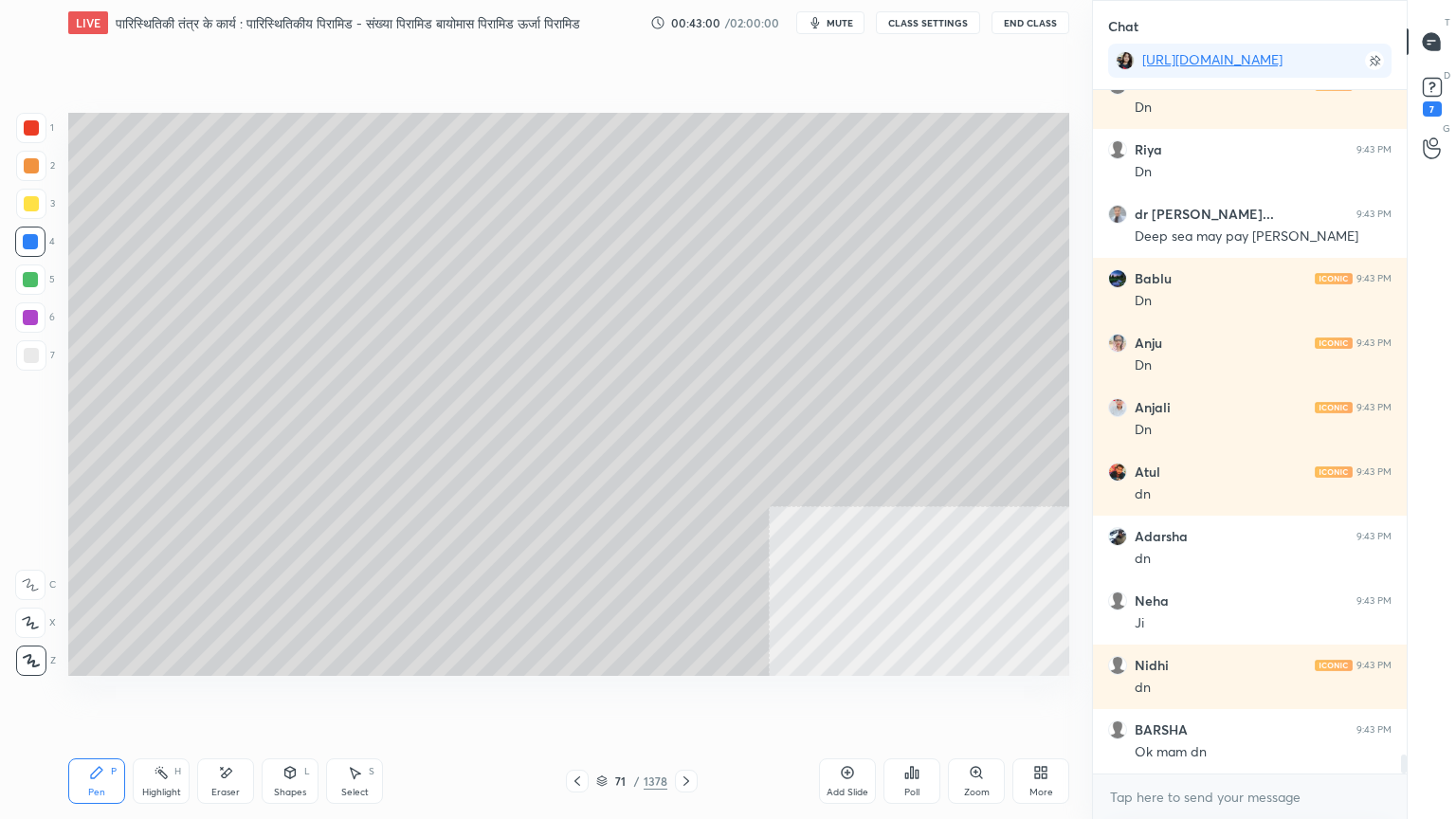 click on "Eraser" at bounding box center [226, 781] 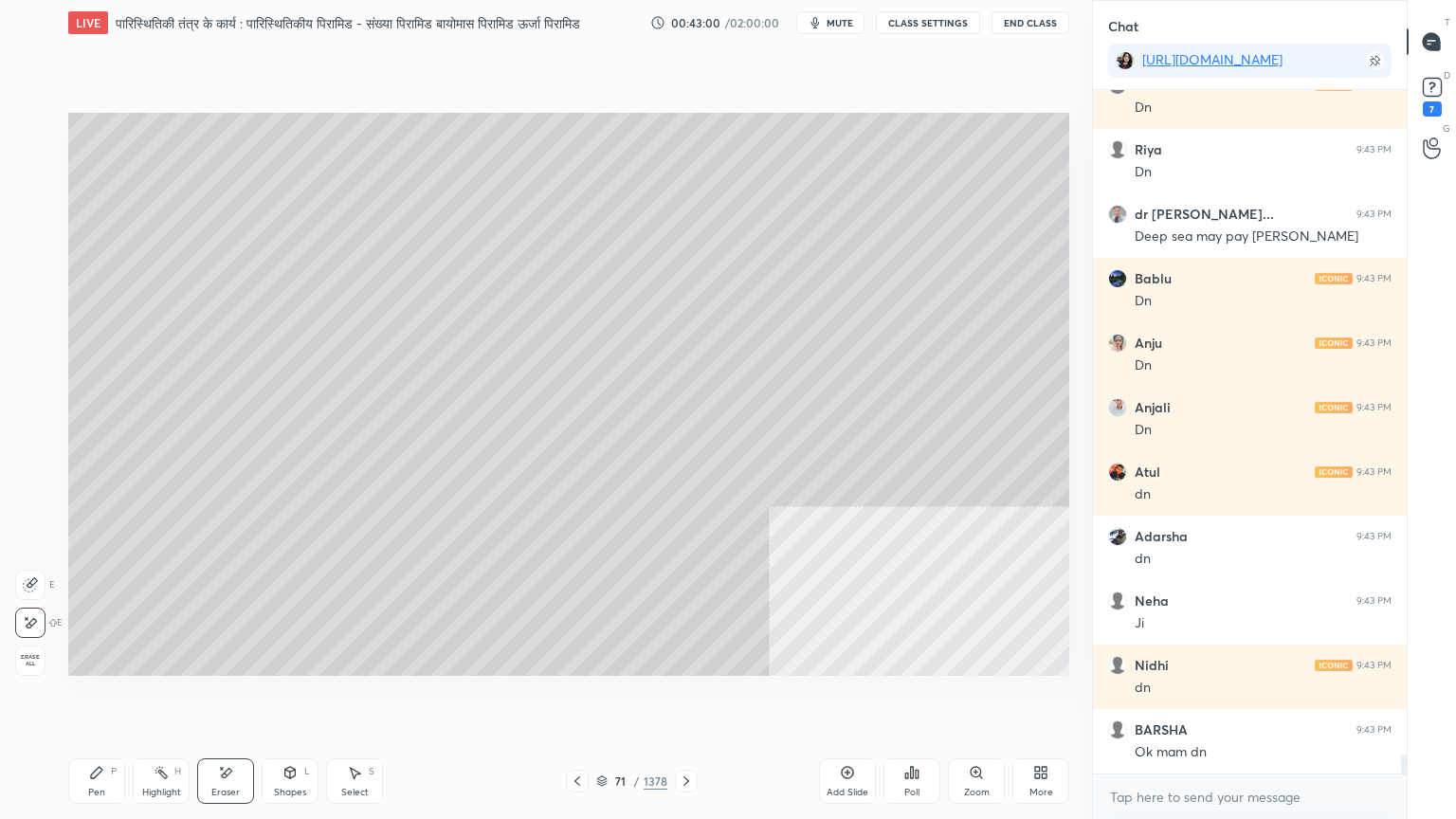 click on "Eraser" at bounding box center (226, 781) 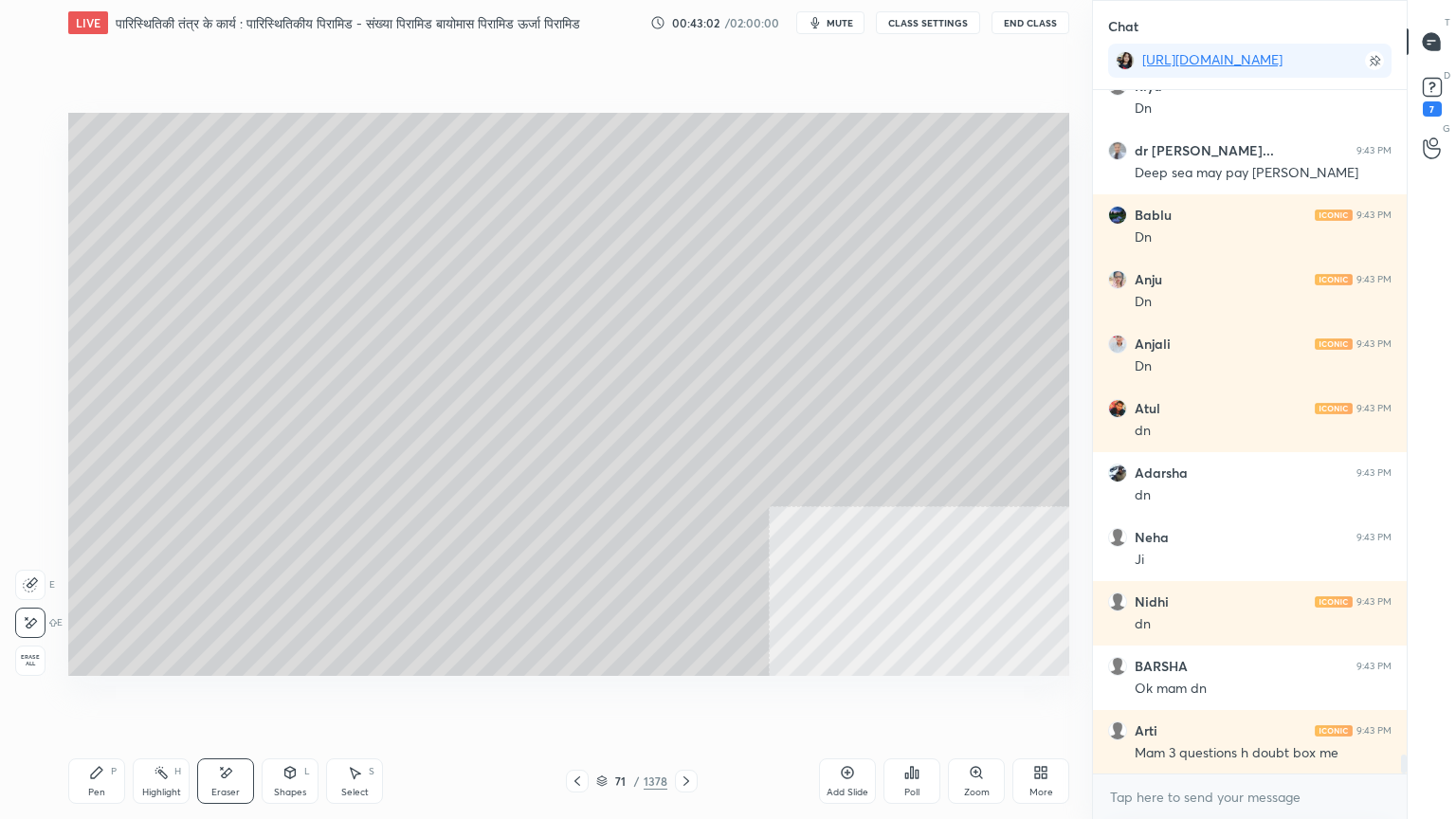 drag, startPoint x: 95, startPoint y: 783, endPoint x: 129, endPoint y: 746, distance: 50.249378 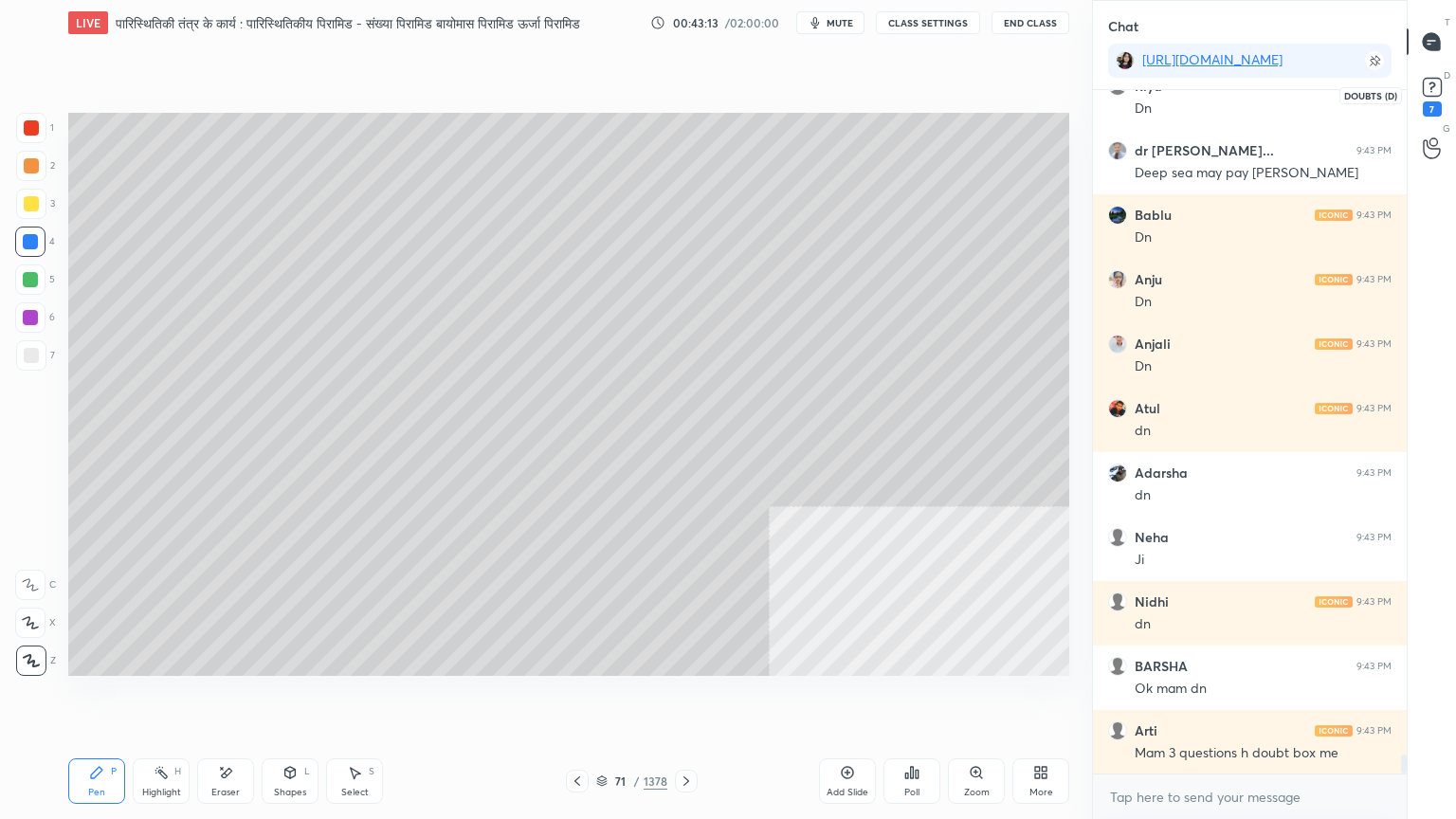 click on "7" at bounding box center [1432, 109] 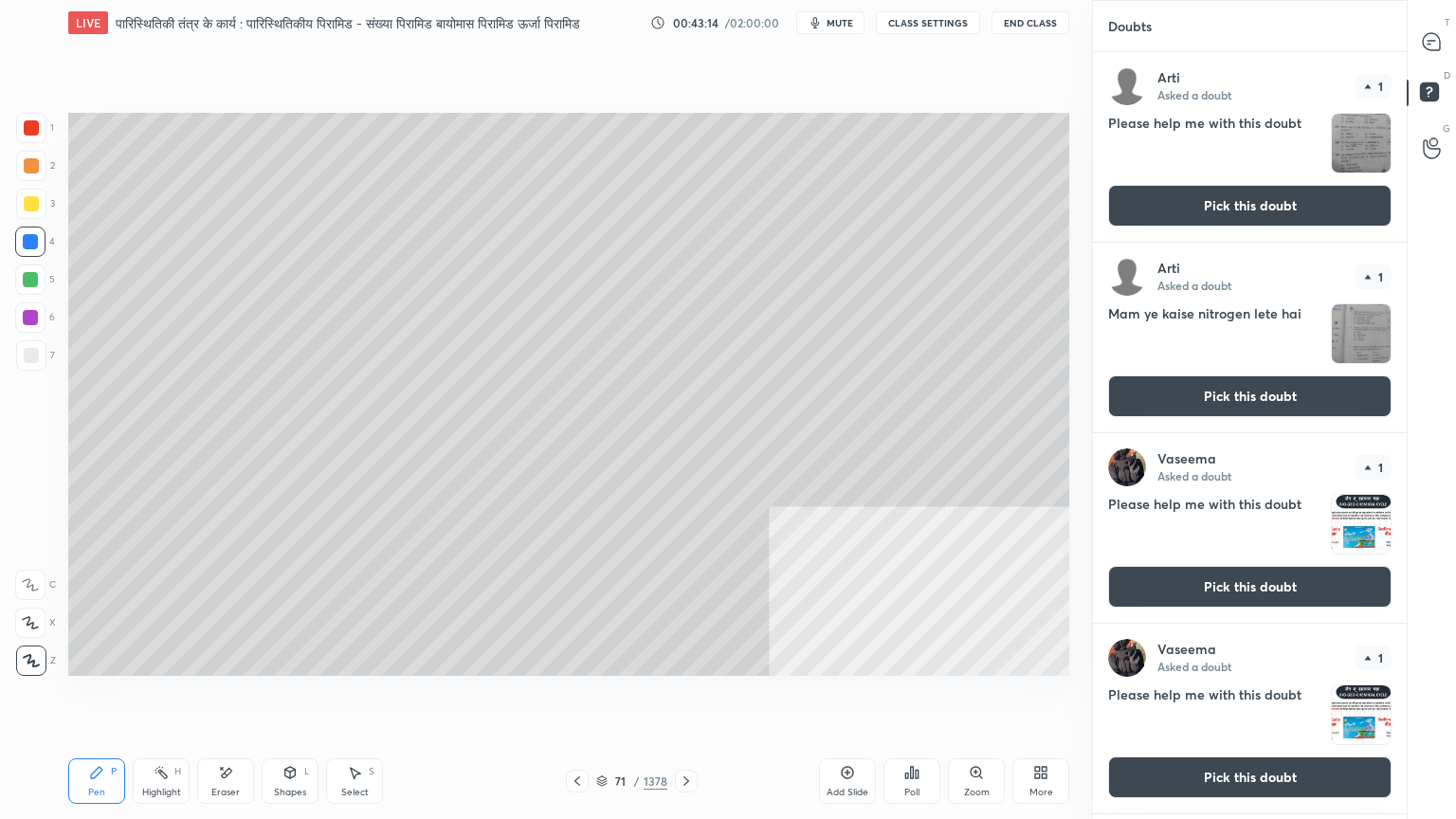 click on "Pick this doubt" at bounding box center [1249, 206] 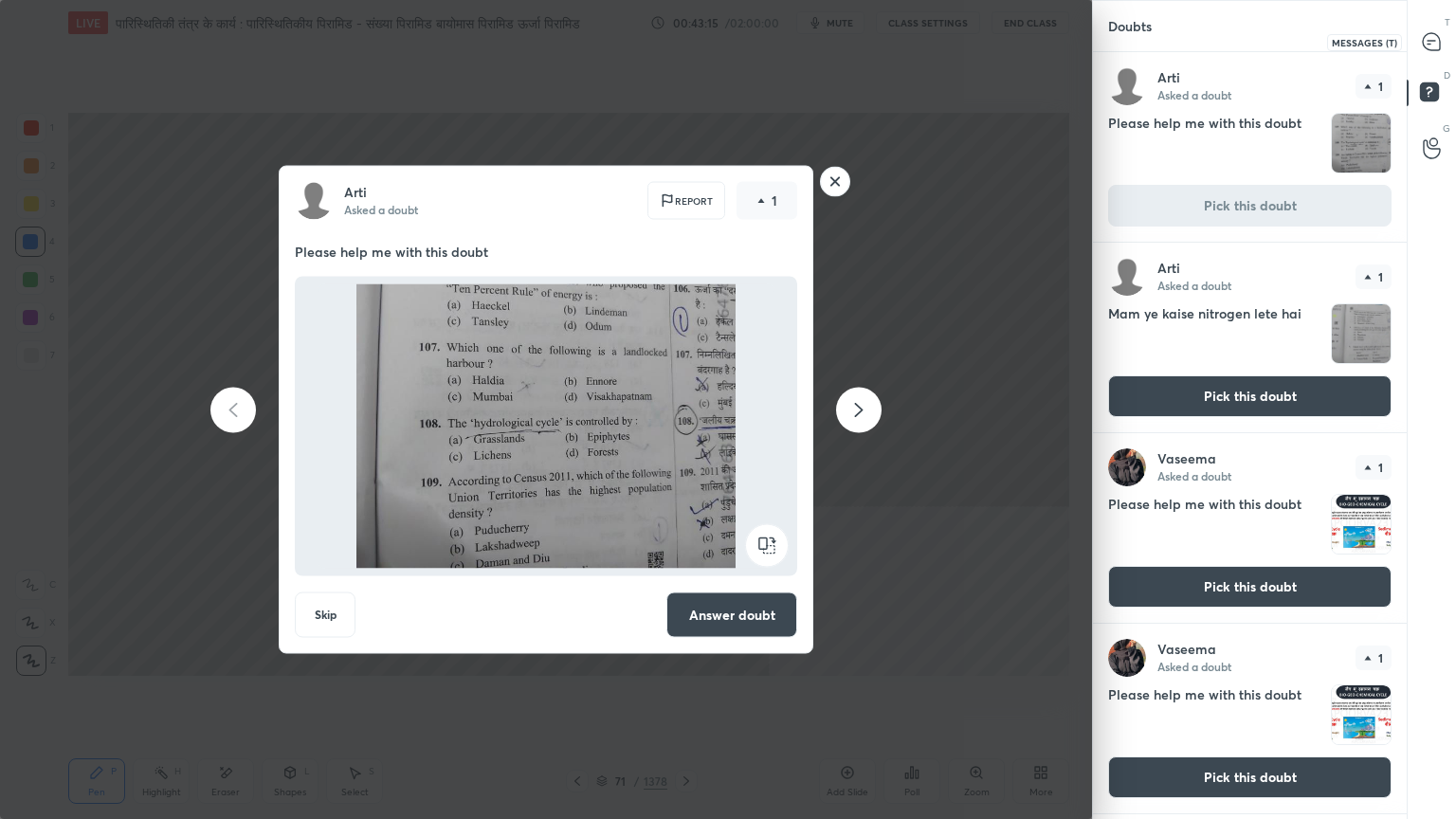 drag, startPoint x: 1434, startPoint y: 44, endPoint x: 1425, endPoint y: 43, distance: 9.055385 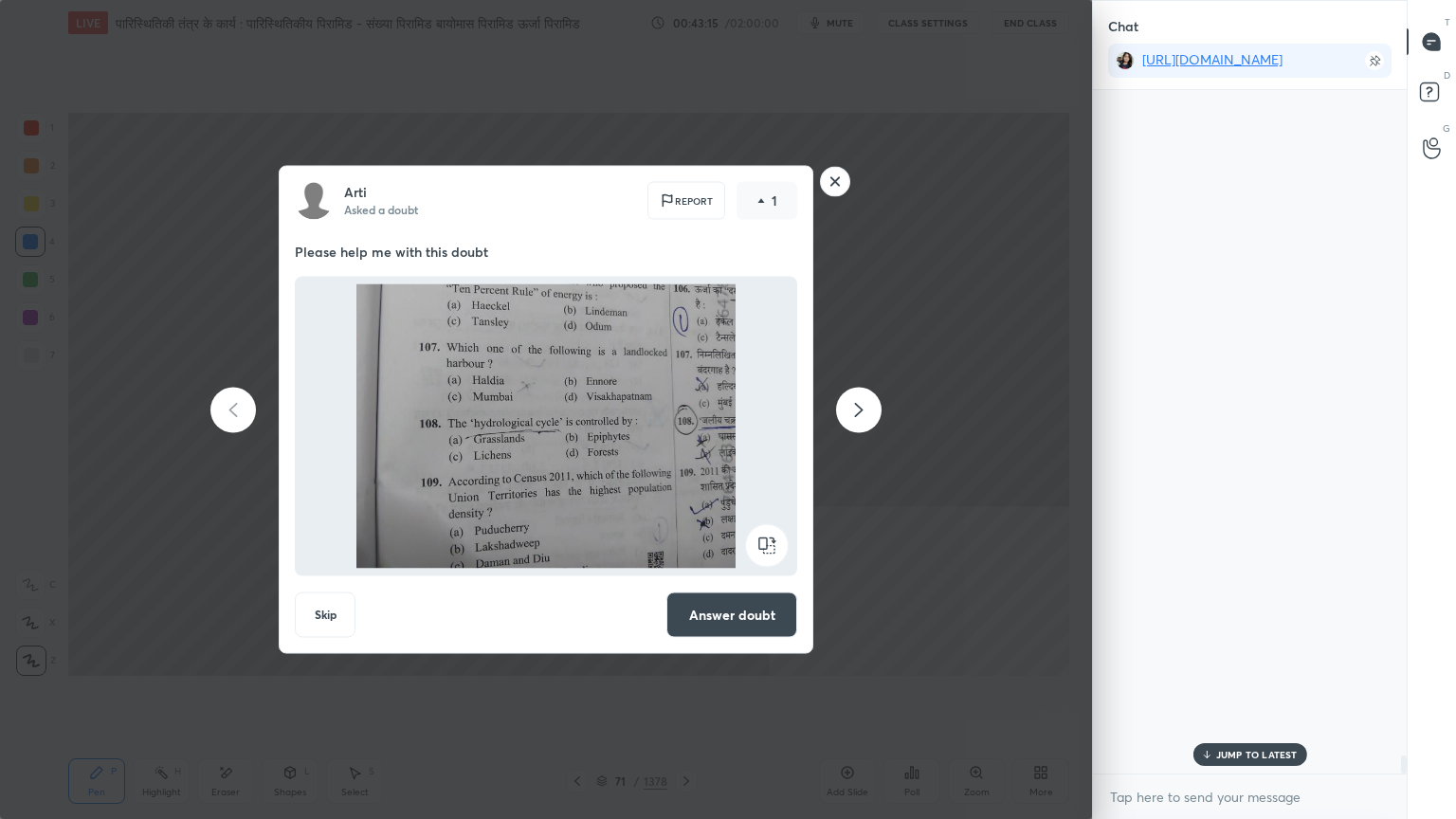 scroll, scrollTop: 25070, scrollLeft: 0, axis: vertical 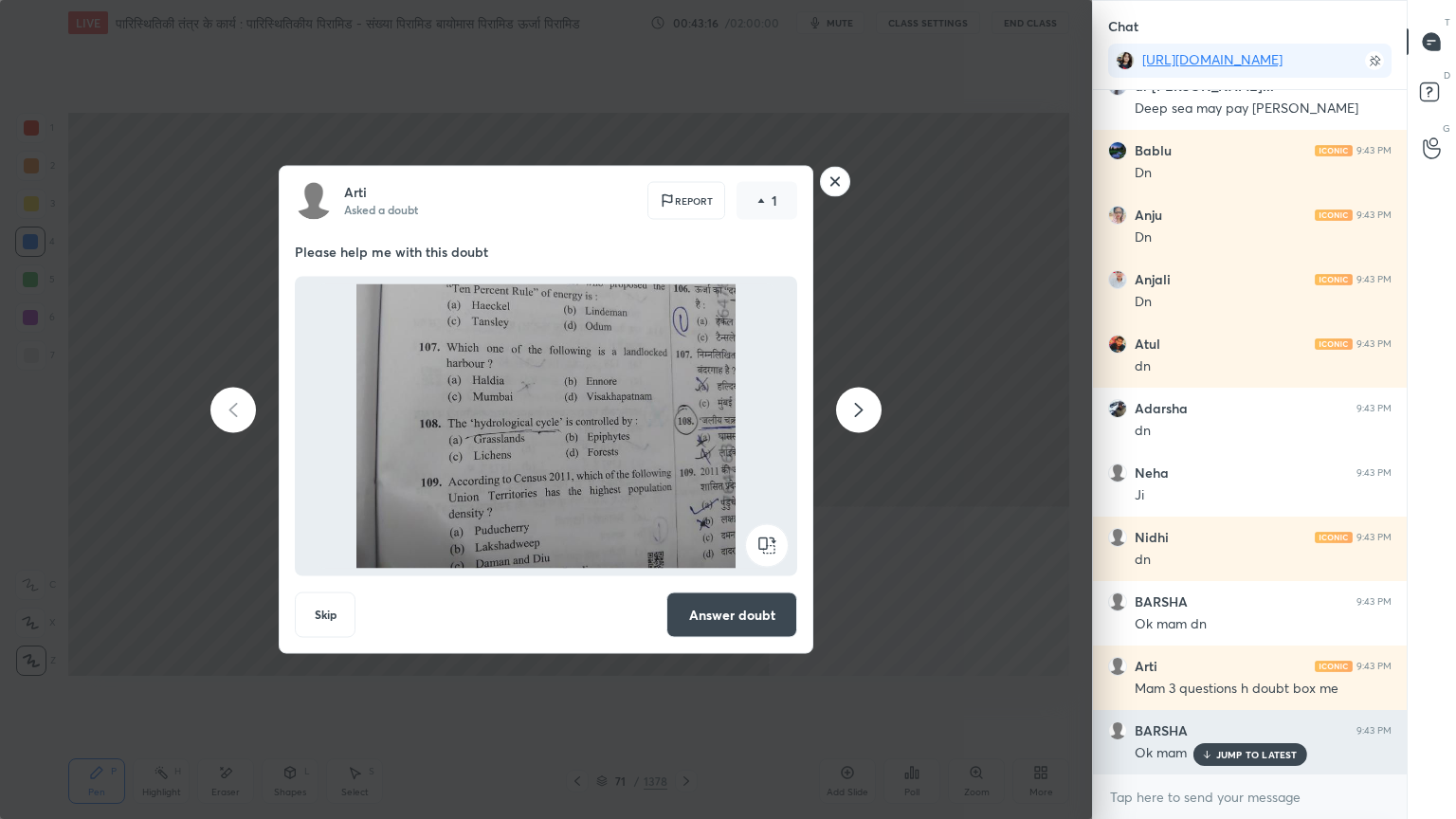 click on "JUMP TO LATEST" at bounding box center (1257, 755) 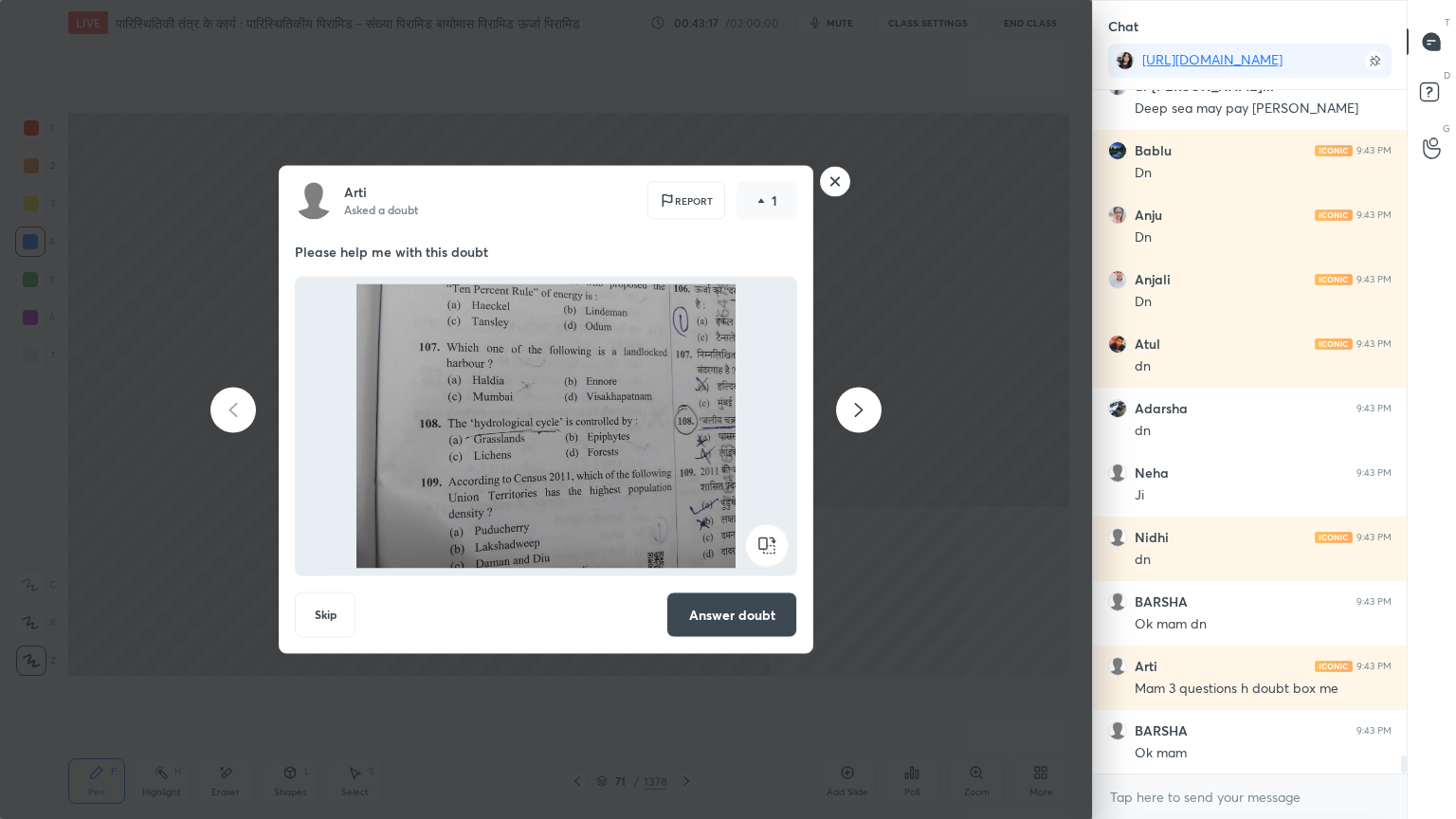 click 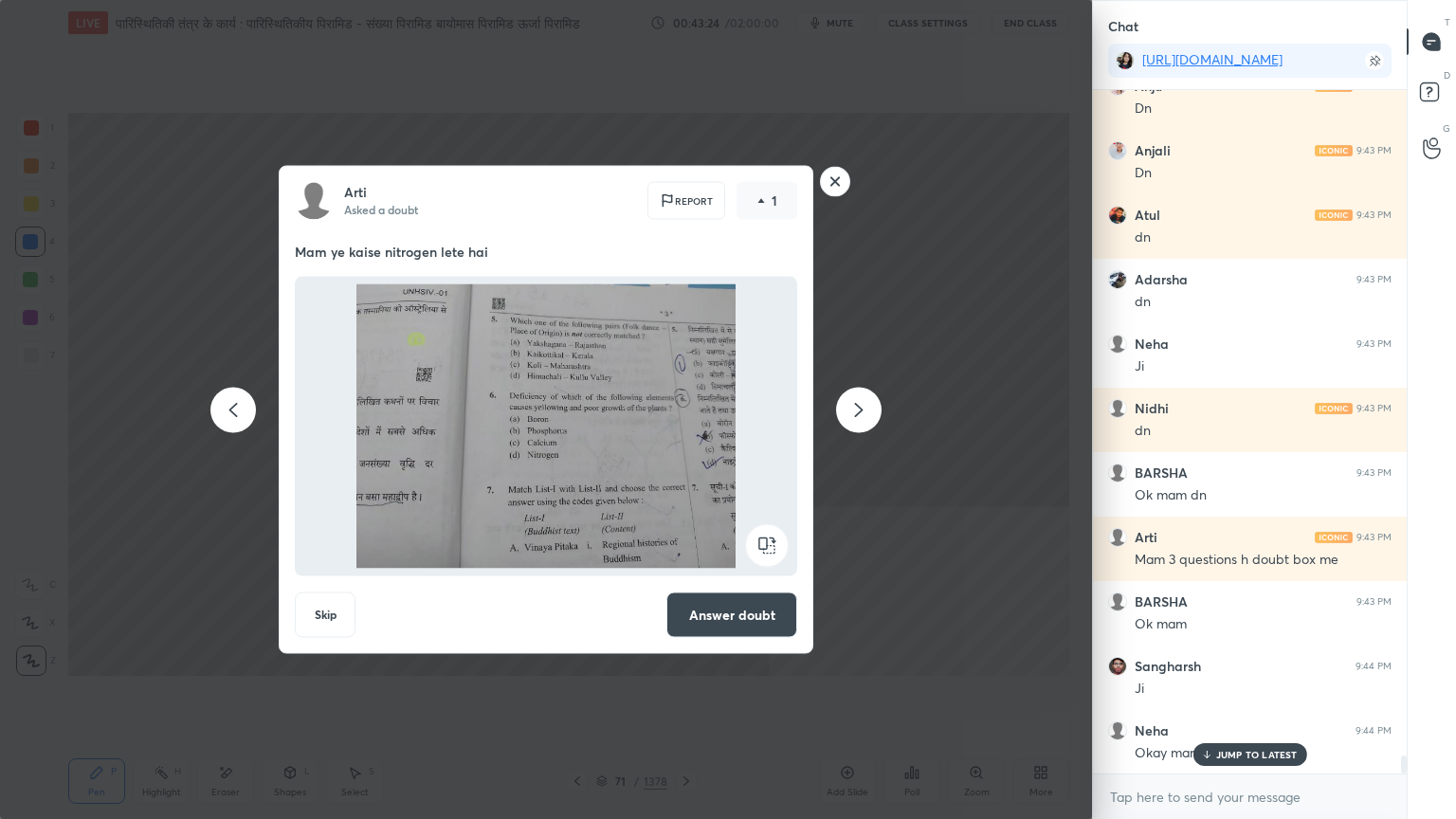 scroll, scrollTop: 25328, scrollLeft: 0, axis: vertical 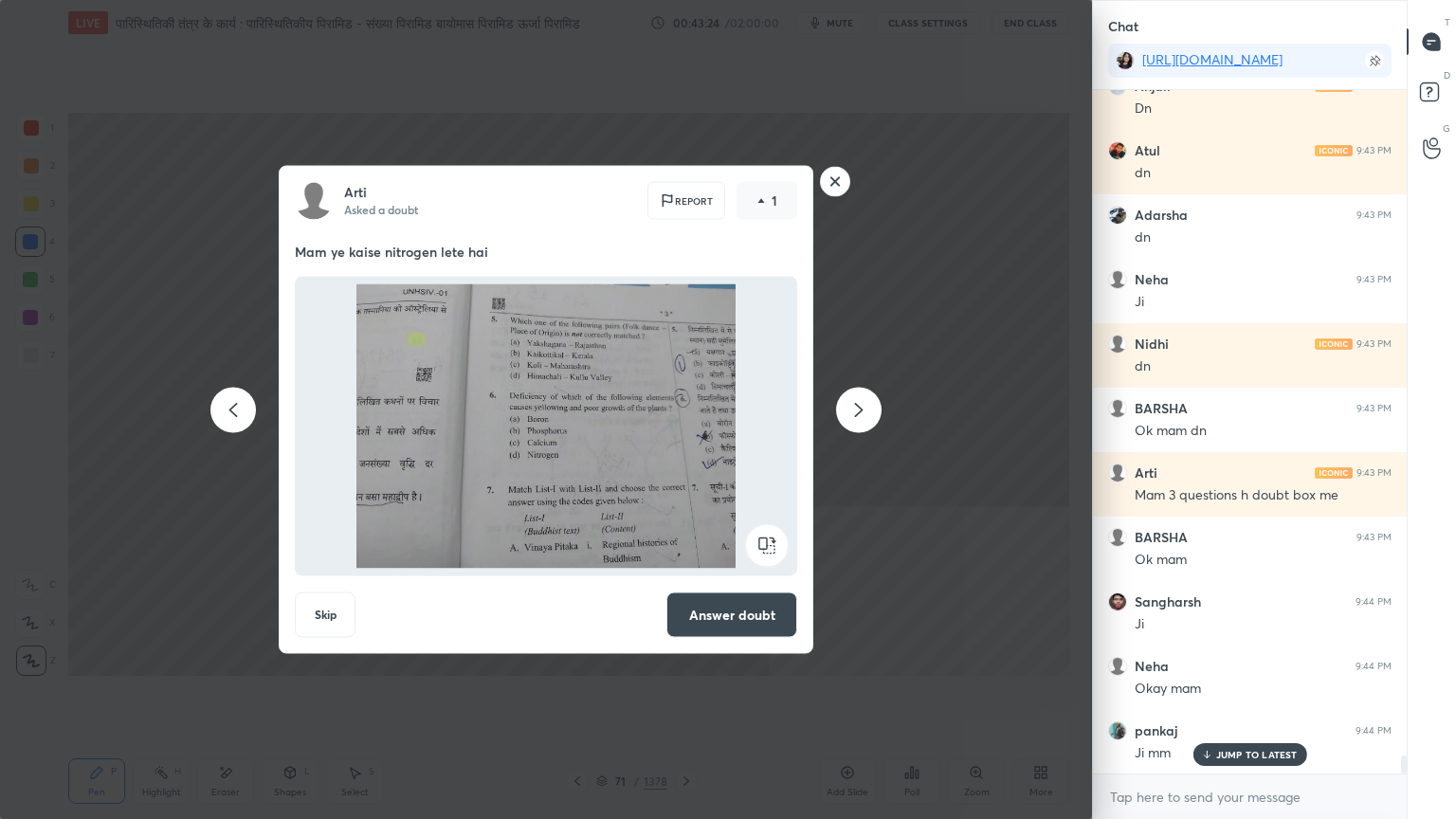 click on "Answer doubt" at bounding box center [732, 615] 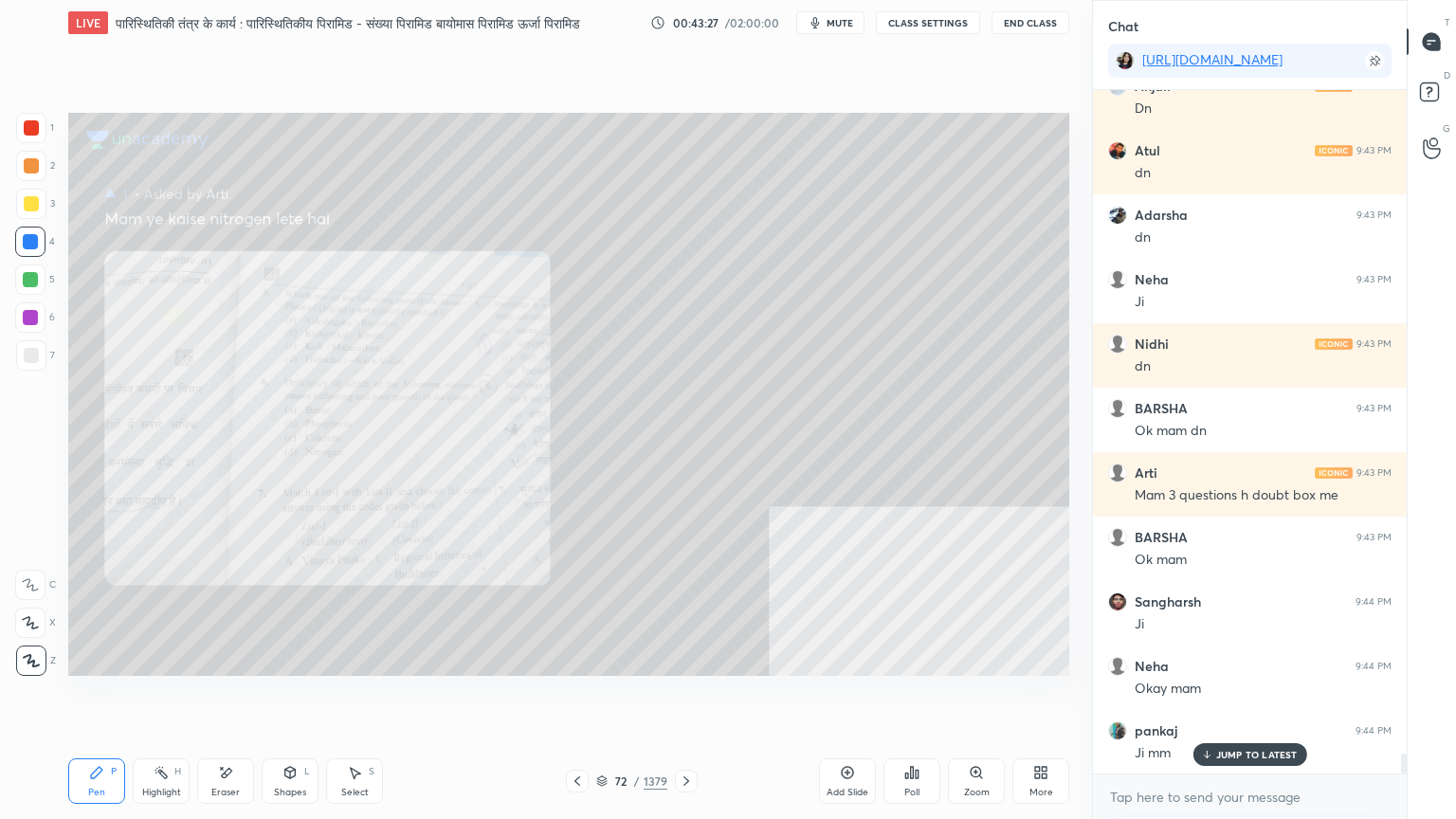 scroll, scrollTop: 22651, scrollLeft: 0, axis: vertical 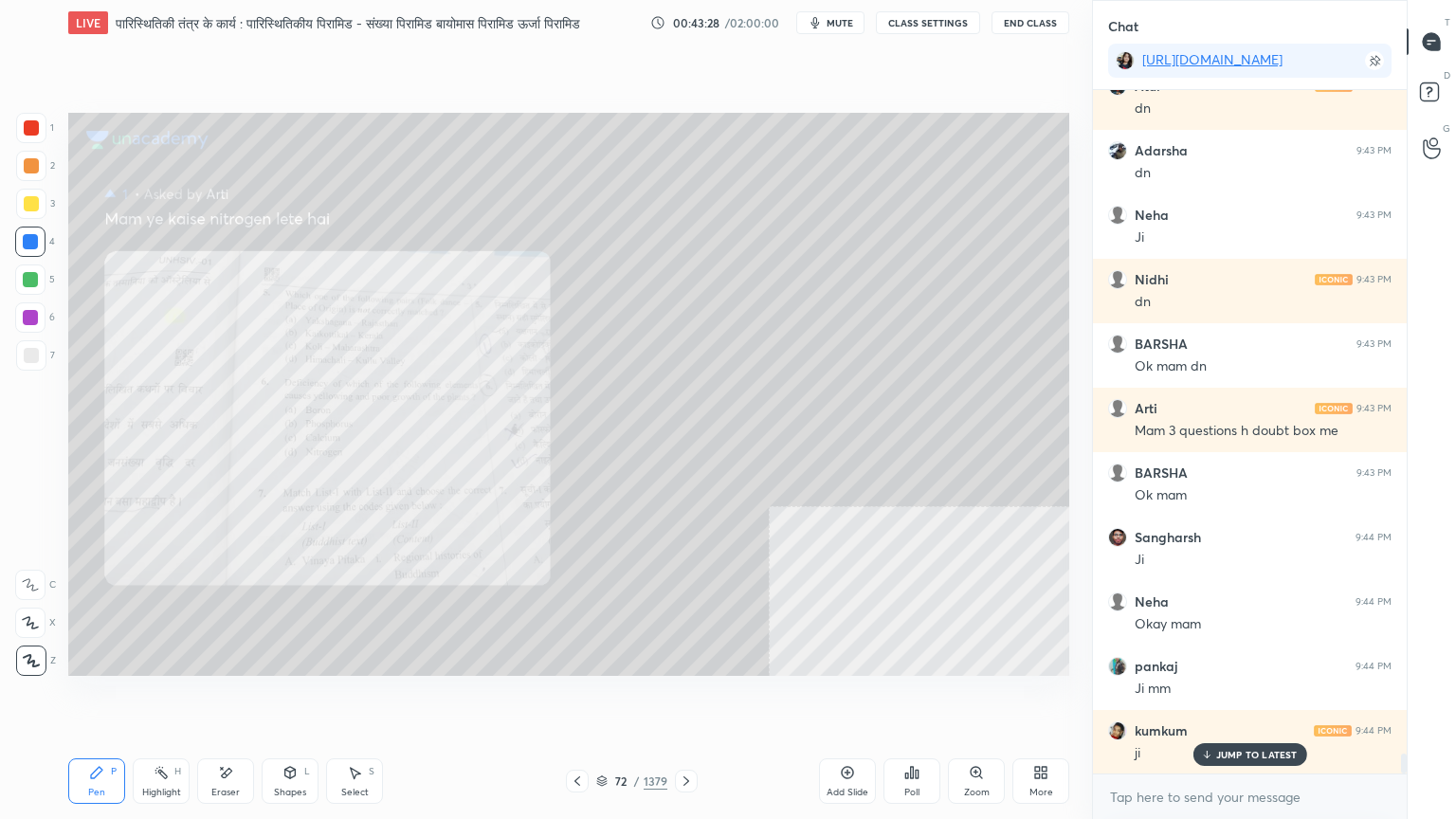 click on "Zoom" at bounding box center [976, 781] 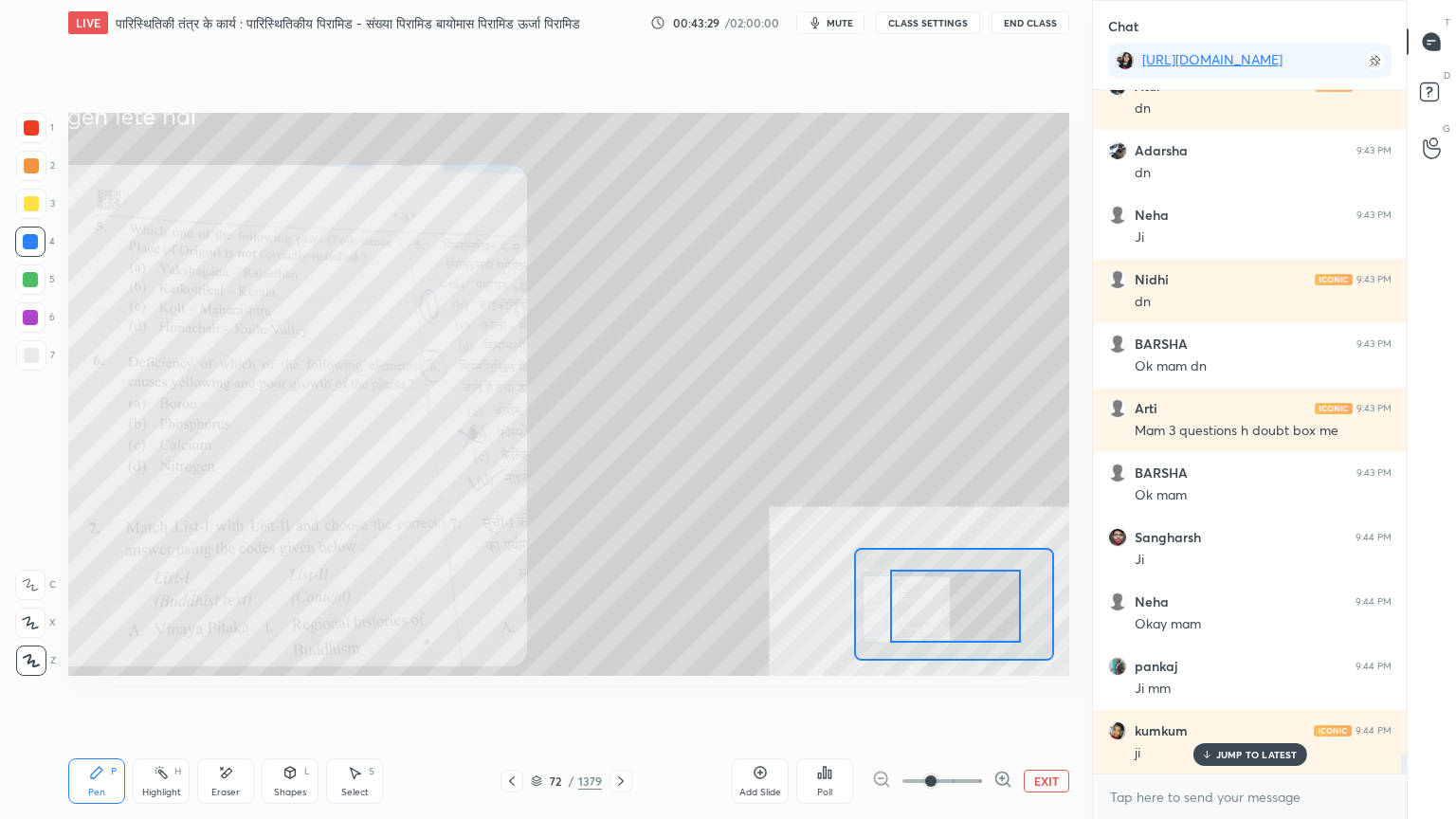 drag, startPoint x: 942, startPoint y: 598, endPoint x: 933, endPoint y: 594, distance: 9.848858 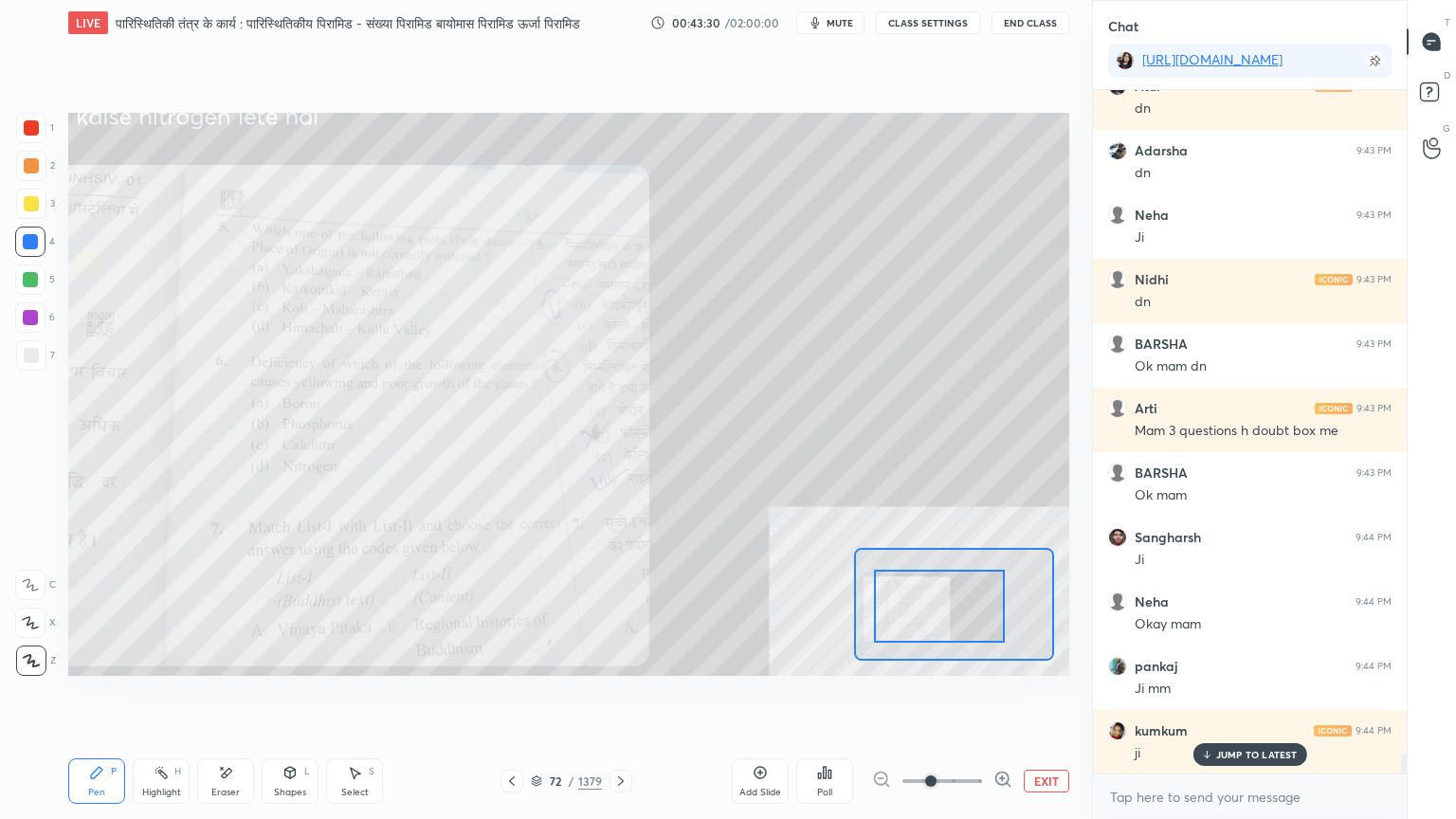 drag, startPoint x: 935, startPoint y: 603, endPoint x: 930, endPoint y: 589, distance: 14.866069 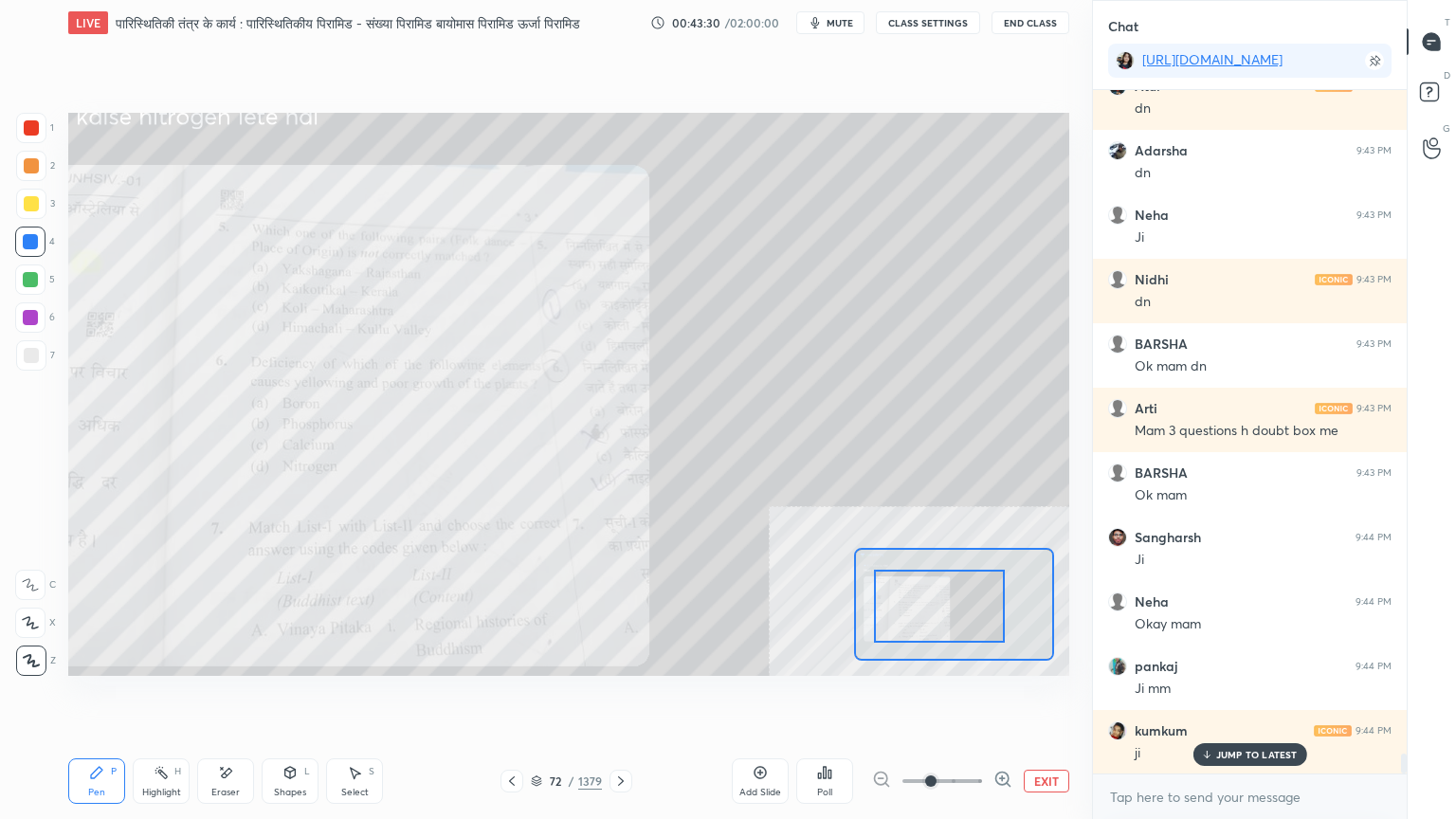click at bounding box center [939, 606] 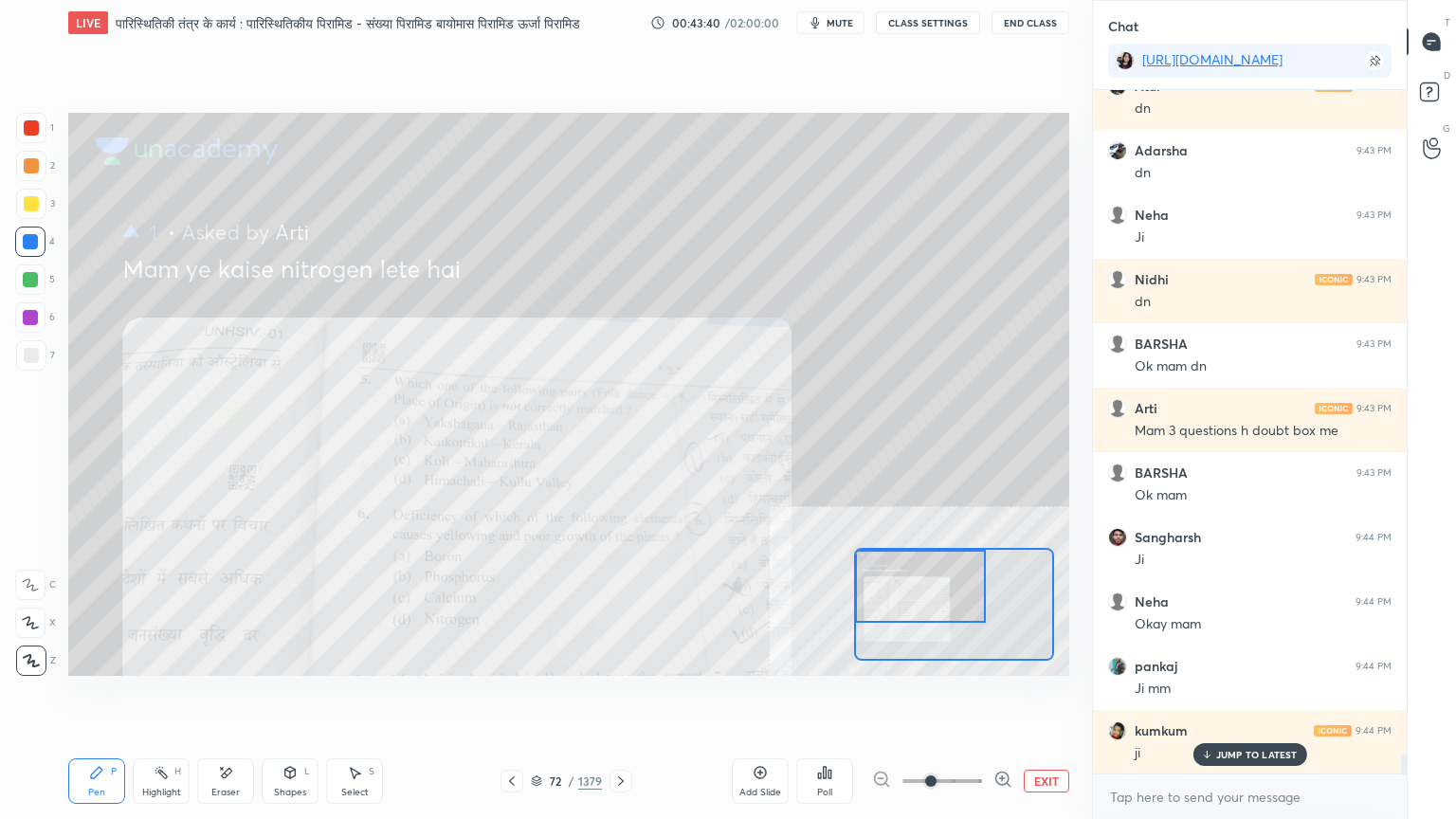 drag, startPoint x: 937, startPoint y: 610, endPoint x: 901, endPoint y: 578, distance: 48.16638 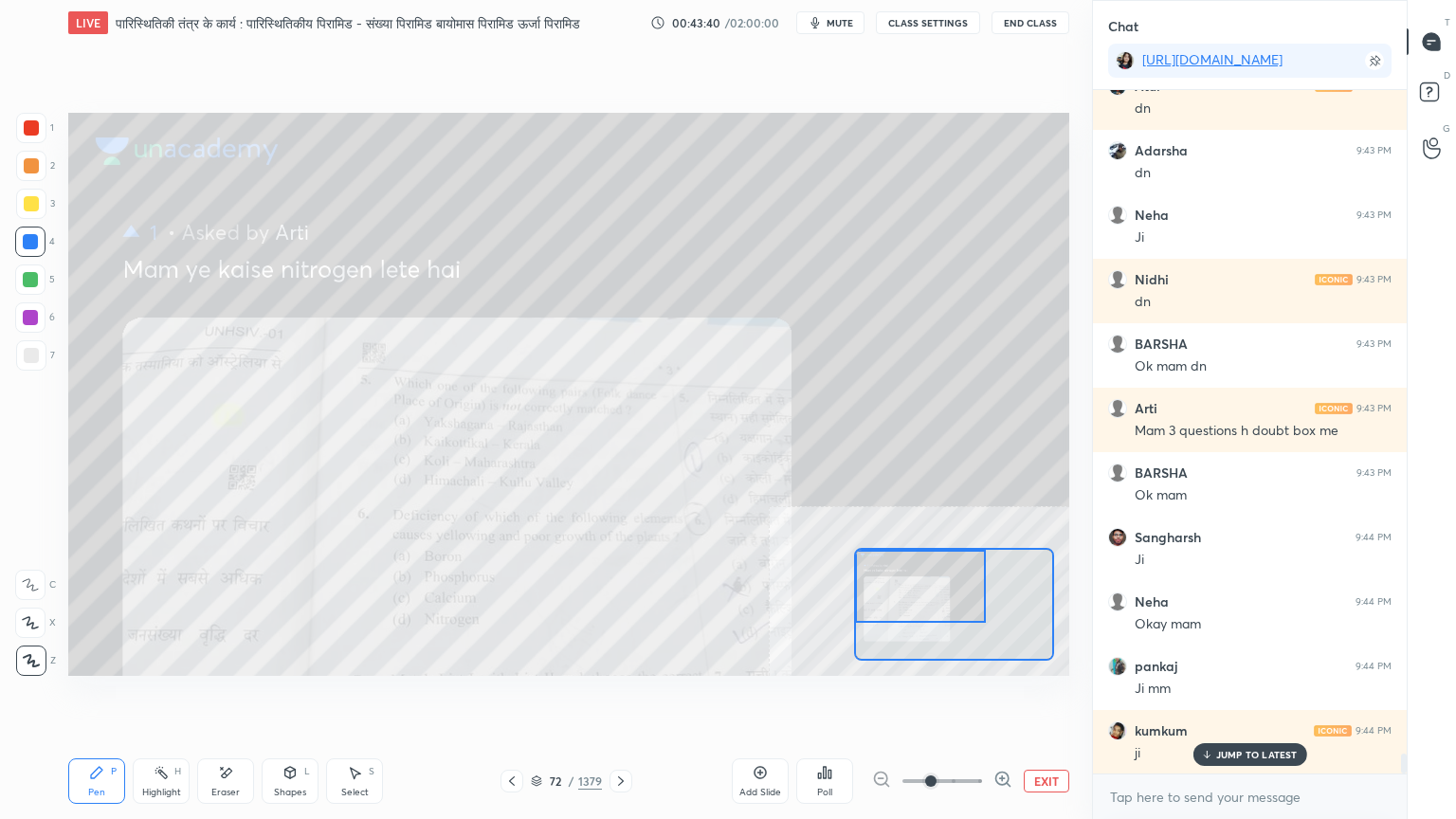 click at bounding box center [920, 586] 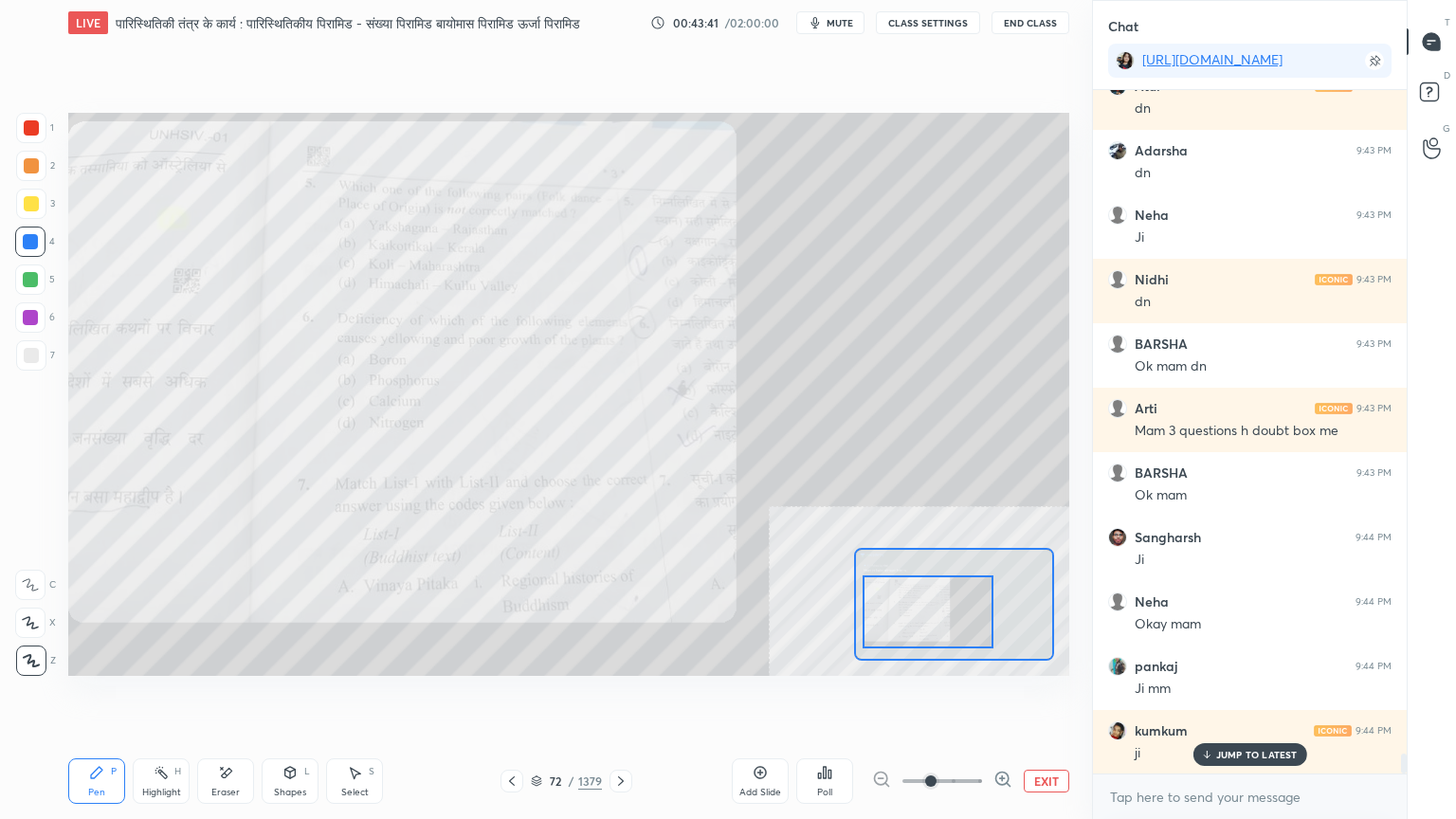 click at bounding box center (928, 611) 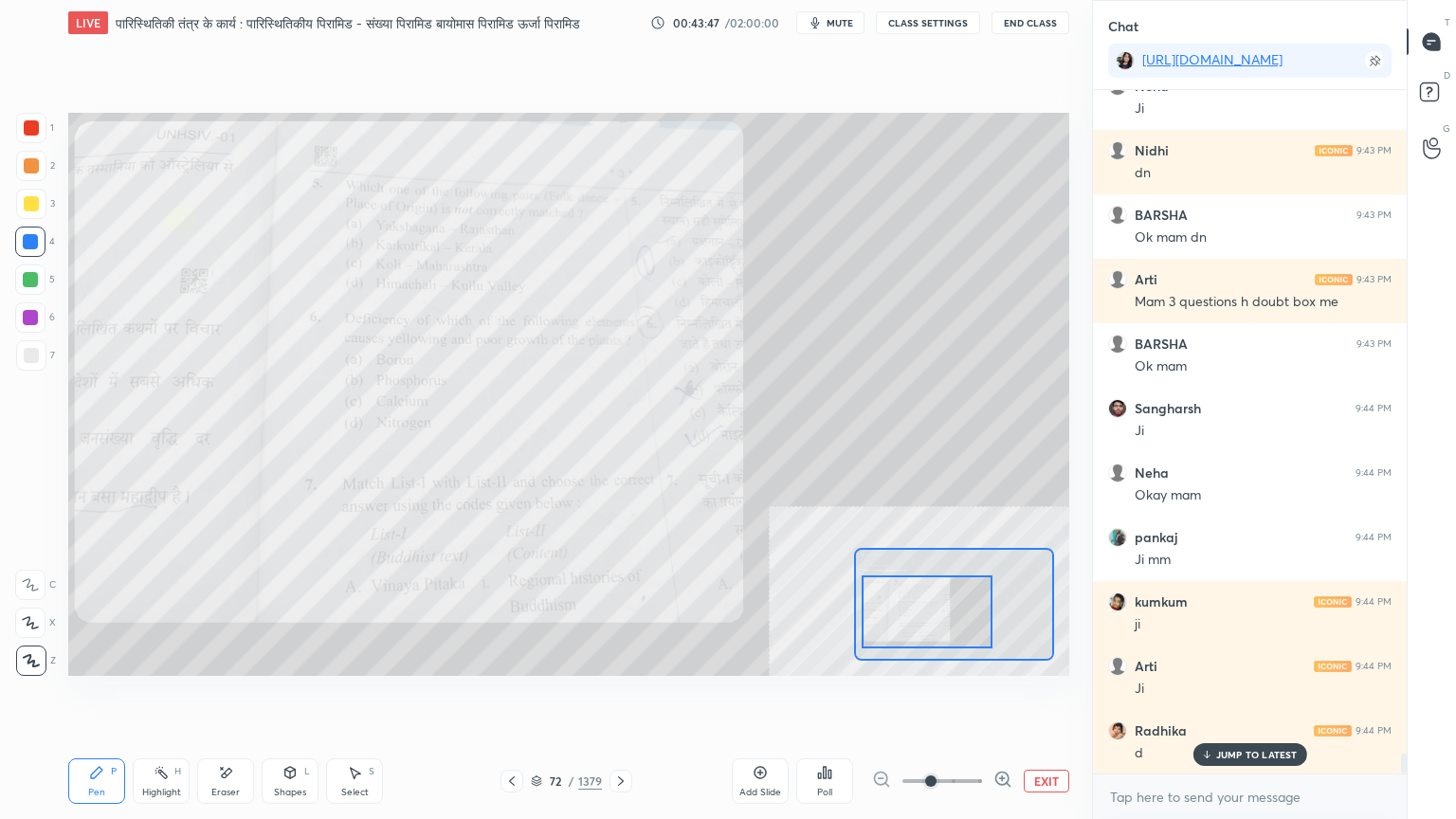 scroll, scrollTop: 22909, scrollLeft: 0, axis: vertical 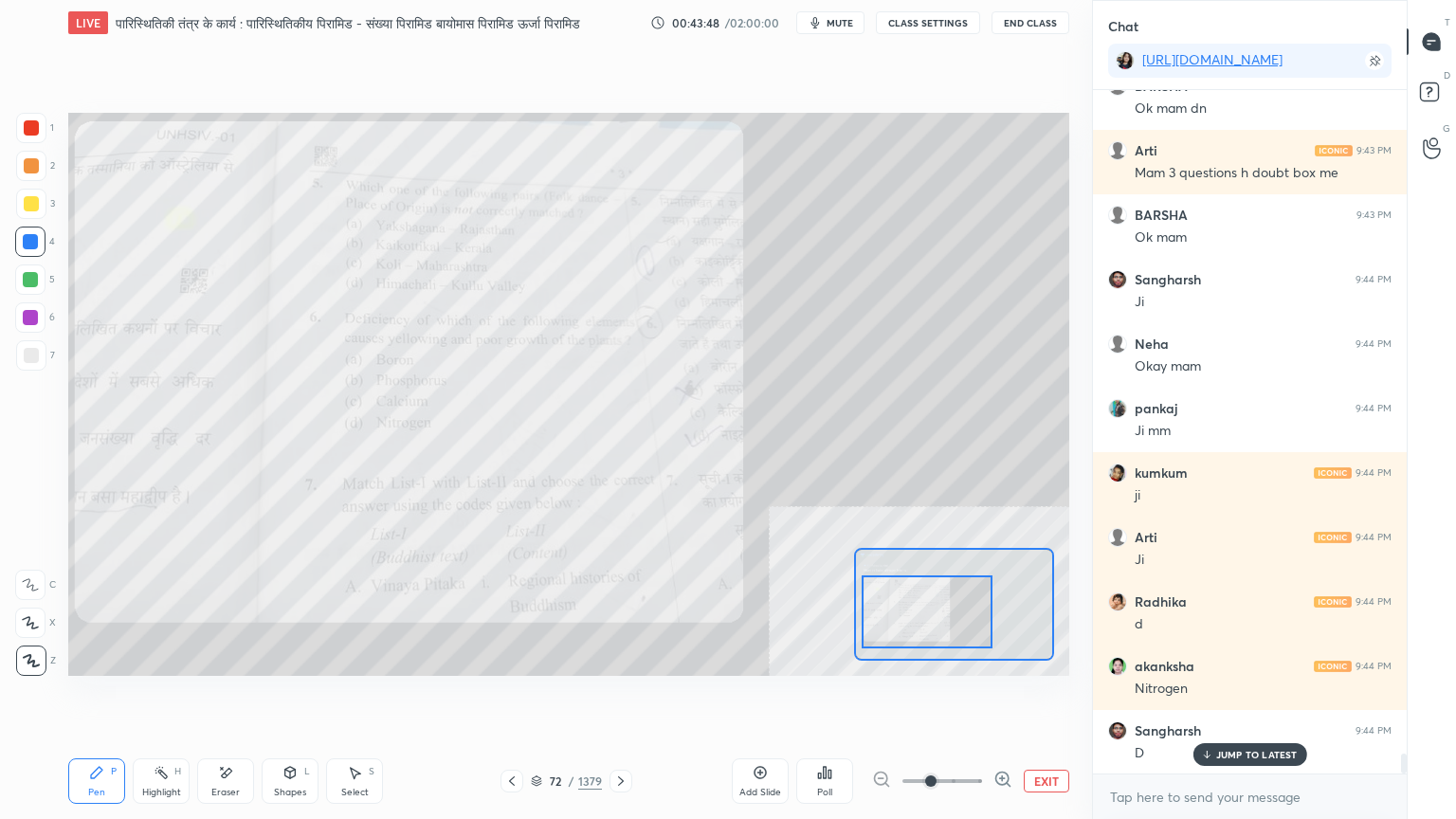click on "Eraser" at bounding box center (226, 781) 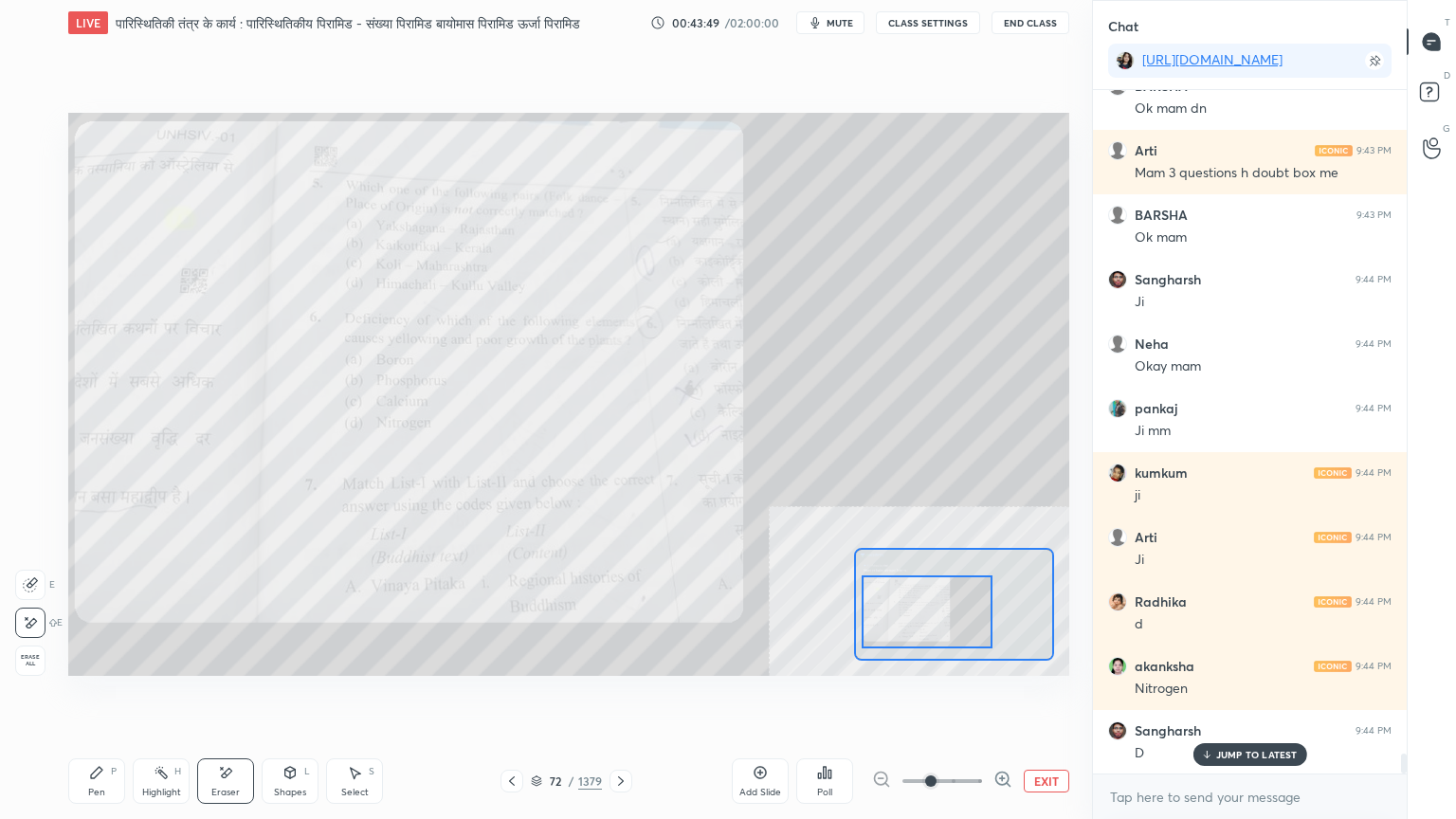 click on "Erase all" at bounding box center (30, 661) 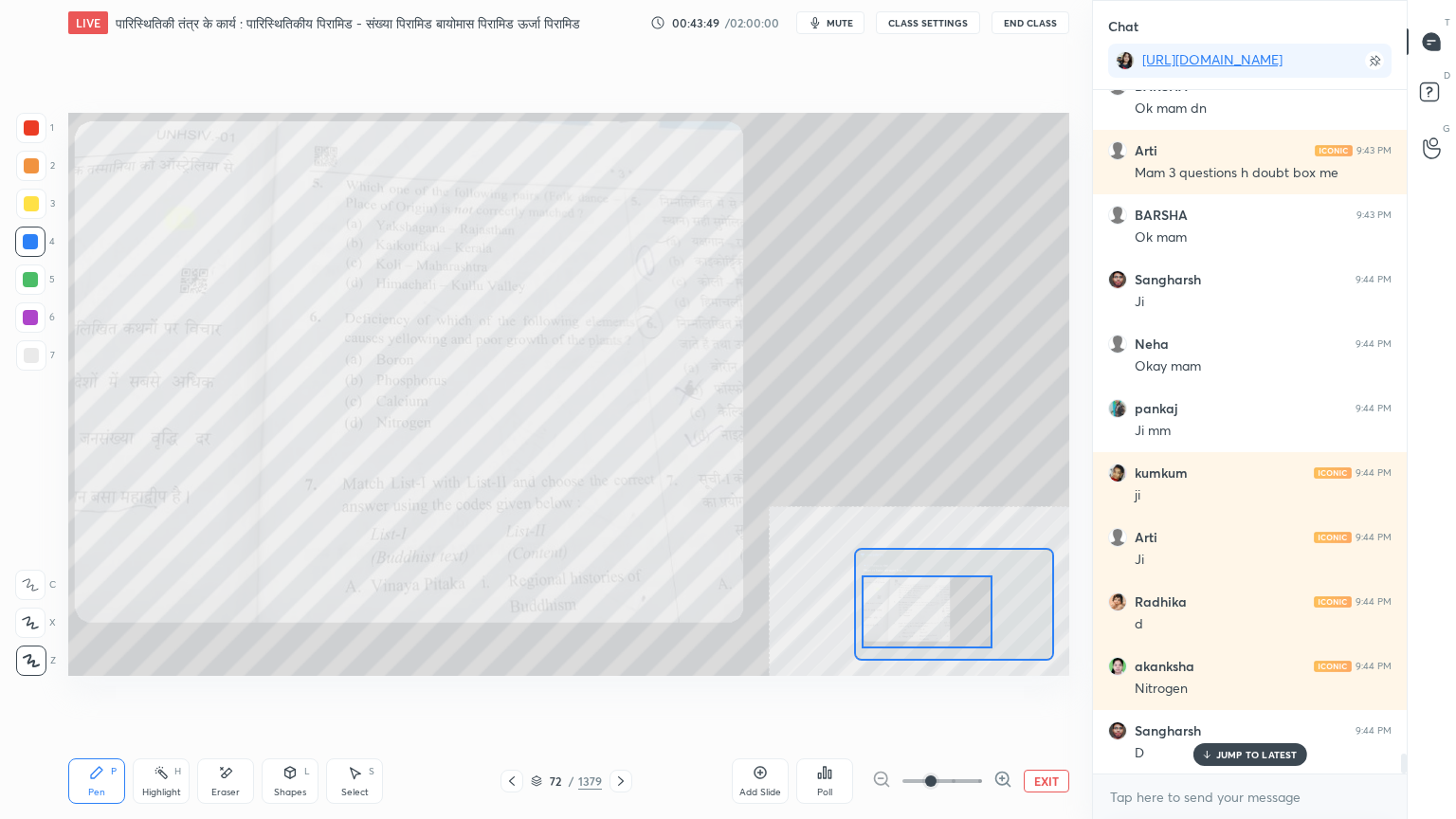 drag, startPoint x: 38, startPoint y: 649, endPoint x: 53, endPoint y: 633, distance: 21.931712 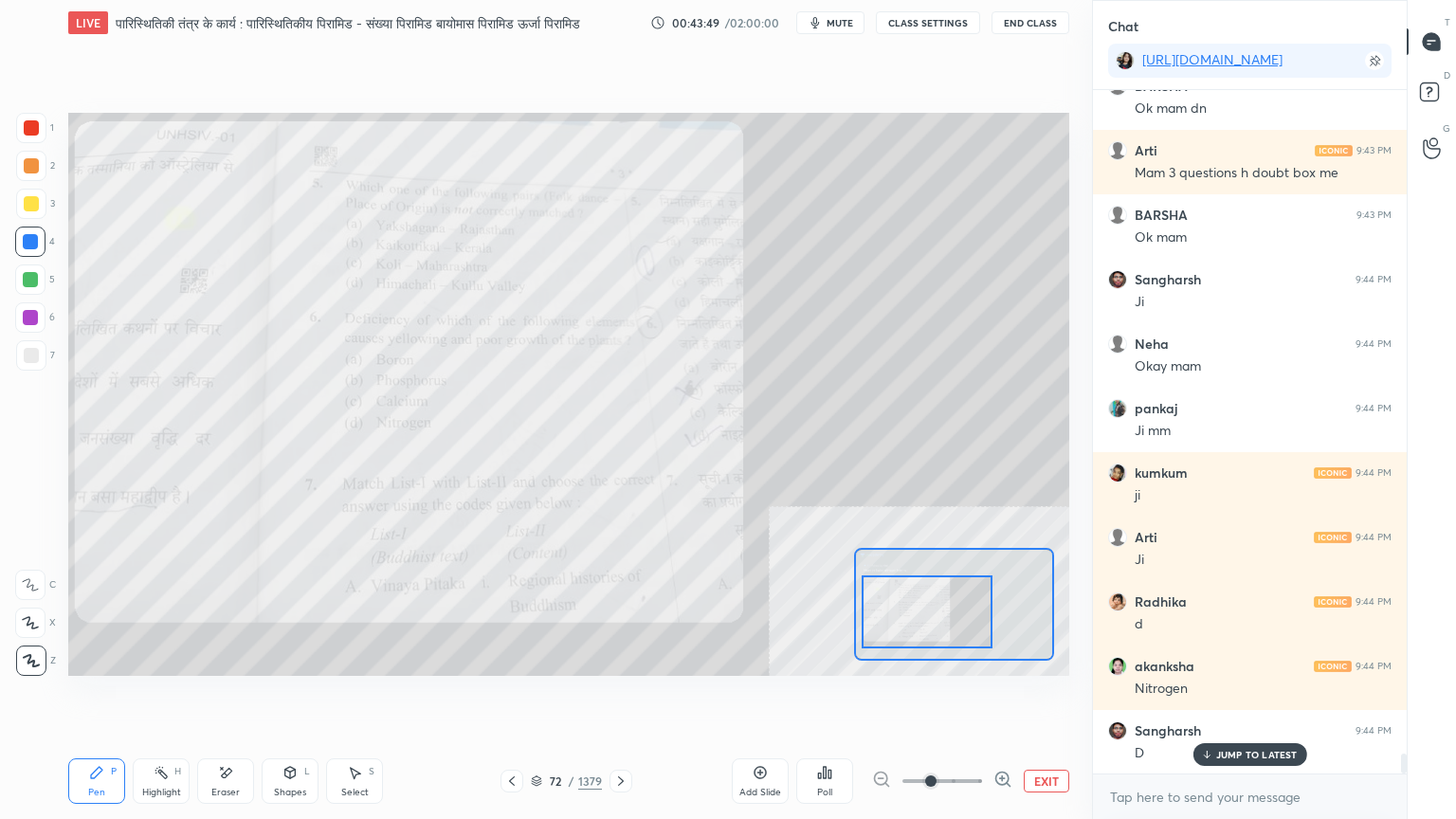click on "1 2 3 4 5 6 7 C X Z E E Erase all   H H" at bounding box center [30, 394] 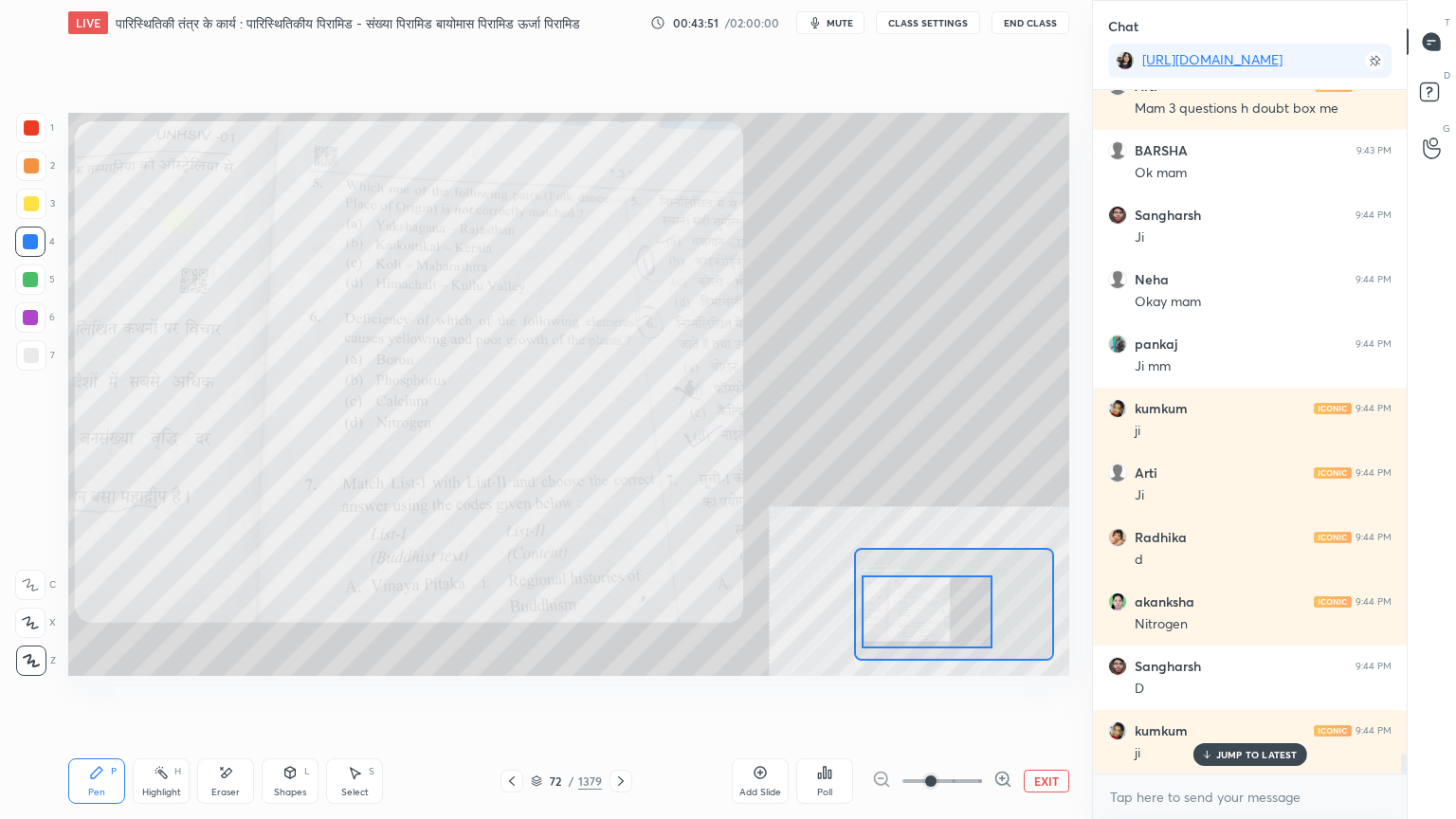 scroll, scrollTop: 23103, scrollLeft: 0, axis: vertical 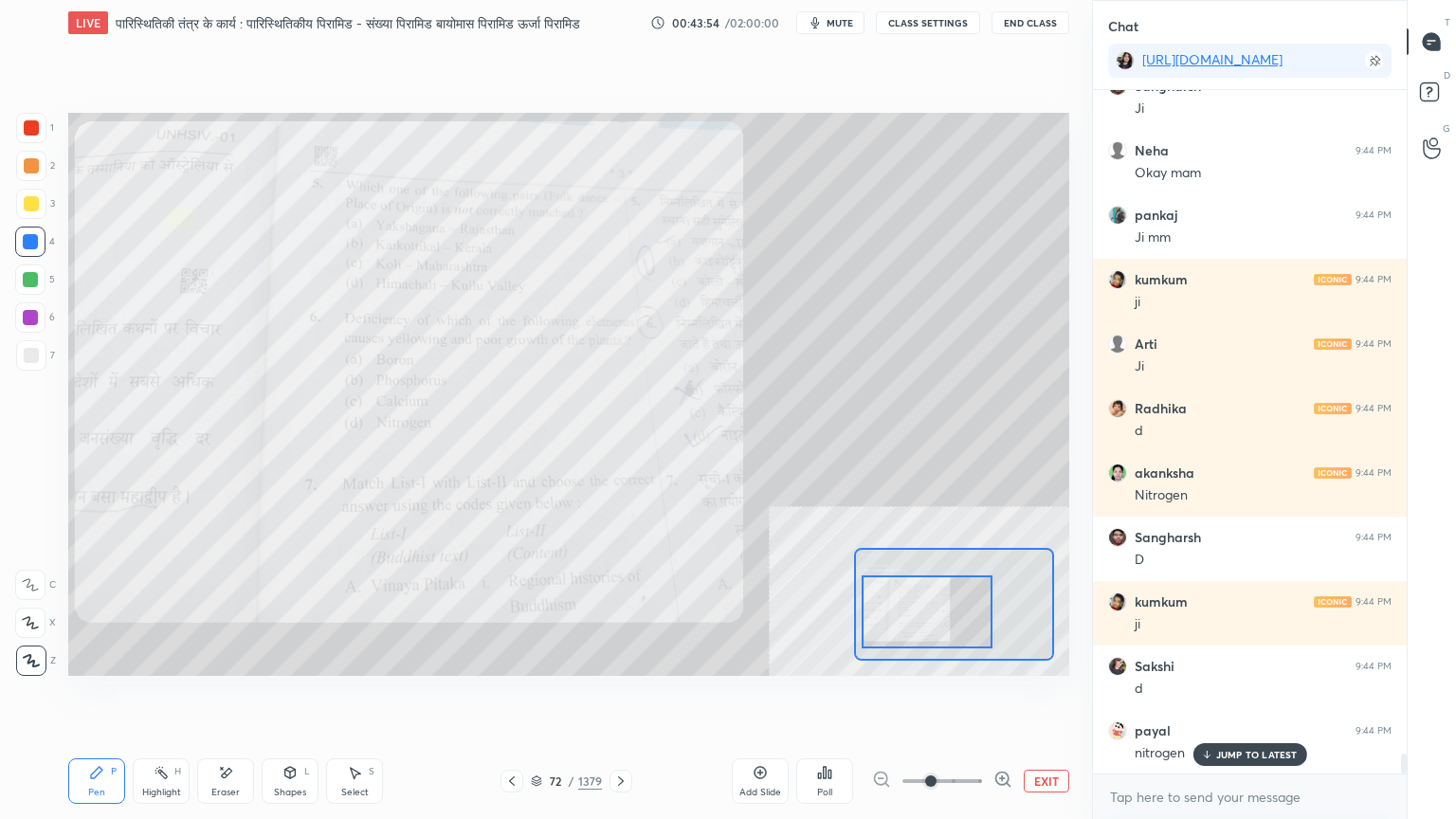 click on "EXIT" at bounding box center (1046, 781) 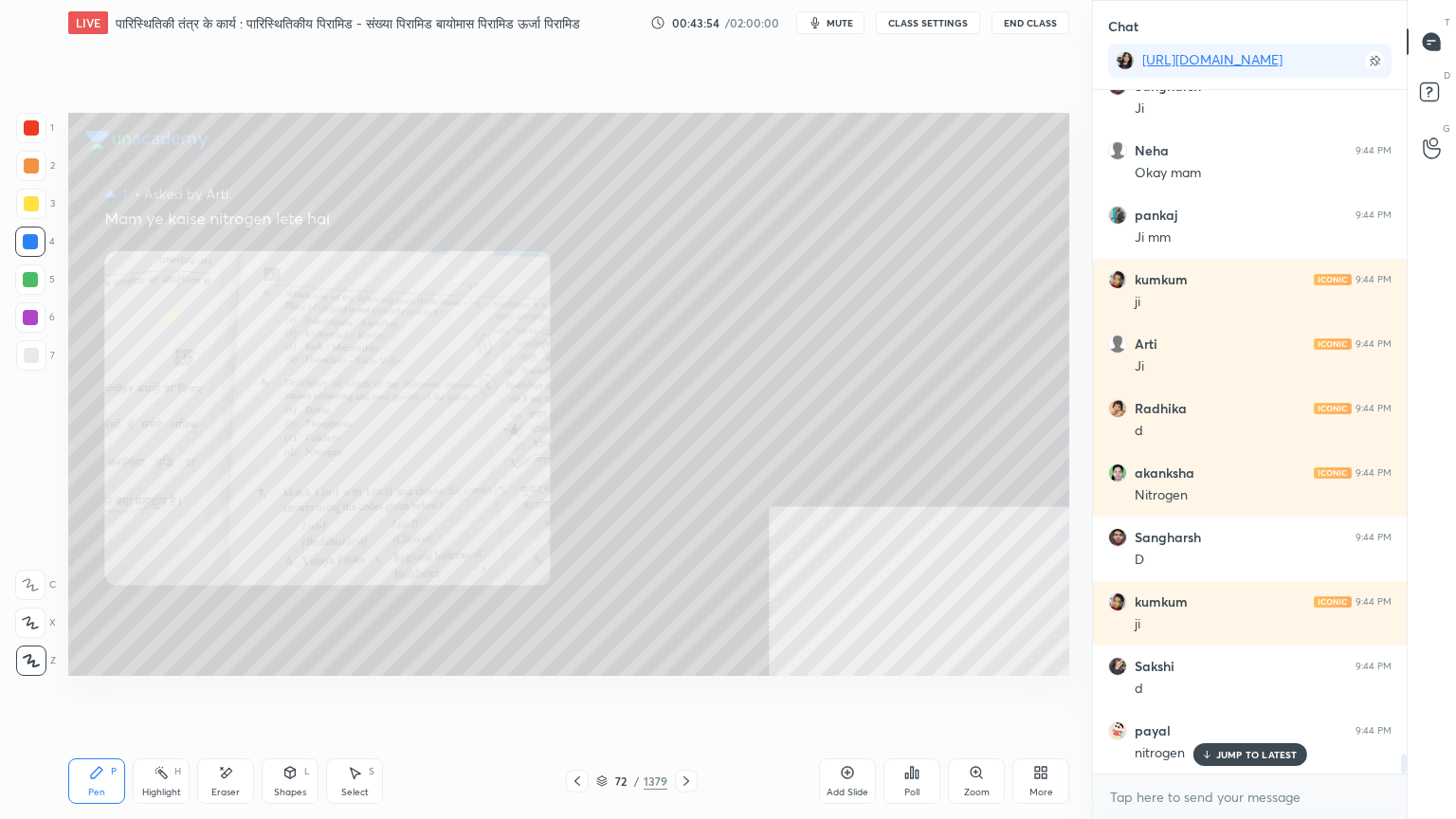click 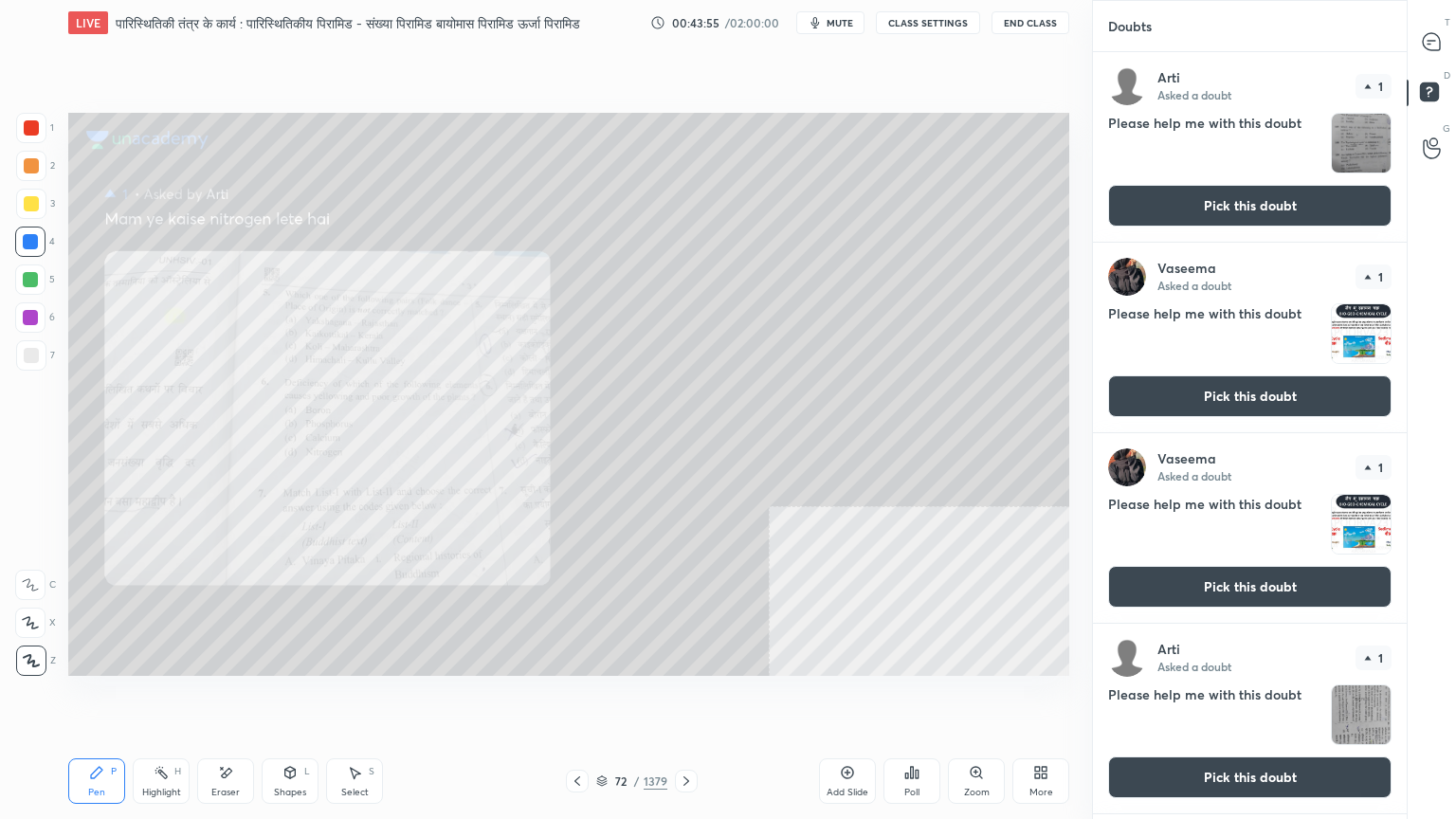 scroll, scrollTop: 6, scrollLeft: 6, axis: both 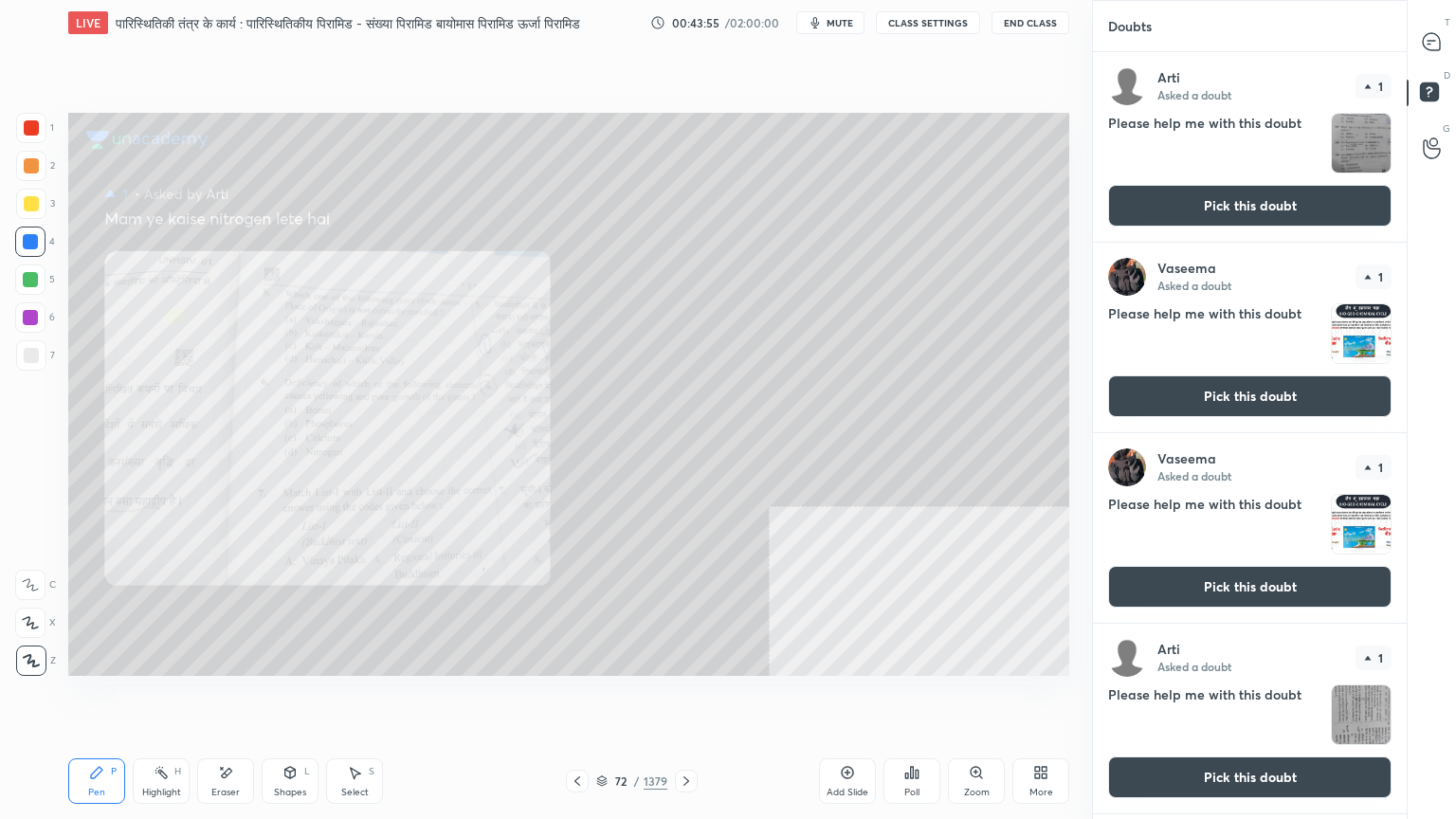 click on "Pick this doubt" at bounding box center (1249, 206) 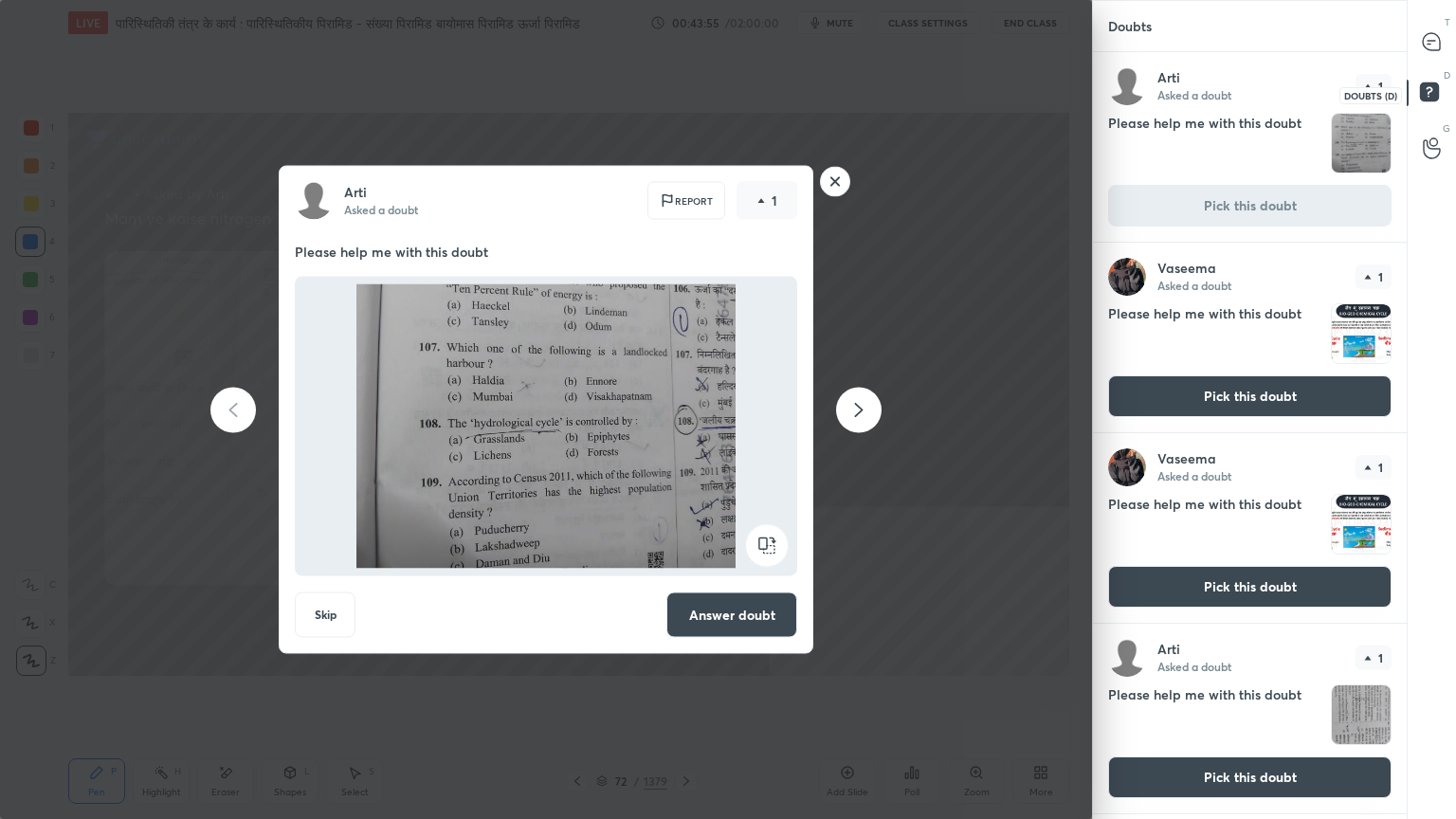 click on "D Doubts (D)" at bounding box center [1431, 95] 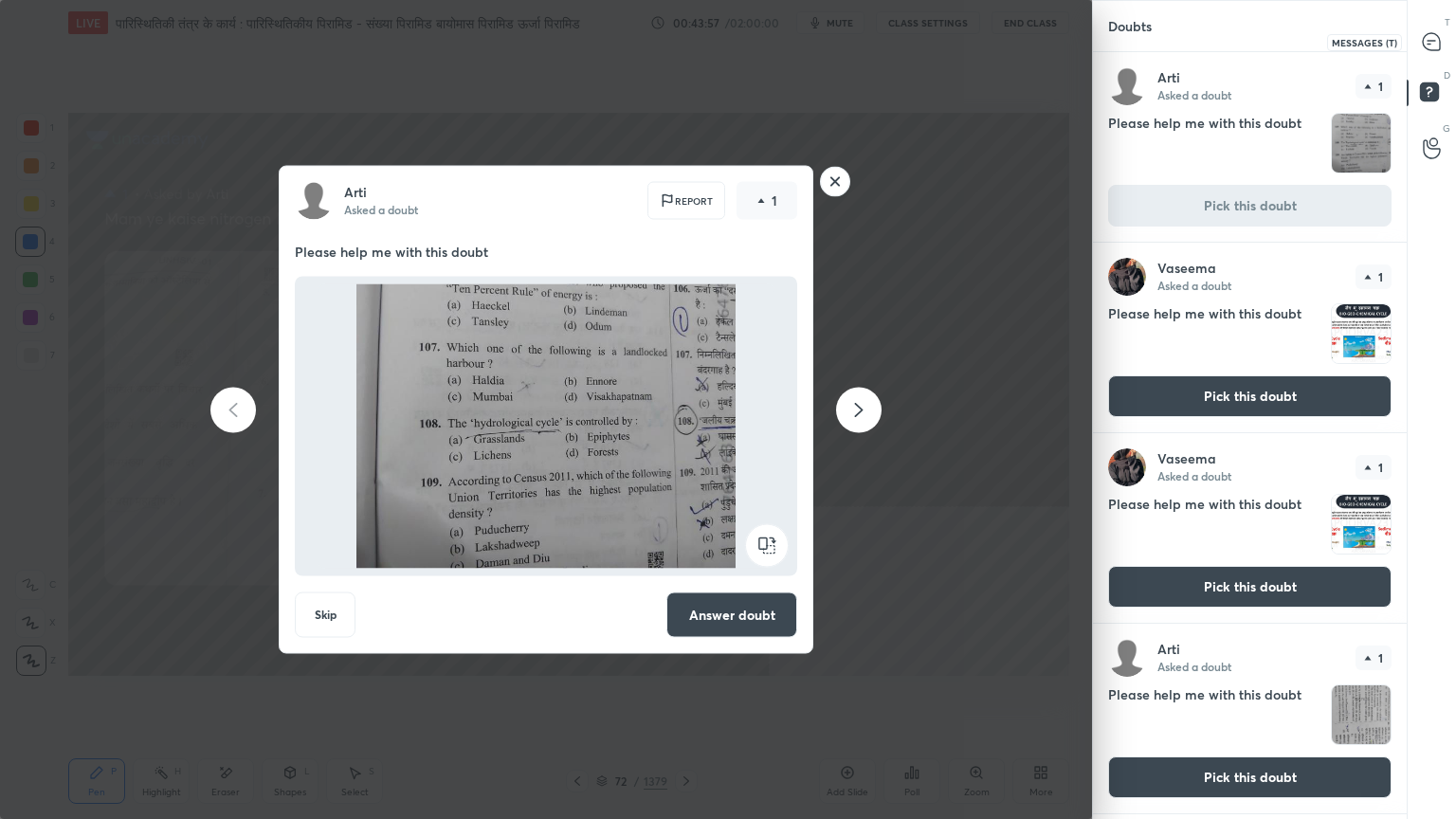 click 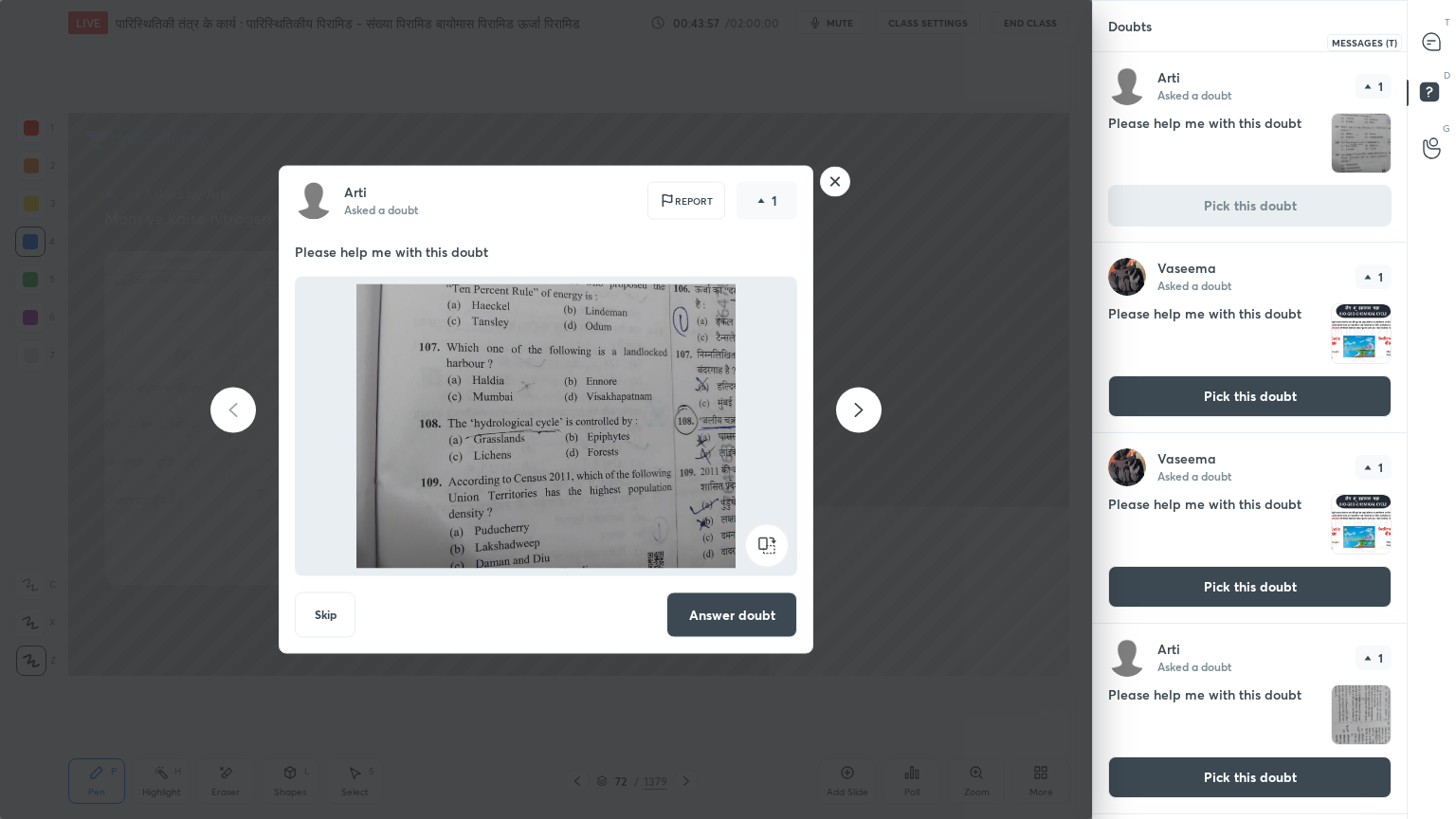 scroll, scrollTop: 723, scrollLeft: 308, axis: both 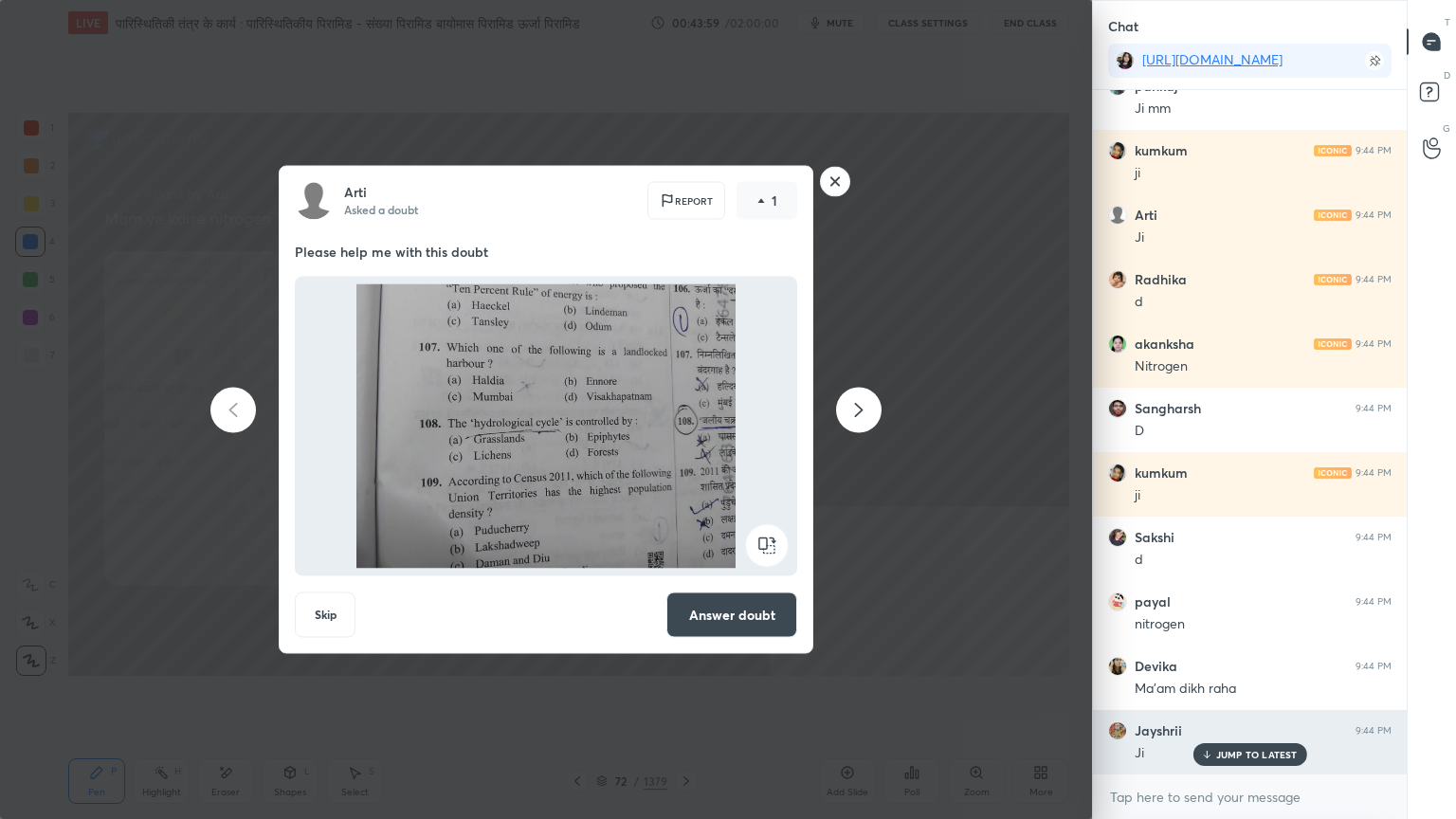 click on "JUMP TO LATEST" at bounding box center (1257, 755) 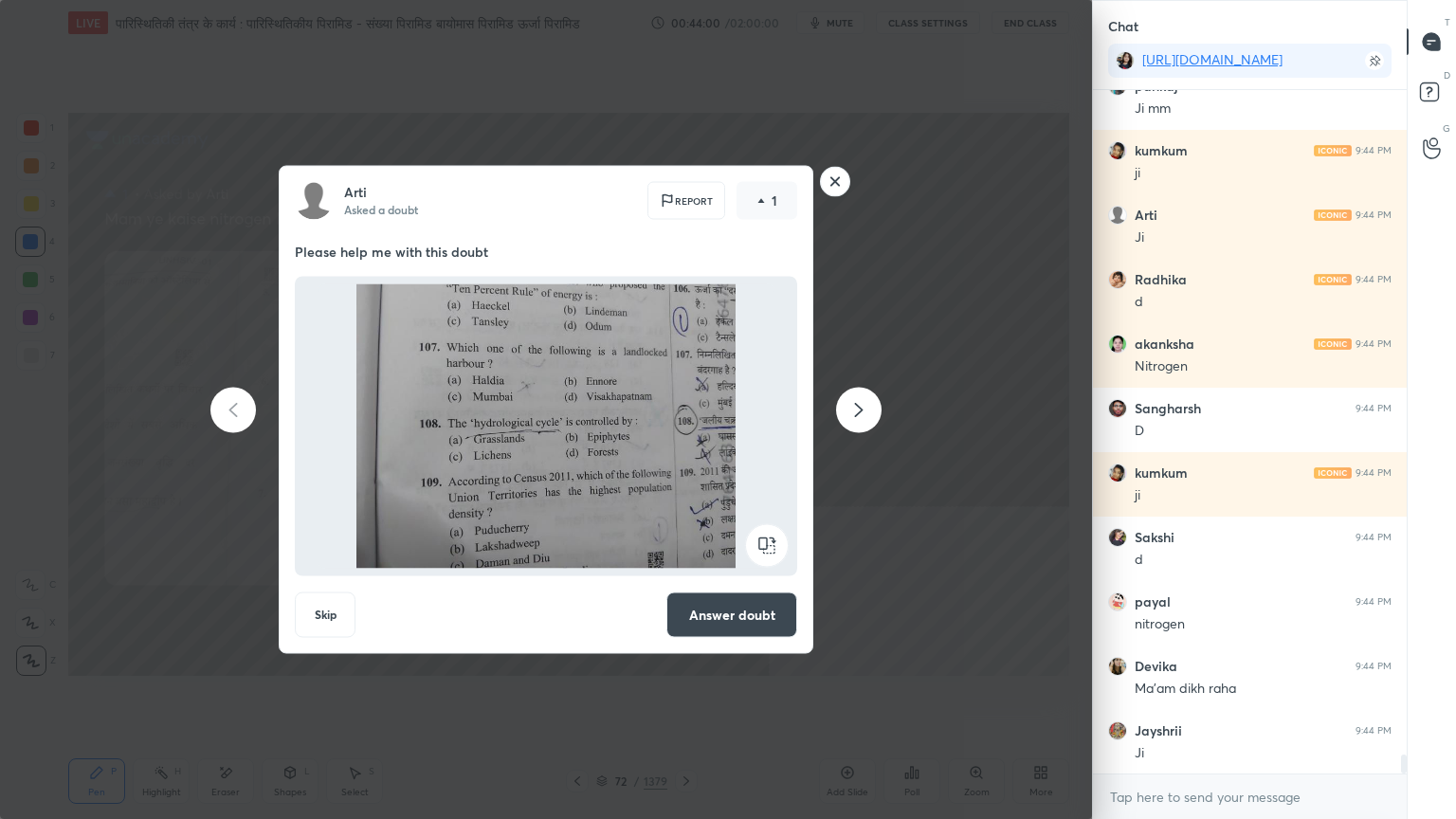 click 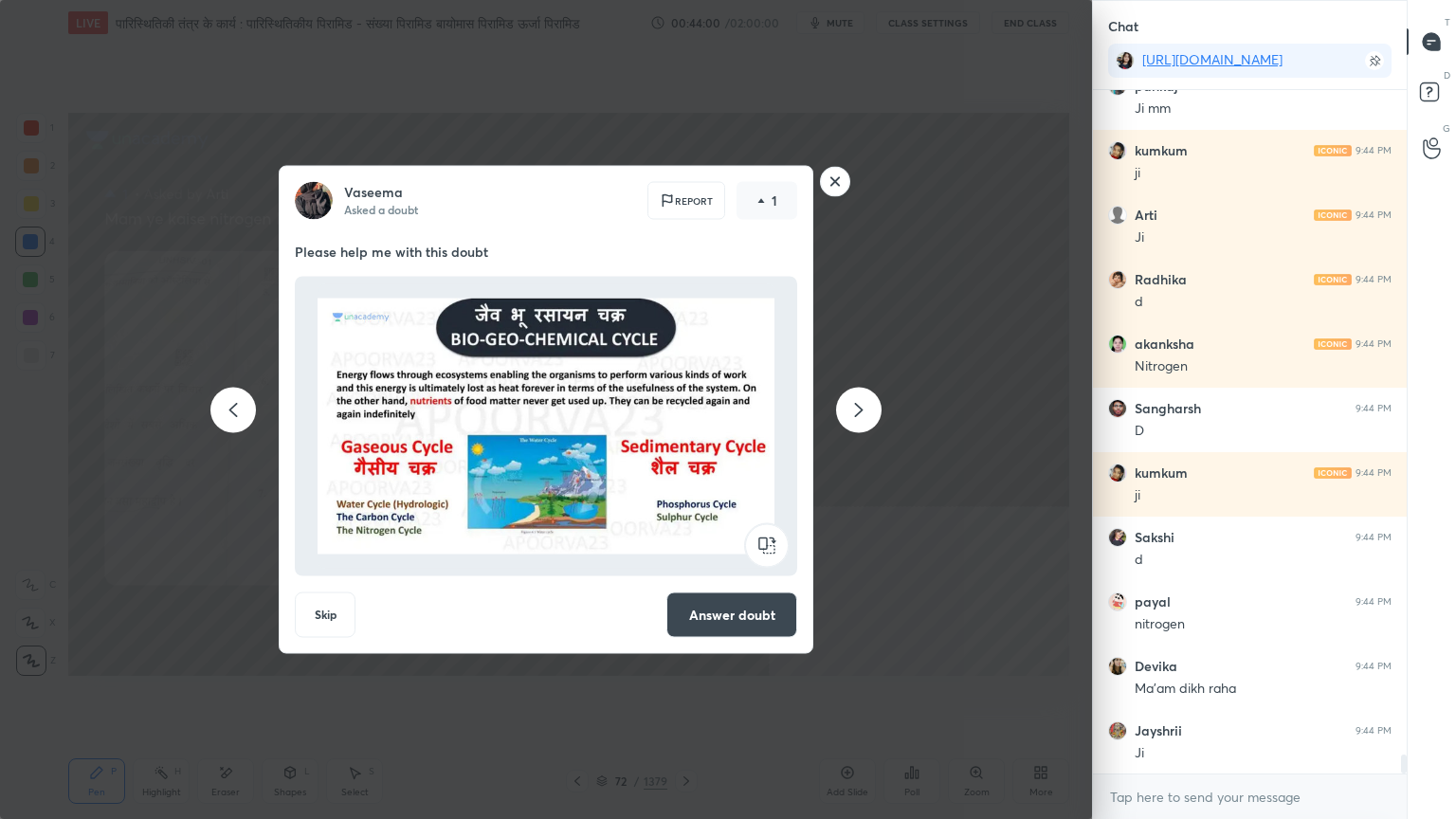 scroll, scrollTop: 23952, scrollLeft: 0, axis: vertical 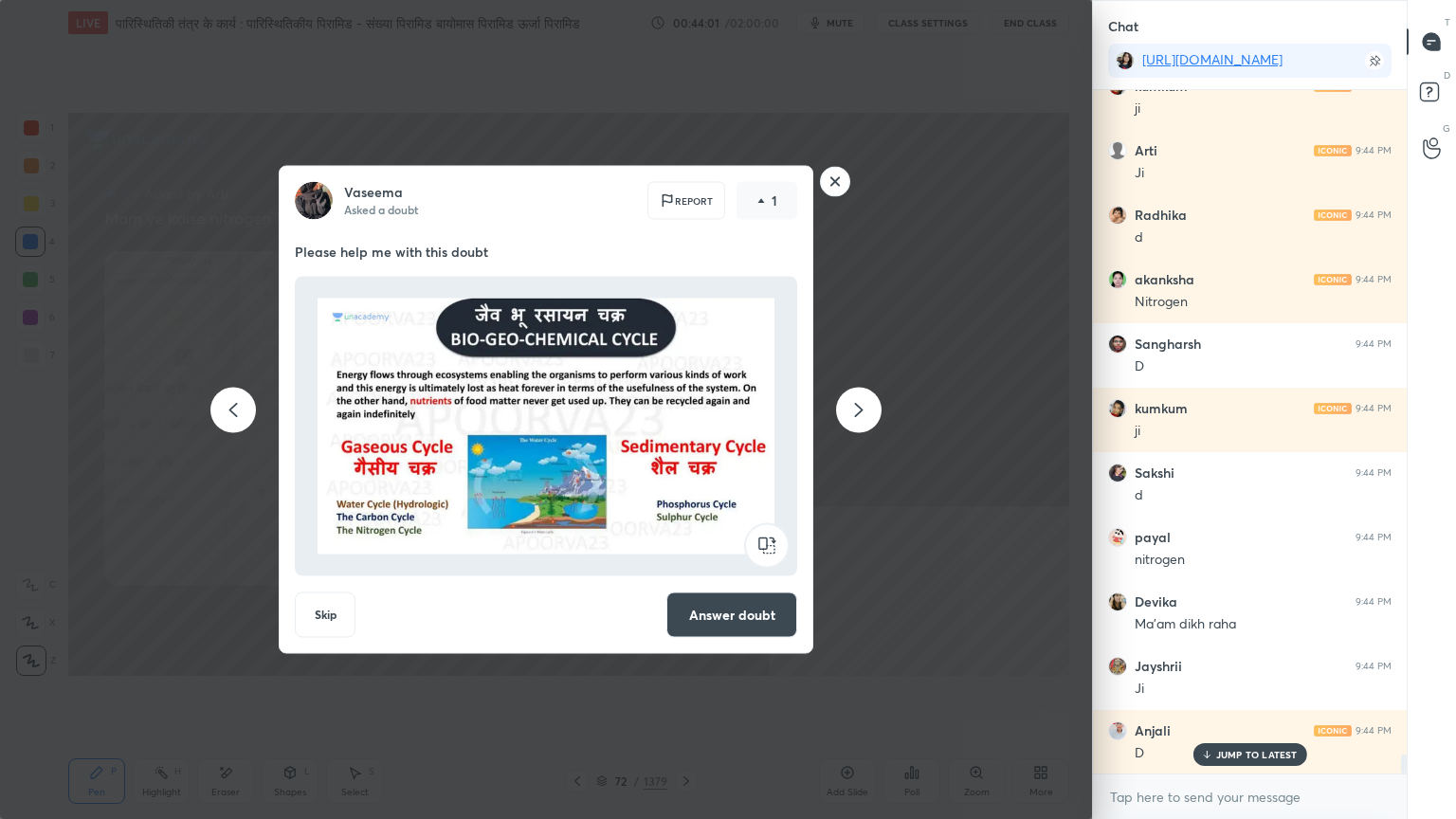 click 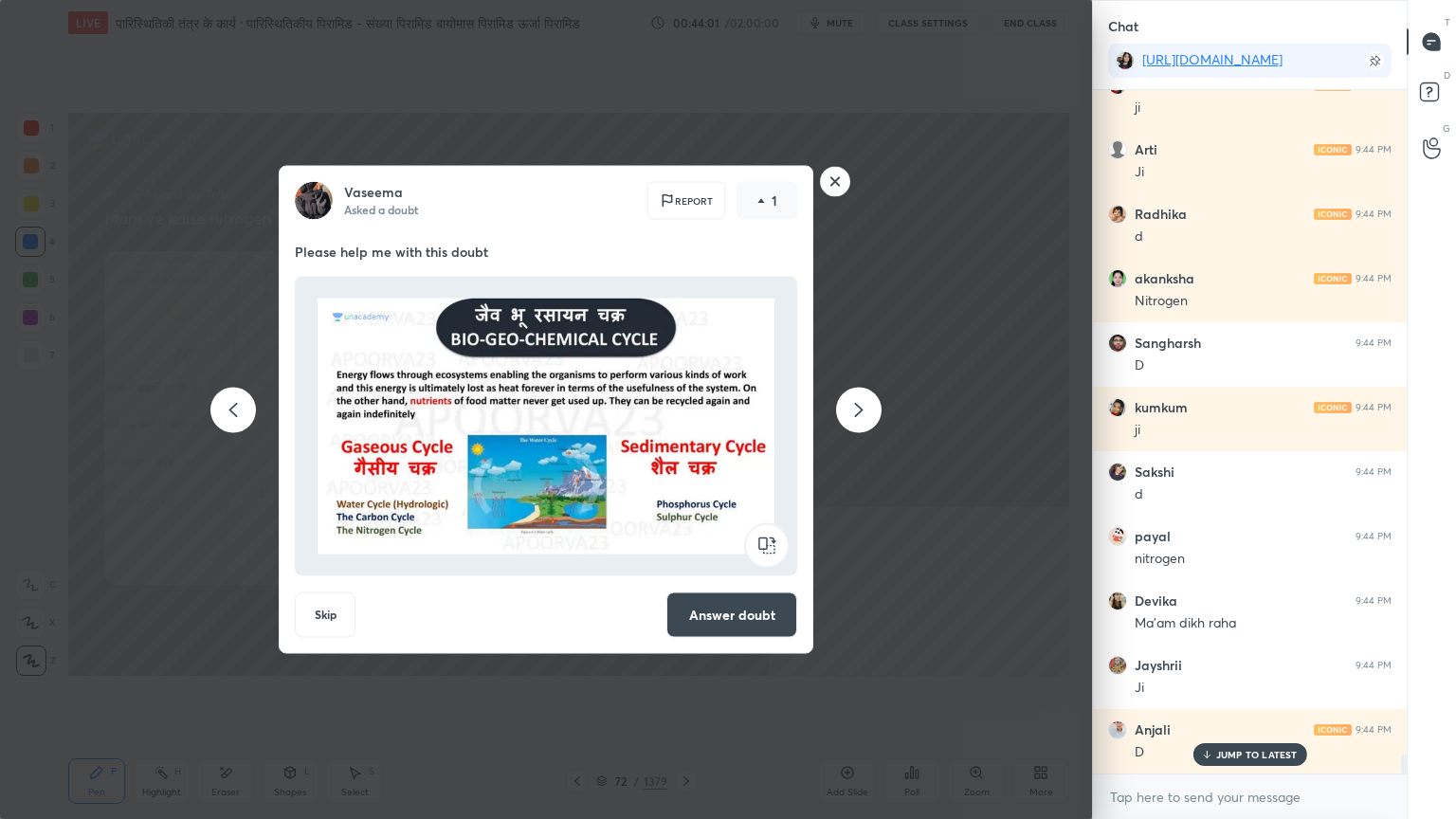 click 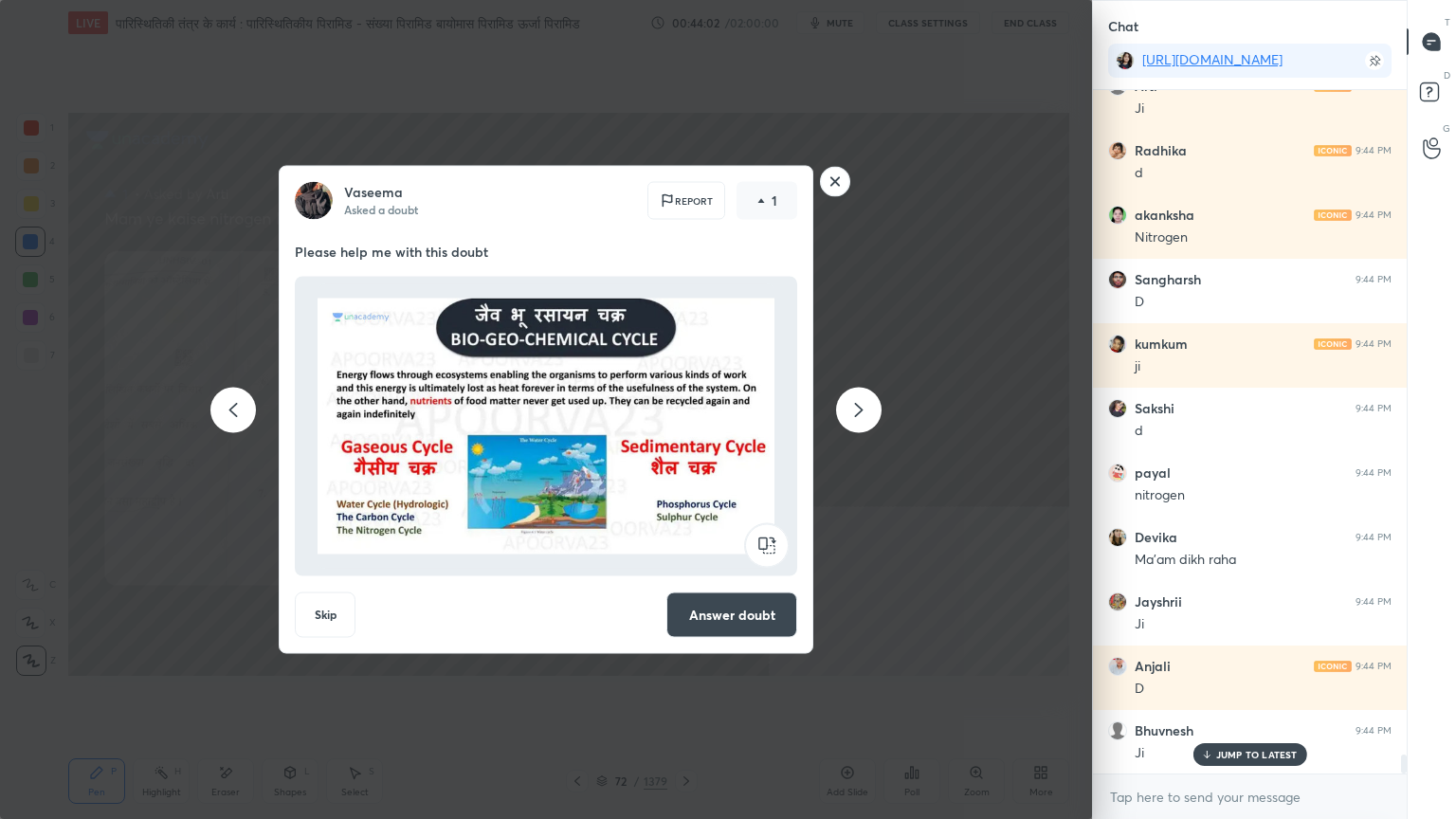 click 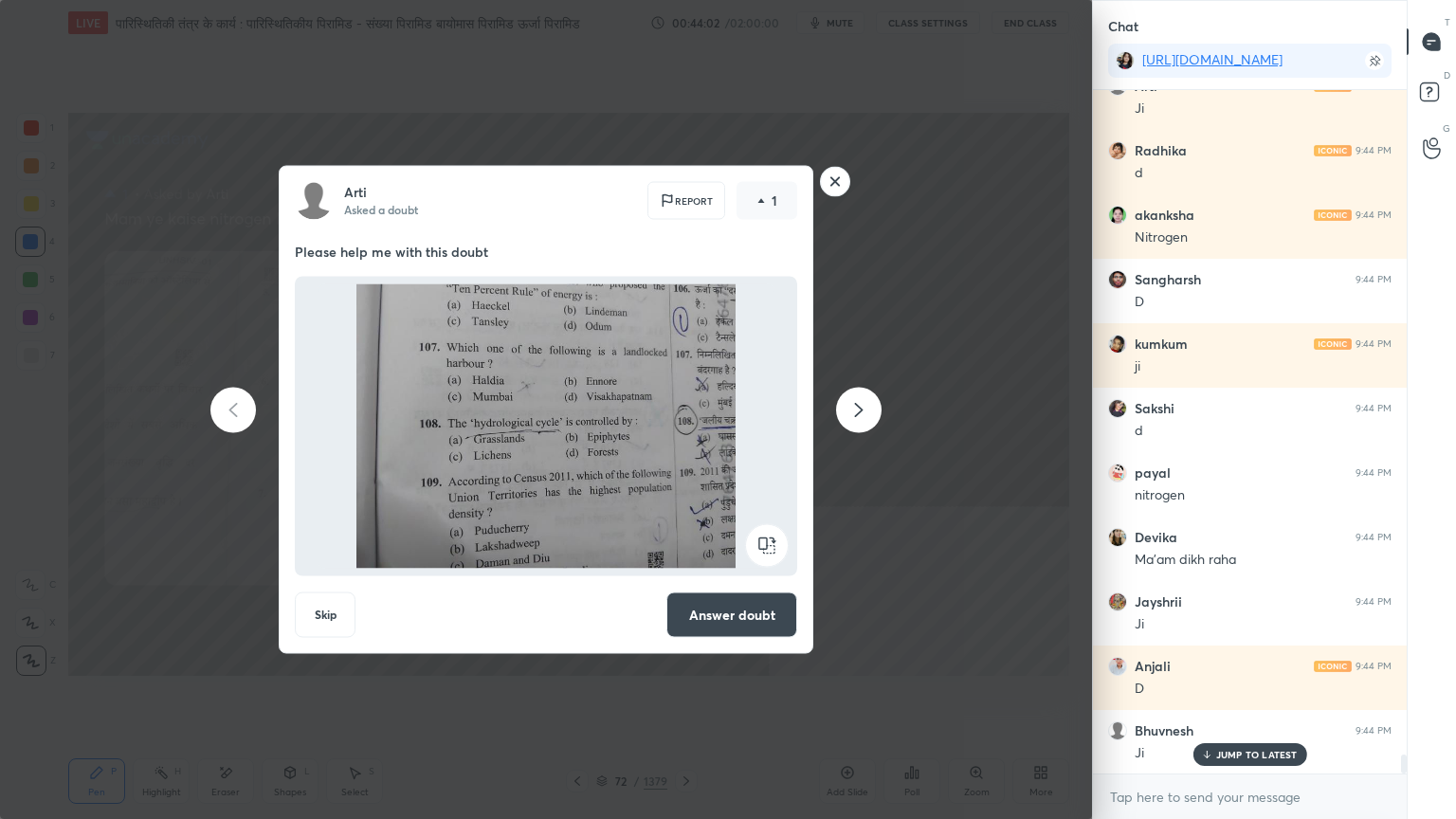 click 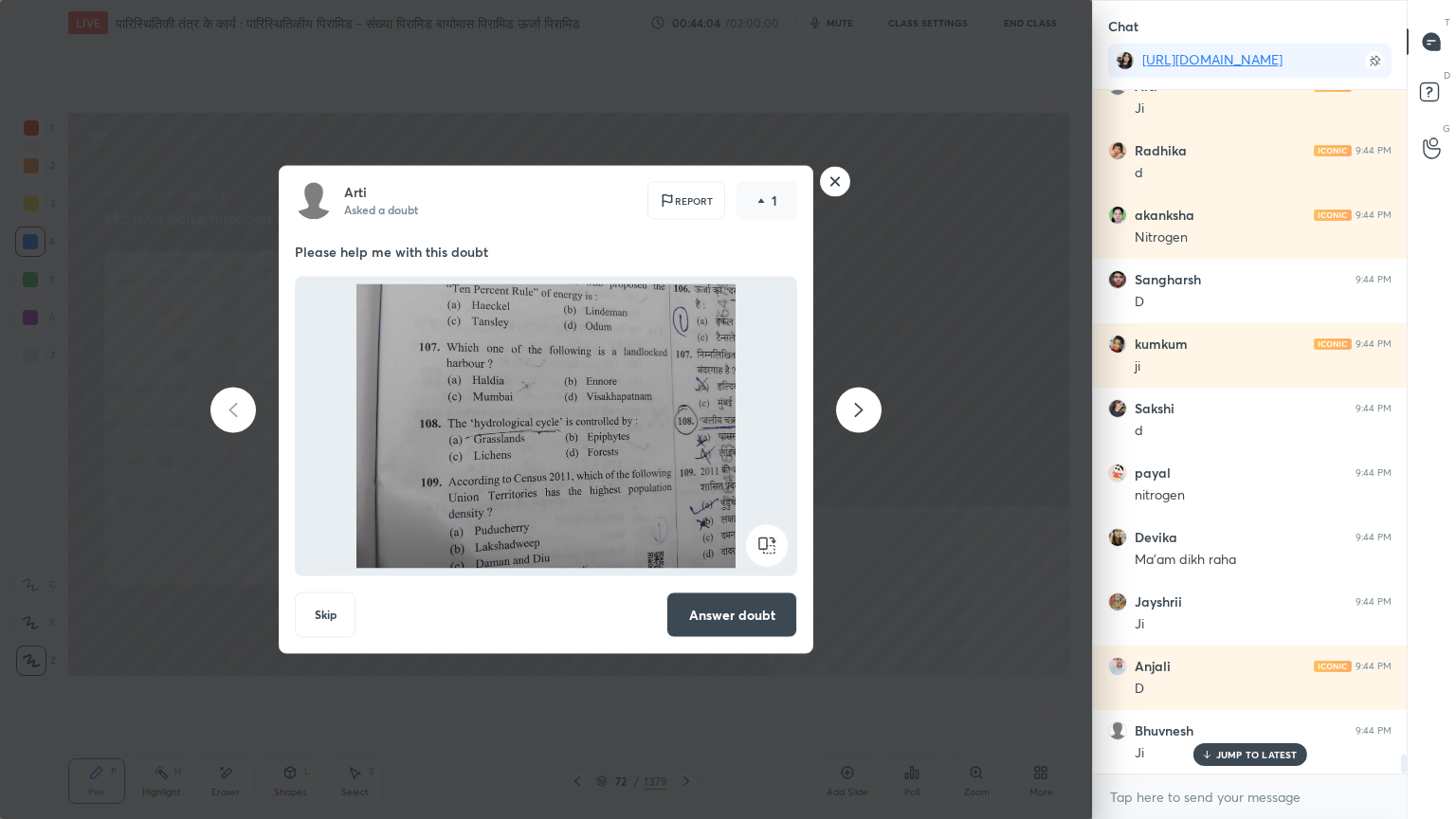 click 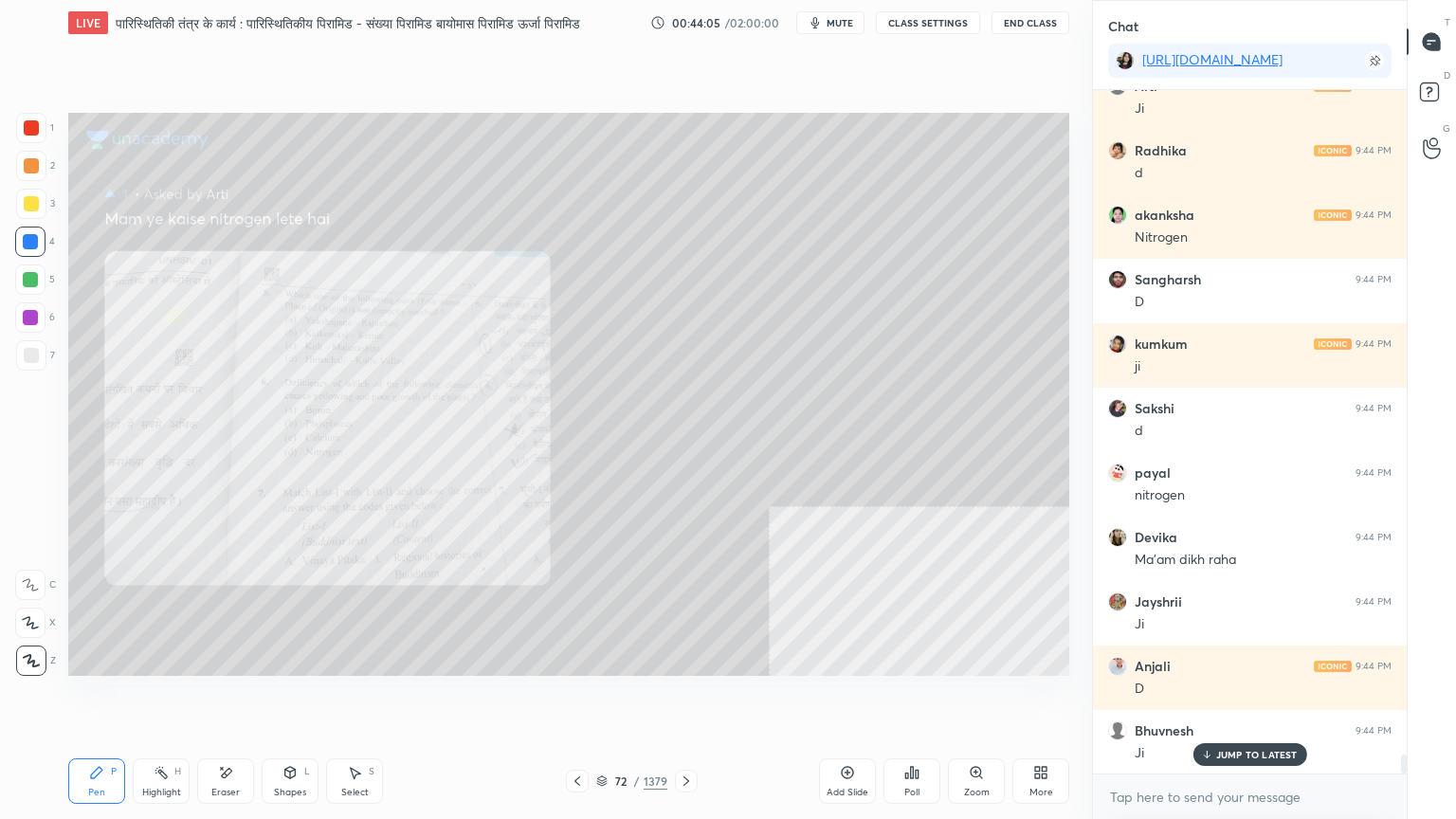 click on "JUMP TO LATEST" at bounding box center [1257, 755] 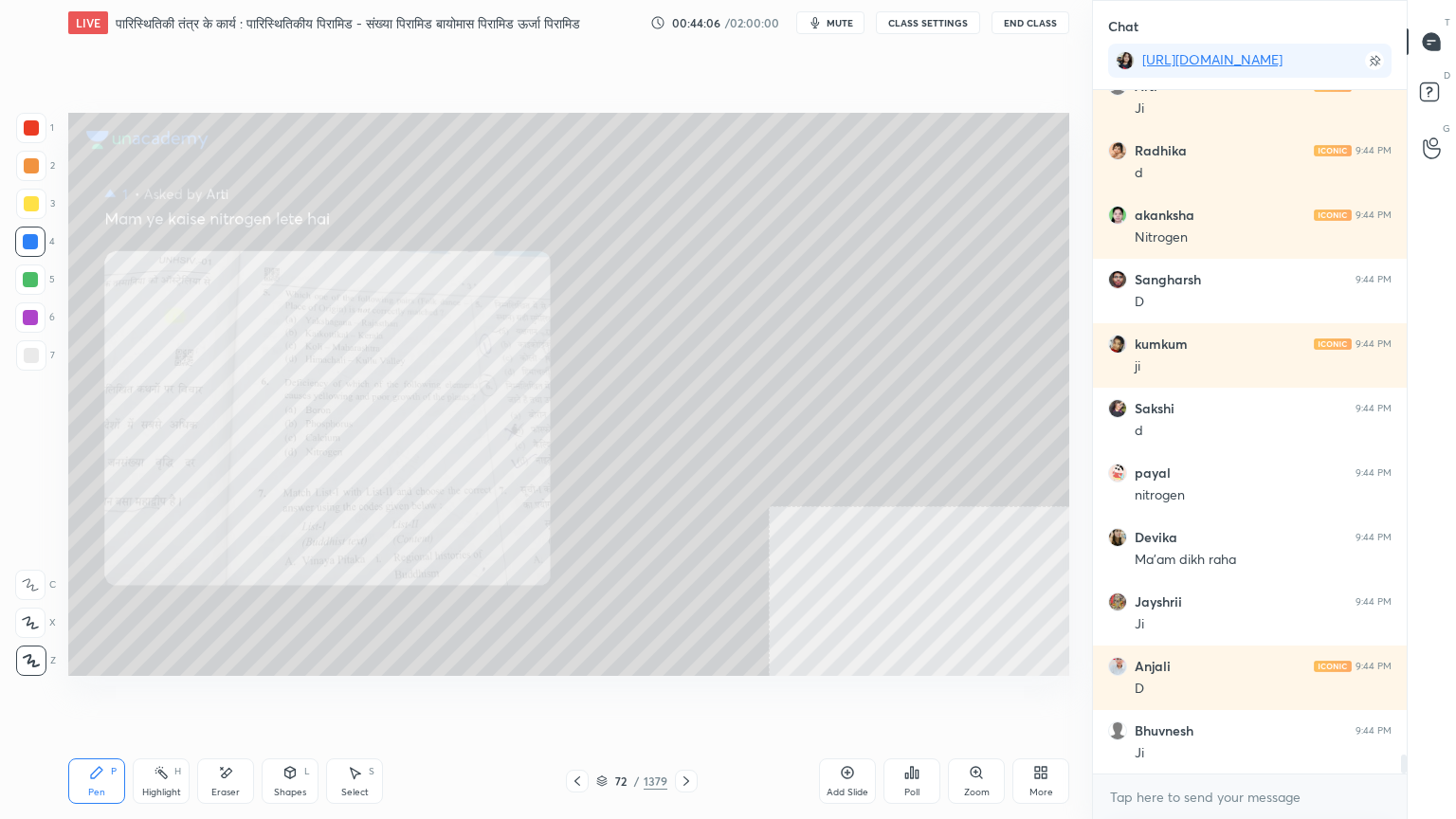 drag, startPoint x: 571, startPoint y: 781, endPoint x: 596, endPoint y: 756, distance: 35.35534 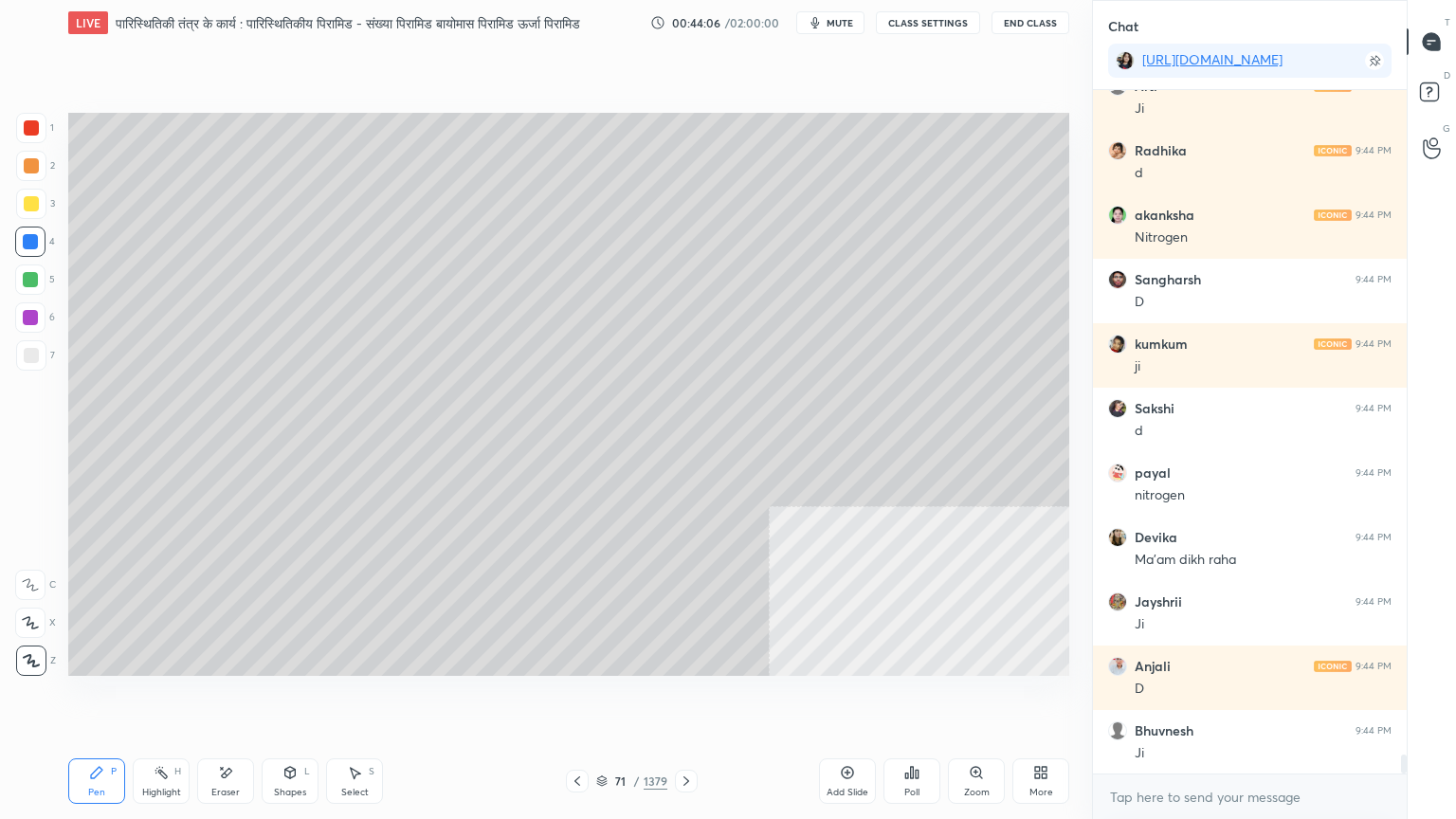 scroll, scrollTop: 24081, scrollLeft: 0, axis: vertical 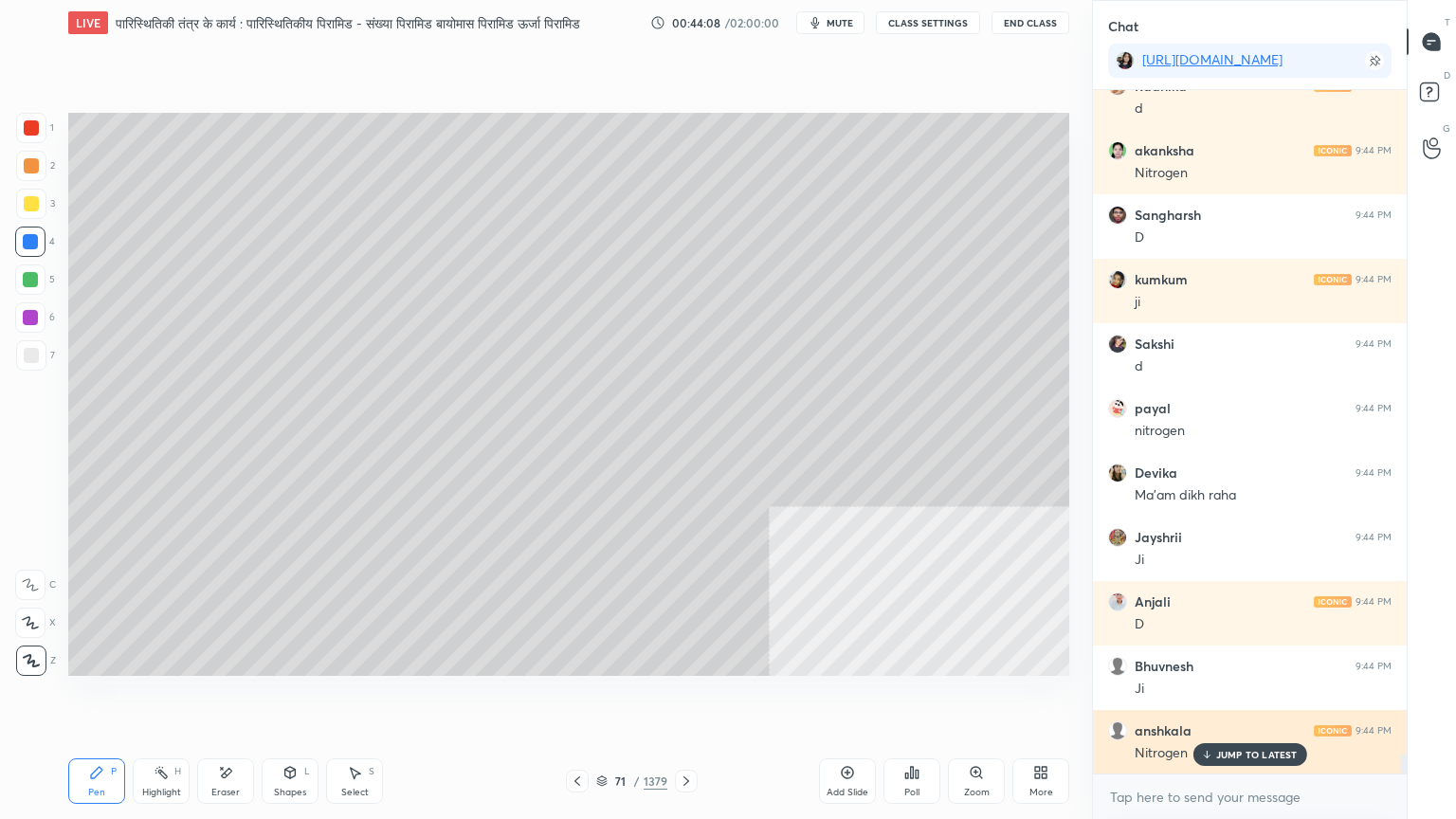 click 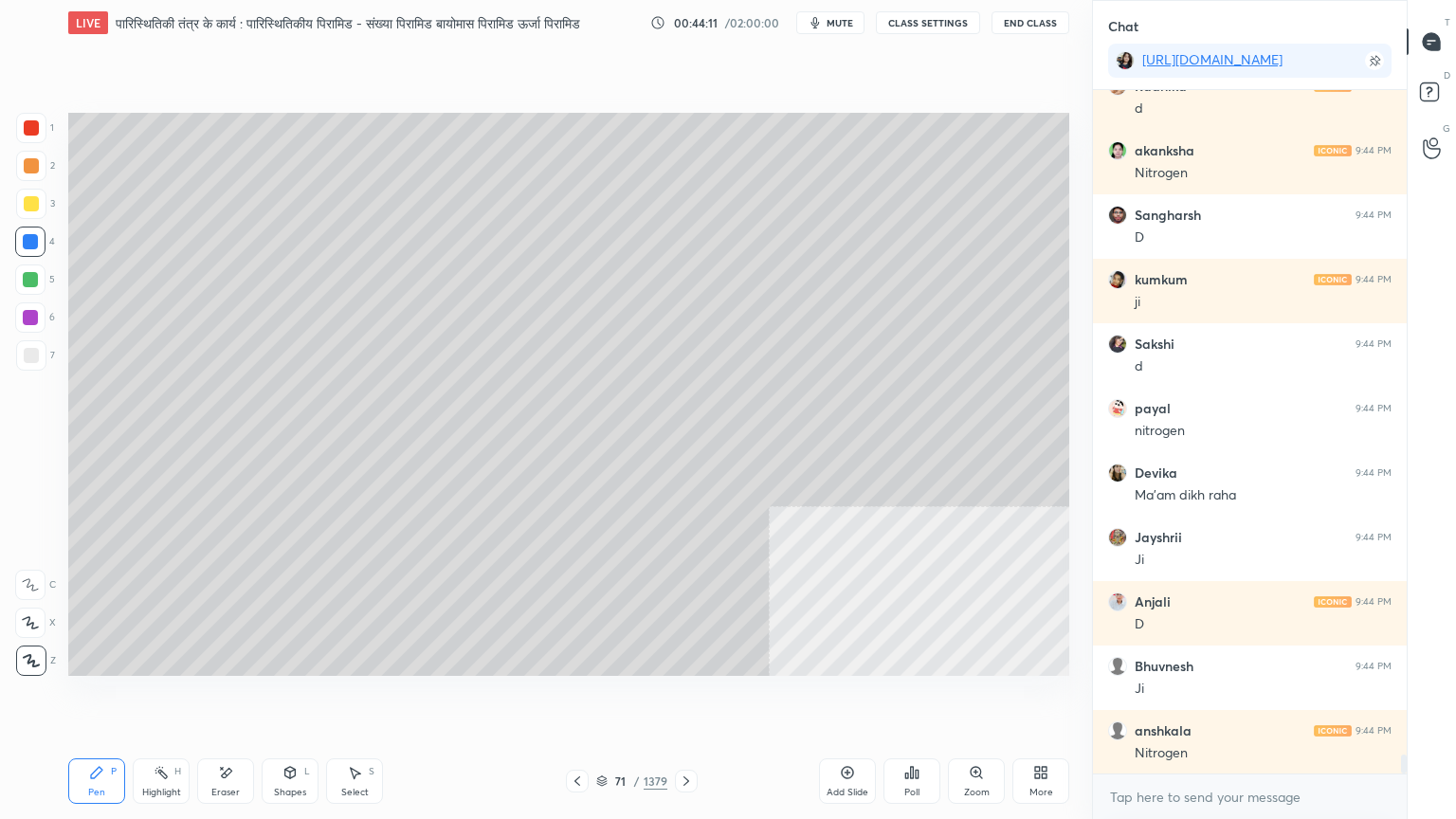 click 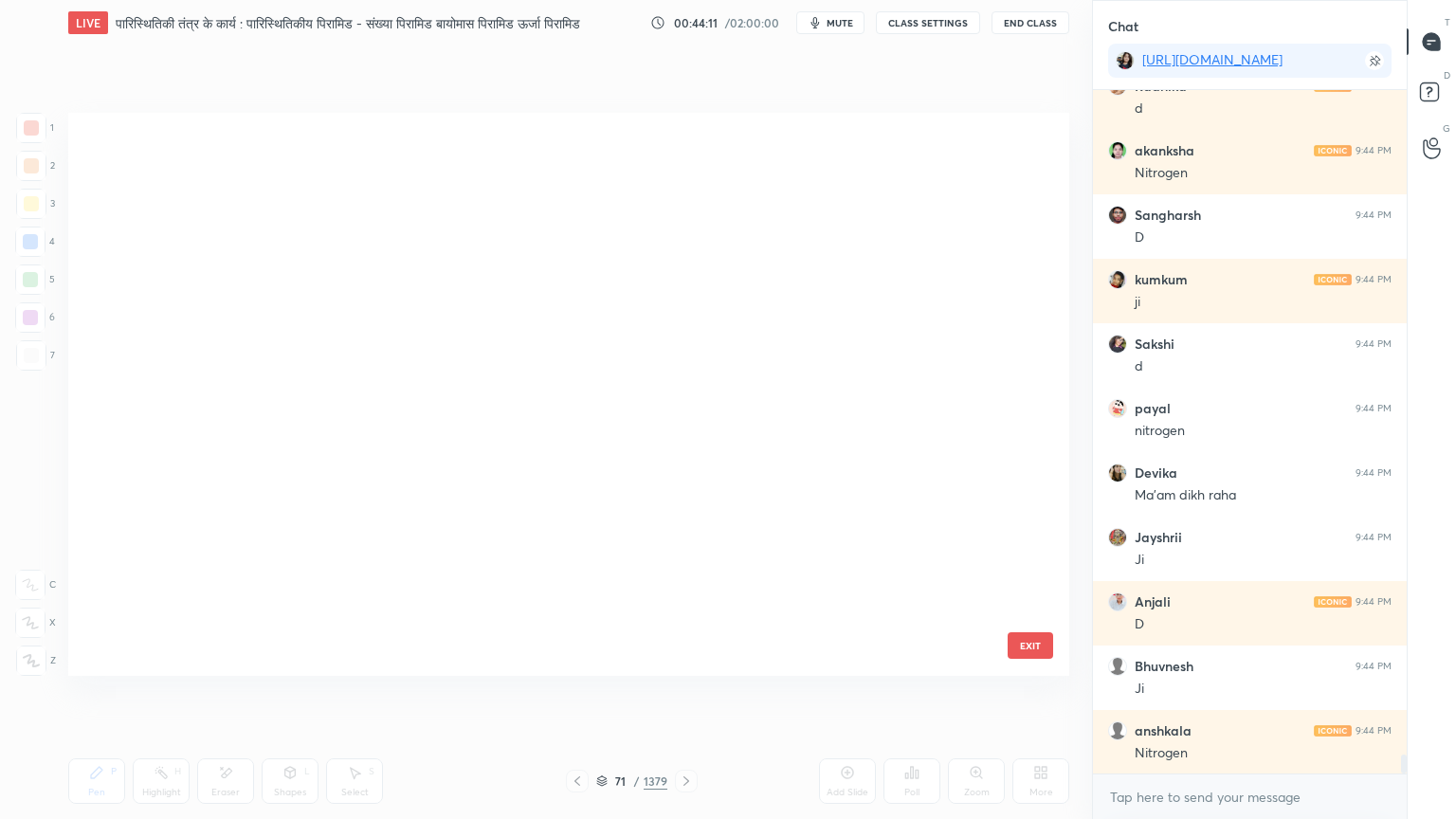scroll, scrollTop: 3600, scrollLeft: 0, axis: vertical 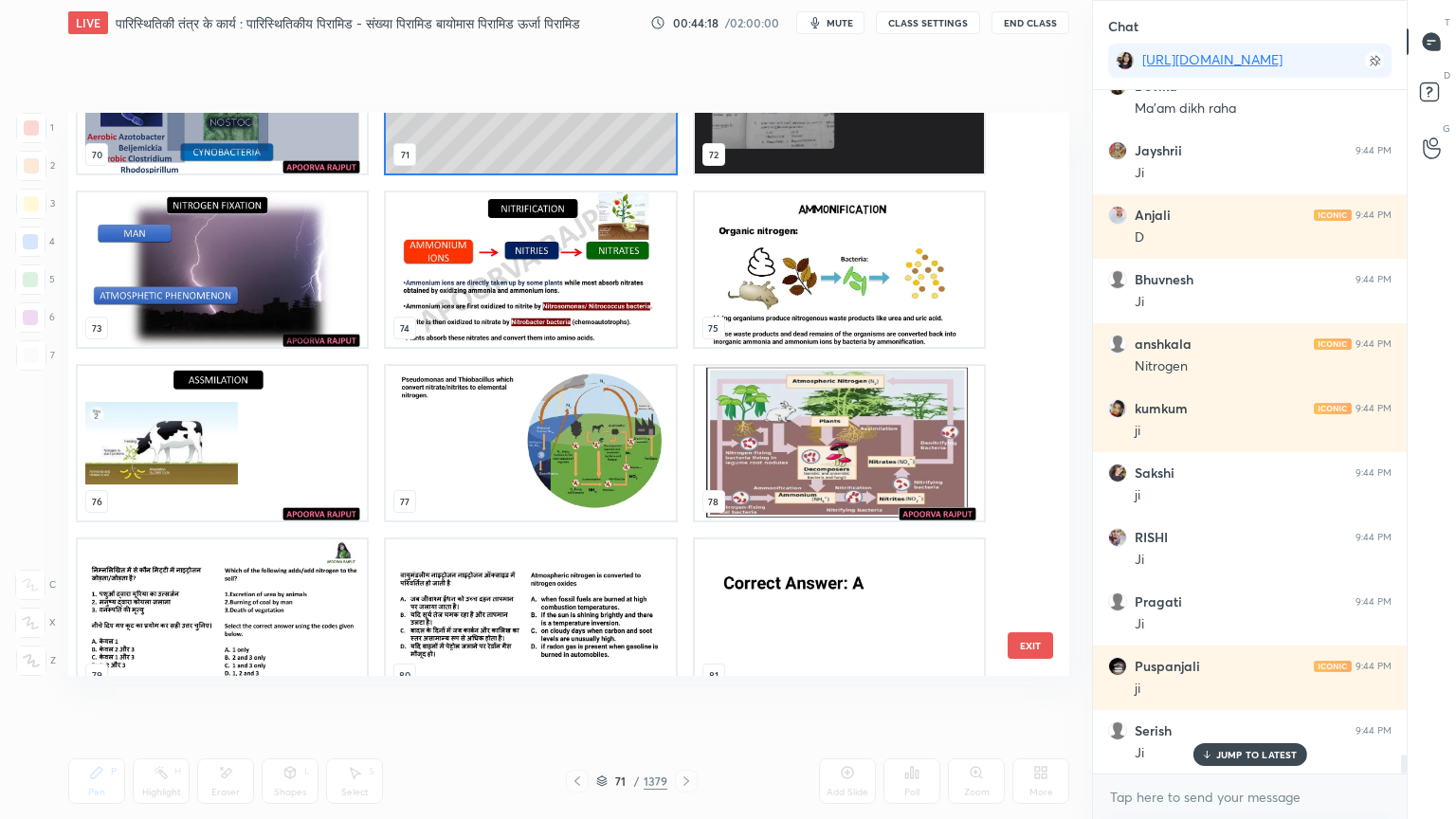click at bounding box center [222, 269] 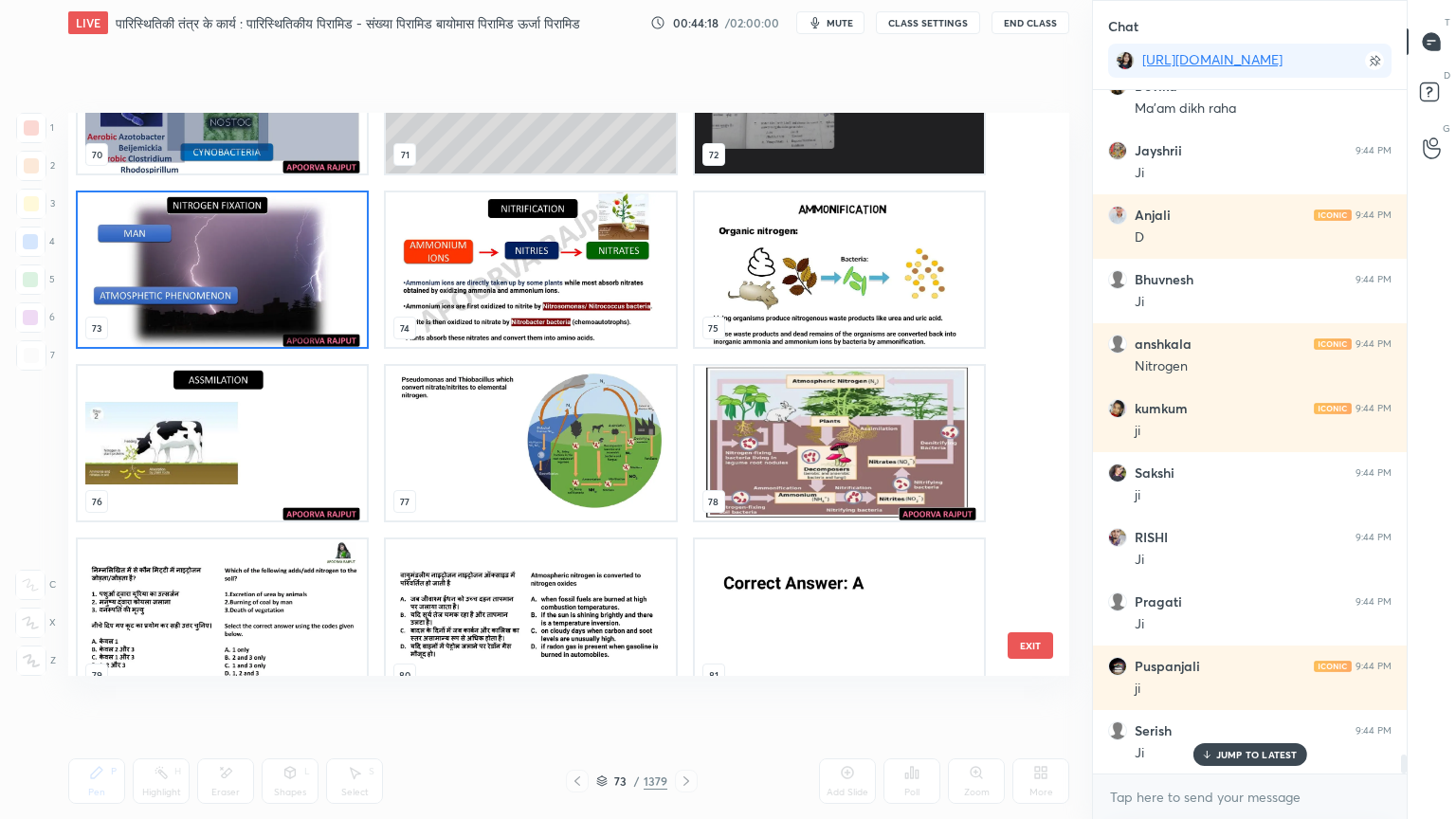 click at bounding box center (222, 269) 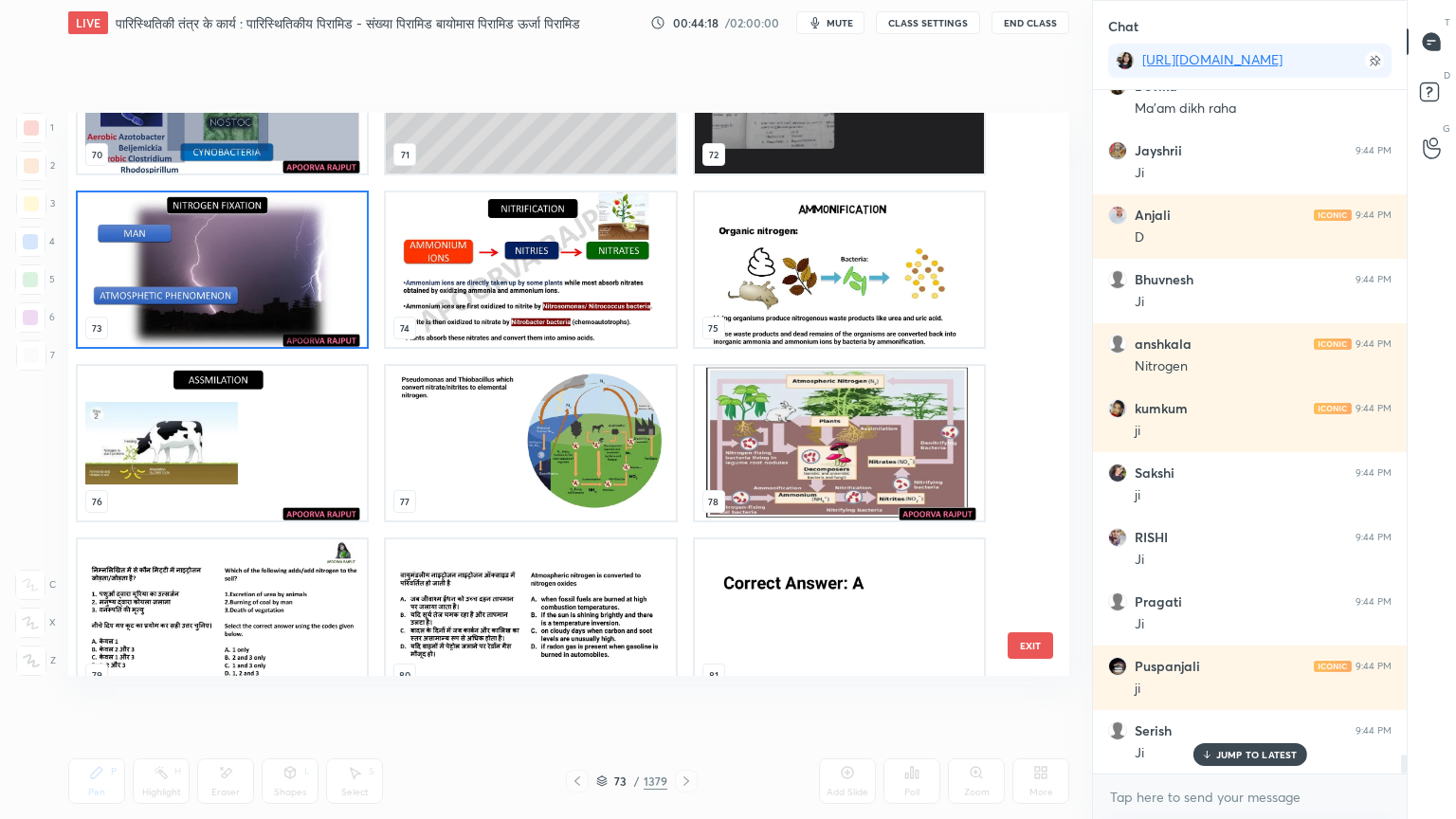 click at bounding box center (222, 269) 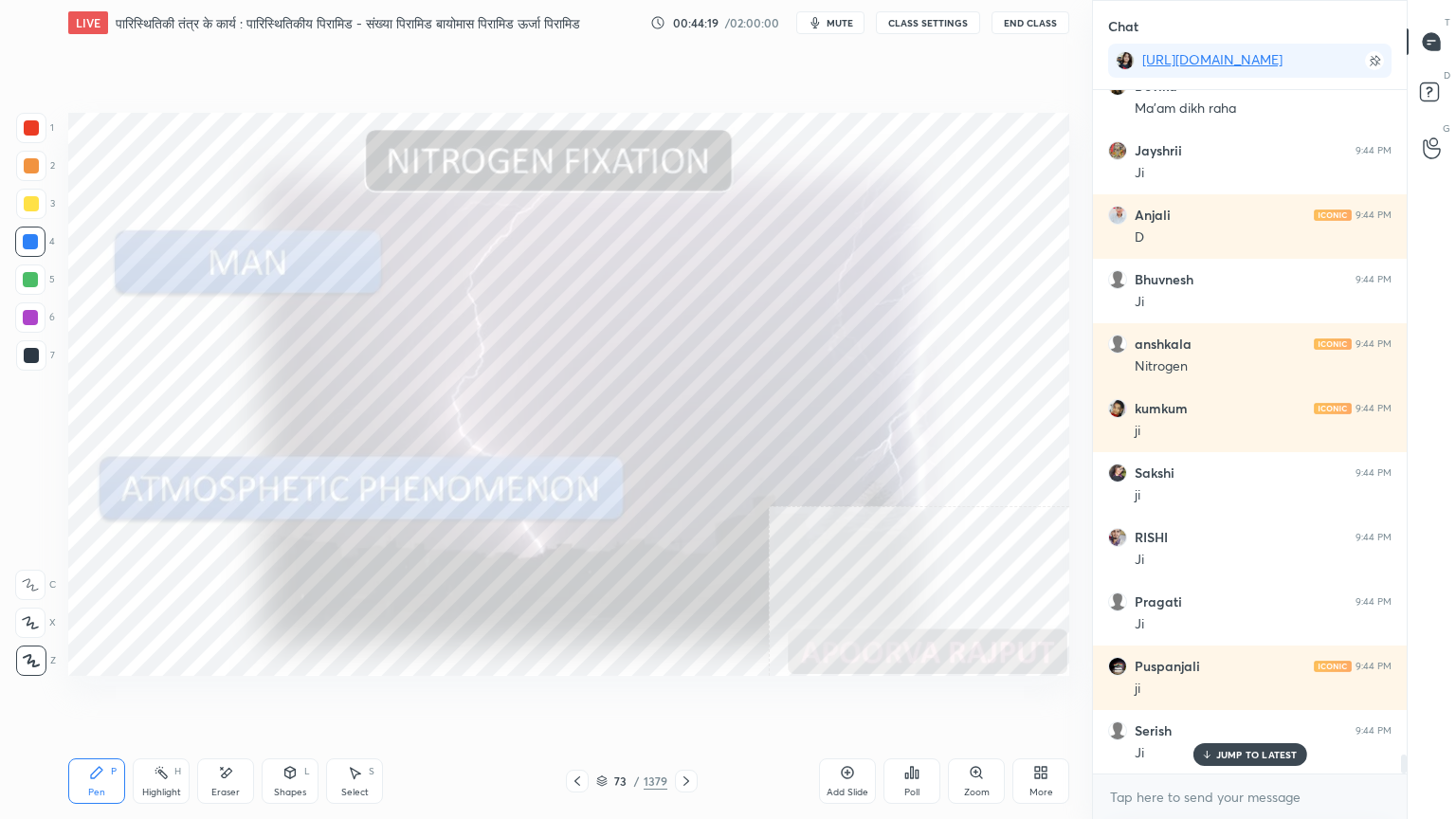 click at bounding box center (222, 269) 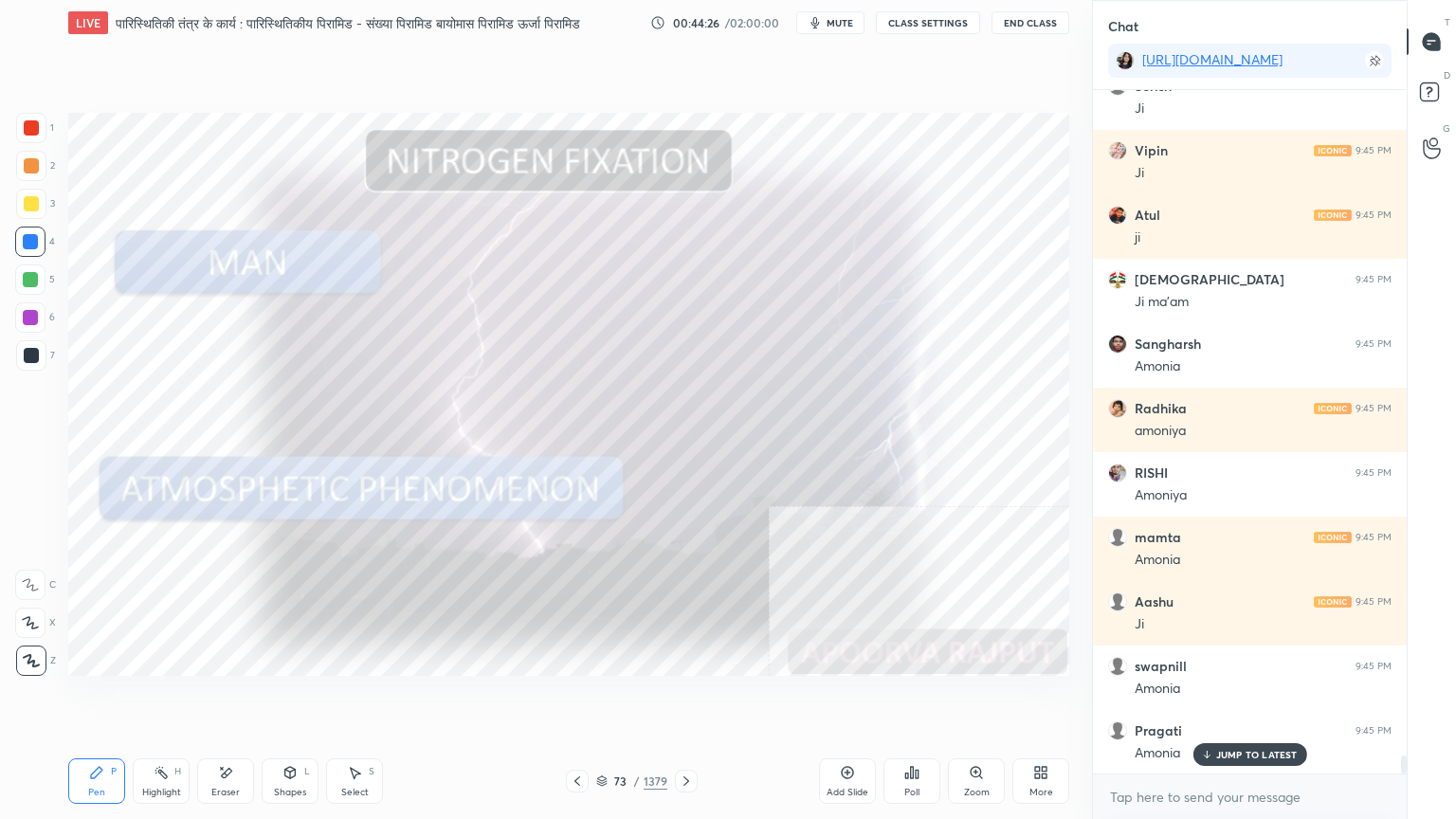 scroll, scrollTop: 25177, scrollLeft: 0, axis: vertical 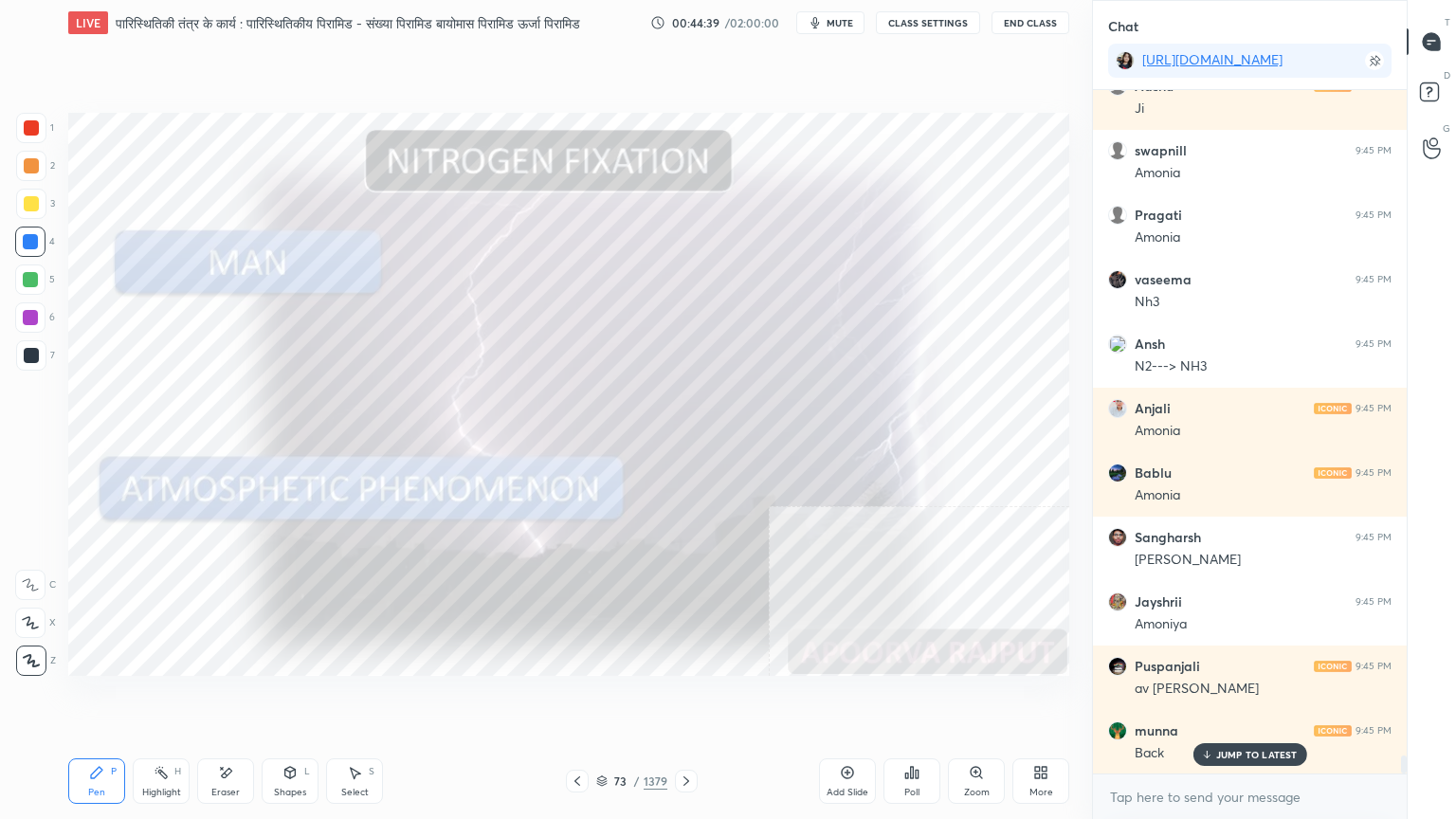 drag, startPoint x: 609, startPoint y: 782, endPoint x: 682, endPoint y: 698, distance: 111.28791 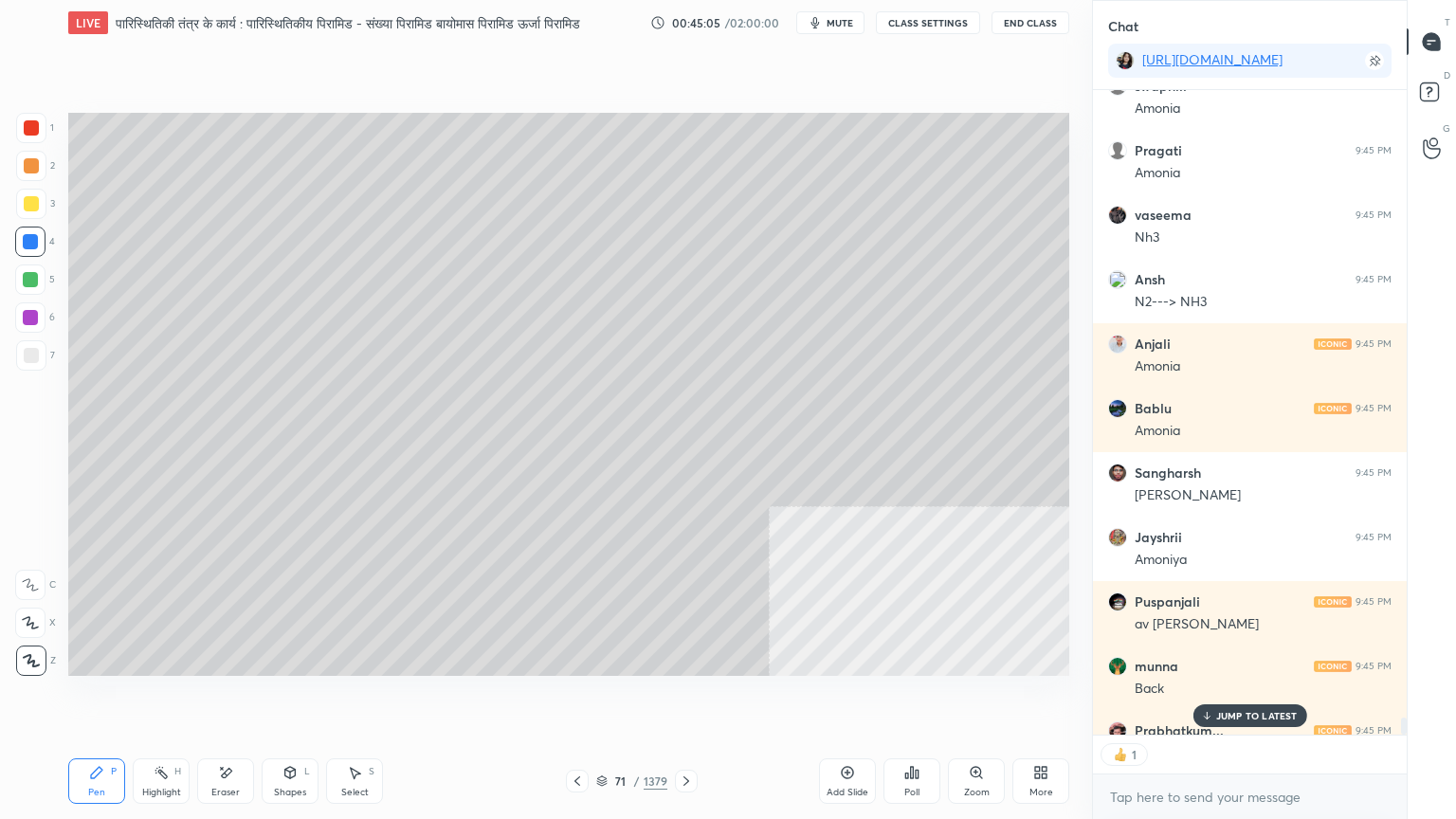 scroll, scrollTop: 6, scrollLeft: 6, axis: both 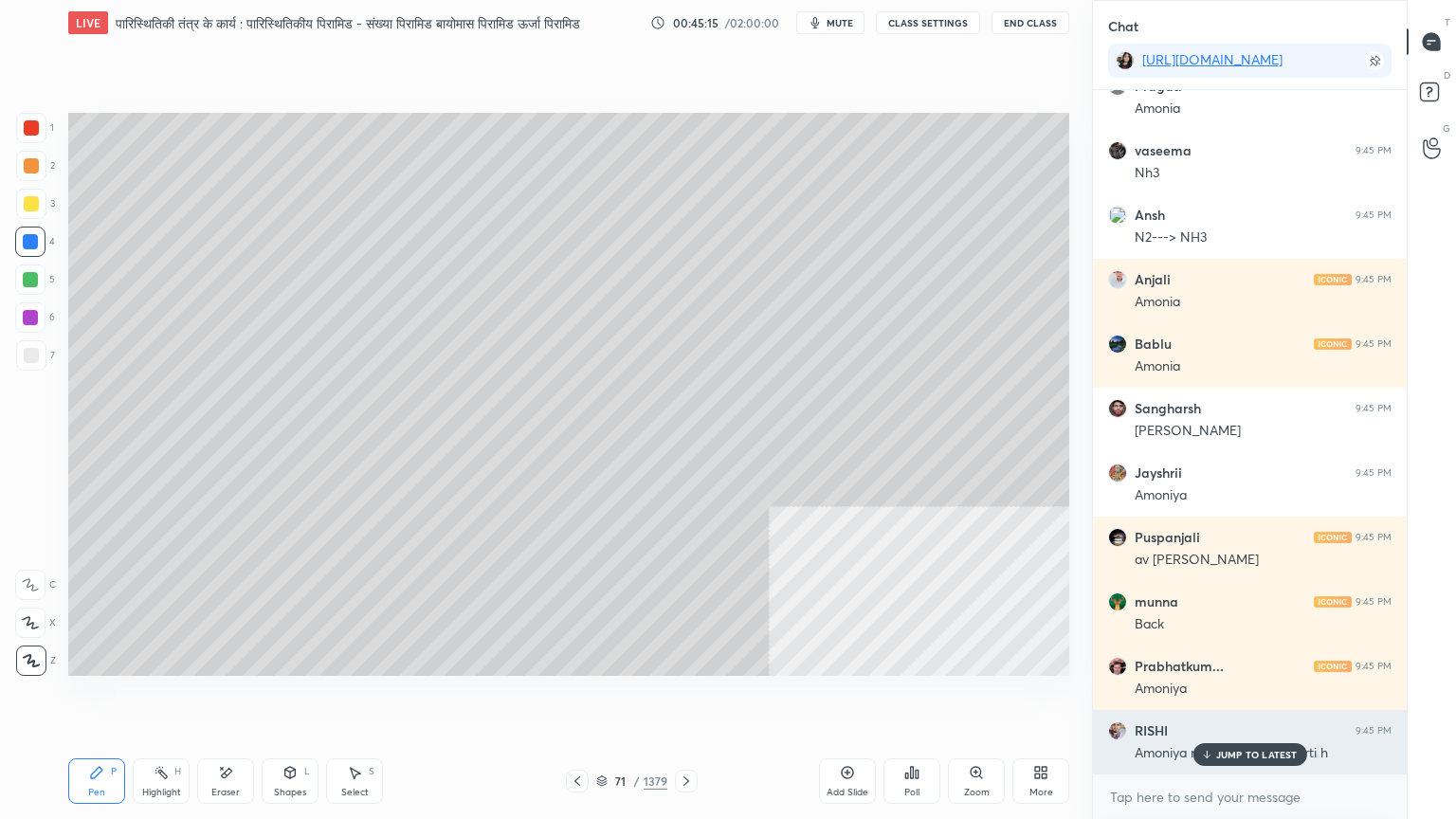 click on "JUMP TO LATEST" at bounding box center (1257, 755) 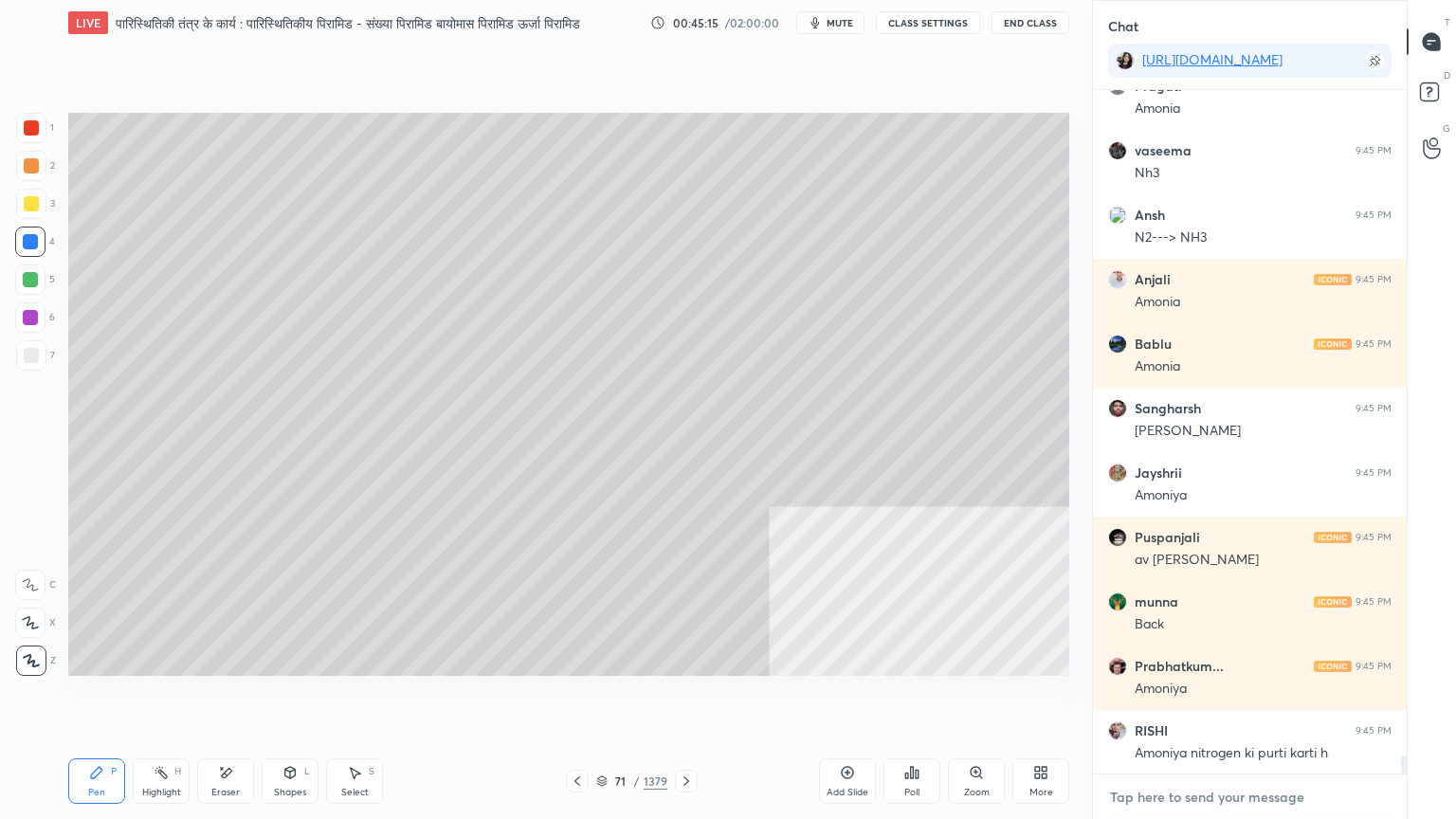 click at bounding box center [1249, 797] 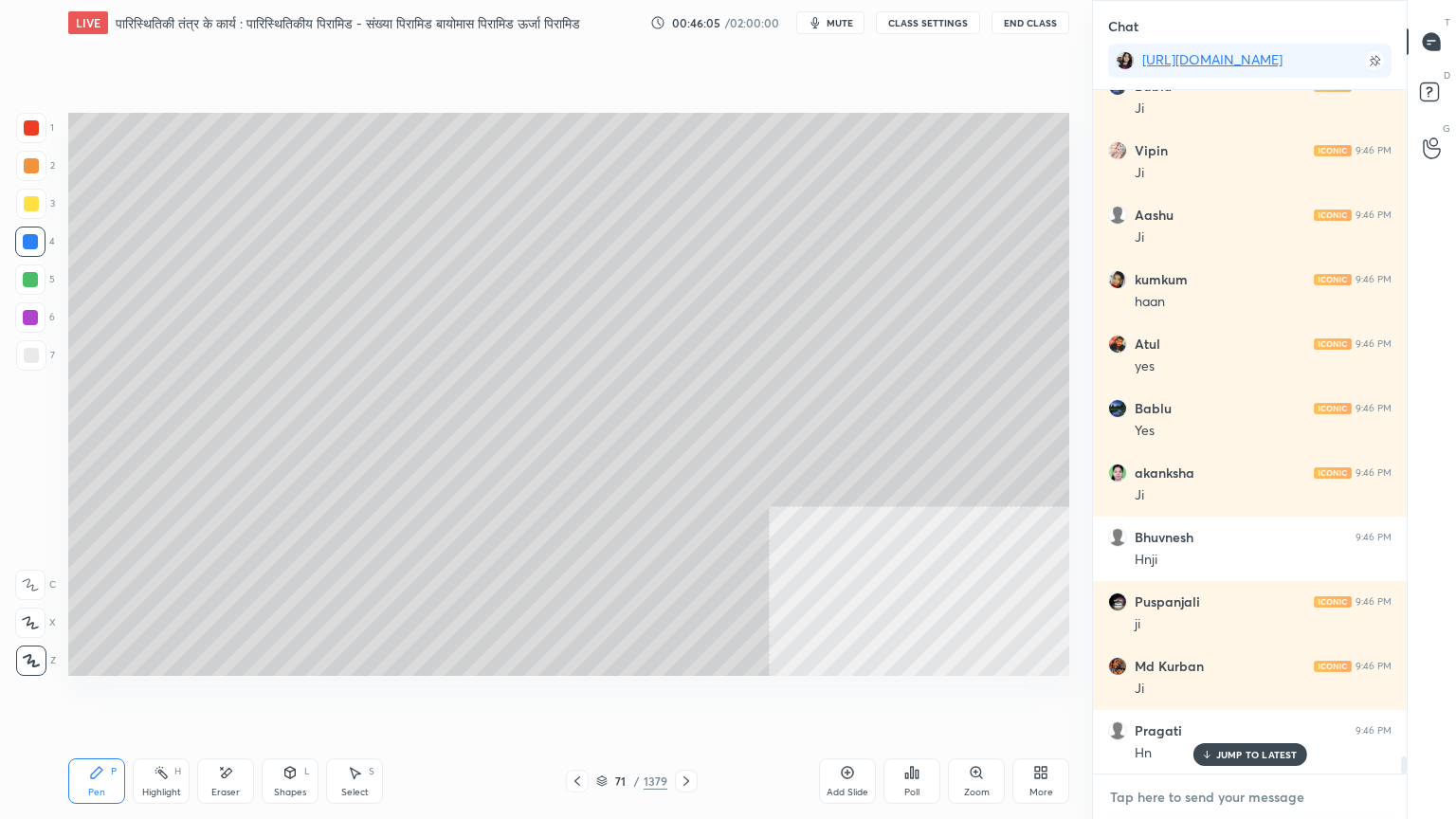 scroll, scrollTop: 27497, scrollLeft: 0, axis: vertical 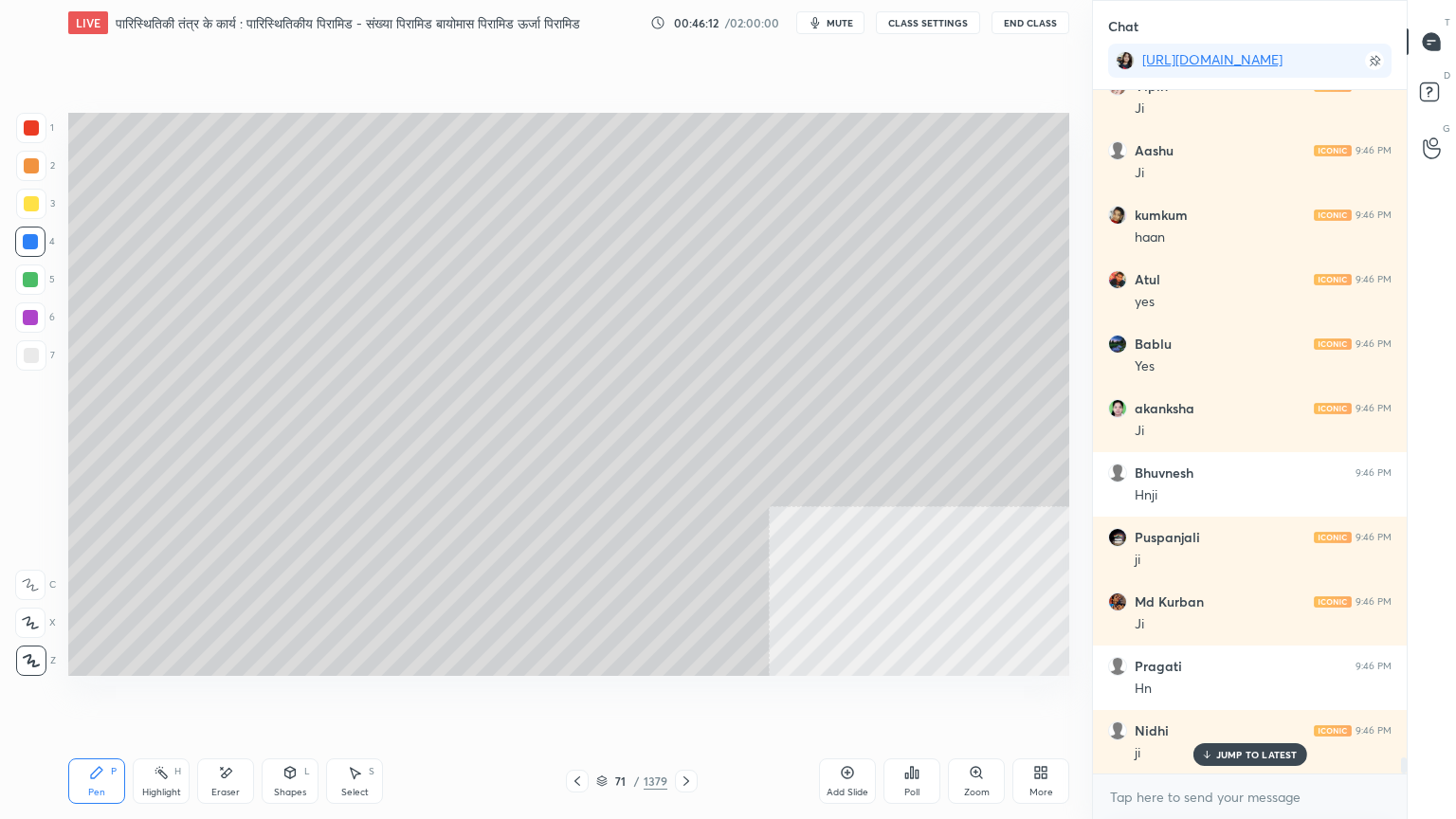 drag, startPoint x: 603, startPoint y: 781, endPoint x: 669, endPoint y: 692, distance: 110.80162 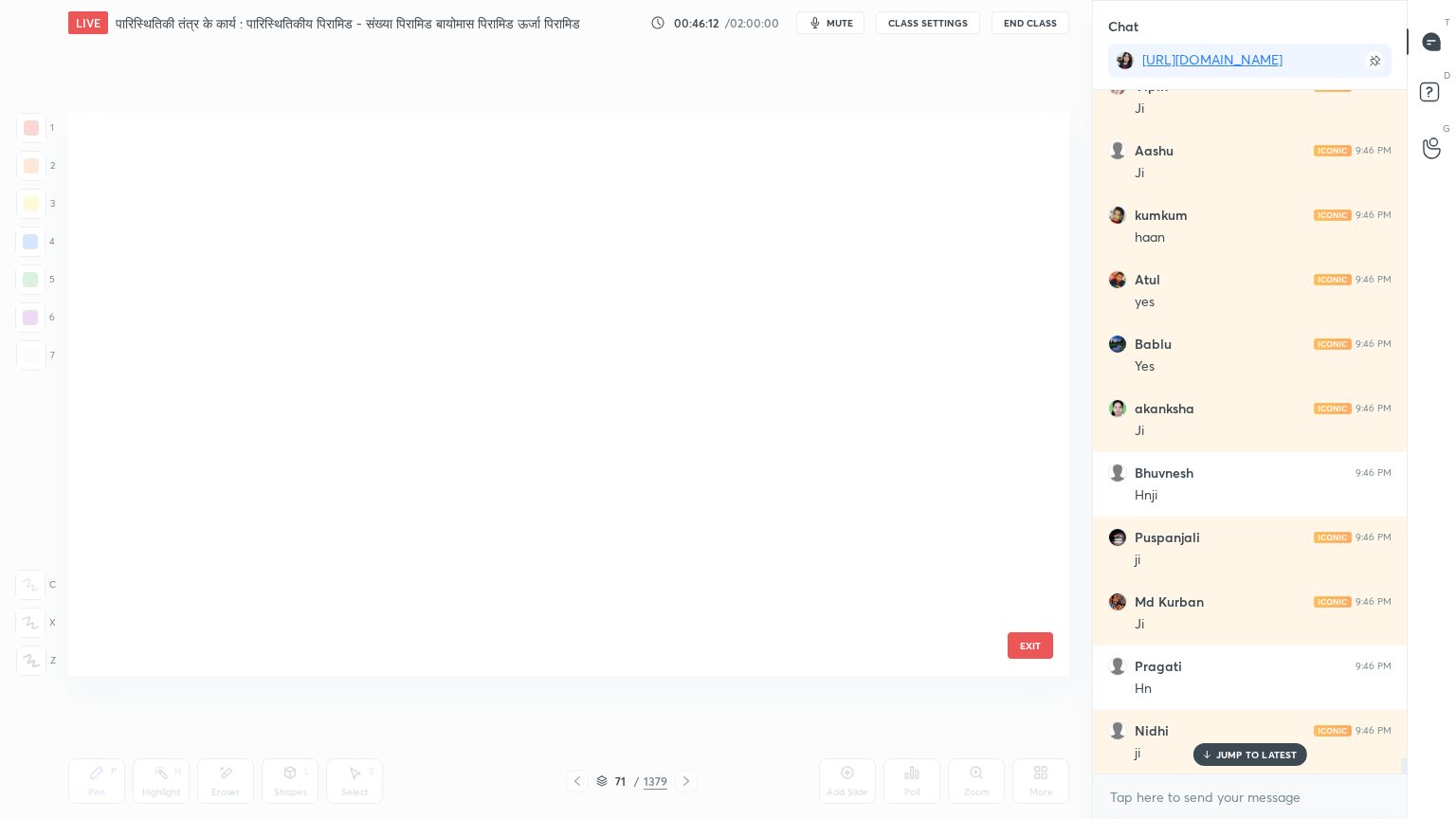 scroll, scrollTop: 3600, scrollLeft: 0, axis: vertical 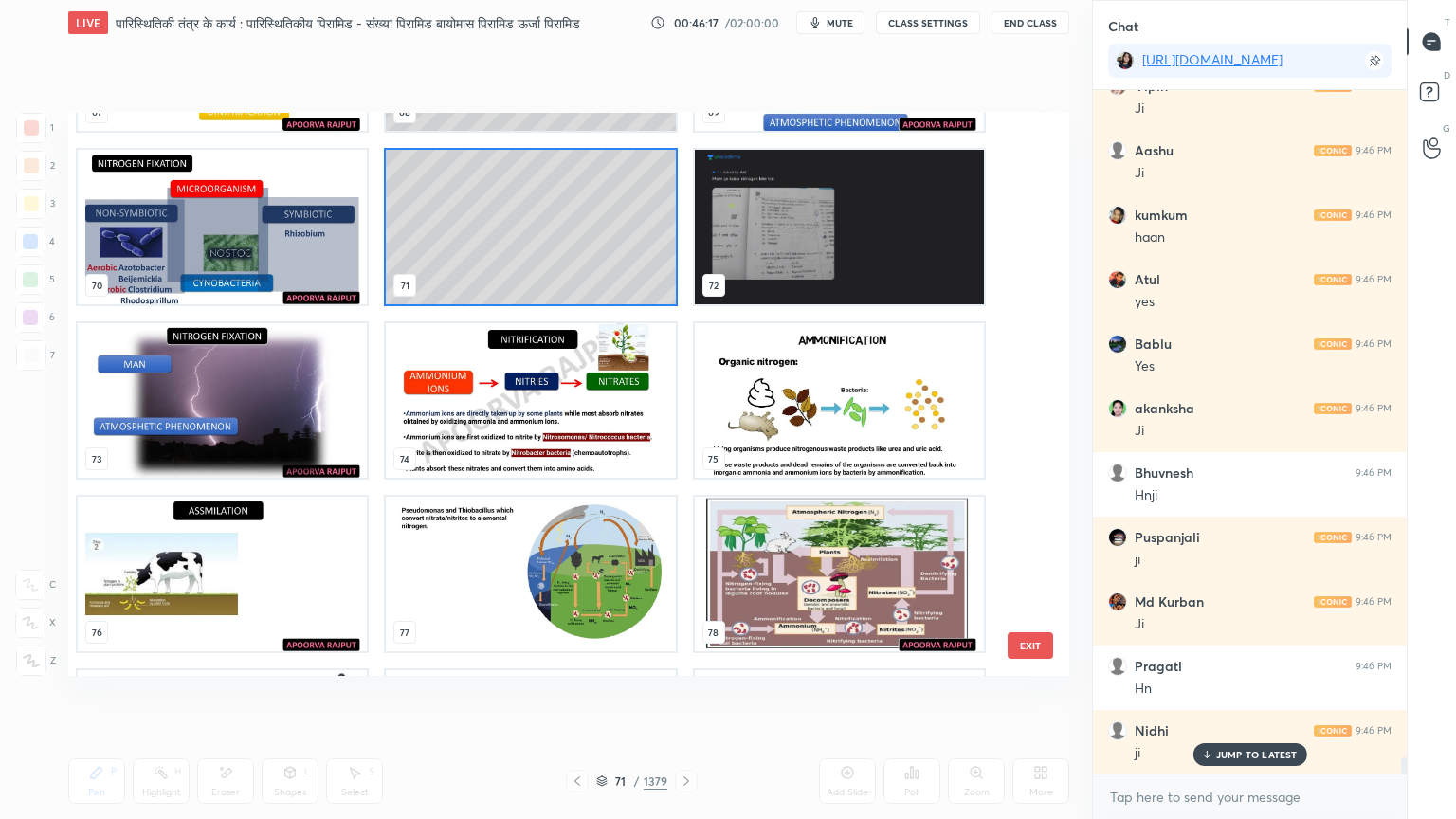 click at bounding box center [222, 400] 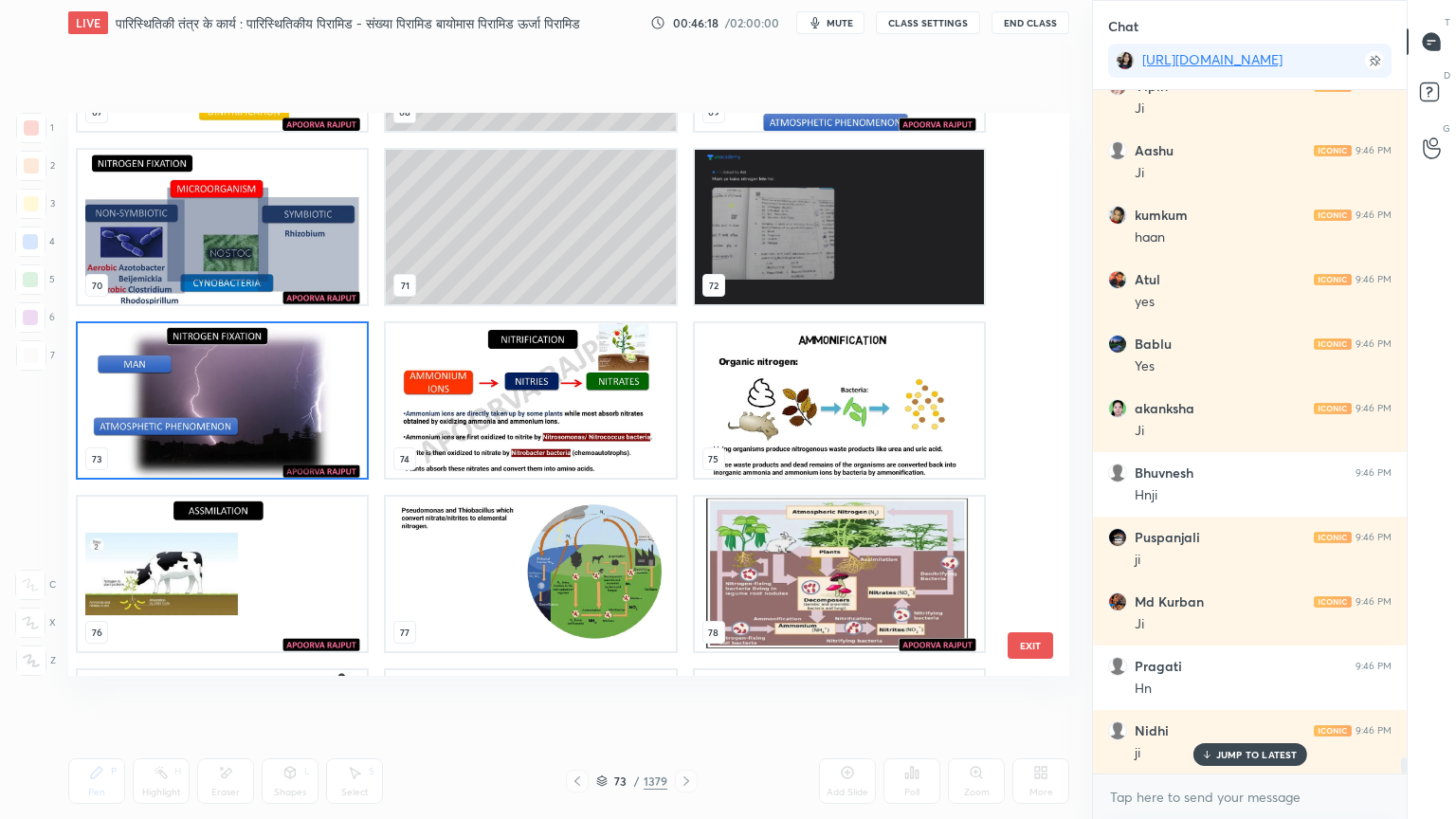 click at bounding box center [222, 400] 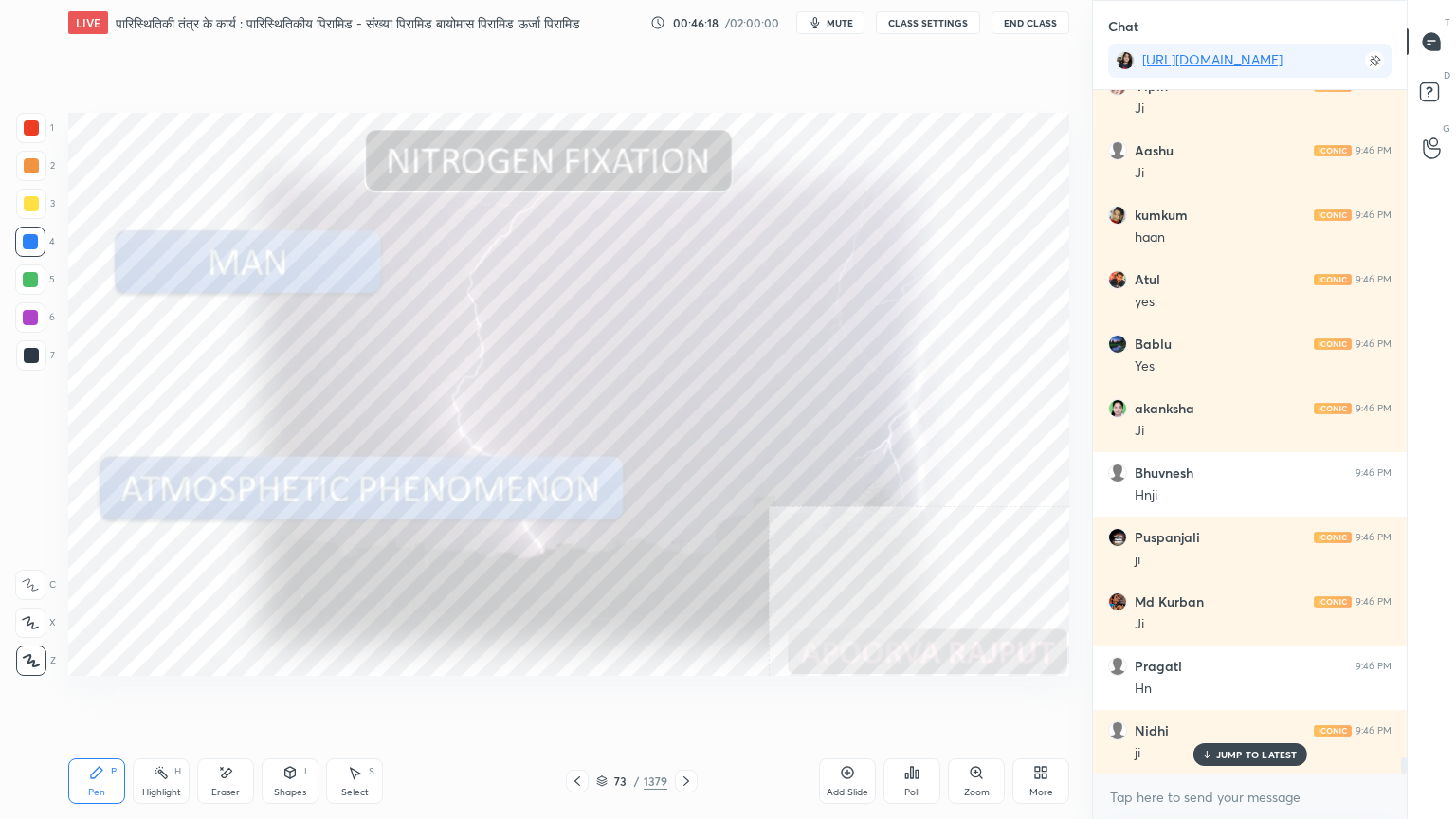 click at bounding box center (222, 400) 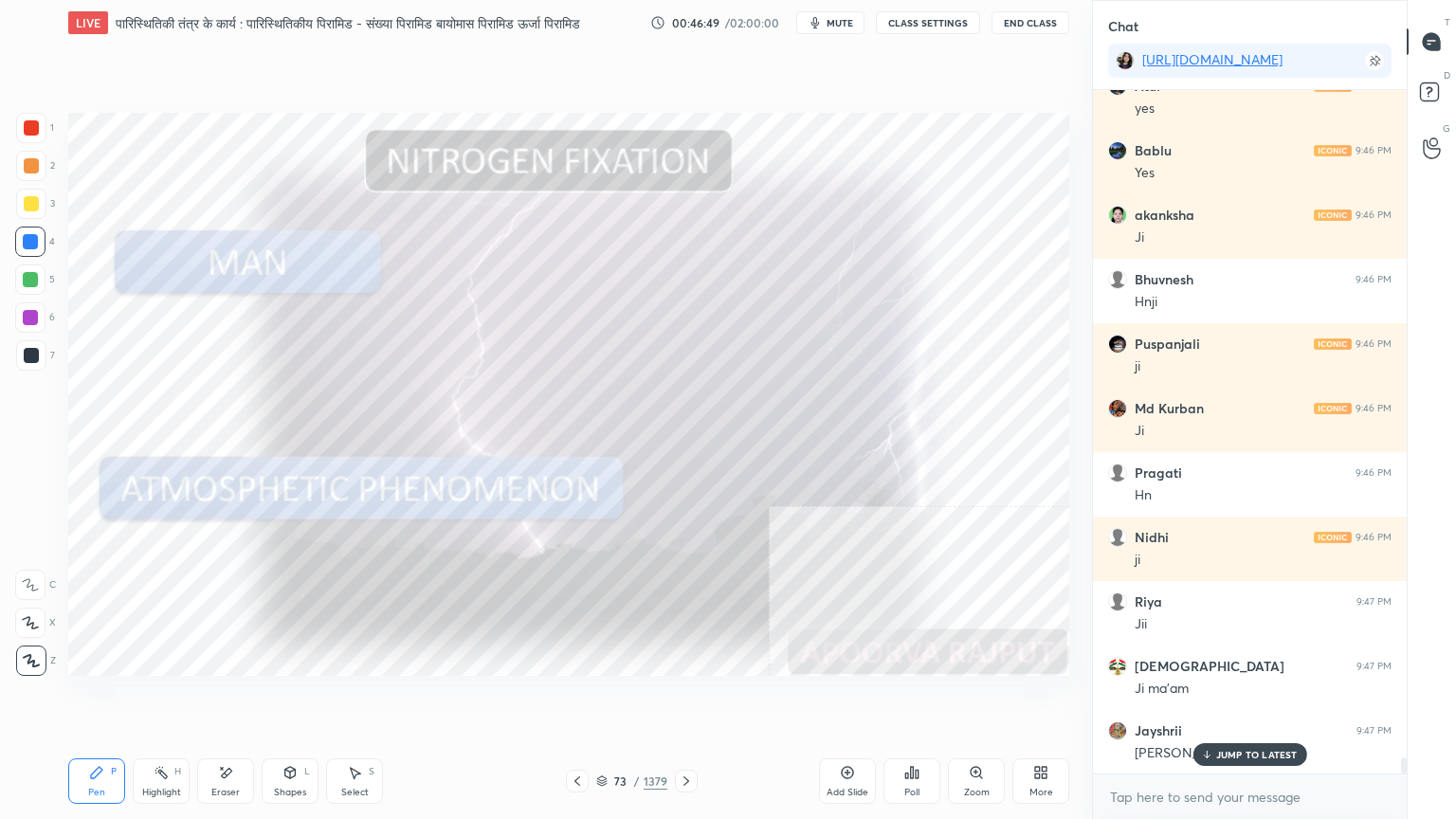 scroll, scrollTop: 27759, scrollLeft: 0, axis: vertical 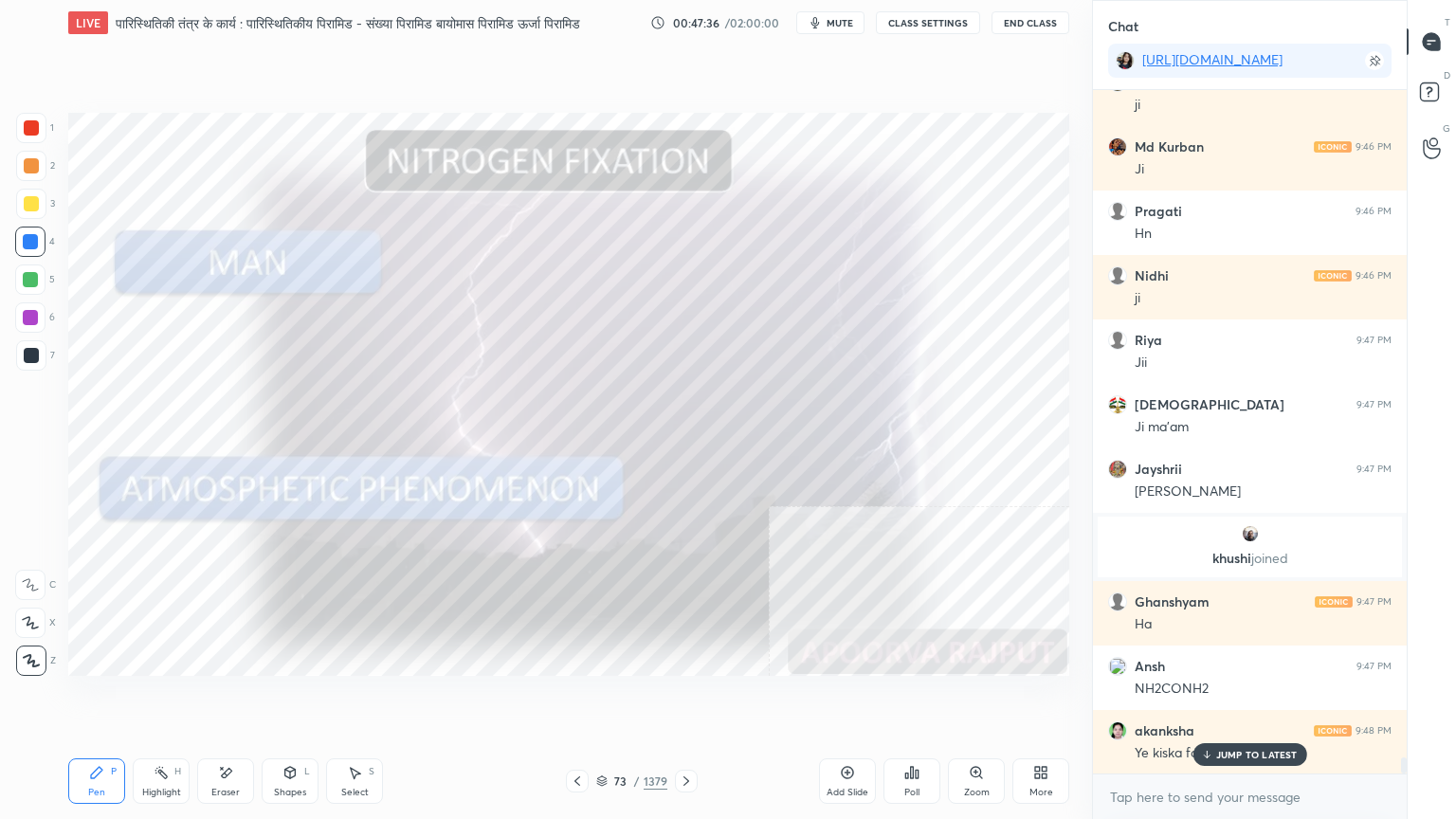 drag, startPoint x: 1228, startPoint y: 753, endPoint x: 1227, endPoint y: 776, distance: 23.021729 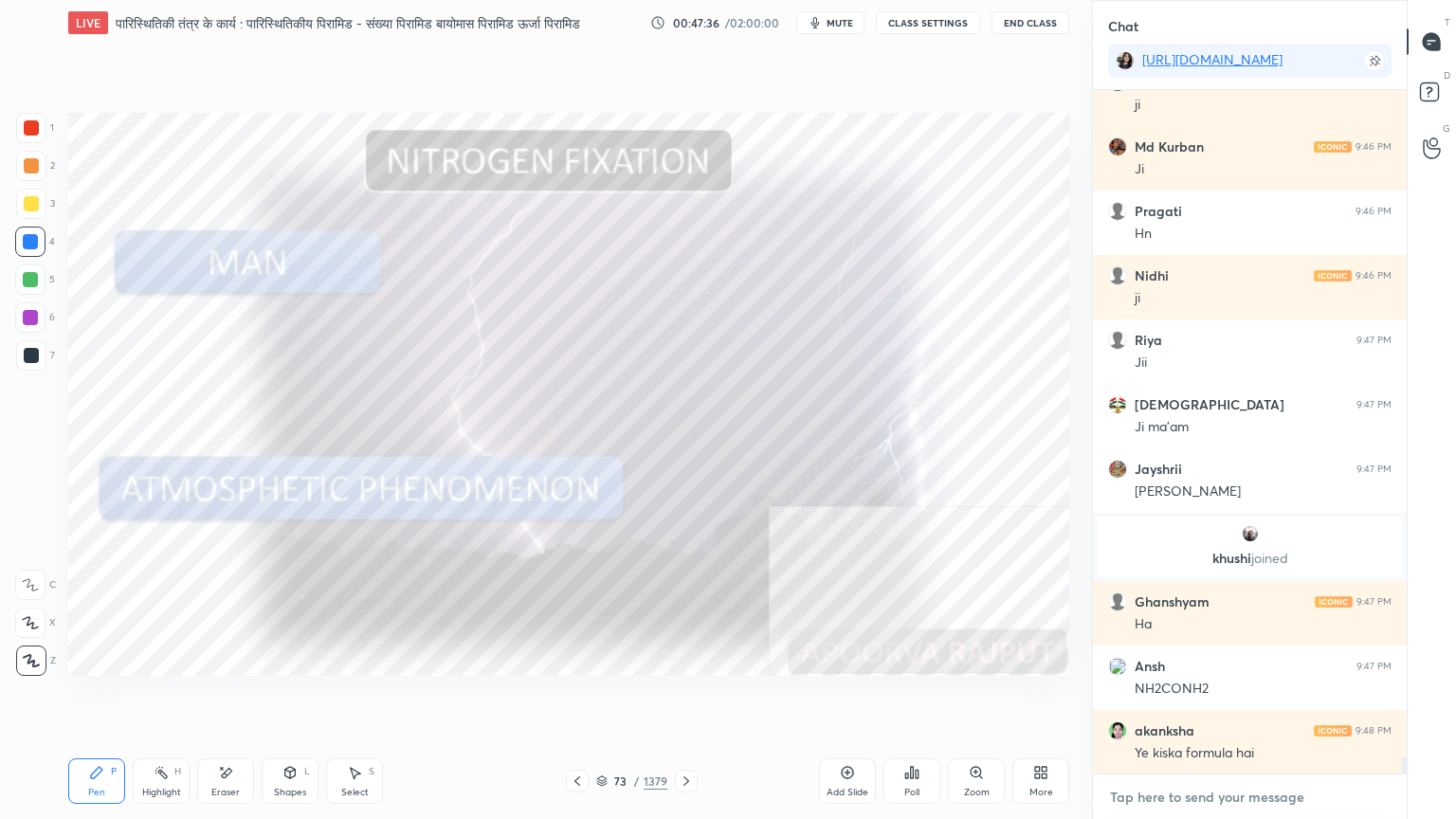 drag, startPoint x: 1223, startPoint y: 807, endPoint x: 1179, endPoint y: 797, distance: 45.12206 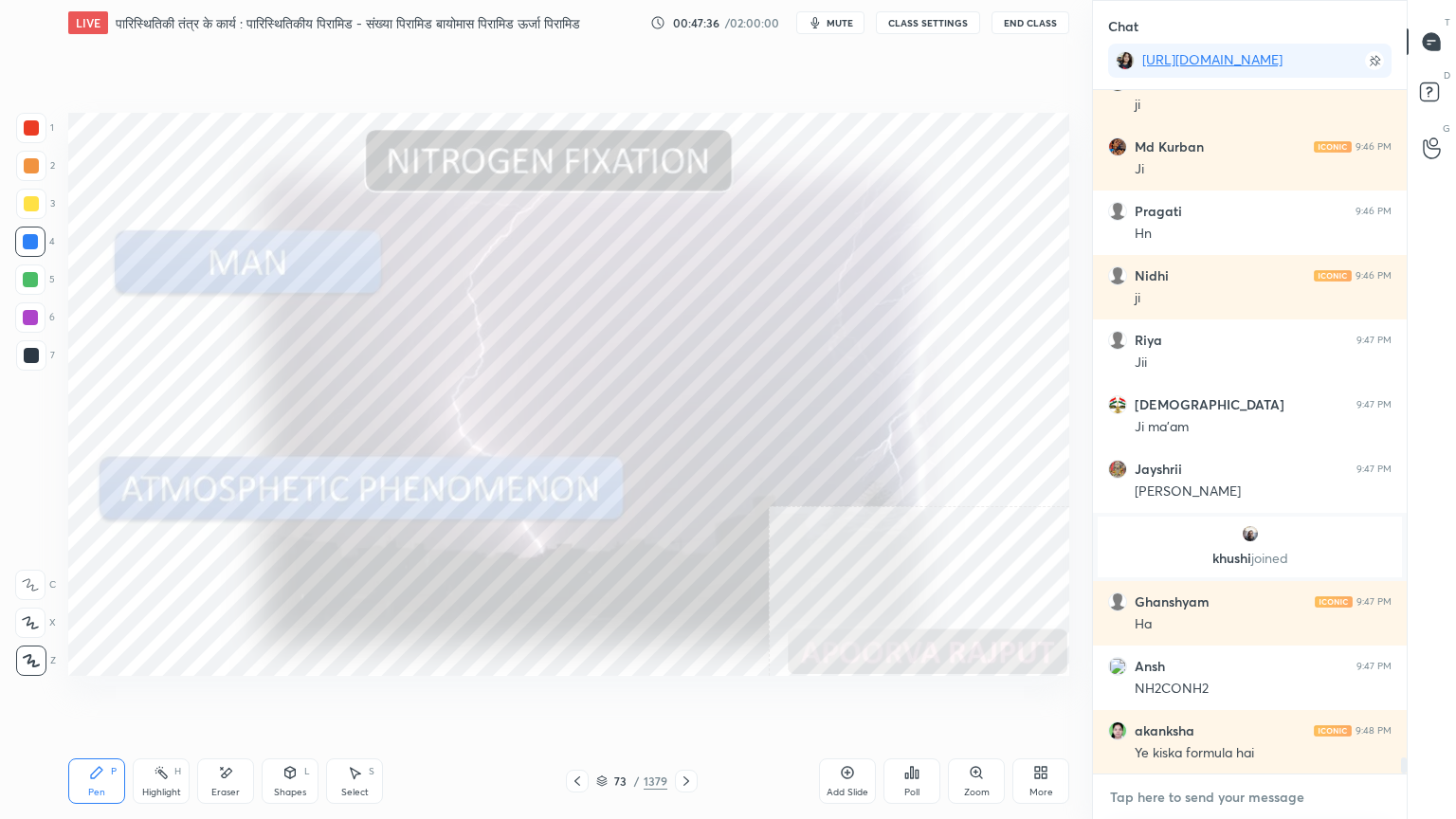 click at bounding box center (1249, 797) 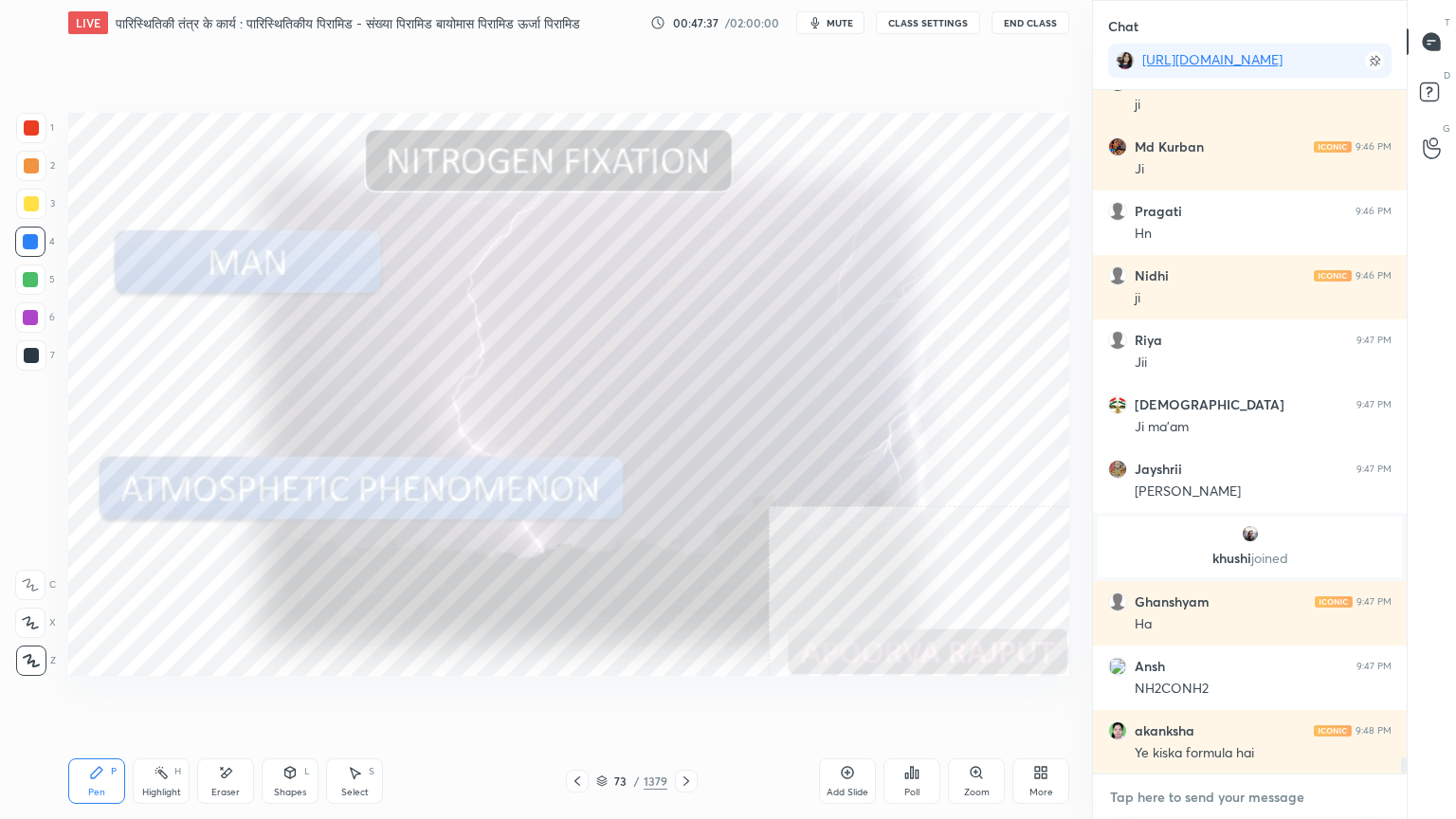 scroll, scrollTop: 28017, scrollLeft: 0, axis: vertical 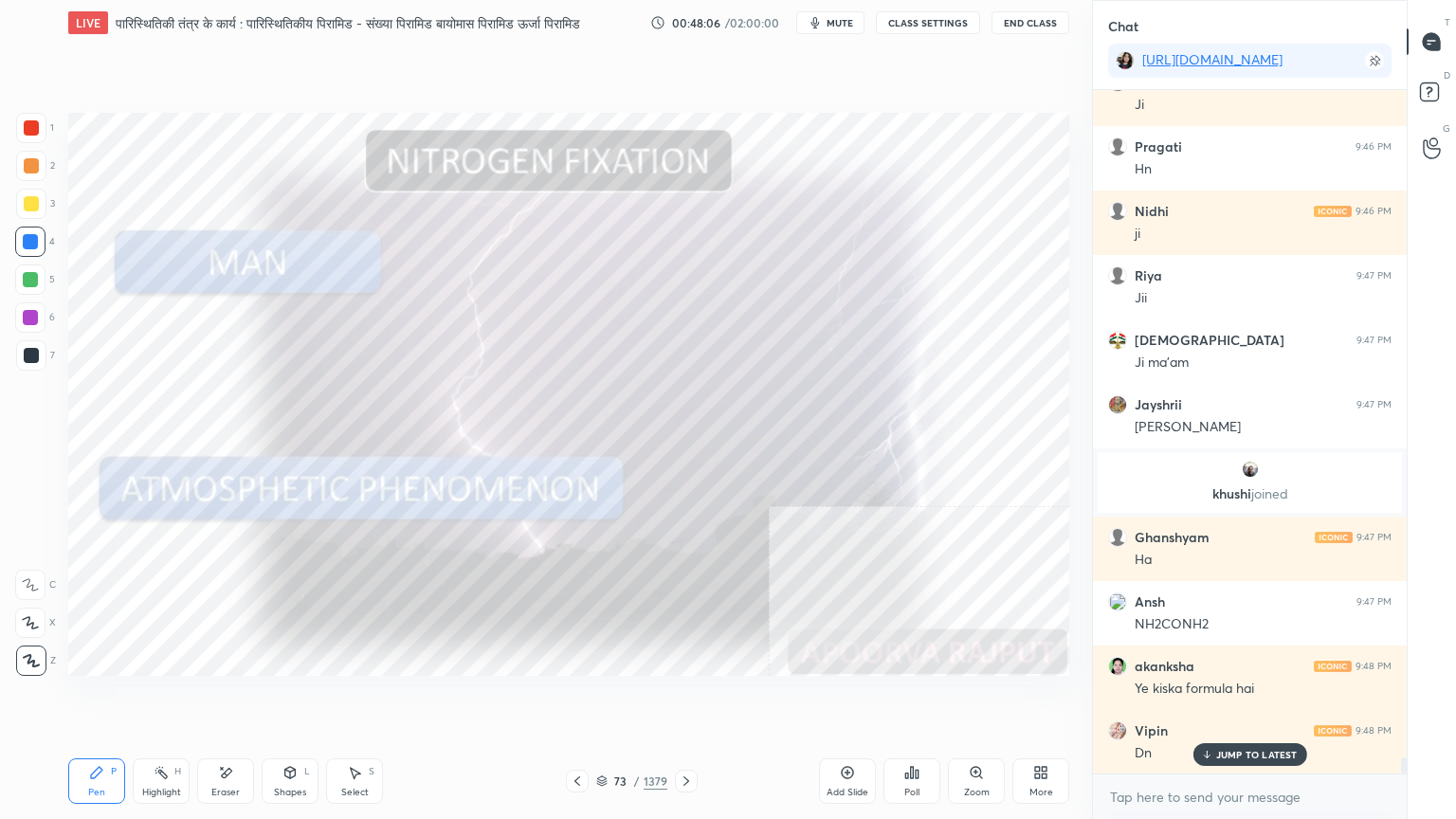 click on "JUMP TO LATEST" at bounding box center (1257, 755) 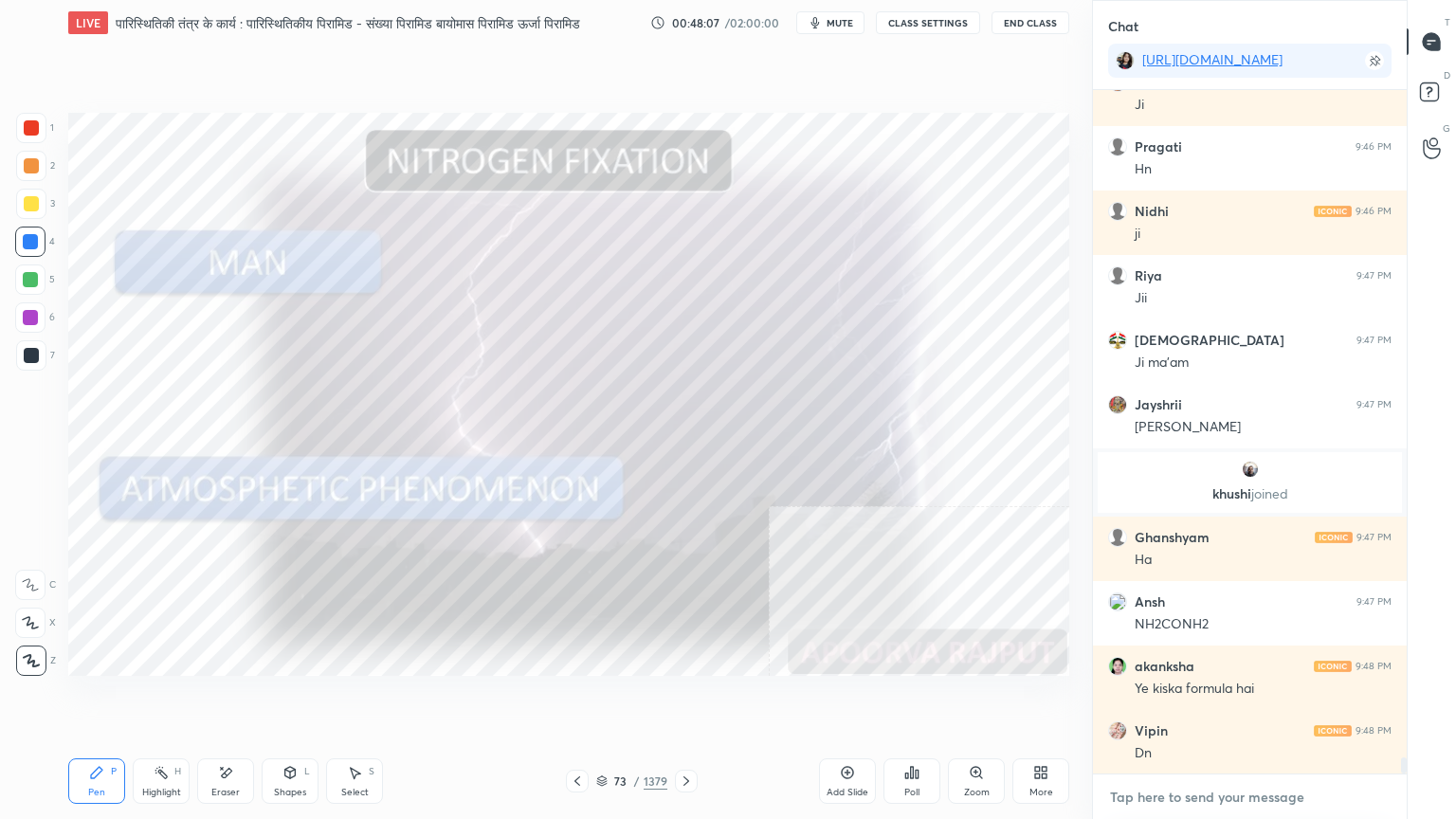 click at bounding box center [1249, 797] 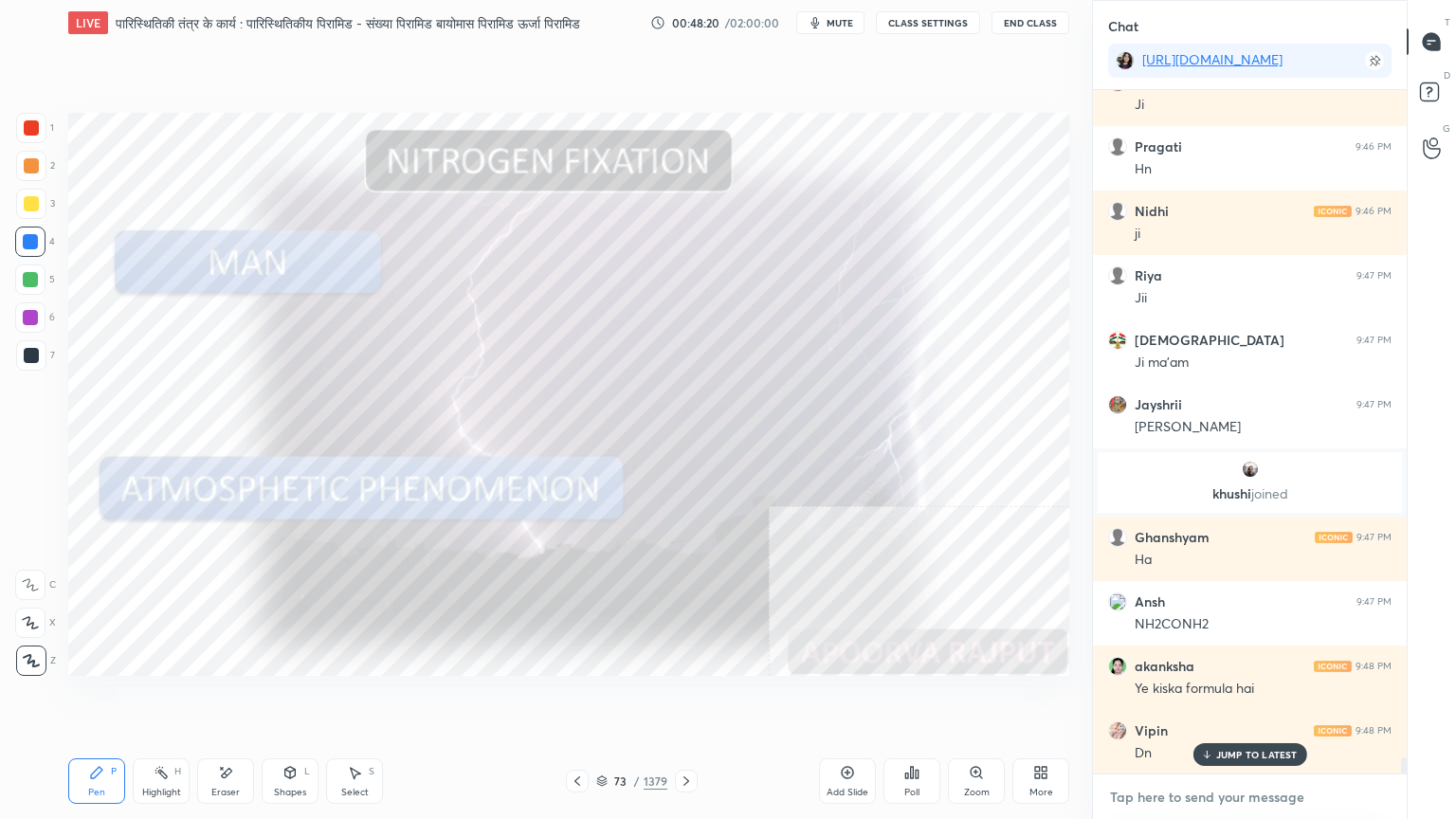 scroll, scrollTop: 28081, scrollLeft: 0, axis: vertical 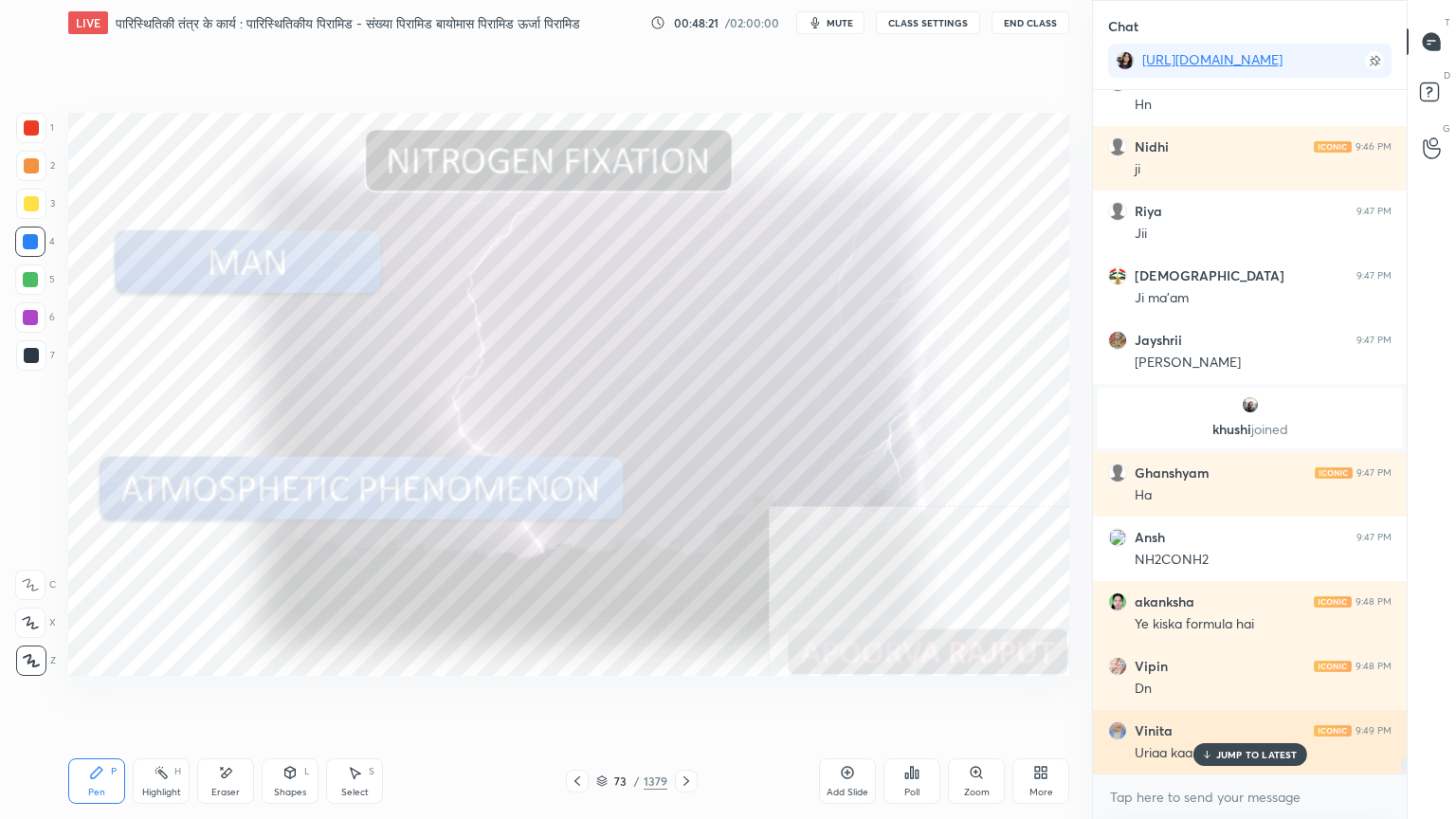 drag, startPoint x: 1268, startPoint y: 755, endPoint x: 1255, endPoint y: 755, distance: 13 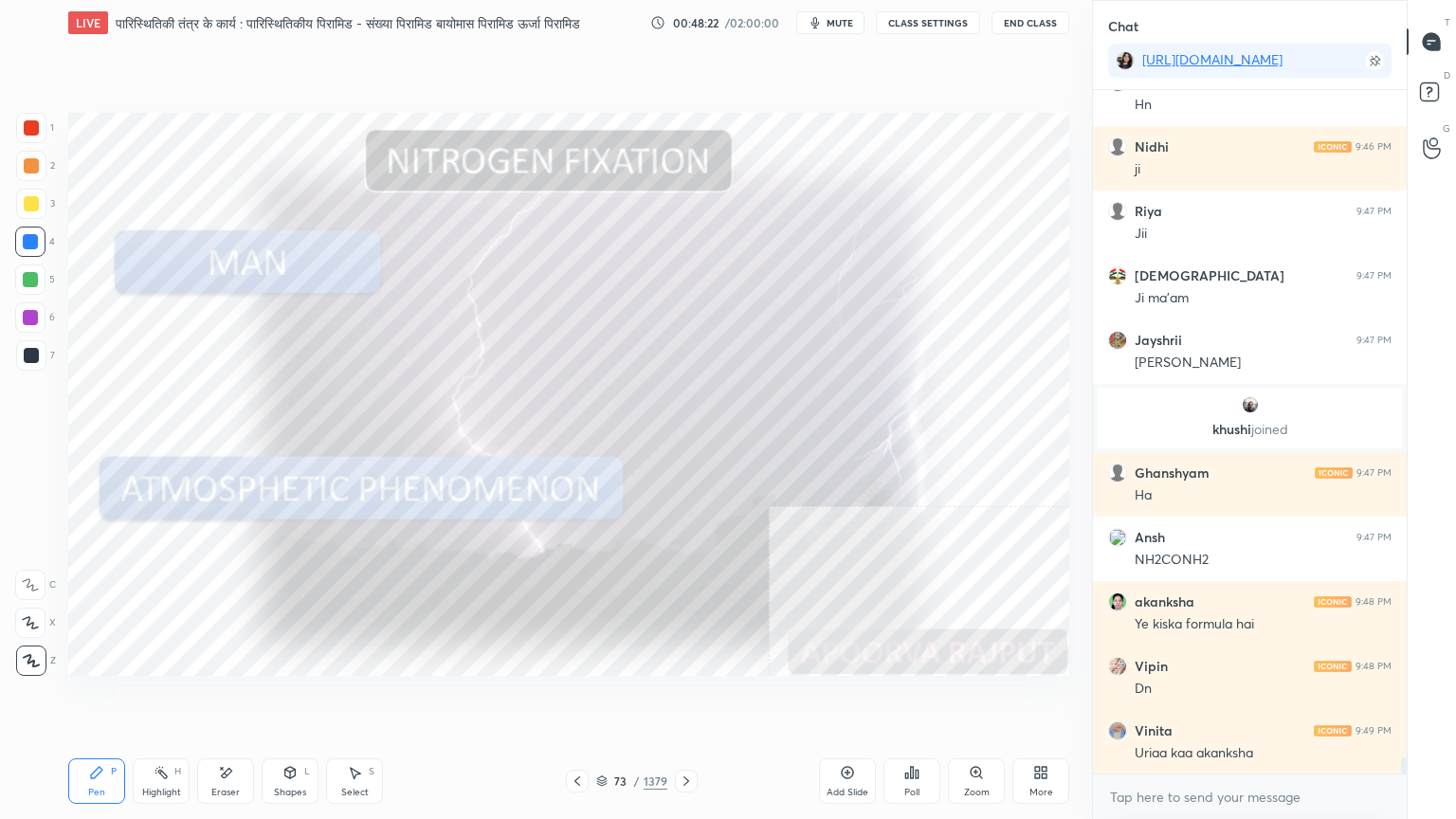 scroll, scrollTop: 28146, scrollLeft: 0, axis: vertical 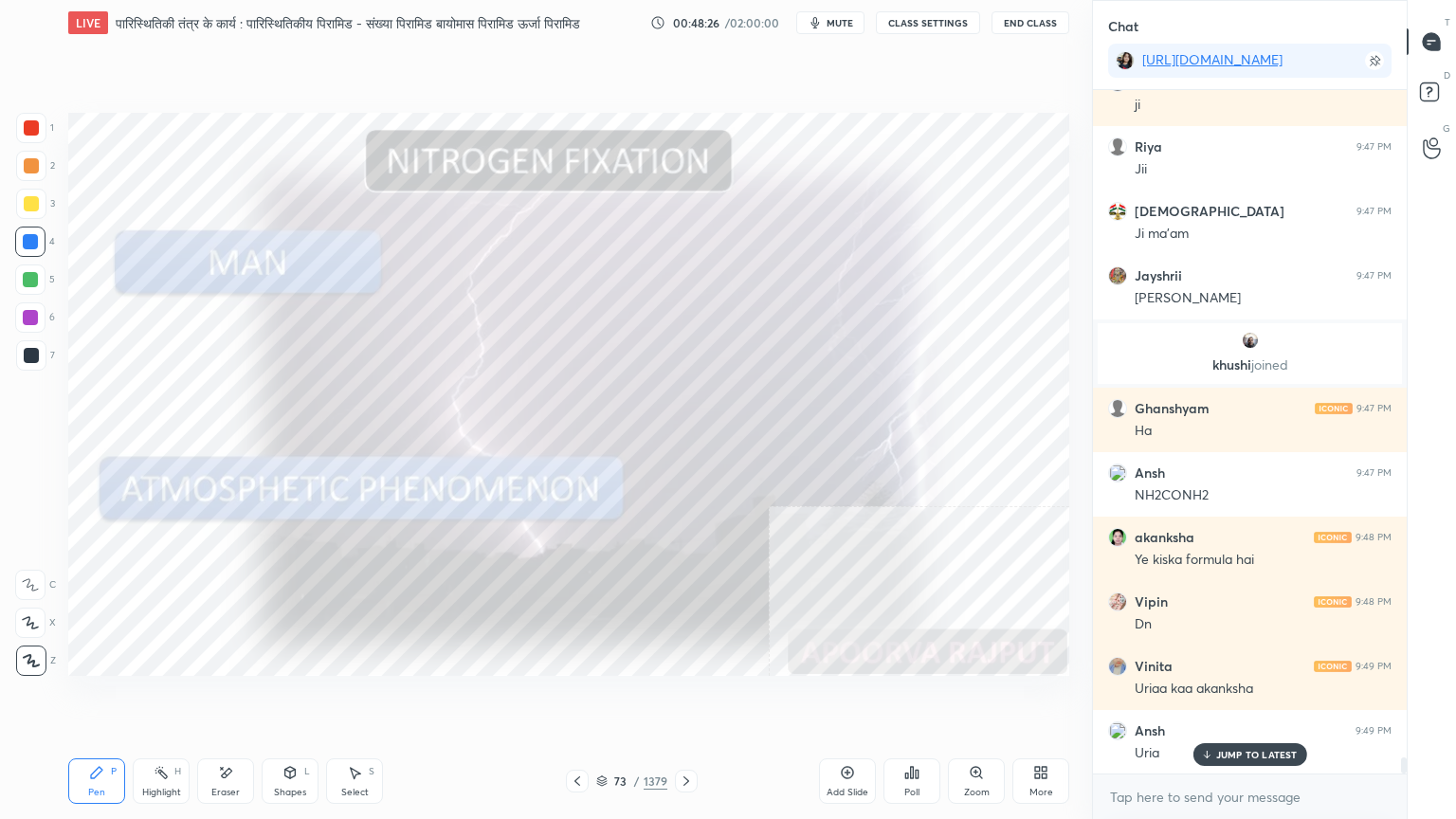 click 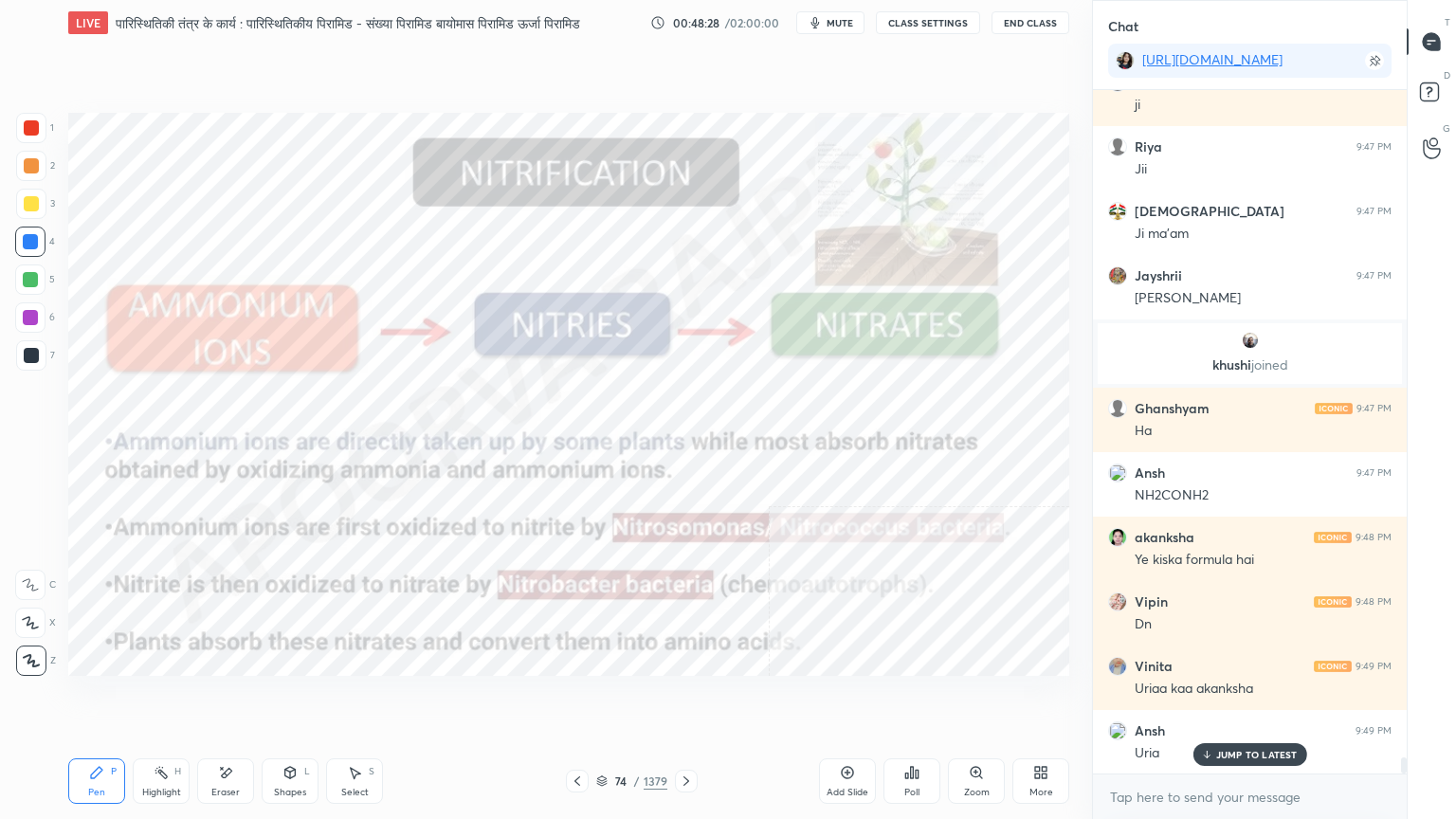 click 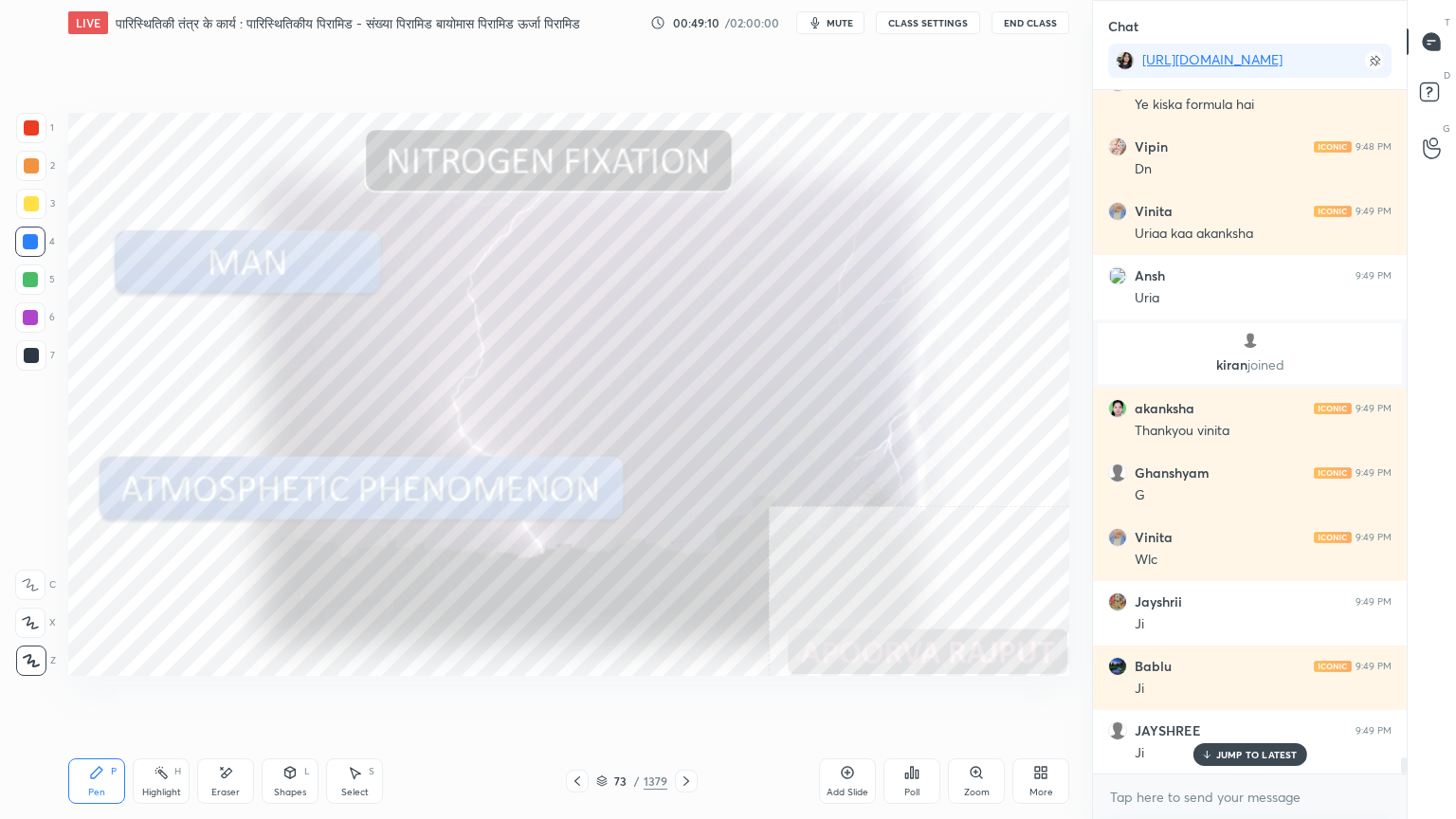scroll, scrollTop: 28665, scrollLeft: 0, axis: vertical 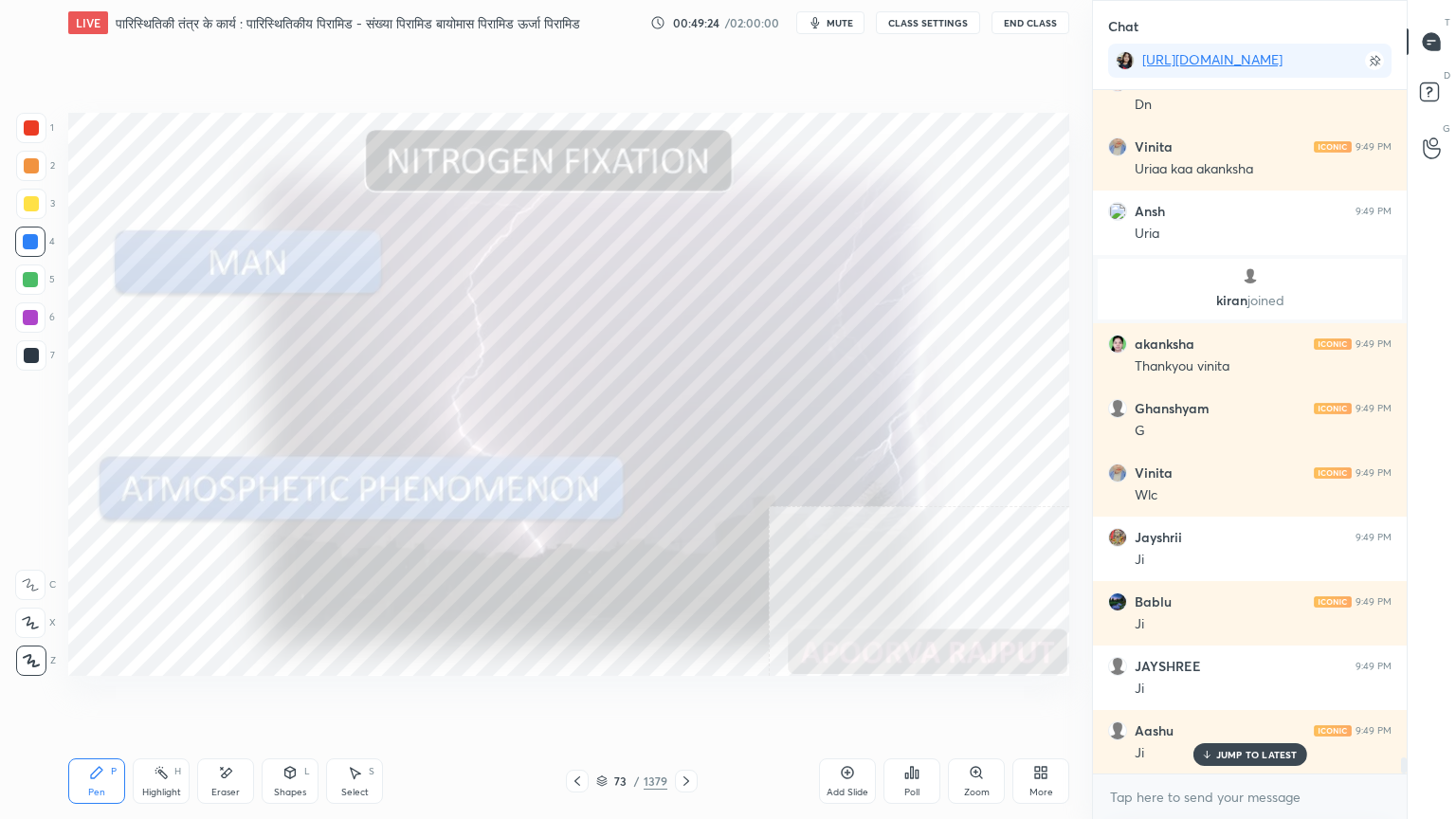 click 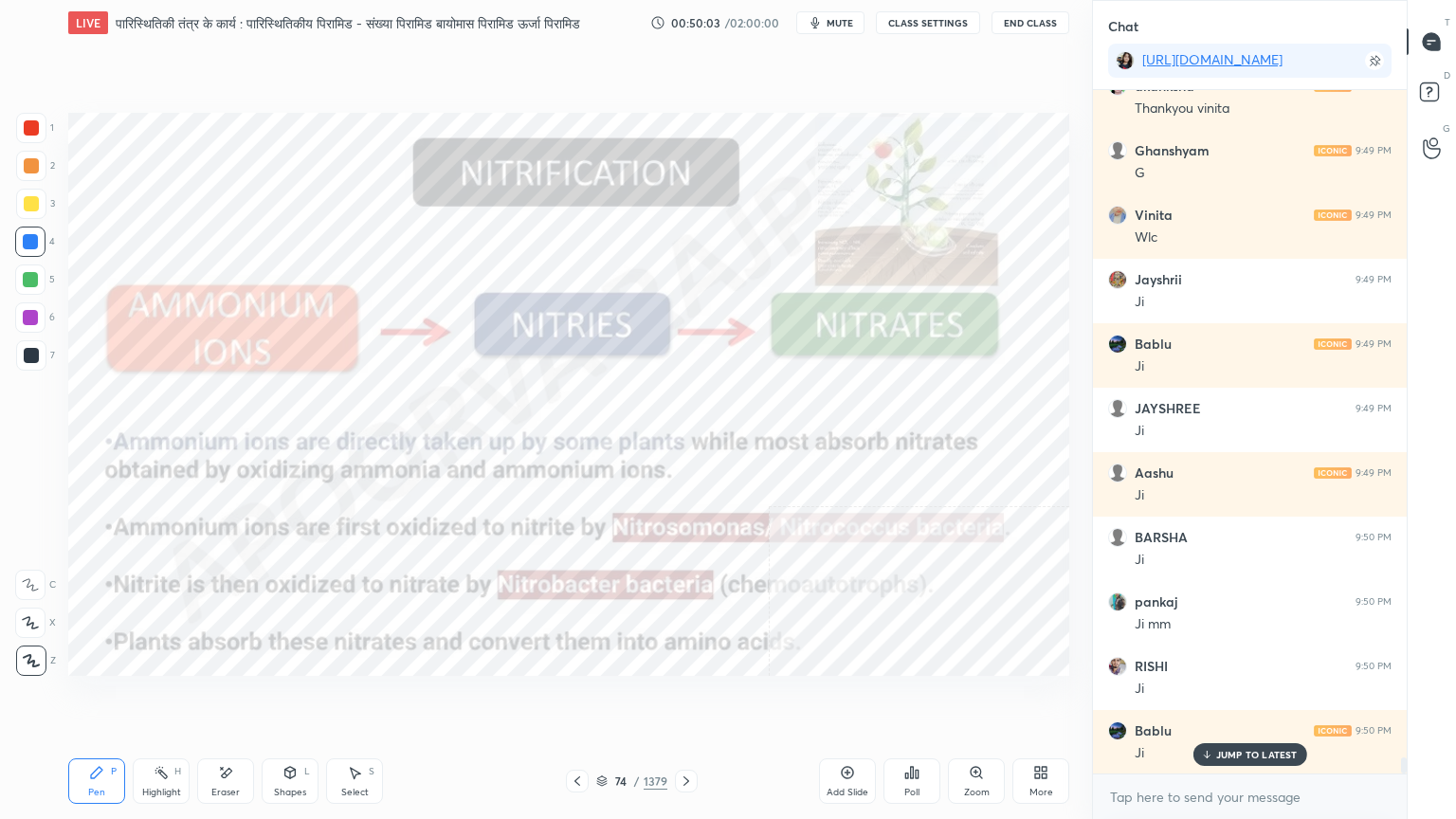 scroll, scrollTop: 28987, scrollLeft: 0, axis: vertical 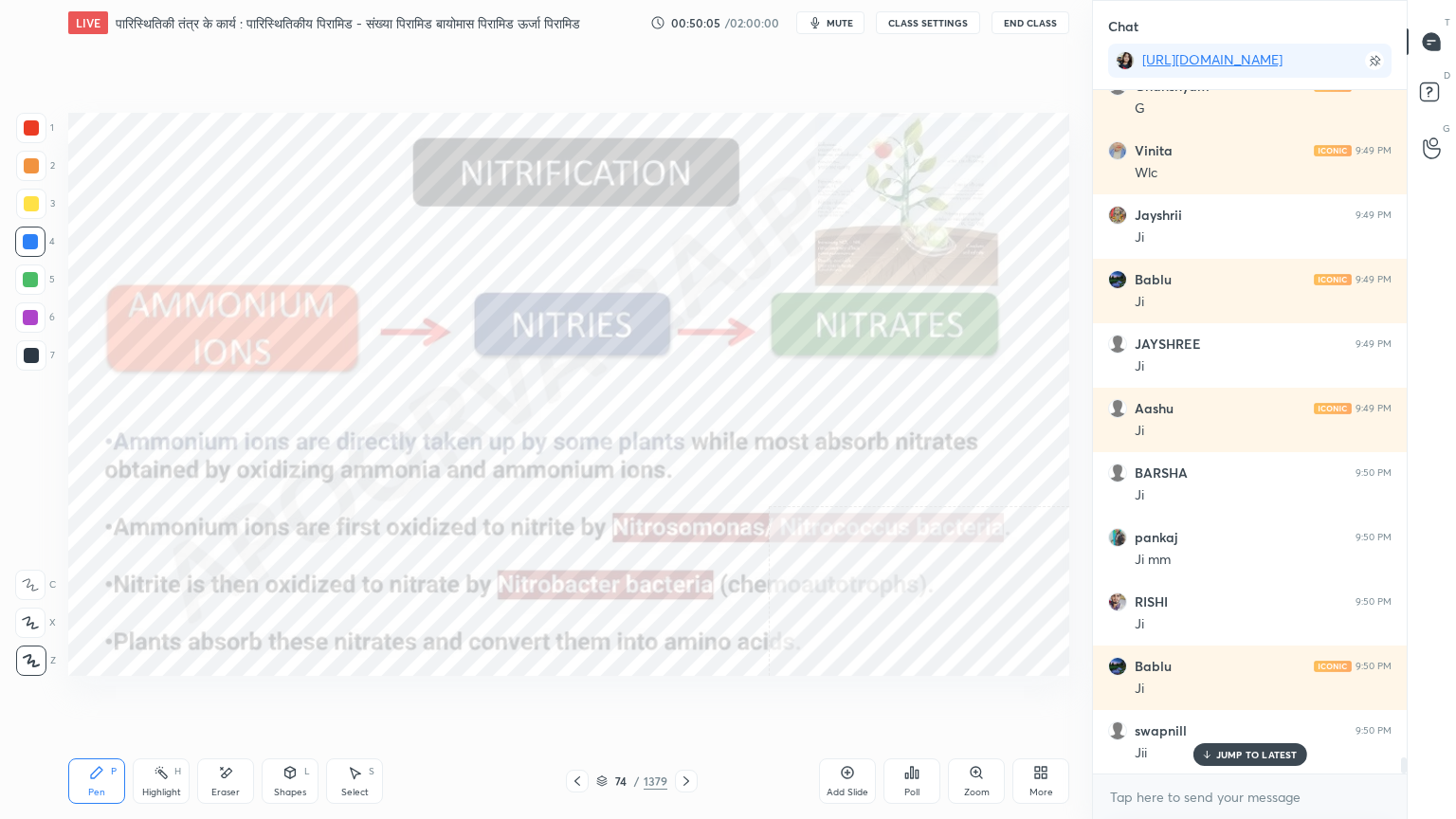 click on "Eraser" at bounding box center (226, 781) 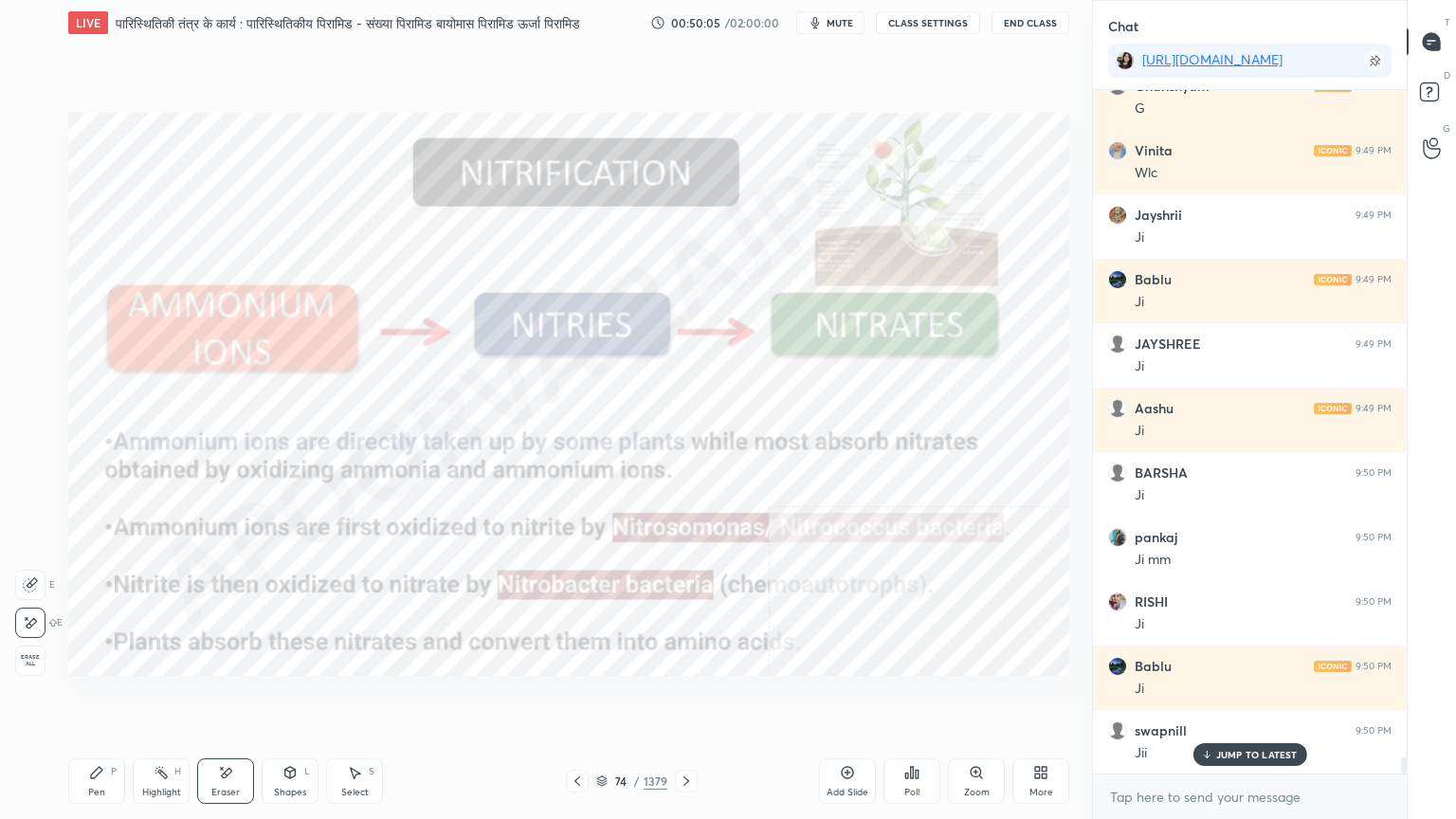 scroll, scrollTop: 649, scrollLeft: 308, axis: both 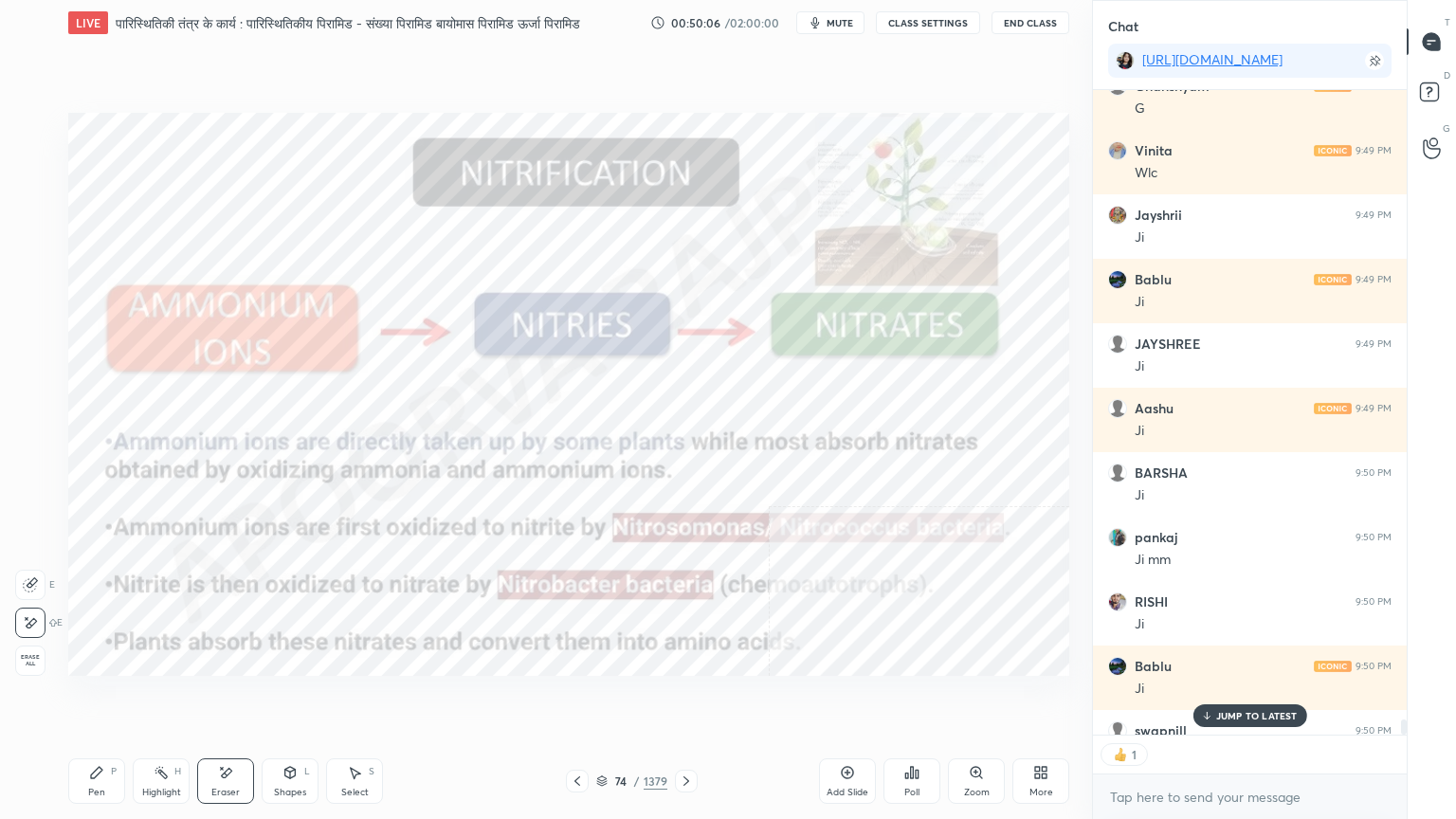 drag, startPoint x: 38, startPoint y: 656, endPoint x: 52, endPoint y: 651, distance: 14.866069 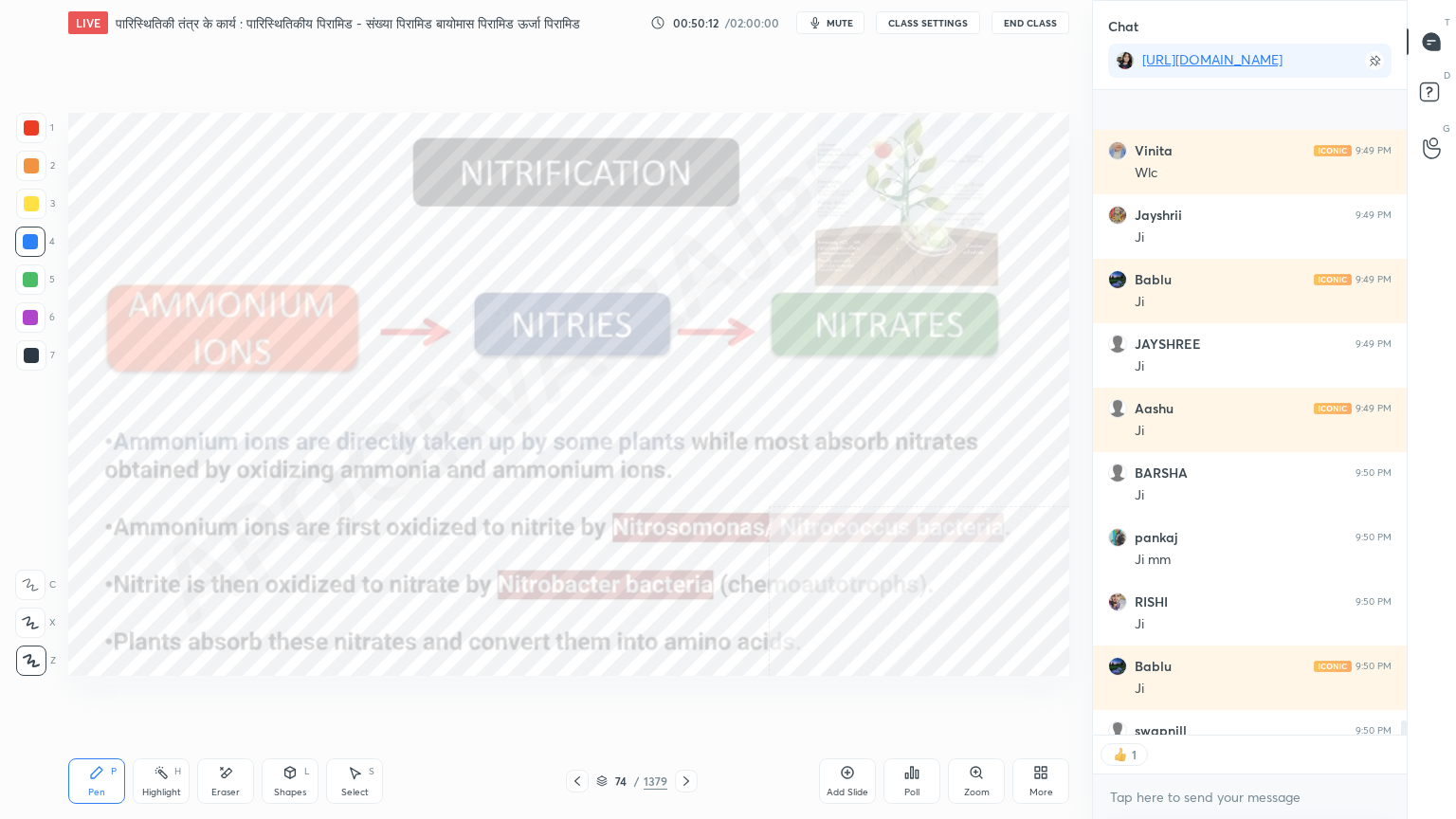 scroll, scrollTop: 29092, scrollLeft: 0, axis: vertical 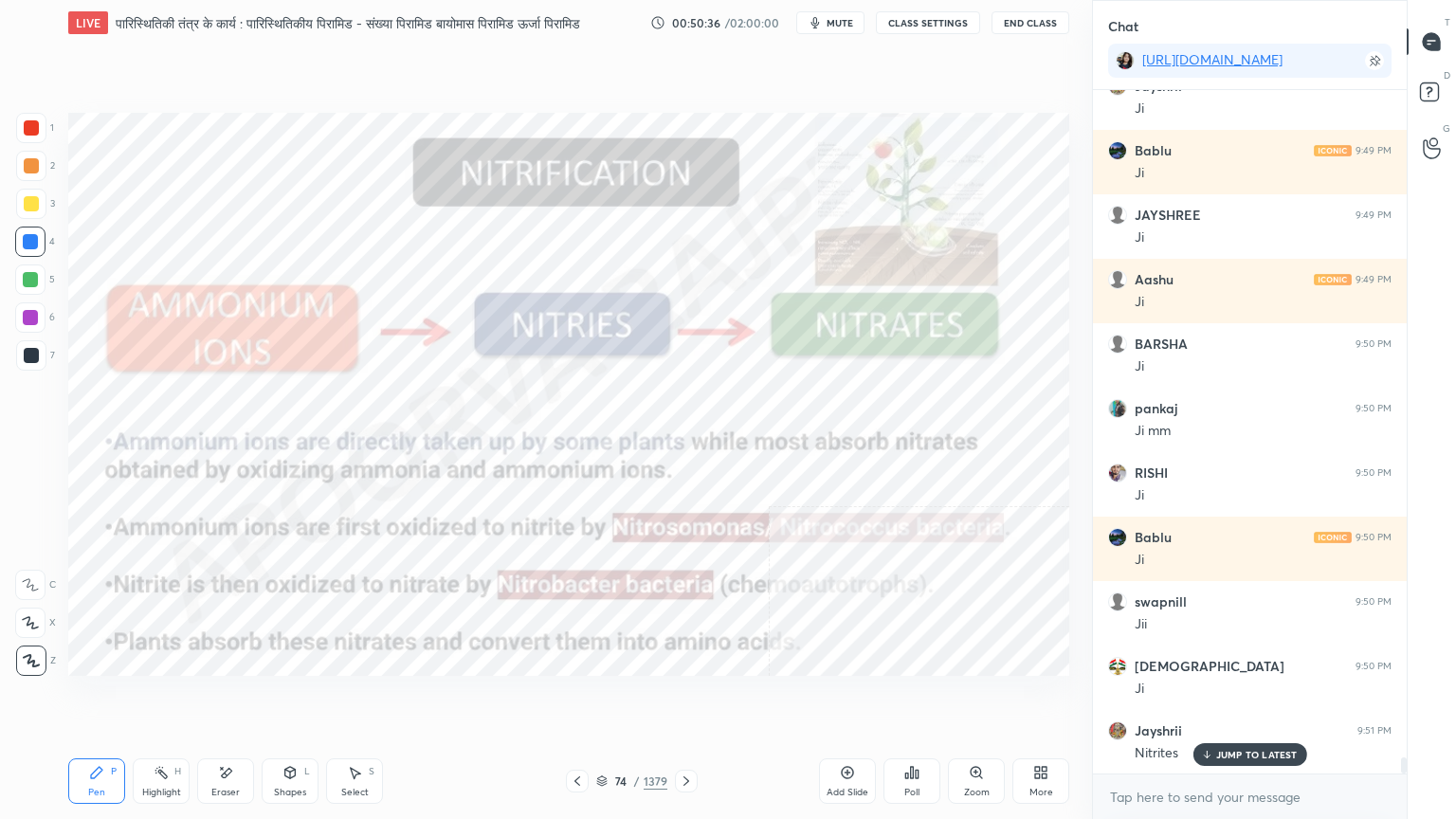 click on "JUMP TO LATEST" at bounding box center (1249, 755) 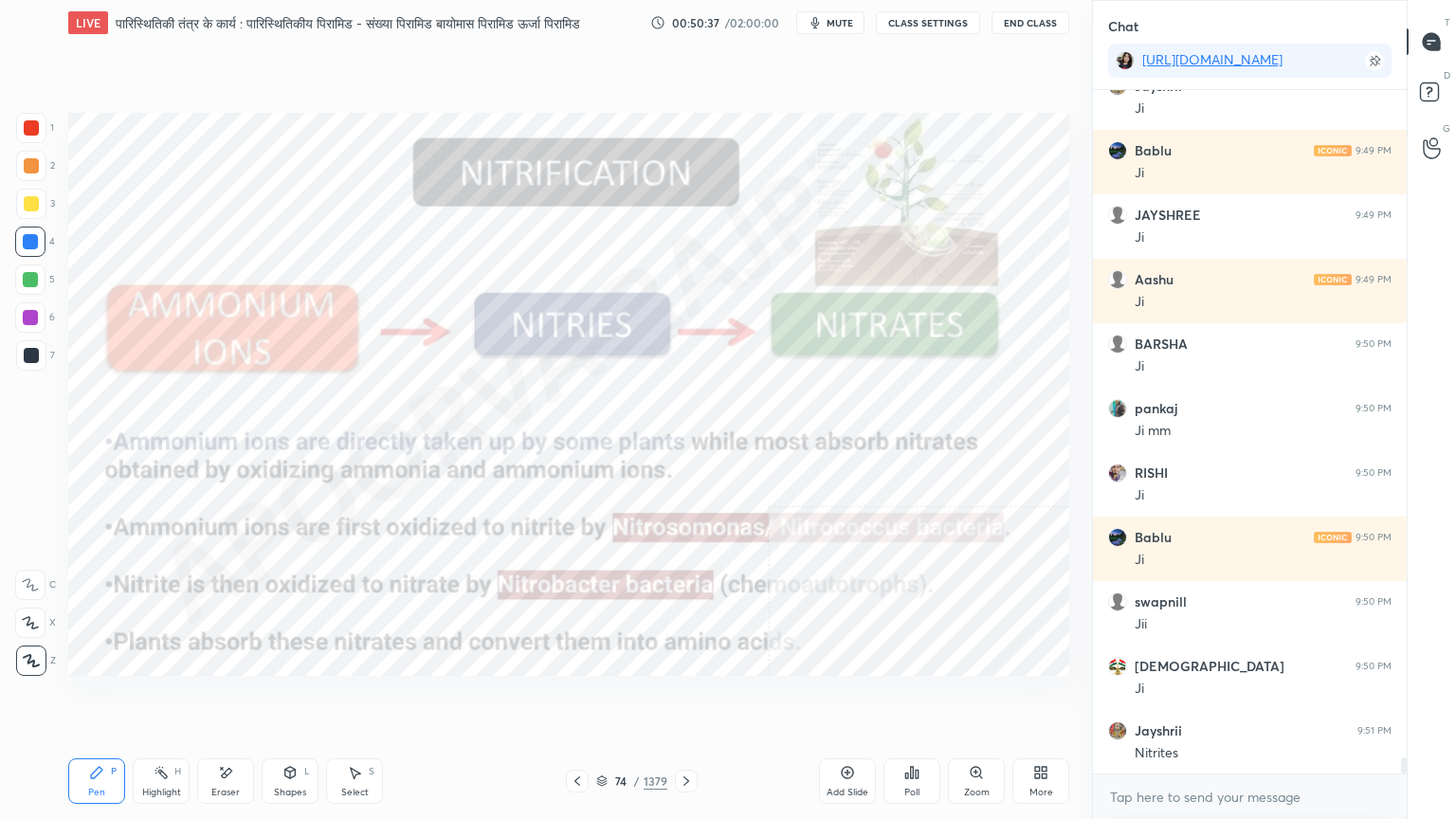 drag, startPoint x: 601, startPoint y: 787, endPoint x: 652, endPoint y: 724, distance: 81.055537 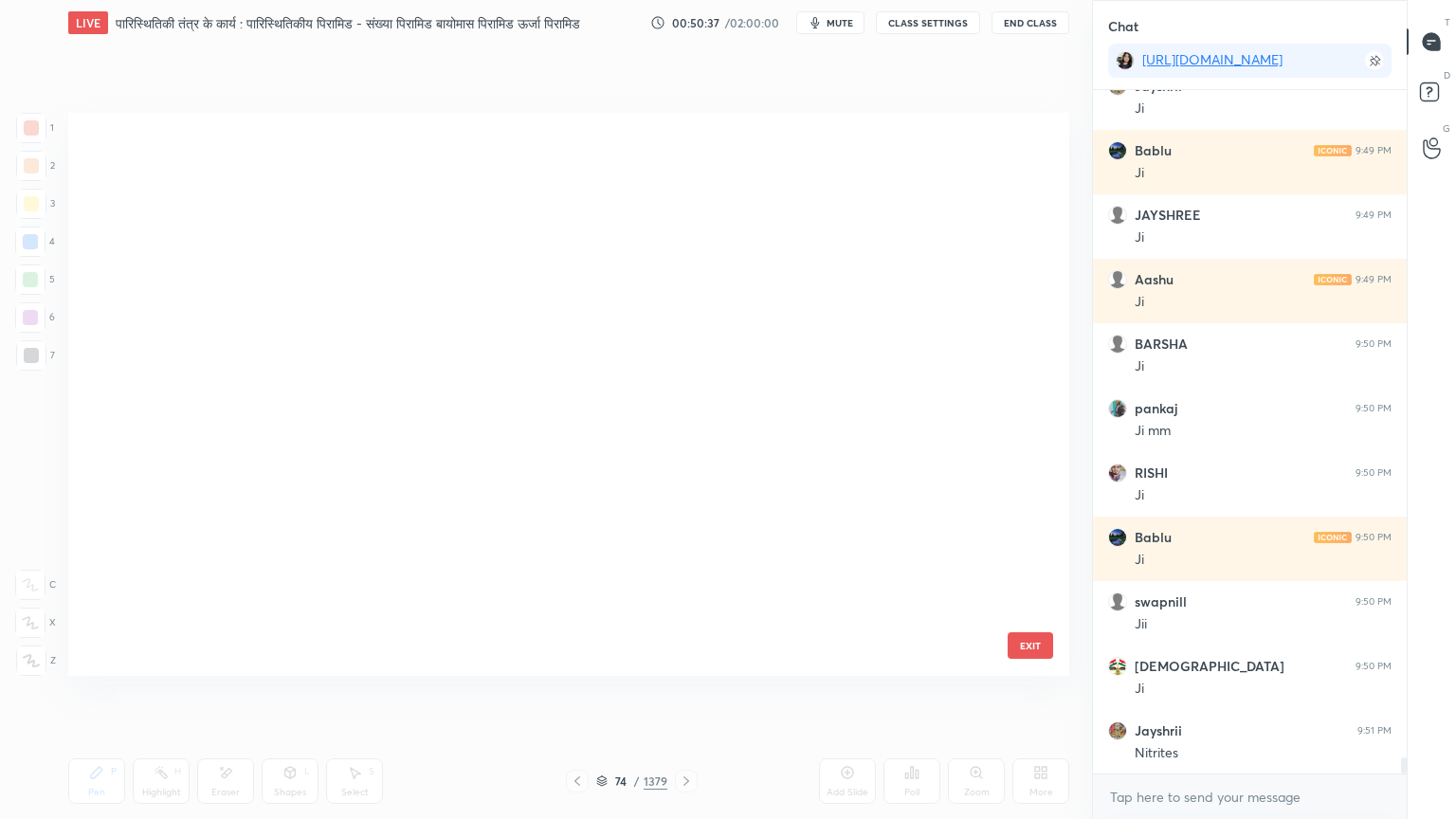 scroll, scrollTop: 3773, scrollLeft: 0, axis: vertical 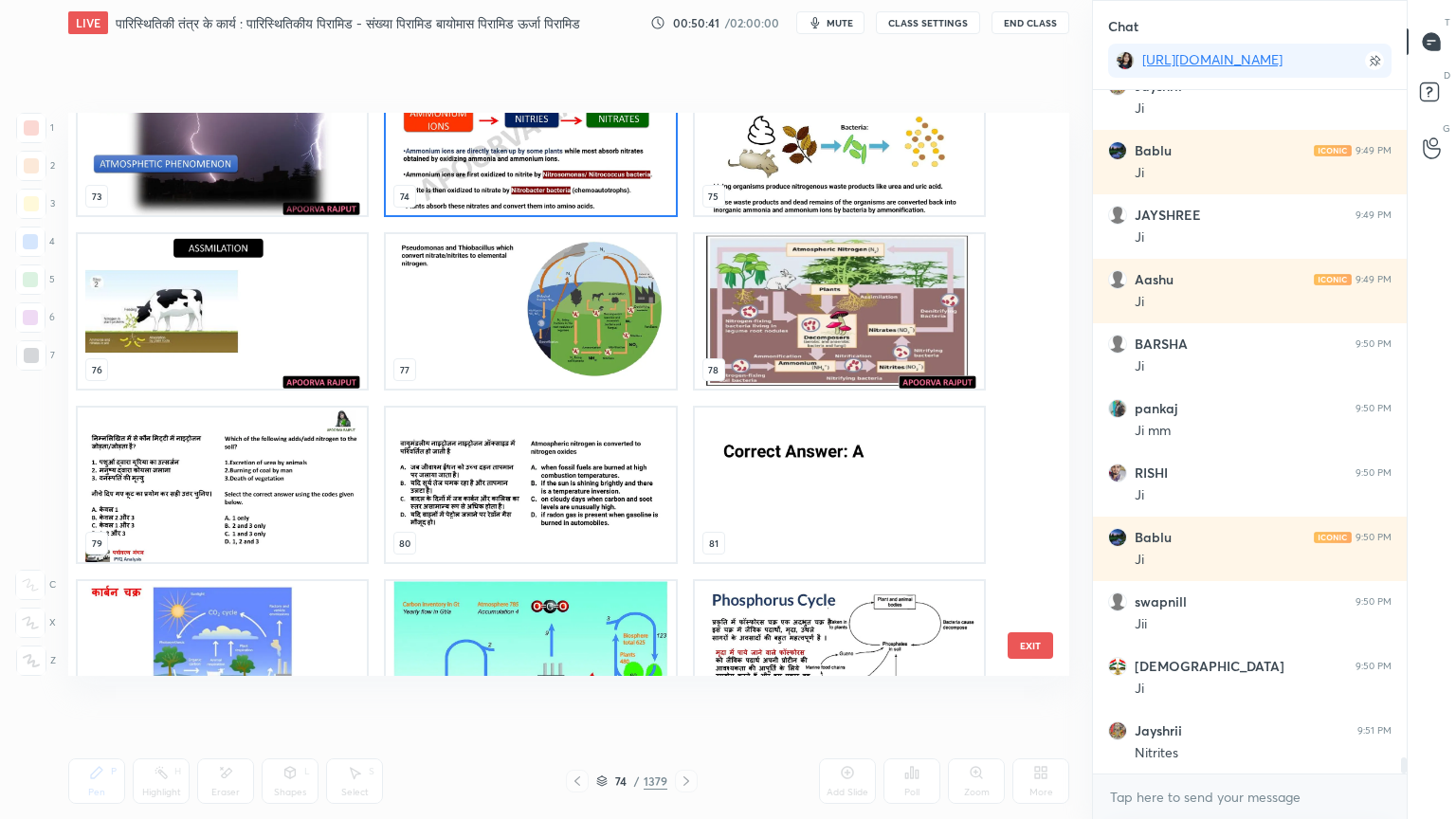 click at bounding box center (839, 311) 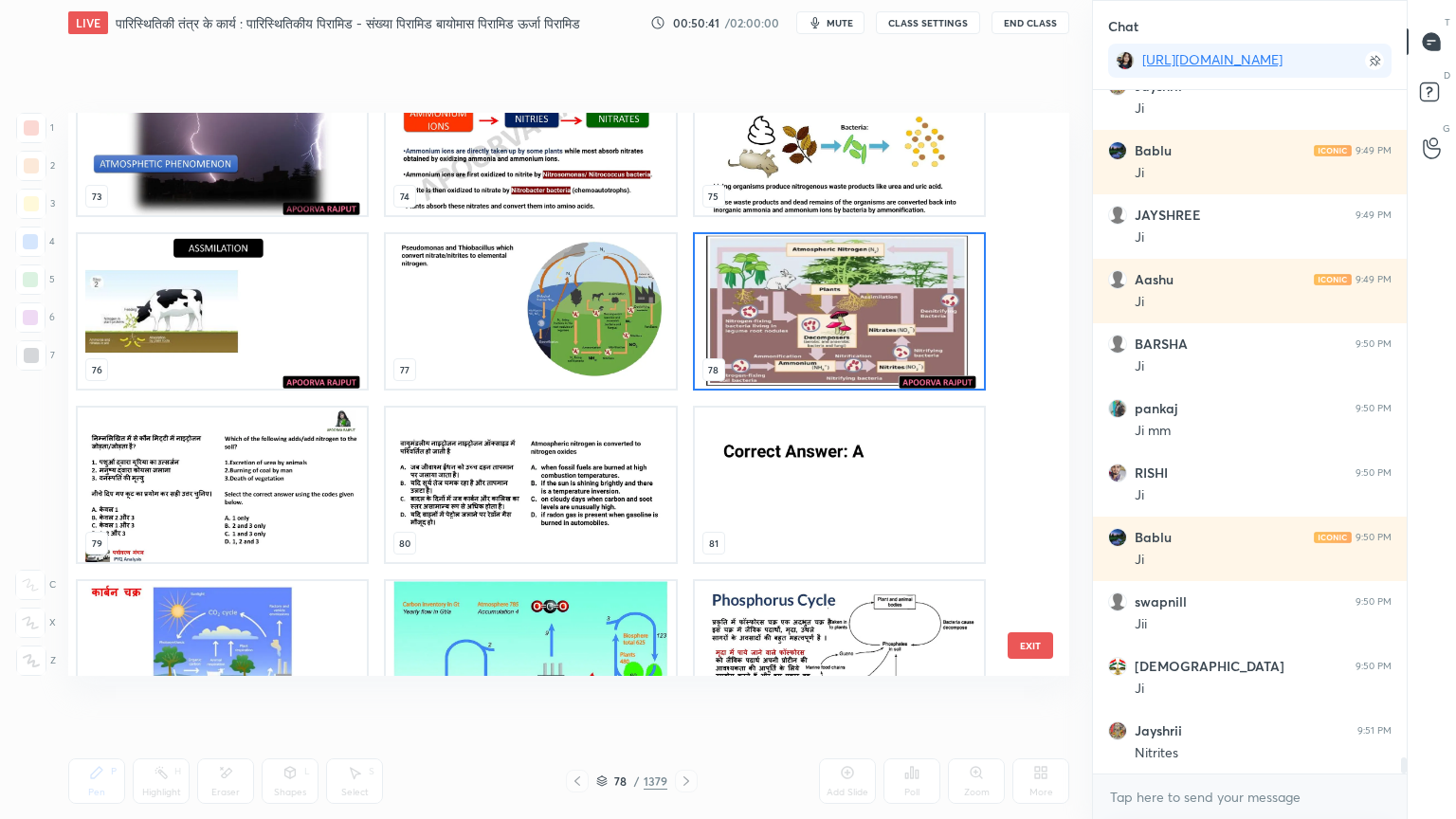 click at bounding box center [839, 311] 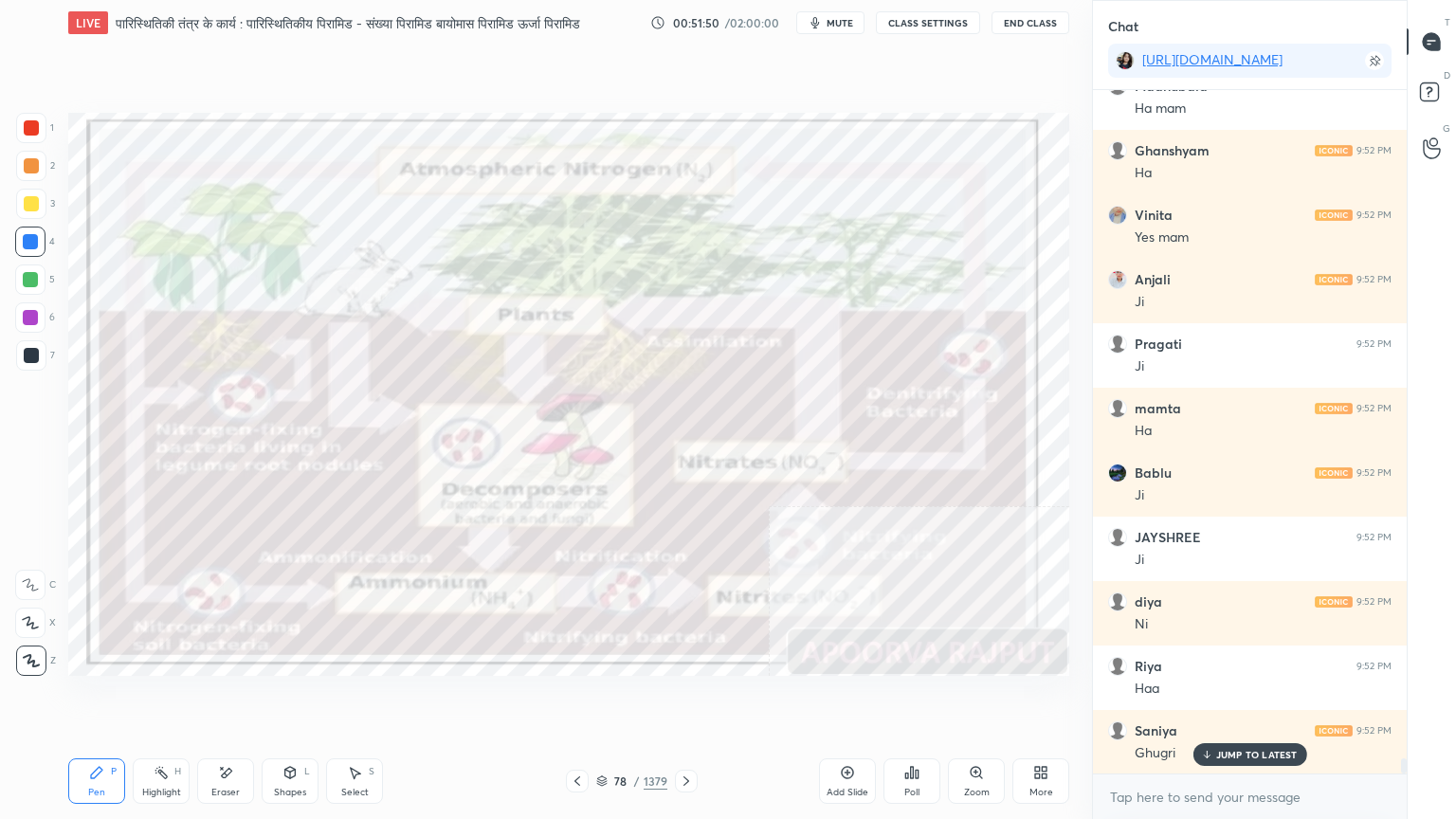 scroll, scrollTop: 29909, scrollLeft: 0, axis: vertical 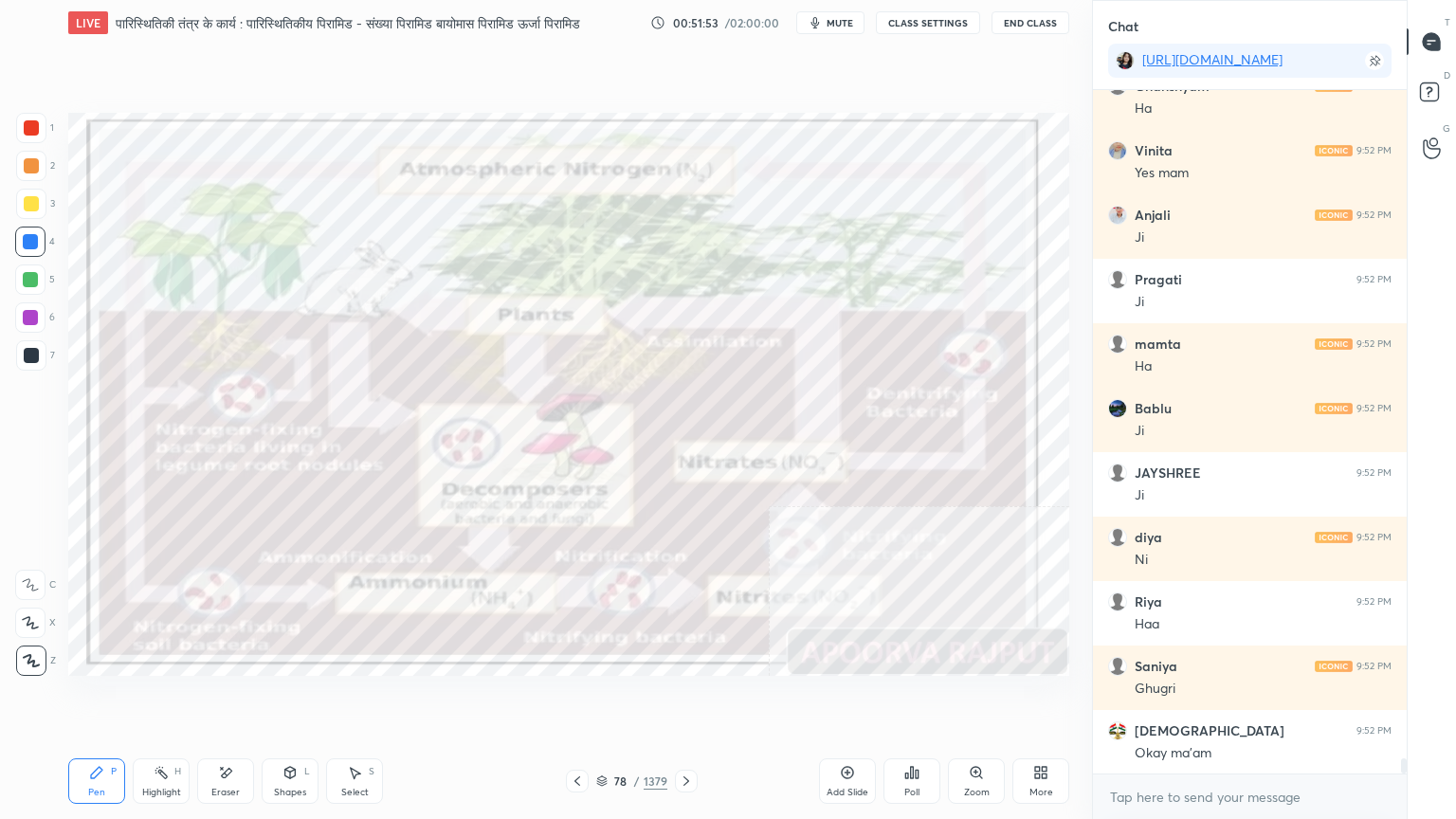 click on "Eraser" at bounding box center [226, 781] 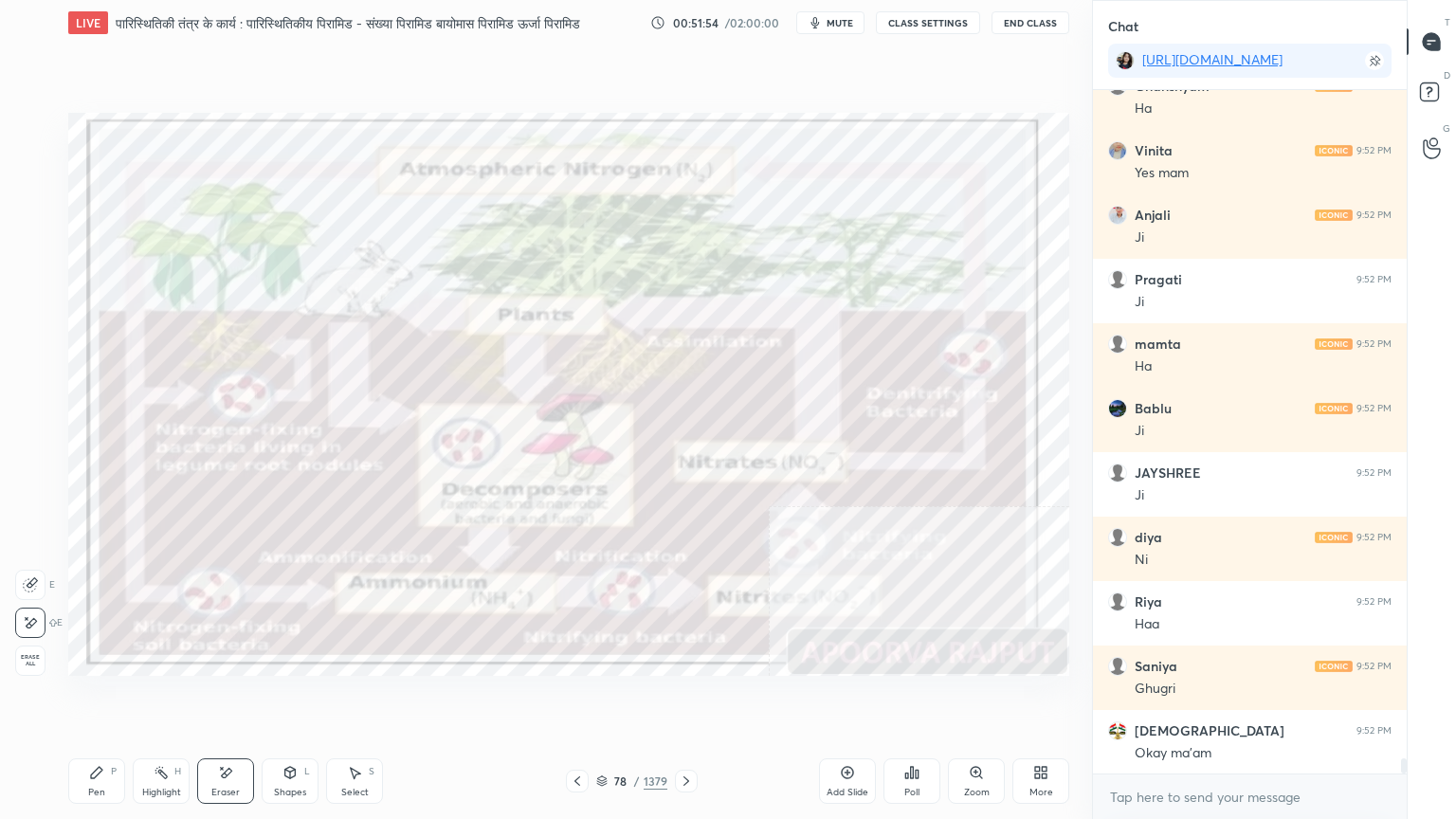 drag, startPoint x: 29, startPoint y: 649, endPoint x: 40, endPoint y: 647, distance: 11.18034 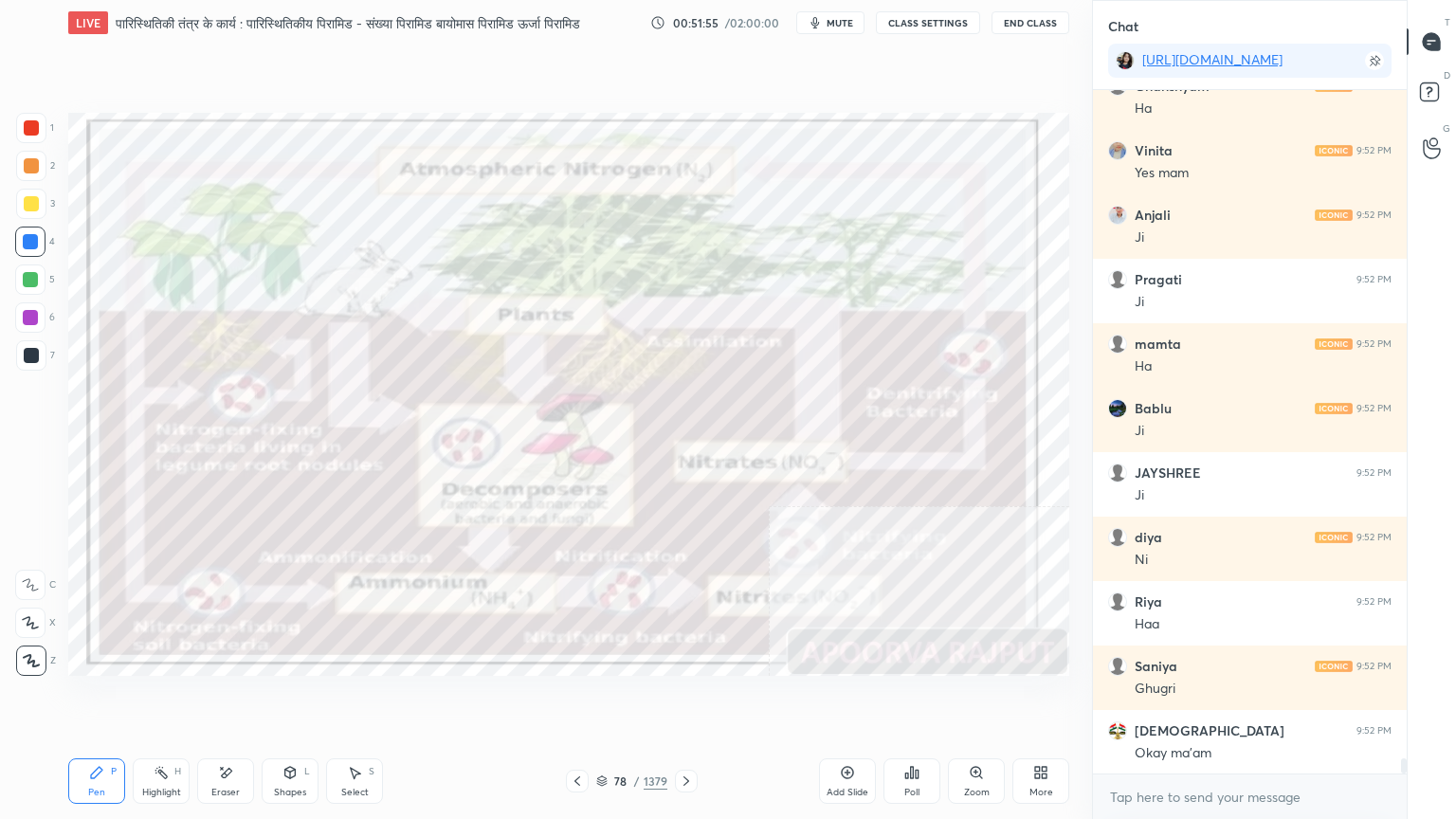 scroll, scrollTop: 29973, scrollLeft: 0, axis: vertical 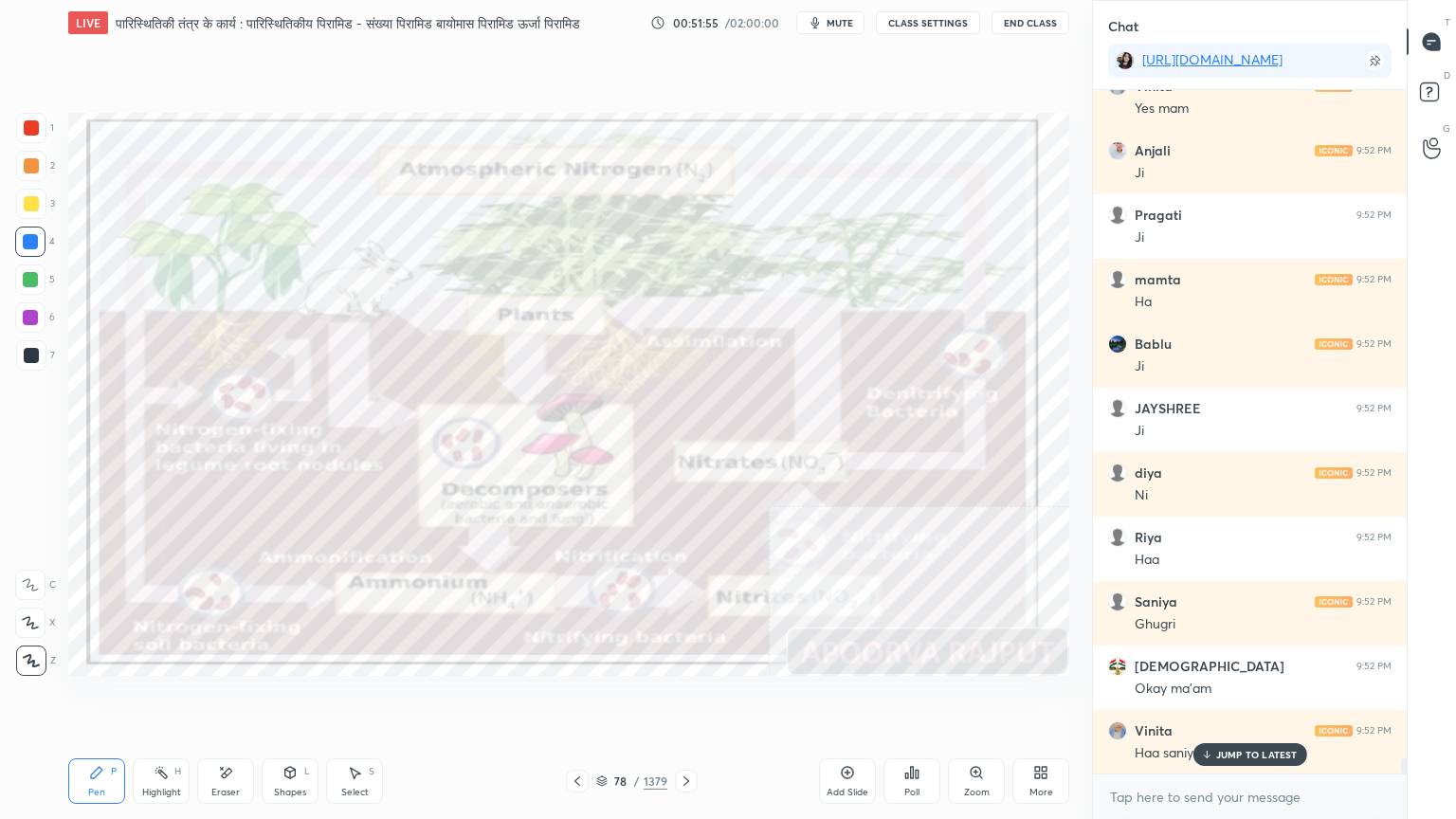 drag, startPoint x: 607, startPoint y: 780, endPoint x: 707, endPoint y: 679, distance: 142.1302 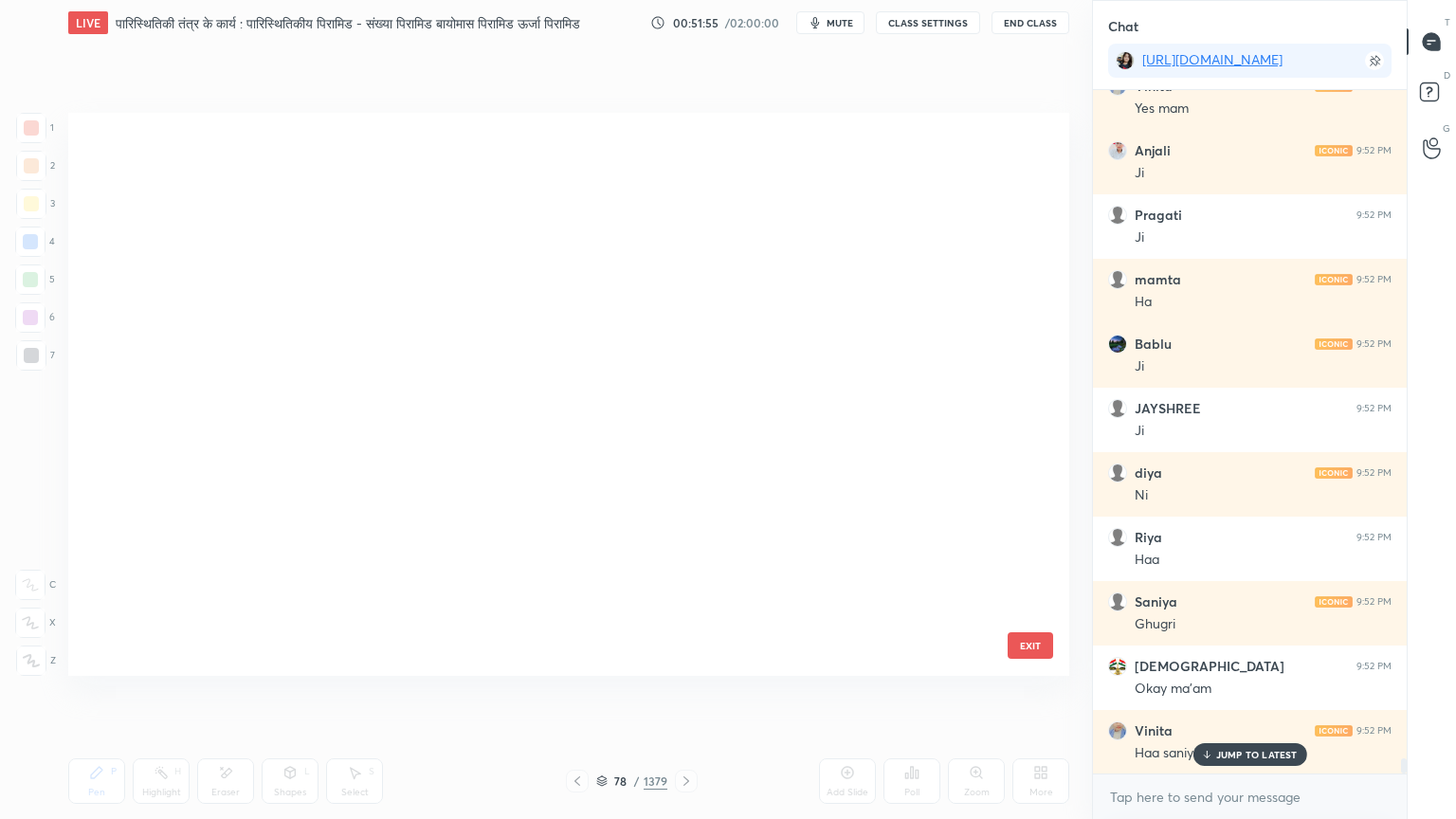 scroll, scrollTop: 3947, scrollLeft: 0, axis: vertical 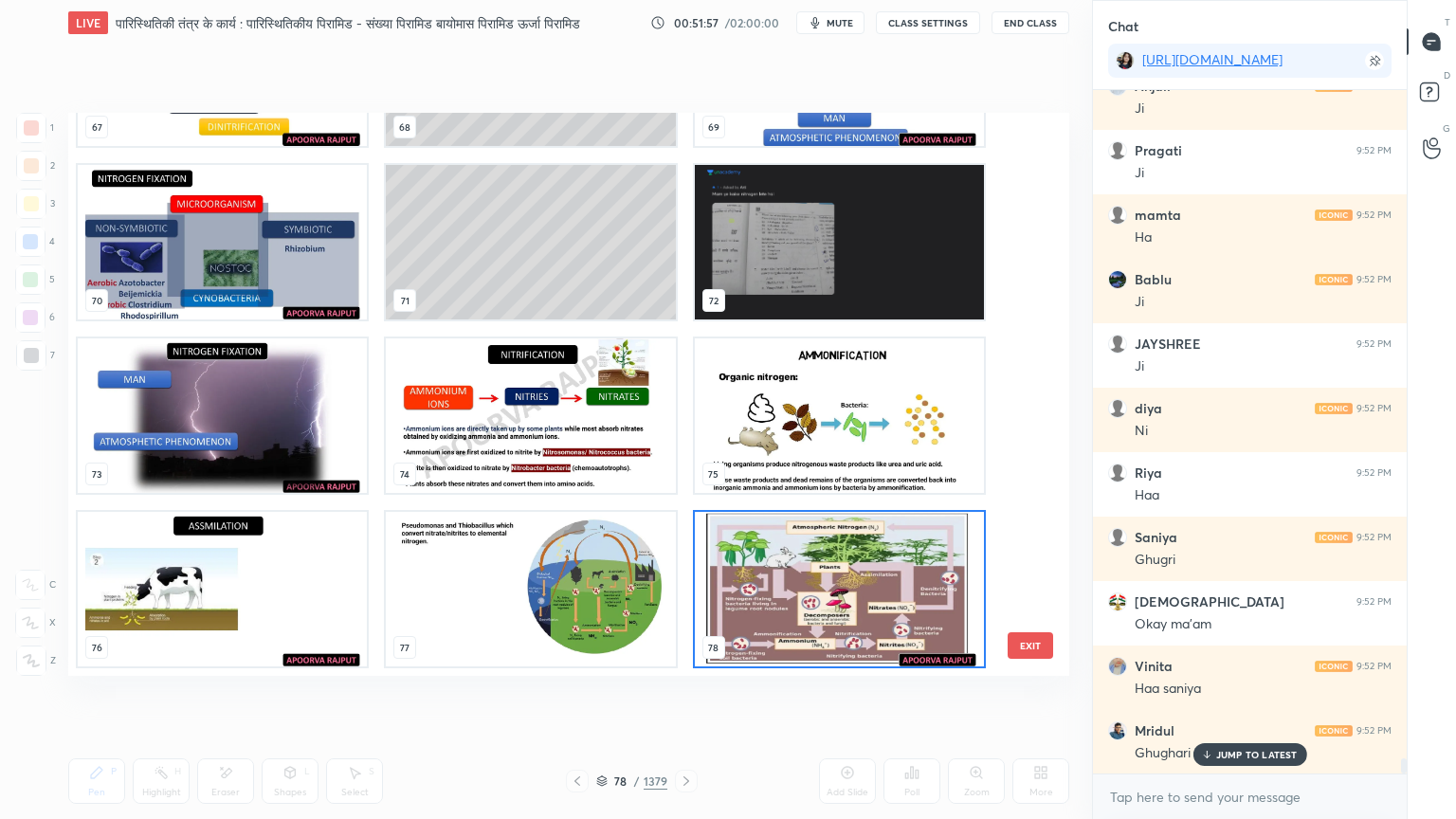 click at bounding box center (530, 415) 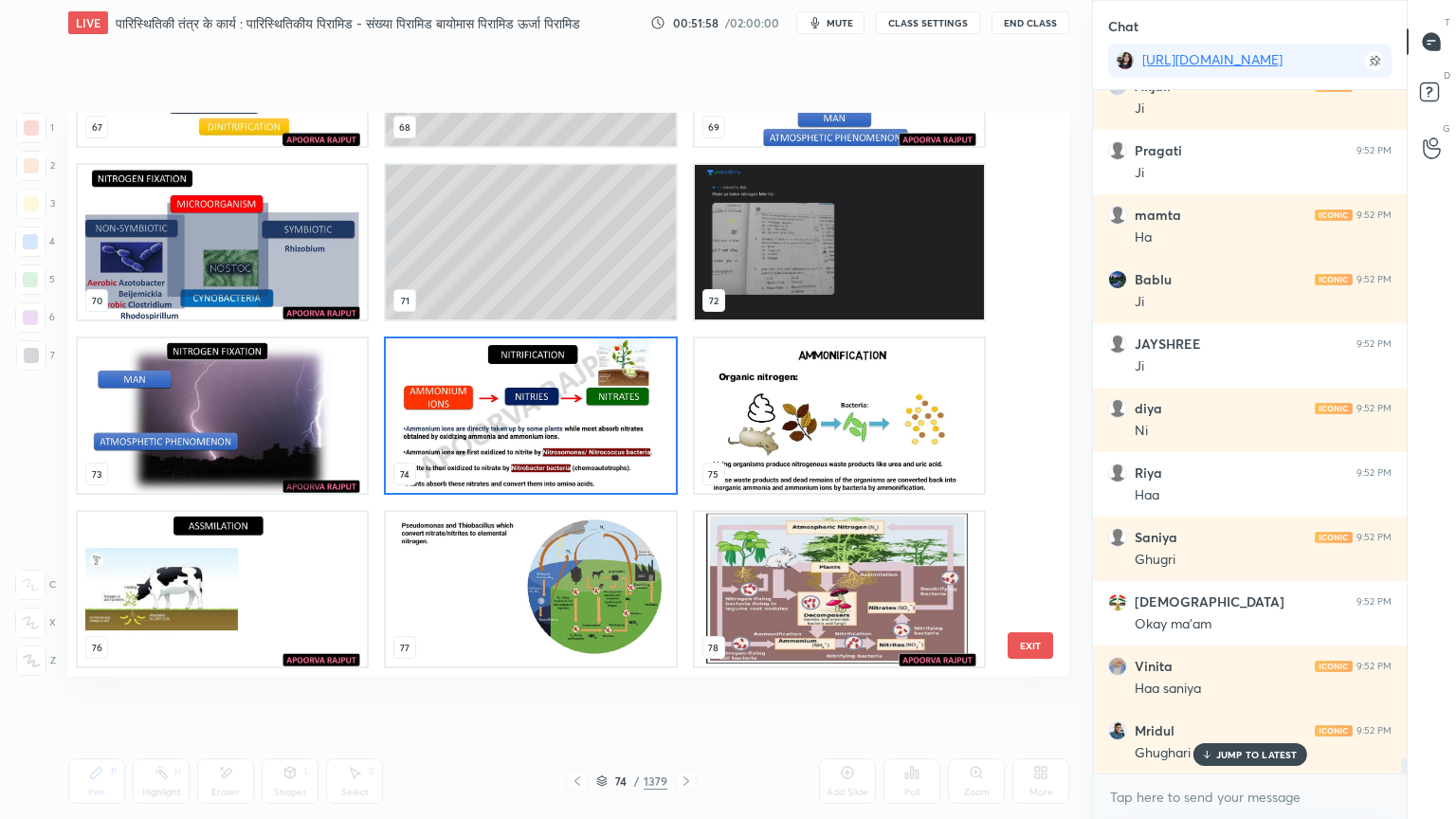 click at bounding box center [530, 415] 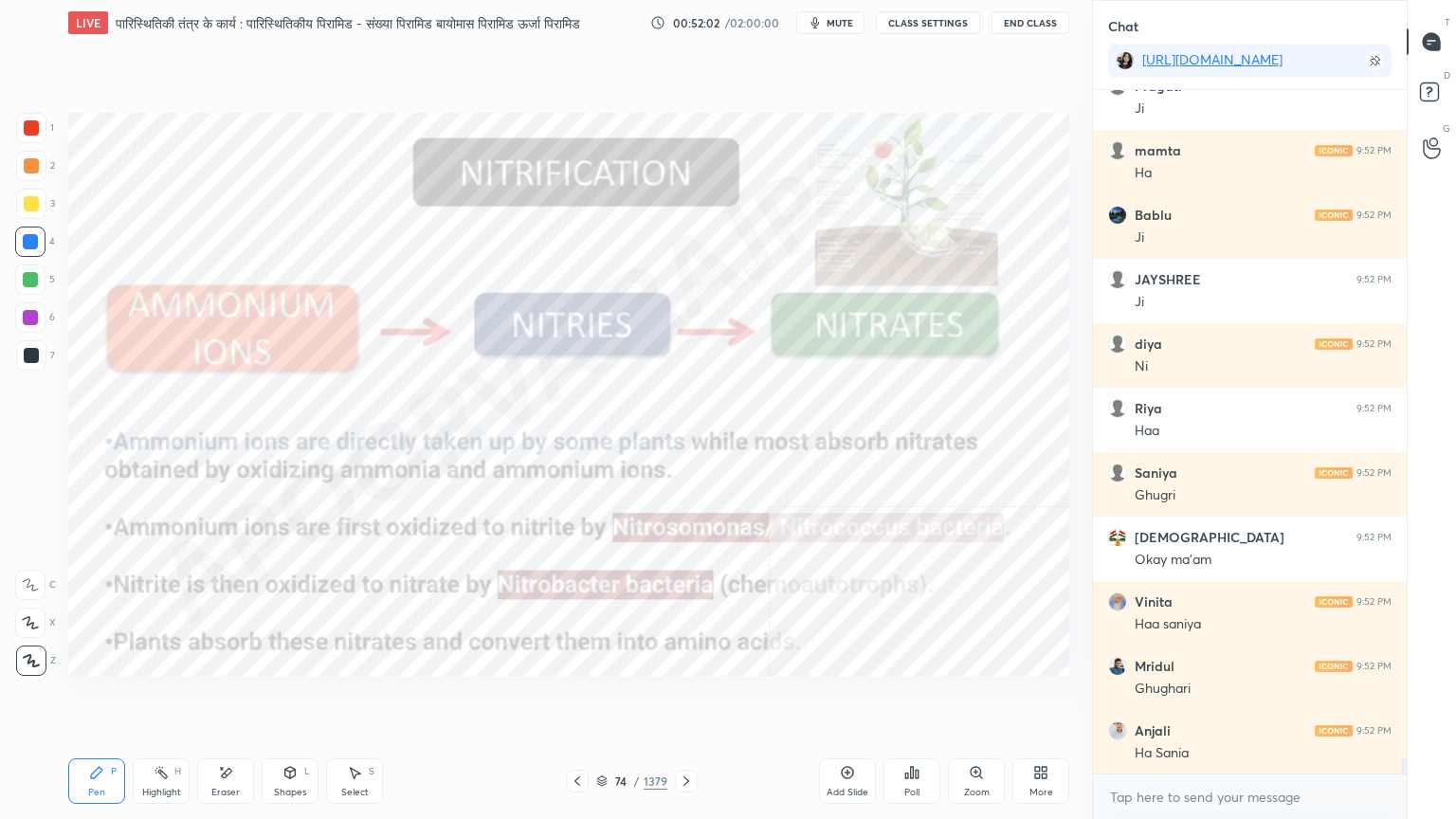 click on "Eraser" at bounding box center [226, 781] 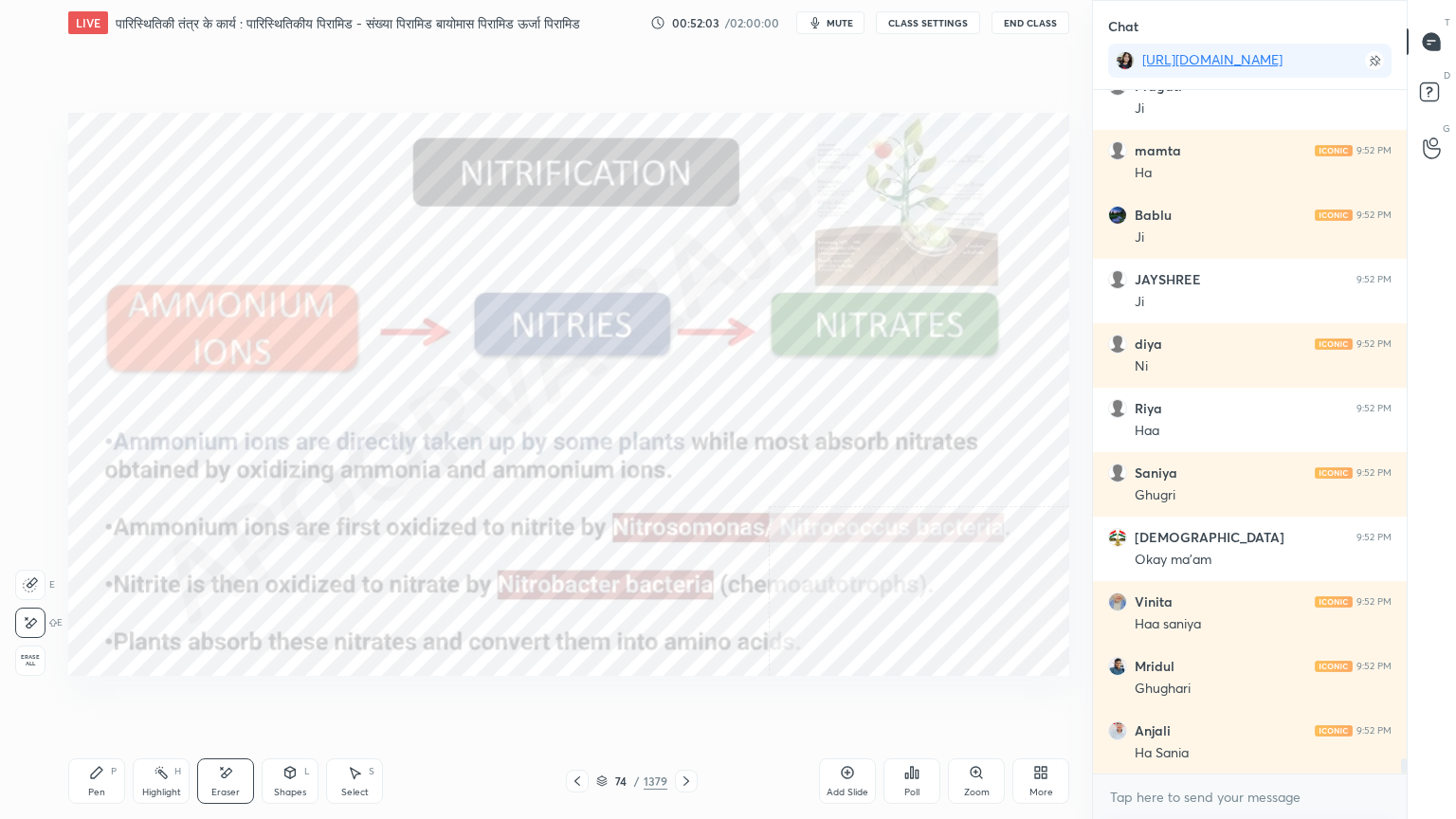 scroll, scrollTop: 30166, scrollLeft: 0, axis: vertical 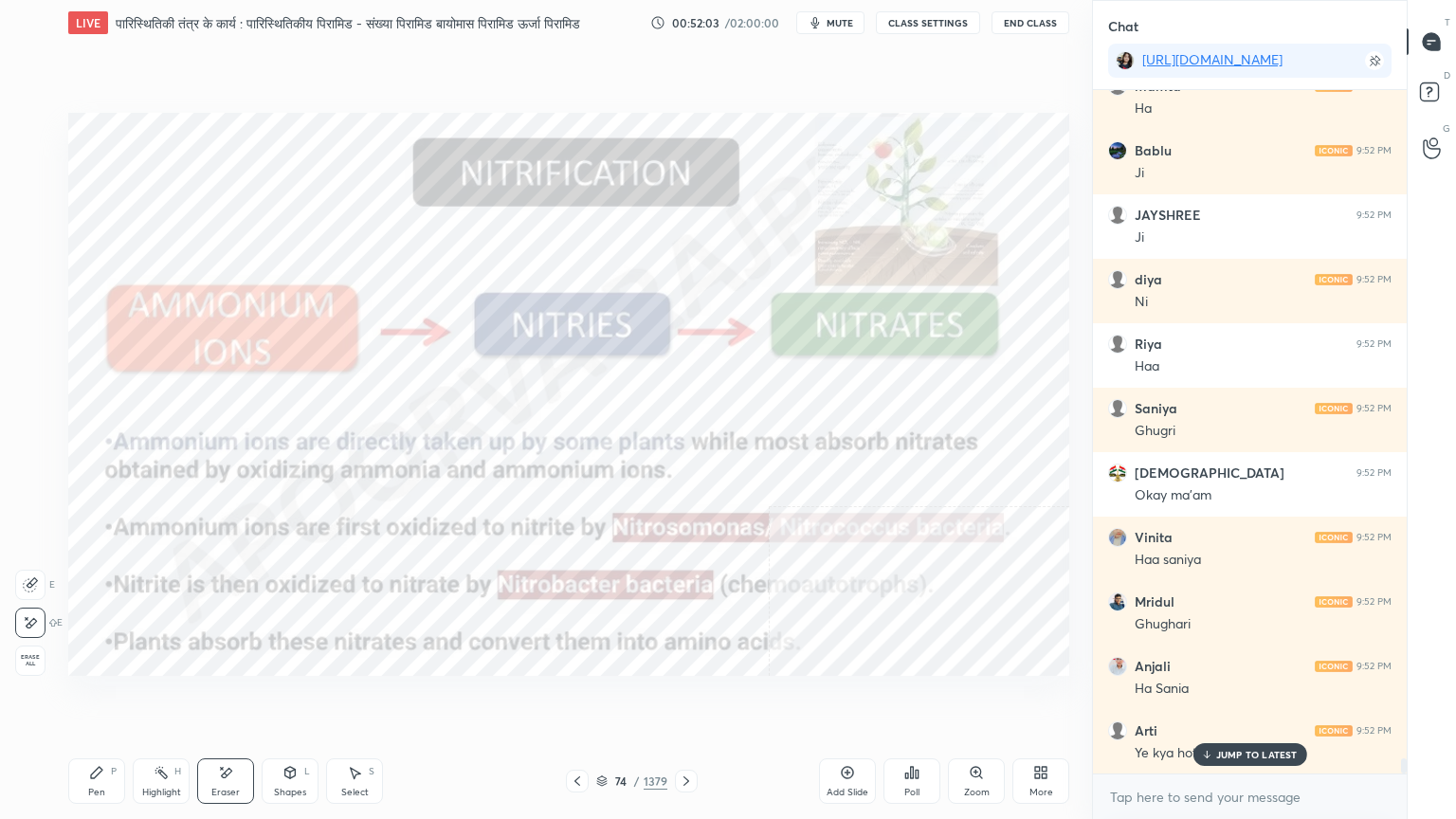 click on "Erase all" at bounding box center (30, 661) 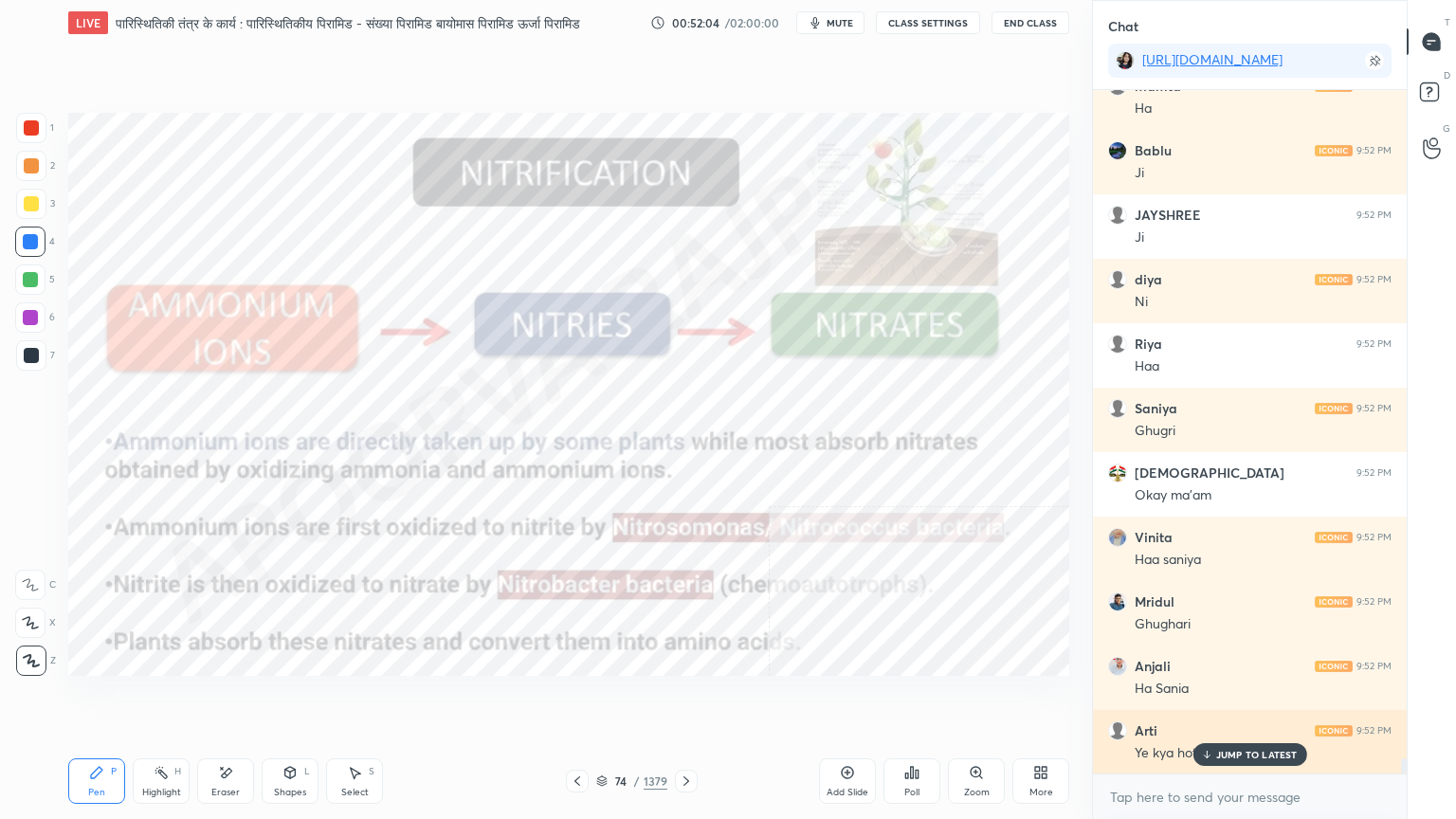 click on "JUMP TO LATEST" at bounding box center (1257, 755) 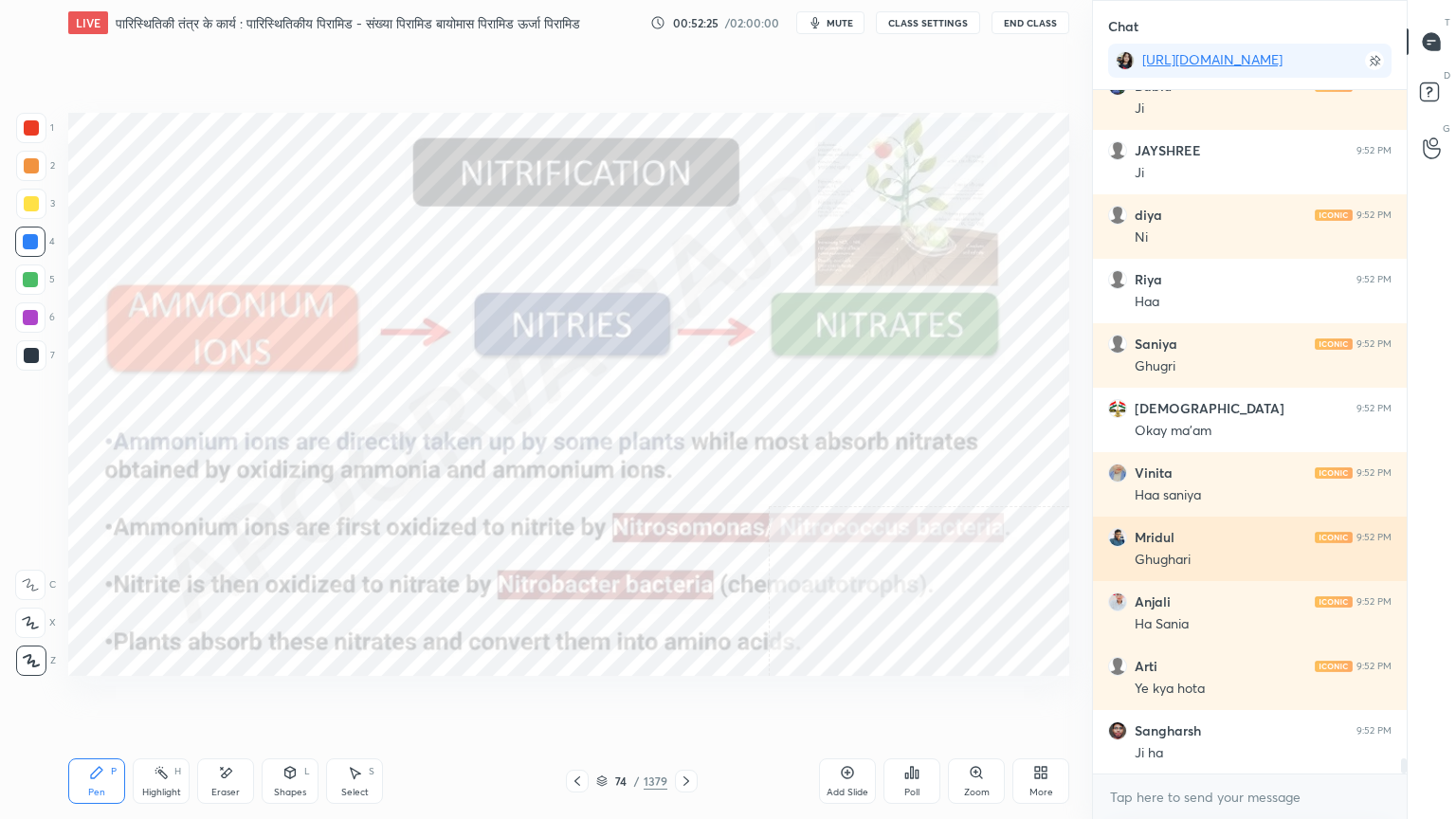 scroll, scrollTop: 30295, scrollLeft: 0, axis: vertical 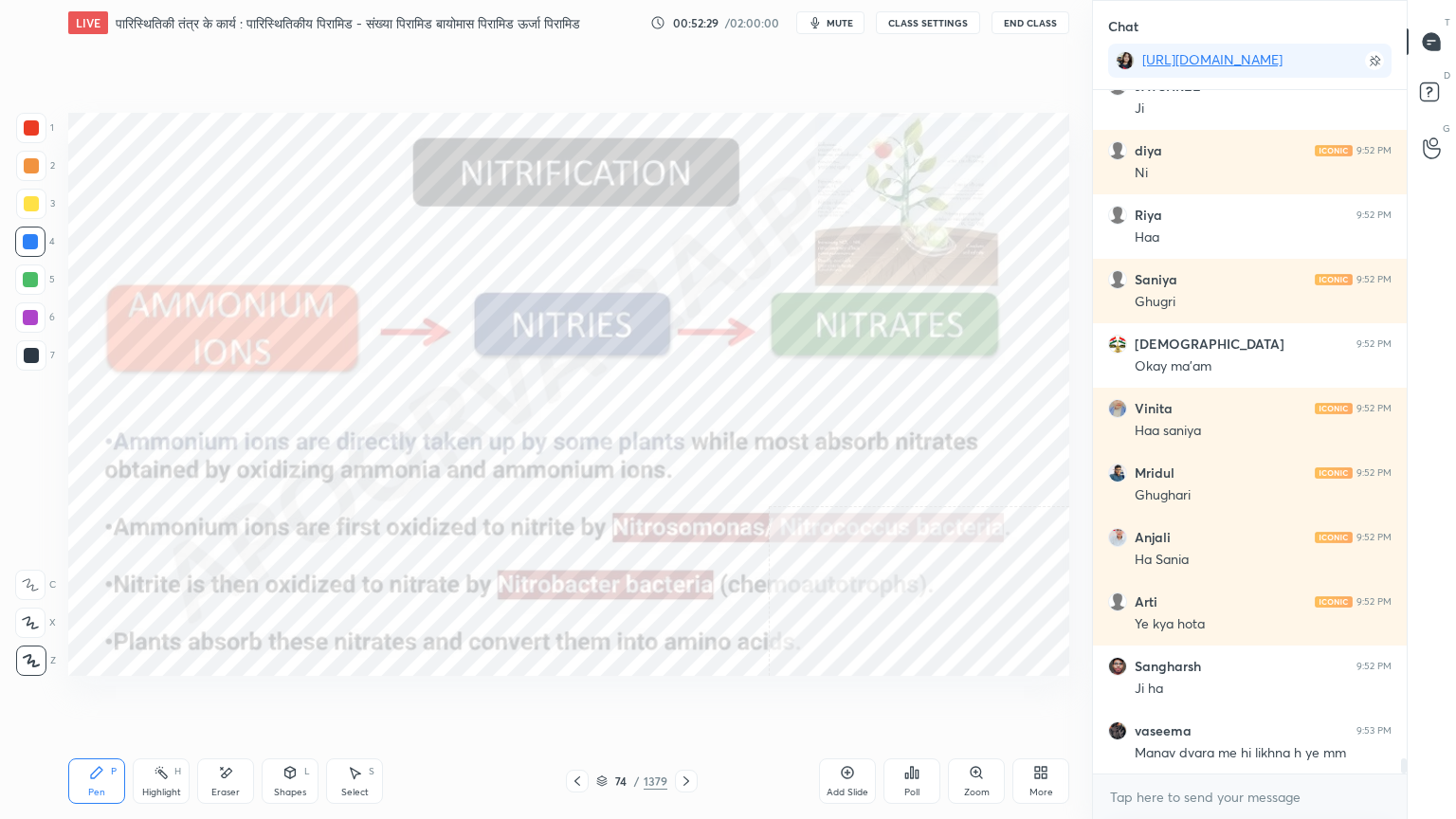 click on "Eraser" at bounding box center [226, 781] 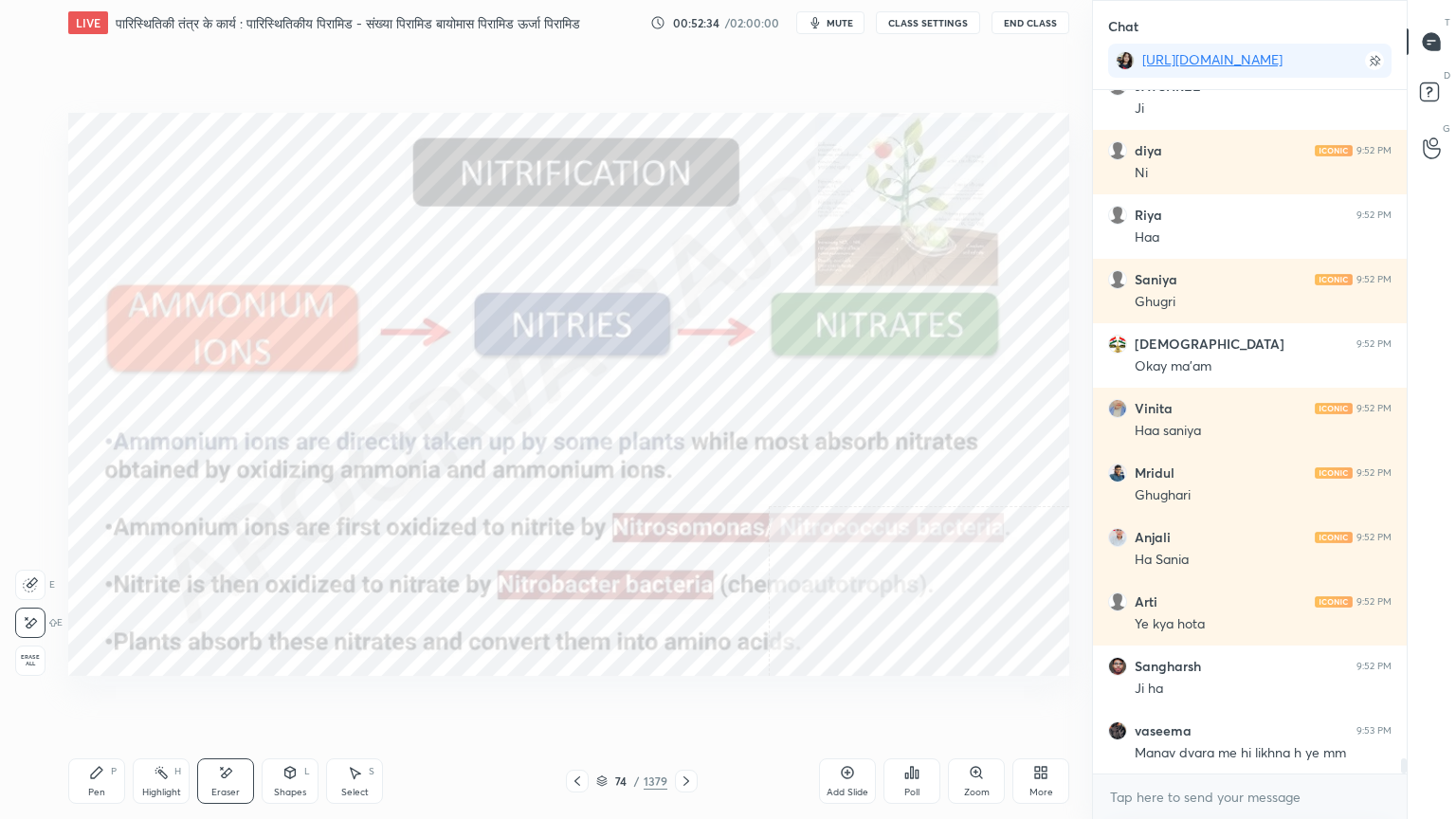 click on "Pen P" at bounding box center (97, 781) 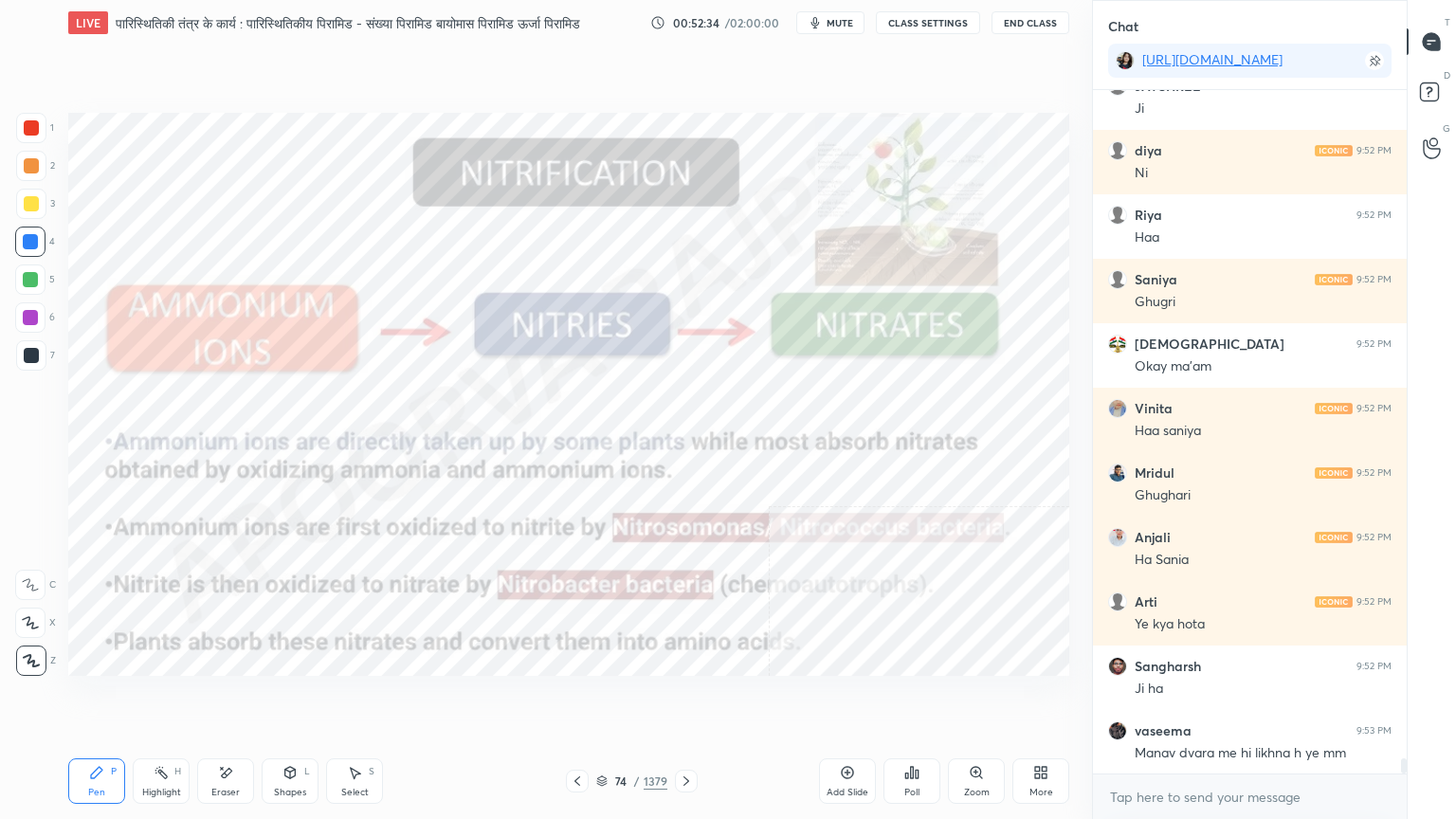 click on "Pen P" at bounding box center [97, 781] 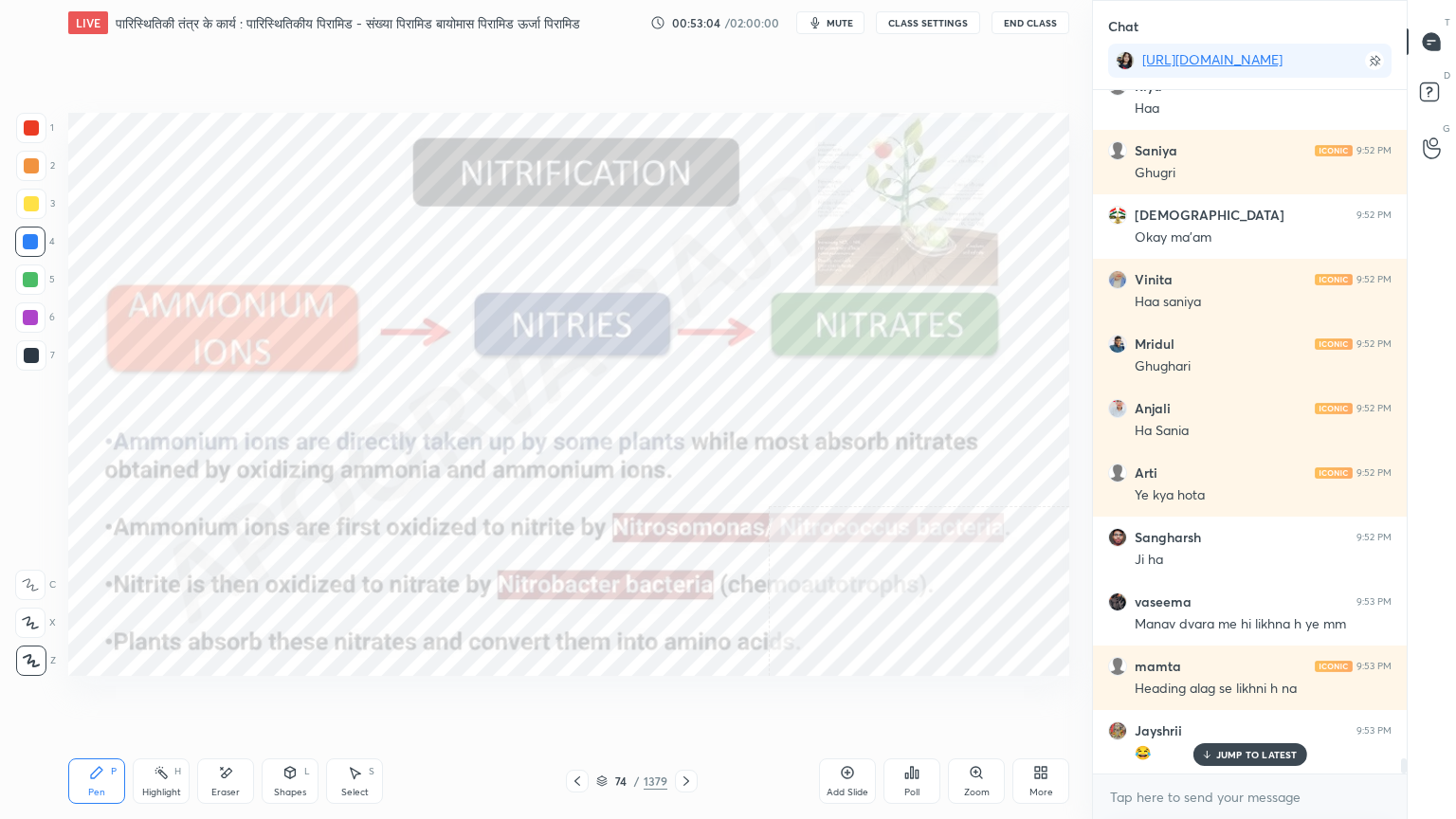 scroll, scrollTop: 30489, scrollLeft: 0, axis: vertical 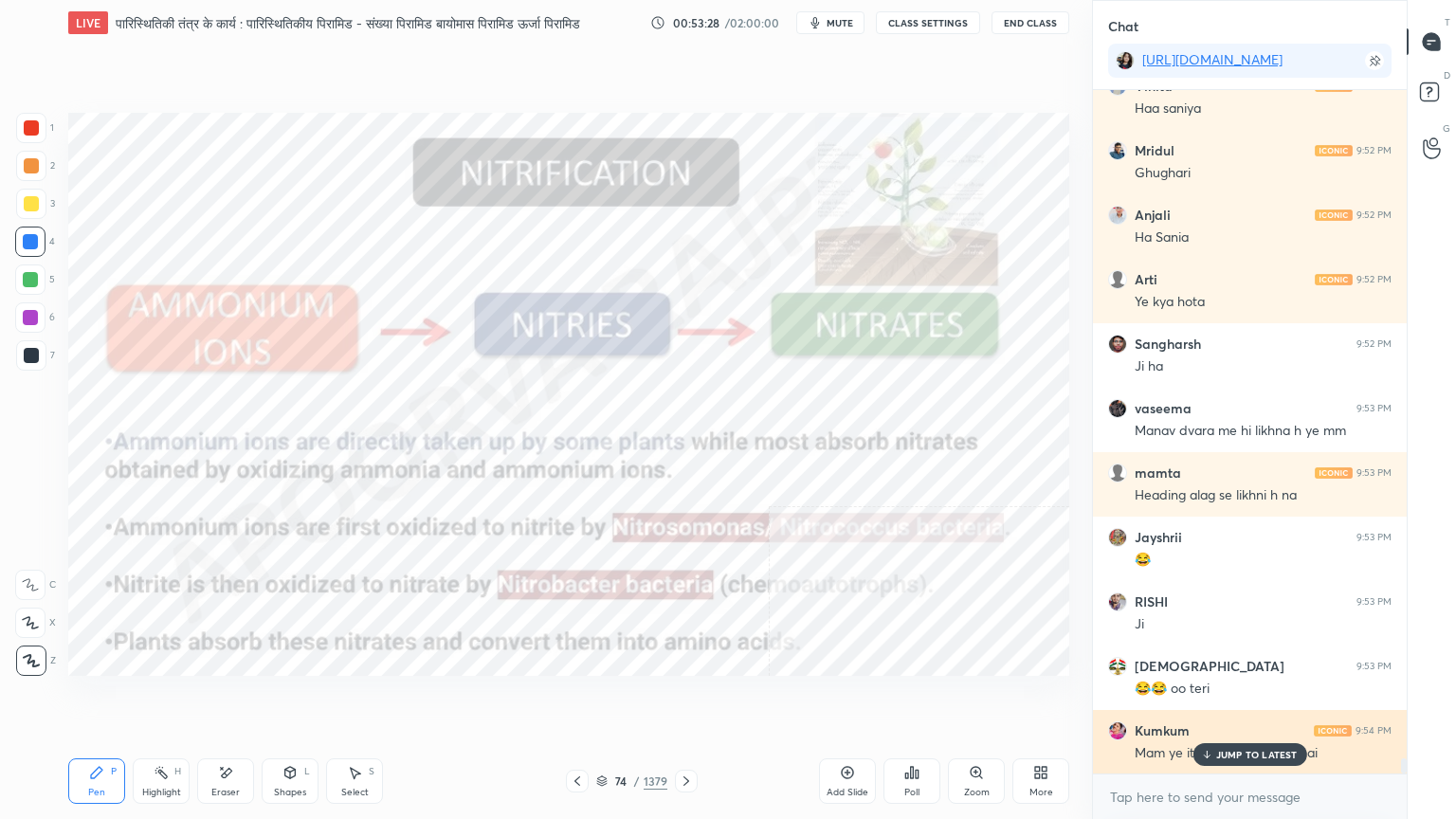 click on "JUMP TO LATEST" at bounding box center (1257, 755) 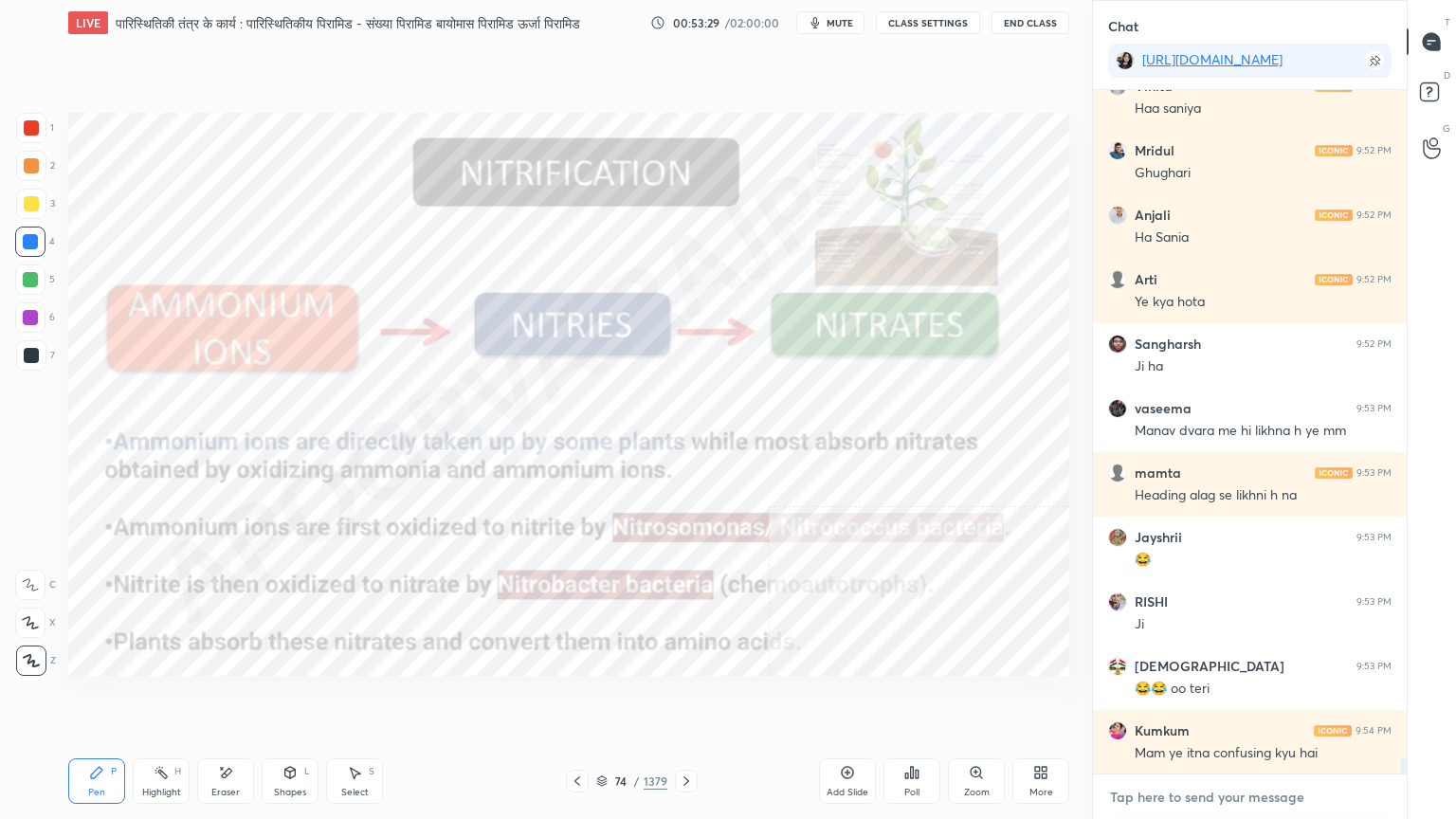 click at bounding box center (1249, 797) 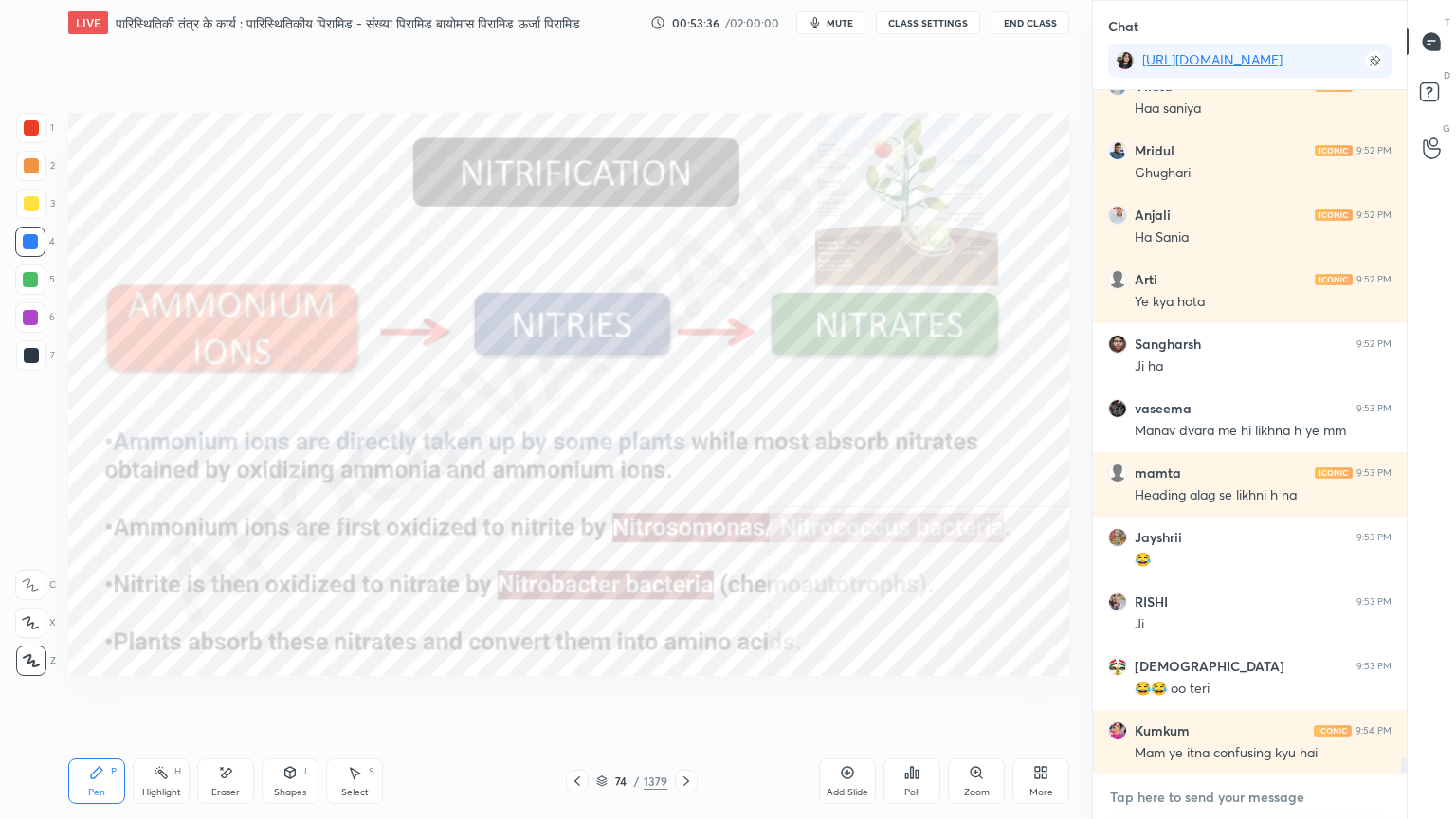 scroll, scrollTop: 30682, scrollLeft: 0, axis: vertical 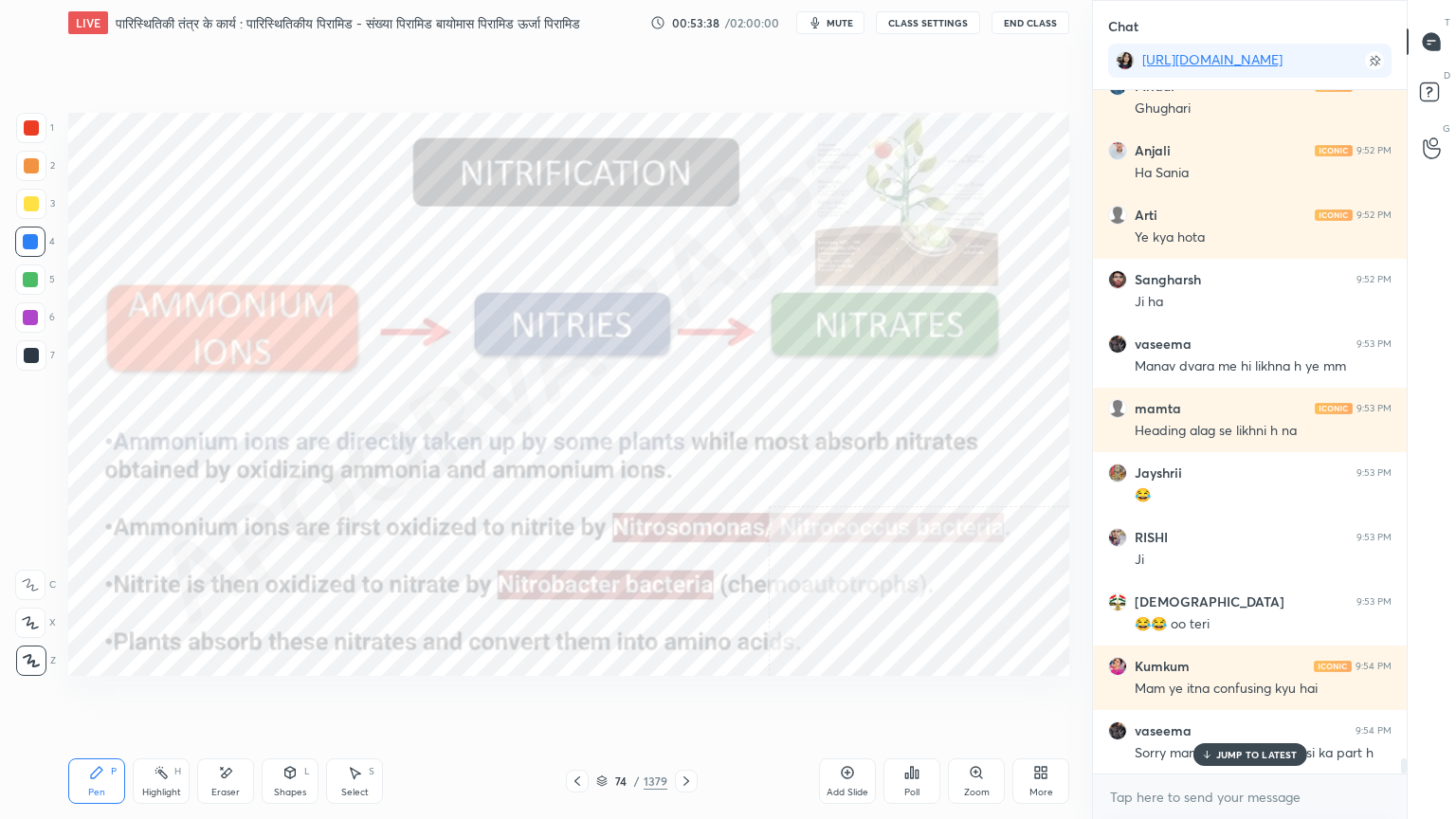 click on "JUMP TO LATEST" at bounding box center (1257, 755) 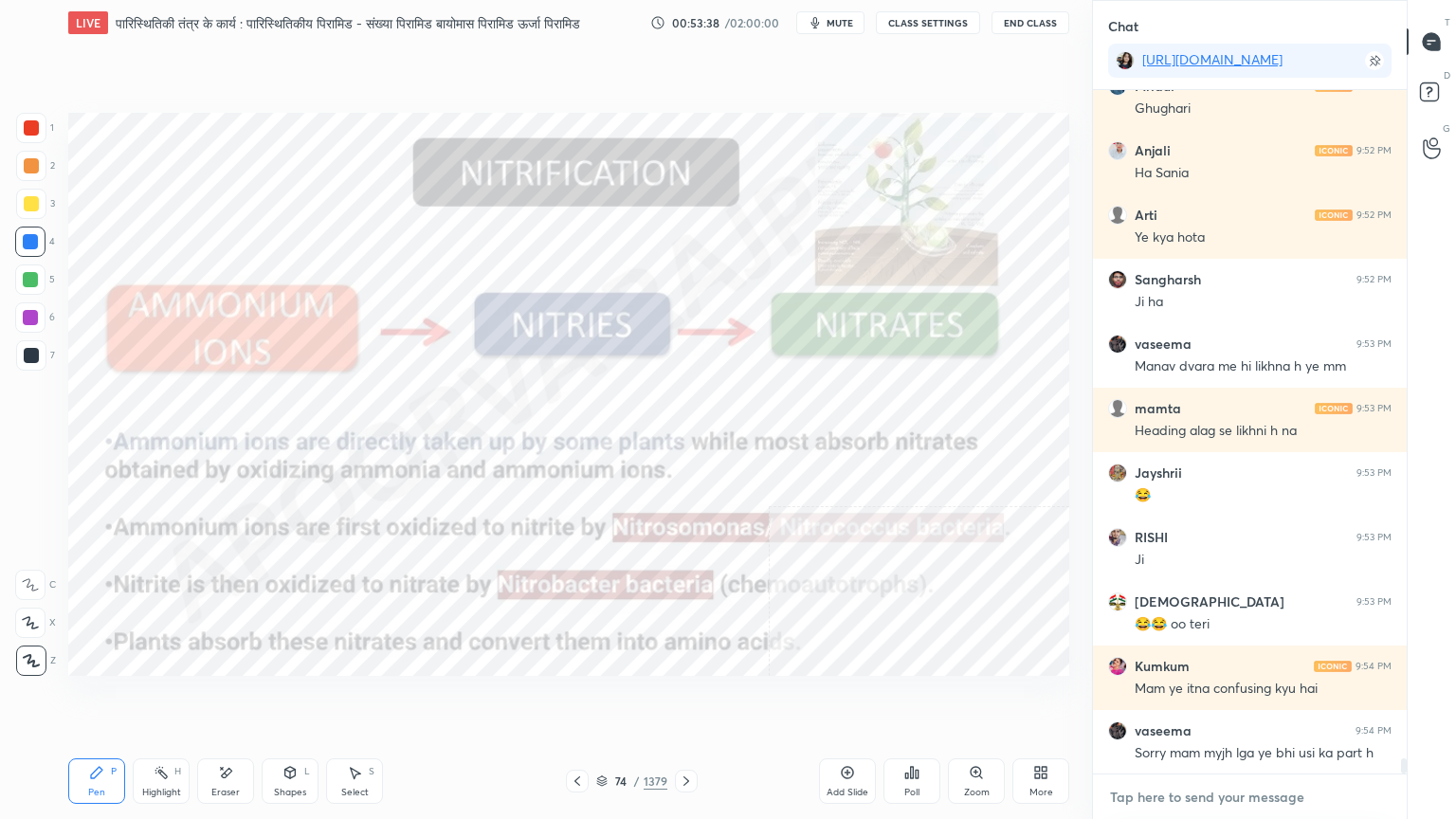 click at bounding box center (1249, 797) 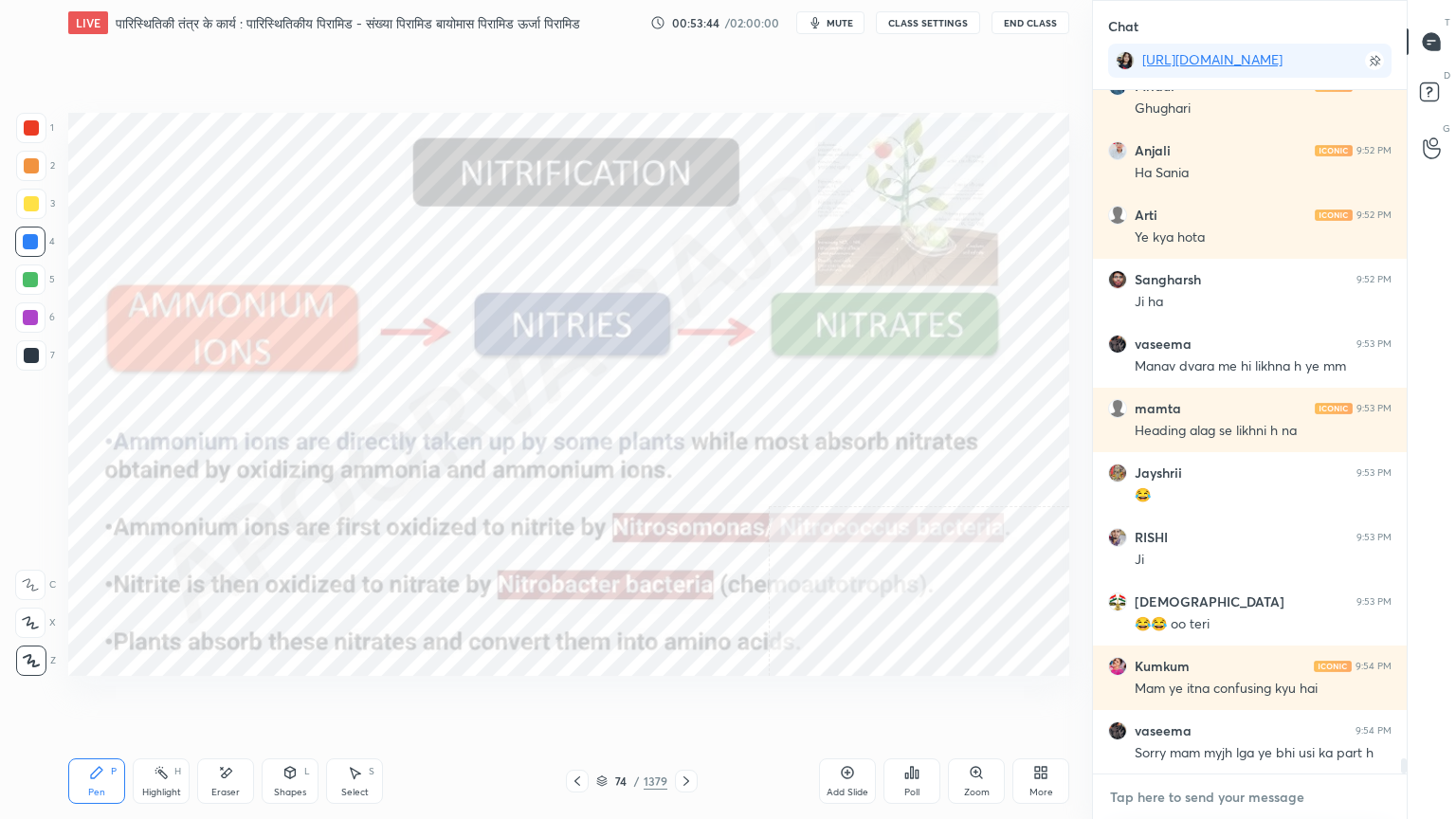 scroll, scrollTop: 30747, scrollLeft: 0, axis: vertical 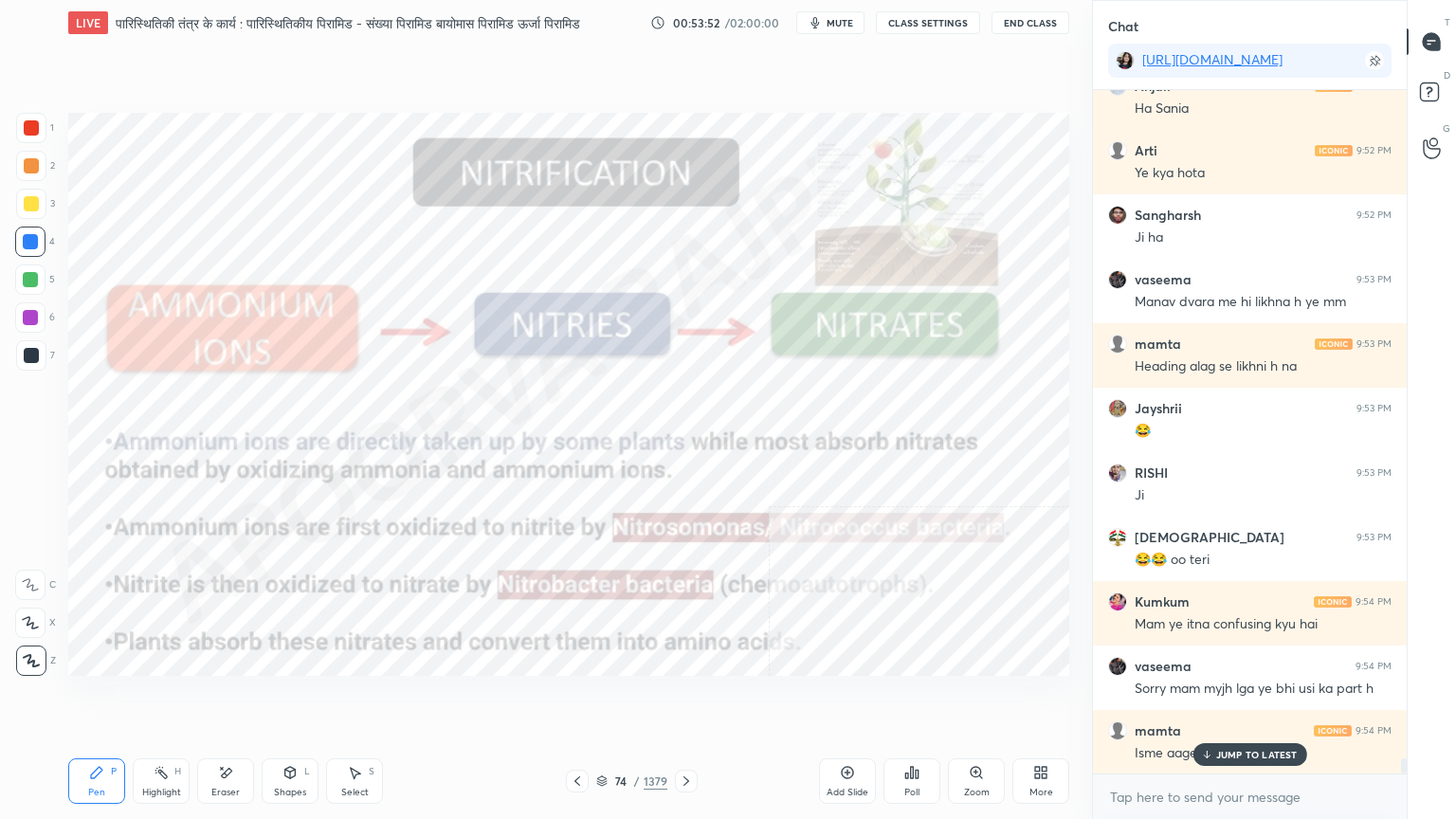 click on "JUMP TO LATEST" at bounding box center [1257, 755] 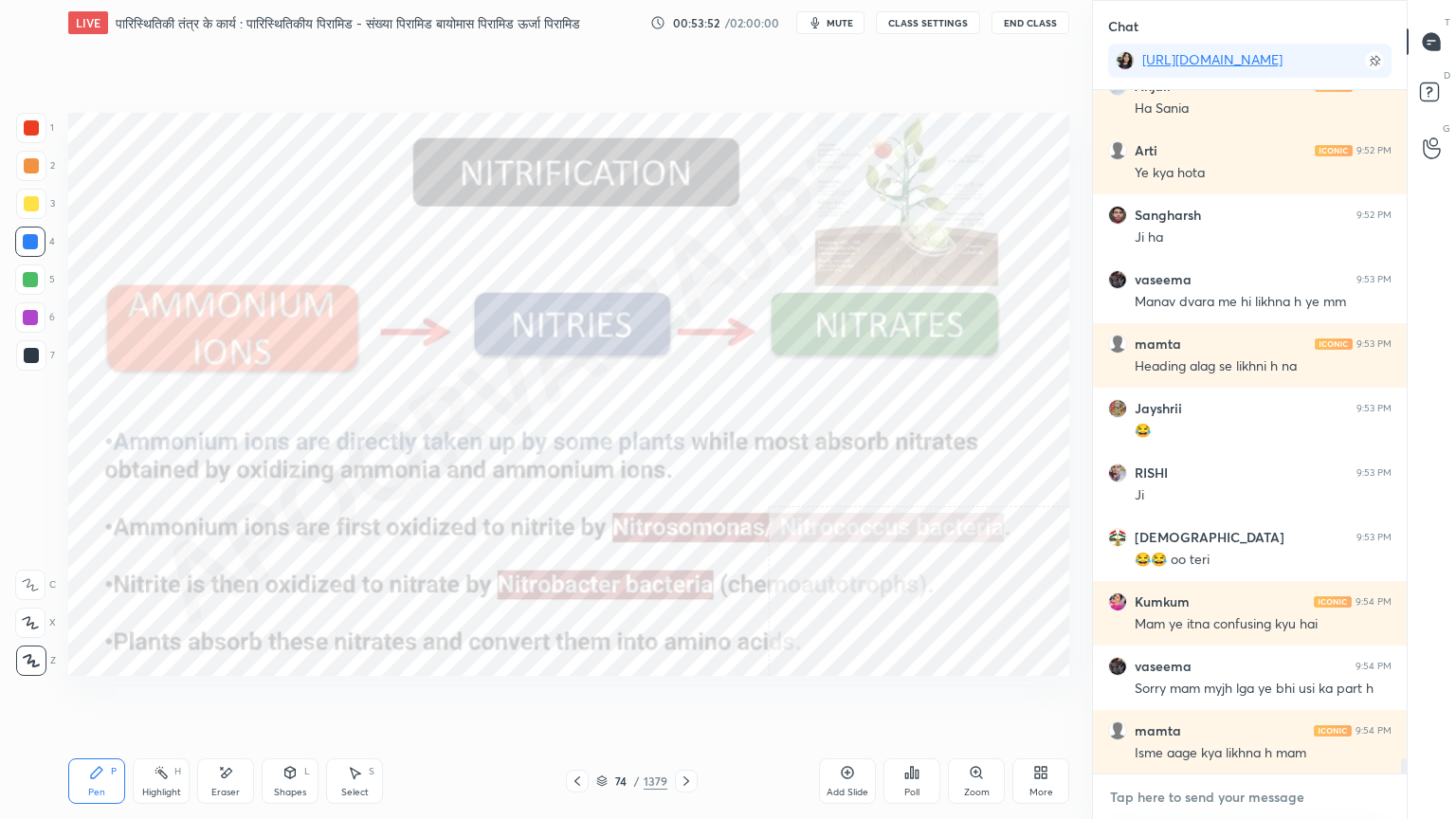 click at bounding box center (1249, 797) 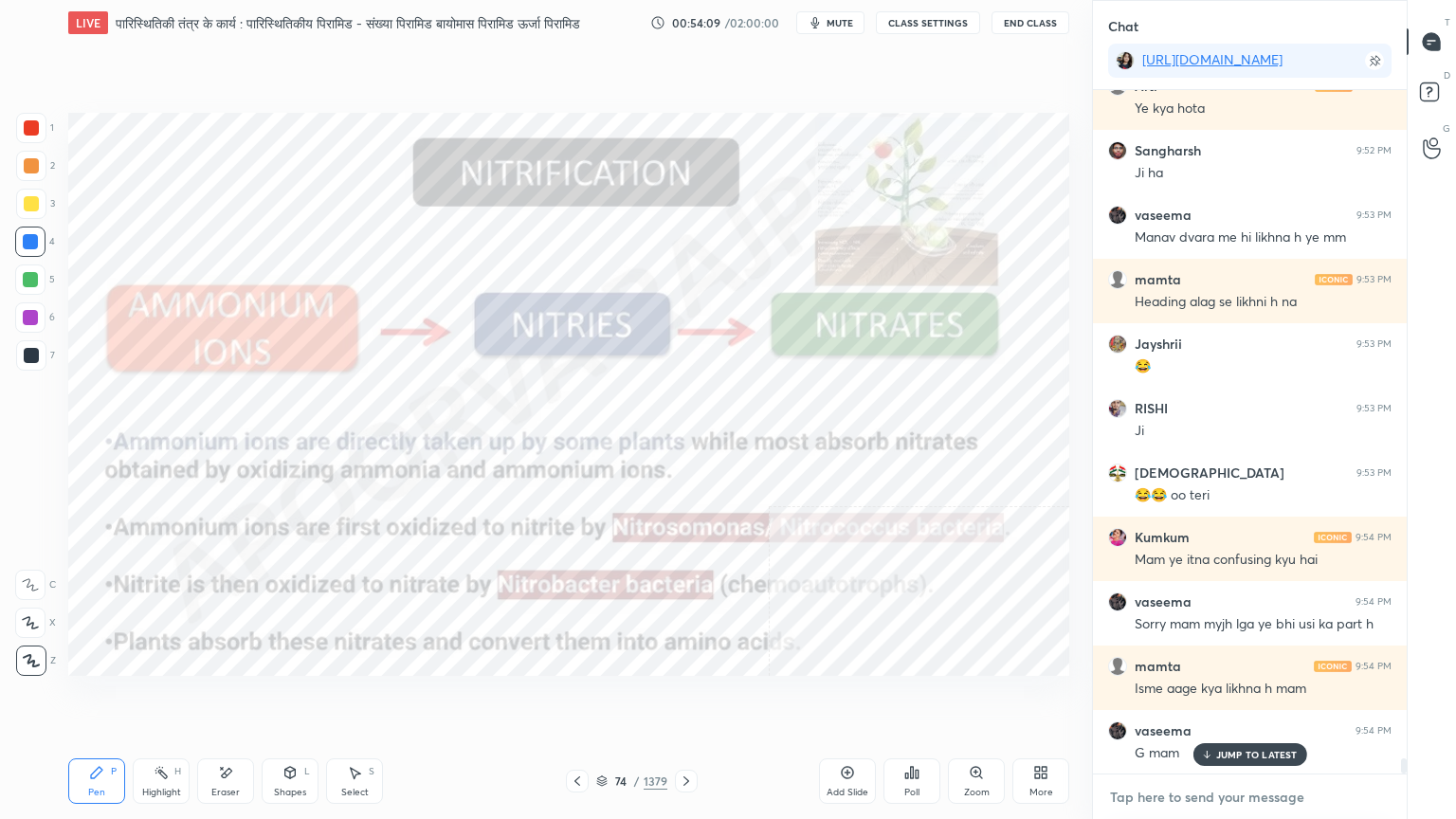 scroll, scrollTop: 30876, scrollLeft: 0, axis: vertical 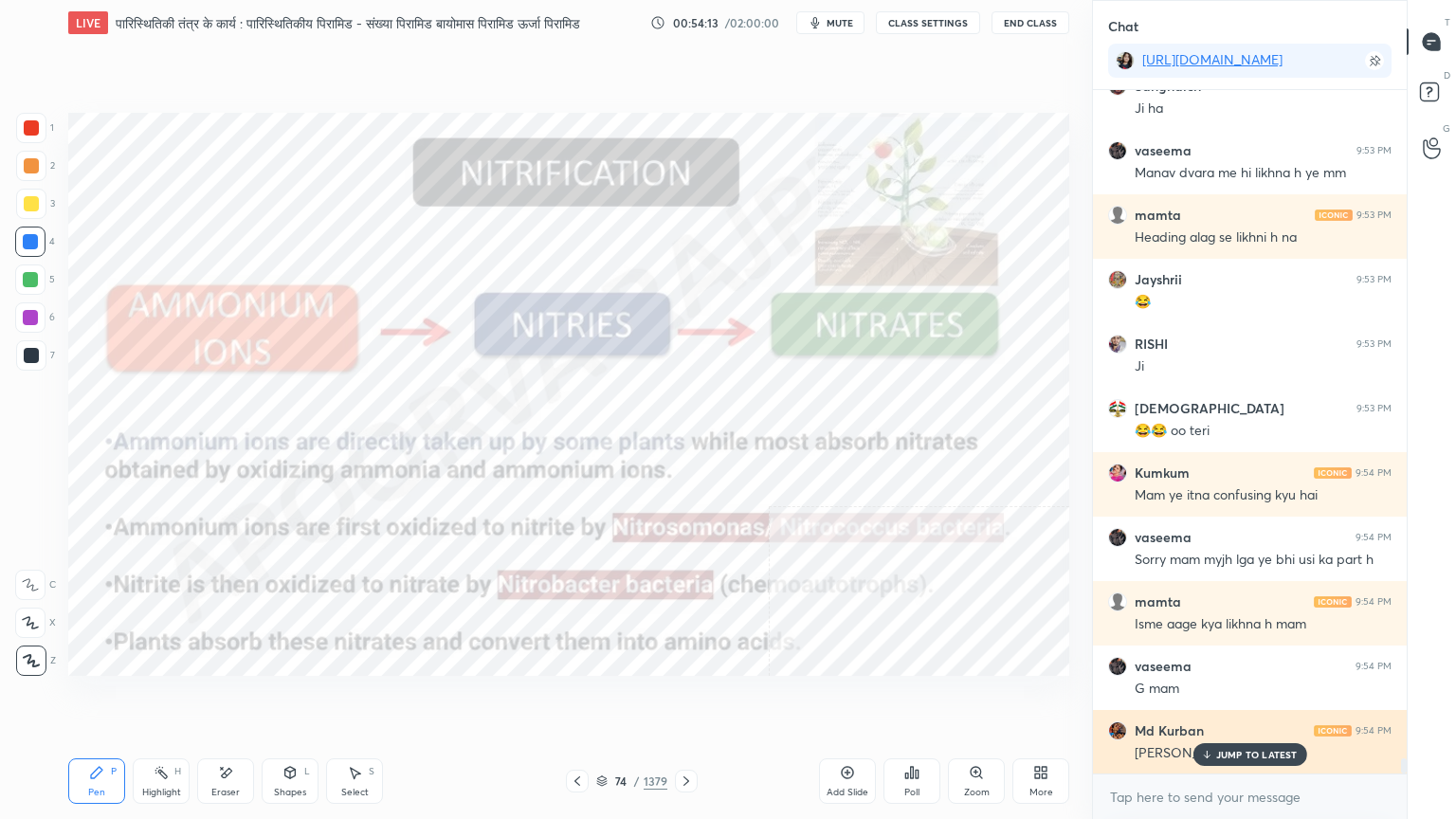 drag, startPoint x: 1247, startPoint y: 756, endPoint x: 1238, endPoint y: 771, distance: 17.492856 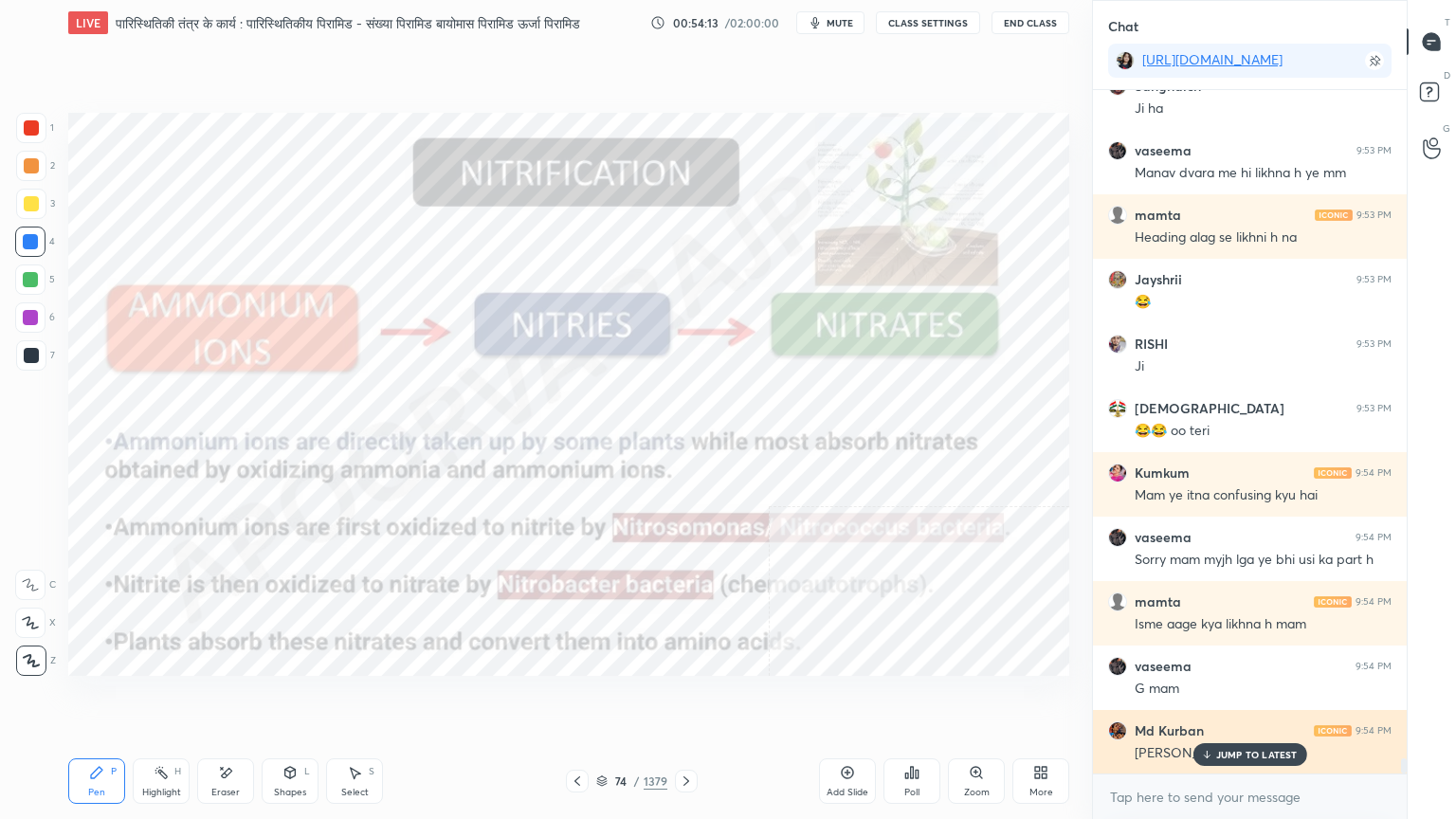 click on "JUMP TO LATEST" at bounding box center [1257, 755] 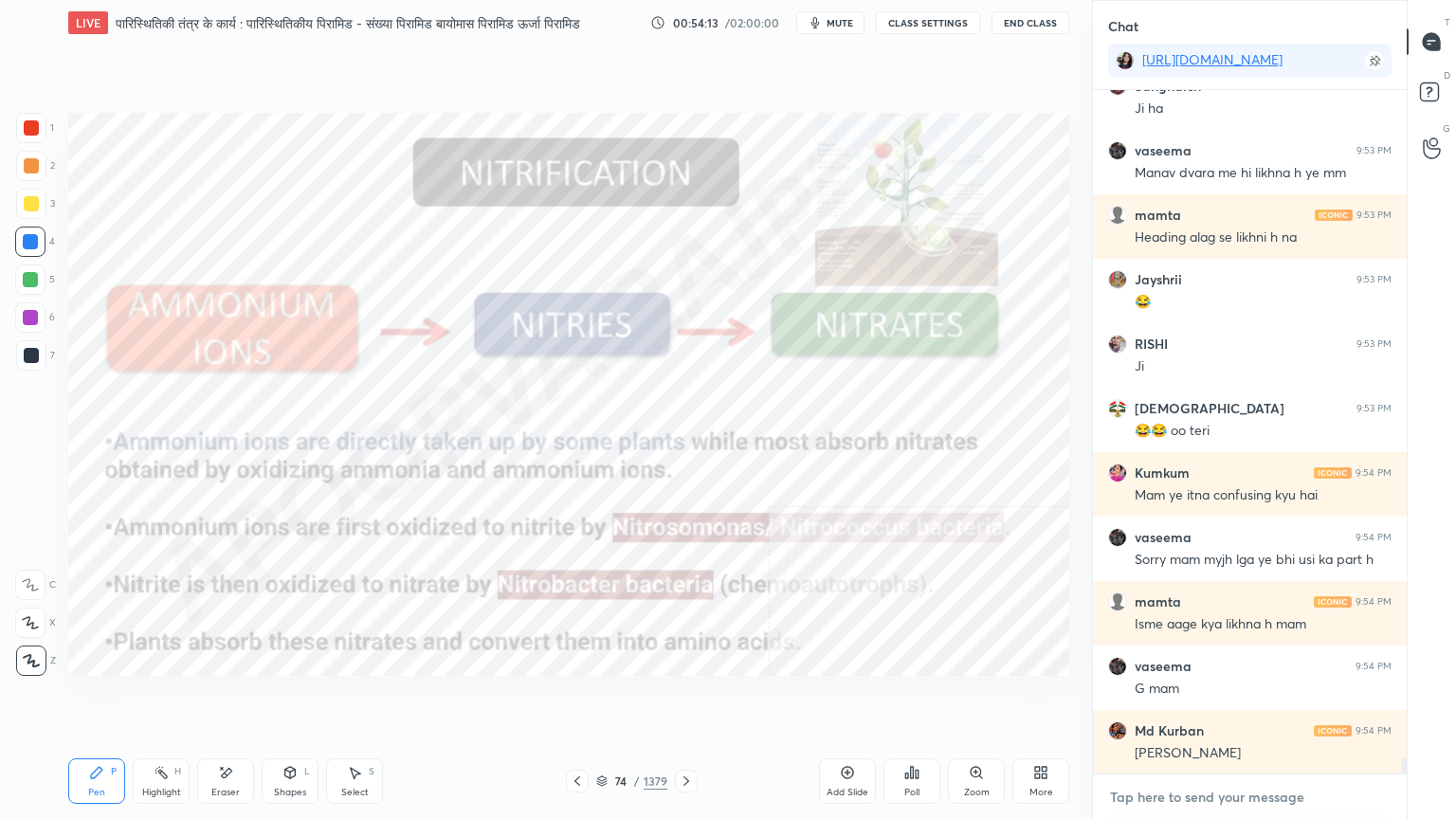 click at bounding box center (1249, 797) 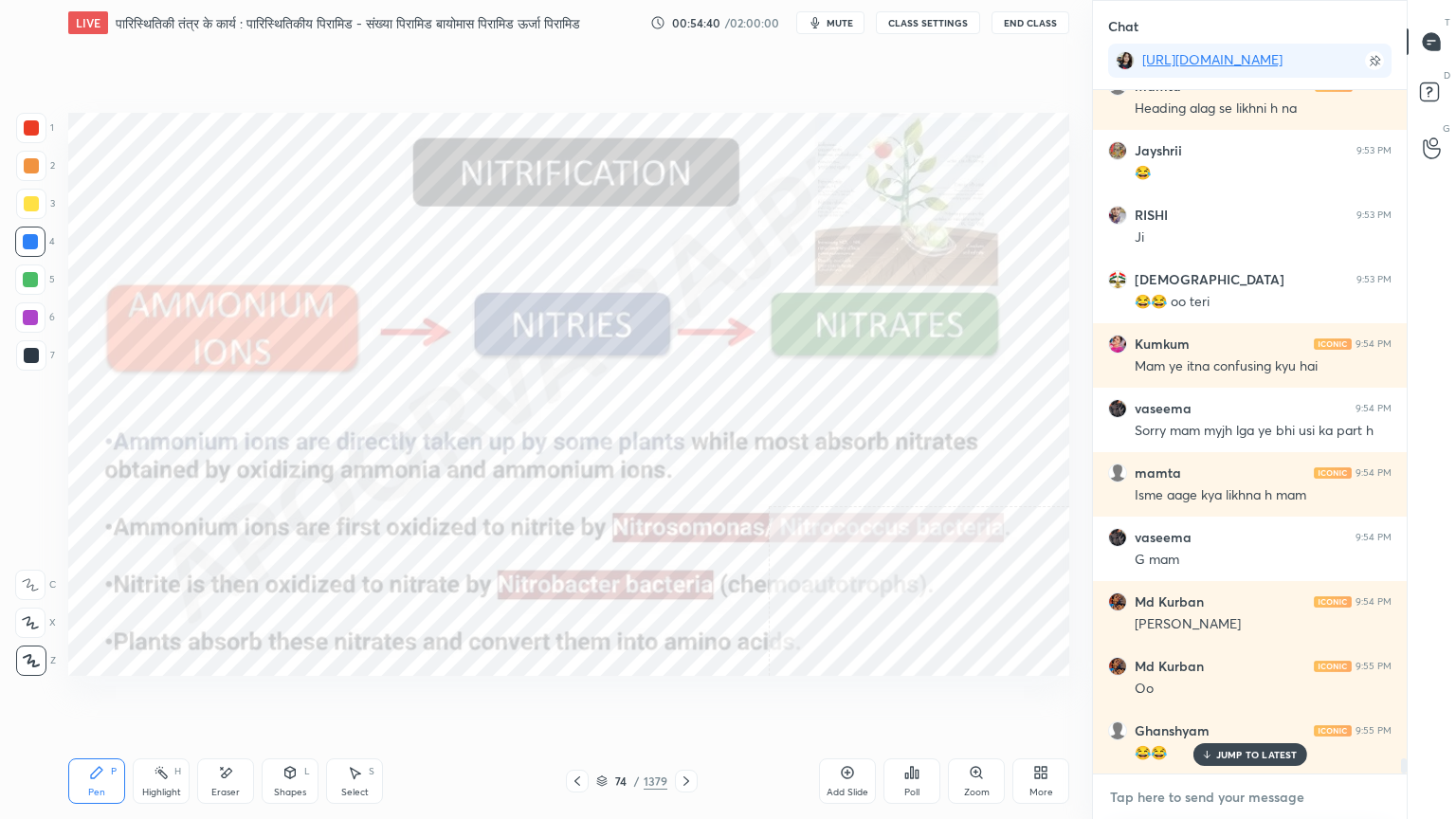 scroll, scrollTop: 31069, scrollLeft: 0, axis: vertical 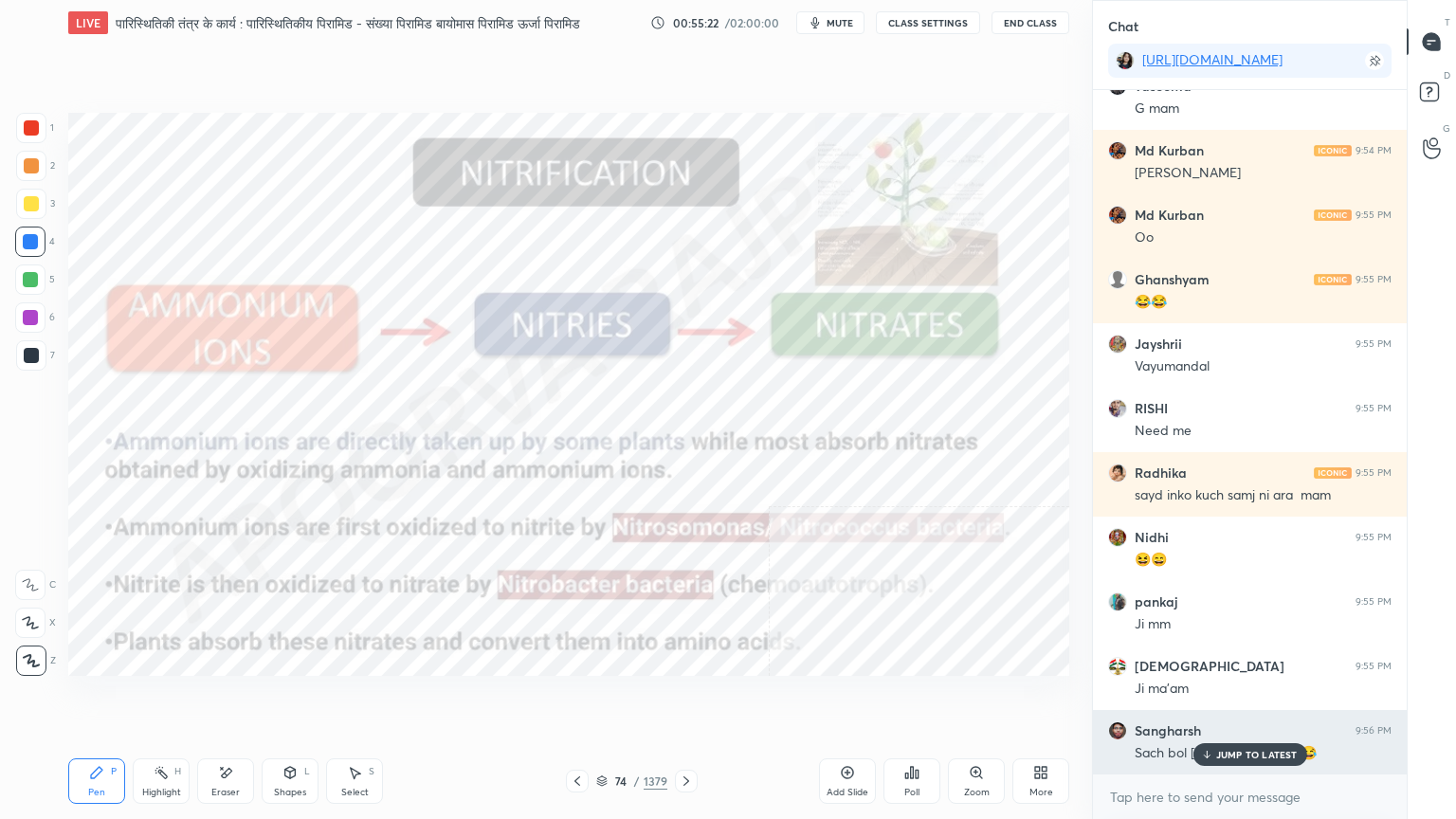 click on "JUMP TO LATEST" at bounding box center [1249, 755] 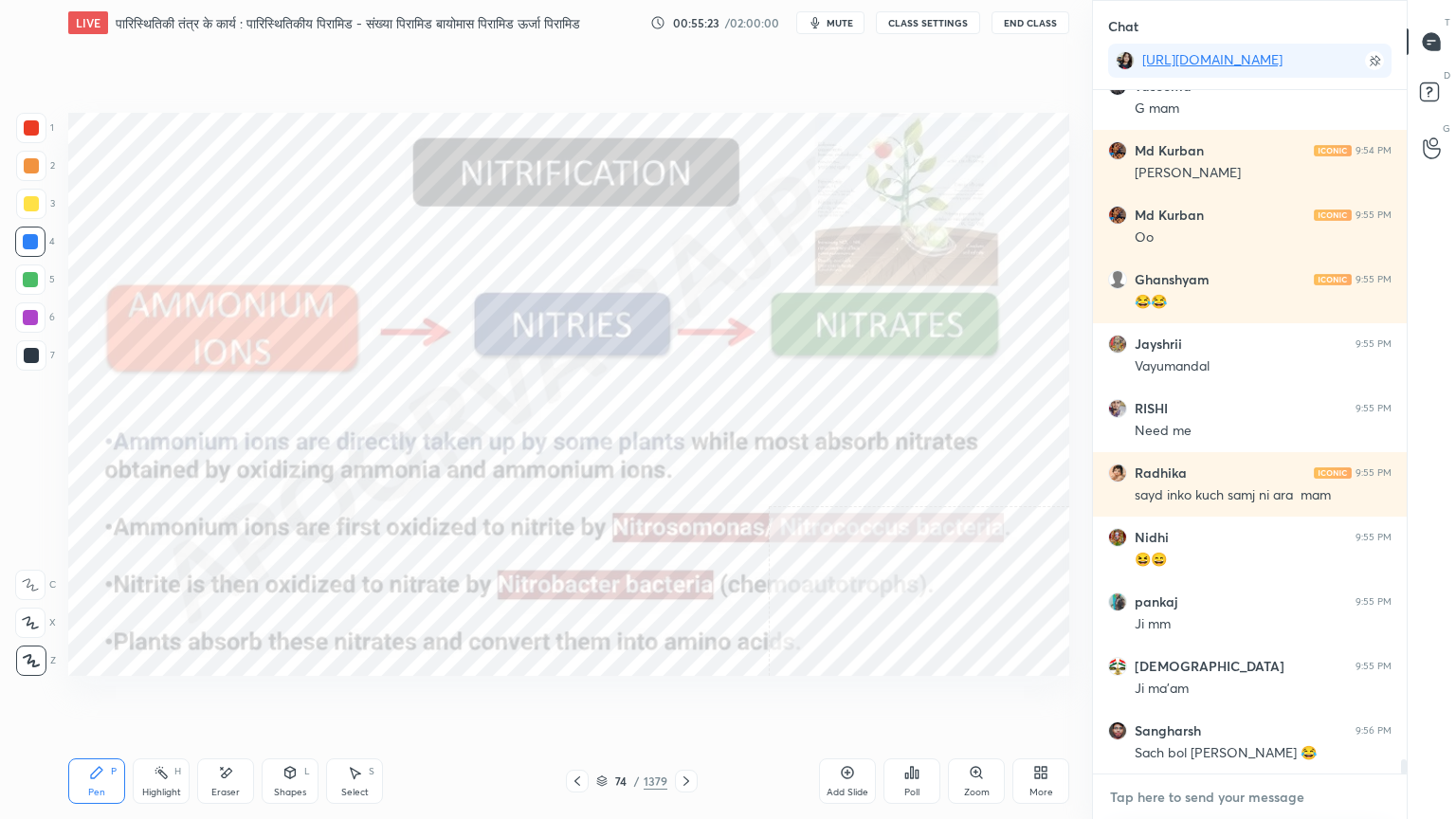 click at bounding box center [1249, 797] 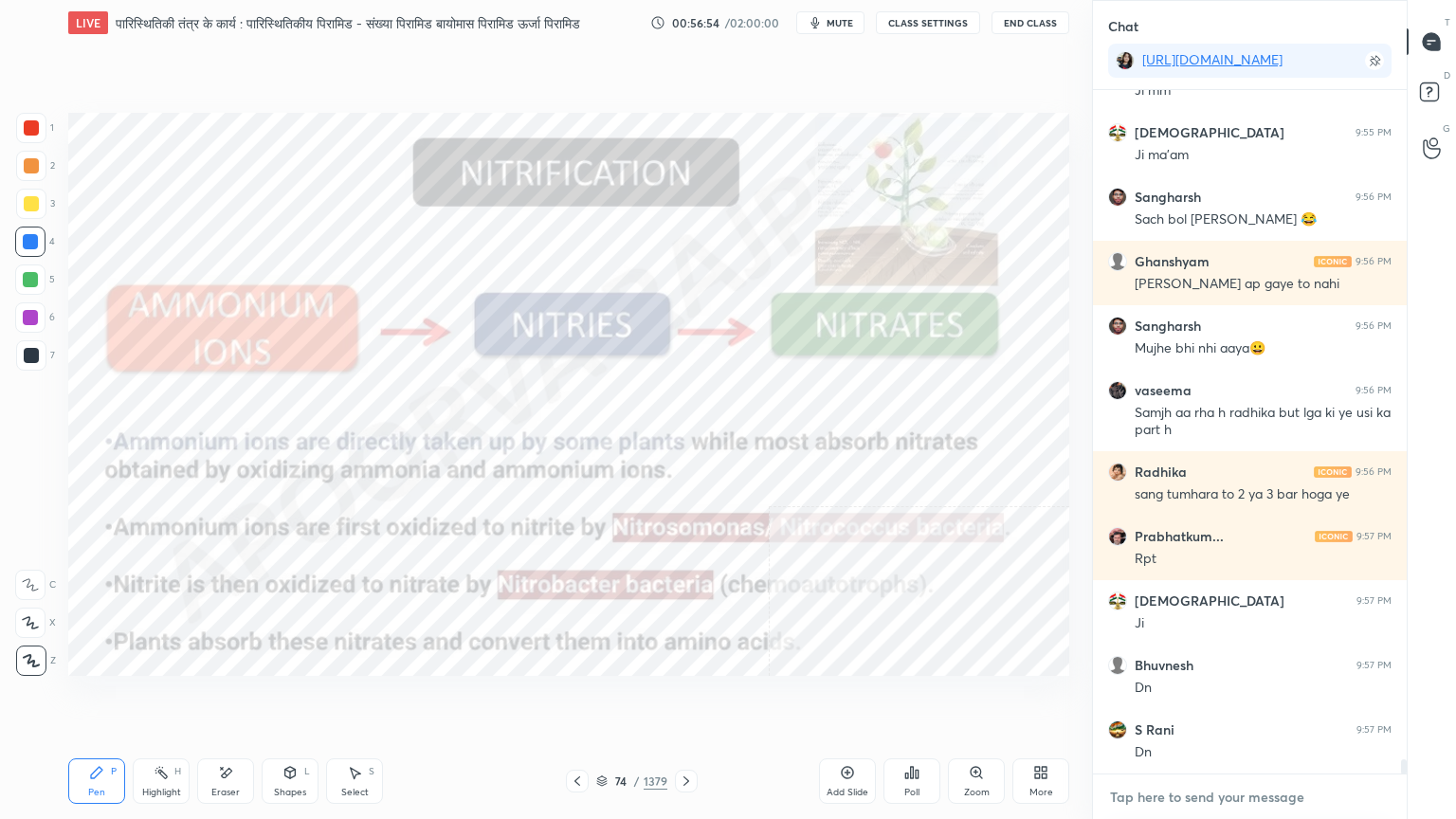 scroll, scrollTop: 32058, scrollLeft: 0, axis: vertical 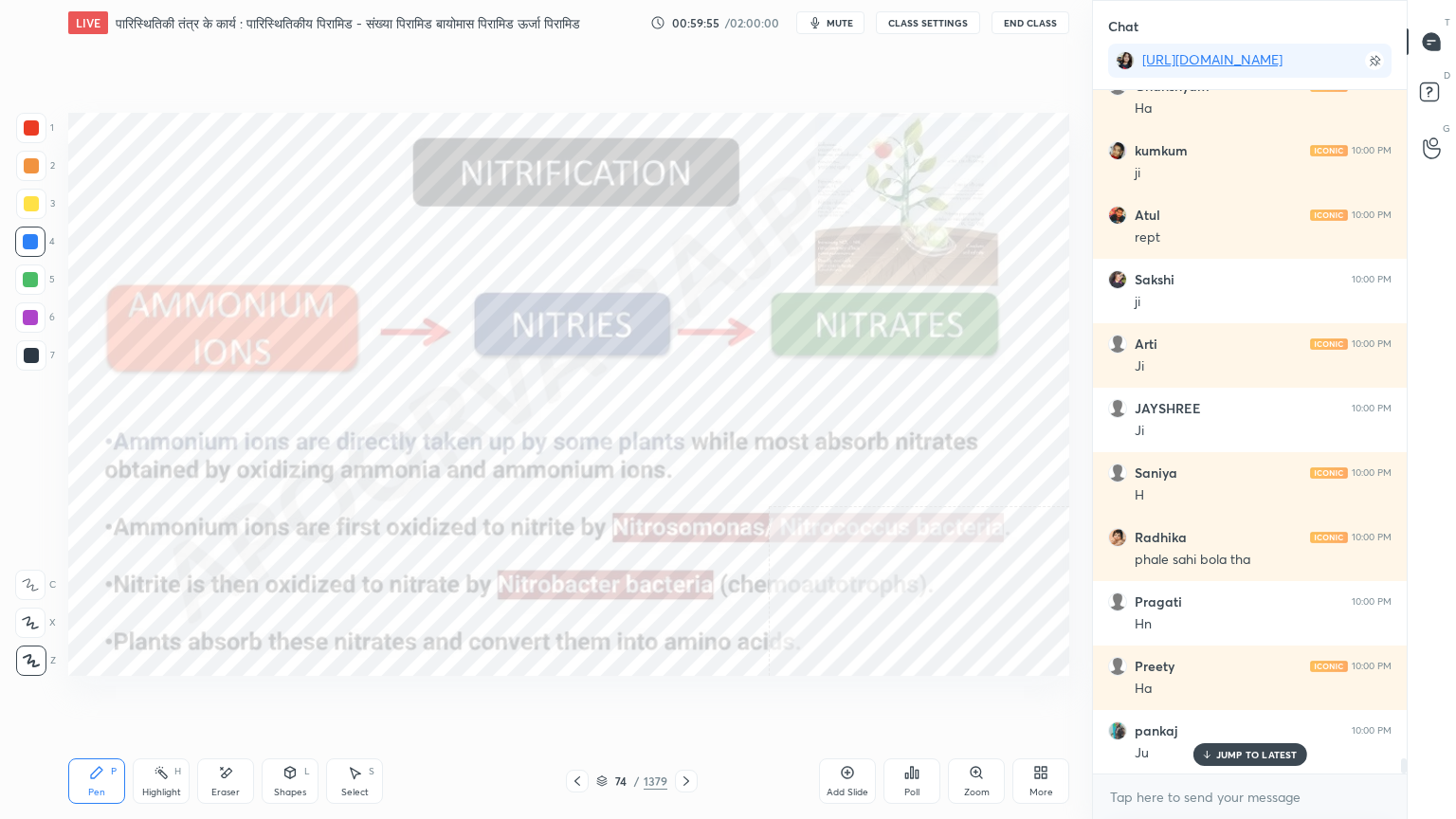 click on "JUMP TO LATEST" at bounding box center [1257, 755] 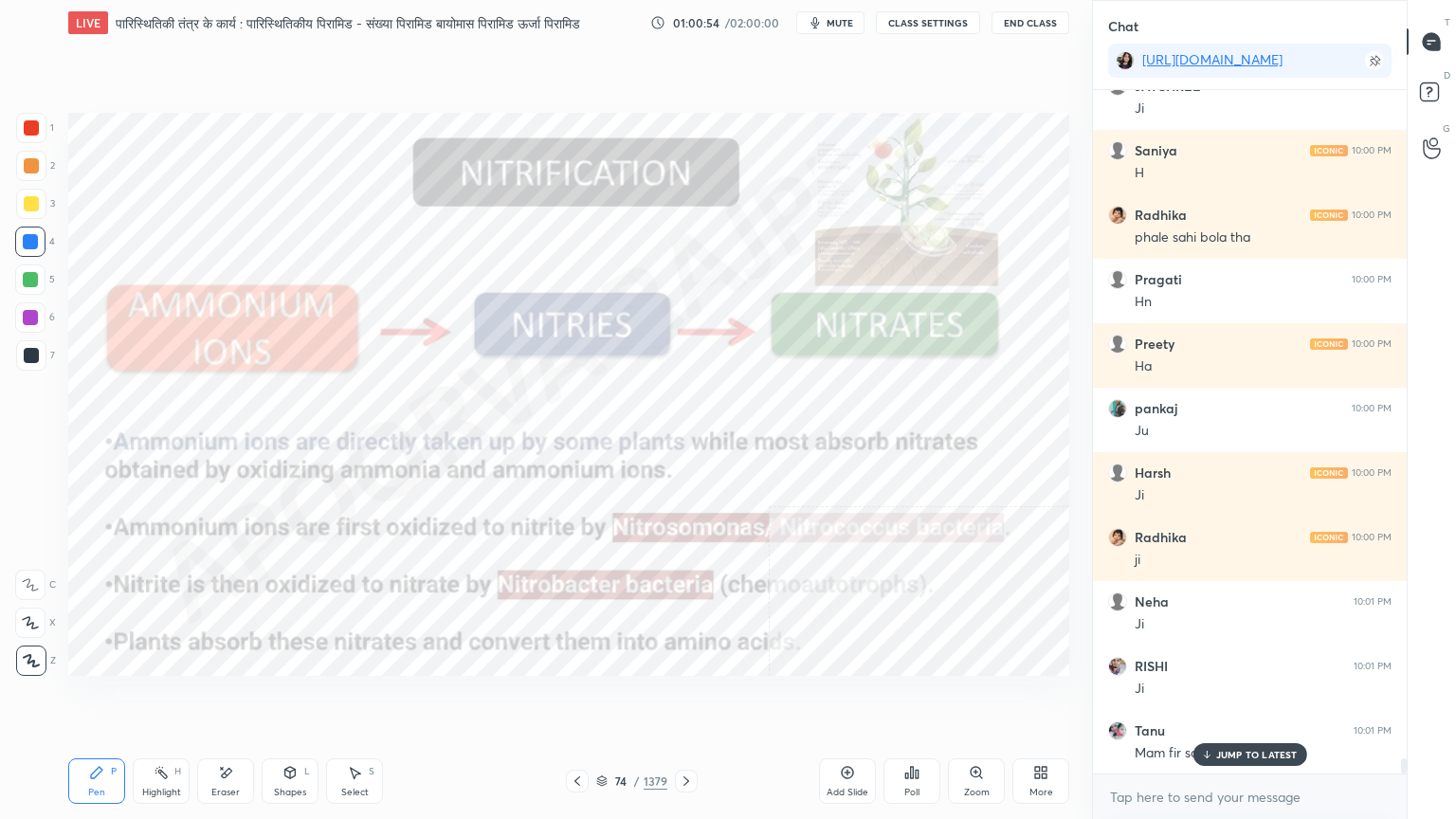 scroll, scrollTop: 30678, scrollLeft: 0, axis: vertical 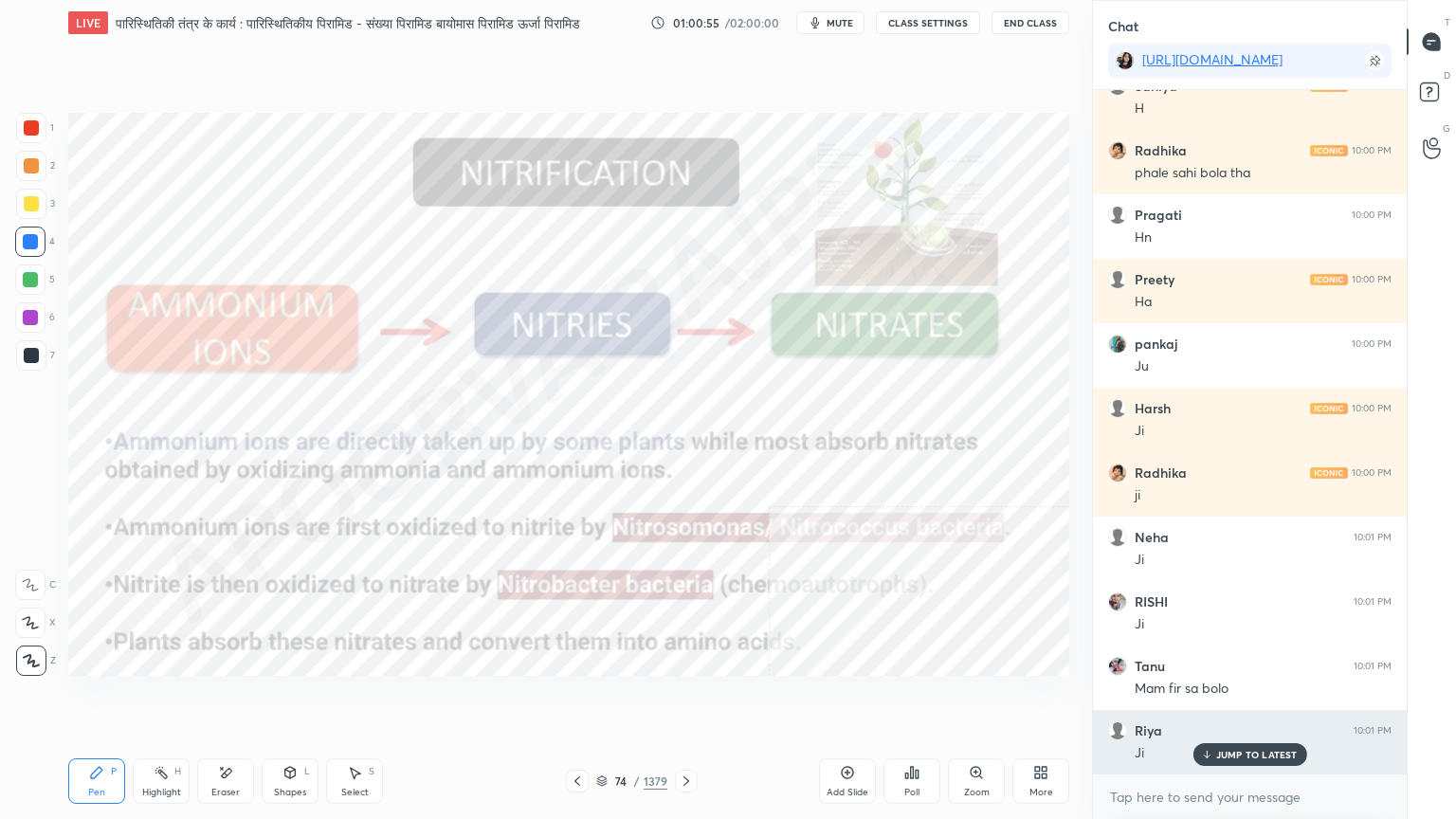 click on "JUMP TO LATEST" at bounding box center [1257, 755] 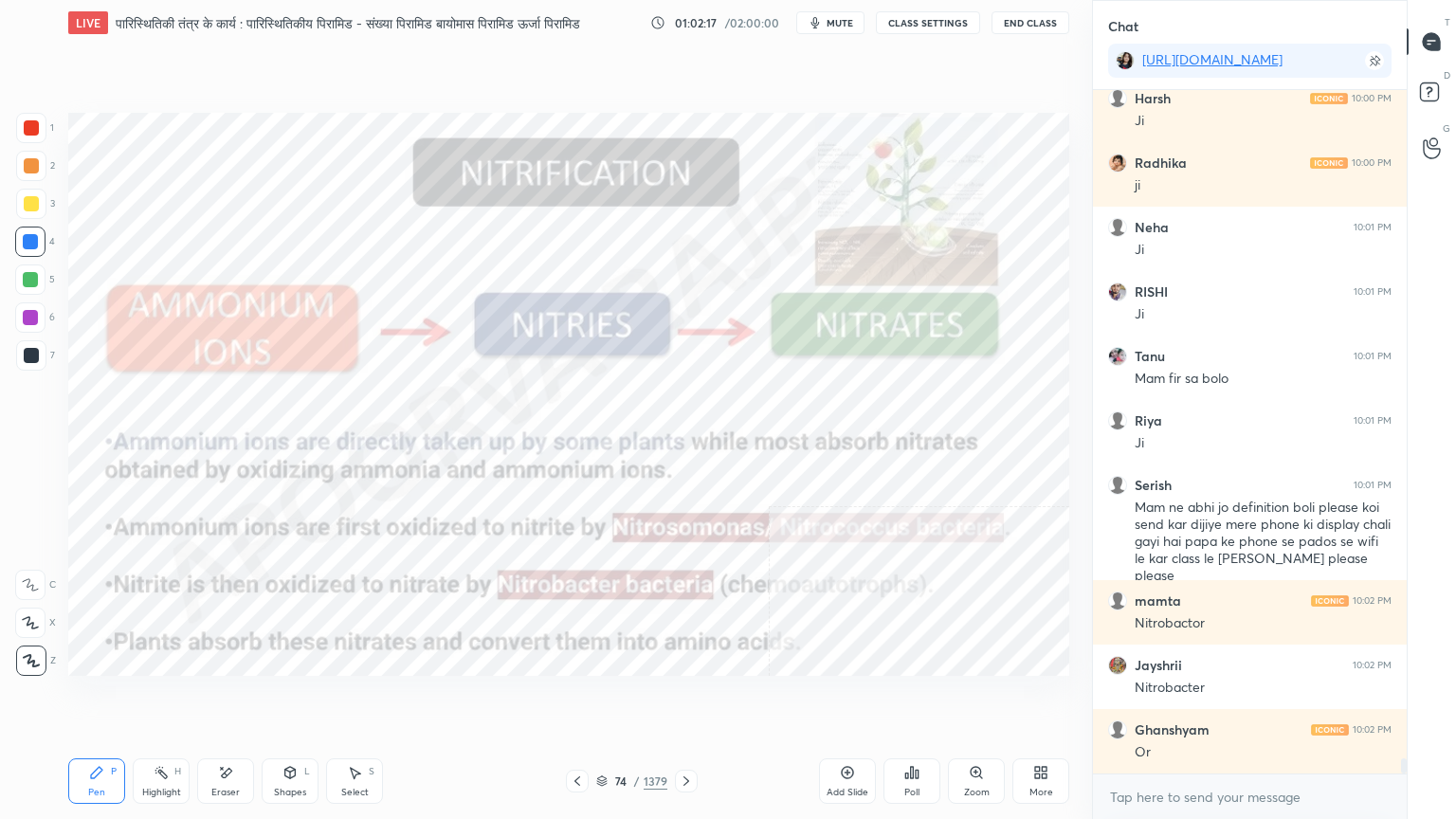 scroll, scrollTop: 31053, scrollLeft: 0, axis: vertical 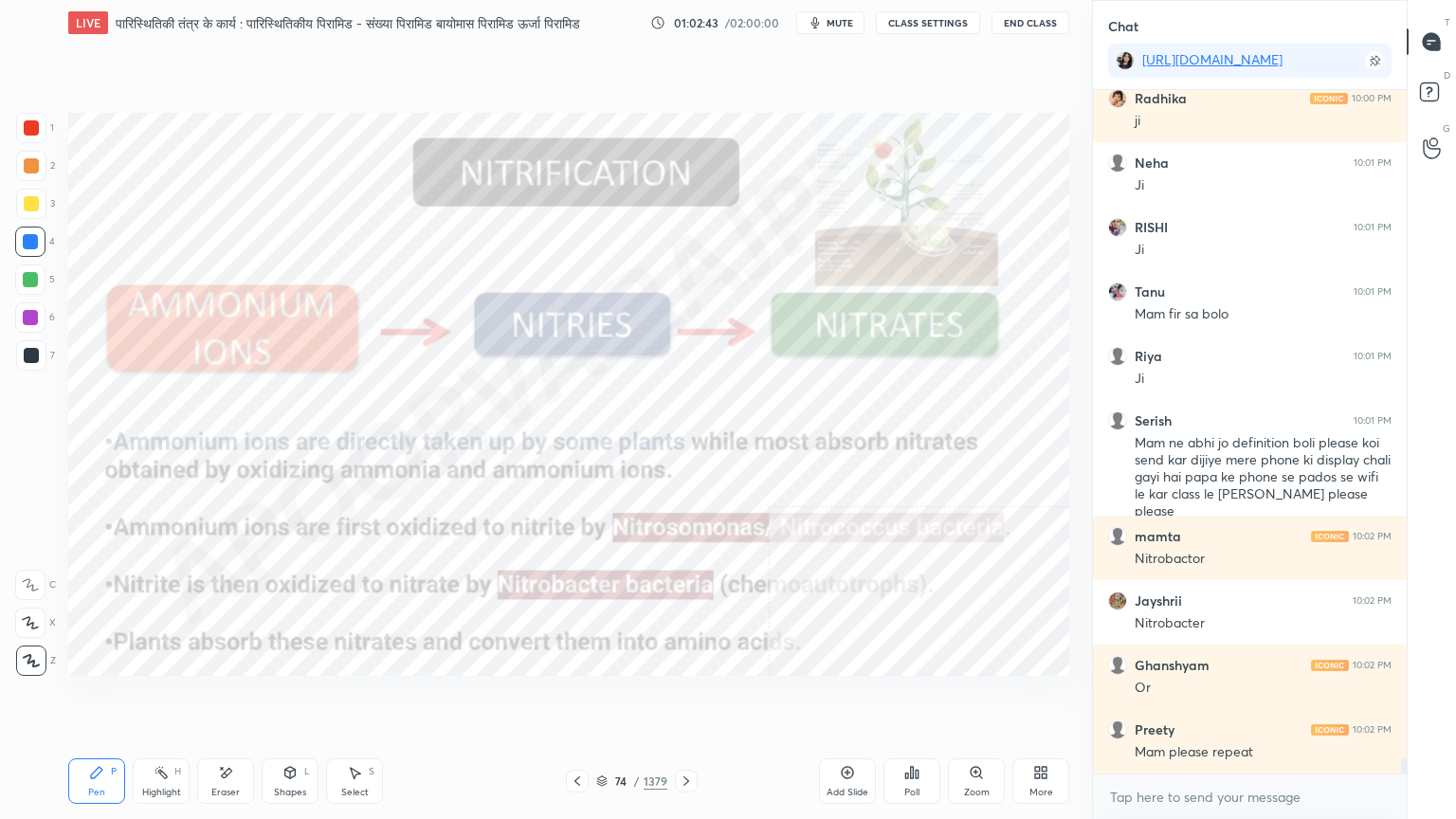 click on "Eraser" at bounding box center (226, 781) 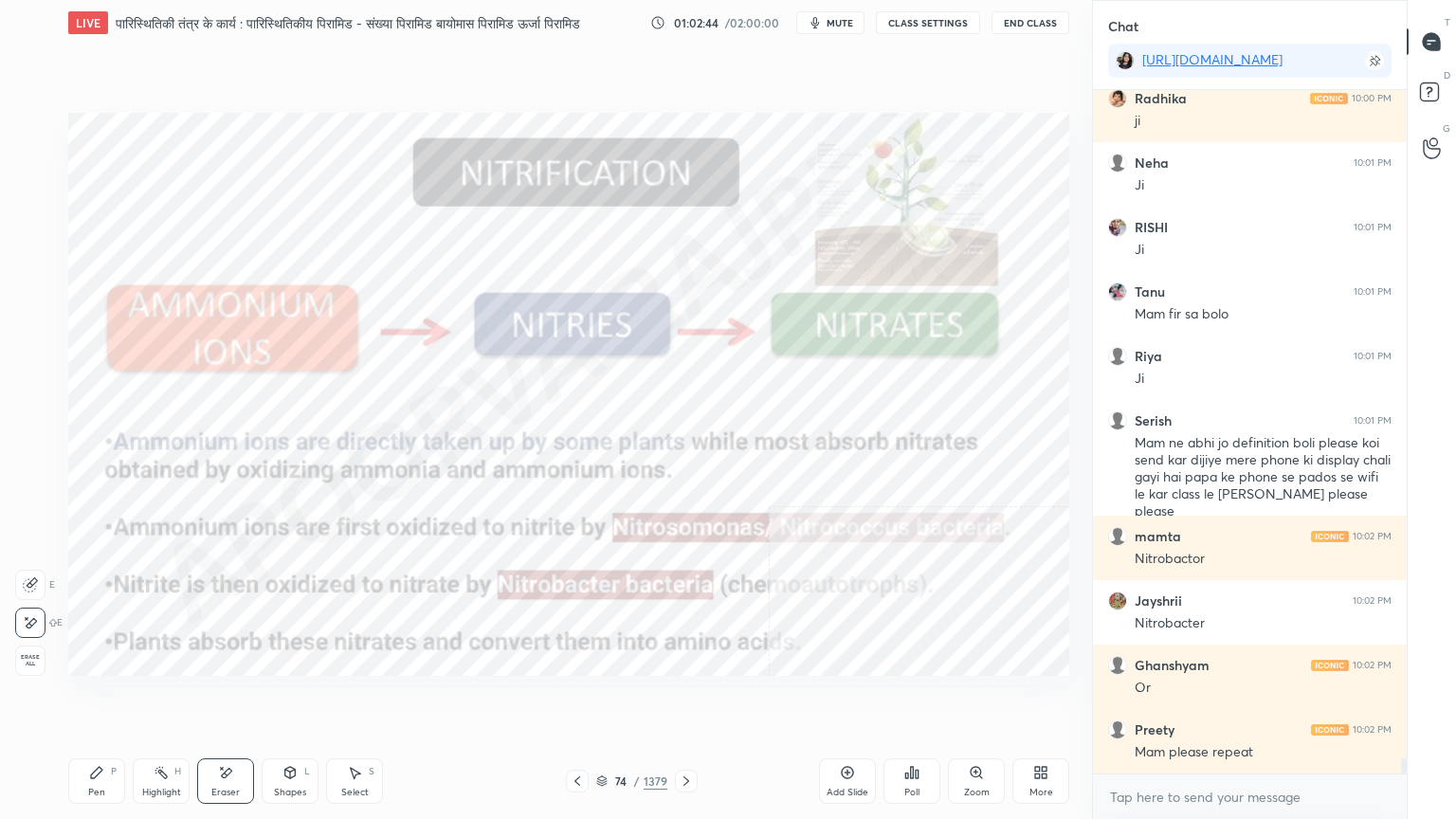 click on "Erase all" at bounding box center (30, 661) 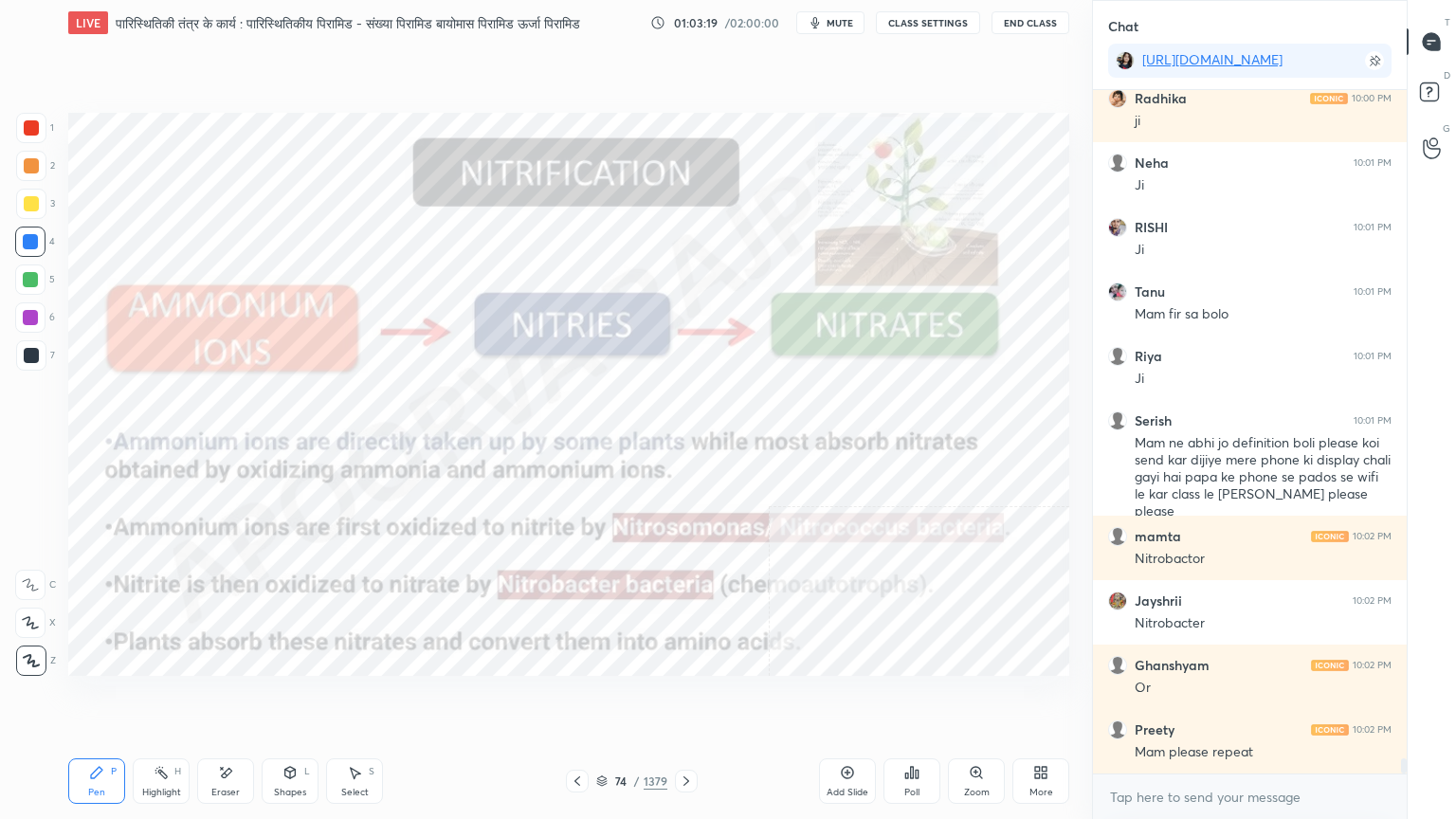 click 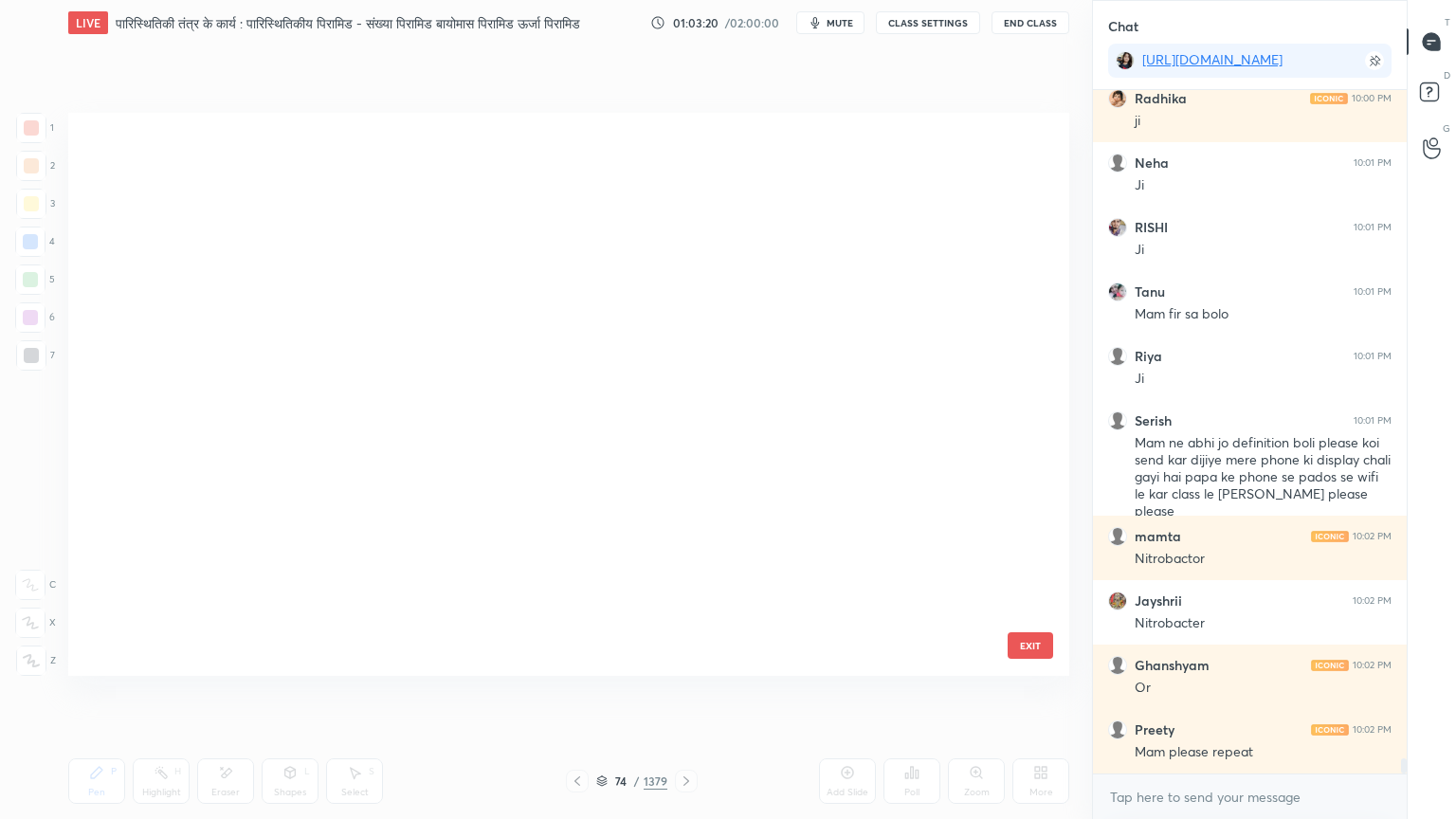 scroll, scrollTop: 31117, scrollLeft: 0, axis: vertical 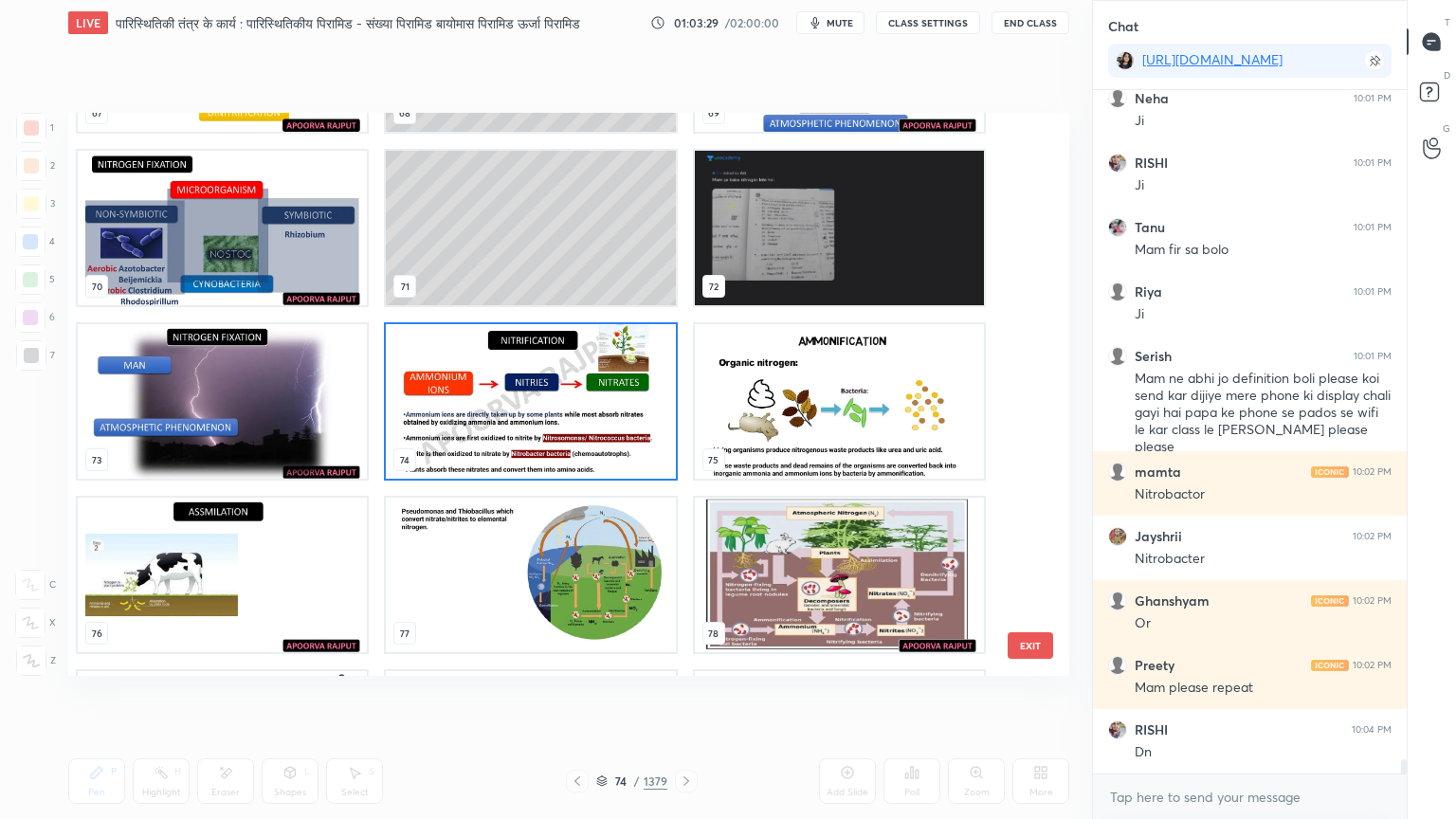 click at bounding box center (530, 401) 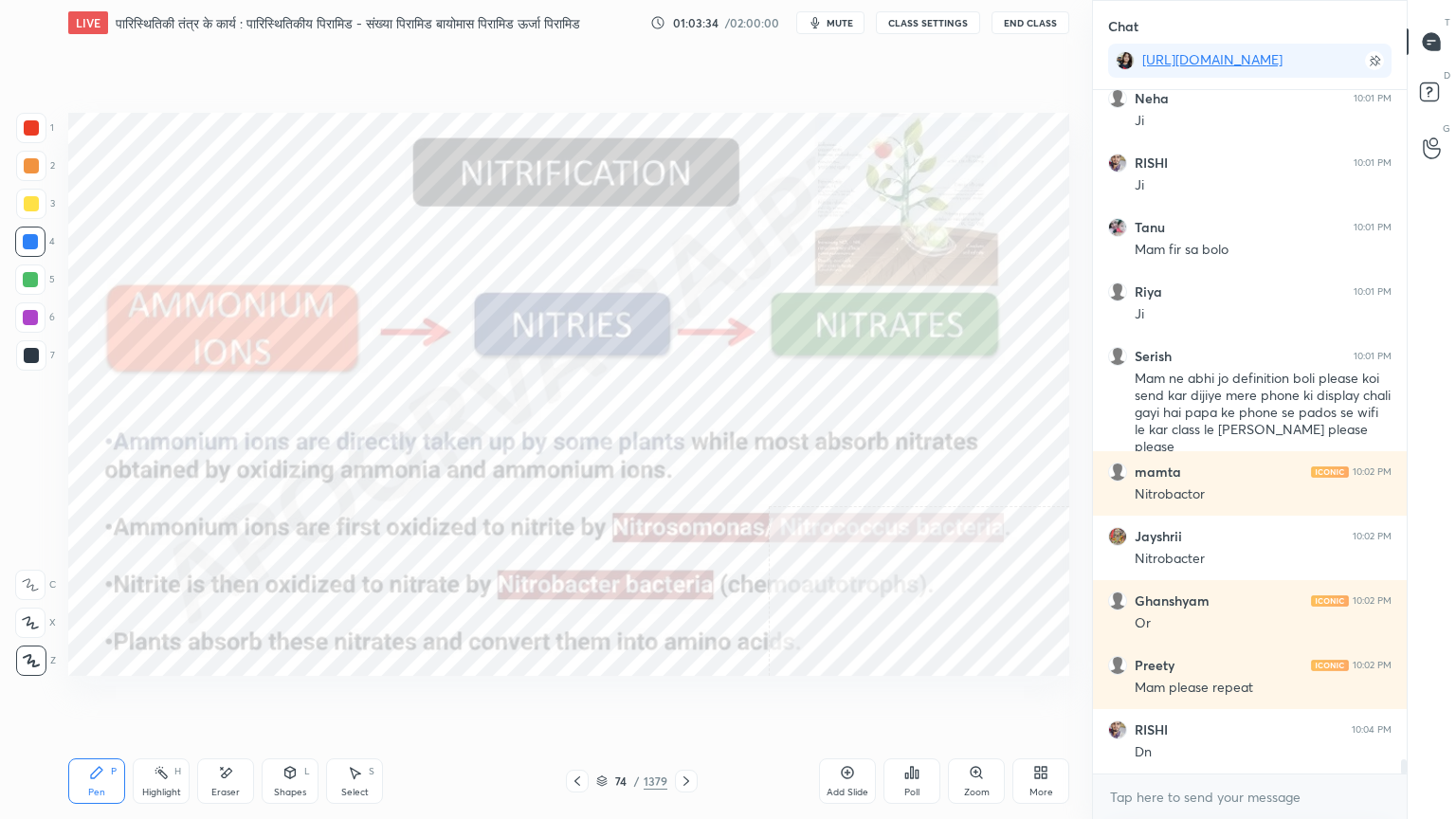 scroll, scrollTop: 649, scrollLeft: 308, axis: both 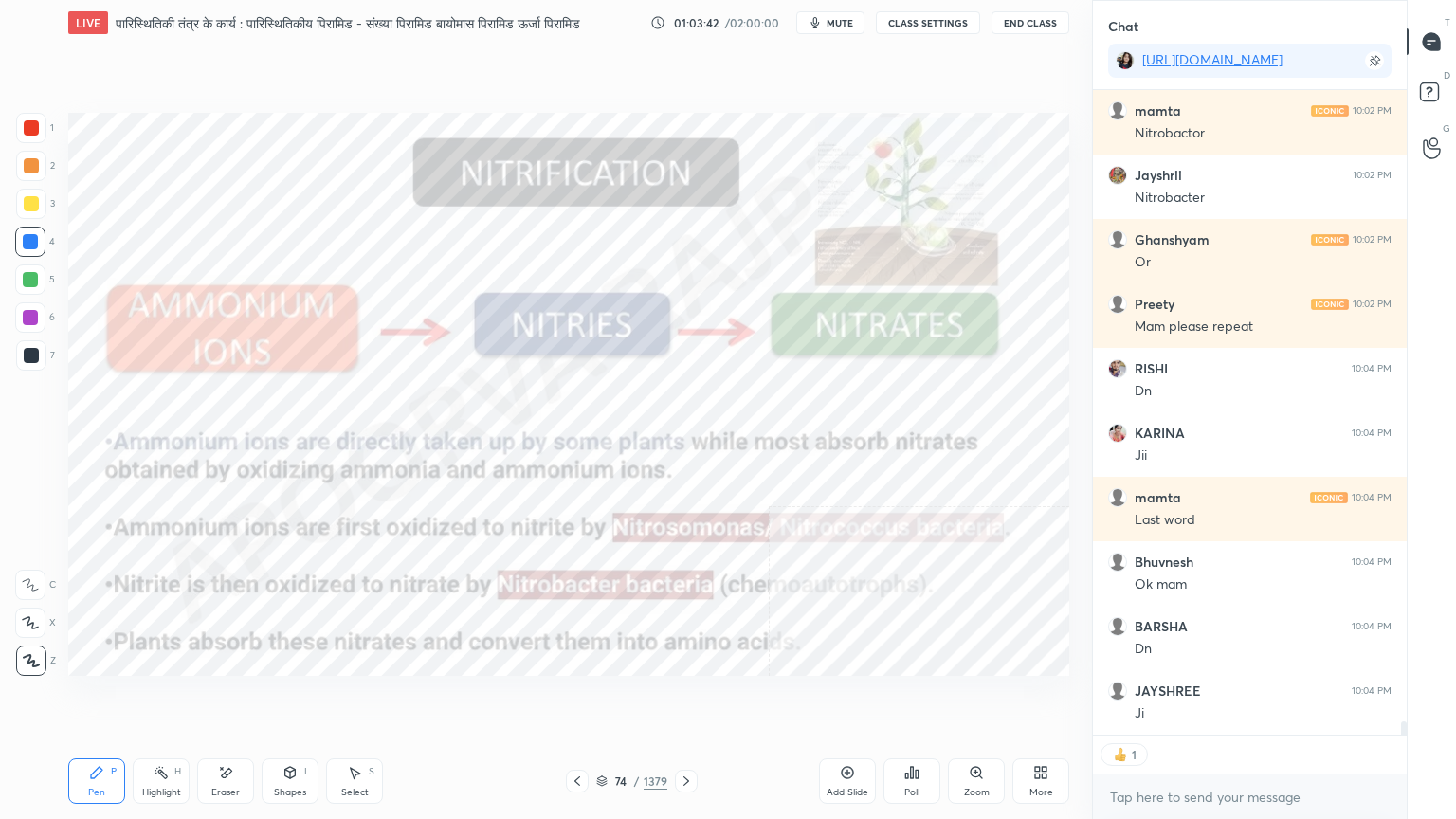 click 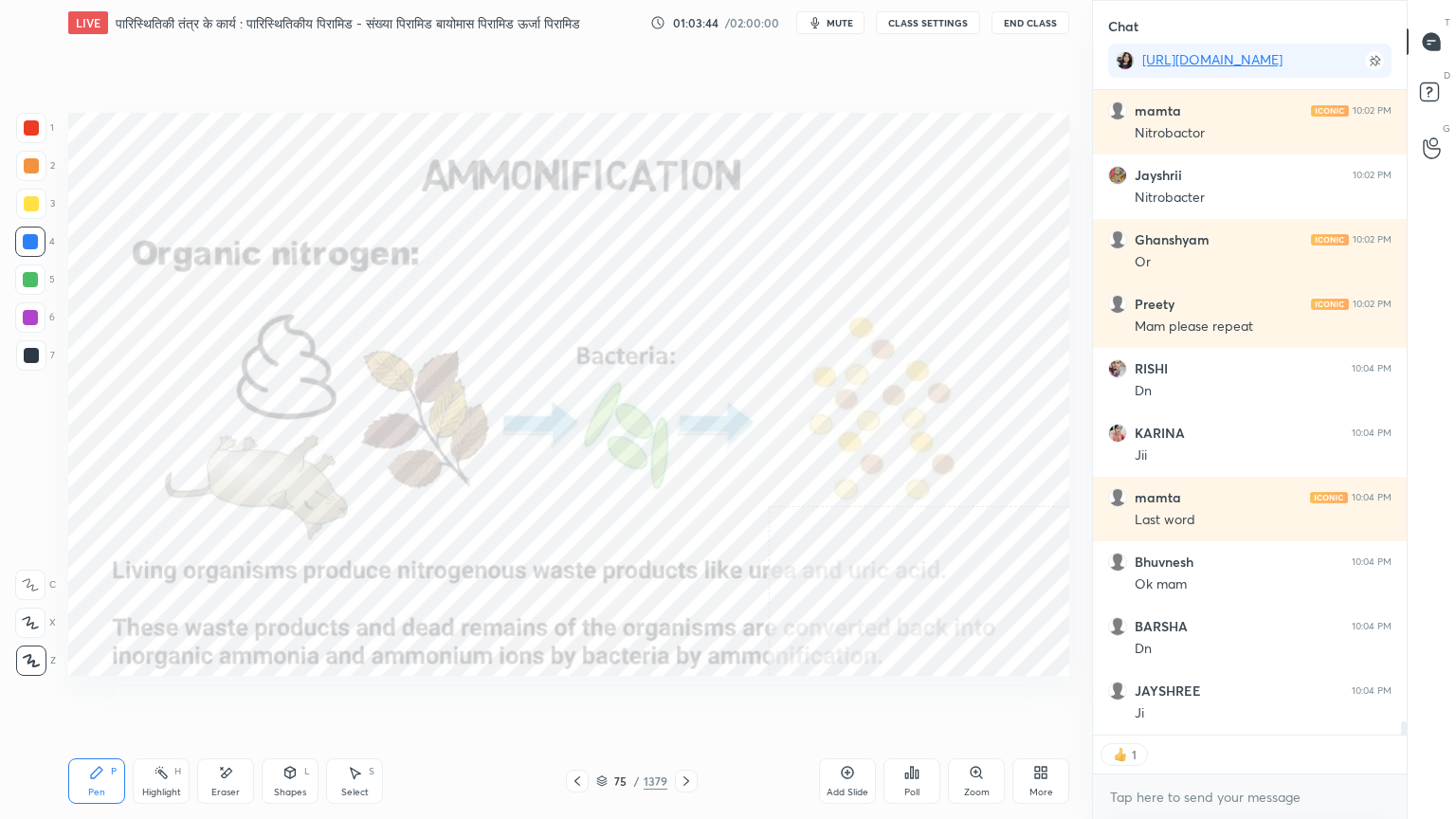 scroll, scrollTop: 6, scrollLeft: 6, axis: both 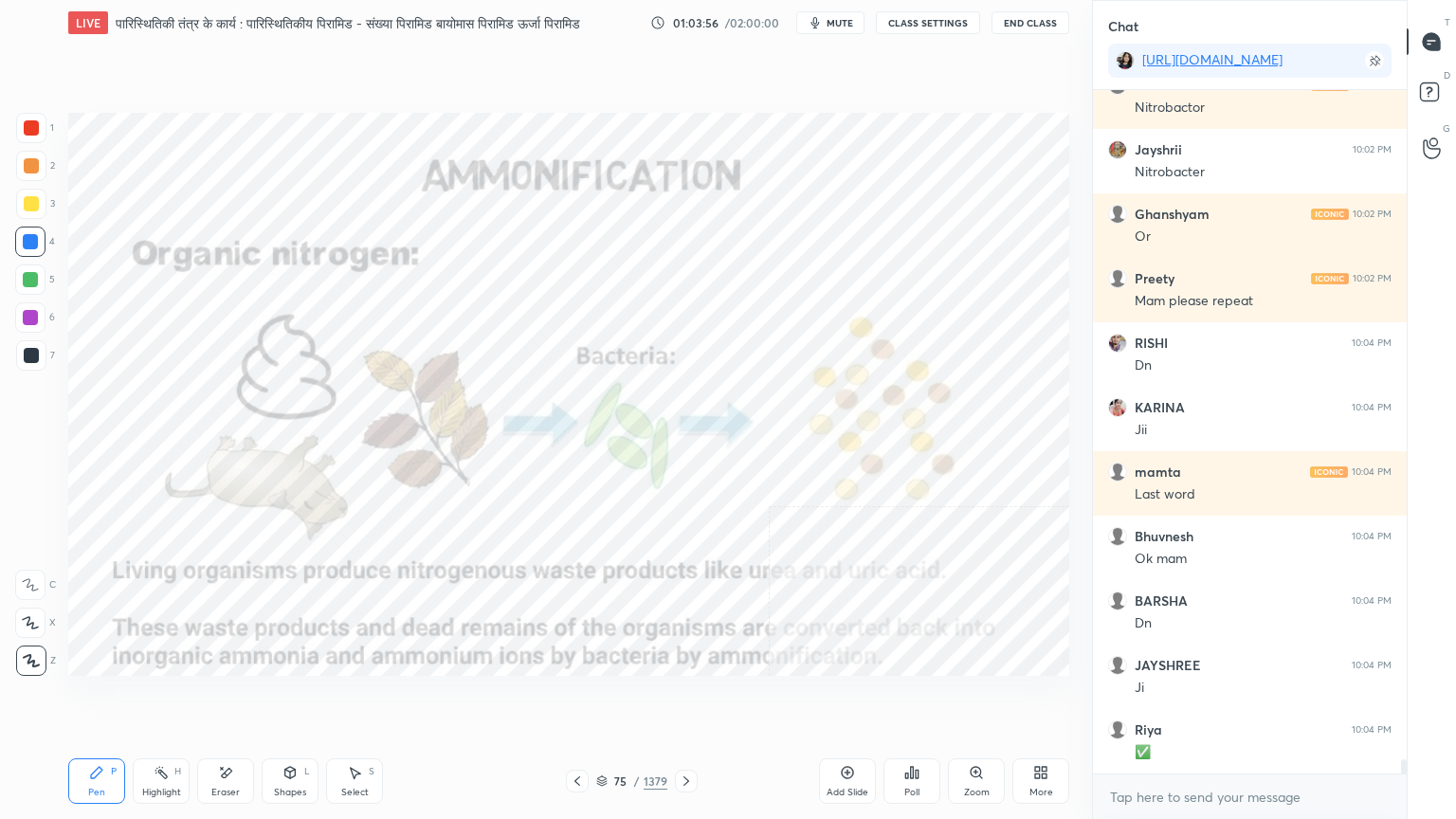 click on "Pen P Highlight H Eraser Shapes L Select S 75 / 1379 Add Slide Poll Zoom More" at bounding box center (569, 781) 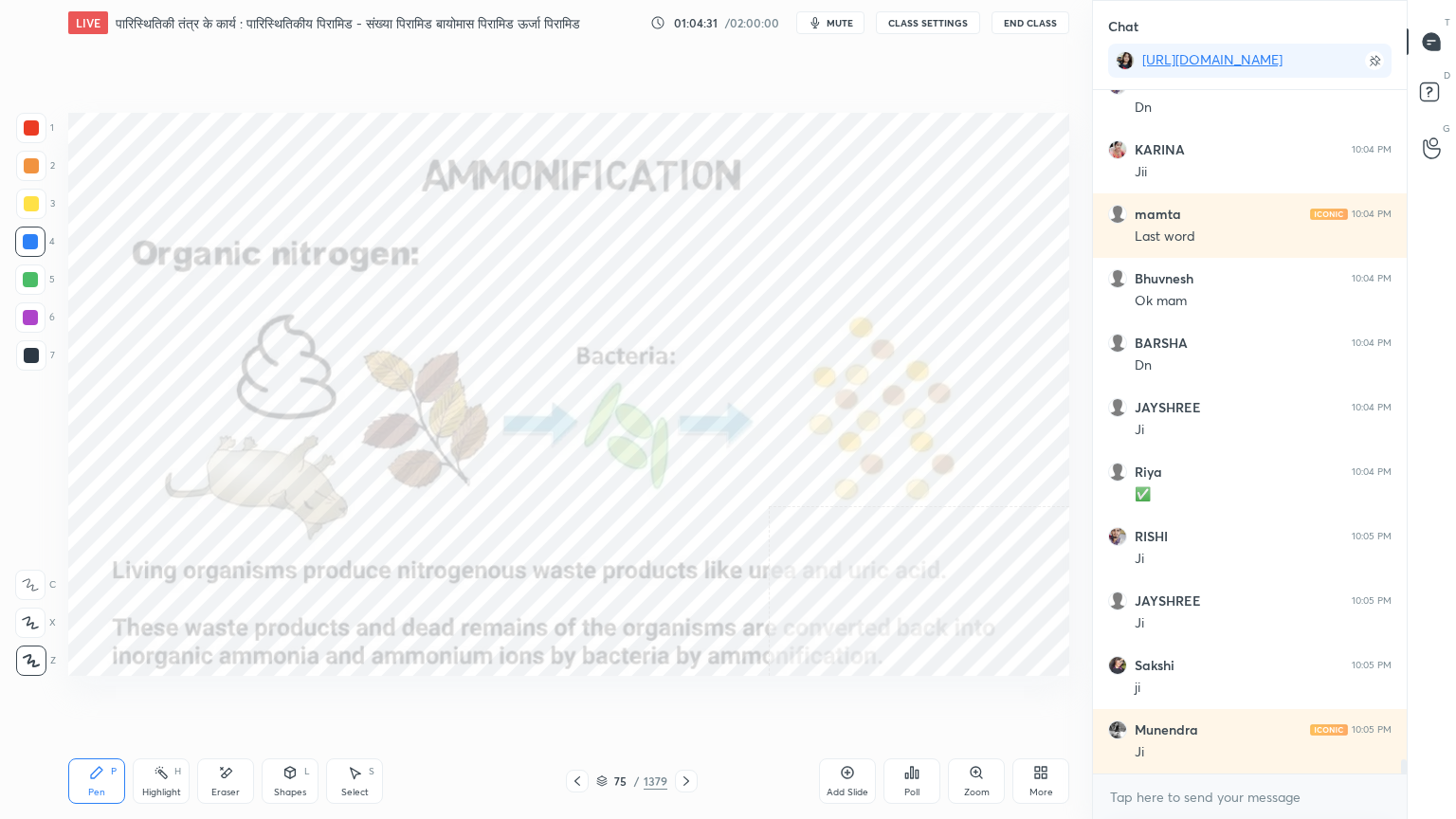 scroll, scrollTop: 31826, scrollLeft: 0, axis: vertical 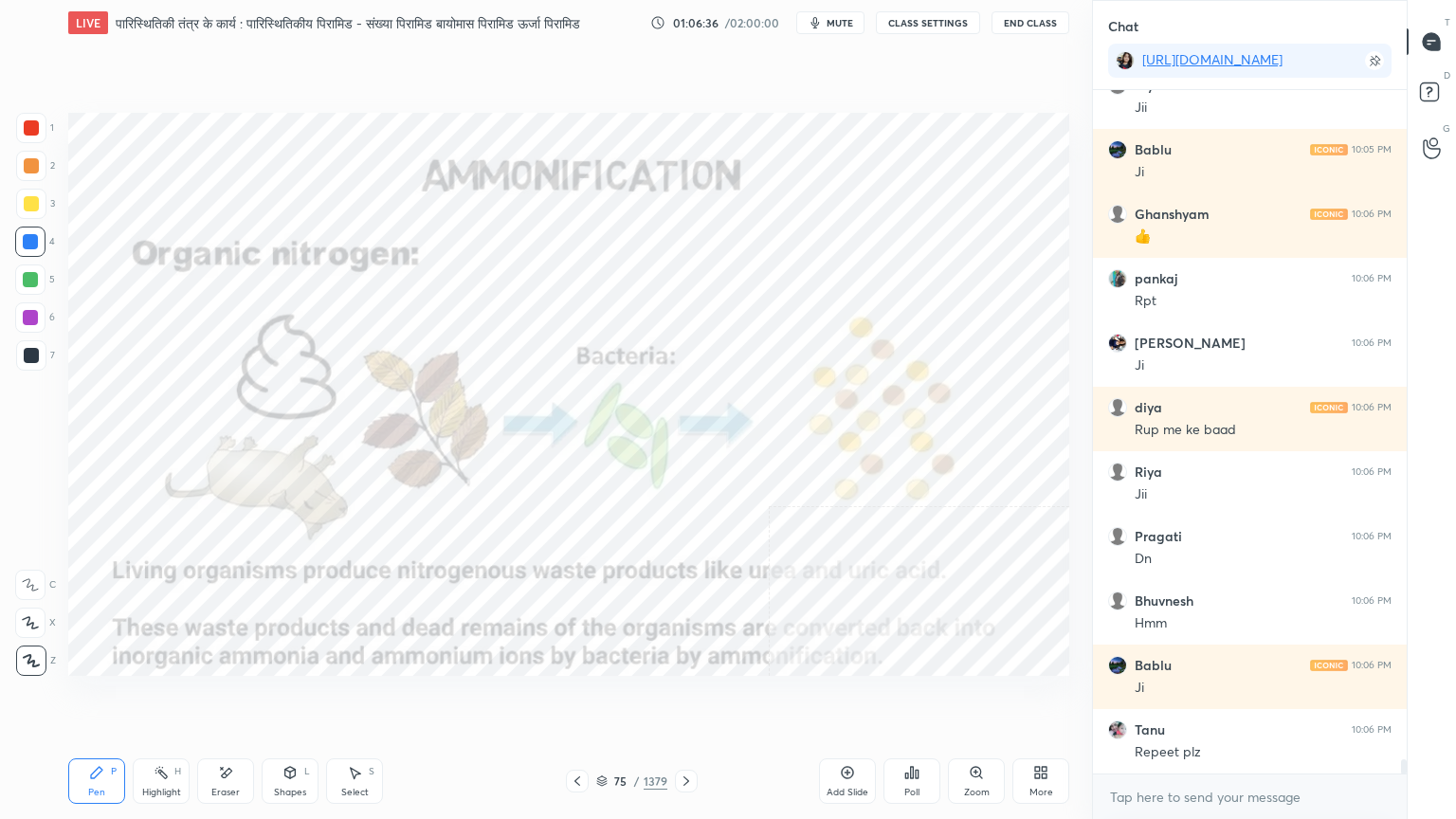 click on "75 / 1379" at bounding box center (631, 781) 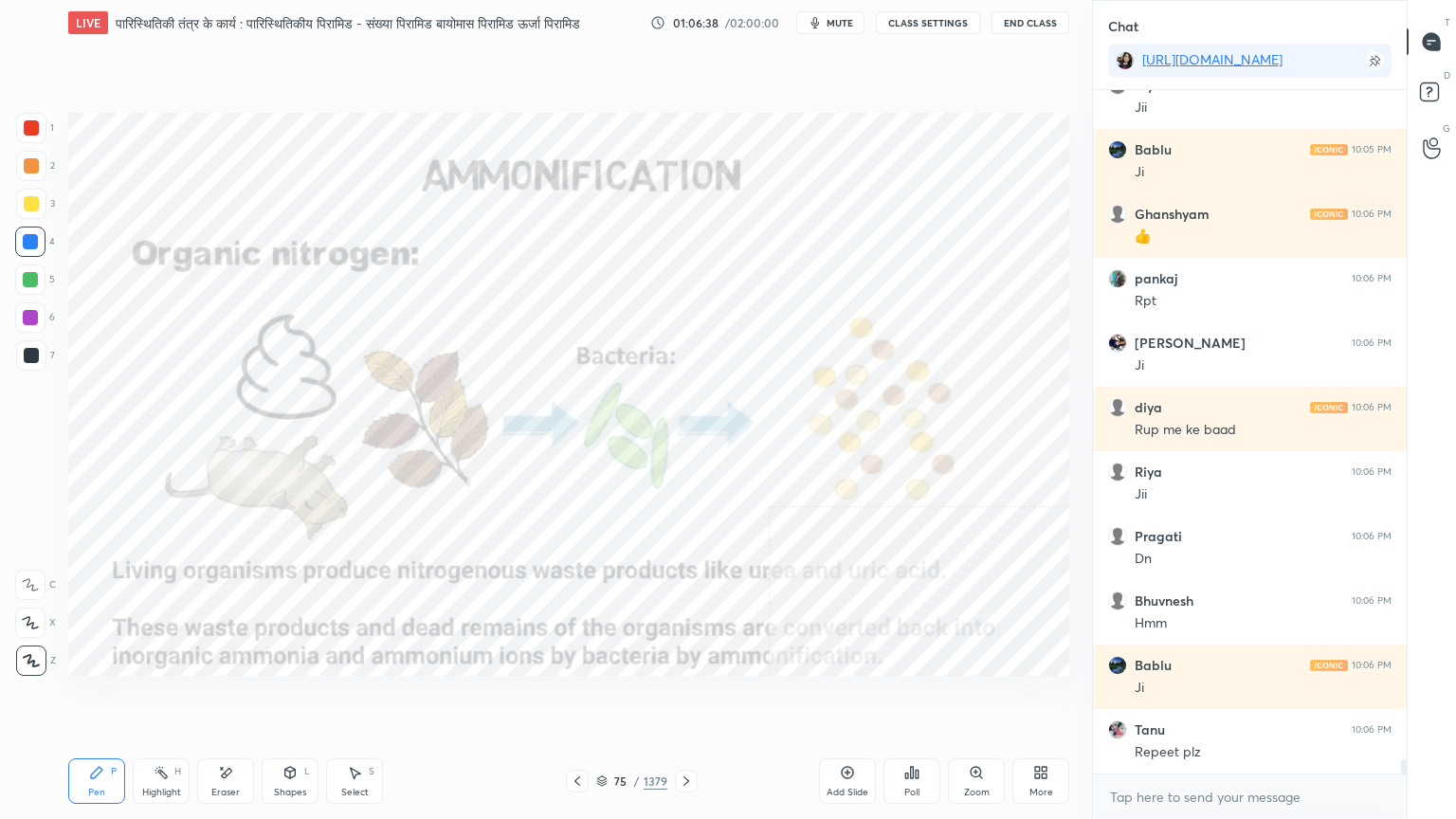 click on "75 / 1379" at bounding box center (631, 781) 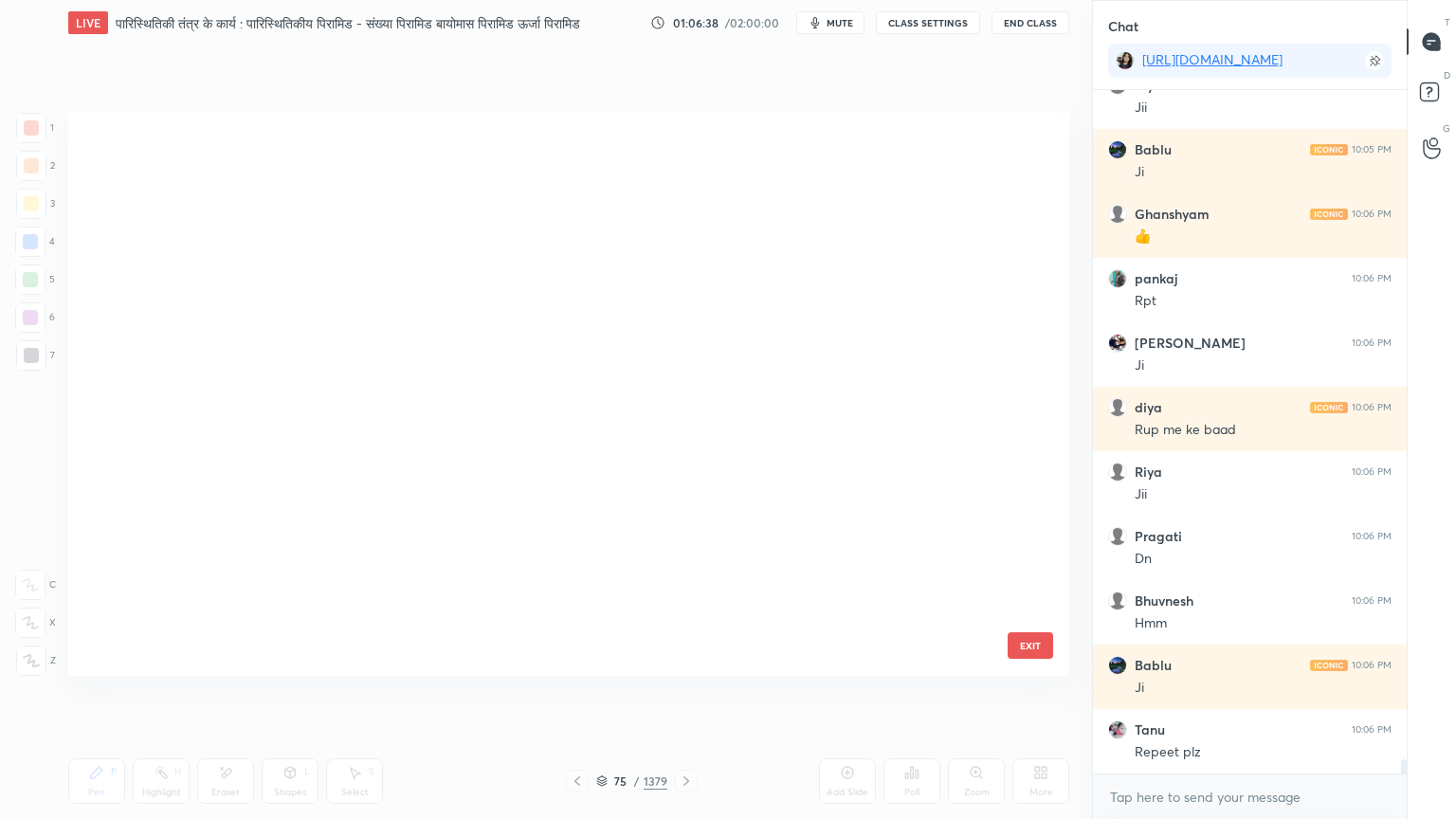 scroll, scrollTop: 3773, scrollLeft: 0, axis: vertical 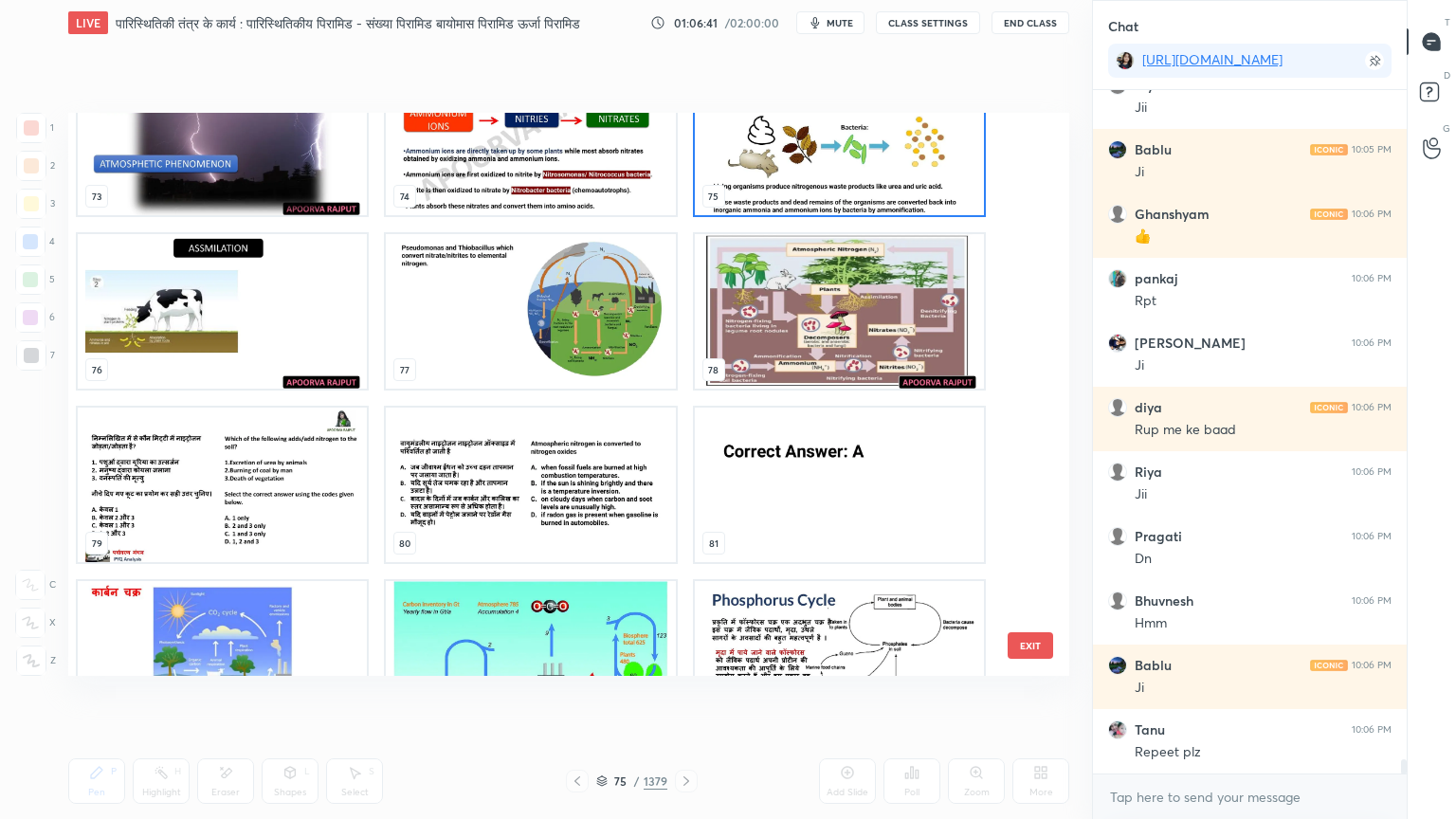 click at bounding box center [839, 484] 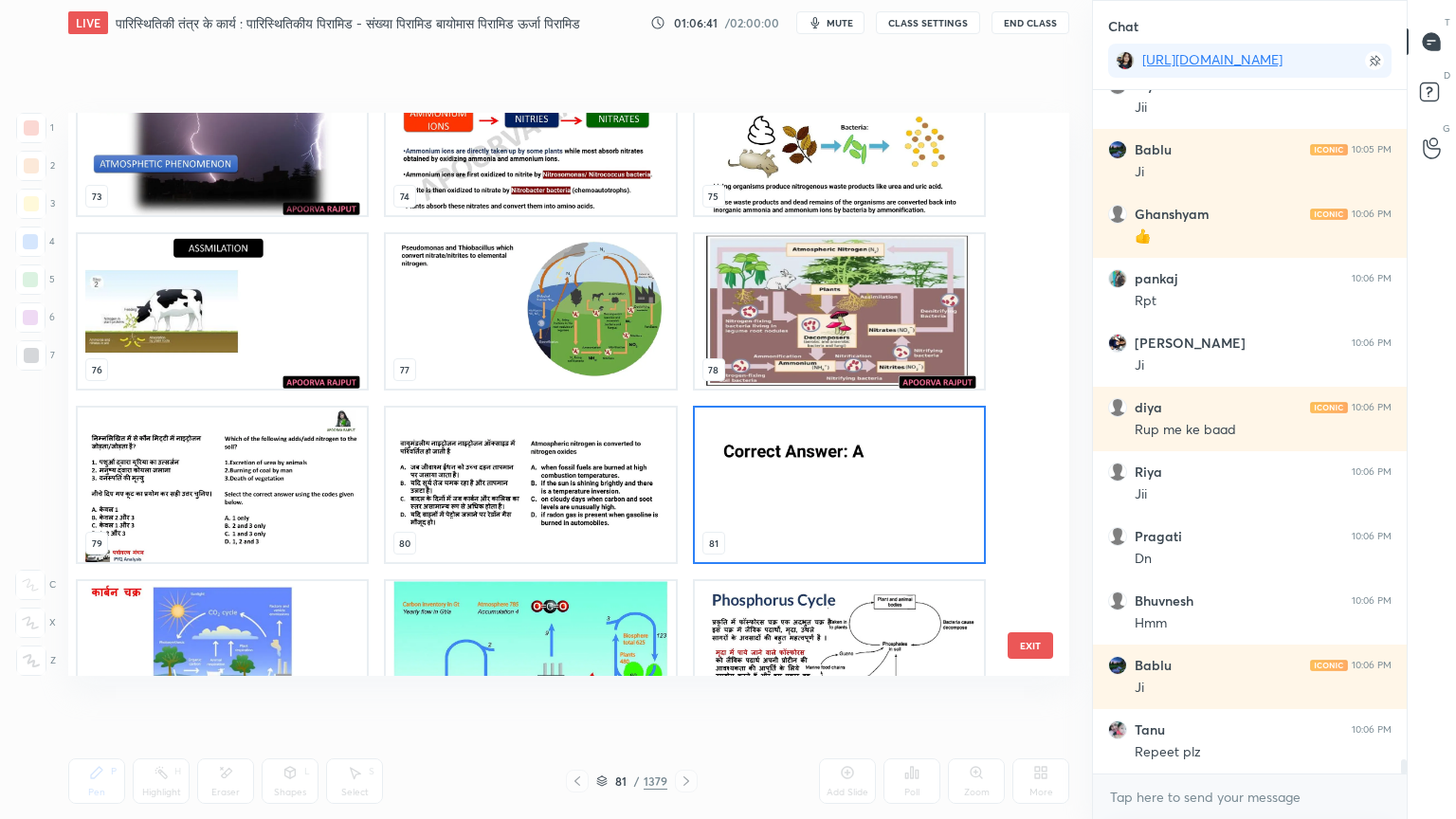 click at bounding box center (839, 484) 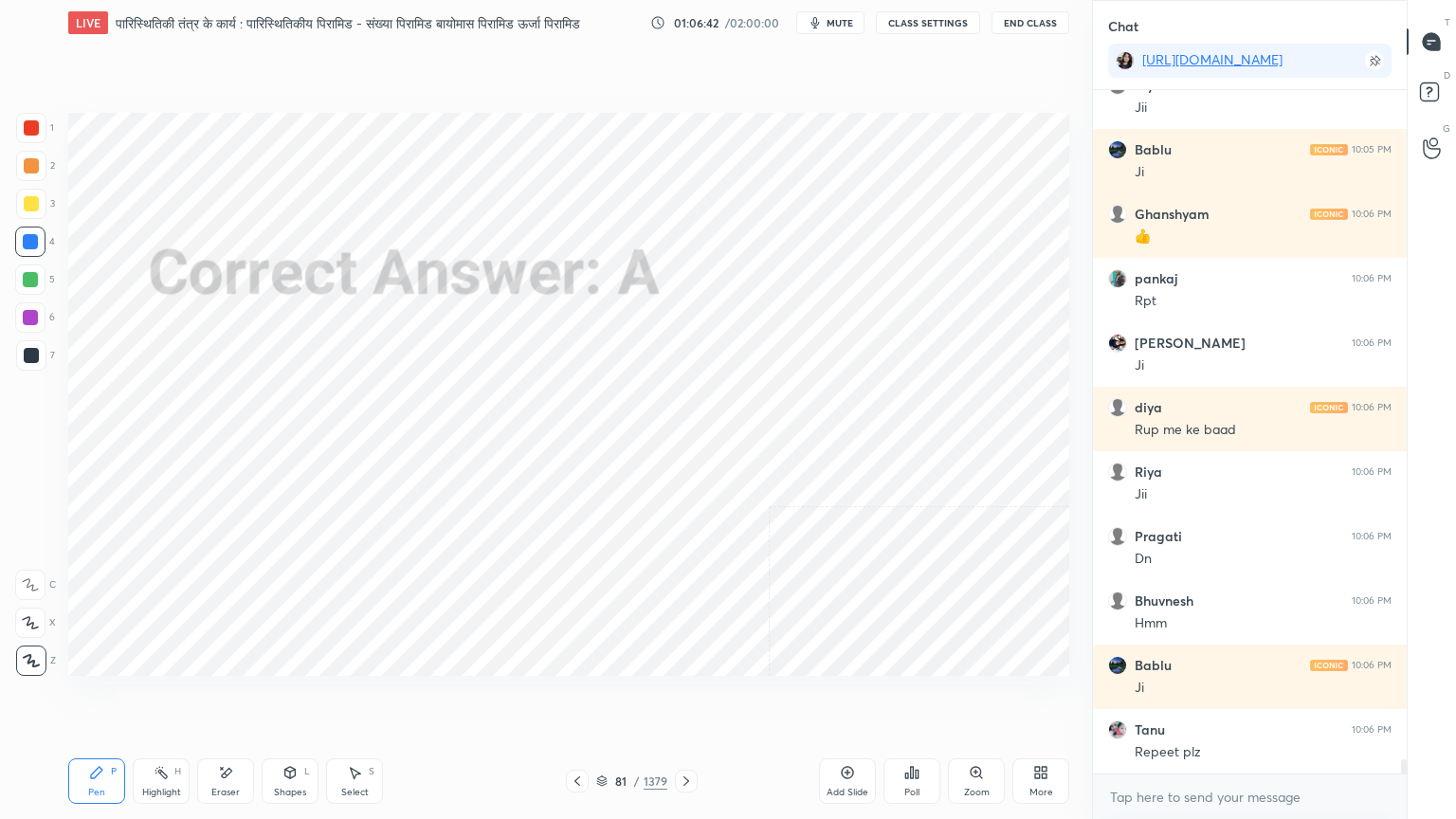 click at bounding box center [839, 484] 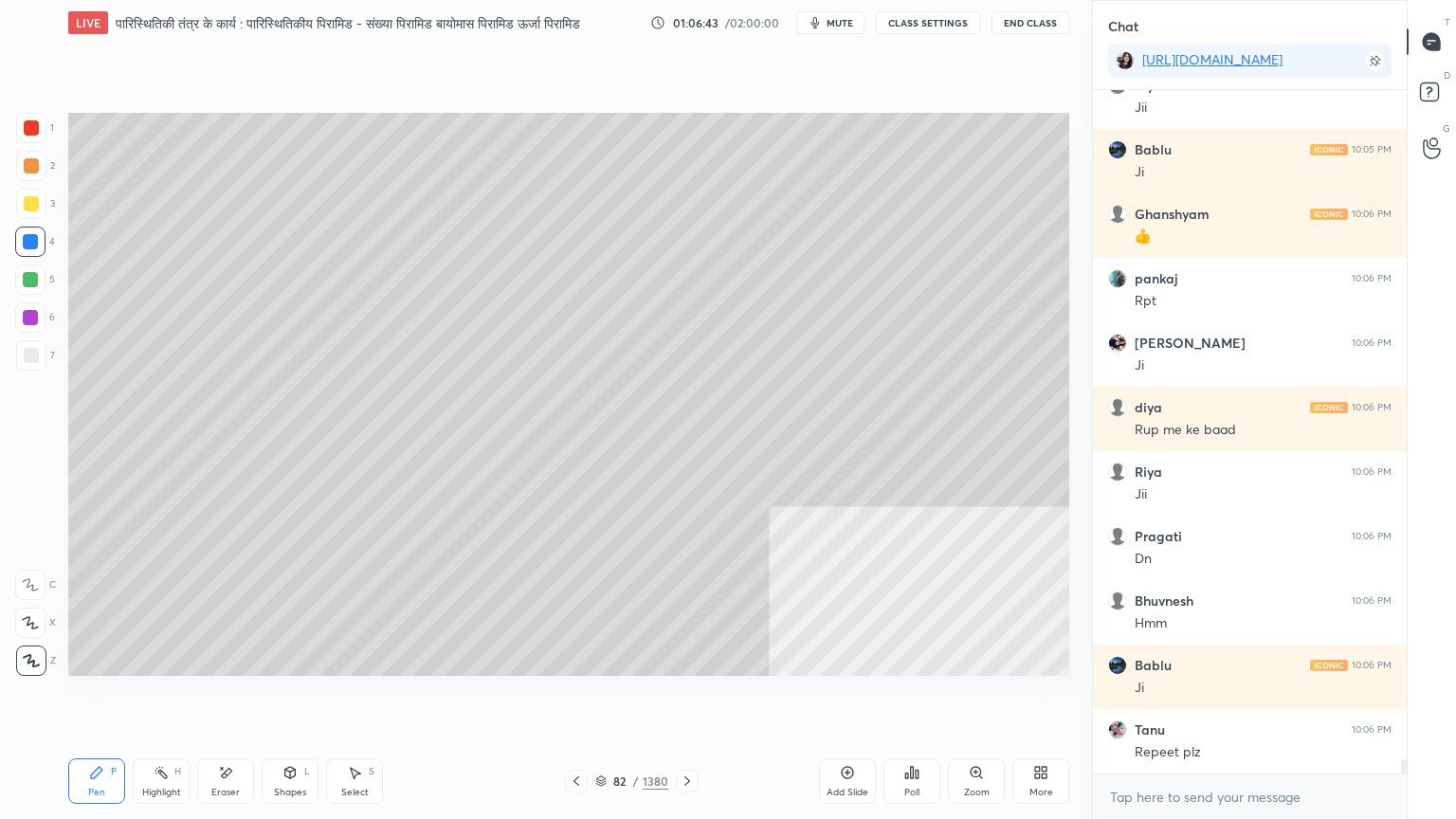drag, startPoint x: 291, startPoint y: 778, endPoint x: 287, endPoint y: 755, distance: 23.34524 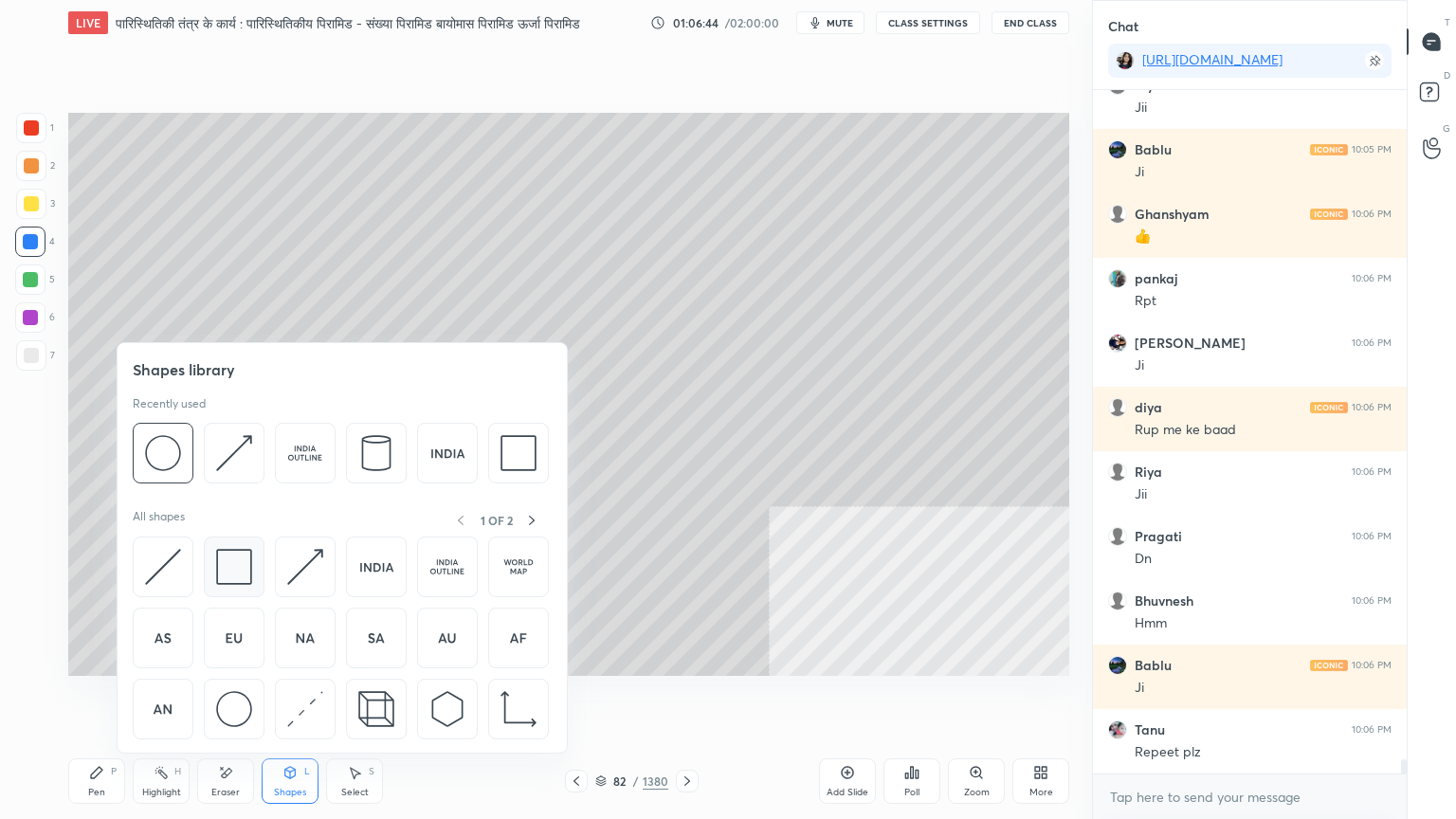 click at bounding box center [234, 567] 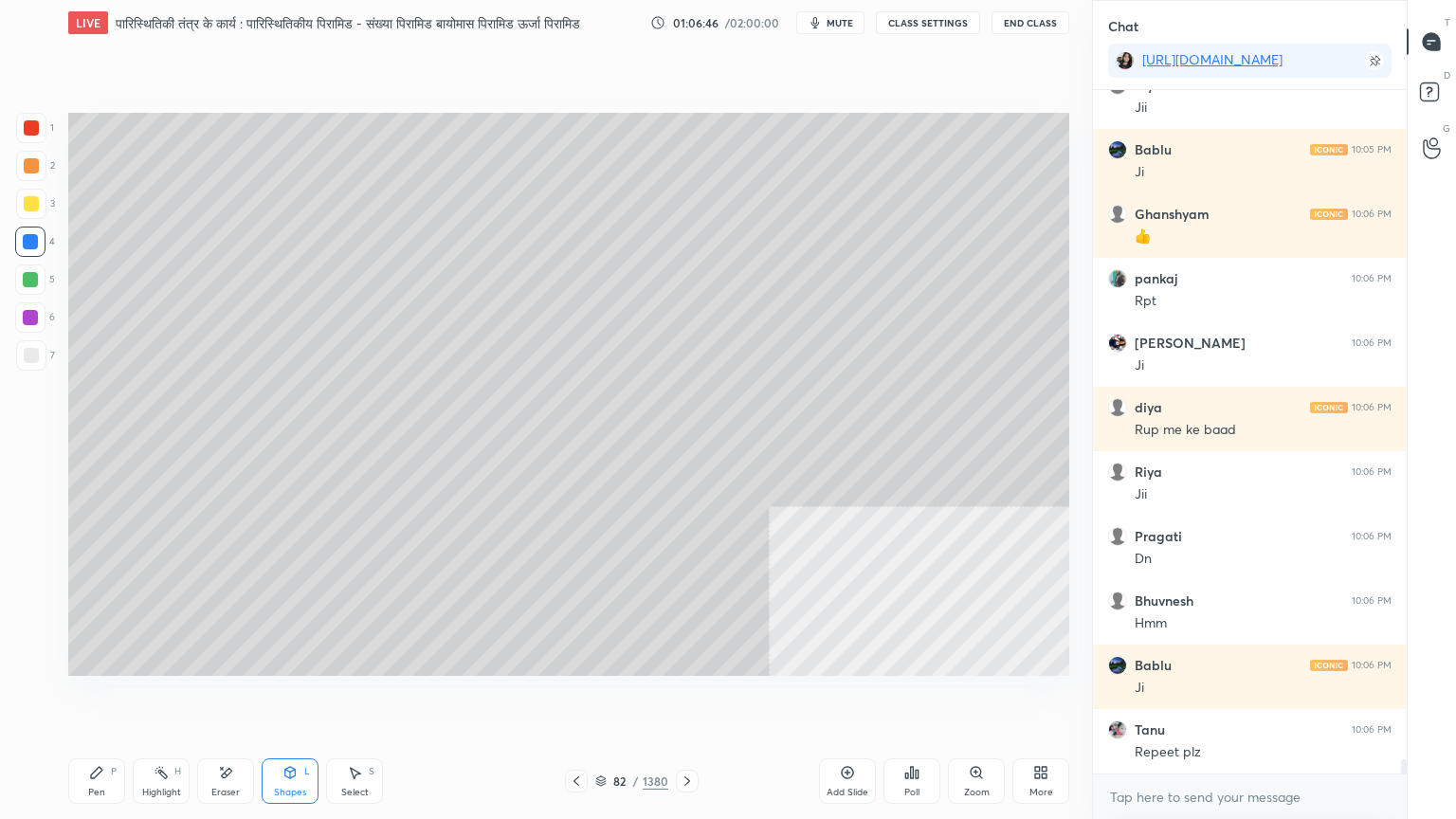 click on "Pen P" at bounding box center (97, 781) 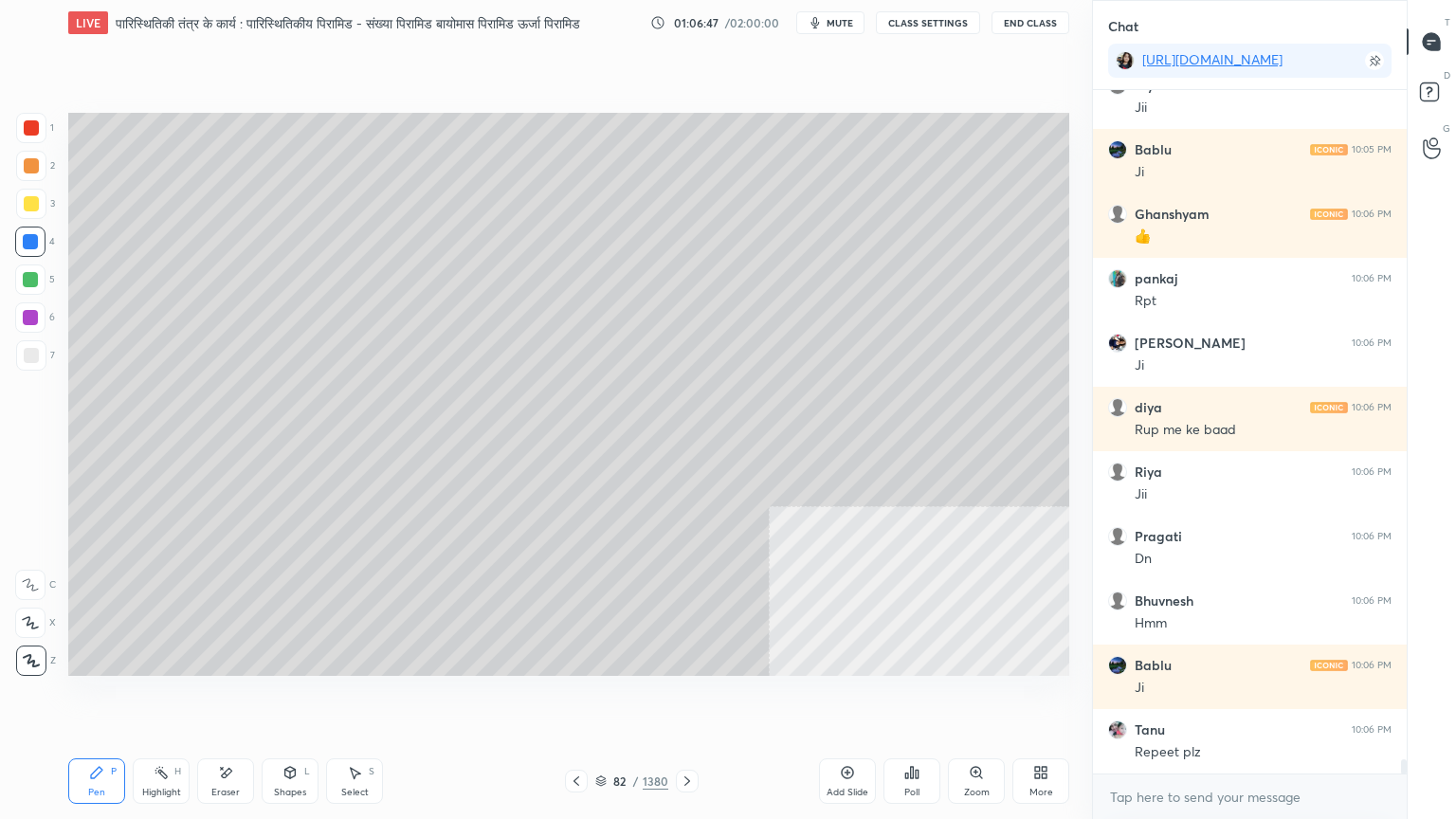 click on "Pen P" at bounding box center [97, 781] 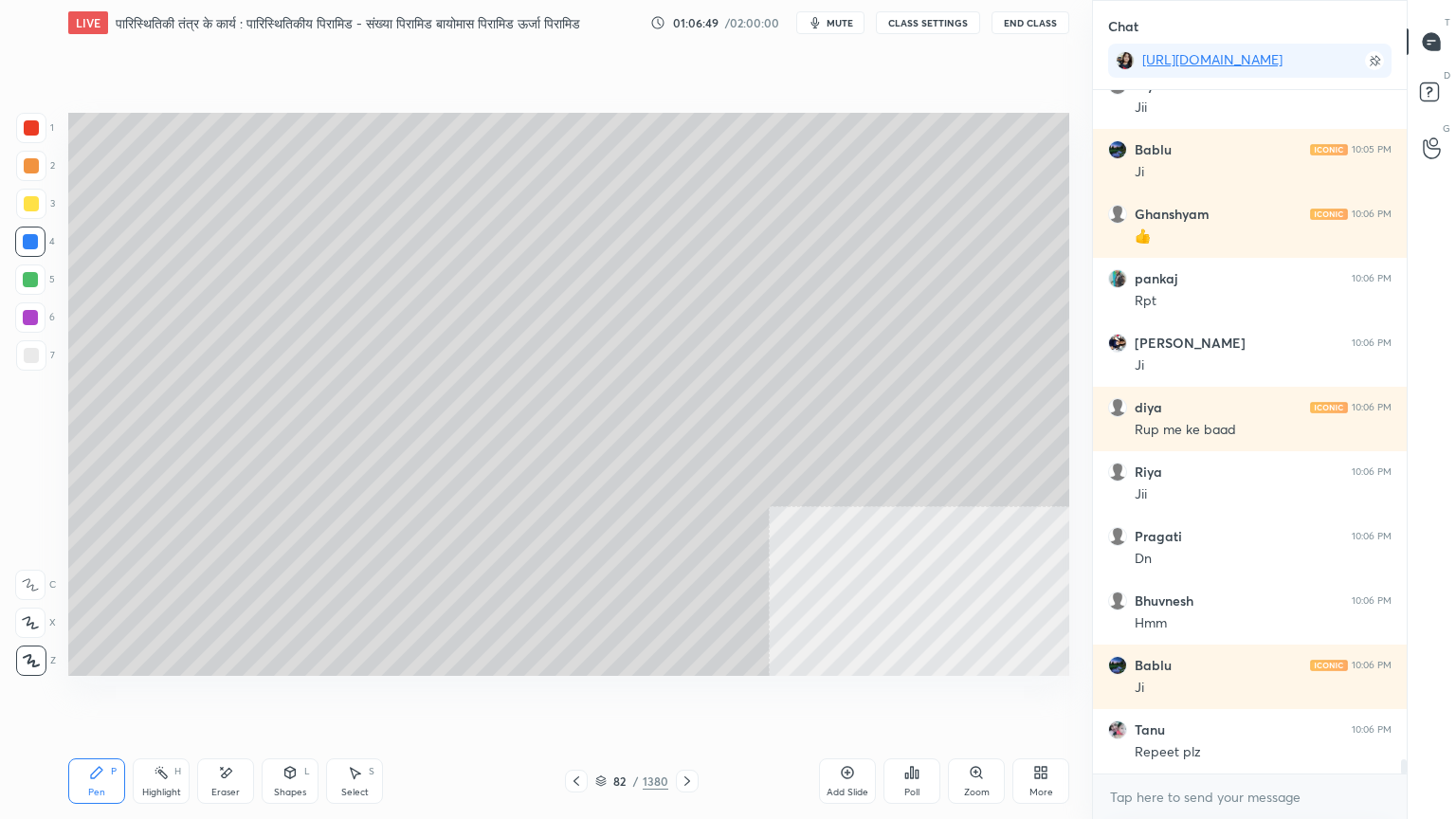 click at bounding box center (30, 242) 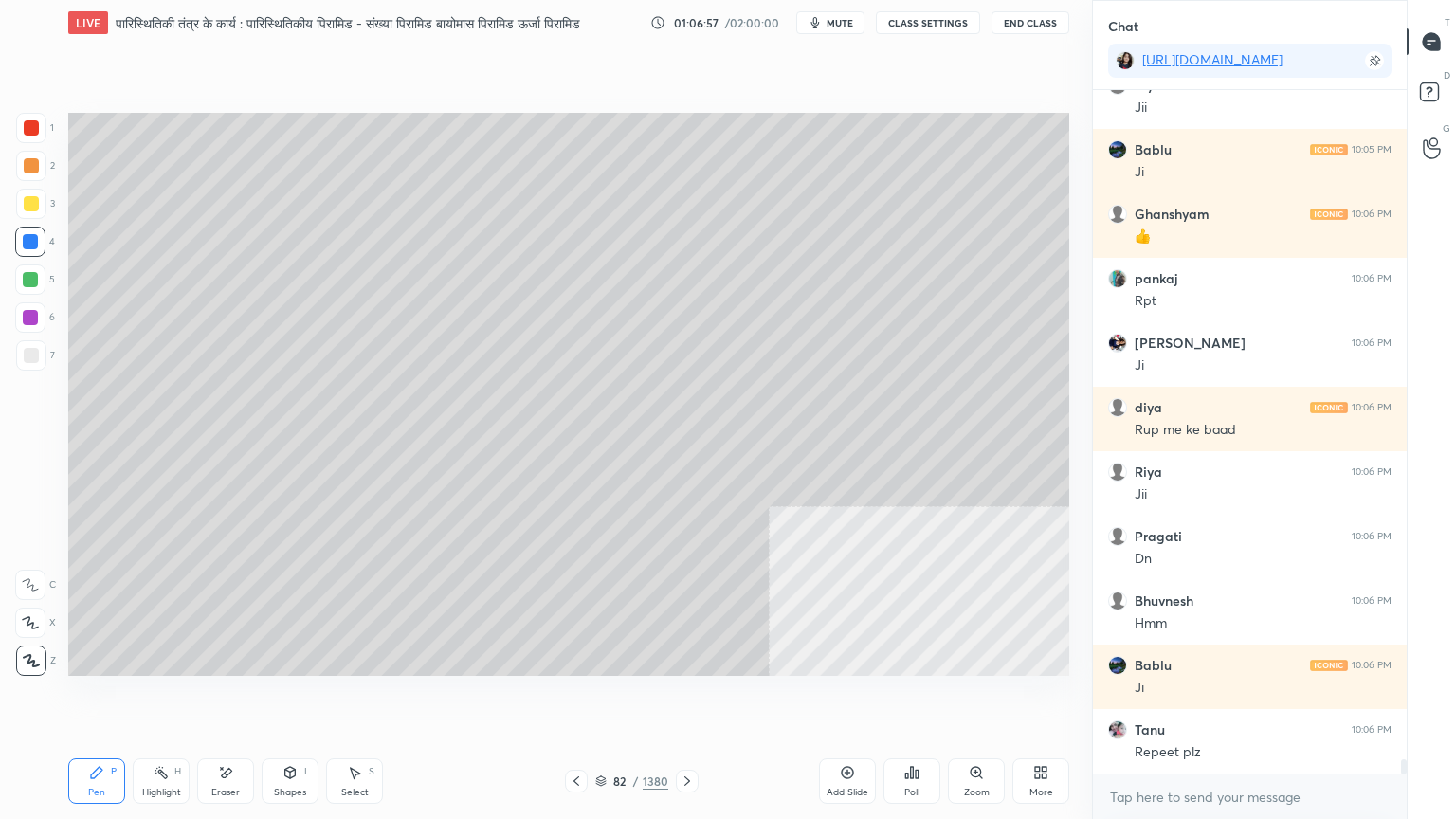 click on "Select S" at bounding box center (355, 781) 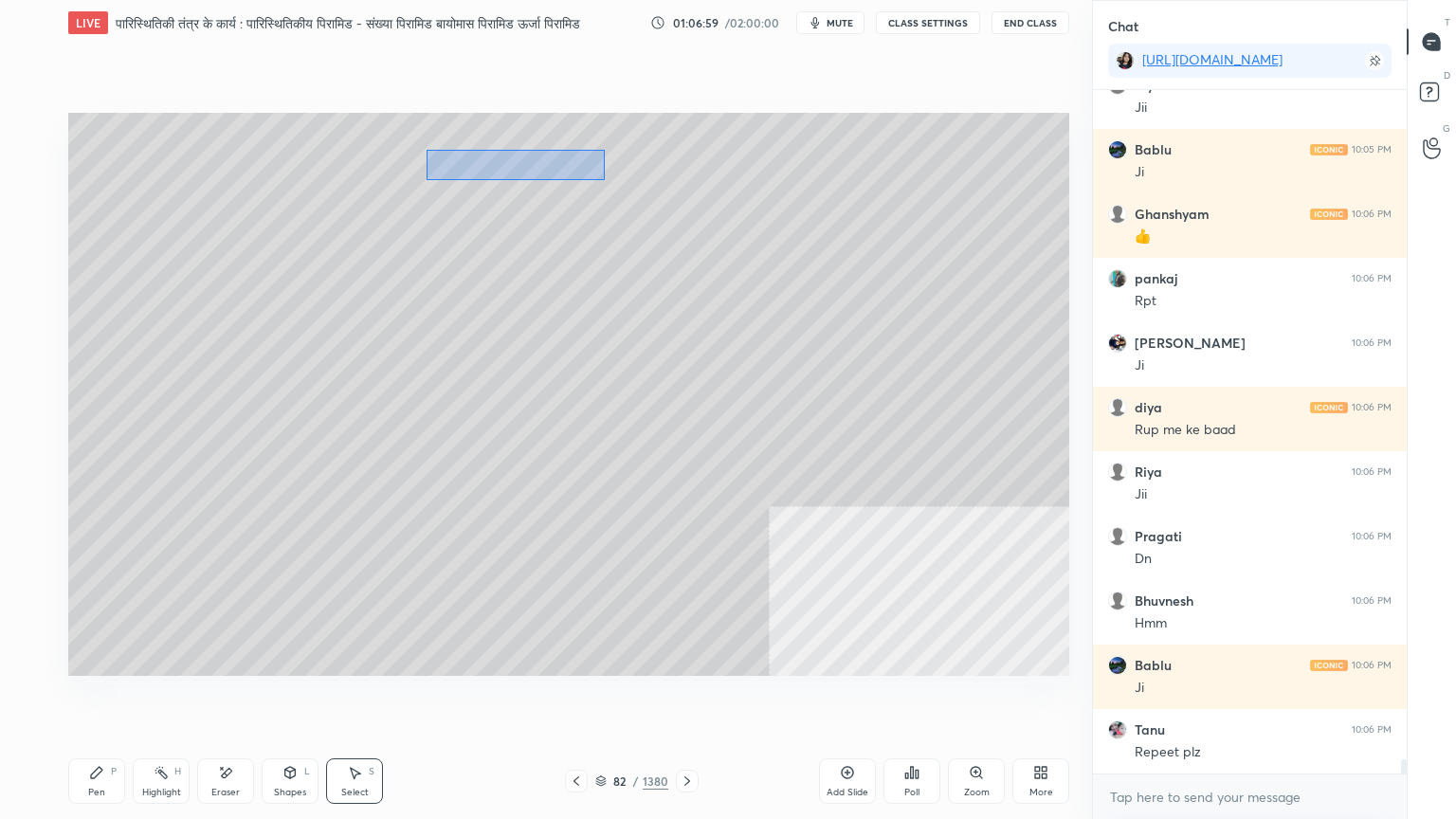 drag, startPoint x: 427, startPoint y: 150, endPoint x: 573, endPoint y: 173, distance: 147.80054 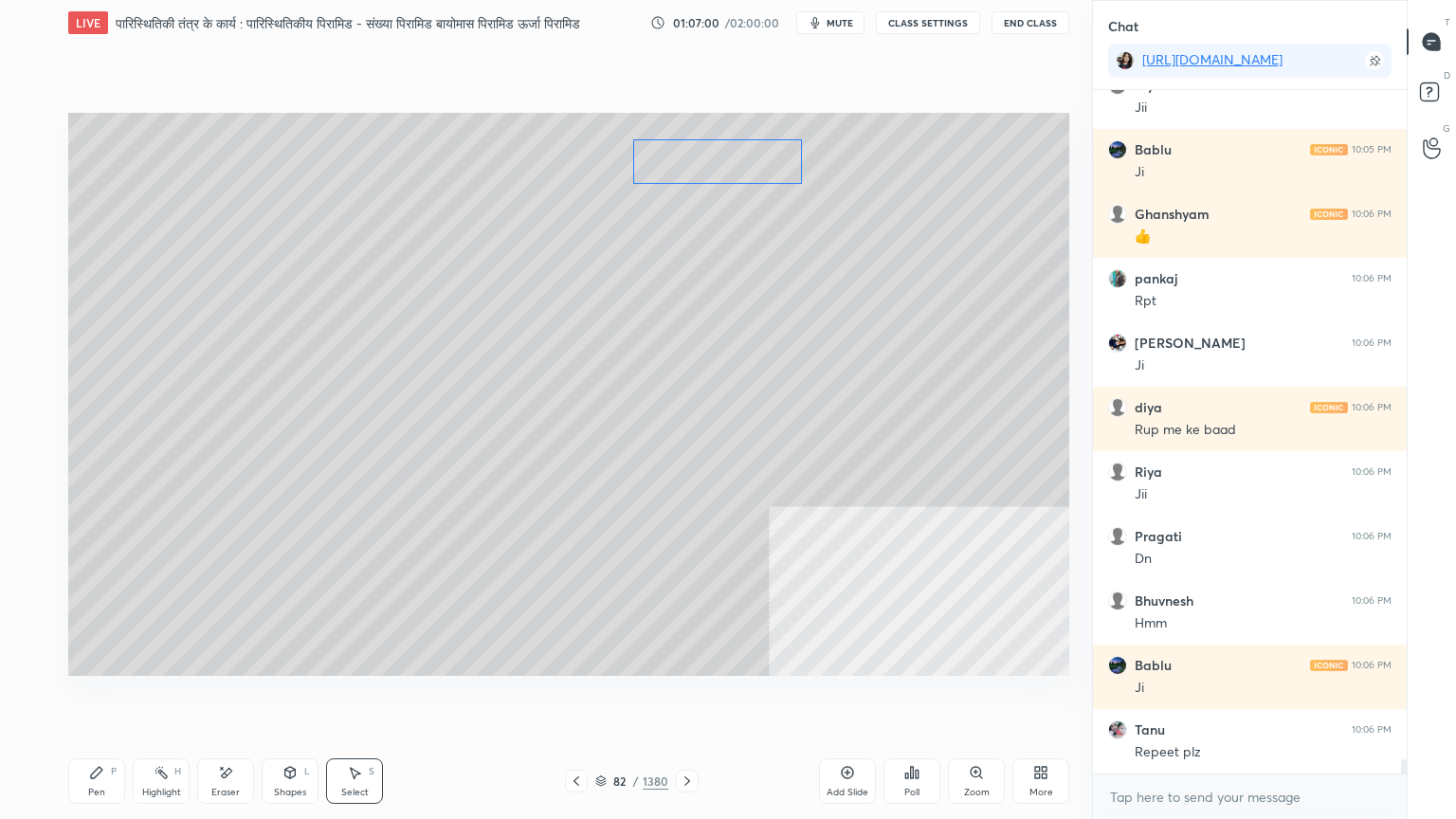 drag, startPoint x: 518, startPoint y: 162, endPoint x: 645, endPoint y: 192, distance: 130.49521 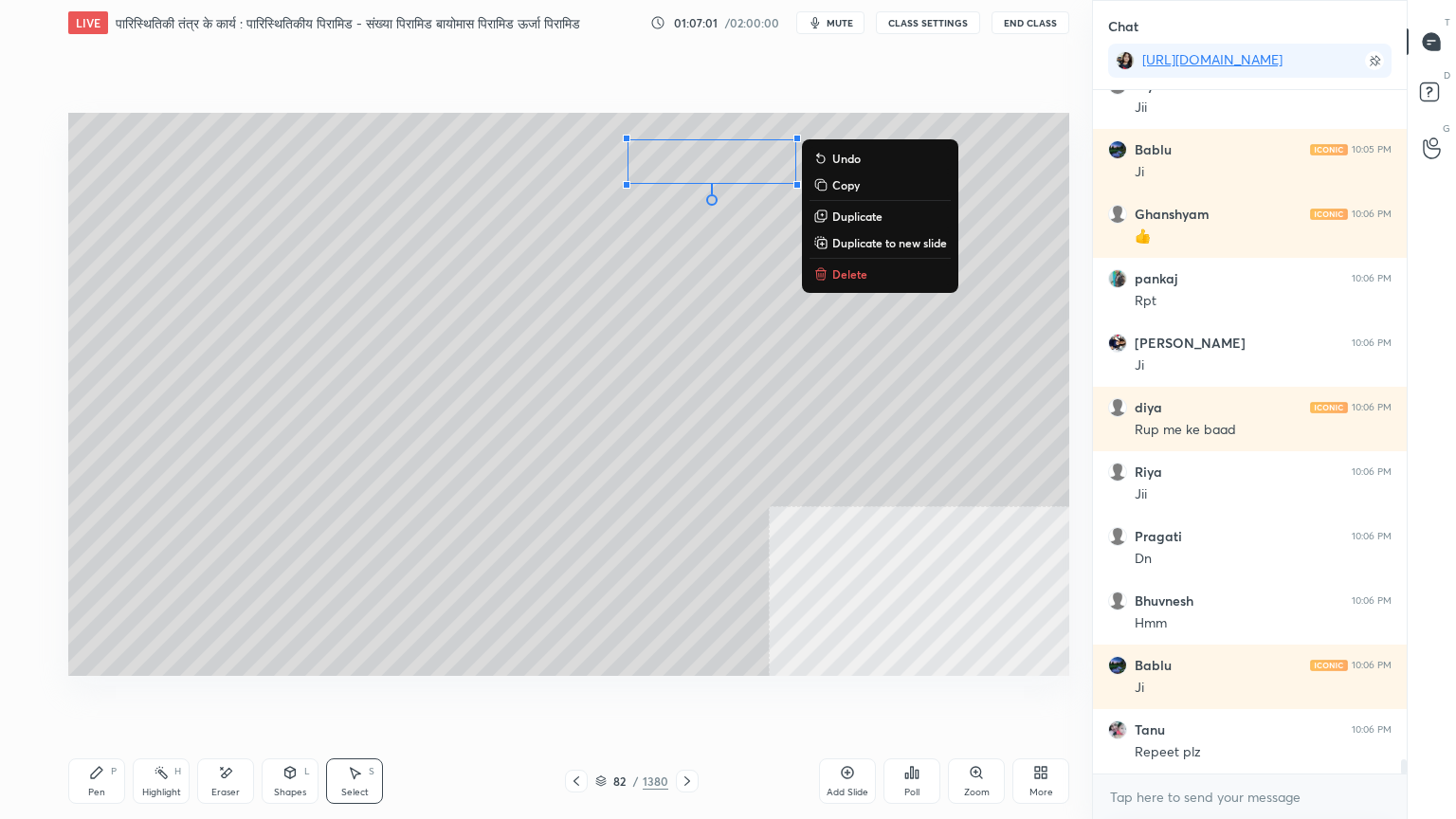 click on "Pen P" at bounding box center [97, 781] 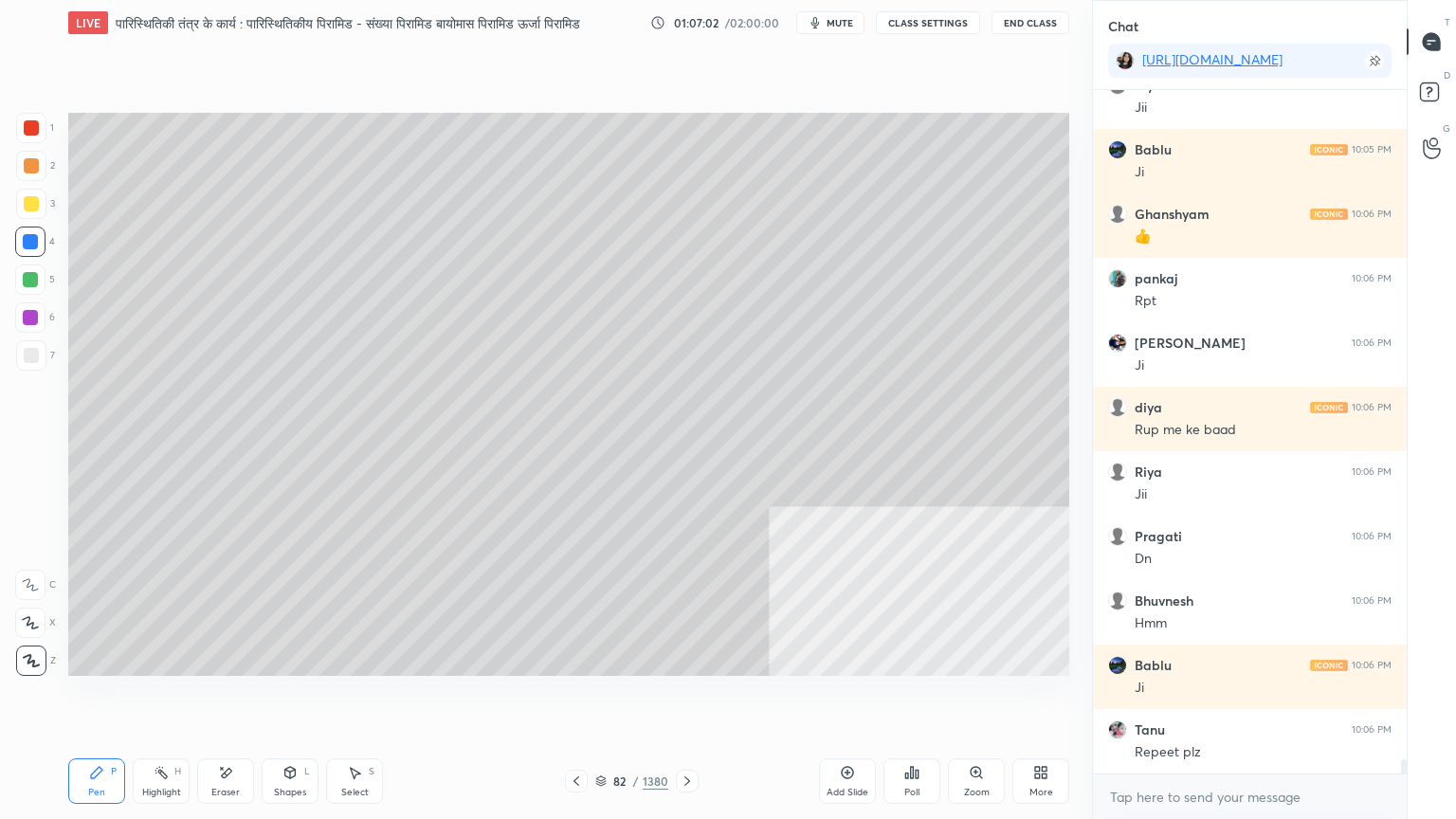 scroll, scrollTop: 32680, scrollLeft: 0, axis: vertical 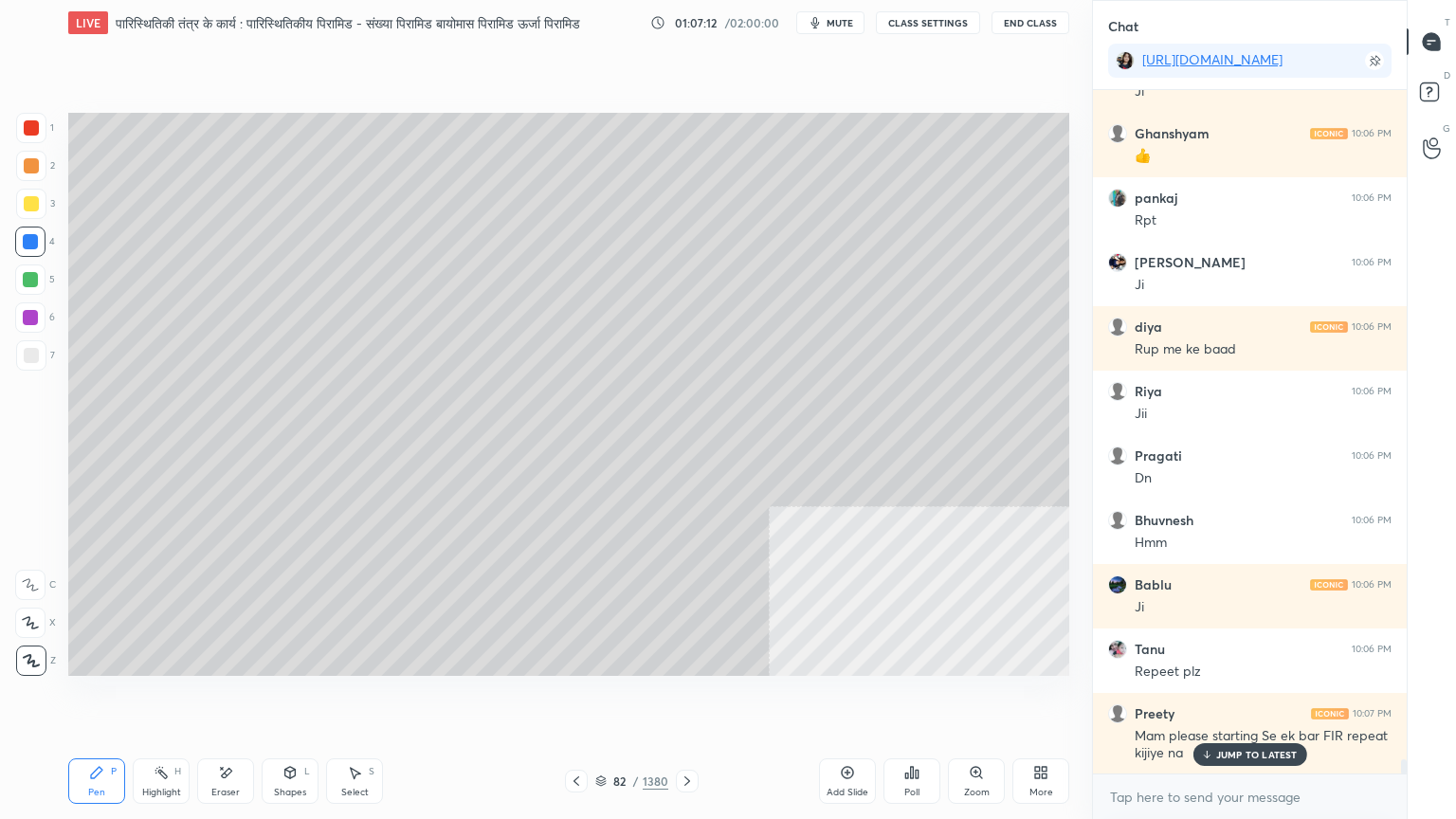 drag, startPoint x: 281, startPoint y: 776, endPoint x: 283, endPoint y: 766, distance: 10.198039 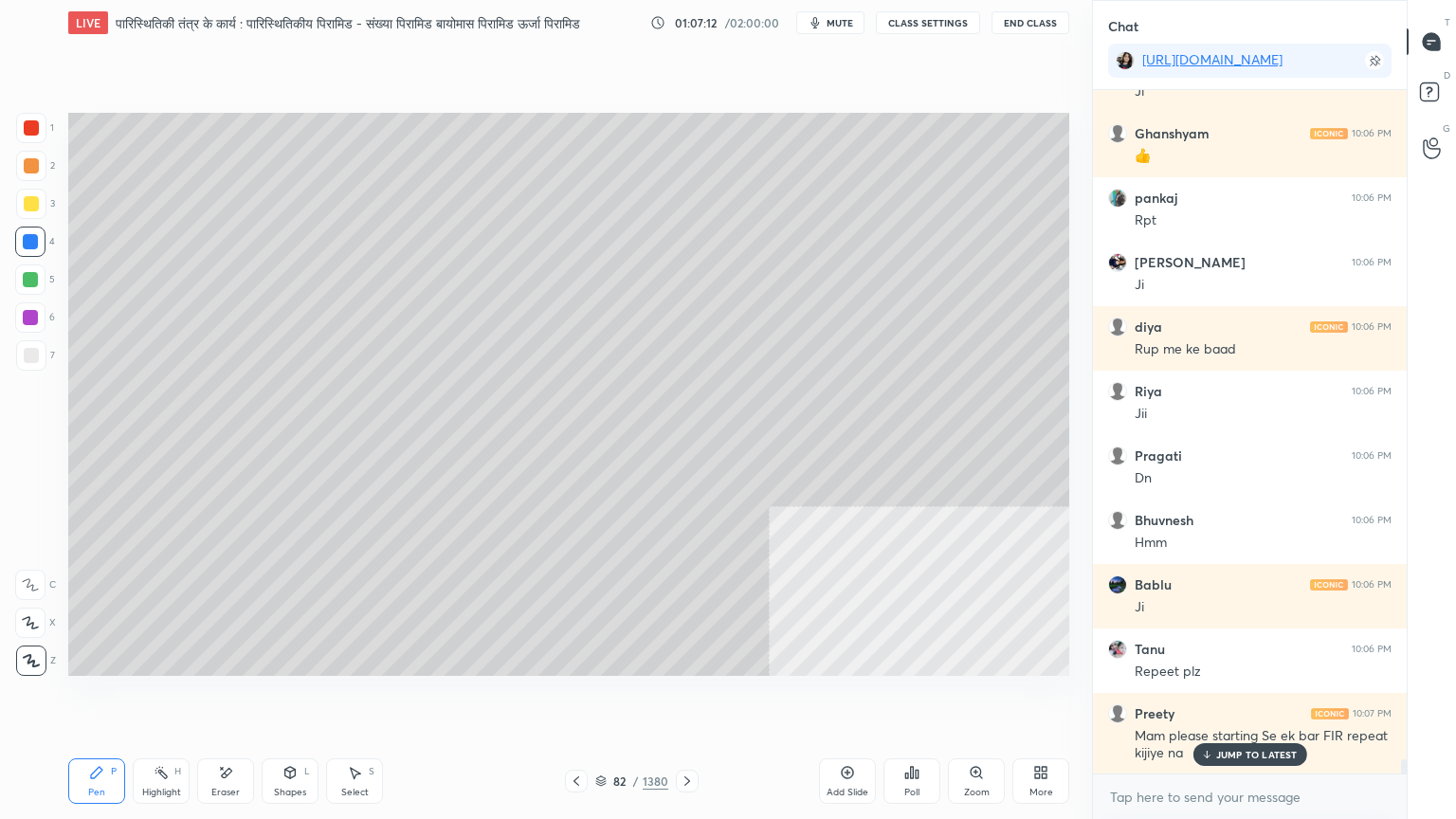 click on "Shapes L" at bounding box center (290, 781) 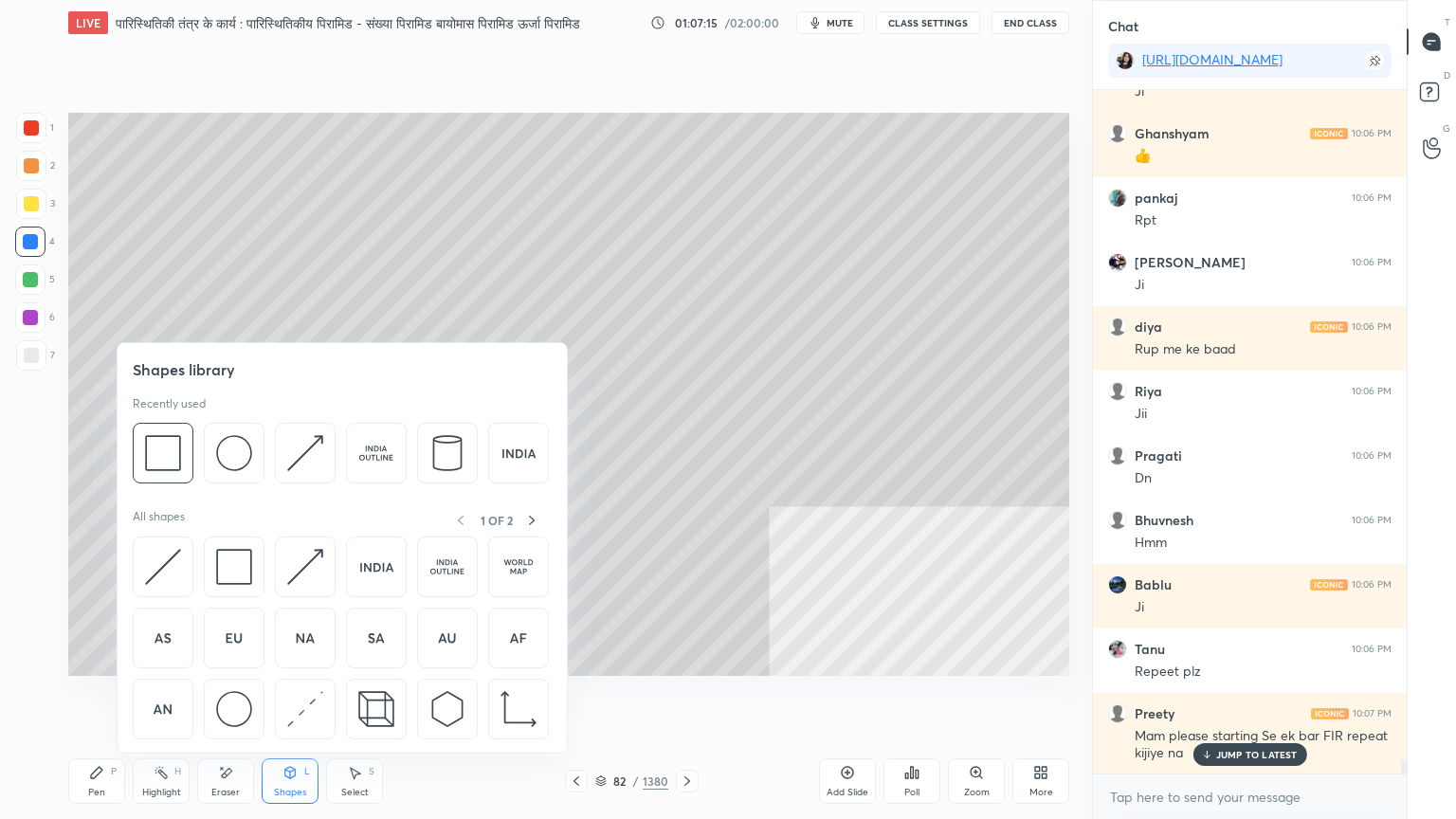 click on "1 2 3 4 5 6 7 C X Z E E Erase all   H H" at bounding box center (30, 394) 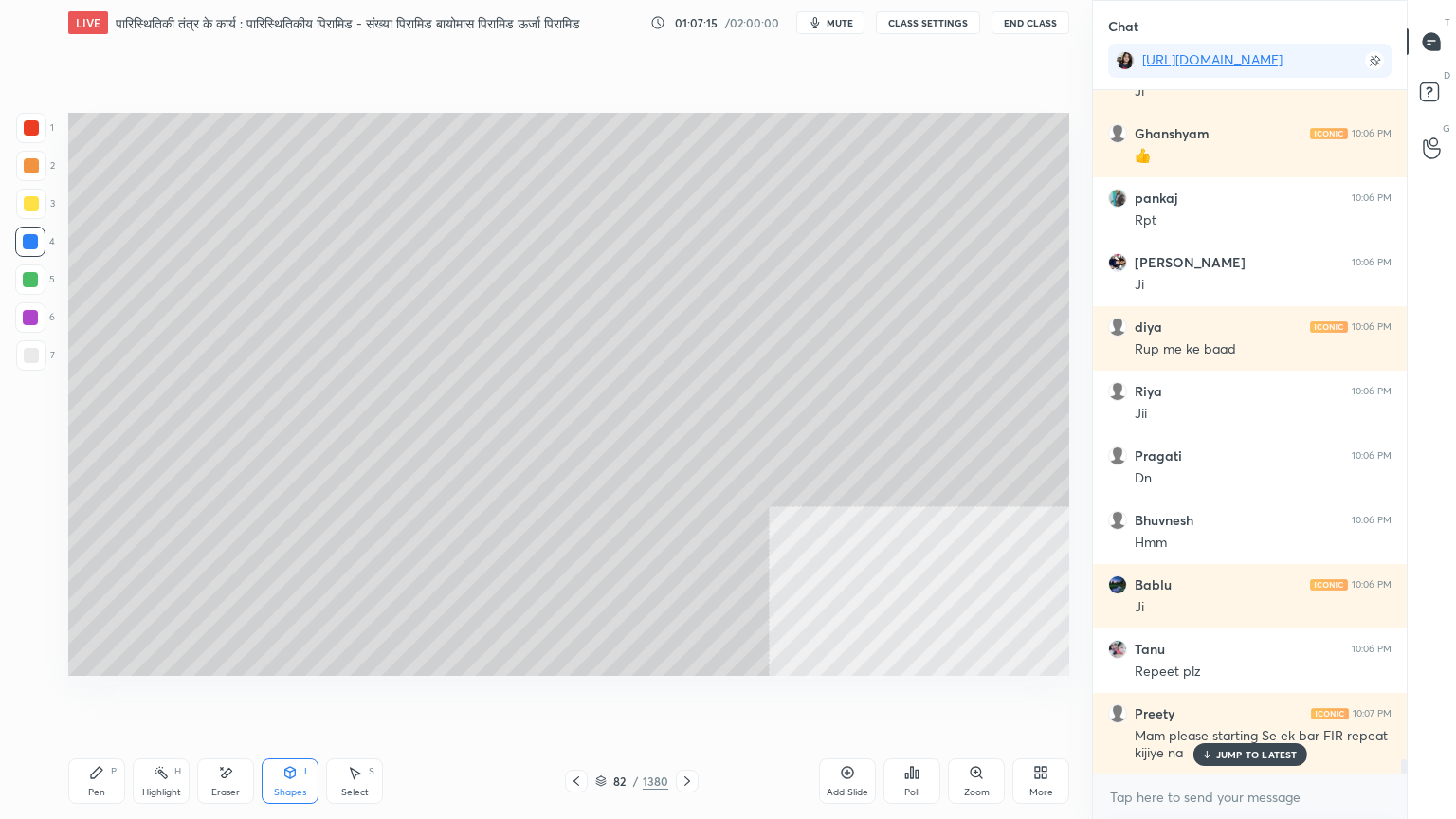 click at bounding box center (31, 355) 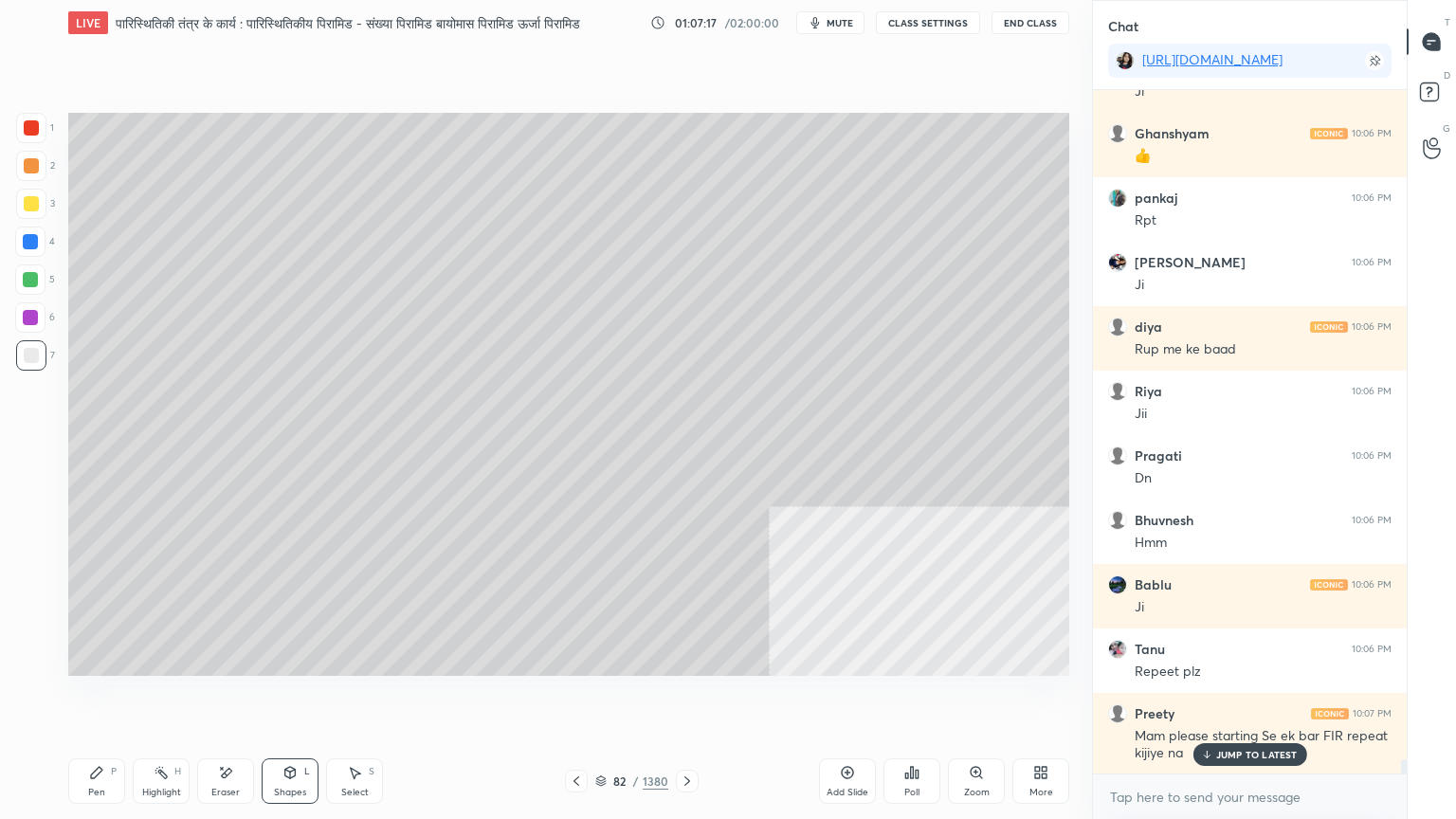 click on "Shapes" at bounding box center (290, 792) 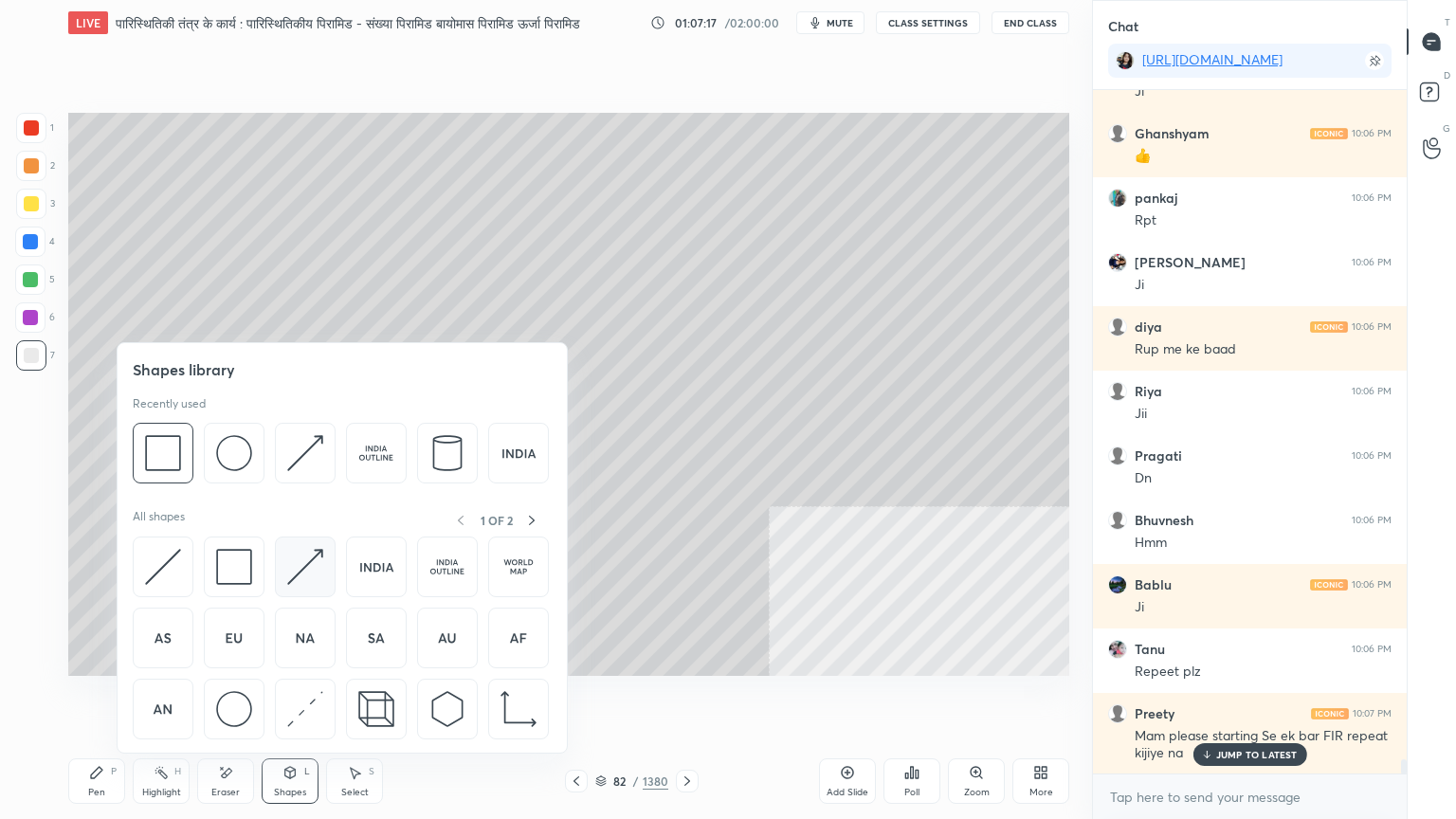 scroll, scrollTop: 32699, scrollLeft: 0, axis: vertical 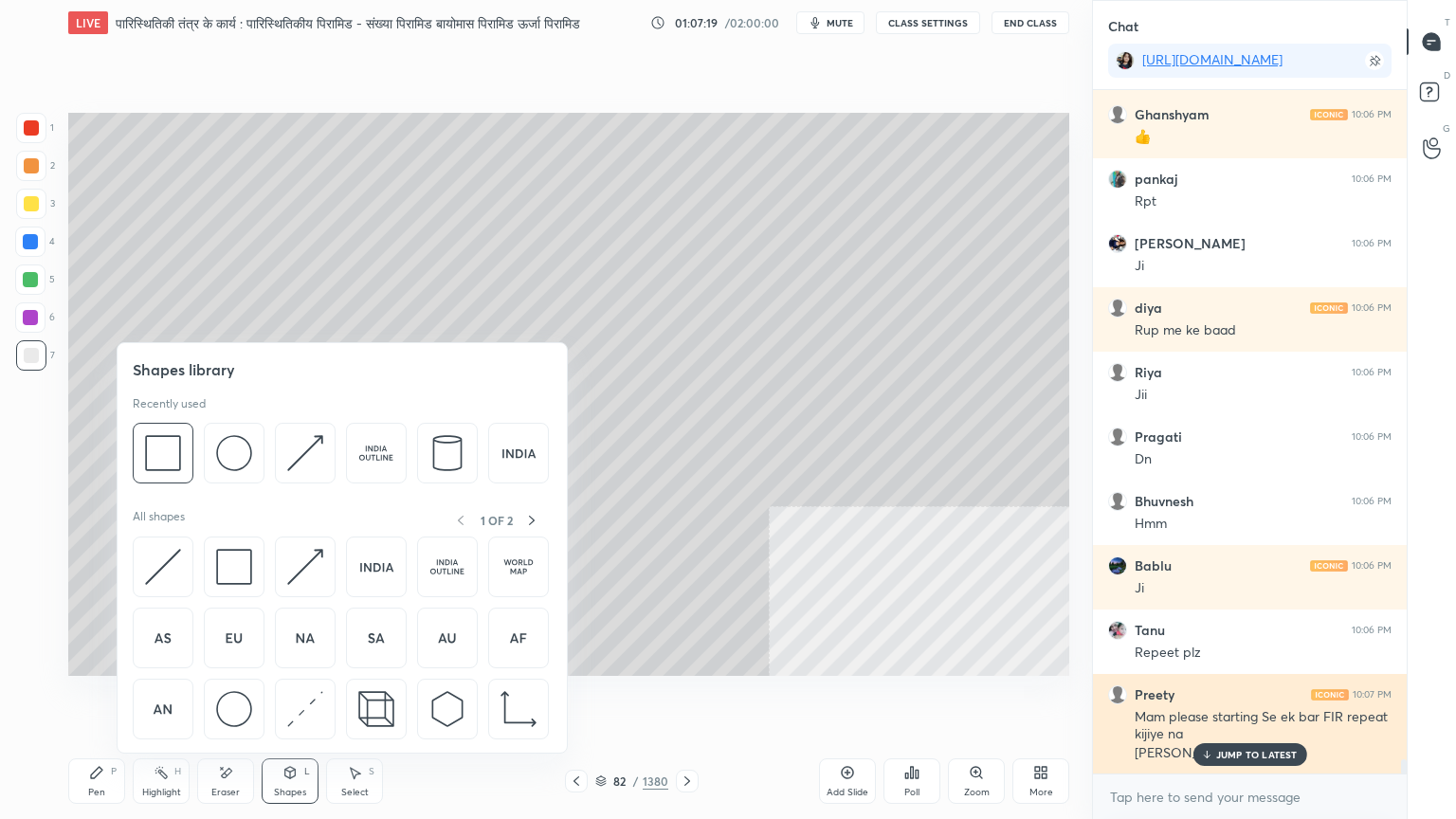 click on "JUMP TO LATEST" at bounding box center [1257, 755] 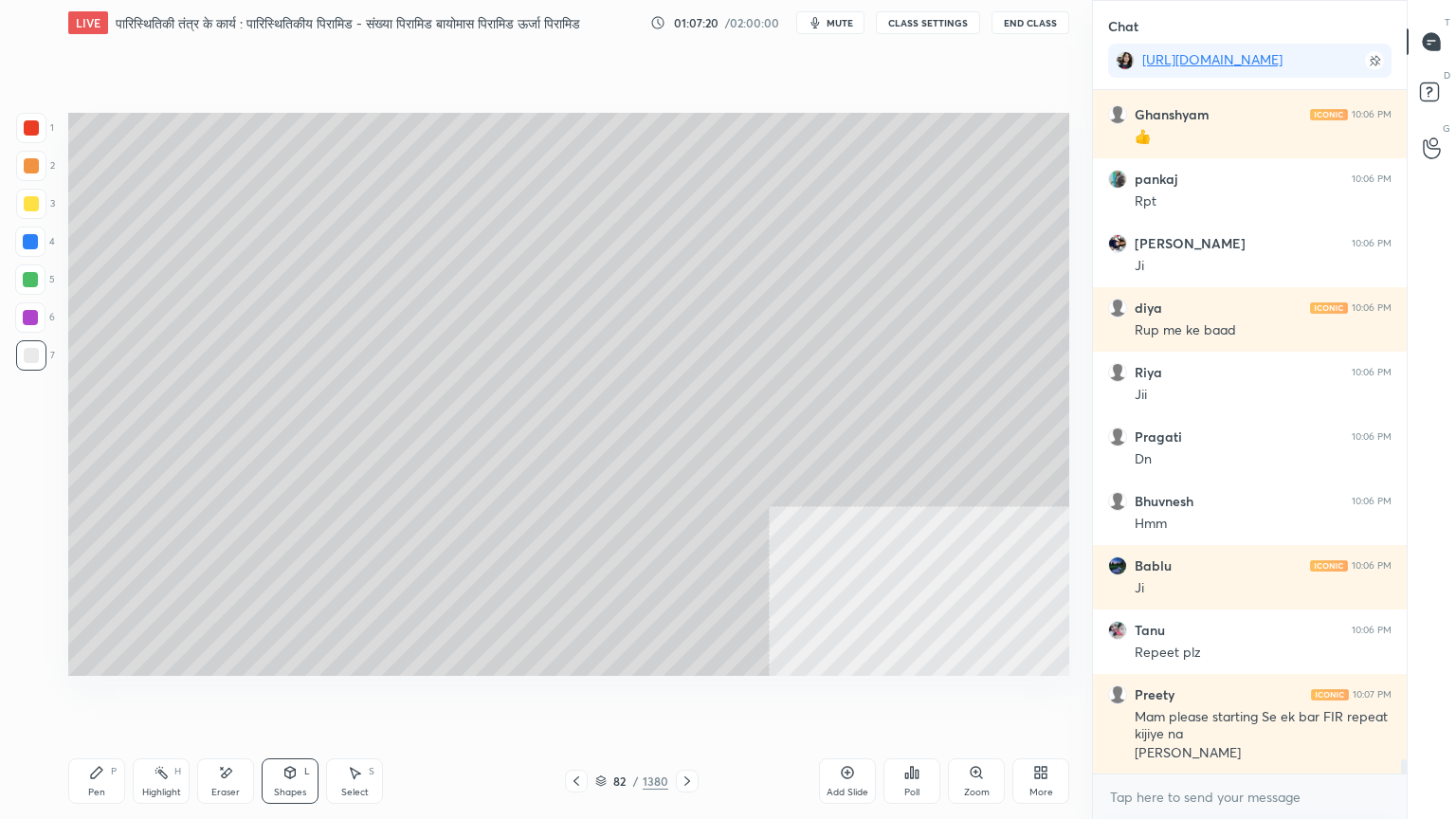 click on "Shapes L" at bounding box center [290, 781] 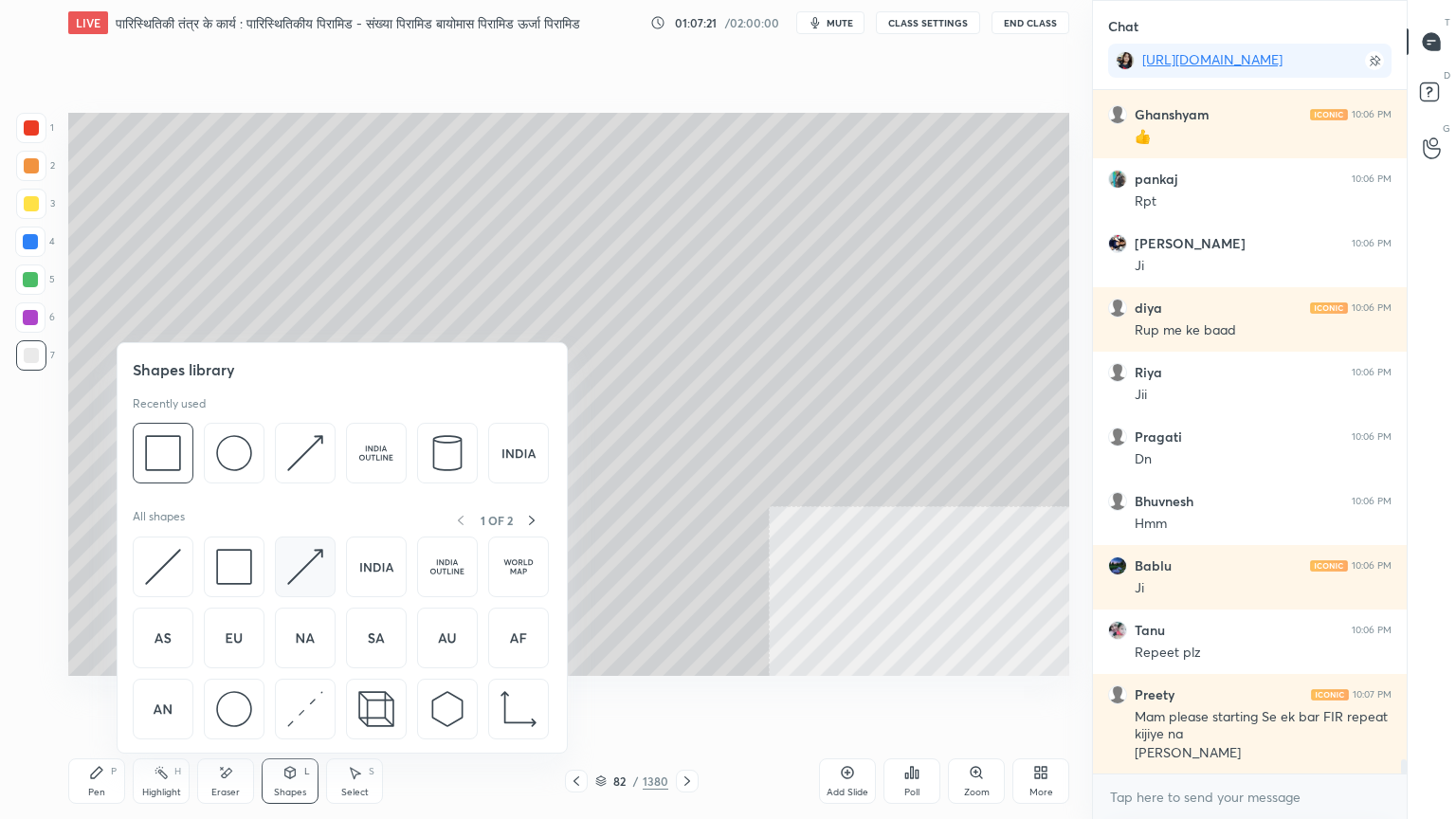click at bounding box center [305, 567] 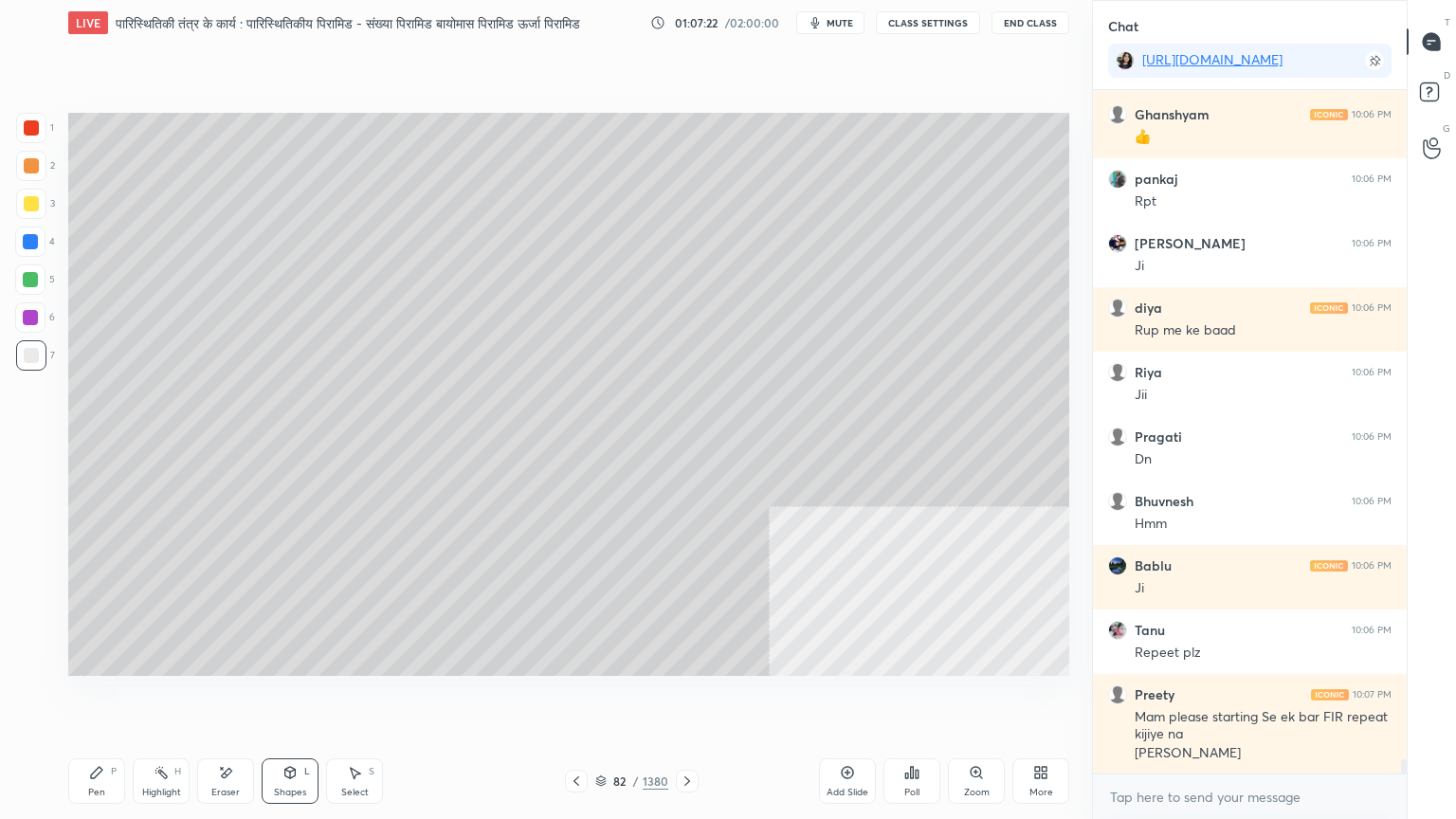 click at bounding box center (31, 128) 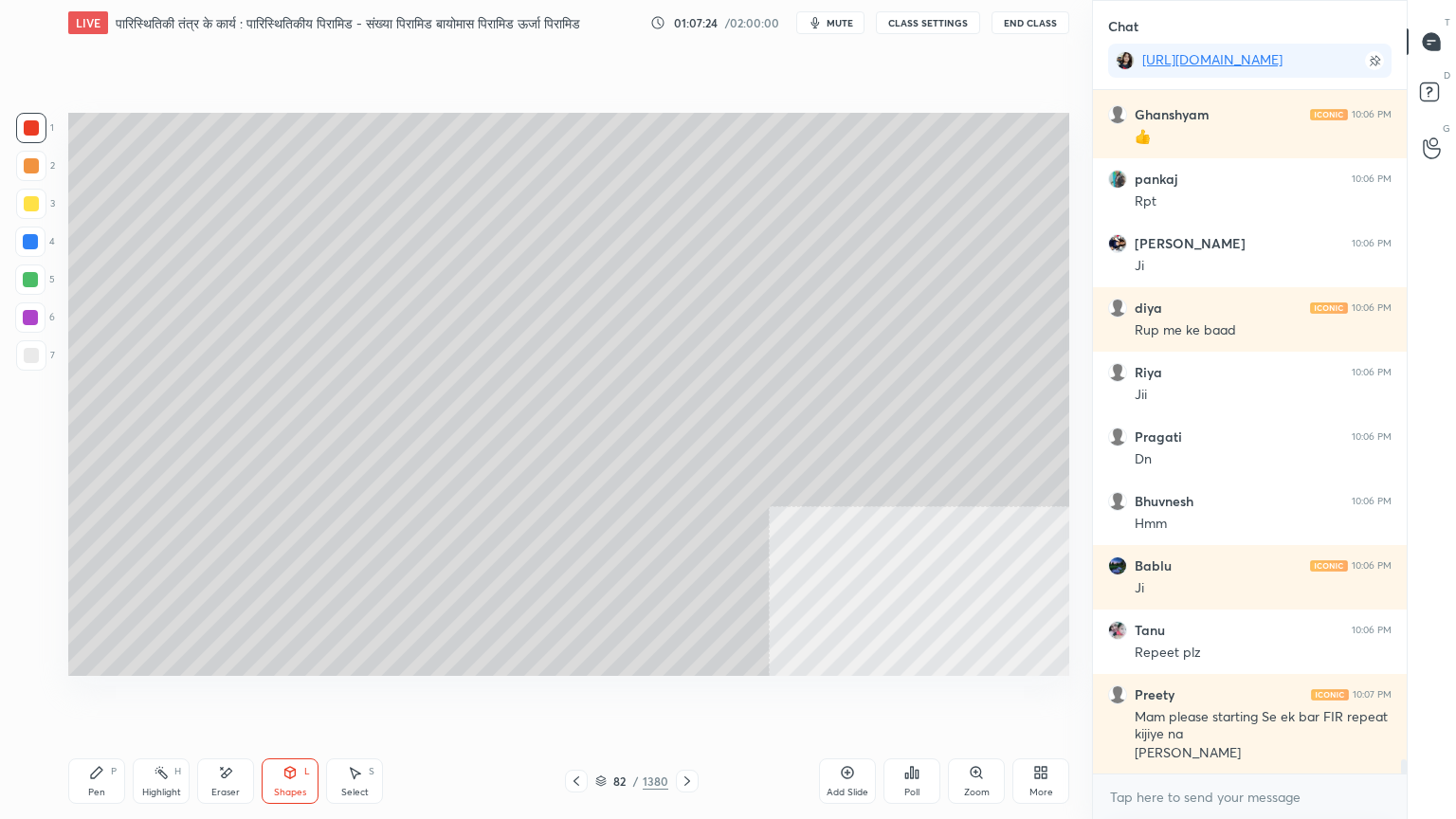 scroll, scrollTop: 32764, scrollLeft: 0, axis: vertical 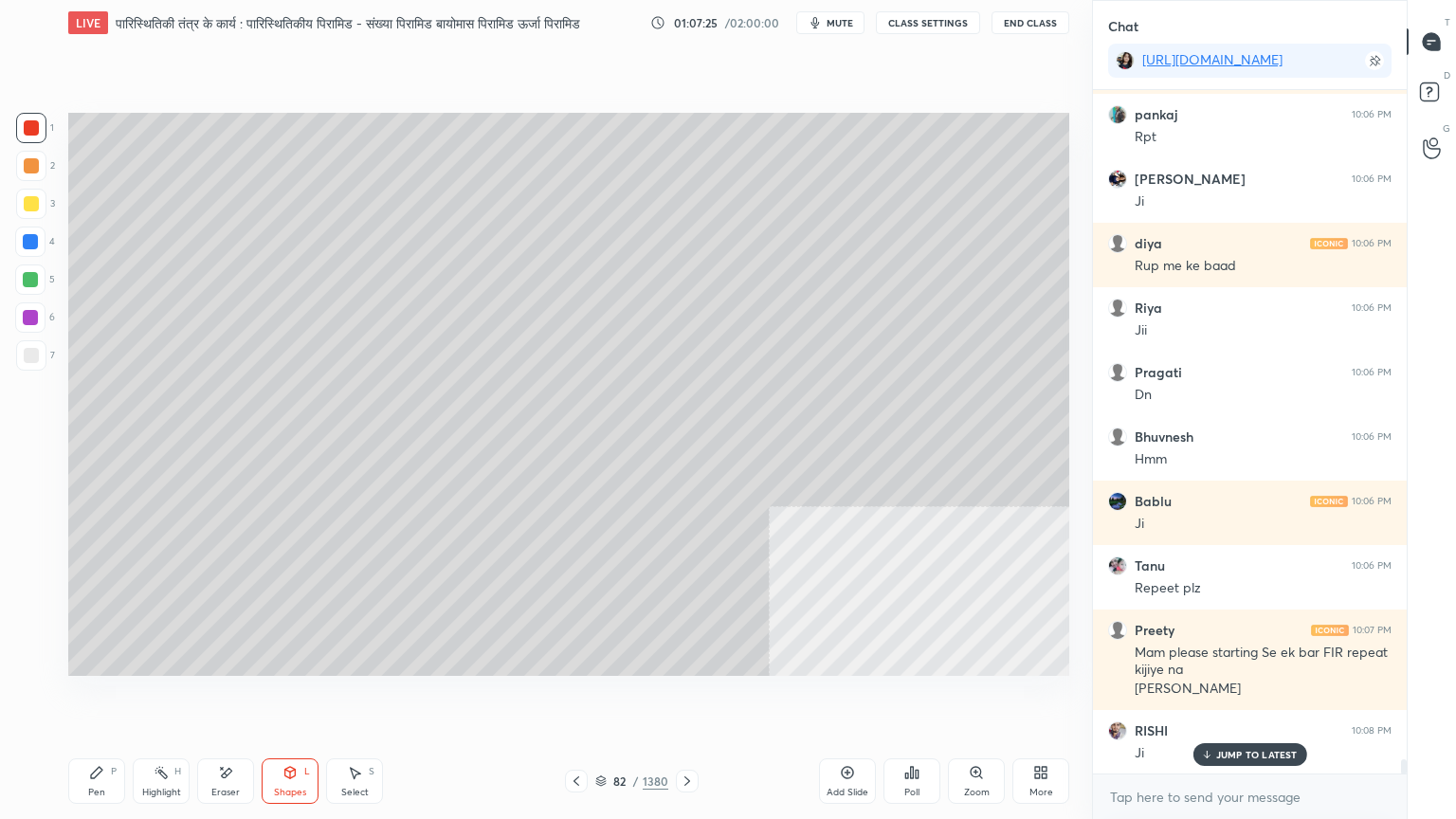 click on "JUMP TO LATEST" at bounding box center [1257, 755] 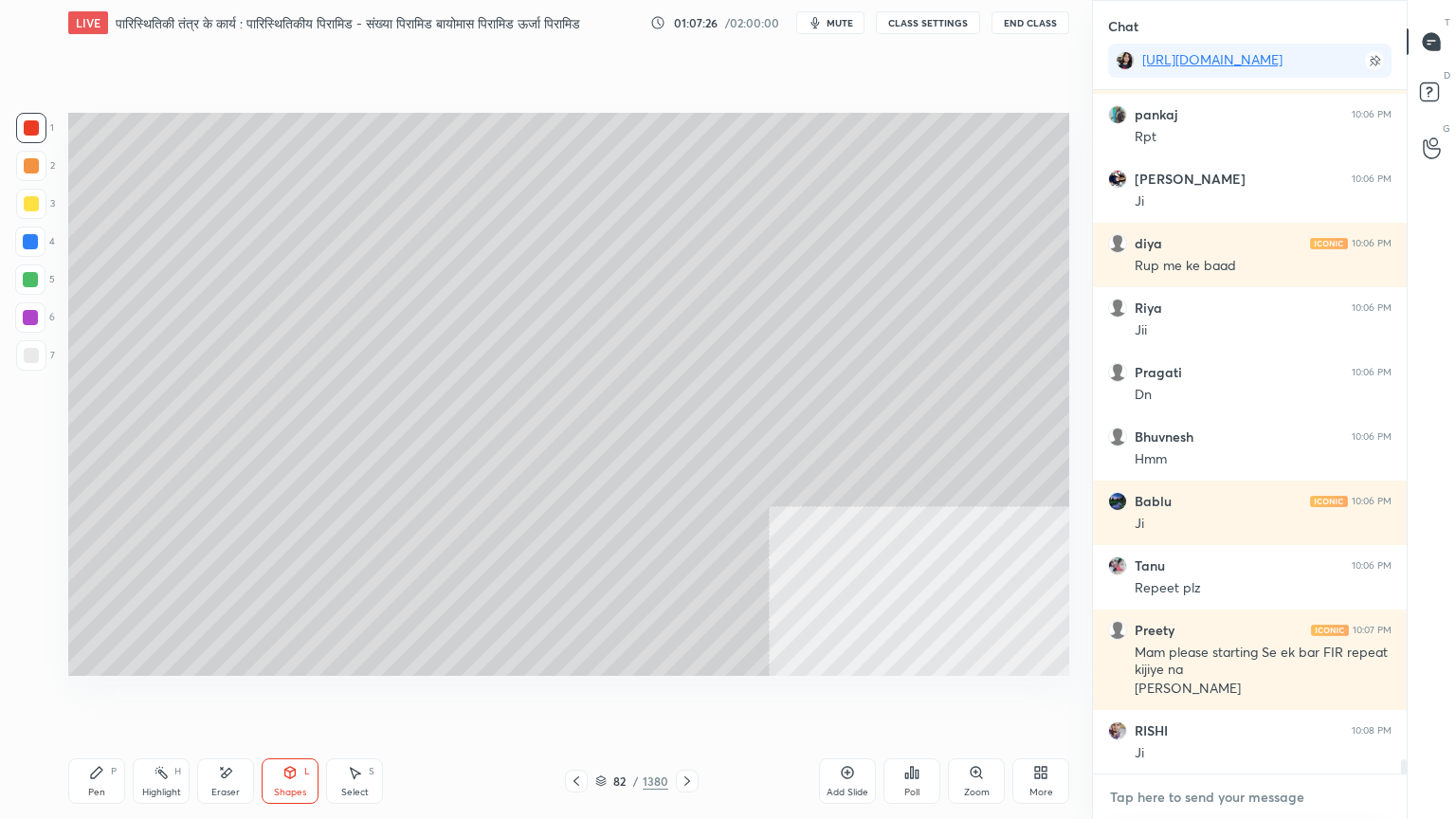click at bounding box center (1249, 797) 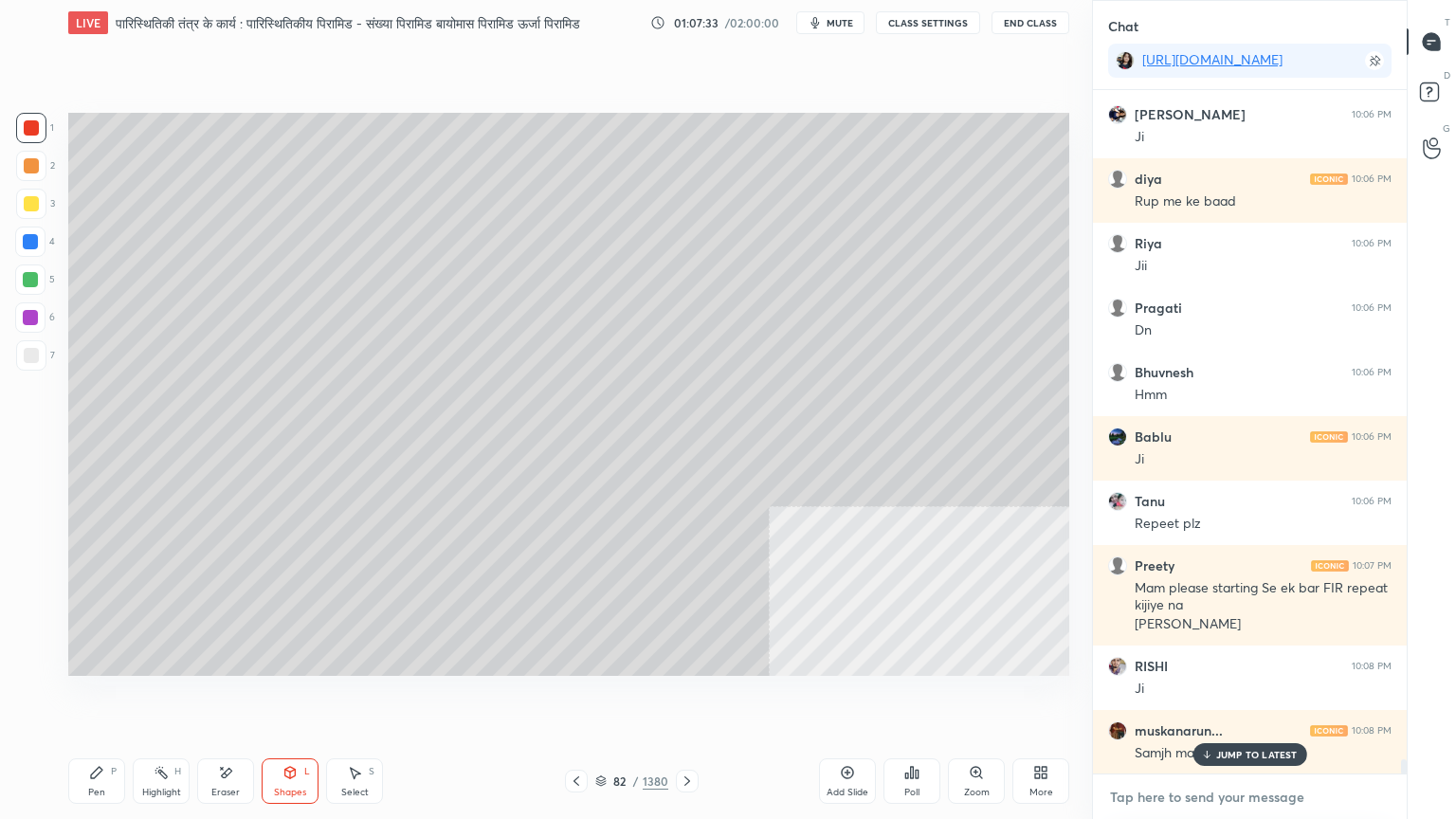 scroll, scrollTop: 32893, scrollLeft: 0, axis: vertical 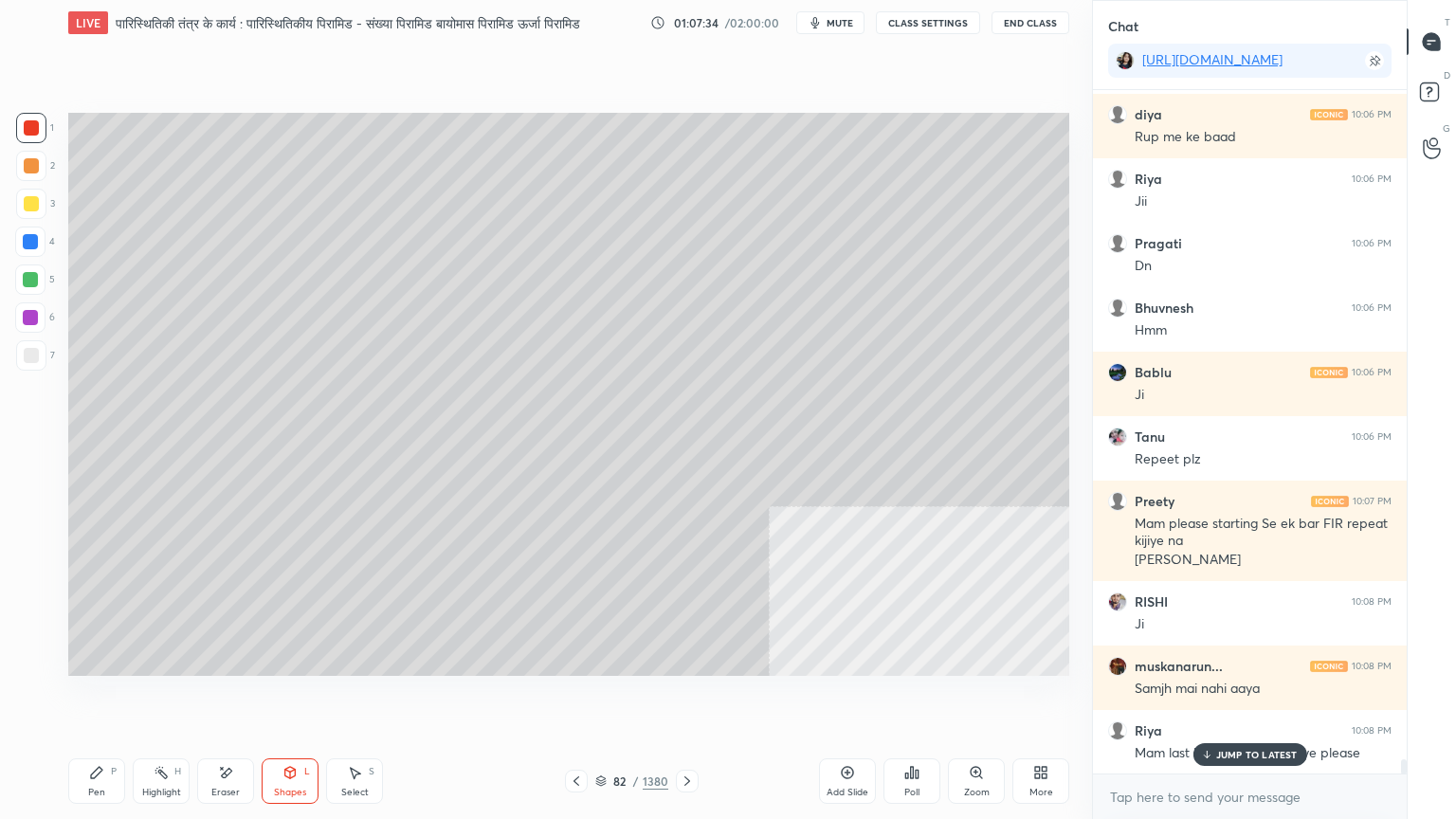 click on "JUMP TO LATEST" at bounding box center [1257, 755] 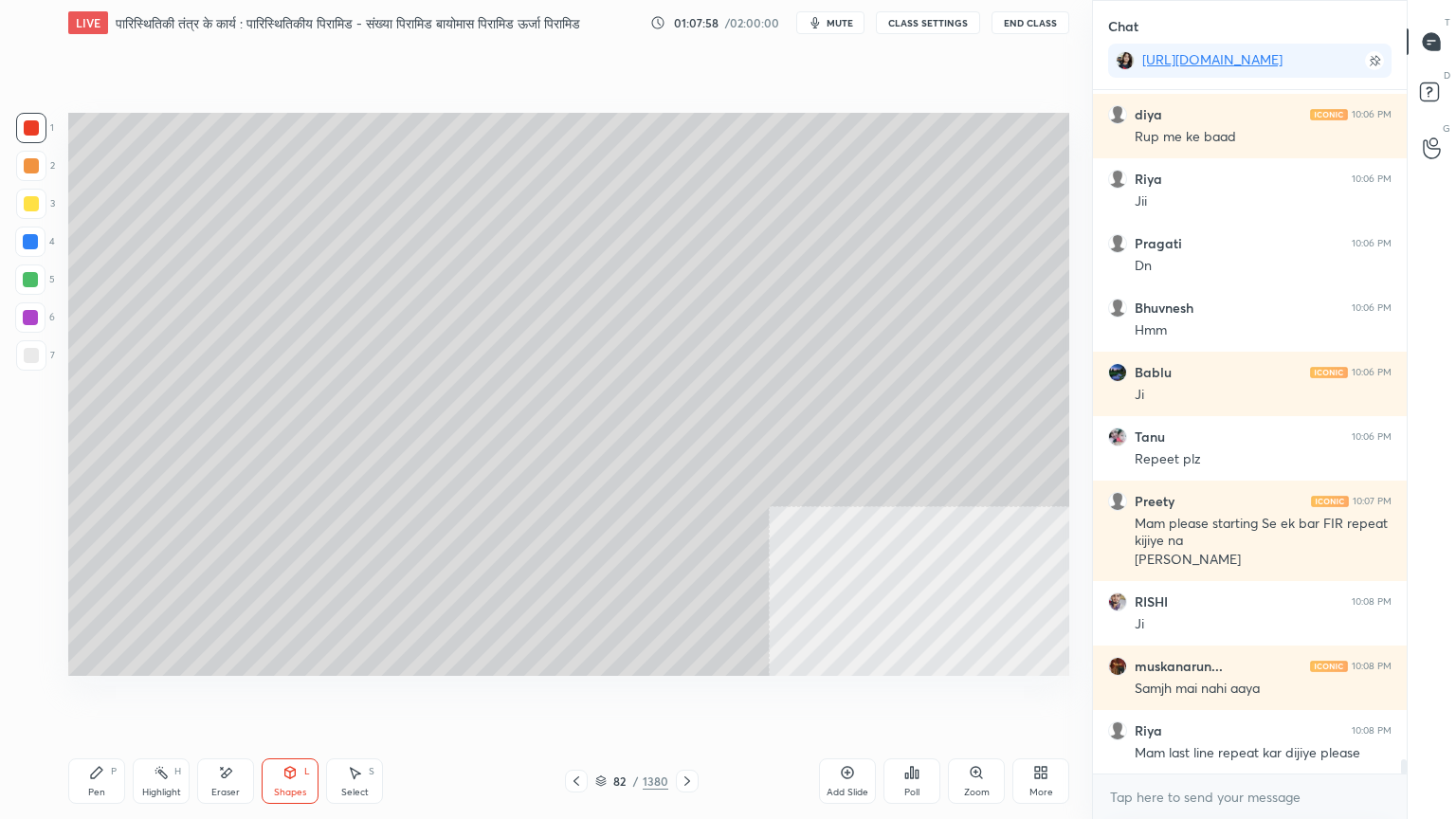 click at bounding box center (30, 242) 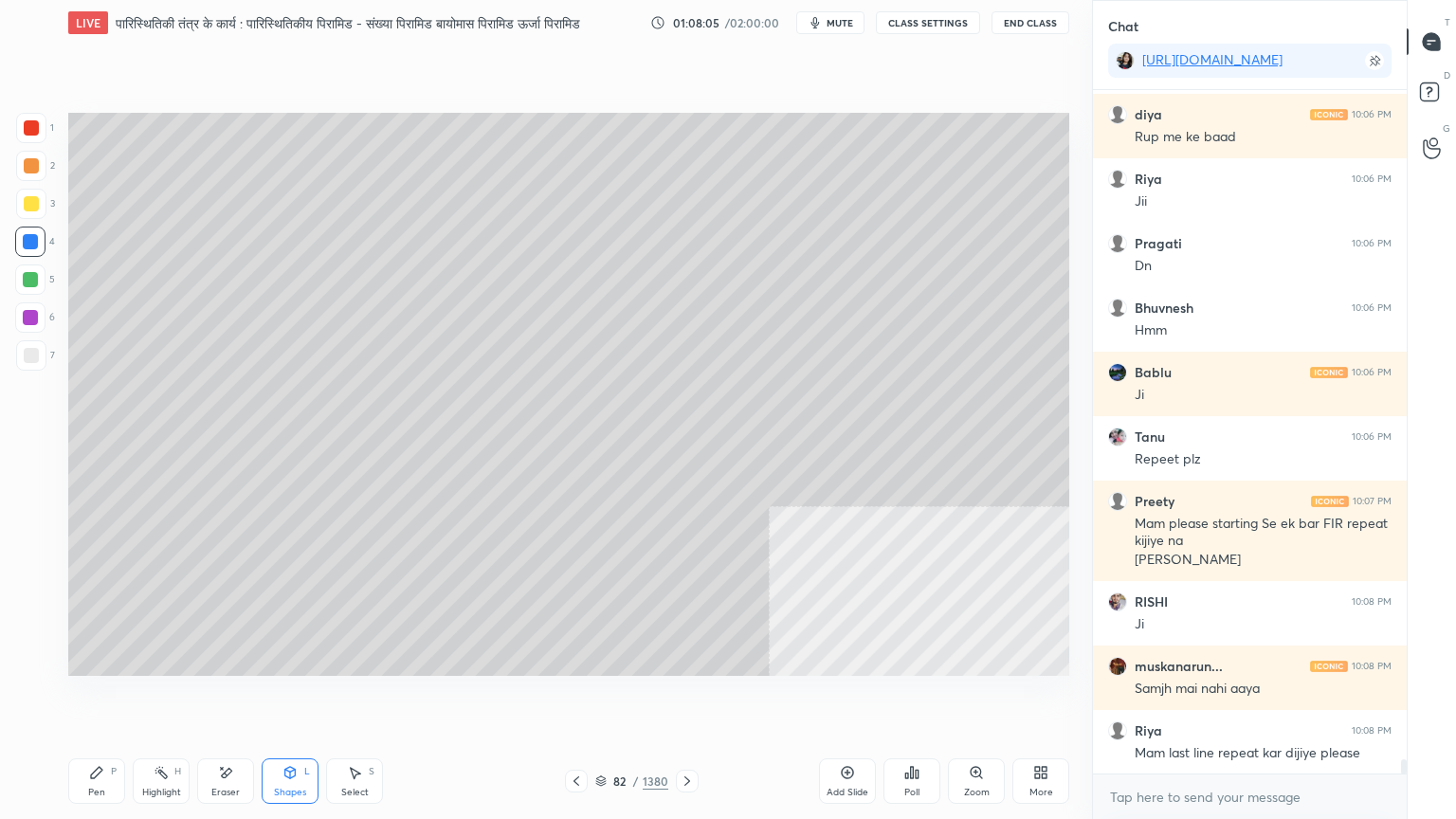 click on "Pen P" at bounding box center [97, 781] 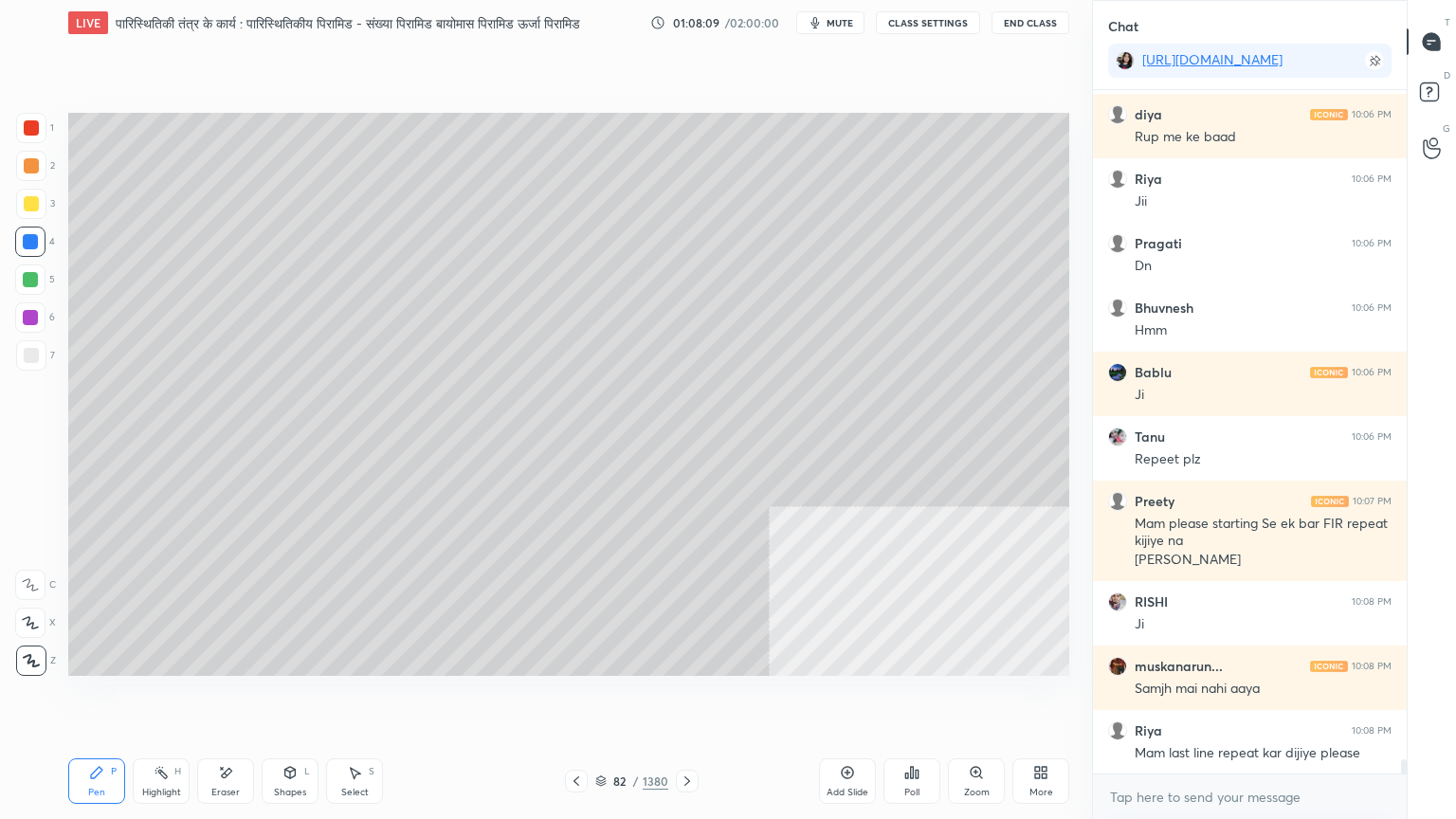click at bounding box center [31, 355] 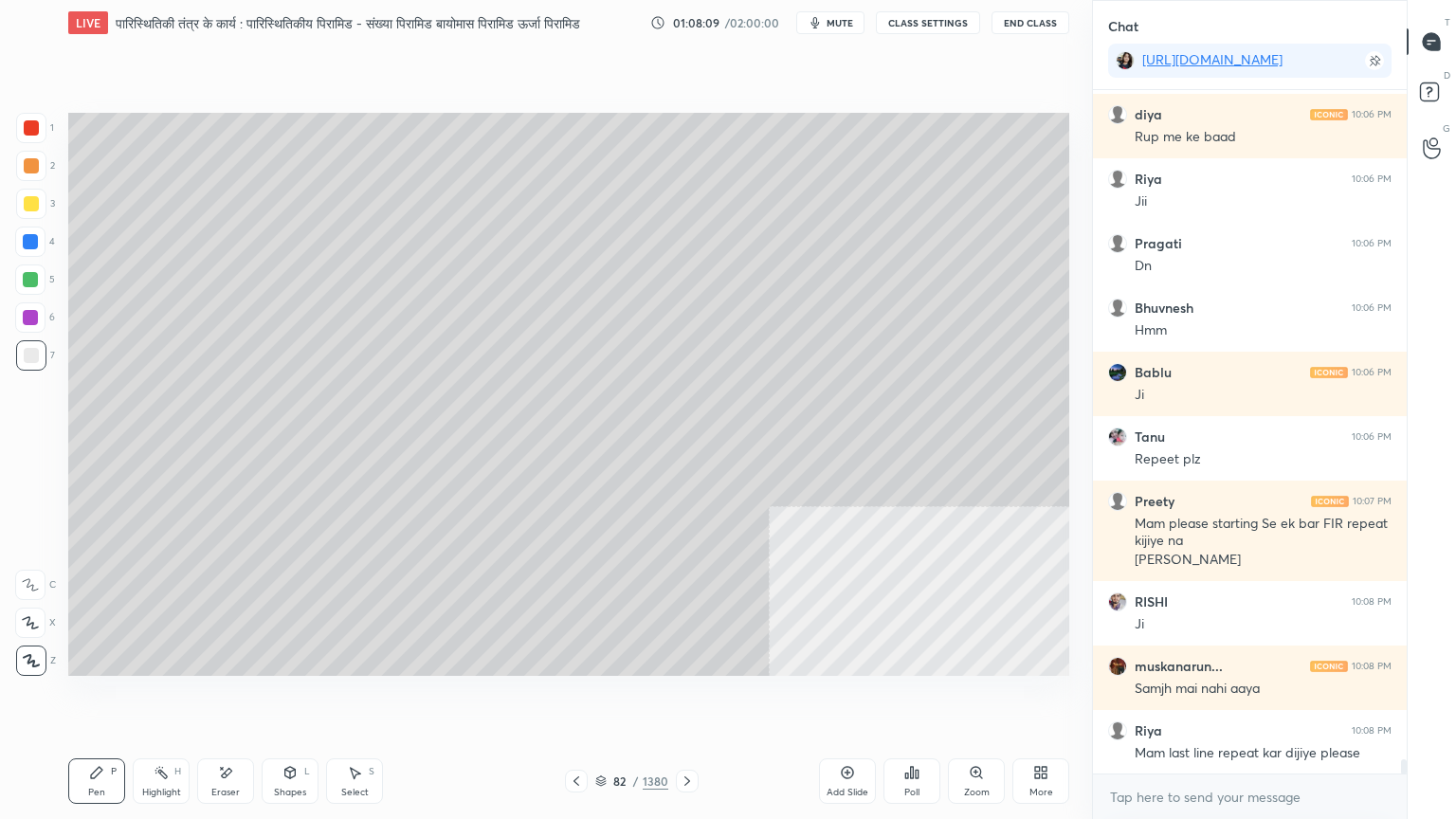 click at bounding box center [31, 355] 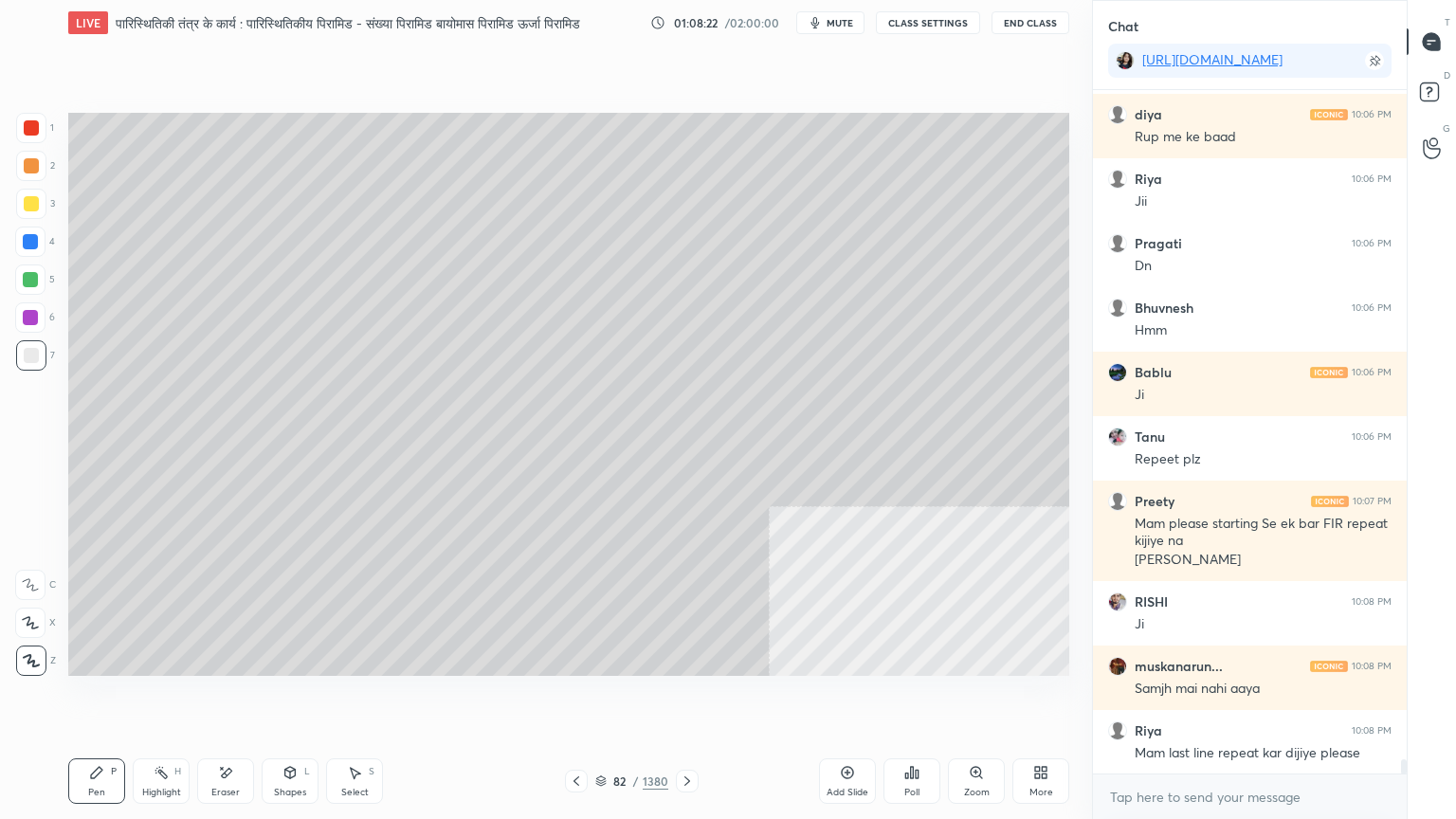click on "Pen P Highlight H Eraser Shapes L Select S 82 / 1380 Add Slide Poll Zoom More" at bounding box center (569, 781) 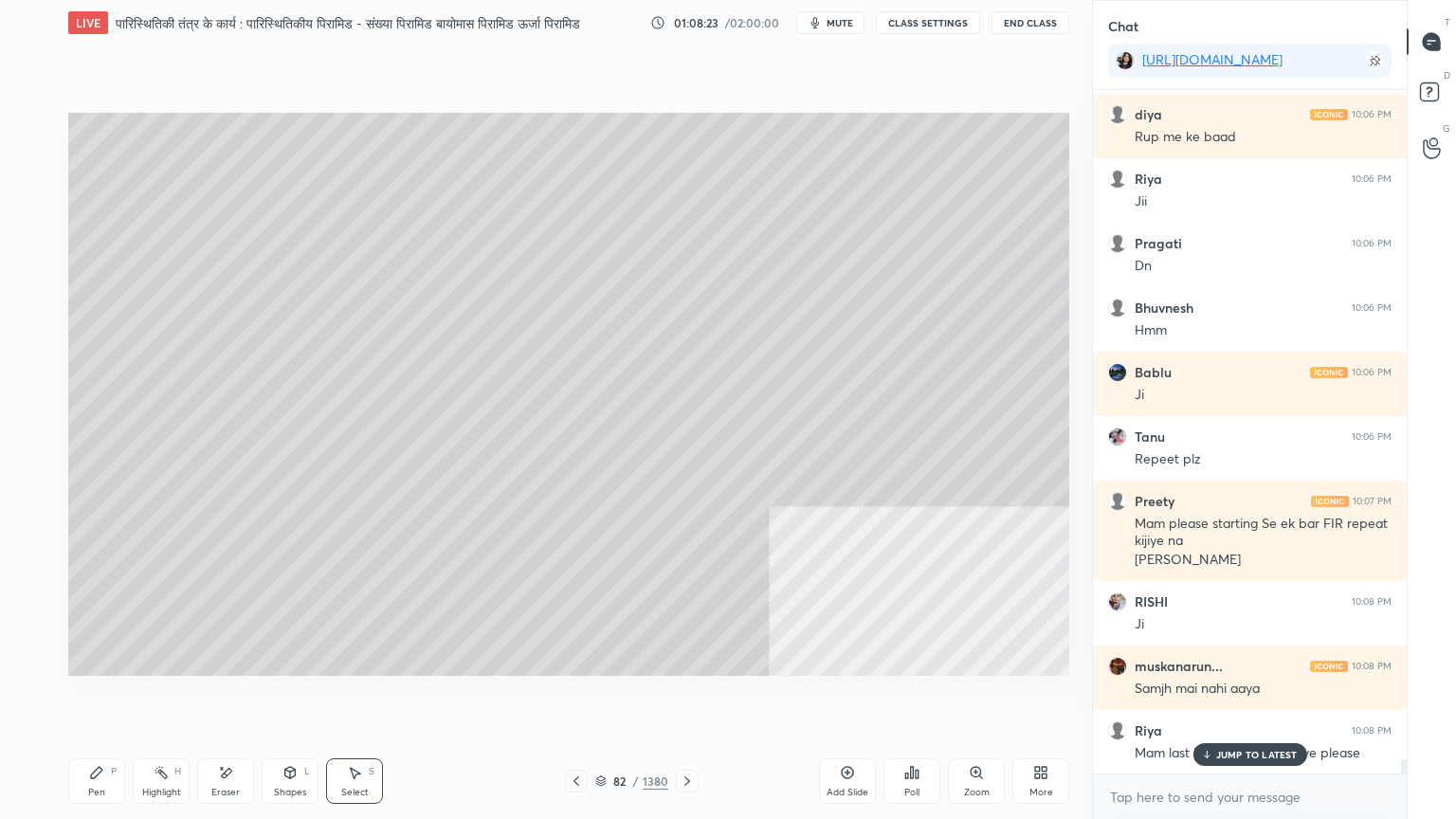 scroll, scrollTop: 32957, scrollLeft: 0, axis: vertical 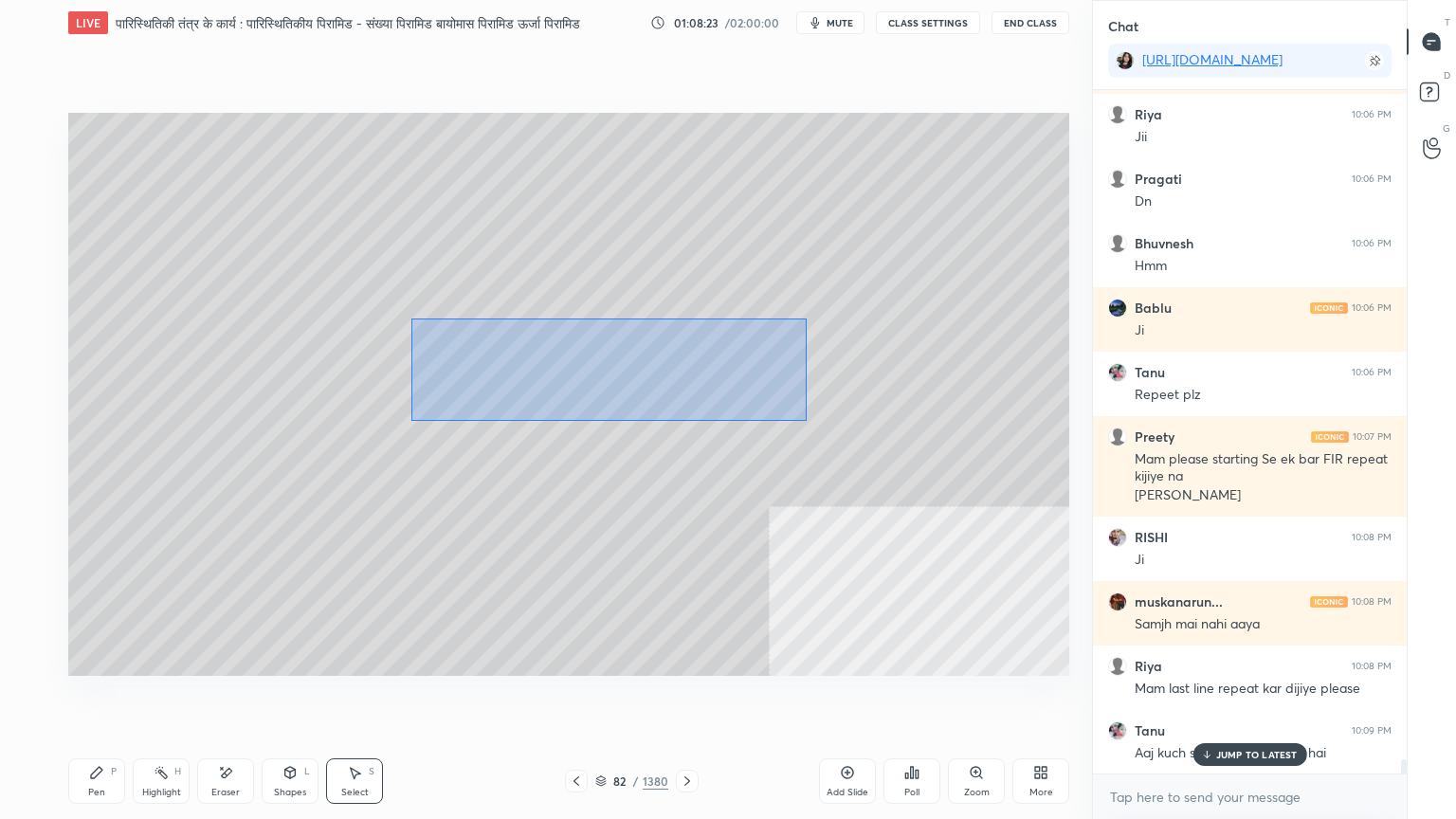 drag, startPoint x: 412, startPoint y: 318, endPoint x: 967, endPoint y: 421, distance: 564.4767 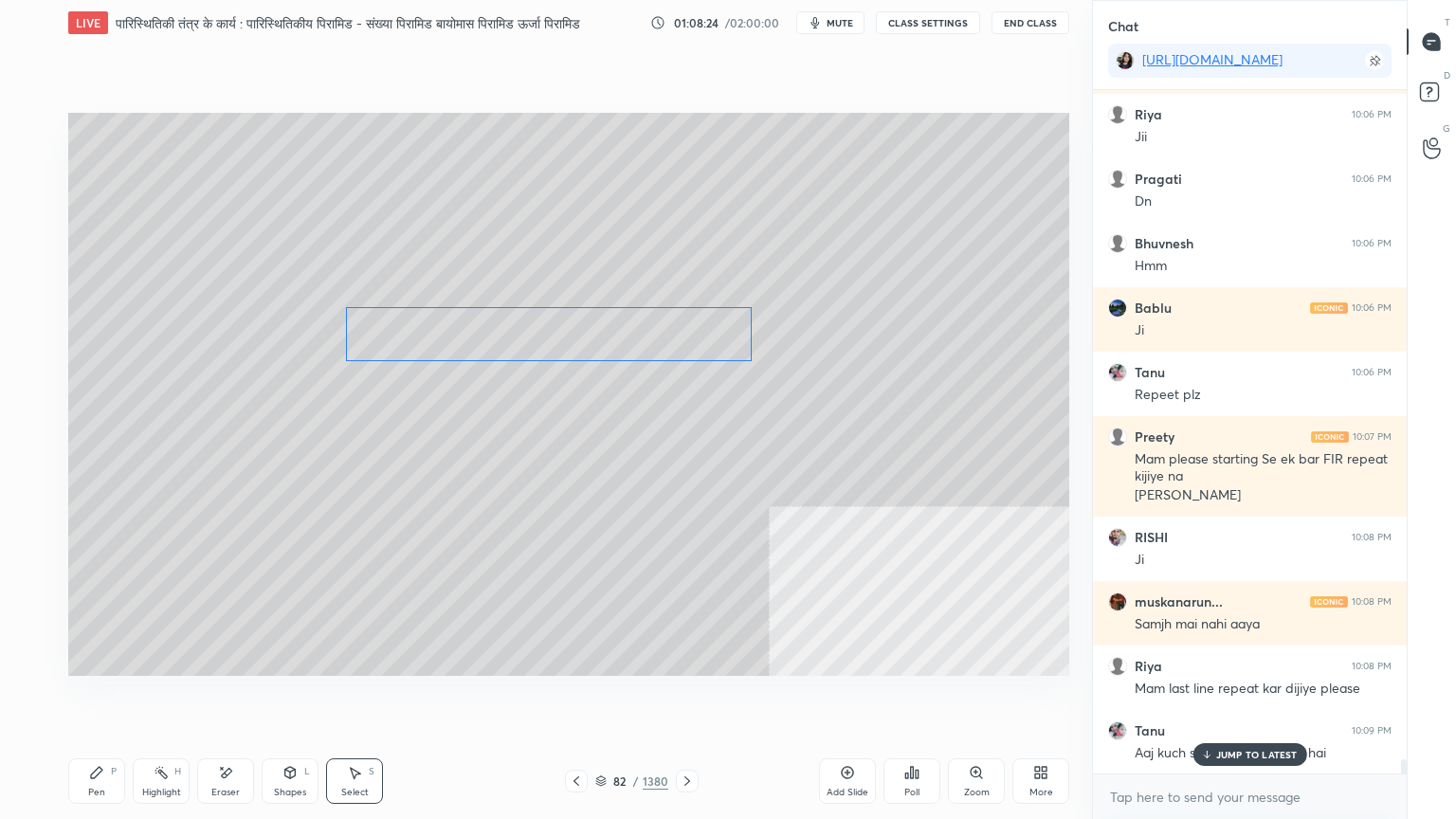 drag, startPoint x: 655, startPoint y: 344, endPoint x: 508, endPoint y: 361, distance: 147.97973 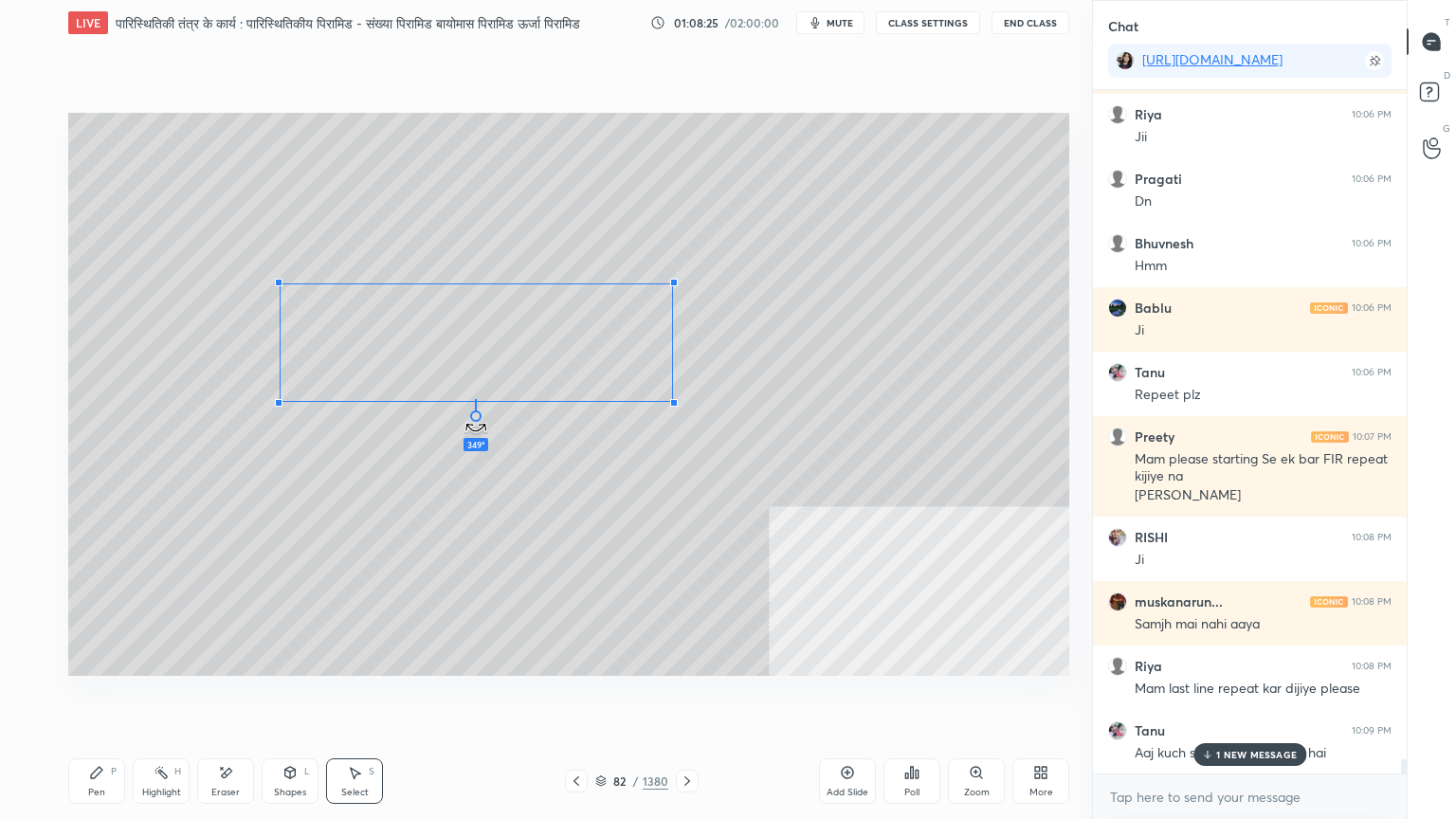 scroll, scrollTop: 33022, scrollLeft: 0, axis: vertical 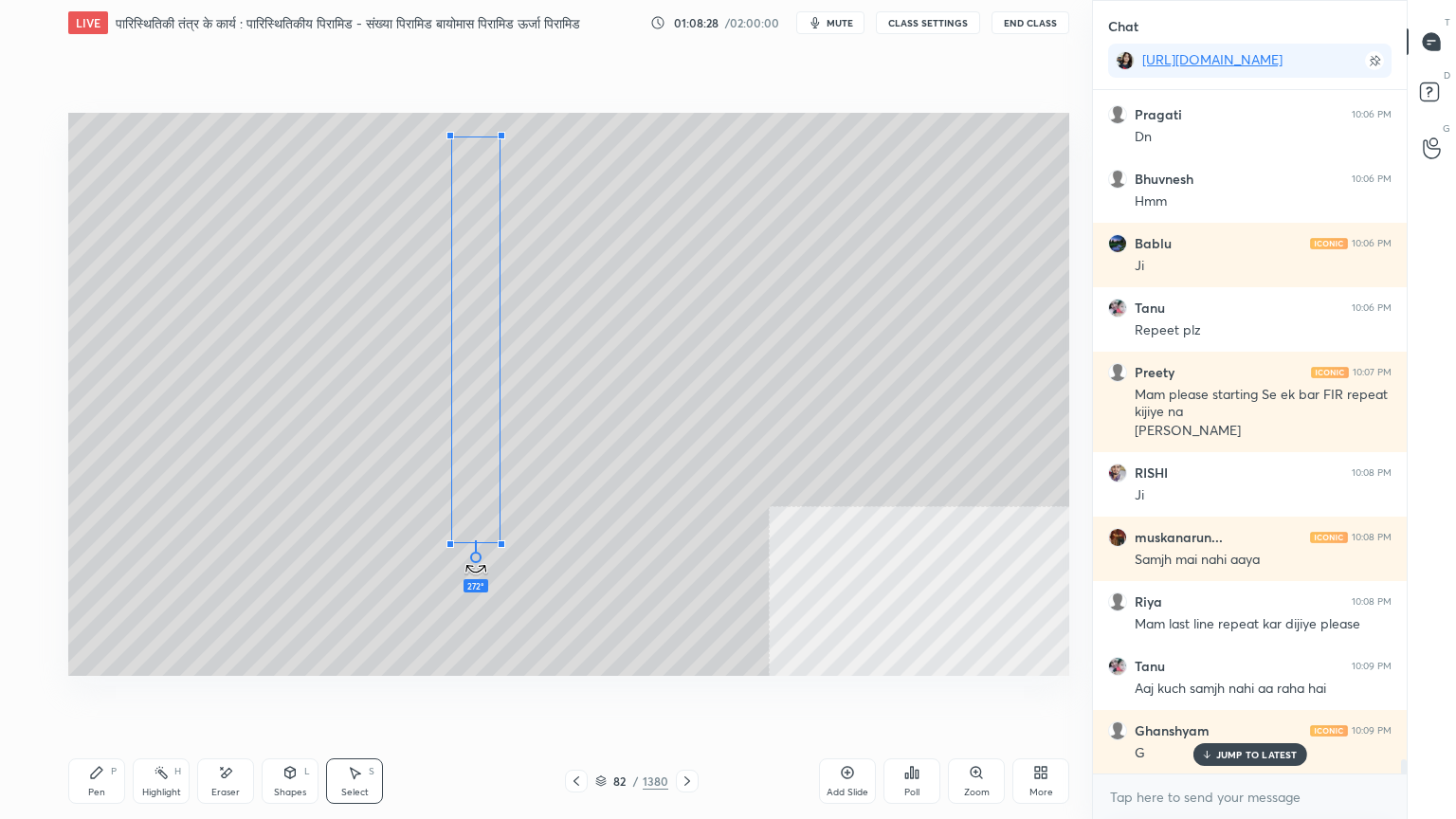 drag, startPoint x: 478, startPoint y: 379, endPoint x: 598, endPoint y: 340, distance: 126.17845 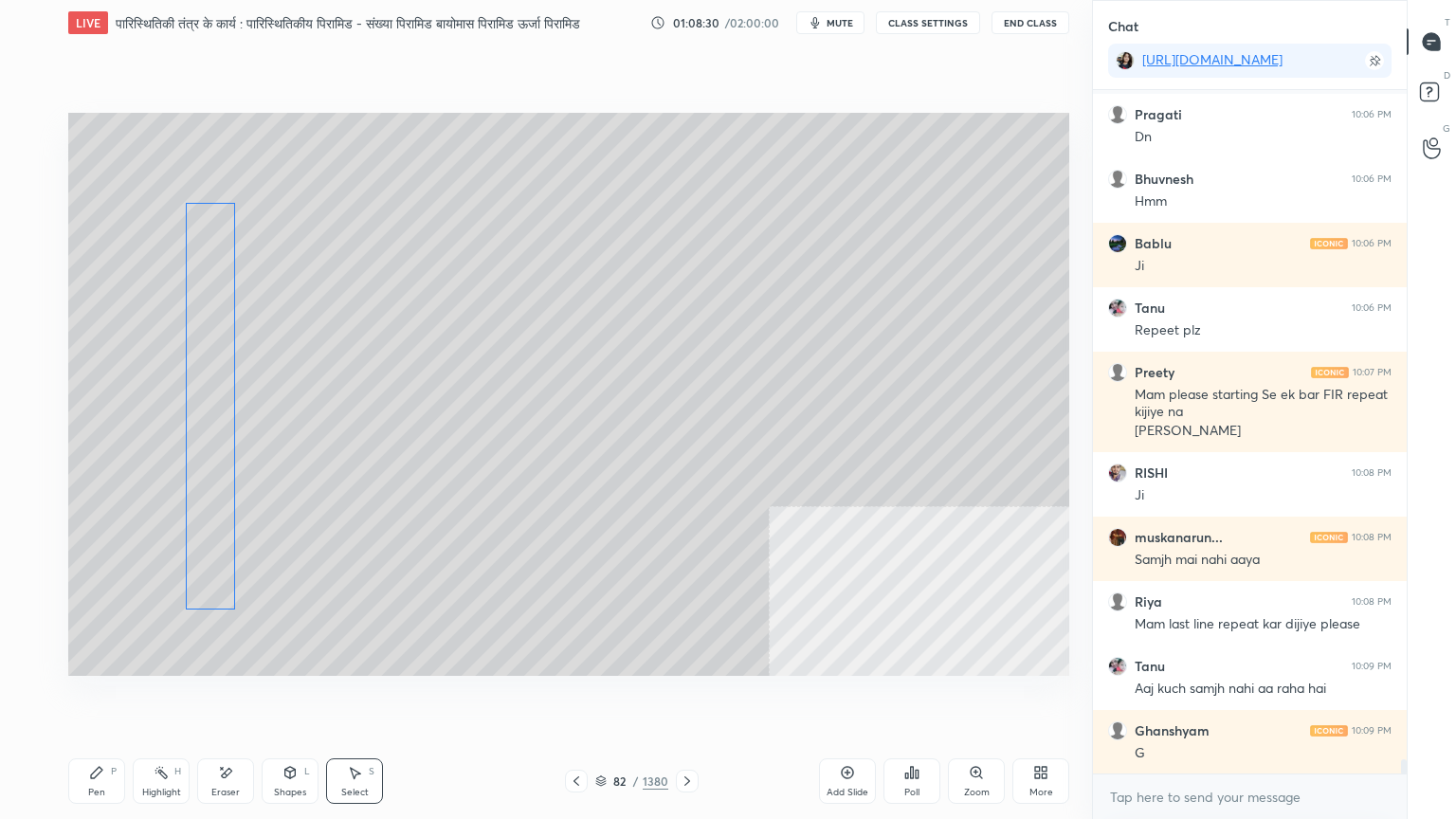 scroll, scrollTop: 33090, scrollLeft: 0, axis: vertical 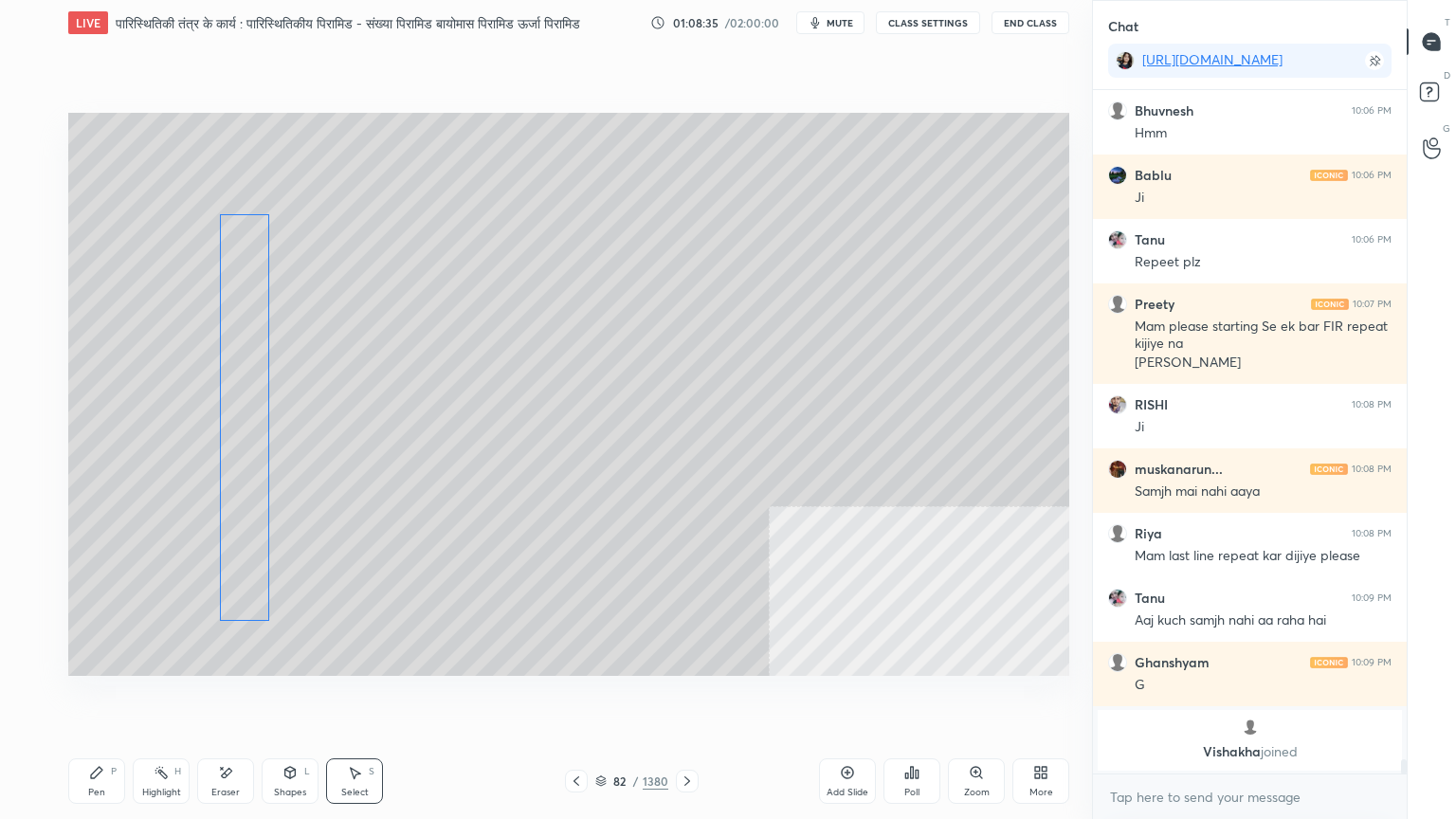 drag, startPoint x: 486, startPoint y: 377, endPoint x: 257, endPoint y: 453, distance: 241.28199 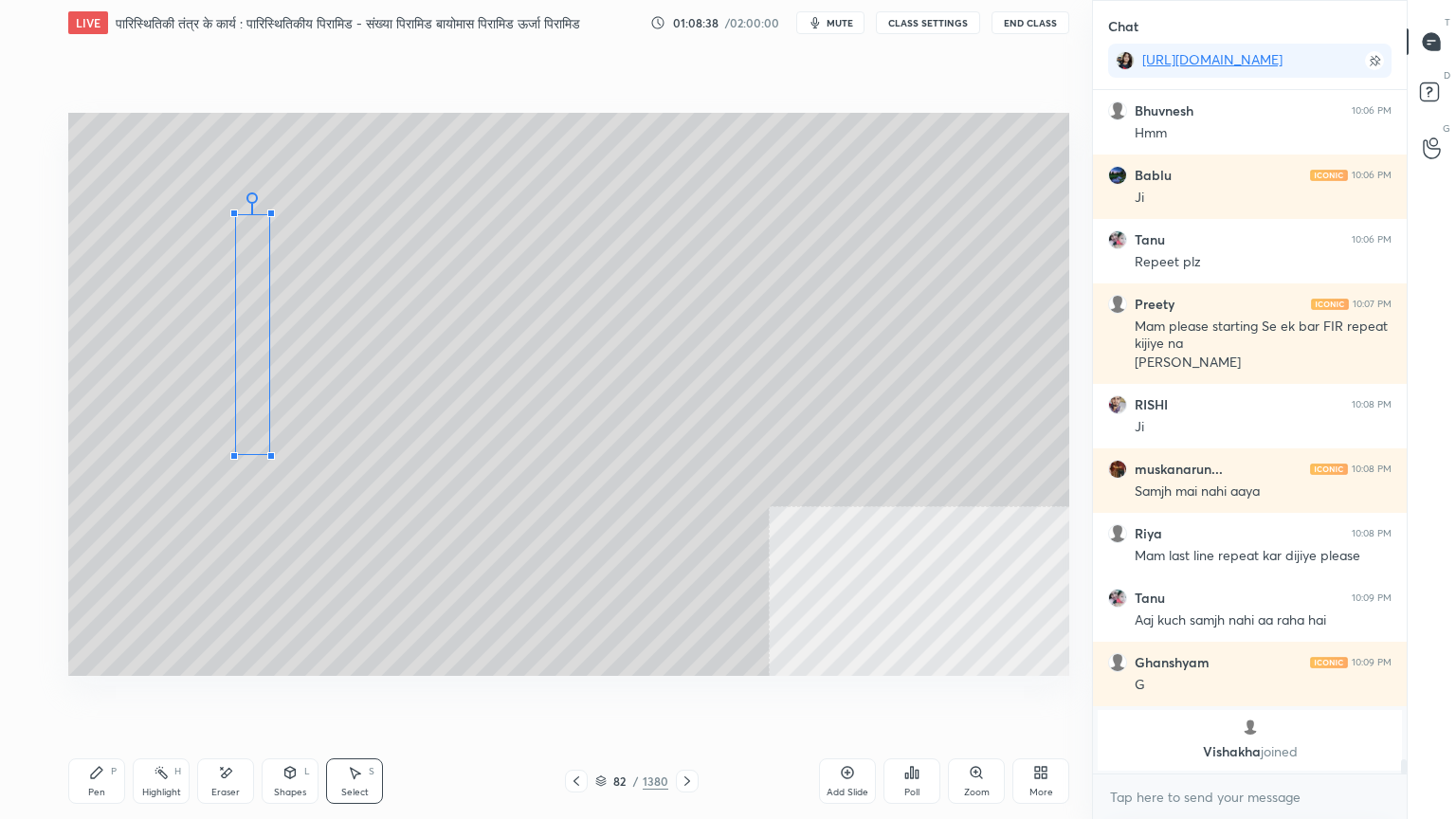 scroll, scrollTop: 33154, scrollLeft: 0, axis: vertical 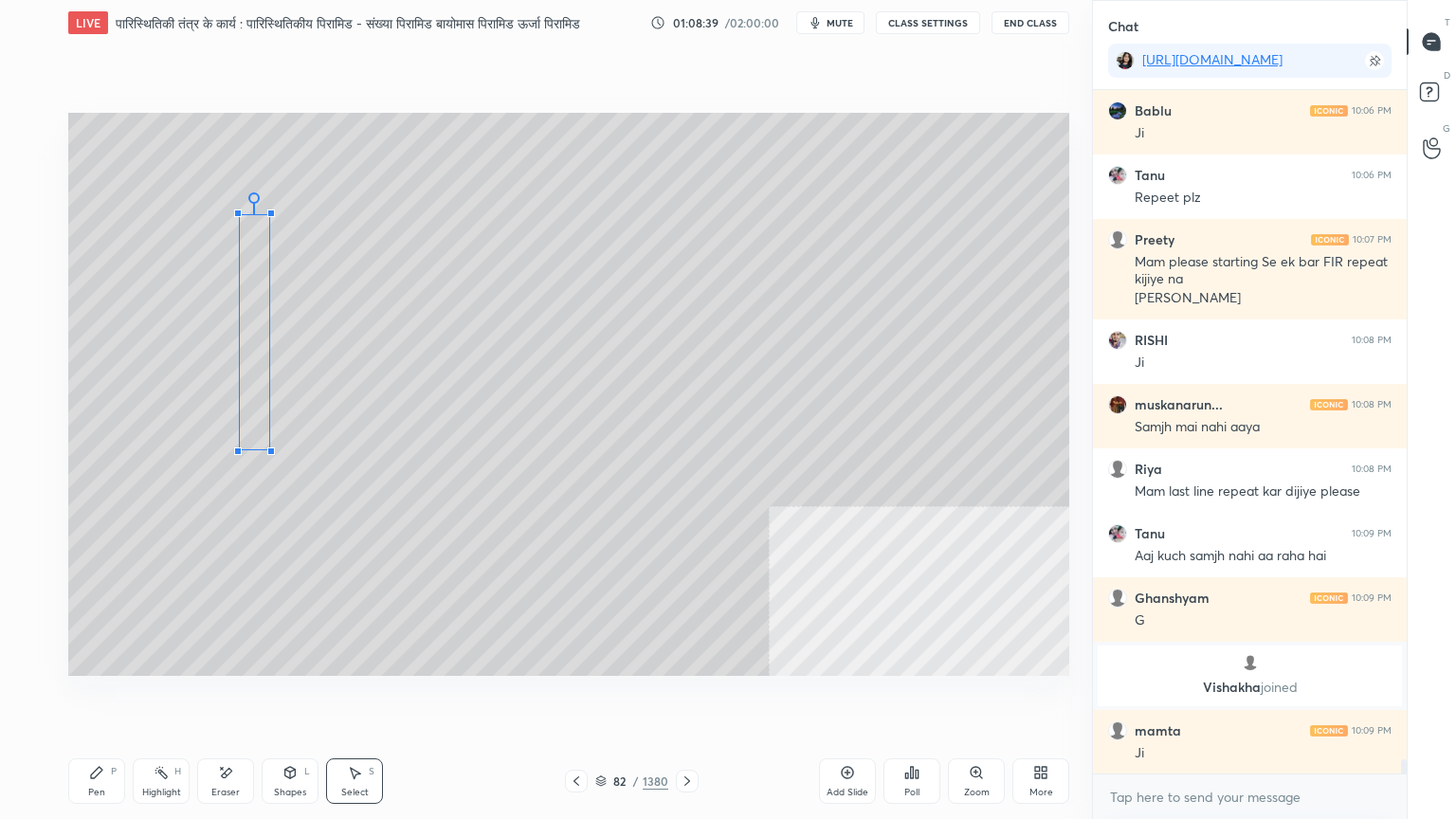 drag, startPoint x: 224, startPoint y: 614, endPoint x: 235, endPoint y: 447, distance: 167.36188 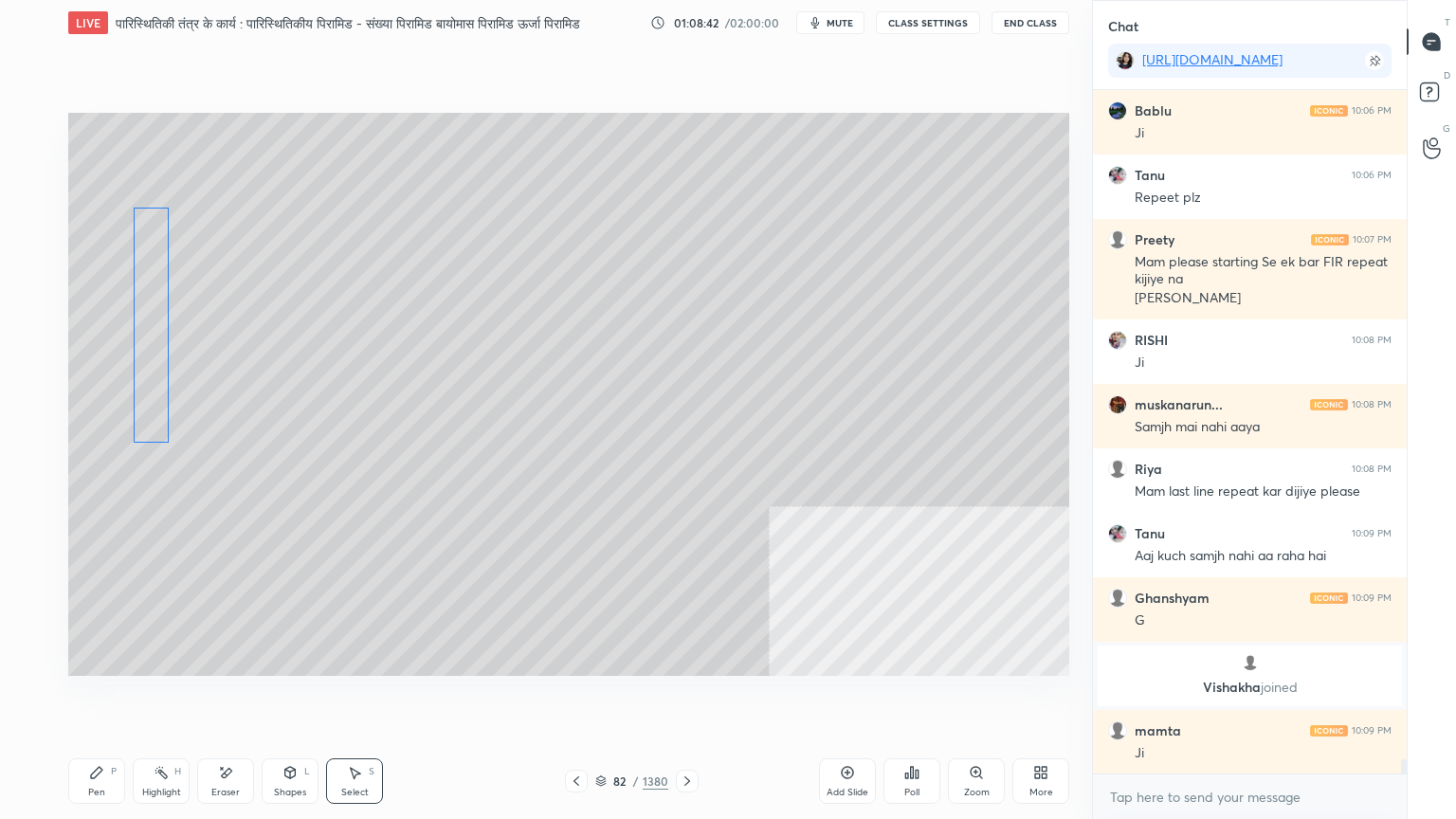 drag, startPoint x: 251, startPoint y: 337, endPoint x: 181, endPoint y: 318, distance: 72.532751 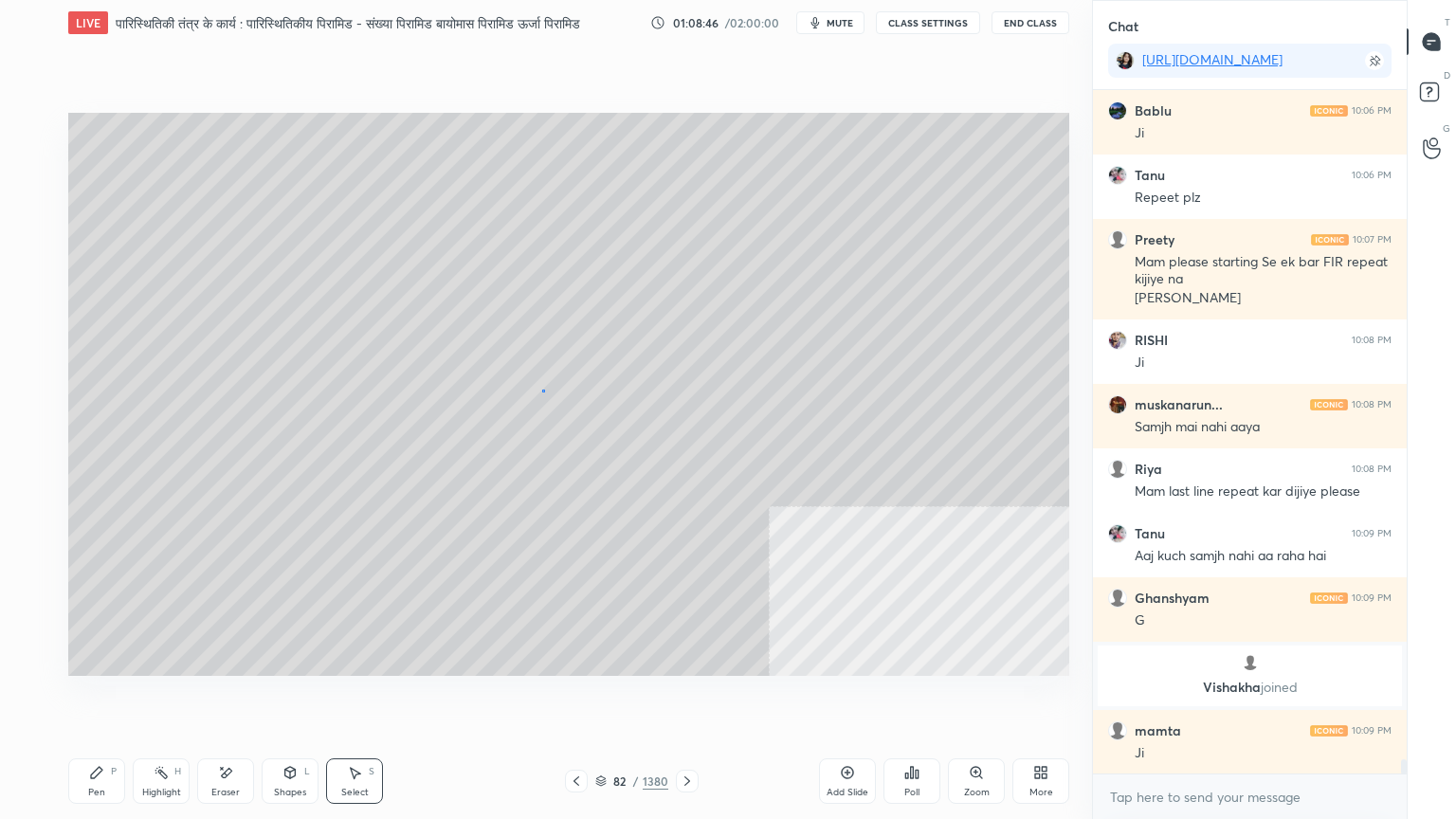click on "0 ° Undo Copy Duplicate Duplicate to new slide Delete" at bounding box center [569, 394] 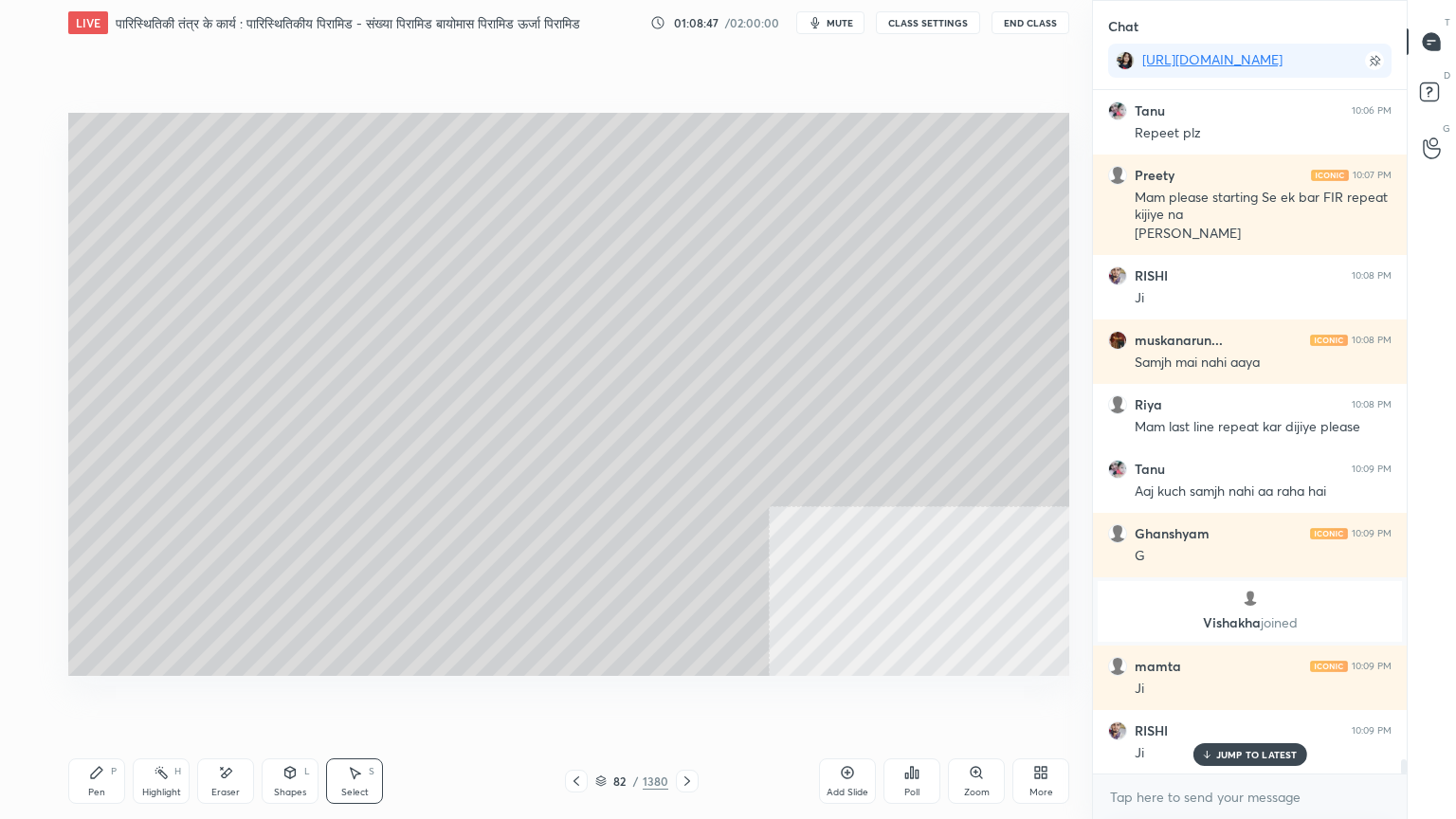 click on "Shapes L" at bounding box center (290, 781) 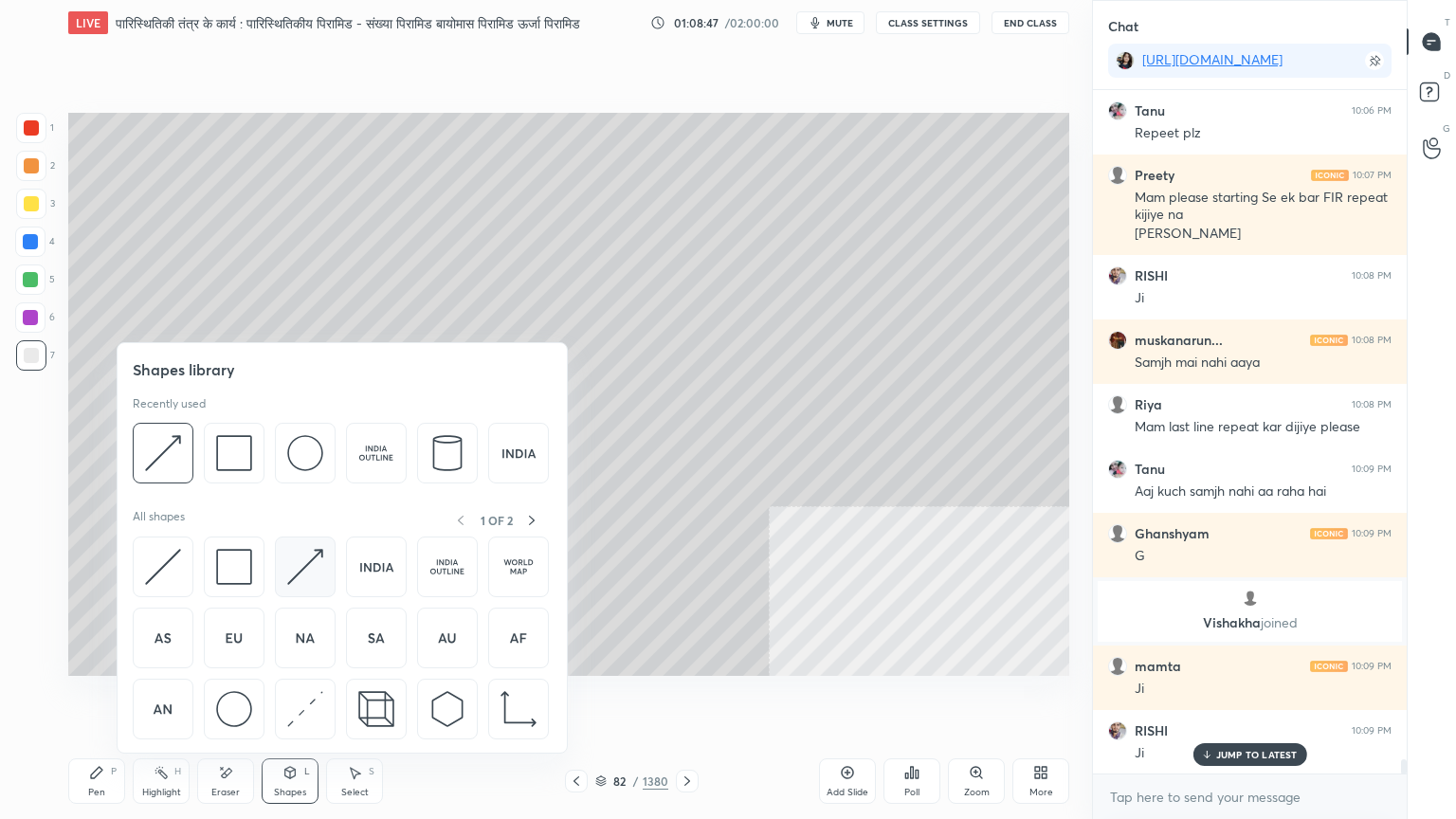 click at bounding box center [305, 567] 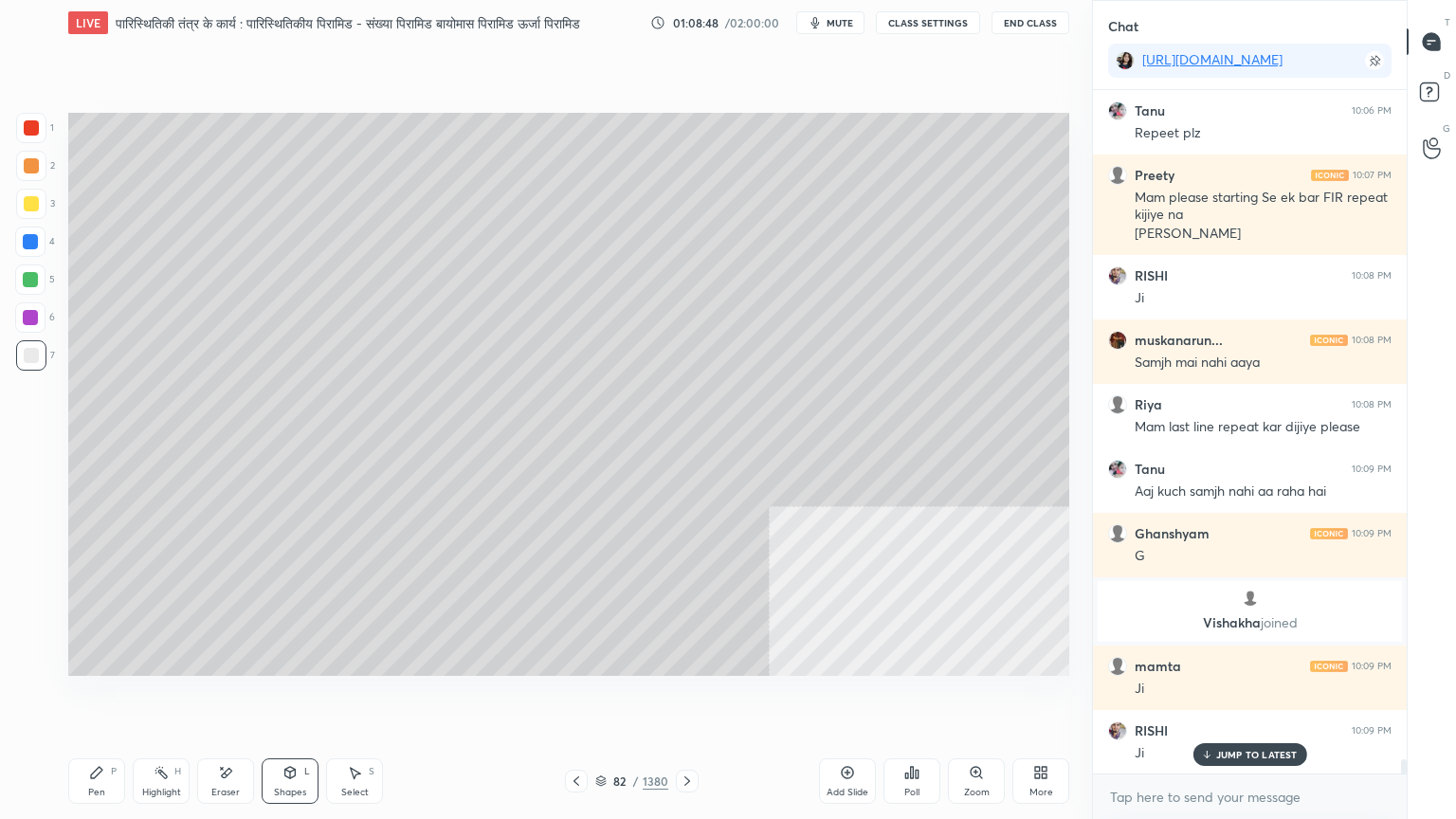 scroll, scrollTop: 33283, scrollLeft: 0, axis: vertical 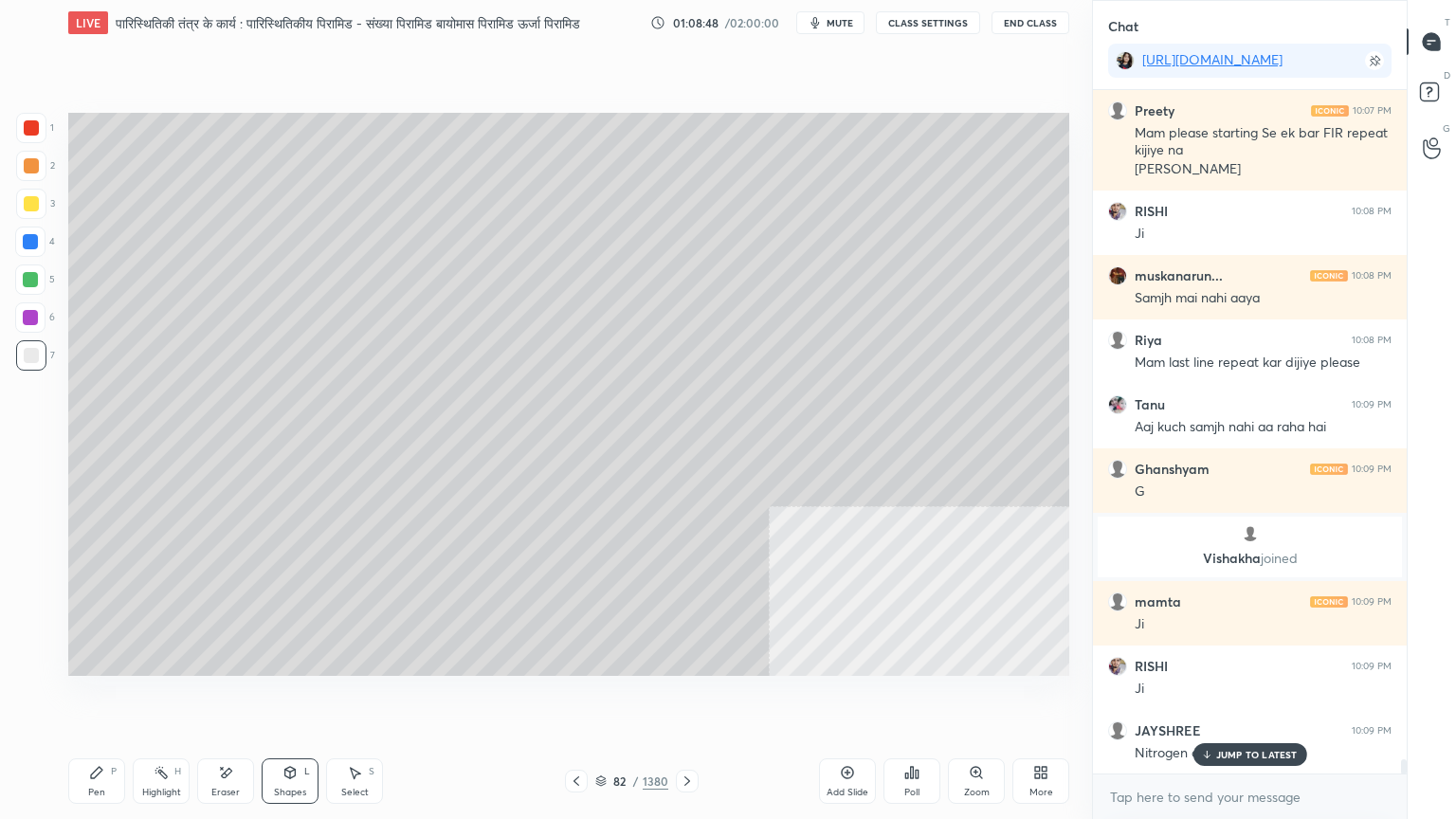 click at bounding box center [30, 242] 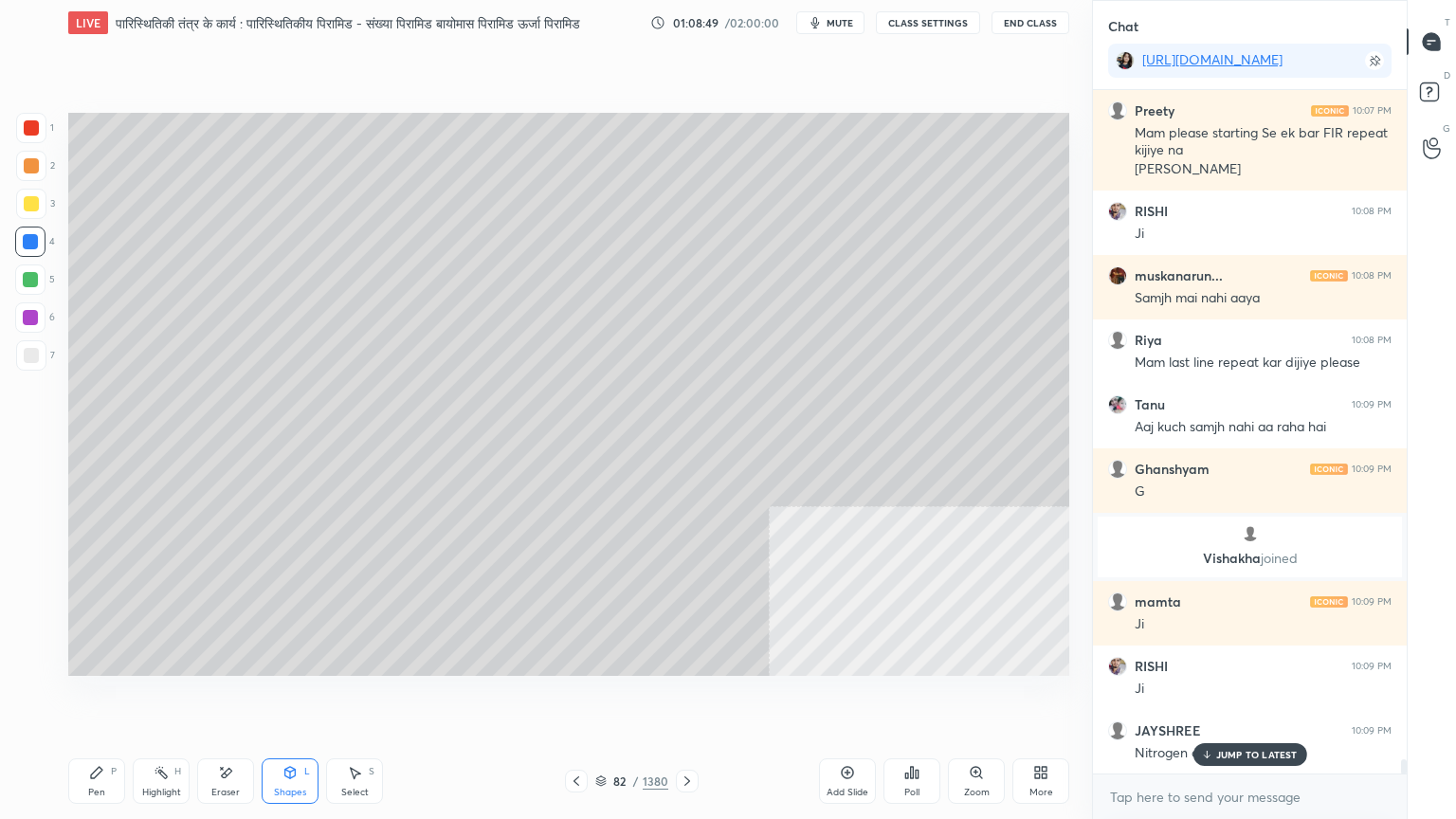 scroll, scrollTop: 33348, scrollLeft: 0, axis: vertical 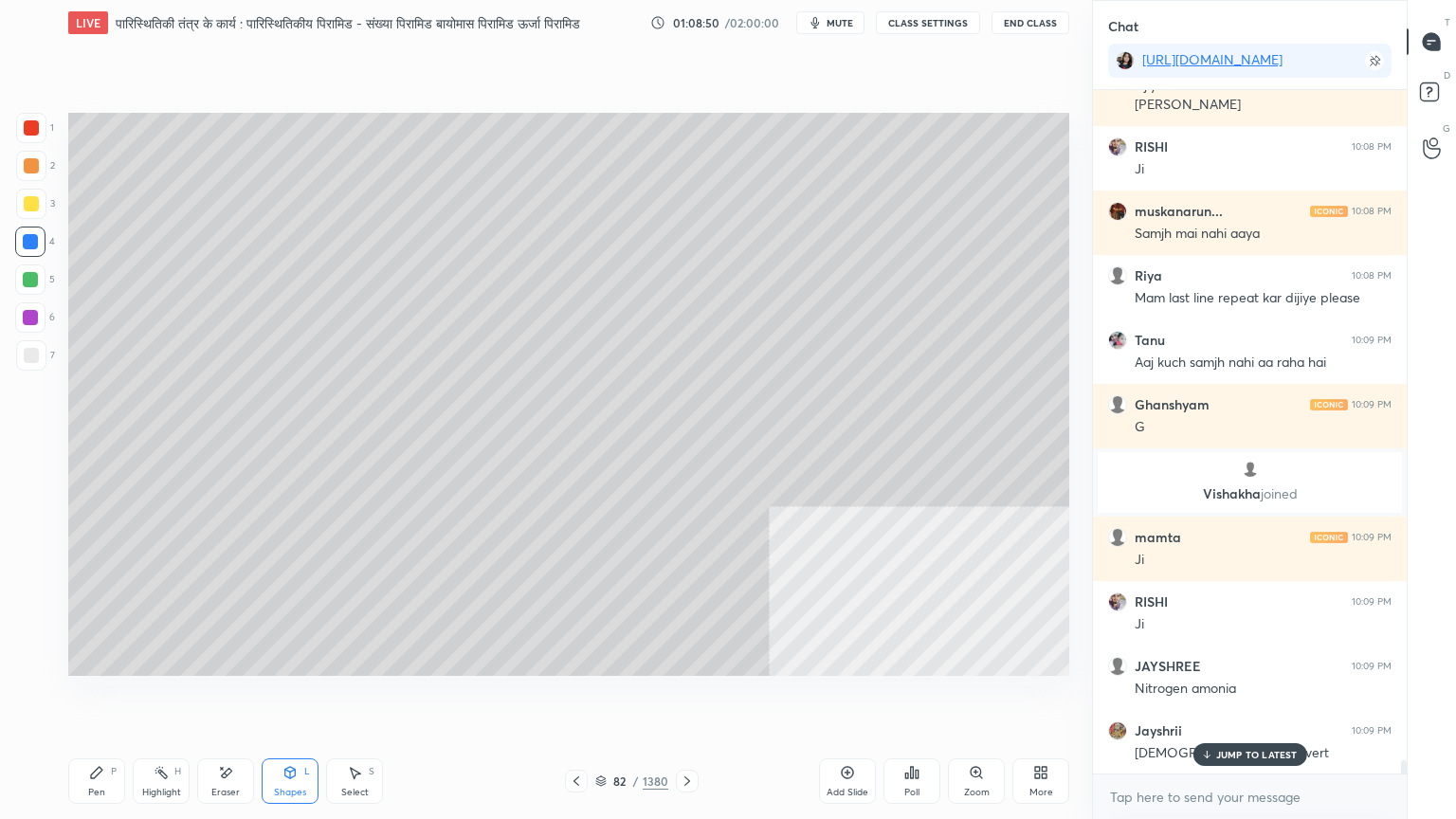 click on "Select S" at bounding box center (355, 781) 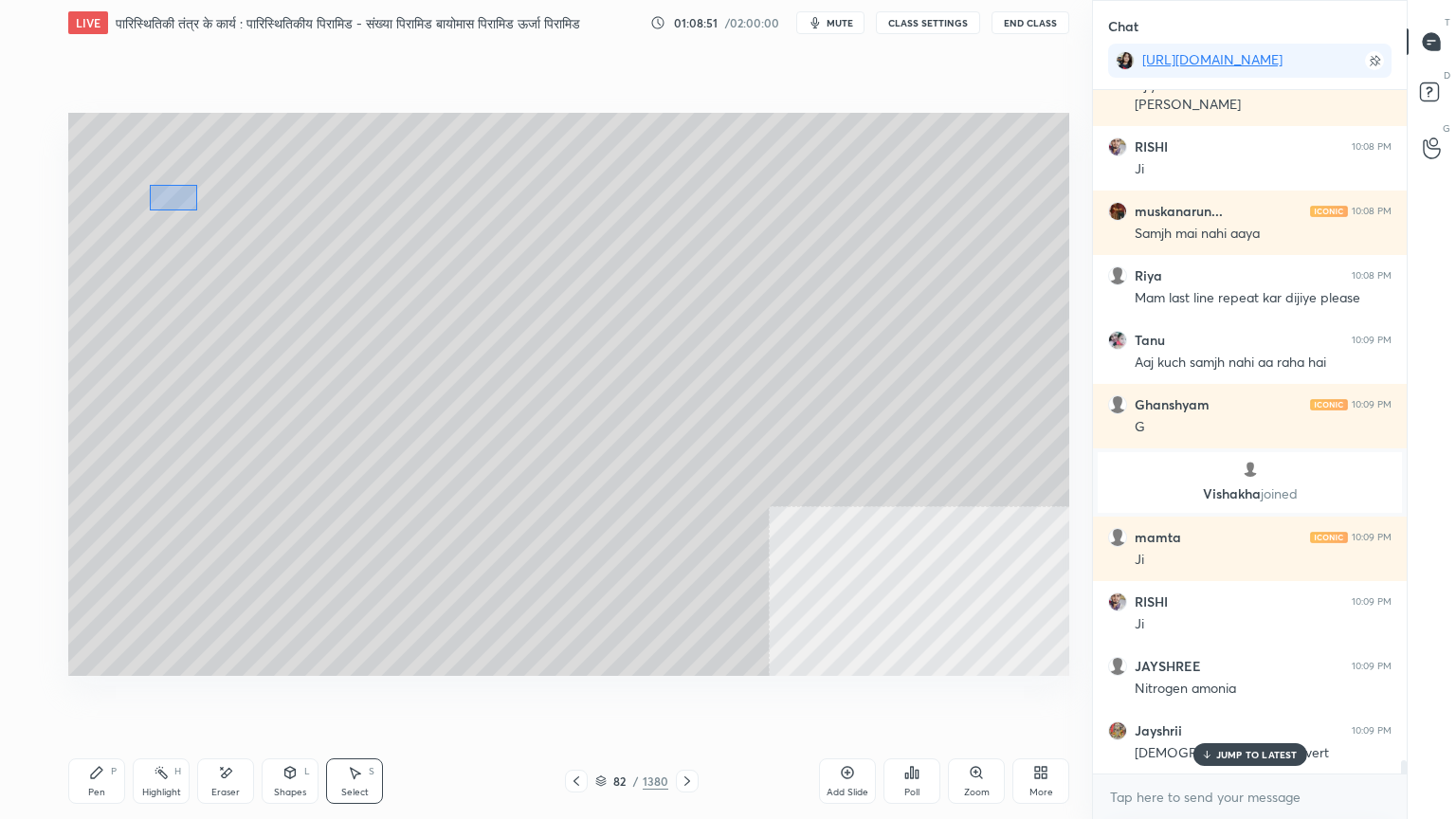 drag, startPoint x: 156, startPoint y: 191, endPoint x: 201, endPoint y: 207, distance: 47.759816 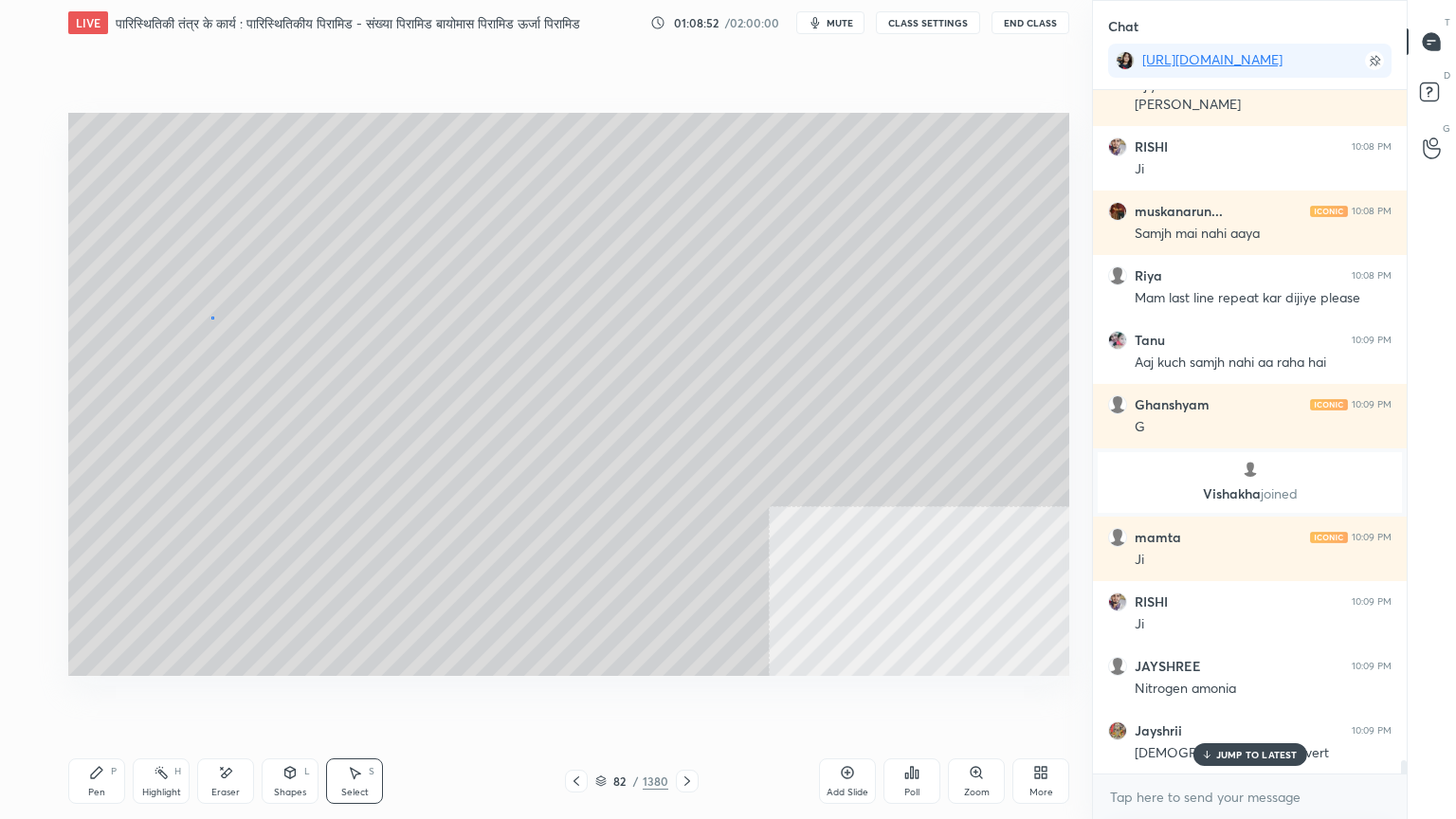 click on "0 ° Undo Copy Duplicate Duplicate to new slide Delete" at bounding box center [569, 394] 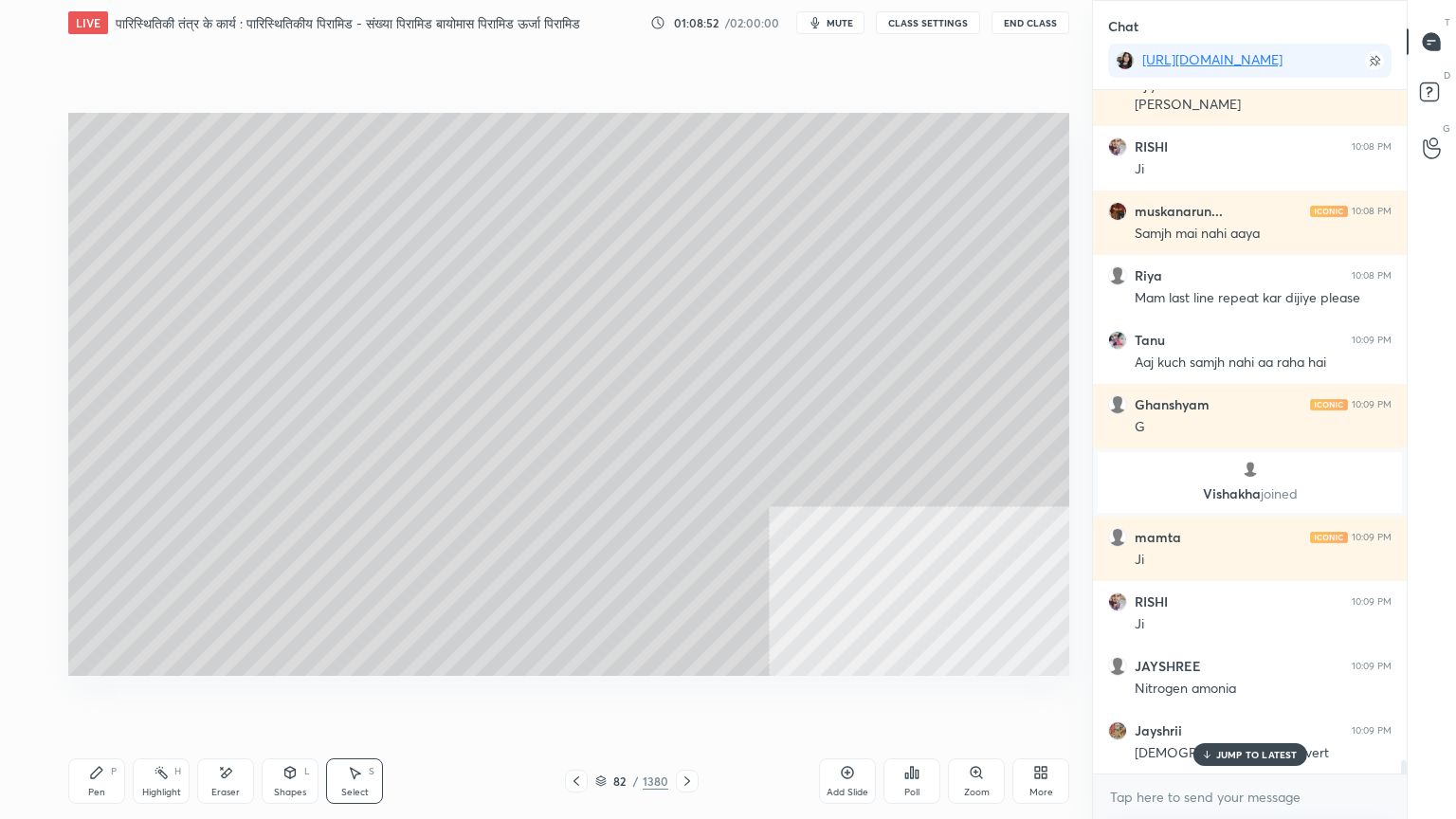 scroll, scrollTop: 33412, scrollLeft: 0, axis: vertical 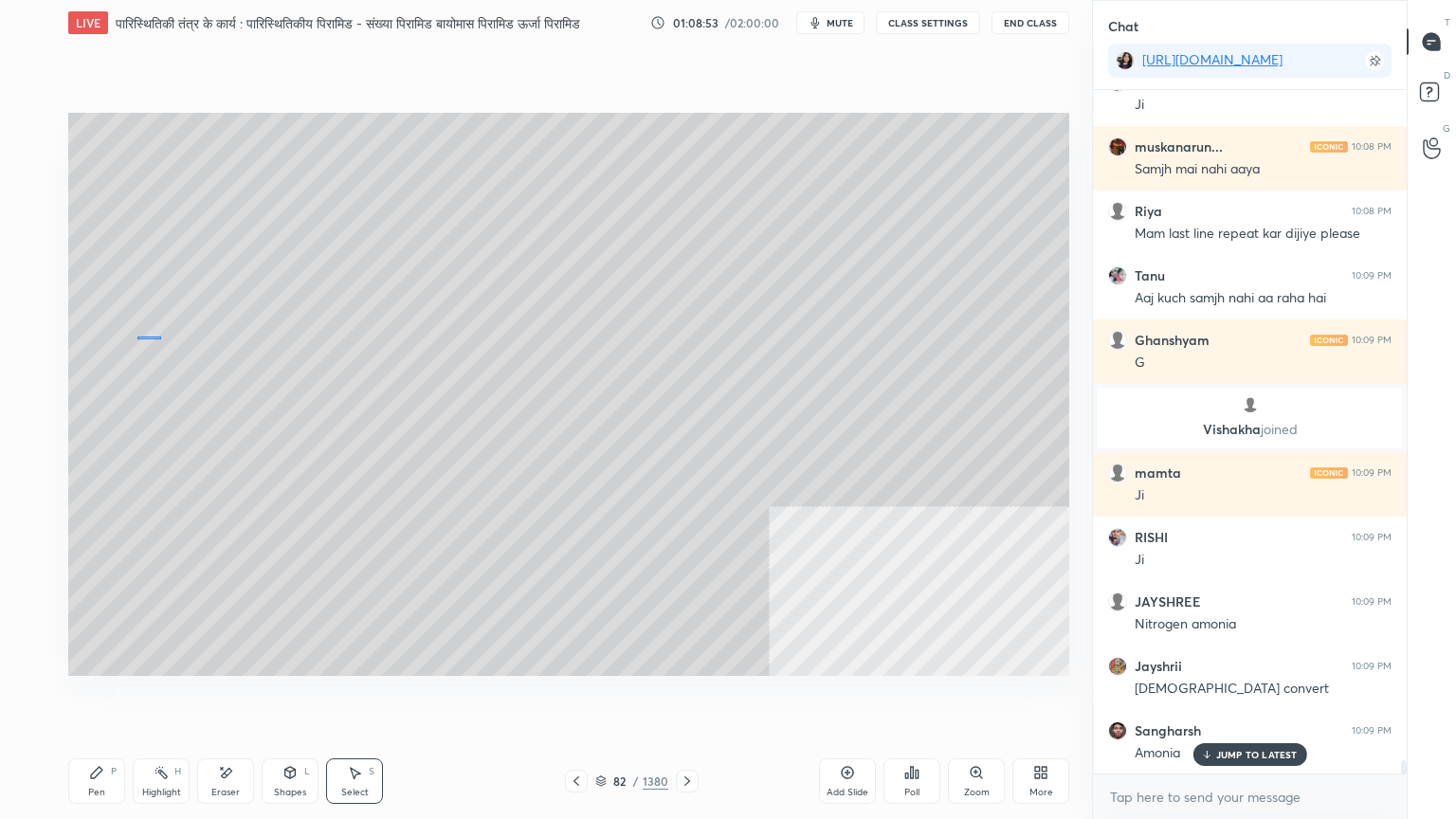 drag, startPoint x: 136, startPoint y: 337, endPoint x: 159, endPoint y: 334, distance: 23.194827 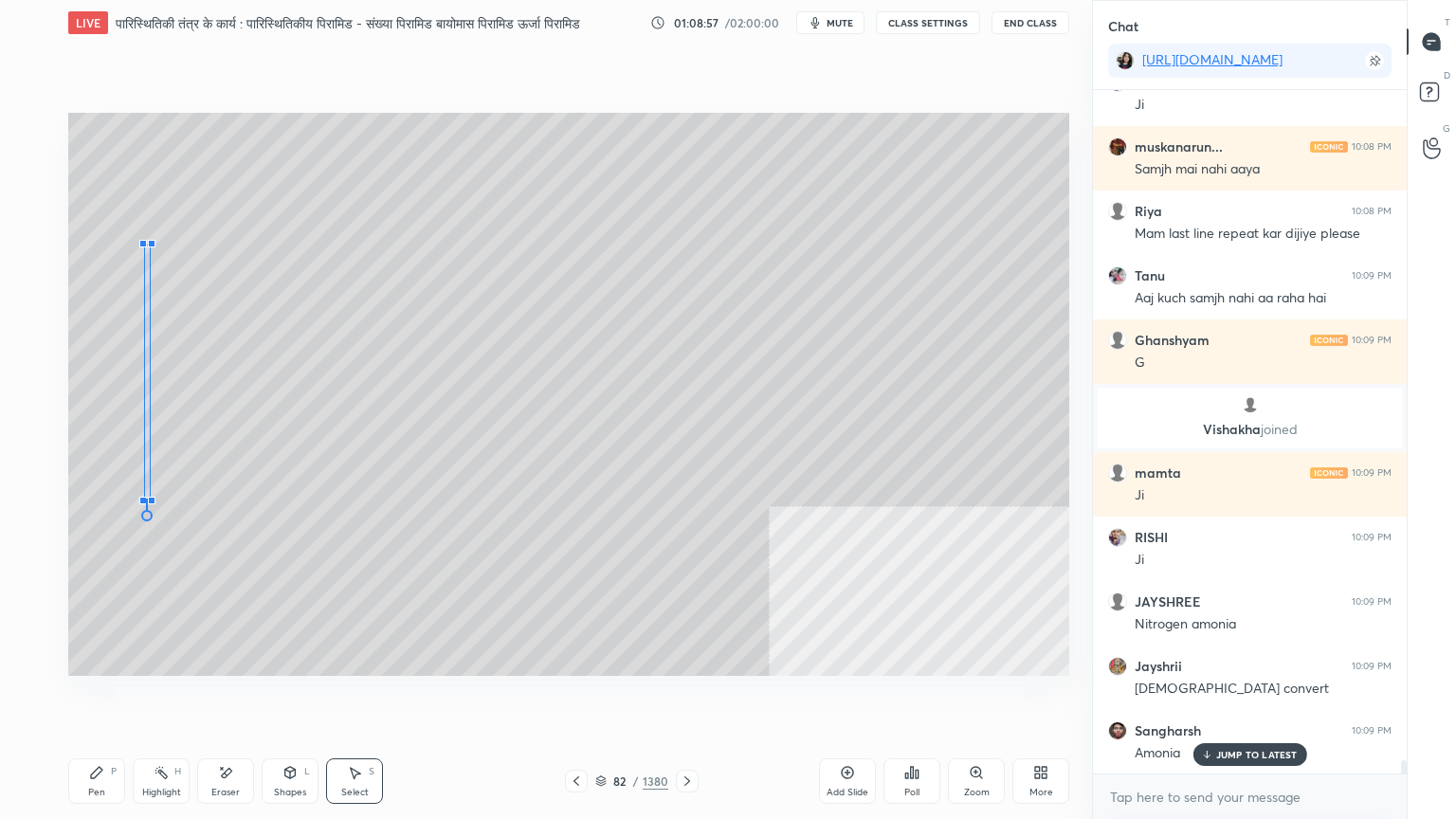 scroll, scrollTop: 33477, scrollLeft: 0, axis: vertical 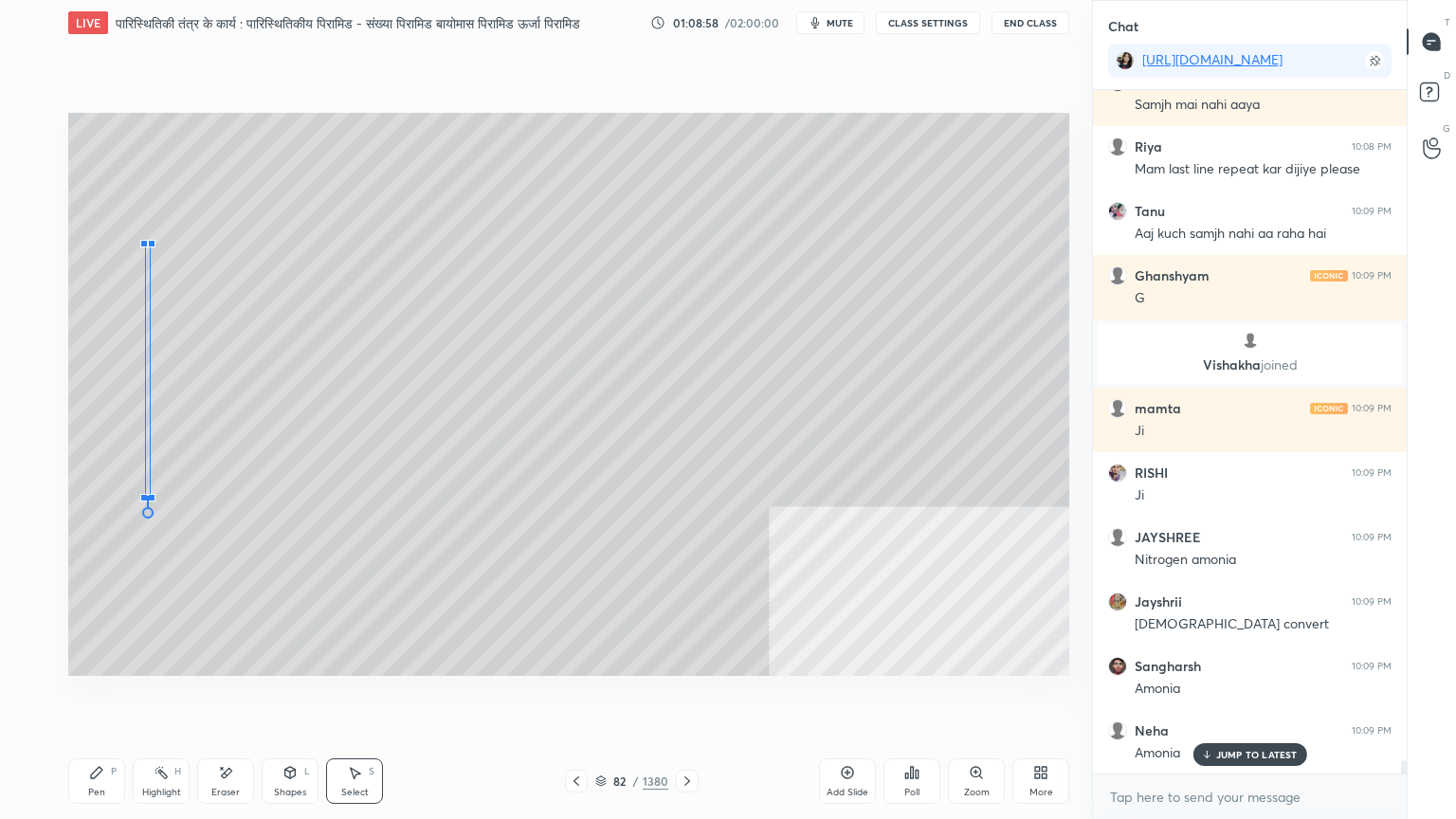 drag, startPoint x: 144, startPoint y: 340, endPoint x: 149, endPoint y: 490, distance: 150.0833 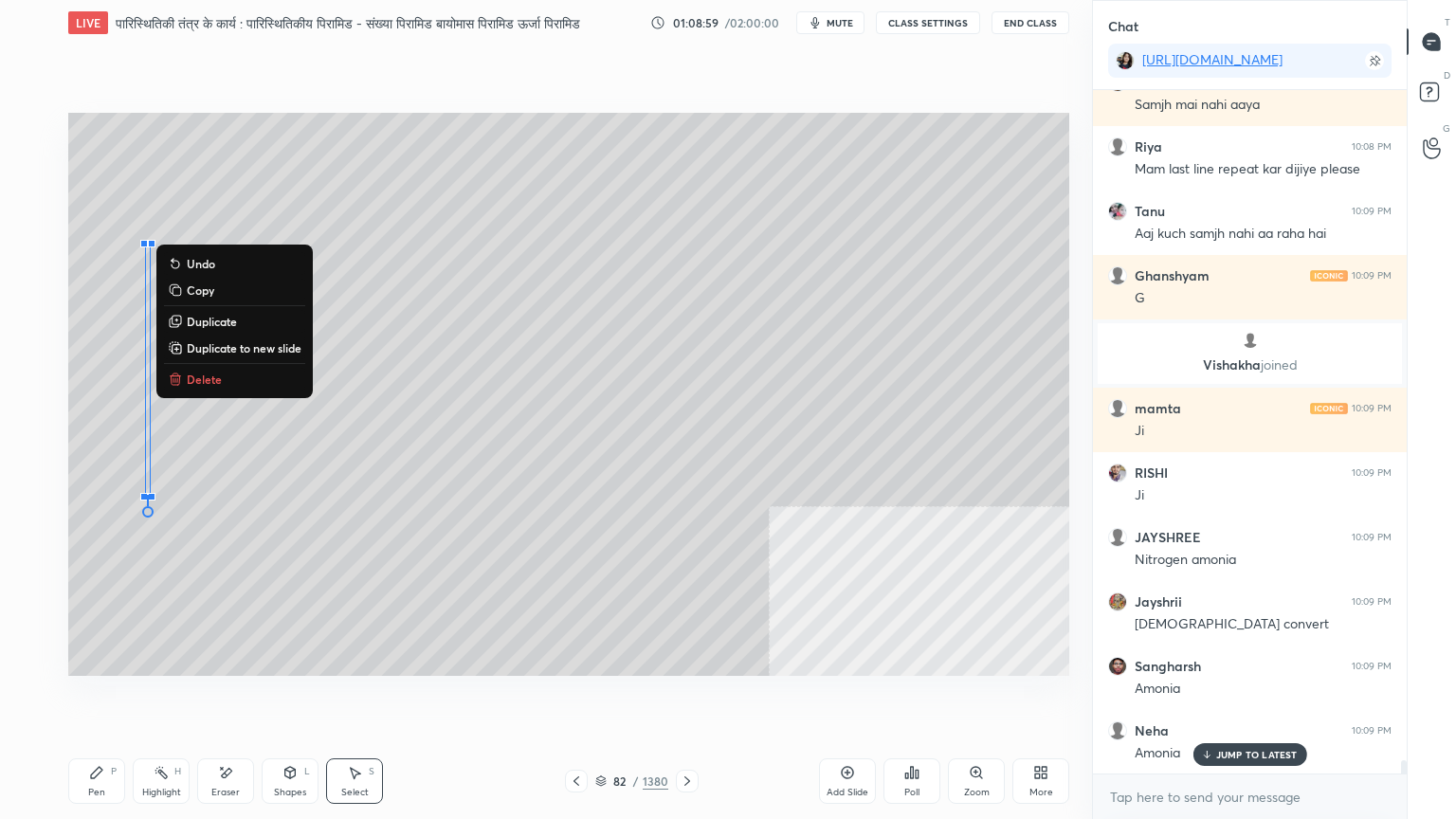 scroll, scrollTop: 33541, scrollLeft: 0, axis: vertical 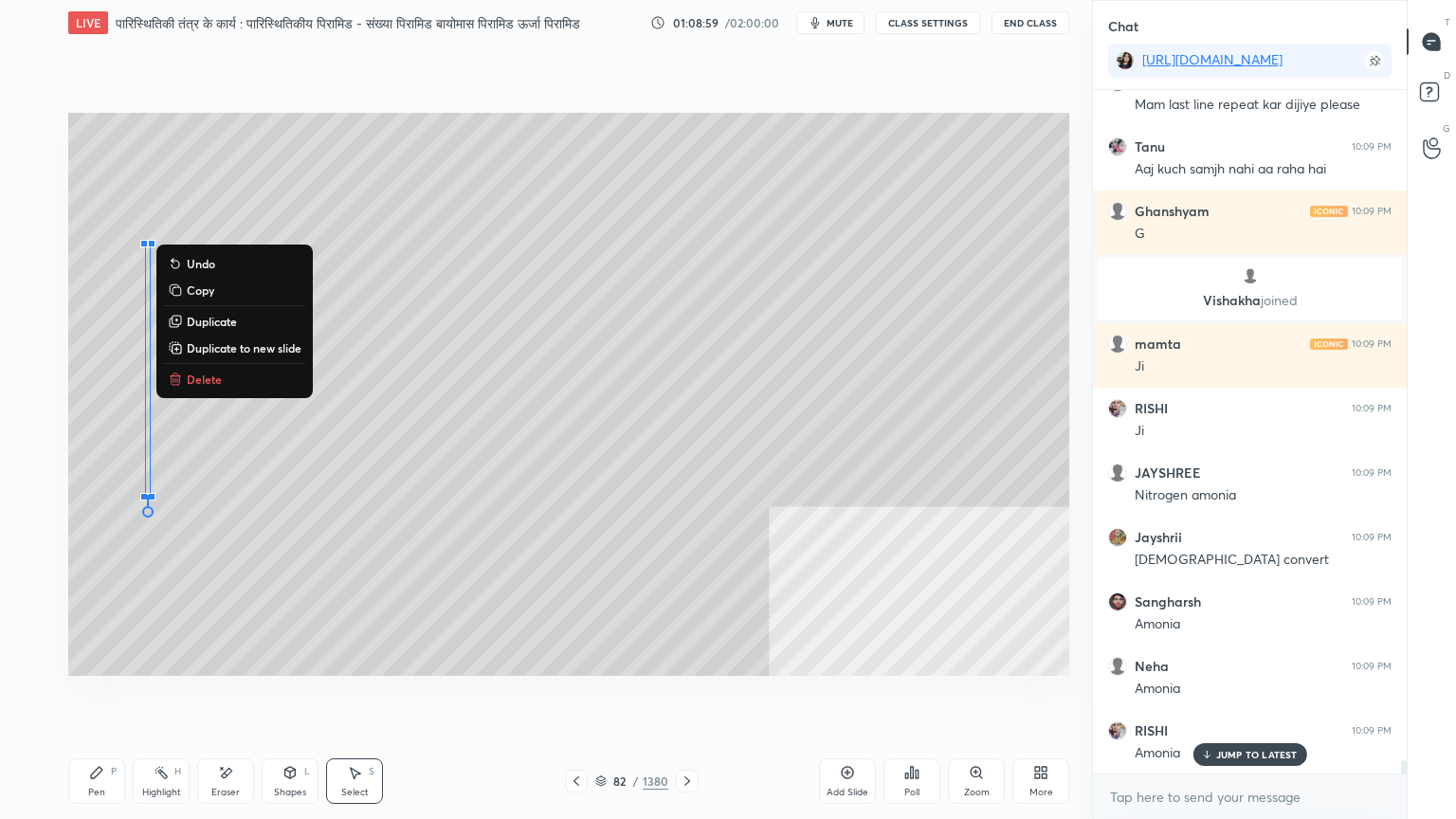 click on "Pen P" at bounding box center (97, 781) 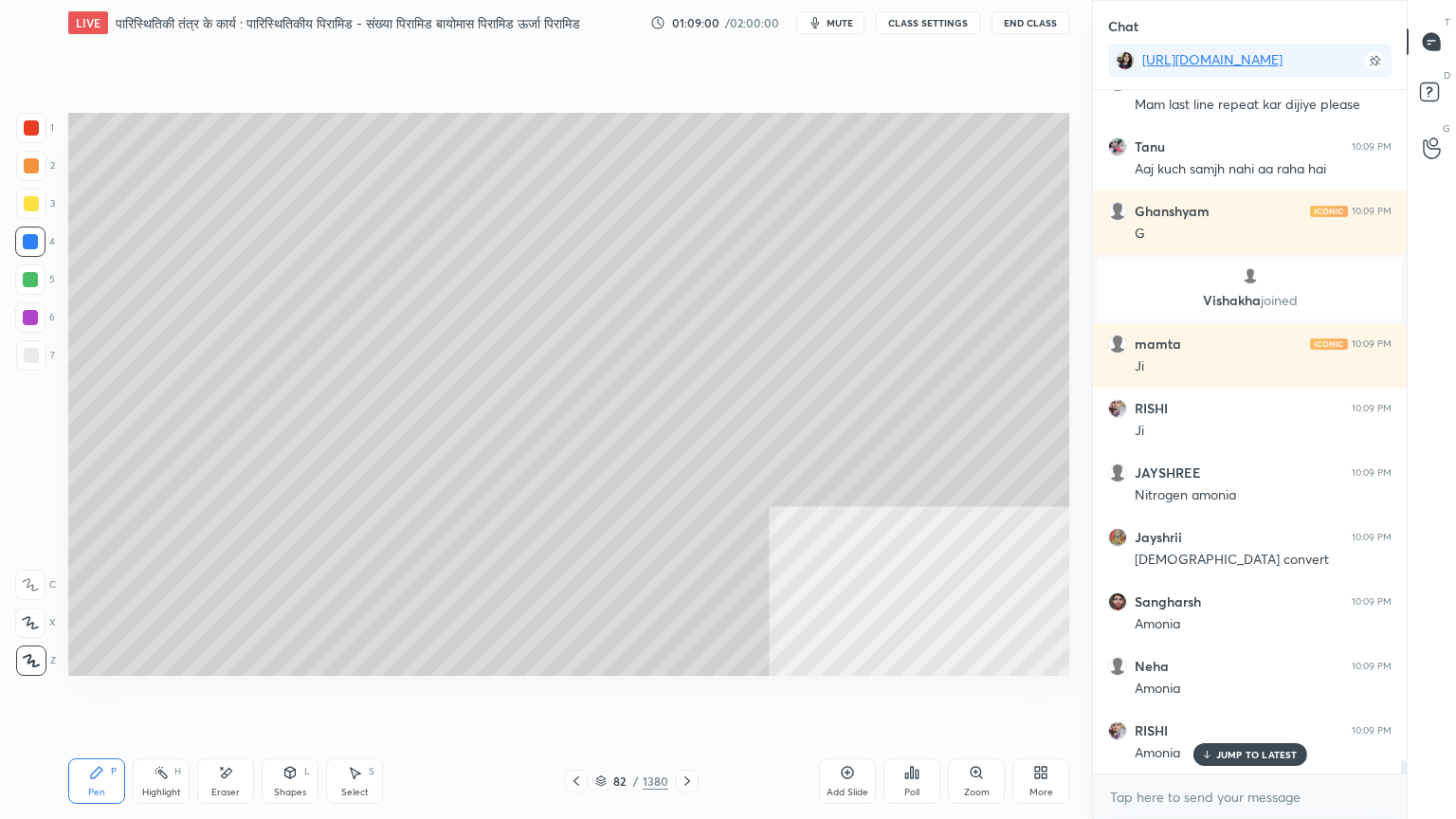 scroll, scrollTop: 33670, scrollLeft: 0, axis: vertical 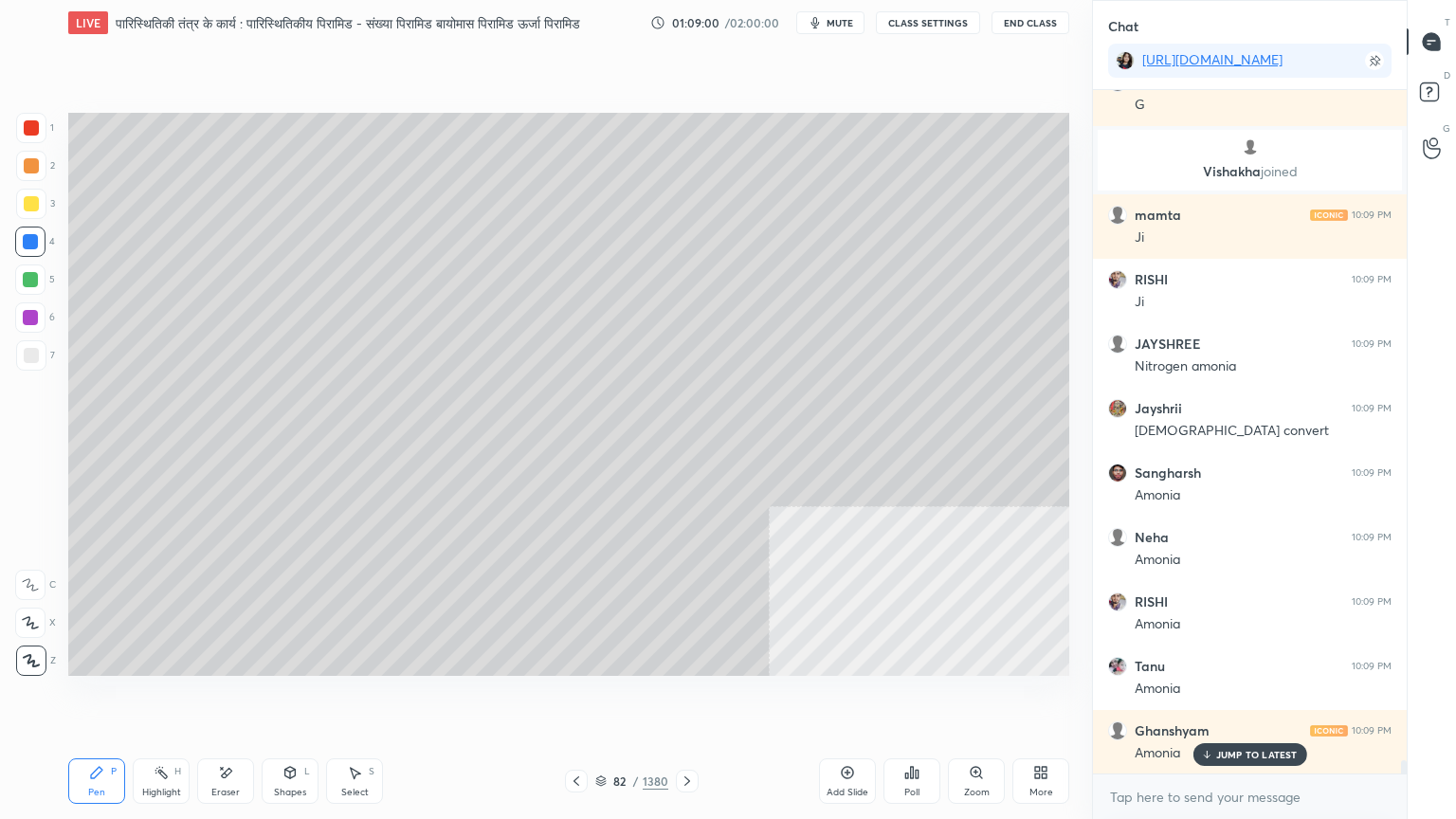 click 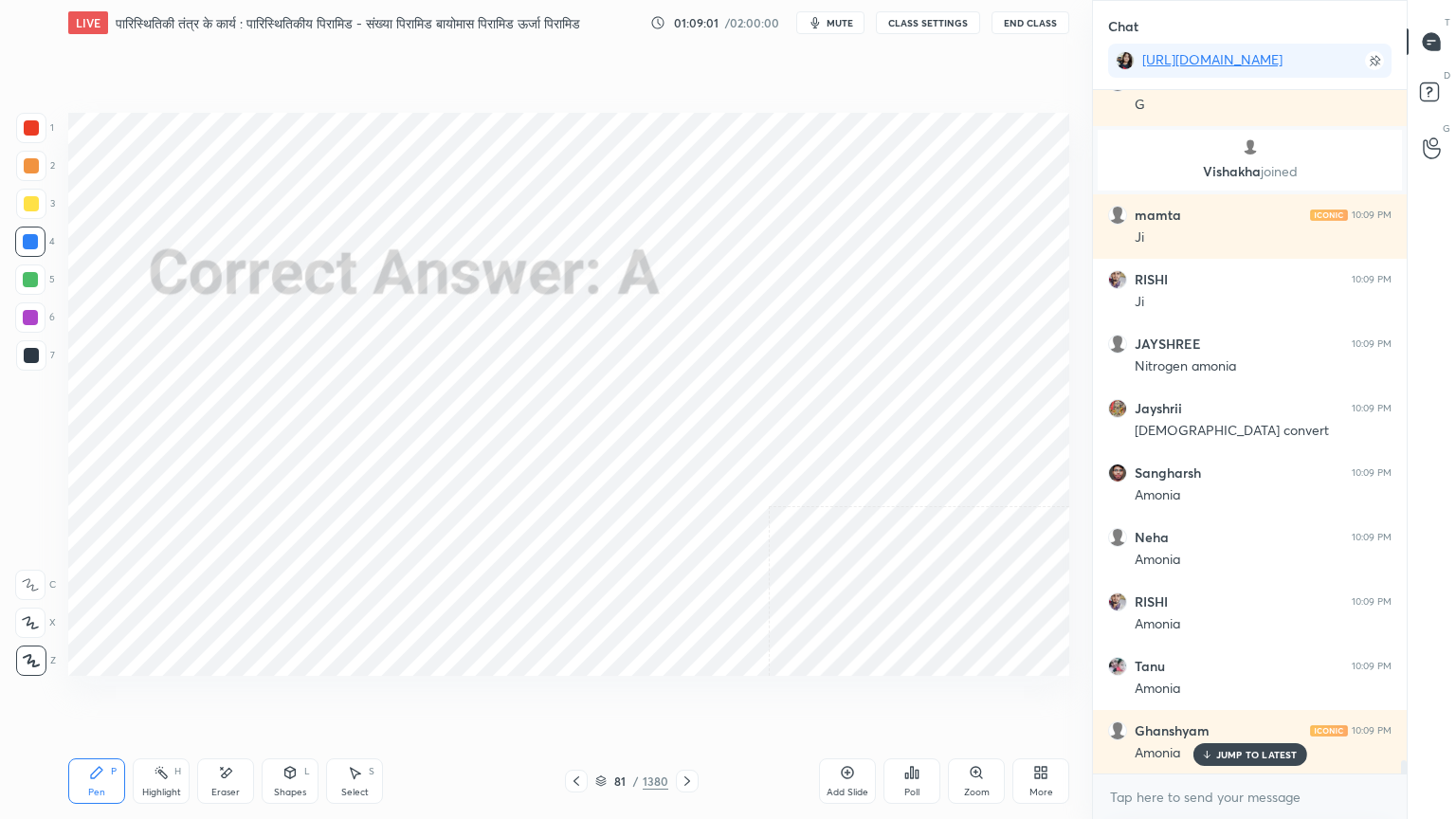 drag, startPoint x: 682, startPoint y: 777, endPoint x: 626, endPoint y: 786, distance: 56.718604 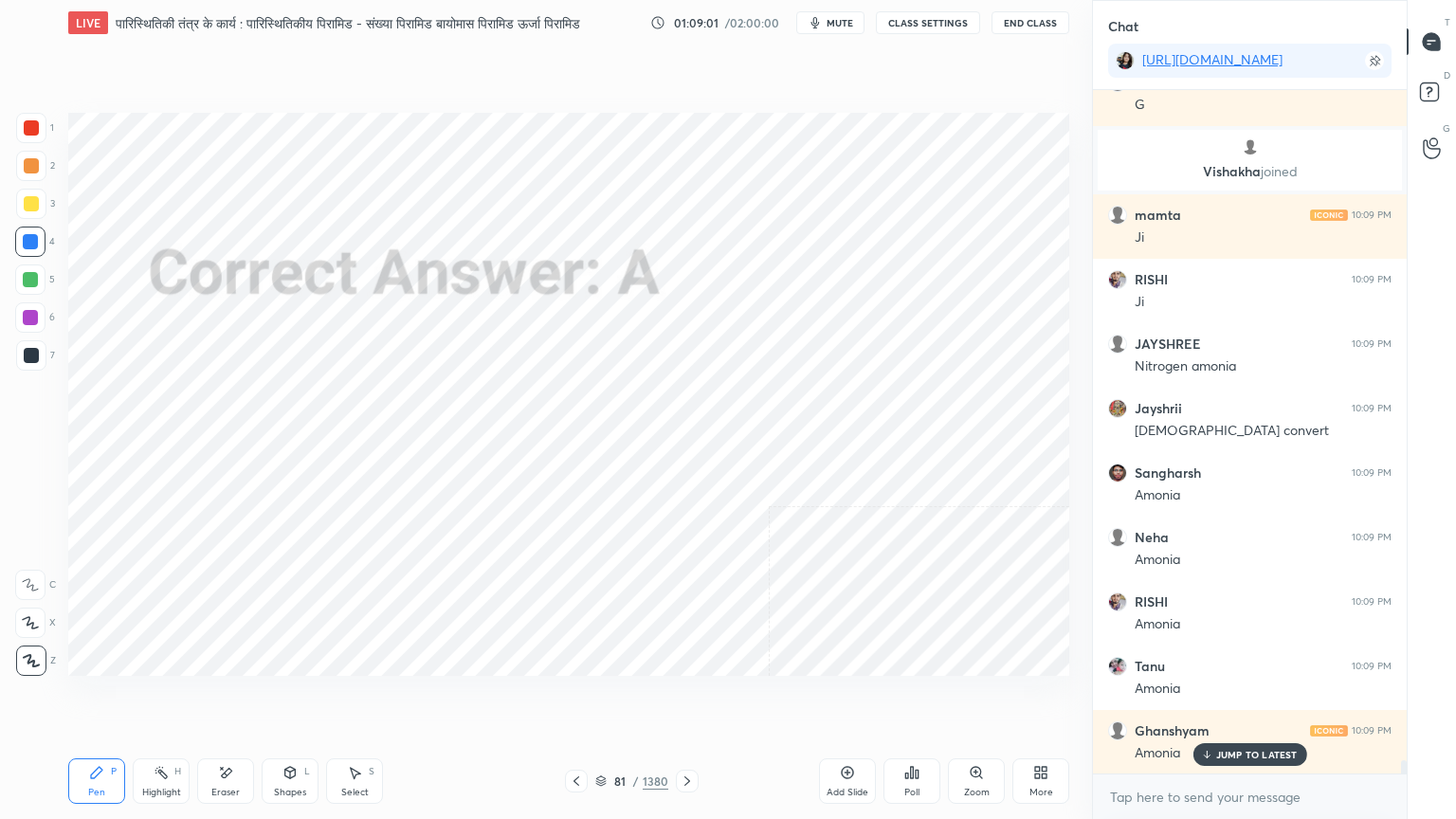 click 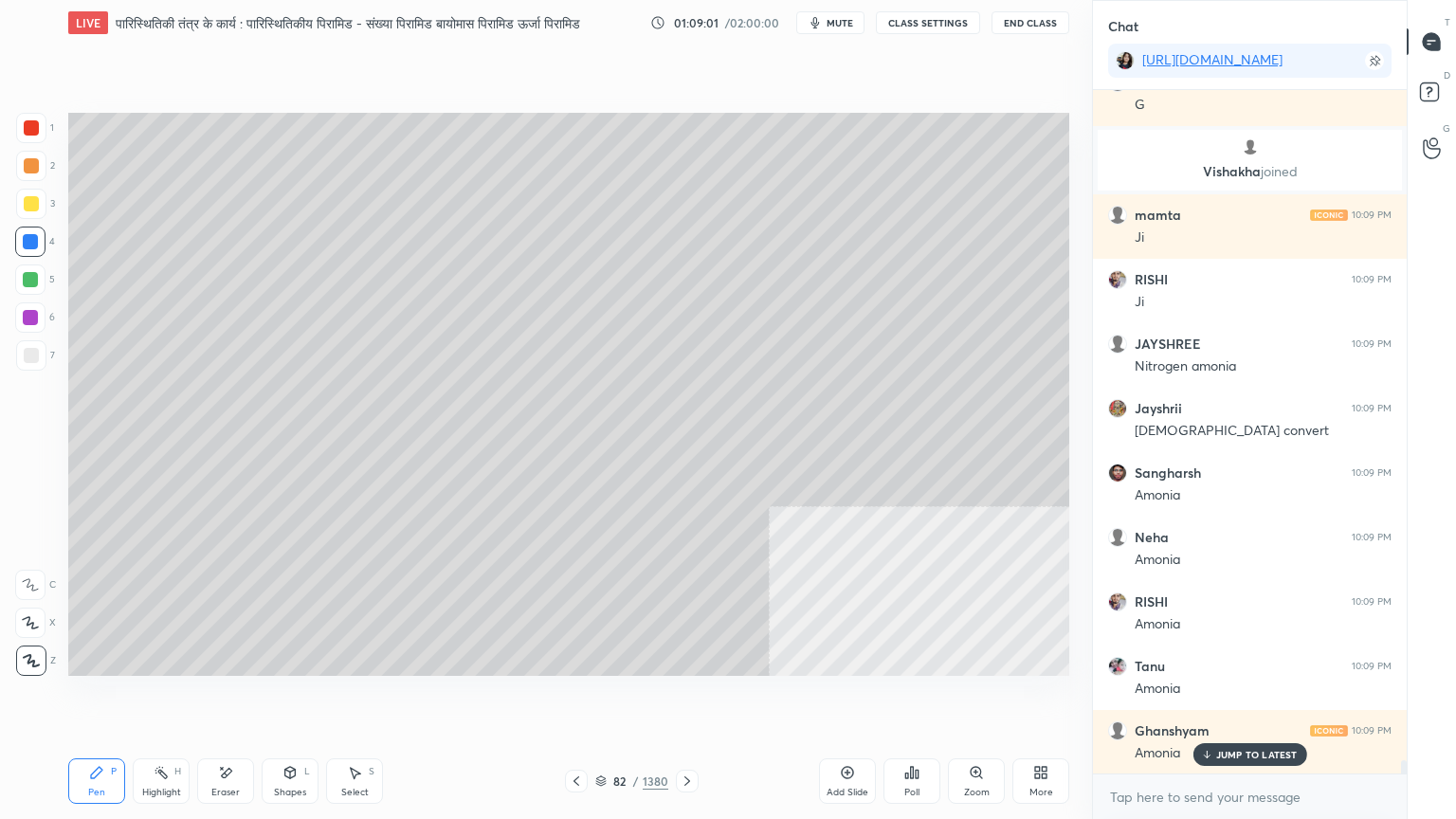 click on "82 / 1380" at bounding box center (631, 781) 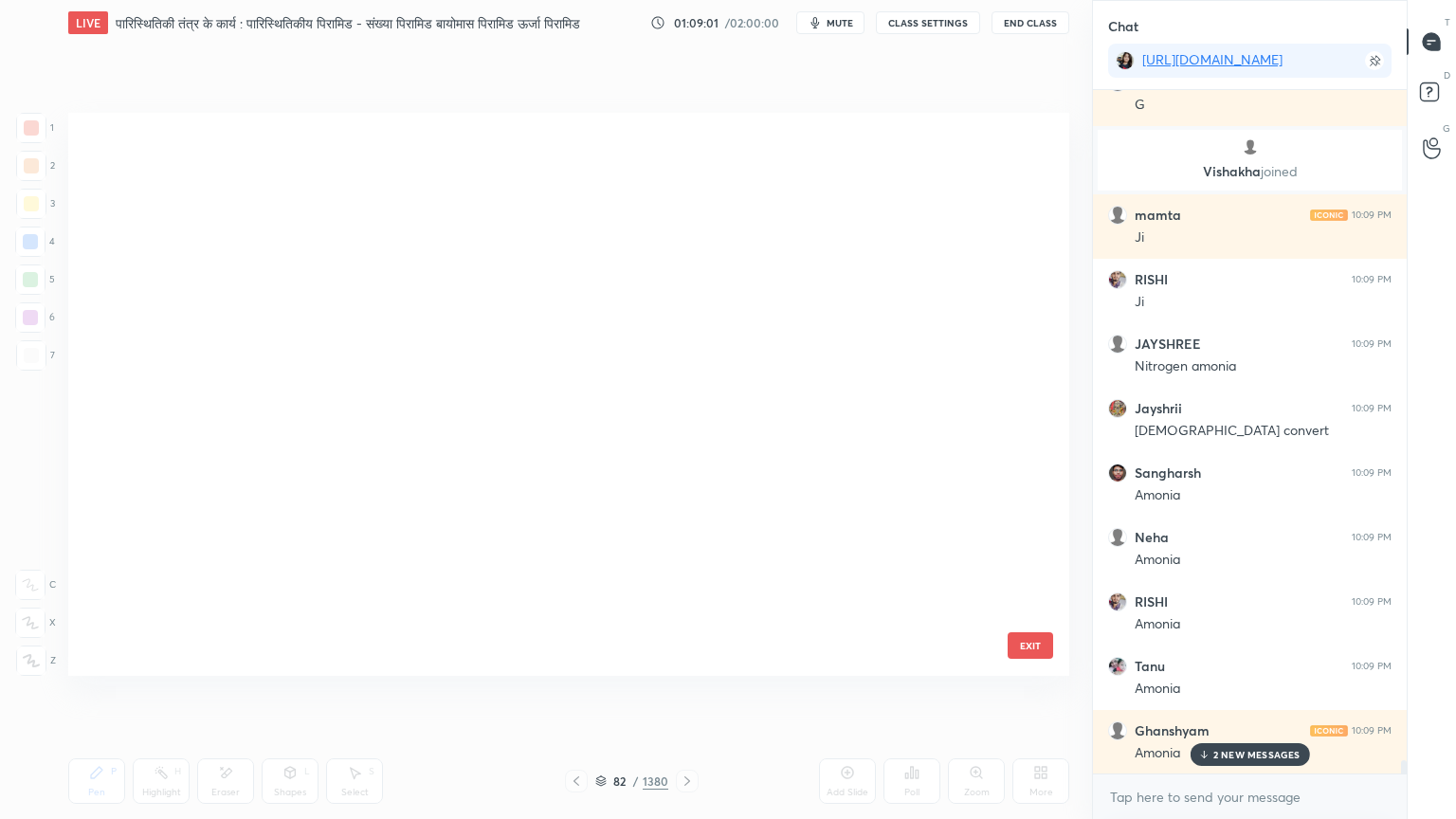 scroll, scrollTop: 4294, scrollLeft: 0, axis: vertical 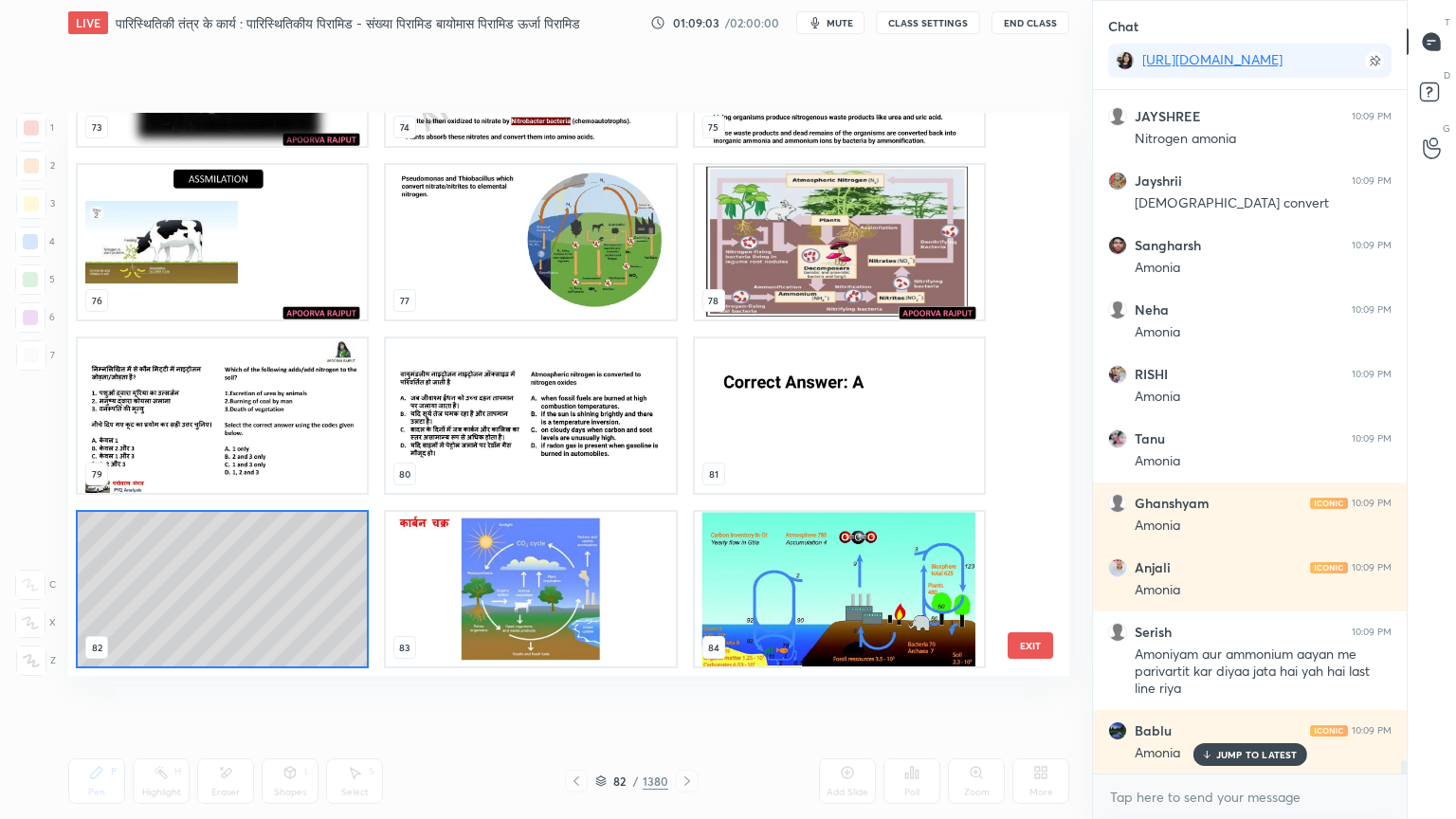 drag, startPoint x: 1240, startPoint y: 752, endPoint x: 1240, endPoint y: 731, distance: 21 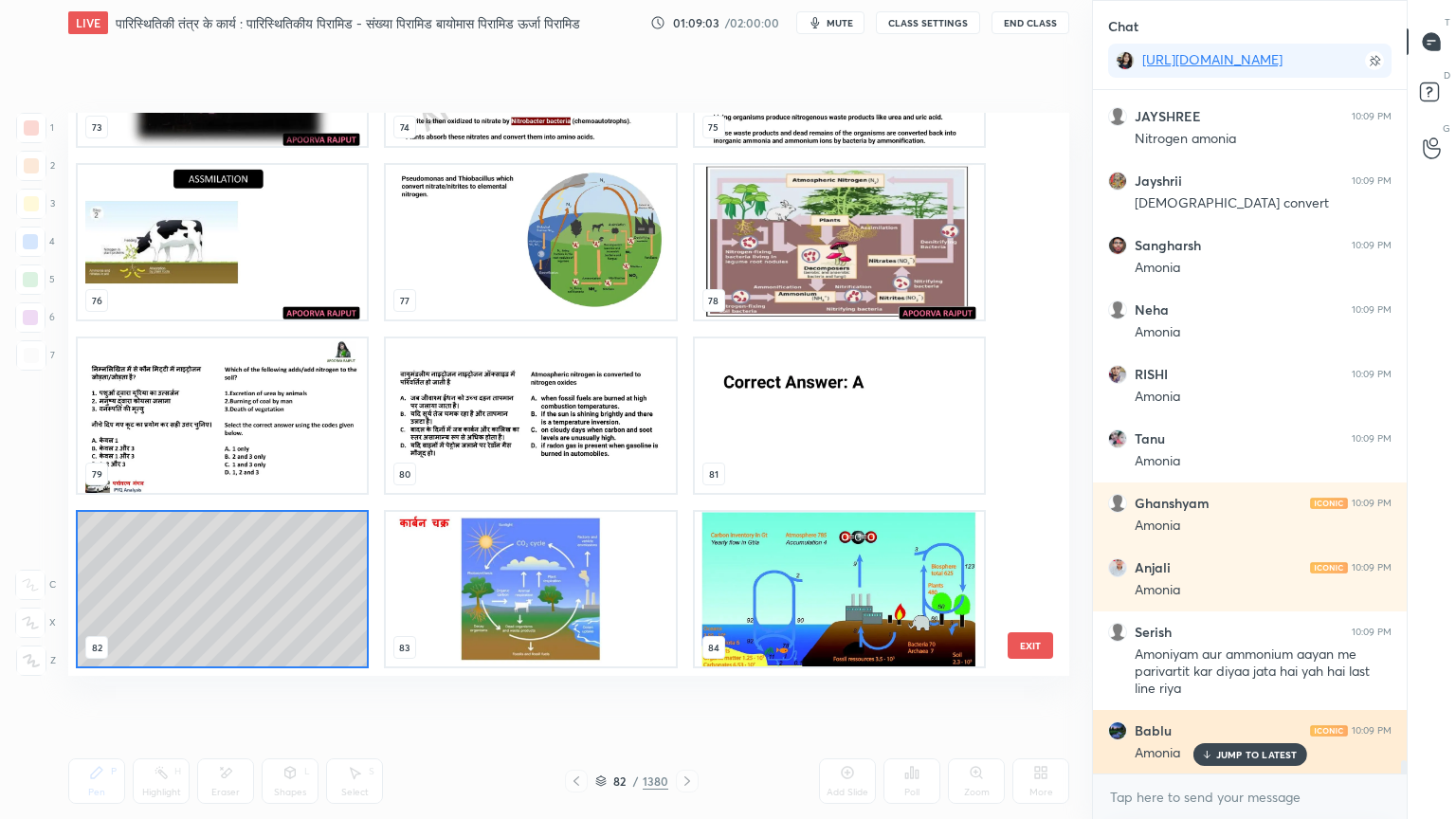 click on "JUMP TO LATEST" at bounding box center (1257, 755) 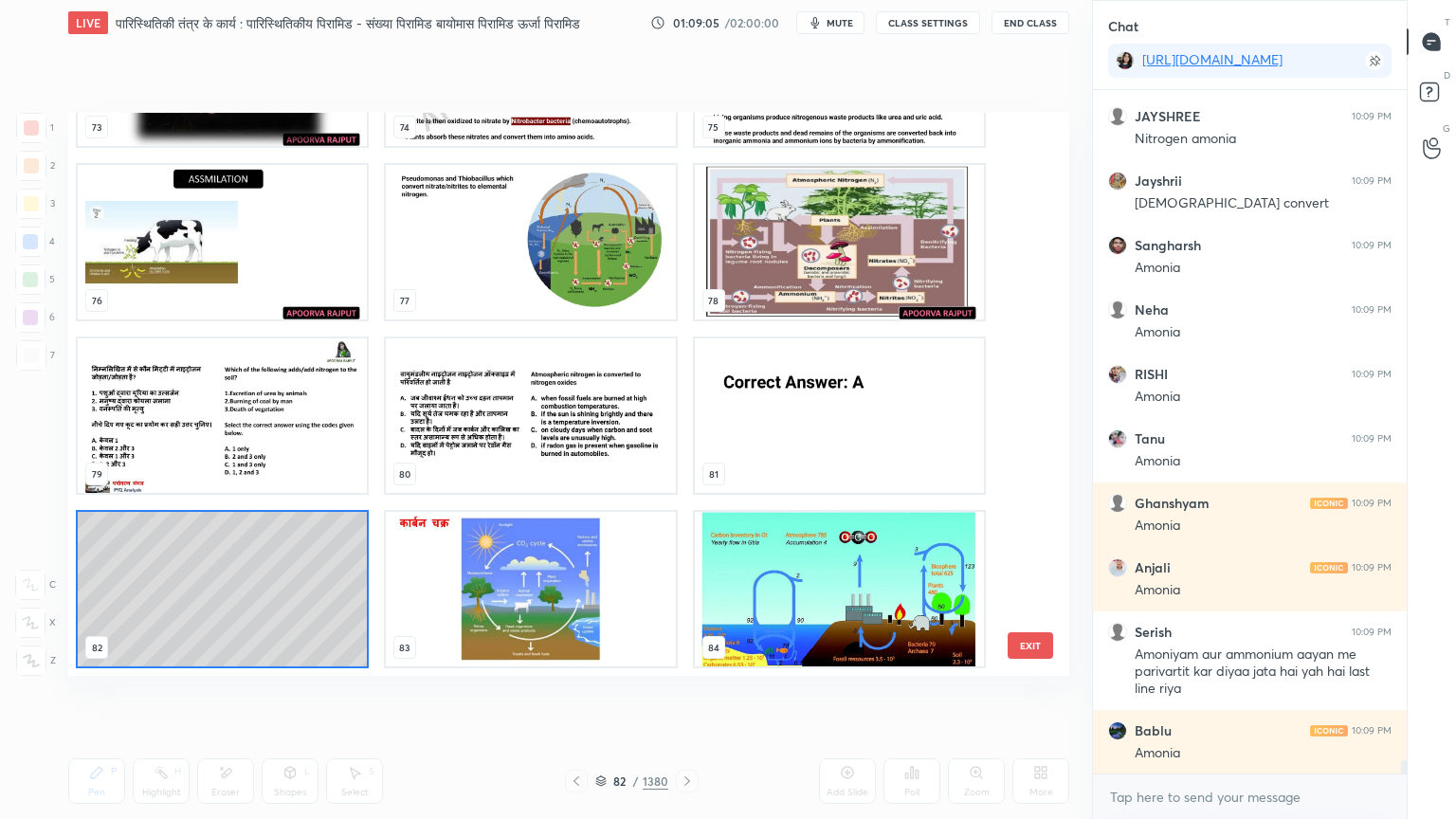 click at bounding box center [839, 242] 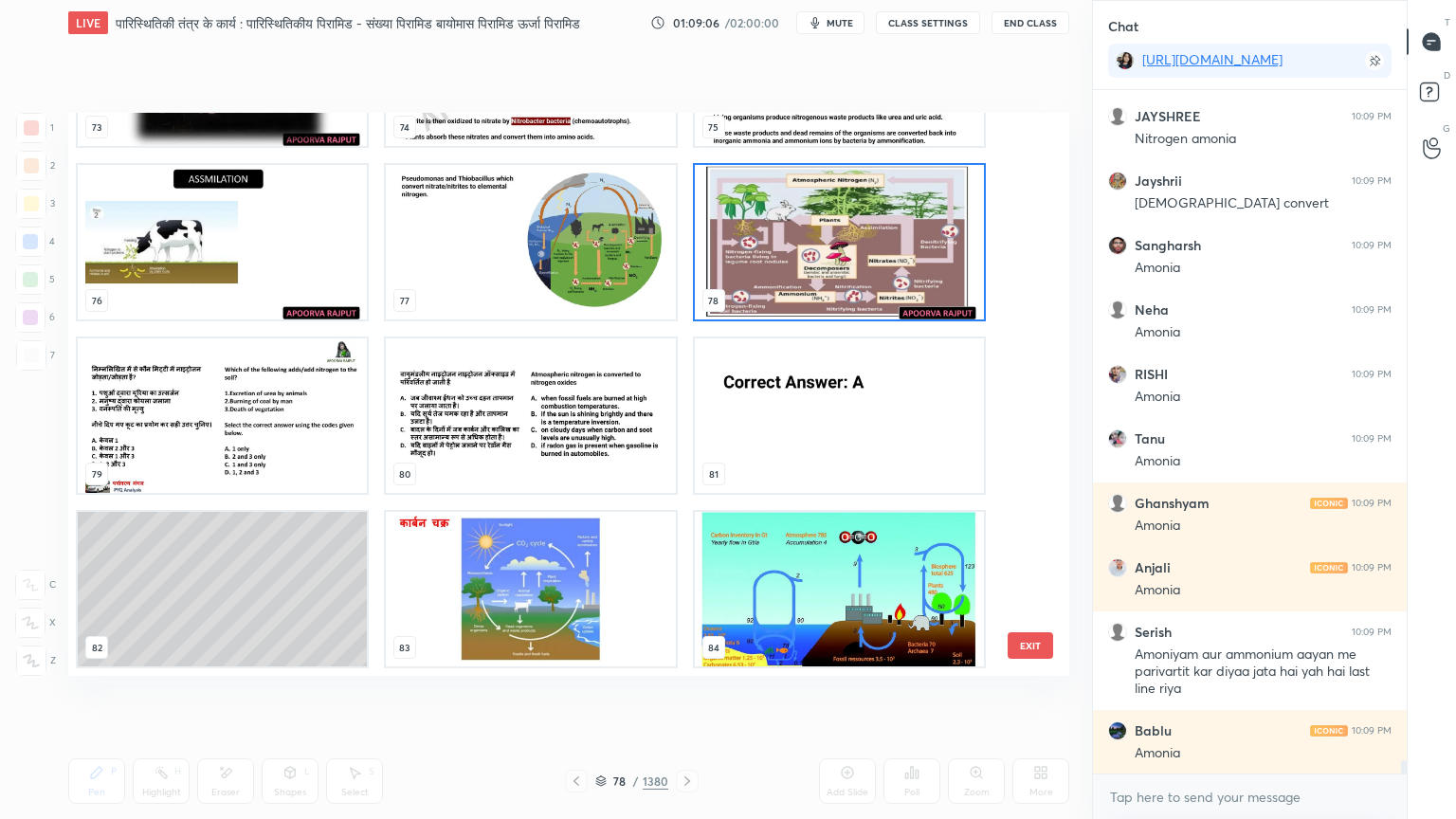 click at bounding box center [839, 242] 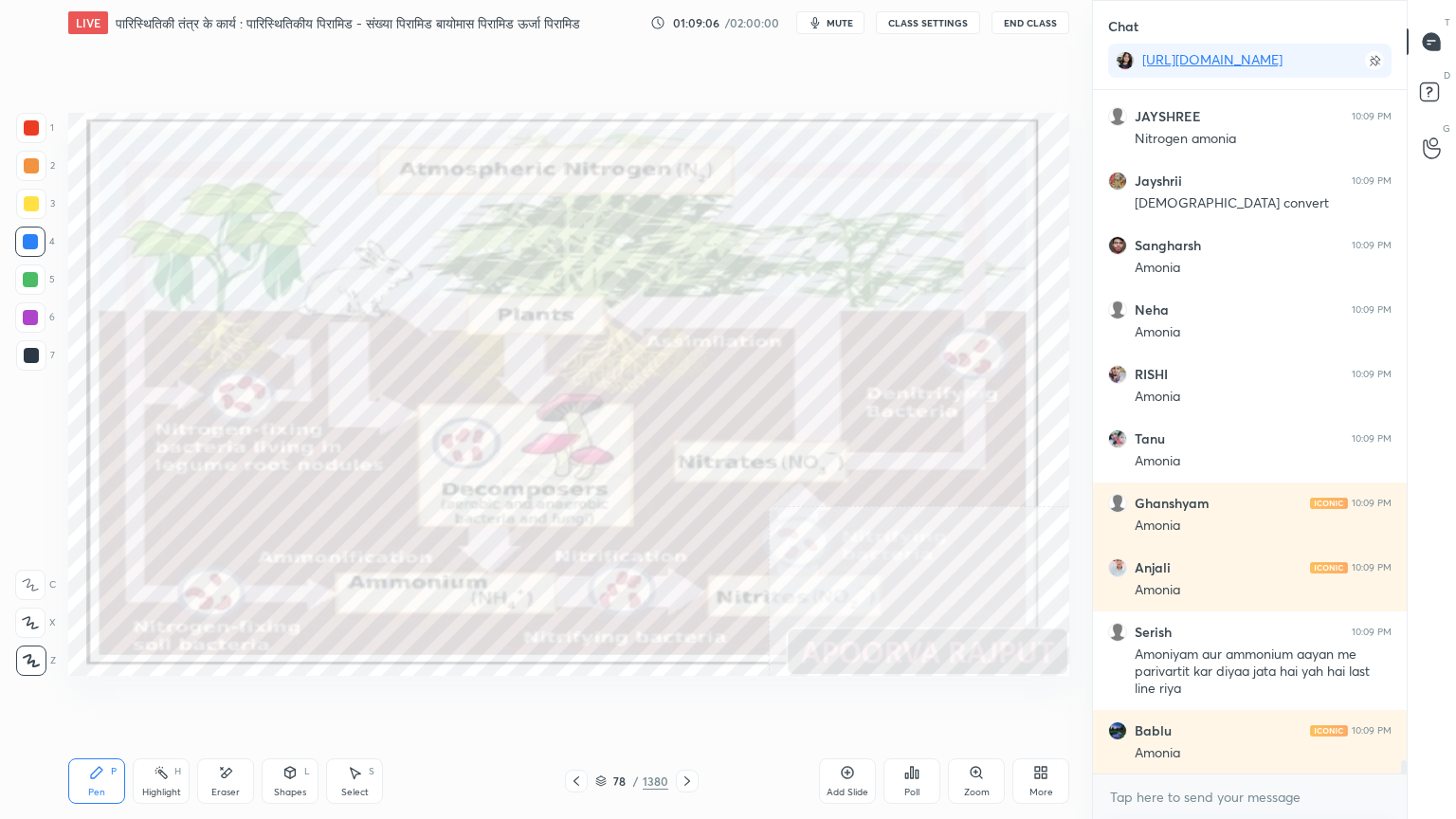 drag, startPoint x: 929, startPoint y: 210, endPoint x: 916, endPoint y: 205, distance: 13.928388 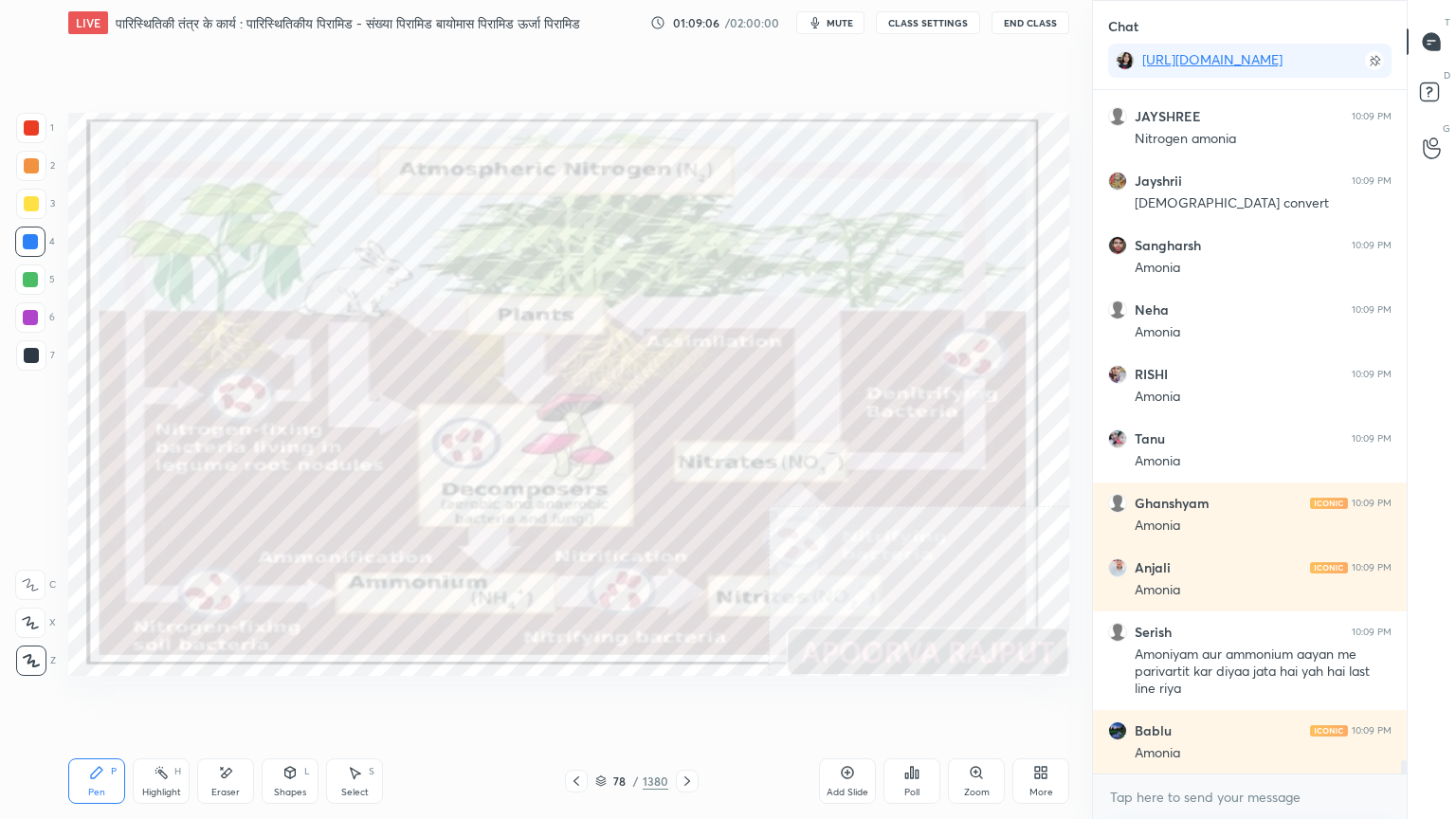 click at bounding box center [839, 242] 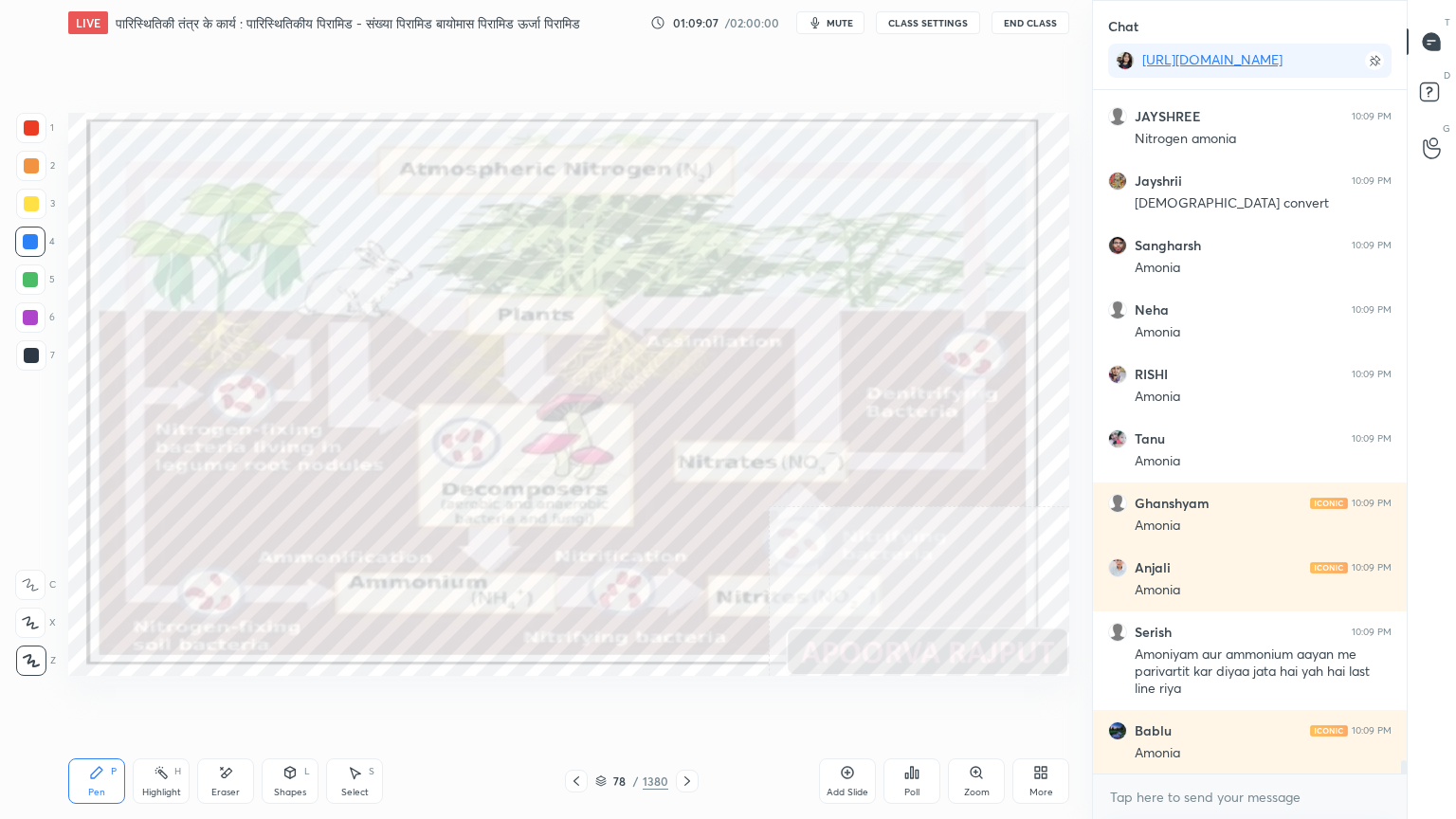 click at bounding box center [30, 242] 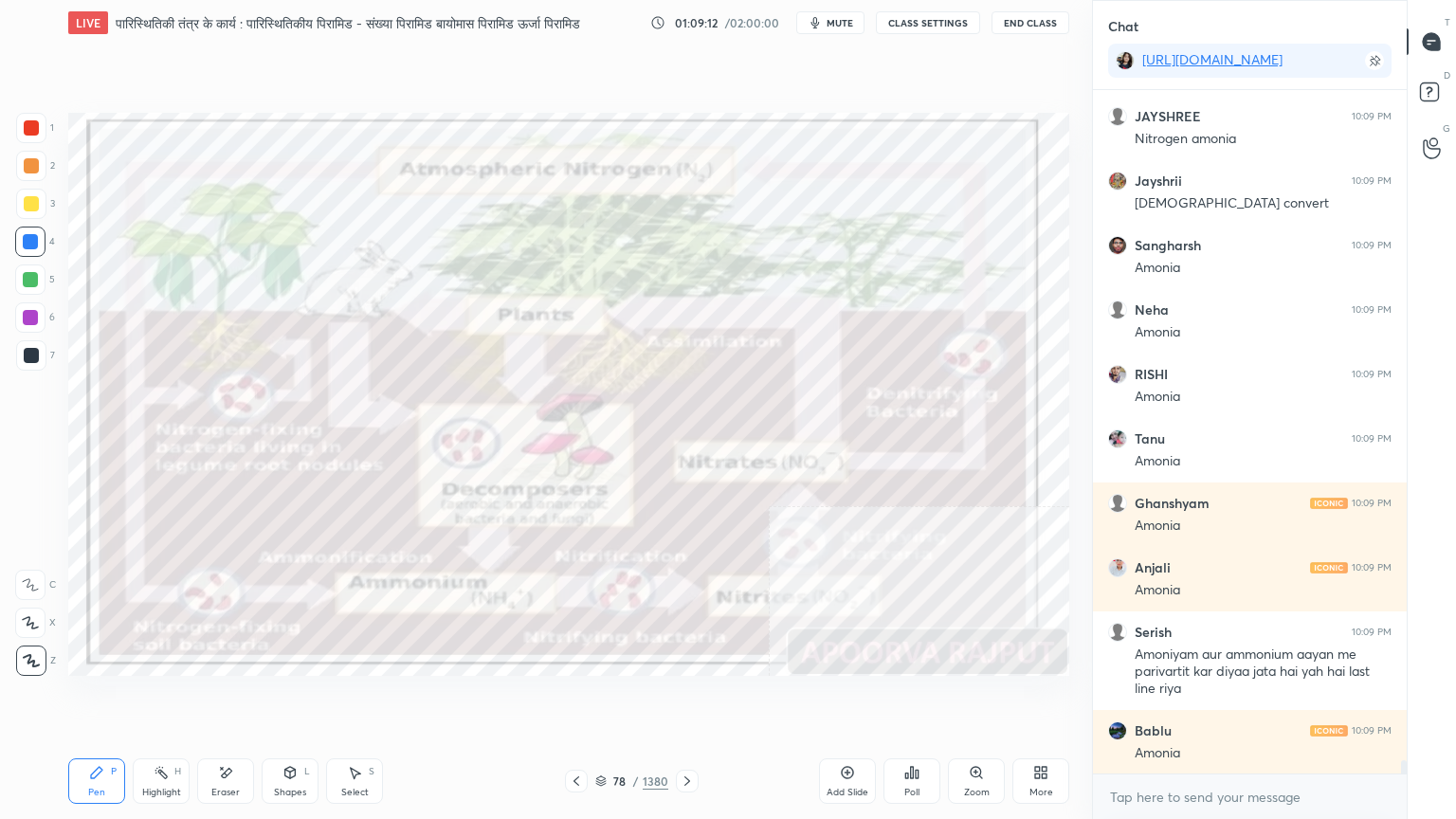 scroll, scrollTop: 33966, scrollLeft: 0, axis: vertical 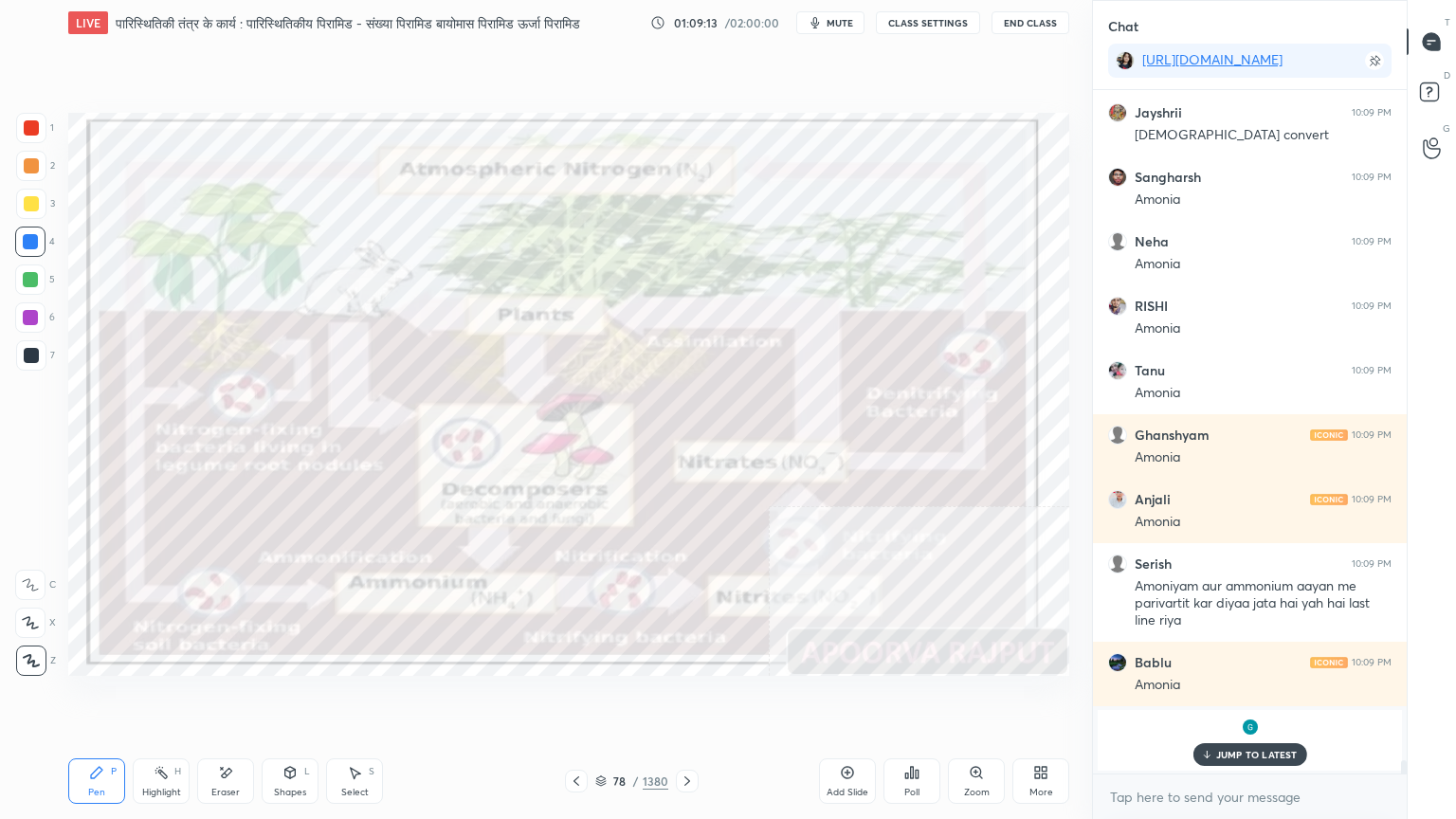 click on "78 / 1380" at bounding box center [631, 781] 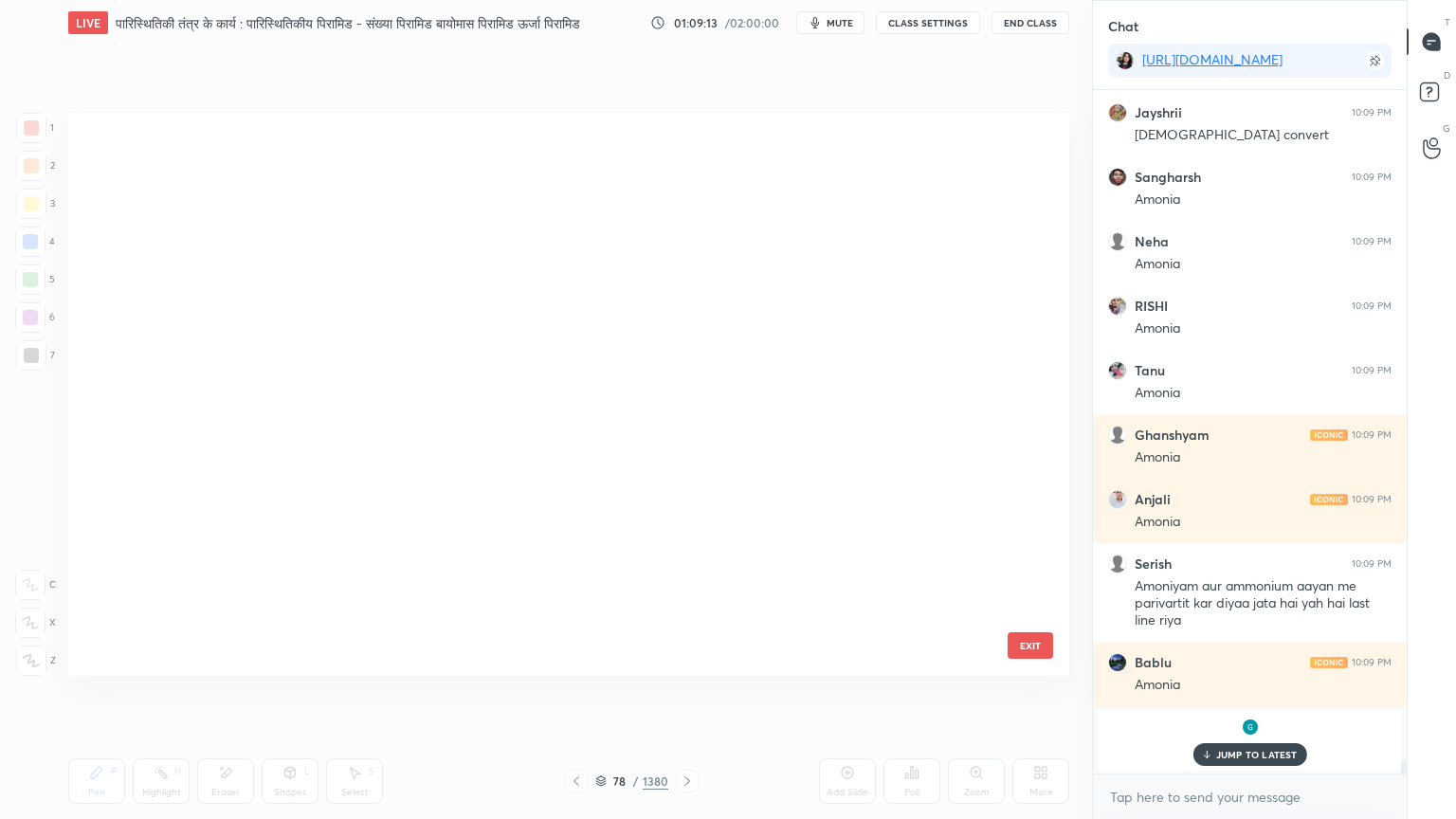 scroll, scrollTop: 3947, scrollLeft: 0, axis: vertical 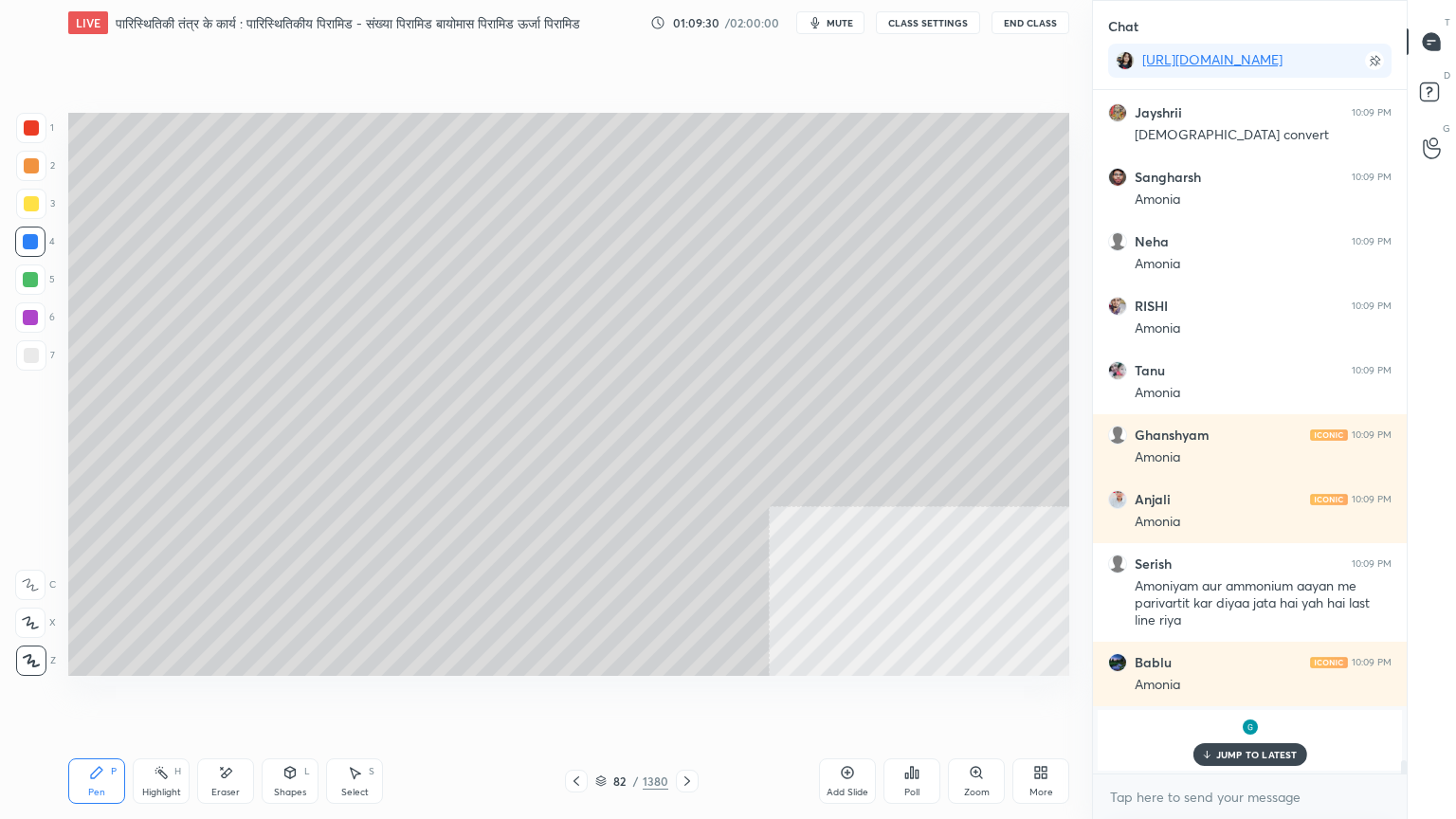 click at bounding box center [30, 280] 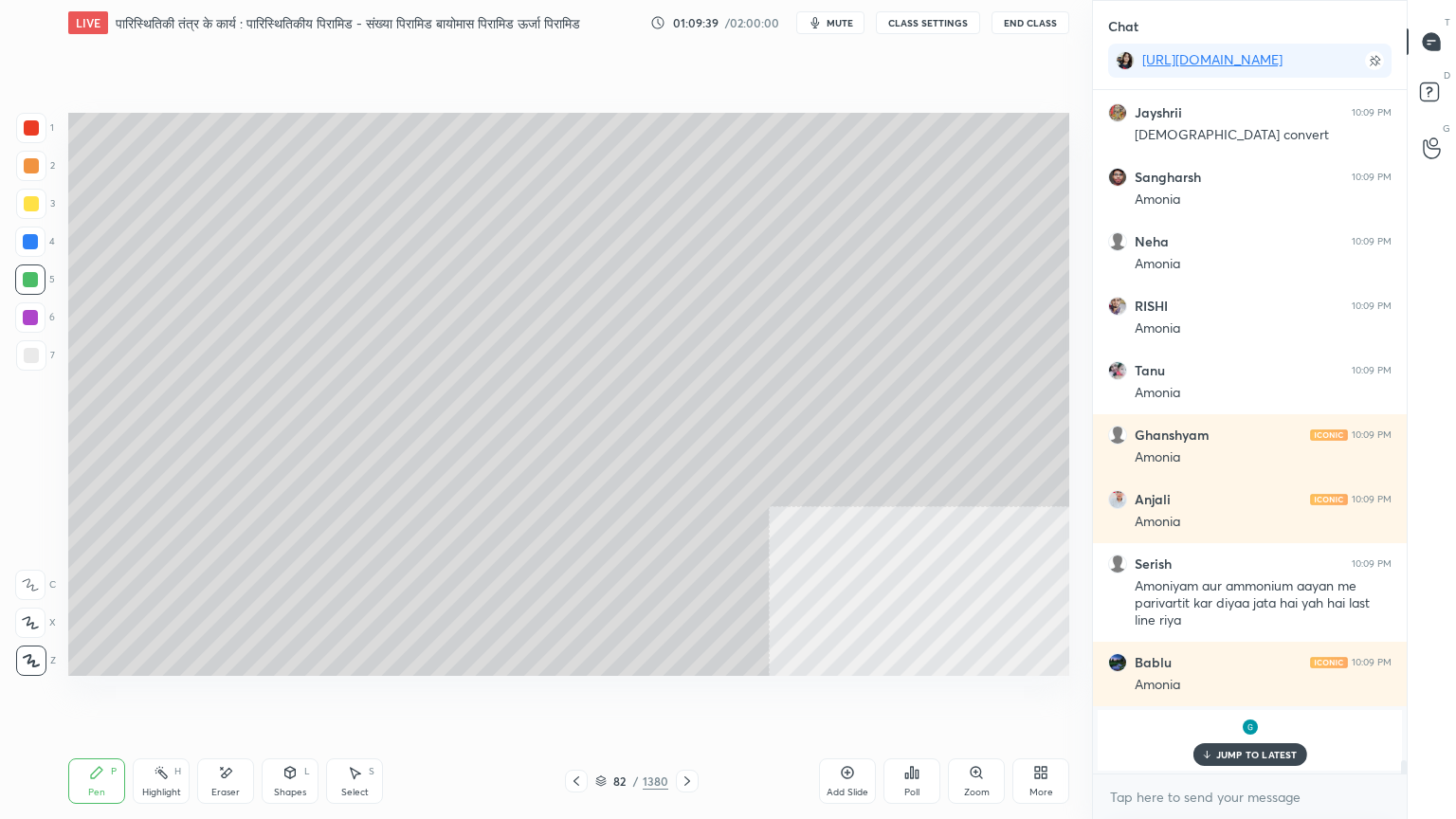 click at bounding box center [31, 128] 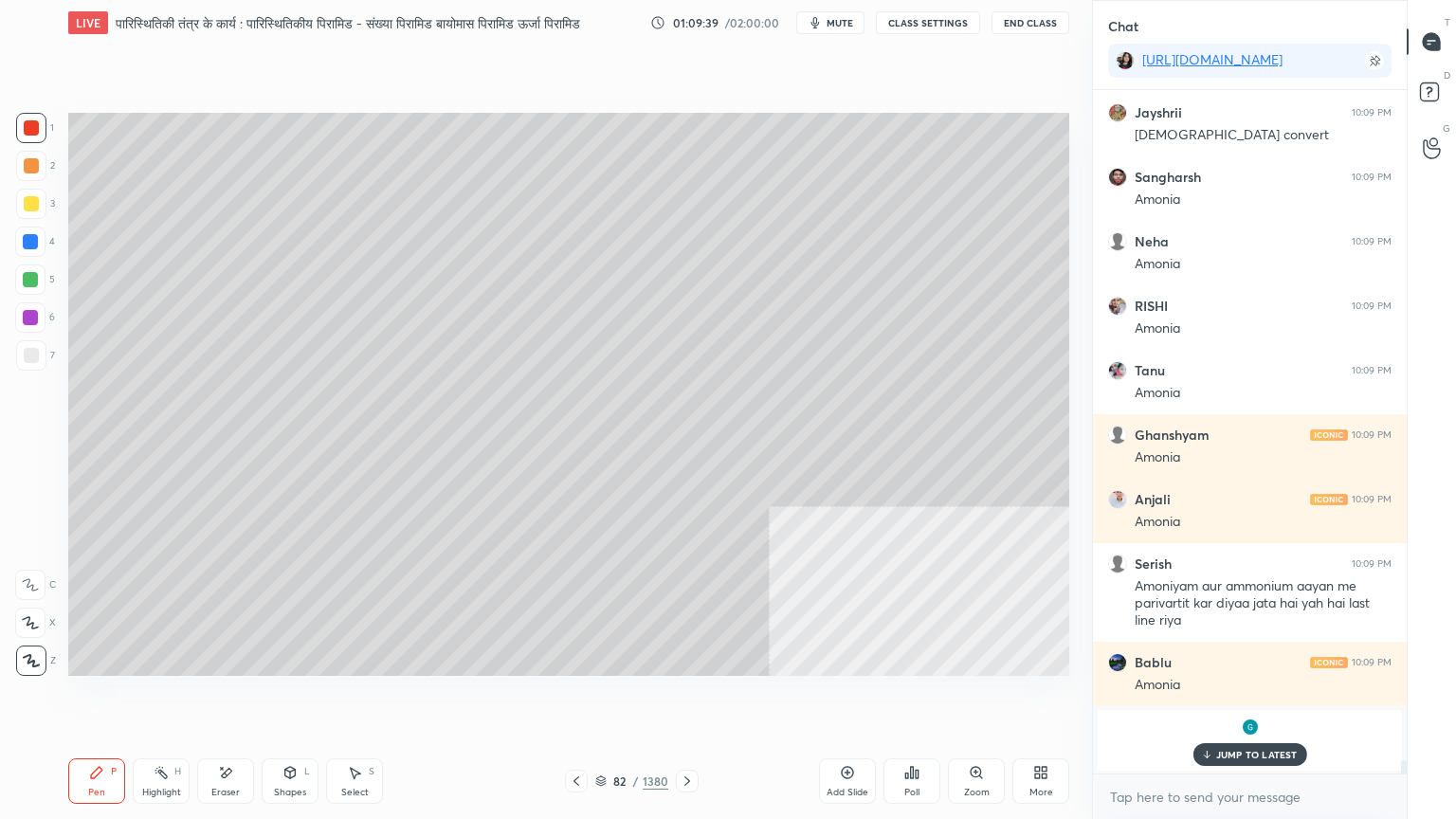 click on "1" at bounding box center [35, 132] 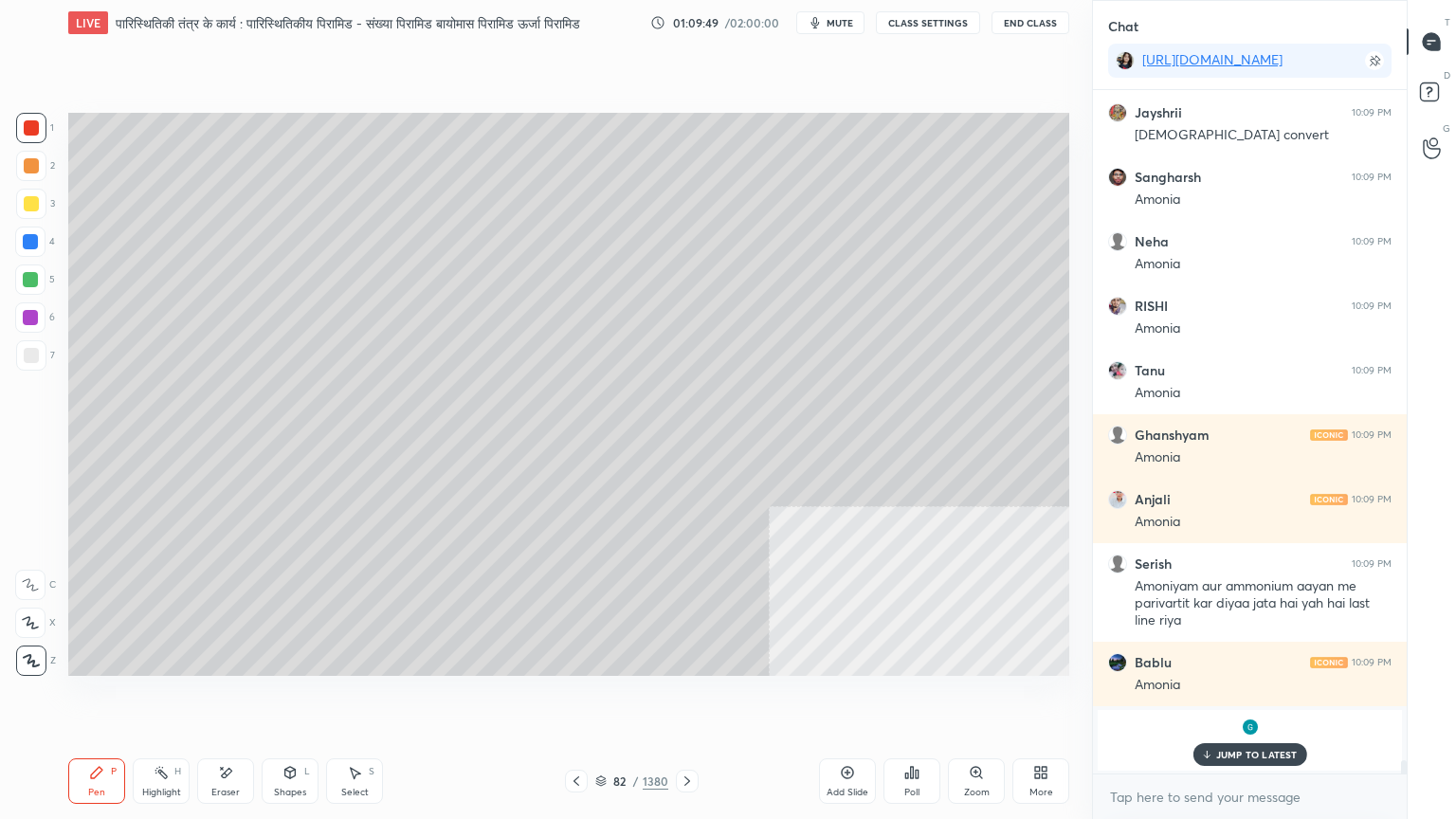 scroll, scrollTop: 32597, scrollLeft: 0, axis: vertical 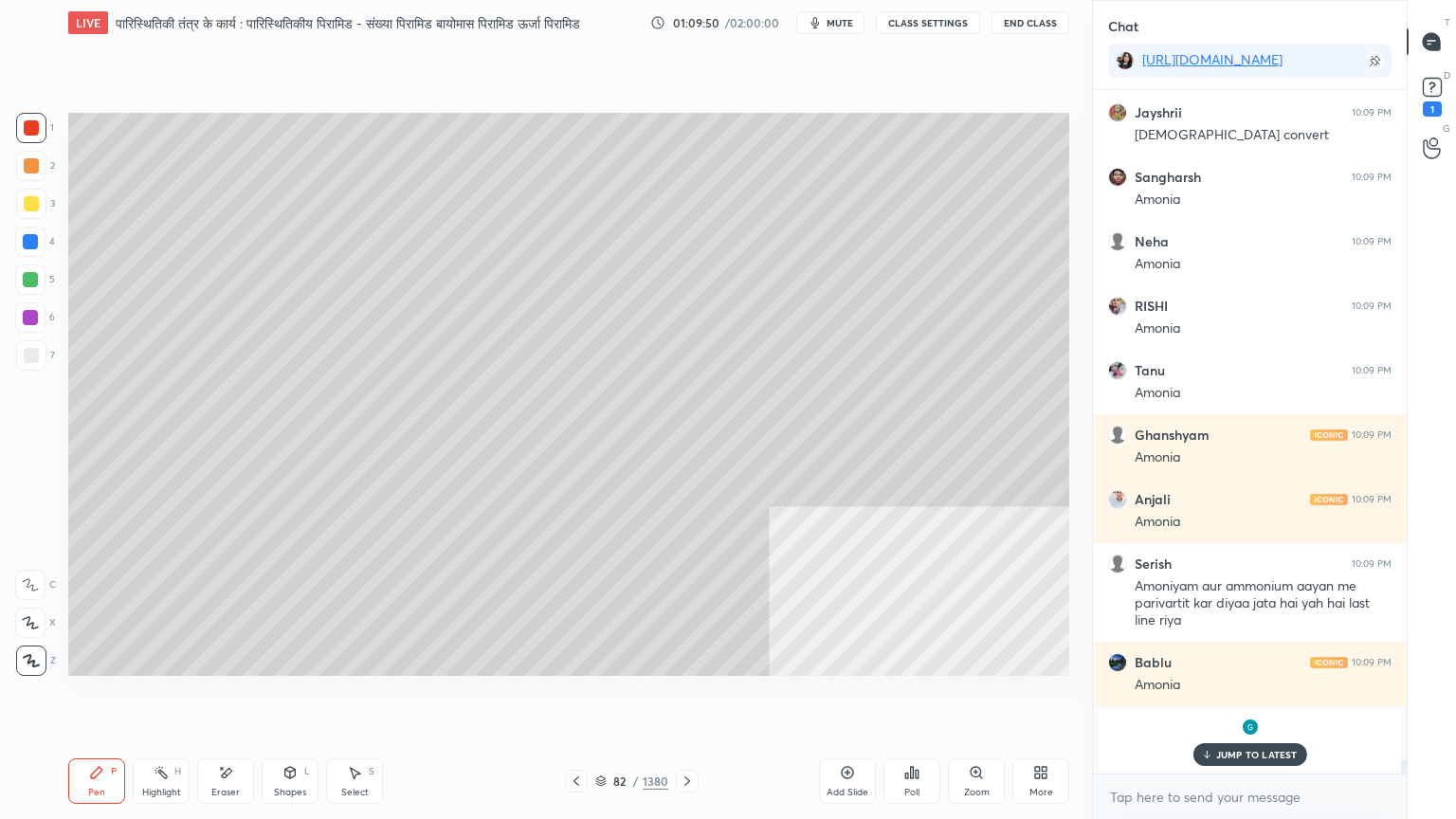 click at bounding box center (30, 242) 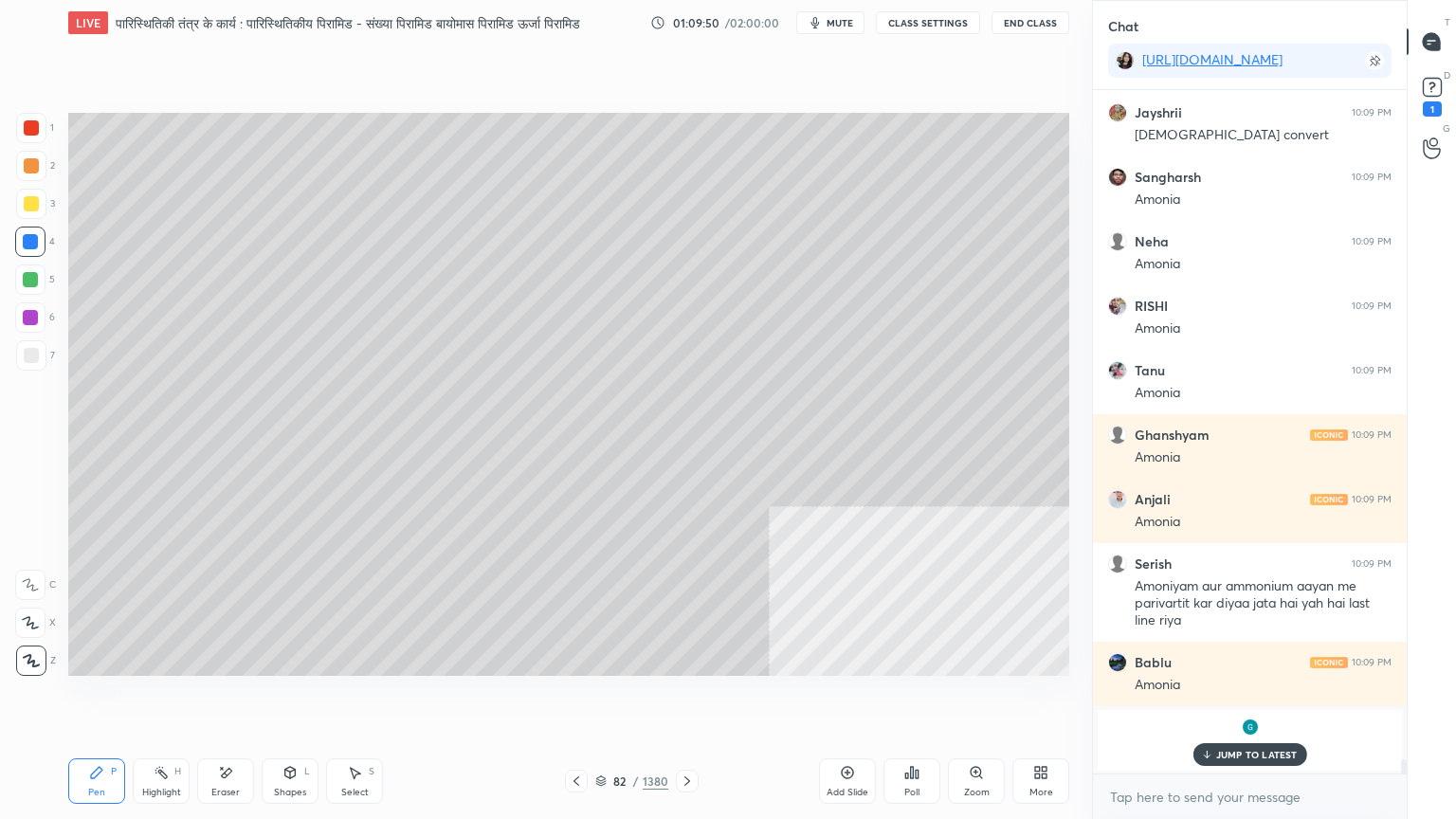 click at bounding box center (30, 242) 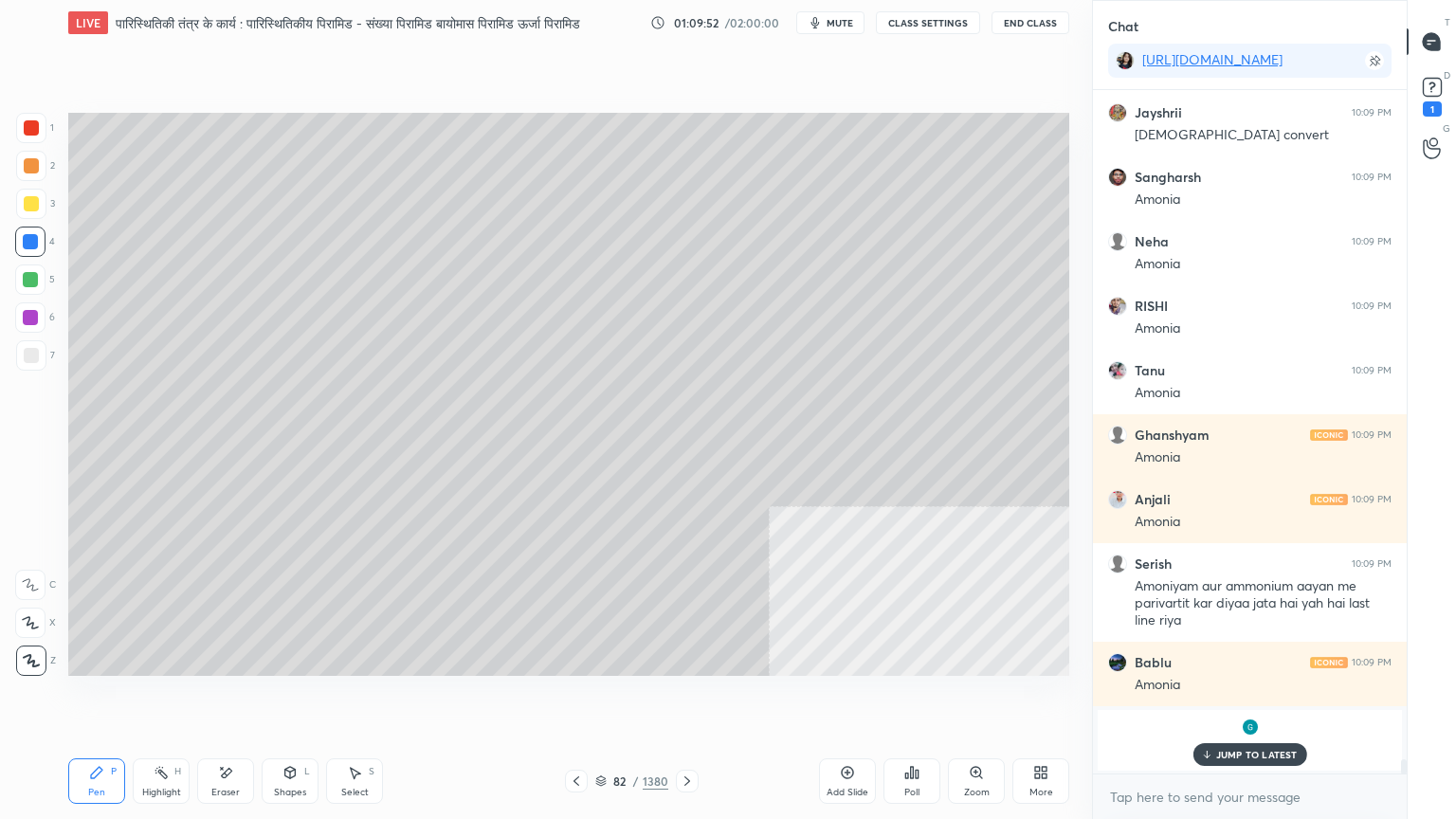 click 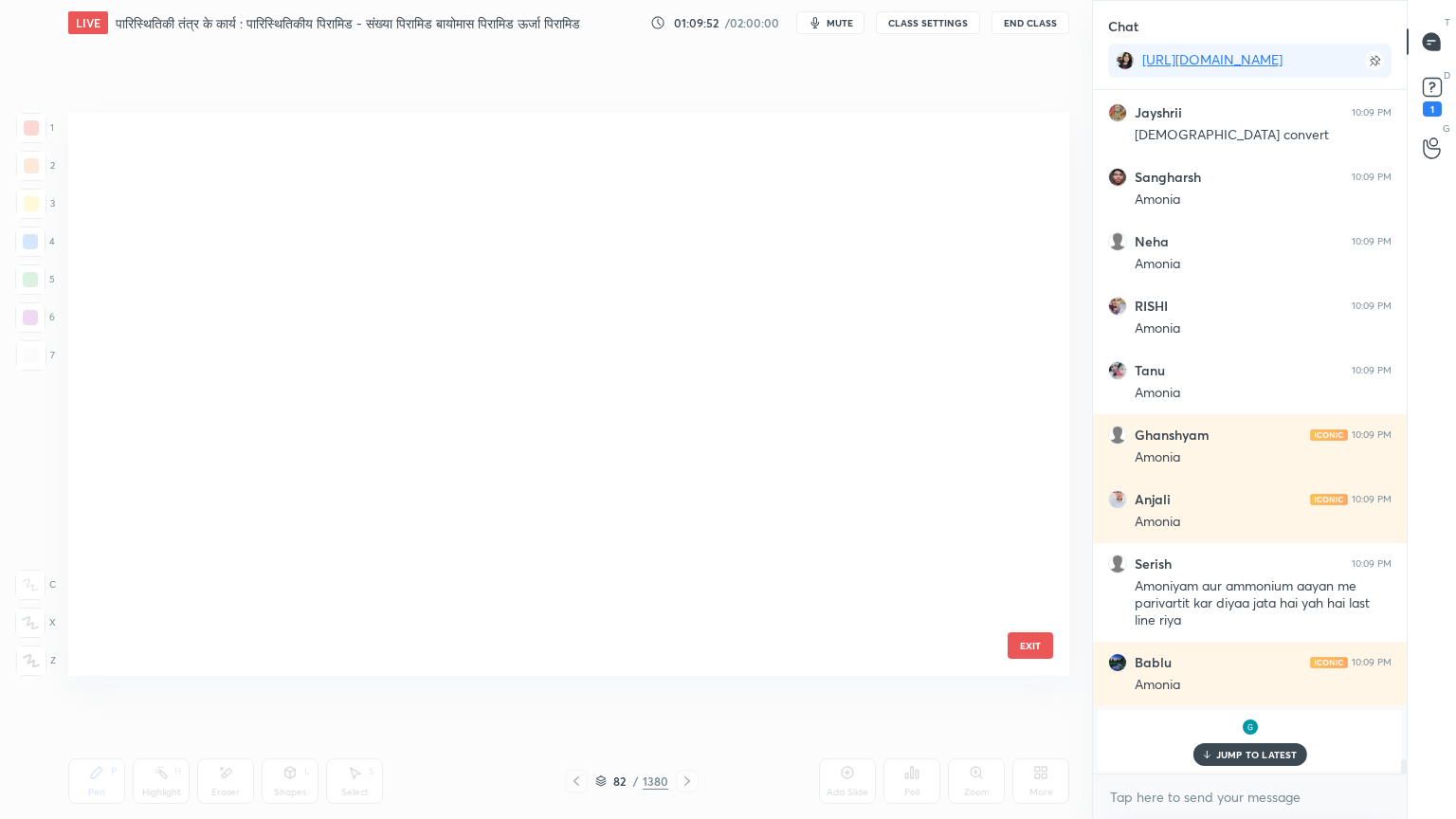 scroll, scrollTop: 4294, scrollLeft: 0, axis: vertical 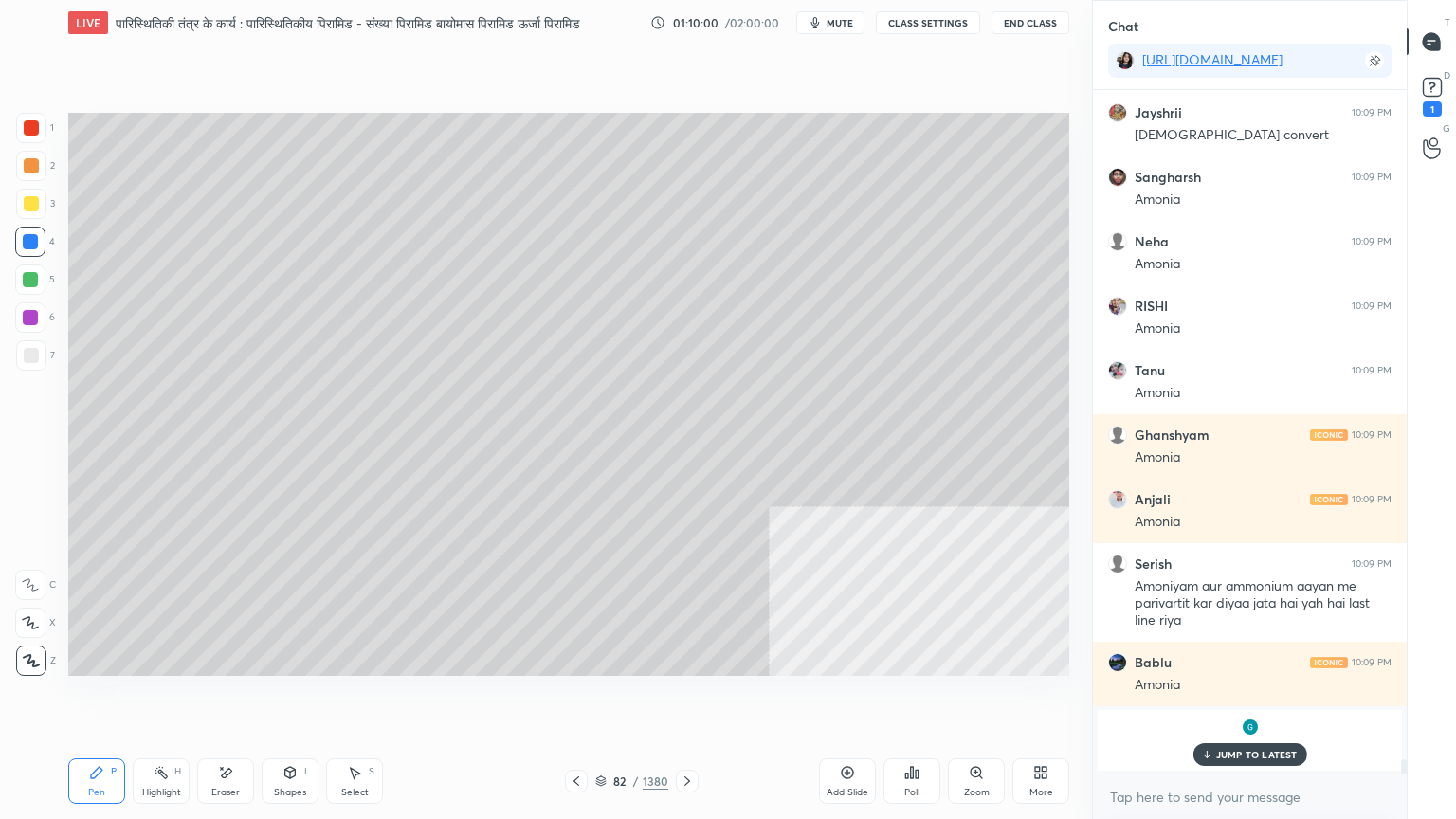 click on "Shapes L" at bounding box center [290, 781] 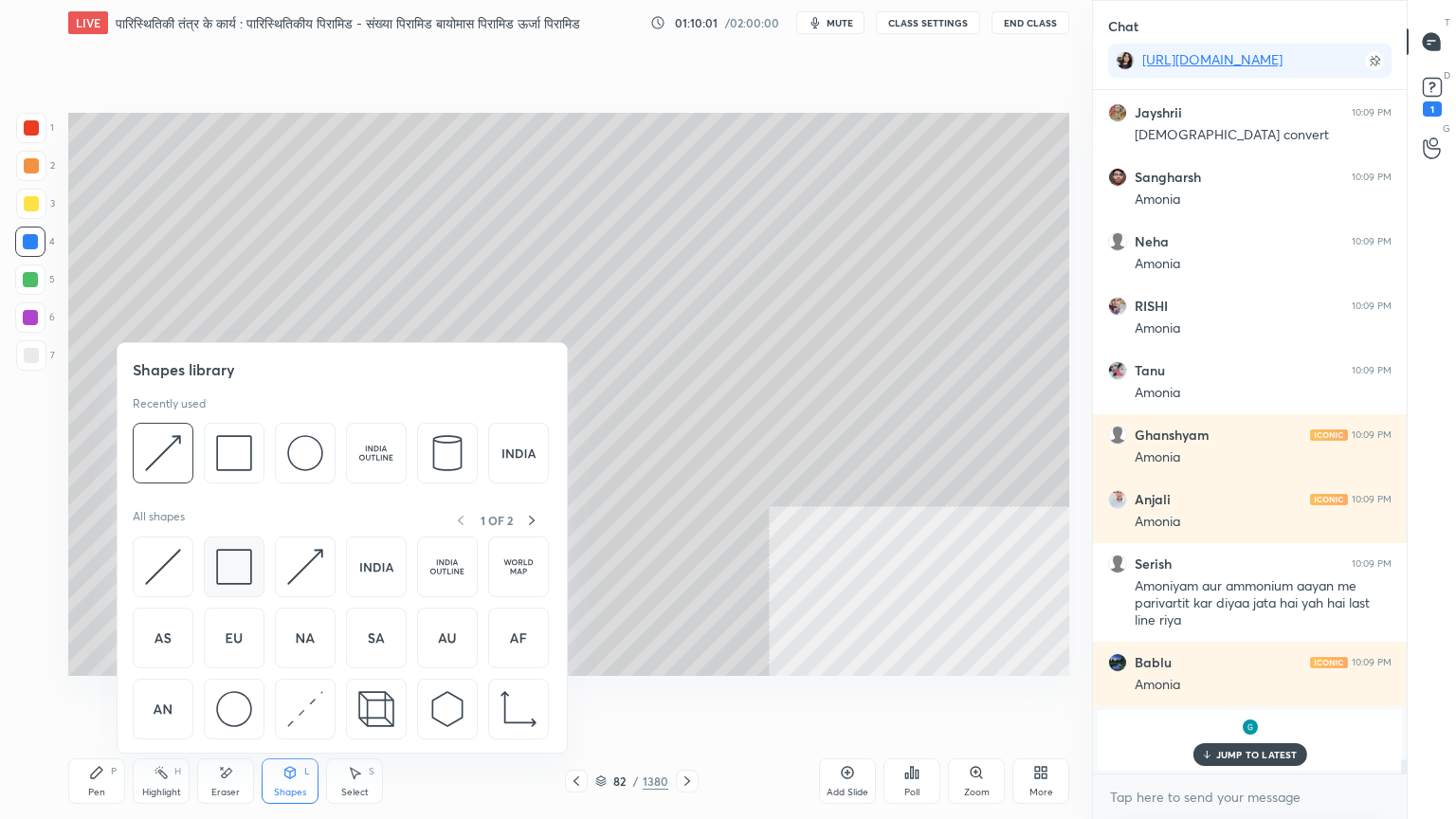 click at bounding box center (234, 567) 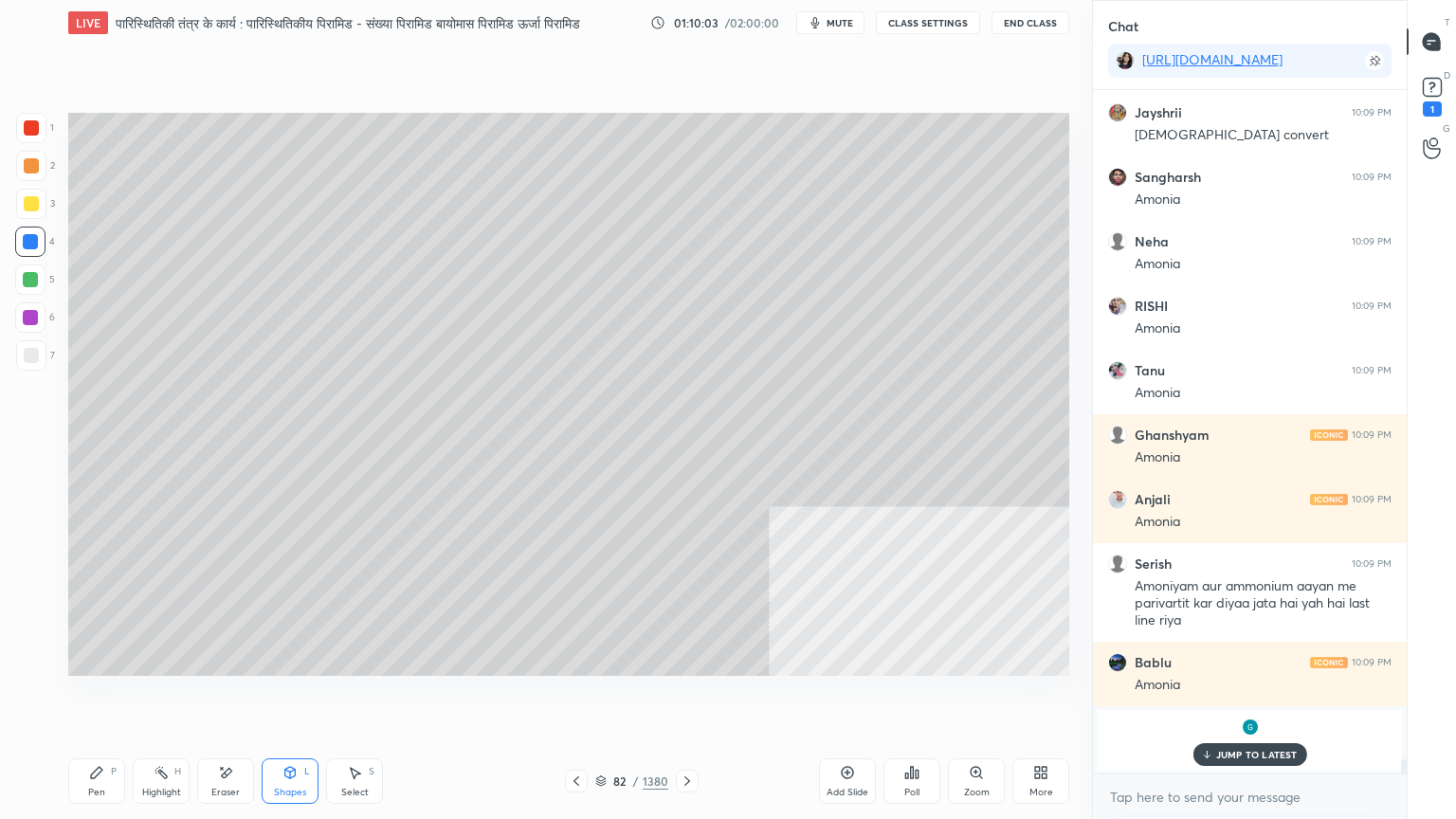 click at bounding box center [30, 242] 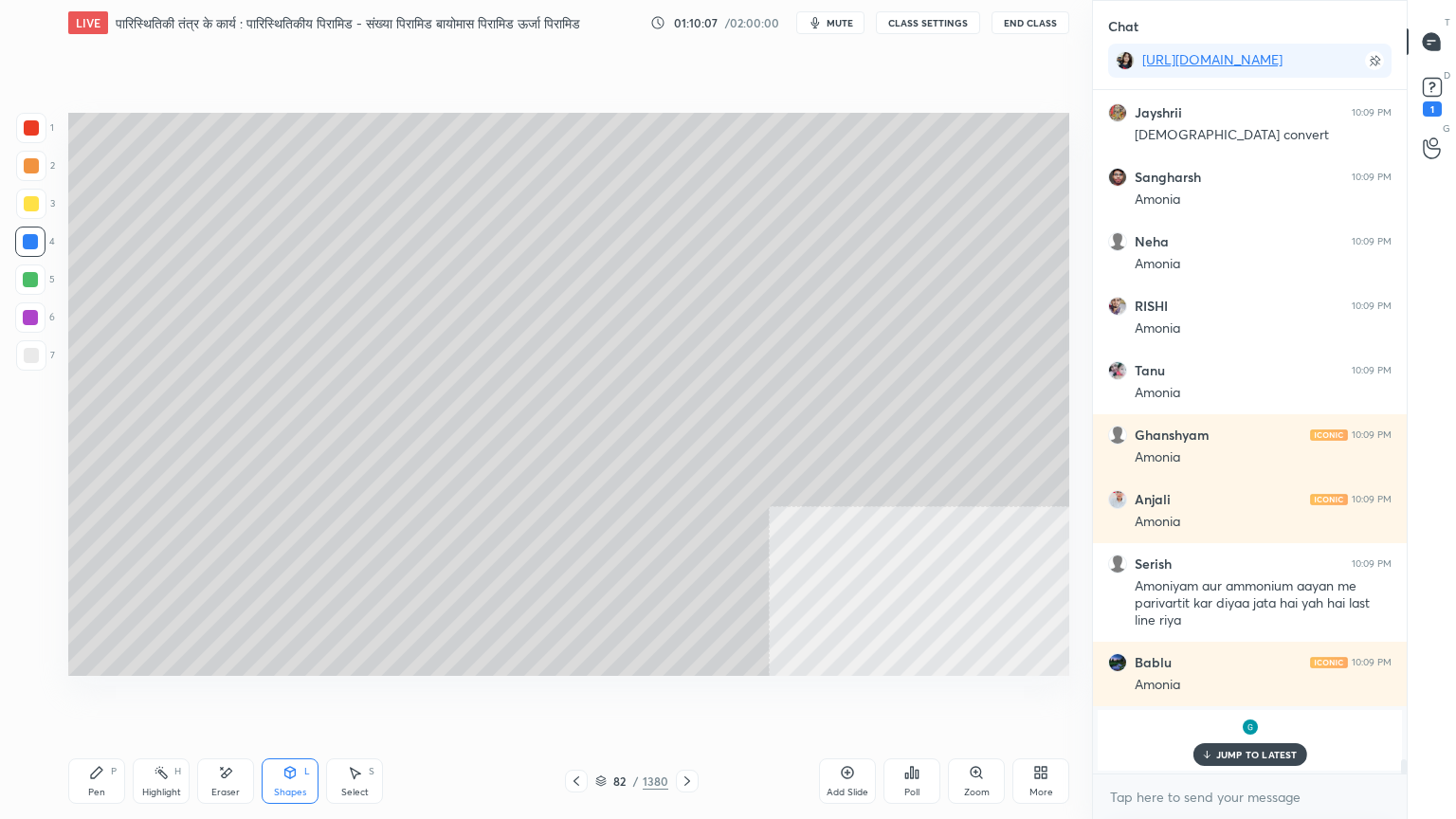 click on "Pen P" at bounding box center [97, 781] 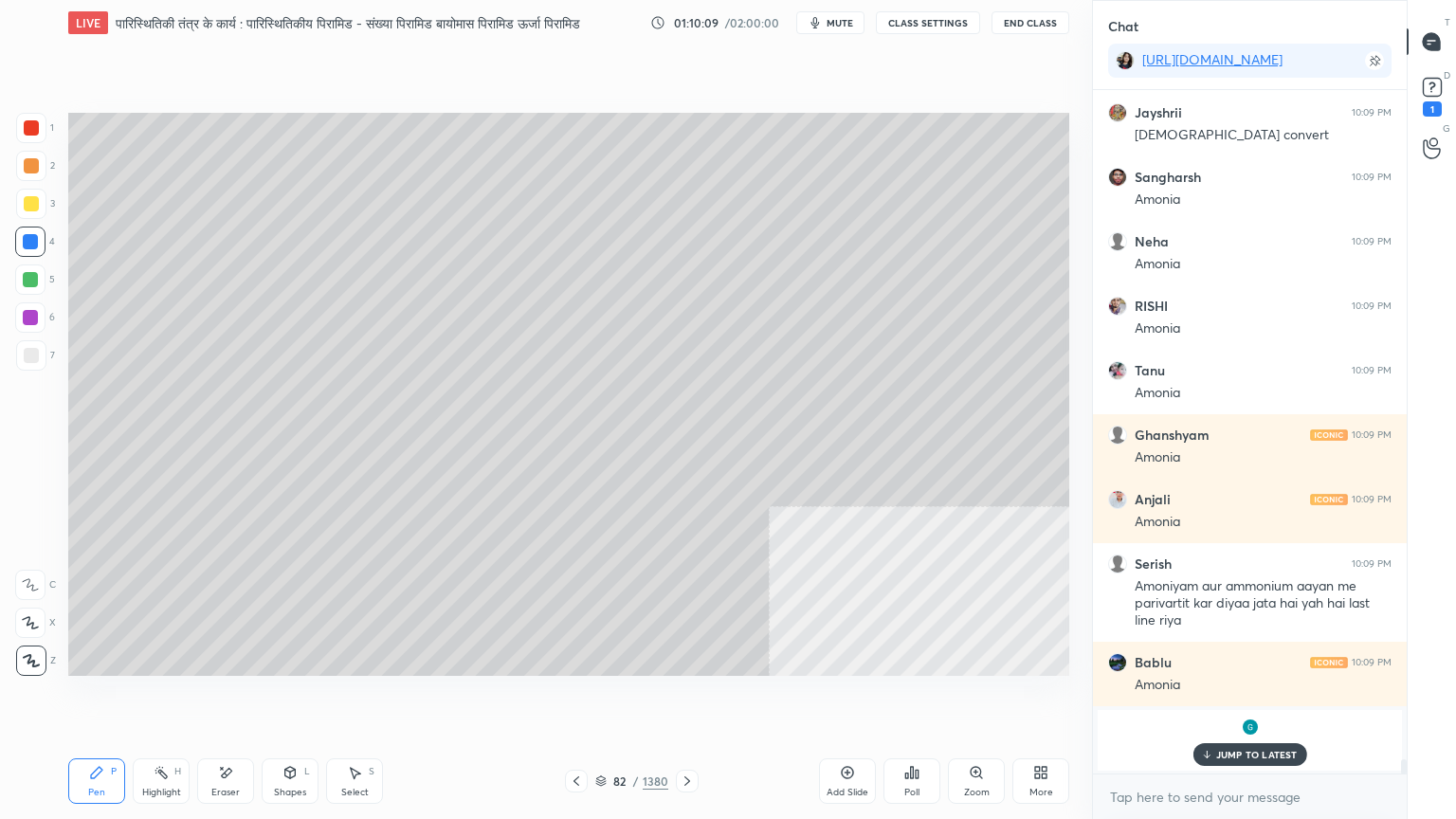 scroll, scrollTop: 32661, scrollLeft: 0, axis: vertical 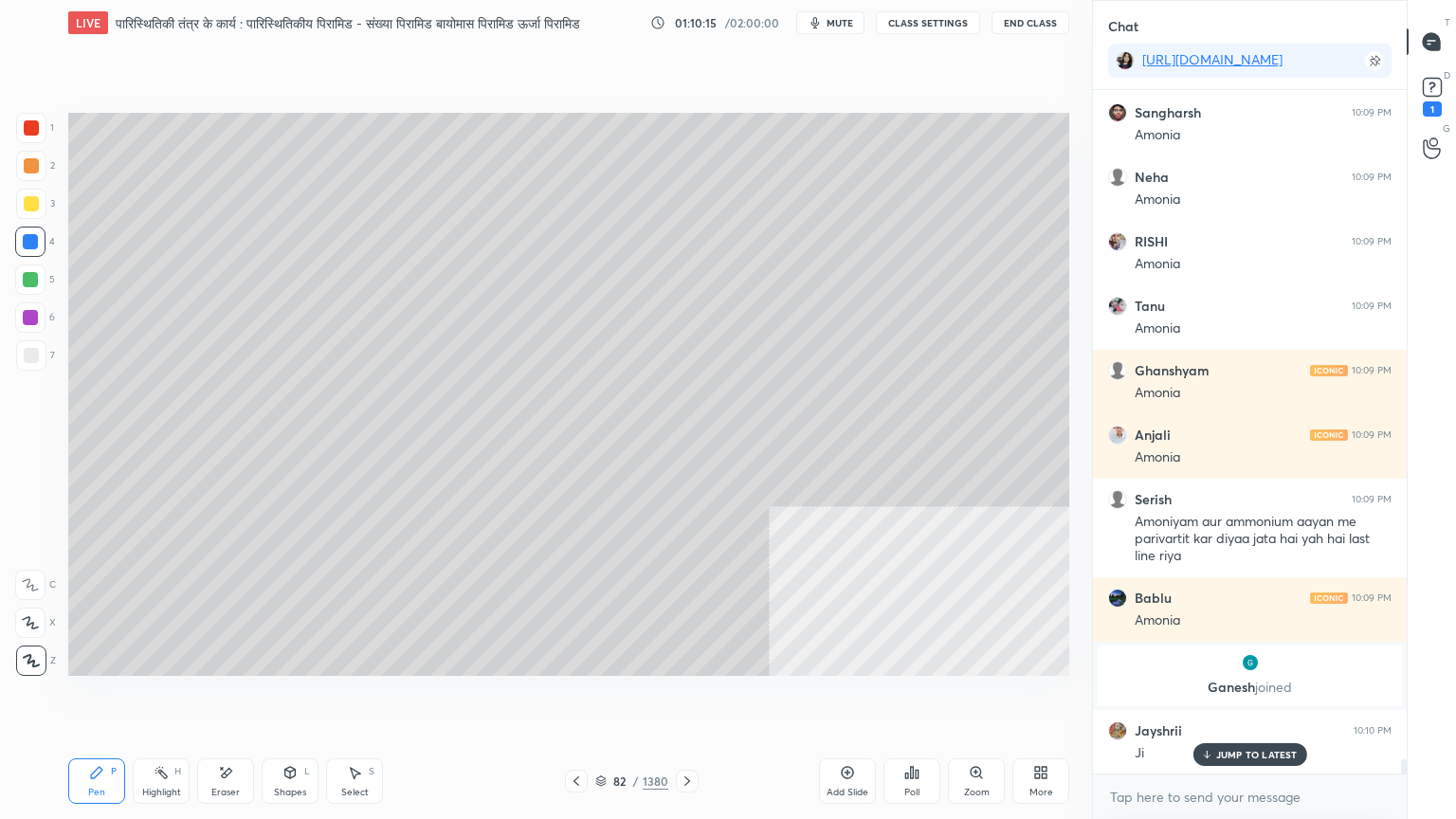 click on "Shapes" at bounding box center [290, 792] 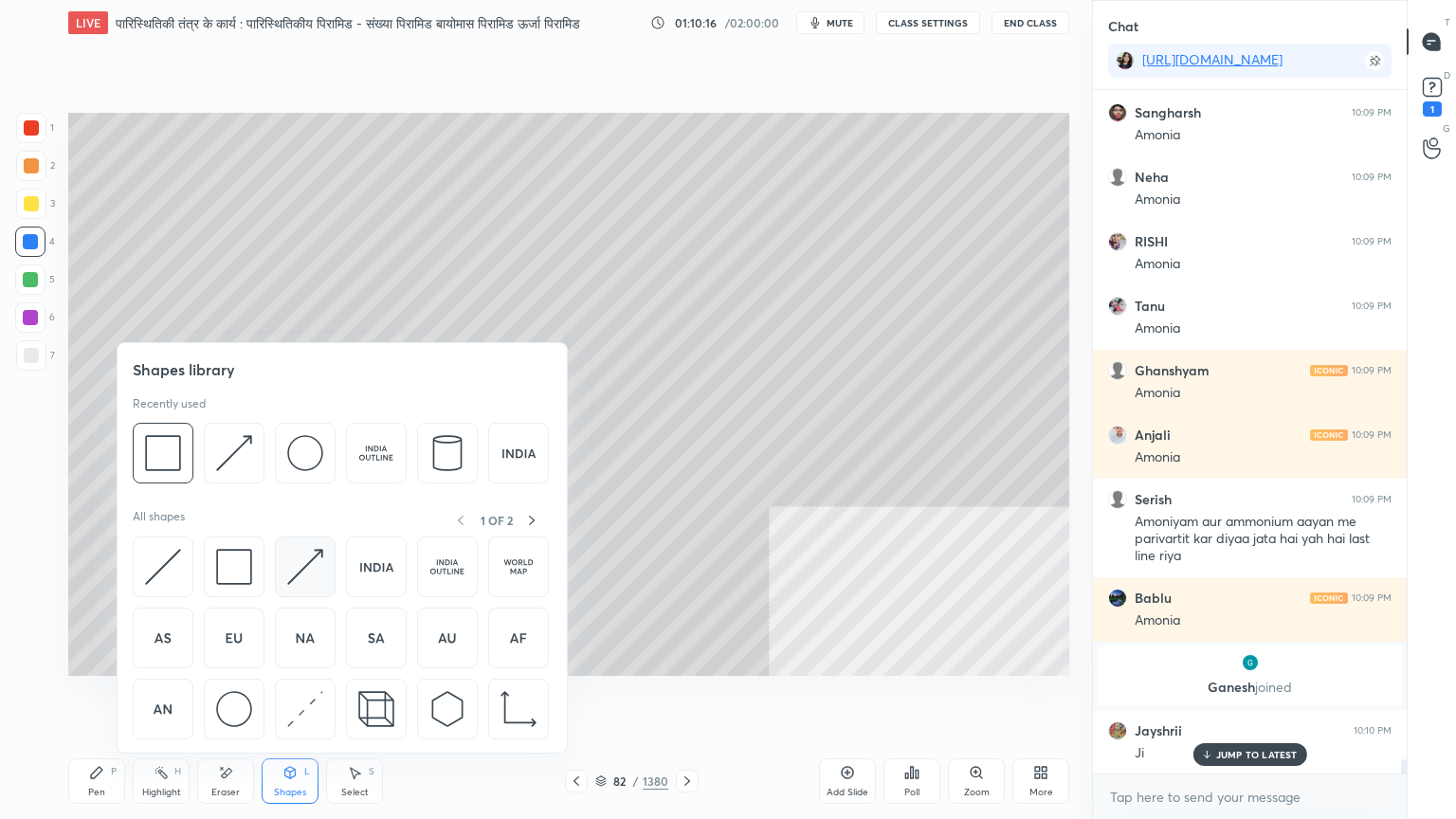 click at bounding box center (305, 567) 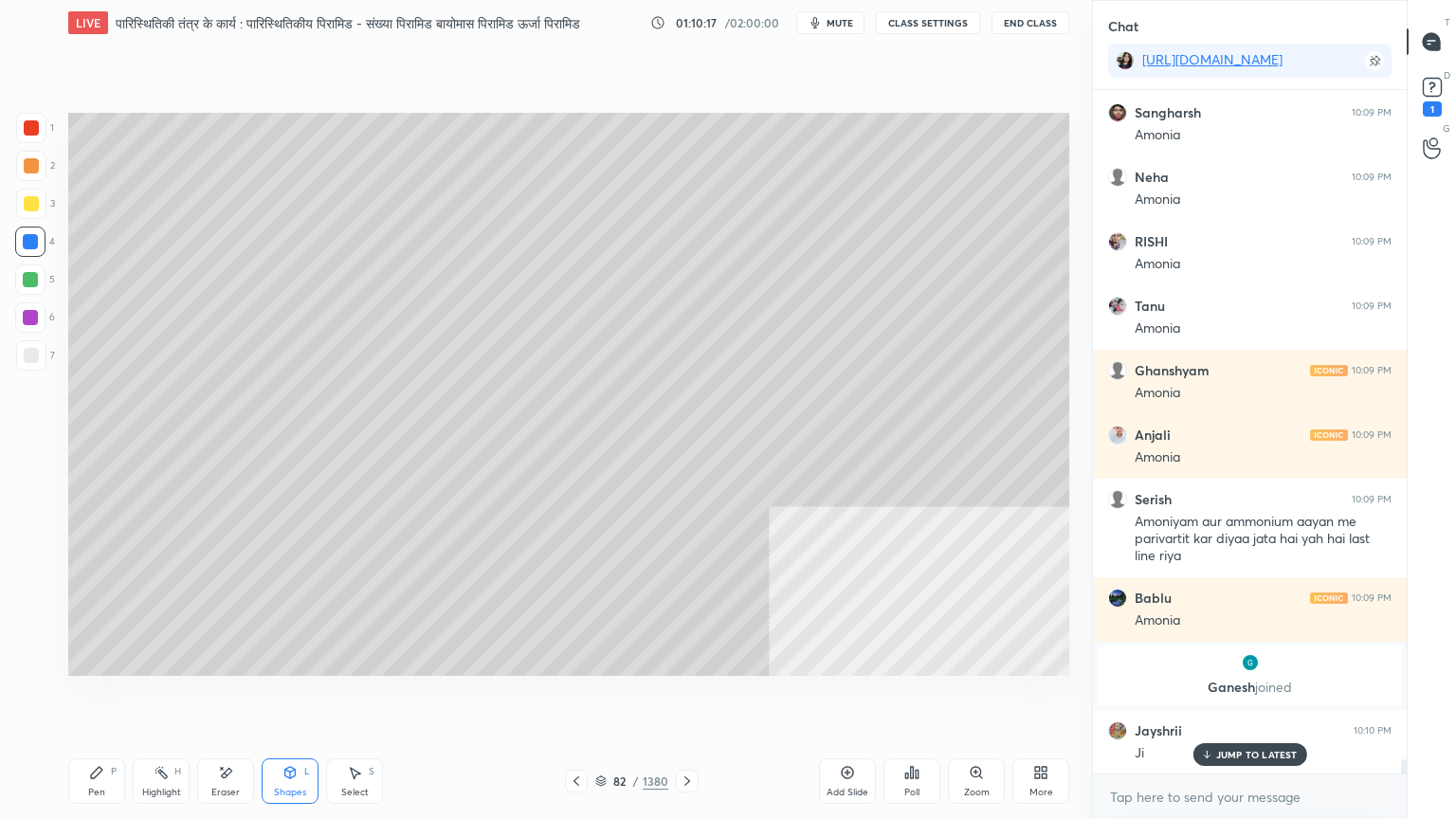 drag, startPoint x: 93, startPoint y: 783, endPoint x: 102, endPoint y: 755, distance: 29.410882 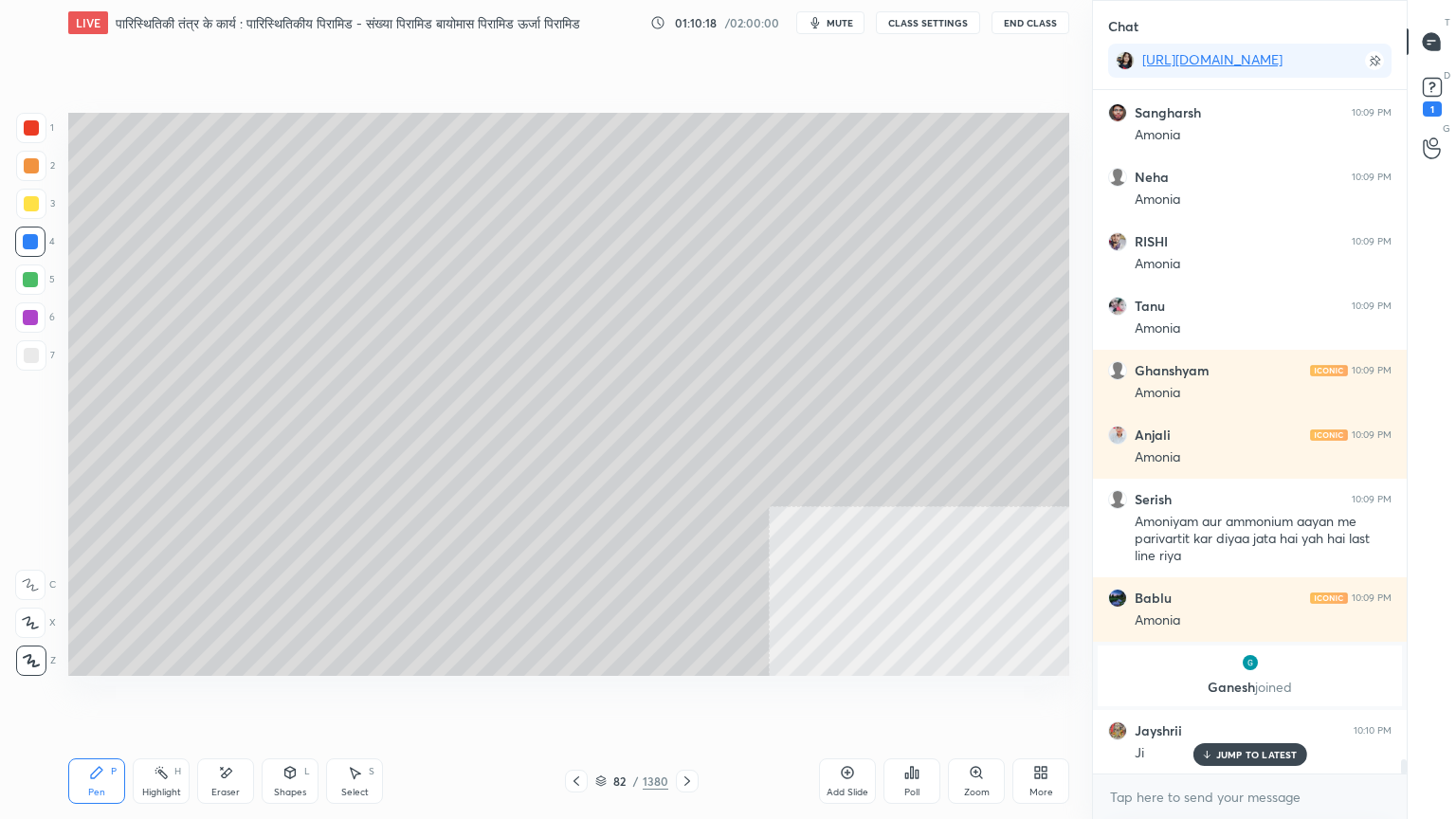 click at bounding box center (30, 242) 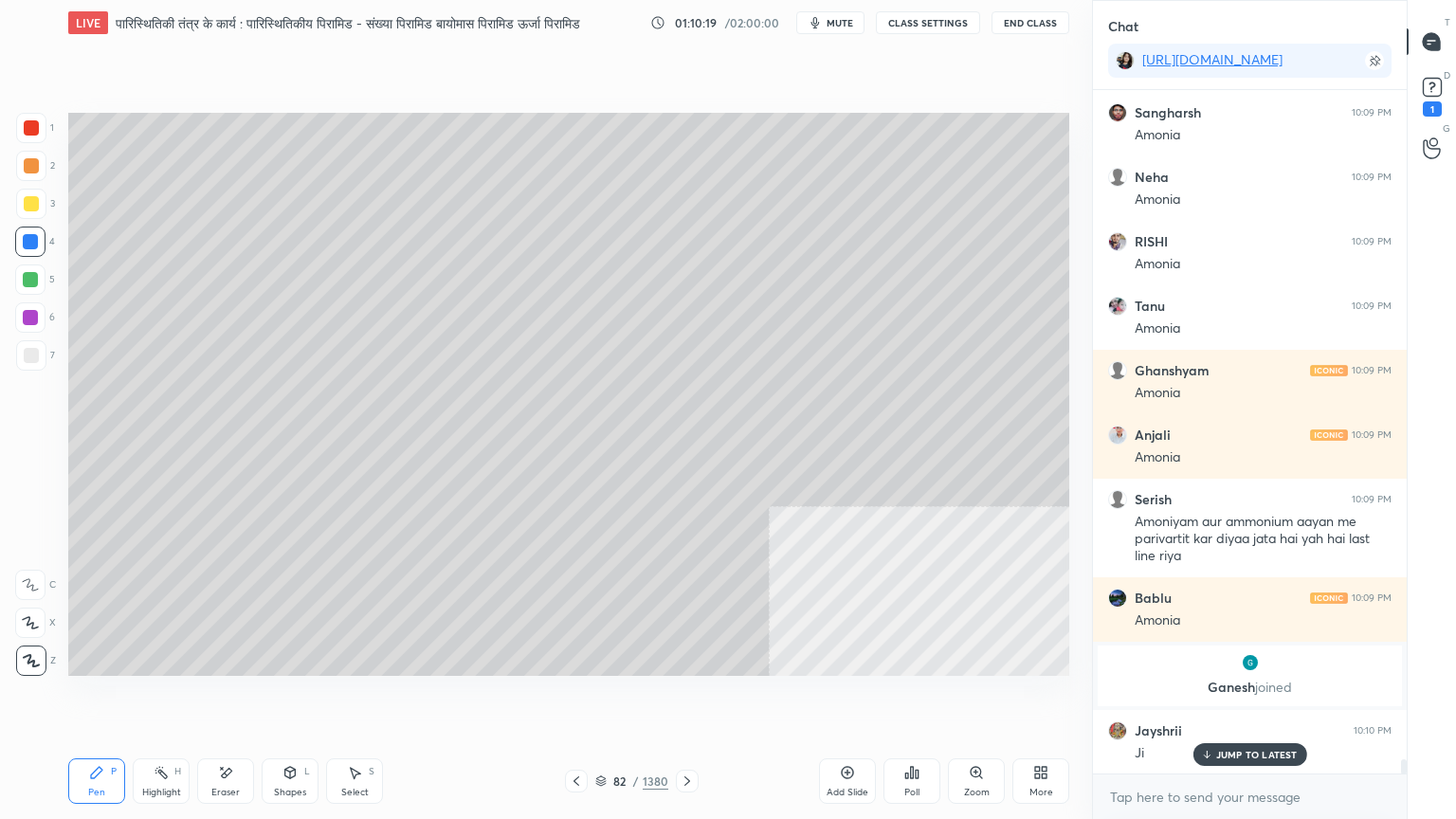 click on "Eraser" at bounding box center [226, 792] 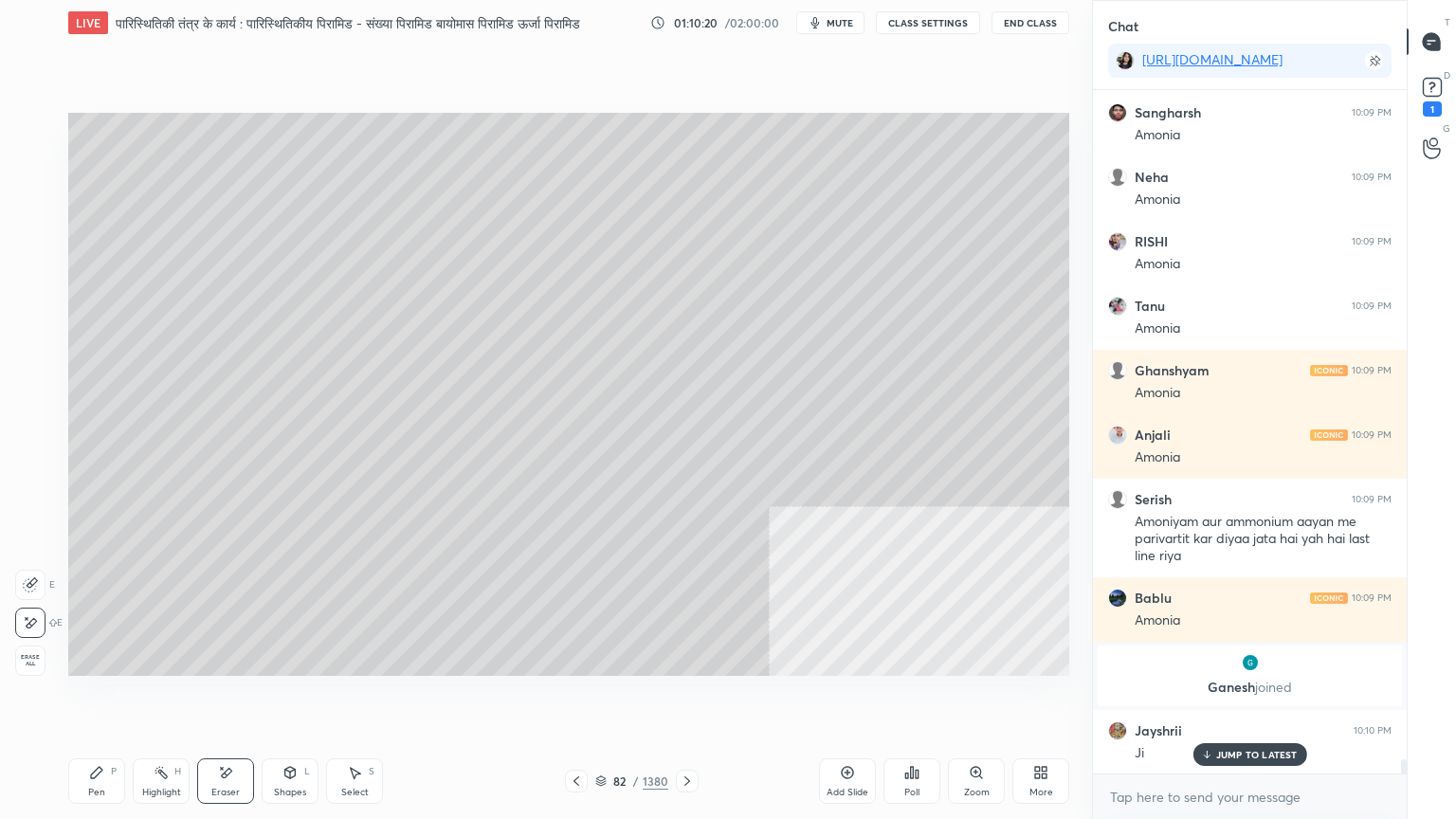 drag, startPoint x: 84, startPoint y: 794, endPoint x: 99, endPoint y: 774, distance: 25 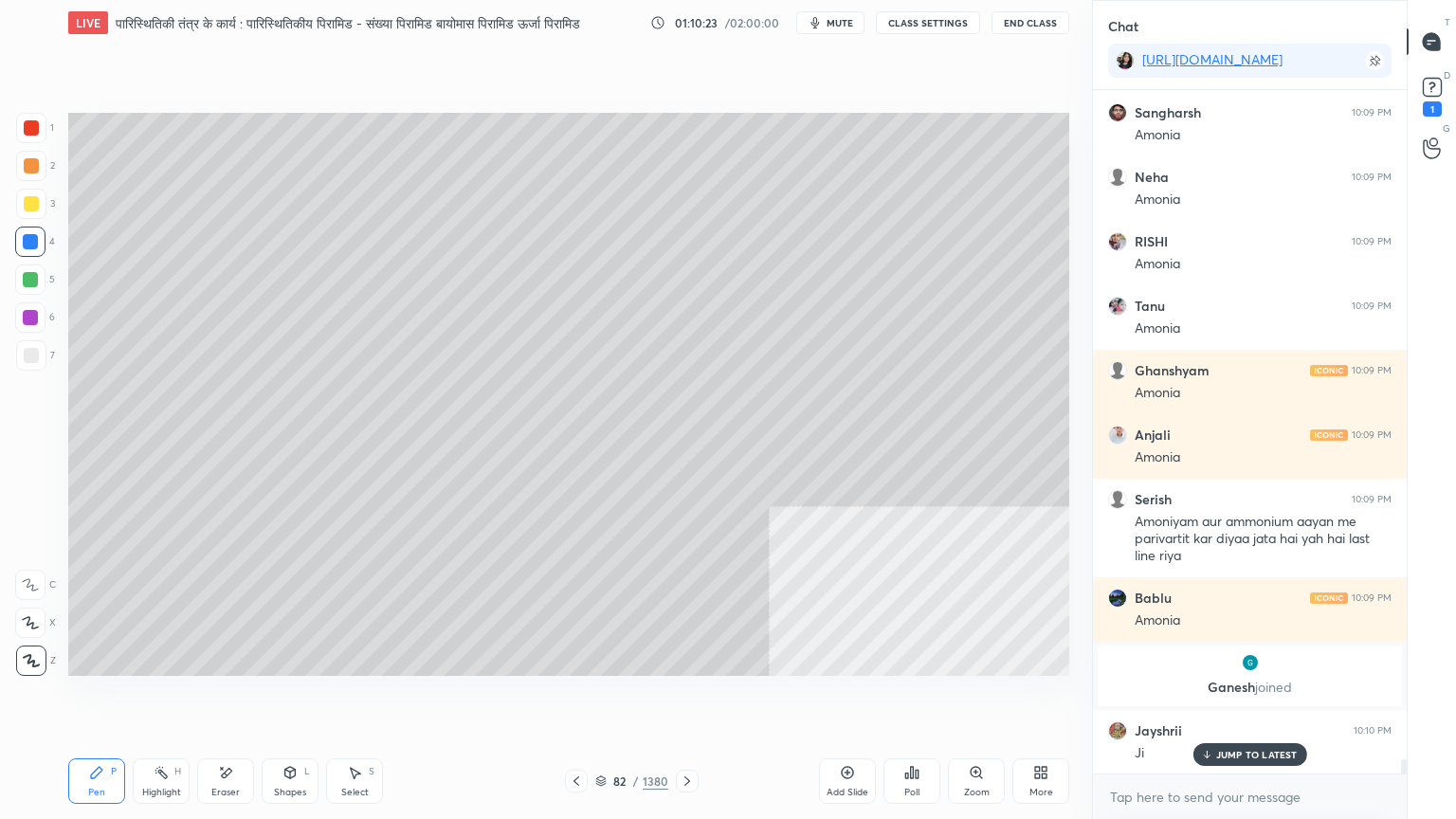 scroll, scrollTop: 32726, scrollLeft: 0, axis: vertical 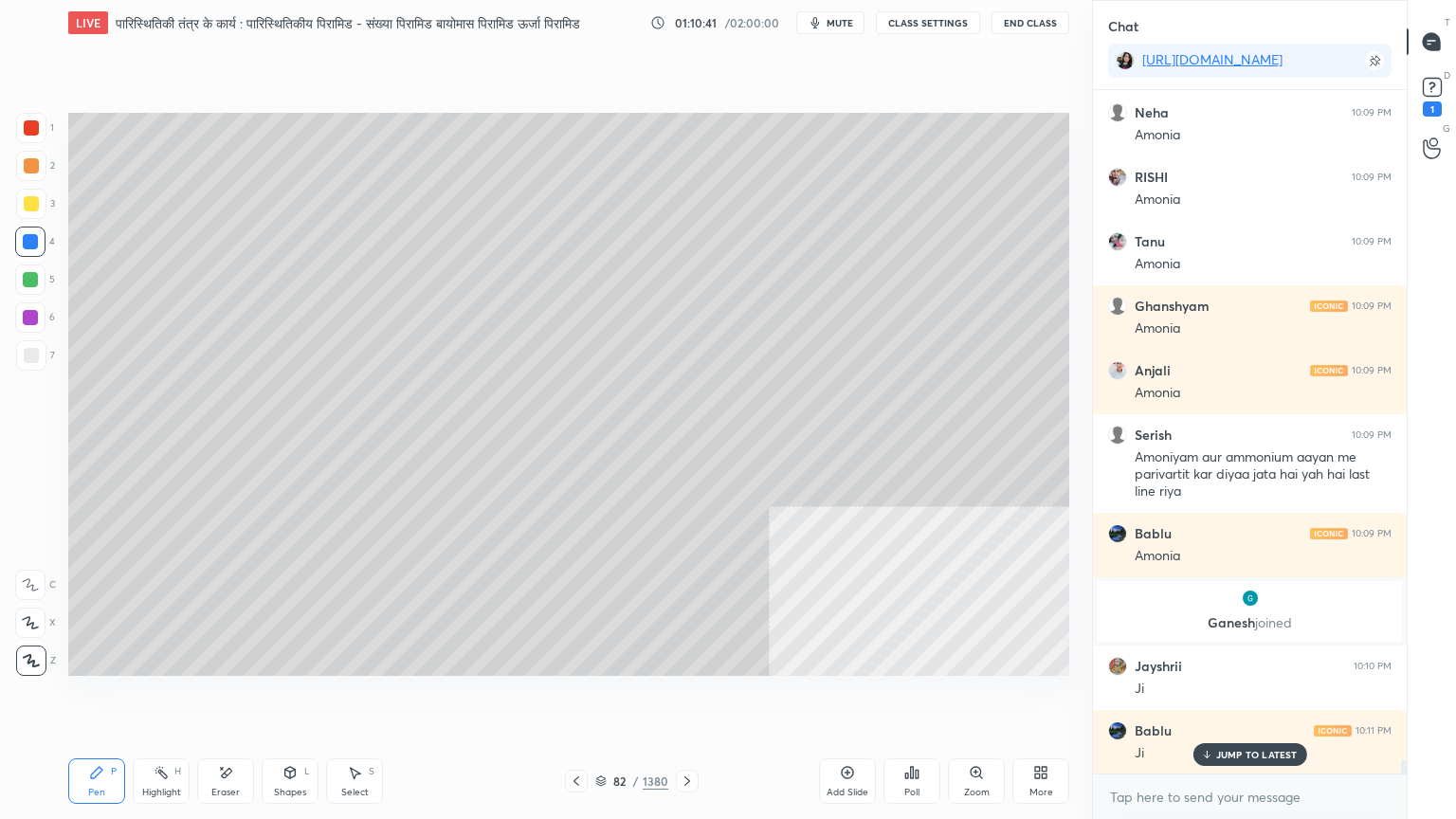 click 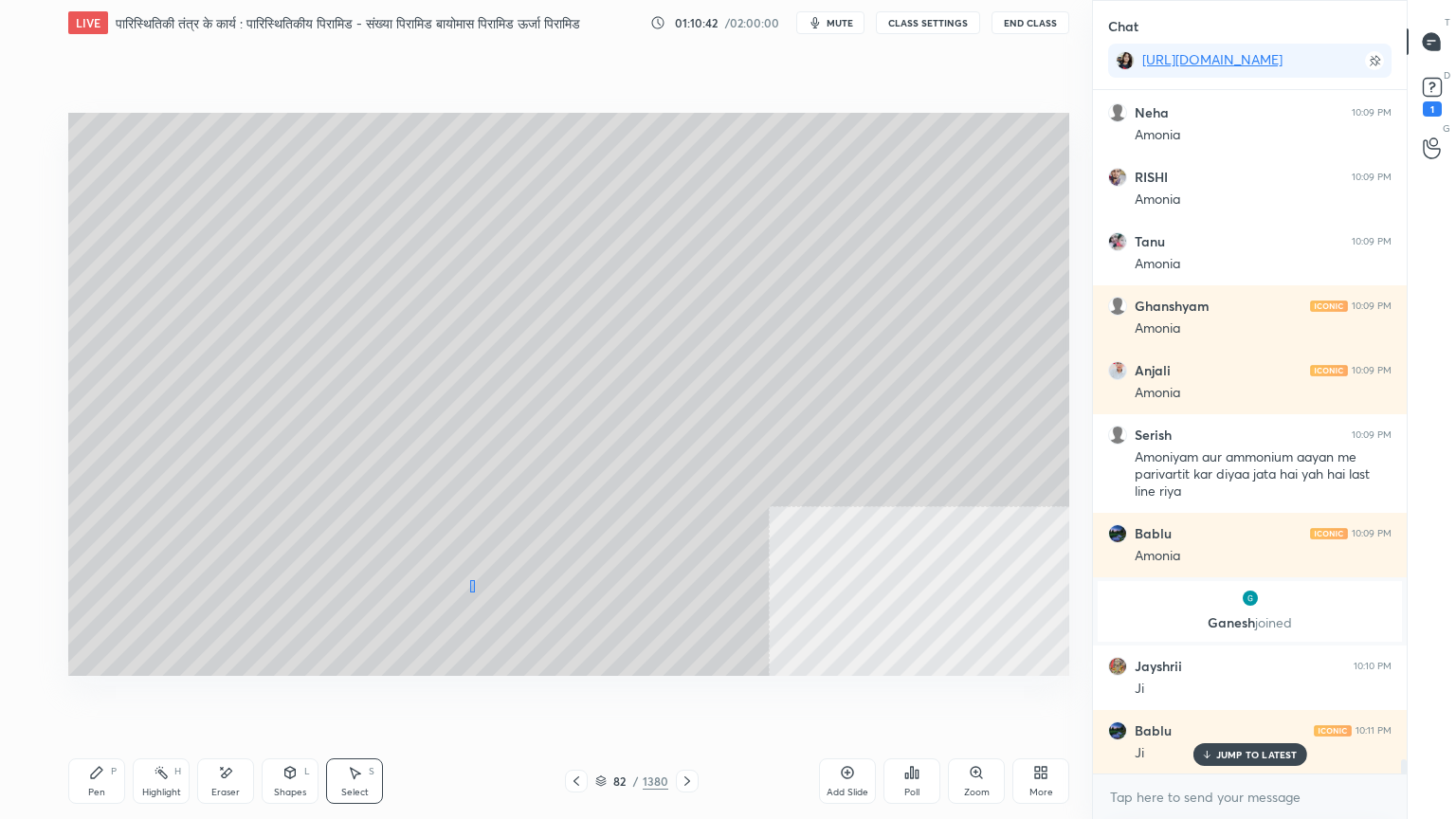 drag, startPoint x: 474, startPoint y: 592, endPoint x: 506, endPoint y: 620, distance: 42.520583 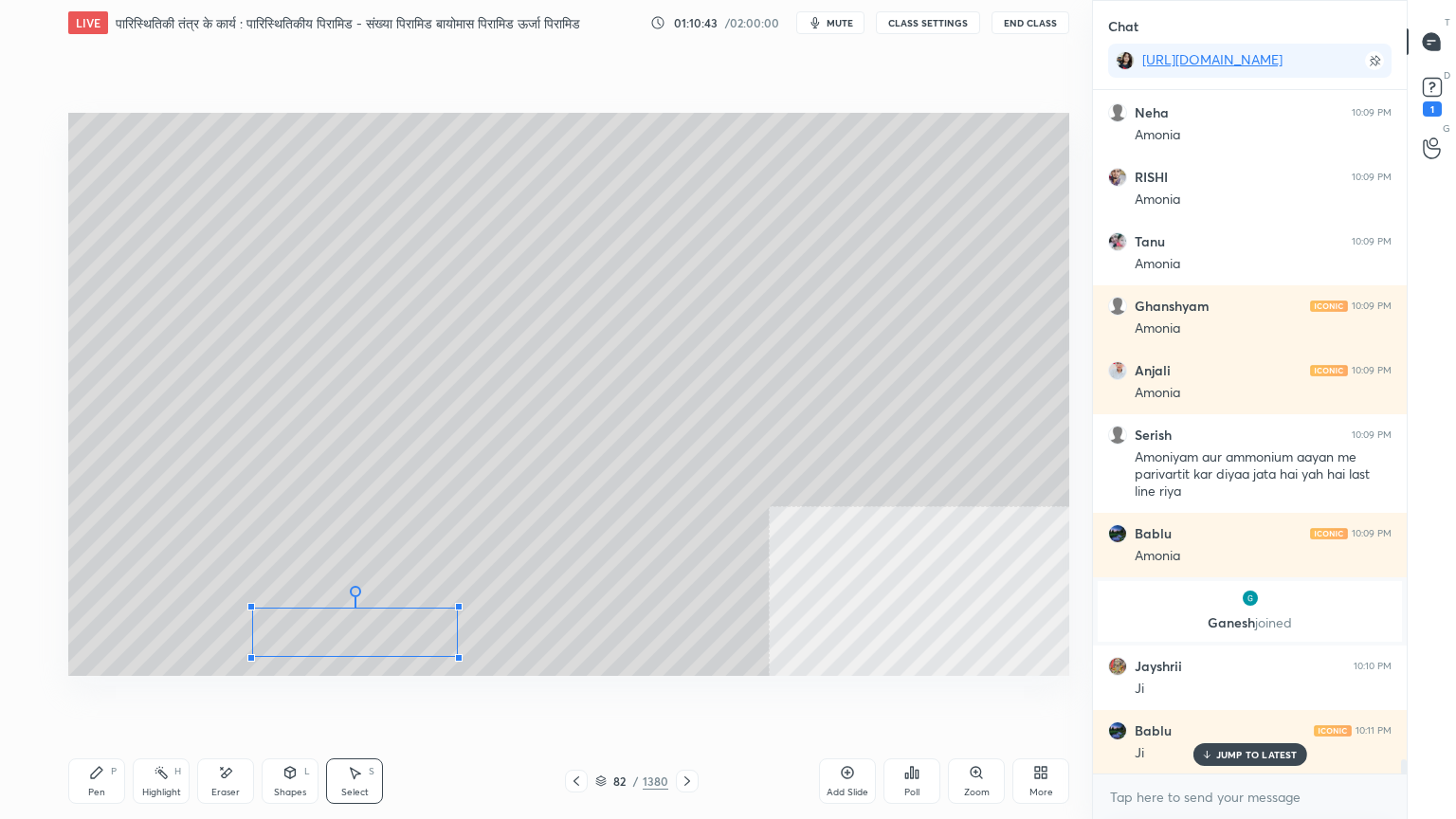 drag, startPoint x: 489, startPoint y: 610, endPoint x: 457, endPoint y: 514, distance: 101.19289 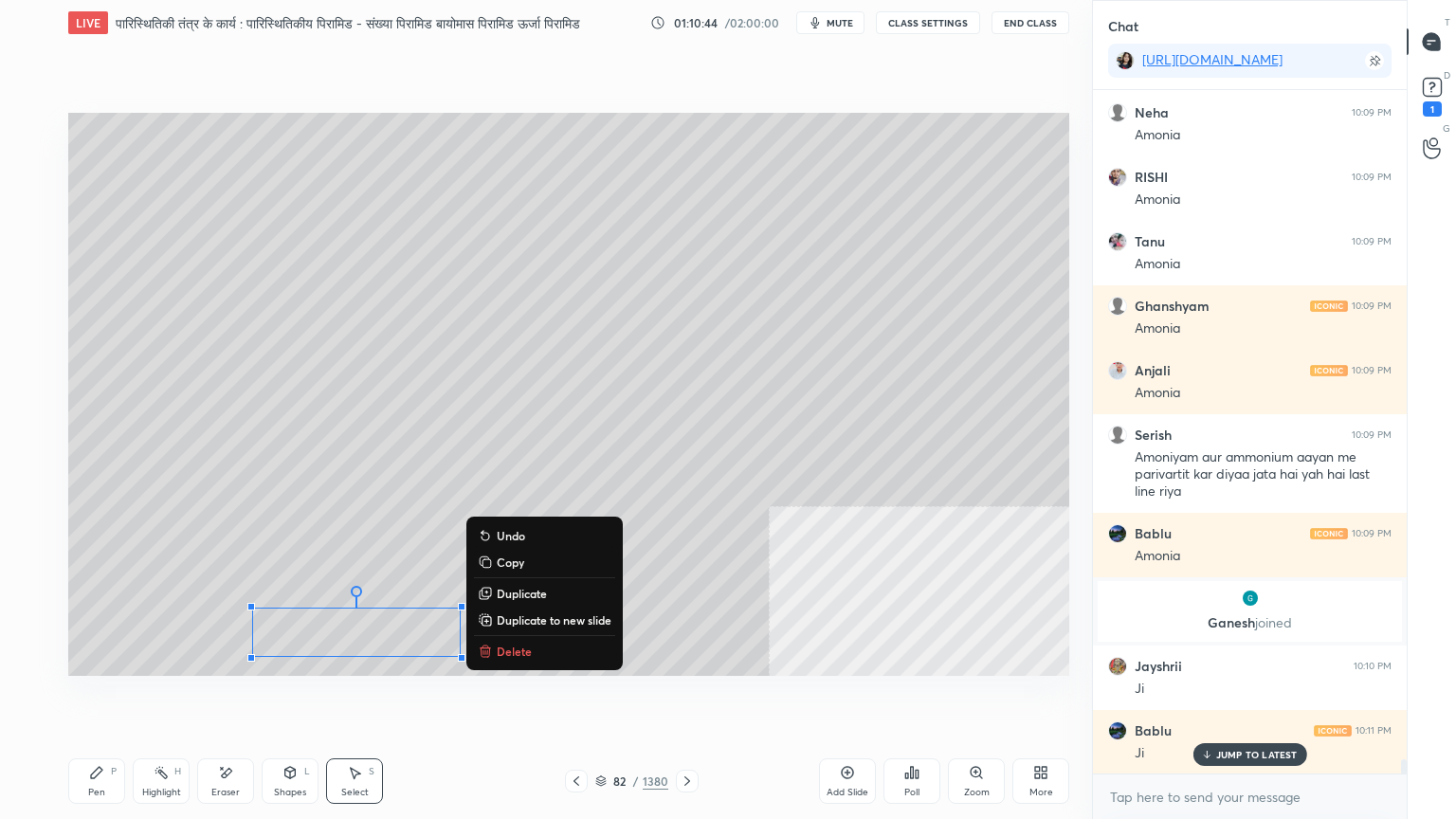 click on "0 ° Undo Copy Duplicate Duplicate to new slide Delete" at bounding box center (569, 394) 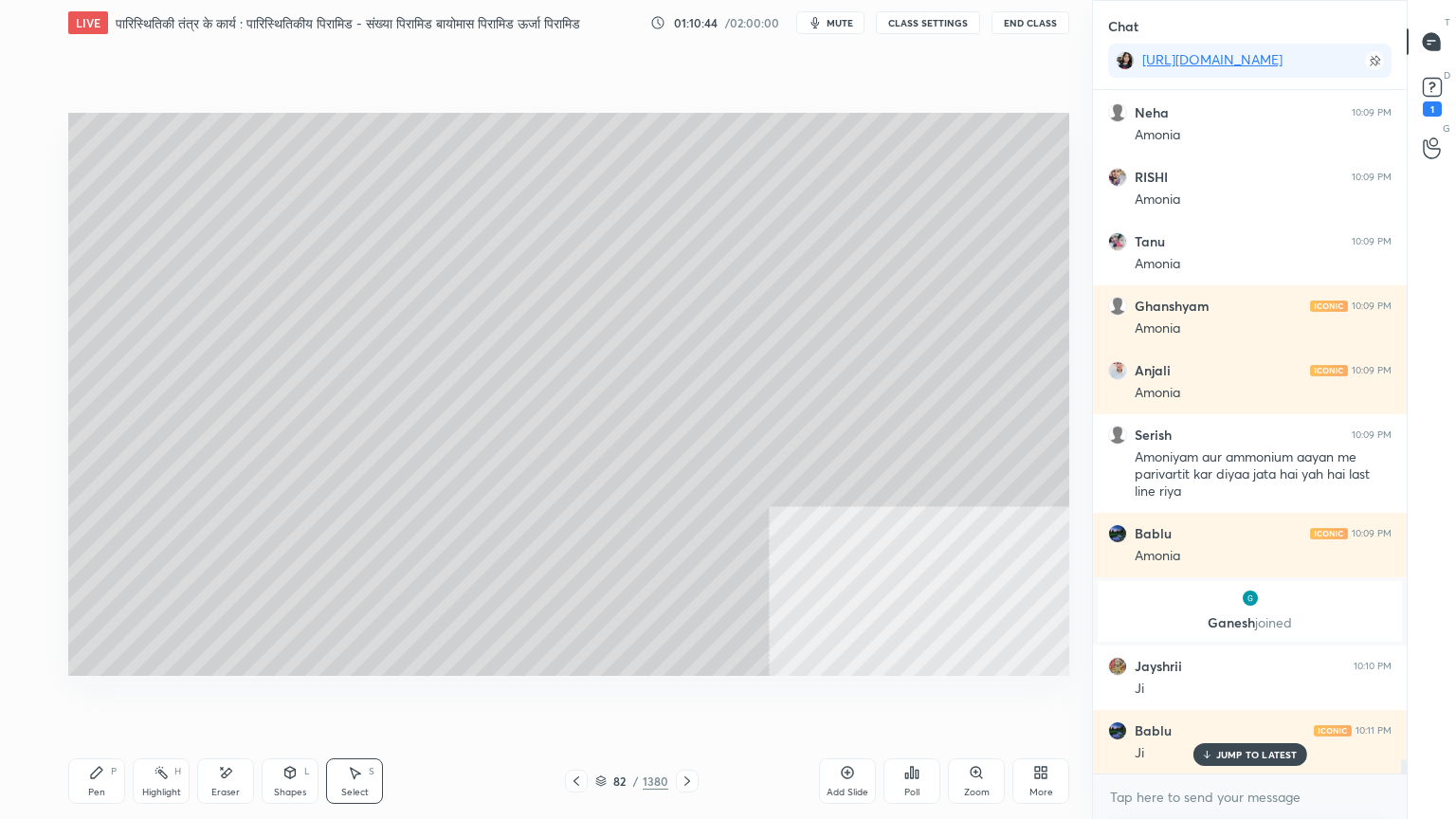 click 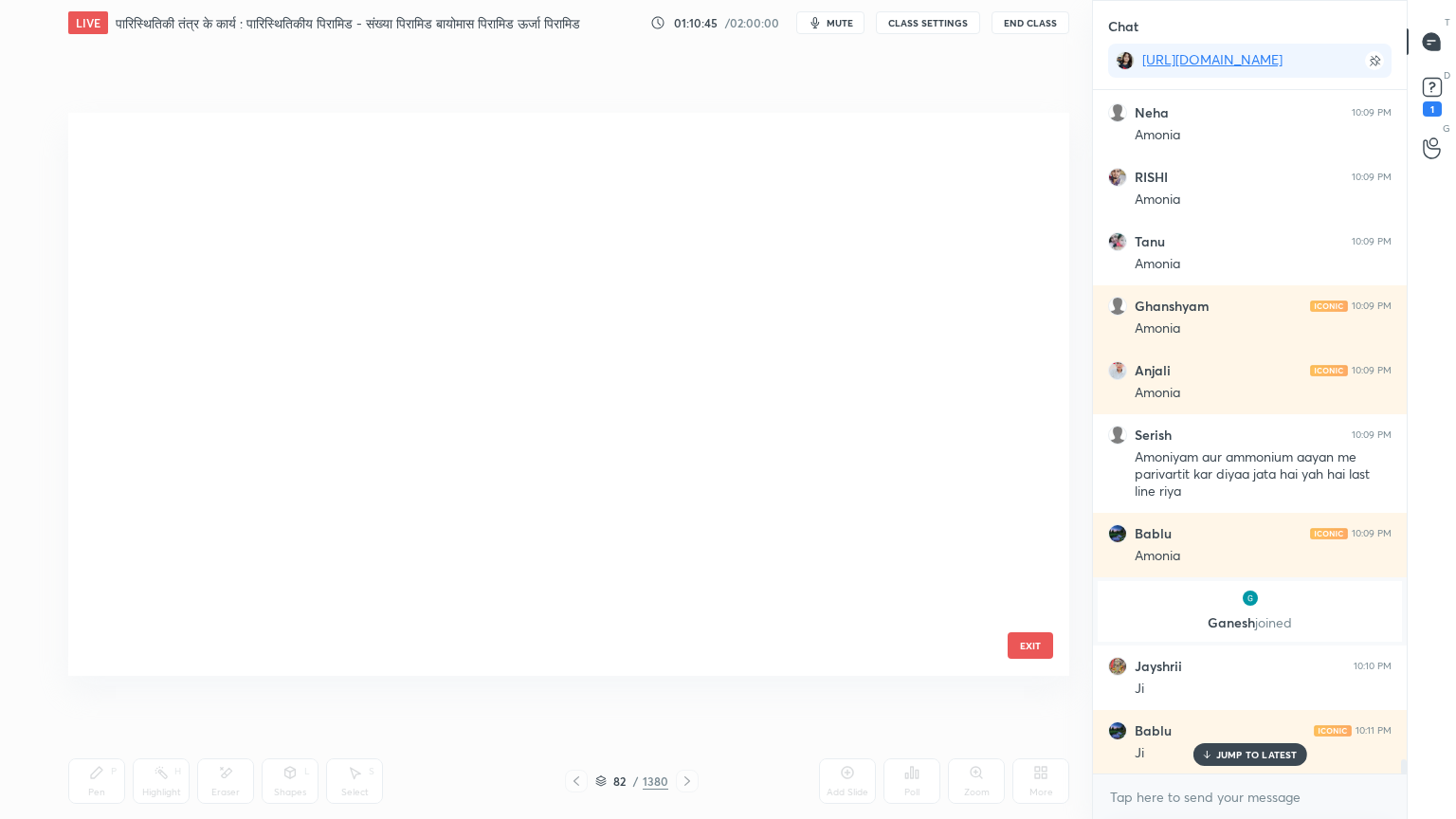 scroll, scrollTop: 4294, scrollLeft: 0, axis: vertical 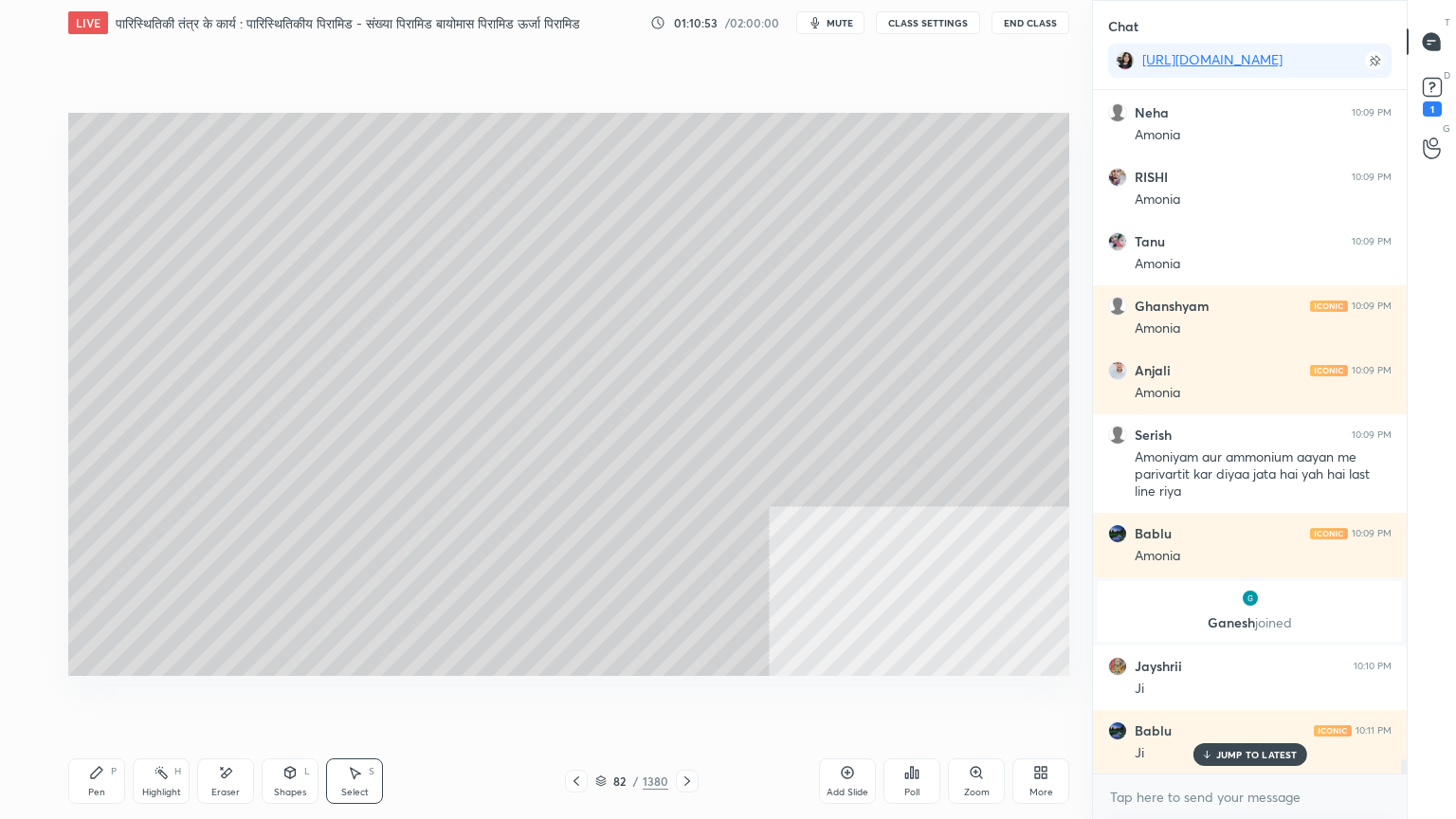 click on "Shapes" at bounding box center (290, 792) 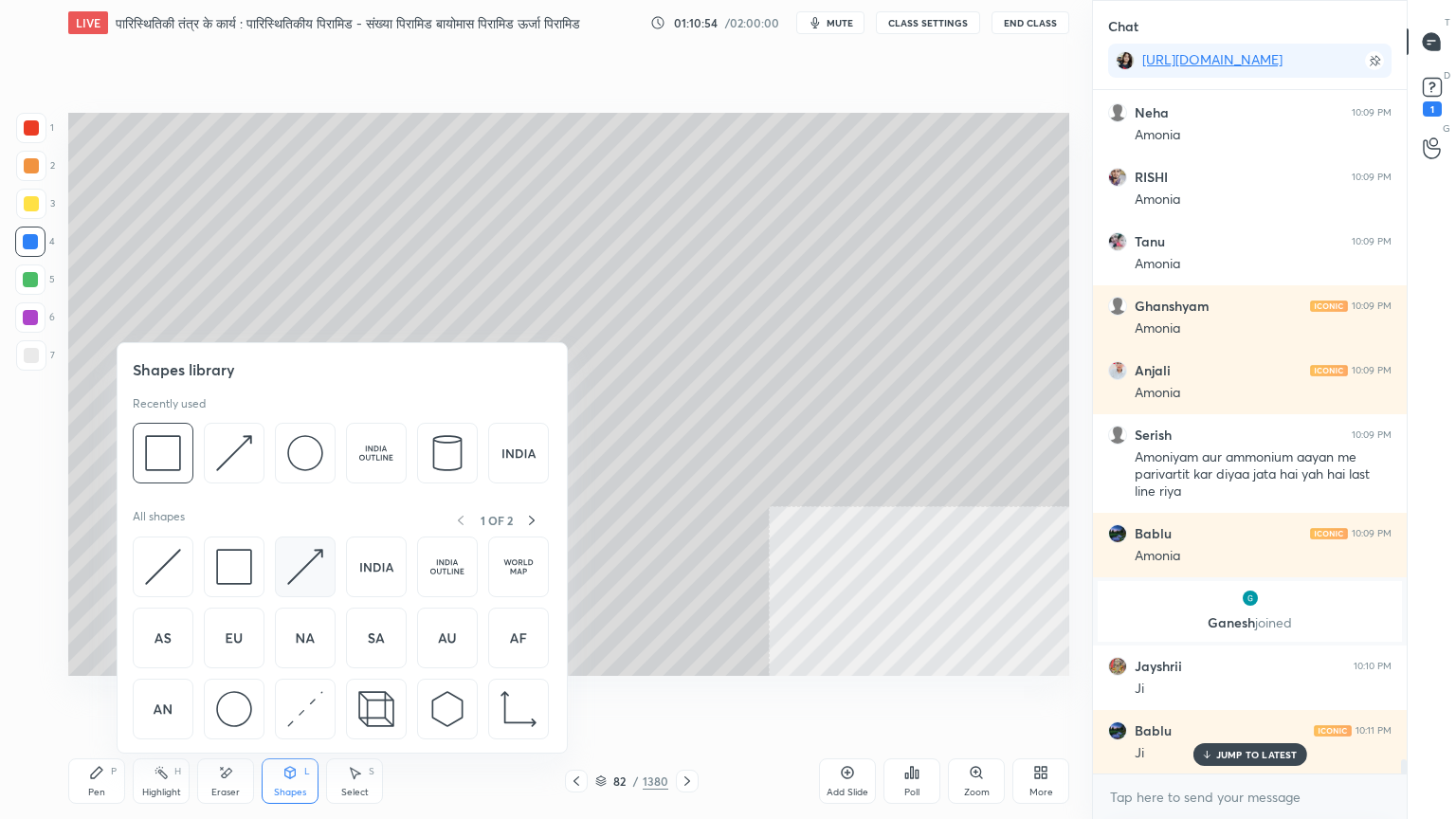 click at bounding box center (305, 567) 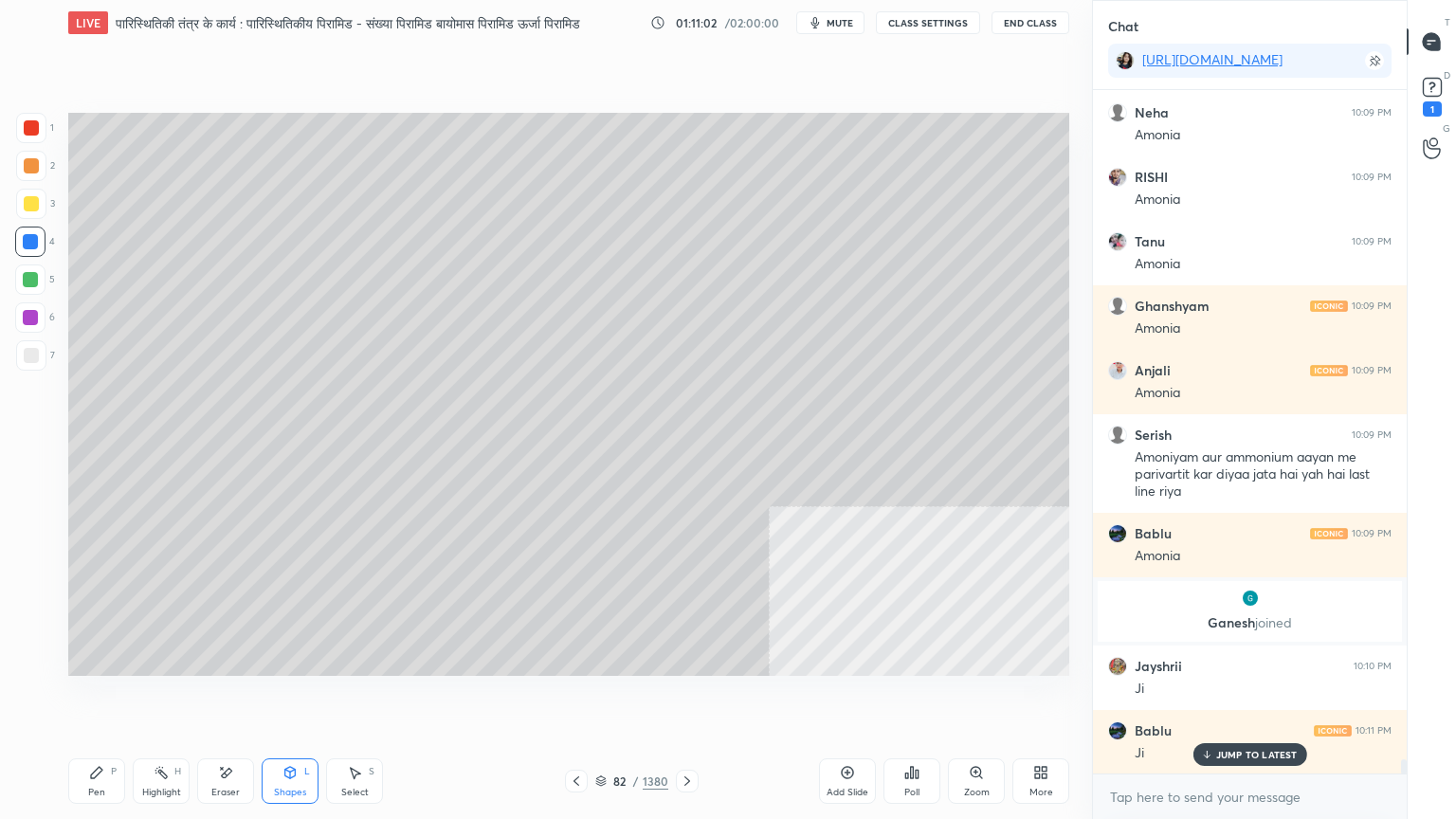 scroll, scrollTop: 32790, scrollLeft: 0, axis: vertical 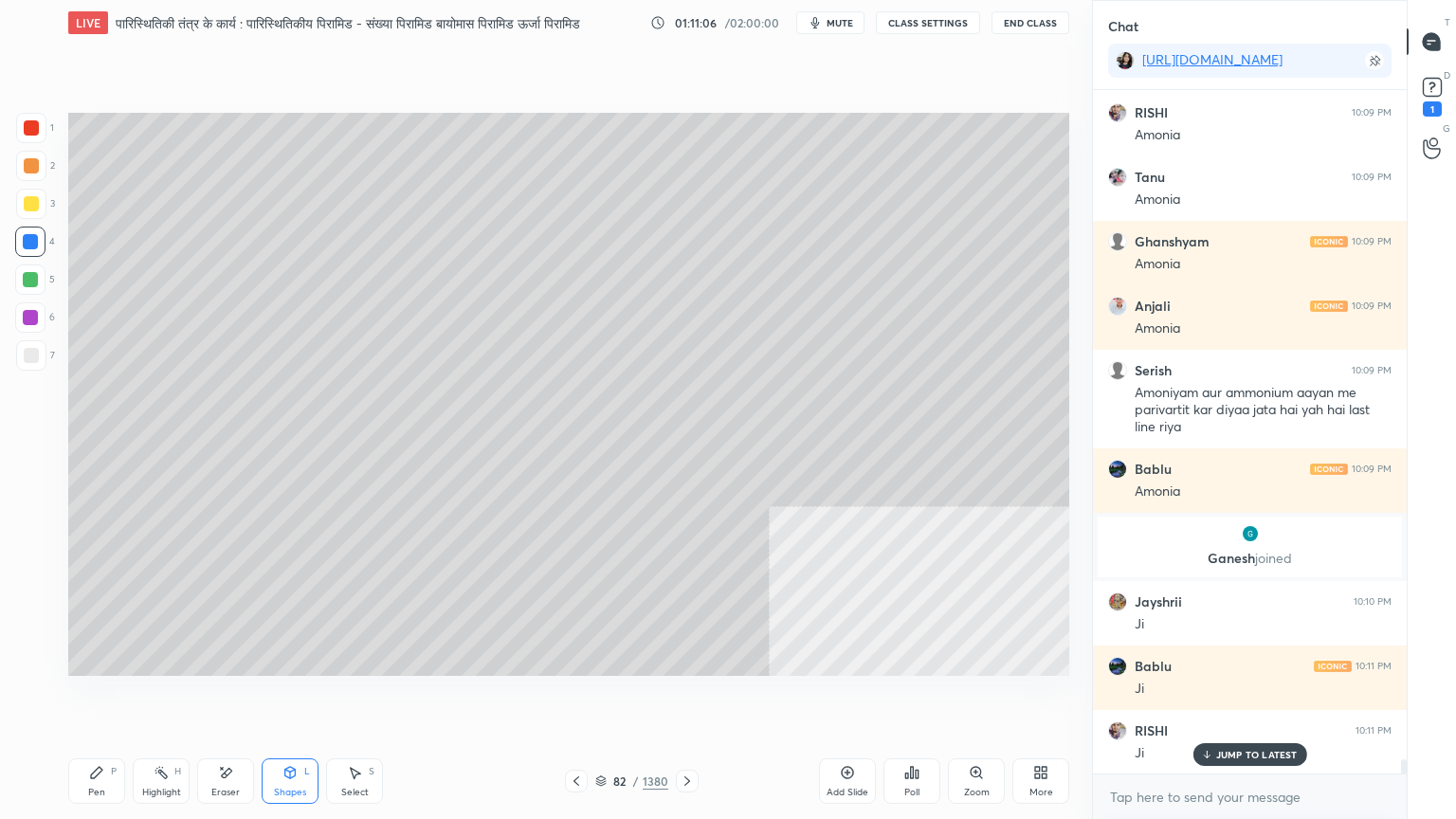 click on "Shapes" at bounding box center [290, 792] 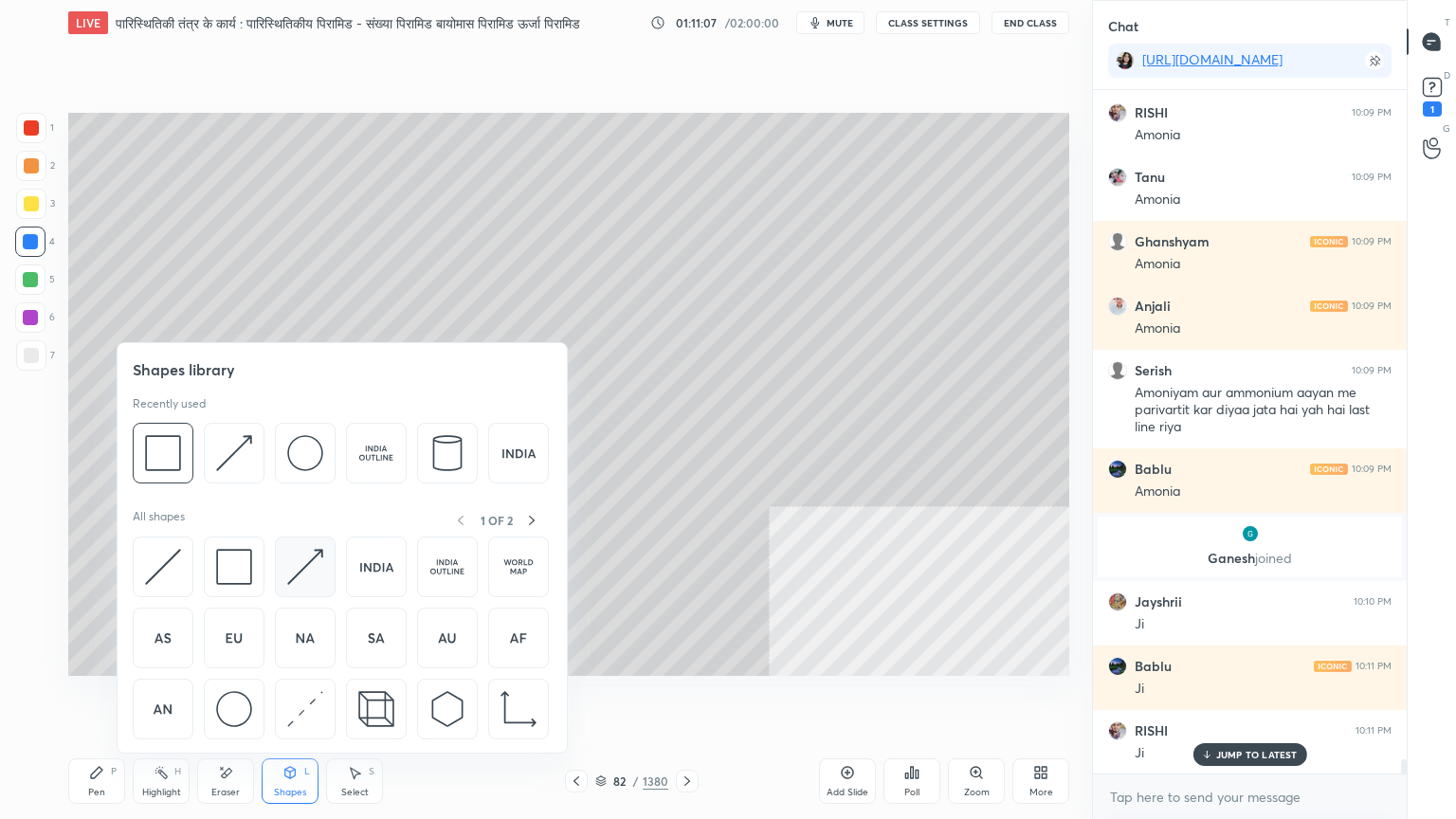 click at bounding box center (305, 567) 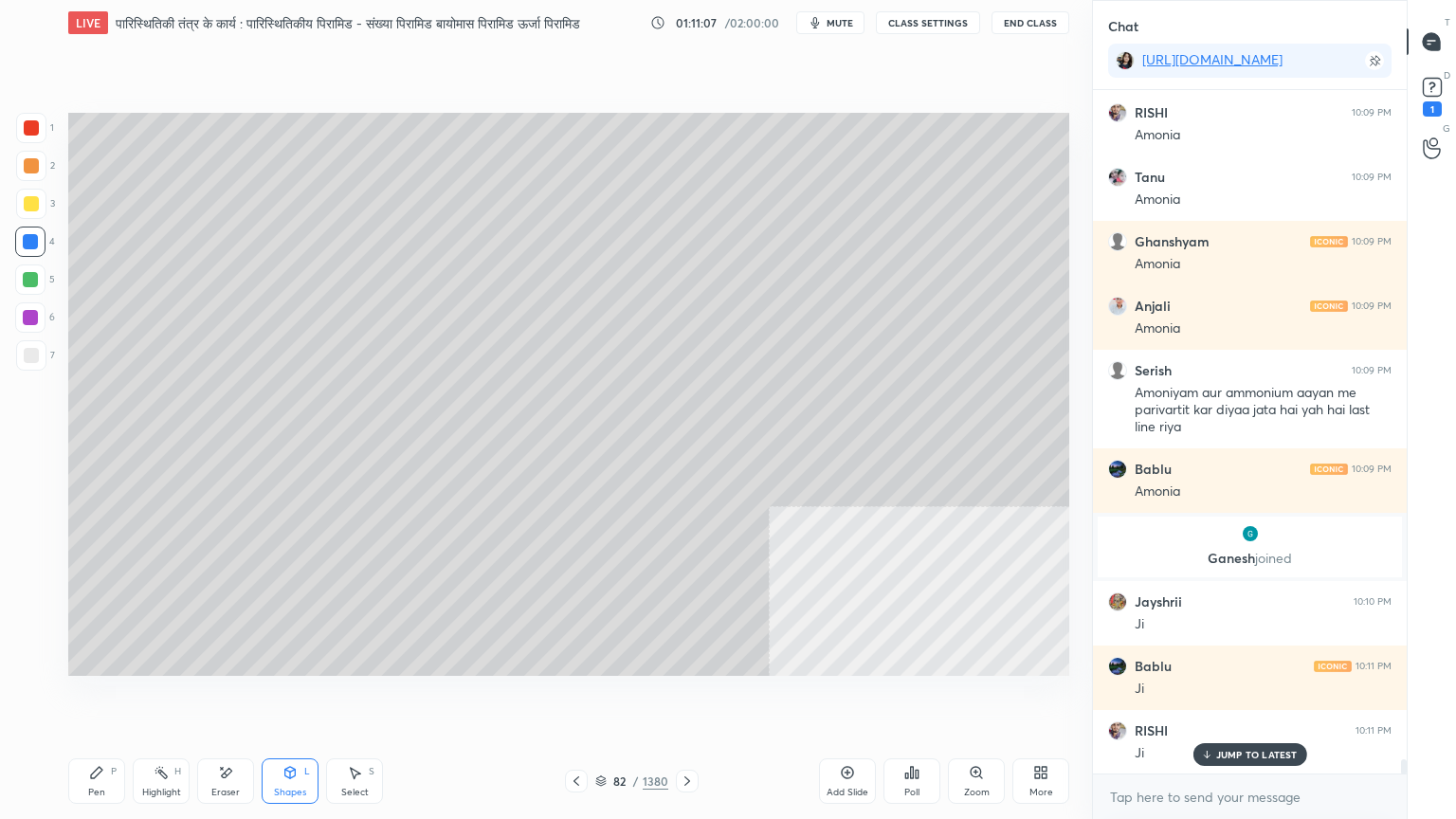 click at bounding box center [31, 355] 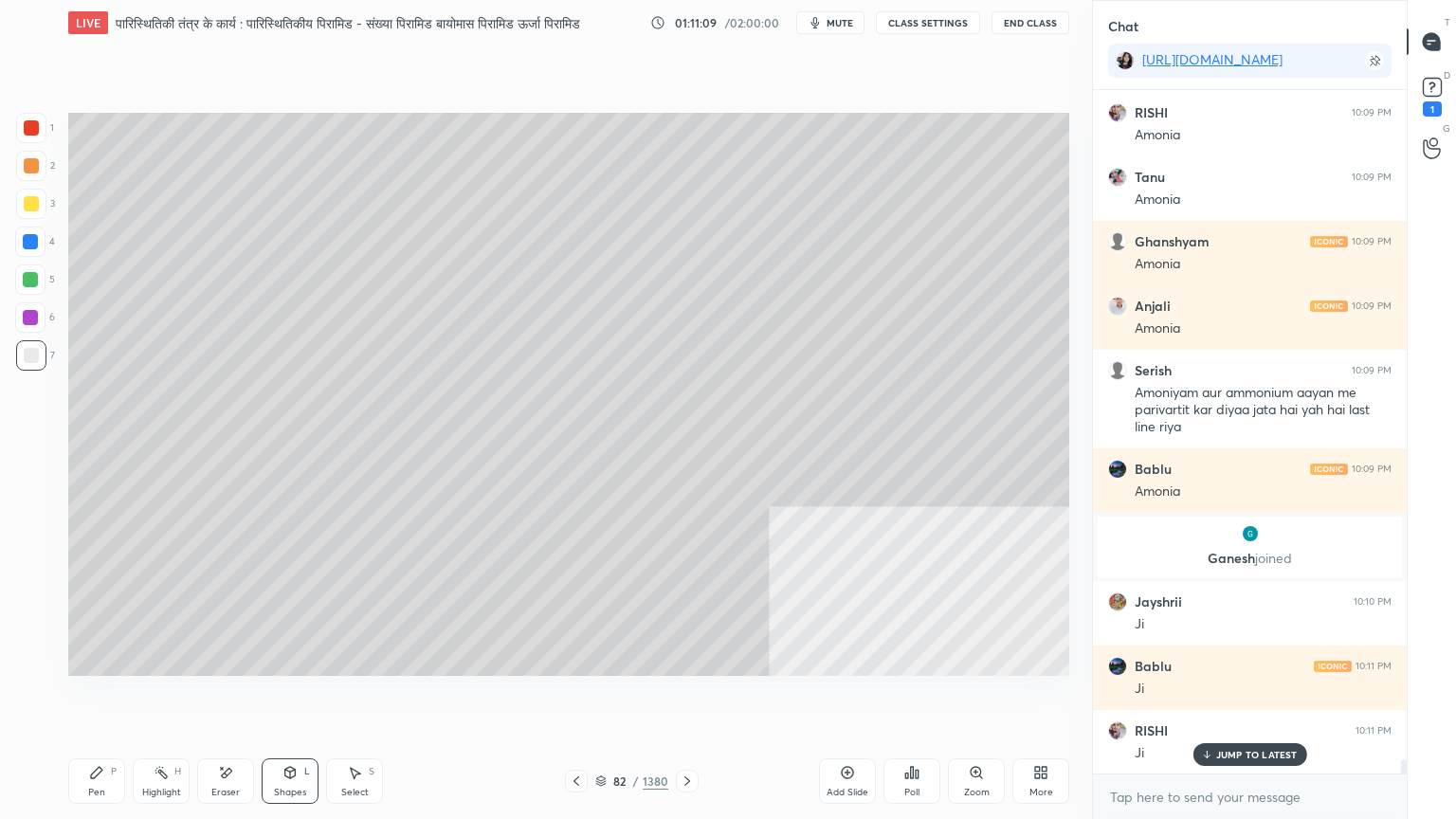 click 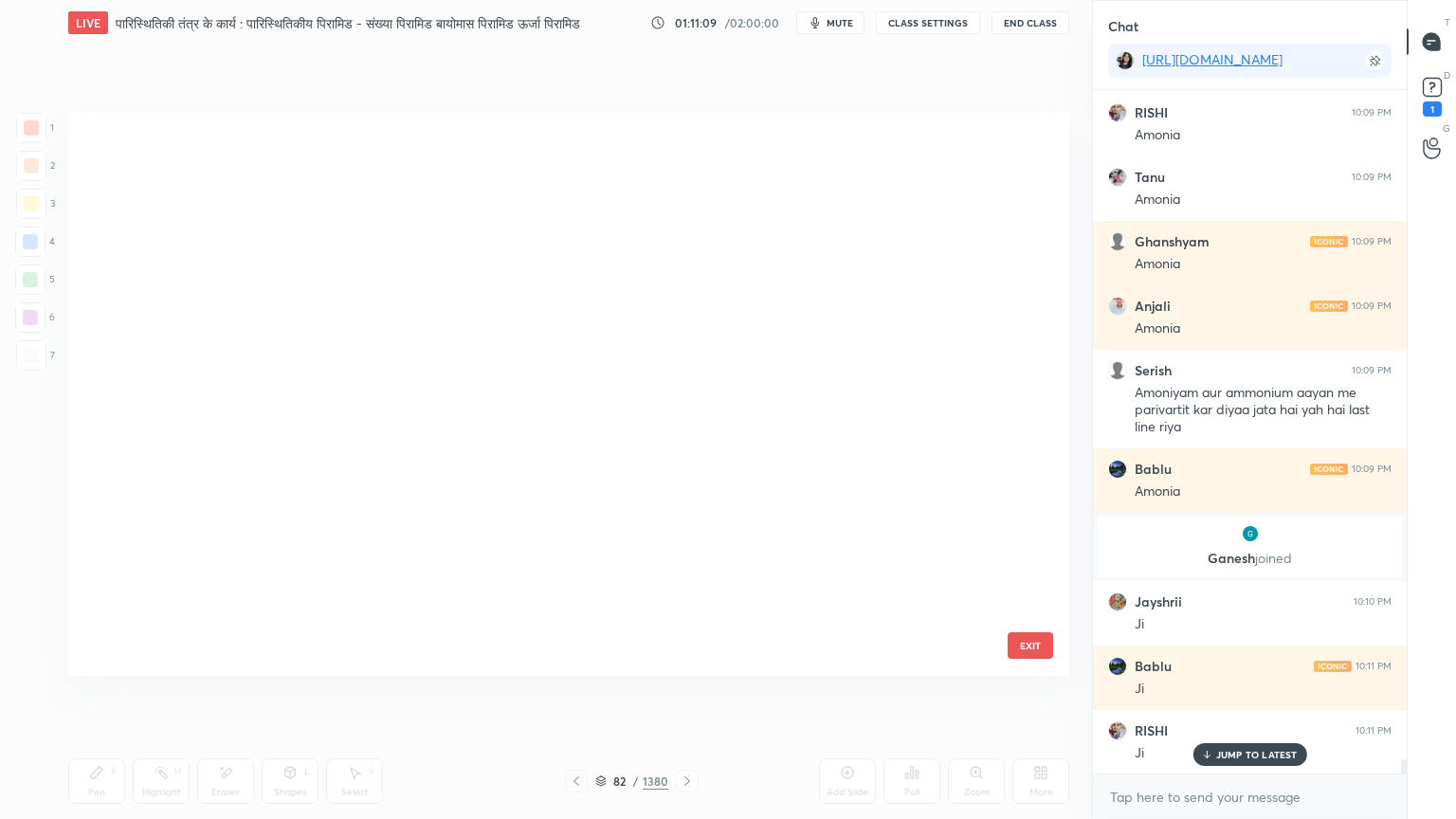 scroll, scrollTop: 4294, scrollLeft: 0, axis: vertical 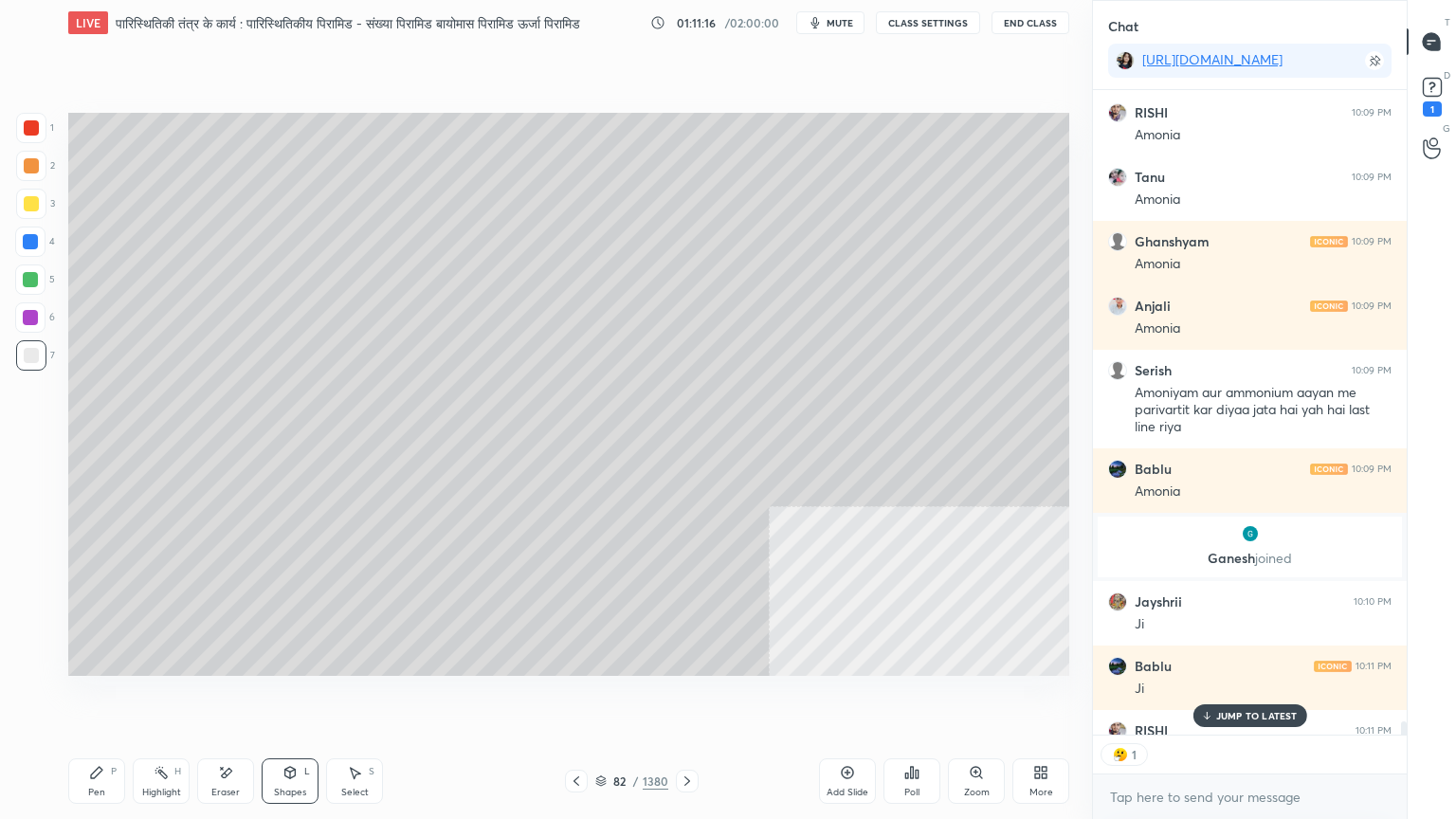 click at bounding box center (30, 242) 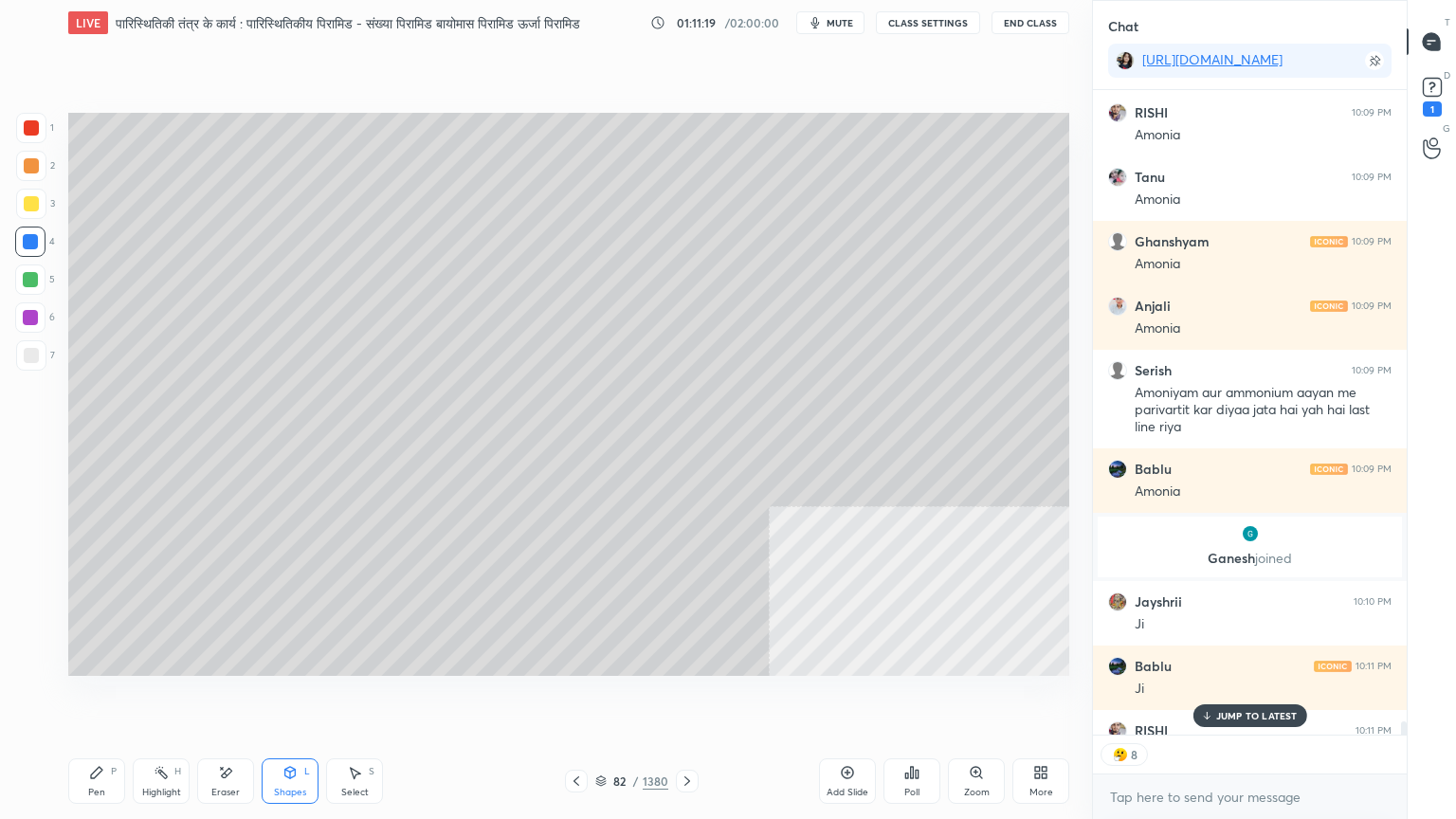 click on "Shapes L" at bounding box center (290, 781) 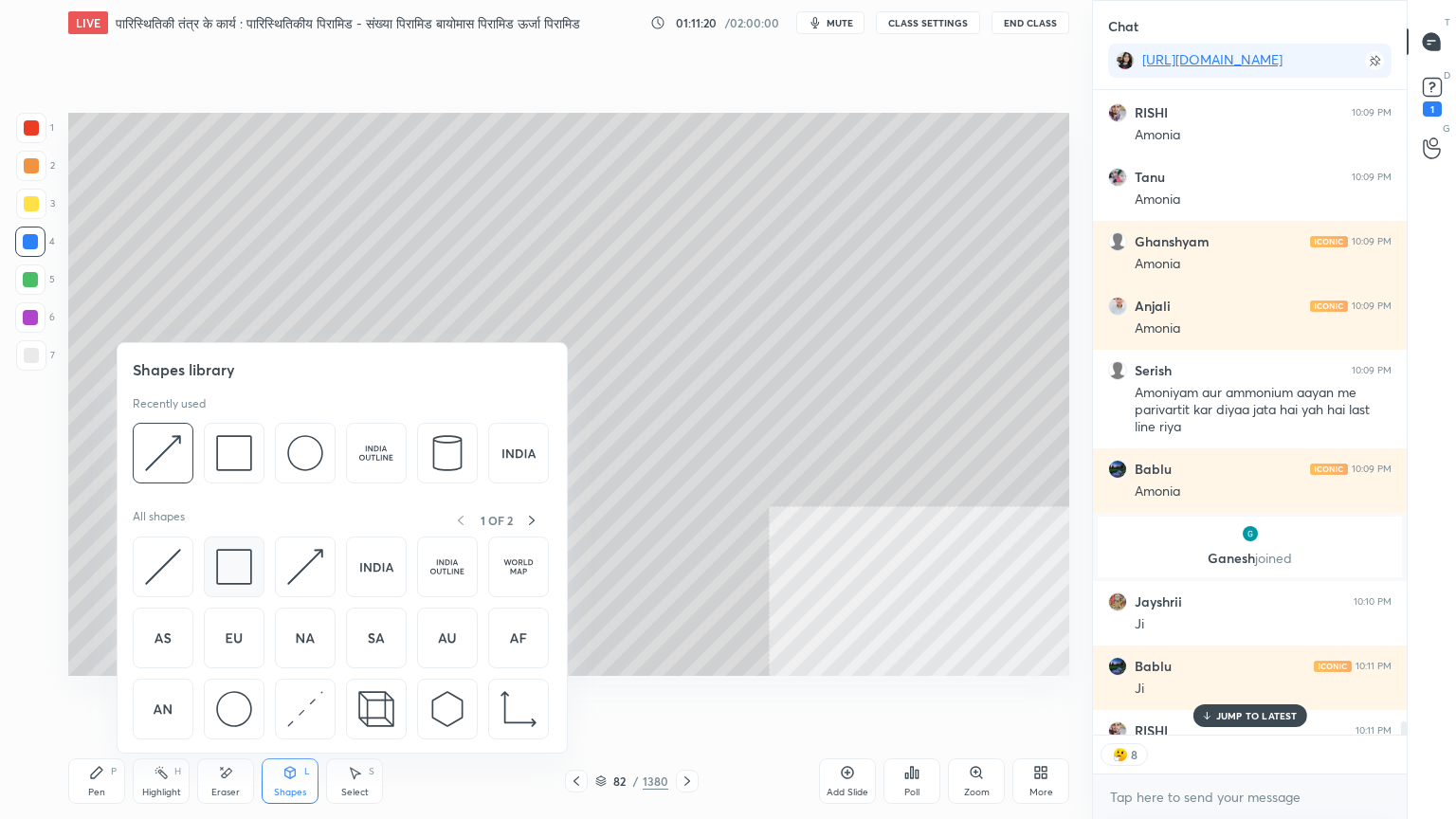 click at bounding box center (234, 567) 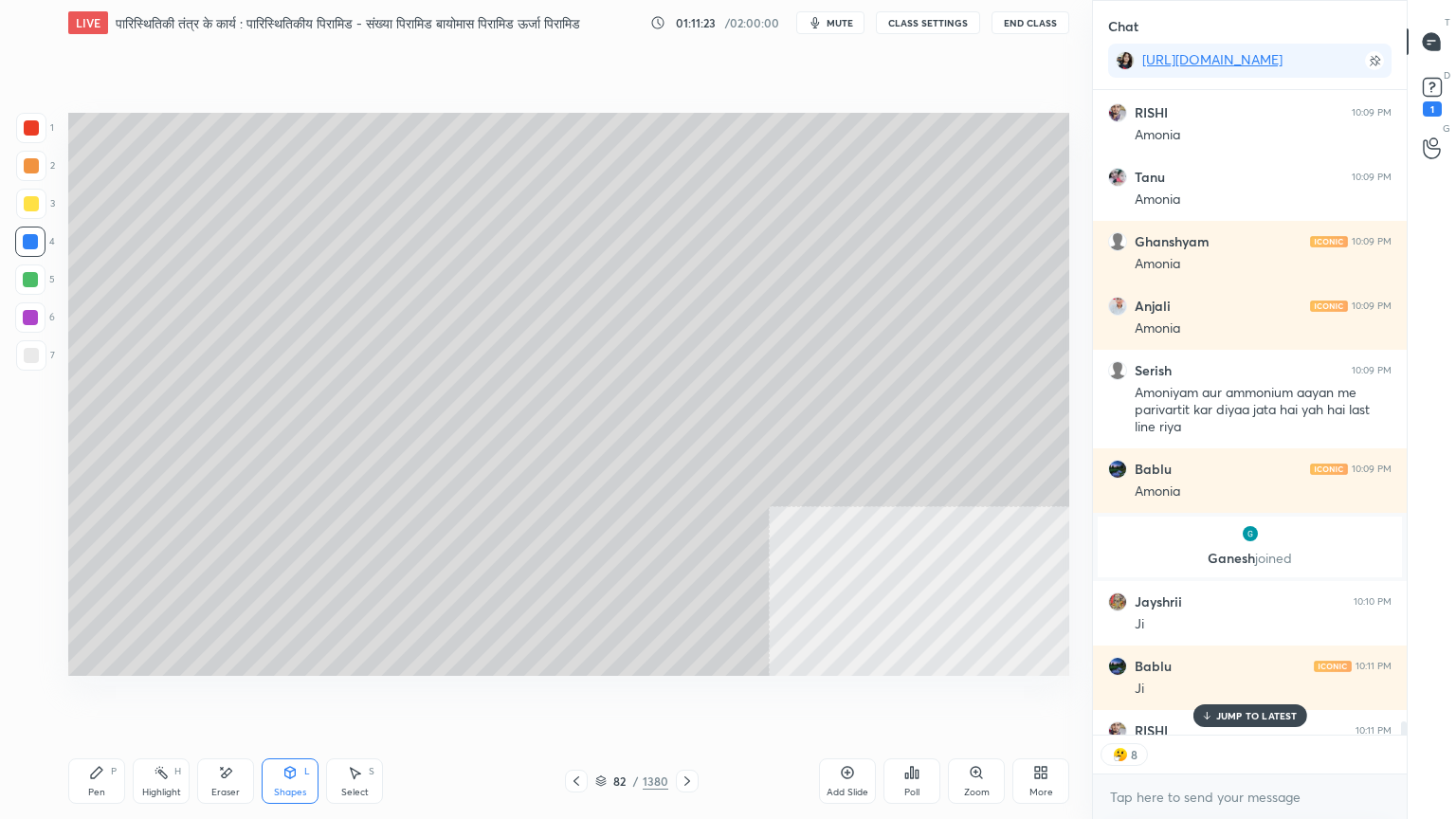 click on "Pen P" at bounding box center [97, 781] 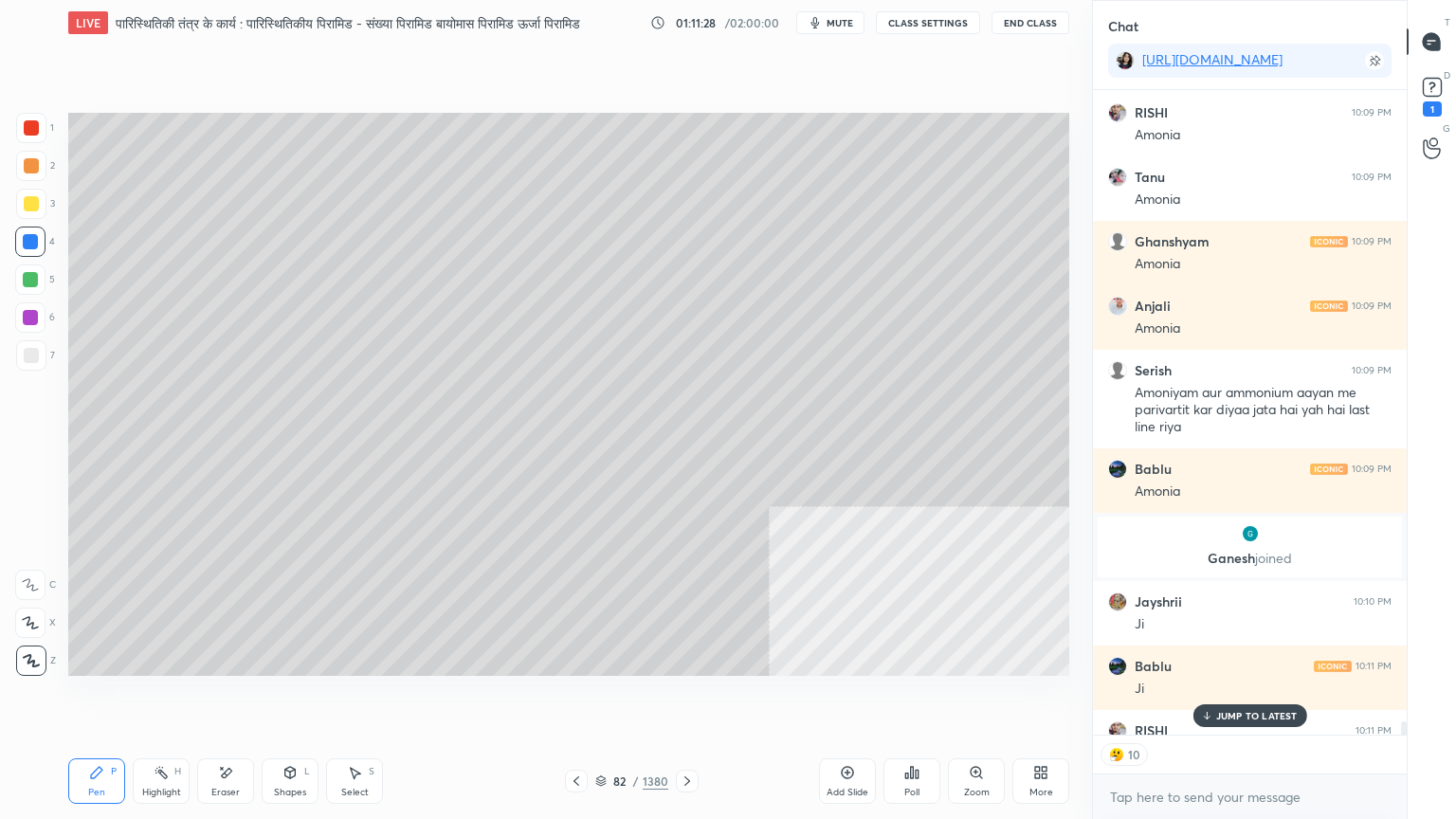 click on "Shapes L" at bounding box center (290, 781) 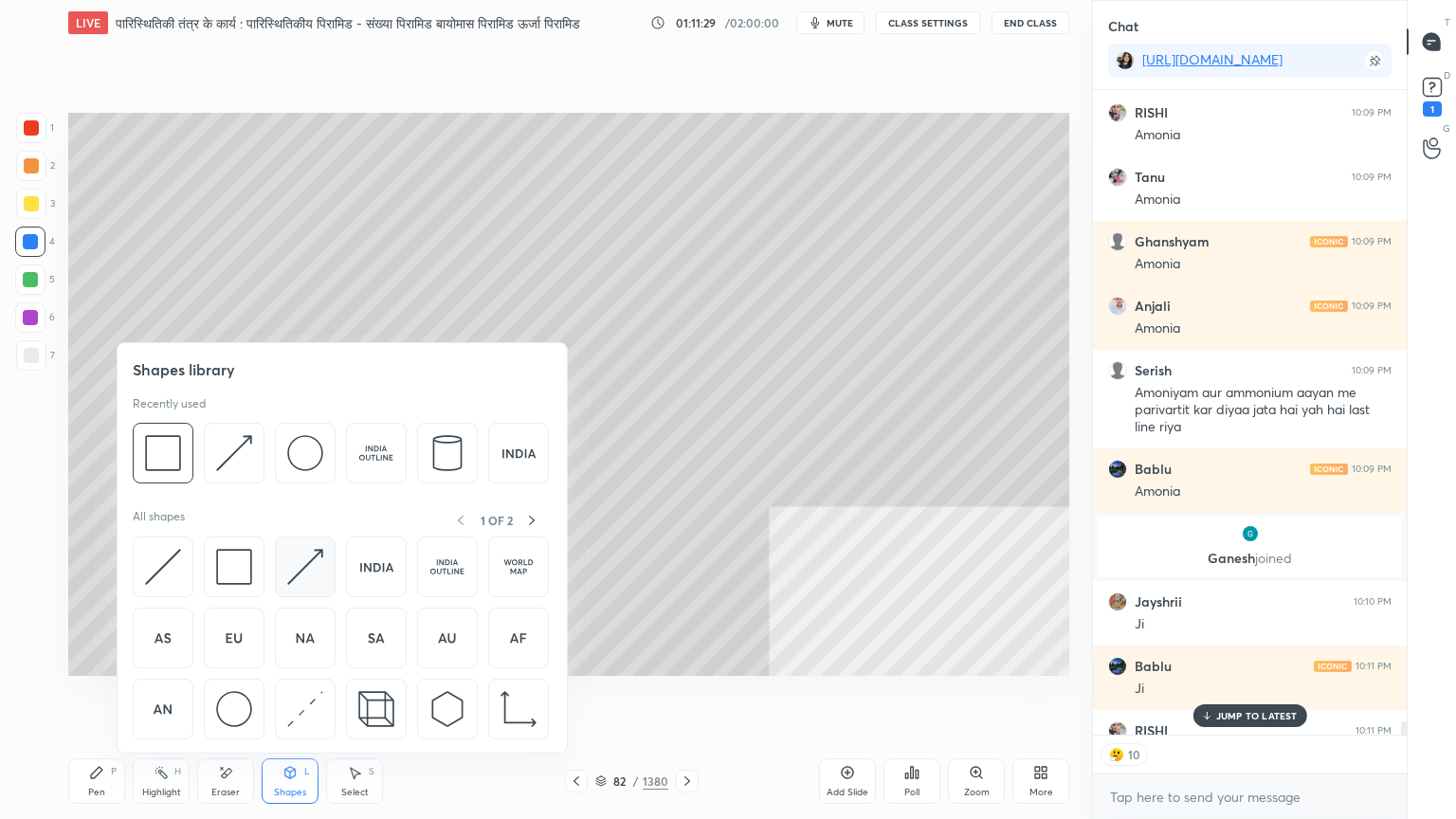 click at bounding box center (305, 567) 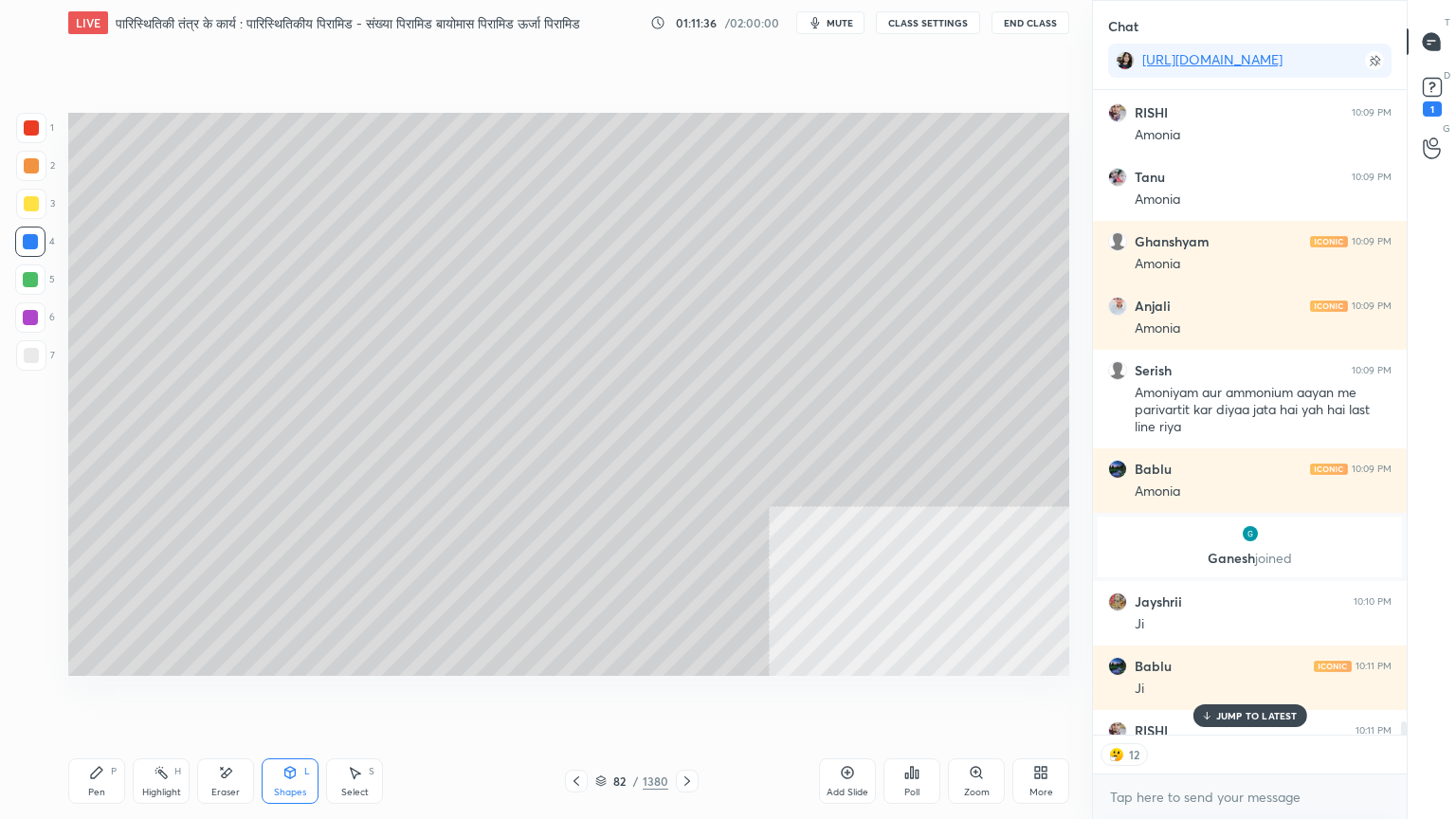 click on "CLASS SETTINGS" at bounding box center (928, 23) 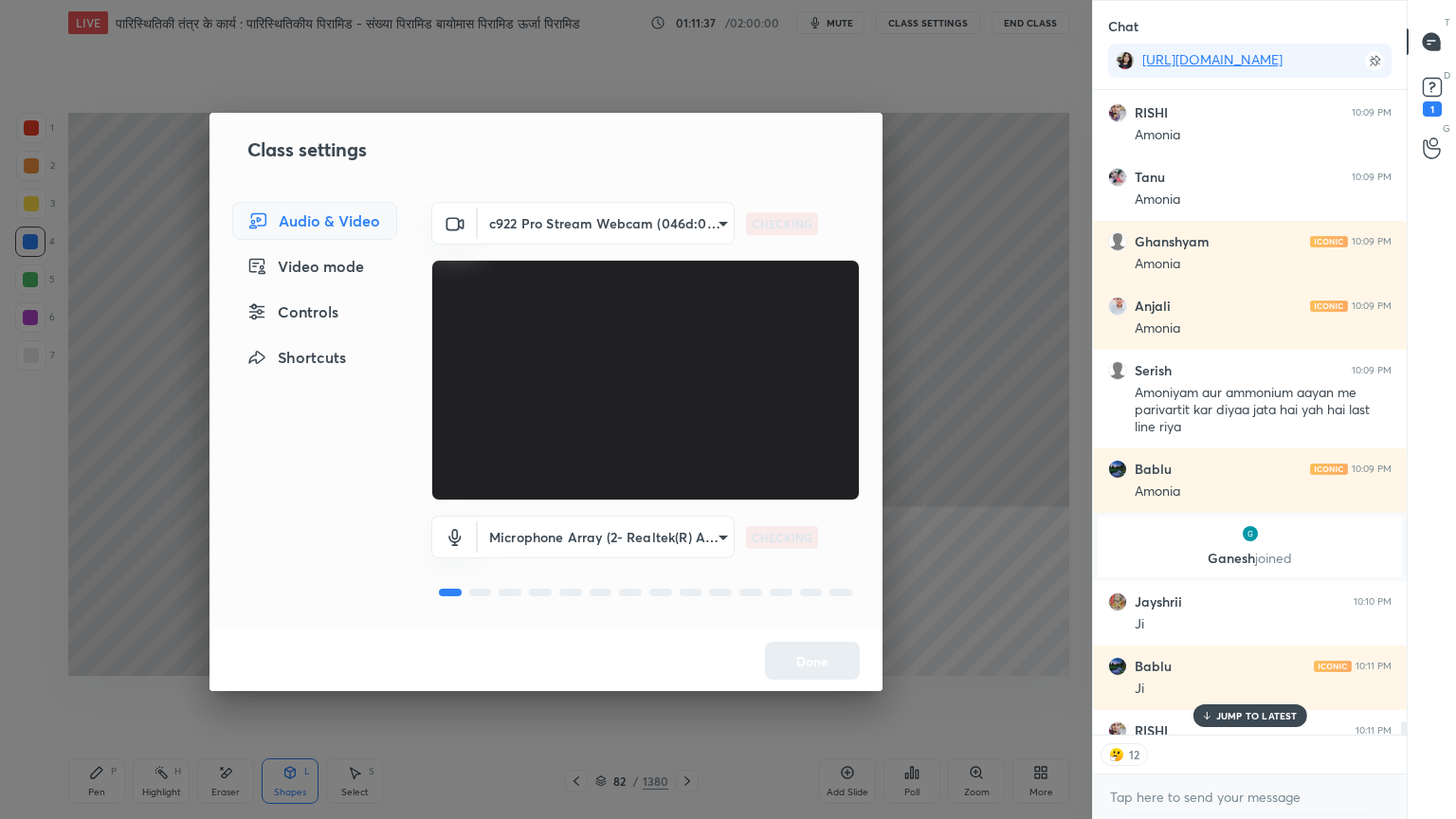 click on "Controls" at bounding box center (315, 312) 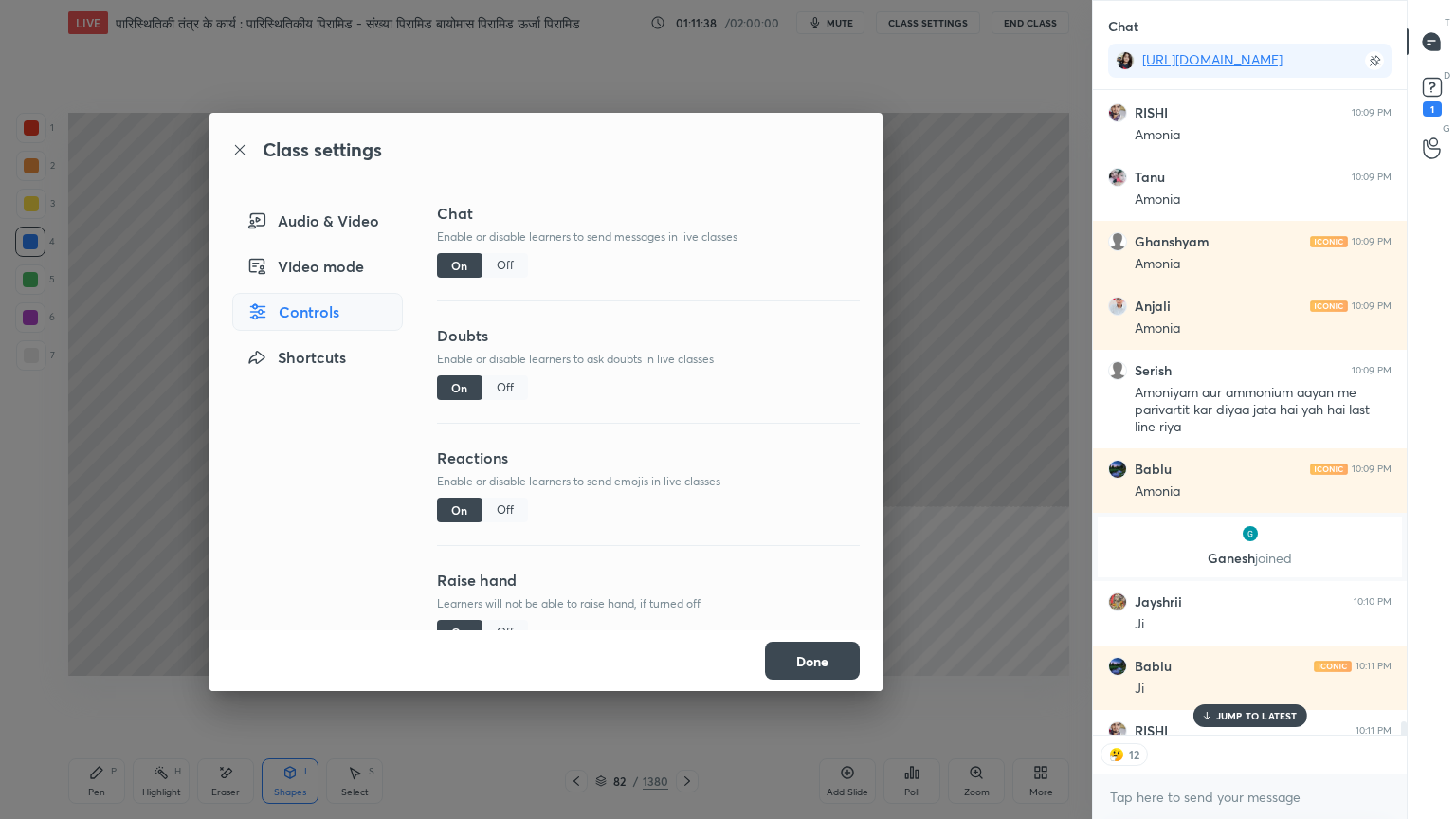 click on "Off" at bounding box center (505, 510) 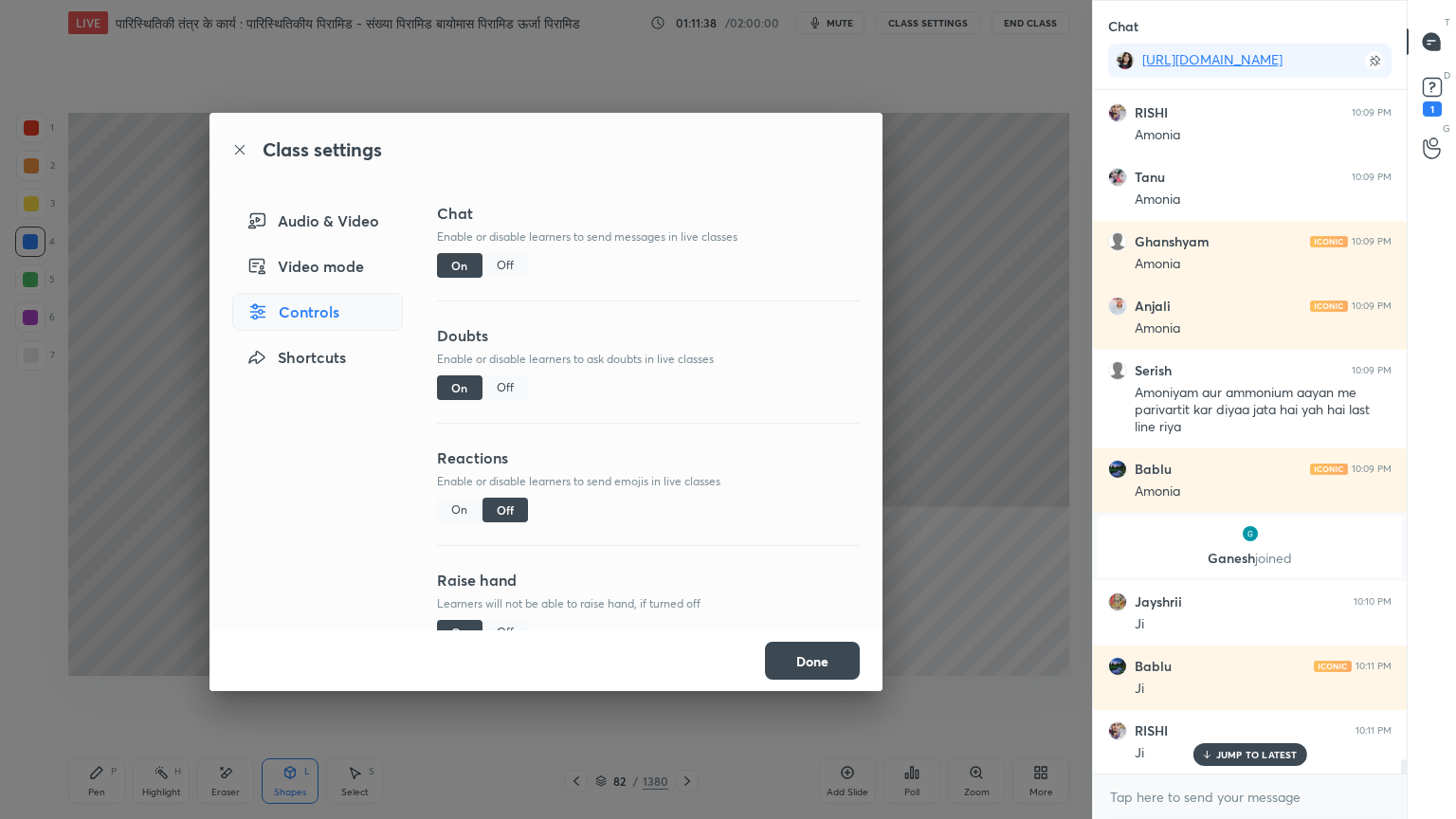 click on "Done" at bounding box center (812, 661) 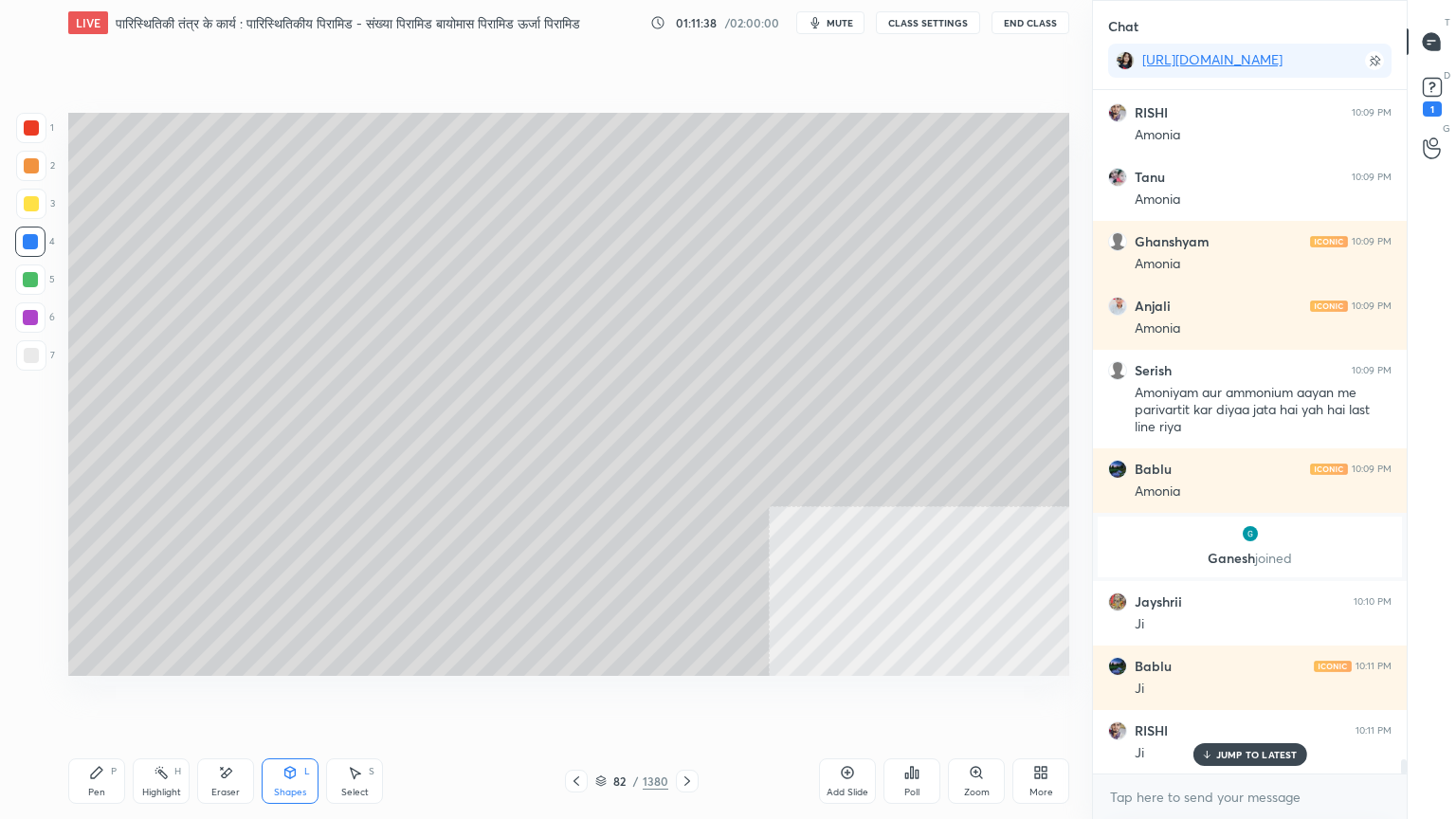 scroll, scrollTop: 32855, scrollLeft: 0, axis: vertical 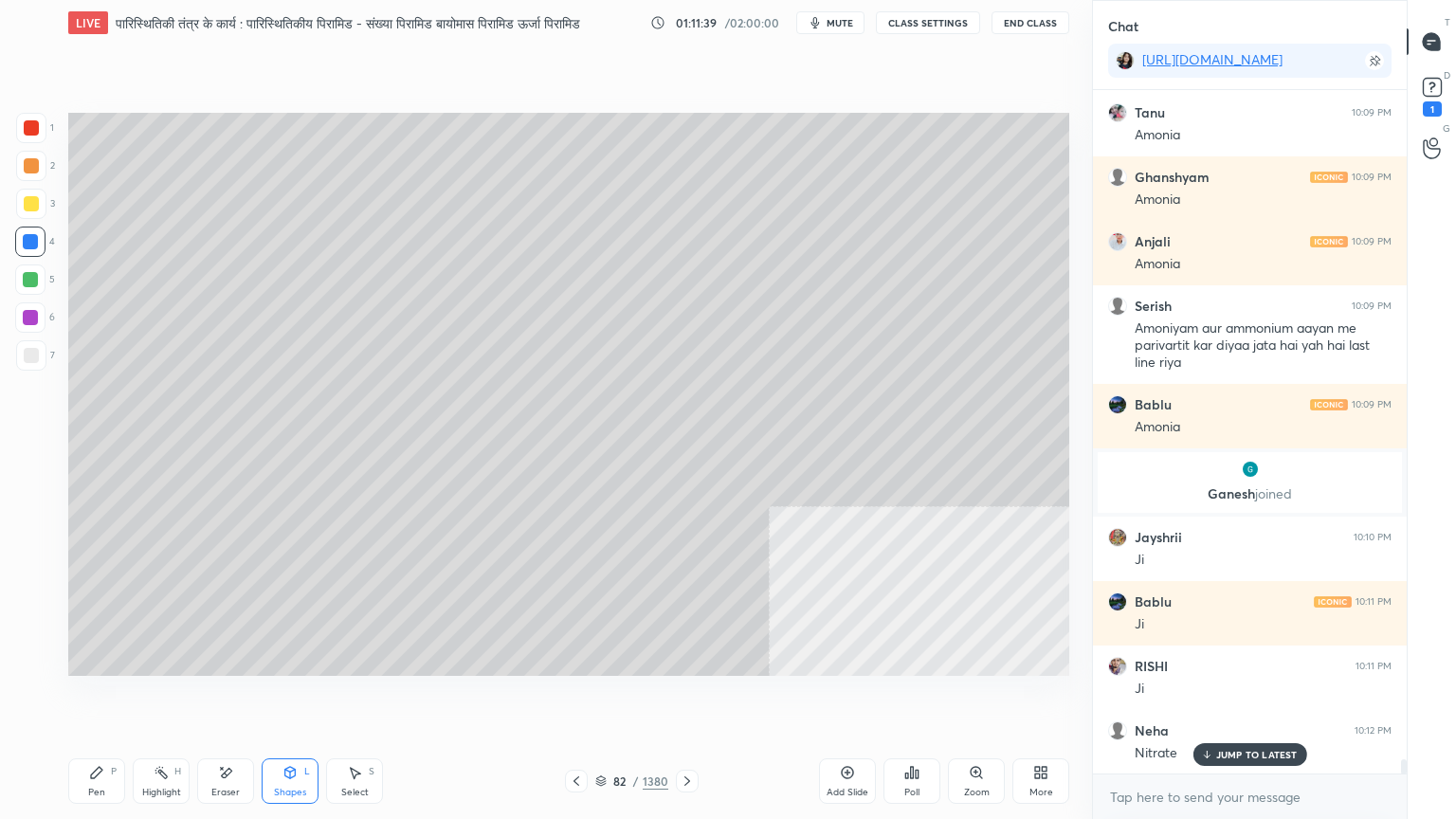 click on "Pen P" at bounding box center [97, 781] 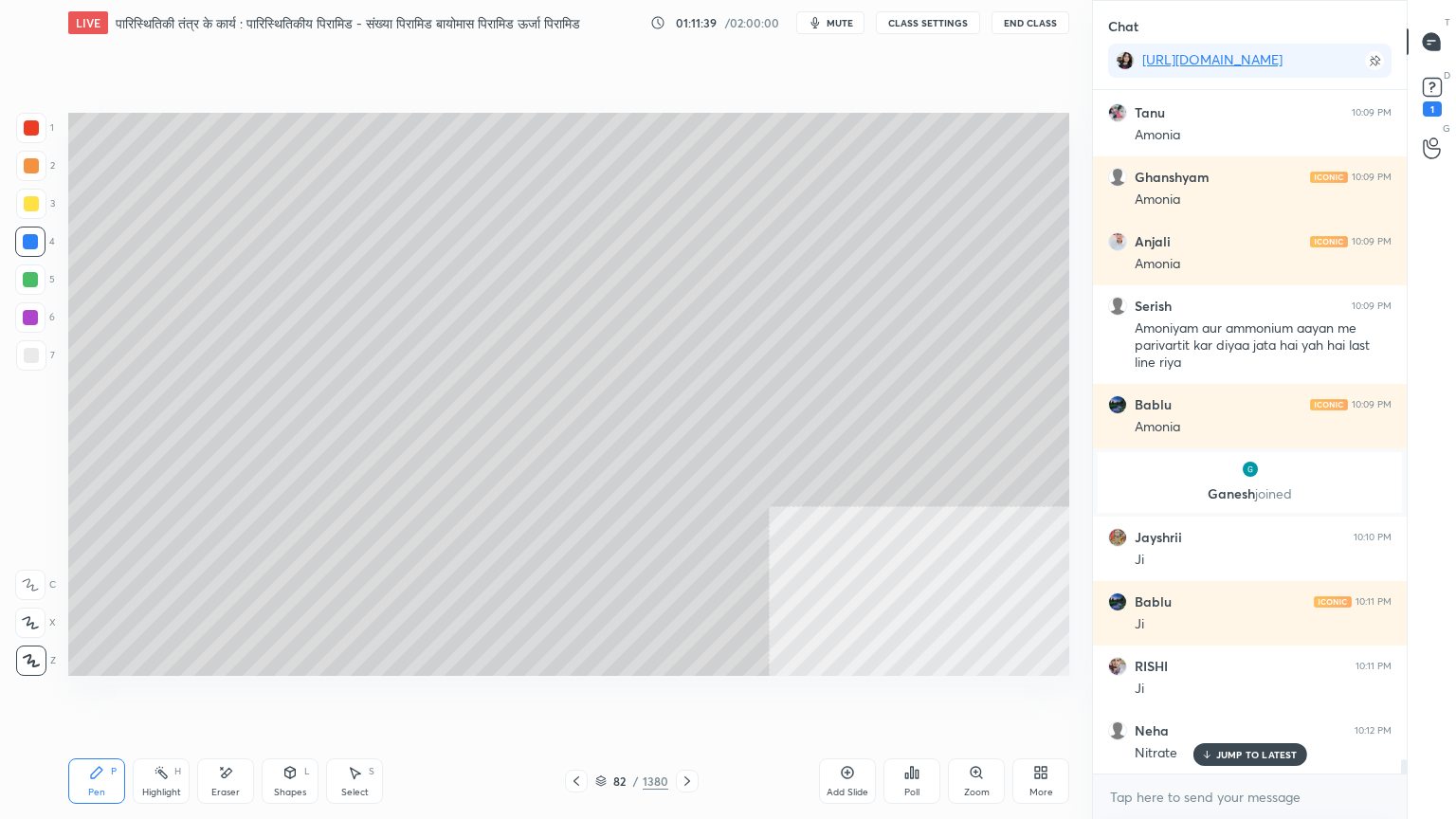 click on "Pen P" at bounding box center [97, 781] 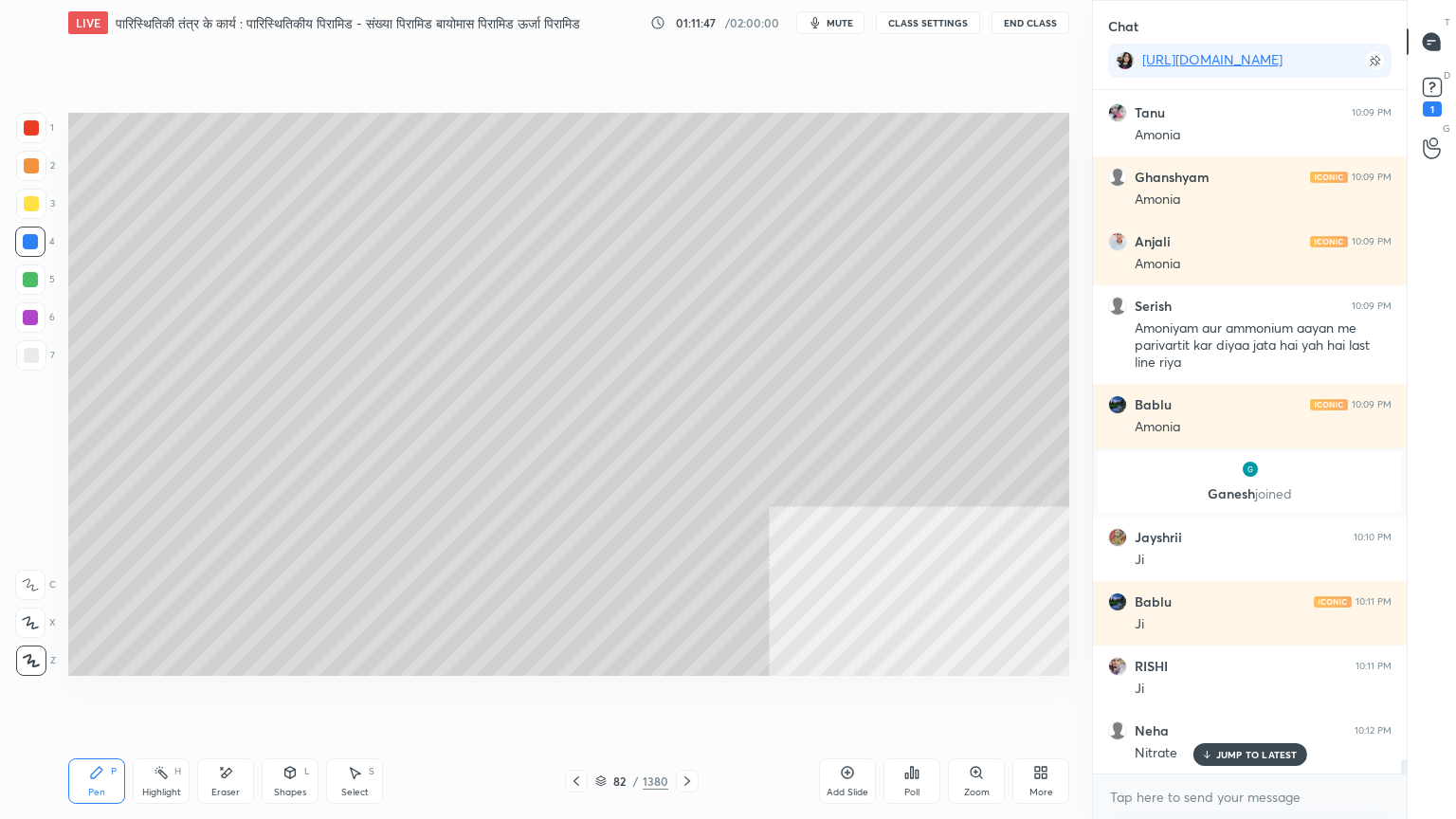 scroll, scrollTop: 32919, scrollLeft: 0, axis: vertical 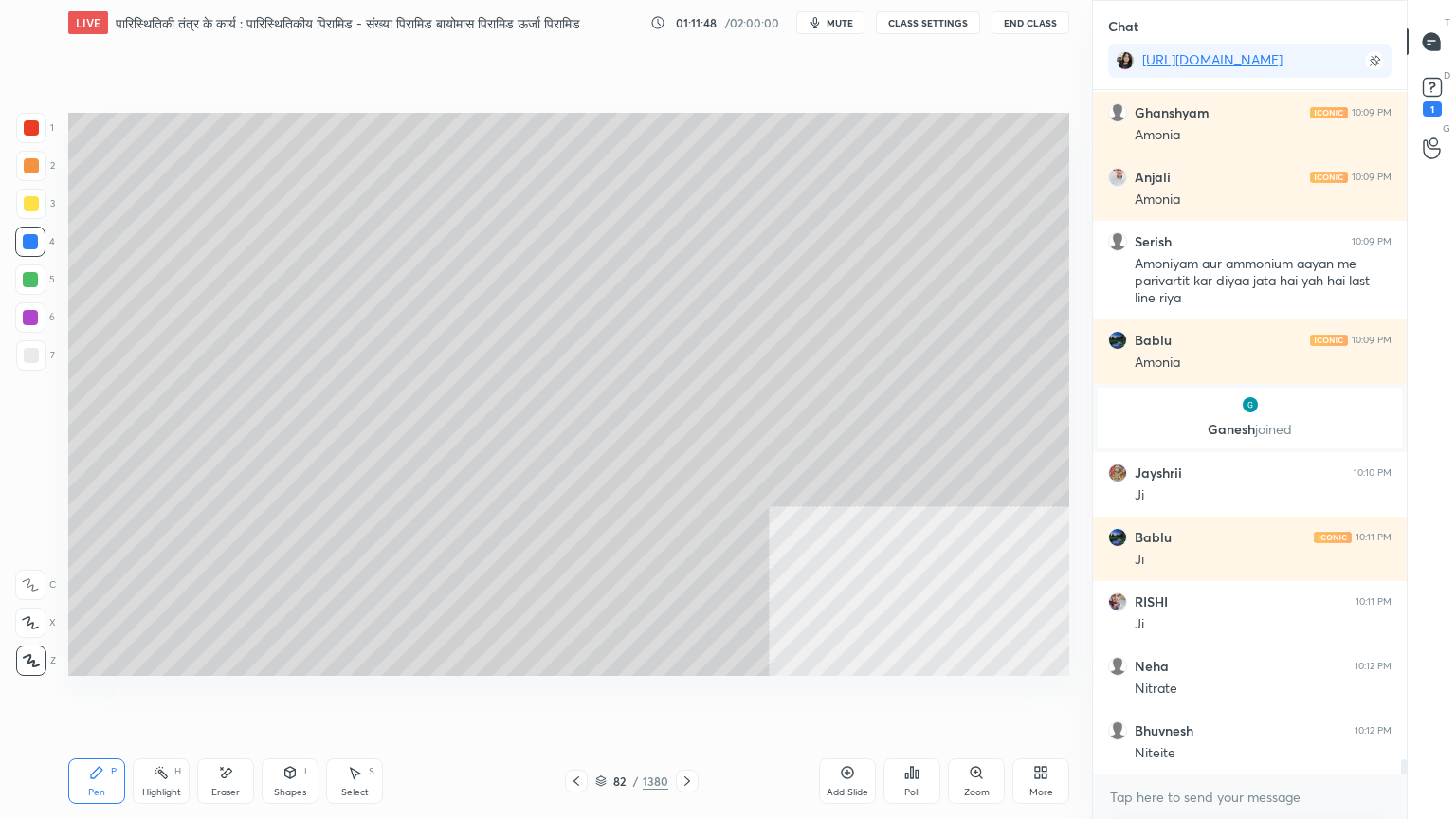 click on "Select S" at bounding box center (355, 781) 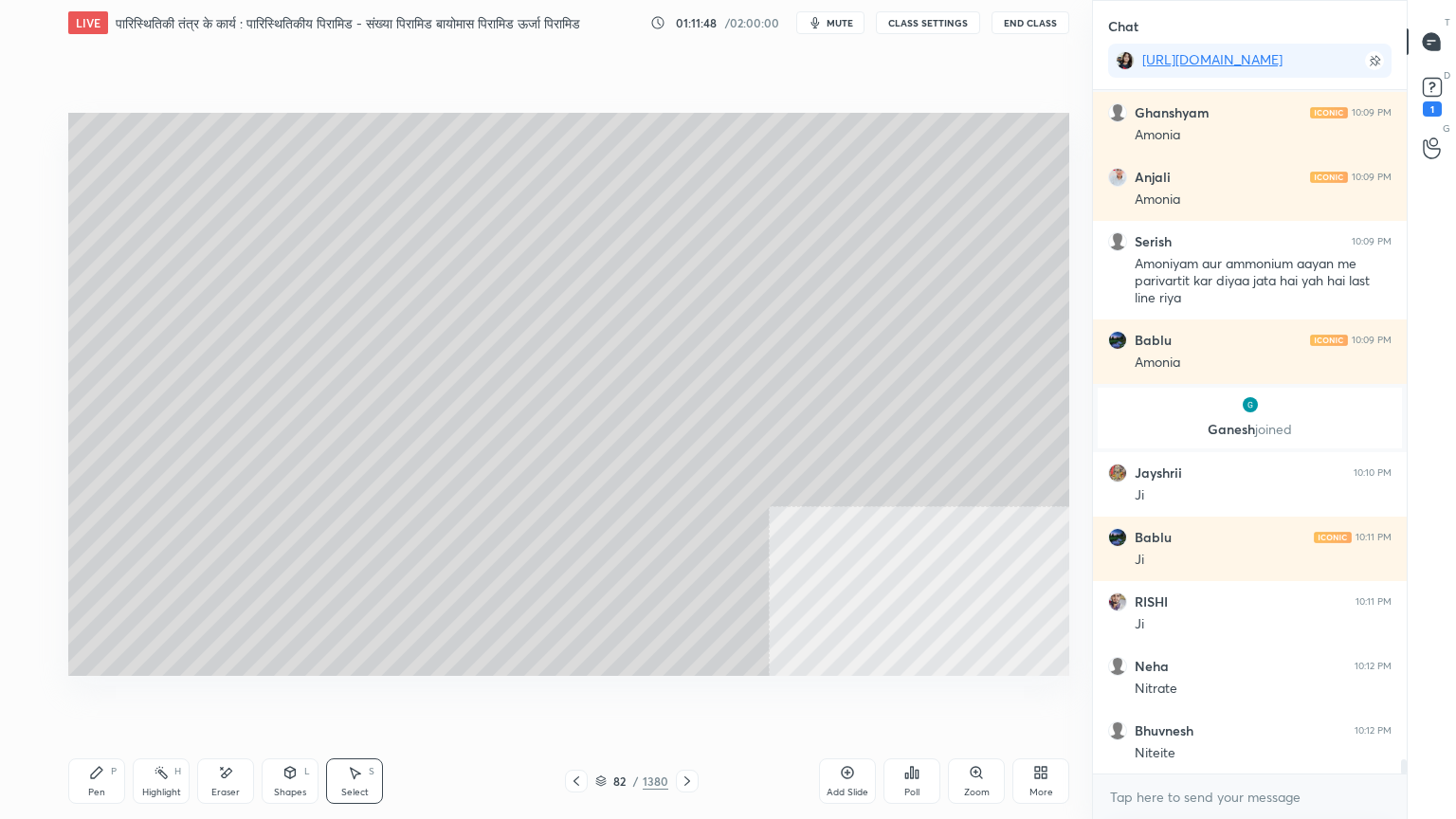 scroll, scrollTop: 33048, scrollLeft: 0, axis: vertical 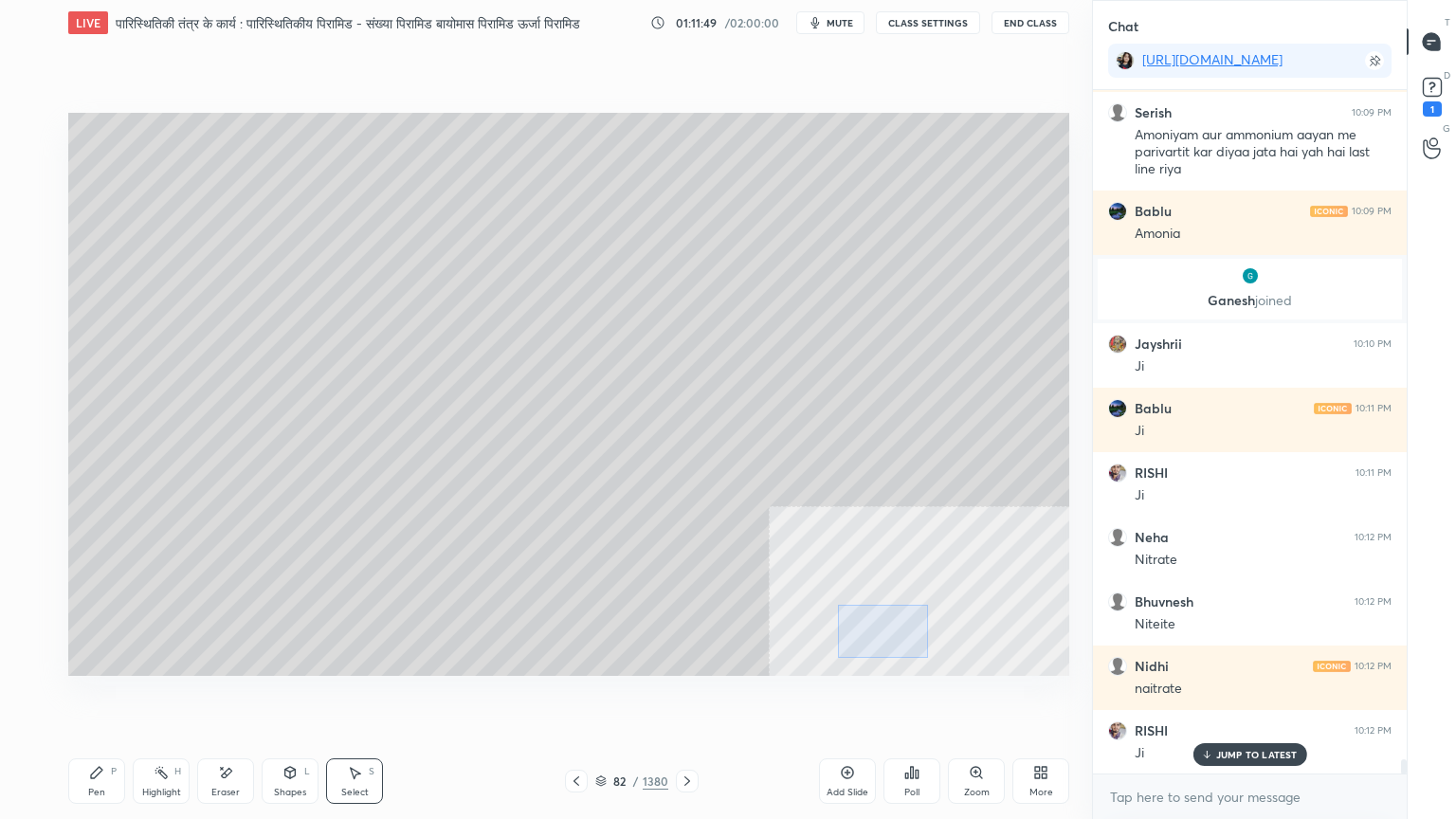 drag, startPoint x: 838, startPoint y: 605, endPoint x: 900, endPoint y: 638, distance: 70.23532 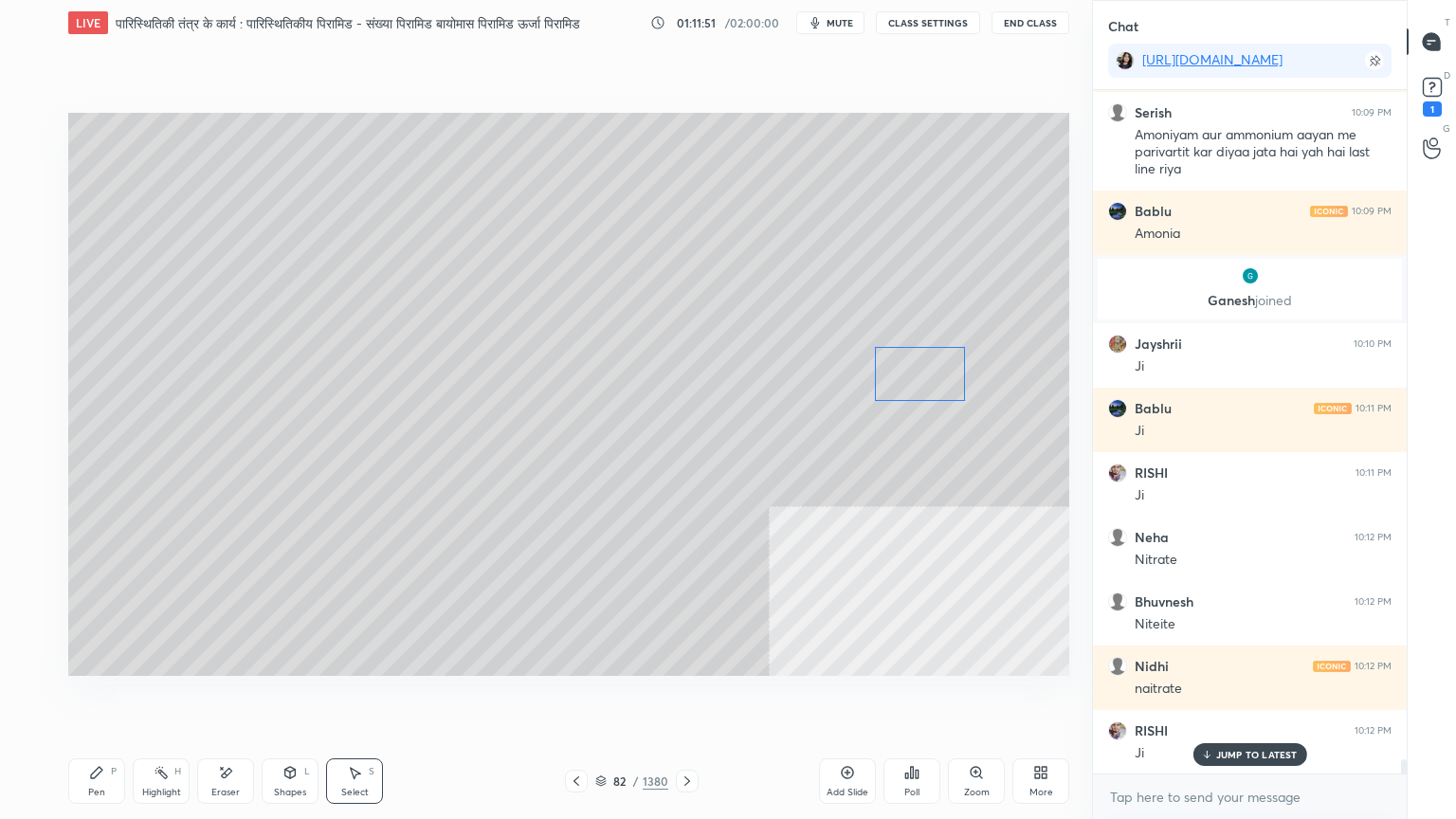 drag, startPoint x: 874, startPoint y: 637, endPoint x: 836, endPoint y: 460, distance: 181.03315 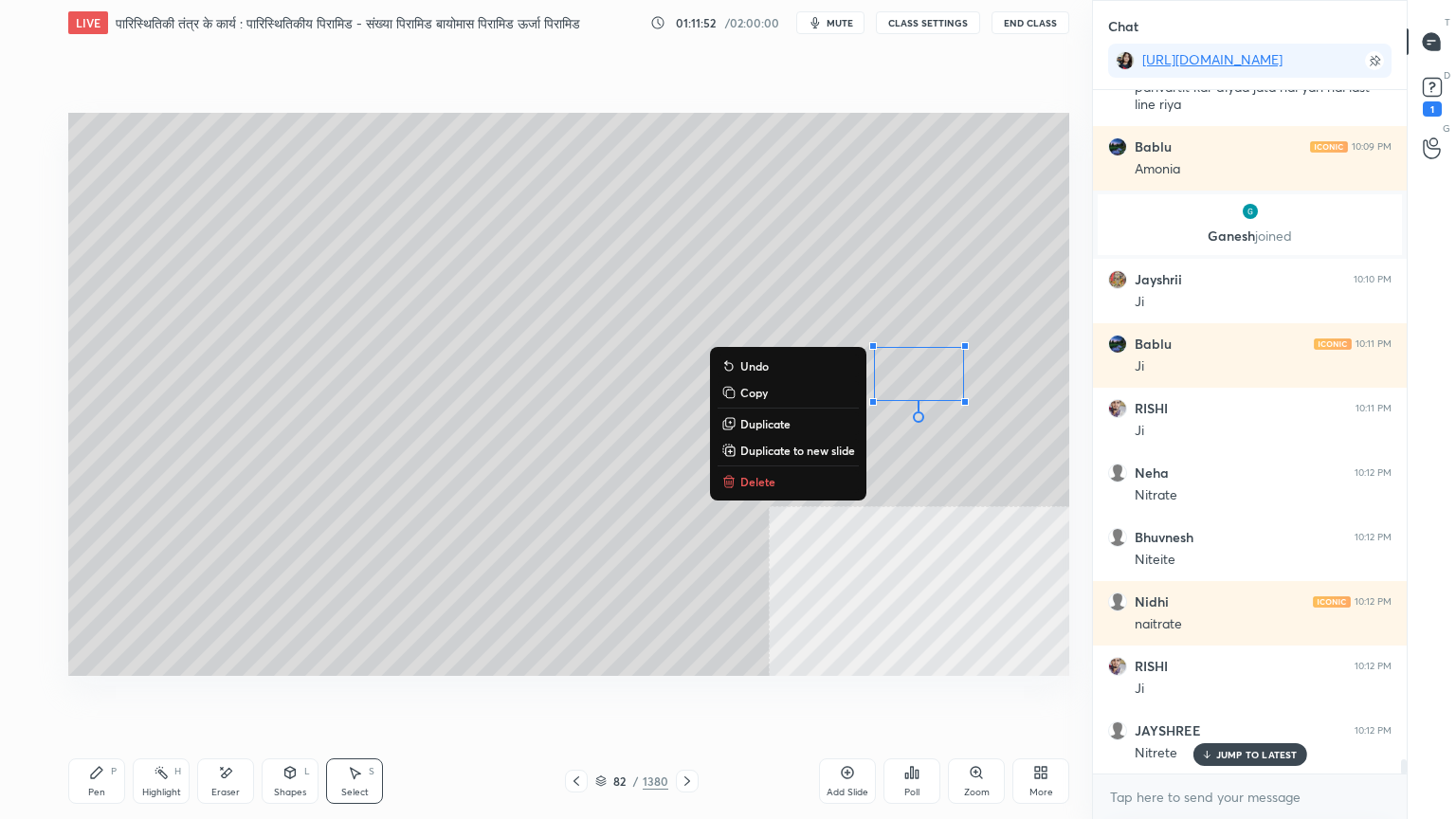 click on "Pen P" at bounding box center (97, 781) 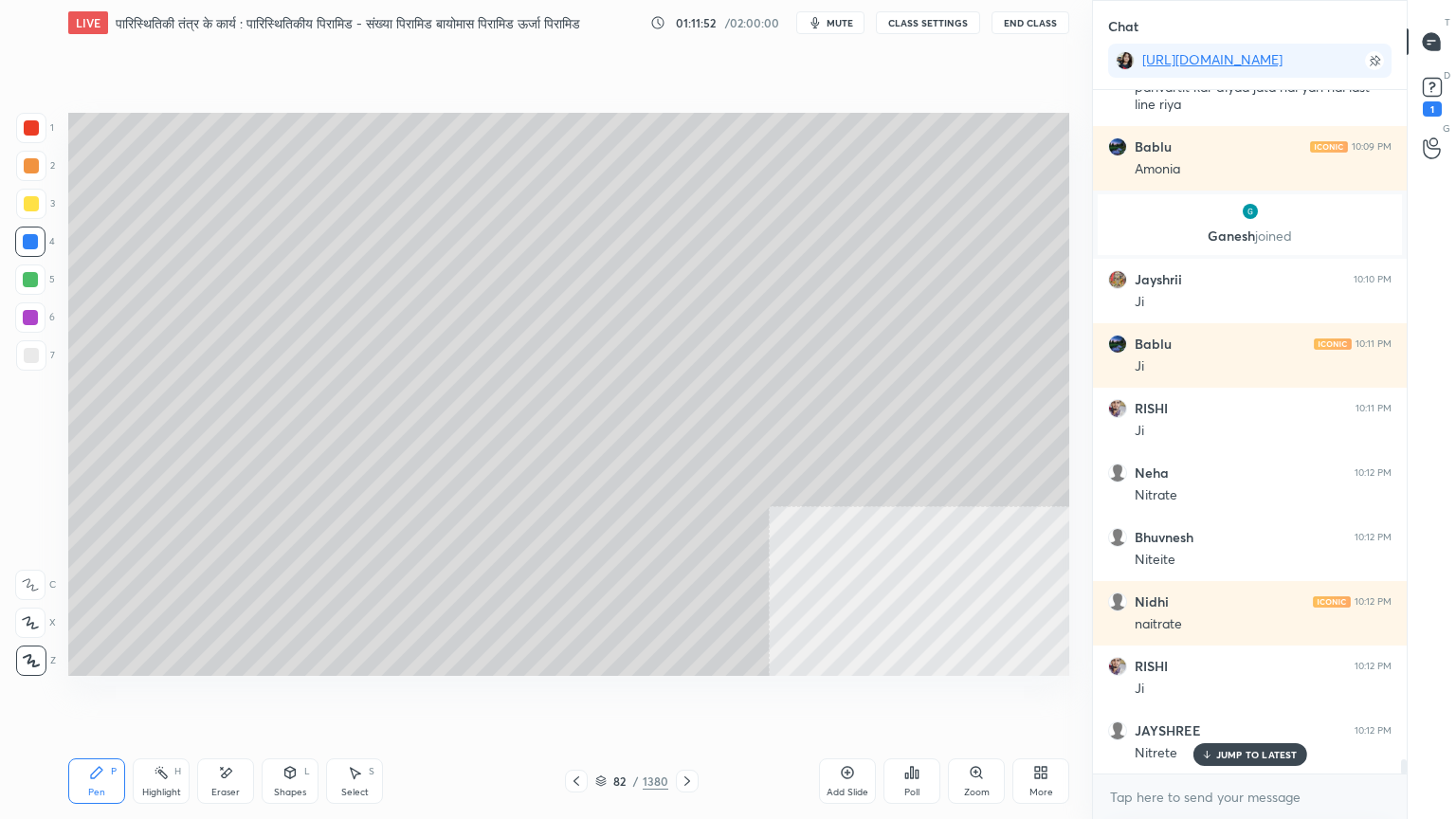 click on "Eraser" at bounding box center [226, 781] 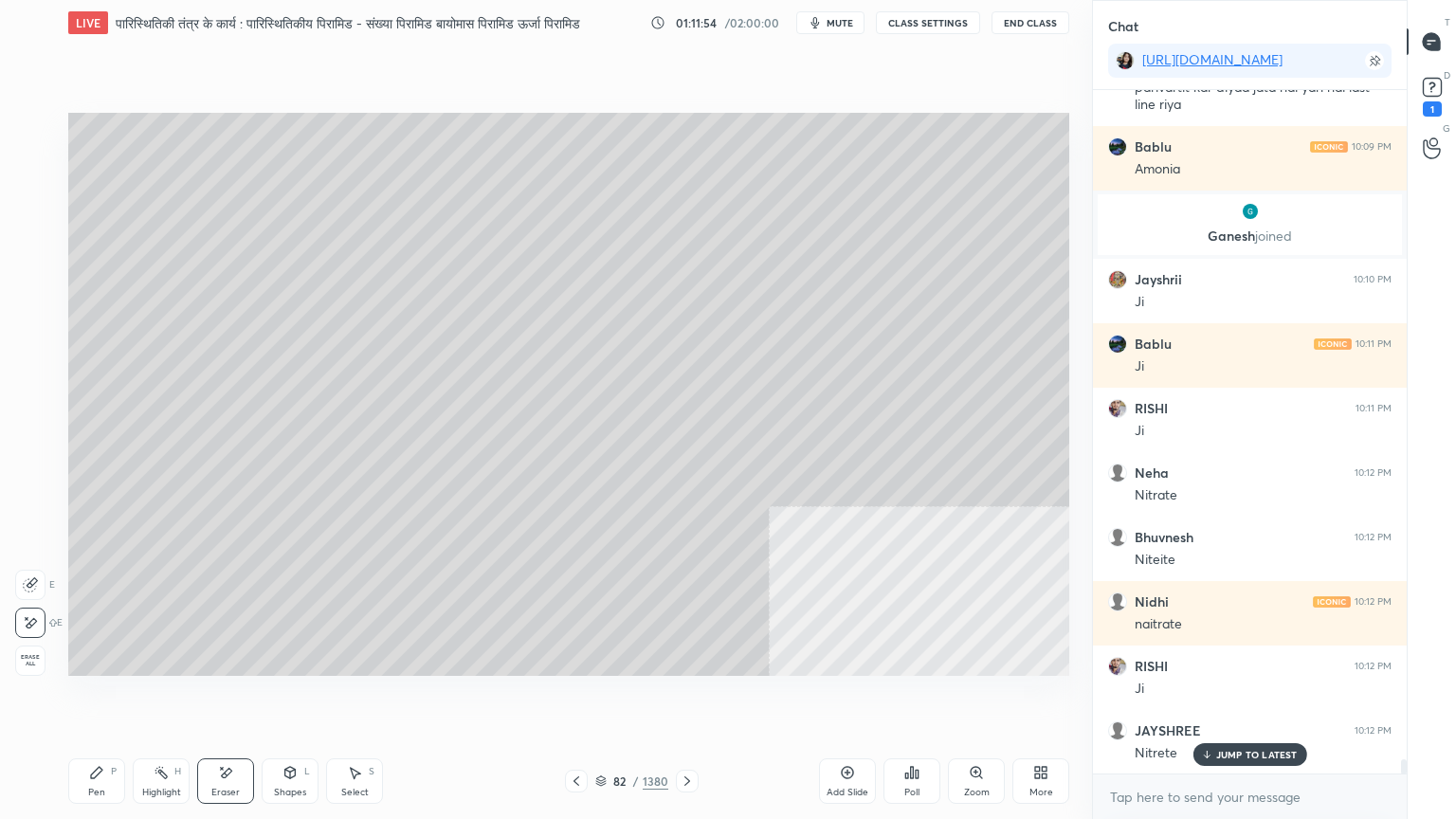 click on "Pen P" at bounding box center [97, 781] 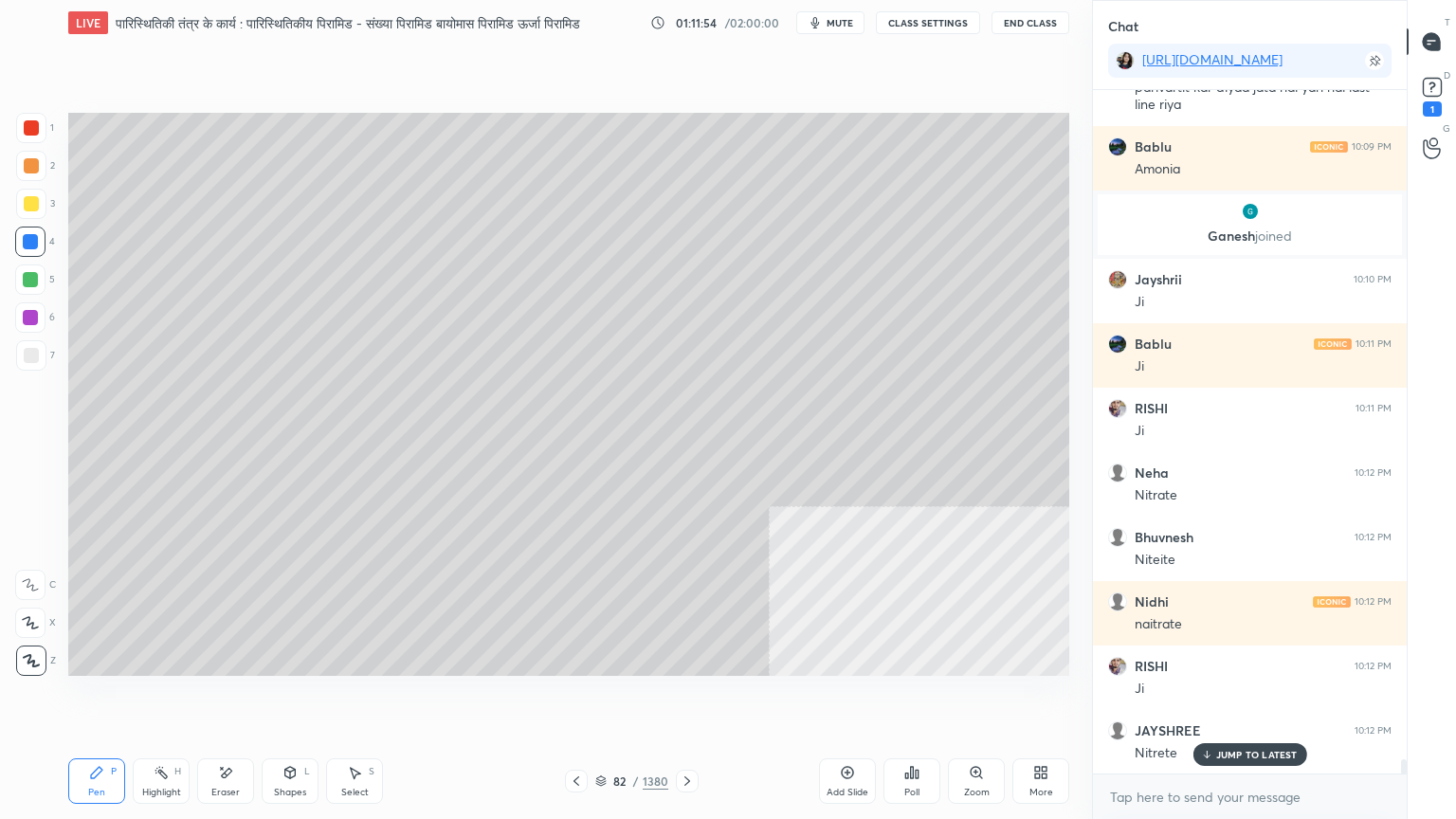 click on "Pen P" at bounding box center (97, 781) 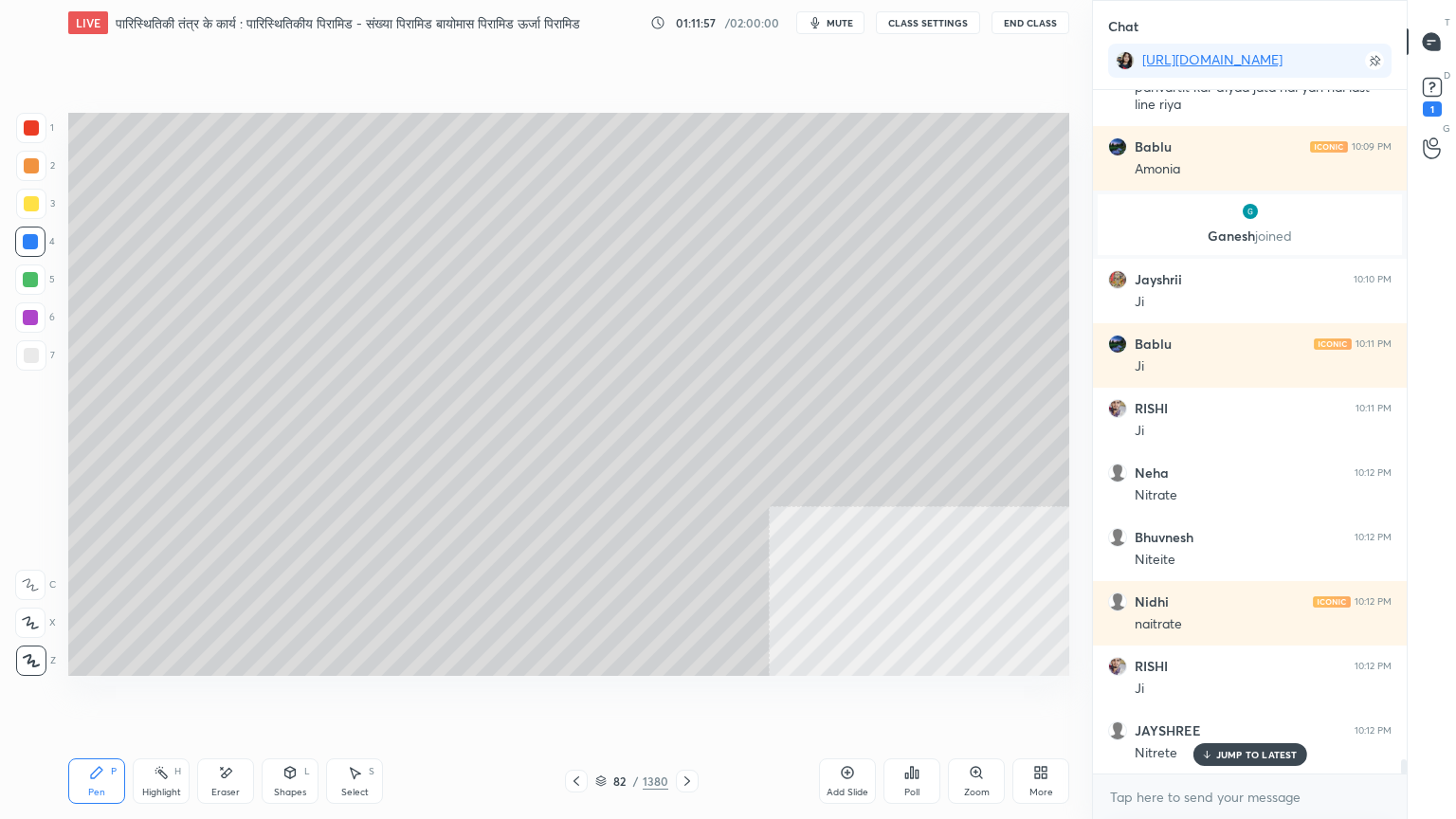 click on "Shapes L" at bounding box center (290, 781) 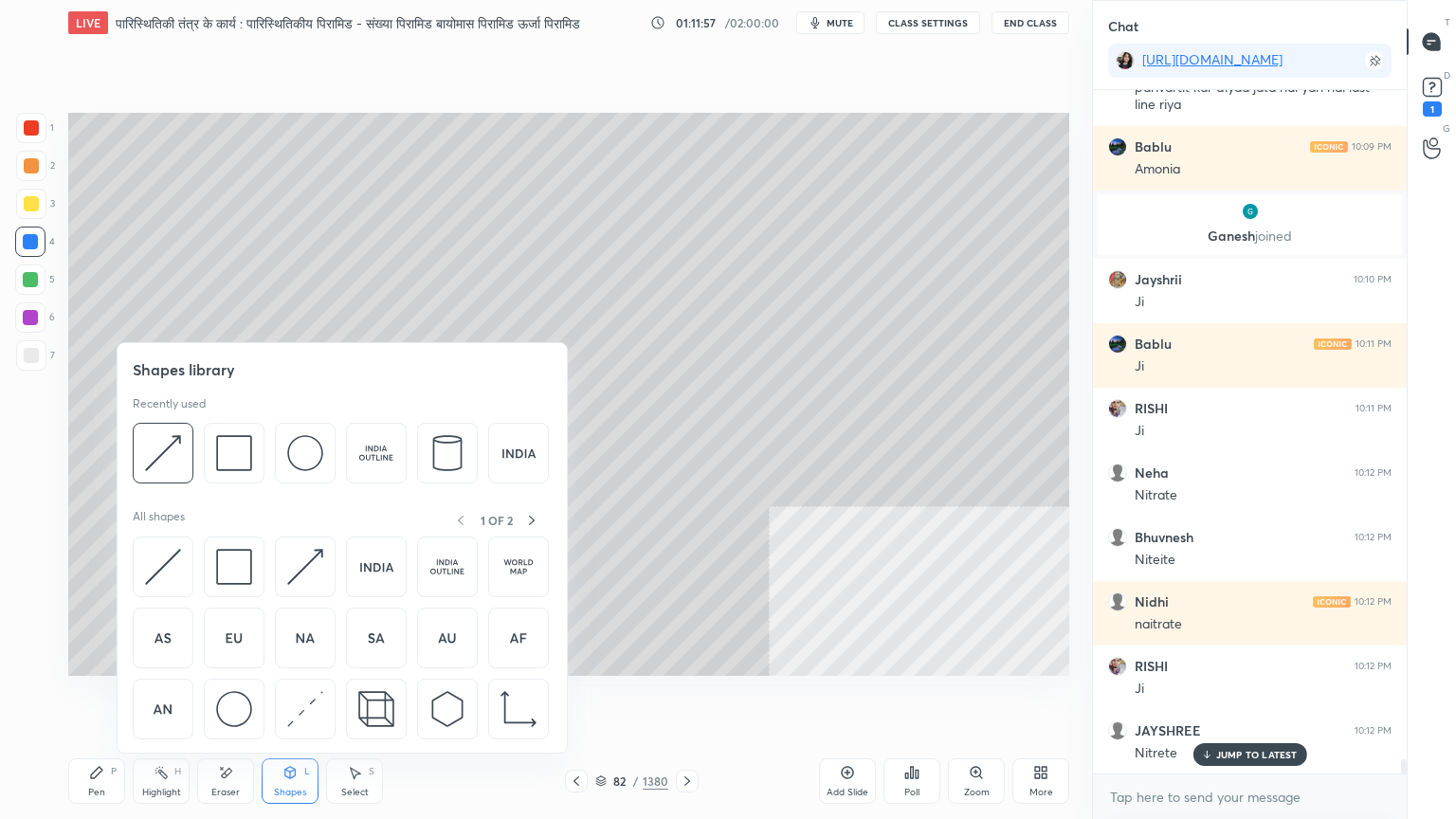click at bounding box center (342, 643) 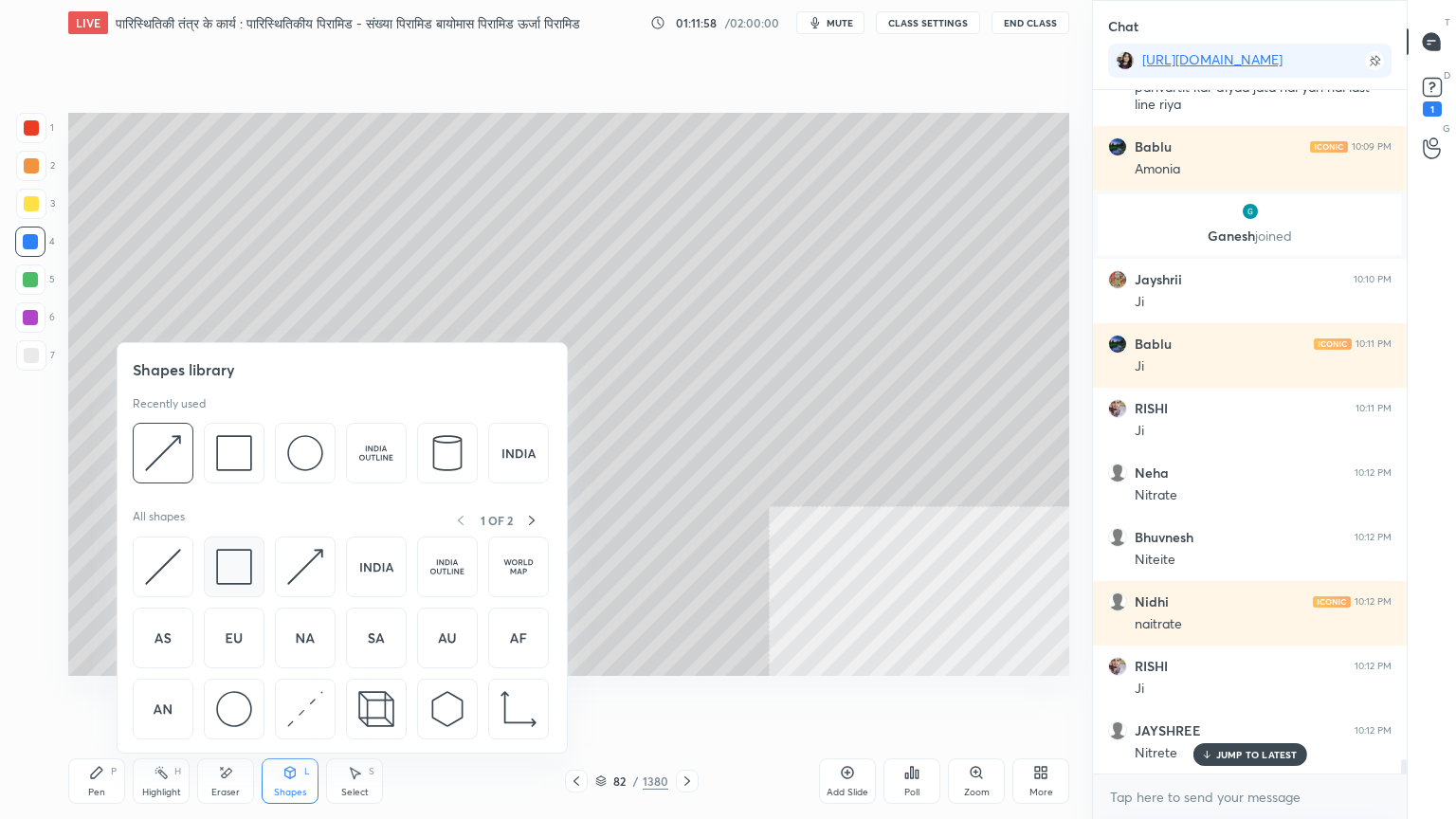 click at bounding box center [234, 567] 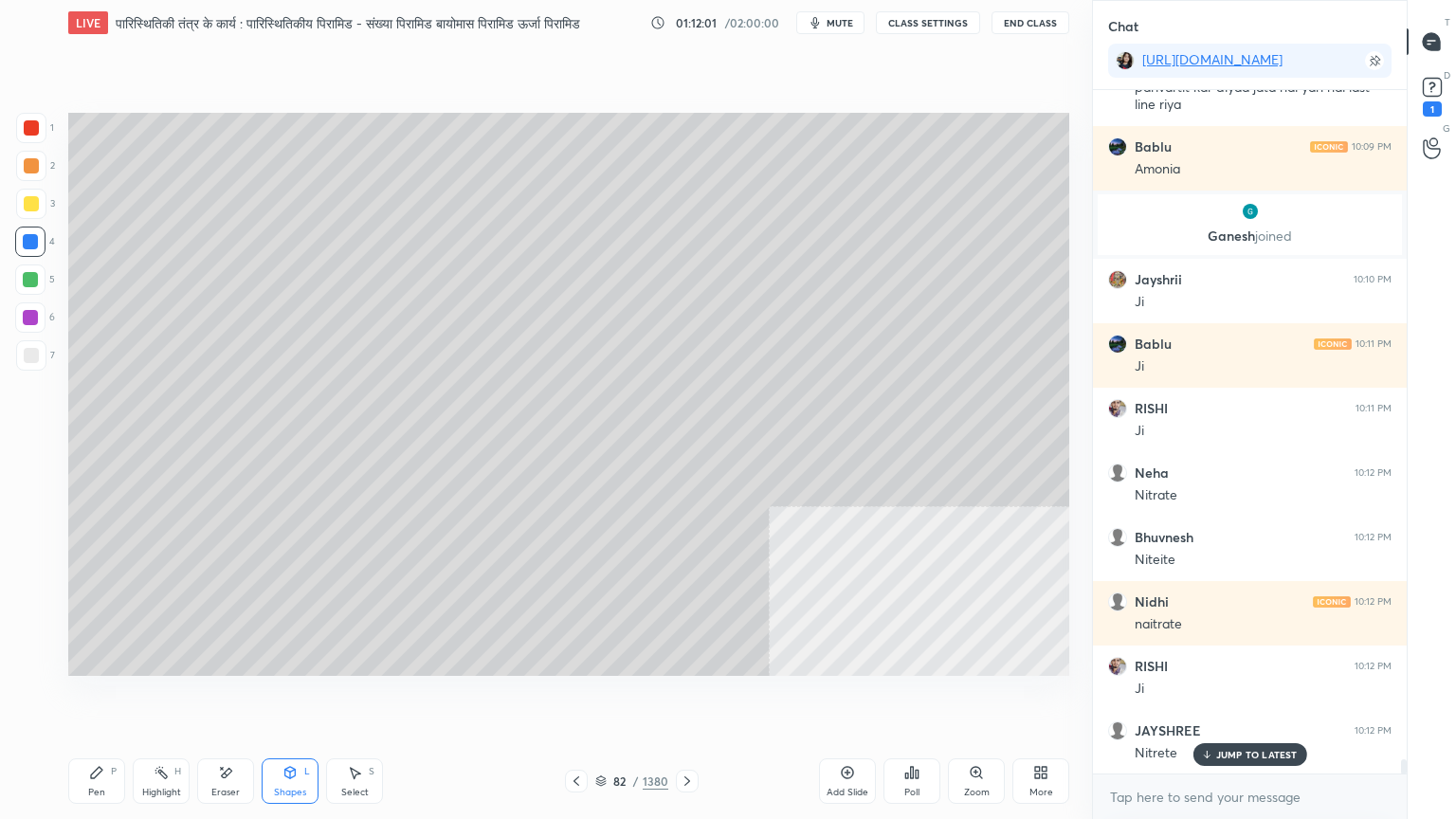 click at bounding box center [30, 280] 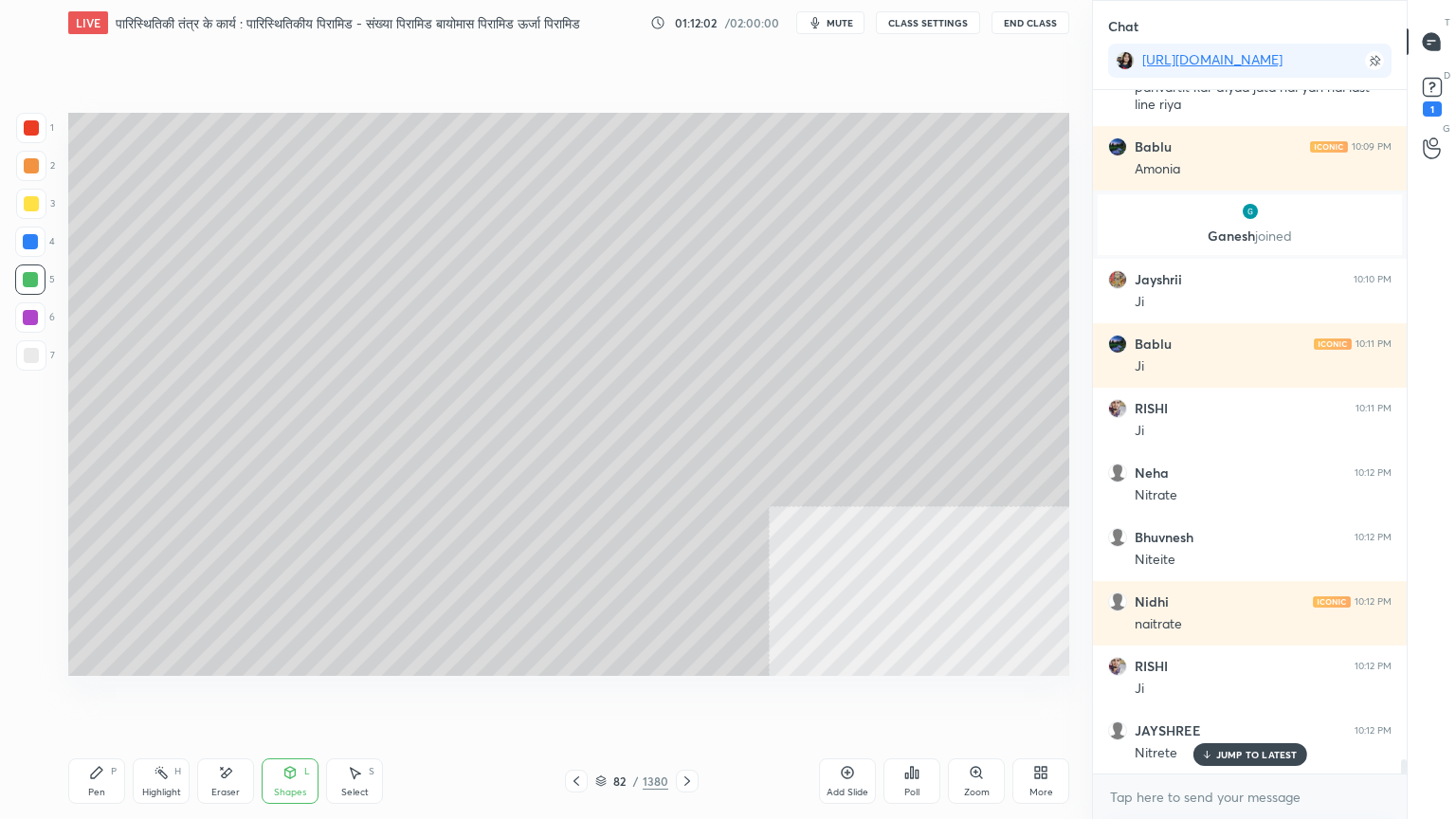 click at bounding box center [30, 242] 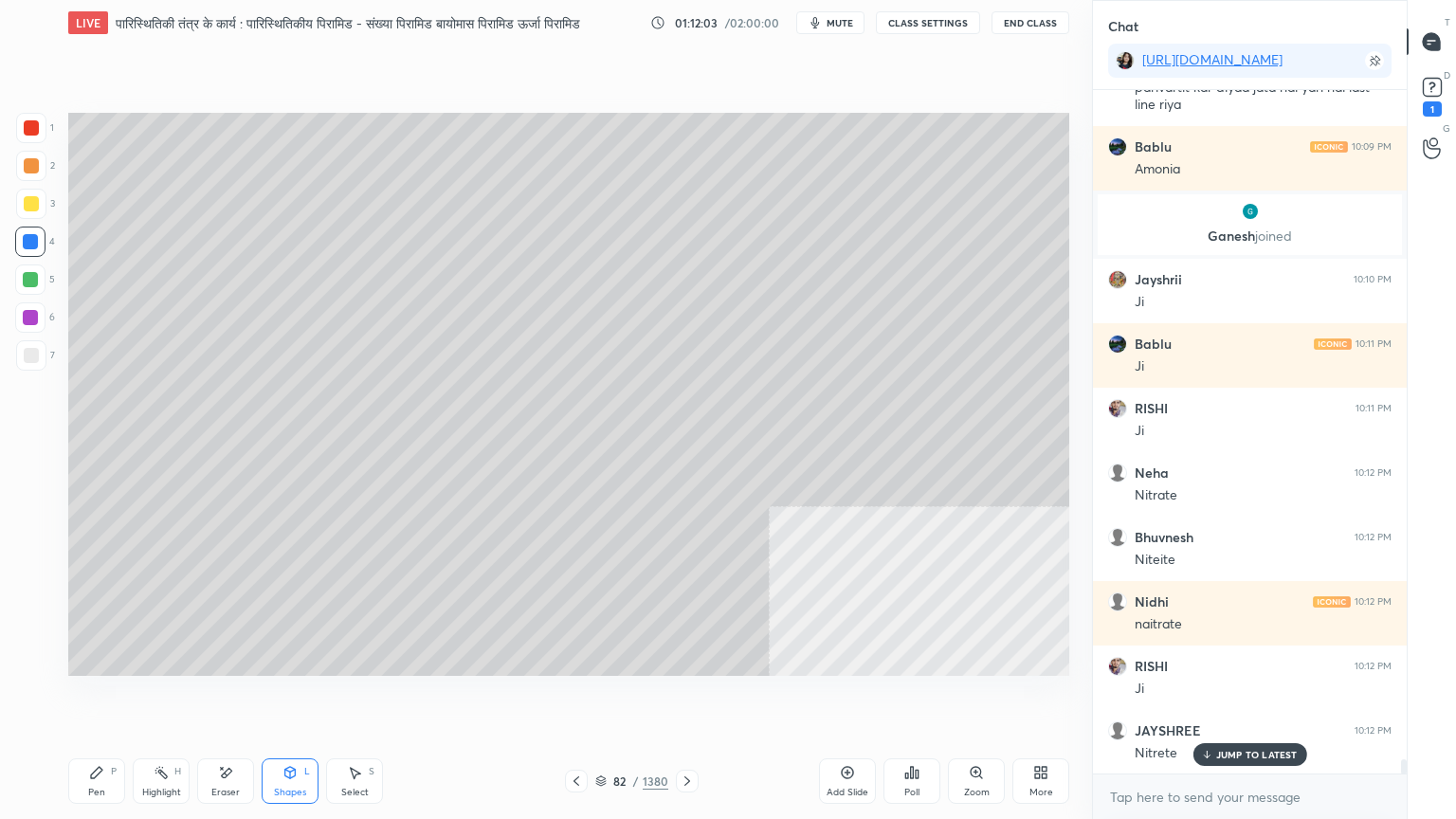 click on "Pen P" at bounding box center (97, 781) 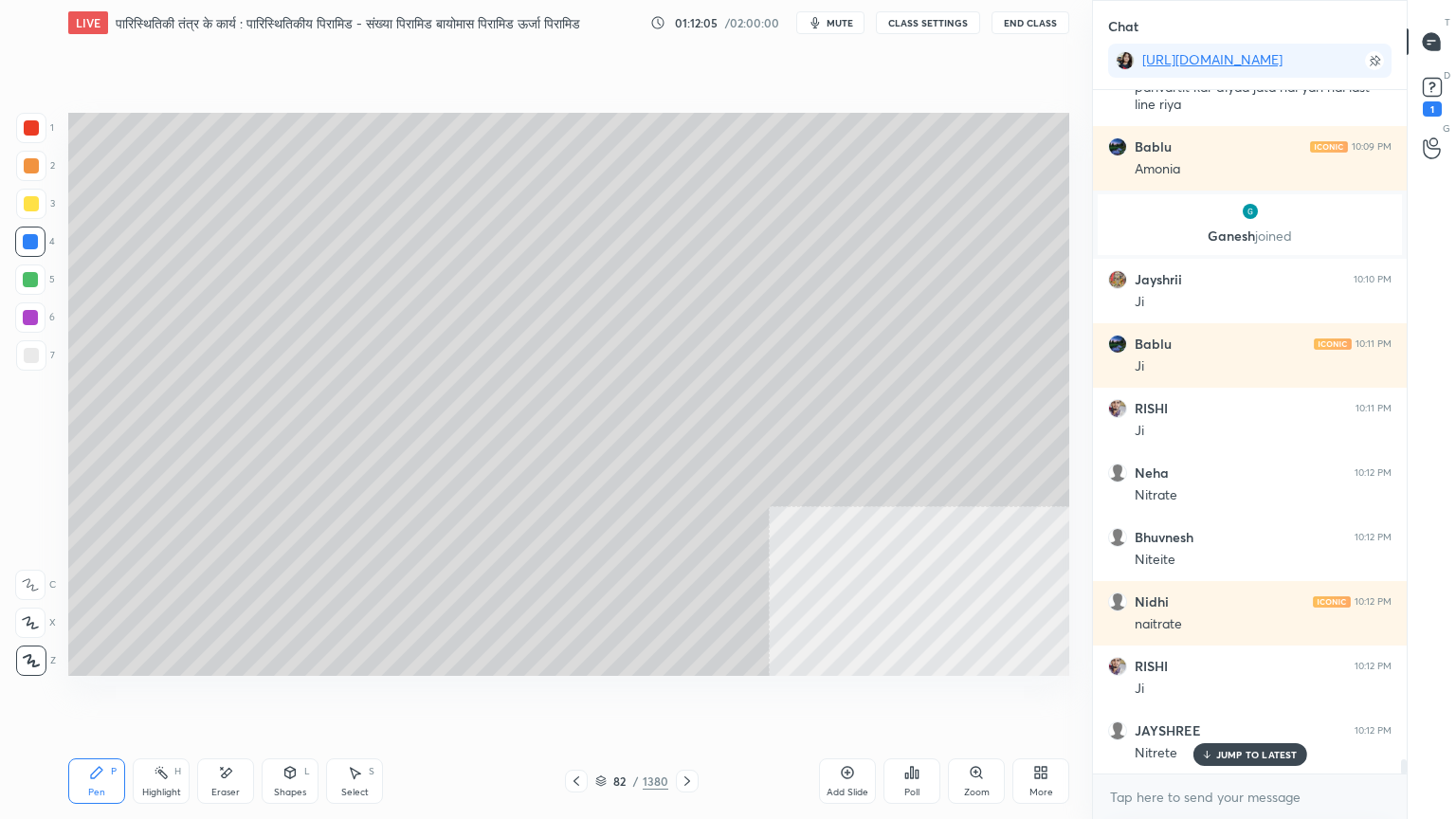 click at bounding box center (30, 280) 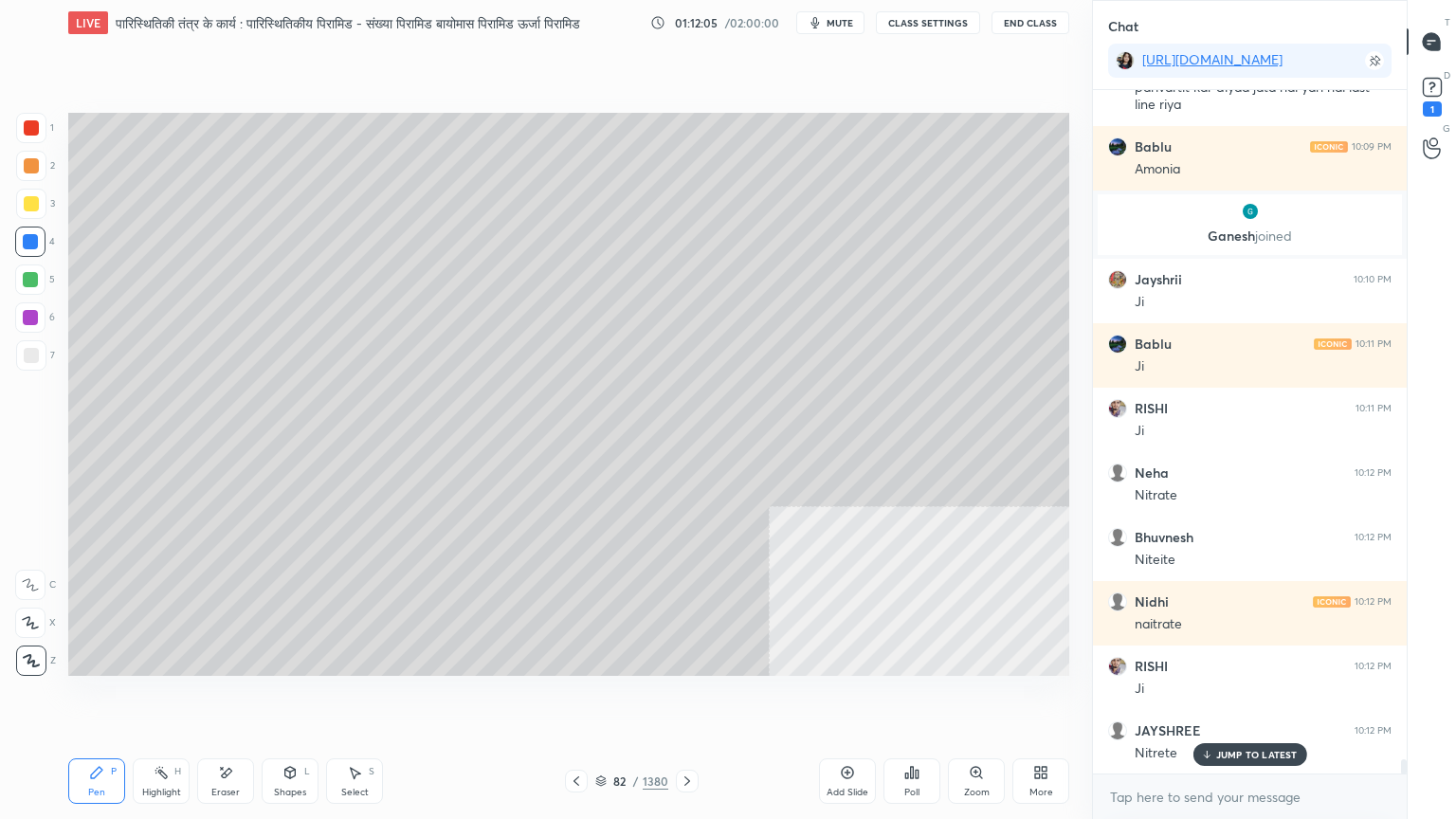 click at bounding box center [30, 280] 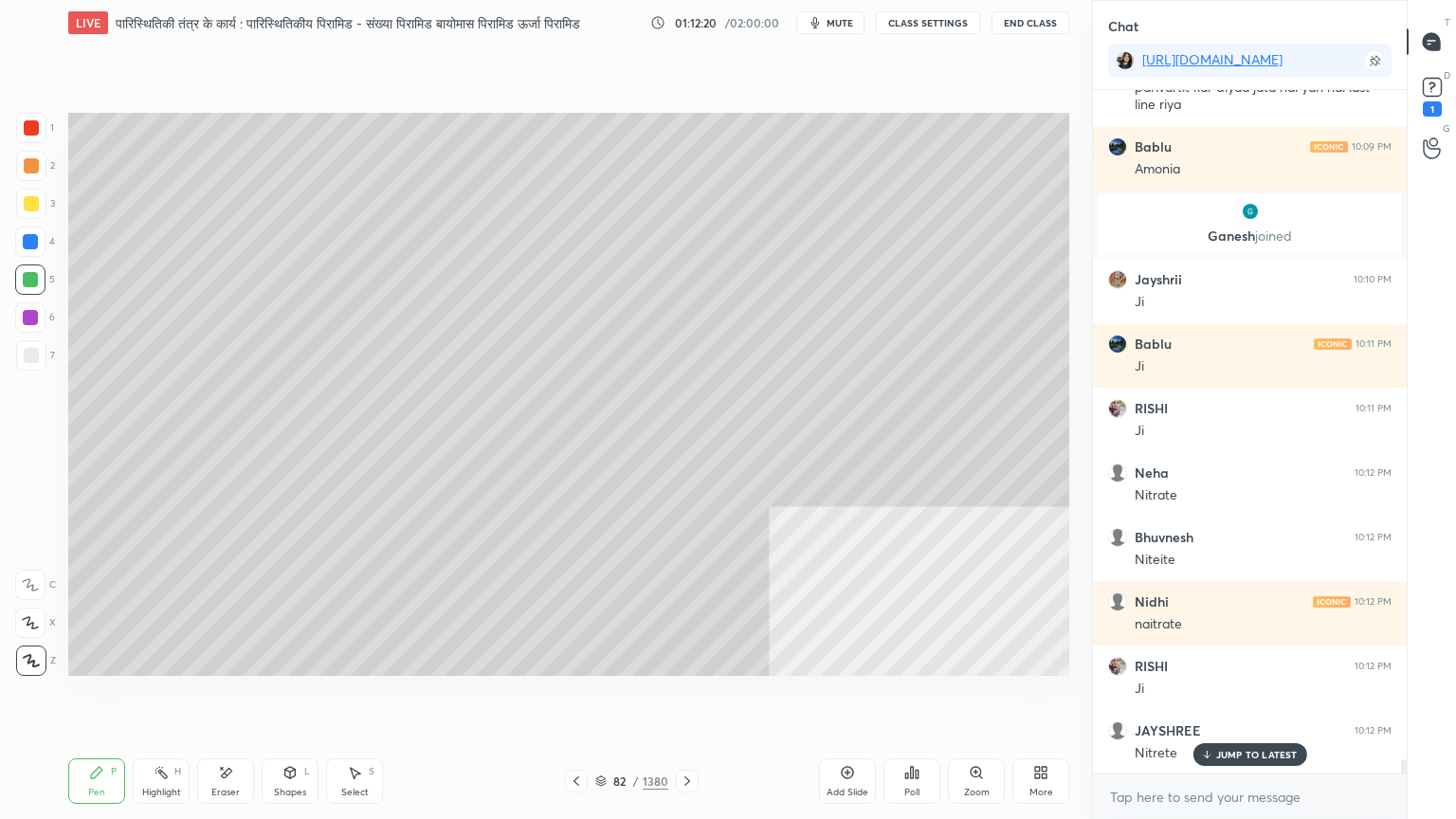 click at bounding box center [31, 355] 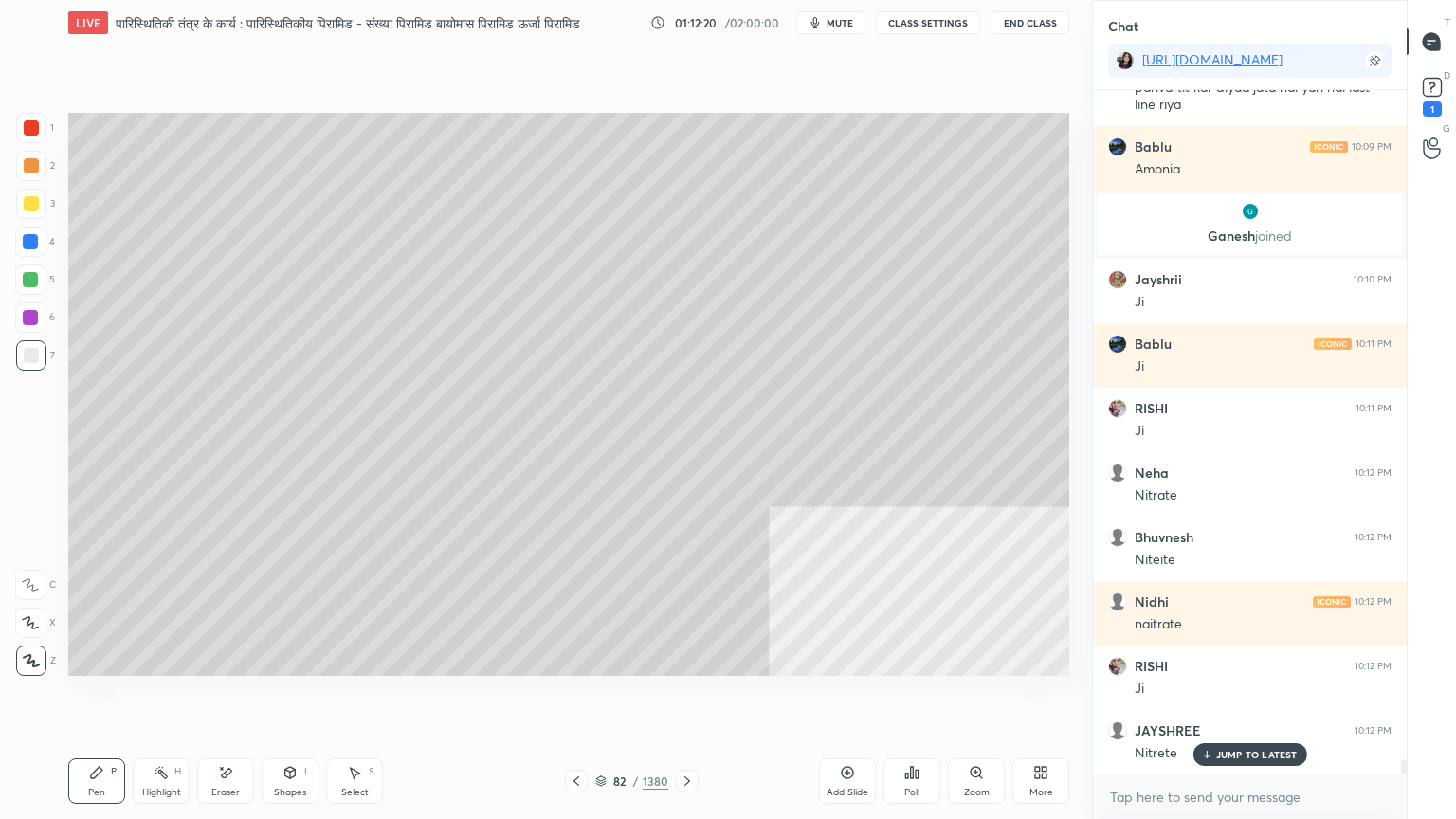 click at bounding box center [31, 355] 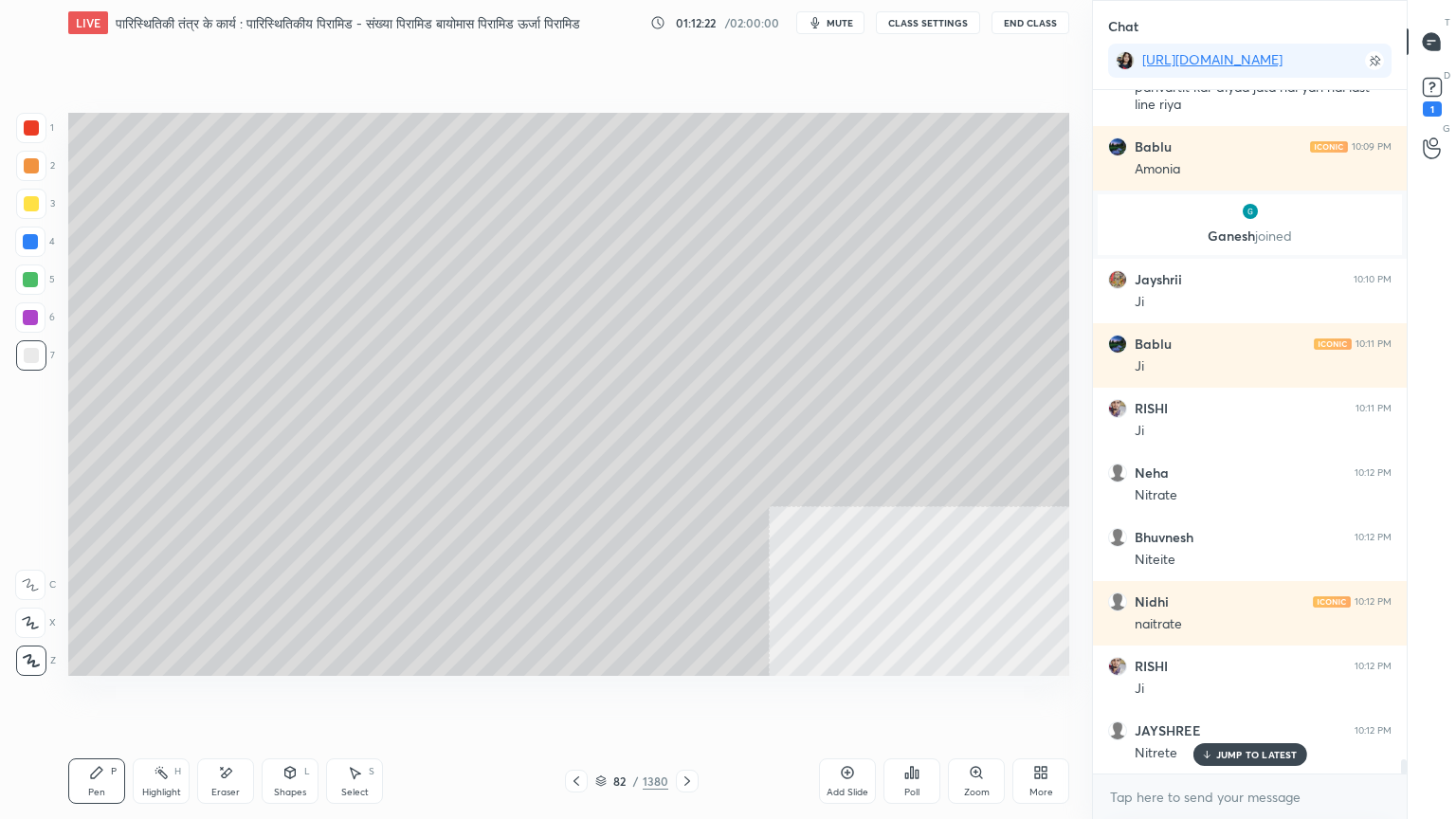 scroll, scrollTop: 33177, scrollLeft: 0, axis: vertical 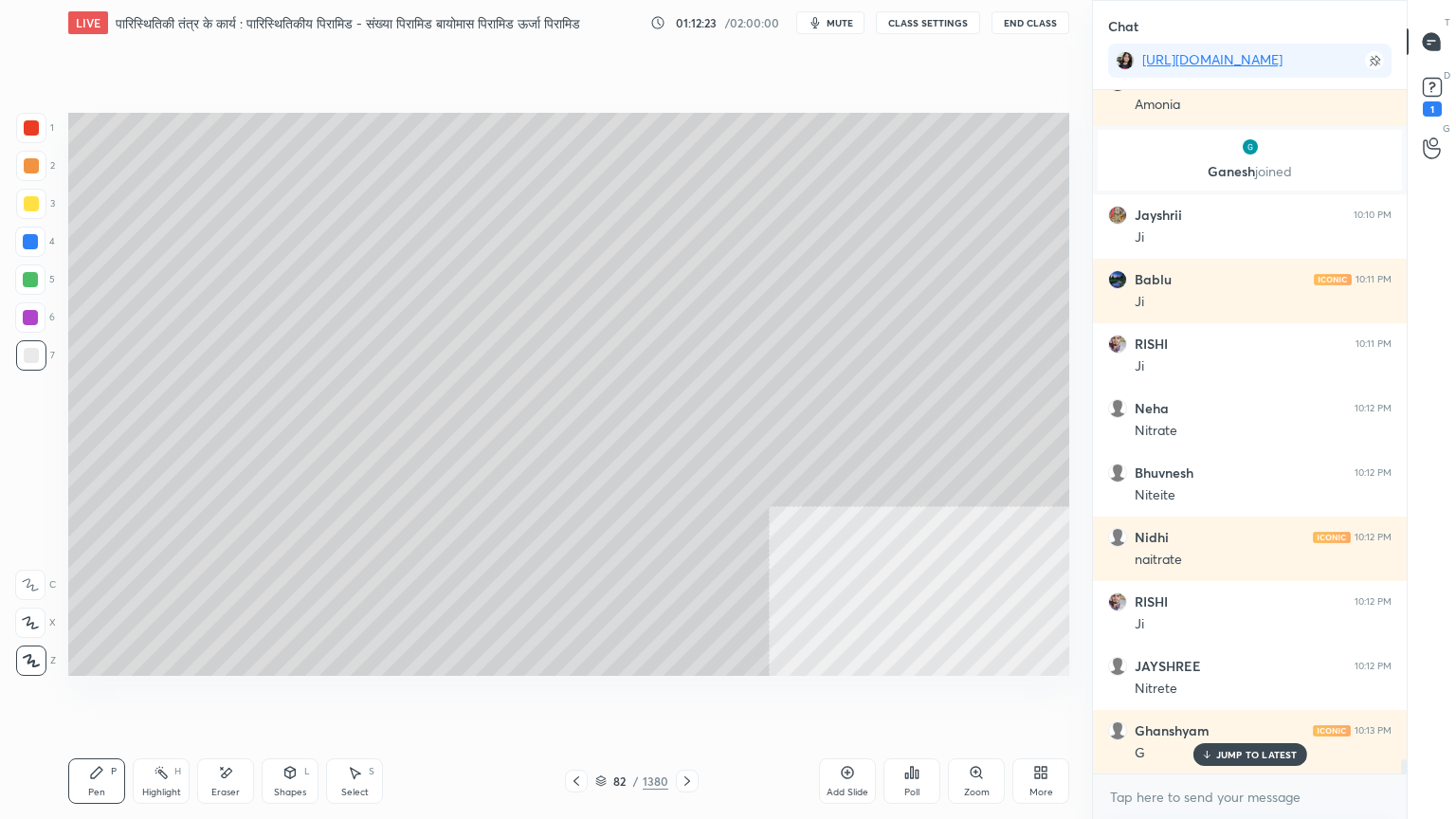 click 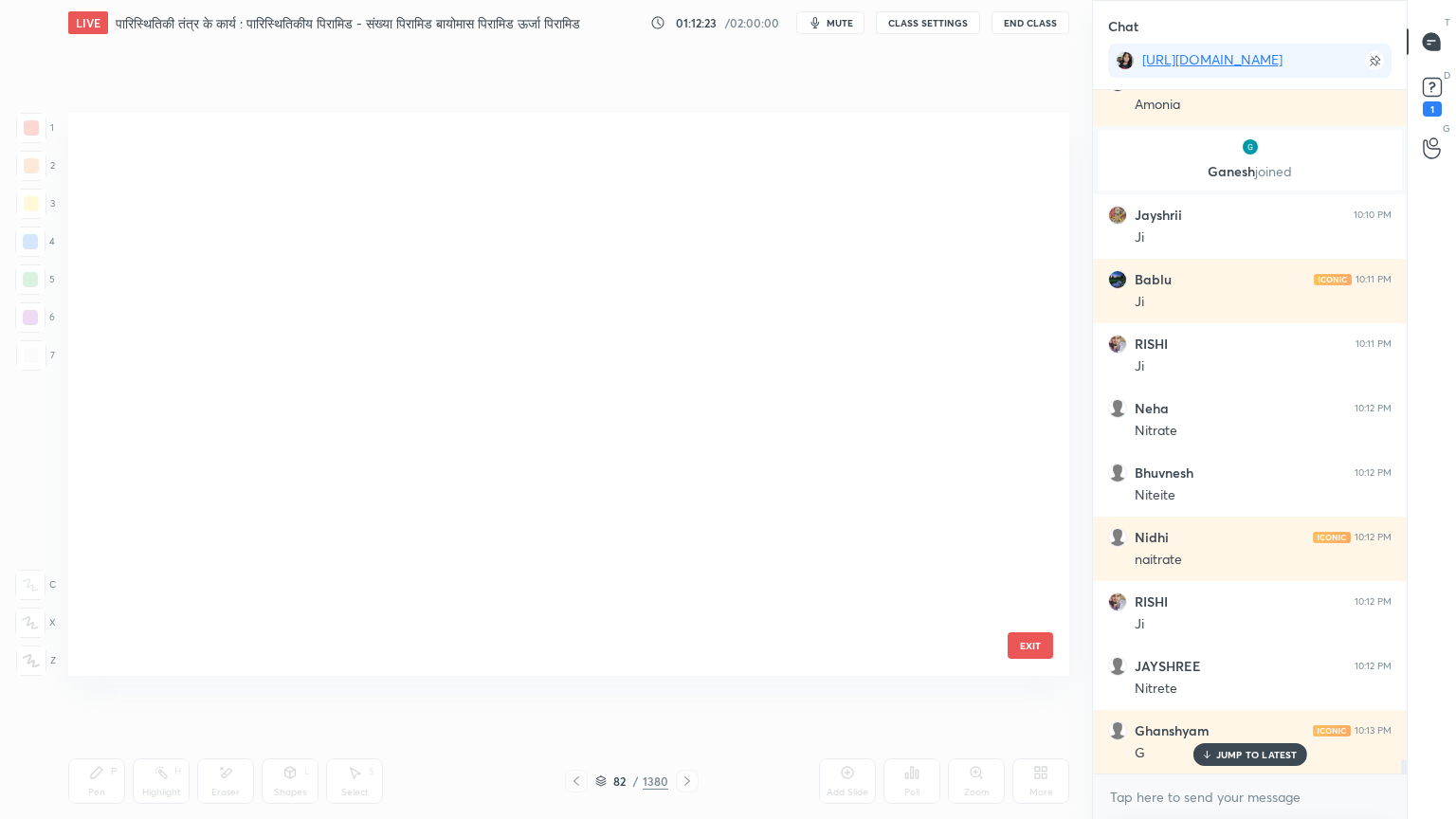 scroll, scrollTop: 4294, scrollLeft: 0, axis: vertical 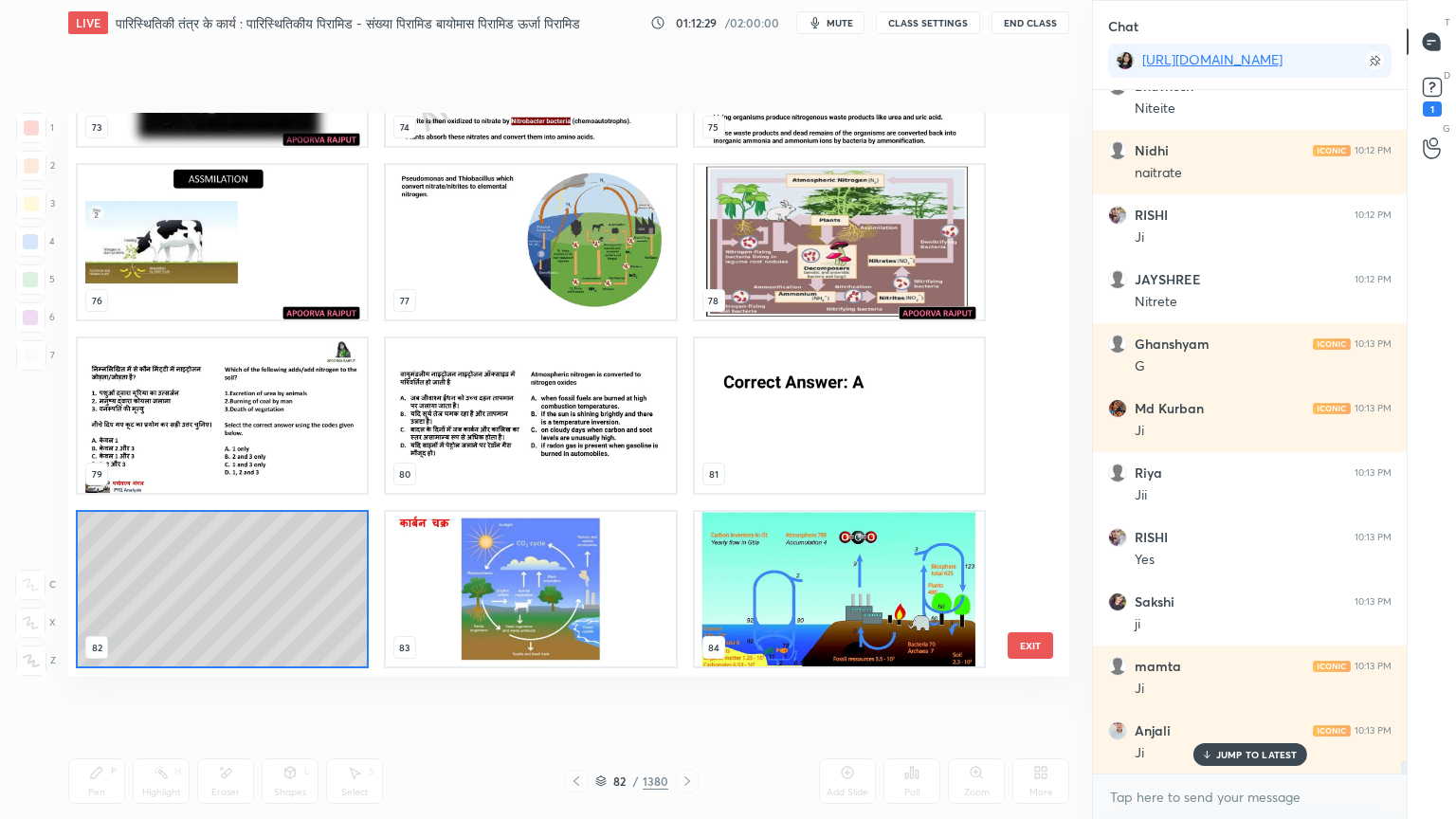 click at bounding box center (839, 242) 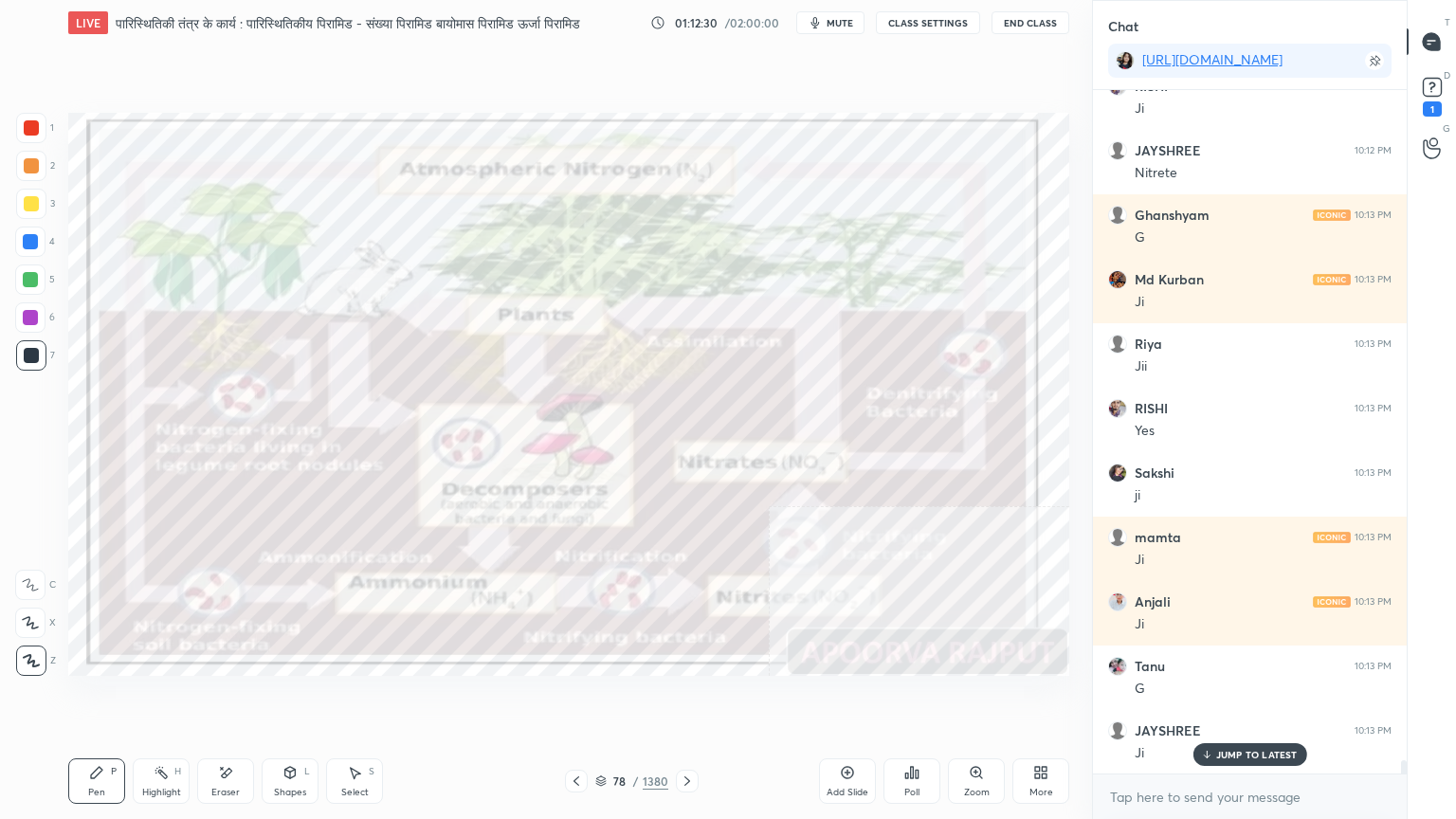 scroll, scrollTop: 33757, scrollLeft: 0, axis: vertical 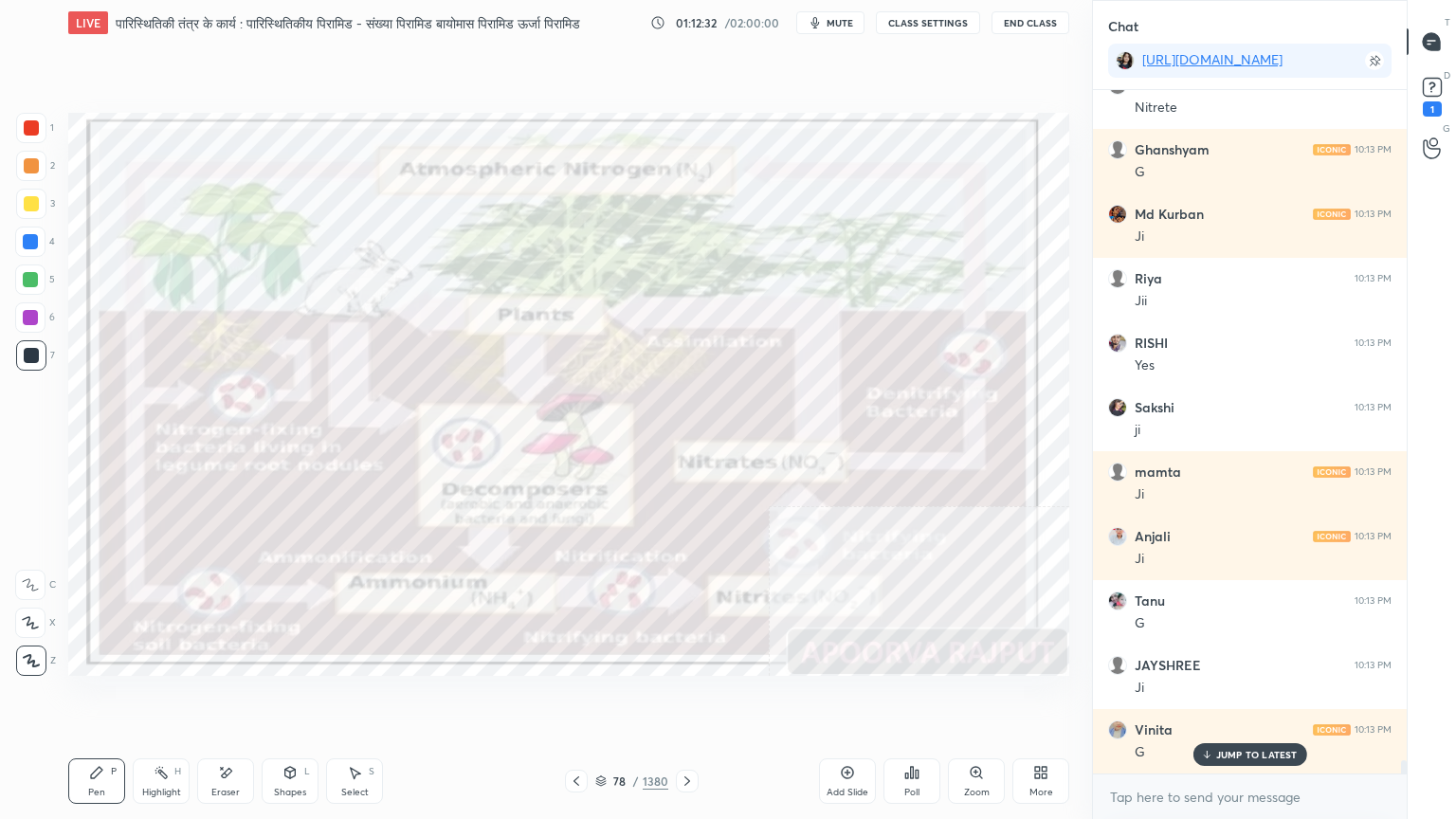 click on "78" at bounding box center [620, 781] 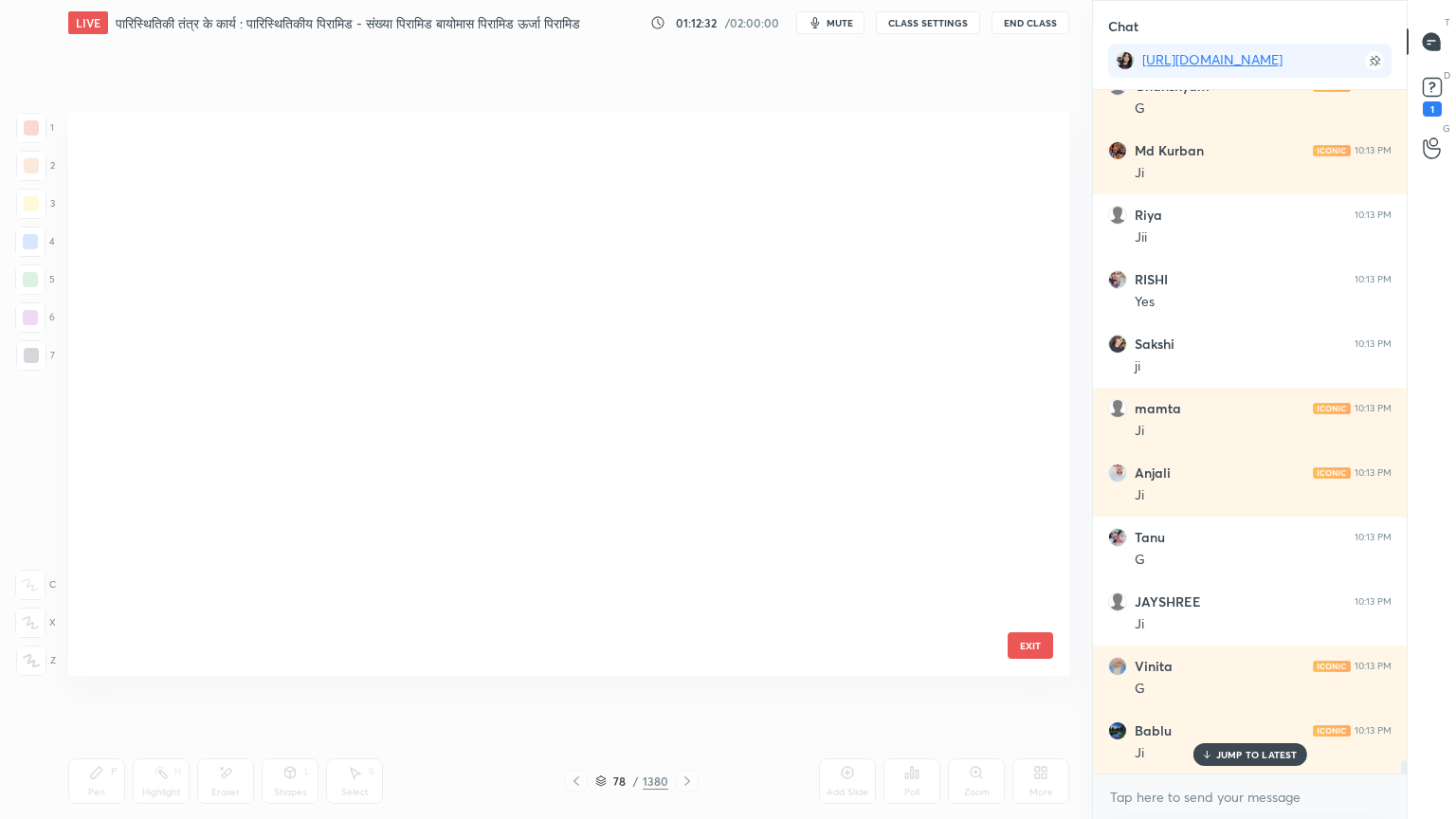 scroll, scrollTop: 3947, scrollLeft: 0, axis: vertical 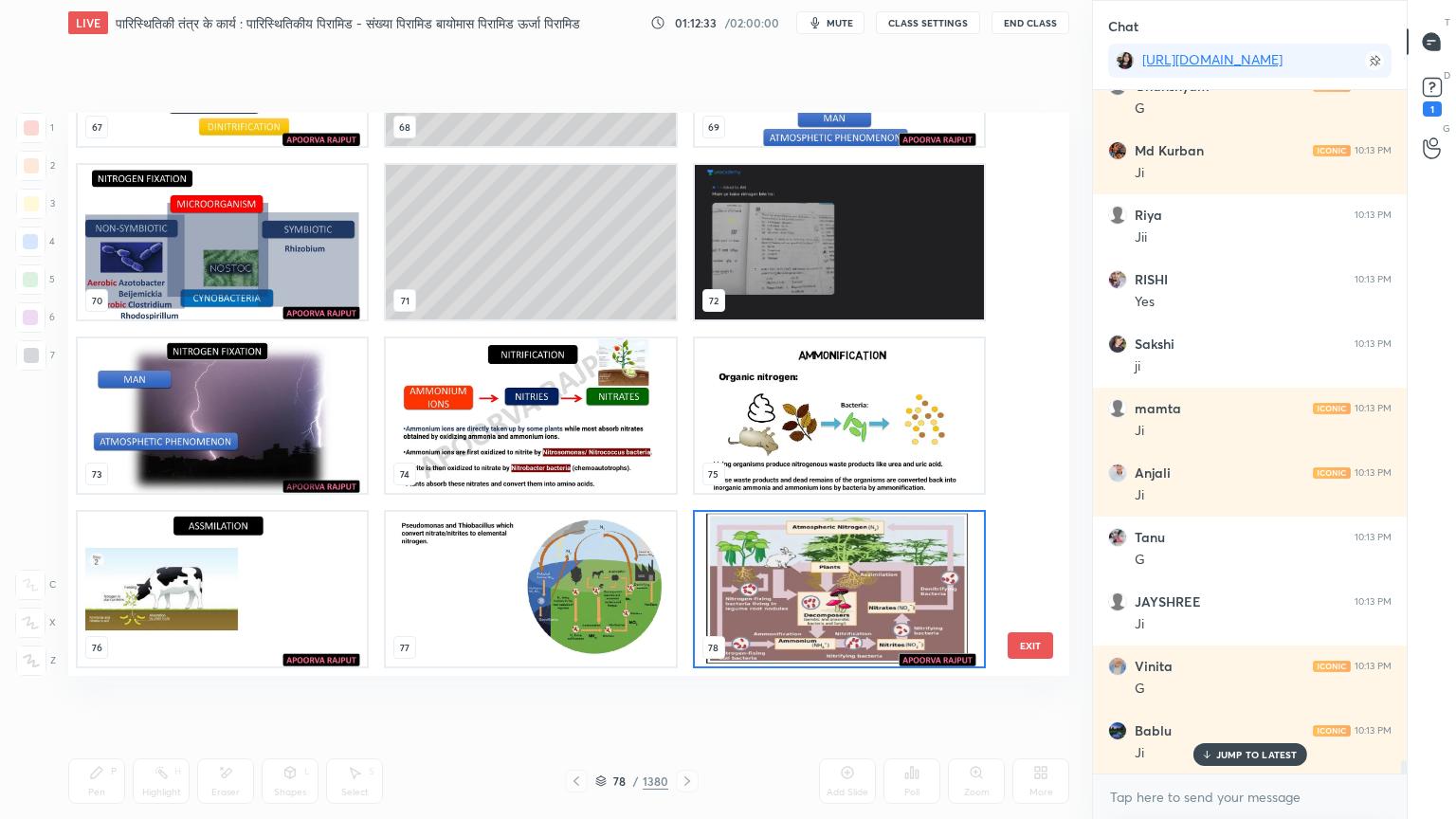 click at bounding box center (839, 589) 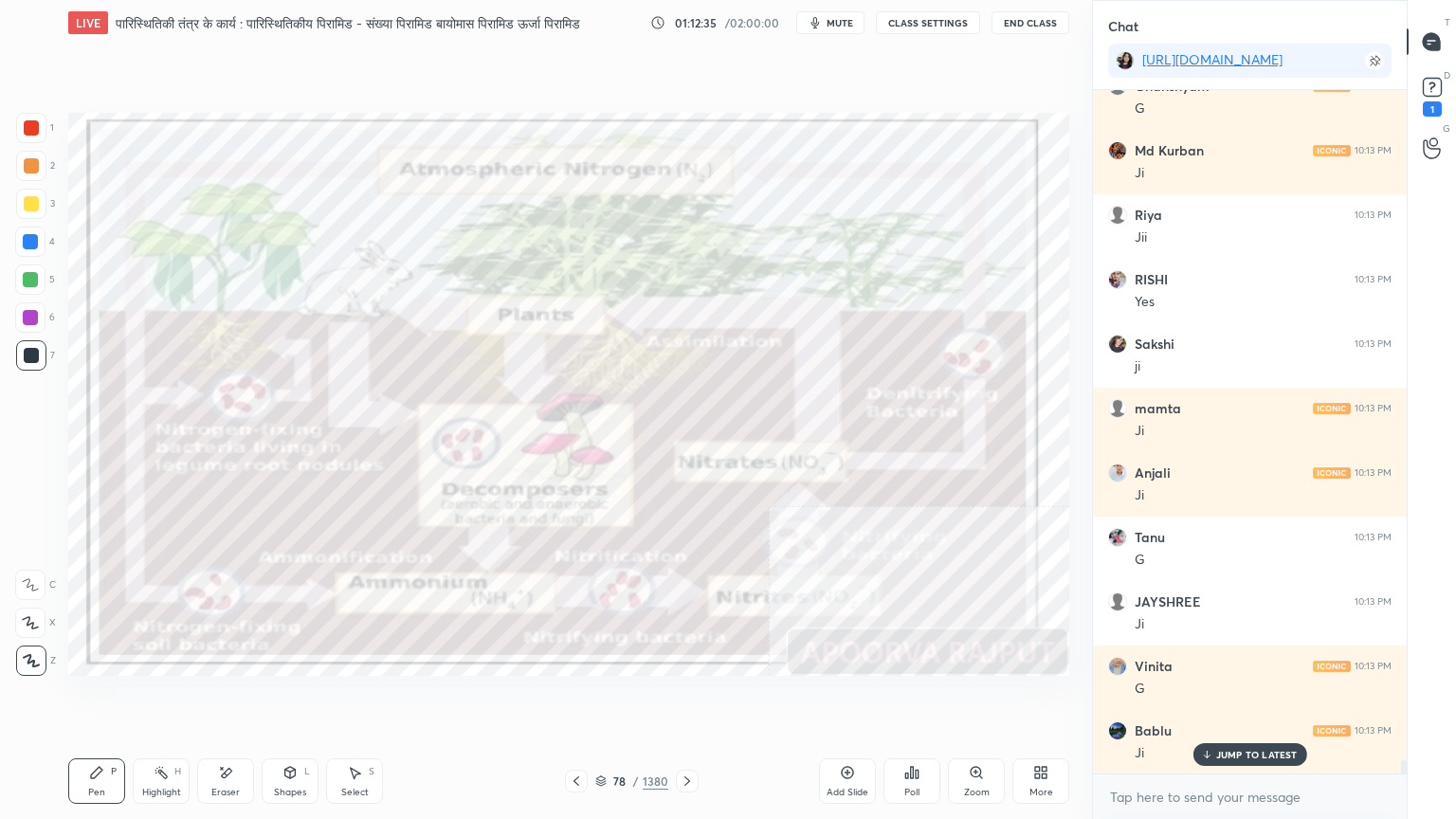 click on "78 / 1380" at bounding box center (631, 781) 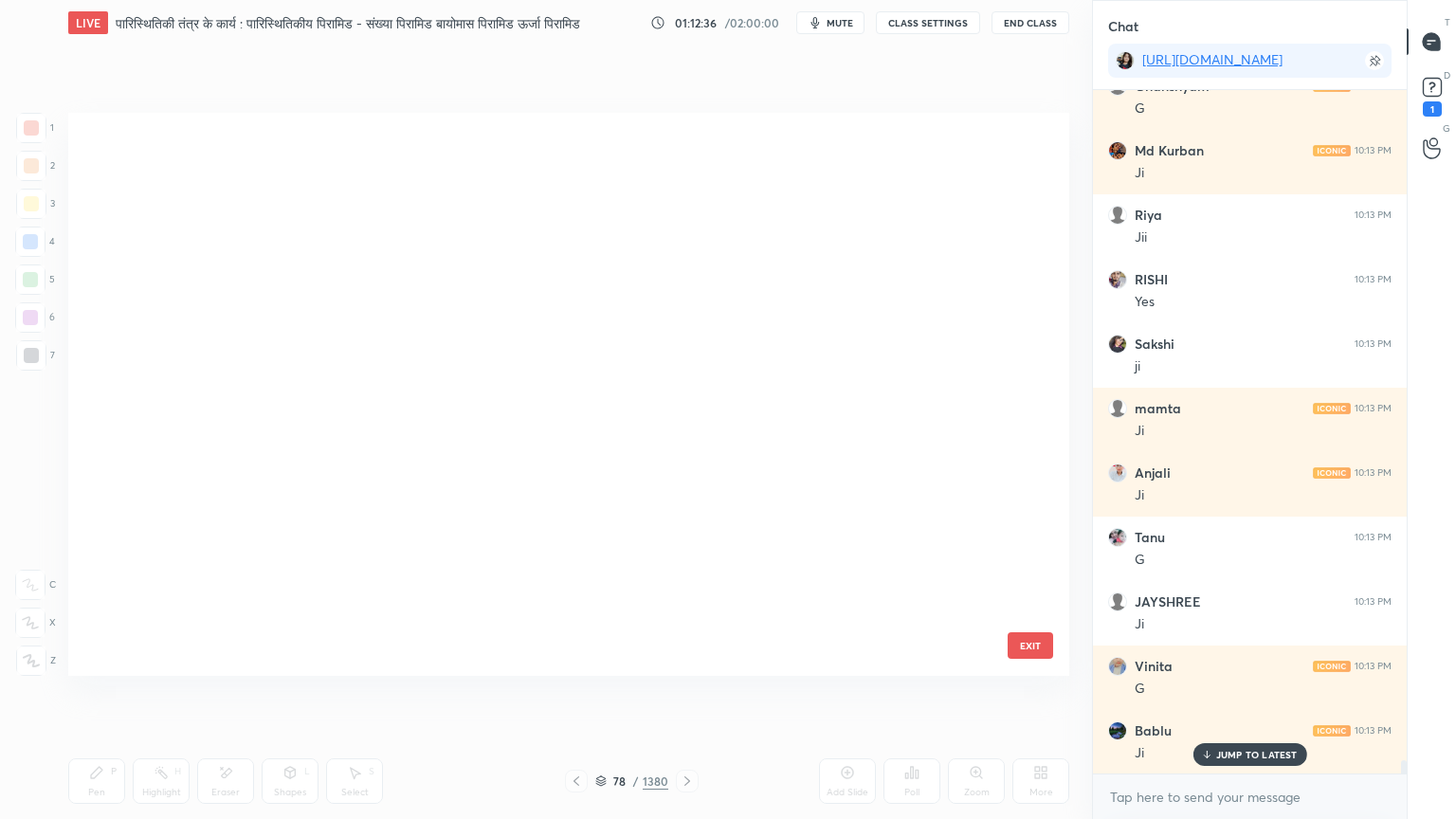 scroll, scrollTop: 3947, scrollLeft: 0, axis: vertical 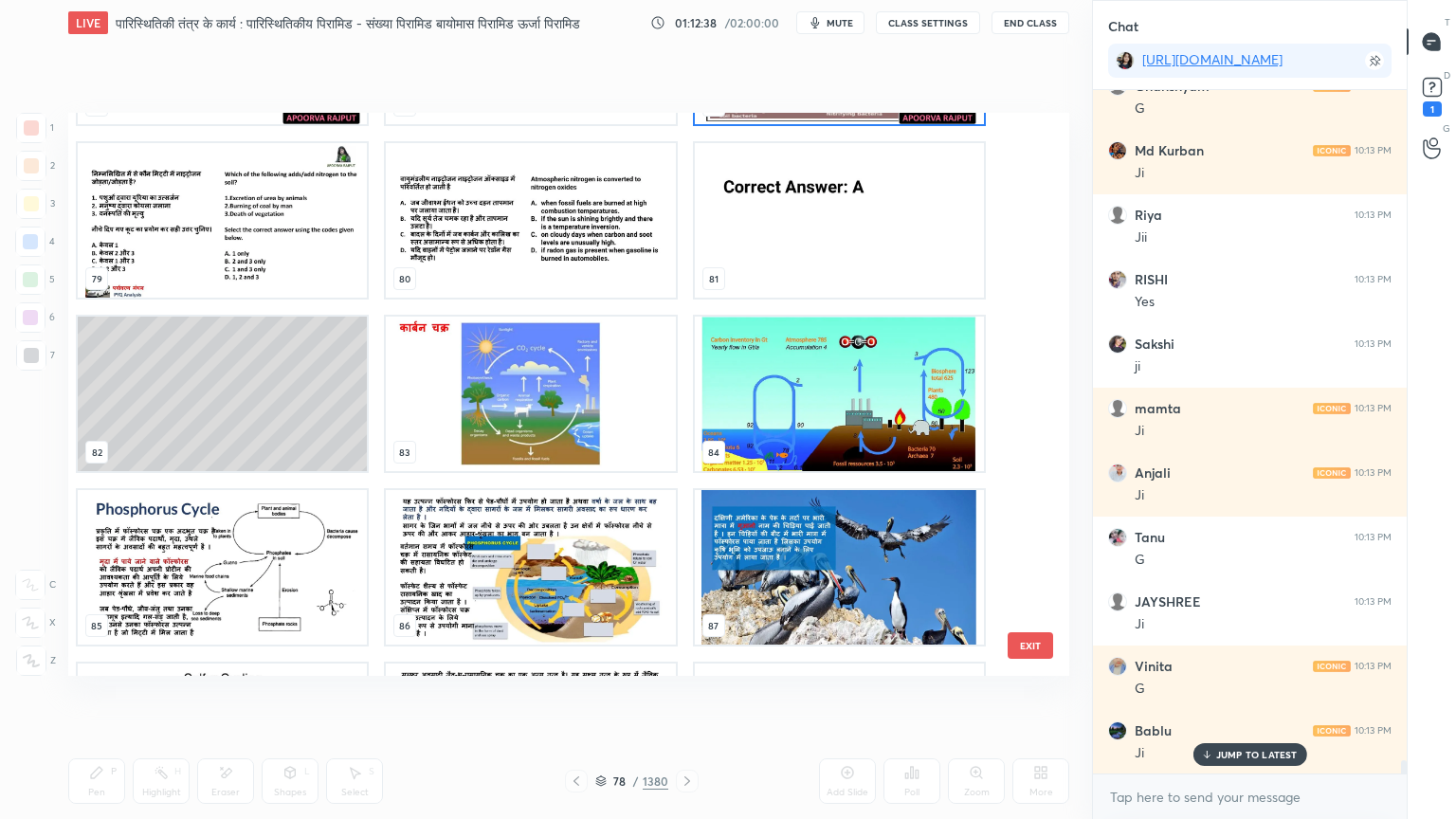 click on "82" at bounding box center [222, 393] 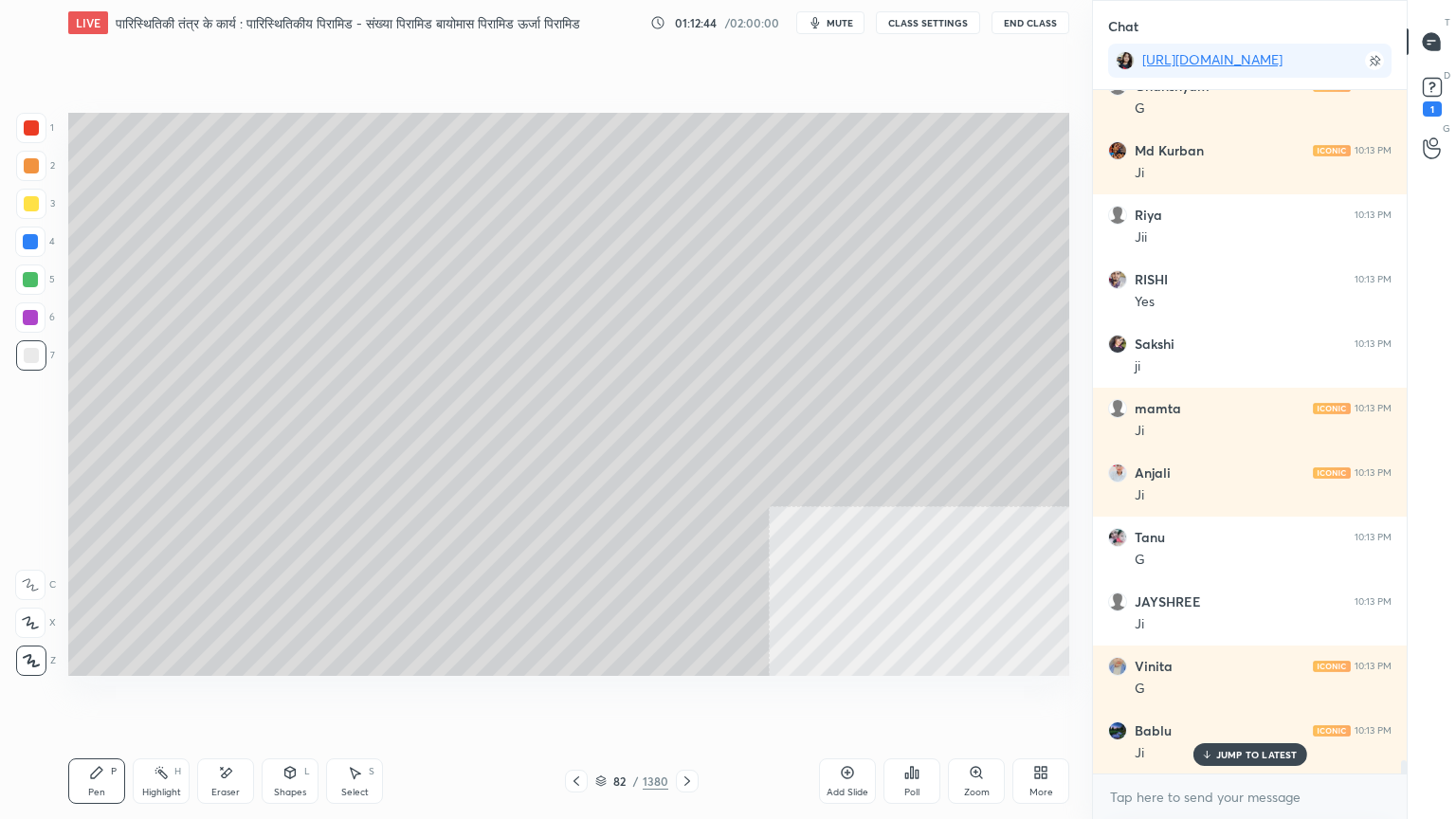 click 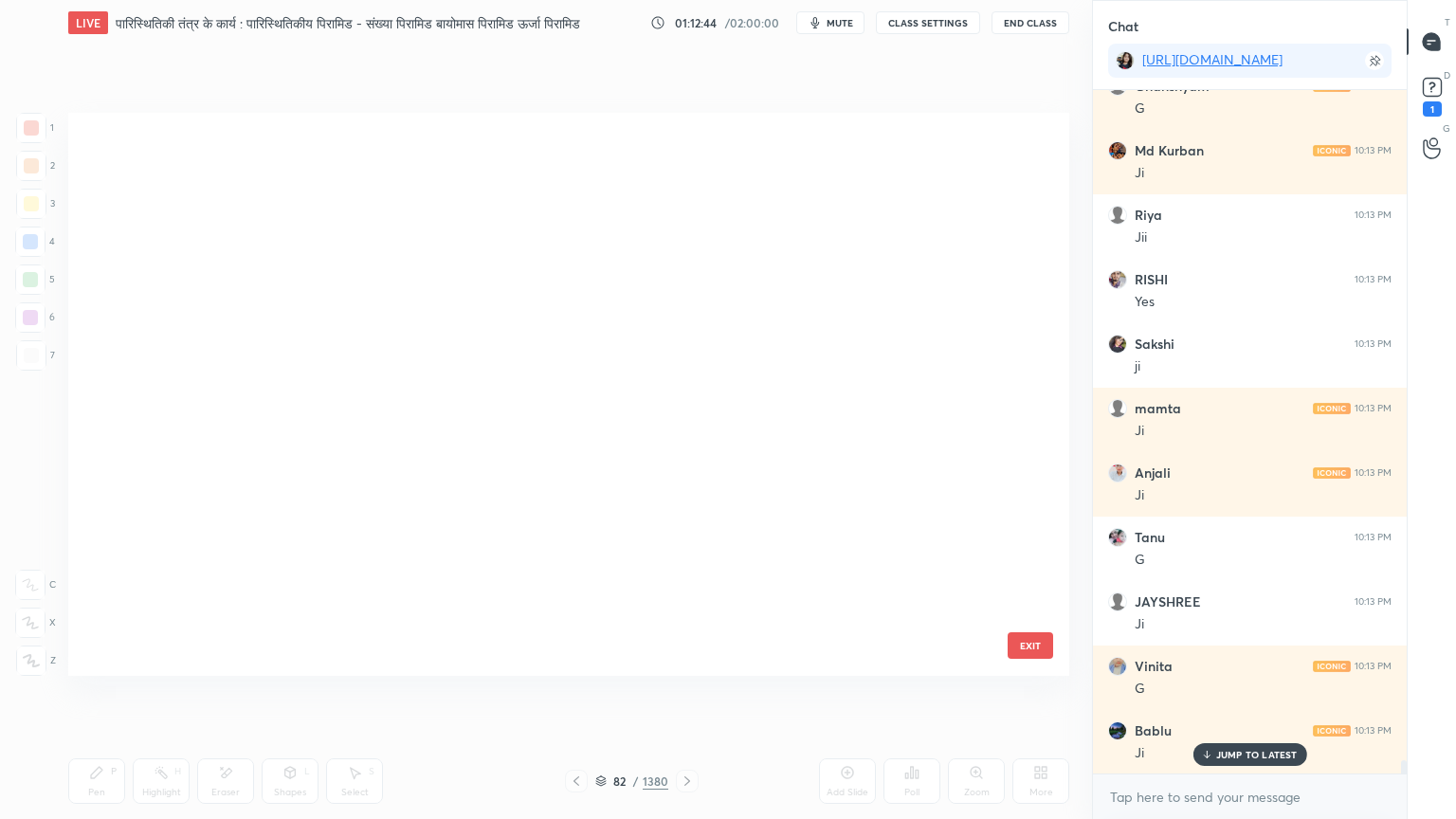 scroll, scrollTop: 4294, scrollLeft: 0, axis: vertical 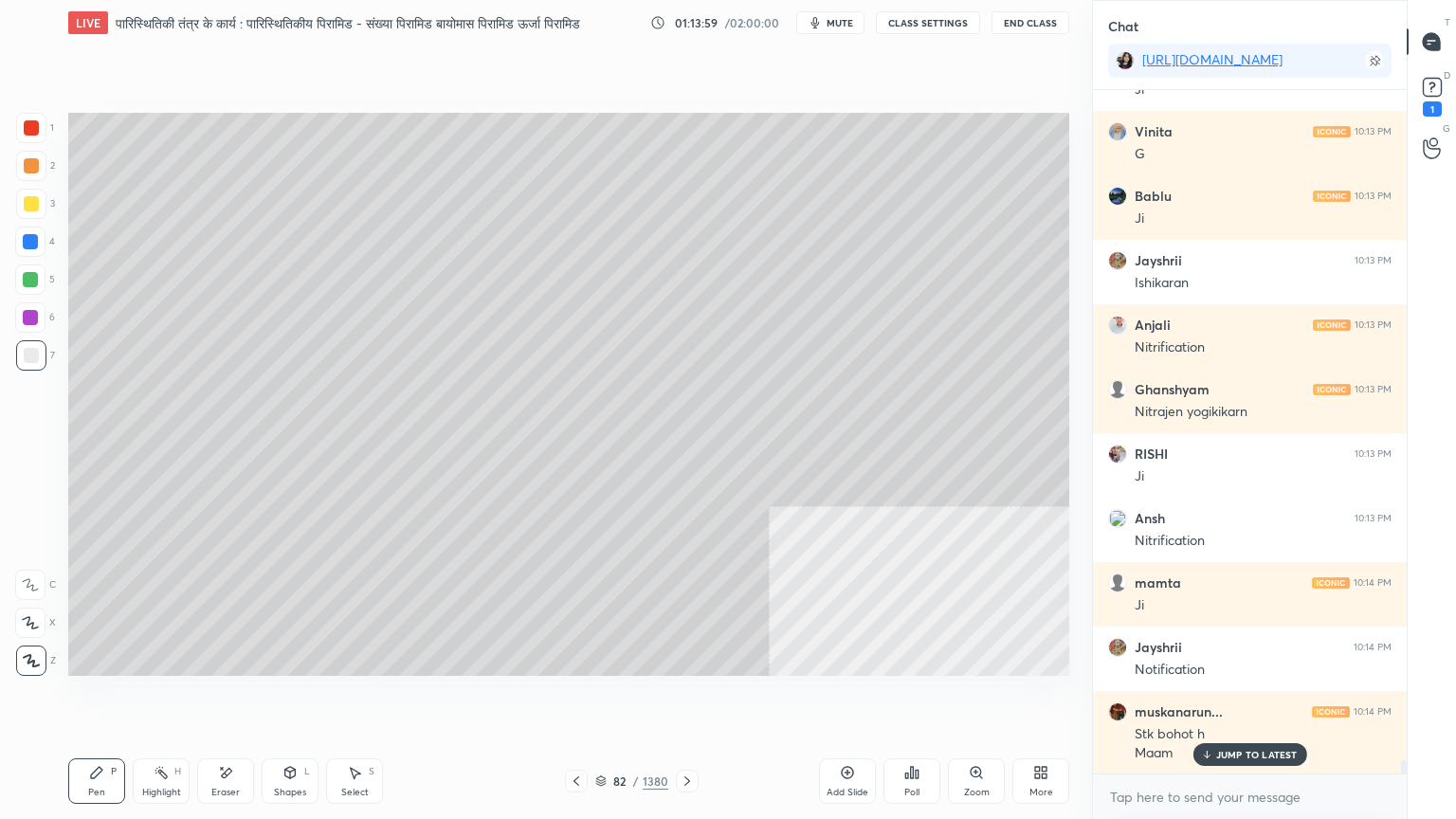 click on "Eraser" at bounding box center (226, 792) 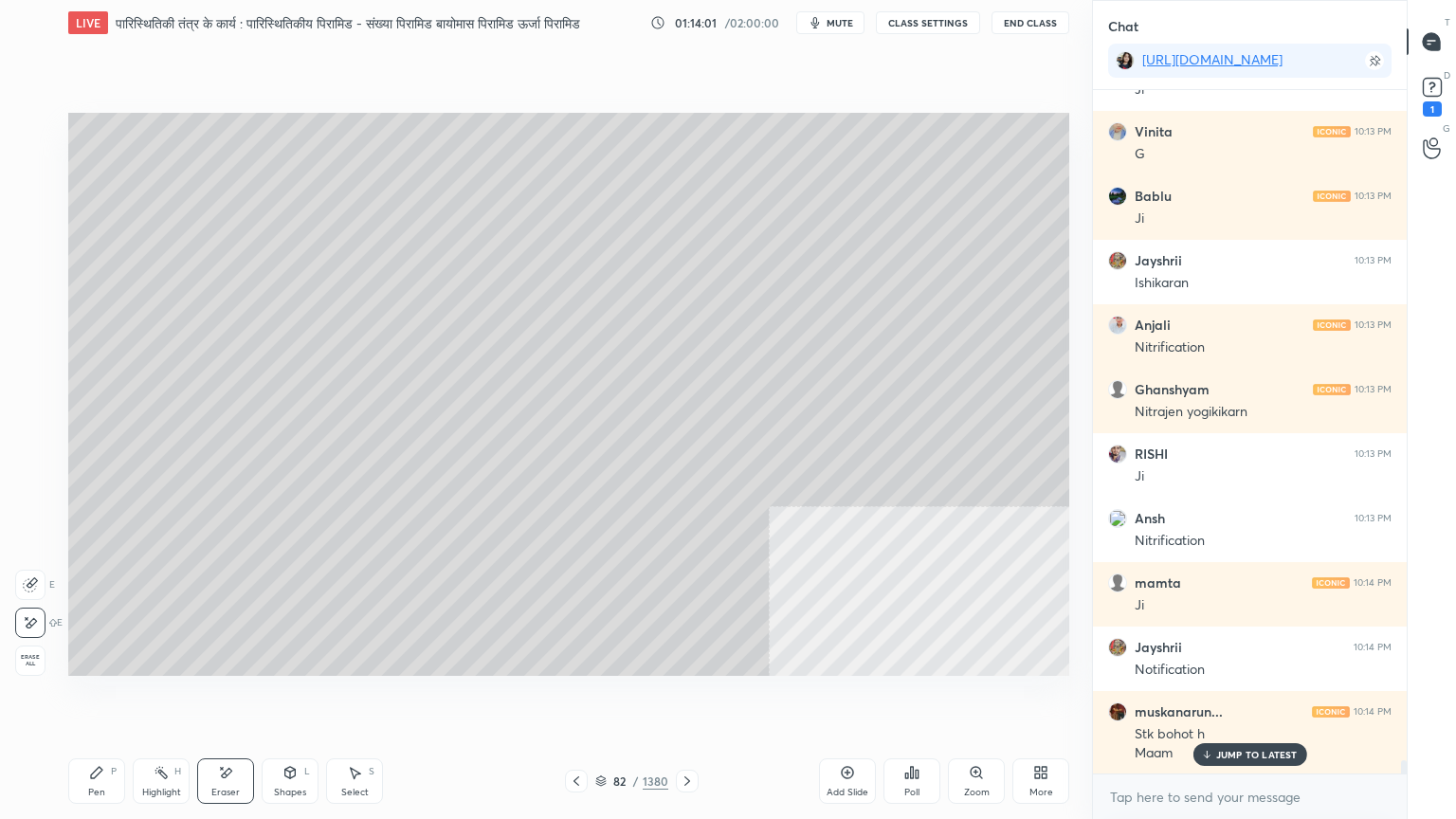 scroll, scrollTop: 34421, scrollLeft: 0, axis: vertical 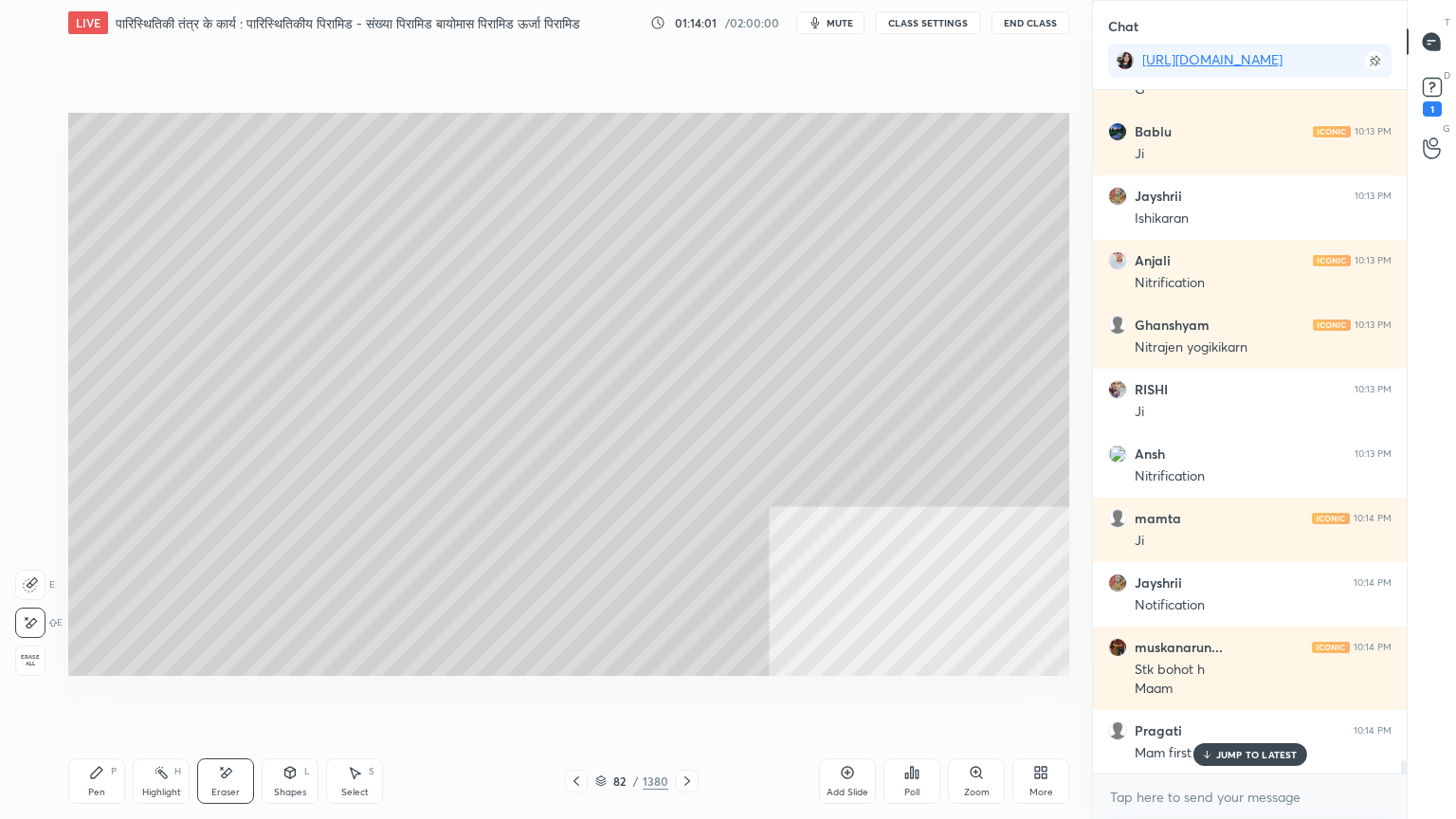 drag, startPoint x: 107, startPoint y: 781, endPoint x: 116, endPoint y: 771, distance: 13.45362 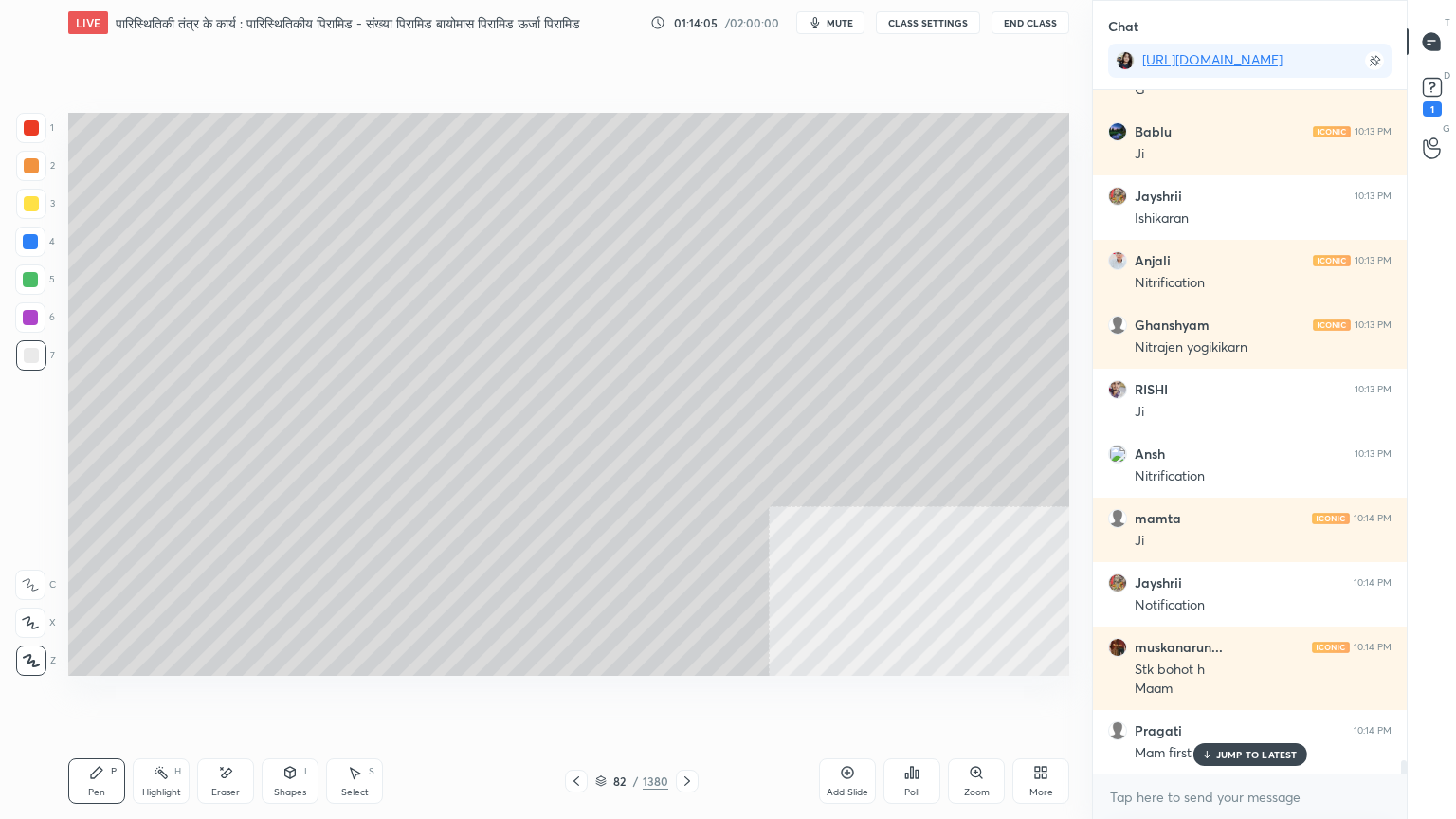 drag, startPoint x: 1223, startPoint y: 755, endPoint x: 1216, endPoint y: 794, distance: 39.623226 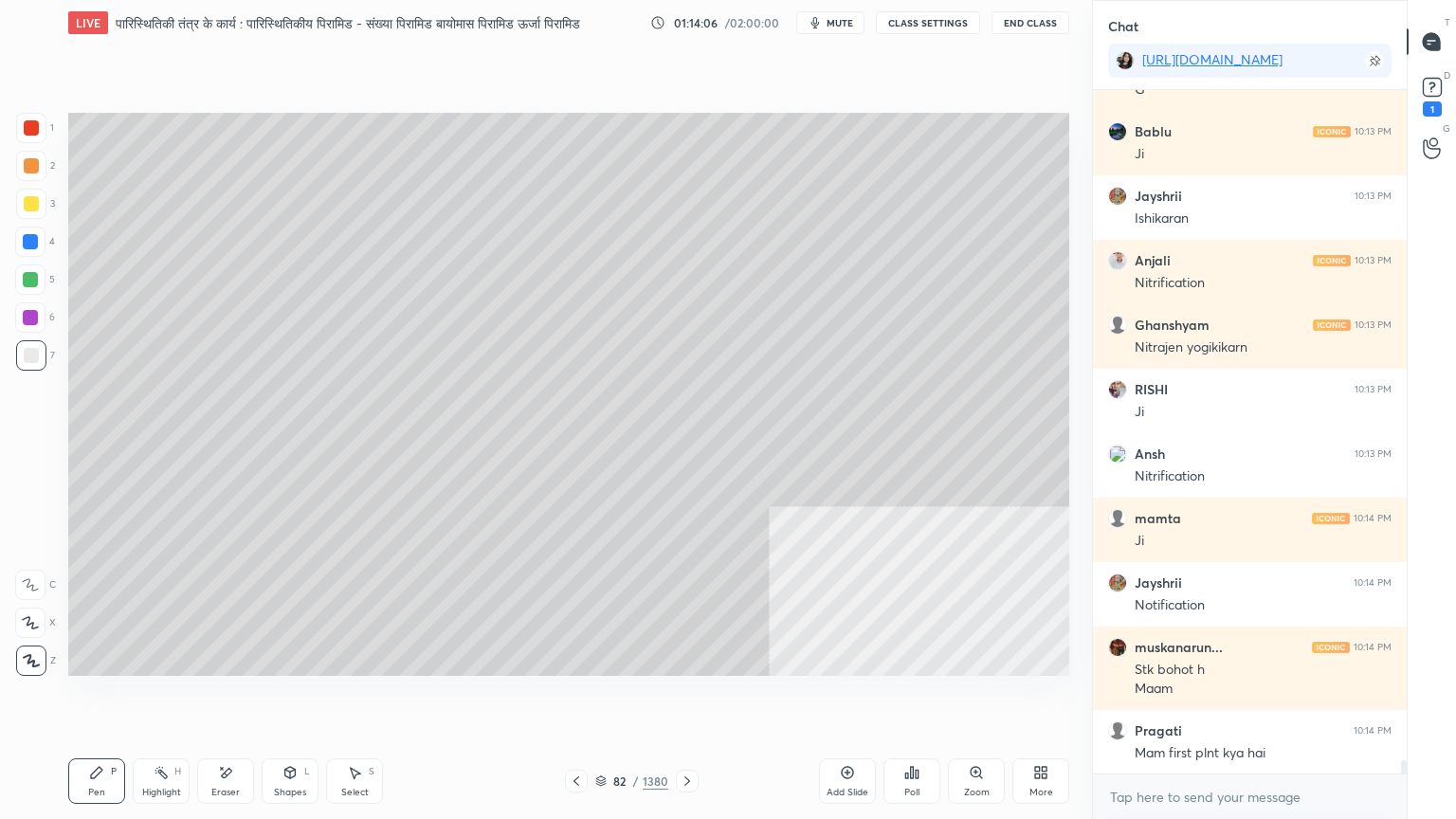 click on "x" at bounding box center (1249, 796) 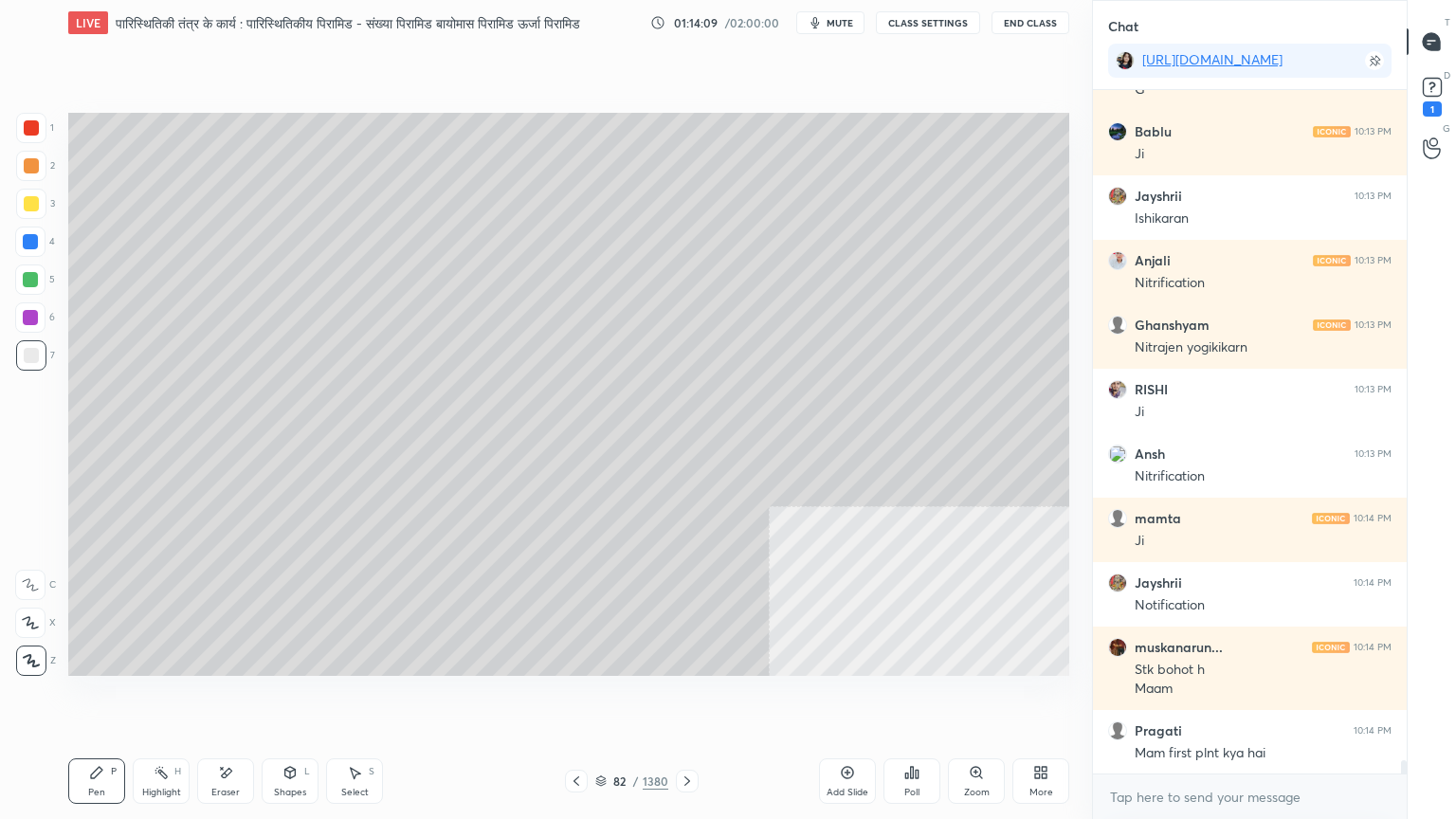 drag, startPoint x: 106, startPoint y: 781, endPoint x: 118, endPoint y: 755, distance: 28.635642 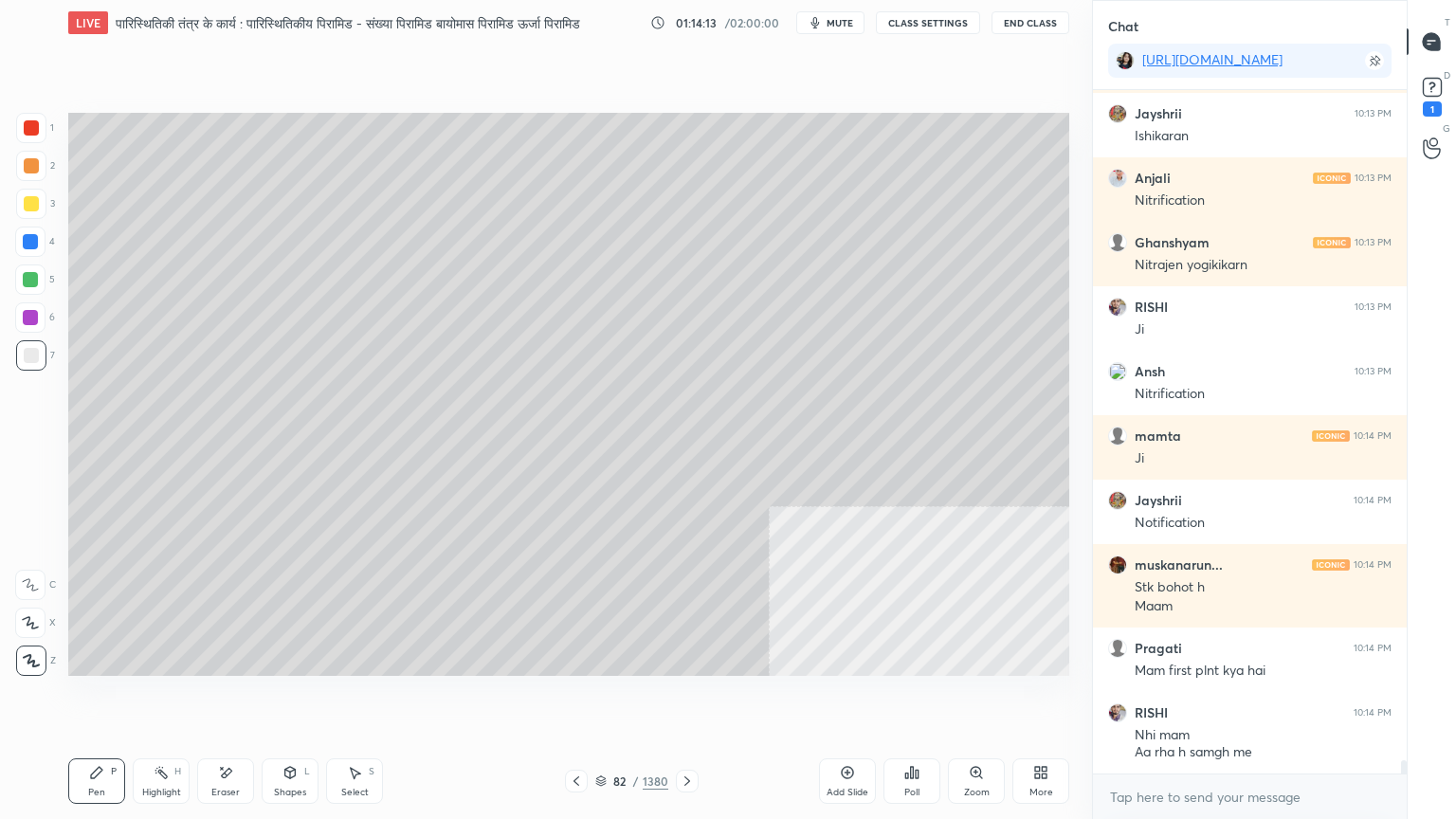scroll, scrollTop: 34584, scrollLeft: 0, axis: vertical 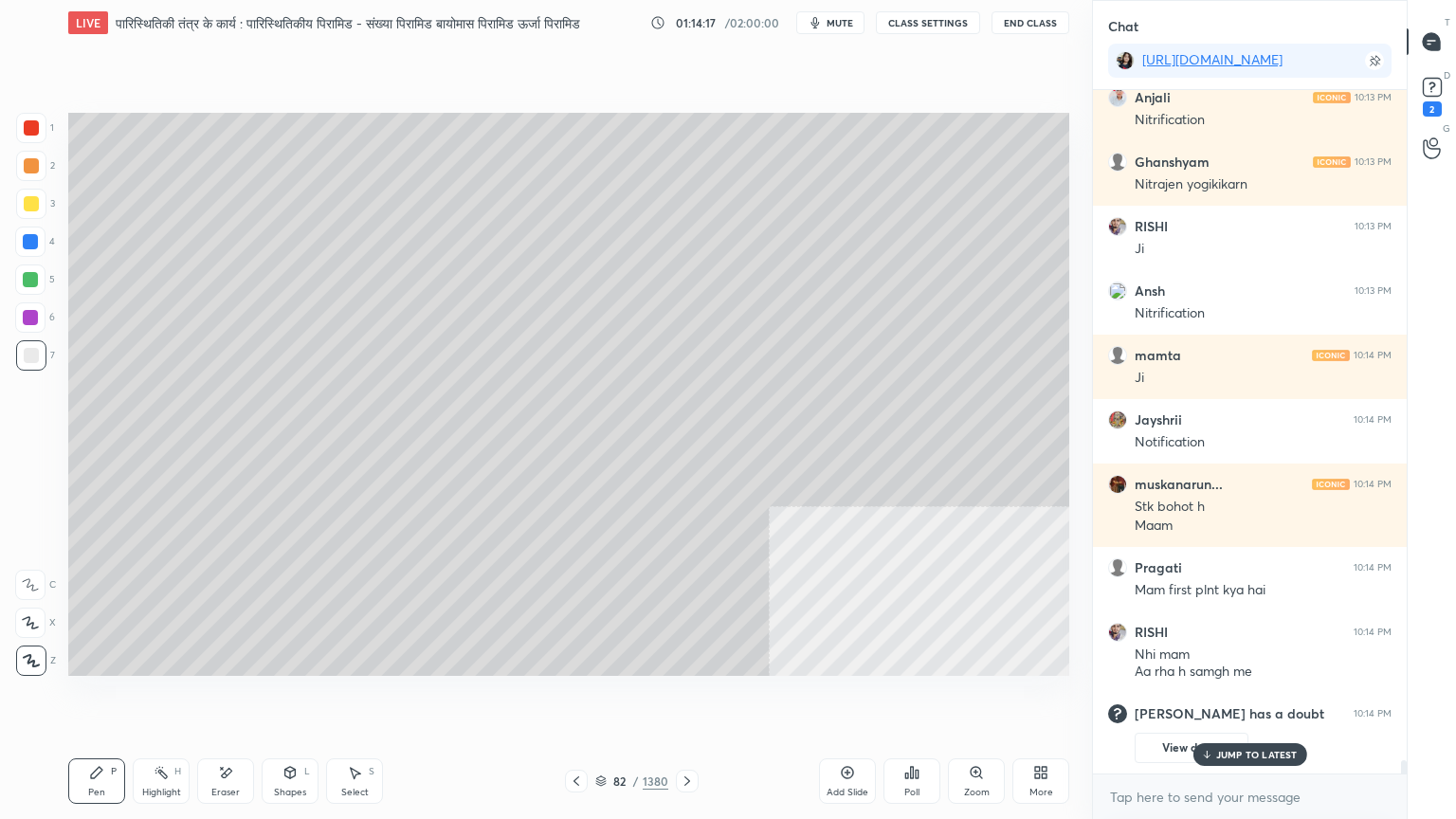click 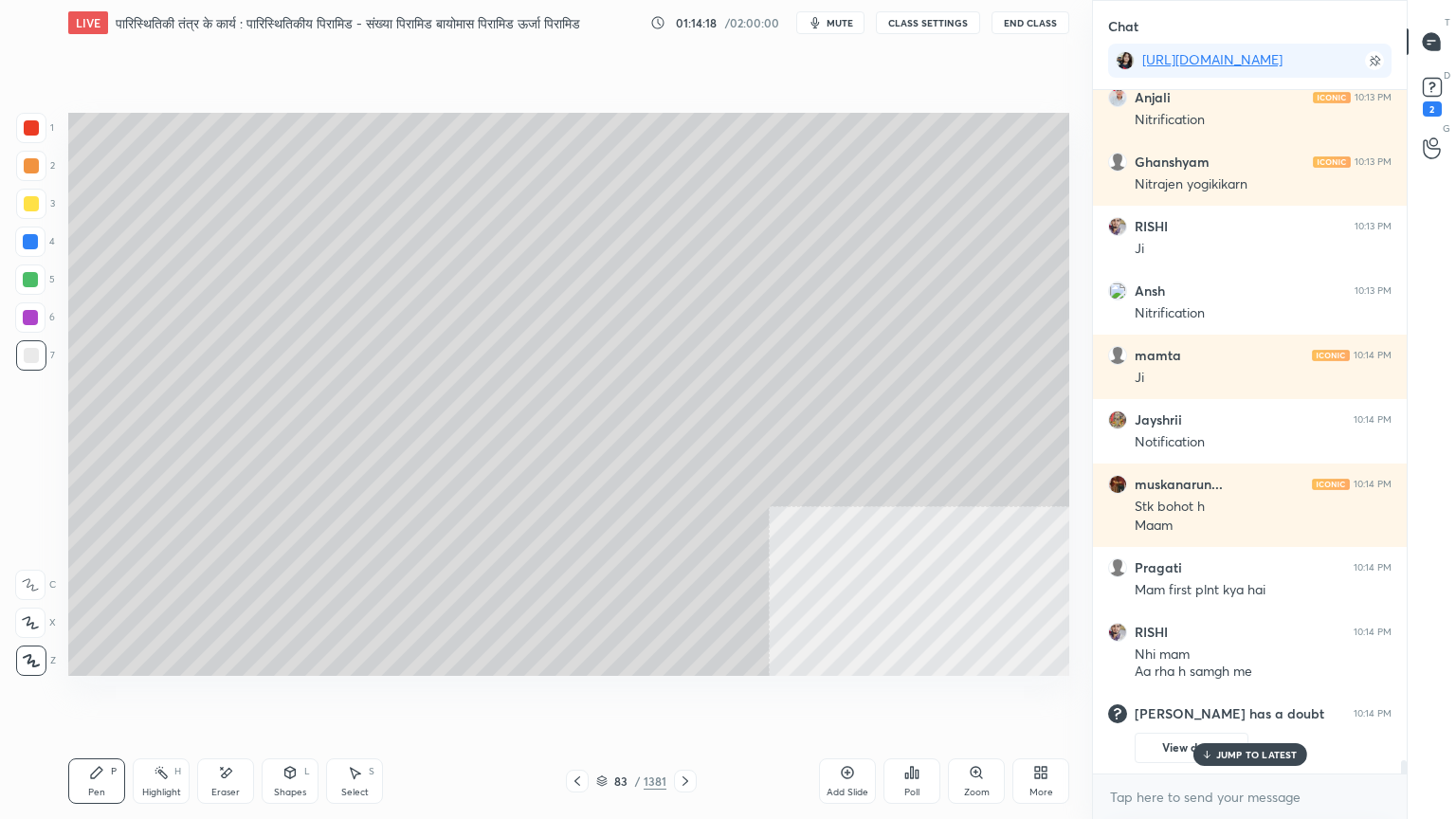 click at bounding box center (30, 242) 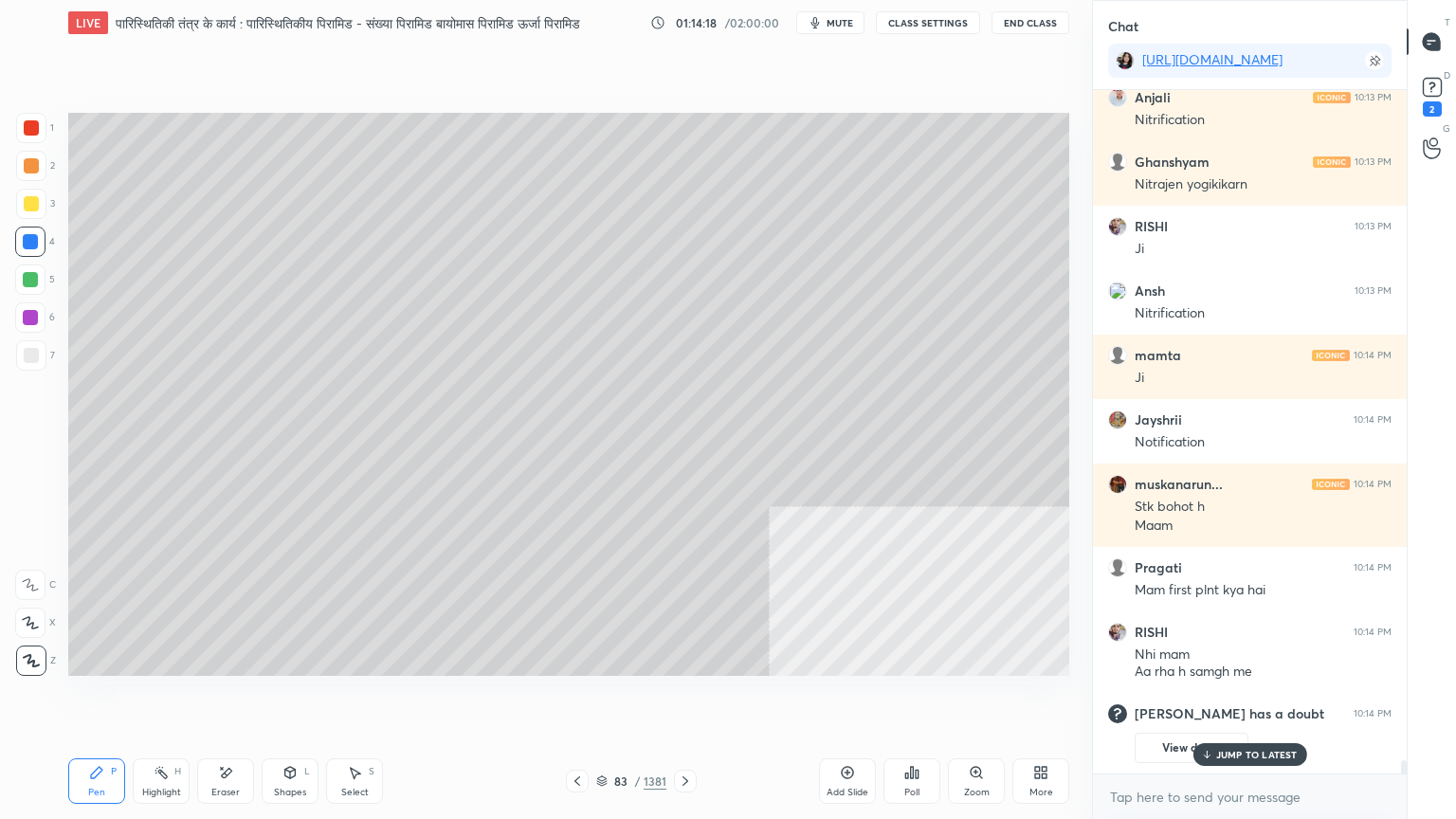 click at bounding box center (30, 242) 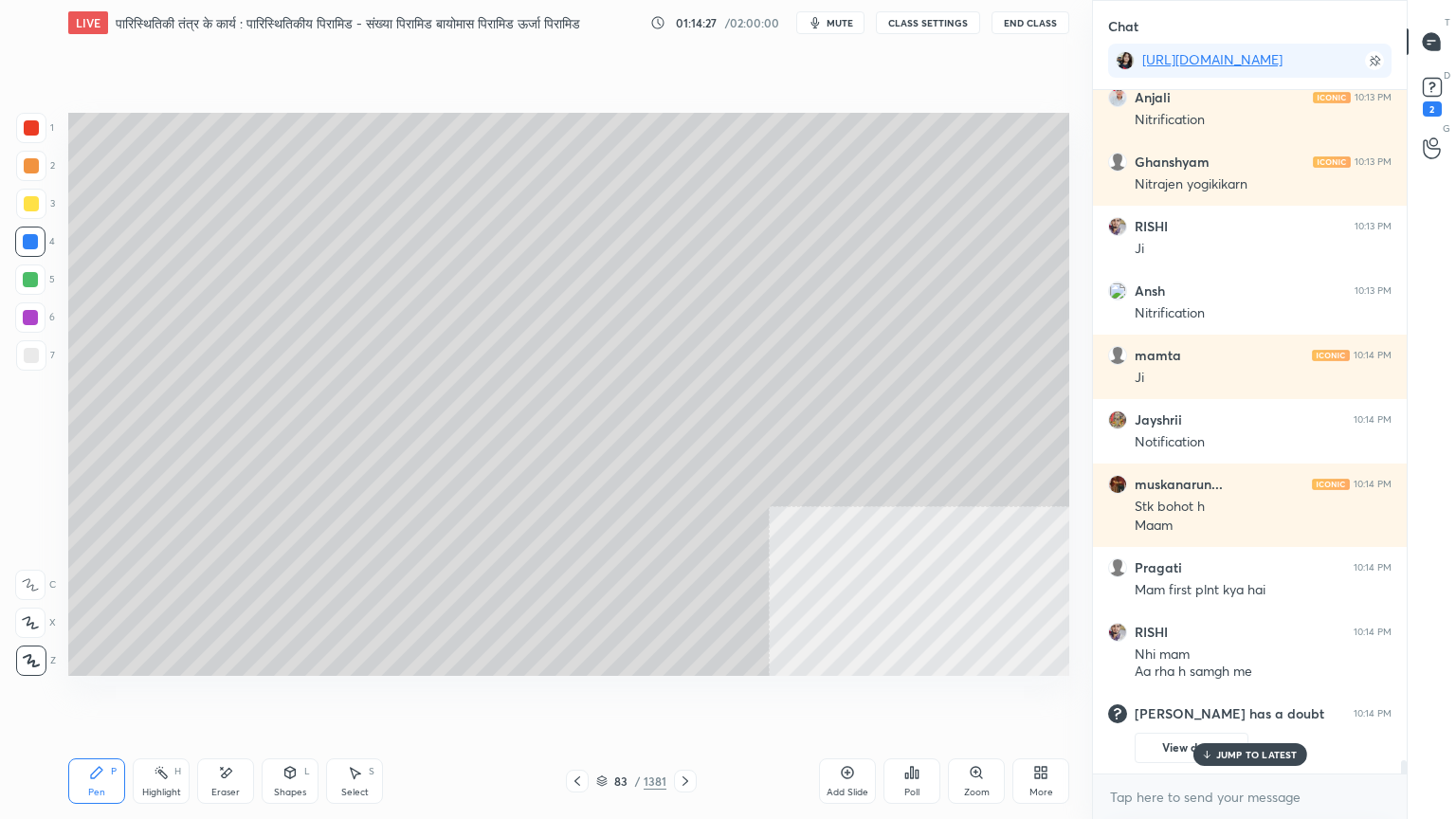 click on "Select S" at bounding box center [355, 781] 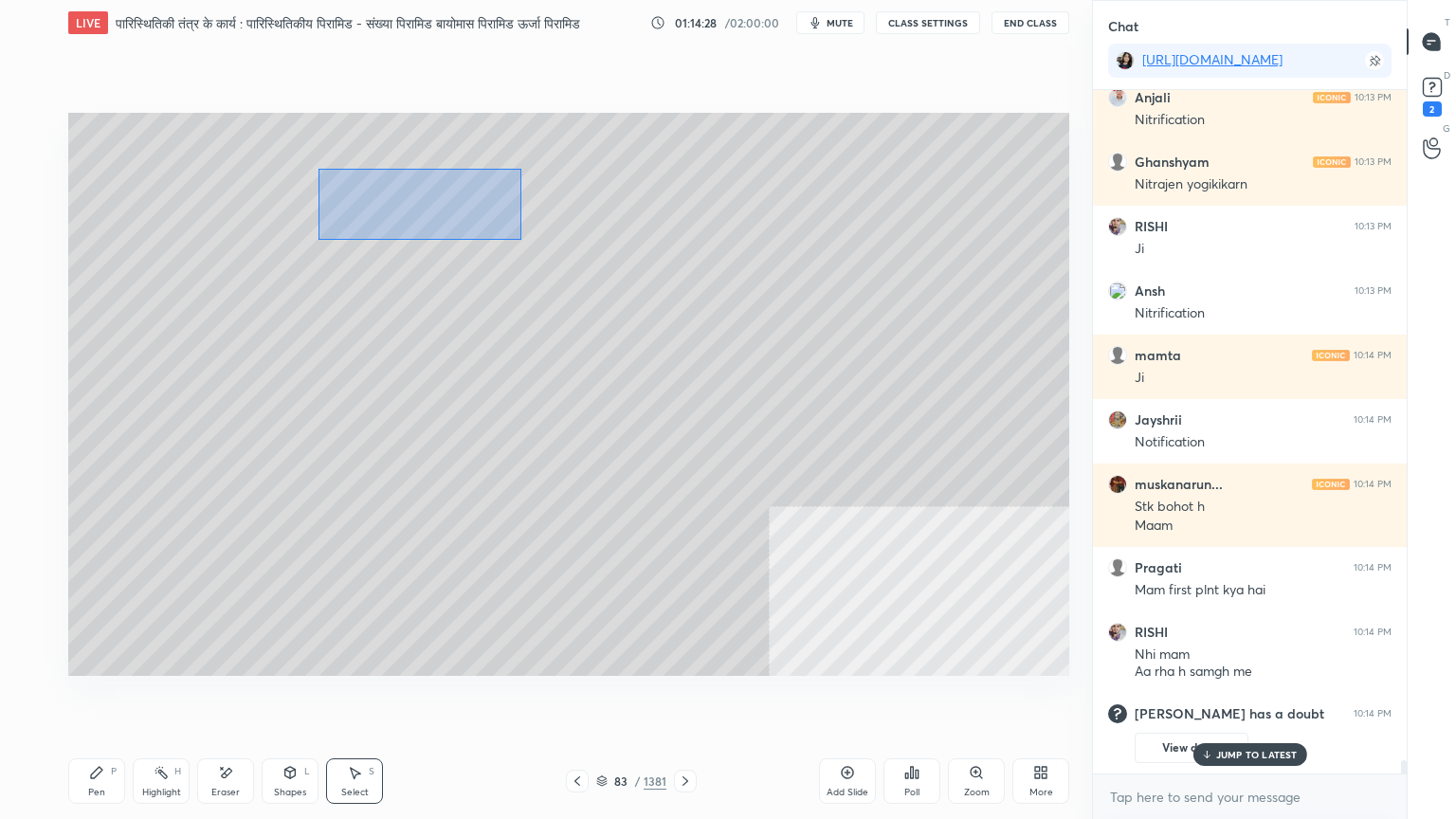 drag, startPoint x: 357, startPoint y: 176, endPoint x: 971, endPoint y: 370, distance: 643.91925 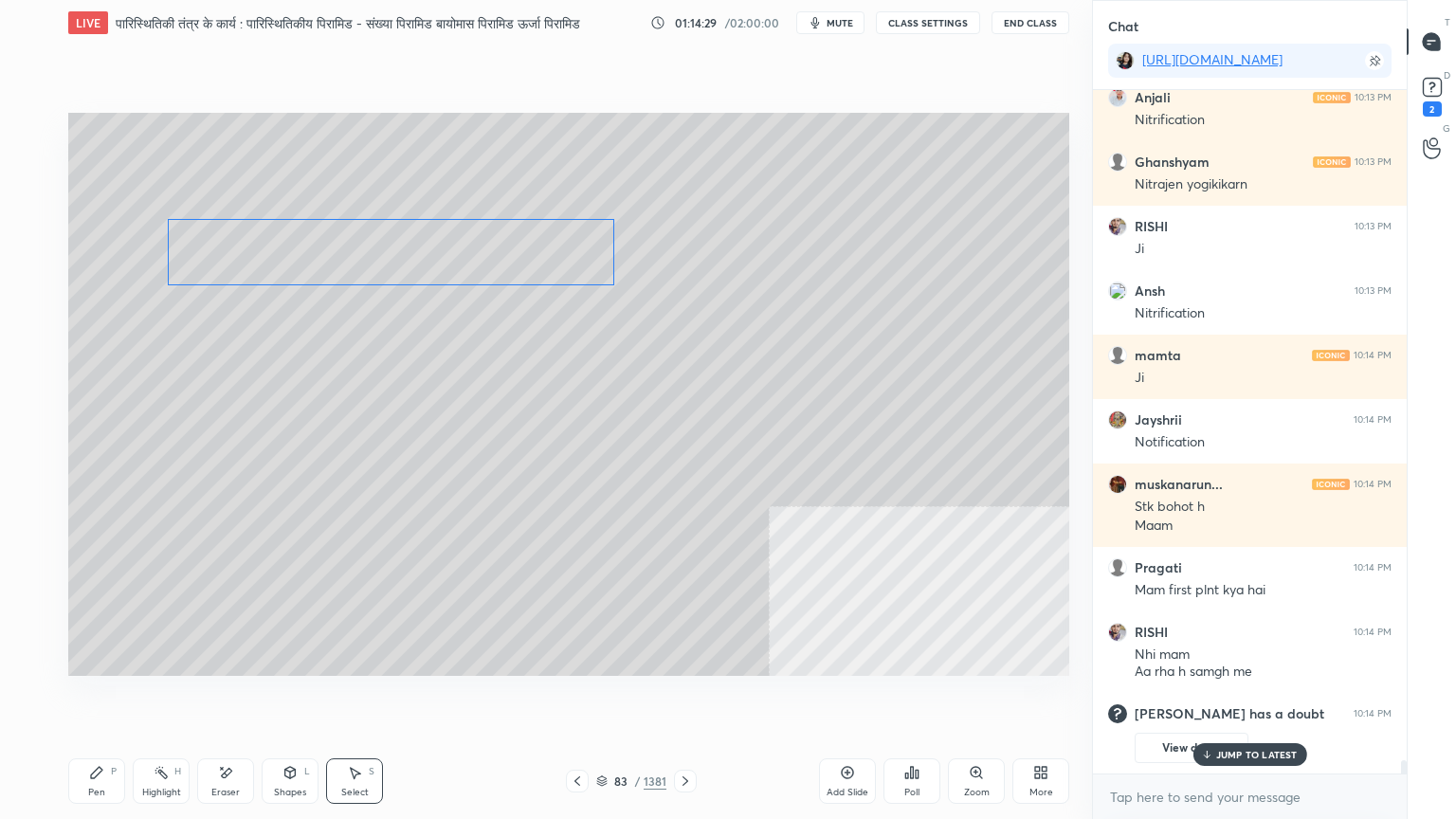 drag, startPoint x: 629, startPoint y: 249, endPoint x: 410, endPoint y: 246, distance: 219.02055 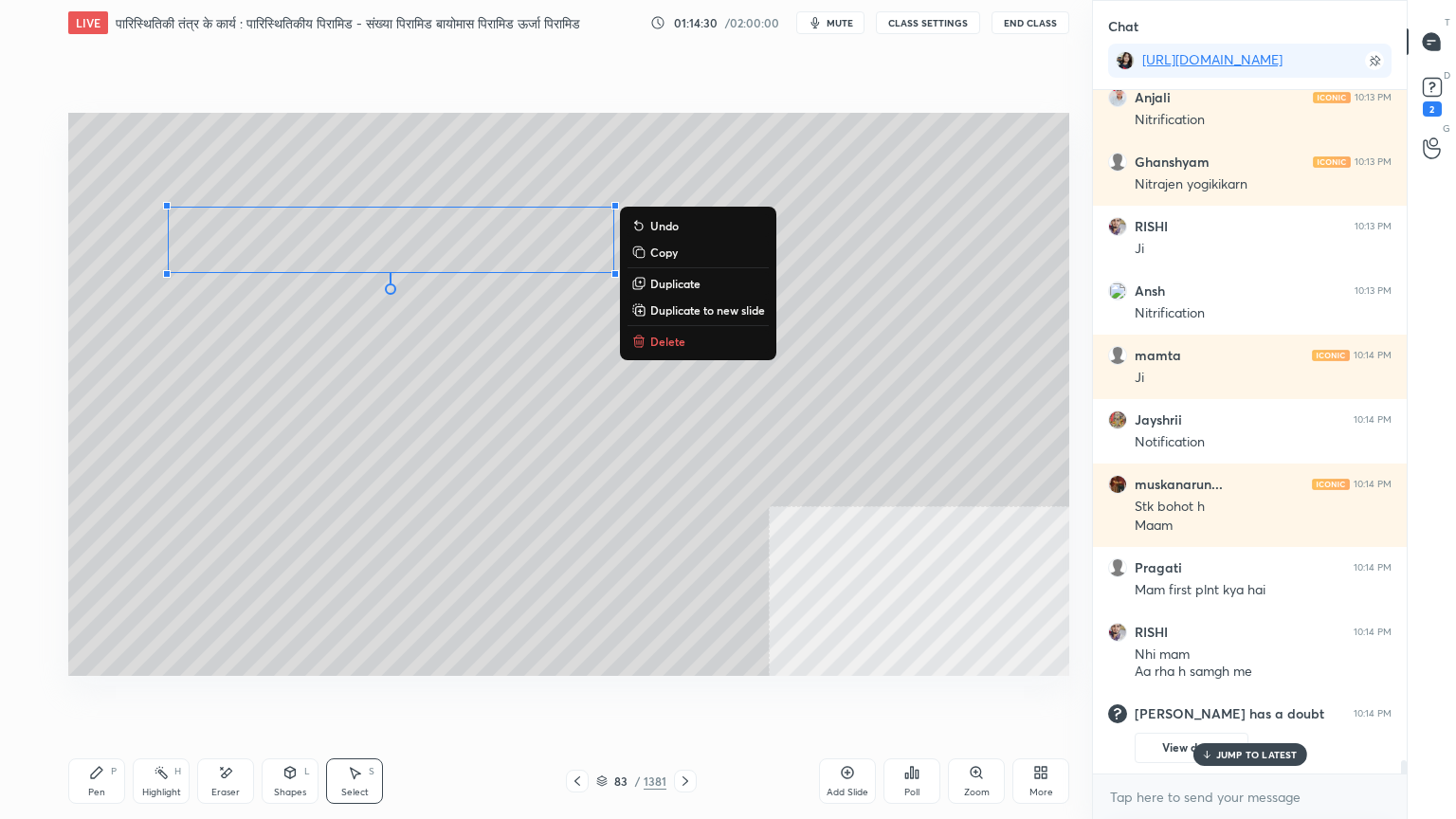 drag, startPoint x: 117, startPoint y: 796, endPoint x: 111, endPoint y: 787, distance: 10.816654 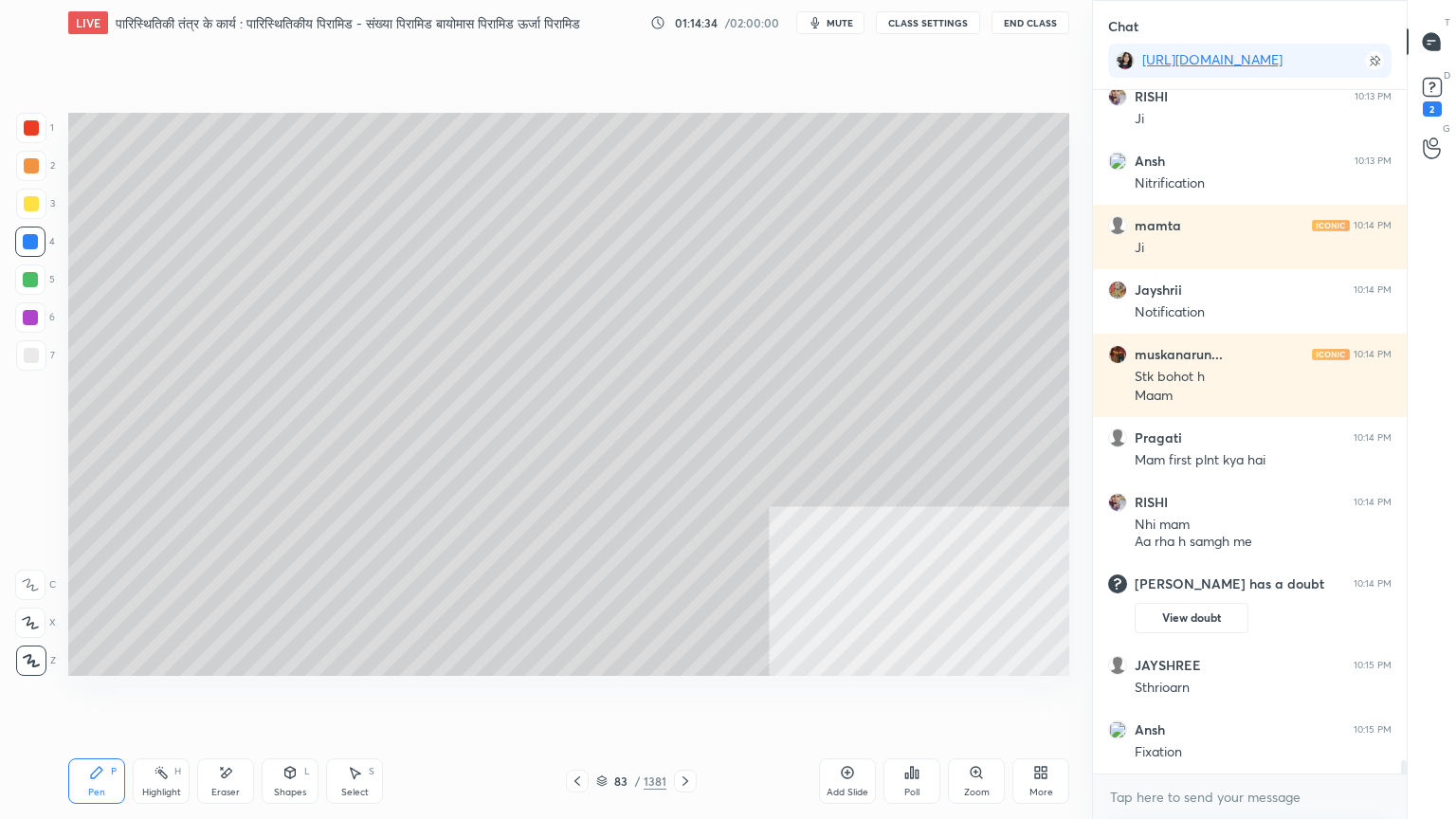 scroll, scrollTop: 34219, scrollLeft: 0, axis: vertical 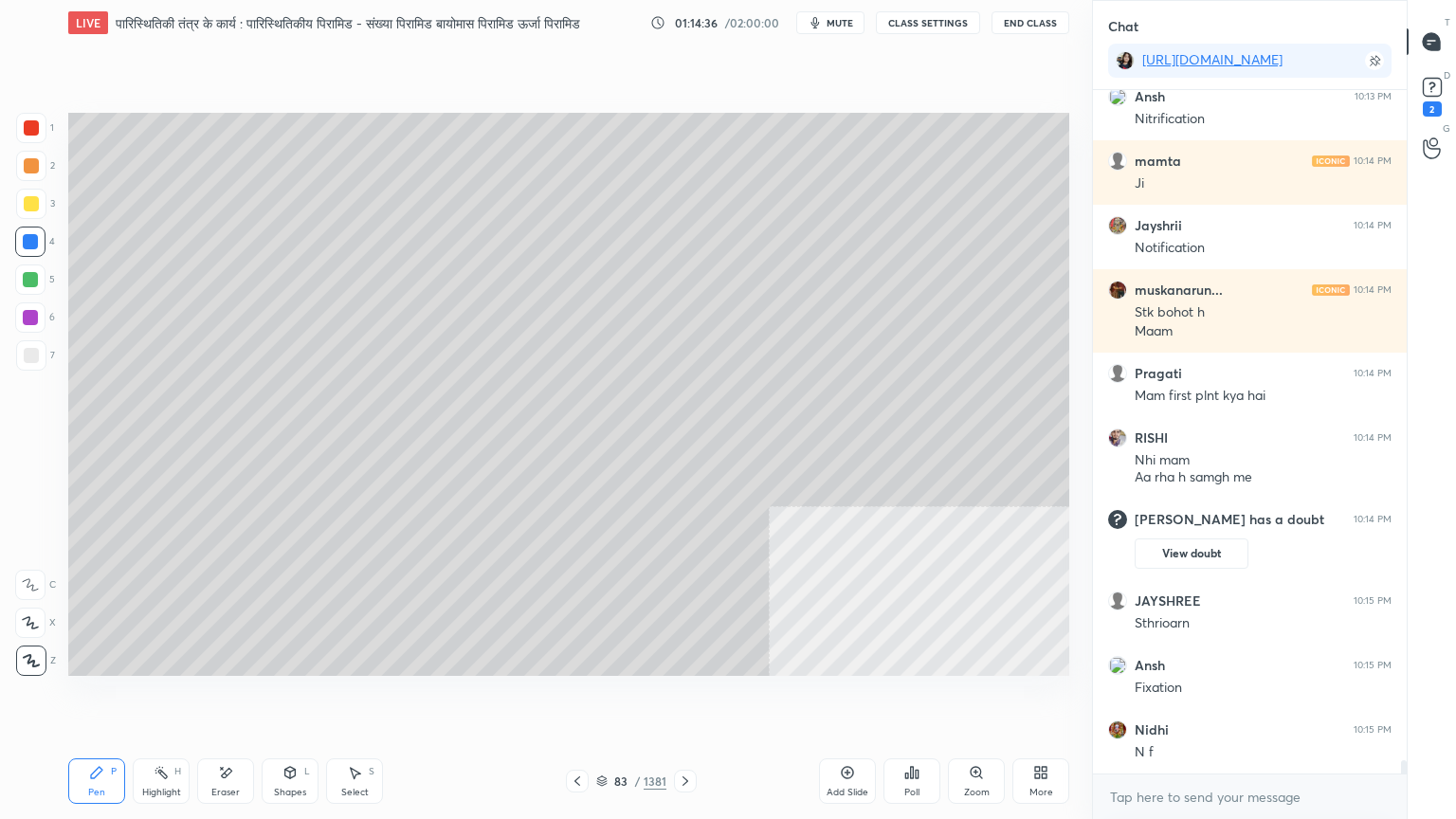 drag, startPoint x: 7, startPoint y: 372, endPoint x: 15, endPoint y: 364, distance: 11.3137085 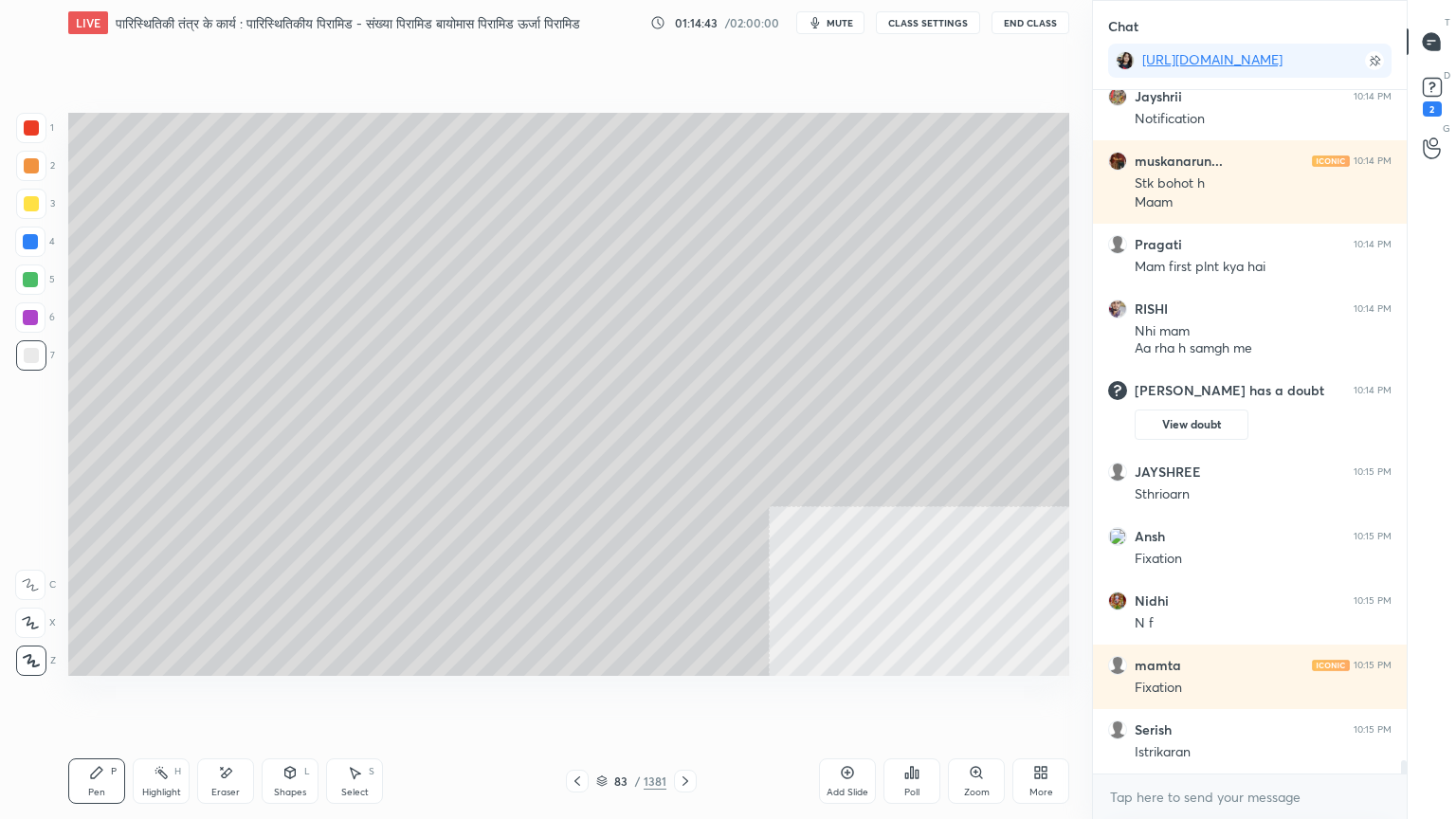 scroll, scrollTop: 34412, scrollLeft: 0, axis: vertical 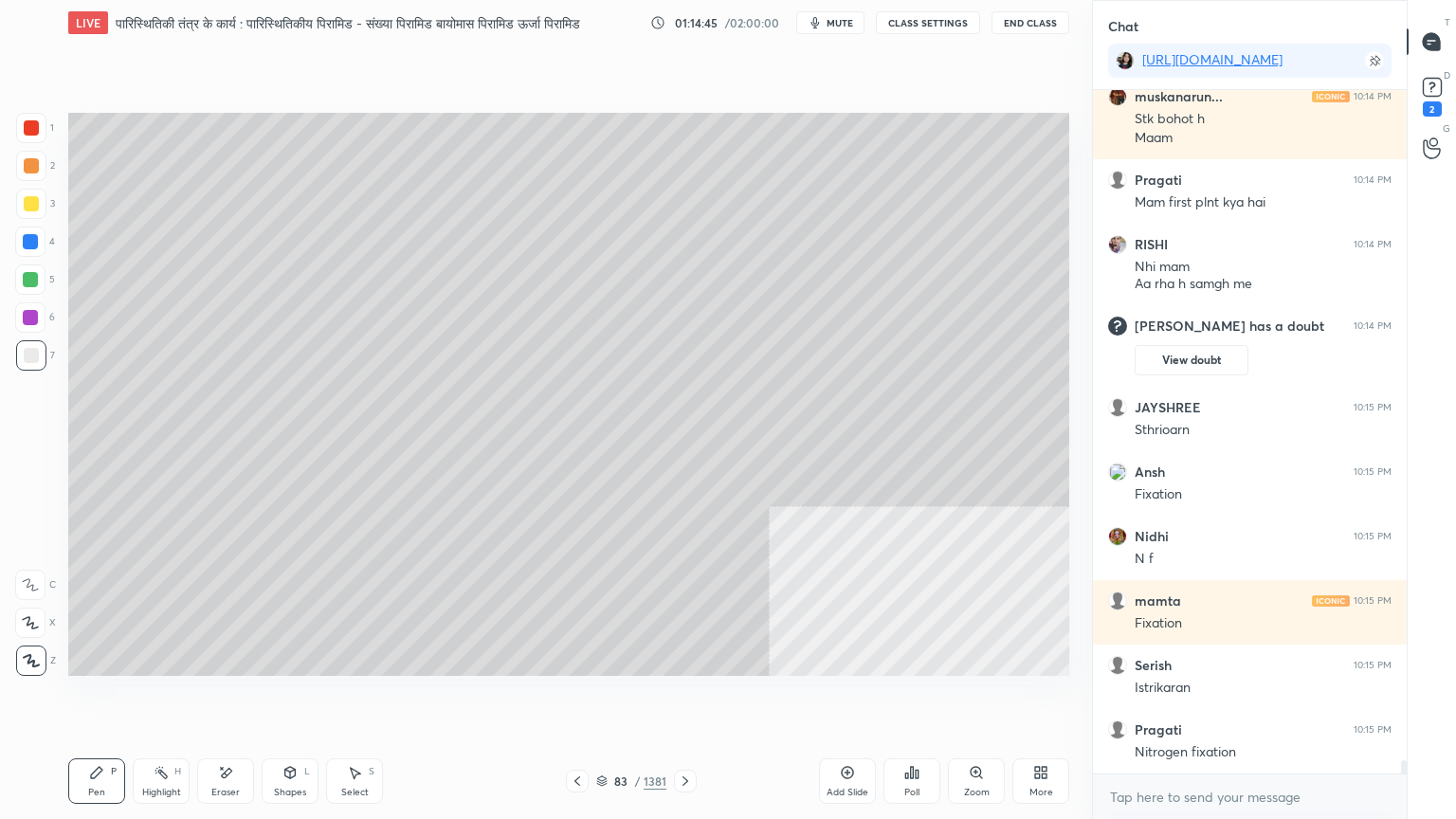 click at bounding box center [30, 242] 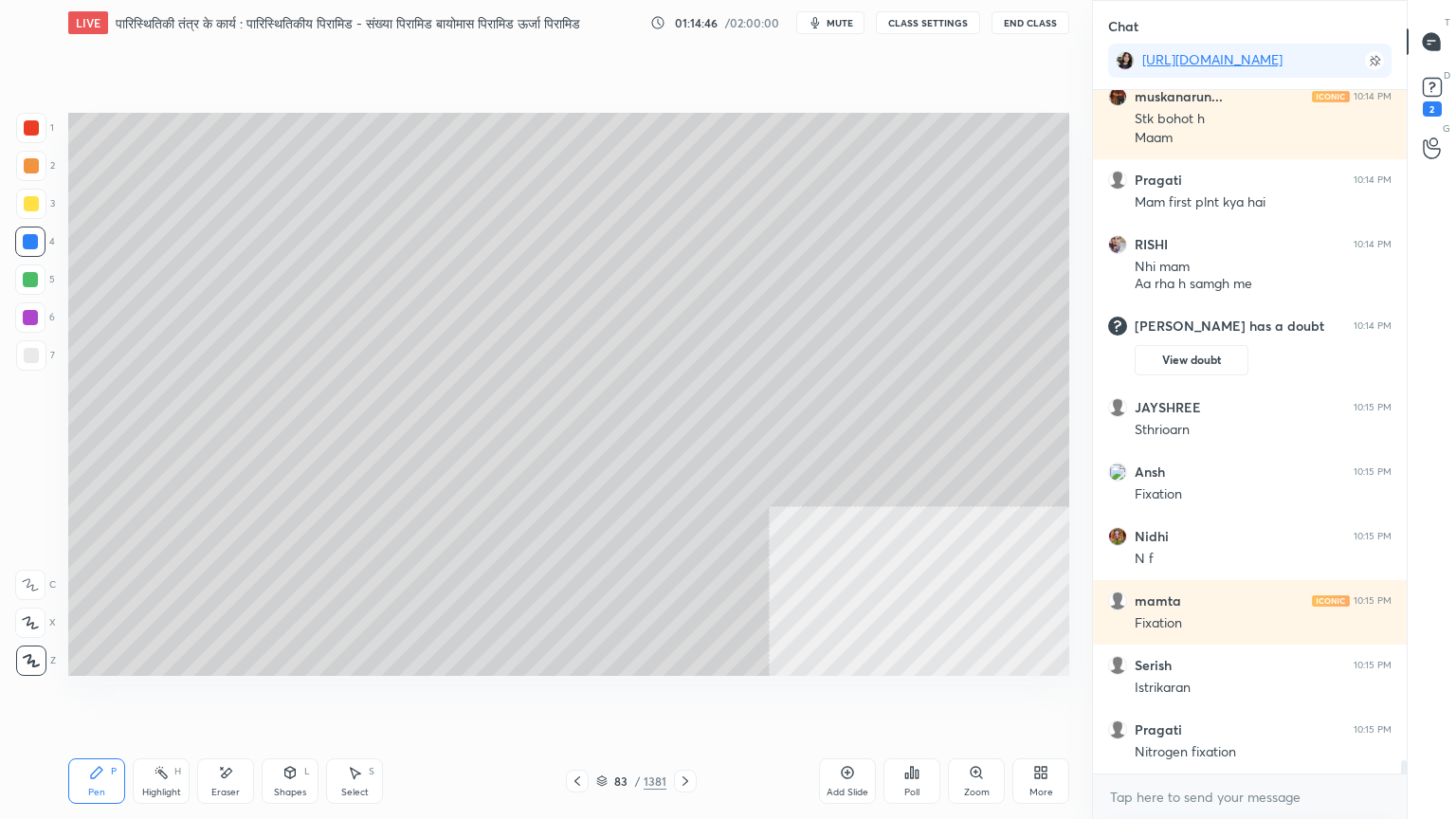 drag, startPoint x: 34, startPoint y: 243, endPoint x: 63, endPoint y: 273, distance: 41.725292 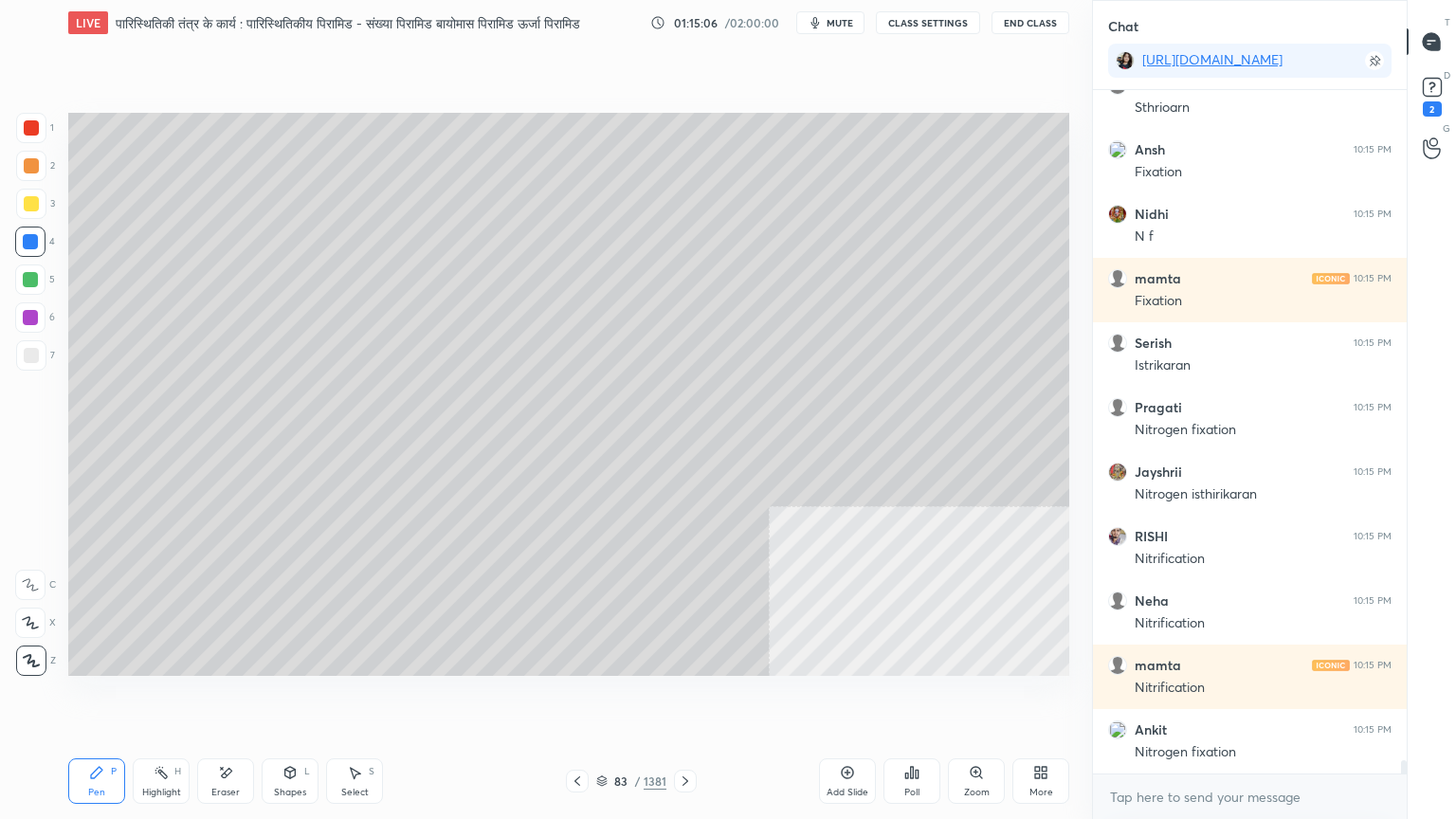 scroll, scrollTop: 34799, scrollLeft: 0, axis: vertical 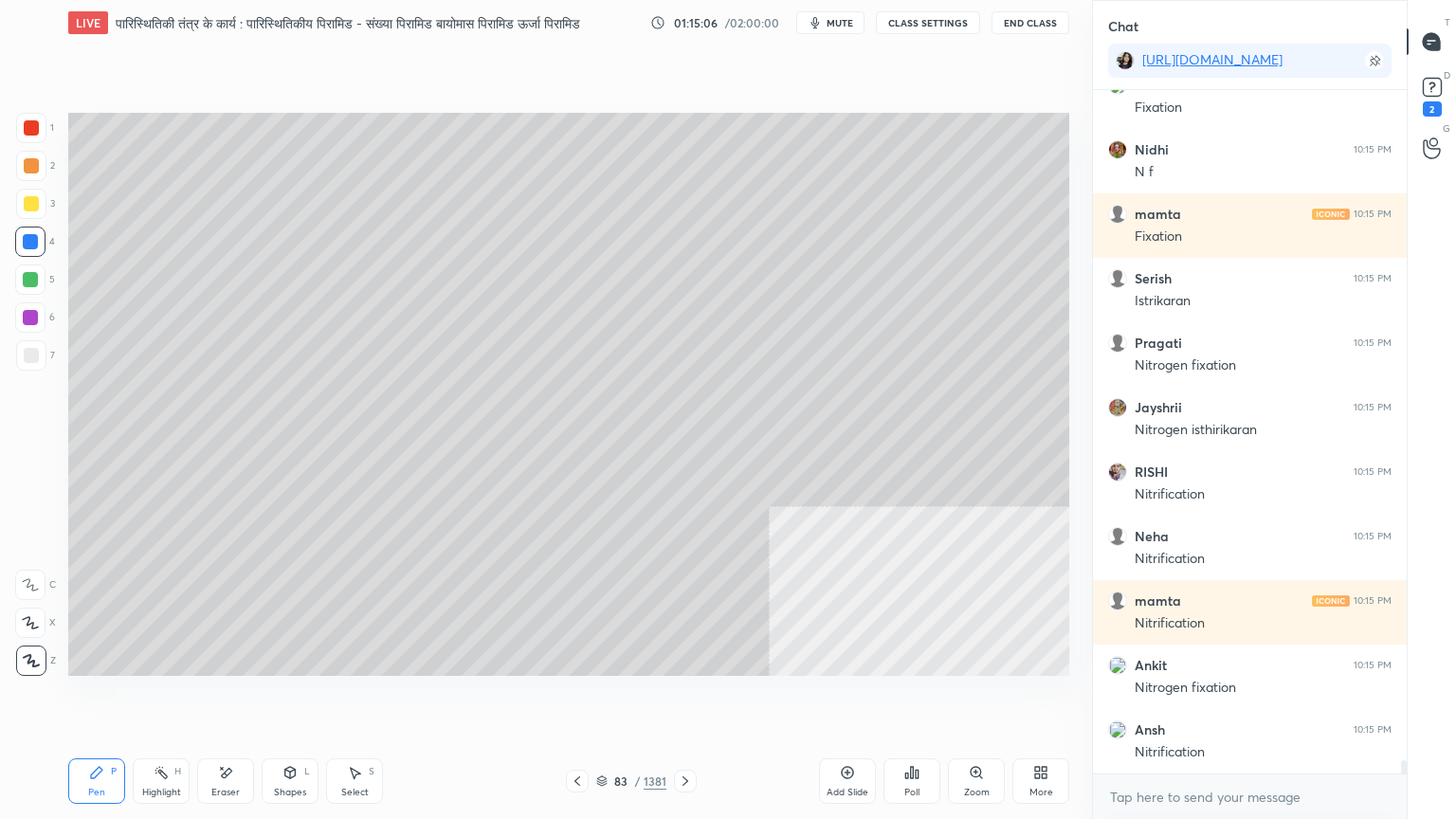 click on "Select" at bounding box center (355, 792) 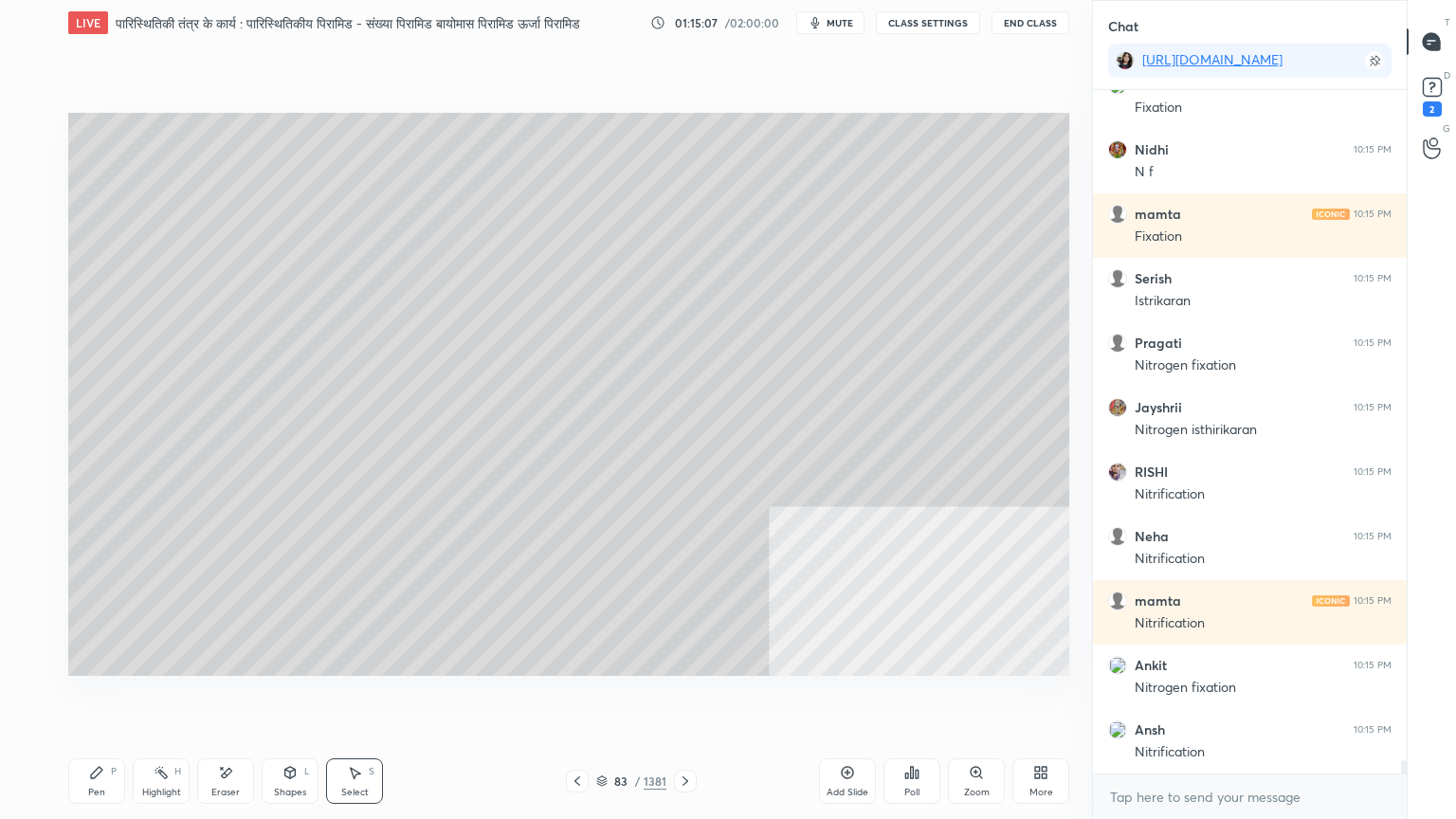 drag, startPoint x: 125, startPoint y: 784, endPoint x: 113, endPoint y: 770, distance: 18.439089 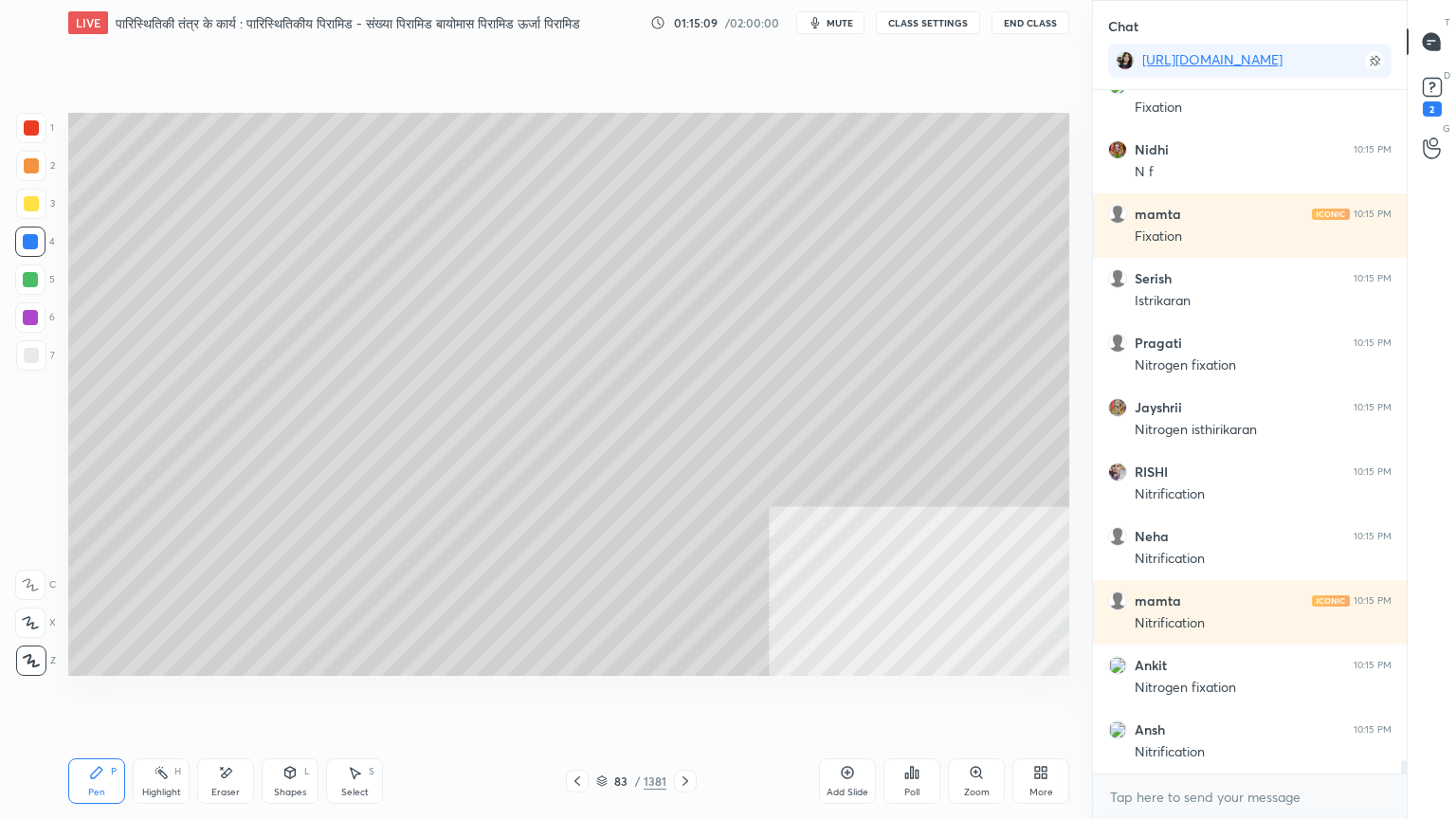 click 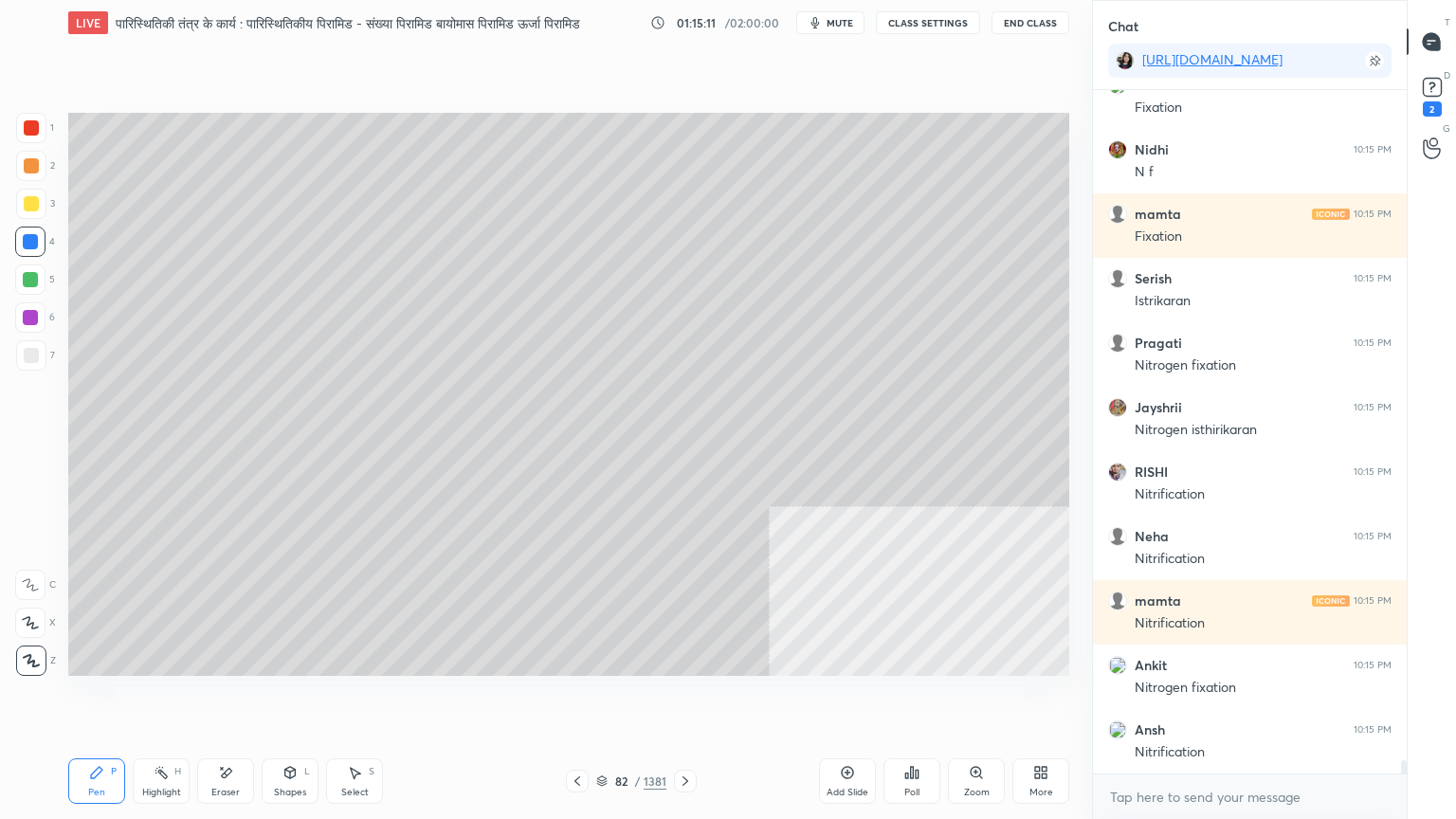 scroll, scrollTop: 34863, scrollLeft: 0, axis: vertical 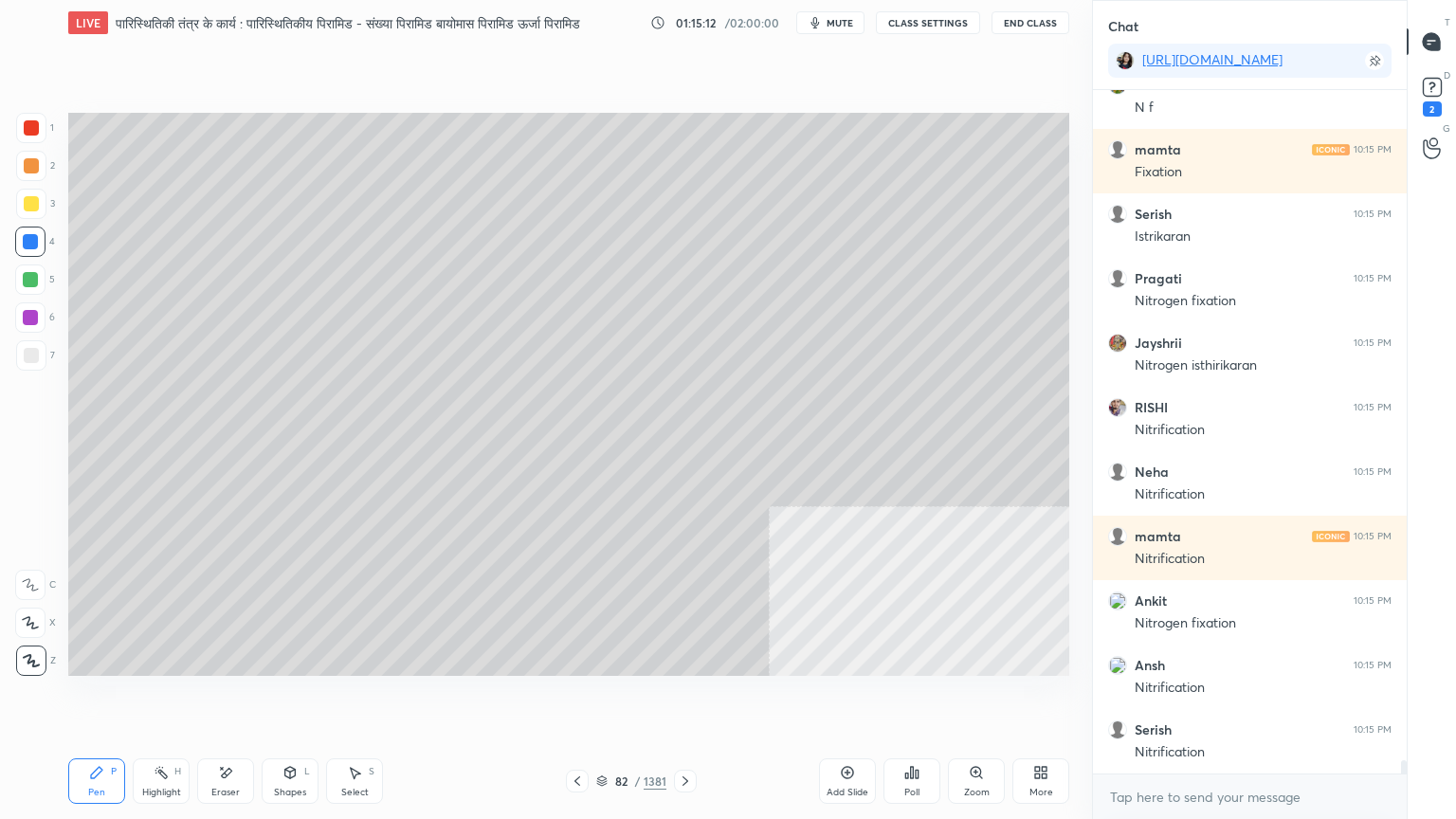 click at bounding box center [30, 242] 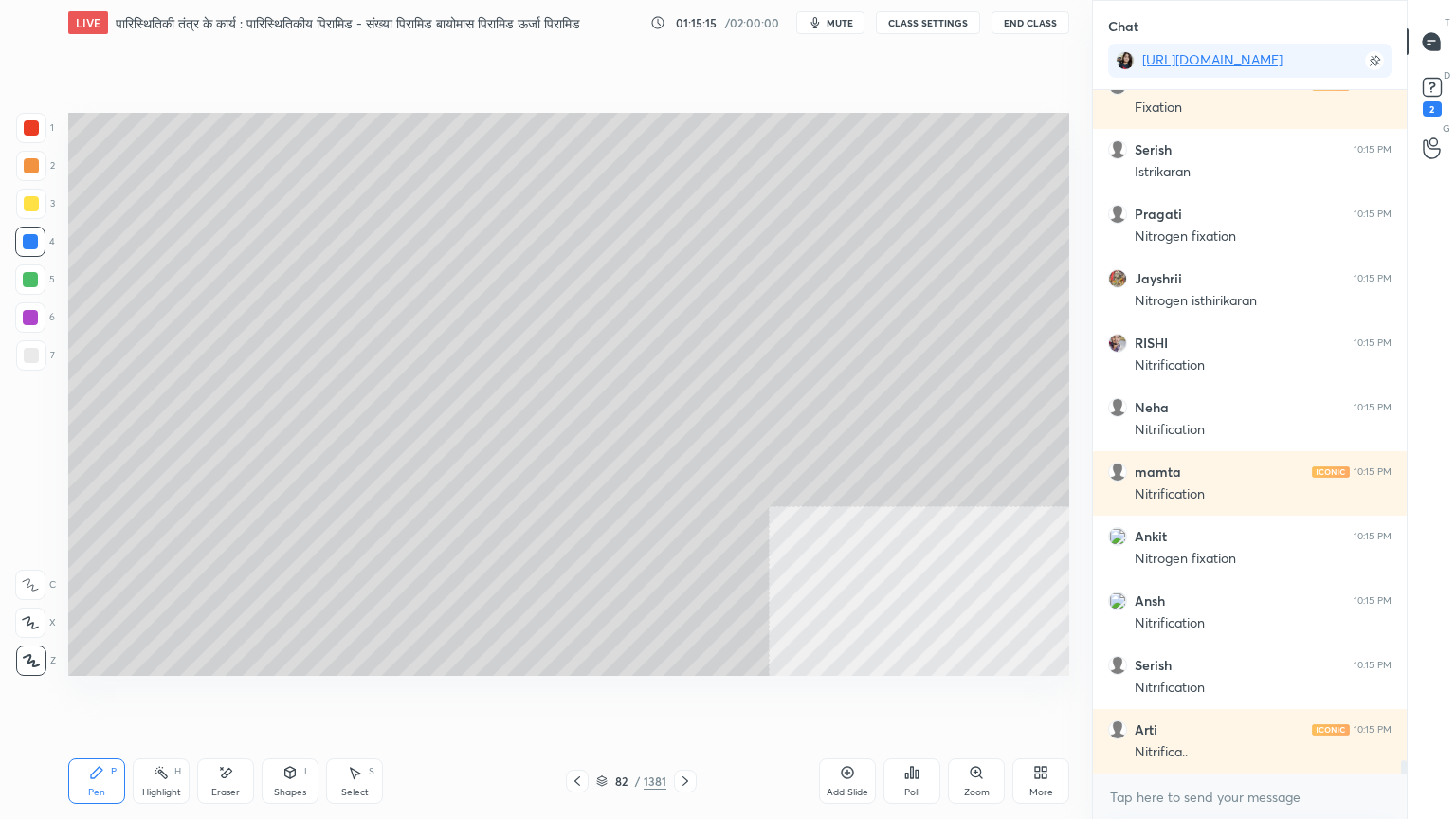 scroll, scrollTop: 34992, scrollLeft: 0, axis: vertical 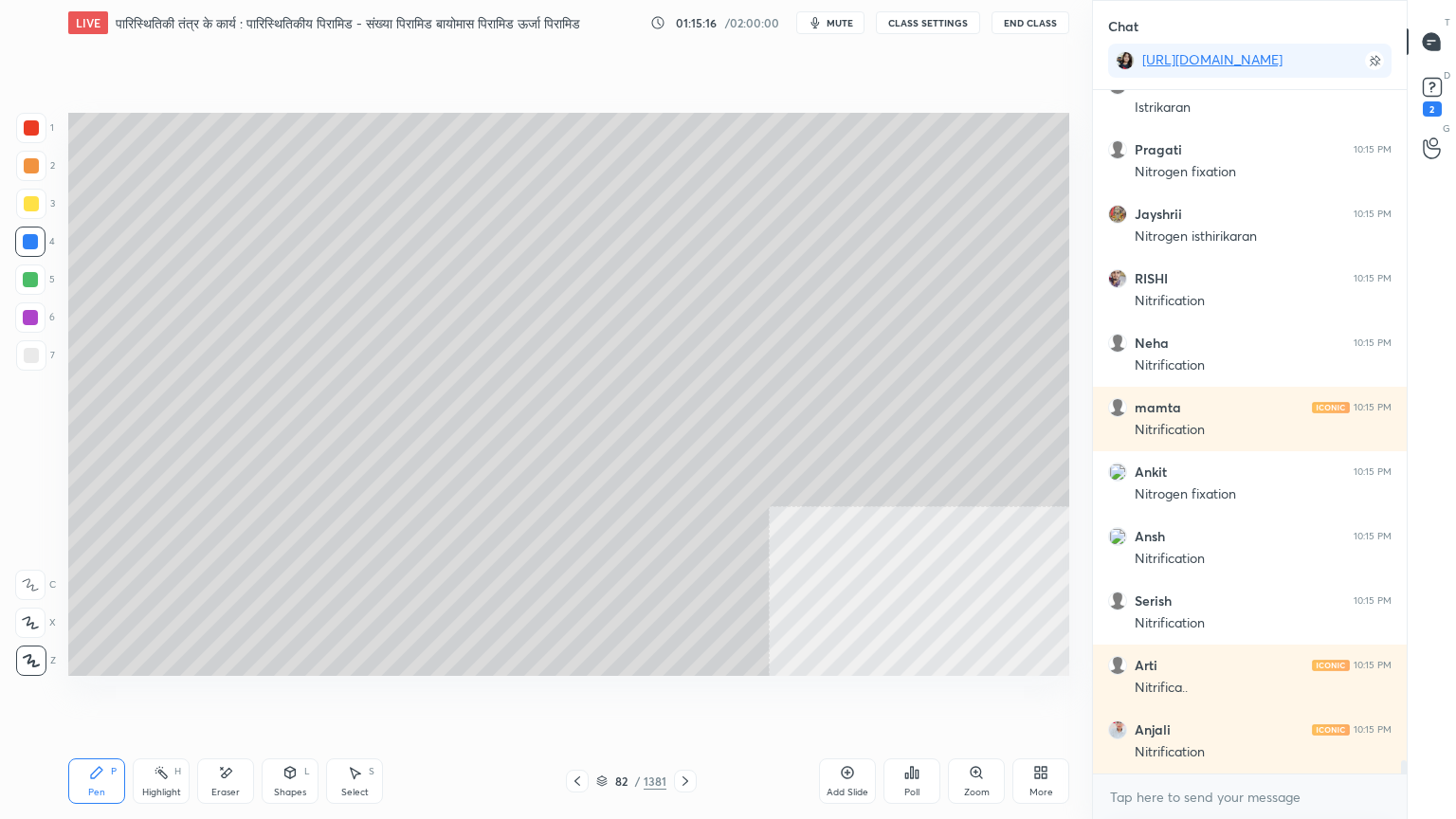 click at bounding box center [31, 355] 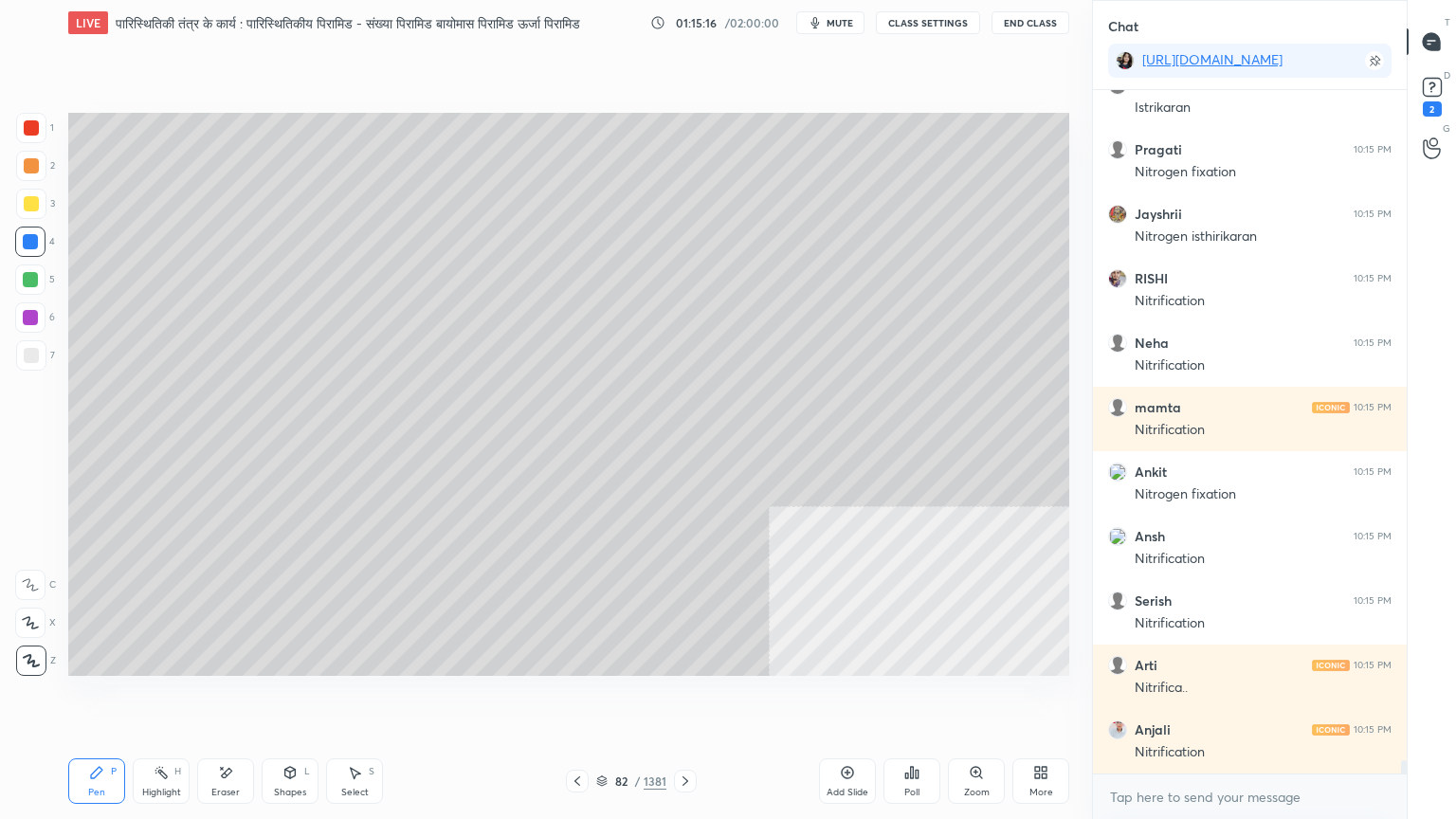click at bounding box center (31, 355) 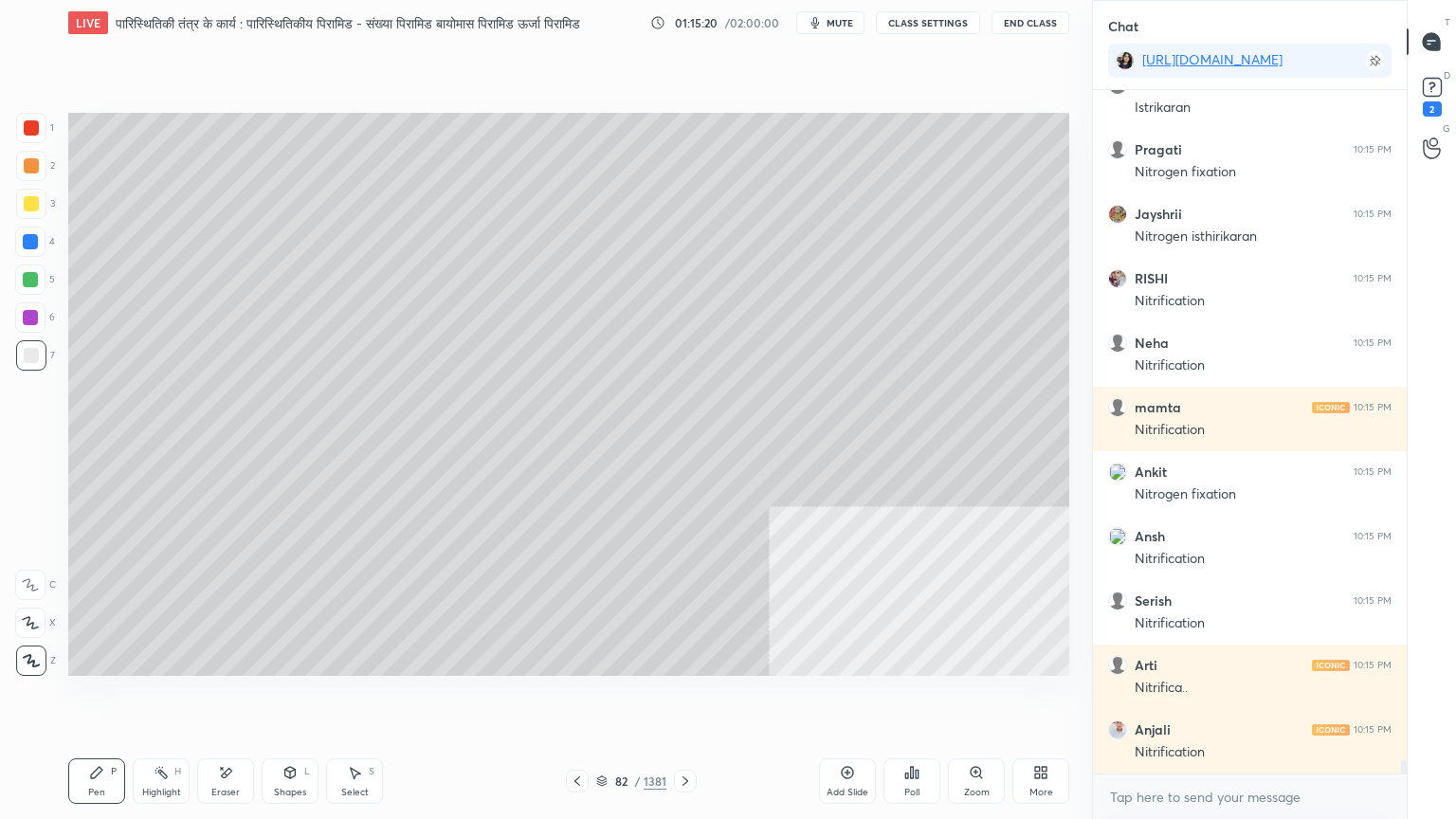 click on "Eraser" at bounding box center (226, 781) 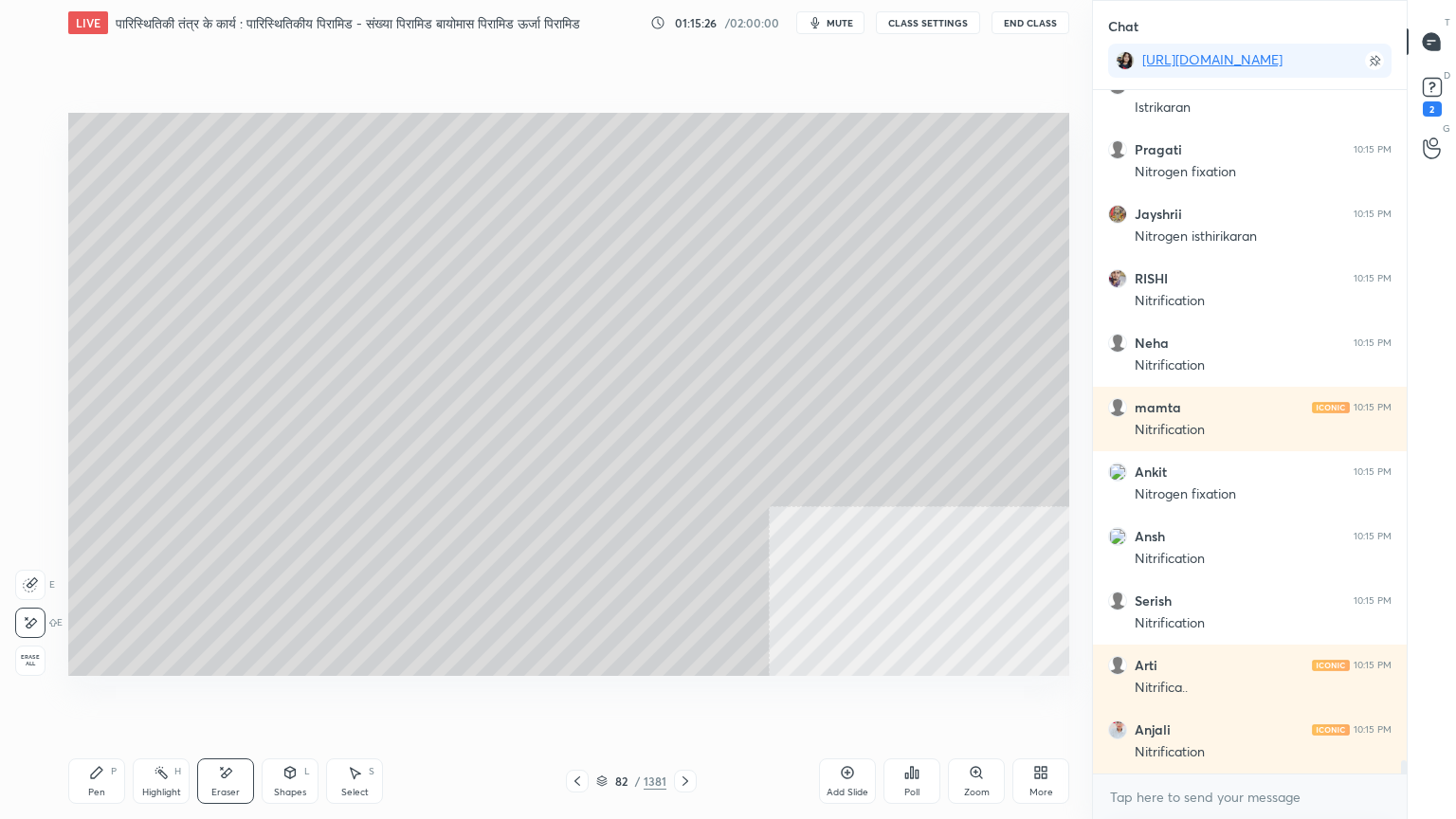 click 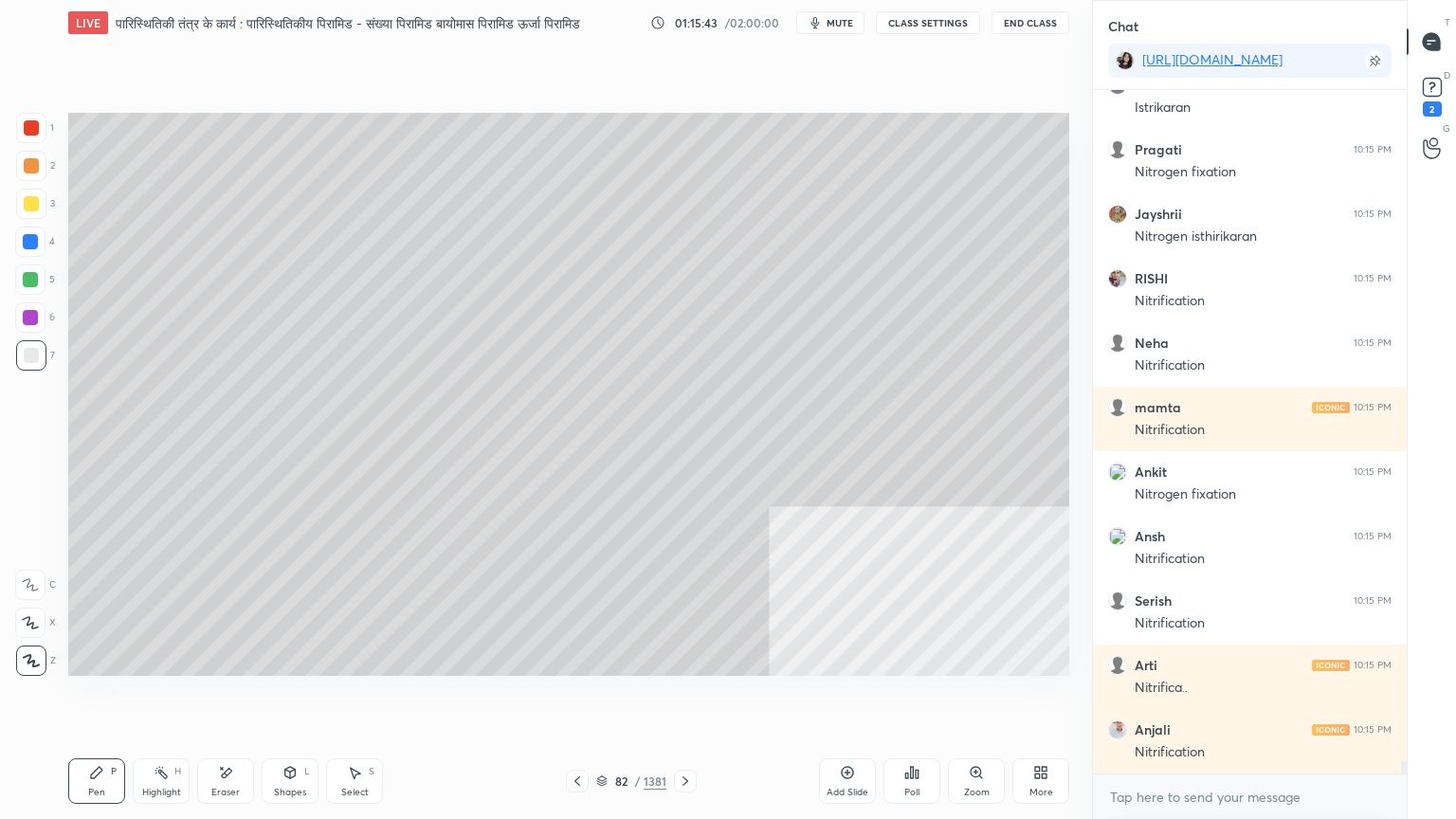 click on "Shapes" at bounding box center [290, 792] 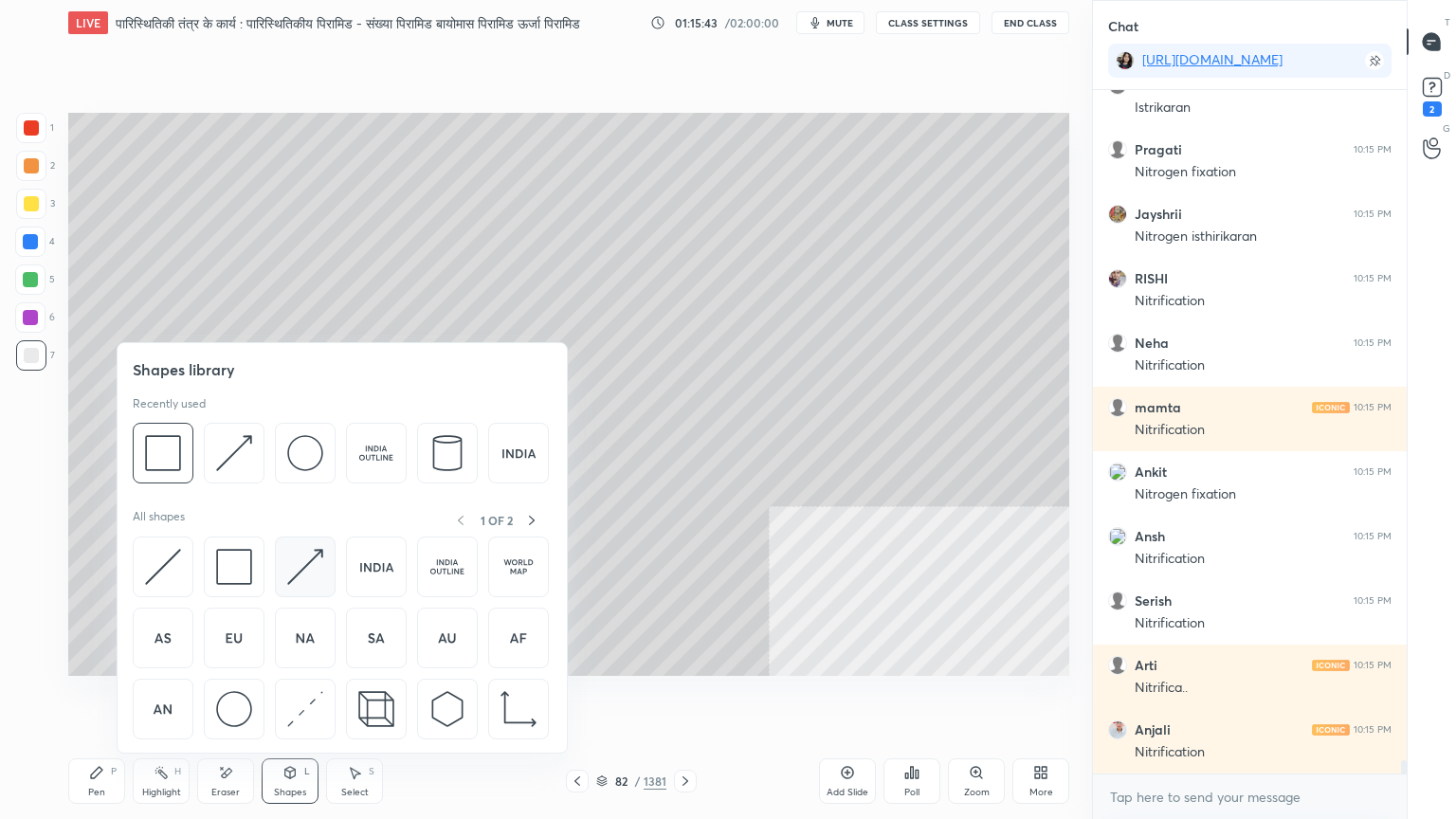 click at bounding box center [305, 567] 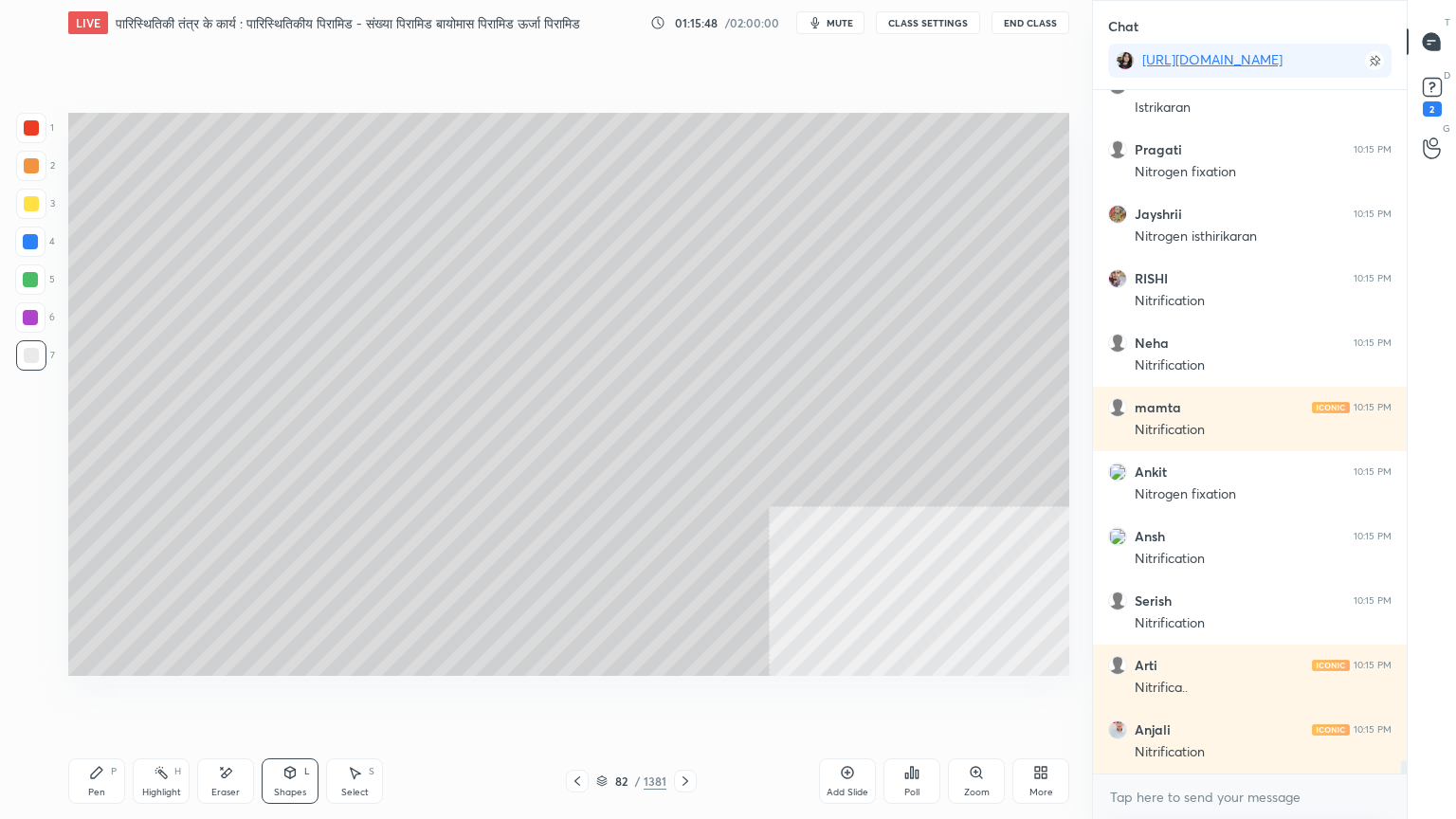click at bounding box center [30, 242] 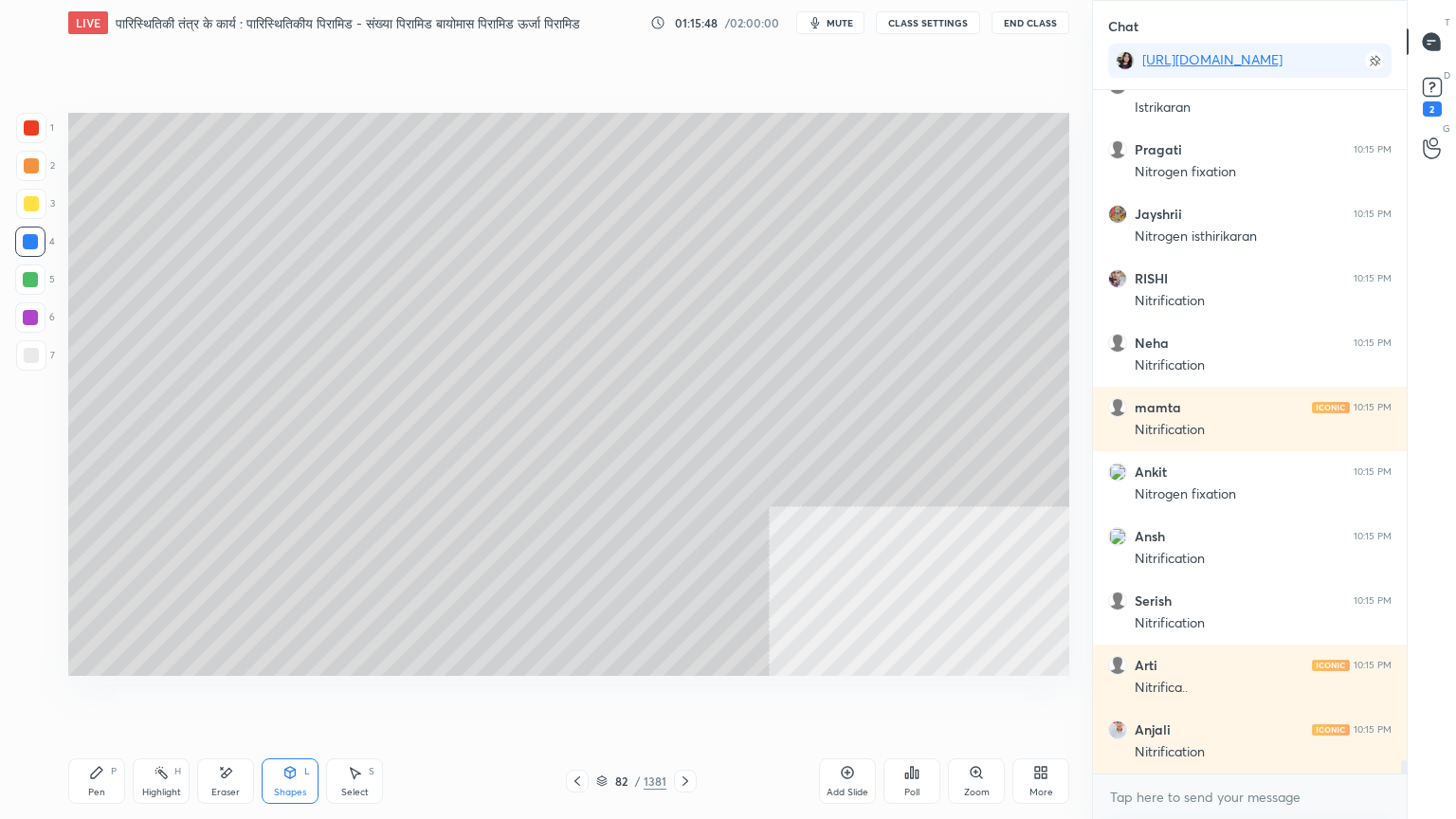 scroll, scrollTop: 35057, scrollLeft: 0, axis: vertical 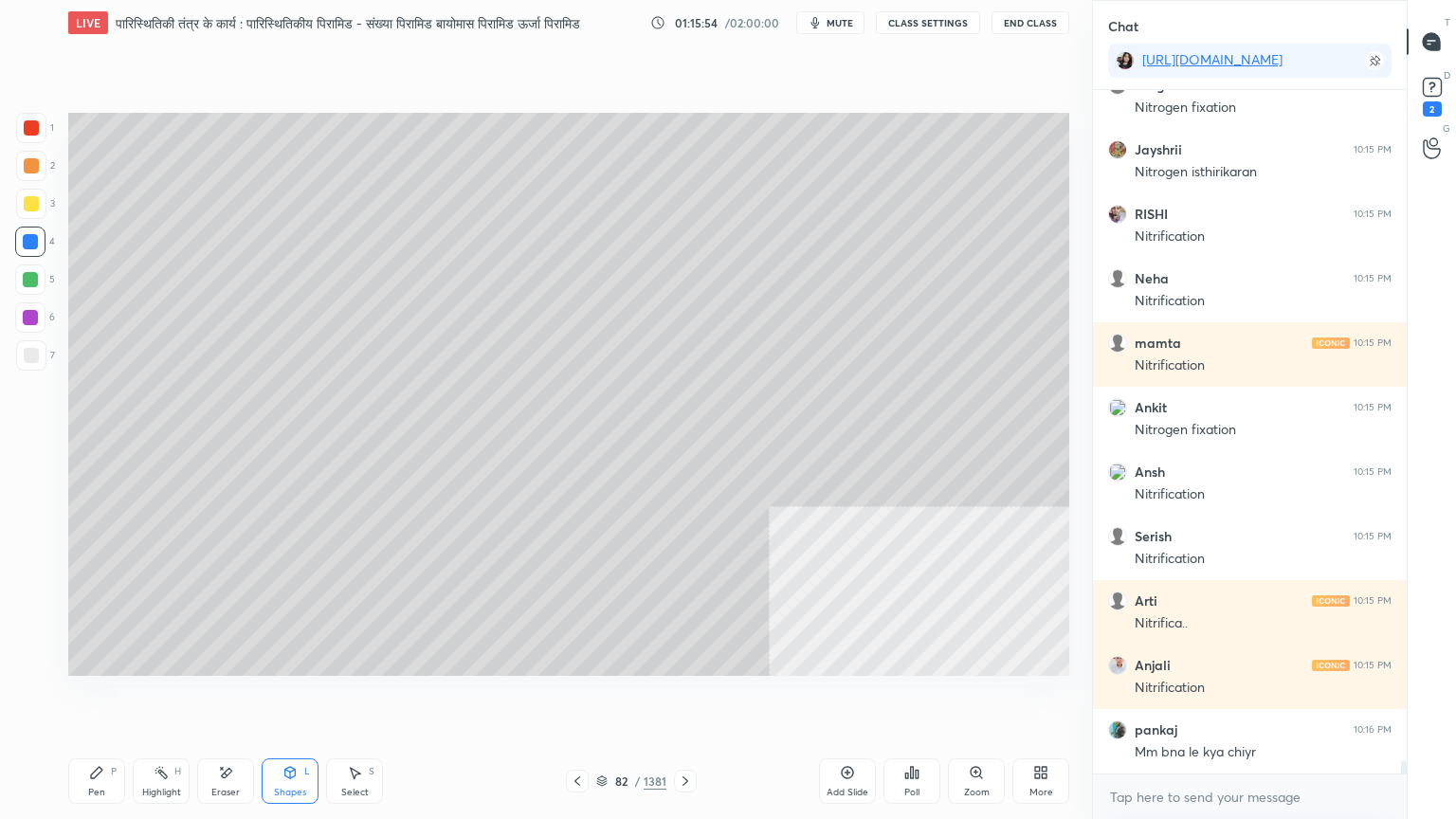 click on "Pen P" at bounding box center (97, 781) 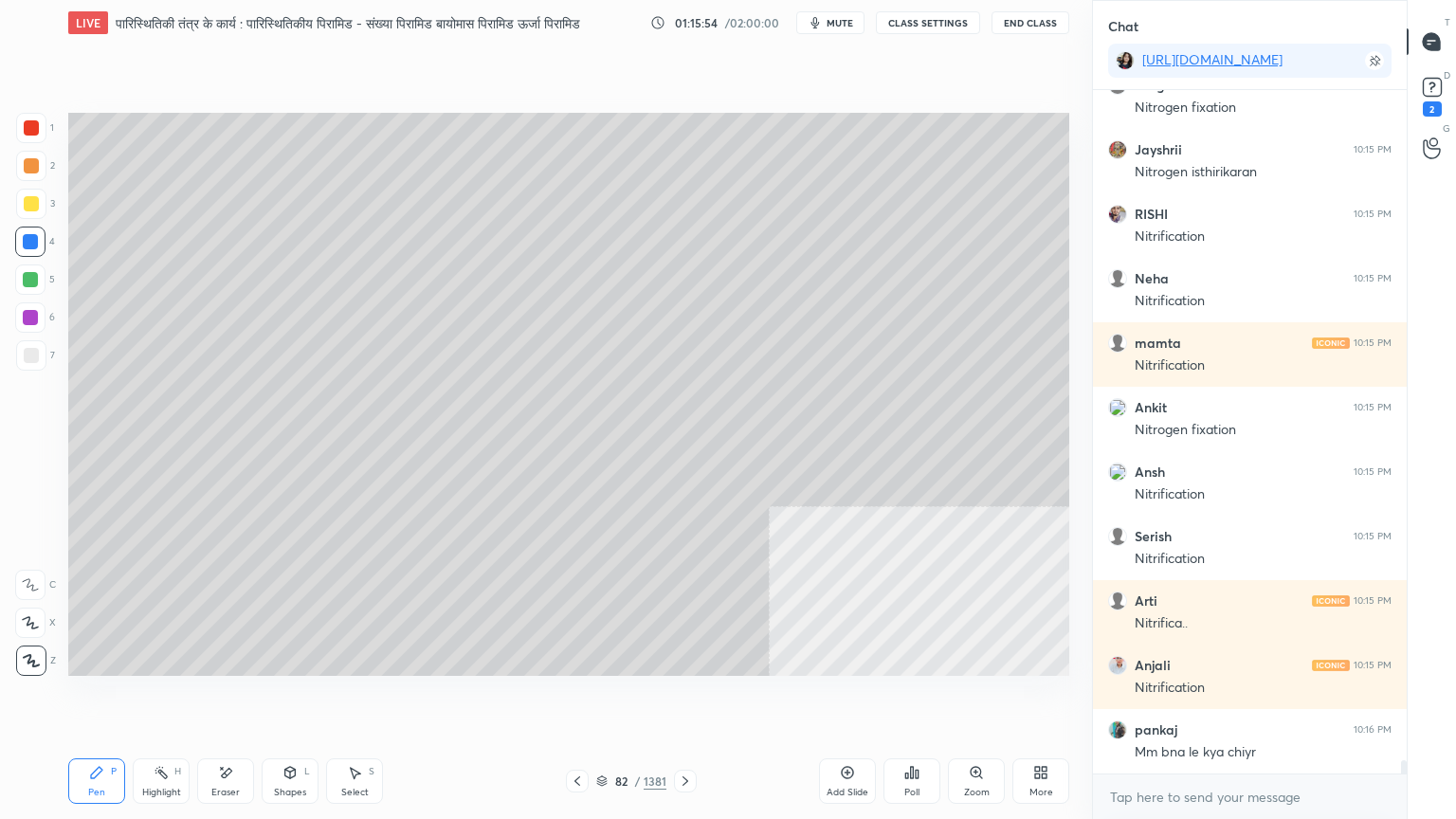 click on "Pen P" at bounding box center [97, 781] 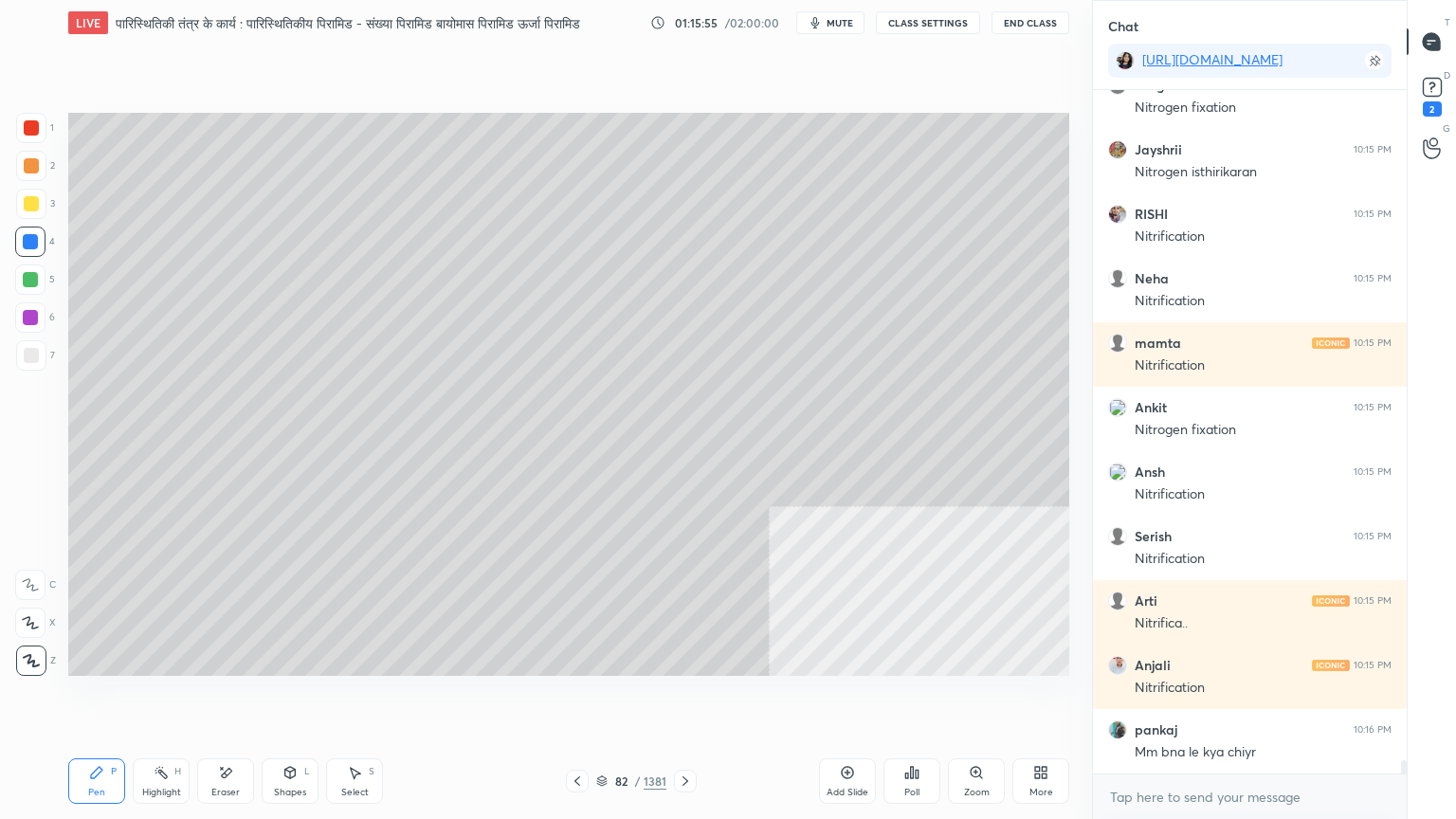 click at bounding box center [31, 355] 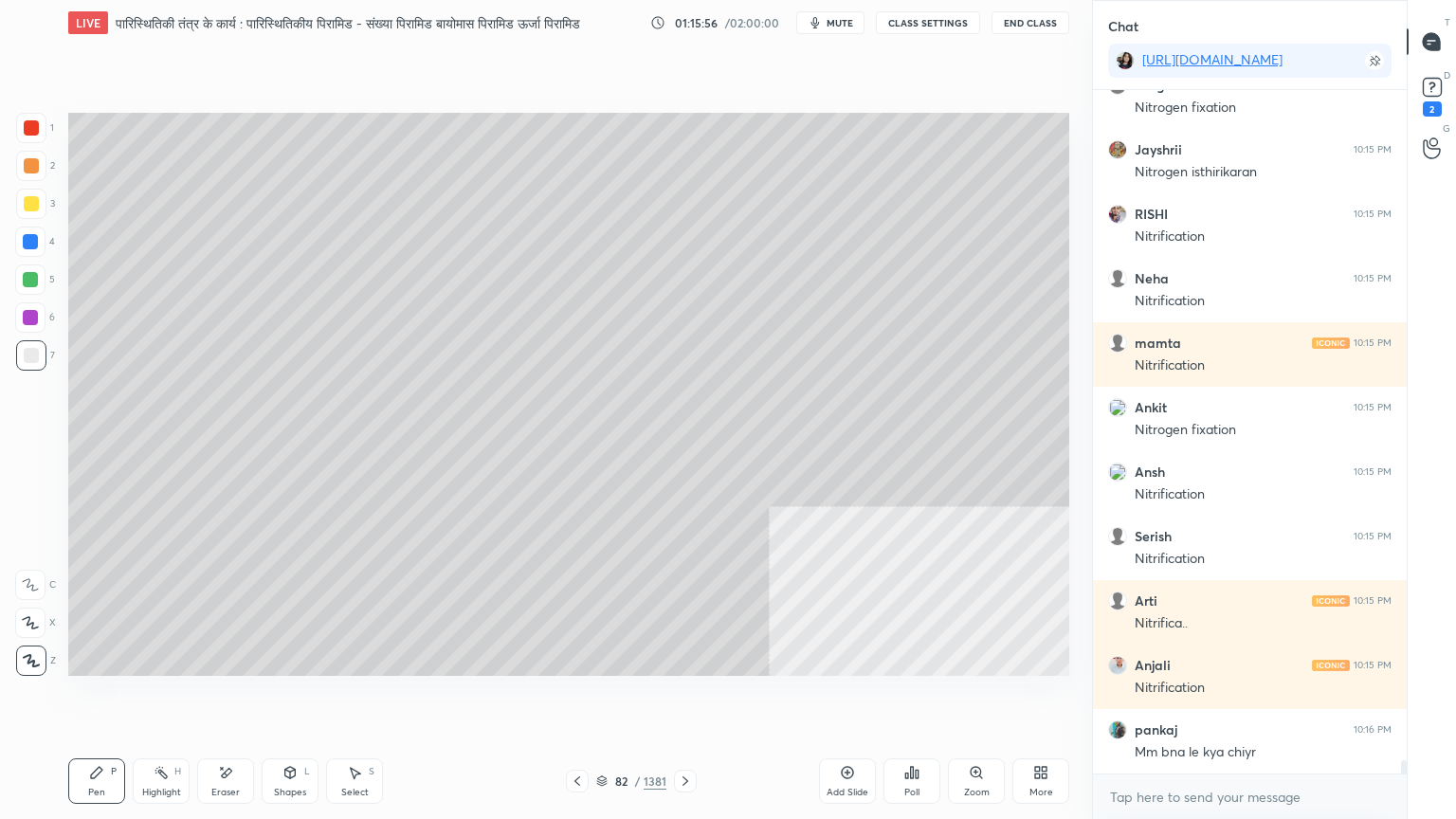 scroll, scrollTop: 35121, scrollLeft: 0, axis: vertical 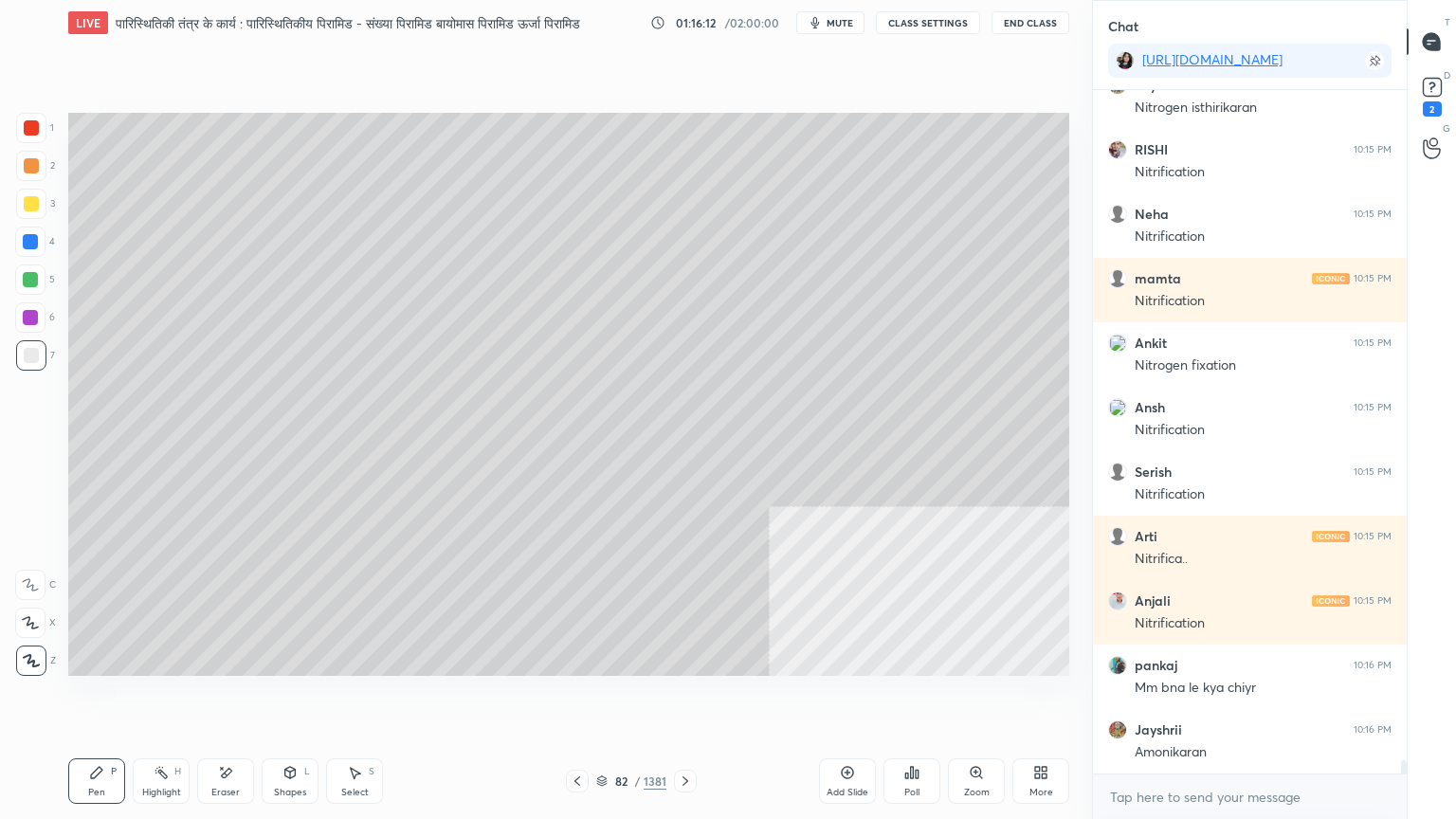 click at bounding box center (31, 355) 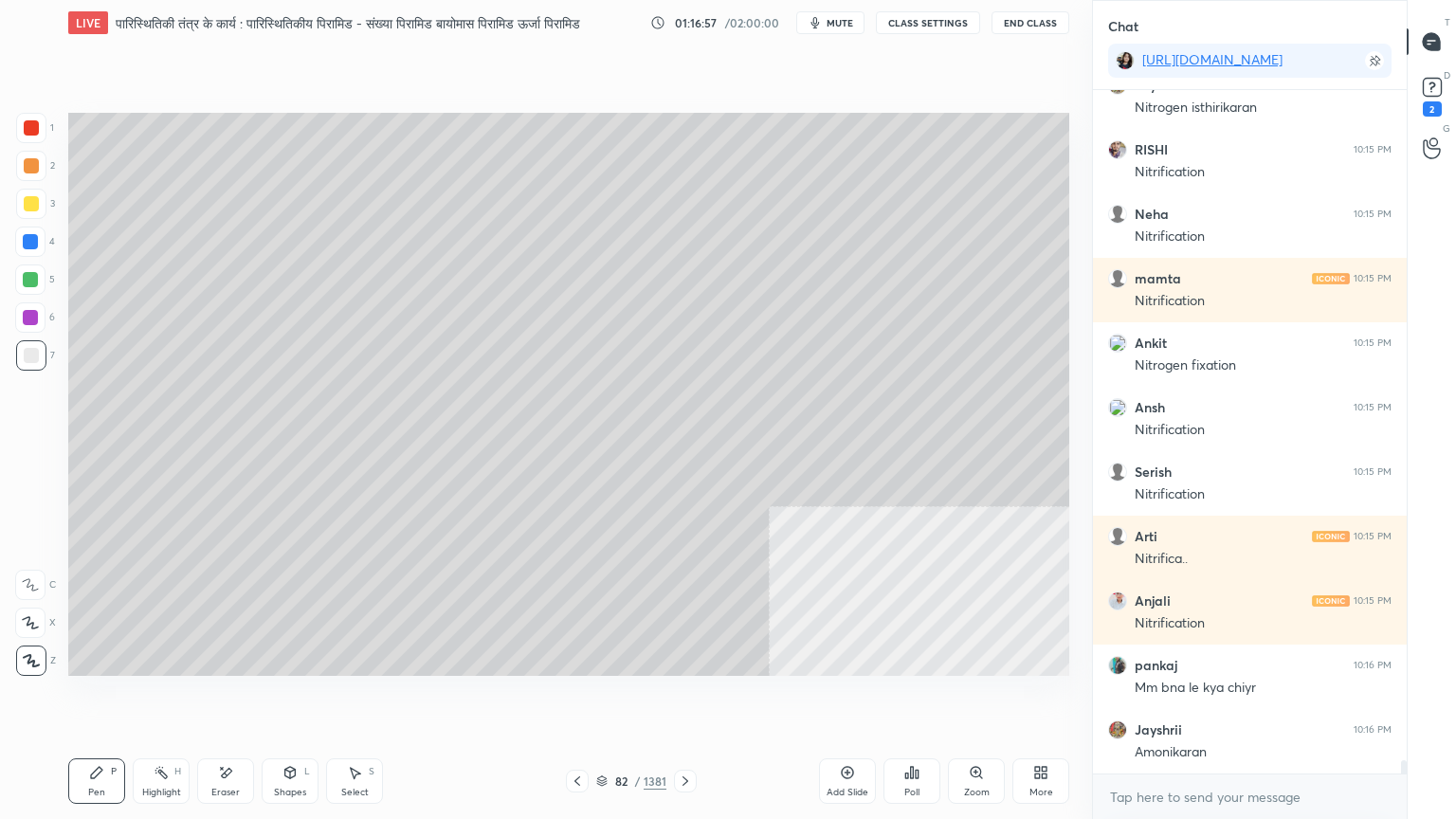 click on "82 / 1381" at bounding box center [631, 781] 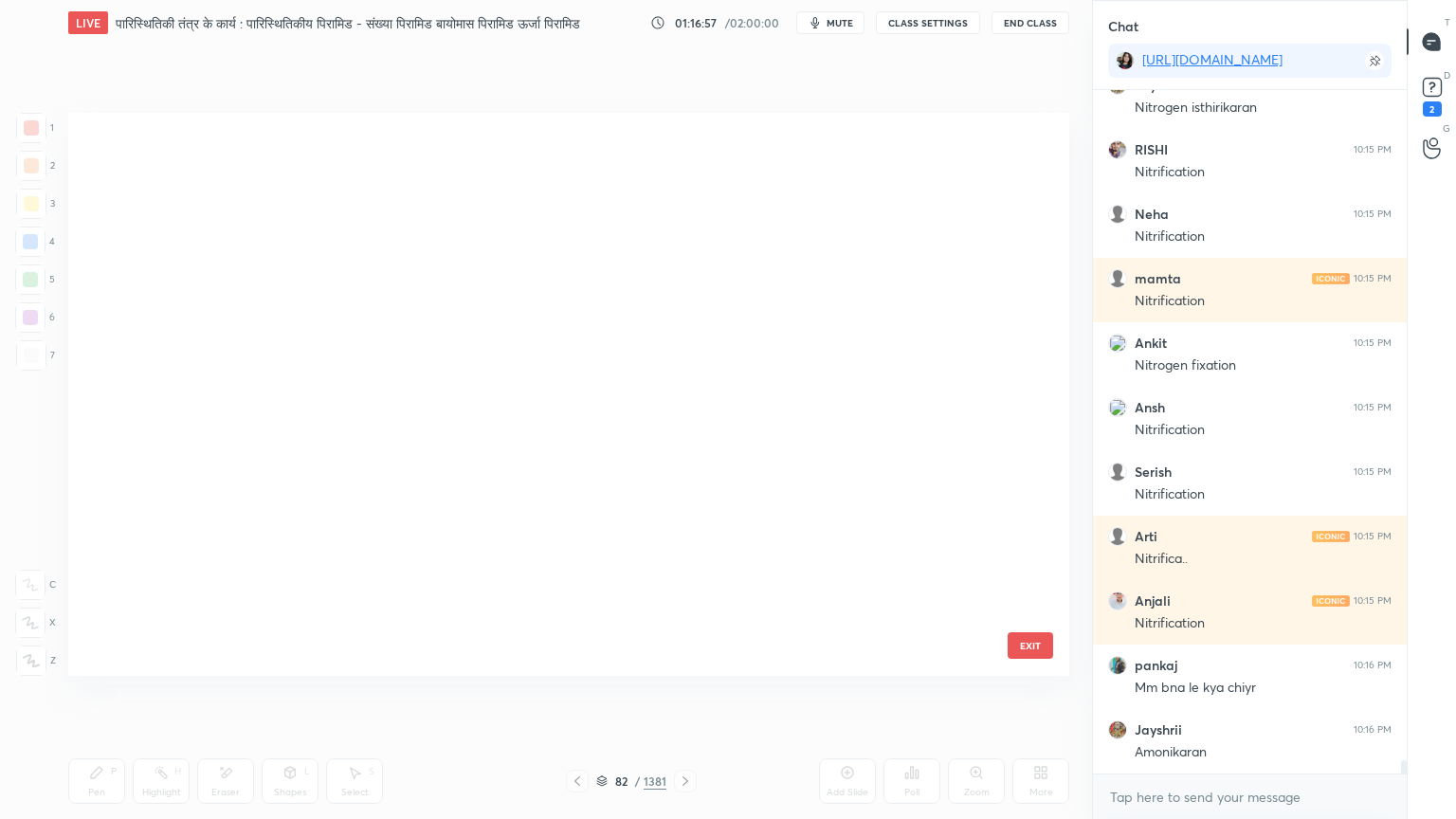 scroll, scrollTop: 4294, scrollLeft: 0, axis: vertical 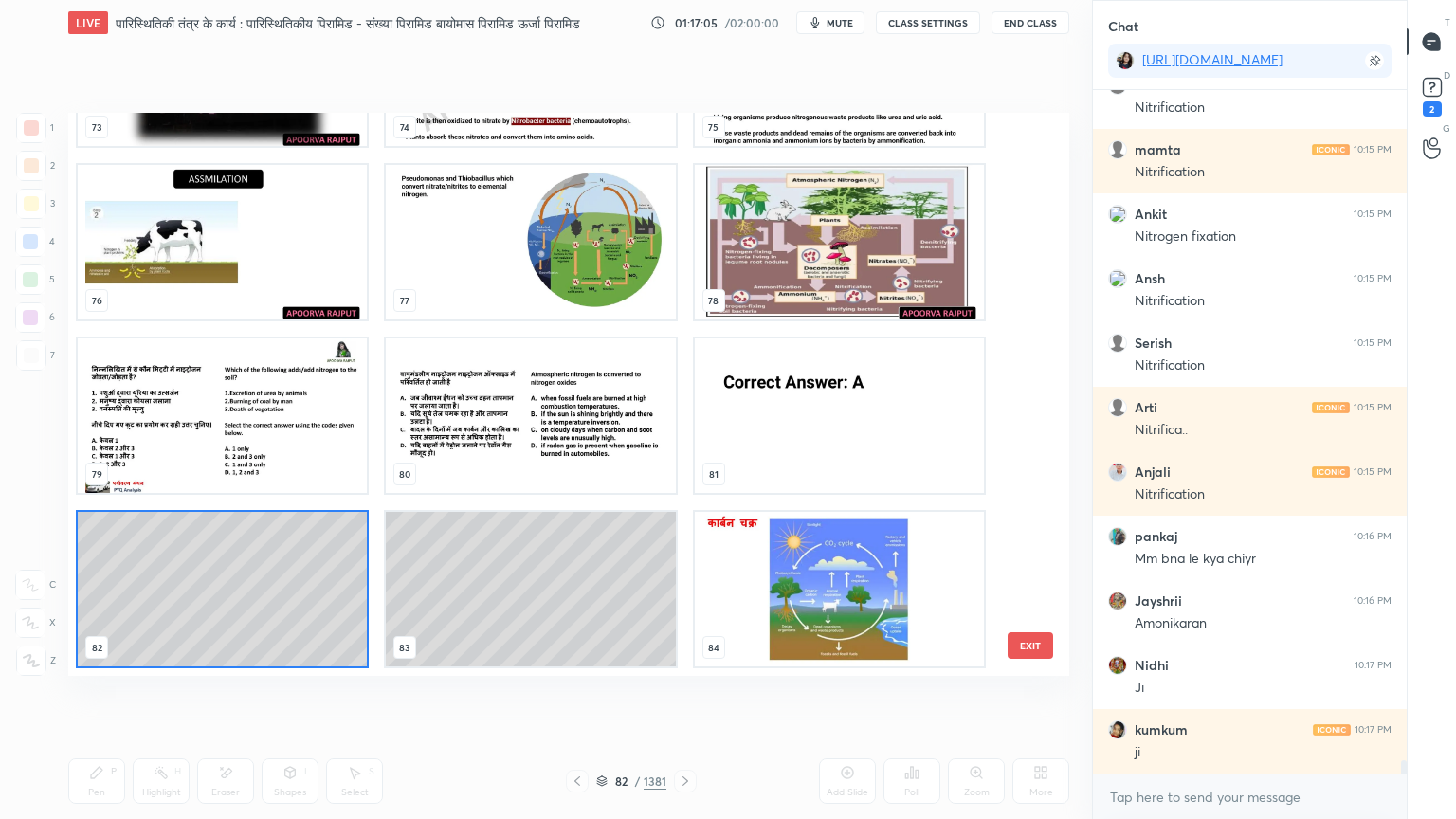 click on "EXIT" at bounding box center (1030, 646) 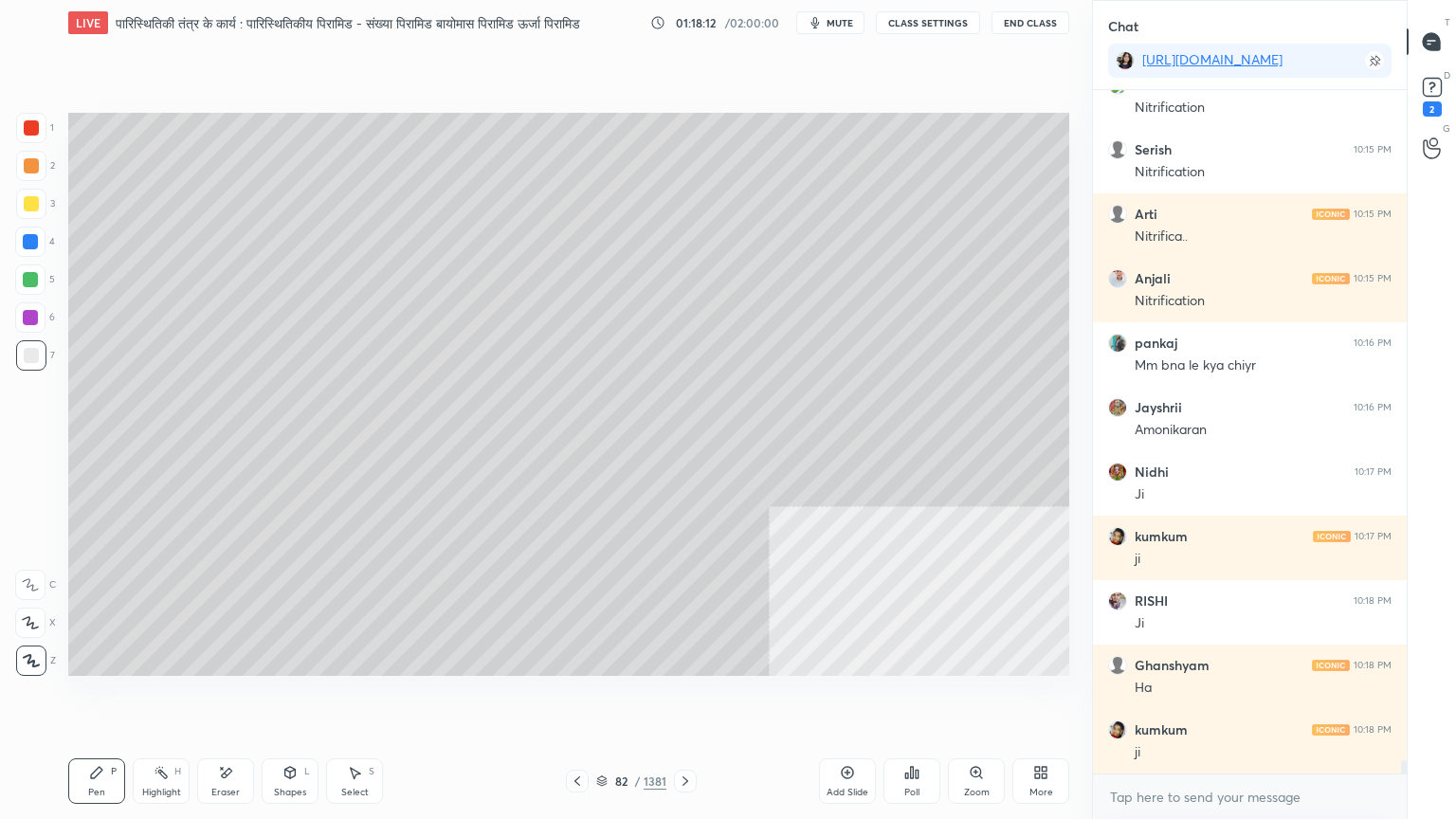 scroll, scrollTop: 35508, scrollLeft: 0, axis: vertical 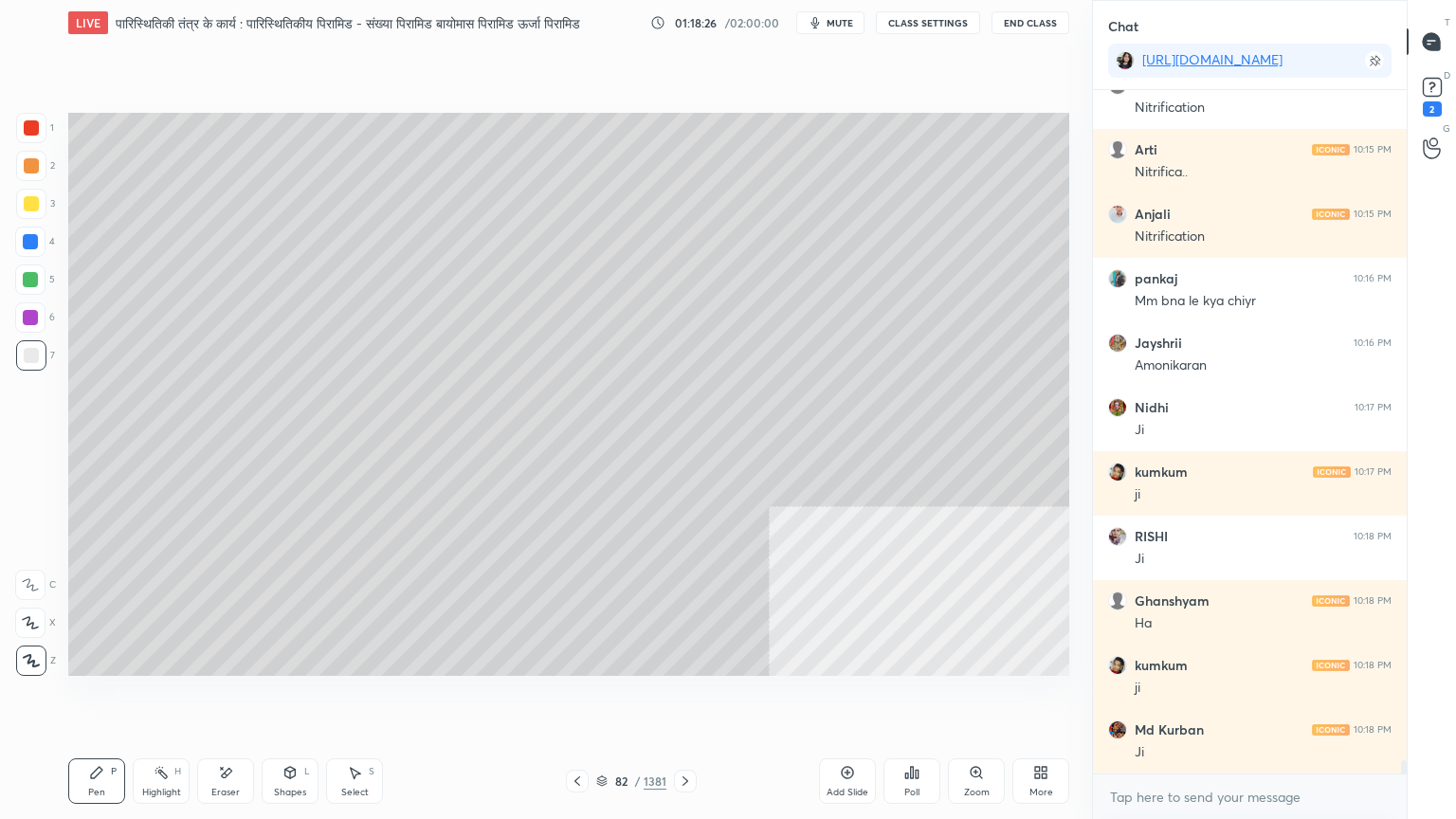 click at bounding box center (30, 242) 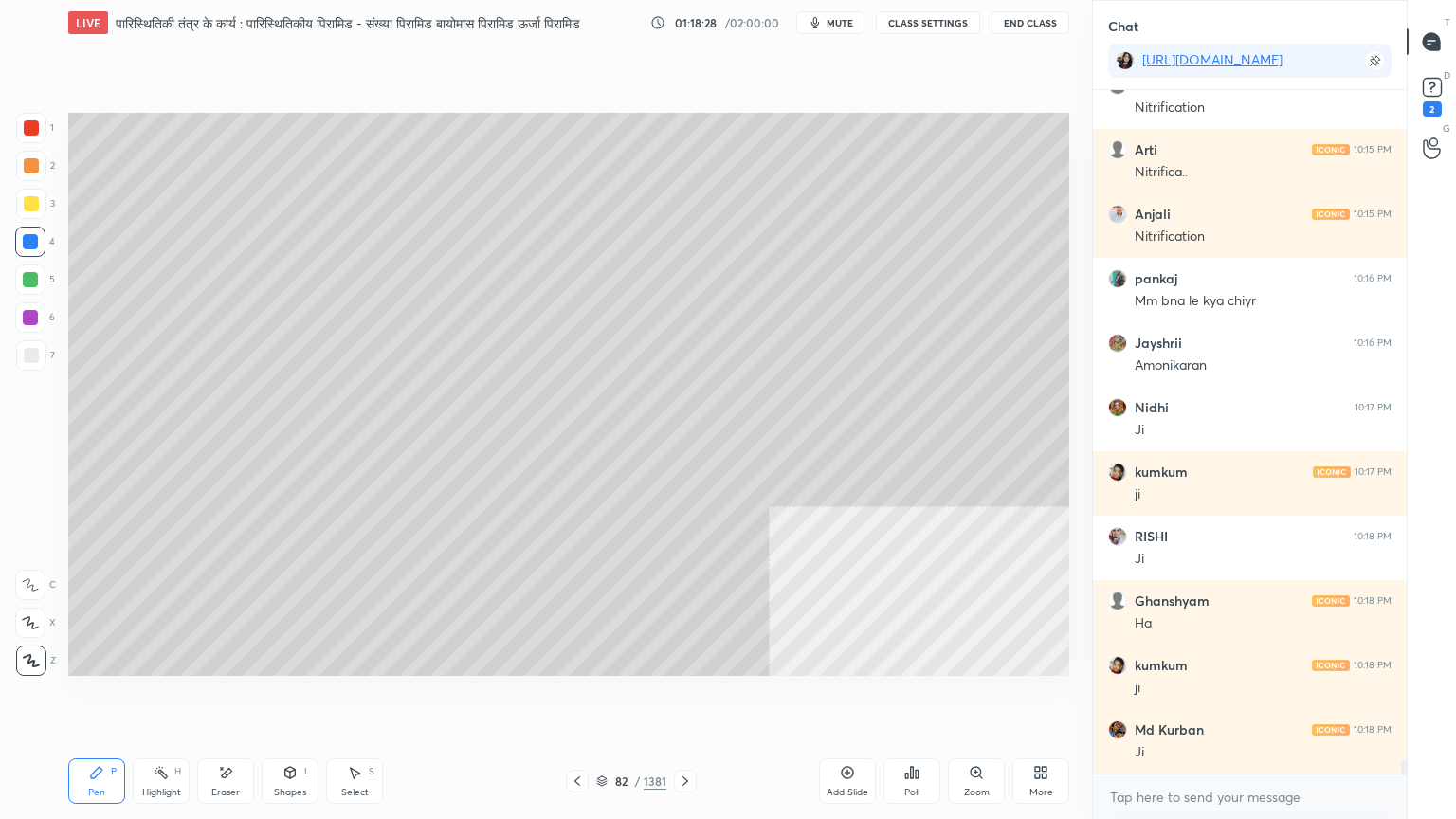 click on "1 2 3 4 5 6 7 C X Z E E Erase all   H H" at bounding box center [30, 394] 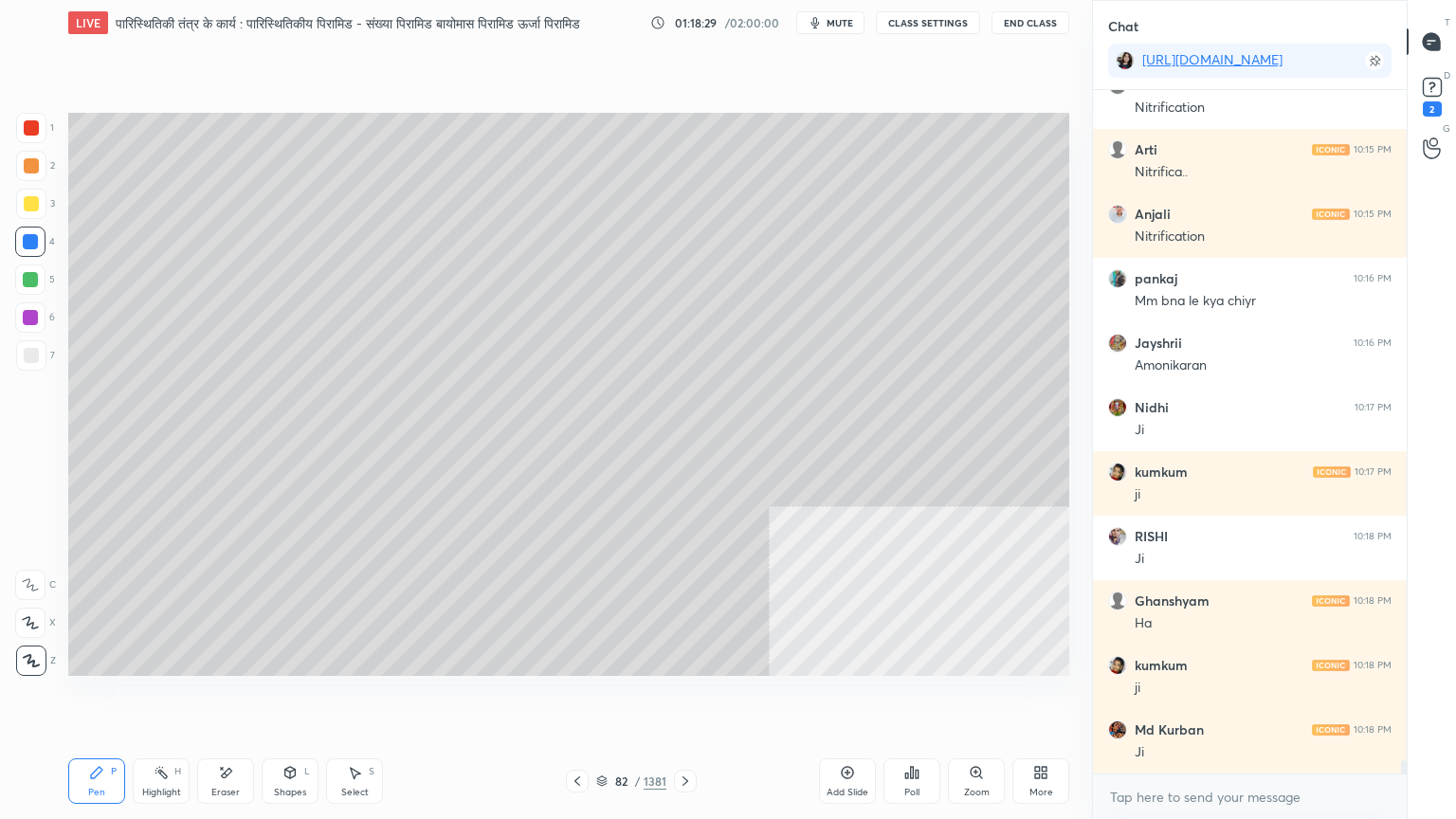 click at bounding box center [31, 355] 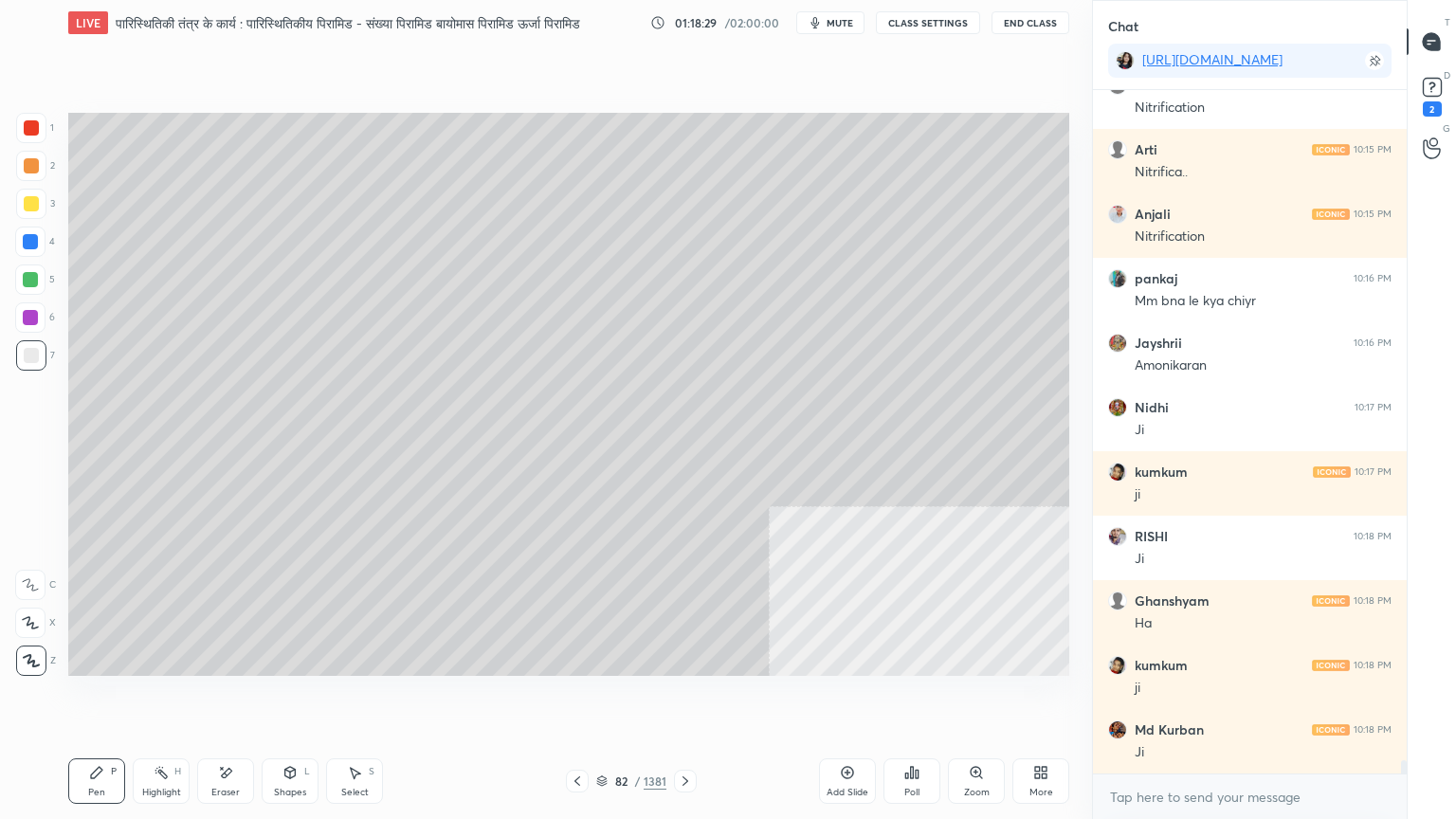 click on "Shapes L" at bounding box center [290, 781] 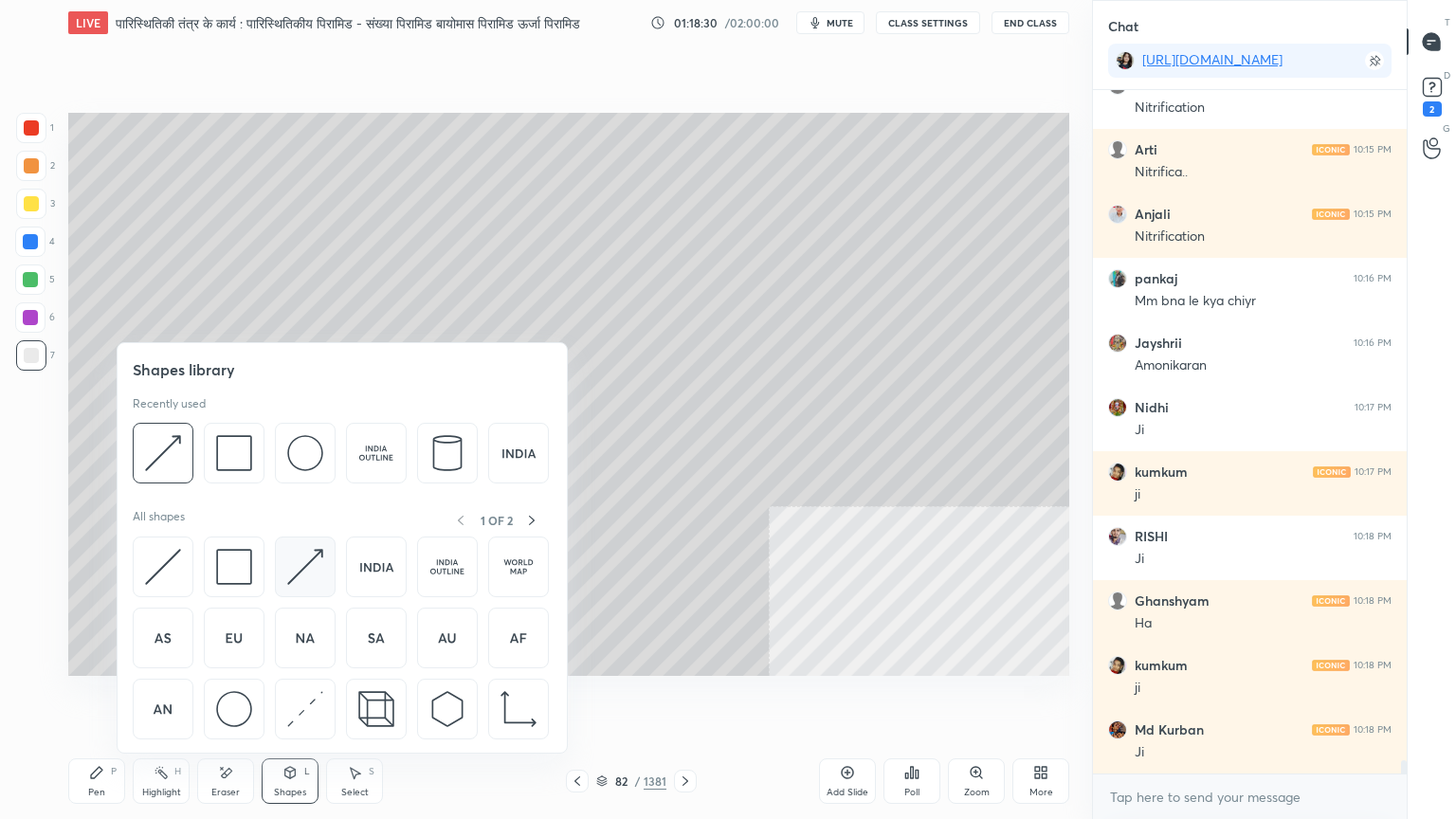 click at bounding box center (305, 567) 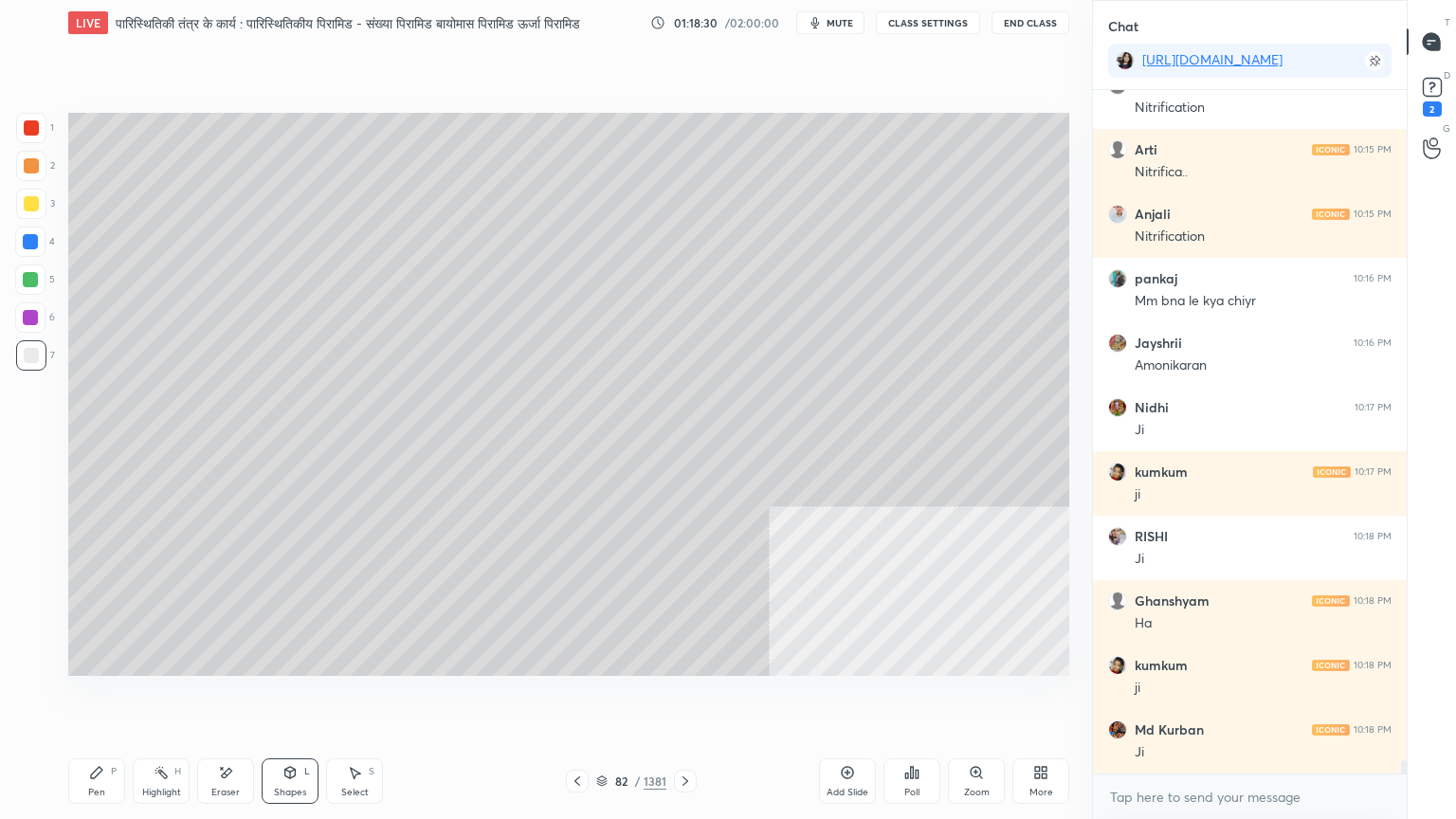 click at bounding box center (30, 242) 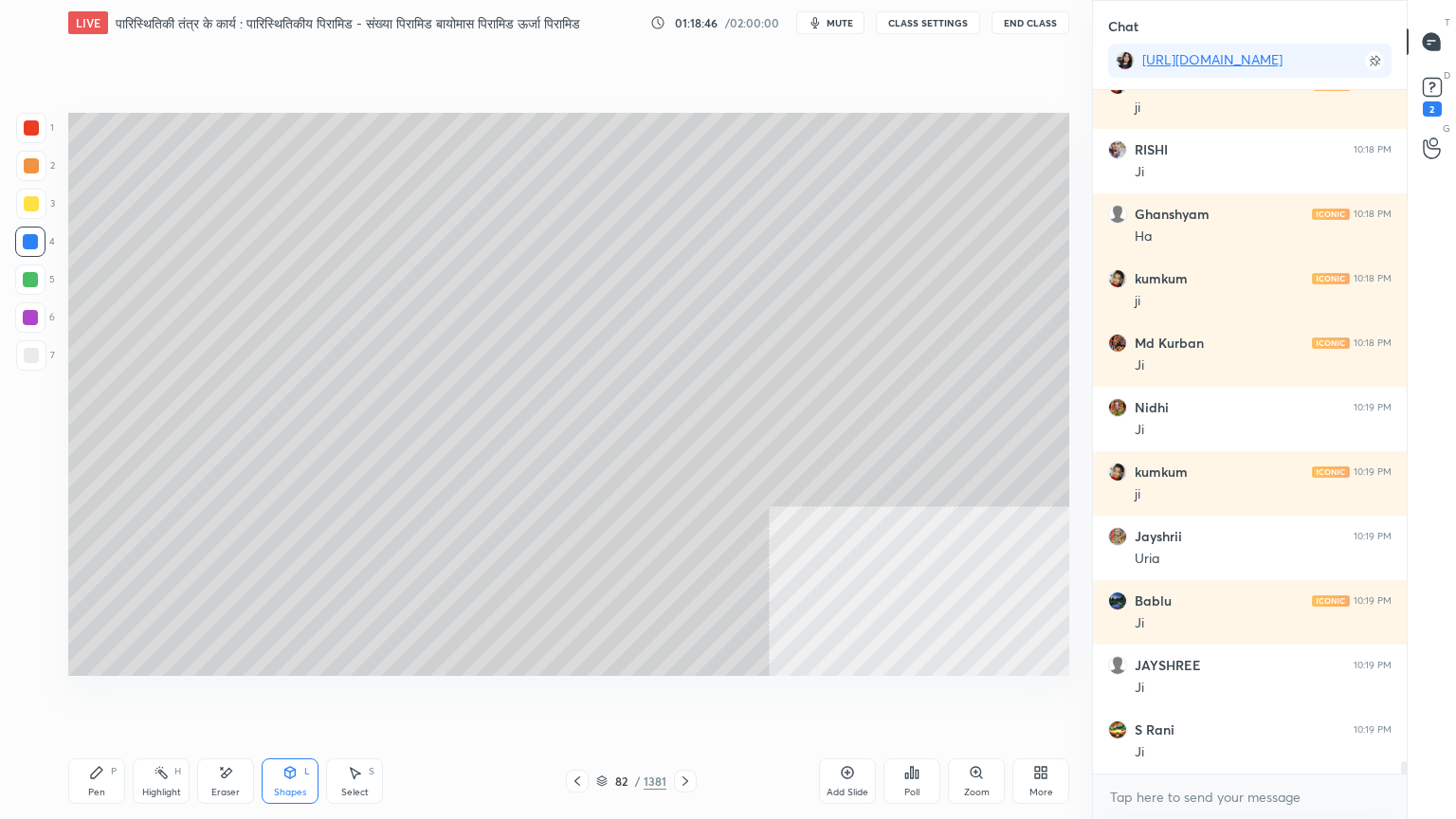 scroll, scrollTop: 35959, scrollLeft: 0, axis: vertical 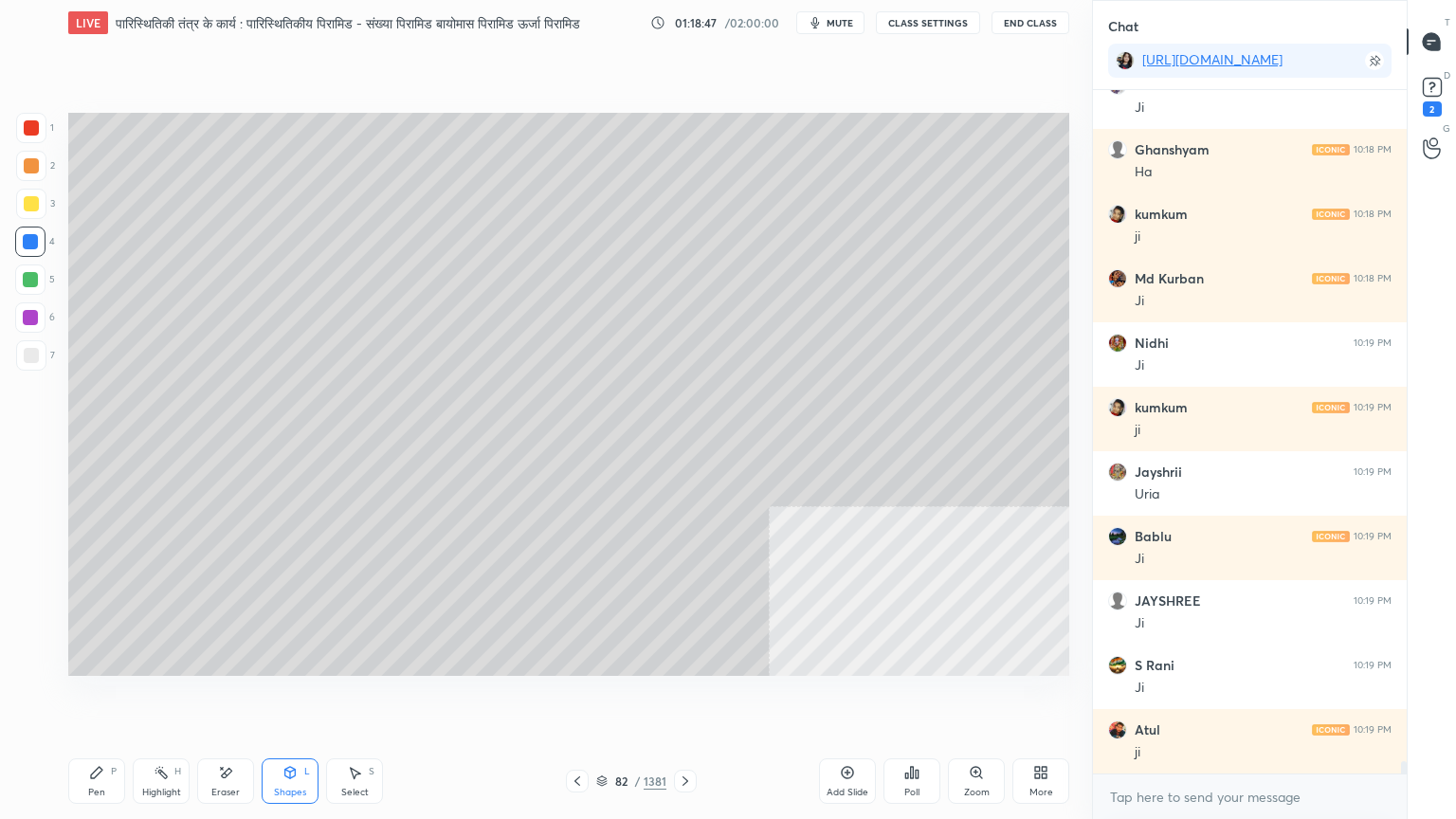 click on "Shapes L" at bounding box center [290, 781] 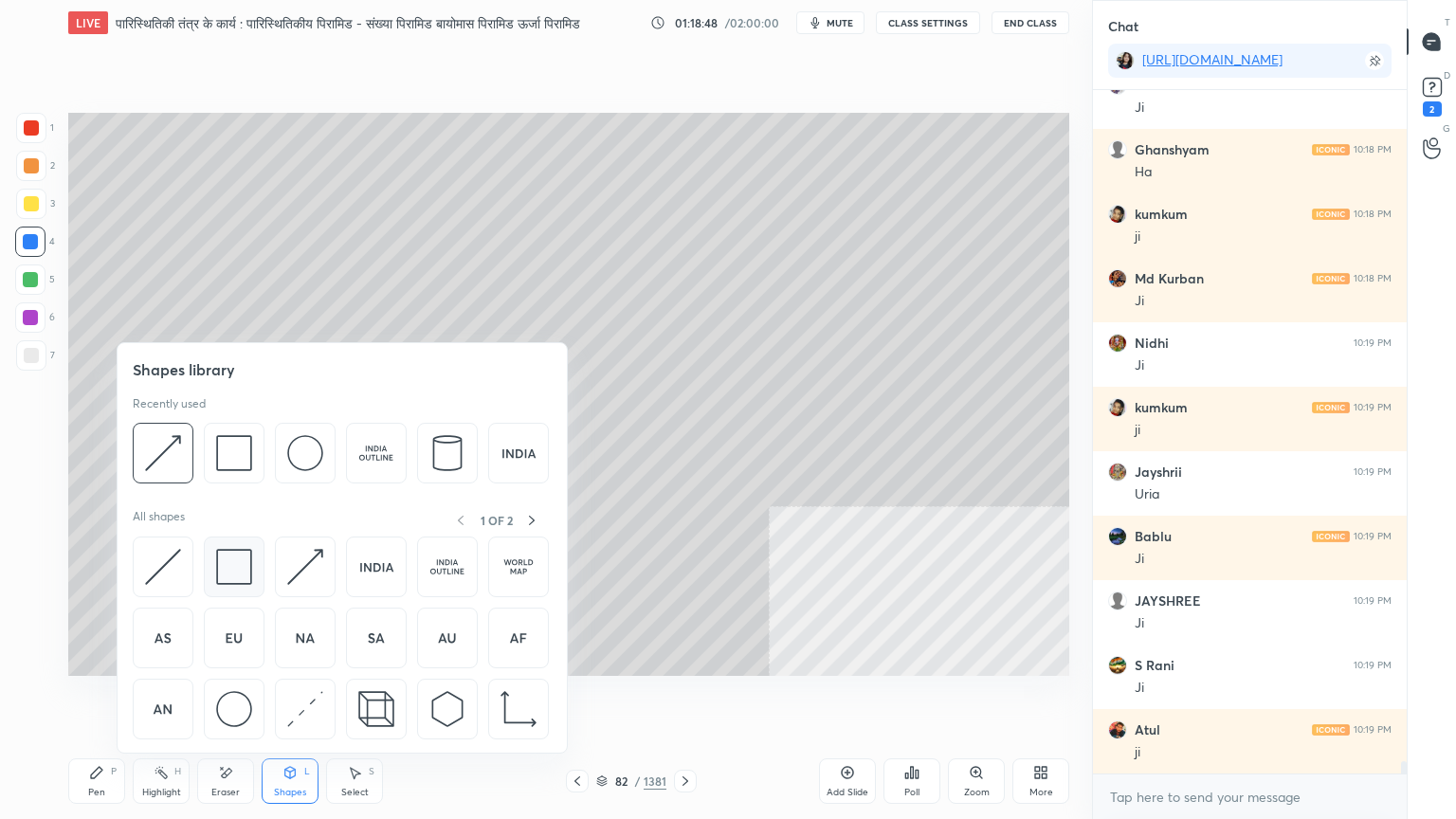 click at bounding box center (234, 567) 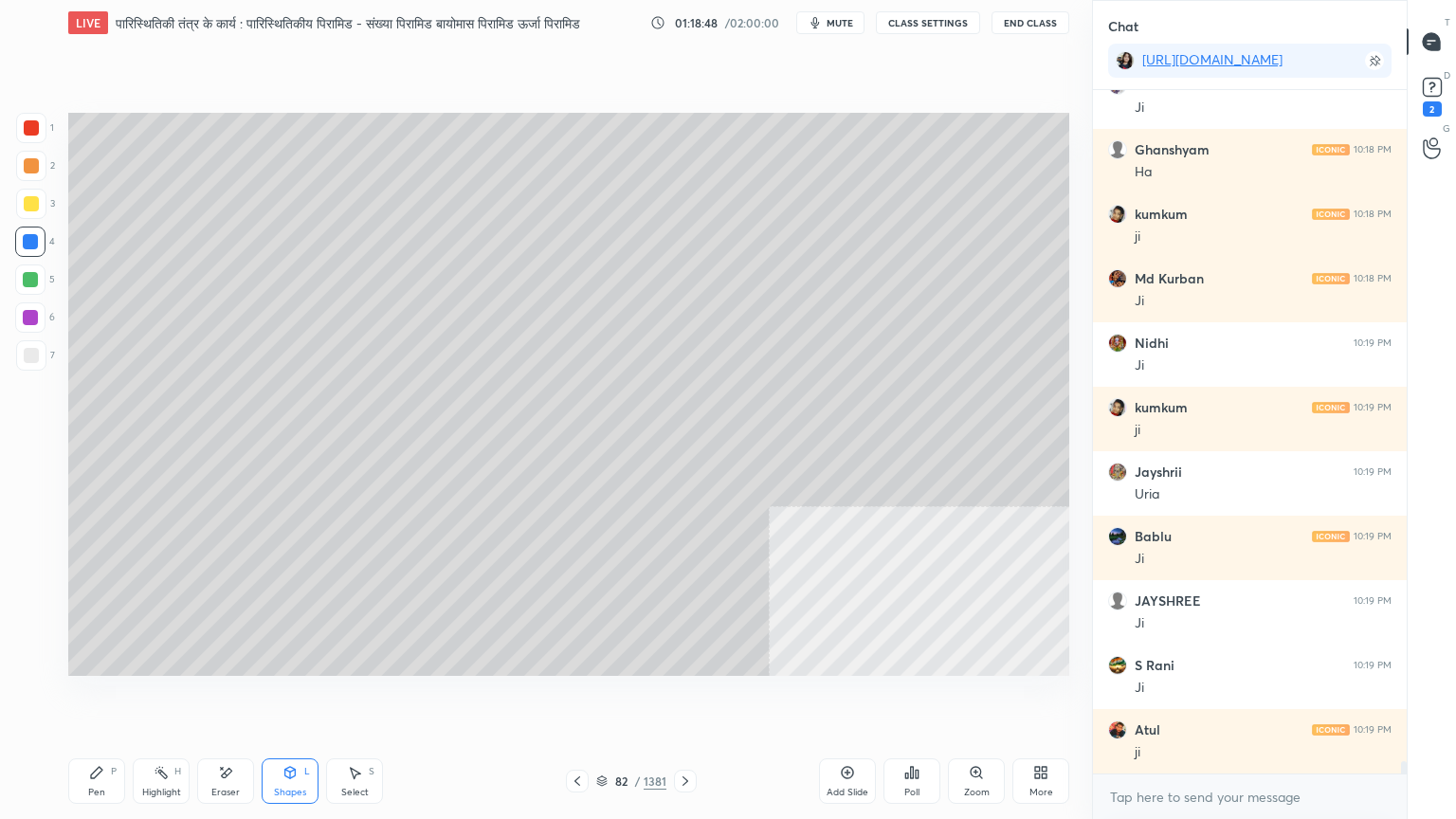 click at bounding box center (31, 355) 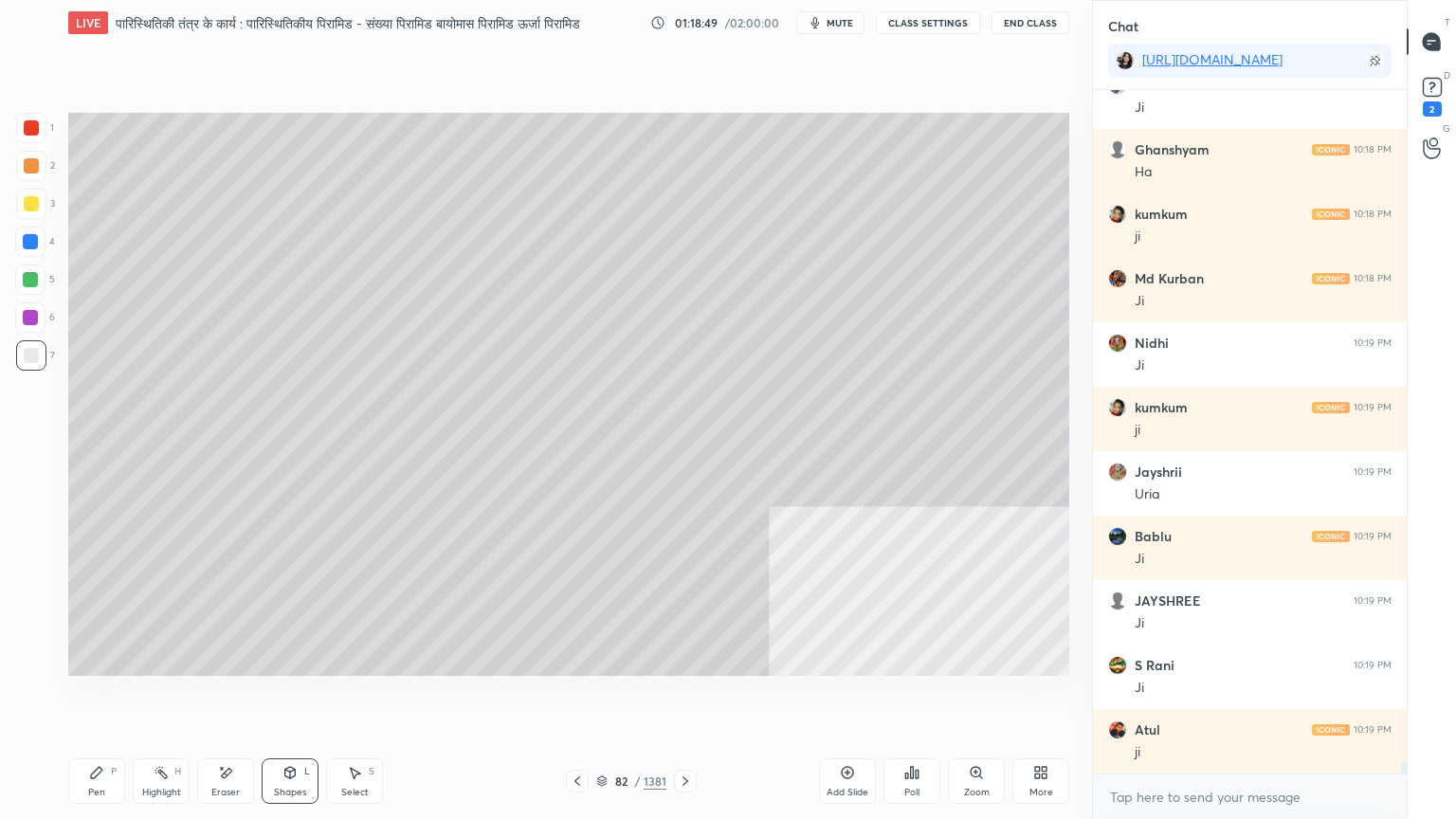 click at bounding box center [31, 355] 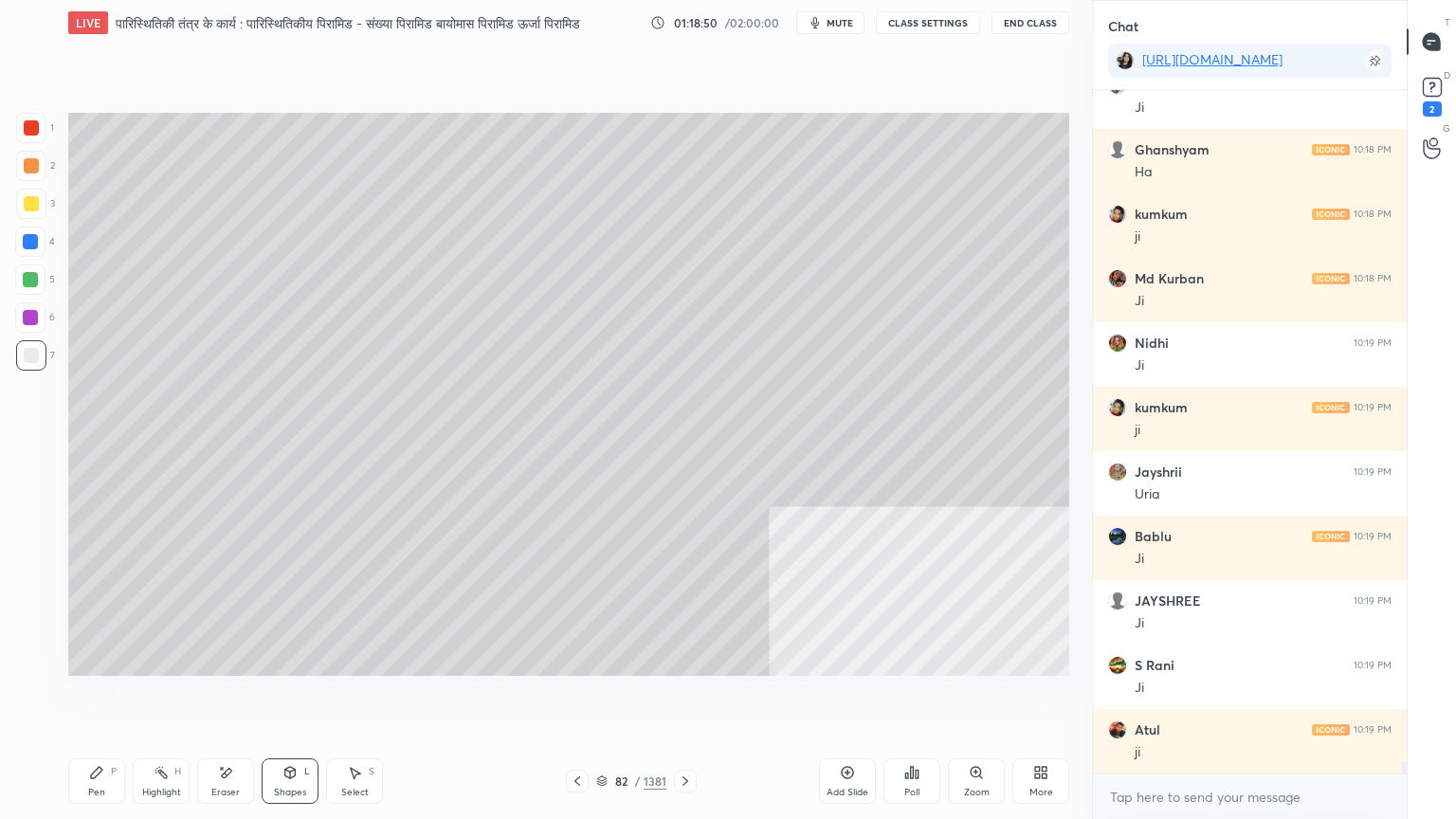 click at bounding box center (30, 242) 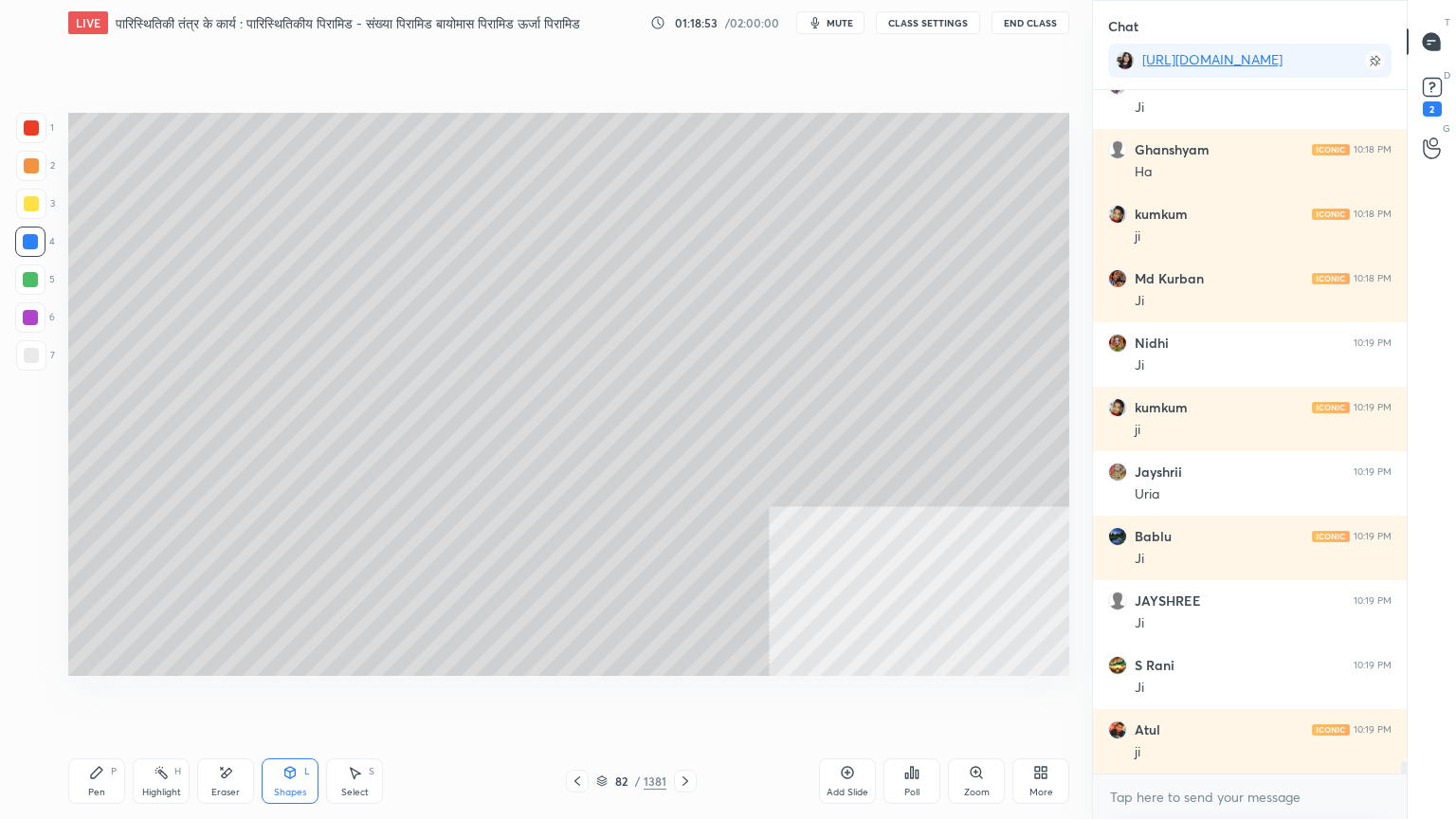 scroll, scrollTop: 36024, scrollLeft: 0, axis: vertical 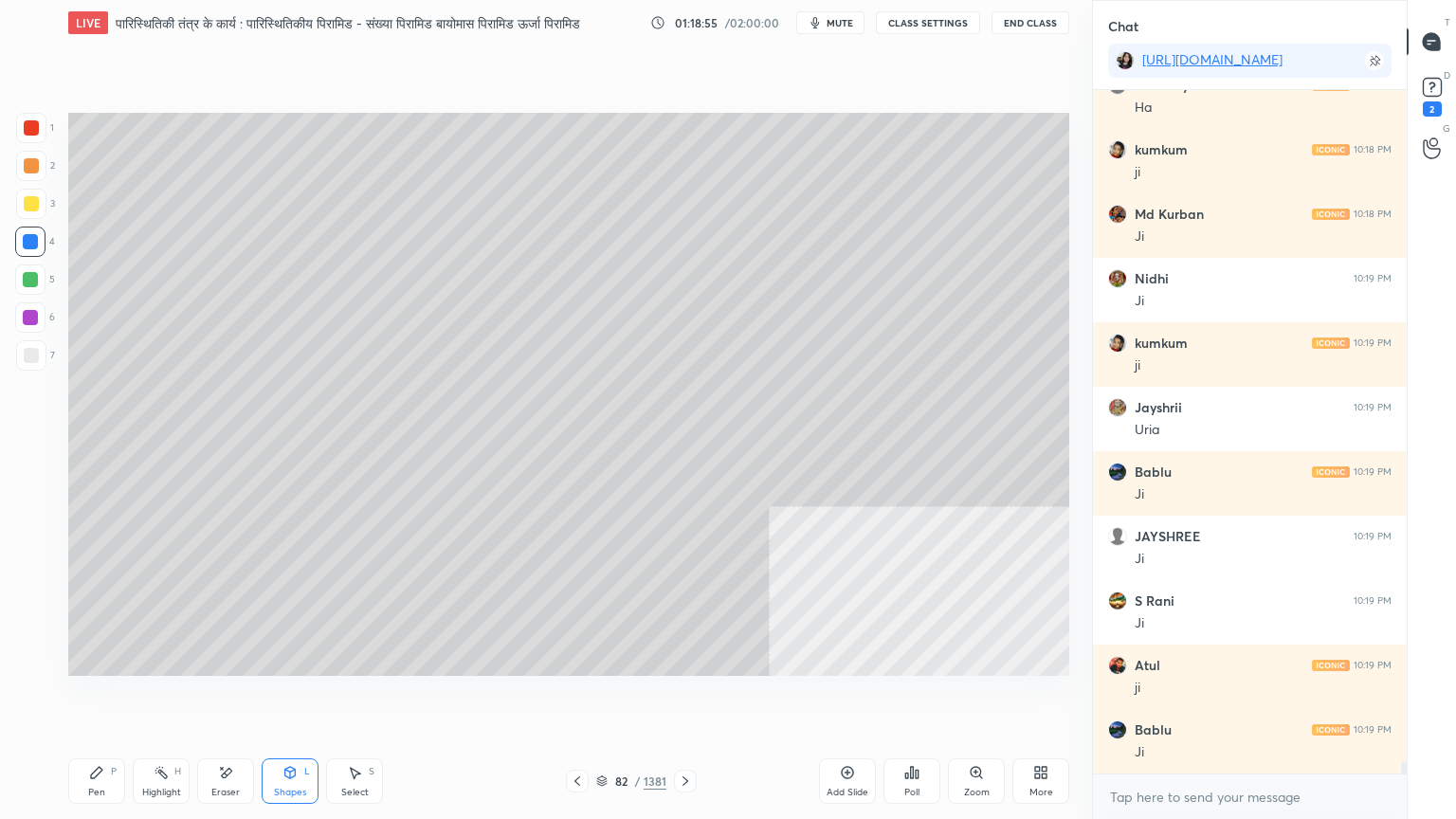 click on "Pen P" at bounding box center (97, 781) 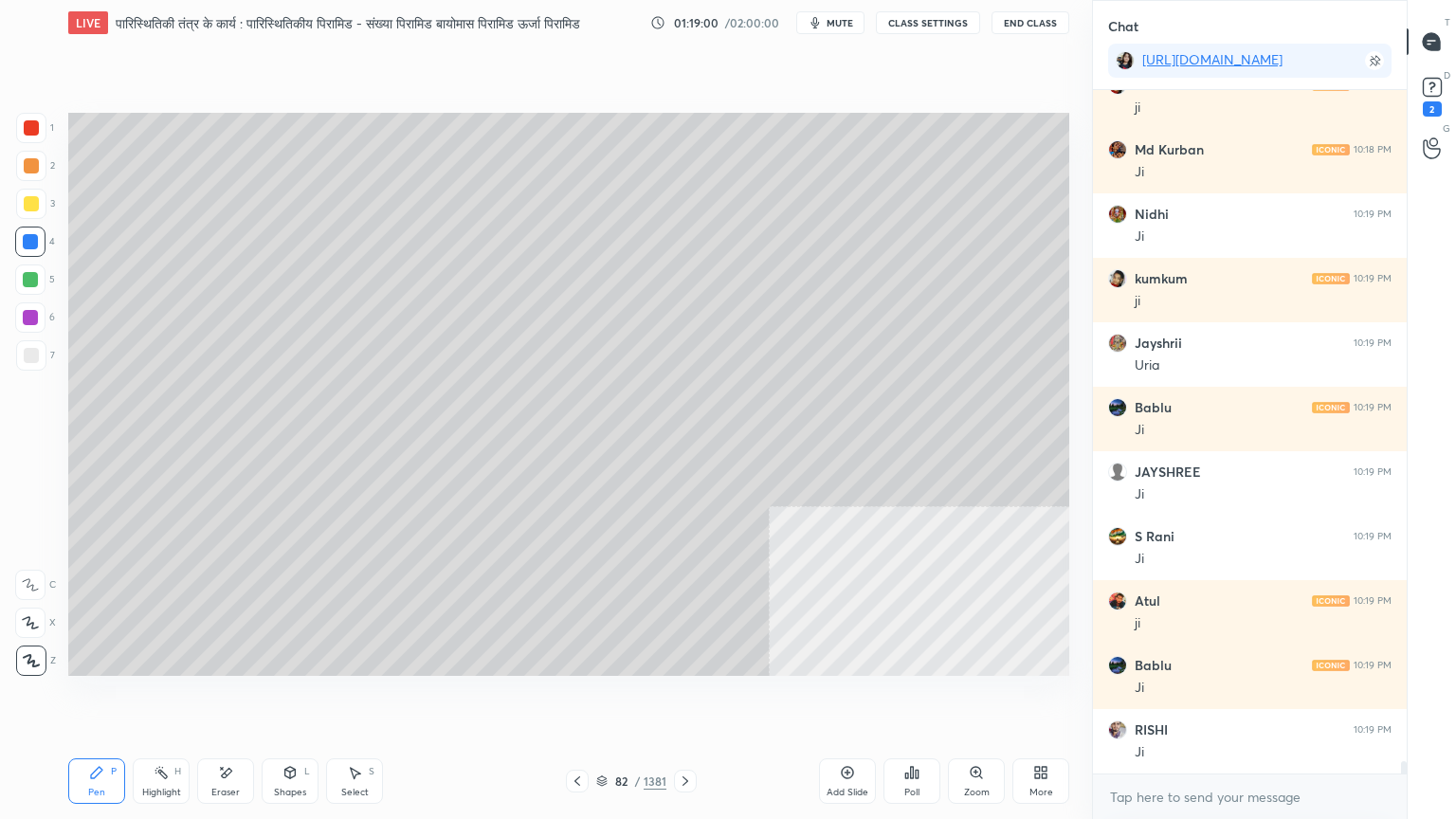 scroll, scrollTop: 36153, scrollLeft: 0, axis: vertical 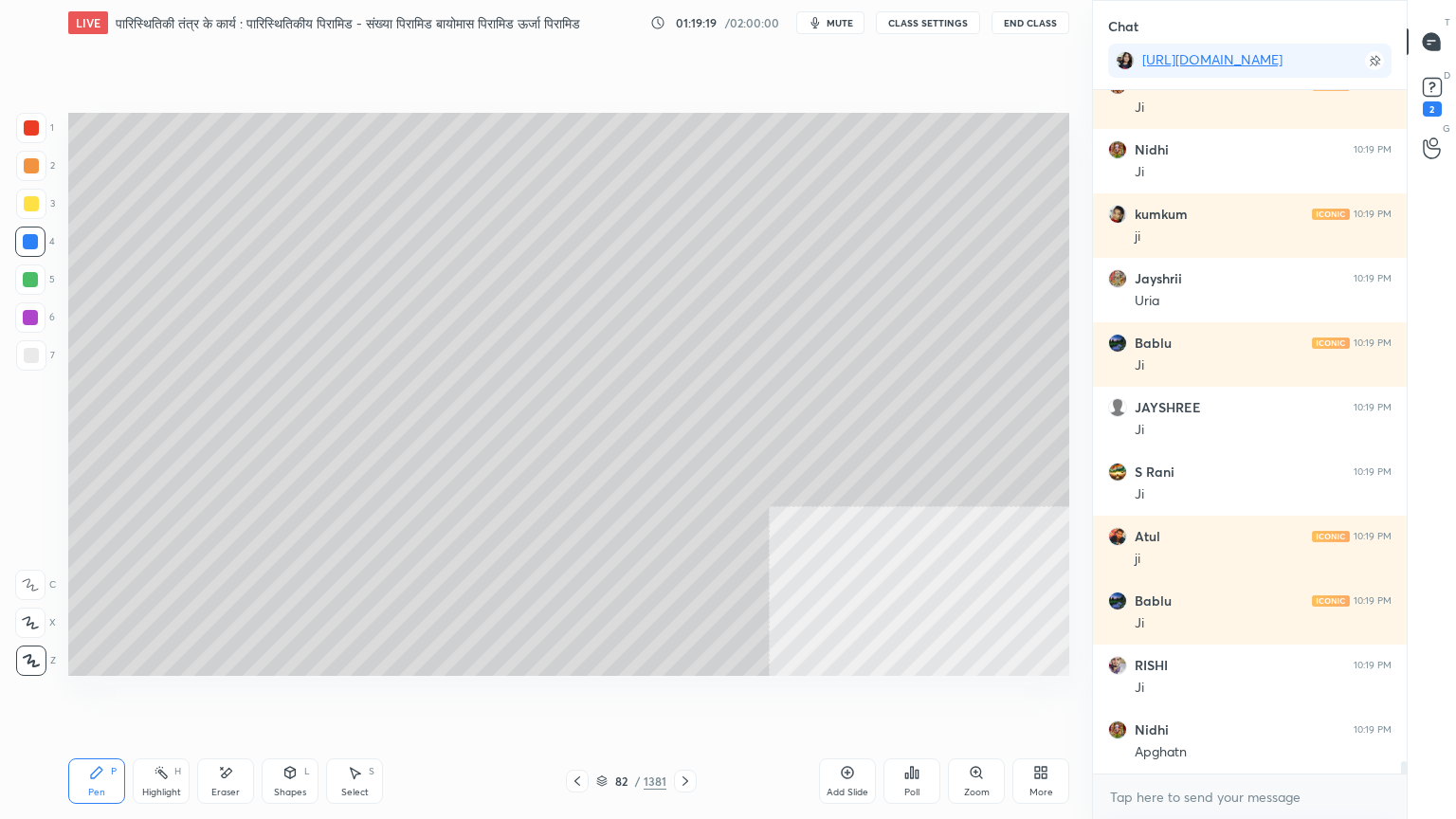 click 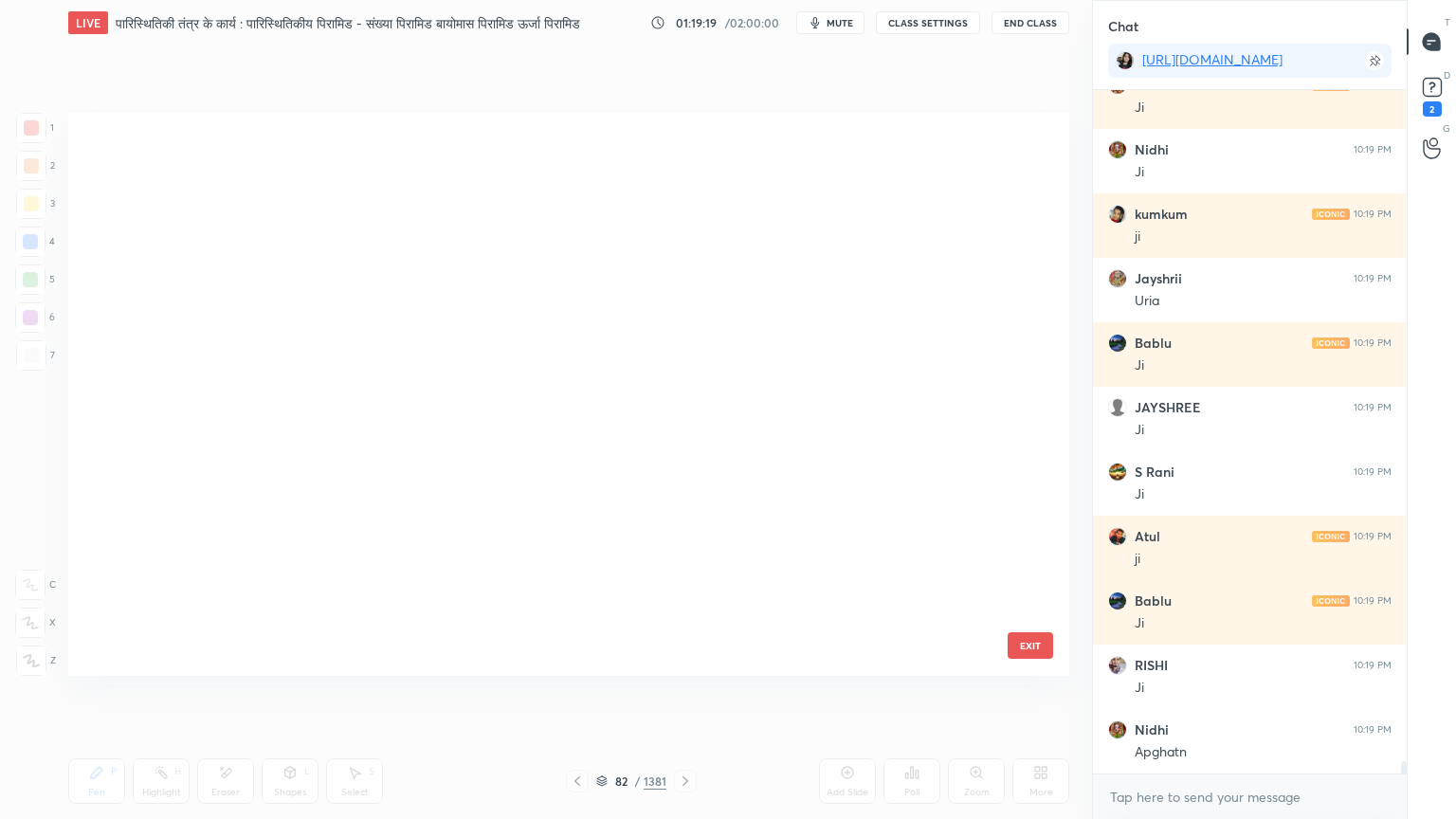 scroll, scrollTop: 4294, scrollLeft: 0, axis: vertical 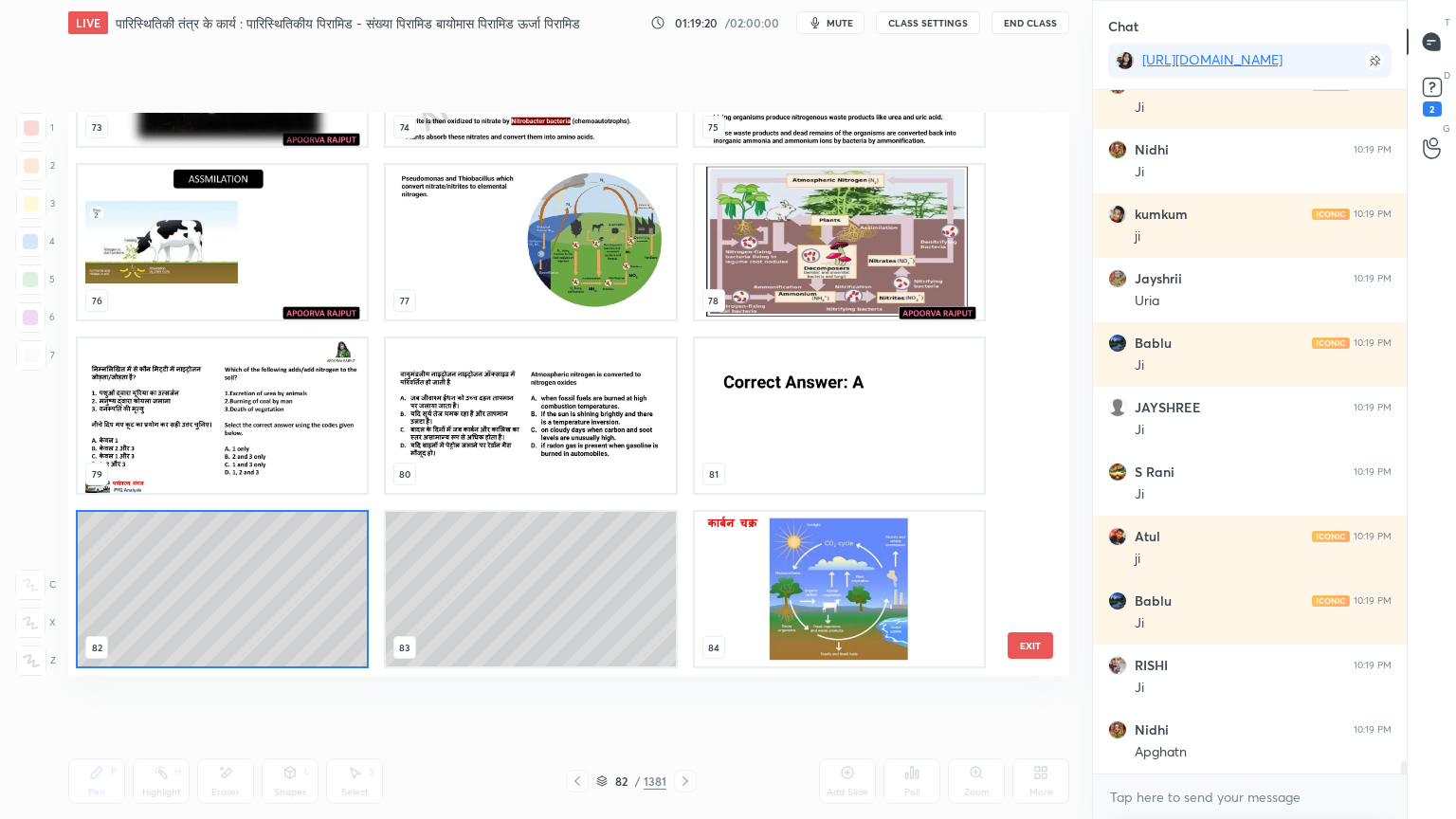 click at bounding box center (839, 242) 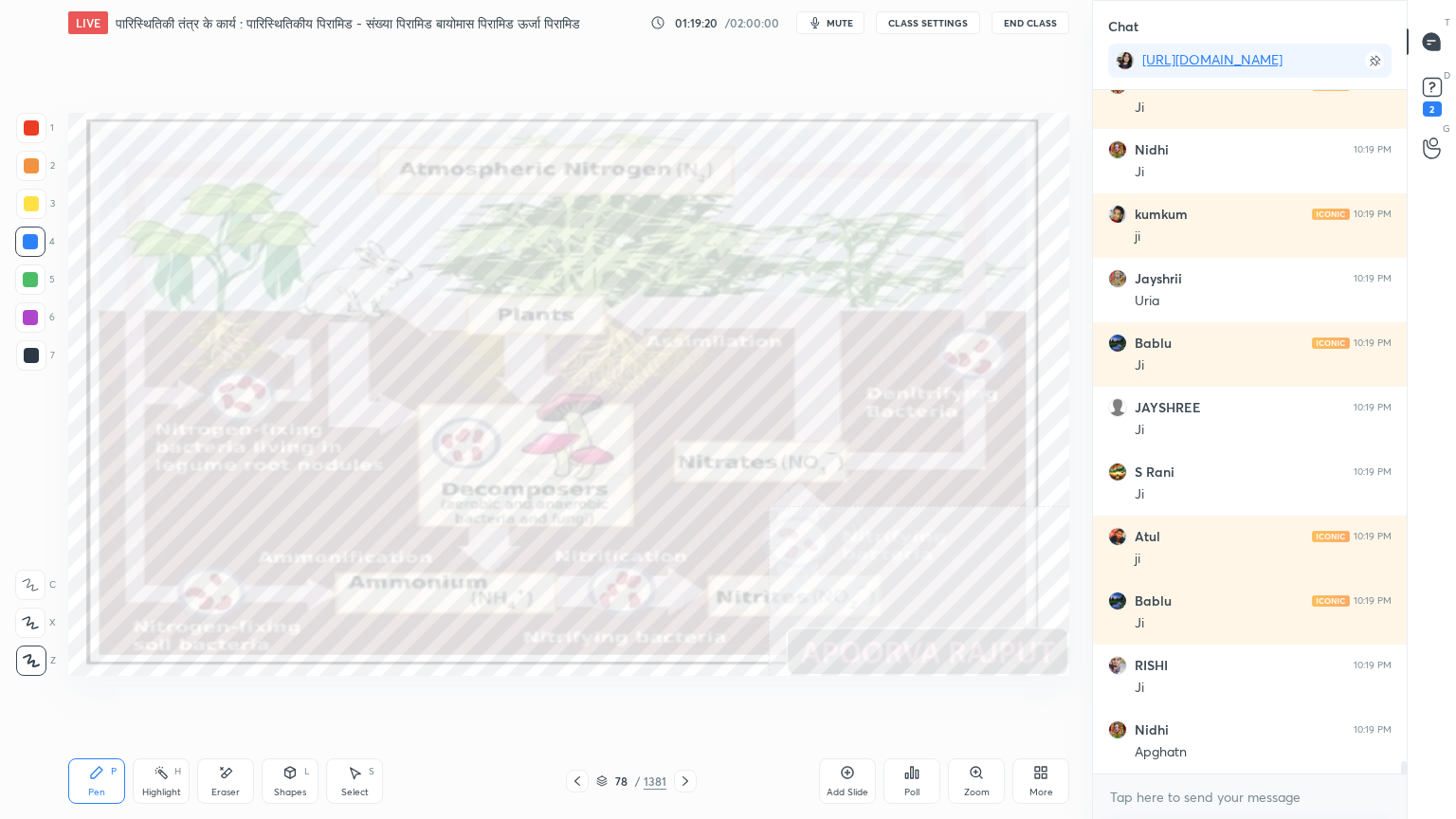 click at bounding box center (839, 242) 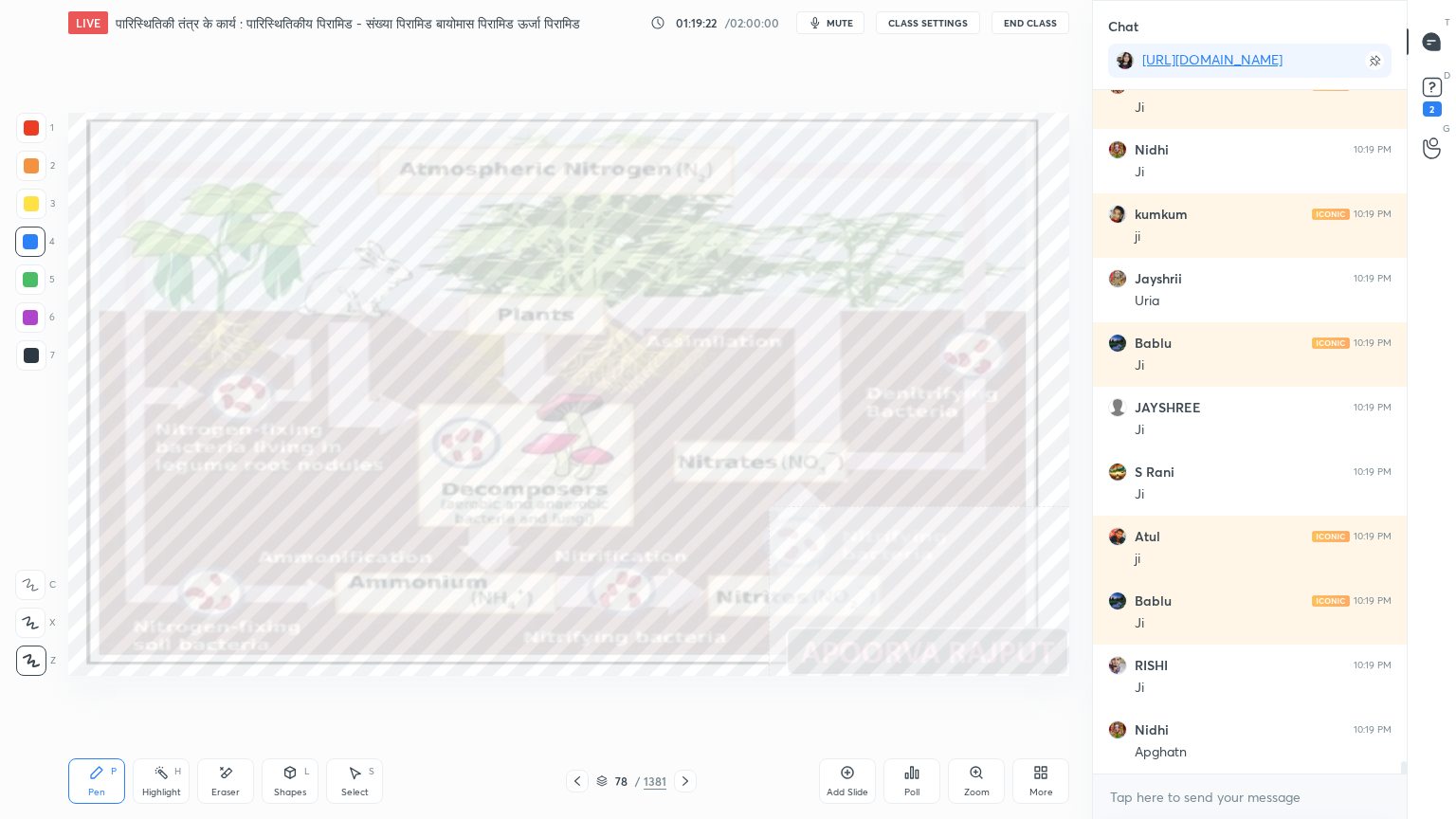 click 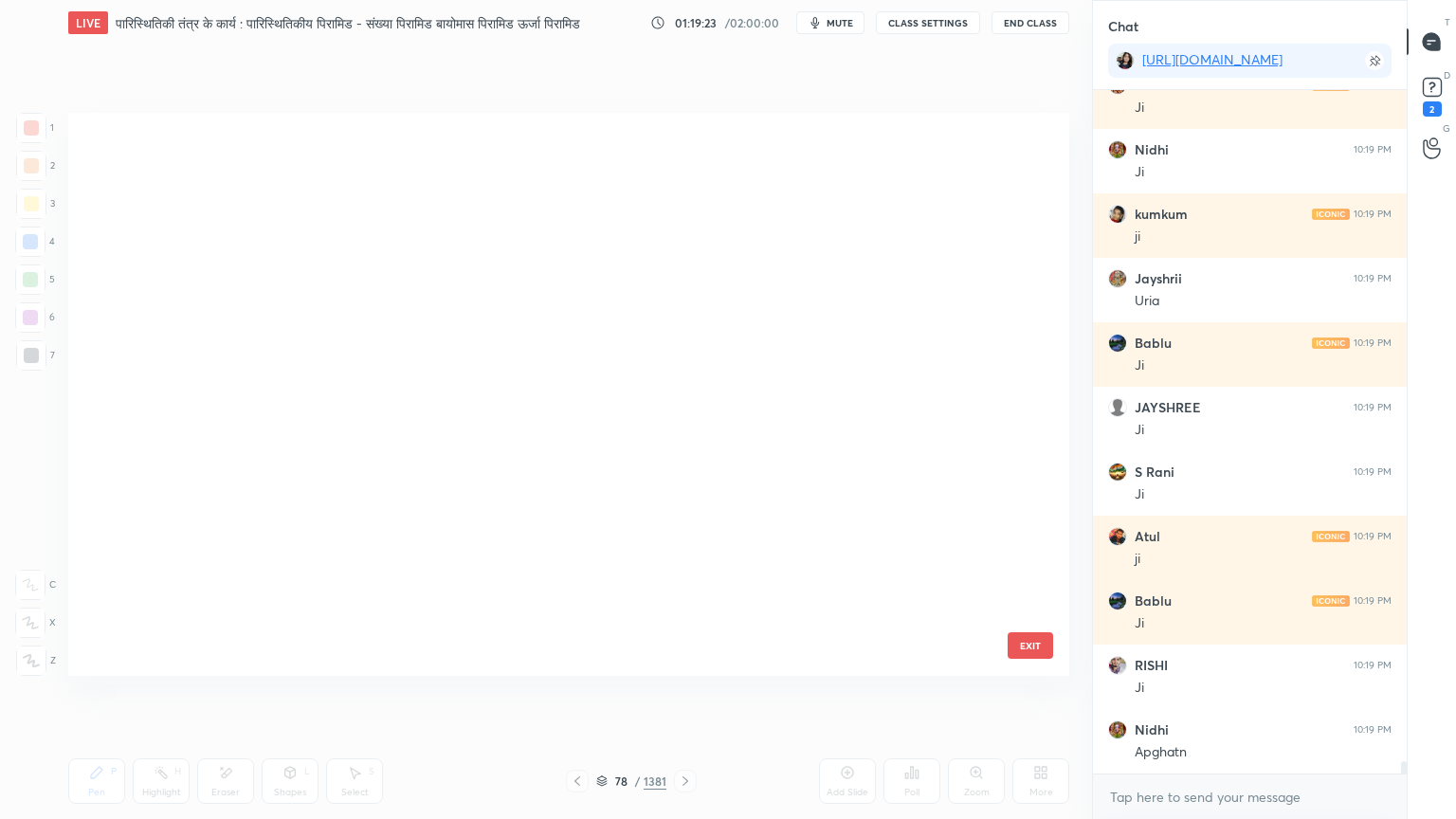 scroll, scrollTop: 3947, scrollLeft: 0, axis: vertical 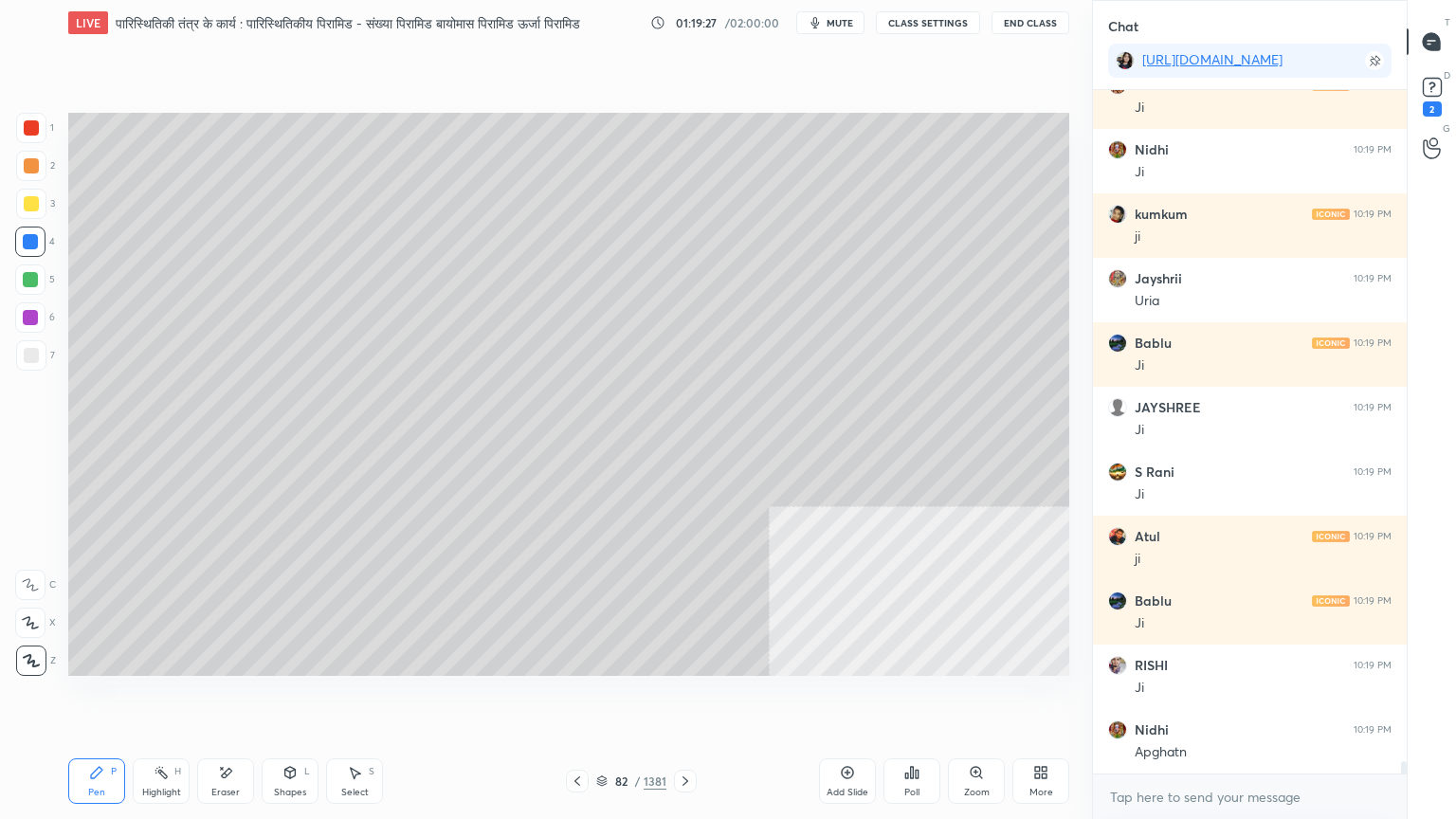 click on "Shapes" at bounding box center (290, 792) 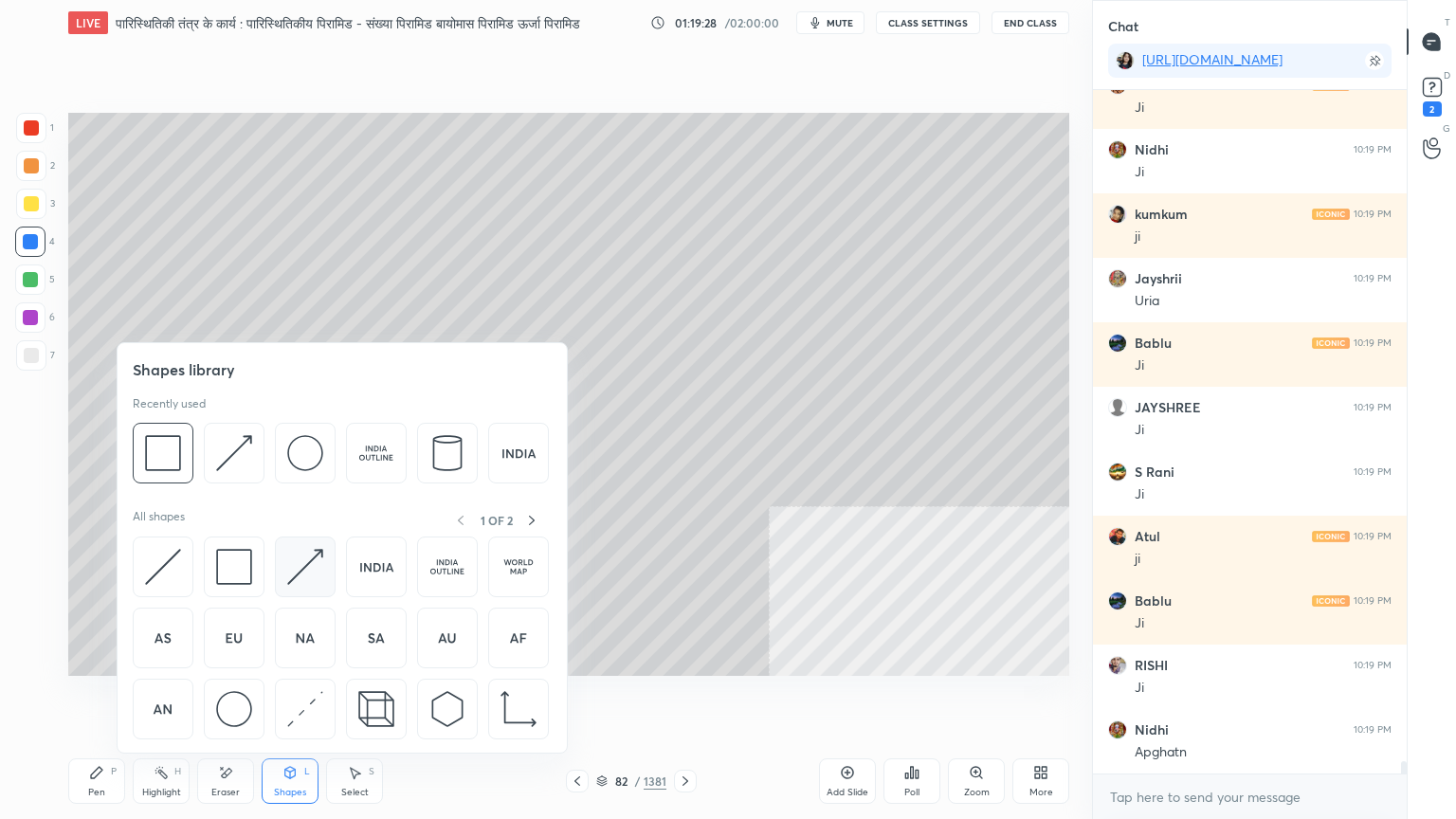 click at bounding box center [305, 567] 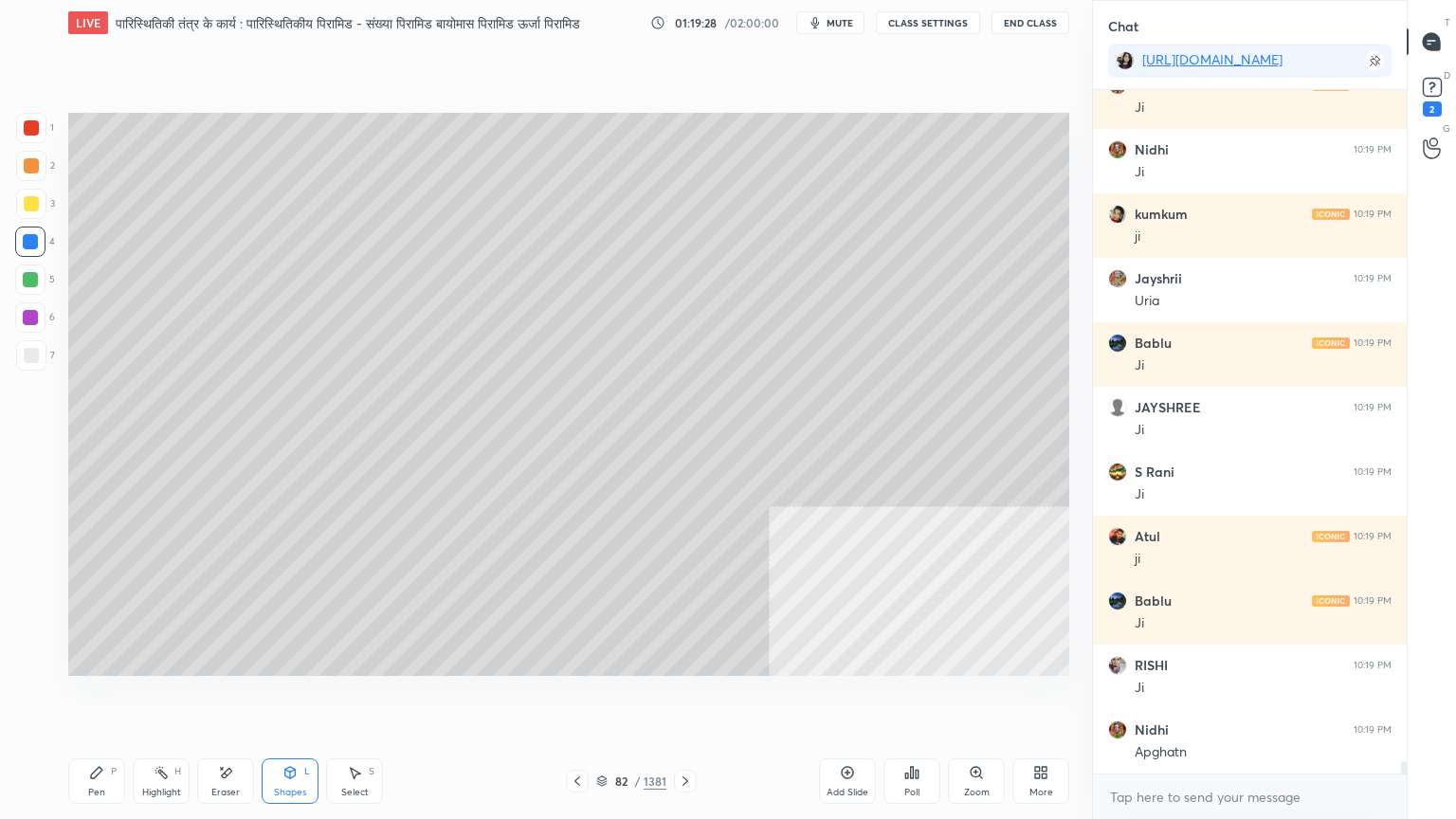 click at bounding box center [31, 355] 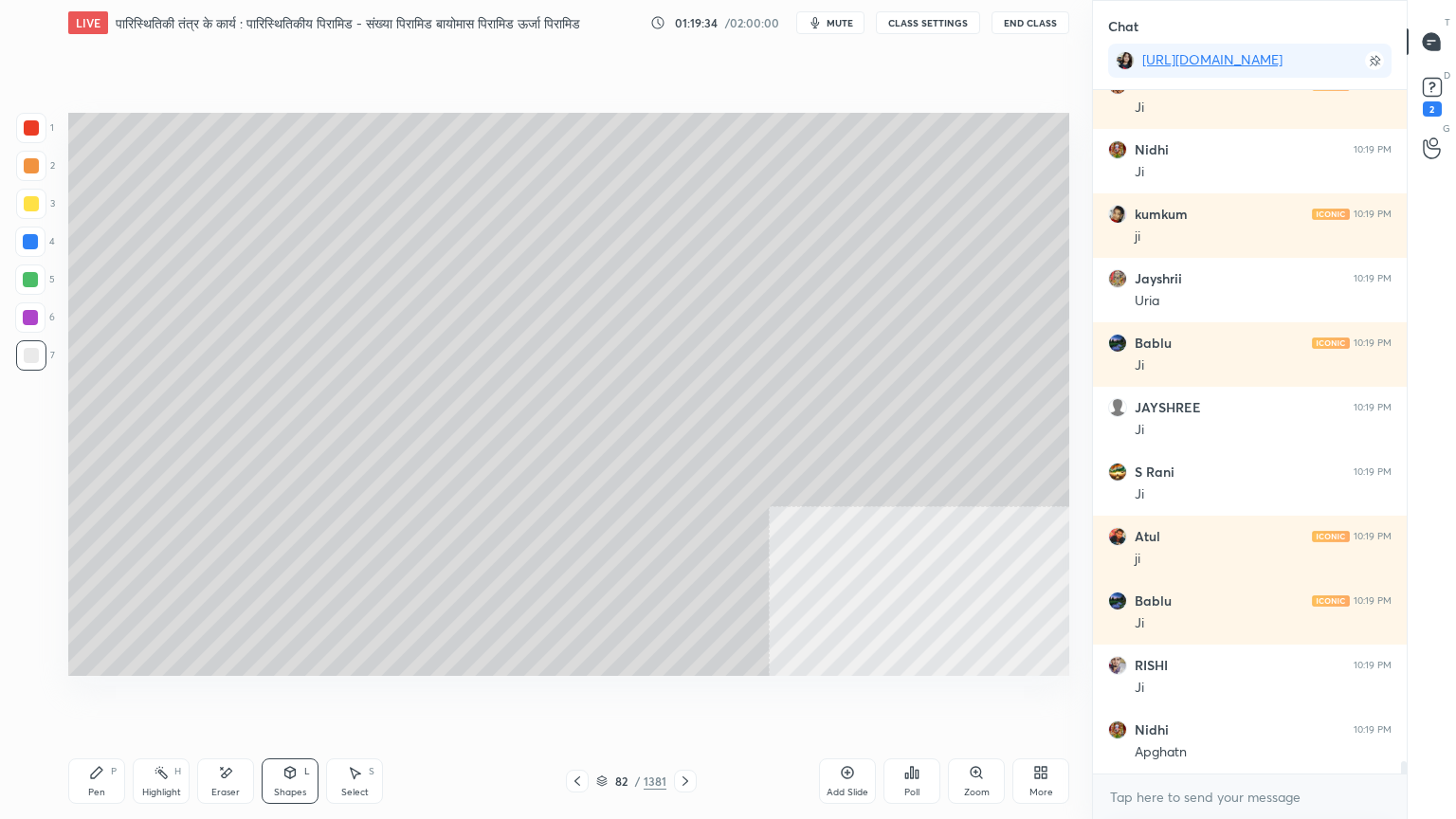 click at bounding box center (30, 242) 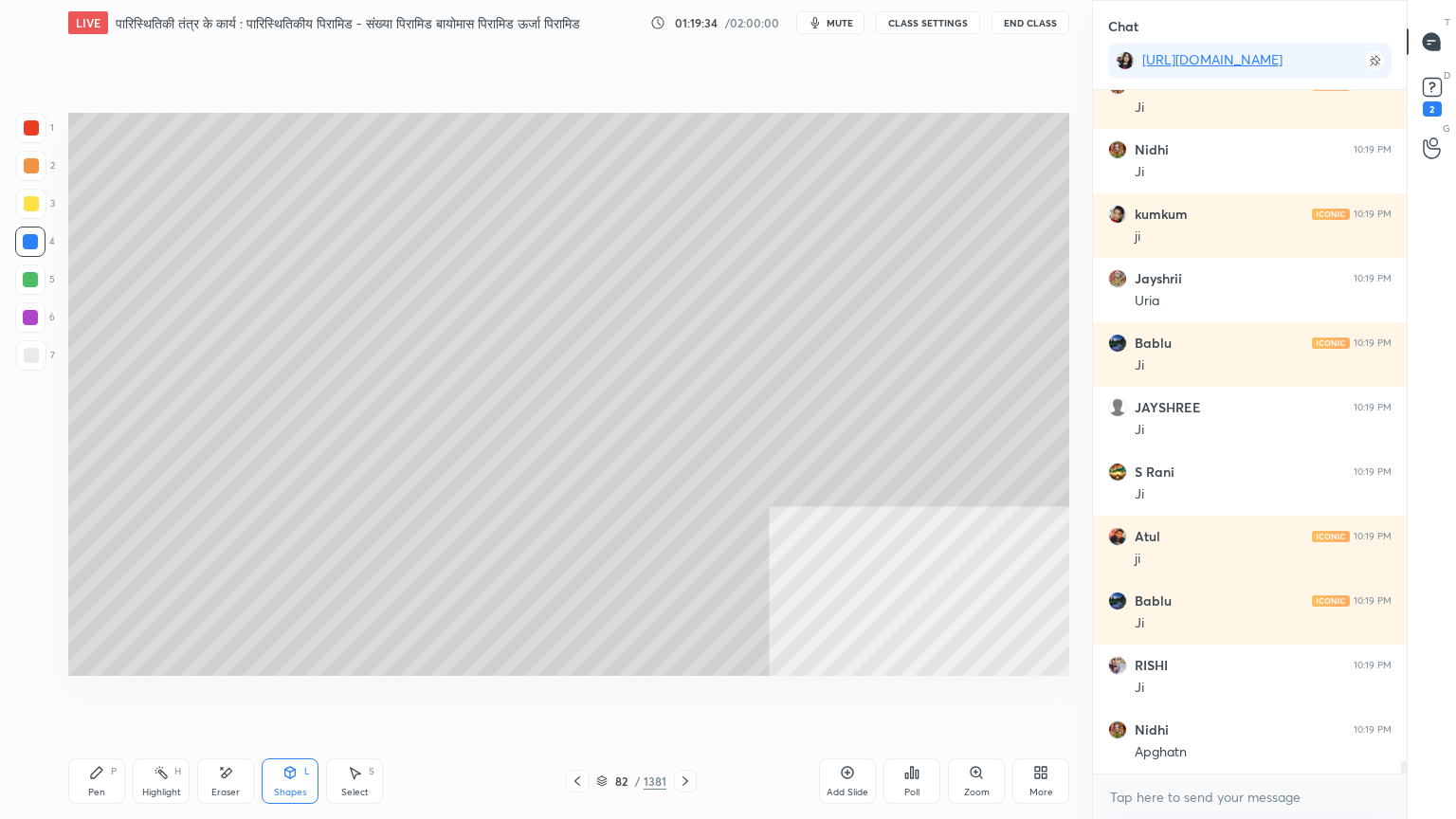 click at bounding box center [30, 242] 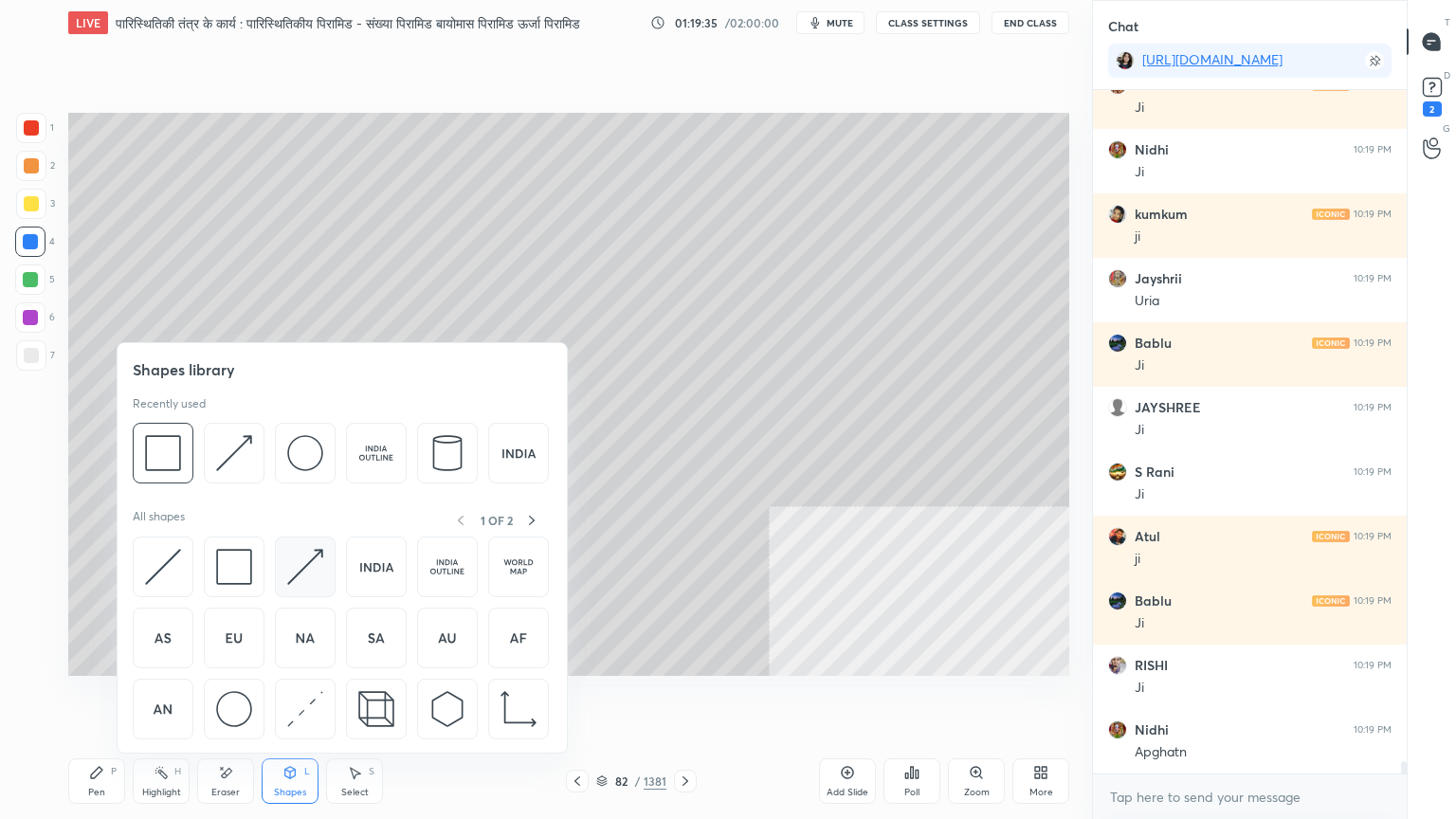 click at bounding box center (305, 567) 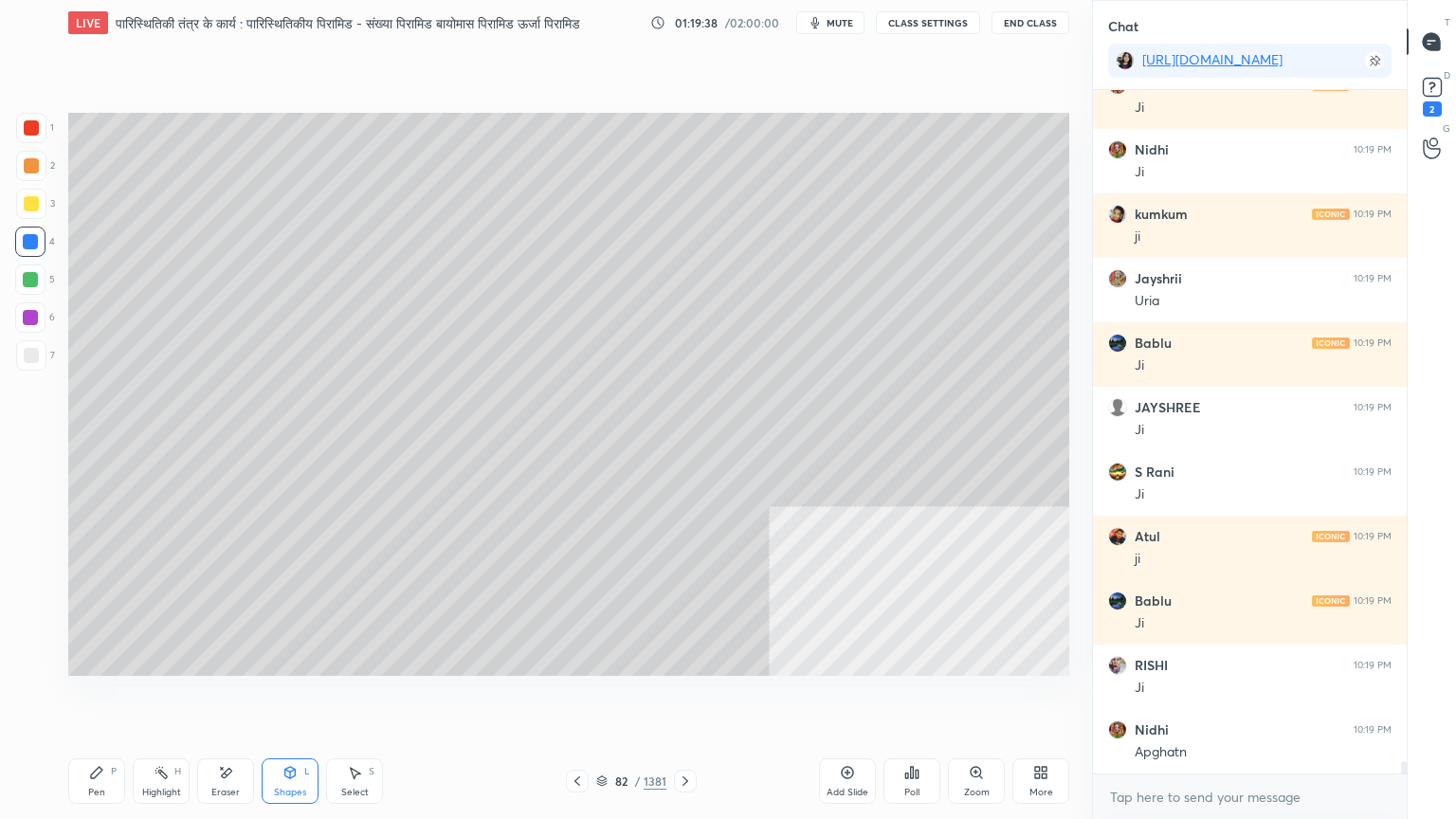 click on "Pen" at bounding box center (97, 792) 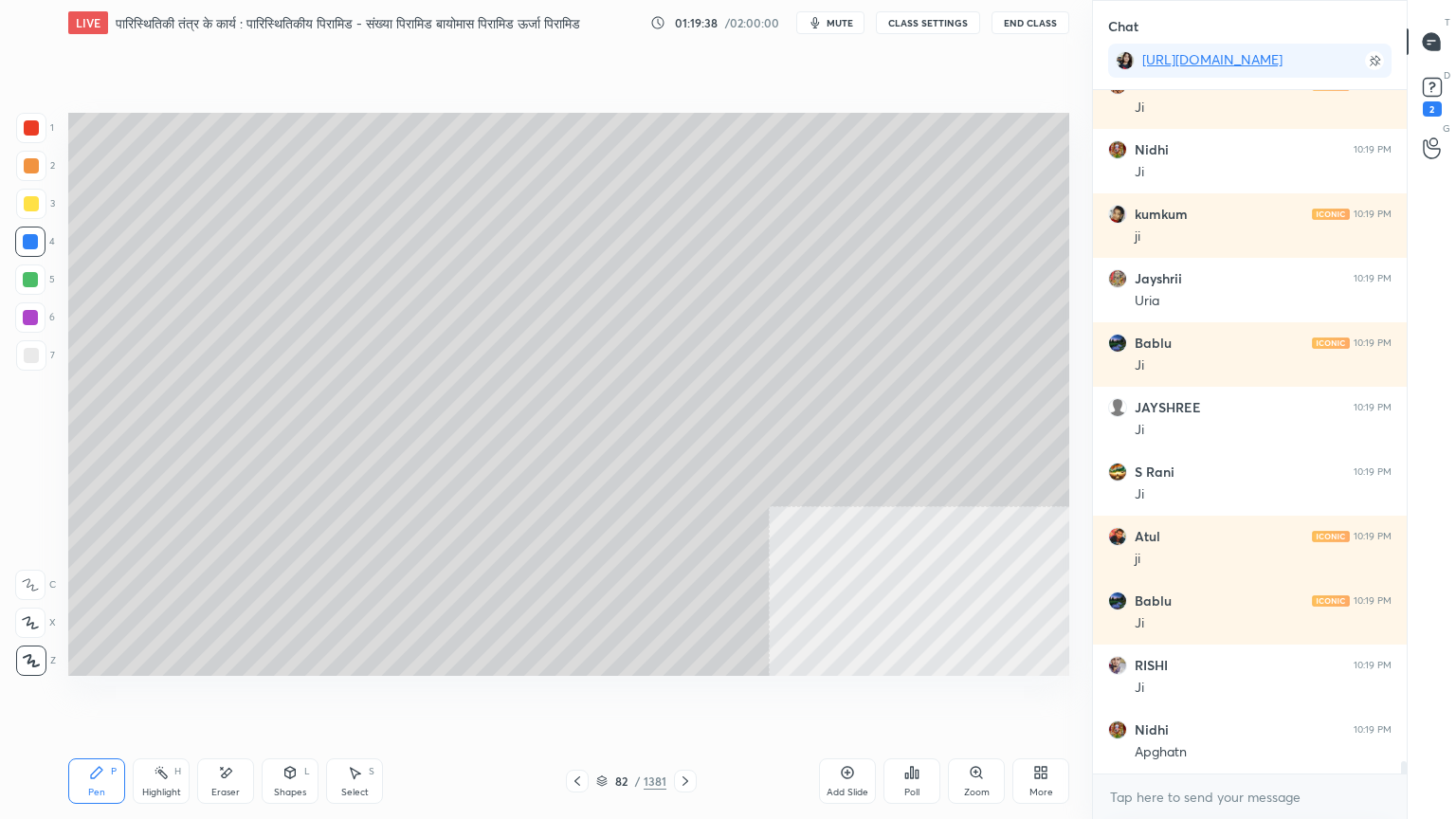click on "Pen" at bounding box center (97, 792) 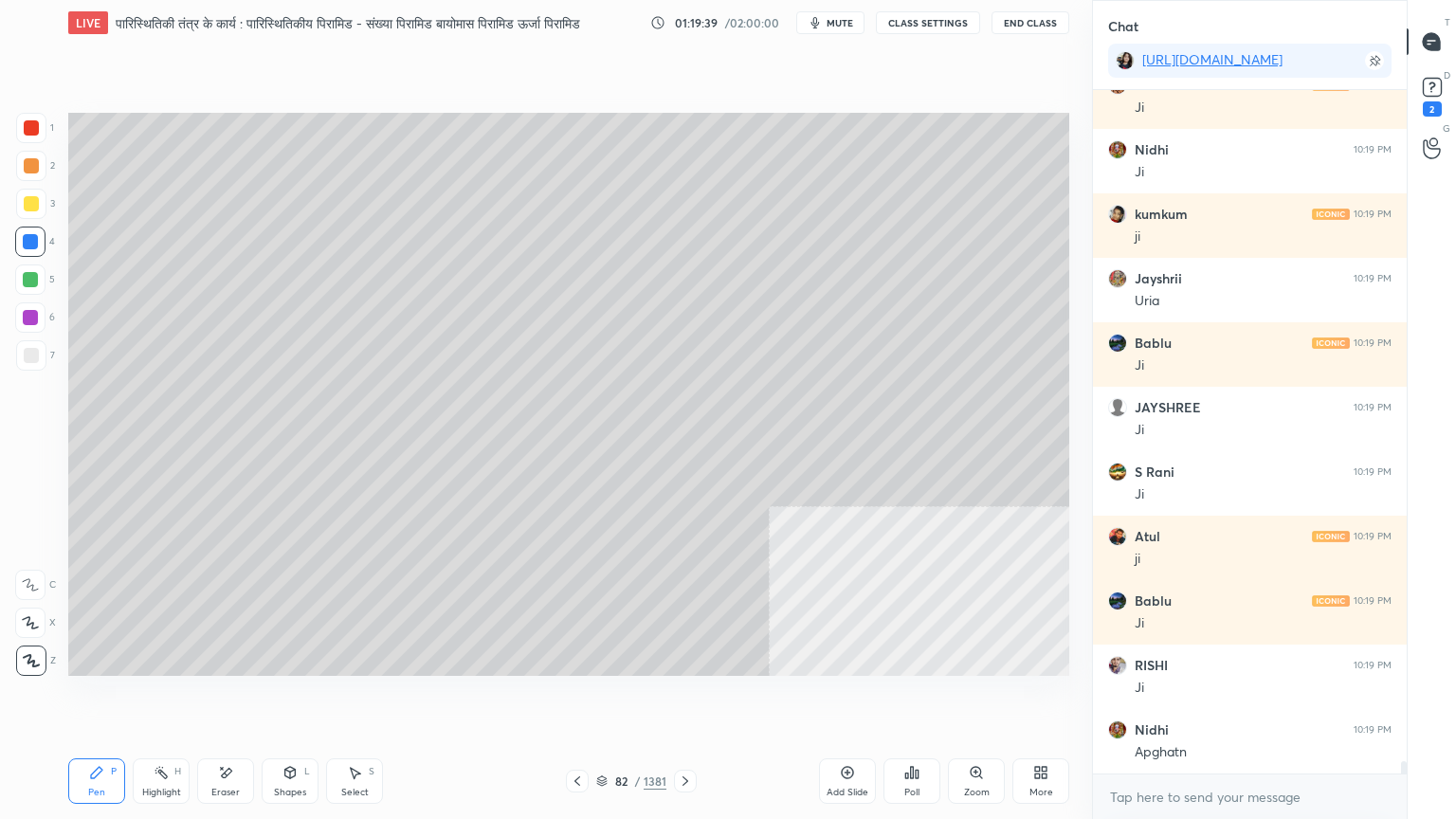 click at bounding box center [31, 355] 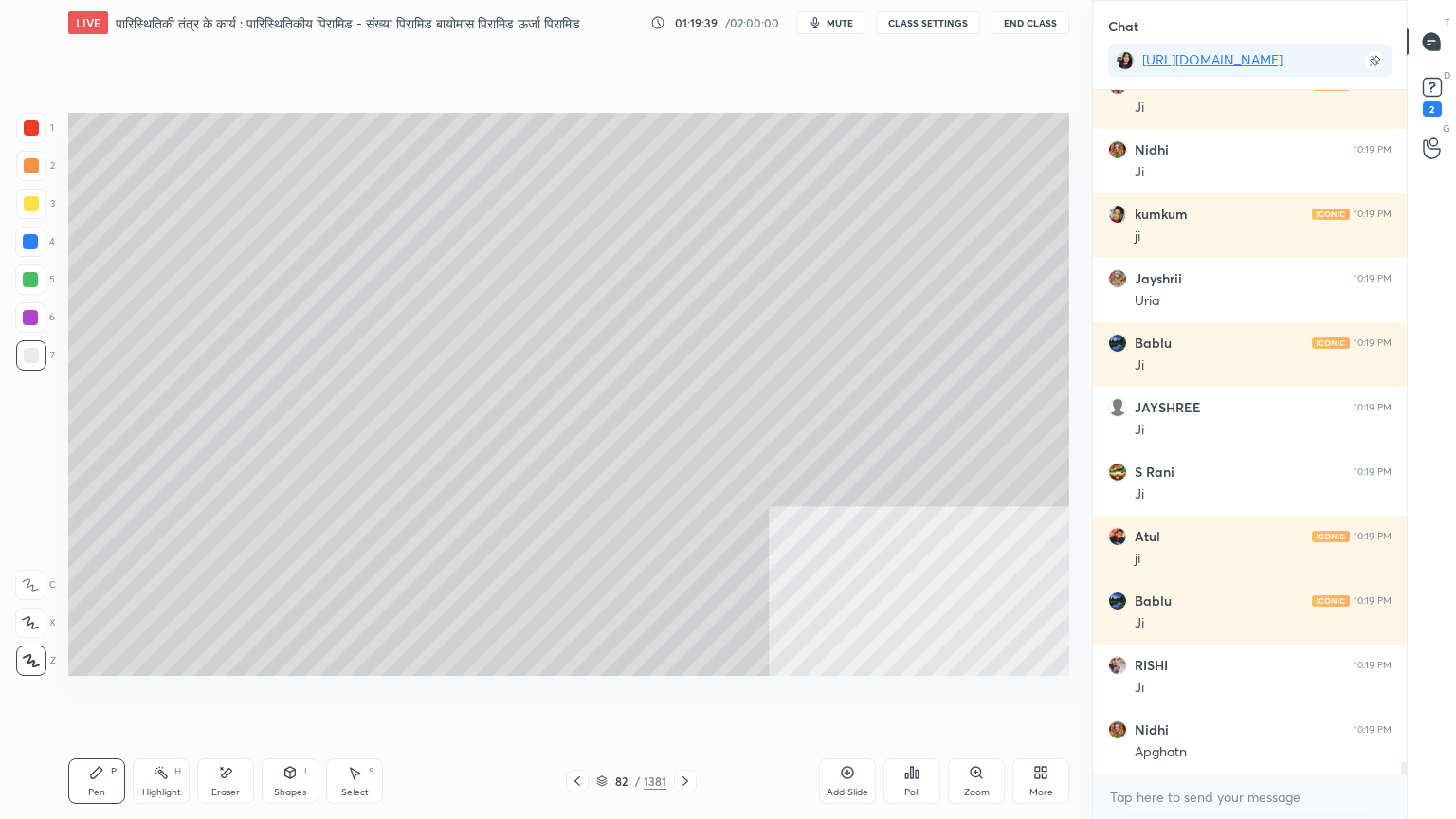 click at bounding box center [31, 355] 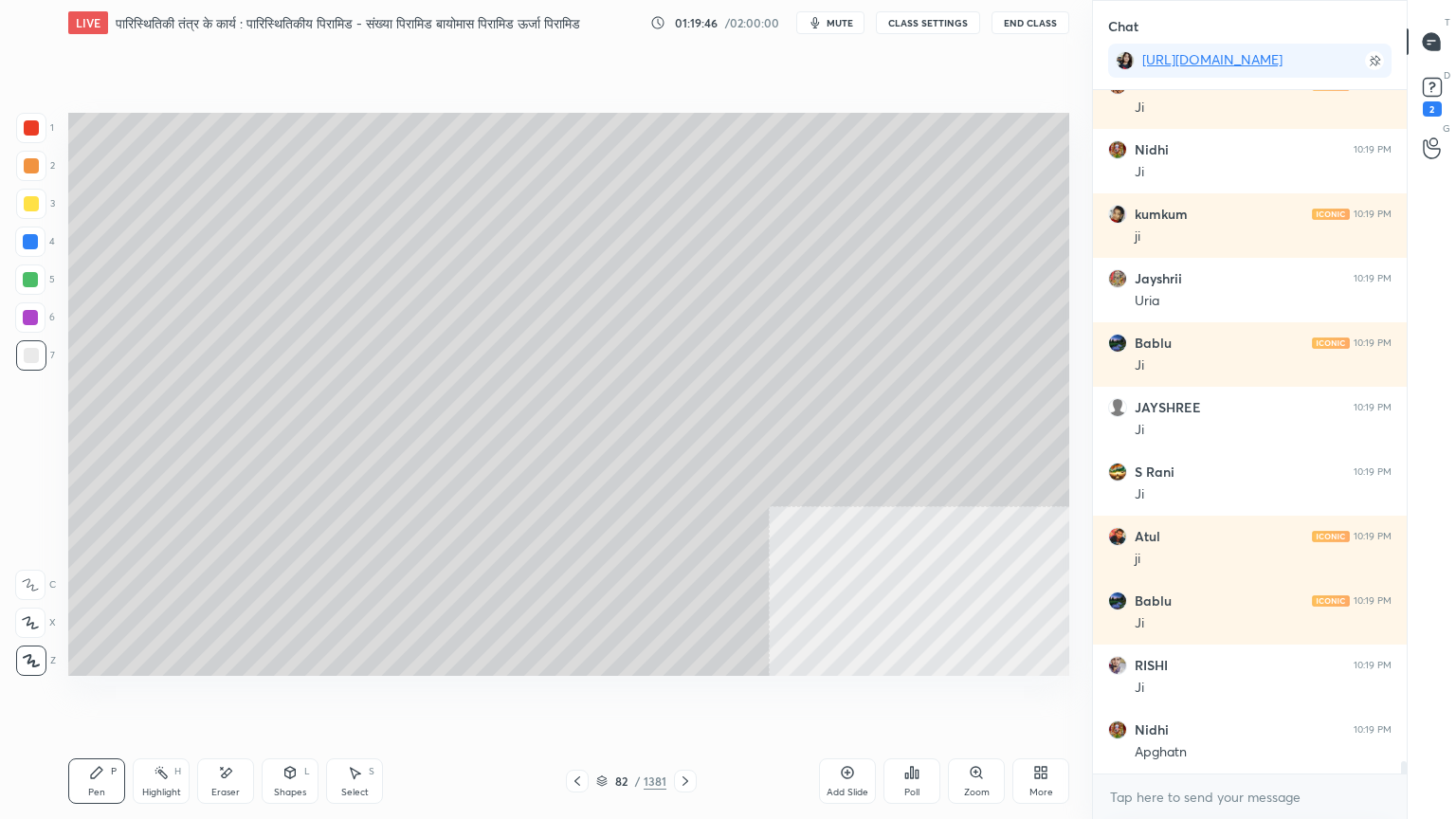 click on "Select S" at bounding box center [355, 781] 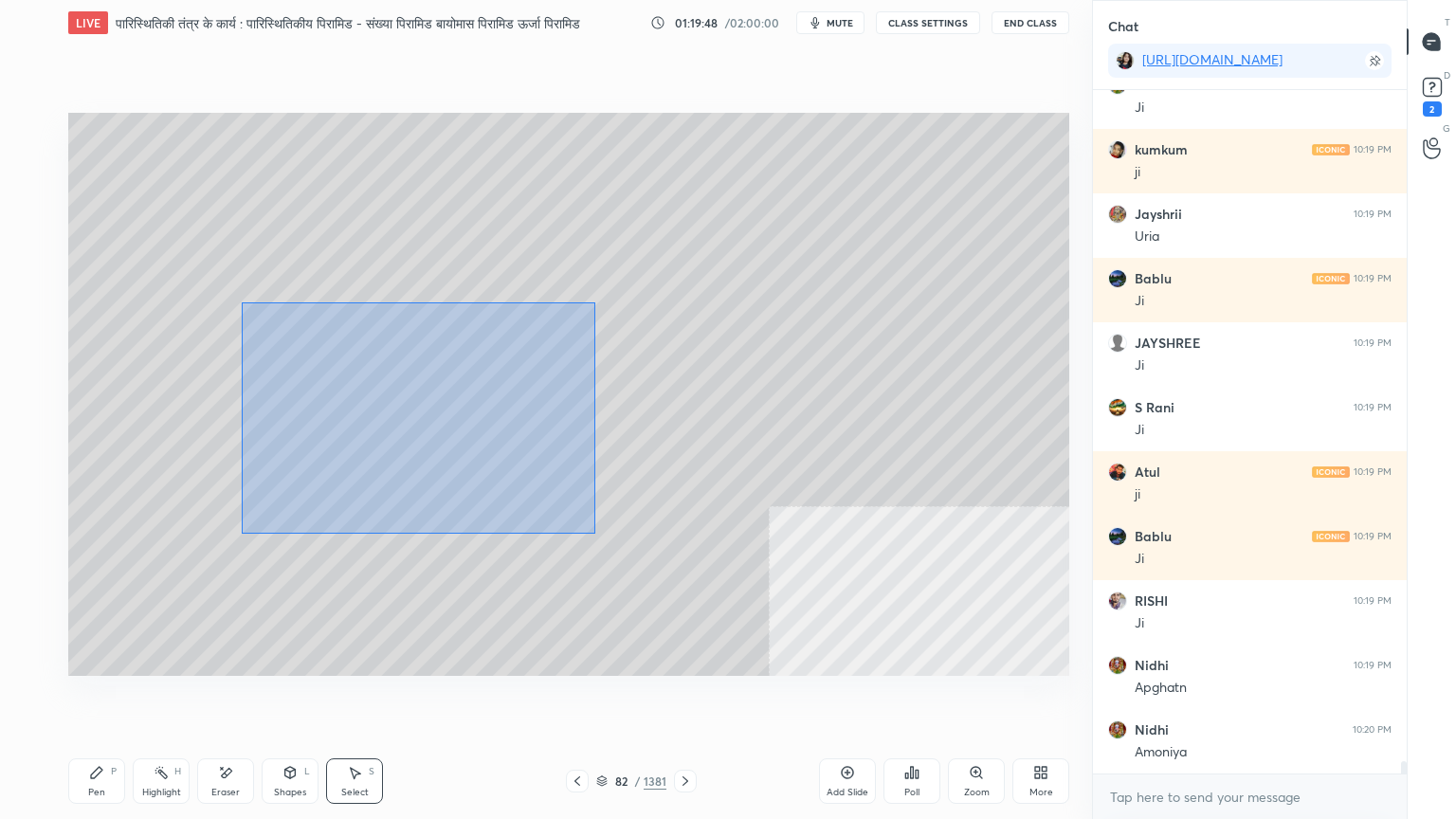 scroll, scrollTop: 36282, scrollLeft: 0, axis: vertical 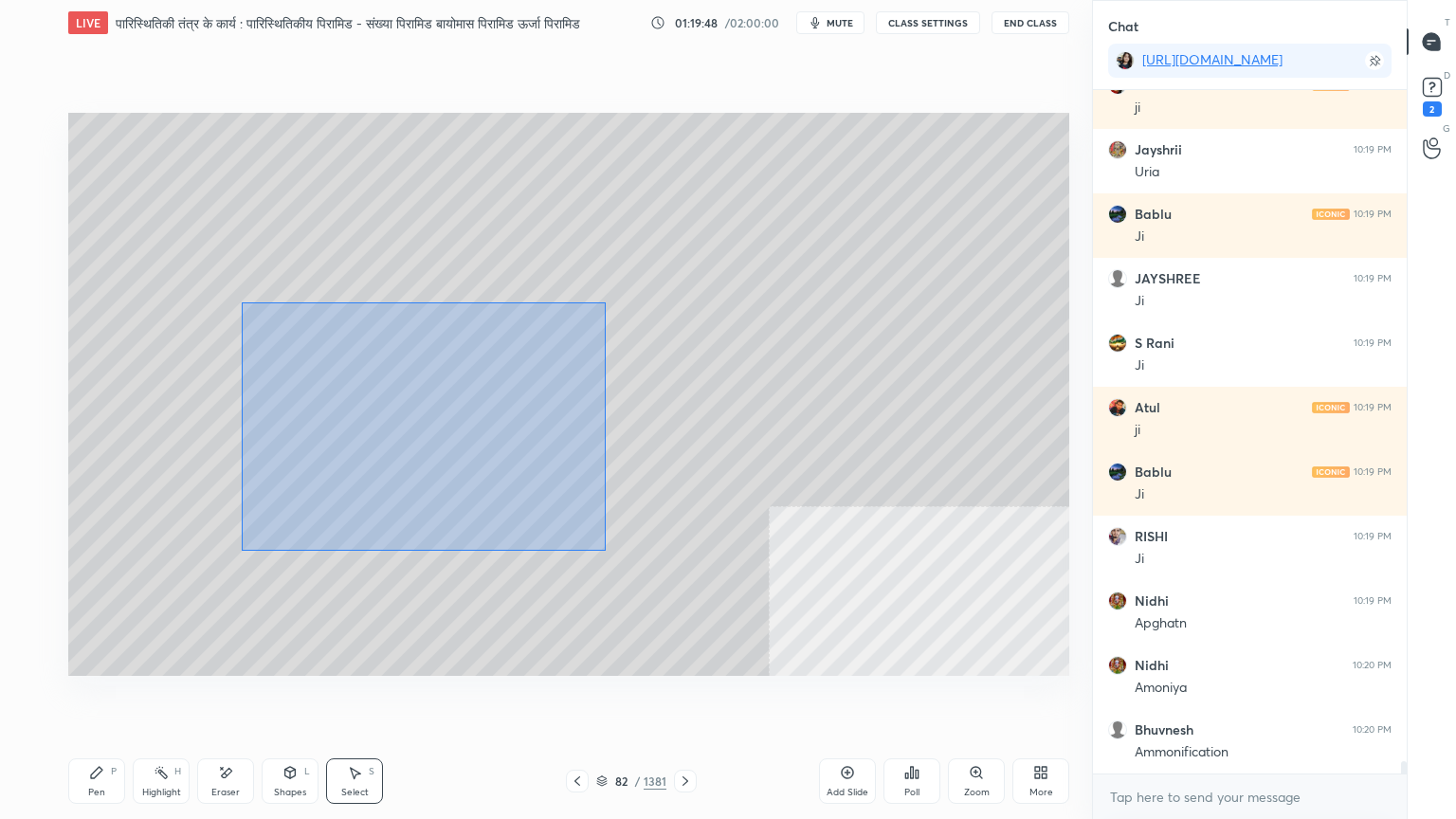 drag, startPoint x: 242, startPoint y: 302, endPoint x: 596, endPoint y: 537, distance: 424.90116 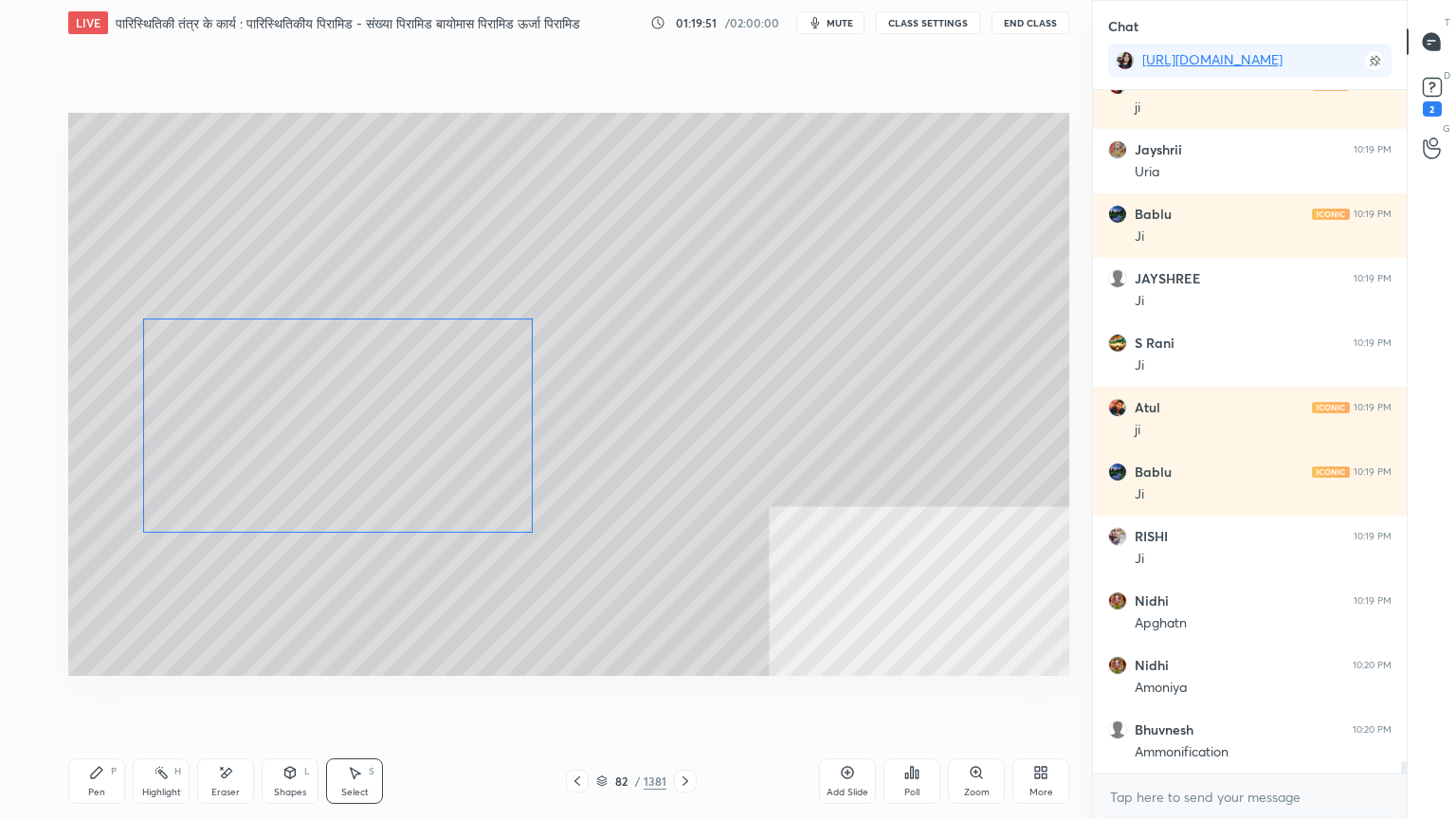 drag, startPoint x: 465, startPoint y: 466, endPoint x: 463, endPoint y: 441, distance: 25.079872 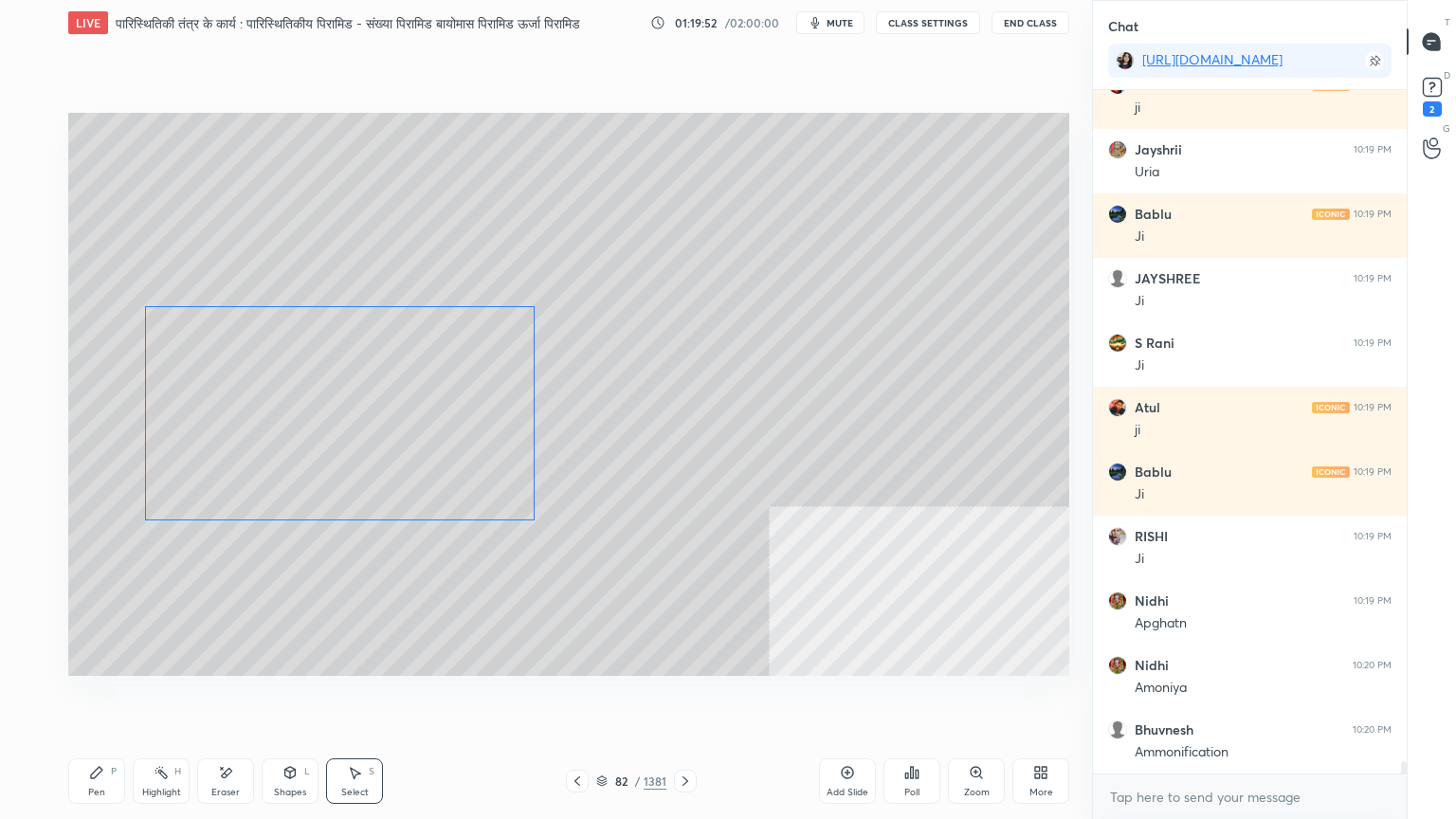 drag, startPoint x: 464, startPoint y: 459, endPoint x: 466, endPoint y: 447, distance: 12.165525 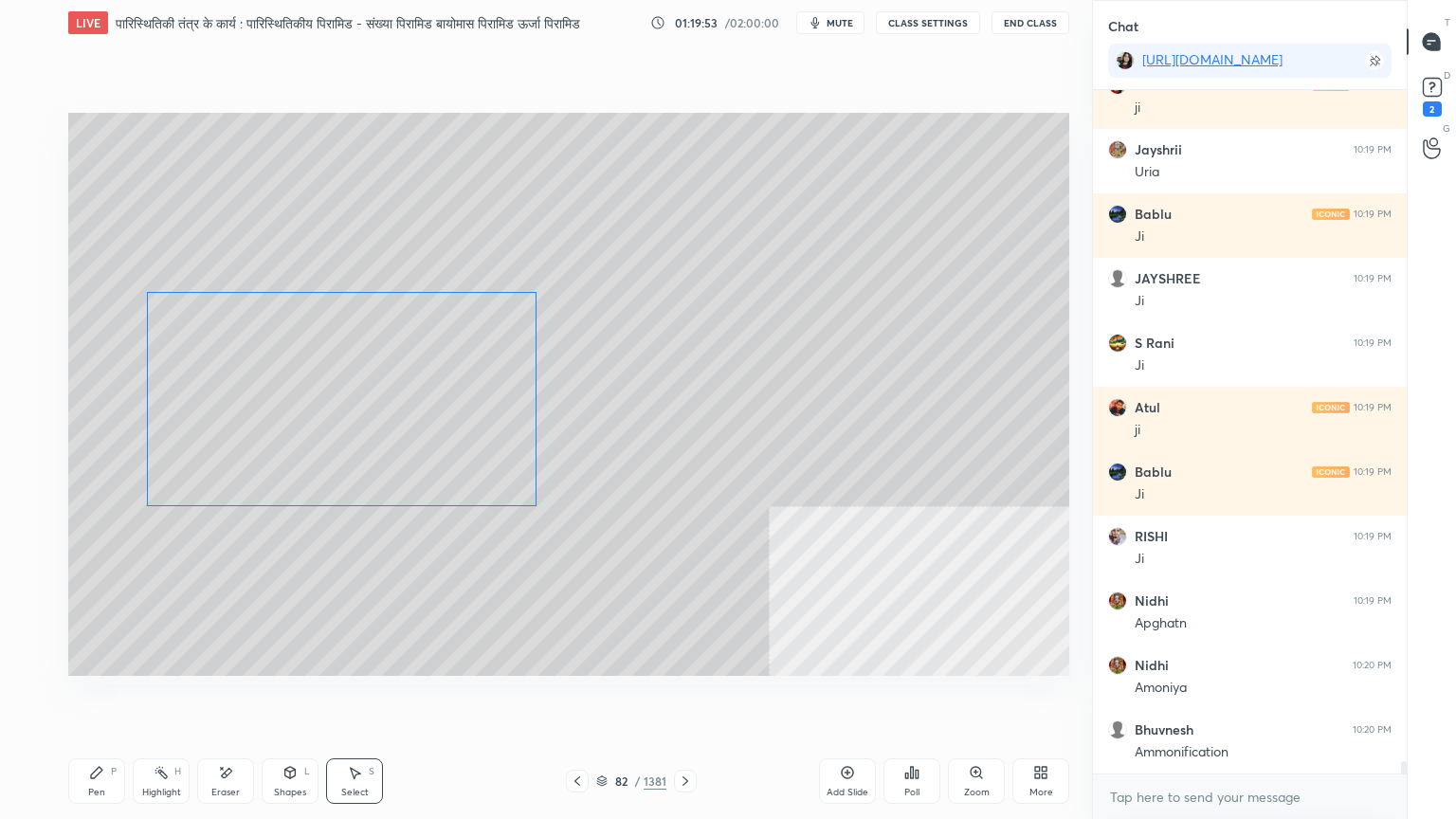 click on "0 ° Undo Copy Duplicate Duplicate to new slide Delete" at bounding box center (569, 394) 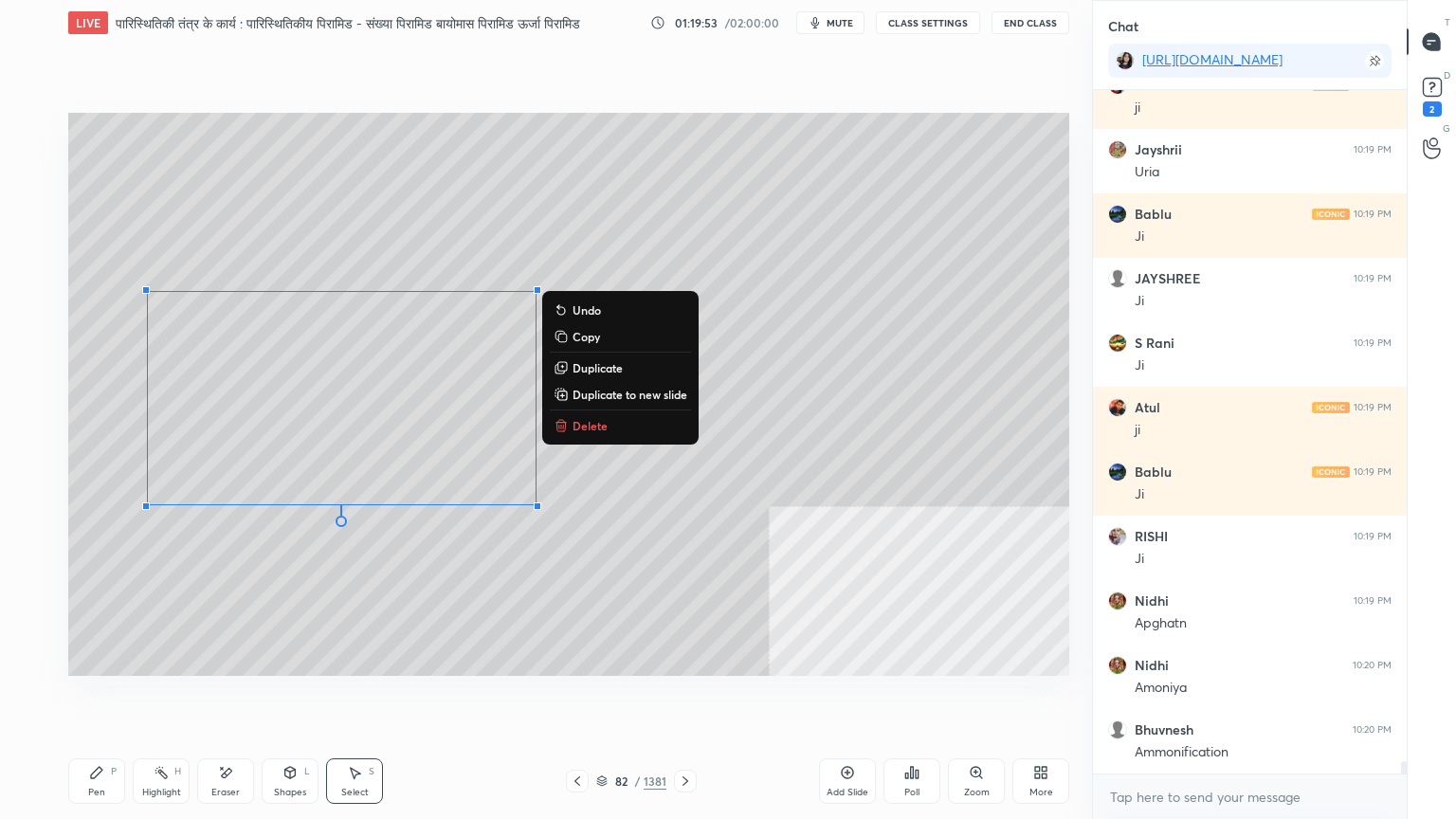 scroll, scrollTop: 36350, scrollLeft: 0, axis: vertical 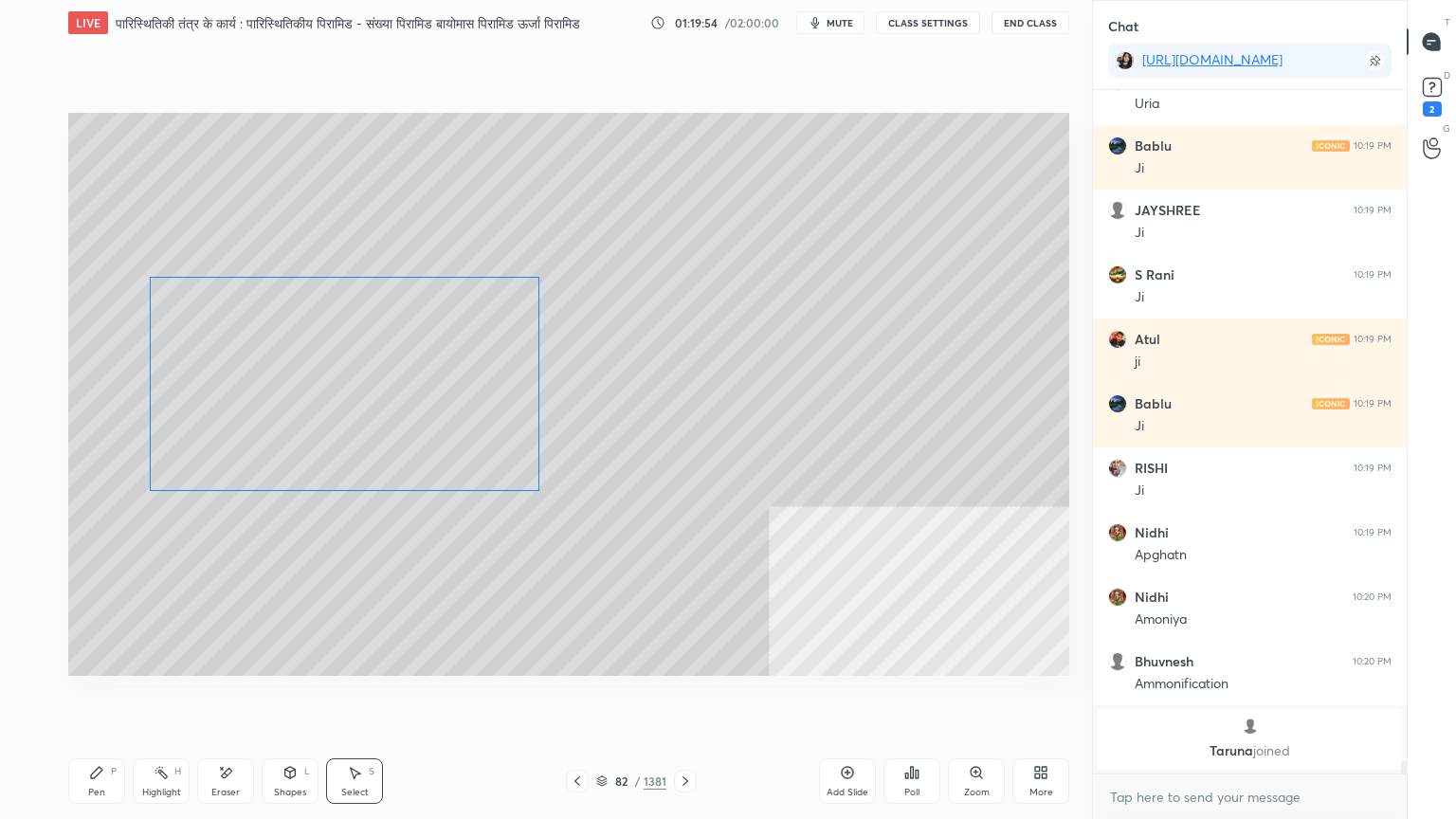 click on "0 ° Undo Copy Duplicate Duplicate to new slide Delete" at bounding box center (569, 394) 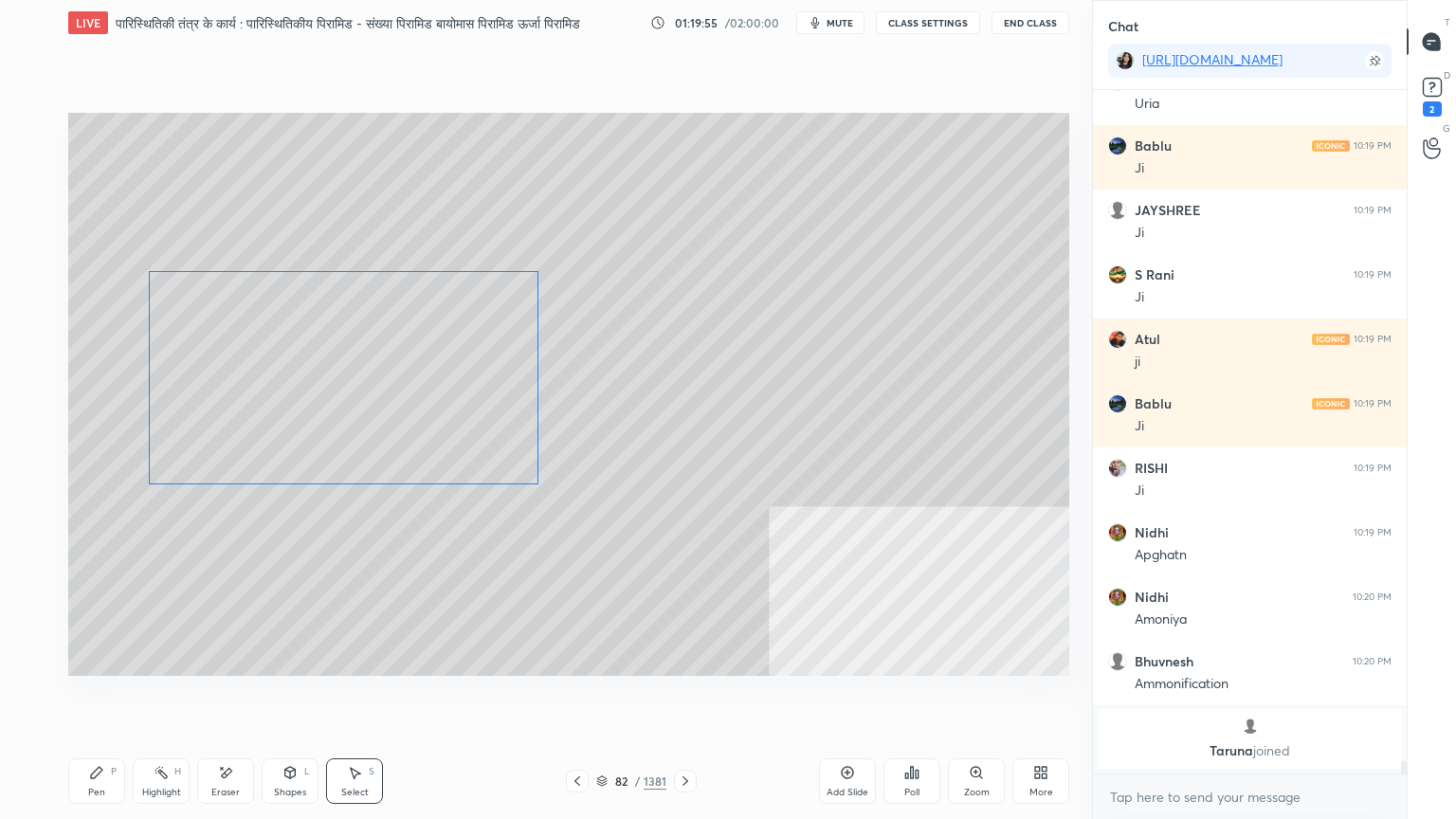 click on "0 ° Undo Copy Duplicate Duplicate to new slide Delete" at bounding box center (569, 394) 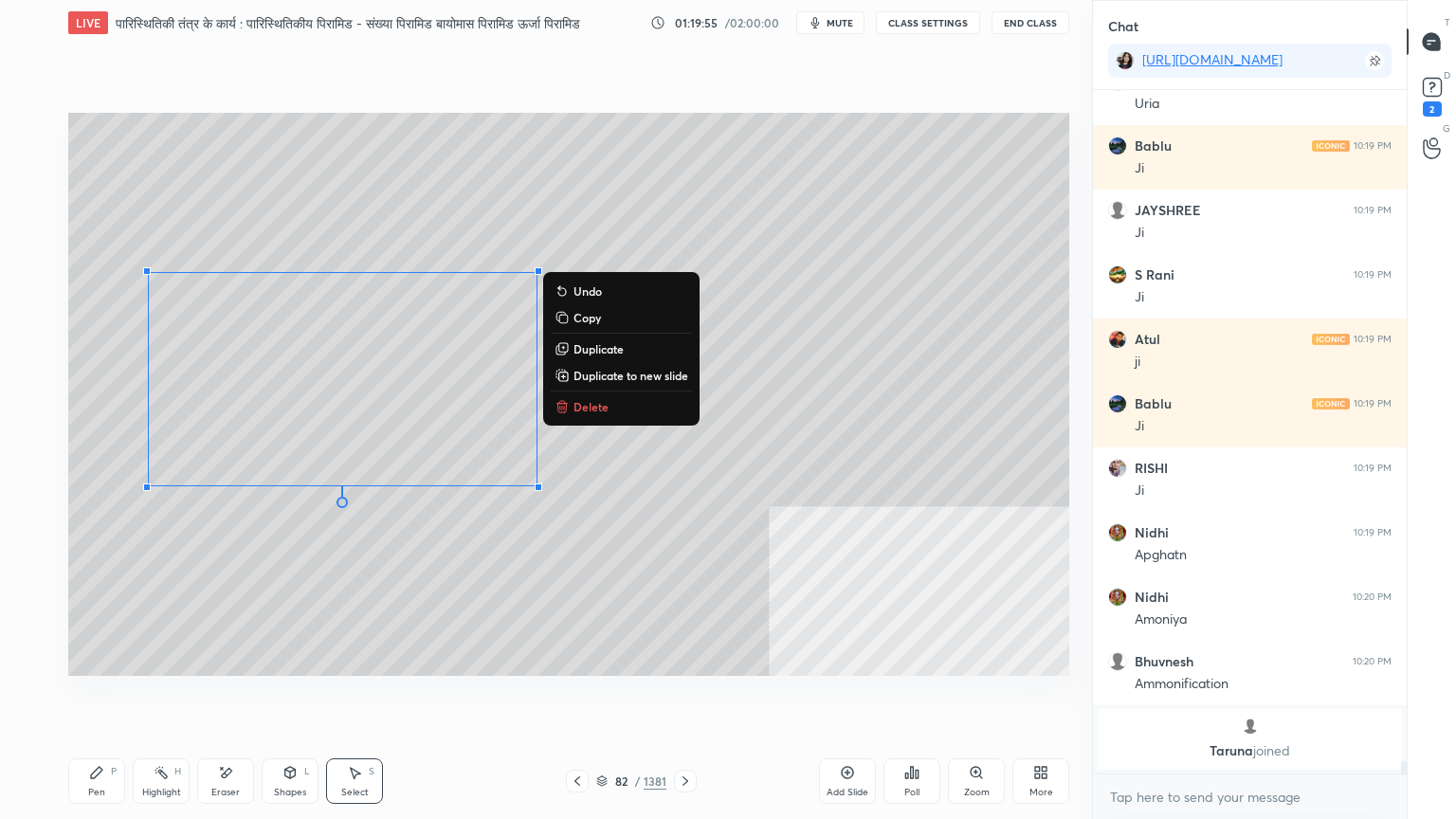 click on "P" at bounding box center (114, 772) 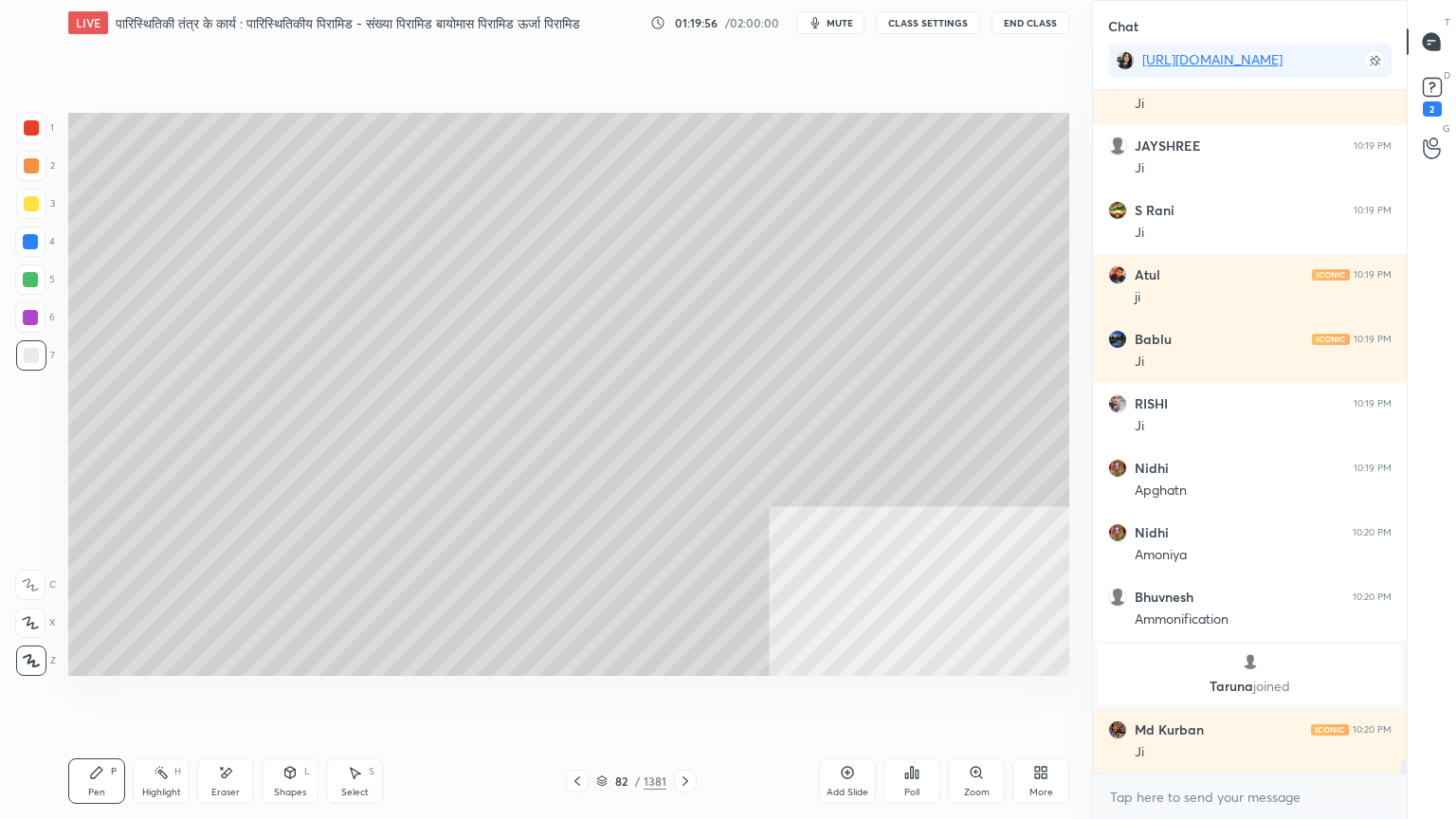 scroll, scrollTop: 35781, scrollLeft: 0, axis: vertical 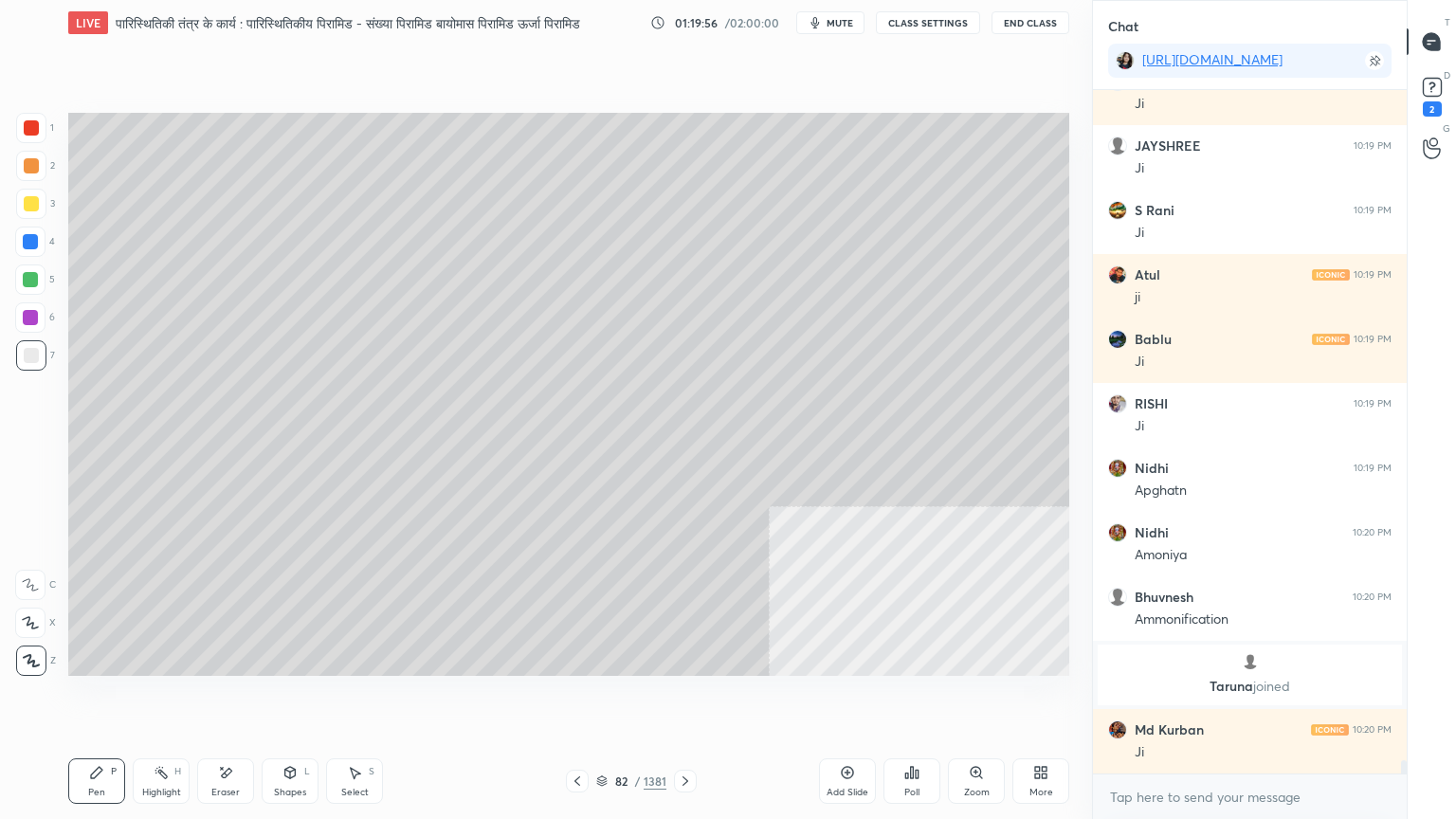 click 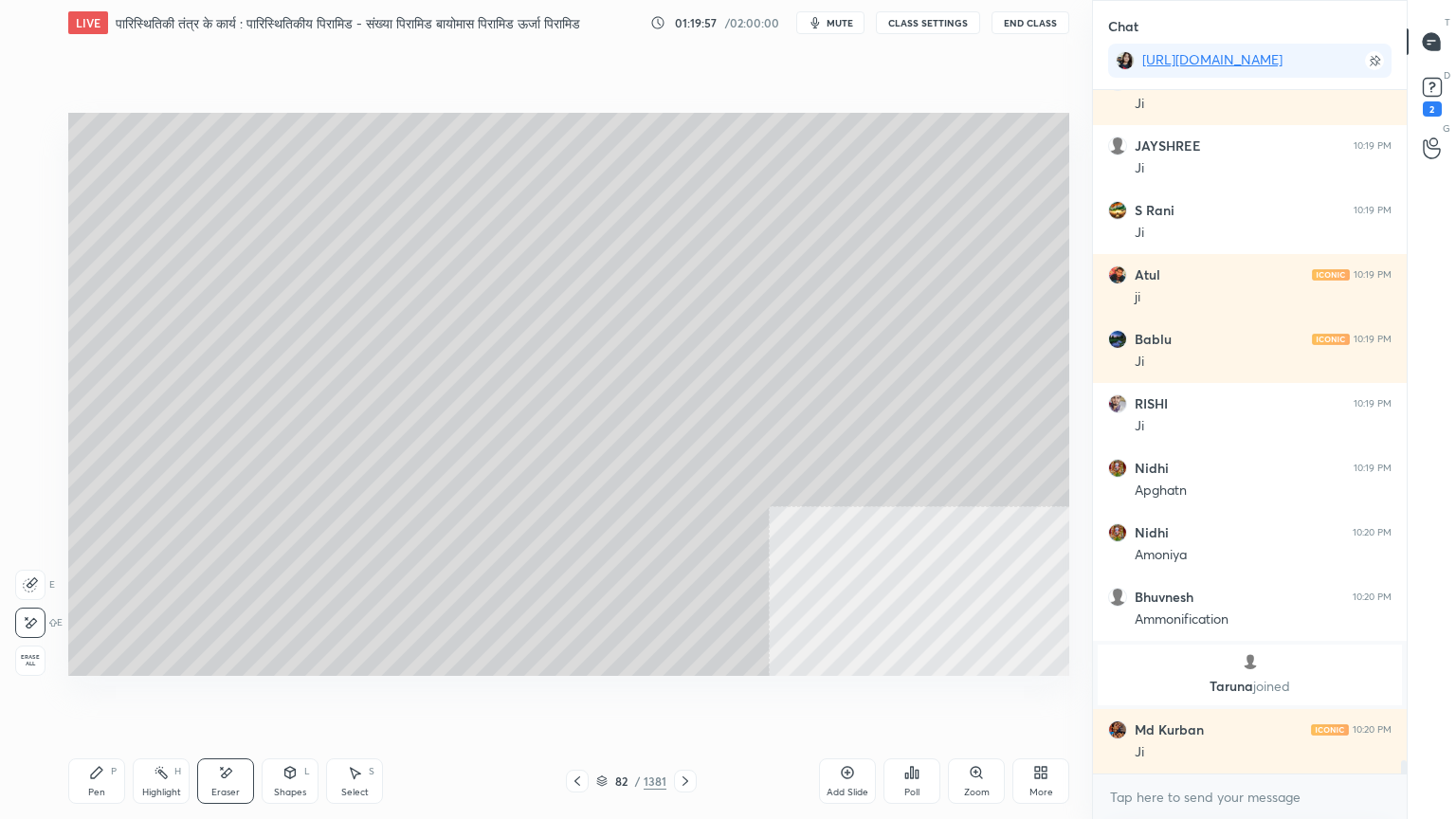 click 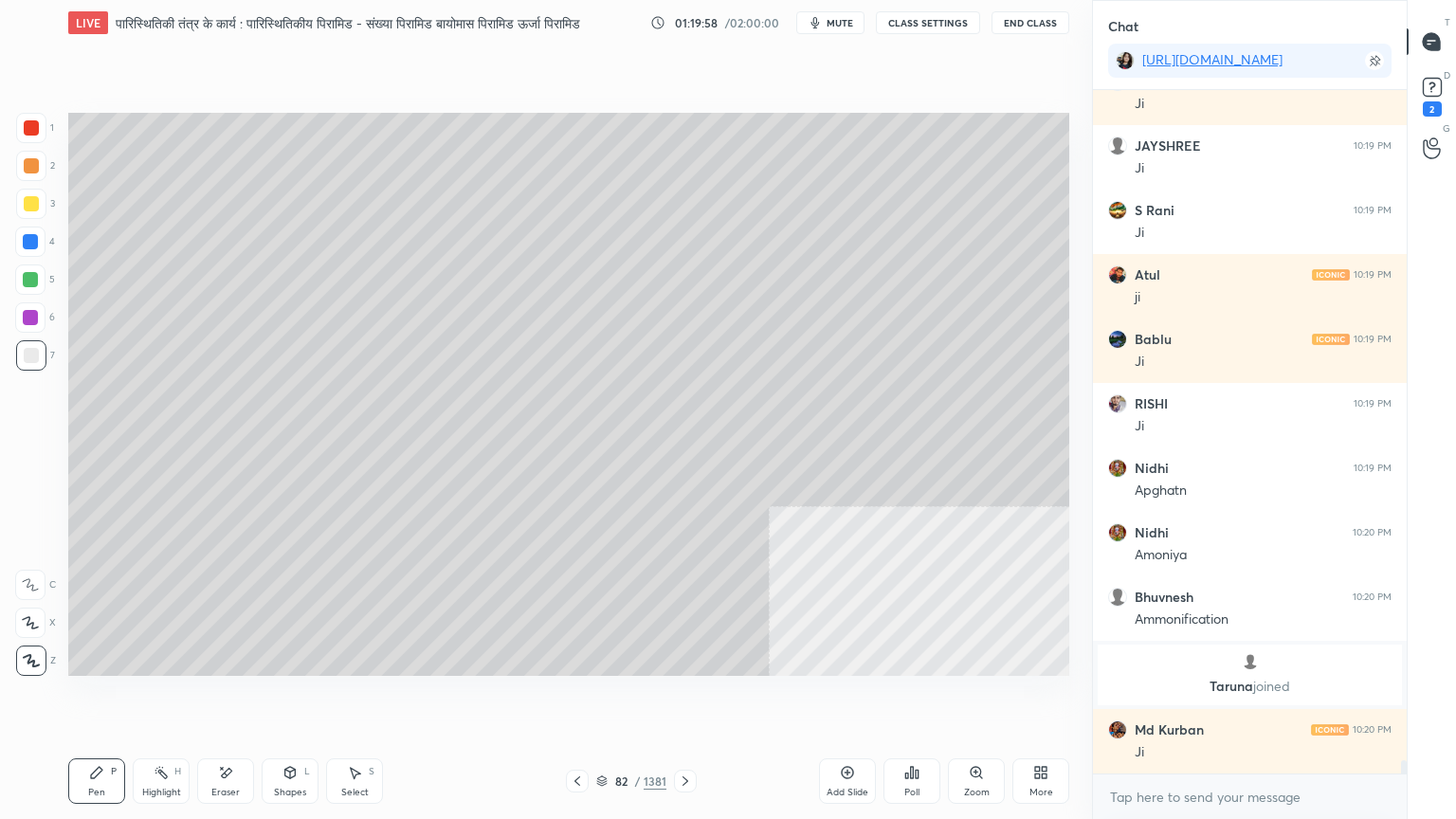 click at bounding box center [30, 242] 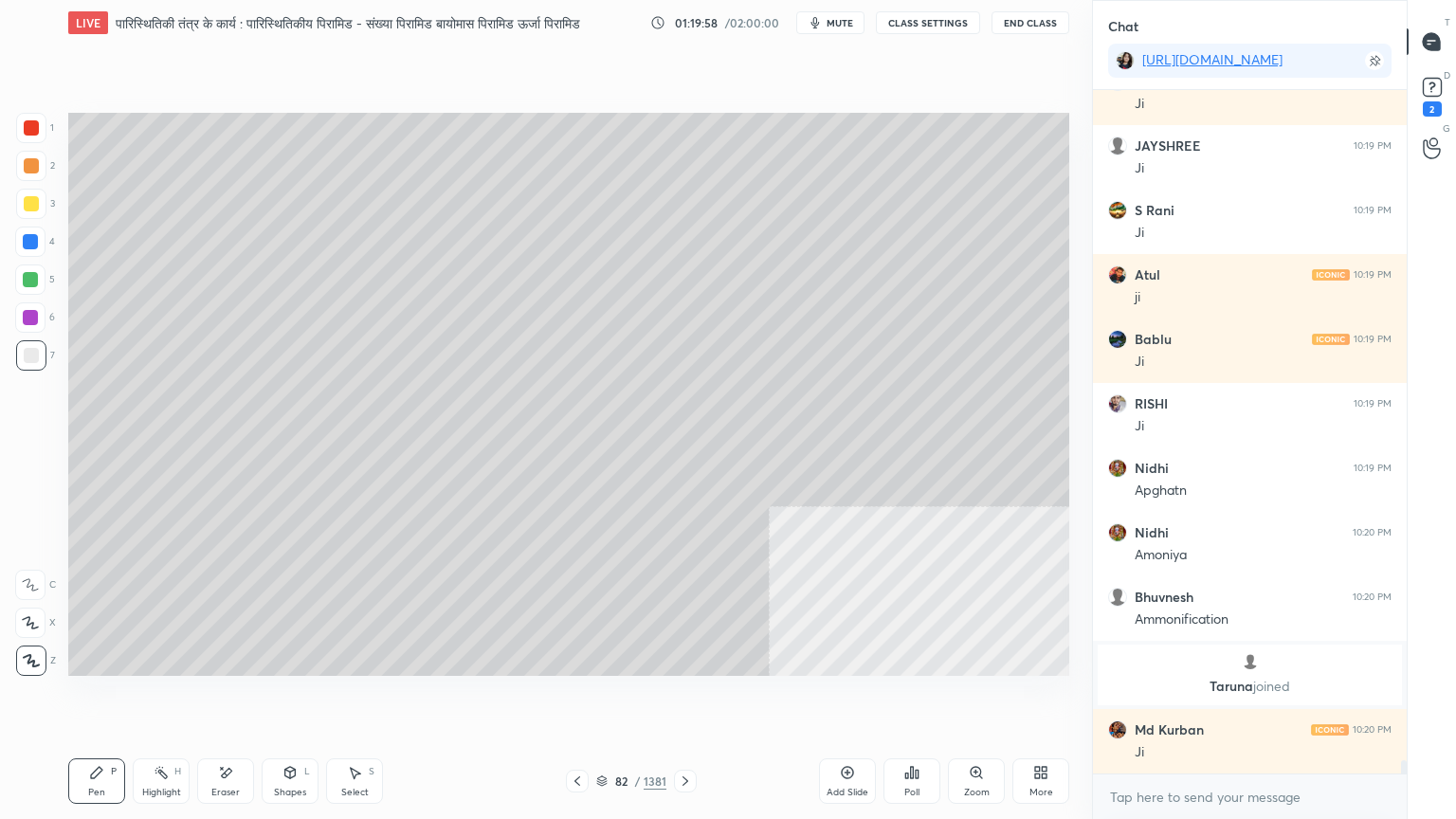 click at bounding box center (30, 242) 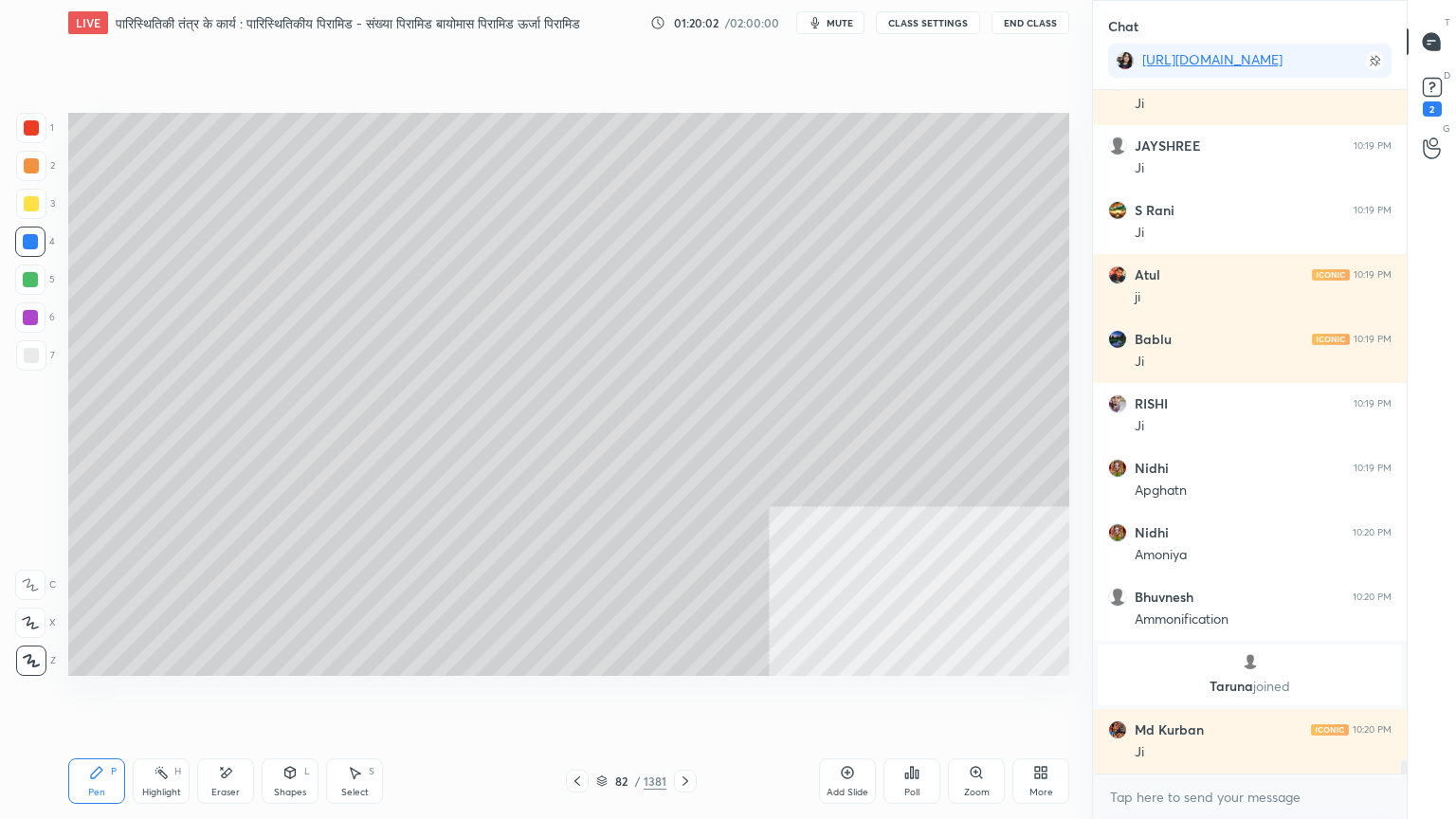 click on "Select" at bounding box center (355, 792) 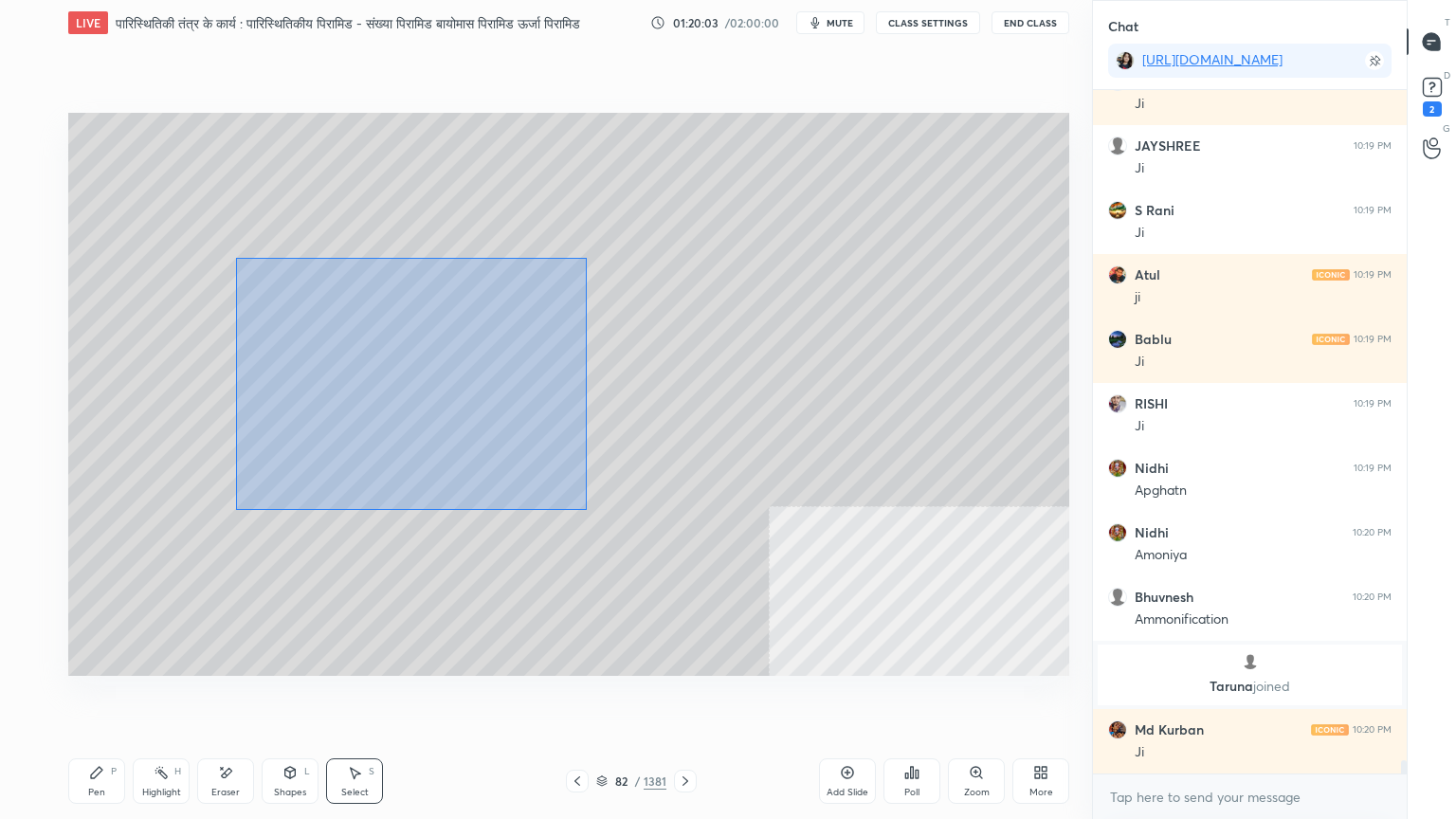 drag, startPoint x: 236, startPoint y: 258, endPoint x: 580, endPoint y: 506, distance: 424.0755 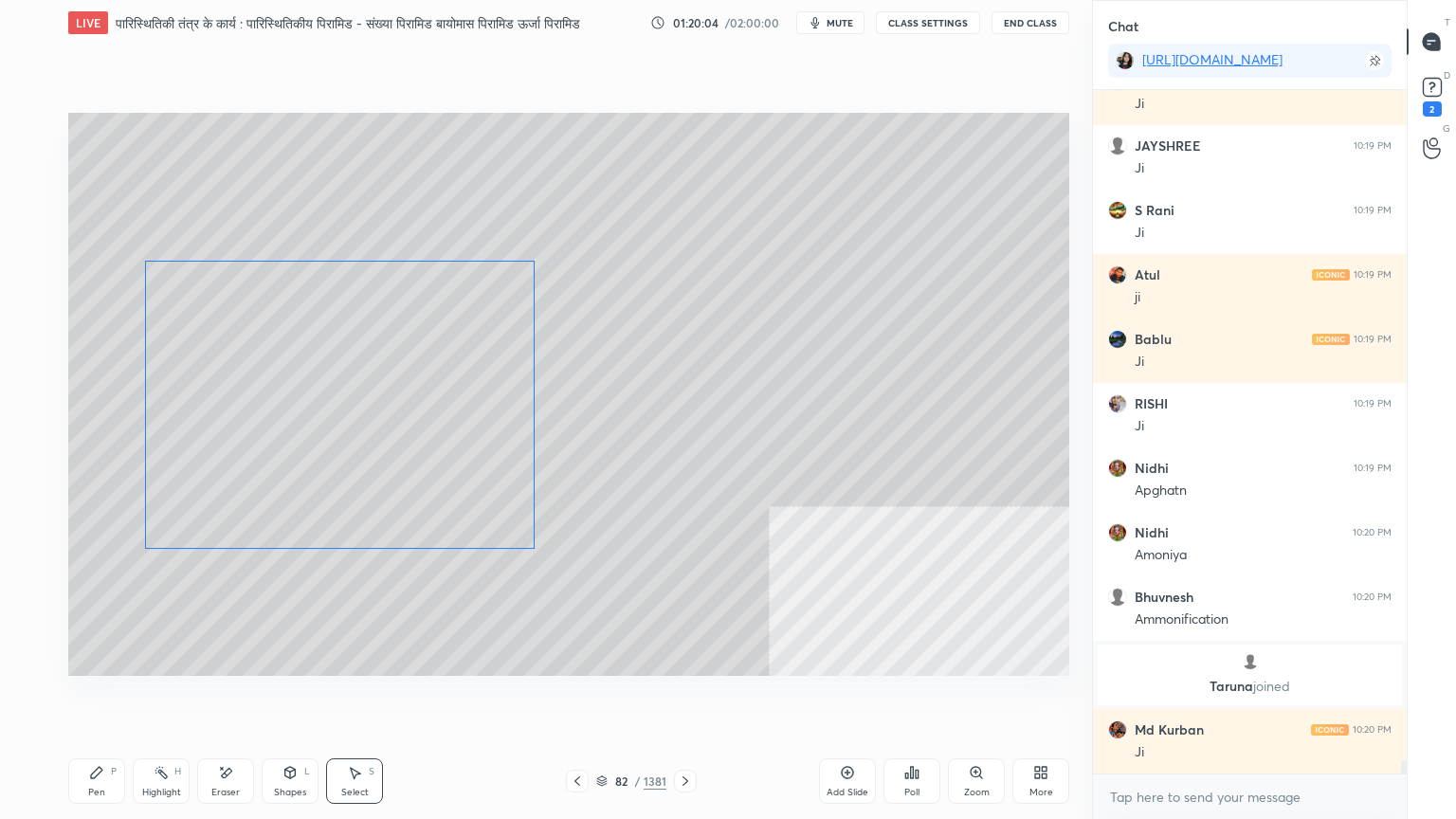 drag, startPoint x: 399, startPoint y: 422, endPoint x: 391, endPoint y: 413, distance: 12.041595 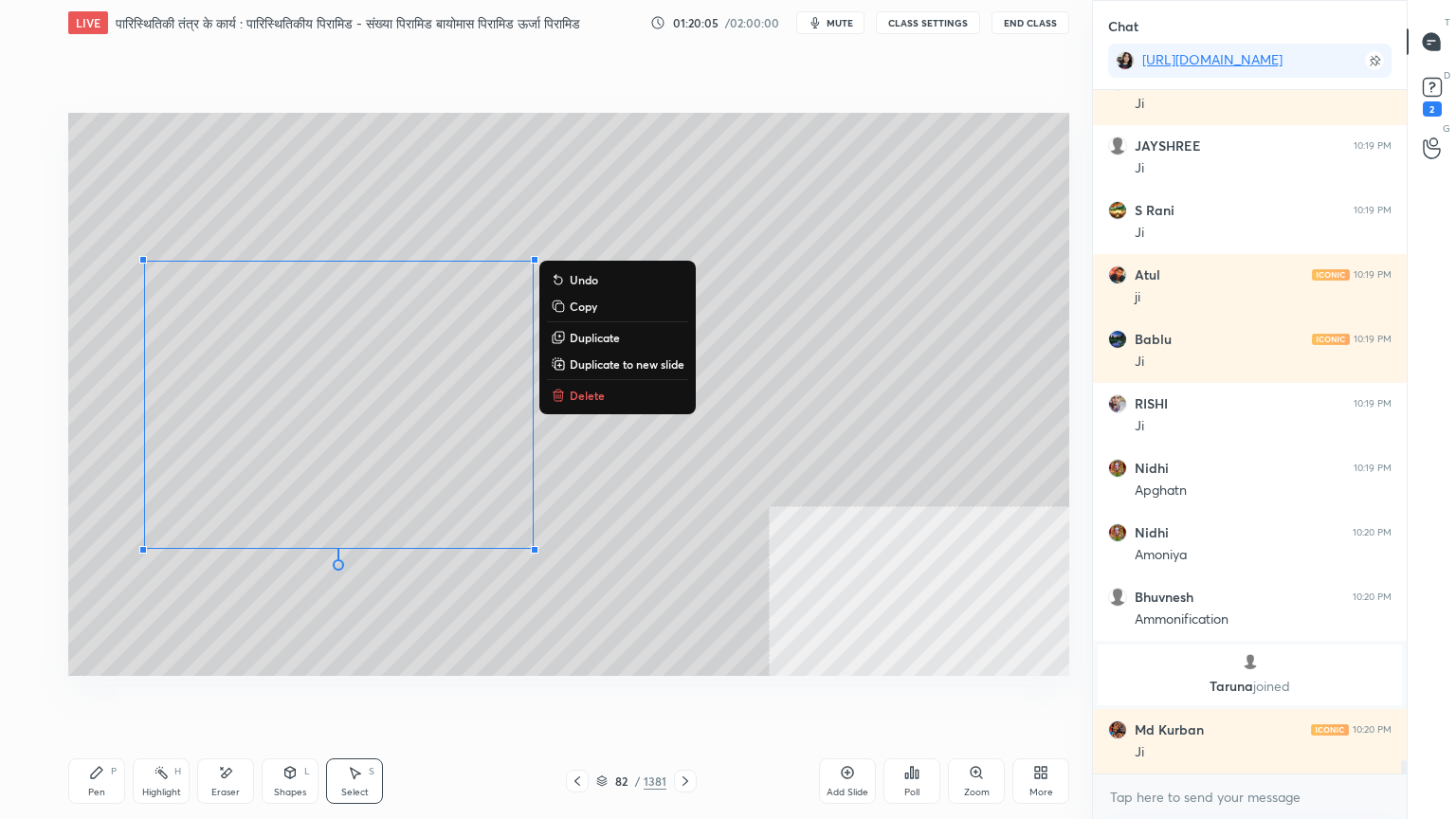 click on "0 ° Undo Copy Duplicate Duplicate to new slide Delete" at bounding box center [569, 394] 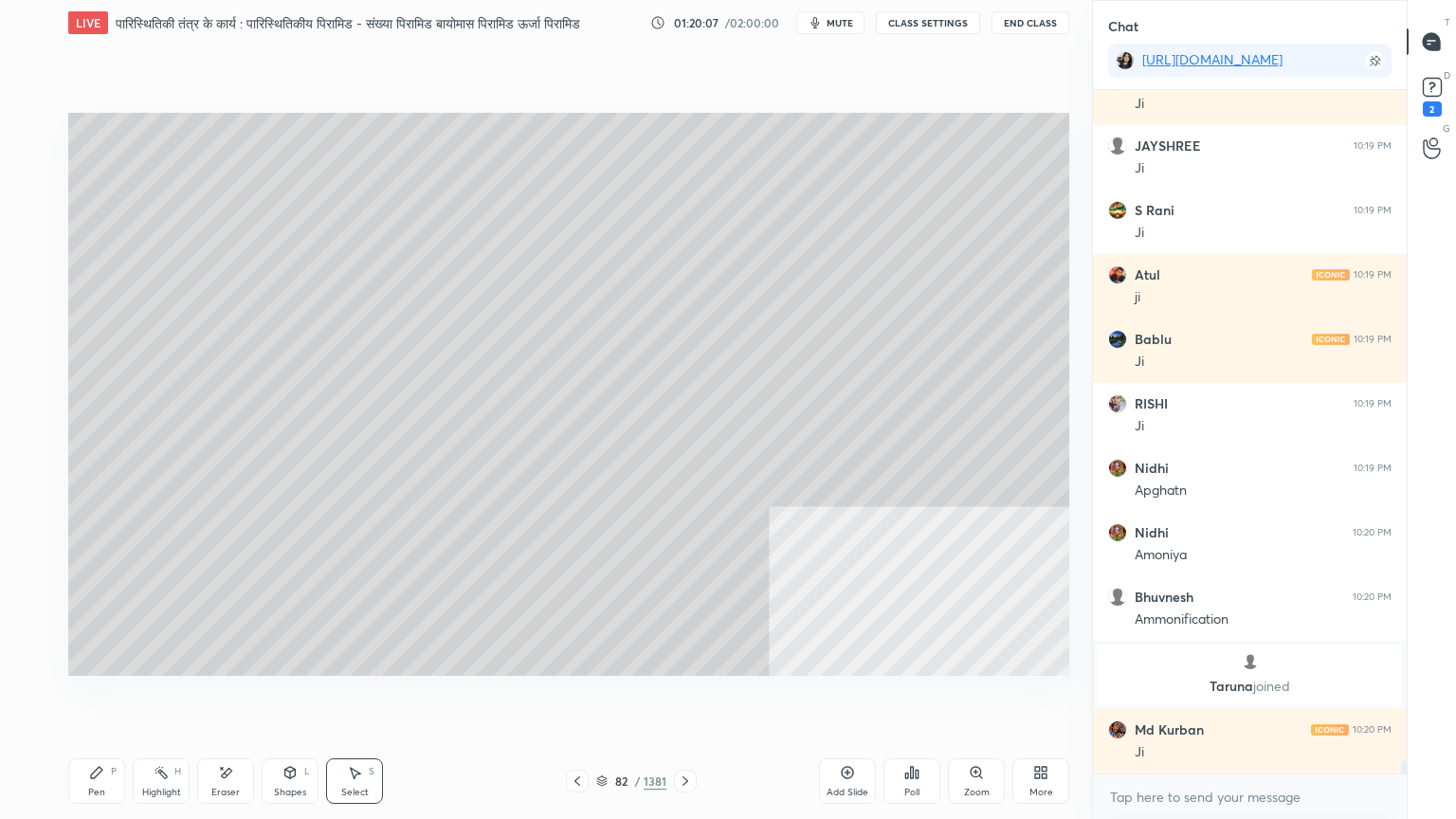 click on "Pen P" at bounding box center (97, 781) 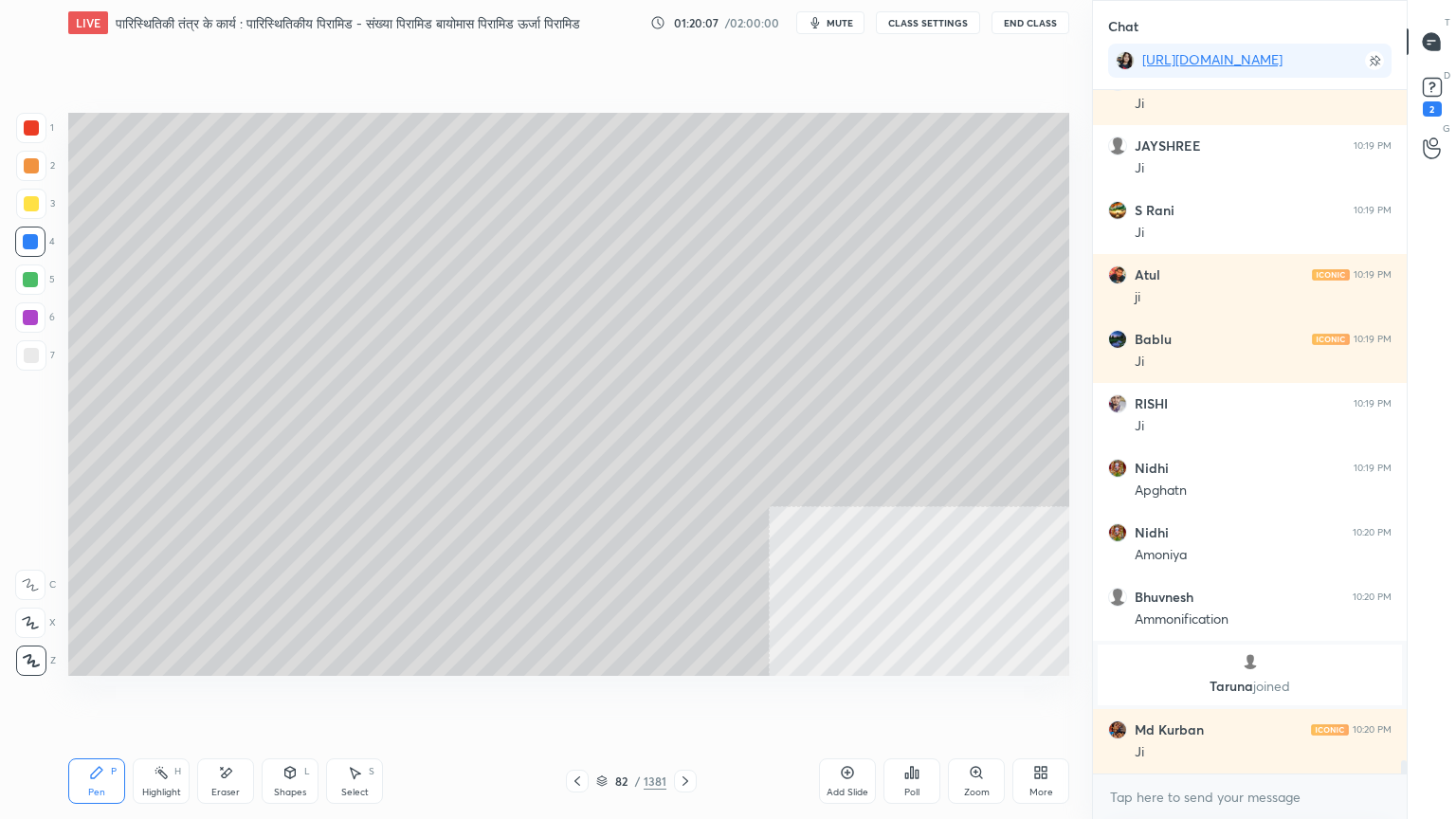 drag, startPoint x: 226, startPoint y: 787, endPoint x: 243, endPoint y: 744, distance: 46.238512 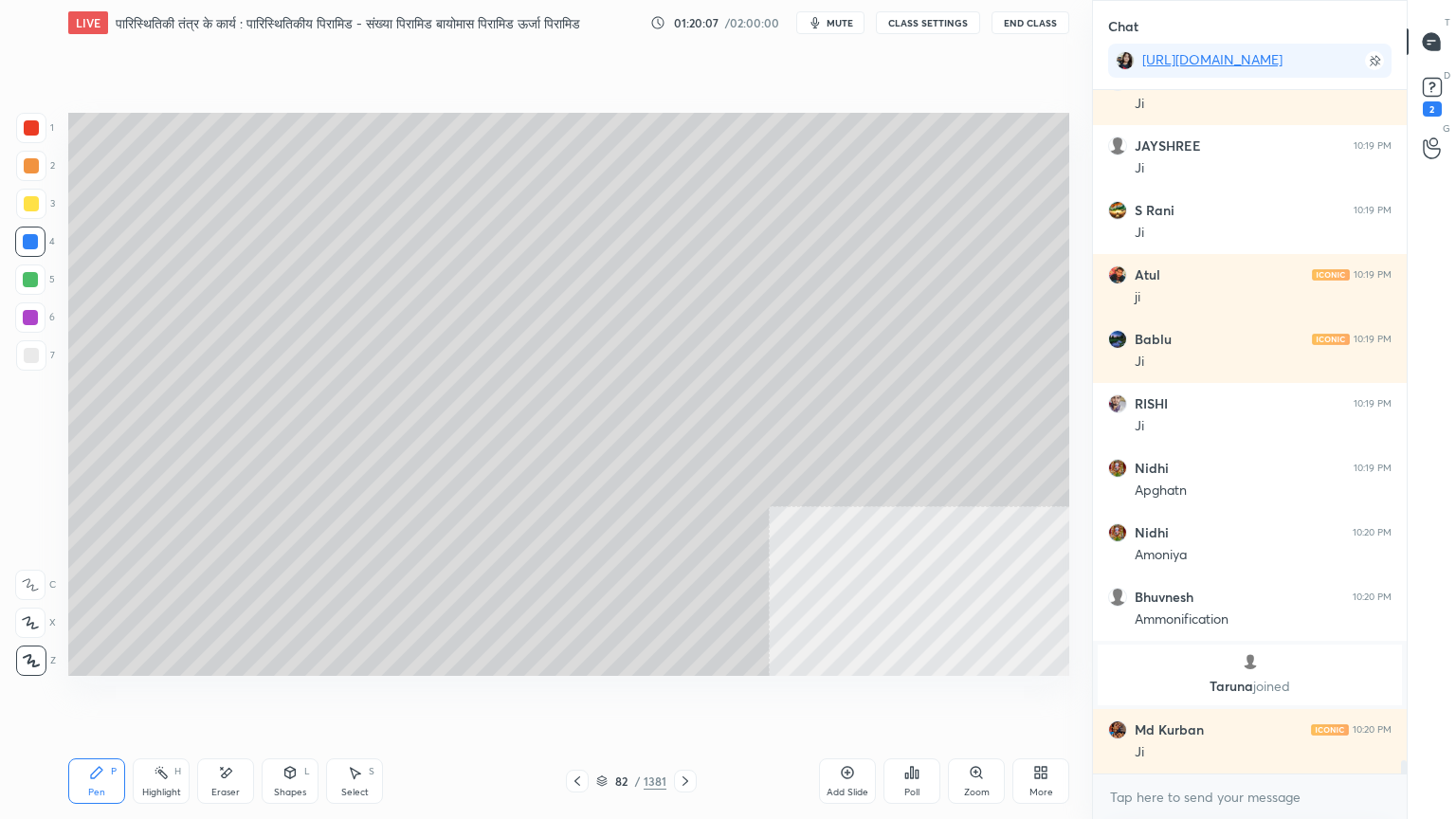 click on "Eraser" at bounding box center [226, 781] 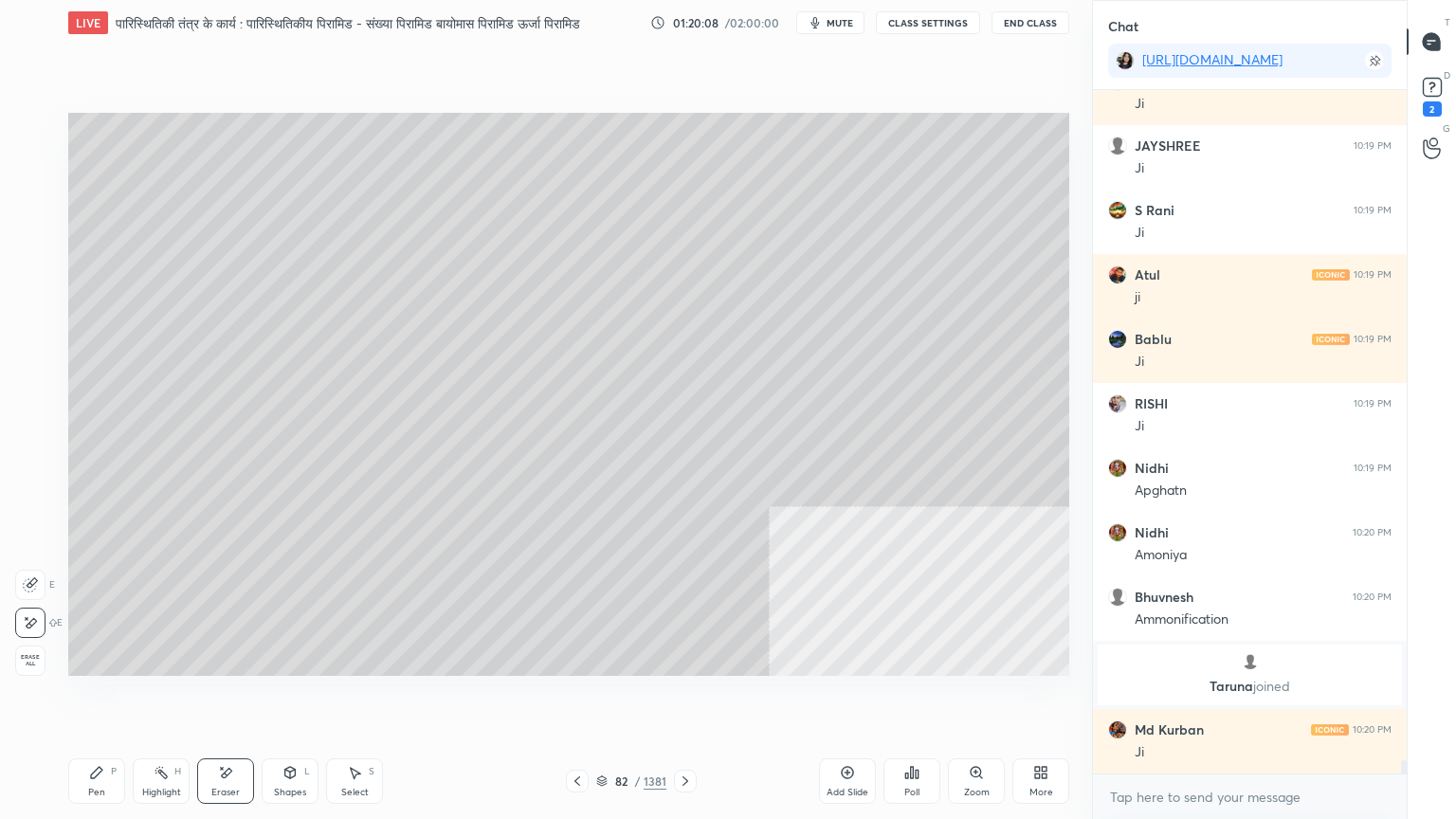 click on "Pen P" at bounding box center [97, 781] 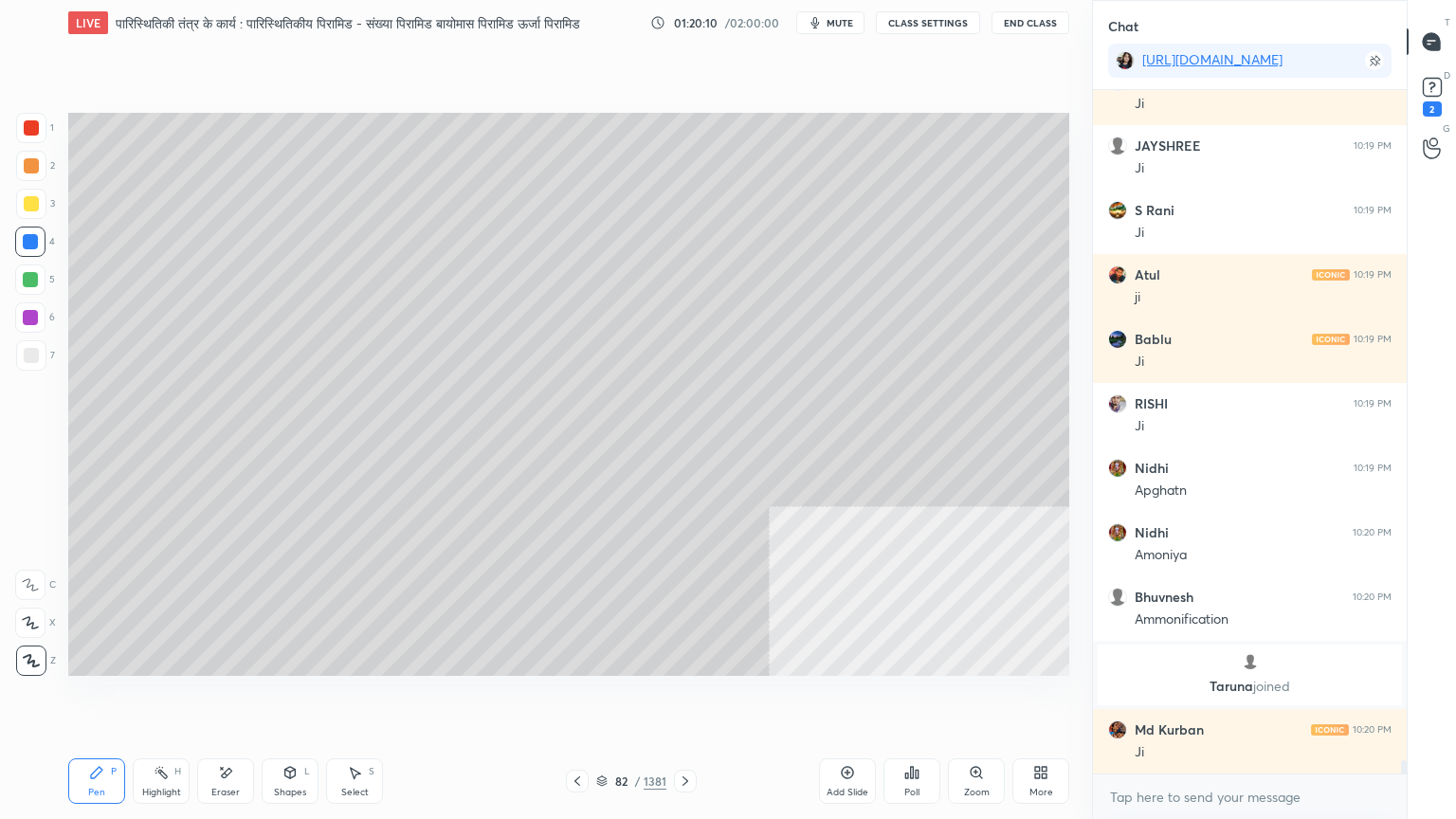 drag, startPoint x: 354, startPoint y: 790, endPoint x: 353, endPoint y: 779, distance: 11.045361 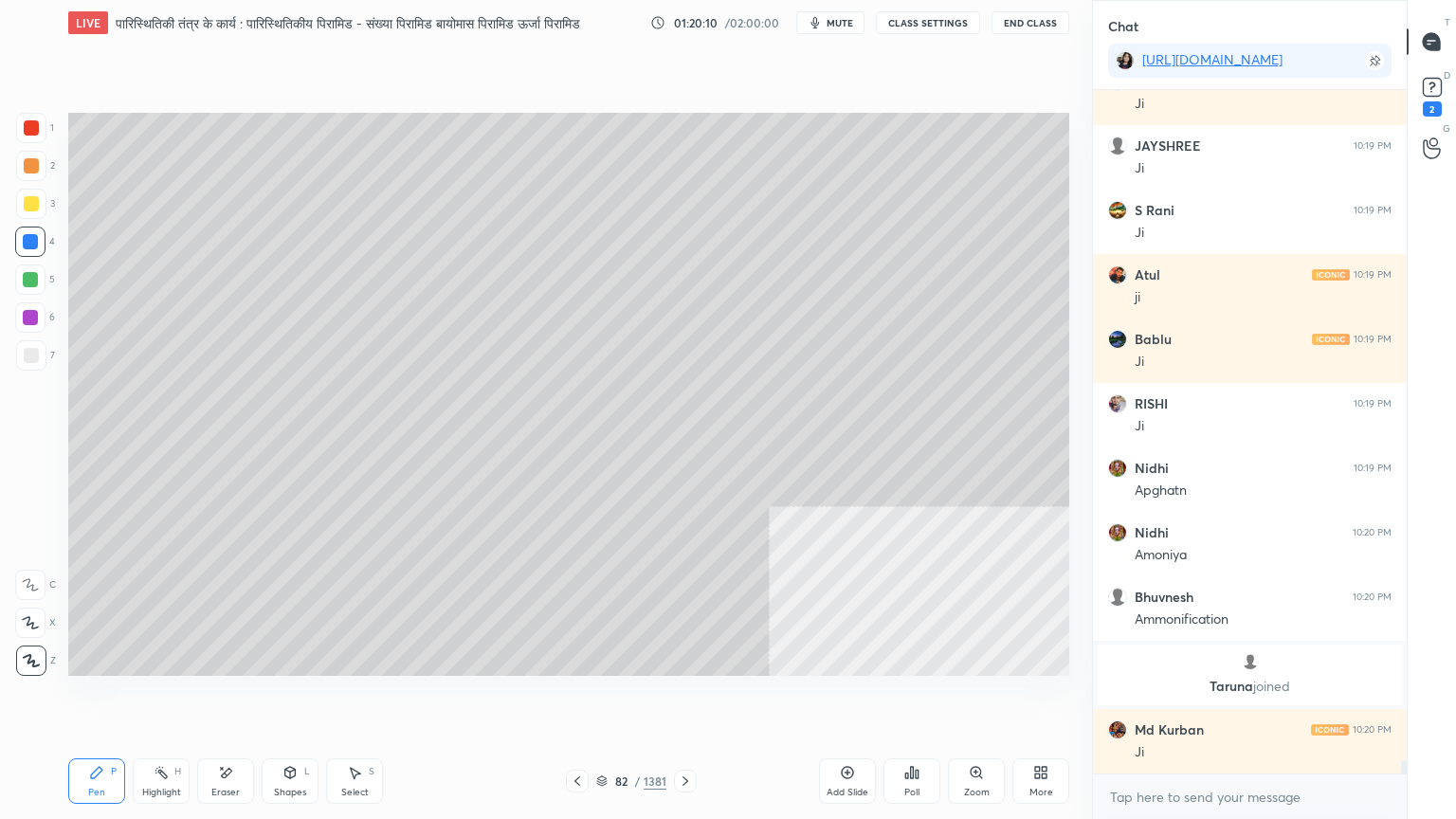 click on "Select" at bounding box center [355, 792] 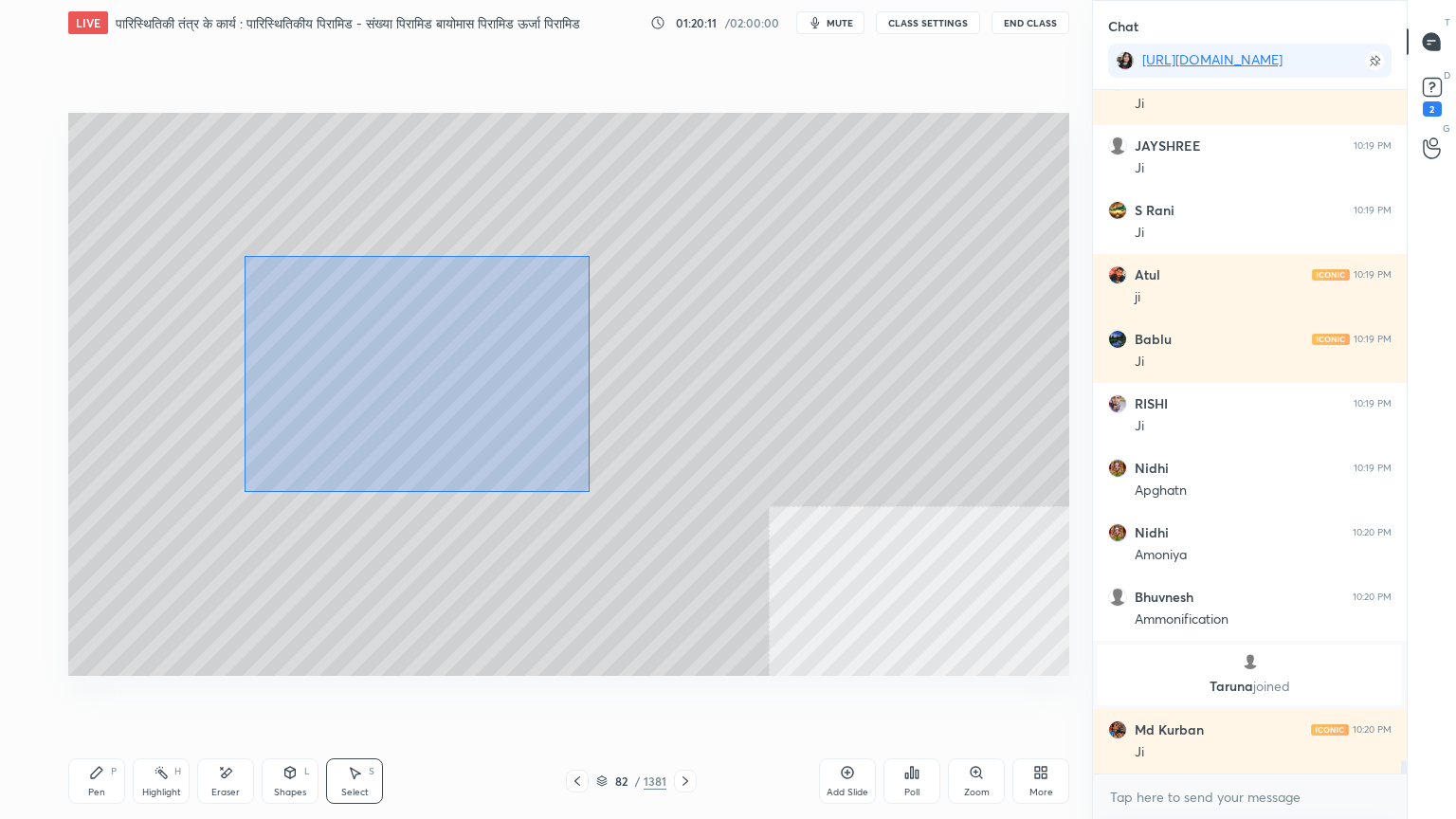 drag, startPoint x: 330, startPoint y: 302, endPoint x: 580, endPoint y: 487, distance: 311.00643 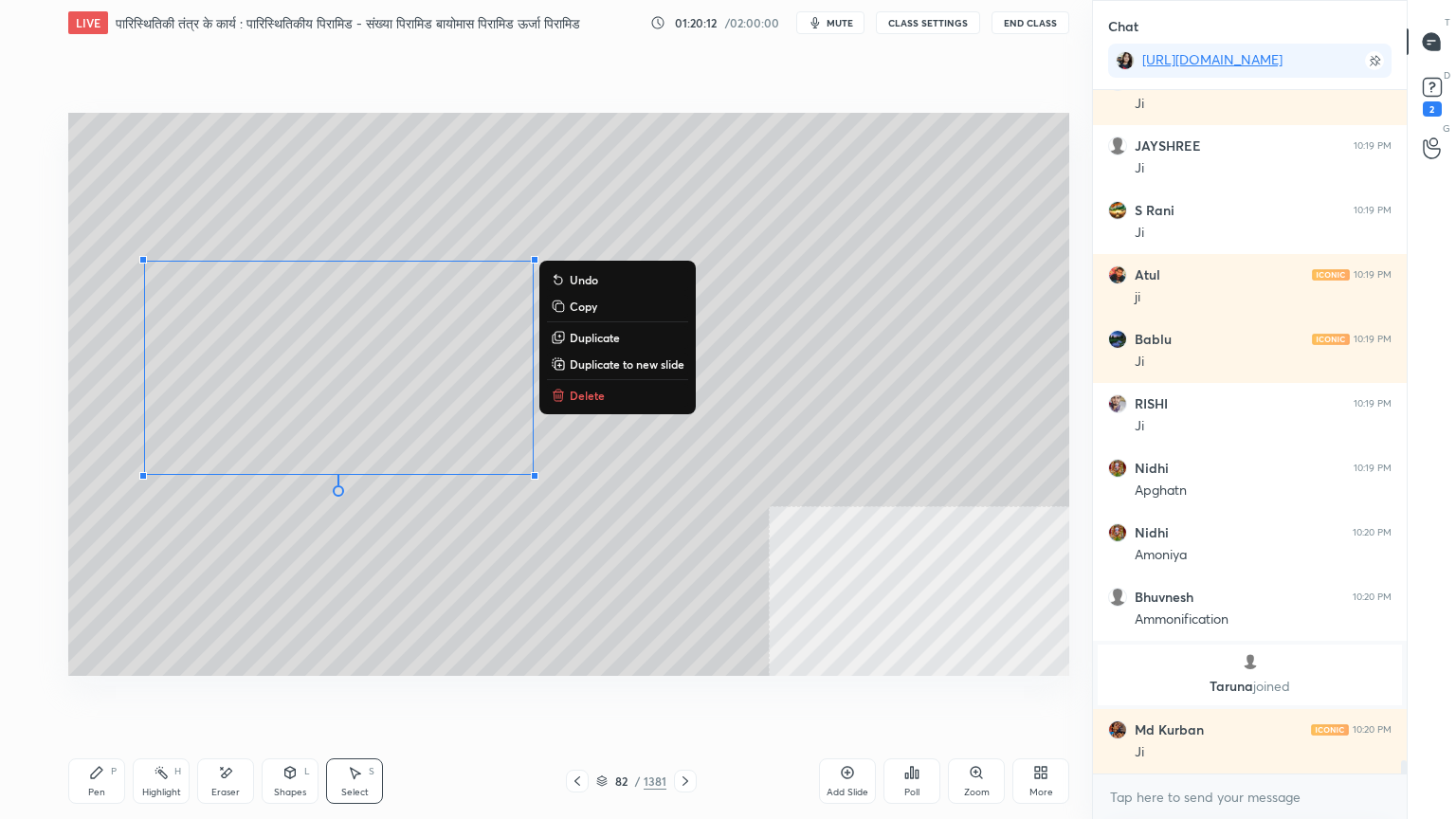 click on "0 ° Undo Copy Duplicate Duplicate to new slide Delete" at bounding box center (569, 394) 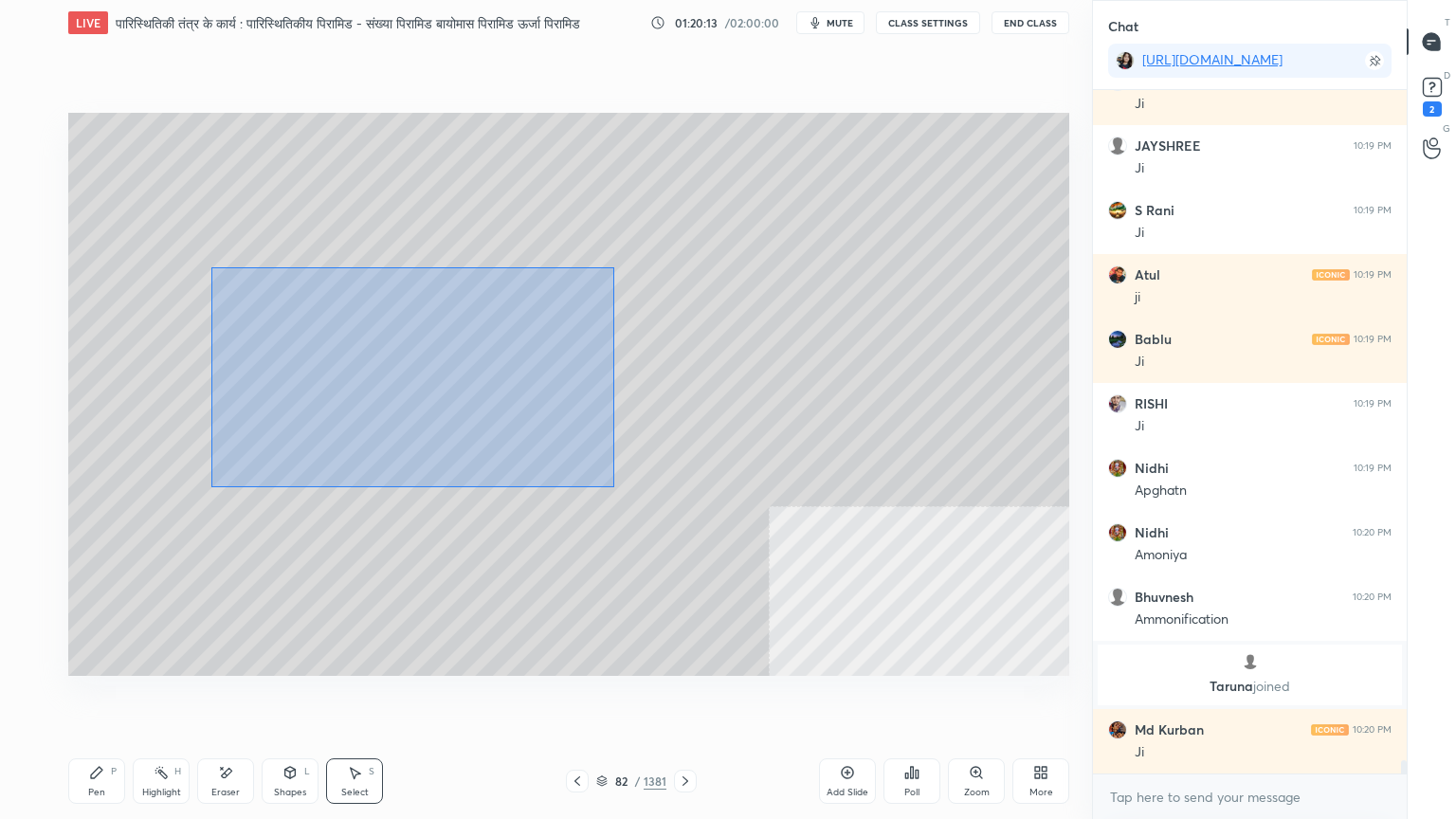 drag, startPoint x: 211, startPoint y: 267, endPoint x: 592, endPoint y: 467, distance: 430.30338 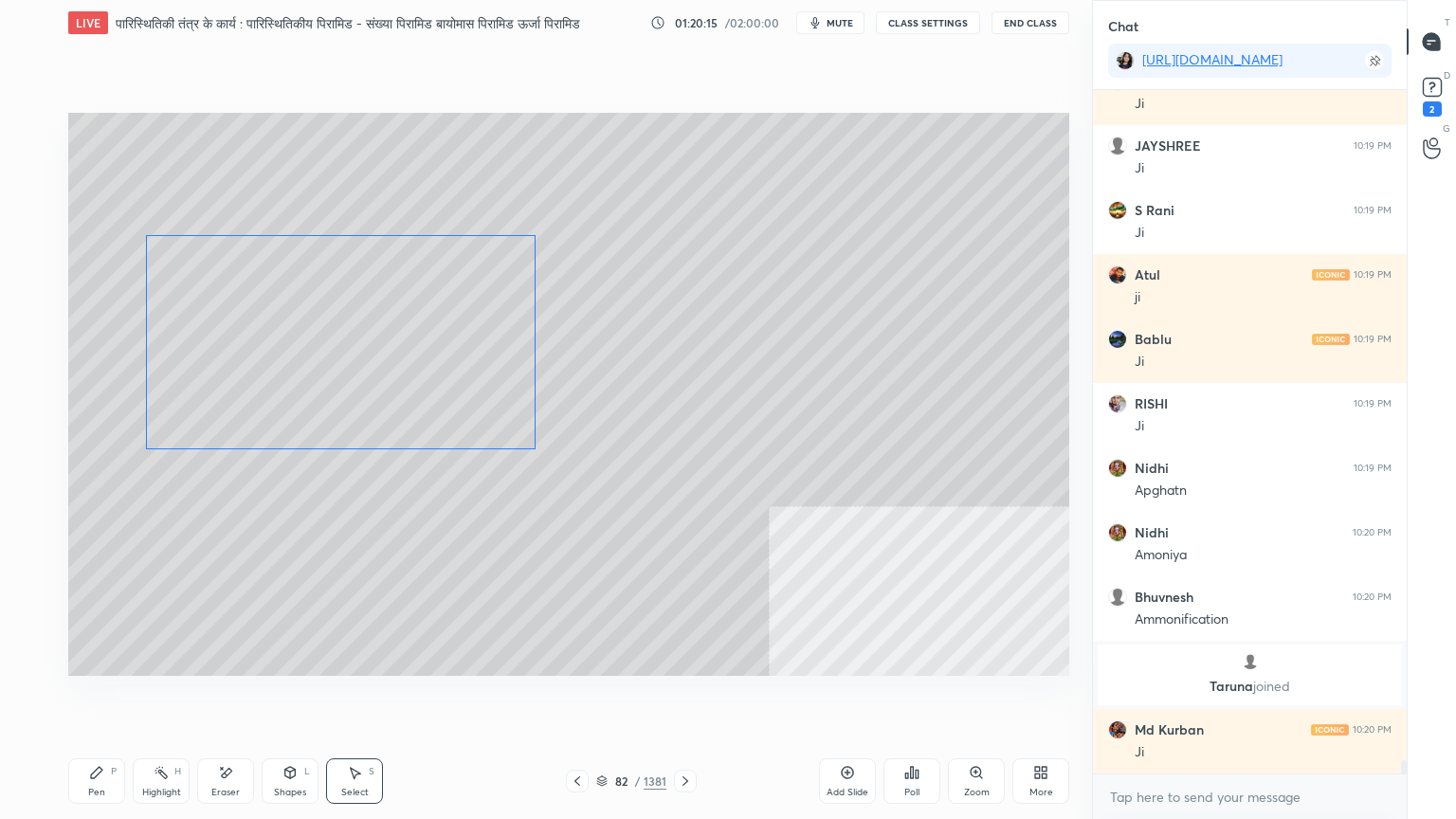 drag, startPoint x: 437, startPoint y: 389, endPoint x: 441, endPoint y: 362, distance: 27.294688 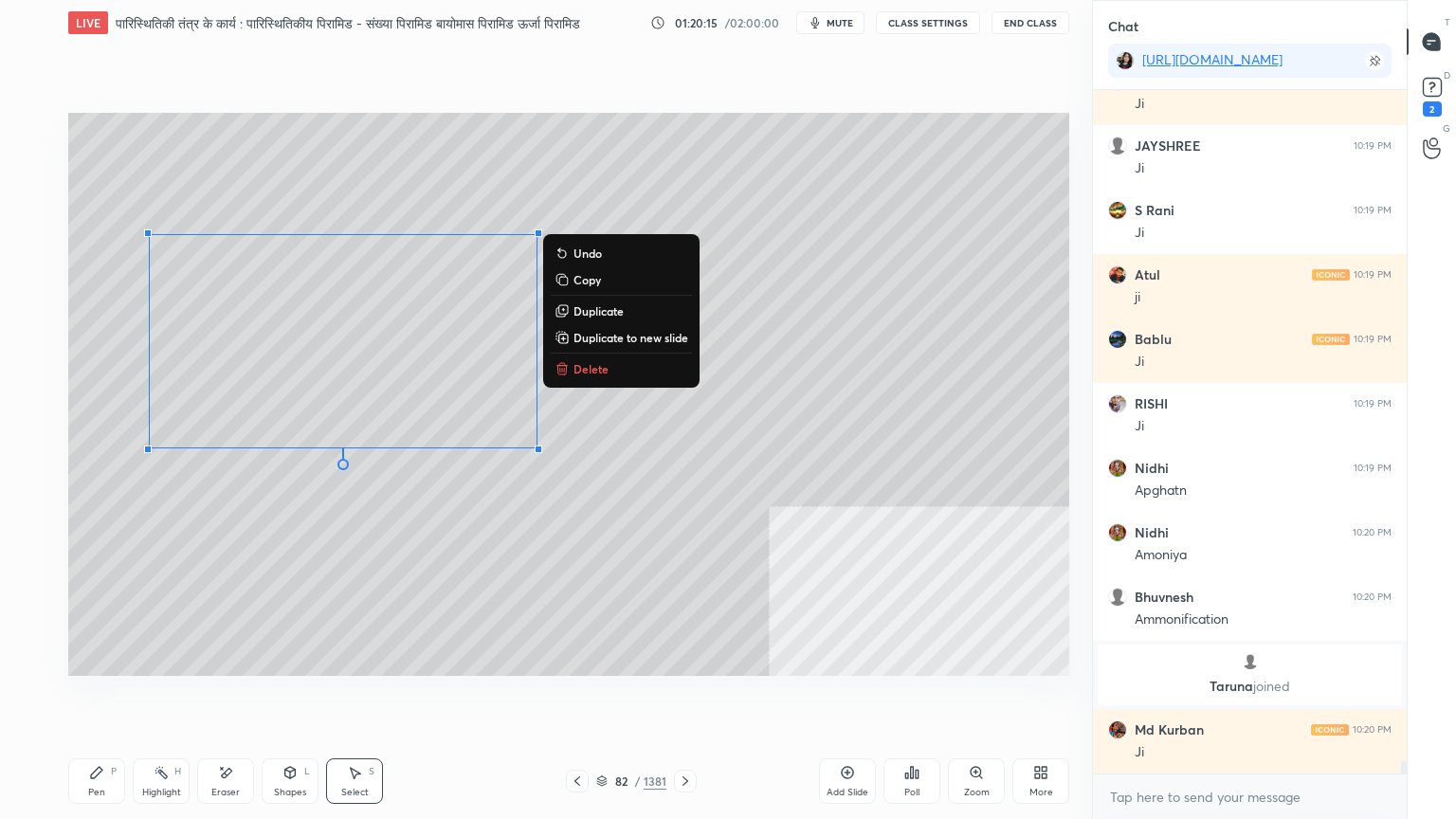 click on "0 ° Undo Copy Duplicate Duplicate to new slide Delete" at bounding box center [569, 394] 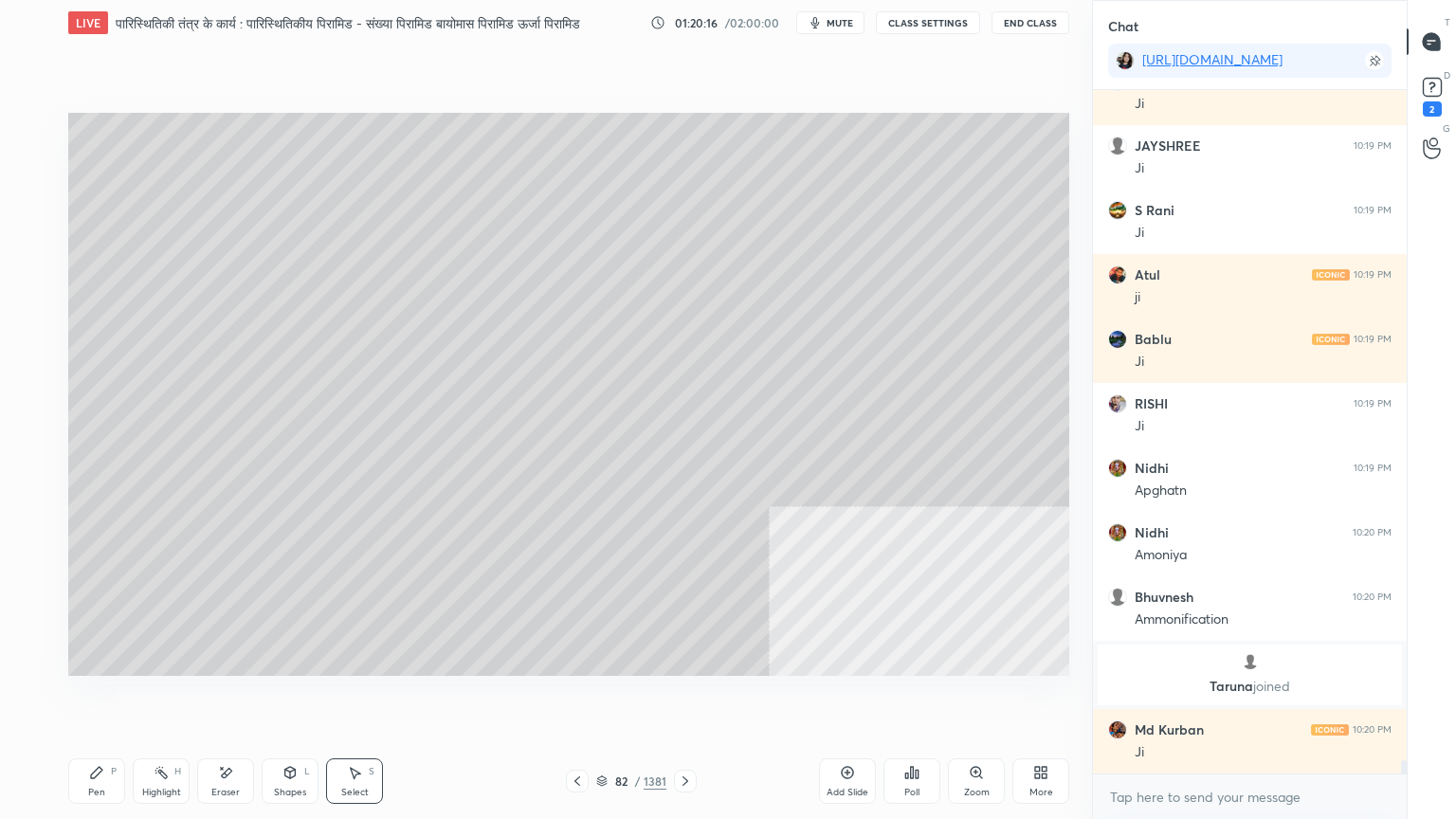 click on "Eraser" at bounding box center (226, 781) 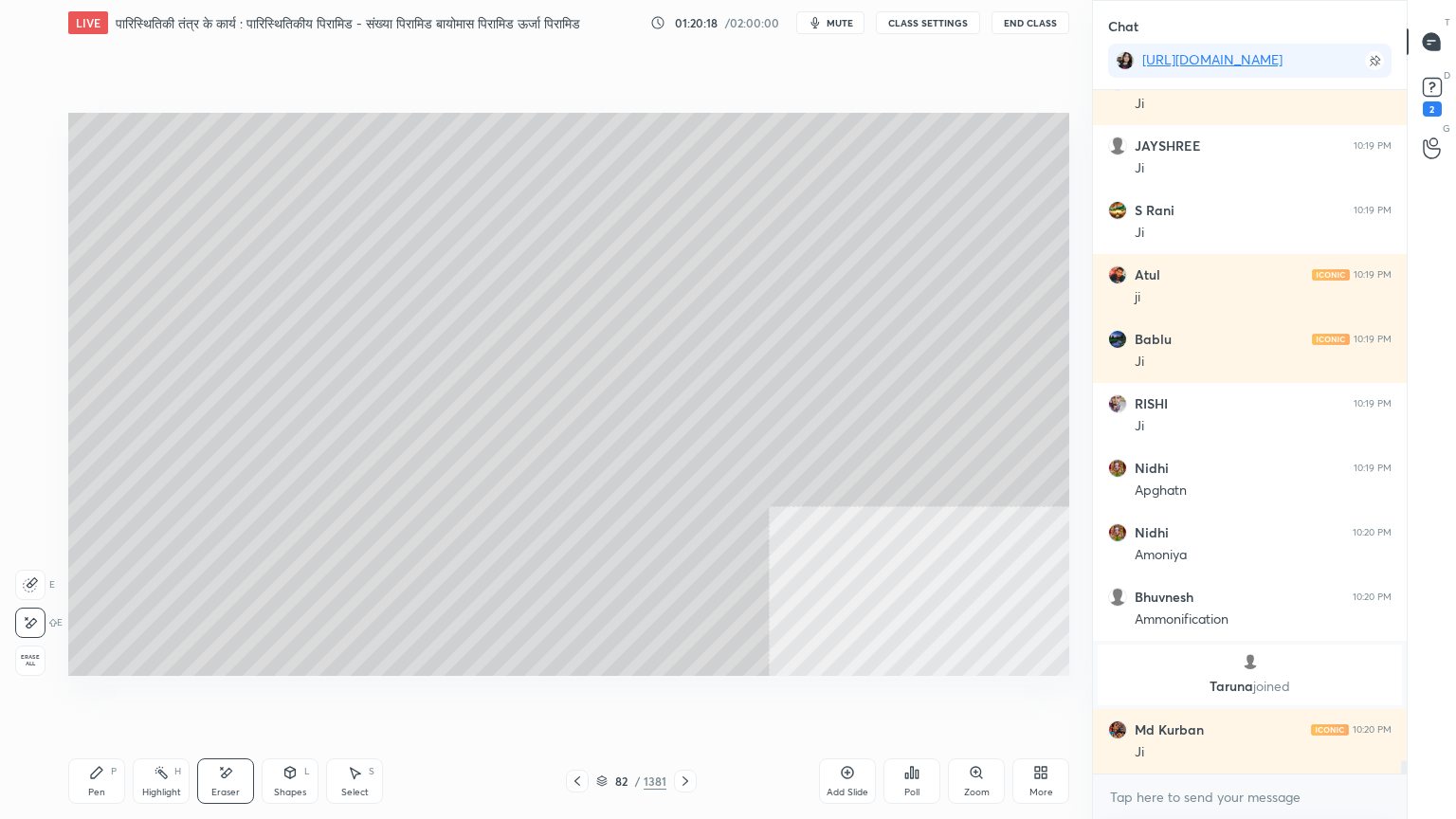click on "Pen P" at bounding box center [97, 781] 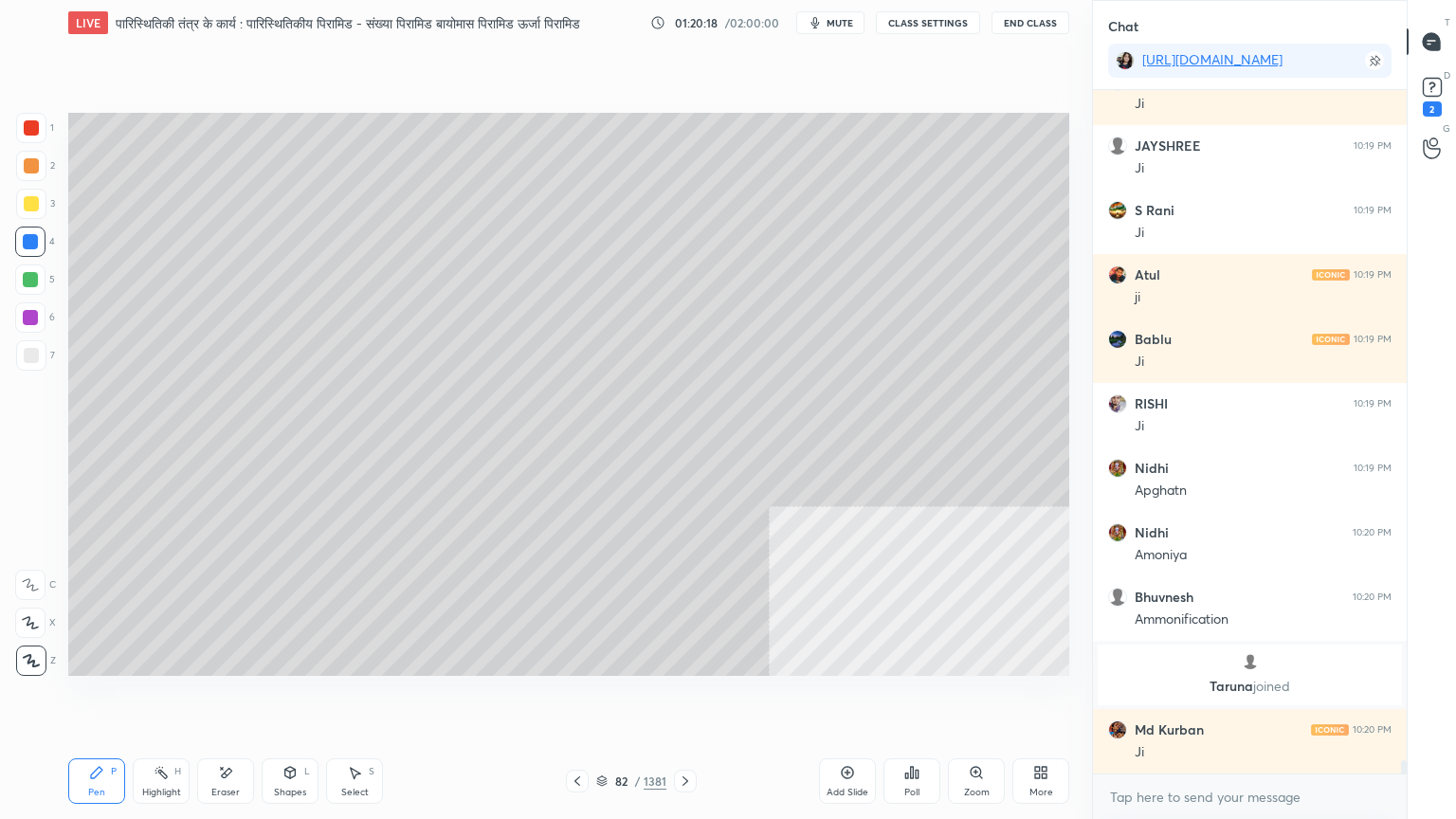 click on "Pen P" at bounding box center [97, 781] 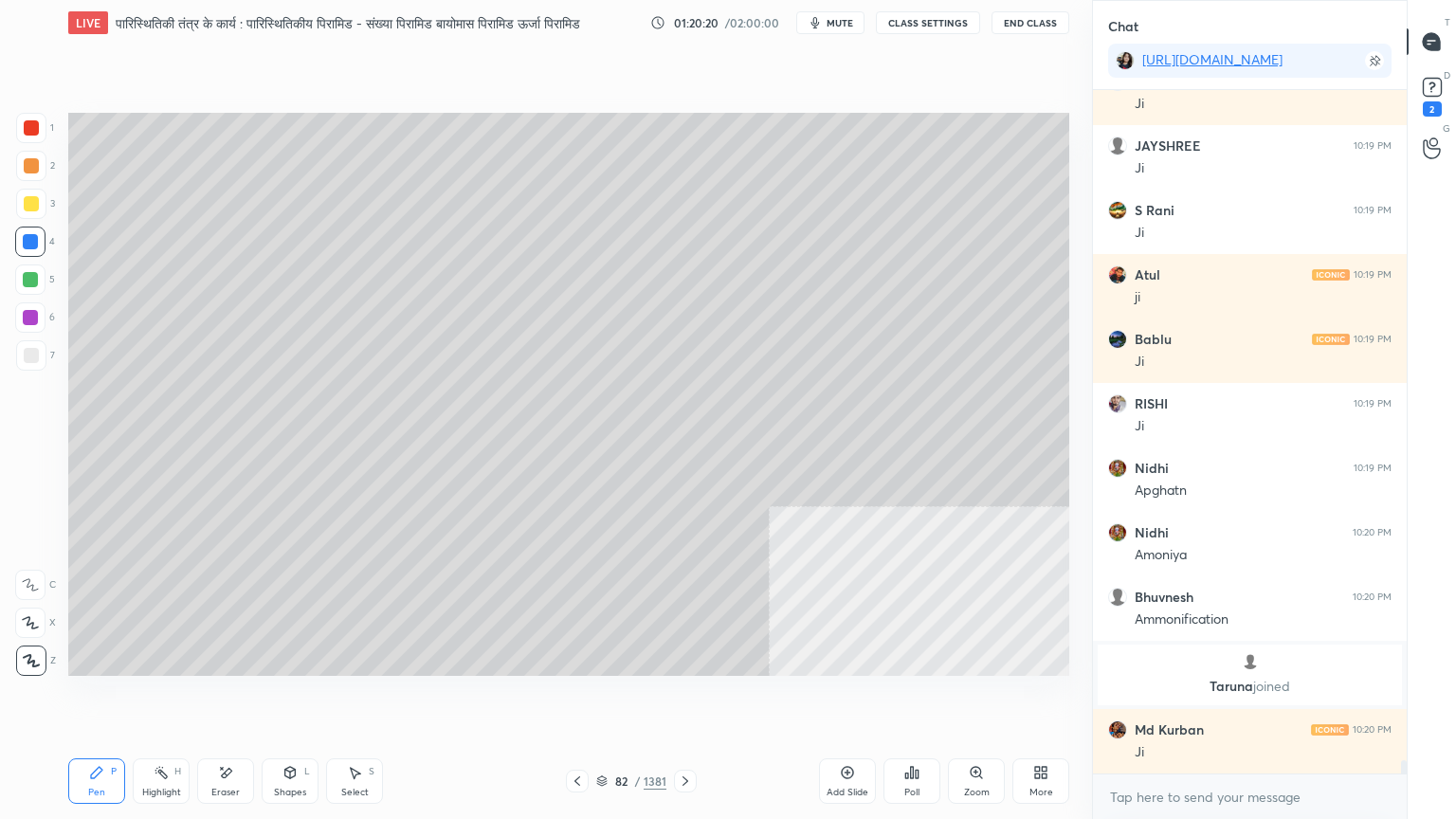 click 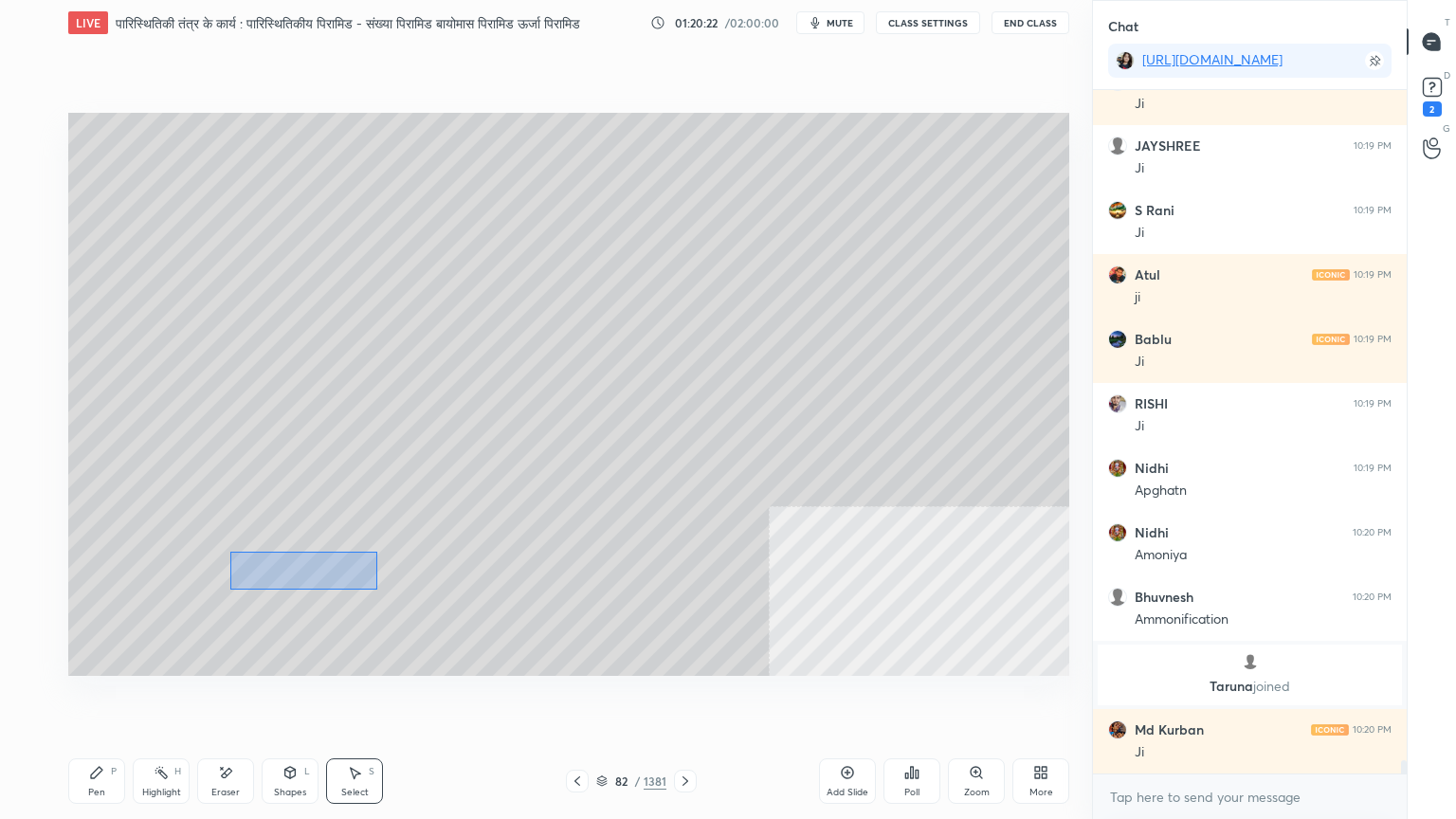 drag, startPoint x: 230, startPoint y: 552, endPoint x: 375, endPoint y: 592, distance: 150.41609 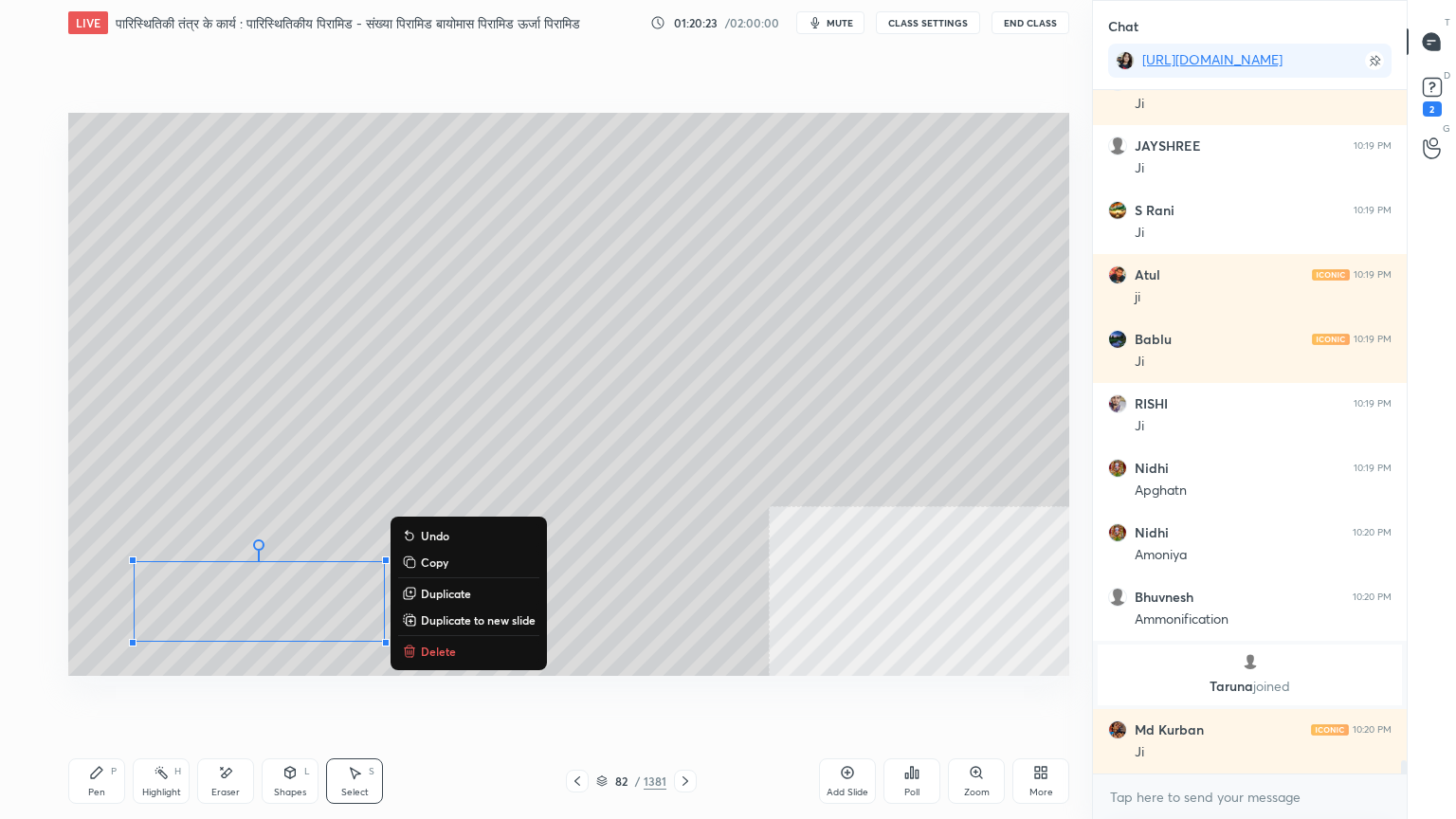 click on "0 ° Undo Copy Duplicate Duplicate to new slide Delete" at bounding box center (569, 394) 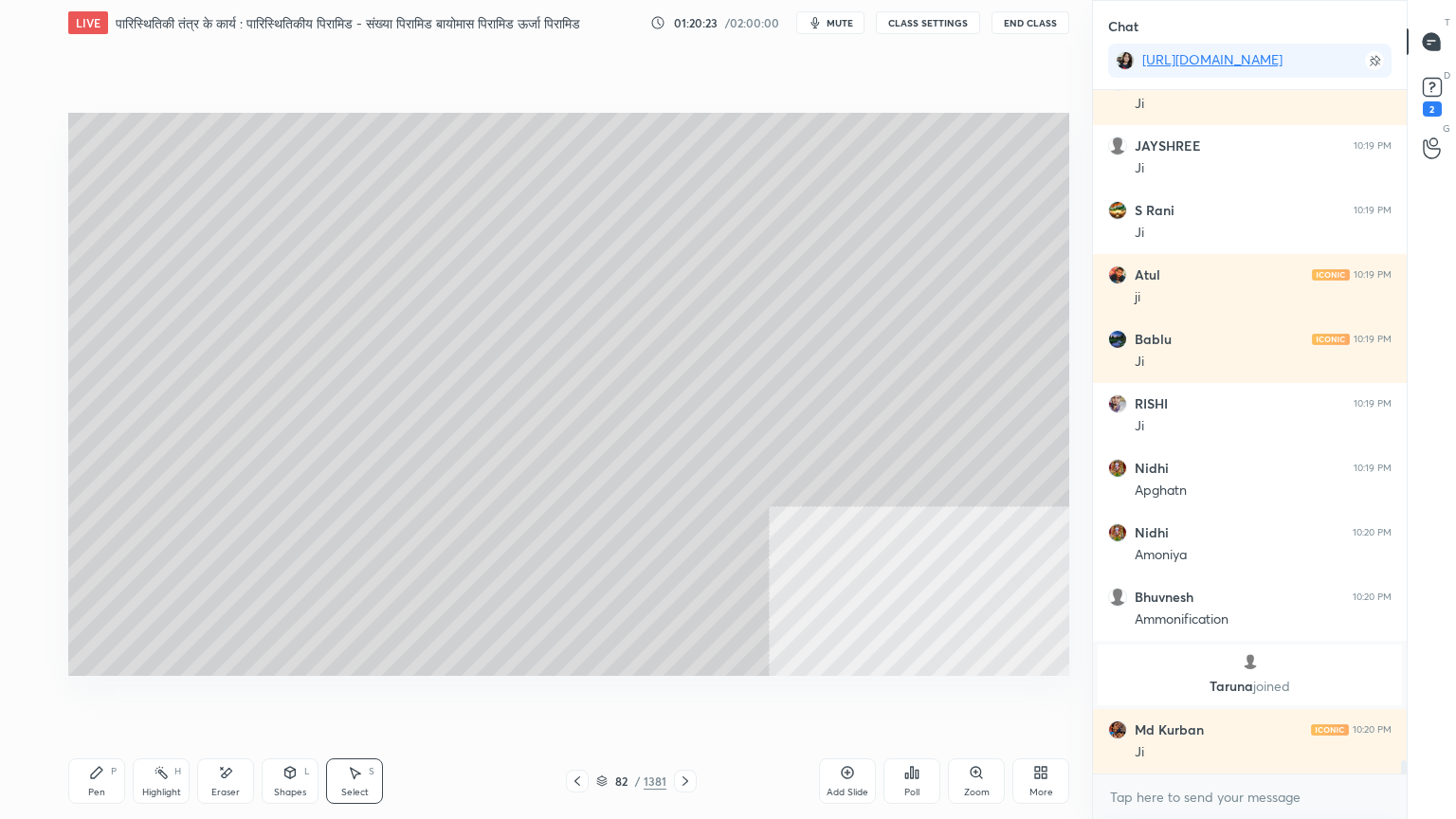 click on "Pen" at bounding box center (97, 792) 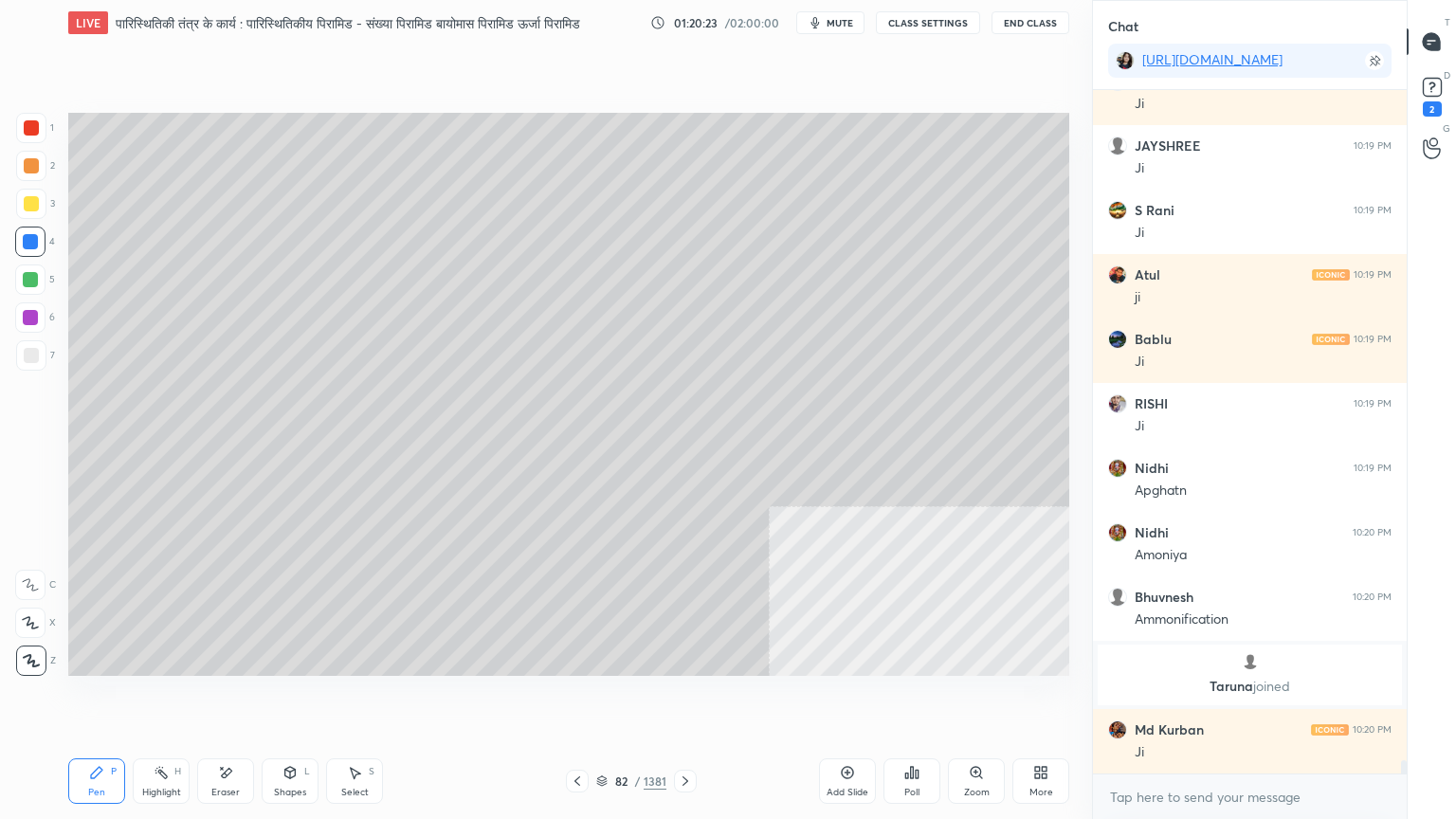 click on "Pen P" at bounding box center [97, 781] 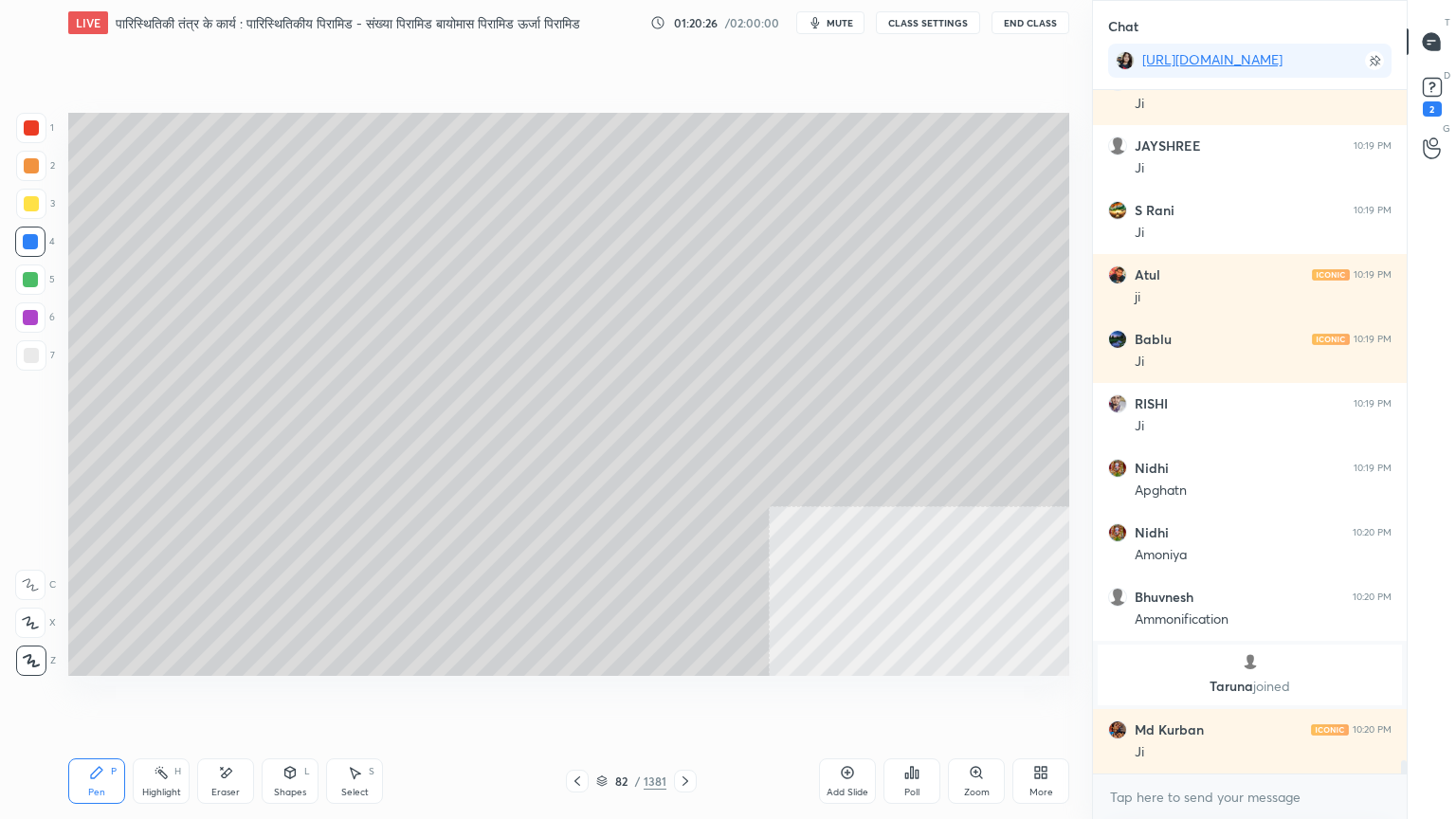 click on "Select" at bounding box center [355, 792] 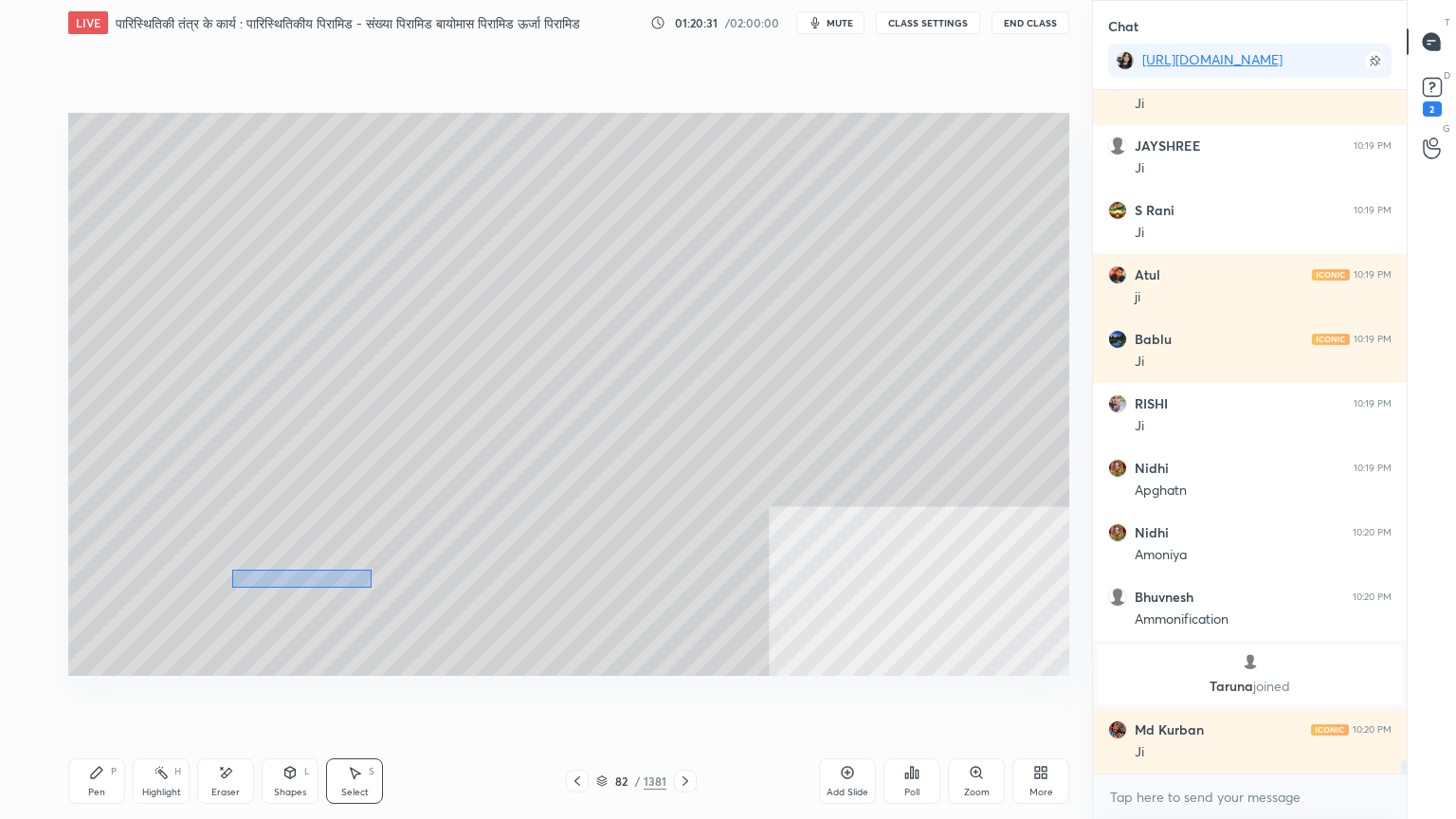 drag, startPoint x: 231, startPoint y: 567, endPoint x: 369, endPoint y: 588, distance: 139.58868 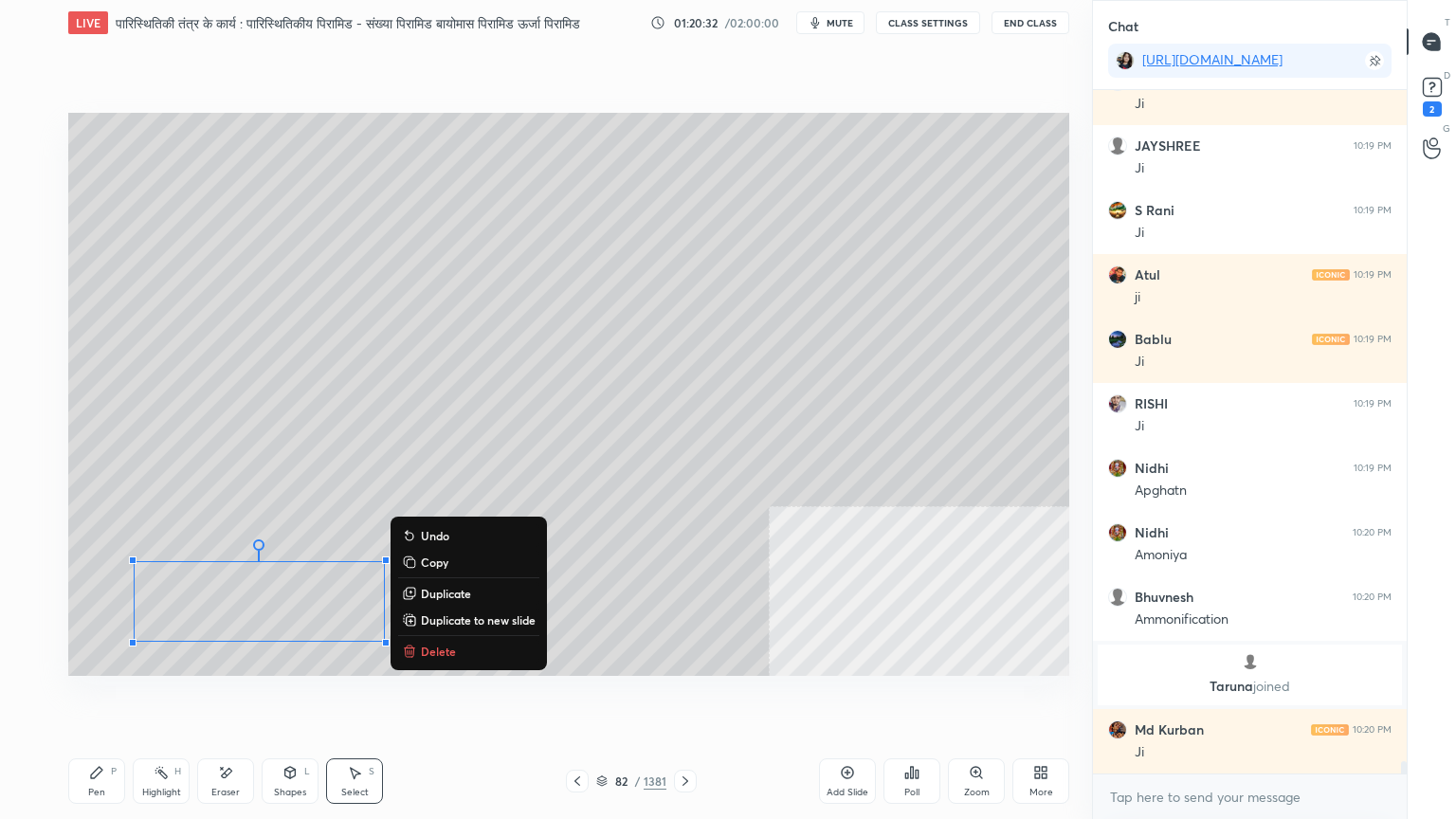 scroll, scrollTop: 35845, scrollLeft: 0, axis: vertical 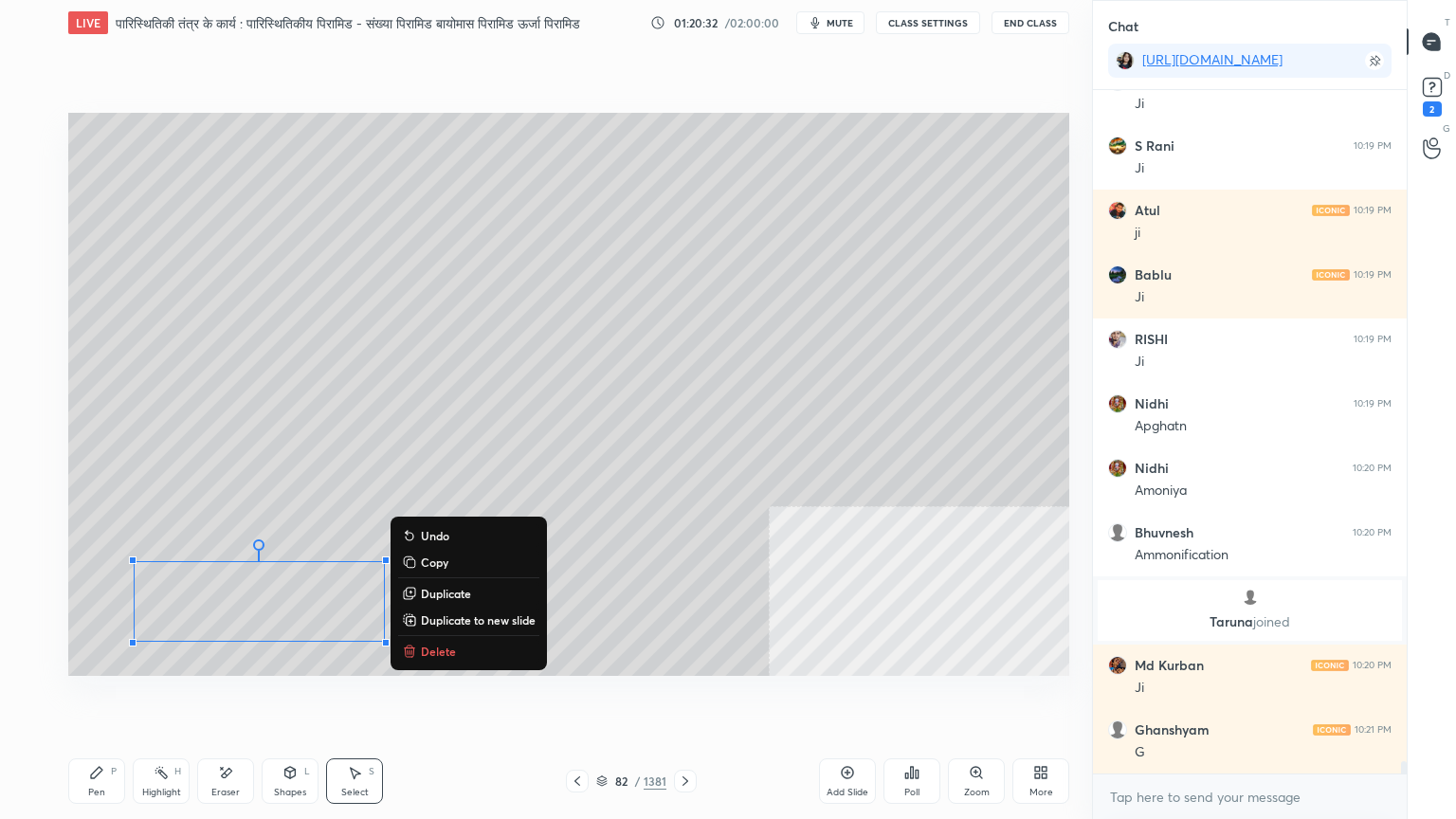 click on "0 ° Undo Copy Duplicate Duplicate to new slide Delete" at bounding box center [569, 394] 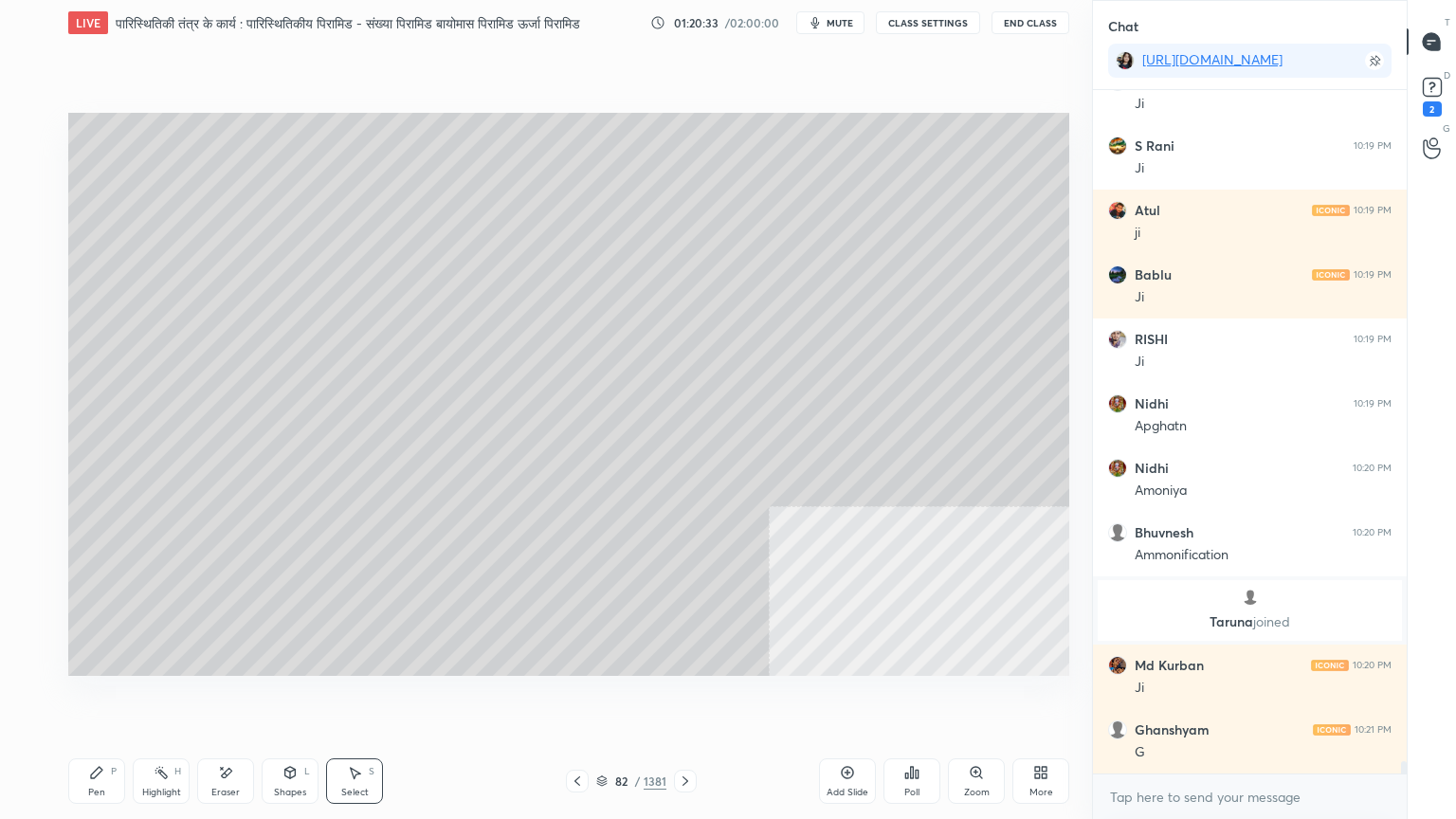 click on "Pen P" at bounding box center (97, 781) 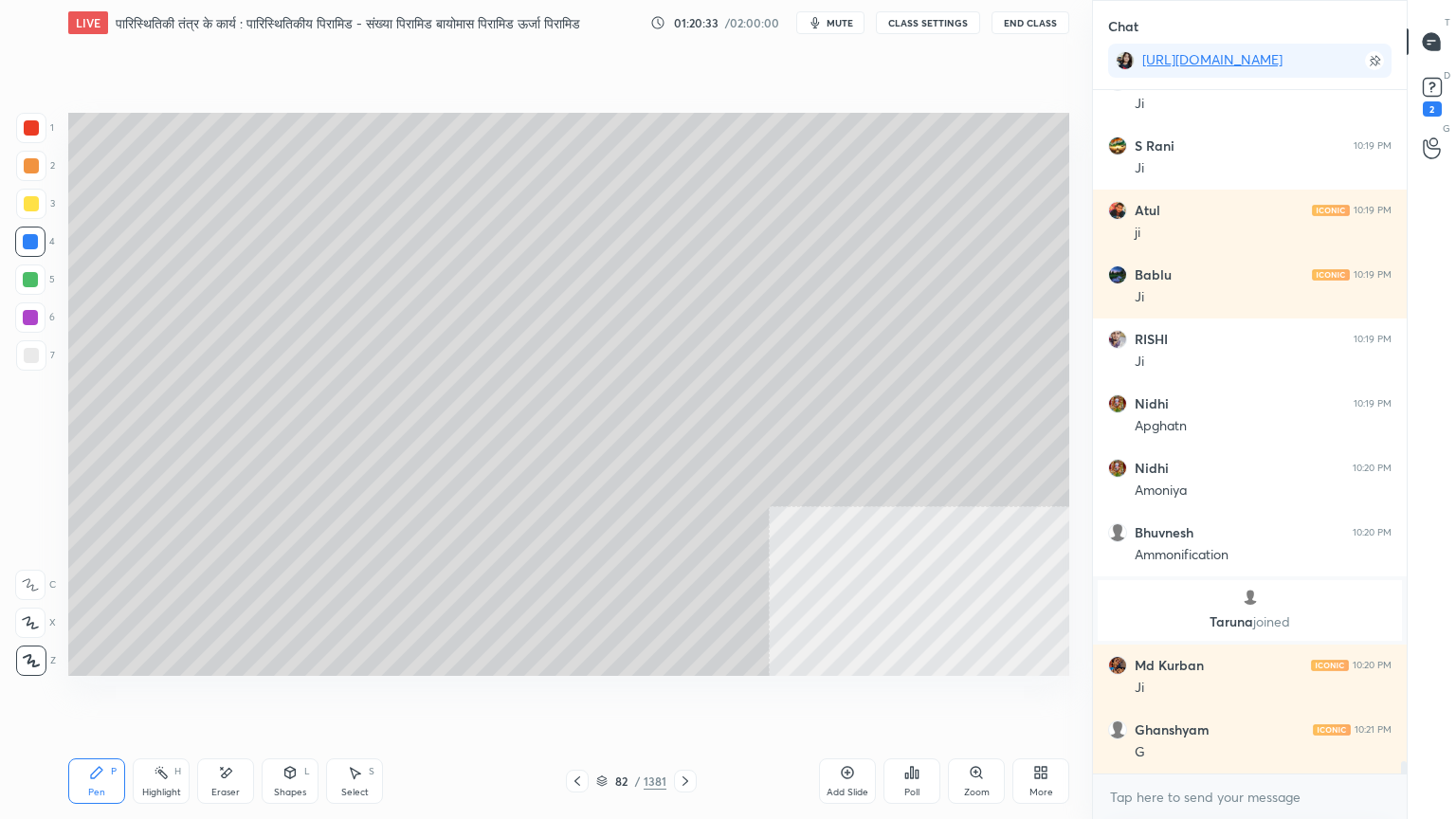 click on "Pen P" at bounding box center [97, 781] 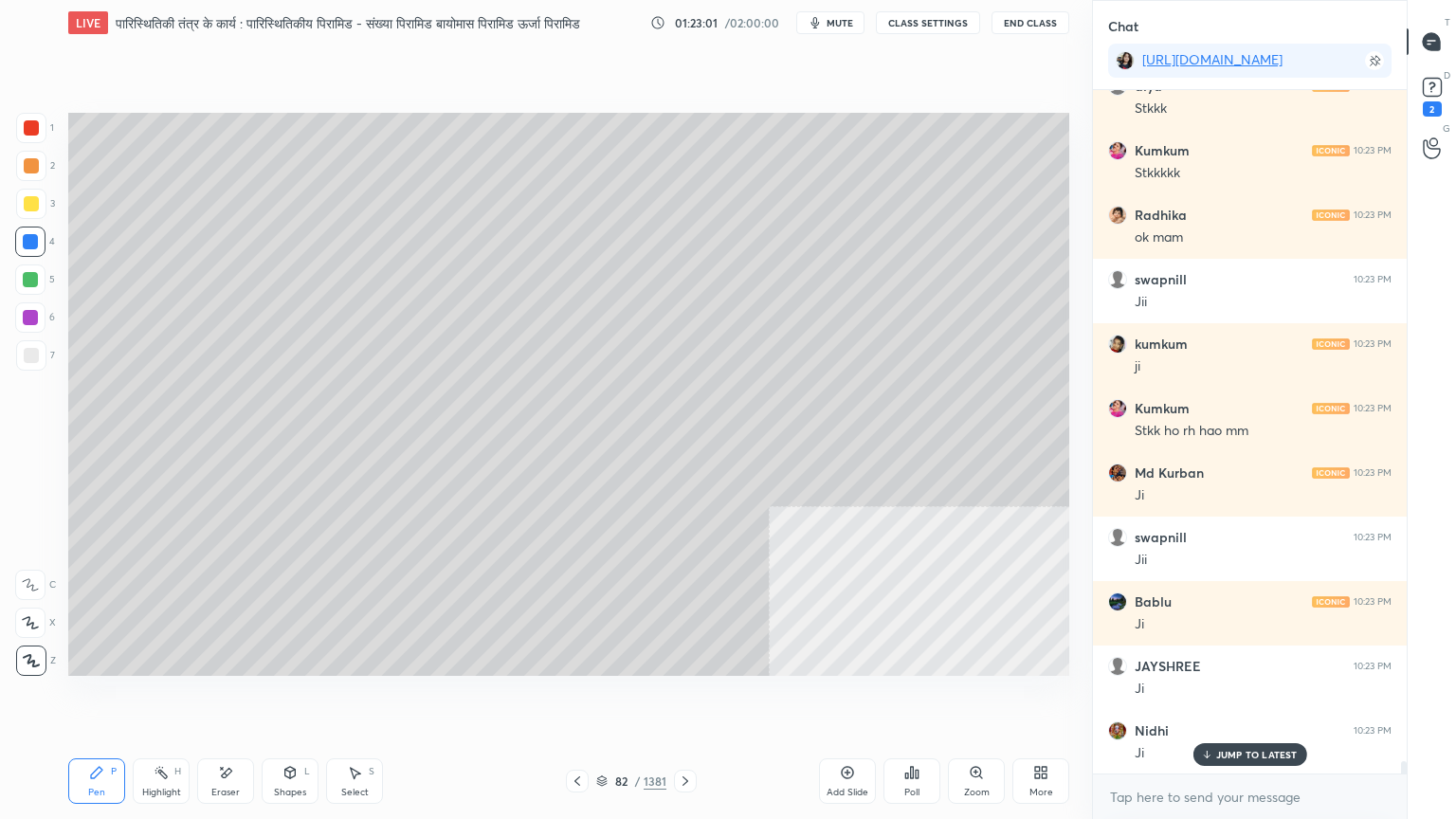 scroll, scrollTop: 38379, scrollLeft: 0, axis: vertical 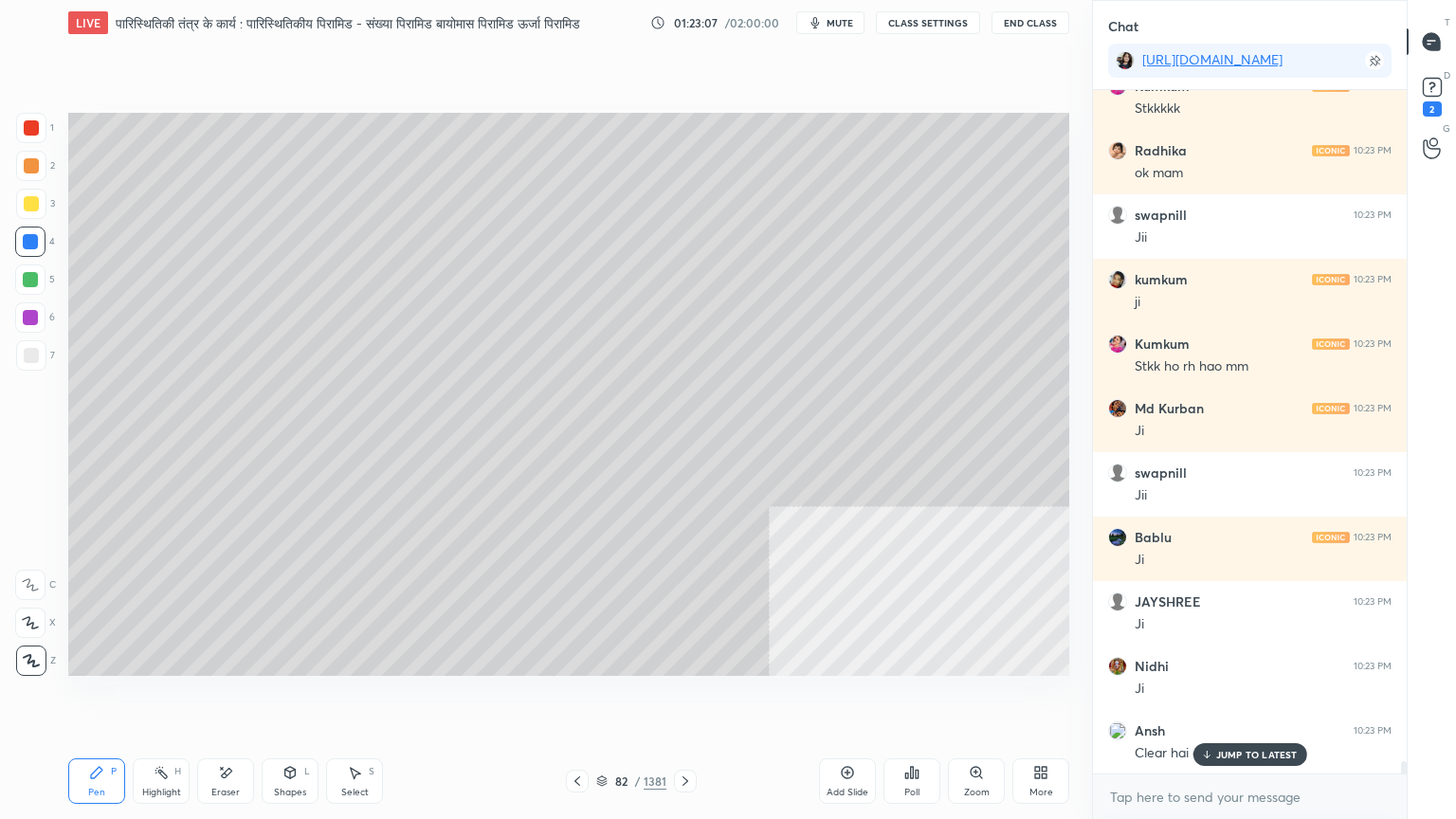 click on "Select" at bounding box center (355, 792) 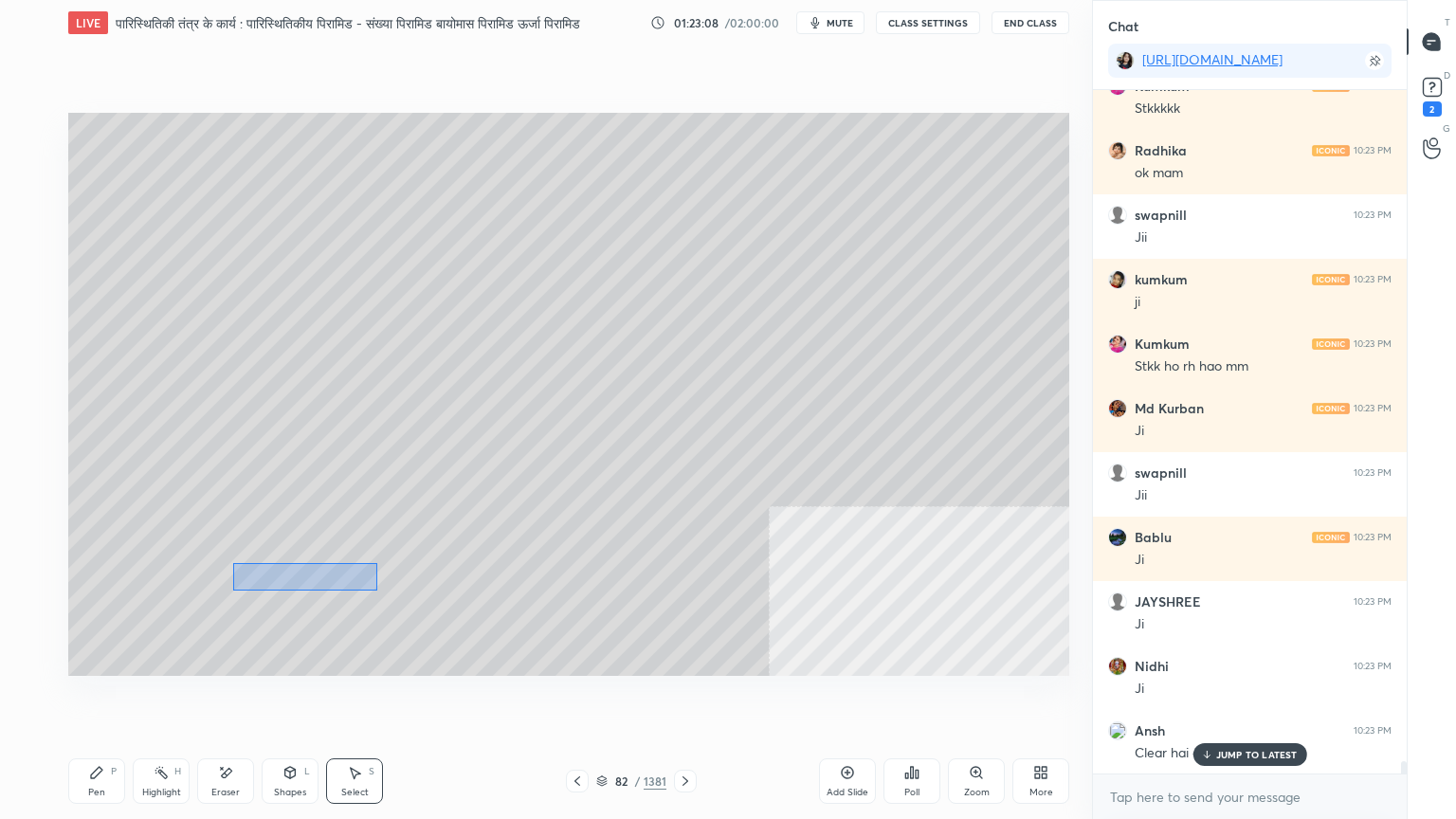 drag, startPoint x: 244, startPoint y: 566, endPoint x: 377, endPoint y: 591, distance: 135.32923 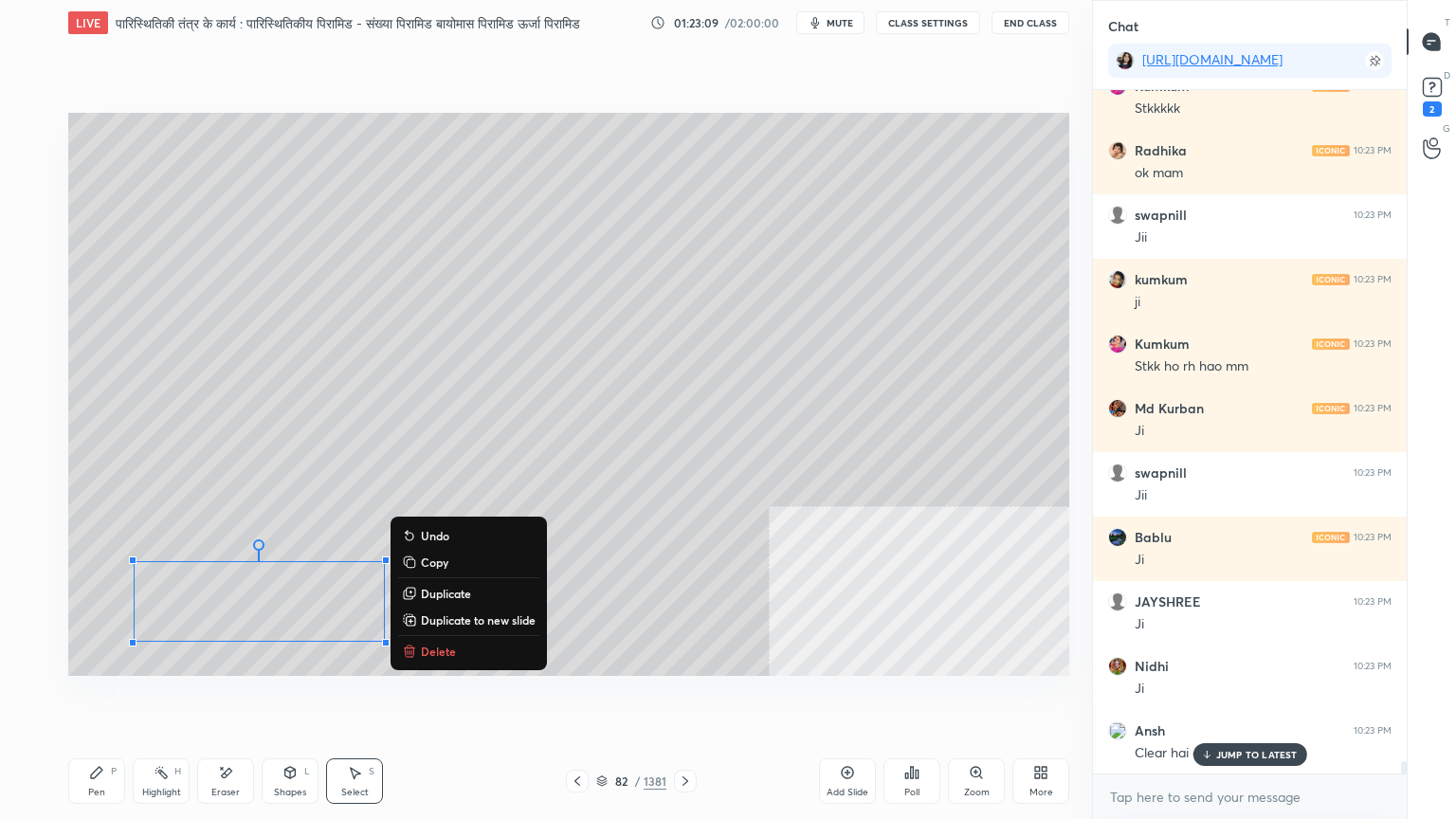 click on "0 ° Undo Copy Duplicate Duplicate to new slide Delete" at bounding box center [569, 394] 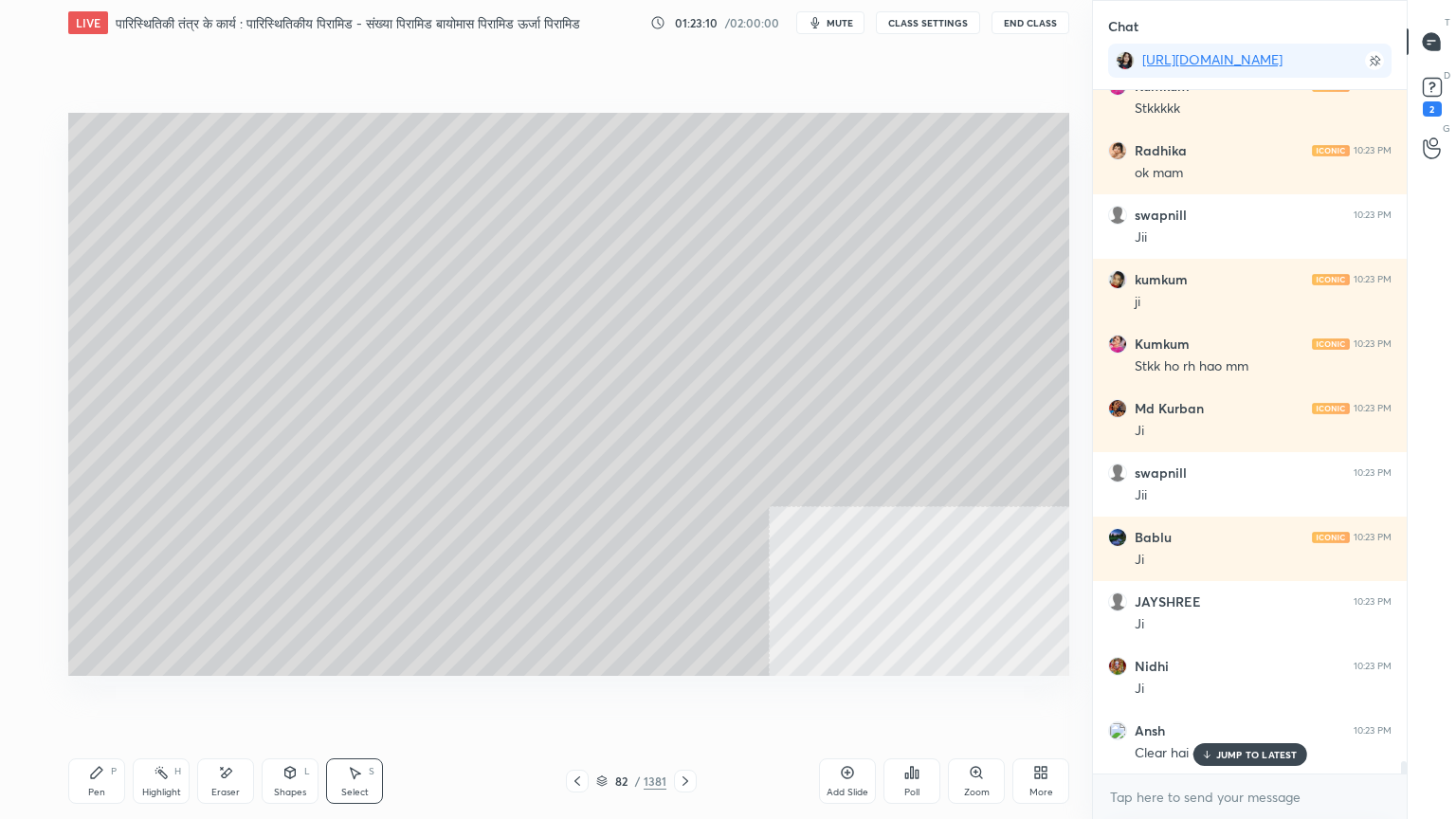 click on "Pen P" at bounding box center (97, 781) 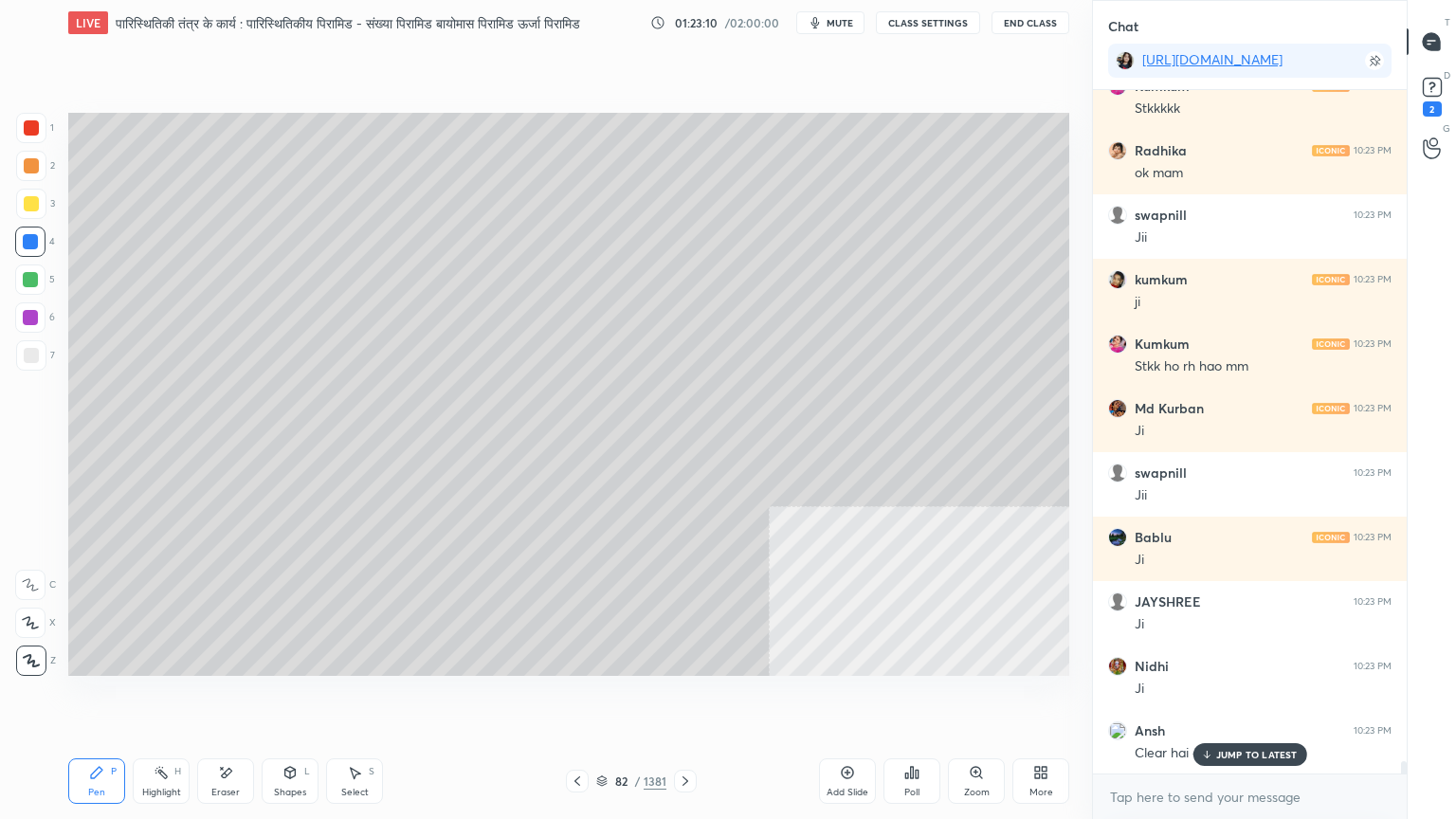 click on "Pen P" at bounding box center [97, 781] 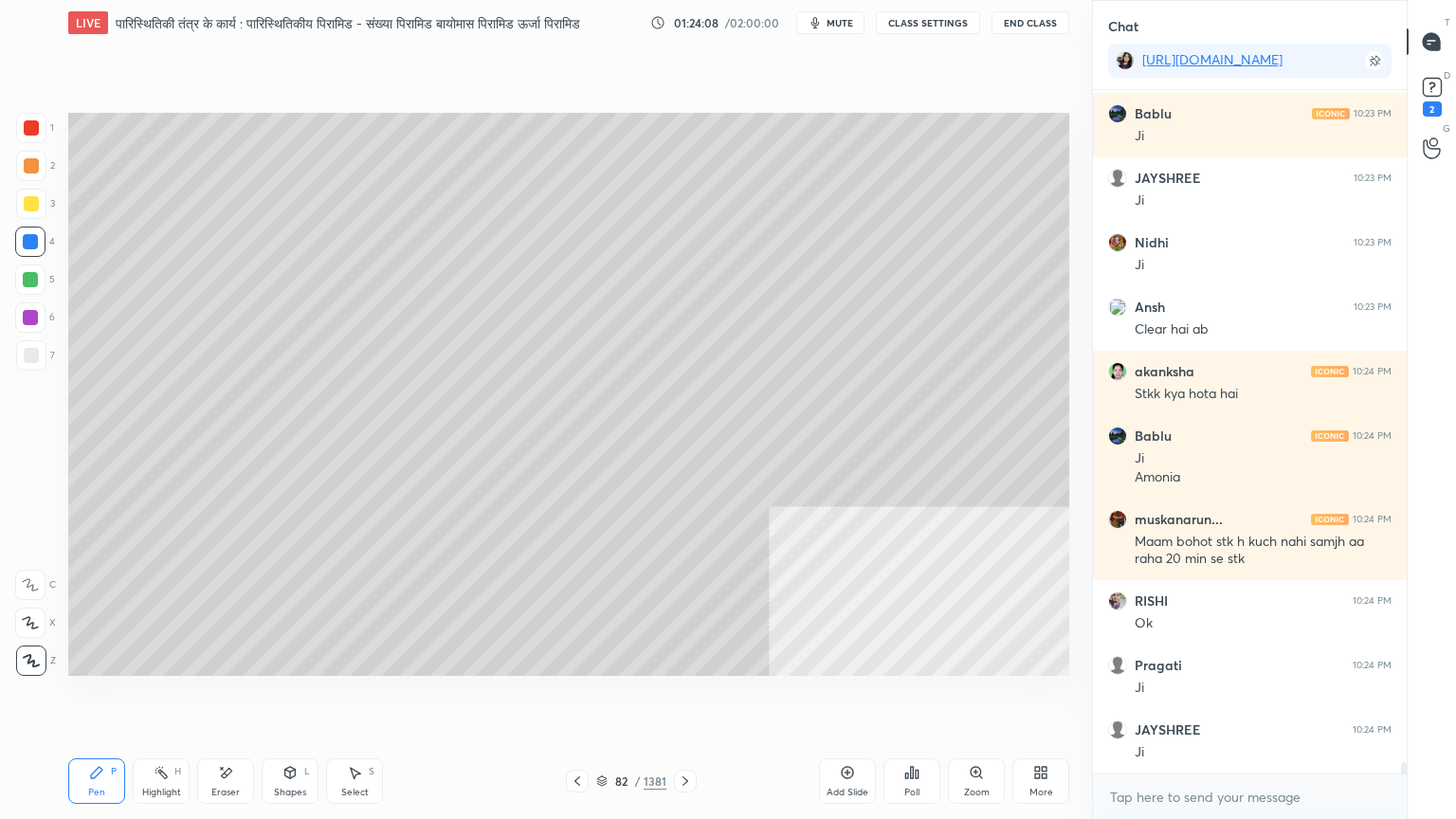 scroll, scrollTop: 38867, scrollLeft: 0, axis: vertical 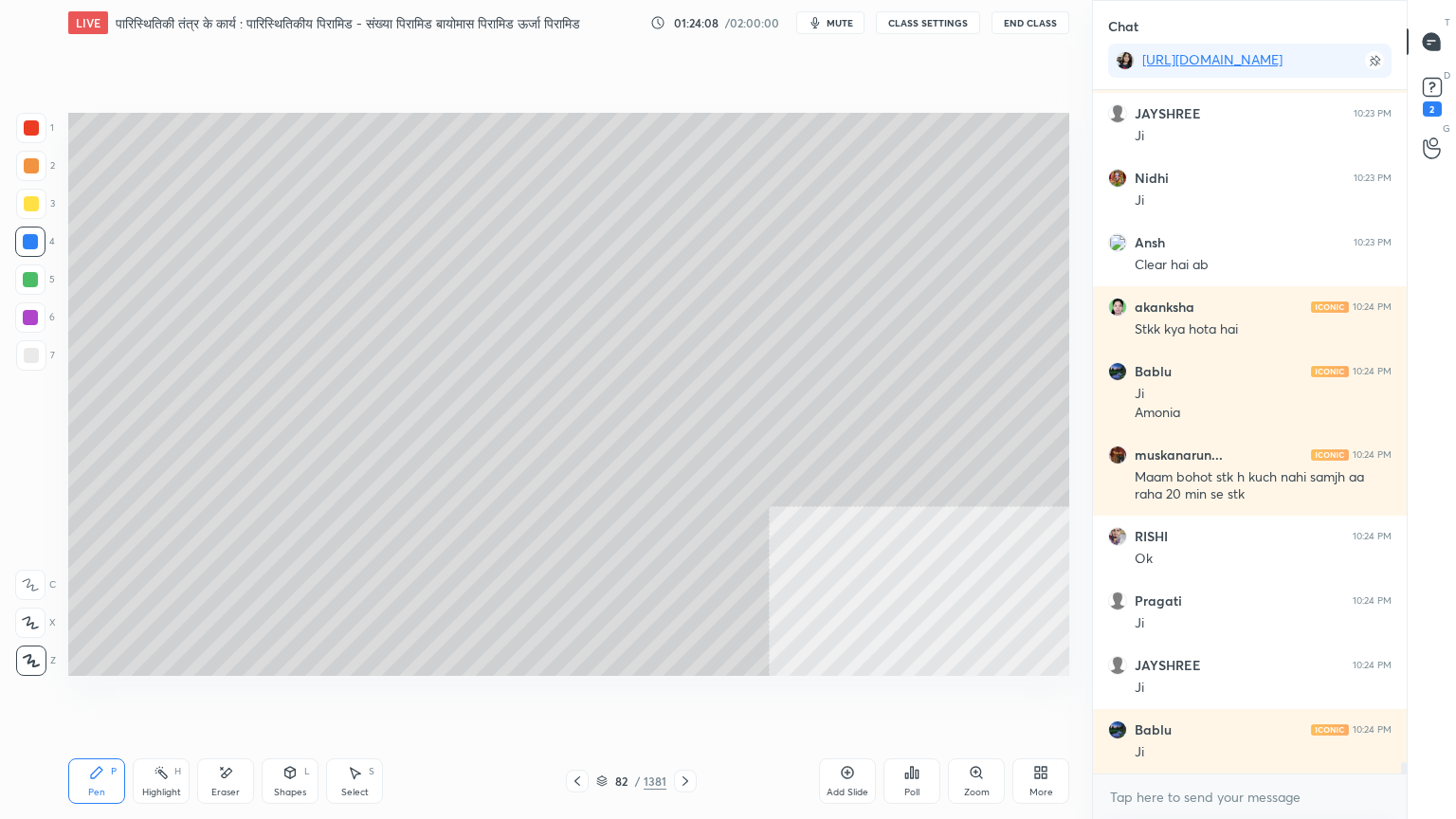 click on "82" at bounding box center (621, 781) 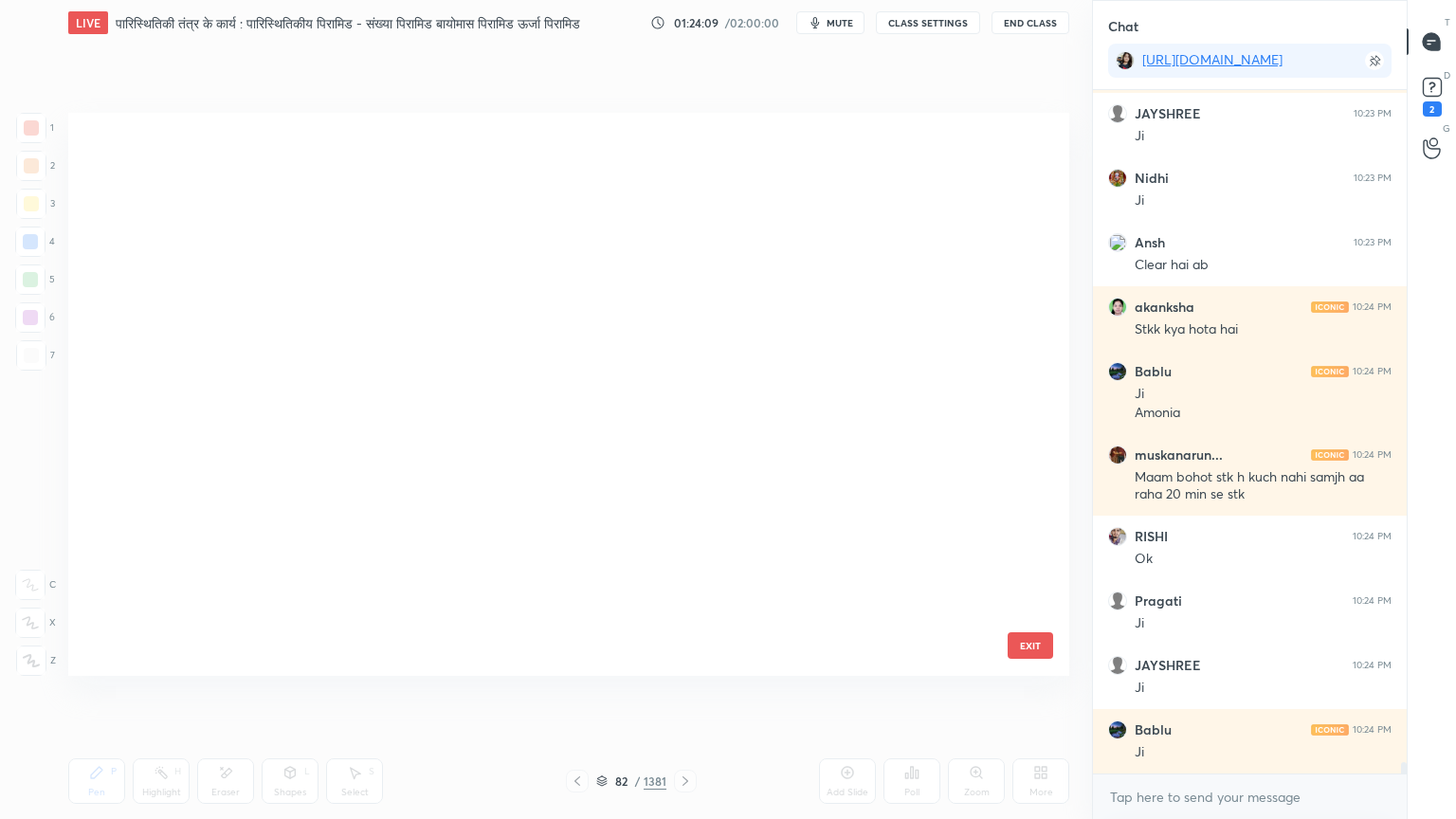 scroll, scrollTop: 4294, scrollLeft: 0, axis: vertical 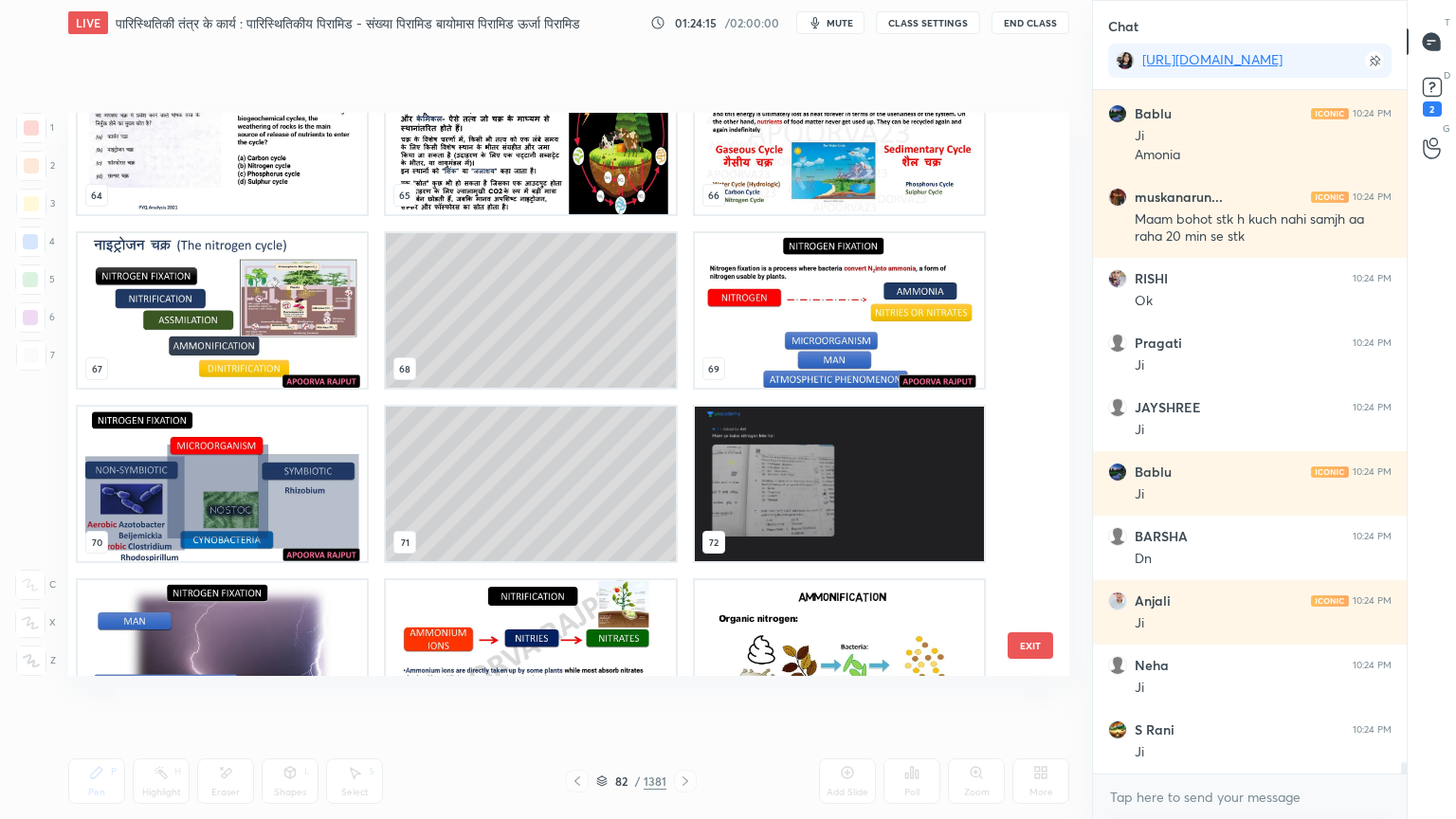 click on "61 62 63 64 65 66 67 68 69 70 71 72 73 74 75 EXIT" at bounding box center [68, 113] 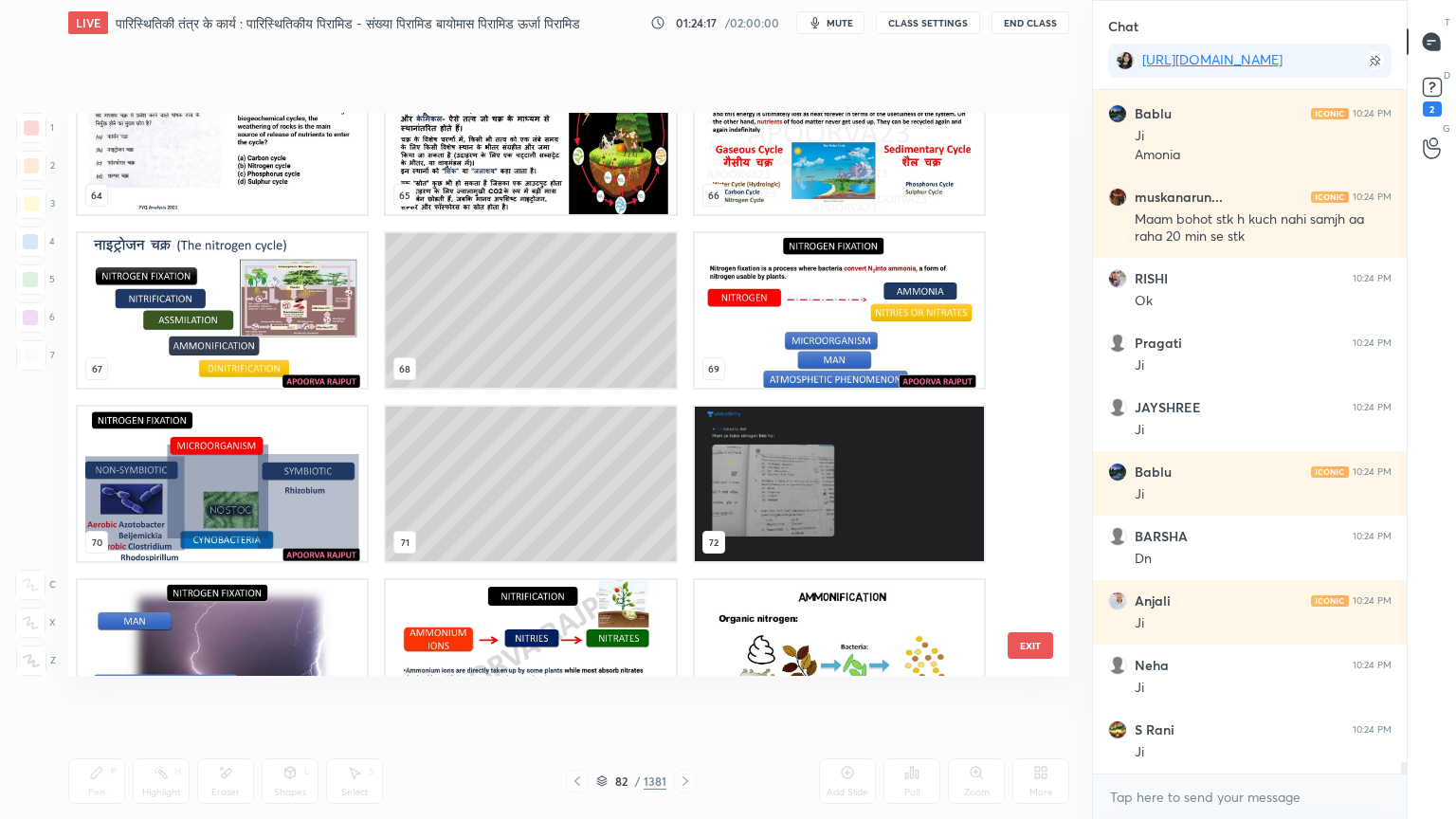 click on "EXIT" at bounding box center [1030, 646] 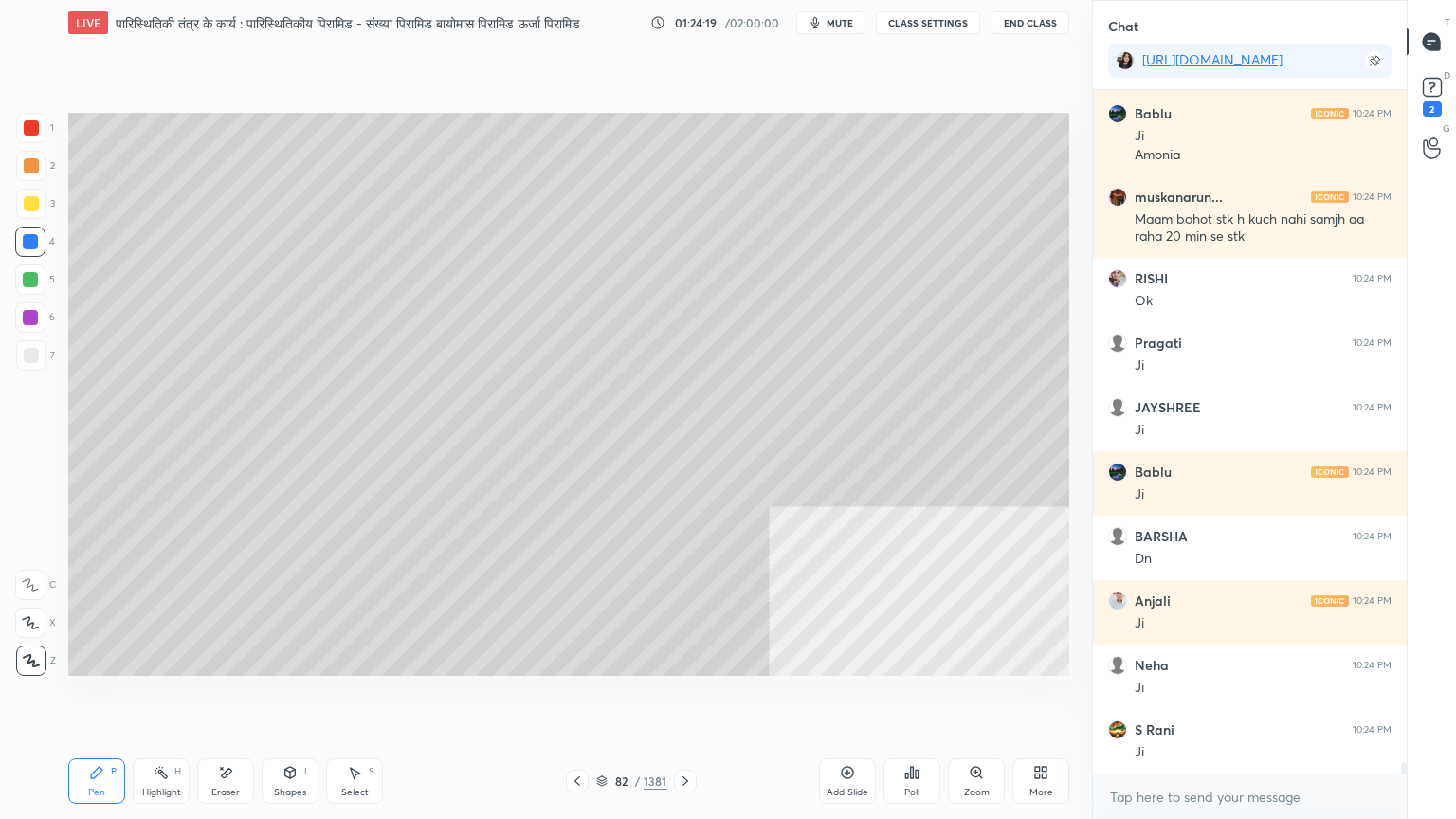 drag, startPoint x: 605, startPoint y: 778, endPoint x: 615, endPoint y: 753, distance: 26.92582 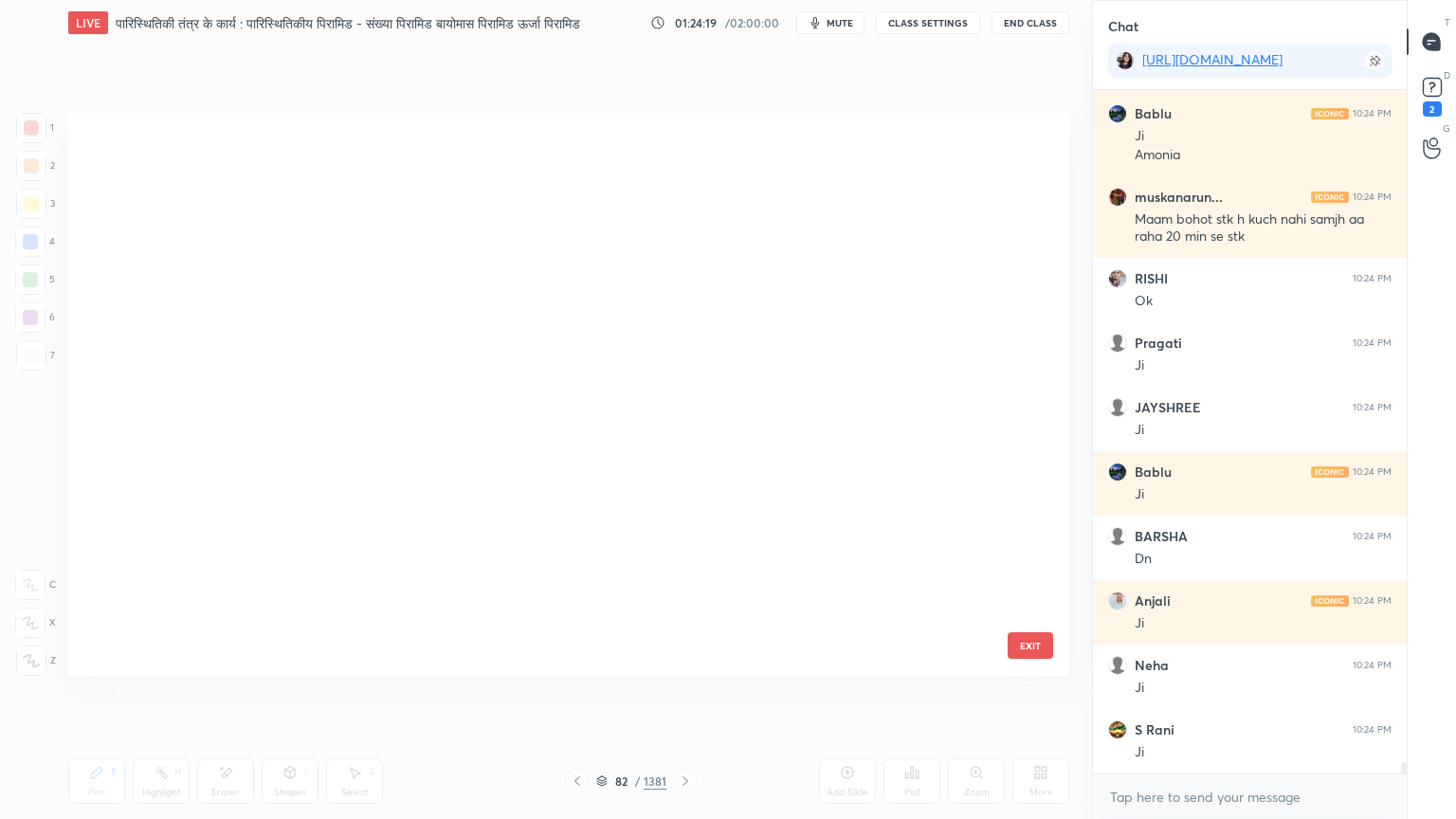 scroll, scrollTop: 4294, scrollLeft: 0, axis: vertical 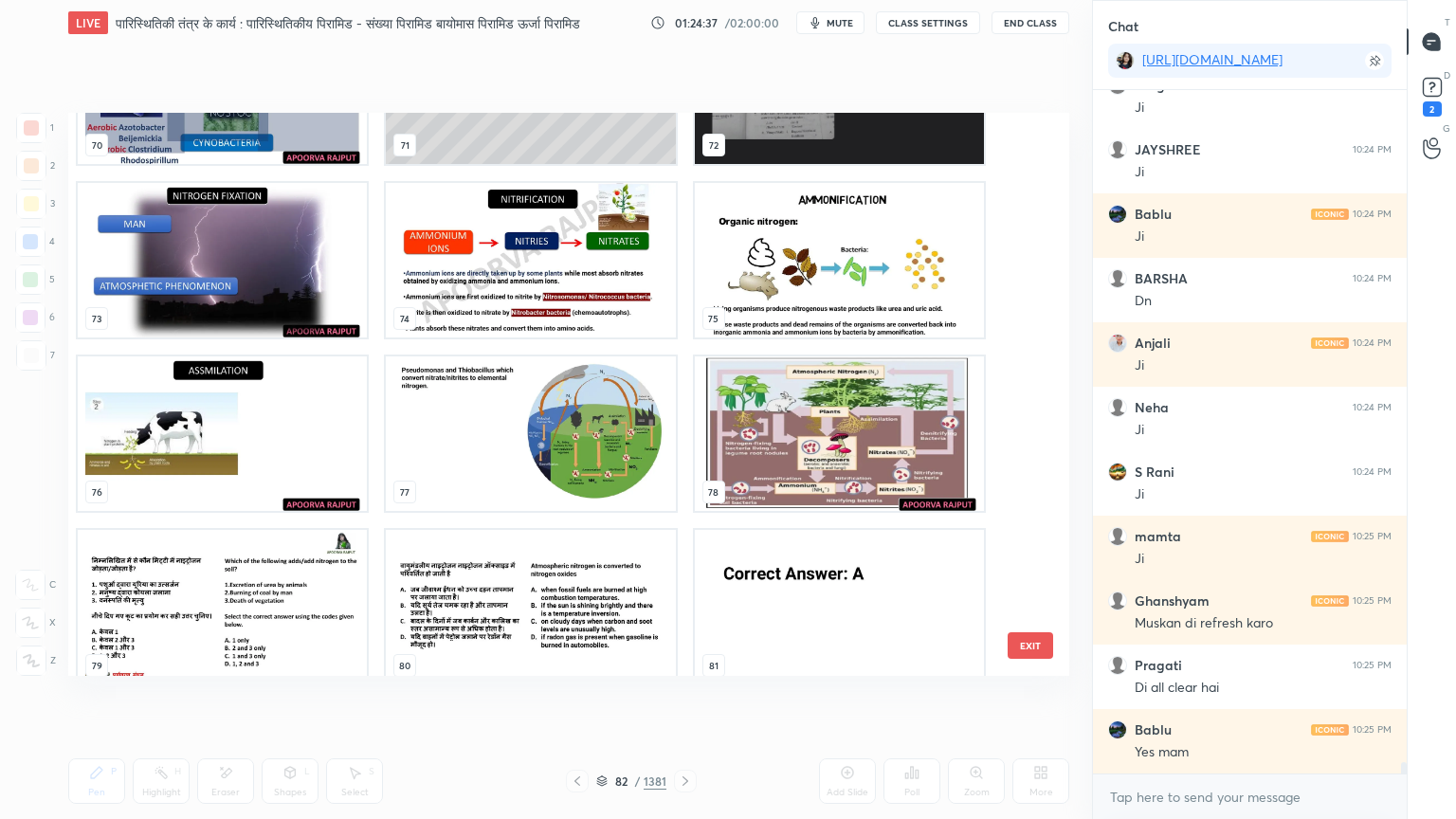 click at bounding box center [222, 433] 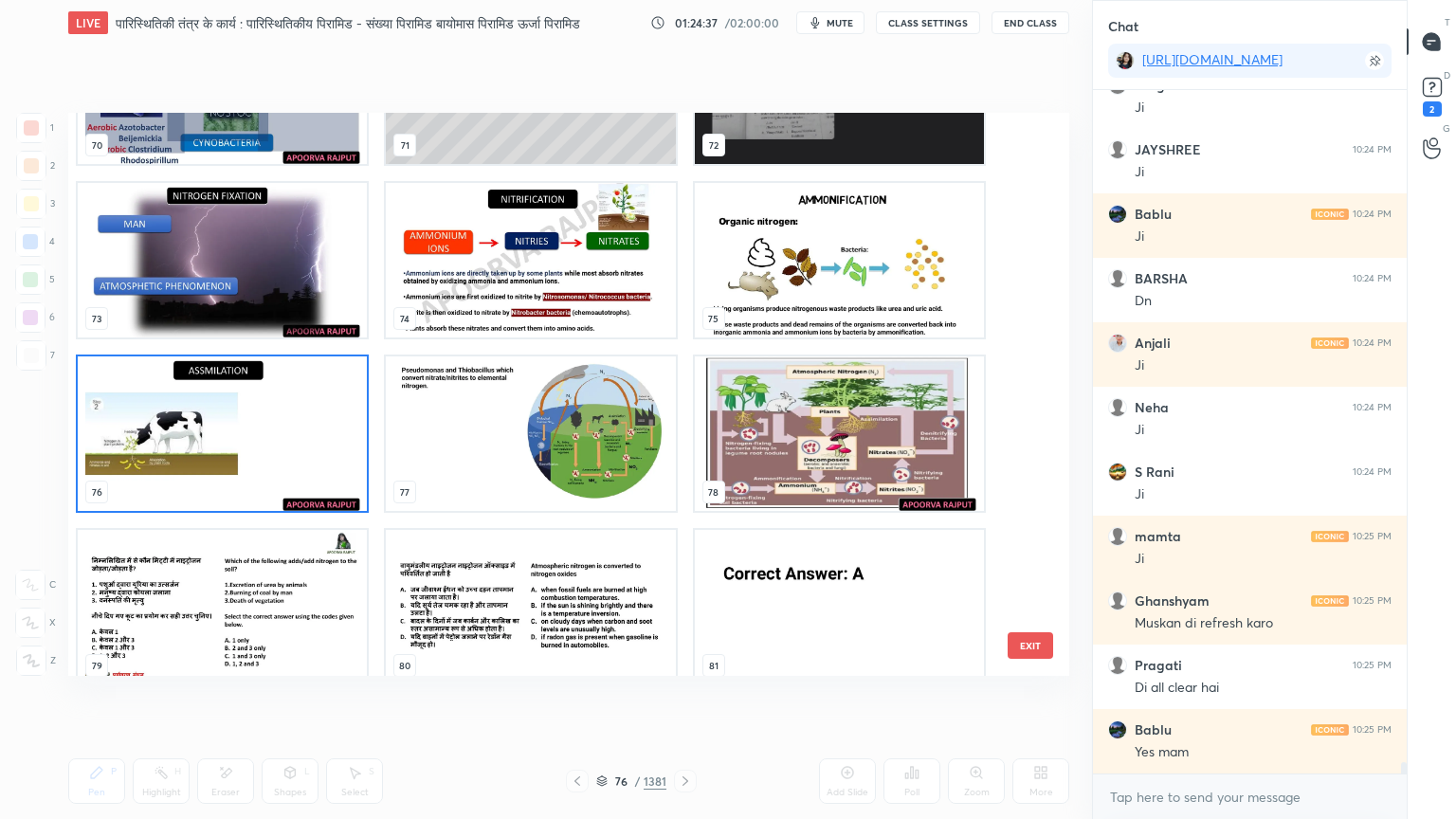 click at bounding box center [222, 433] 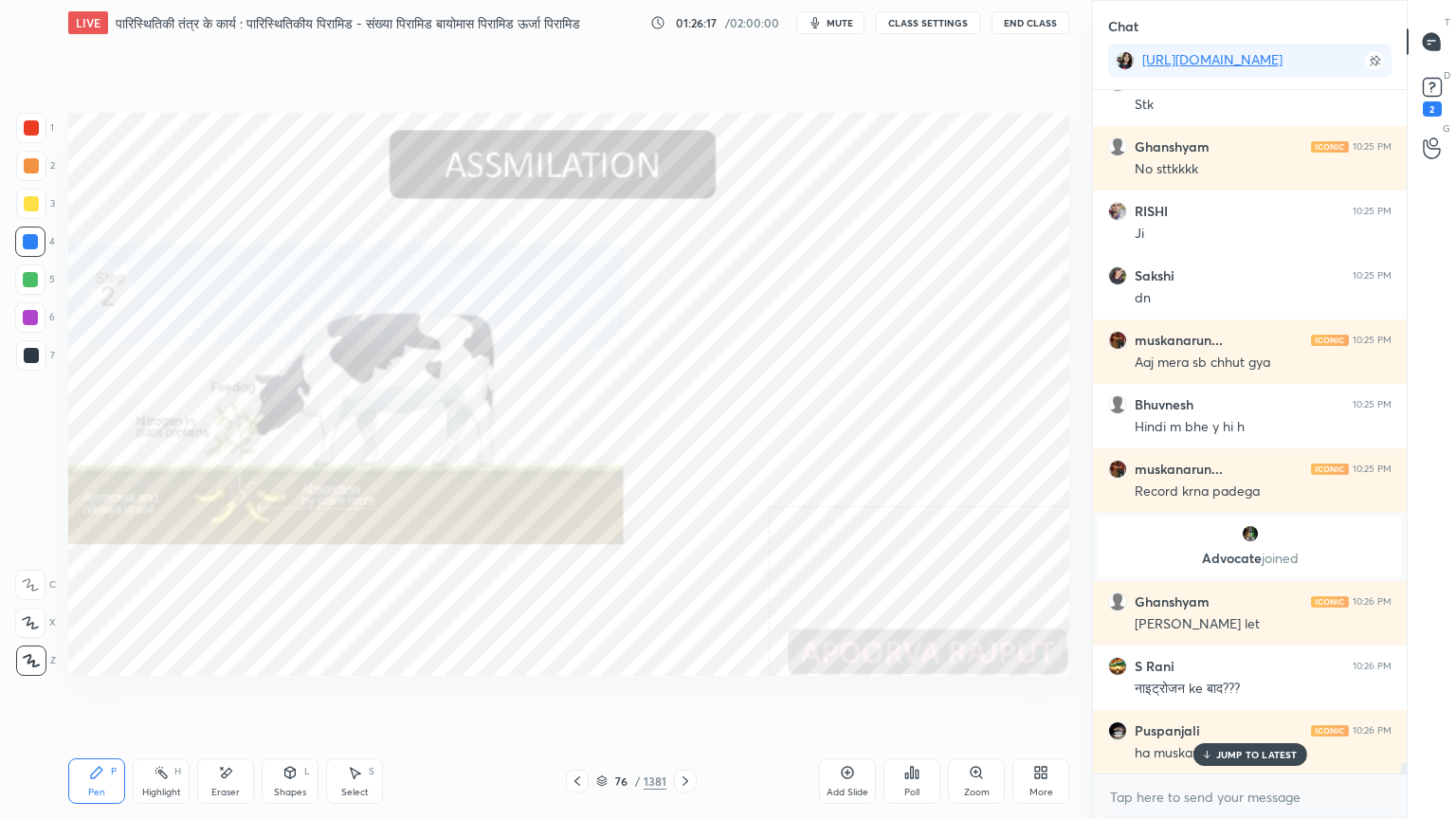 scroll, scrollTop: 39077, scrollLeft: 0, axis: vertical 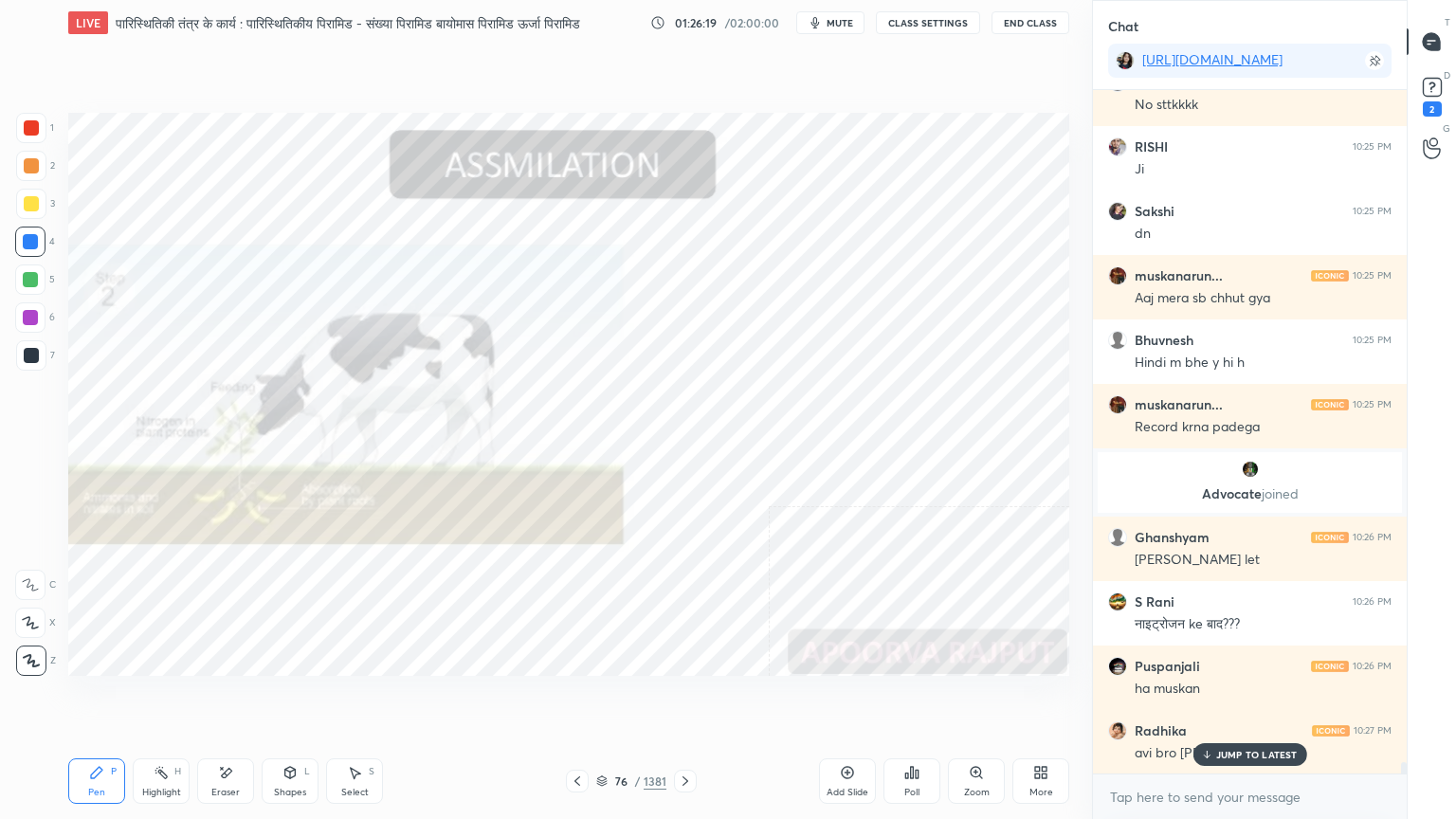 click on "Pen P Highlight H Eraser Shapes L Select S 76 / 1381 Add Slide Poll Zoom More" at bounding box center (569, 781) 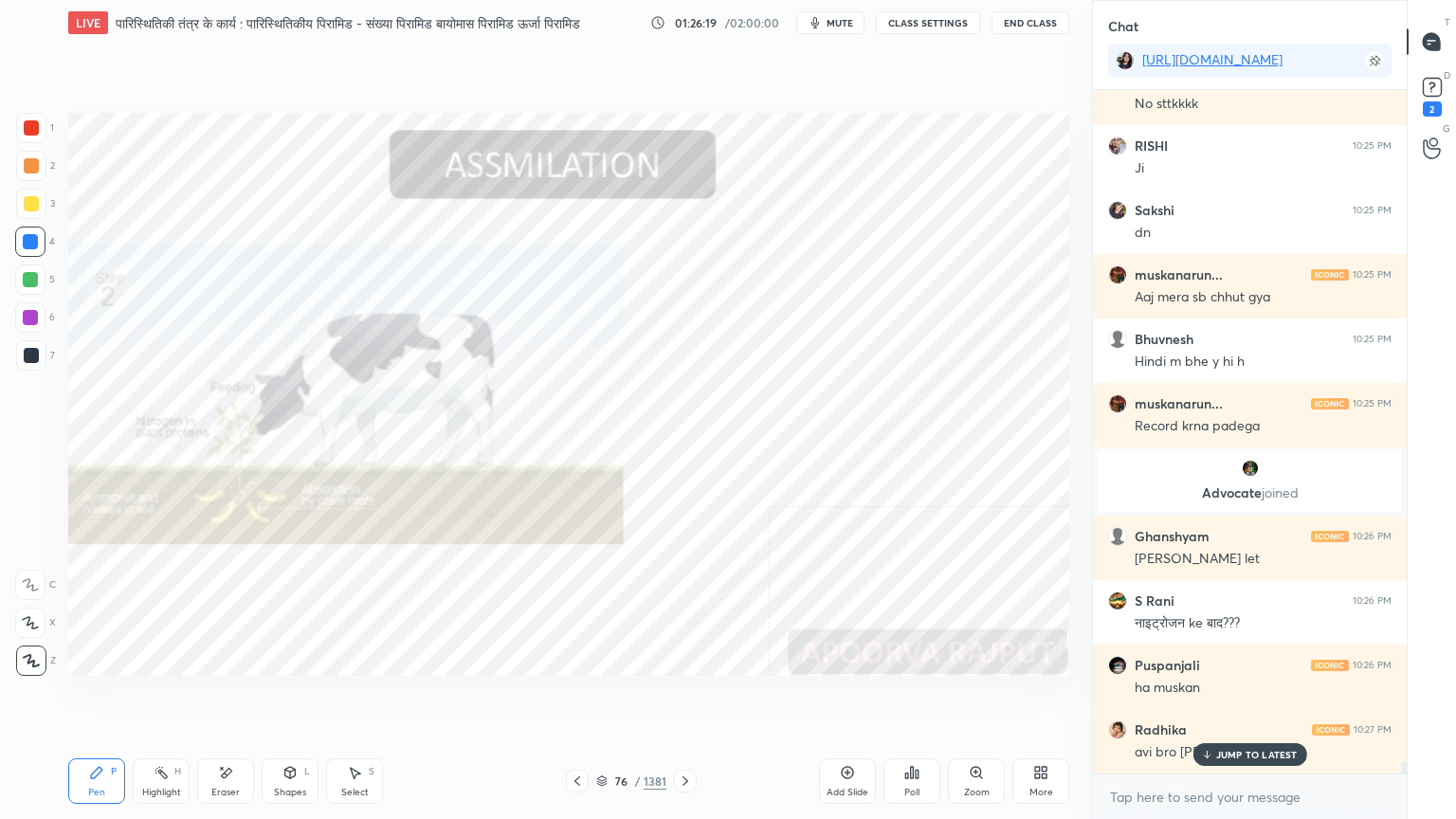 click on "Pen P Highlight H Eraser Shapes L Select S 76 / 1381 Add Slide Poll Zoom More" at bounding box center (569, 781) 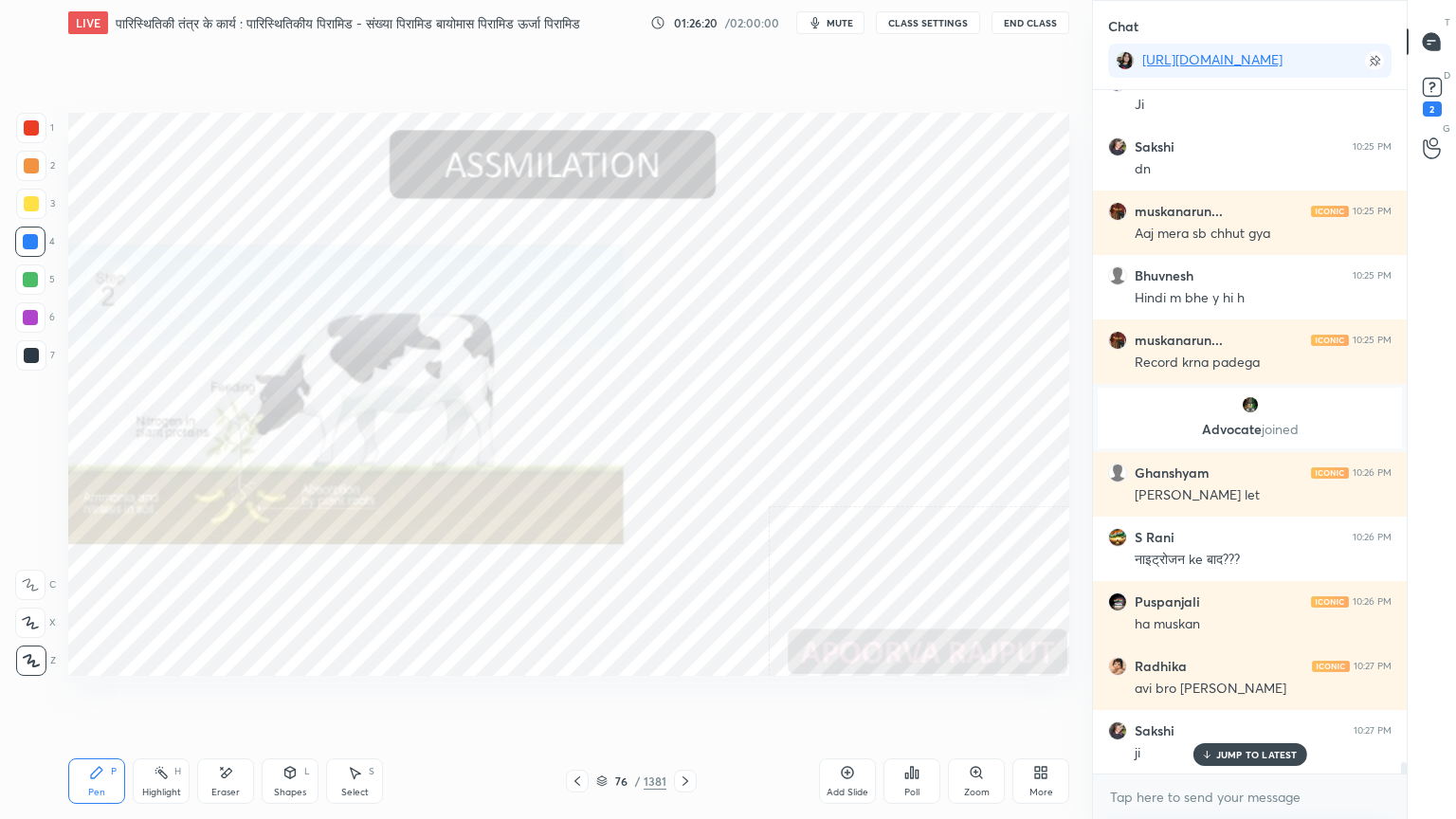 click 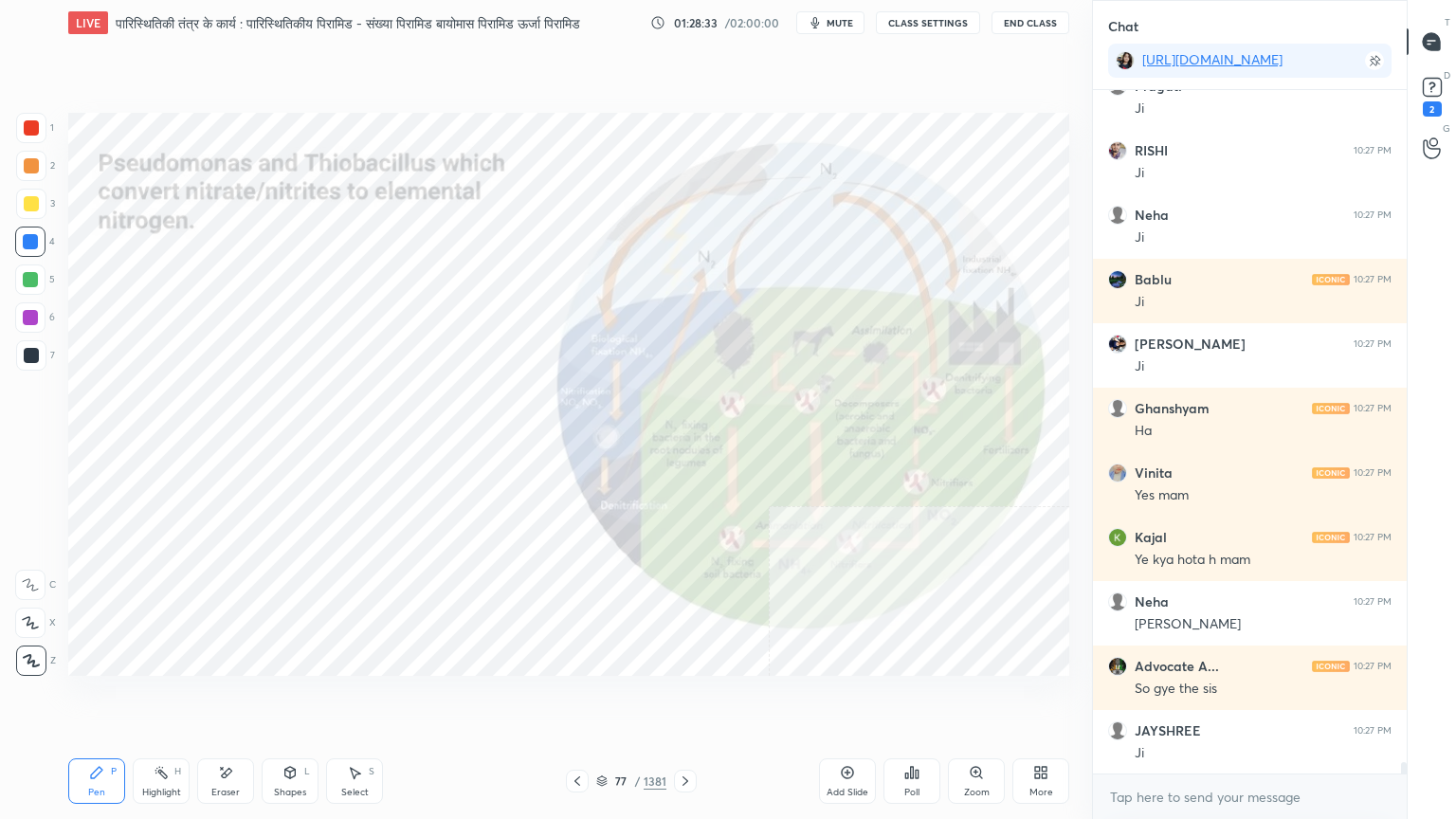 scroll, scrollTop: 39915, scrollLeft: 0, axis: vertical 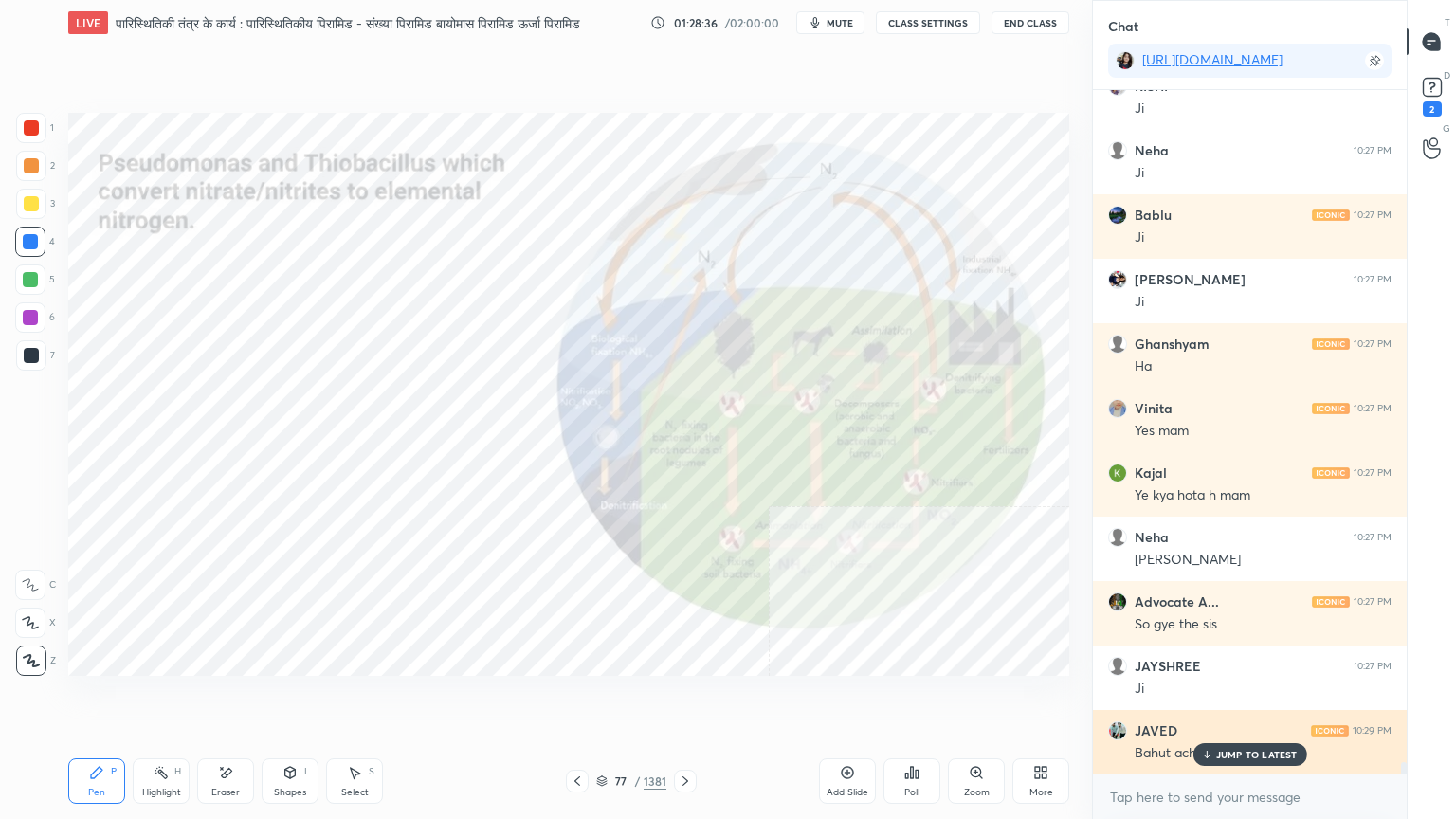 click on "JUMP TO LATEST" at bounding box center [1257, 755] 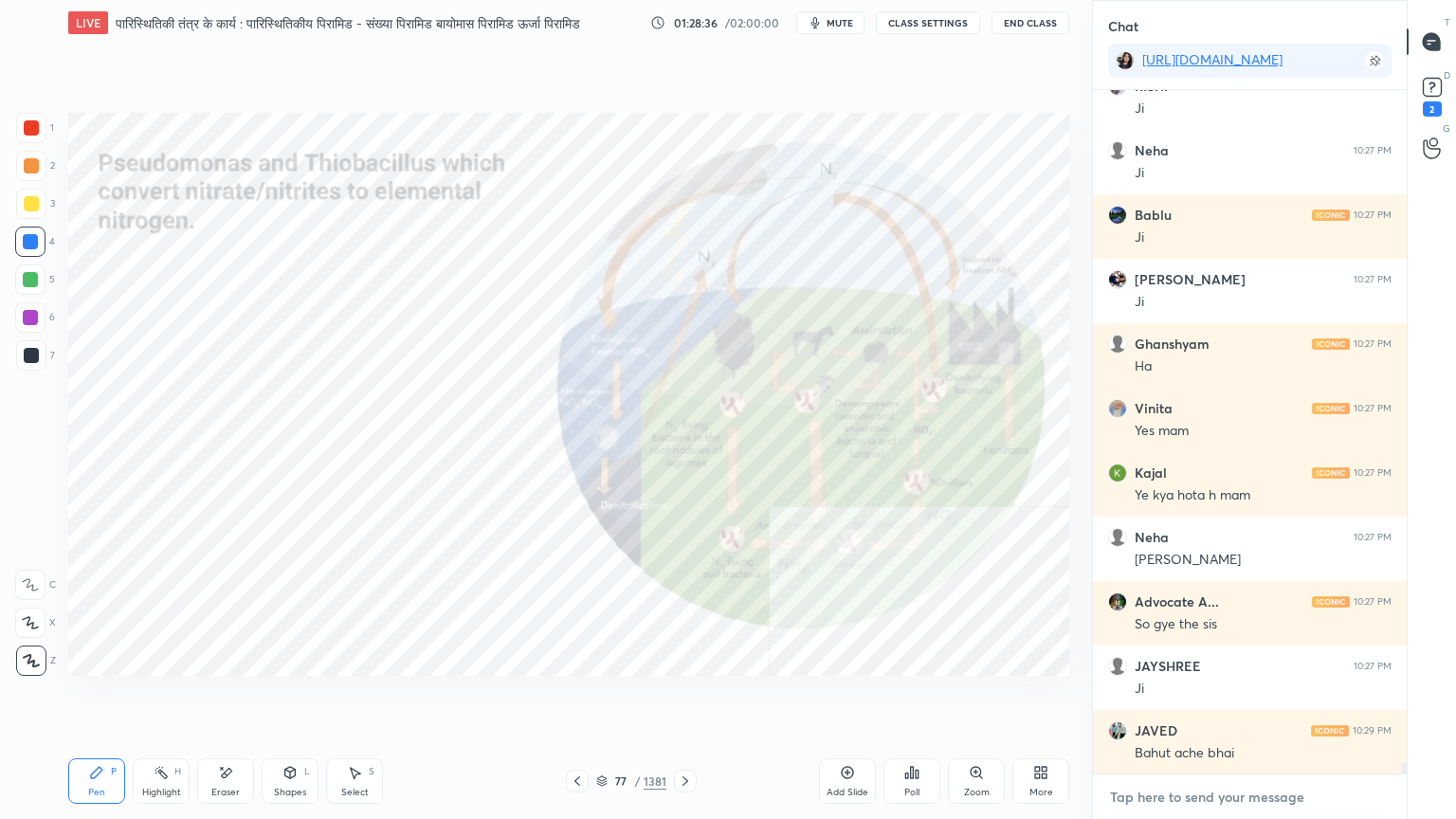 click at bounding box center [1249, 797] 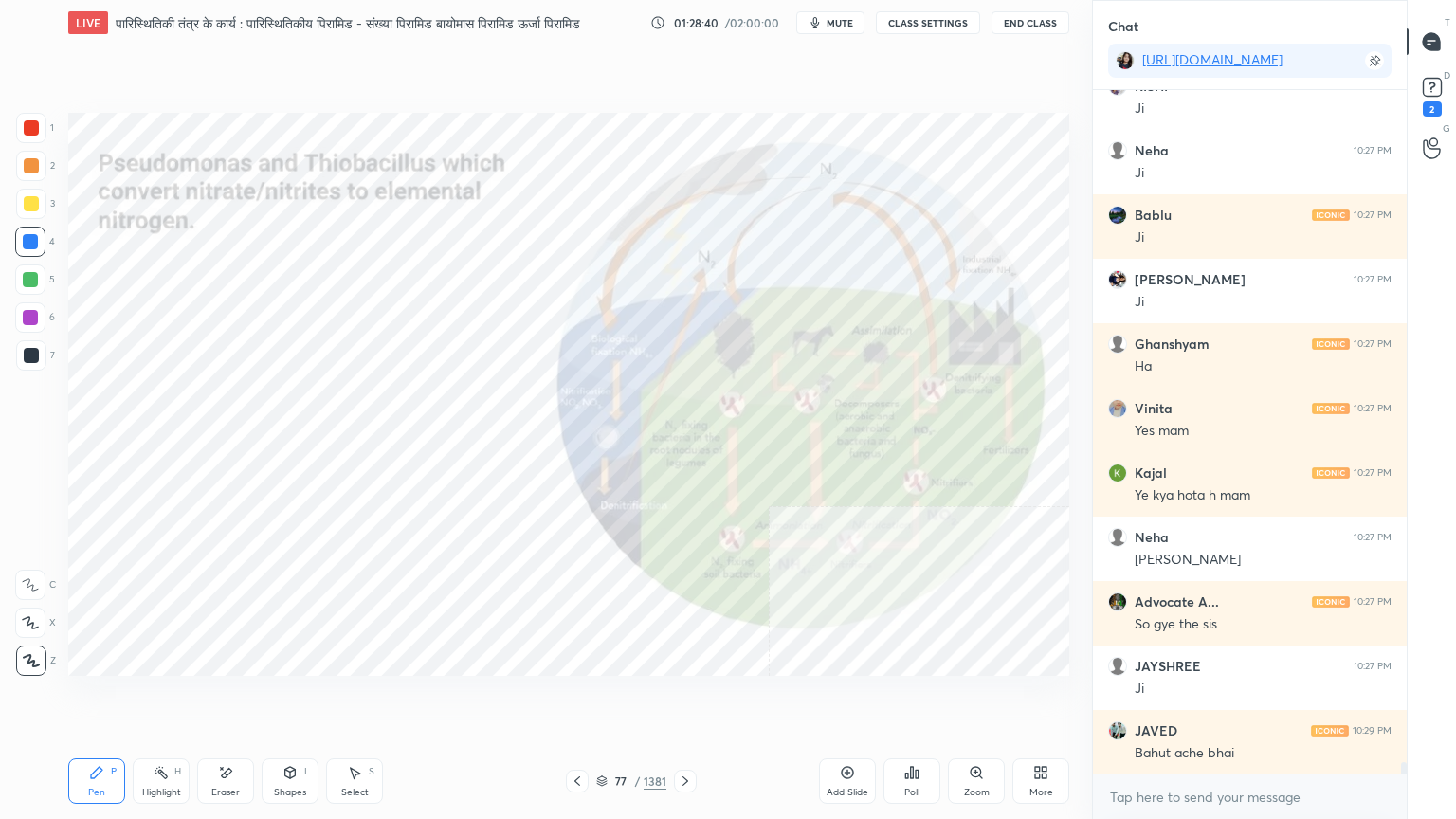 click on "Eraser" at bounding box center [226, 781] 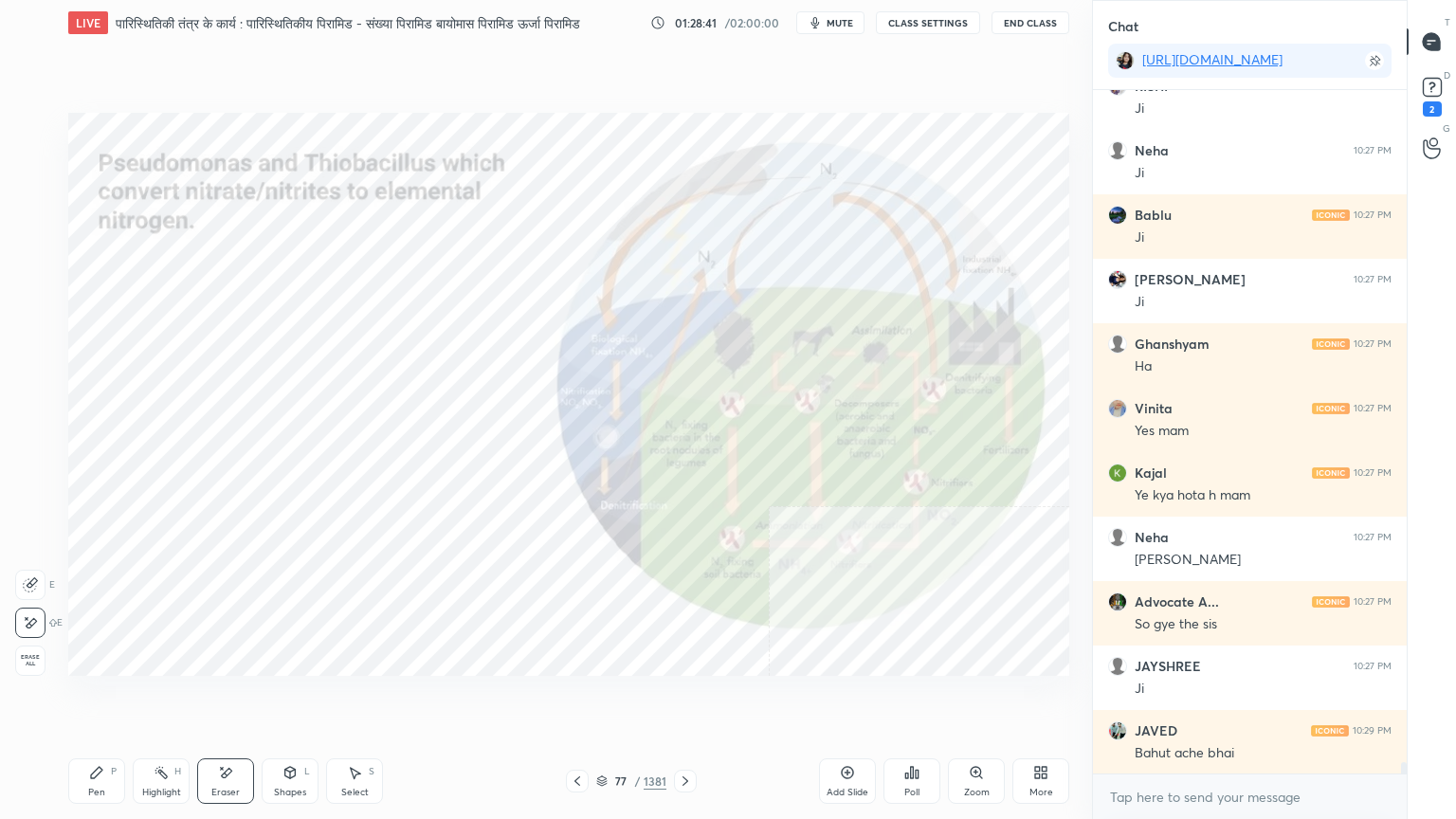 click on "Erase all" at bounding box center [30, 661] 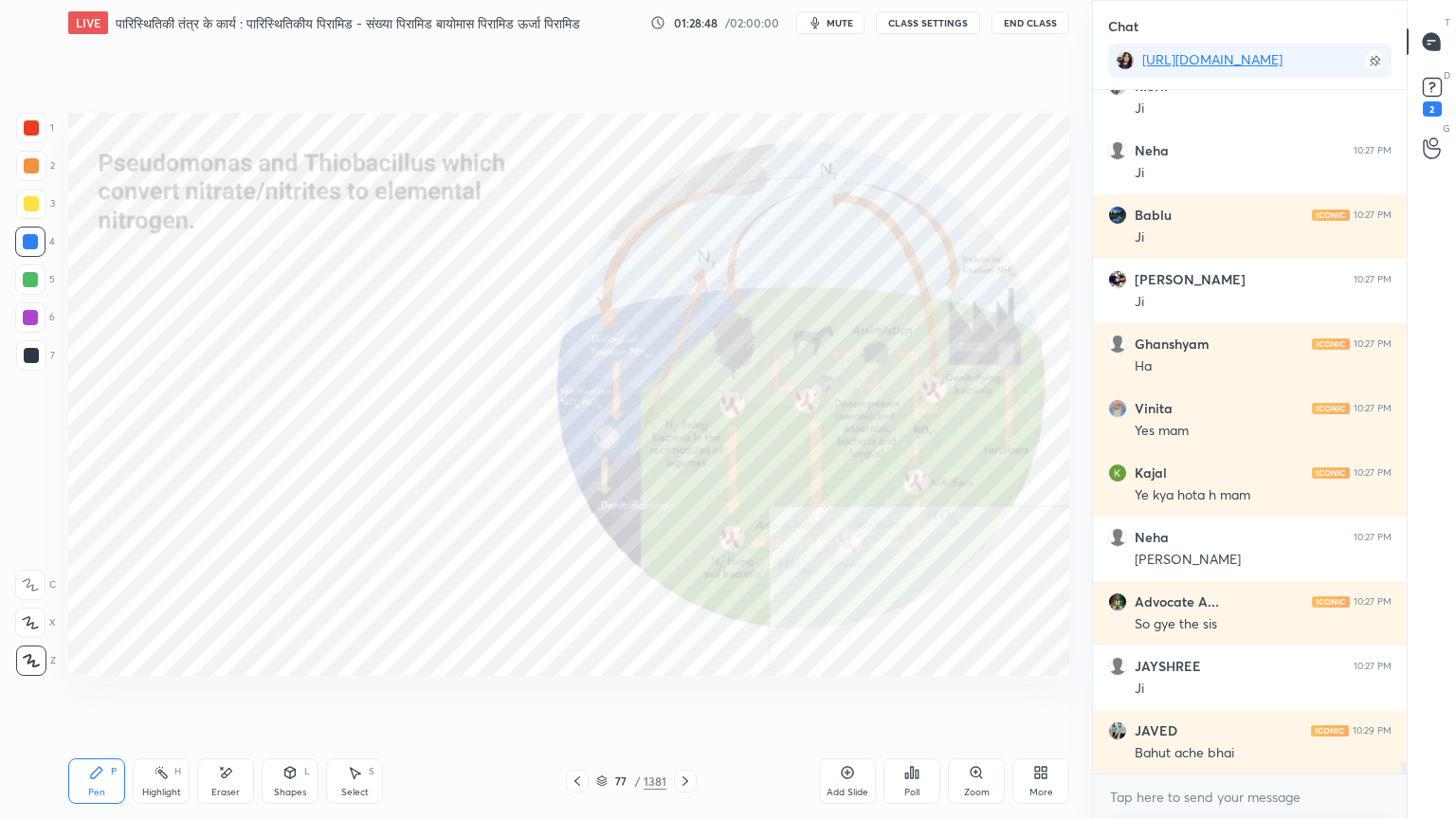click 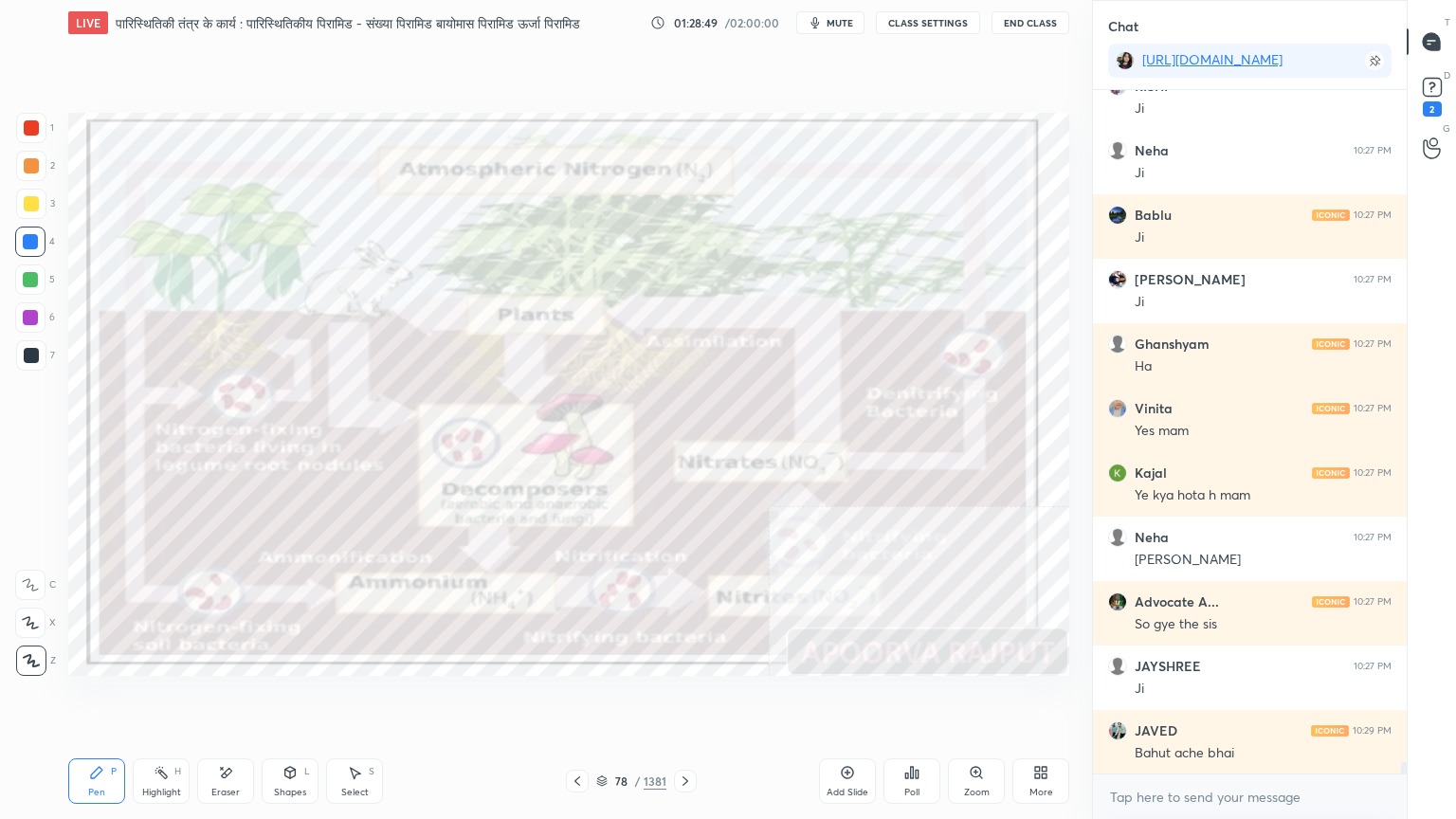 click 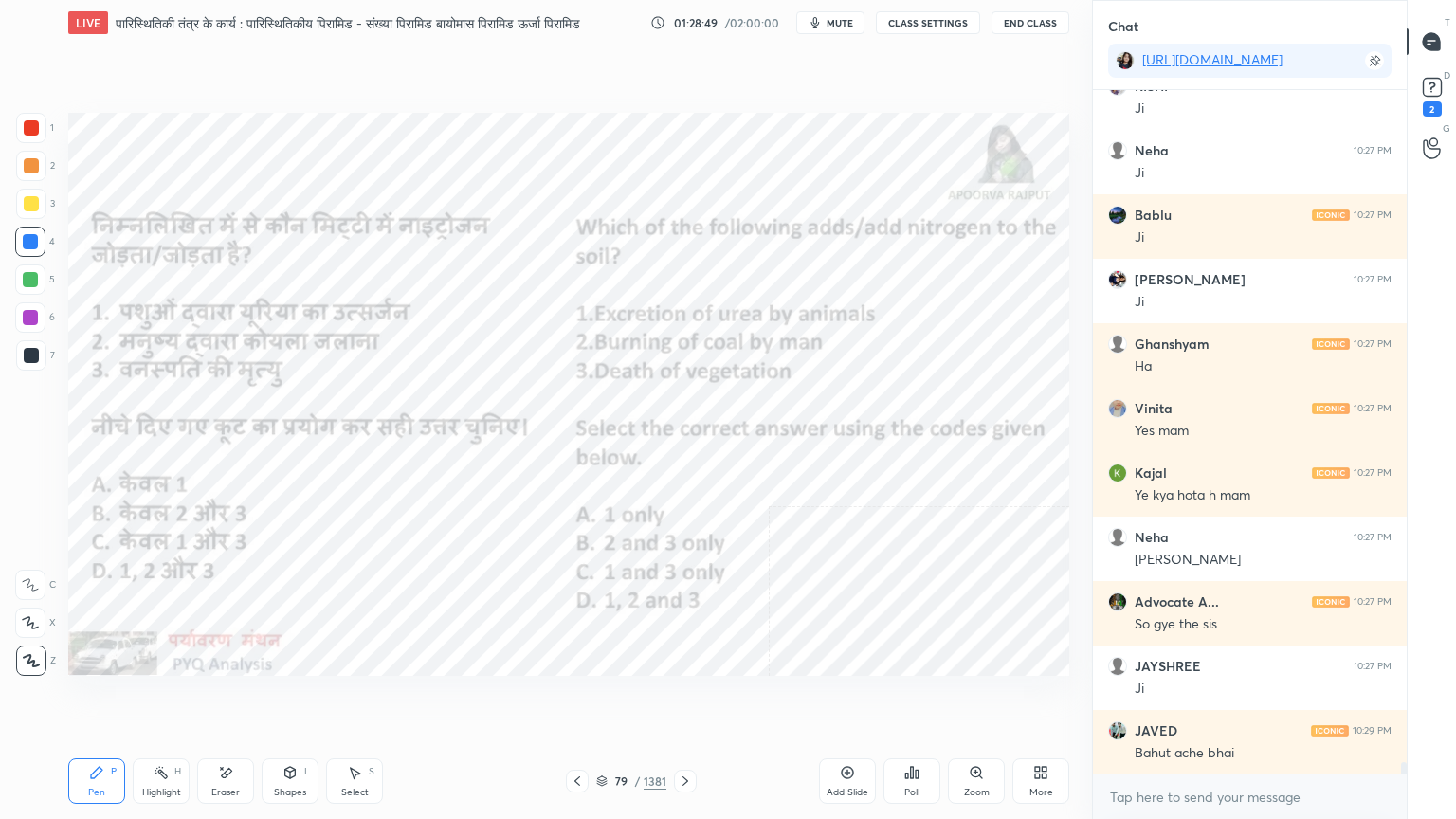 click 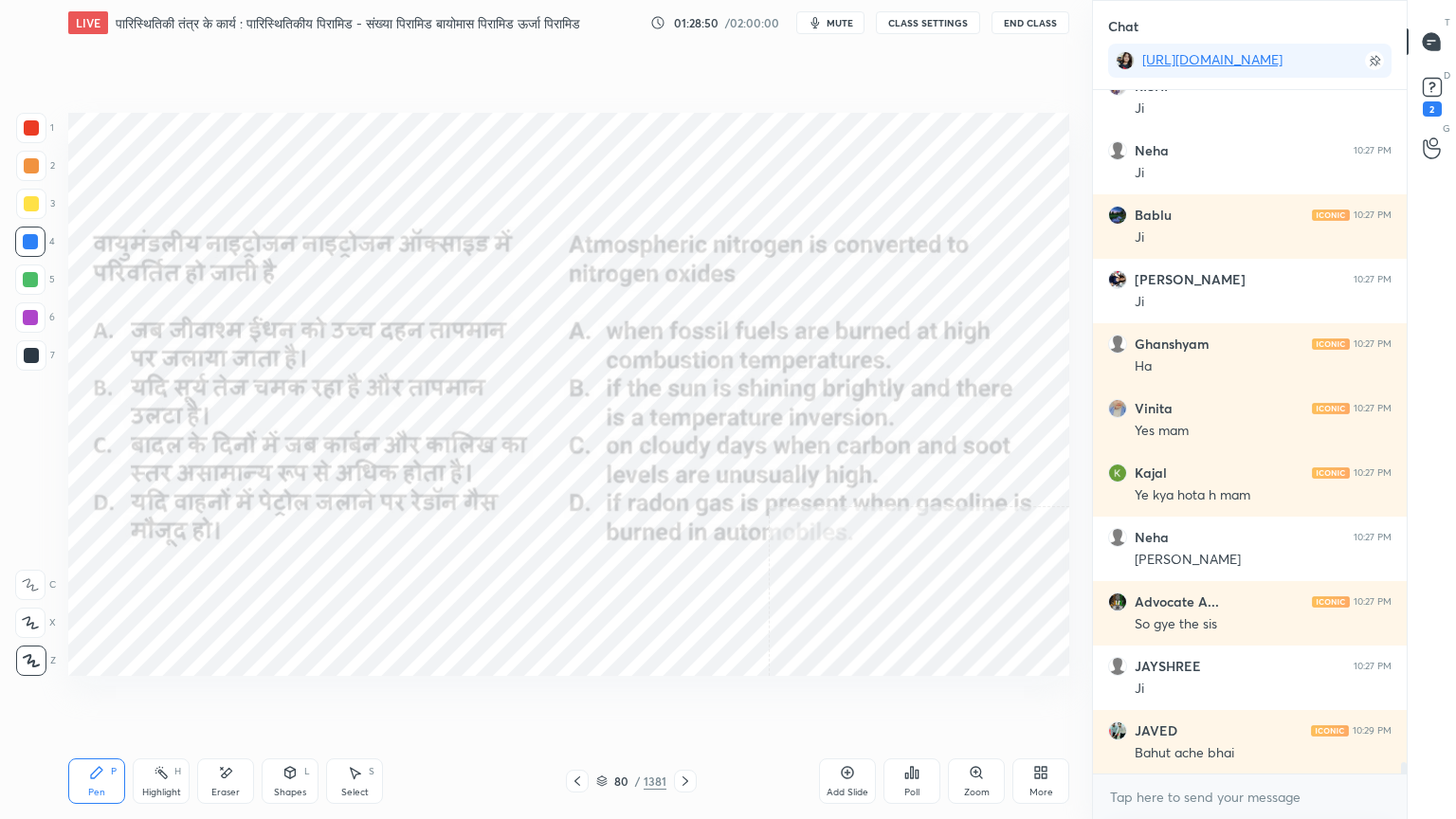 click 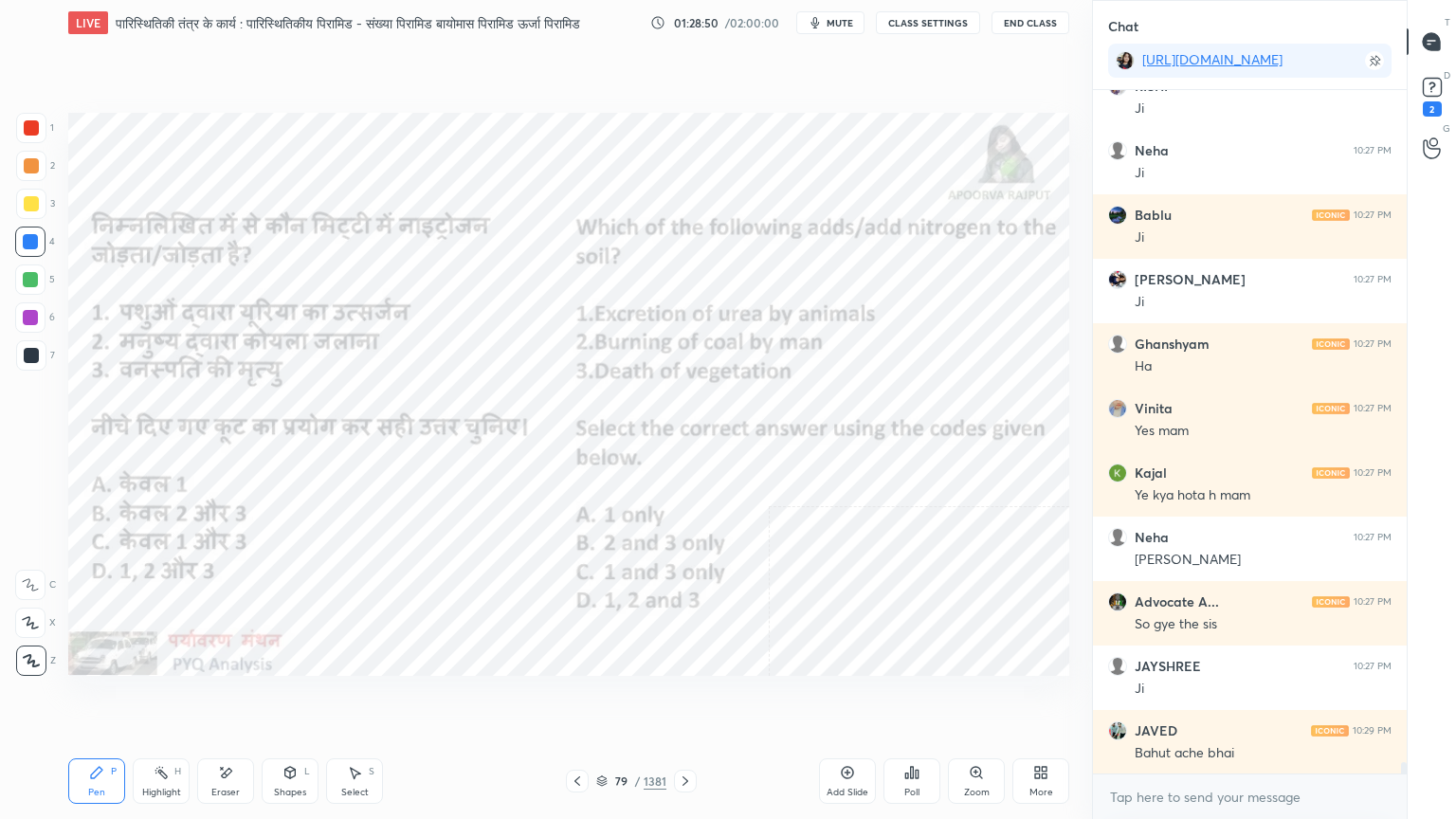click 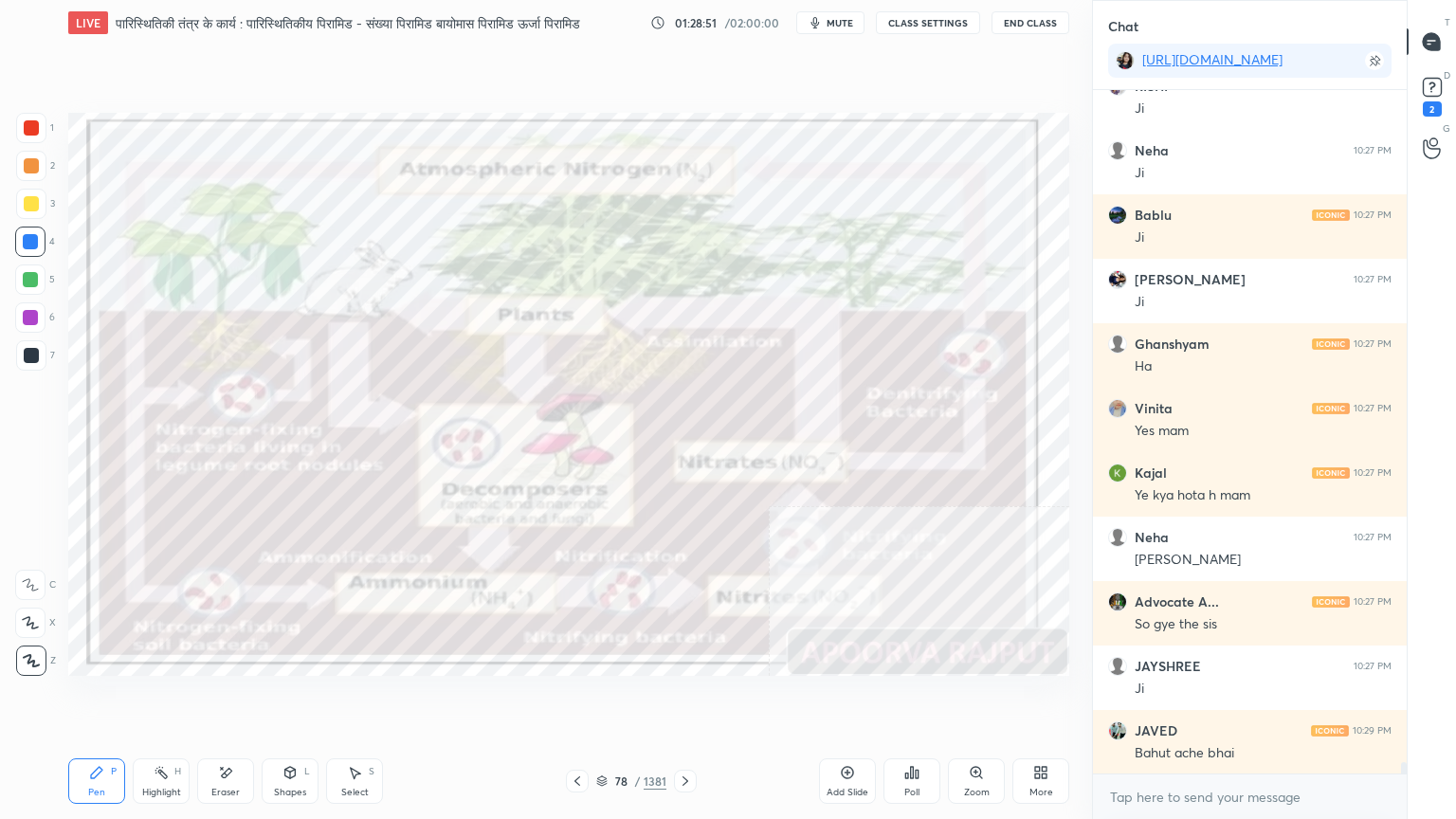 drag, startPoint x: 607, startPoint y: 774, endPoint x: 737, endPoint y: 742, distance: 133.88054 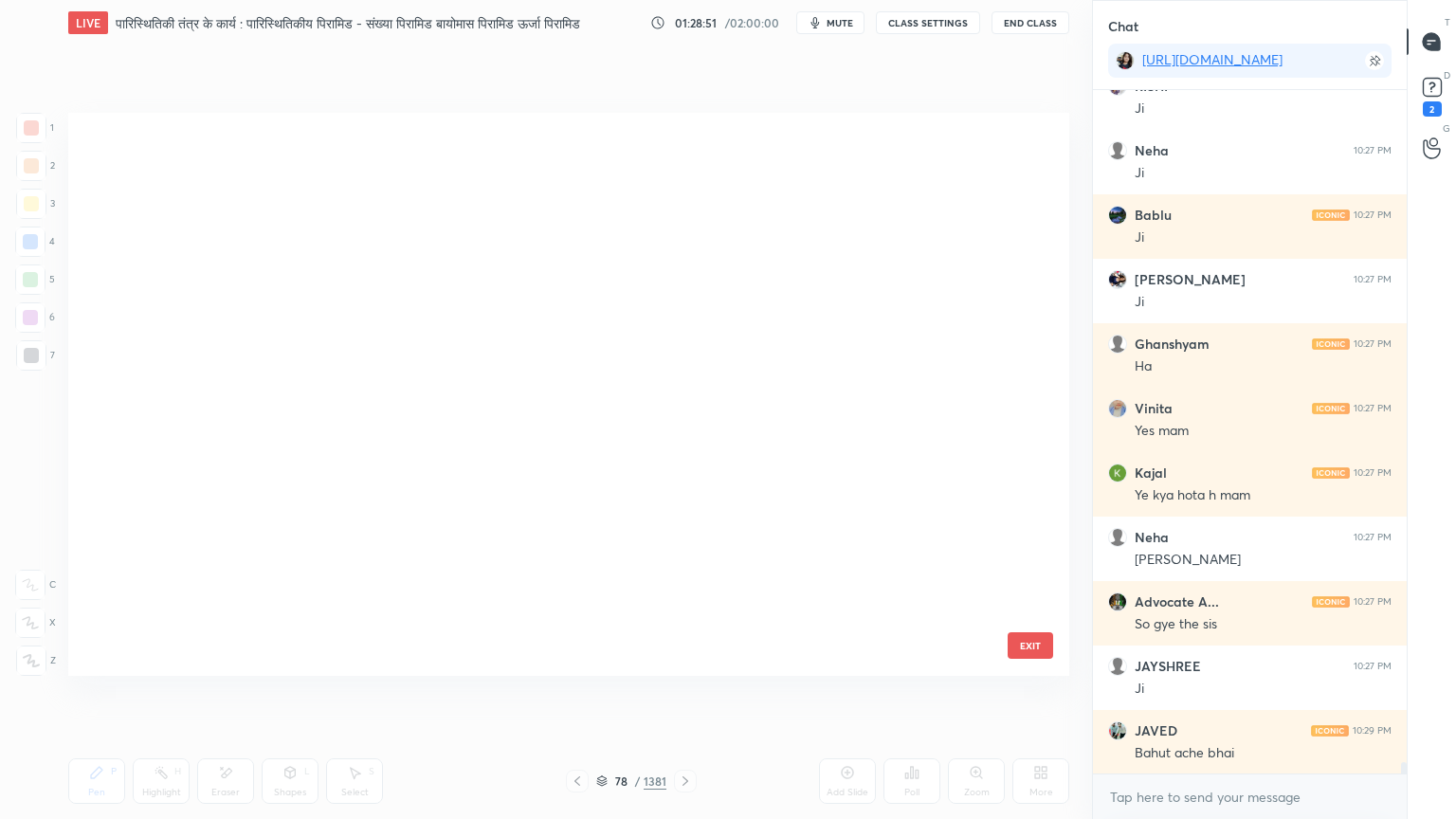 scroll, scrollTop: 3947, scrollLeft: 0, axis: vertical 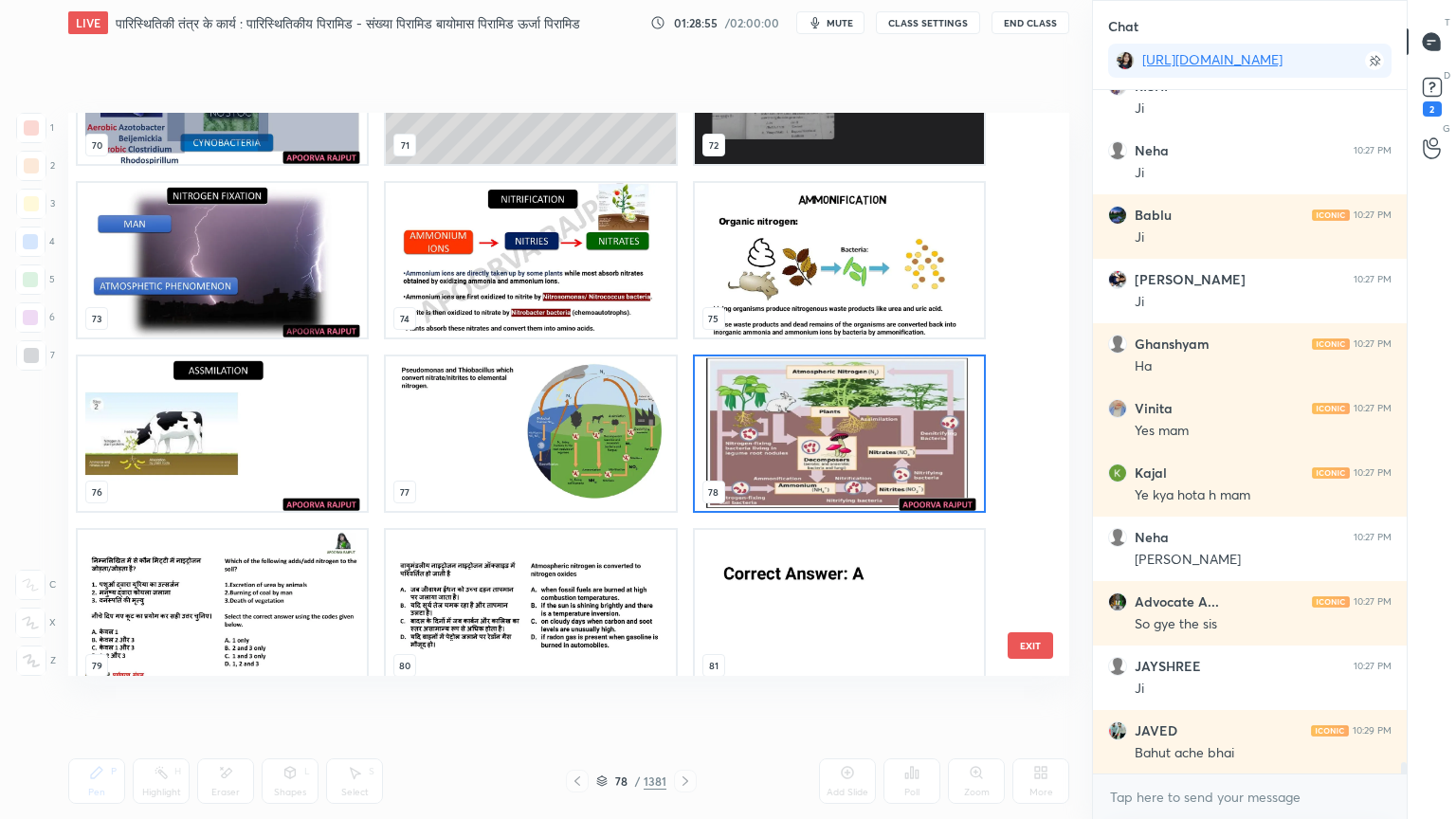 click at bounding box center [839, 433] 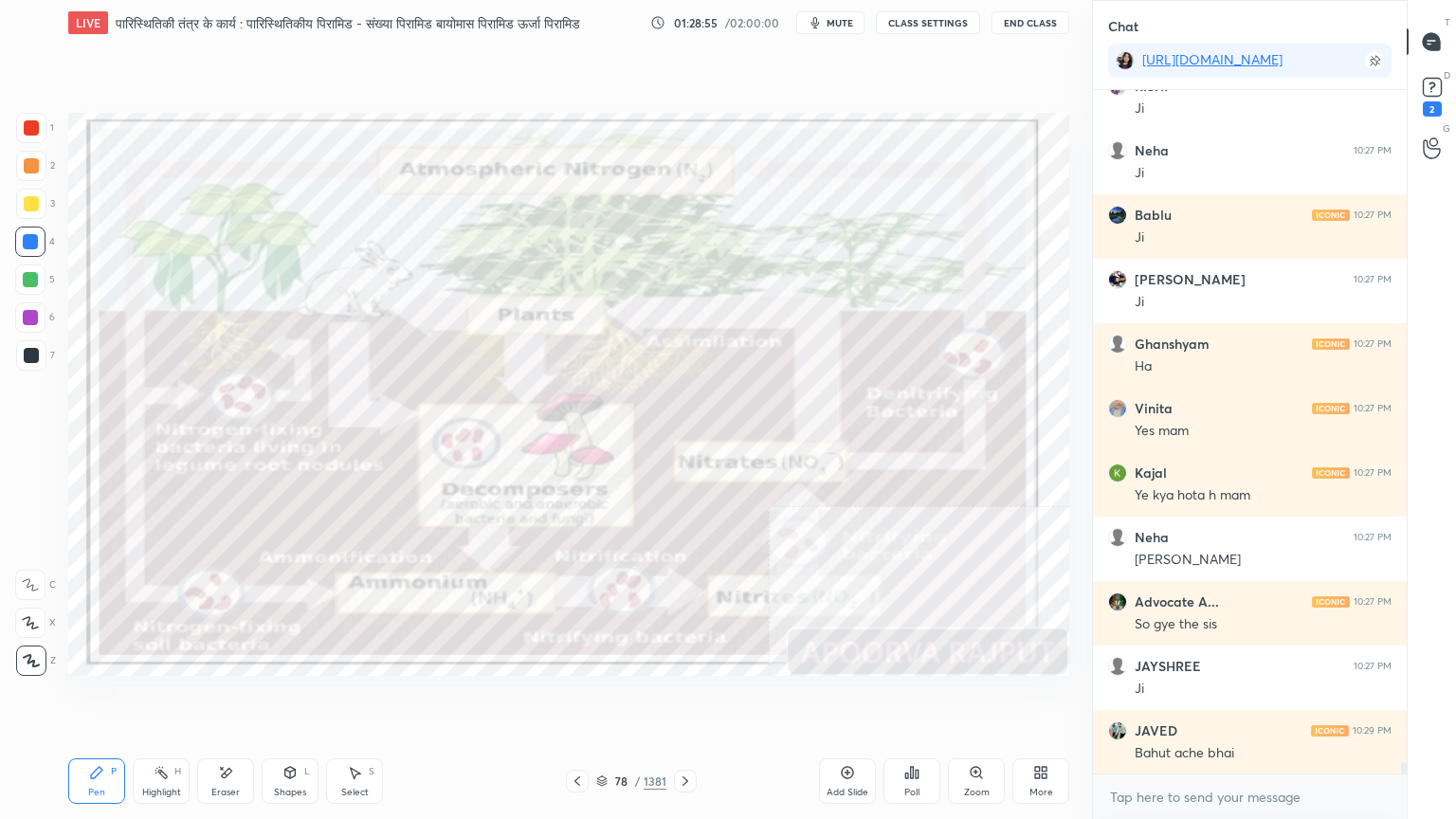 click at bounding box center (839, 433) 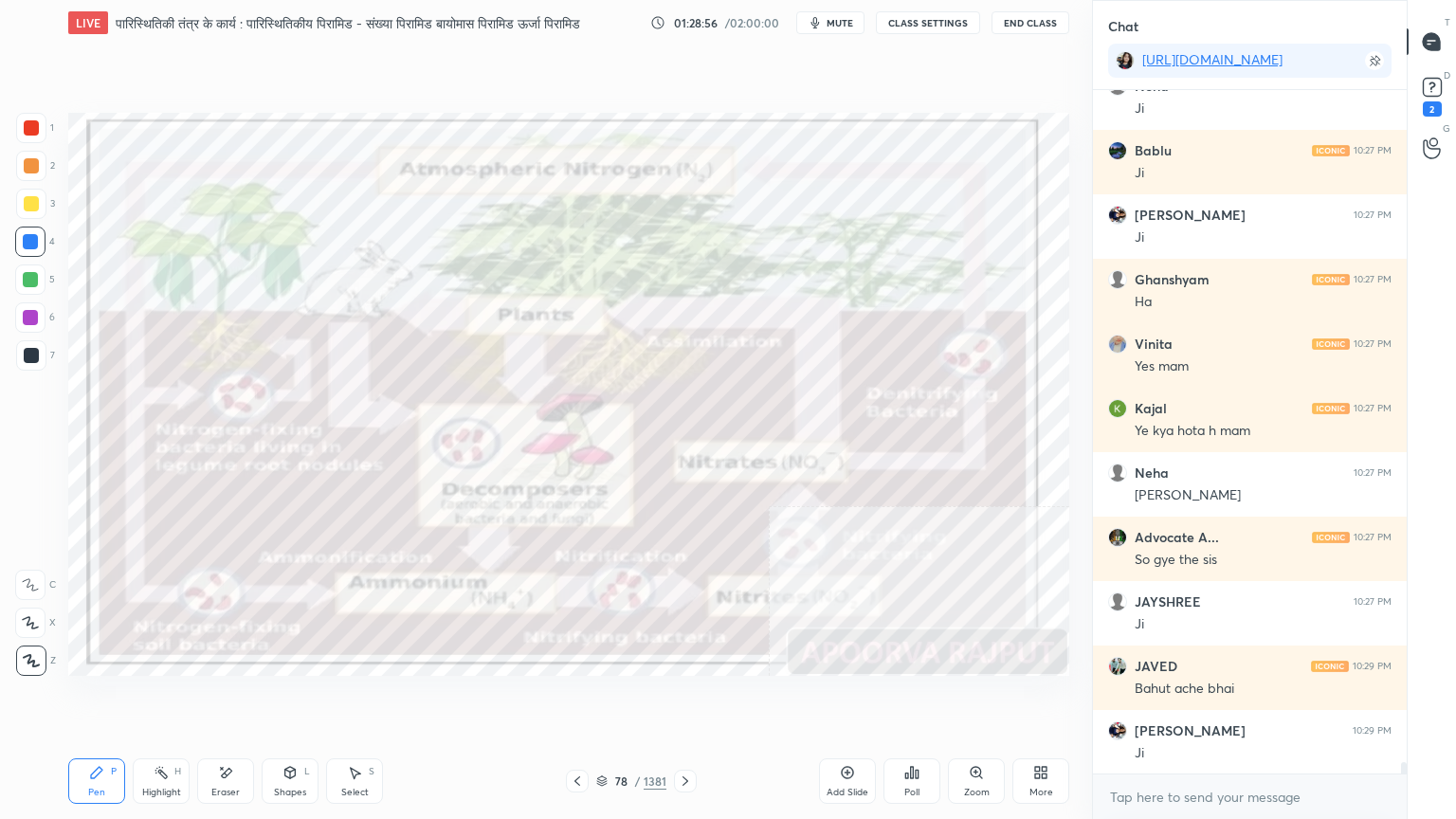 scroll, scrollTop: 40044, scrollLeft: 0, axis: vertical 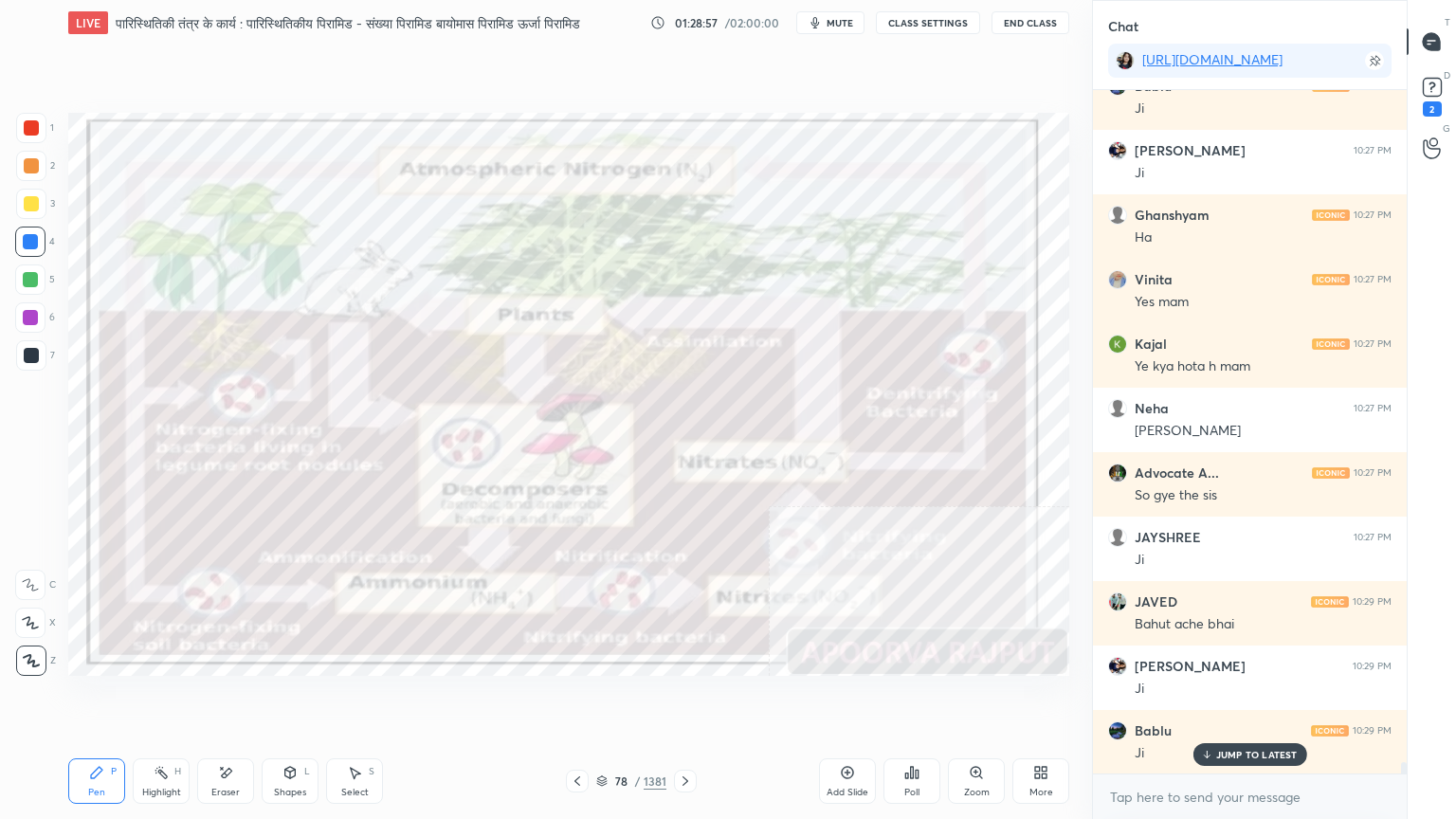 click 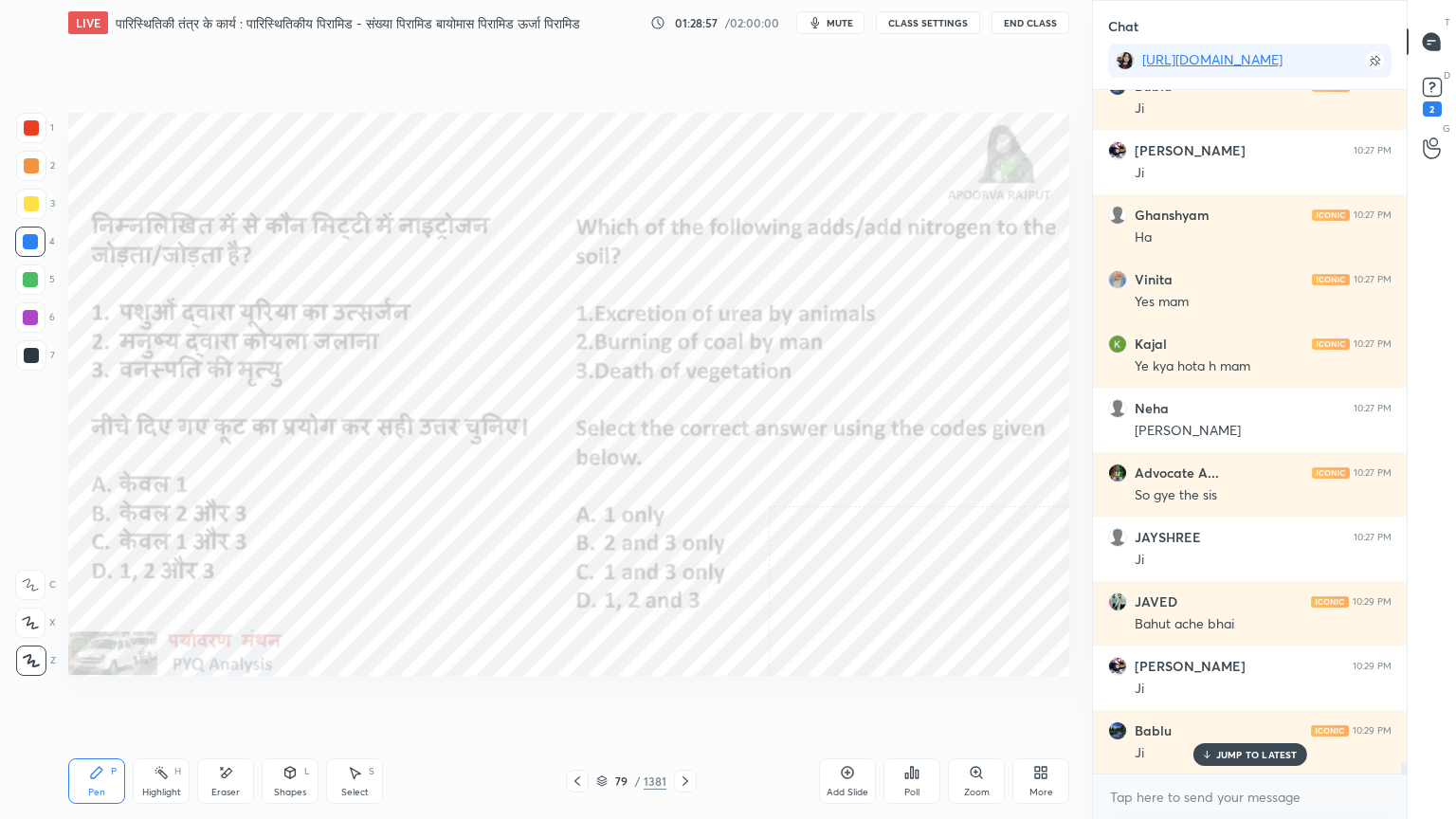 click 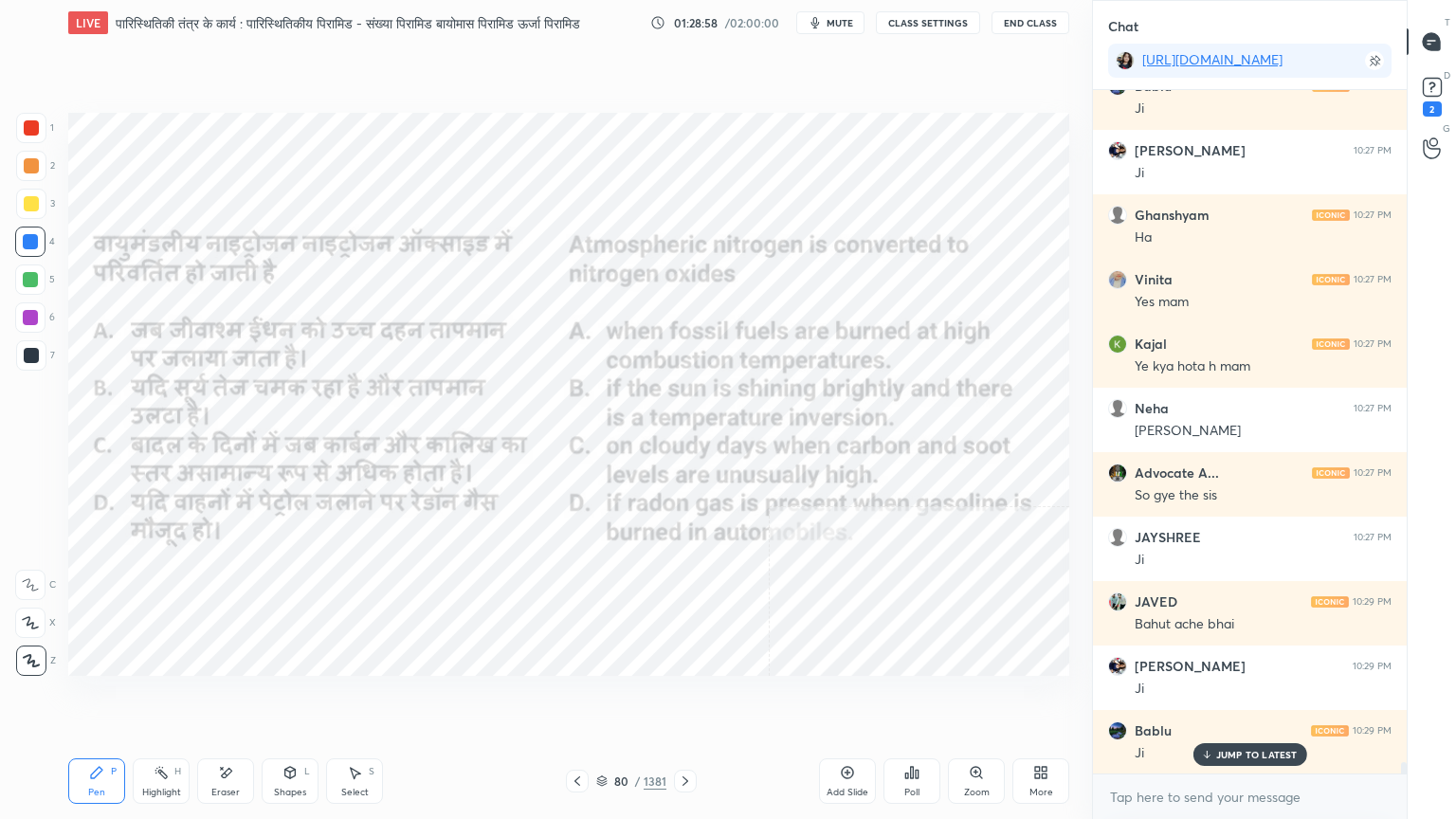 click 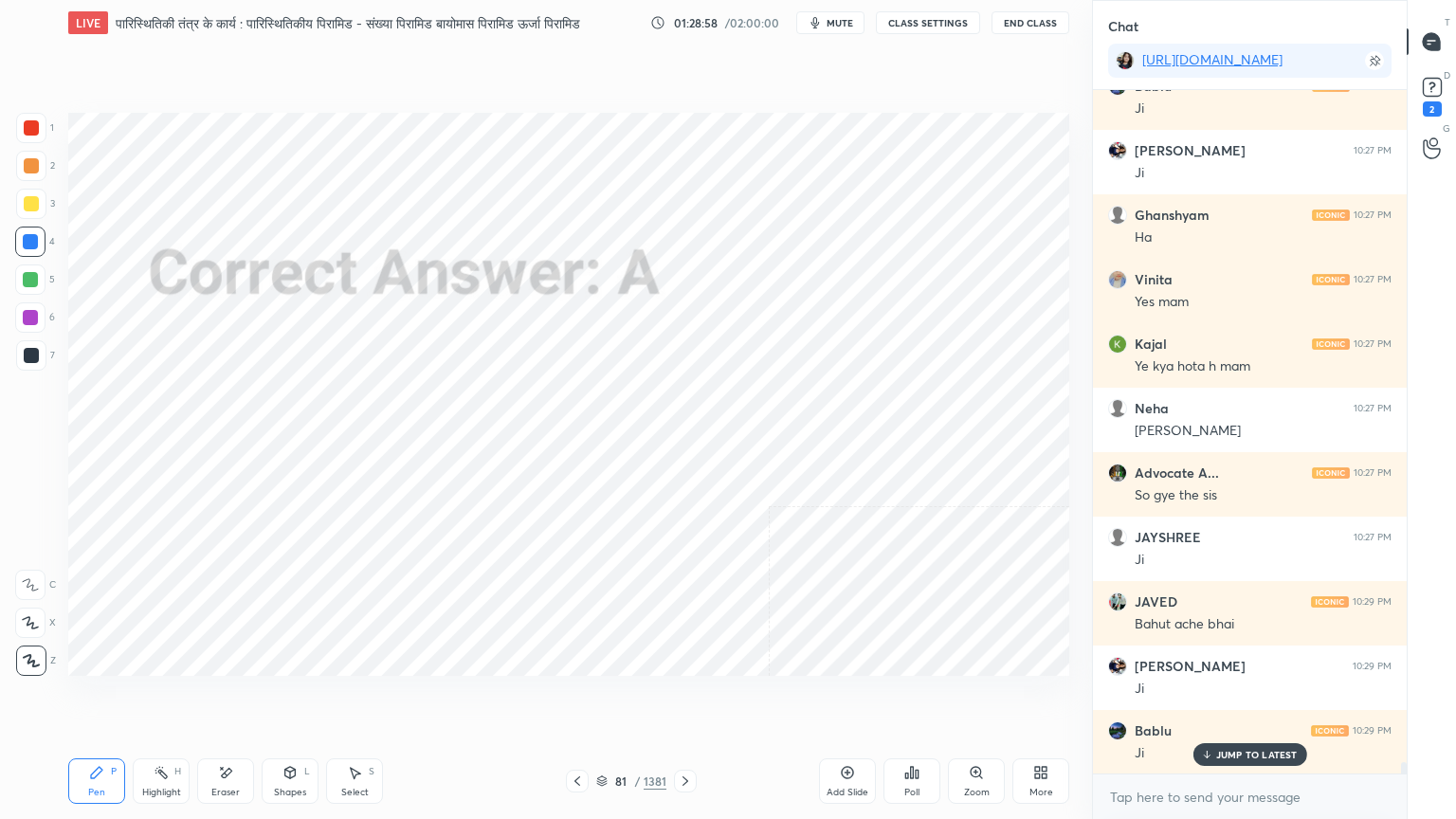 click at bounding box center [577, 781] 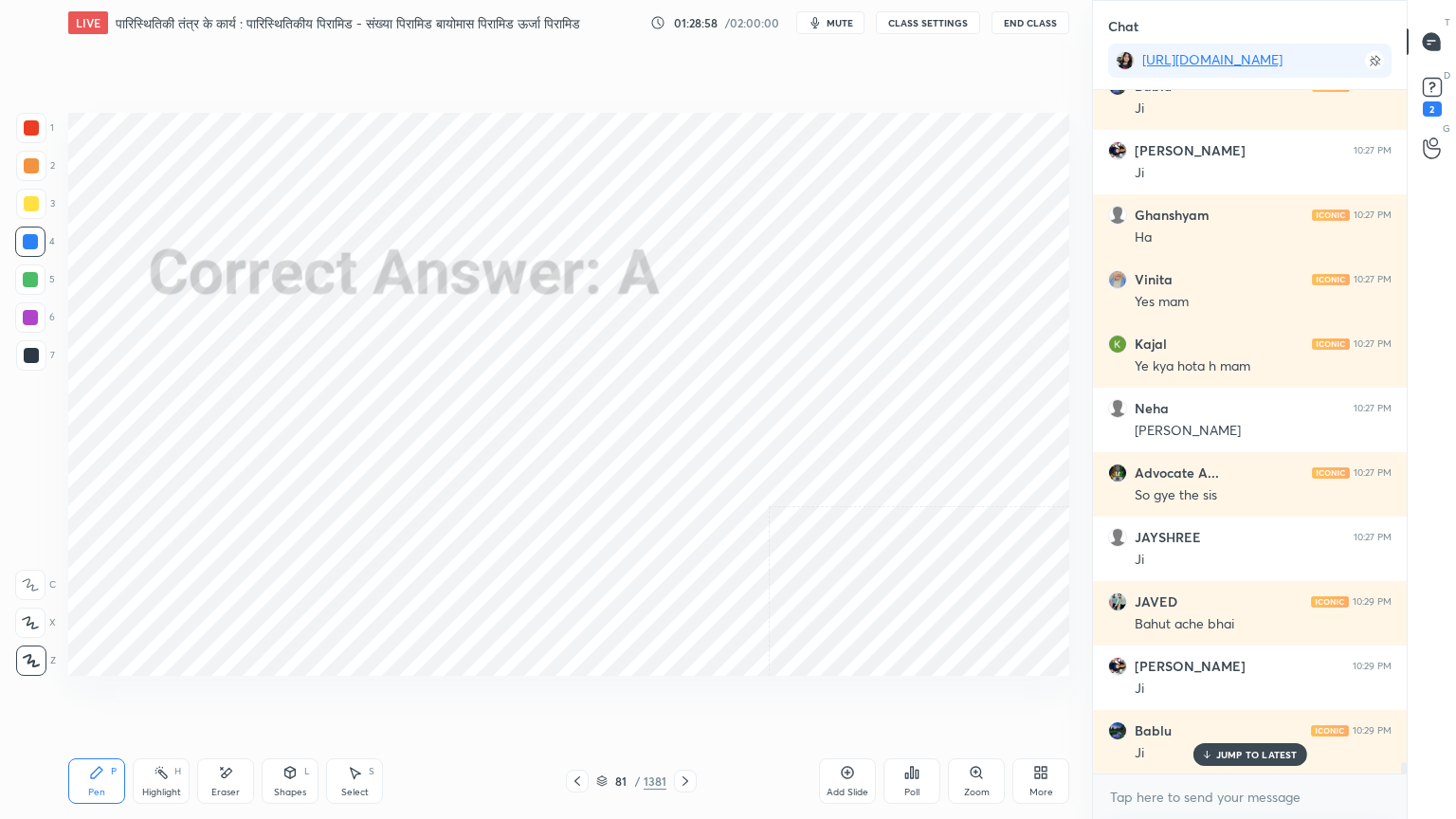 click 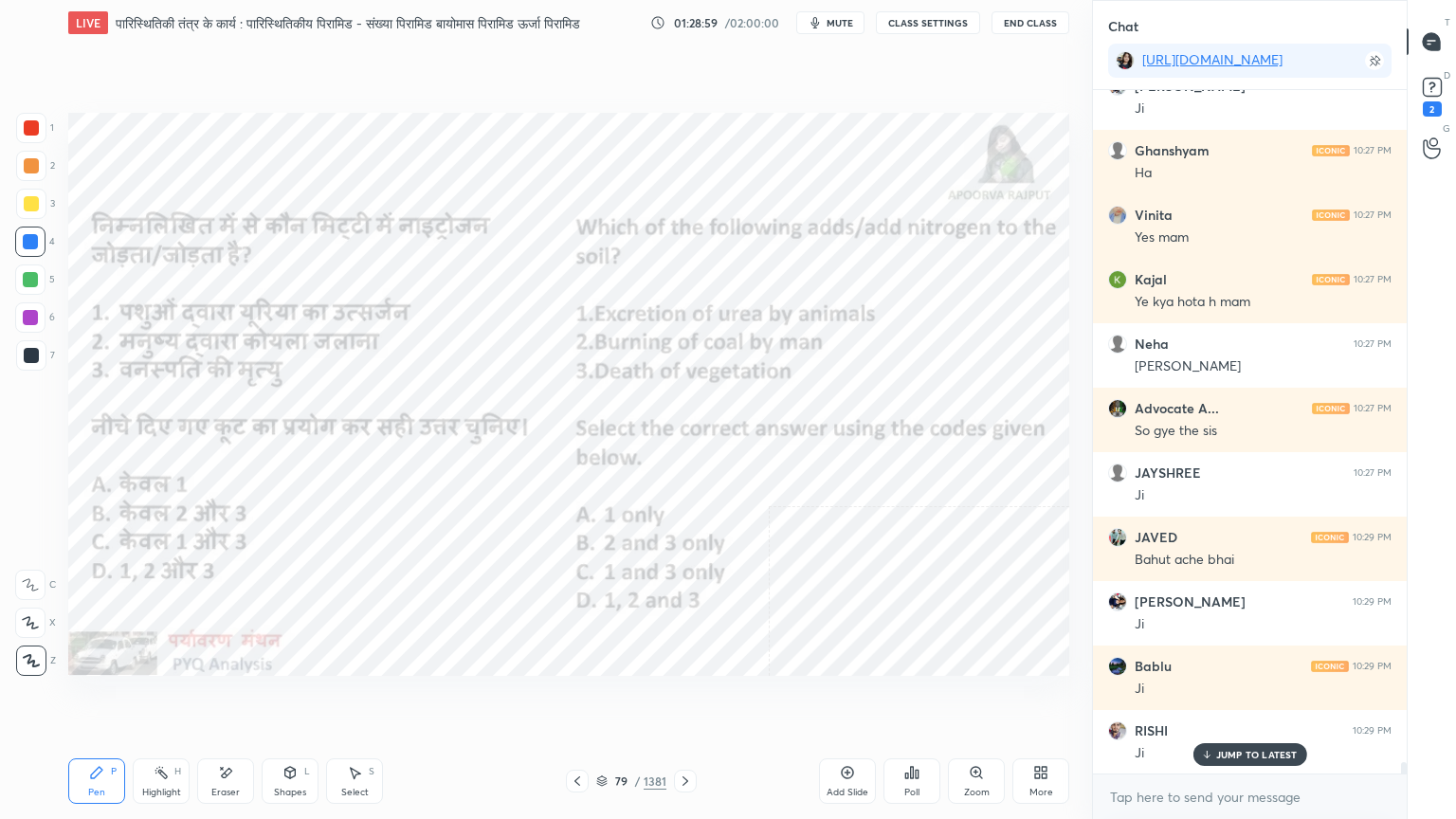 click 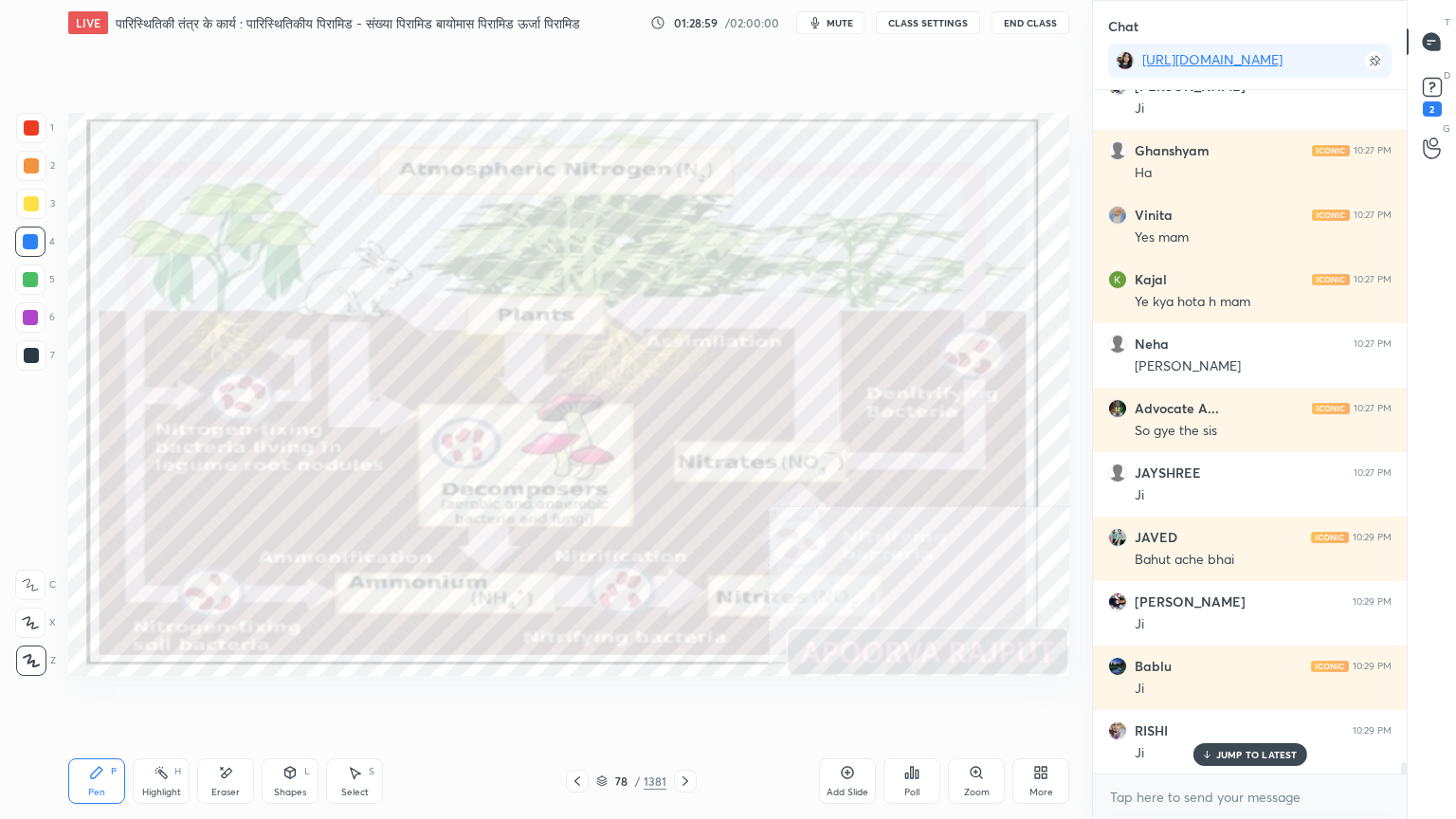 click on "78" at bounding box center (621, 781) 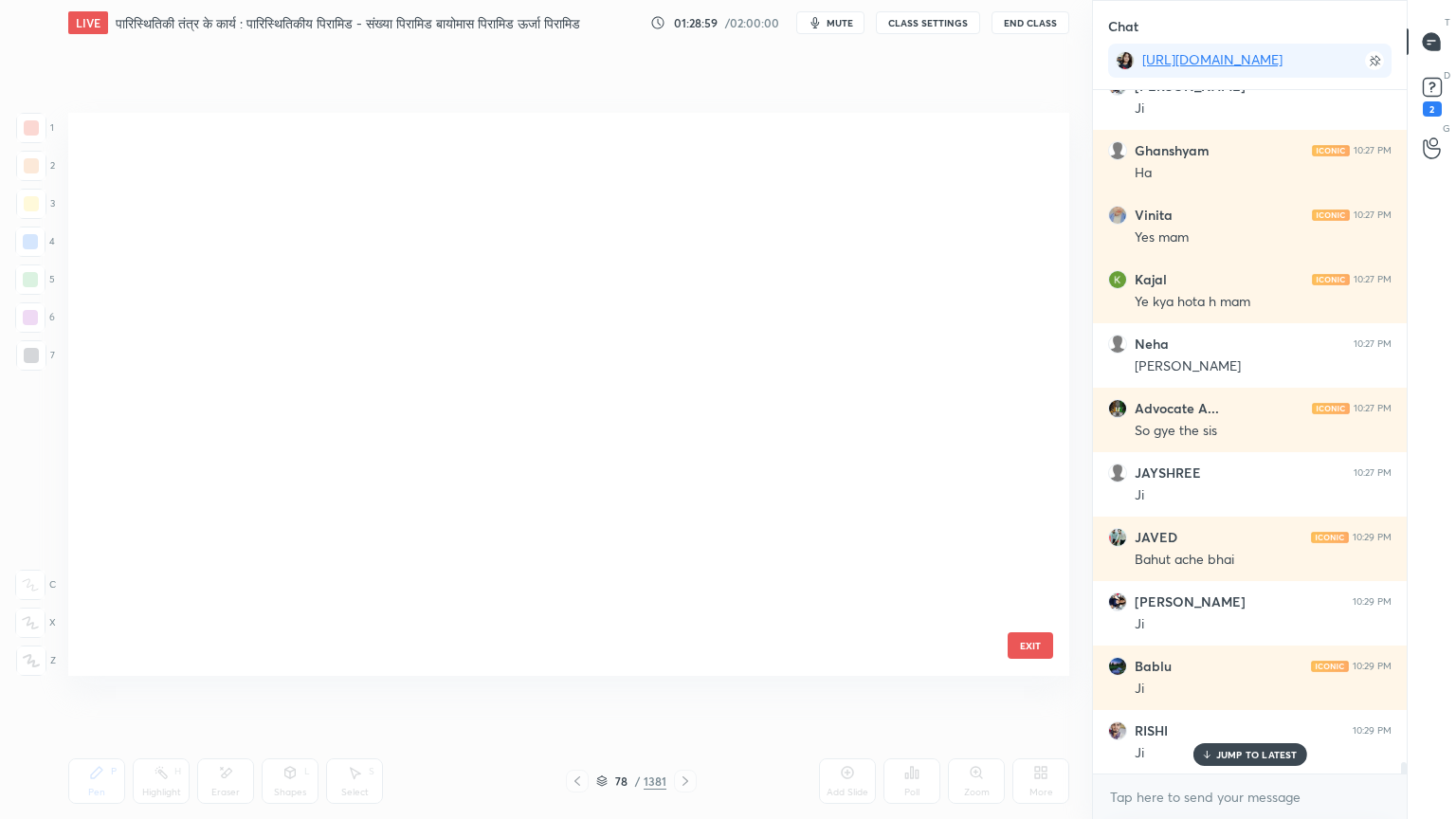 scroll, scrollTop: 3947, scrollLeft: 0, axis: vertical 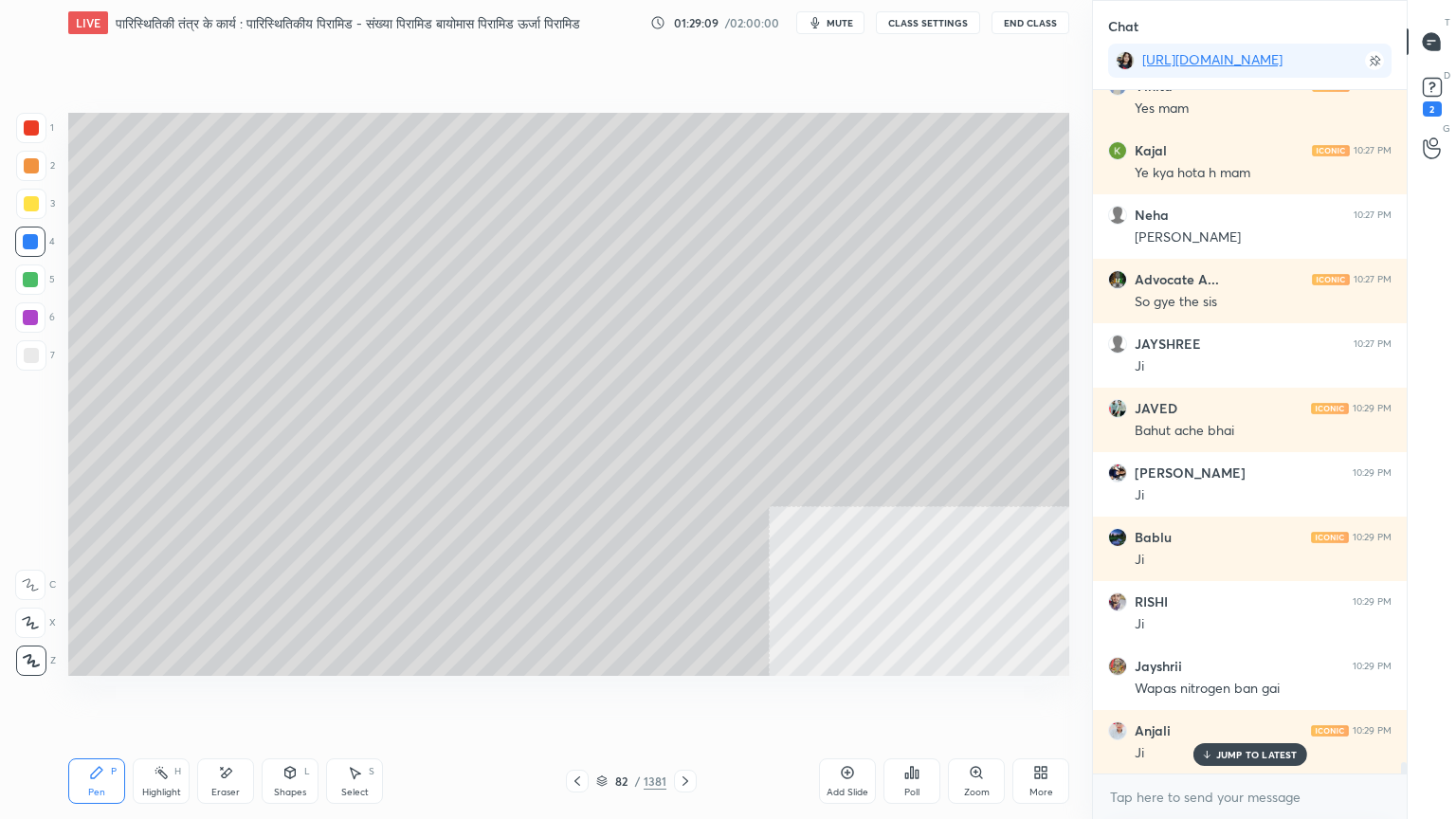 click at bounding box center [31, 355] 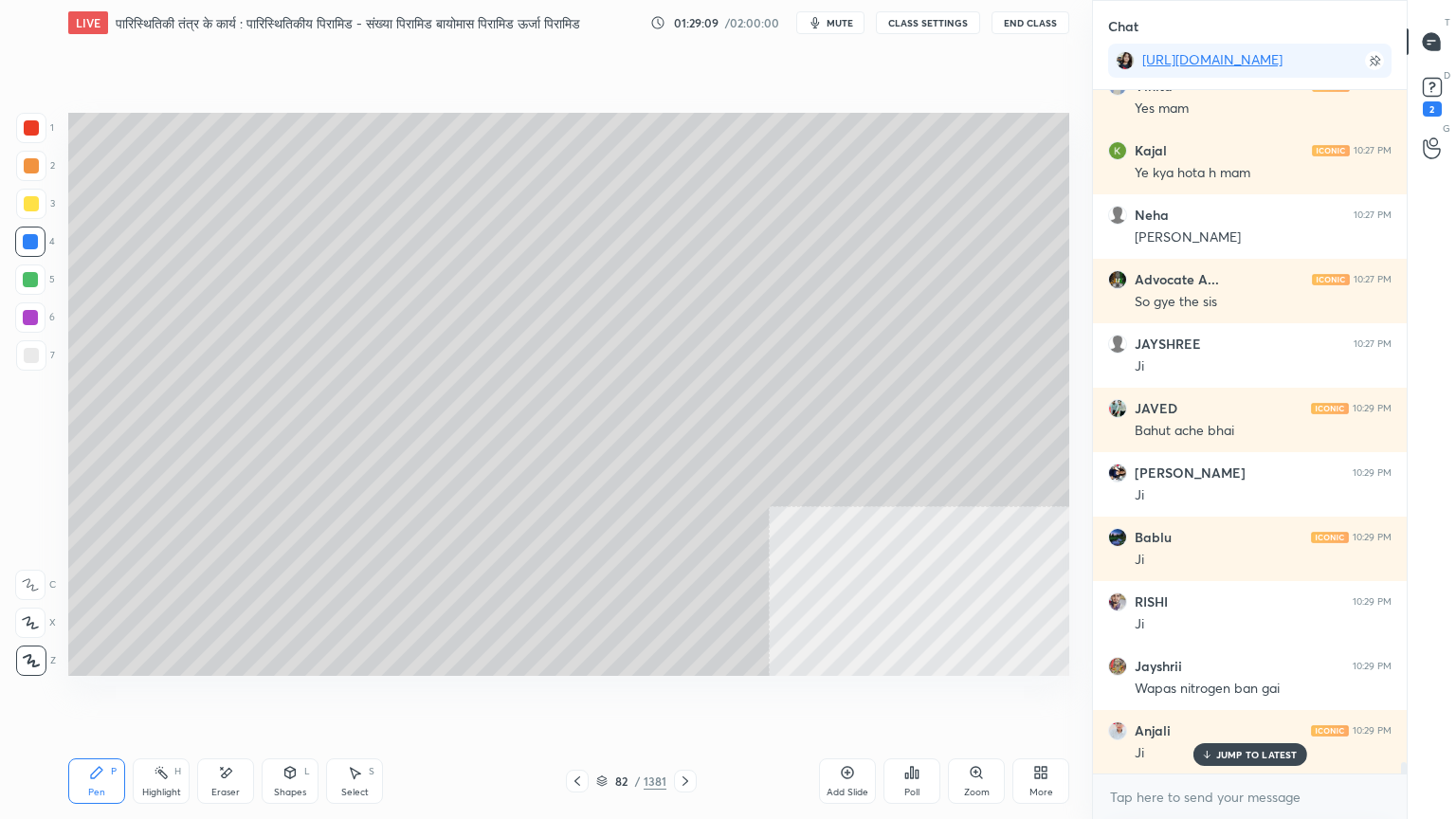 click at bounding box center (31, 355) 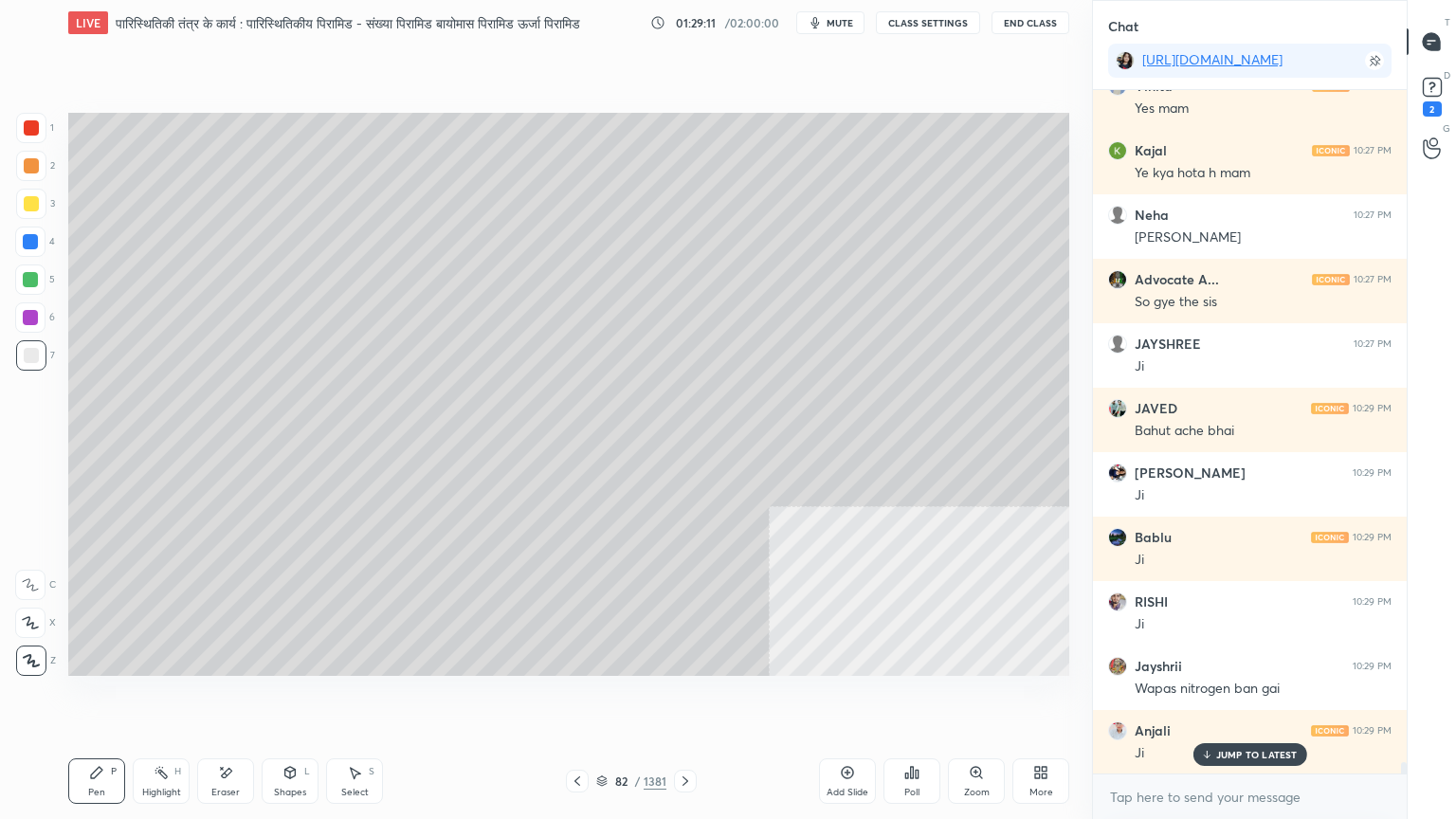 scroll, scrollTop: 40302, scrollLeft: 0, axis: vertical 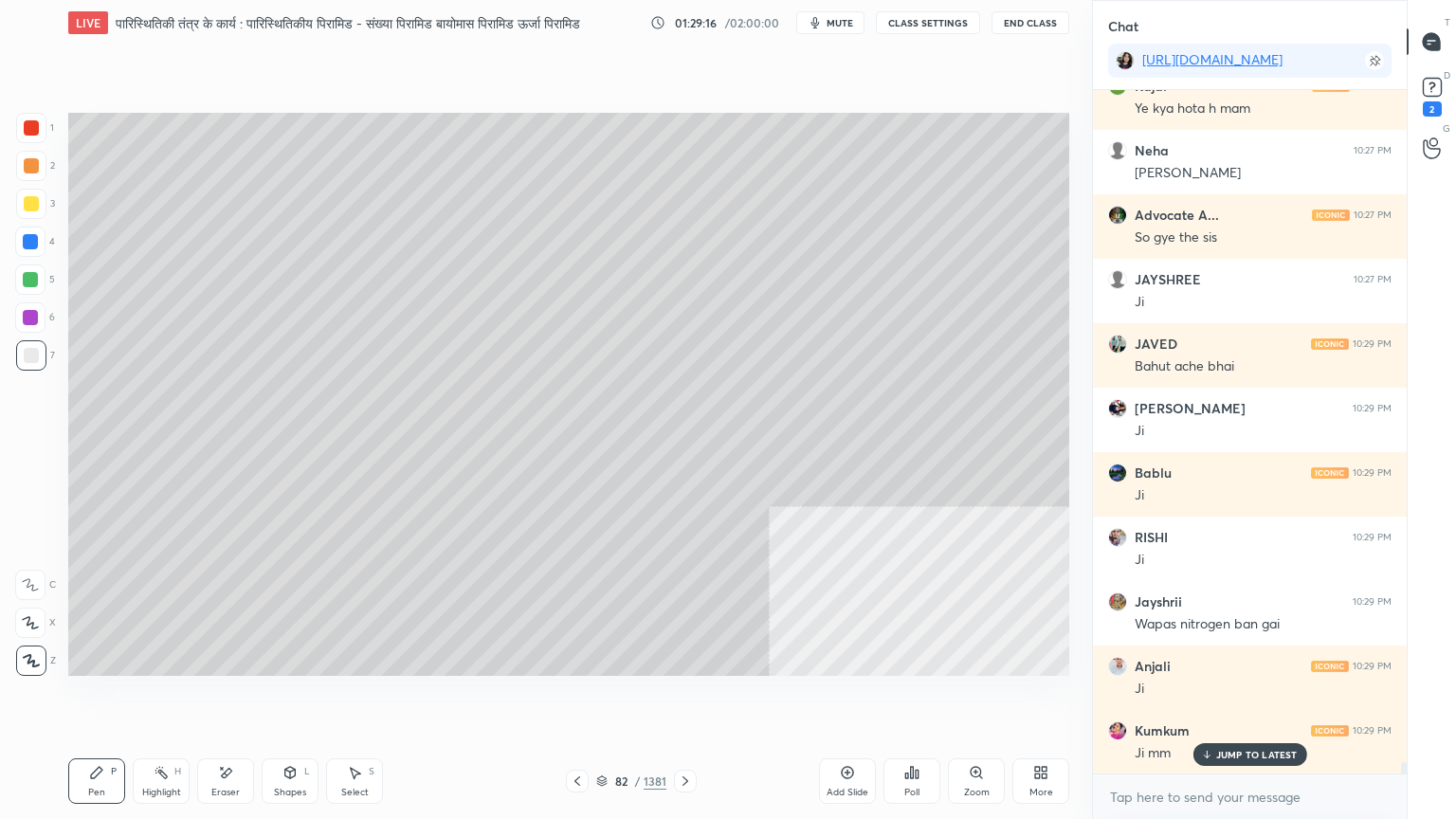 click on "Eraser" at bounding box center (226, 781) 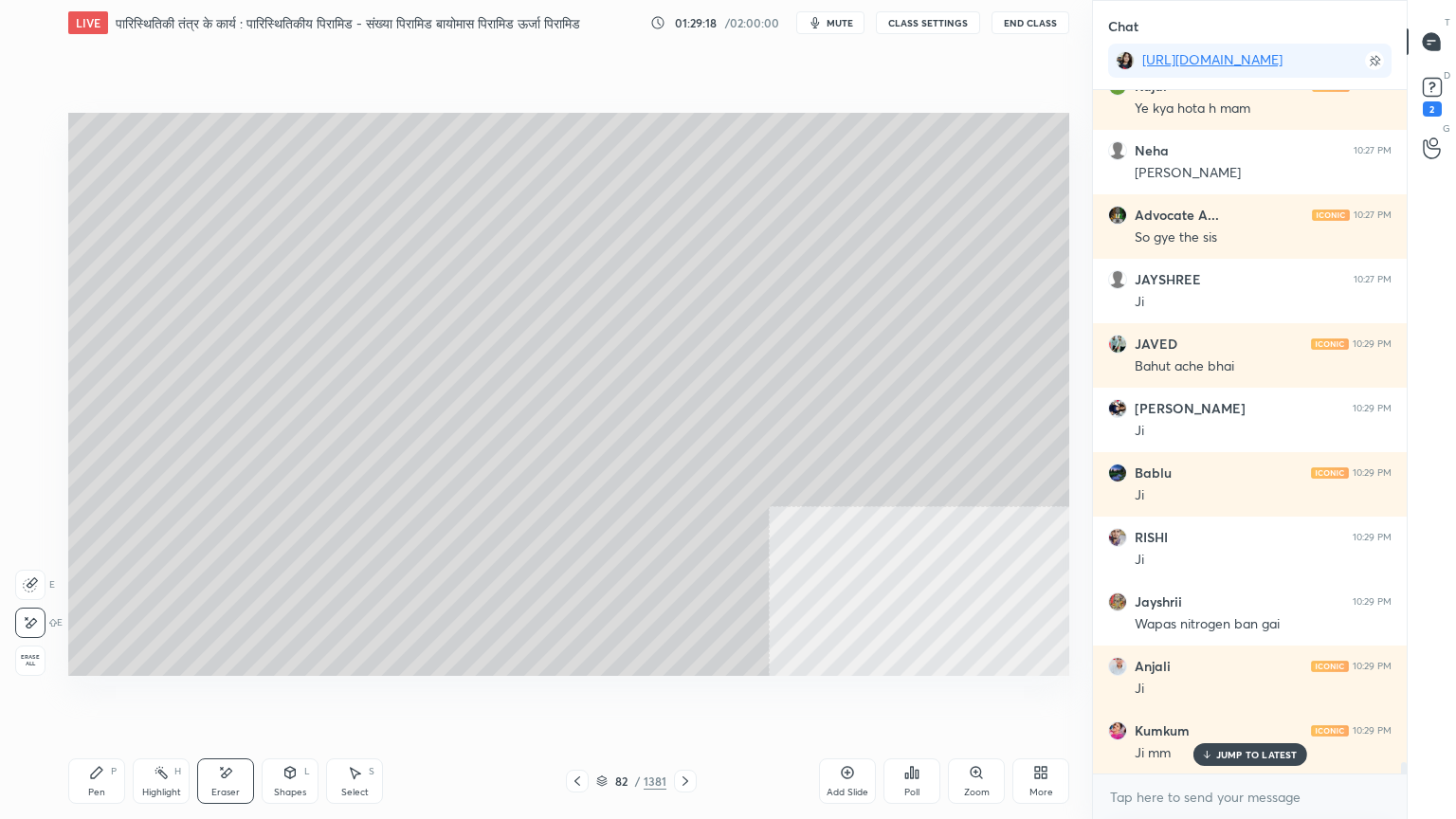 click on "Pen P" at bounding box center (97, 781) 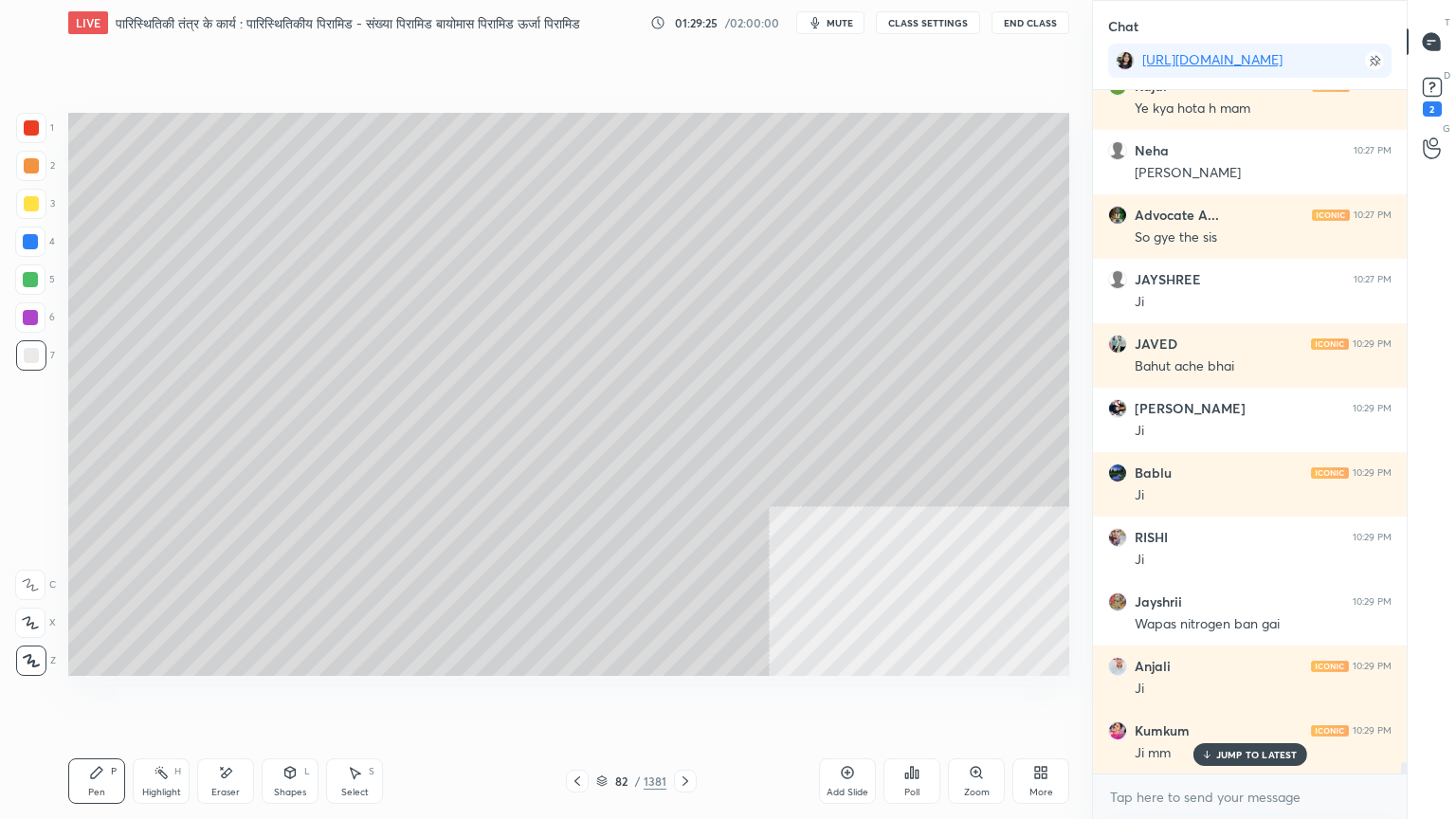 click on "Eraser" at bounding box center (226, 792) 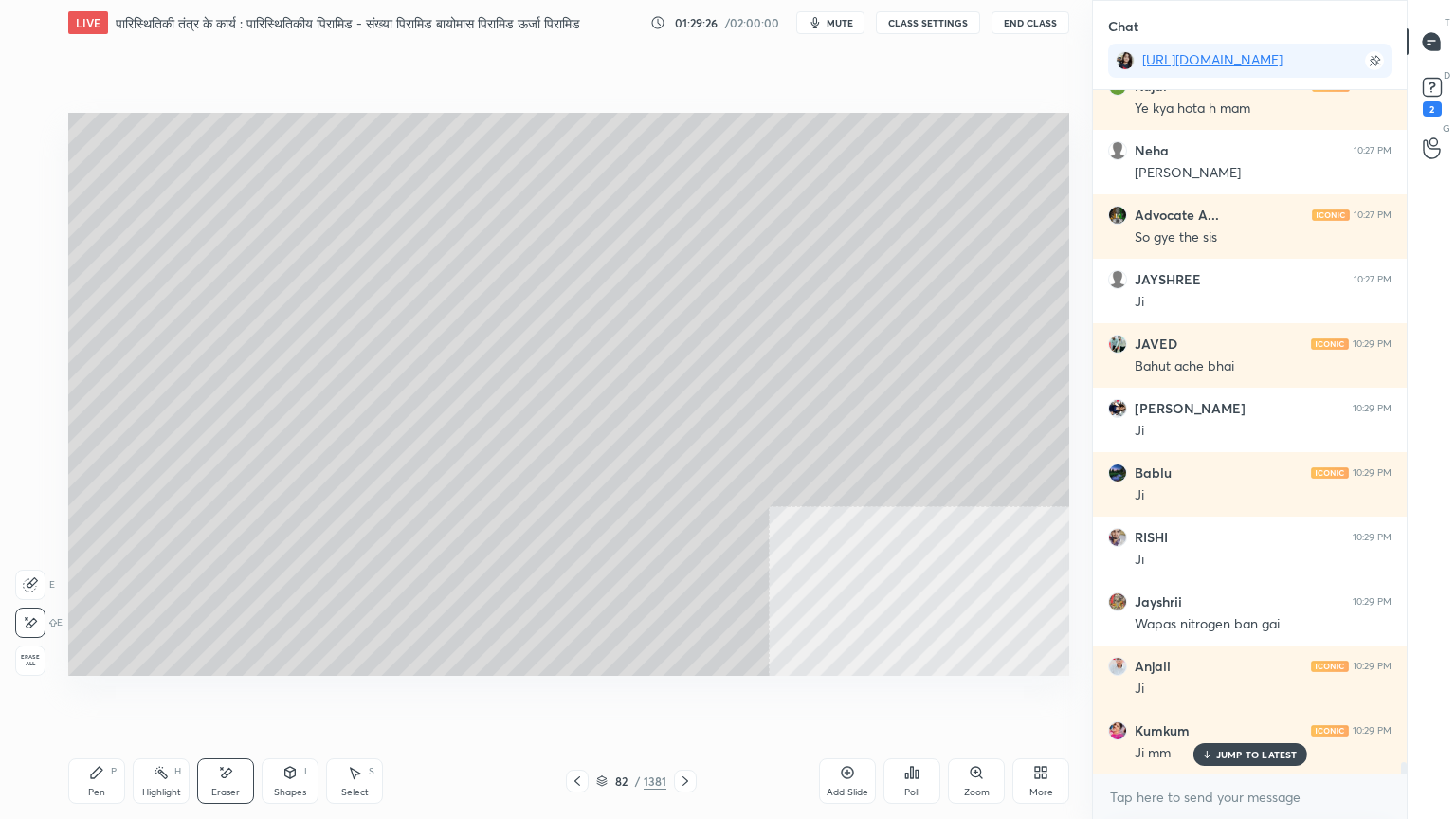 scroll, scrollTop: 40366, scrollLeft: 0, axis: vertical 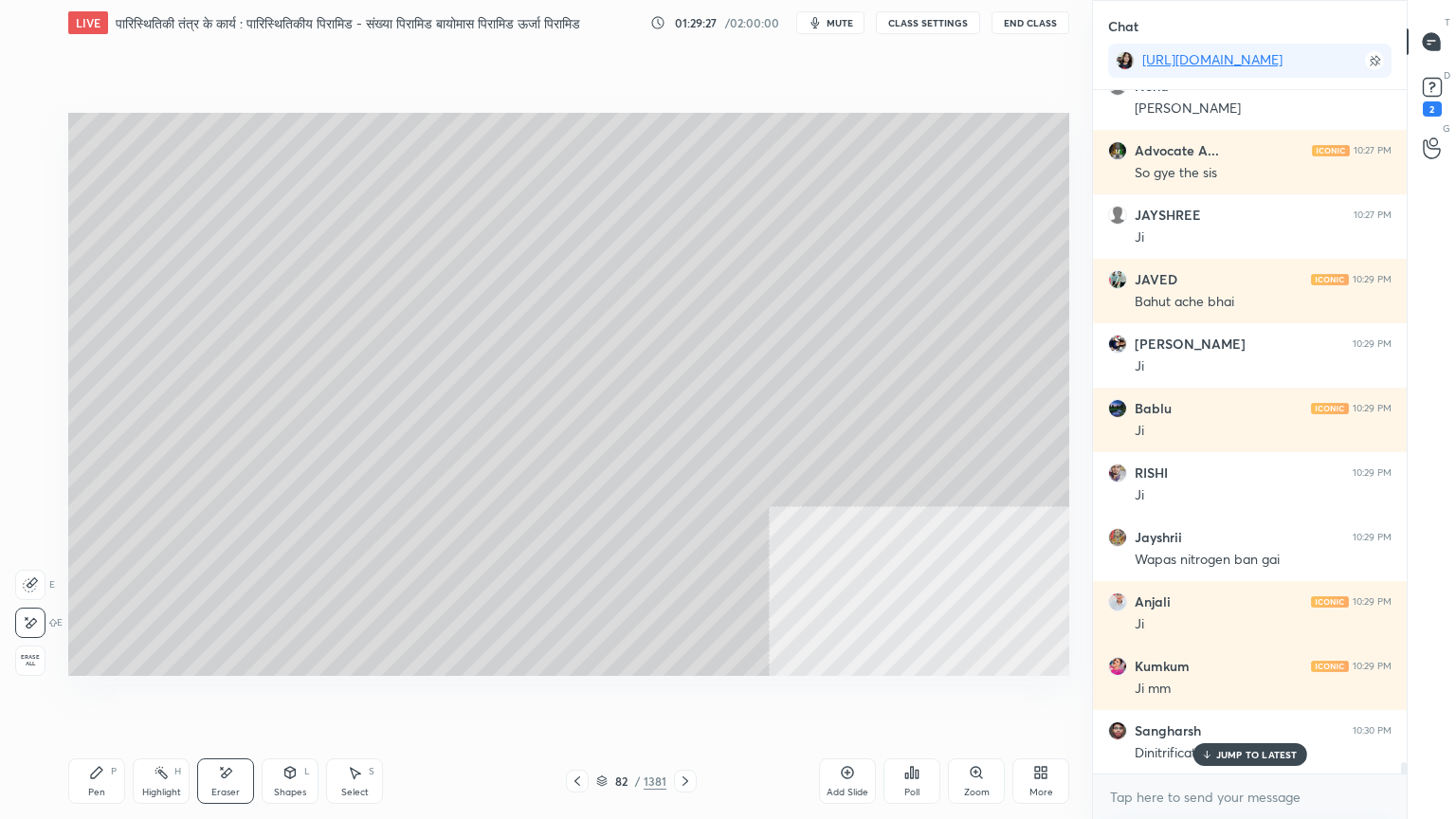 click on "Pen" at bounding box center [97, 792] 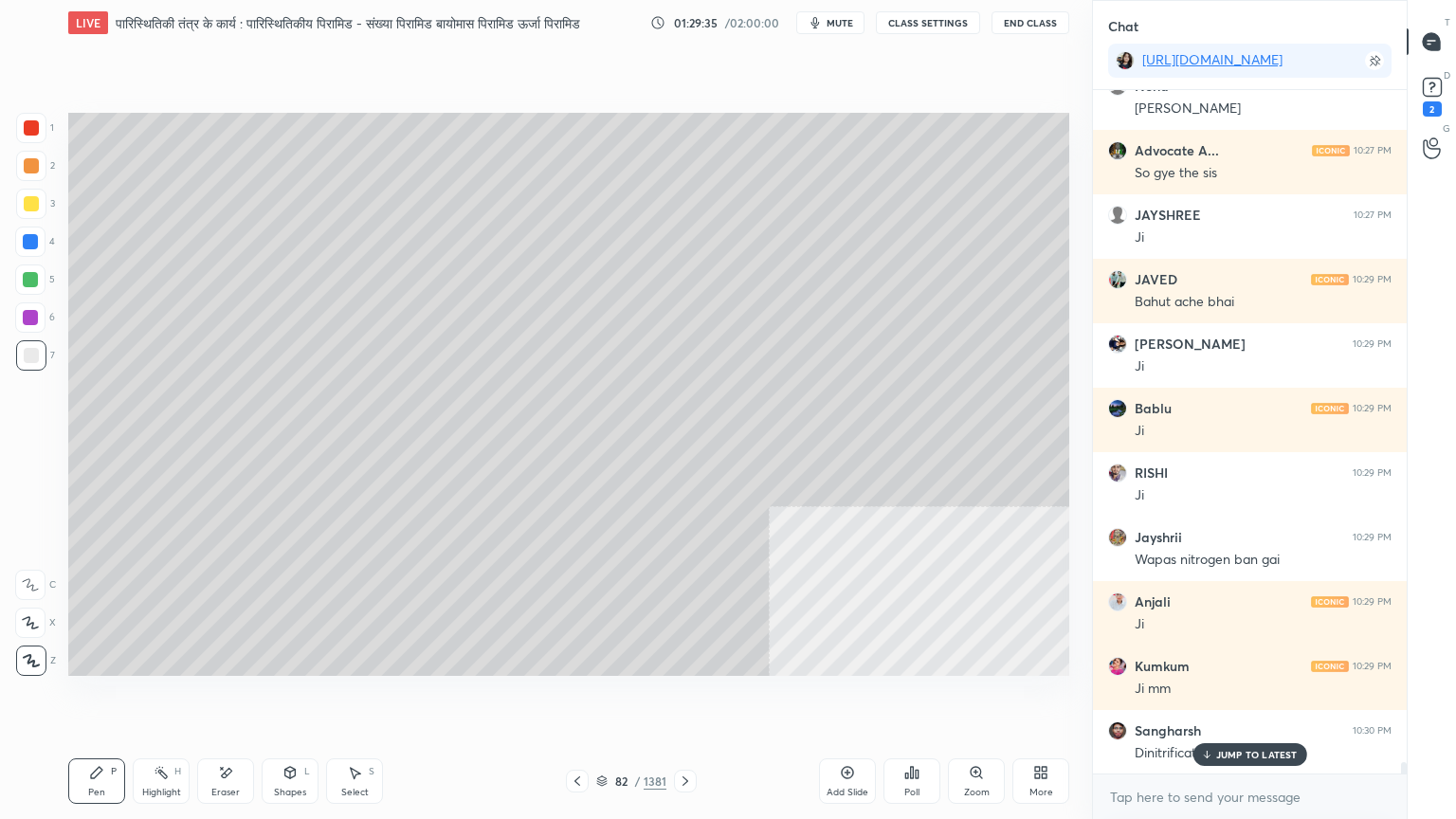 click 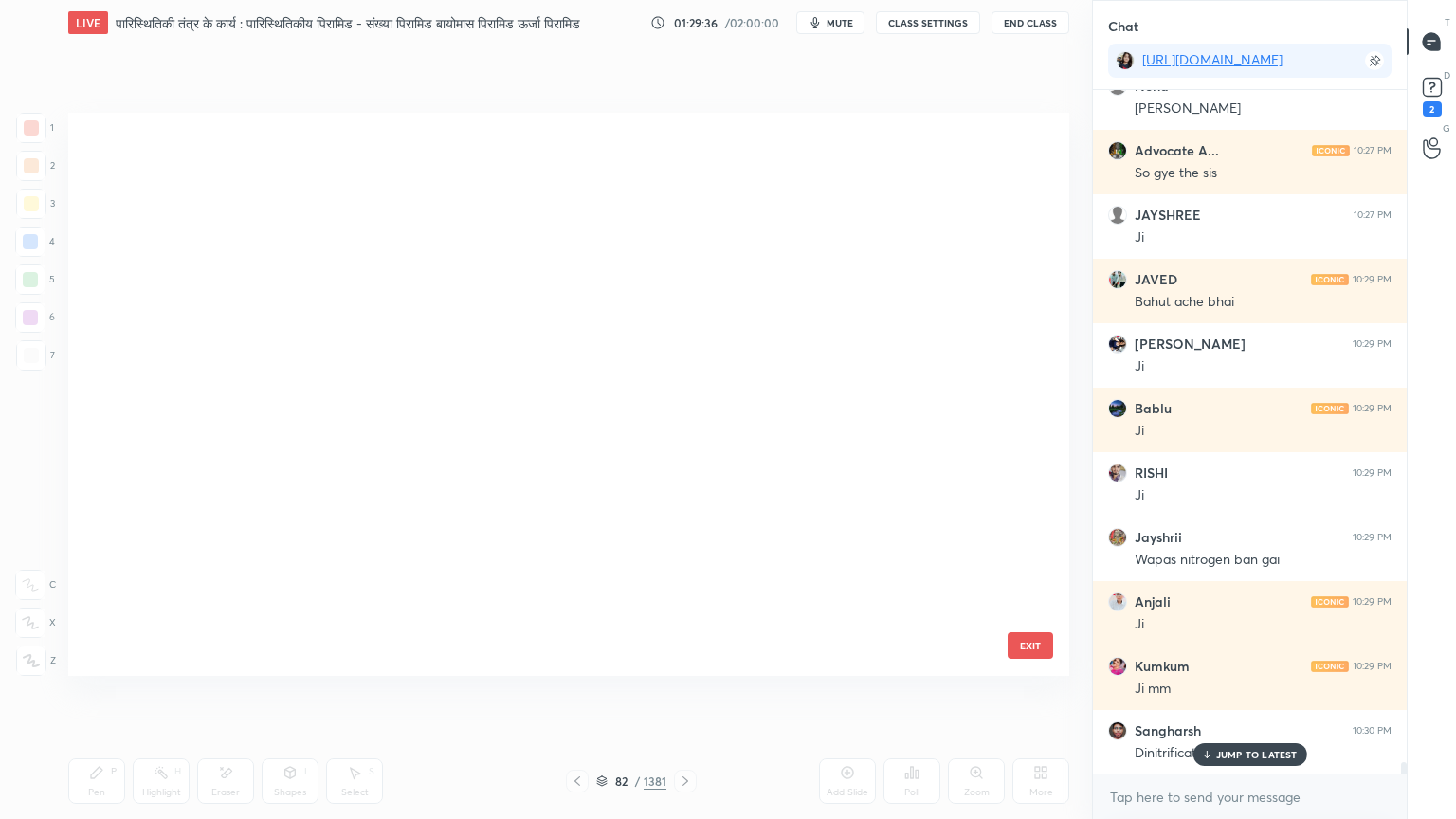 scroll, scrollTop: 4294, scrollLeft: 0, axis: vertical 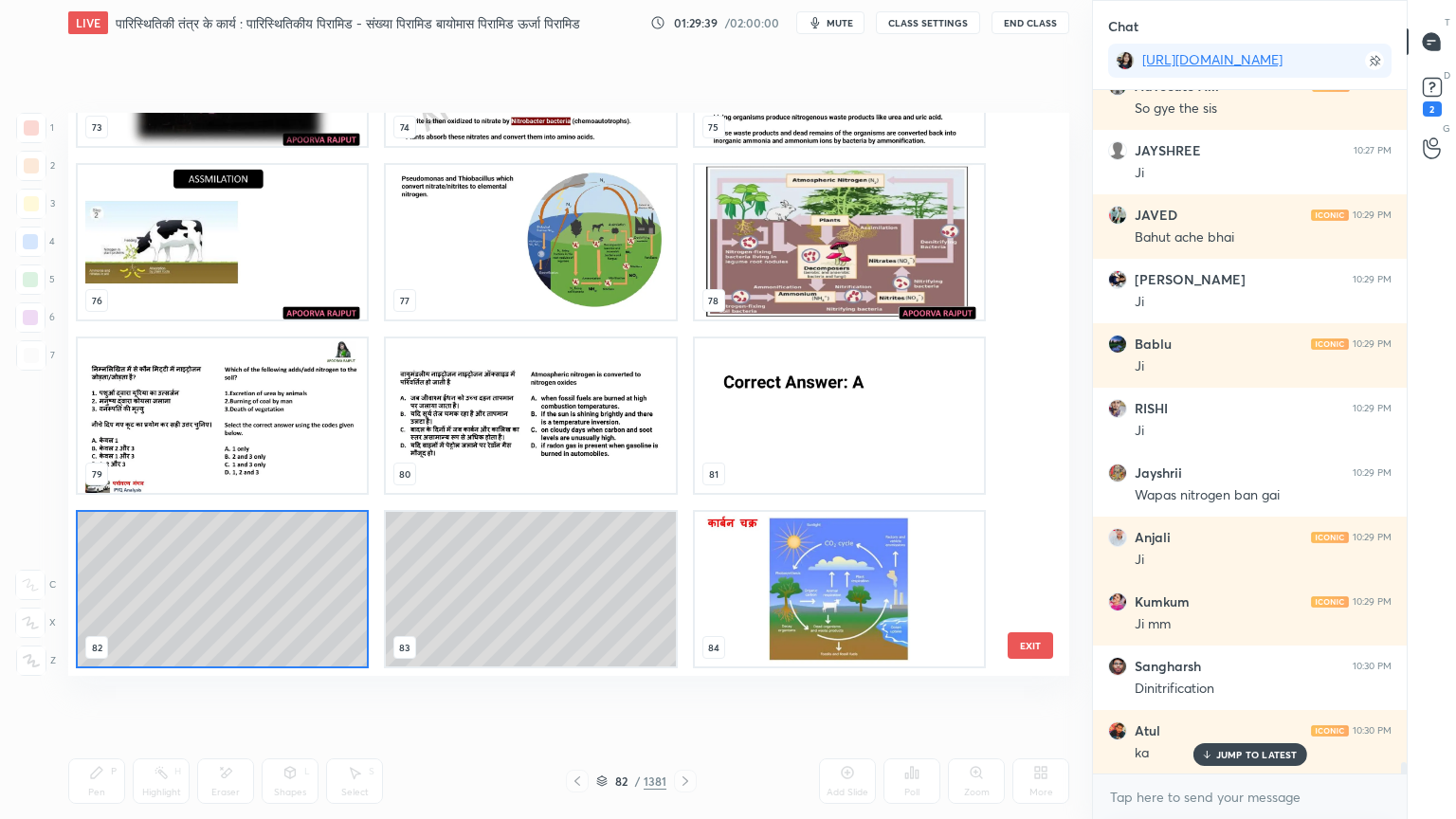 click at bounding box center (839, 242) 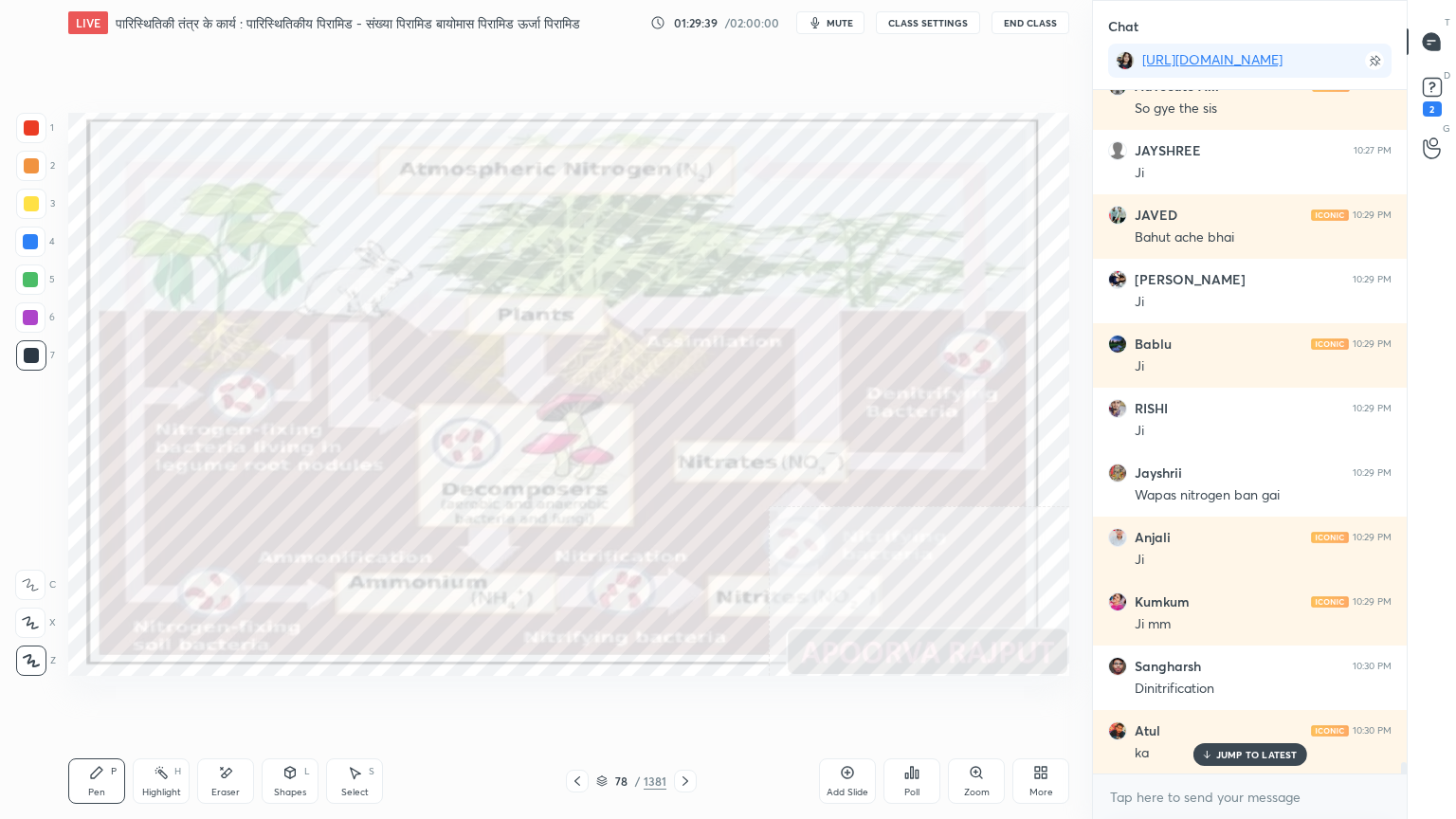 click at bounding box center [839, 242] 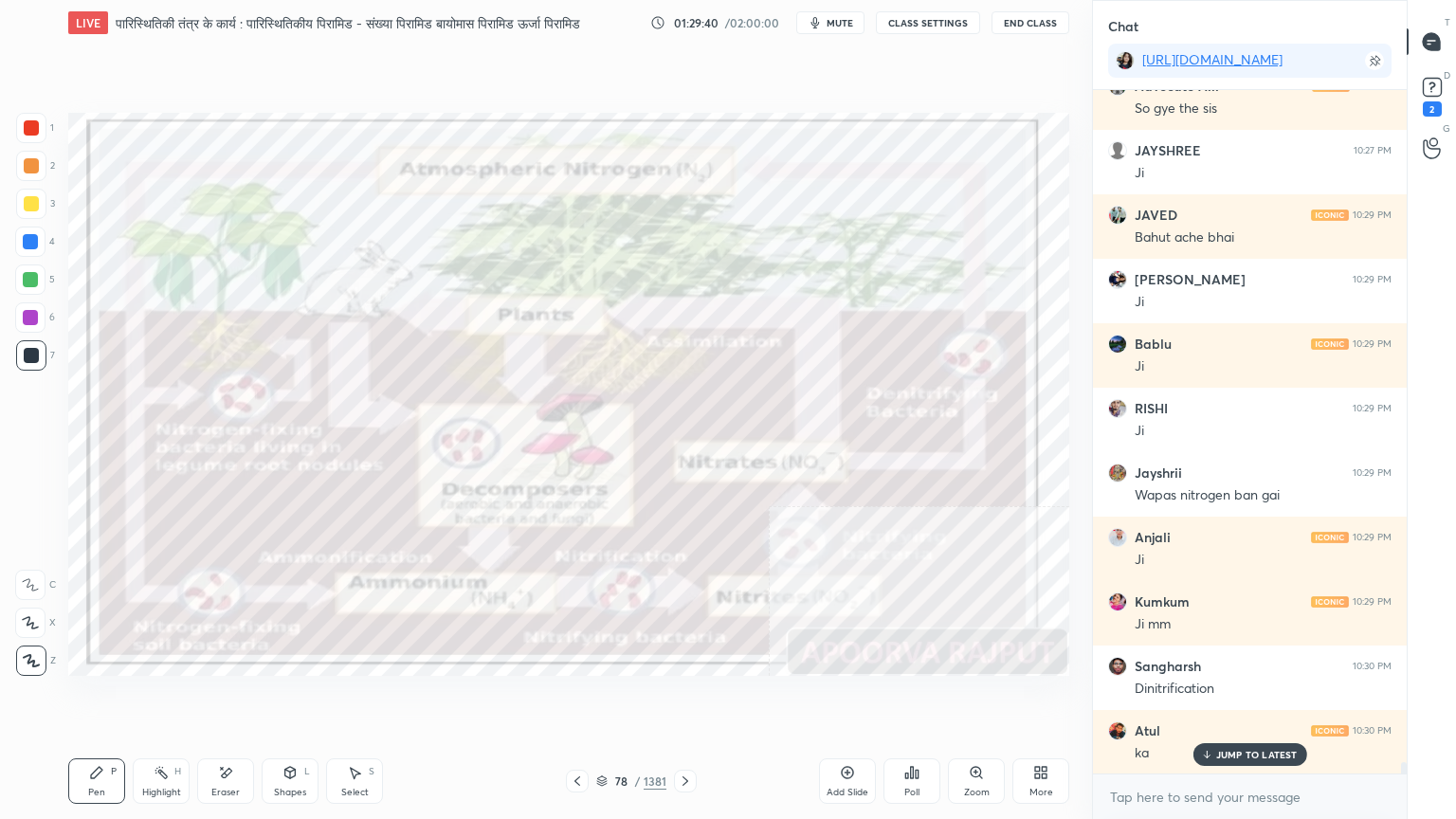 drag, startPoint x: 605, startPoint y: 785, endPoint x: 758, endPoint y: 715, distance: 168.25279 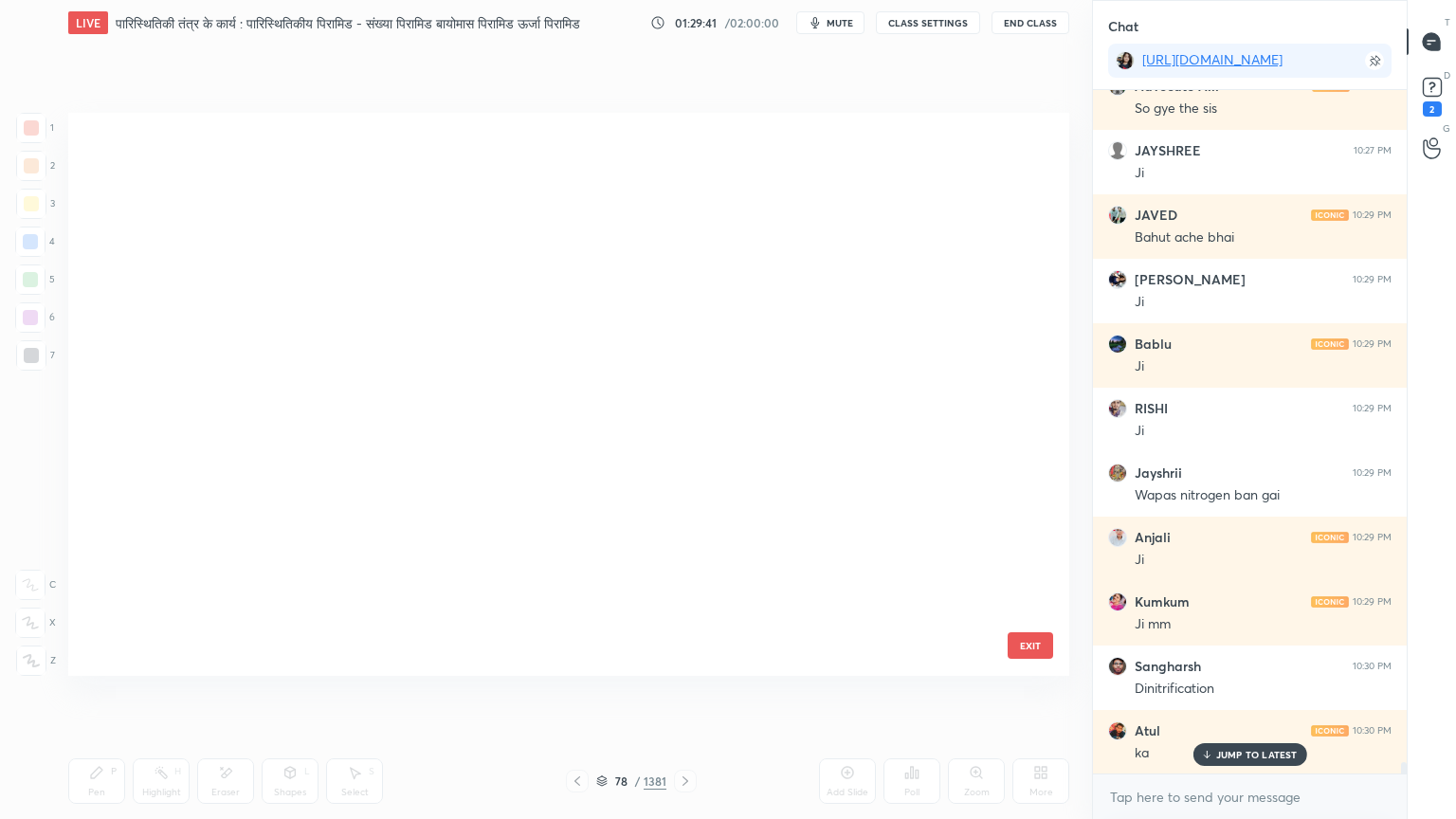 scroll, scrollTop: 3947, scrollLeft: 0, axis: vertical 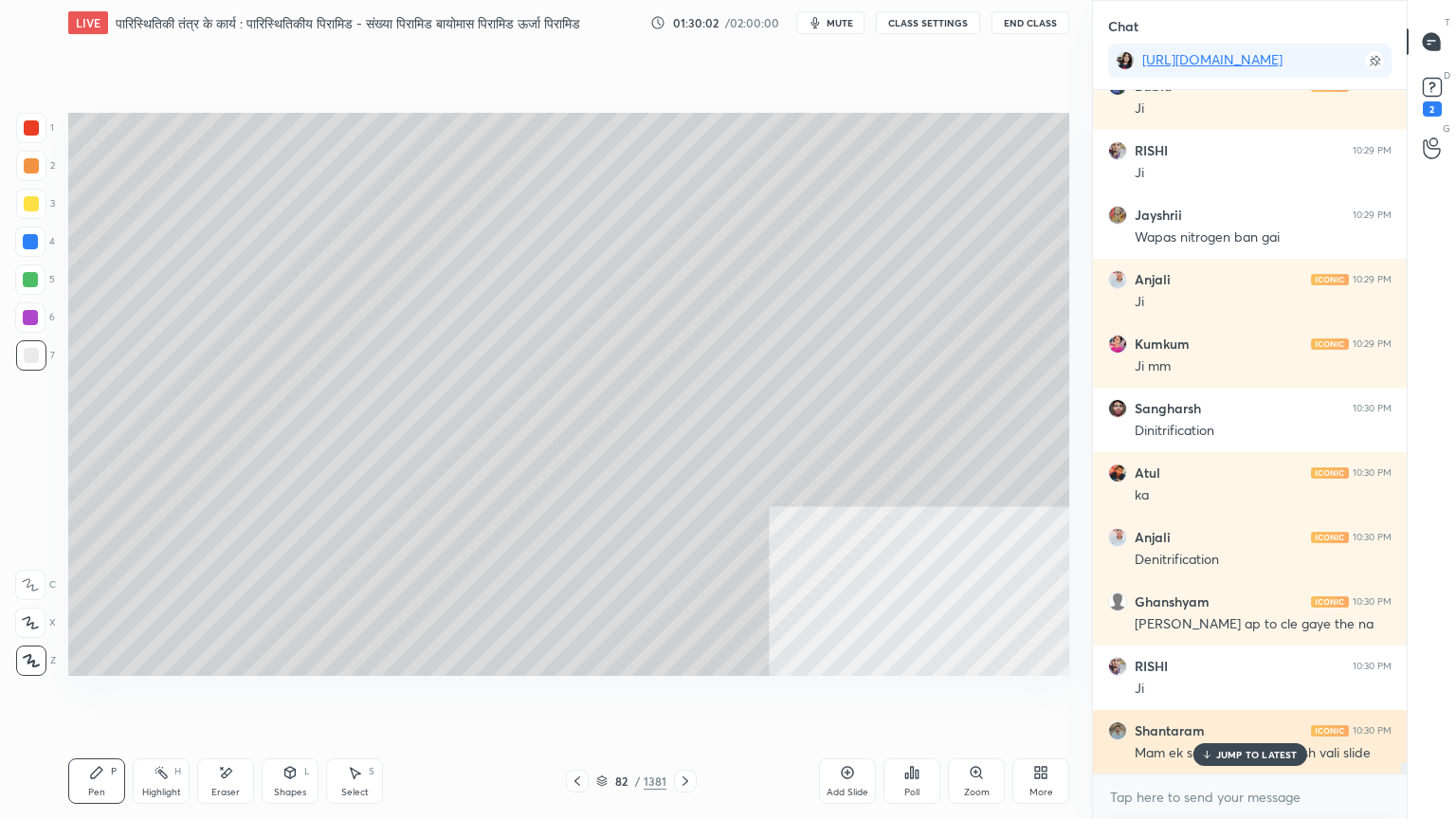 click on "JUMP TO LATEST" at bounding box center [1257, 755] 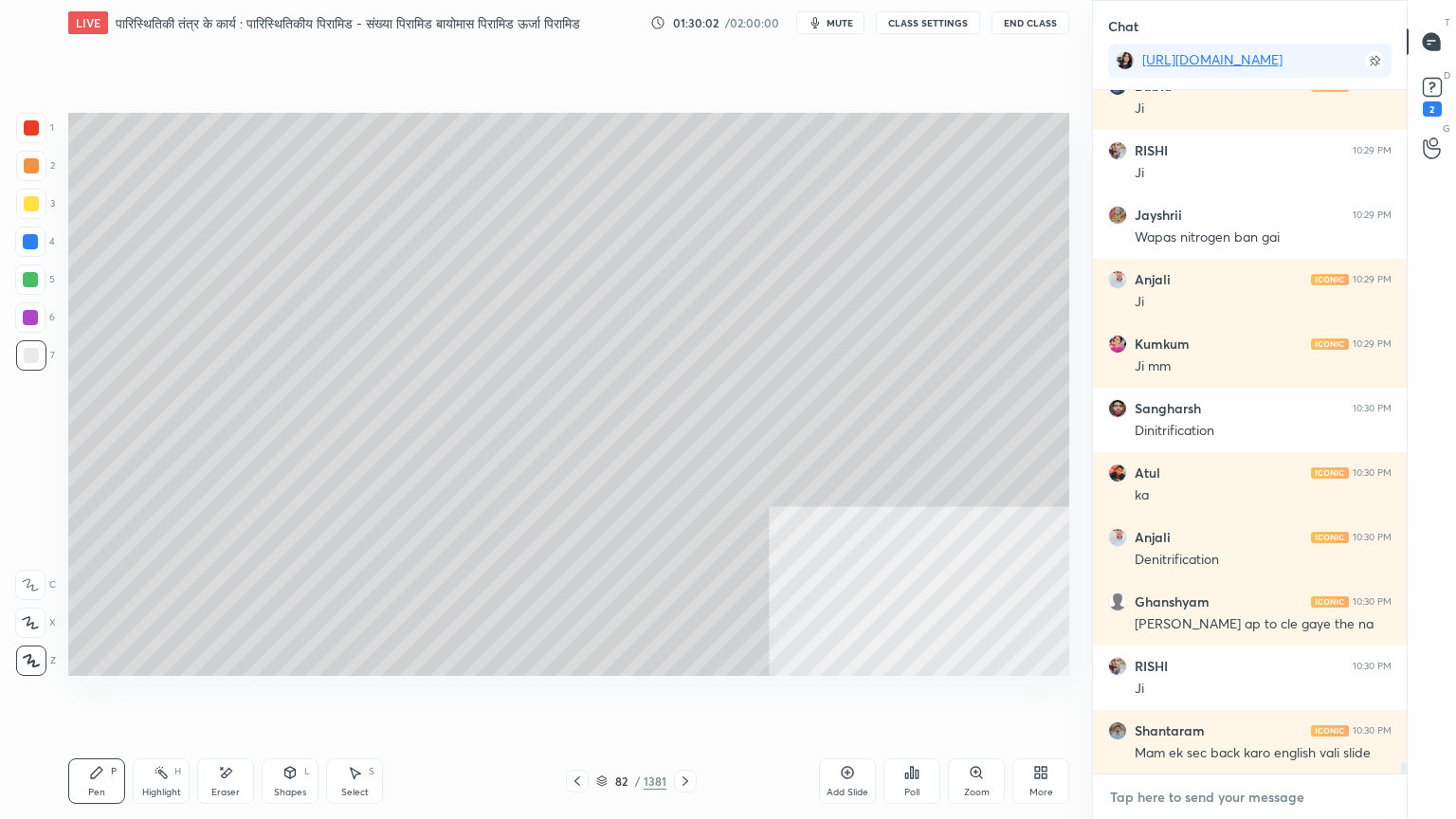 click at bounding box center (1249, 797) 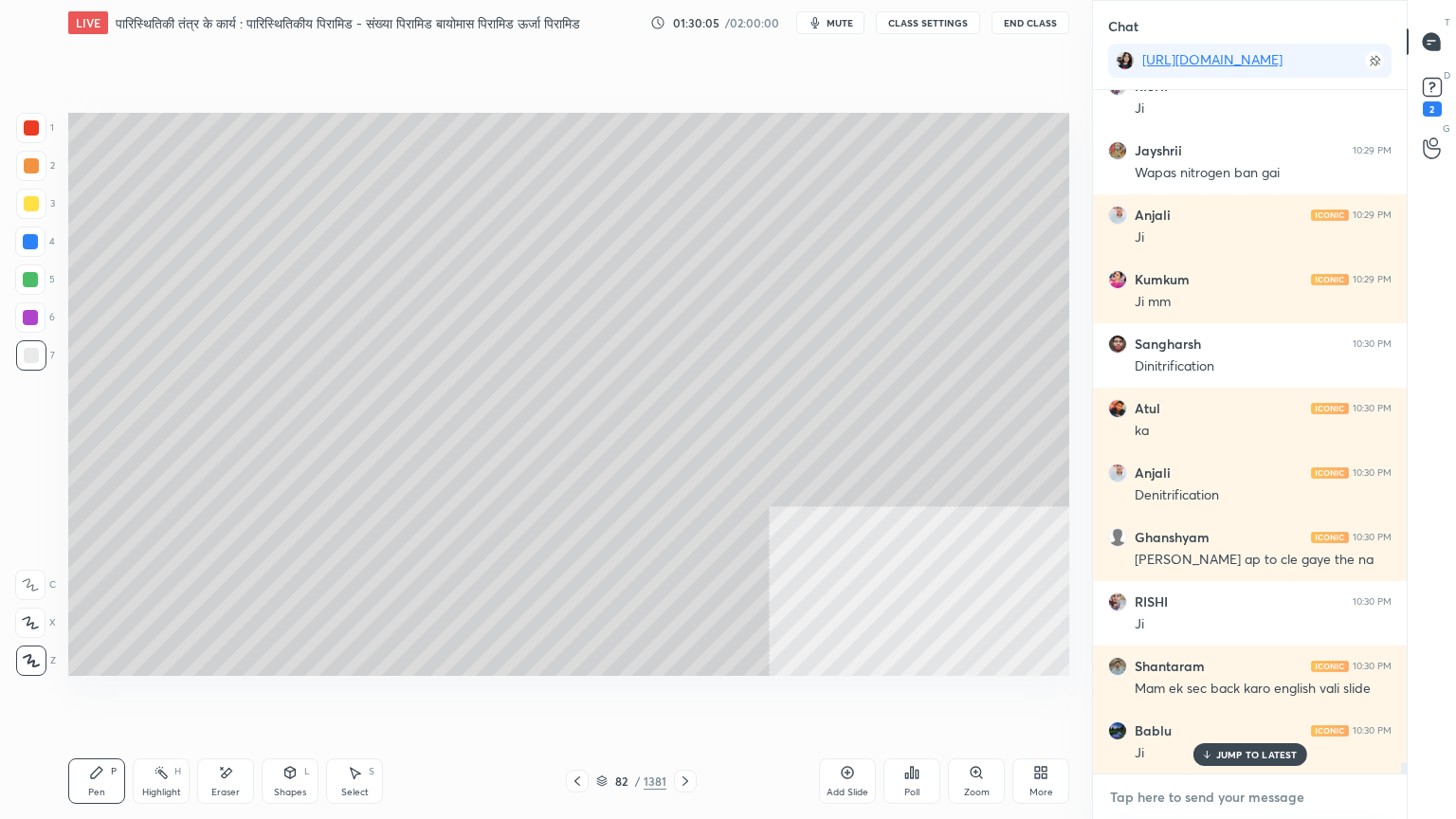 scroll, scrollTop: 40835, scrollLeft: 0, axis: vertical 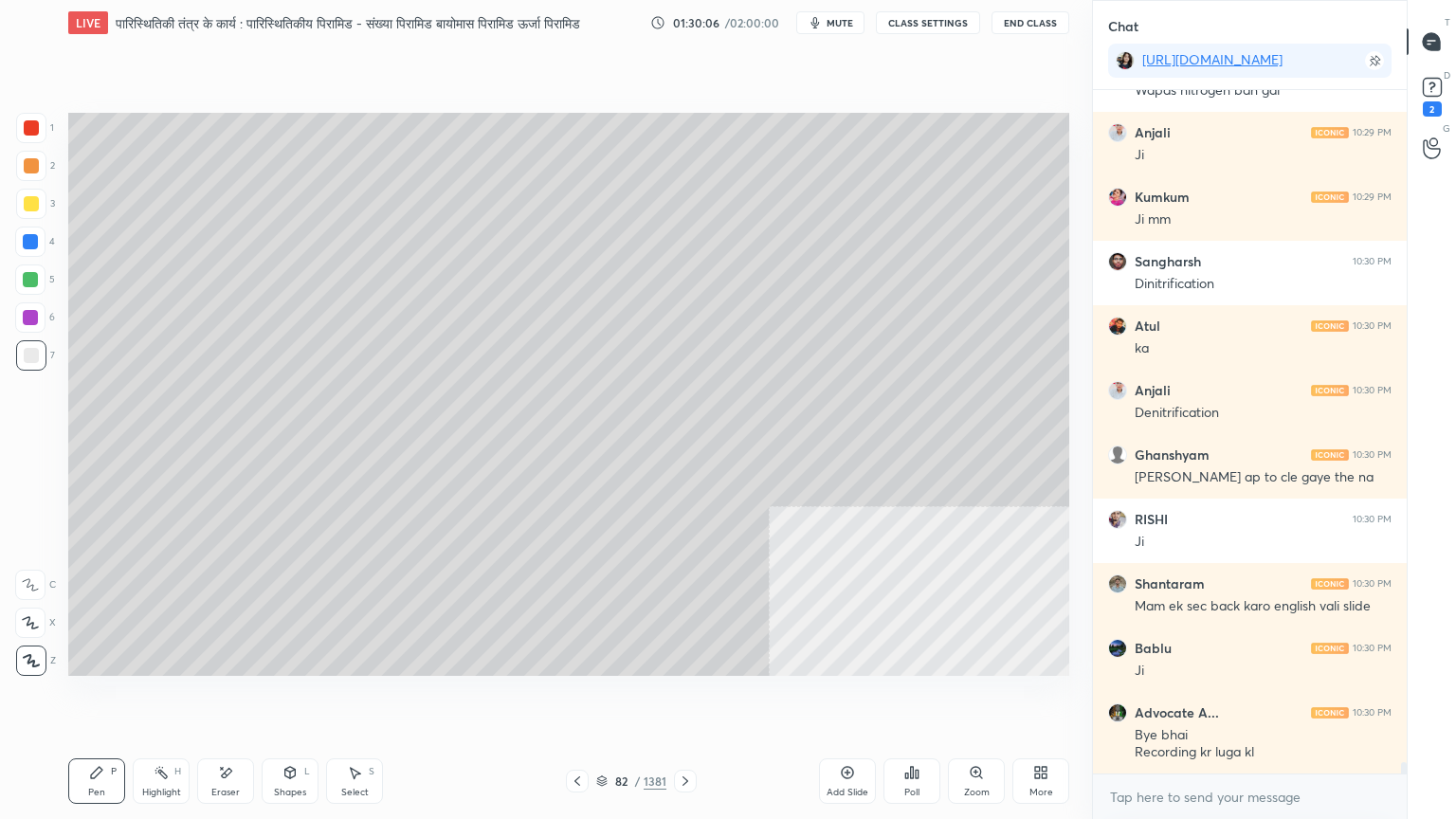 drag, startPoint x: 609, startPoint y: 779, endPoint x: 626, endPoint y: 775, distance: 17.464249 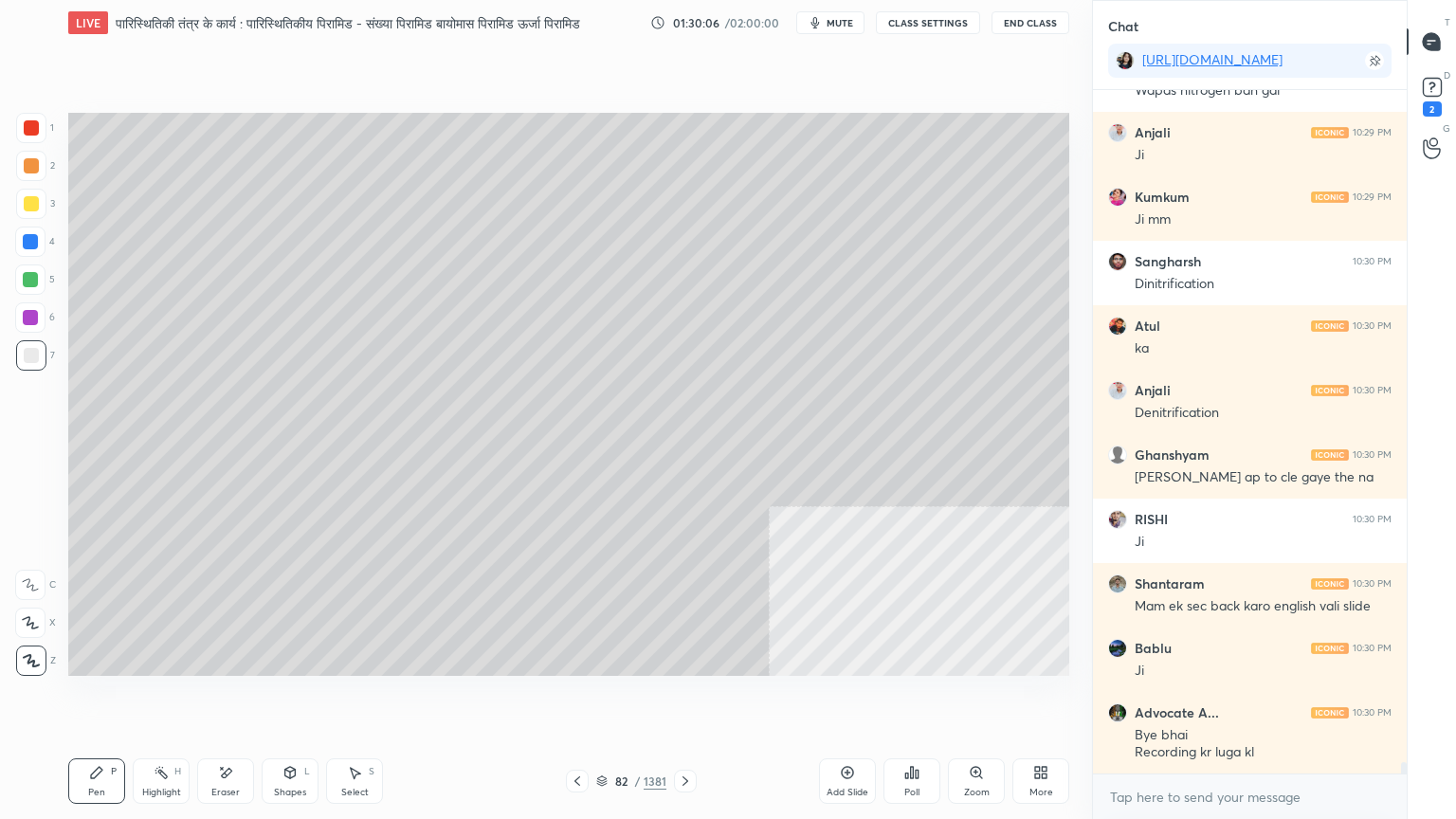 click on "82 / 1381" at bounding box center [631, 781] 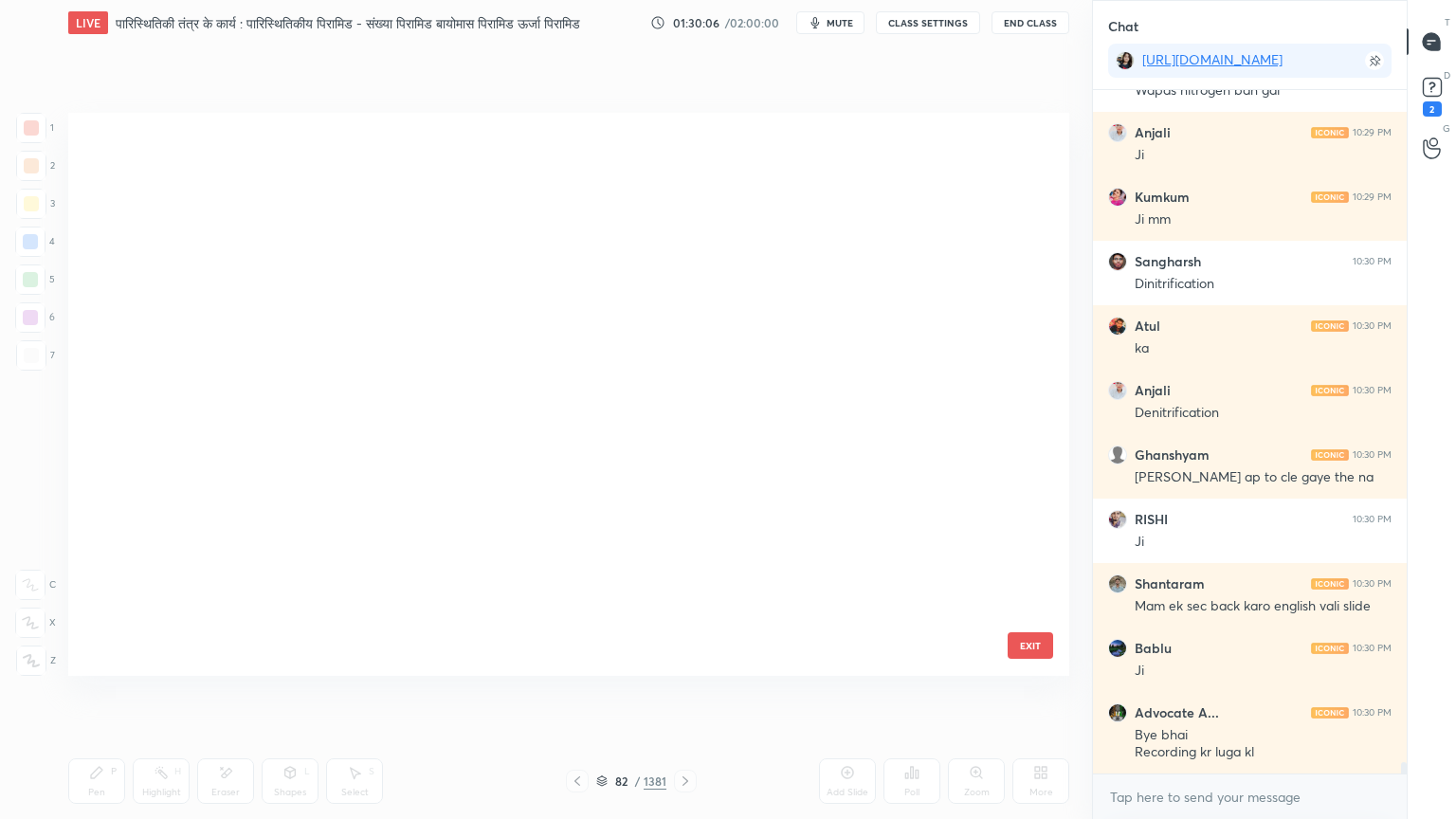 scroll, scrollTop: 4294, scrollLeft: 0, axis: vertical 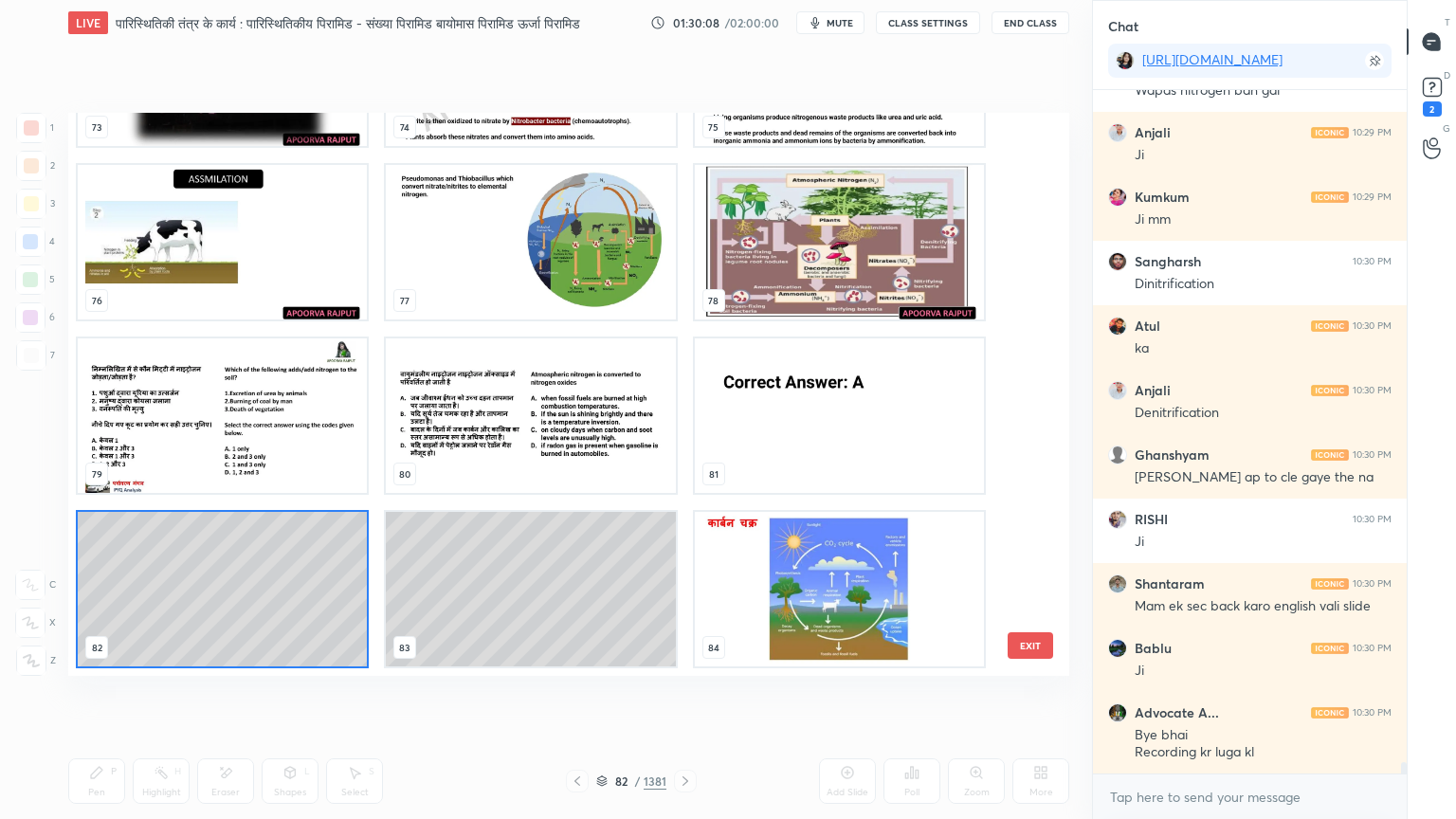 click at bounding box center [530, 242] 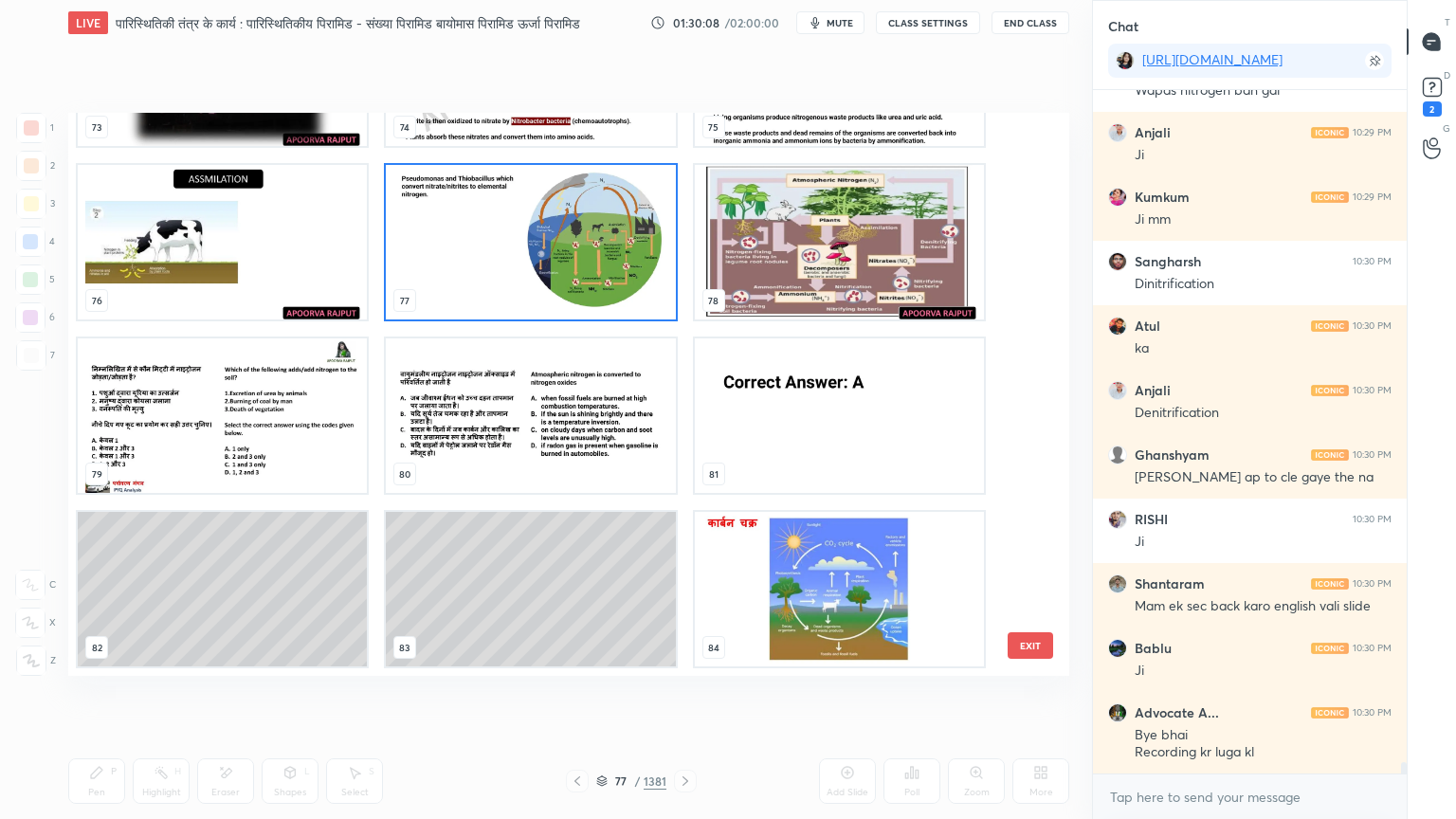 click at bounding box center [530, 242] 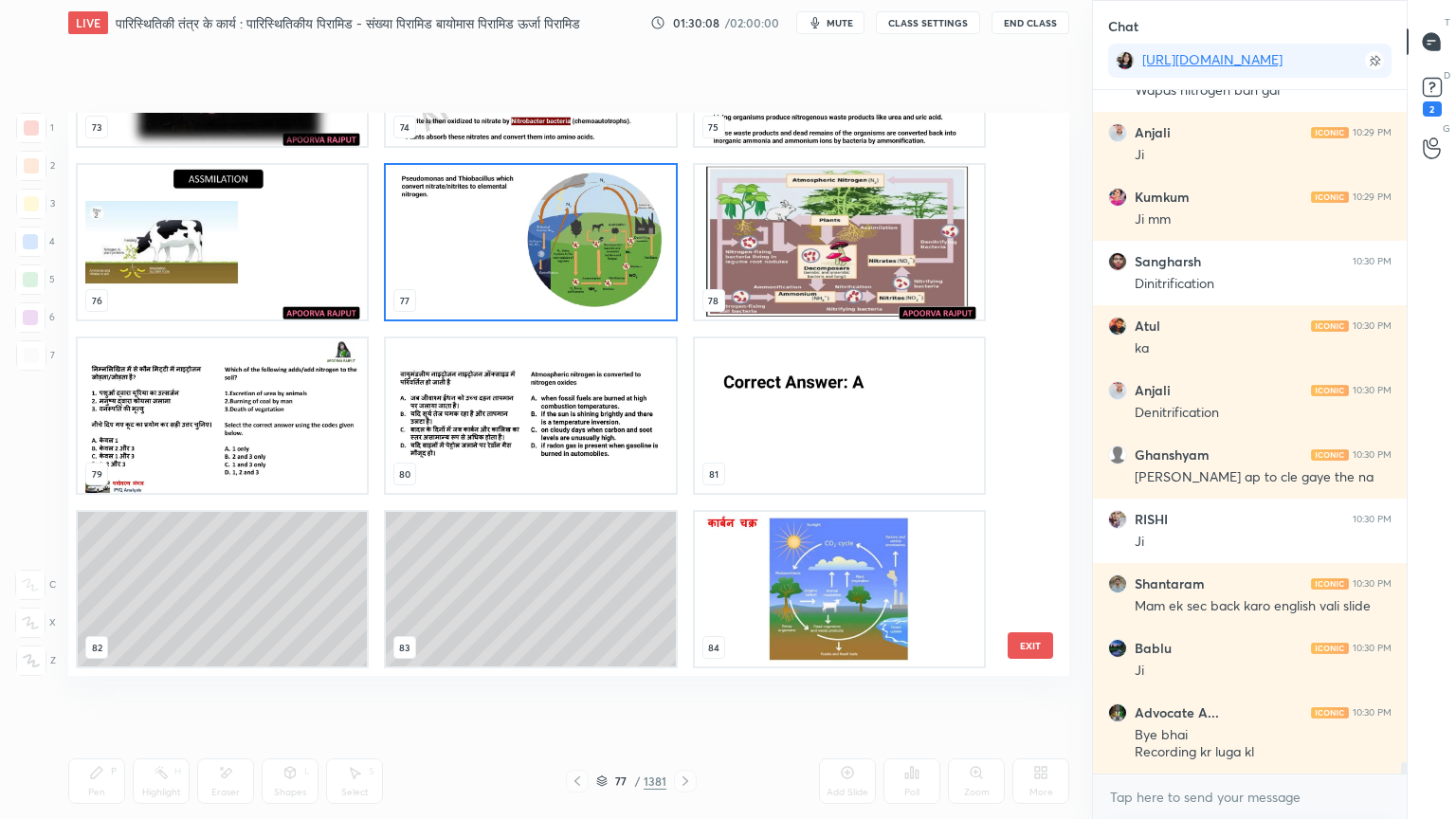 click at bounding box center (530, 242) 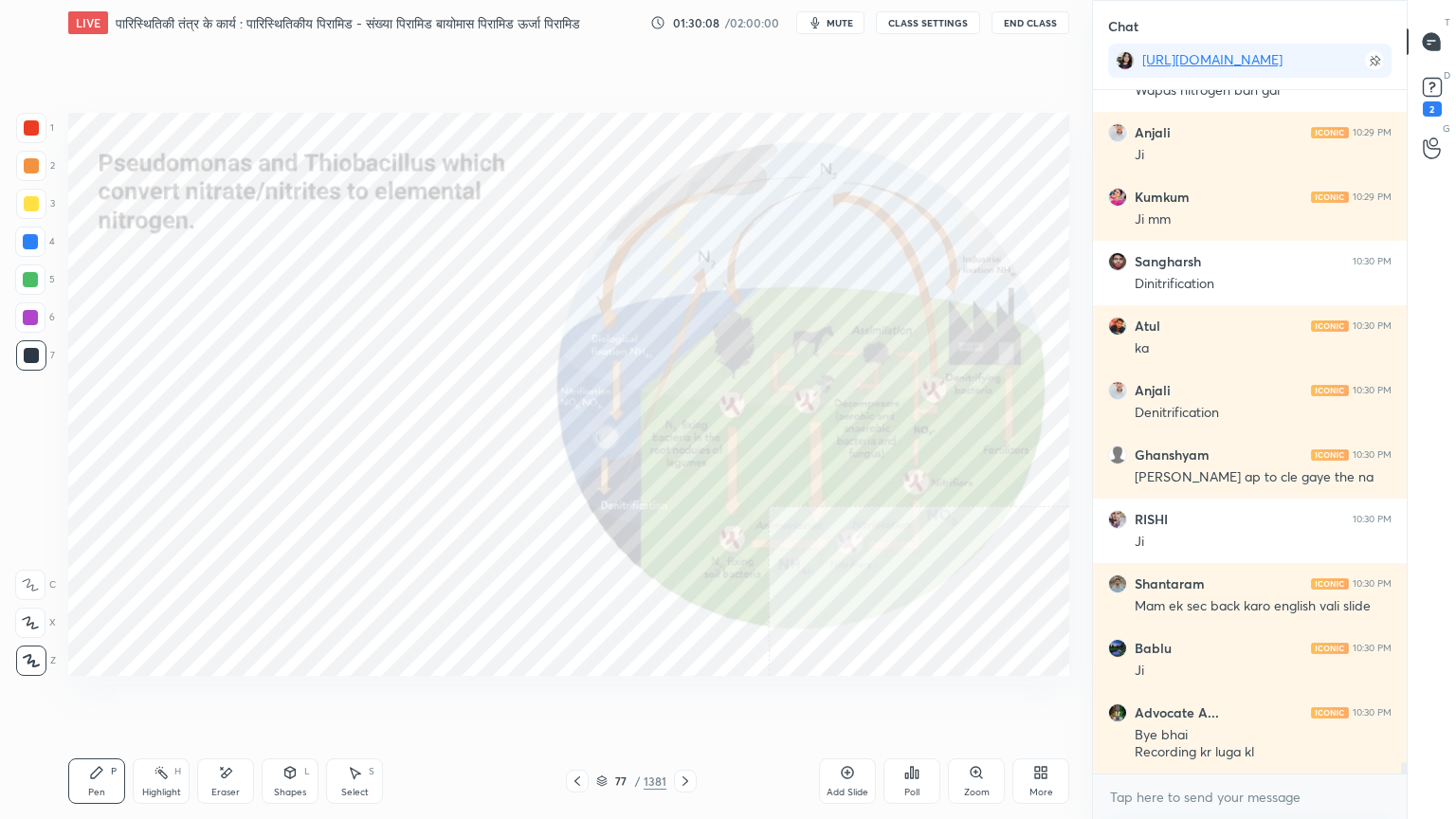 click at bounding box center [530, 242] 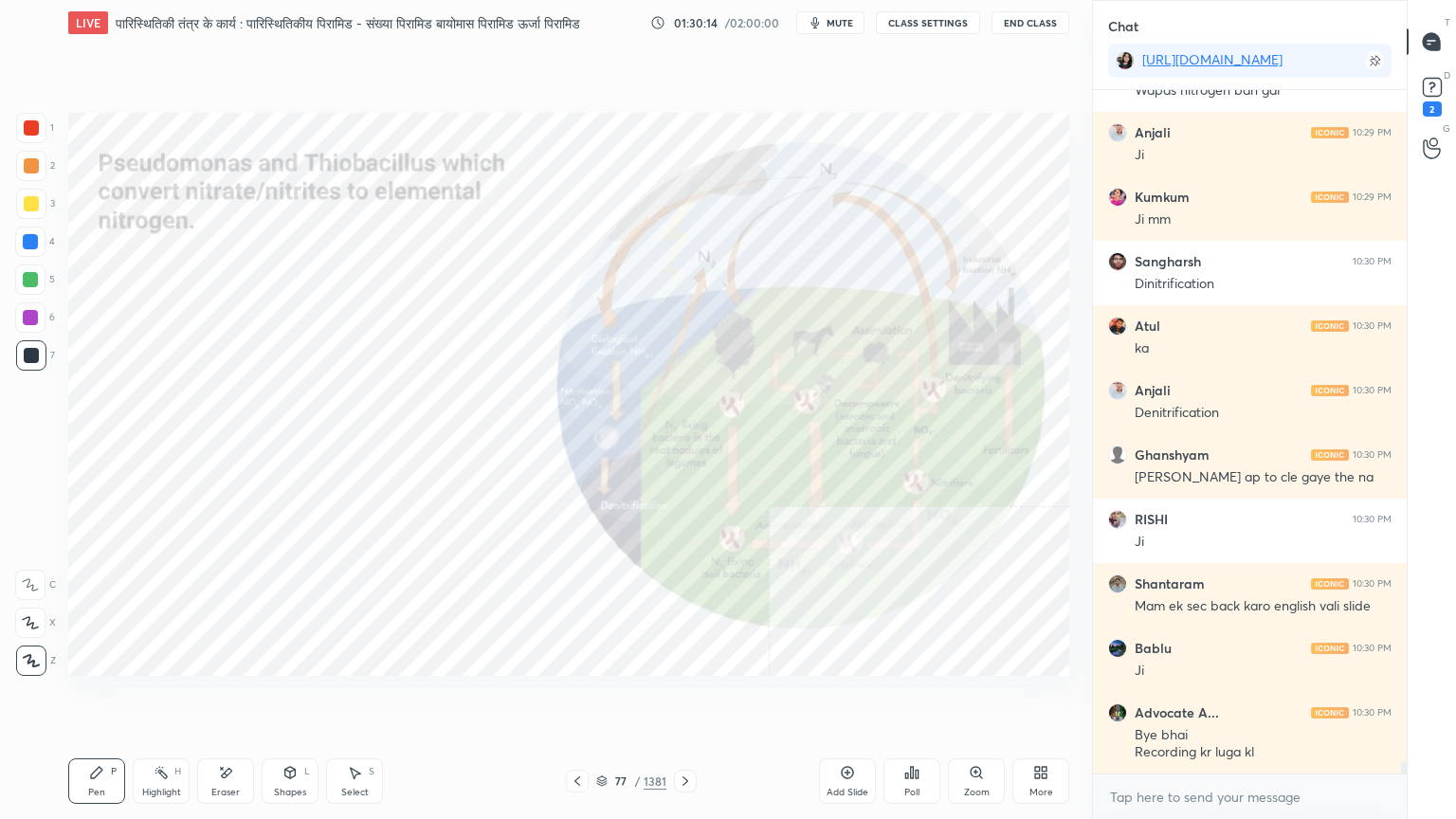 scroll, scrollTop: 40900, scrollLeft: 0, axis: vertical 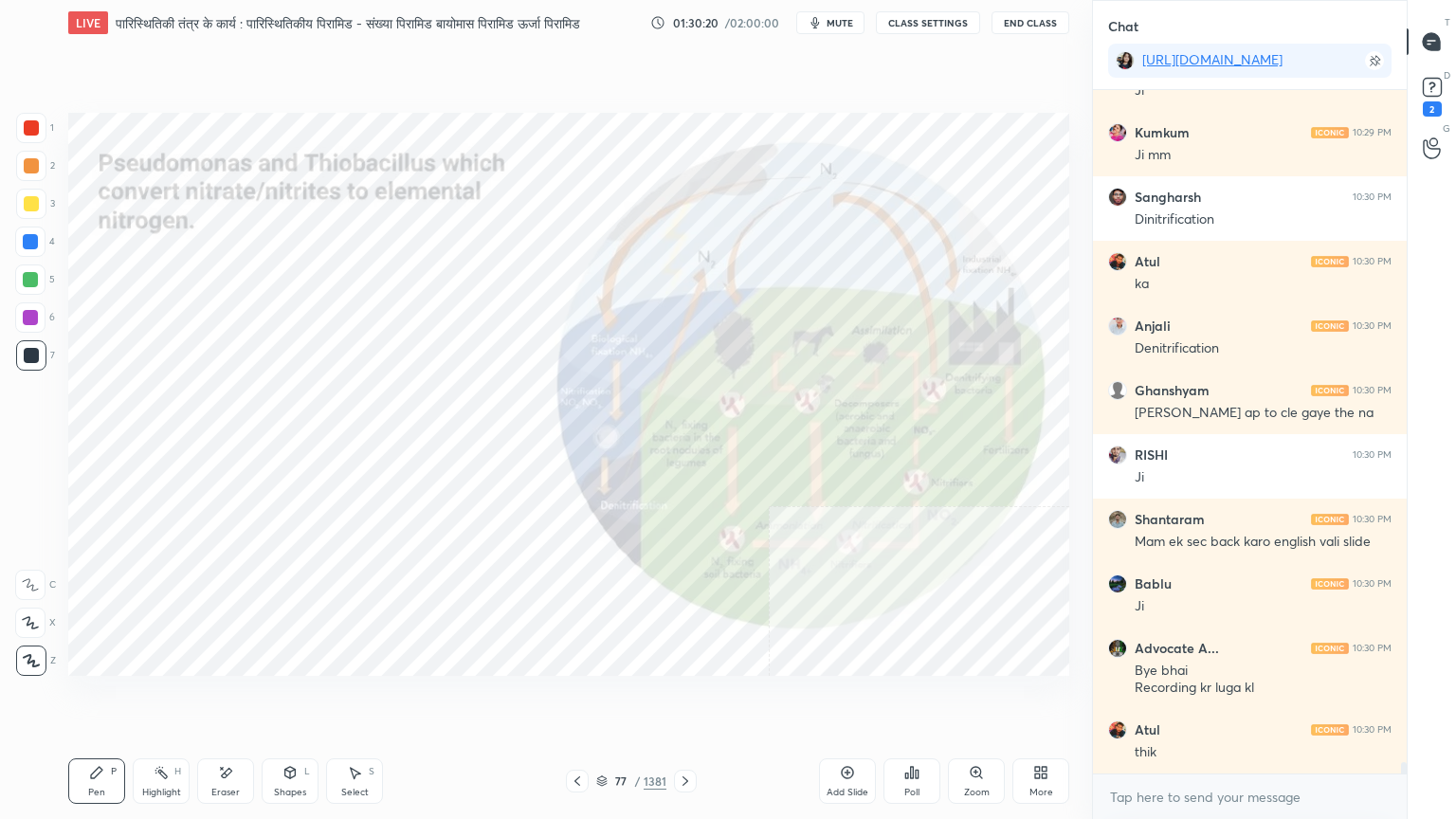 click on "77 / 1381" at bounding box center [631, 781] 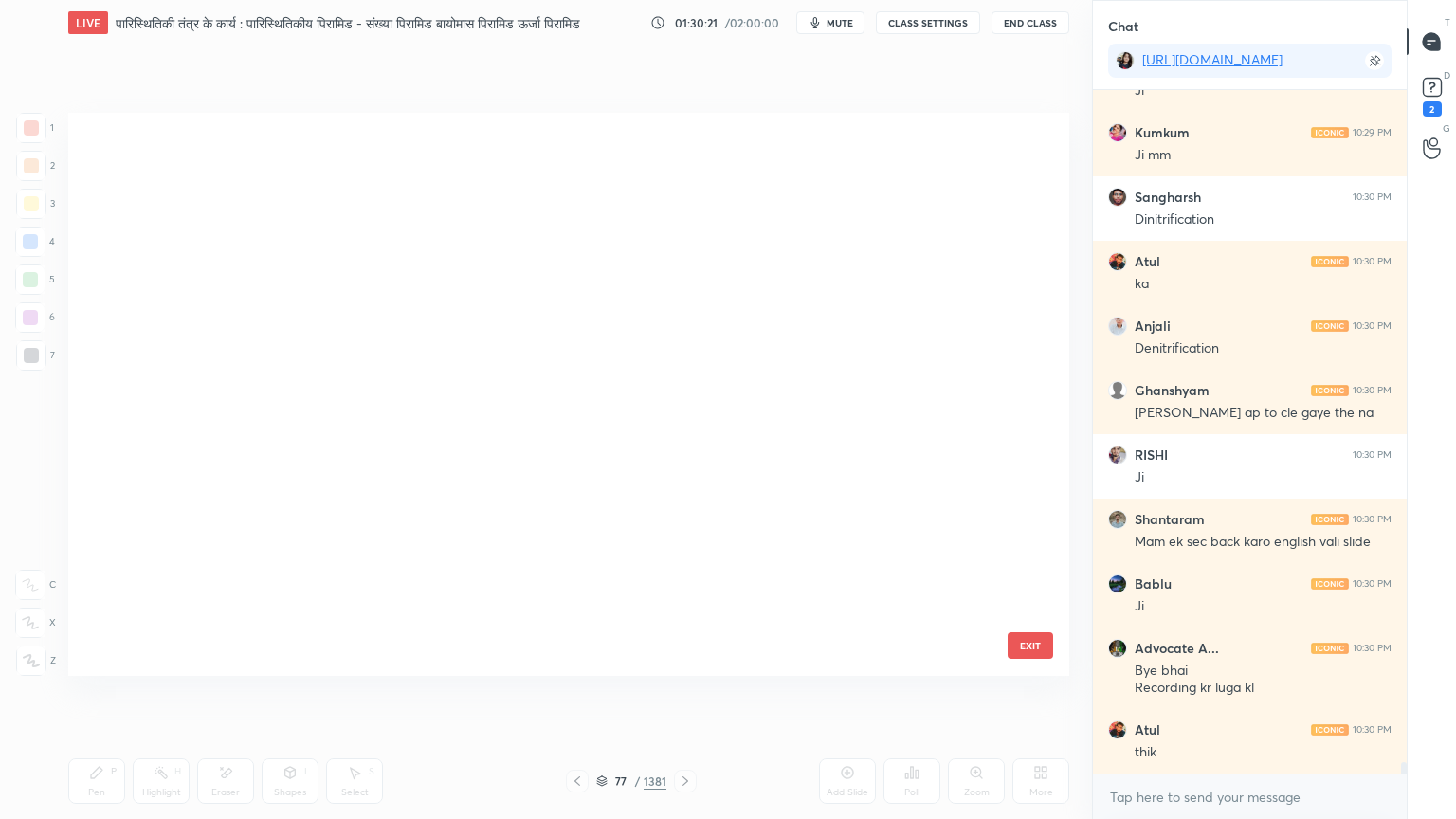 scroll, scrollTop: 3947, scrollLeft: 0, axis: vertical 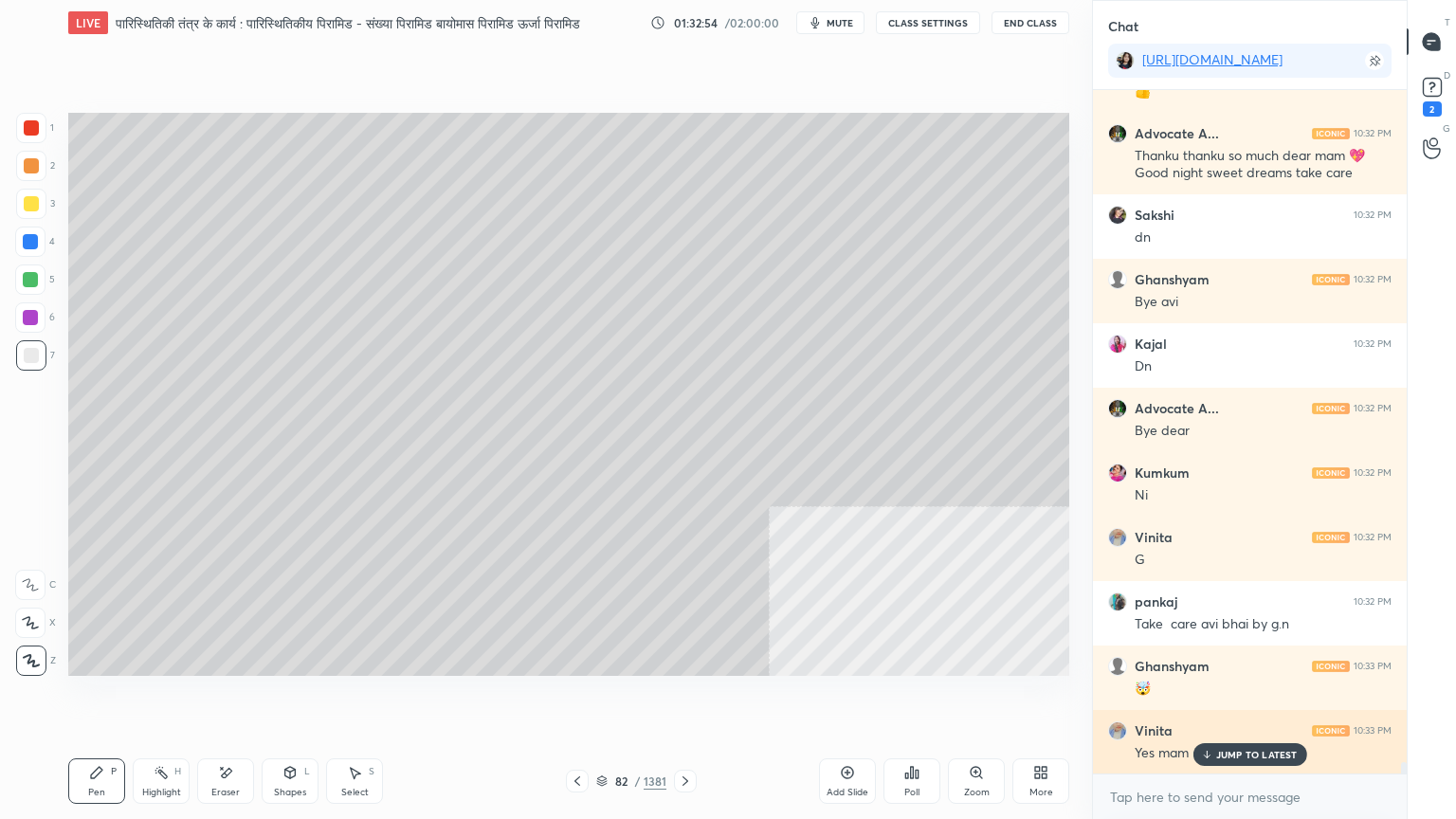 click on "JUMP TO LATEST" at bounding box center [1257, 755] 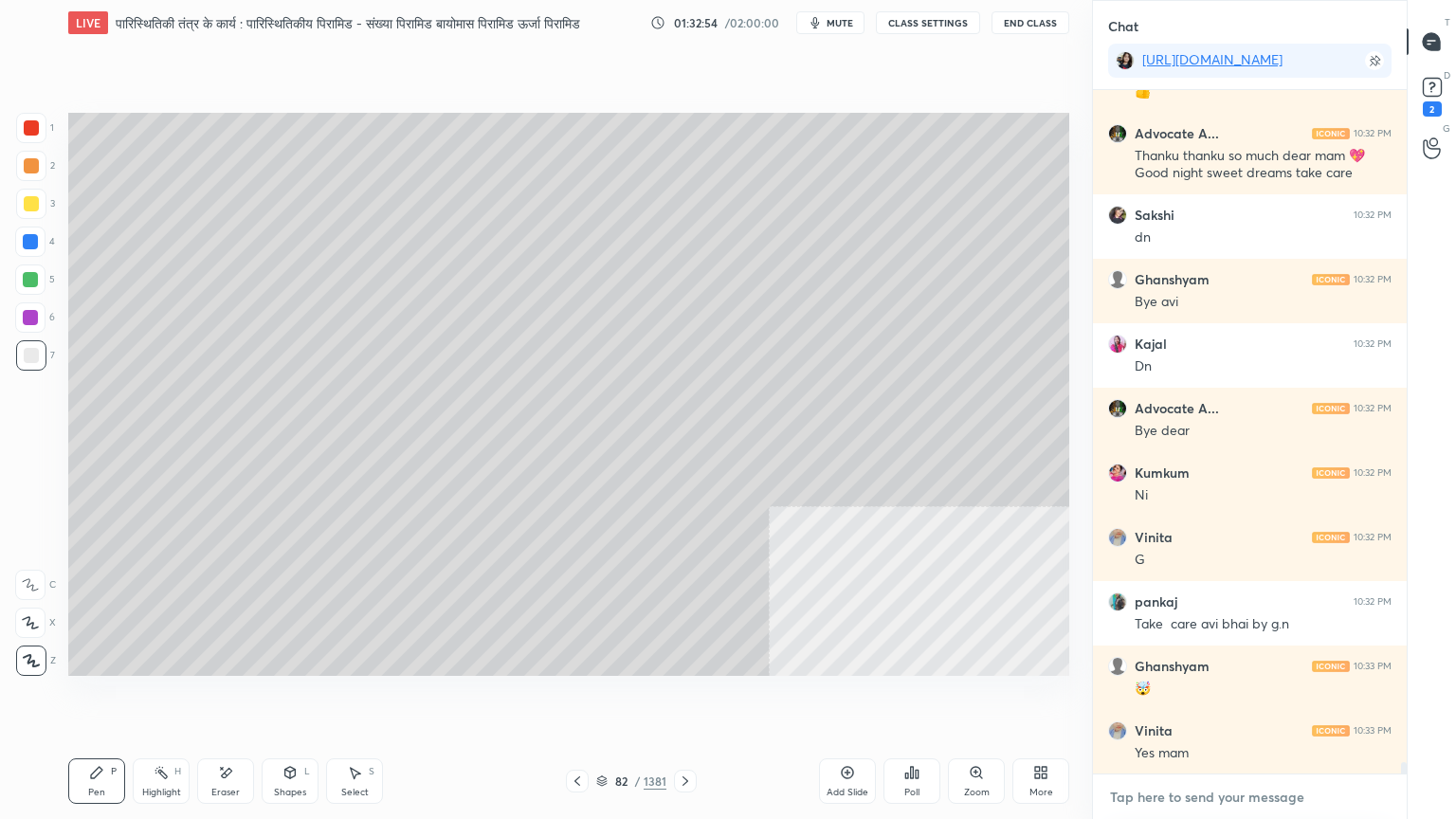 click at bounding box center [1249, 797] 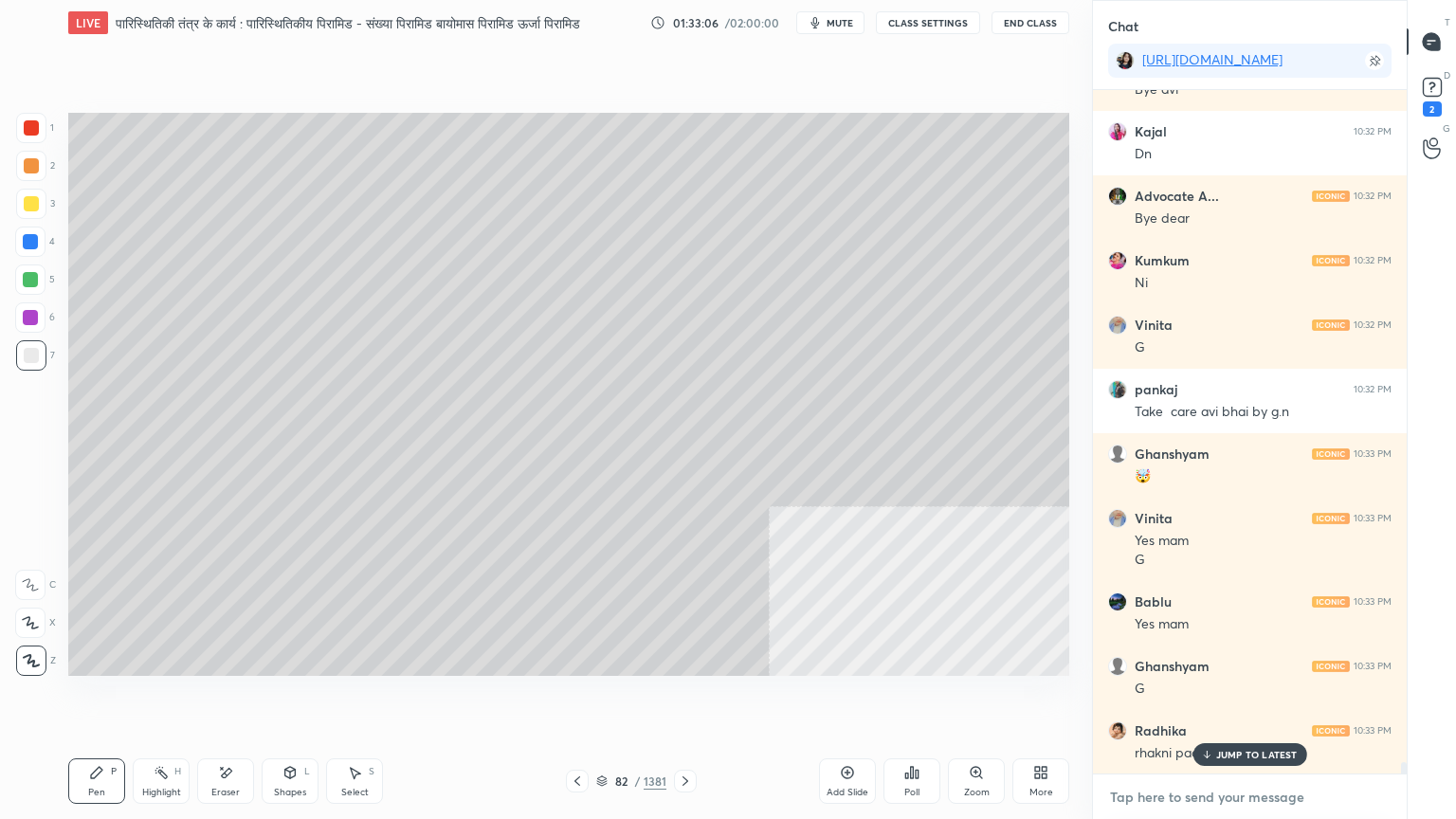 scroll, scrollTop: 42095, scrollLeft: 0, axis: vertical 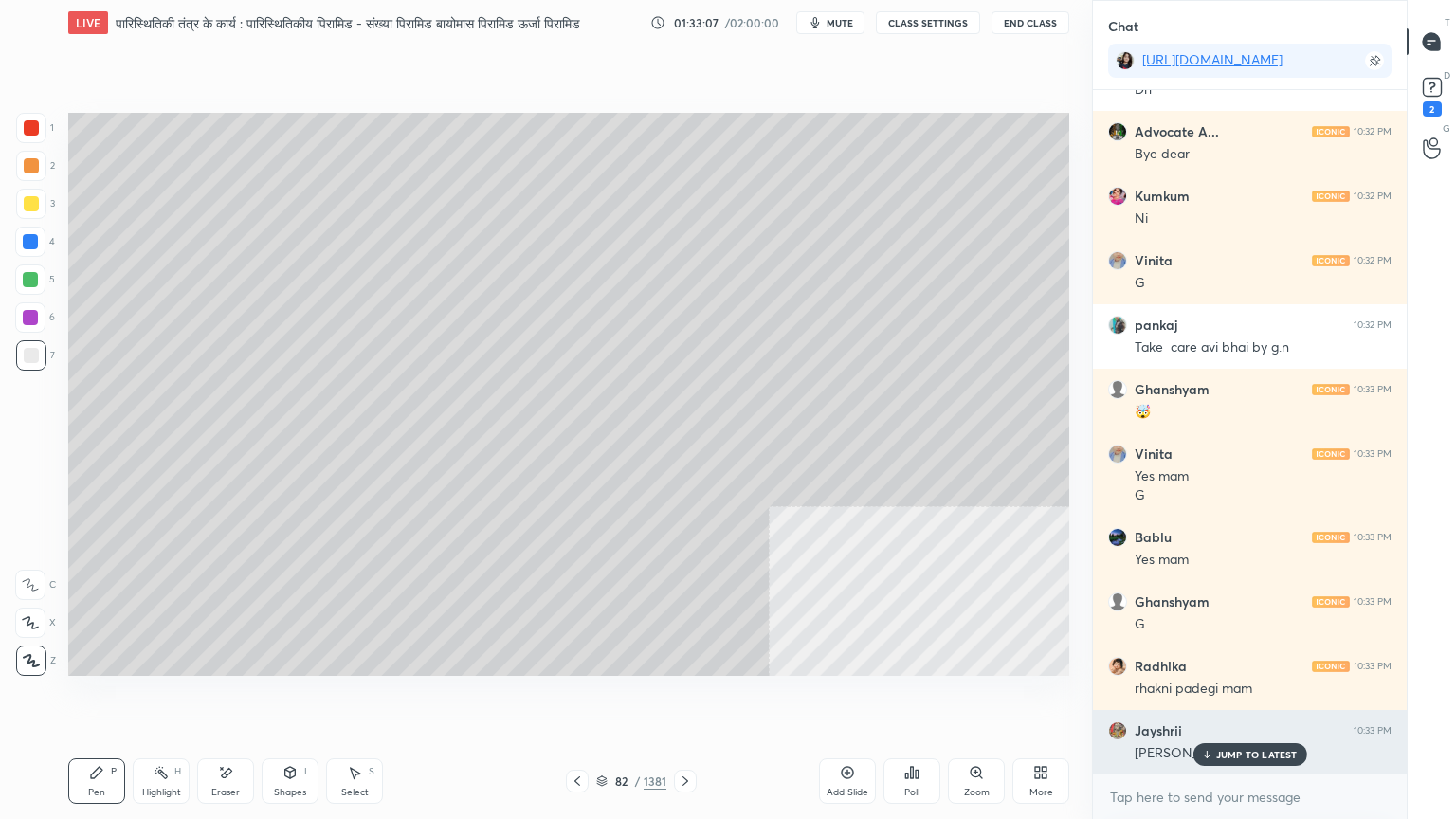 click on "JUMP TO LATEST" at bounding box center [1257, 755] 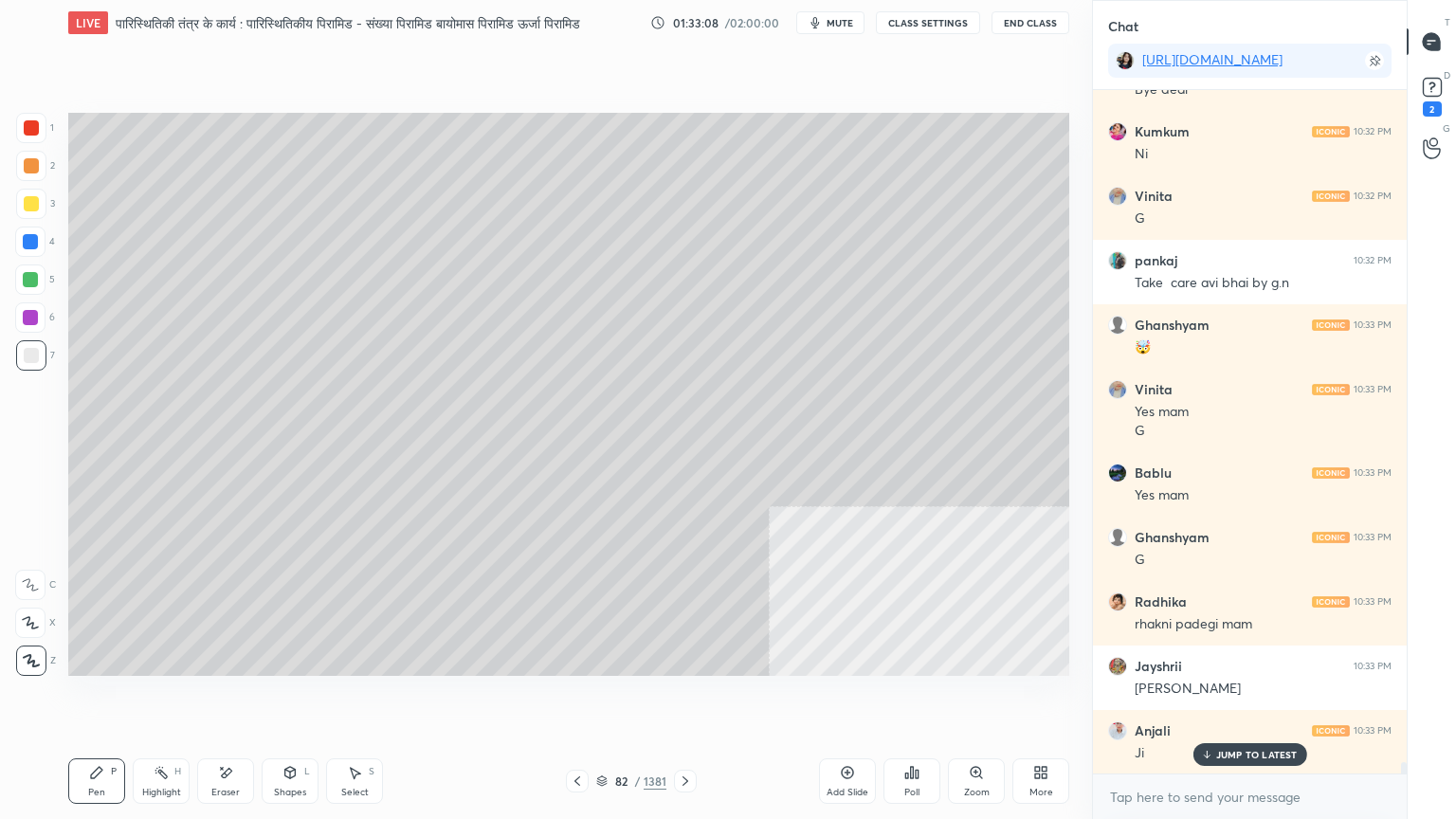 scroll, scrollTop: 42288, scrollLeft: 0, axis: vertical 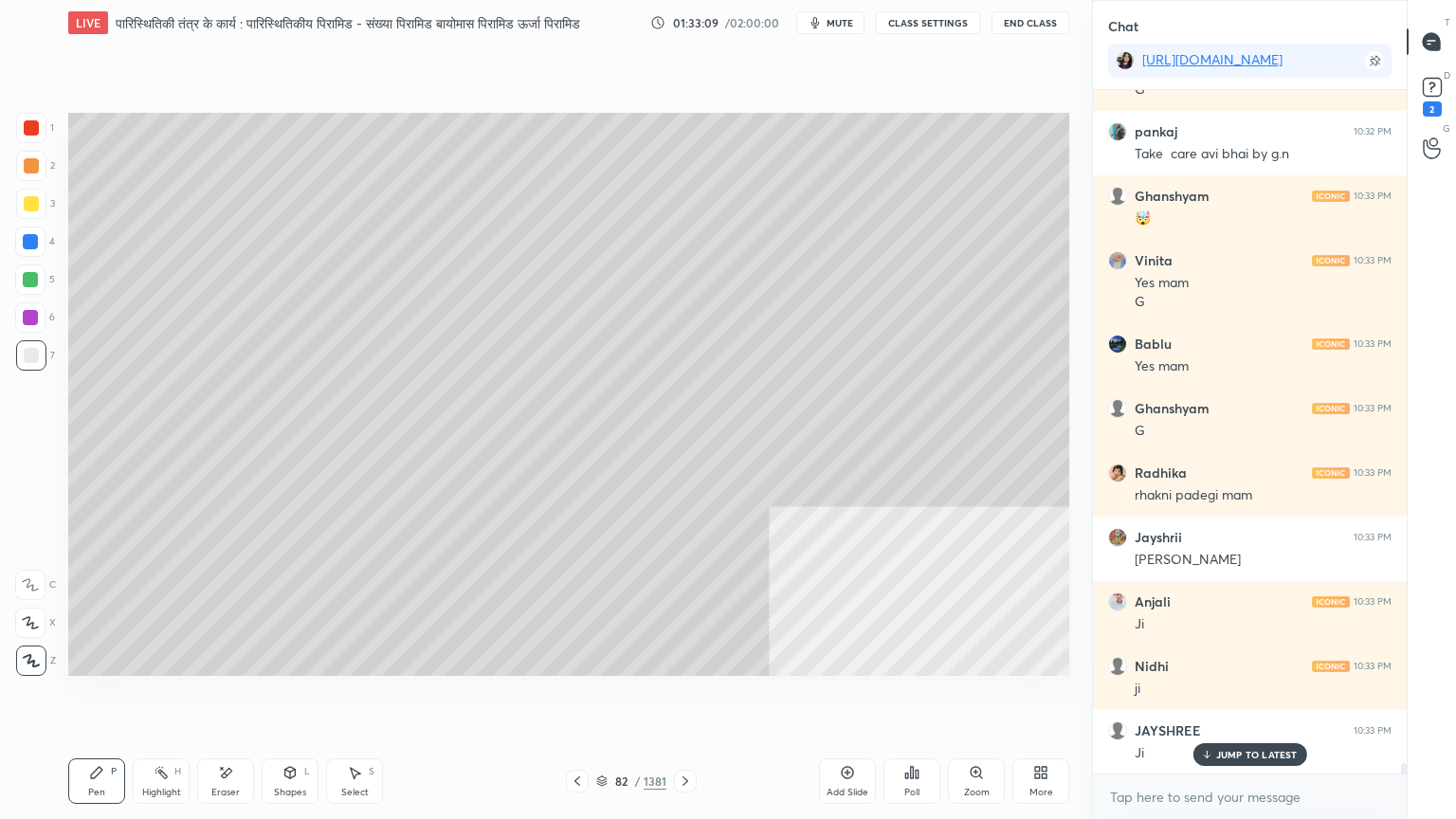 click 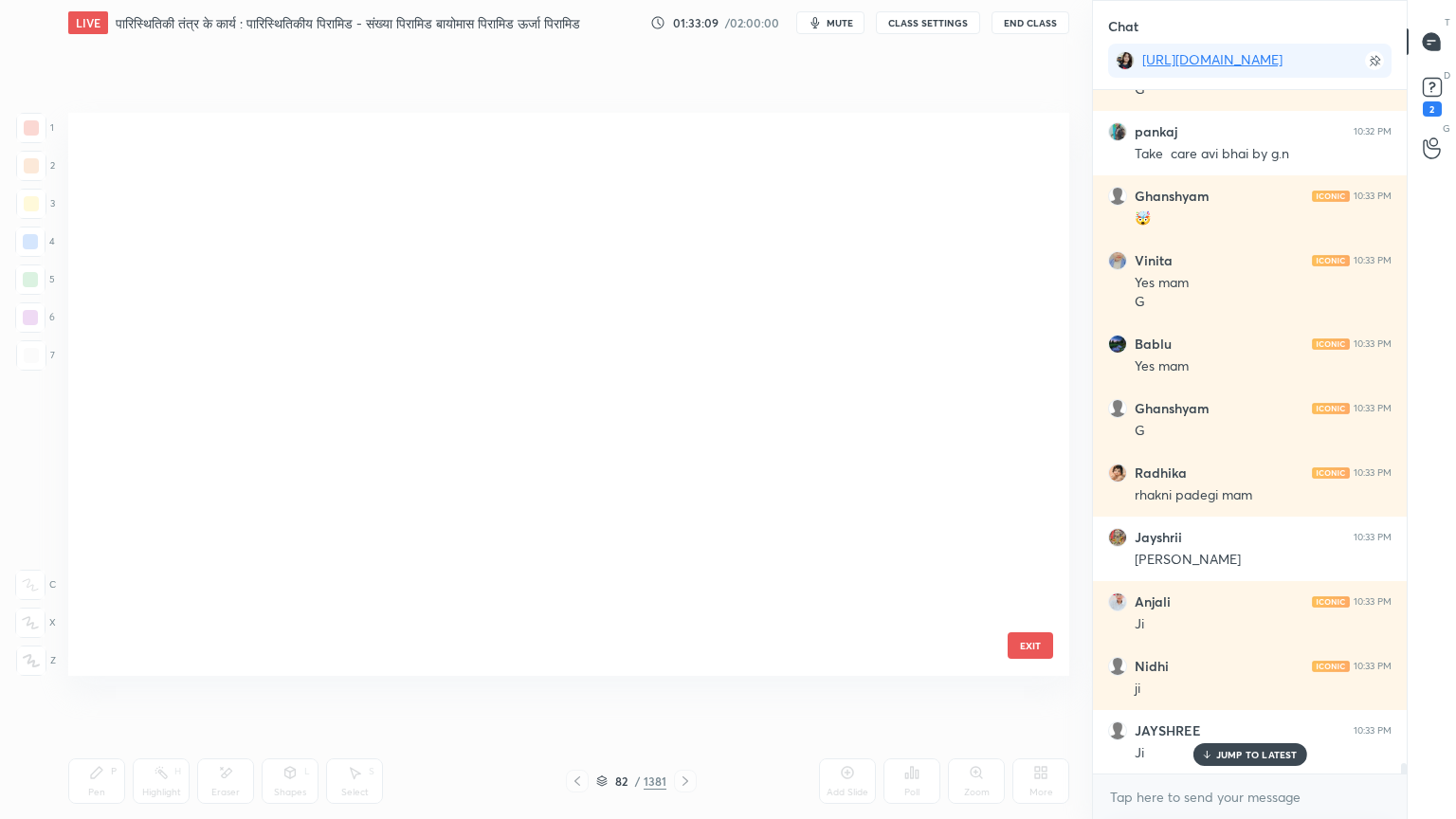 scroll, scrollTop: 4294, scrollLeft: 0, axis: vertical 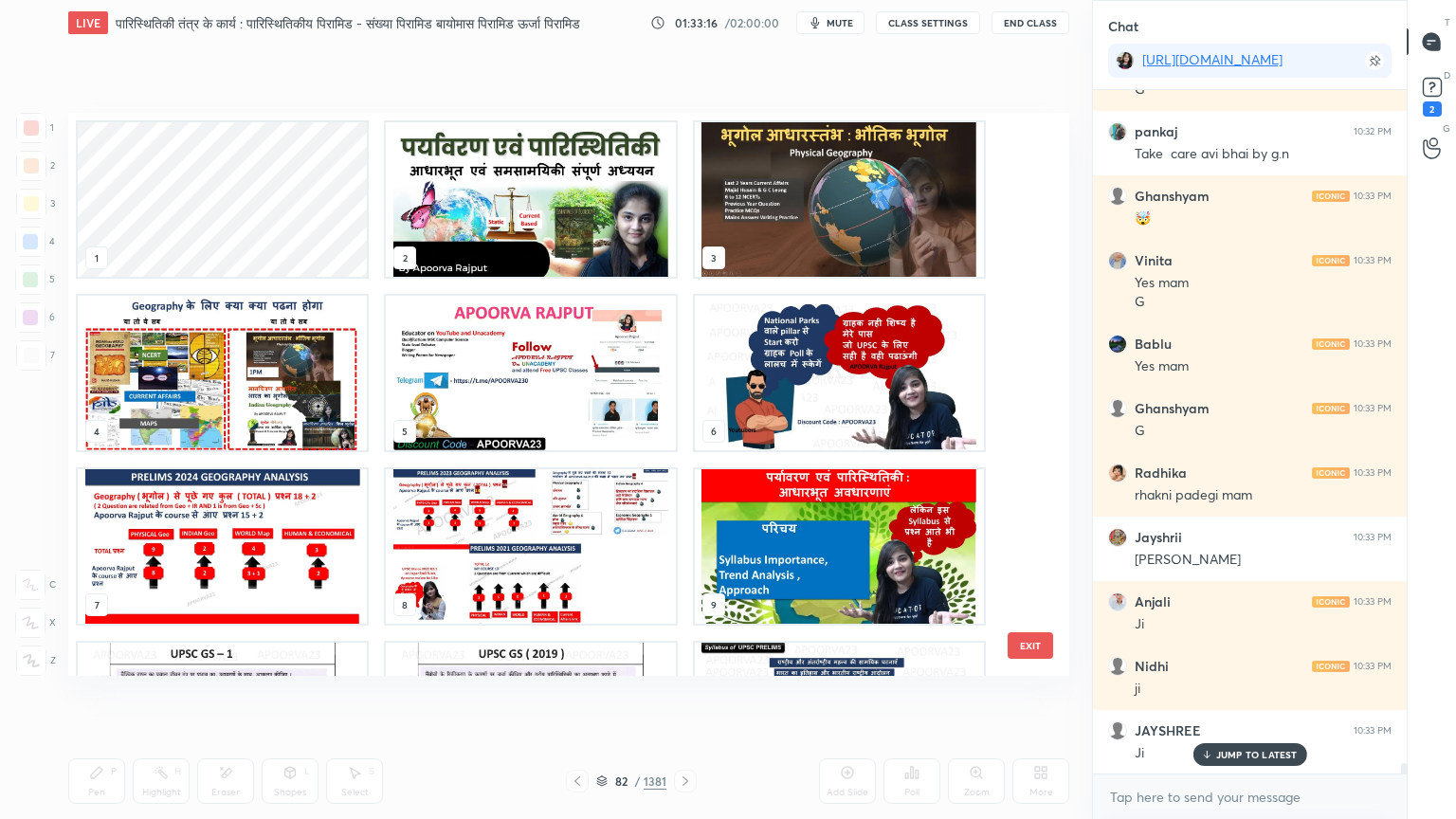 click at bounding box center [530, 199] 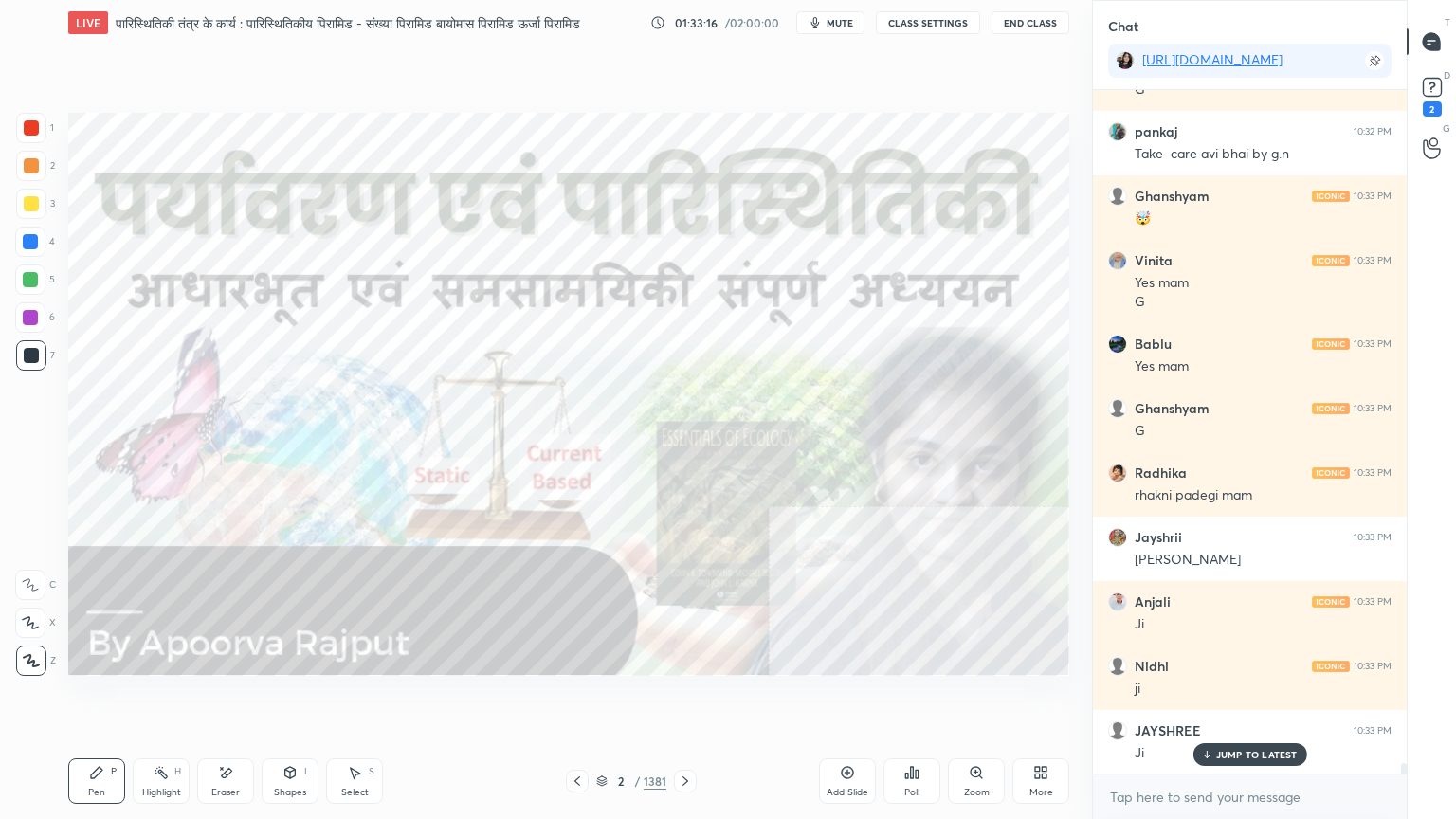 click at bounding box center (530, 199) 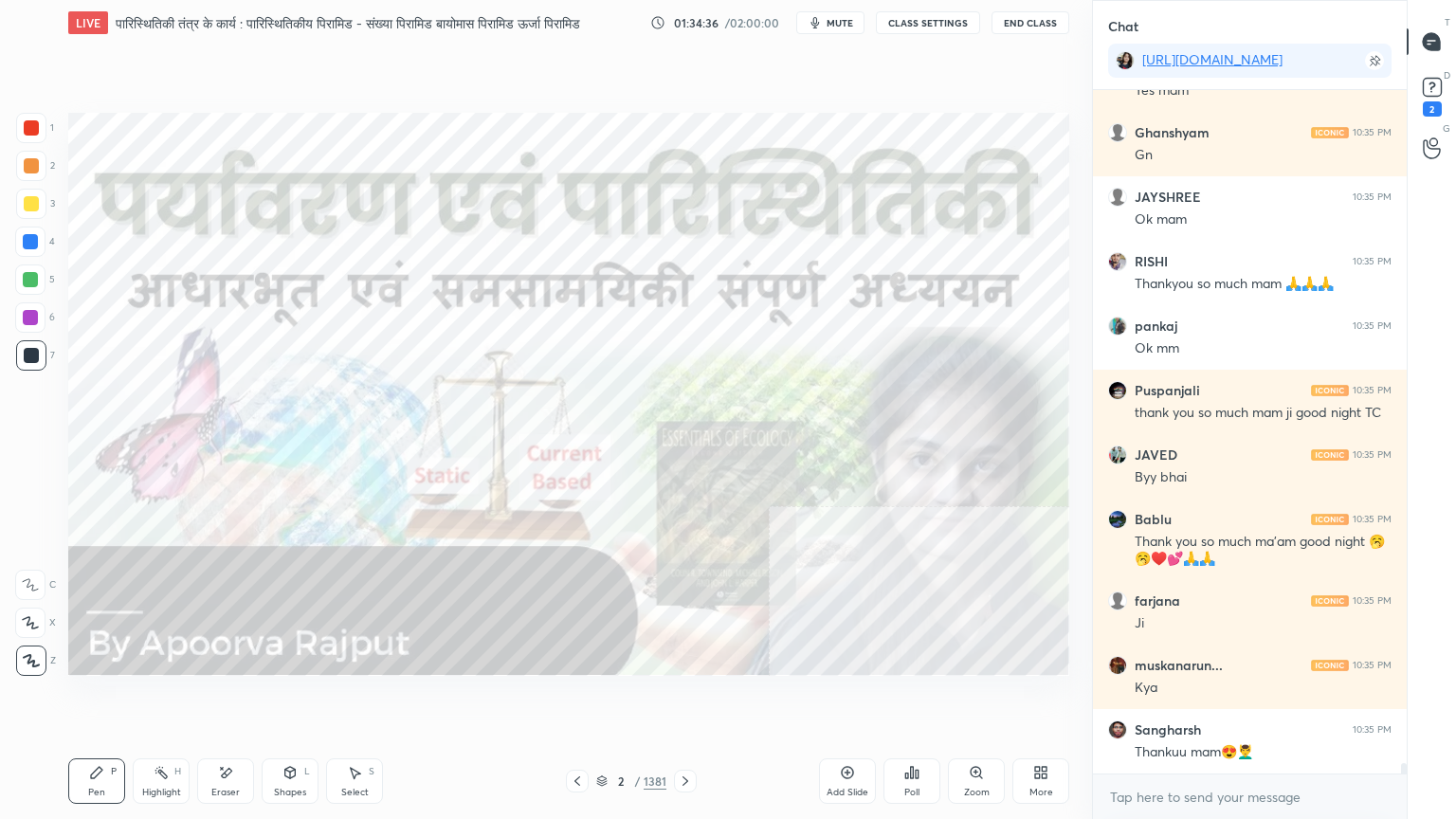 scroll, scrollTop: 43808, scrollLeft: 0, axis: vertical 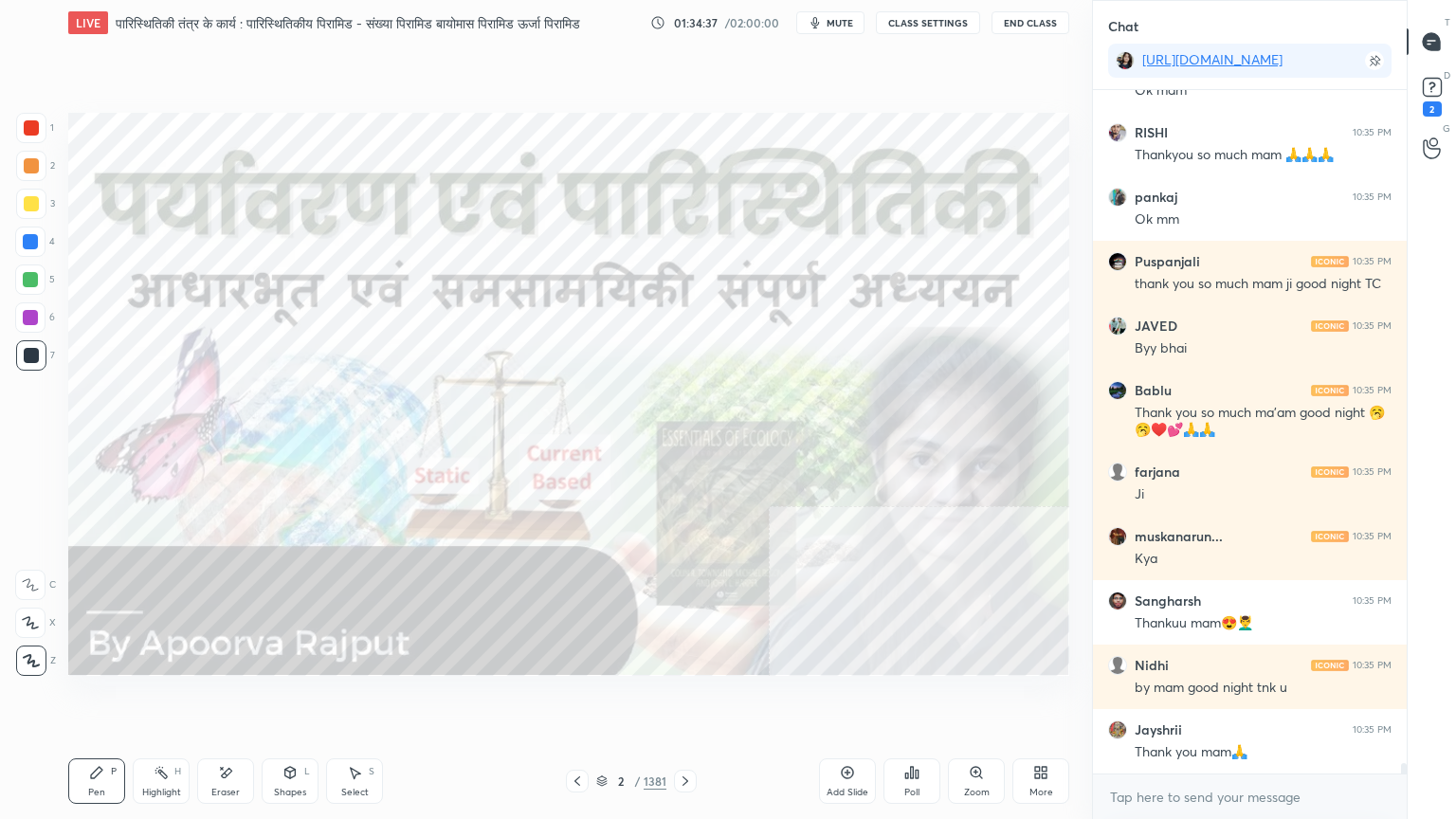 click on "End Class" at bounding box center [1030, 23] 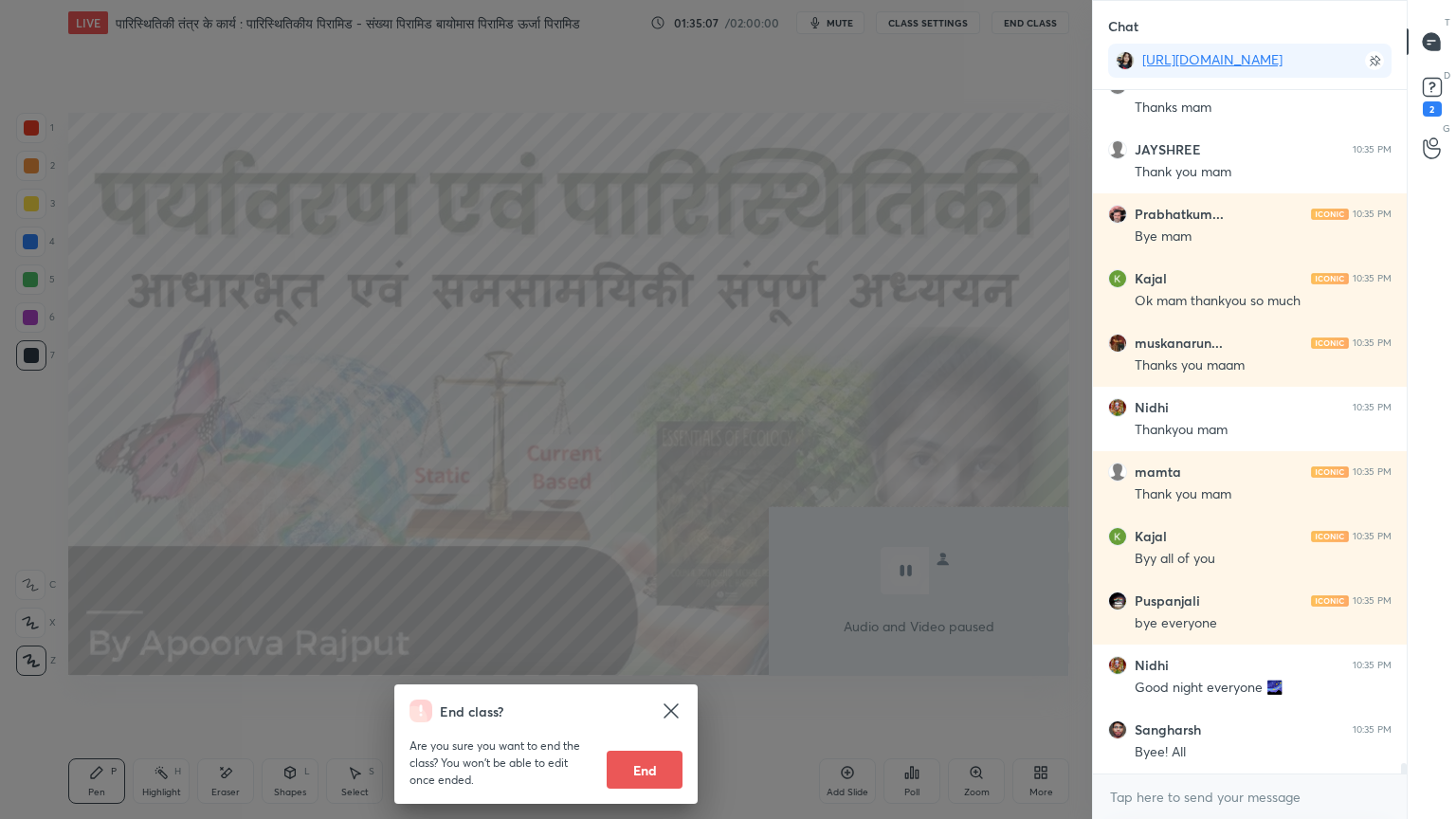 scroll, scrollTop: 44968, scrollLeft: 0, axis: vertical 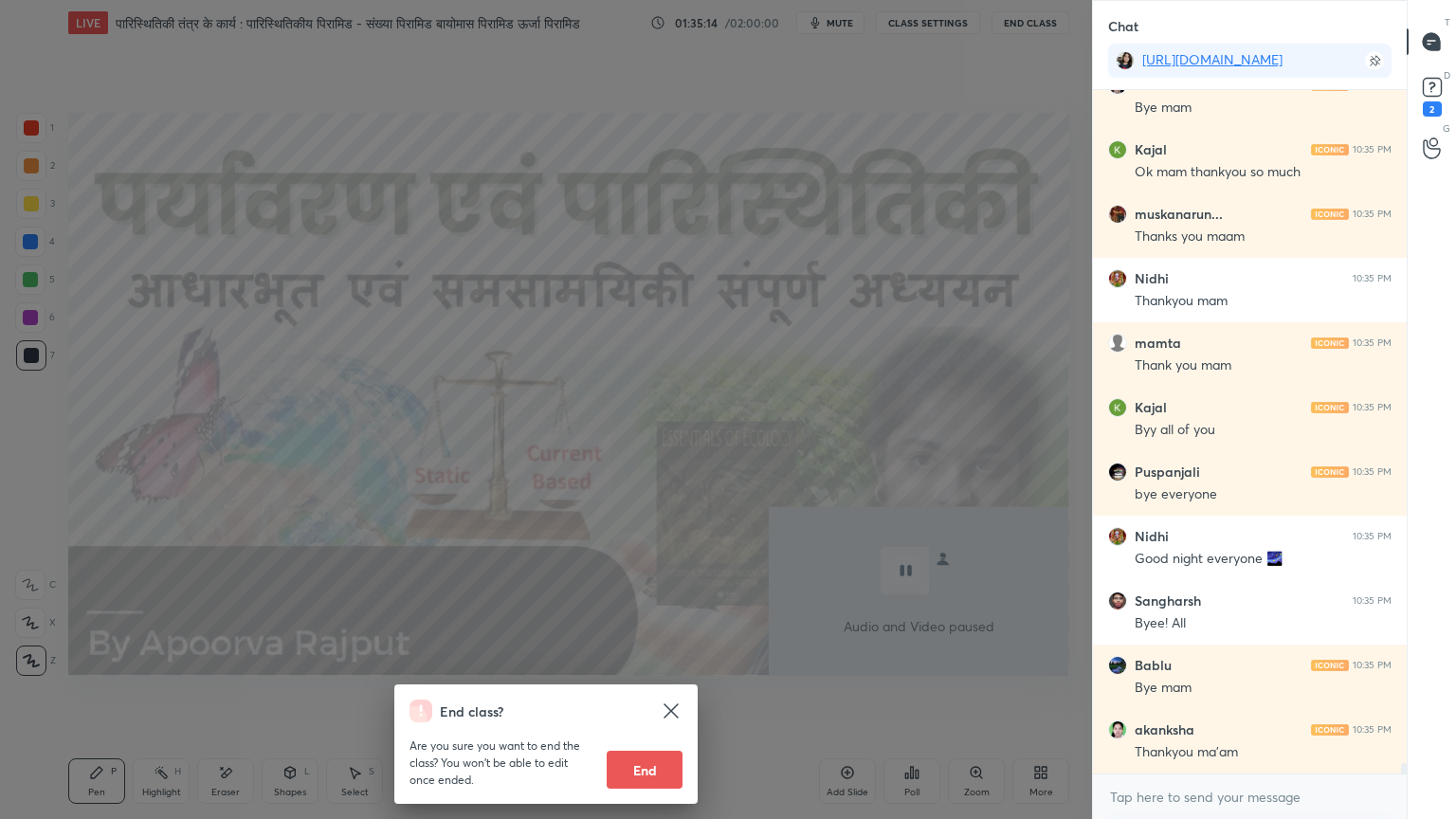 click on "End" at bounding box center (645, 770) 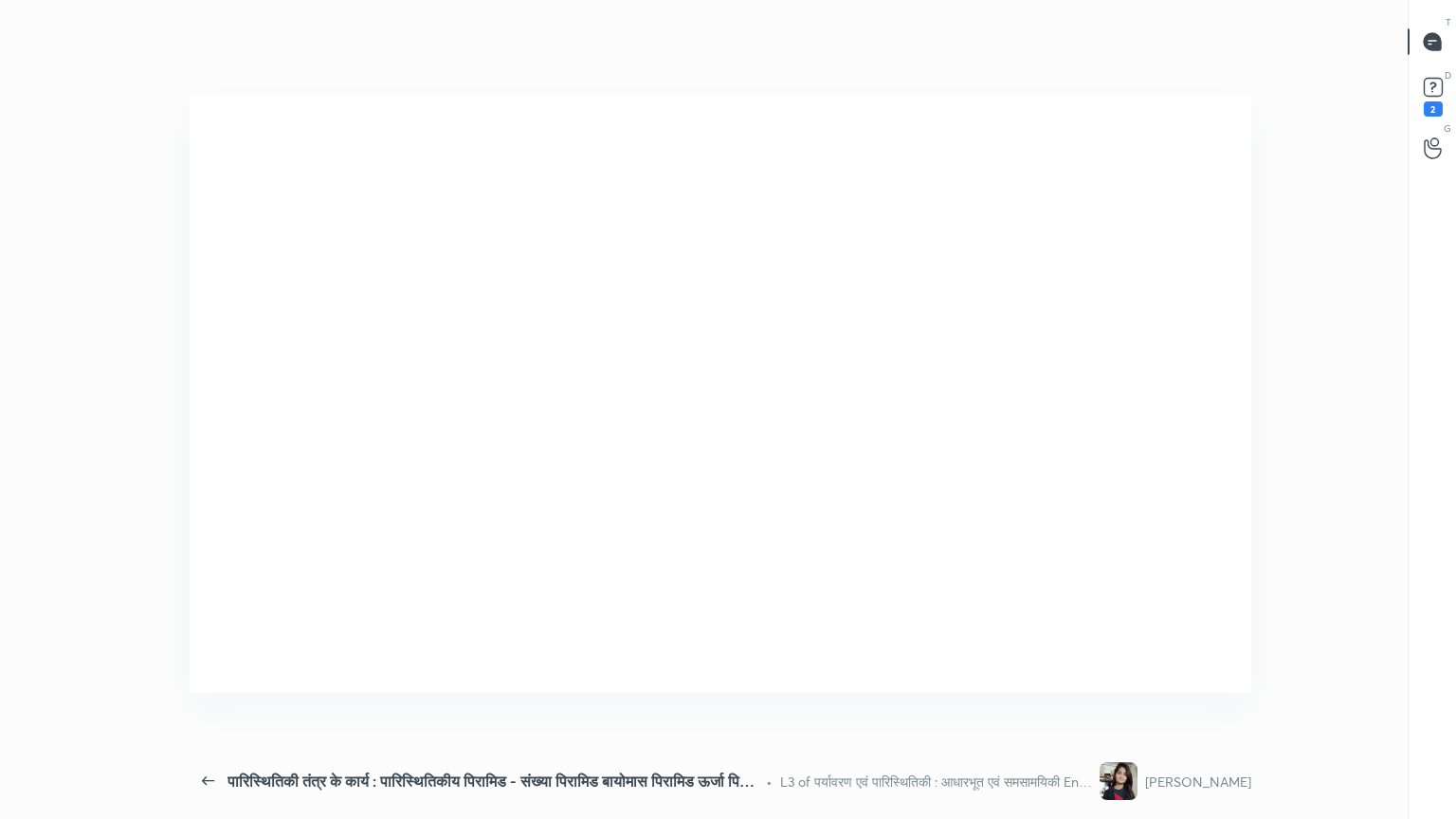 scroll, scrollTop: 94094, scrollLeft: 93715, axis: both 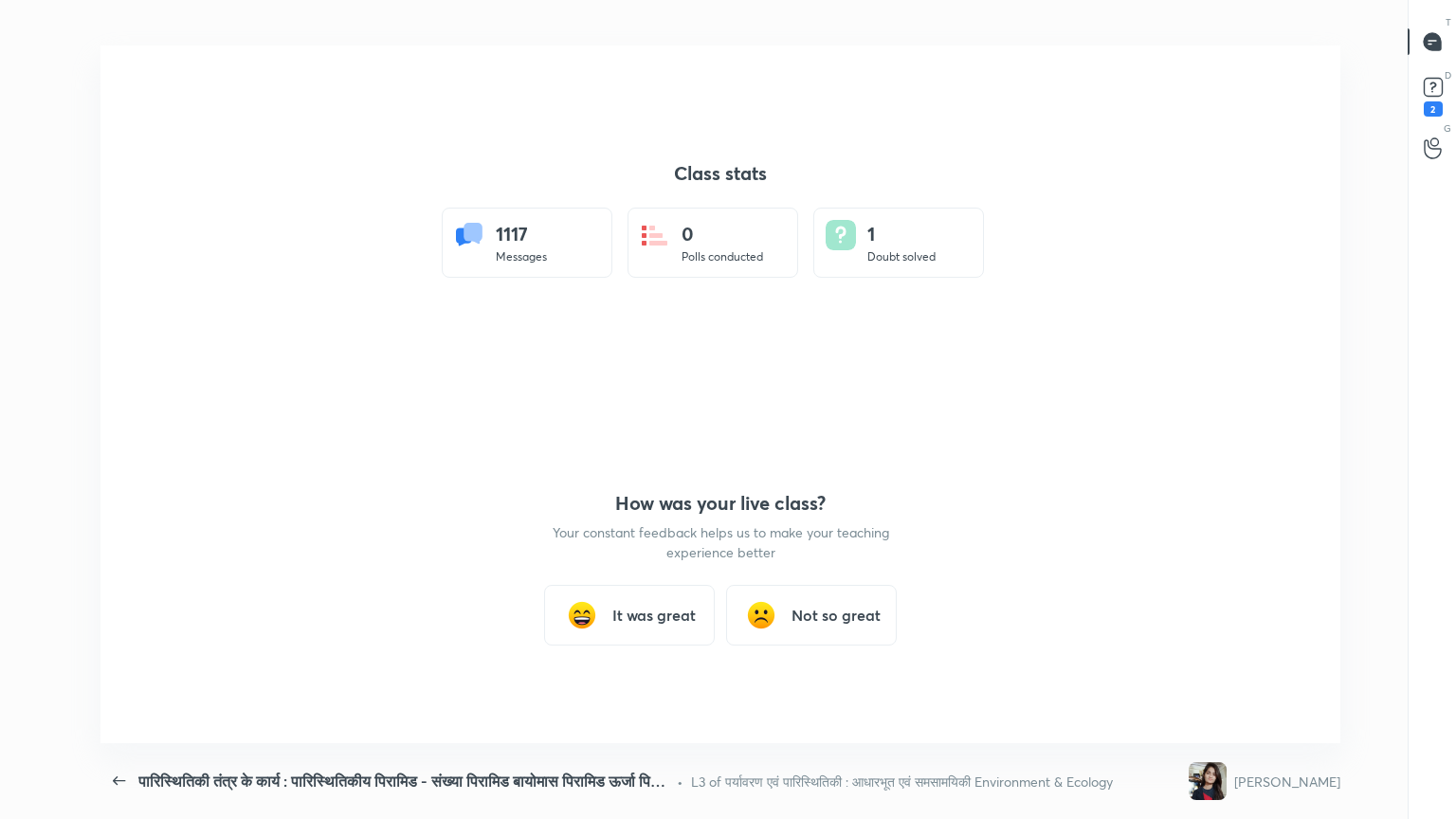drag, startPoint x: 775, startPoint y: 314, endPoint x: 484, endPoint y: 397, distance: 302.60535 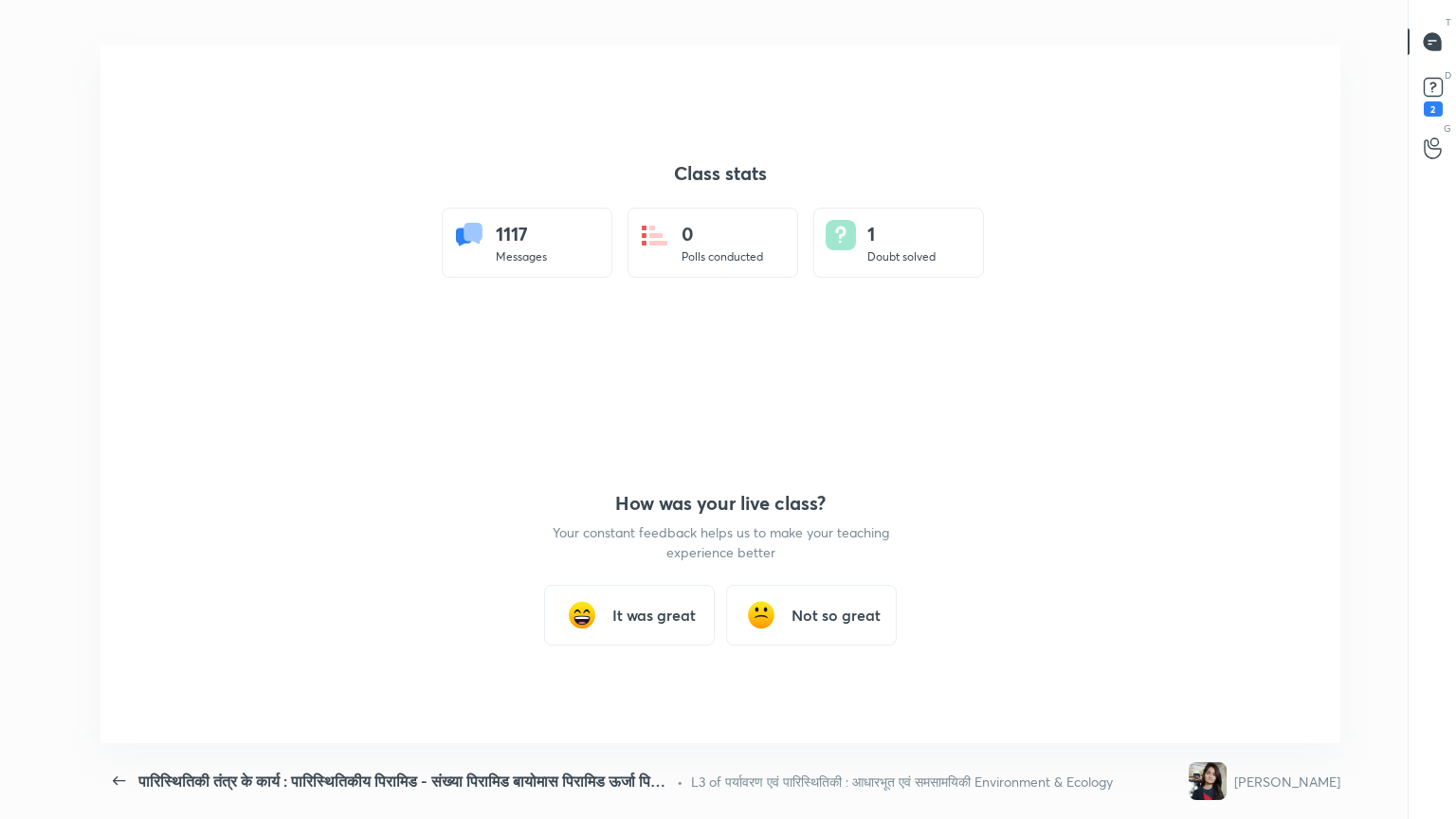 click on "Class stats 1117 Messages 0 Polls conducted 1 Doubt solved How was your live class? Your constant feedback helps us to make your teaching experience better It was great Not so great" at bounding box center [720, 394] 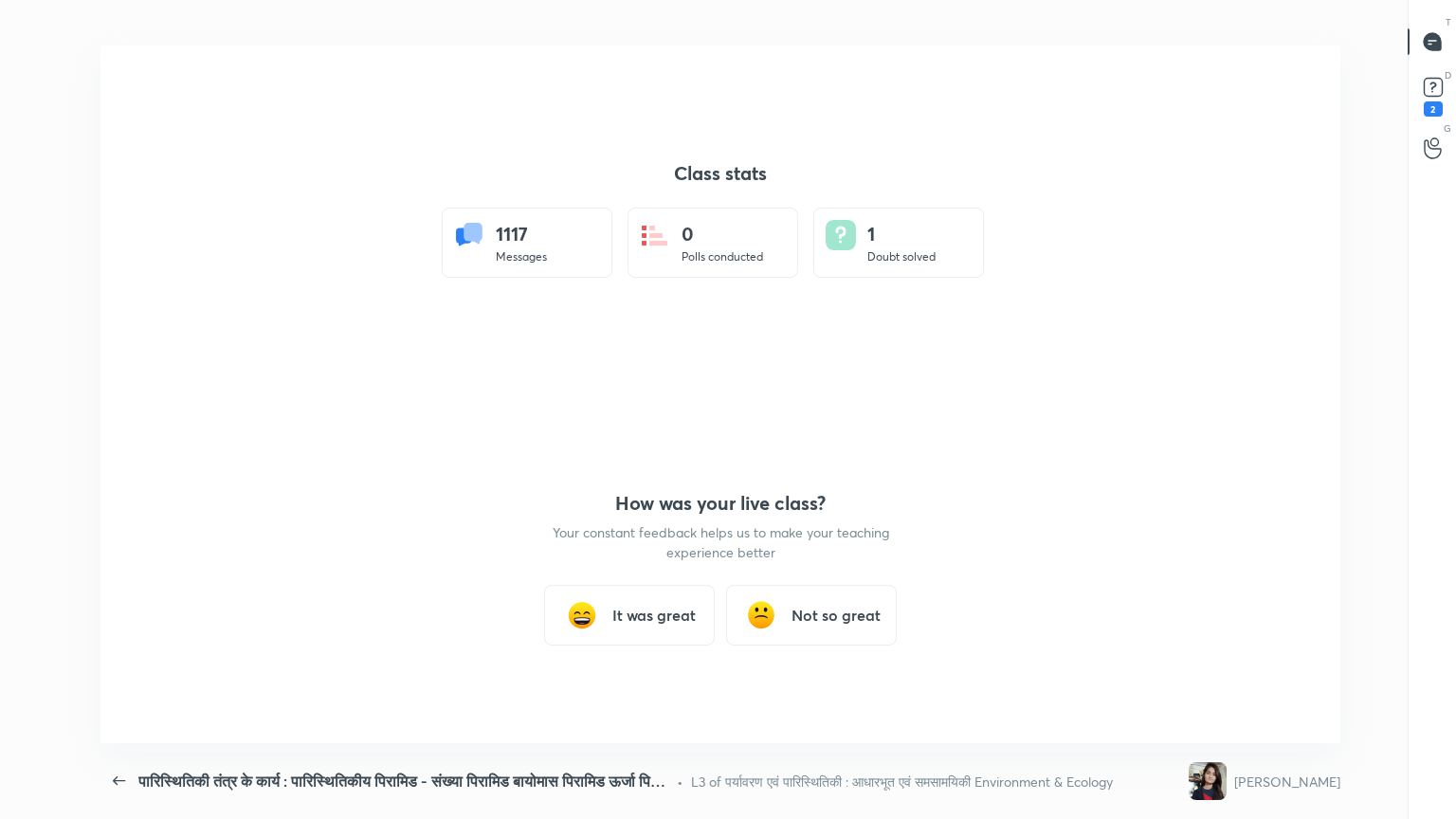 click on "It was great" at bounding box center [654, 615] 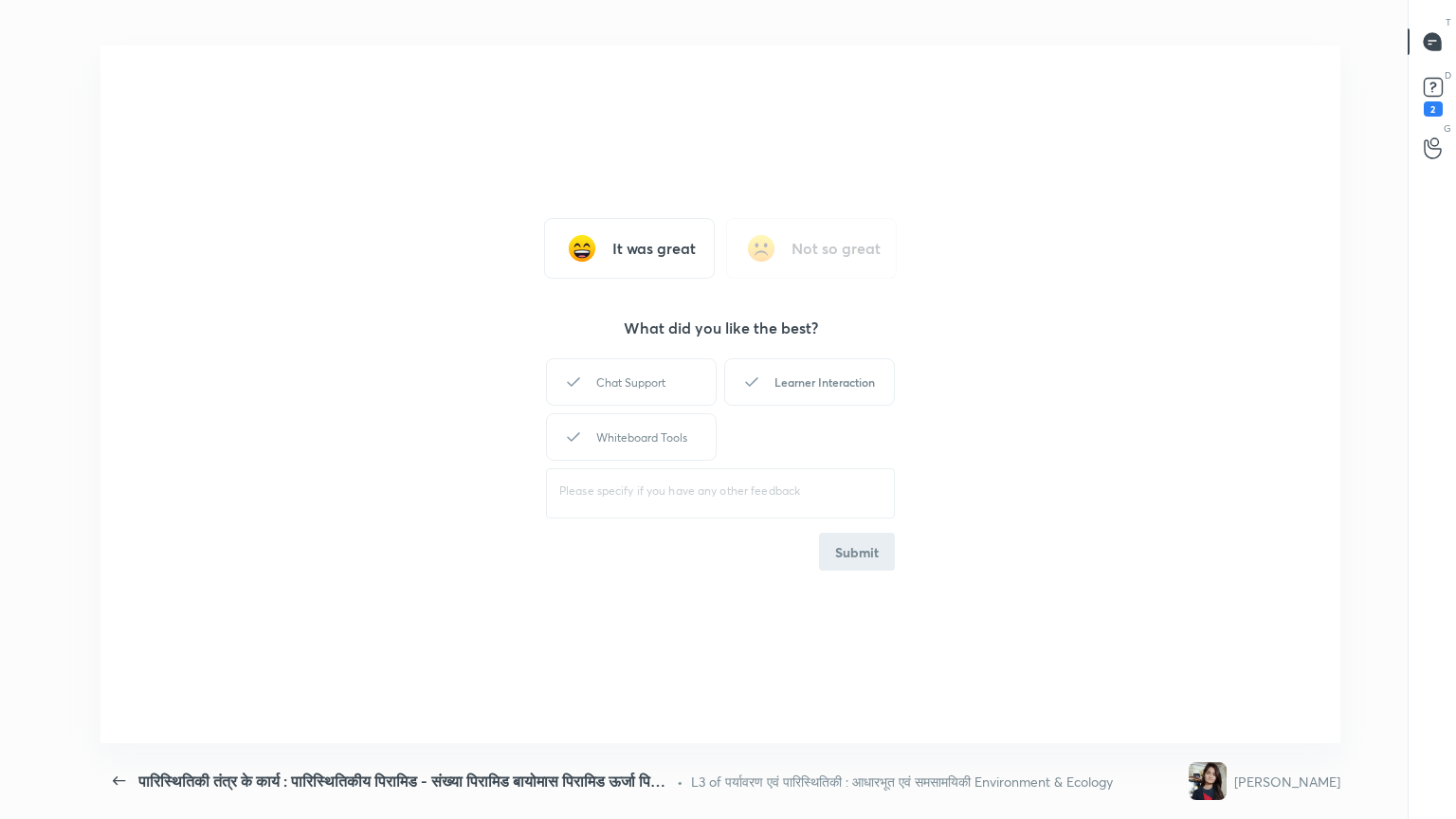 click on "Learner Interaction" at bounding box center (810, 382) 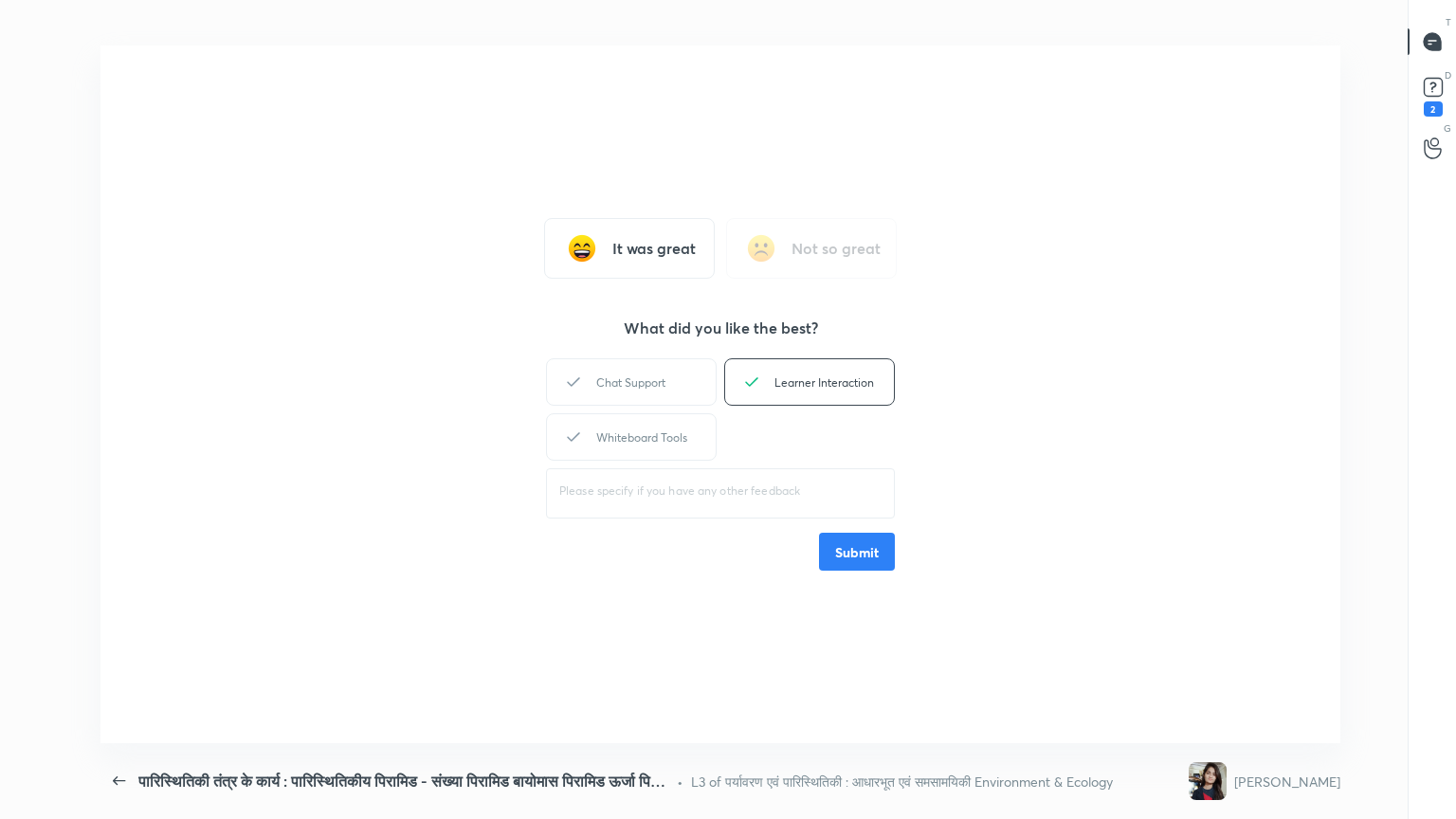 click on "Submit" at bounding box center (857, 552) 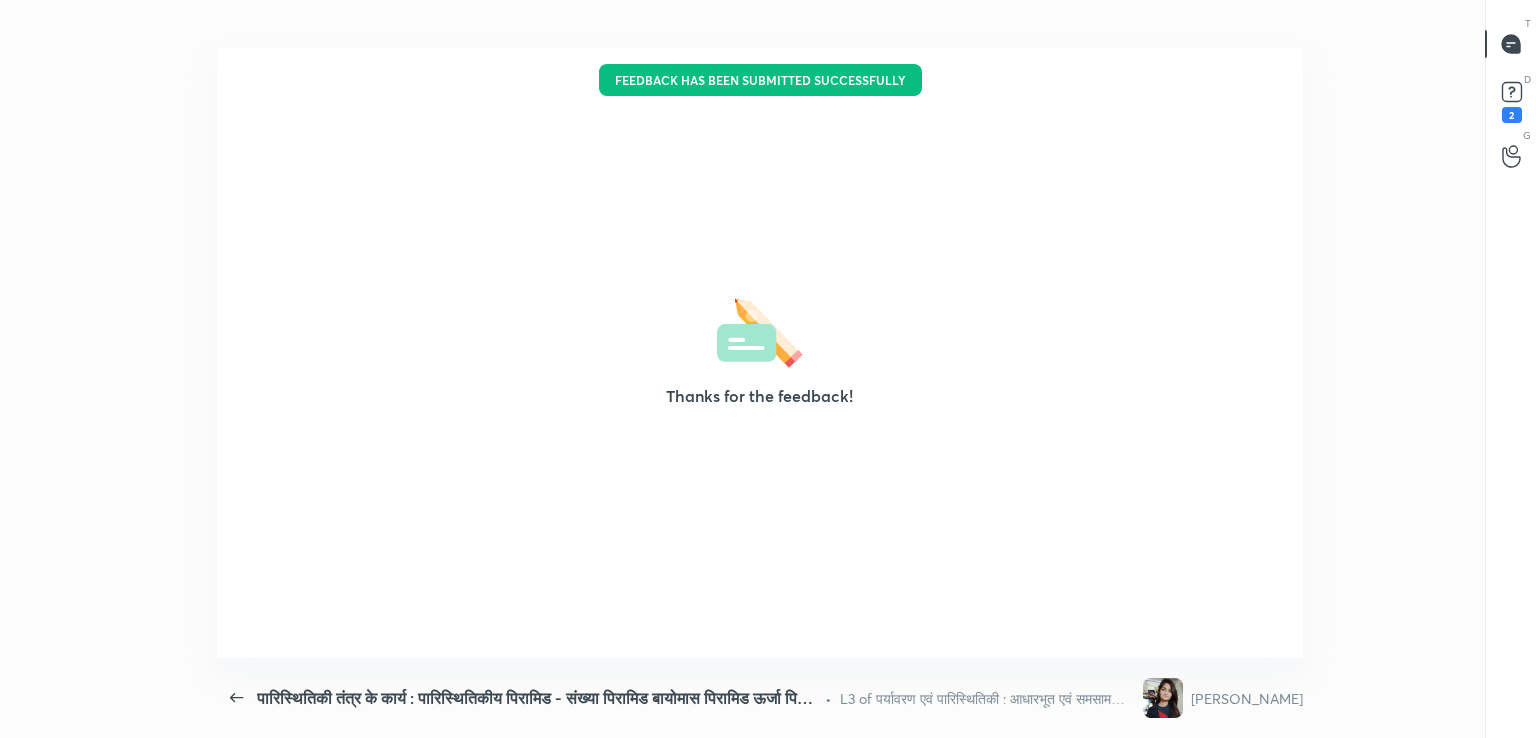 type on "x" 